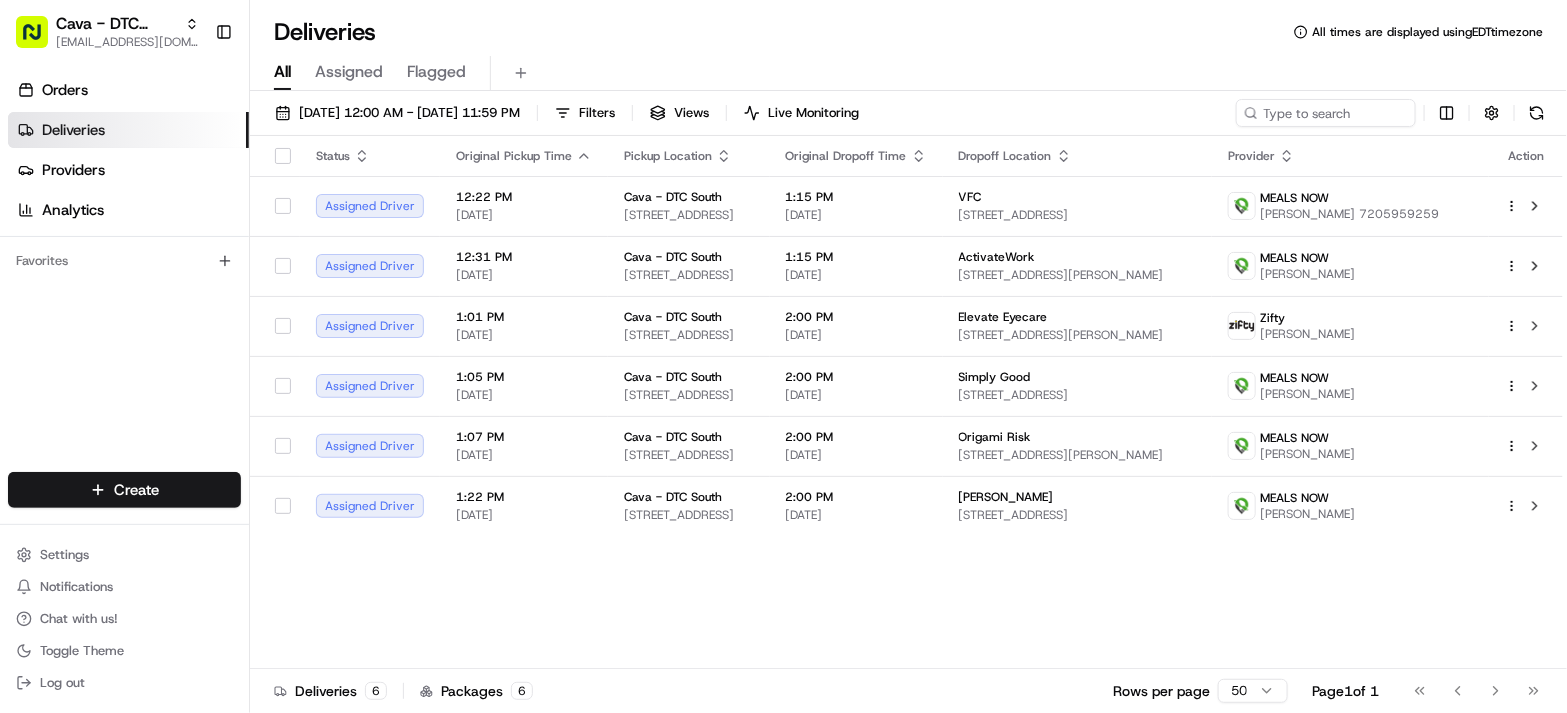scroll, scrollTop: 0, scrollLeft: 0, axis: both 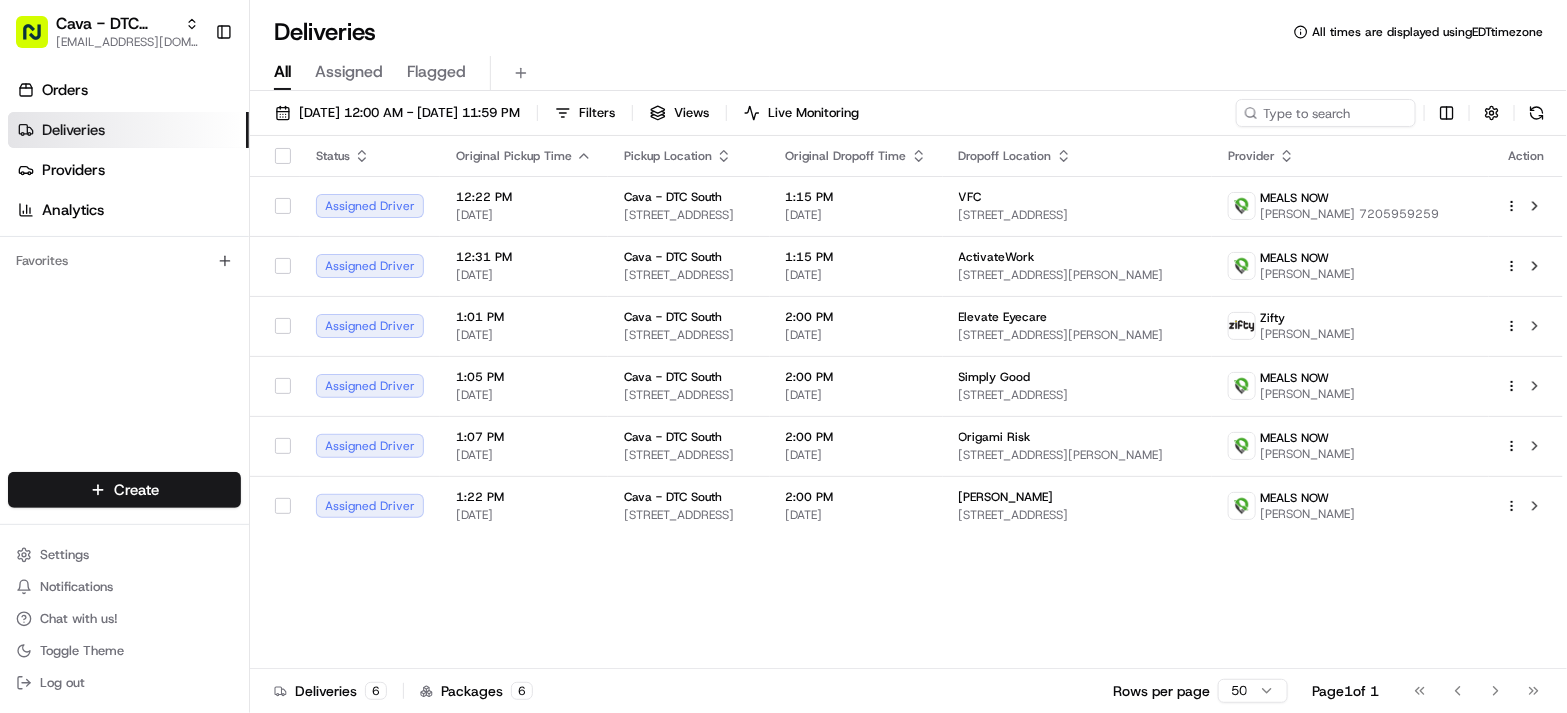 click on "Status Original Pickup Time Pickup Location Original Dropoff Time Dropoff Location Provider Action Assigned Driver 12:22 PM 07/15/2025 Cava - DTC South 8507 E Arapahoe Rd, Greenwood Village, CO 80112, USA 1:15 PM 07/15/2025 VFC 1551 Wewatta St, Denver, CO 80202, USA MEALS NOW Daryl Ortmann 7205959259 Assigned Driver 12:31 PM 07/15/2025 Cava - DTC South 8507 E Arapahoe Rd, Greenwood Village, CO 80112, USA 1:15 PM 07/15/2025 ActivateWork 1777 S Harrison St, Denver, CO 80210, USA MEALS NOW Mark Rial Assigned Driver 1:01 PM 07/15/2025 Cava - DTC South 8507 E Arapahoe Rd, Greenwood Village, CO 80112, USA 2:00 PM 07/15/2025 Elevate Eyecare 7586 W Jewell Ave, Denver, CO 80232, USA Zifty Pablo Parra Assigned Driver 1:05 PM 07/15/2025 Cava - DTC South 8507 E Arapahoe Rd, Greenwood Village, CO 80112, USA 2:00 PM 07/15/2025 Simply Good 1225 17th St #1000, Denver, CO 80202, USA MEALS NOW Karla Sullivan Assigned Driver 1:07 PM 07/15/2025 Cava - DTC South 8507 E Arapahoe Rd, Greenwood Village, CO 80112, USA 2:00 PM 1:22 PM" at bounding box center [906, 402] 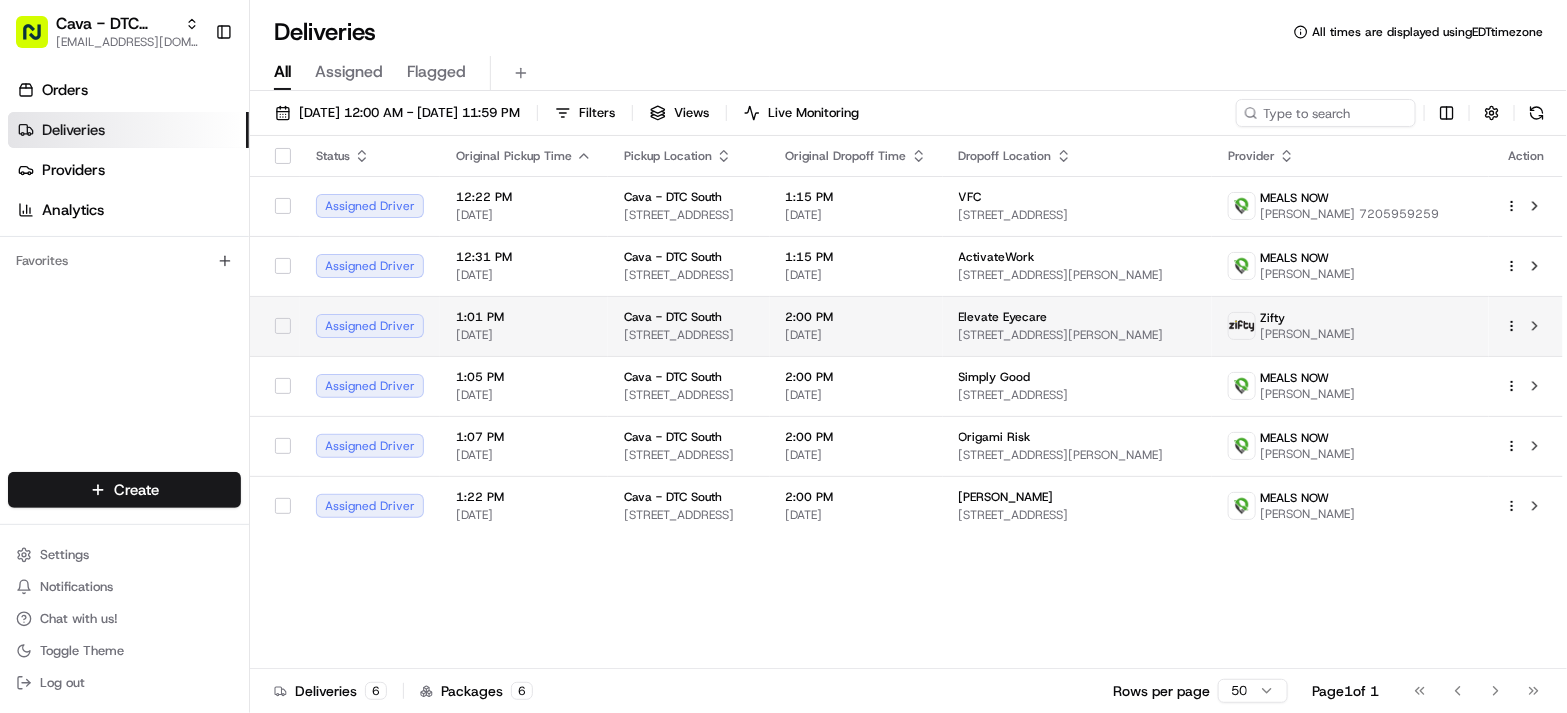 drag, startPoint x: 507, startPoint y: 596, endPoint x: 413, endPoint y: 326, distance: 285.89508 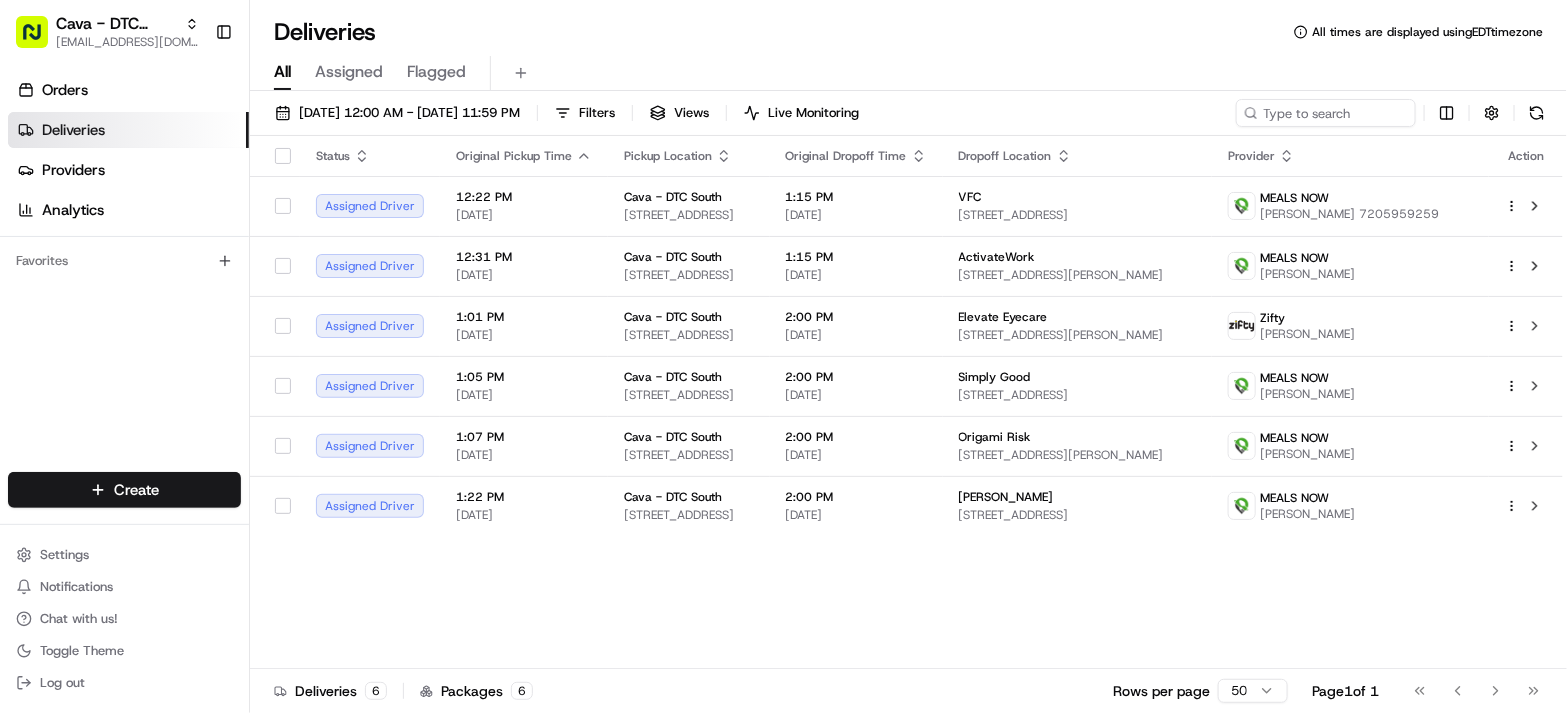 click on "Deliveries All times are displayed using  EDT  timezone" at bounding box center (908, 32) 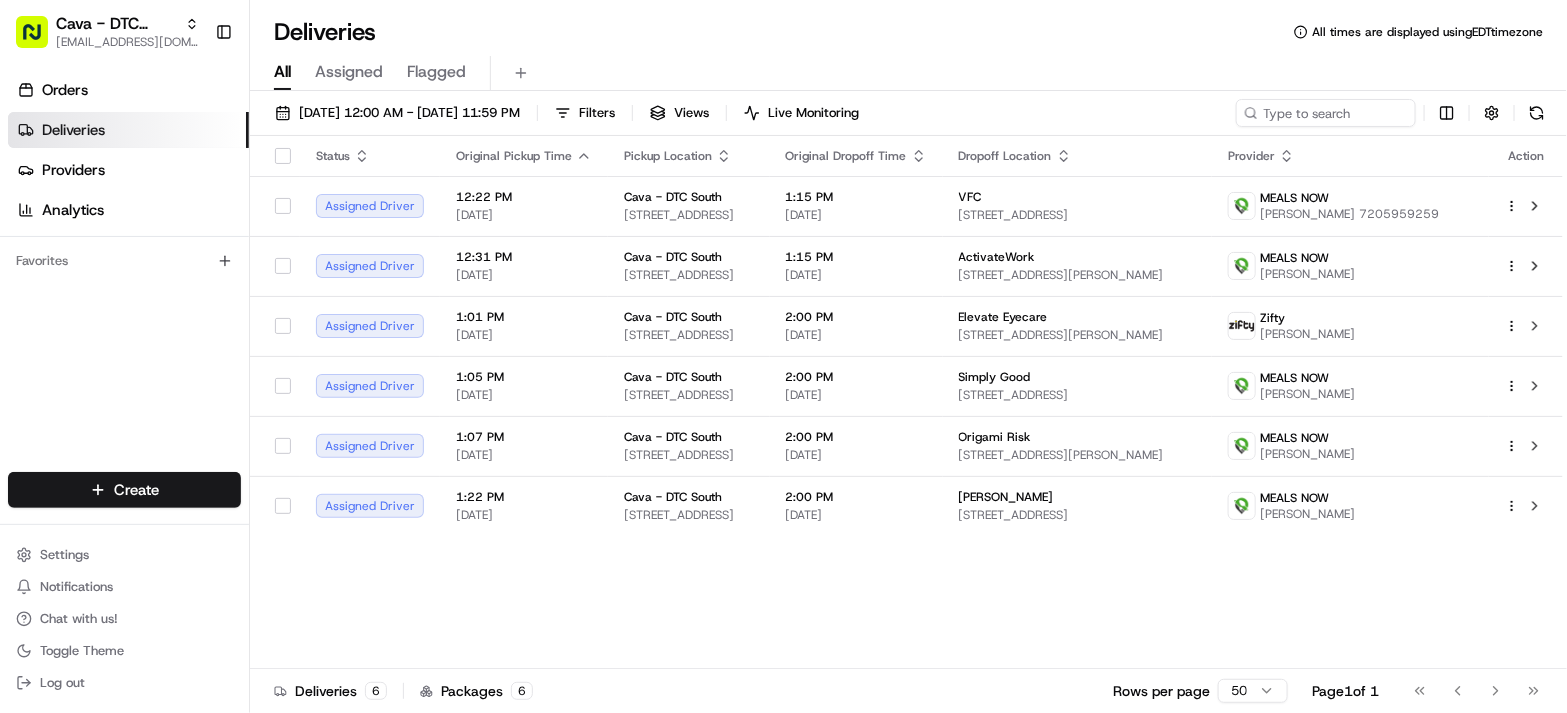 click on "Deliveries All times are displayed using  EDT  timezone" at bounding box center [908, 32] 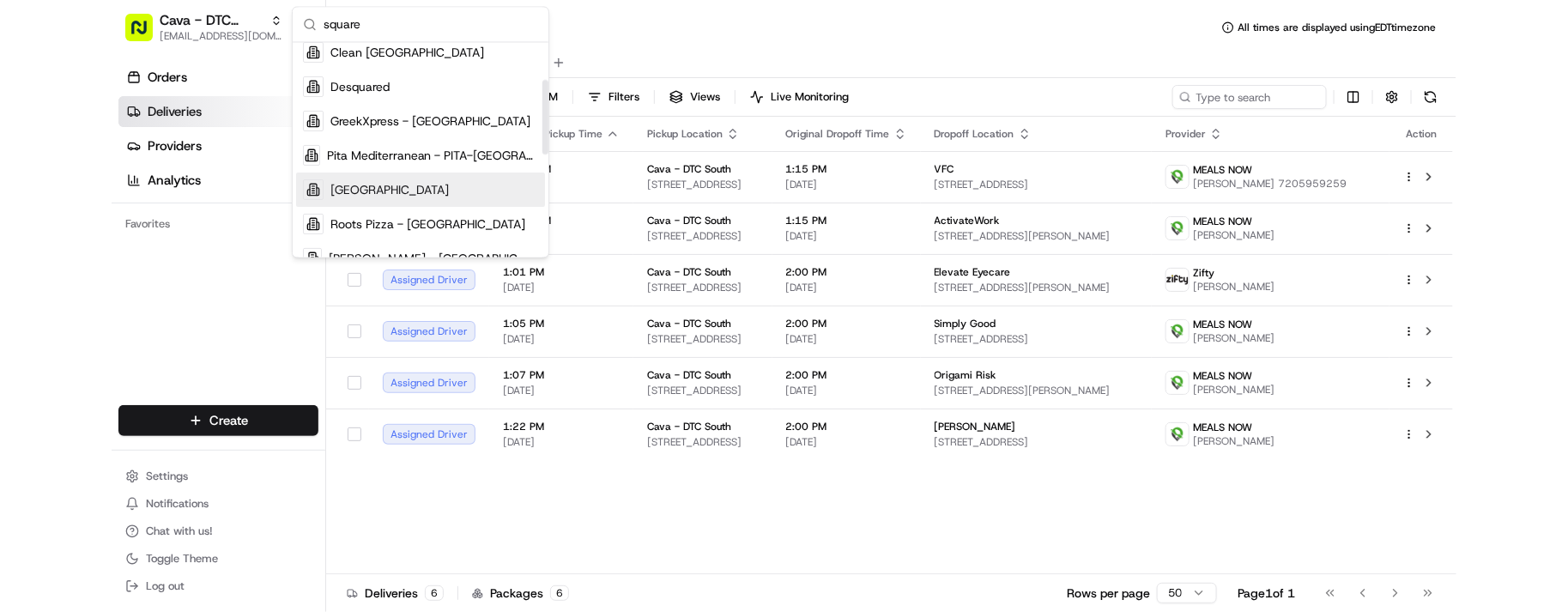 scroll, scrollTop: 215, scrollLeft: 0, axis: vertical 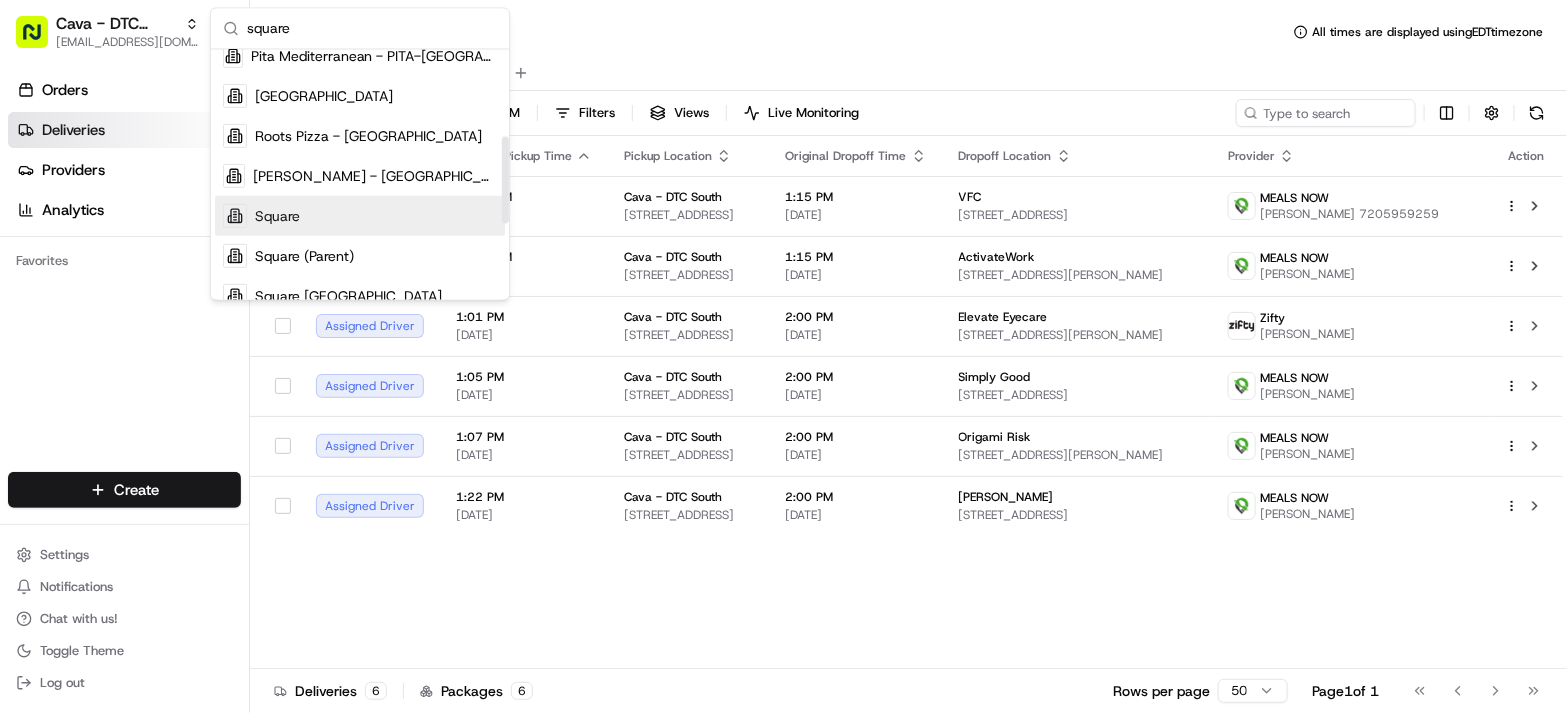 type on "square" 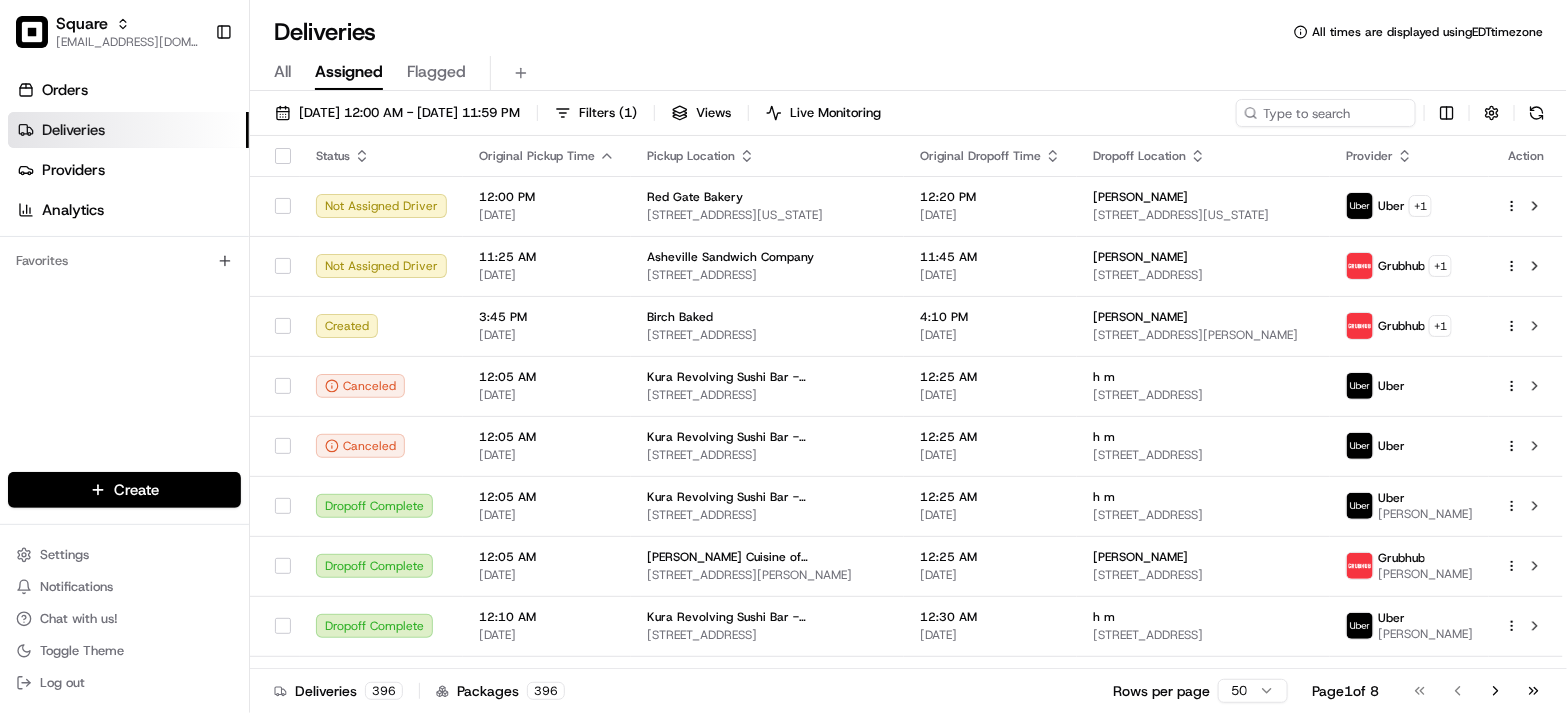 click on "Orders Deliveries Providers Analytics Favorites" at bounding box center [124, 276] 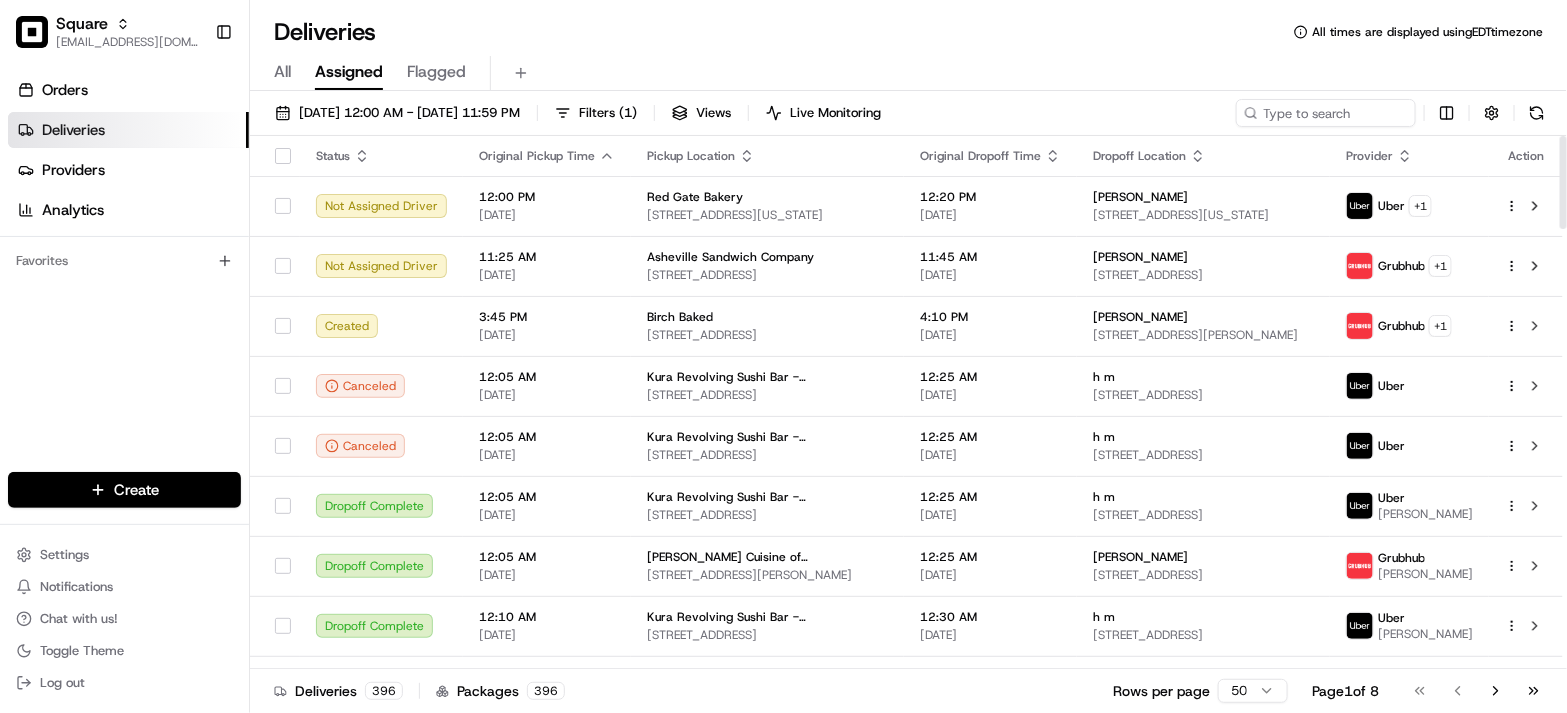 click on "All Assigned Flagged" at bounding box center (908, 73) 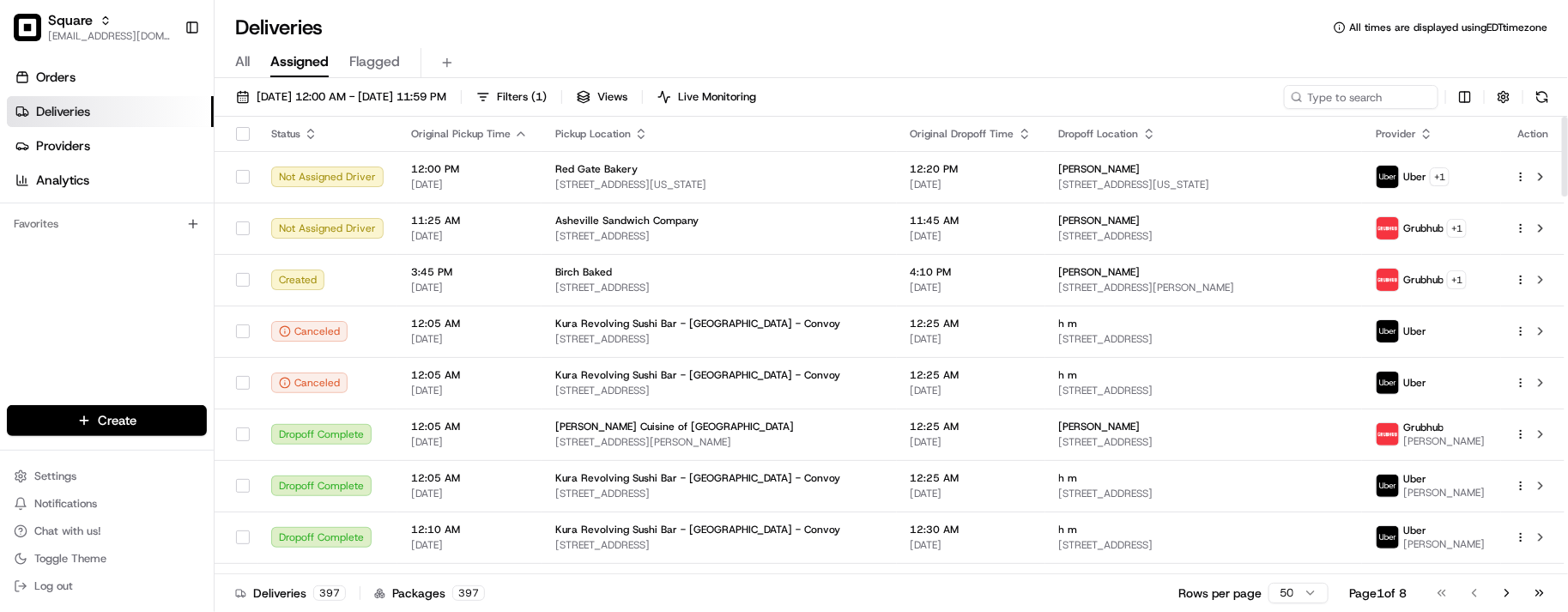 click on "Deliveries All times are displayed using  EDT  timezone All Assigned Flagged 07/15/2025 12:00 AM - 07/15/2025 11:59 PM Filters ( 1 ) Views Live Monitoring Status Original Pickup Time Pickup Location Original Dropoff Time Dropoff Location Provider Action Not Assigned Driver 12:00 PM 07/11/2025 Red Gate Bakery 68 E 1st St, New York, NY 10003, USA 12:20 PM 07/11/2025 Shaun Witten 5 Union Square W, New York, NY 10003, USA Uber + 1 Not Assigned Driver 11:25 AM 07/14/2025 Asheville Sandwich Company 330 Rockwood Rd unit 103, Arden, NC 28704, USA 11:45 AM 07/14/2025 Marty Moran 360 Rockwood Rd, Arden, NC 28704, USA Grubhub + 1 Created 3:45 PM 07/14/2025 Birch Baked 203 River St, Troy, NY 12180, USA 4:10 PM 07/14/2025 Katrina Baker 133 Fonda Rd, Waterford, NY 12188, USA Grubhub + 1 Canceled 12:05 AM 07/15/2025 Kura Revolving Sushi Bar - San Diego - Convoy 4609 Convoy St STE F, San Diego, CA 92111, USA 12:25 AM 07/15/2025 h m 8720 Ariva Ct #608, San Diego, CA 92123, USA Uber Canceled 12:05 AM 07/15/2025 12:25 AM h m +" at bounding box center (891, 306) 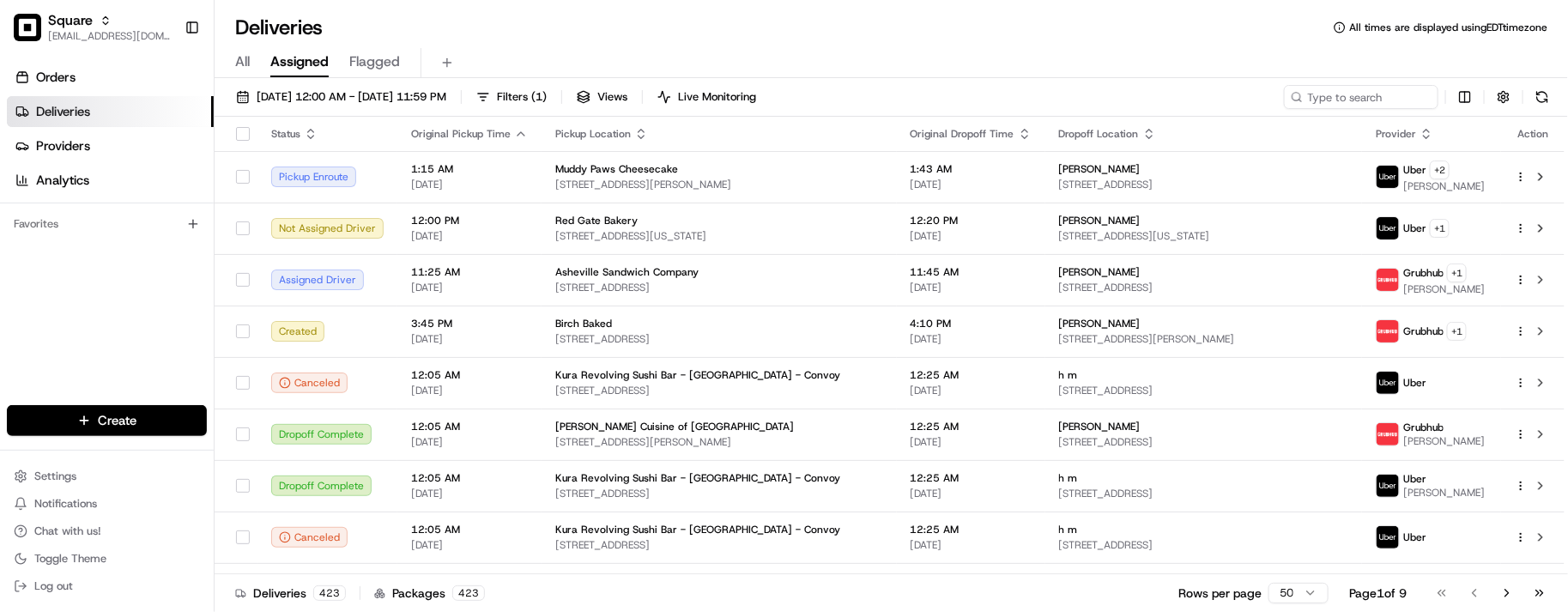 click on "Orders Deliveries Providers Analytics Favorites" at bounding box center (106, 237) 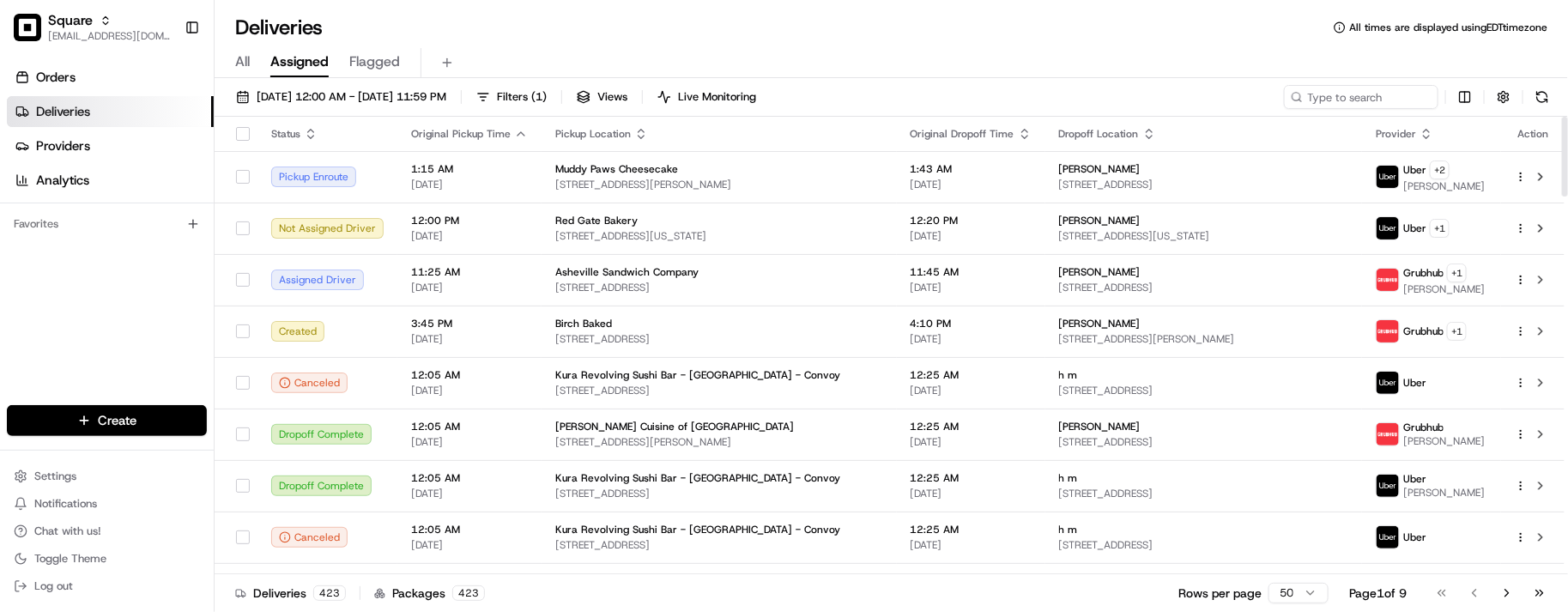 click on "All Assigned Flagged" at bounding box center [891, 59] 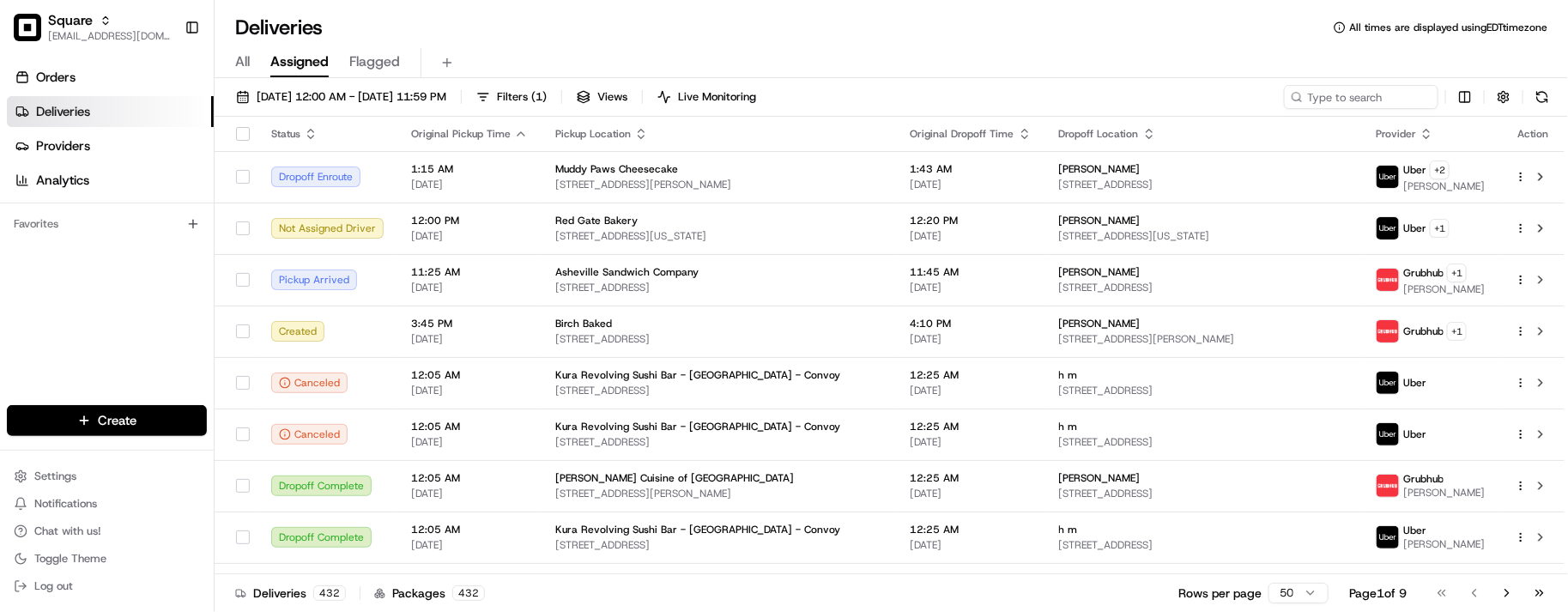 click on "Deliveries All times are displayed using  EDT  timezone All Assigned Flagged 07/15/2025 12:00 AM - 07/15/2025 11:59 PM Filters ( 1 ) Views Live Monitoring Status Original Pickup Time Pickup Location Original Dropoff Time Dropoff Location Provider Action Dropoff Enroute 1:15 AM 07/09/2025 Muddy Paws Cheesecake 3359 Gorham Ave, St Louis Park, MN 55426, USA 1:43 AM 07/09/2025 Seth Gupton 3120 E 45th St, Minneapolis, MN 55406, USA Uber + 2 EFRAIN C. Not Assigned Driver 12:00 PM 07/11/2025 Red Gate Bakery 68 E 1st St, New York, NY 10003, USA 12:20 PM 07/11/2025 Shaun Witten 5 Union Square W, New York, NY 10003, USA Uber + 1 Pickup Arrived 11:25 AM 07/14/2025 Asheville Sandwich Company 330 Rockwood Rd unit 103, Arden, NC 28704, USA 11:45 AM 07/14/2025 Marty Moran 360 Rockwood Rd, Arden, NC 28704, USA Grubhub + 1 Joshua Created 3:45 PM 07/14/2025 Birch Baked 203 River St, Troy, NY 12180, USA 4:10 PM 07/14/2025 Katrina Baker 133 Fonda Rd, Waterford, NY 12188, USA Grubhub + 1 Canceled 12:05 AM 07/15/2025 12:25 AM h m" at bounding box center (891, 306) 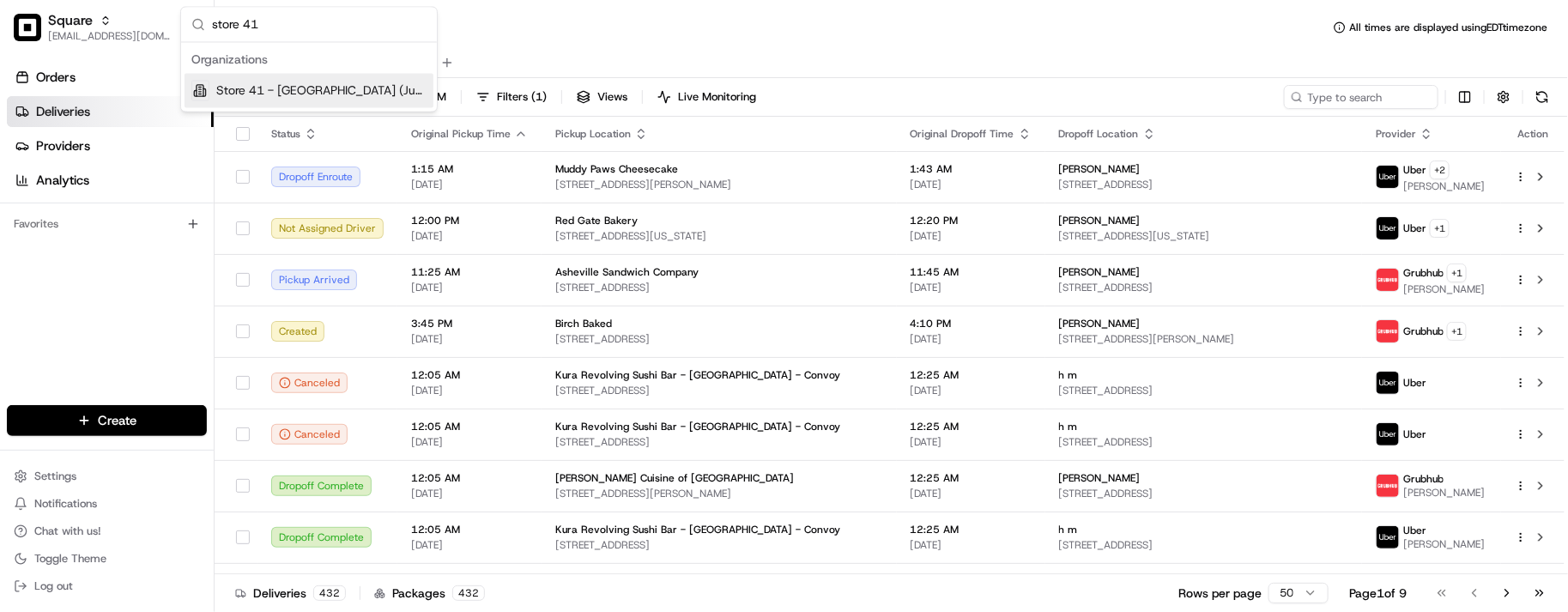 type on "store 41" 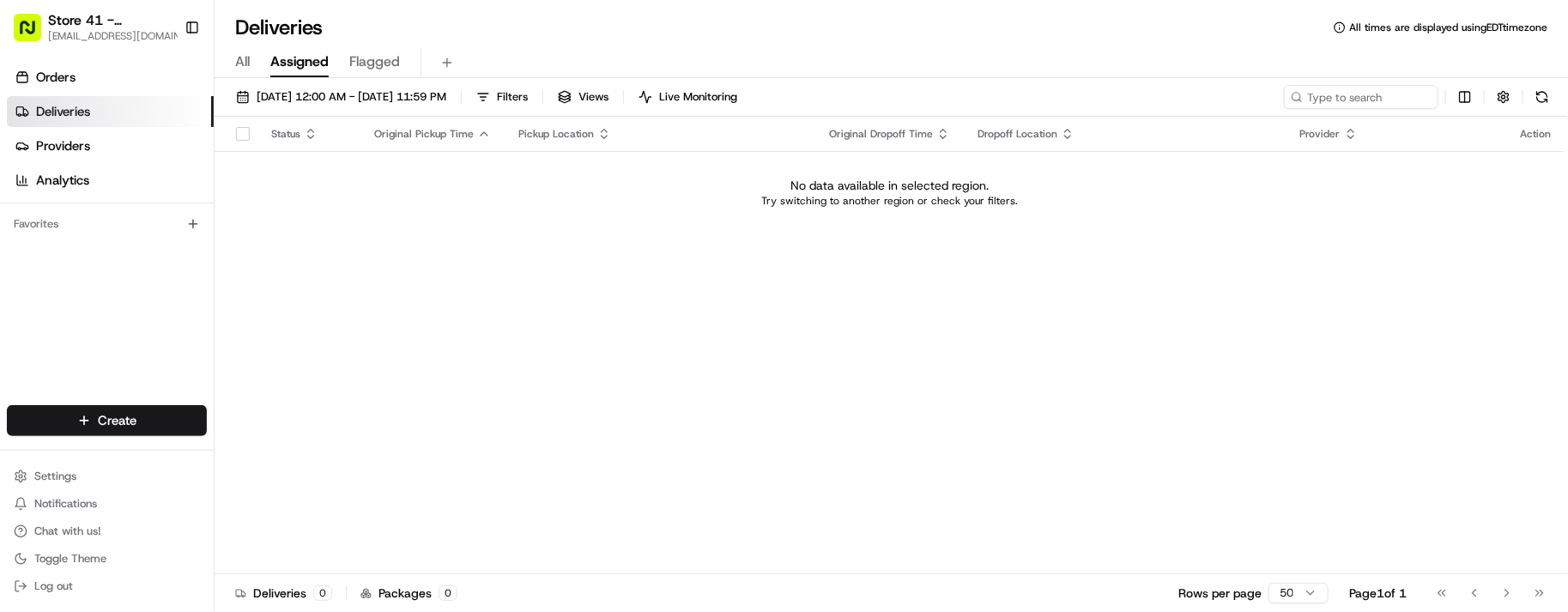 click on "All Assigned Flagged" at bounding box center (891, 63) 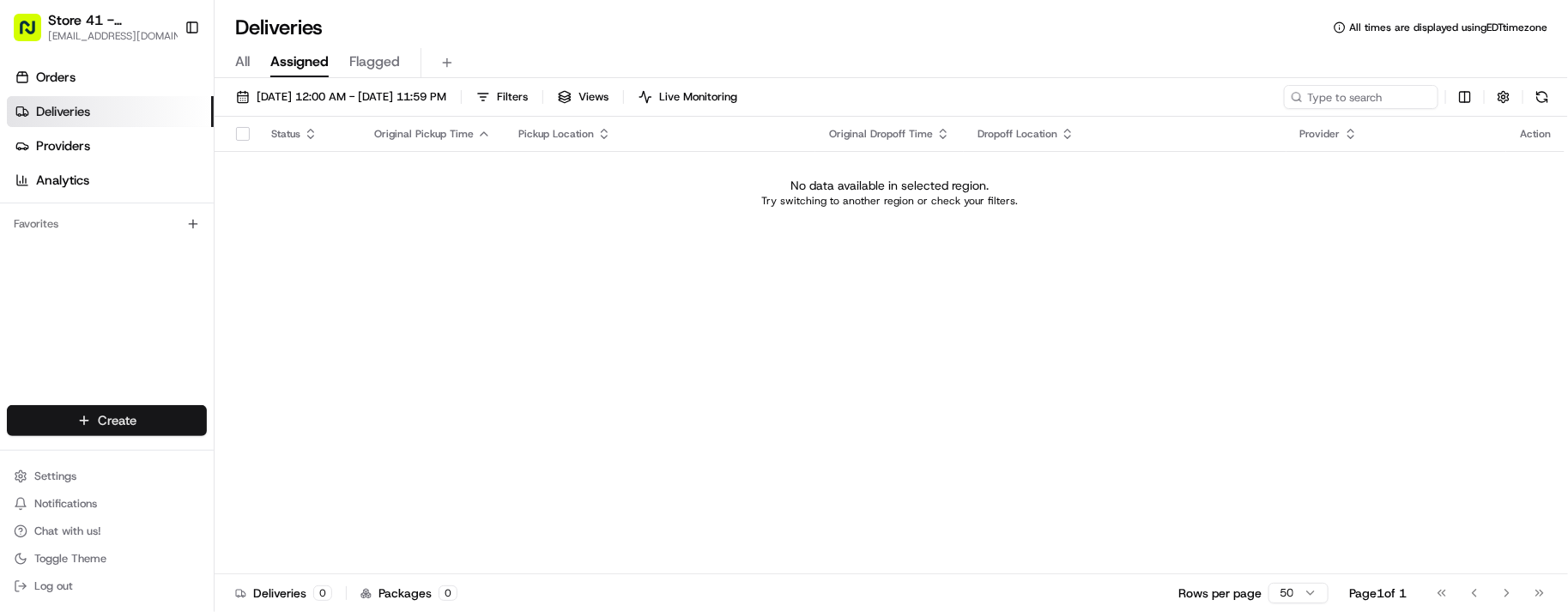 click on "Store 41 - Fort Lauderdale (Just Salad) lseguiran@nashhelp.com Toggle Sidebar Orders Deliveries Providers Analytics Favorites Main Menu Members & Organization Organization Users Roles Preferences Customization Portal Tracking Orchestration Automations Dispatch Strategy Optimization Strategy Shipping Labels Manifest Locations Pickup Locations Dropoff Locations Billing Billing Refund Requests Integrations Notification Triggers Webhooks API Keys Request Logs Create Settings Notifications Chat with us! Toggle Theme Log out Deliveries All times are displayed using  EDT  timezone All Assigned Flagged 07/15/2025 12:00 AM - 07/15/2025 11:59 PM Filters Views Live Monitoring Status Original Pickup Time Pickup Location Original Dropoff Time Dropoff Location Provider Action No data available in selected region. Try switching to another region or check your filters. Deliveries 0 Packages 0 Rows per page 50 Page  1  of   1 Go to first page Go to previous page Go to next page Go to last page" at bounding box center (784, 306) 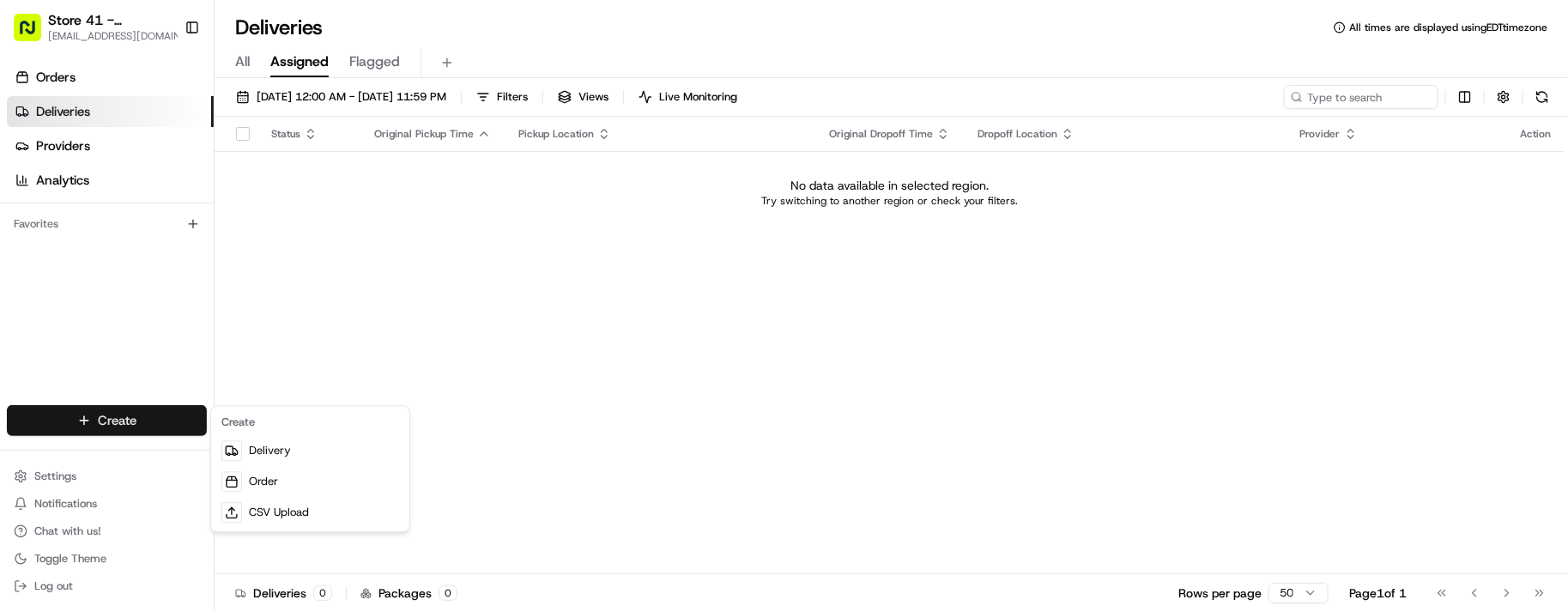 click on "Store 41 - Fort Lauderdale (Just Salad) lseguiran@nashhelp.com Toggle Sidebar Orders Deliveries Providers Analytics Favorites Main Menu Members & Organization Organization Users Roles Preferences Customization Portal Tracking Orchestration Automations Dispatch Strategy Optimization Strategy Shipping Labels Manifest Locations Pickup Locations Dropoff Locations Billing Billing Refund Requests Integrations Notification Triggers Webhooks API Keys Request Logs Create Settings Notifications Chat with us! Toggle Theme Log out Deliveries All times are displayed using  EDT  timezone All Assigned Flagged 07/15/2025 12:00 AM - 07/15/2025 11:59 PM Filters Views Live Monitoring Status Original Pickup Time Pickup Location Original Dropoff Time Dropoff Location Provider Action No data available in selected region. Try switching to another region or check your filters. Deliveries 0 Packages 0 Rows per page 50 Page  1  of   1 Go to first page Go to previous page Go to next page Go to last page" at bounding box center [784, 306] 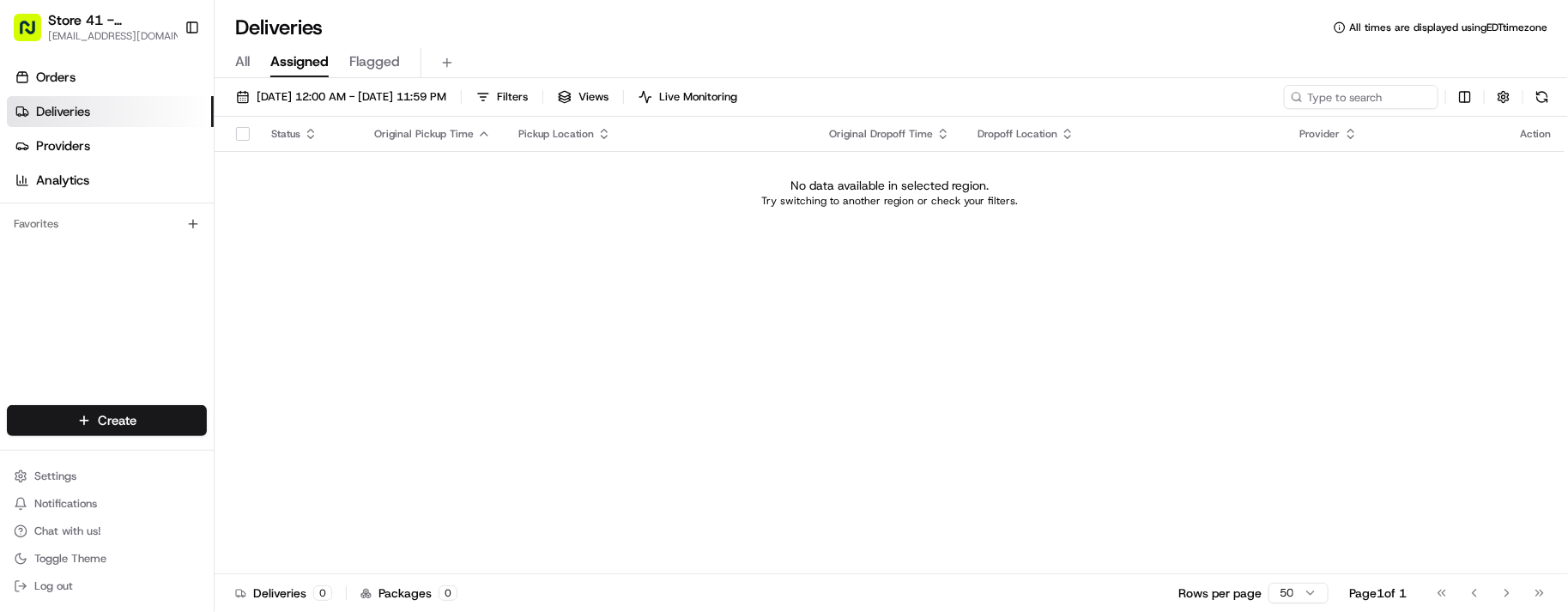 click on "Create" at bounding box center [106, 421] 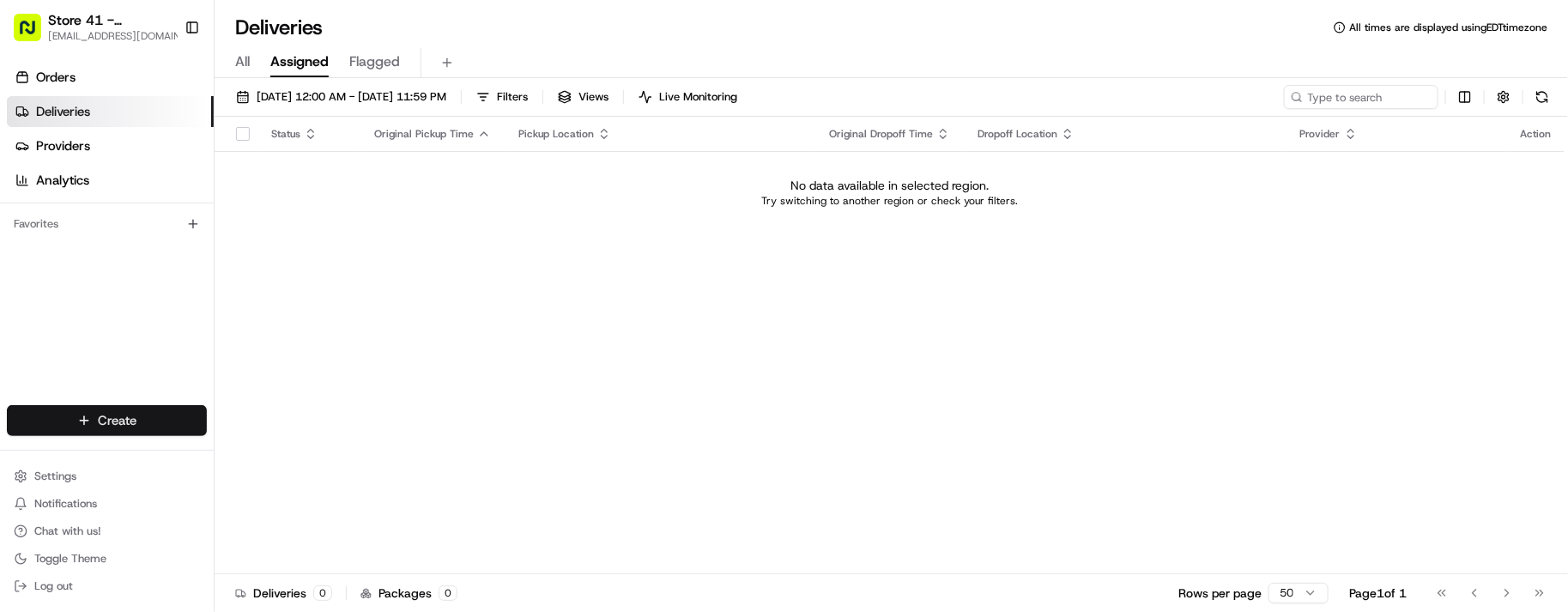 click on "Store 41 - Fort Lauderdale (Just Salad) lseguiran@nashhelp.com Toggle Sidebar Orders Deliveries Providers Analytics Favorites Main Menu Members & Organization Organization Users Roles Preferences Customization Portal Tracking Orchestration Automations Dispatch Strategy Optimization Strategy Shipping Labels Manifest Locations Pickup Locations Dropoff Locations Billing Billing Refund Requests Integrations Notification Triggers Webhooks API Keys Request Logs Create Settings Notifications Chat with us! Toggle Theme Log out Deliveries All times are displayed using  EDT  timezone All Assigned Flagged 07/15/2025 12:00 AM - 07/15/2025 11:59 PM Filters Views Live Monitoring Status Original Pickup Time Pickup Location Original Dropoff Time Dropoff Location Provider Action No data available in selected region. Try switching to another region or check your filters. Deliveries 0 Packages 0 Rows per page 50 Page  1  of   1 Go to first page Go to previous page Go to next page Go to last page" at bounding box center [784, 306] 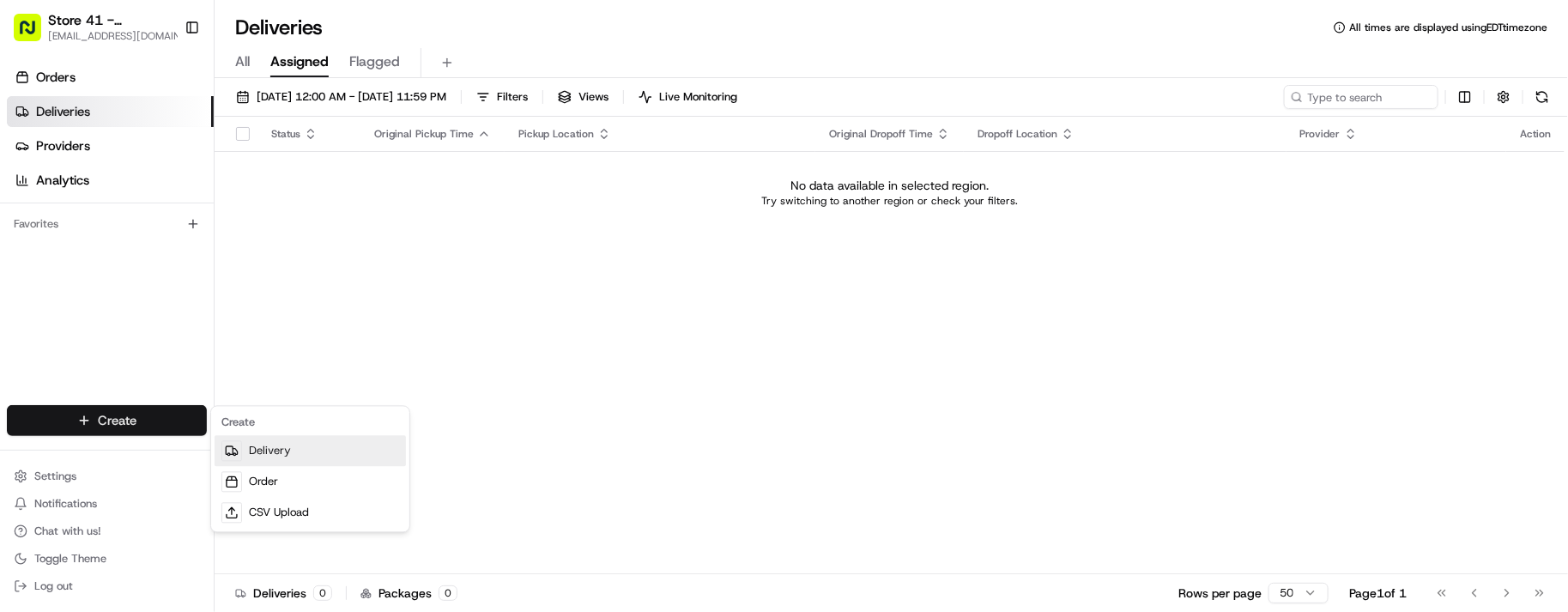 click on "Delivery" at bounding box center (310, 451) 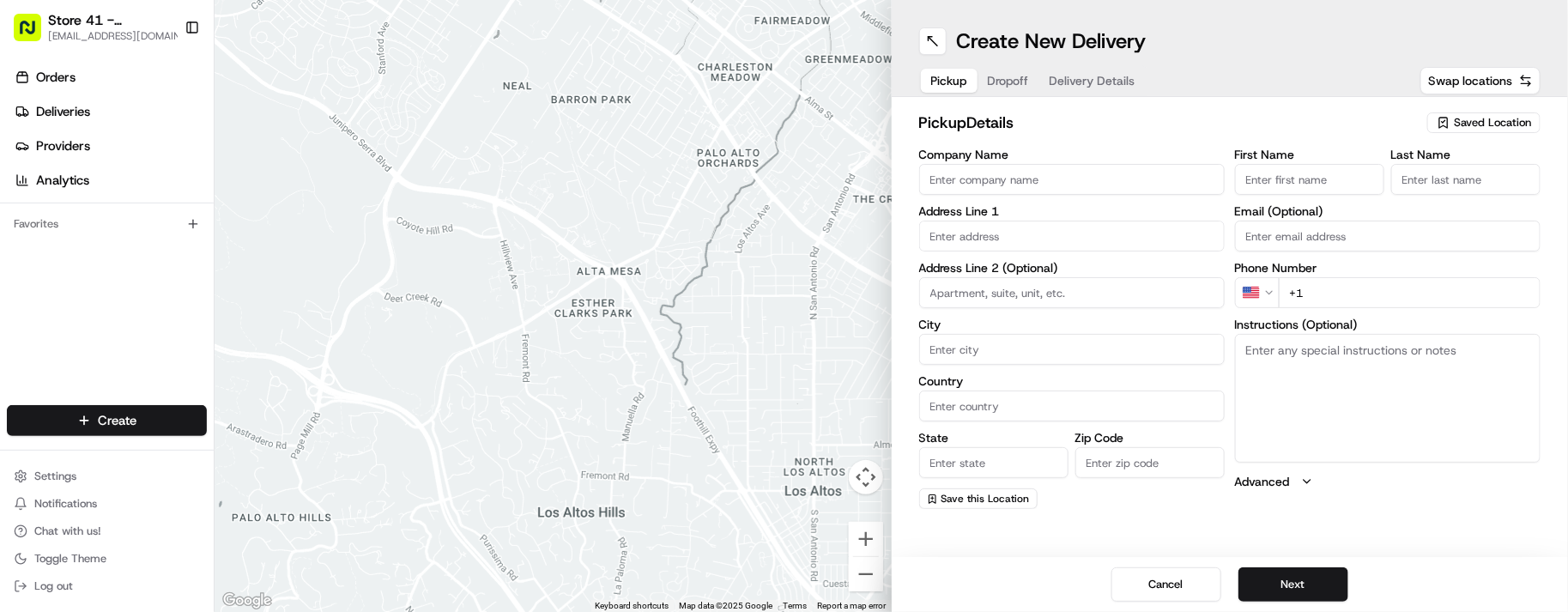 drag, startPoint x: 419, startPoint y: 263, endPoint x: 232, endPoint y: 288, distance: 188.66372 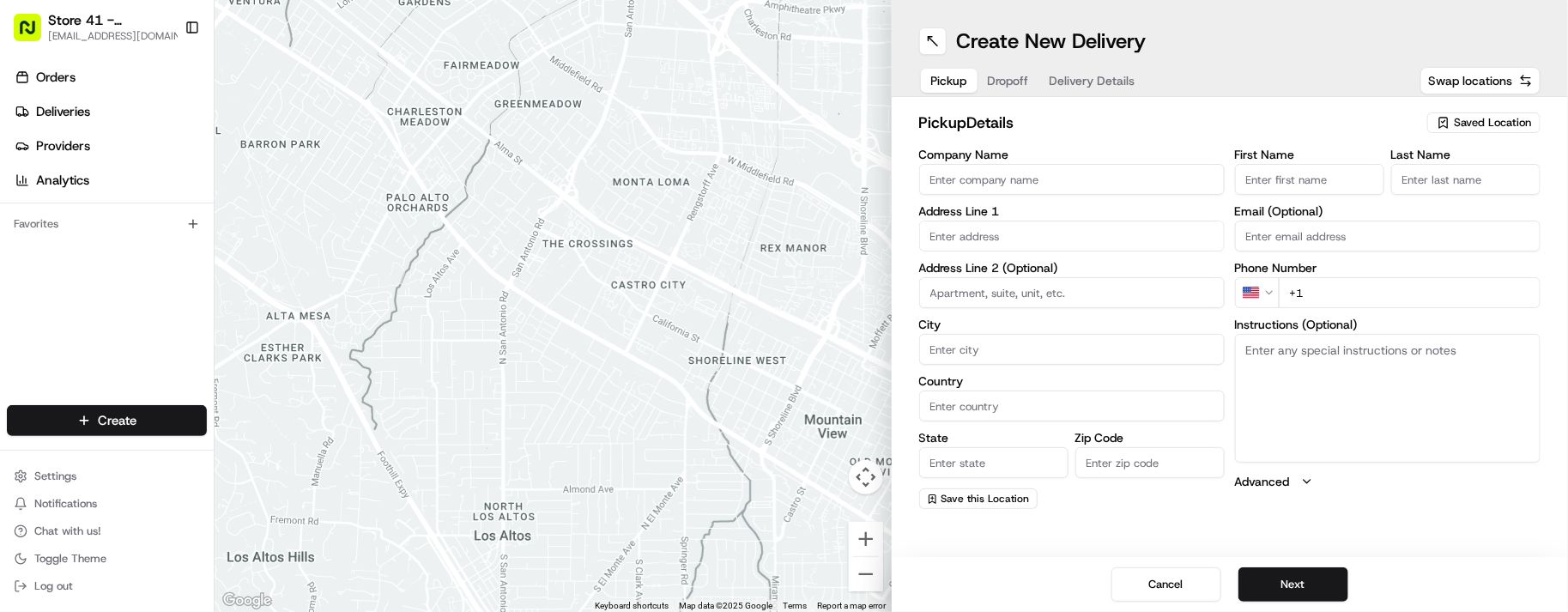 click on "Orders Deliveries Providers Analytics Favorites" at bounding box center [106, 237] 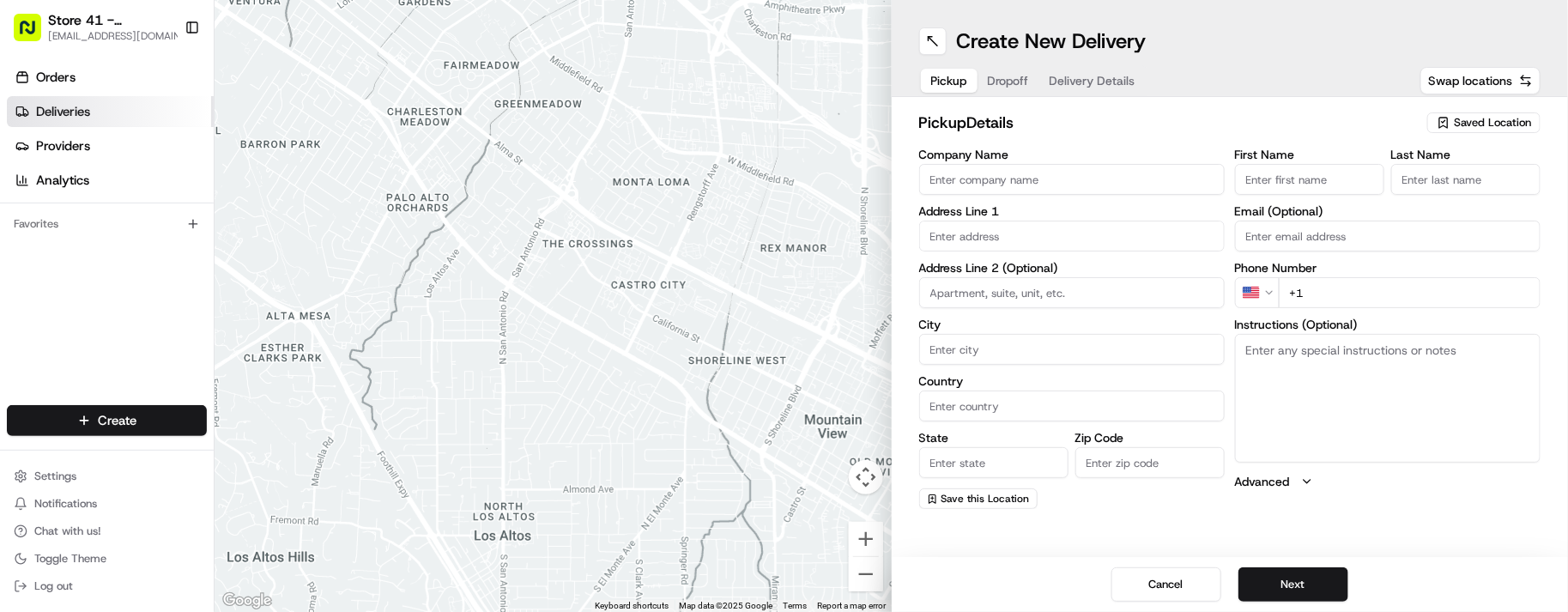 click on "Deliveries" at bounding box center [110, 112] 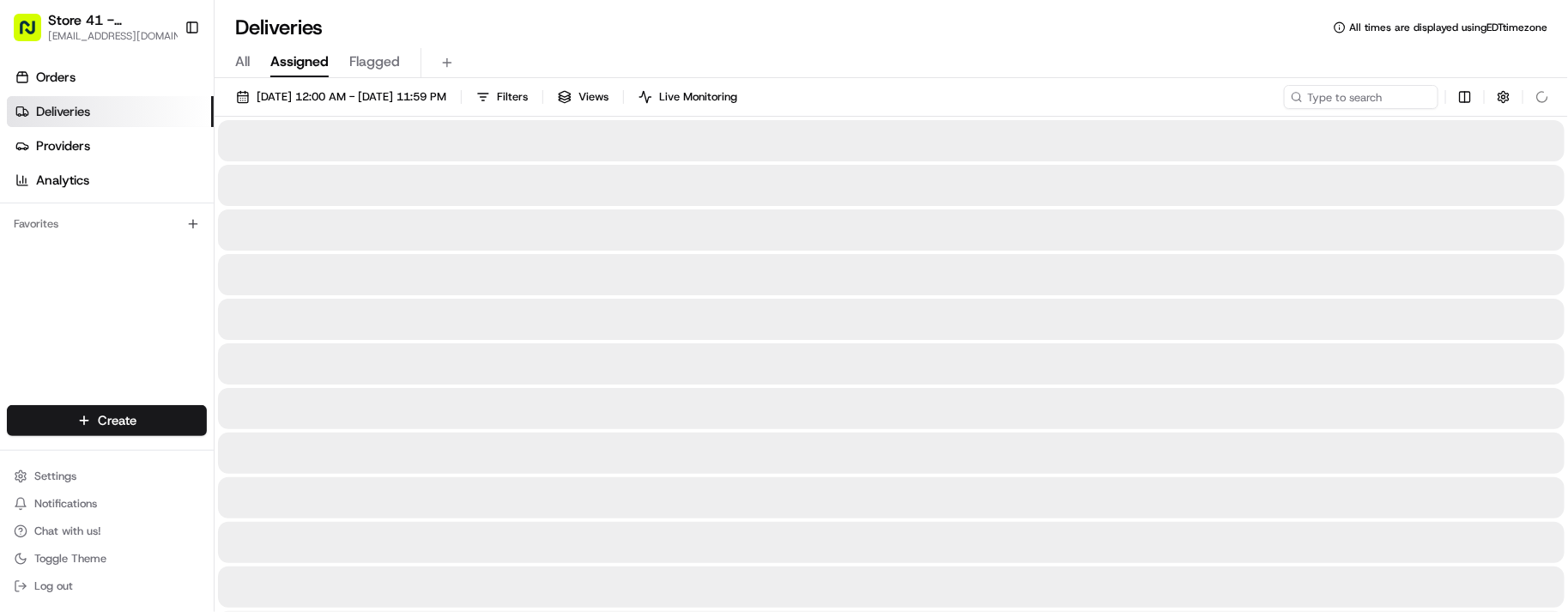 click on "All Assigned Flagged" at bounding box center (891, 63) 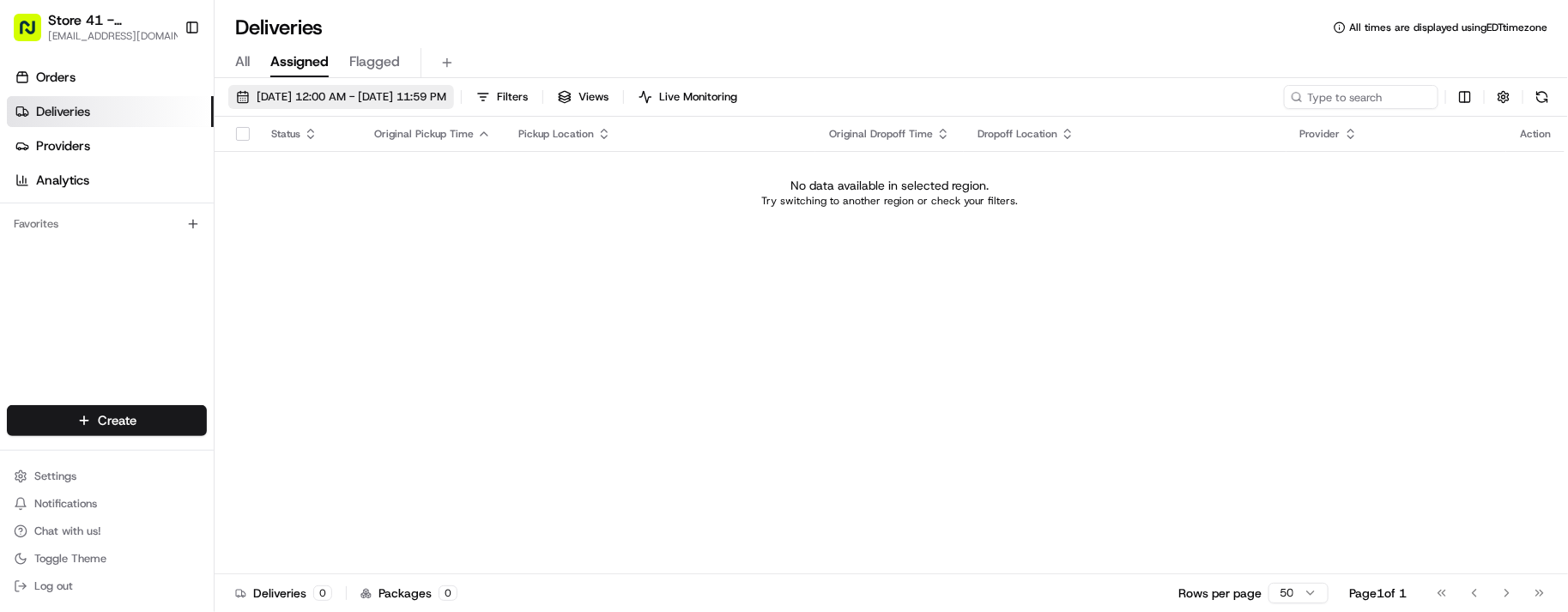 click on "07/15/2025 12:00 AM - 07/15/2025 11:59 PM" at bounding box center [351, 97] 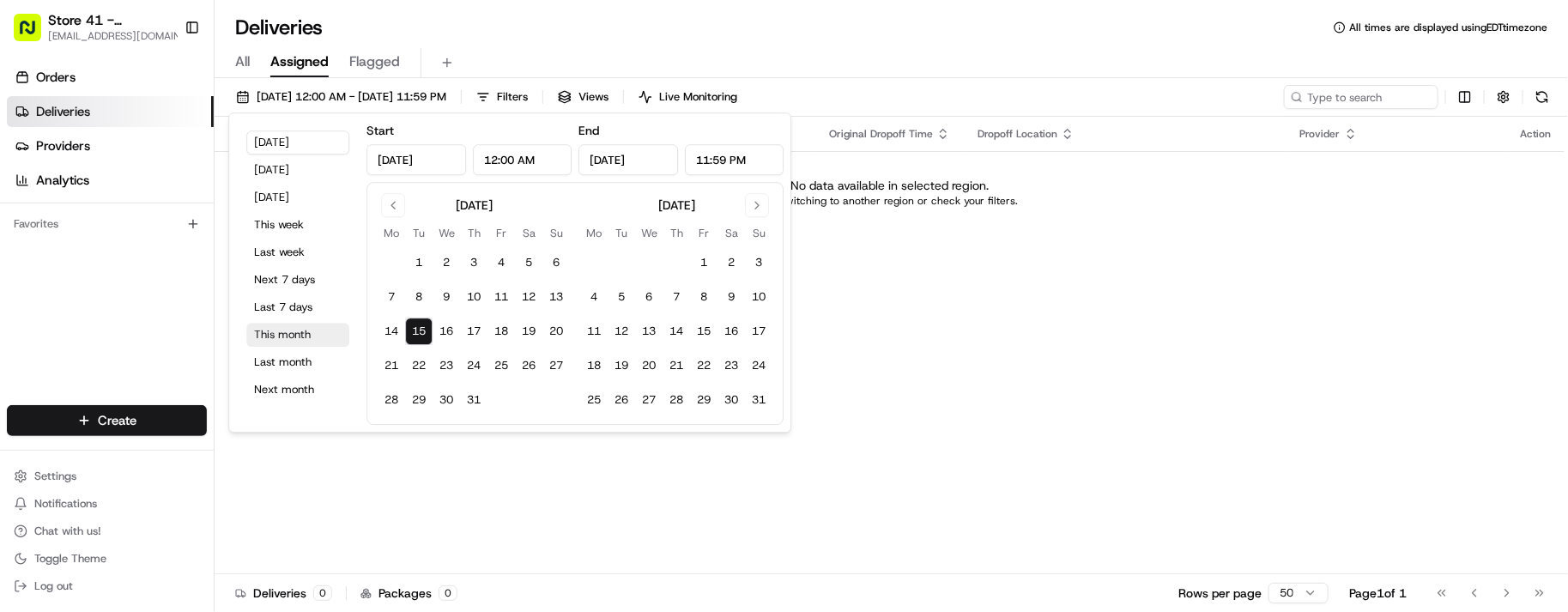 click on "This month" at bounding box center (298, 335) 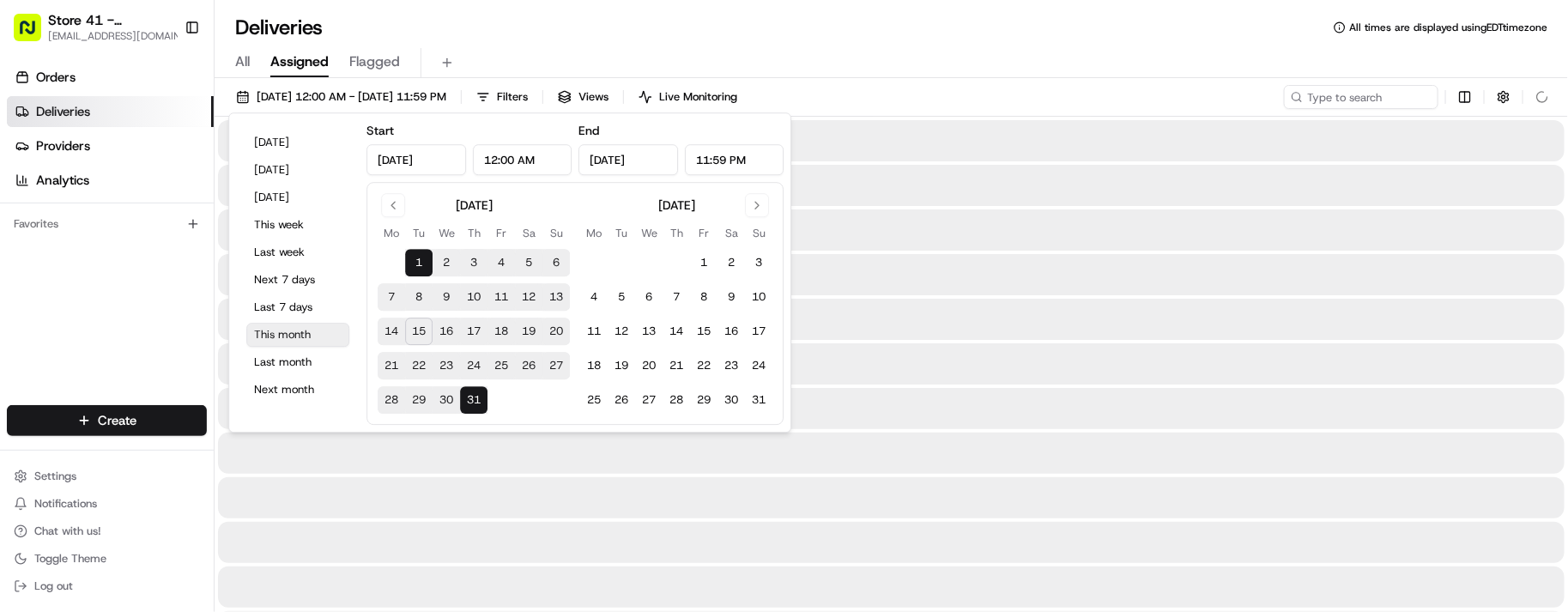 type on "Jul 1, 2025" 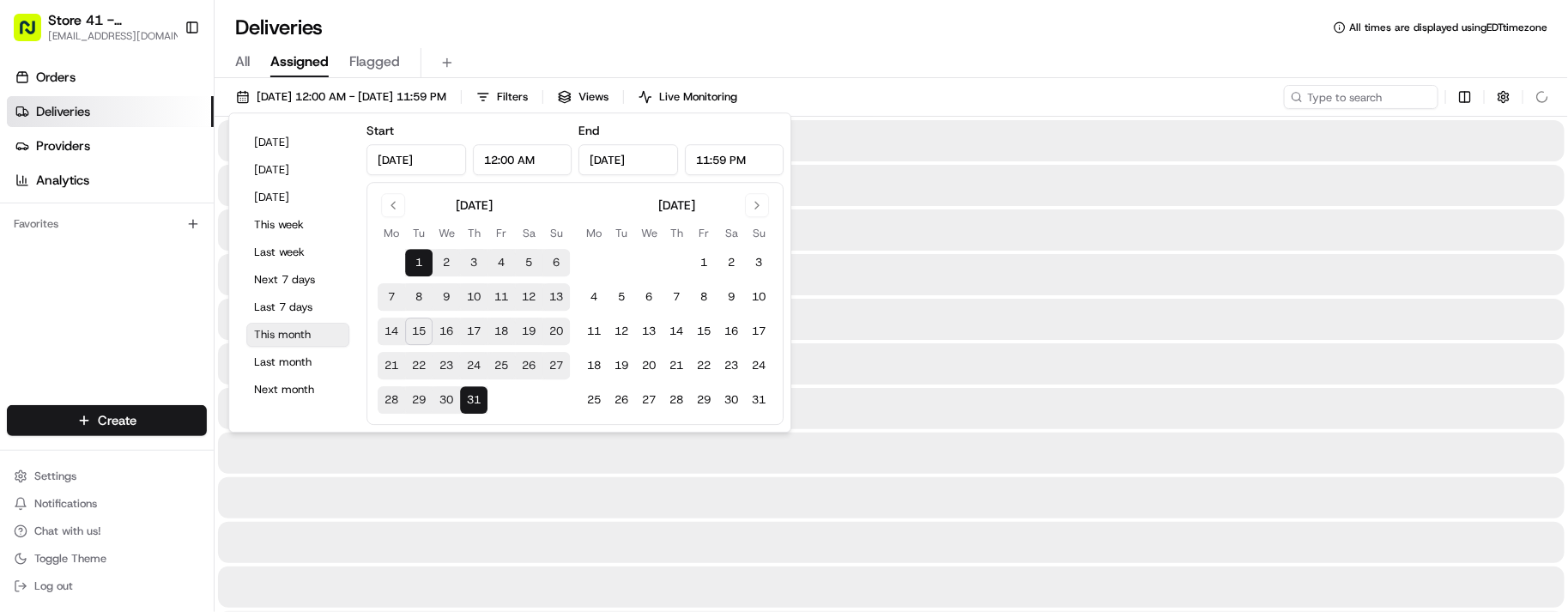type on "Jul 31, 2025" 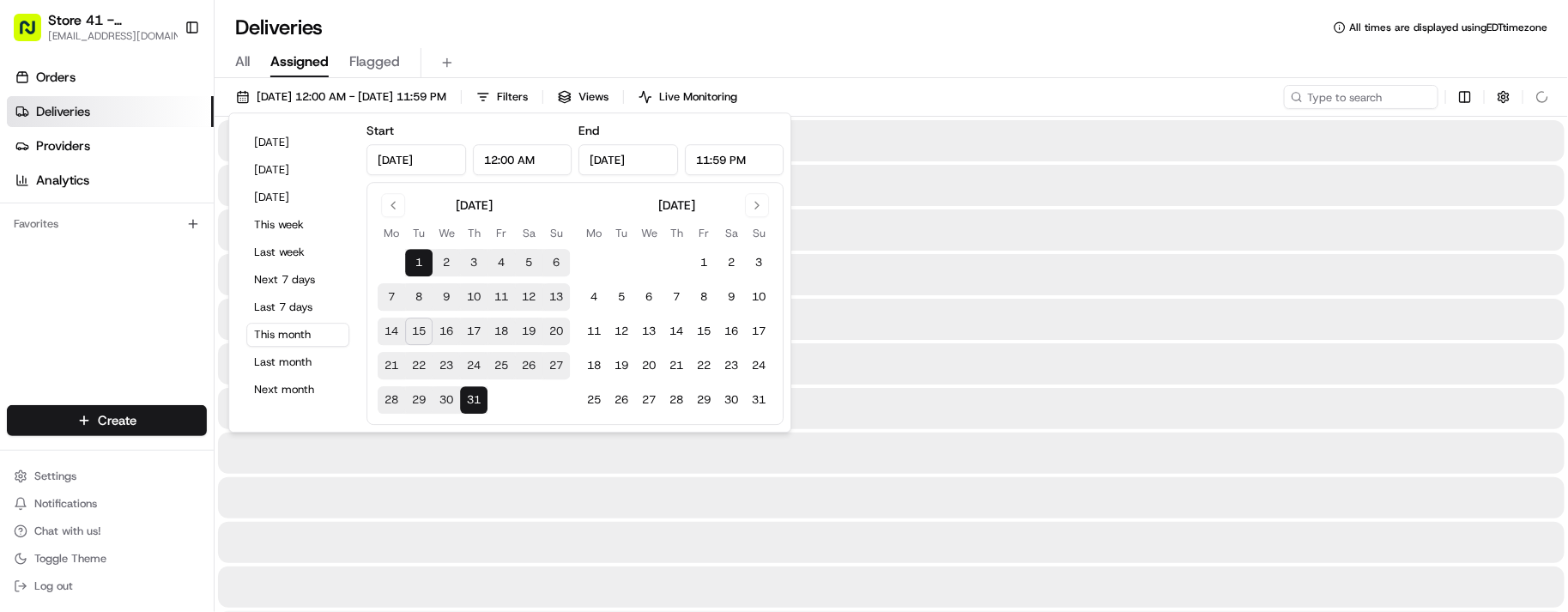 click on "Deliveries All times are displayed using  EDT  timezone" at bounding box center [891, 27] 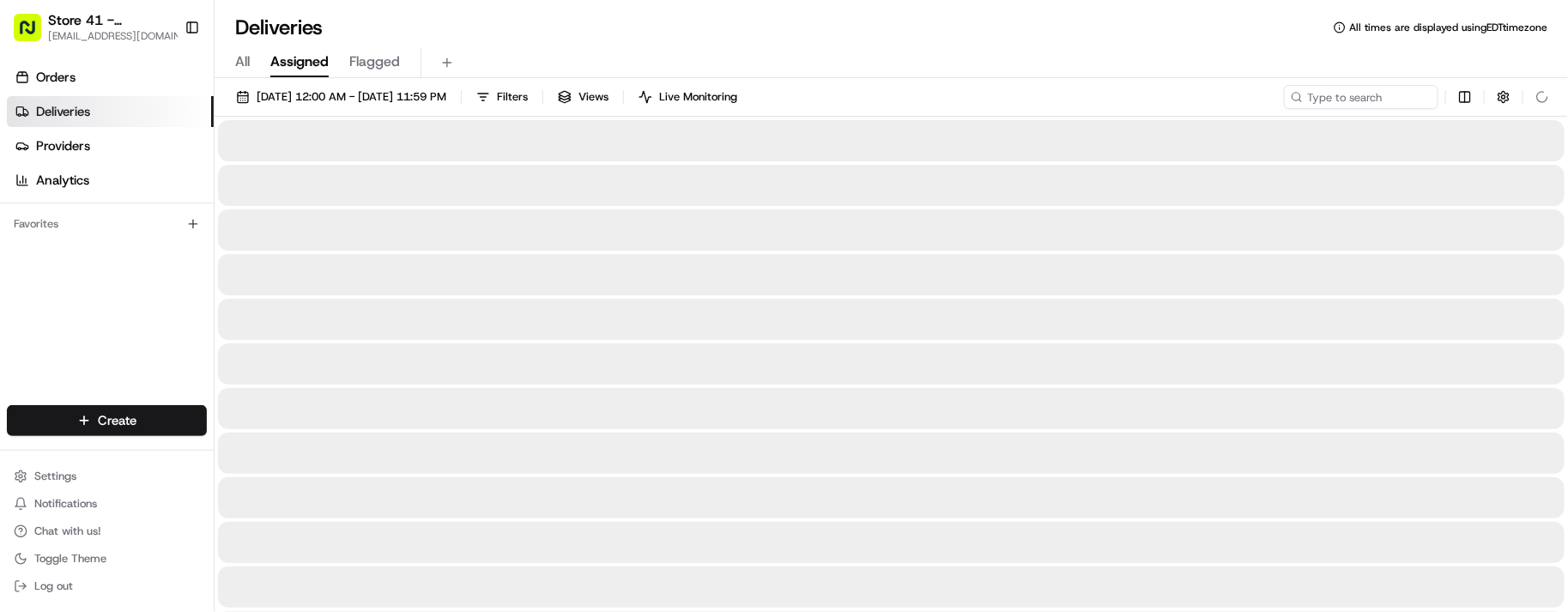 click on "Deliveries All times are displayed using  EDT  timezone" at bounding box center (891, 27) 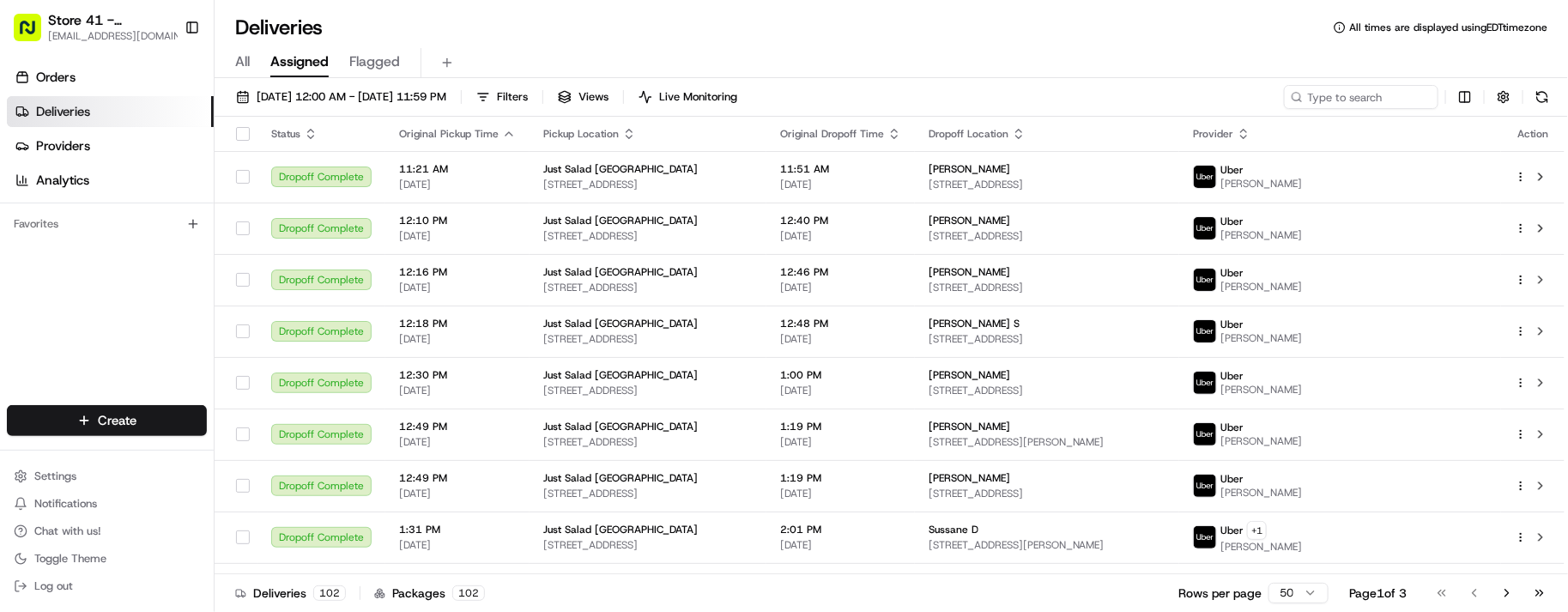 click on "All Assigned Flagged" at bounding box center (891, 59) 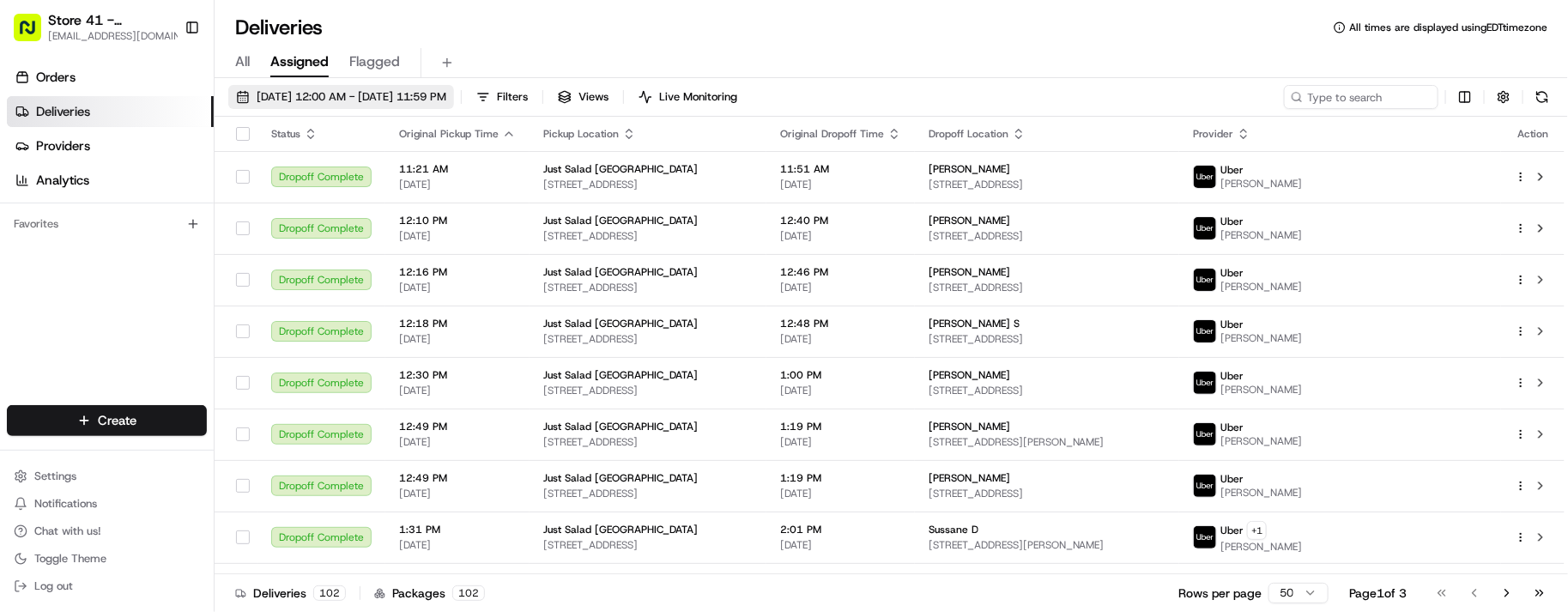 click on "07/01/2025 12:00 AM - 07/31/2025 11:59 PM" at bounding box center [351, 97] 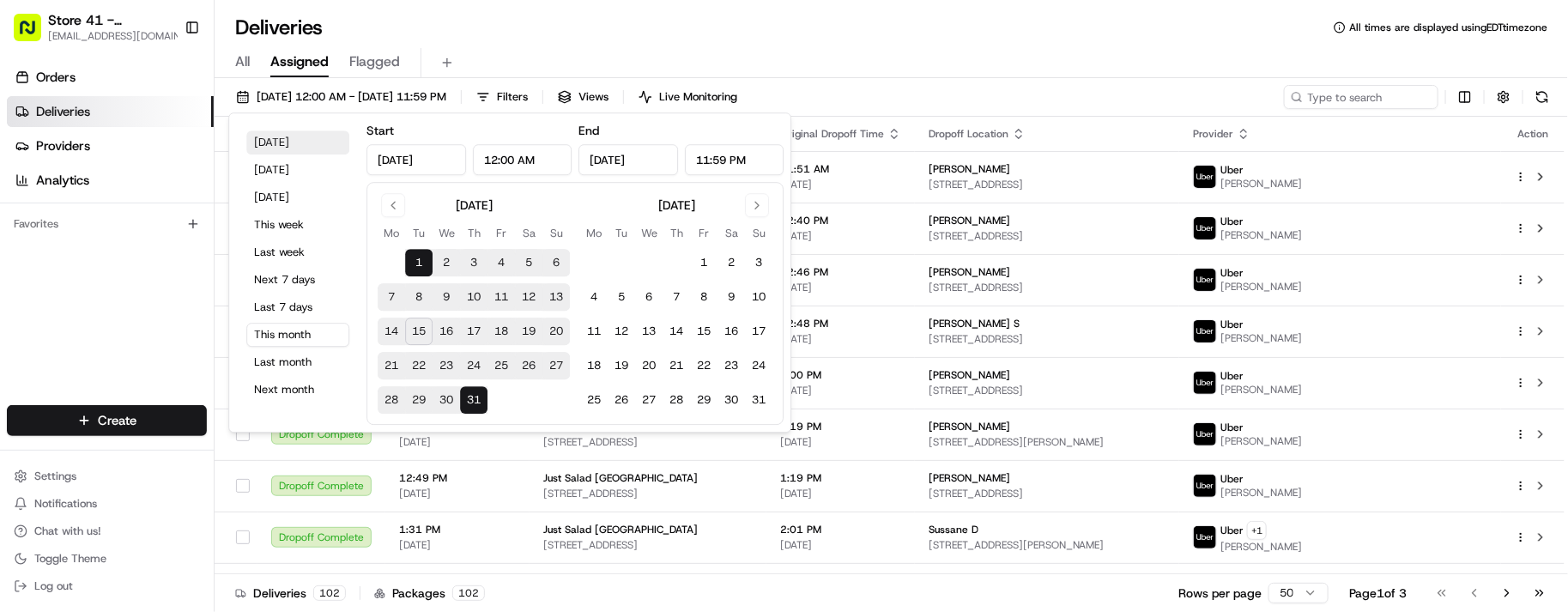 click on "[DATE]" at bounding box center (298, 142) 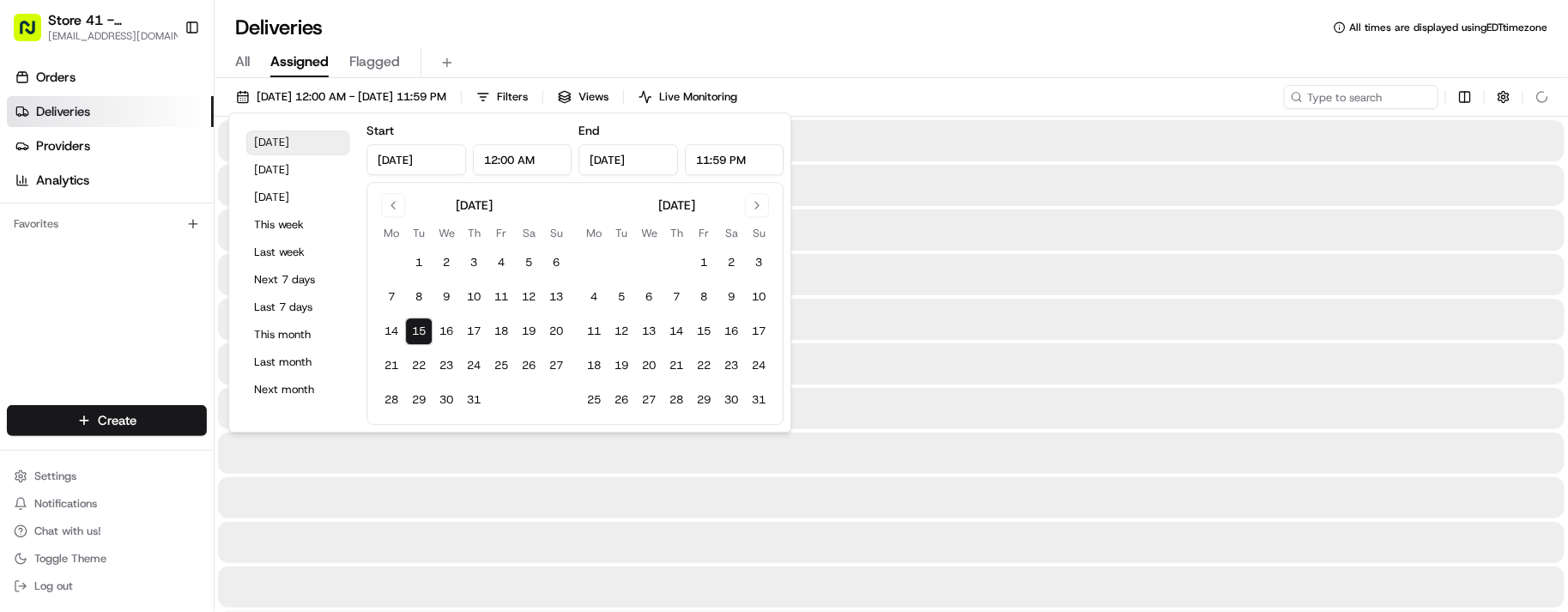 type on "[DATE]" 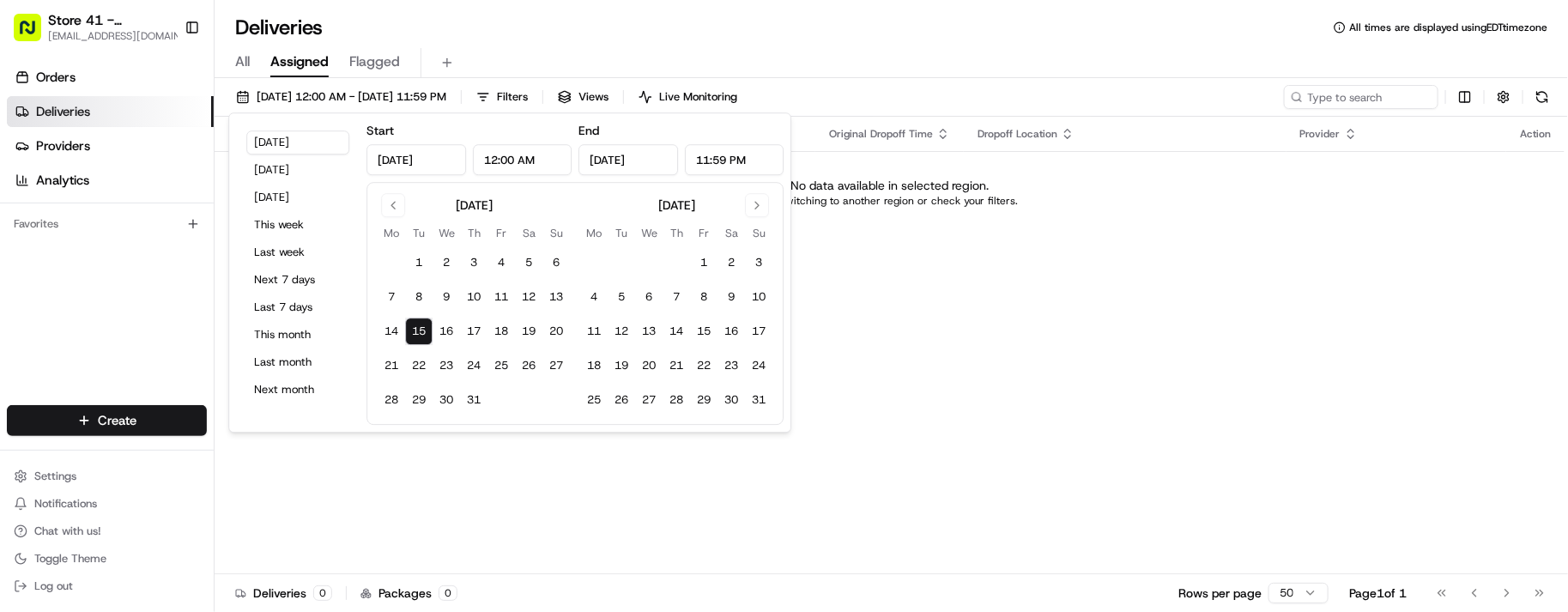 click on "All Assigned Flagged" at bounding box center (891, 59) 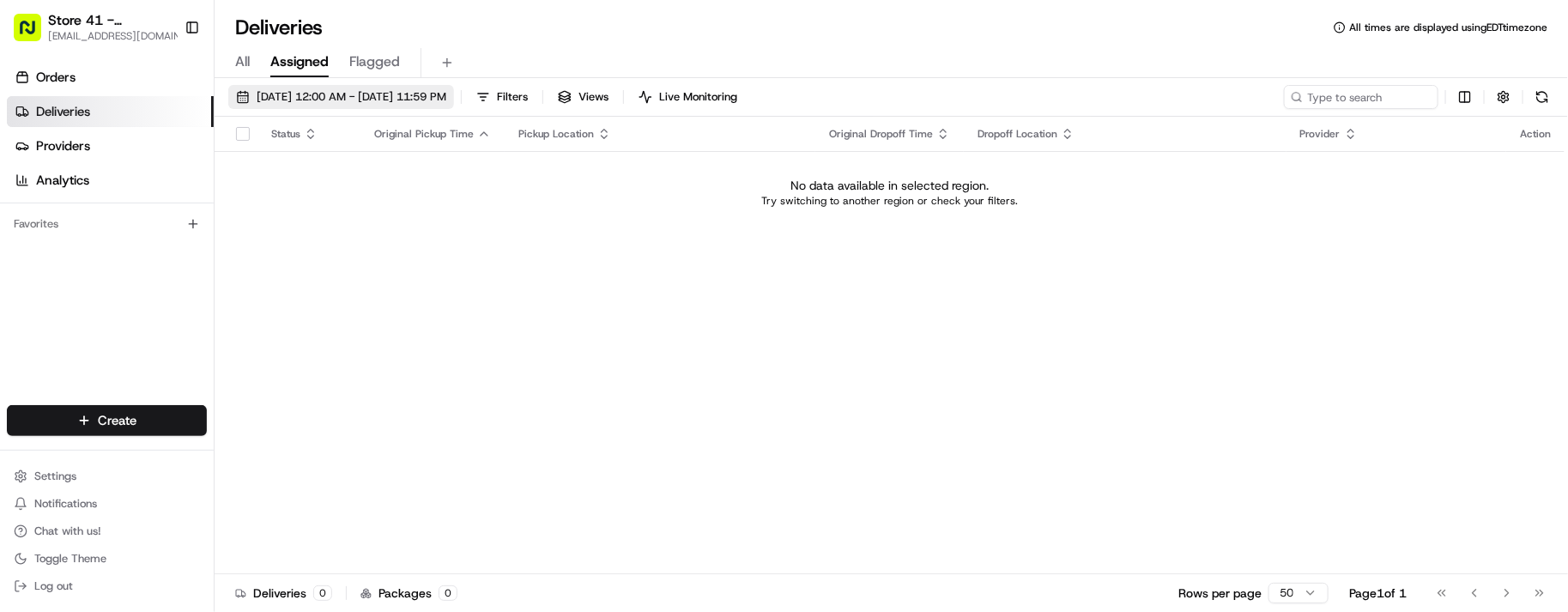 click on "[DATE] 12:00 AM - [DATE] 11:59 PM" at bounding box center [351, 97] 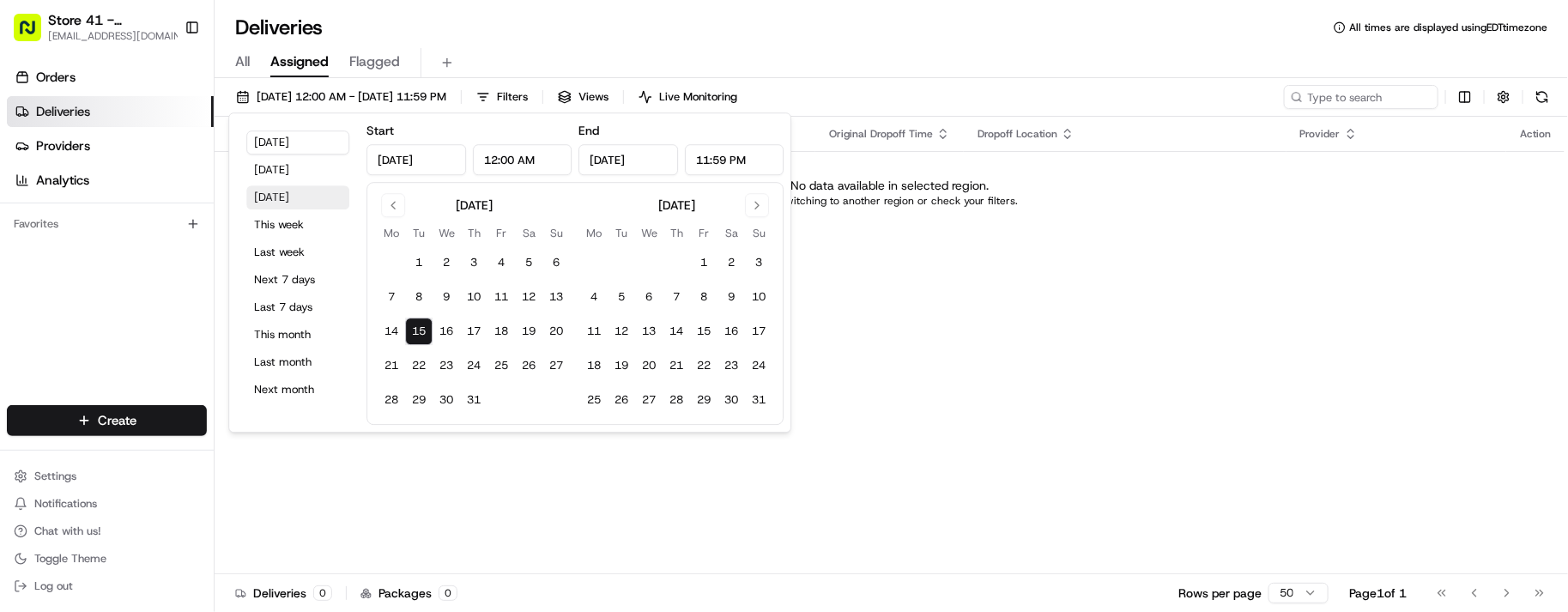 click on "[DATE]" at bounding box center (298, 197) 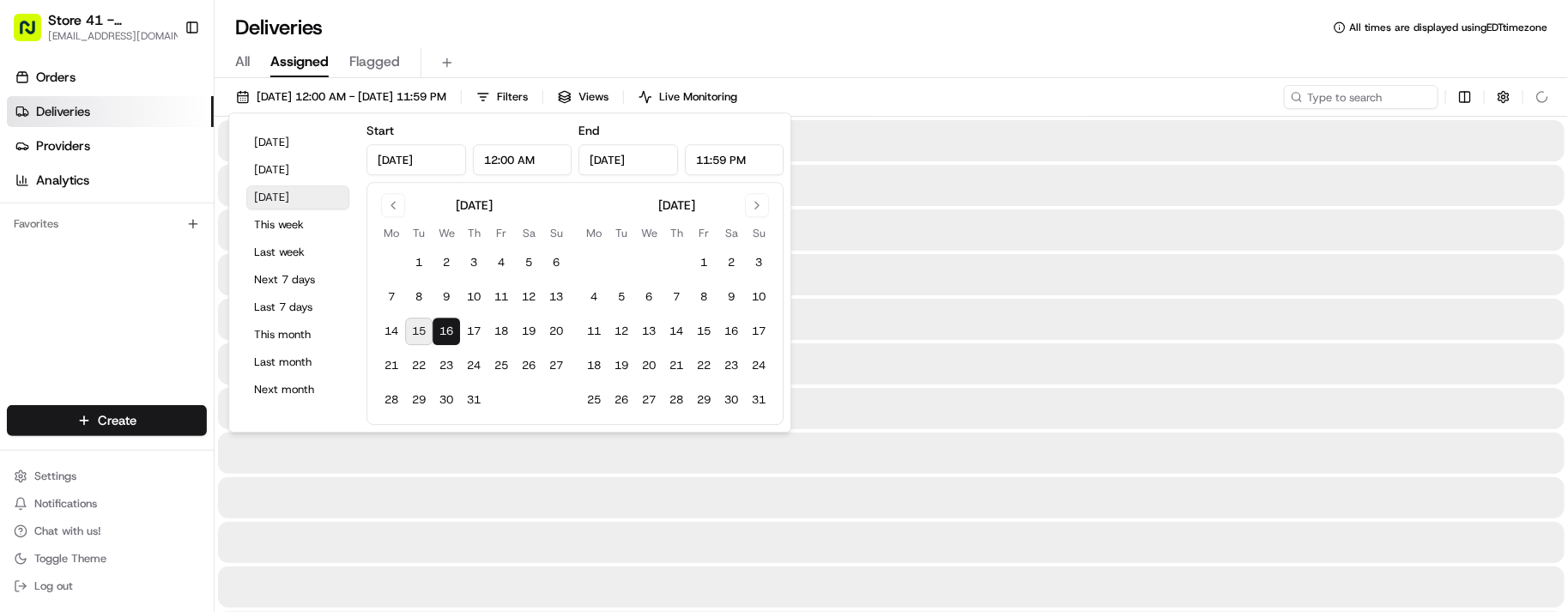 type on "[DATE]" 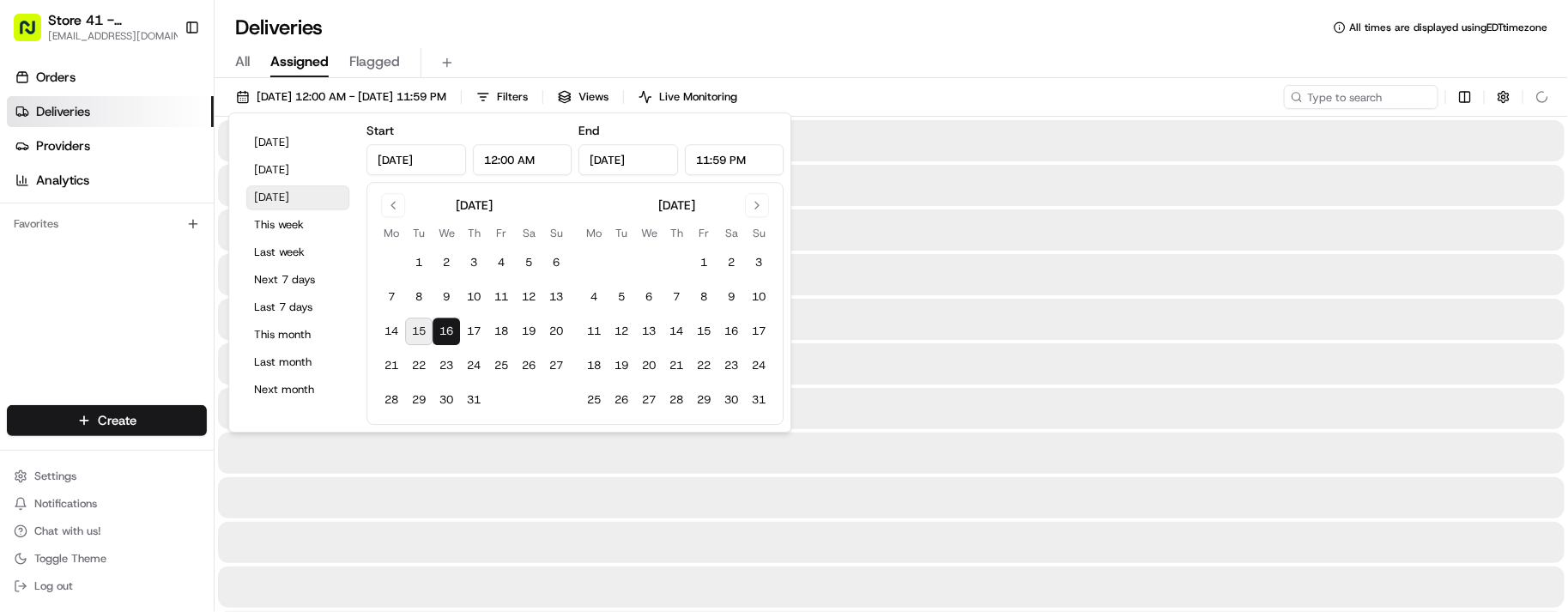 type on "[DATE]" 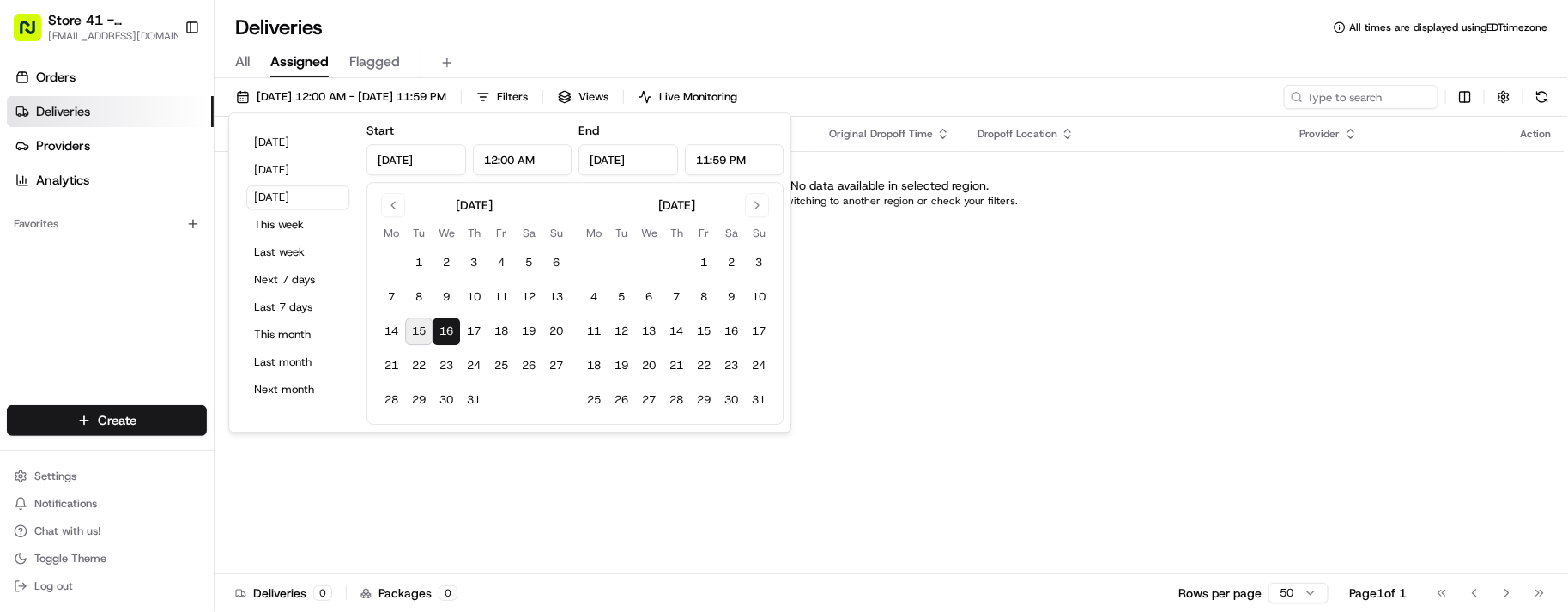 click on "All Assigned Flagged" at bounding box center [891, 59] 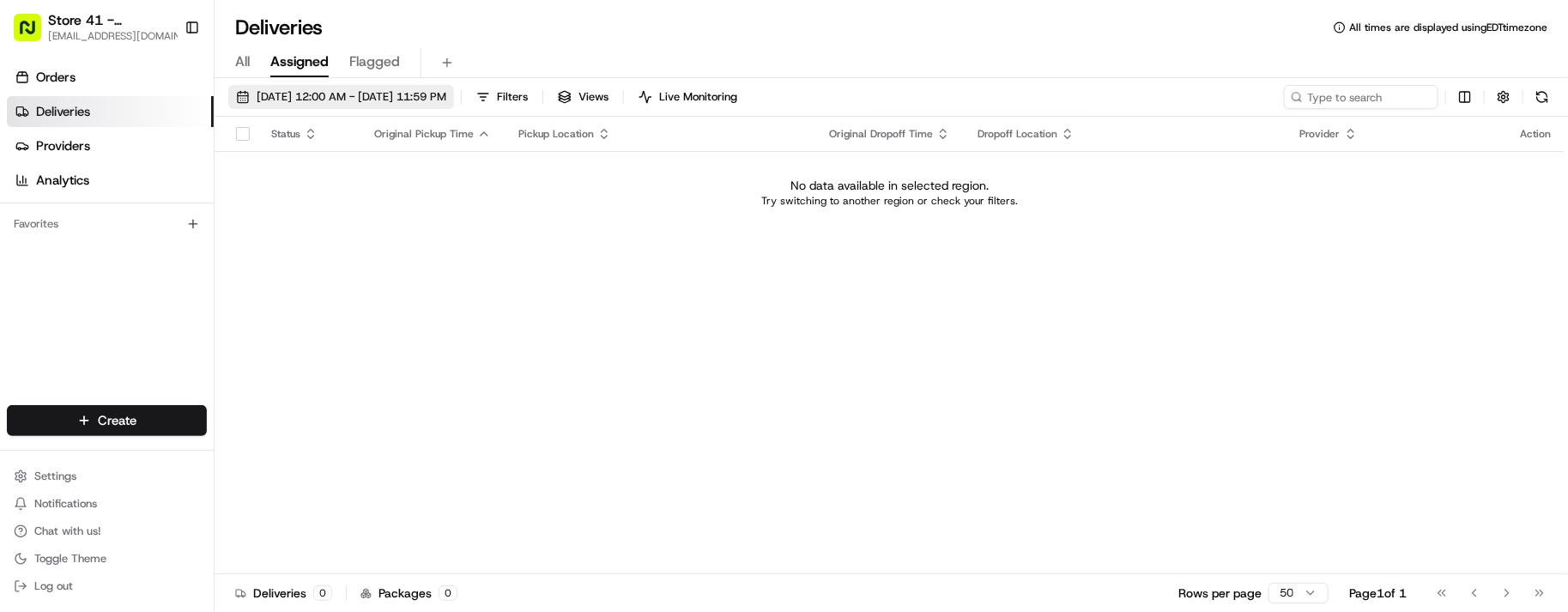 click on "07/16/2025 12:00 AM - 07/16/2025 11:59 PM" at bounding box center [351, 97] 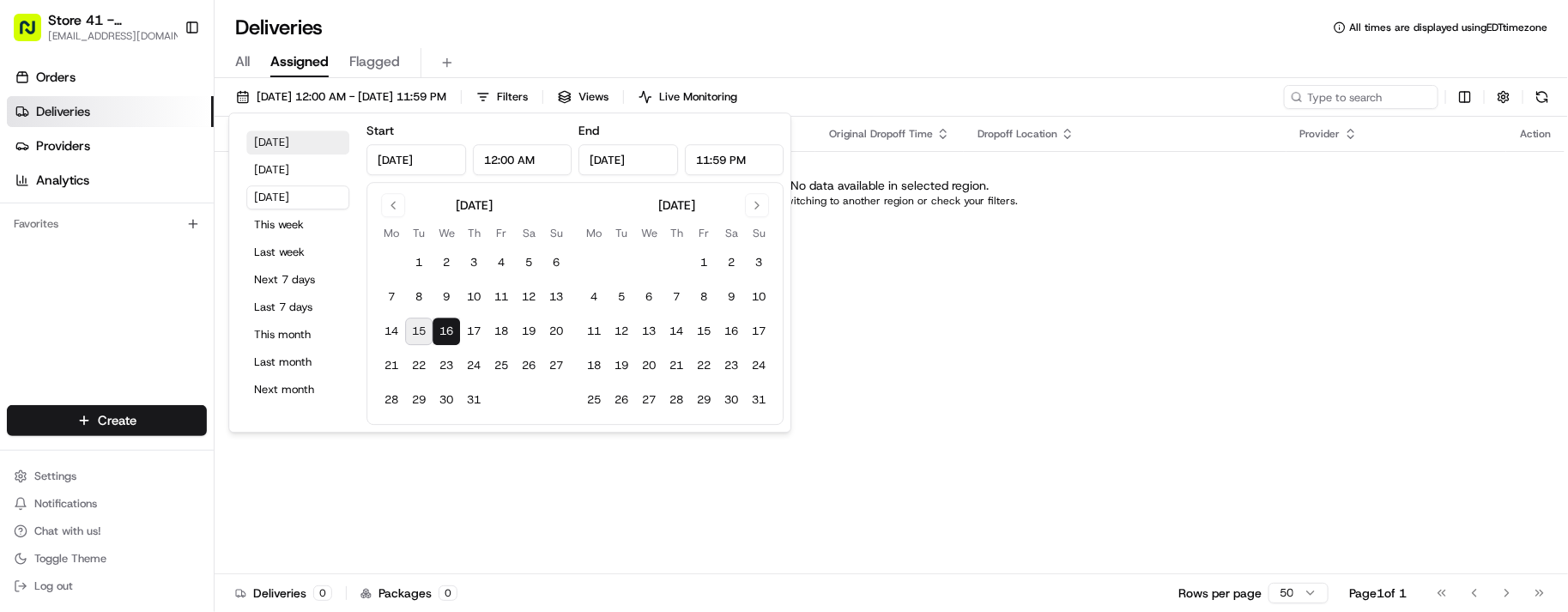 click on "Today" at bounding box center [298, 142] 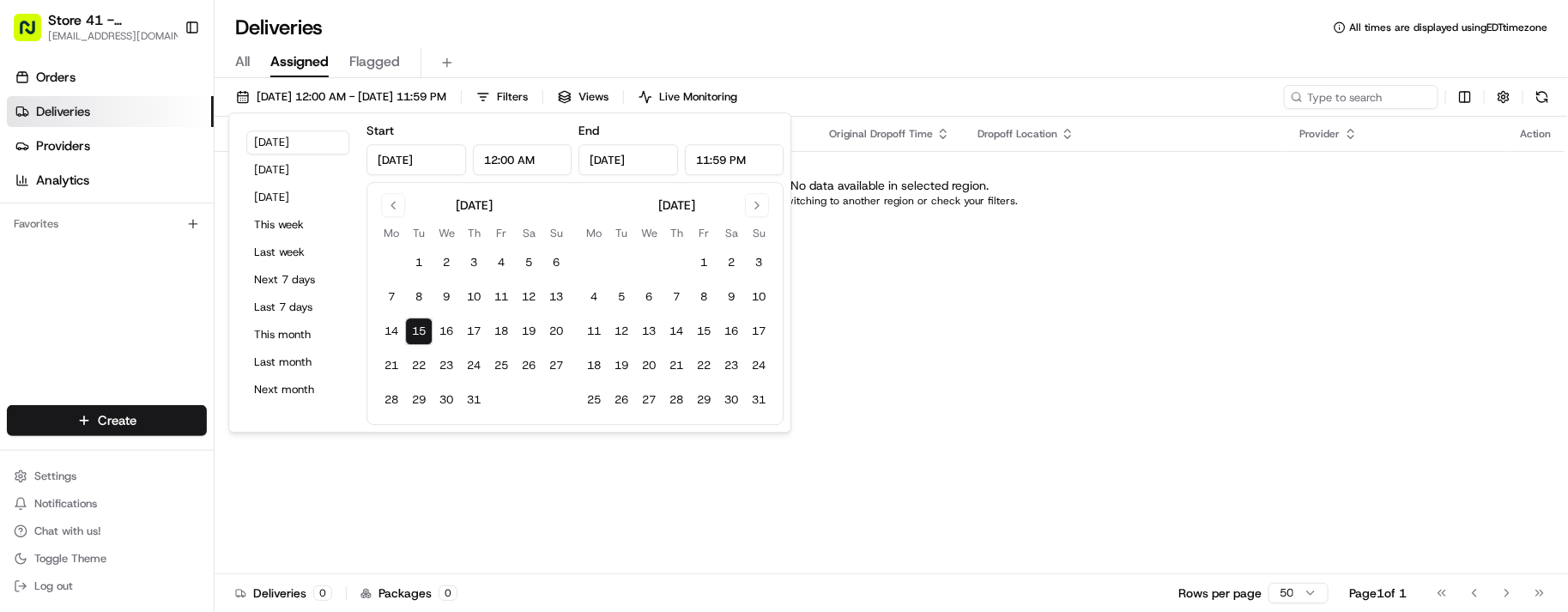 drag, startPoint x: 1153, startPoint y: 474, endPoint x: 1097, endPoint y: 461, distance: 57.48913 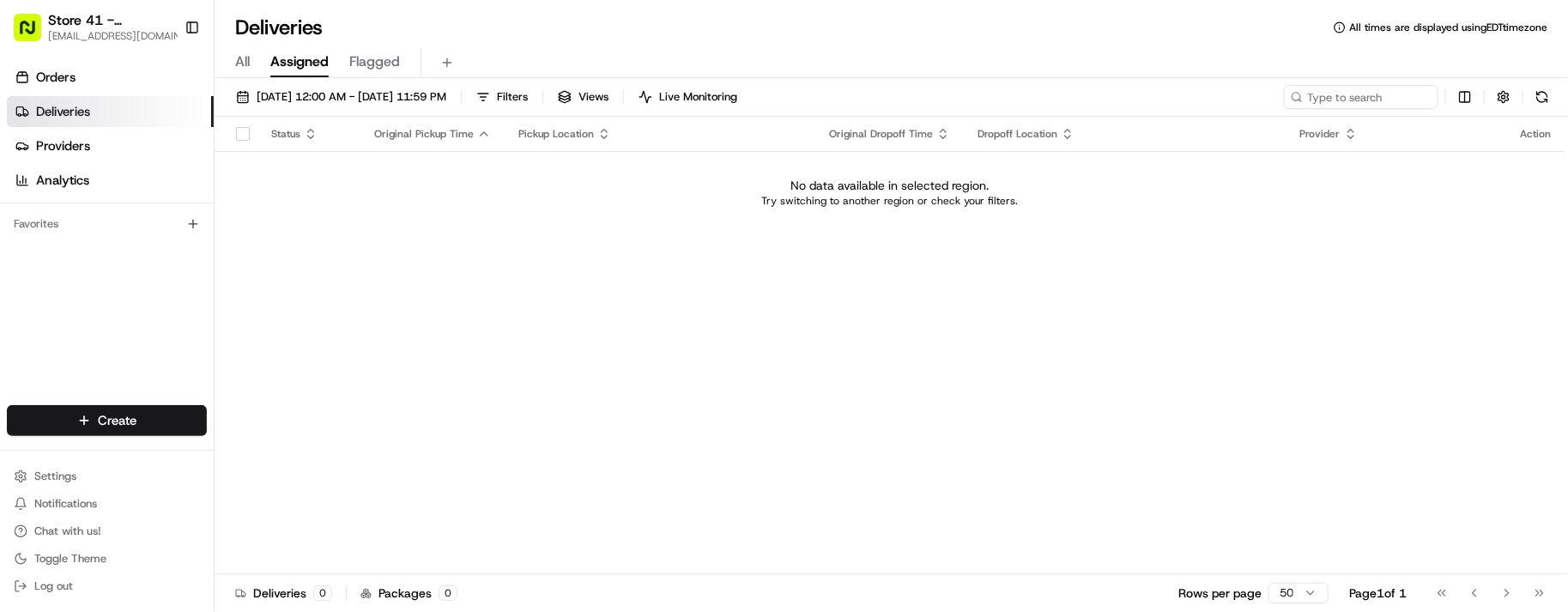 click on "Status Original Pickup Time Pickup Location Original Dropoff Time Dropoff Location Provider Action No data available in selected region. Try switching to another region or check your filters." at bounding box center (889, 345) 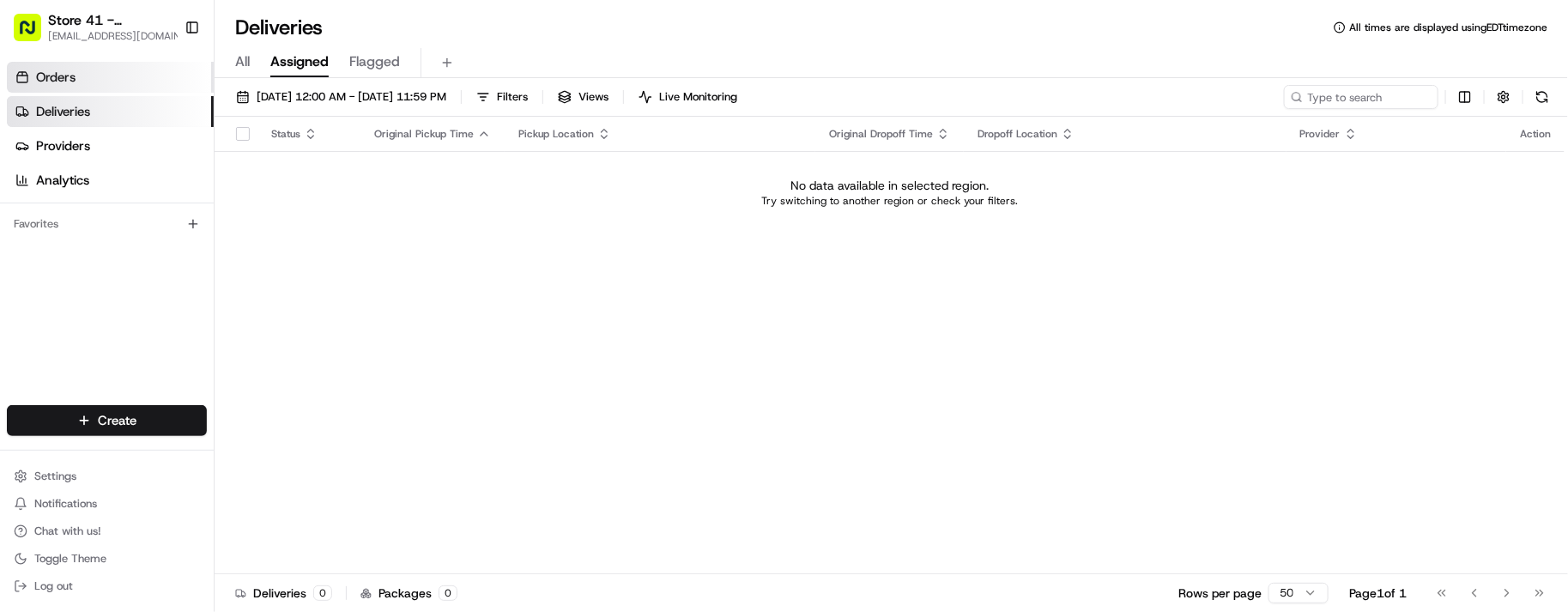 click on "Orders" at bounding box center [110, 77] 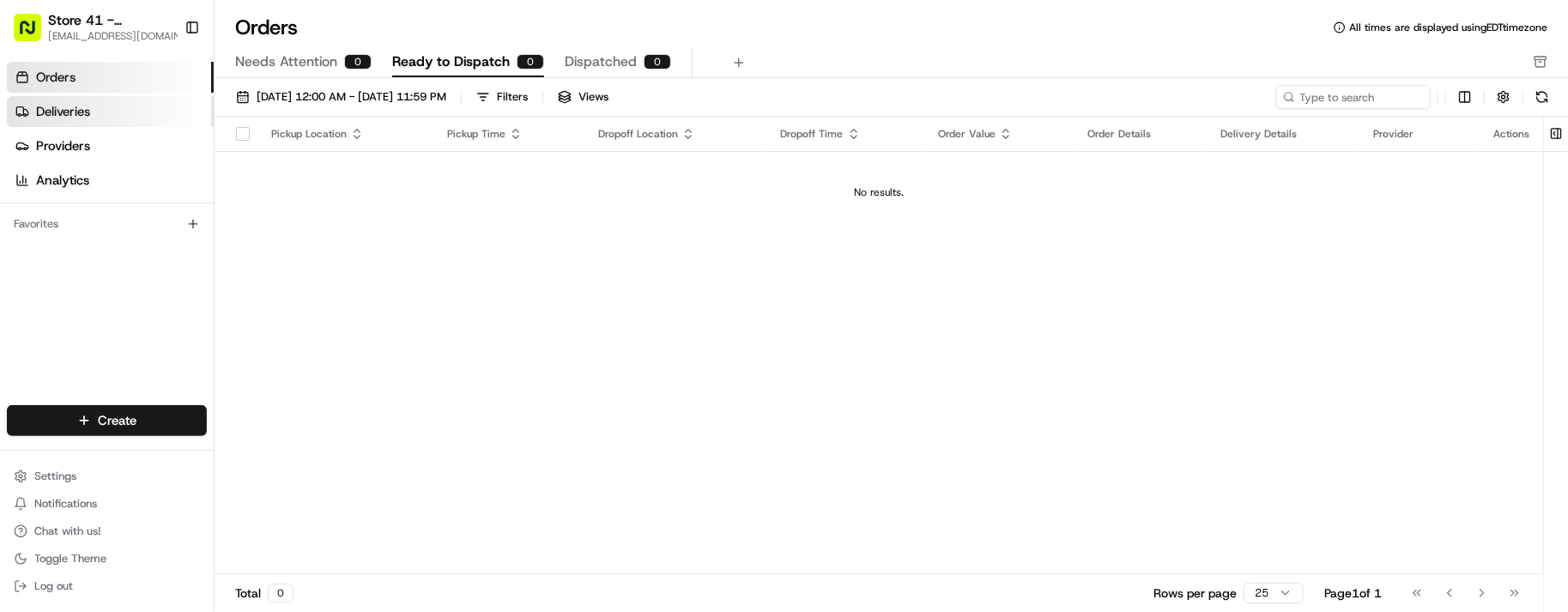 click on "Deliveries" at bounding box center [110, 112] 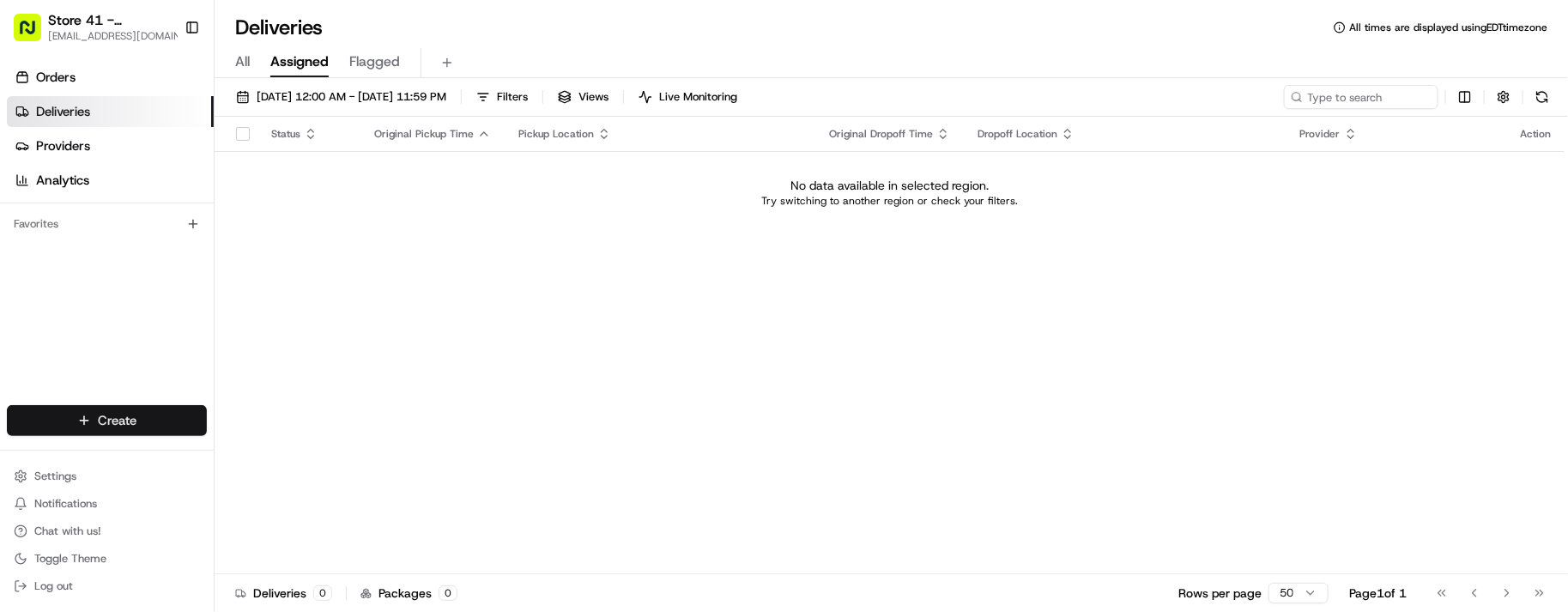click on "Store 41 - Fort Lauderdale (Just Salad) lseguiran@nashhelp.com Toggle Sidebar Orders Deliveries Providers Analytics Favorites Main Menu Members & Organization Organization Users Roles Preferences Customization Portal Tracking Orchestration Automations Dispatch Strategy Optimization Strategy Shipping Labels Manifest Locations Pickup Locations Dropoff Locations Billing Billing Refund Requests Integrations Notification Triggers Webhooks API Keys Request Logs Create Settings Notifications Chat with us! Toggle Theme Log out Deliveries All times are displayed using  EDT  timezone All Assigned Flagged 07/15/2025 12:00 AM - 07/15/2025 11:59 PM Filters Views Live Monitoring Status Original Pickup Time Pickup Location Original Dropoff Time Dropoff Location Provider Action No data available in selected region. Try switching to another region or check your filters. Deliveries 0 Packages 0 Rows per page 50 Page  1  of   1 Go to first page Go to previous page Go to next page Go to last page" at bounding box center [784, 306] 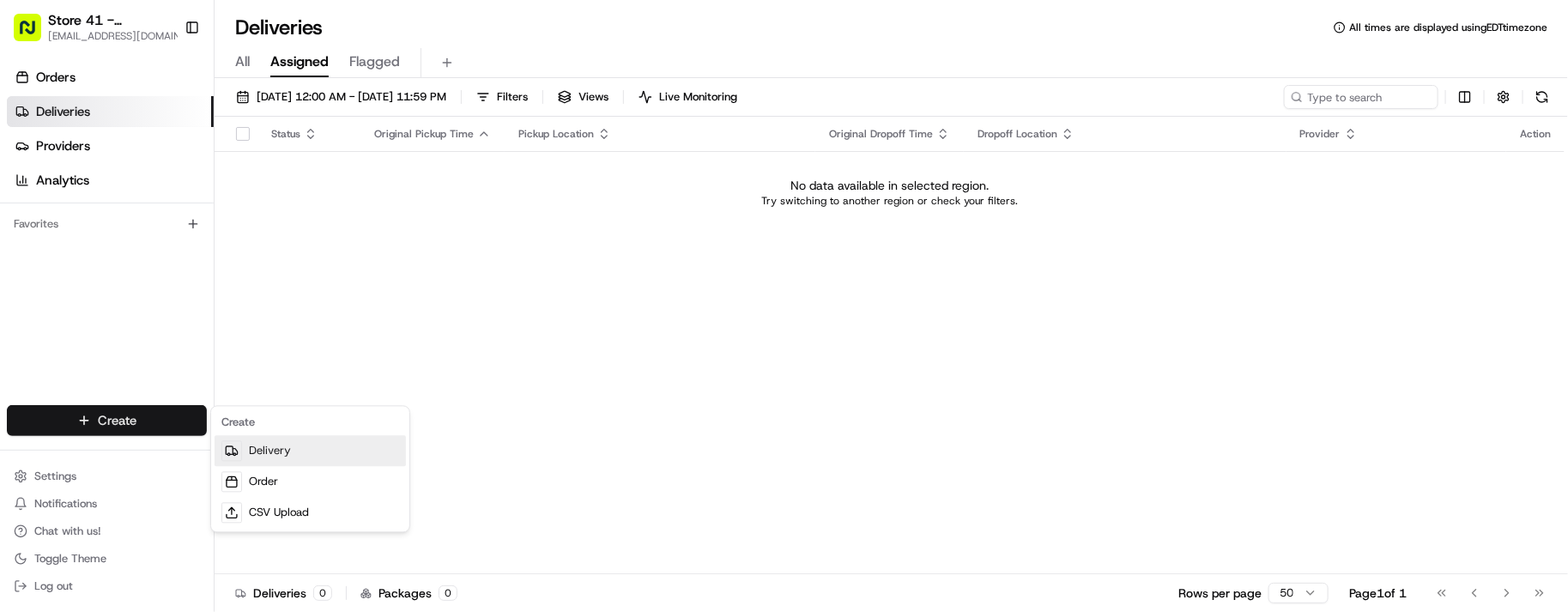 click on "Delivery" at bounding box center (310, 451) 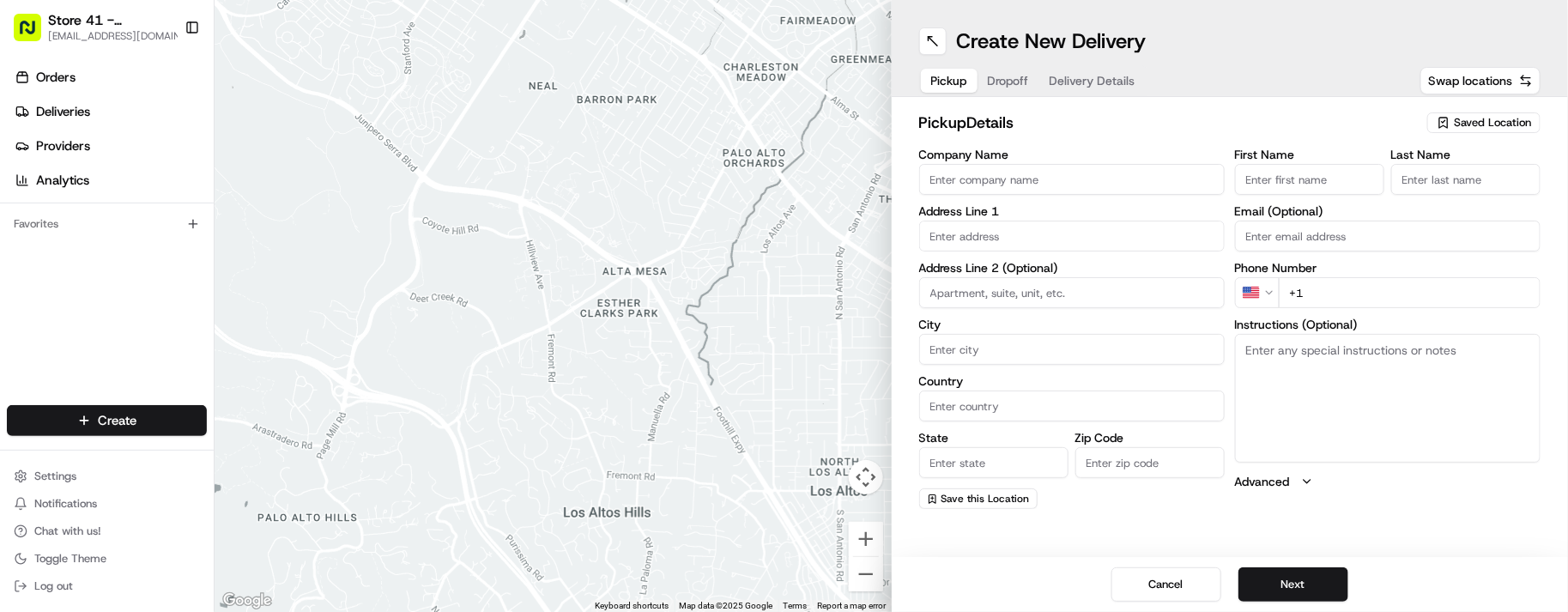 click on "Saved Location" at bounding box center (1492, 123) 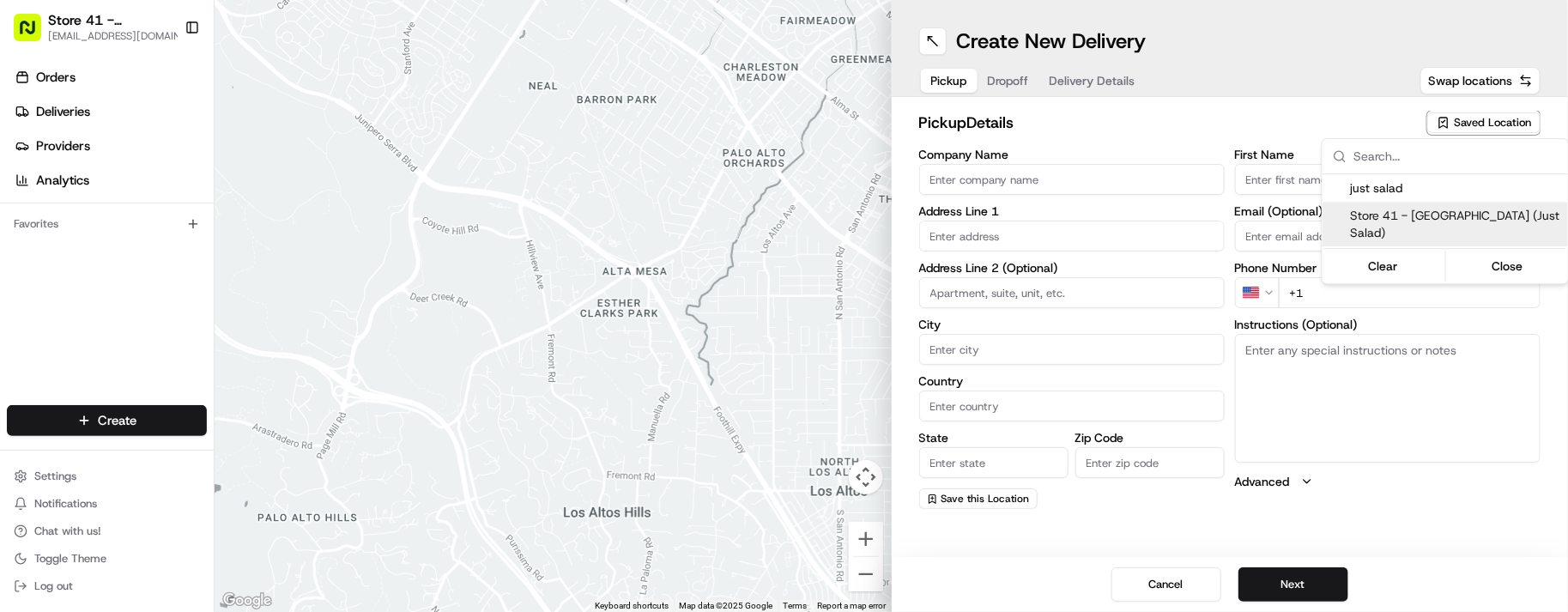 click on "Store 41 - Fort Lauderdale (Just Salad)" at bounding box center [1456, 224] 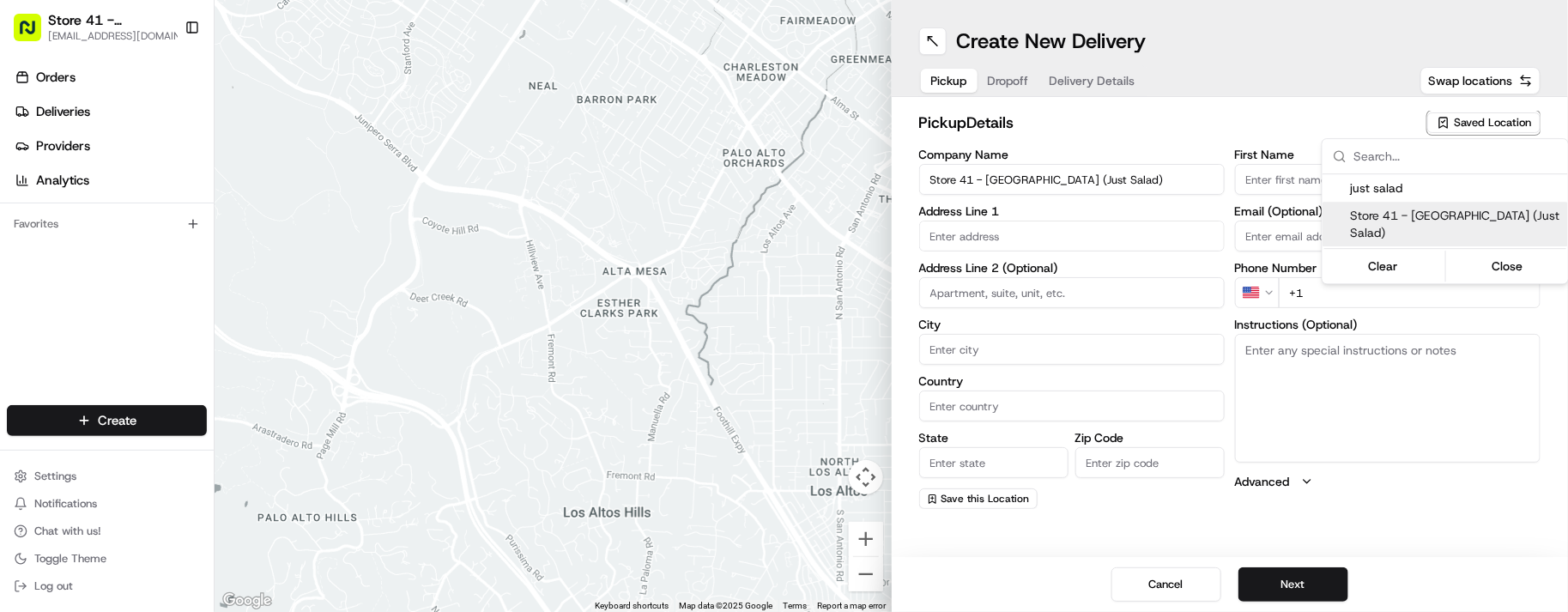 type on "1732 N Federal Hwy" 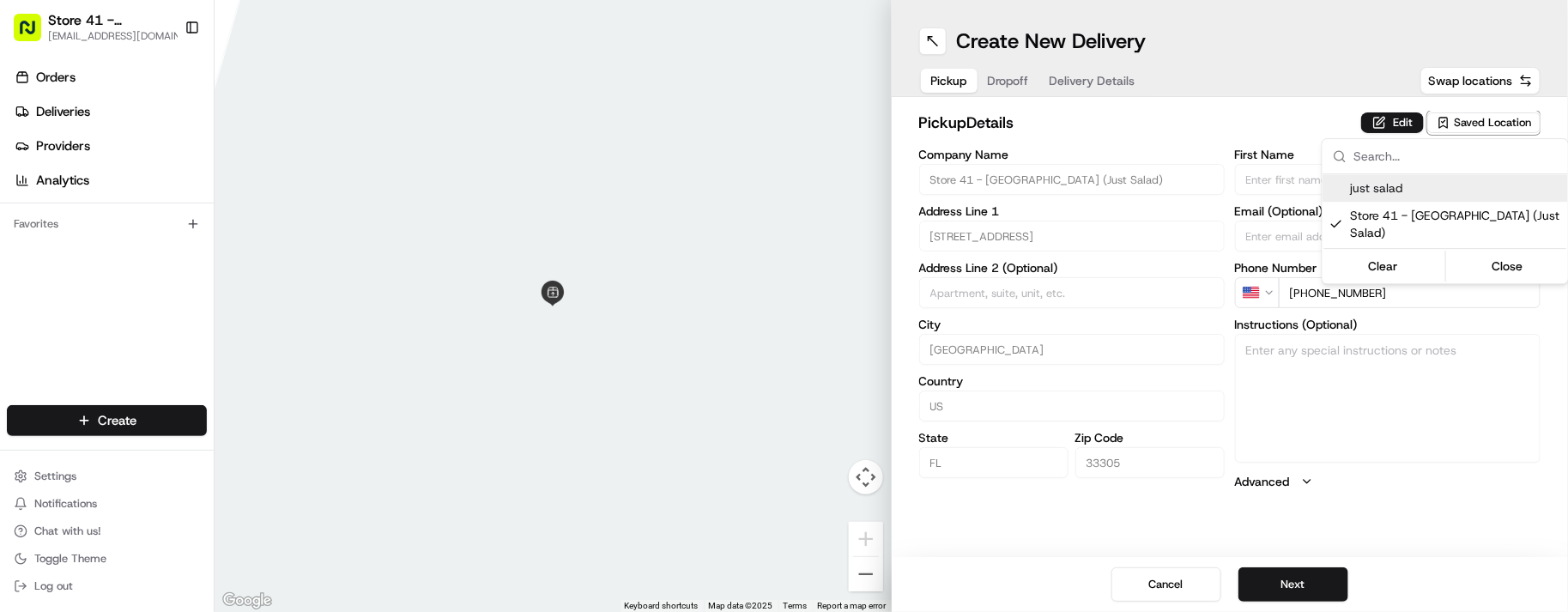 click on "Store 41 - Fort Lauderdale (Just Salad) lseguiran@nashhelp.com Toggle Sidebar Orders Deliveries Providers Analytics Favorites Main Menu Members & Organization Organization Users Roles Preferences Customization Portal Tracking Orchestration Automations Dispatch Strategy Optimization Strategy Shipping Labels Manifest Locations Pickup Locations Dropoff Locations Billing Billing Refund Requests Integrations Notification Triggers Webhooks API Keys Request Logs Create Settings Notifications Chat with us! Toggle Theme Log out ← Move left → Move right ↑ Move up ↓ Move down + Zoom in - Zoom out Home Jump left by 75% End Jump right by 75% Page Up Jump up by 75% Page Down Jump down by 75% Keyboard shortcuts Map Data Map data ©2025 Map data ©2025 2 m  Click to toggle between metric and imperial units Terms Report a map error Create New Delivery Pickup Dropoff Delivery Details Swap locations pickup  Details  Edit Saved Location Company Name Store 41 - Fort Lauderdale (Just Salad) Address Line 1" at bounding box center (784, 306) 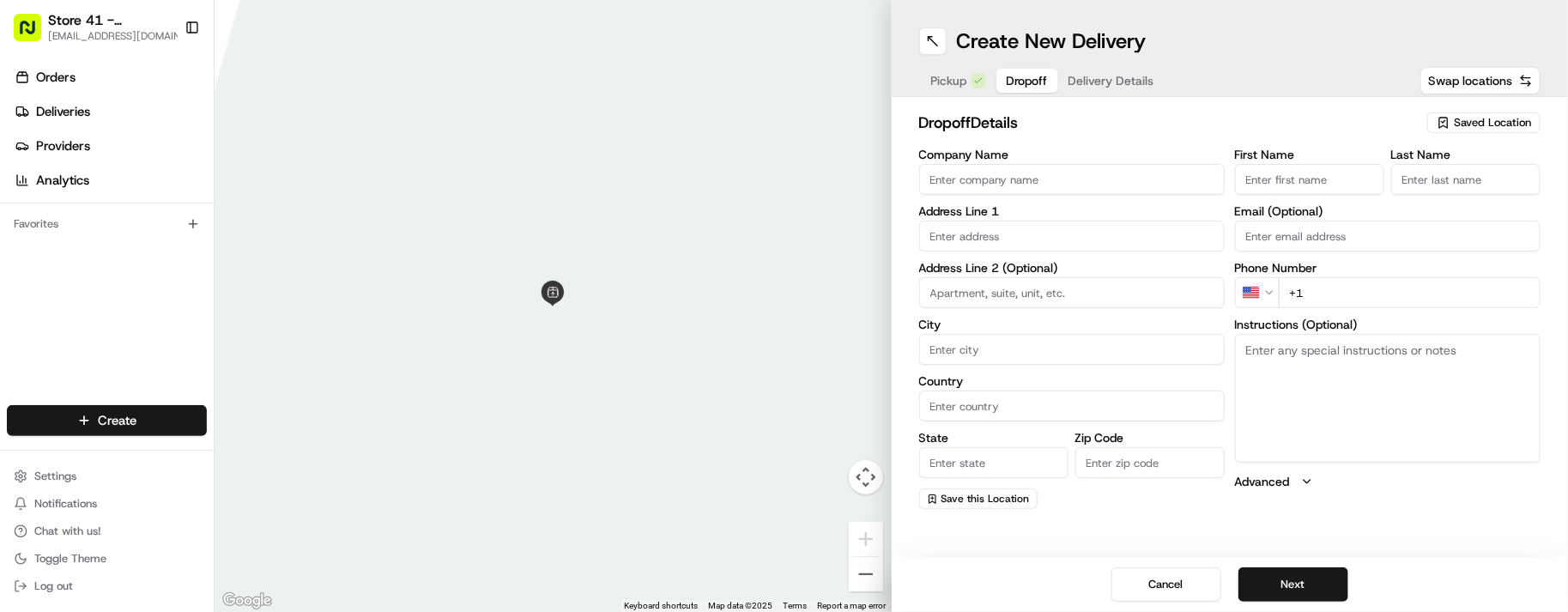 click on "Dropoff" at bounding box center [1027, 81] 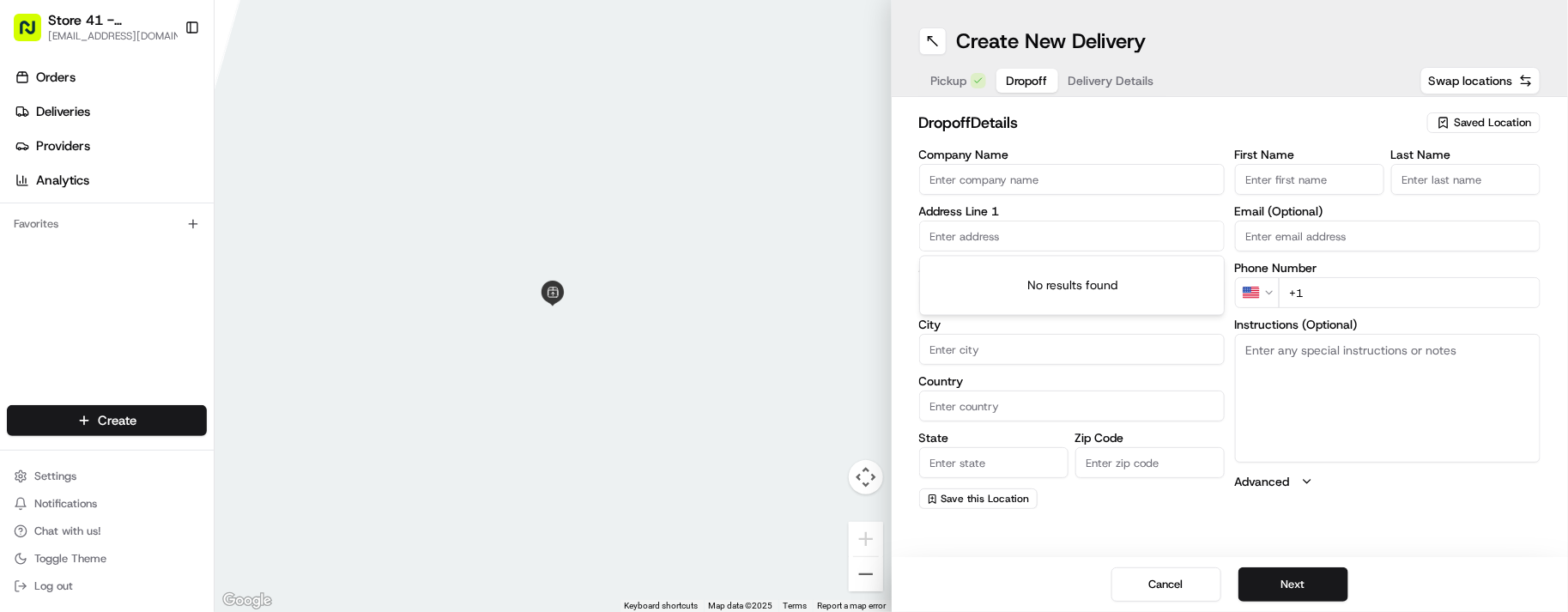 paste on "819 NE 26th St, Wilton Manors, FL 33305, United States" 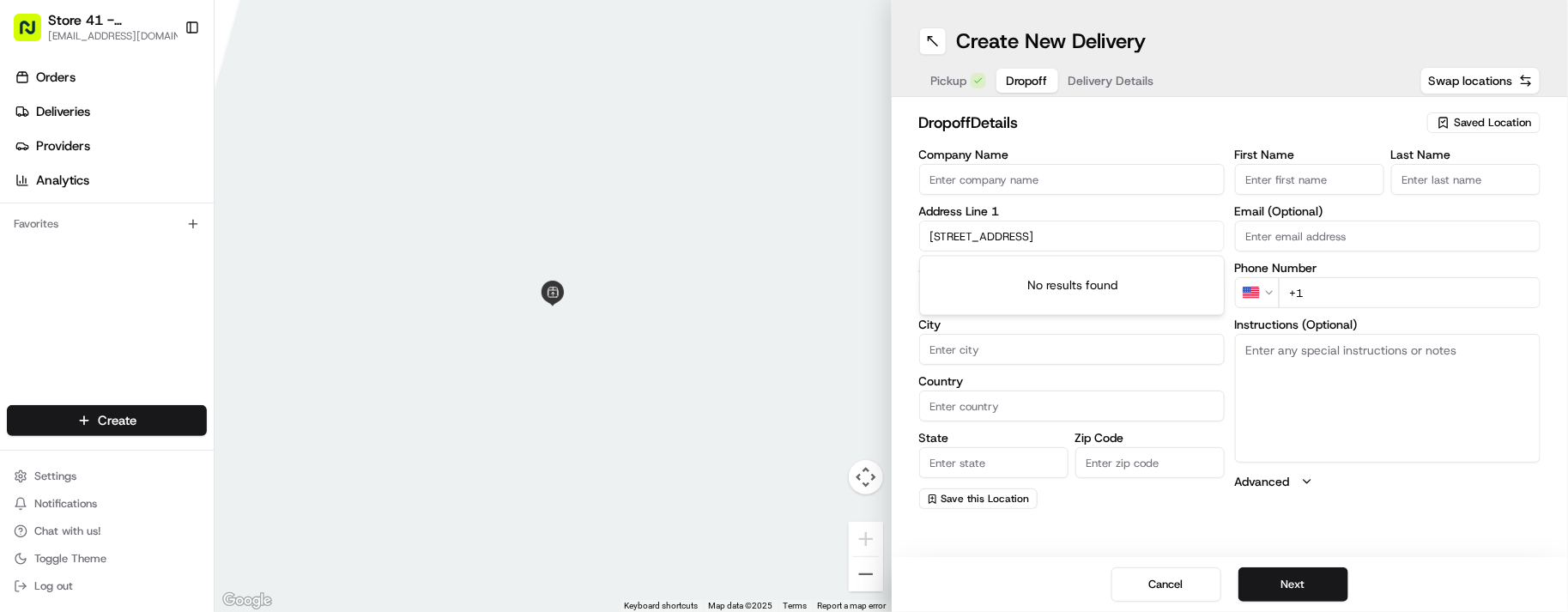 scroll, scrollTop: 0, scrollLeft: 9, axis: horizontal 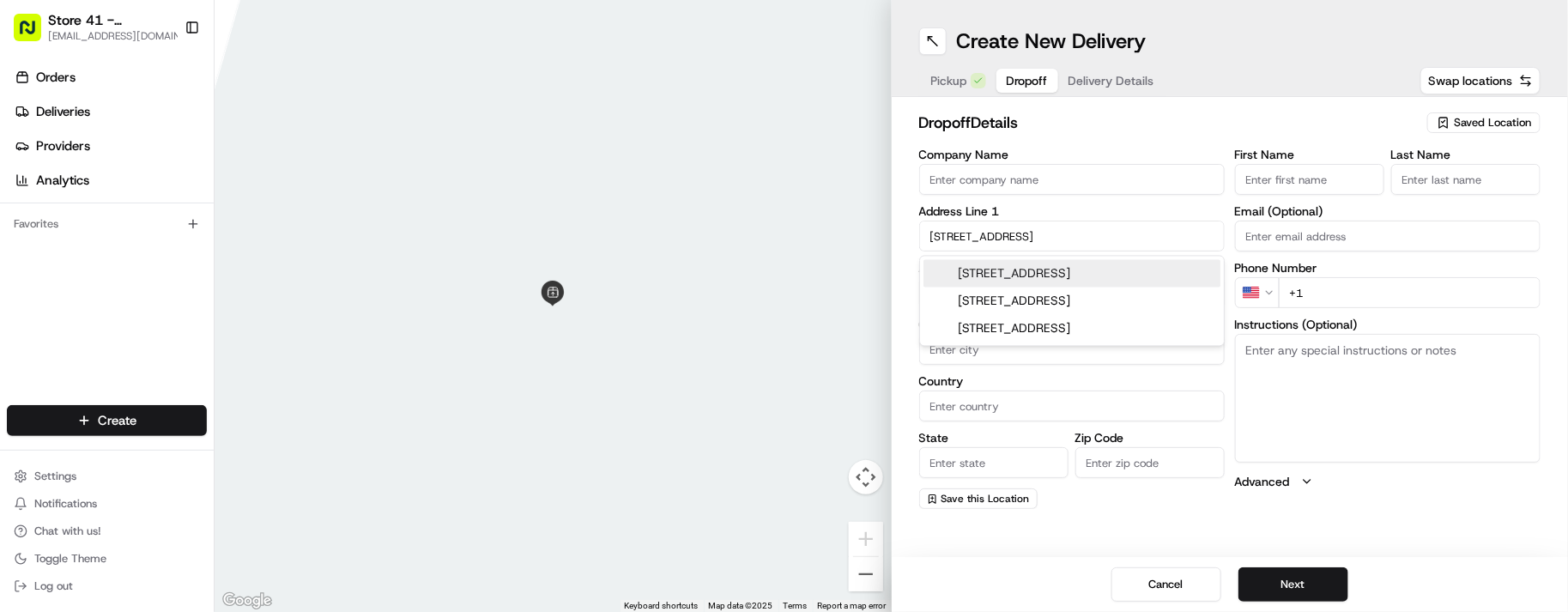 click on "819 NE 26th St, Wilton Manors, FL 33305, United States" at bounding box center [1072, 274] 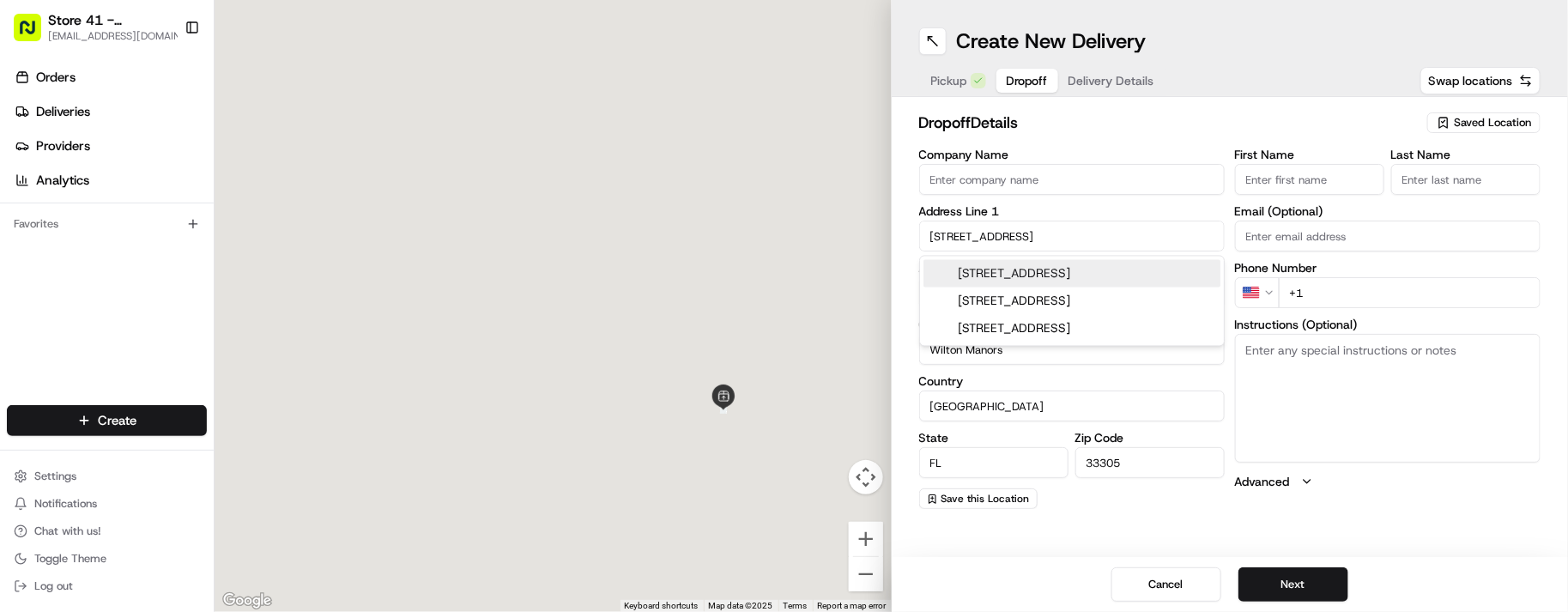 type on "819 Northeast 26th Street" 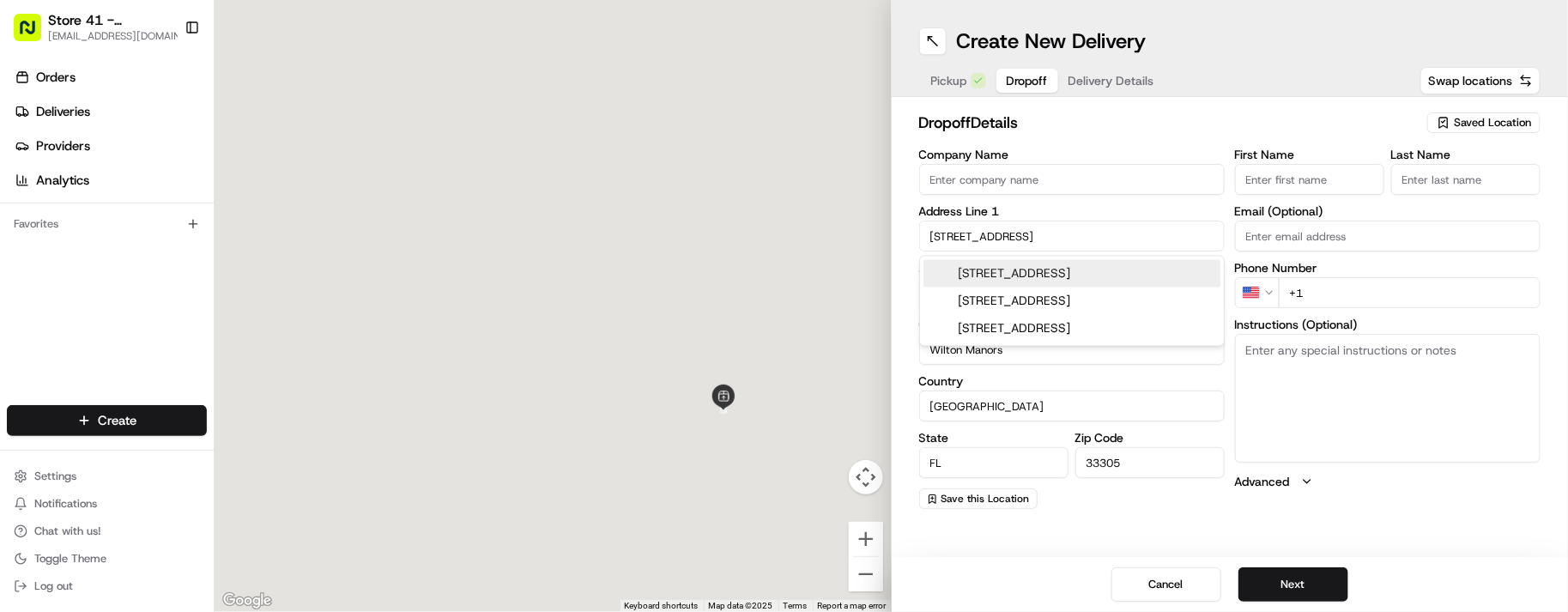 scroll, scrollTop: 0, scrollLeft: 0, axis: both 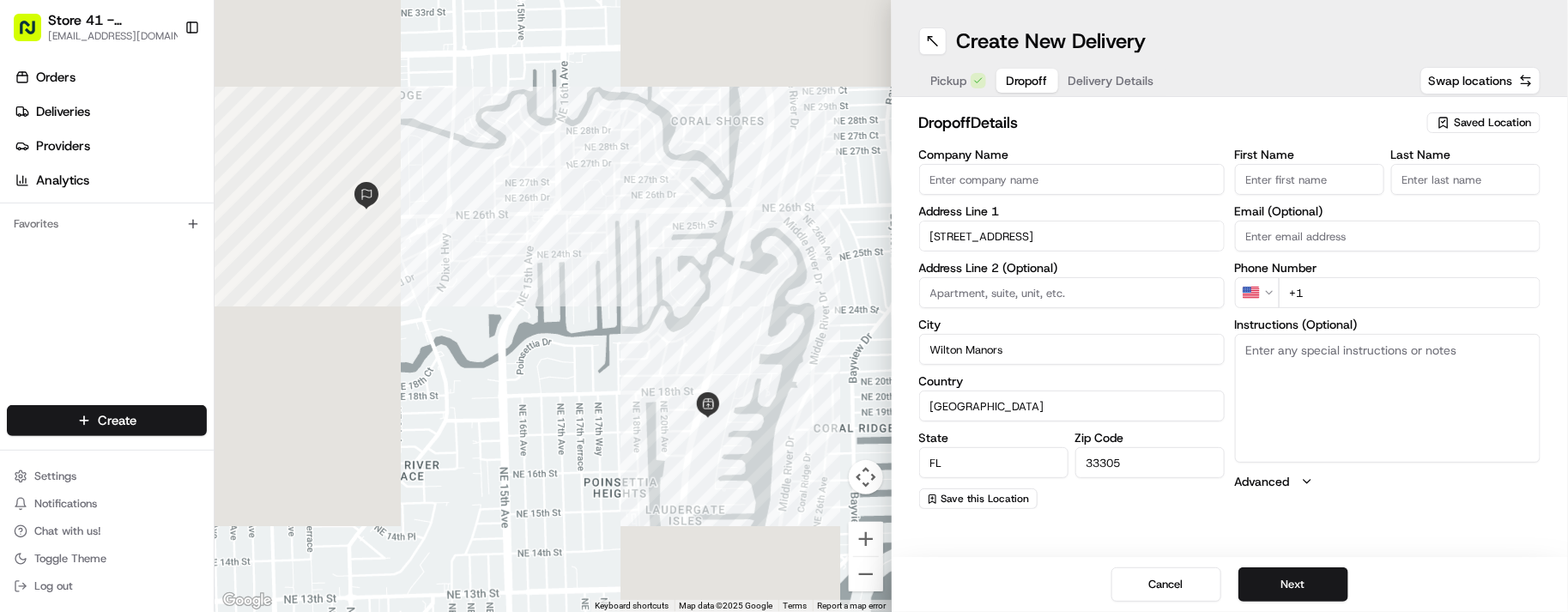 click on "Company Name" at bounding box center [1072, 179] 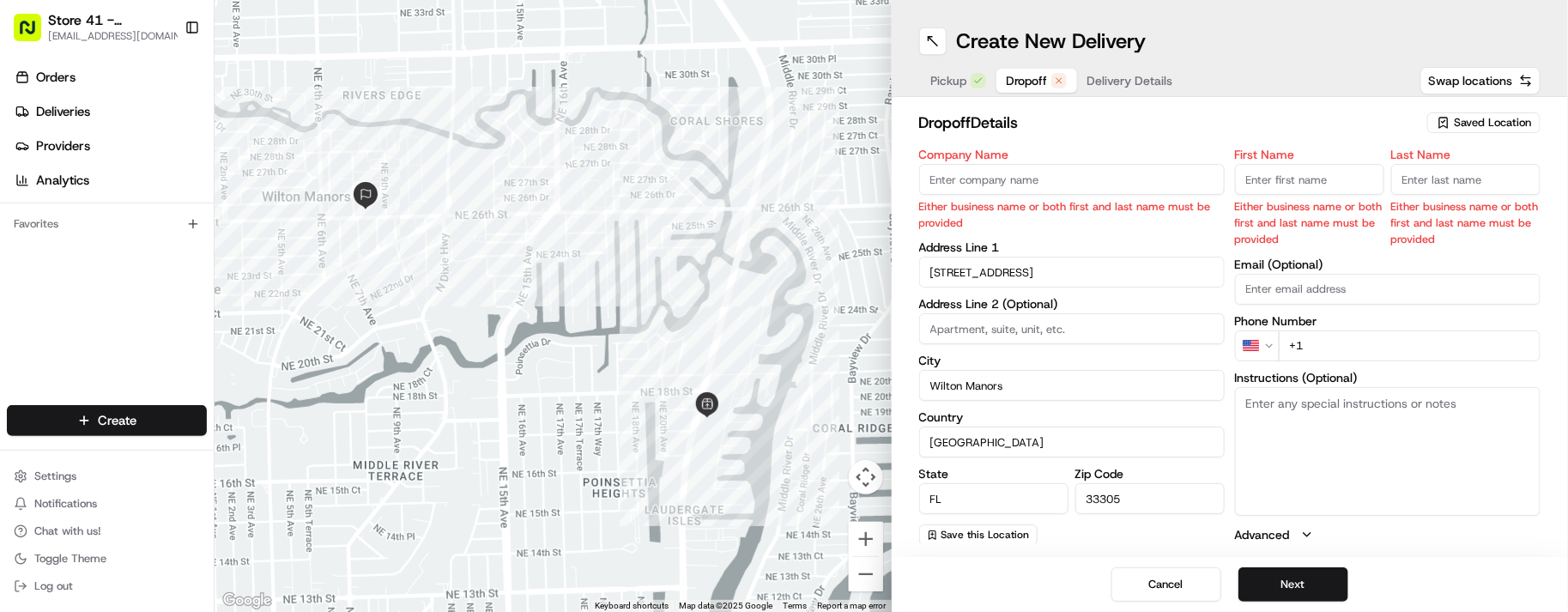 click on "Orders Deliveries Providers Analytics Favorites" at bounding box center [106, 237] 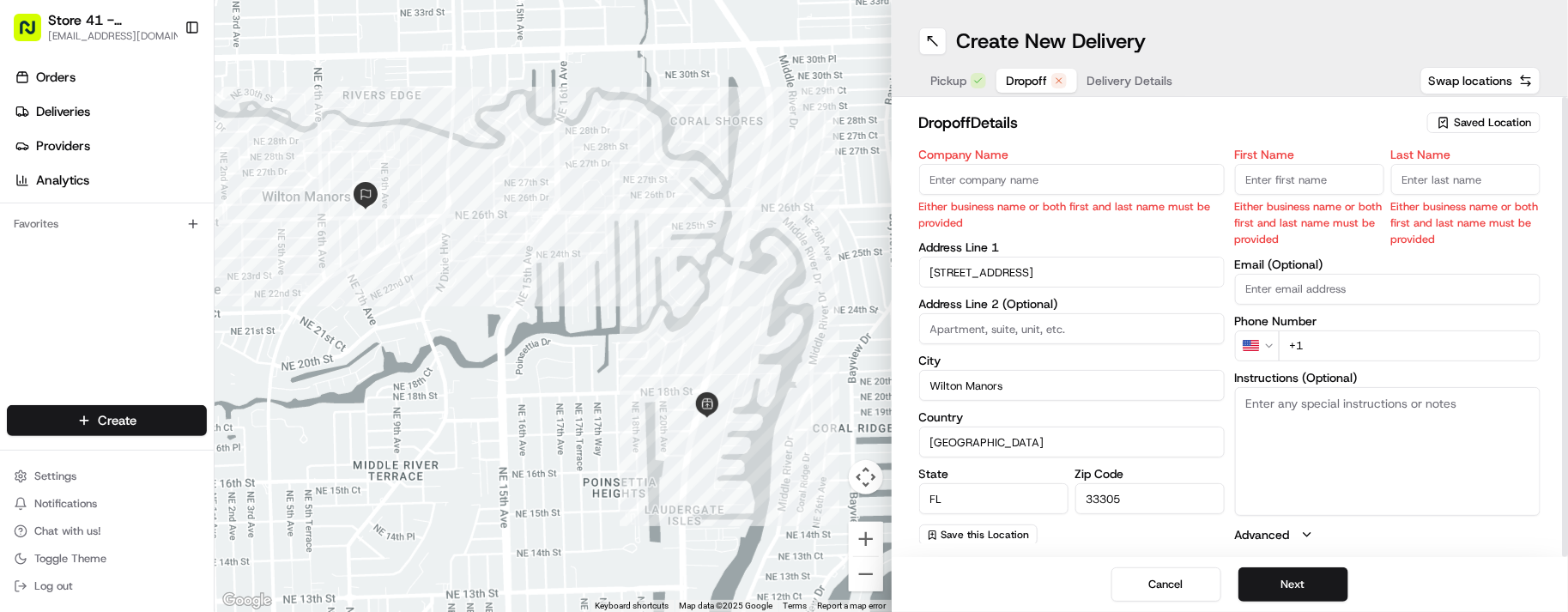 click on "Company Name" at bounding box center (1072, 179) 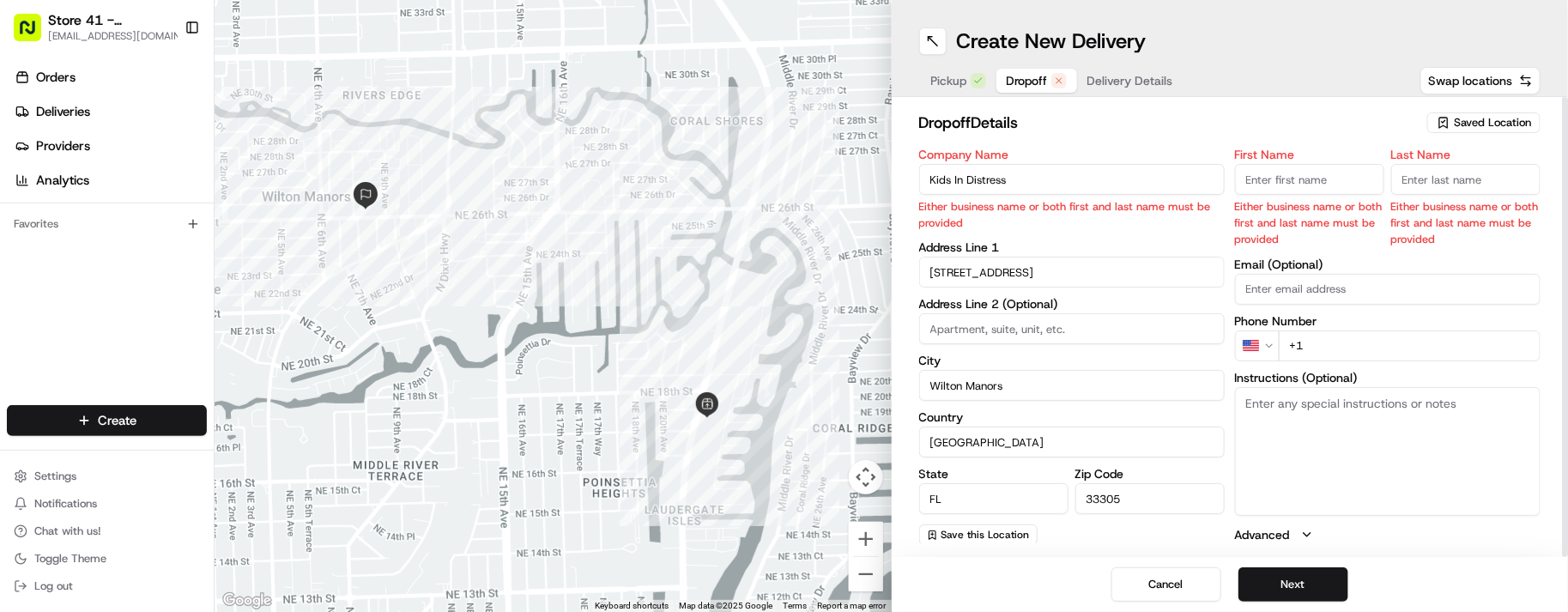 type on "Kids In Distress" 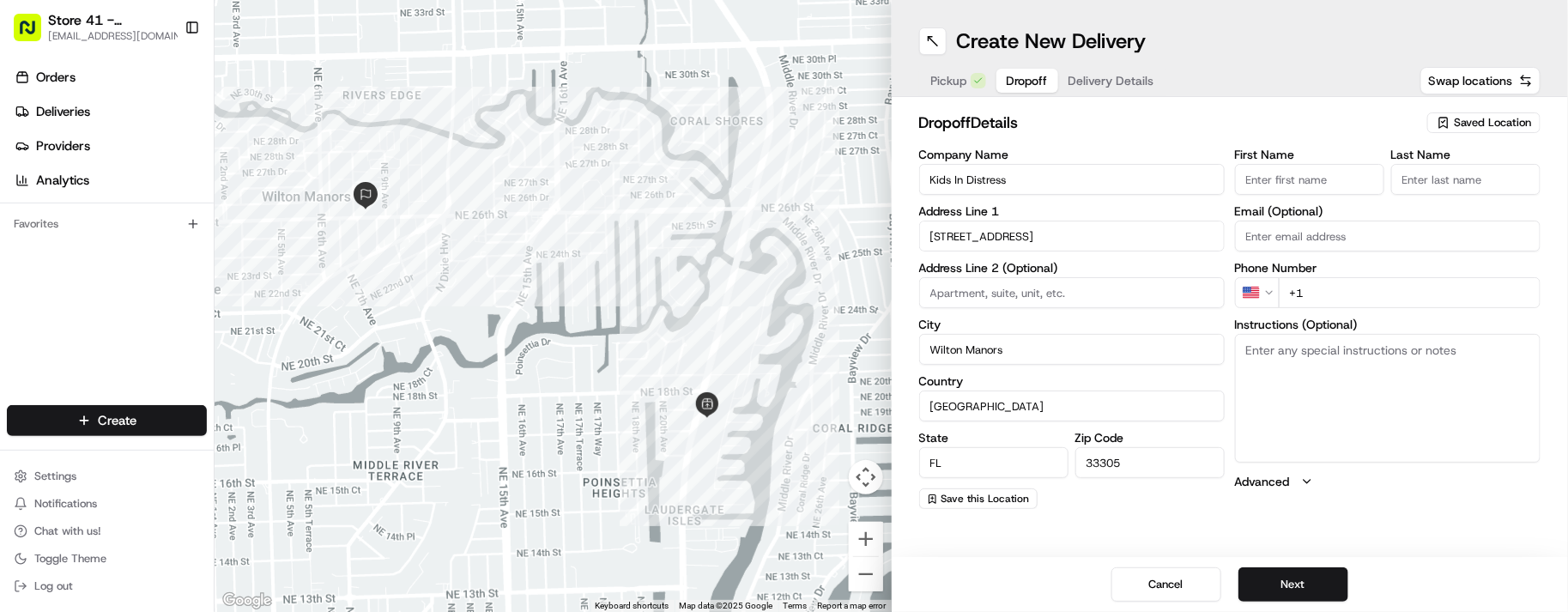 drag, startPoint x: 123, startPoint y: 306, endPoint x: 771, endPoint y: 226, distance: 652.9196 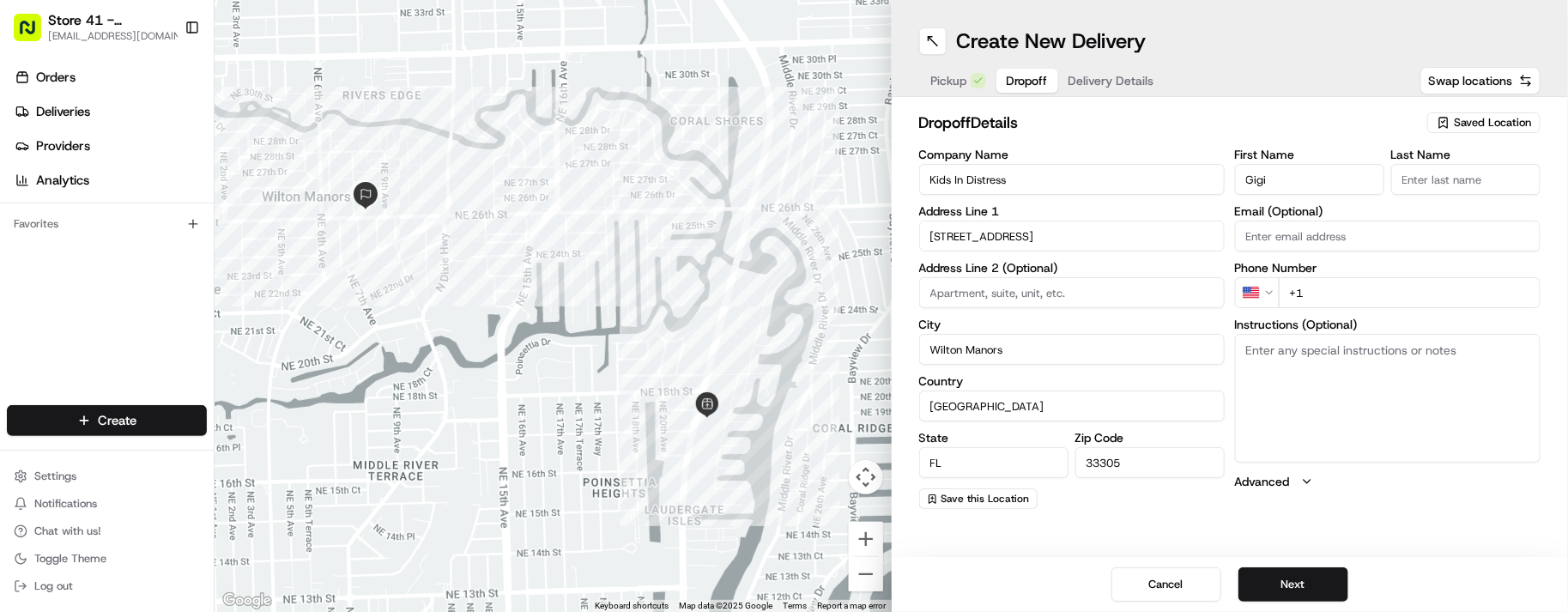 type on "Gigi" 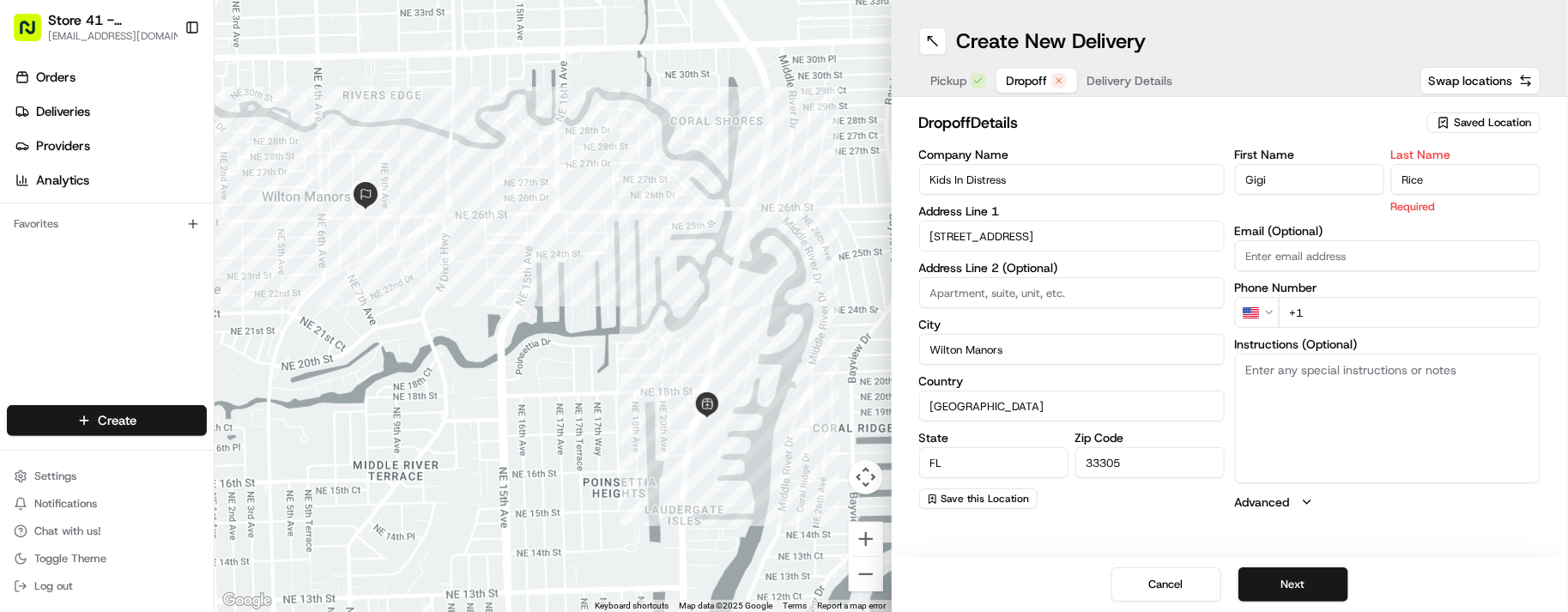 type on "Rice" 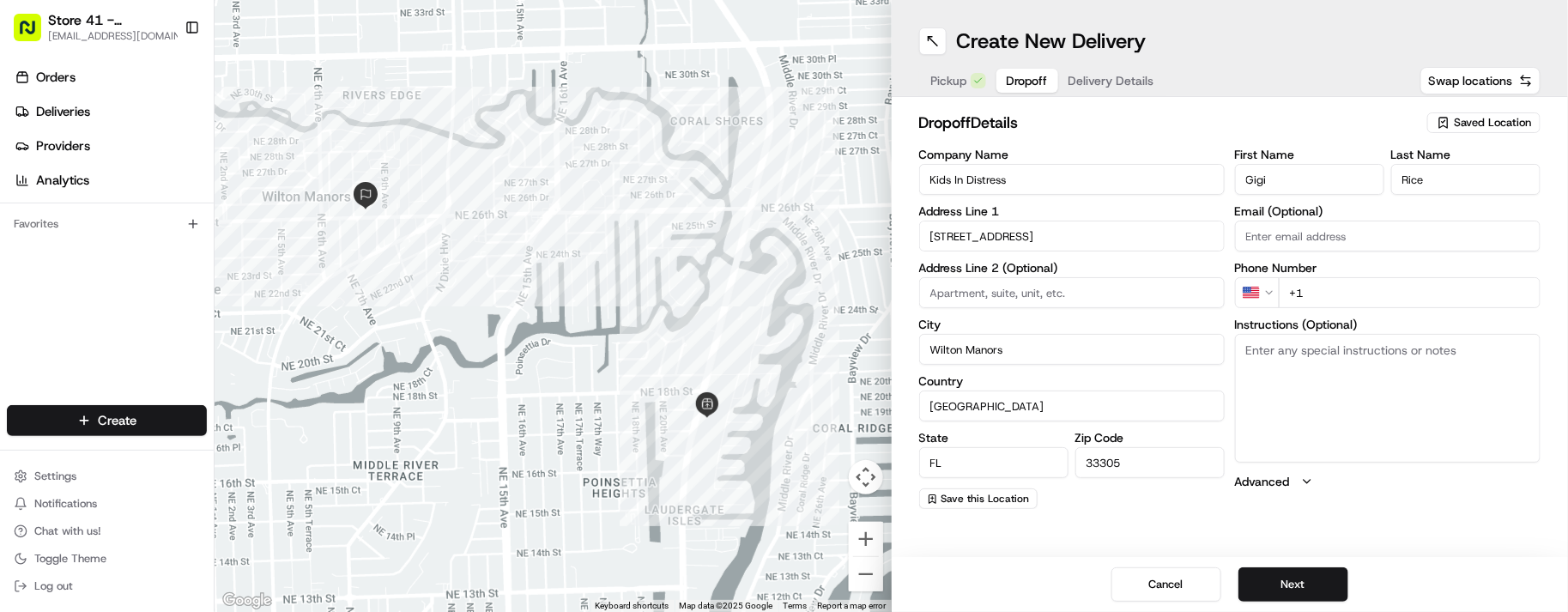 click on "Orders Deliveries Providers Analytics Favorites" at bounding box center (106, 237) 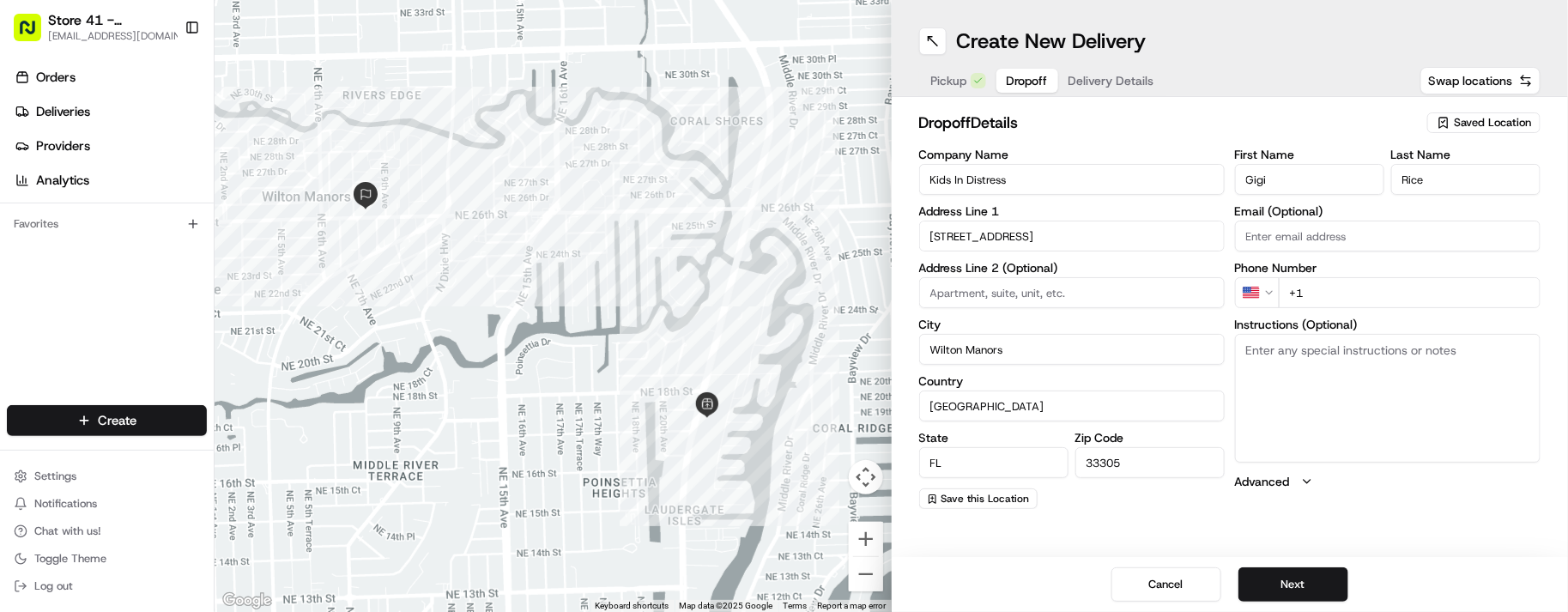 click on "Email (Optional)" at bounding box center (1388, 236) 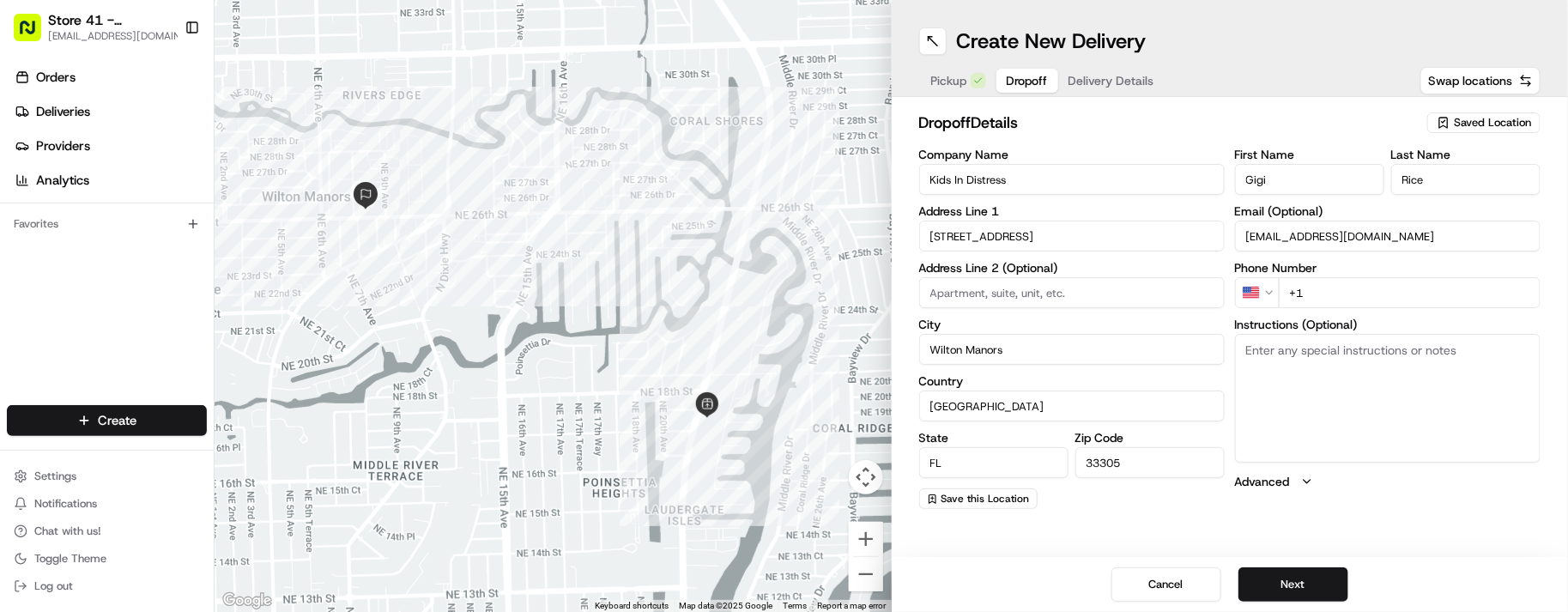 type on "gigirice411@gmail.com" 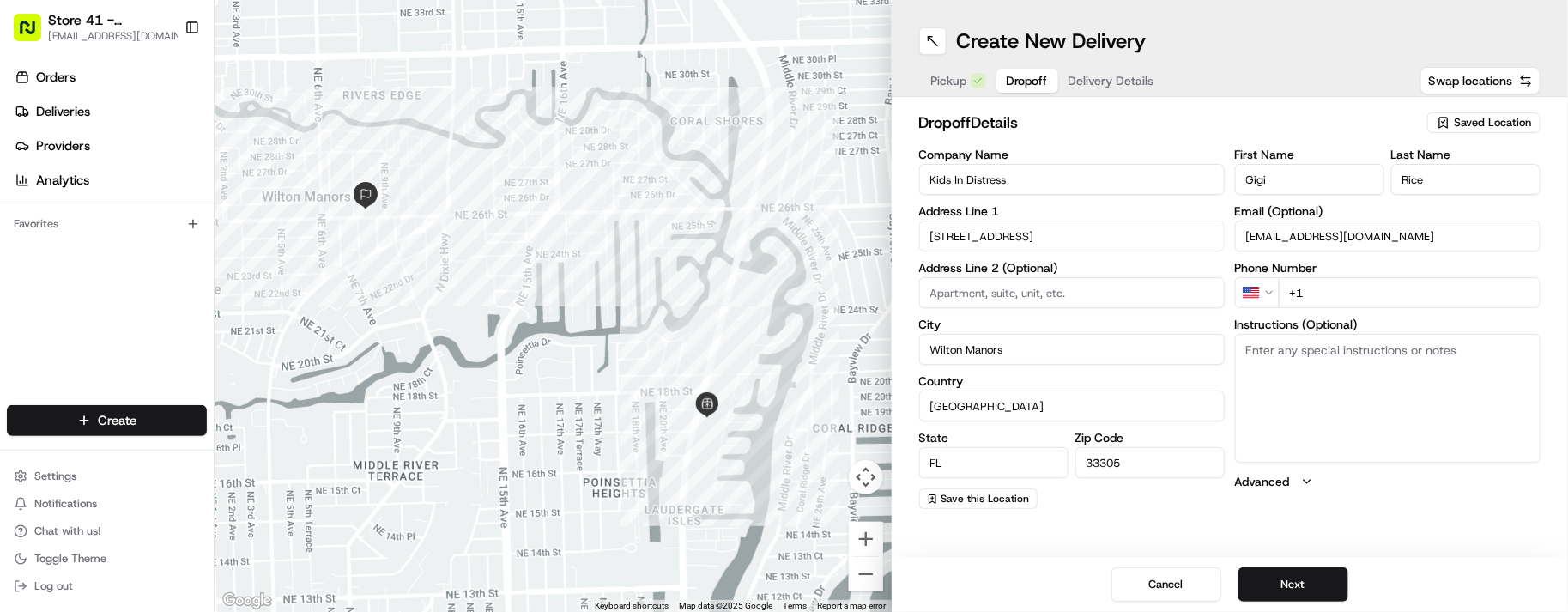 click on "Orders Deliveries Providers Analytics Favorites" at bounding box center (106, 237) 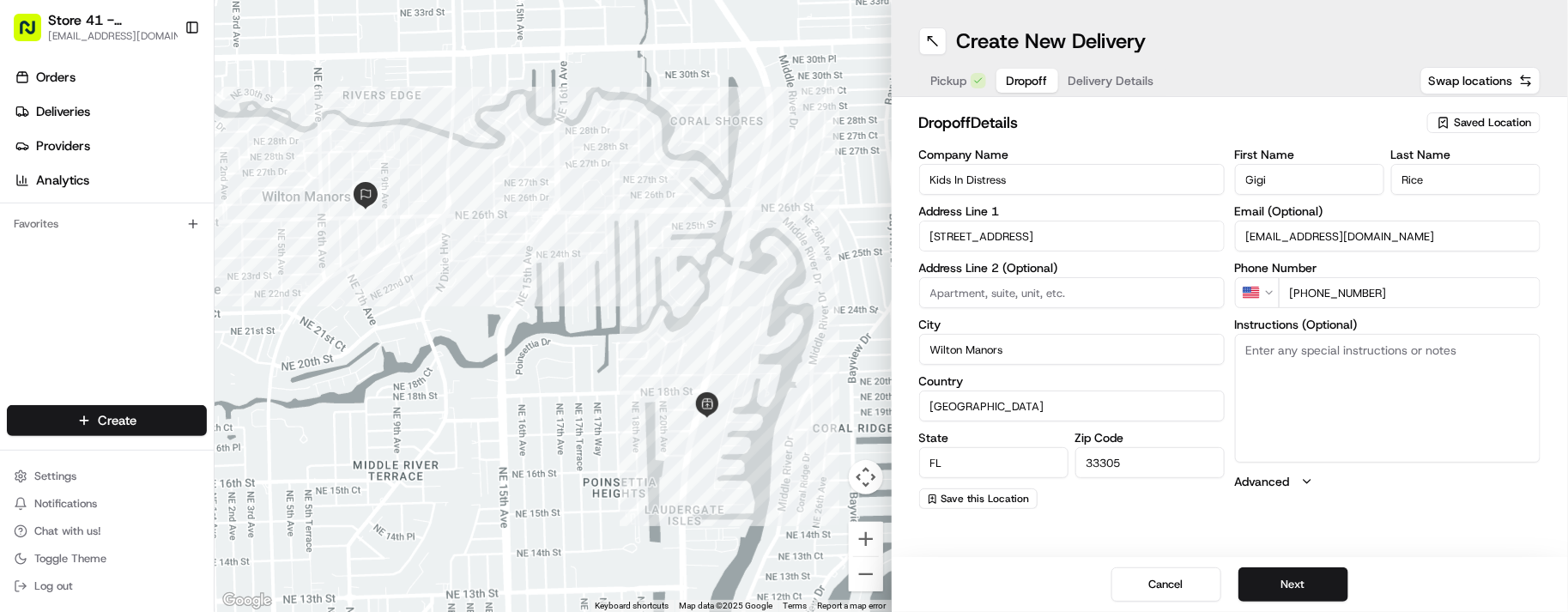 type on "+1 754 317 0686" 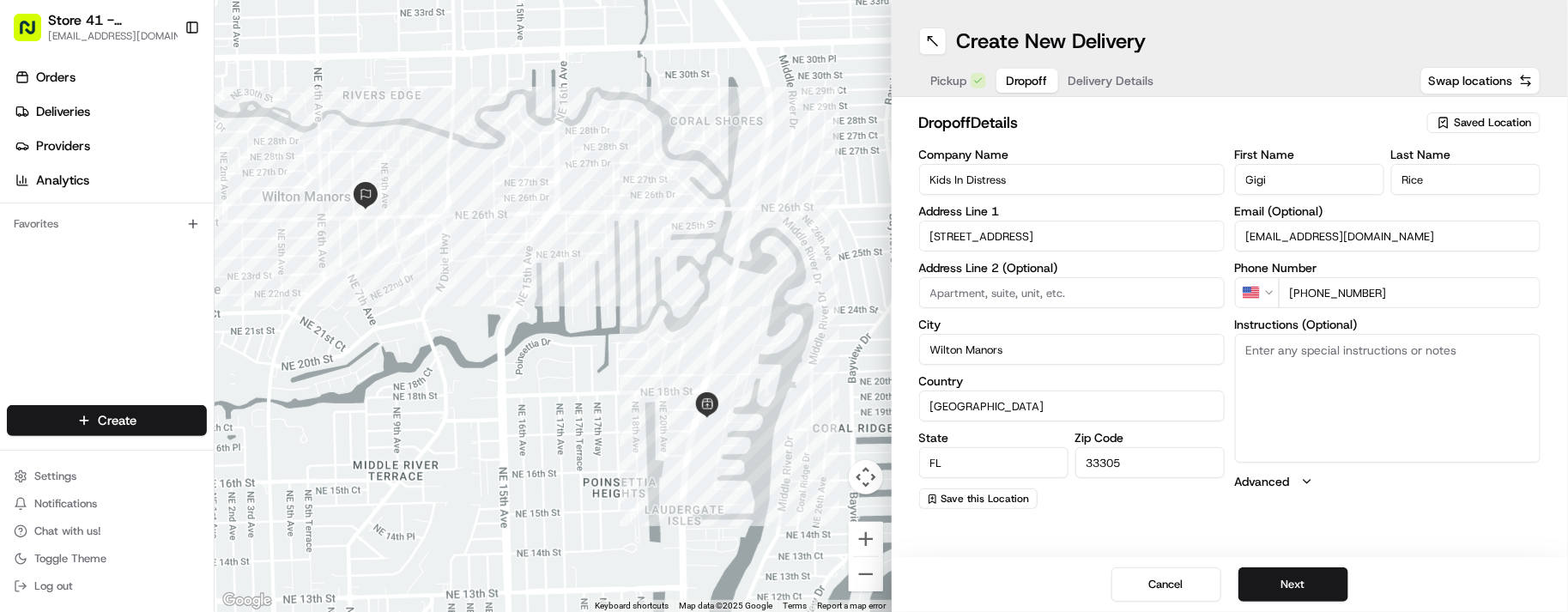 click on "Orders Deliveries Providers Analytics Favorites" at bounding box center [106, 237] 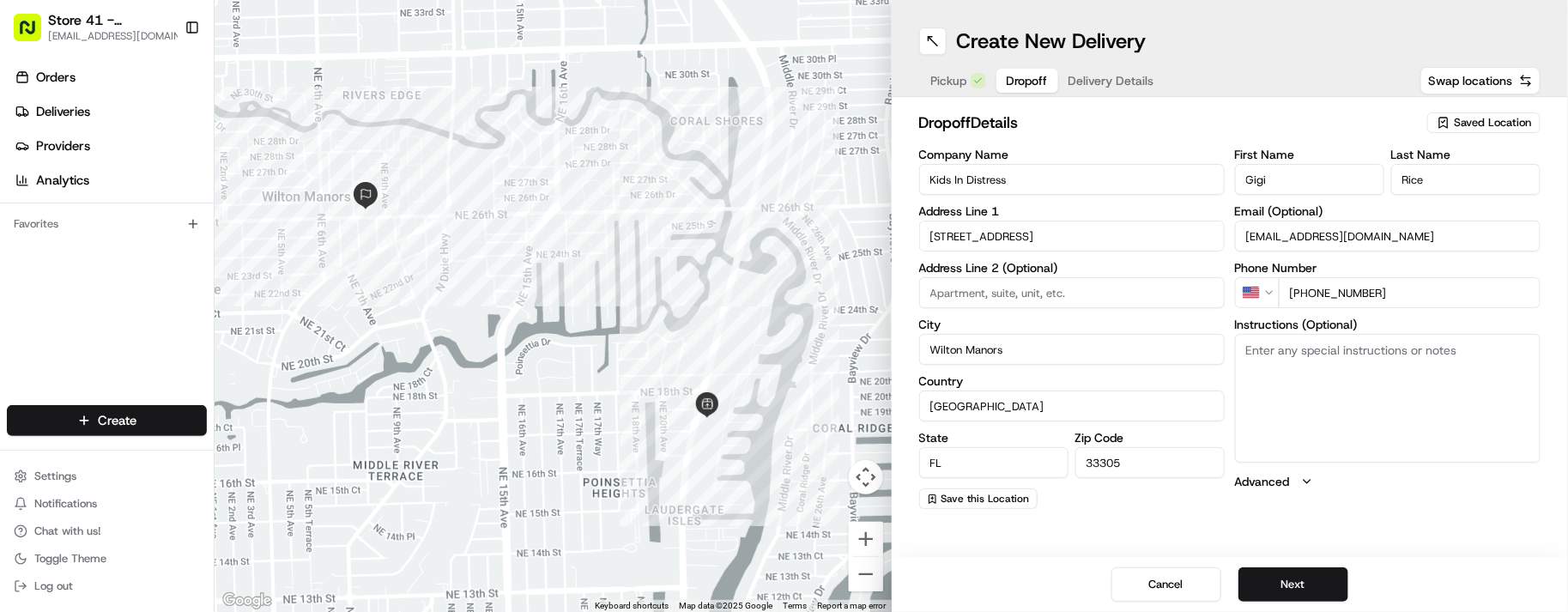 click on "dropoff  Details" at bounding box center [1168, 123] 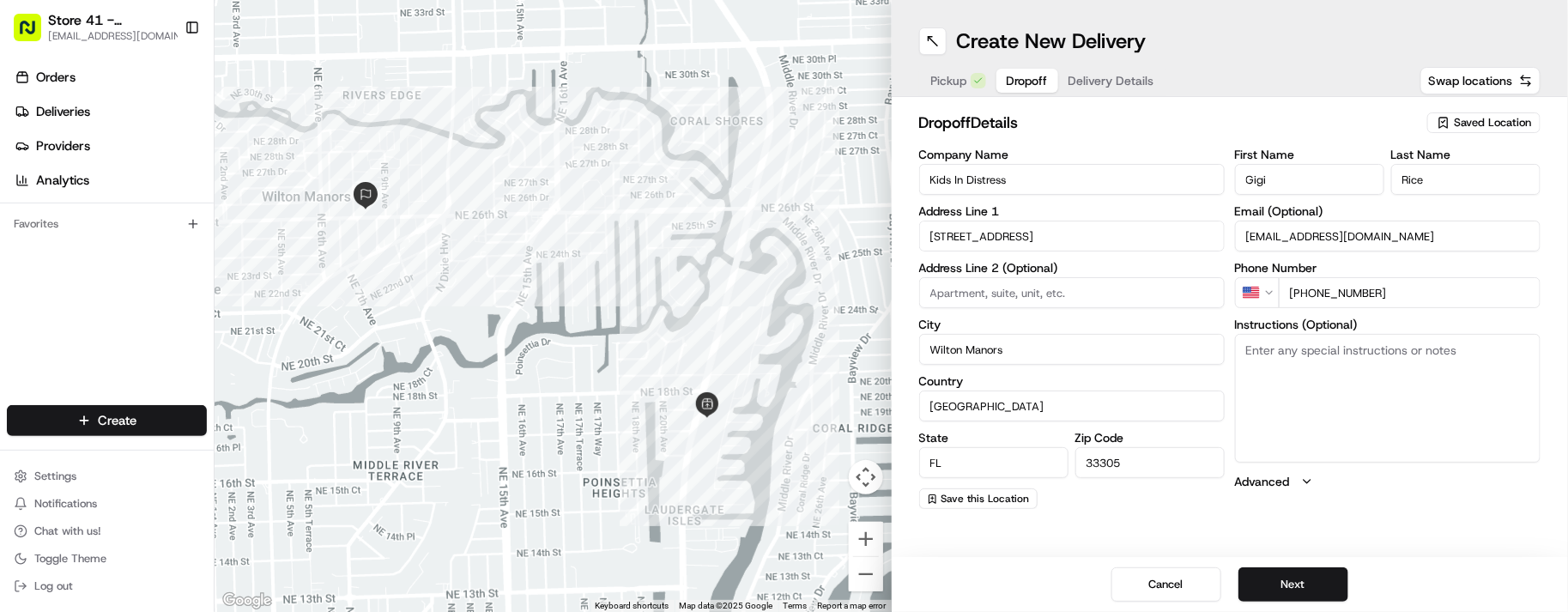 click on "Orders Deliveries Providers Analytics Favorites" at bounding box center (106, 237) 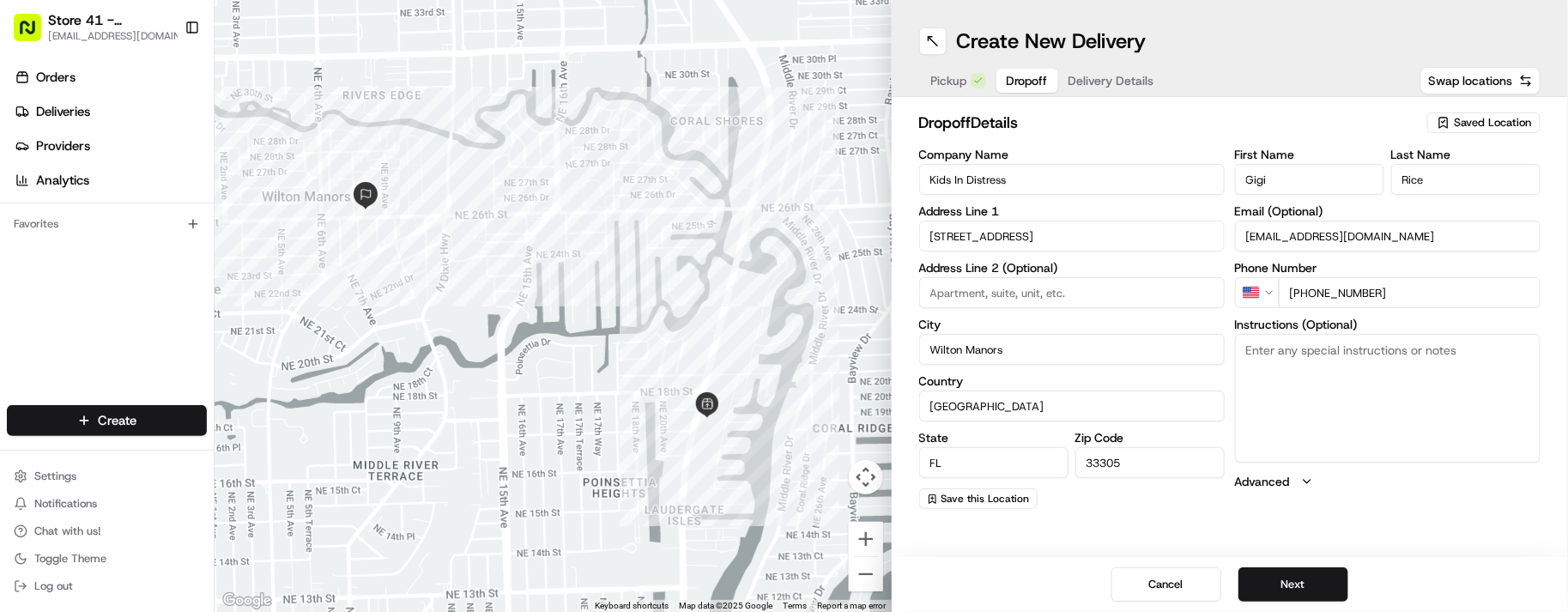 click on "Delivery Details" at bounding box center (1111, 81) 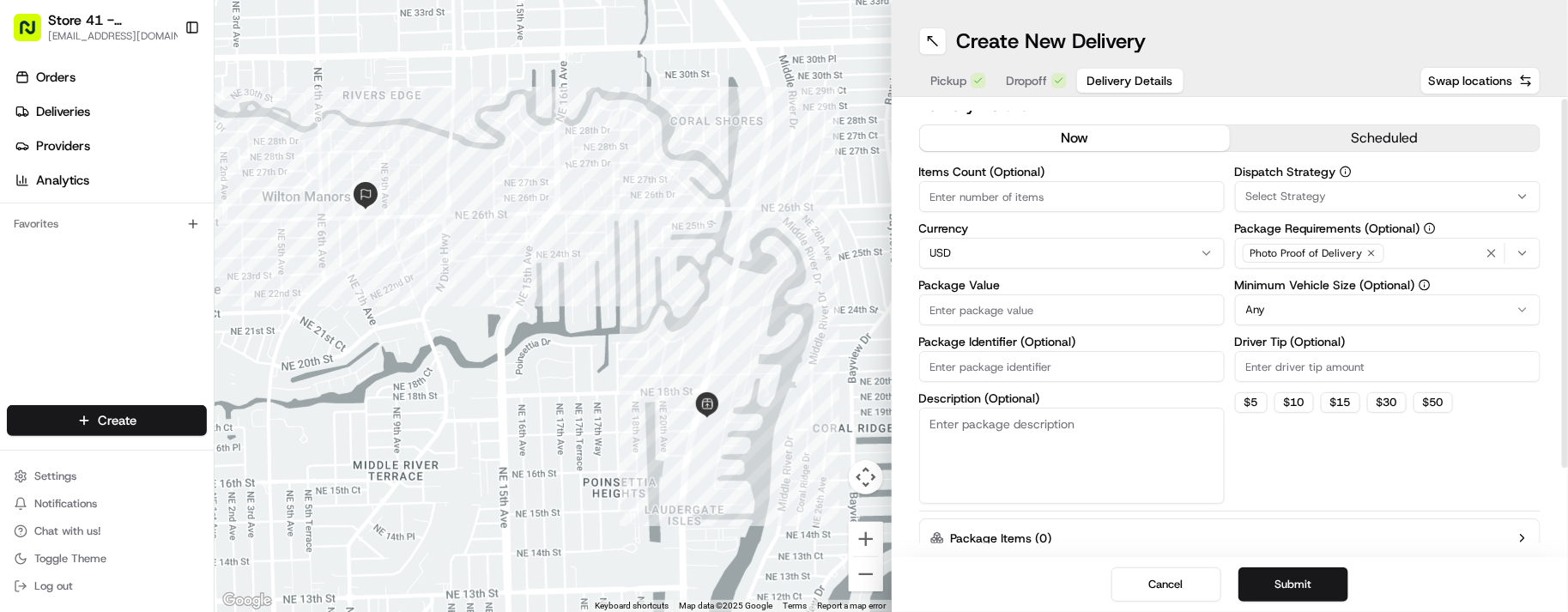 scroll, scrollTop: 0, scrollLeft: 0, axis: both 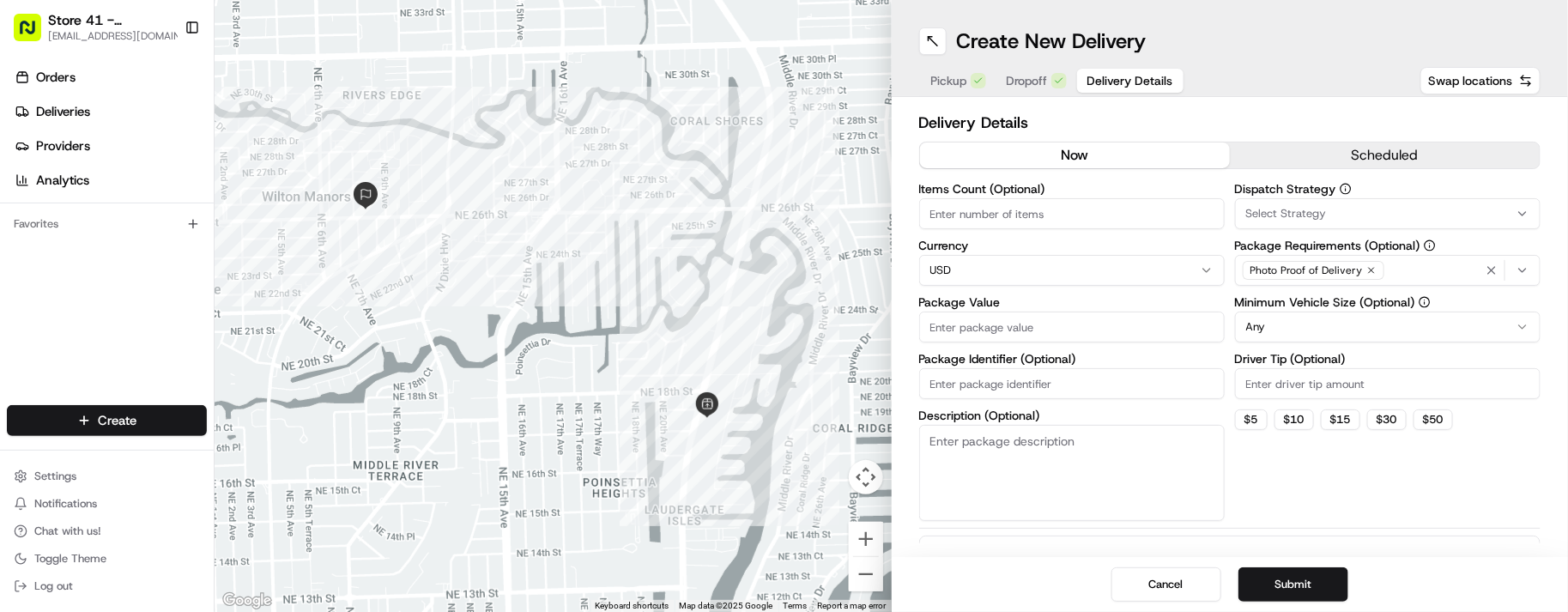 click on "Orders Deliveries Providers Analytics Favorites" at bounding box center (106, 237) 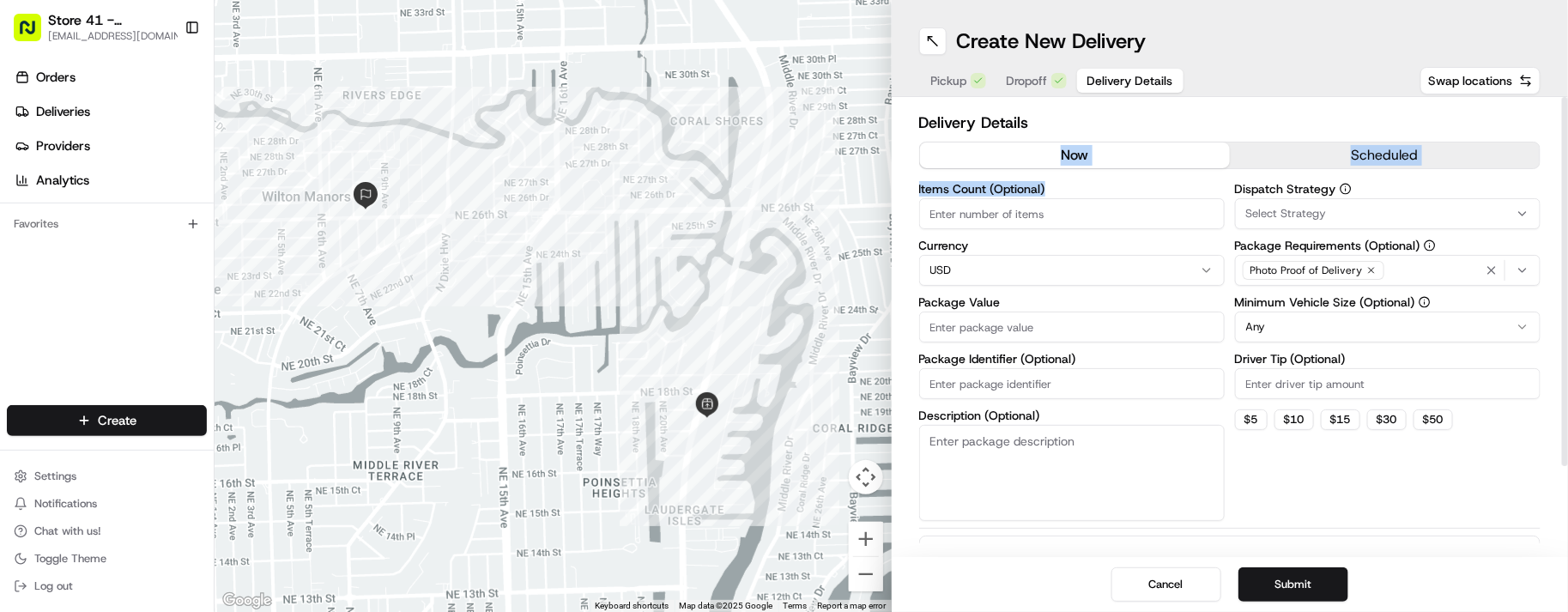 drag, startPoint x: 1039, startPoint y: 163, endPoint x: 1103, endPoint y: 182, distance: 66.760767 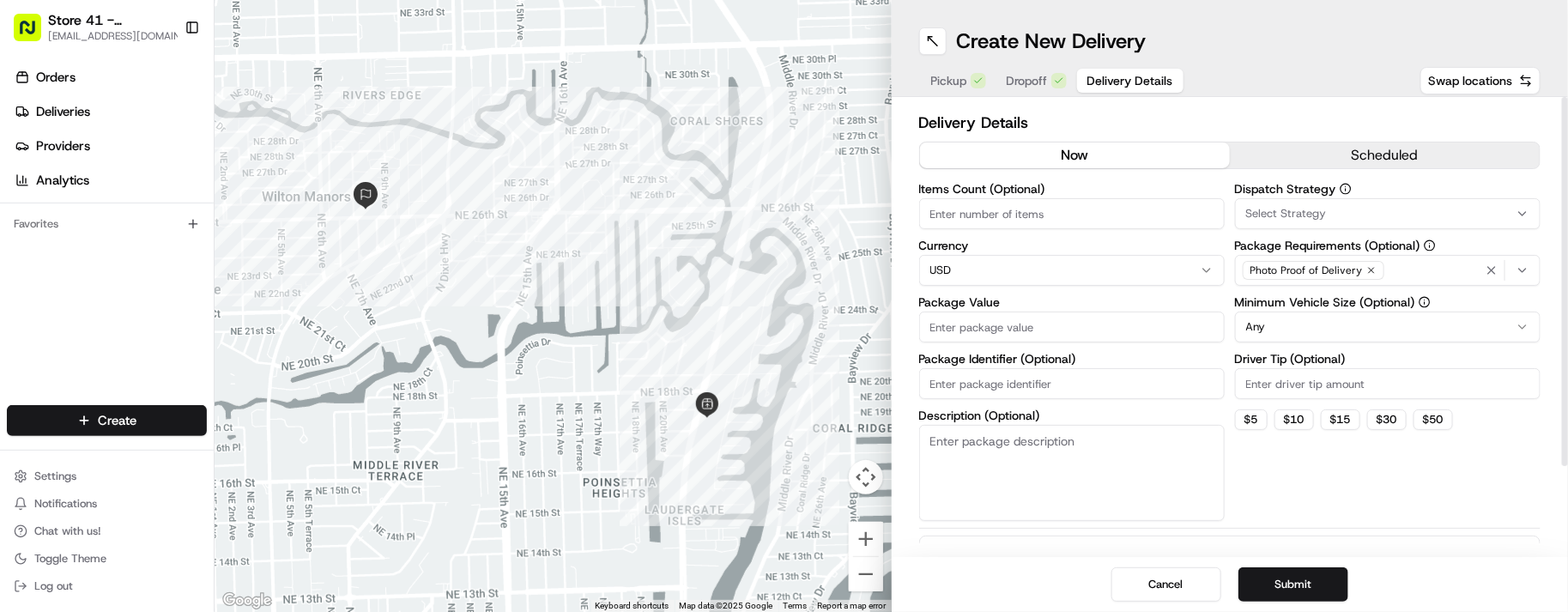 drag, startPoint x: 1030, startPoint y: 223, endPoint x: 1056, endPoint y: 221, distance: 26.07681 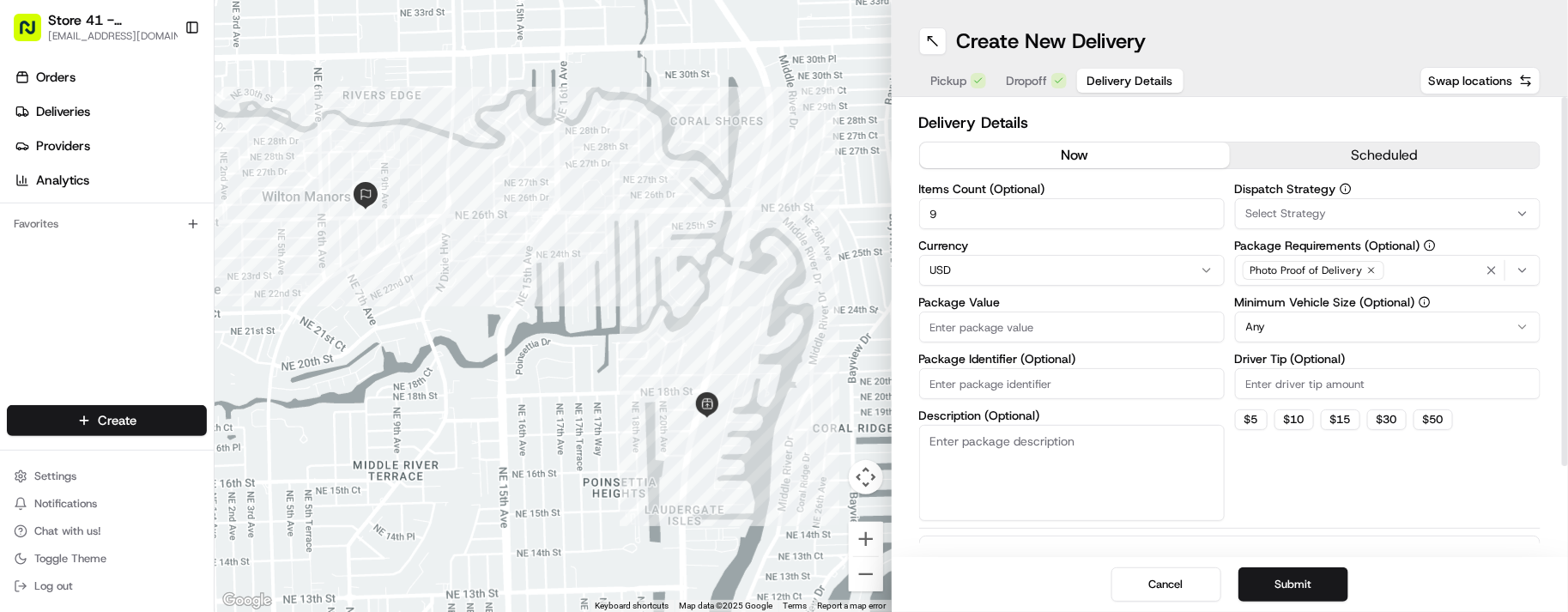 type on "9" 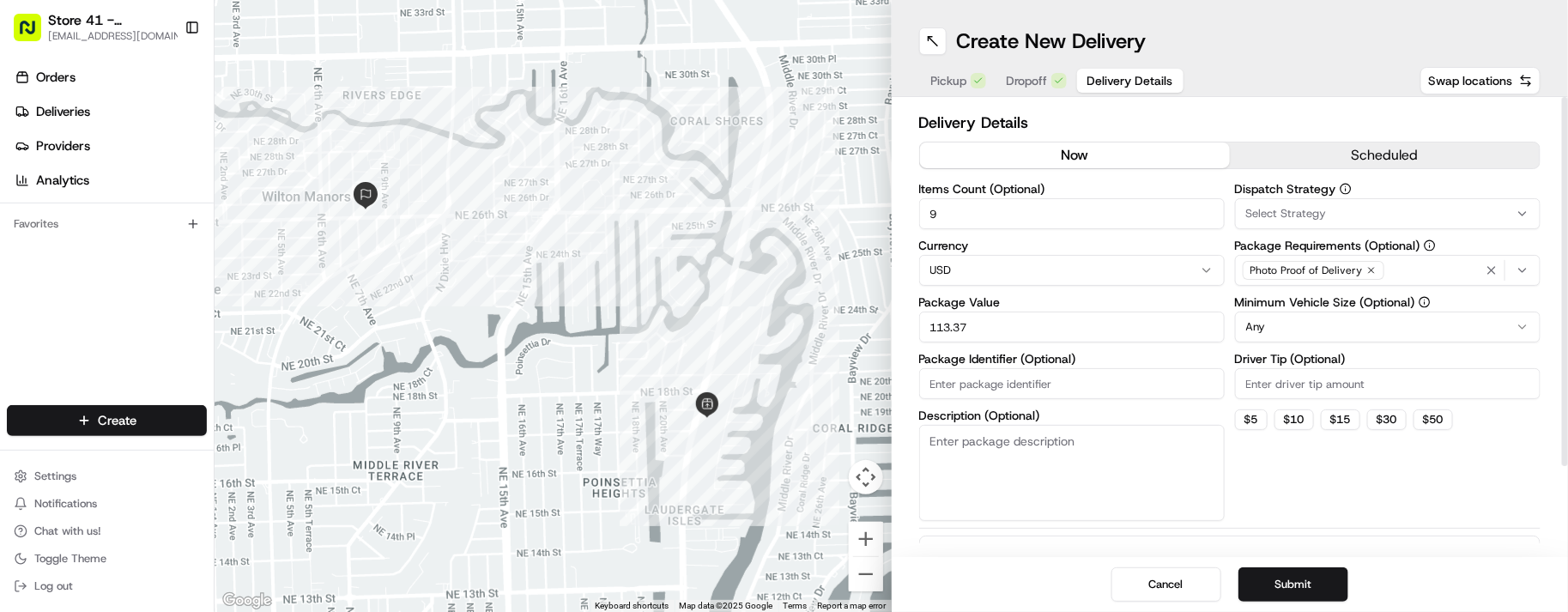 type on "113.37" 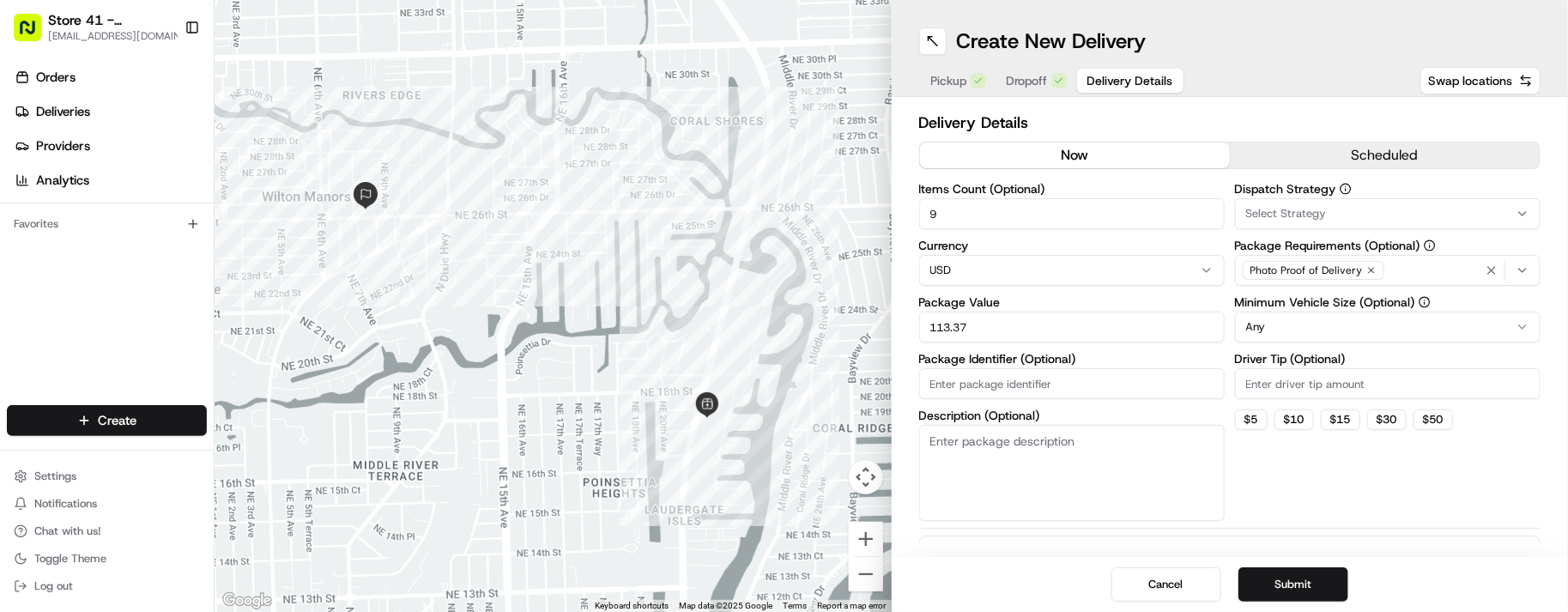 click on "Orders Deliveries Providers Analytics Favorites" at bounding box center (106, 237) 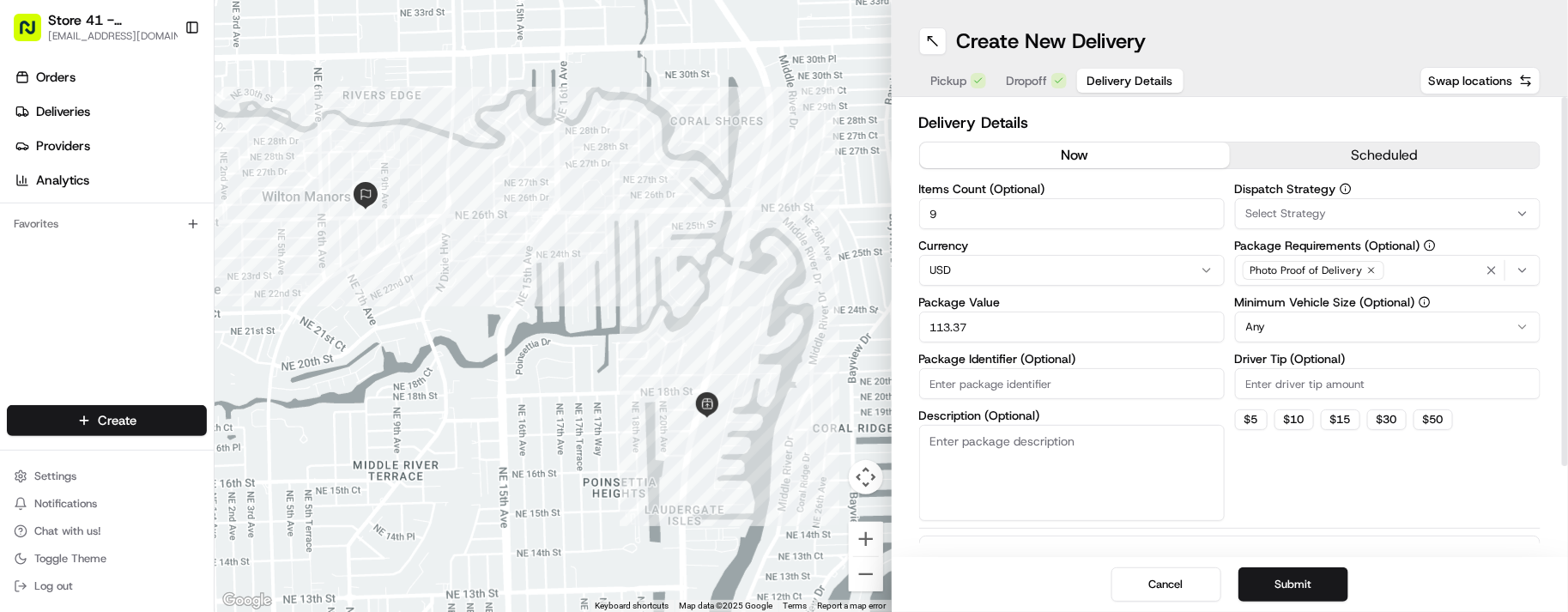 click on "Dispatch Strategy Select Strategy Package Requirements (Optional) Photo Proof of Delivery Minimum Vehicle Size (Optional) Any Driver Tip (Optional) $ 5 $ 10 $ 15 $ 30 $ 50" at bounding box center (1388, 352) 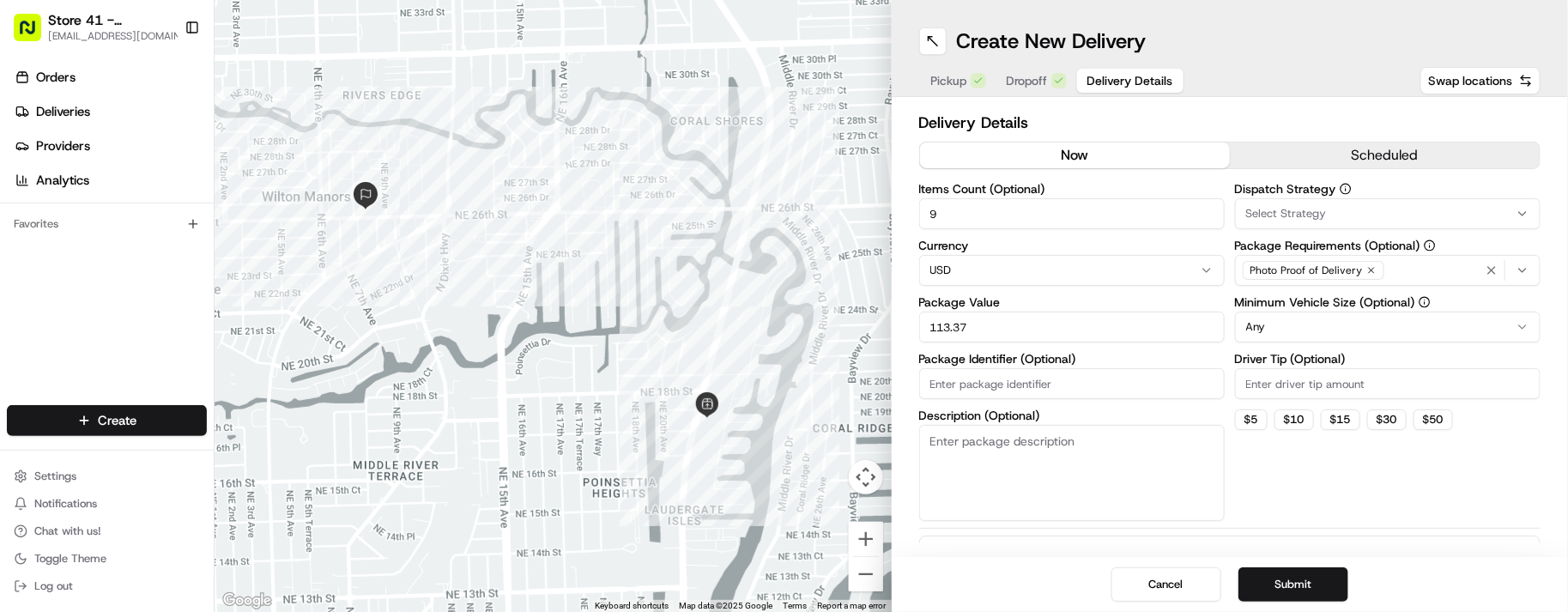 click on "Delivery Details" at bounding box center (1130, 81) 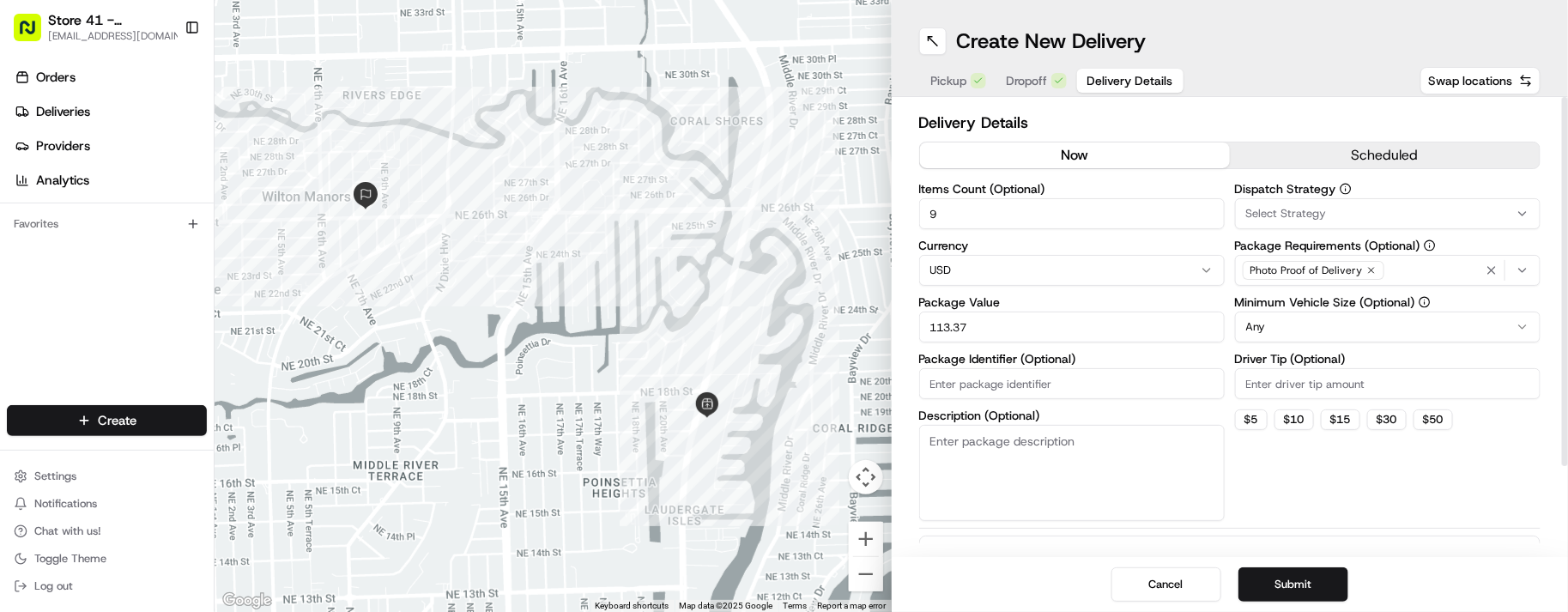 drag, startPoint x: 1070, startPoint y: 451, endPoint x: 1086, endPoint y: 457, distance: 17.088007 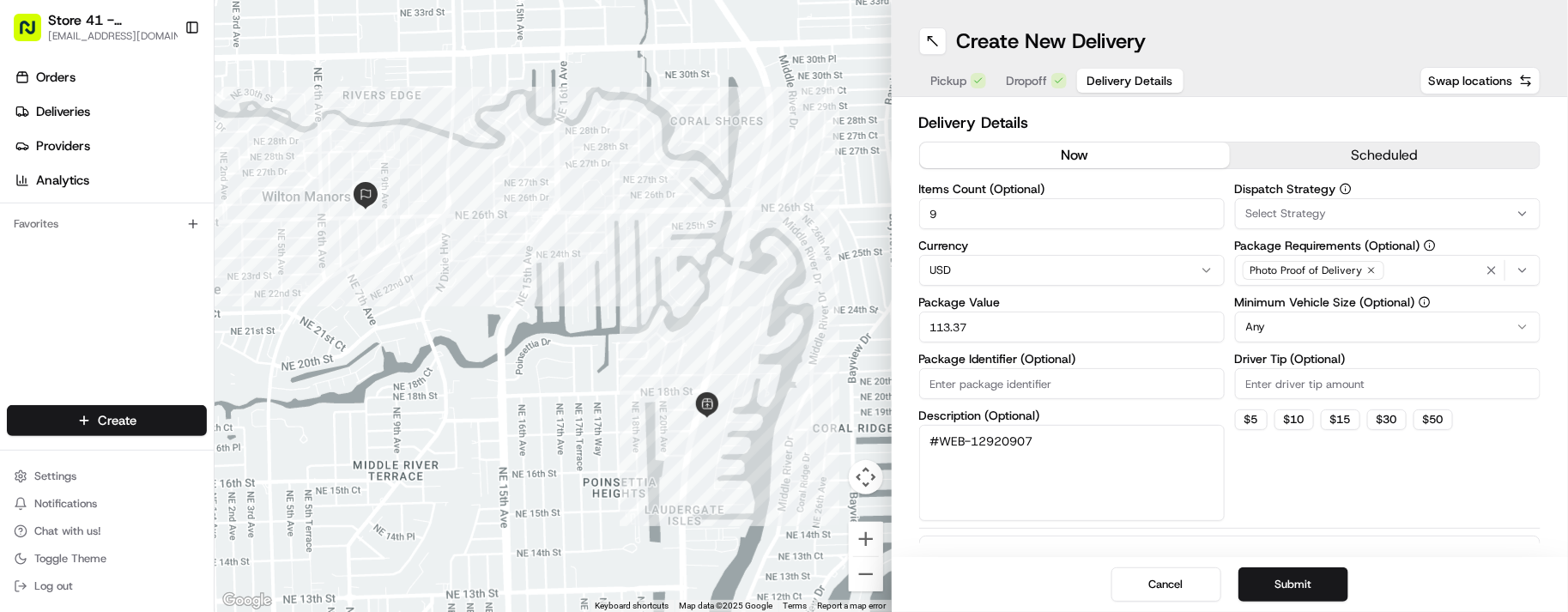 type on "#WEB-12920907" 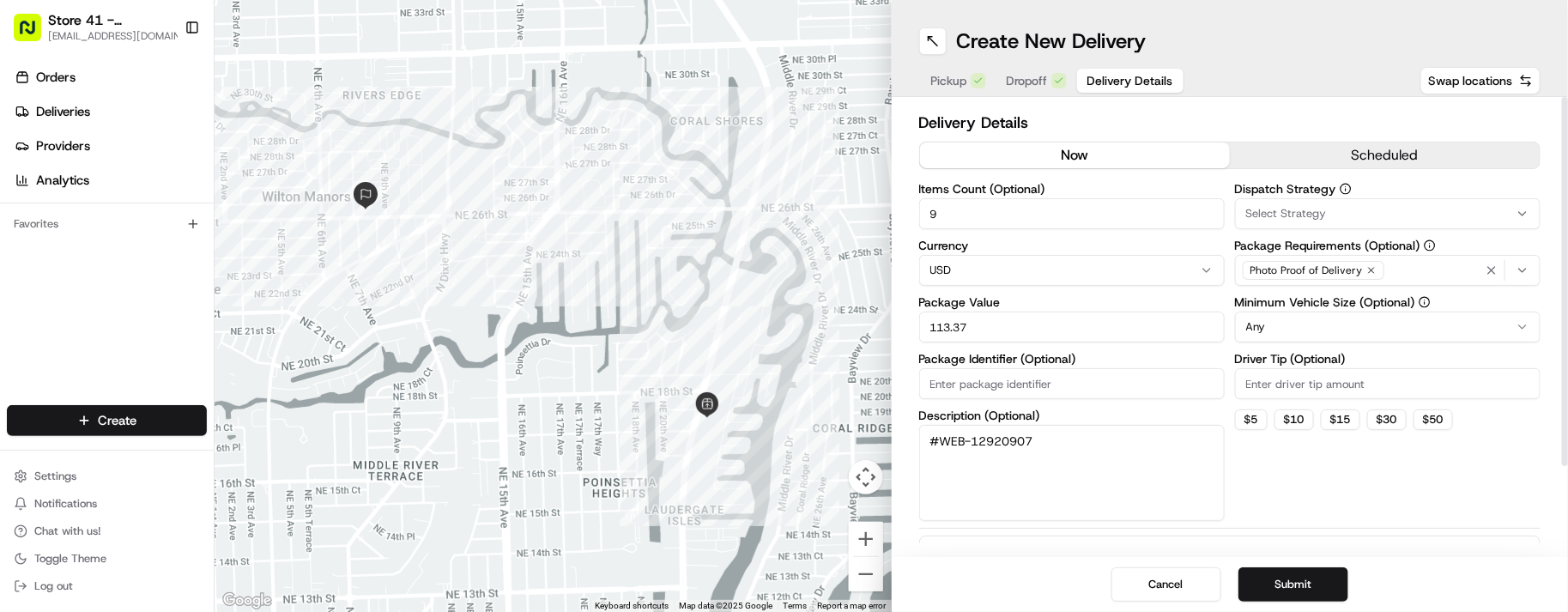 click on "Package Identifier (Optional)" at bounding box center [1072, 384] 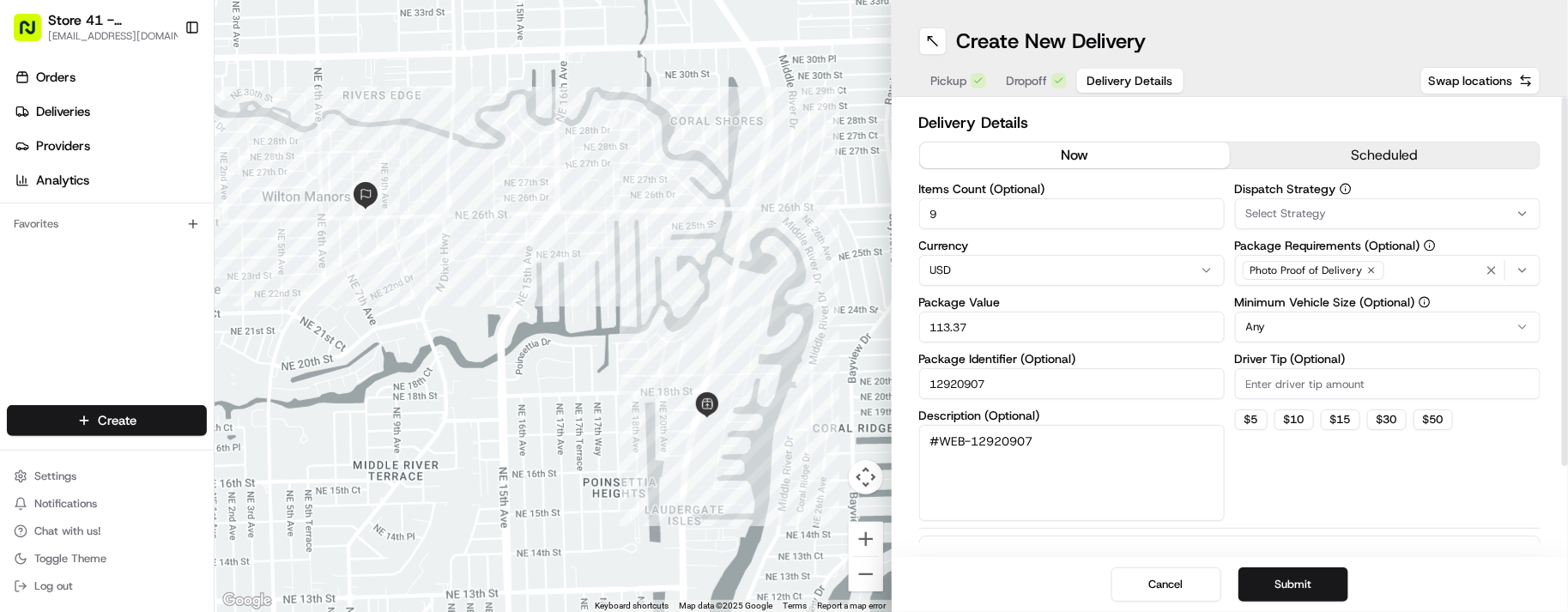 type on "12920907" 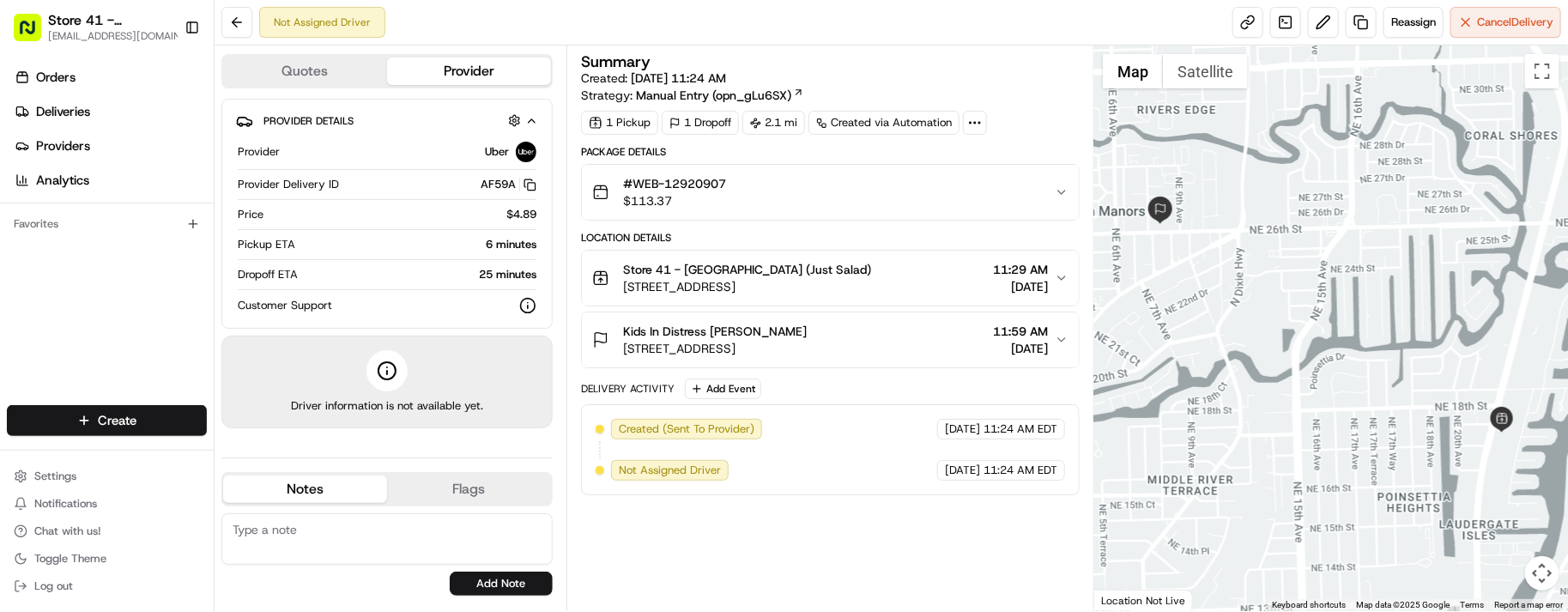 click on "Summary" at bounding box center (830, 62) 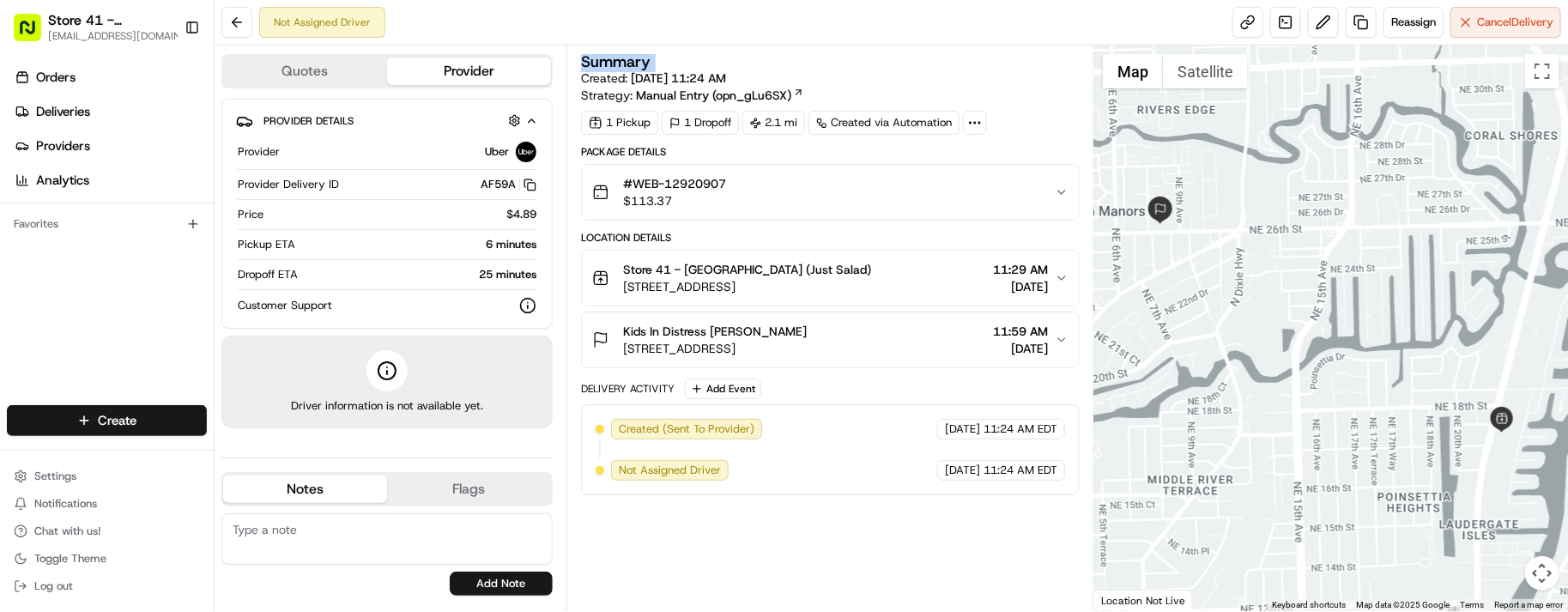 click on "Summary" at bounding box center [830, 62] 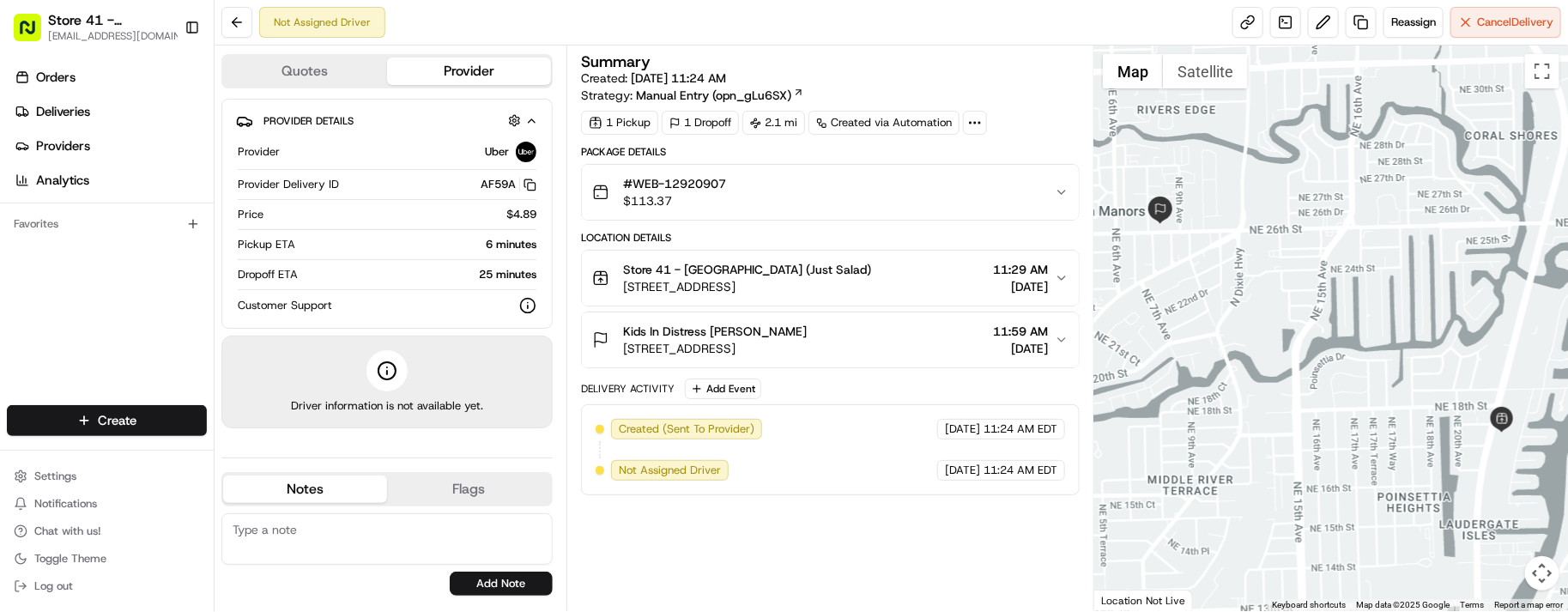 click on "Summary" at bounding box center (830, 62) 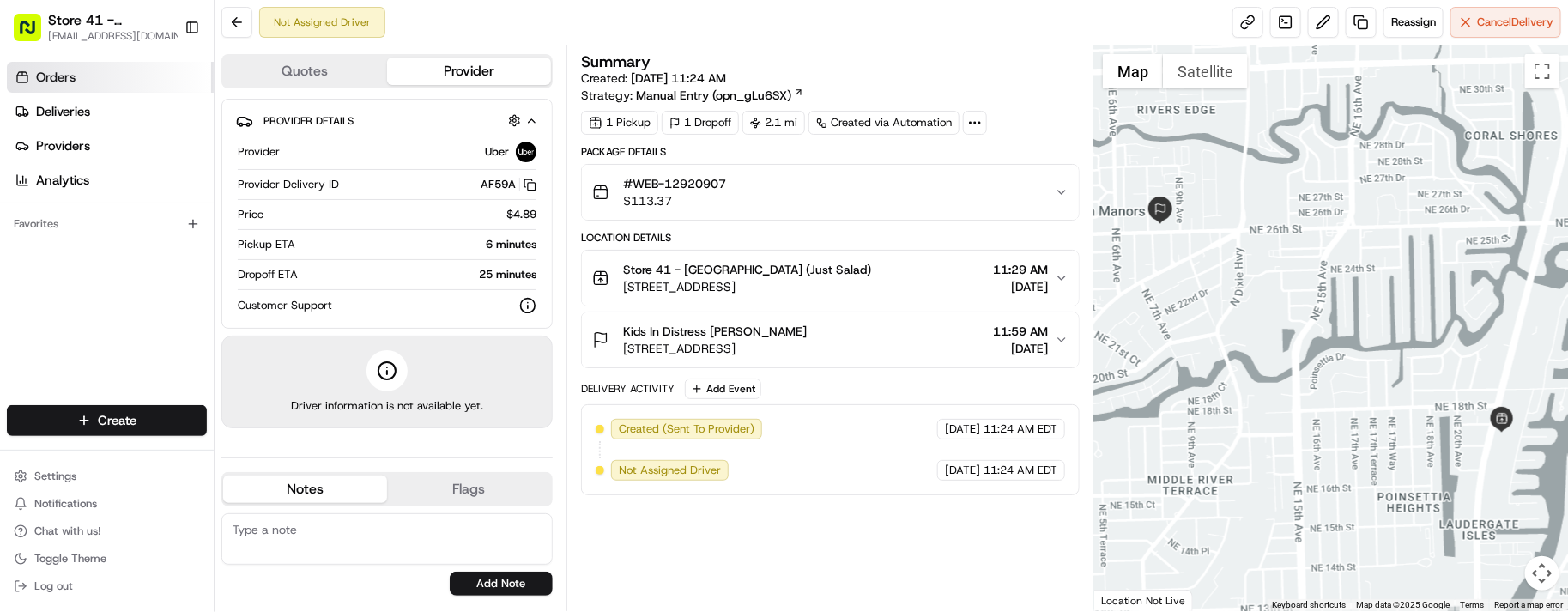 click on "Orders" at bounding box center (56, 77) 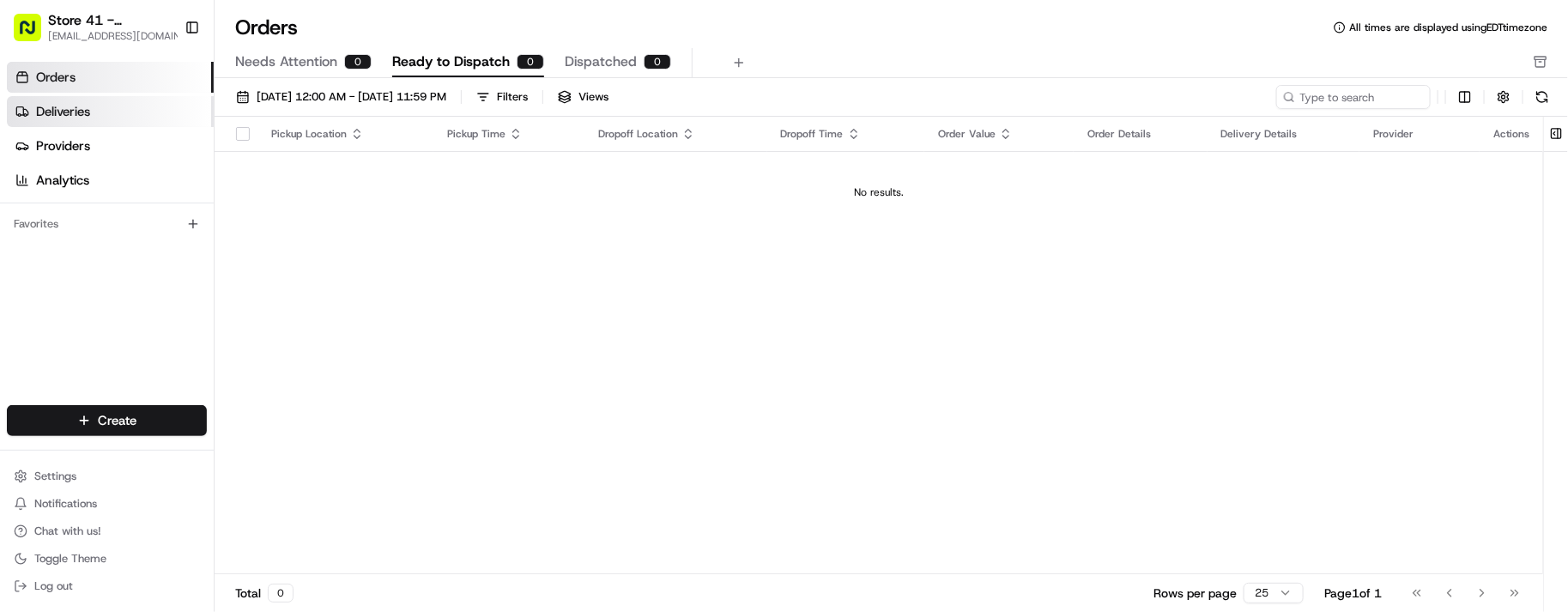 click on "Deliveries" at bounding box center (110, 112) 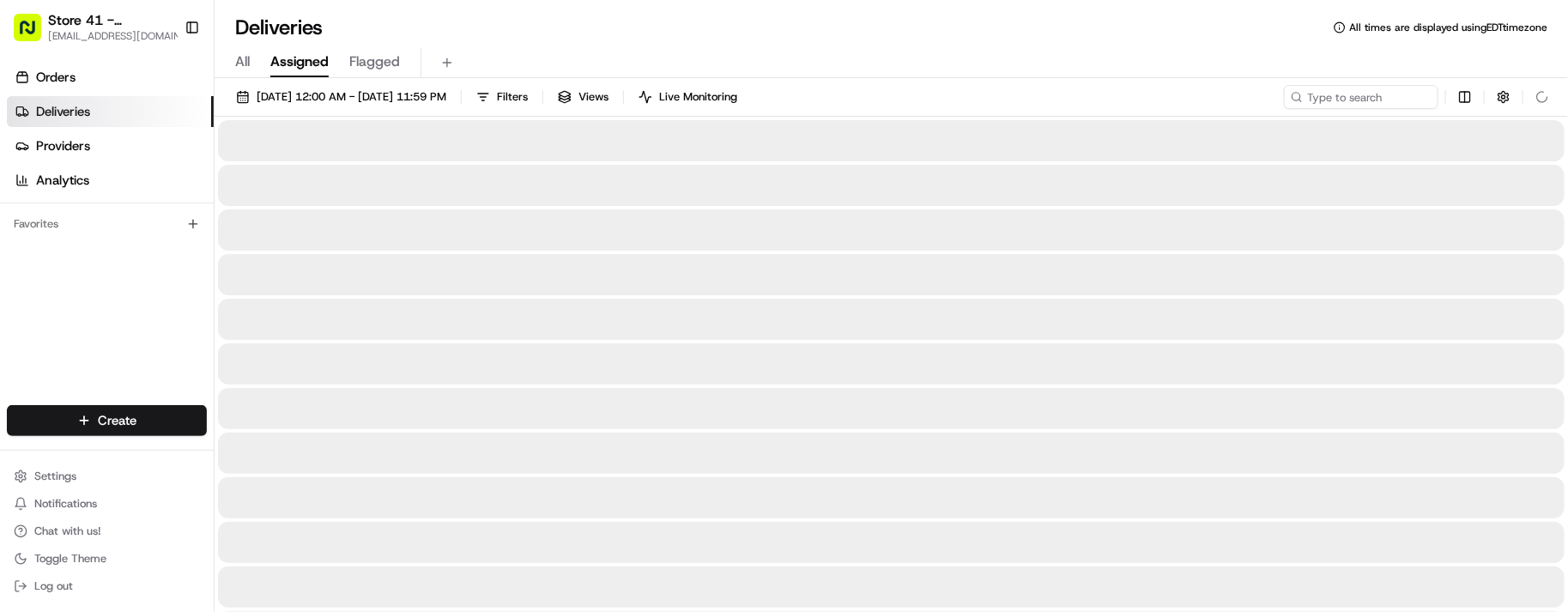 click on "Deliveries" at bounding box center [110, 112] 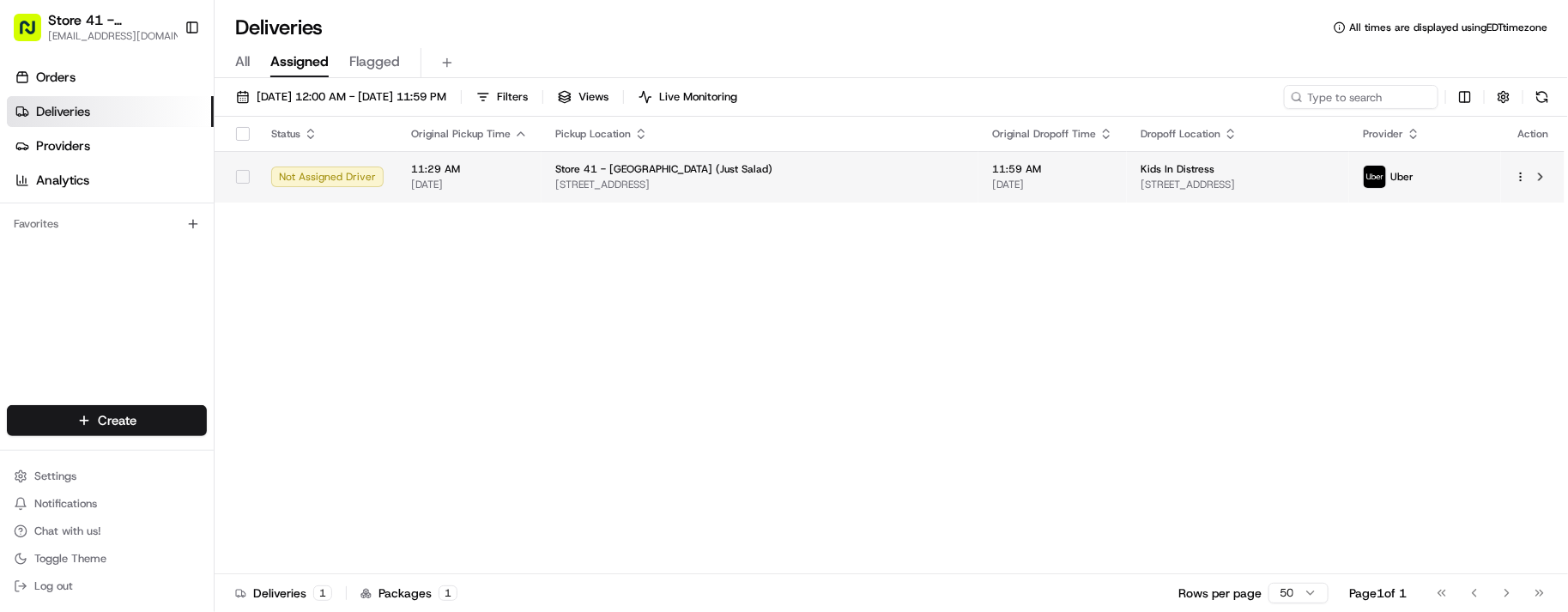 click on "Store 41 - Fort Lauderdale (Just Salad) 1732 N Federal Hwy, Fort Lauderdale, FL 33305, US" at bounding box center [760, 177] 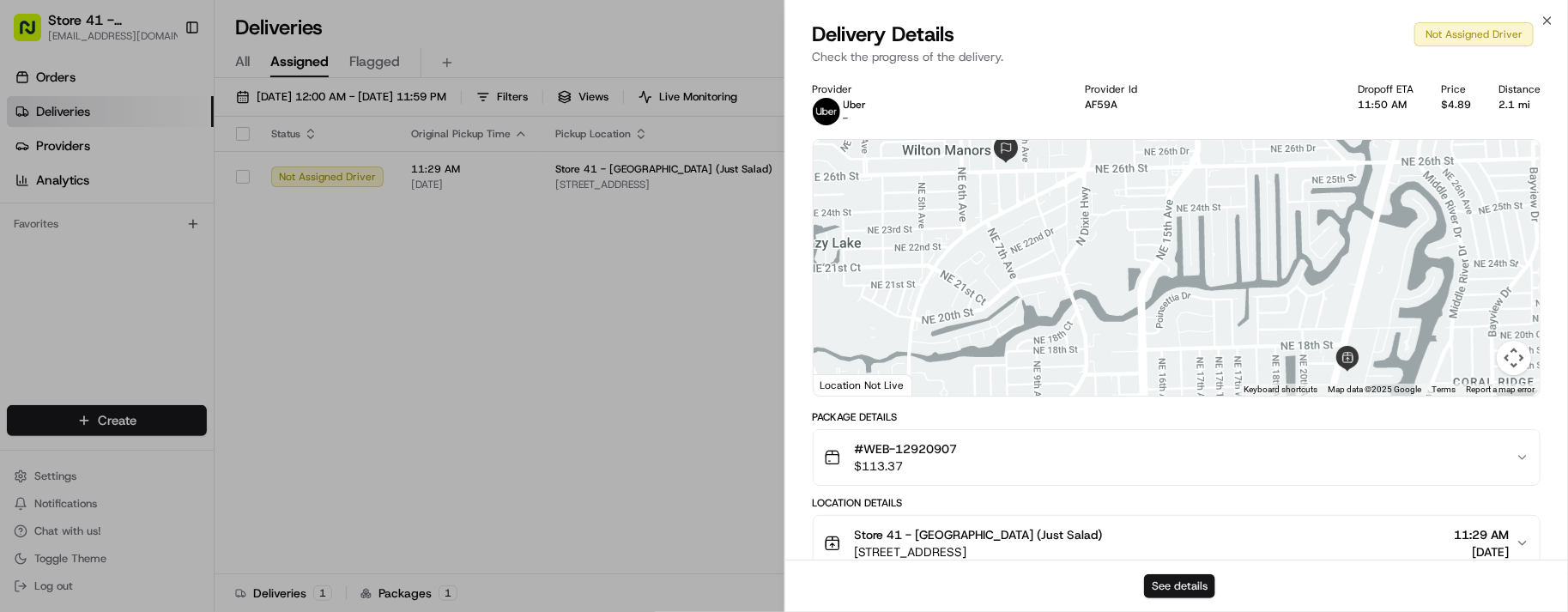 click on "See details" at bounding box center (1179, 586) 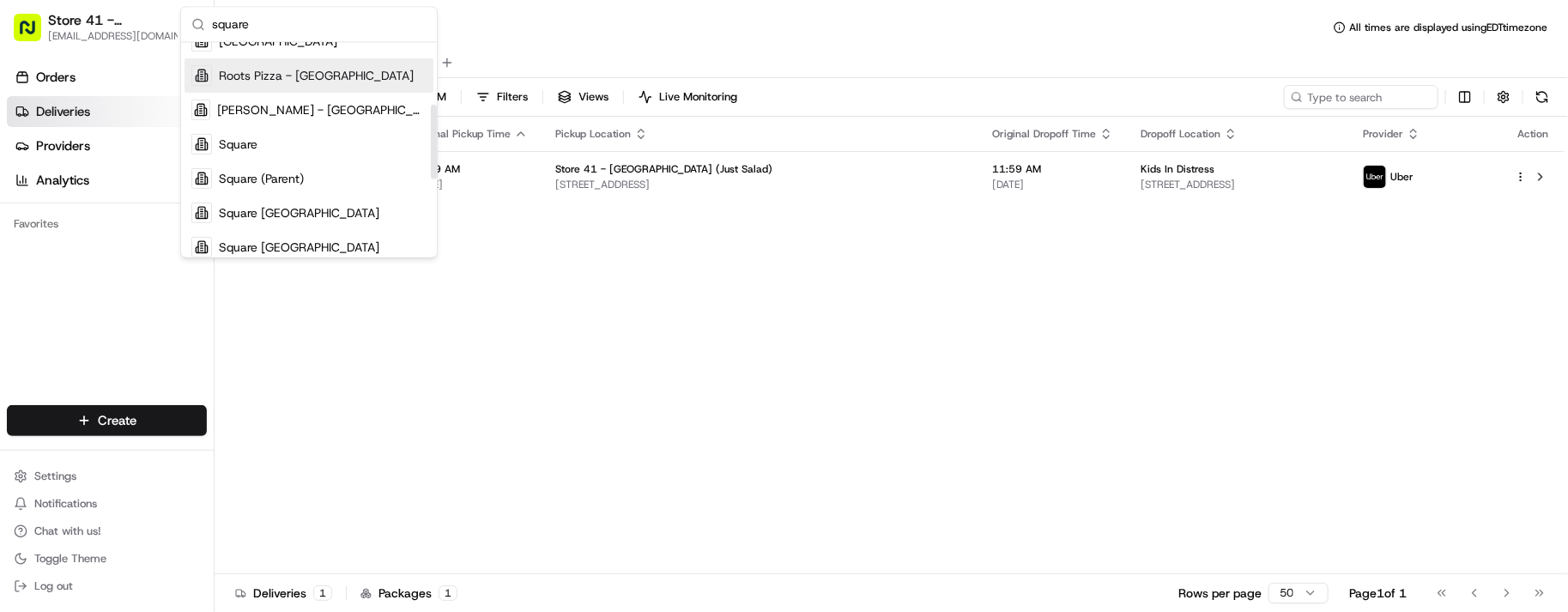 scroll, scrollTop: 402, scrollLeft: 0, axis: vertical 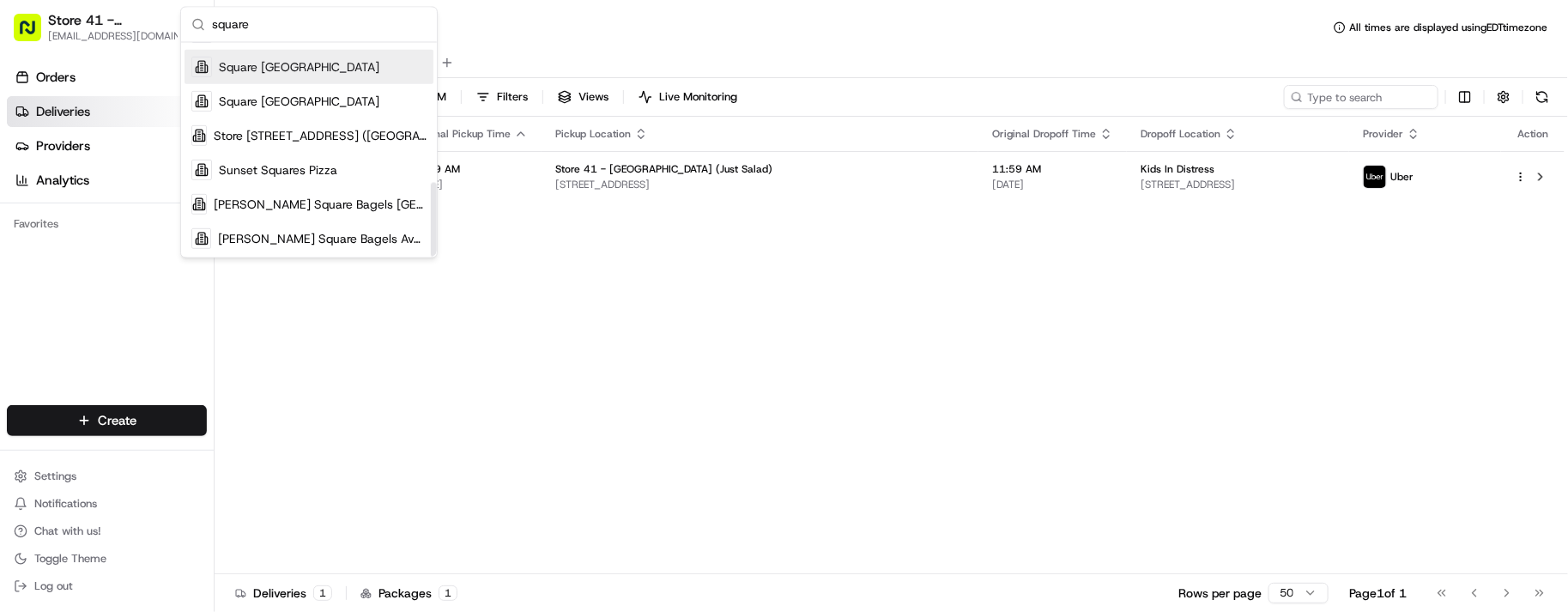 type on "square" 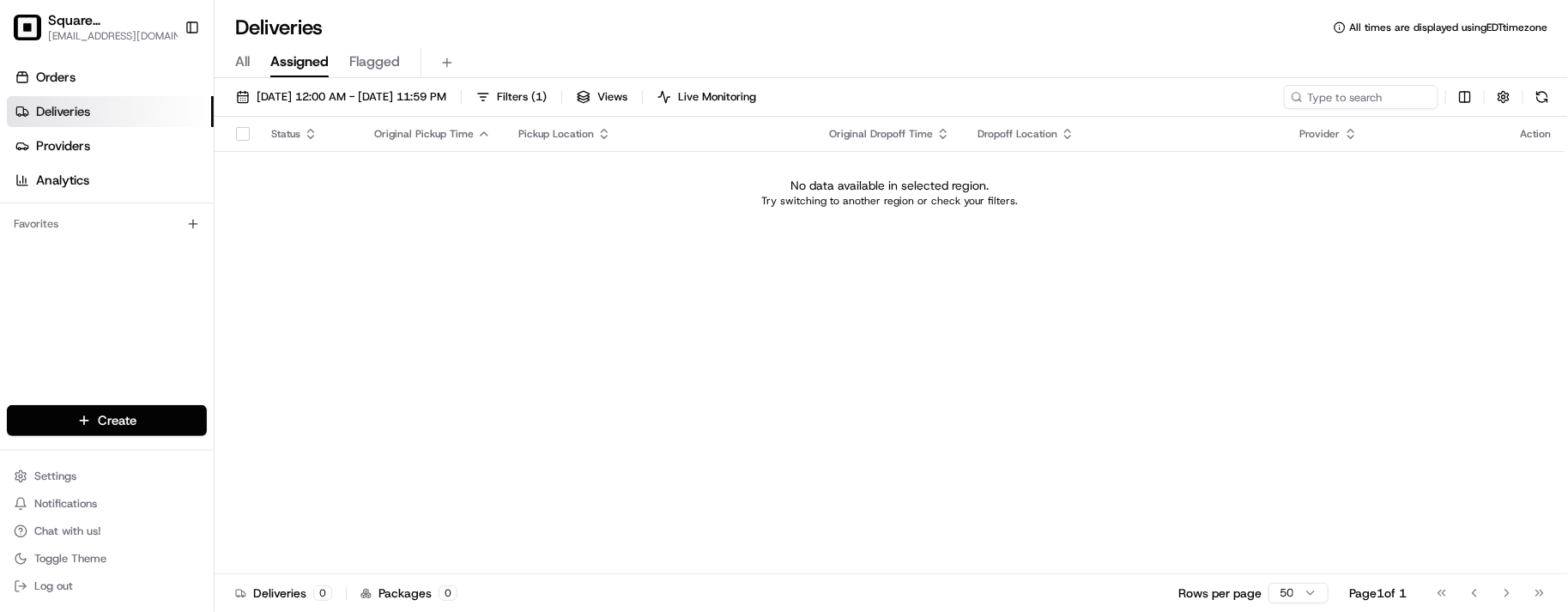click on "Deliveries All times are displayed using  EDT  timezone All Assigned Flagged 07/15/2025 12:00 AM - 07/15/2025 11:59 PM Filters ( 1 ) Views Live Monitoring Status Original Pickup Time Pickup Location Original Dropoff Time Dropoff Location Provider Action No data available in selected region. Try switching to another region or check your filters. Deliveries 0 Packages 0 Rows per page 50 Page  1  of   1 Go to first page Go to previous page Go to next page Go to last page" at bounding box center [891, 306] 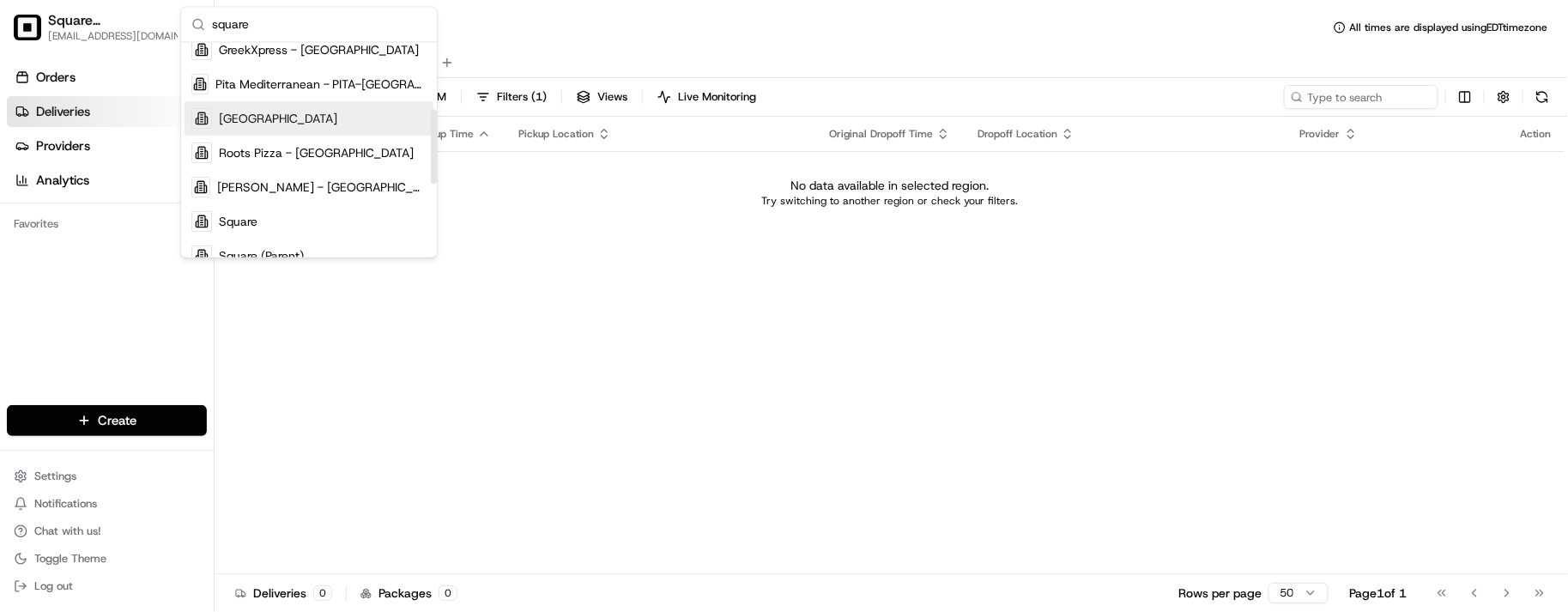 scroll, scrollTop: 215, scrollLeft: 0, axis: vertical 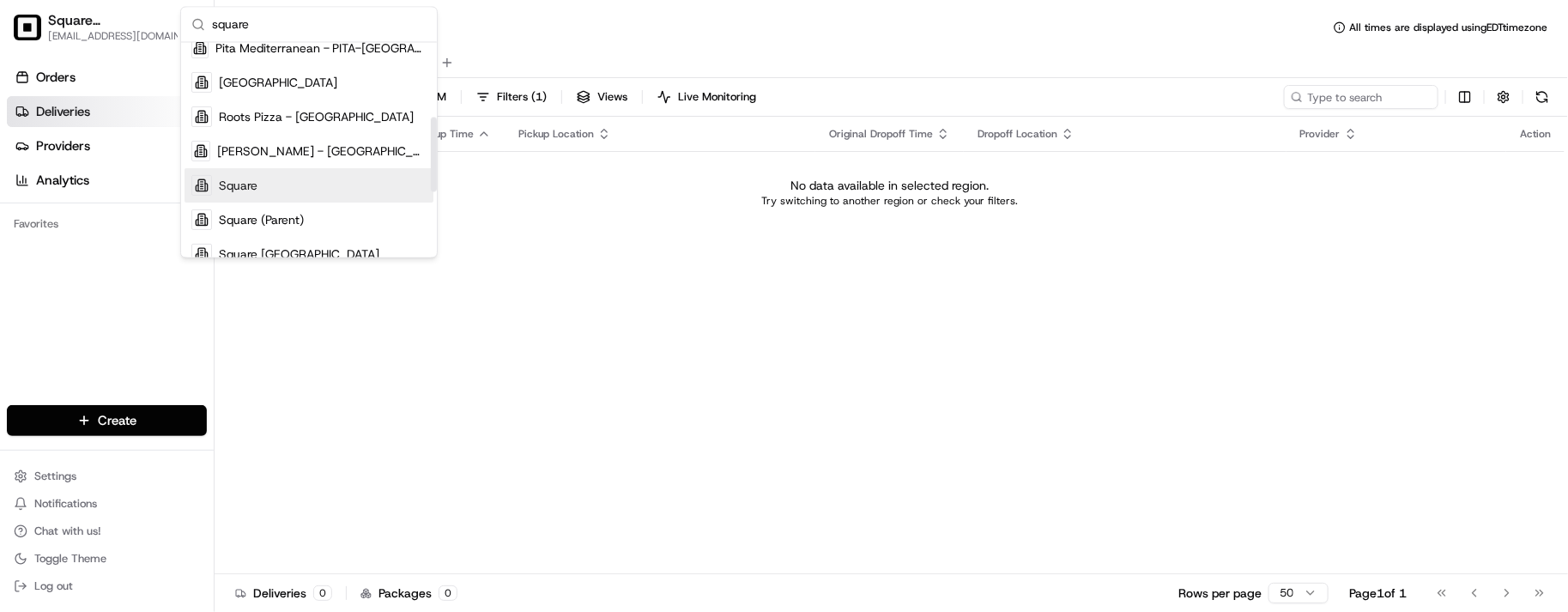 type on "square" 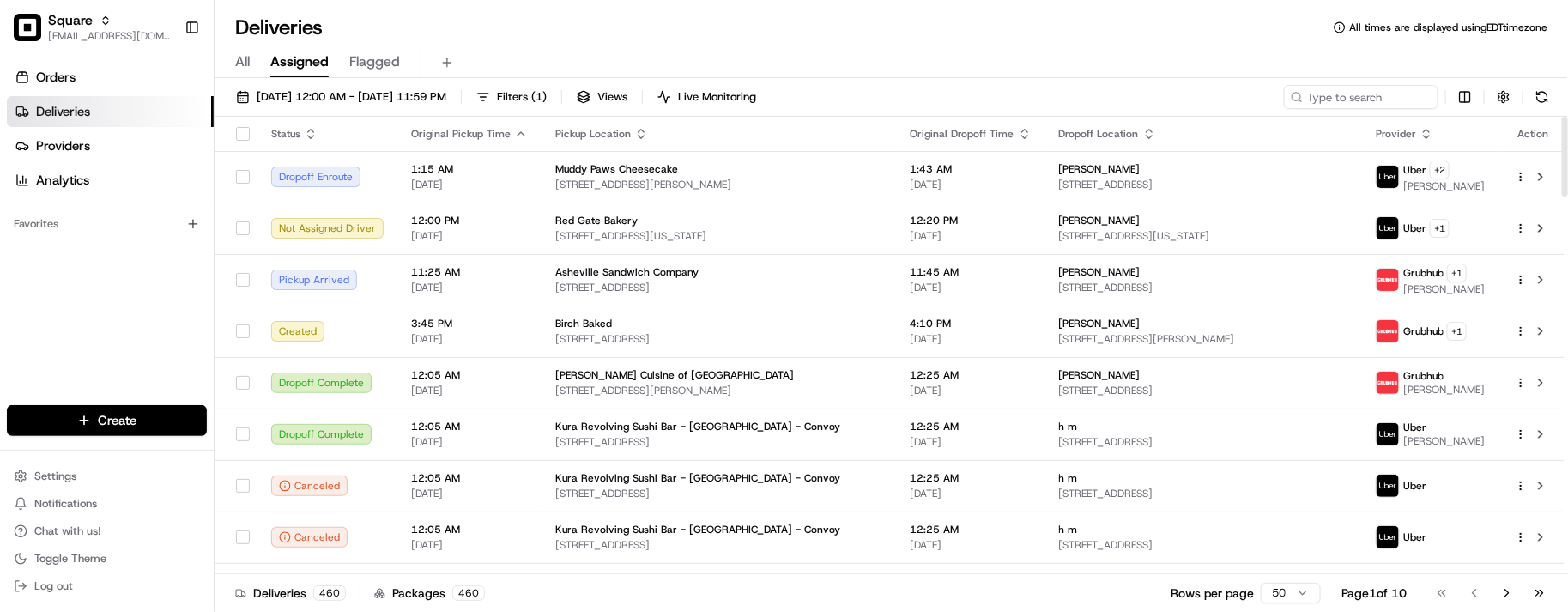 click on "Orders Deliveries Providers Analytics Favorites" at bounding box center [106, 237] 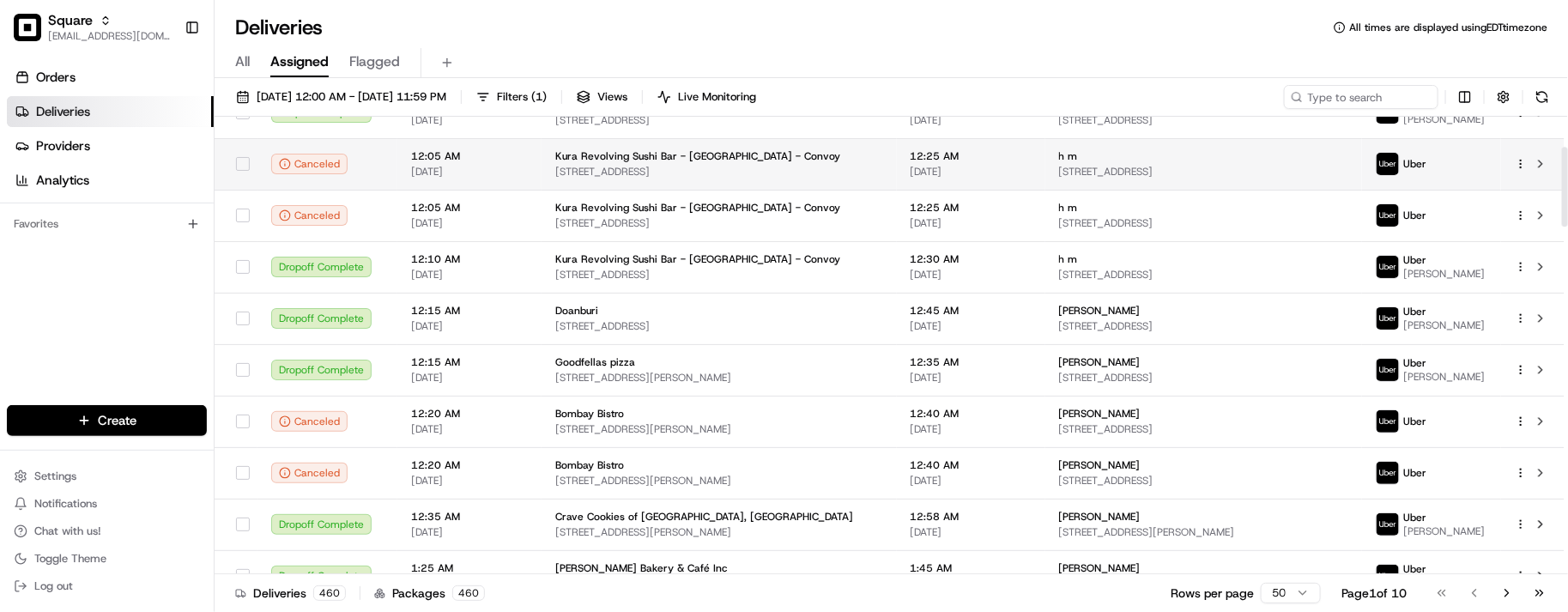 scroll, scrollTop: 0, scrollLeft: 0, axis: both 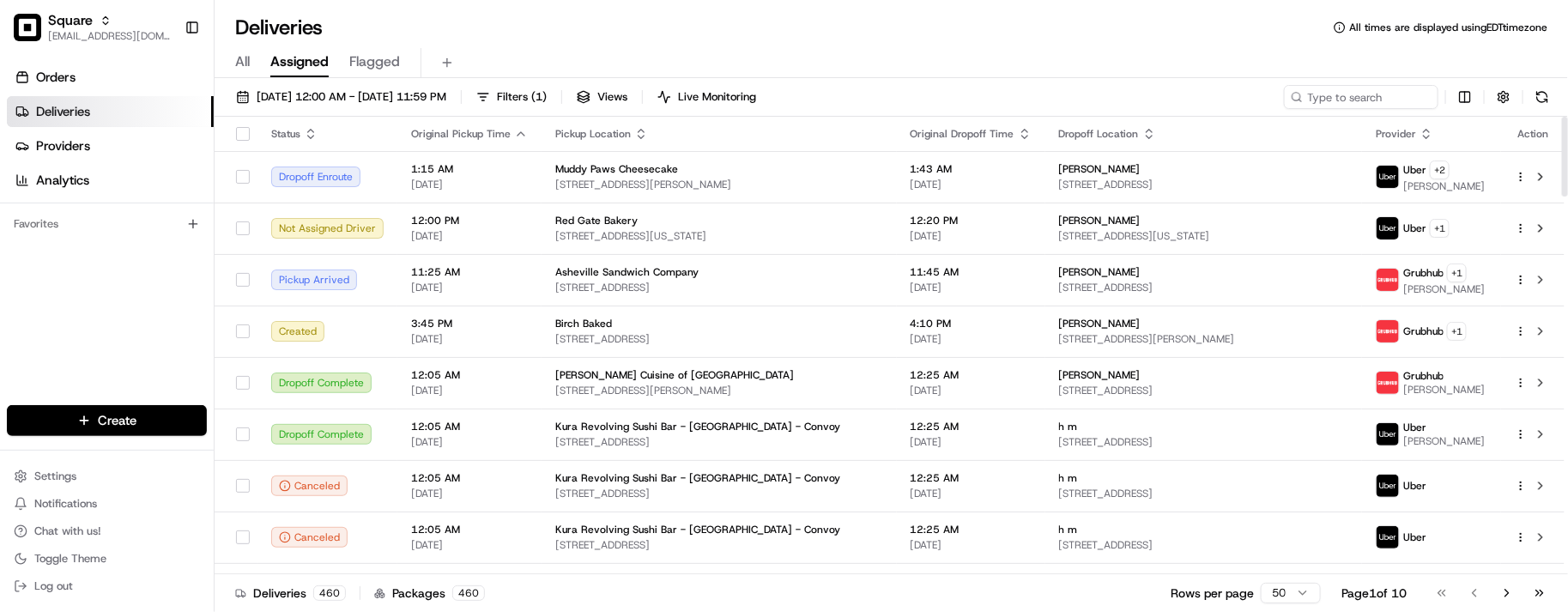 click on "Deliveries All times are displayed using  EDT  timezone" at bounding box center (891, 27) 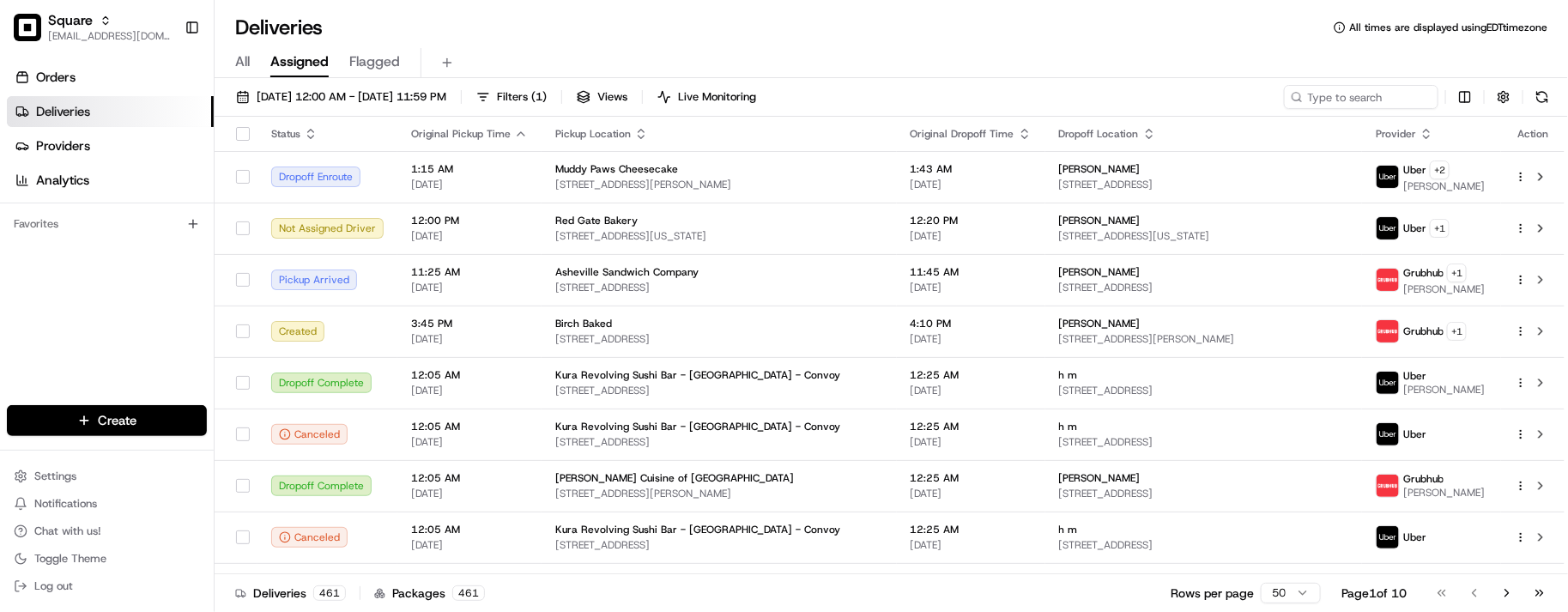 click on "Deliveries All times are displayed using  EDT  timezone" at bounding box center [891, 27] 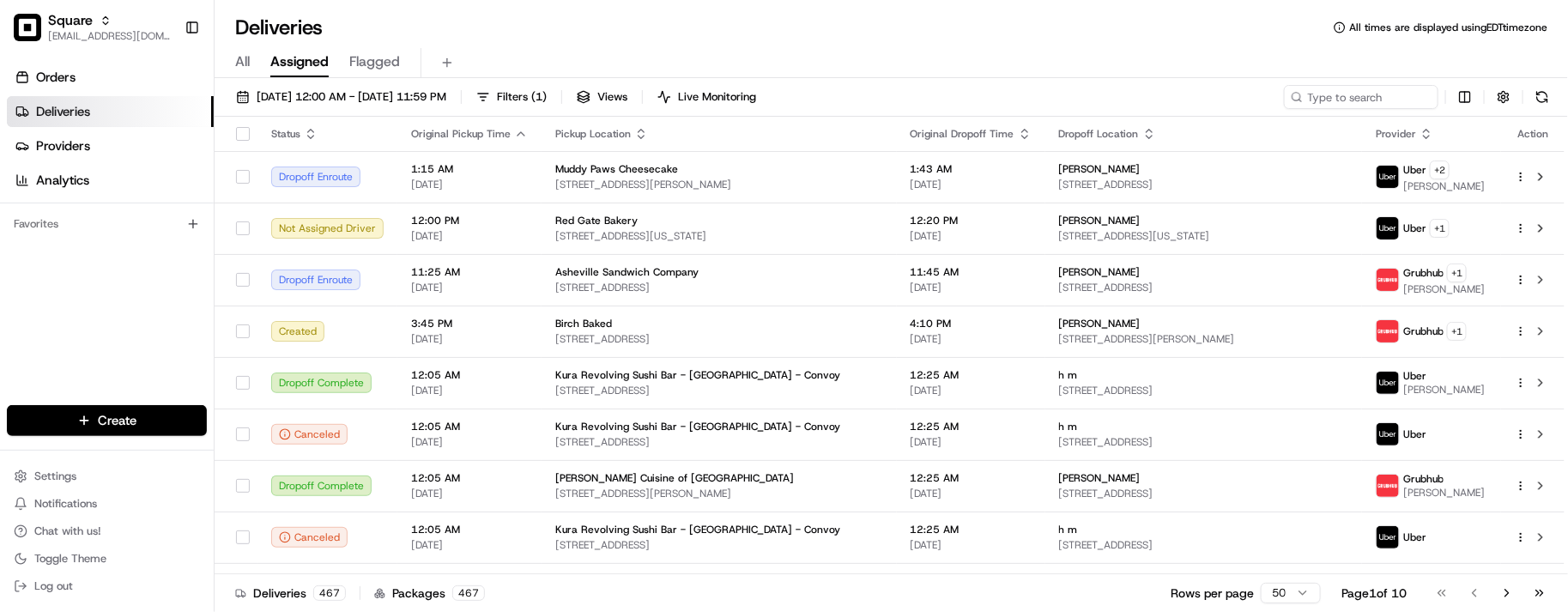 click on "Deliveries All times are displayed using  EDT  timezone All Assigned Flagged 07/15/2025 12:00 AM - 07/15/2025 11:59 PM Filters ( 1 ) Views Live Monitoring Status Original Pickup Time Pickup Location Original Dropoff Time Dropoff Location Provider Action Dropoff Enroute 1:15 AM 07/09/2025 Muddy Paws Cheesecake 3359 Gorham Ave, St Louis Park, MN 55426, USA 1:43 AM 07/09/2025 Seth Gupton 3120 E 45th St, Minneapolis, MN 55406, USA Uber + 2 EFRAIN C. Not Assigned Driver 12:00 PM 07/11/2025 Red Gate Bakery 68 E 1st St, New York, NY 10003, USA 12:20 PM 07/11/2025 Shaun Witten 5 Union Square W, New York, NY 10003, USA Uber + 1 Dropoff Enroute 11:25 AM 07/14/2025 Asheville Sandwich Company 330 Rockwood Rd unit 103, Arden, NC 28704, USA 11:45 AM 07/14/2025 Marty Moran 360 Rockwood Rd, Arden, NC 28704, USA Grubhub + 1 Joshua Created 3:45 PM 07/14/2025 Birch Baked 203 River St, Troy, NY 12180, USA 4:10 PM 07/14/2025 Katrina Baker 133 Fonda Rd, Waterford, NY 12188, USA Grubhub + 1 Dropoff Complete 12:05 AM 07/15/2025 h m" at bounding box center (891, 306) 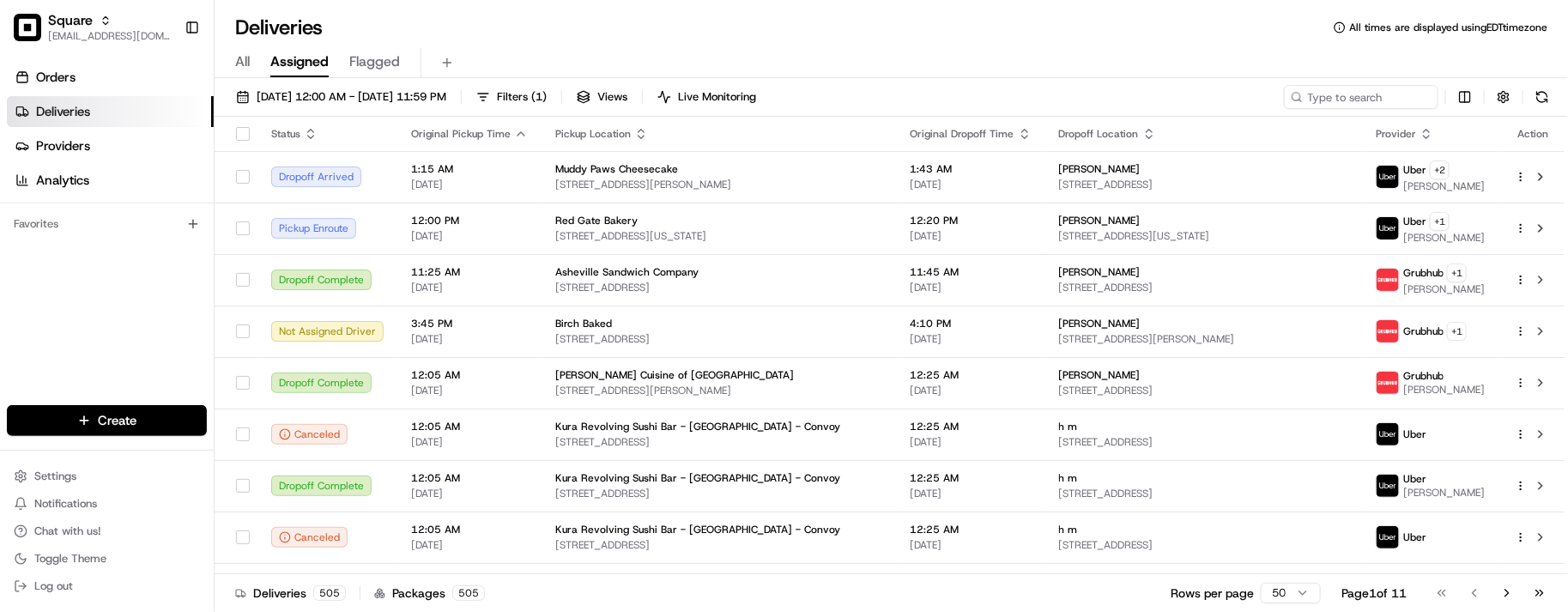 click on "Deliveries All times are displayed using  EDT  timezone" at bounding box center [891, 27] 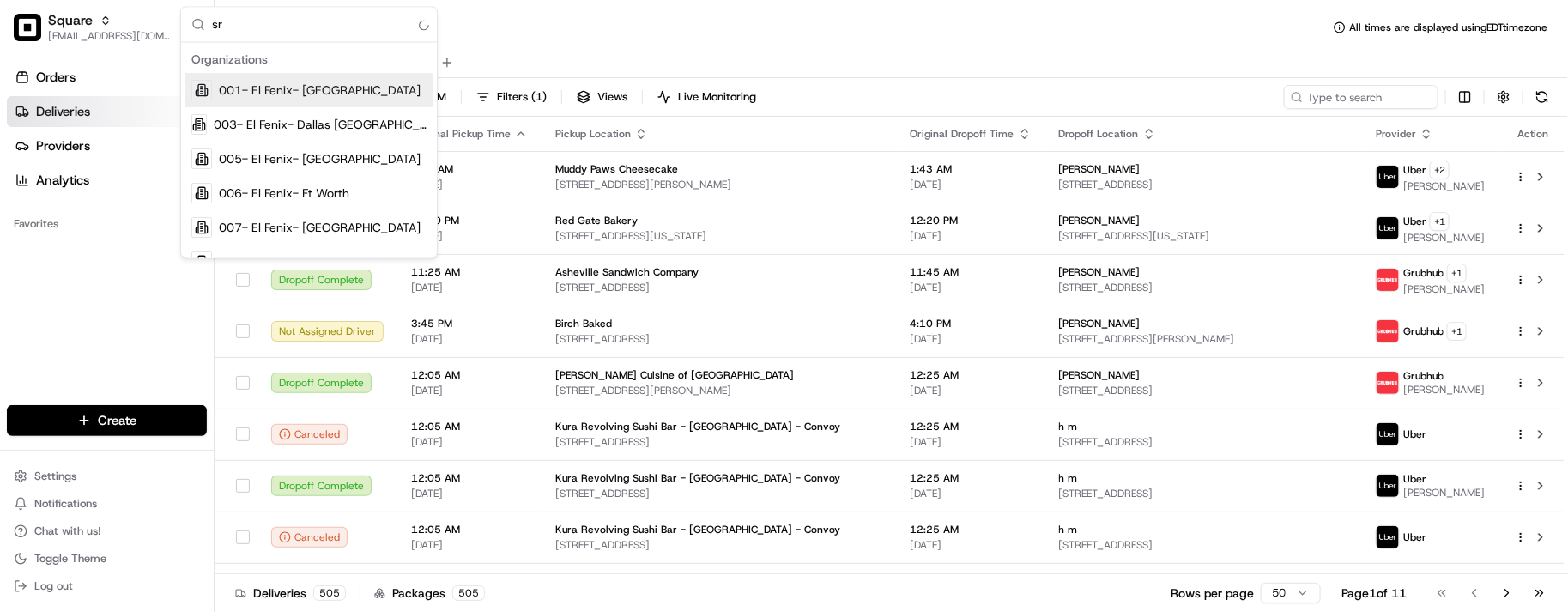 type on "s" 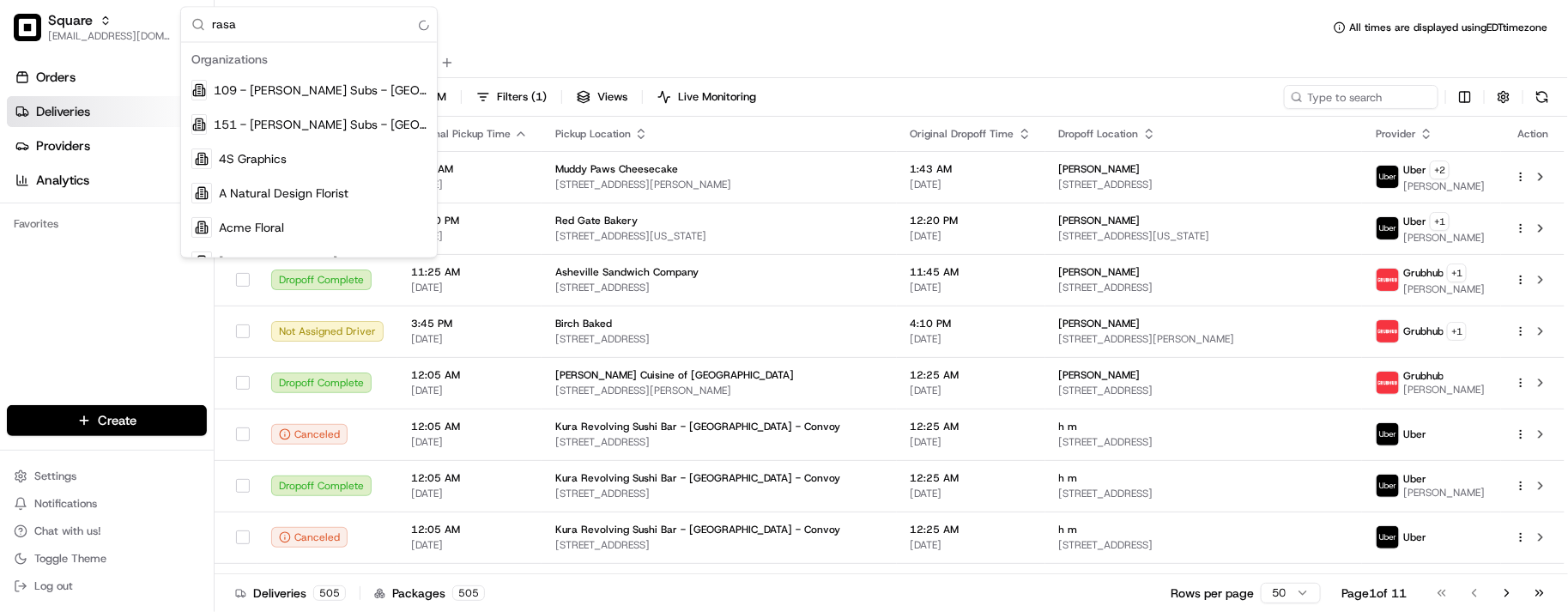 type on "rasa" 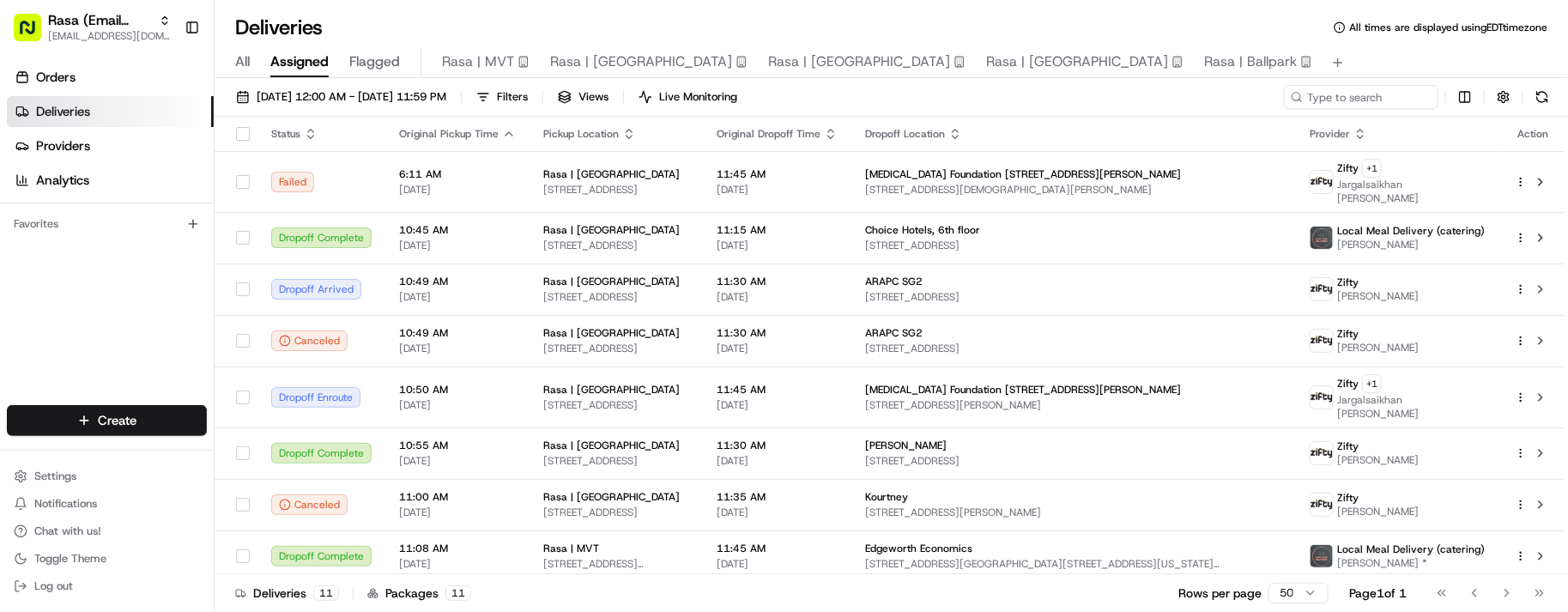 click on "Deliveries All times are displayed using  EDT  timezone All Assigned Flagged Rasa | MVT Rasa | Rockville Rasa | Mosaic District Rasa | National Landing Rasa | Ballpark 07/15/2025 12:00 AM - 07/15/2025 11:59 PM Filters Views Live Monitoring Status Original Pickup Time Pickup Location Original Dropoff Time Dropoff Location Provider Action Failed 6:11 AM 07/15/2025 Rasa | Rockville 12033 Rockville Pike, Rockville, MD 20852, USA 11:45 AM 07/15/2025 Cystic Fibrosis Foundation 4550 Montgomery Ave 1100 Bethesda Church Rd, Ruffin, NC 27326-8906, United States Zifty + 1 Jargalsaikhan Gombo Dropoff Complete 10:45 AM 07/15/2025 Rasa | Rockville 12033 Rockville Pike, Rockville, MD 20852, USA 11:15 AM 07/15/2025 Choice Hotels, 6th floor 915 Meeting St Suite 600, North Bethesda, MD 20852, USA Local Meal Delivery (catering) James Kim Dropoff Arrived 10:49 AM 07/15/2025 Rasa | Rockville 12033 Rockville Pike, Rockville, MD 20852, USA 11:30 AM 07/15/2025 ARAPC SG2 14995 Shady Grove Rd 250 250, Rockville, MD 20850, USA Zifty +" at bounding box center [891, 306] 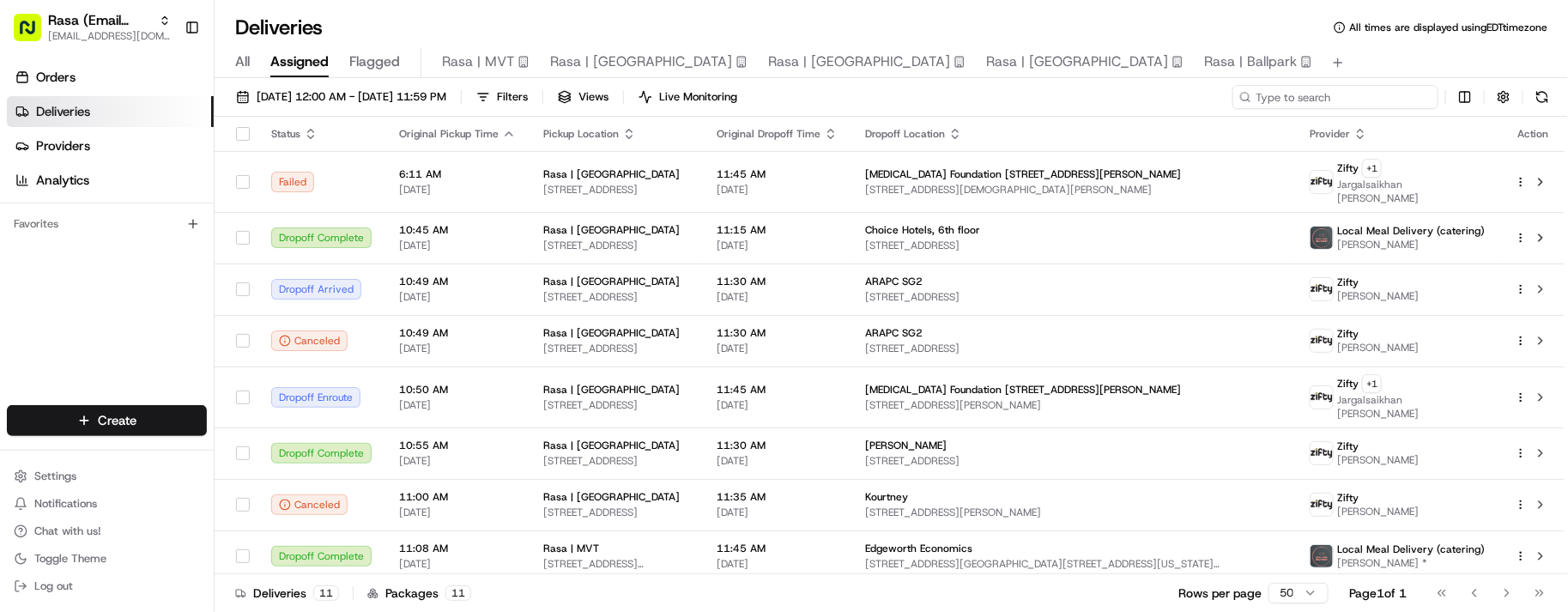 click at bounding box center [1335, 97] 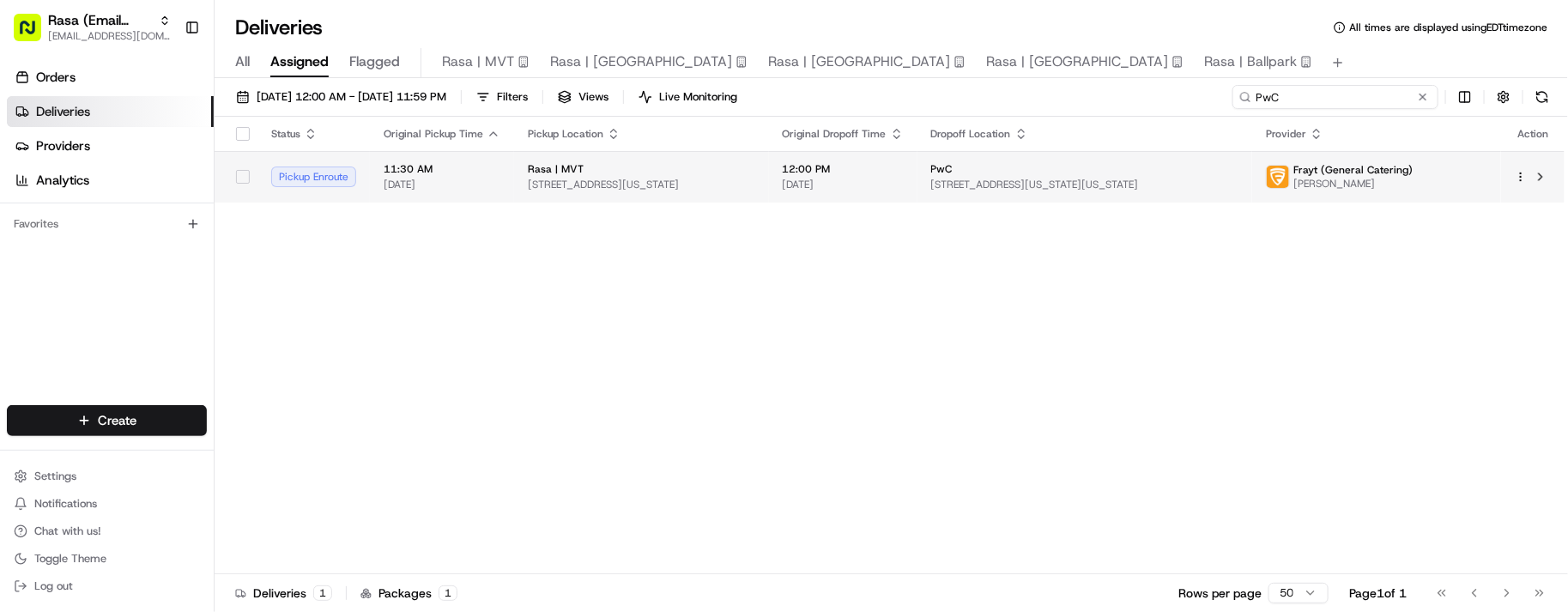 type on "PwC" 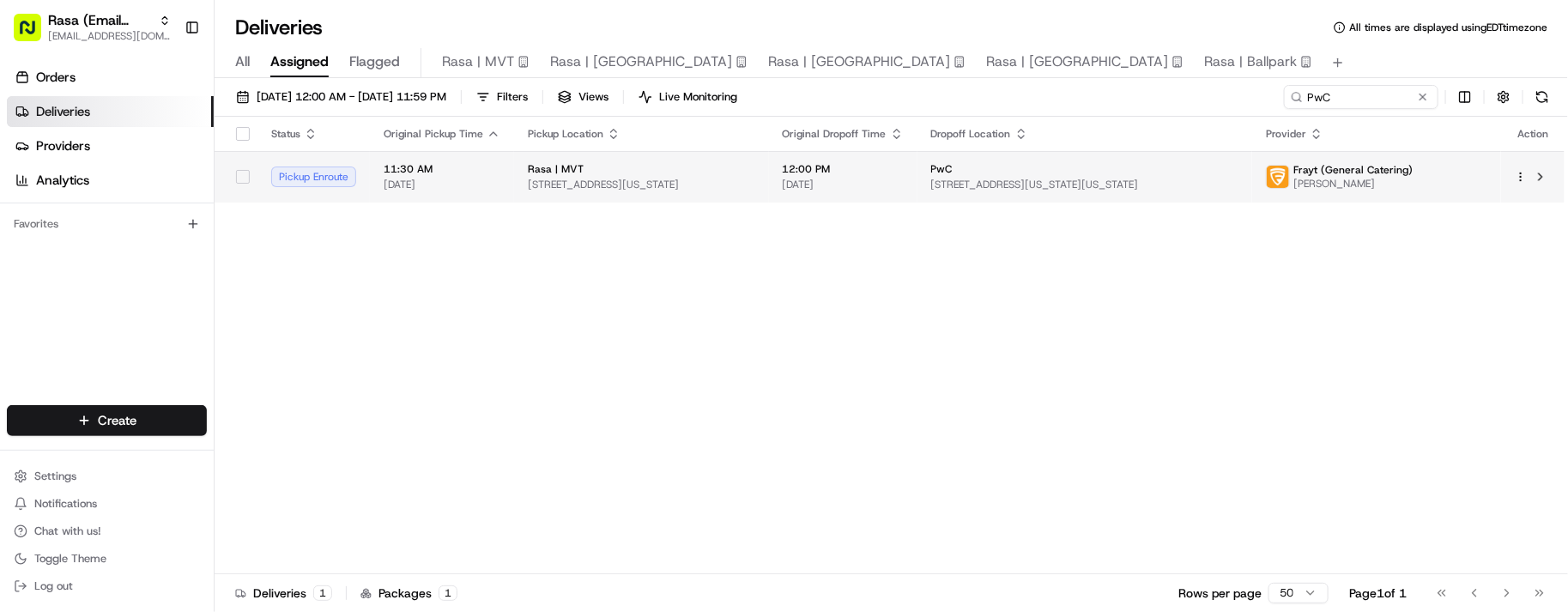 click on "PwC" at bounding box center (1085, 169) 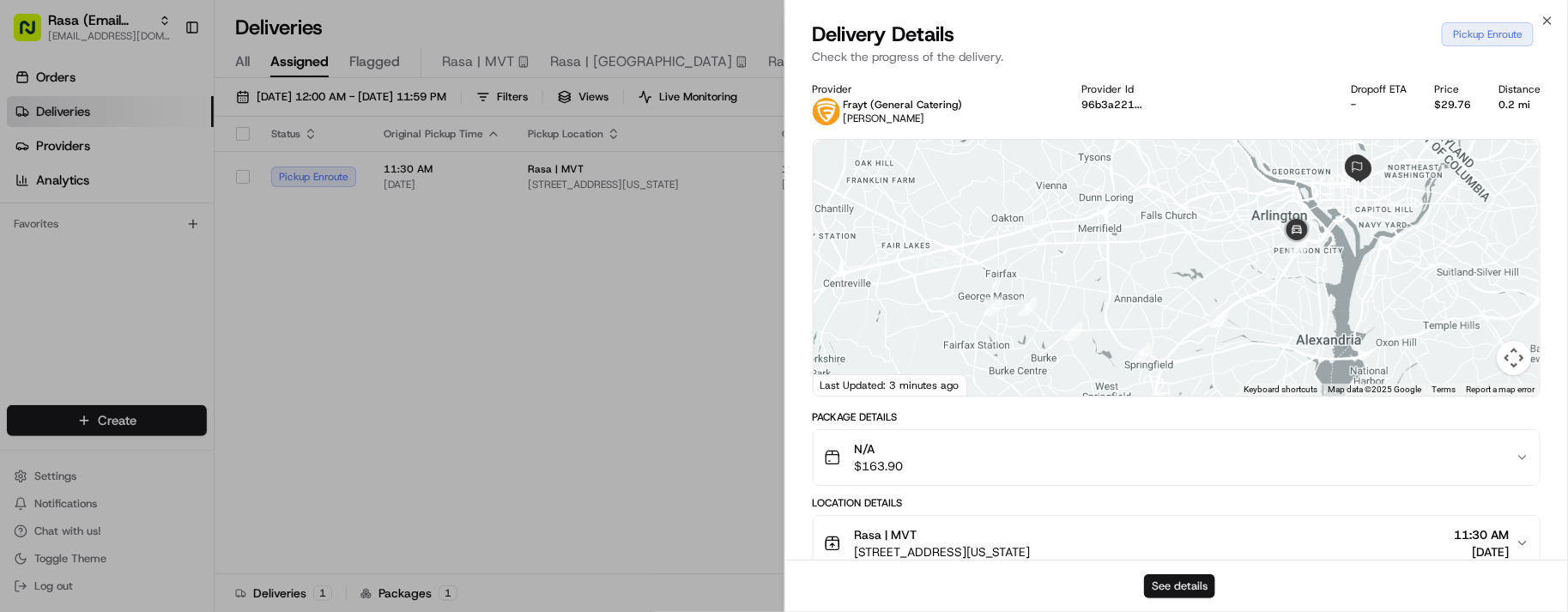 click on "See details" at bounding box center [1179, 586] 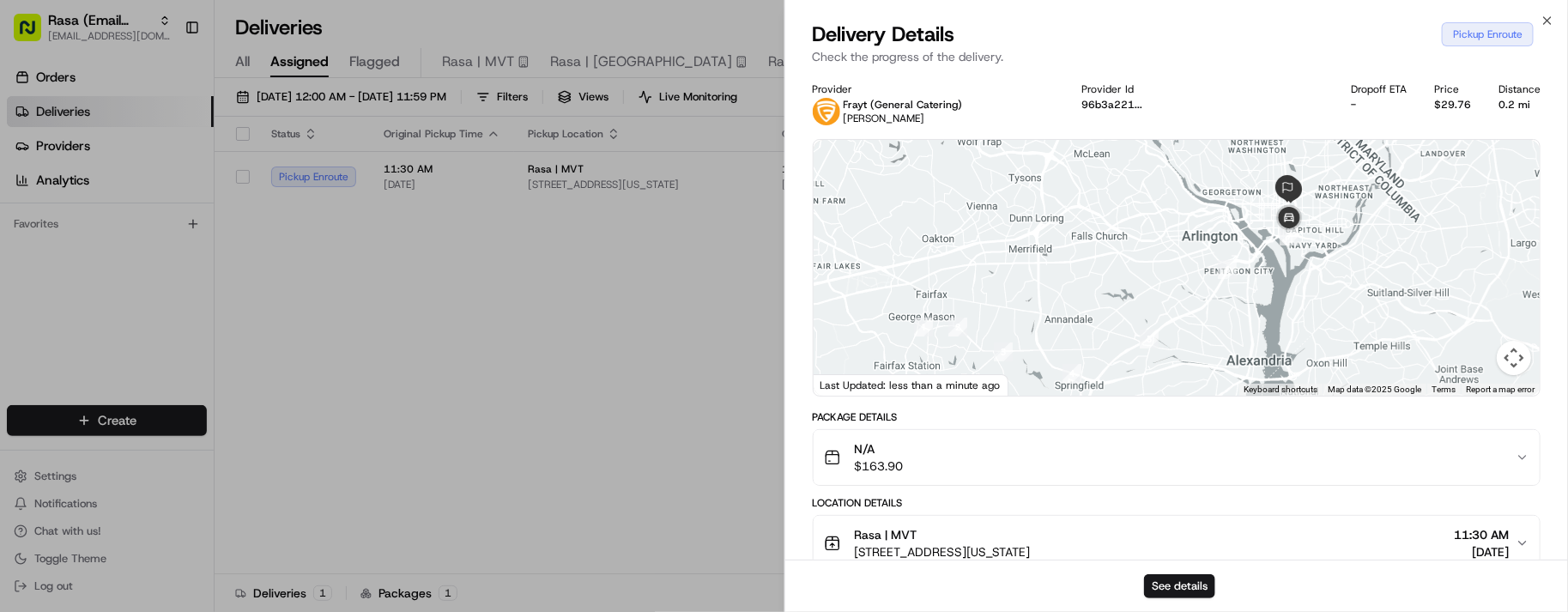 type 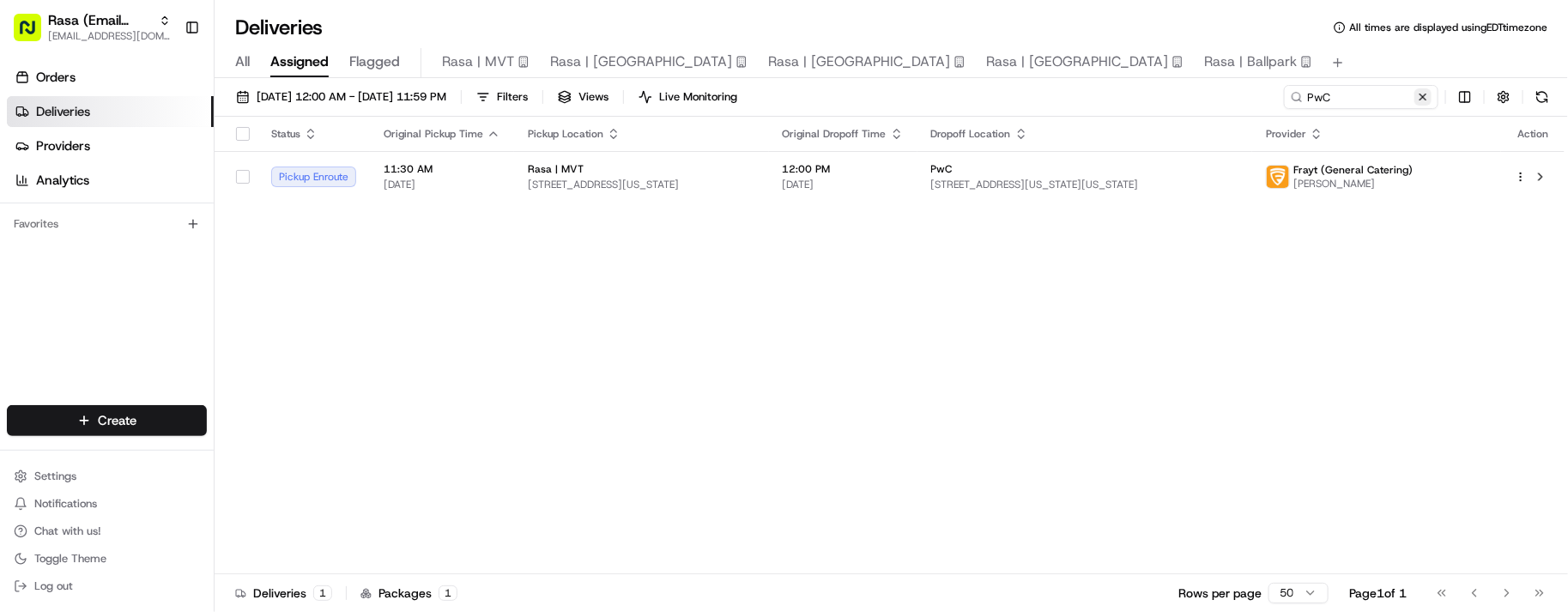 drag, startPoint x: 1429, startPoint y: 90, endPoint x: 1416, endPoint y: 96, distance: 14.317821 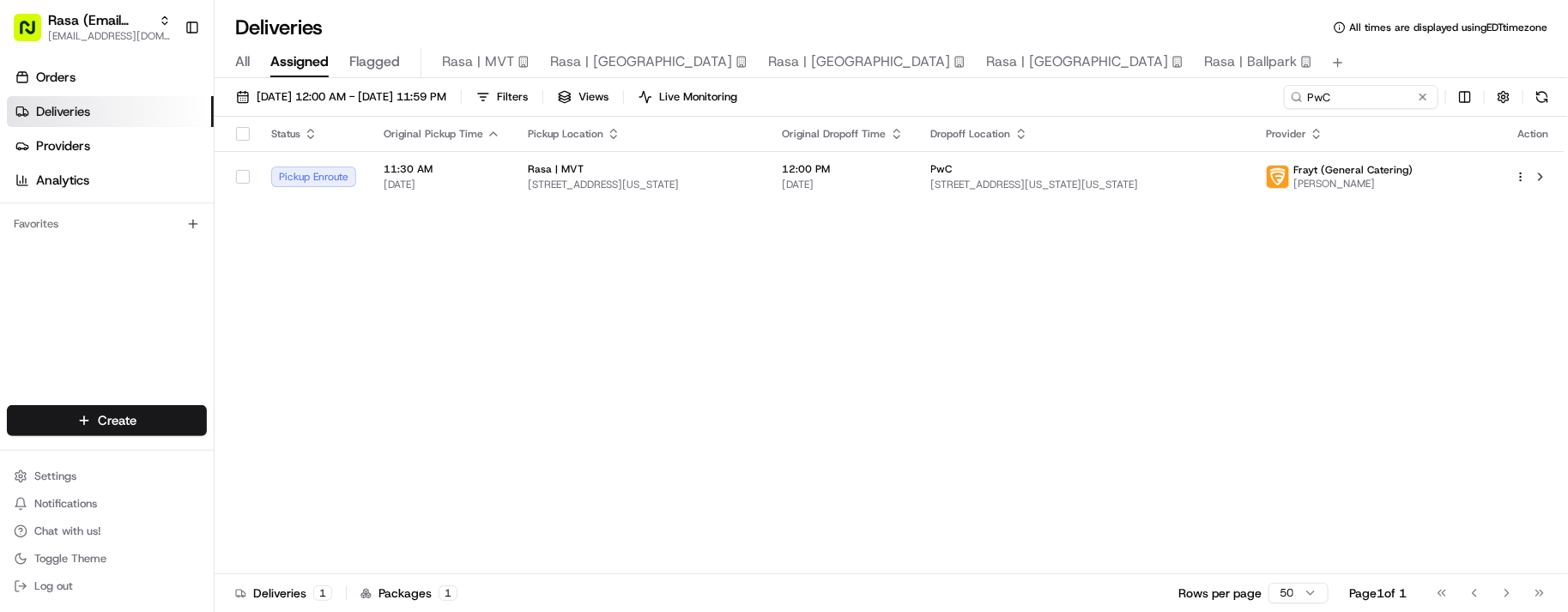 type 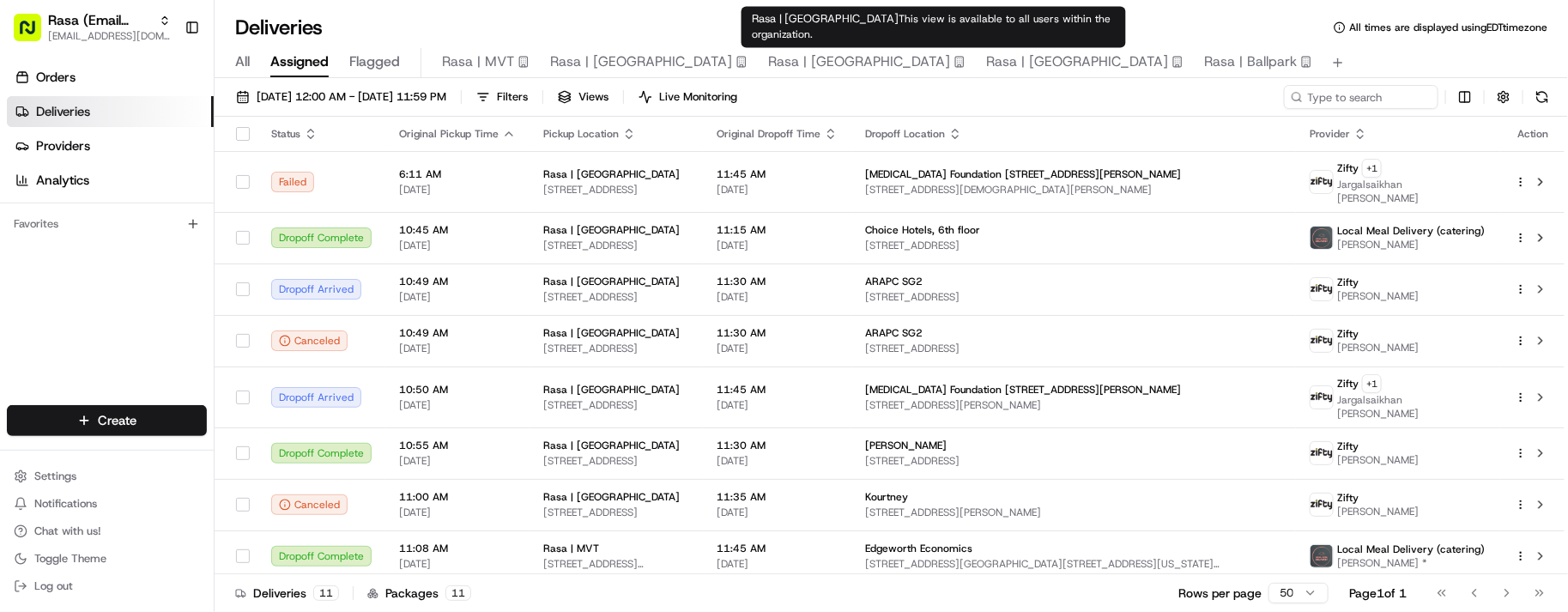 click on "Deliveries All times are displayed using  EDT  timezone" at bounding box center (891, 27) 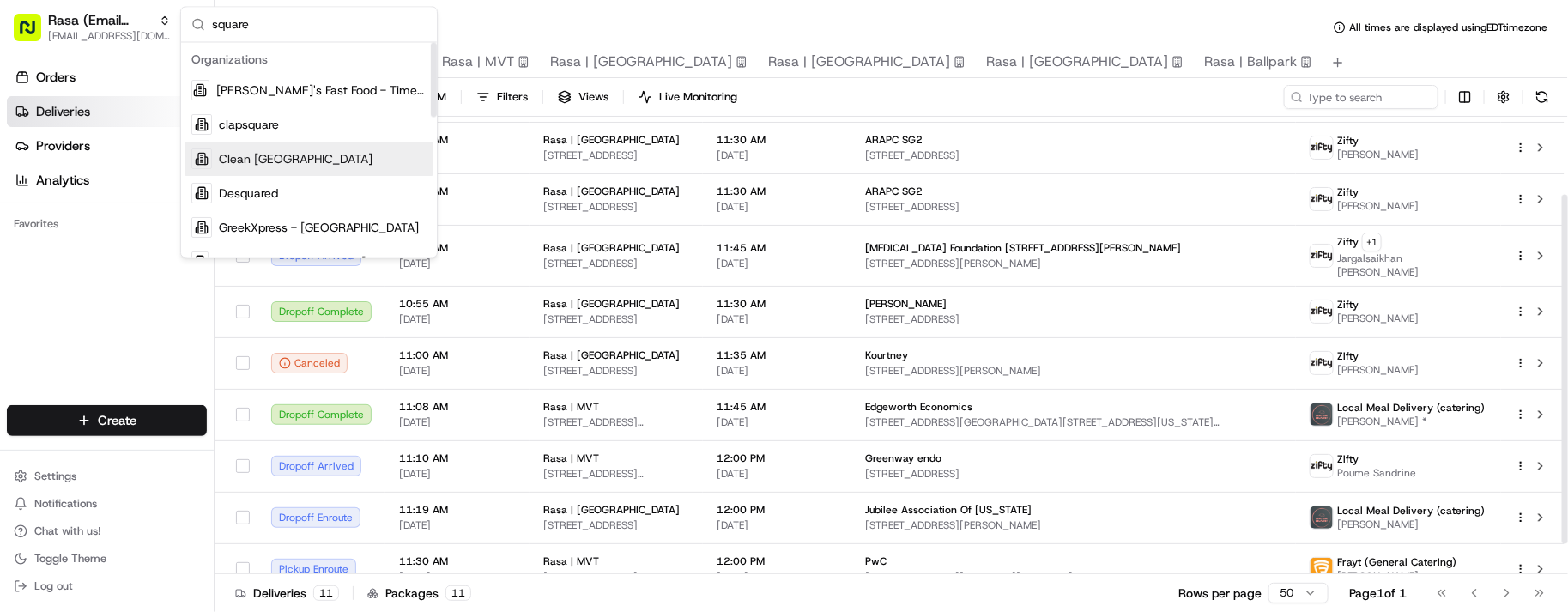 scroll, scrollTop: 142, scrollLeft: 0, axis: vertical 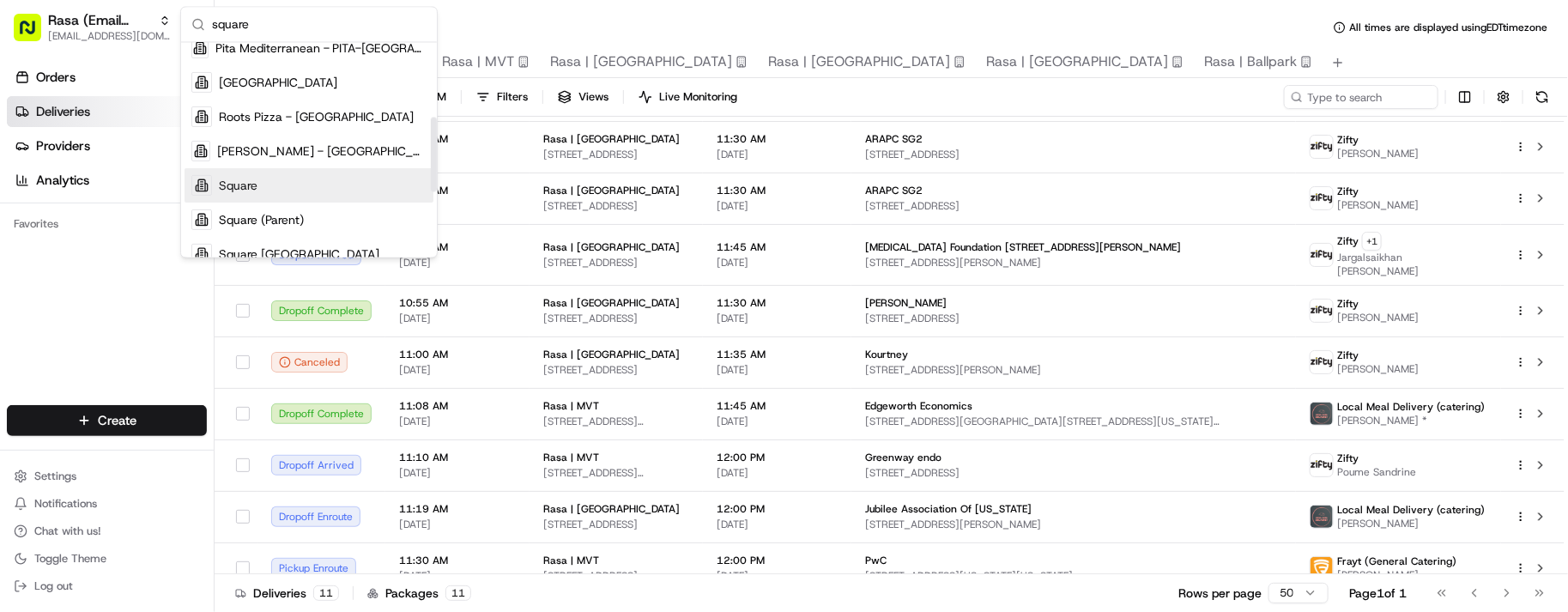 type on "square" 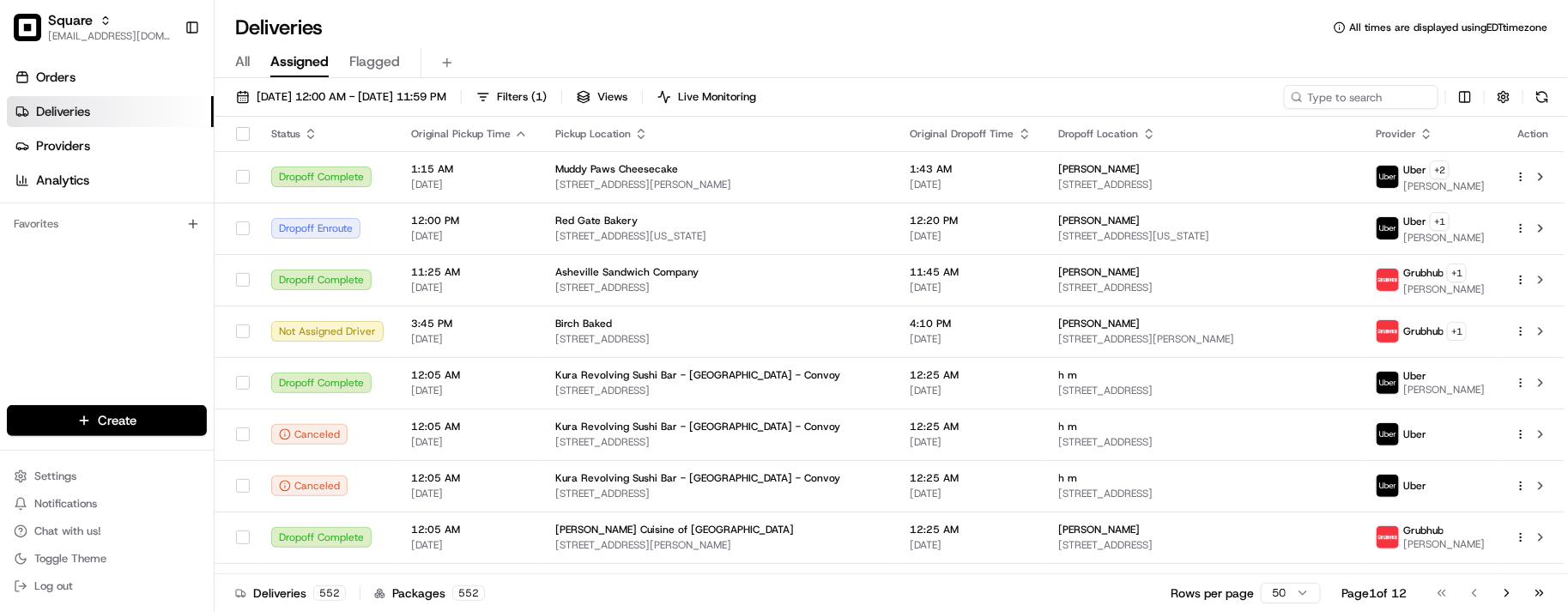 click on "Orders Deliveries Providers Analytics Favorites" at bounding box center [106, 237] 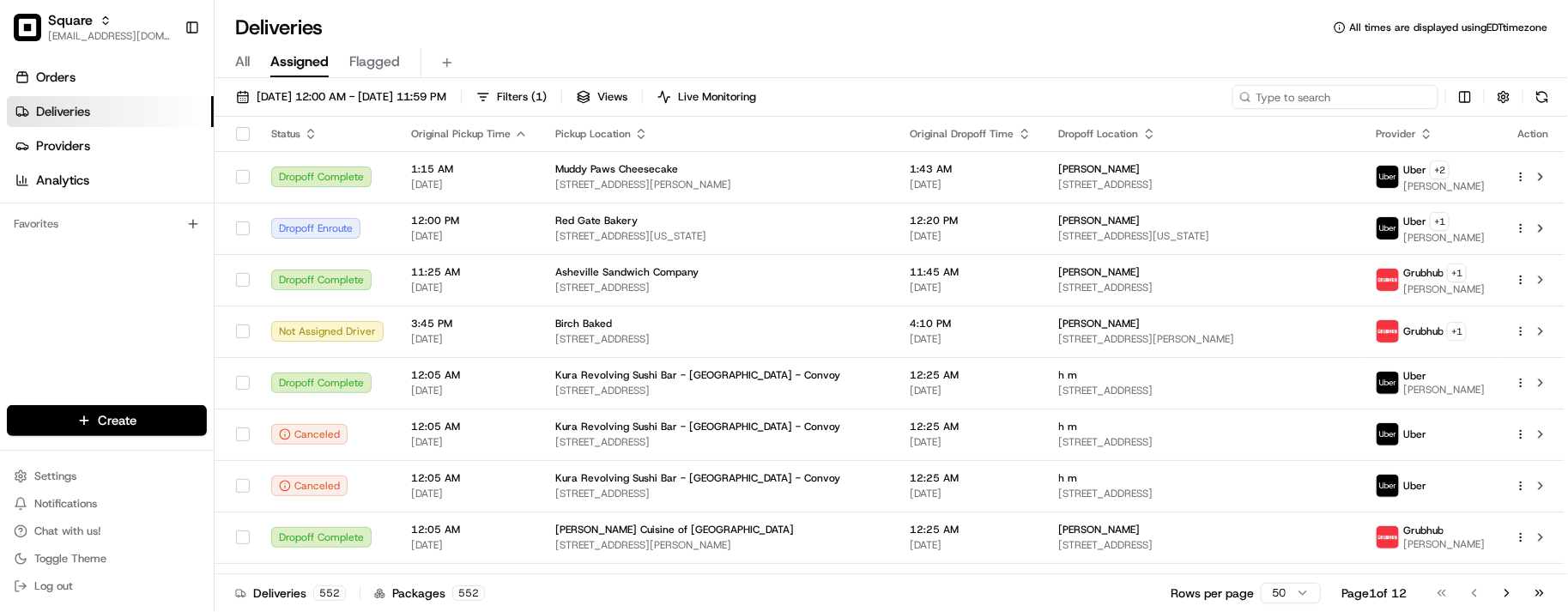 click at bounding box center [1335, 97] 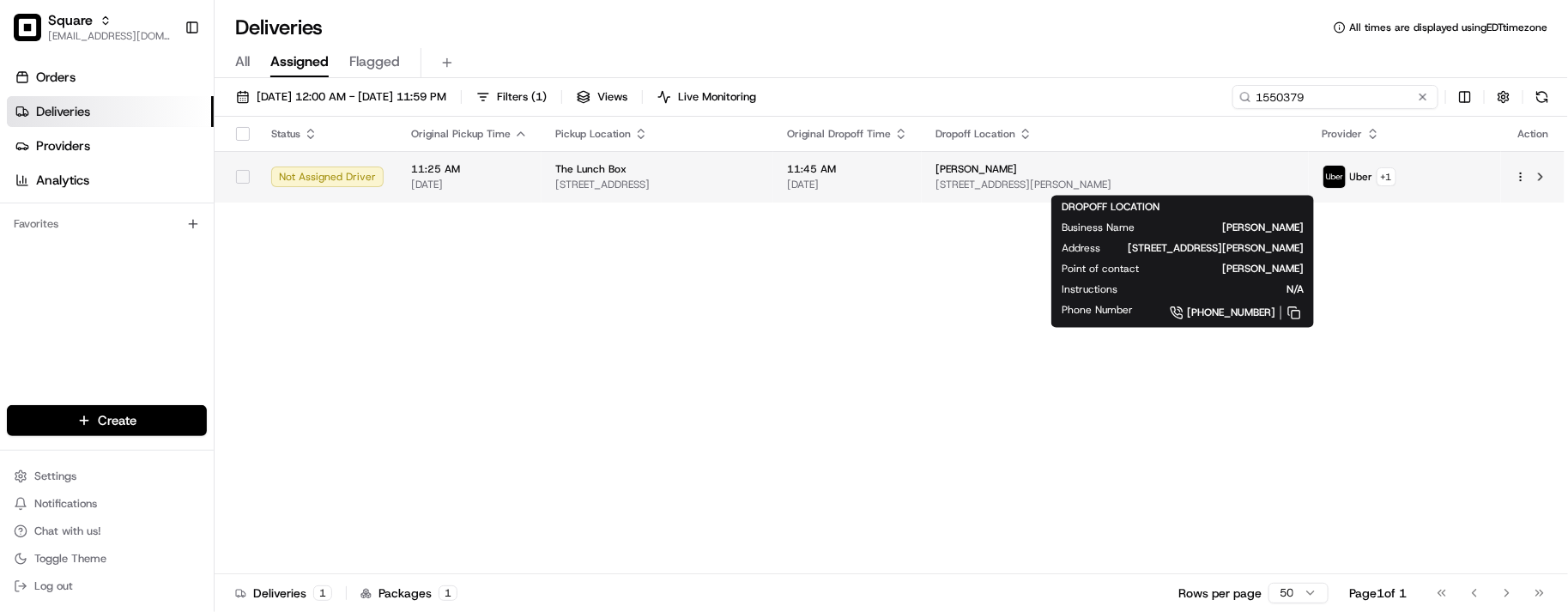 type on "1550379" 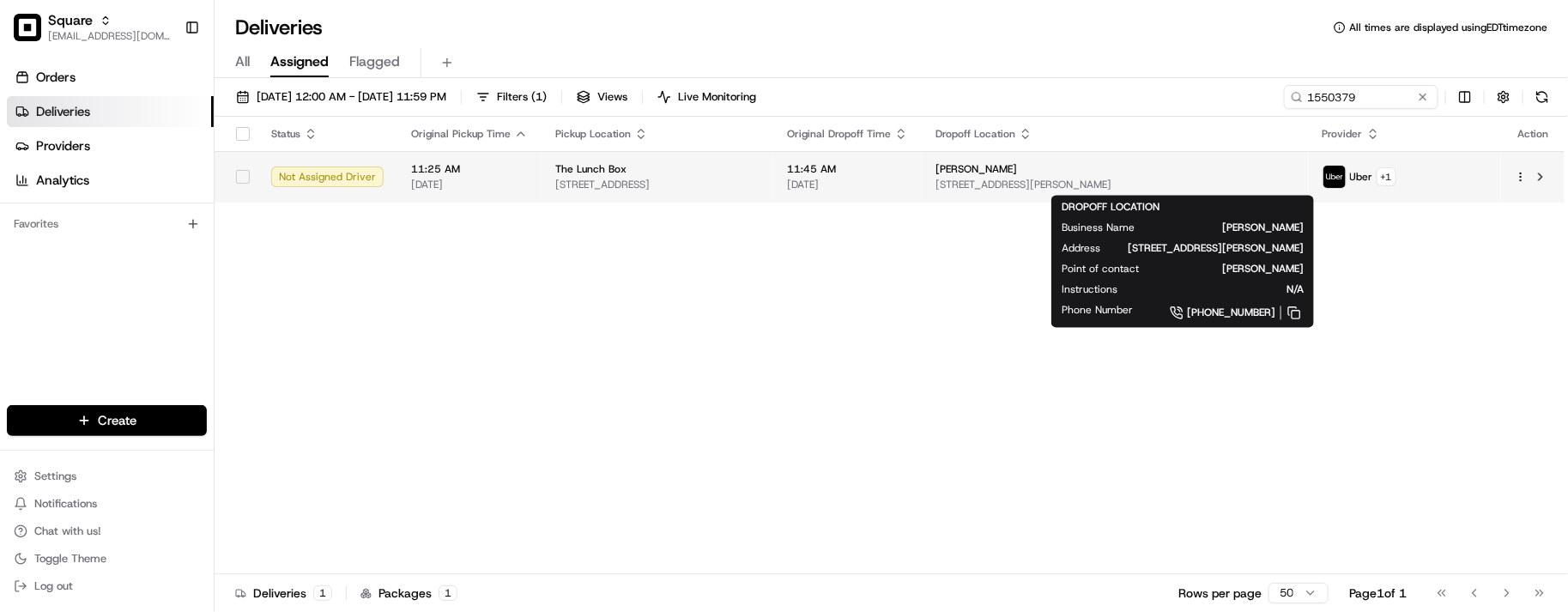 click on "Brandy McCLure" at bounding box center [976, 169] 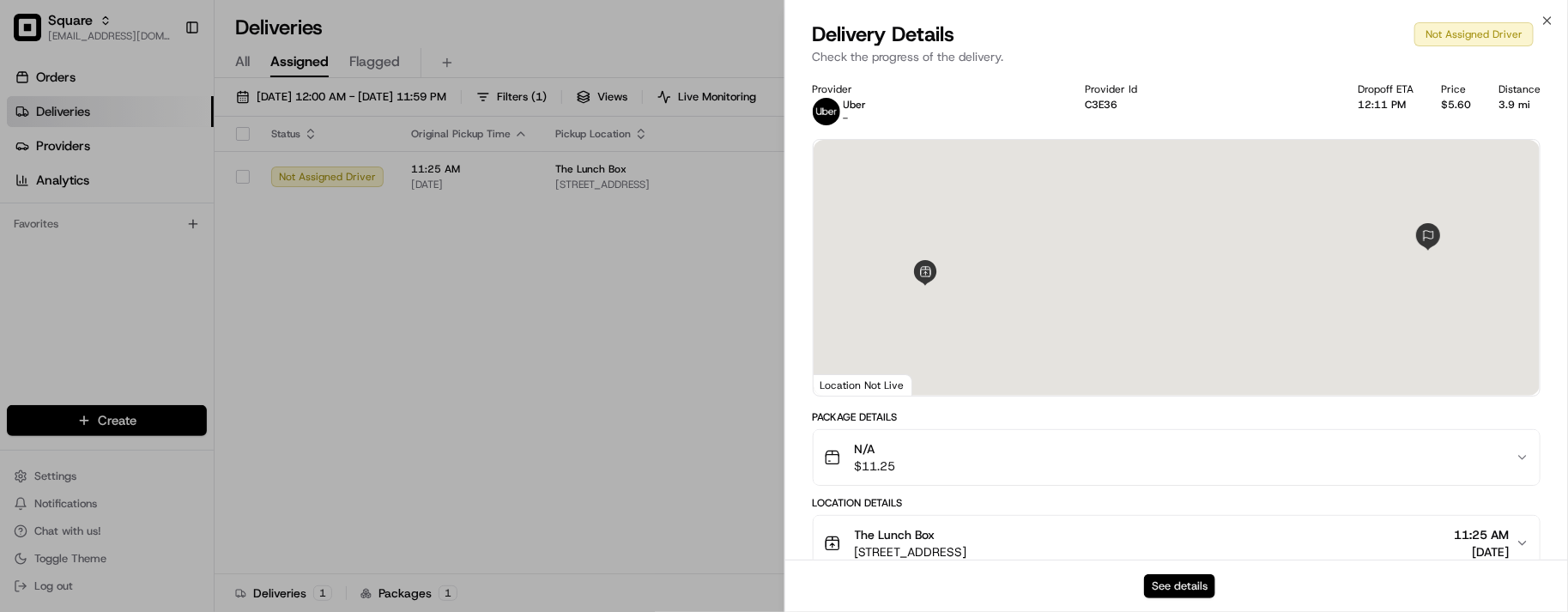 click on "See details" at bounding box center (1179, 586) 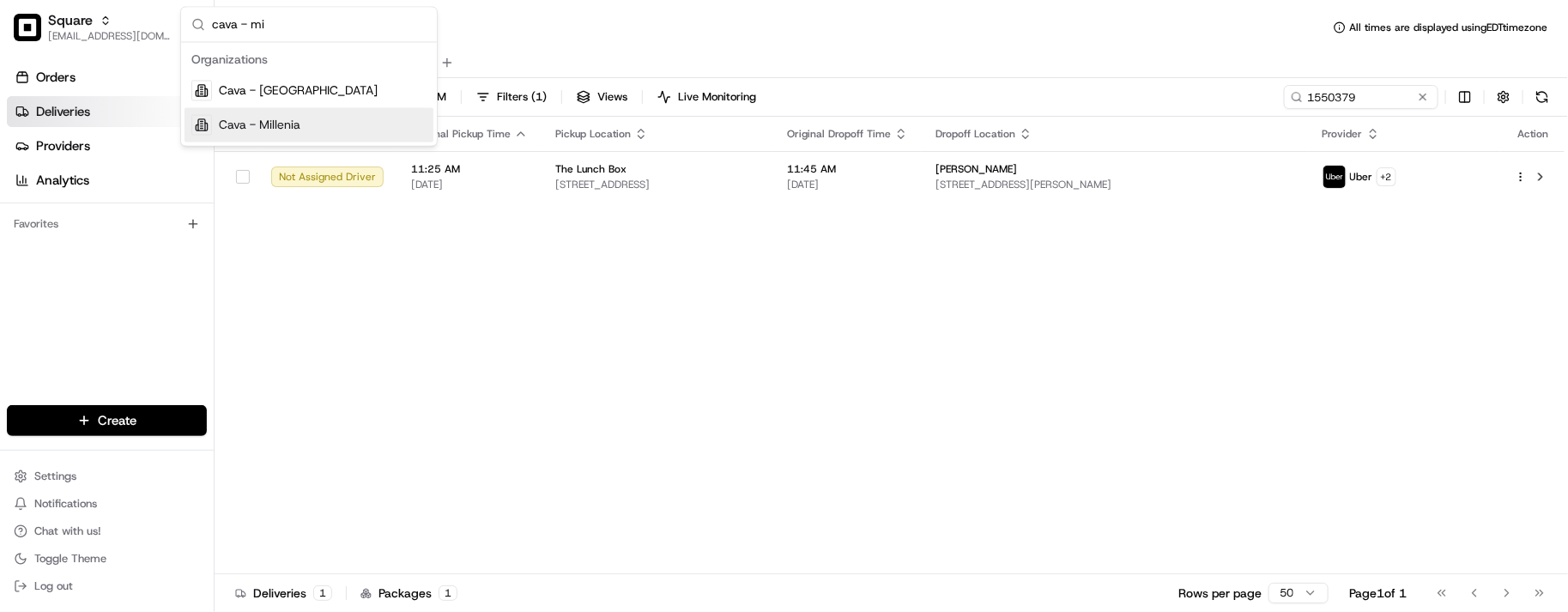 type on "cava - mi" 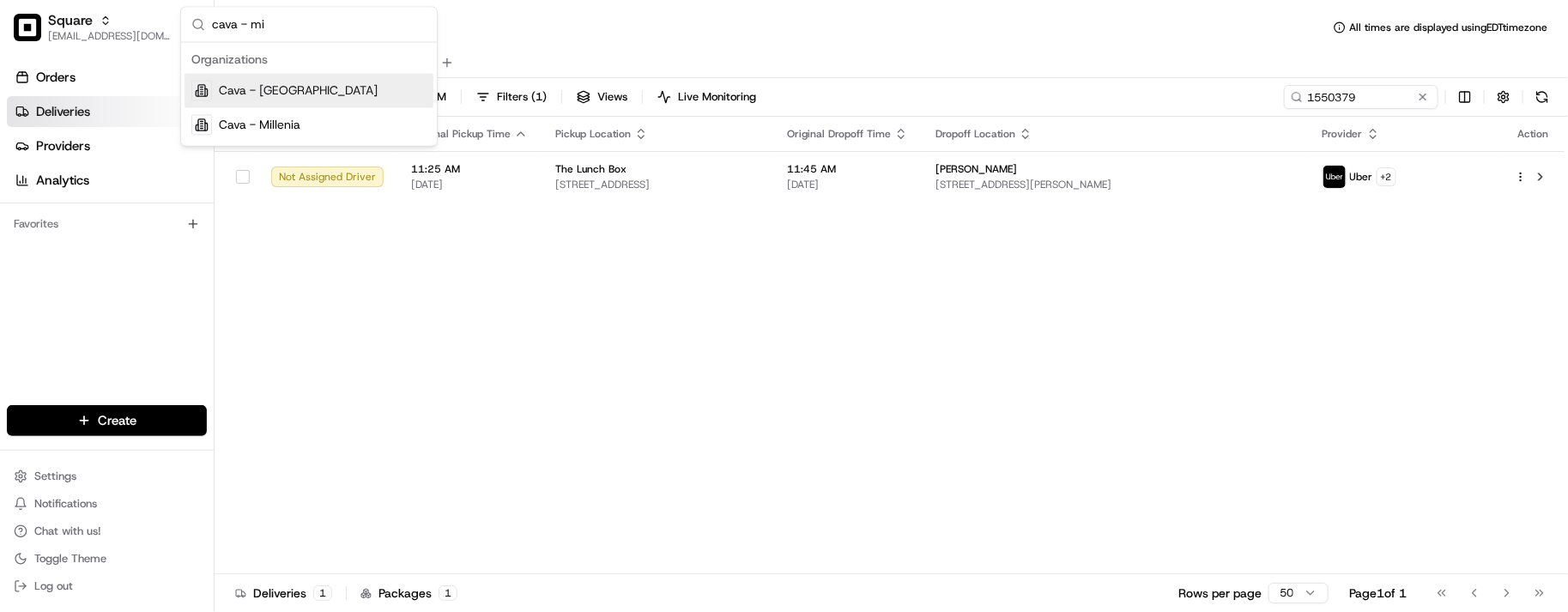 click on "Cava - Midstate Mall" at bounding box center (298, 91) 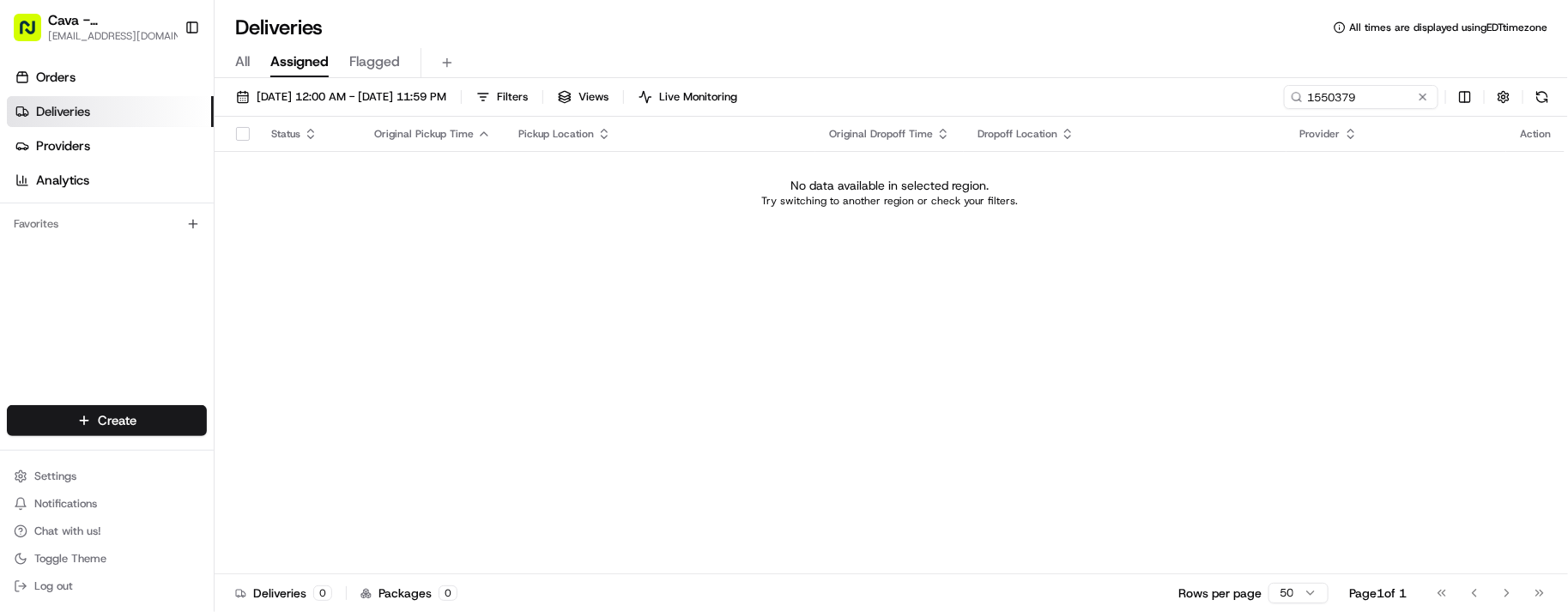 click on "Status Original Pickup Time Pickup Location Original Dropoff Time Dropoff Location Provider Action No data available in selected region. Try switching to another region or check your filters." at bounding box center [889, 345] 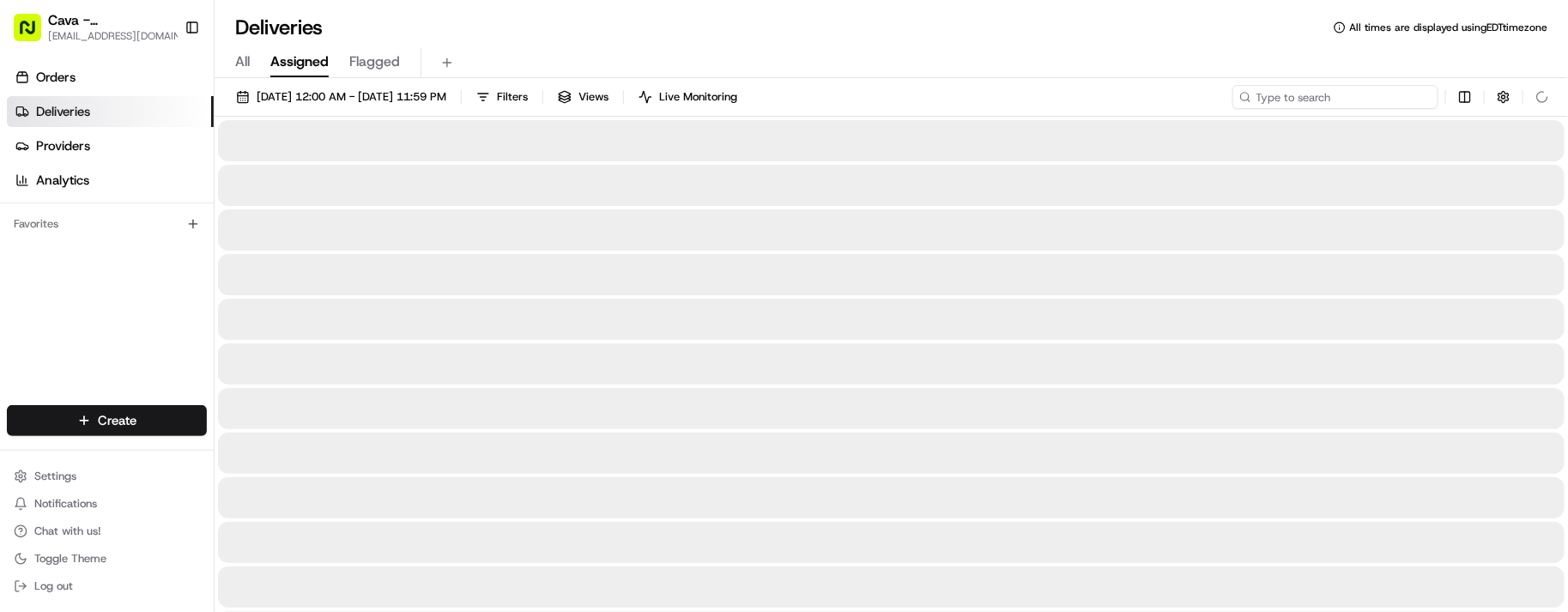 click at bounding box center [1335, 97] 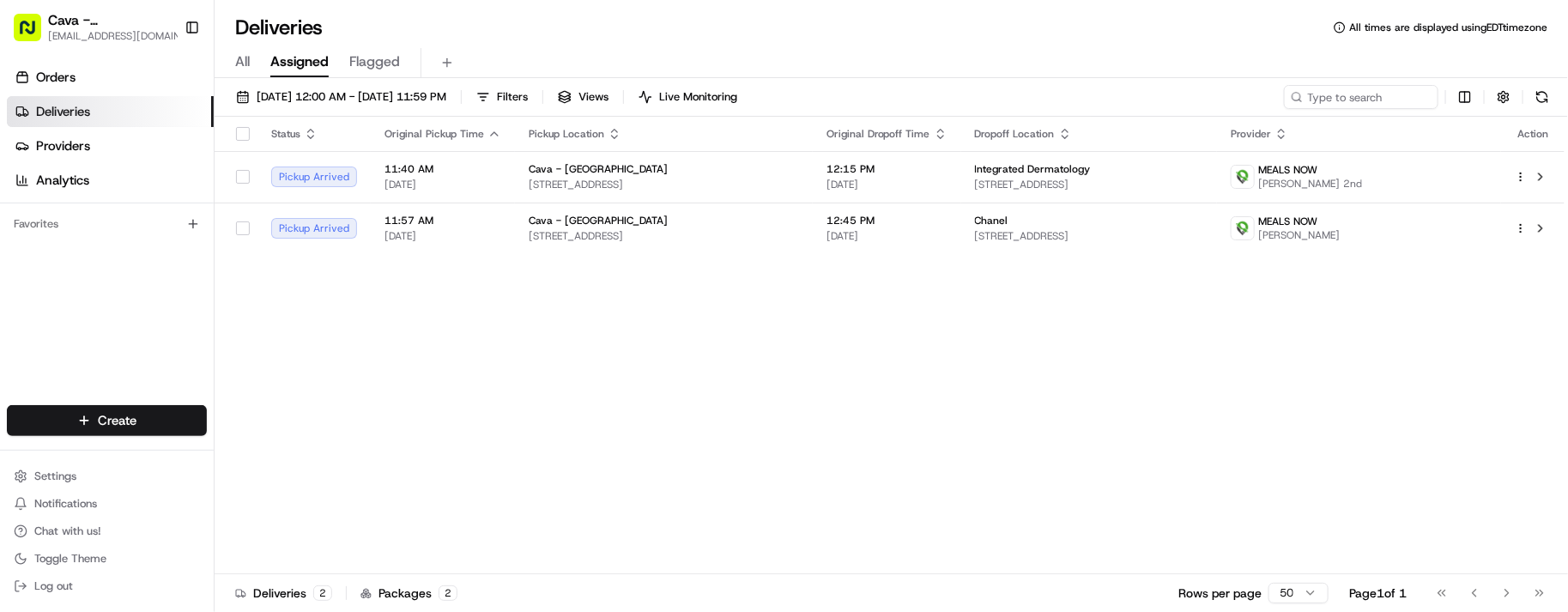 click on "Deliveries All times are displayed using  EDT  timezone" at bounding box center (891, 27) 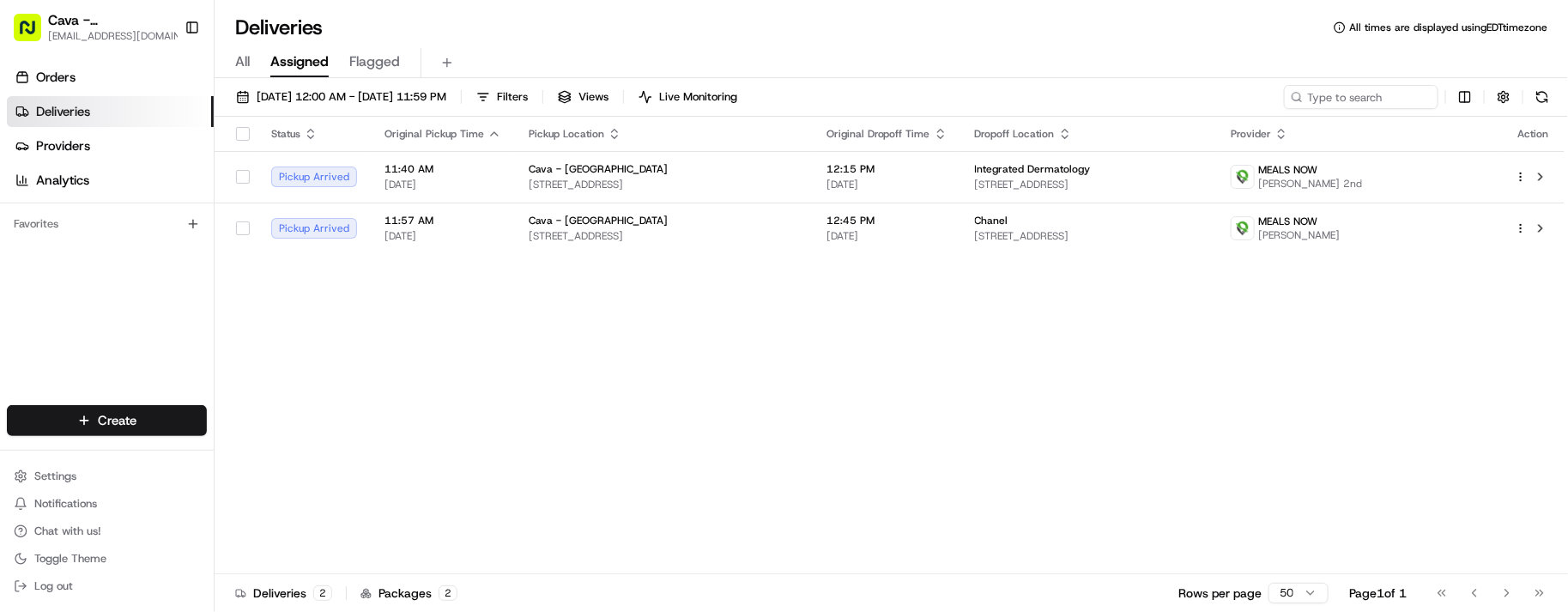 click on "Status Original Pickup Time Pickup Location Original Dropoff Time Dropoff Location Provider Action Pickup Arrived 11:40 AM 07/15/2025 Cava - Midstate Mall 300 NJ-18 #1, East Brunswick, NJ 08816, USA 12:15 PM 07/15/2025 Integrated Dermatology 385 NJ-18 Suite E, East Brunswick, NJ 08816, USA MEALS NOW Edward Perry 2nd Pickup Arrived 11:57 AM 07/15/2025 Cava - Midstate Mall 300 NJ-18 #1, East Brunswick, NJ 08816, USA 12:45 PM 07/15/2025 Chanel 876 Centennial Ave, Piscataway, NJ 08854, USA MEALS NOW Eric Figueroa" at bounding box center (889, 345) 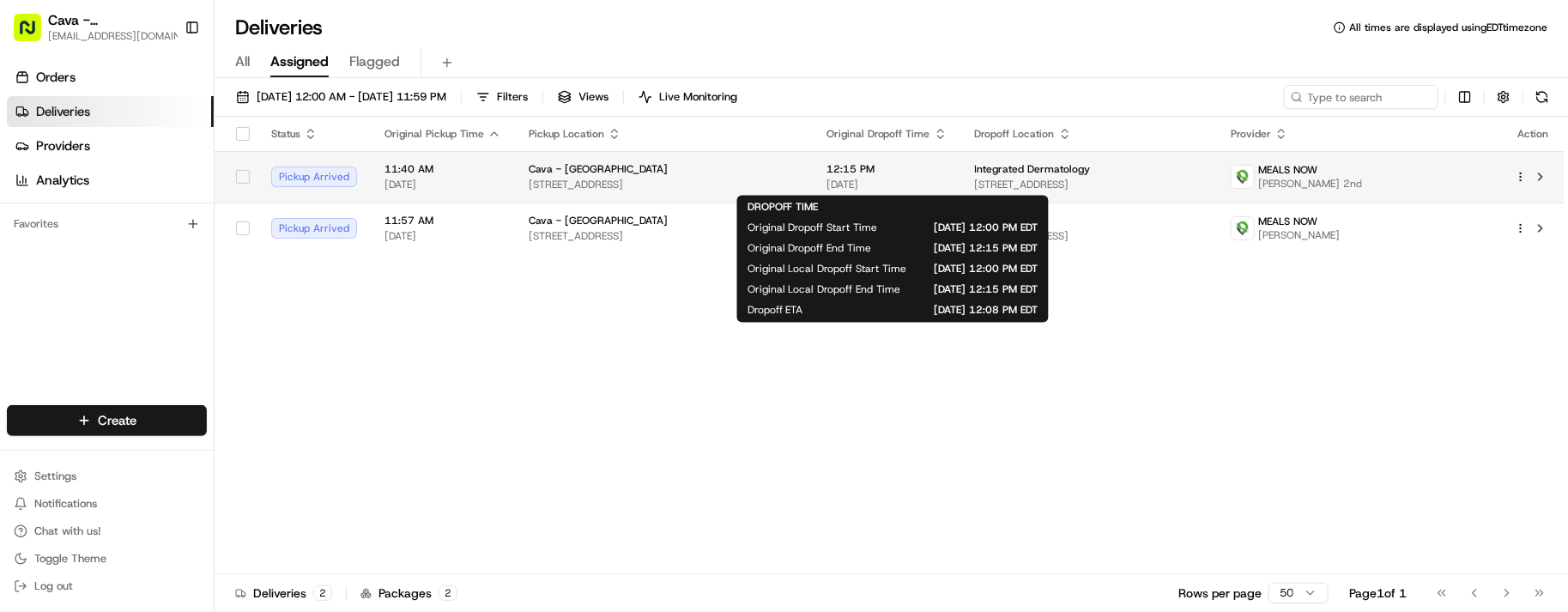 click on "[DATE]" at bounding box center (887, 185) 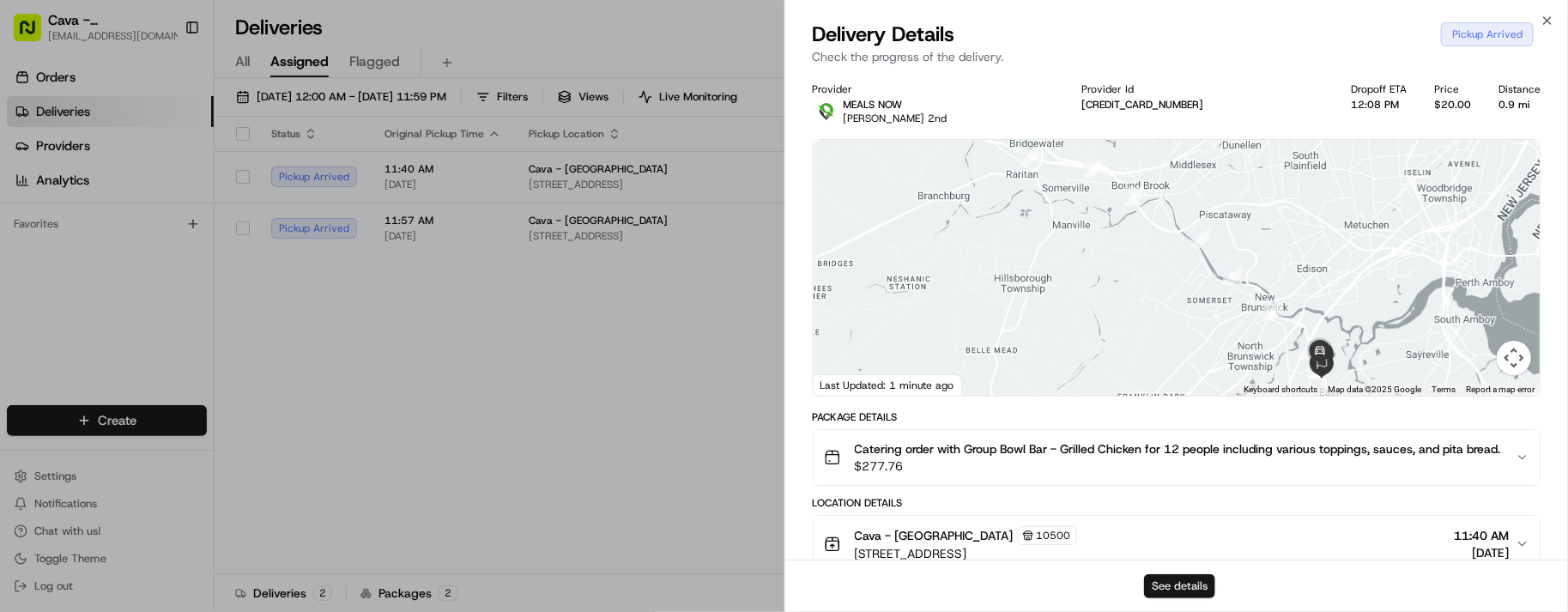 click on "See details" at bounding box center (1179, 586) 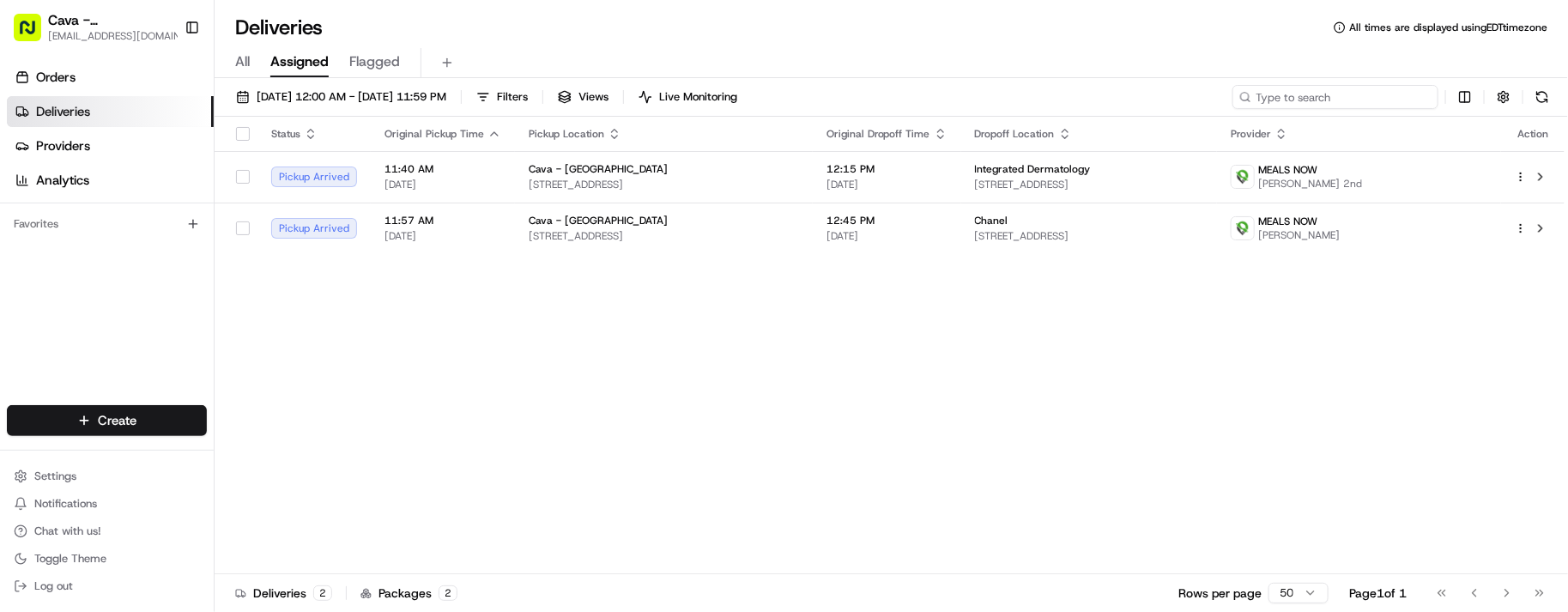 click at bounding box center (1335, 97) 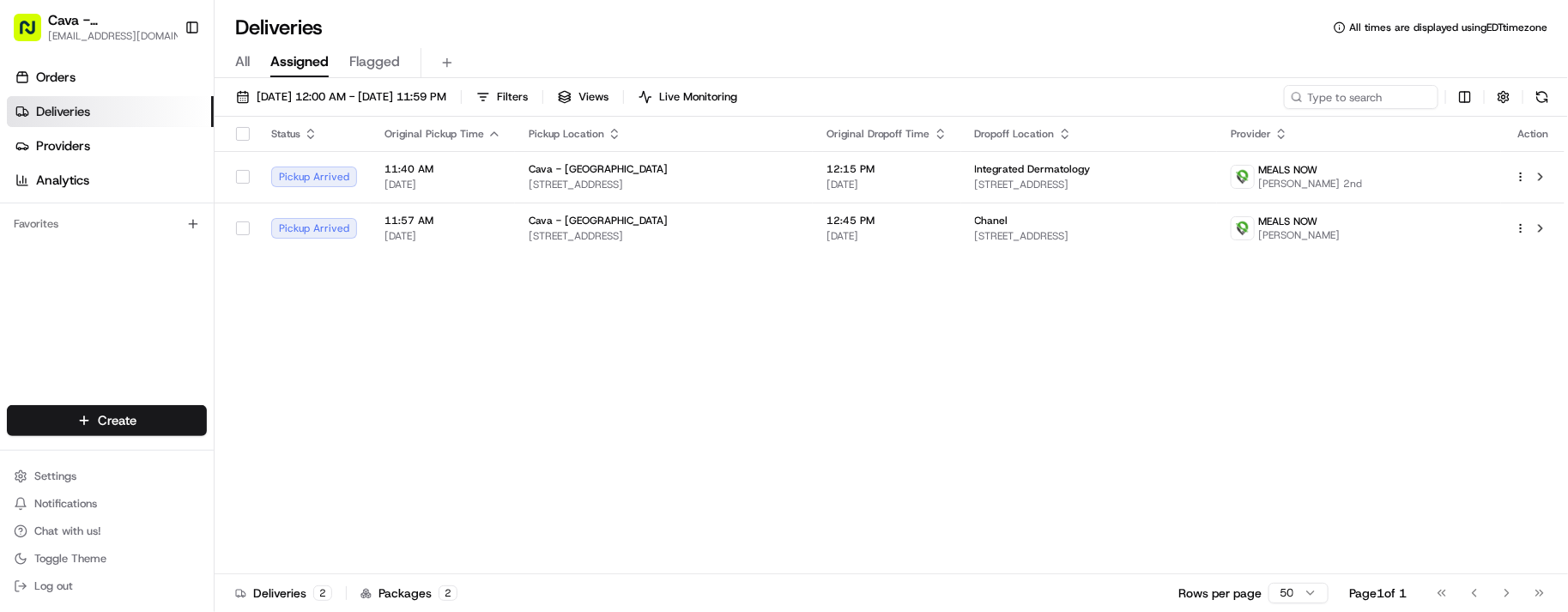 click on "All Assigned Flagged" at bounding box center [891, 59] 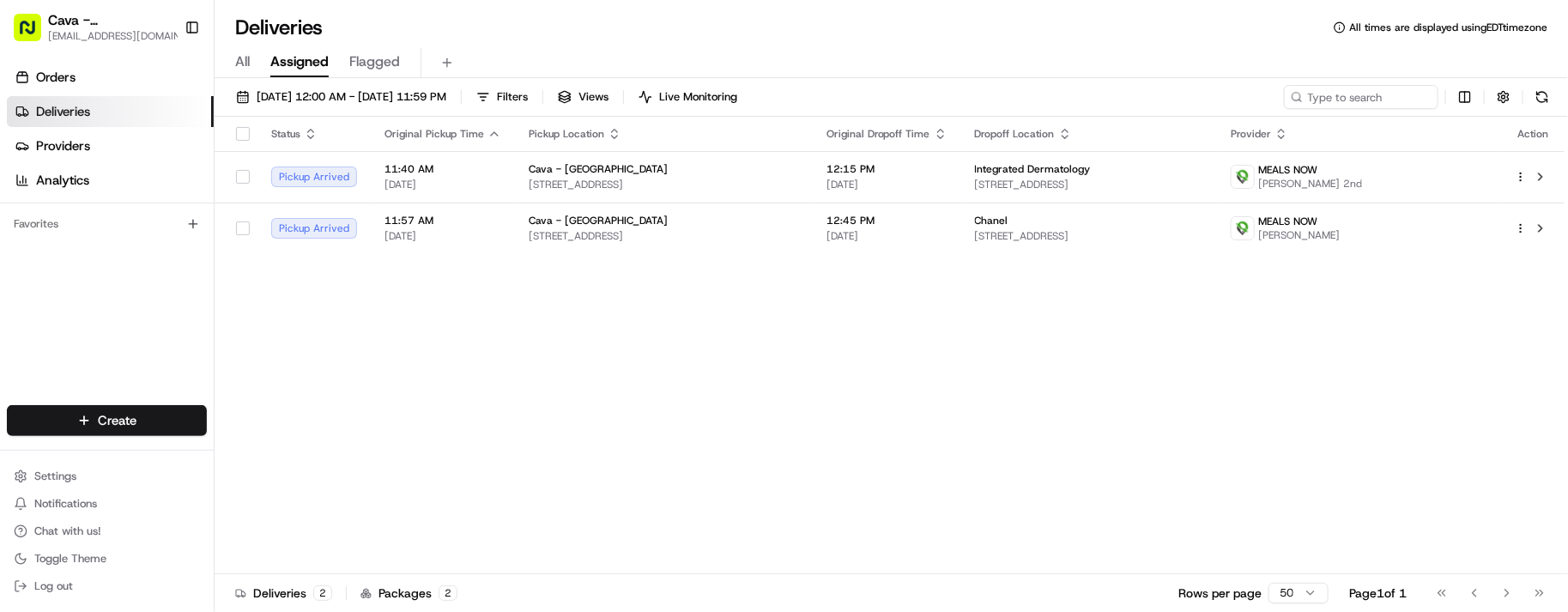 click on "Status Original Pickup Time Pickup Location Original Dropoff Time Dropoff Location Provider Action Pickup Arrived 11:40 AM 07/15/2025 Cava - Midstate Mall 300 NJ-18 #1, East Brunswick, NJ 08816, USA 12:15 PM 07/15/2025 Integrated Dermatology 385 NJ-18 Suite E, East Brunswick, NJ 08816, USA MEALS NOW Edward Perry 2nd Pickup Arrived 11:57 AM 07/15/2025 Cava - Midstate Mall 300 NJ-18 #1, East Brunswick, NJ 08816, USA 12:45 PM 07/15/2025 Chanel 876 Centennial Ave, Piscataway, NJ 08854, USA MEALS NOW Eric Figueroa" at bounding box center [889, 345] 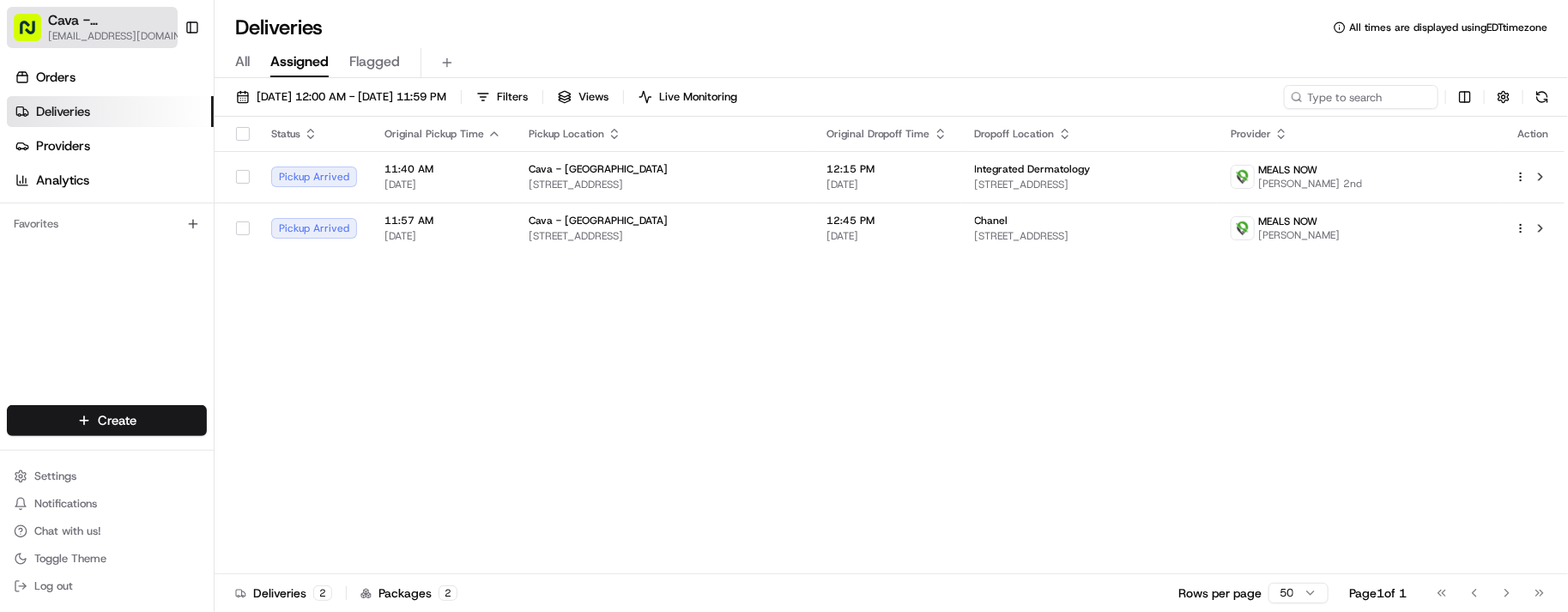 click on "[EMAIL_ADDRESS][DOMAIN_NAME]" at bounding box center [127, 36] 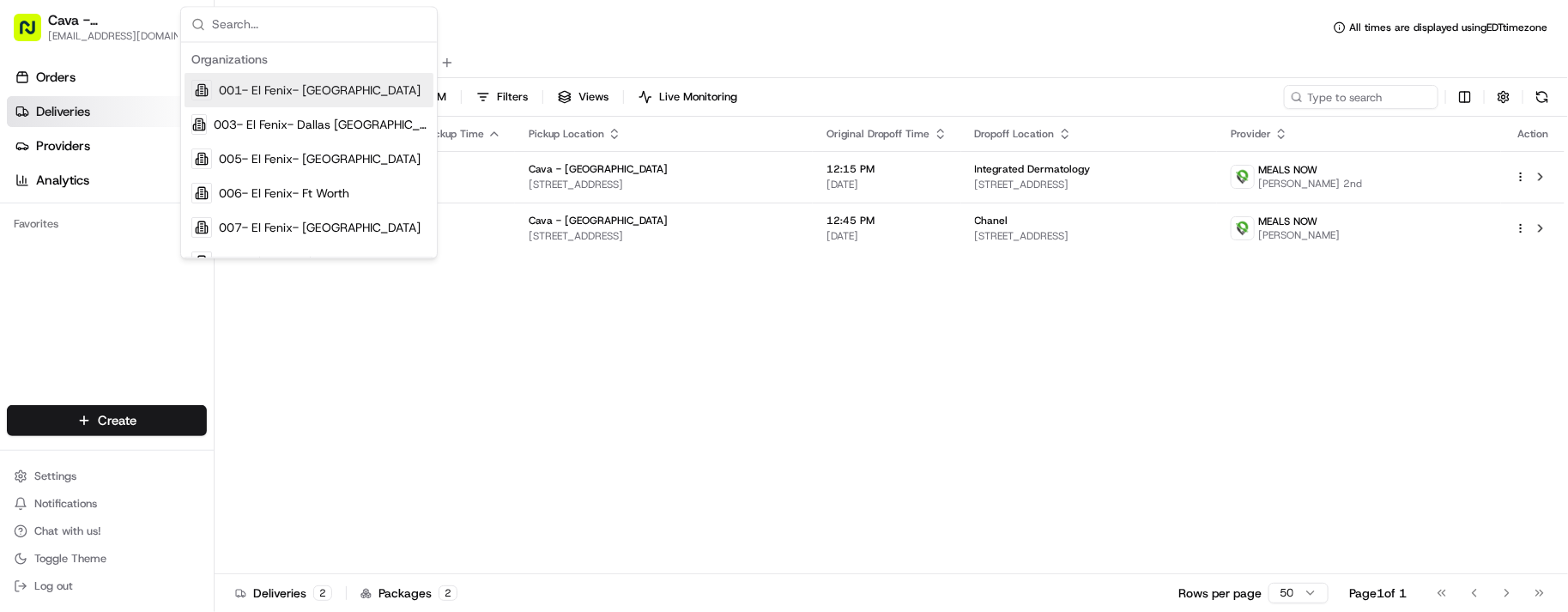click on "Deliveries All times are displayed using  EDT  timezone" at bounding box center (891, 27) 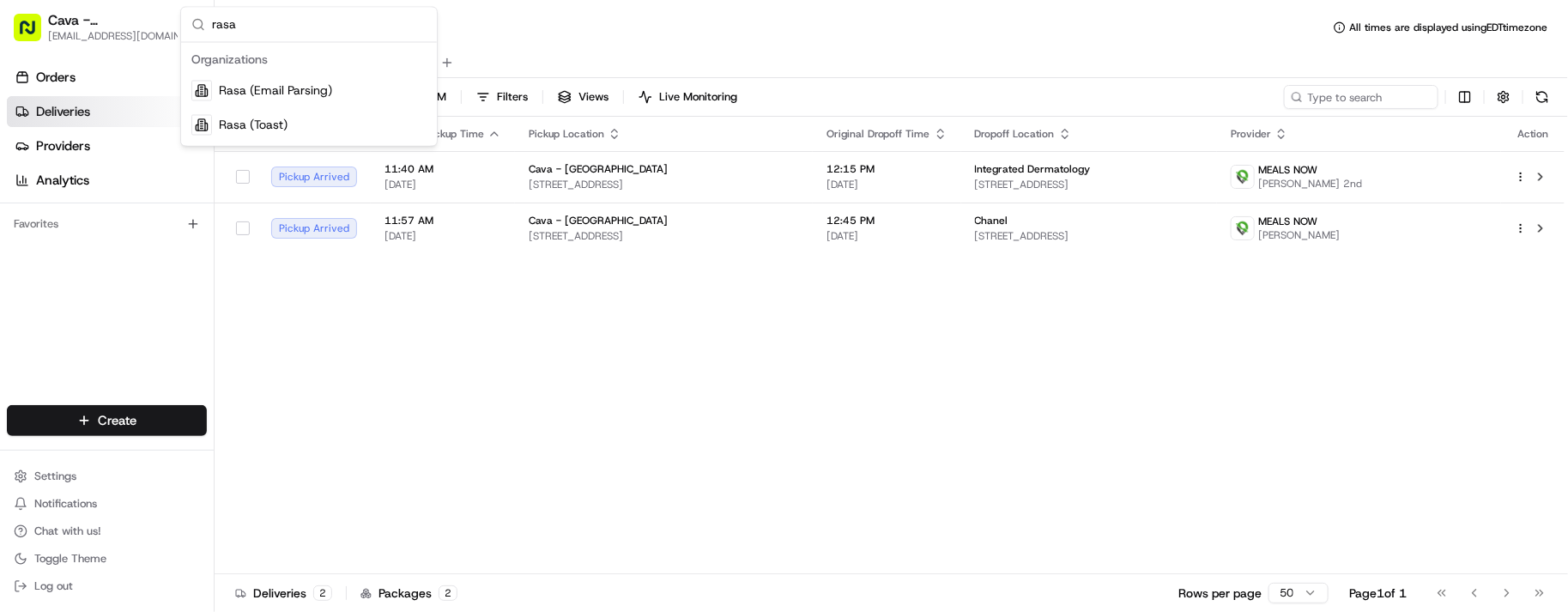 type on "rasa" 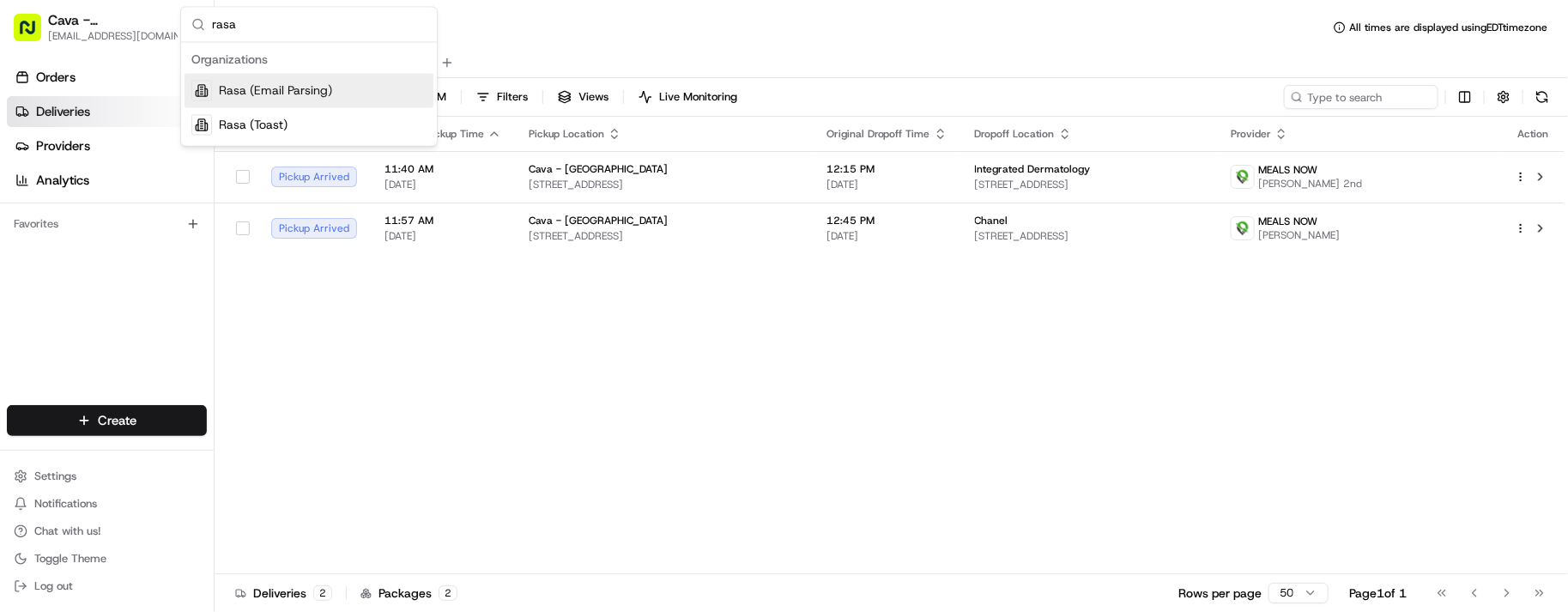 click on "Rasa (Email Parsing)" at bounding box center (309, 91) 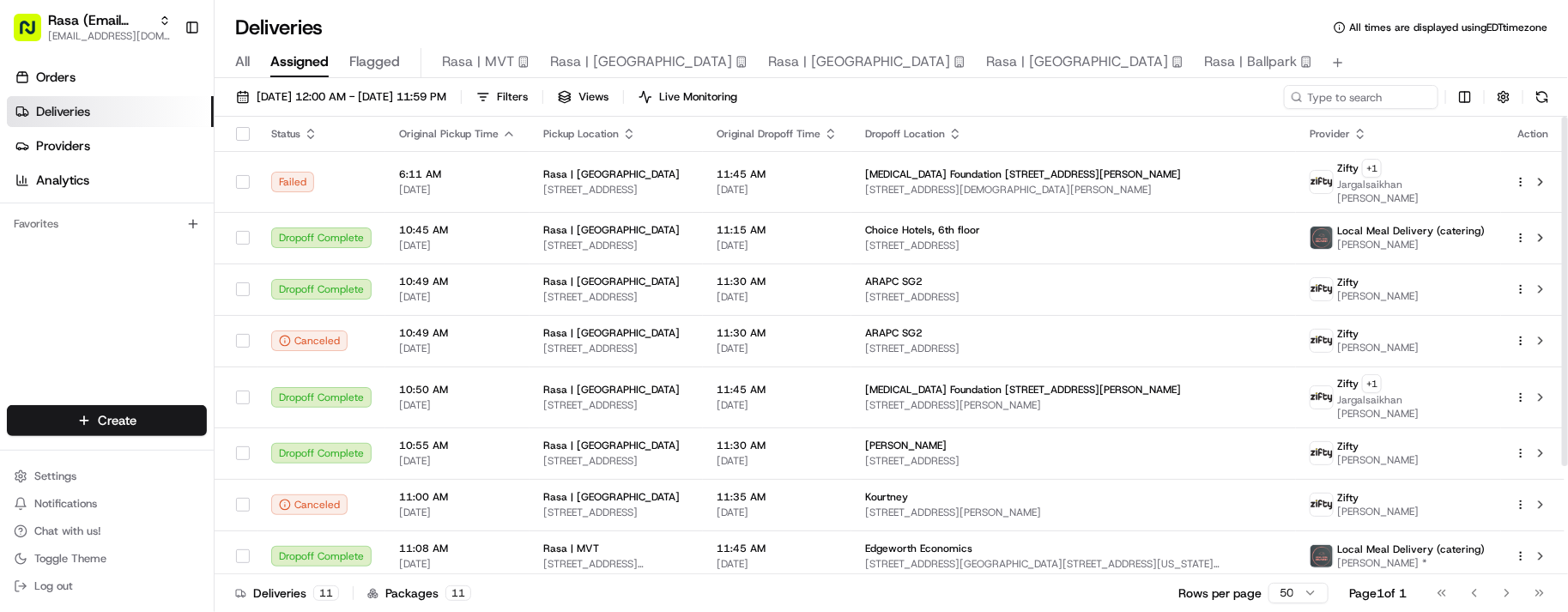 click on "07/15/2025 12:00 AM - 07/15/2025 11:59 PM Filters Views Live Monitoring" at bounding box center [891, 100] 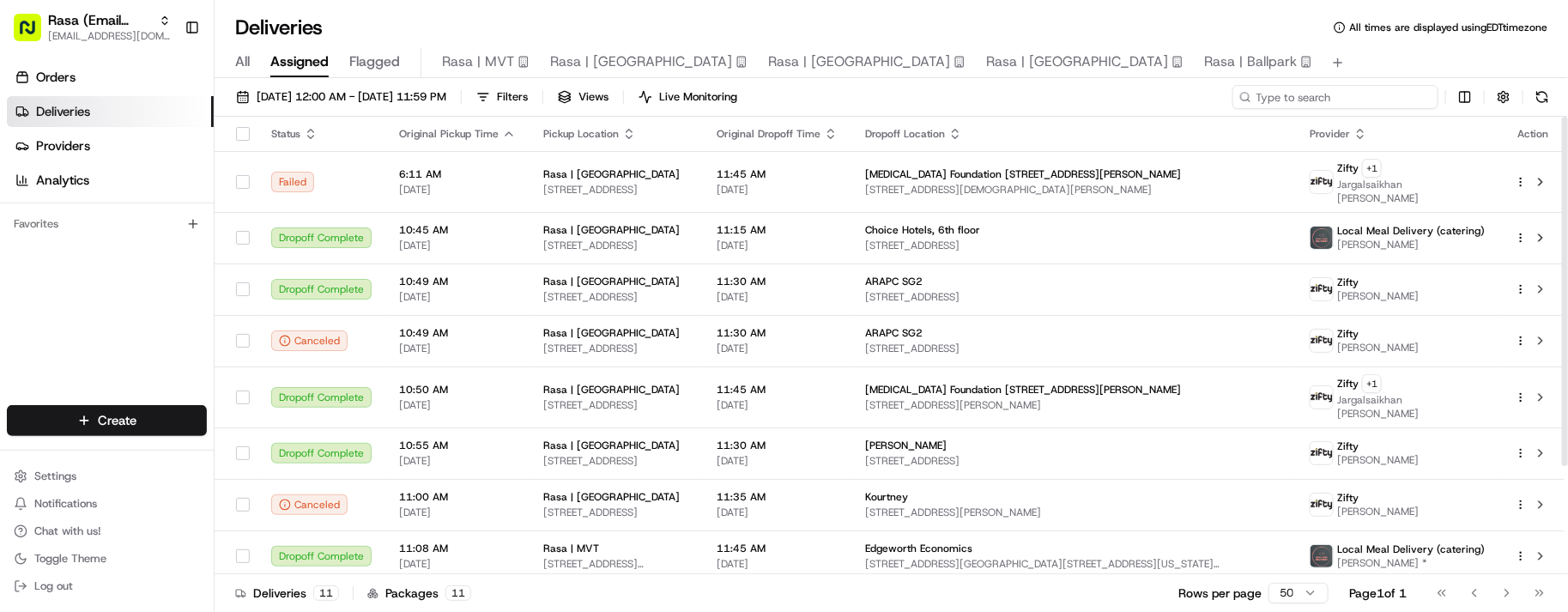 click at bounding box center (1335, 97) 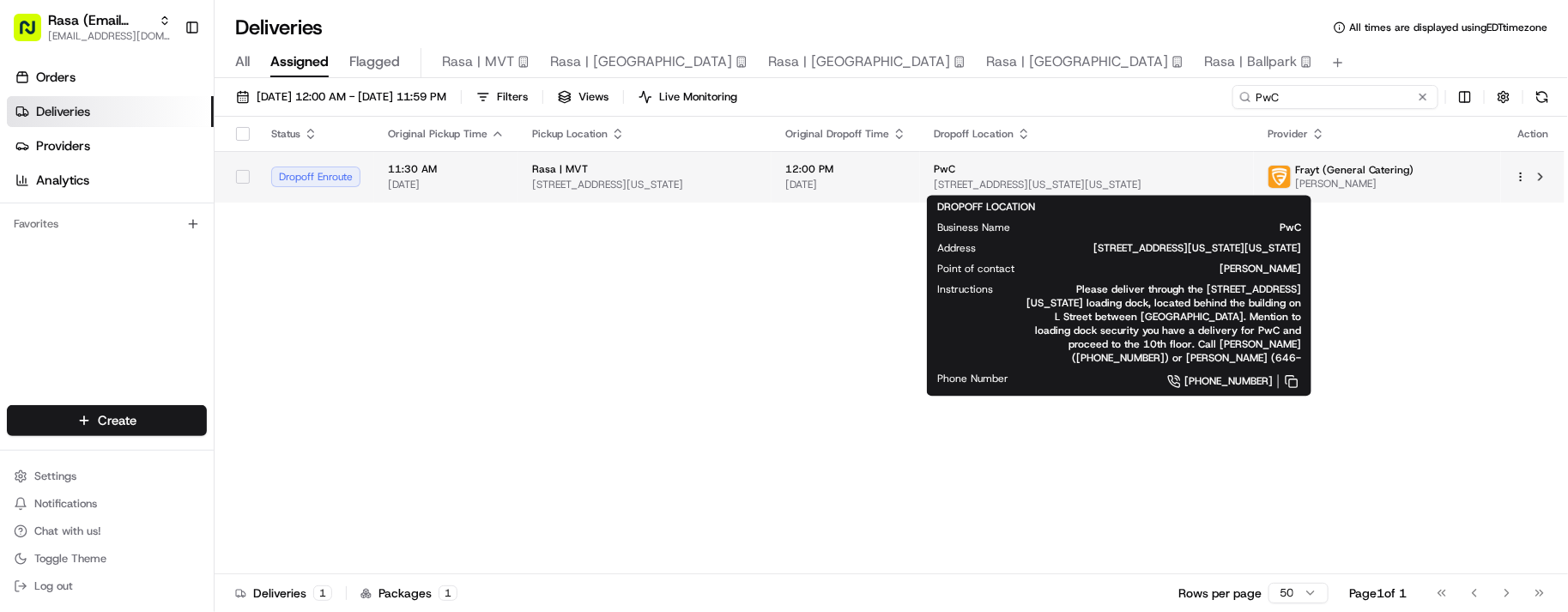 type on "PwC" 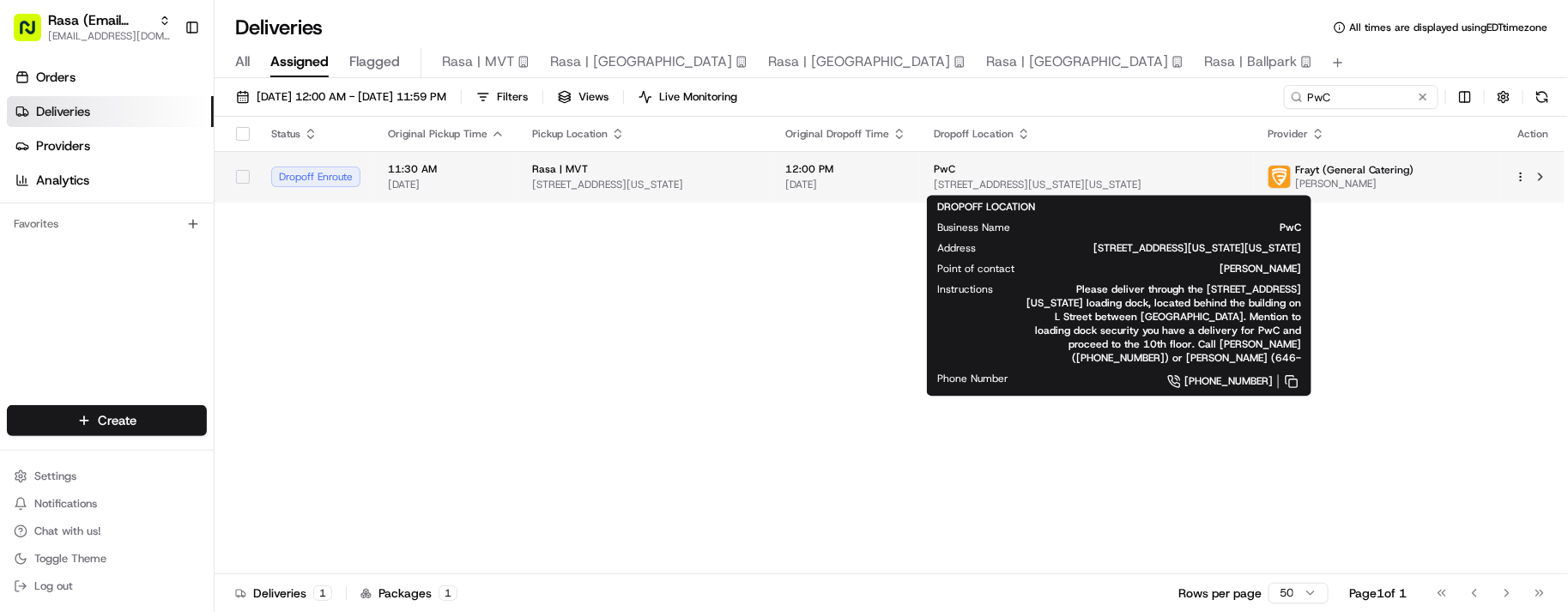click on "655 New York Ave NW floor 10, Washington, DC 20001, USA" at bounding box center [1087, 185] 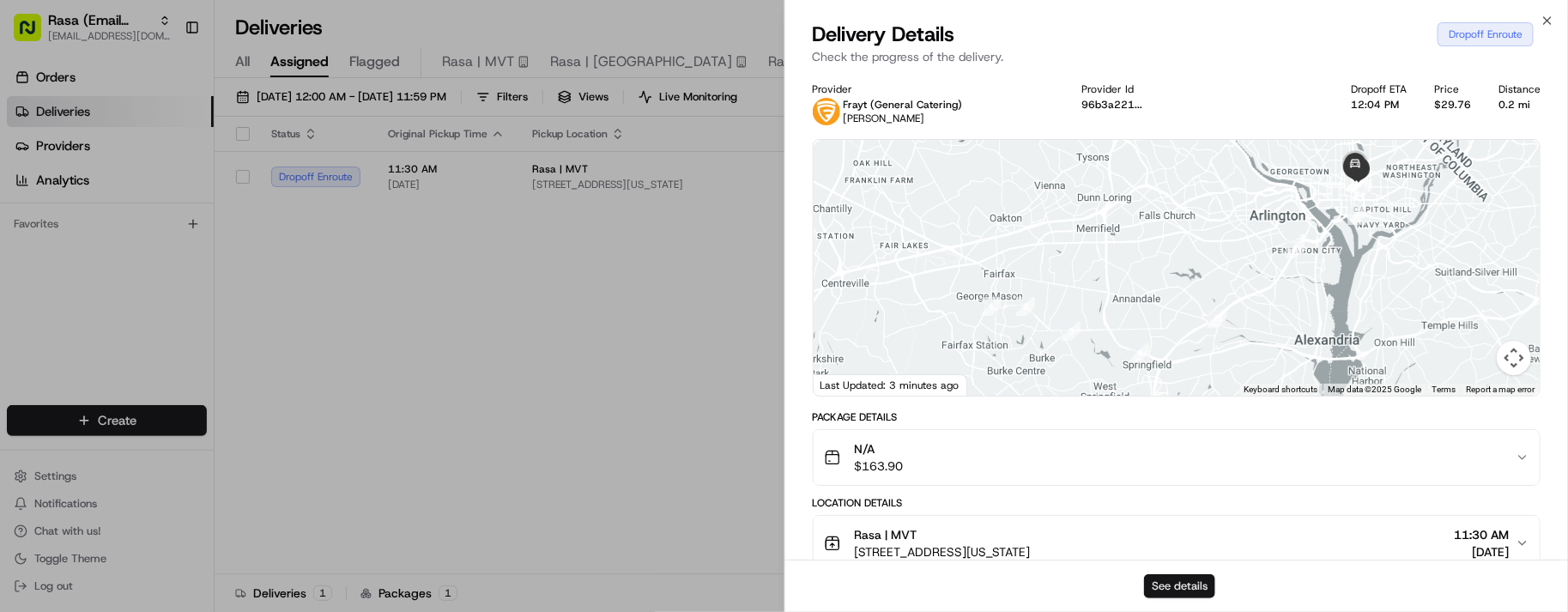click on "See details" at bounding box center [1179, 586] 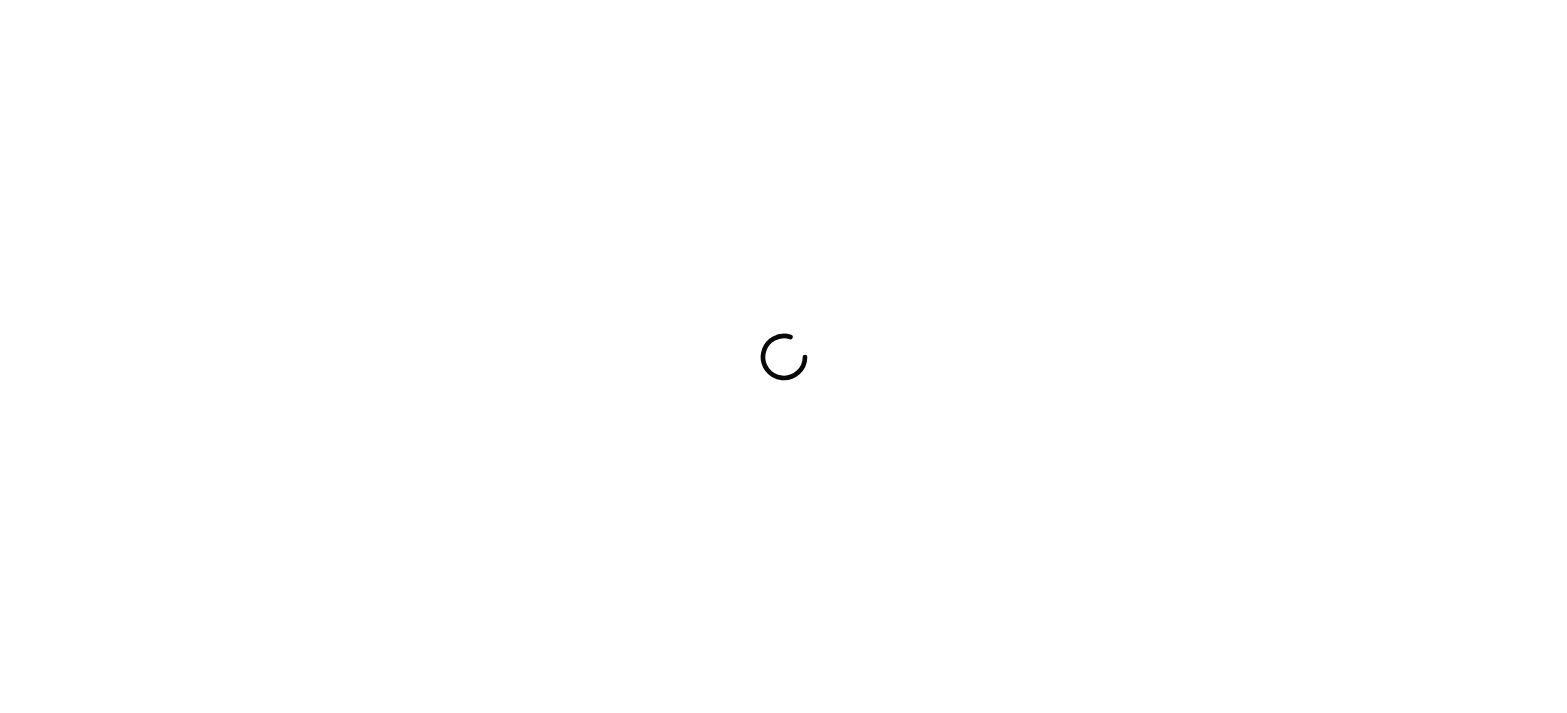 scroll, scrollTop: 0, scrollLeft: 0, axis: both 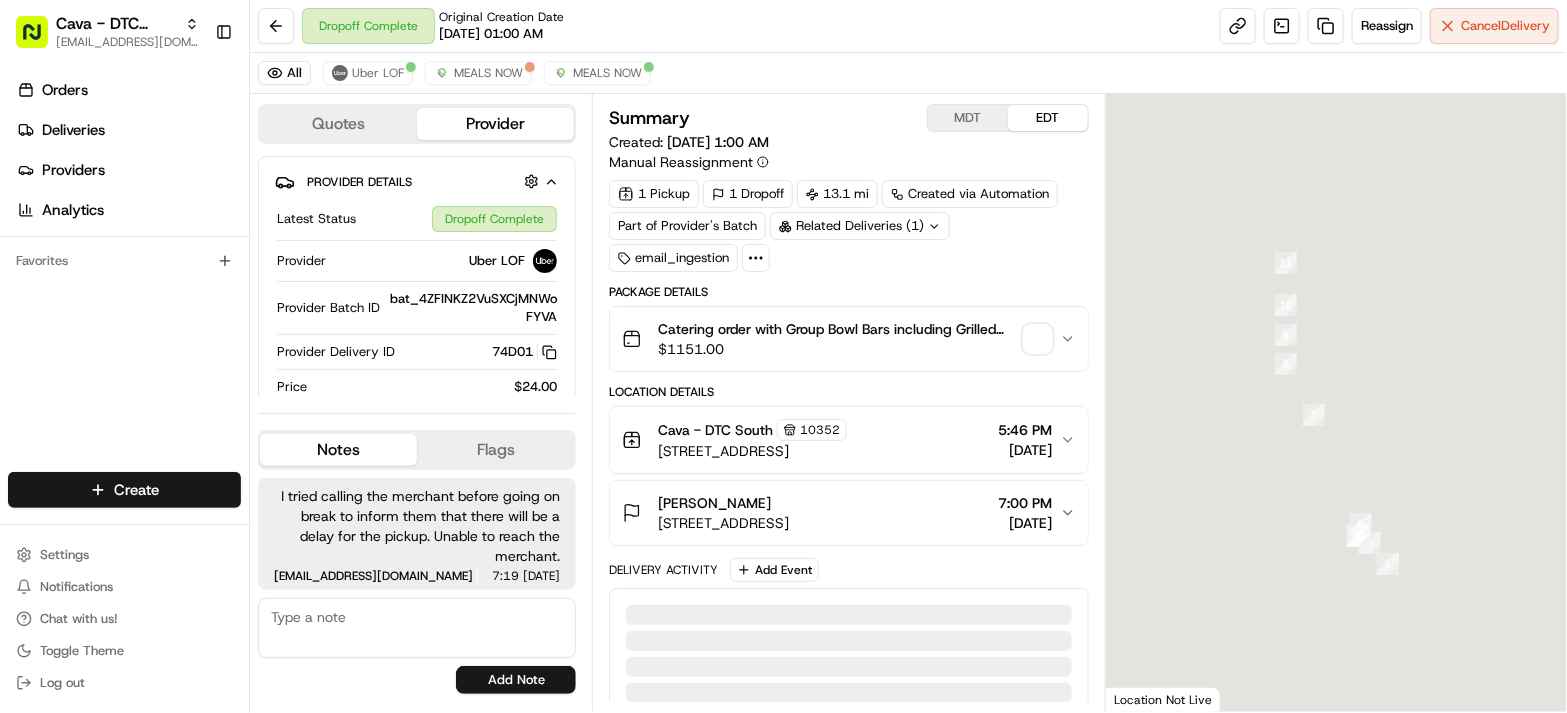 click on "Dropoff Complete Original Creation Date 07/12/2025 01:00 AM Reassign Cancel  Delivery" at bounding box center [908, 26] 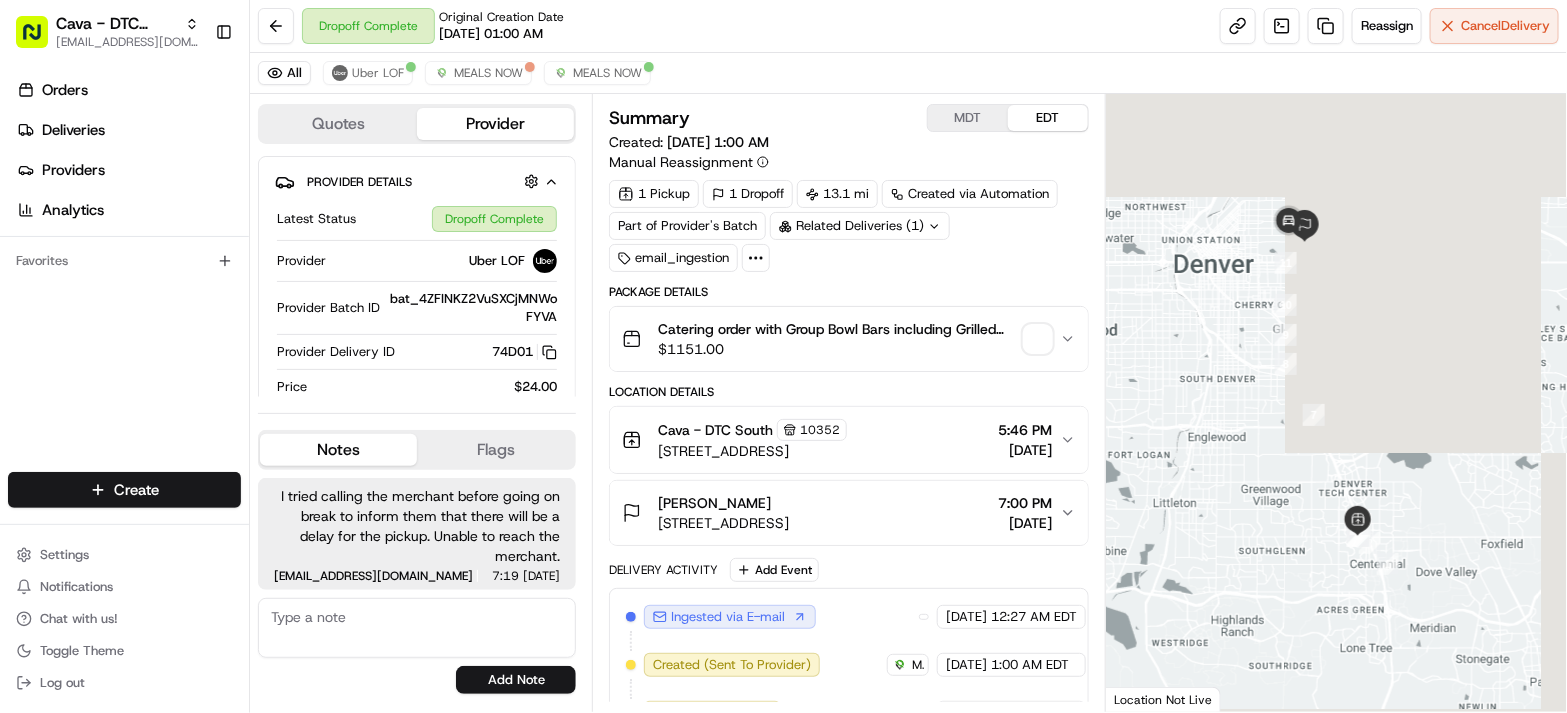scroll, scrollTop: 0, scrollLeft: 0, axis: both 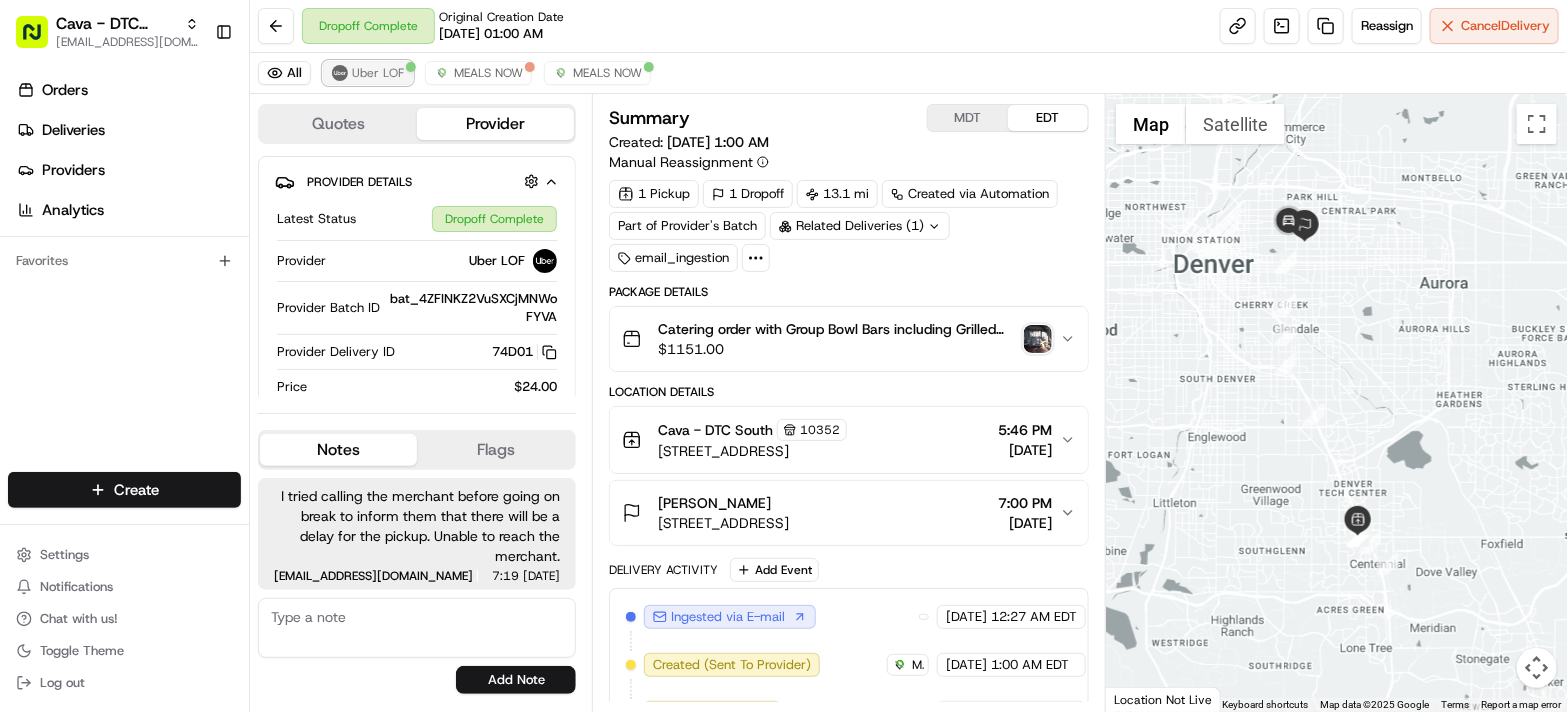 click on "Uber LOF" at bounding box center [378, 73] 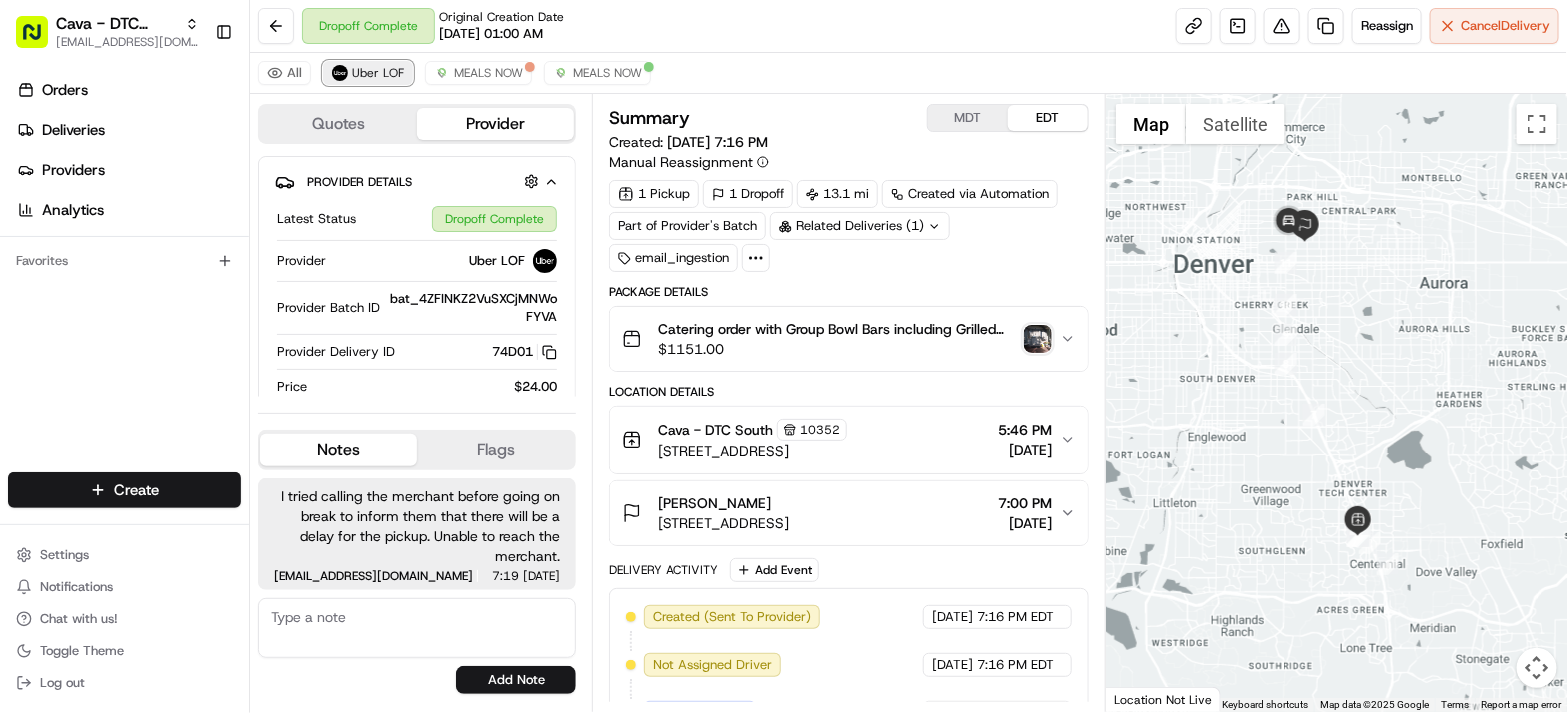 click on "Uber LOF" at bounding box center (368, 73) 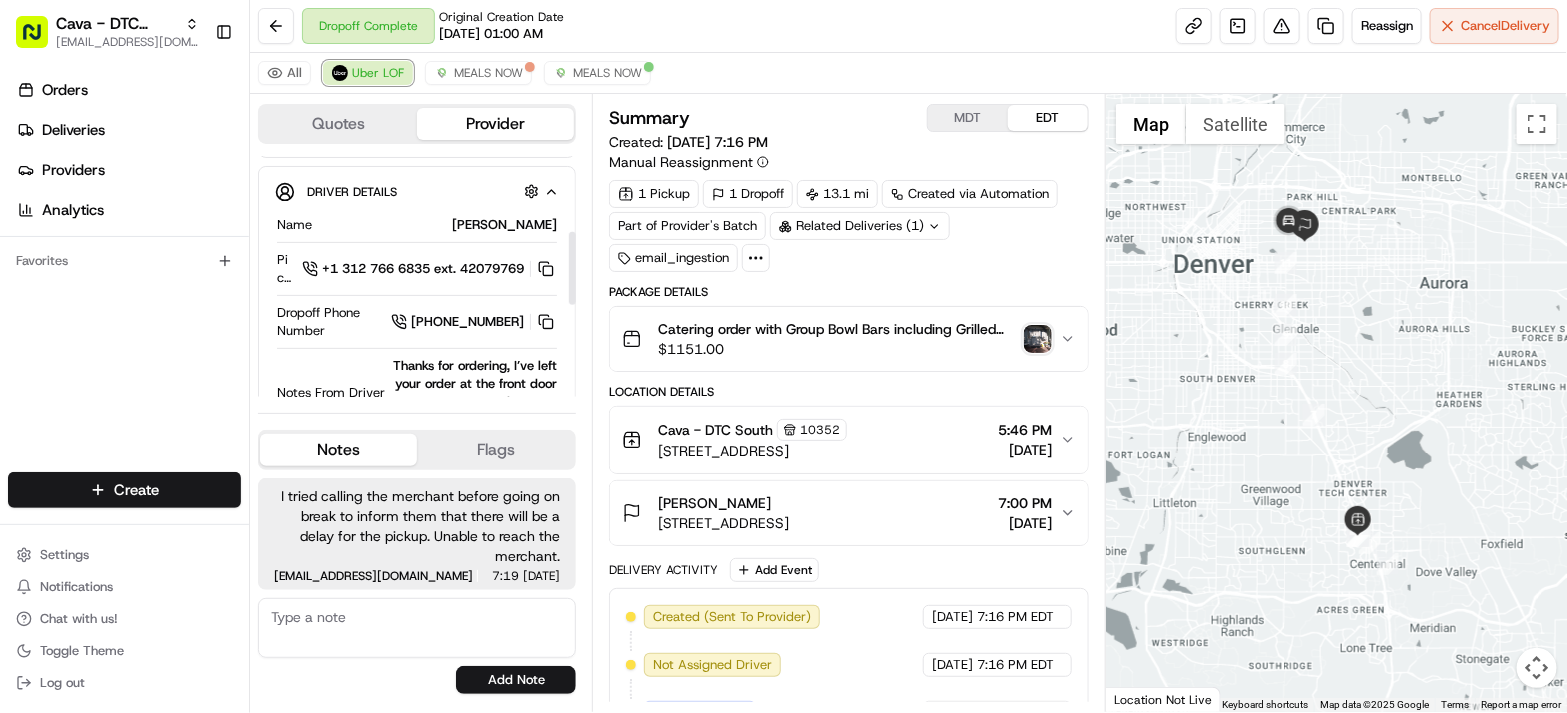 scroll, scrollTop: 250, scrollLeft: 0, axis: vertical 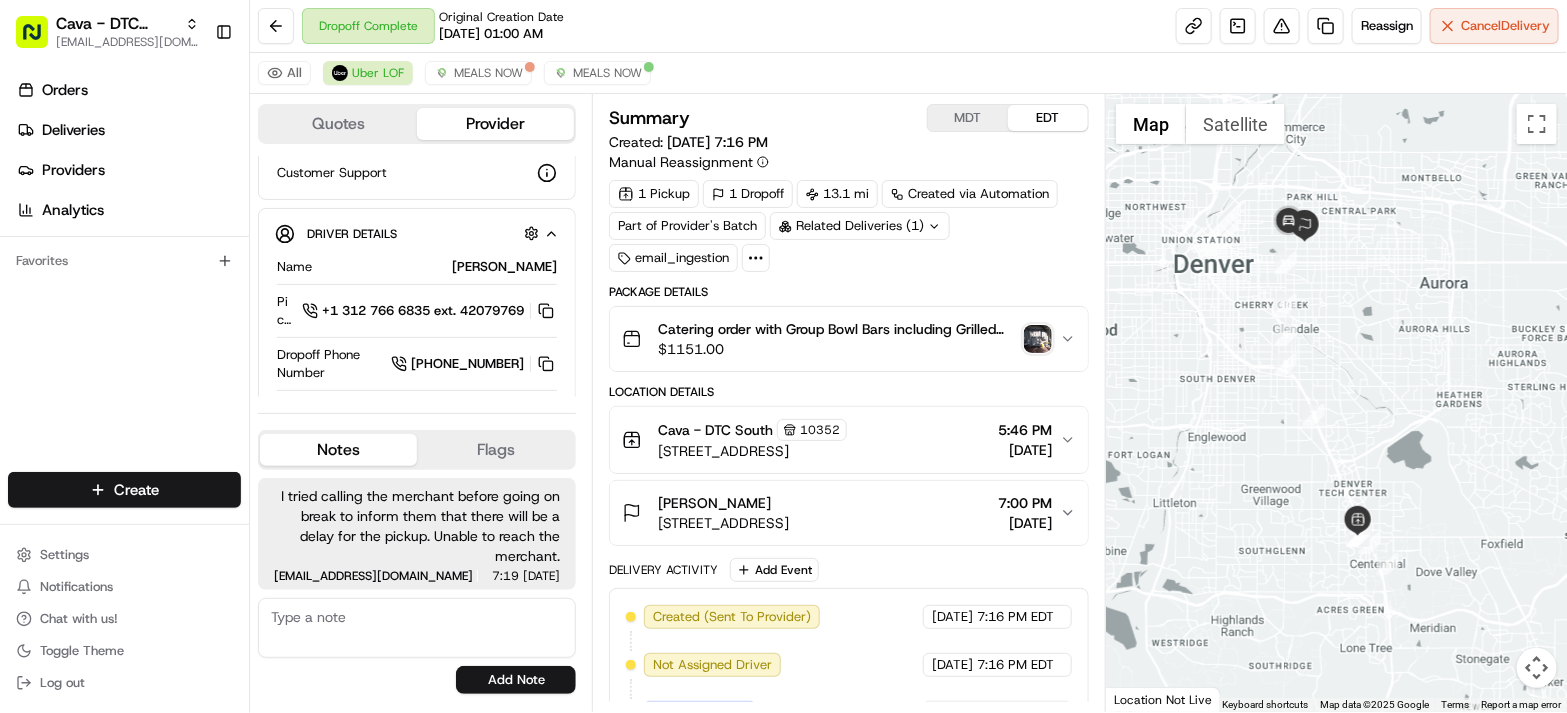 click on "Cava - DTC South 10352" at bounding box center [752, 430] 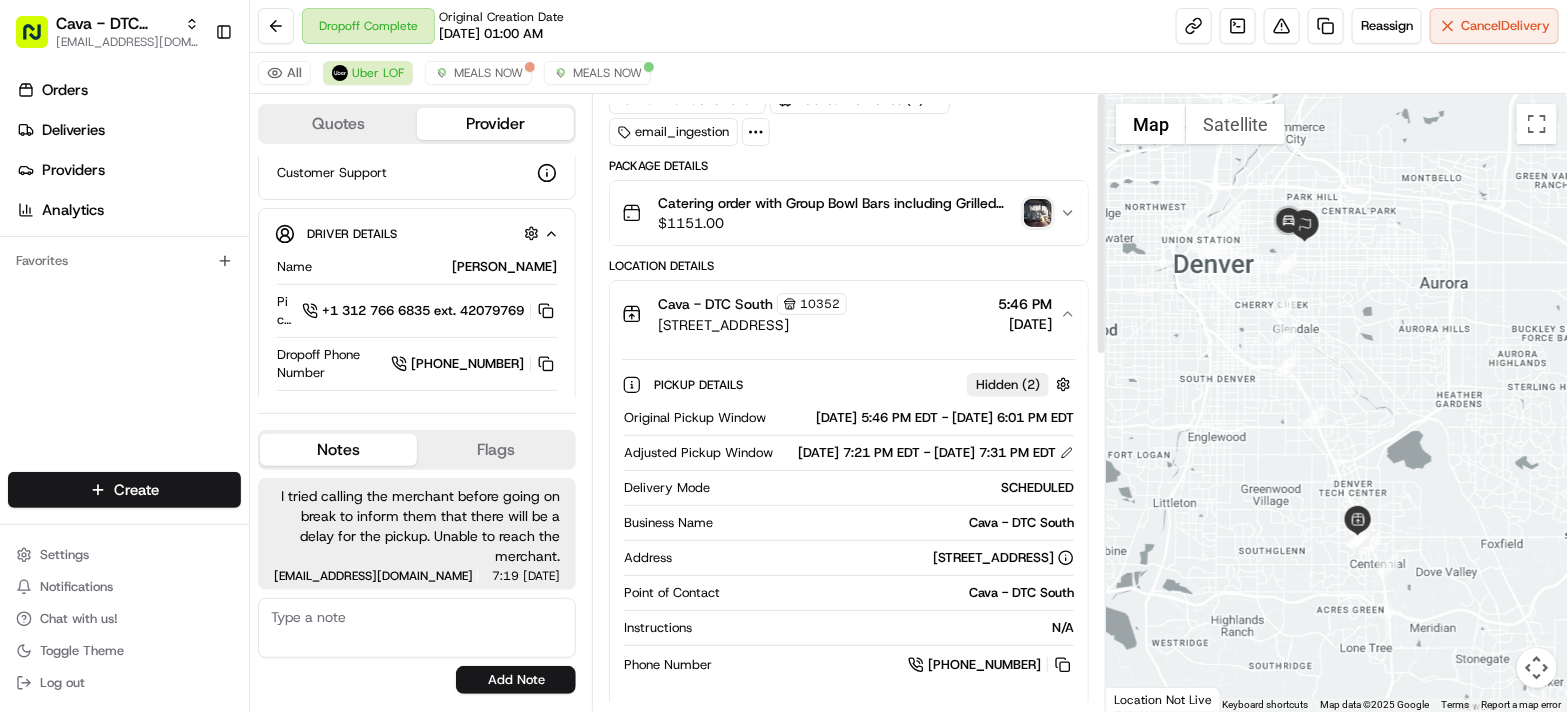 scroll, scrollTop: 0, scrollLeft: 0, axis: both 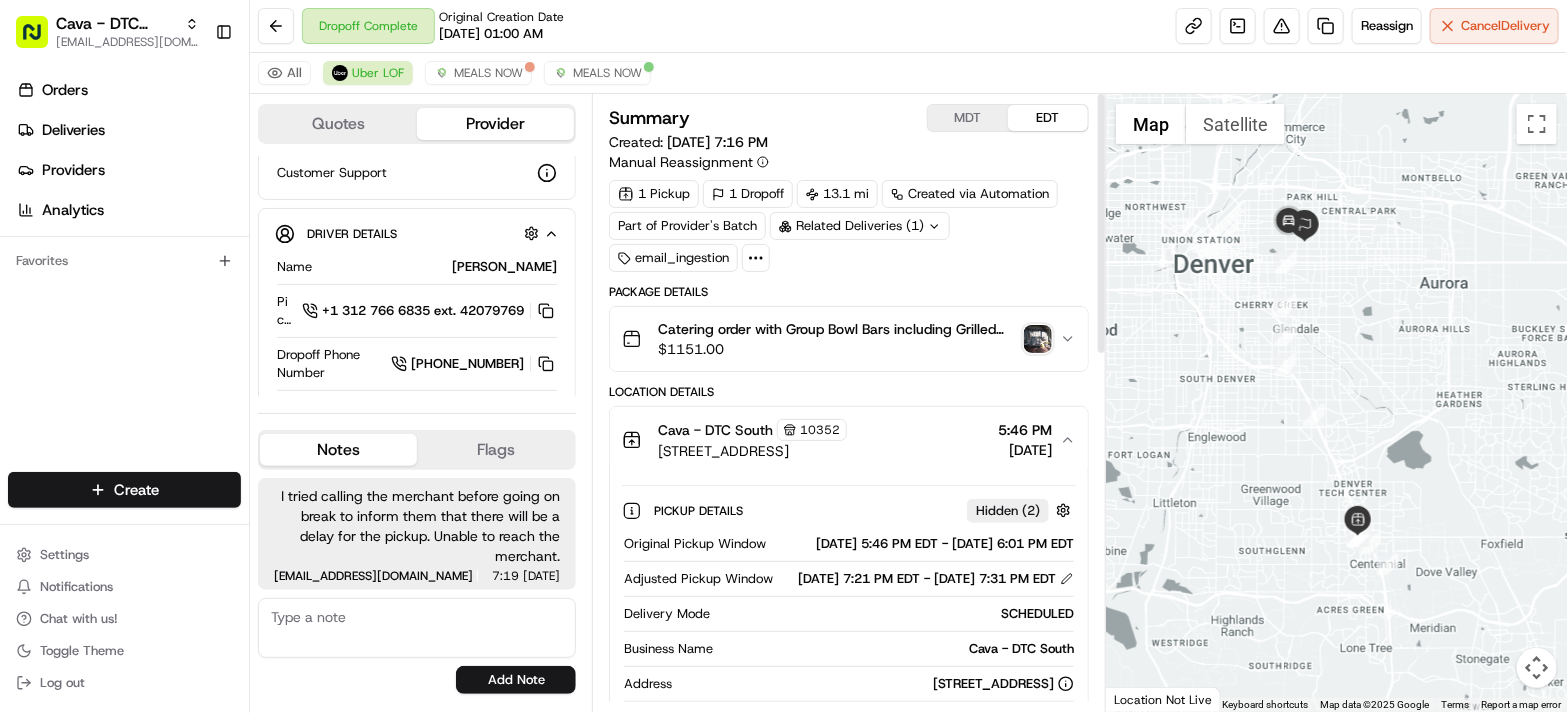 click on "Catering order with Group Bowl Bars including Grilled Steak, Falafel, and Grilled Chicken options for 60 people." at bounding box center (837, 329) 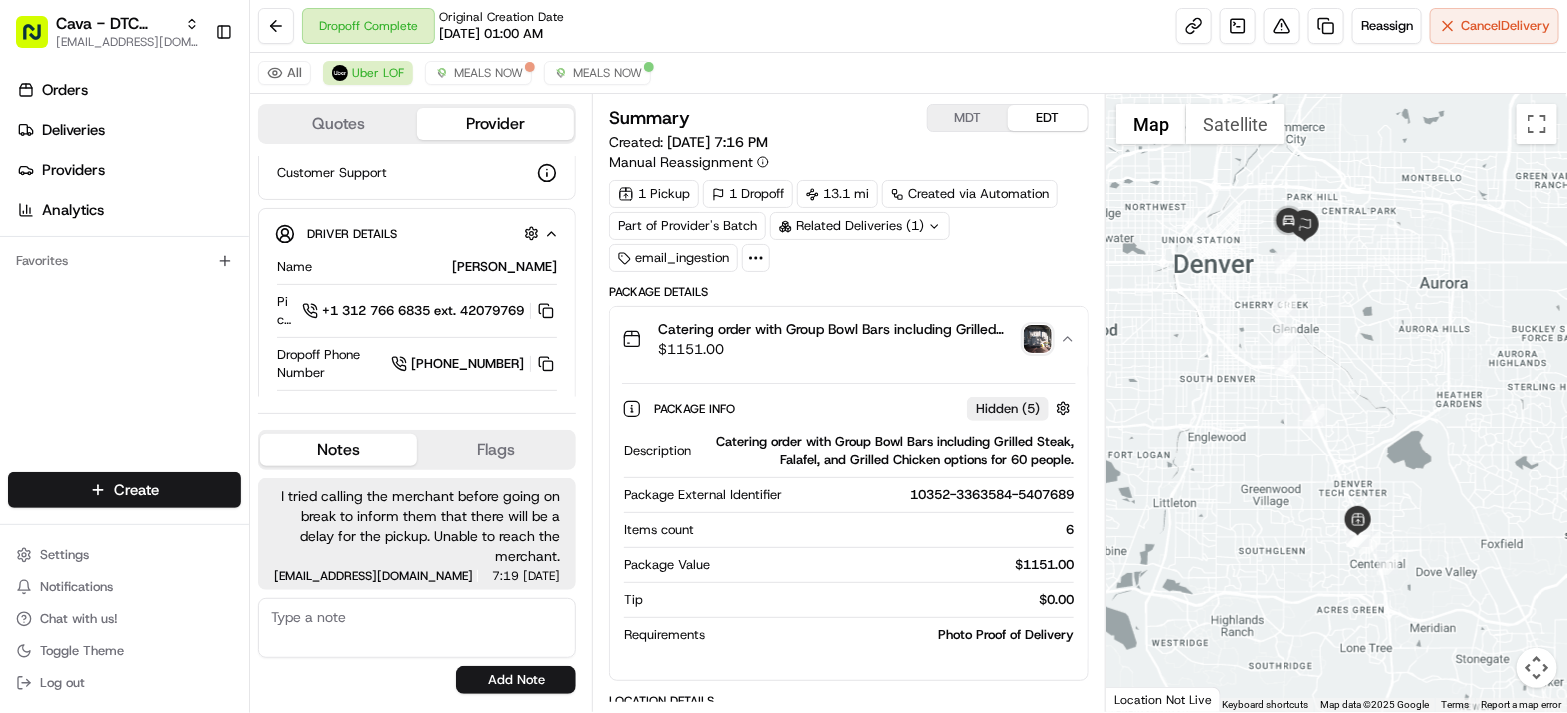 drag, startPoint x: 833, startPoint y: 528, endPoint x: 826, endPoint y: 508, distance: 21.189621 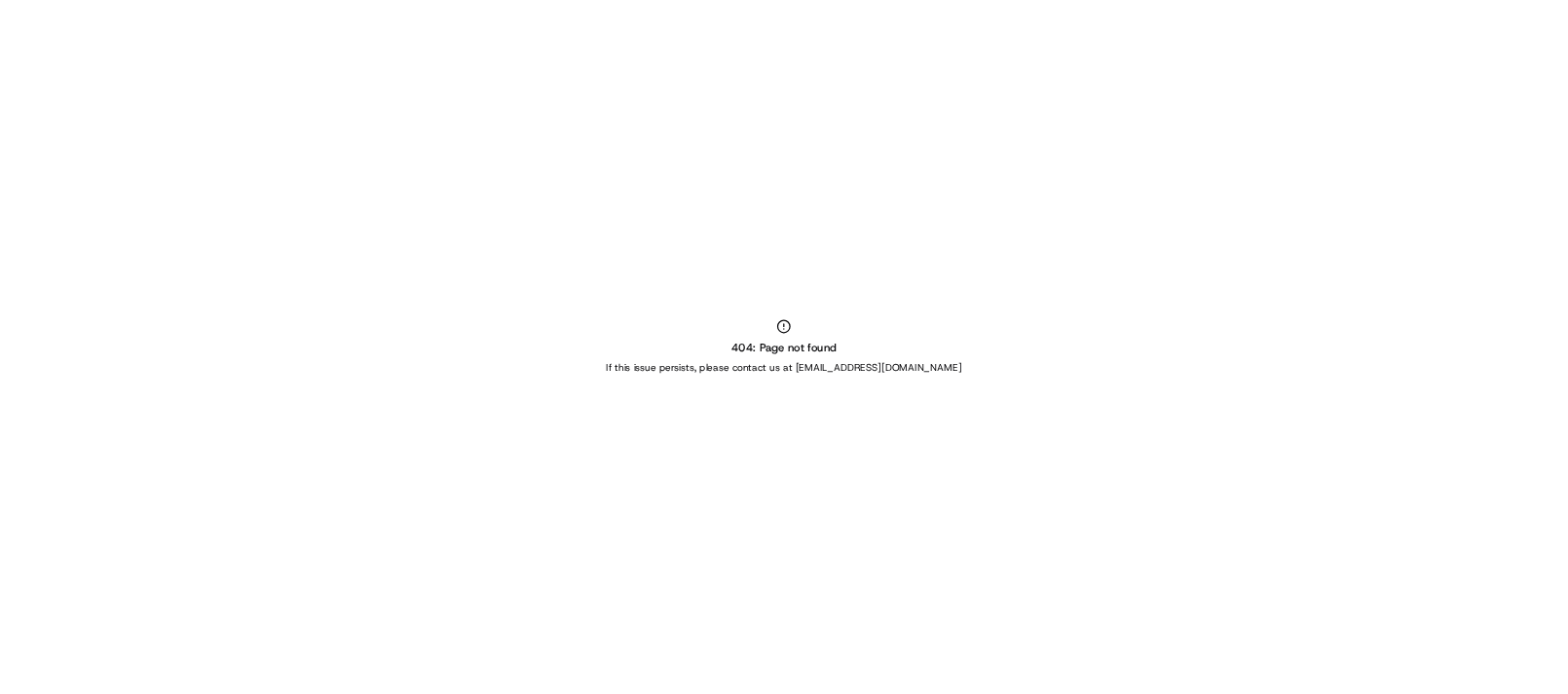 scroll, scrollTop: 0, scrollLeft: 0, axis: both 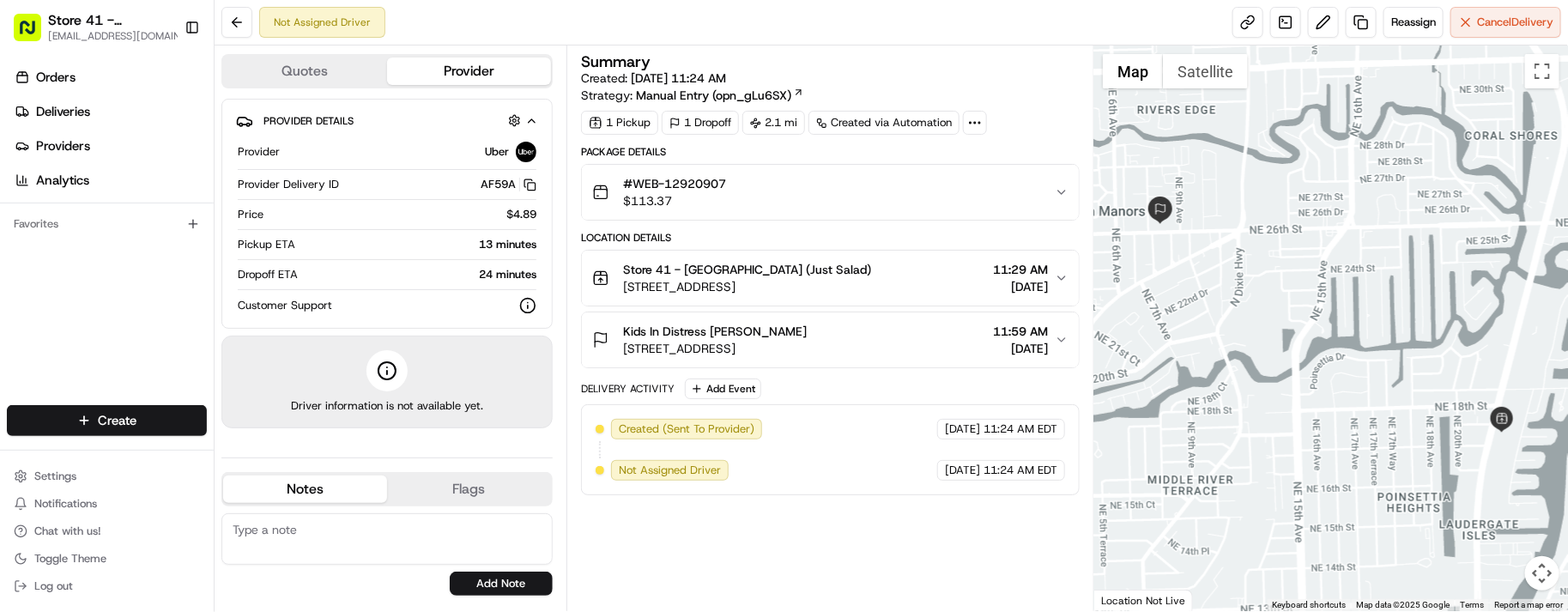 click on "Summary Created:   07/15/2025 11:24 AM Strategy:   Manual Entry (opn_gLu6SX) 1   Pickup 1   Dropoff 2.1 mi Created via Automation Package Details #WEB-12920907 $ 113.37 Location Details Store 41 - Fort Lauderdale (Just Salad) 1732 N Federal Hwy, Fort Lauderdale, FL 33305, US 11:29 AM 07/15/2025 Kids In Distress Gigi Rice 819 NE 26th St, Wilton Manors, FL 33305, USA 11:59 AM 07/15/2025 Delivery Activity Add Event Created (Sent To Provider) Uber 07/15/2025 11:24 AM EDT Not Assigned Driver Uber 07/15/2025 11:24 AM EDT" at bounding box center [830, 328] 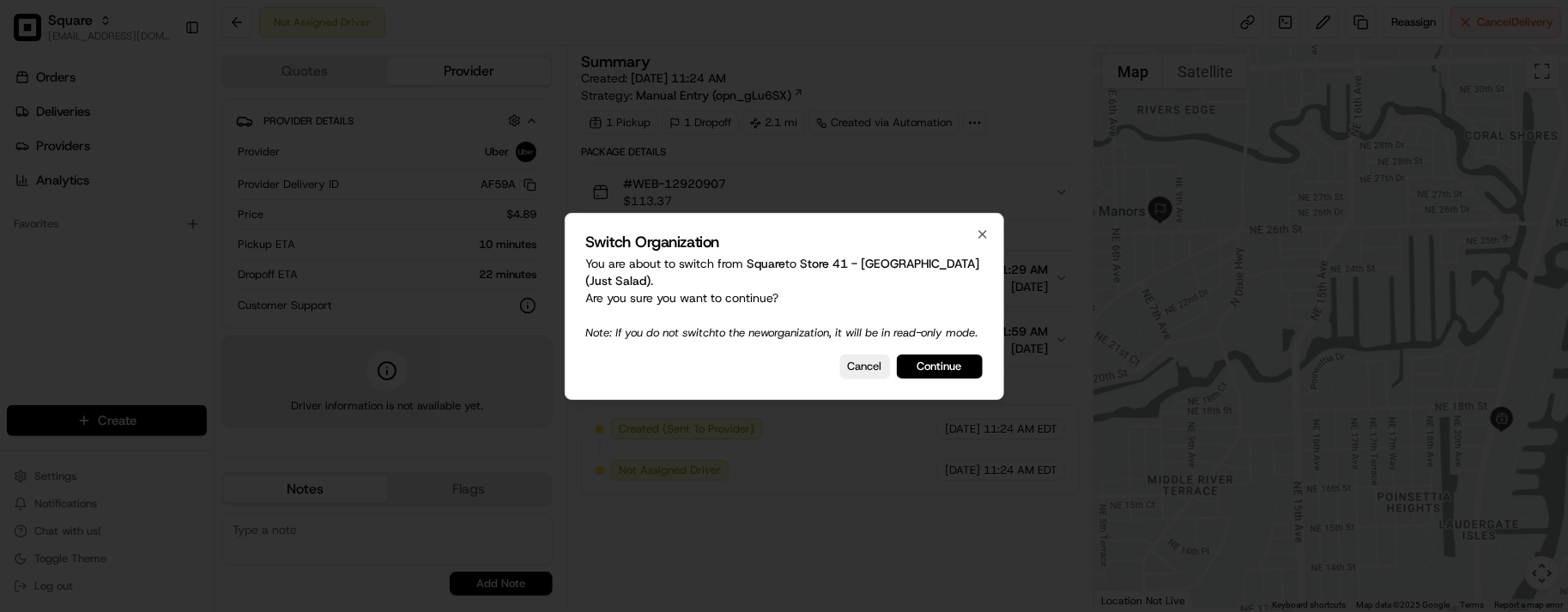 scroll, scrollTop: 0, scrollLeft: 0, axis: both 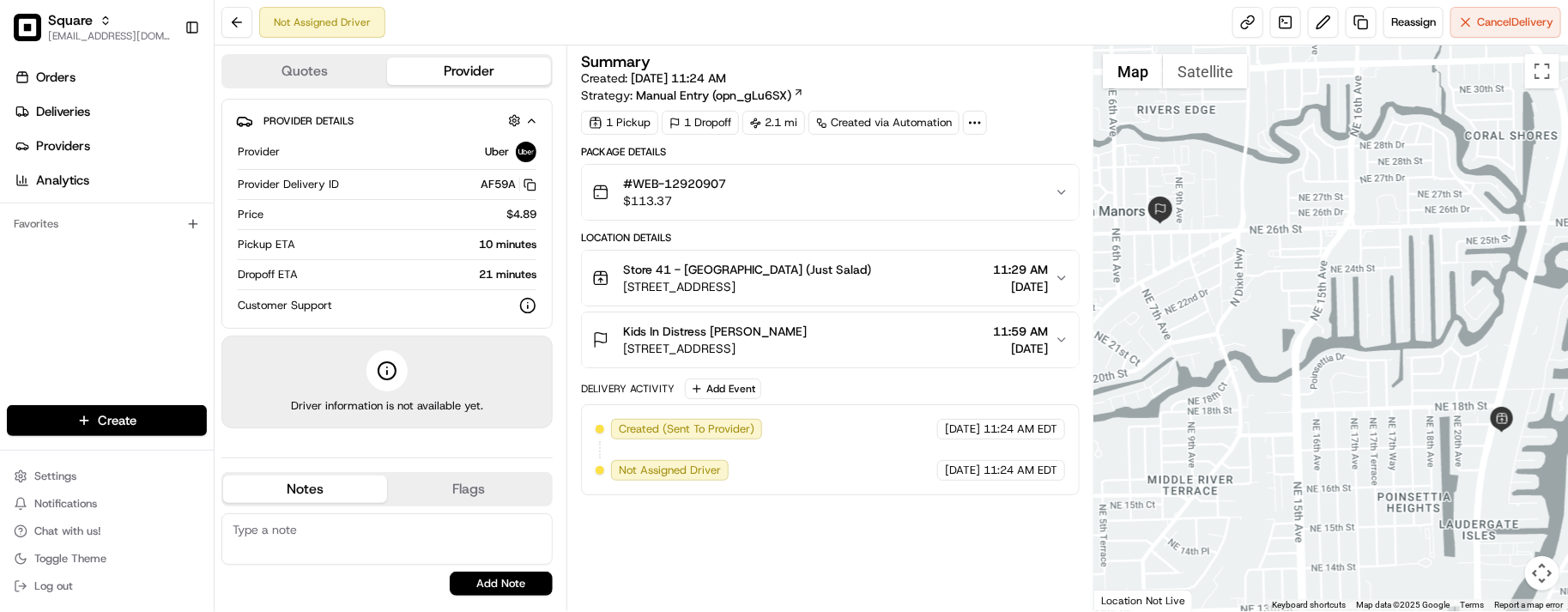 click on "Not Assigned Driver Reassign Cancel  Delivery" at bounding box center [891, 22] 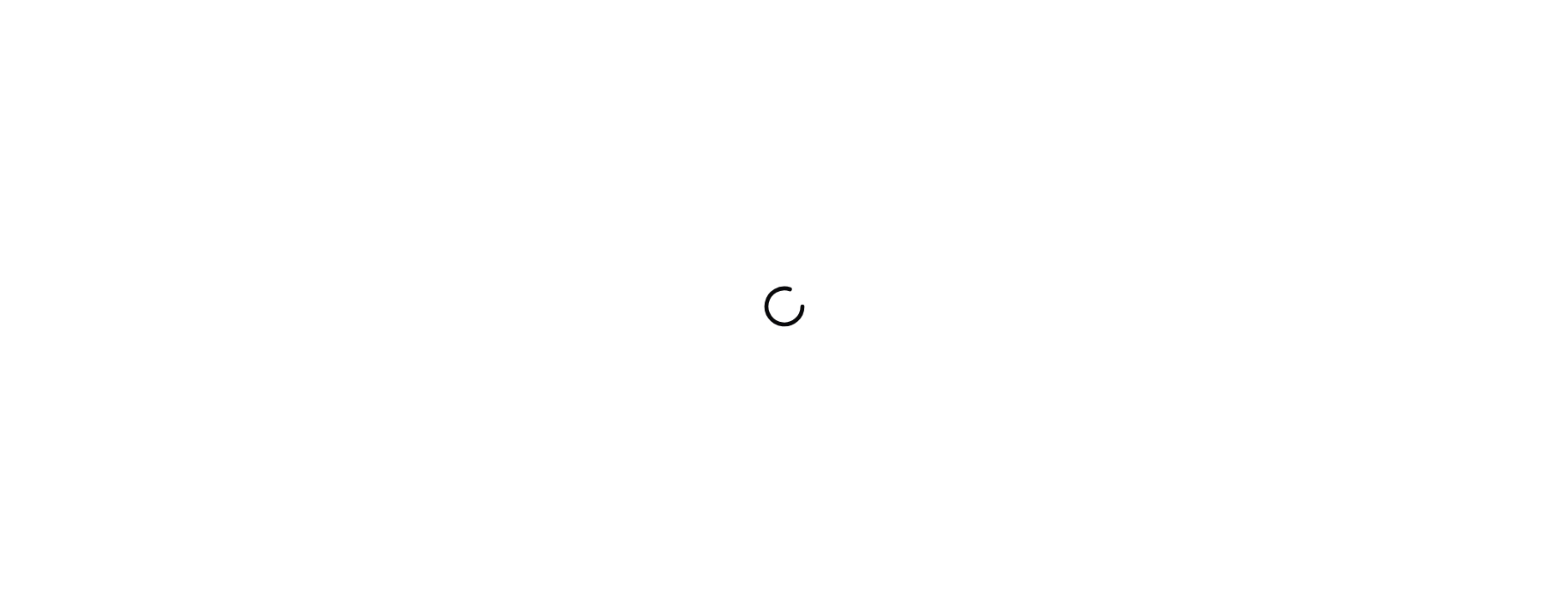 scroll, scrollTop: 0, scrollLeft: 0, axis: both 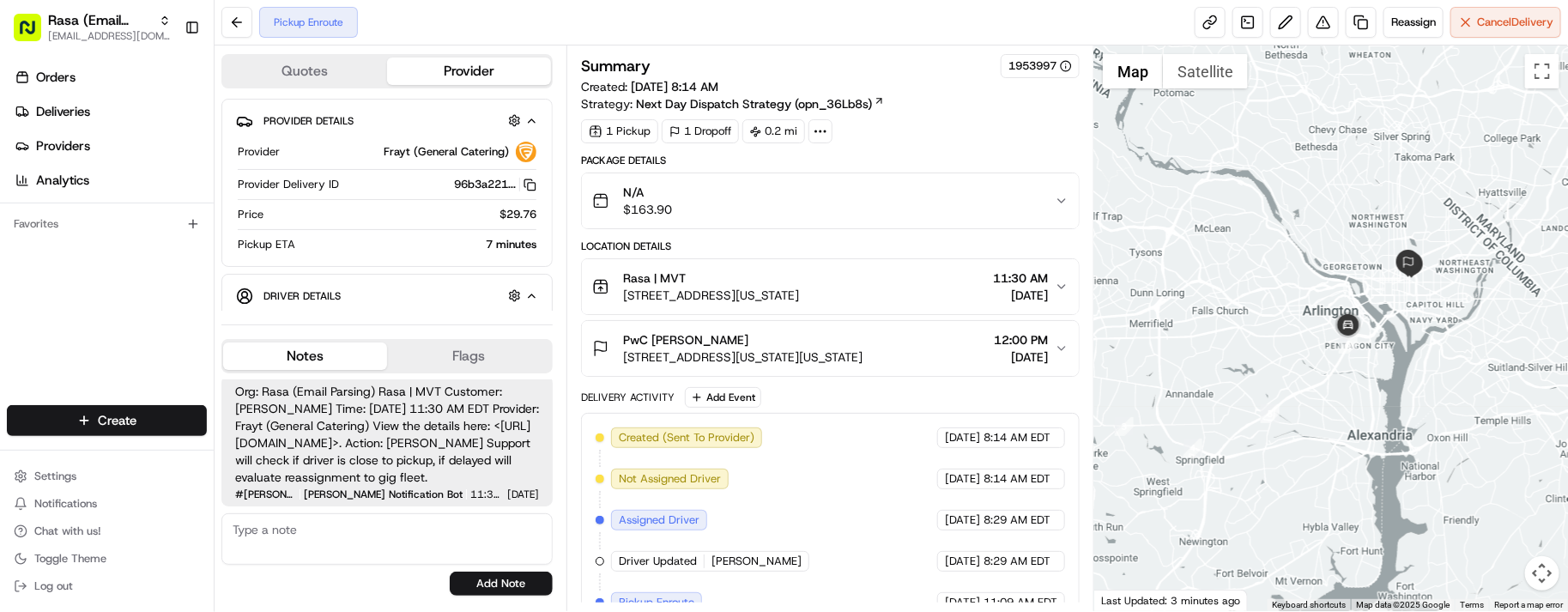 click at bounding box center (1331, 328) 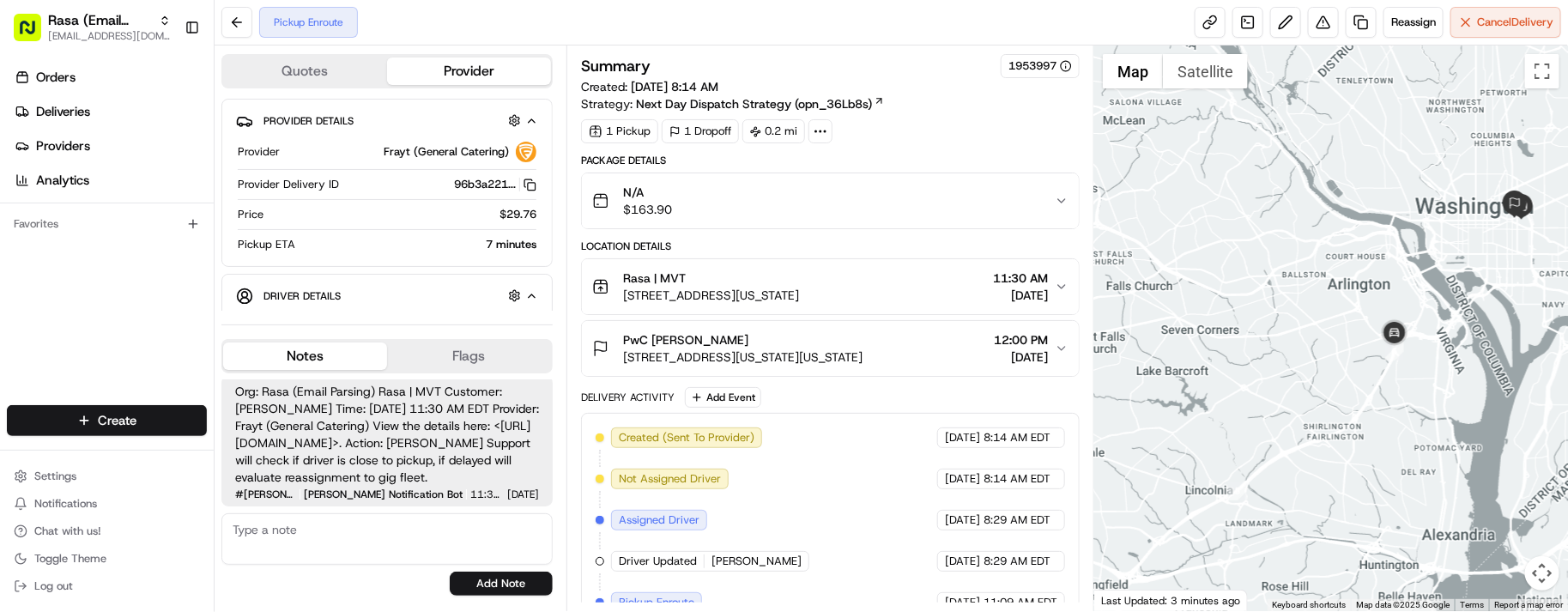 drag, startPoint x: 1386, startPoint y: 311, endPoint x: 1220, endPoint y: 371, distance: 176.51062 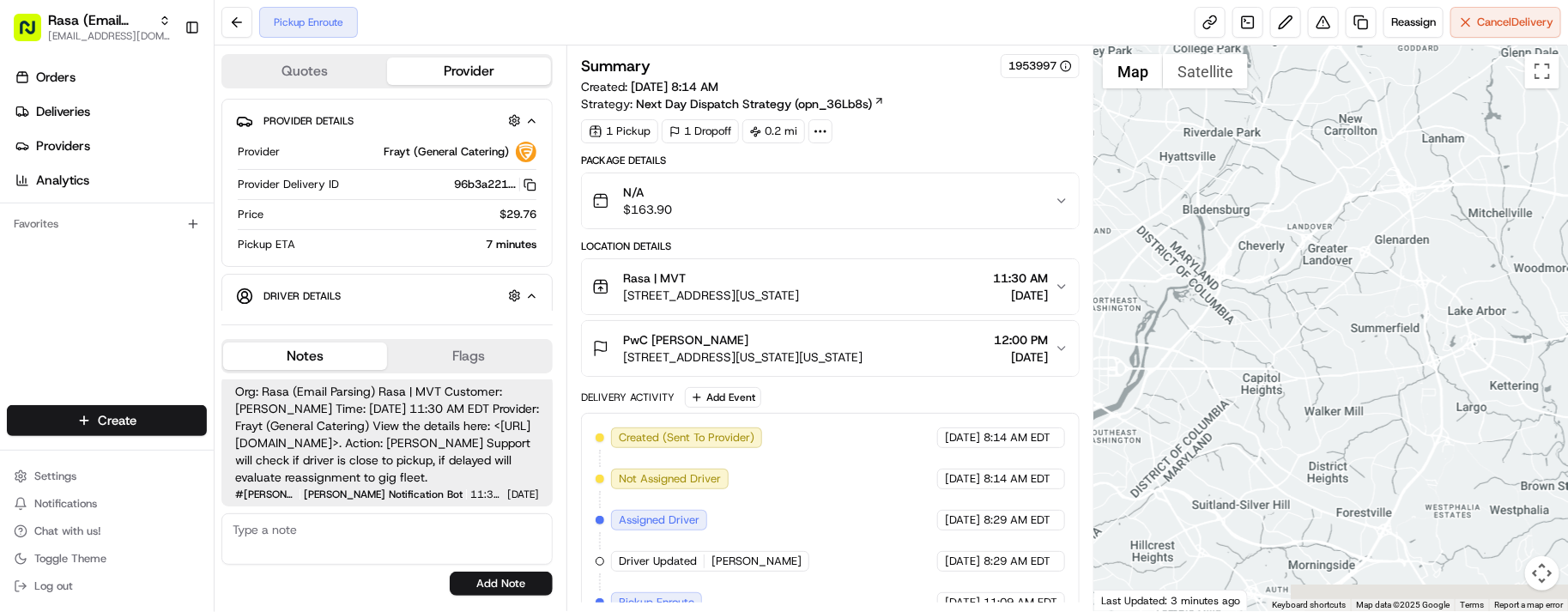 drag, startPoint x: 1280, startPoint y: 345, endPoint x: 1341, endPoint y: 258, distance: 106.254412 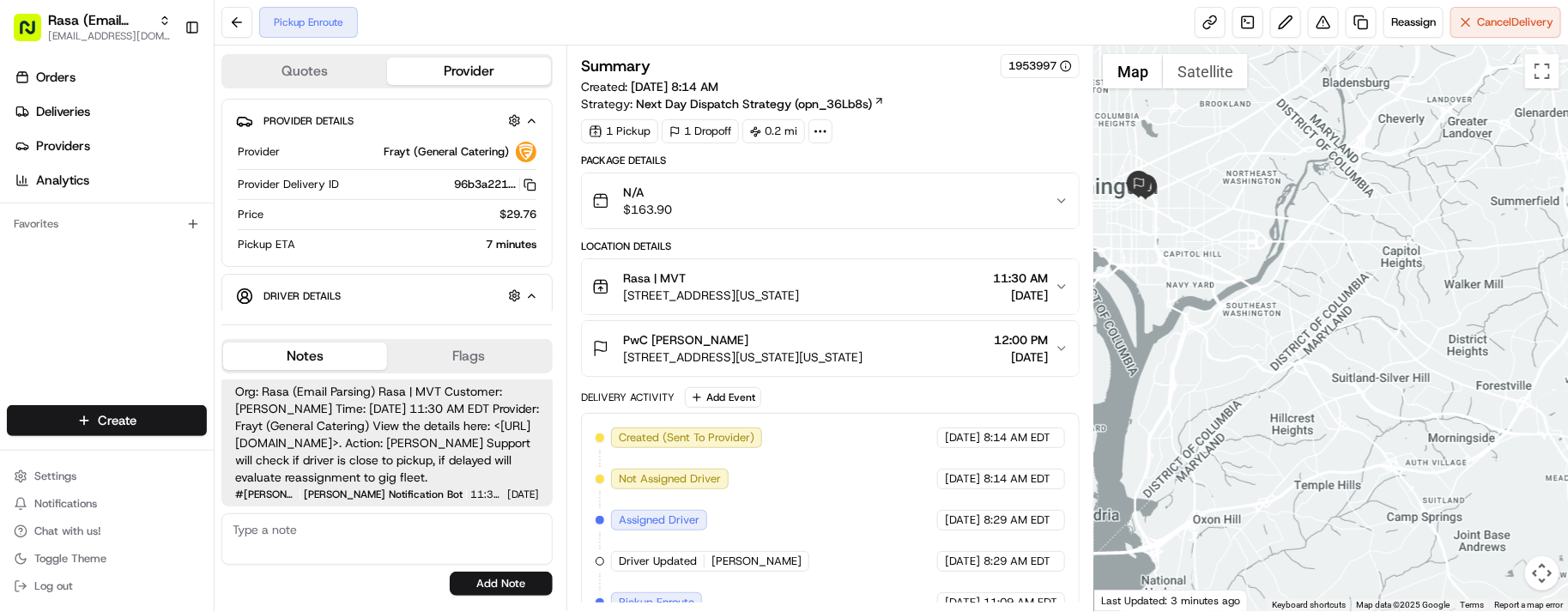 drag, startPoint x: 1286, startPoint y: 324, endPoint x: 1365, endPoint y: 319, distance: 79.15807 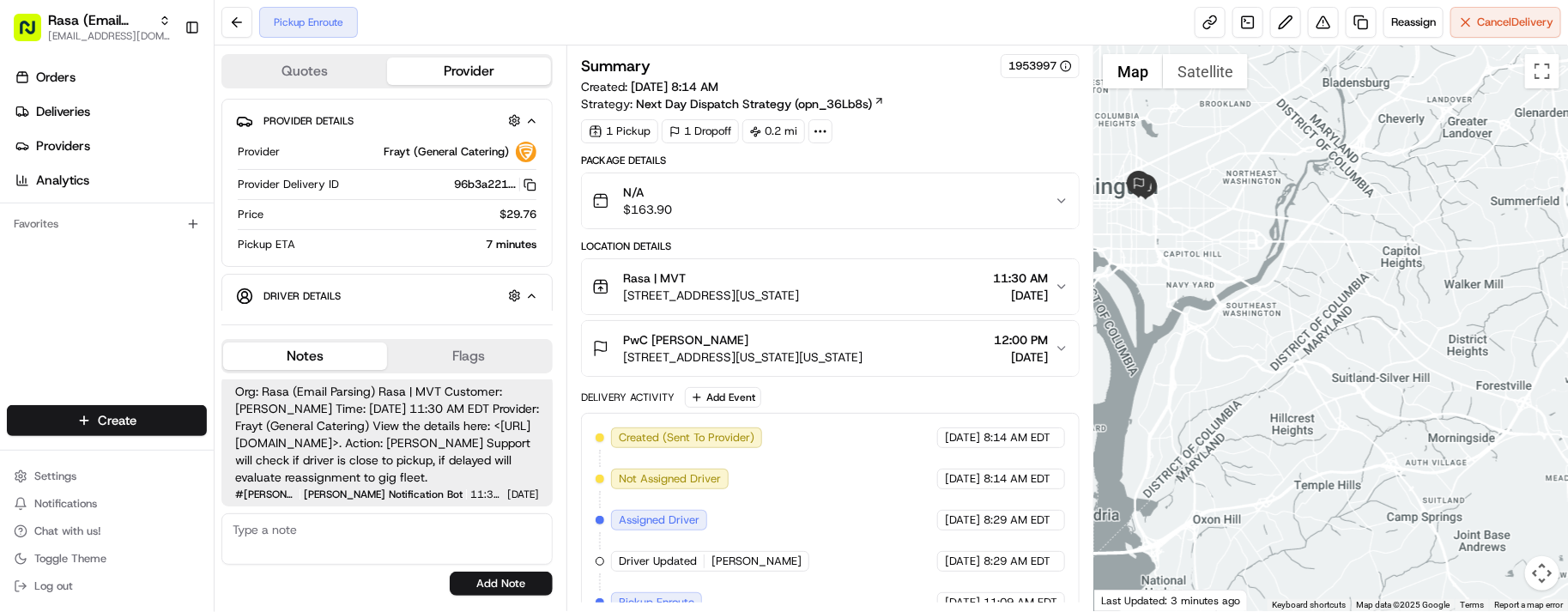 click on "Delivery Activity Add Event" at bounding box center [830, 397] 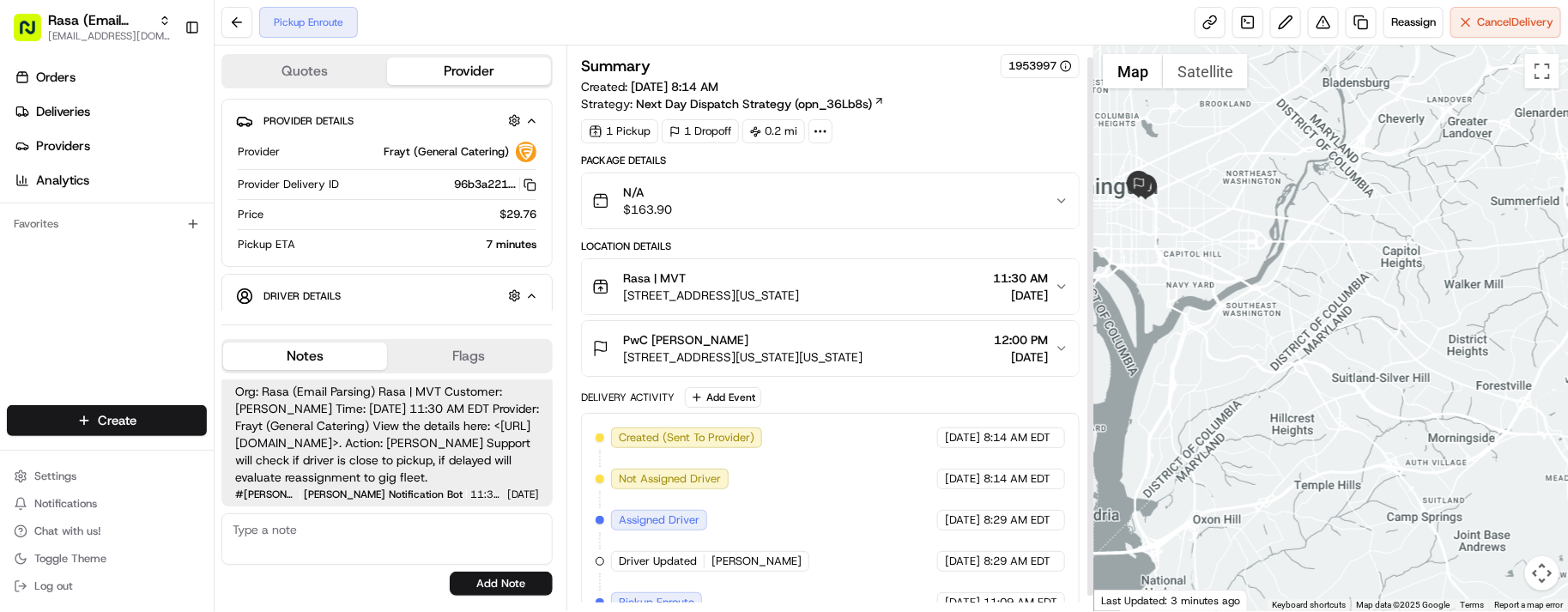 scroll, scrollTop: 28, scrollLeft: 0, axis: vertical 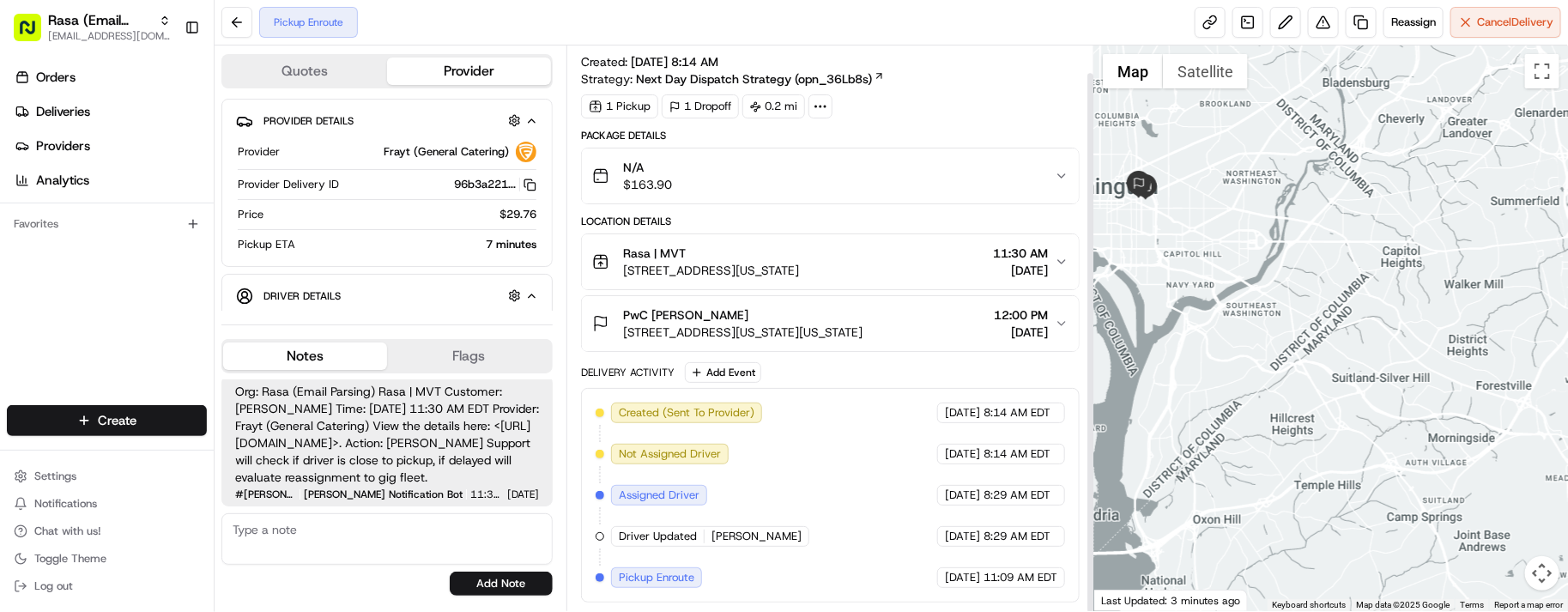 click on "Created (Sent To Provider) Frayt (General Catering) 07/15/2025 8:14 AM EDT Not Assigned Driver Frayt (General Catering) 07/15/2025 8:14 AM EDT Assigned Driver Frayt (General Catering) 07/15/2025 8:29 AM EDT Driver Updated Ellsworth  F. Frayt (General Catering) 07/15/2025 8:29 AM EDT Pickup Enroute Frayt (General Catering) 07/15/2025 11:09 AM EDT" at bounding box center [830, 495] 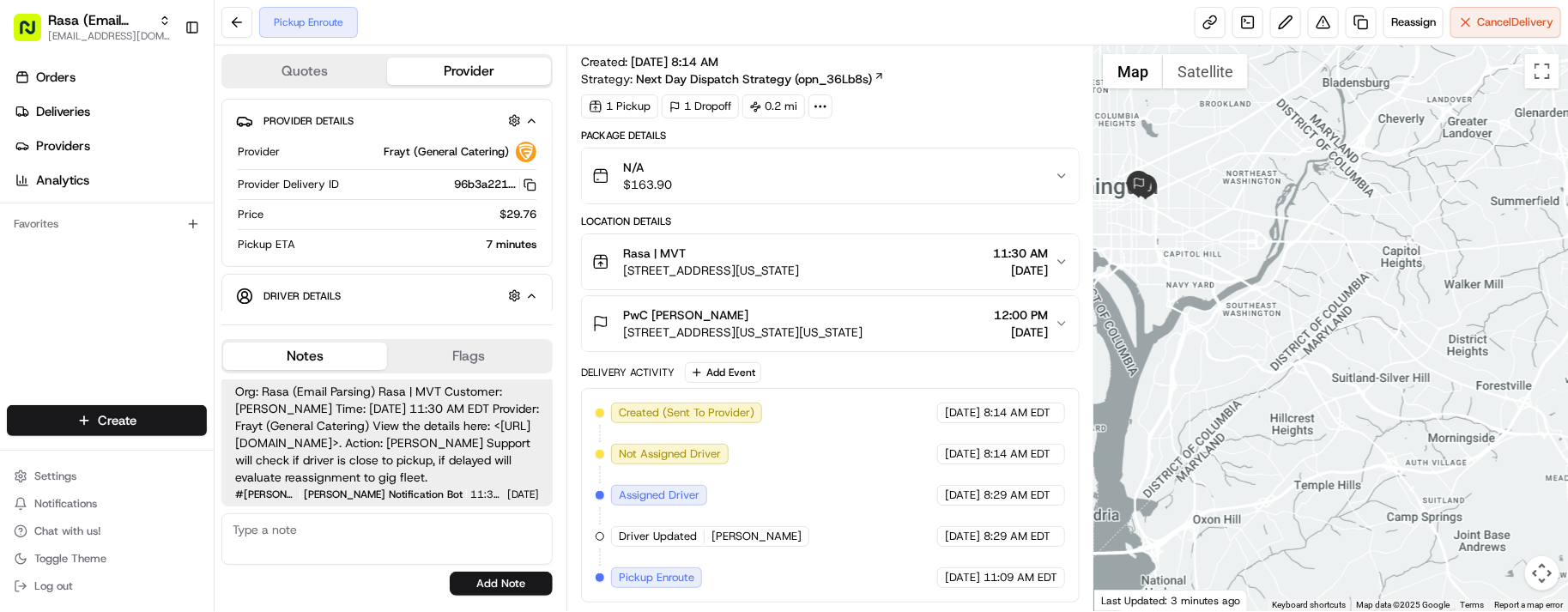 click on "Created (Sent To Provider) Frayt (General Catering) 07/15/2025 8:14 AM EDT Not Assigned Driver Frayt (General Catering) 07/15/2025 8:14 AM EDT Assigned Driver Frayt (General Catering) 07/15/2025 8:29 AM EDT Driver Updated Ellsworth  F. Frayt (General Catering) 07/15/2025 8:29 AM EDT Pickup Enroute Frayt (General Catering) 07/15/2025 11:09 AM EDT" at bounding box center (830, 495) 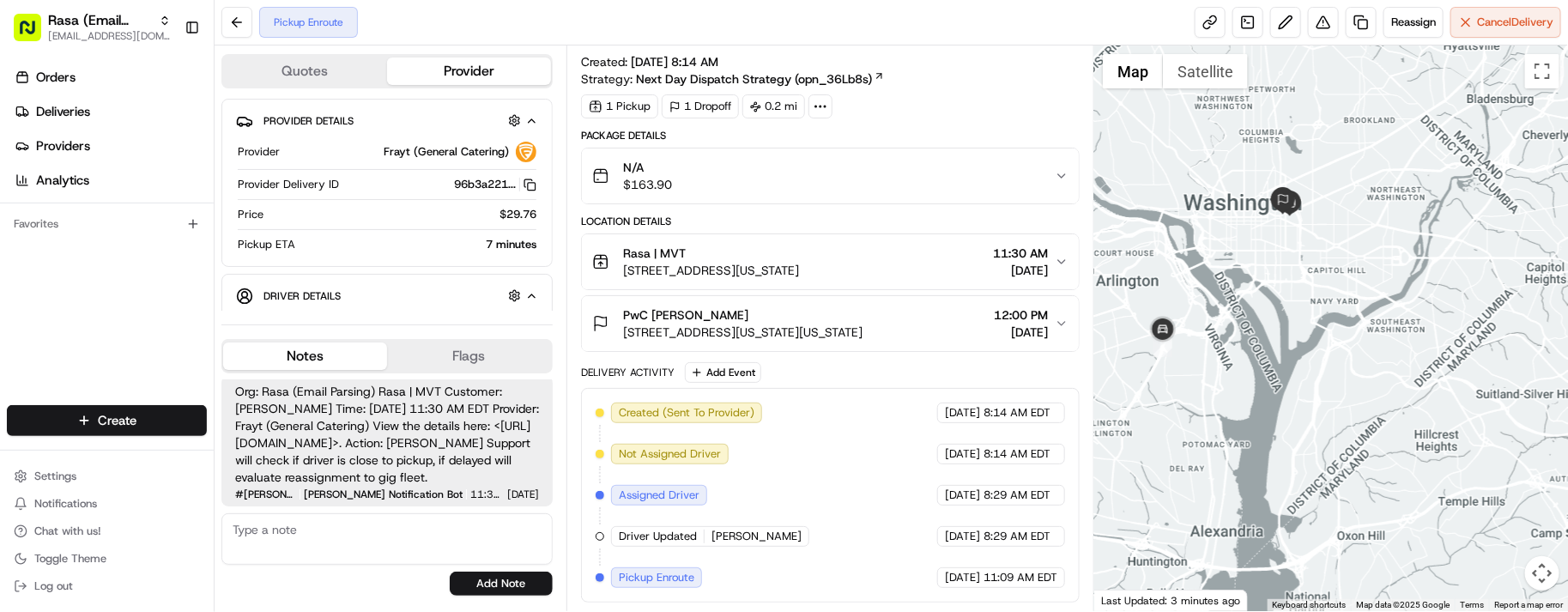 drag, startPoint x: 1268, startPoint y: 348, endPoint x: 1365, endPoint y: 332, distance: 98.31073 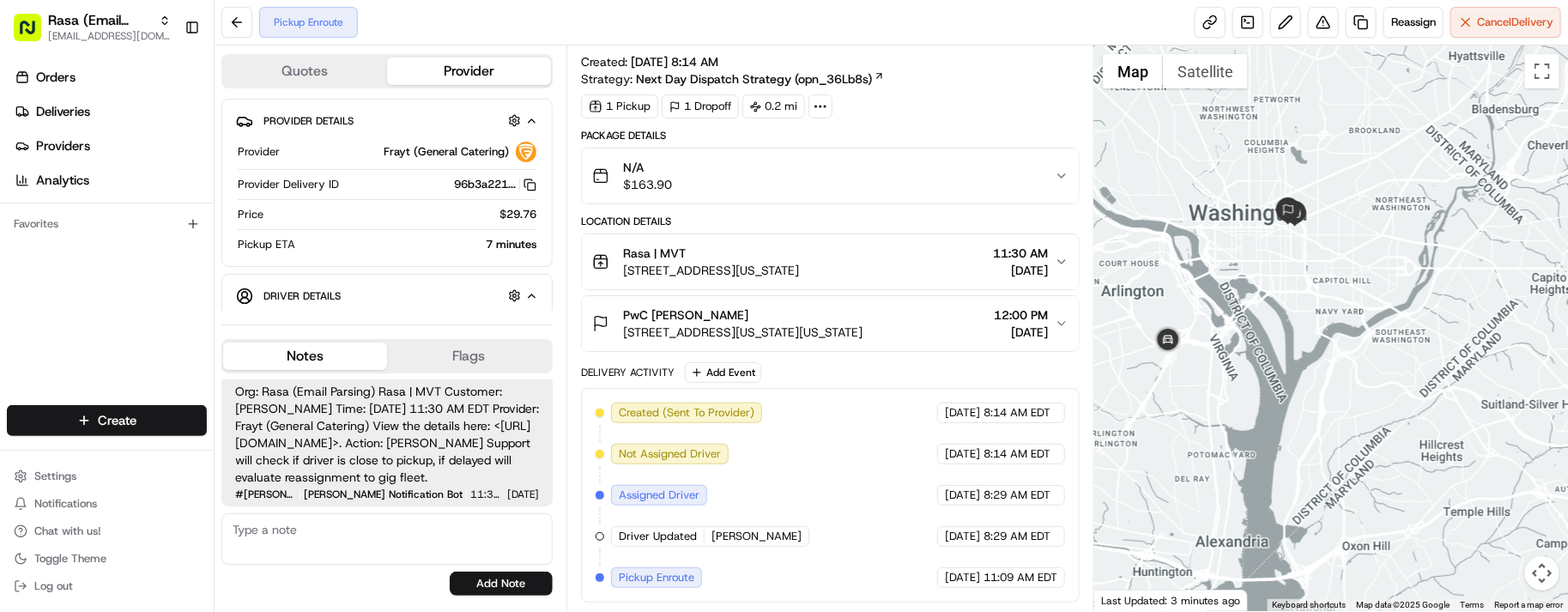 drag, startPoint x: 1276, startPoint y: 336, endPoint x: 1281, endPoint y: 350, distance: 14.866069 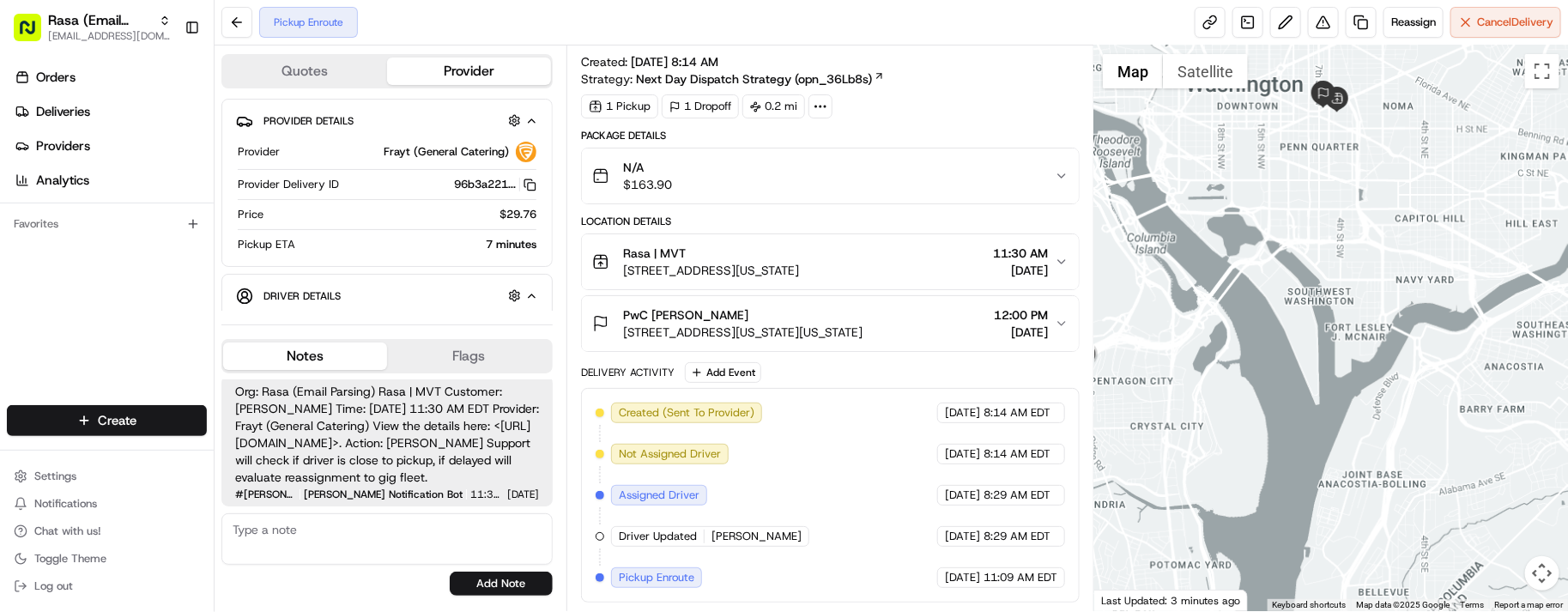 drag, startPoint x: 1251, startPoint y: 340, endPoint x: 1279, endPoint y: 361, distance: 35 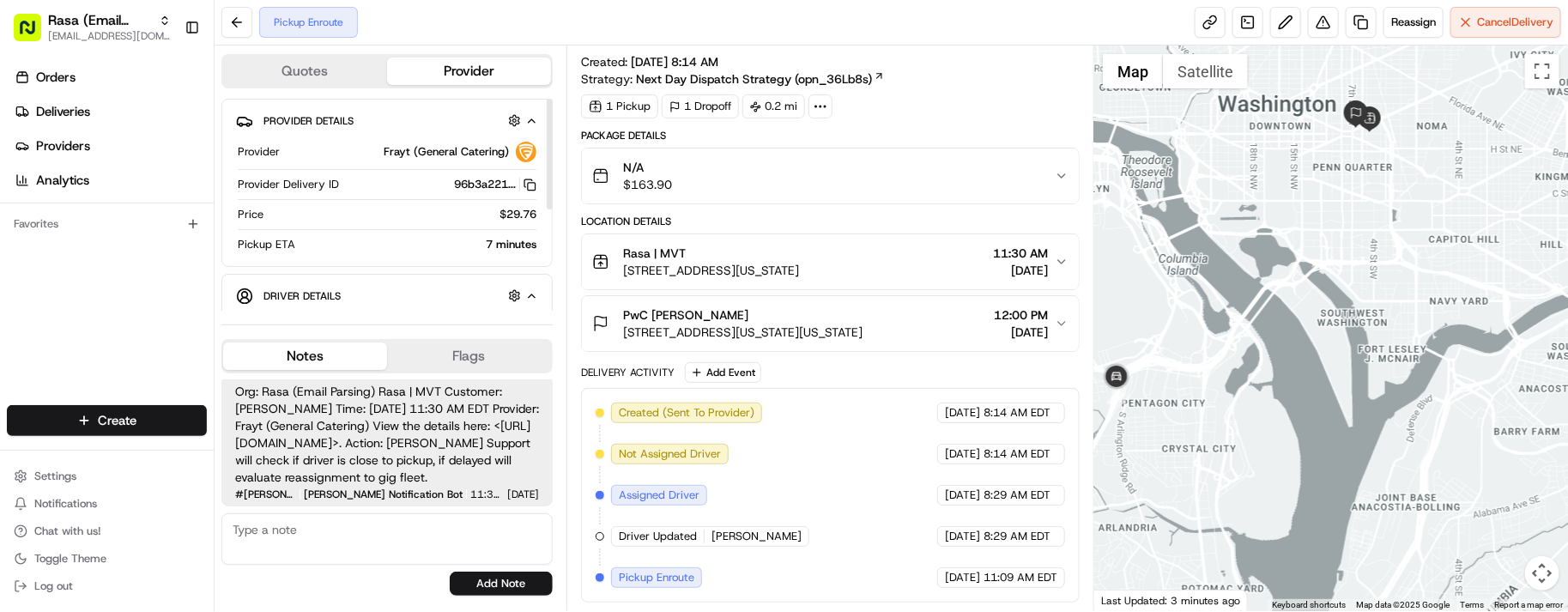 scroll, scrollTop: 194, scrollLeft: 0, axis: vertical 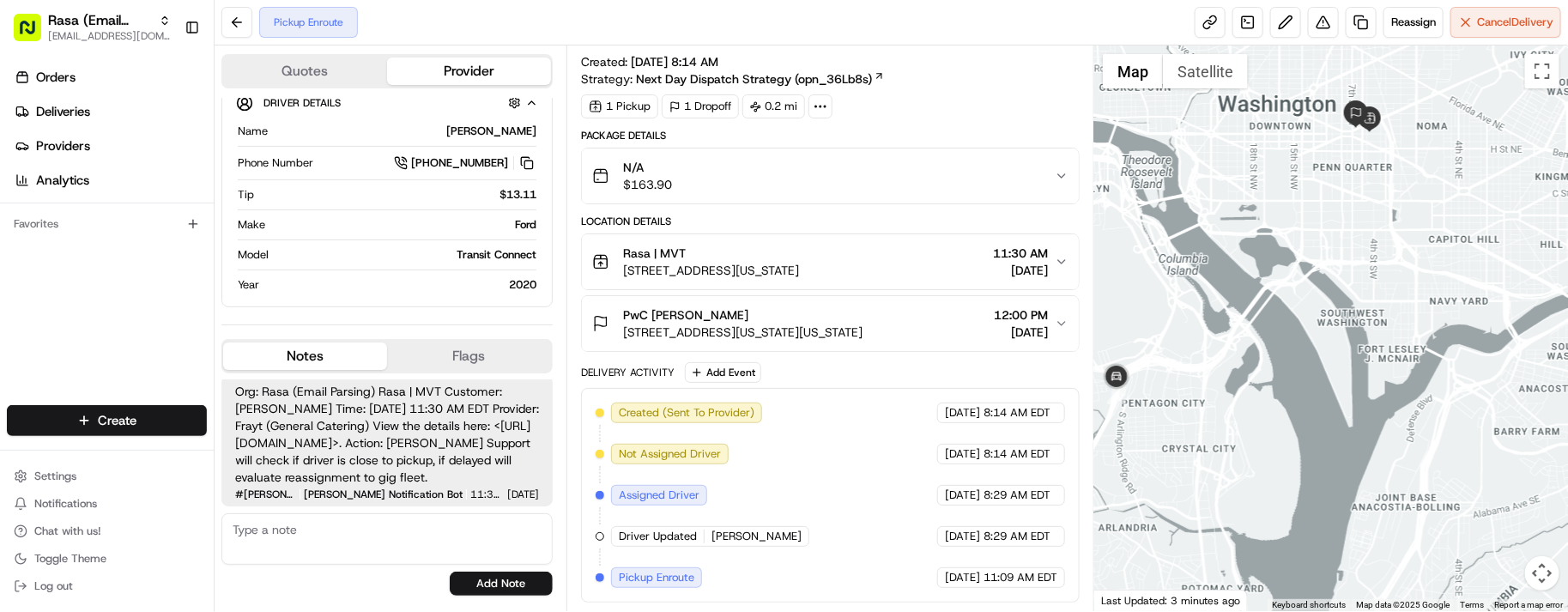 click on "Created (Sent To Provider) Frayt (General Catering) 07/15/2025 8:14 AM EDT Not Assigned Driver Frayt (General Catering) 07/15/2025 8:14 AM EDT Assigned Driver Frayt (General Catering) 07/15/2025 8:29 AM EDT Driver Updated Ellsworth  F. Frayt (General Catering) 07/15/2025 8:29 AM EDT Pickup Enroute Frayt (General Catering) 07/15/2025 11:09 AM EDT" at bounding box center [830, 495] 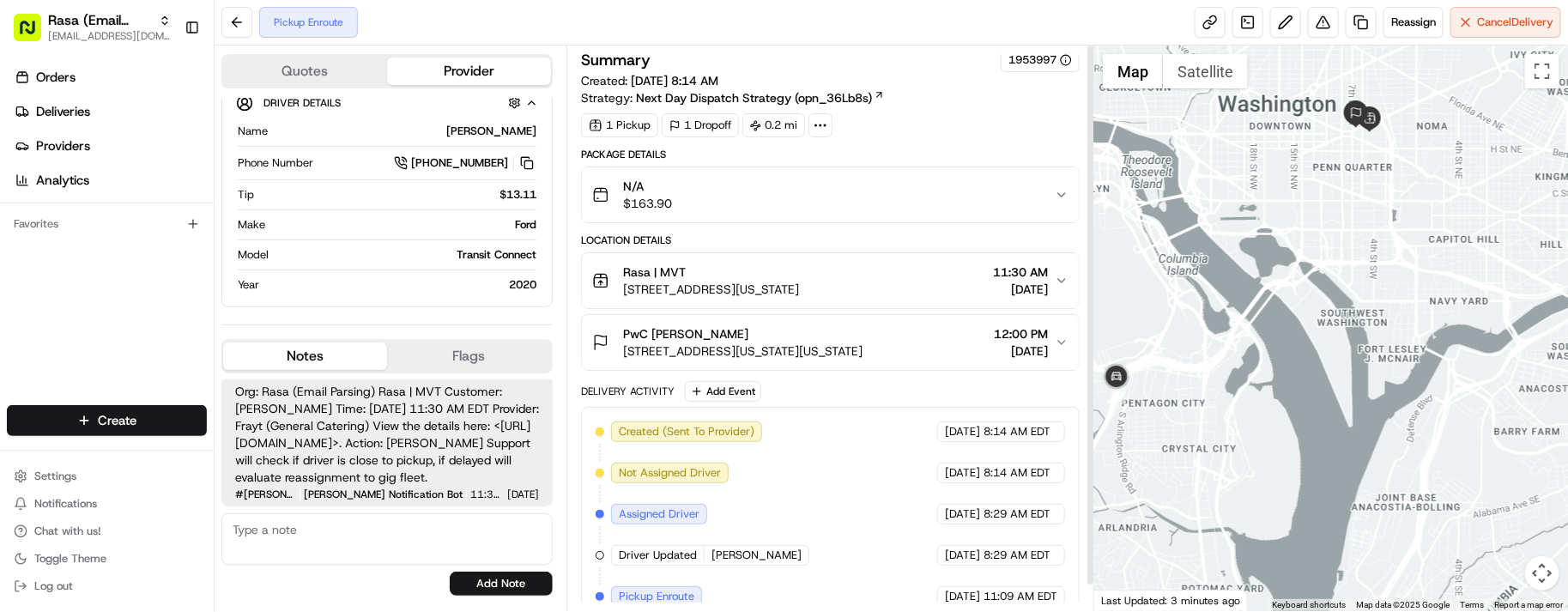 scroll, scrollTop: 0, scrollLeft: 0, axis: both 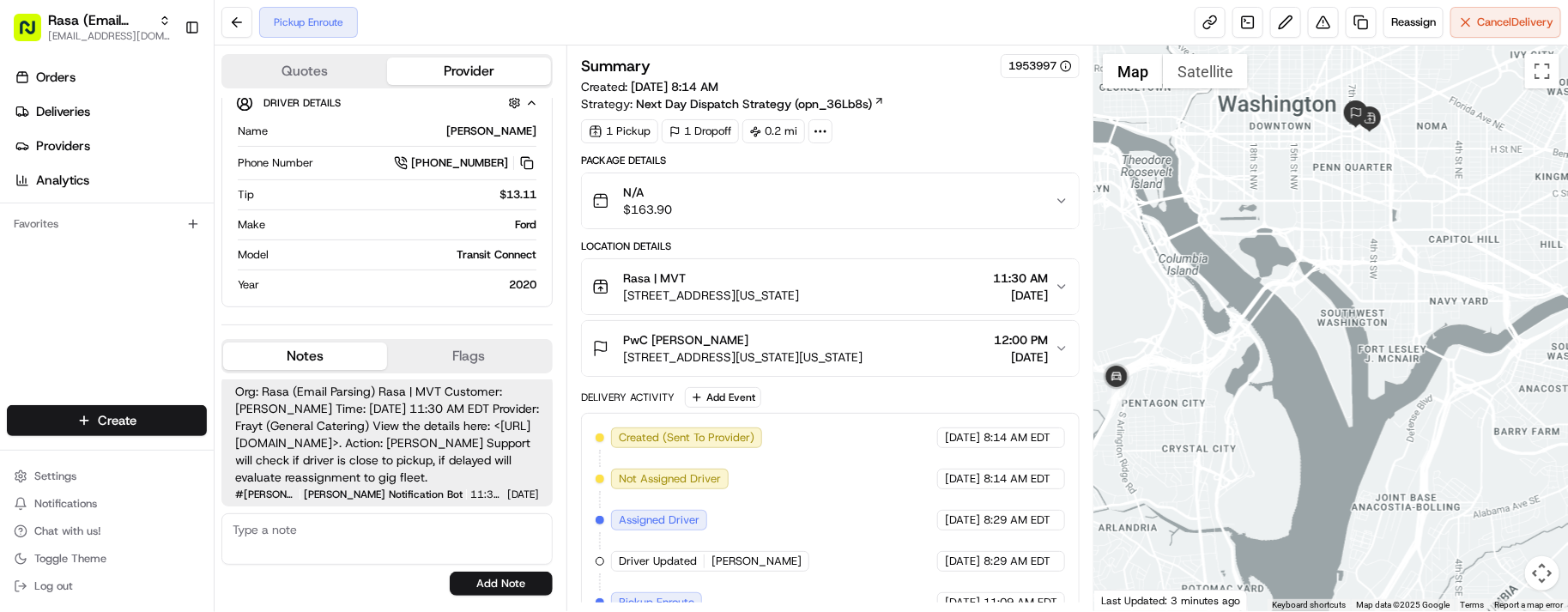 drag, startPoint x: 822, startPoint y: 499, endPoint x: 838, endPoint y: 506, distance: 17.46425 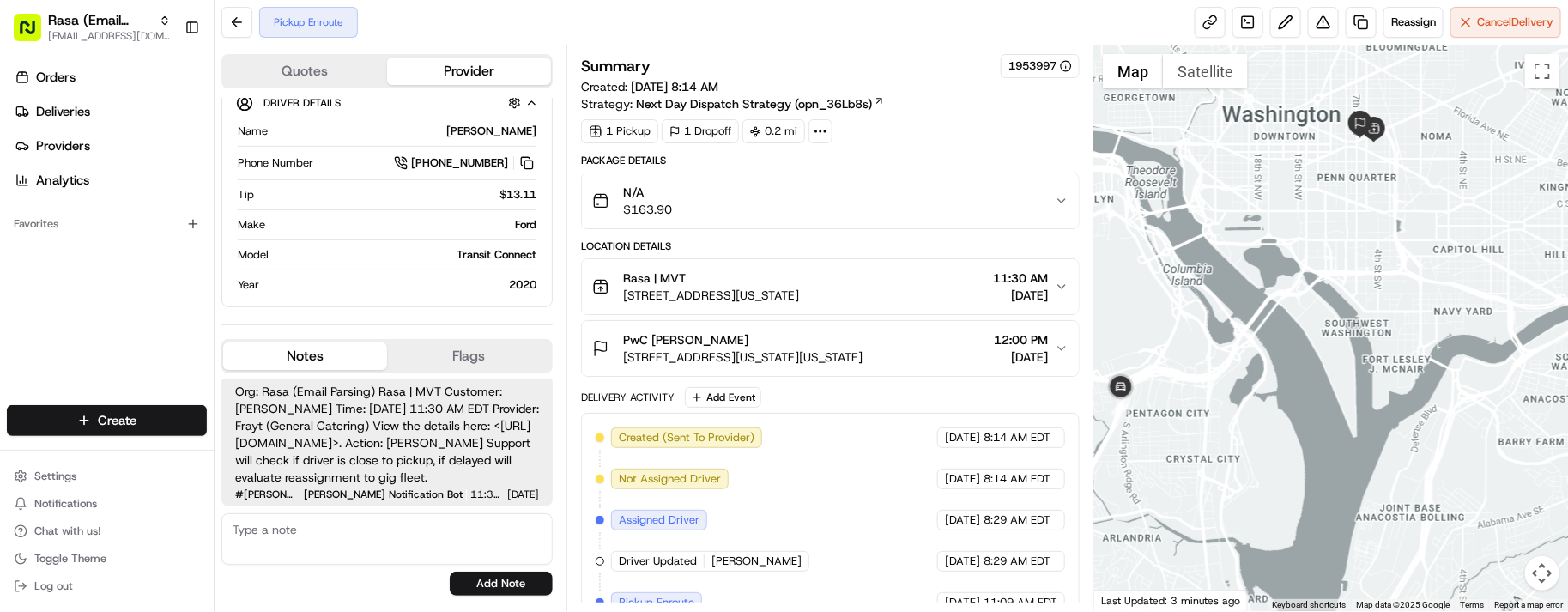 drag, startPoint x: 1243, startPoint y: 307, endPoint x: 1250, endPoint y: 320, distance: 15 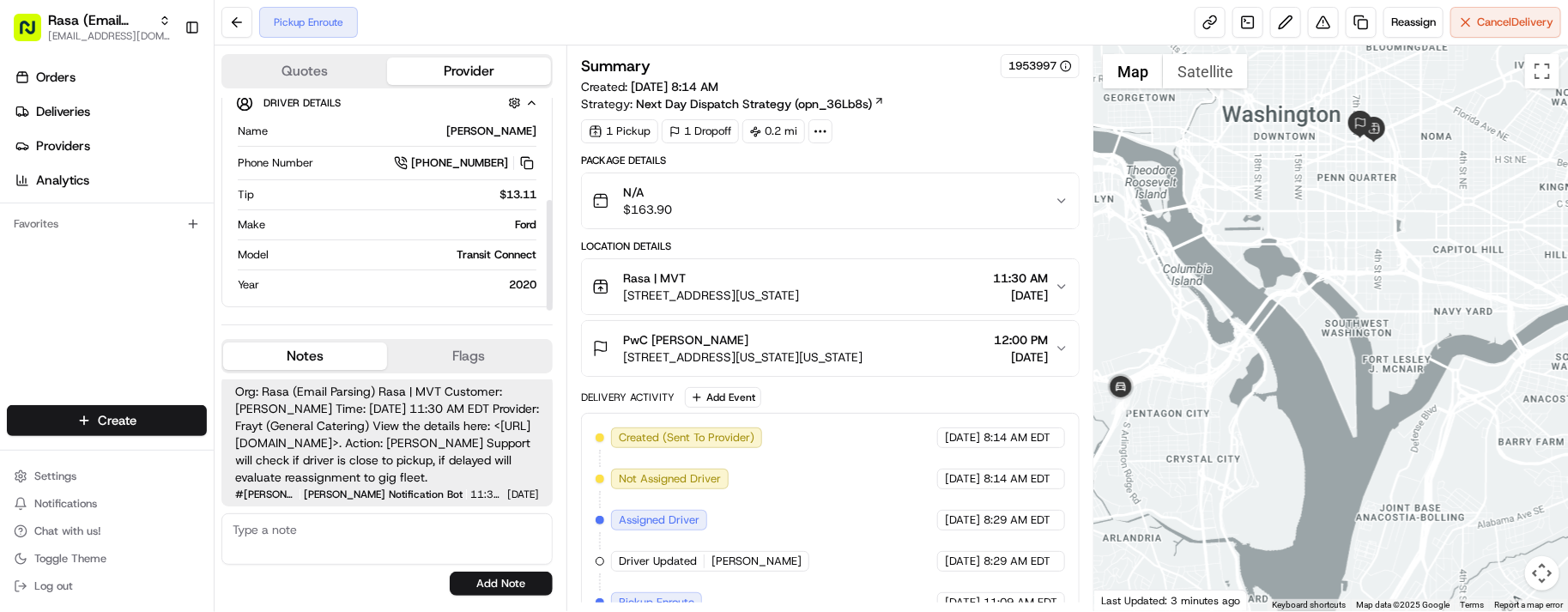 drag, startPoint x: 408, startPoint y: 227, endPoint x: 415, endPoint y: 221, distance: 9.219544 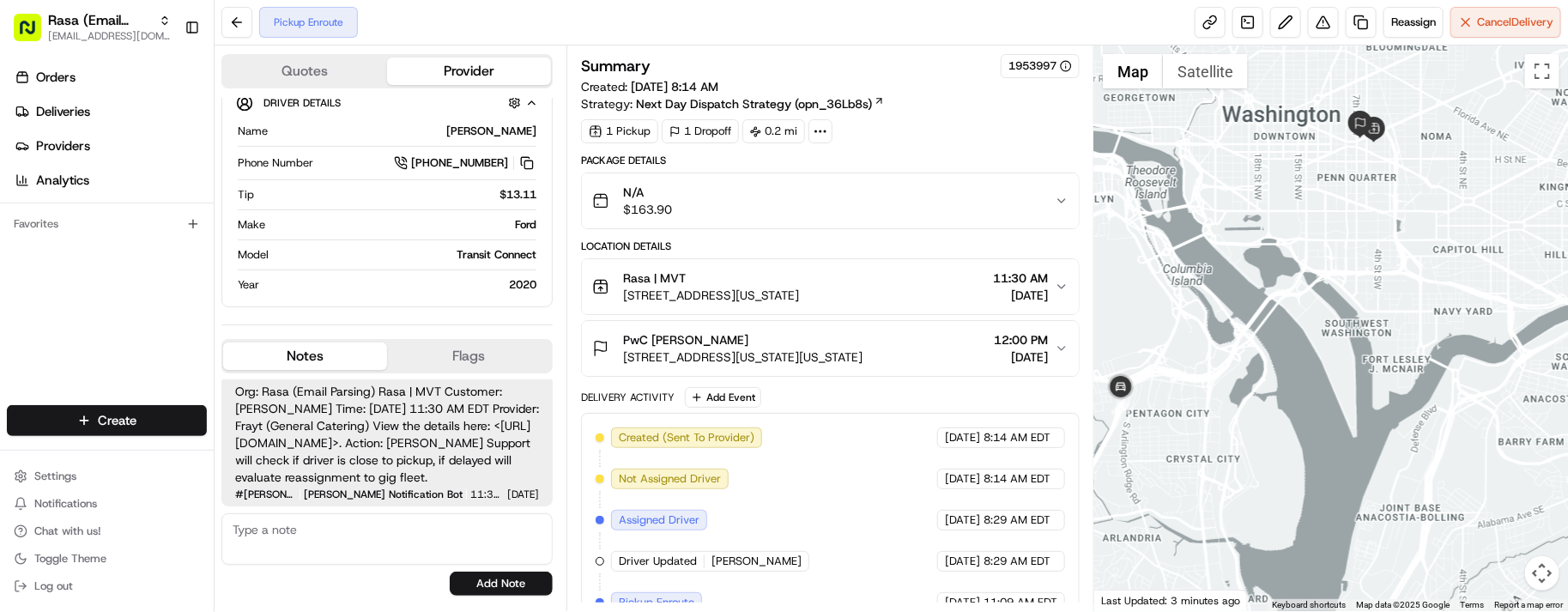 click on "Created (Sent To Provider) Frayt (General Catering) 07/15/2025 8:14 AM EDT Not Assigned Driver Frayt (General Catering) 07/15/2025 8:14 AM EDT Assigned Driver Frayt (General Catering) 07/15/2025 8:29 AM EDT Driver Updated Ellsworth  F. Frayt (General Catering) 07/15/2025 8:29 AM EDT Pickup Enroute Frayt (General Catering) 07/15/2025 11:09 AM EDT" at bounding box center [830, 520] 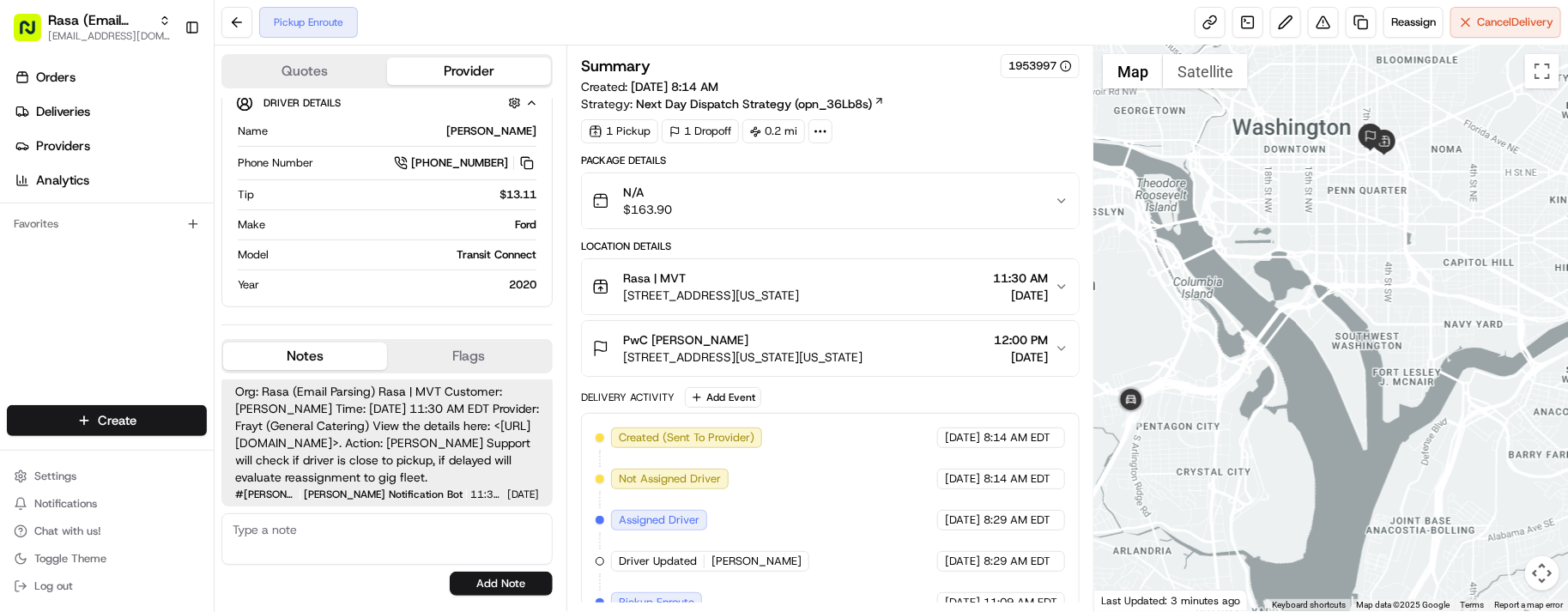 drag, startPoint x: 1336, startPoint y: 408, endPoint x: 1350, endPoint y: 421, distance: 19.104973 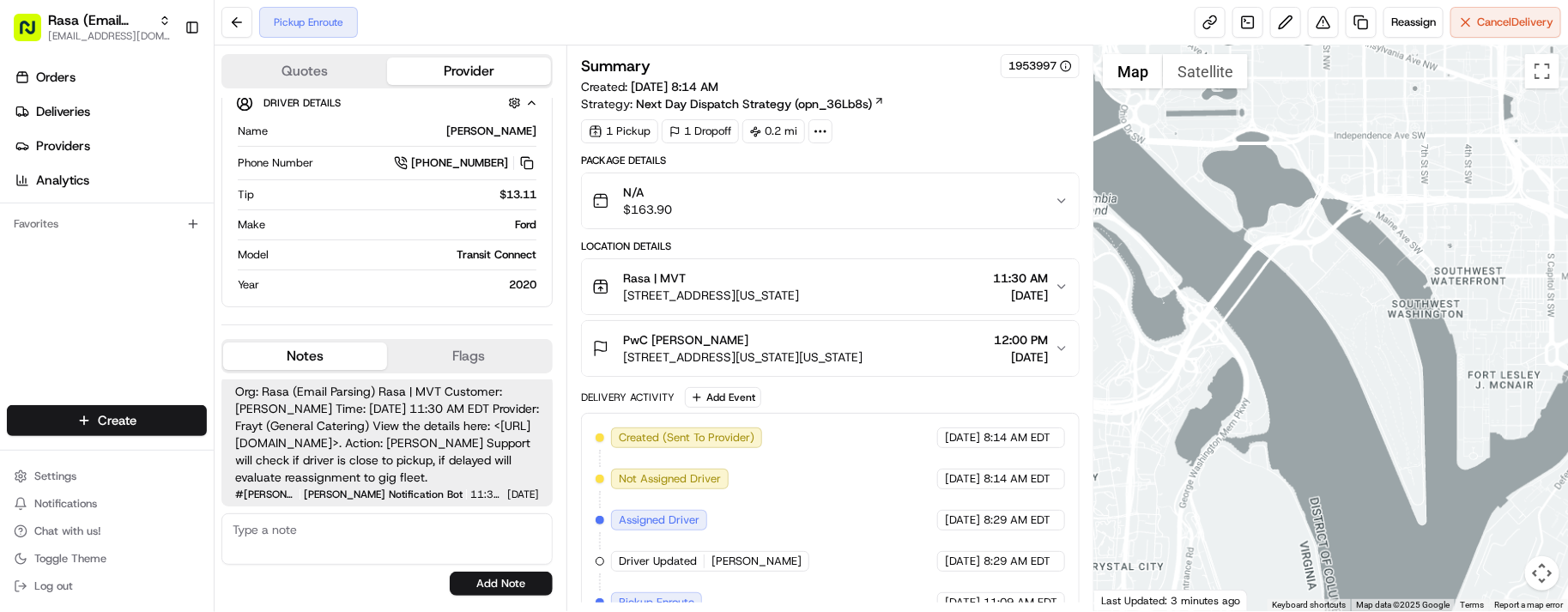 drag, startPoint x: 1272, startPoint y: 367, endPoint x: 1406, endPoint y: 446, distance: 155.55385 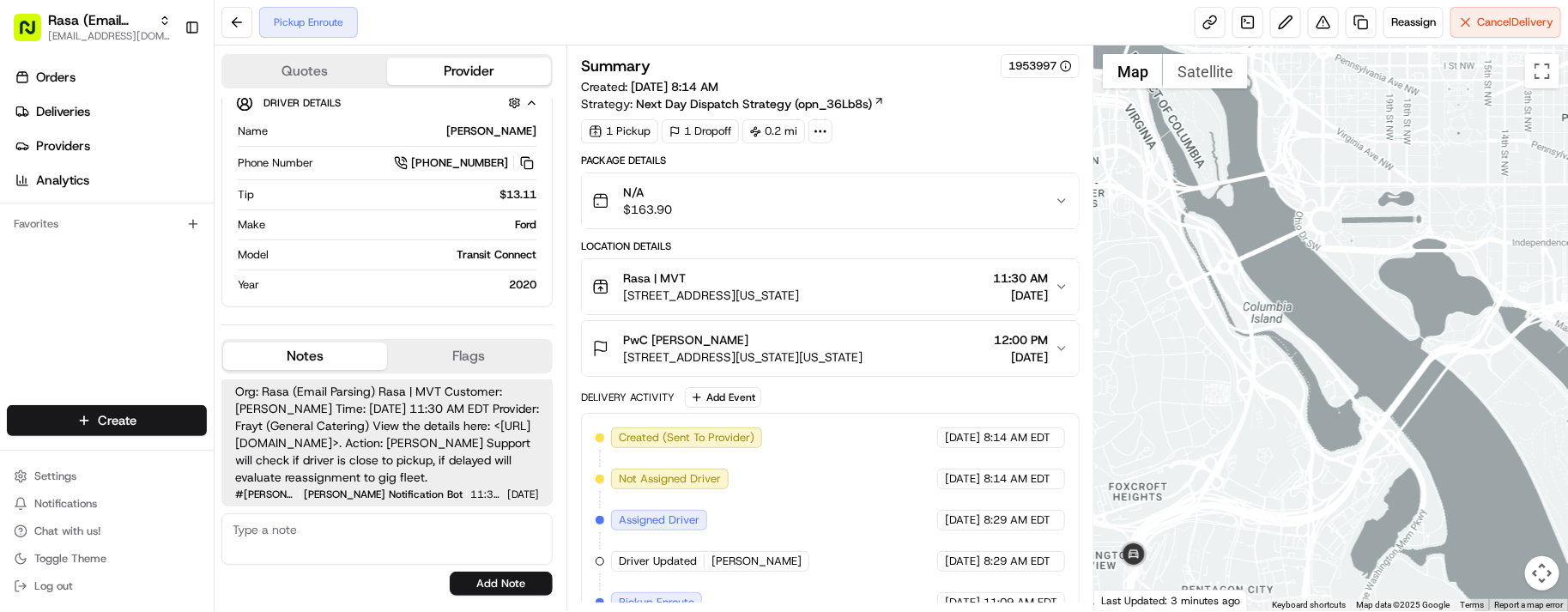 drag, startPoint x: 1309, startPoint y: 348, endPoint x: 1380, endPoint y: 393, distance: 84.0595 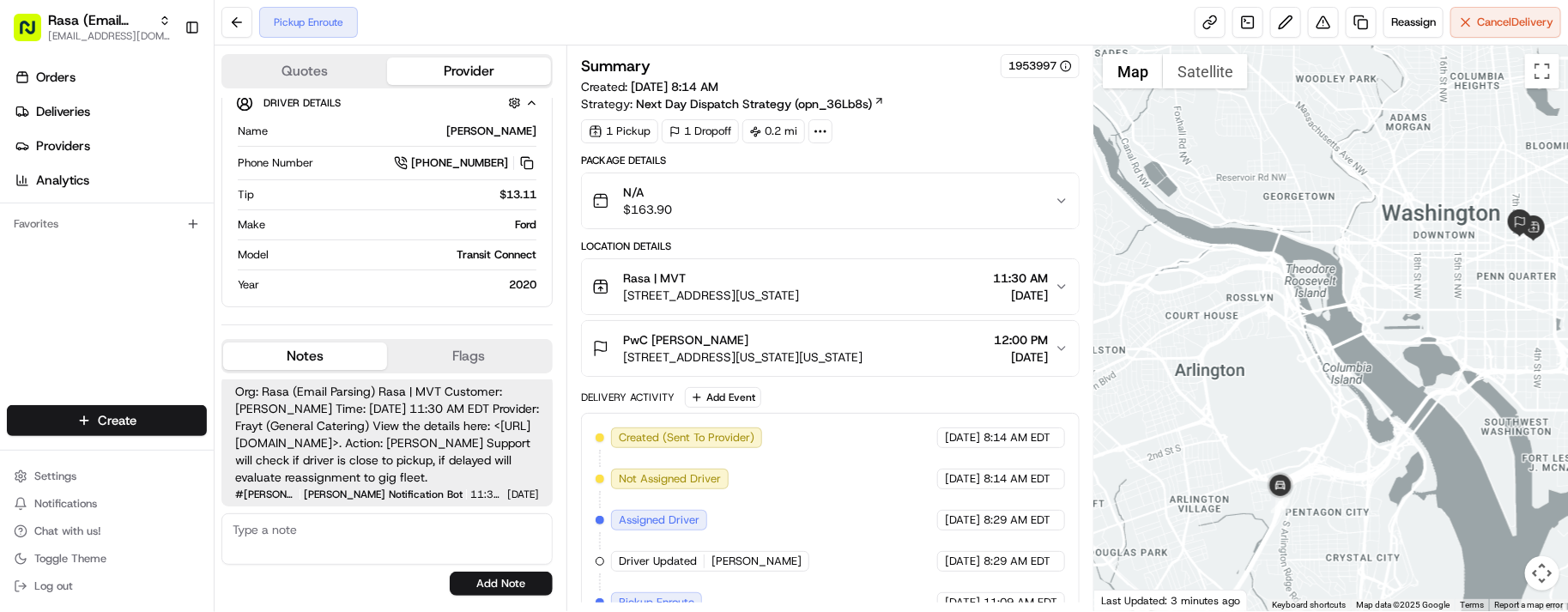 click at bounding box center (1331, 328) 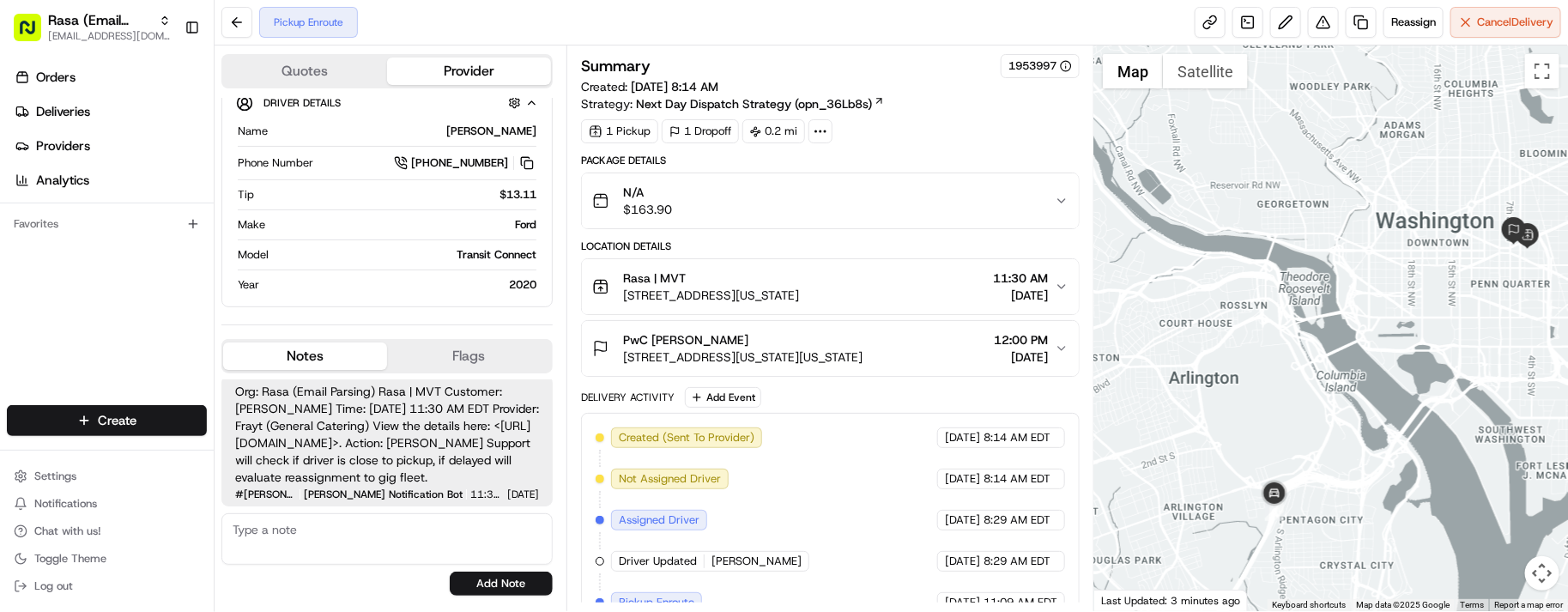 drag, startPoint x: 1395, startPoint y: 396, endPoint x: 1387, endPoint y: 402, distance: 10 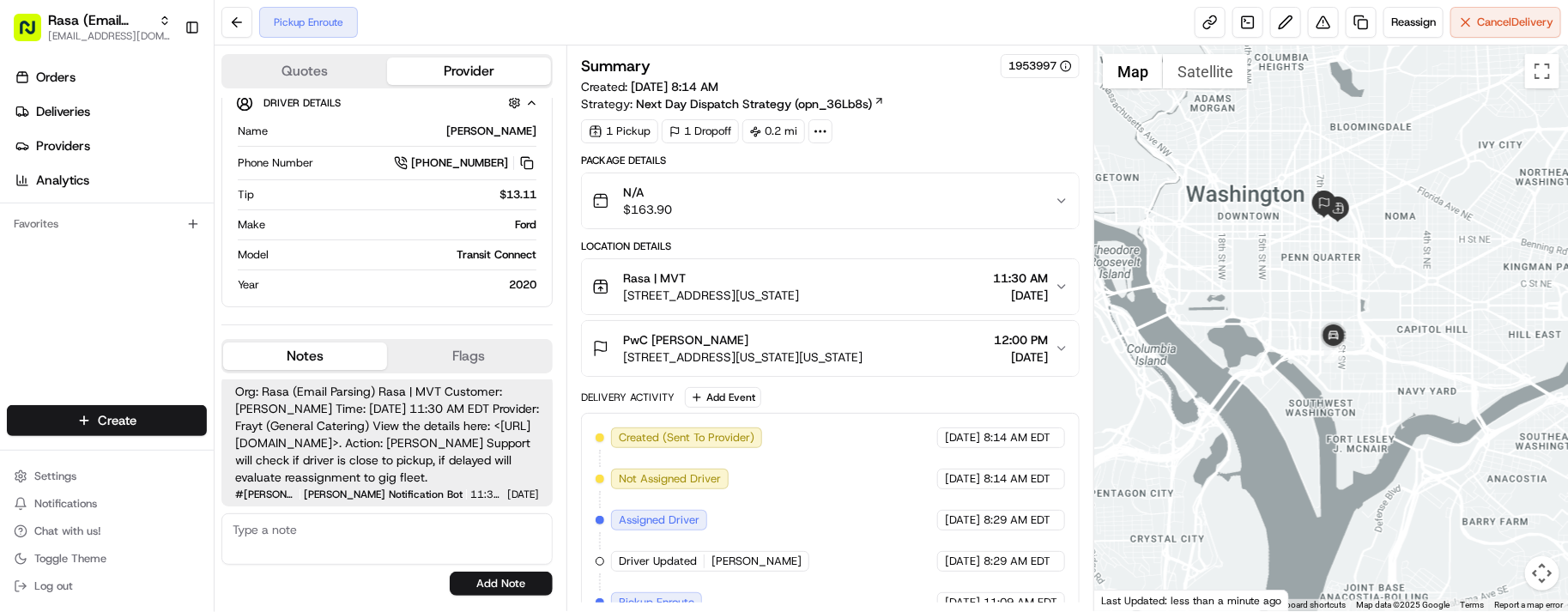click at bounding box center [1331, 328] 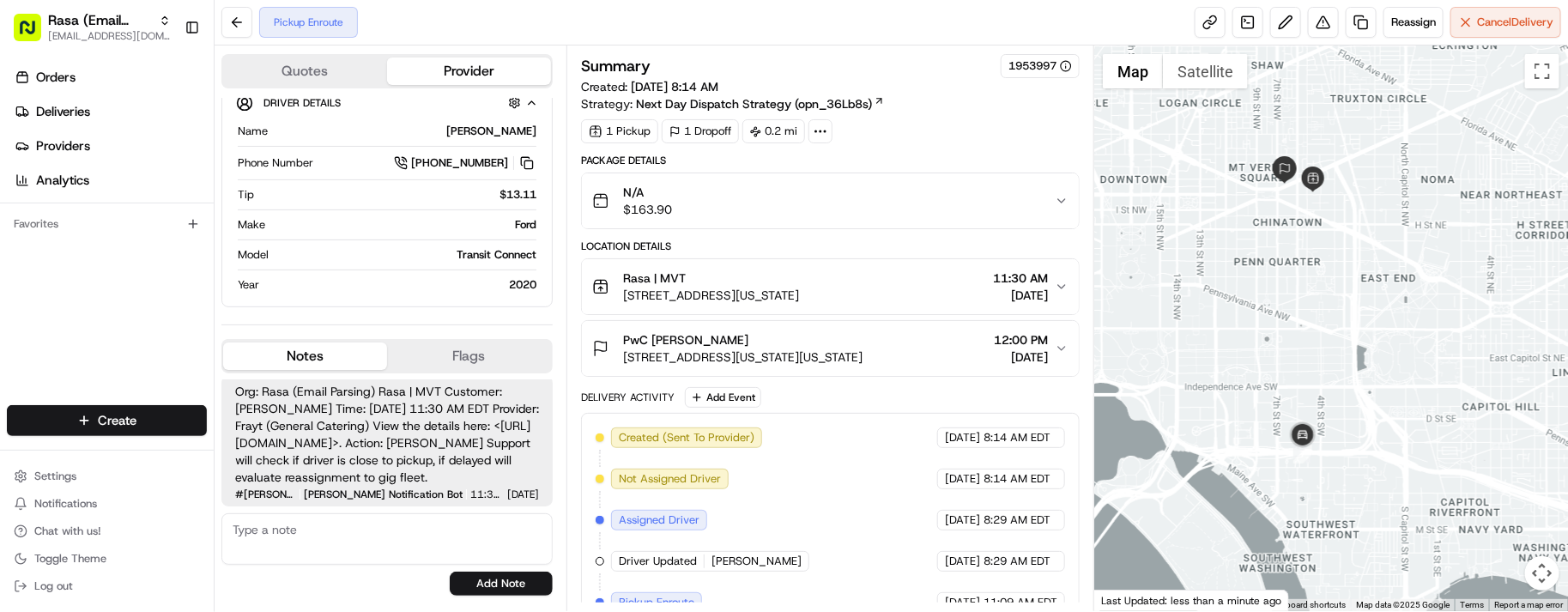 drag, startPoint x: 1388, startPoint y: 328, endPoint x: 1389, endPoint y: 340, distance: 12.041595 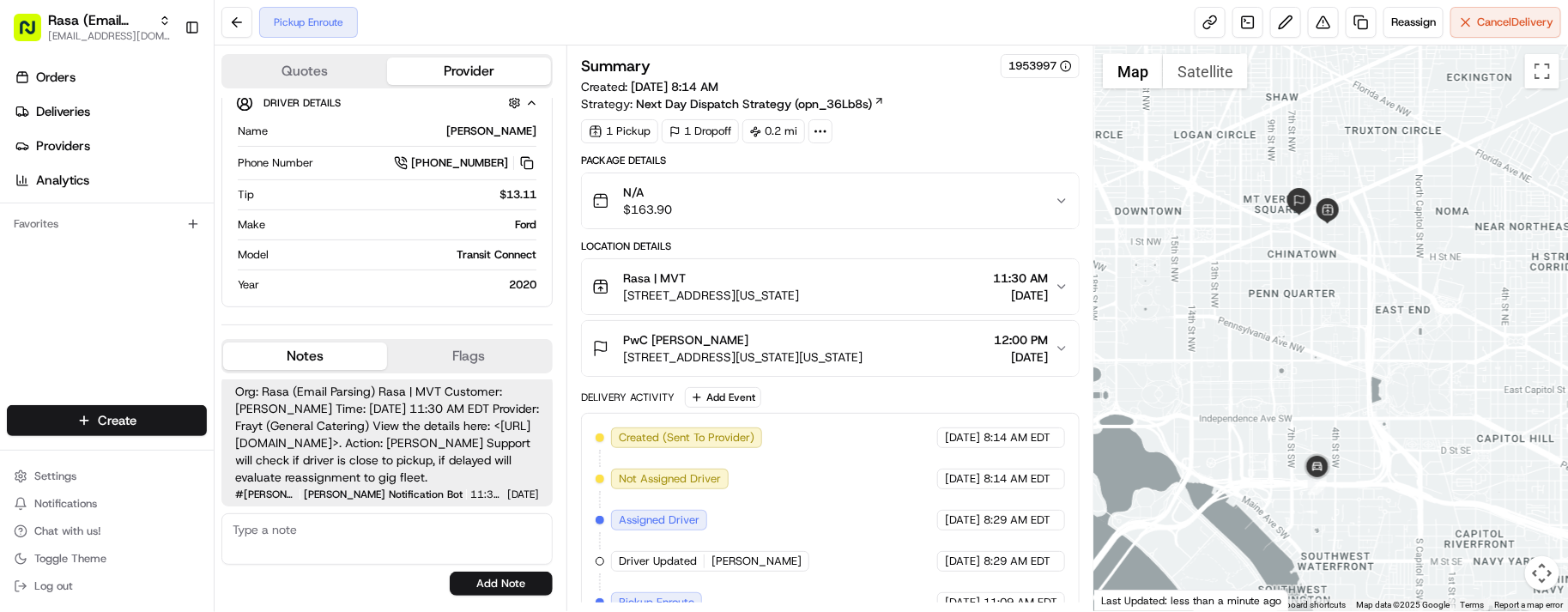 drag, startPoint x: 1320, startPoint y: 217, endPoint x: 1337, endPoint y: 247, distance: 34.481879 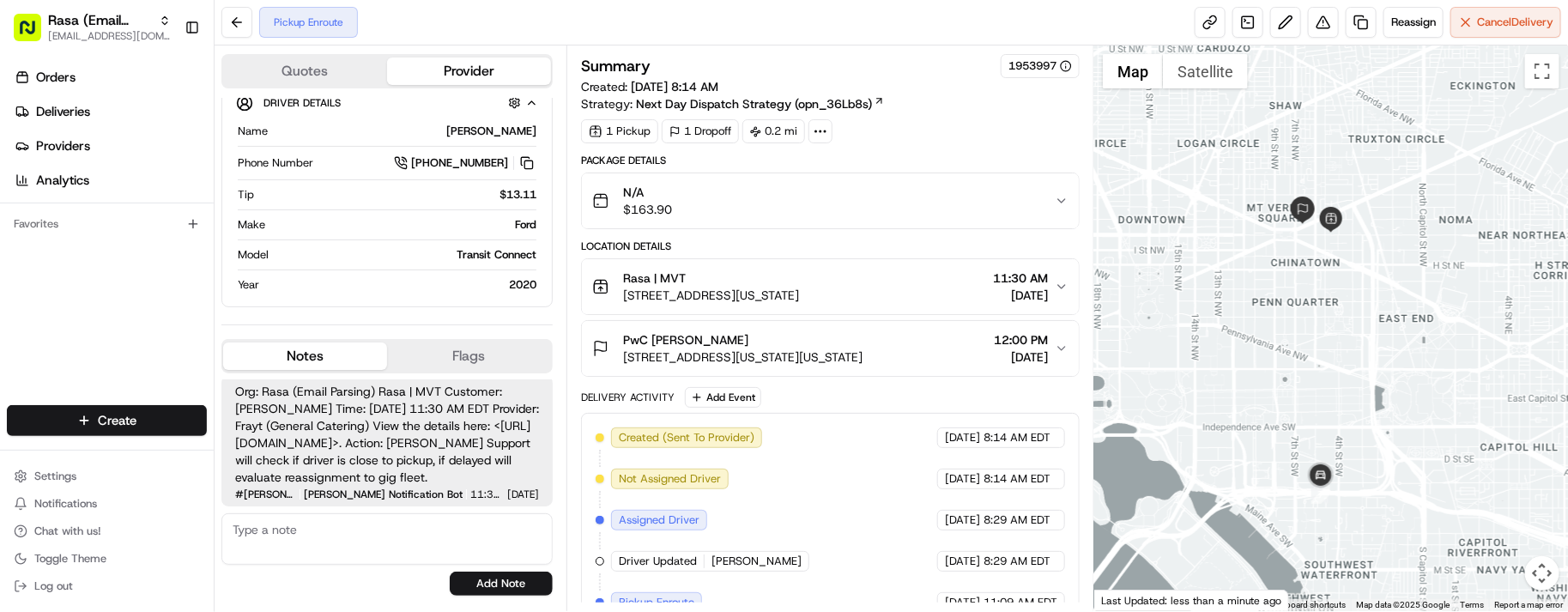 click at bounding box center [1331, 328] 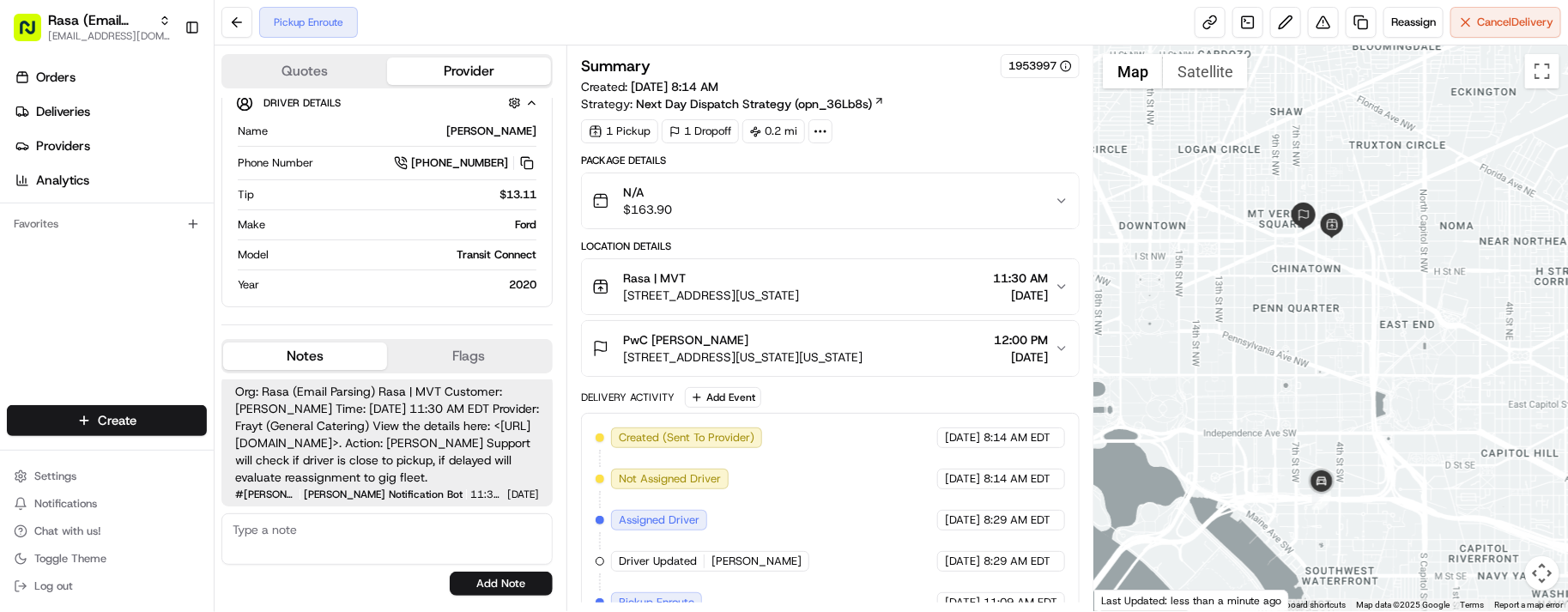 drag, startPoint x: 1306, startPoint y: 361, endPoint x: 1309, endPoint y: 391, distance: 30.149627 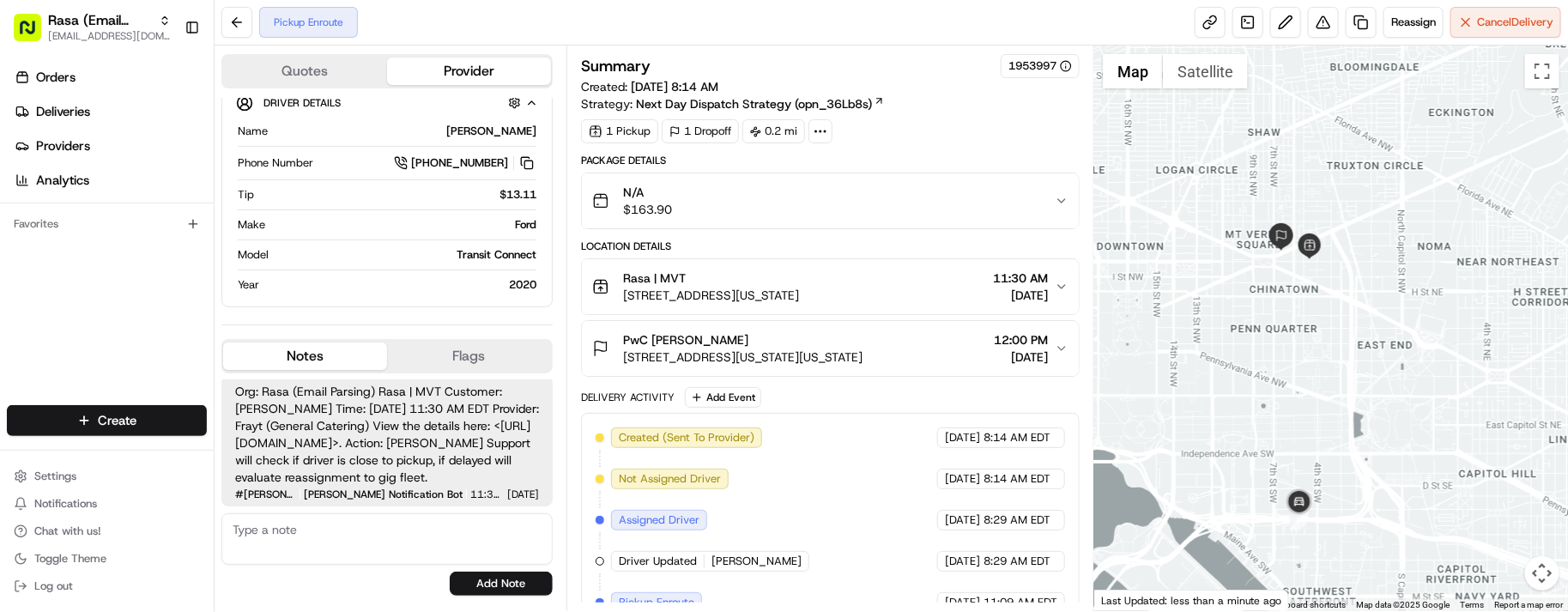 drag, startPoint x: 1302, startPoint y: 413, endPoint x: 1281, endPoint y: 393, distance: 29 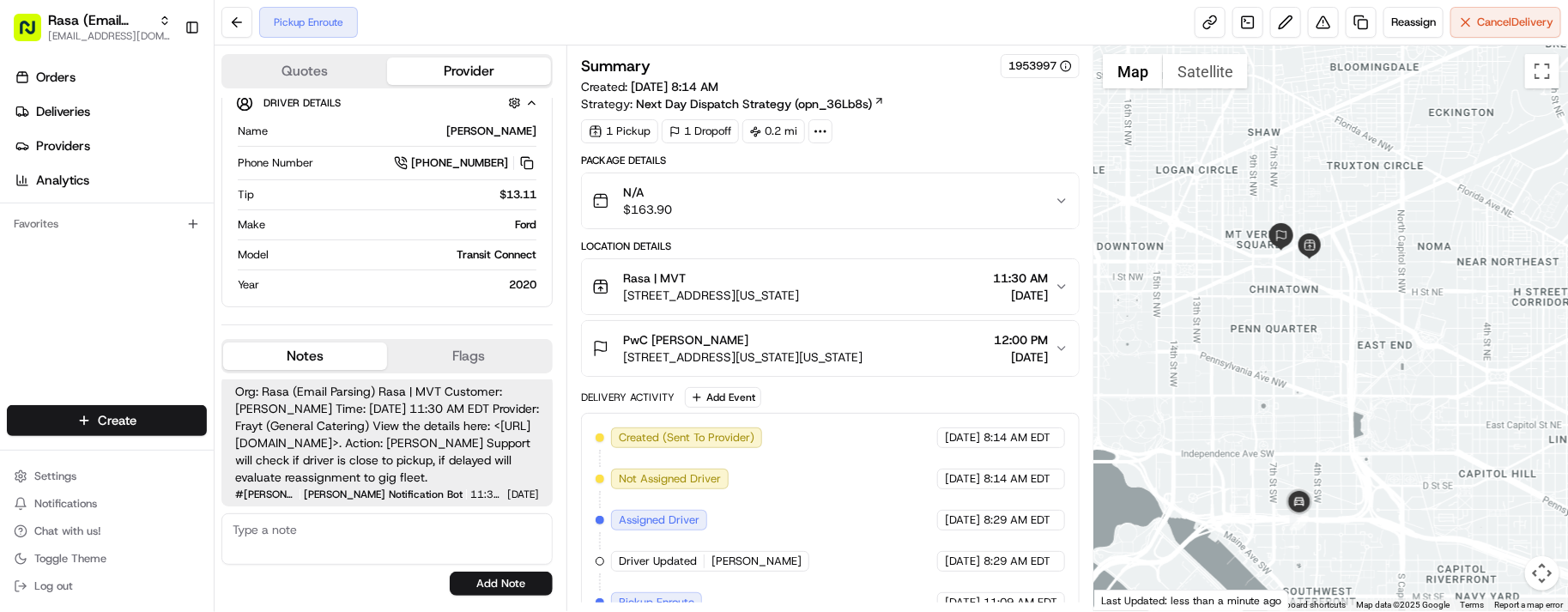 click on "Pickup Enroute Reassign Cancel  Delivery" at bounding box center (891, 22) 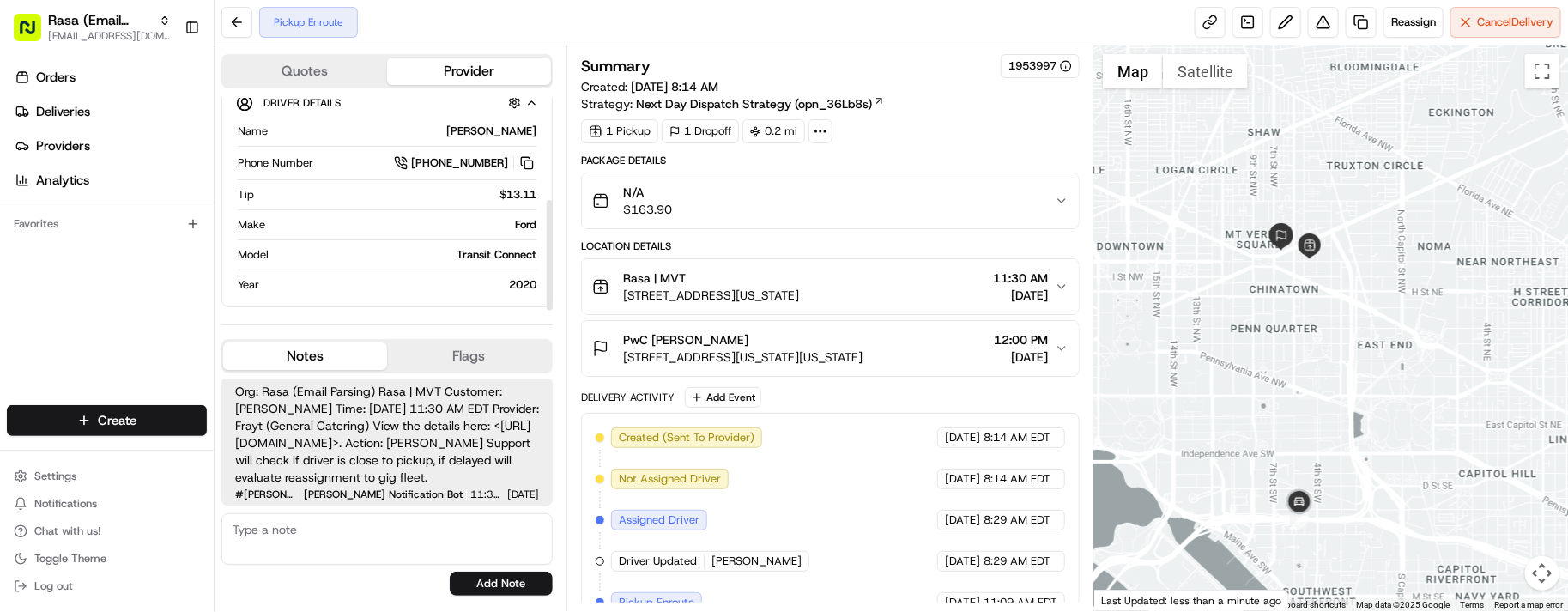 click on "Driver Details Hidden ( 7 ) Name Ellsworth  F. Phone Number +1 301 720 2664 Tip $13.11 Make Ford Model Transit Connect  Year 2020" at bounding box center [387, 194] 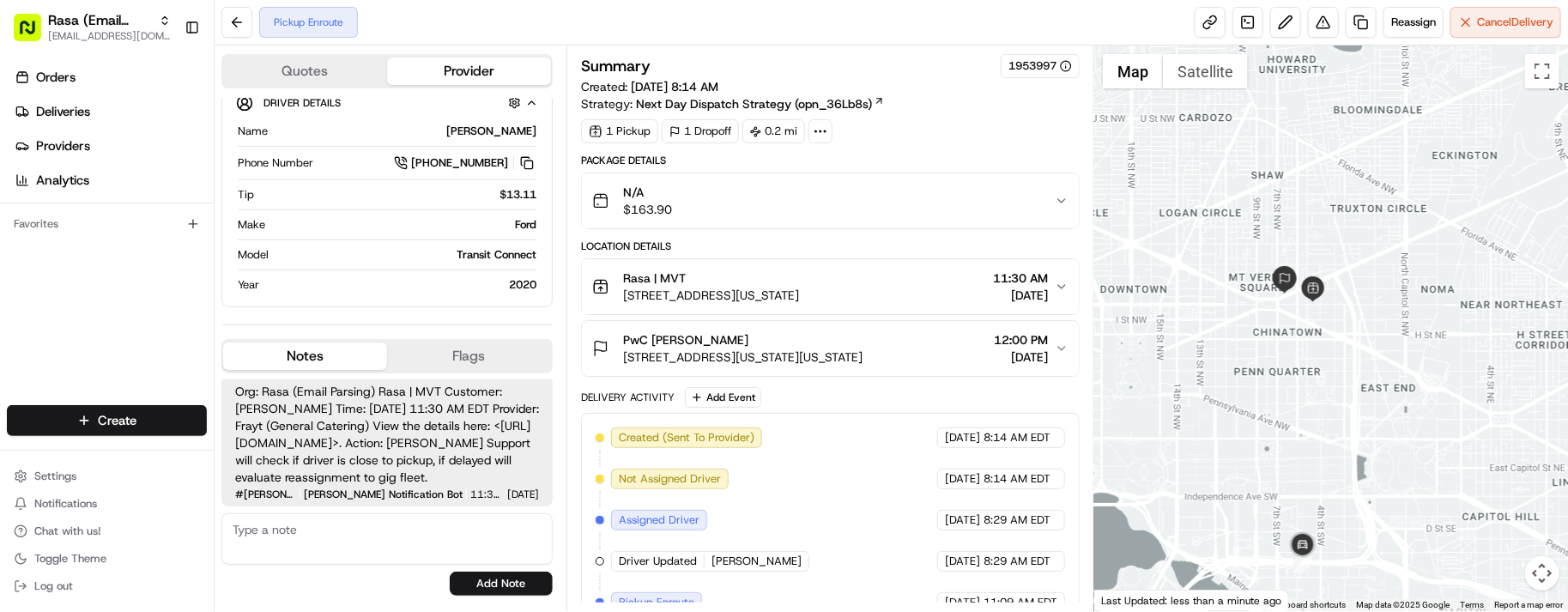 drag, startPoint x: 1392, startPoint y: 309, endPoint x: 1395, endPoint y: 353, distance: 44.102154 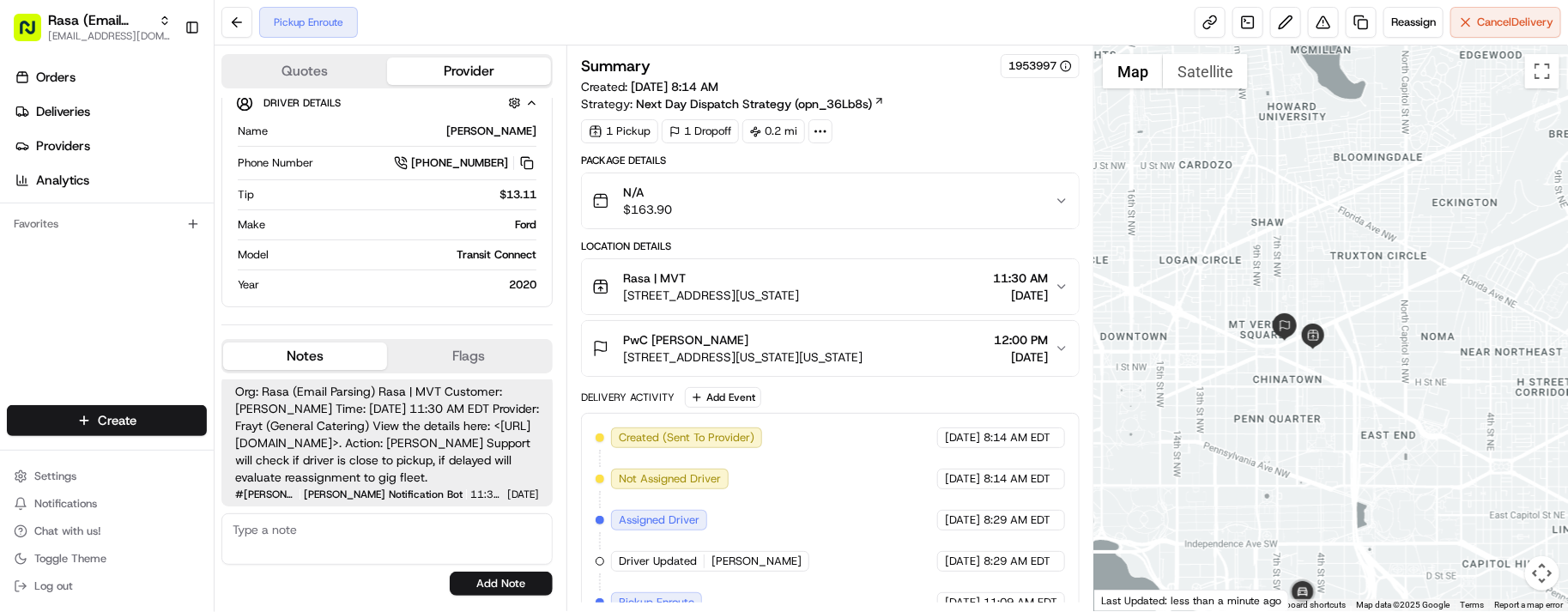 click on "Name Ellsworth  F. Phone Number +1 301 720 2664 Tip $13.11 Make Ford Model Transit Connect  Year 2020" at bounding box center [387, 208] 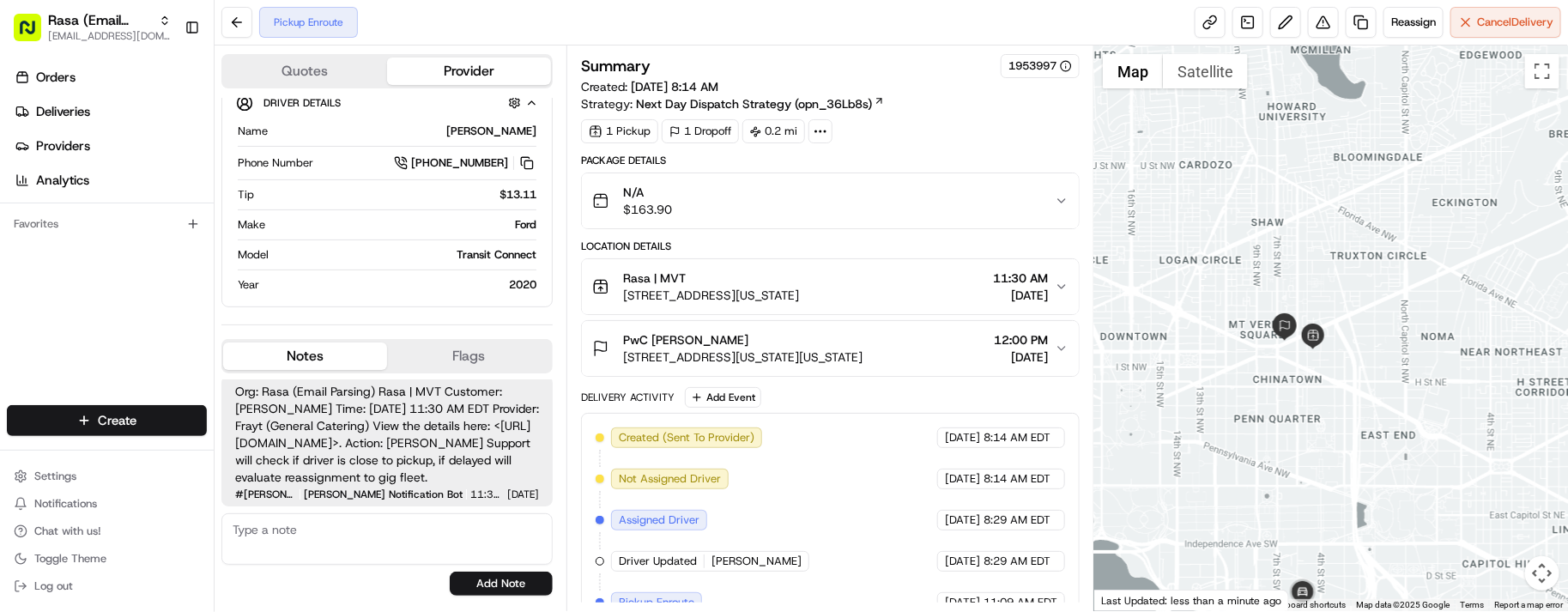 click on "Pickup Enroute Reassign Cancel  Delivery" at bounding box center [891, 22] 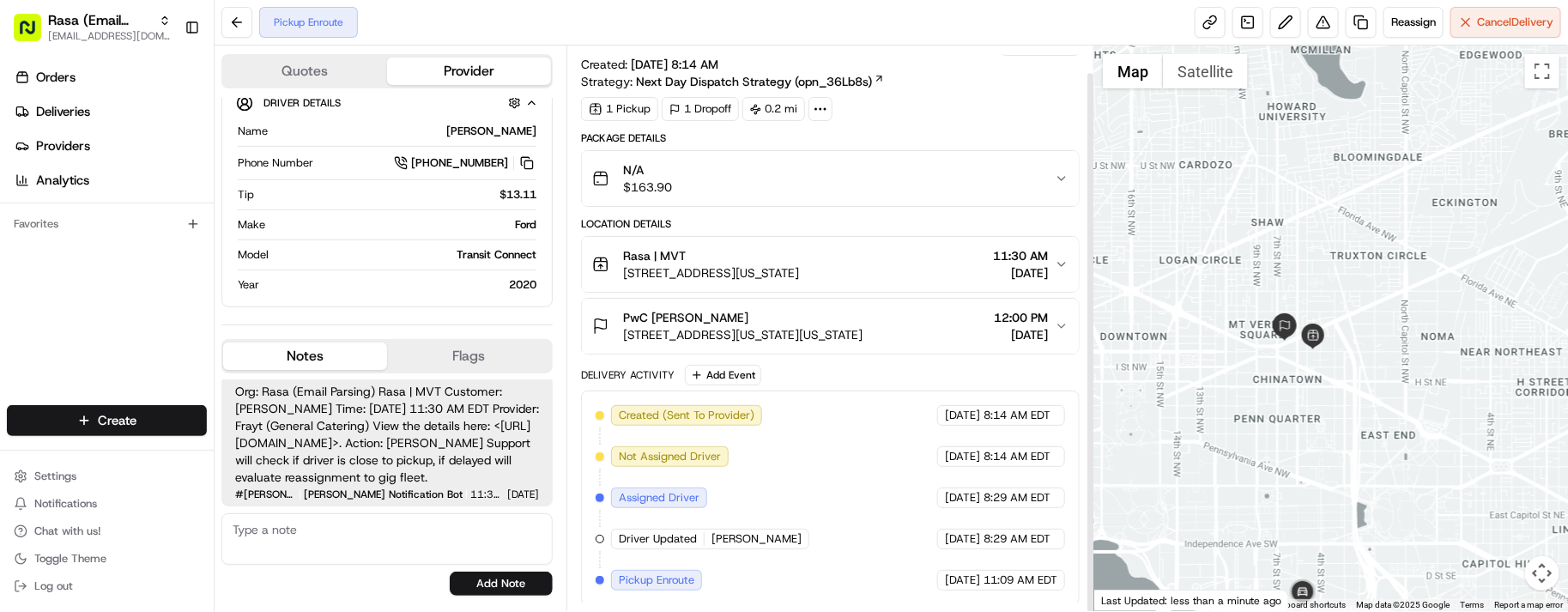 scroll, scrollTop: 28, scrollLeft: 0, axis: vertical 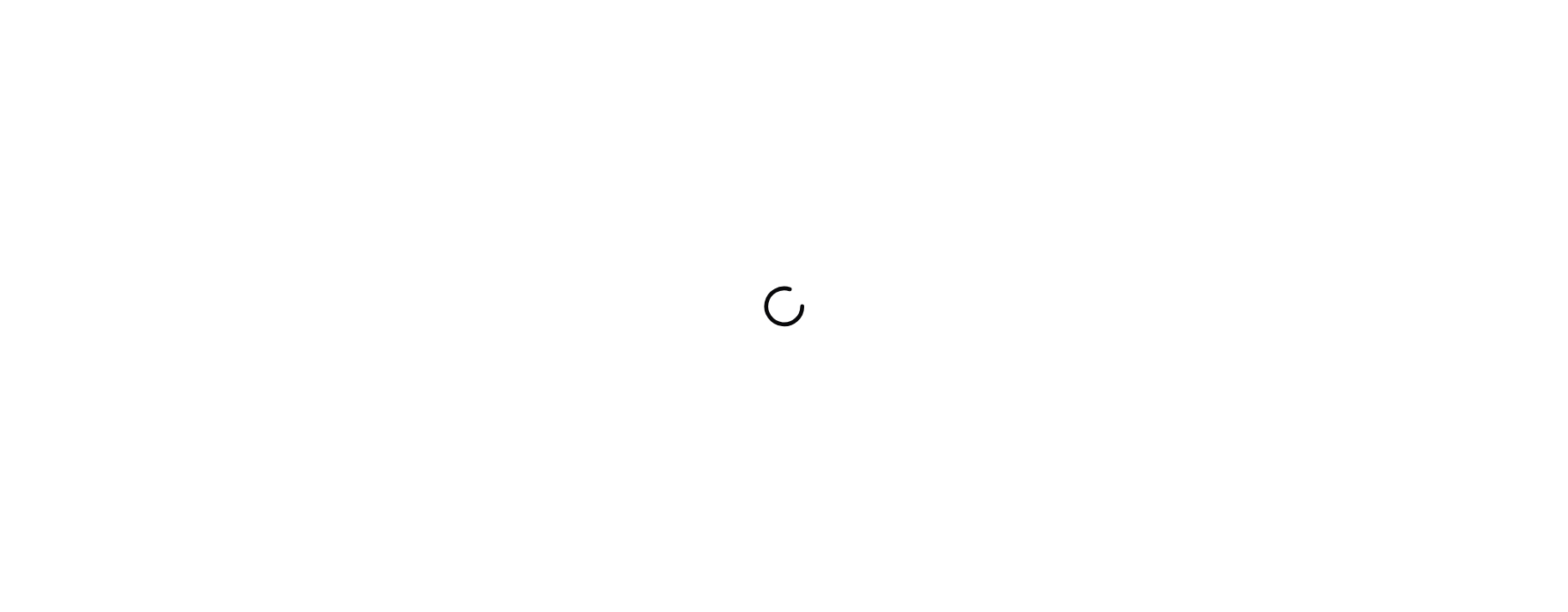 click at bounding box center (784, 306) 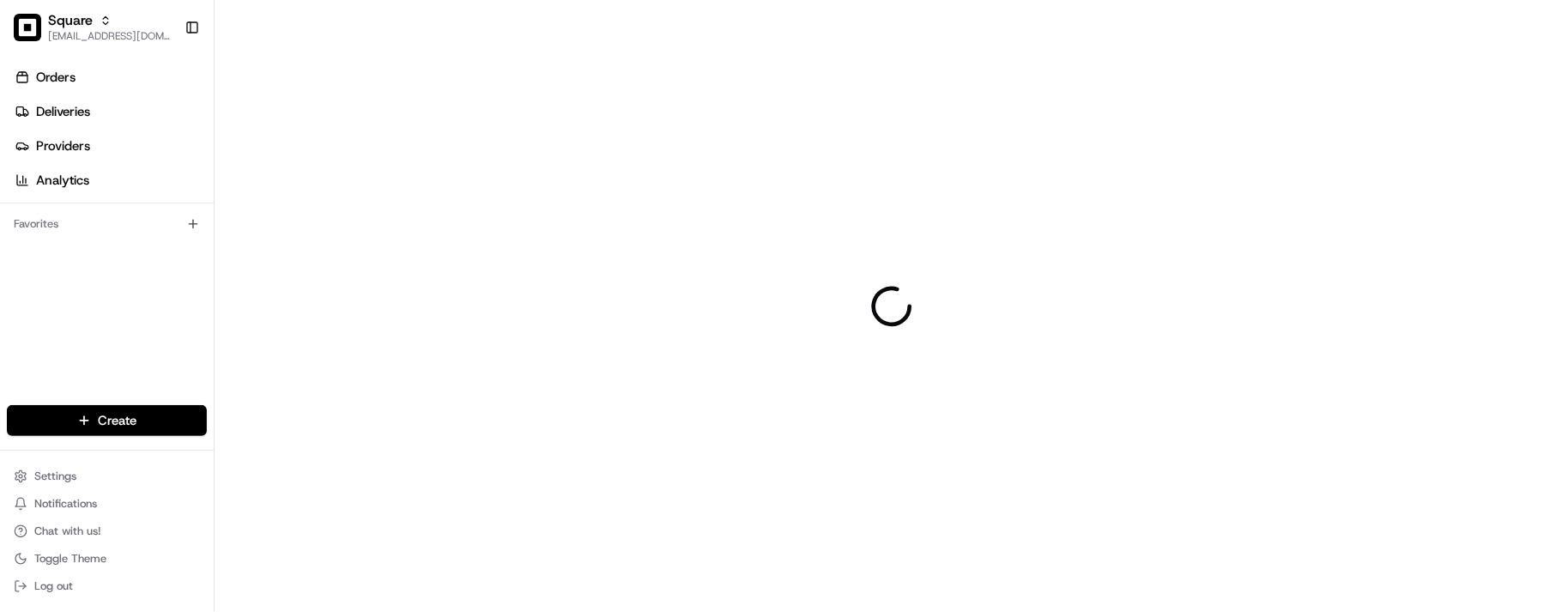 click at bounding box center (891, 306) 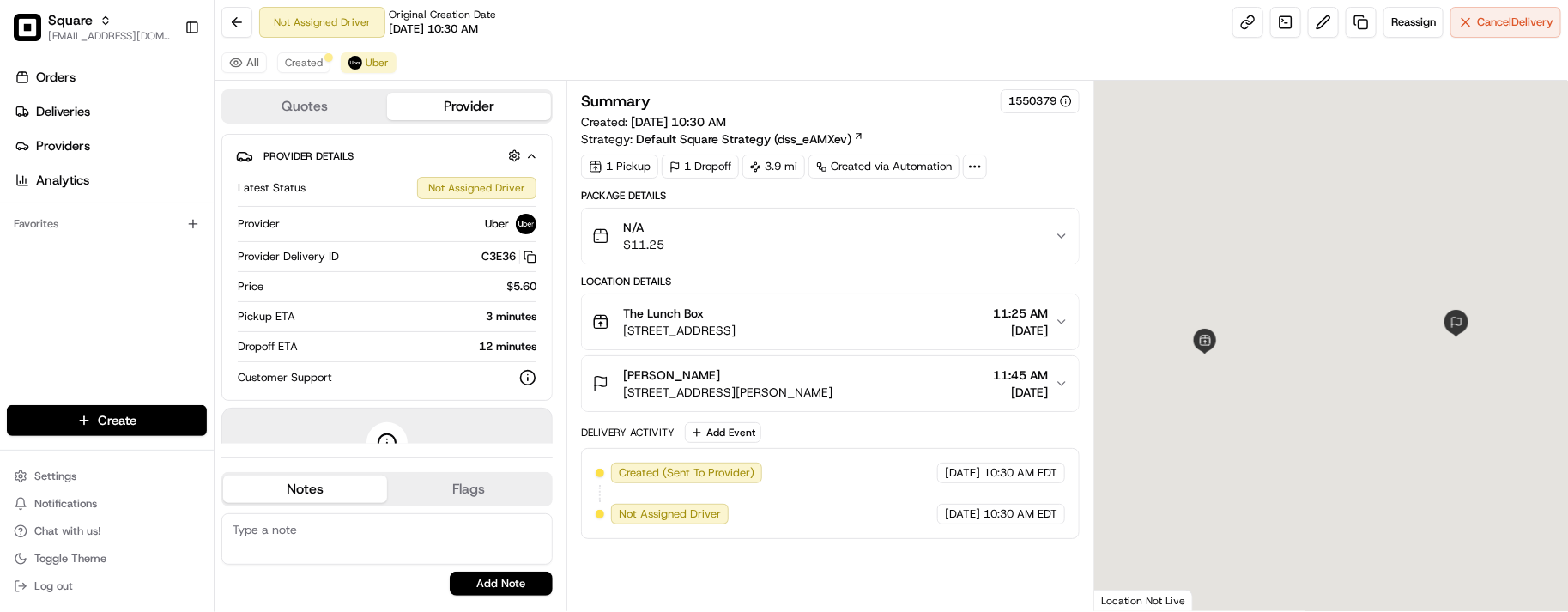 scroll, scrollTop: 0, scrollLeft: 0, axis: both 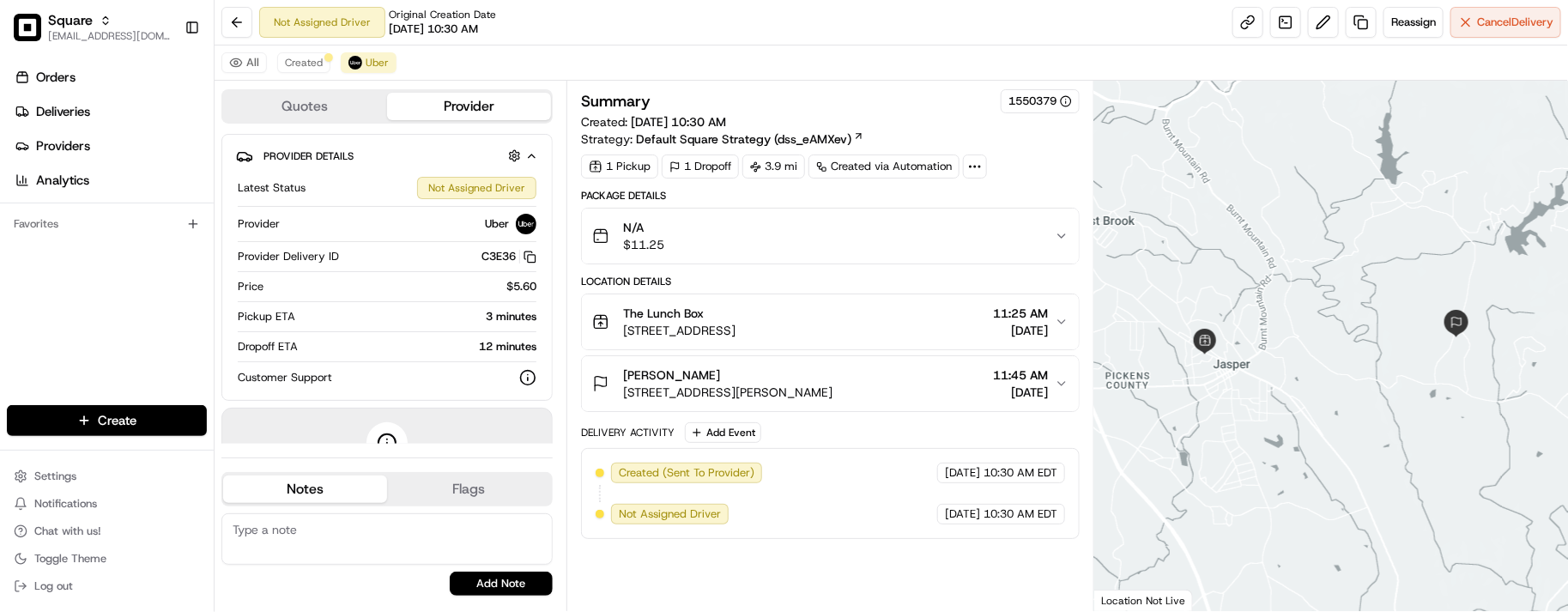 click on "Not Assigned Driver Original Creation Date [DATE] 10:30 AM Reassign Cancel  Delivery" at bounding box center (891, 22) 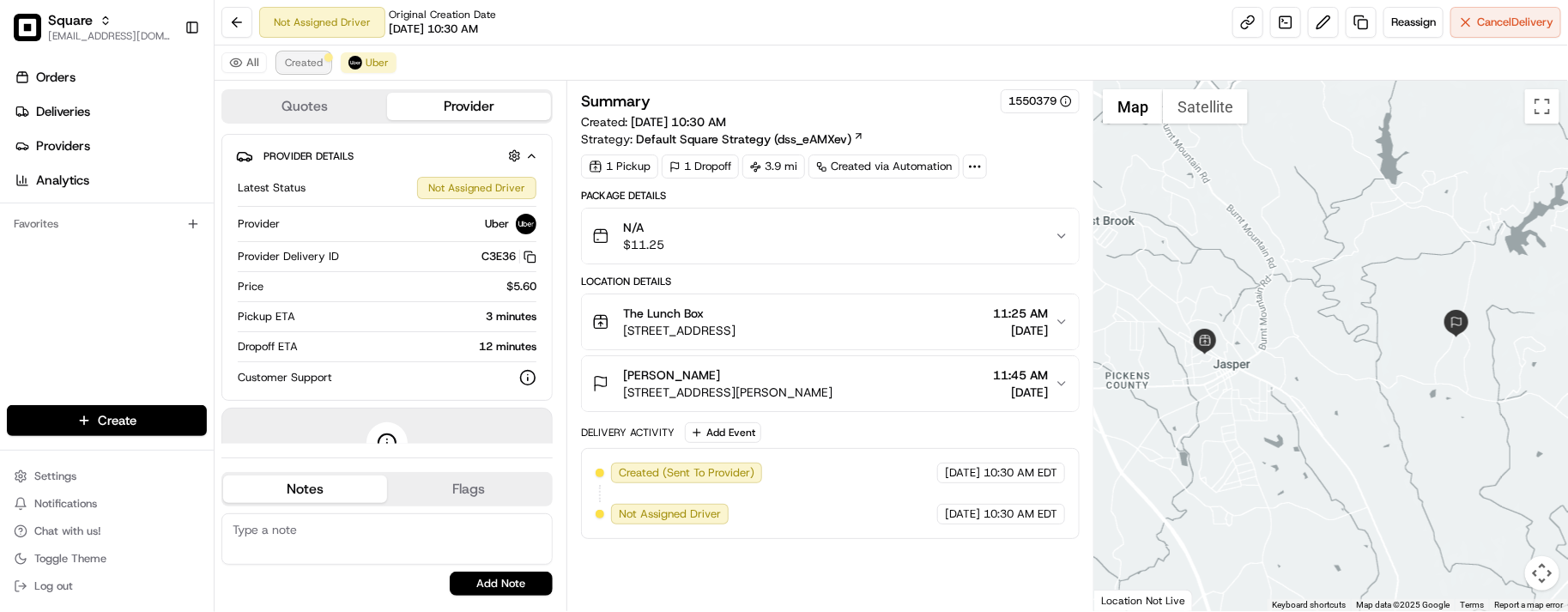 click on "Created" at bounding box center [304, 63] 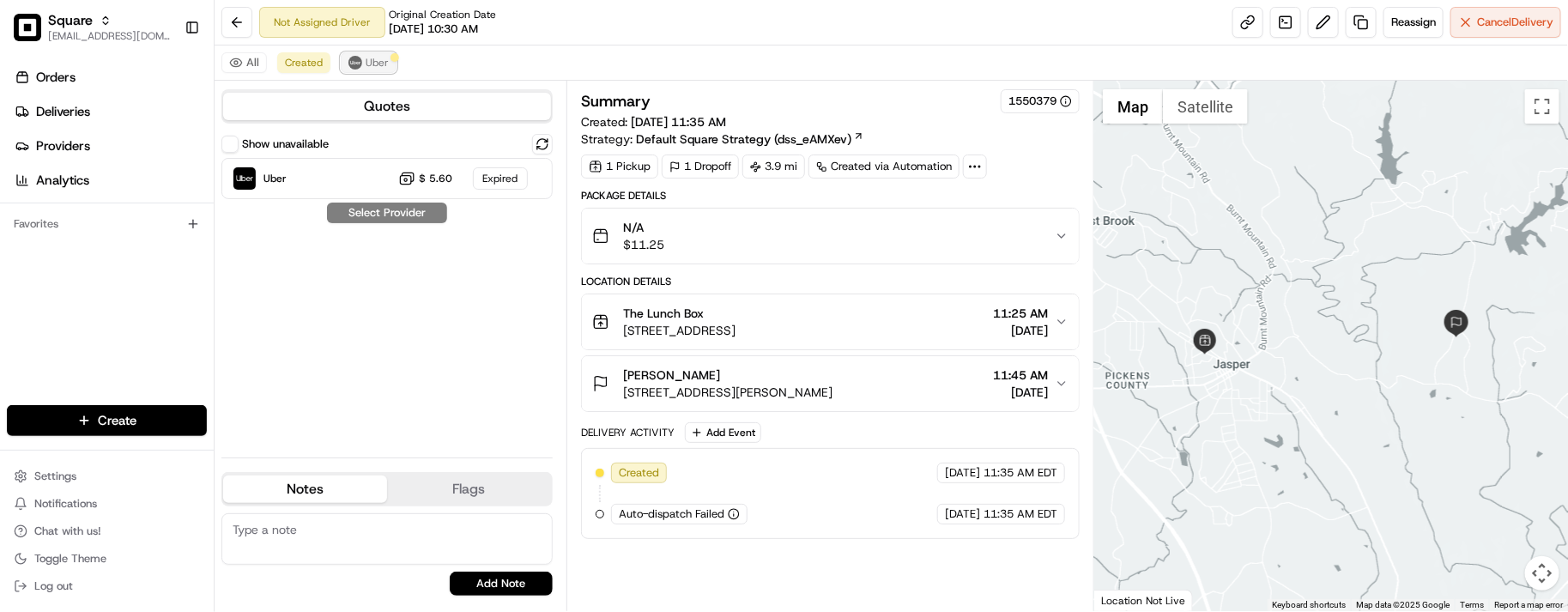 click on "Uber" at bounding box center (377, 63) 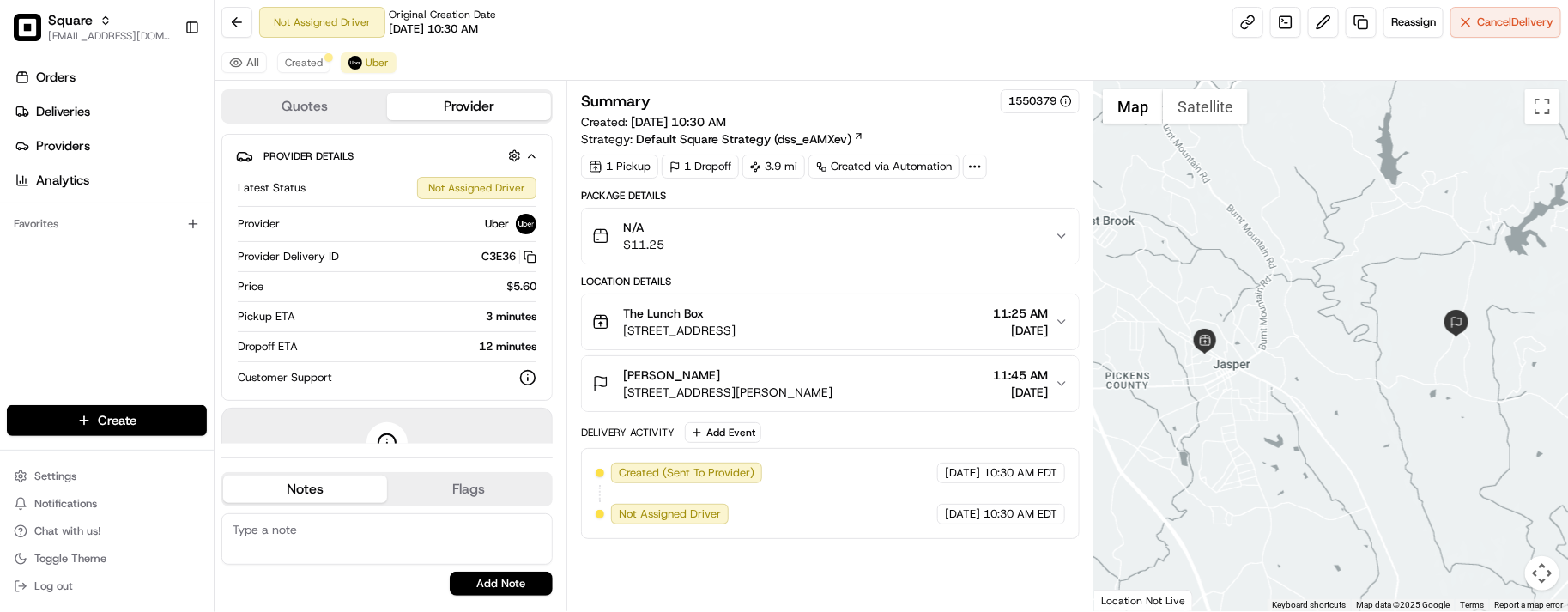 click on "Not Assigned Driver Original Creation Date 07/15/2025 10:30 AM Reassign Cancel  Delivery" at bounding box center (891, 22) 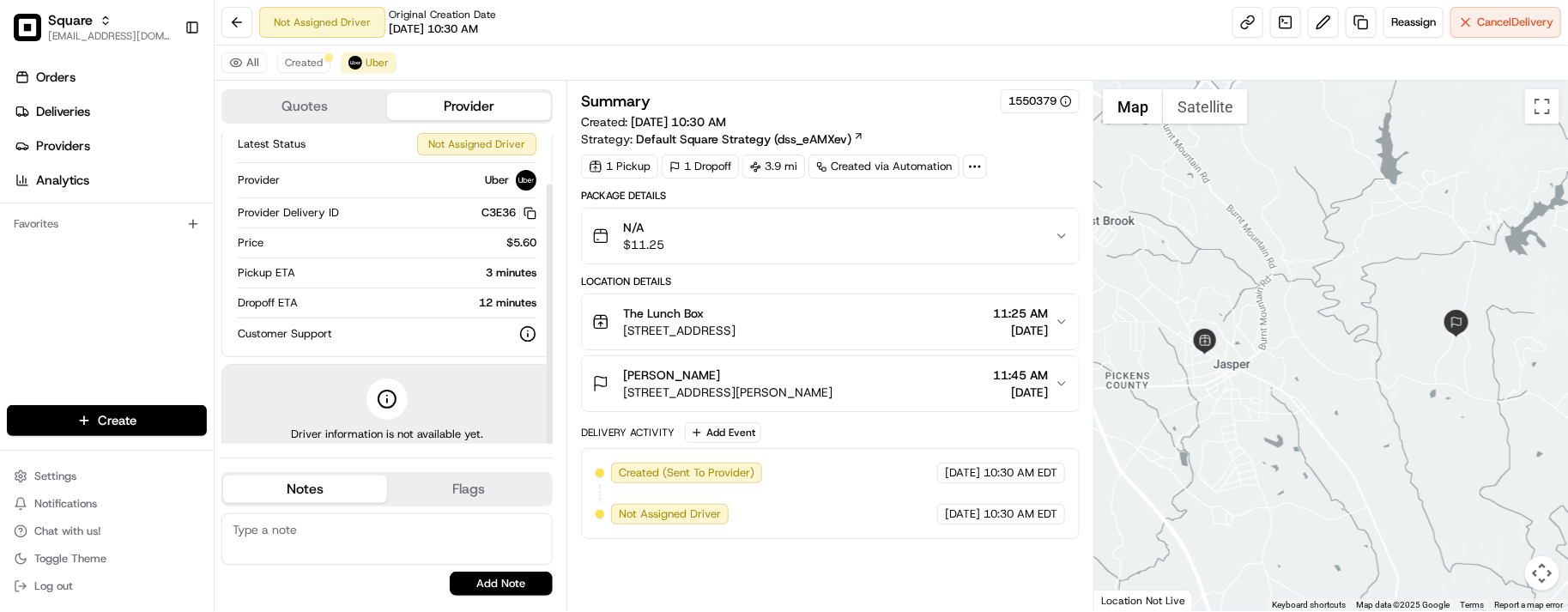 scroll, scrollTop: 60, scrollLeft: 0, axis: vertical 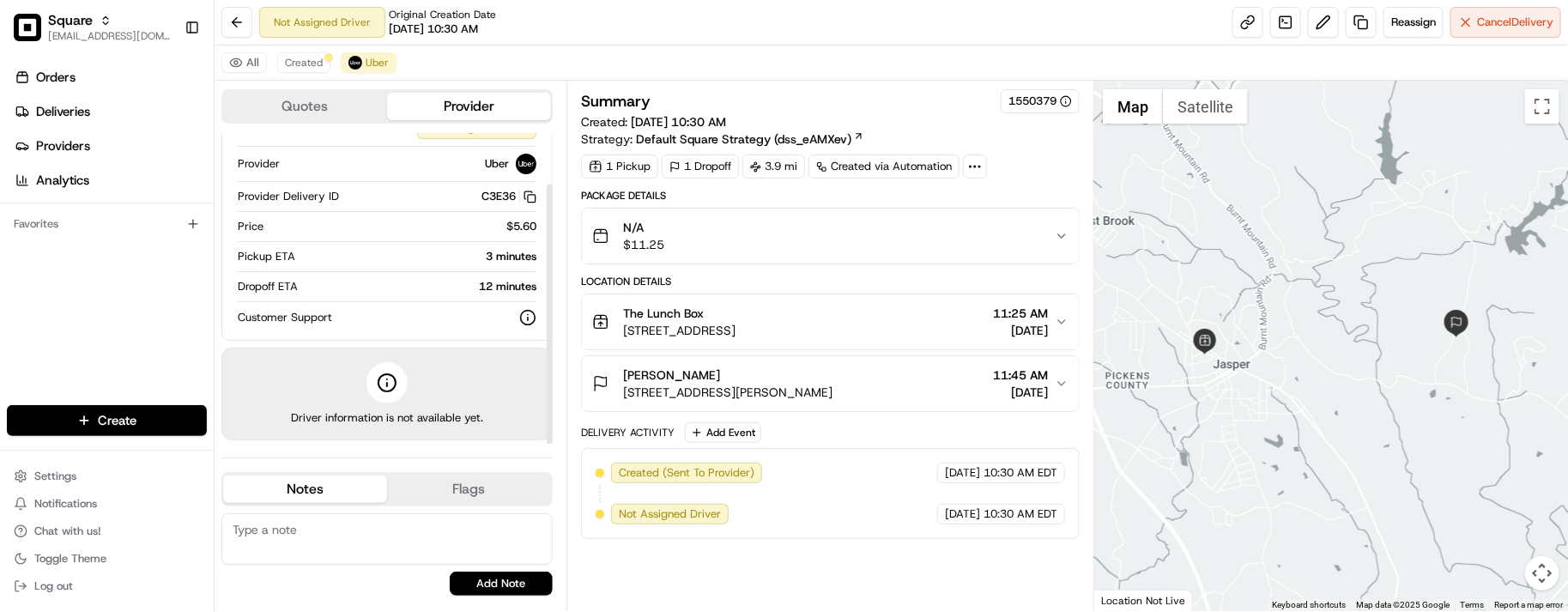 drag, startPoint x: 452, startPoint y: 272, endPoint x: 463, endPoint y: 276, distance: 11.7047 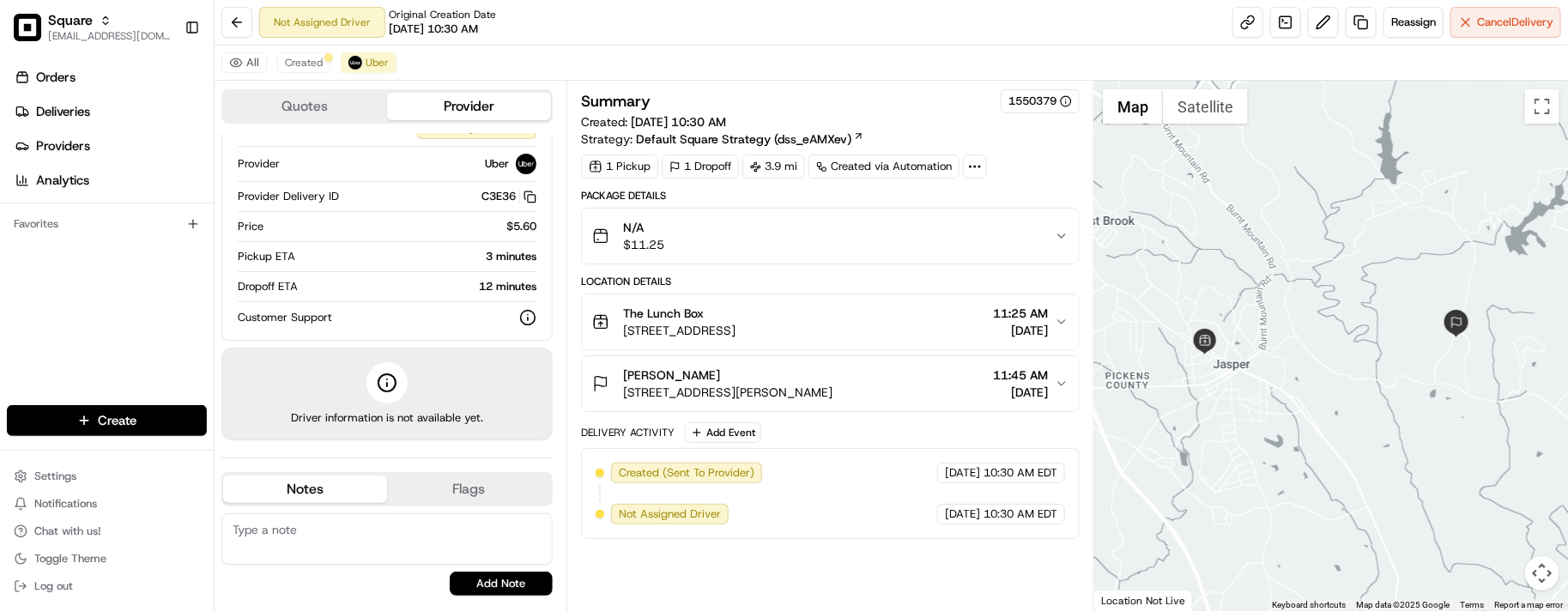 click on "Delivery Activity Add Event" at bounding box center [830, 433] 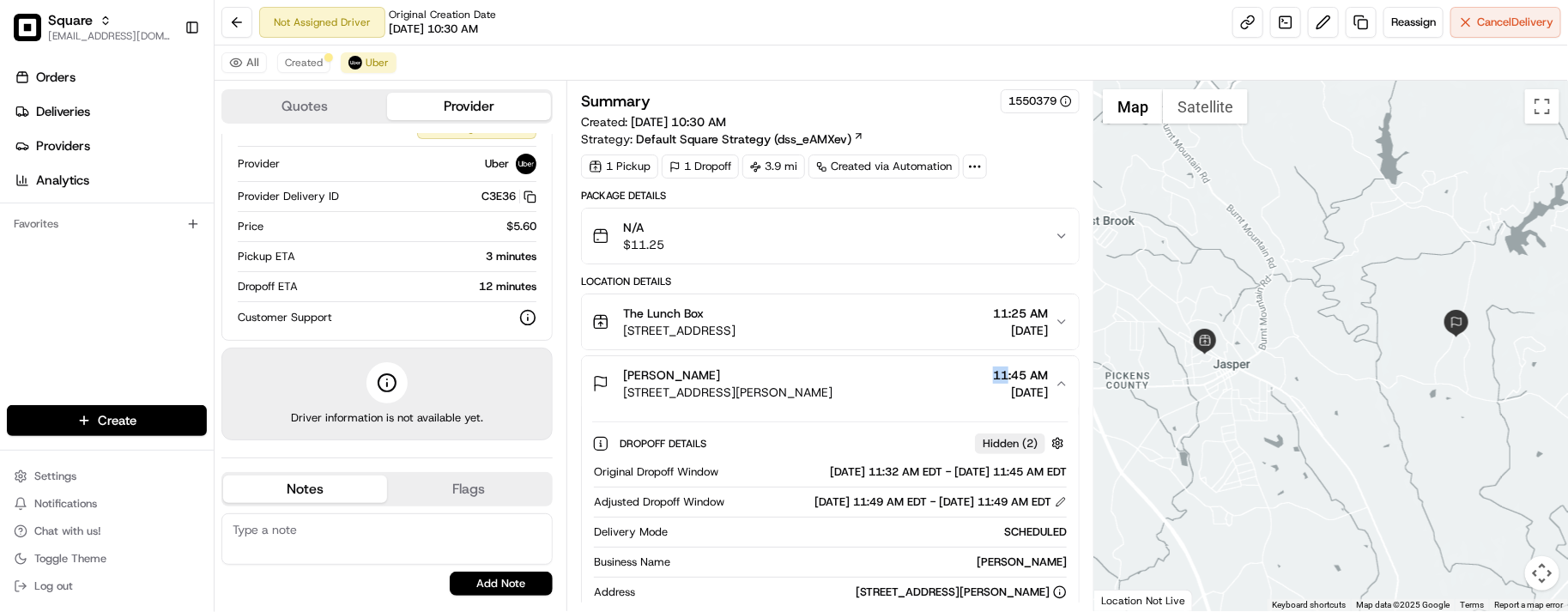 click on "Brandy McCLure 6 Tate Mill Way, Jasper, GA 30143, USA 11:45 AM 07/15/2025" at bounding box center (823, 384) 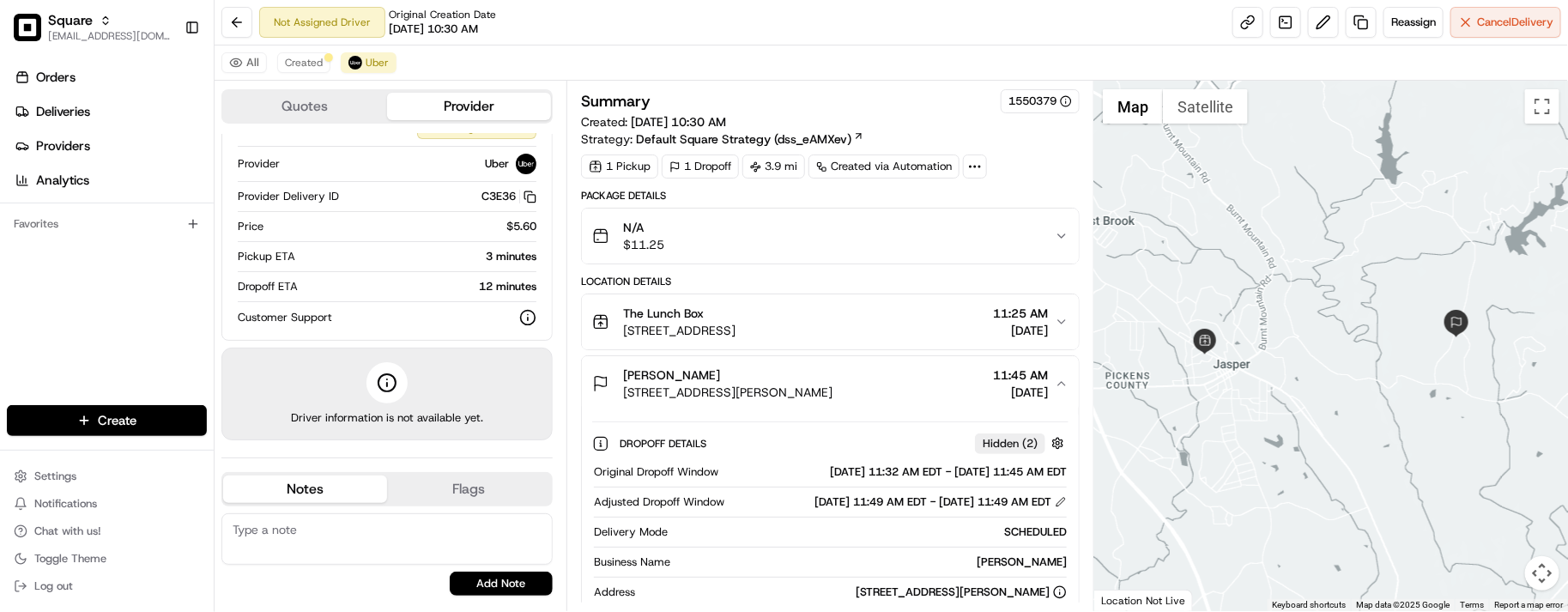 click on "Brandy McCLure 6 Tate Mill Way, Jasper, GA 30143, USA 11:45 AM 07/15/2025" at bounding box center (823, 384) 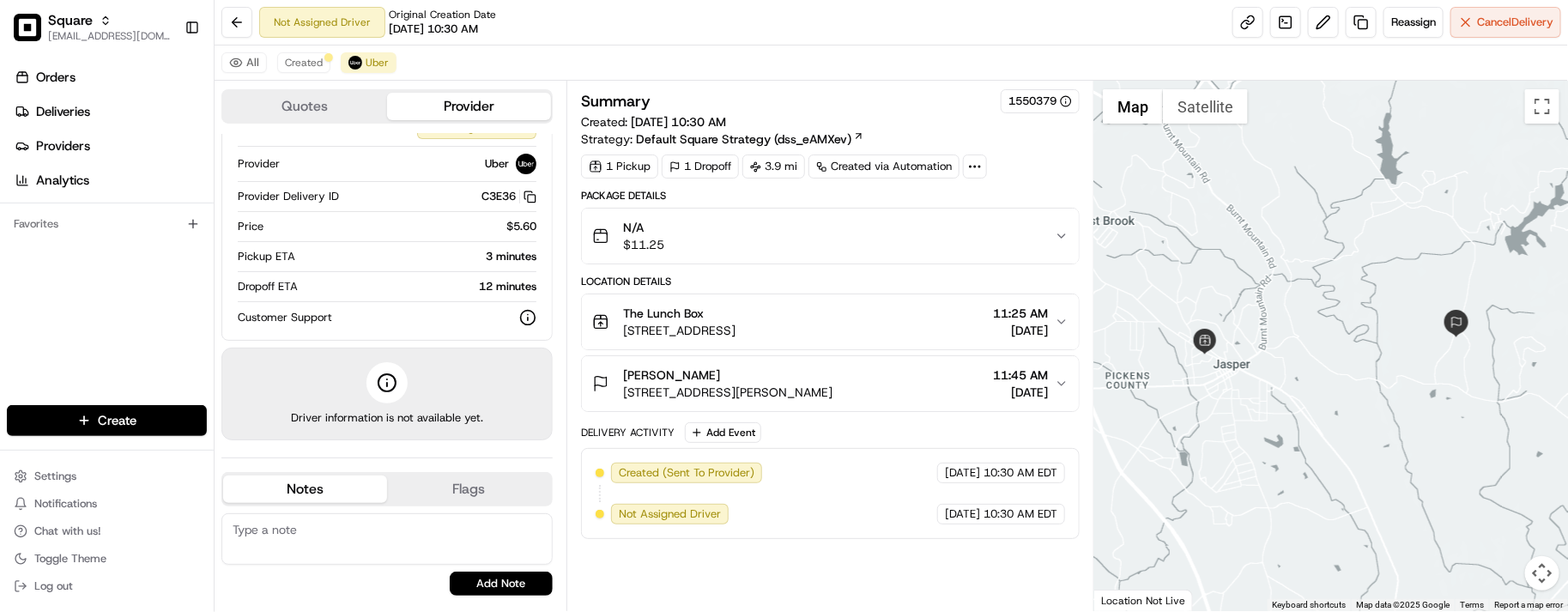click on "Summary 1550379 Created:   07/15/2025 10:30 AM Strategy:   Default Square Strategy (dss_eAMXev) 1   Pickup 1   Dropoff 3.9 mi Created via Automation Package Details N/A $ 11.25 Location Details The Lunch Box 345 N Main St, Big Canoe, GA 30143, USA 11:25 AM 07/15/2025 Brandy McCLure 6 Tate Mill Way, Jasper, GA 30143, USA 11:45 AM 07/15/2025 Delivery Activity Add Event Created (Sent To Provider) Uber 07/15/2025 10:30 AM EDT Not Assigned Driver Uber 07/15/2025 10:30 AM EDT" at bounding box center [830, 346] 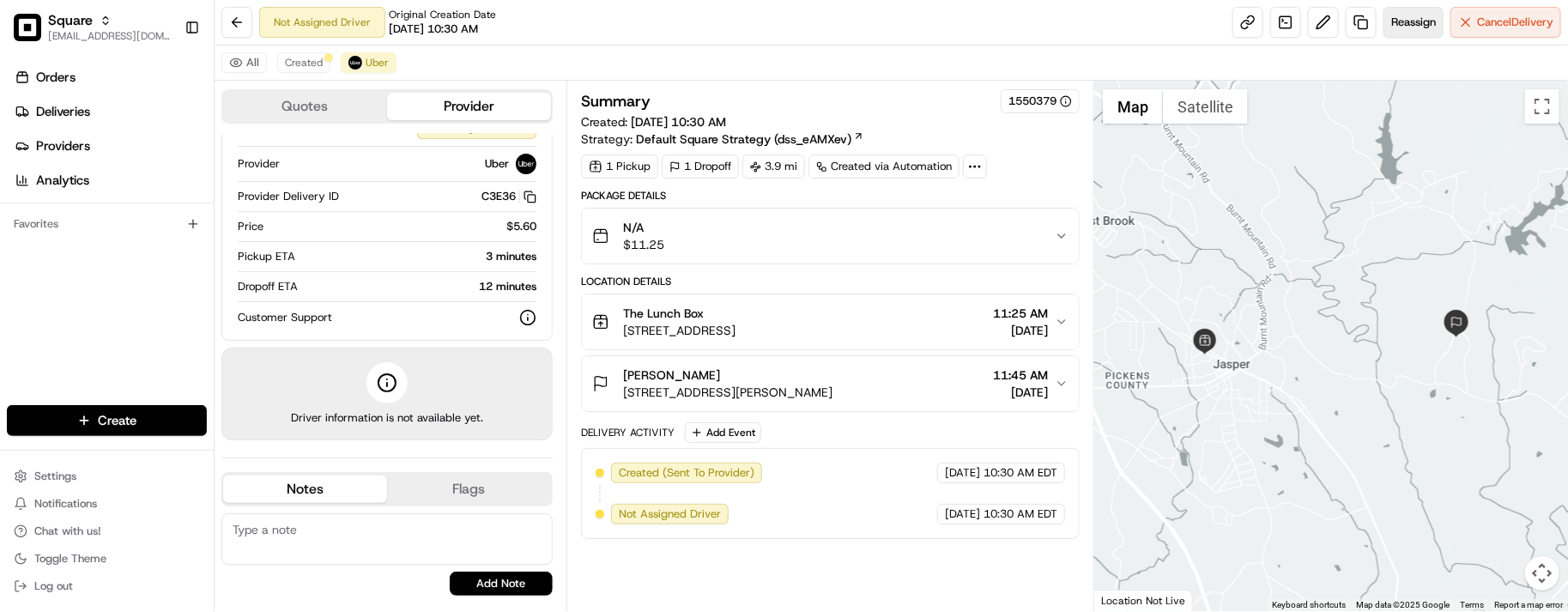 click on "Reassign" at bounding box center (1414, 22) 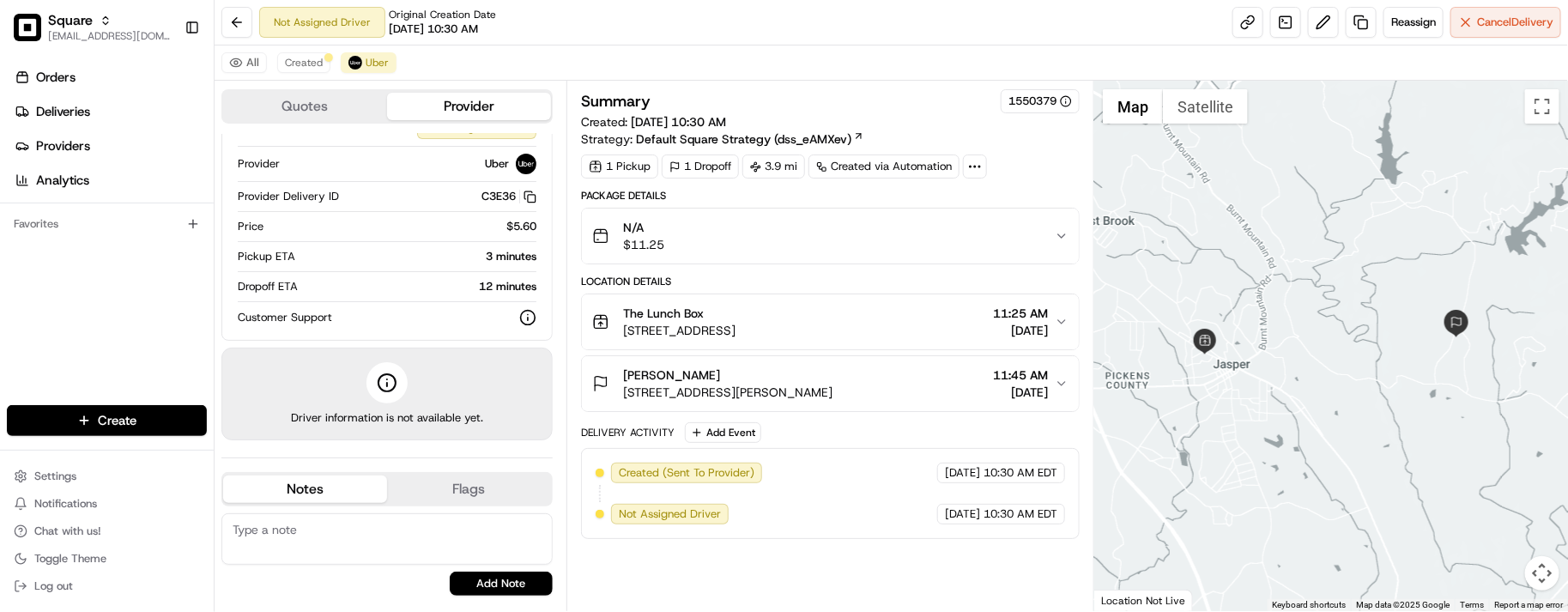 drag, startPoint x: 644, startPoint y: 39, endPoint x: 636, endPoint y: 31, distance: 11.313708 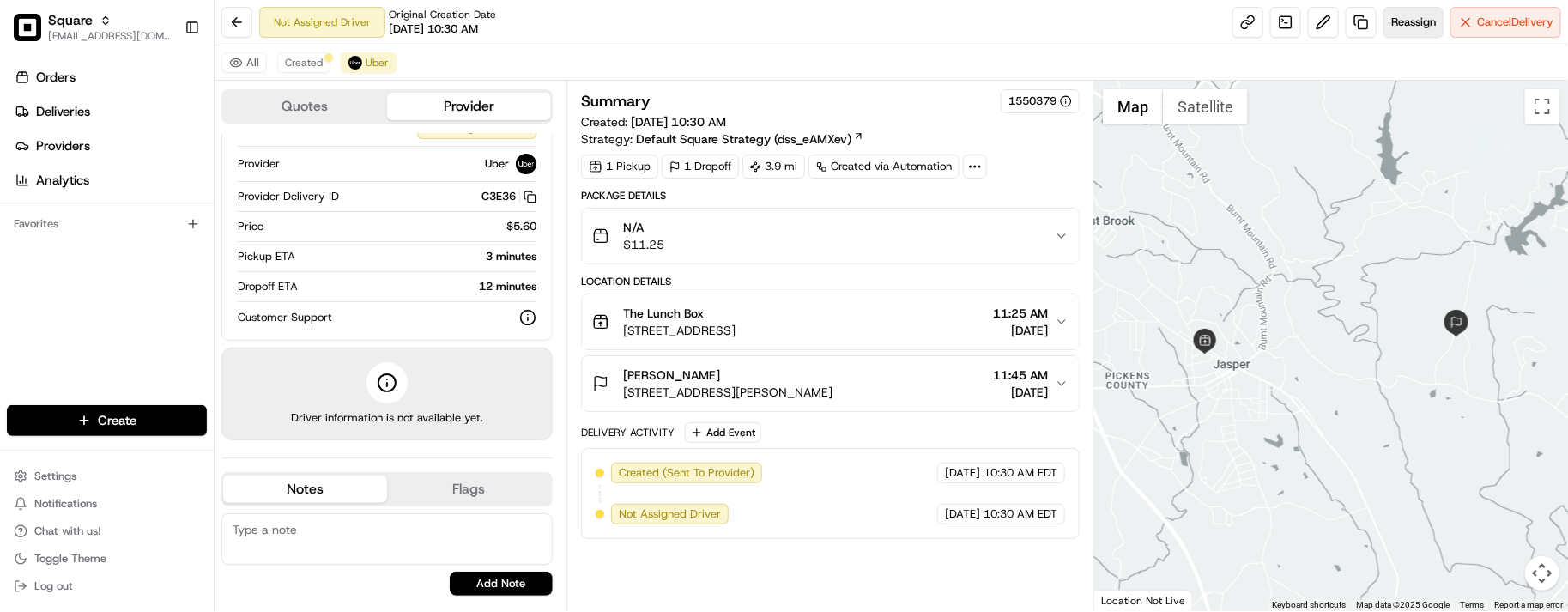 click on "Reassign" at bounding box center (1414, 22) 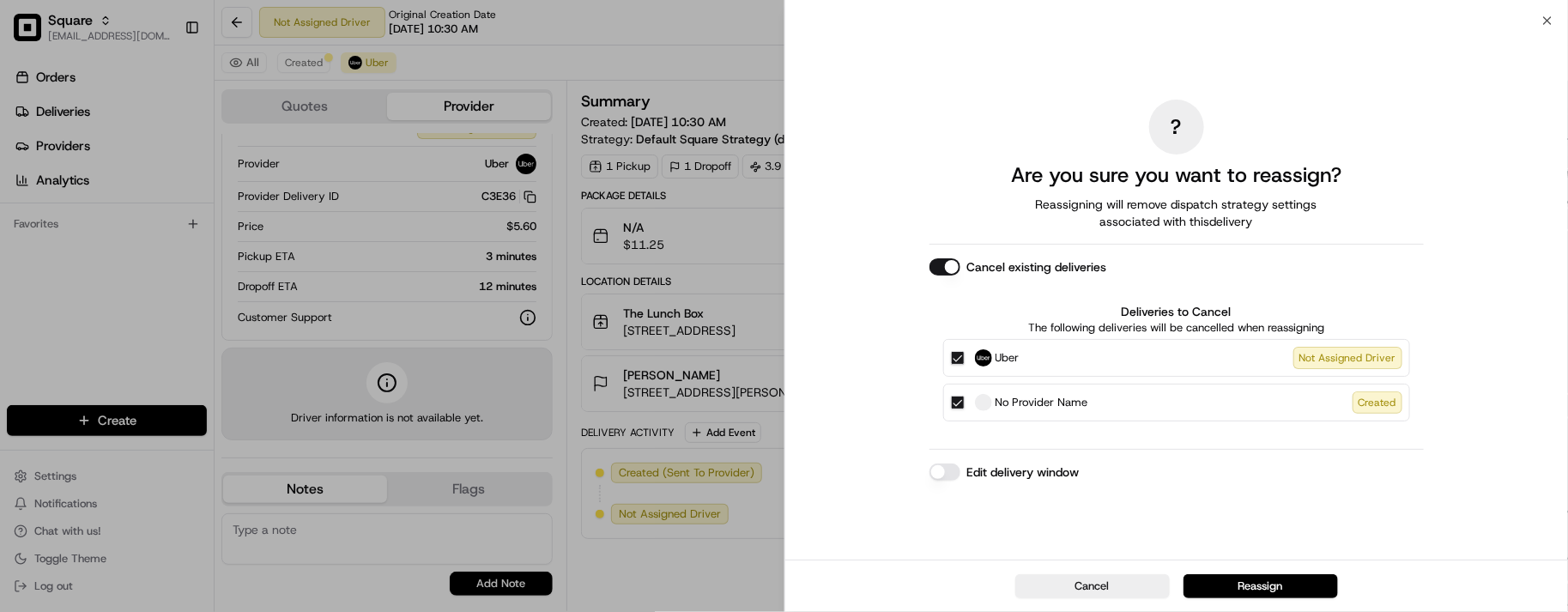 click on "Uber Not Assigned Driver" at bounding box center (1177, 358) 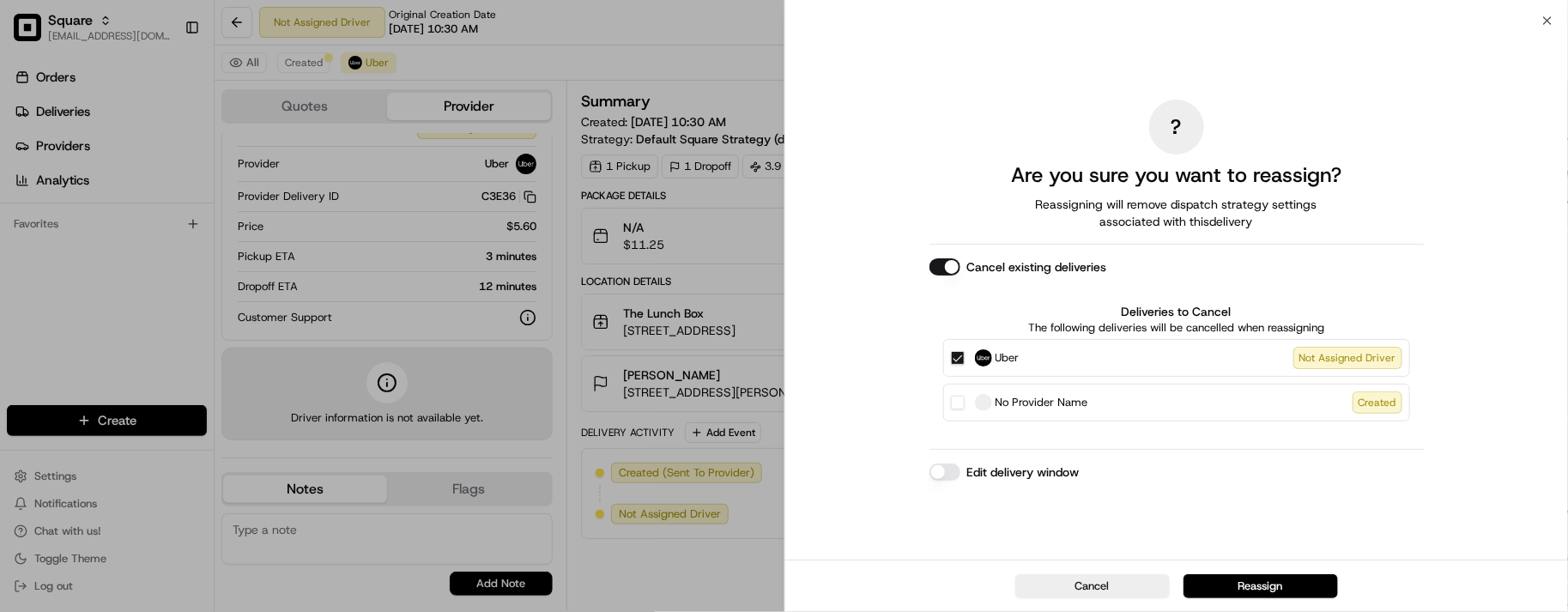 click on "Uber Not Assigned Driver" at bounding box center [1177, 358] 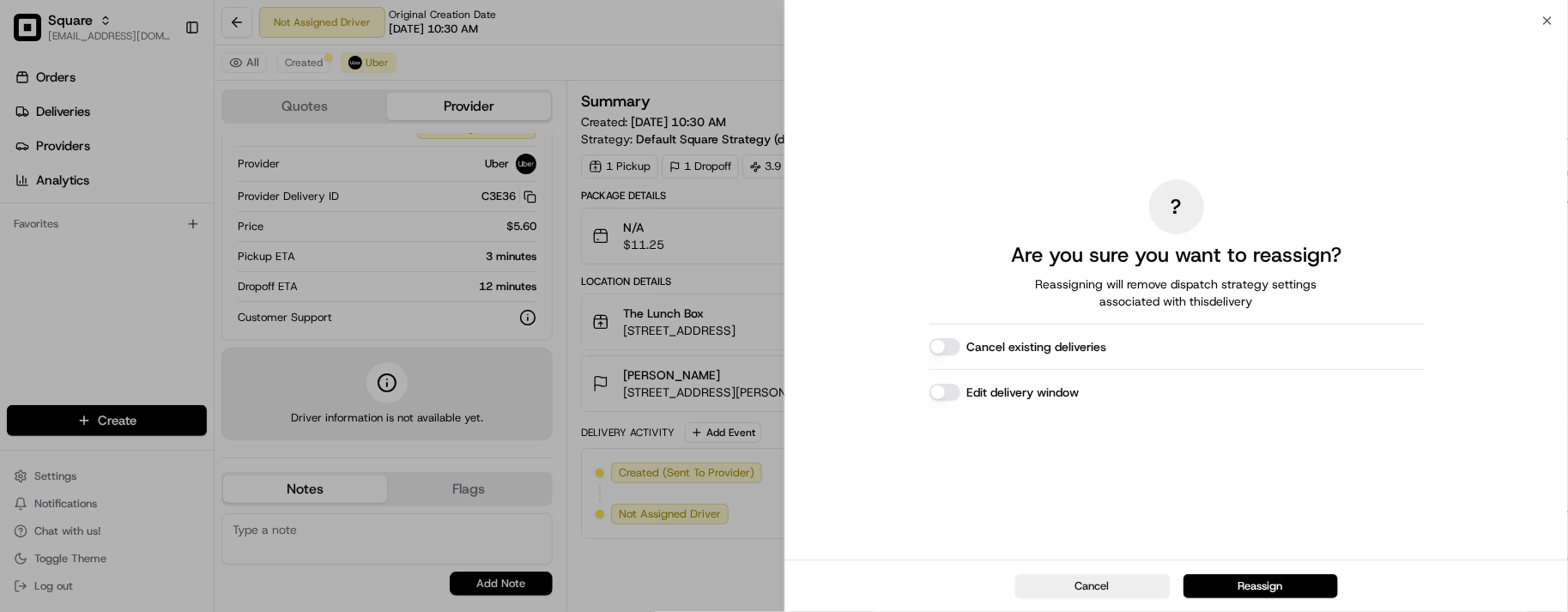 click on "Edit delivery window" at bounding box center (945, 392) 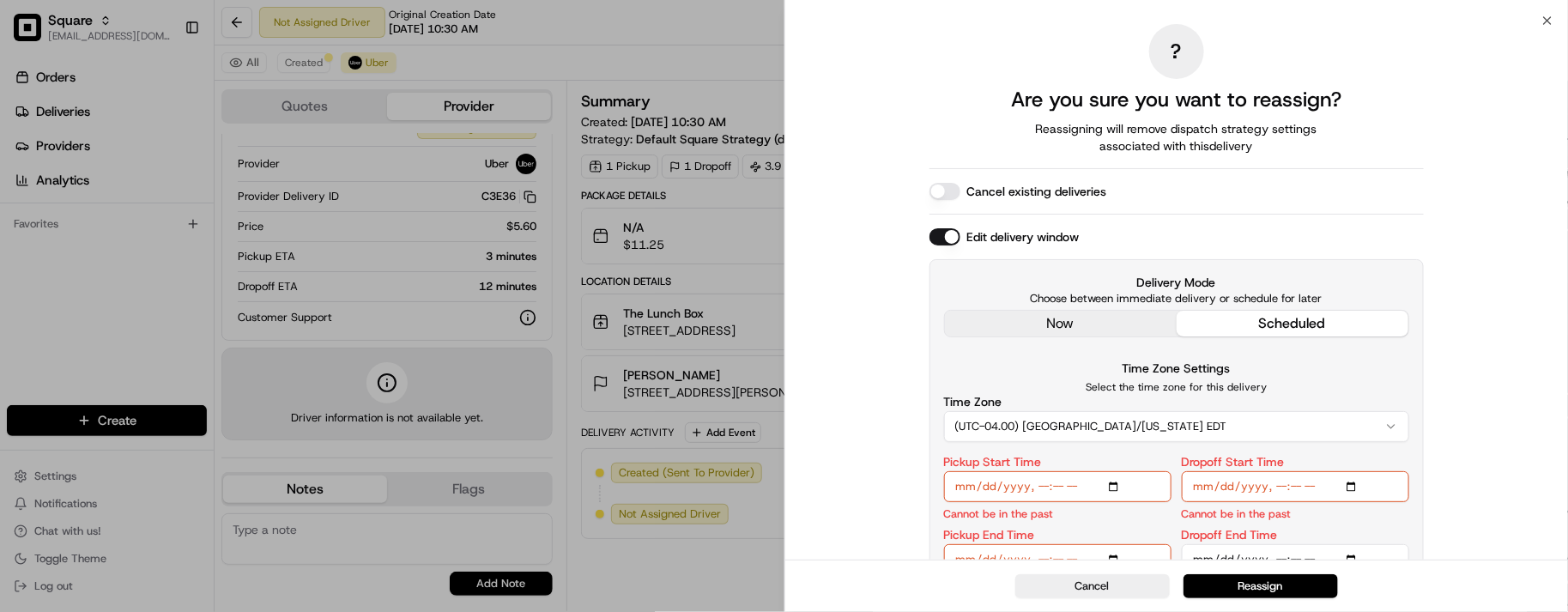 drag, startPoint x: 1044, startPoint y: 345, endPoint x: 1053, endPoint y: 339, distance: 10.816654 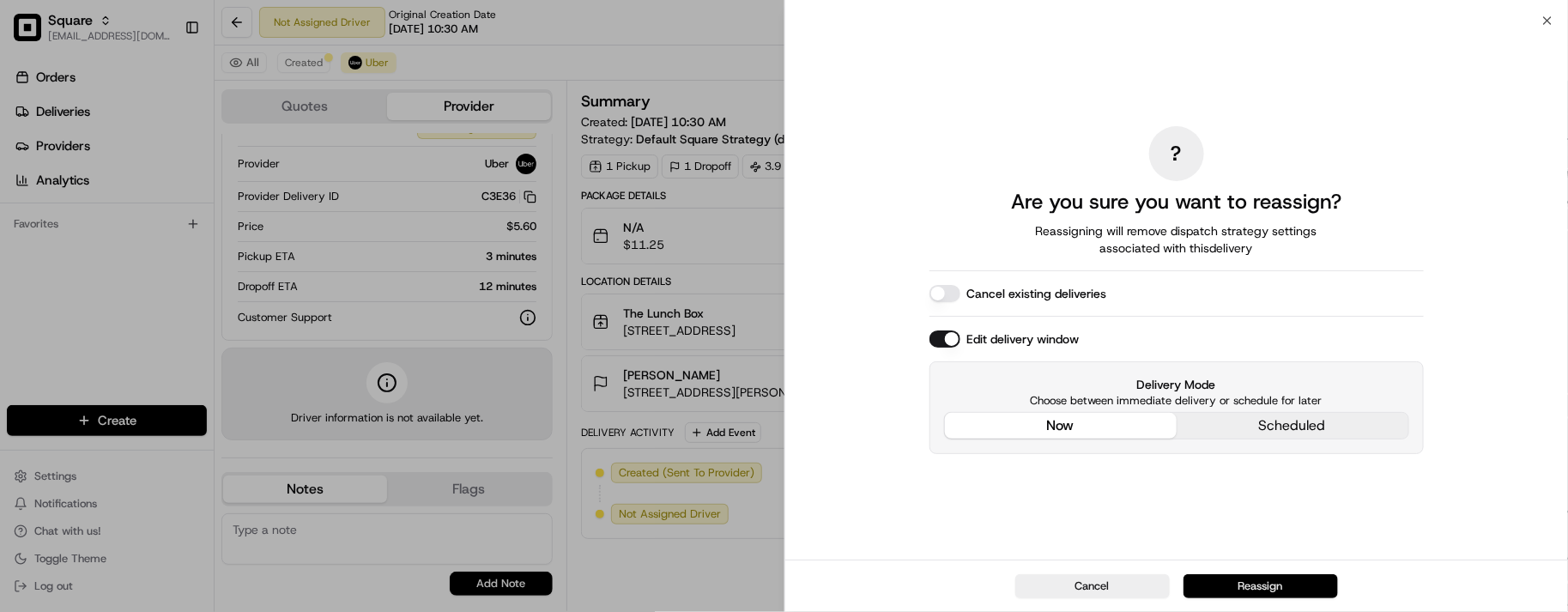 click on "Reassign" at bounding box center (1261, 586) 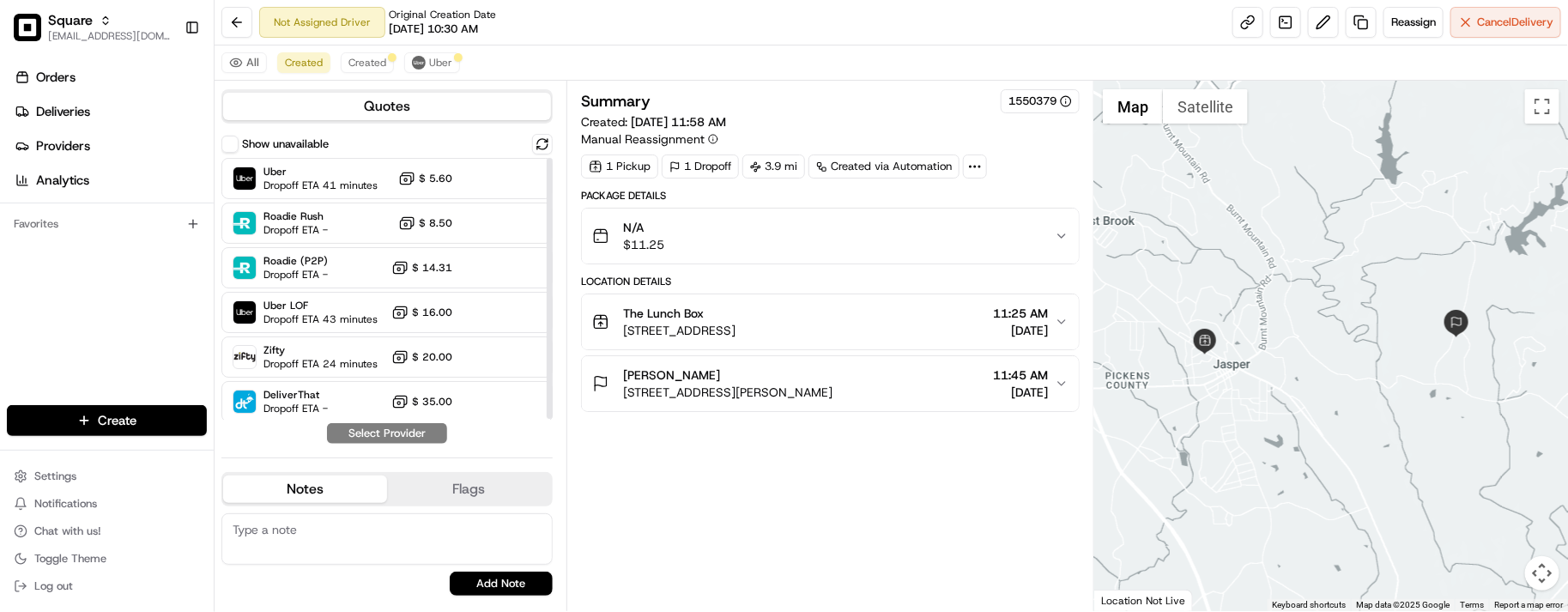 drag, startPoint x: 820, startPoint y: 568, endPoint x: 615, endPoint y: 365, distance: 288.503 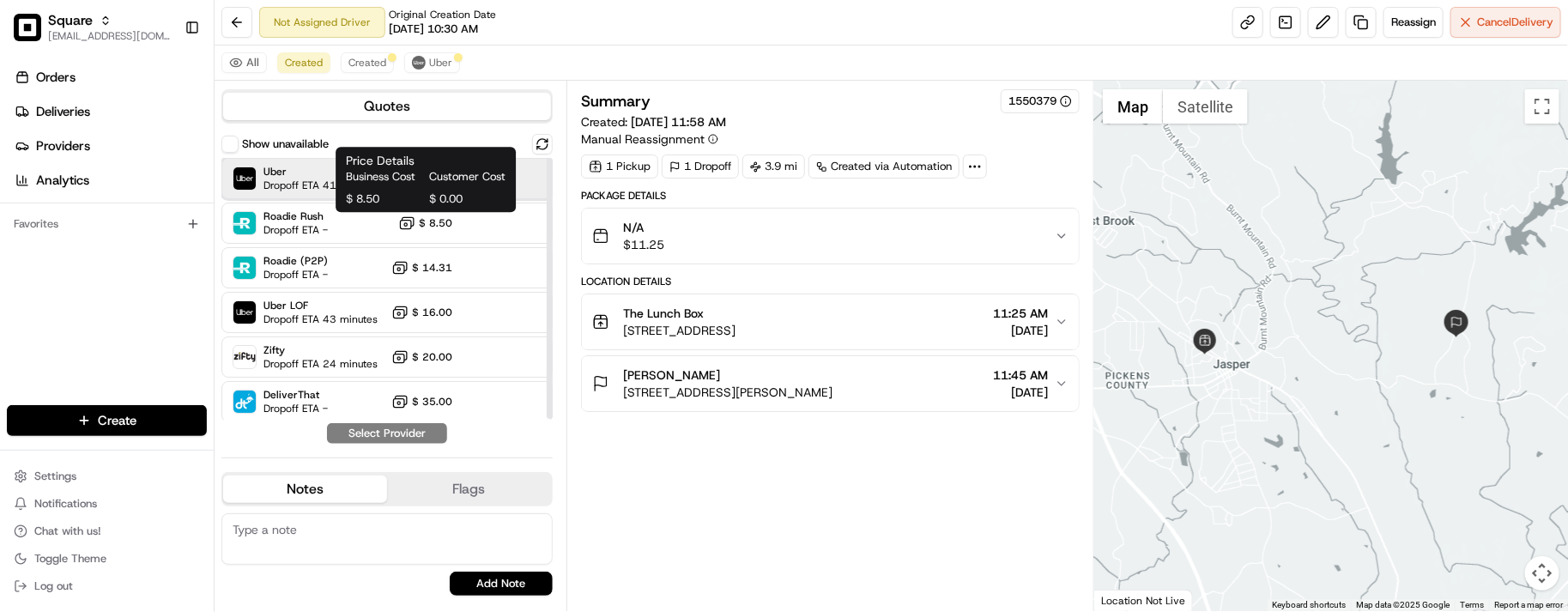 click on "Dropoff ETA   41 minutes" at bounding box center [320, 185] 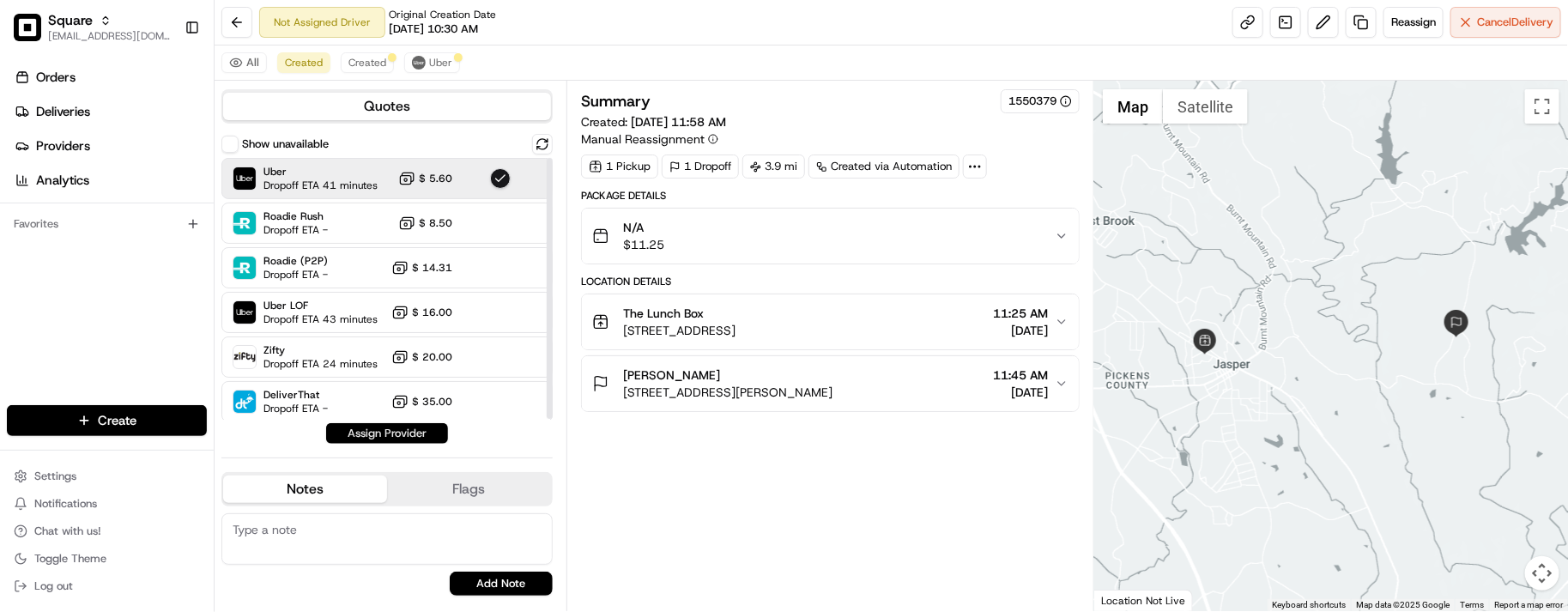 click on "Assign Provider" at bounding box center [387, 433] 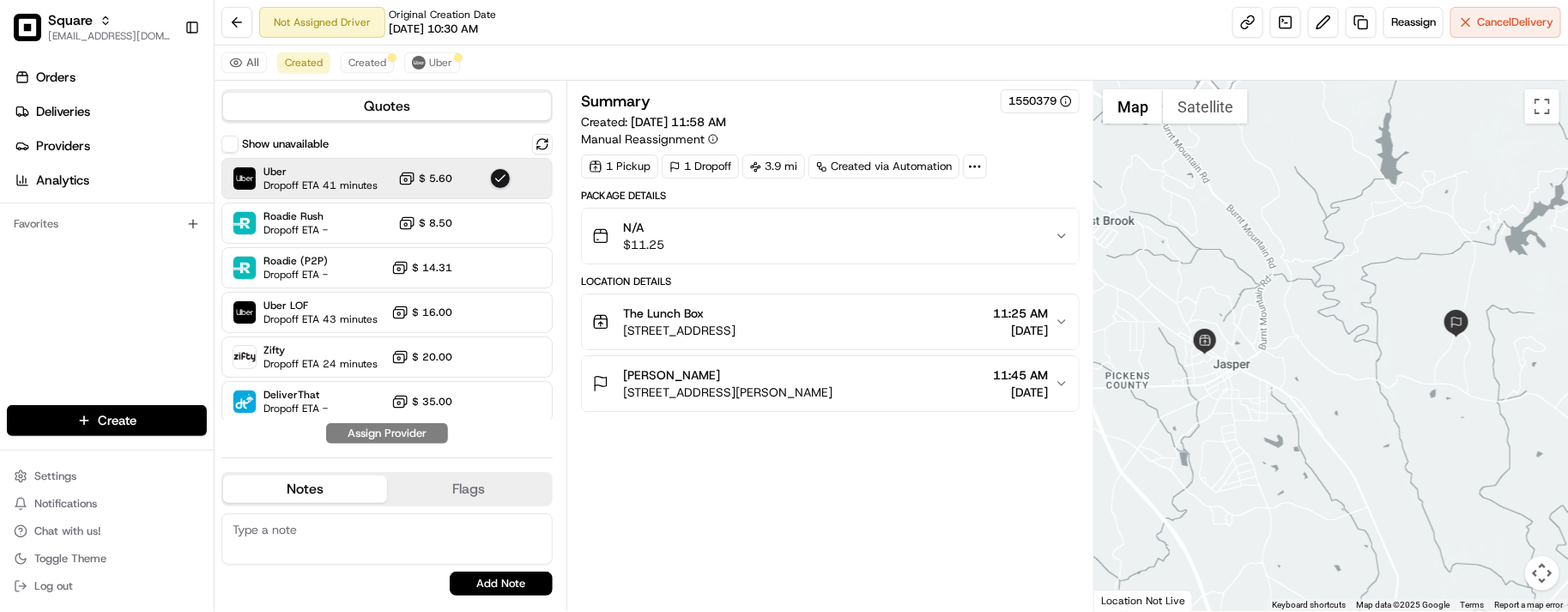 click on "Summary 1550379 Created:   07/15/2025 11:58 AM Manual Reassignment 1   Pickup 1   Dropoff 3.9 mi Created via Automation Package Details N/A $ 11.25 Location Details The Lunch Box 345 N Main St, Big Canoe, GA 30143, USA 11:25 AM 07/15/2025 Brandy McCLure 6 Tate Mill Way, Jasper, GA 30143, USA 11:45 AM 07/15/2025" at bounding box center [830, 346] 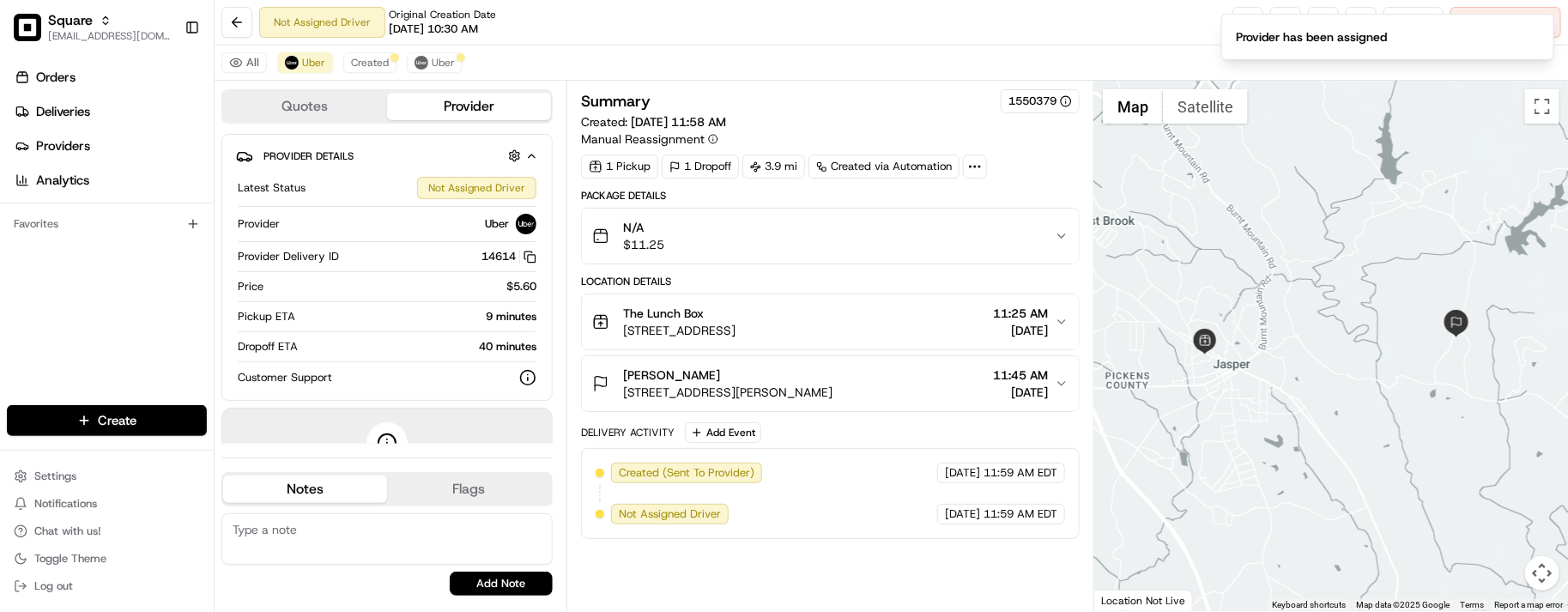 click on "All Uber Created Uber" at bounding box center [891, 63] 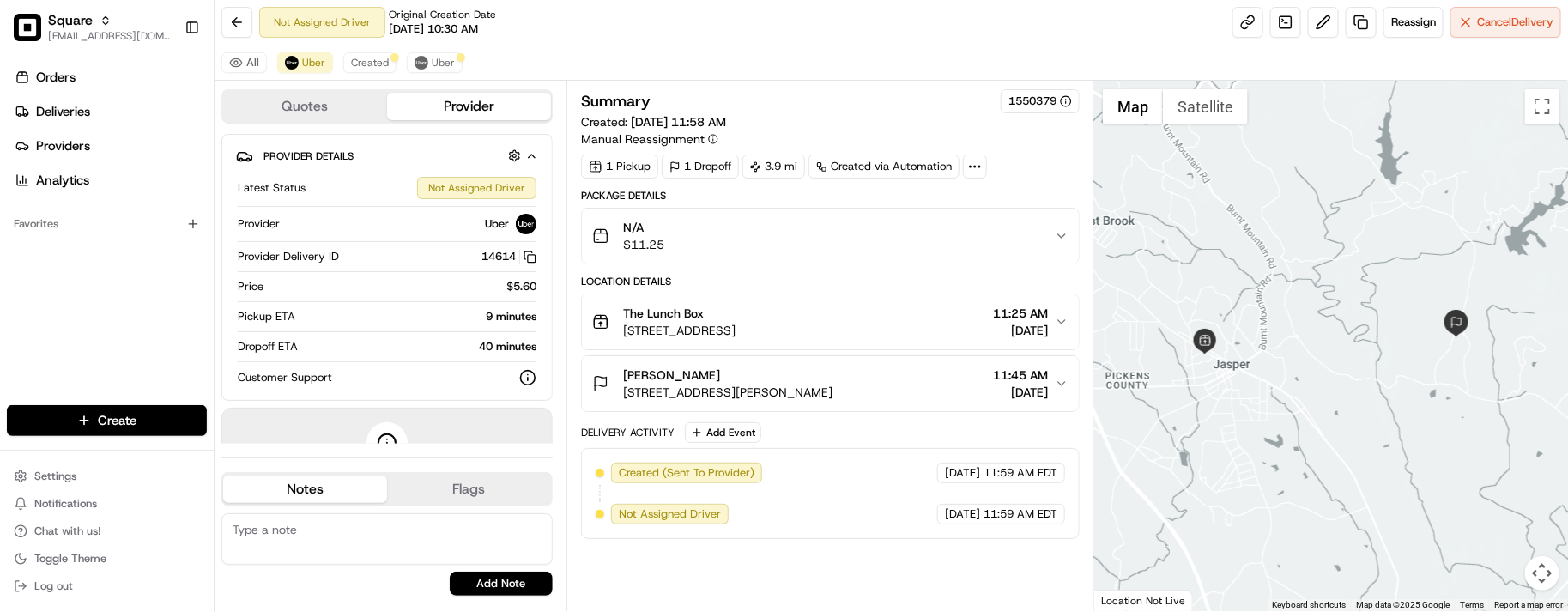 click on "6 Tate Mill Way, Jasper, GA 30143, USA" at bounding box center [728, 392] 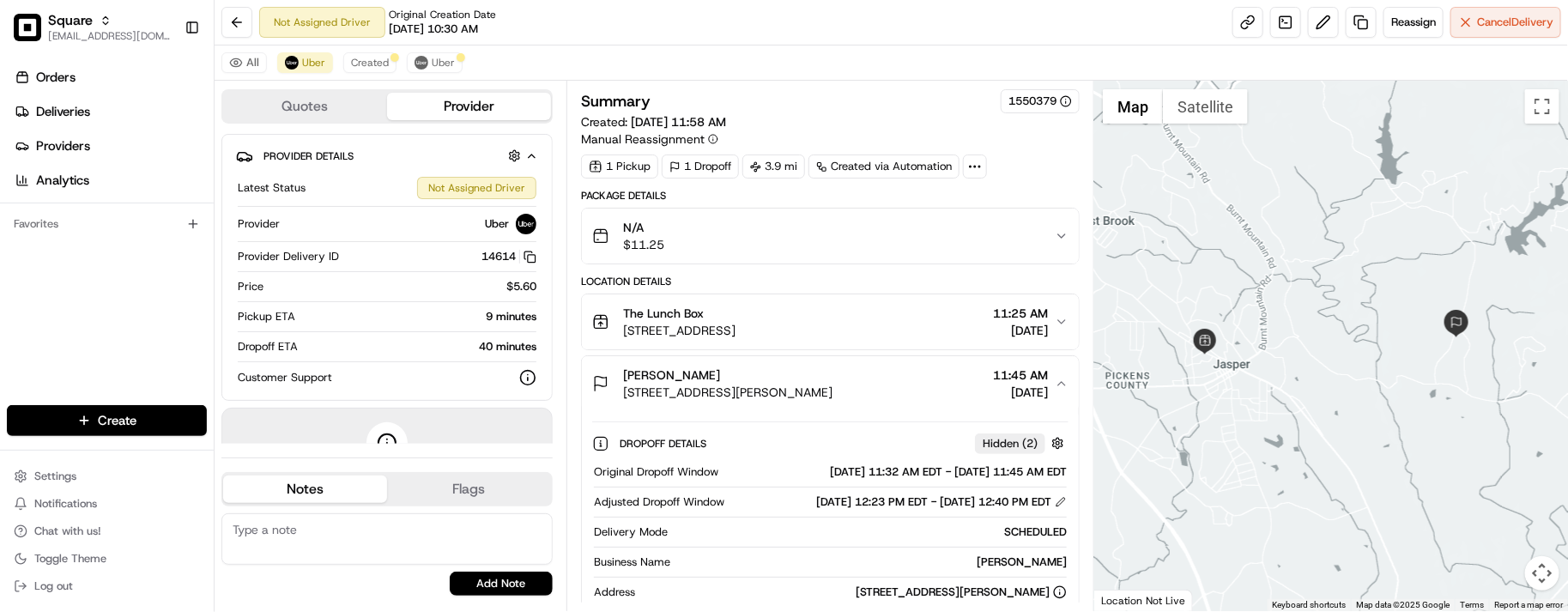 click on "Brandy McCLure 6 Tate Mill Way, Jasper, GA 30143, USA 11:45 AM 07/15/2025" at bounding box center [830, 384] 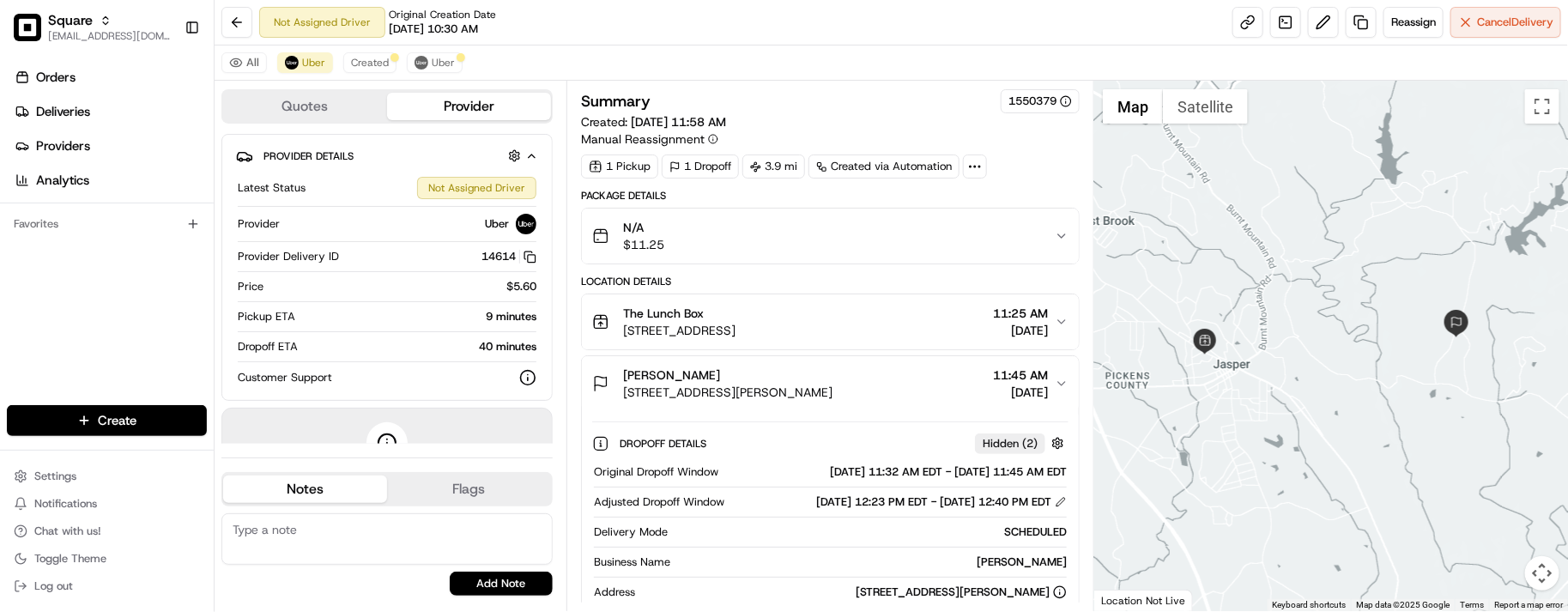 click on "Brandy McCLure 6 Tate Mill Way, Jasper, GA 30143, USA 11:45 AM 07/15/2025" at bounding box center (823, 384) 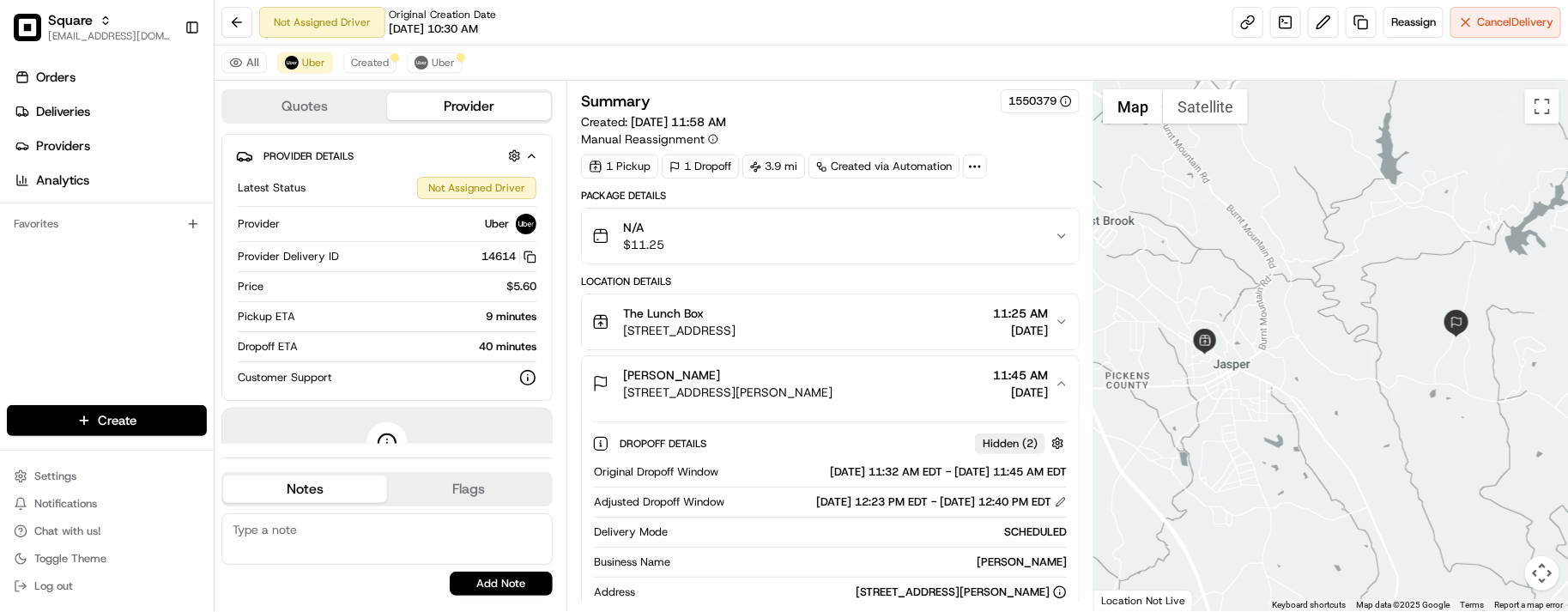click on "Brandy McCLure 6 Tate Mill Way, Jasper, GA 30143, USA 11:45 AM 07/15/2025" at bounding box center (823, 384) 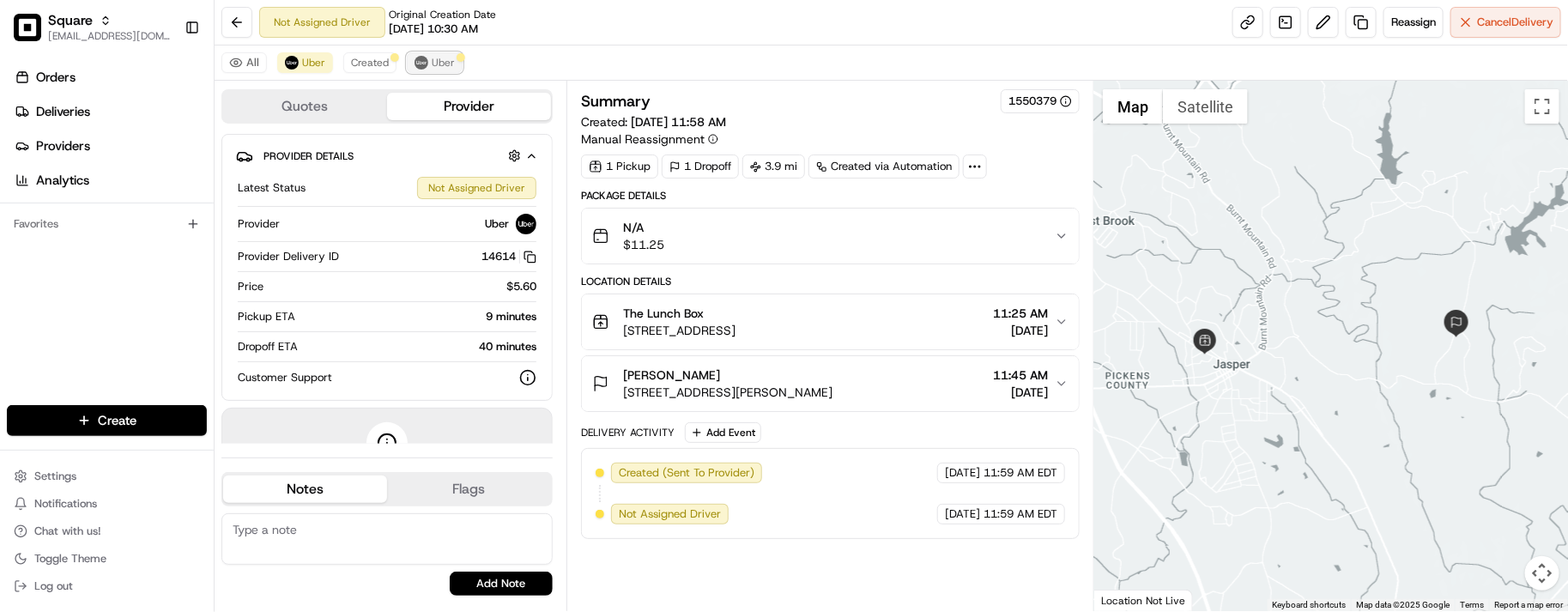 click on "Uber" at bounding box center (443, 63) 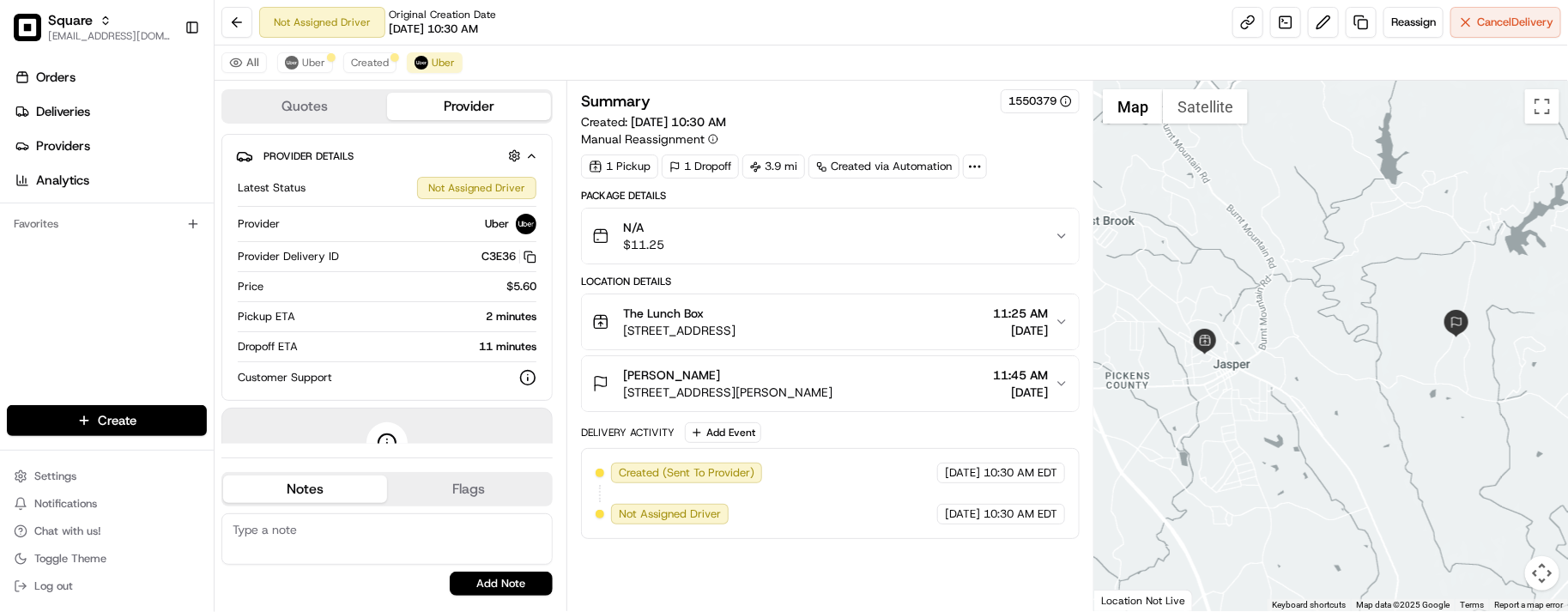 click on "All Uber Created Uber" at bounding box center [891, 63] 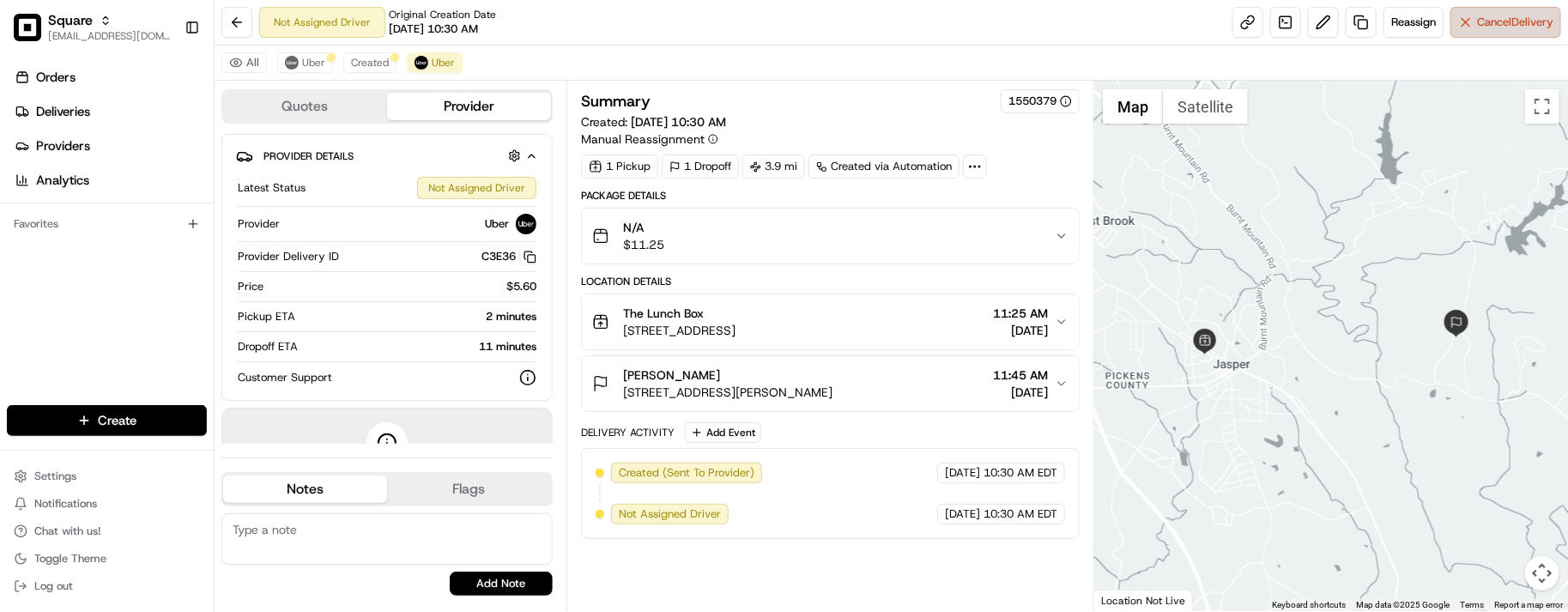 click on "Cancel  Delivery" at bounding box center [1515, 22] 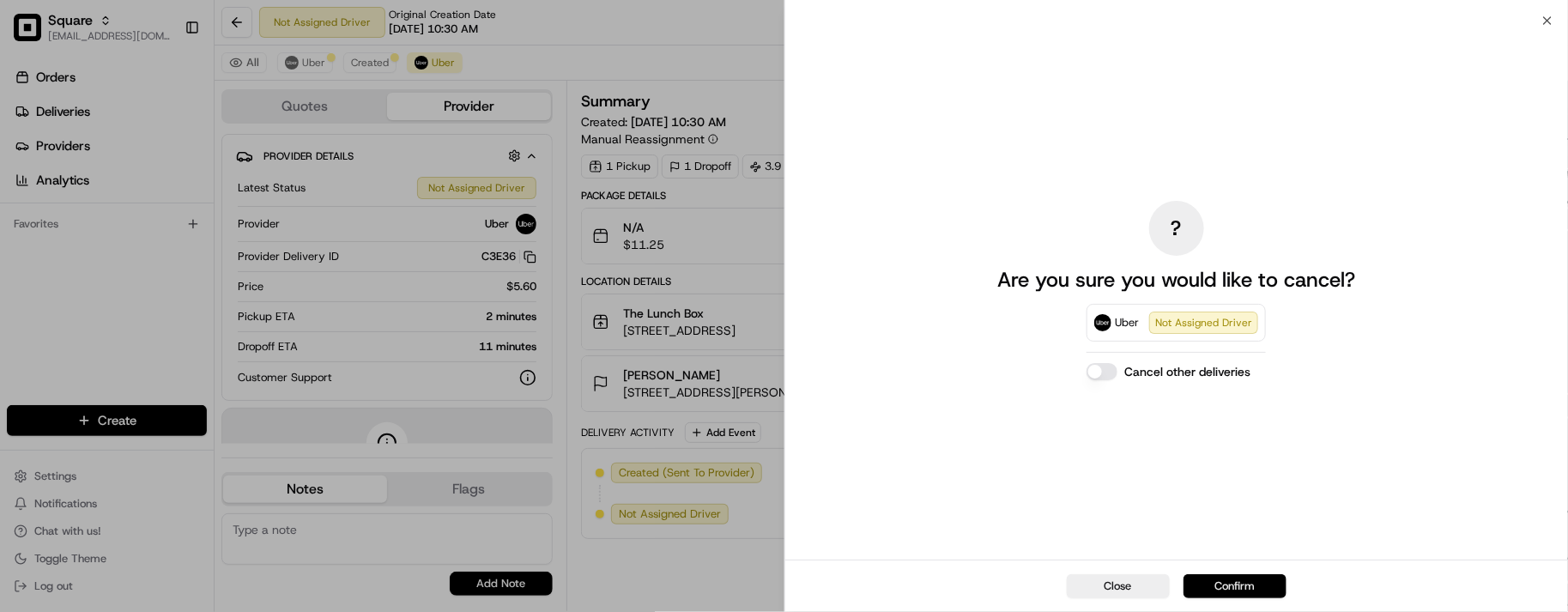 click on "Confirm" at bounding box center (1235, 586) 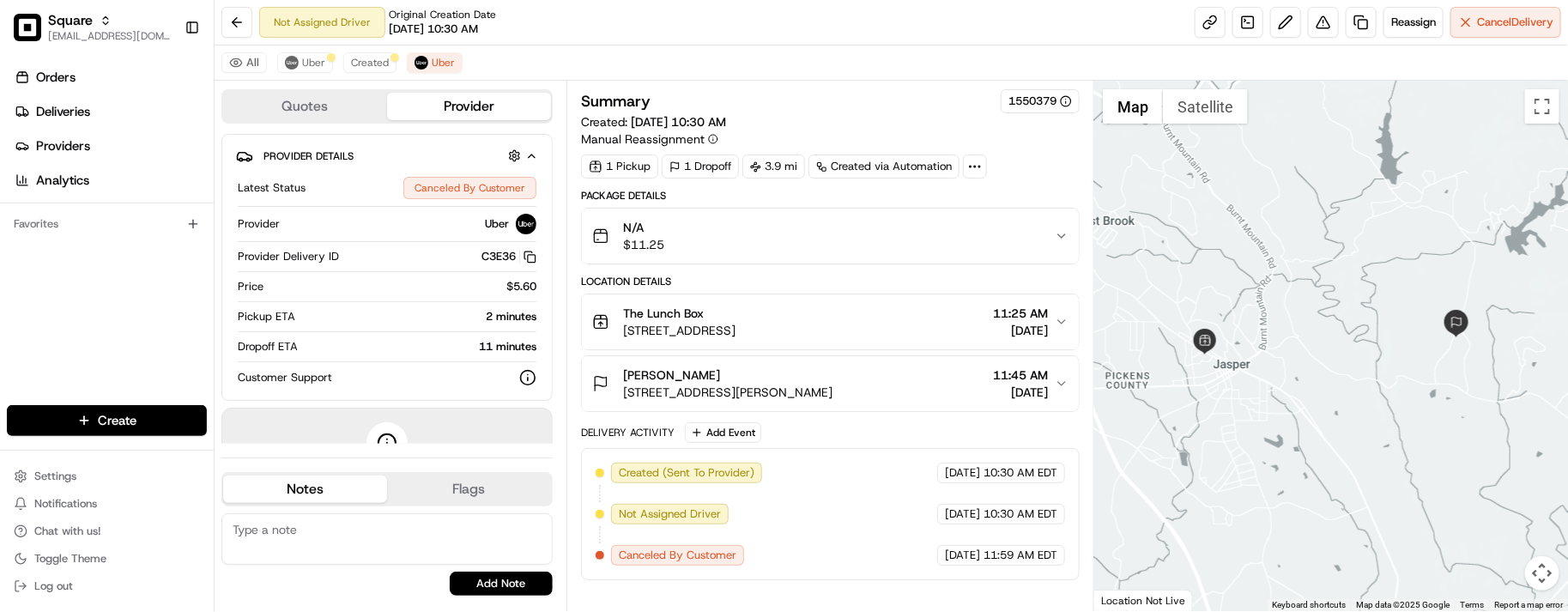 click on "All Uber Created Uber" at bounding box center (891, 63) 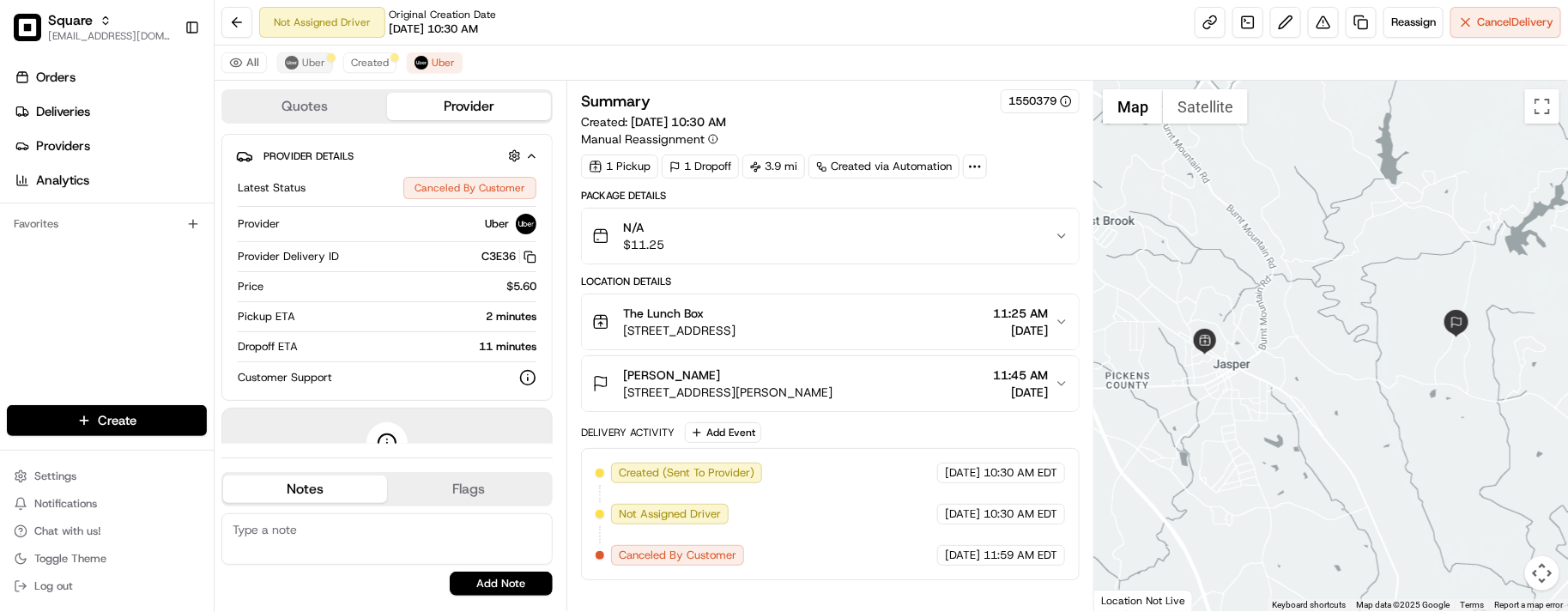 drag, startPoint x: 301, startPoint y: 49, endPoint x: 306, endPoint y: 58, distance: 10.29563 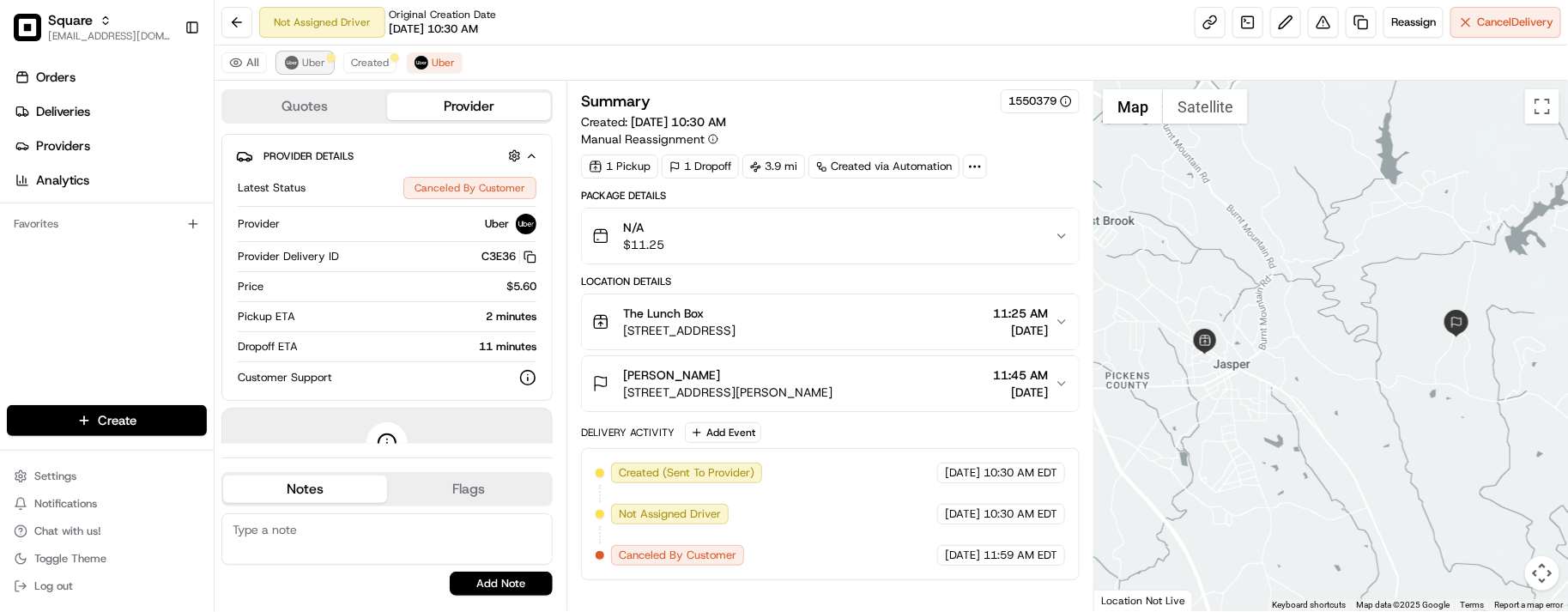 click on "Uber" at bounding box center (313, 63) 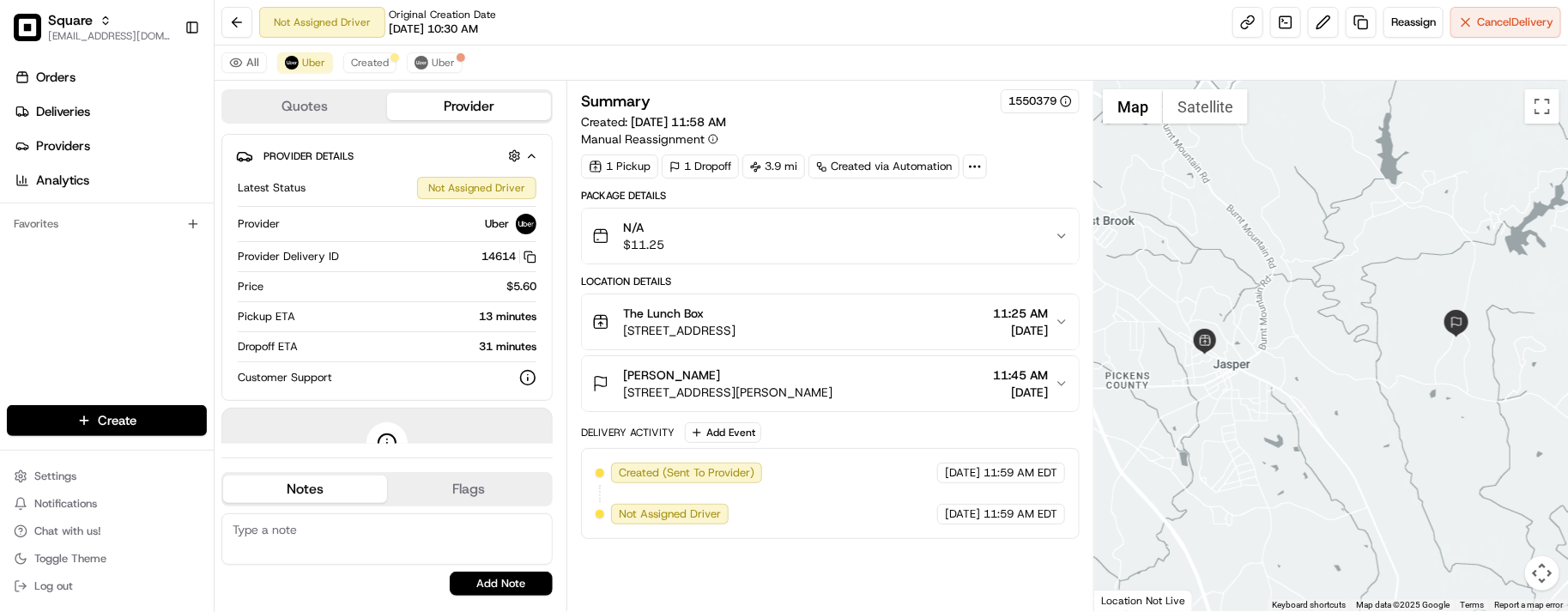 click on "Quotes" at bounding box center (305, 106) 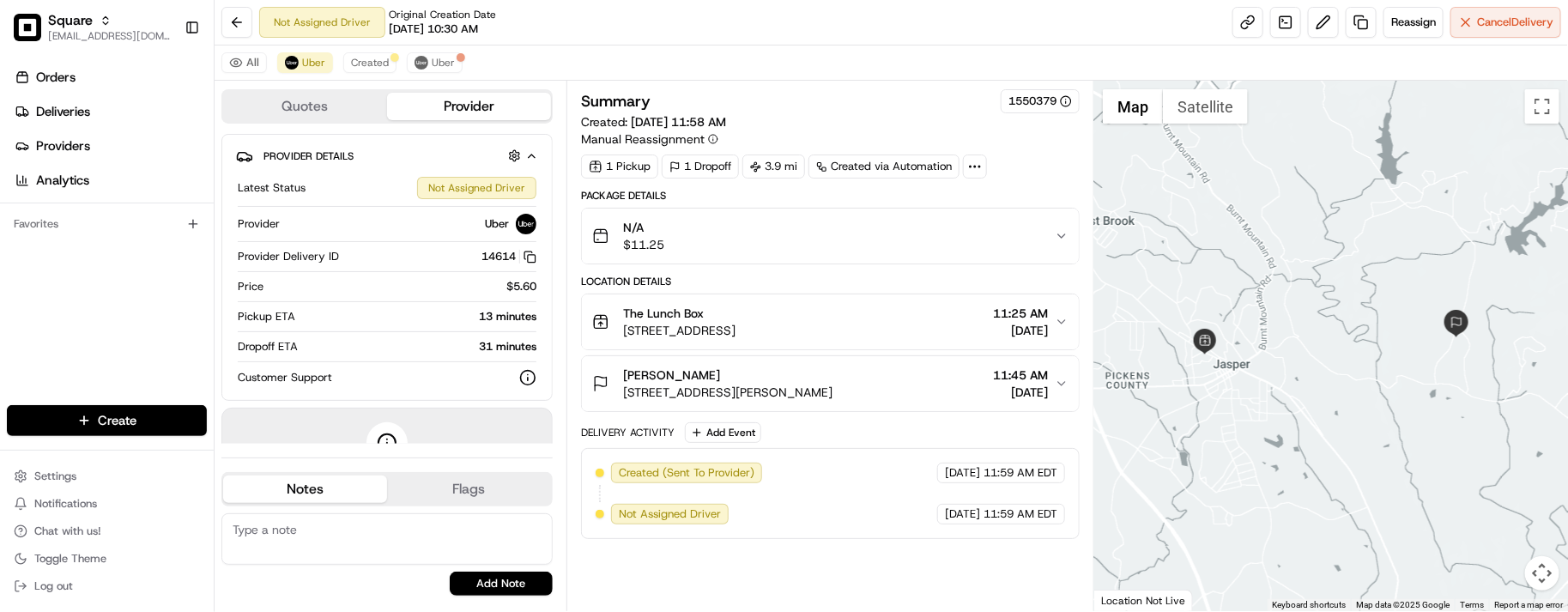 click on "Provider" at bounding box center [469, 106] 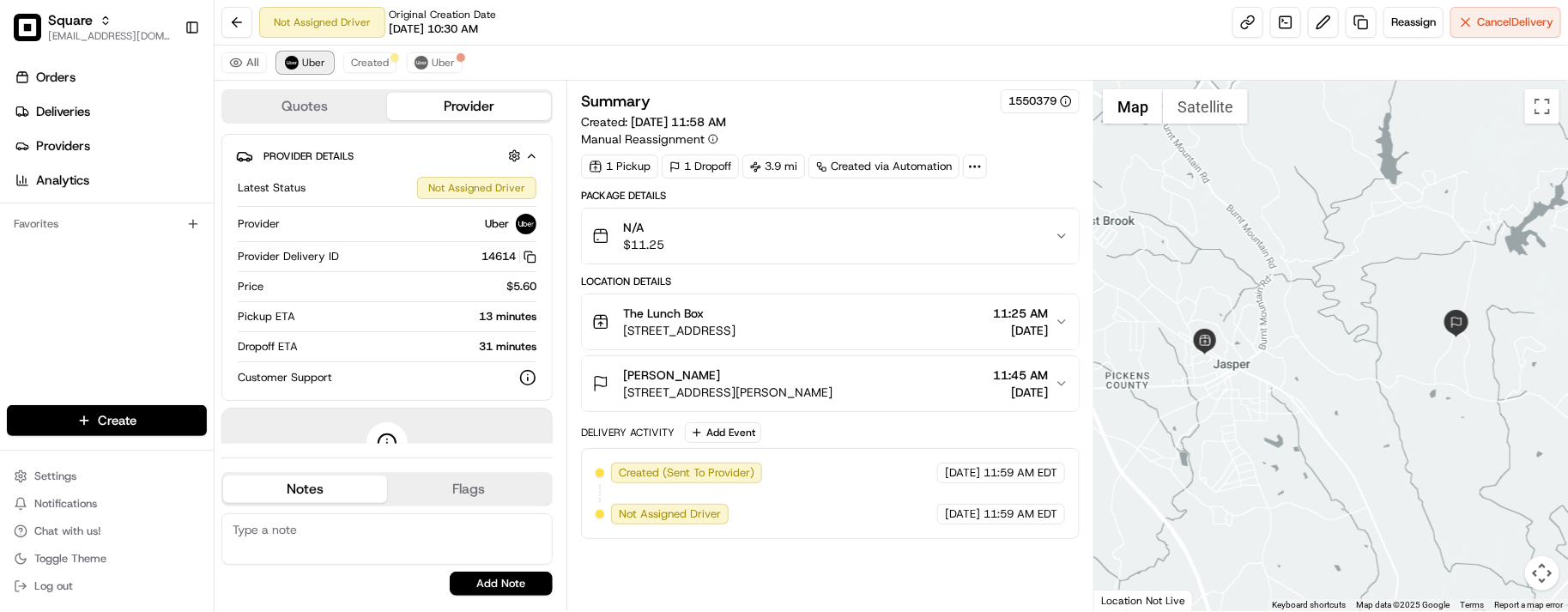 click on "Uber" at bounding box center [313, 63] 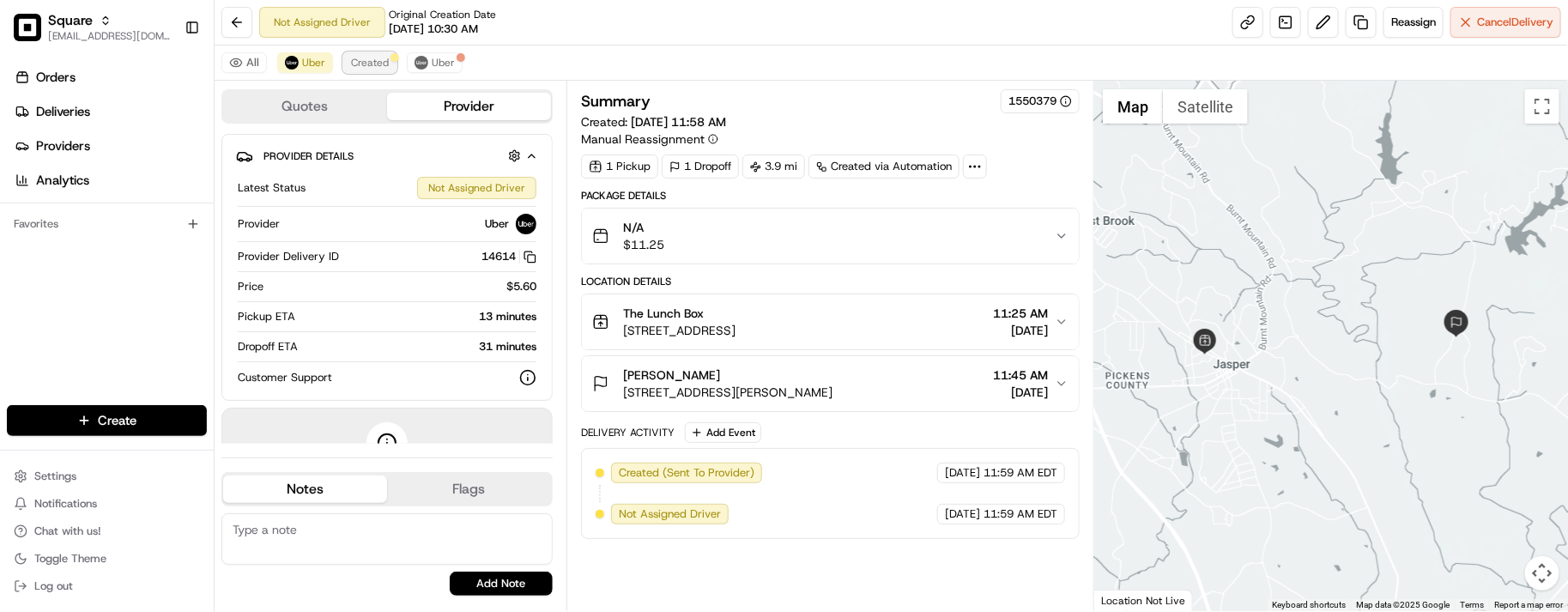 click on "Created" at bounding box center [370, 63] 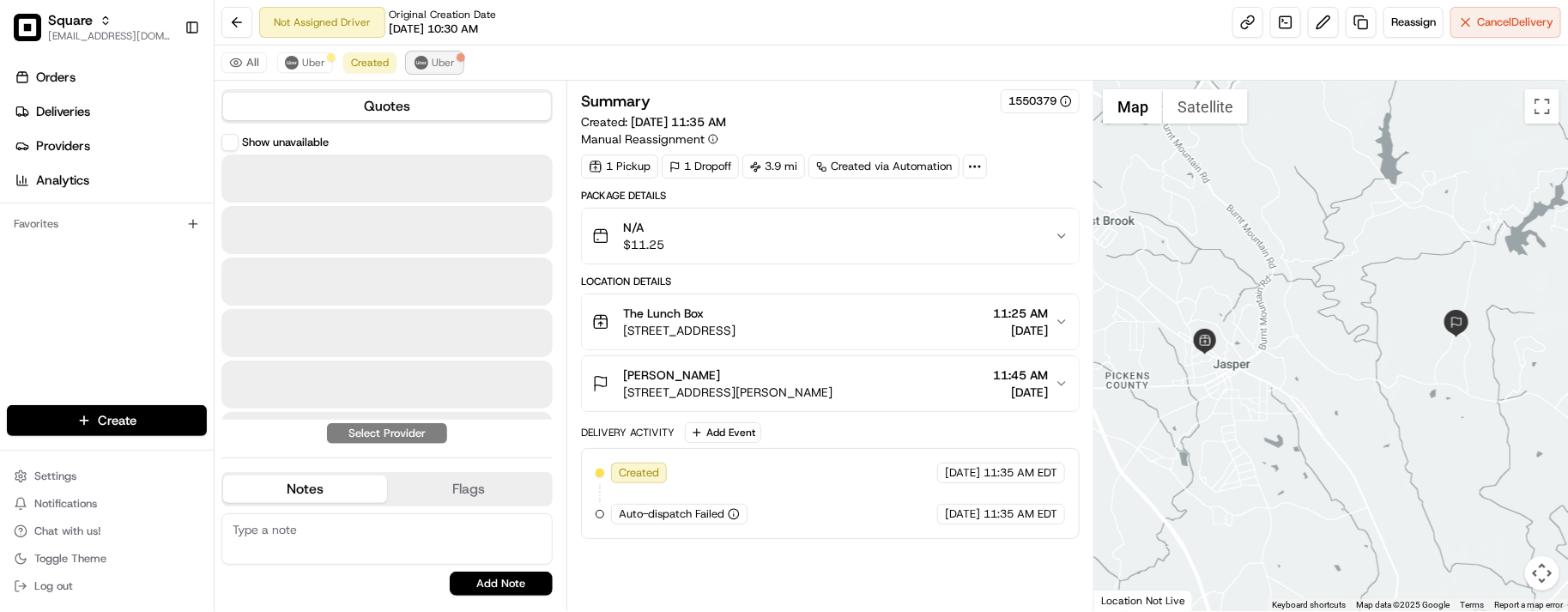 click at bounding box center [421, 63] 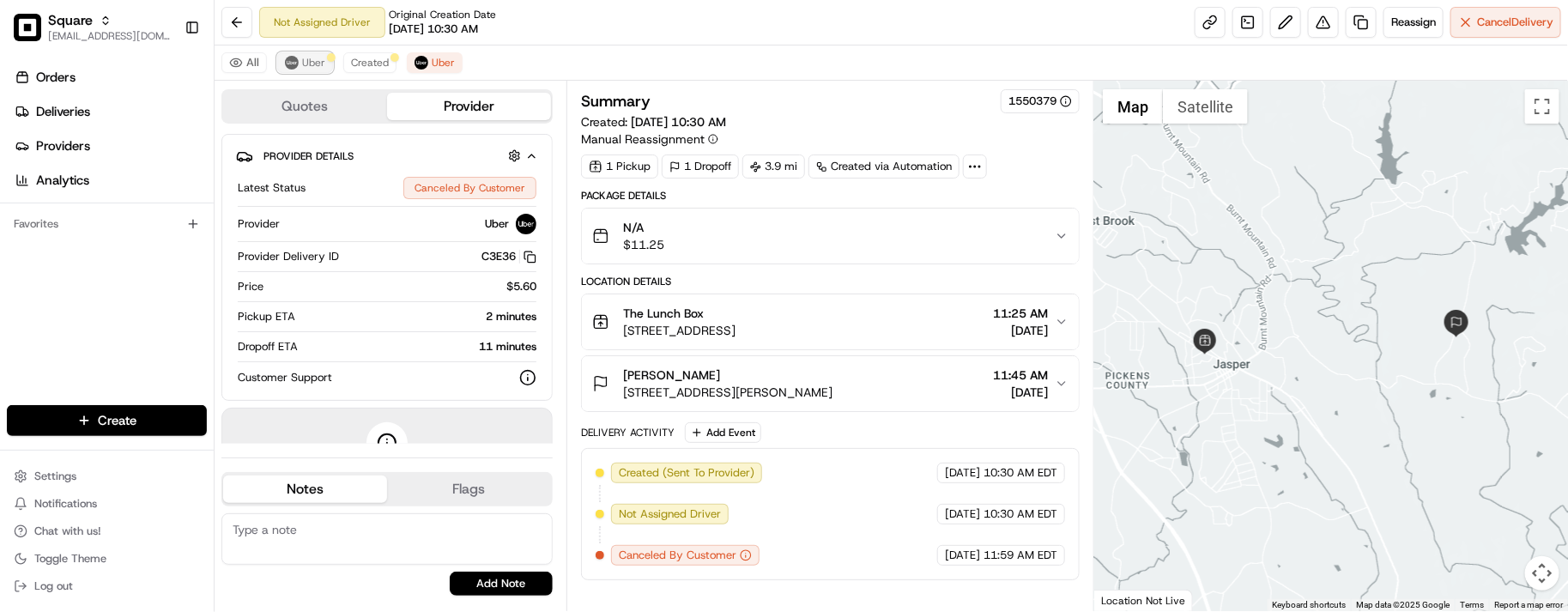 click at bounding box center [331, 58] 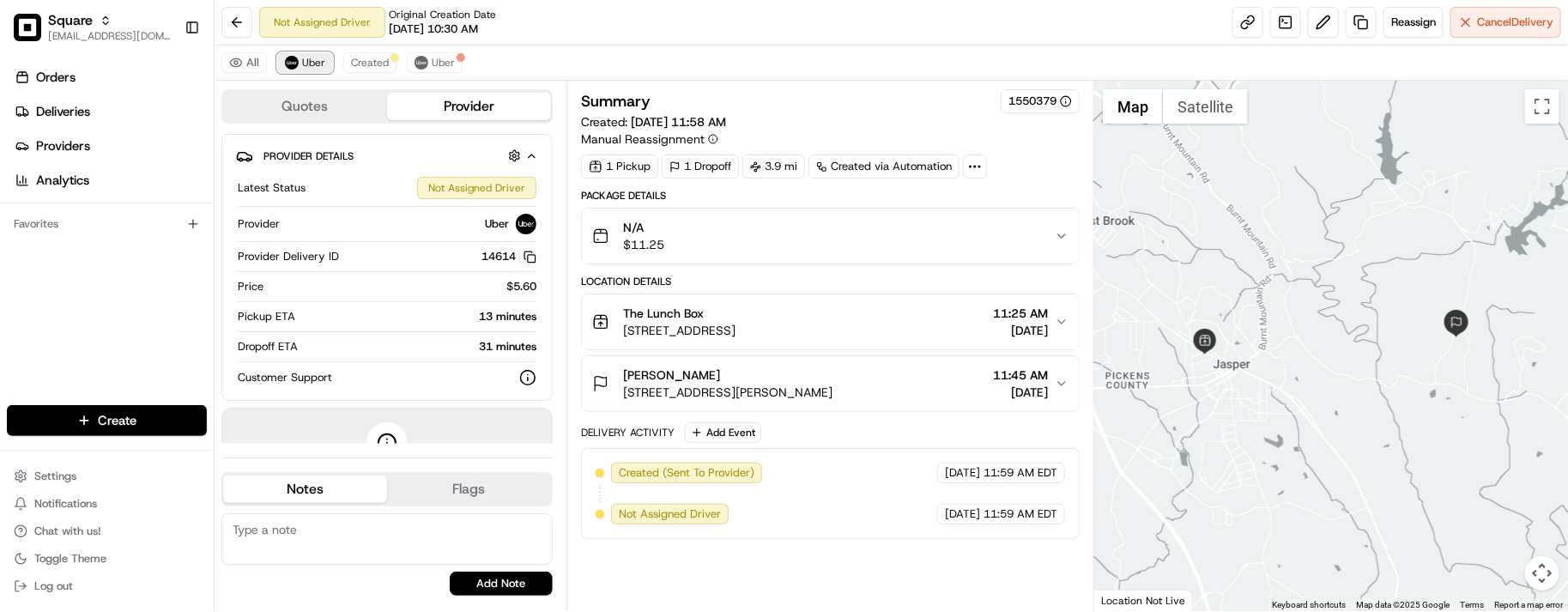 click at bounding box center [292, 63] 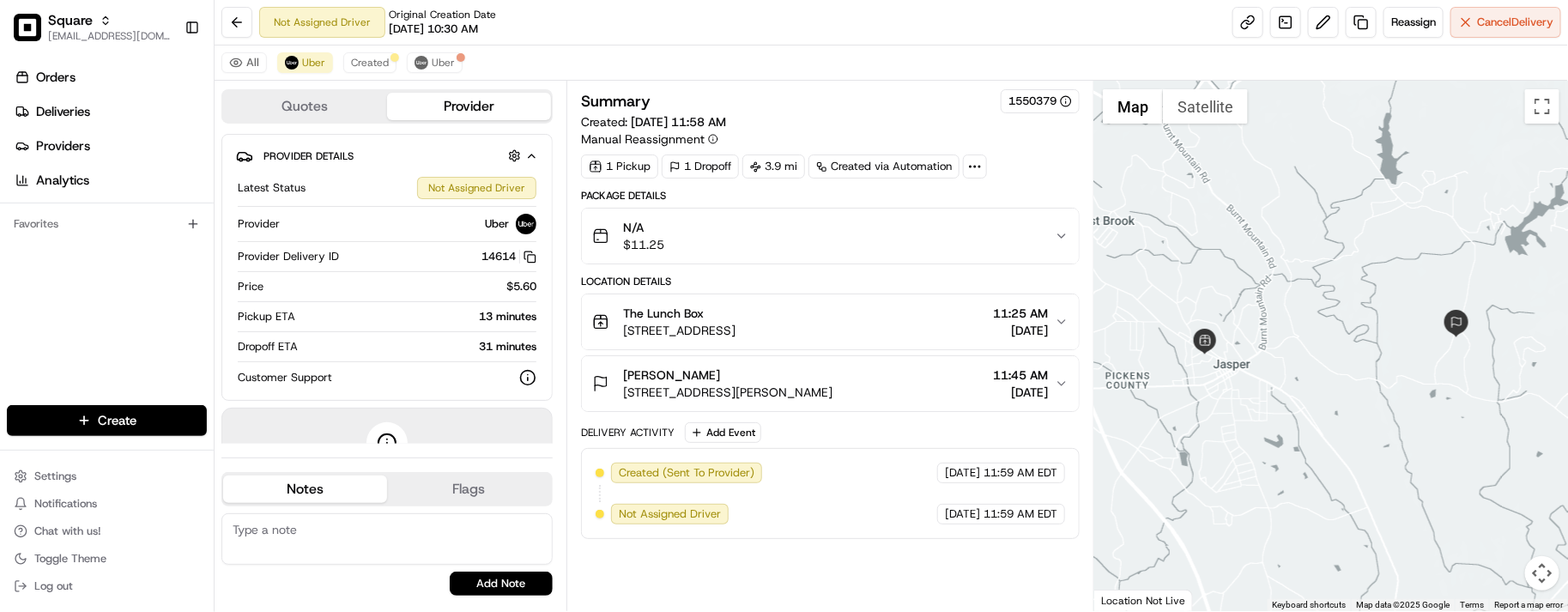 click on "Not Assigned Driver Original Creation Date 07/15/2025 10:30 AM Reassign Cancel  Delivery" at bounding box center [891, 22] 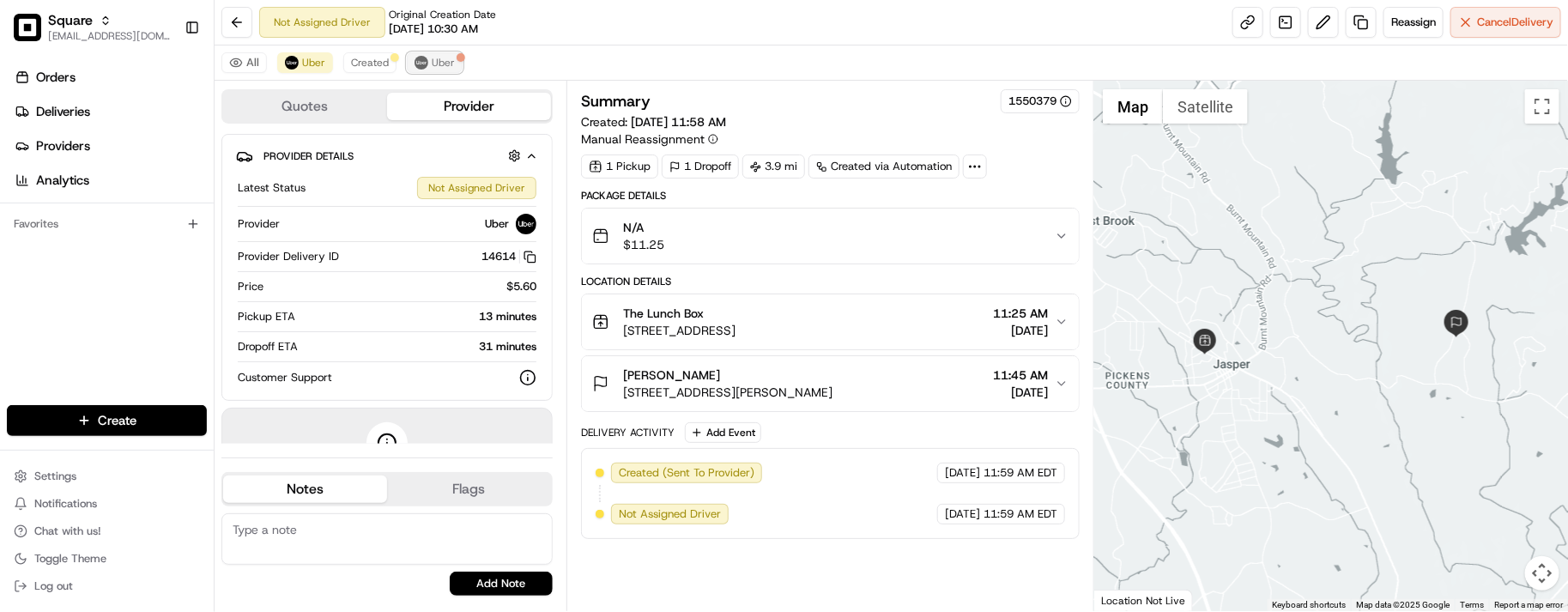 click on "Uber" at bounding box center (443, 63) 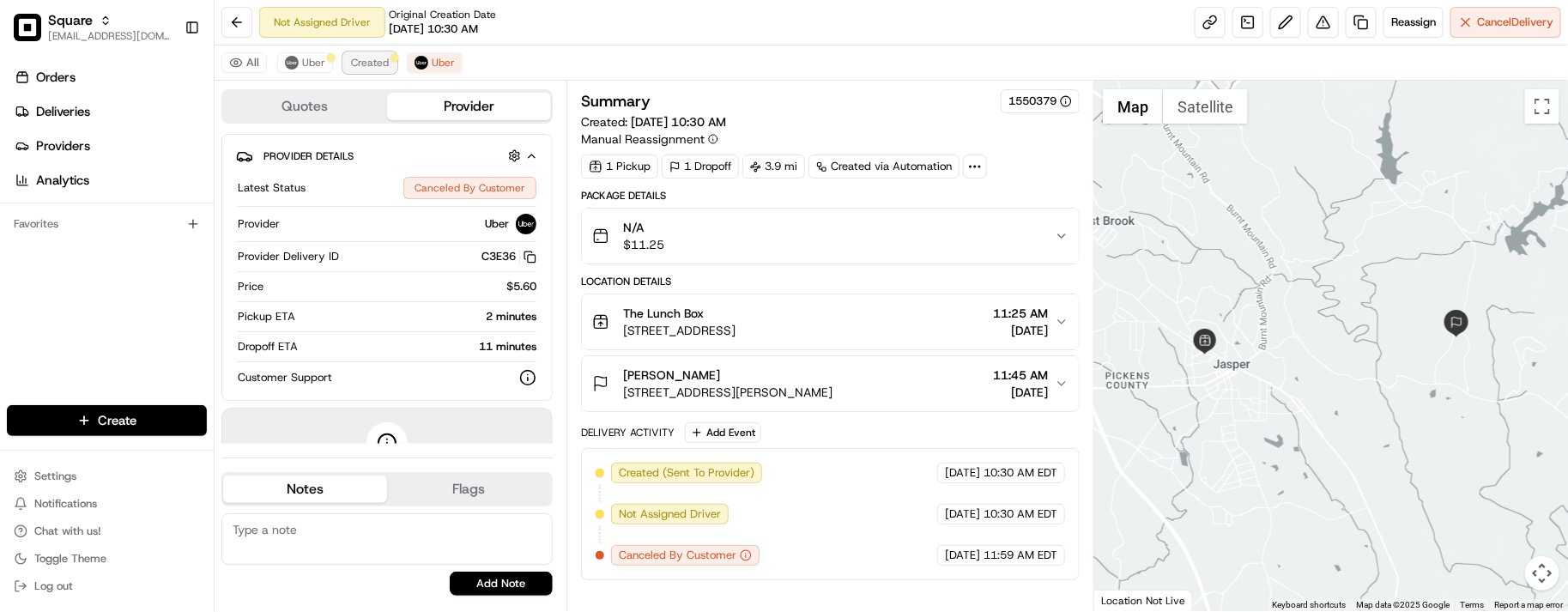click on "Created" at bounding box center (370, 63) 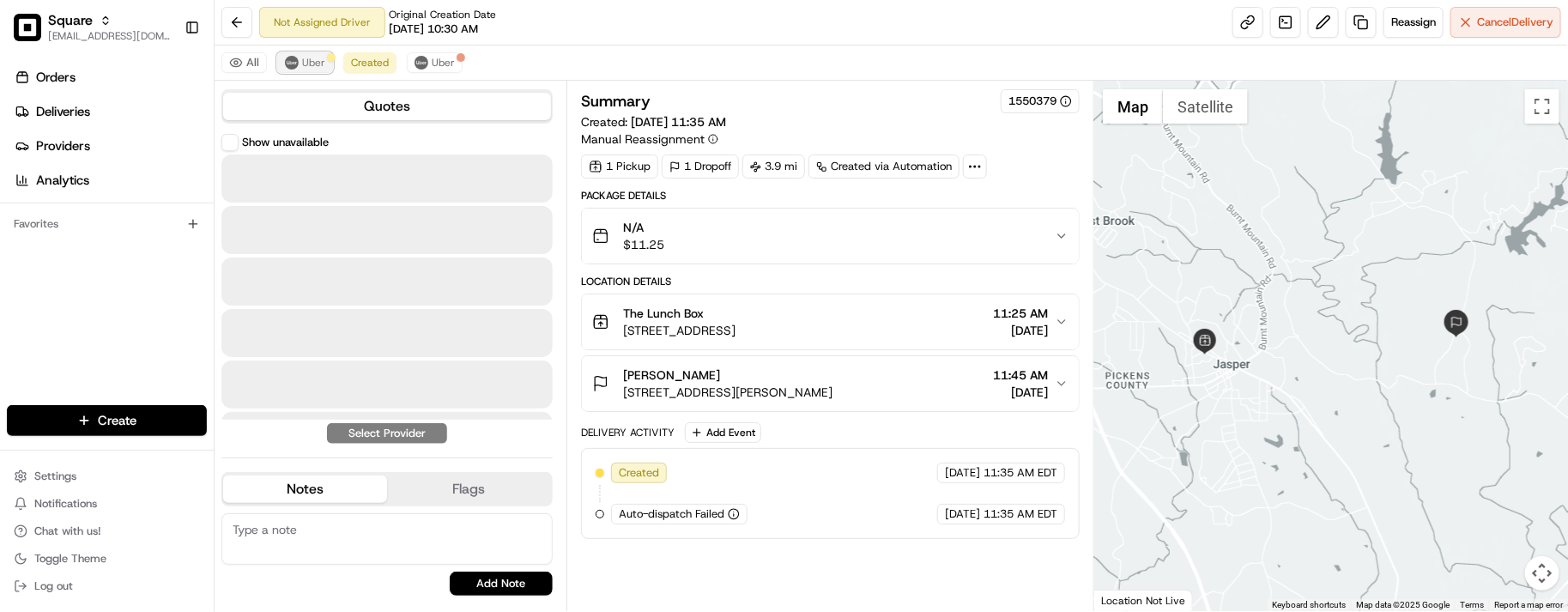 click on "Uber" at bounding box center [313, 63] 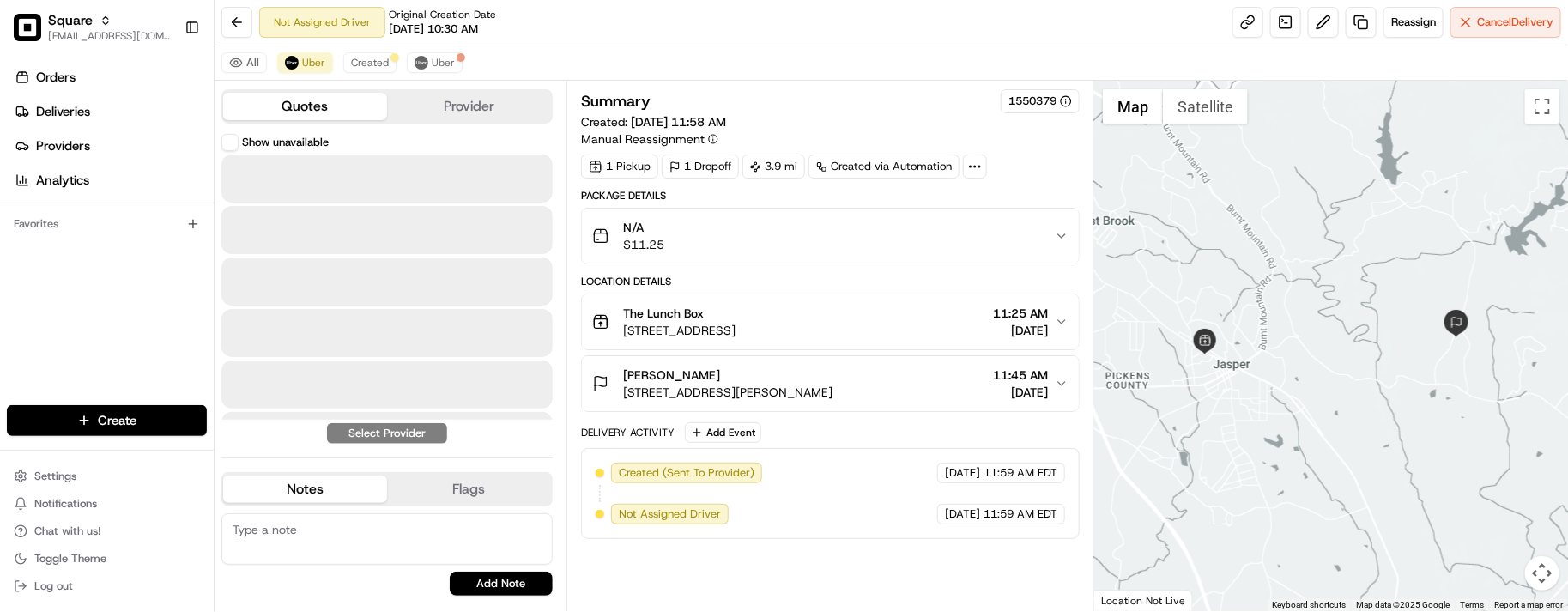 click on "Quotes" at bounding box center (305, 106) 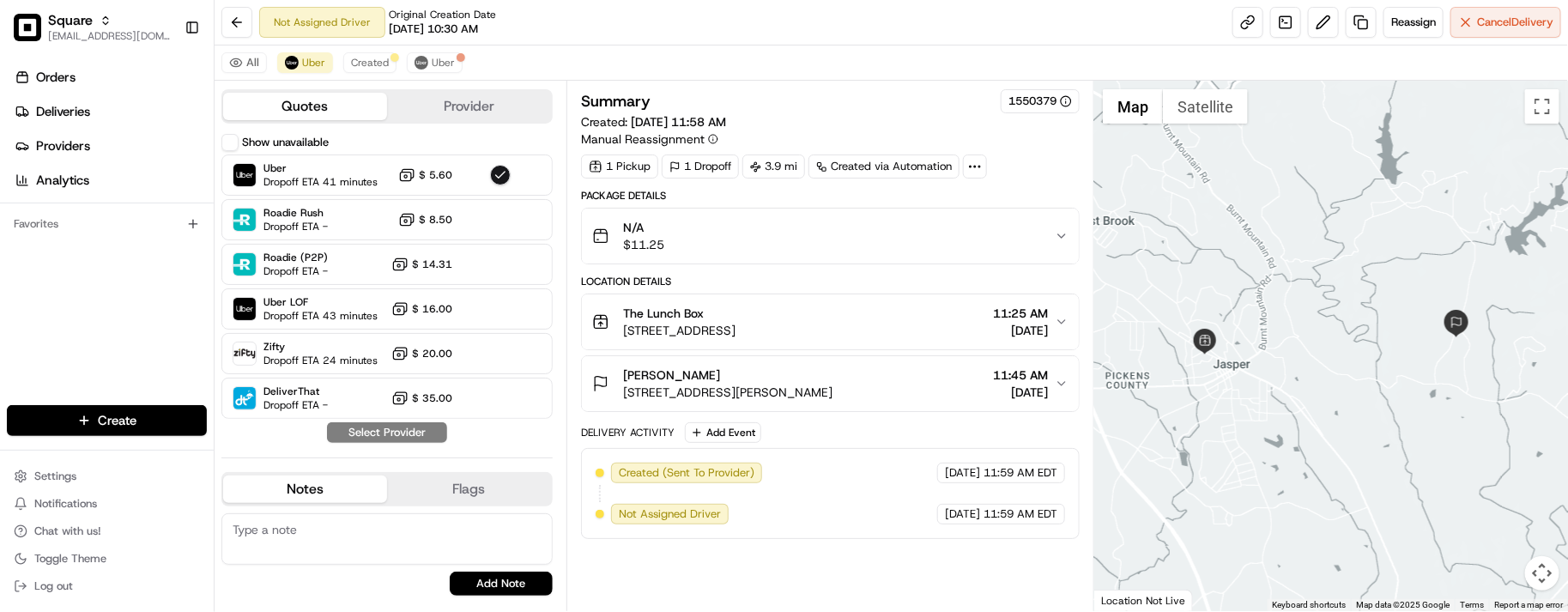 click on "Not Assigned Driver Original Creation Date 07/15/2025 10:30 AM Reassign Cancel  Delivery" at bounding box center [891, 22] 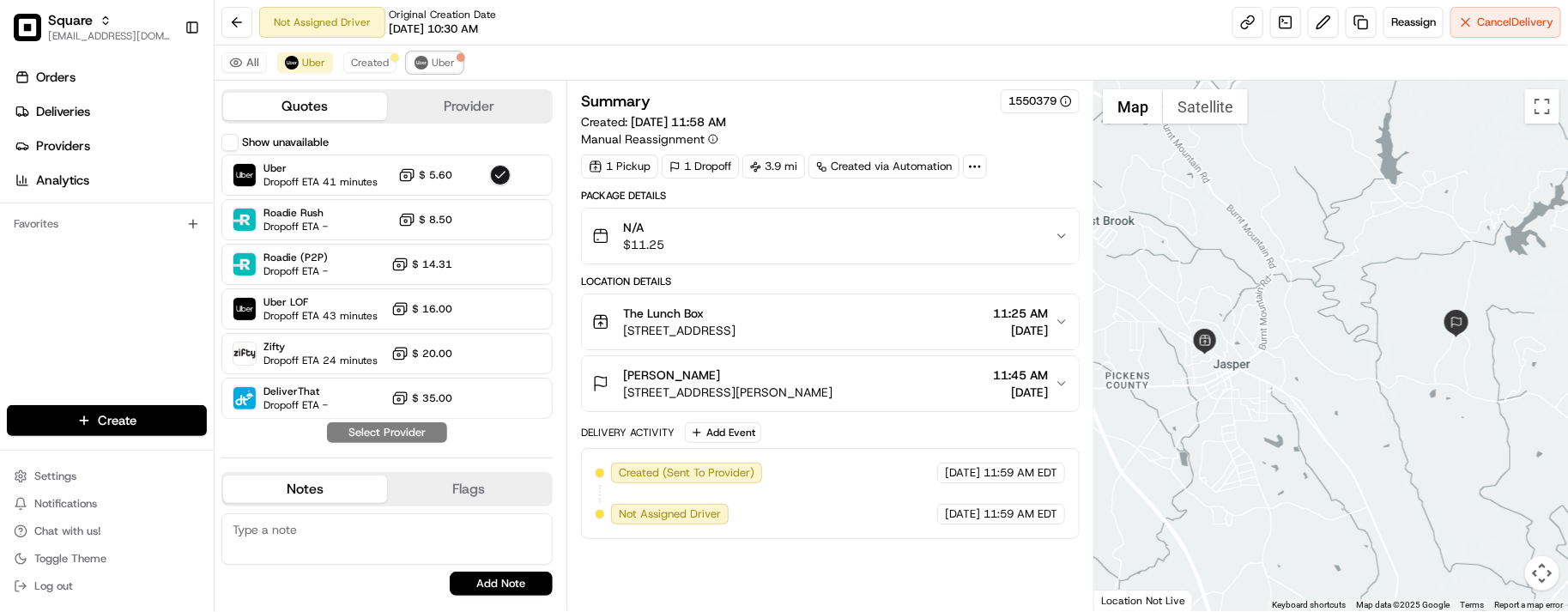 click on "All Uber Created Uber" at bounding box center [891, 63] 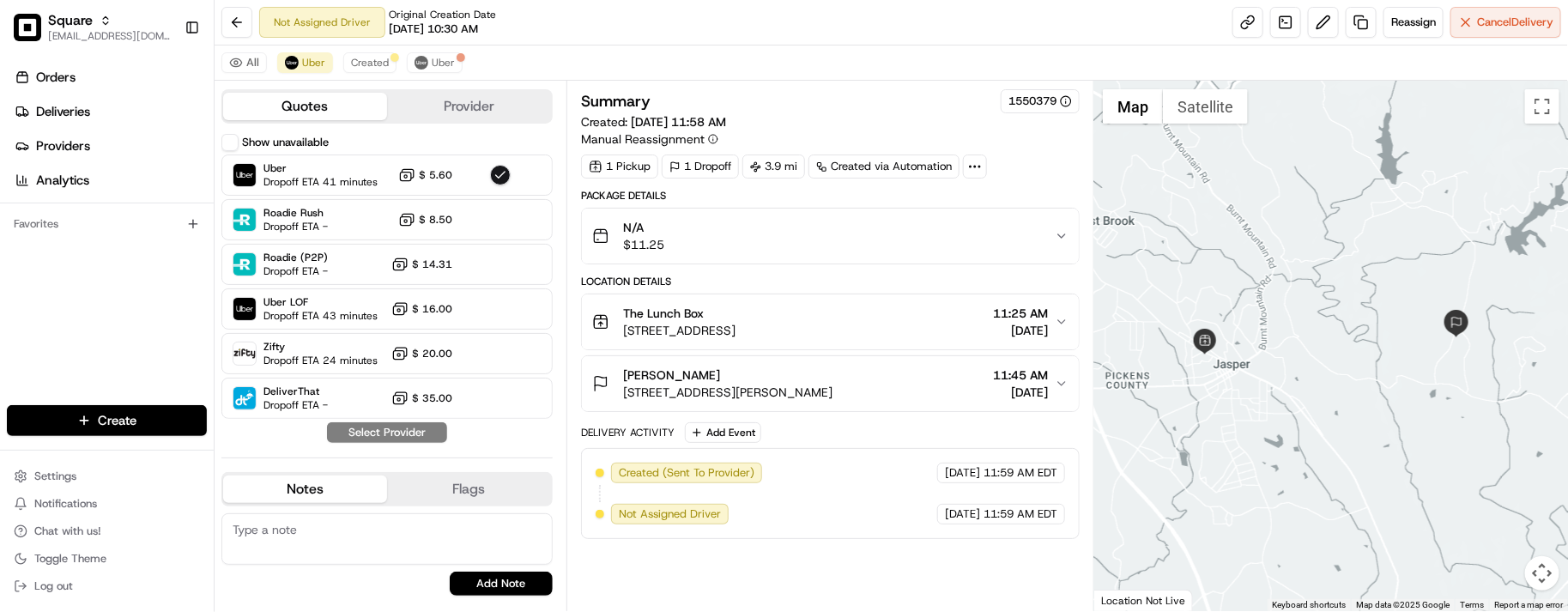 click on "Summary" at bounding box center (615, 101) 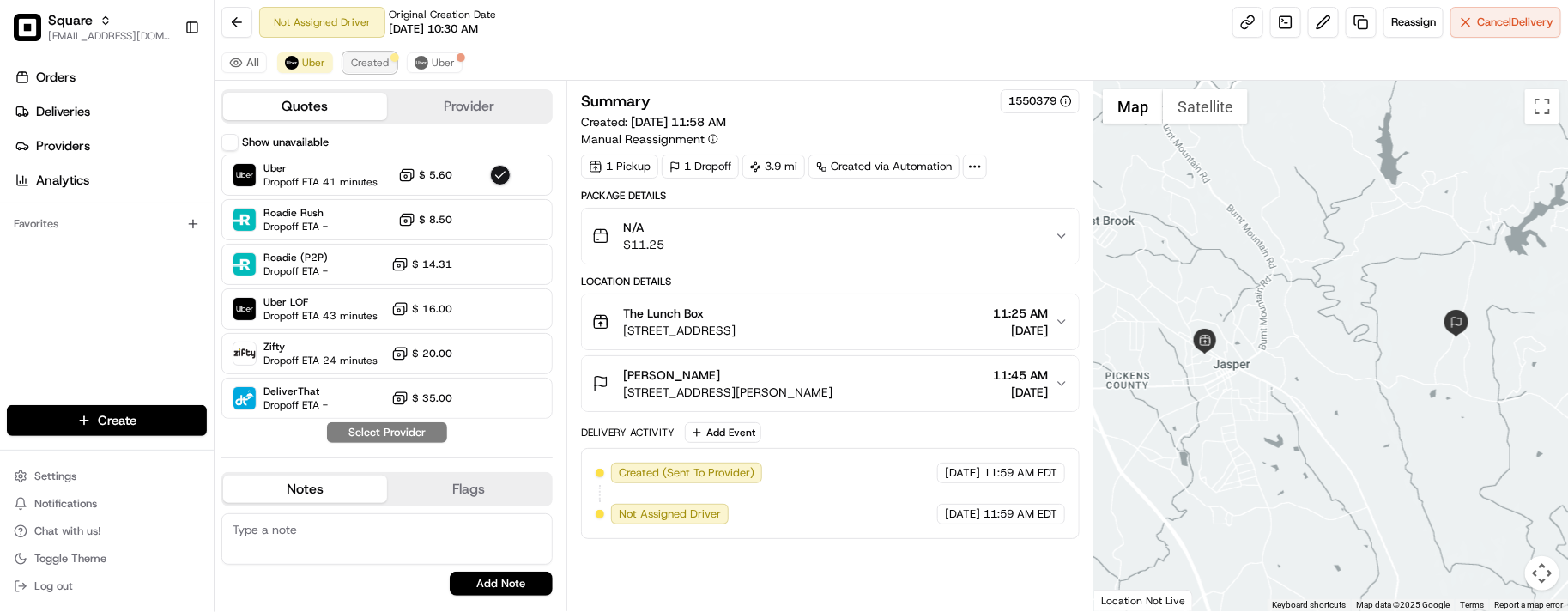 click on "Created" at bounding box center [370, 63] 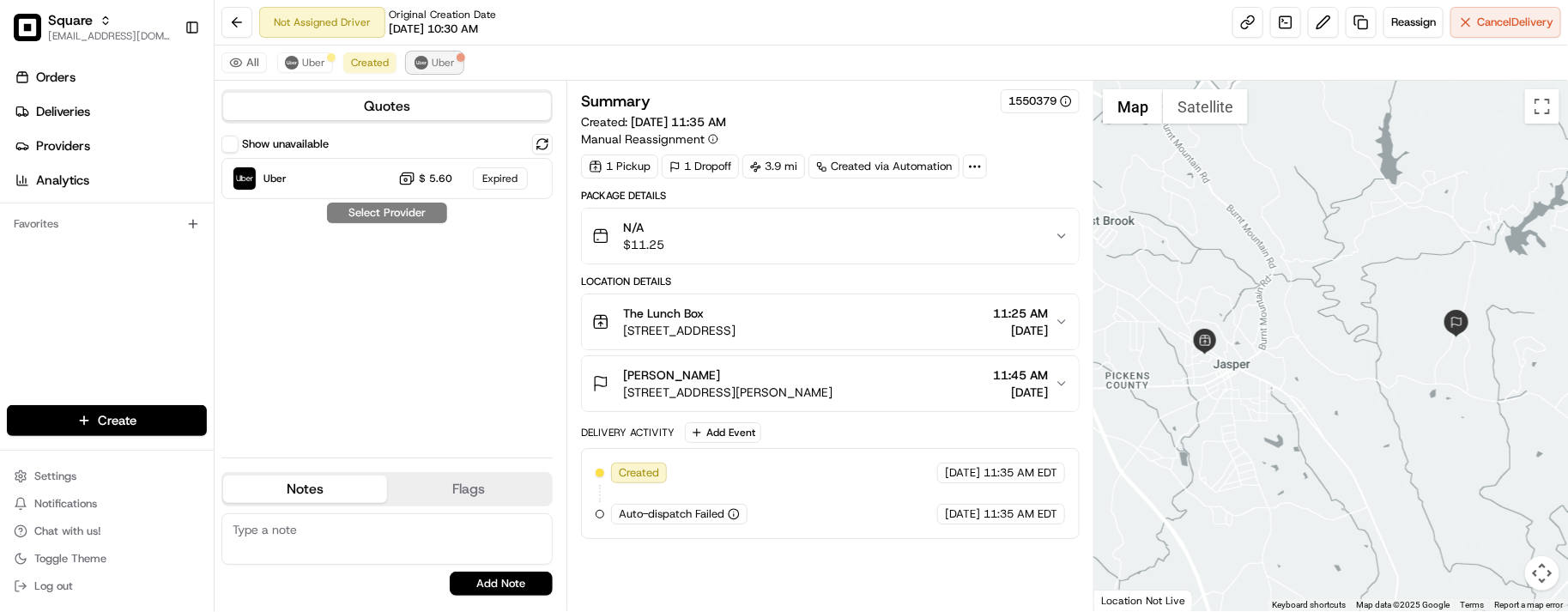 click on "Uber" at bounding box center (434, 63) 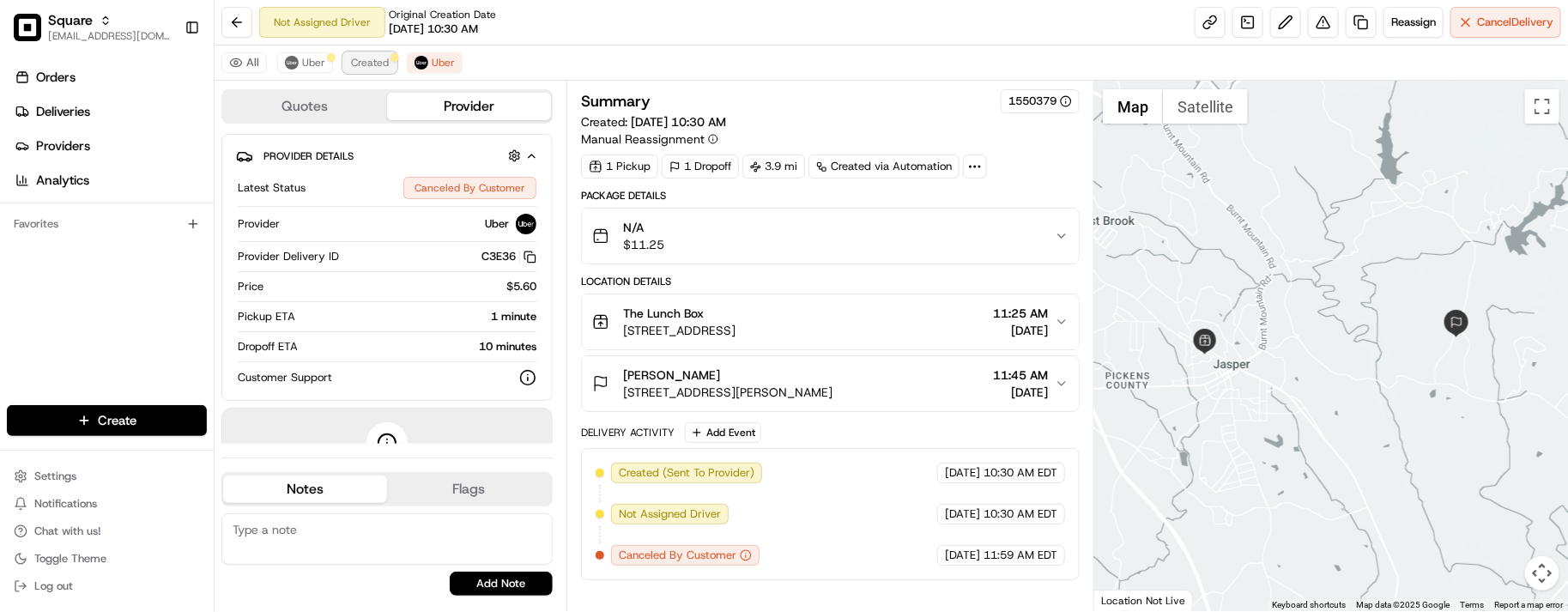 click on "Created" at bounding box center [370, 63] 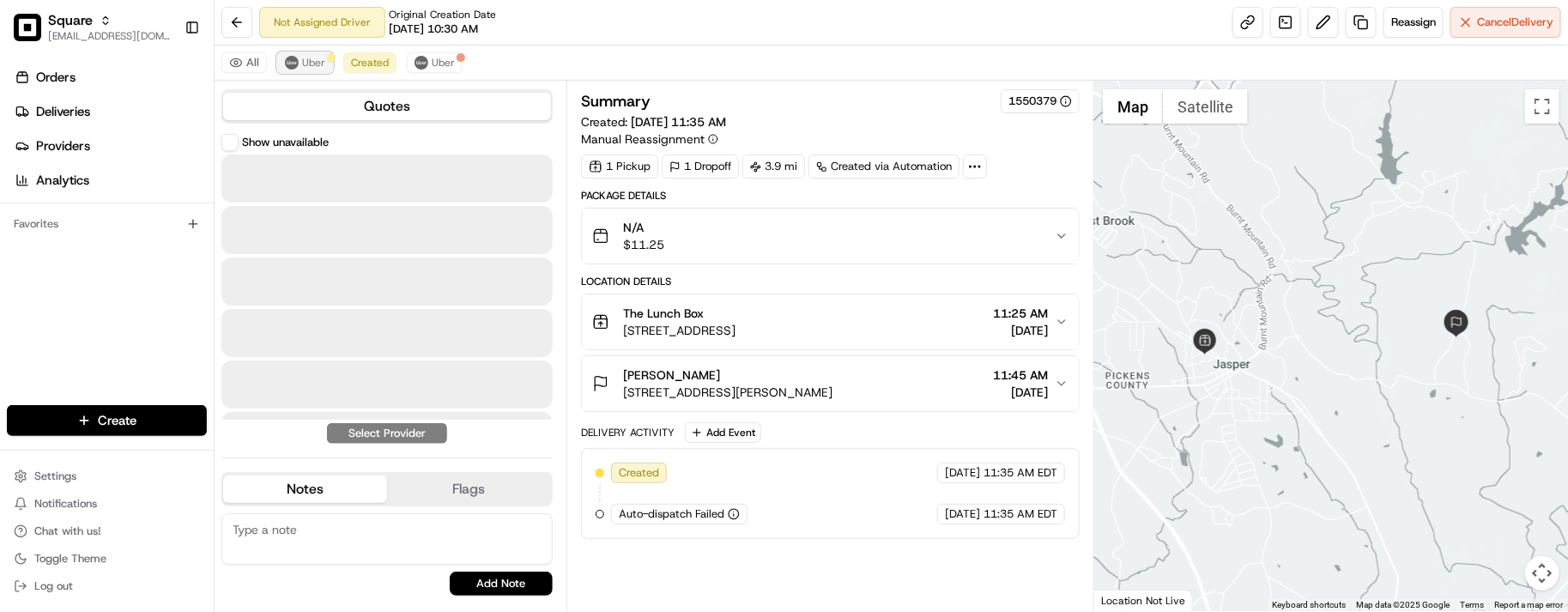 click on "Uber" at bounding box center [305, 63] 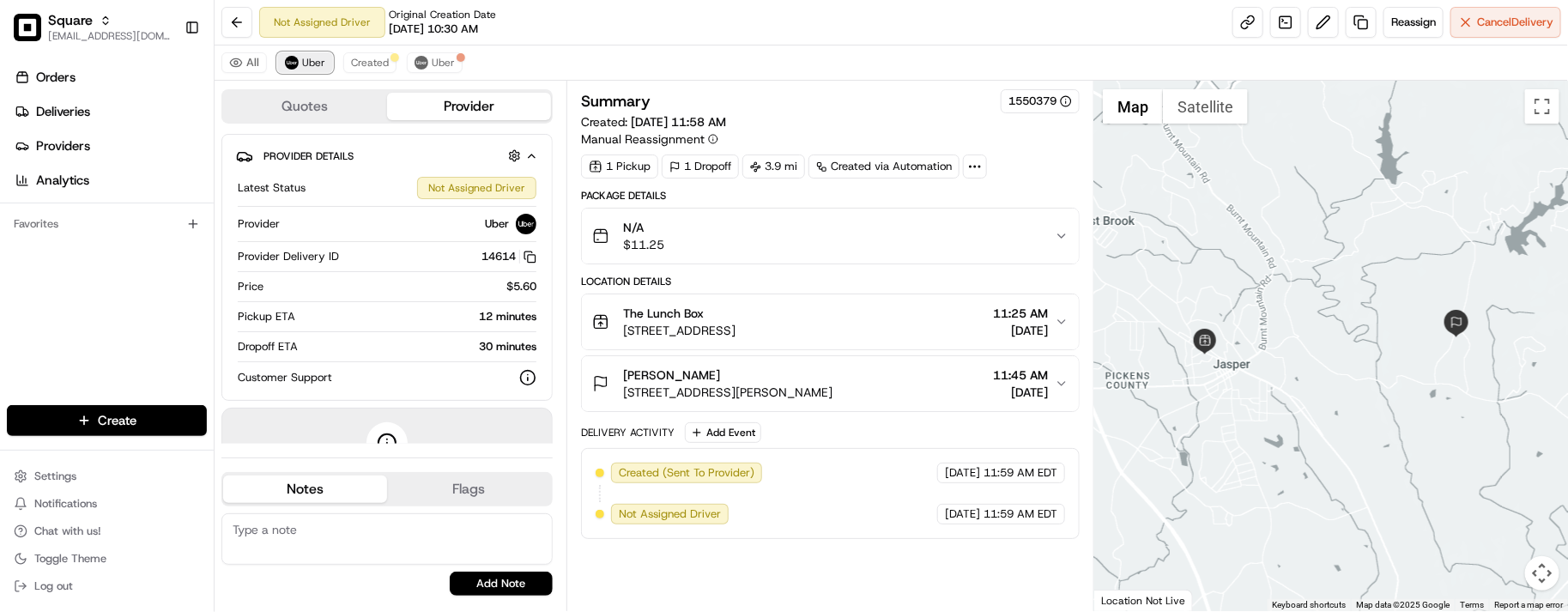 click on "Uber" at bounding box center [305, 63] 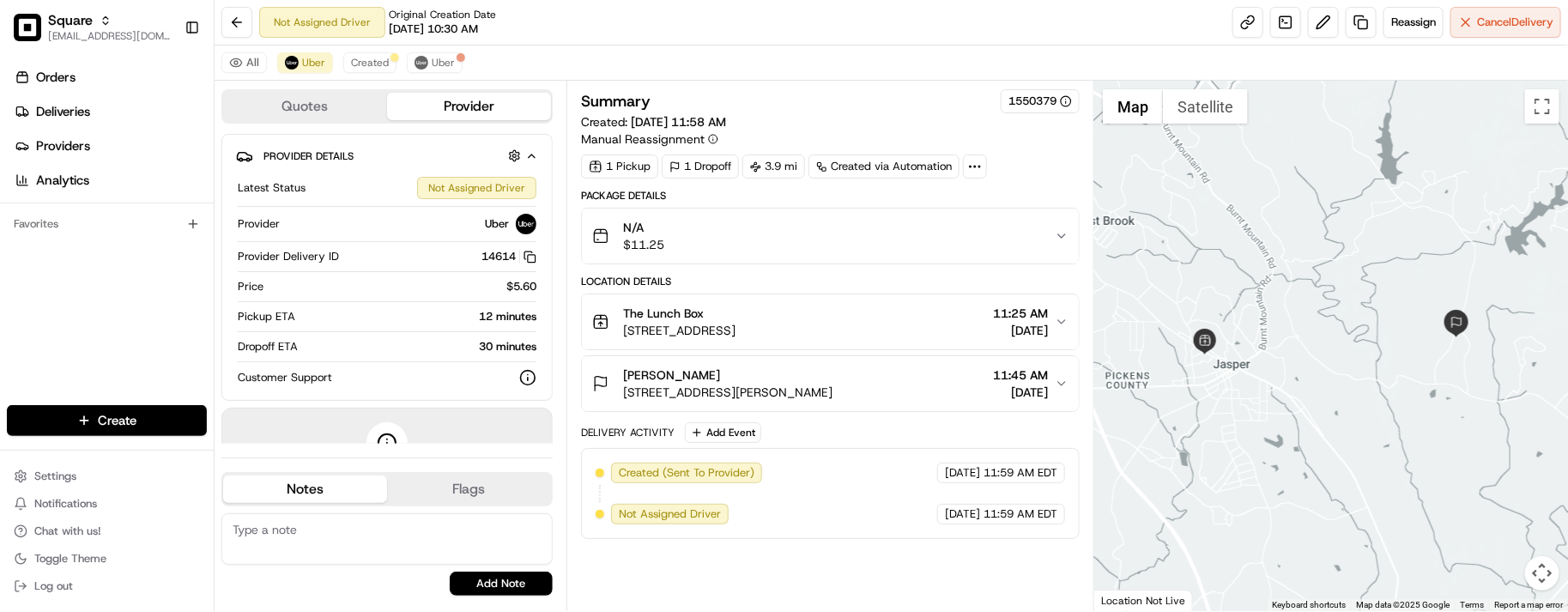 click on "All Uber Created Uber" at bounding box center (891, 63) 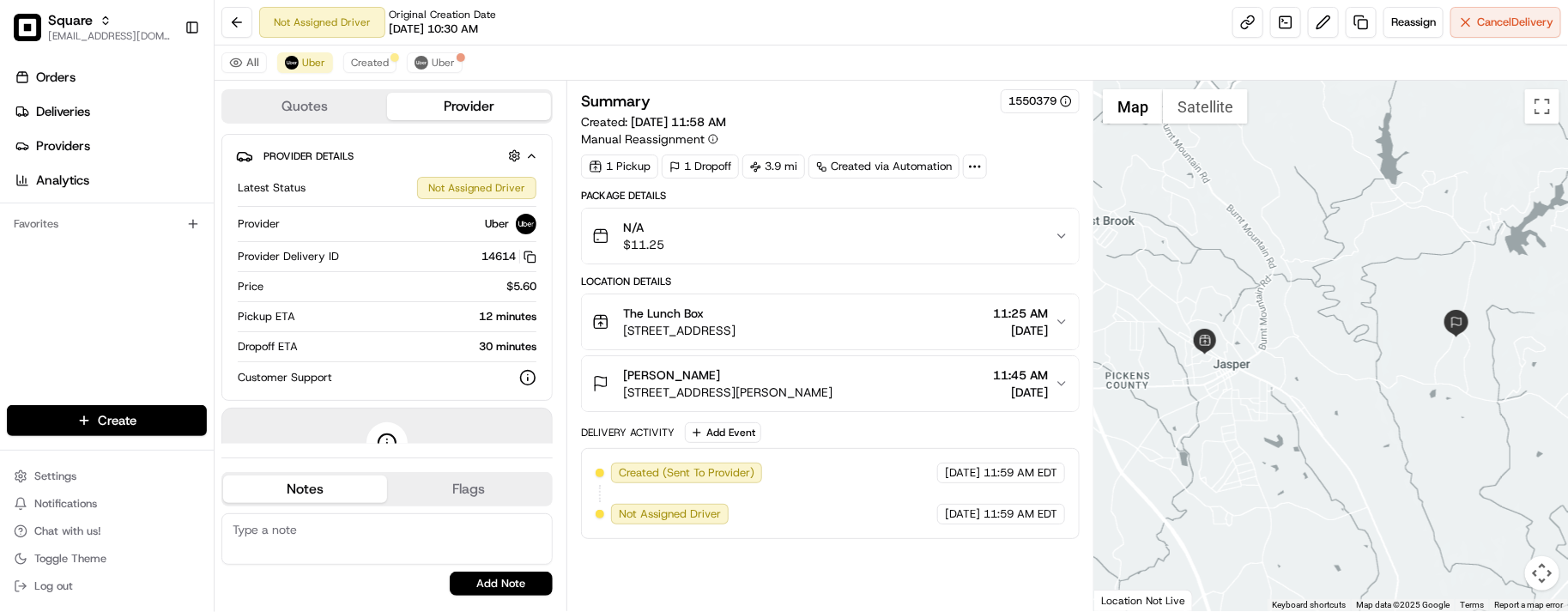 click on "Summary 1550379" at bounding box center [830, 101] 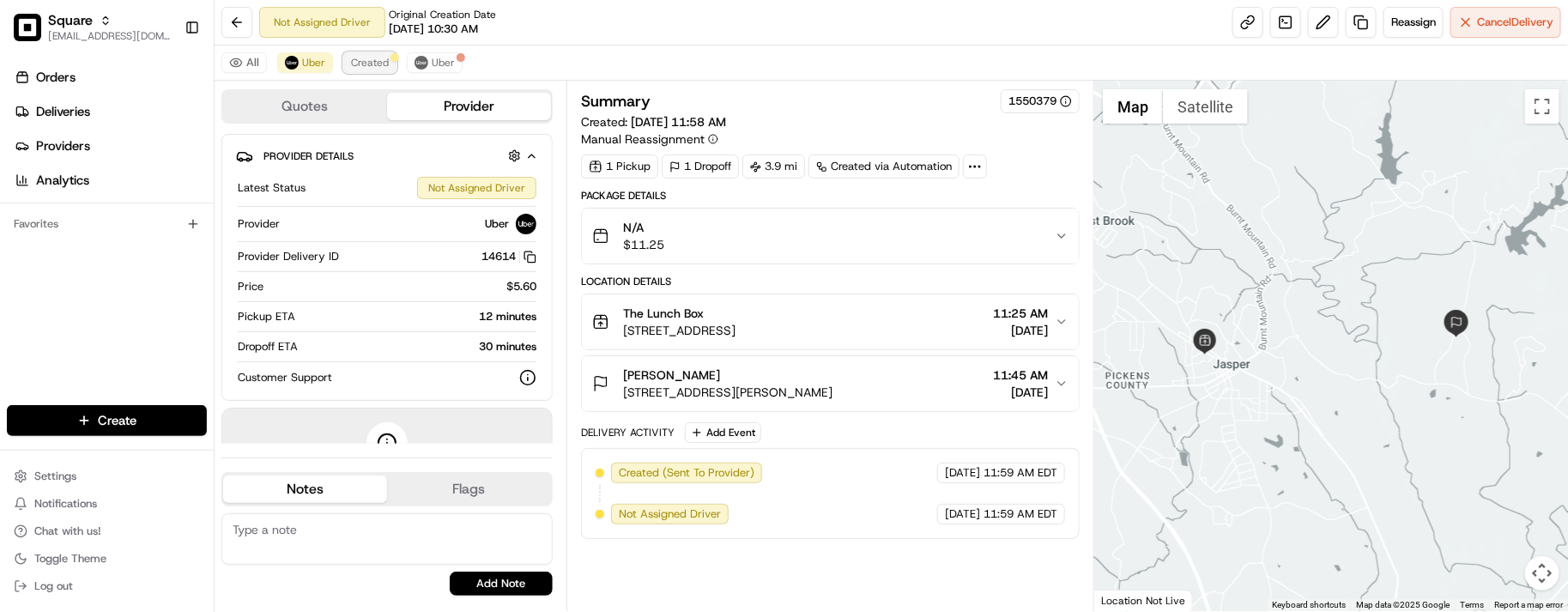 click on "Created" at bounding box center (370, 63) 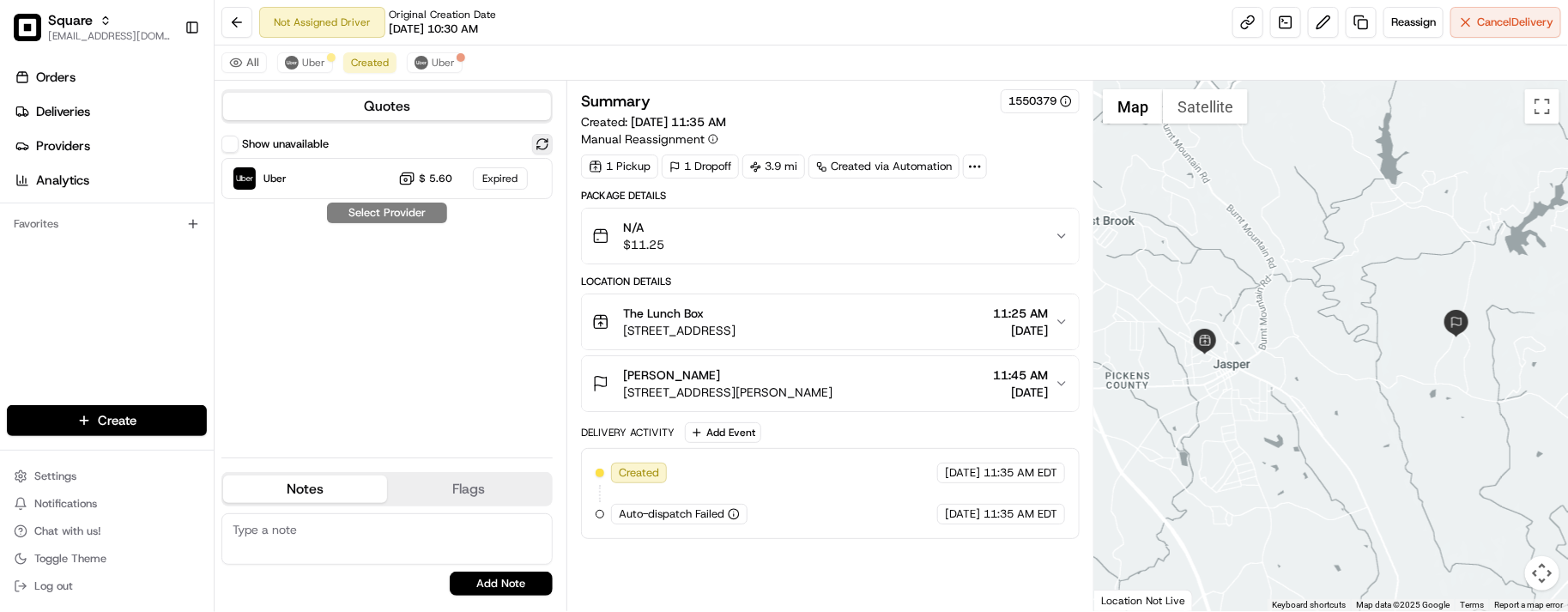 click at bounding box center (542, 144) 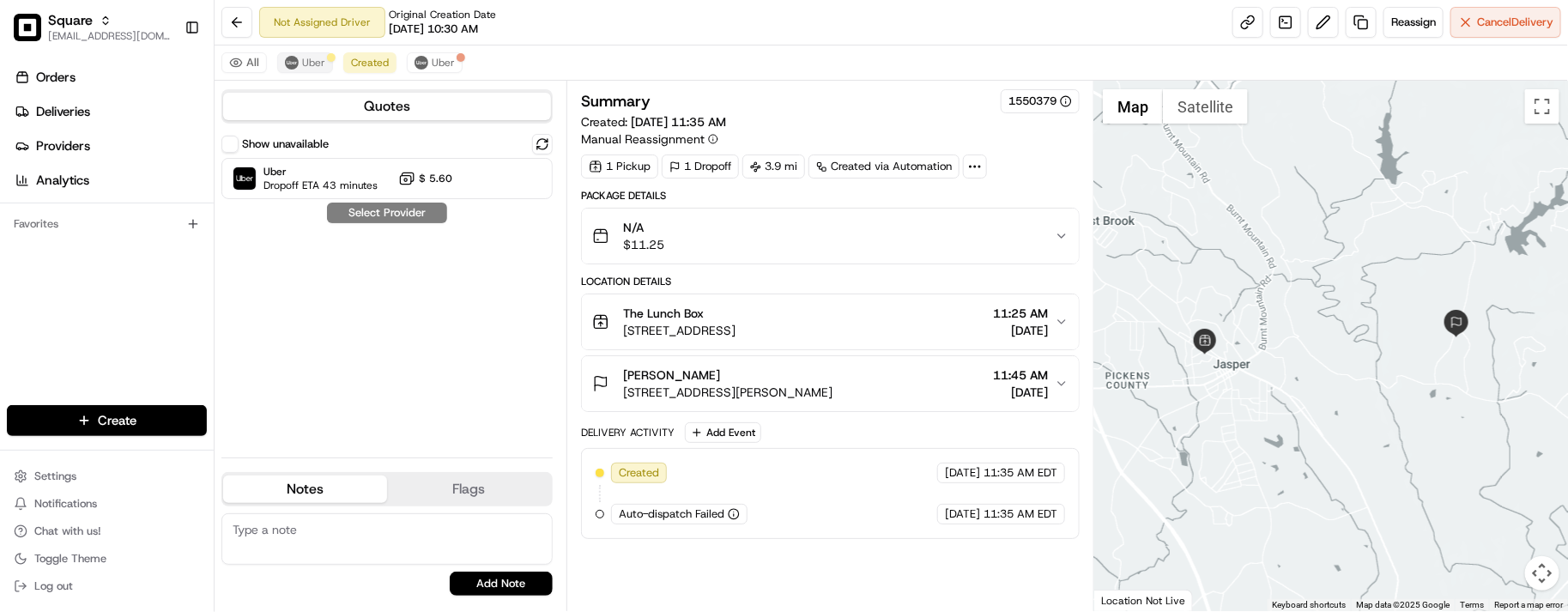 click on "All Uber Created Uber" at bounding box center [891, 63] 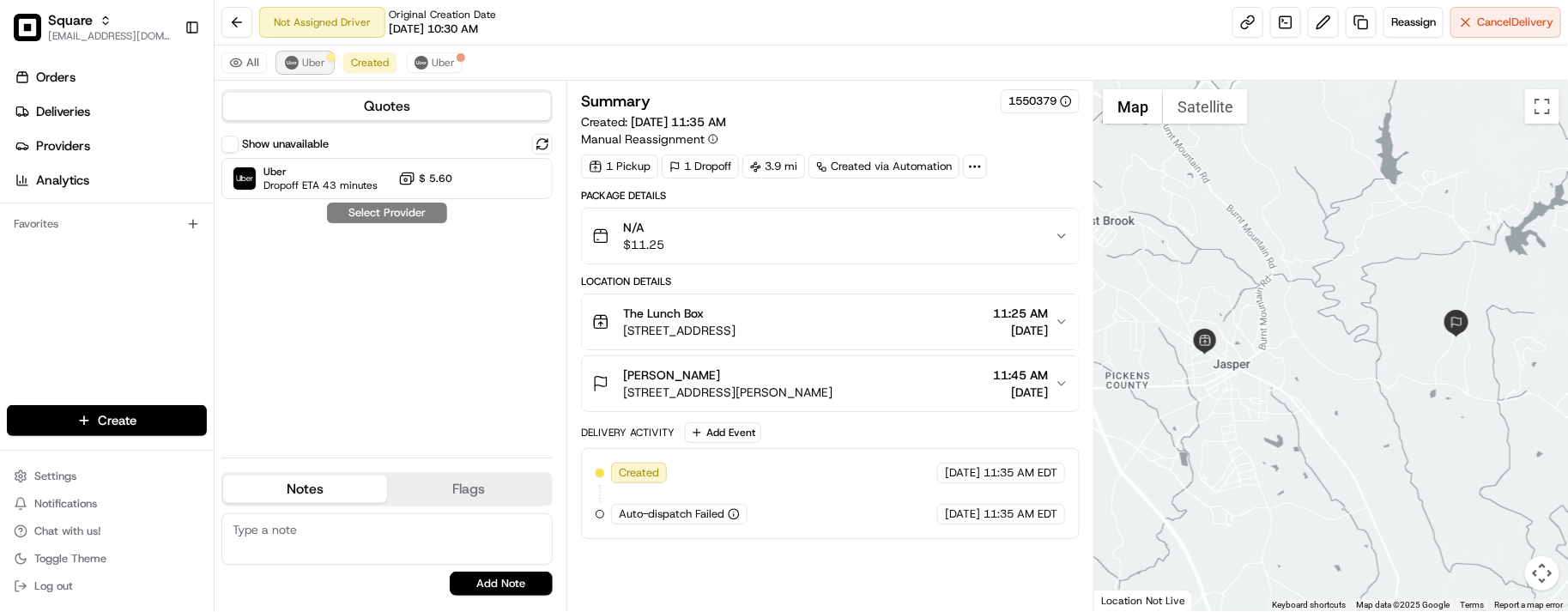 drag, startPoint x: 315, startPoint y: 58, endPoint x: 352, endPoint y: 49, distance: 38.07887 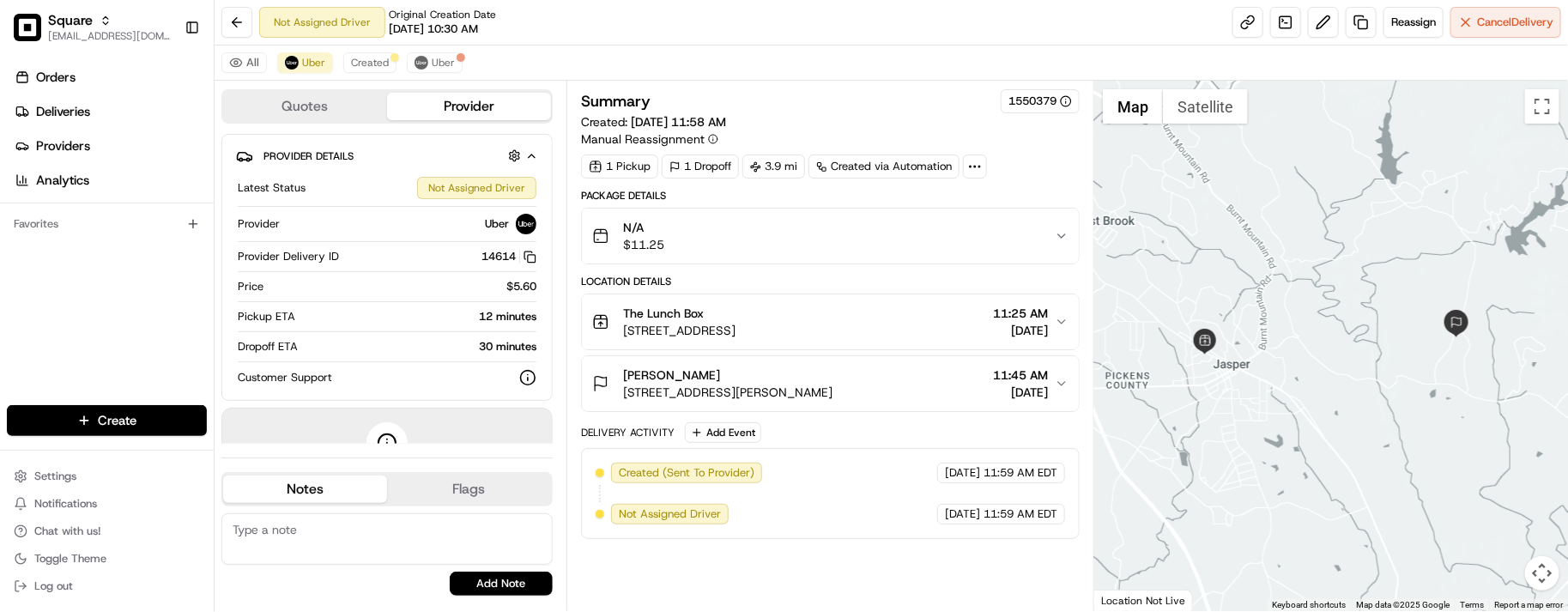 click on "All Uber Created Uber" at bounding box center (891, 63) 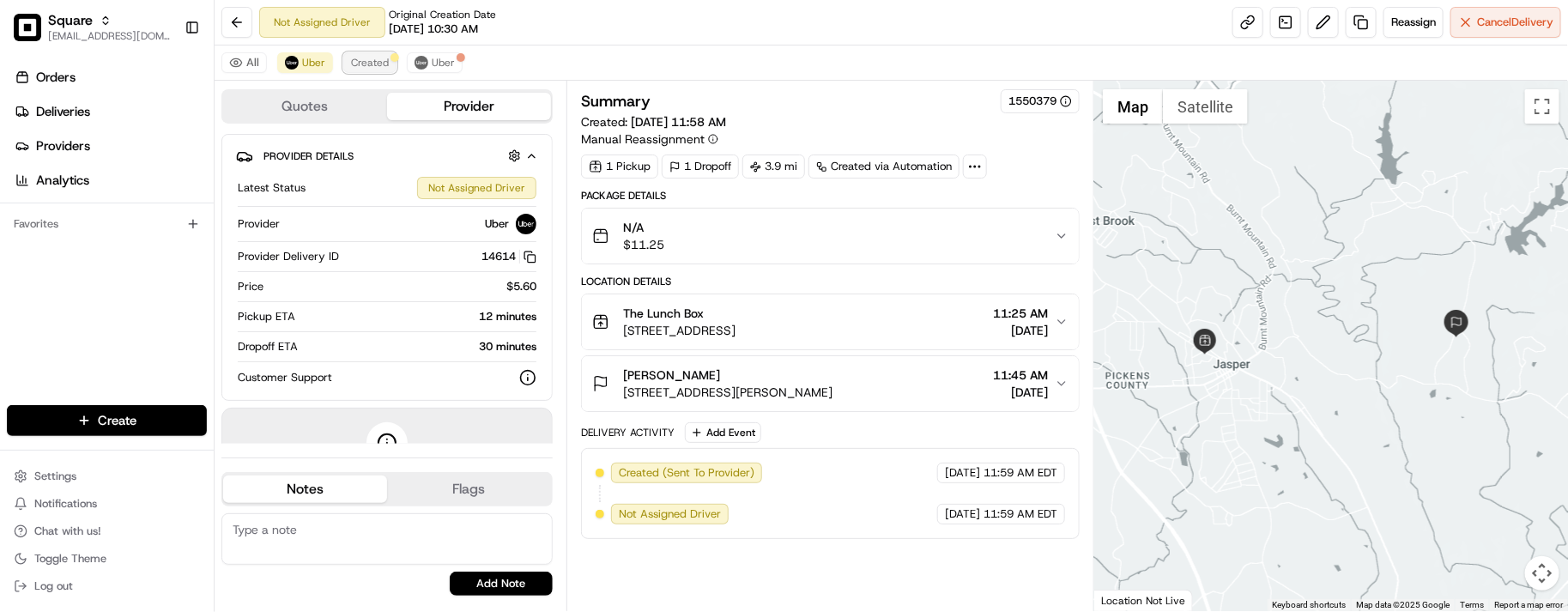 click on "Created" at bounding box center (370, 63) 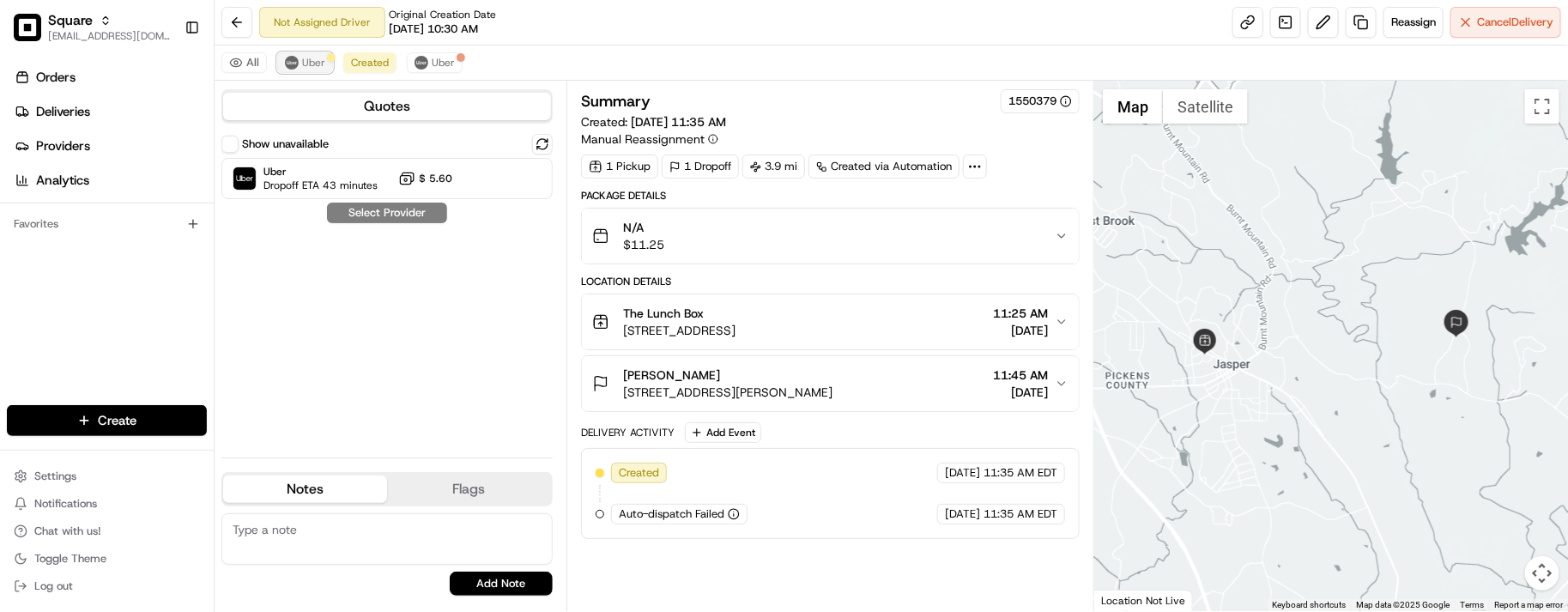 click on "Uber" at bounding box center [305, 63] 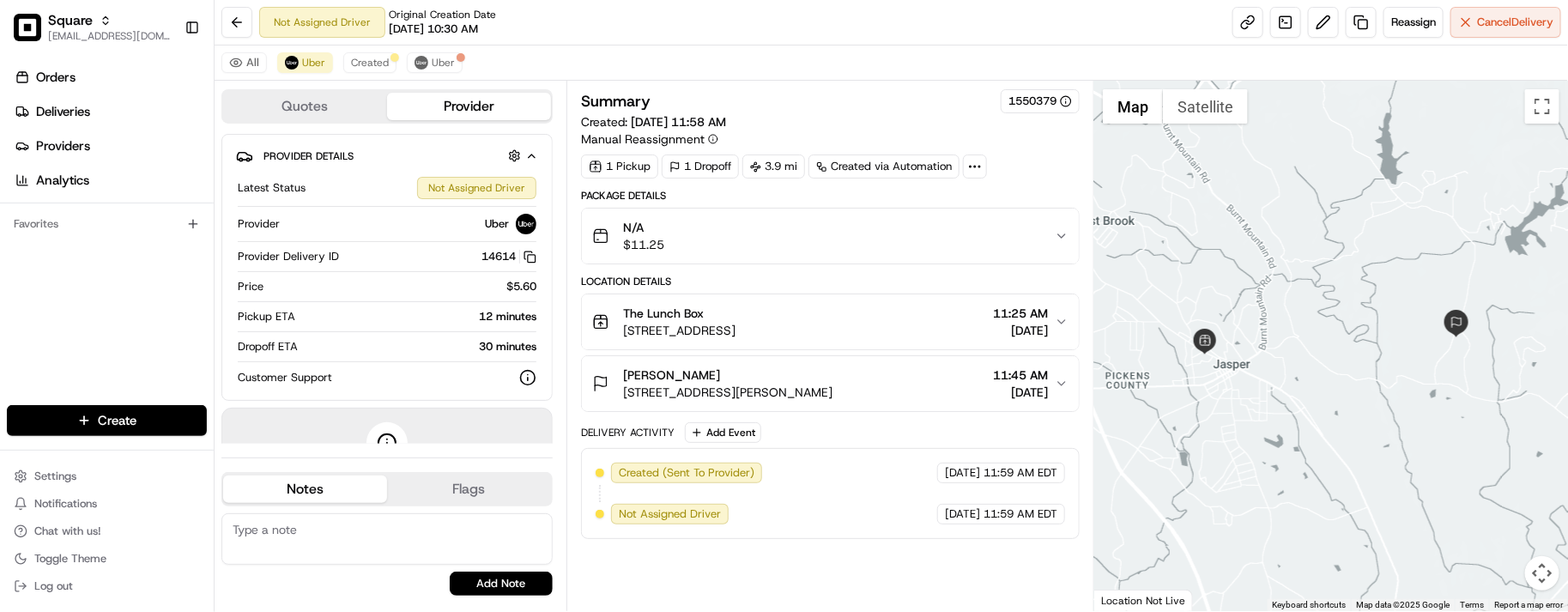 click on "Quotes" at bounding box center (305, 106) 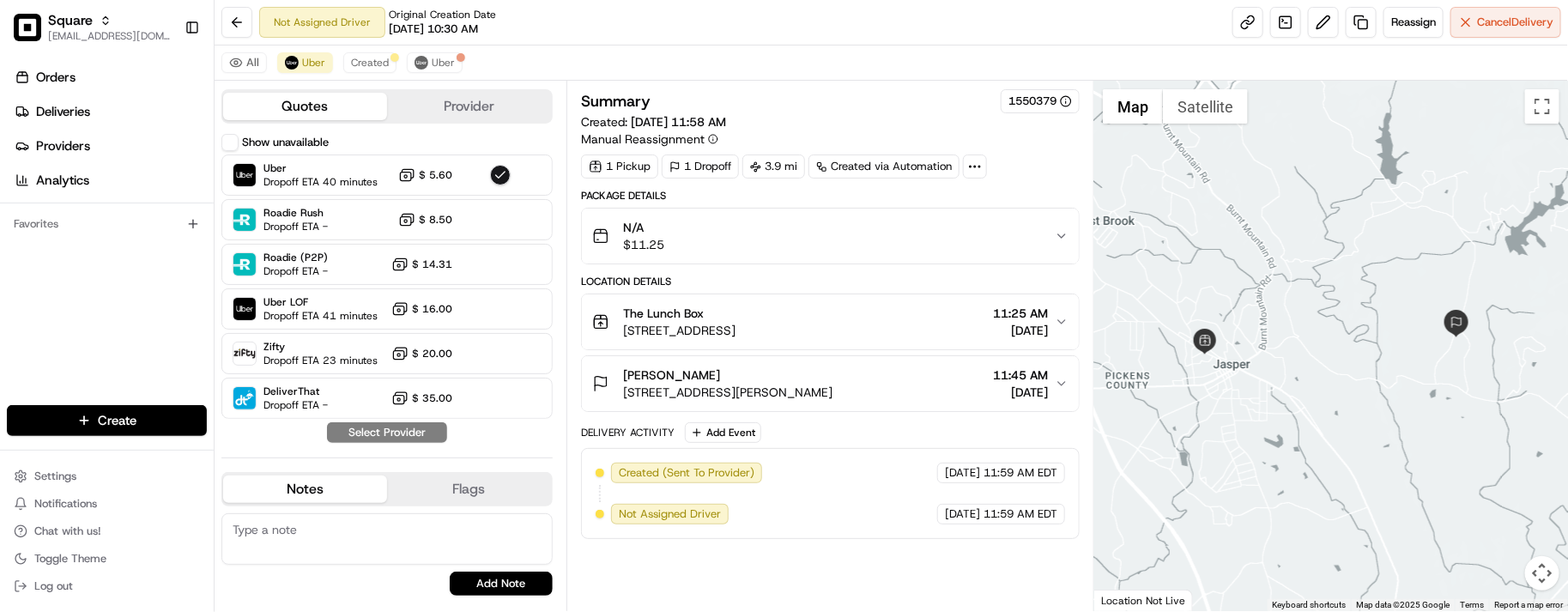 click on "Quotes" at bounding box center (305, 106) 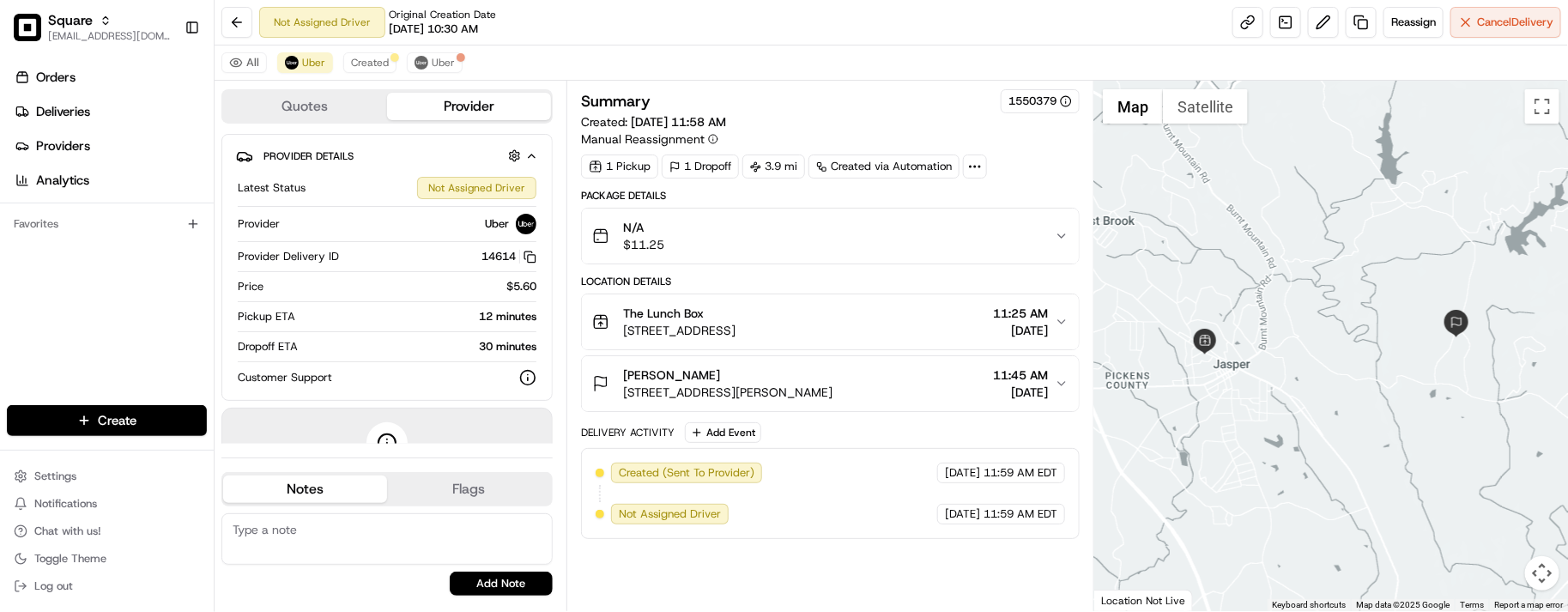 click on "Quotes" at bounding box center (305, 106) 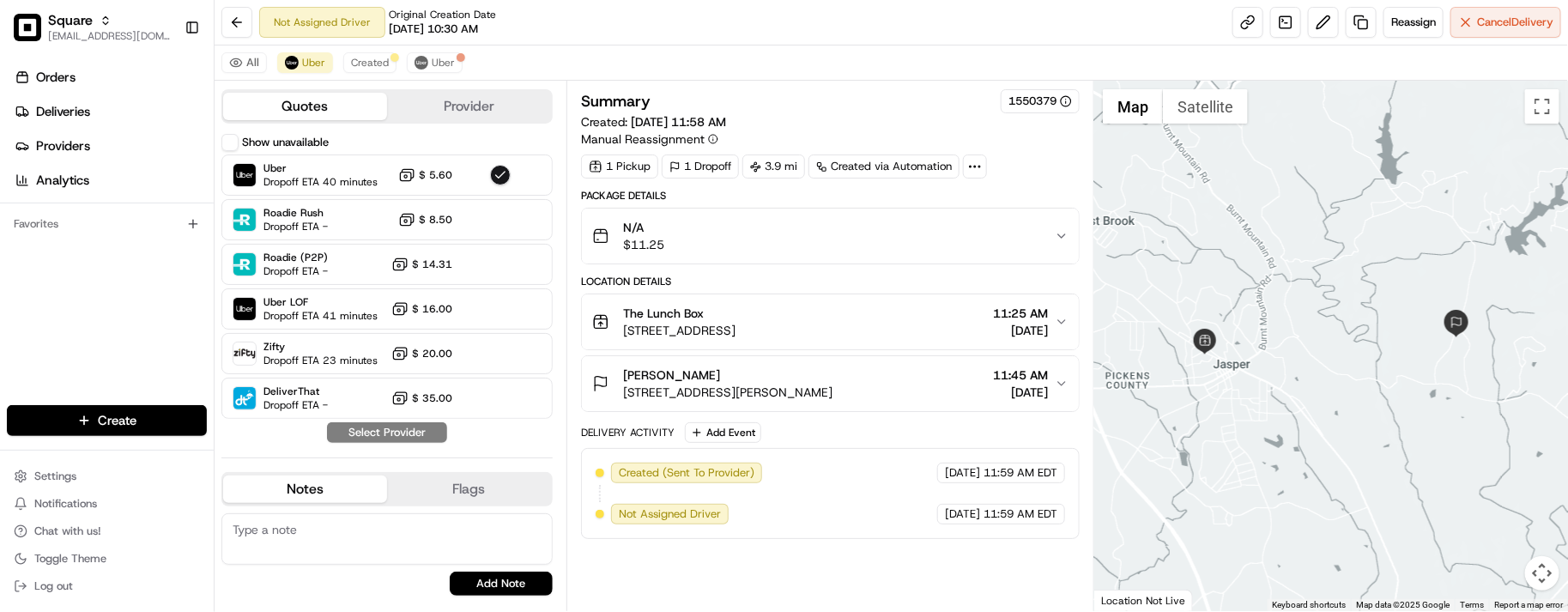 click on "All Uber Created Uber" at bounding box center [891, 63] 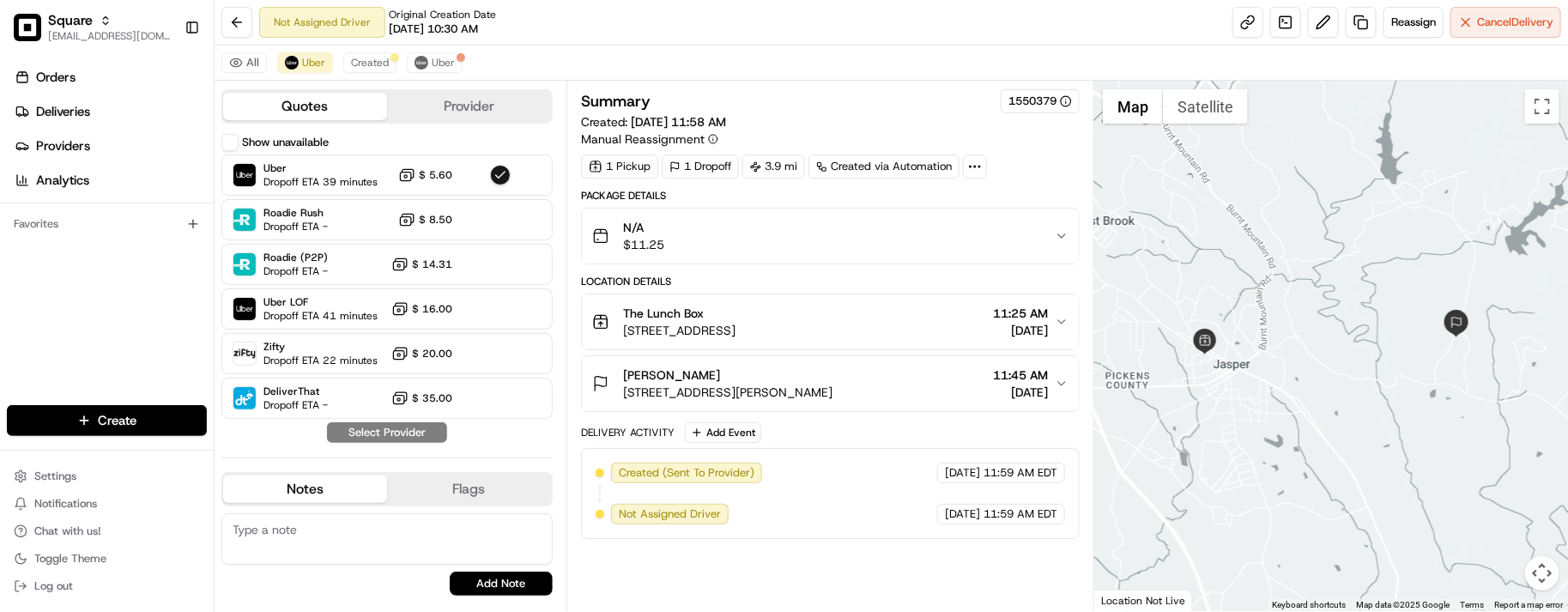 click on "All Uber Created Uber" at bounding box center [891, 63] 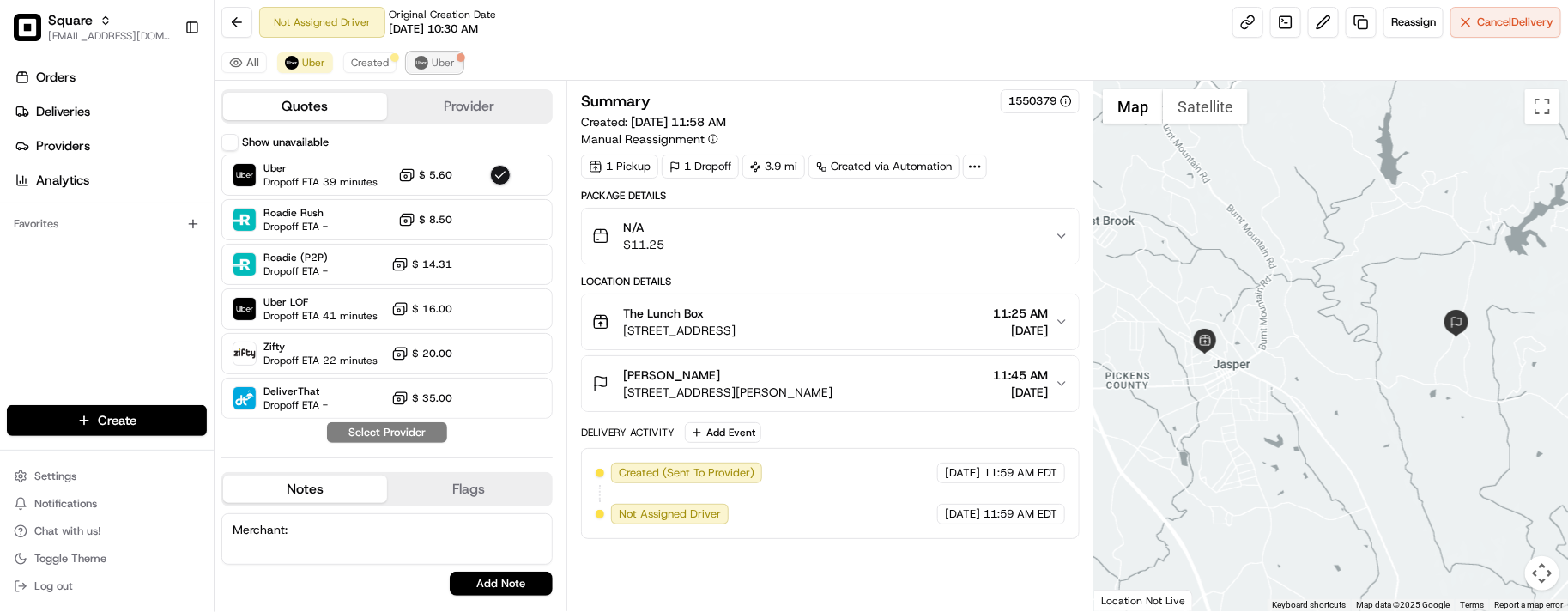 click at bounding box center (421, 63) 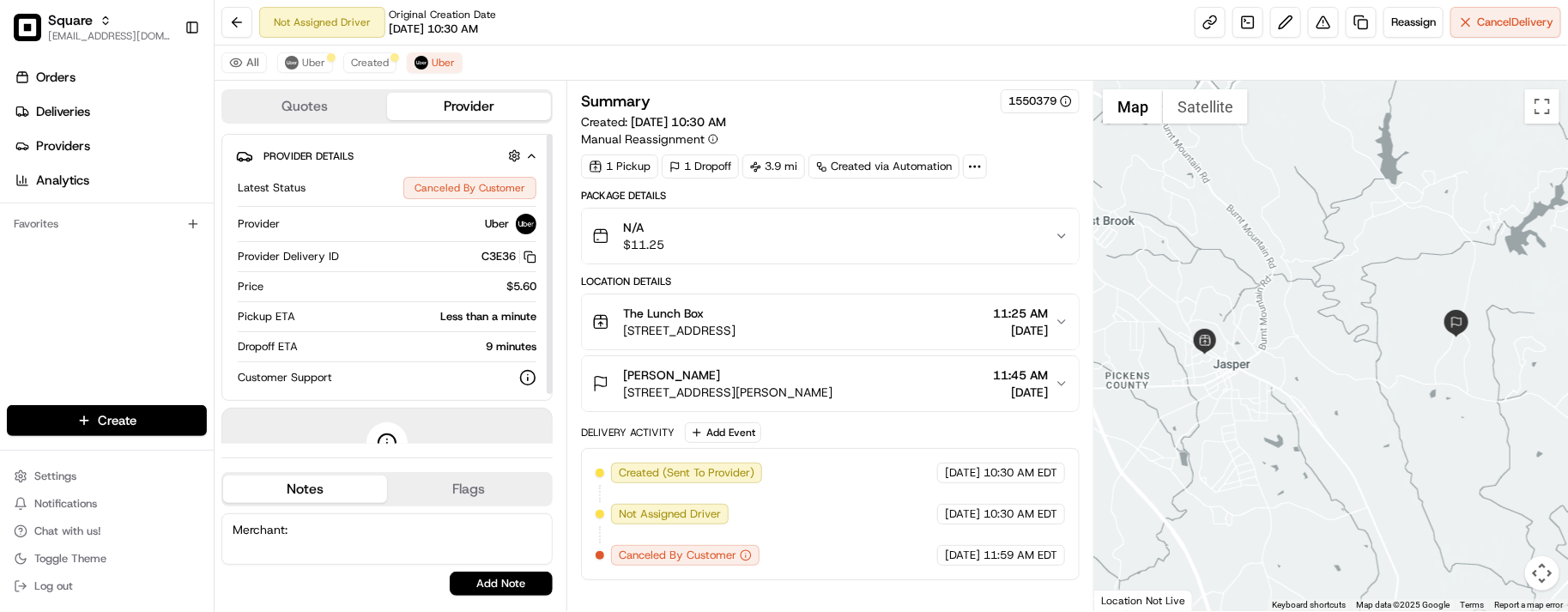 click on "Merchant:" at bounding box center [387, 539] 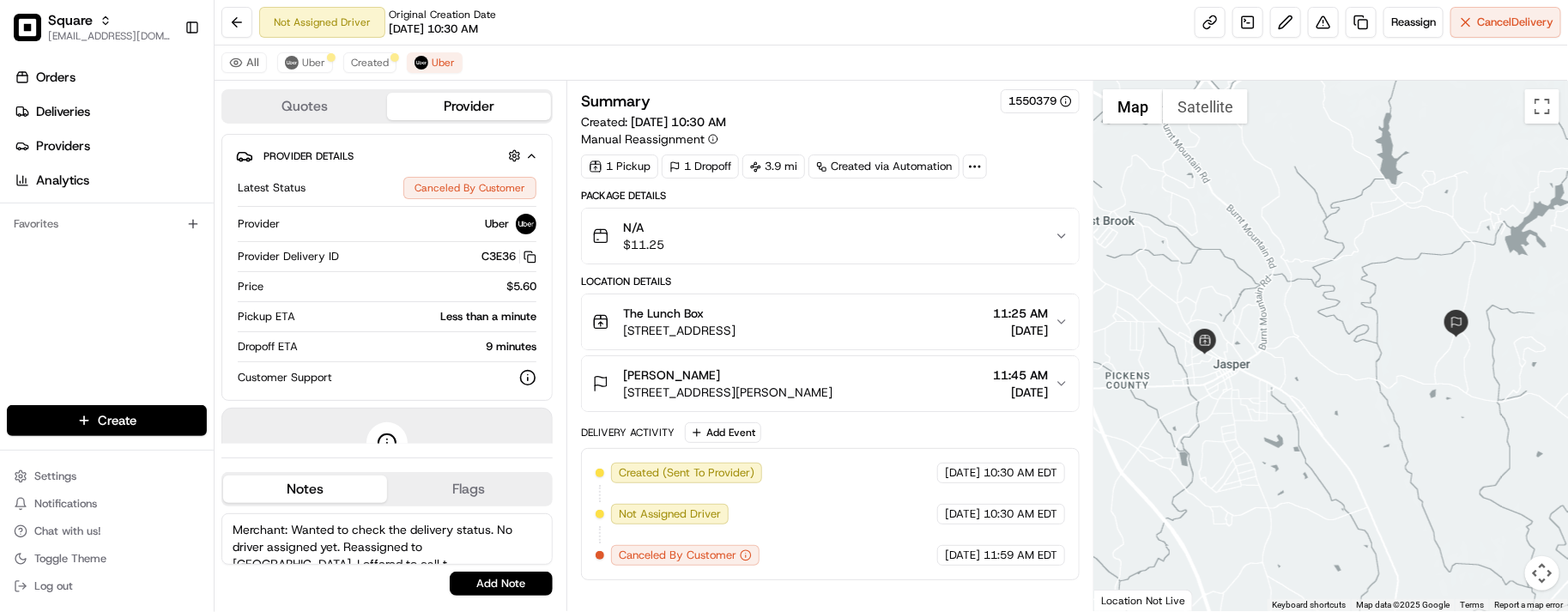 scroll, scrollTop: 9, scrollLeft: 0, axis: vertical 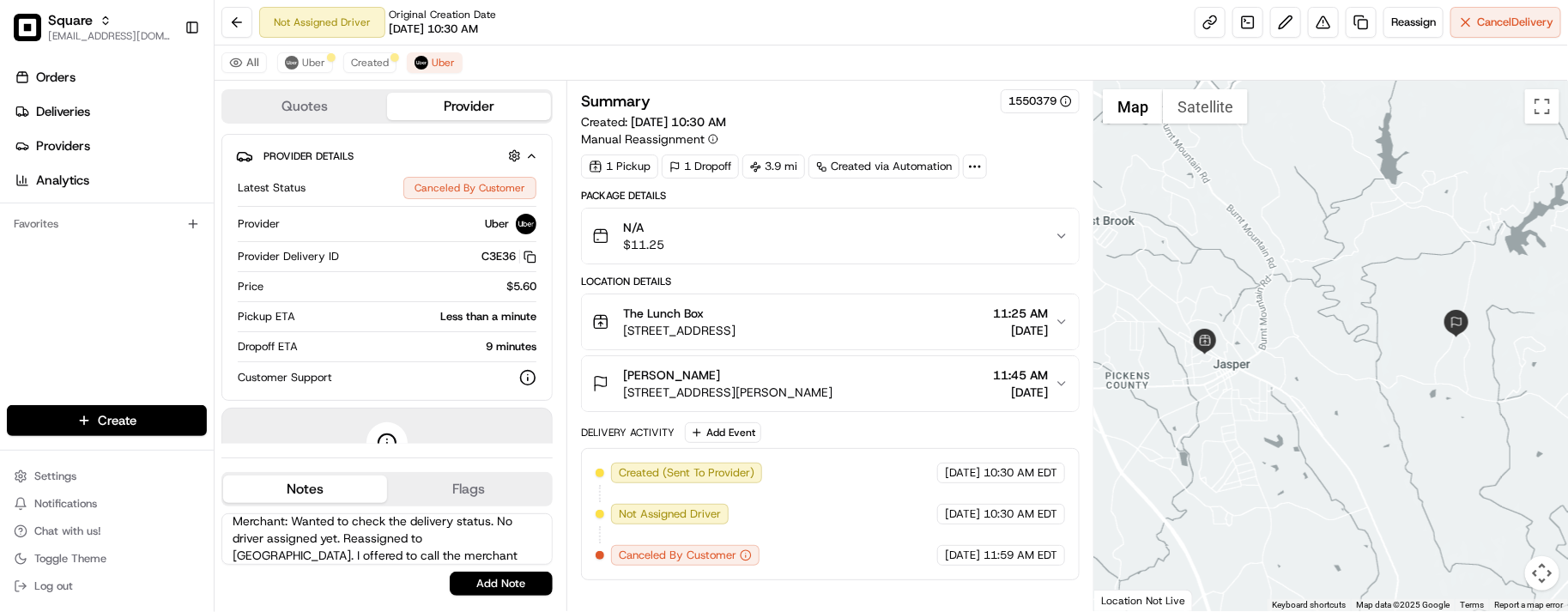 type on "Merchant: Wanted to check the delivery status. No driver assigned yet. Reassigned to Uber. I offered to call the merchant back once a driver is assigned." 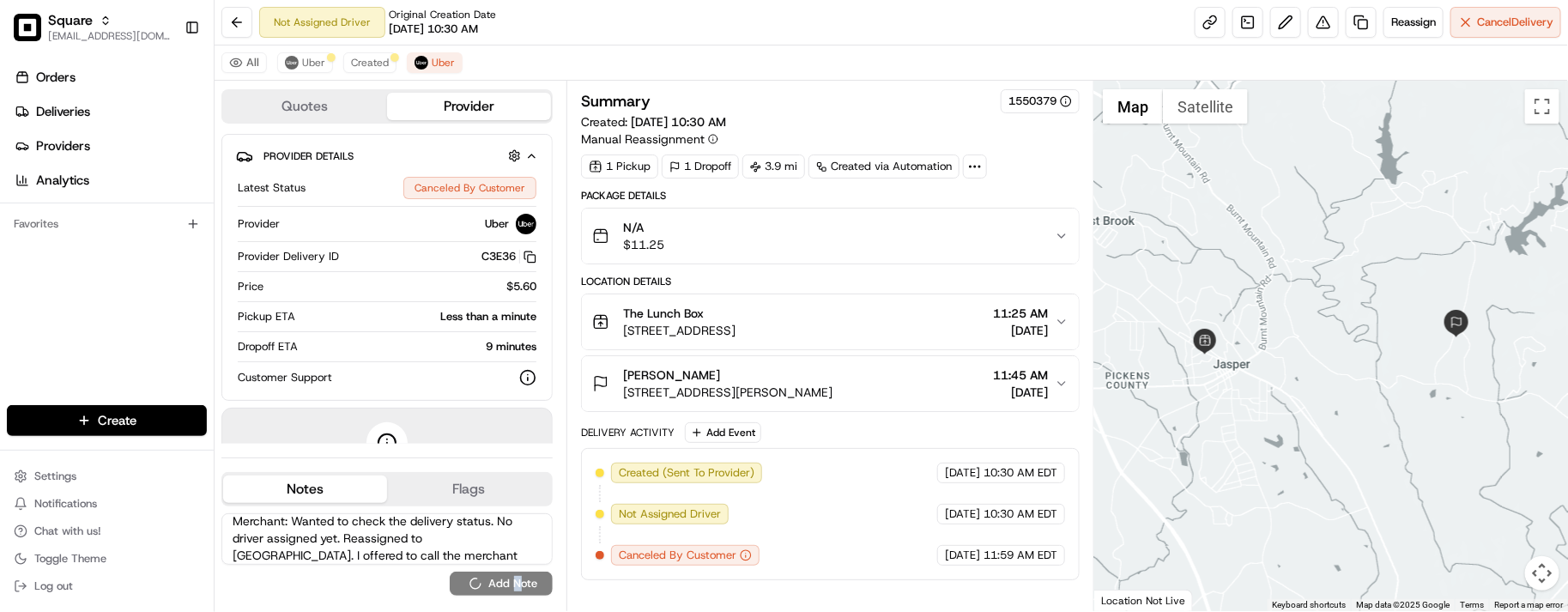 click on "Merchant: Wanted to check the delivery status. No driver assigned yet. Reassigned to Uber. I offered to call the merchant back once a driver is assigned. No results found Add Note" at bounding box center (387, 554) 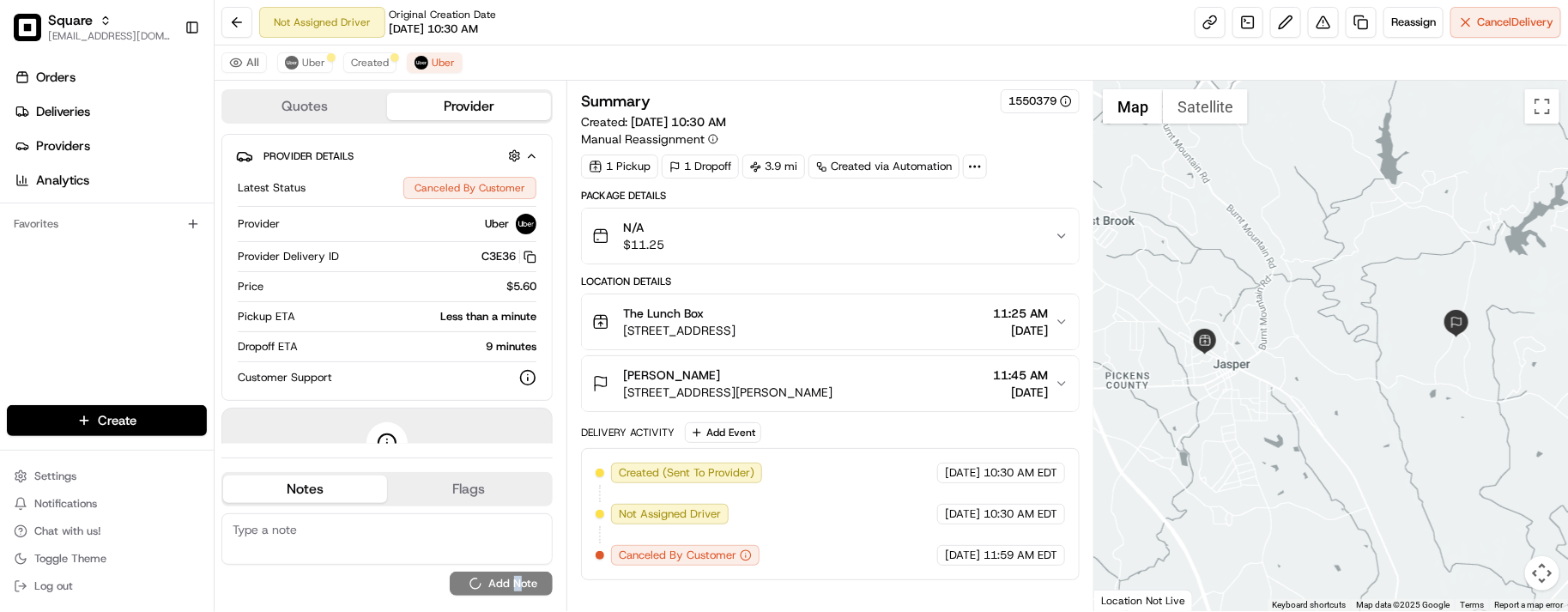 scroll, scrollTop: 0, scrollLeft: 0, axis: both 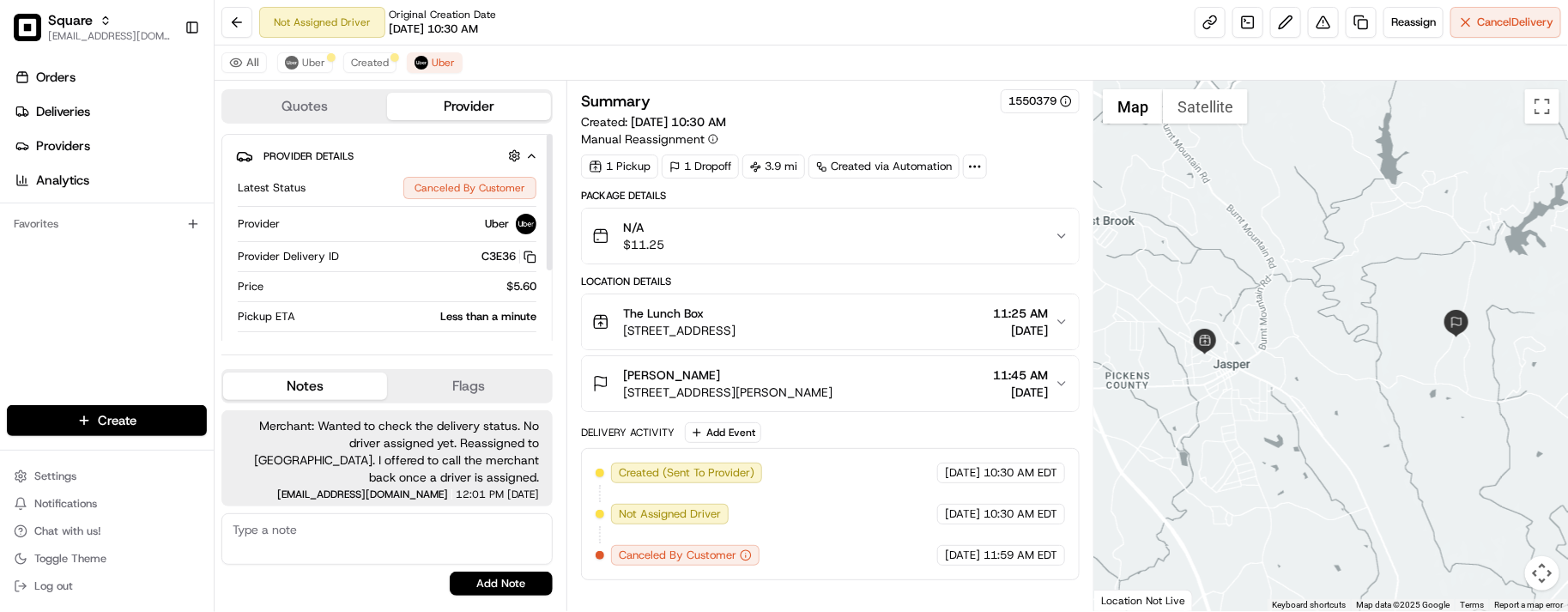 click on "Orders Deliveries Providers Analytics Favorites" at bounding box center (106, 237) 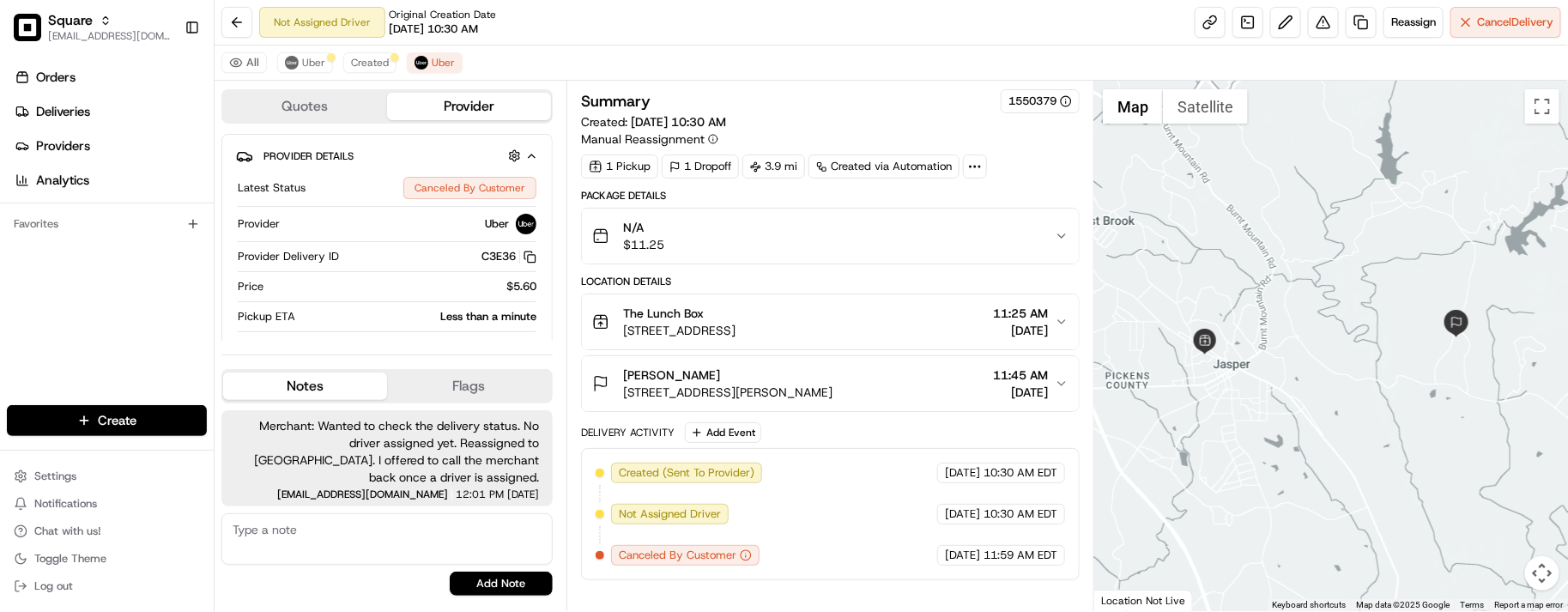 click on "All Uber Created Uber" at bounding box center (891, 63) 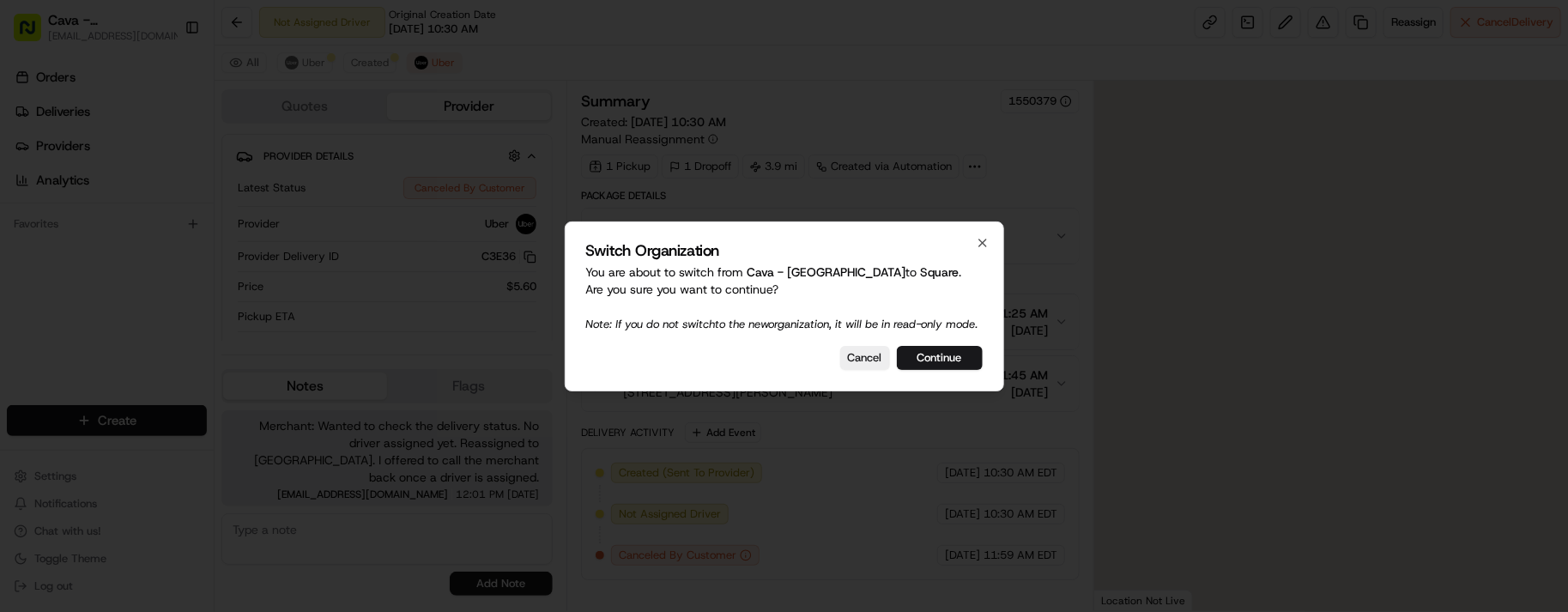 scroll, scrollTop: 0, scrollLeft: 0, axis: both 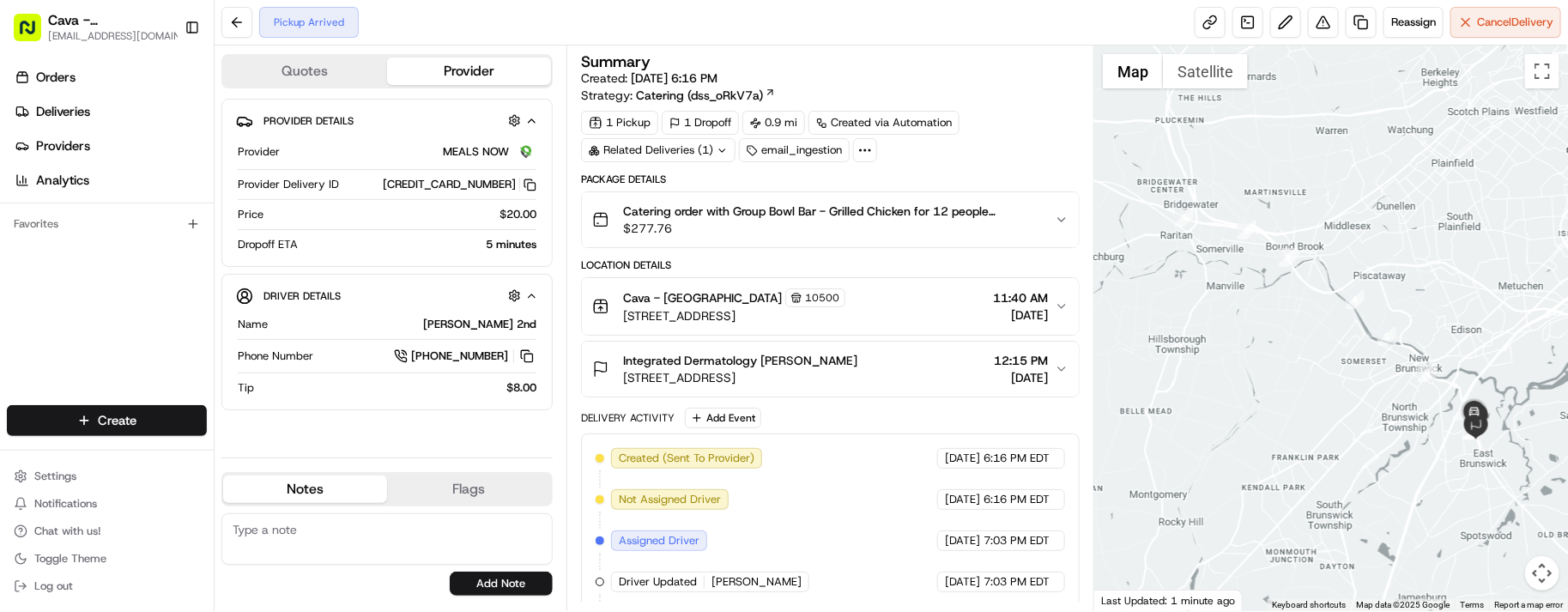 drag, startPoint x: 443, startPoint y: 17, endPoint x: 449, endPoint y: 26, distance: 10.816654 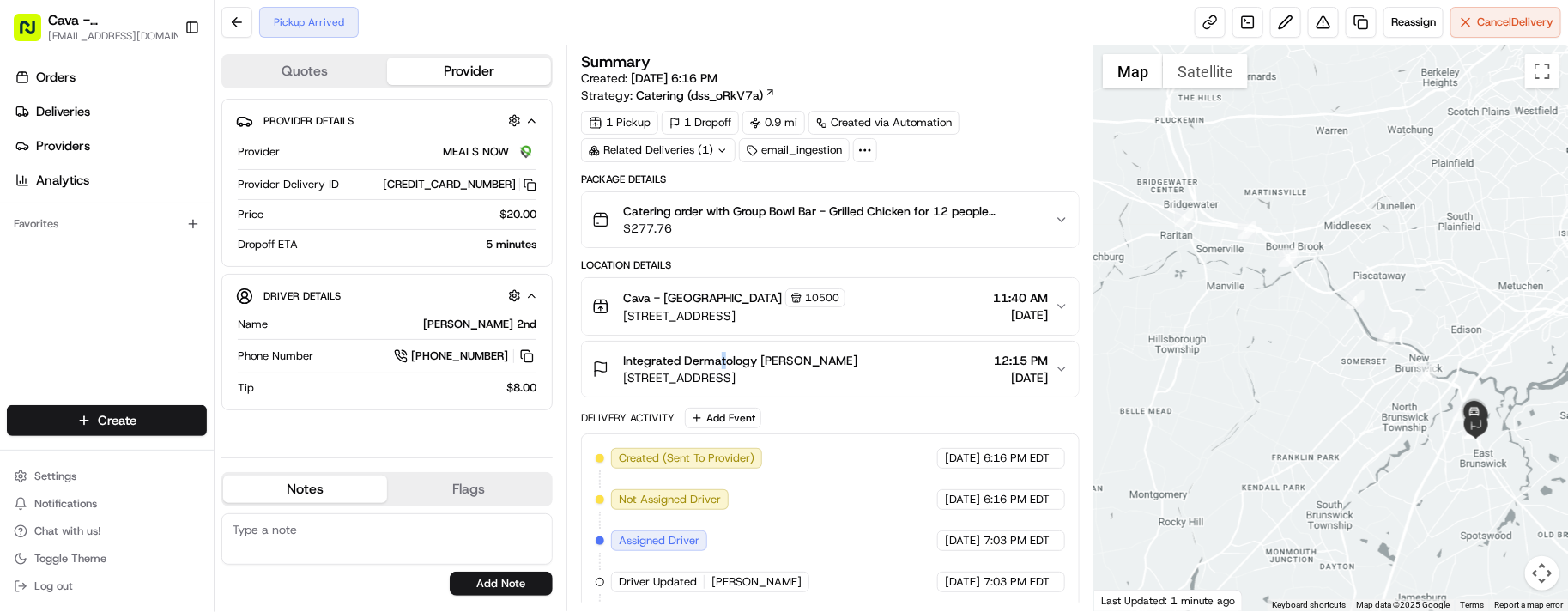 click on "Integrated Dermatology [PERSON_NAME]" at bounding box center (740, 361) 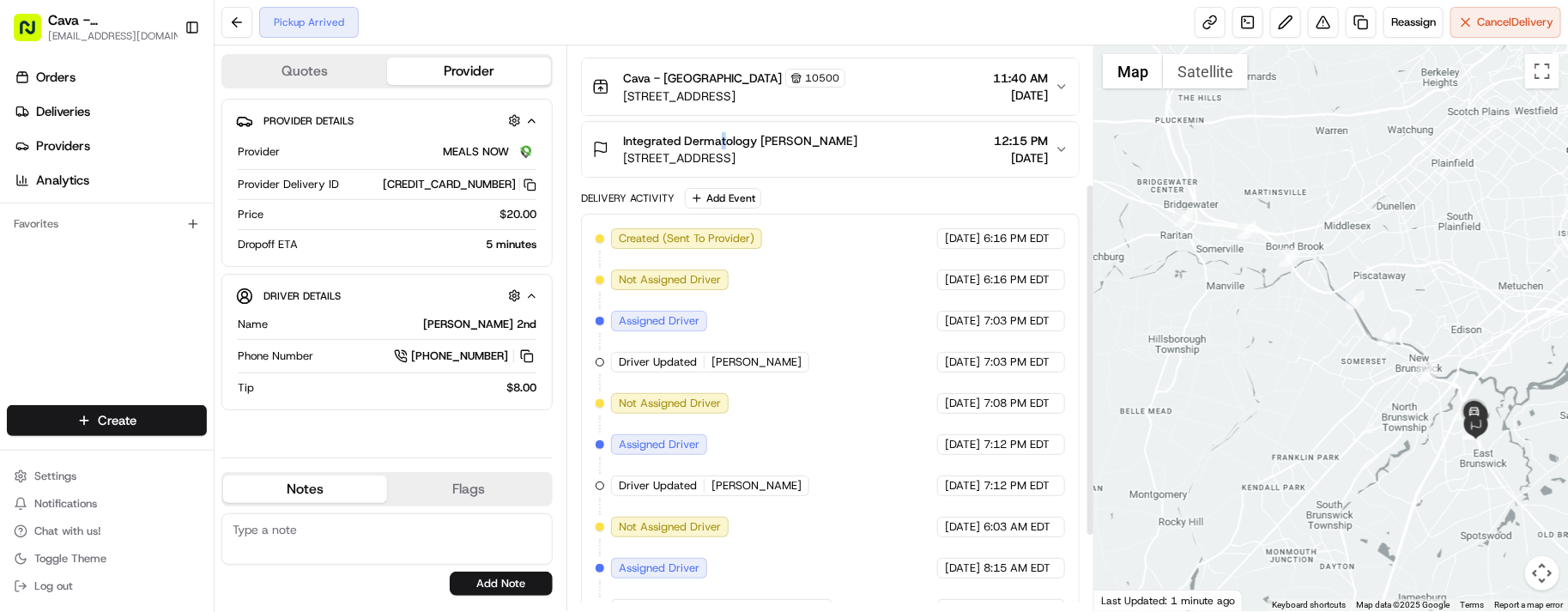 scroll, scrollTop: 107, scrollLeft: 0, axis: vertical 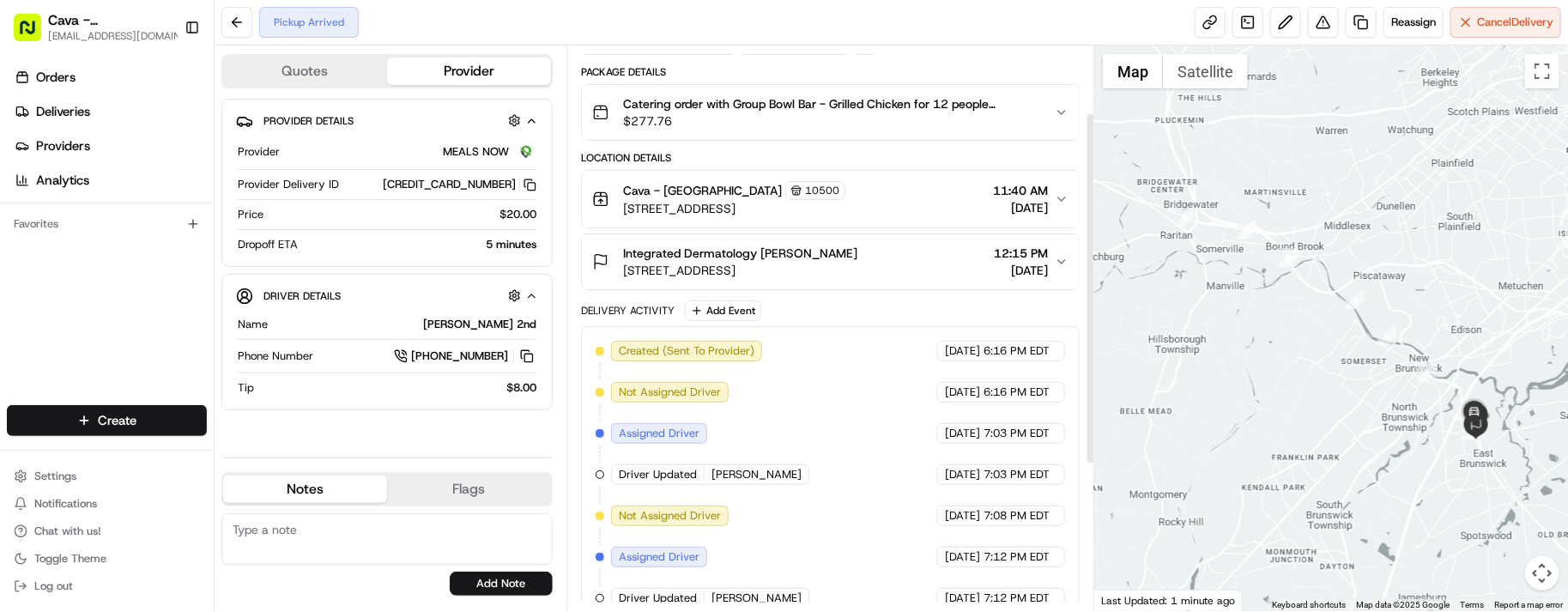 click on "[STREET_ADDRESS]" at bounding box center [740, 270] 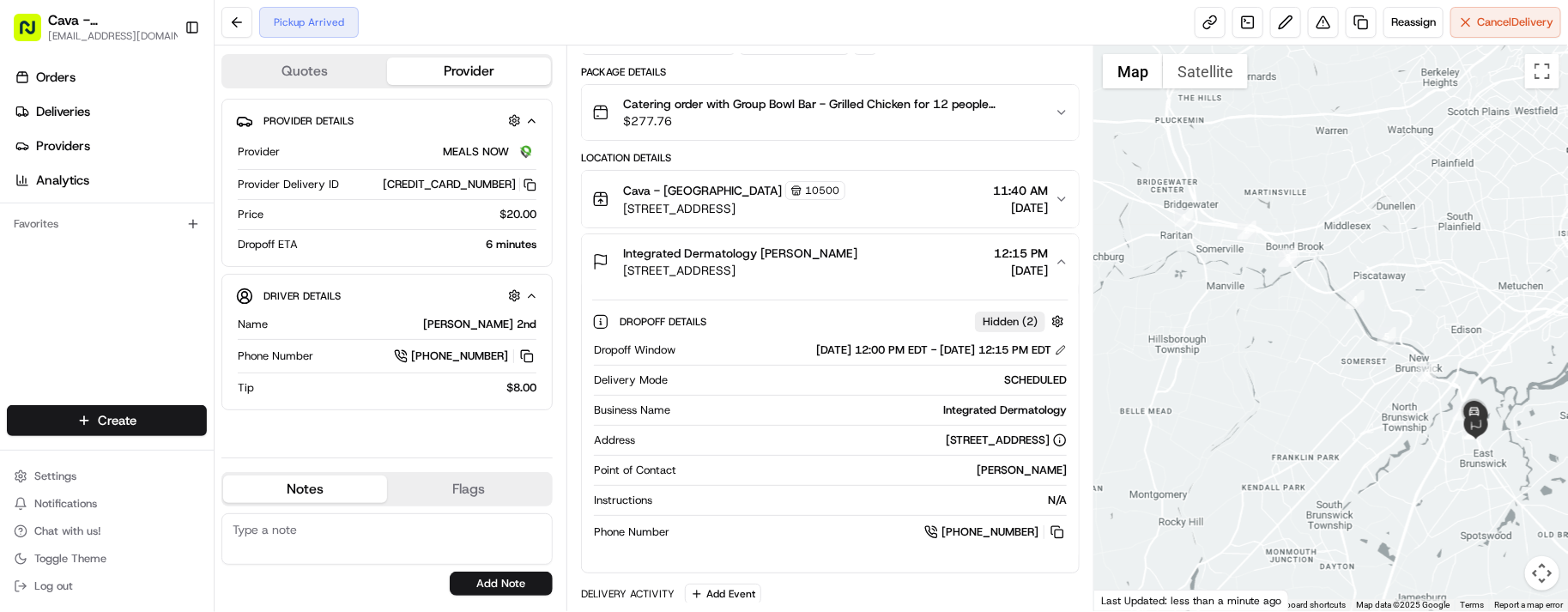 scroll, scrollTop: 215, scrollLeft: 0, axis: vertical 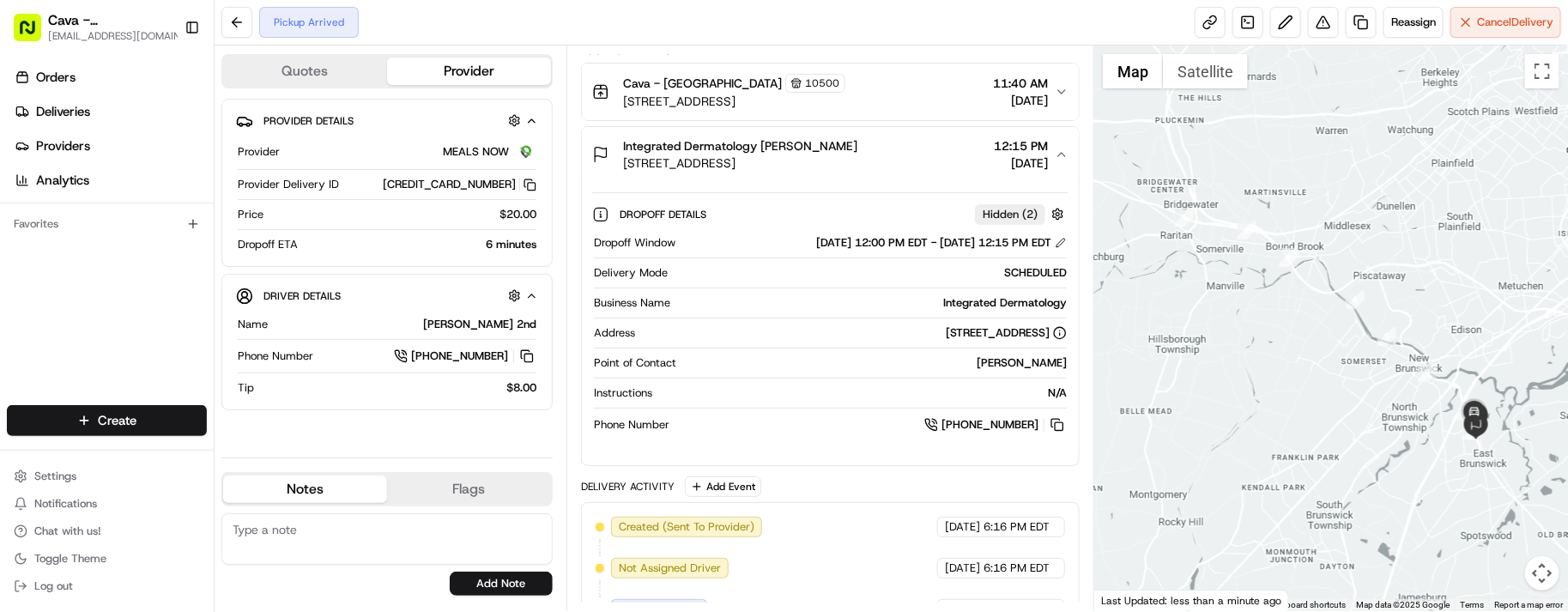 click on "Delivery Activity Add Event Created (Sent To Provider) MEALS NOW [DATE] 6:16 PM EDT Not Assigned Driver MEALS NOW [DATE] 6:16 PM EDT Assigned Driver MEALS NOW [DATE] 7:03 PM EDT Driver Updated [PERSON_NAME] MEALS NOW [DATE] 7:03 PM EDT Not Assigned Driver MEALS NOW [DATE] 7:08 PM EDT Assigned Driver MEALS NOW [DATE] 7:12 PM EDT Driver Updated [PERSON_NAME] MEALS NOW [DATE] 7:12 PM EDT Not Assigned Driver MEALS NOW [DATE] 6:03 AM EDT Assigned Driver MEALS NOW [DATE] 8:15 AM EDT Driver Updated [PERSON_NAME] 2nd MEALS NOW [DATE] 8:15 AM EDT Pickup Enroute MEALS NOW [DATE] 11:02 AM EDT Pickup Arrived MEALS NOW [DATE] 11:28 AM EDT" at bounding box center [830, 741] 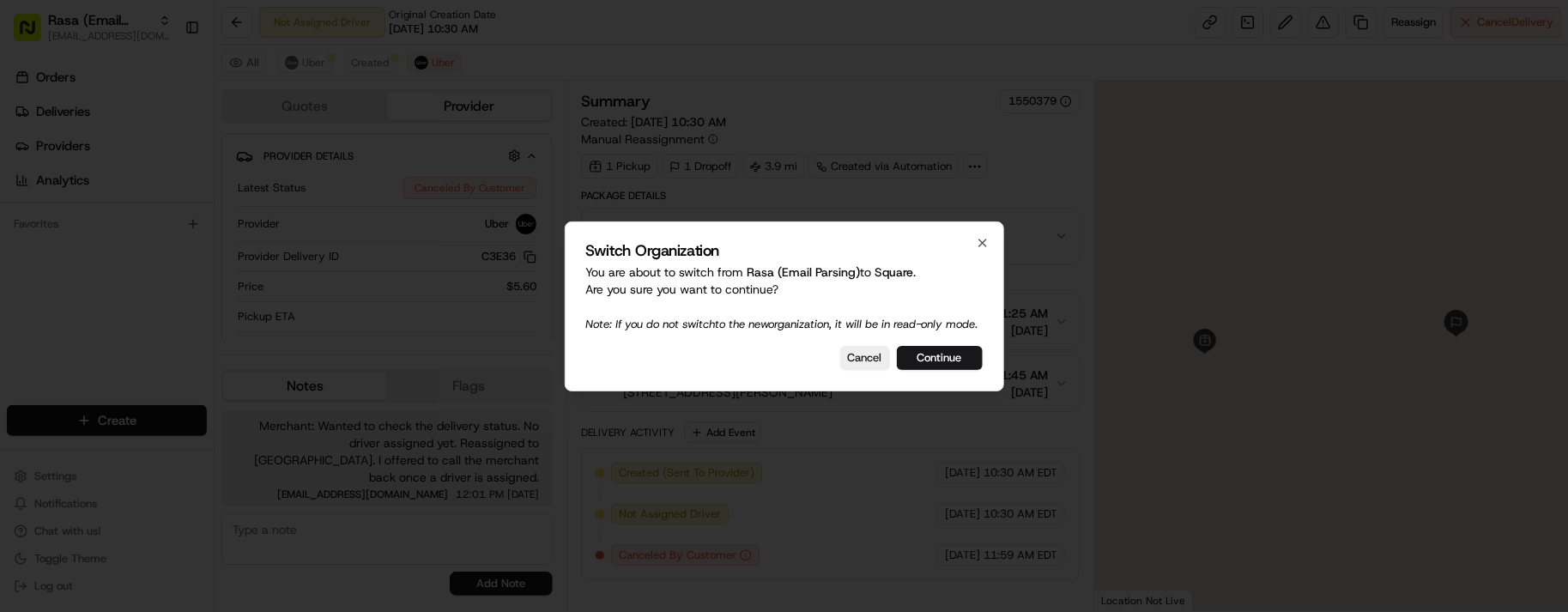 scroll, scrollTop: 0, scrollLeft: 0, axis: both 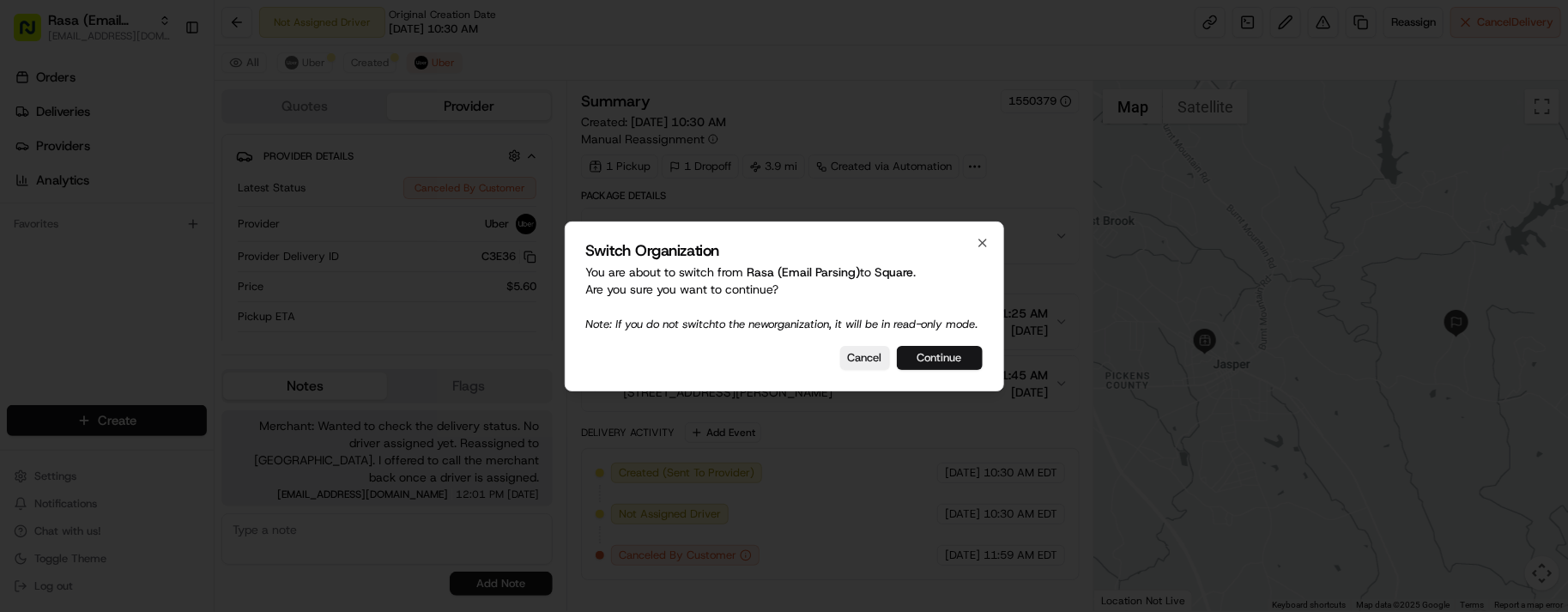 drag, startPoint x: 924, startPoint y: 367, endPoint x: 916, endPoint y: 331, distance: 36.878178 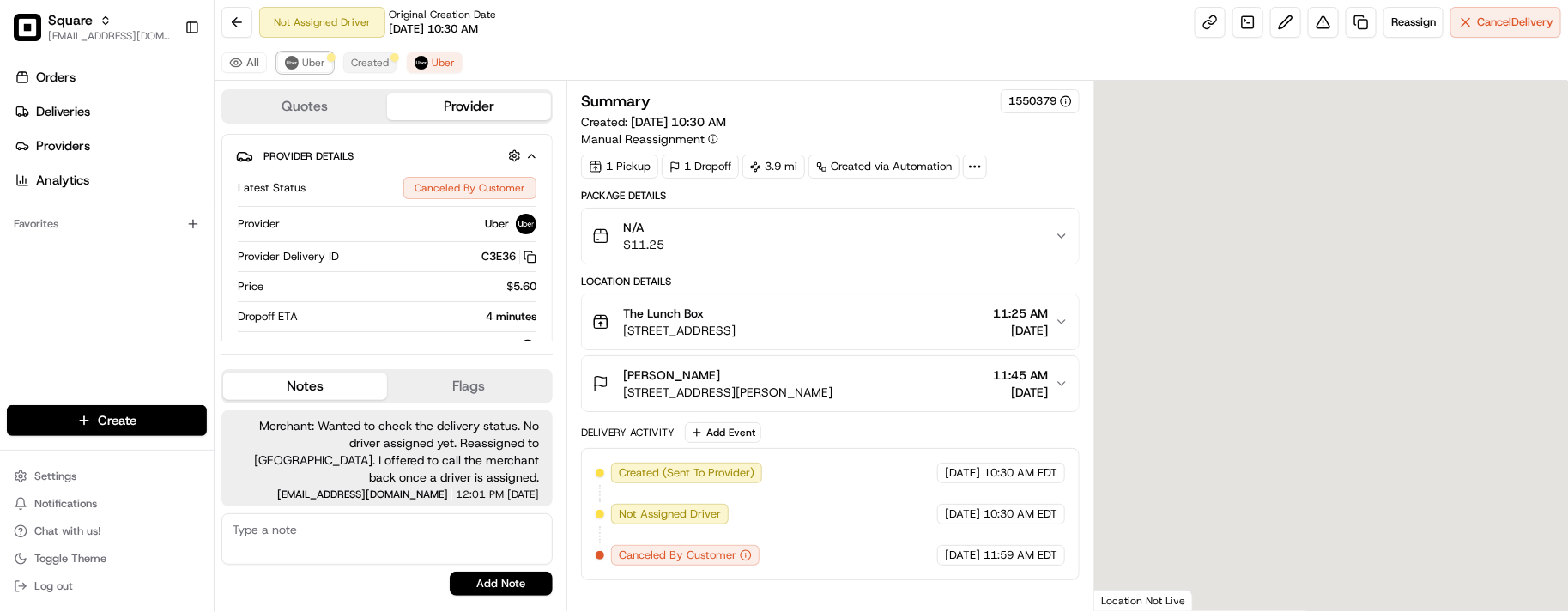 click on "Uber" at bounding box center (305, 63) 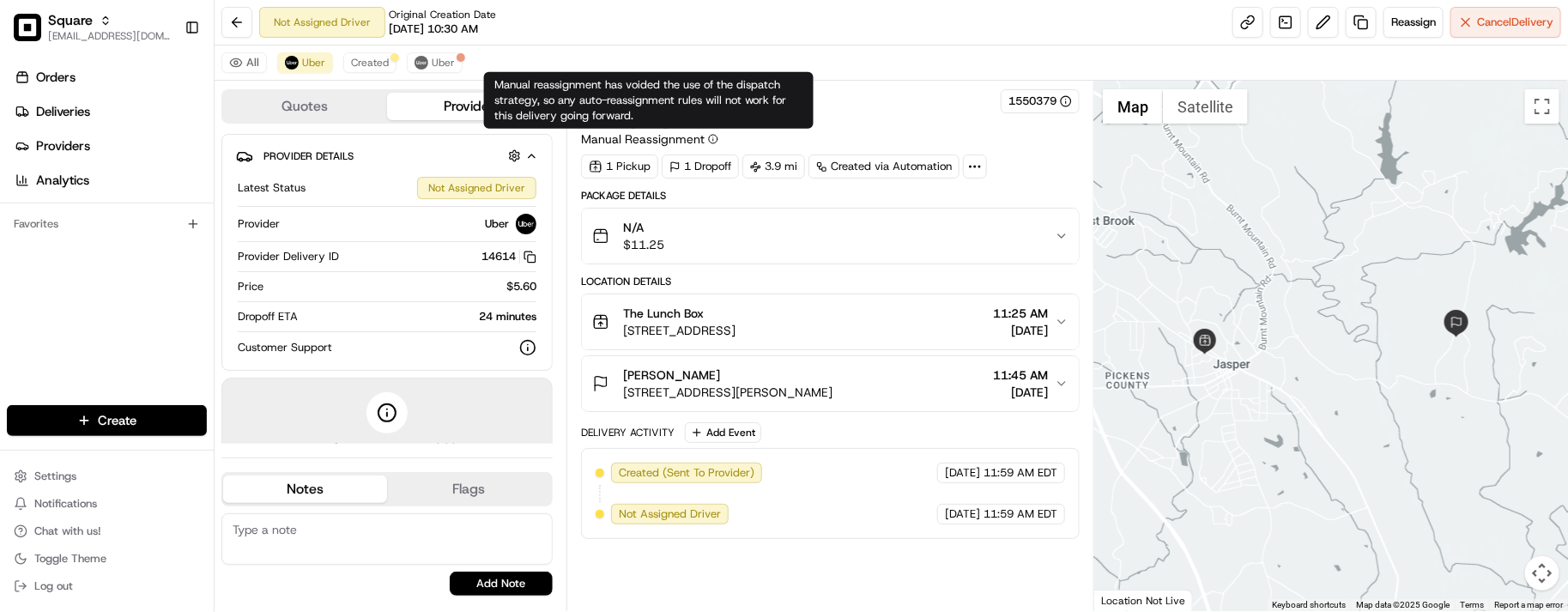 click on "Manual reassignment has voided the use of the dispatch strategy, so any auto-reassignment rules will not work for this delivery going forward. Manual reassignment has voided the use of the dispatch strategy, so any auto-reassignment rules will not work for this delivery going forward." at bounding box center (649, 100) 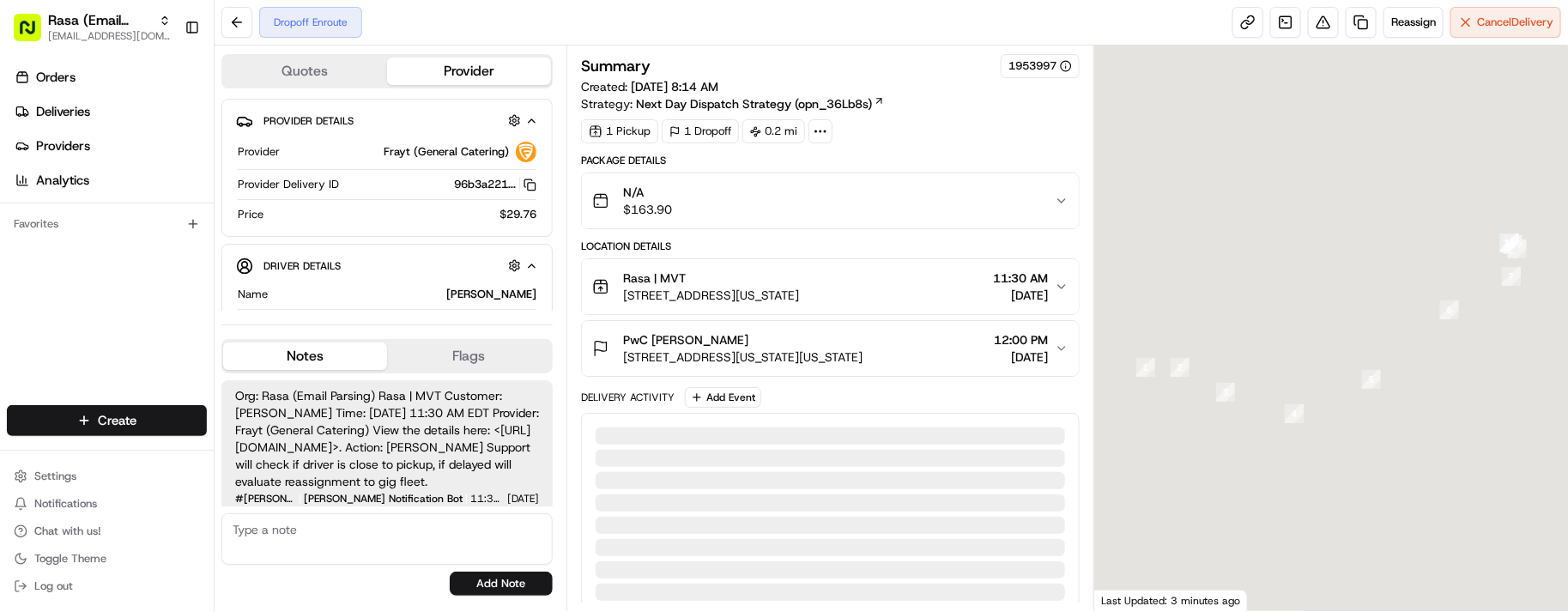 scroll, scrollTop: 0, scrollLeft: 0, axis: both 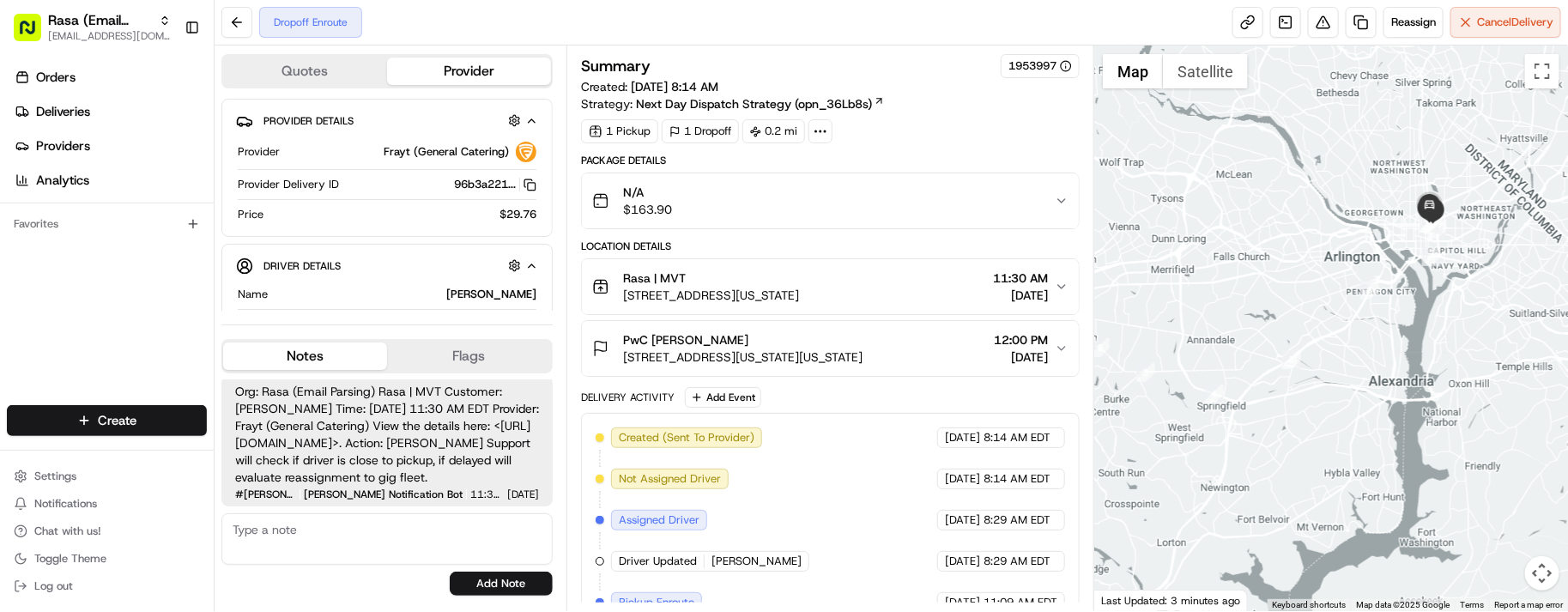 drag, startPoint x: 1280, startPoint y: 210, endPoint x: 1189, endPoint y: 189, distance: 93.39165 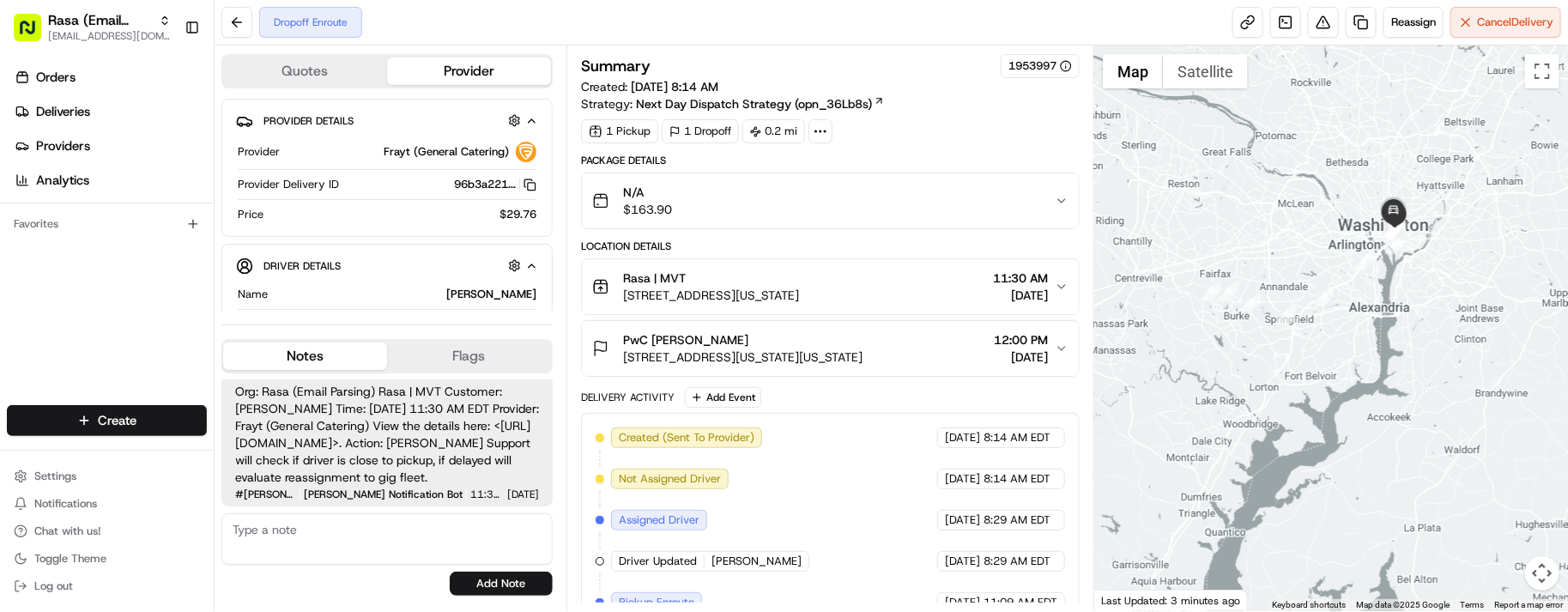 drag, startPoint x: 1329, startPoint y: 276, endPoint x: 1286, endPoint y: 303, distance: 50.774009 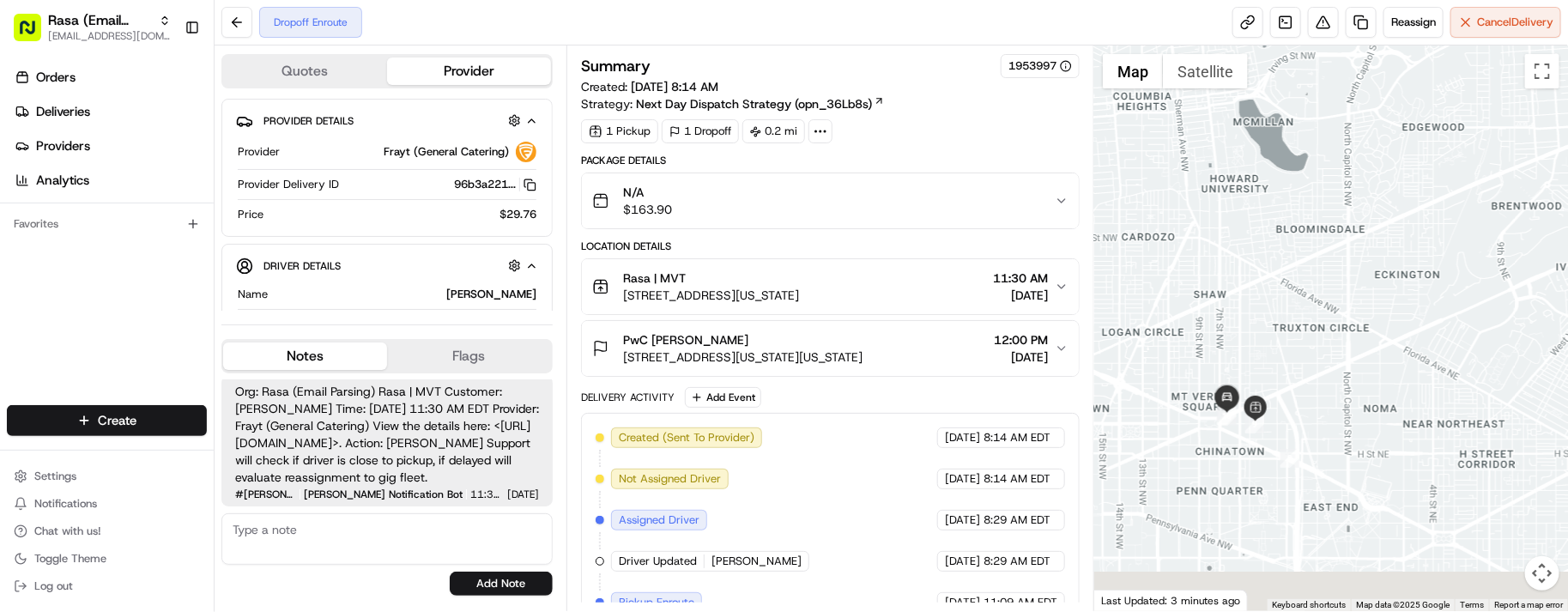 drag, startPoint x: 1268, startPoint y: 371, endPoint x: 1305, endPoint y: 260, distance: 117.00427 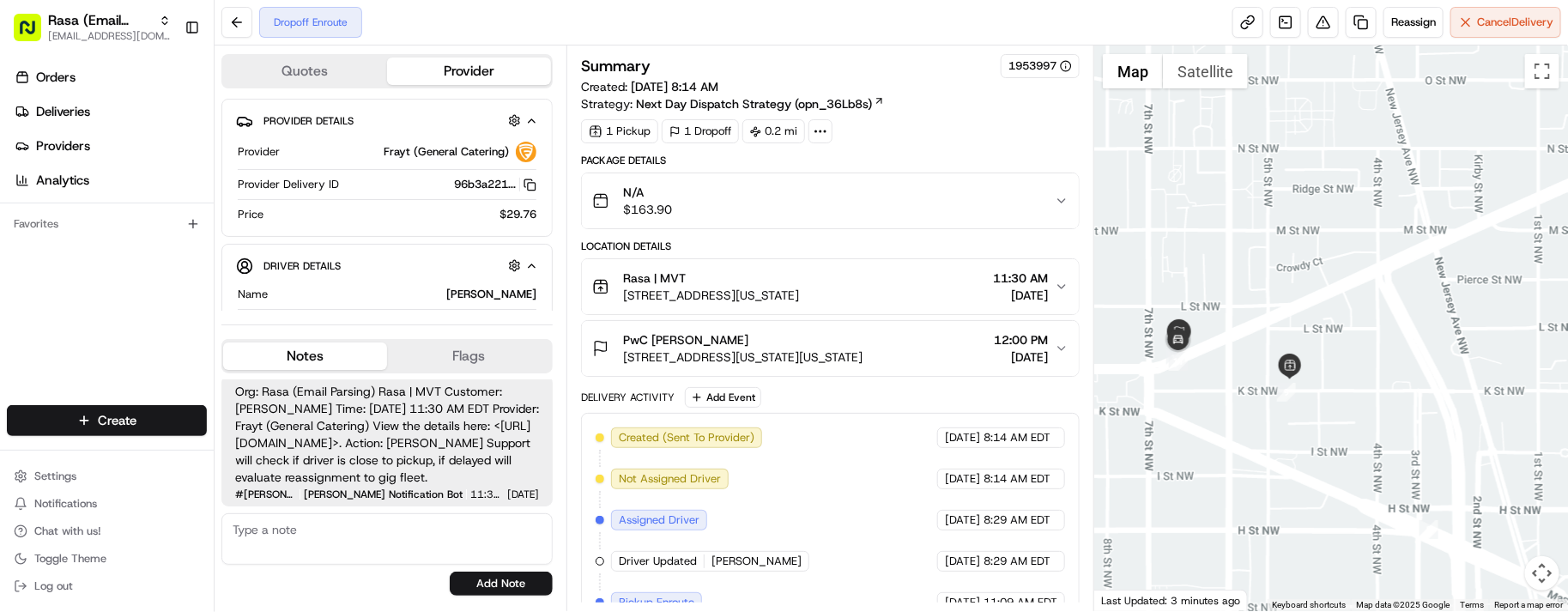 drag, startPoint x: 1311, startPoint y: 276, endPoint x: 1324, endPoint y: 272, distance: 13.601471 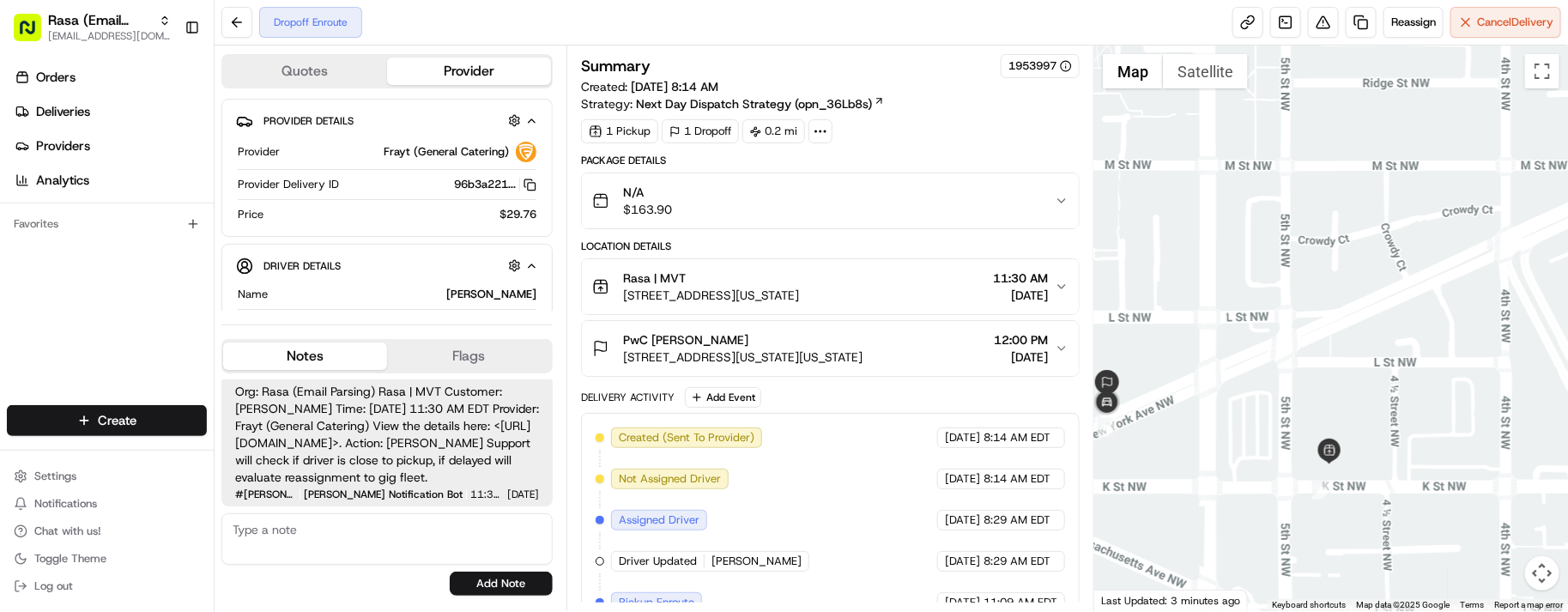 click on "Created (Sent To Provider) Frayt (General Catering) 07/15/2025 8:14 AM EDT Not Assigned Driver Frayt (General Catering) 07/15/2025 8:14 AM EDT Assigned Driver Frayt (General Catering) 07/15/2025 8:29 AM EDT Driver Updated Ellsworth  F. Frayt (General Catering) 07/15/2025 8:29 AM EDT Pickup Enroute Frayt (General Catering) 07/15/2025 11:09 AM EDT Pickup Arrived Frayt (General Catering) 07/15/2025 11:51 AM EDT Pickup Complete Frayt (General Catering) 07/15/2025 11:56 AM EDT Dropoff Enroute Frayt (General Catering) 07/15/2025 12:01 PM EDT" at bounding box center [830, 582] 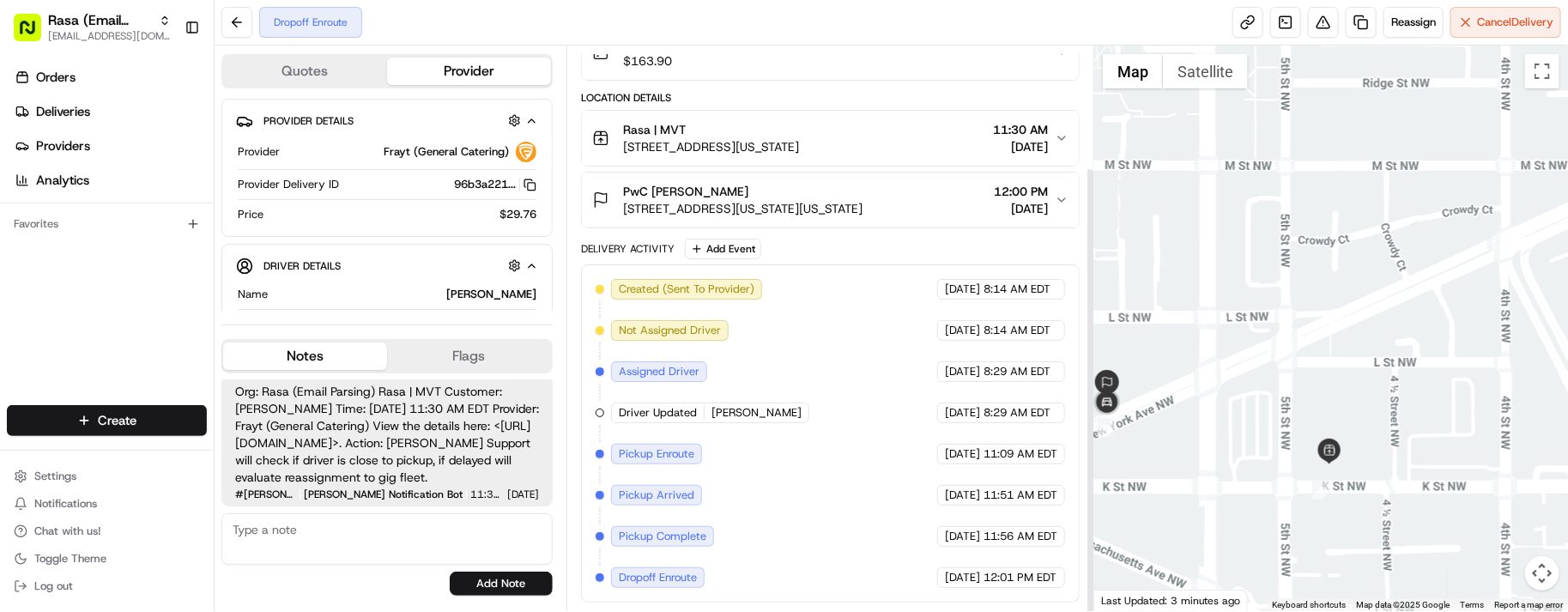 scroll, scrollTop: 153, scrollLeft: 0, axis: vertical 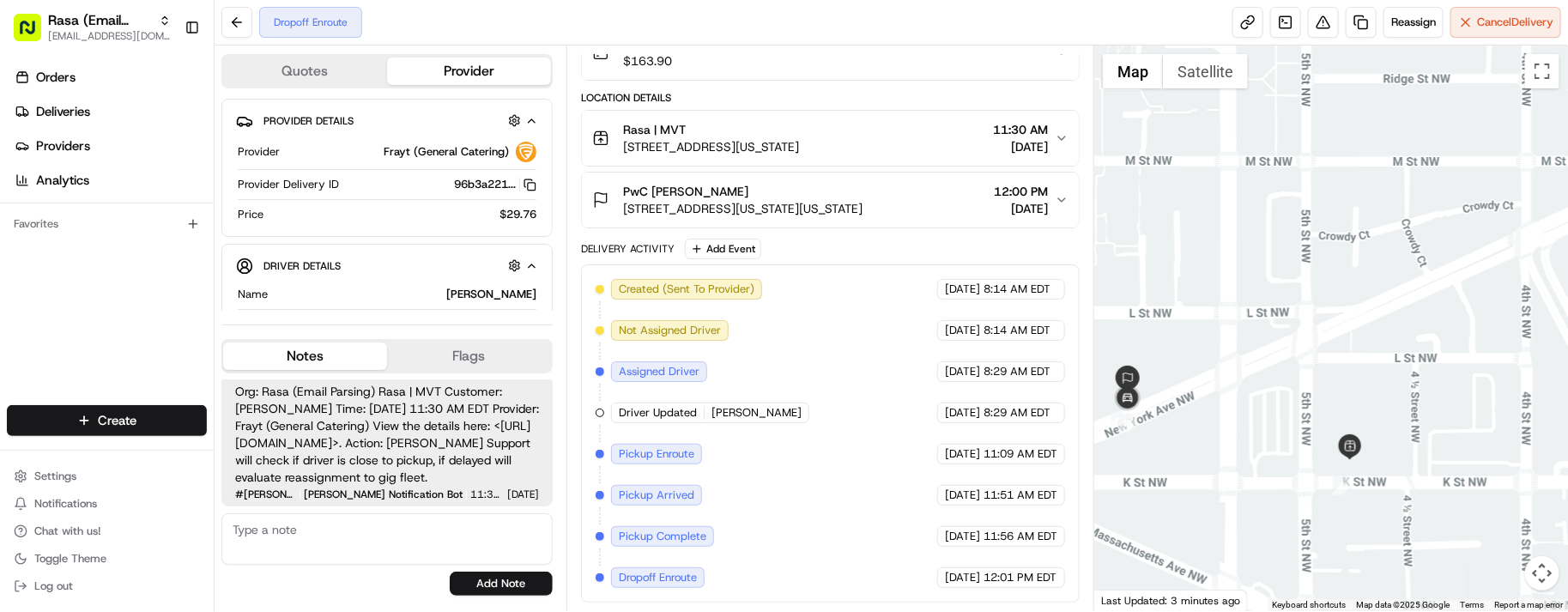 click at bounding box center [1331, 328] 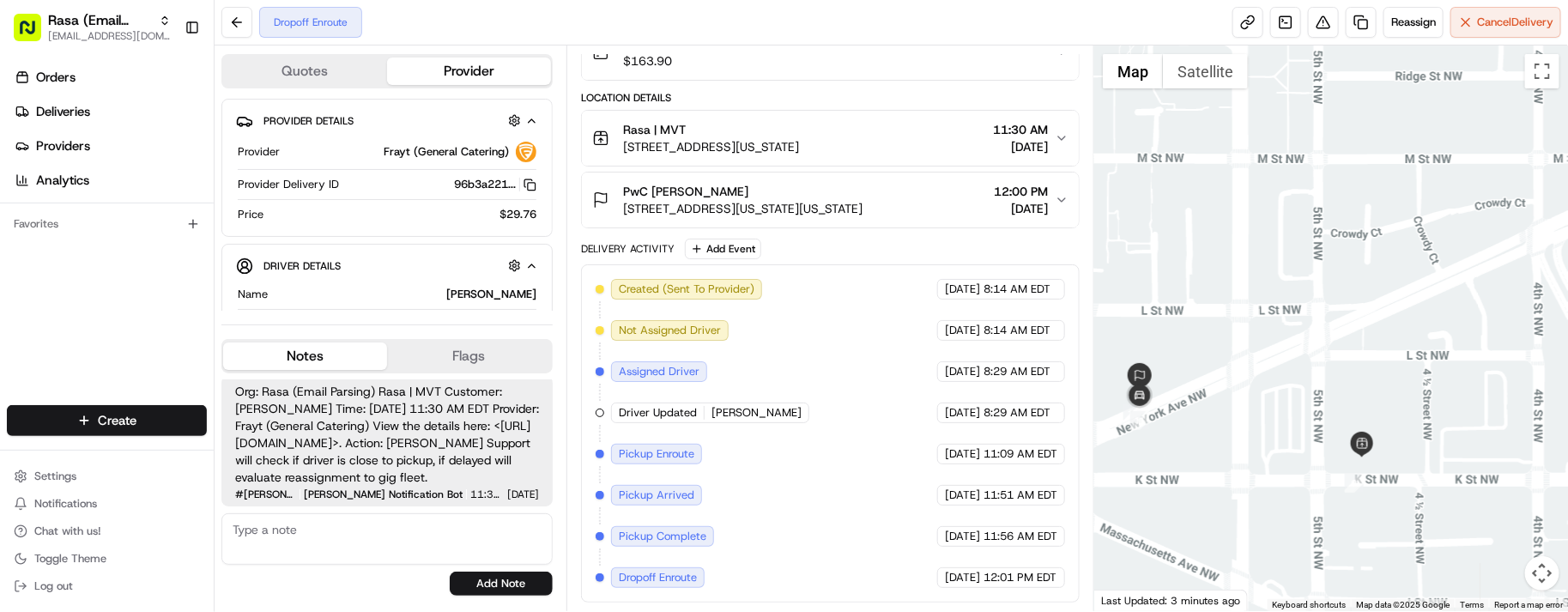 click at bounding box center (1331, 328) 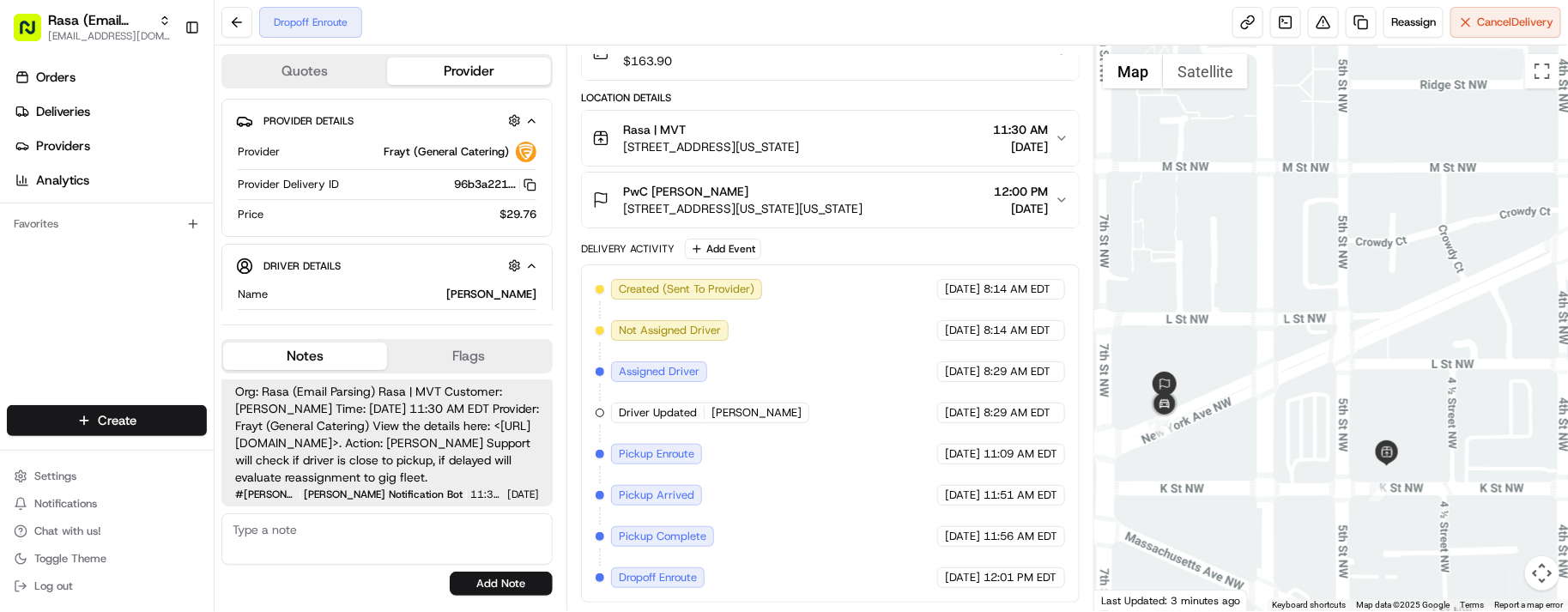 drag, startPoint x: 1229, startPoint y: 406, endPoint x: 1254, endPoint y: 415, distance: 26.570661 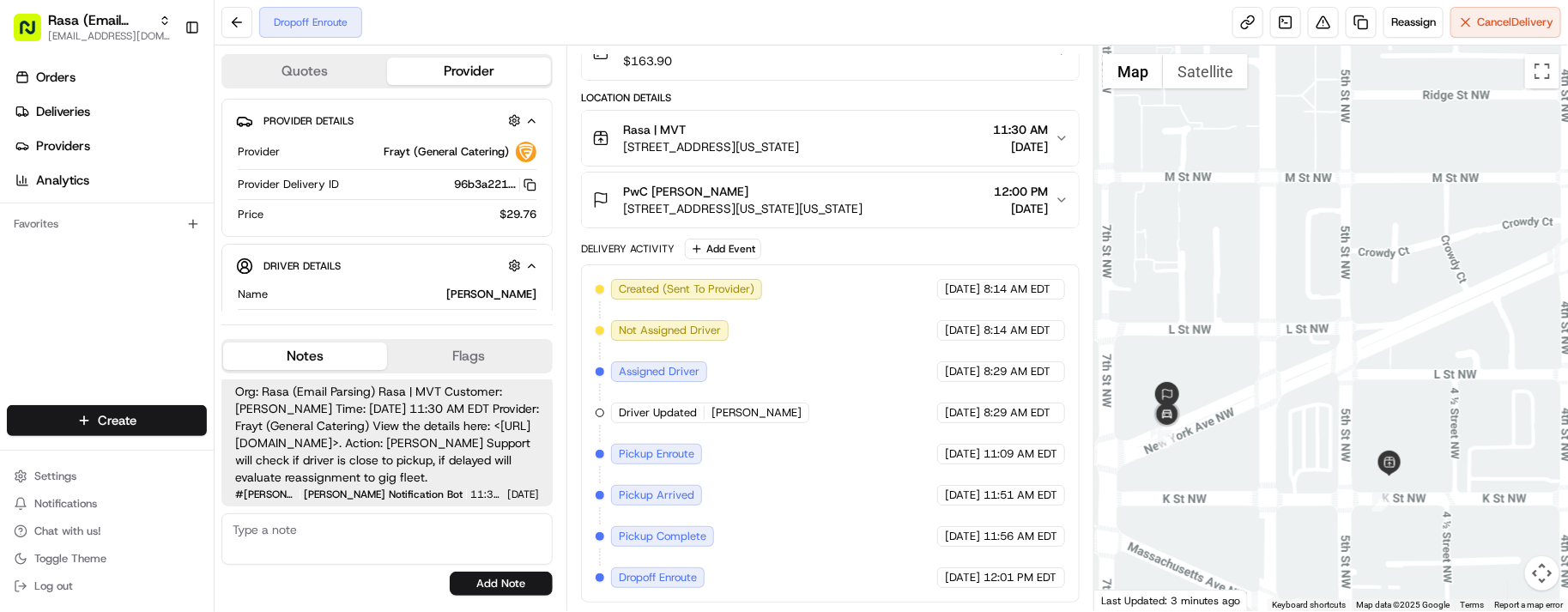 drag, startPoint x: 1307, startPoint y: 361, endPoint x: 1311, endPoint y: 375, distance: 14.56022 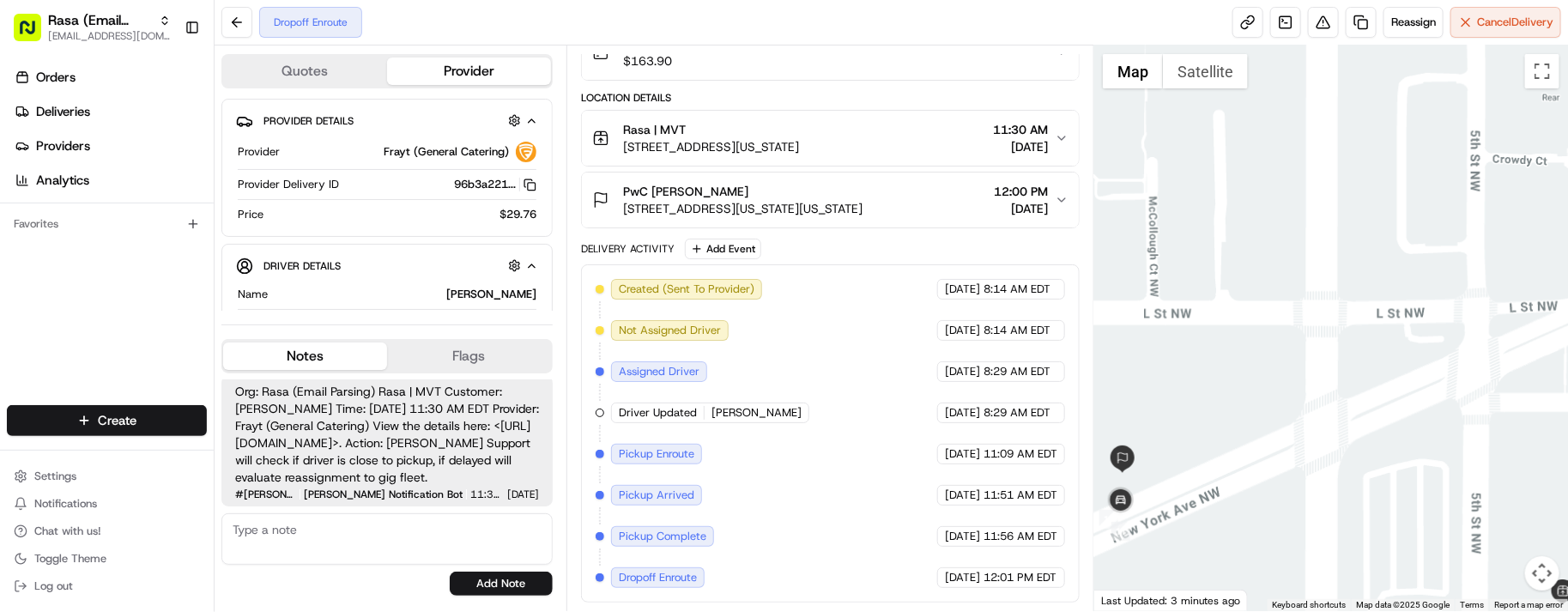 click at bounding box center (1331, 328) 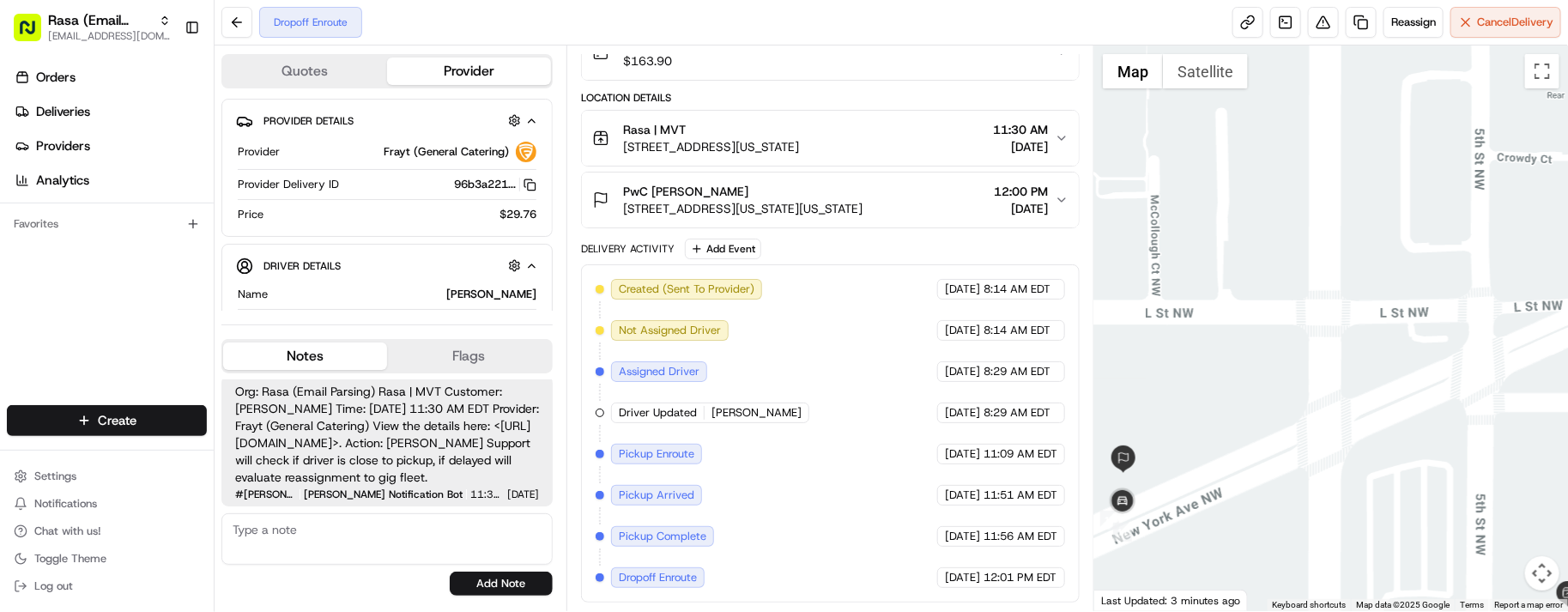 click on "Created (Sent To Provider) Frayt (General Catering) 07/15/2025 8:14 AM EDT Not Assigned Driver Frayt (General Catering) 07/15/2025 8:14 AM EDT Assigned Driver Frayt (General Catering) 07/15/2025 8:29 AM EDT Driver Updated Ellsworth  F. Frayt (General Catering) 07/15/2025 8:29 AM EDT Pickup Enroute Frayt (General Catering) 07/15/2025 11:09 AM EDT Pickup Arrived Frayt (General Catering) 07/15/2025 11:51 AM EDT Pickup Complete Frayt (General Catering) 07/15/2025 11:56 AM EDT Dropoff Enroute Frayt (General Catering) 07/15/2025 12:01 PM EDT" at bounding box center (830, 433) 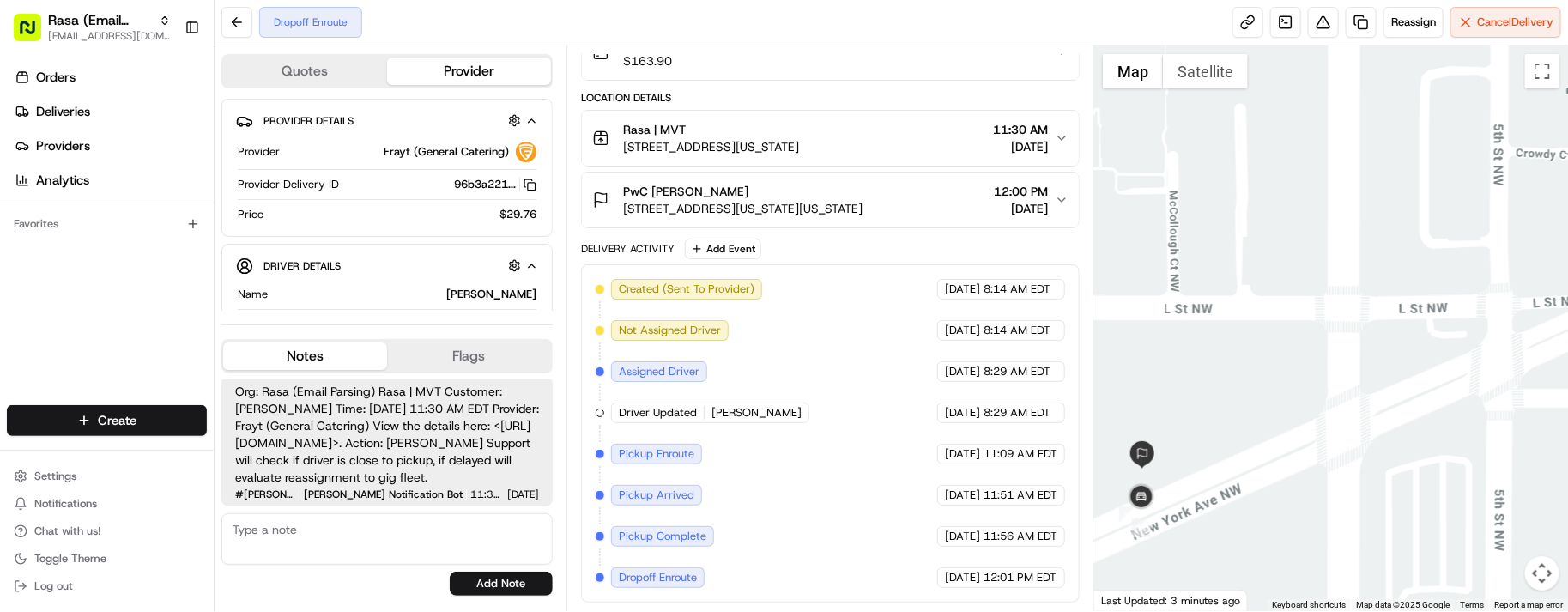 drag, startPoint x: 1258, startPoint y: 415, endPoint x: 1276, endPoint y: 404, distance: 21.095023 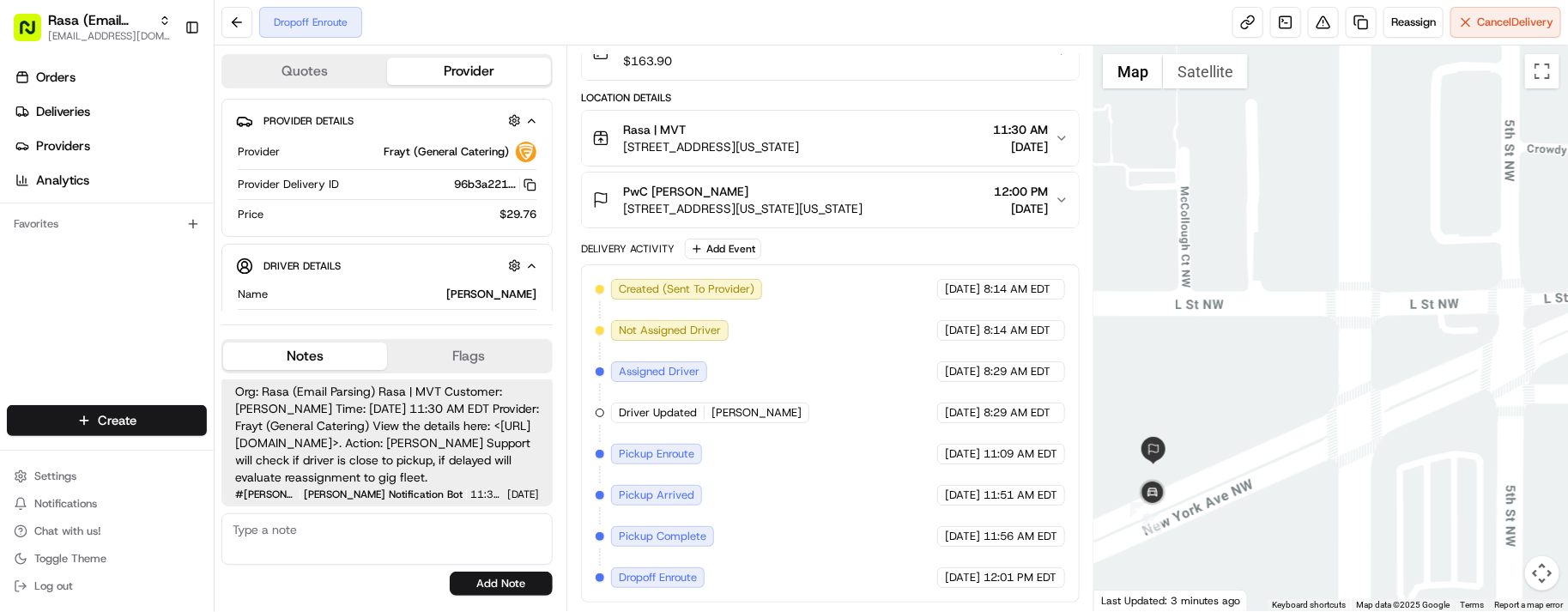 click on "07/15/2025 8:29 AM EDT" at bounding box center [1001, 413] 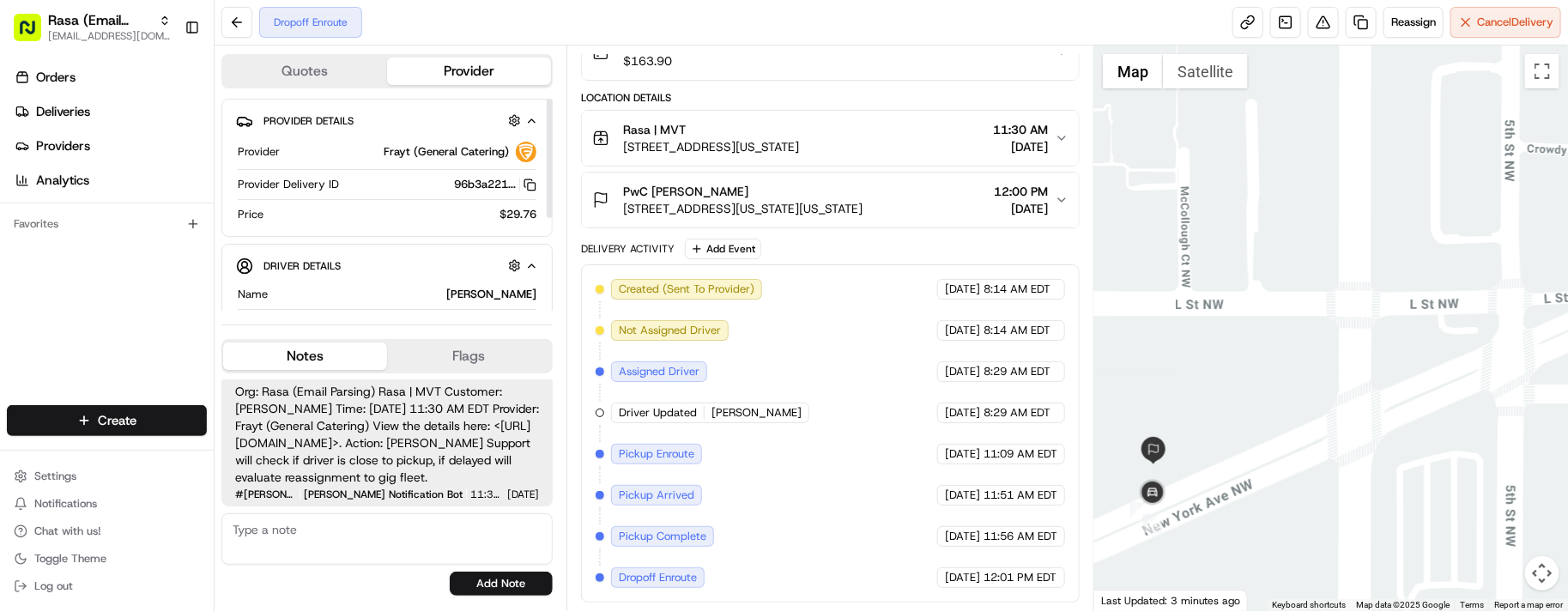 click on "Dropoff Enroute Reassign Cancel  Delivery" at bounding box center (891, 22) 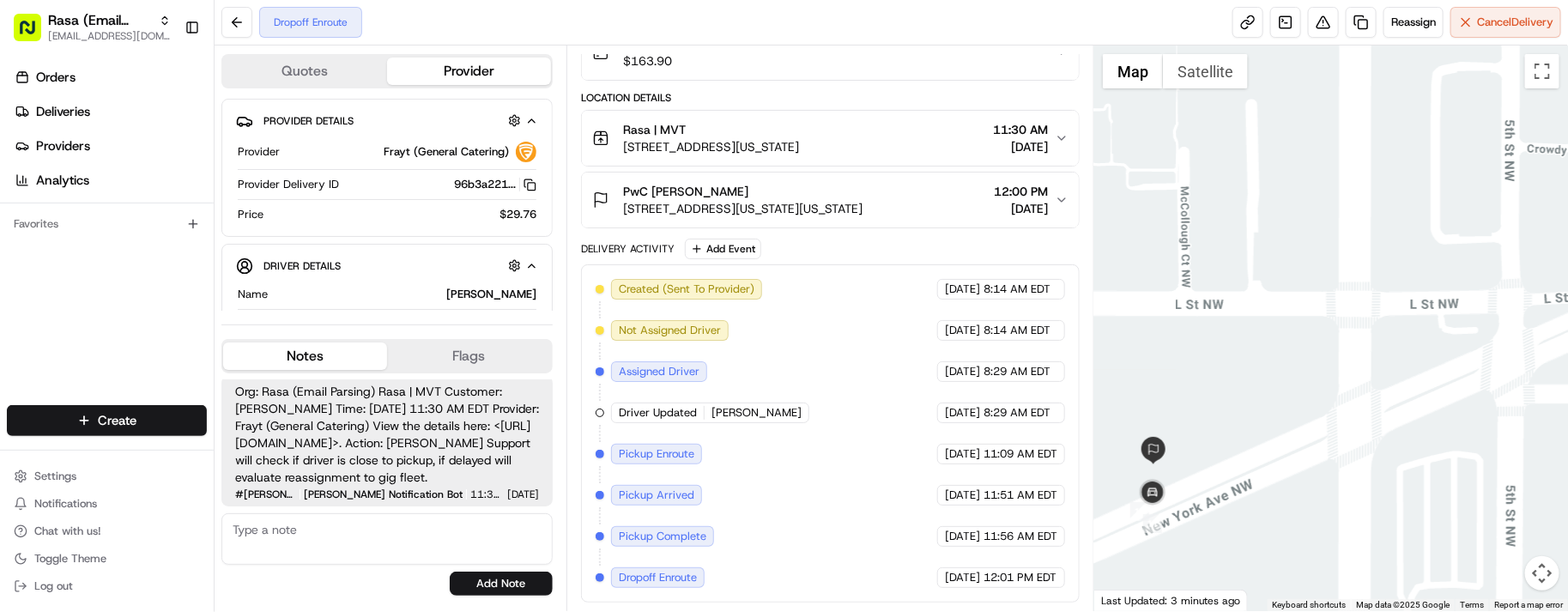click on "Created (Sent To Provider) Frayt (General Catering) 07/15/2025 8:14 AM EDT Not Assigned Driver Frayt (General Catering) 07/15/2025 8:14 AM EDT Assigned Driver Frayt (General Catering) 07/15/2025 8:29 AM EDT Driver Updated Ellsworth  F. Frayt (General Catering) 07/15/2025 8:29 AM EDT Pickup Enroute Frayt (General Catering) 07/15/2025 11:09 AM EDT Pickup Arrived Frayt (General Catering) 07/15/2025 11:51 AM EDT Pickup Complete Frayt (General Catering) 07/15/2025 11:56 AM EDT Dropoff Enroute Frayt (General Catering) 07/15/2025 12:01 PM EDT" at bounding box center (830, 433) 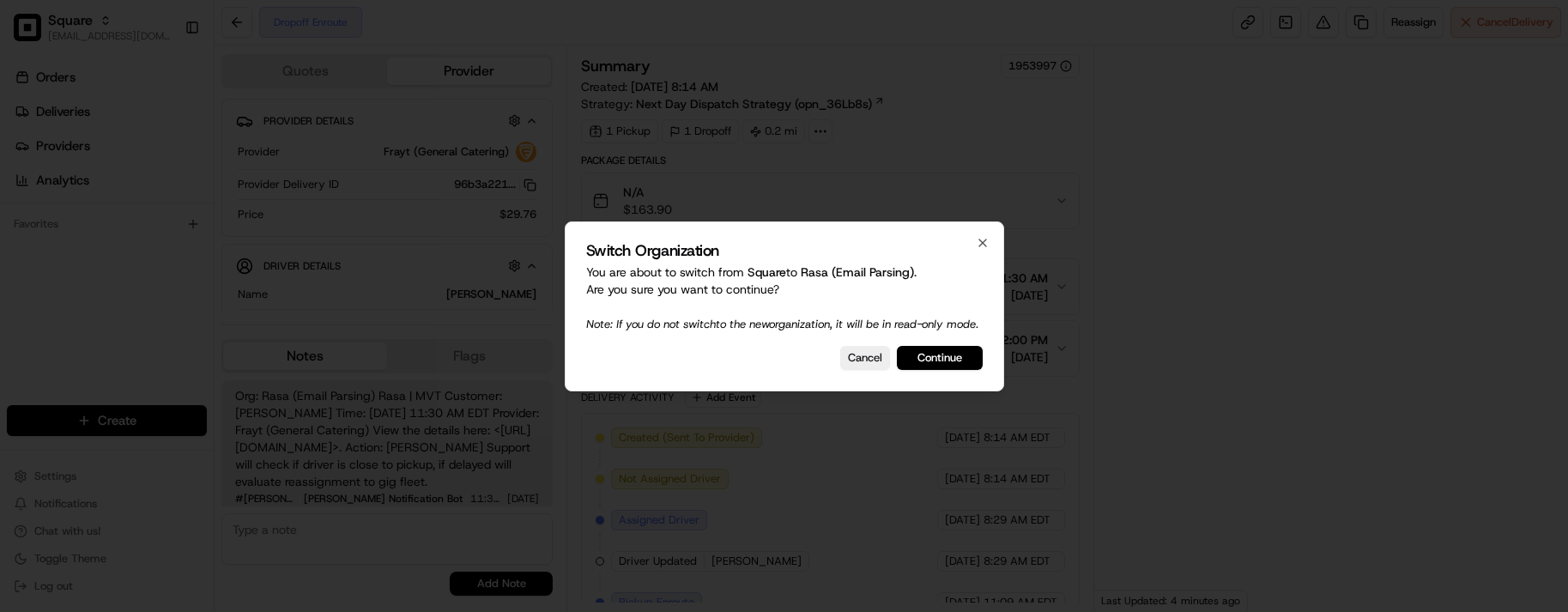 type 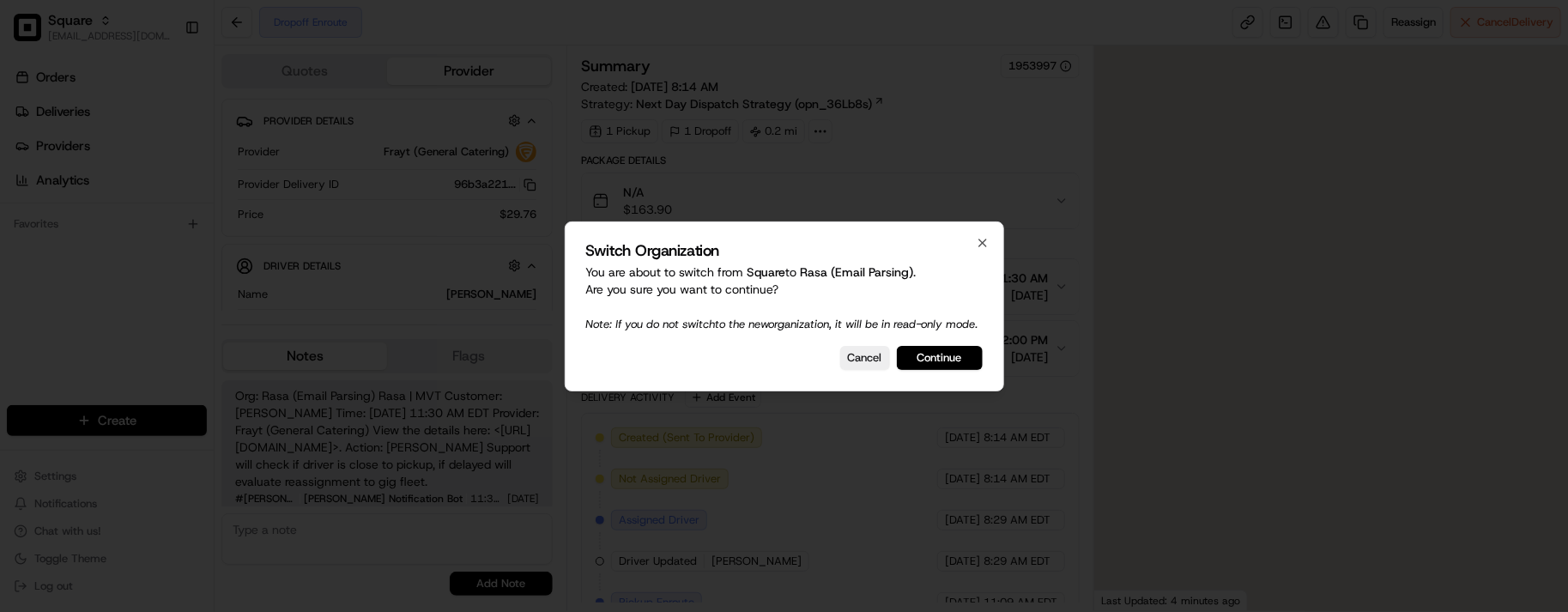 scroll, scrollTop: 39, scrollLeft: 0, axis: vertical 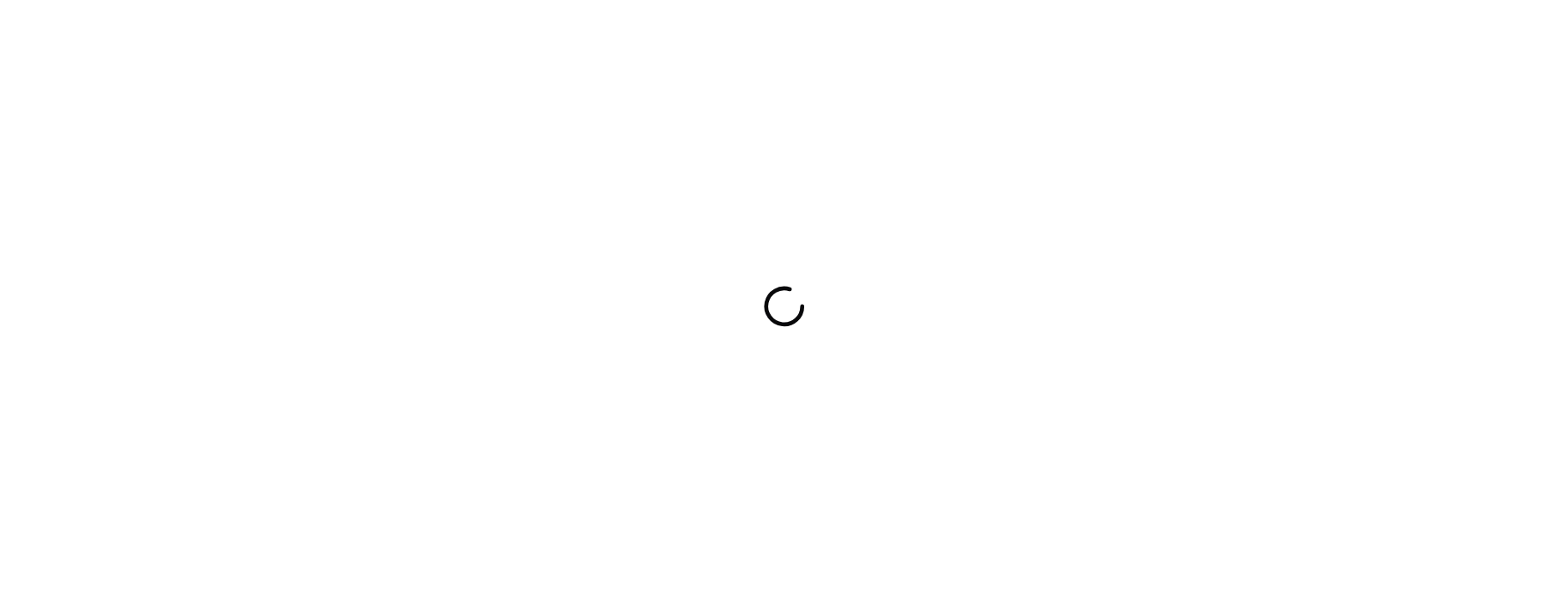 click at bounding box center (784, 306) 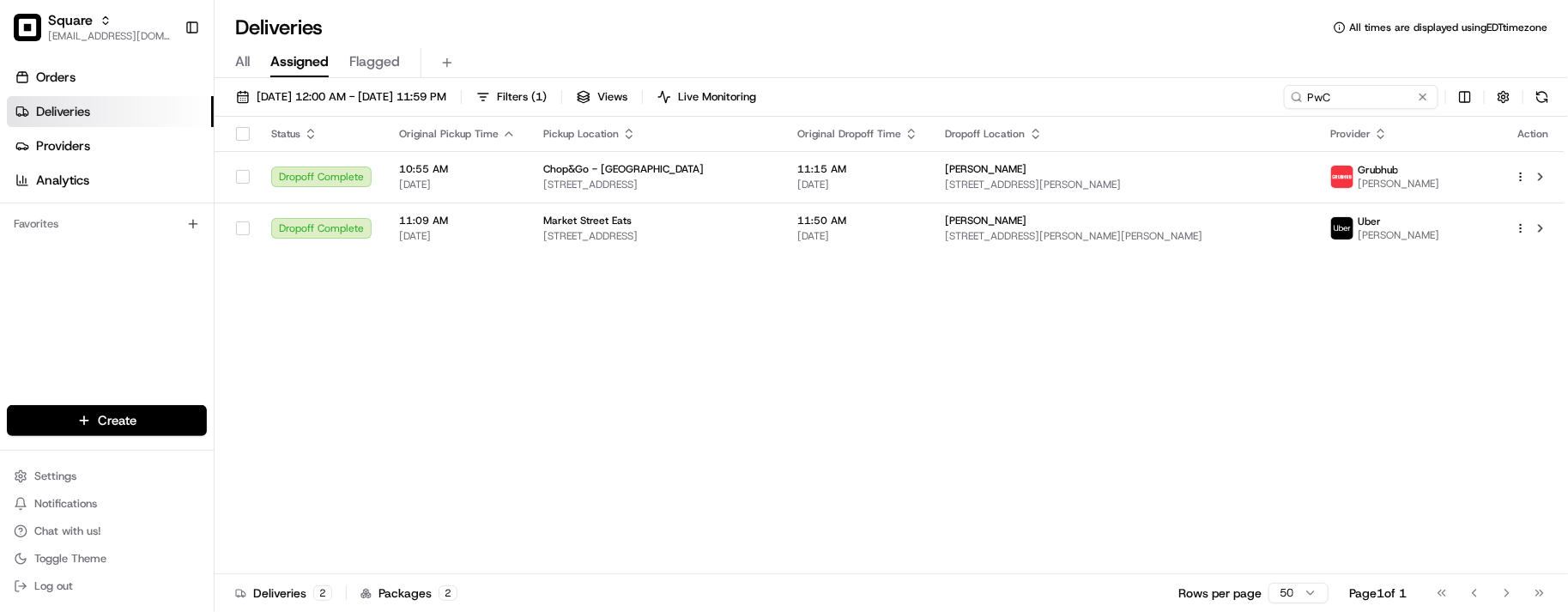 scroll, scrollTop: 0, scrollLeft: 0, axis: both 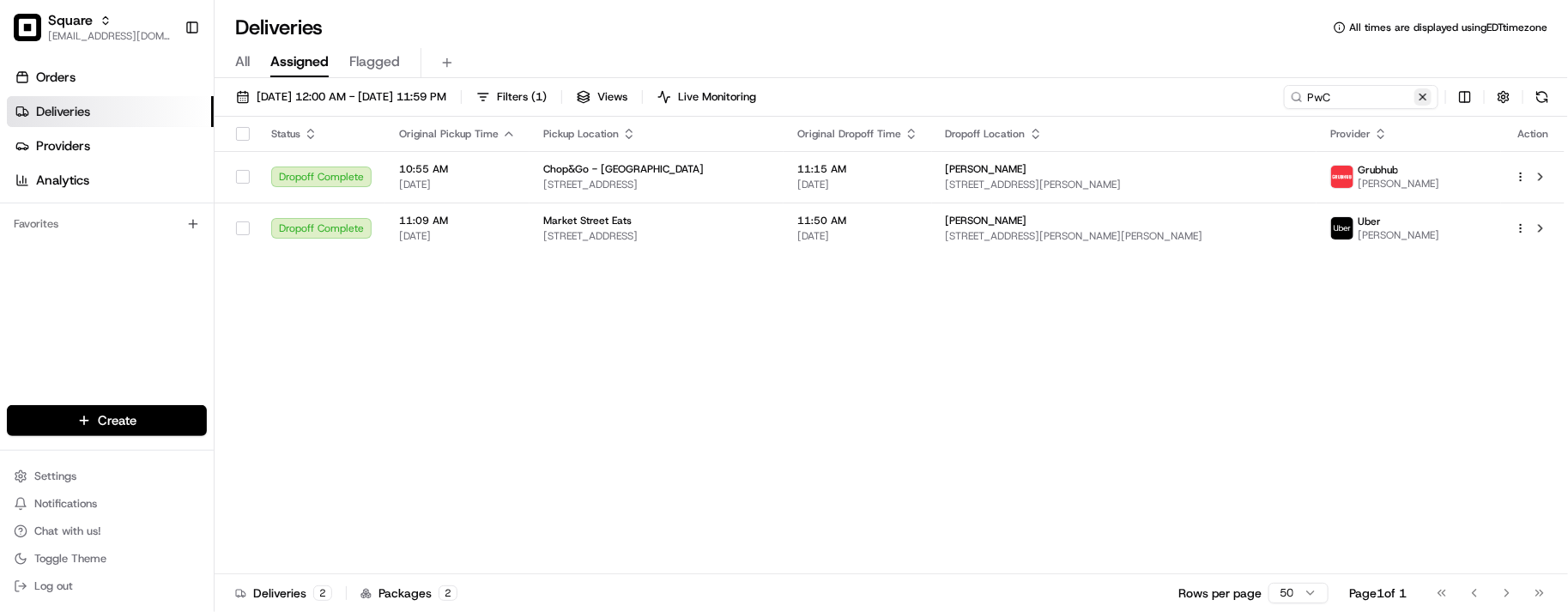 click at bounding box center [1423, 97] 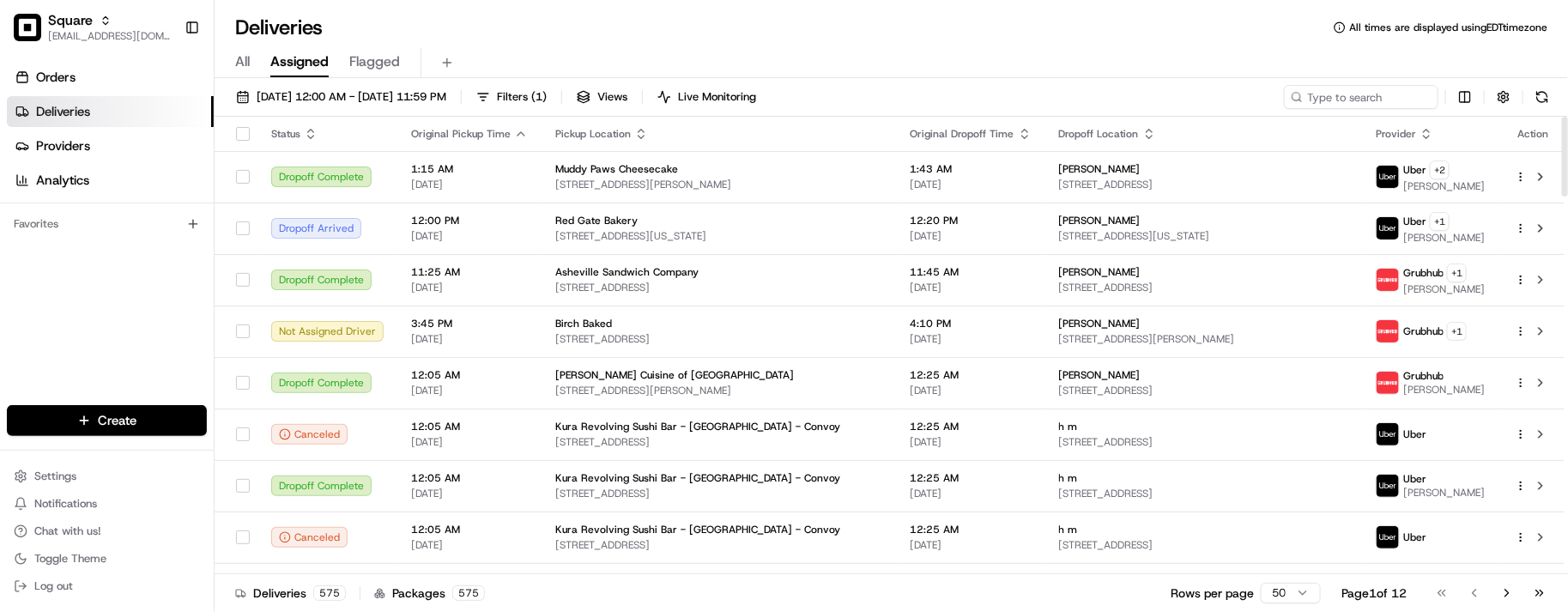 click on "Orders Deliveries Providers Analytics Favorites" at bounding box center [106, 237] 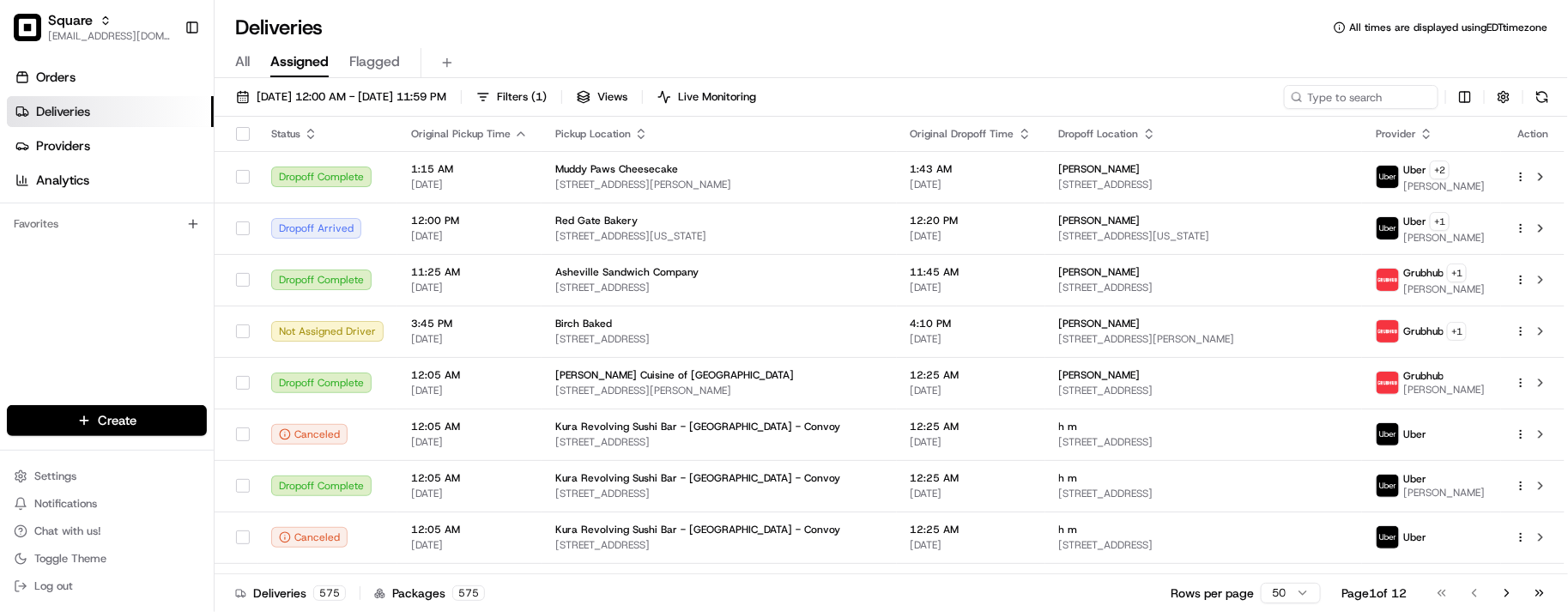 click on "[DATE] 12:00 AM - [DATE] 11:59 PM Filters ( 1 ) Views Live Monitoring" at bounding box center [891, 100] 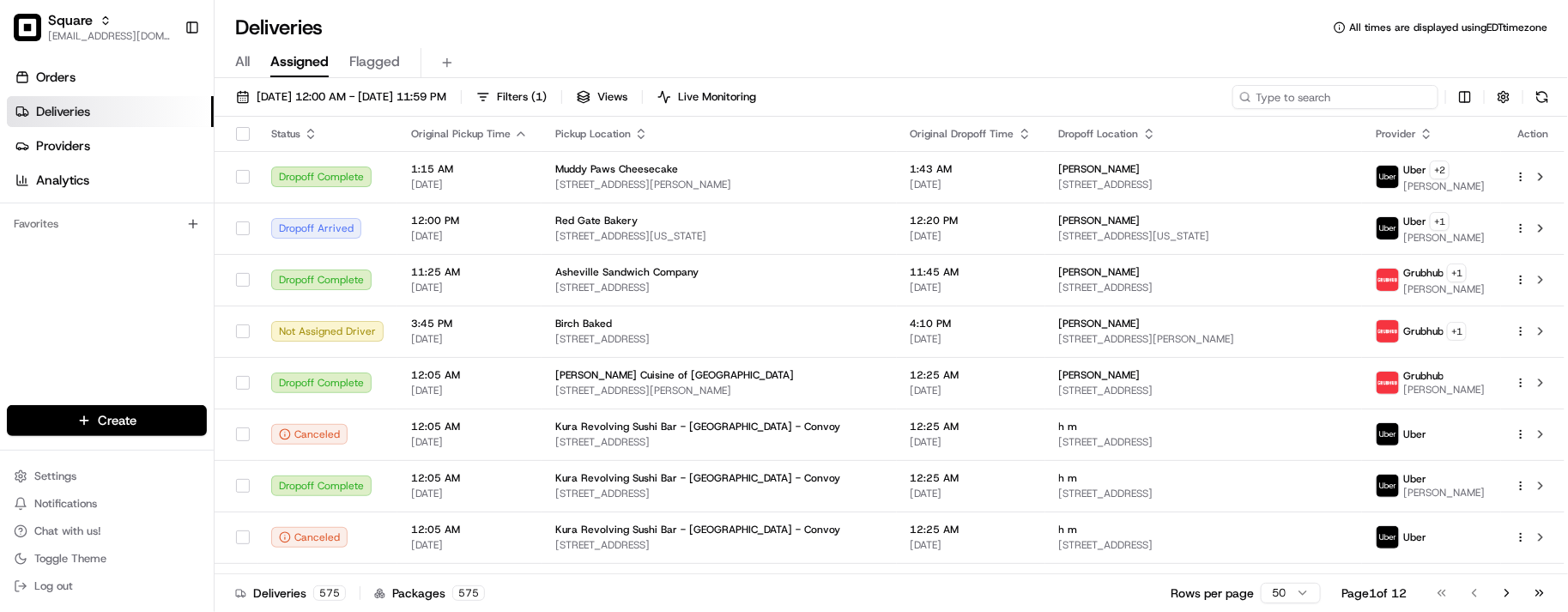click at bounding box center (1335, 97) 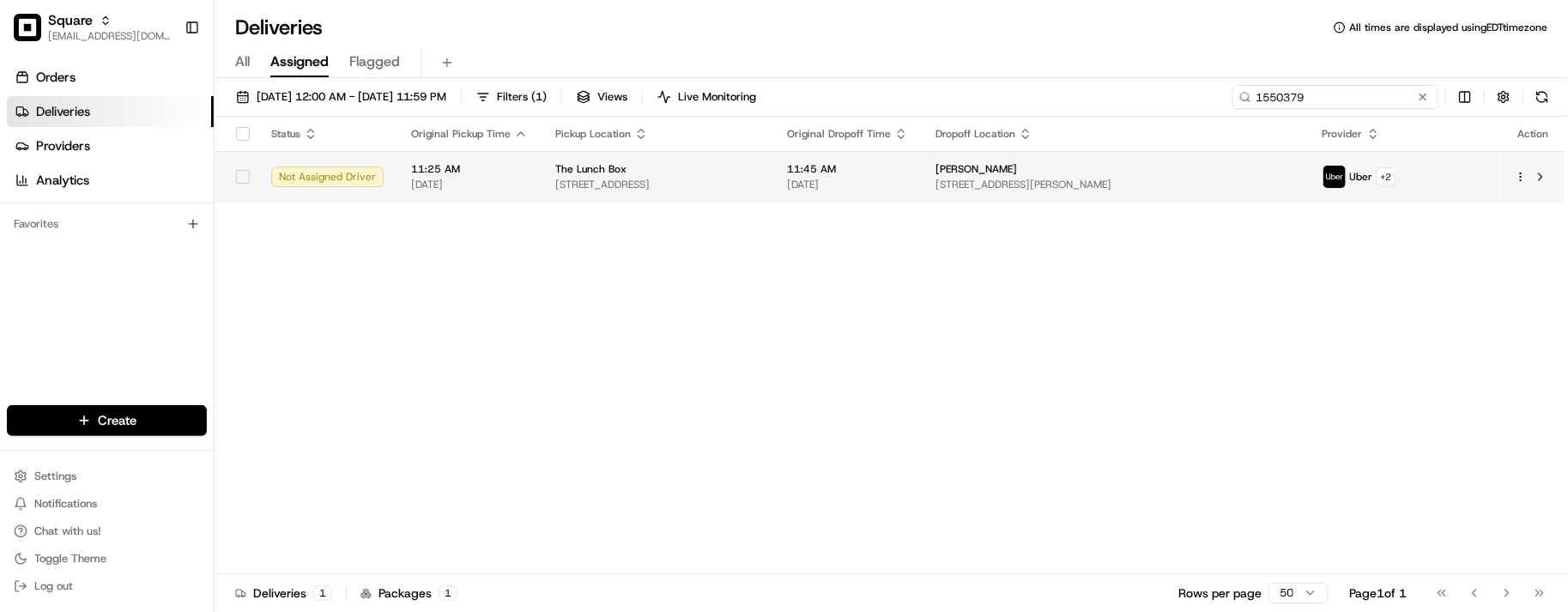 type on "1550379" 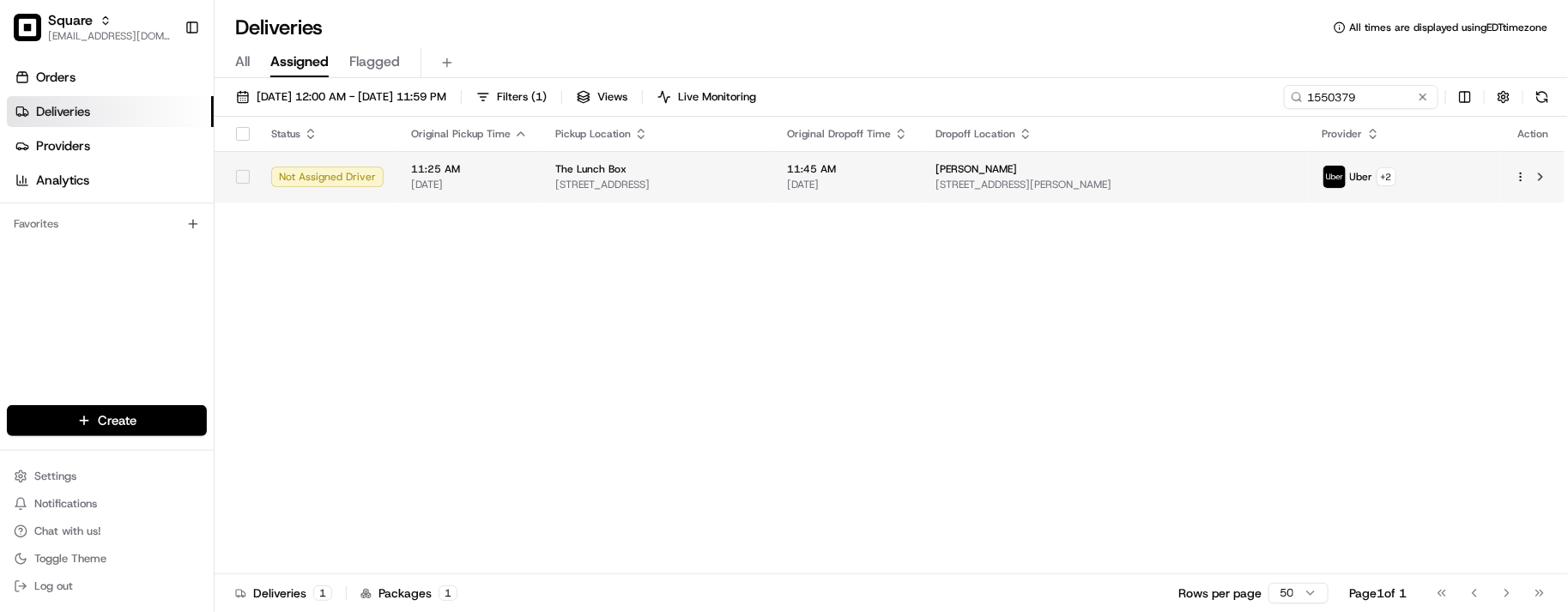 click on "[PERSON_NAME]" at bounding box center [976, 169] 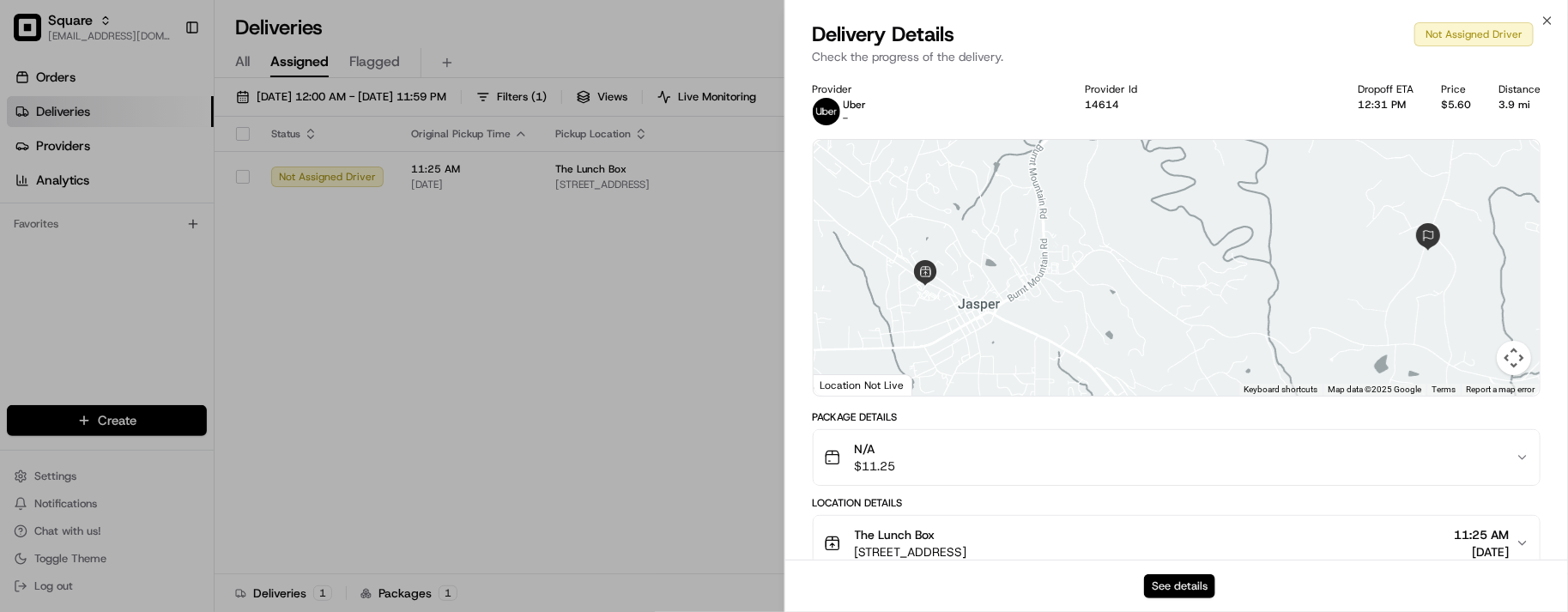 click on "See details" at bounding box center [1177, 585] 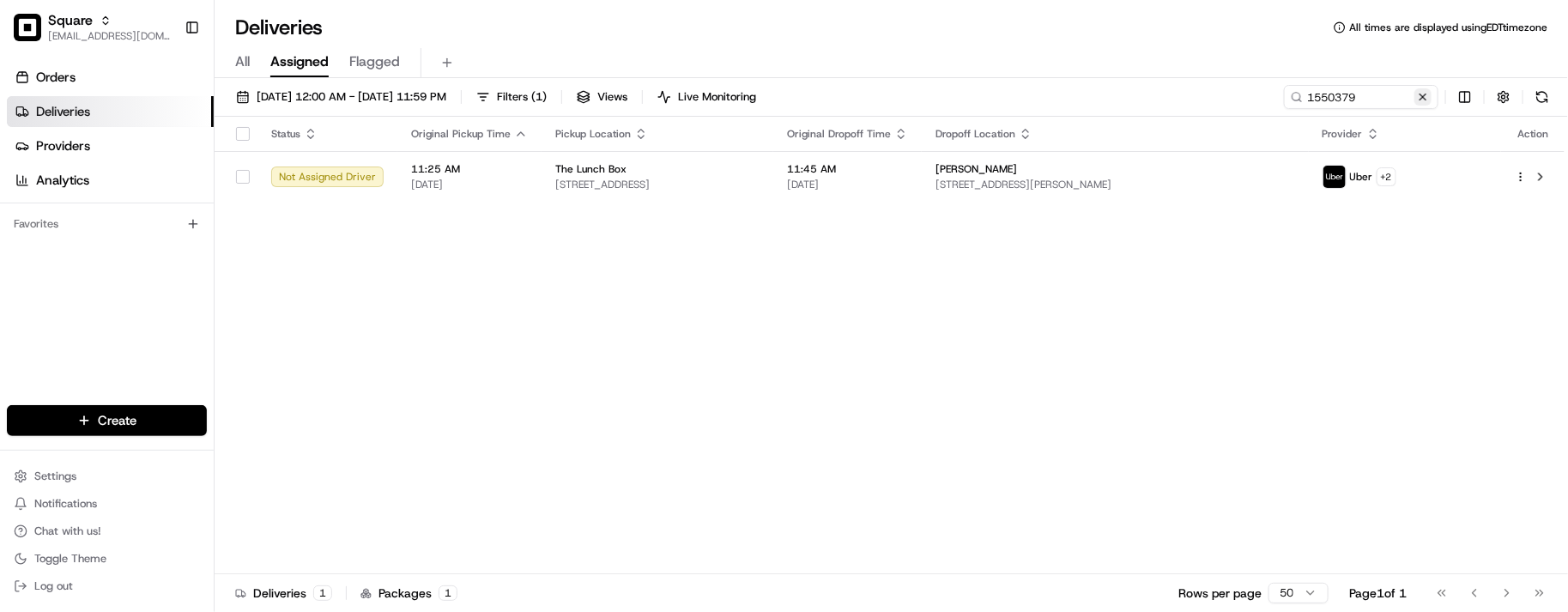 click at bounding box center [1423, 97] 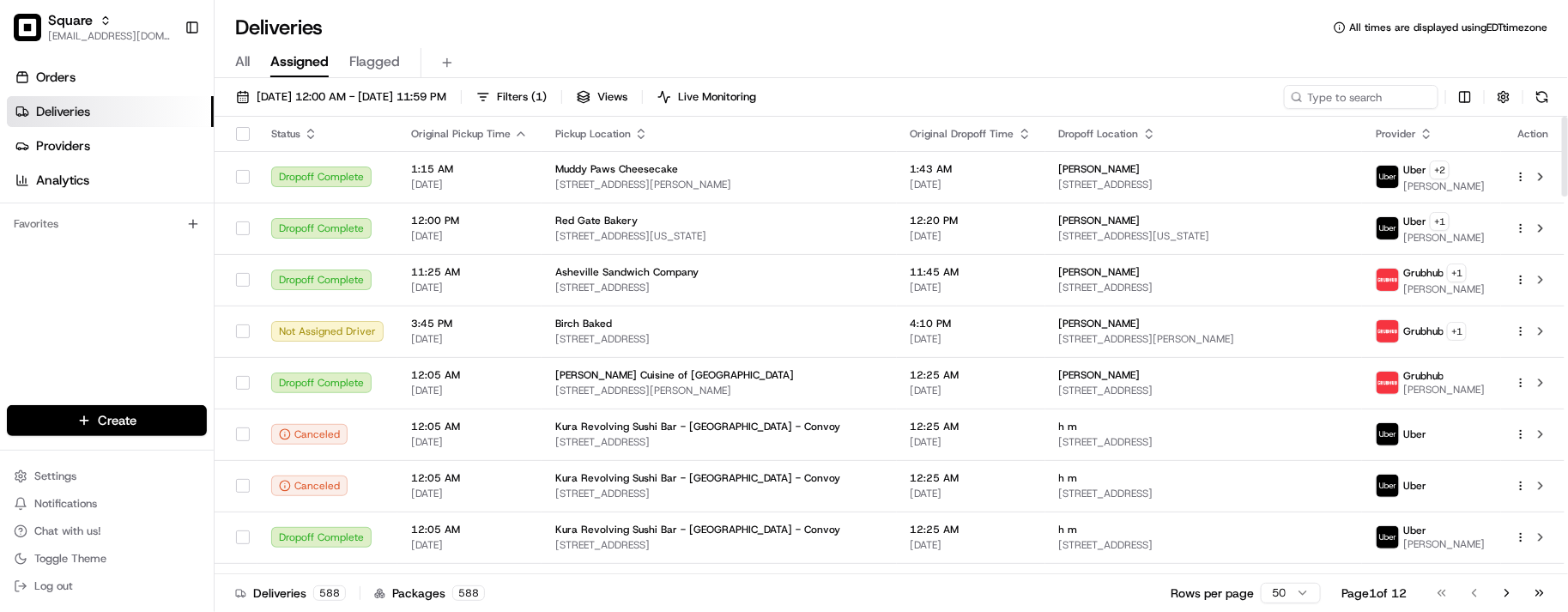 click on "Orders Deliveries Providers Analytics Favorites" at bounding box center [106, 237] 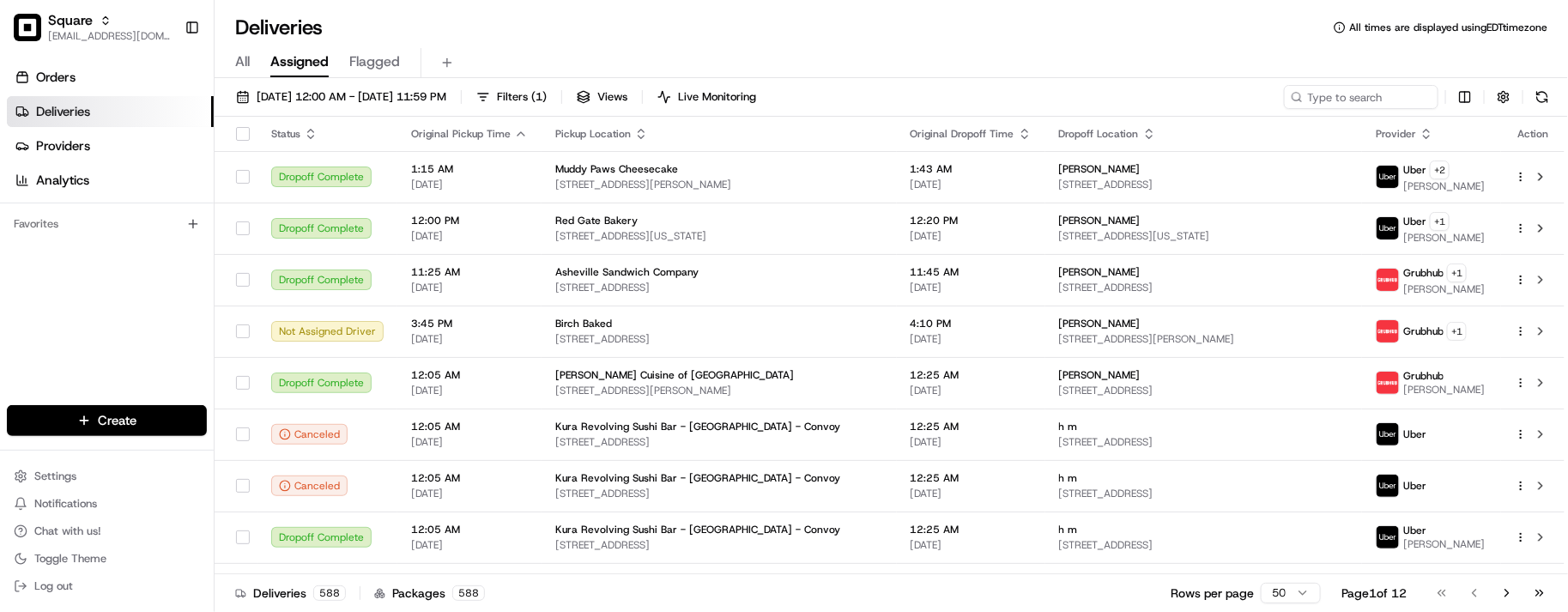click on "Deliveries All times are displayed using  EDT  timezone All Assigned Flagged [DATE] 12:00 AM - [DATE] 11:59 PM Filters ( 1 ) Views Live Monitoring Status Original Pickup Time Pickup Location Original Dropoff Time Dropoff Location Provider Action Dropoff Complete 1:15 AM [DATE] Muddy Paws Cheesecake [STREET_ADDRESS][PERSON_NAME] 1:43 AM [DATE] [PERSON_NAME] [STREET_ADDRESS] + 2 [PERSON_NAME] Dropoff Complete 12:00 PM [DATE] [GEOGRAPHIC_DATA] [STREET_ADDRESS][US_STATE] 12:20 PM [DATE] [PERSON_NAME][GEOGRAPHIC_DATA][STREET_ADDRESS][US_STATE][GEOGRAPHIC_DATA] Uber + 1 [PERSON_NAME] Dropoff Complete 11:25 AM [DATE] Asheville Sandwich Company [STREET_ADDRESS] 11:45 AM [DATE] [PERSON_NAME] [STREET_ADDRESS][PERSON_NAME][PERSON_NAME] Grubhub + 1 [PERSON_NAME] Not Assigned Driver 3:45 PM [DATE] Birch Baked [STREET_ADDRESS] 4:10 PM [DATE] [PERSON_NAME] [STREET_ADDRESS][PERSON_NAME] [GEOGRAPHIC_DATA] + 1 Dropoff Complete +" at bounding box center (891, 306) 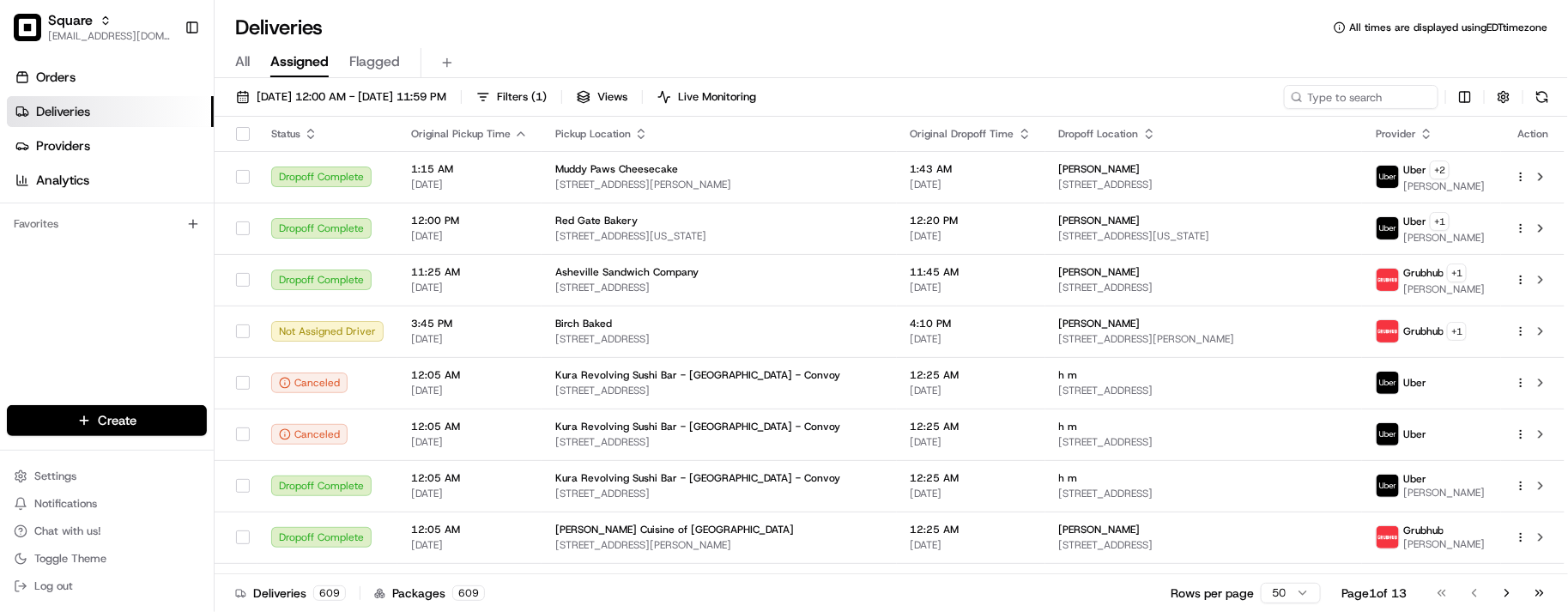 click on "Orders Deliveries Providers Analytics Favorites" at bounding box center [106, 237] 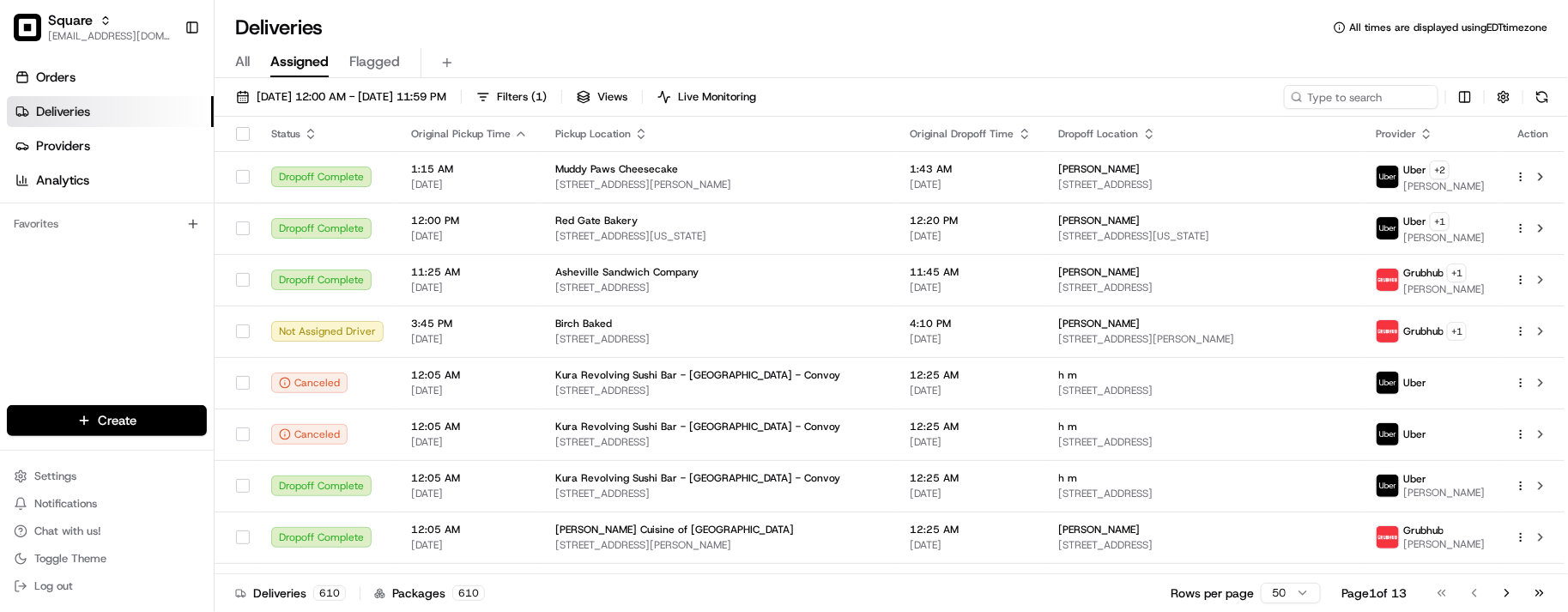 click on "Deliveries All times are displayed using  EDT  timezone" at bounding box center [891, 27] 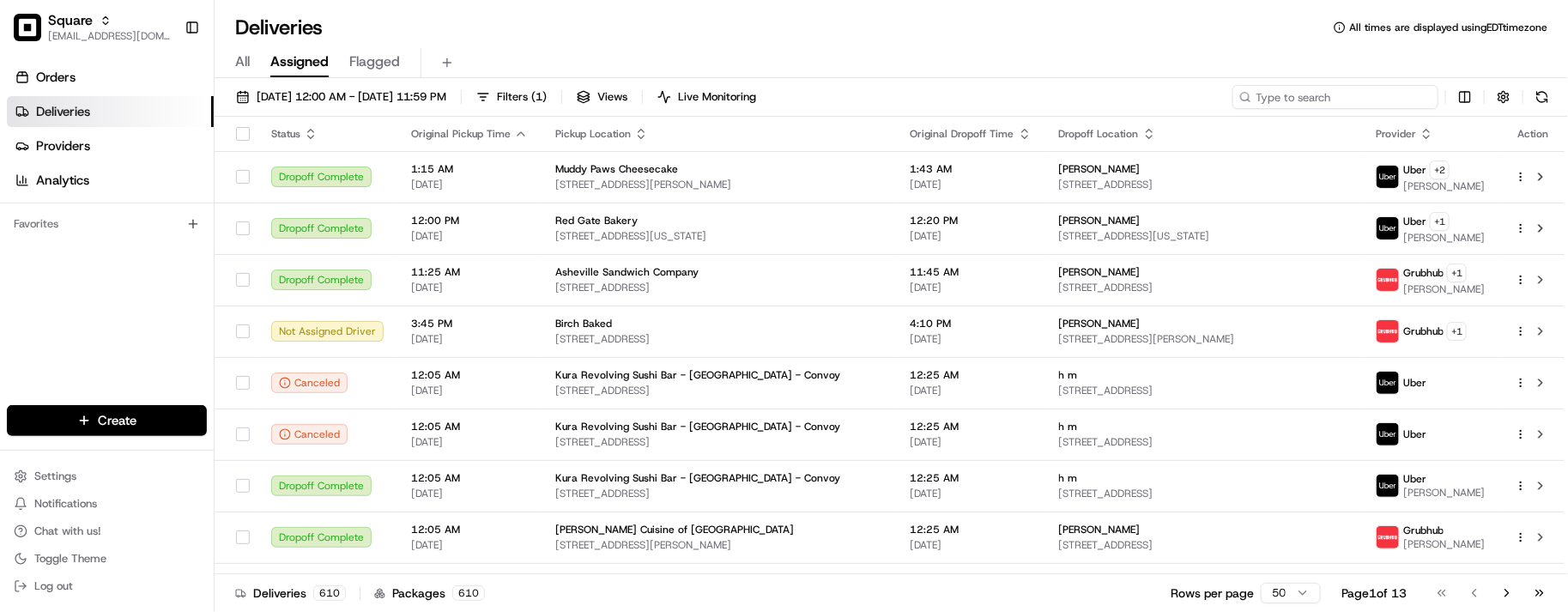 click at bounding box center (1335, 97) 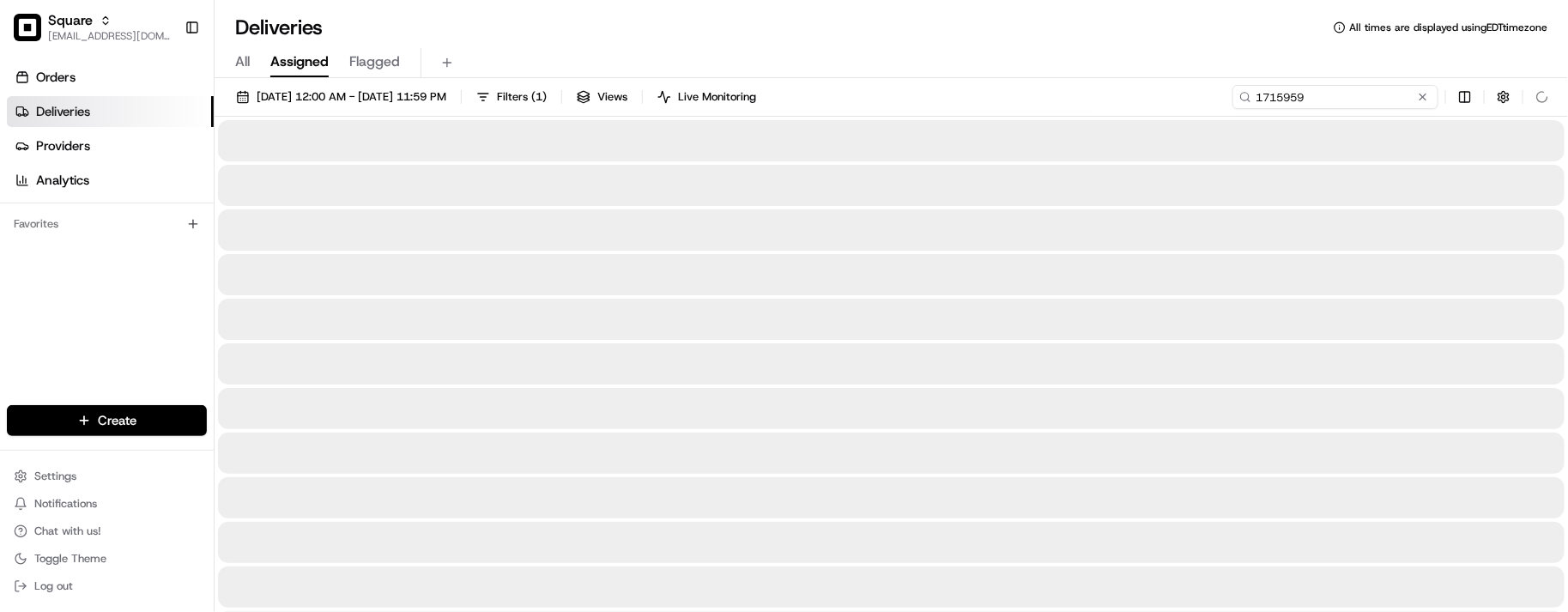 type on "1715959" 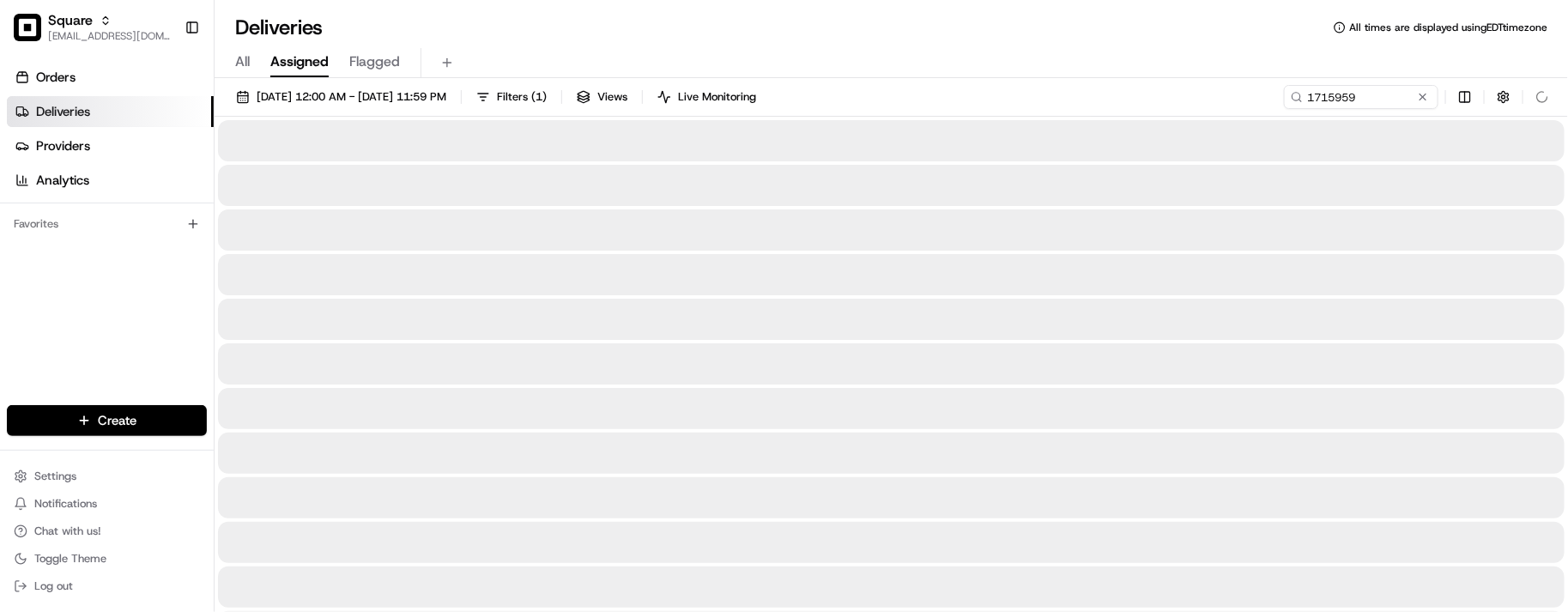 click on "All Assigned Flagged" at bounding box center (891, 63) 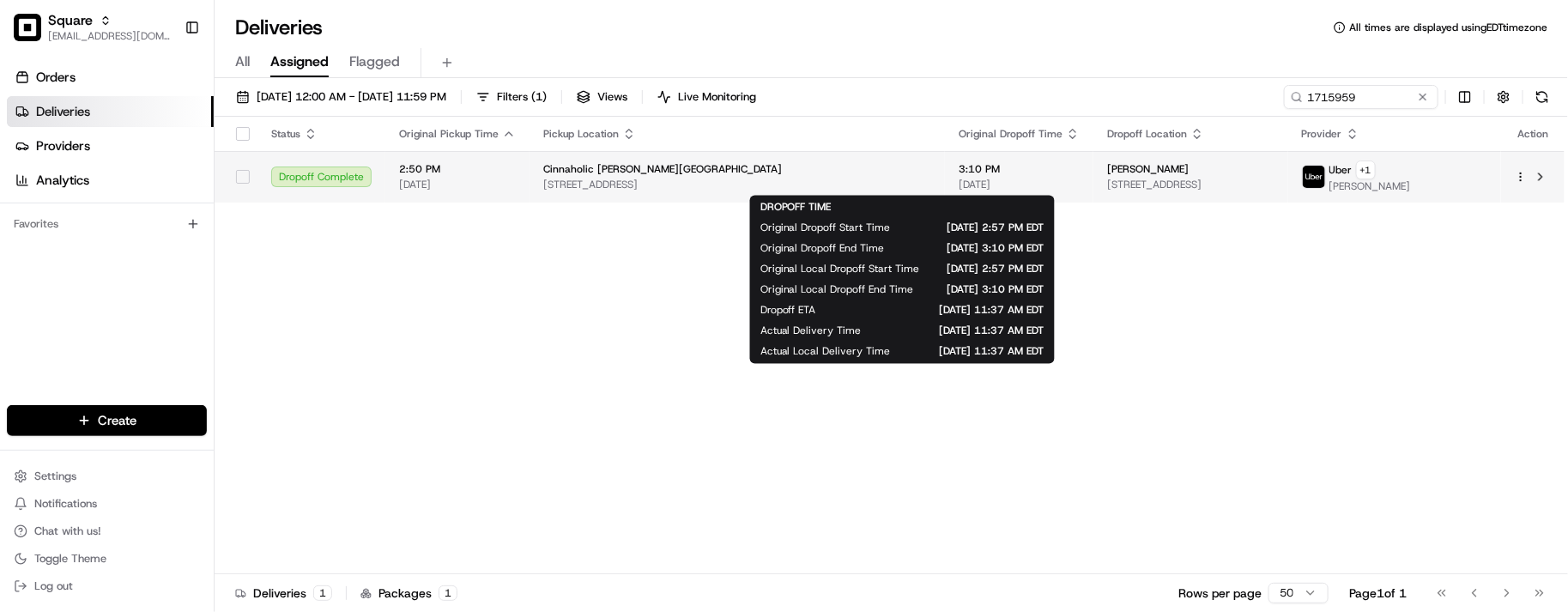 click on "3:10 PM" at bounding box center [1019, 169] 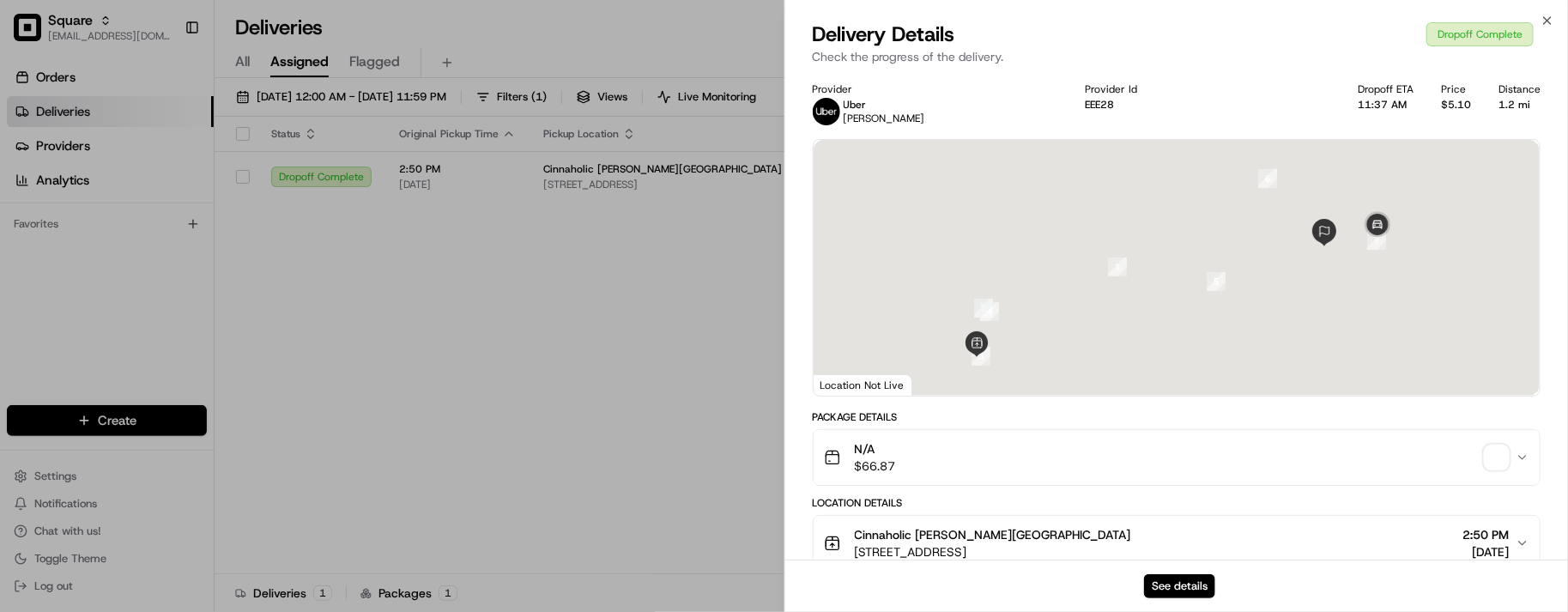 click on "See details" at bounding box center [1177, 585] 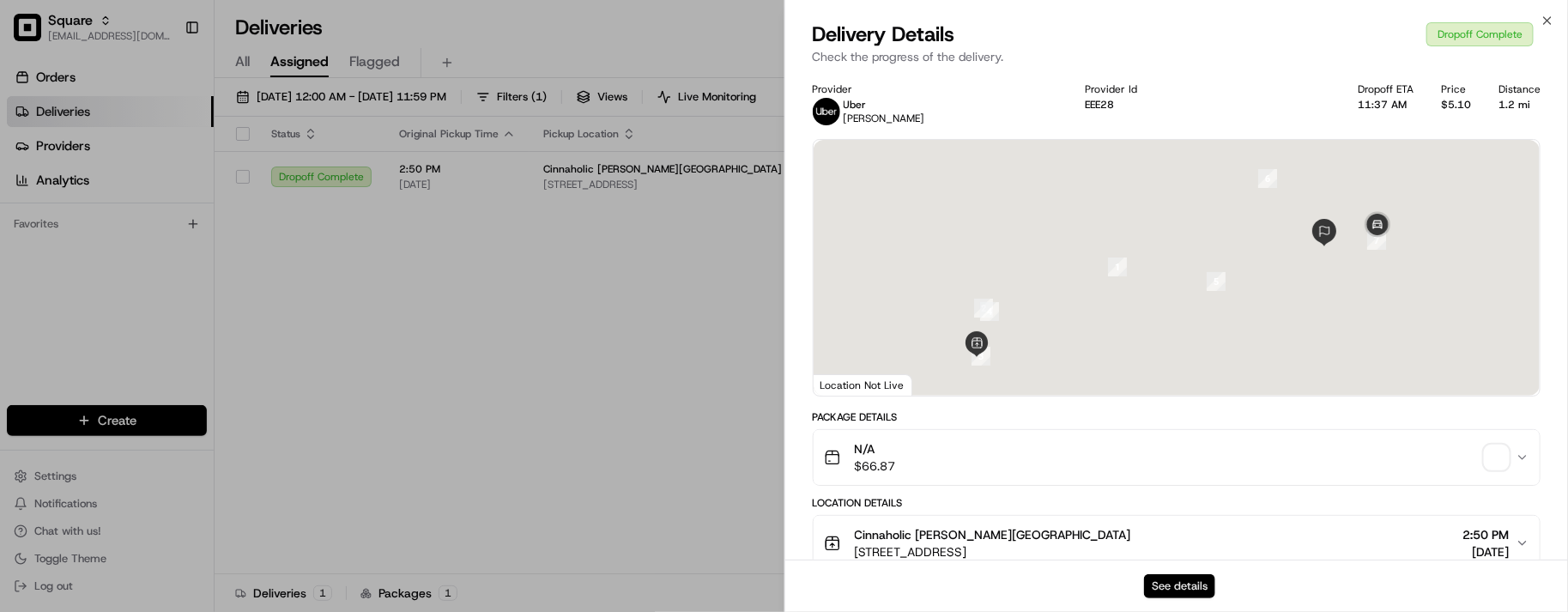 click on "See details" at bounding box center (1179, 586) 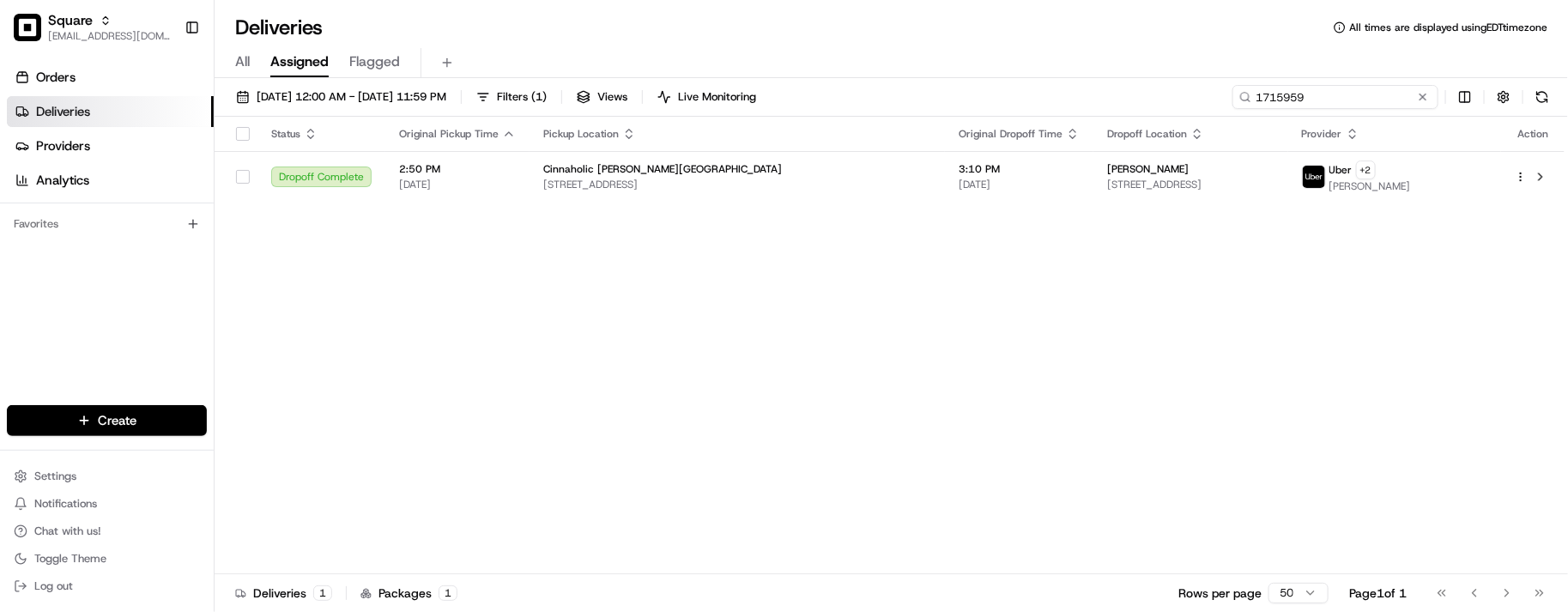 click on "1715959" at bounding box center (1335, 97) 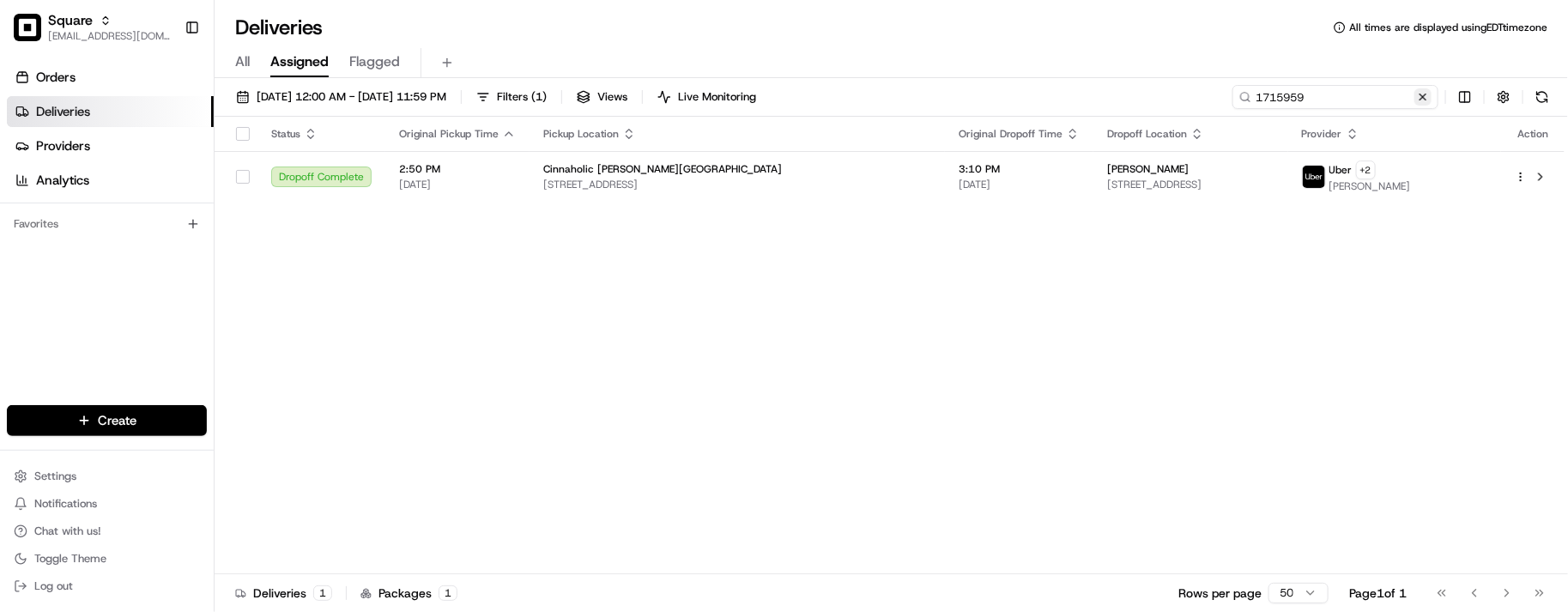 click on "1715959" at bounding box center (1335, 97) 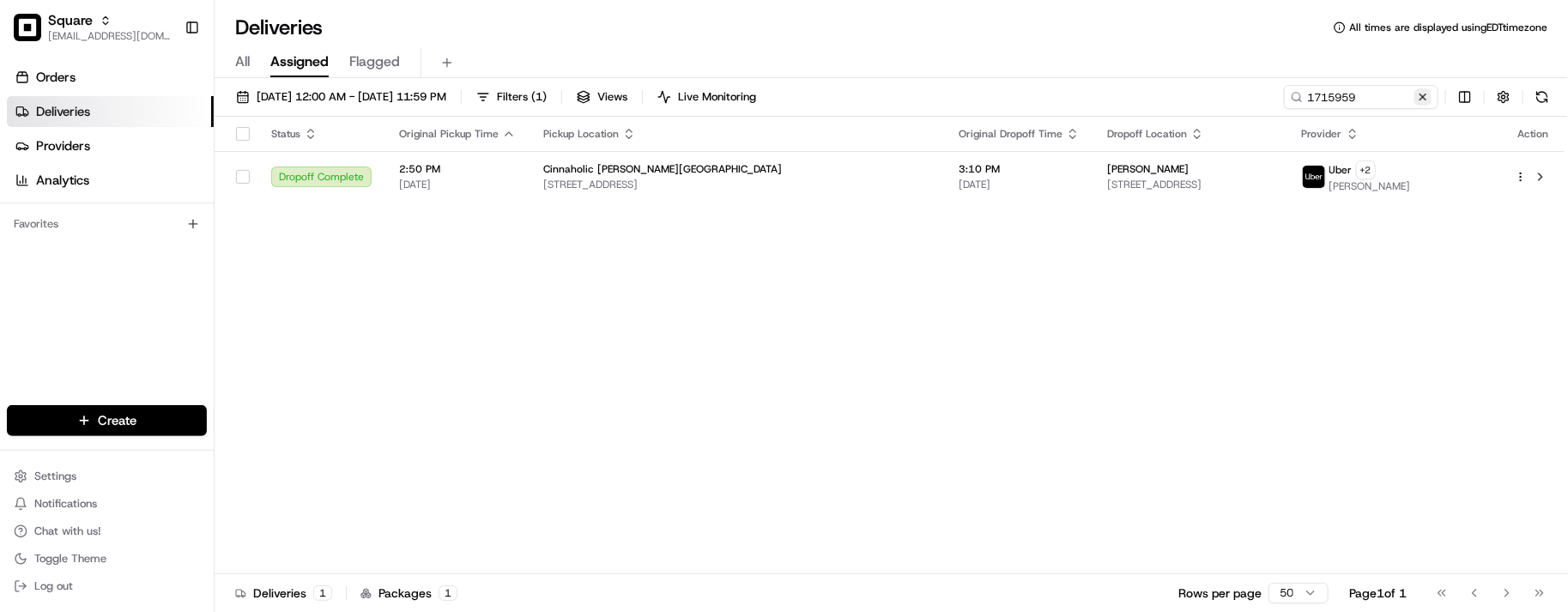 click at bounding box center [1423, 97] 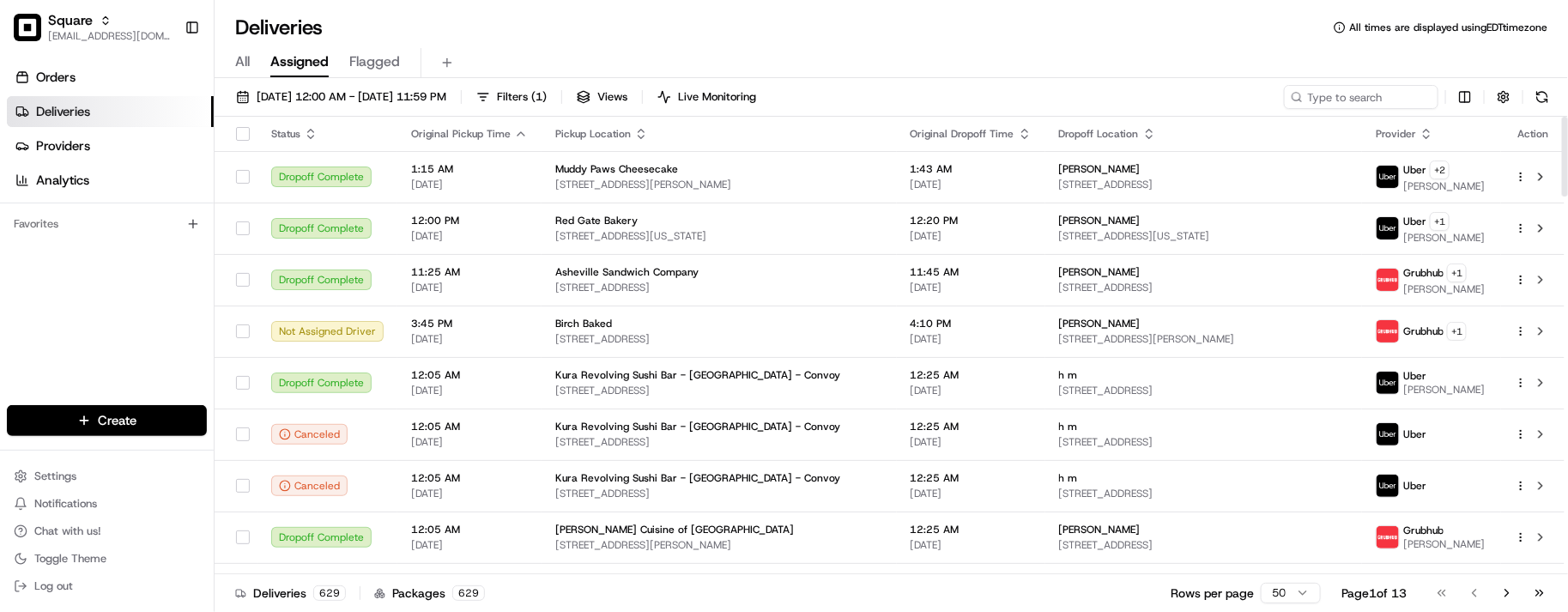 click on "Orders Deliveries Providers Analytics Favorites" at bounding box center [106, 237] 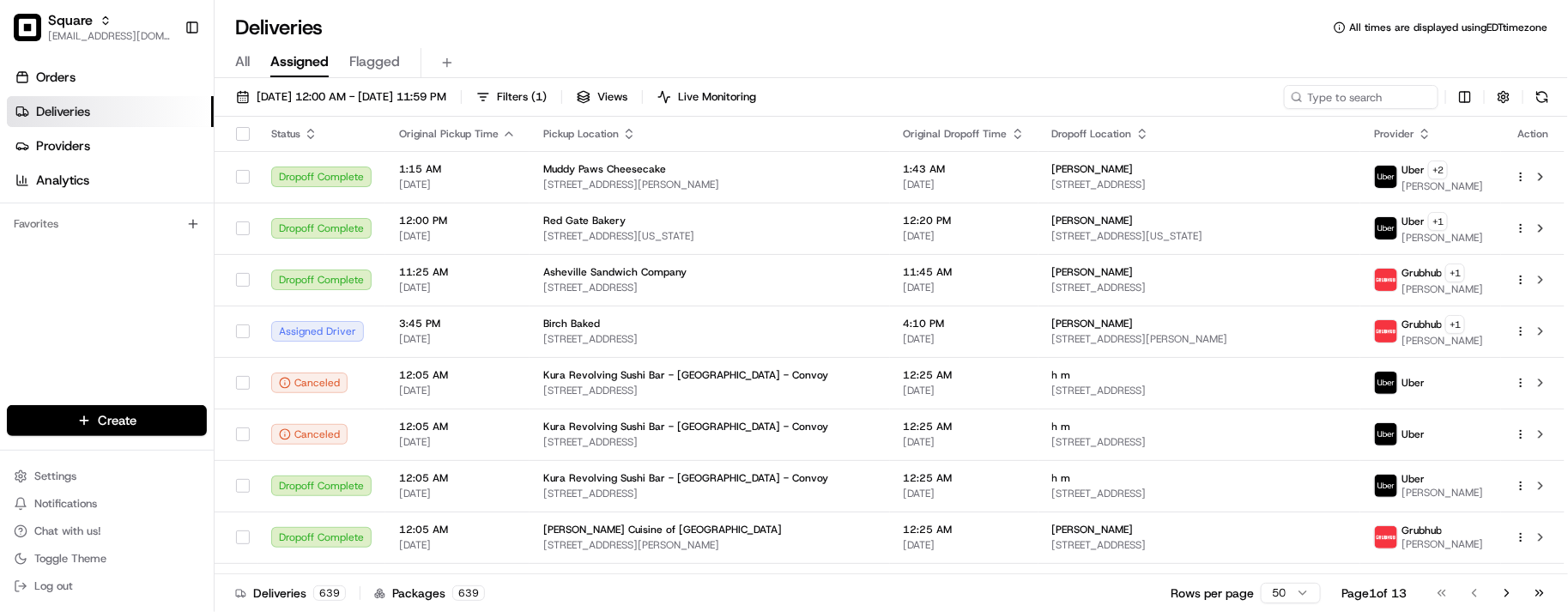 click on "Orders Deliveries Providers Analytics Favorites" at bounding box center [106, 237] 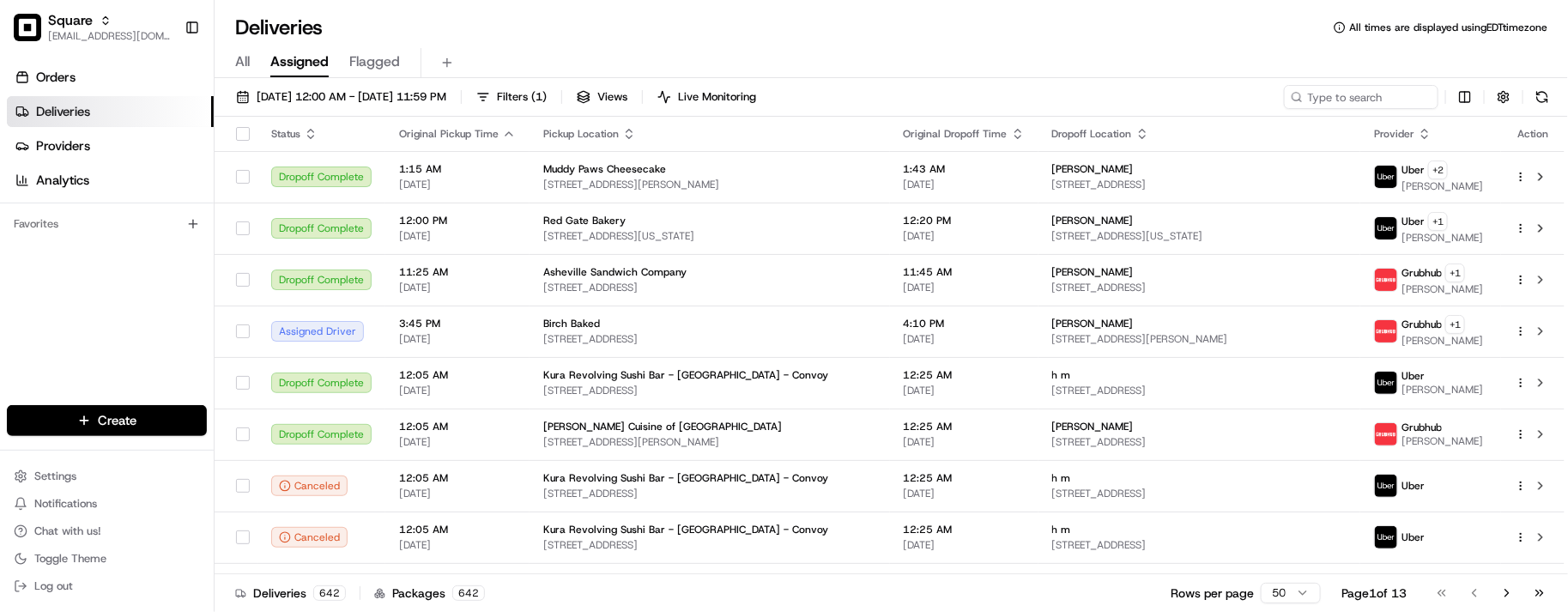 click on "Deliveries All times are displayed using  EDT  timezone" at bounding box center [891, 27] 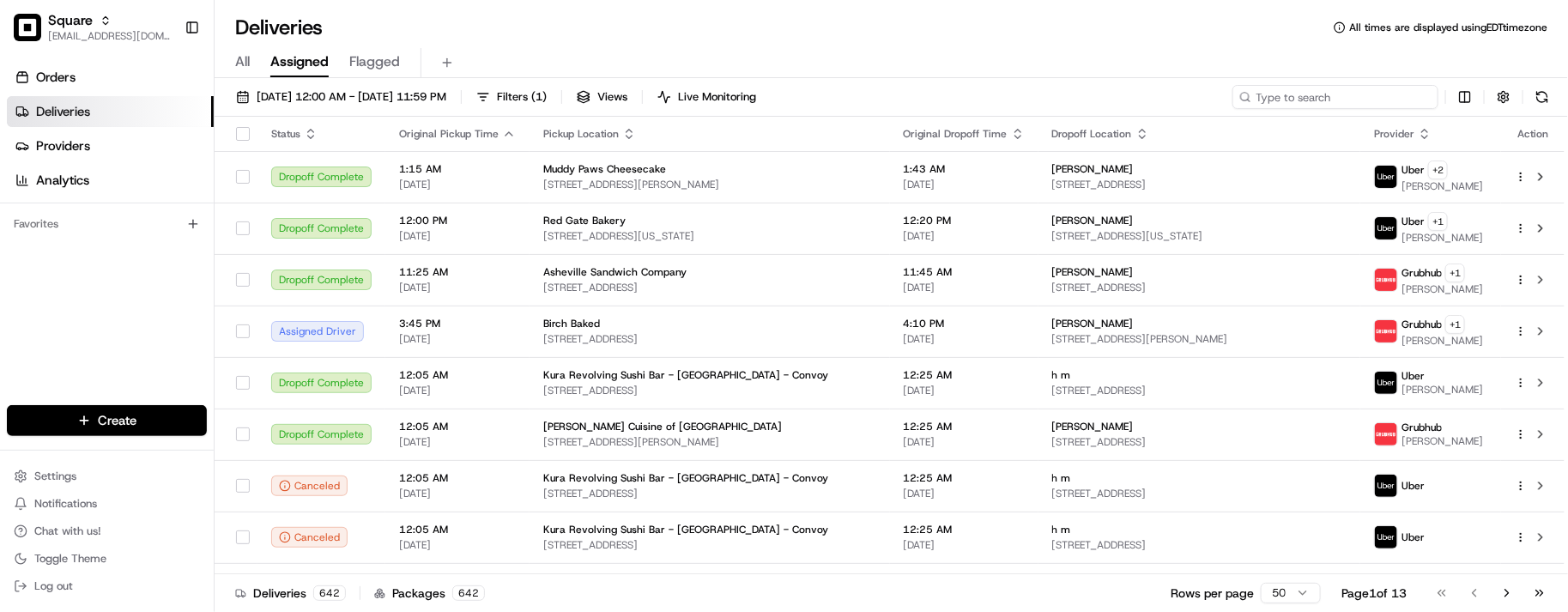 click at bounding box center (1335, 97) 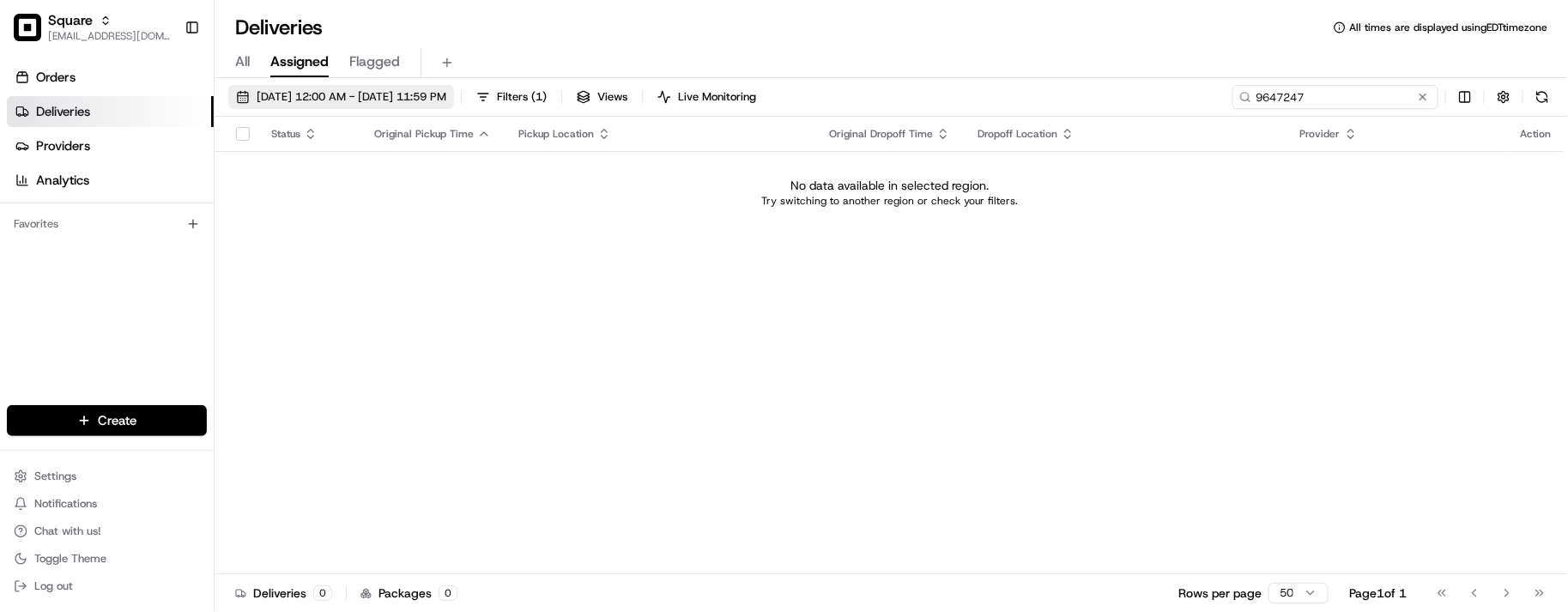 type on "9647247" 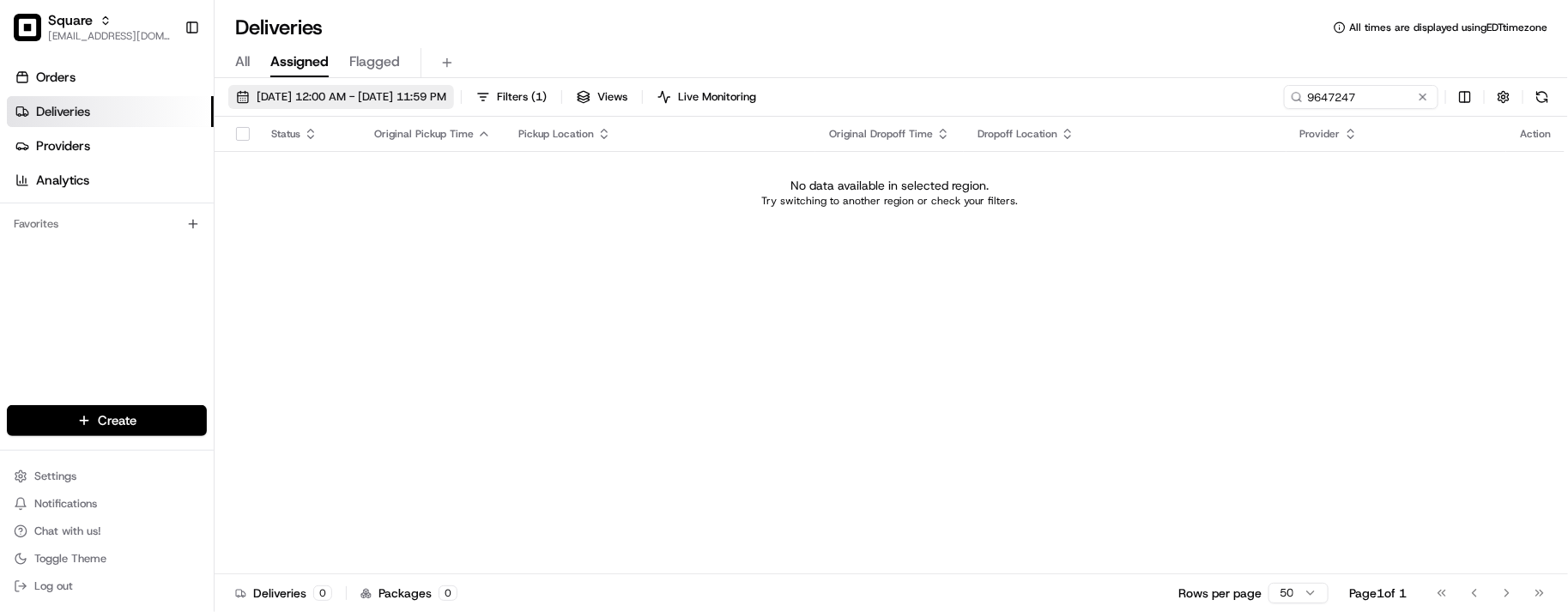 click on "07/15/2025 12:00 AM - 07/15/2025 11:59 PM" at bounding box center [351, 97] 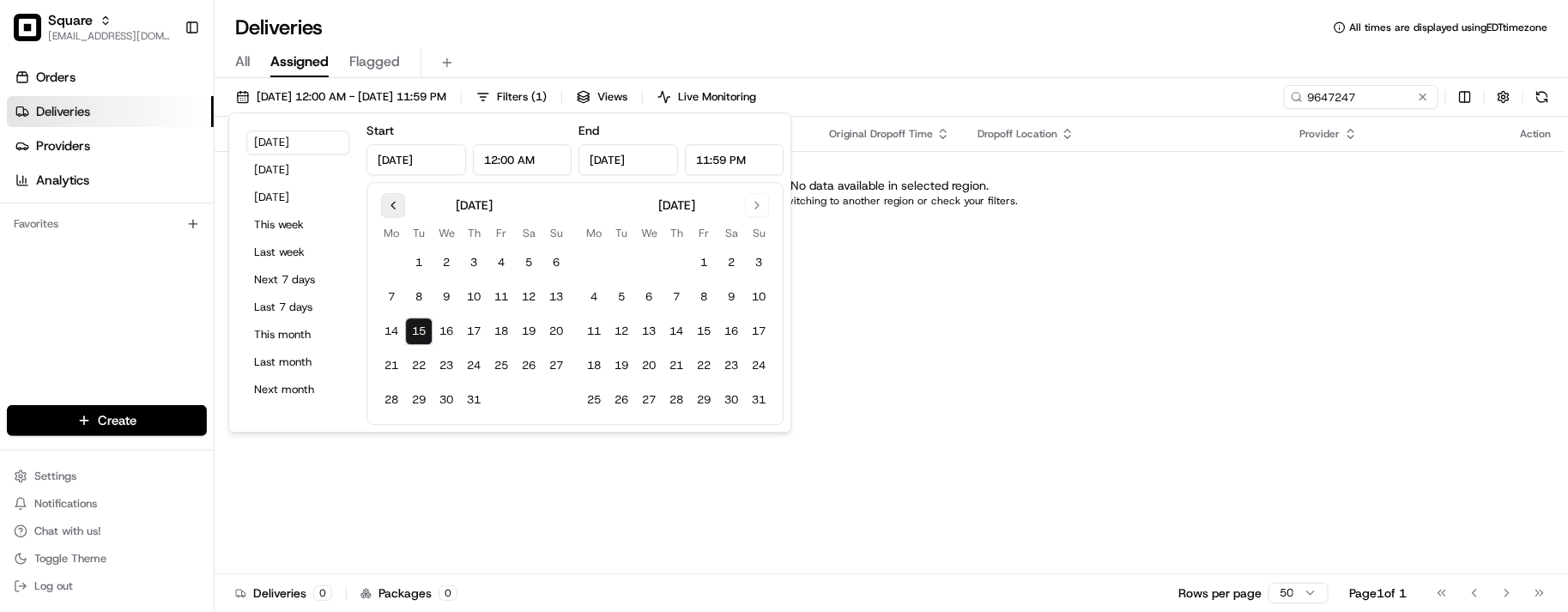 click at bounding box center (393, 205) 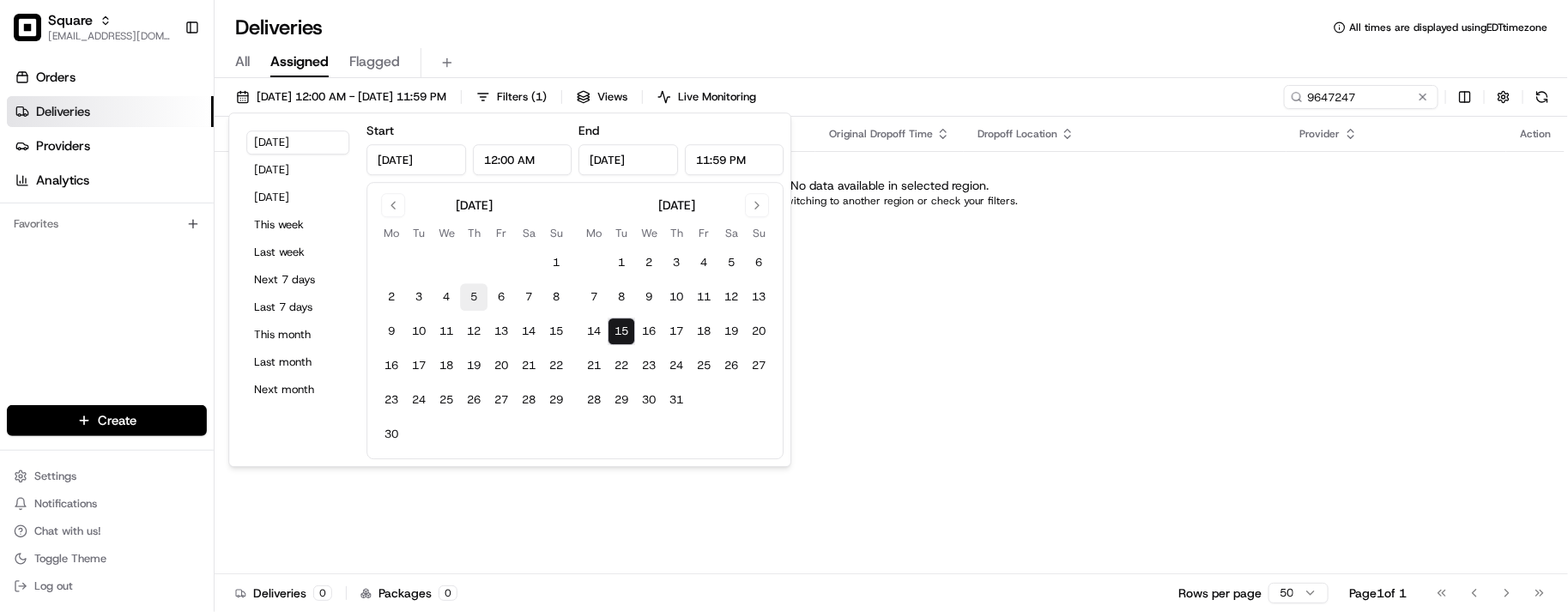 click on "5" at bounding box center [474, 297] 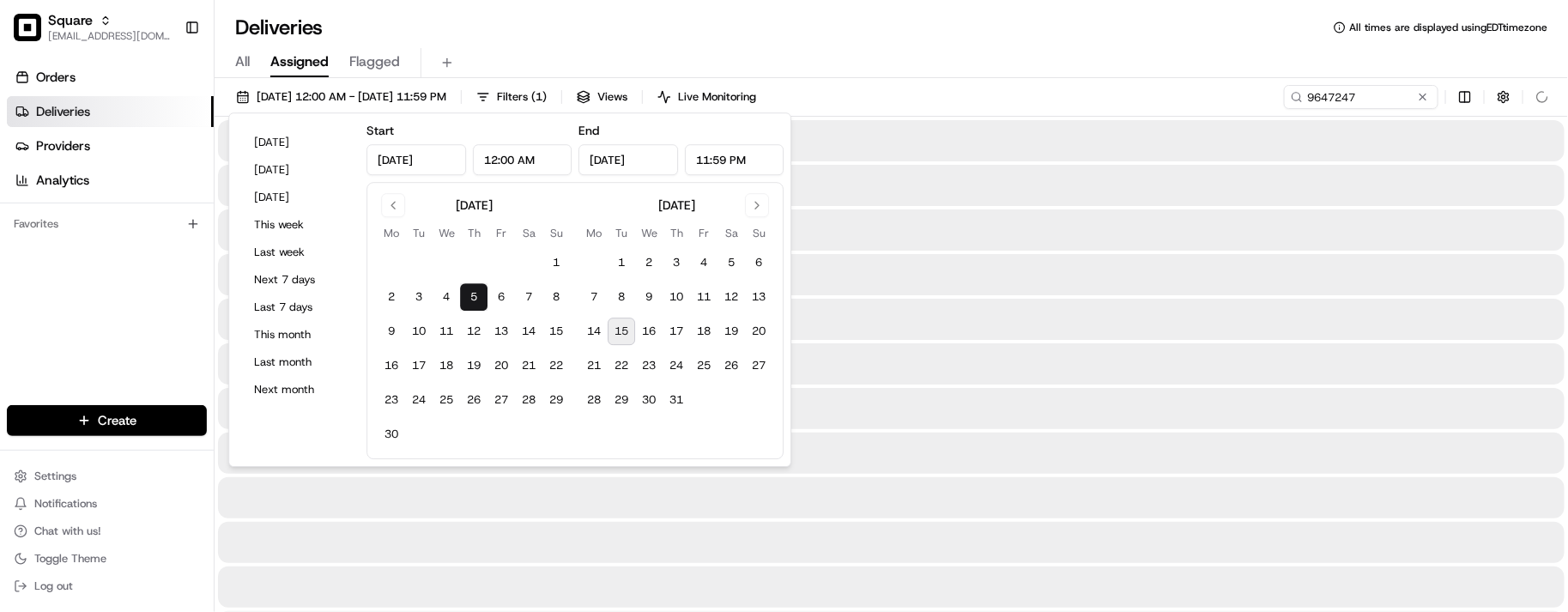 click on "Deliveries All times are displayed using  EDT  timezone" at bounding box center [891, 27] 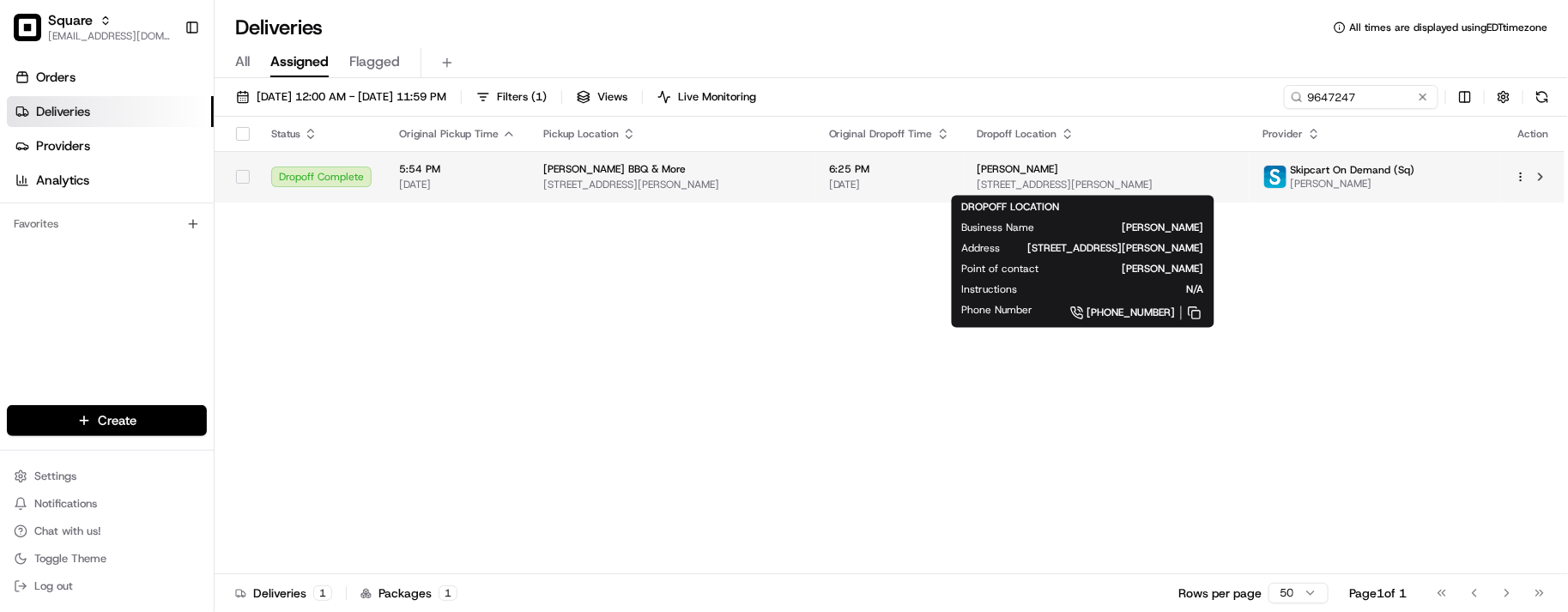 click on "2225 Martinez Losoya Rd, San Antonio, TX 78221, USA" at bounding box center (1106, 185) 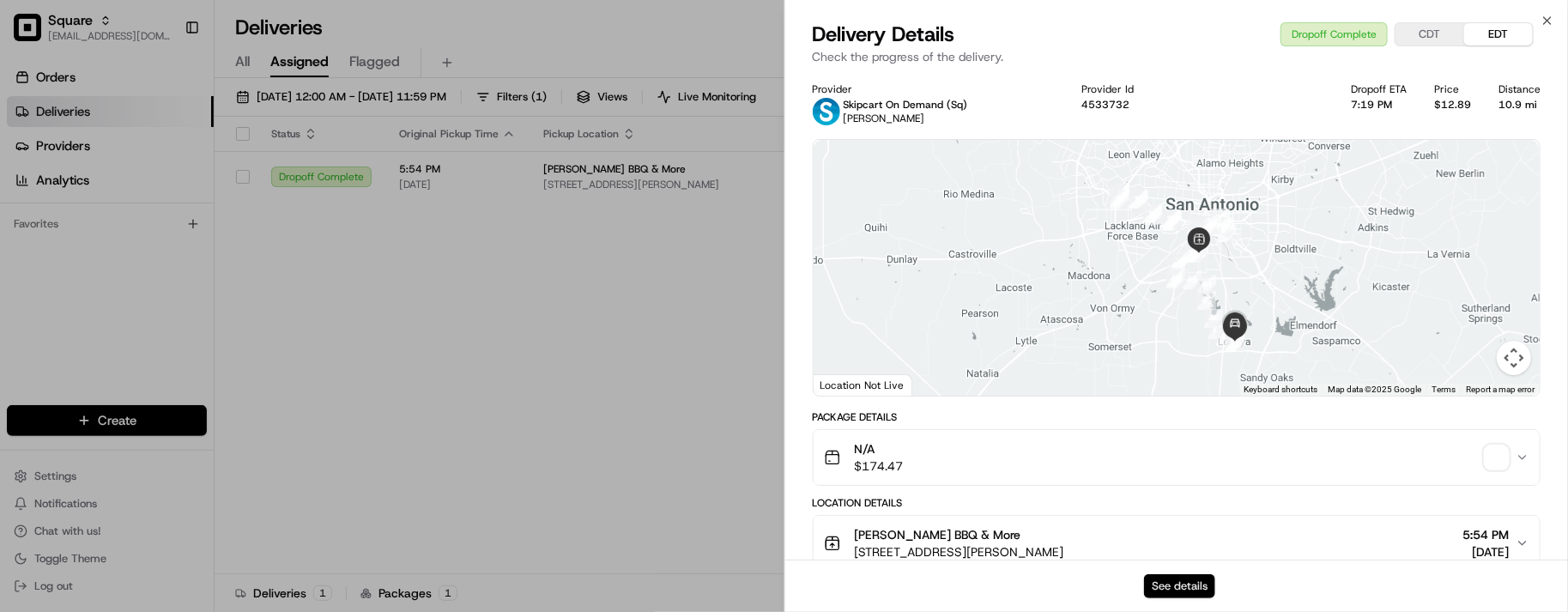 click on "See details" at bounding box center (1179, 586) 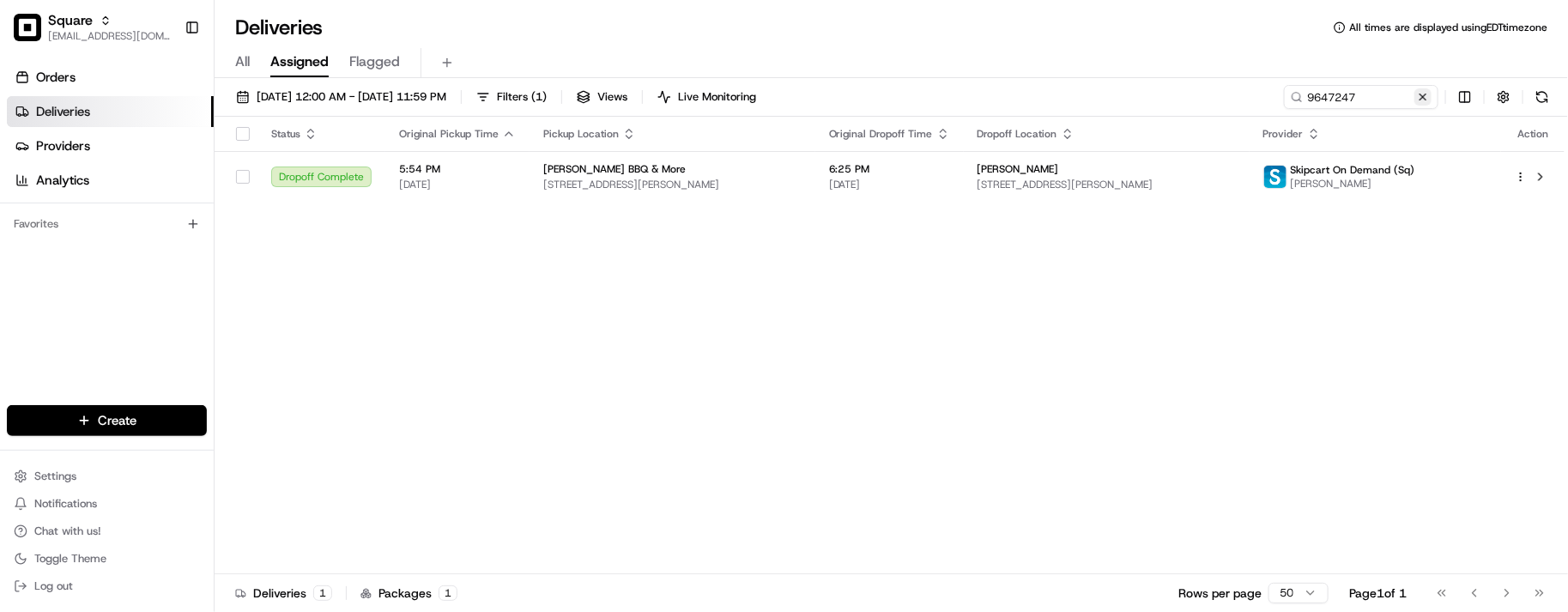 click at bounding box center [1423, 97] 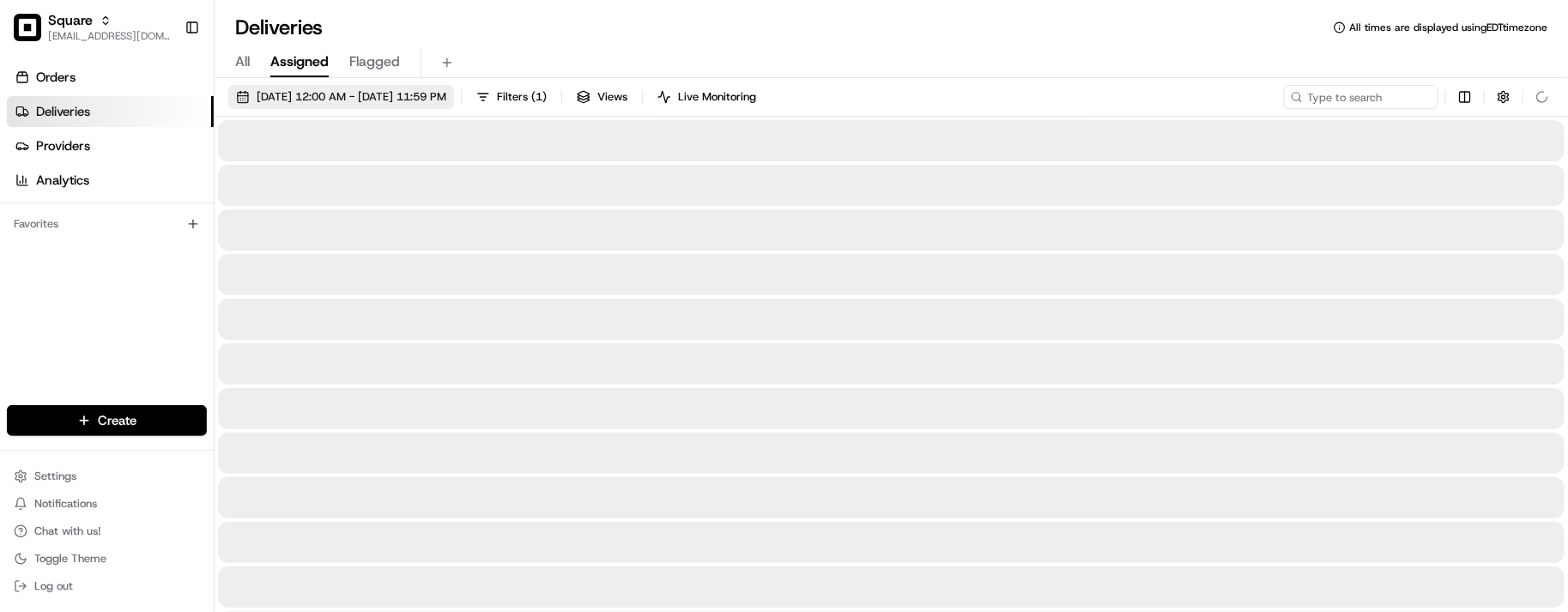 click on "06/05/2025 12:00 AM - 06/05/2025 11:59 PM" at bounding box center [351, 97] 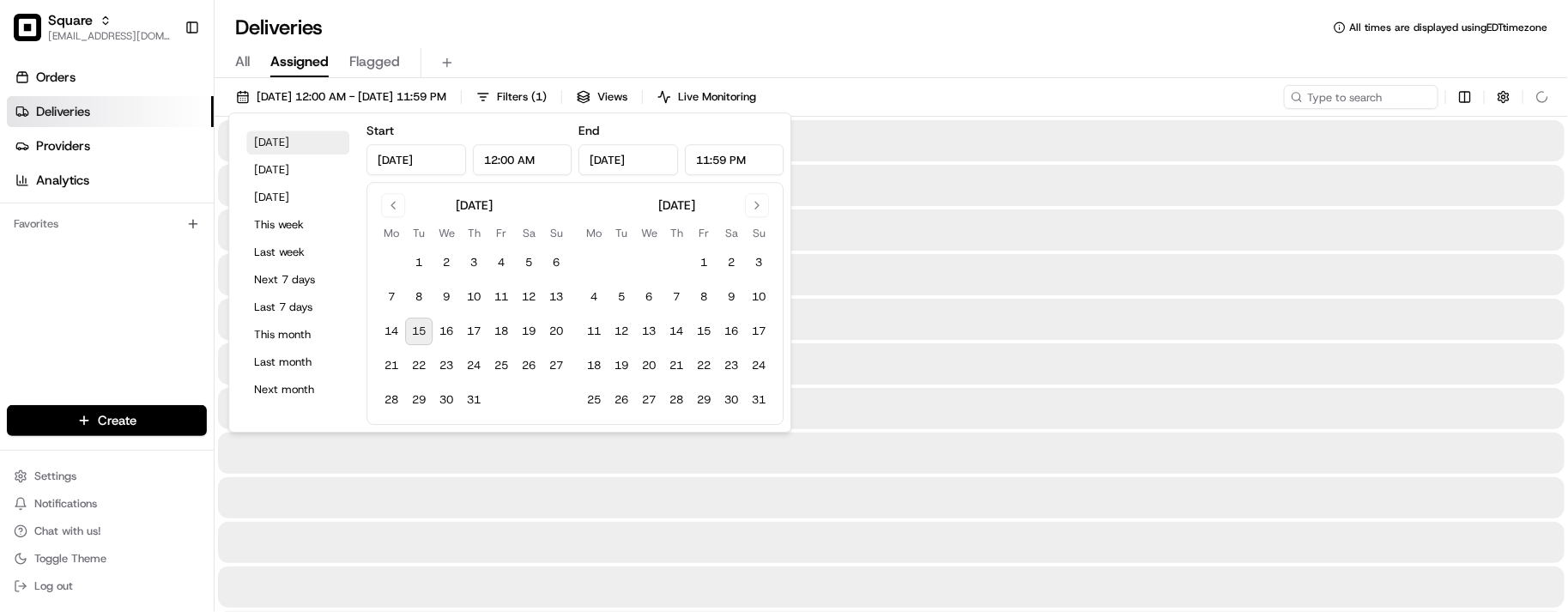 click on "Today" at bounding box center (298, 142) 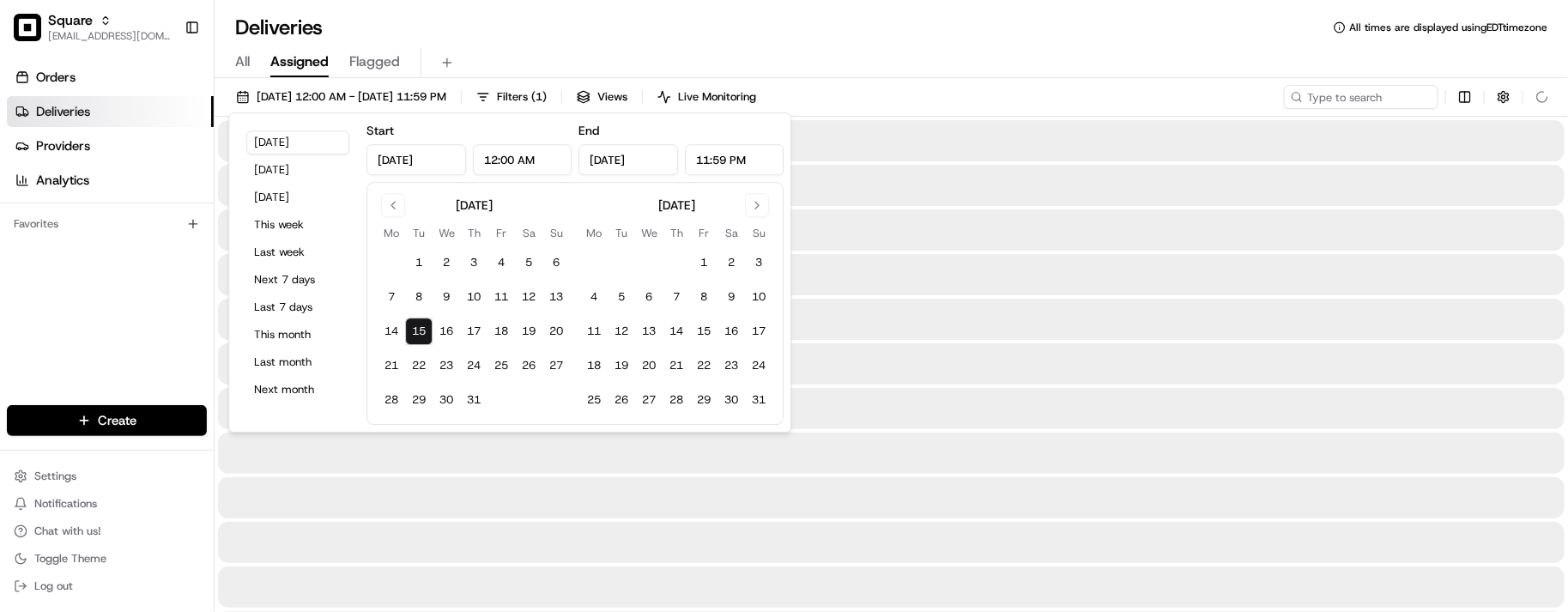 click on "Deliveries All times are displayed using  EDT  timezone" at bounding box center (891, 27) 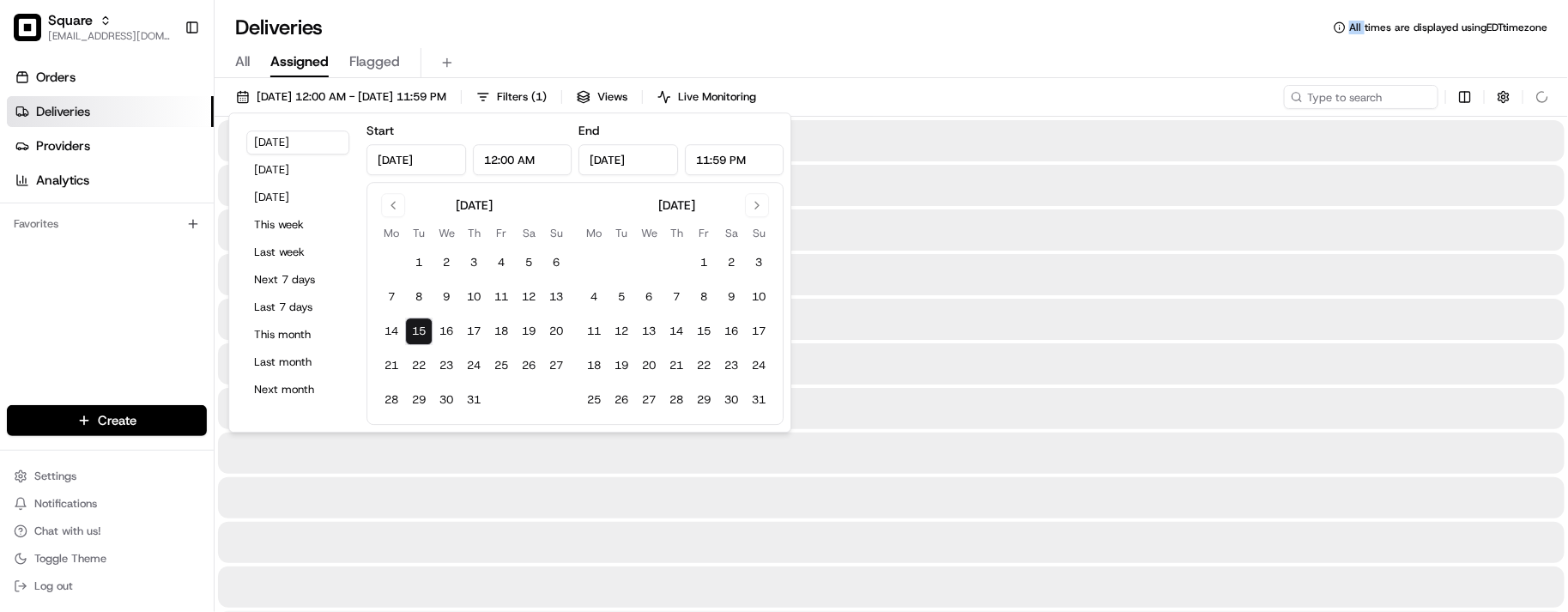click on "Deliveries All times are displayed using  EDT  timezone" at bounding box center [891, 27] 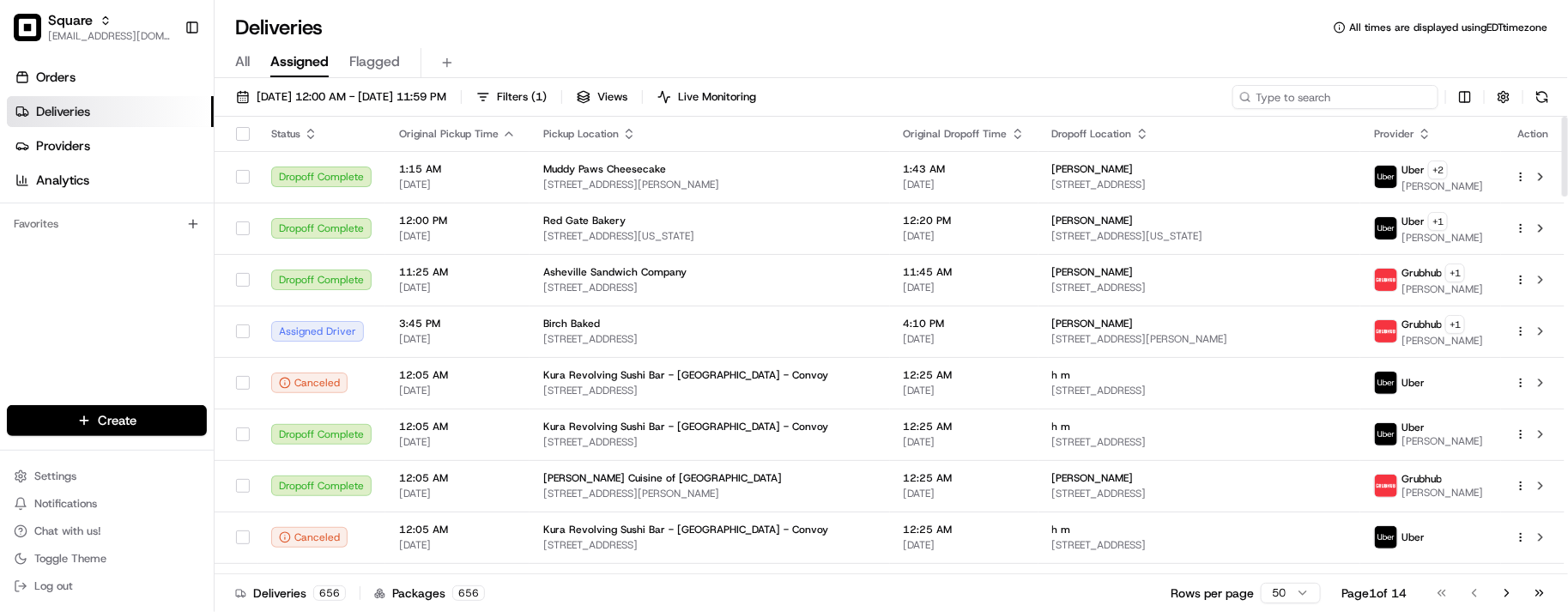 click at bounding box center (1335, 97) 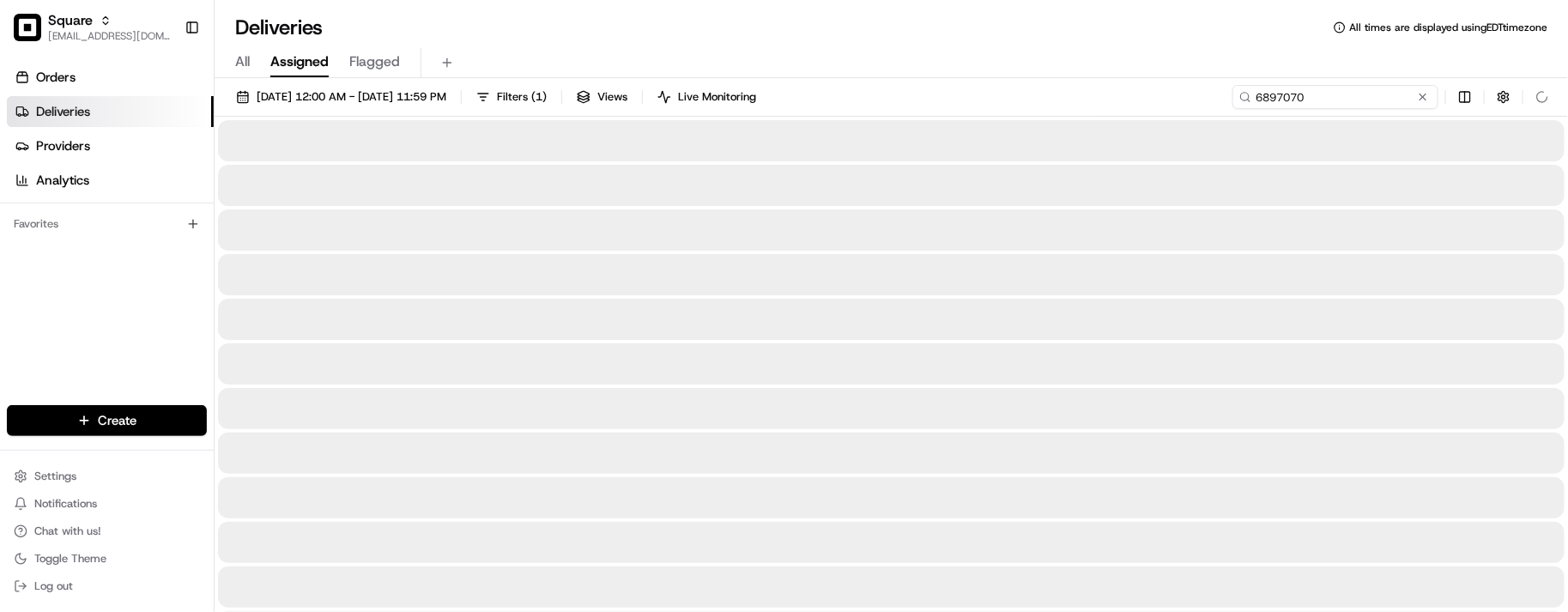 type on "6897070" 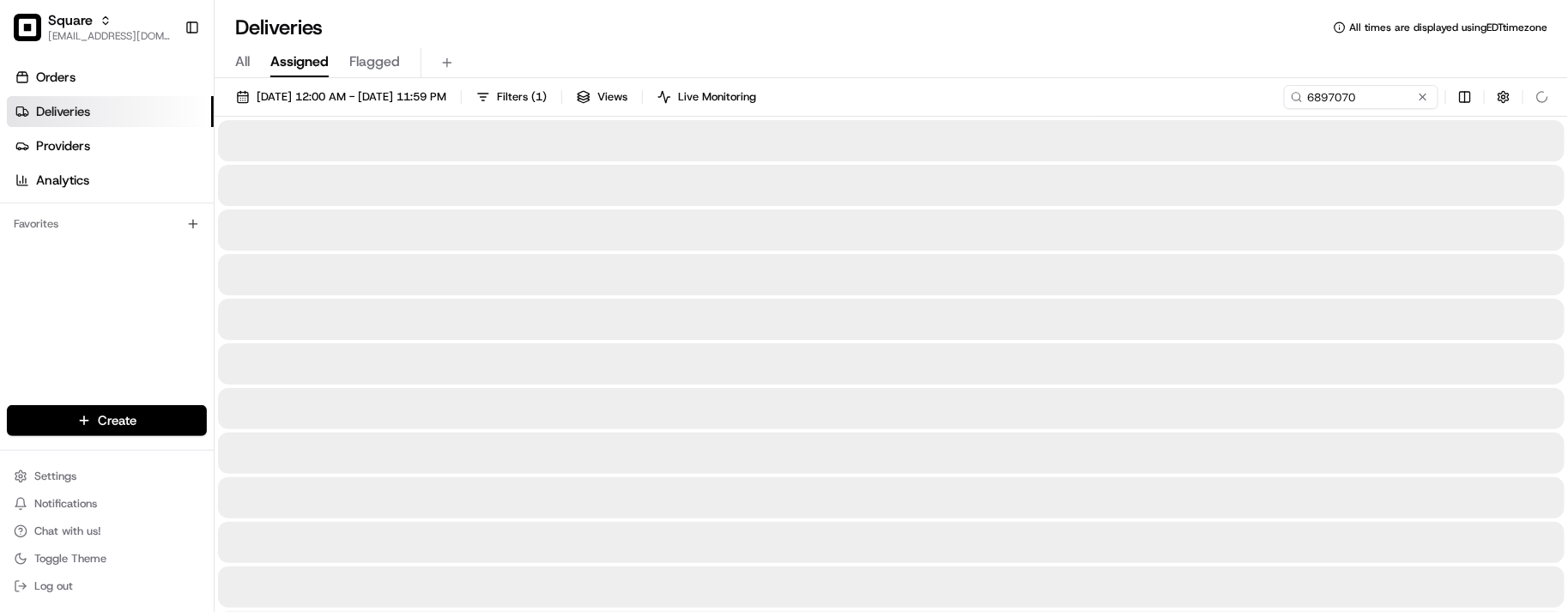 click on "All Assigned Flagged" at bounding box center [891, 63] 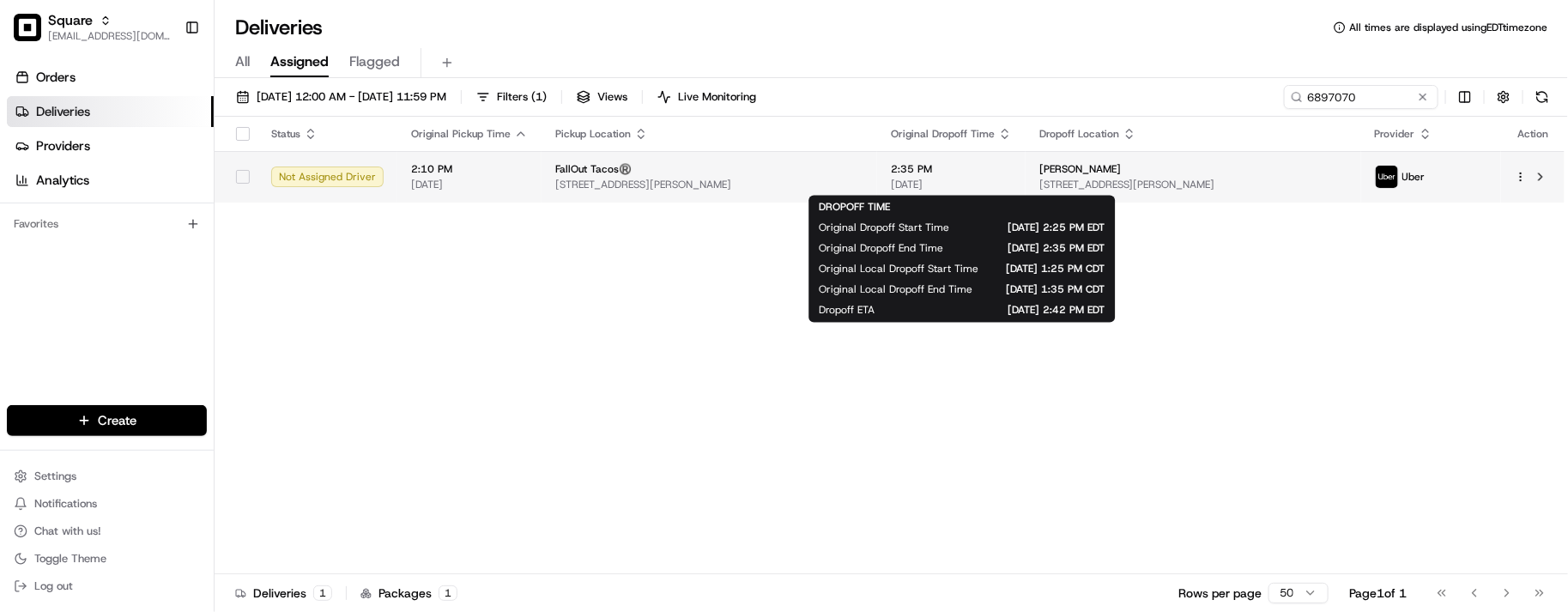 click on "2:35 PM" at bounding box center (951, 169) 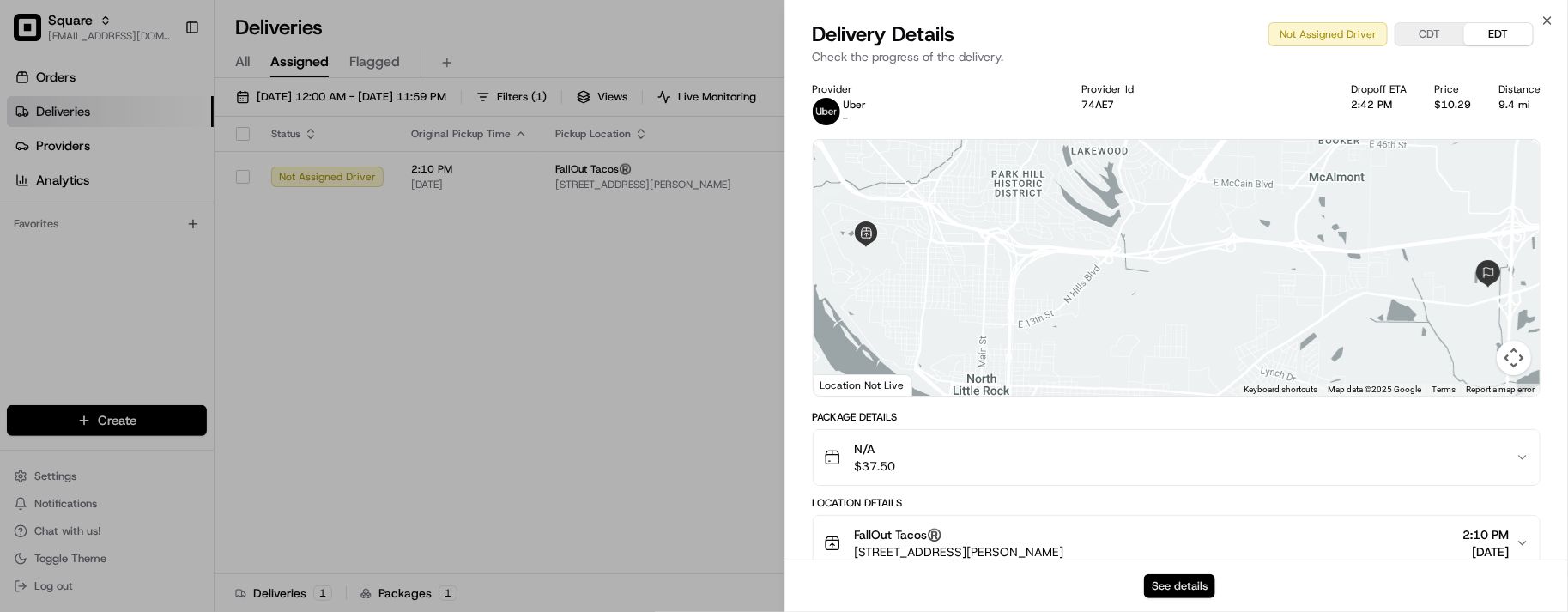 click on "See details" at bounding box center [1179, 586] 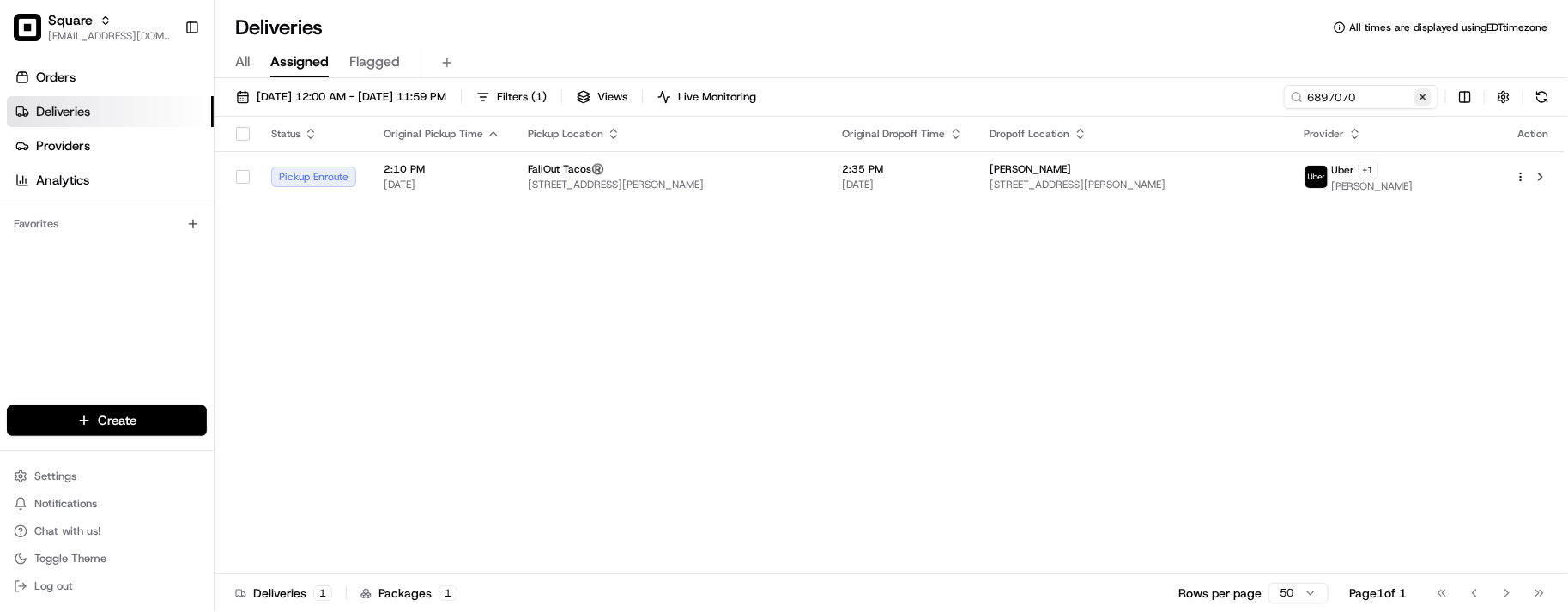 click at bounding box center [1423, 97] 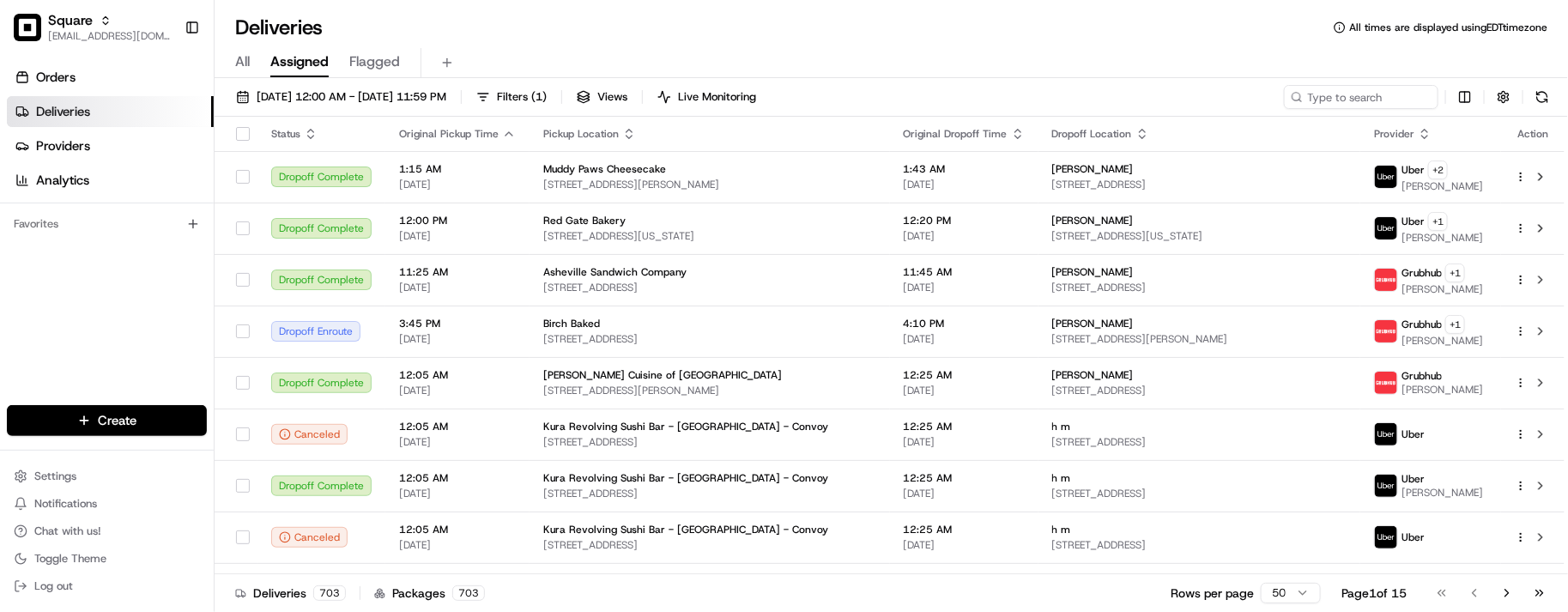 click on "Deliveries 703 Packages 703 Rows per page 50 Page  1  of   15 Go to first page Go to previous page Go to next page Go to last page" at bounding box center (891, 592) 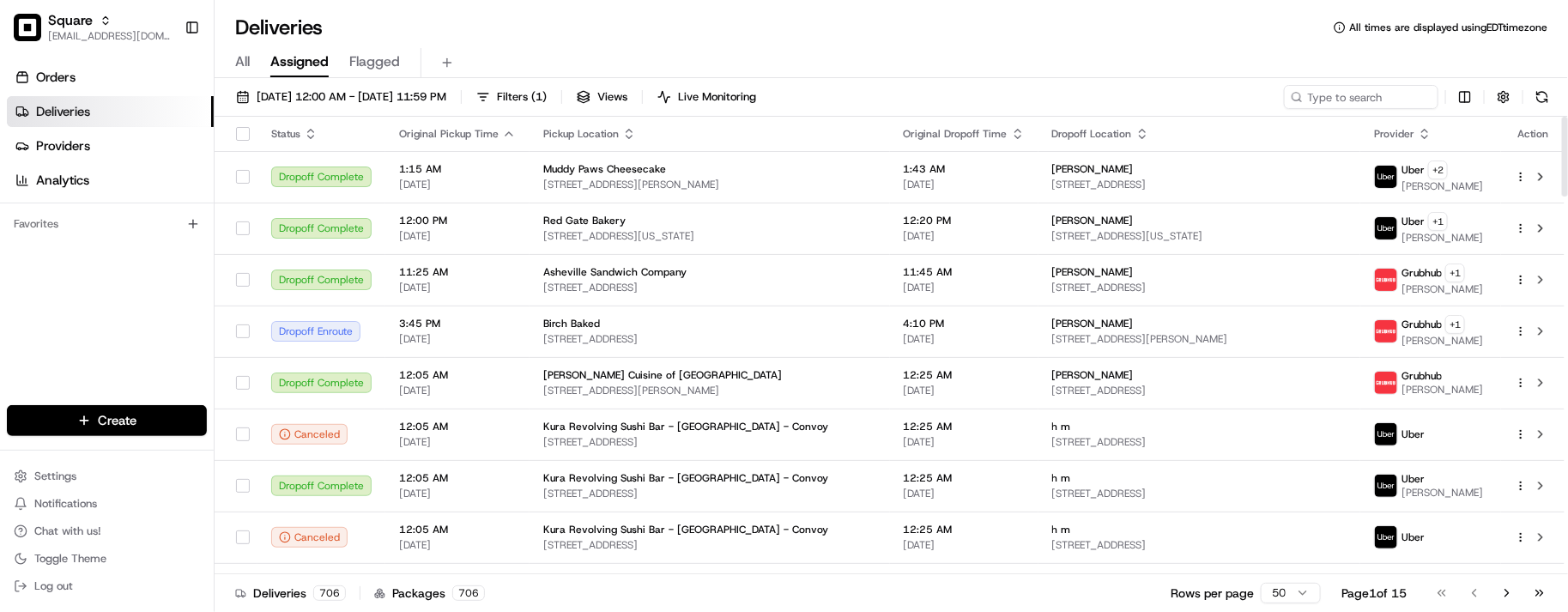 click on "Orders Deliveries Providers Analytics Favorites" at bounding box center [106, 237] 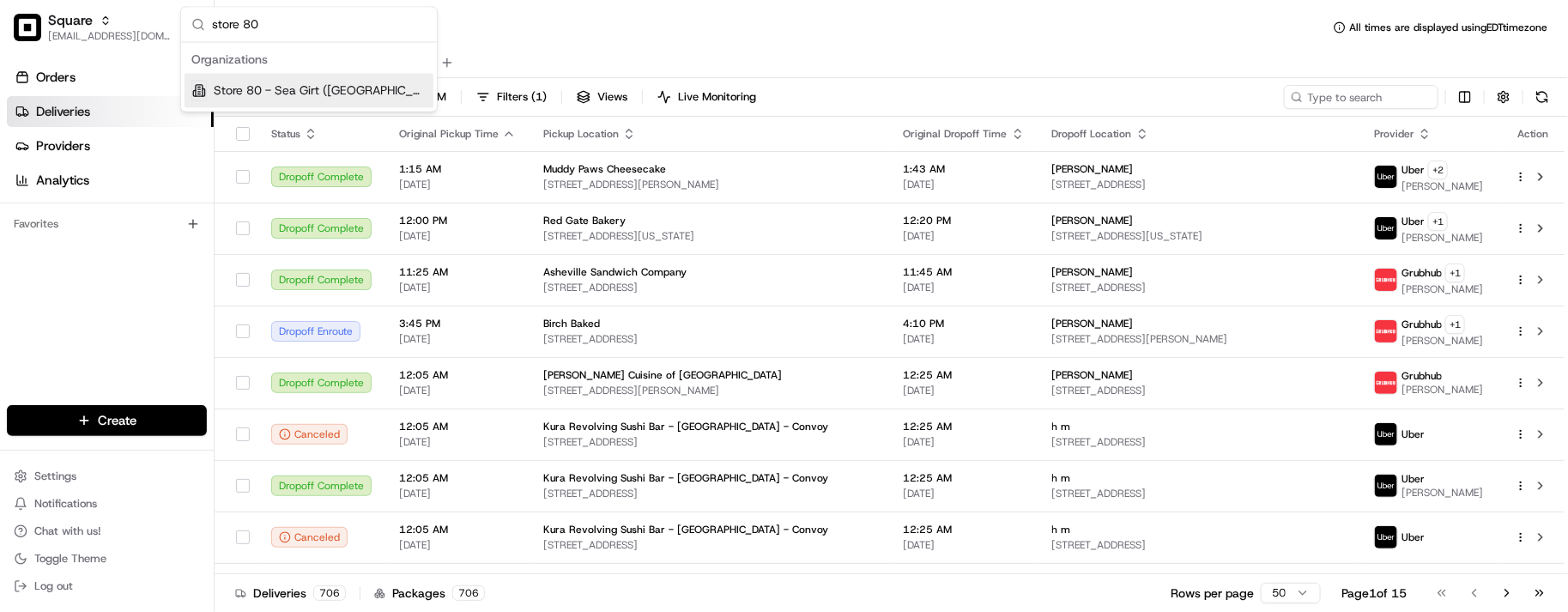 type on "store 80" 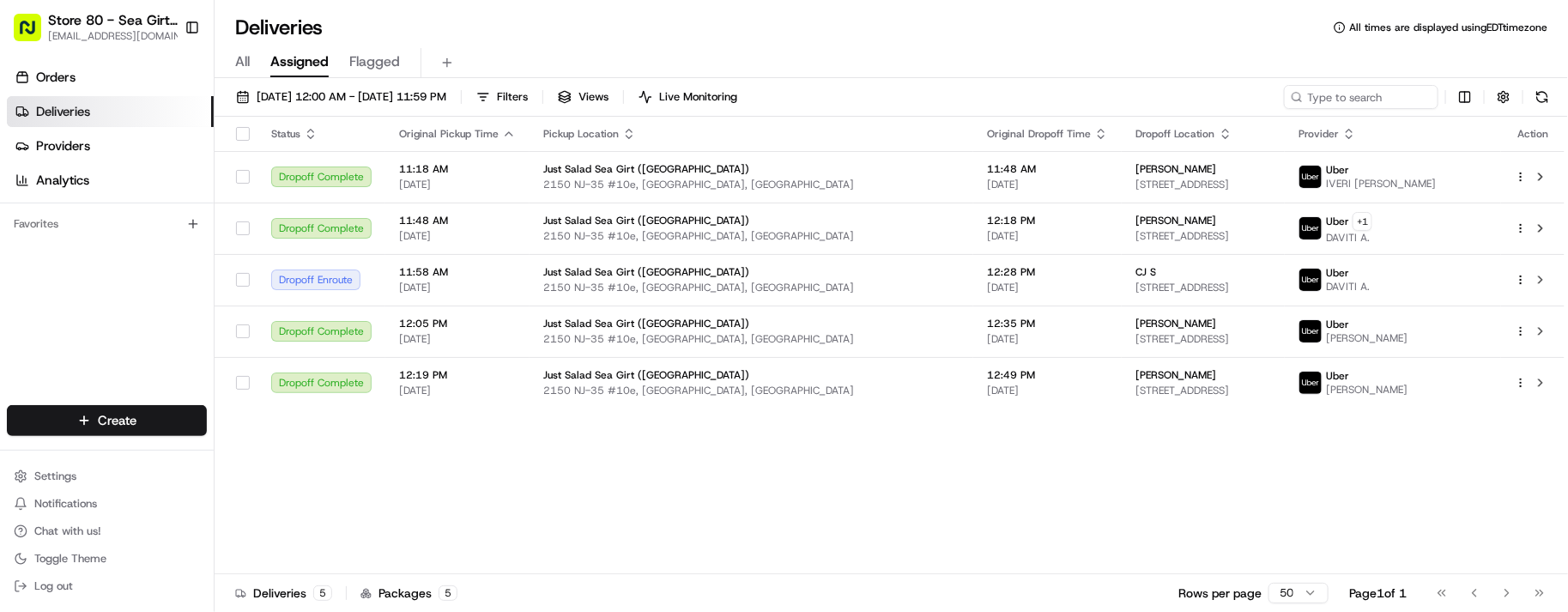 click on "Status Original Pickup Time Pickup Location Original Dropoff Time Dropoff Location Provider Action Dropoff Complete 11:18 AM 07/15/2025 Just Salad Sea Girt (NJ) 2150 NJ-35 #10e, Sea Girt, NJ 08750, USA 11:48 AM 07/15/2025 jenny g 1300 NJ-35 Unit 204, Ocean Township, NJ 07712, USA Uber IVERI K. Dropoff Complete 11:48 AM 07/15/2025 Just Salad Sea Girt (NJ) 2150 NJ-35 #10e, Sea Girt, NJ 08750, USA 12:18 PM 07/15/2025 Sandy M 1903 3rd Ave, Spring Lake, NJ 07762, USA Uber + 1 DAVITI A. Dropoff Enroute 11:58 AM 07/15/2025 Just Salad Sea Girt (NJ) 2150 NJ-35 #10e, Sea Girt, NJ 08750, USA 12:28 PM 07/15/2025 CJ S 3433 Sunset Ave, Ocean Township, NJ 07712, USA Uber DAVITI A. Dropoff Complete 12:05 PM 07/15/2025 Just Salad Sea Girt (NJ) 2150 NJ-35 #10e, Sea Girt, NJ 08750, USA 12:35 PM 07/15/2025 Katie T 68 Main St, Manasquan, NJ 08736-2936, United States Uber GIORGI G. Dropoff Complete 12:19 PM 07/15/2025 Just Salad Sea Girt (NJ) 2150 NJ-35 #10e, Sea Girt, NJ 08750, USA 12:49 PM 07/15/2025 Rick B Uber UFKUN C." at bounding box center (889, 345) 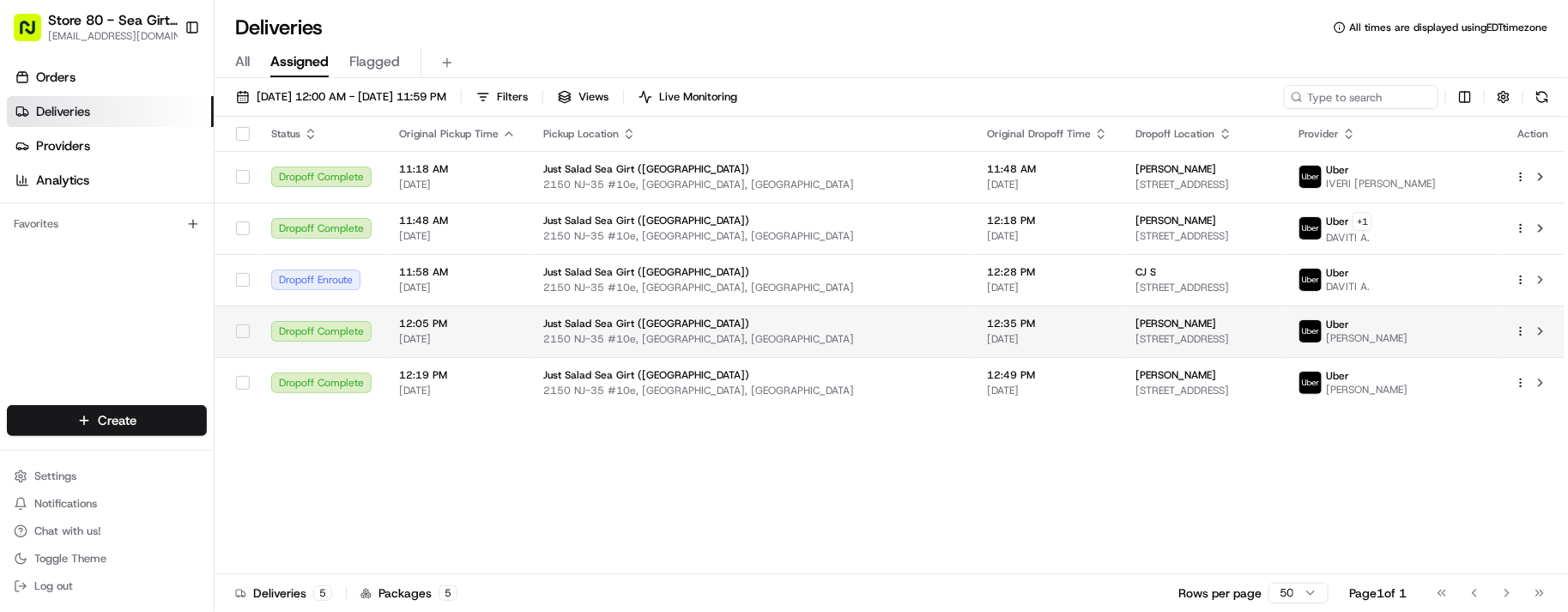click on "[DATE]" at bounding box center [1047, 339] 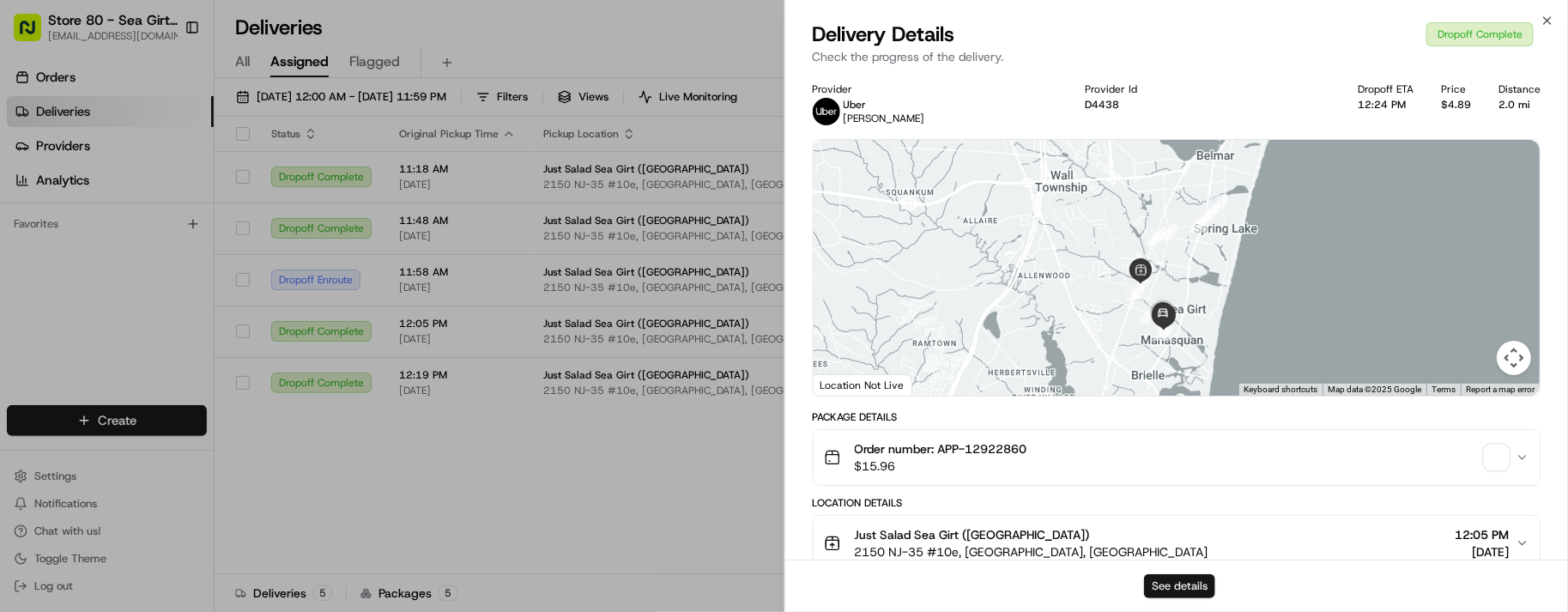 click on "See details" at bounding box center [1179, 586] 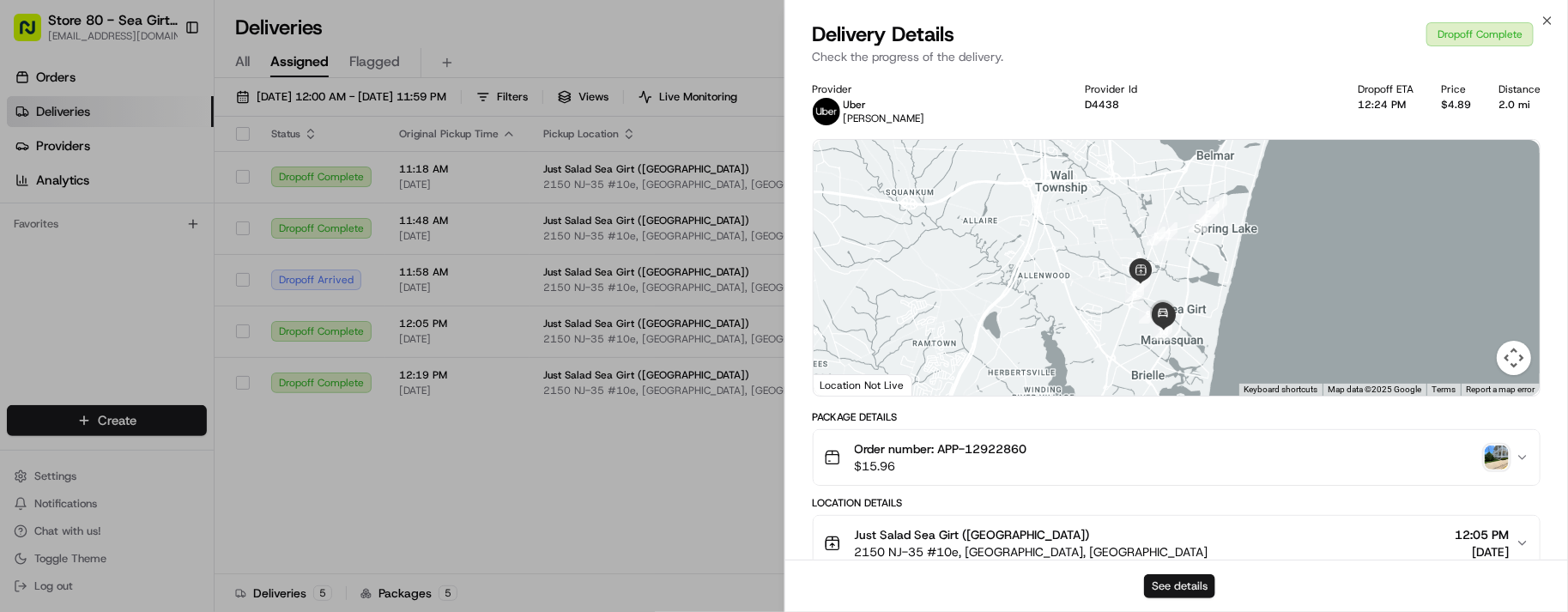 type 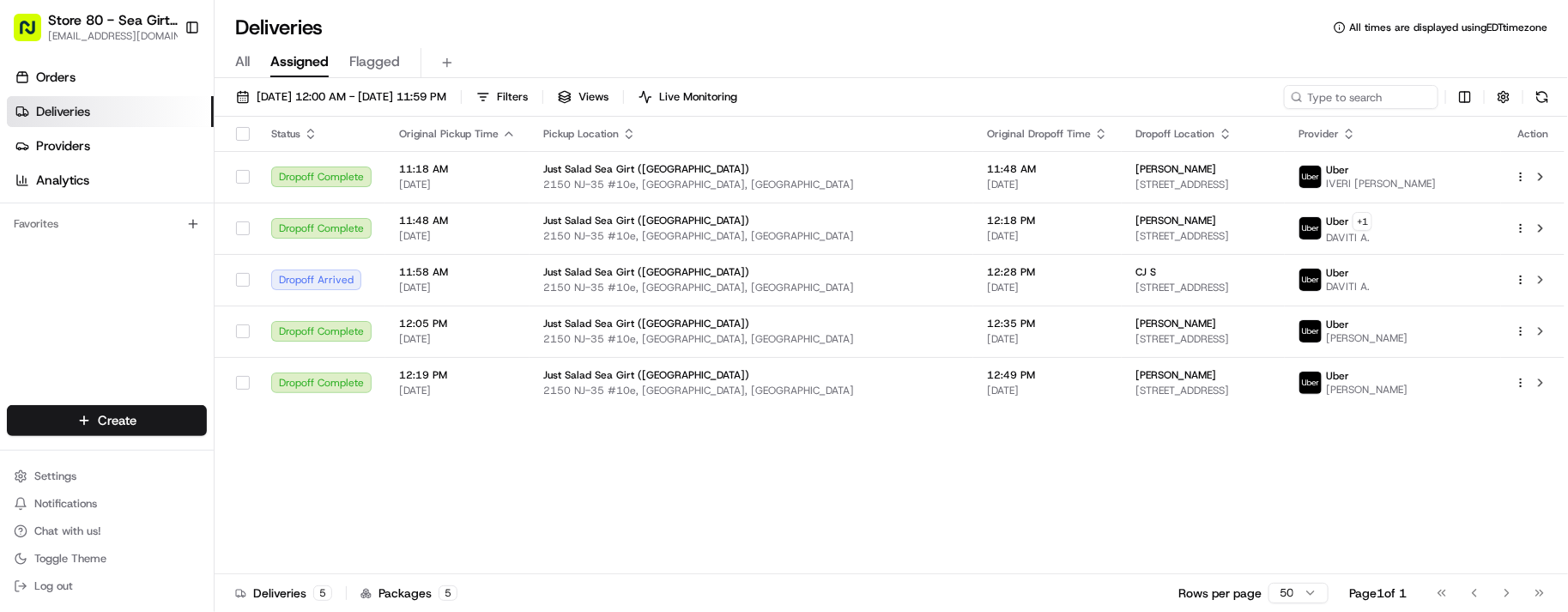 click on "All Assigned Flagged" at bounding box center [891, 59] 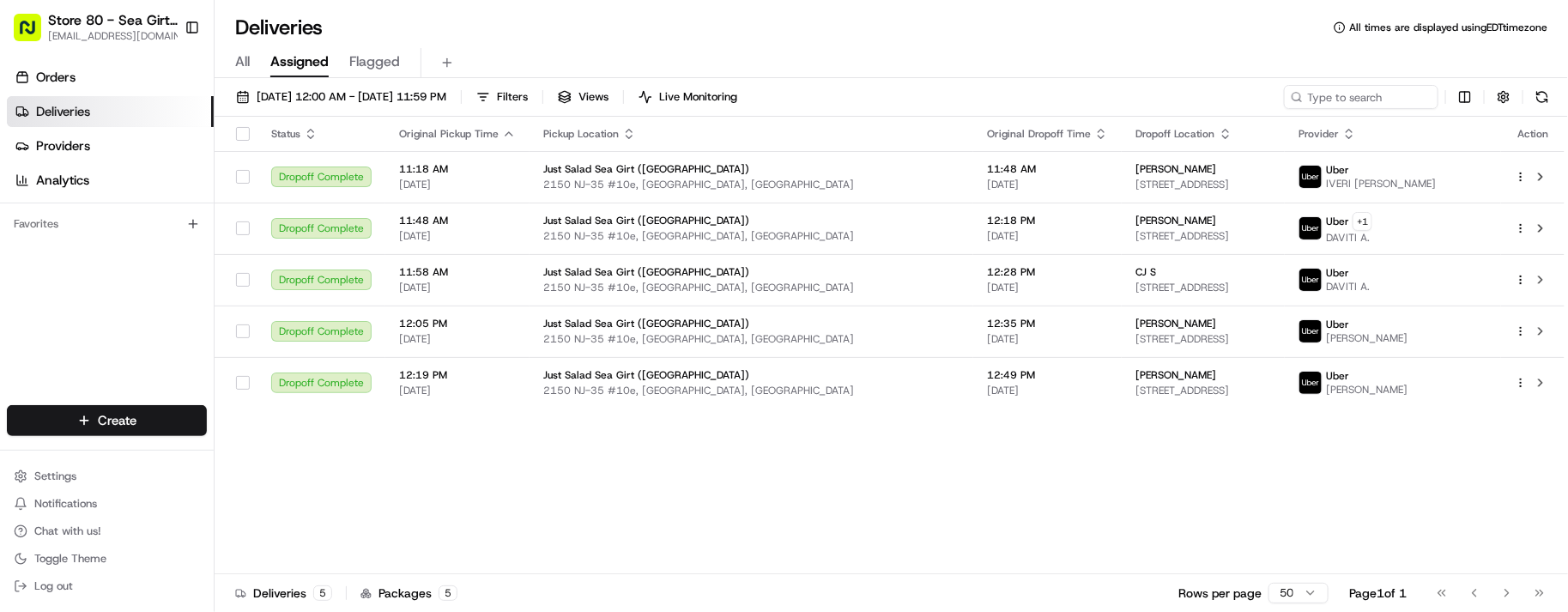 click on "Status Original Pickup Time Pickup Location Original Dropoff Time Dropoff Location Provider Action Dropoff Complete 11:18 AM 07/15/2025 Just Salad Sea Girt (NJ) 2150 NJ-35 #10e, Sea Girt, NJ 08750, USA 11:48 AM 07/15/2025 jenny g 1300 NJ-35 Unit 204, Ocean Township, NJ 07712, USA Uber IVERI K. Dropoff Complete 11:48 AM 07/15/2025 Just Salad Sea Girt (NJ) 2150 NJ-35 #10e, Sea Girt, NJ 08750, USA 12:18 PM 07/15/2025 Sandy M 1903 3rd Ave, Spring Lake, NJ 07762, USA Uber + 1 DAVITI A. Dropoff Complete 11:58 AM 07/15/2025 Just Salad Sea Girt (NJ) 2150 NJ-35 #10e, Sea Girt, NJ 08750, USA 12:28 PM 07/15/2025 CJ S 3433 Sunset Ave, Ocean Township, NJ 07712, USA Uber DAVITI A. Dropoff Complete 12:05 PM 07/15/2025 Just Salad Sea Girt (NJ) 2150 NJ-35 #10e, Sea Girt, NJ 08750, USA 12:35 PM 07/15/2025 Katie T 68 Main St, Manasquan, NJ 08736-2936, United States Uber GIORGI G. Dropoff Complete 12:19 PM 07/15/2025 Just Salad Sea Girt (NJ) 2150 NJ-35 #10e, Sea Girt, NJ 08750, USA 12:49 PM 07/15/2025 Rick B Uber UFKUN C." at bounding box center [889, 345] 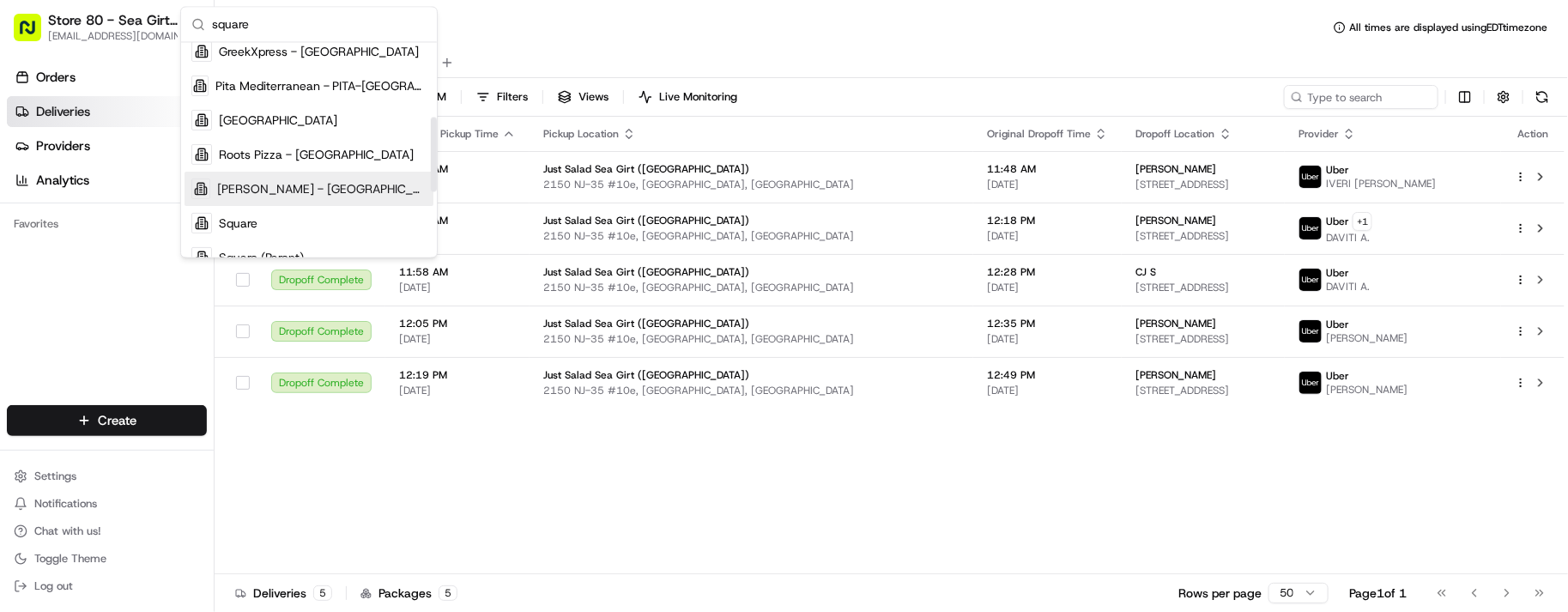 scroll, scrollTop: 215, scrollLeft: 0, axis: vertical 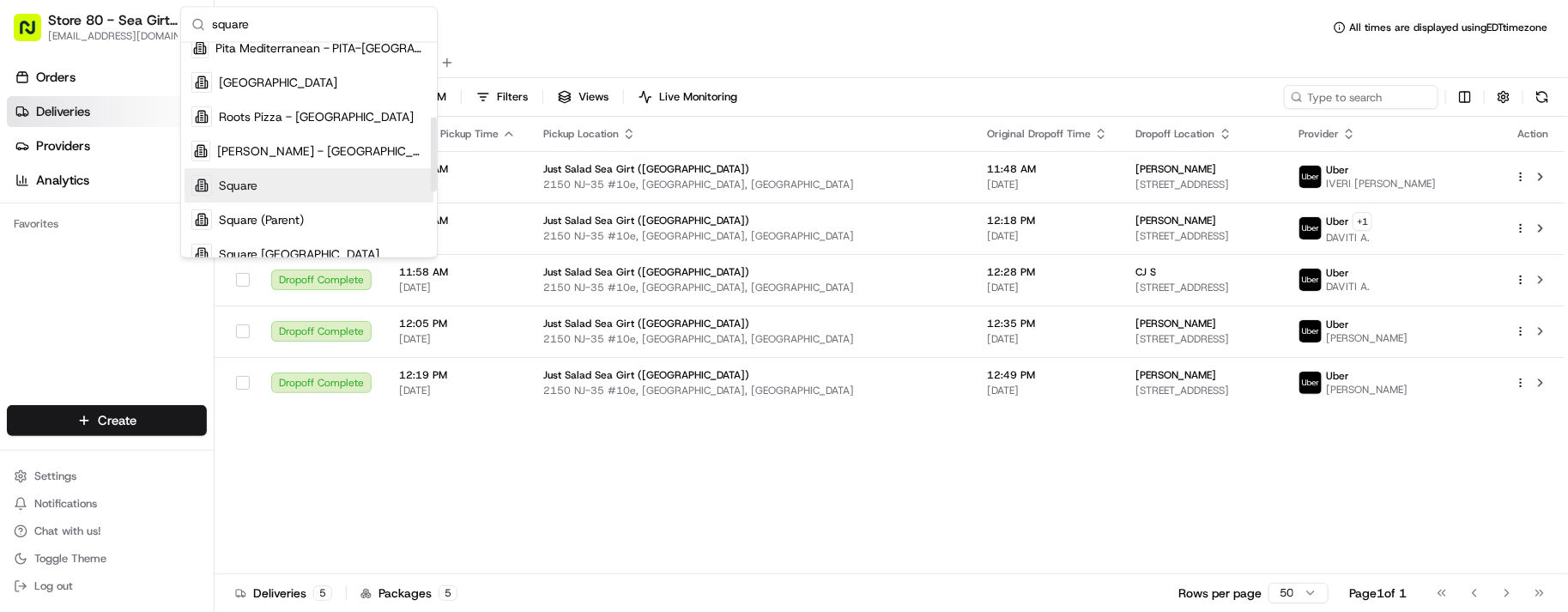 type on "square" 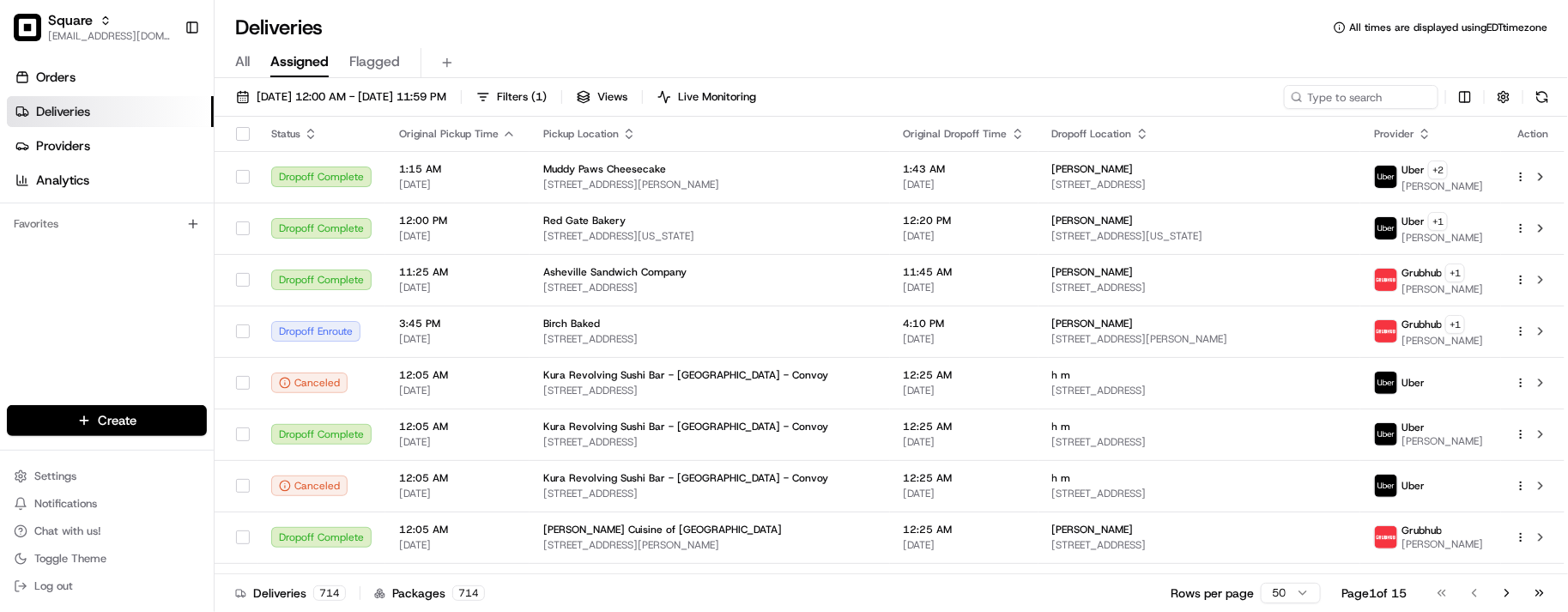 click on "All Assigned Flagged" at bounding box center [891, 63] 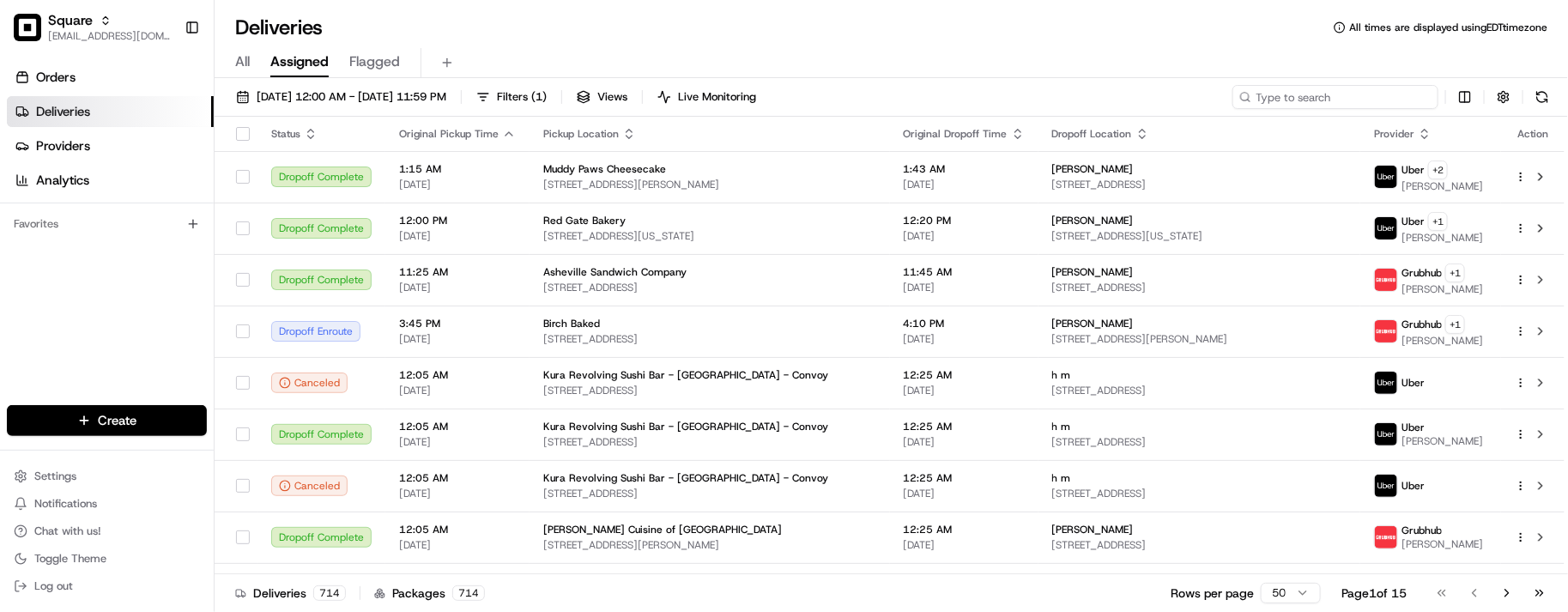 click at bounding box center (1335, 97) 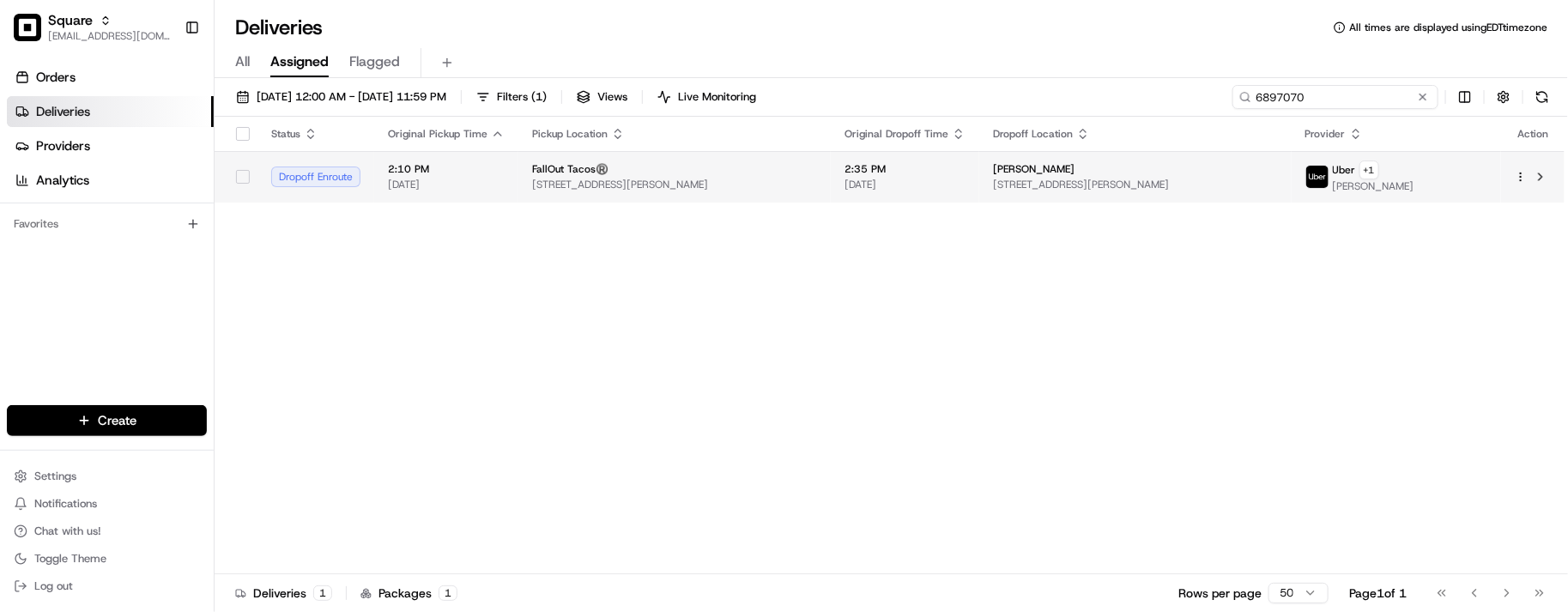 type on "6897070" 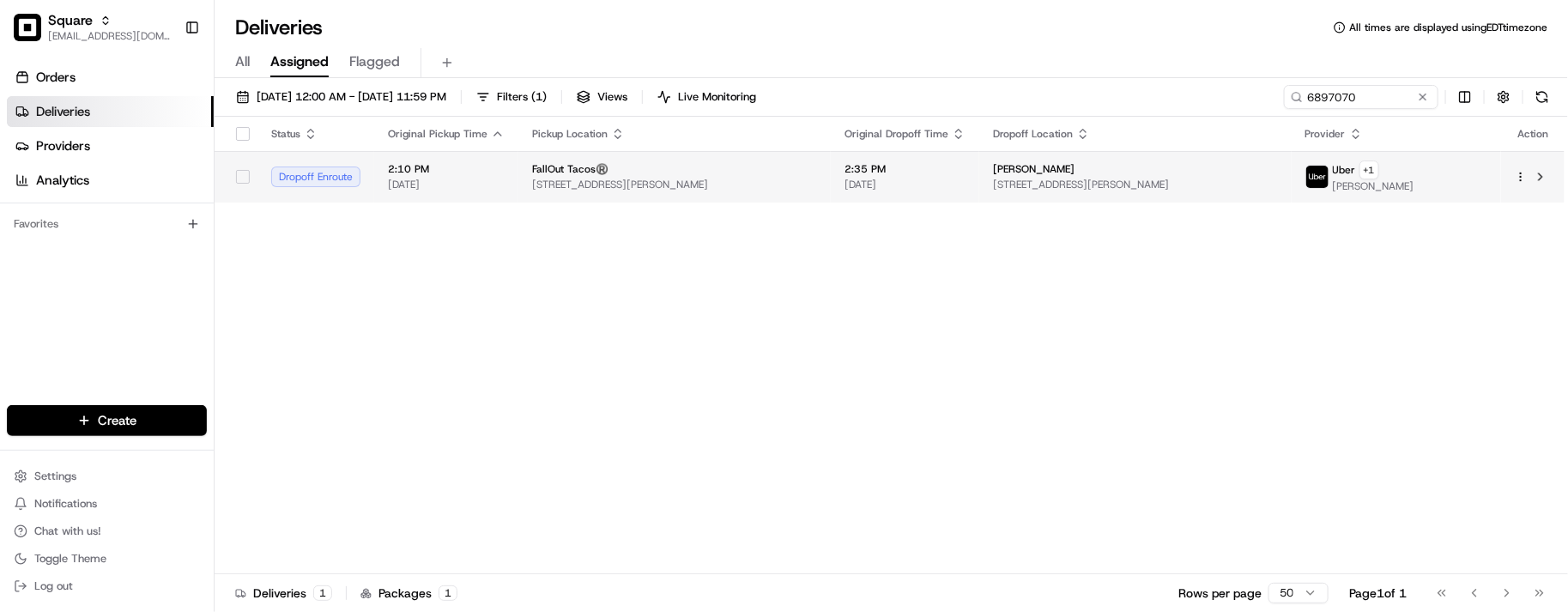 click on "[DATE]" at bounding box center (905, 185) 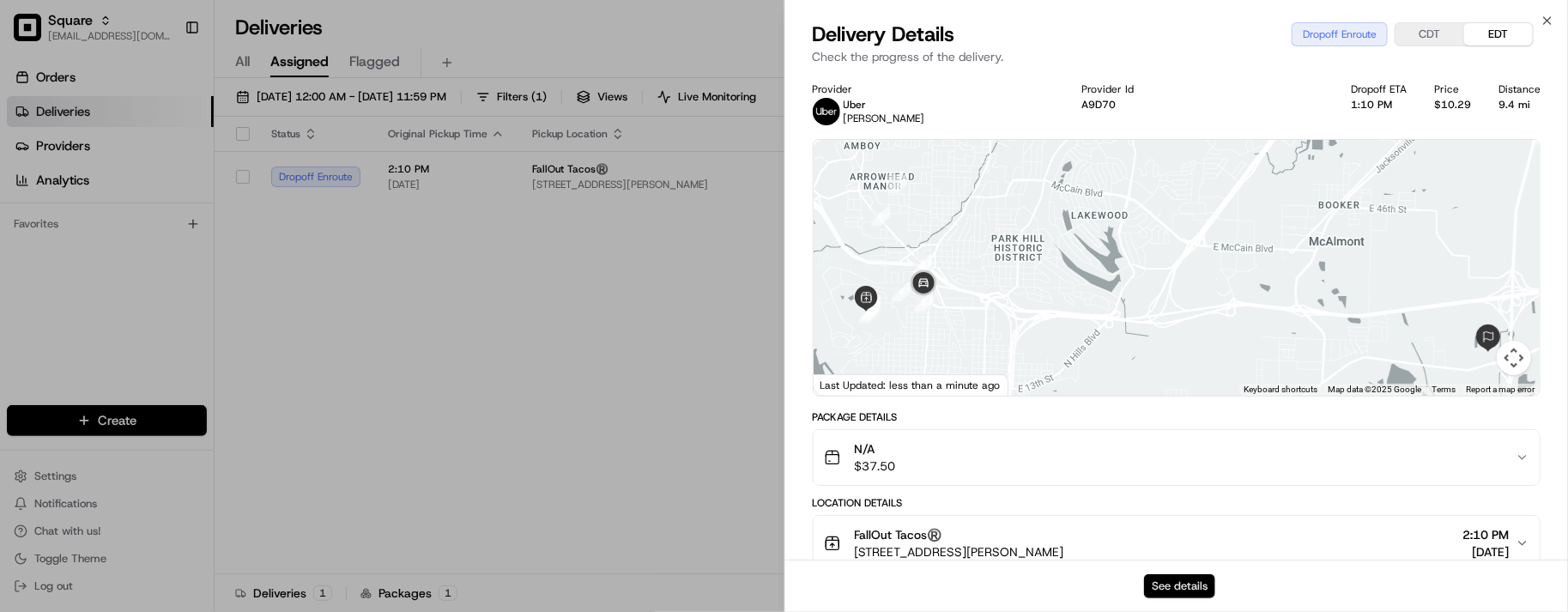 click on "See details" at bounding box center [1179, 586] 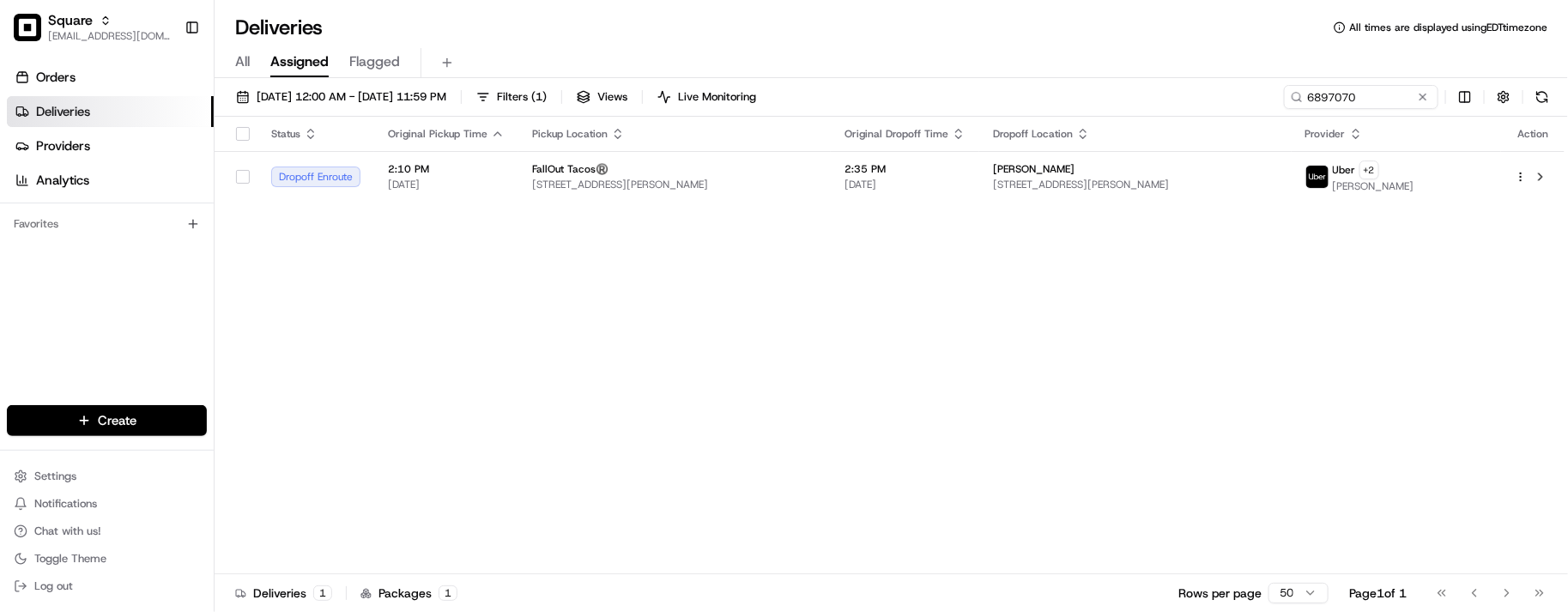 click on "Status Original Pickup Time Pickup Location Original Dropoff Time Dropoff Location Provider Action Dropoff Enroute 2:10 PM 07/15/2025 FallOut Tacos®️ 2600 John Ashley Dr, North Little Rock, AR 72114, USA 2:35 PM 07/15/2025 Kathy  Woodson 1 Ben E Keith Way, North Little Rock, AR 72117, USA Uber + 2 TAMMY B." at bounding box center (889, 345) 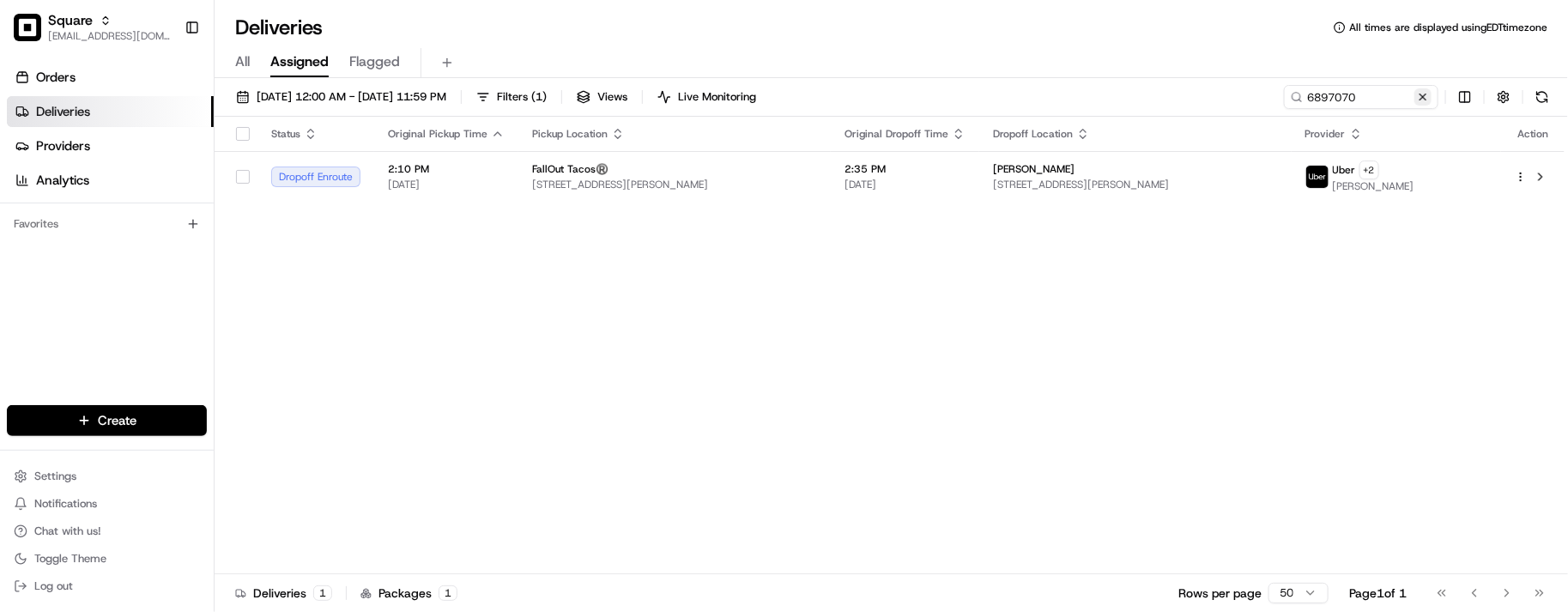 click at bounding box center (1423, 97) 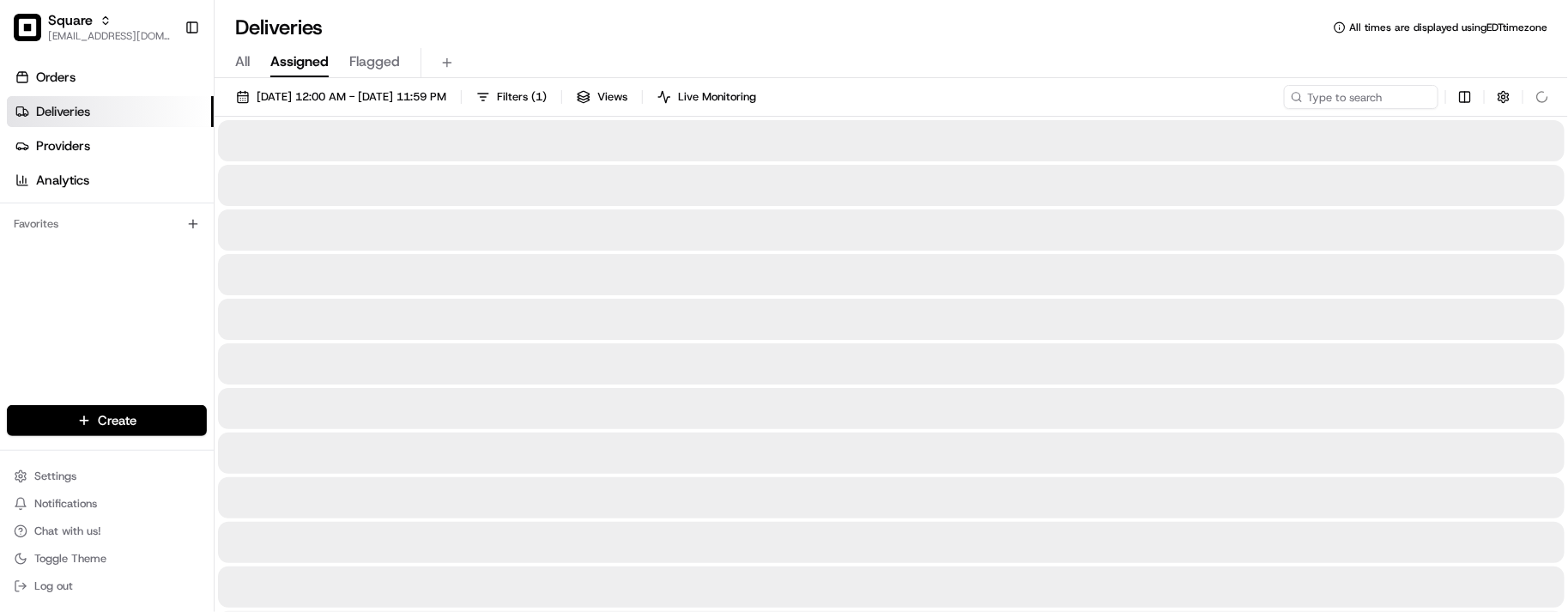 click on "All Assigned Flagged" at bounding box center (891, 59) 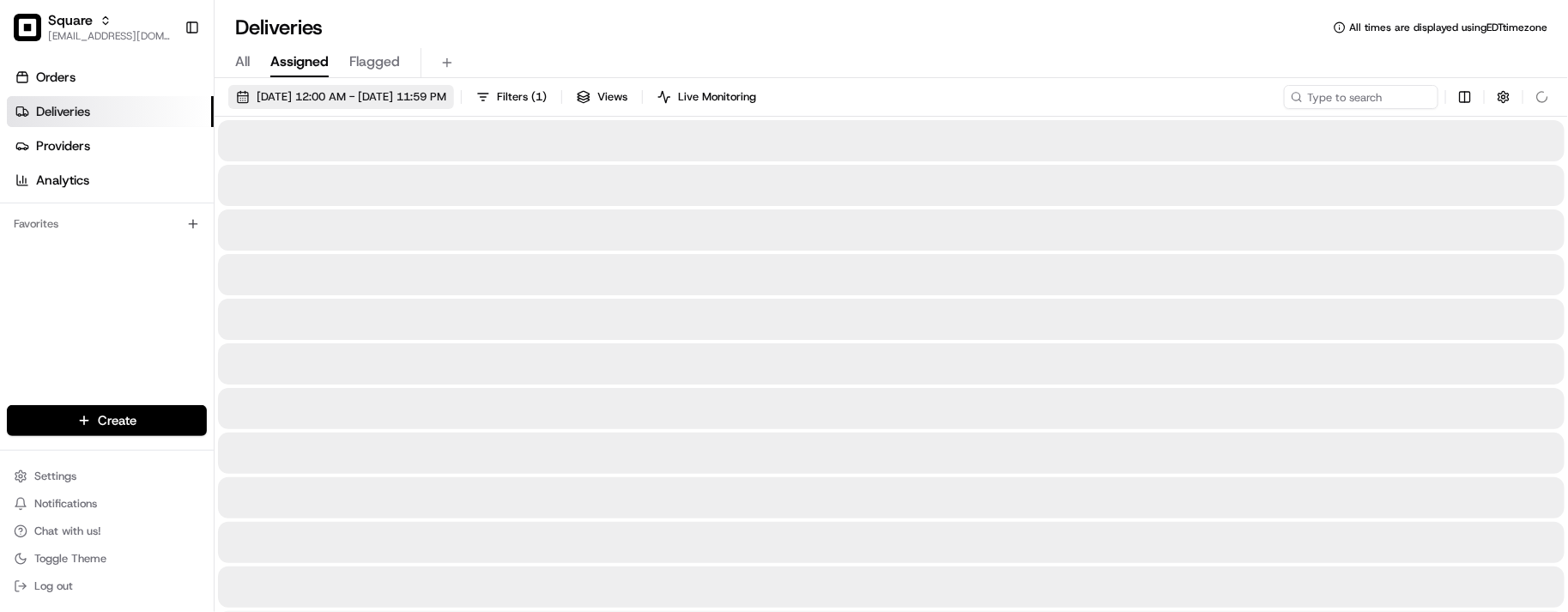 click on "07/15/2025 12:00 AM - 07/15/2025 11:59 PM" at bounding box center (341, 97) 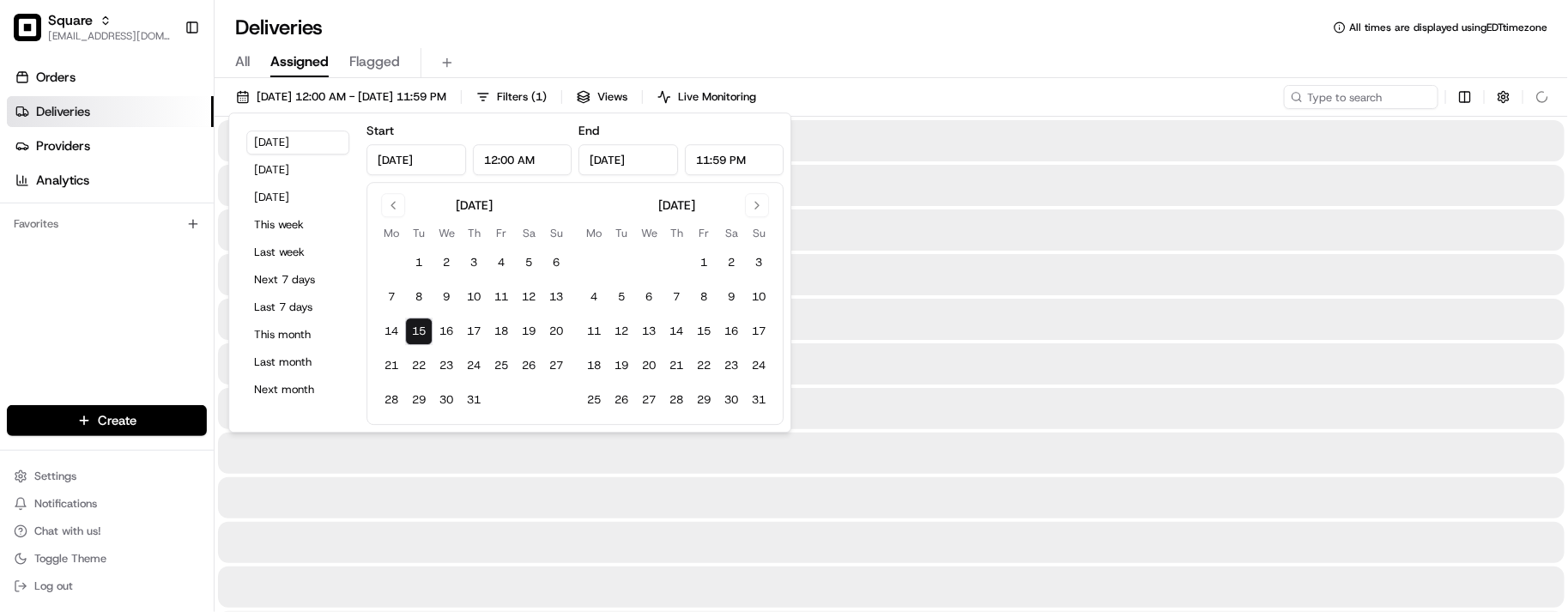 click on "Deliveries All times are displayed using  EDT  timezone" at bounding box center [891, 27] 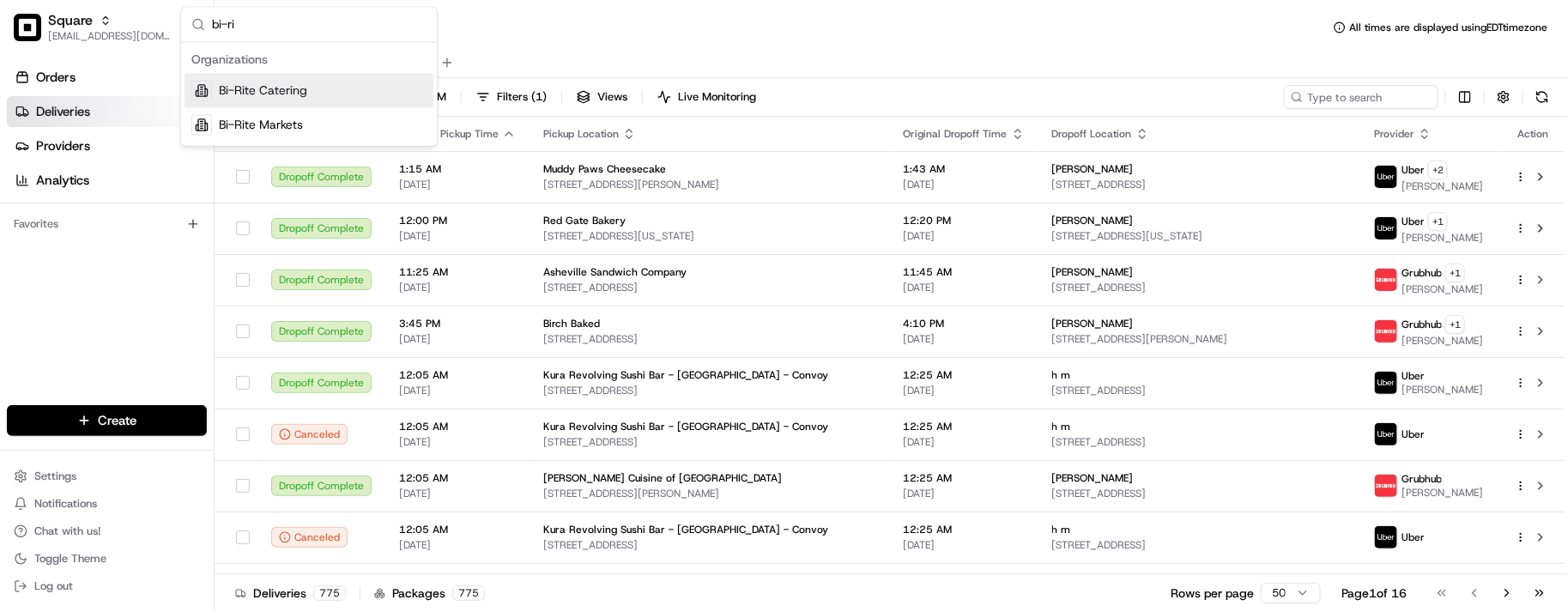 type on "bi-ri" 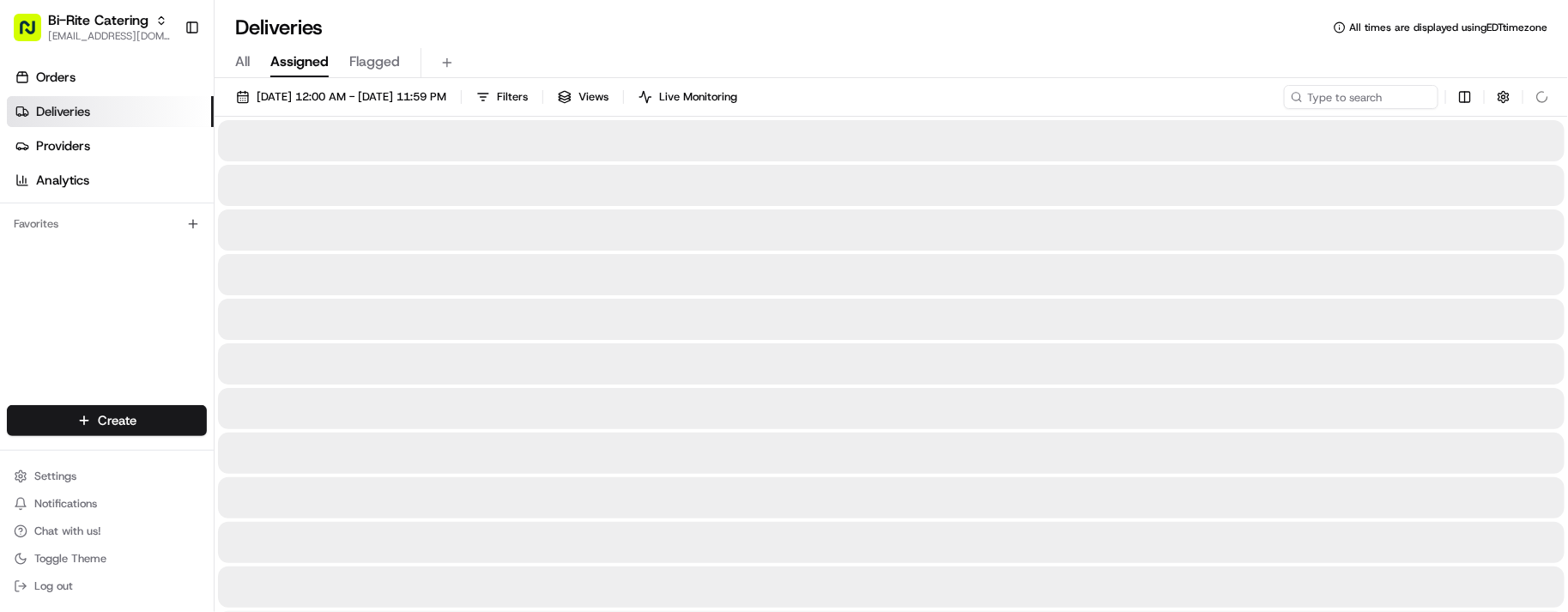 click on "Deliveries All times are displayed using  EDT  timezone All Assigned Flagged 07/15/2025 12:00 AM - 07/15/2025 11:59 PM Filters Views Live Monitoring" at bounding box center (891, 306) 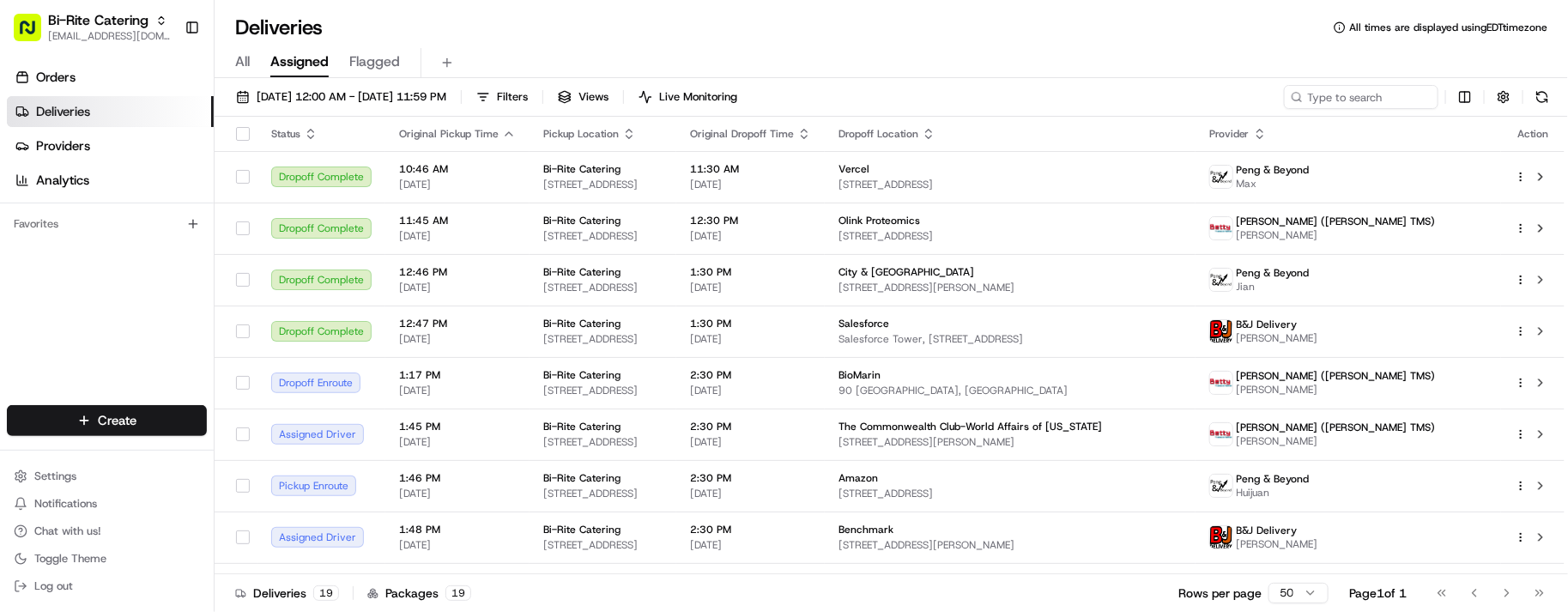 click on "Deliveries All times are displayed using  EDT  timezone" at bounding box center [891, 27] 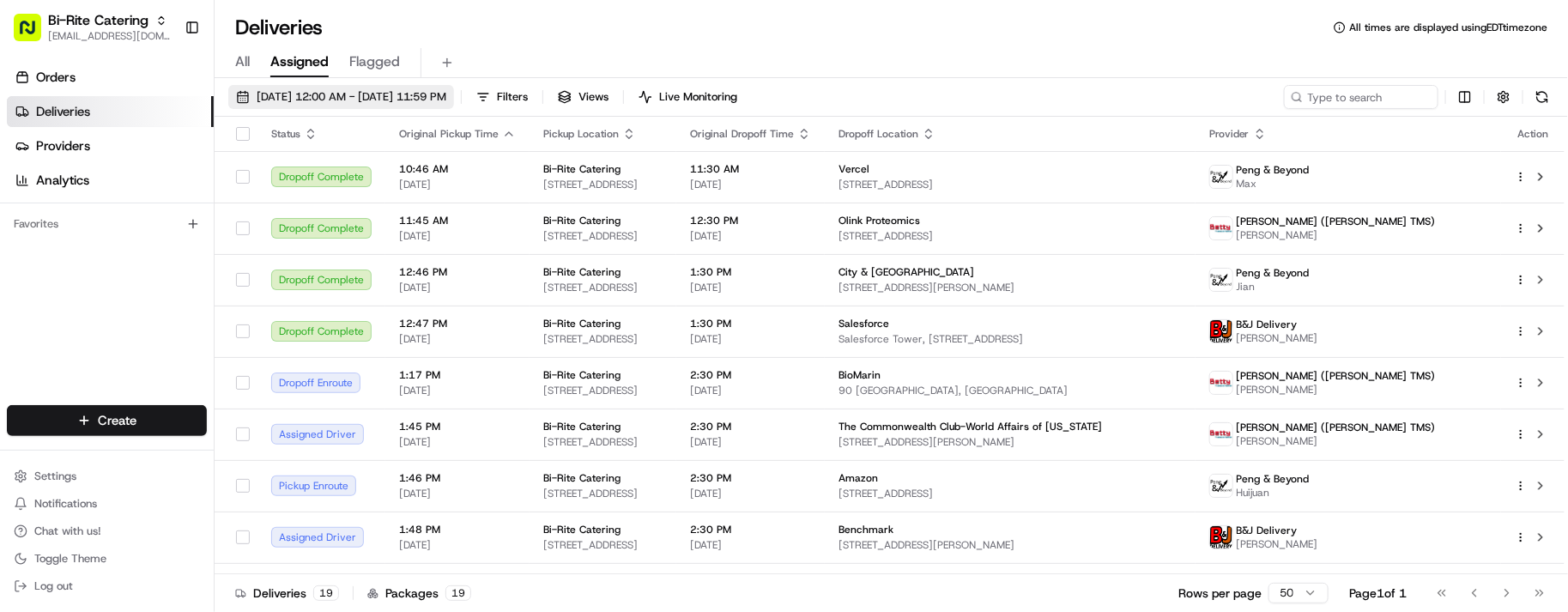 click on "07/15/2025 12:00 AM - 07/15/2025 11:59 PM" at bounding box center (351, 97) 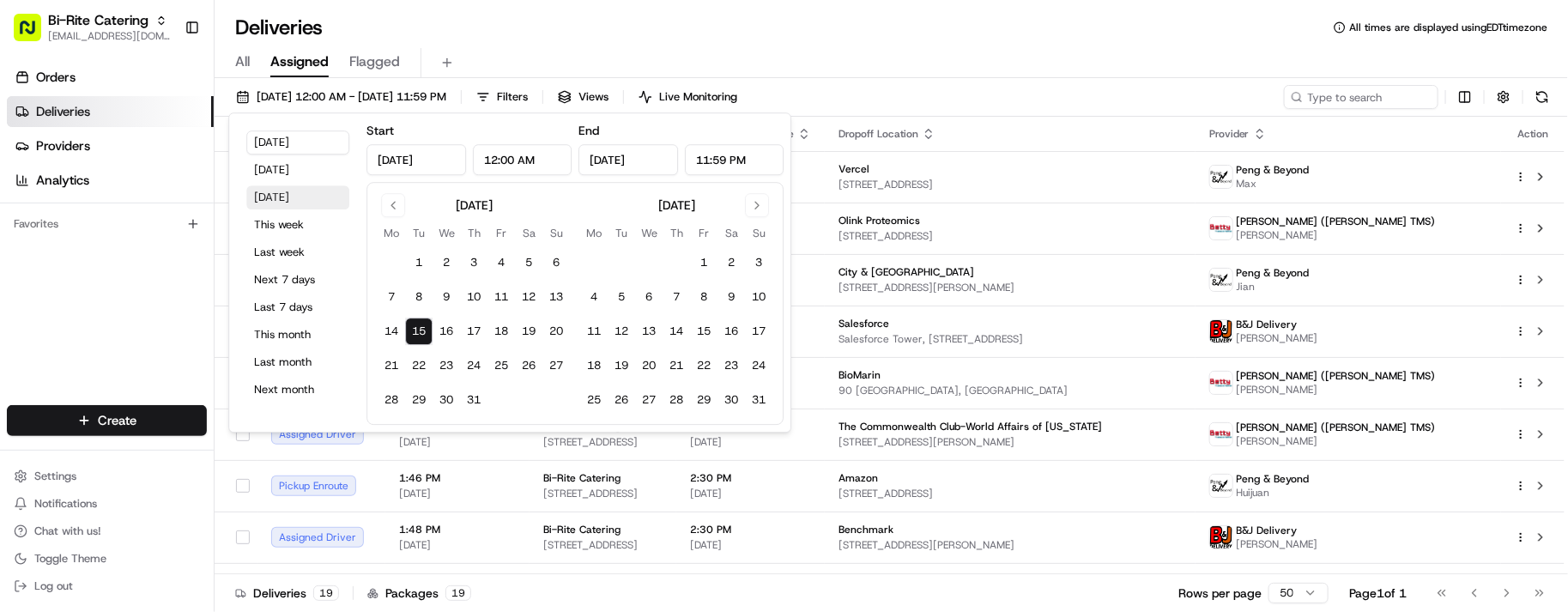 click on "Tomorrow" at bounding box center (298, 197) 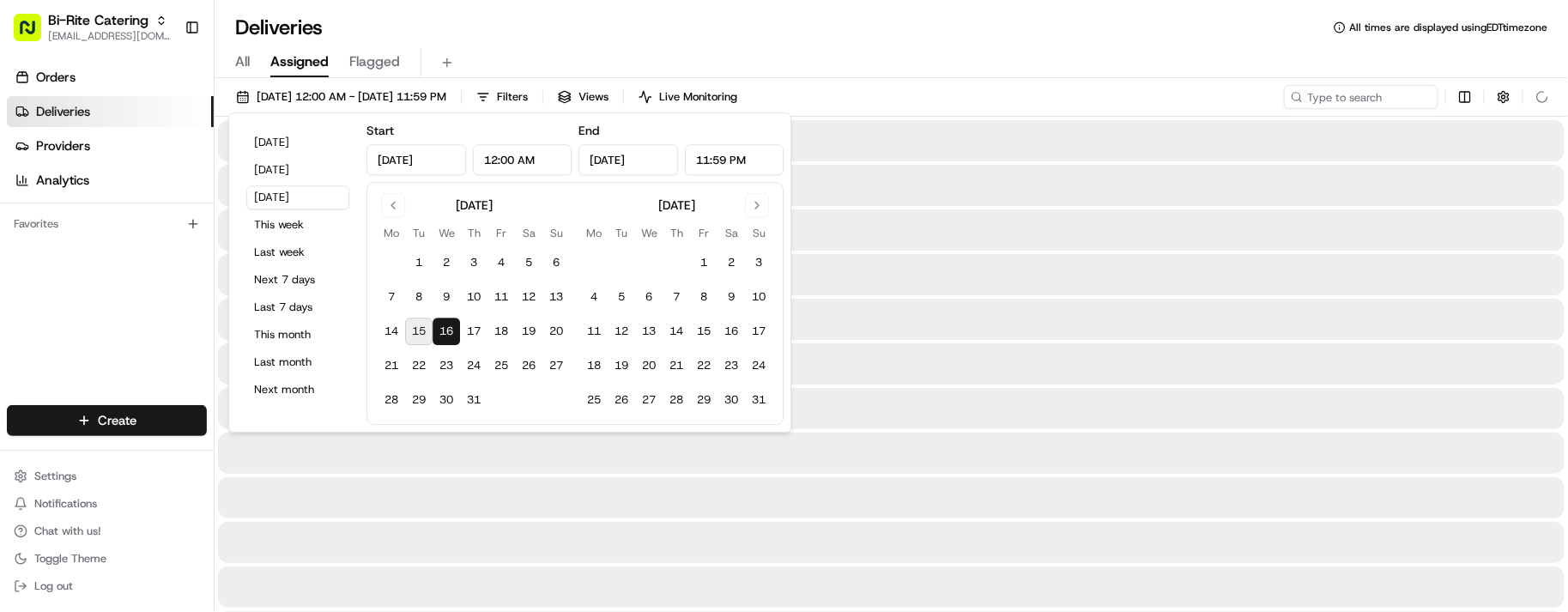 click on "All Assigned Flagged" at bounding box center [891, 59] 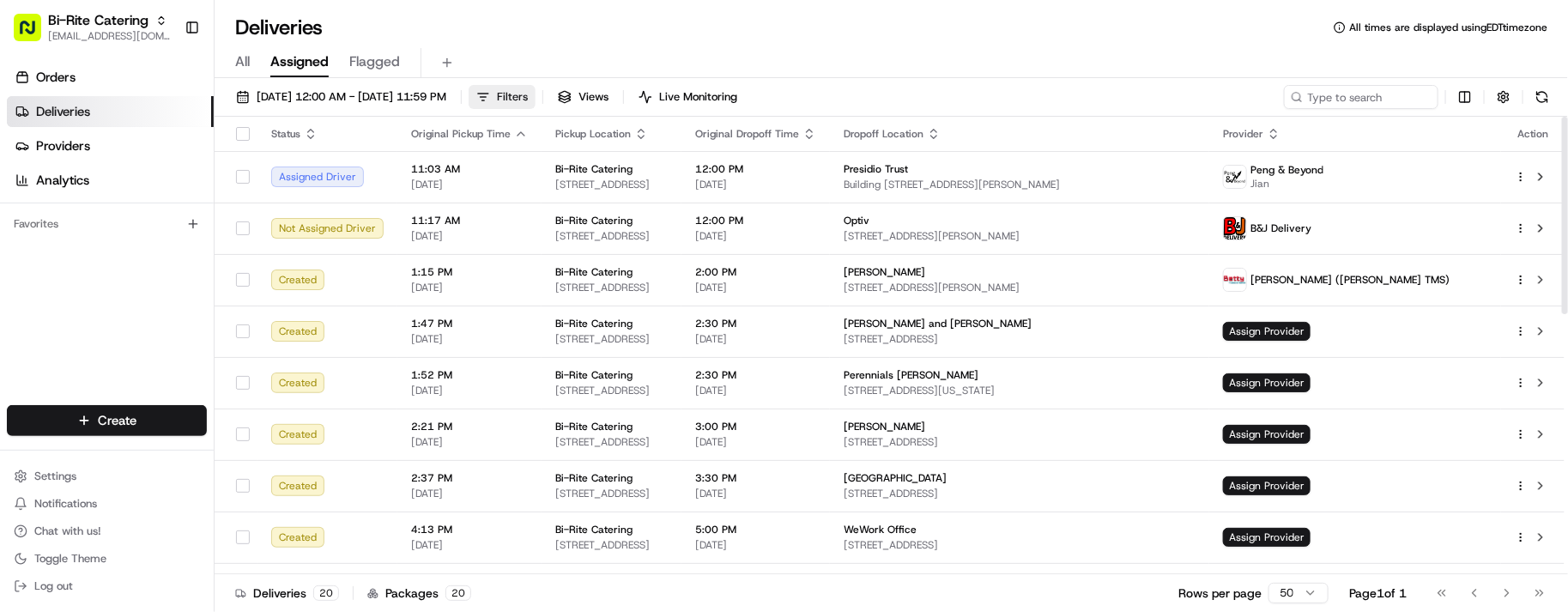 click on "Filters" at bounding box center [512, 97] 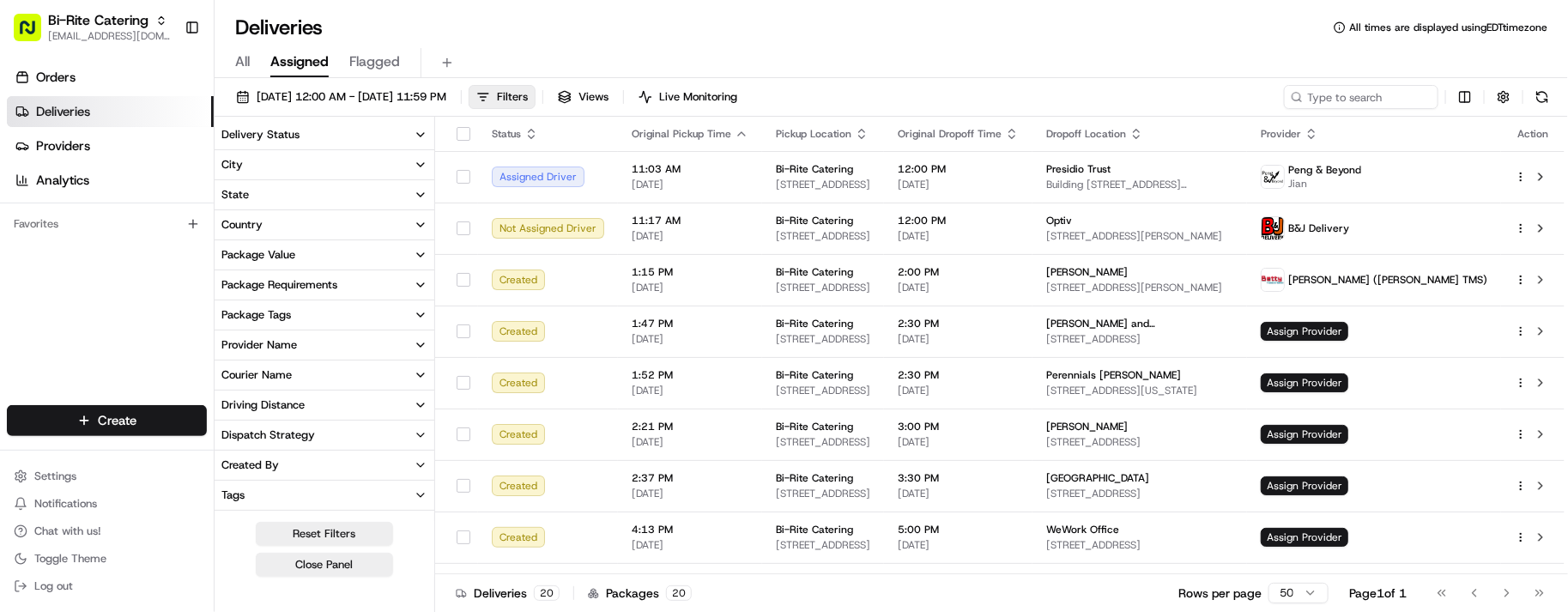 click on "Delivery Status" at bounding box center (324, 135) 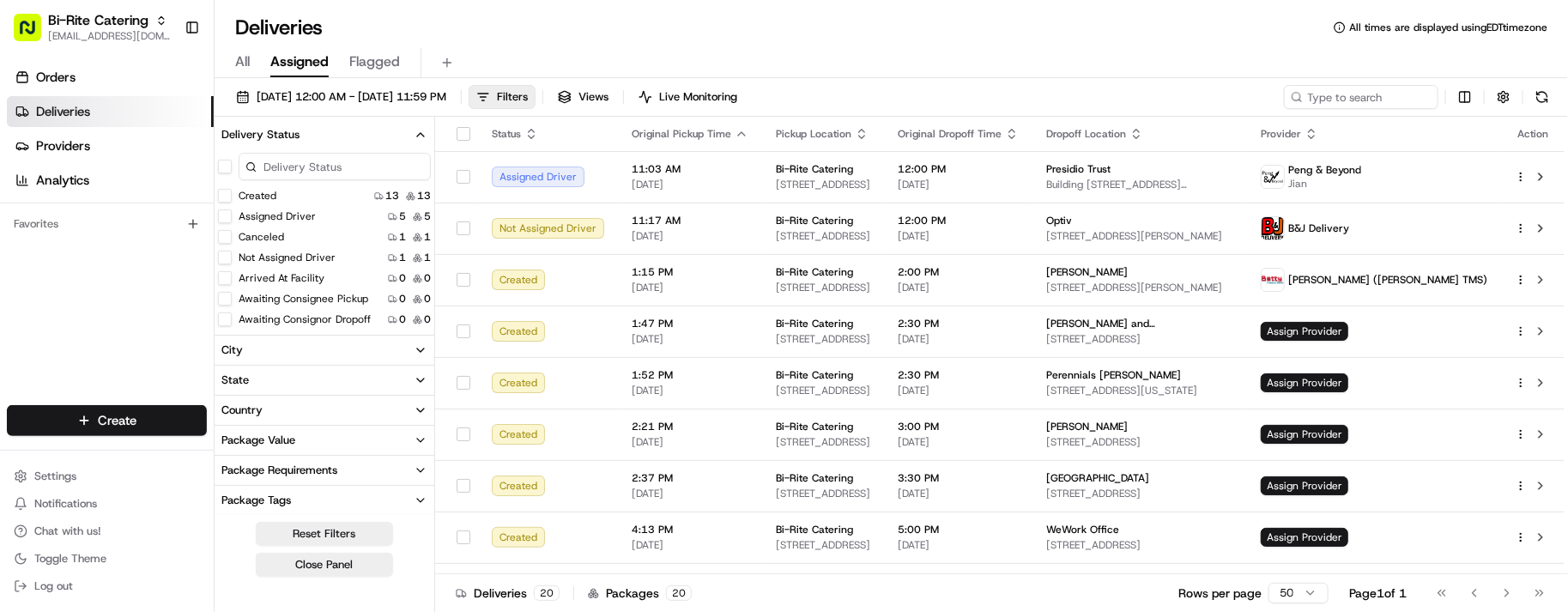 click on "Delivery Status" at bounding box center [324, 135] 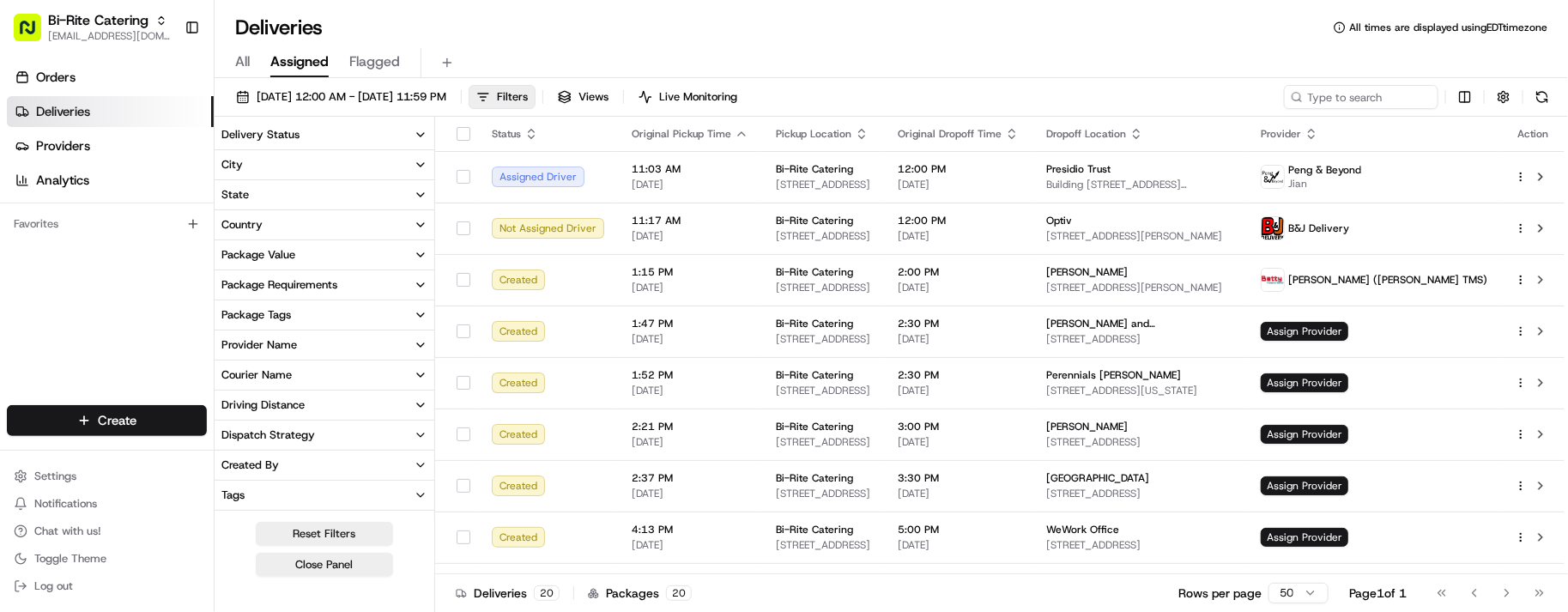 click on "Delivery Status" at bounding box center (324, 135) 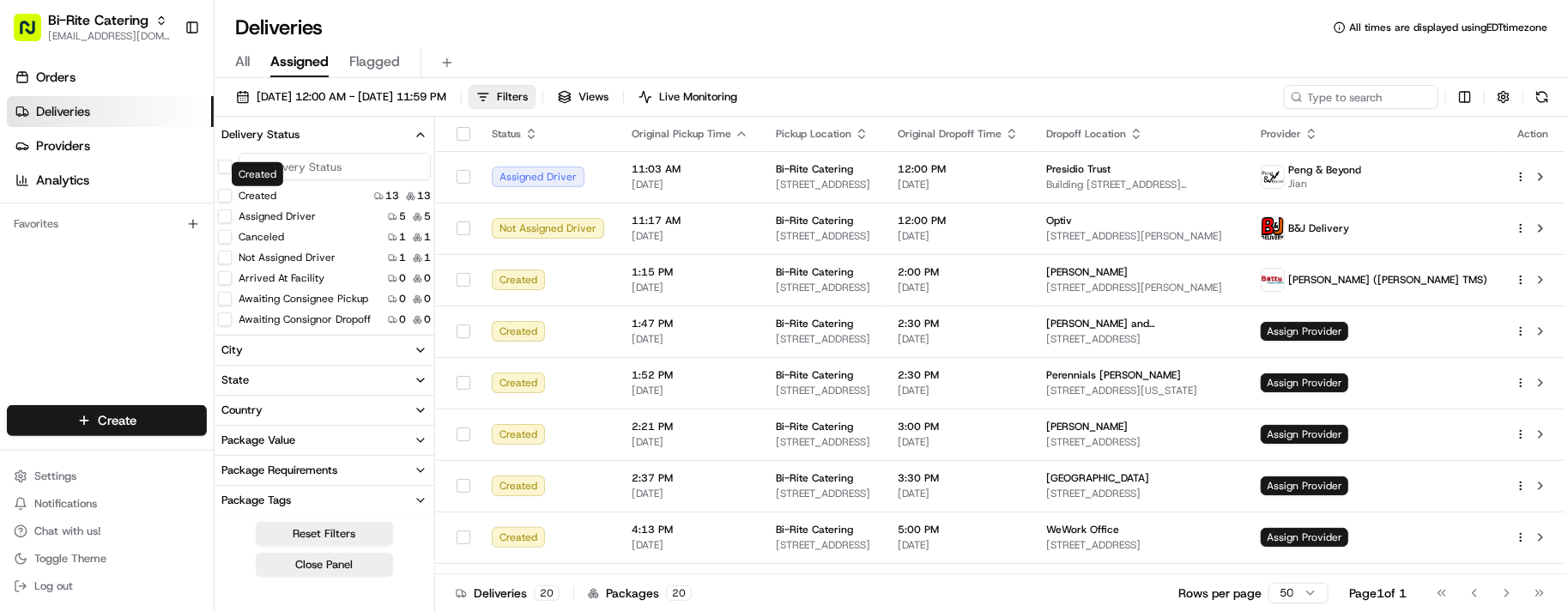 click on "Created" at bounding box center [247, 196] 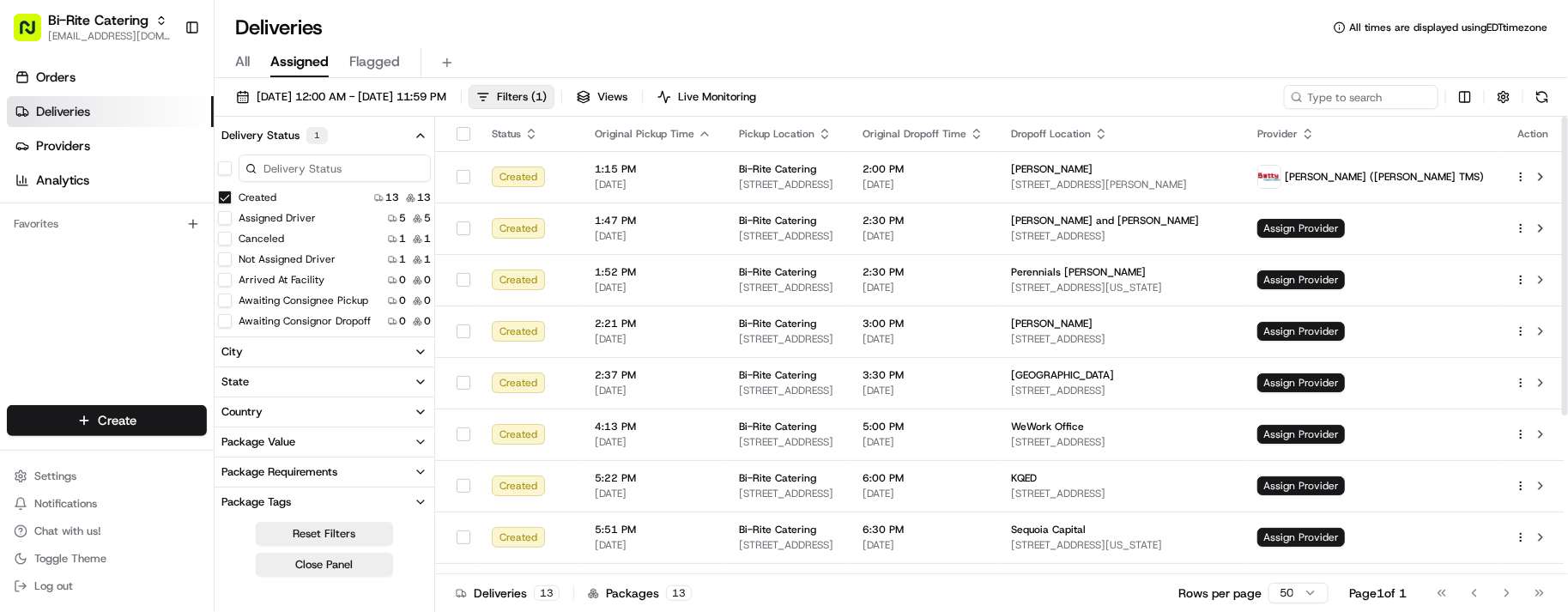 click on "Deliveries All times are displayed using  EDT  timezone" at bounding box center [891, 27] 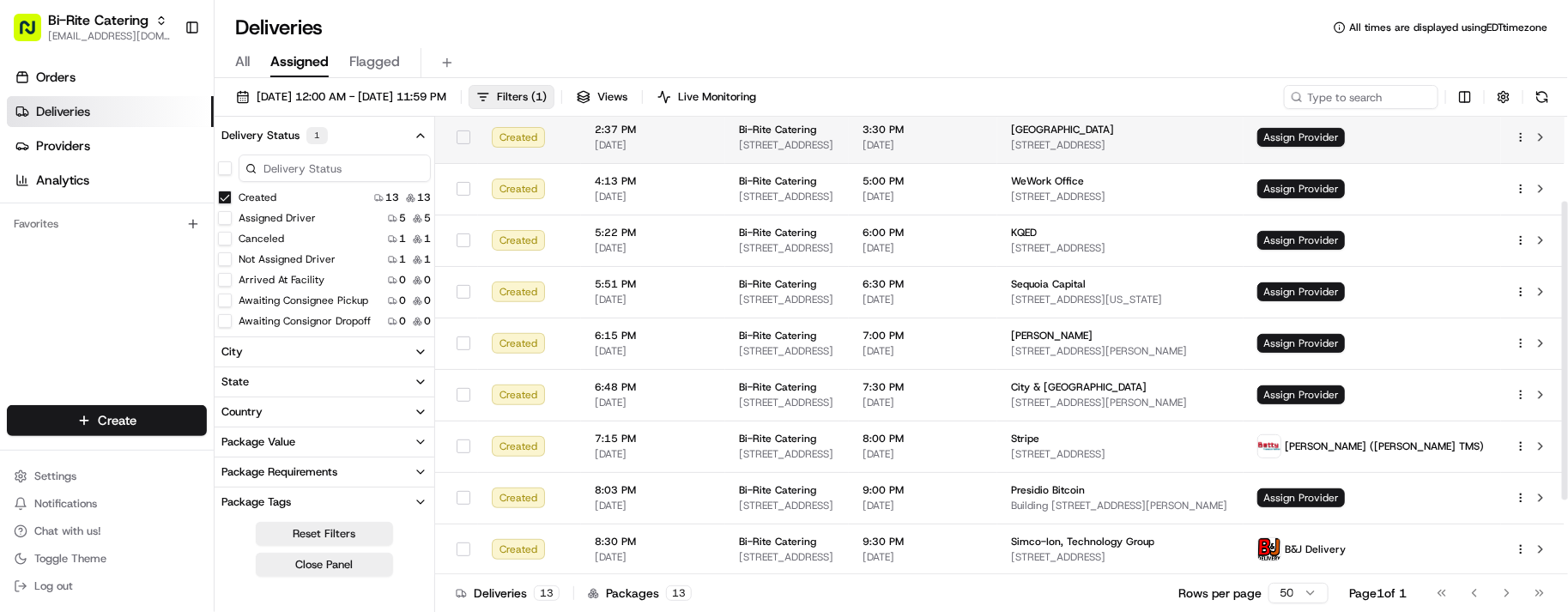 scroll, scrollTop: 0, scrollLeft: 0, axis: both 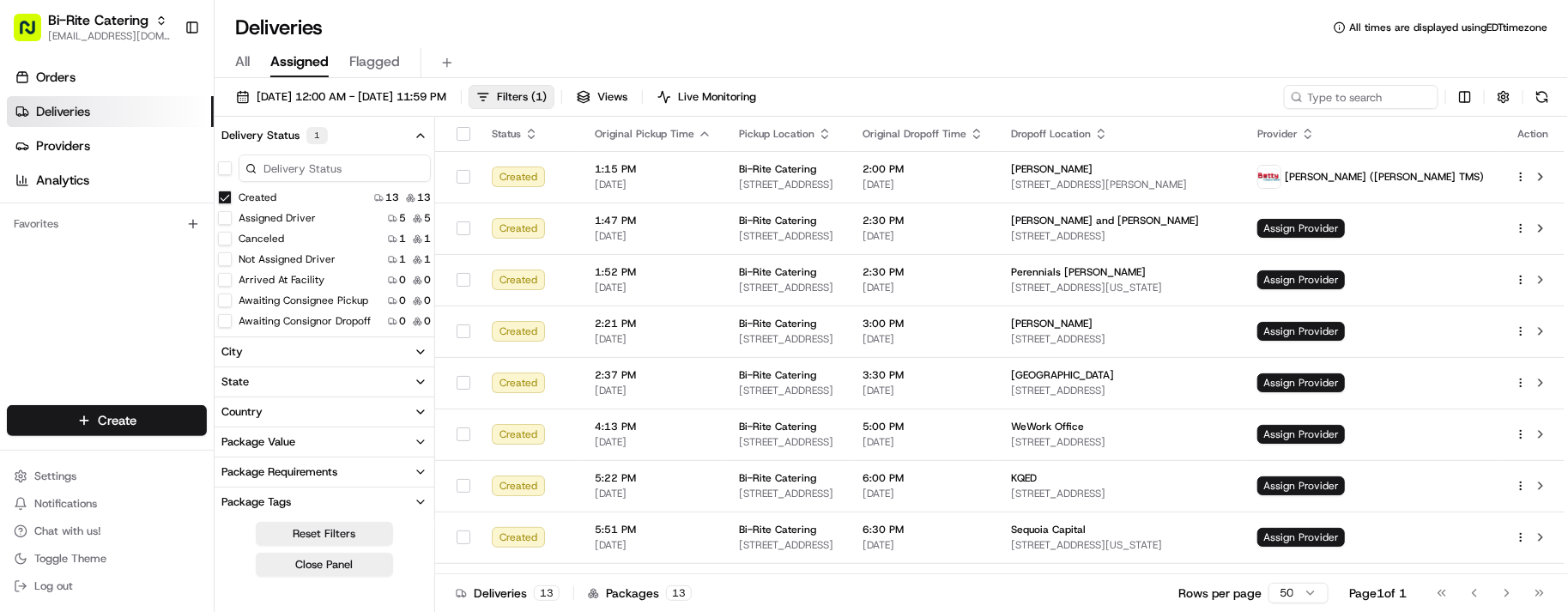 click at bounding box center (335, 168) 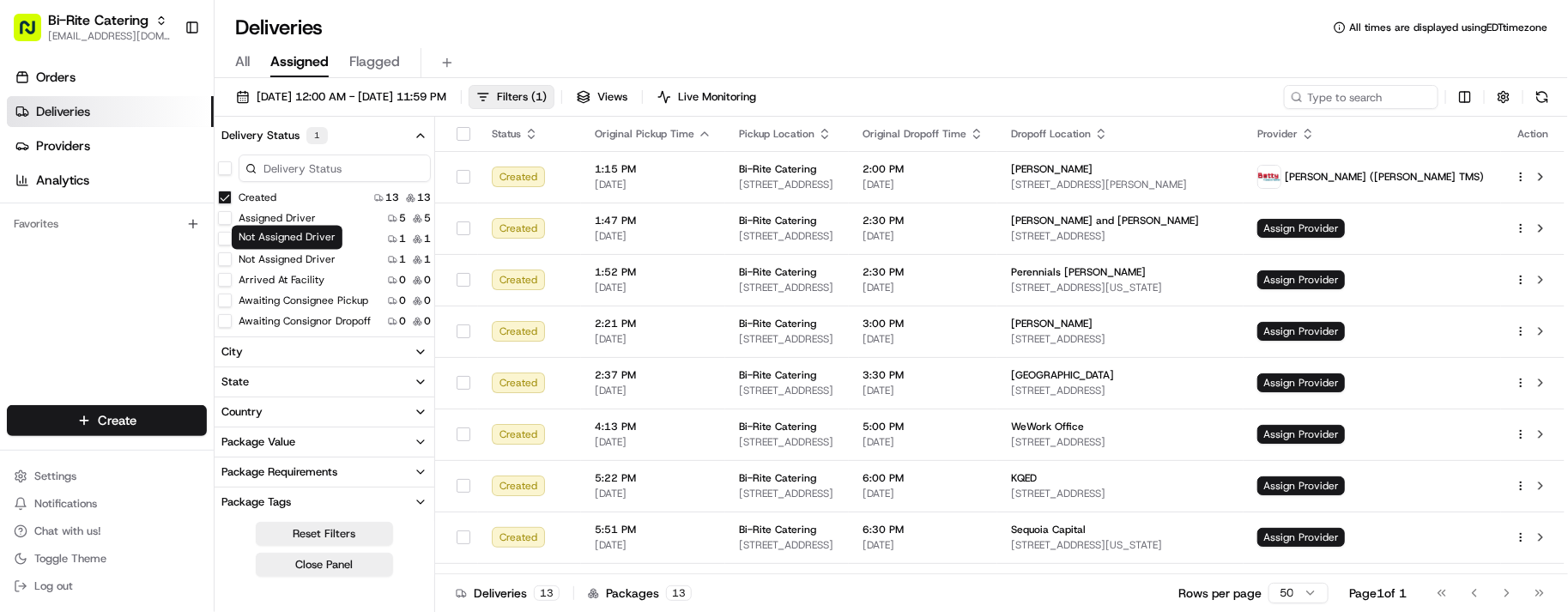 click on "Not Assigned Driver" at bounding box center [287, 259] 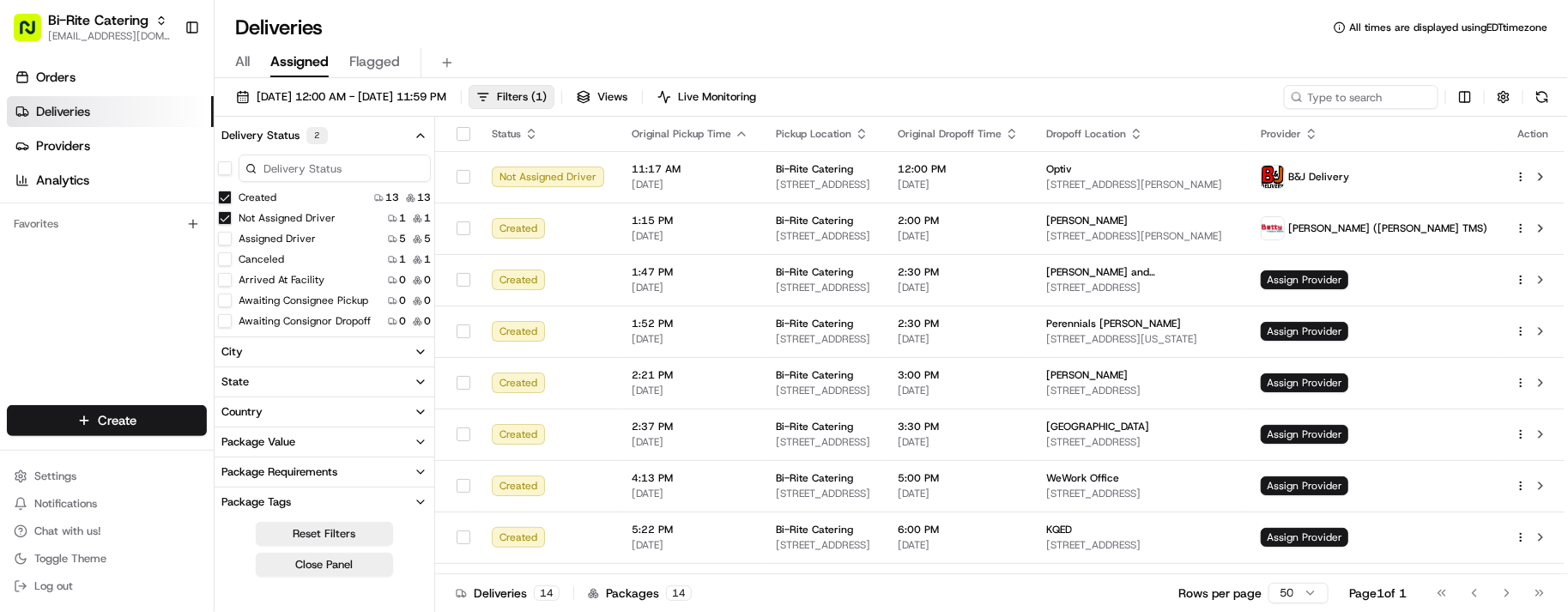 click on "Assigned Driver" at bounding box center [225, 239] 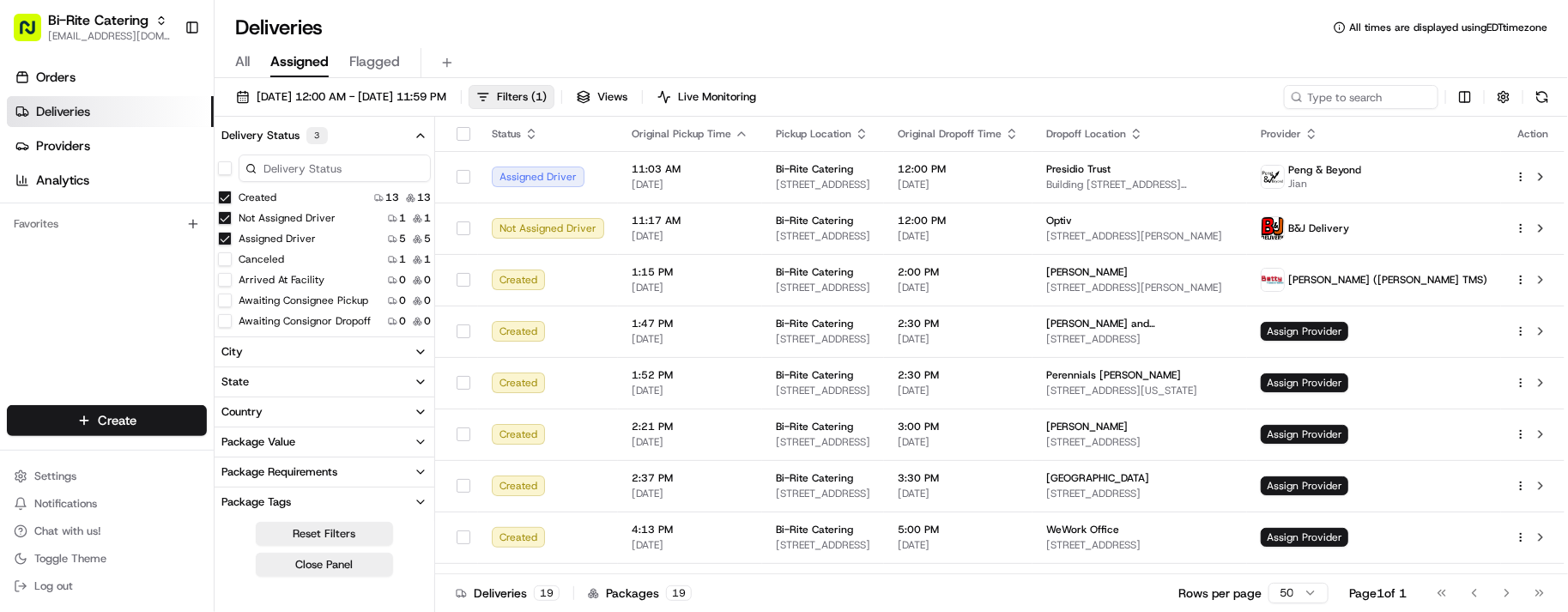 click on "All Assigned Flagged" at bounding box center [891, 59] 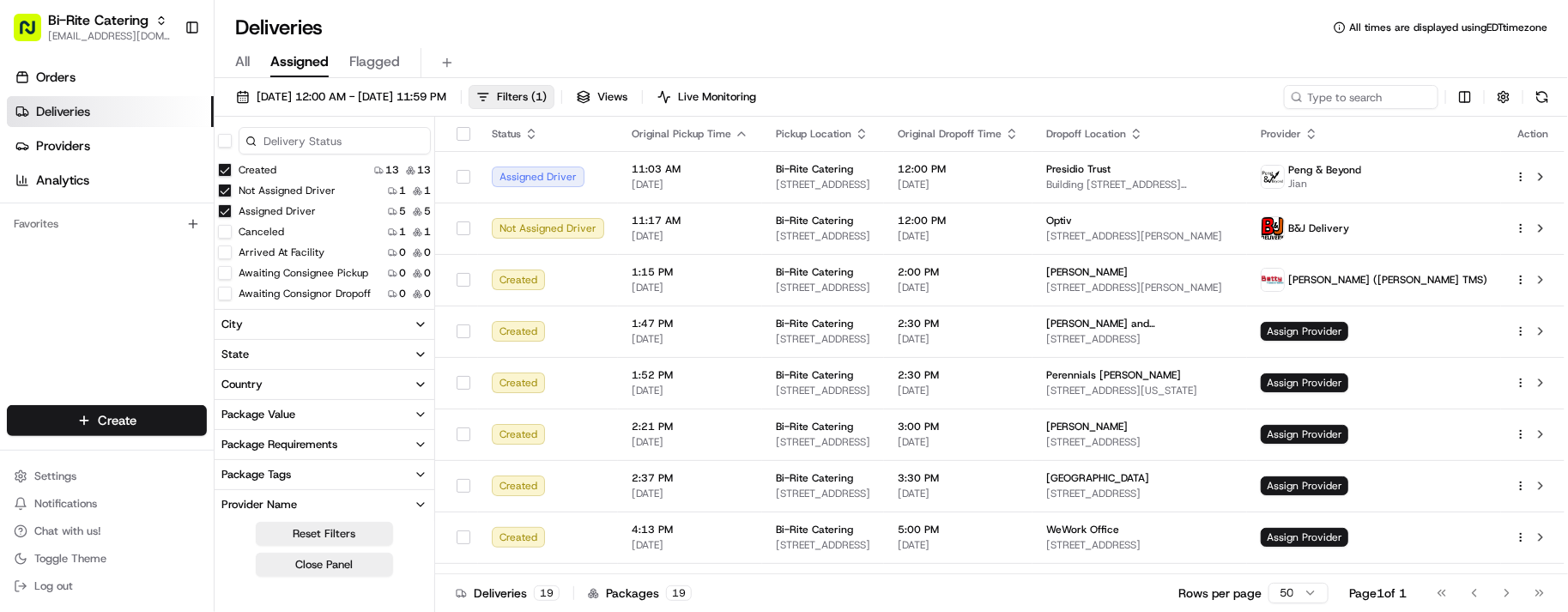 scroll, scrollTop: 107, scrollLeft: 0, axis: vertical 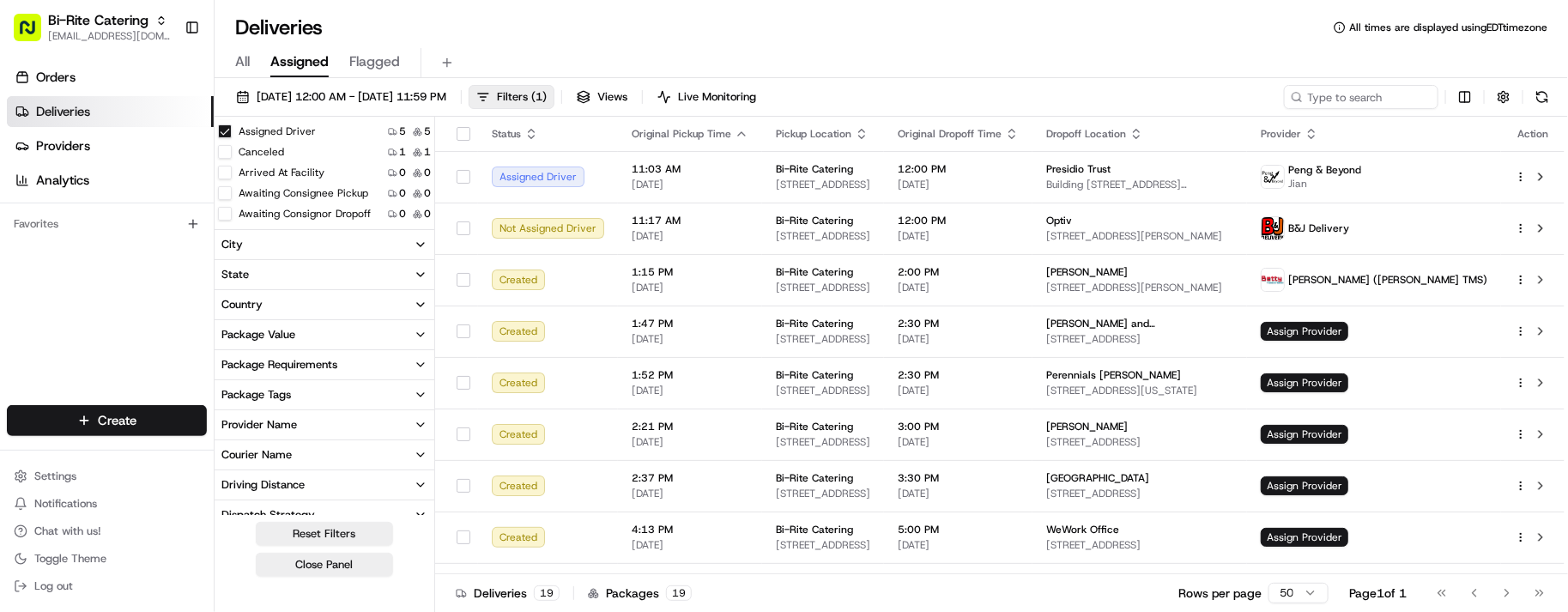 click on "Provider Name" at bounding box center (324, 425) 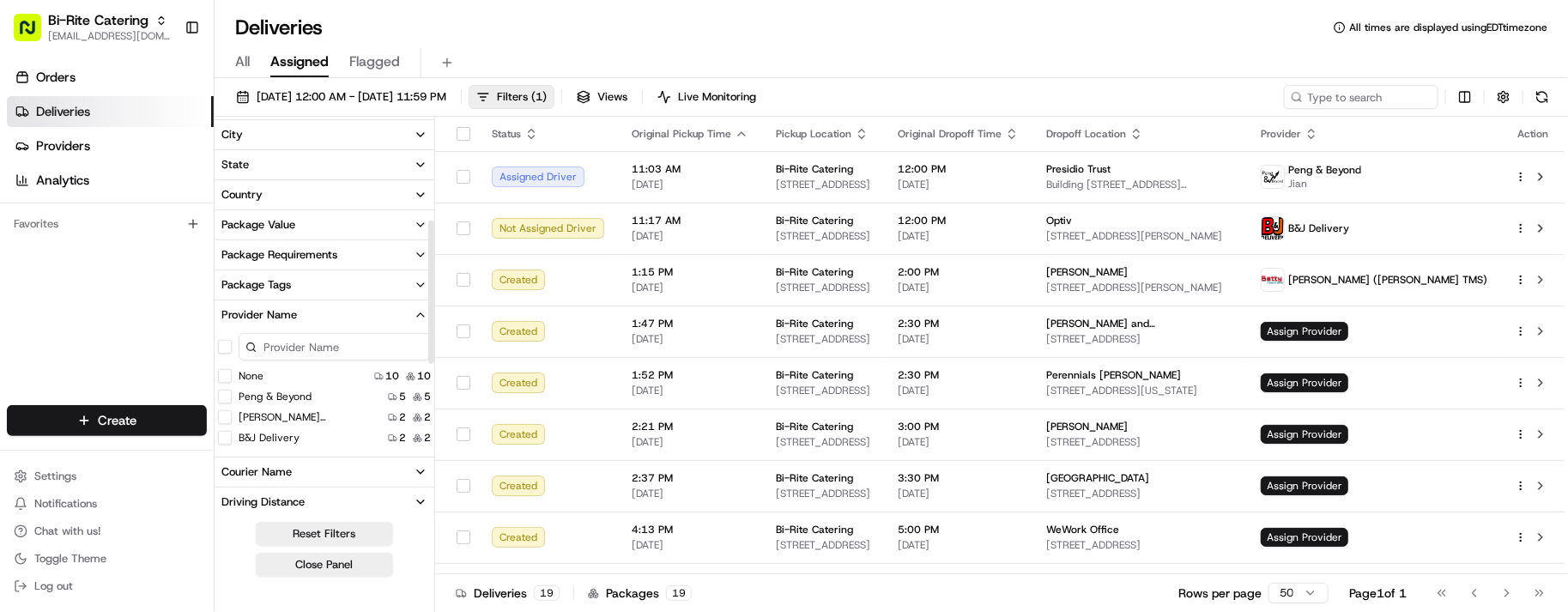 scroll, scrollTop: 322, scrollLeft: 0, axis: vertical 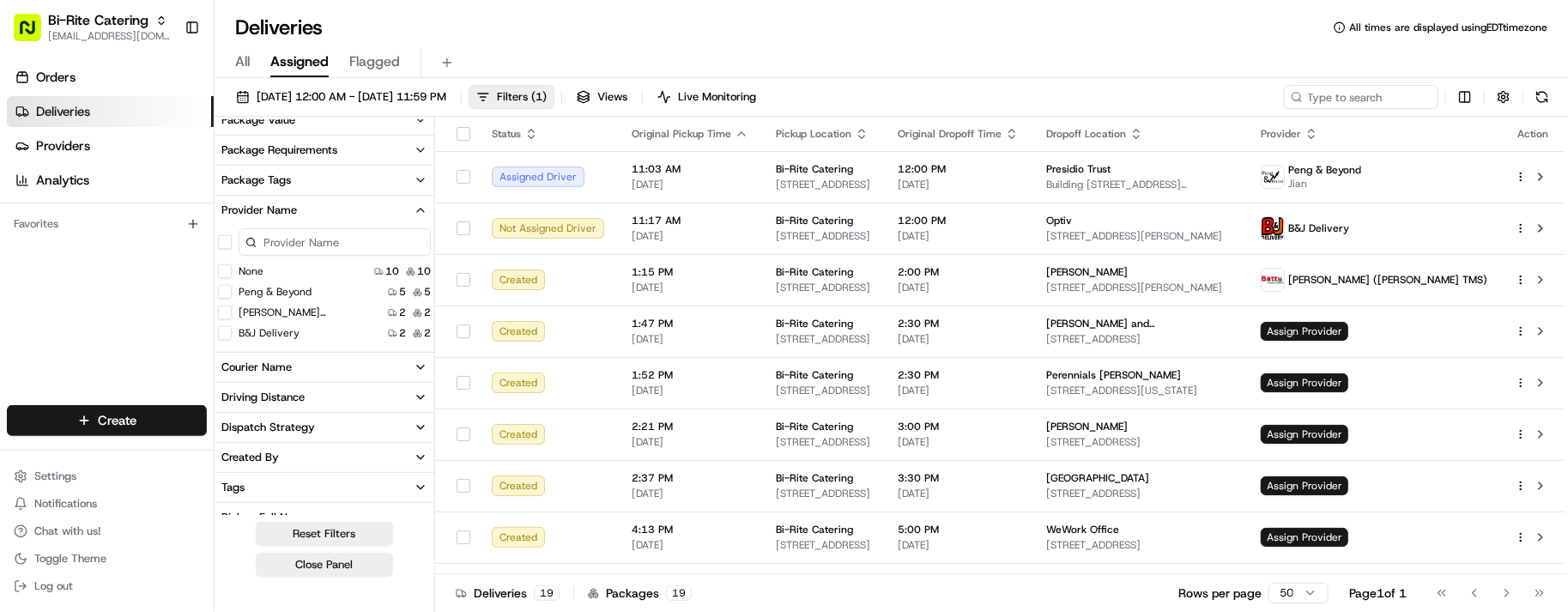 click on "None" at bounding box center [225, 271] 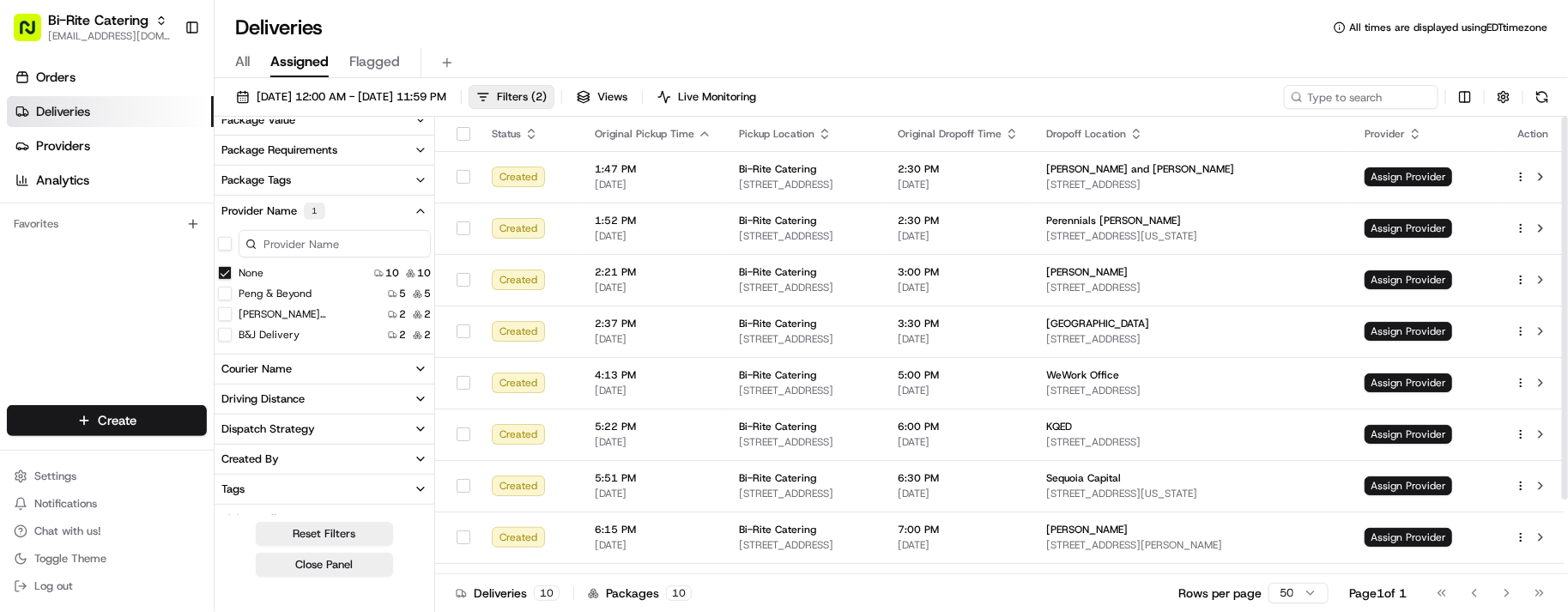 click on "All Assigned Flagged" at bounding box center (891, 63) 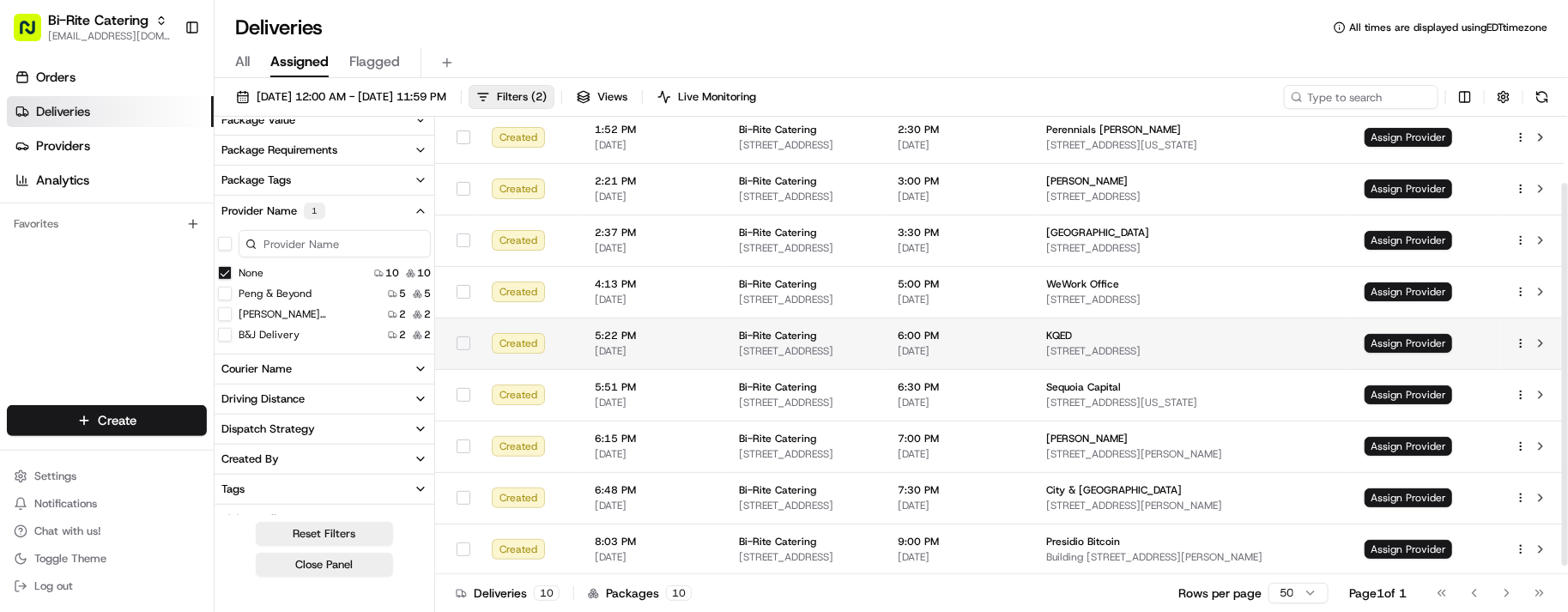 scroll, scrollTop: 0, scrollLeft: 0, axis: both 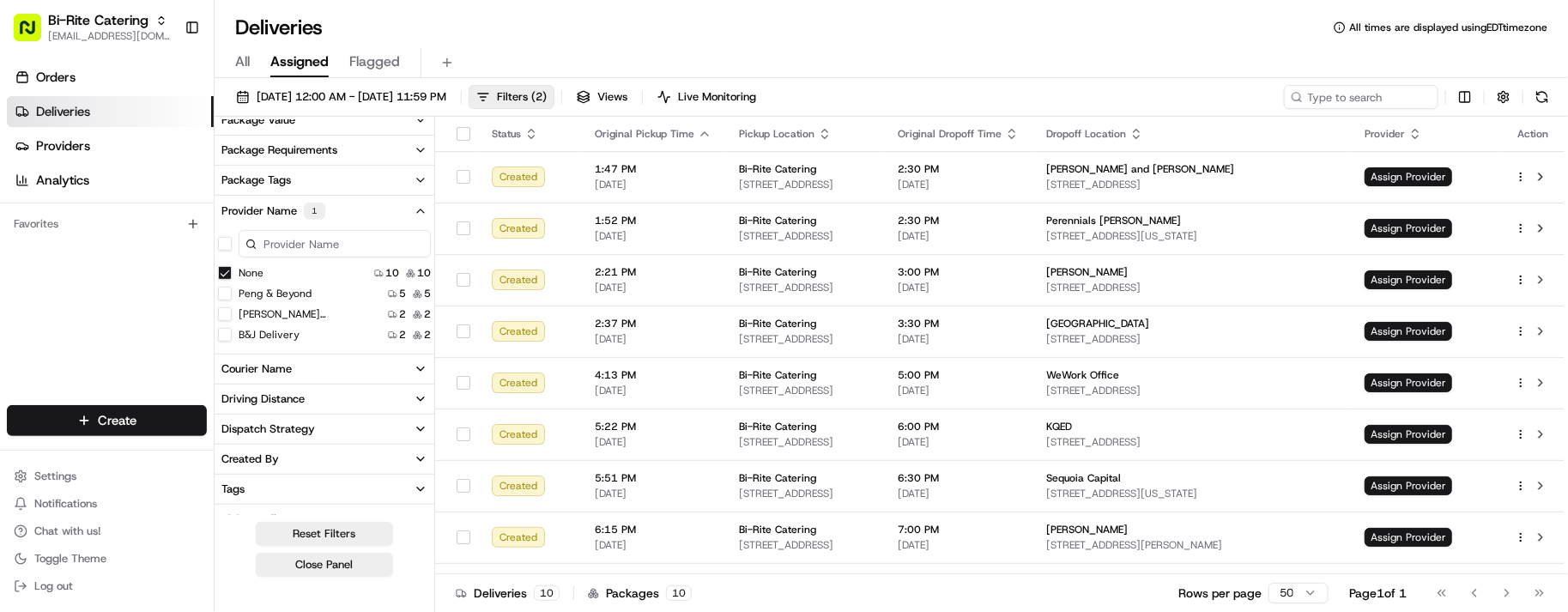 click on "Peng & Beyond 5 5" at bounding box center [324, 294] 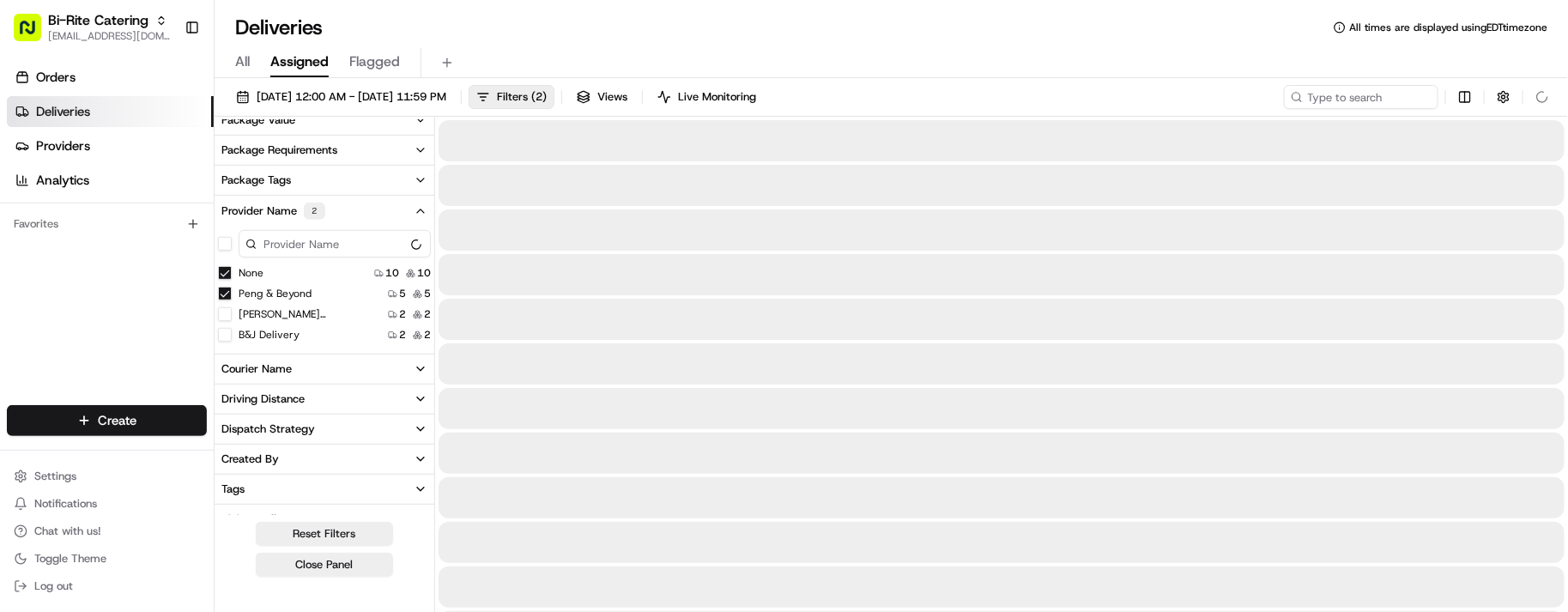 click on "Betty (Nash TMS) 2 2" at bounding box center [324, 314] 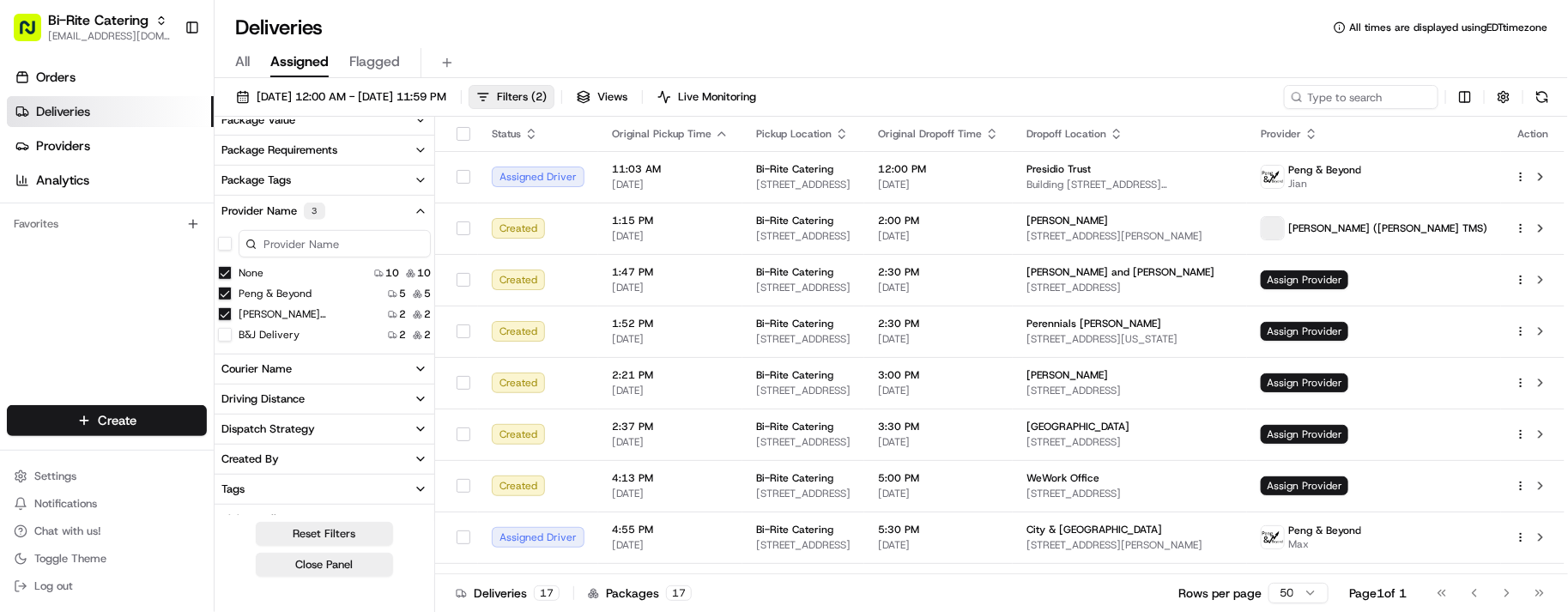 click on "B&J Delivery" at bounding box center (225, 335) 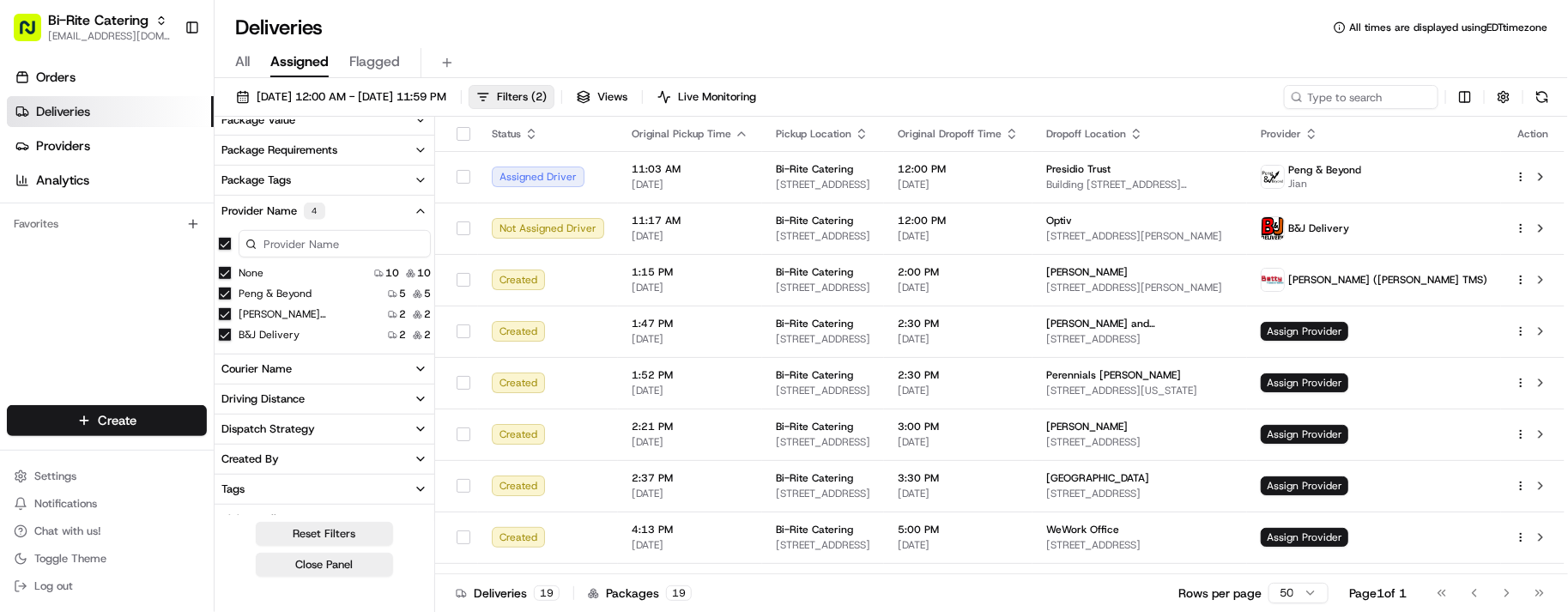 click on "Deliveries All times are displayed using  EDT  timezone" at bounding box center [891, 27] 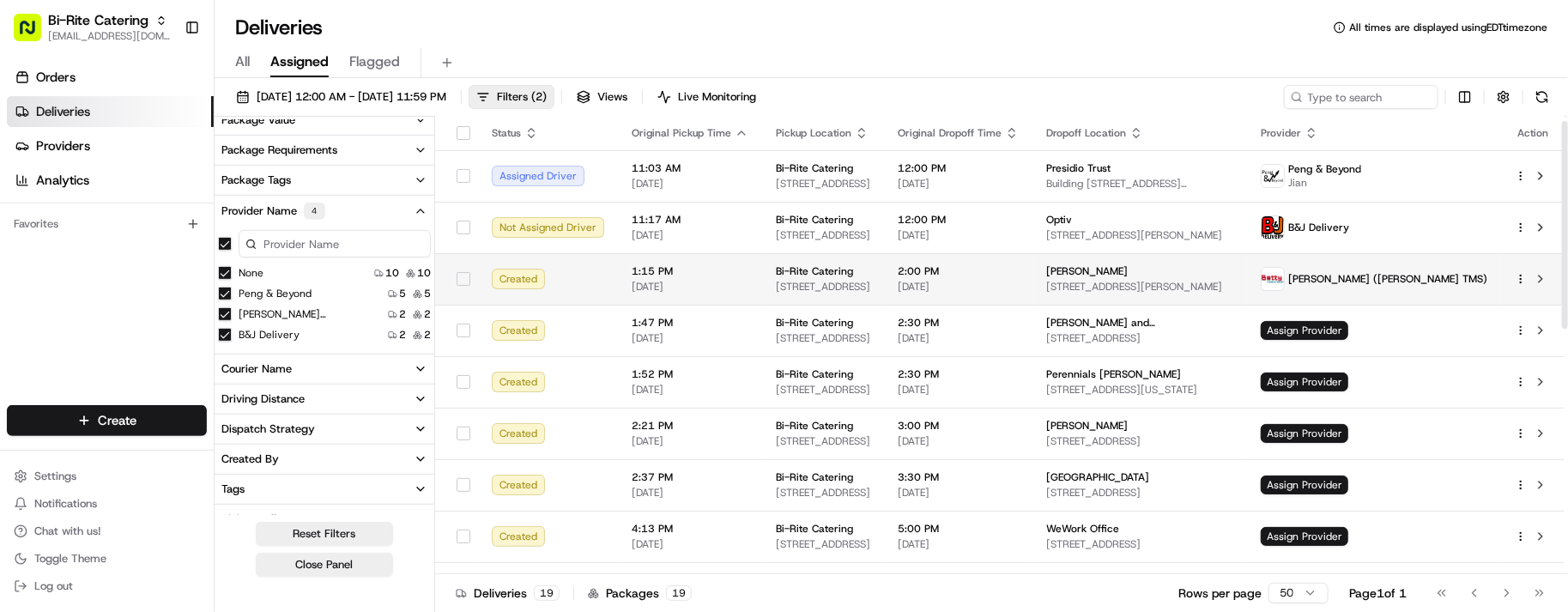 scroll, scrollTop: 0, scrollLeft: 0, axis: both 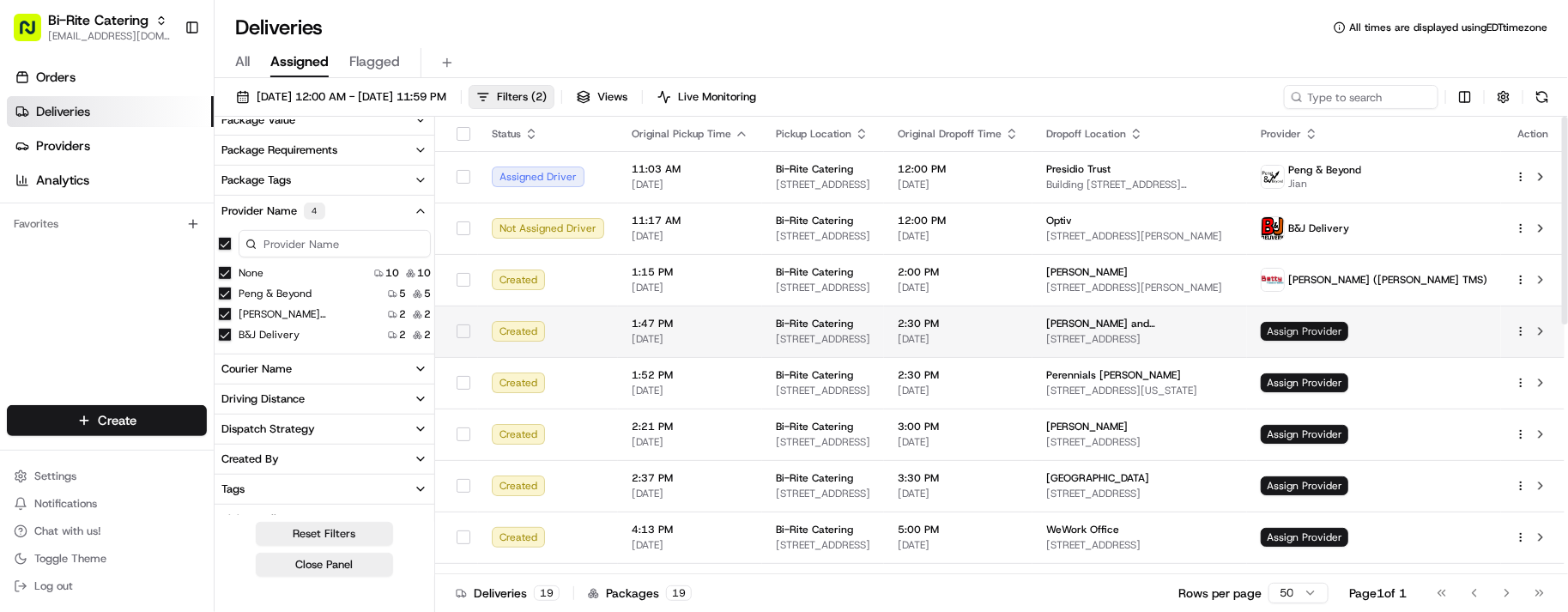 click on "Assign Provider" at bounding box center (1305, 331) 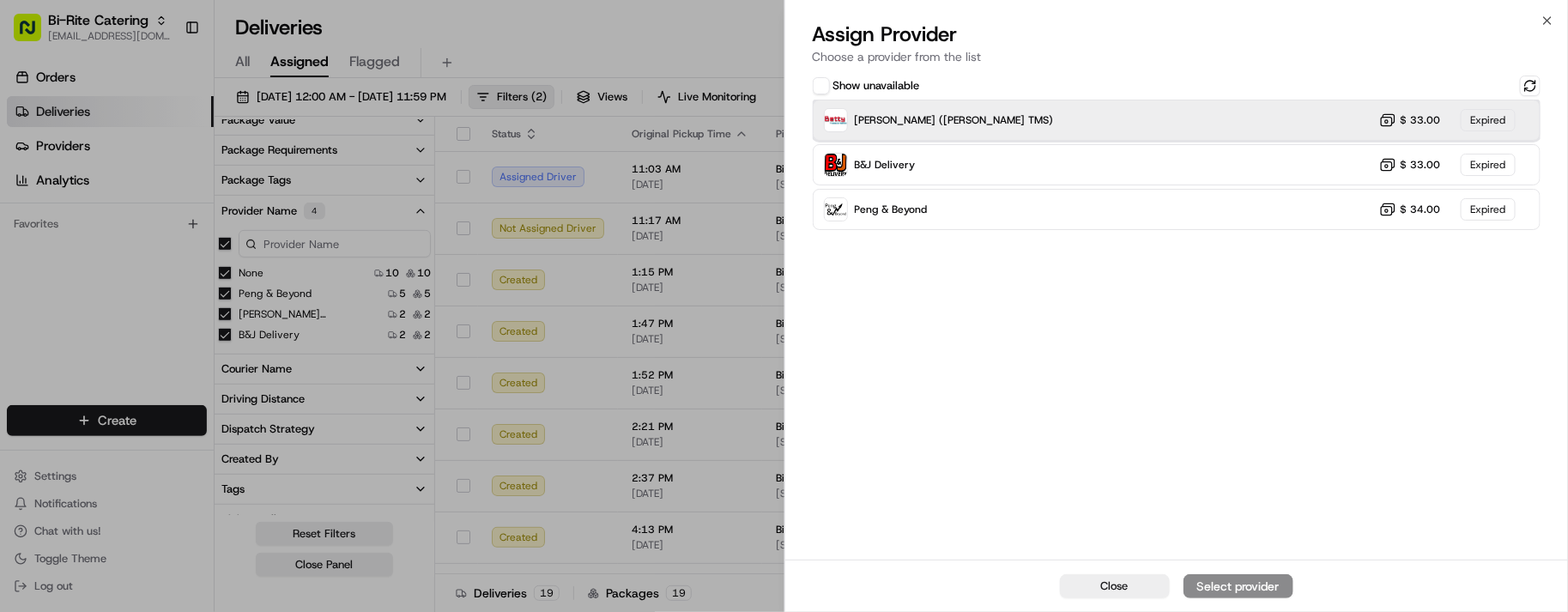 click on "Betty (Nash TMS) $   33.00 Expired" at bounding box center (1177, 120) 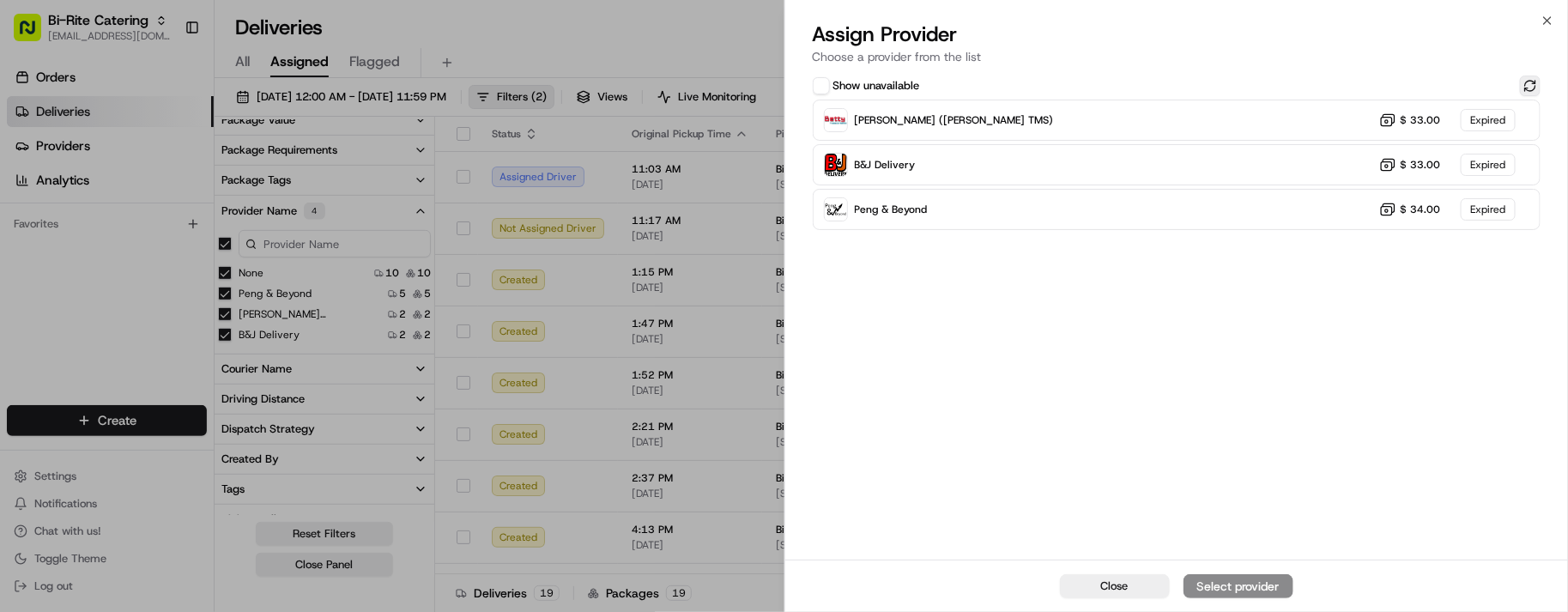 click at bounding box center (1530, 86) 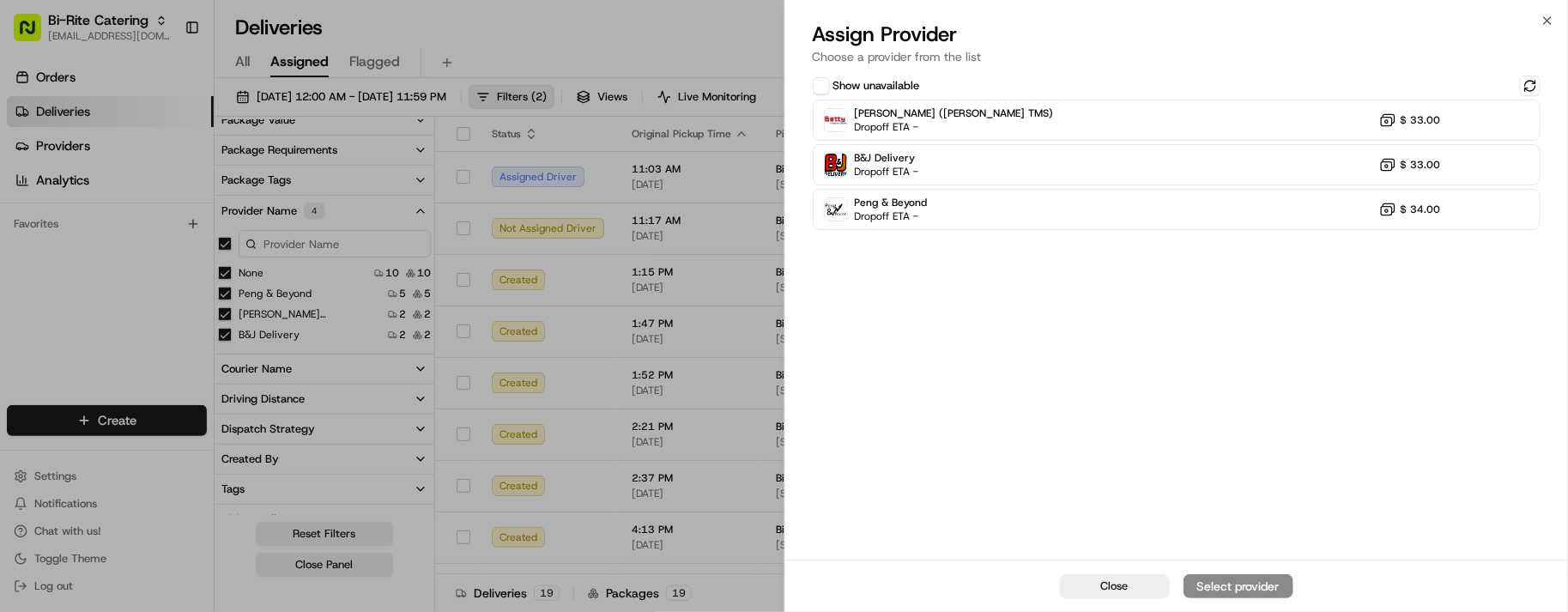 click on "Assign Provider Choose a provider from the list" at bounding box center [1177, 46] 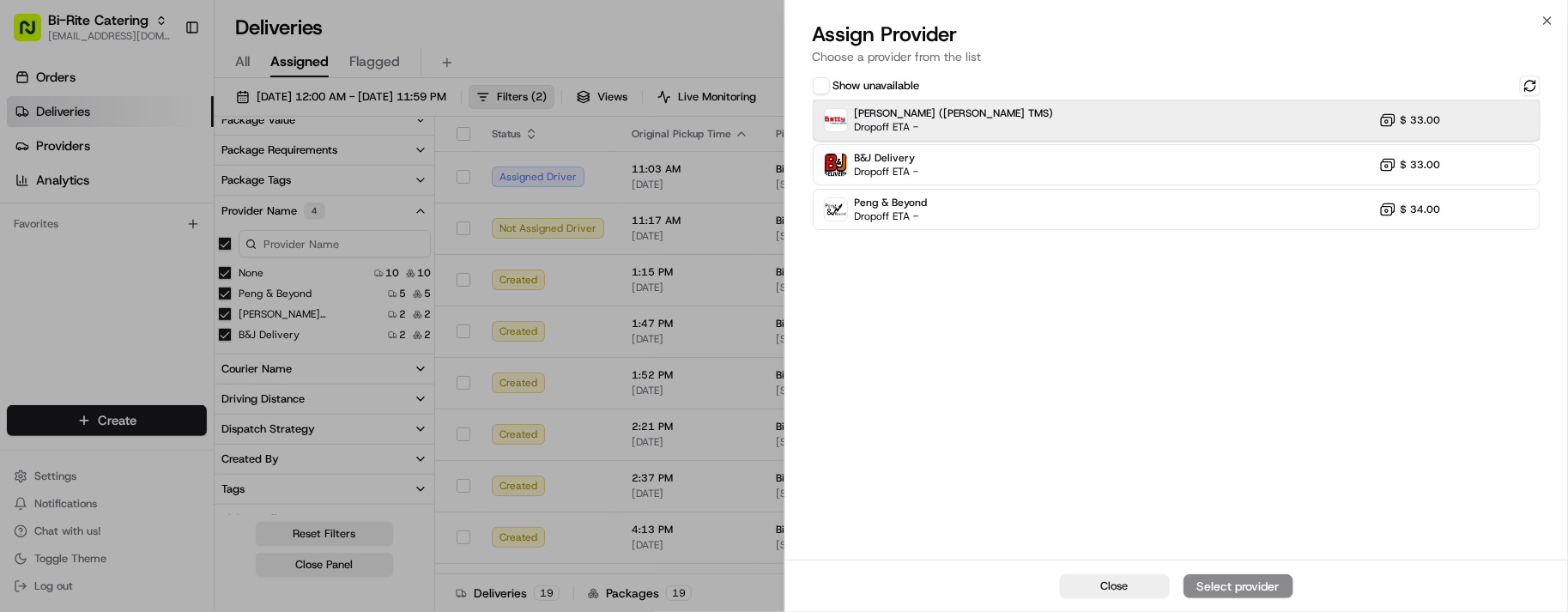 click on "Betty (Nash TMS) Dropoff ETA   - $   33.00" at bounding box center (1177, 120) 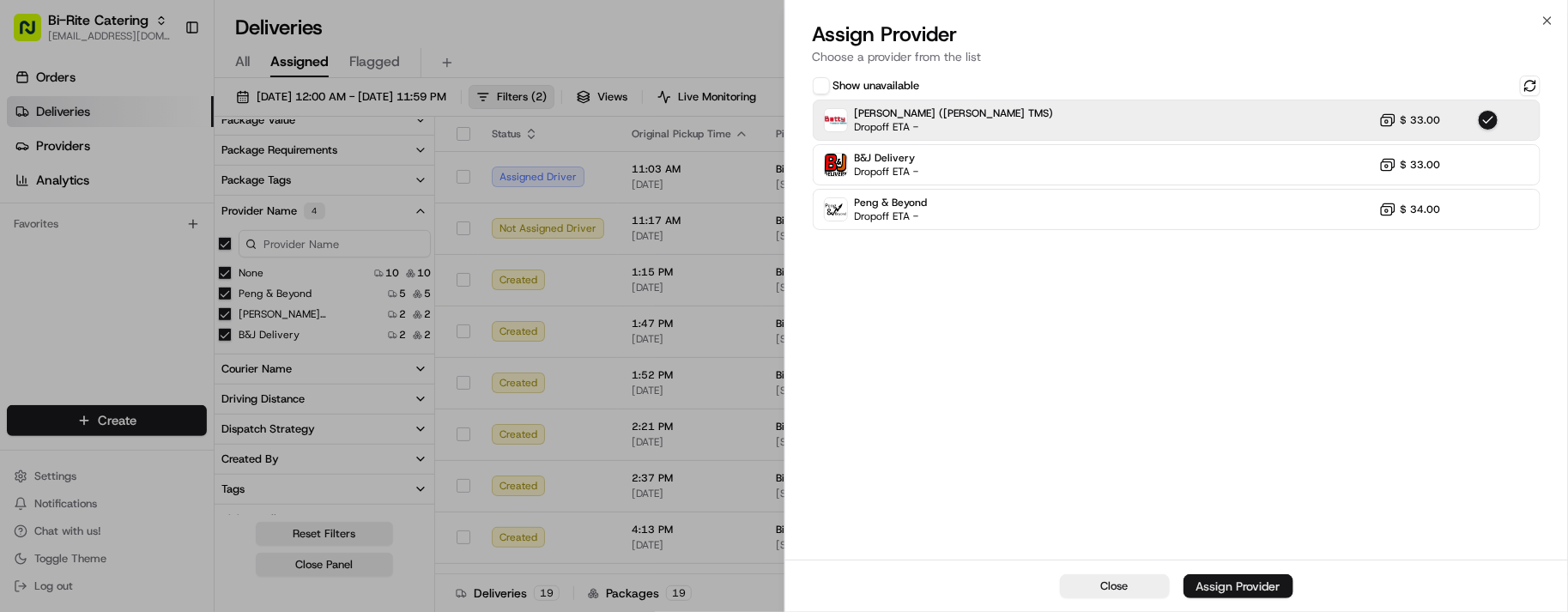 click on "Assign Provider" at bounding box center [1238, 586] 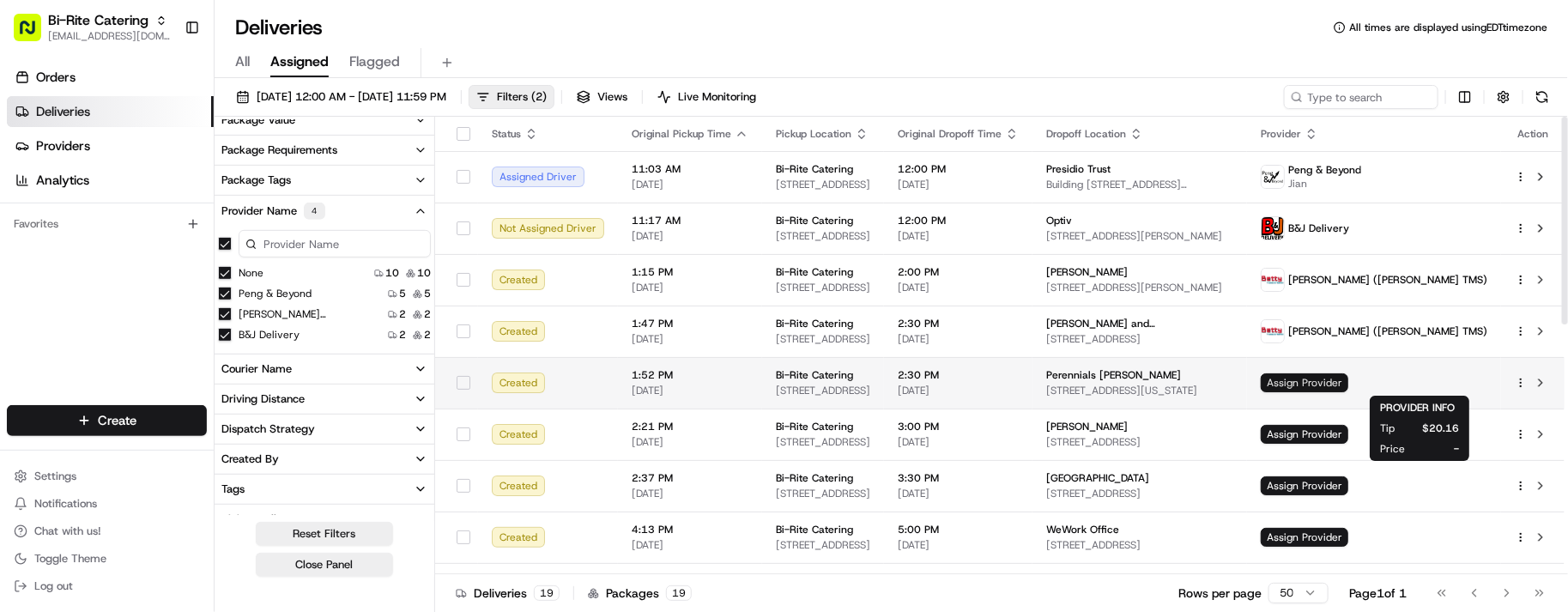 click on "Assign Provider" at bounding box center (1305, 383) 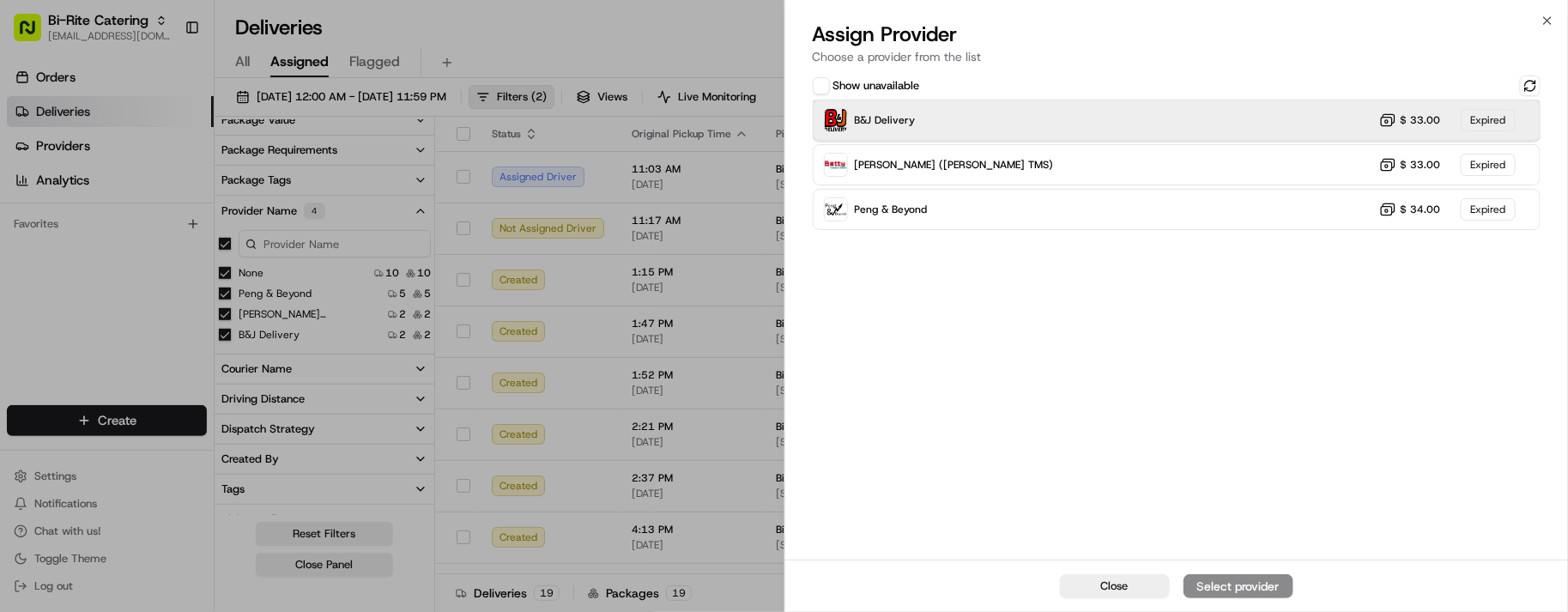 click on "B&J Delivery $   33.00 Expired" at bounding box center [1177, 120] 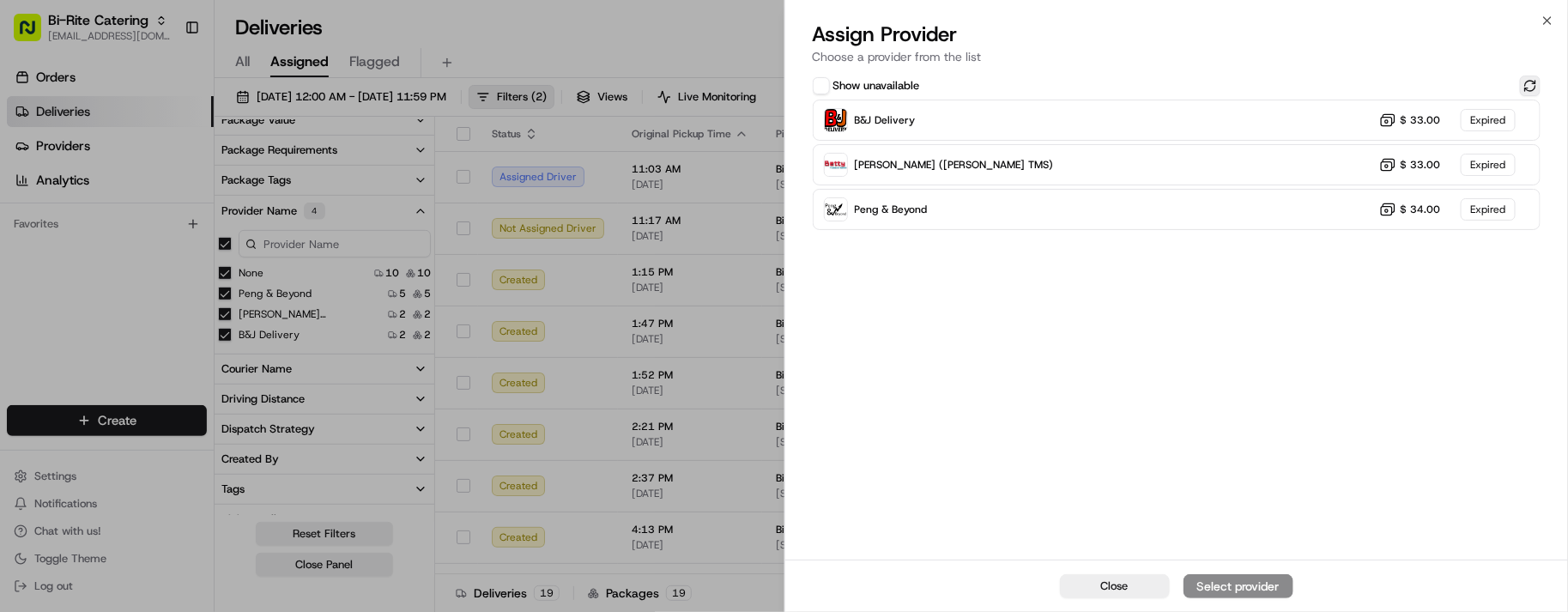 click at bounding box center [1530, 86] 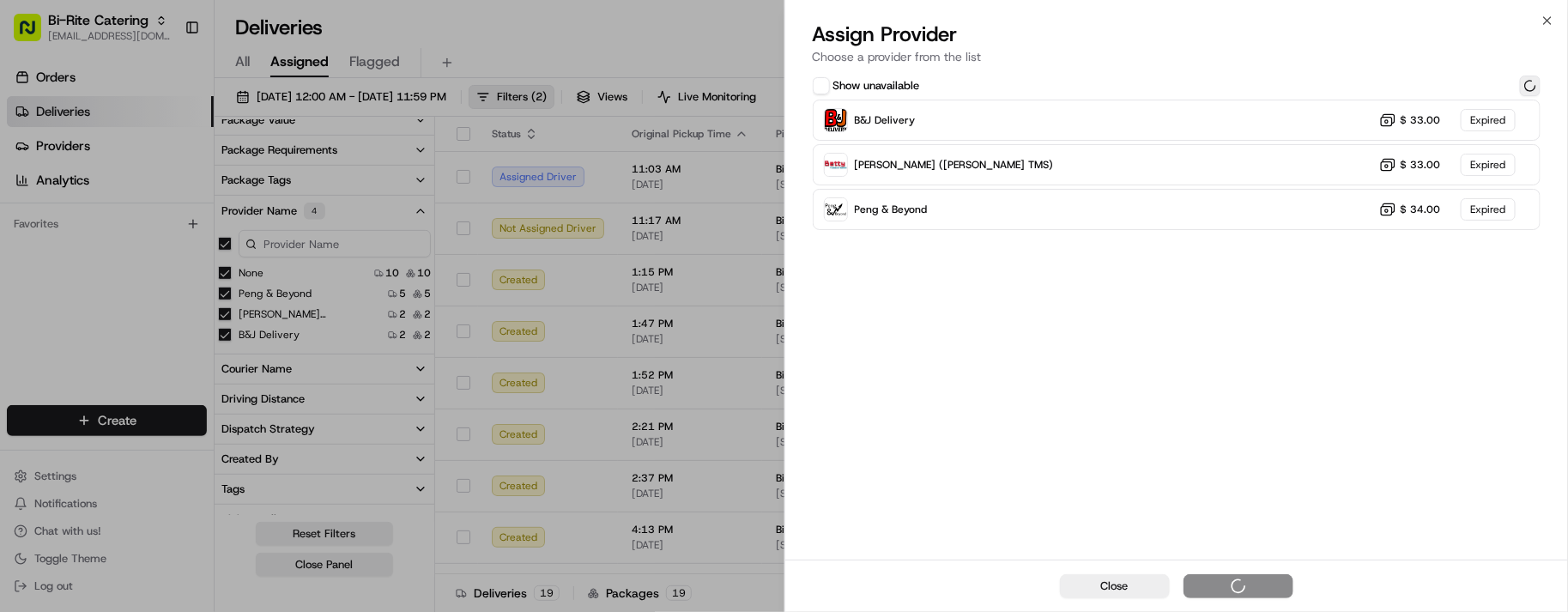 click at bounding box center [1530, 86] 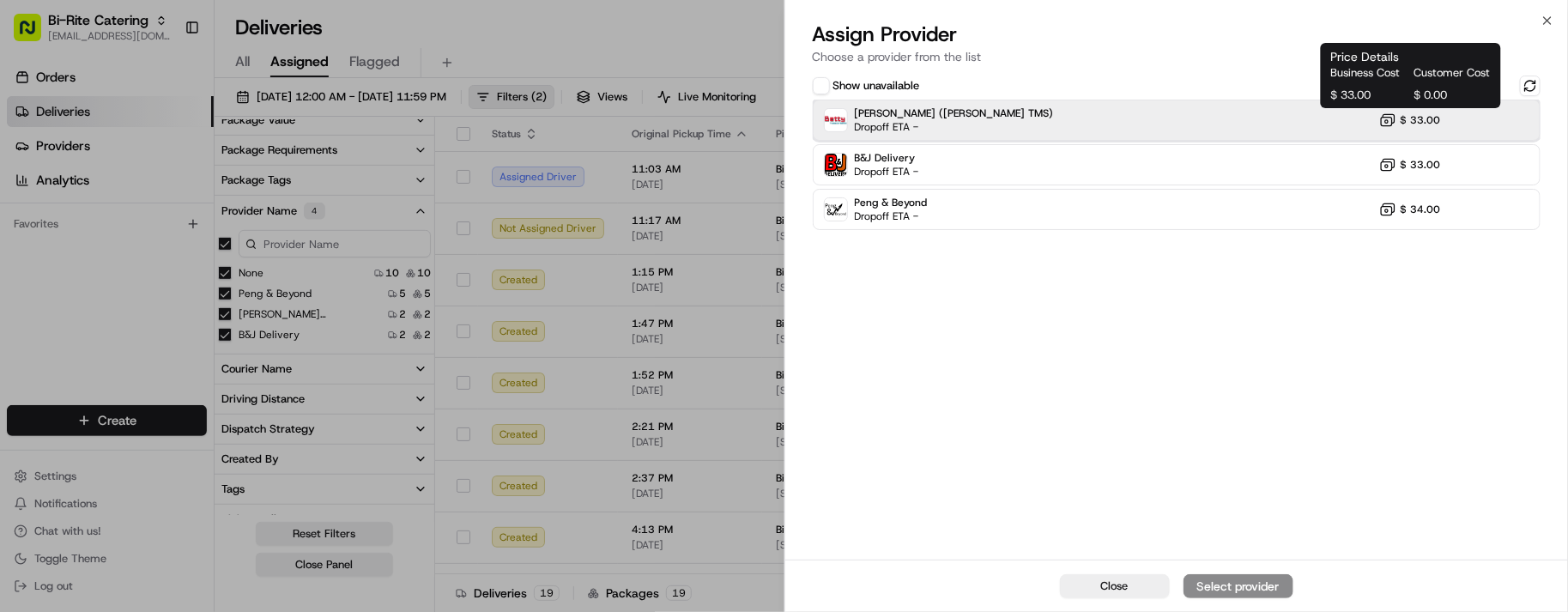 click on "Betty (Nash TMS) Dropoff ETA   - $   33.00" at bounding box center [1177, 120] 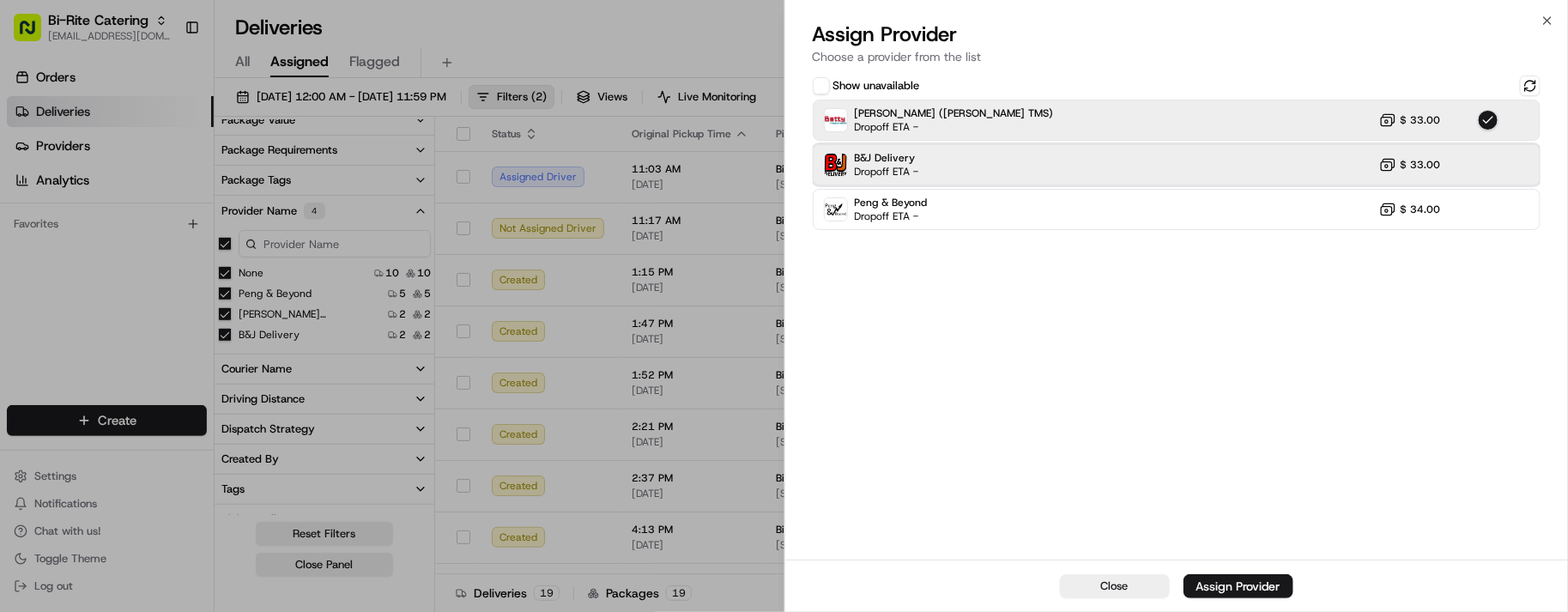 click on "B&J Delivery Dropoff ETA   - $   33.00" at bounding box center [1177, 165] 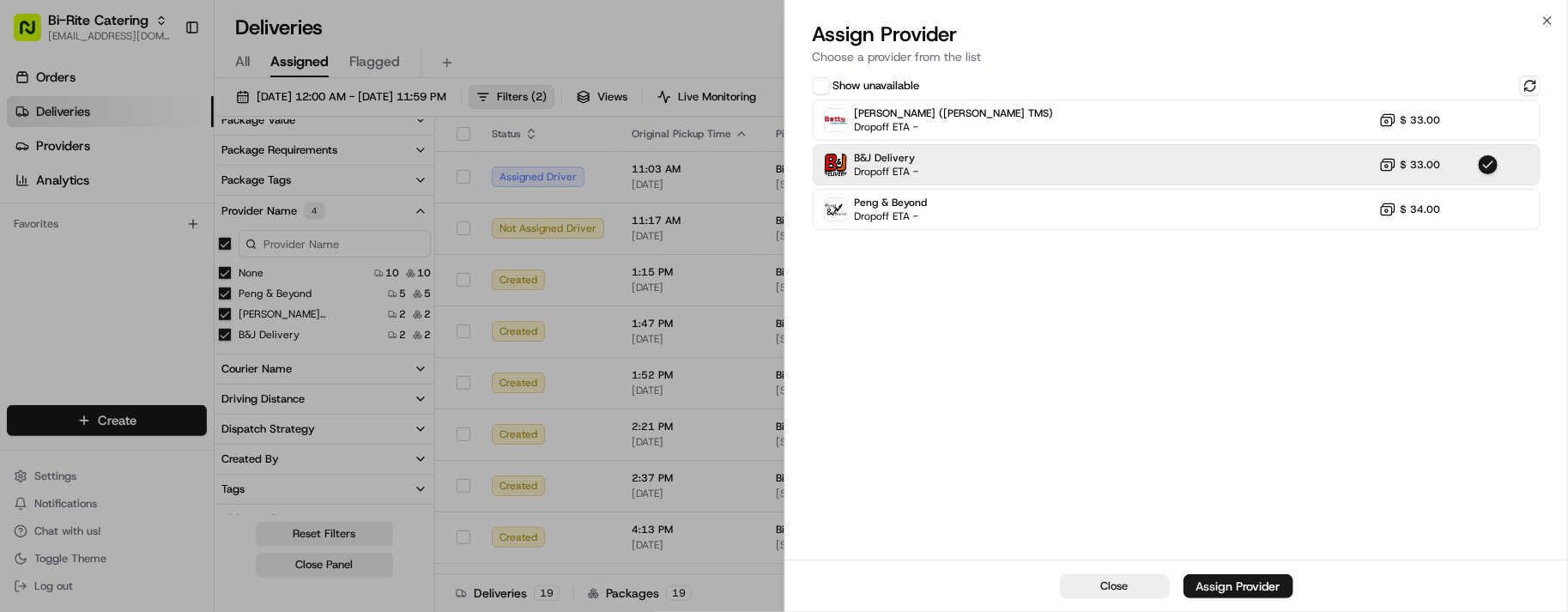 click on "Assign Provider" at bounding box center [1238, 586] 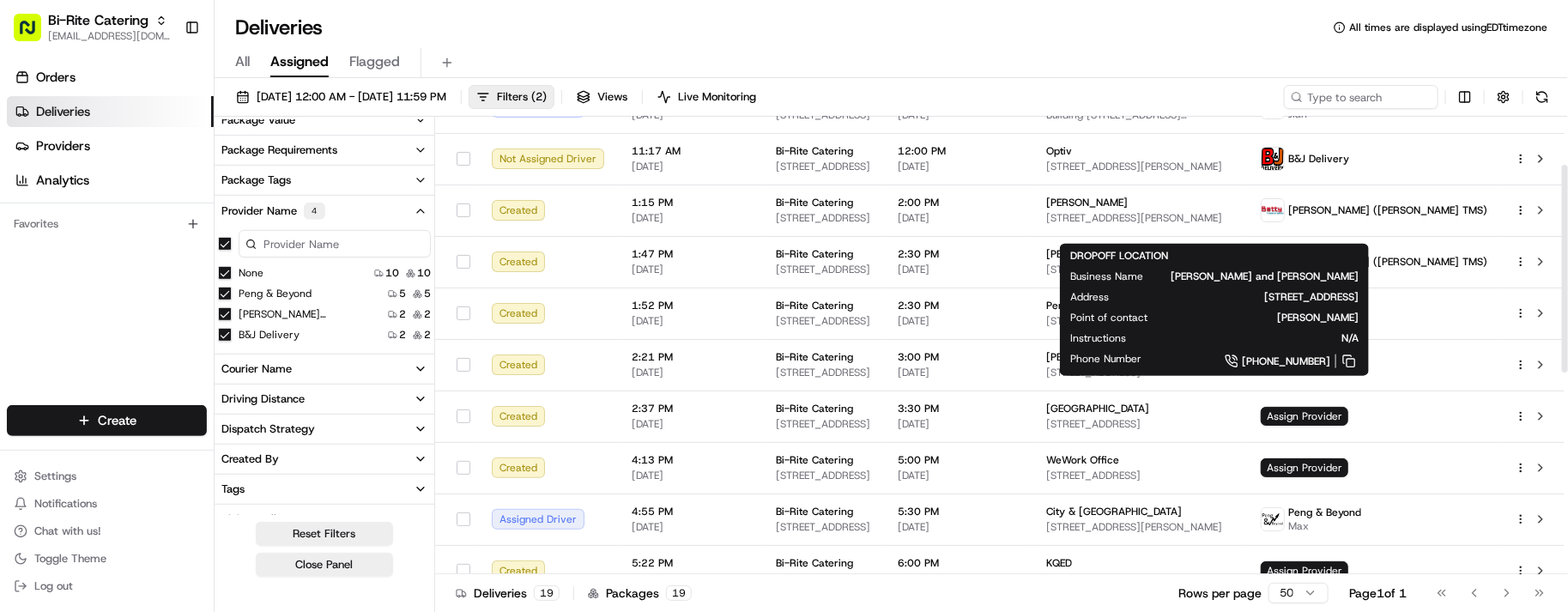 scroll, scrollTop: 107, scrollLeft: 0, axis: vertical 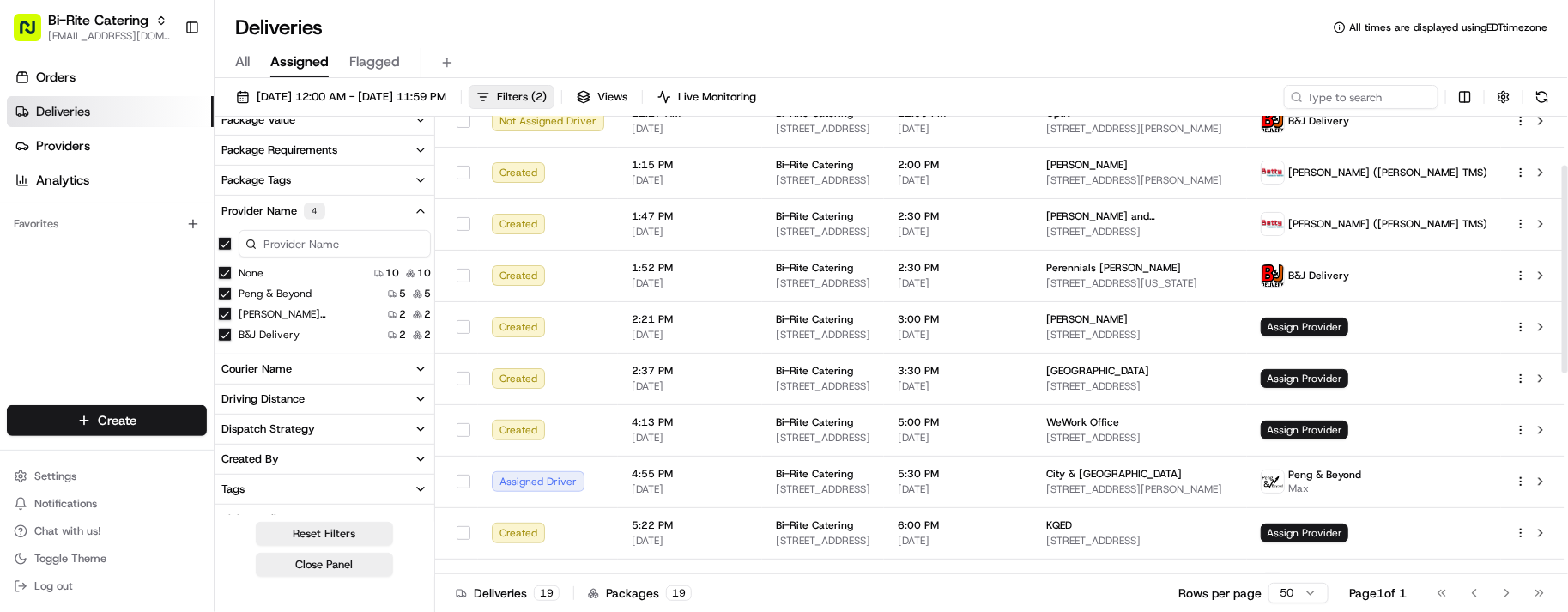 click on "Orders Deliveries Providers Analytics Favorites" at bounding box center [106, 237] 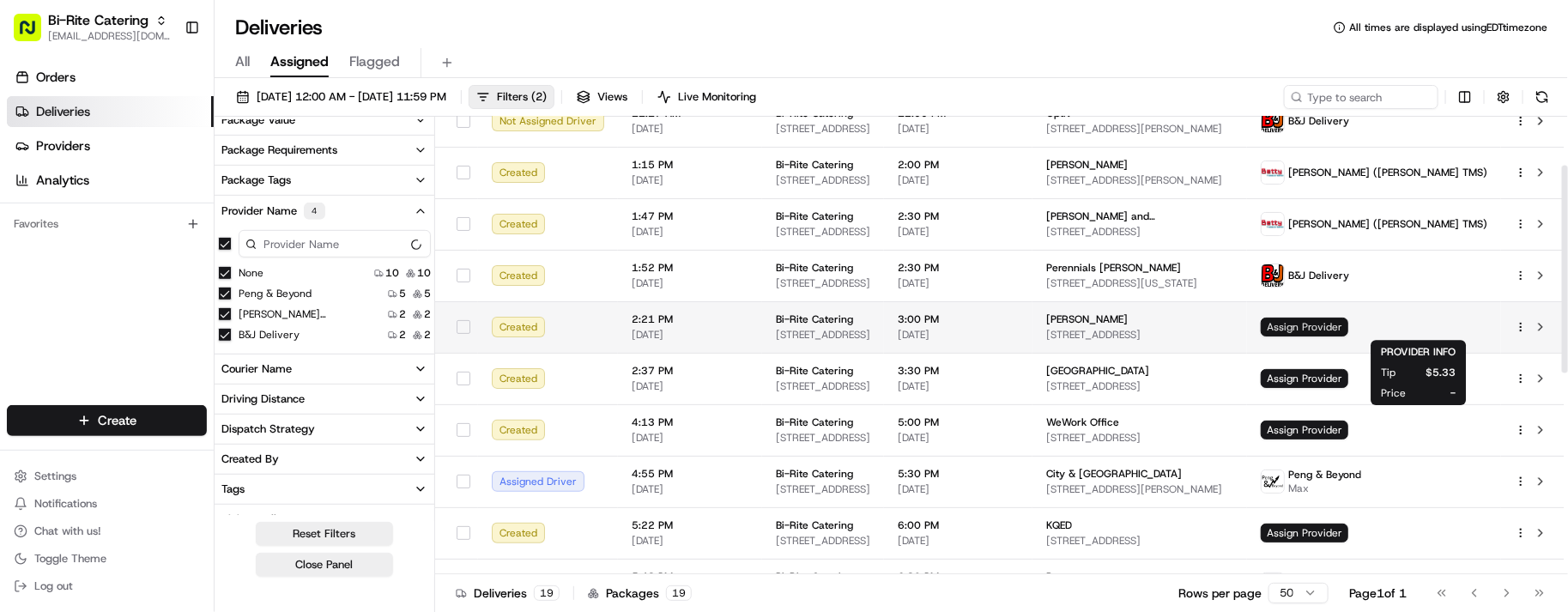 click on "Assign Provider" at bounding box center [1305, 327] 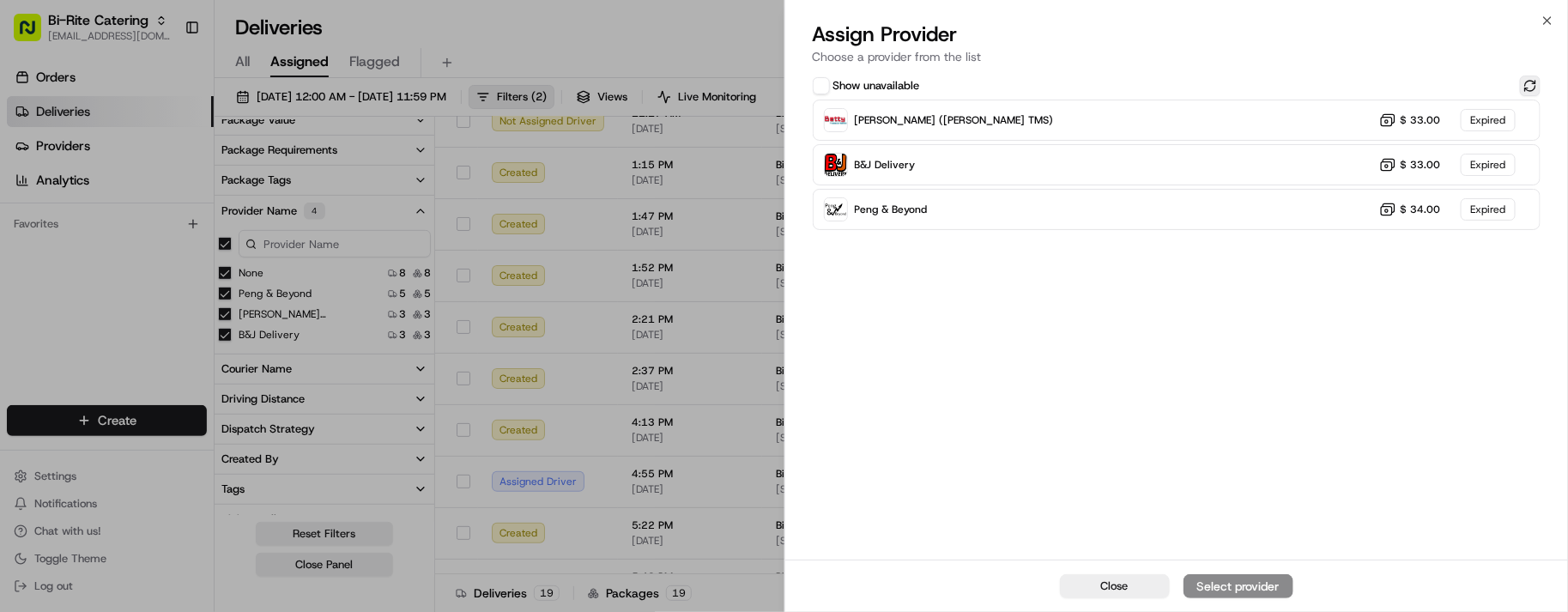 click at bounding box center (1530, 86) 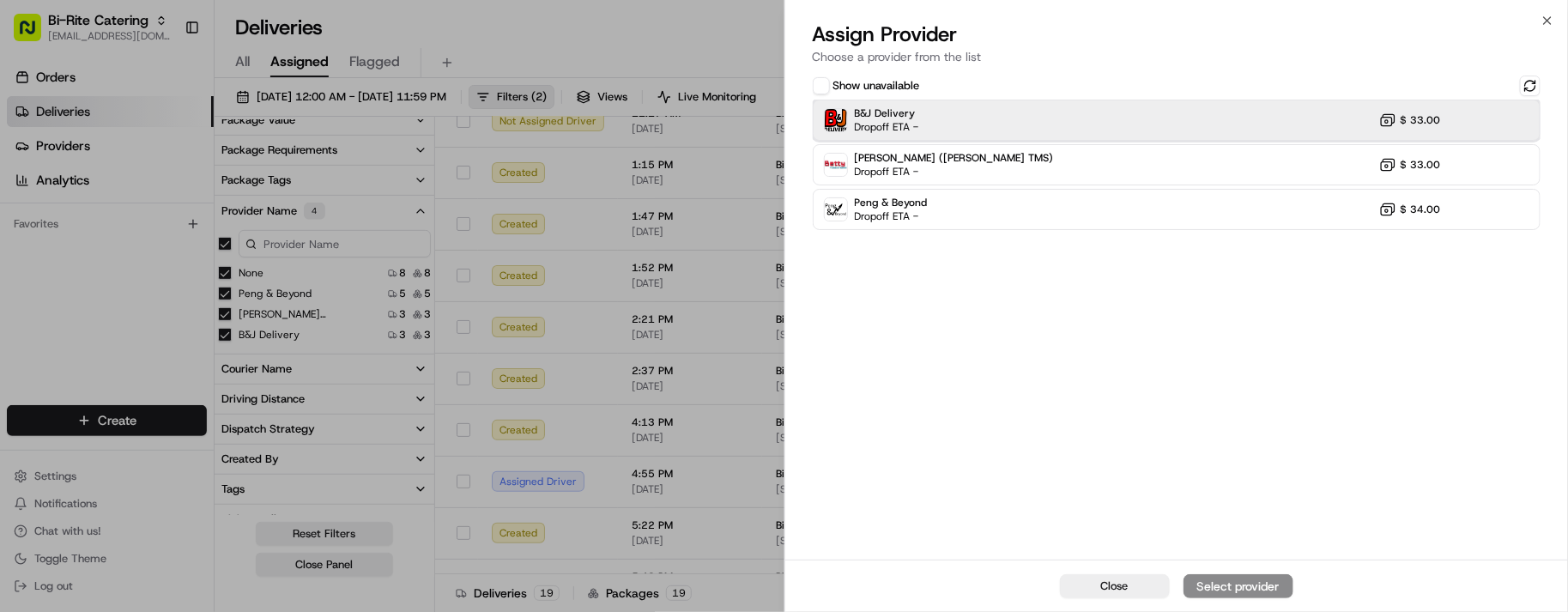 click on "B&J Delivery Dropoff ETA   - $   33.00" at bounding box center (1177, 120) 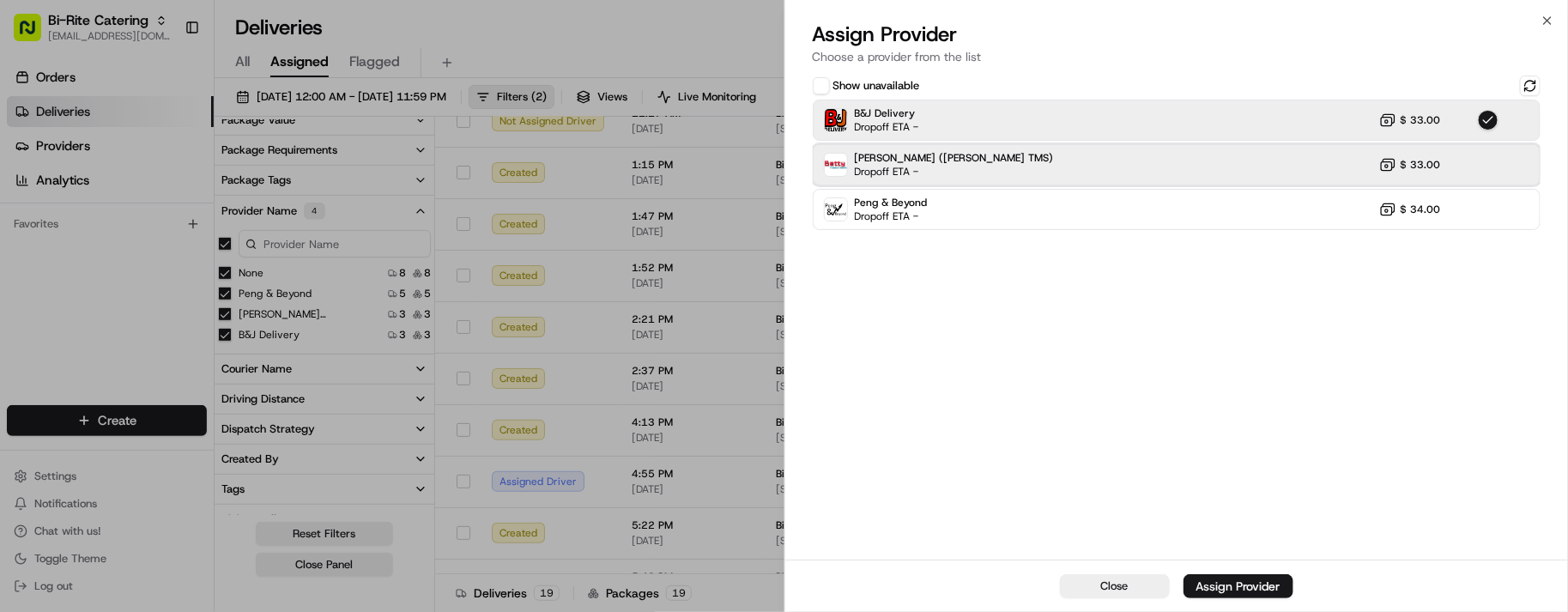 click on "Betty (Nash TMS) Dropoff ETA   - $   33.00" at bounding box center (1177, 165) 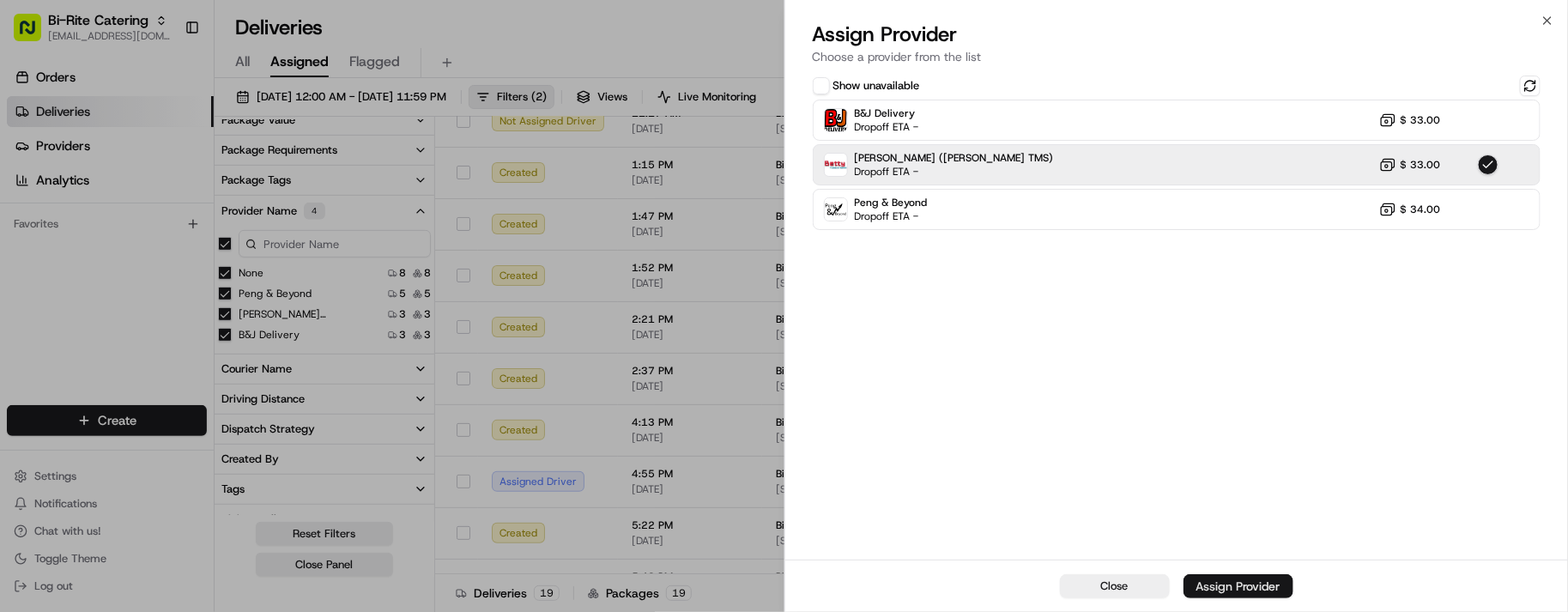 click on "Assign Provider" at bounding box center (1238, 586) 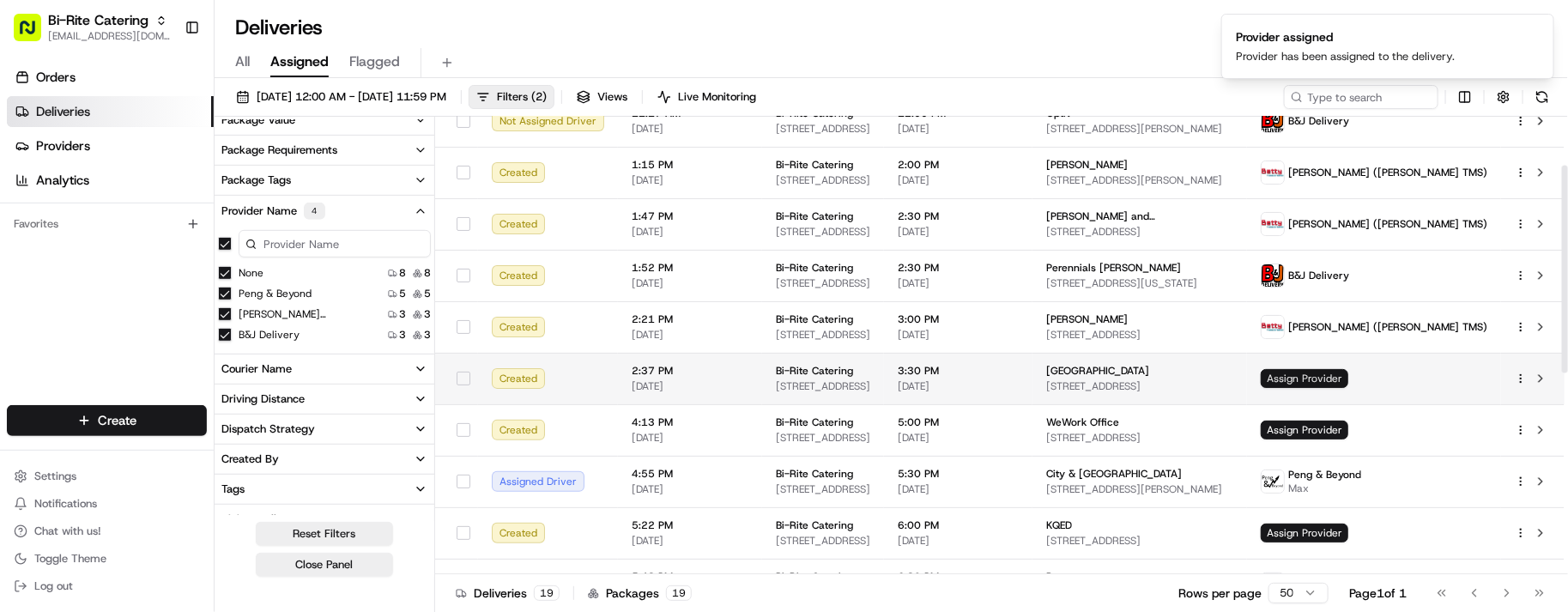 click on "Assign Provider" at bounding box center [1305, 379] 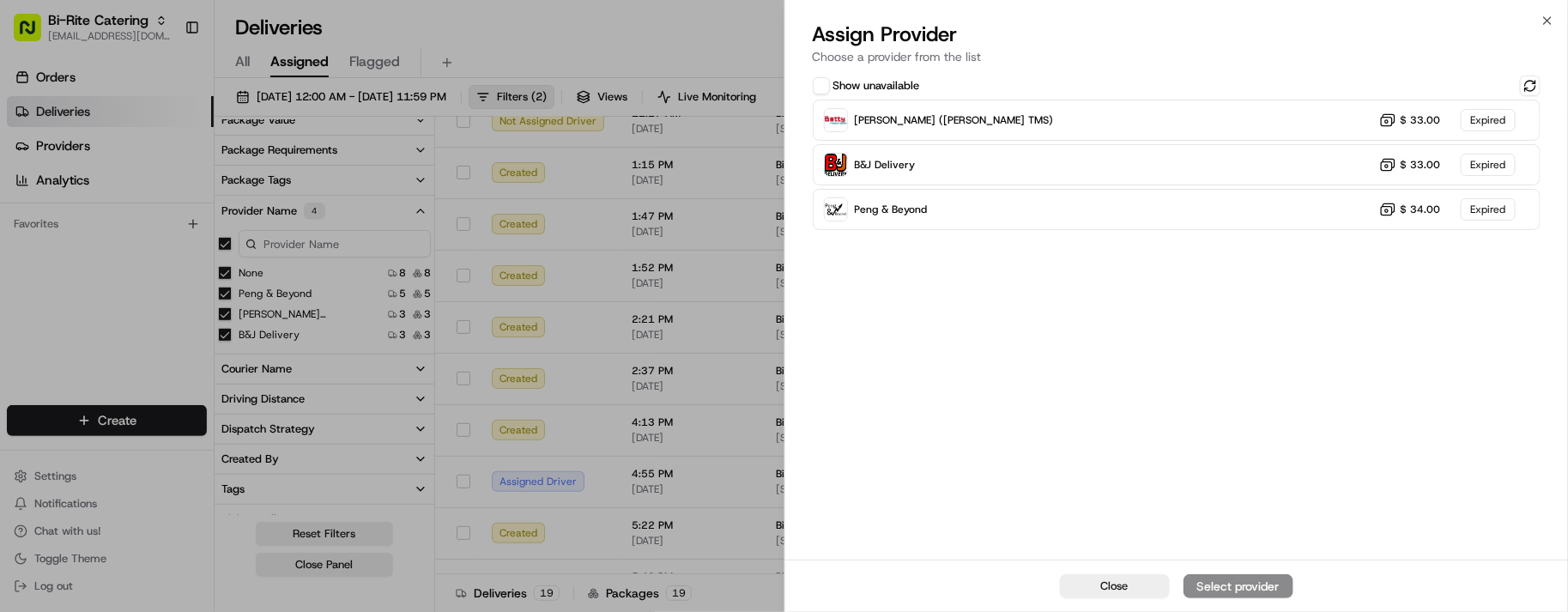 click on "Show unavailable Betty (Nash TMS) $   33.00 Expired B&J Delivery $   33.00 Expired Peng & Beyond $   34.00 Expired" at bounding box center (1177, 153) 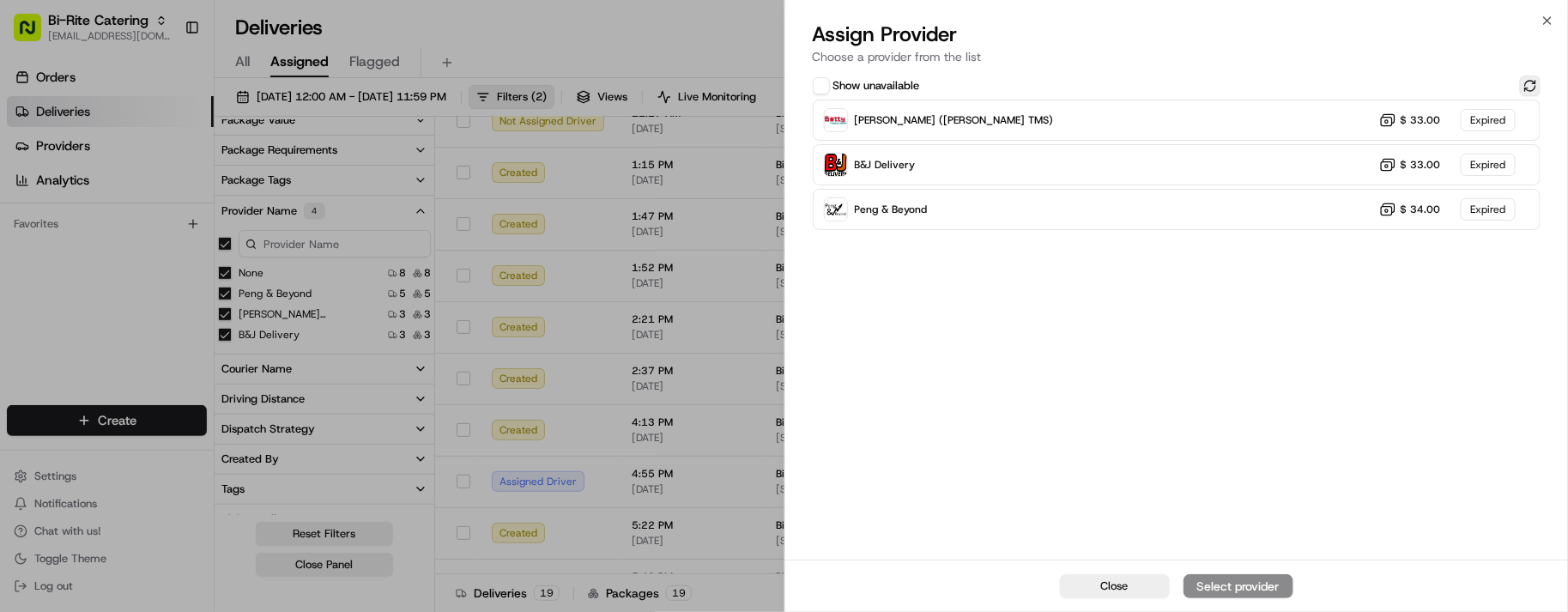 click at bounding box center (1530, 86) 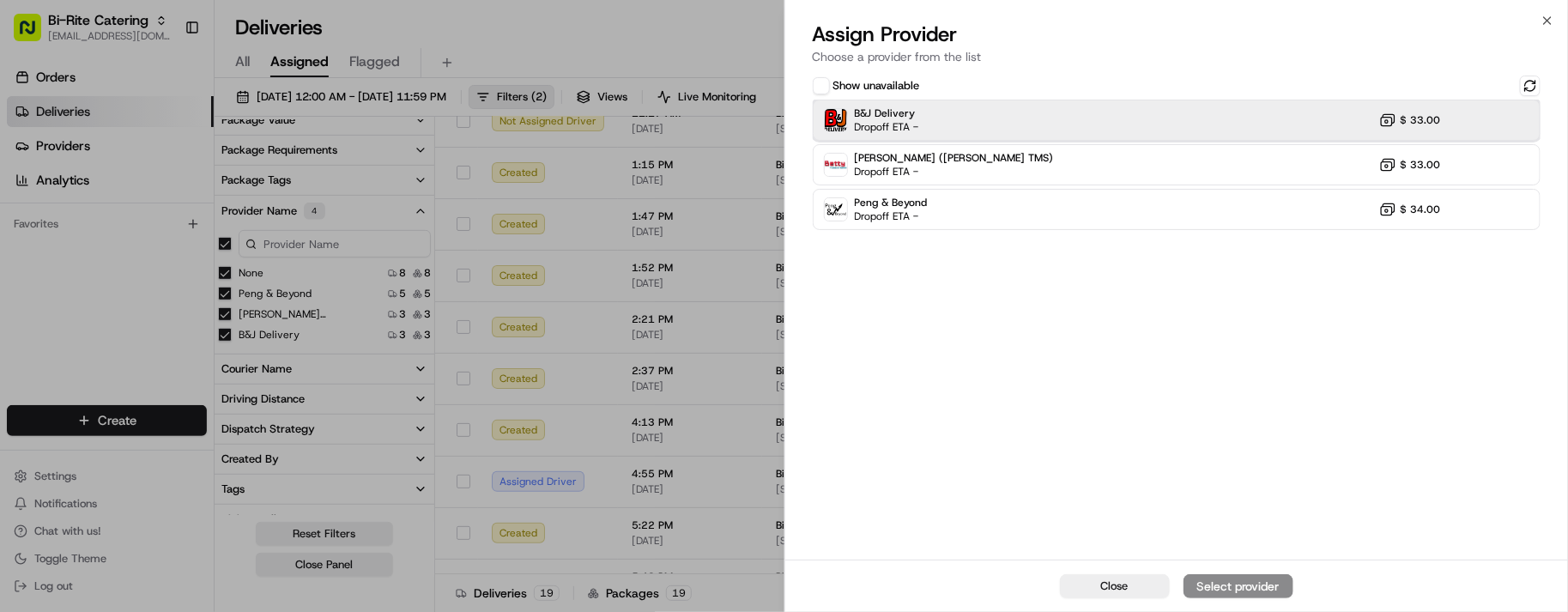 click on "B&J Delivery Dropoff ETA   - $   33.00" at bounding box center [1177, 120] 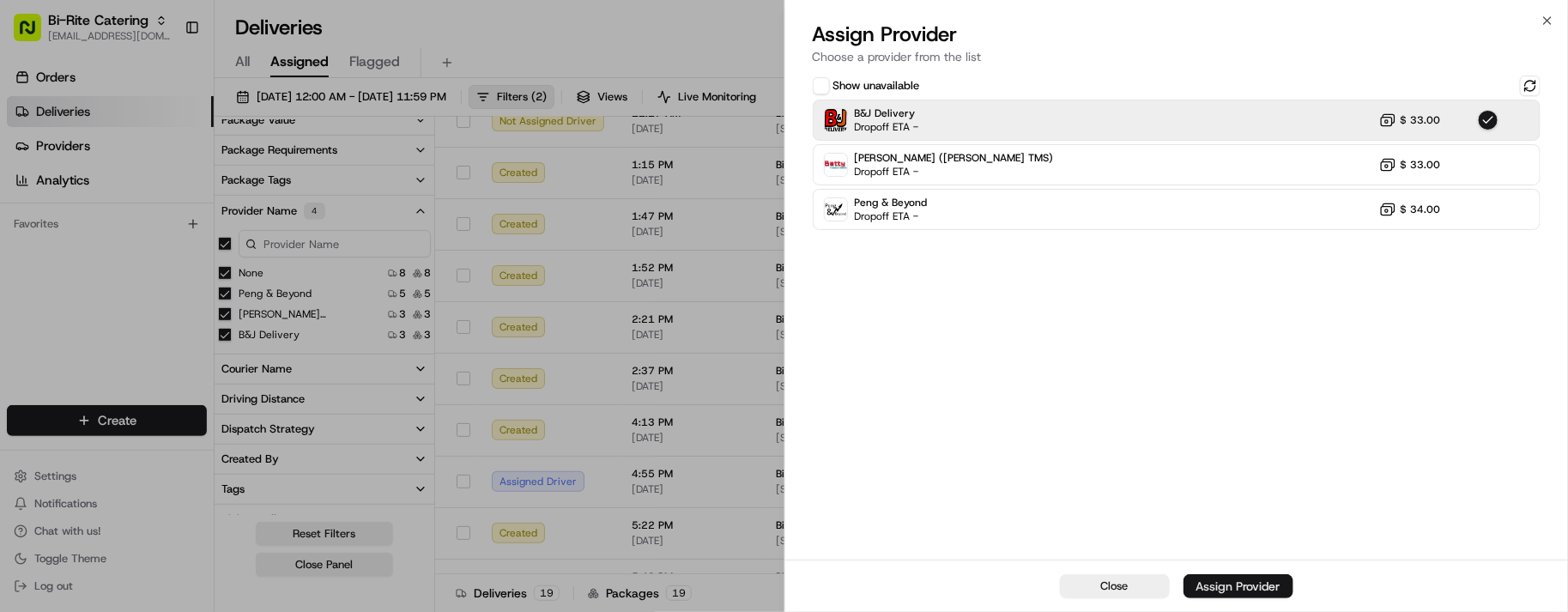 click on "Assign Provider" at bounding box center [1238, 586] 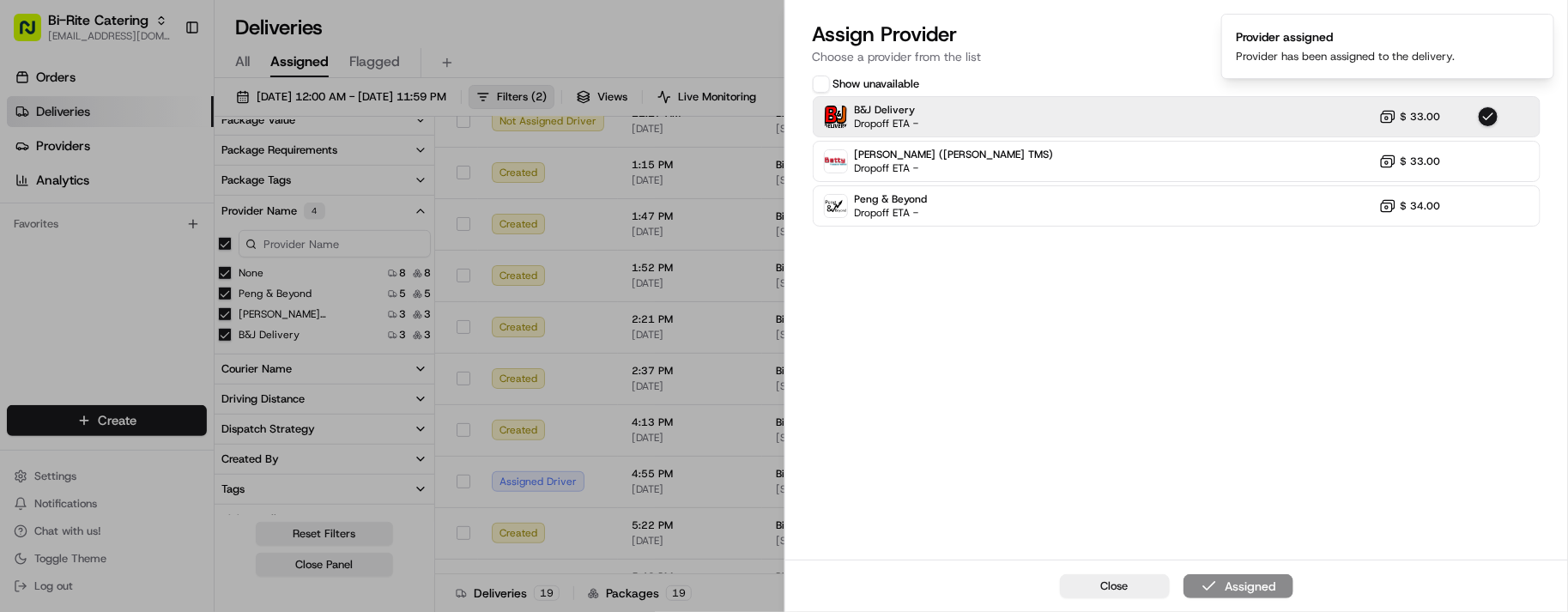 drag, startPoint x: 1147, startPoint y: 361, endPoint x: 1154, endPoint y: 346, distance: 16.55295 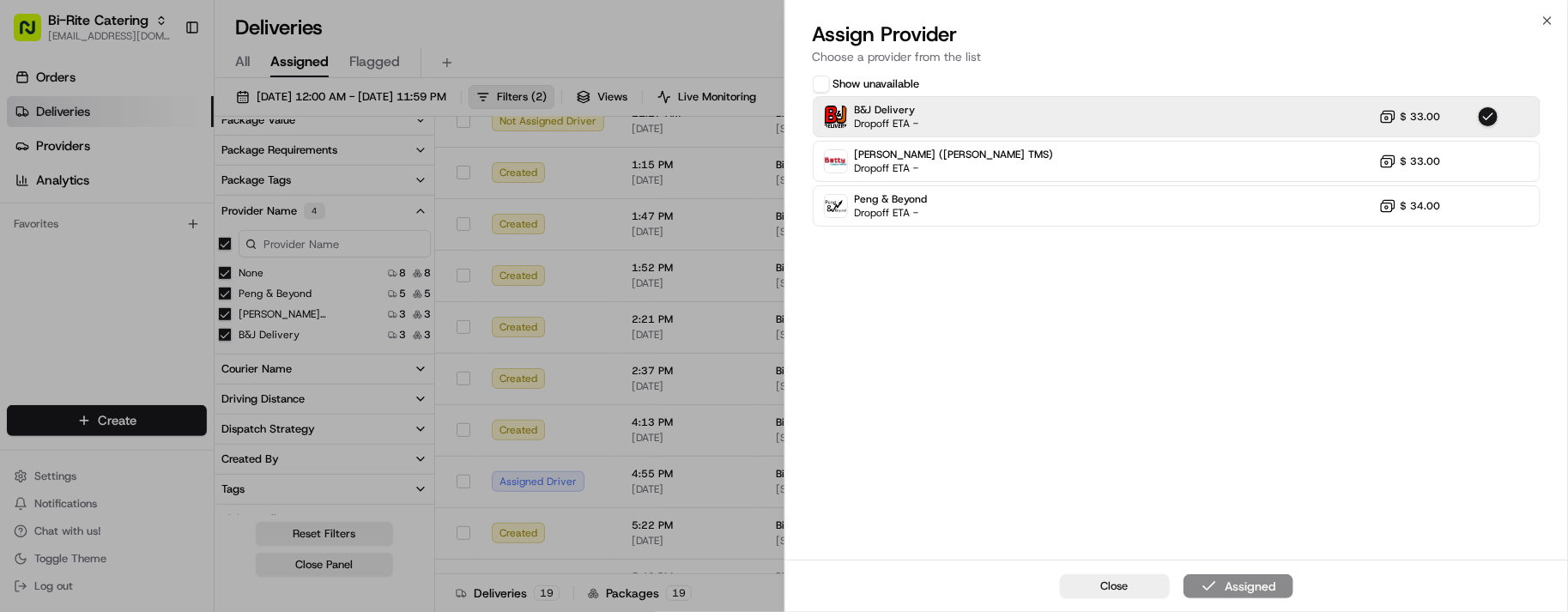 click on "Assign Provider Choose a provider from the list" at bounding box center (1177, 46) 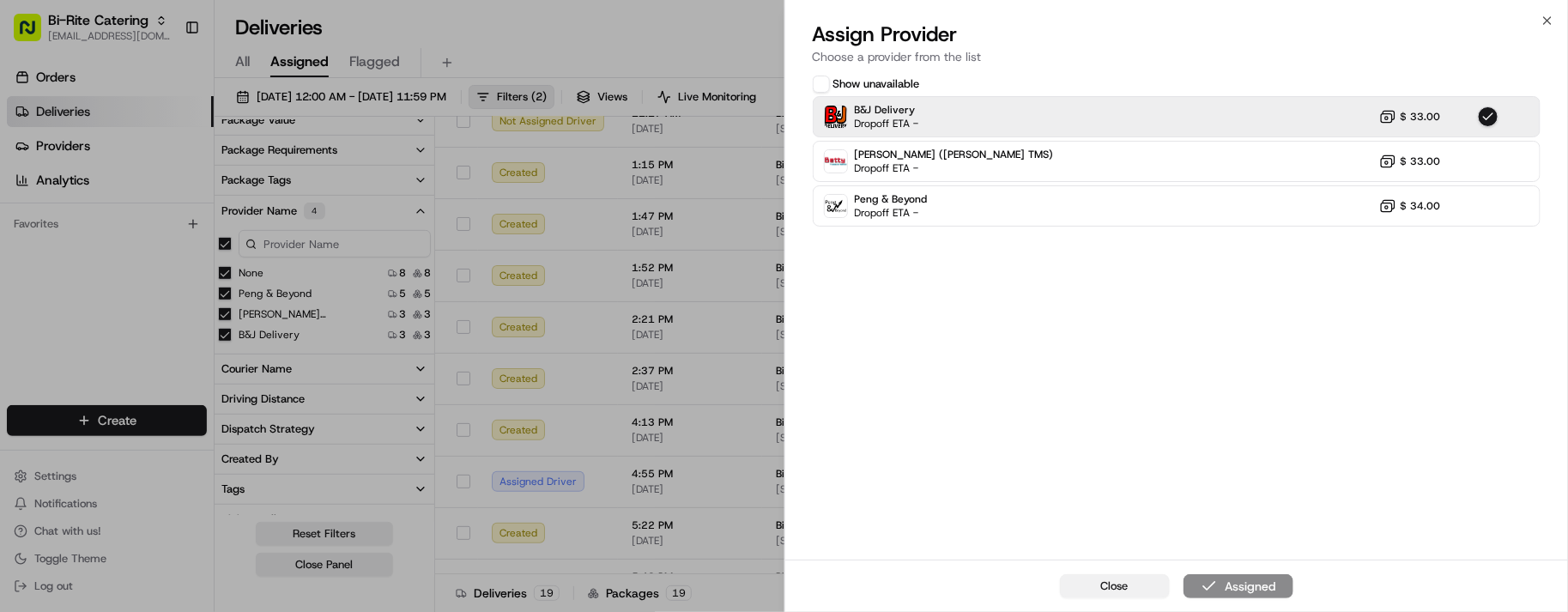 click on "Close" at bounding box center [1115, 586] 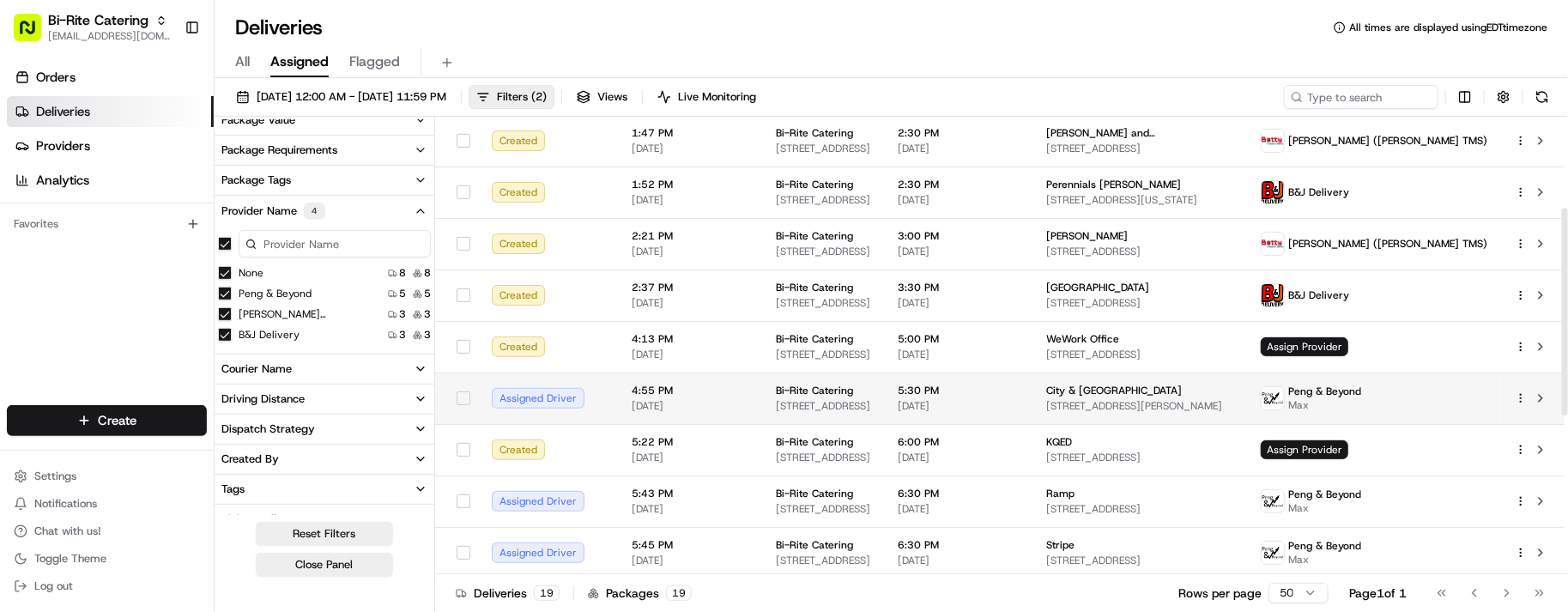scroll, scrollTop: 215, scrollLeft: 0, axis: vertical 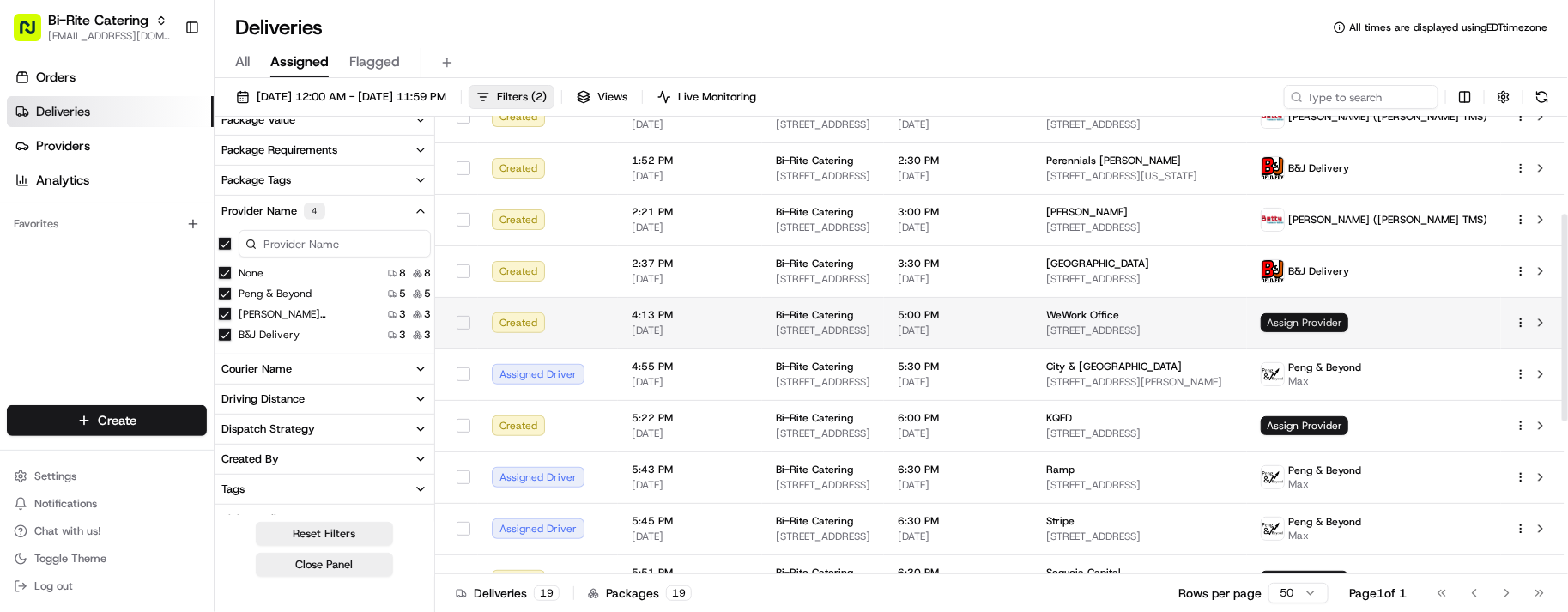 click on "Assign Provider" at bounding box center (1305, 323) 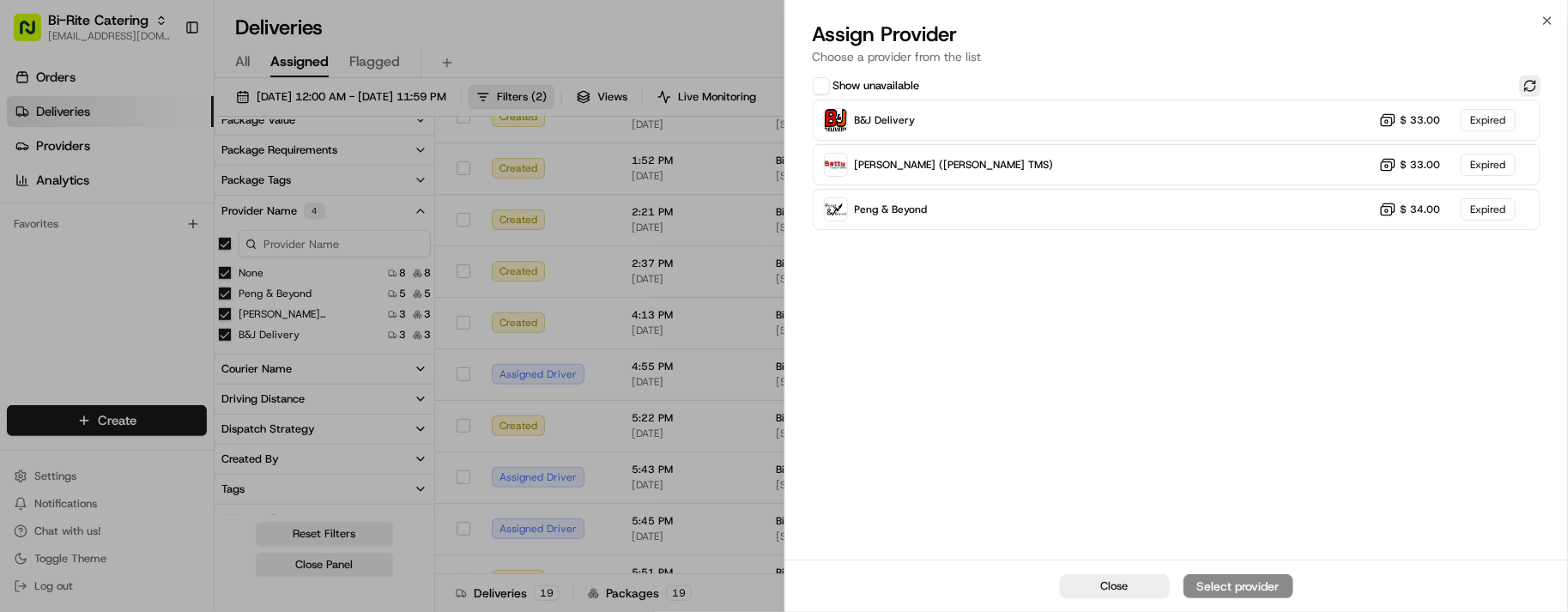 click at bounding box center [1530, 86] 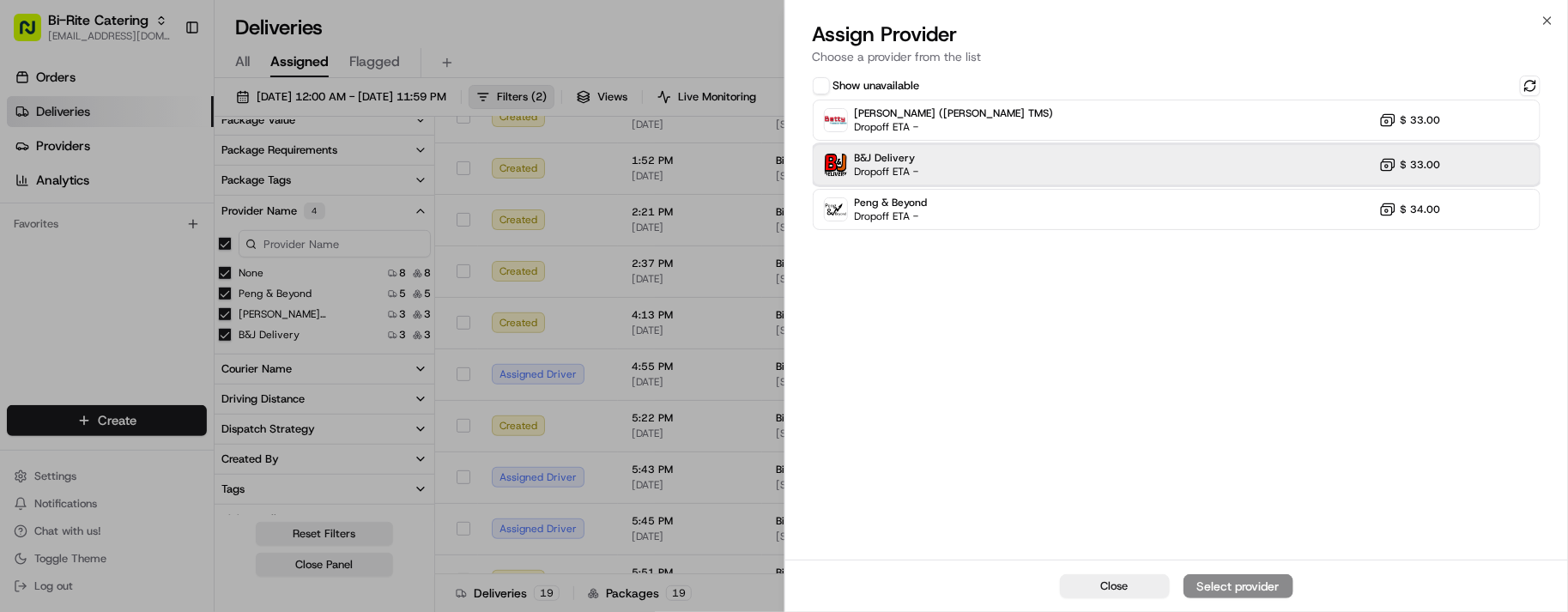 click on "B&J Delivery Dropoff ETA   - $   33.00" at bounding box center (1177, 165) 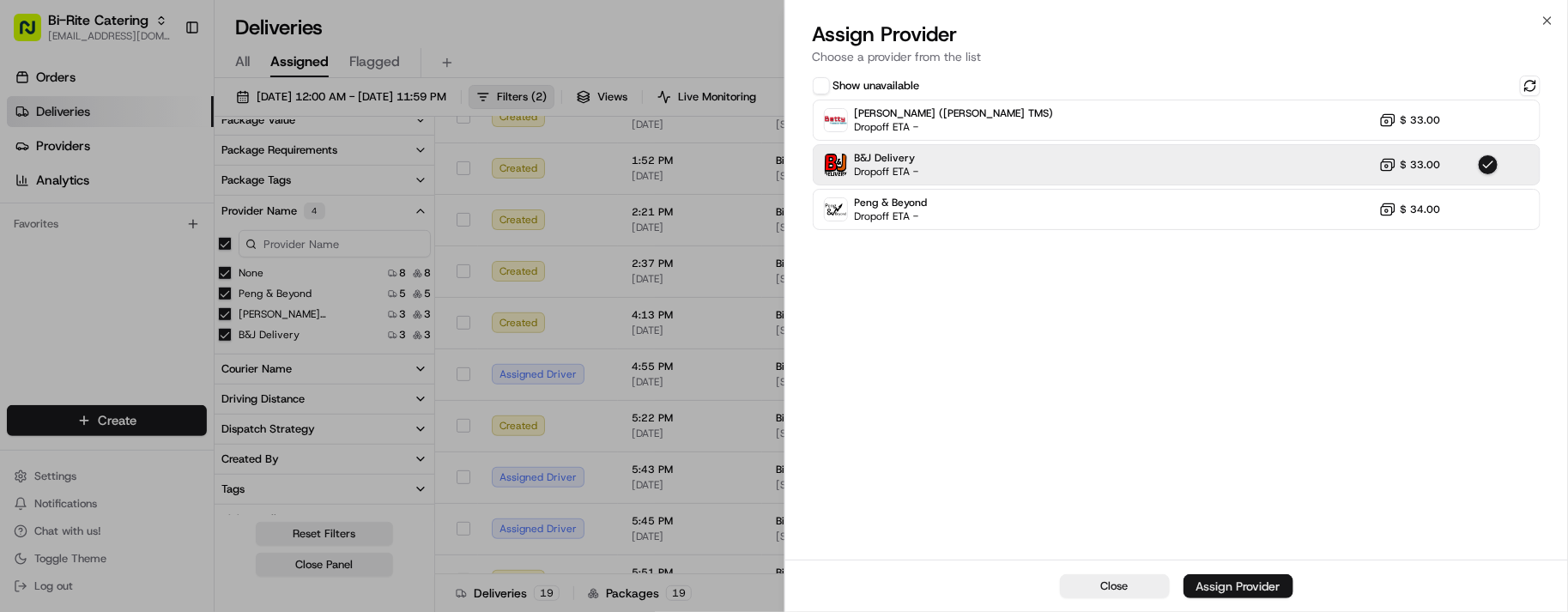 click on "Assign Provider" at bounding box center (1238, 586) 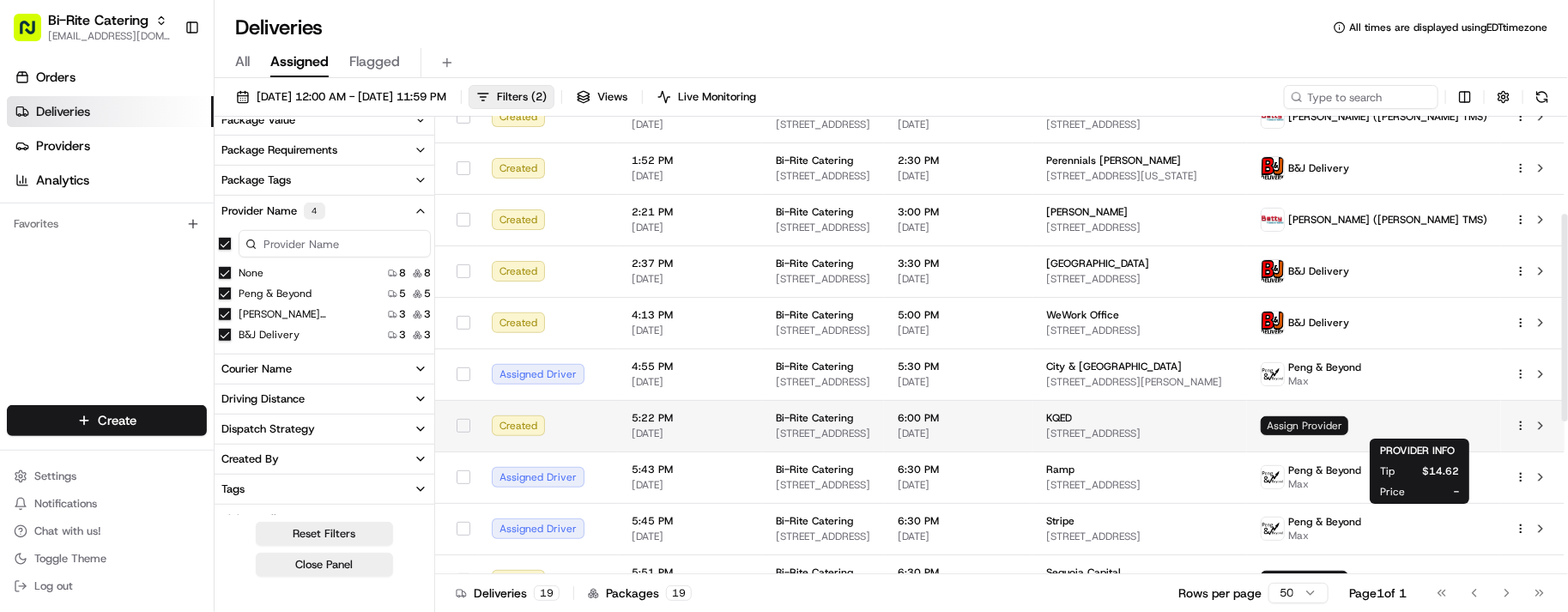 click on "Assign Provider" at bounding box center [1305, 426] 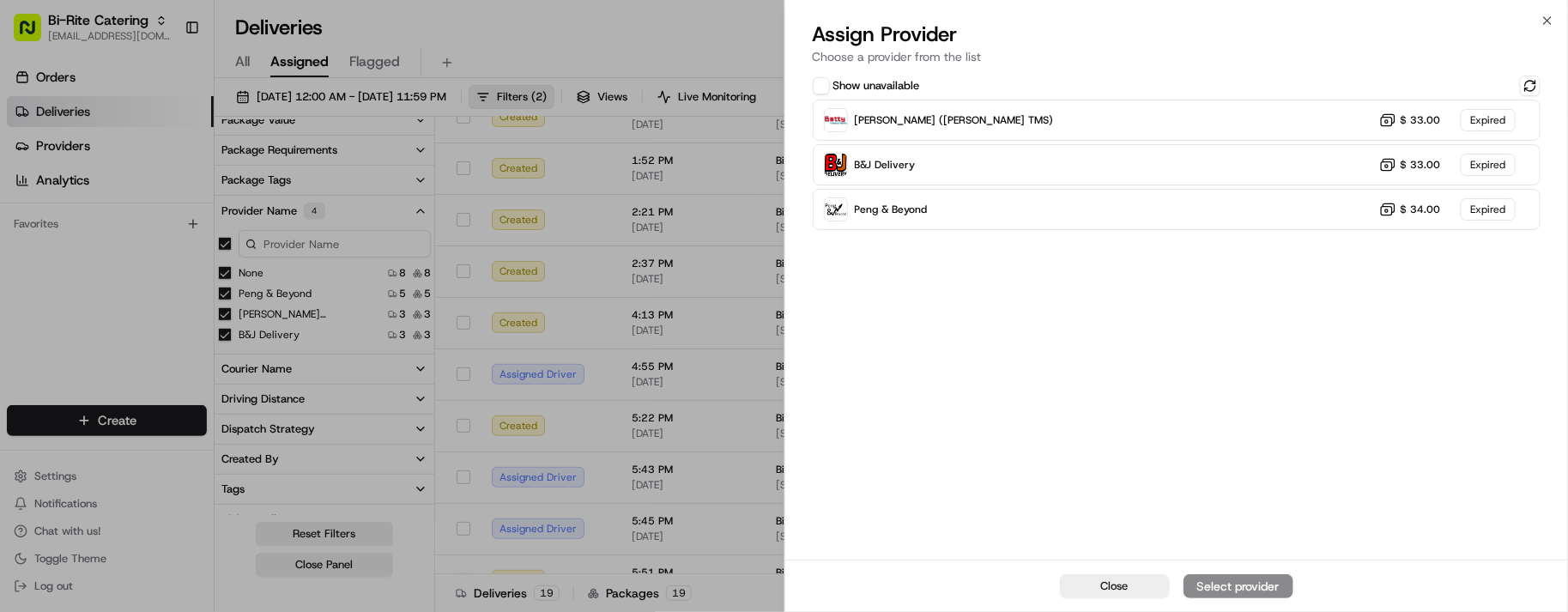 click on "Show unavailable" at bounding box center [1177, 86] 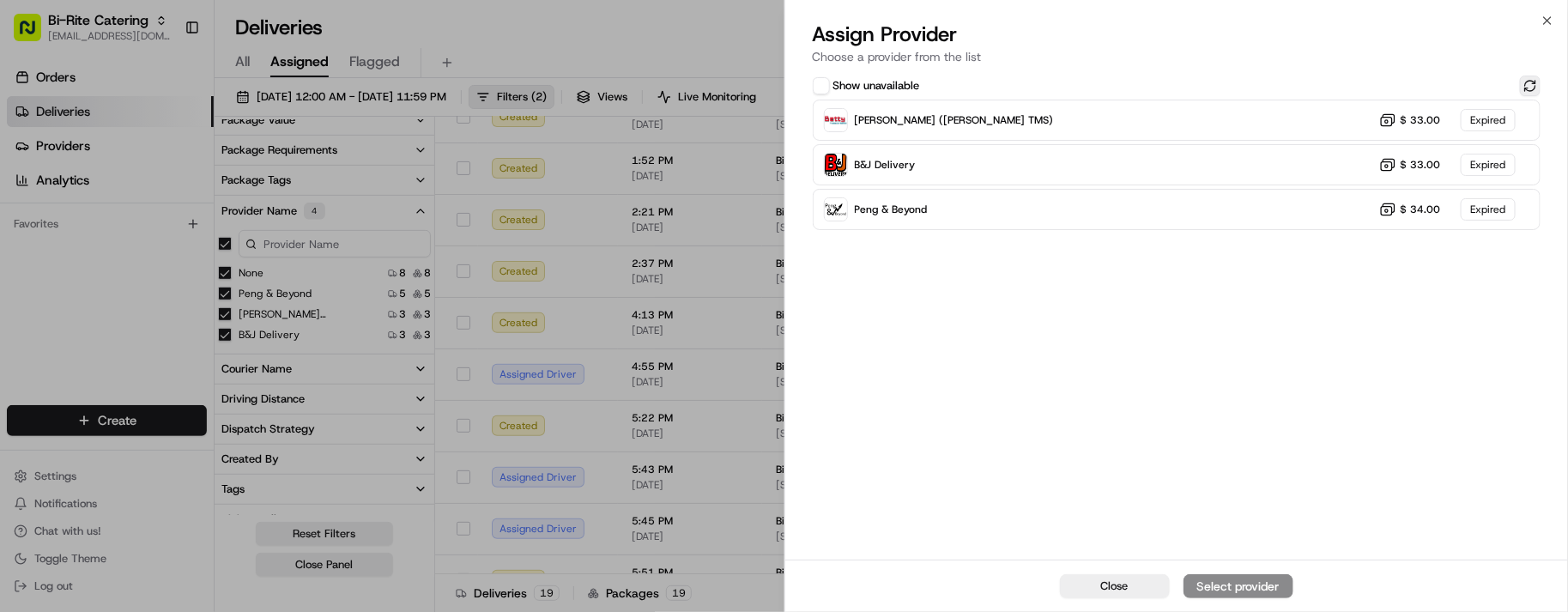 click at bounding box center [1530, 86] 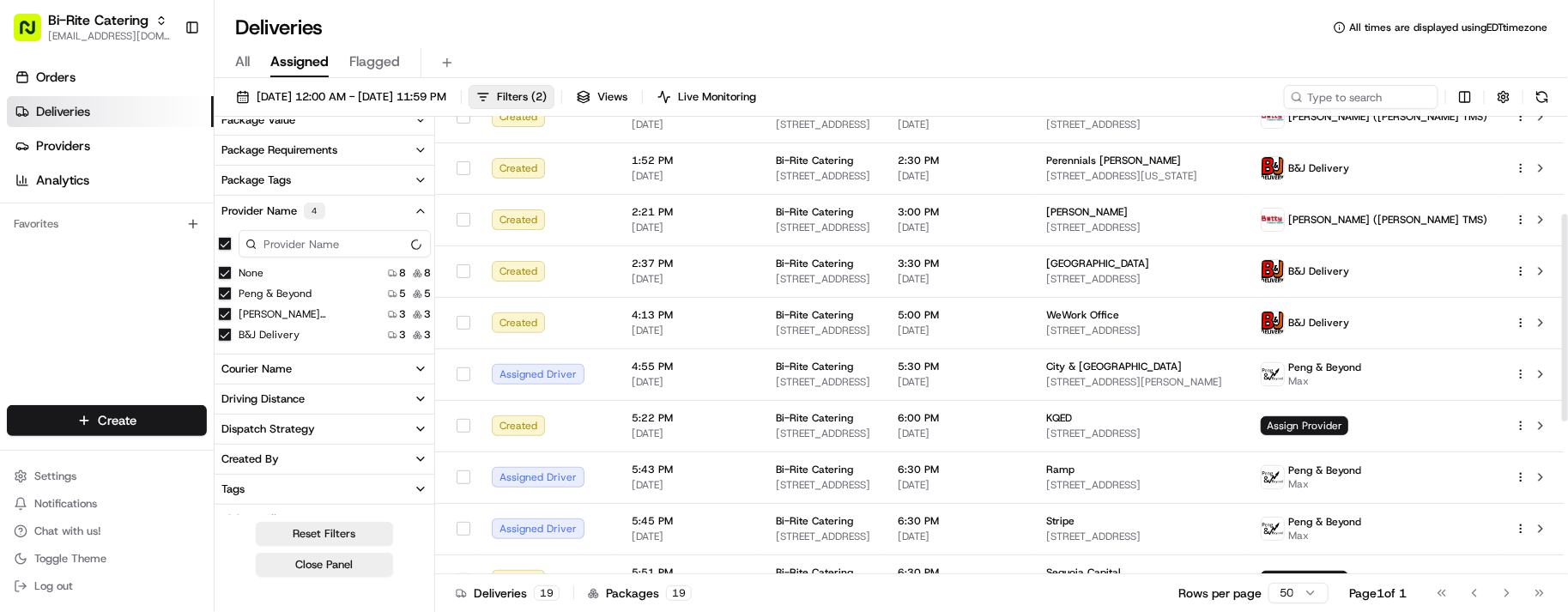 click on "Orders Deliveries Providers Analytics Favorites" at bounding box center (106, 237) 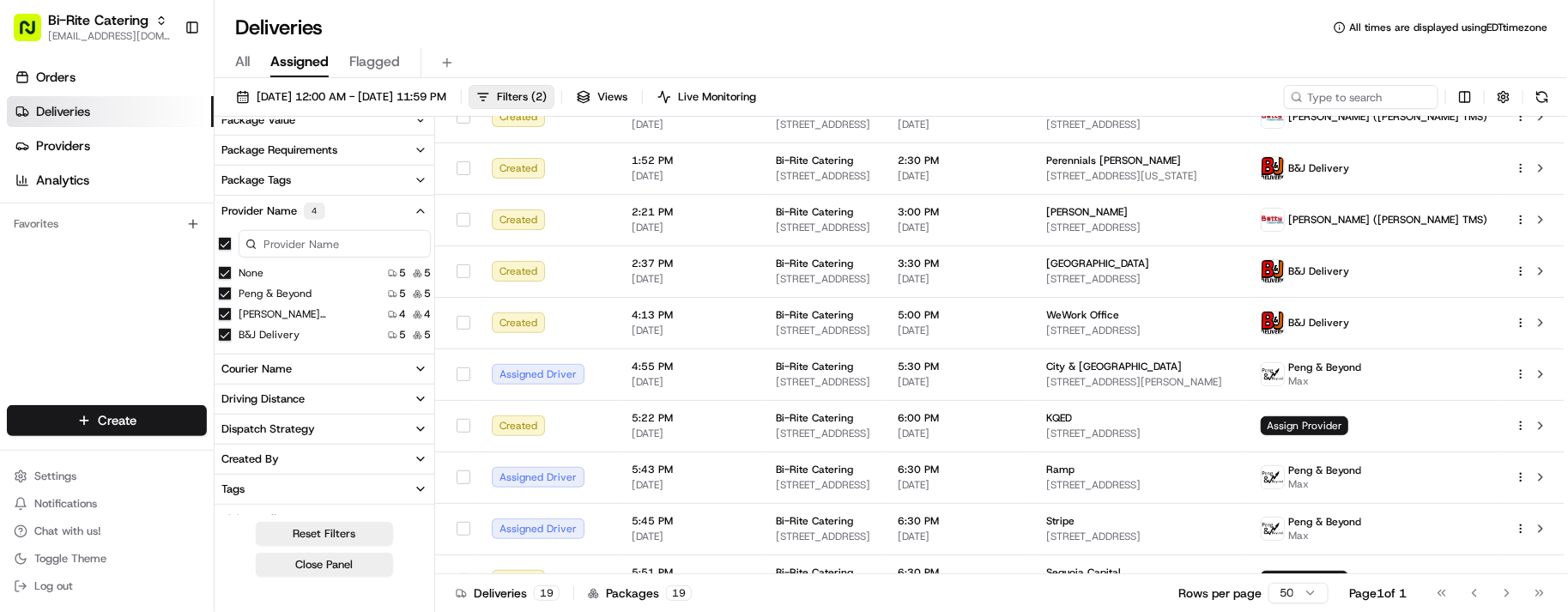 click on "Orders Deliveries Providers Analytics Favorites" at bounding box center [106, 237] 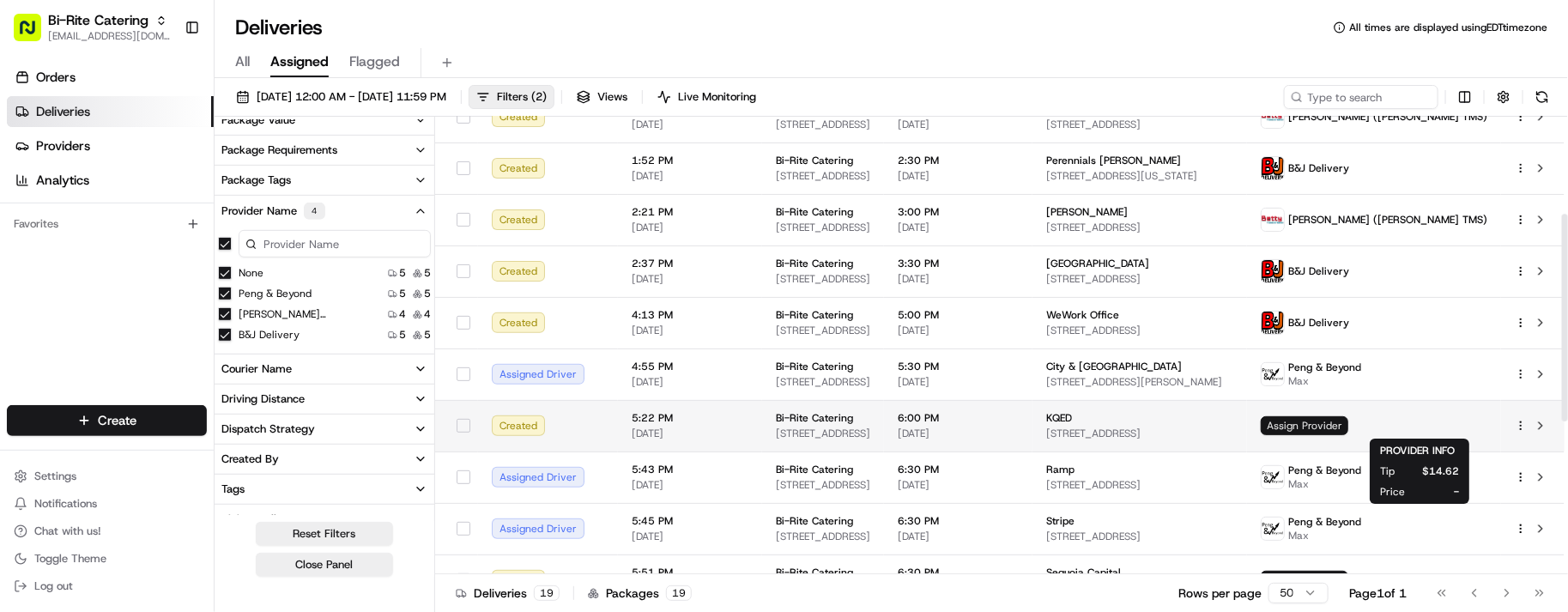 click on "Assign Provider" at bounding box center (1305, 426) 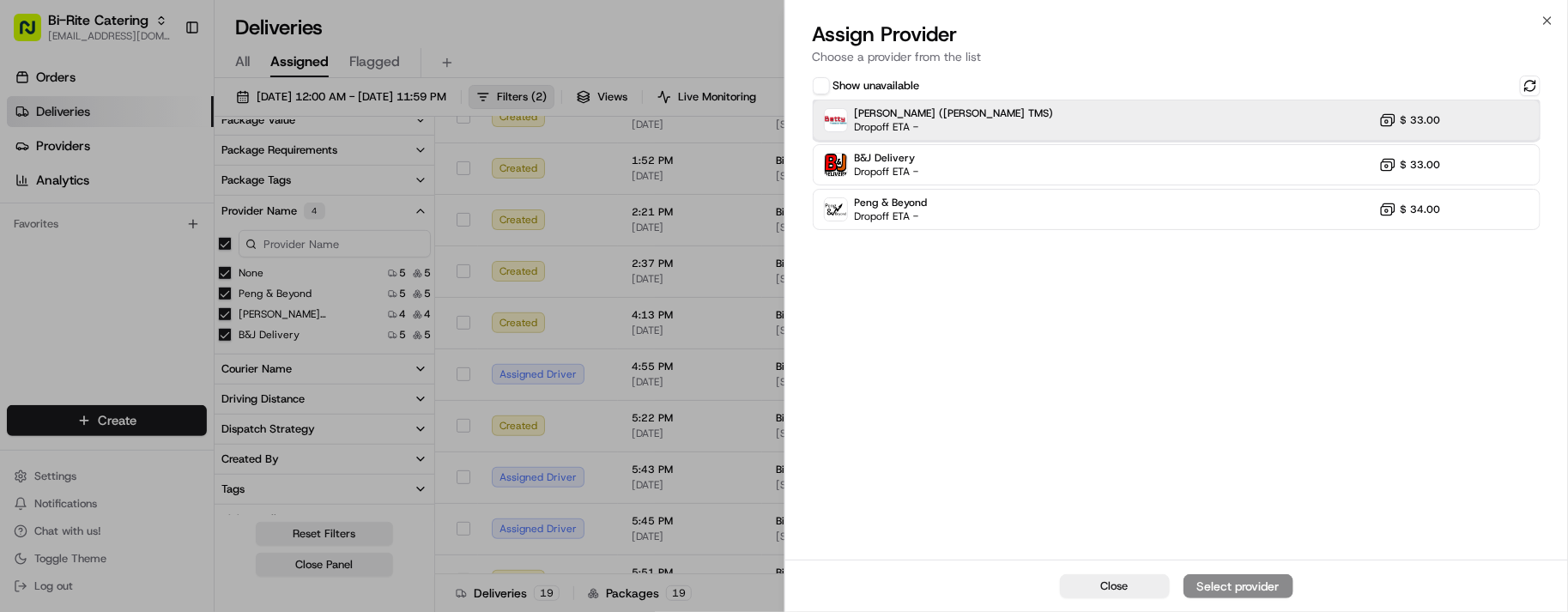 click on "Betty (Nash TMS) Dropoff ETA   - $   33.00" at bounding box center (1177, 120) 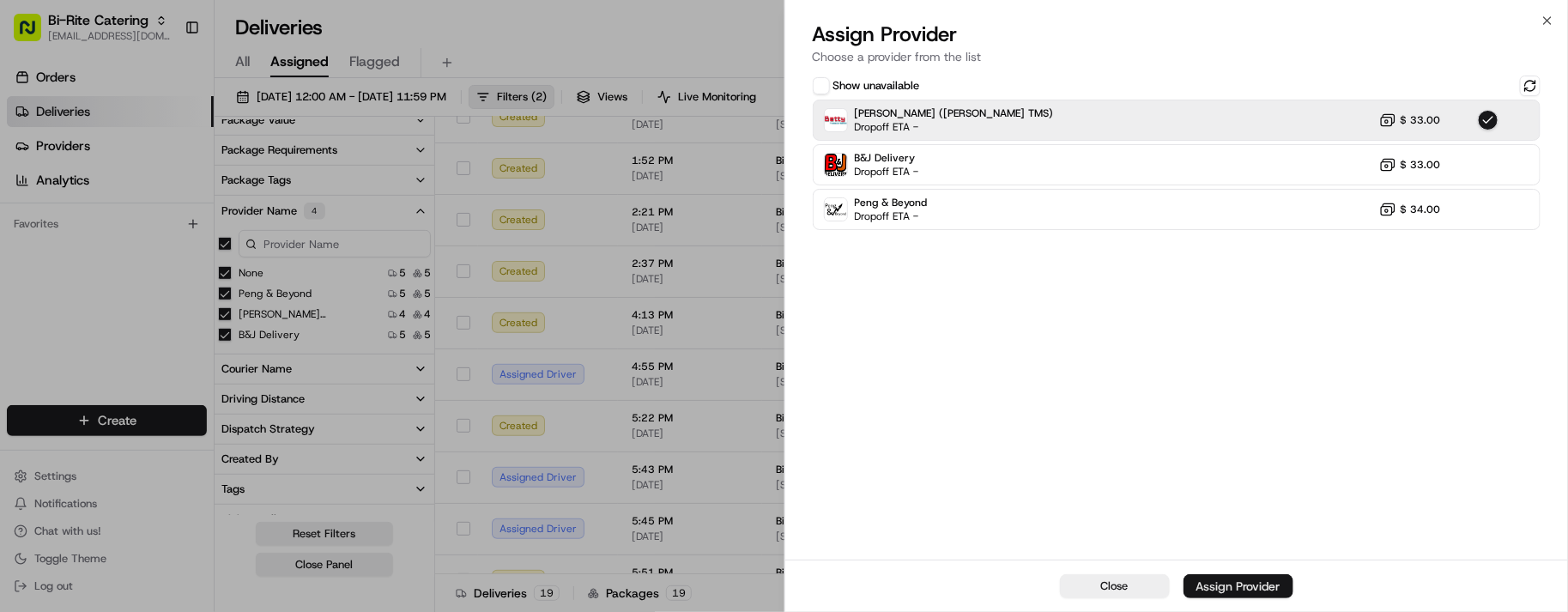 click on "Assign Provider" at bounding box center [1238, 586] 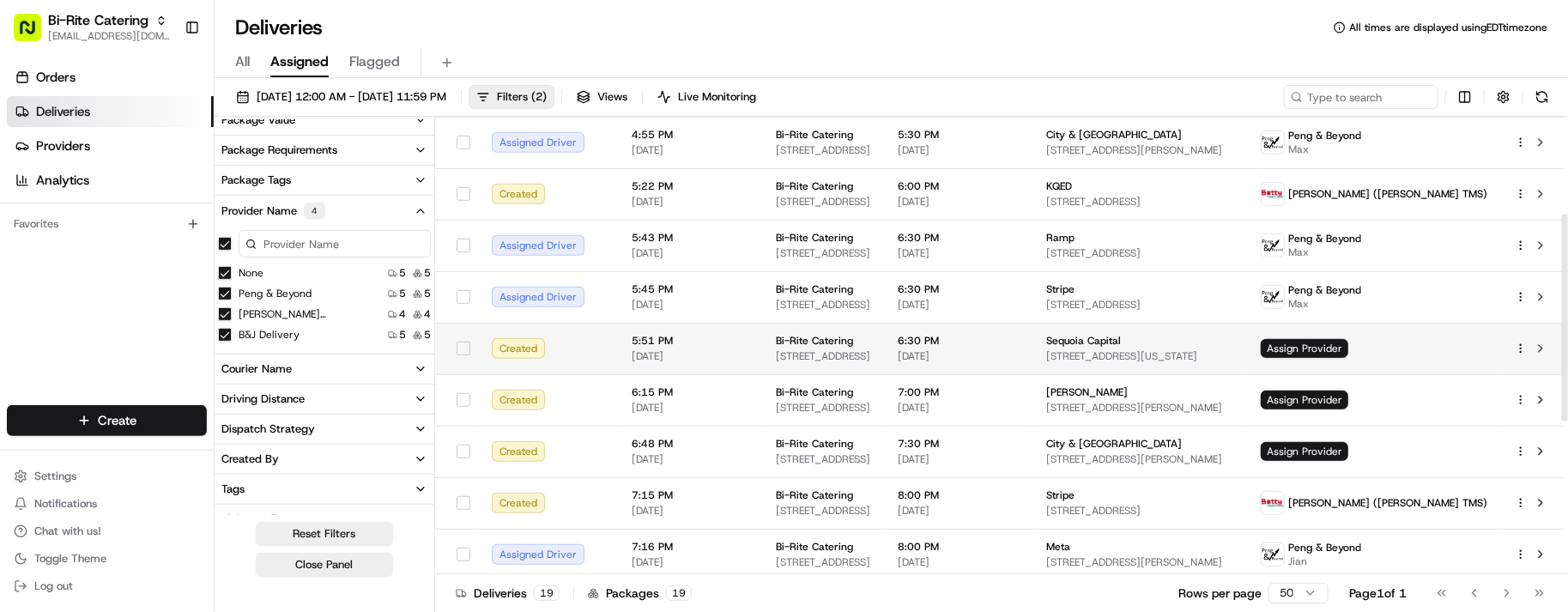 scroll, scrollTop: 554, scrollLeft: 0, axis: vertical 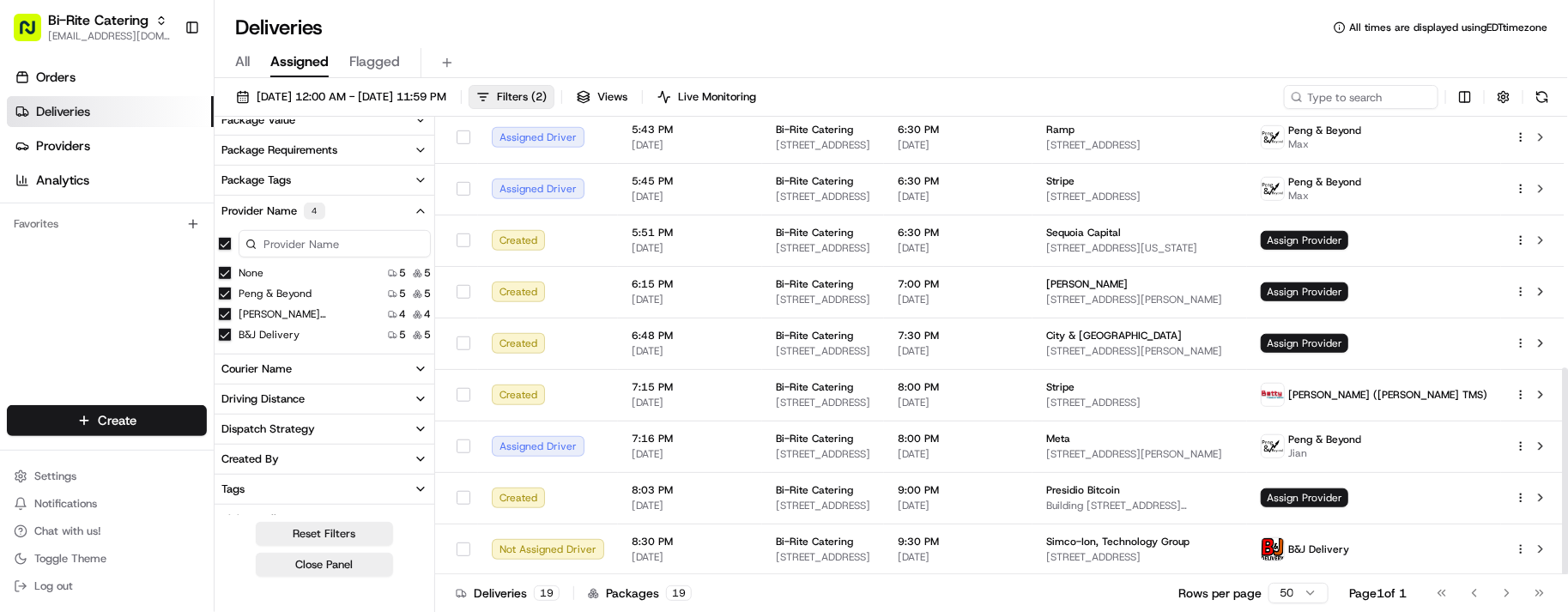 click on "Orders Deliveries Providers Analytics Favorites" at bounding box center (106, 237) 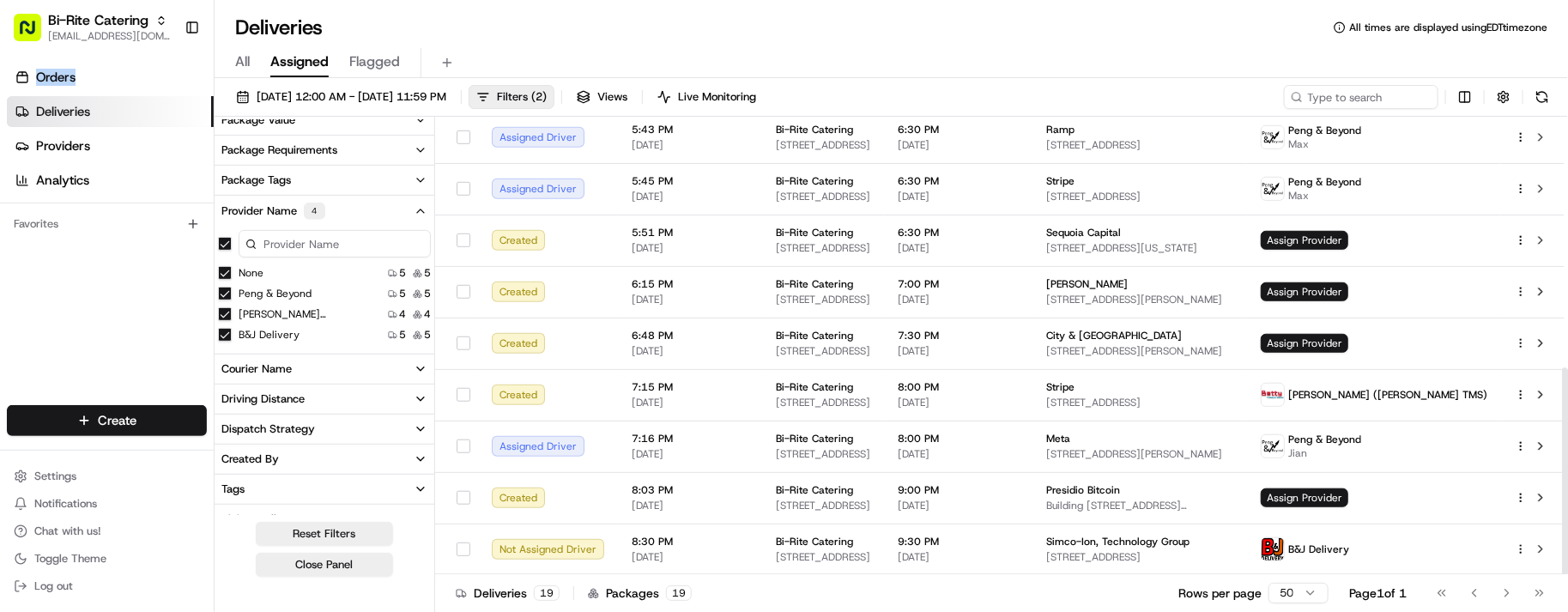 click on "Orders Deliveries Providers Analytics Favorites" at bounding box center [106, 237] 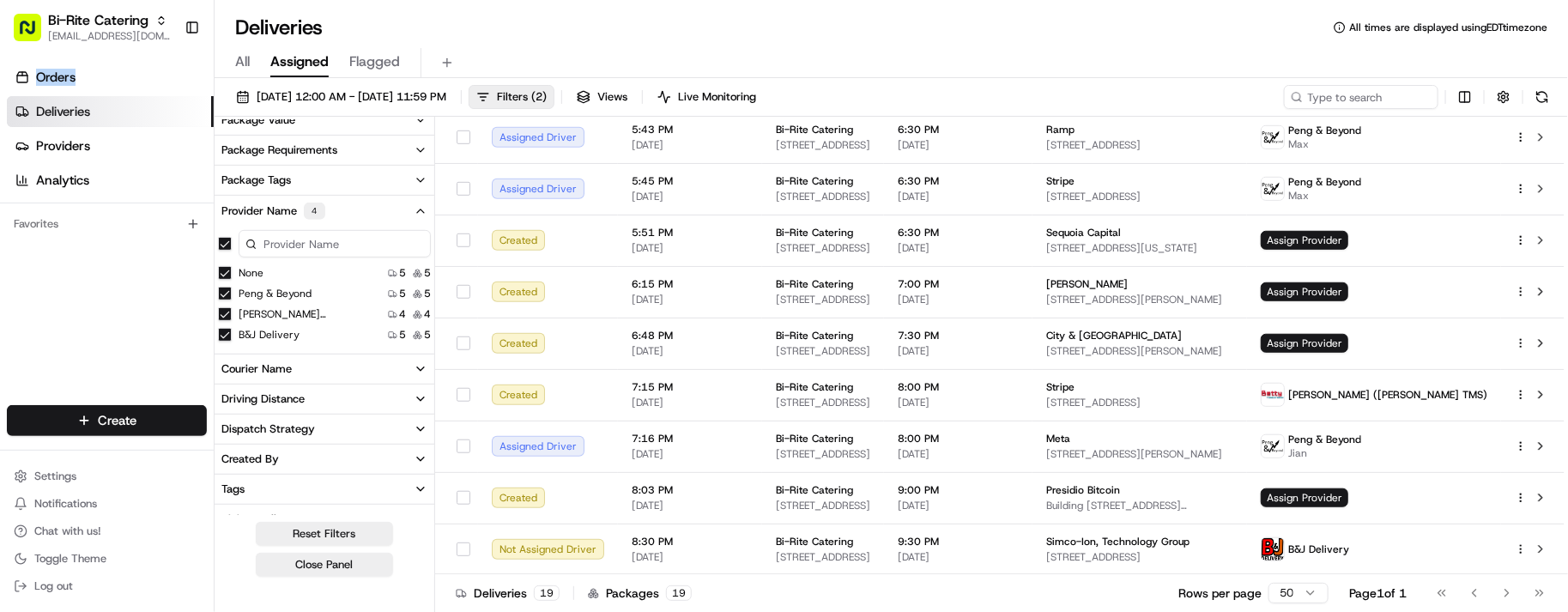 click on "Orders Deliveries Providers Analytics Favorites" at bounding box center [106, 237] 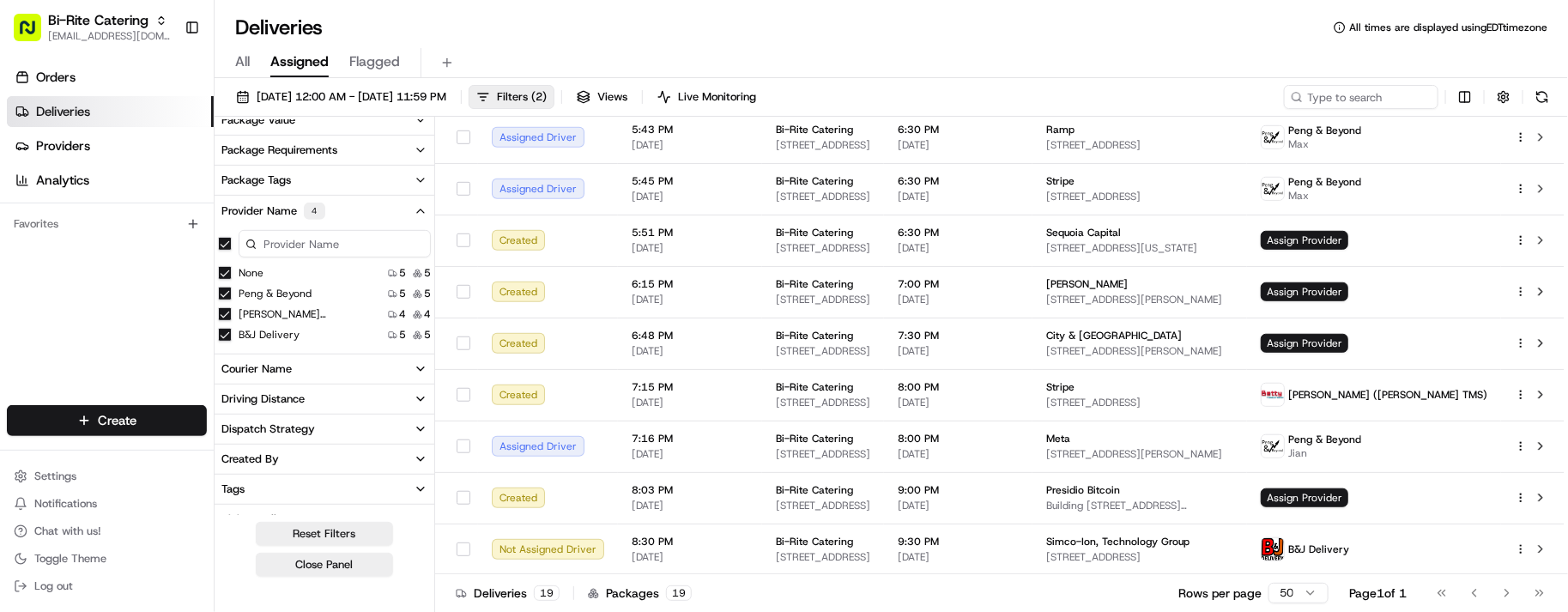 click on "Orders Deliveries Providers Analytics Favorites" at bounding box center (106, 237) 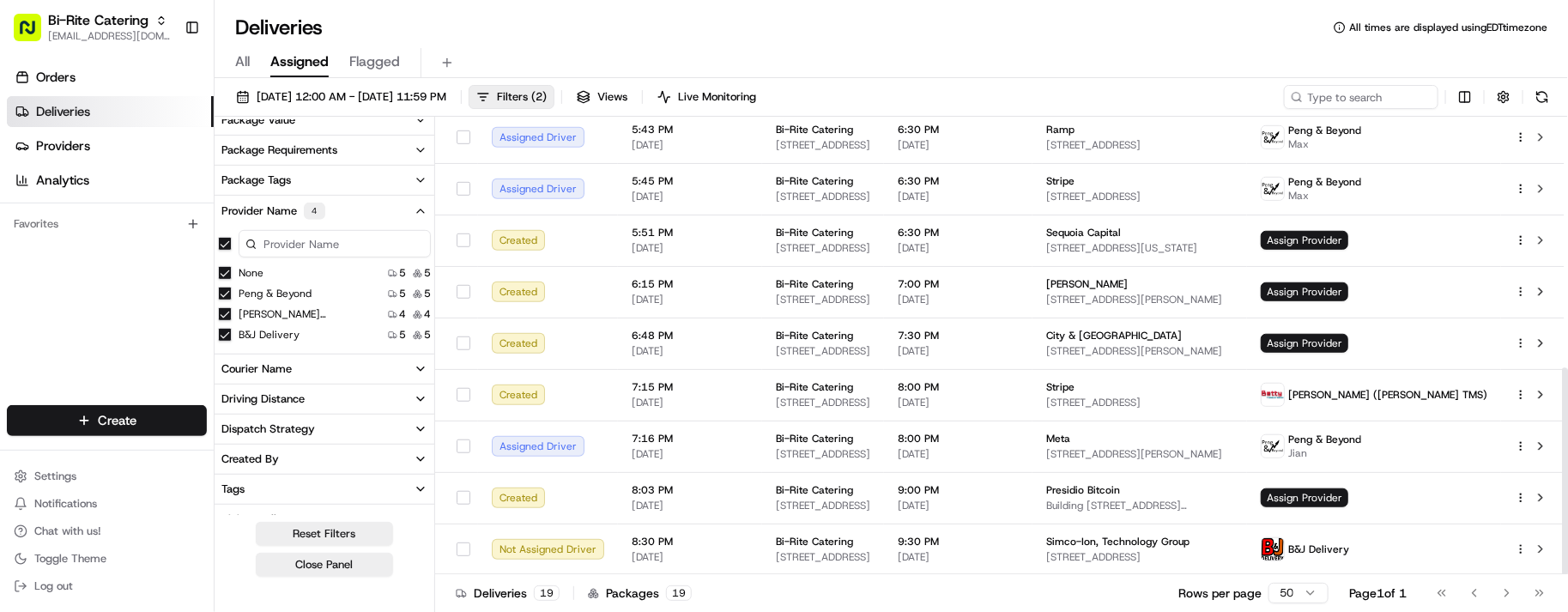 click on "Orders Deliveries Providers Analytics Favorites" at bounding box center [106, 237] 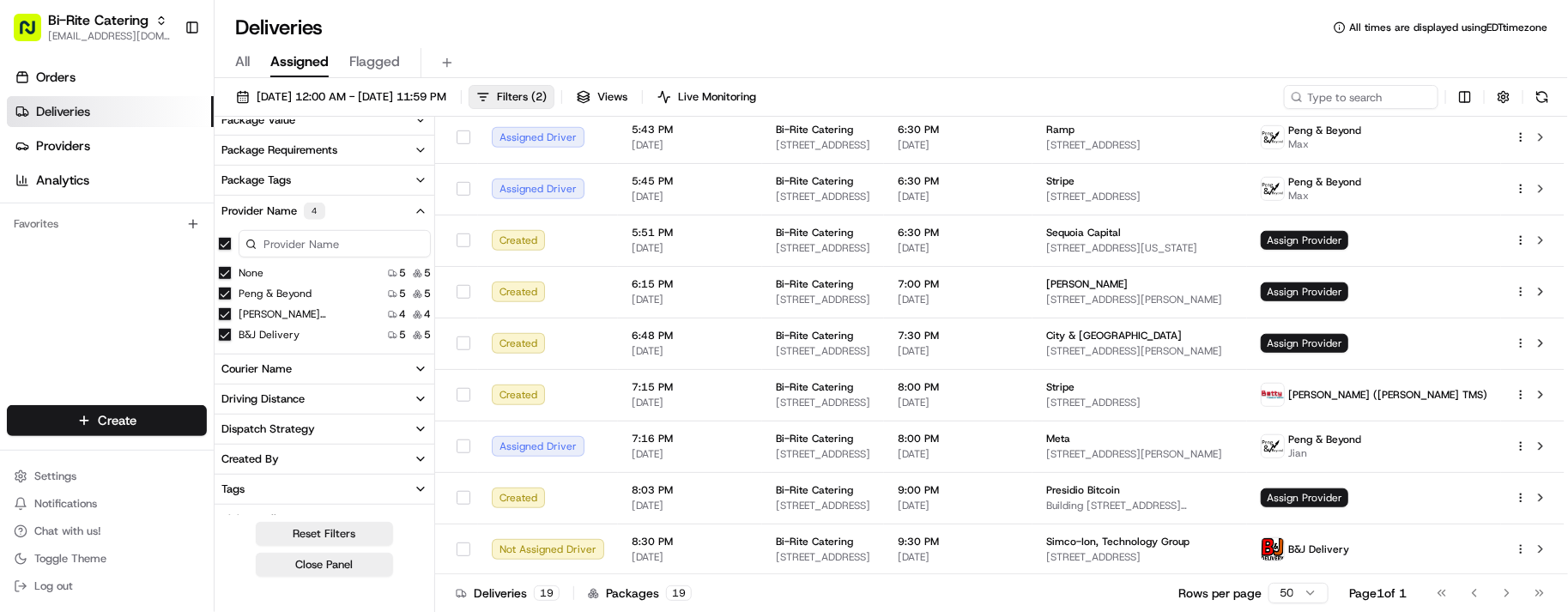 click on "Orders Deliveries Providers Analytics Favorites" at bounding box center (106, 237) 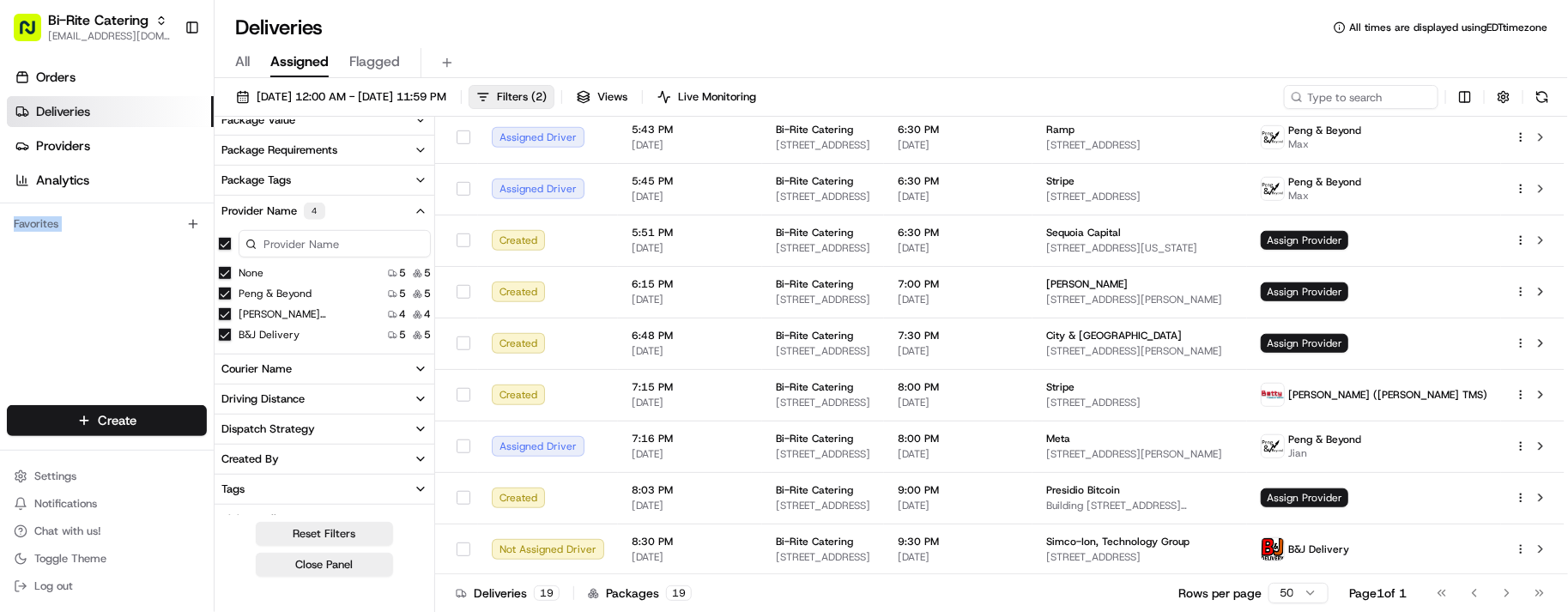 click on "Orders Deliveries Providers Analytics Favorites" at bounding box center (106, 237) 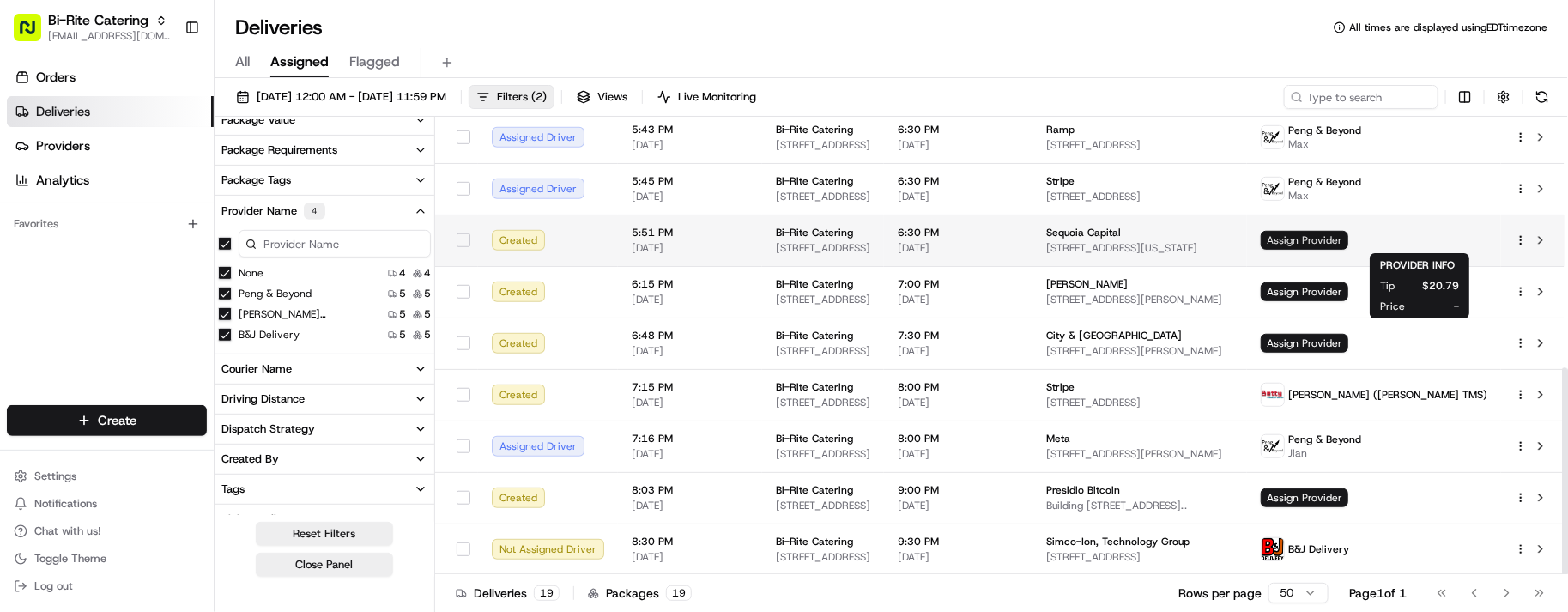 click on "Assign Provider" at bounding box center (1305, 240) 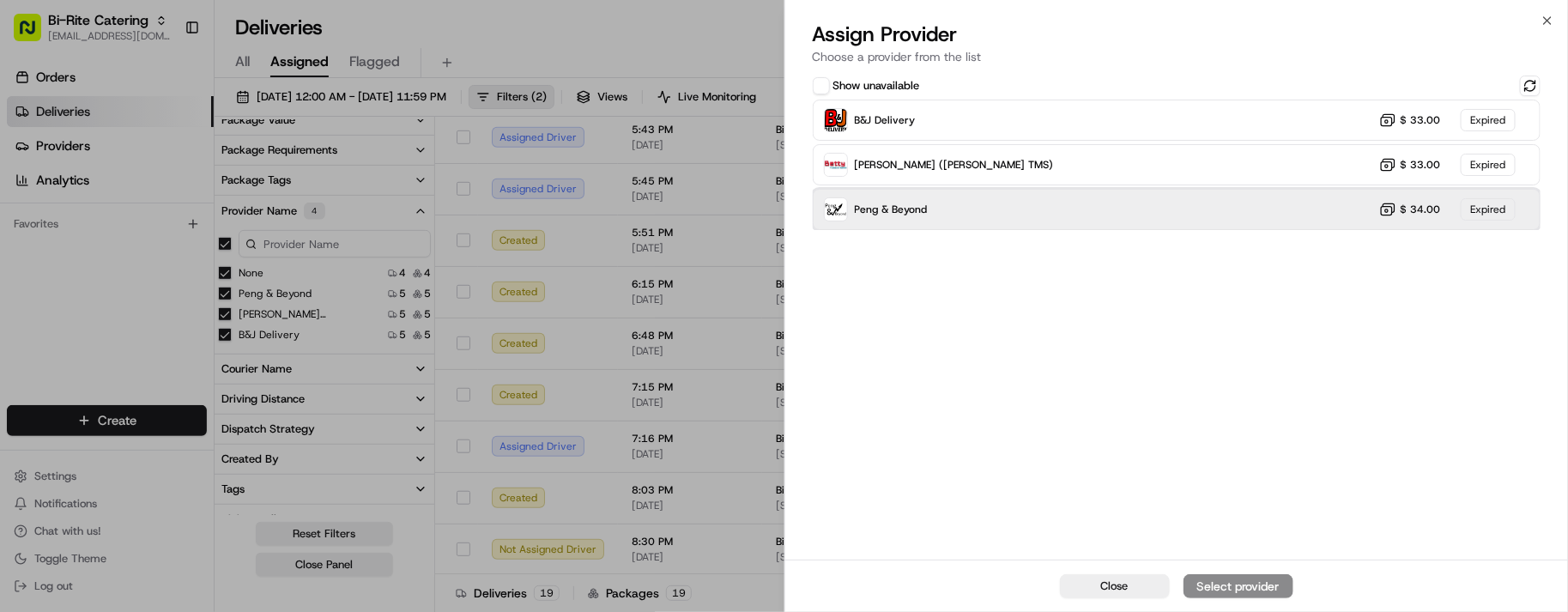click on "Peng & Beyond $   34.00 Expired" at bounding box center [1177, 209] 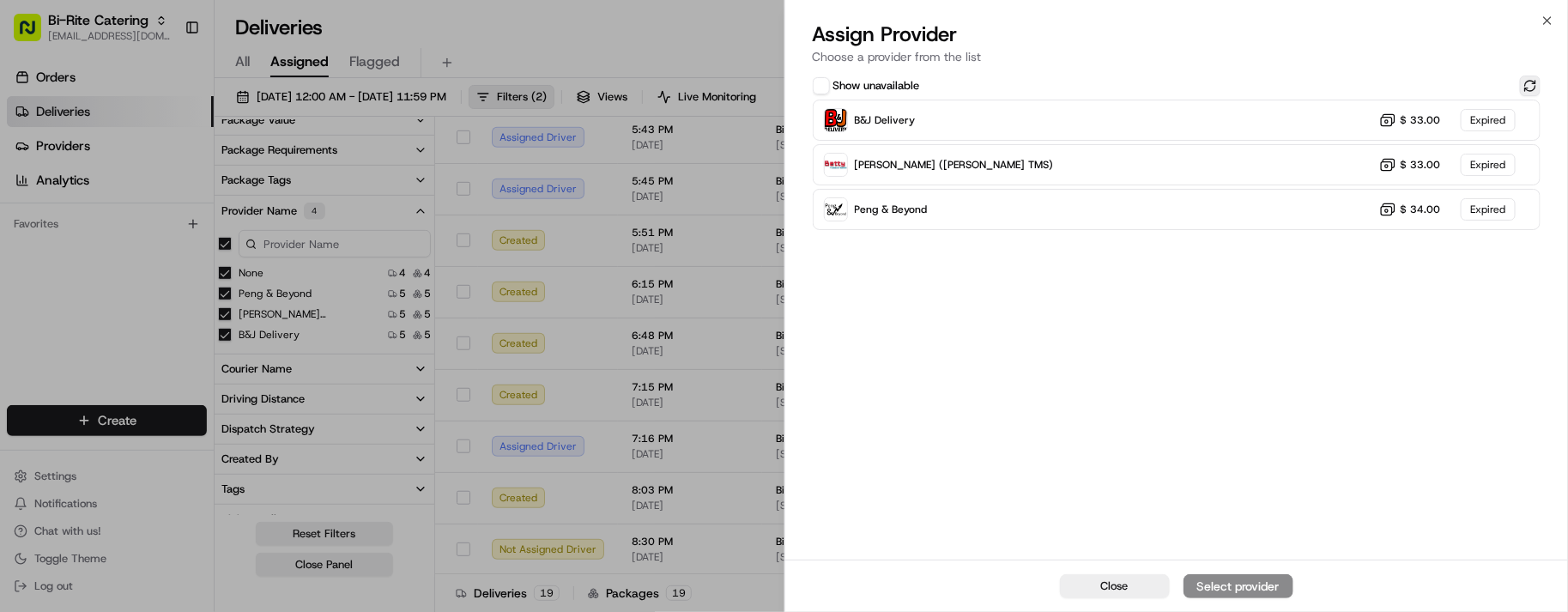 click at bounding box center (1530, 86) 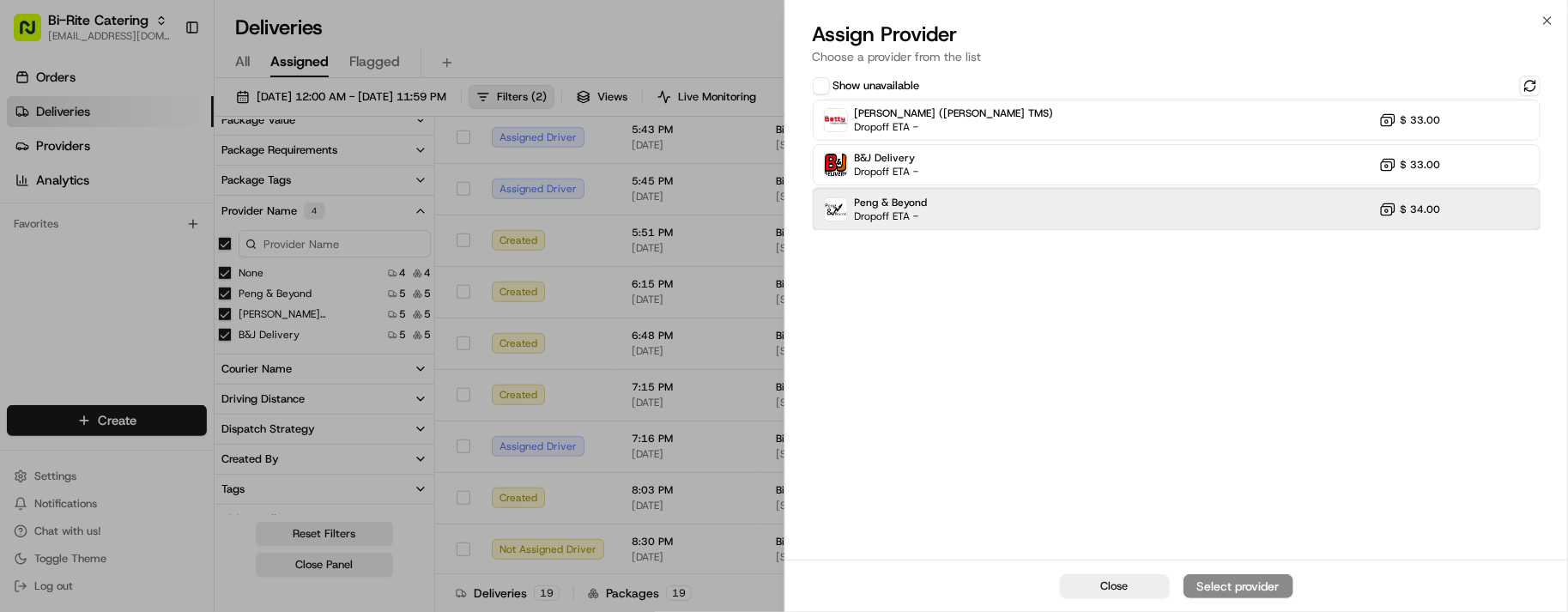 click on "Peng & Beyond Dropoff ETA   - $   34.00" at bounding box center [1177, 209] 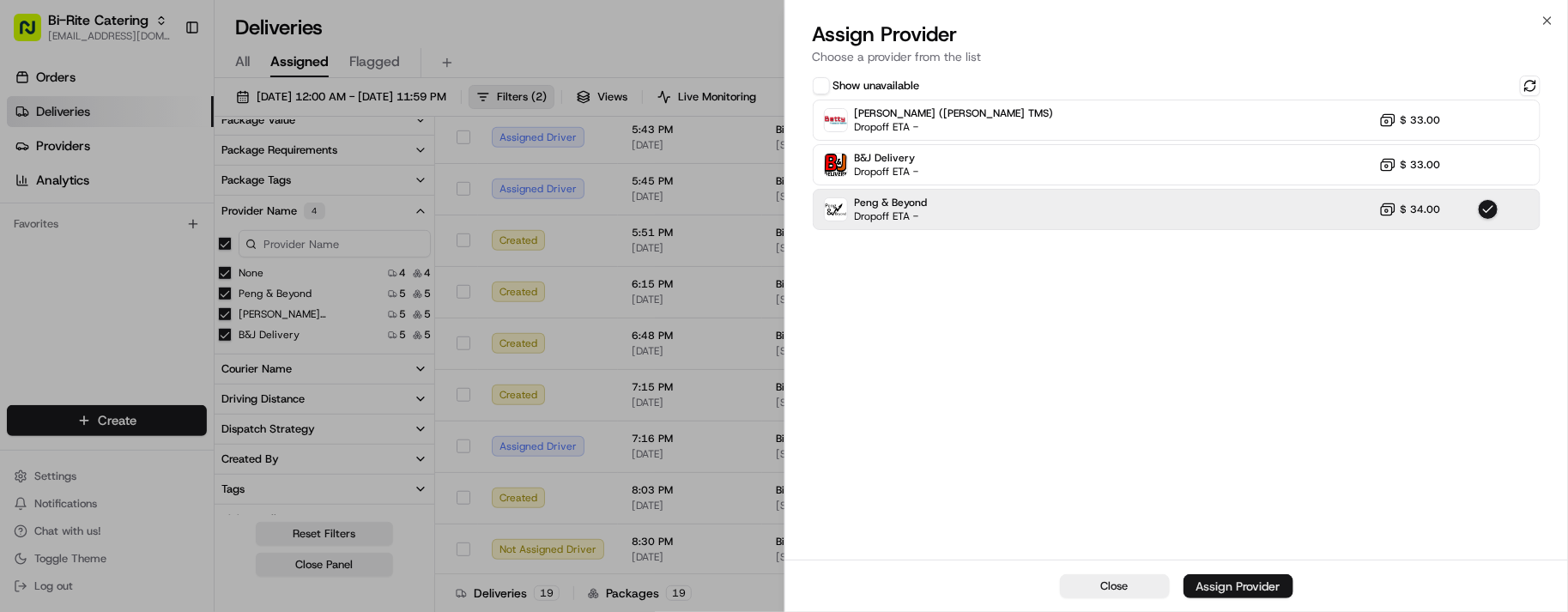 click on "Assign Provider" at bounding box center [1238, 586] 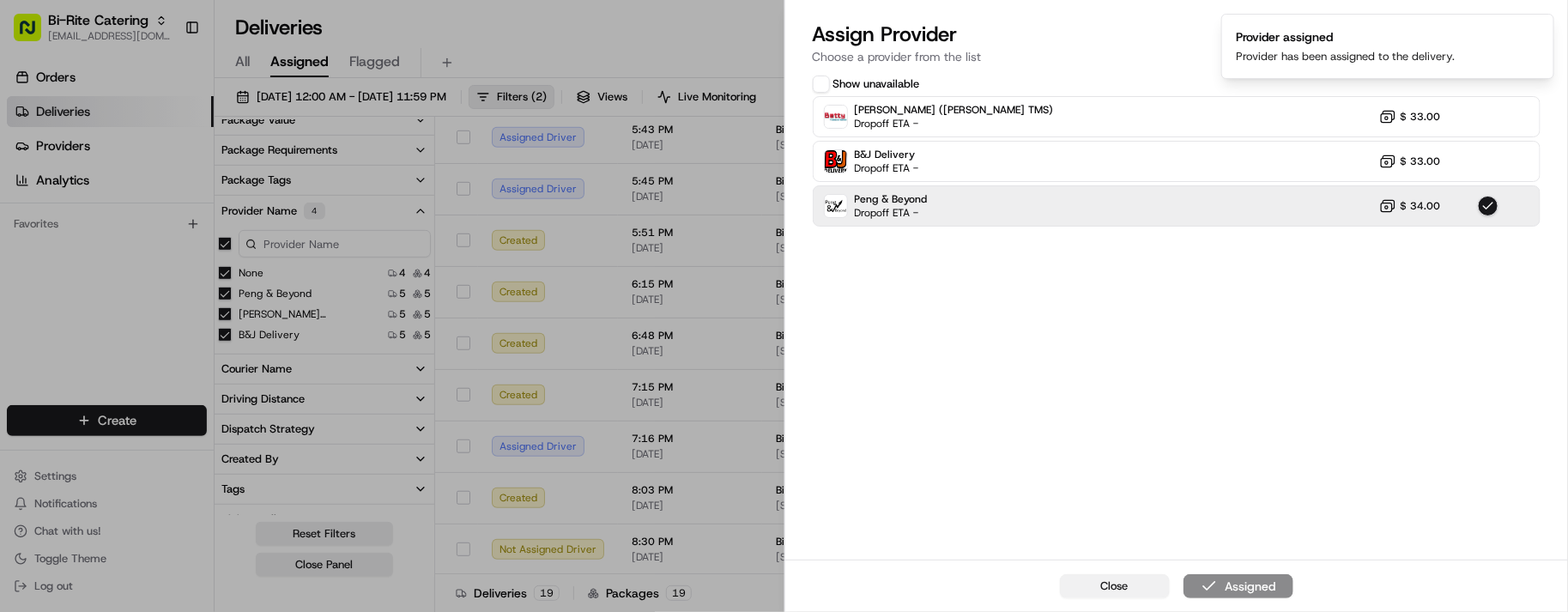 click on "Close" at bounding box center (1115, 586) 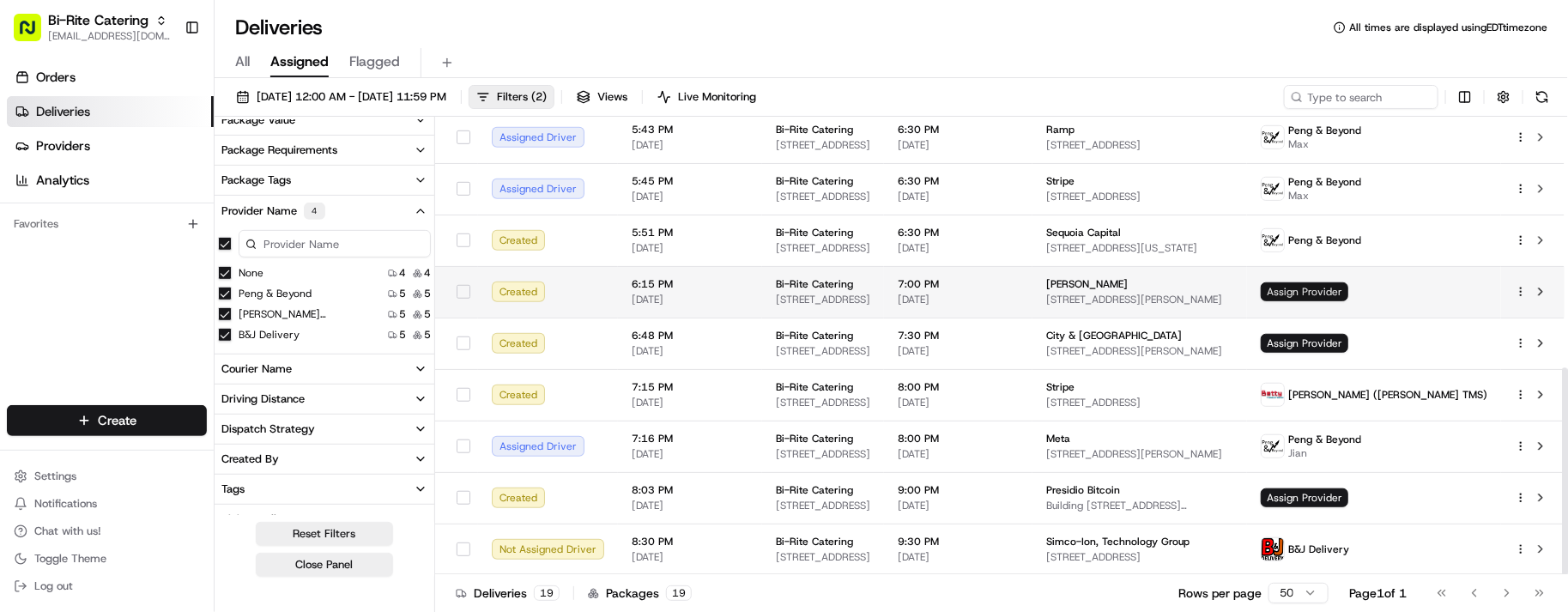 click on "Assign Provider" at bounding box center (1305, 292) 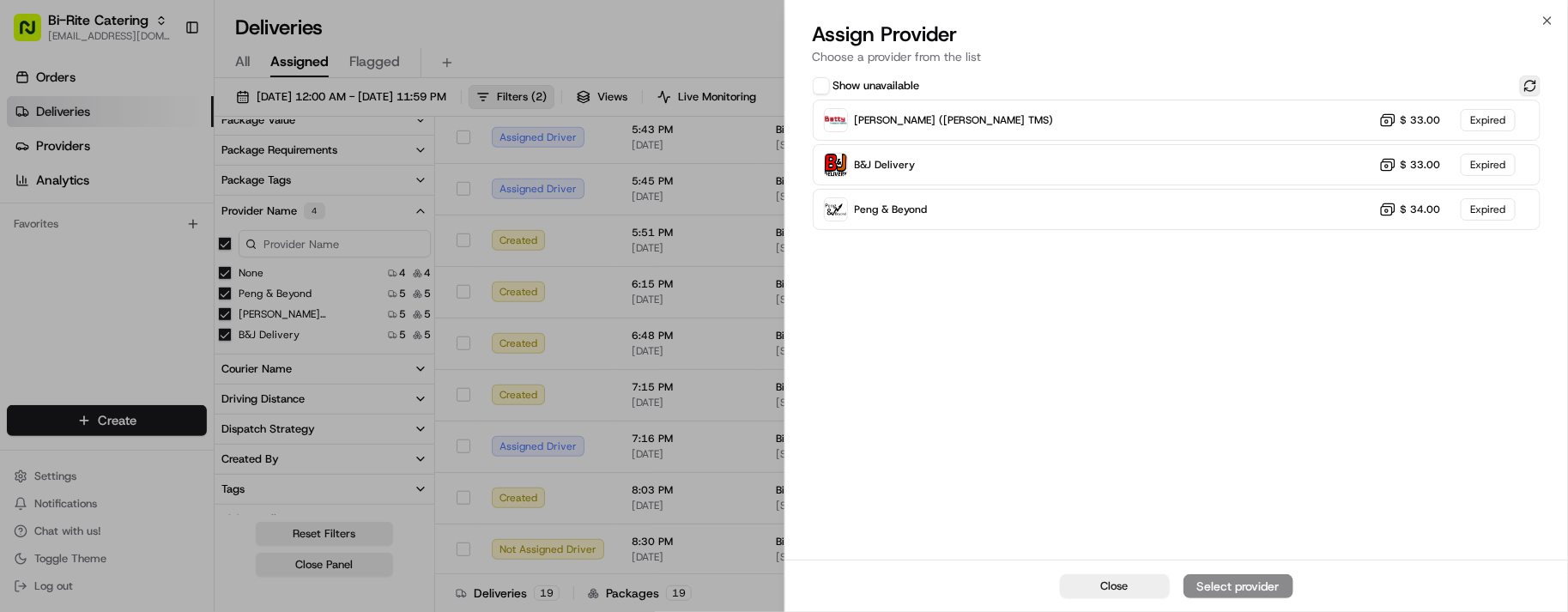 click at bounding box center (1530, 86) 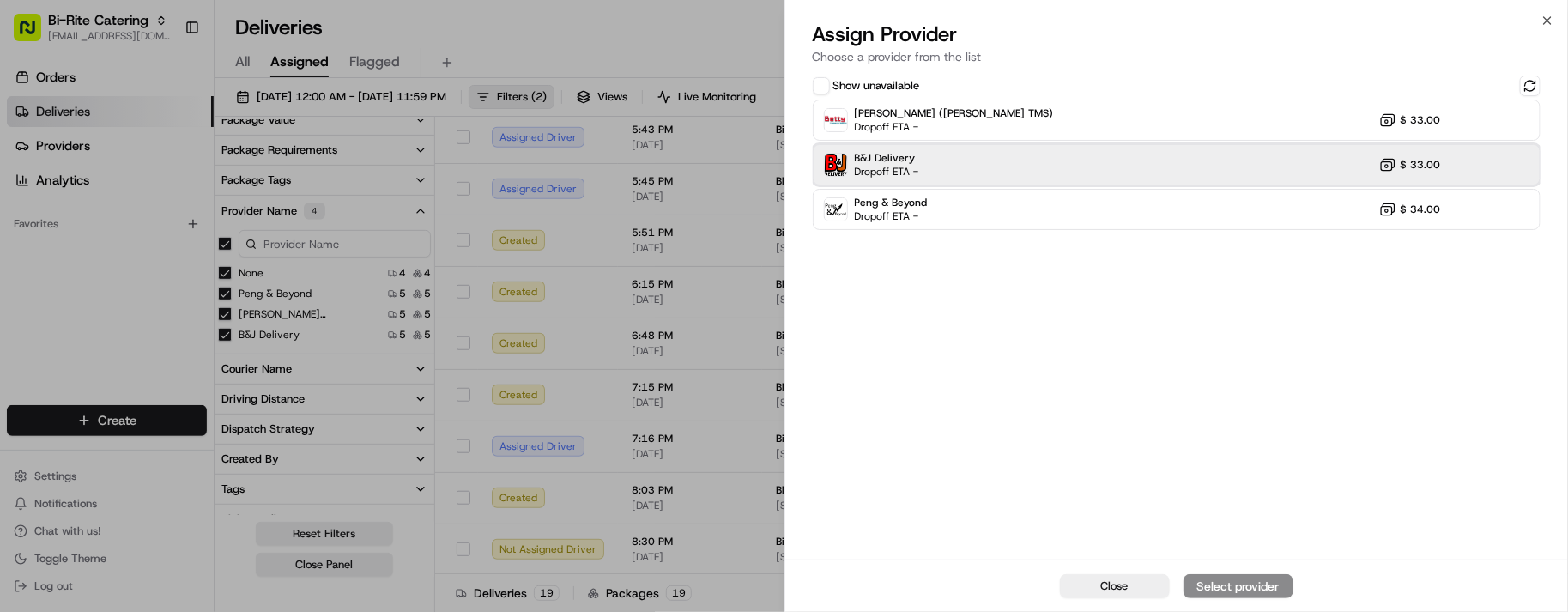 click on "B&J Delivery Dropoff ETA   - $   33.00" at bounding box center [1177, 165] 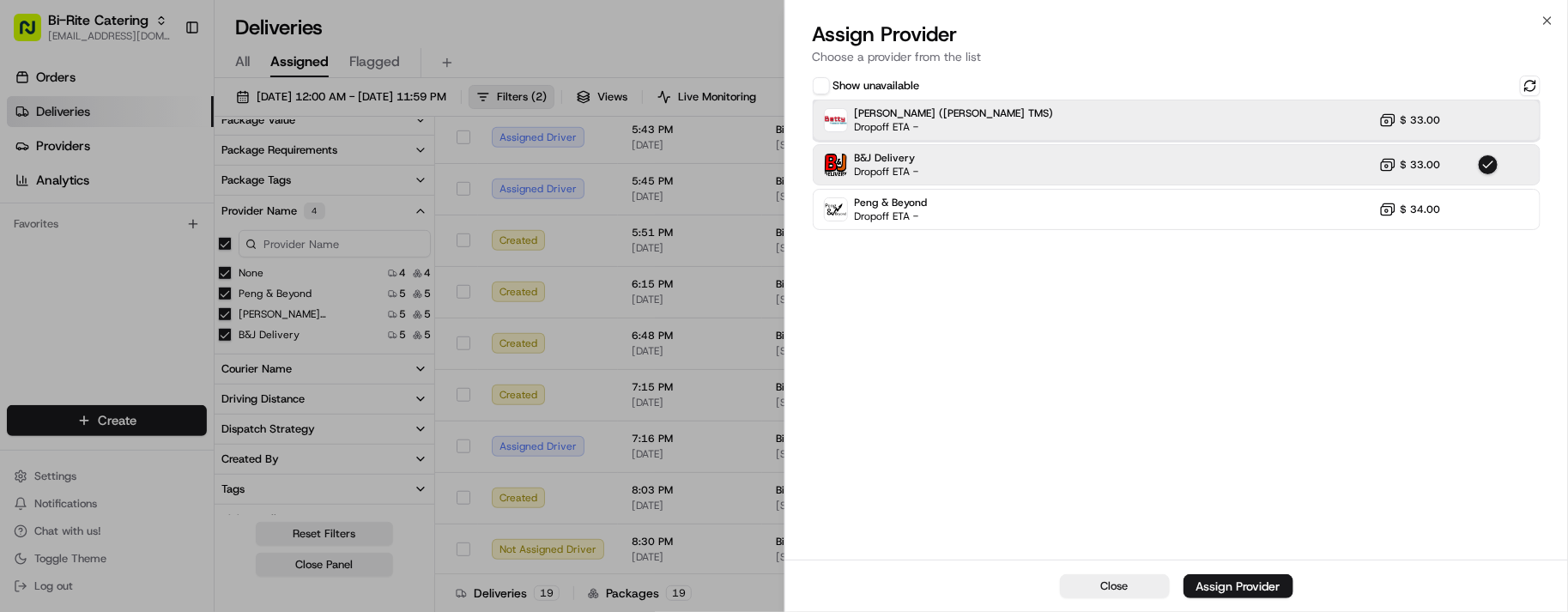 click on "Betty (Nash TMS) Dropoff ETA   - $   33.00" at bounding box center (1177, 120) 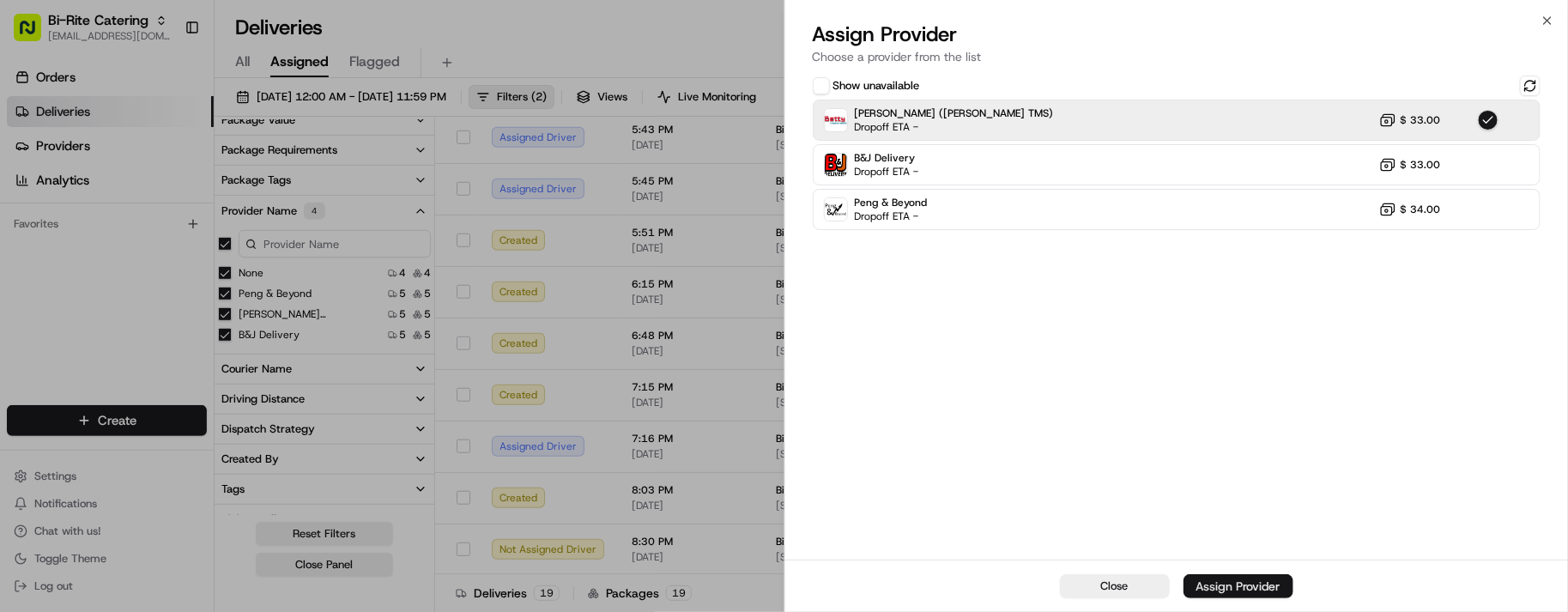 click on "Assign Provider" at bounding box center [1238, 586] 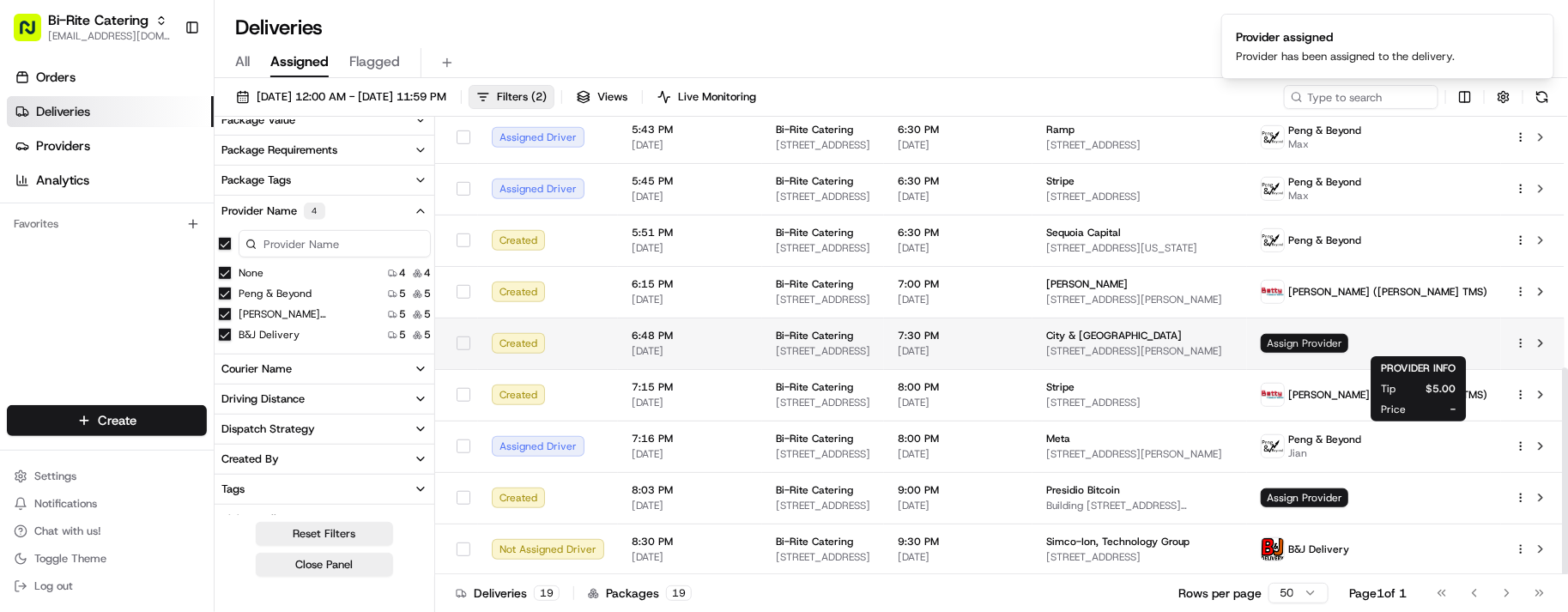 click on "Assign Provider" at bounding box center [1305, 343] 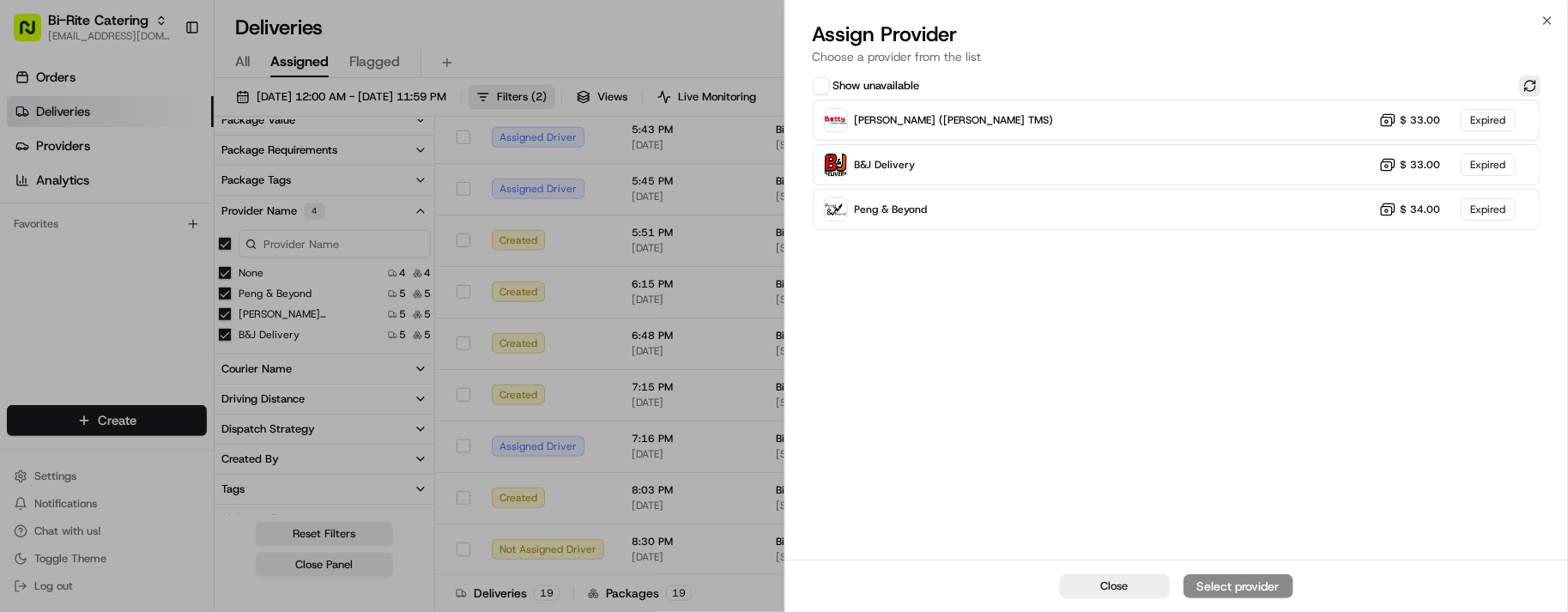 click at bounding box center (1530, 86) 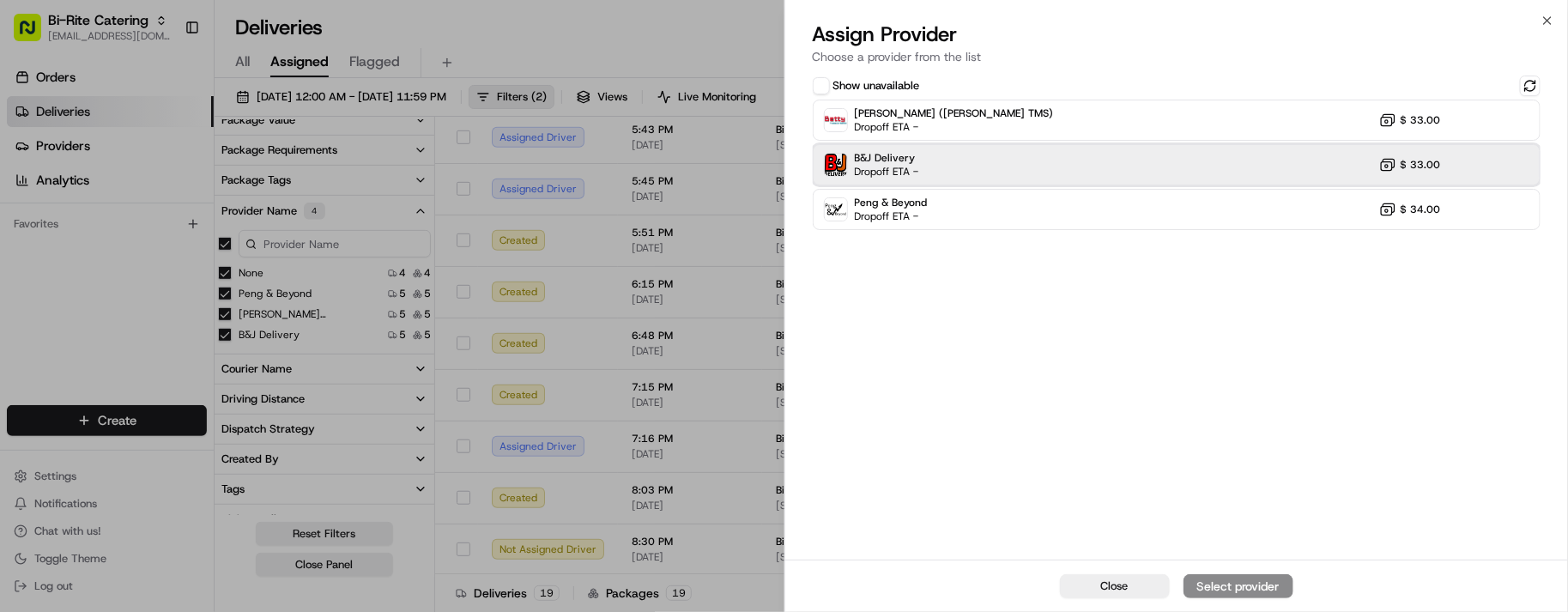click on "B&J Delivery Dropoff ETA   - $   33.00" at bounding box center [1177, 165] 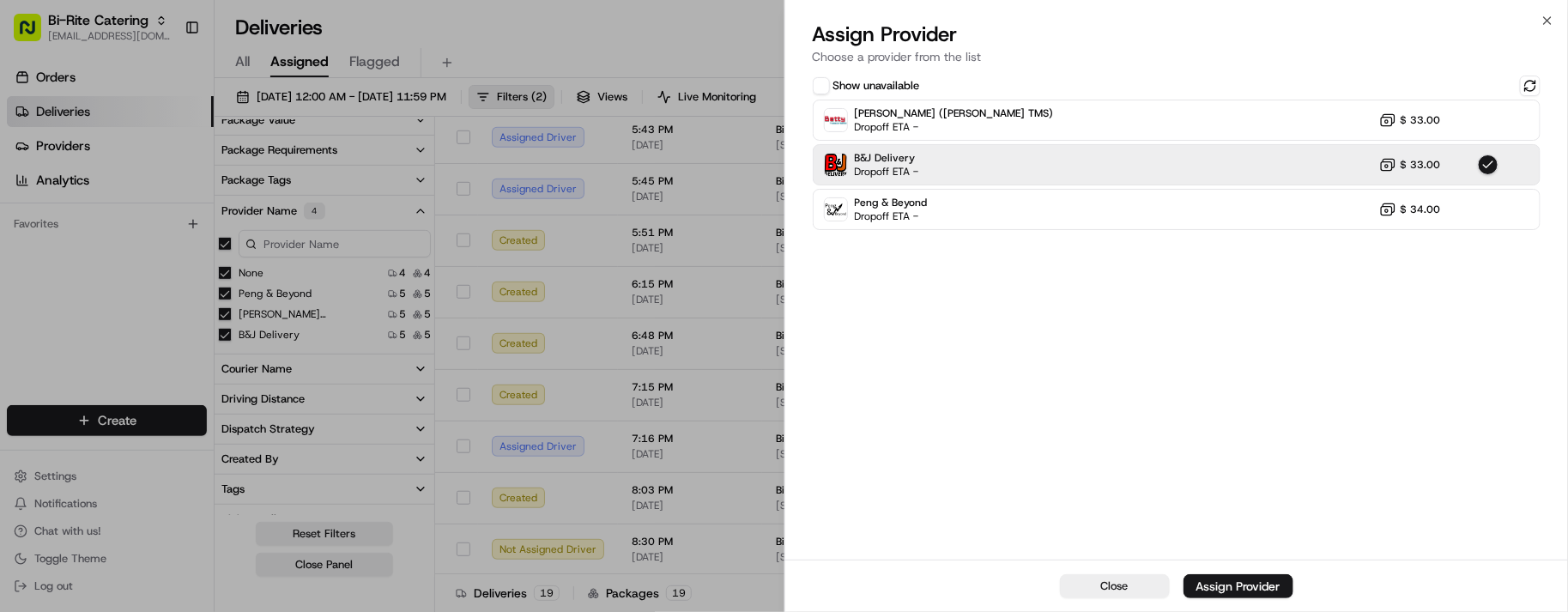 click on "Assign Provider" at bounding box center (1238, 586) 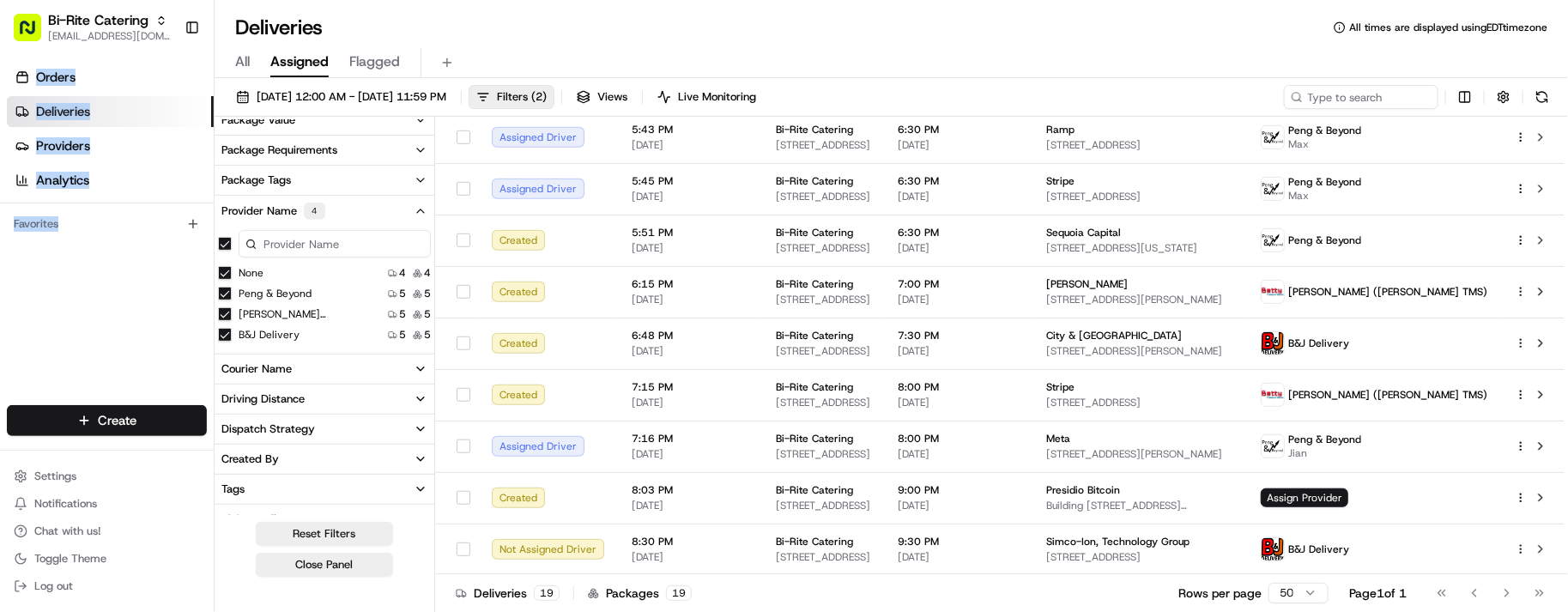 click on "Orders Deliveries Providers Analytics Favorites" at bounding box center [106, 237] 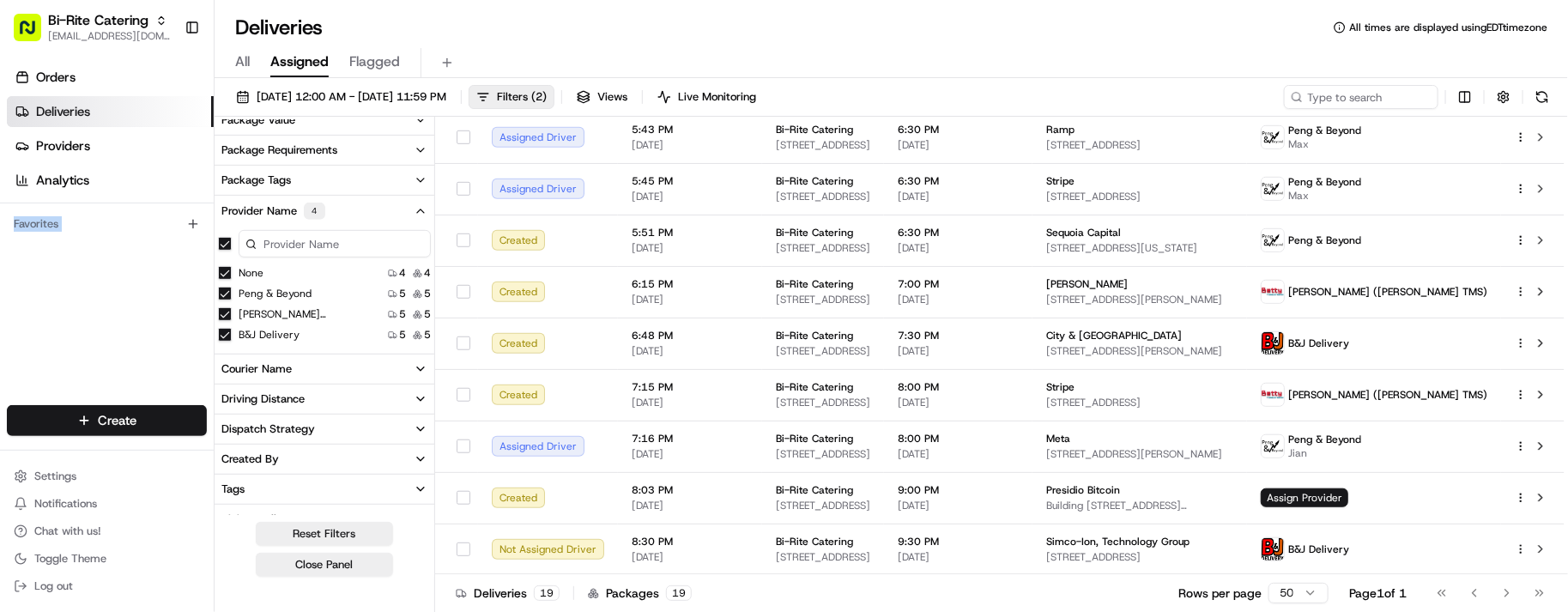 click on "Orders Deliveries Providers Analytics Favorites" at bounding box center (106, 237) 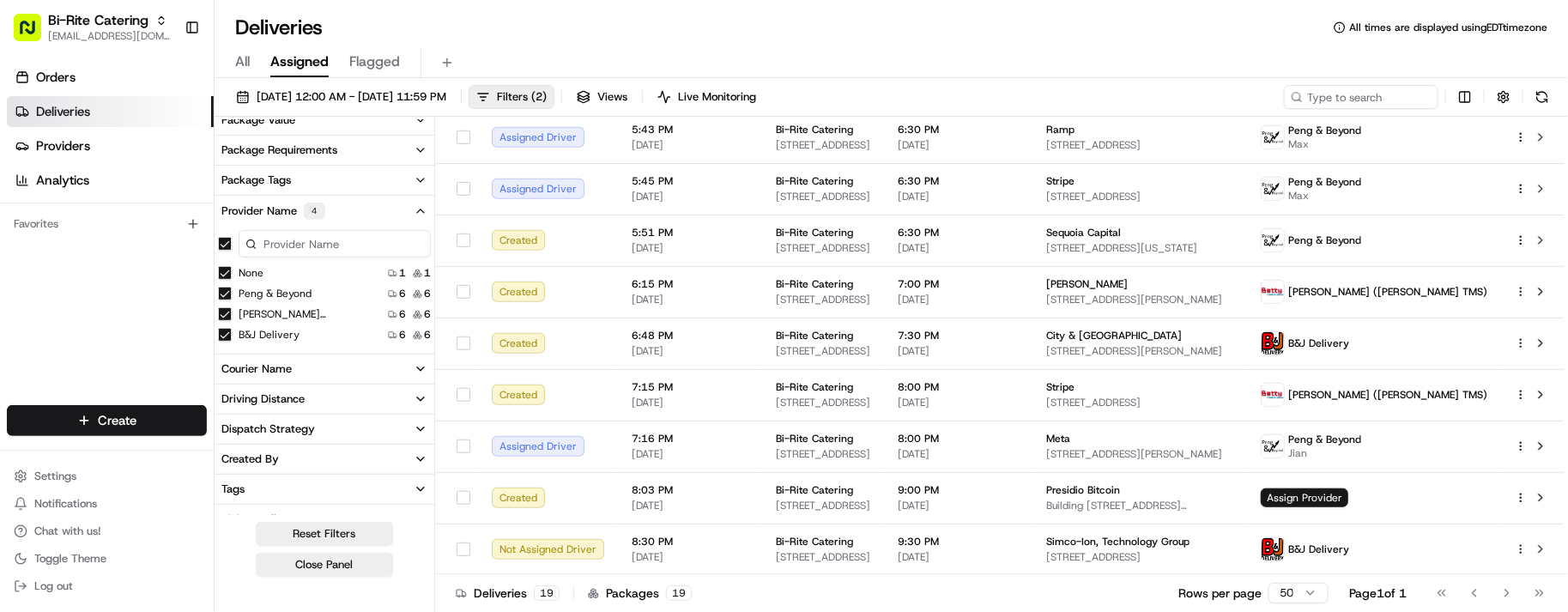 click on "Deliveries All times are displayed using  EDT  timezone" at bounding box center [891, 27] 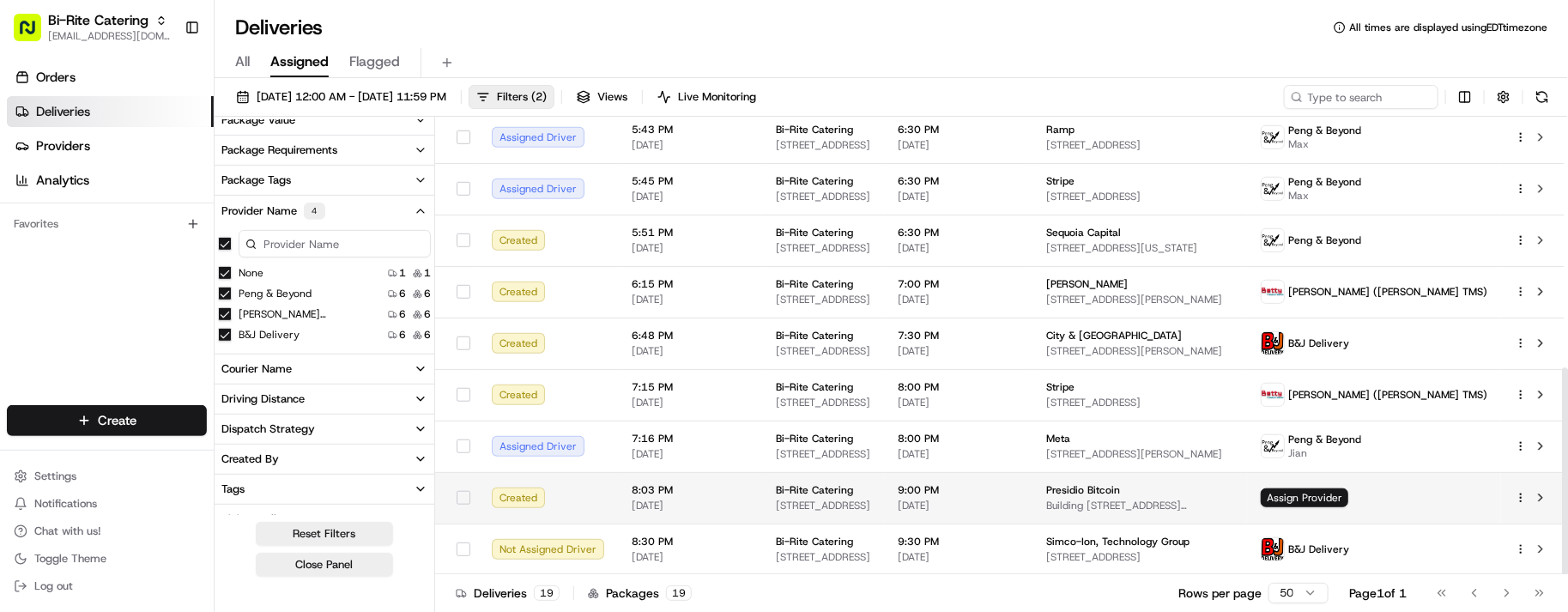 click on "Assign Provider" at bounding box center [1374, 498] 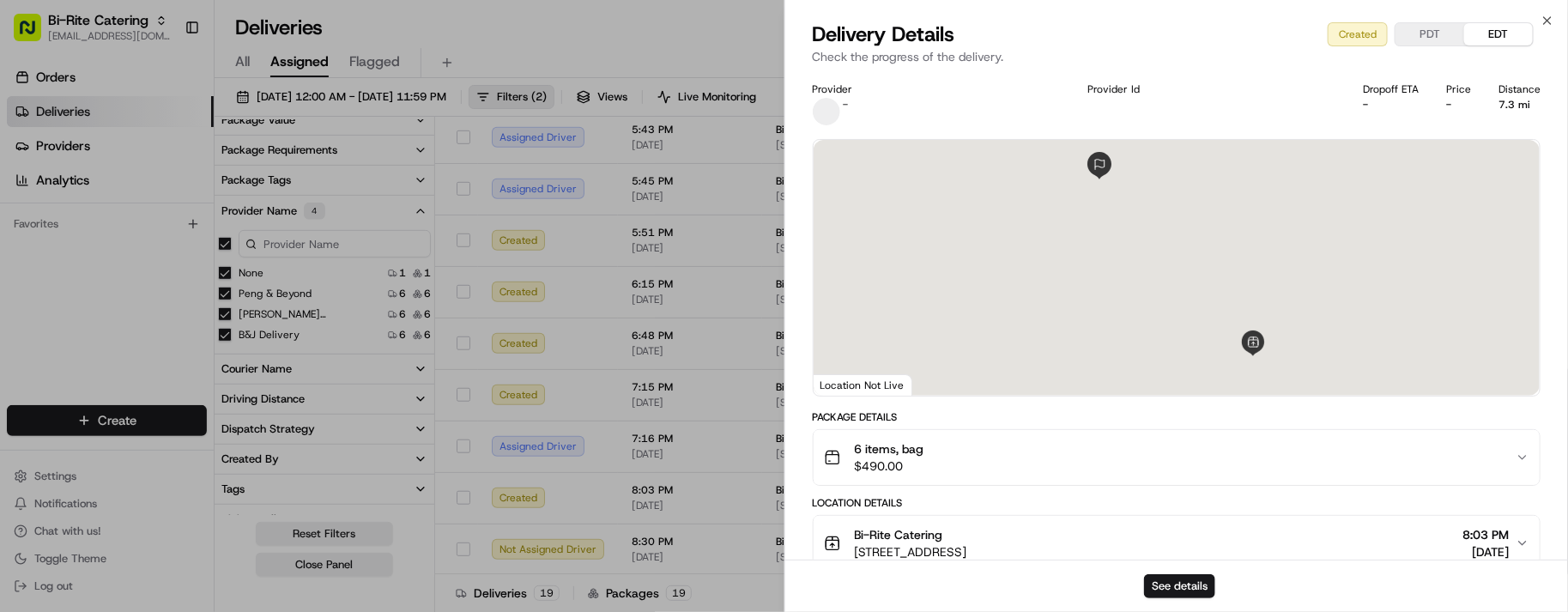 click on "Location Details" at bounding box center [1177, 503] 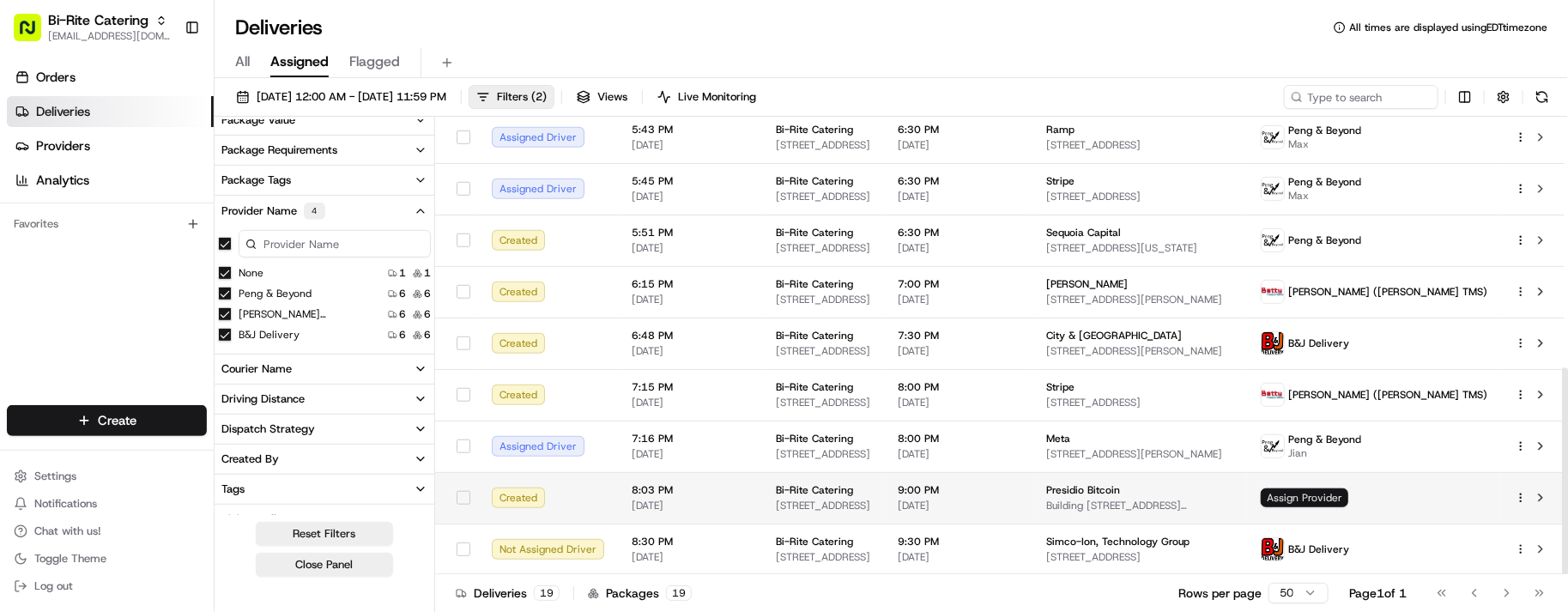 click on "Assign Provider" at bounding box center [1305, 498] 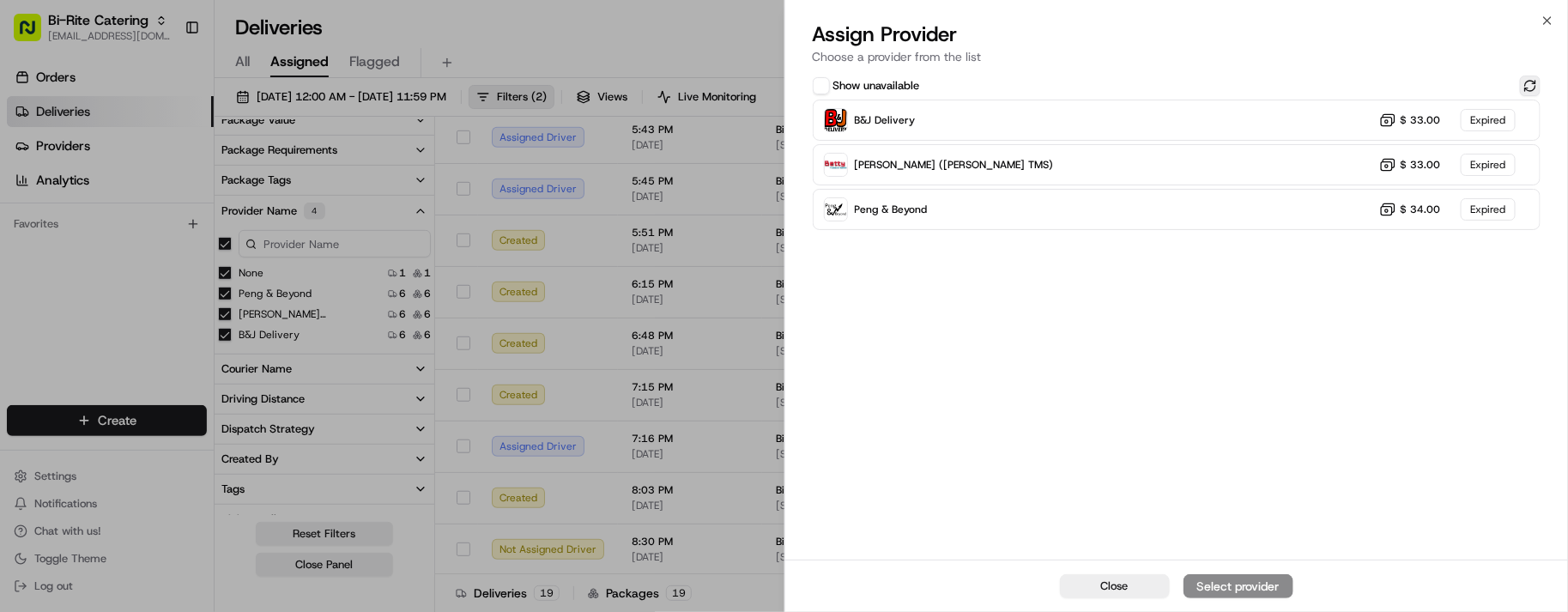 click at bounding box center [1530, 86] 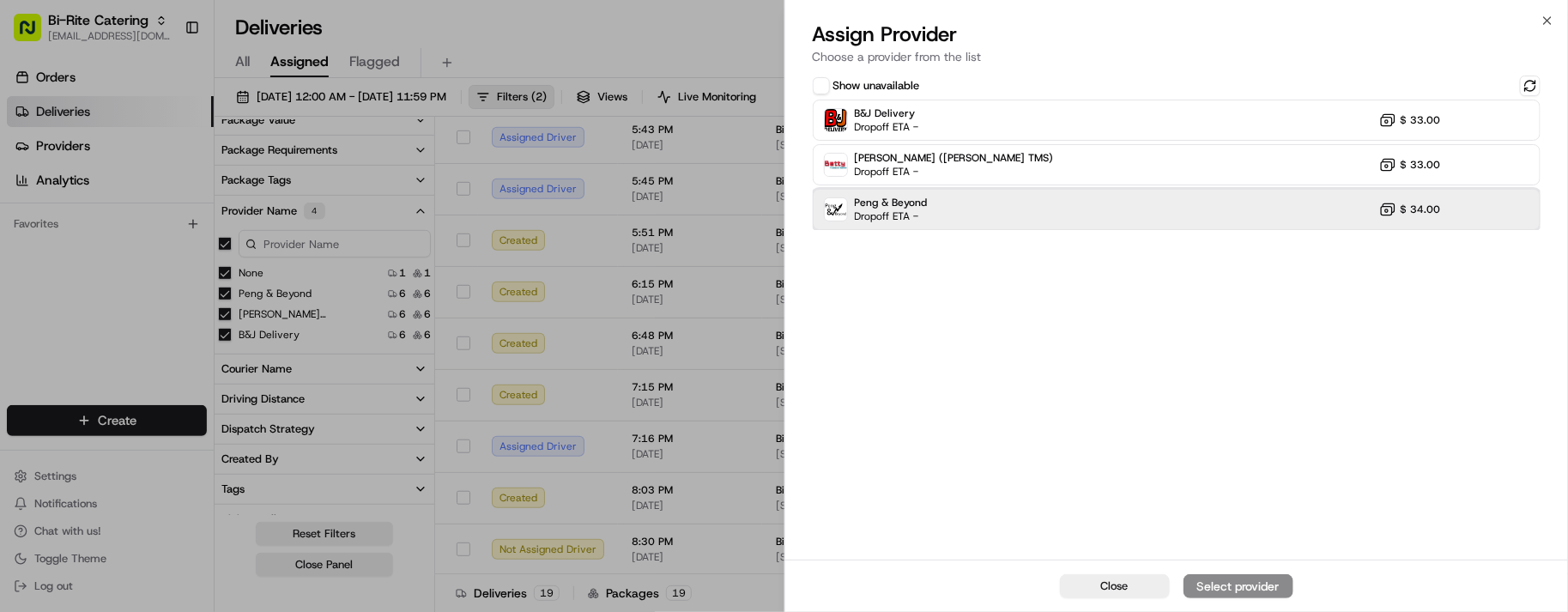click on "Peng & Beyond Dropoff ETA   - $   34.00" at bounding box center (1177, 209) 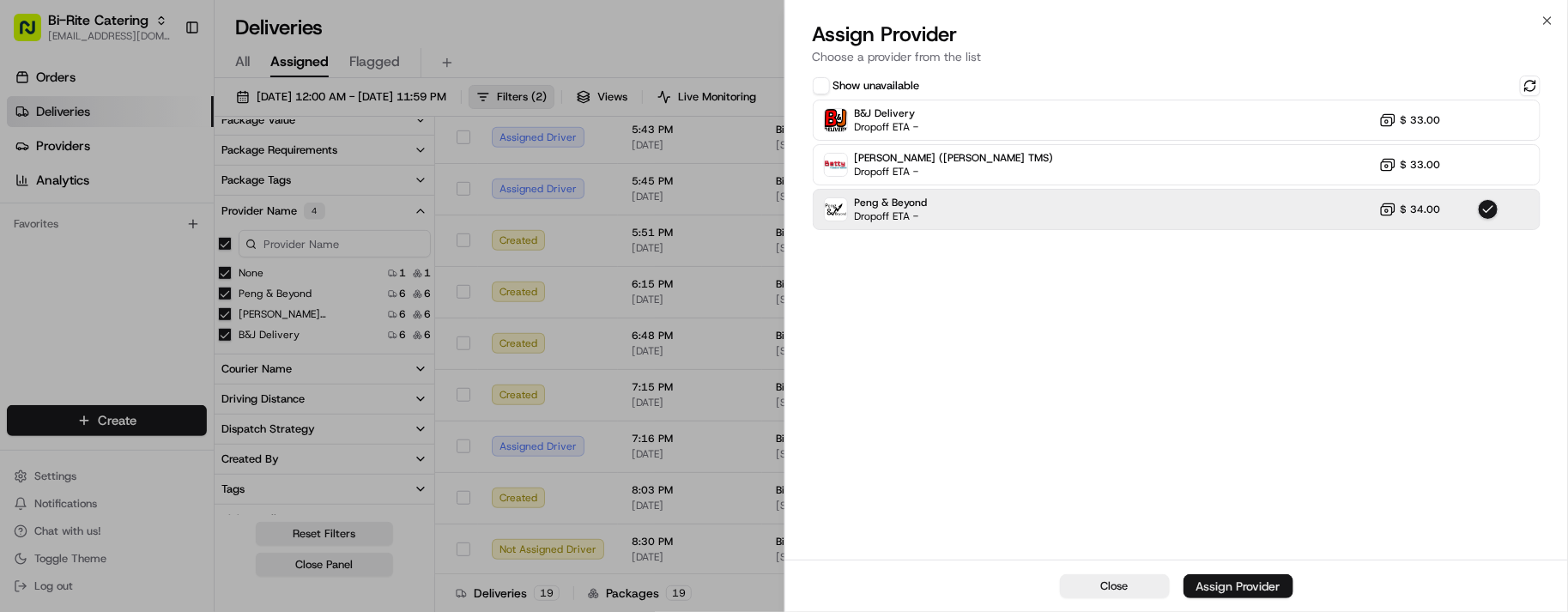 click on "Assign Provider" at bounding box center [1238, 586] 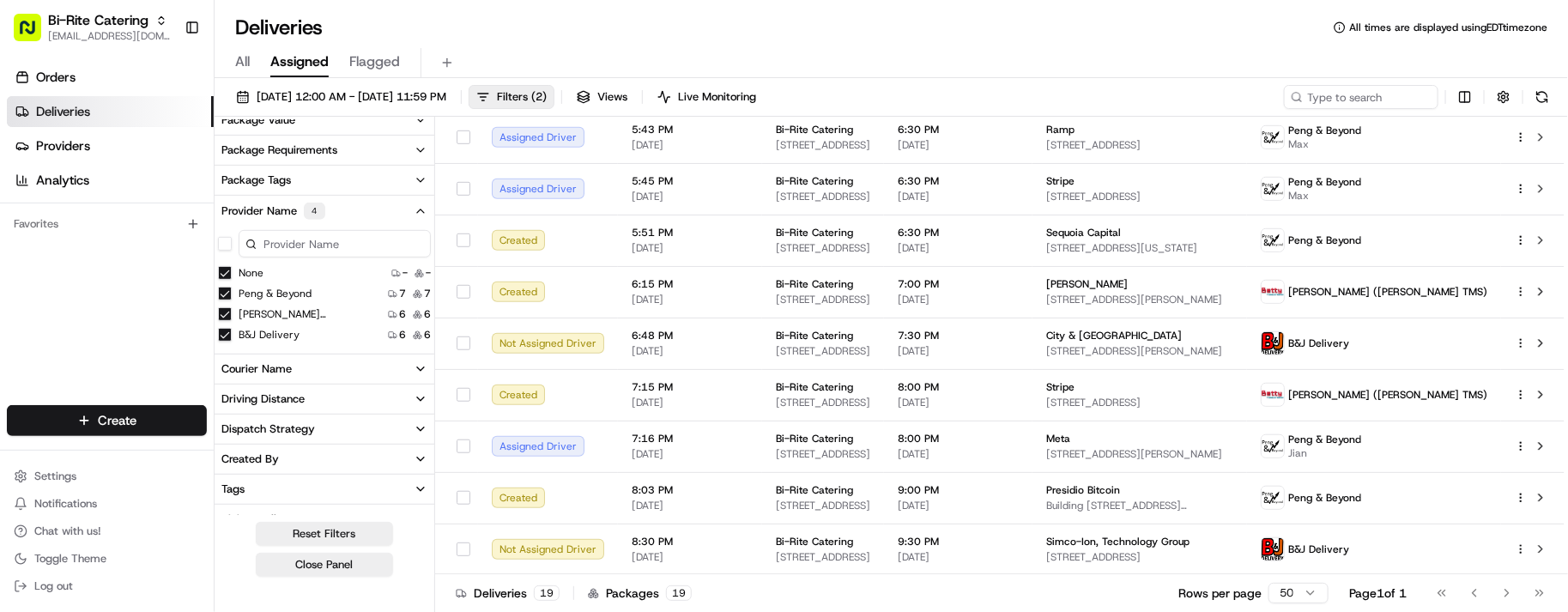 drag, startPoint x: 27, startPoint y: 366, endPoint x: 108, endPoint y: 371, distance: 81.154174 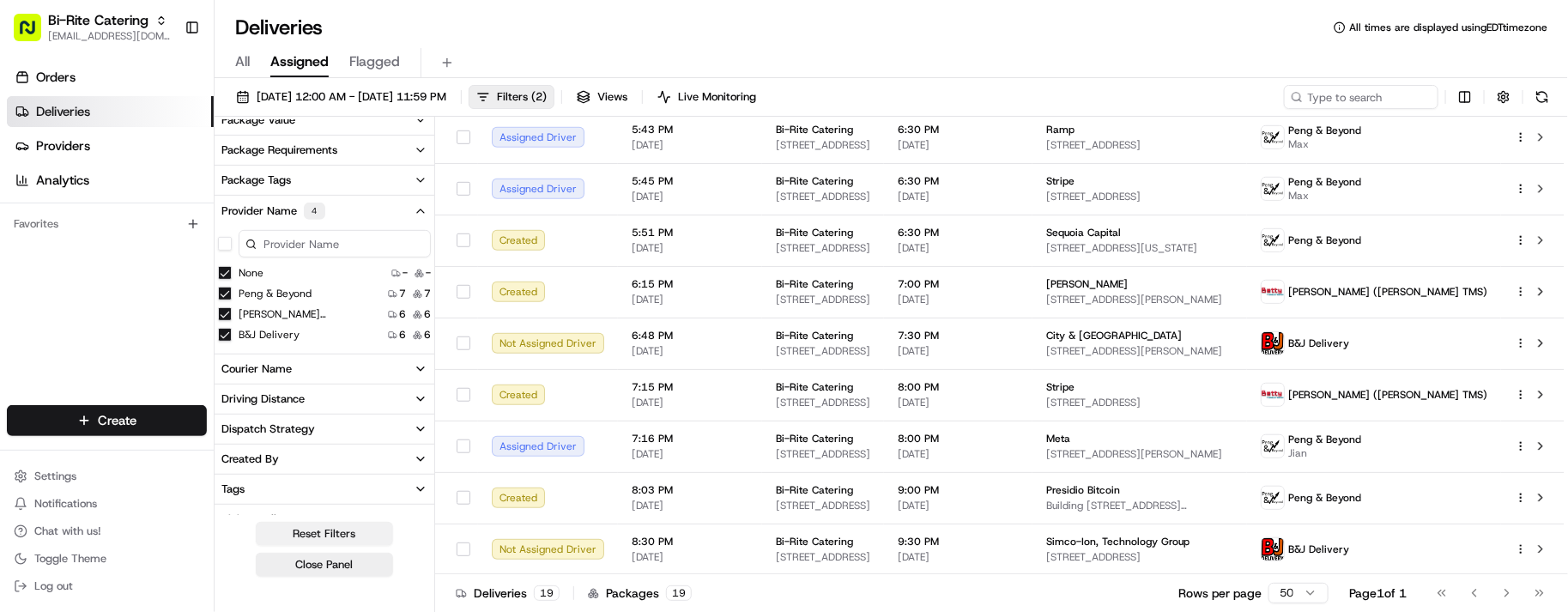click on "Reset Filters" at bounding box center [324, 534] 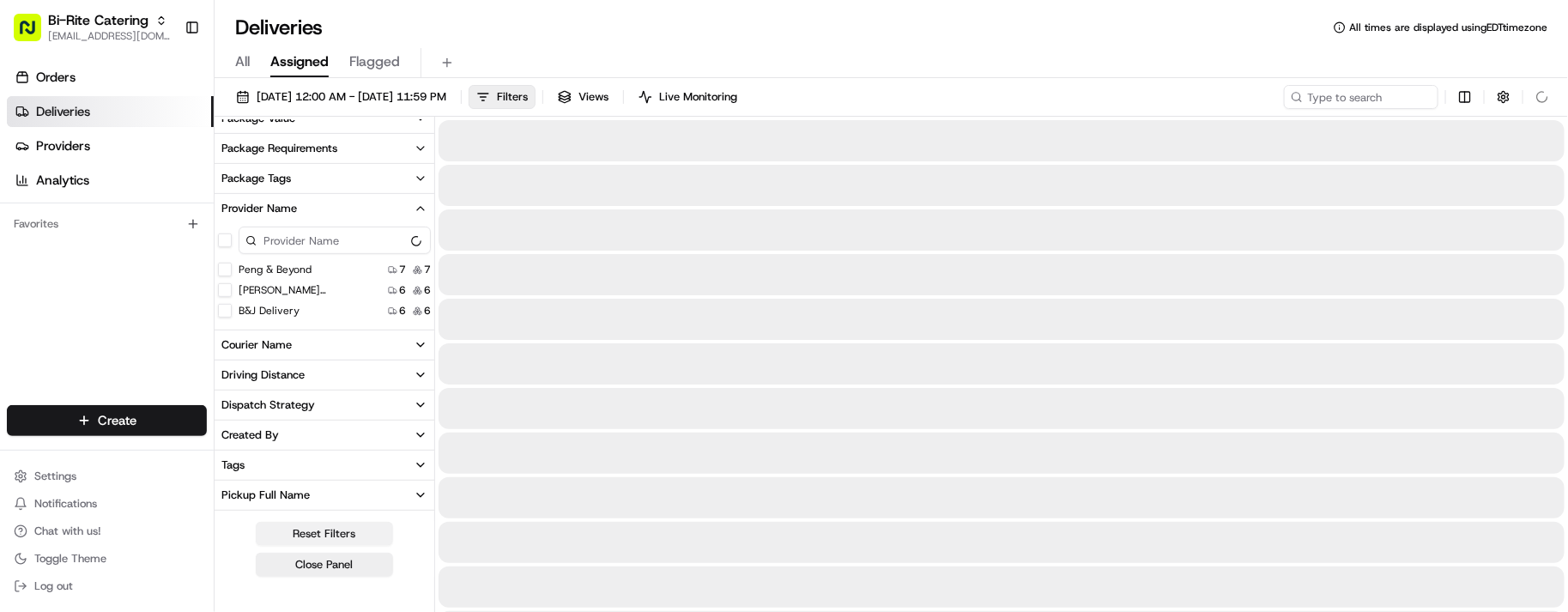 scroll, scrollTop: 319, scrollLeft: 0, axis: vertical 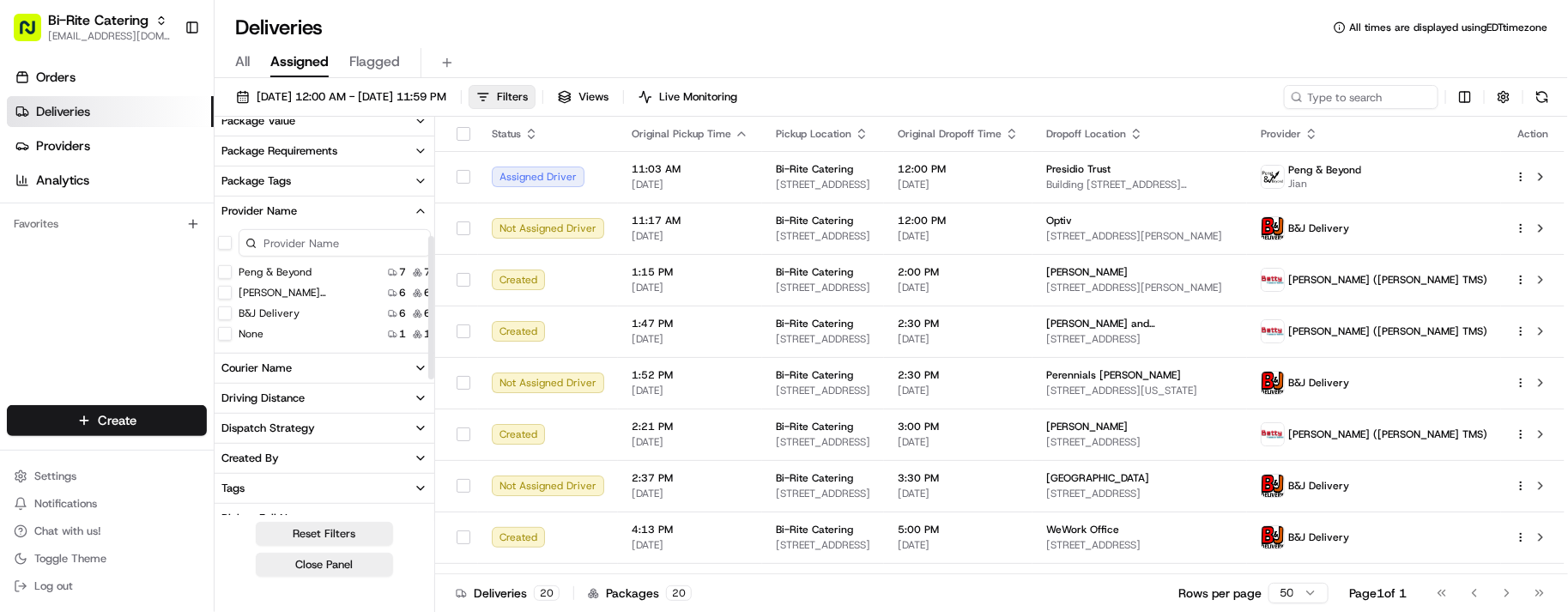 click on "Deliveries All times are displayed using  EDT  timezone All Assigned Flagged 07/16/2025 12:00 AM - 07/16/2025 11:59 PM Filters Views Live Monitoring Delivery Status Created 9 9 Assigned Driver 5 5 Not Assigned Driver 5 5 Canceled 1 1 Arrived At Facility 0 0 Awaiting Consignee Pickup 0 0 Awaiting Consignor Dropoff 0 0 Canceled By Auto Reassign 0 0 Canceled By Nash 0 0 Canceled By Provider 0 0 Contacting Provider 0 0 Departed From Facility 0 0 Dispatch Failure 0 0 Dispatched To Provider 0 0 Dropoff Arrived 0 0 Dropoff Complete 0 0 Dropoff Enroute 0 0 Expired 0 0 Failed 0 0 In Transit 0 0 Label Created 0 0 Manifested 0 0 Pickup Arrived 0 0 Pickup Complete 0 0 Pickup Enroute 0 0 Planned Selection 0 0 Return Arrived 0 0 Return In Progress 0 0 Returned 0 0 Returned To Store 0 0 Scheduled 0 0 Sent To Provider 0 0 Started 0 0 City State Country Package Value Package Requirements Package Tags Provider Name Peng & Beyond 7 7 Betty (Nash TMS) 6 6 B&J Delivery 6 6 None 1 1 Courier Name Driving Distance Dispatch Strategy" at bounding box center [891, 306] 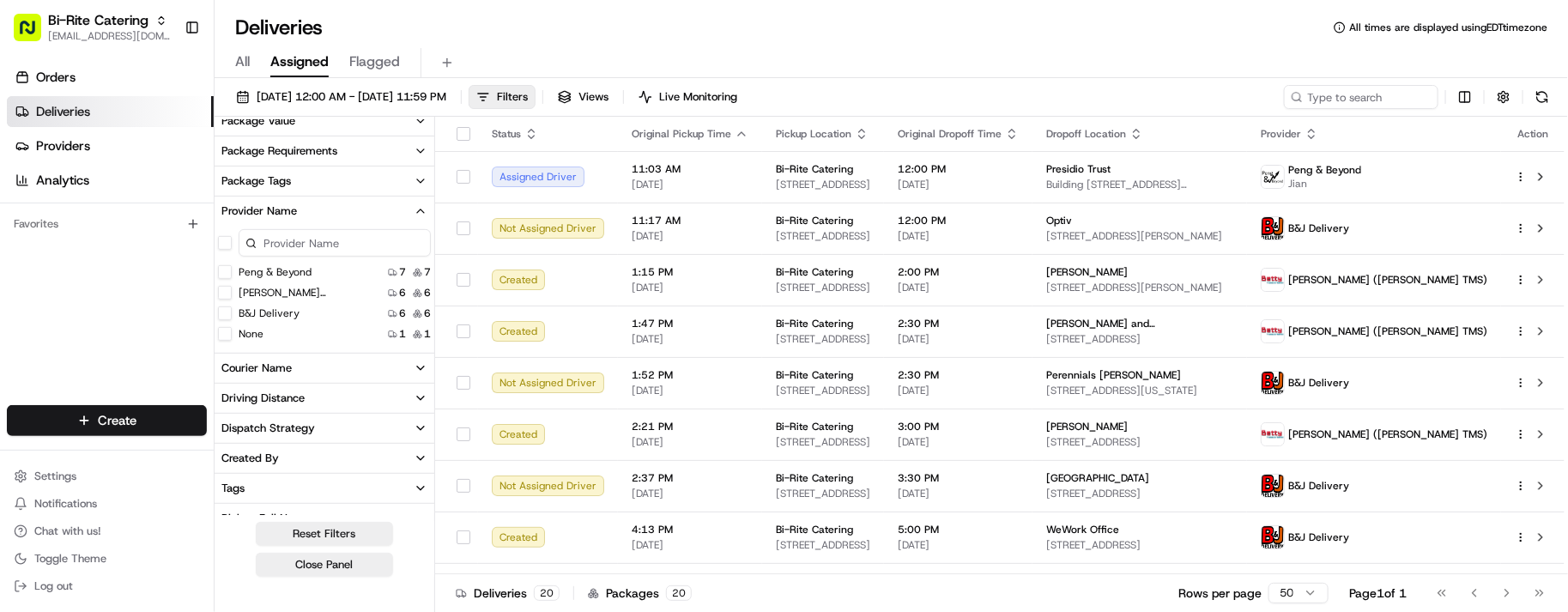 click on "Deliveries All times are displayed using  EDT  timezone" at bounding box center [891, 27] 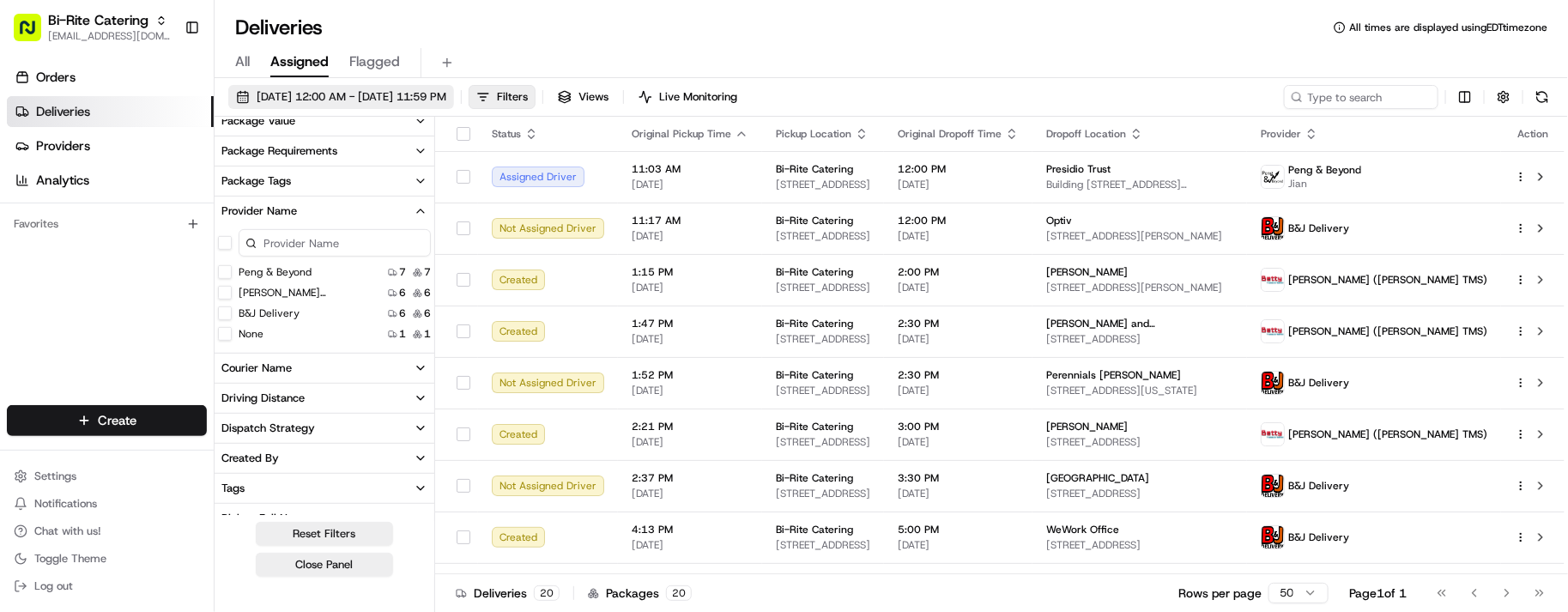 click on "[DATE] 12:00 AM - [DATE] 11:59 PM" at bounding box center (351, 97) 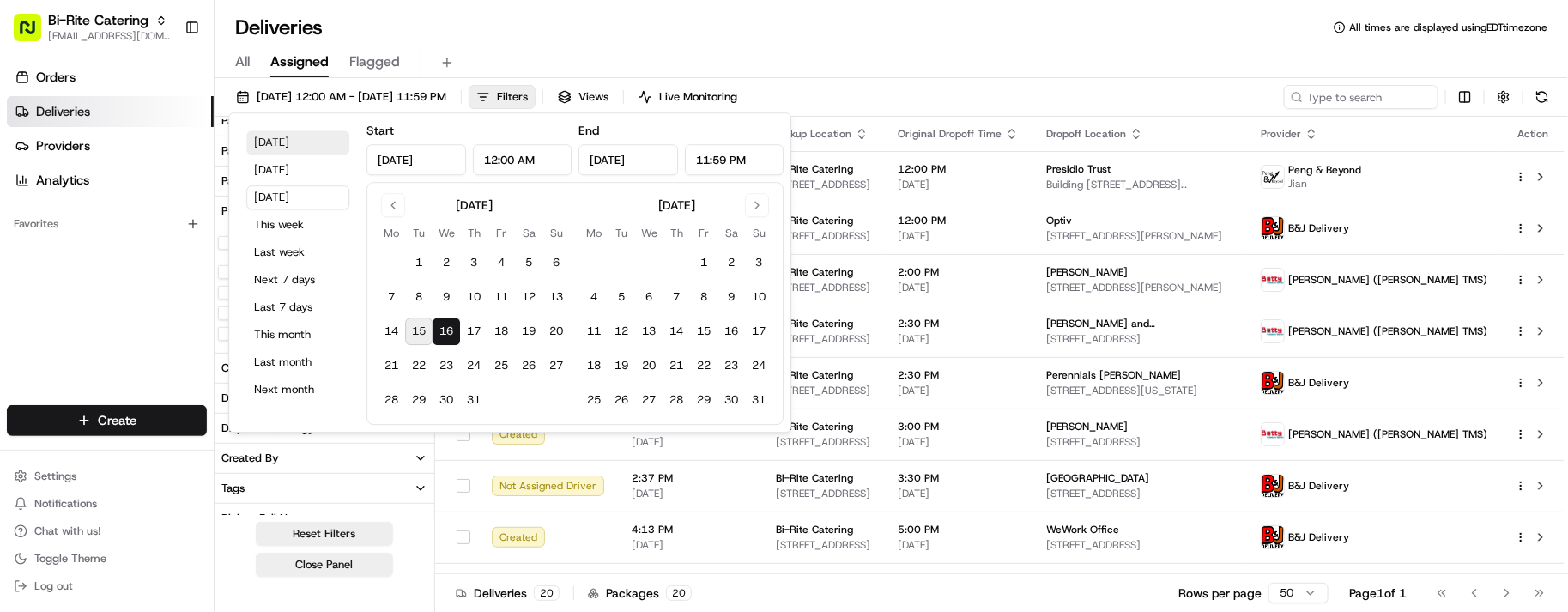 click on "[DATE]" at bounding box center [298, 142] 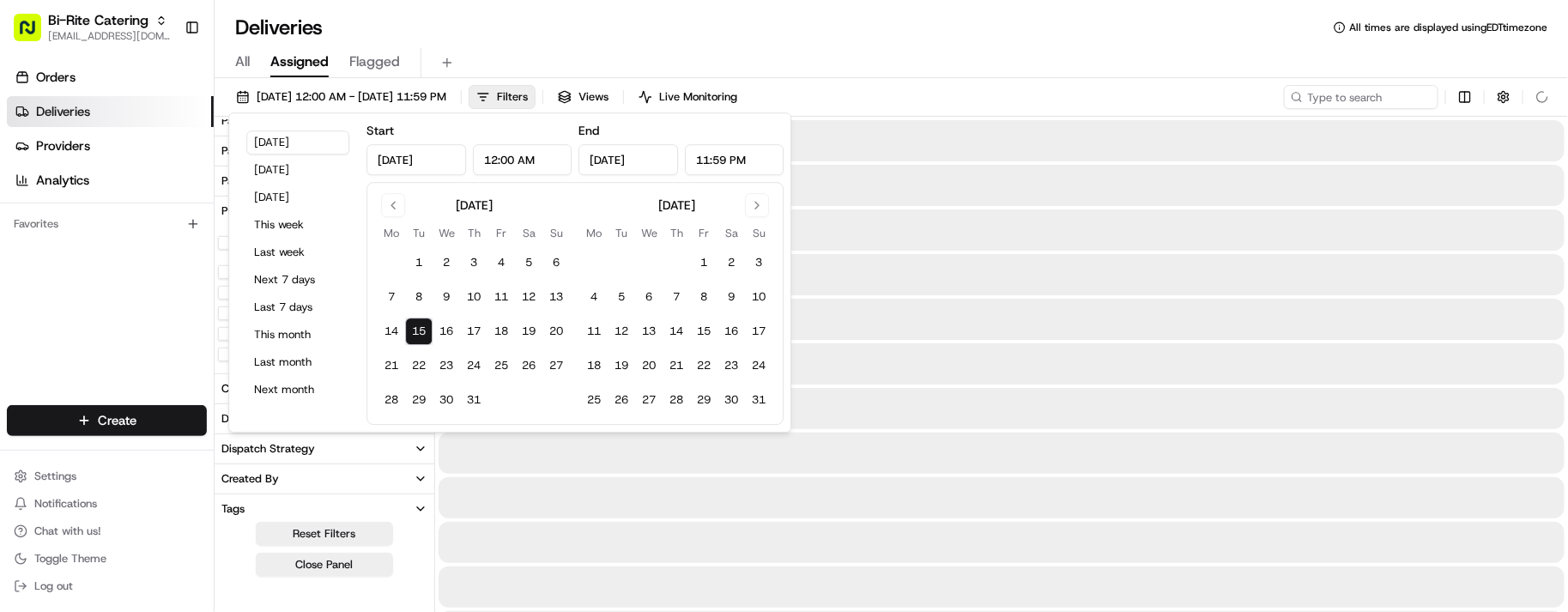 click on "All Assigned Flagged" at bounding box center [891, 59] 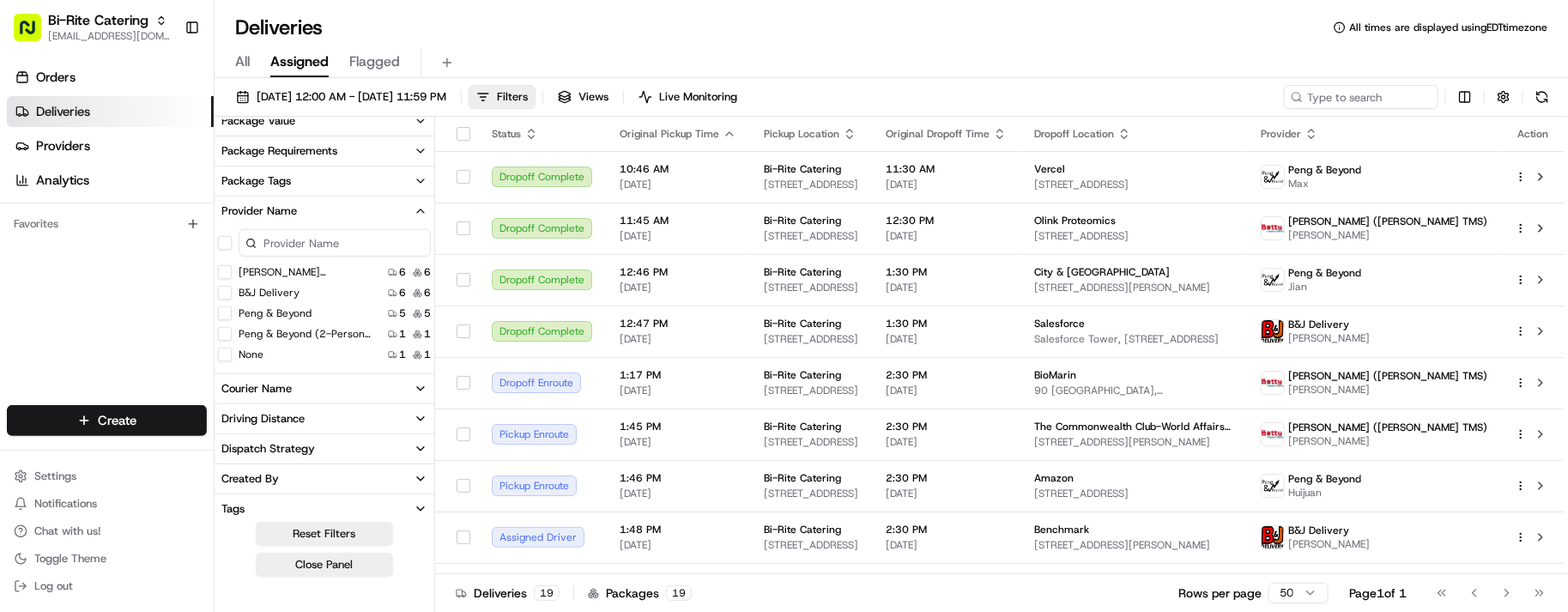 click on "Orders Deliveries Providers Analytics Favorites" at bounding box center (106, 237) 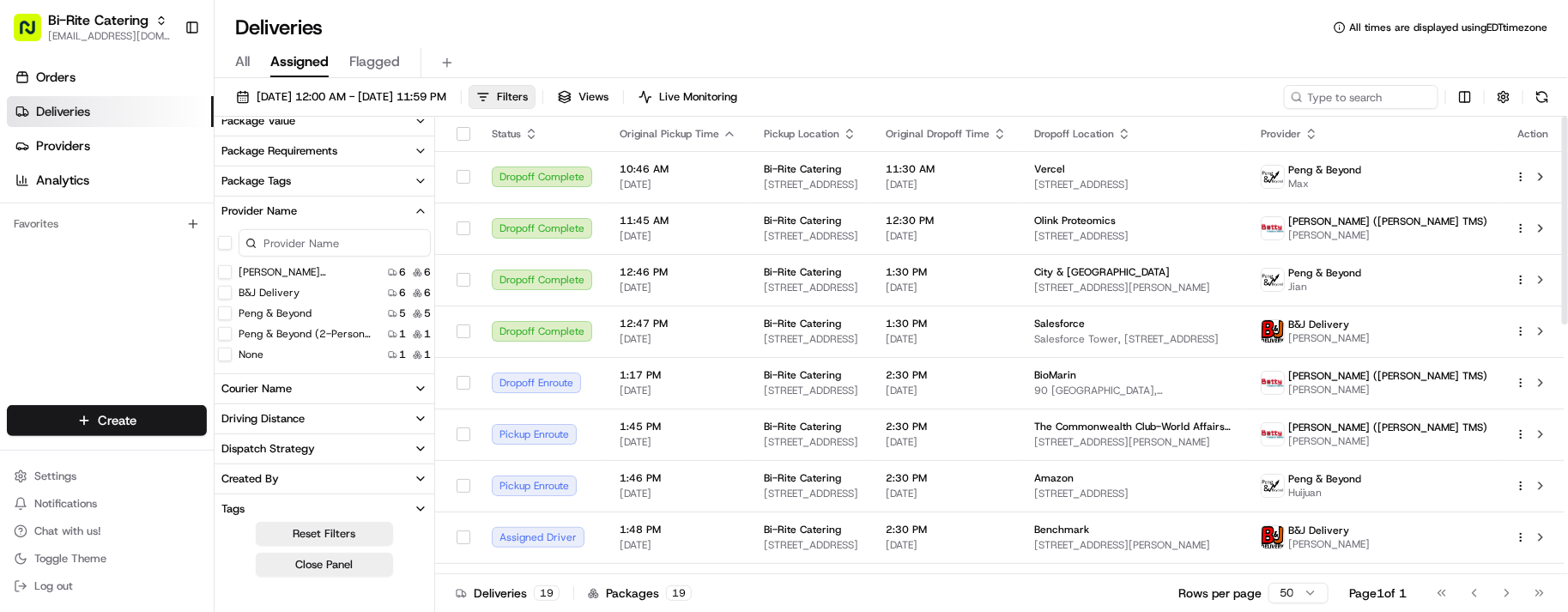 click on "Deliveries All times are displayed using  EDT  timezone All Assigned Flagged 07/15/2025 12:00 AM - 07/15/2025 11:59 PM Filters Views Live Monitoring Delivery Status Assigned Driver 10 10 Dropoff Complete 4 4 Pickup Enroute 2 2 Canceled 1 1 Dropoff Enroute 1 1 Pickup Arrived 1 1 Arrived At Facility 0 0 Awaiting Consignee Pickup 0 0 Awaiting Consignor Dropoff 0 0 Canceled By Auto Reassign 0 0 Canceled By Nash 0 0 Canceled By Provider 0 0 Contacting Provider 0 0 Created 0 0 Departed From Facility 0 0 Dispatch Failure 0 0 Dispatched To Provider 0 0 Dropoff Arrived 0 0 Expired 0 0 Failed 0 0 In Transit 0 0 Label Created 0 0 Manifested 0 0 Not Assigned Driver 0 0 Pickup Complete 0 0 Planned Selection 0 0 Return Arrived 0 0 Return In Progress 0 0 Returned 0 0 Returned To Store 0 0 Scheduled 0 0 Sent To Provider 0 0 Started 0 0 City State Country Package Value Package Requirements Package Tags Provider Name Betty (Nash TMS) 6 6 B&J Delivery 6 6 Peng & Beyond 5 5 Peng & Beyond (2-person team) 1 1 None 1 1 Courier Name" at bounding box center (891, 306) 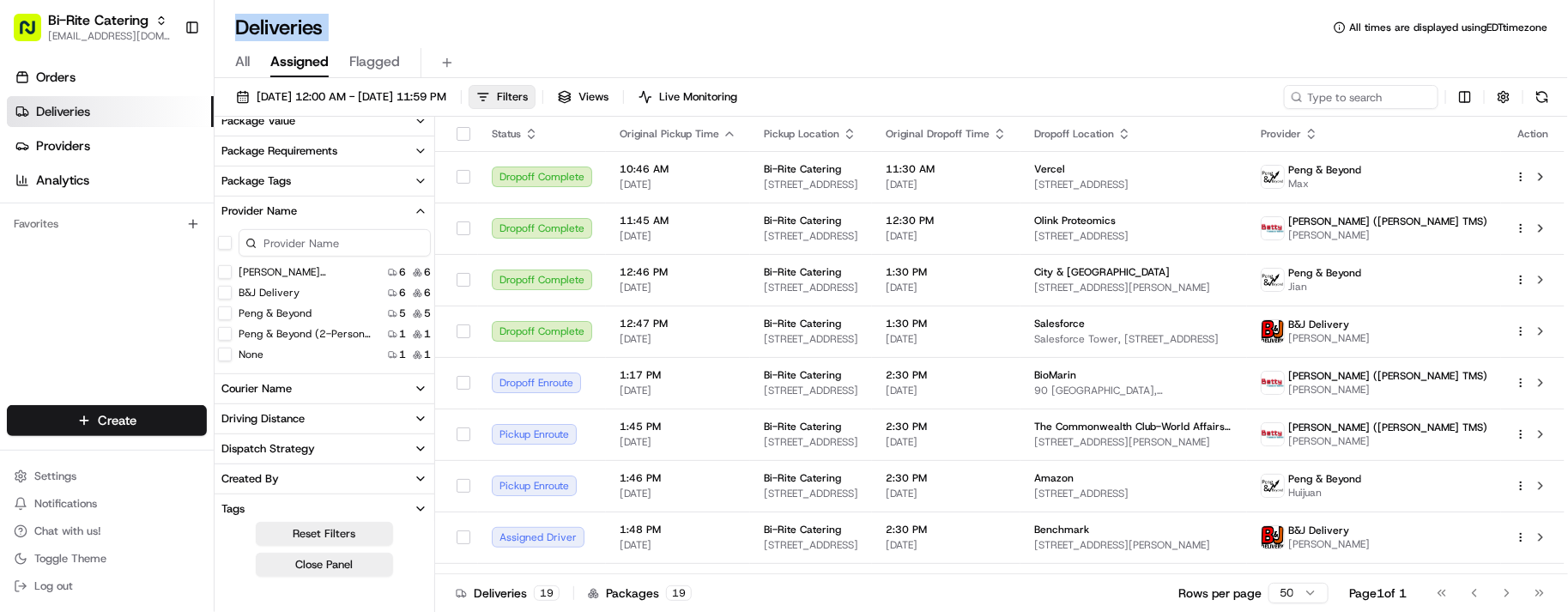 click on "Deliveries All times are displayed using  EDT  timezone All Assigned Flagged 07/15/2025 12:00 AM - 07/15/2025 11:59 PM Filters Views Live Monitoring Delivery Status Assigned Driver 10 10 Dropoff Complete 4 4 Pickup Enroute 2 2 Canceled 1 1 Dropoff Enroute 1 1 Pickup Arrived 1 1 Arrived At Facility 0 0 Awaiting Consignee Pickup 0 0 Awaiting Consignor Dropoff 0 0 Canceled By Auto Reassign 0 0 Canceled By Nash 0 0 Canceled By Provider 0 0 Contacting Provider 0 0 Created 0 0 Departed From Facility 0 0 Dispatch Failure 0 0 Dispatched To Provider 0 0 Dropoff Arrived 0 0 Expired 0 0 Failed 0 0 In Transit 0 0 Label Created 0 0 Manifested 0 0 Not Assigned Driver 0 0 Pickup Complete 0 0 Planned Selection 0 0 Return Arrived 0 0 Return In Progress 0 0 Returned 0 0 Returned To Store 0 0 Scheduled 0 0 Sent To Provider 0 0 Started 0 0 City State Country Package Value Package Requirements Package Tags Provider Name Betty (Nash TMS) 6 6 B&J Delivery 6 6 Peng & Beyond 5 5 Peng & Beyond (2-person team) 1 1 None 1 1 Courier Name" at bounding box center (891, 306) 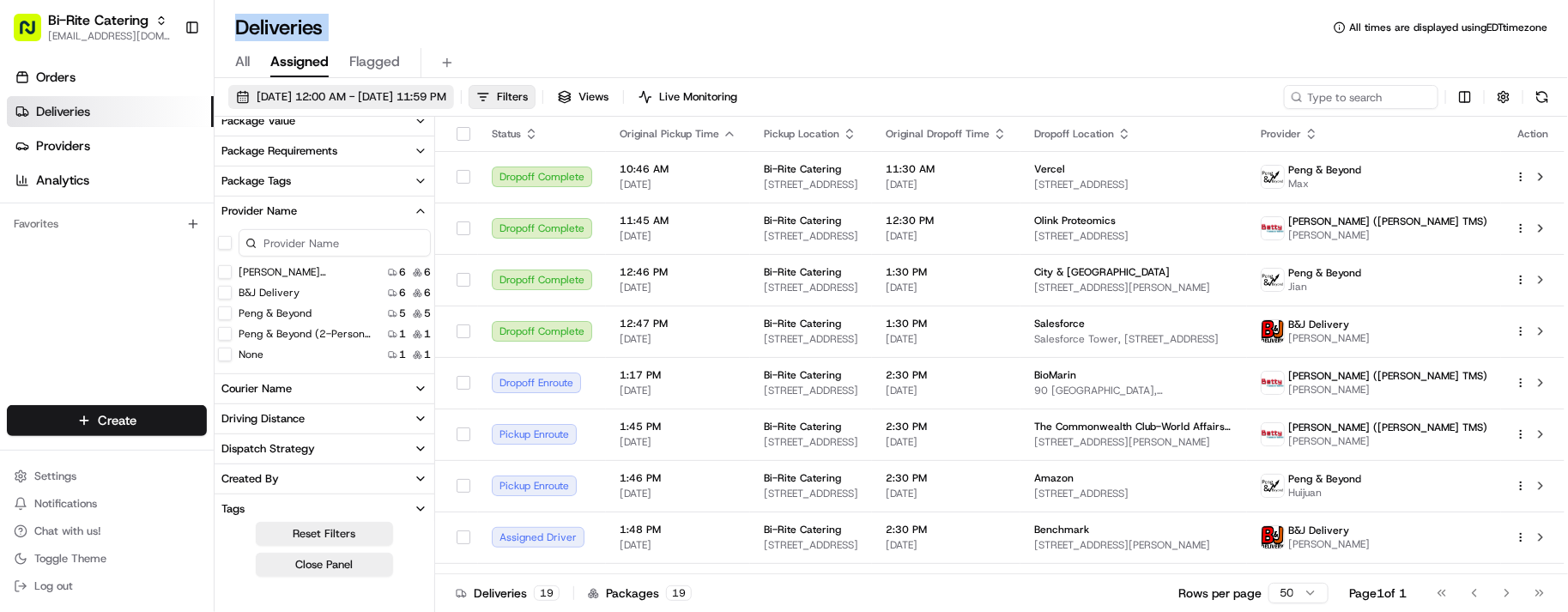 click on "07/15/2025 12:00 AM - 07/15/2025 11:59 PM" at bounding box center (341, 97) 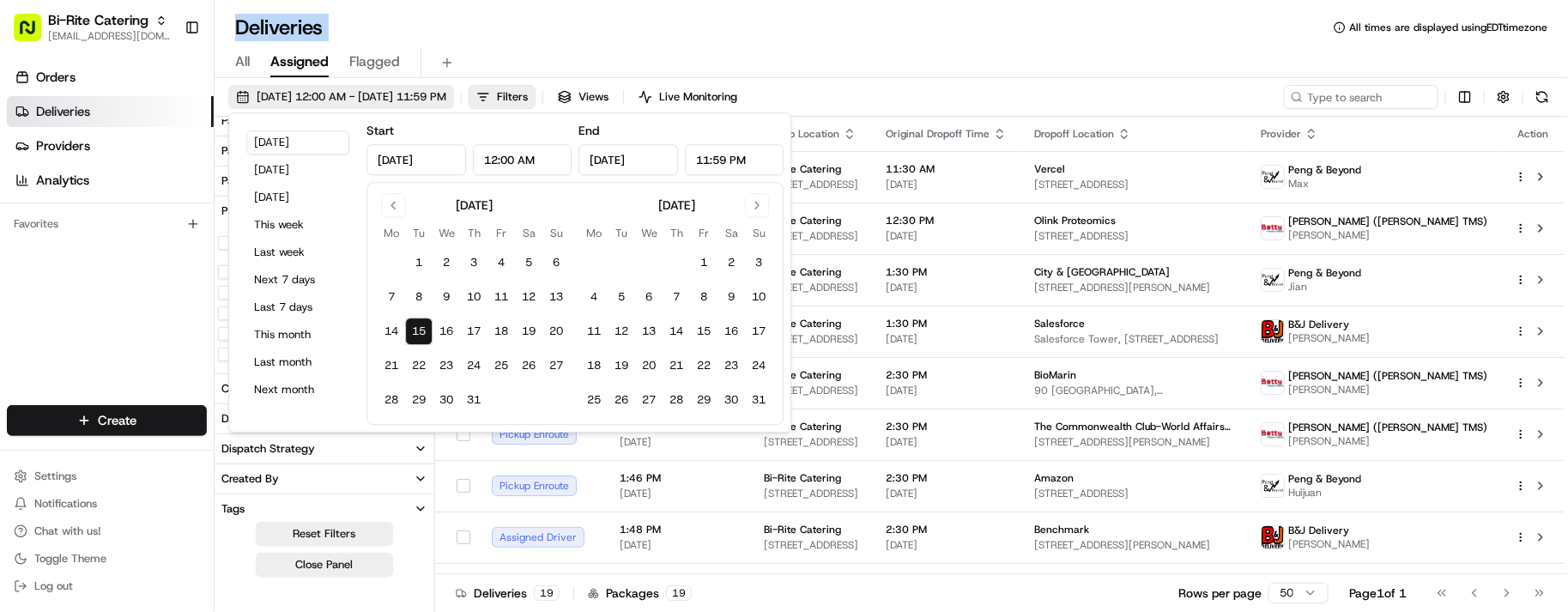 click on "07/15/2025 12:00 AM - 07/15/2025 11:59 PM" at bounding box center (351, 97) 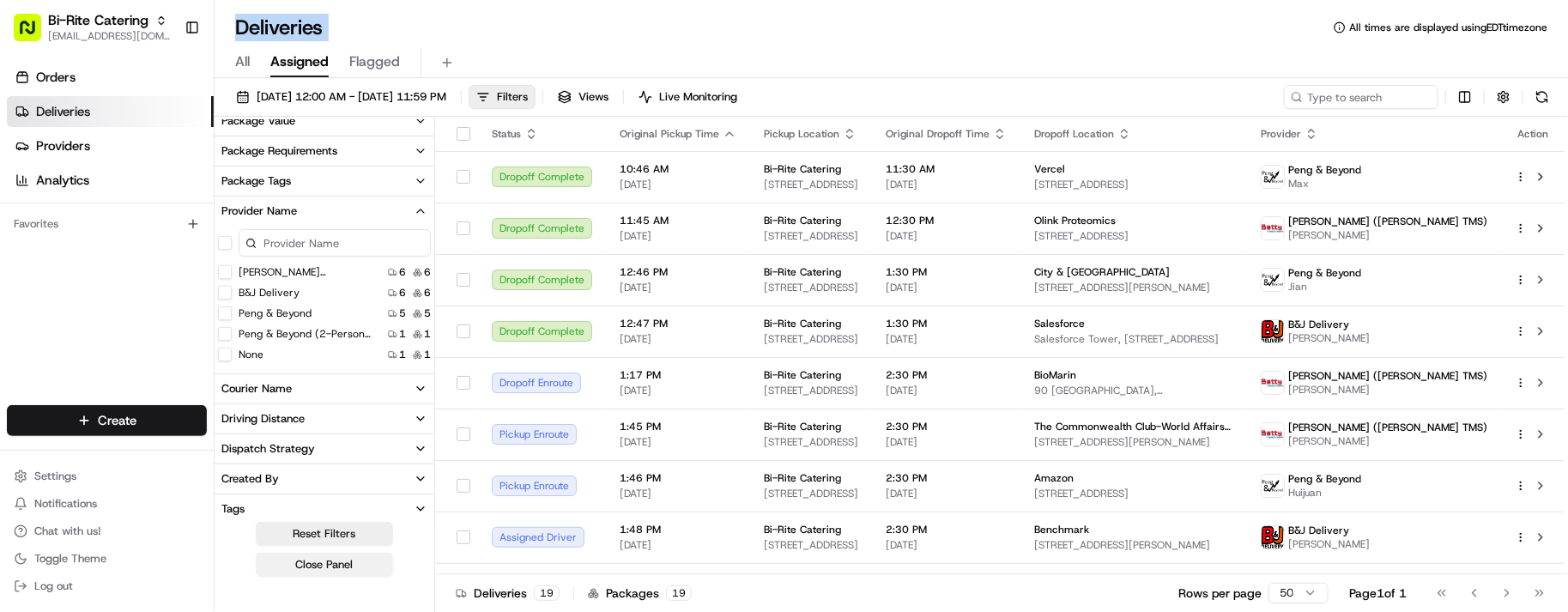 click on "Close Panel" at bounding box center (324, 565) 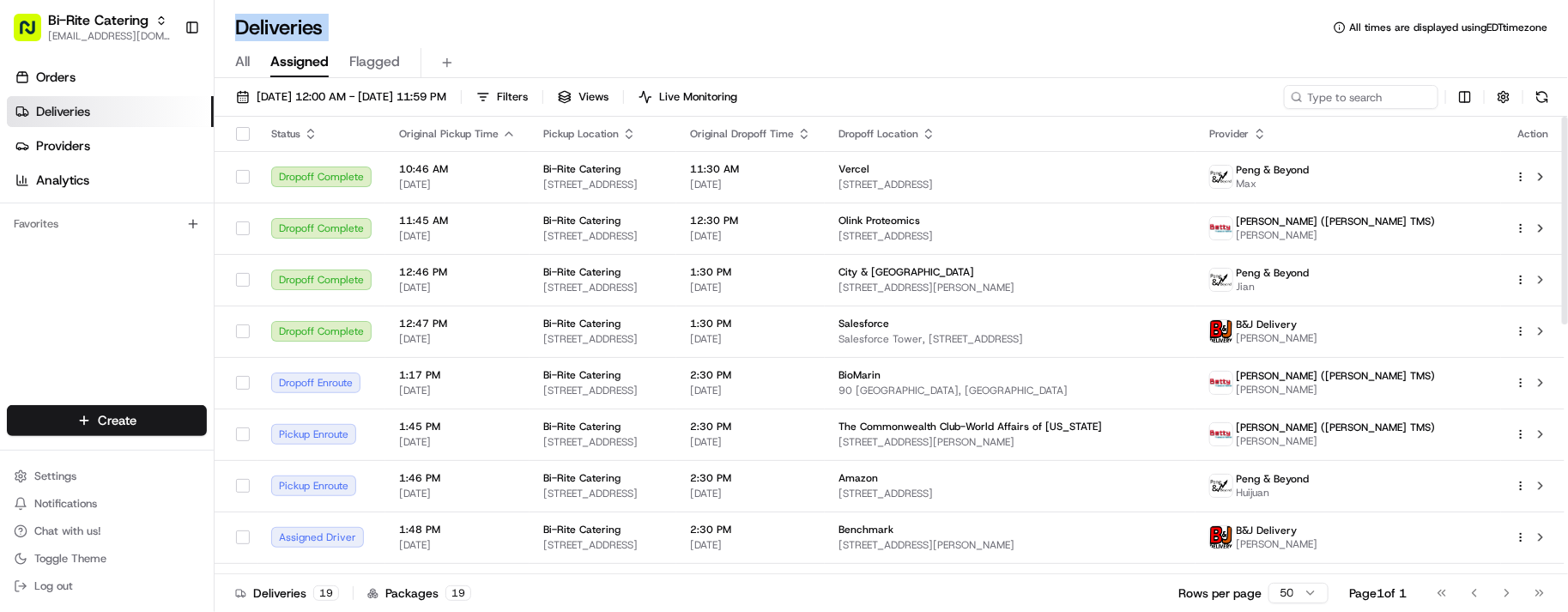 click on "Deliveries All times are displayed using  EDT  timezone All Assigned Flagged 07/15/2025 12:00 AM - 07/15/2025 11:59 PM Filters Views Live Monitoring Status Original Pickup Time Pickup Location Original Dropoff Time Dropoff Location Provider Action Dropoff Complete 10:46 AM 07/15/2025 Bi-Rite Catering 1970 Innes Ave, San Francisco, CA 94124, USA 11:30 AM 07/15/2025 Vercel 100 1st St Suite 150, San Francisco, CA 94105, USA Peng & Beyond Max Dropoff Complete 11:45 AM 07/15/2025 Bi-Rite Catering 1970 Innes Ave, San Francisco, CA 94124, USA 12:30 PM 07/15/2025 Olink Proteomics 161 Oyster Point Blvd, South San Francisco, CA 94080, USA Betty (Nash TMS) judy xu Dropoff Complete 12:46 PM 07/15/2025 Bi-Rite Catering 1970 Innes Ave, San Francisco, CA 94124, USA 1:30 PM 07/15/2025 City & County of San Francisco 401 Van Ness Ave #325, San Francisco, CA 94102, USA Peng & Beyond Jian Dropoff Complete 12:47 PM 07/15/2025 Bi-Rite Catering 1970 Innes Ave, San Francisco, CA 94124, USA 1:30 PM 07/15/2025 Salesforce B&J Delivery" at bounding box center [891, 306] 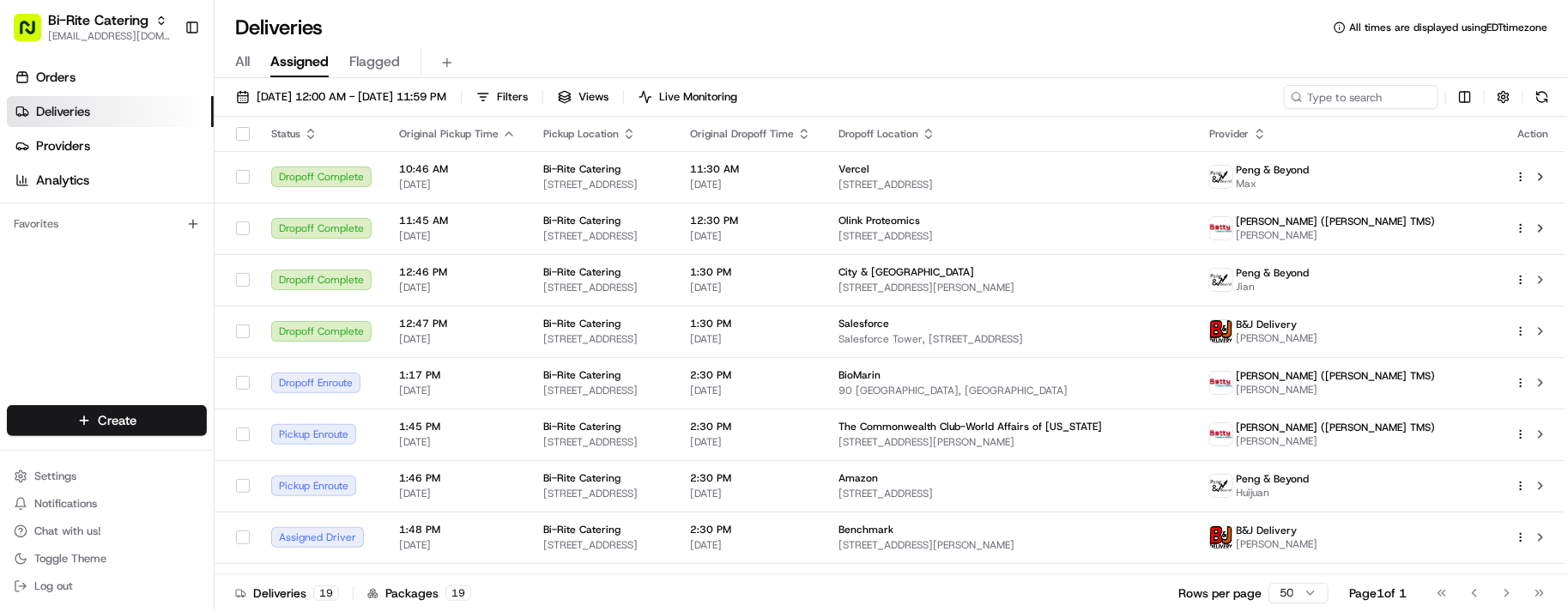 click on "Deliveries All times are displayed using  EDT  timezone" at bounding box center (891, 27) 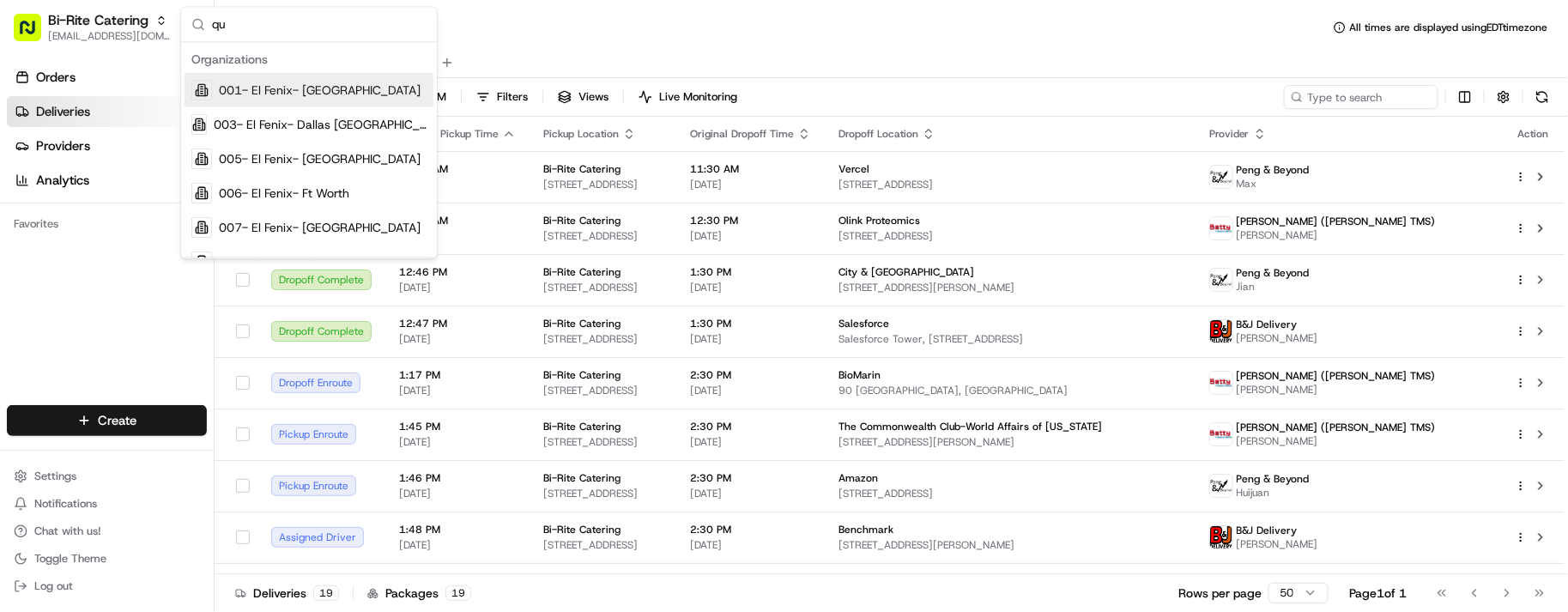 type on "qu" 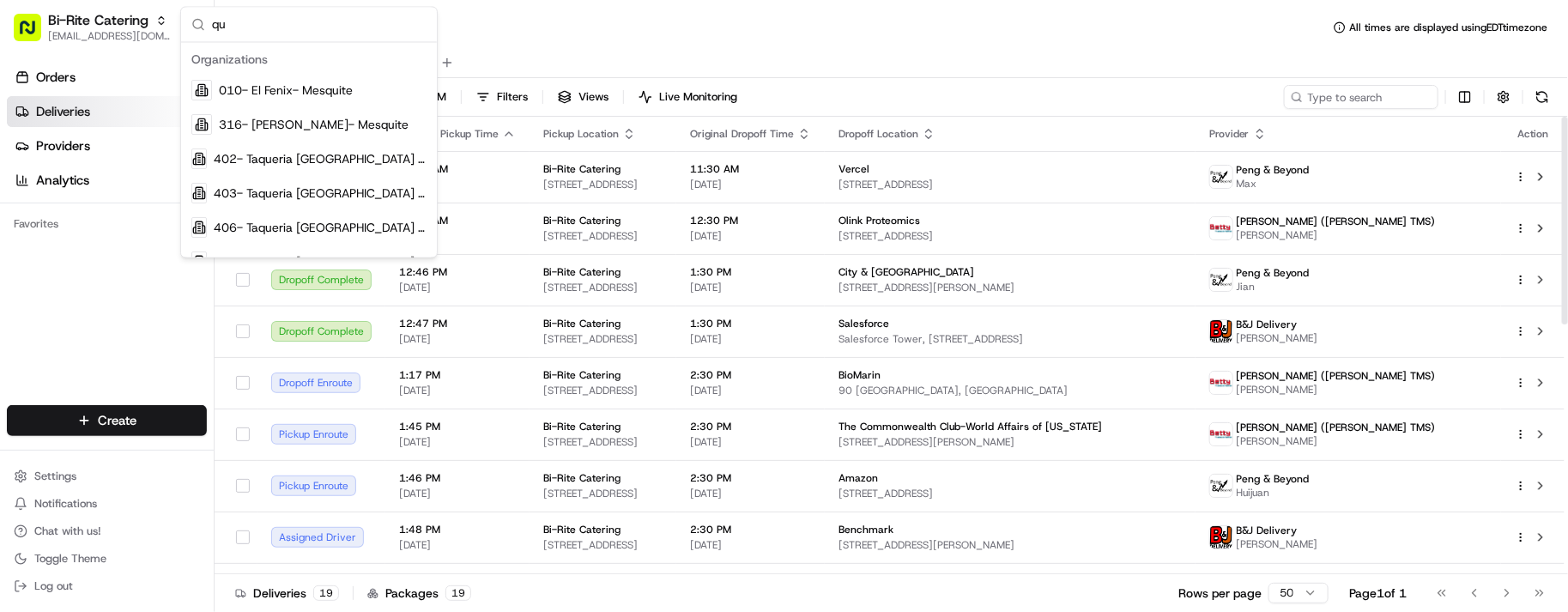 type 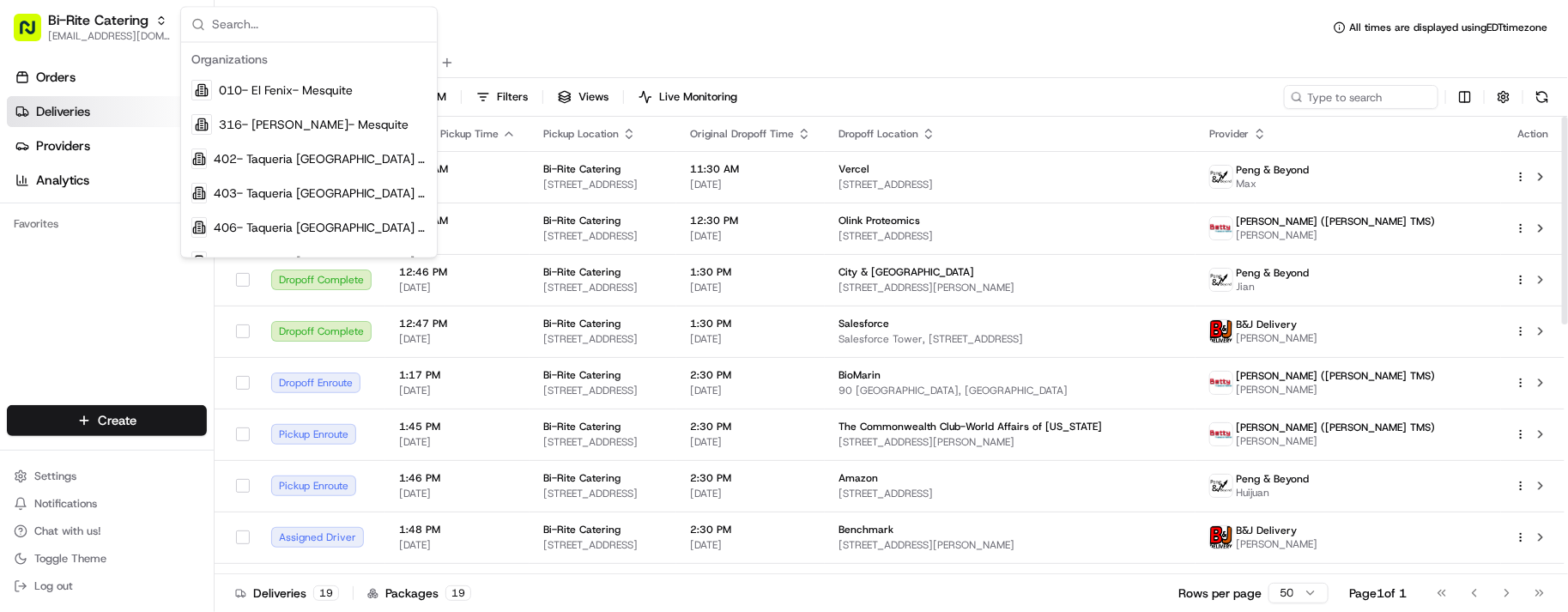 click on "All Assigned Flagged" at bounding box center [891, 63] 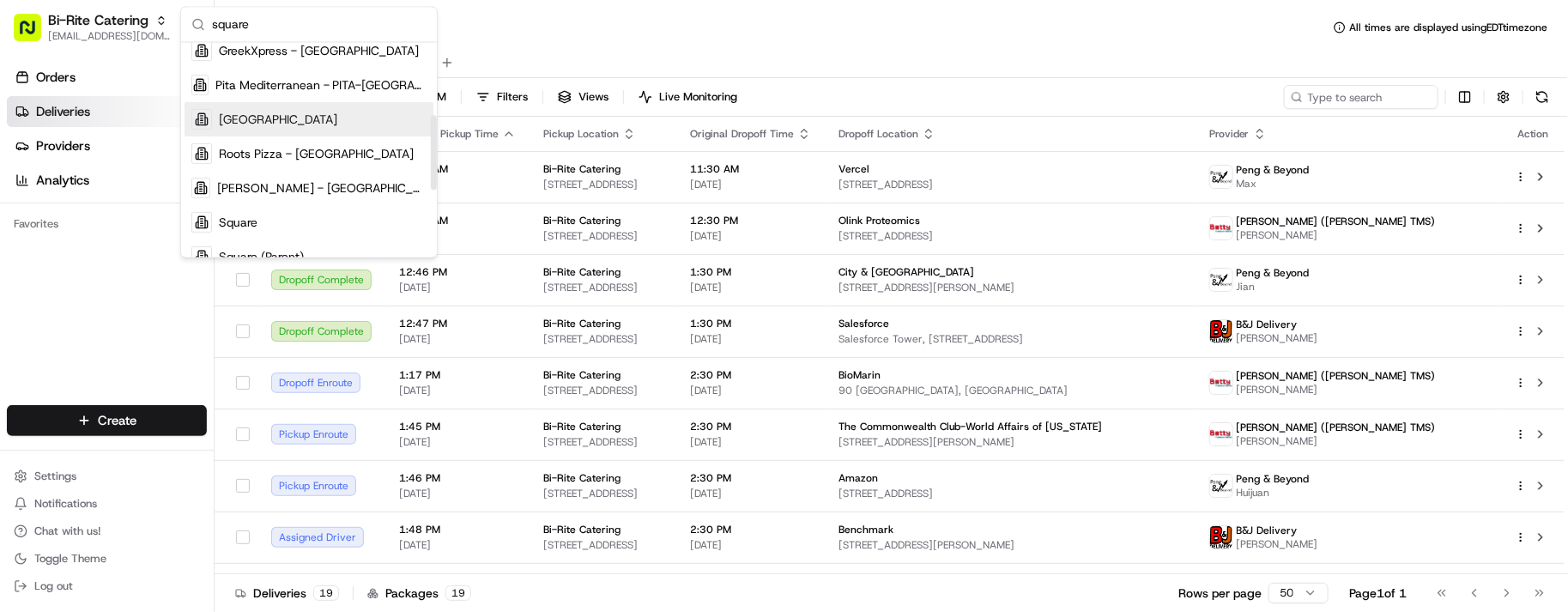 scroll, scrollTop: 215, scrollLeft: 0, axis: vertical 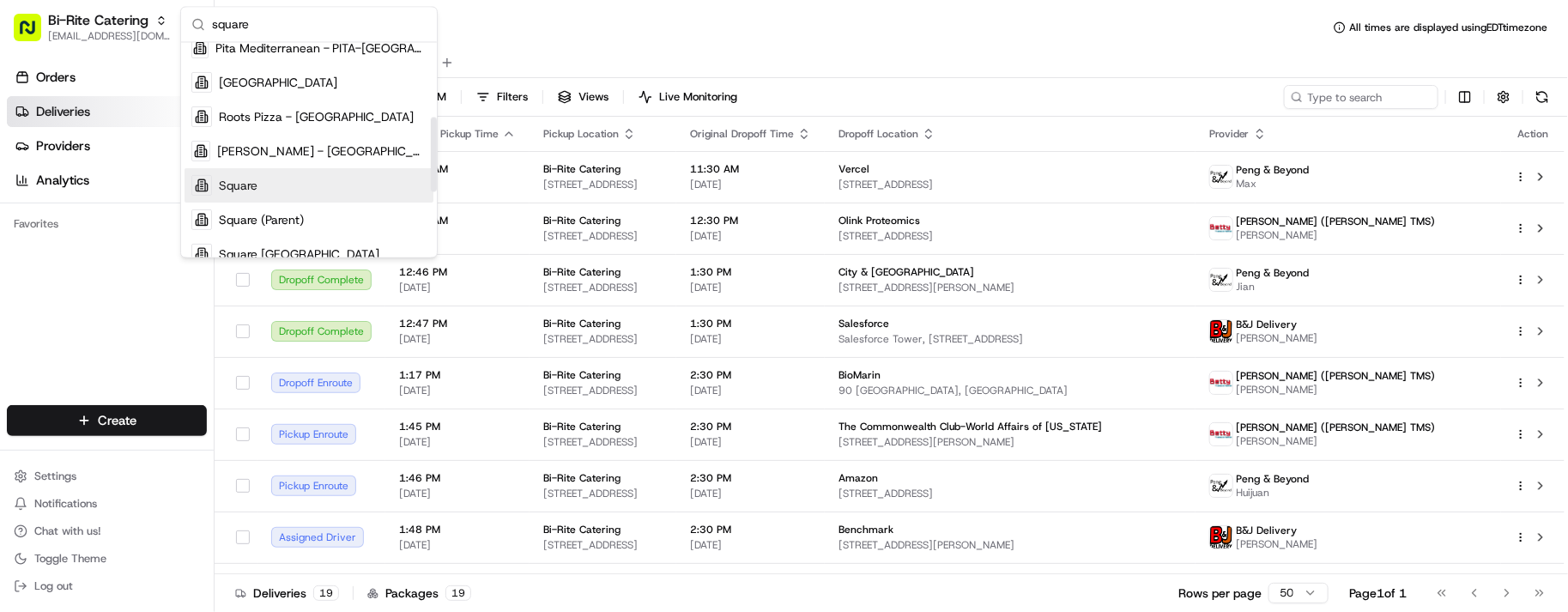 type on "square" 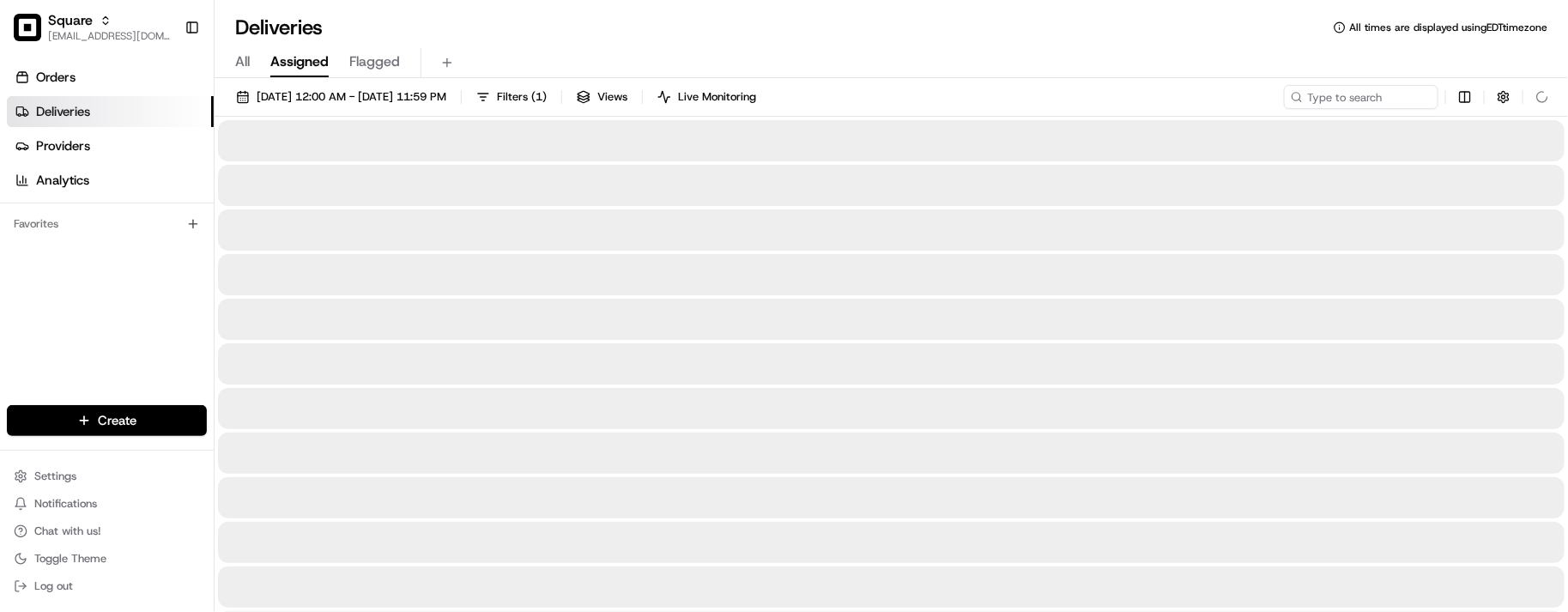 drag, startPoint x: 585, startPoint y: 43, endPoint x: 563, endPoint y: 47, distance: 22.36068 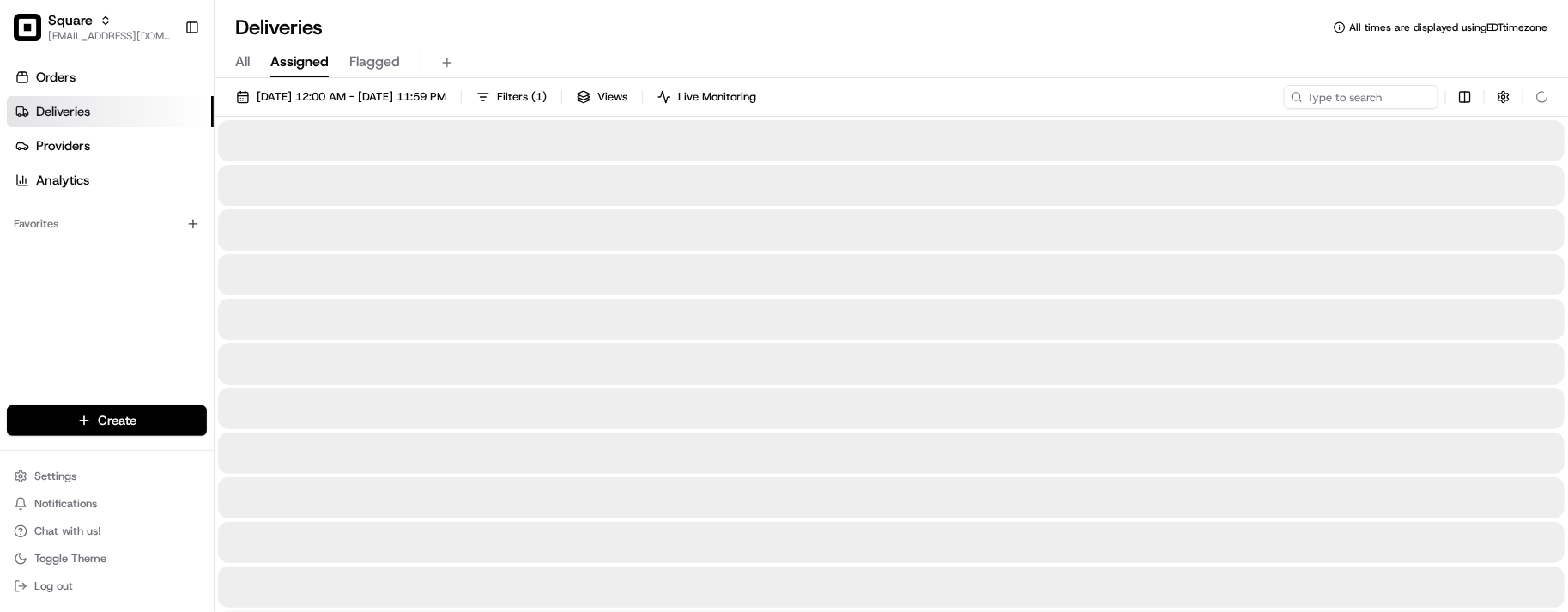 click on "All Assigned Flagged" at bounding box center (891, 59) 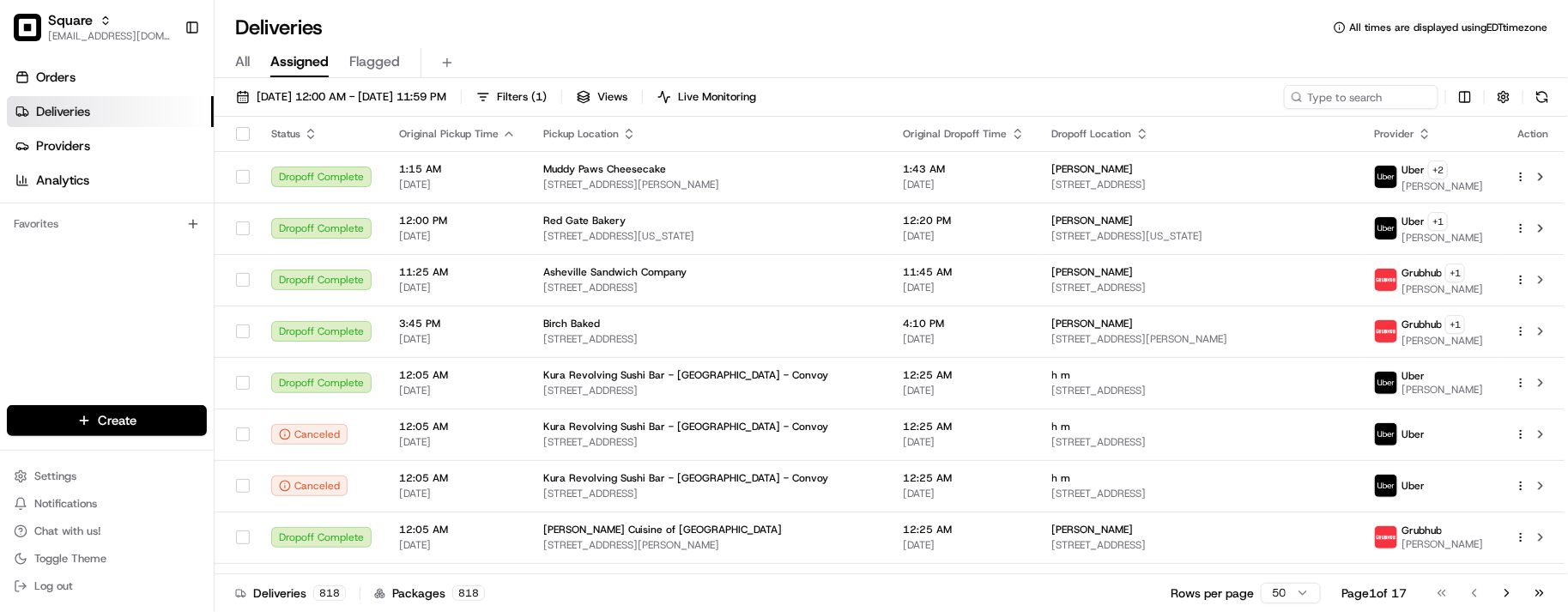 click on "Orders Deliveries Providers Analytics Favorites" at bounding box center (106, 237) 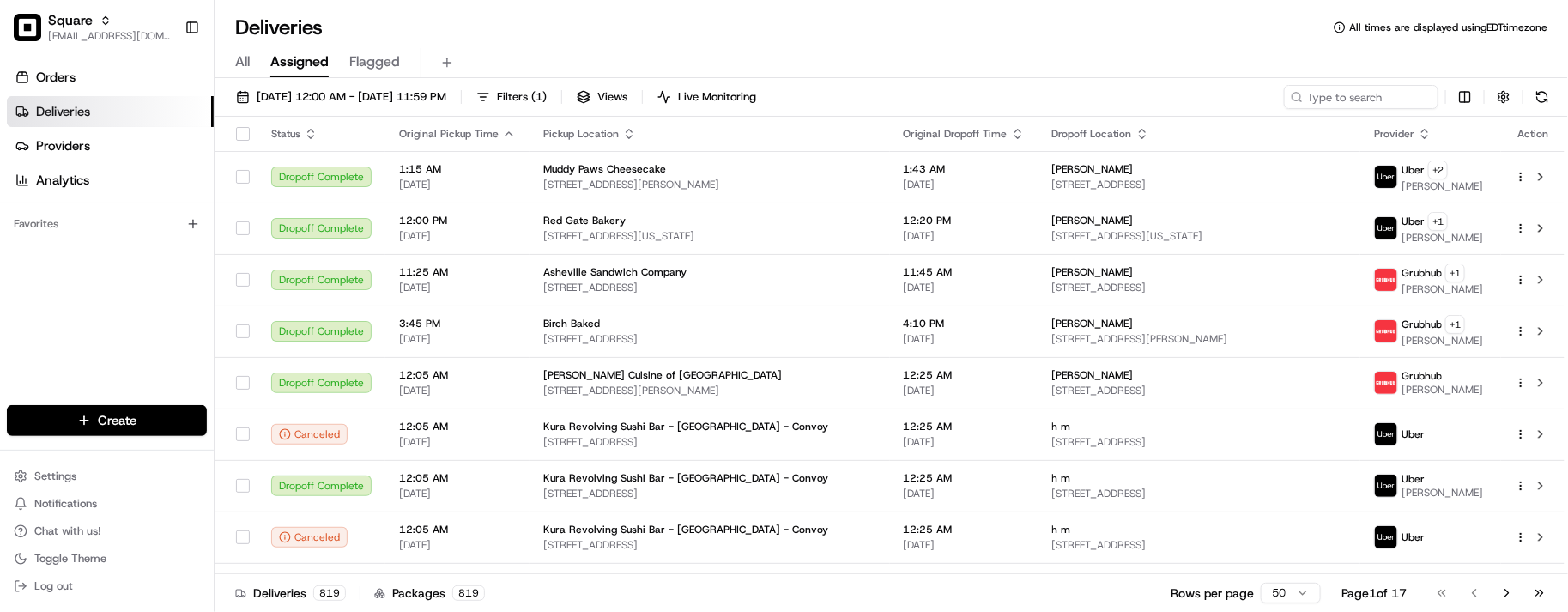 click on "Deliveries All times are displayed using  EDT  timezone All Assigned Flagged 07/15/2025 12:00 AM - 07/15/2025 11:59 PM Filters ( 1 ) Views Live Monitoring Status Original Pickup Time Pickup Location Original Dropoff Time Dropoff Location Provider Action Dropoff Complete 1:15 AM 07/09/2025 Muddy Paws Cheesecake 3359 Gorham Ave, St Louis Park, MN 55426, USA 1:43 AM 07/09/2025 Seth Gupton 3120 E 45th St, Minneapolis, MN 55406, USA Uber + 2 EFRAIN C. Dropoff Complete 12:00 PM 07/11/2025 Red Gate Bakery 68 E 1st St, New York, NY 10003, USA 12:20 PM 07/11/2025 Shaun Witten 5 Union Square W, New York, NY 10003, USA Uber + 1 GUOLIANG C. Dropoff Complete 11:25 AM 07/14/2025 Asheville Sandwich Company 330 Rockwood Rd unit 103, Arden, NC 28704, USA 11:45 AM 07/14/2025 Marty Moran 360 Rockwood Rd, Arden, NC 28704, USA Grubhub + 1 Joshua Dropoff Complete 3:45 PM 07/14/2025 Birch Baked 203 River St, Troy, NY 12180, USA 4:10 PM 07/14/2025 Katrina Baker 133 Fonda Rd, Waterford, NY 12188, USA Grubhub + 1 joe Dropoff Complete" at bounding box center (891, 306) 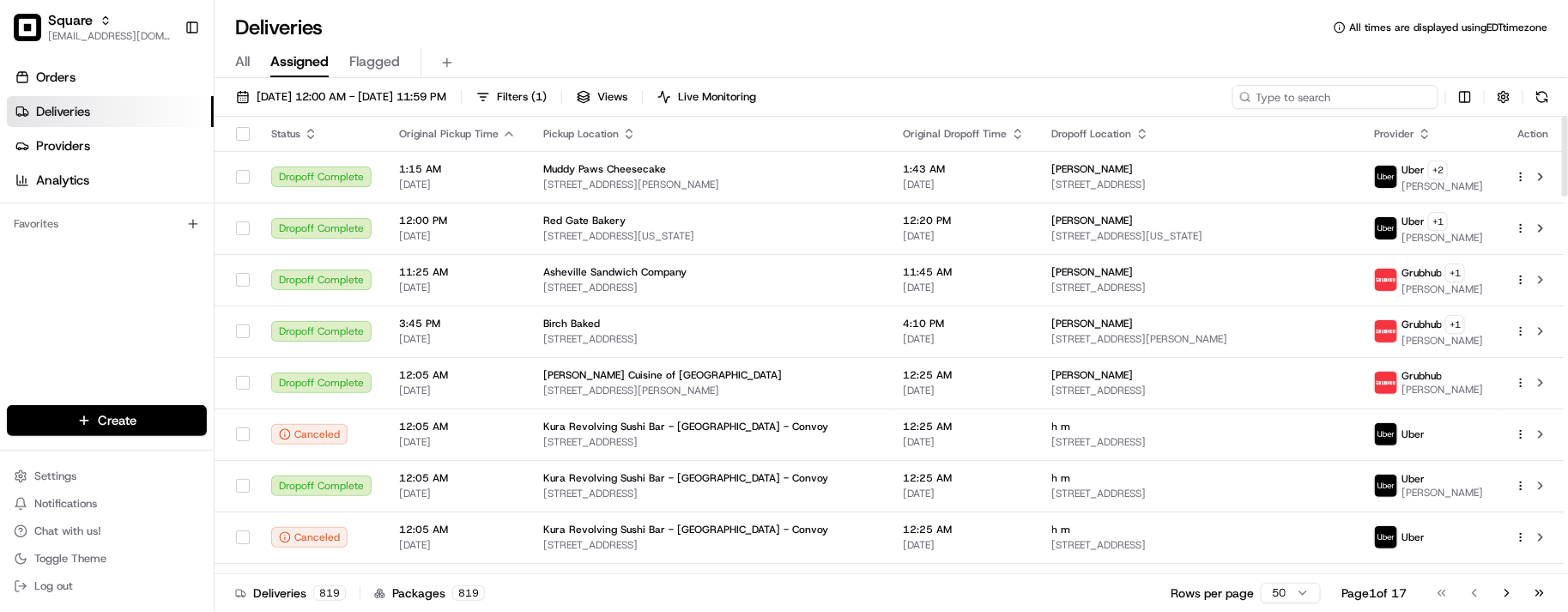 click at bounding box center [1335, 97] 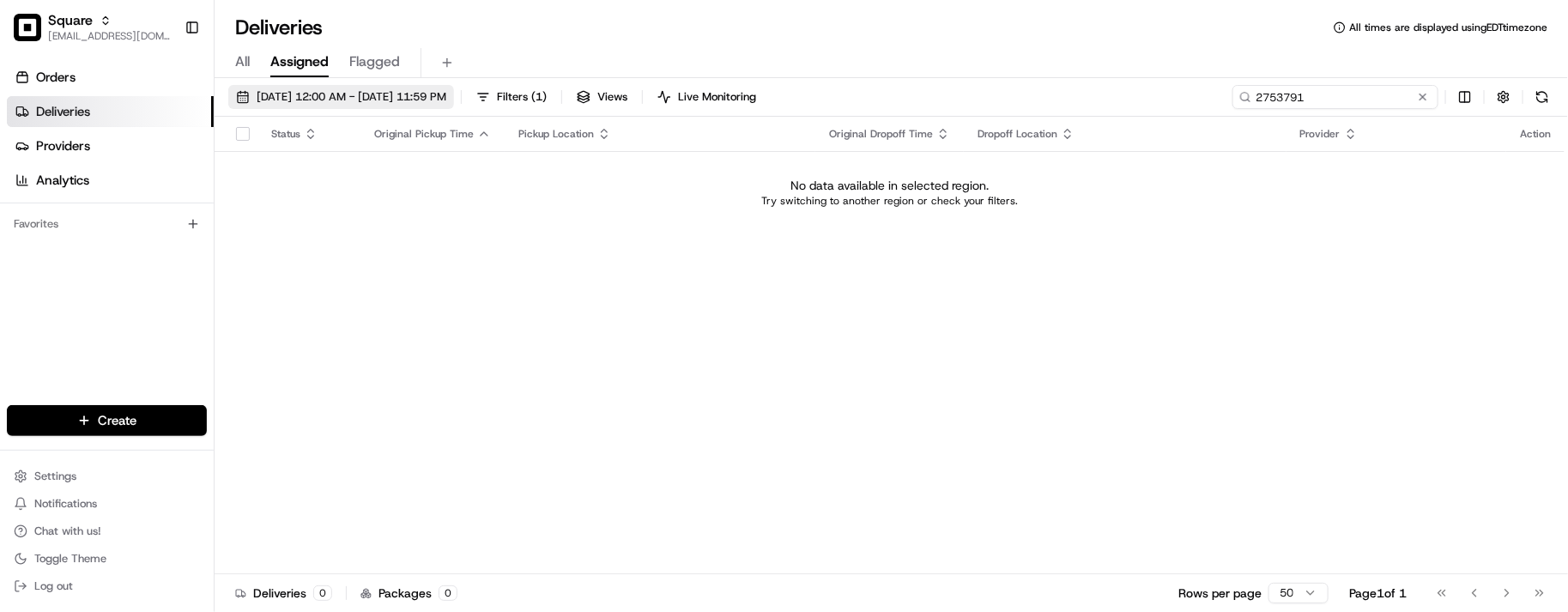 type on "2753791" 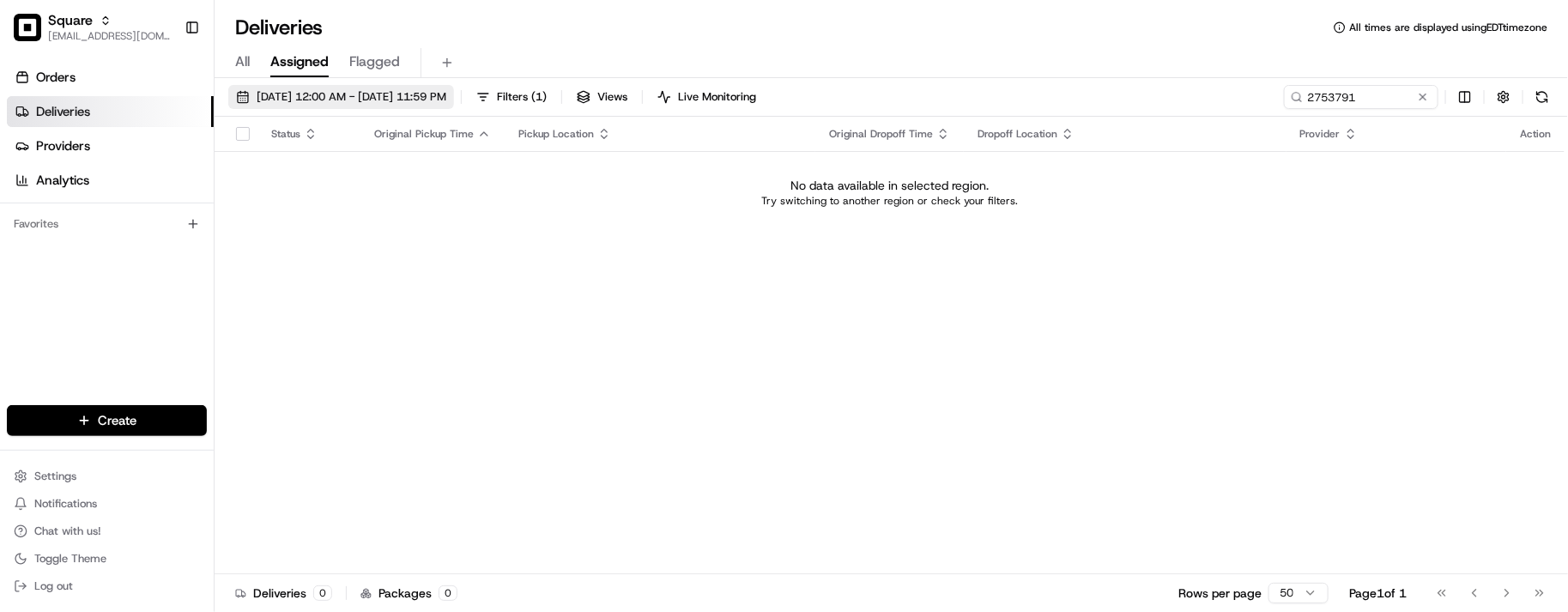 click on "07/15/2025 12:00 AM - 07/15/2025 11:59 PM" at bounding box center (351, 97) 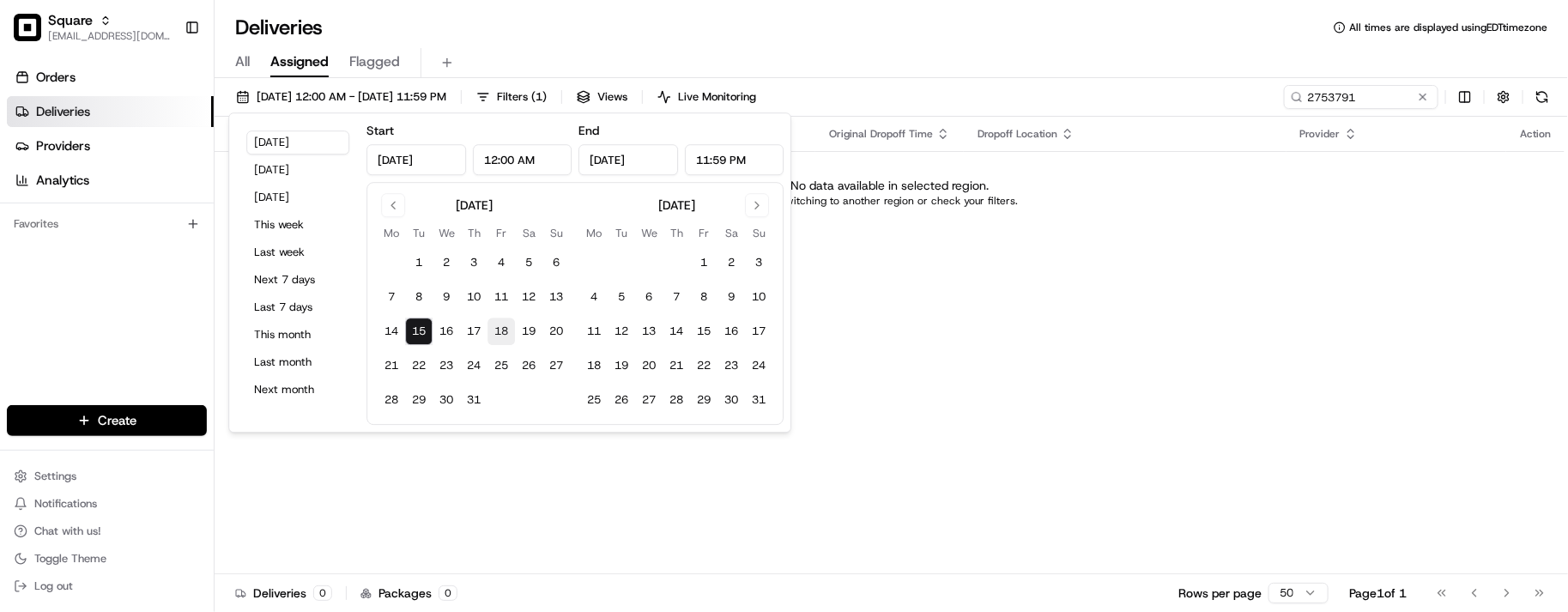 click on "18" at bounding box center (501, 331) 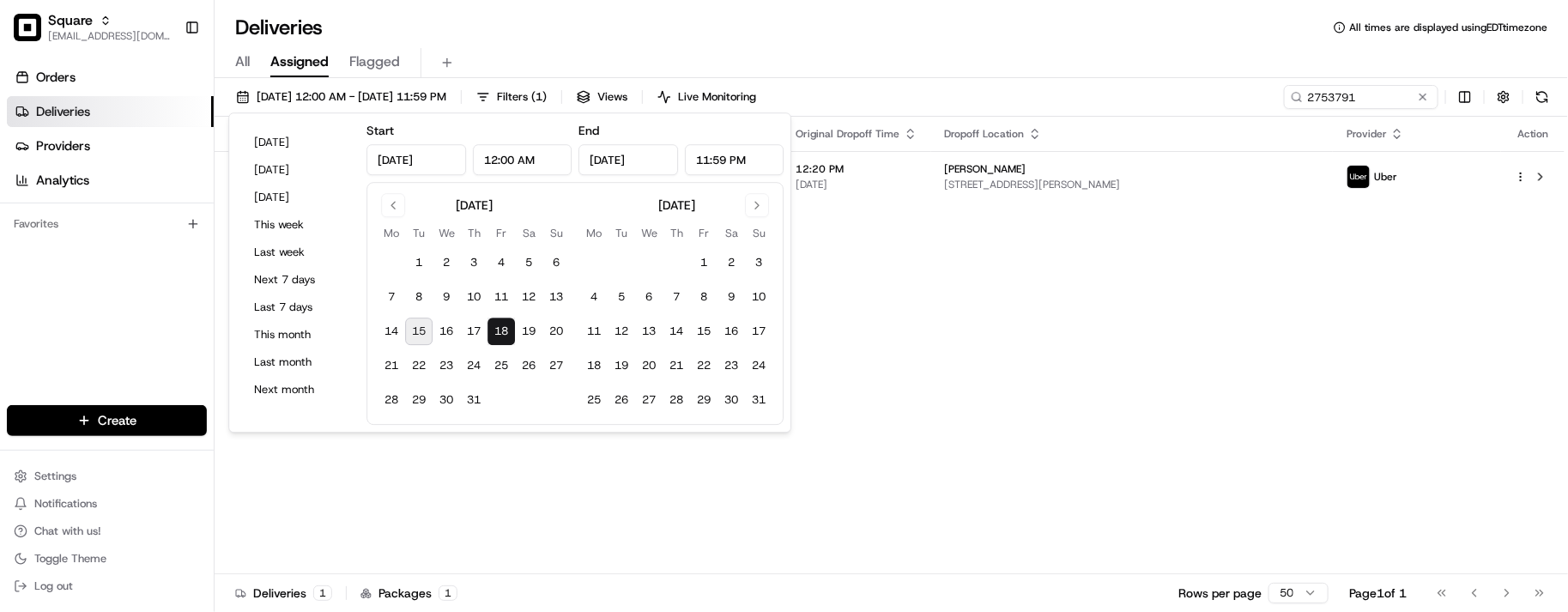 click on "Deliveries All times are displayed using  EDT  timezone All Assigned Flagged 07/18/2025 12:00 AM - 07/18/2025 11:59 PM Filters ( 1 ) Views Live Monitoring 2753791 Status Original Pickup Time Pickup Location Original Dropoff Time Dropoff Location Provider Action Not Assigned Driver 11:55 AM 07/18/2025 Geno D's Pizza 224 E 7th St, Charlotte, NC 28202, USA 12:20 PM 07/18/2025 kathleen alsobrooks 310 Dalton Ave, Charlotte, NC 28206, USA Uber Deliveries 1 Packages 1 Rows per page 50 Page  1  of   1 Go to first page Go to previous page Go to next page Go to last page" at bounding box center [891, 306] 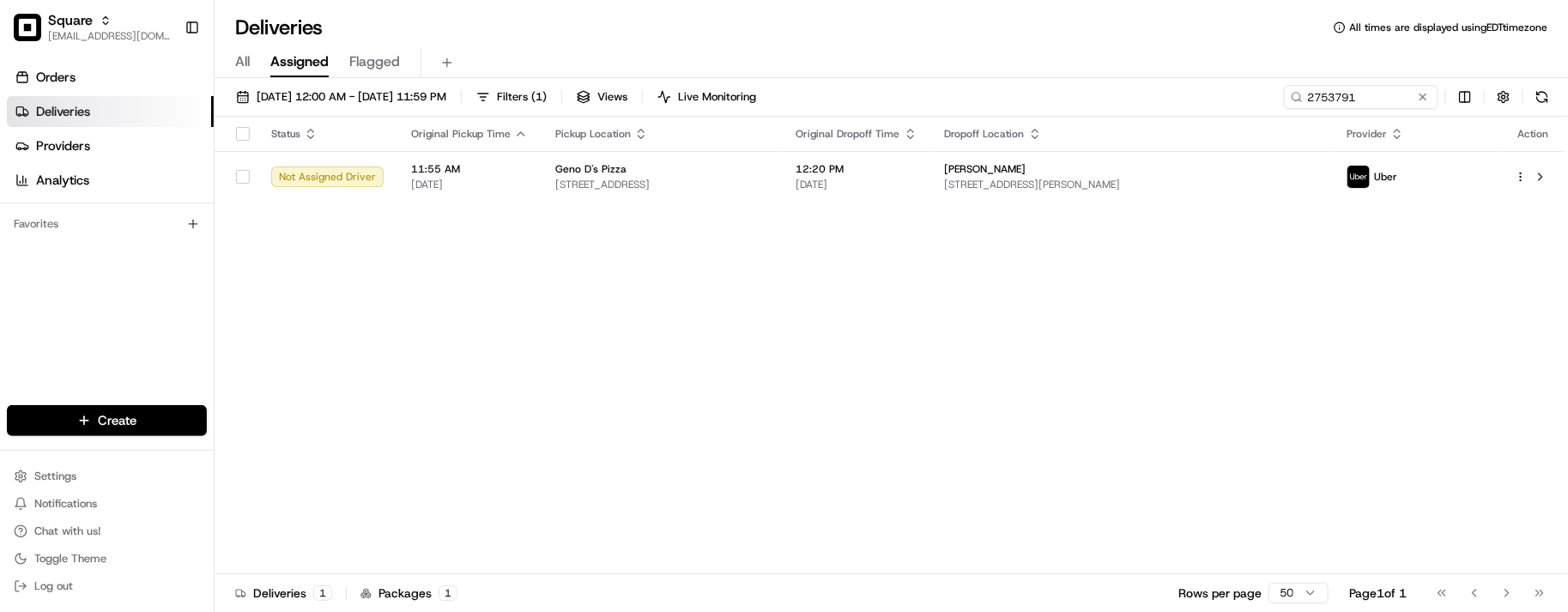 click on "Status Original Pickup Time Pickup Location Original Dropoff Time Dropoff Location Provider Action Not Assigned Driver 11:55 AM 07/18/2025 Geno D's Pizza 224 E 7th St, Charlotte, NC 28202, USA 12:20 PM 07/18/2025 kathleen alsobrooks 310 Dalton Ave, Charlotte, NC 28206, USA Uber" at bounding box center [889, 345] 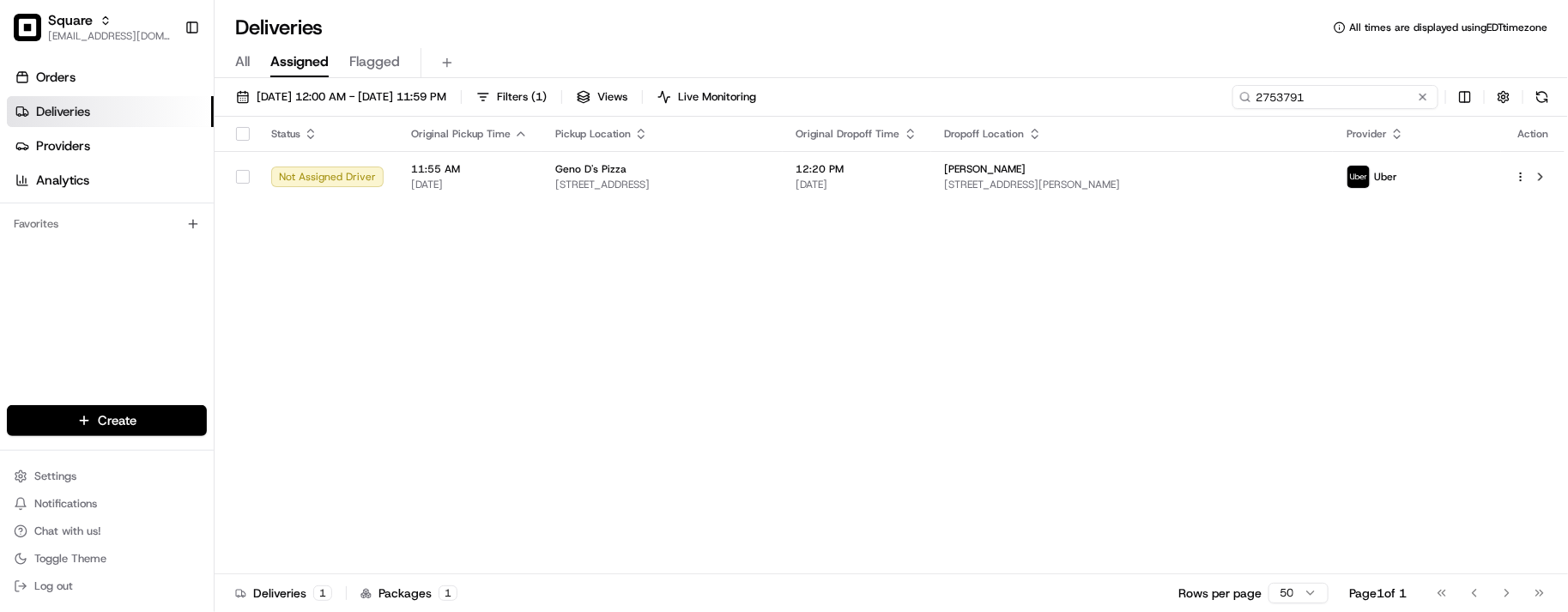 click on "2753791" at bounding box center (1335, 97) 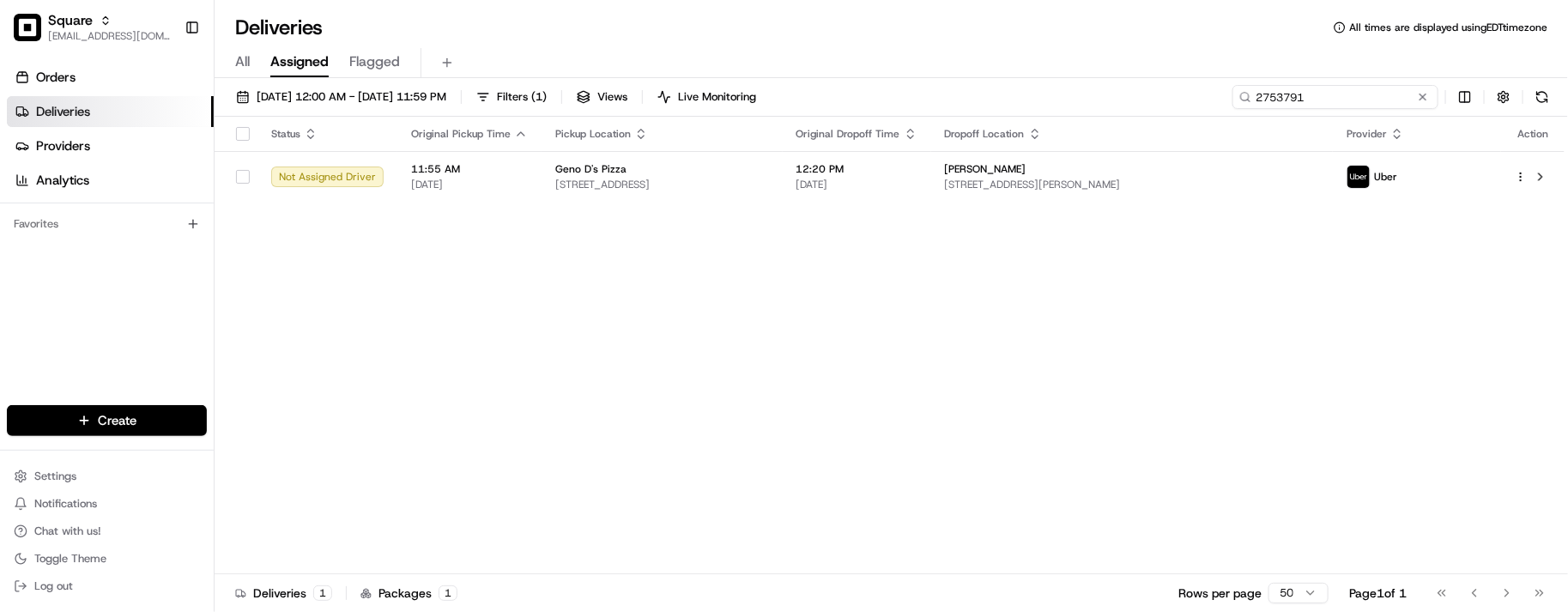 click on "2753791" at bounding box center [1335, 97] 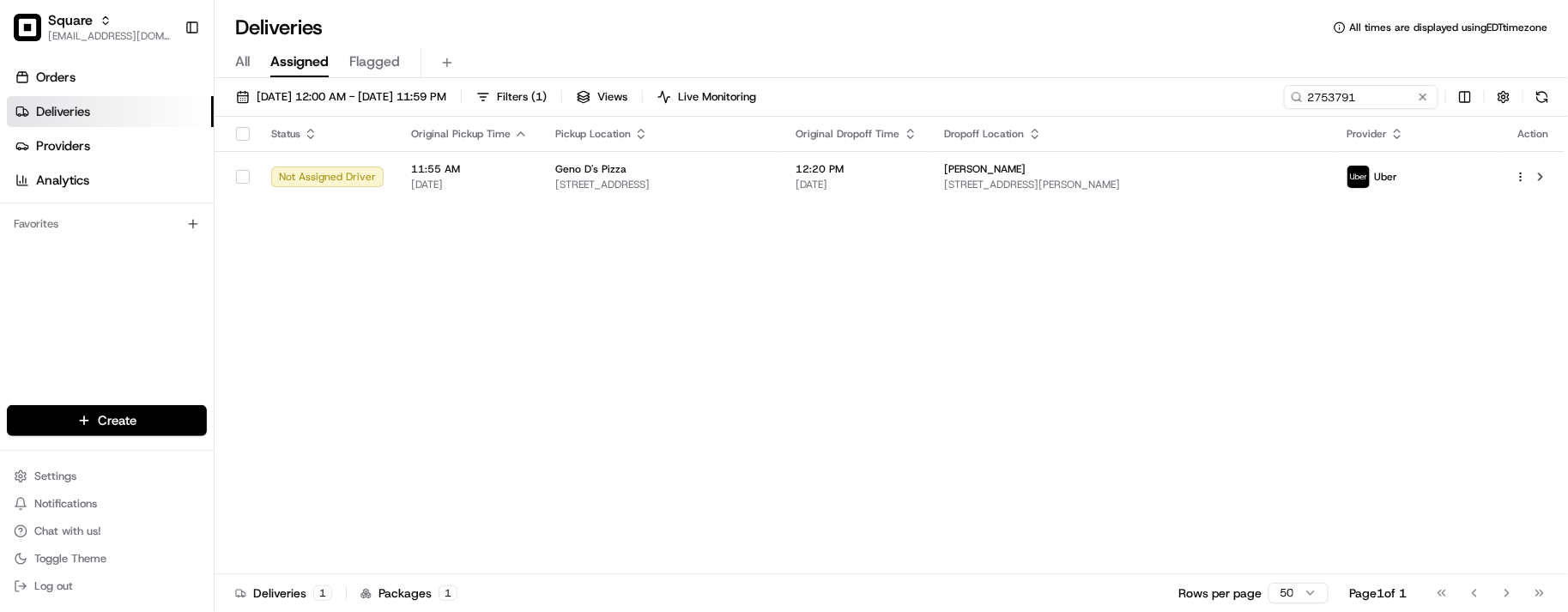 click on "Status Original Pickup Time Pickup Location Original Dropoff Time Dropoff Location Provider Action Not Assigned Driver 11:55 AM 07/18/2025 Geno D's Pizza 224 E 7th St, Charlotte, NC 28202, USA 12:20 PM 07/18/2025 kathleen alsobrooks 310 Dalton Ave, Charlotte, NC 28206, USA Uber" at bounding box center [889, 345] 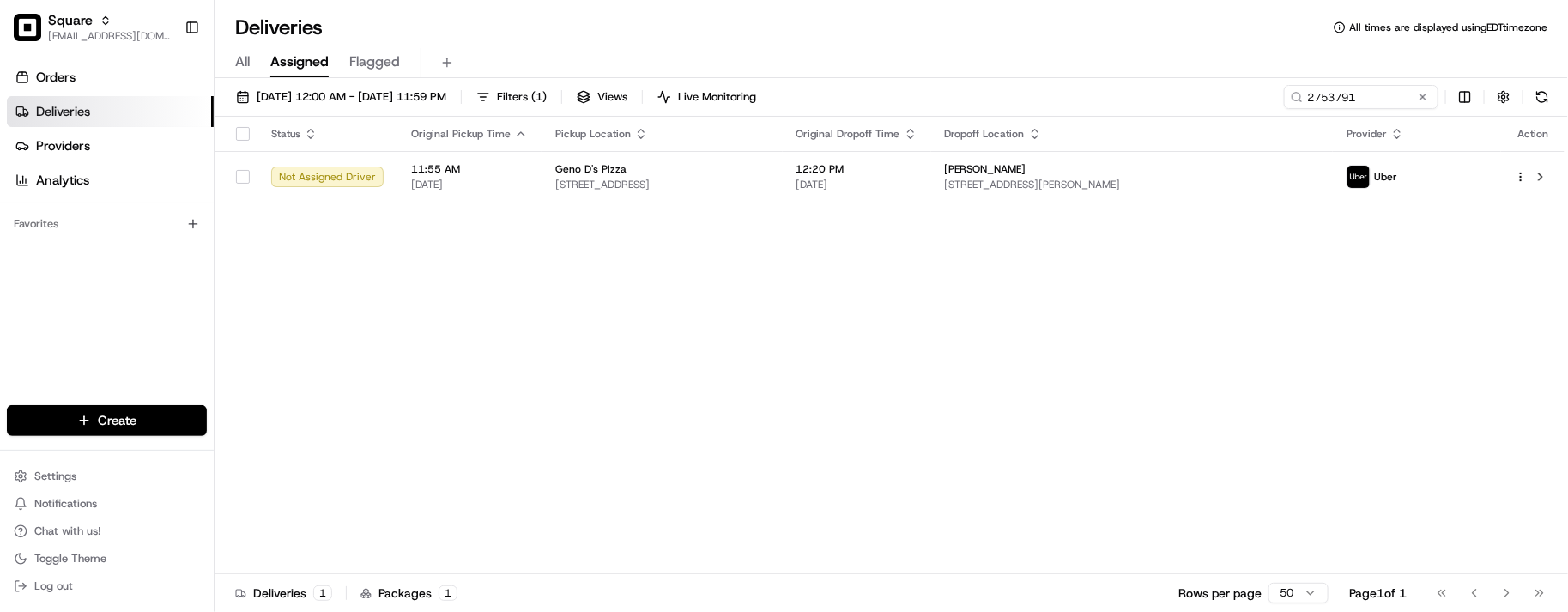 click on "Status Original Pickup Time Pickup Location Original Dropoff Time Dropoff Location Provider Action Not Assigned Driver 11:55 AM 07/18/2025 Geno D's Pizza 224 E 7th St, Charlotte, NC 28202, USA 12:20 PM 07/18/2025 kathleen alsobrooks 310 Dalton Ave, Charlotte, NC 28206, USA Uber" at bounding box center [889, 345] 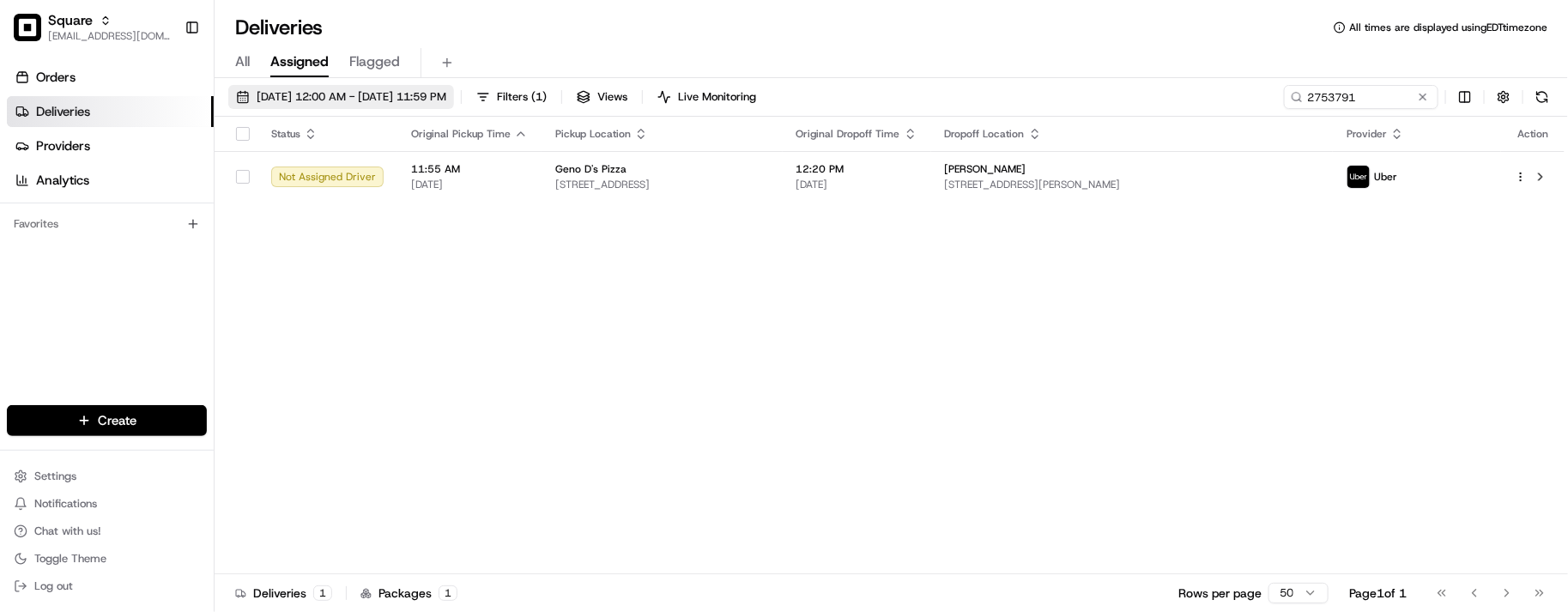 click on "07/18/2025 12:00 AM - 07/18/2025 11:59 PM" at bounding box center (341, 97) 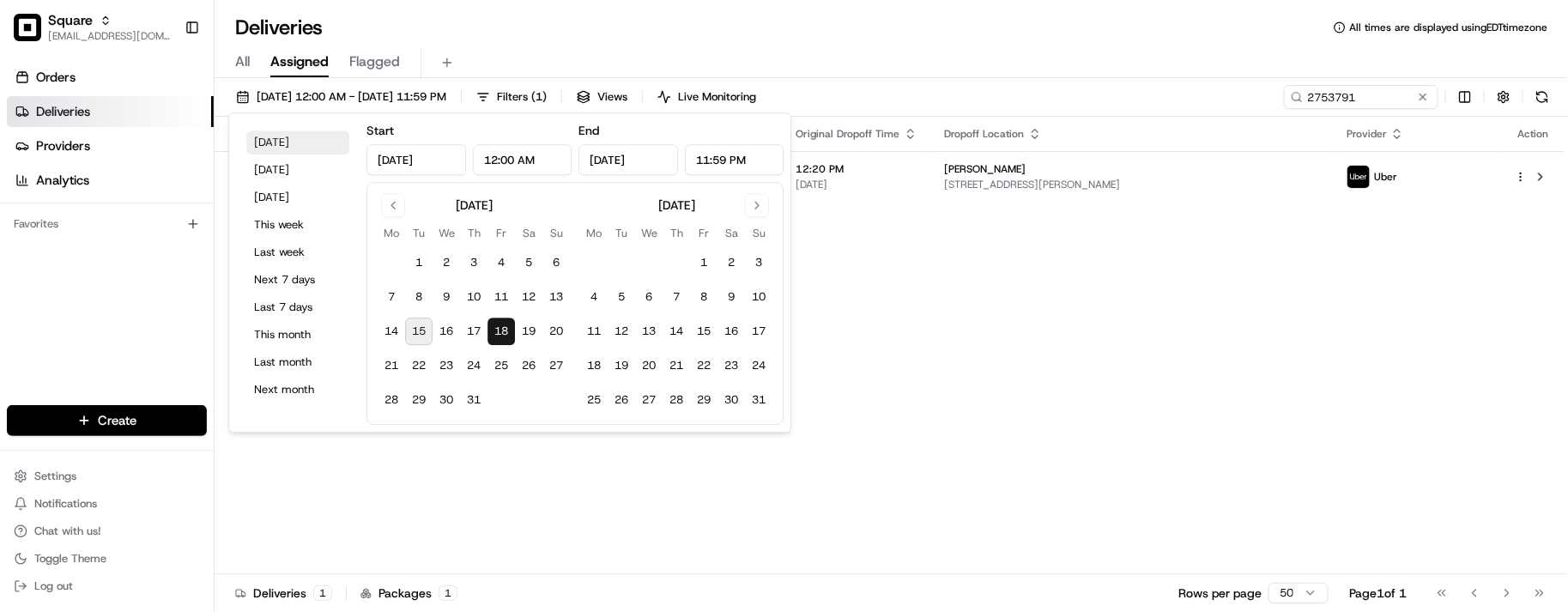click on "Today" at bounding box center [298, 142] 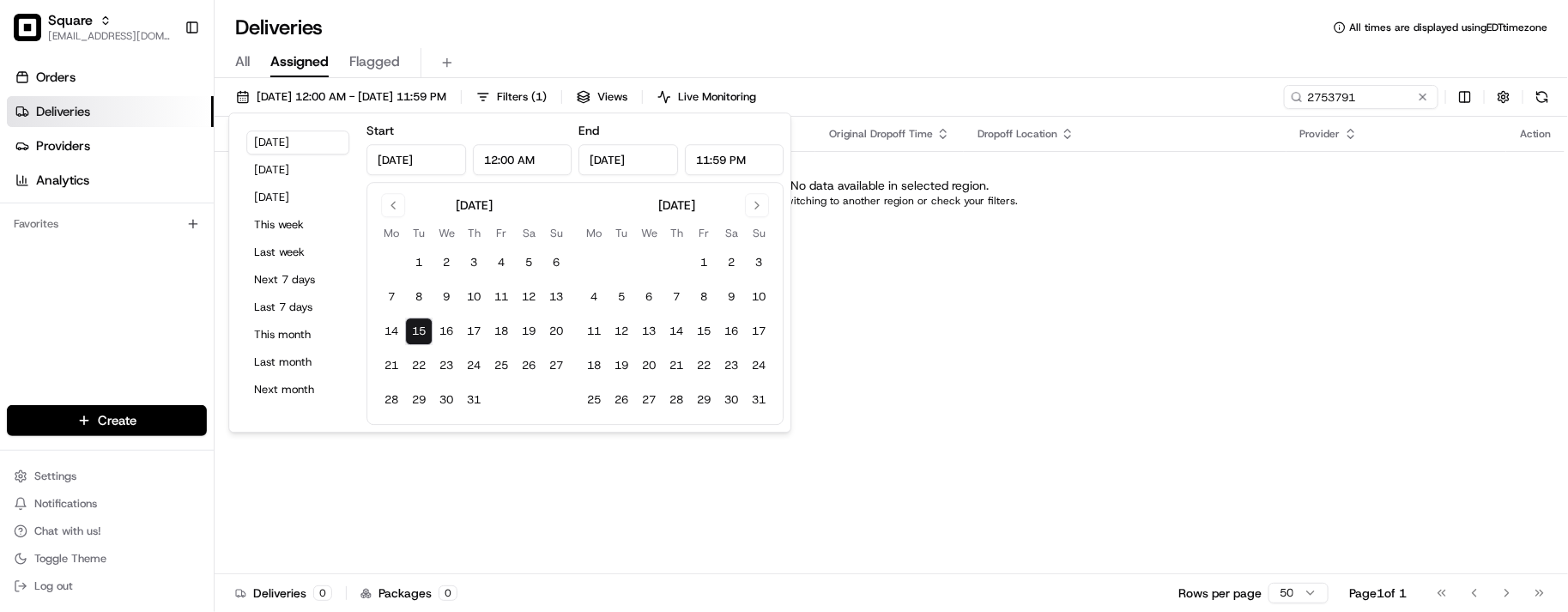 drag, startPoint x: 820, startPoint y: 66, endPoint x: 848, endPoint y: 64, distance: 28.07134 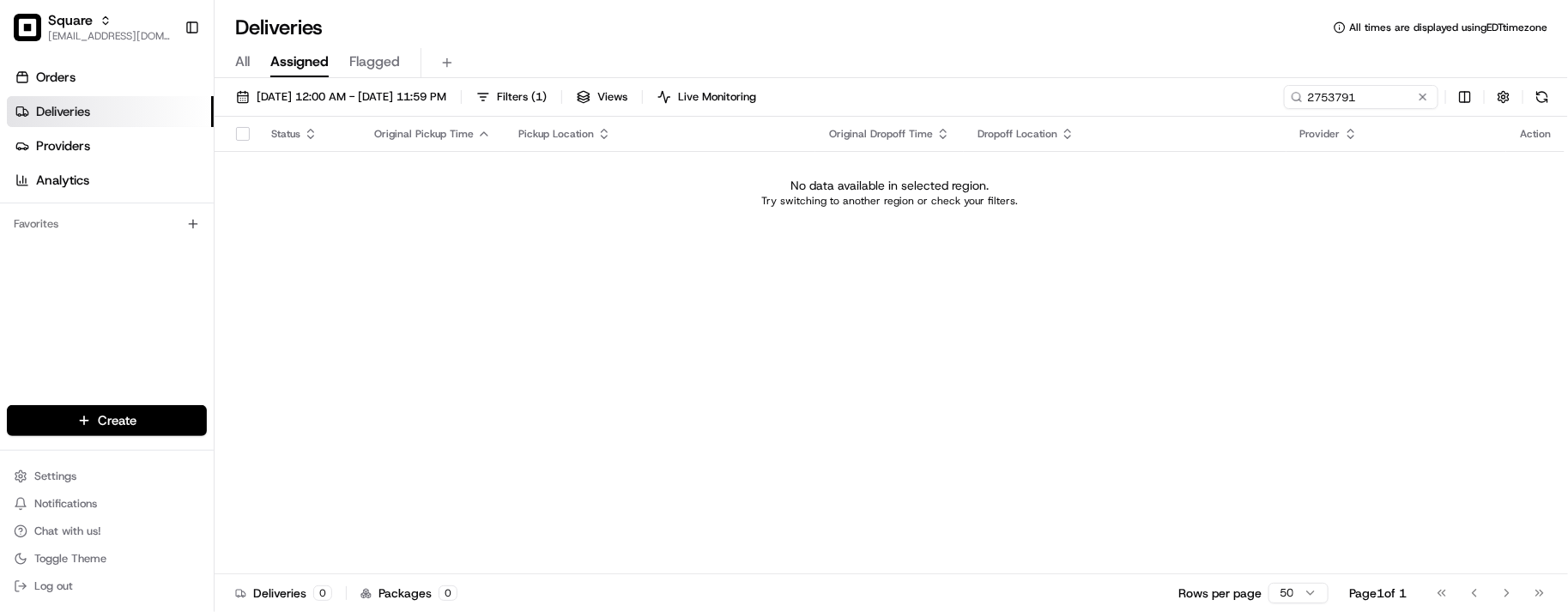 click at bounding box center [1423, 97] 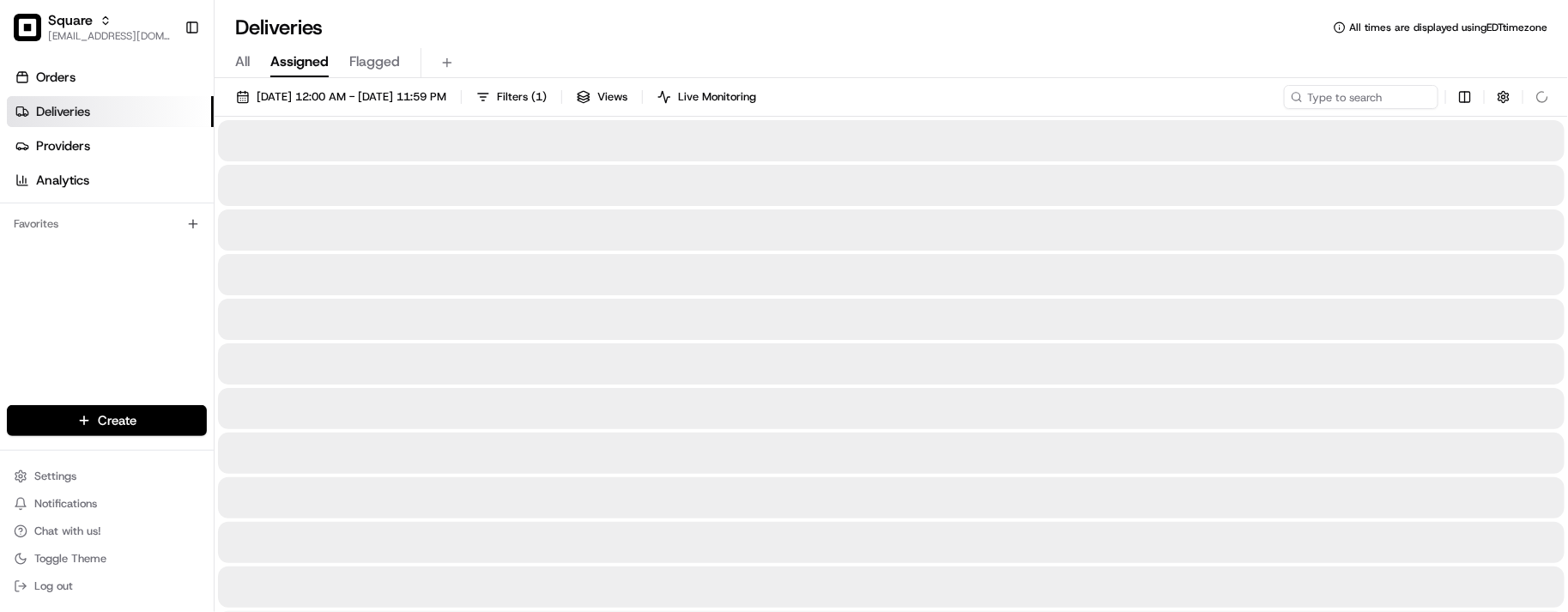 click on "All Assigned Flagged" at bounding box center [891, 59] 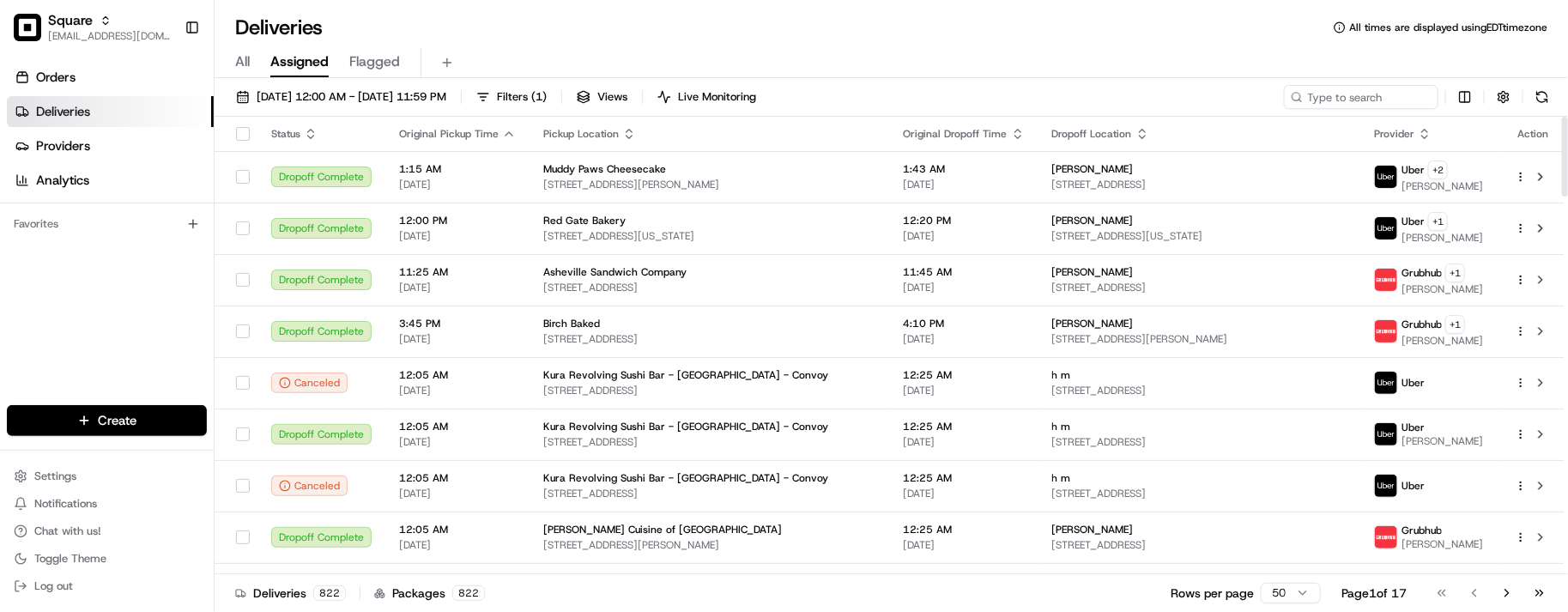 drag, startPoint x: 113, startPoint y: 376, endPoint x: 140, endPoint y: 376, distance: 27 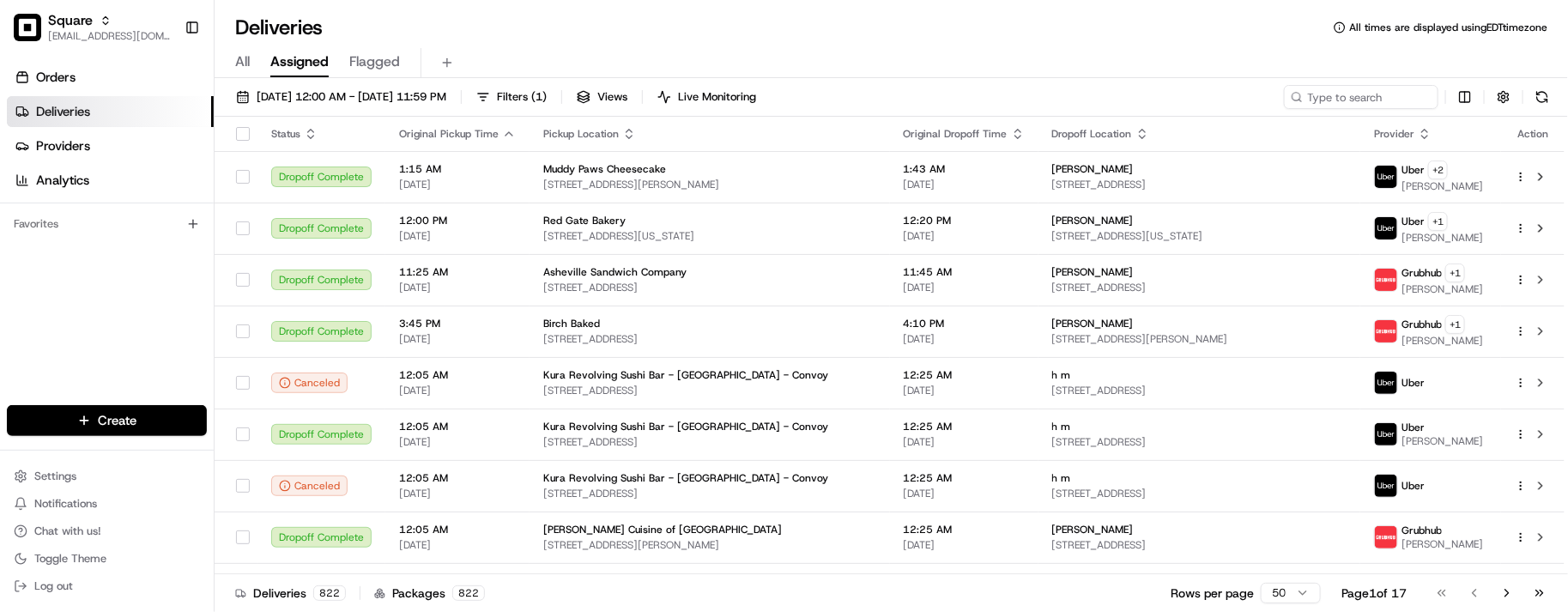 click on "Deliveries 822 Packages 822 Rows per page 50 Page  1  of   17 Go to first page Go to previous page Go to next page Go to last page" at bounding box center [891, 592] 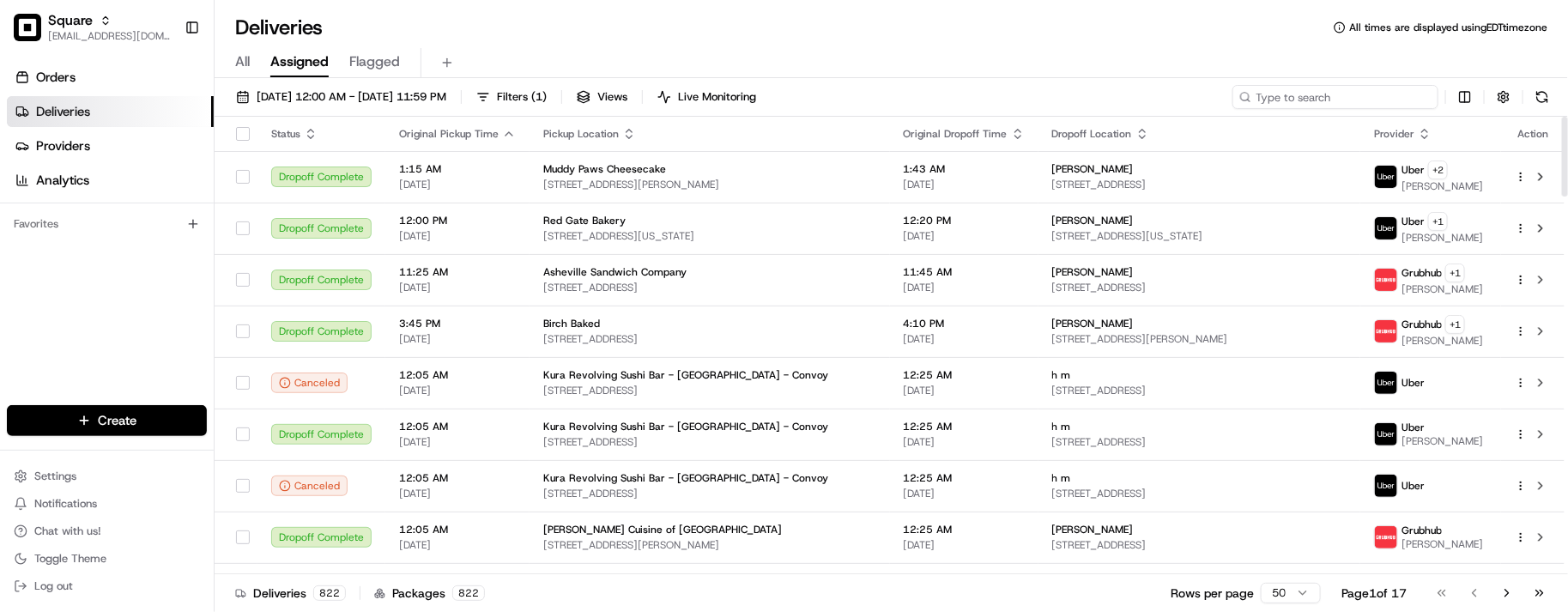 click at bounding box center [1335, 97] 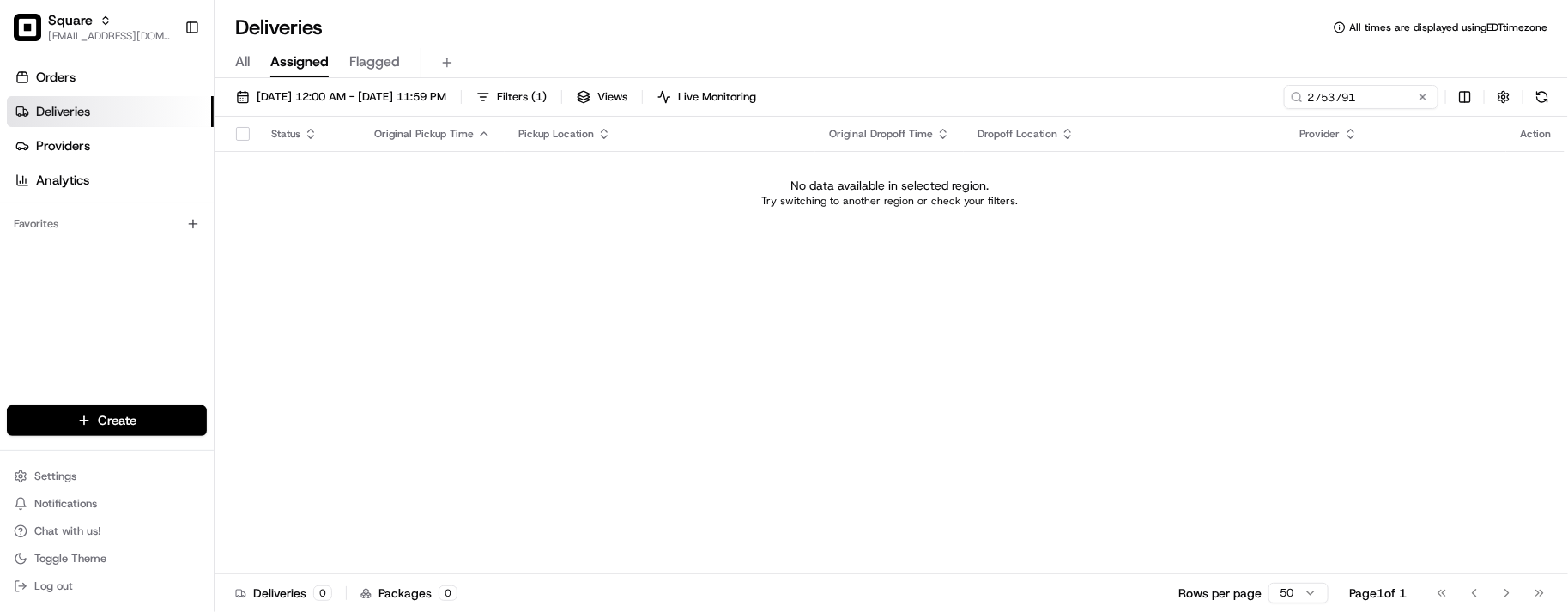 drag, startPoint x: 543, startPoint y: 28, endPoint x: 551, endPoint y: 33, distance: 9.43398 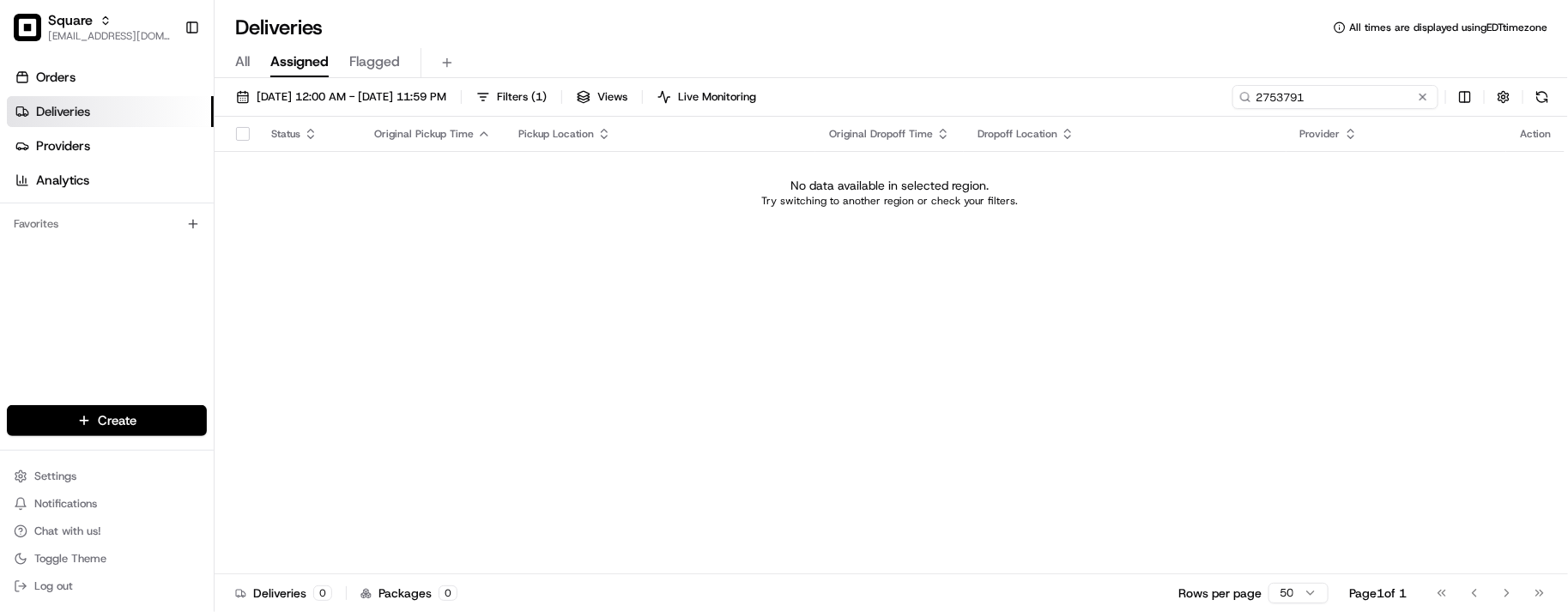 click on "2753791" at bounding box center [1335, 97] 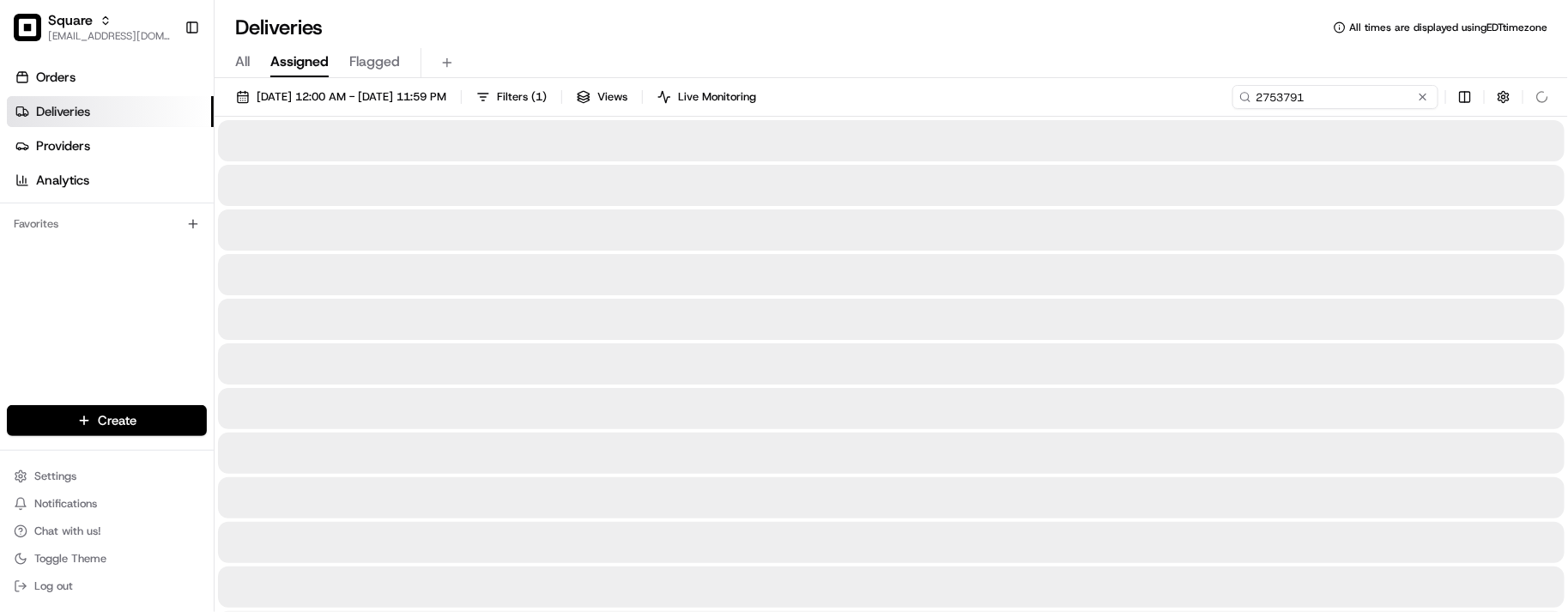 type on "2753791" 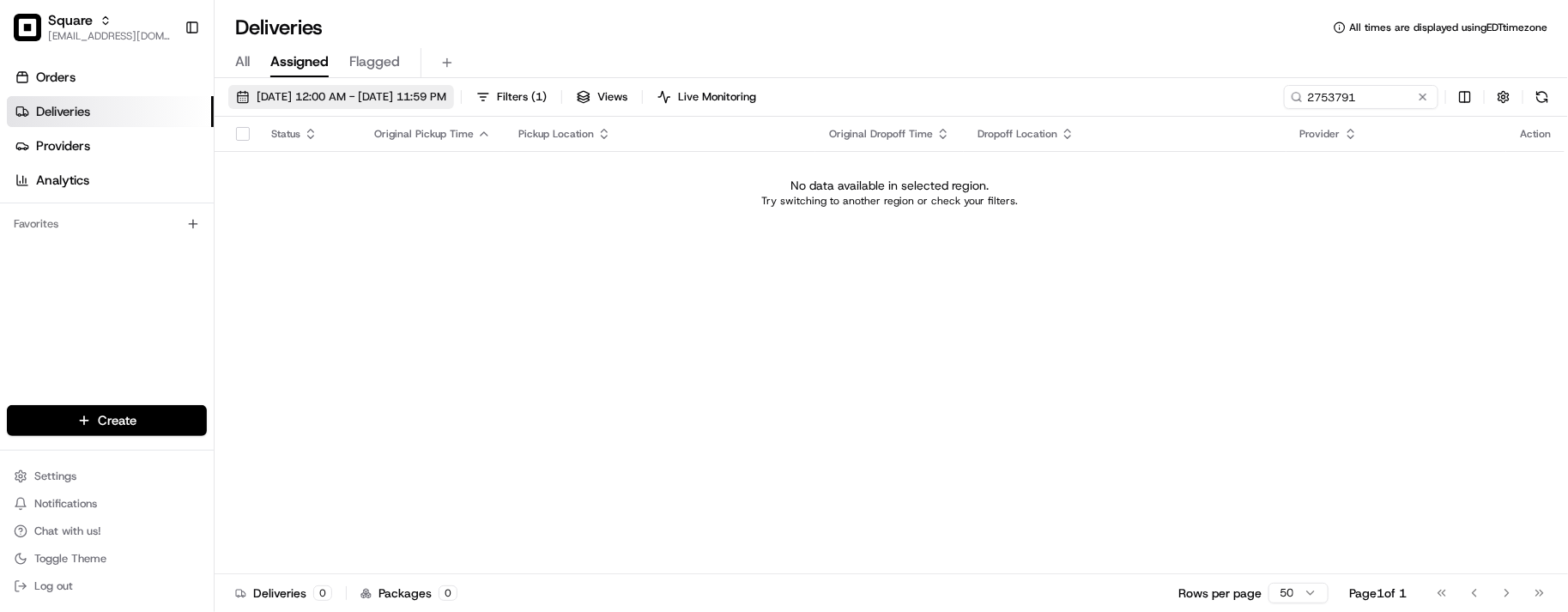 click on "07/15/2025 12:00 AM - 07/15/2025 11:59 PM" at bounding box center (341, 97) 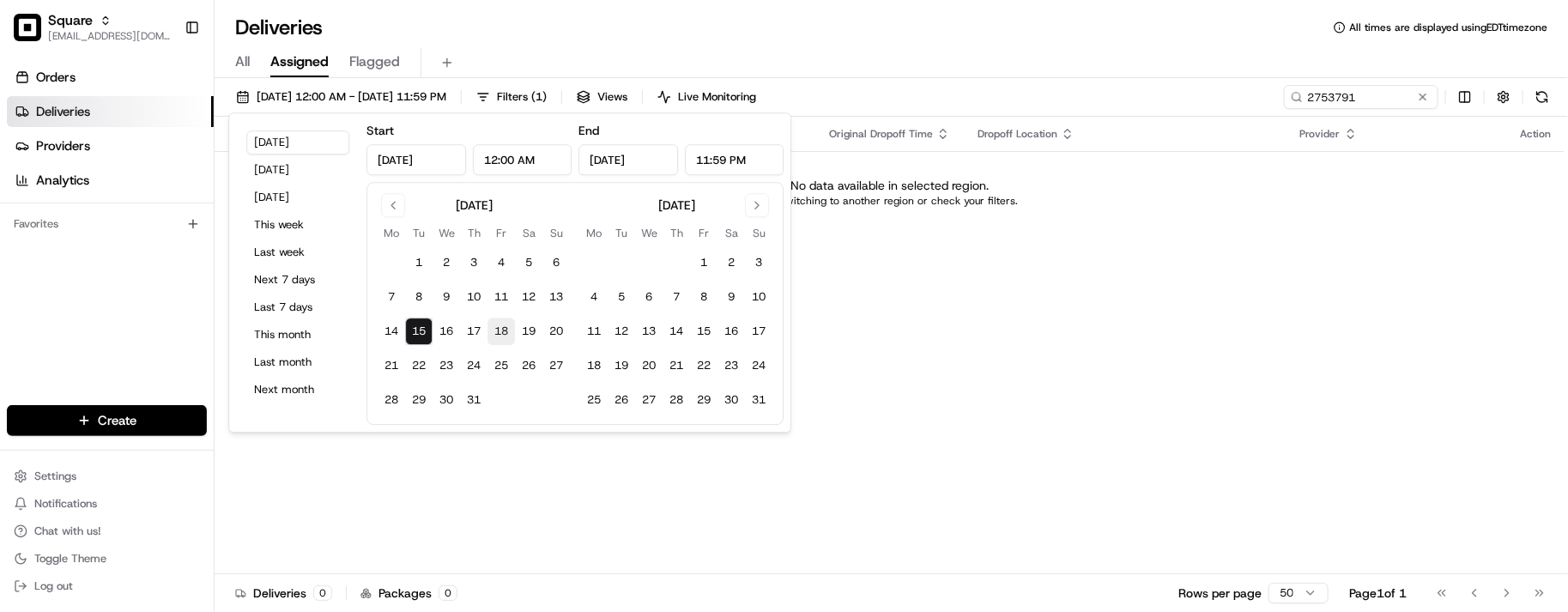 click on "18" at bounding box center (501, 331) 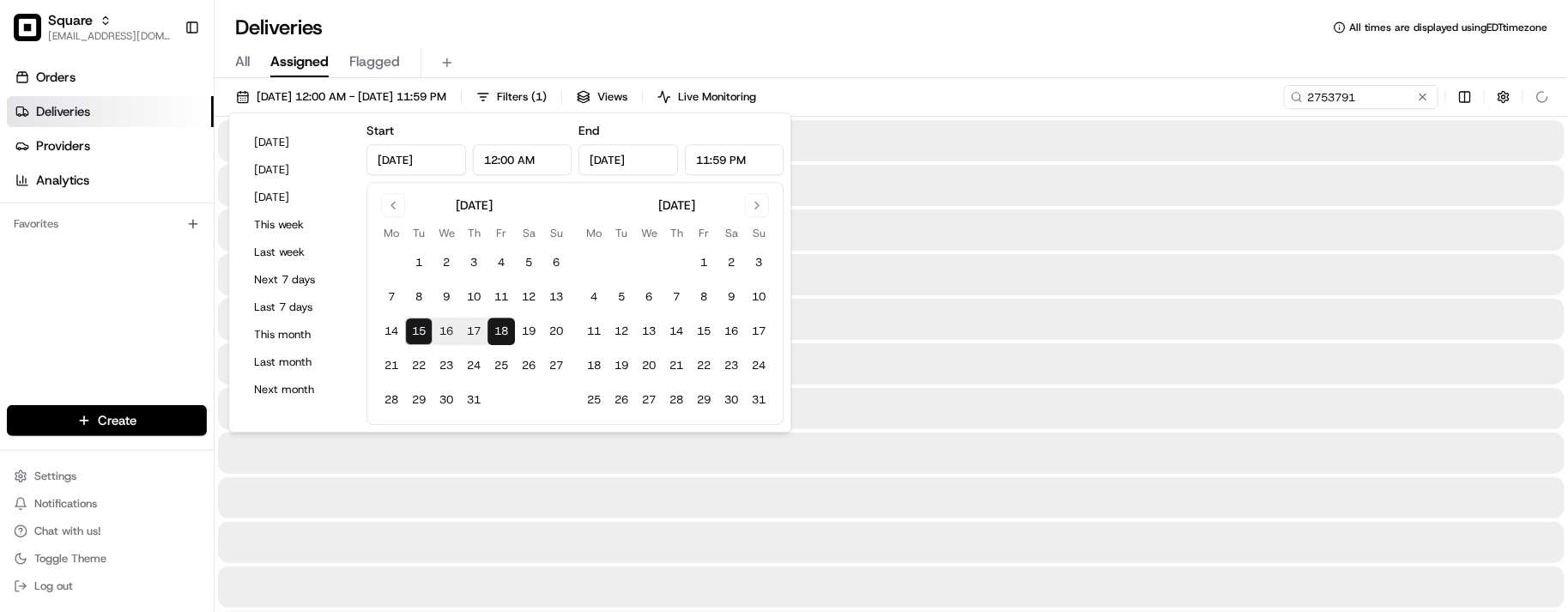 type on "Jul 18, 2025" 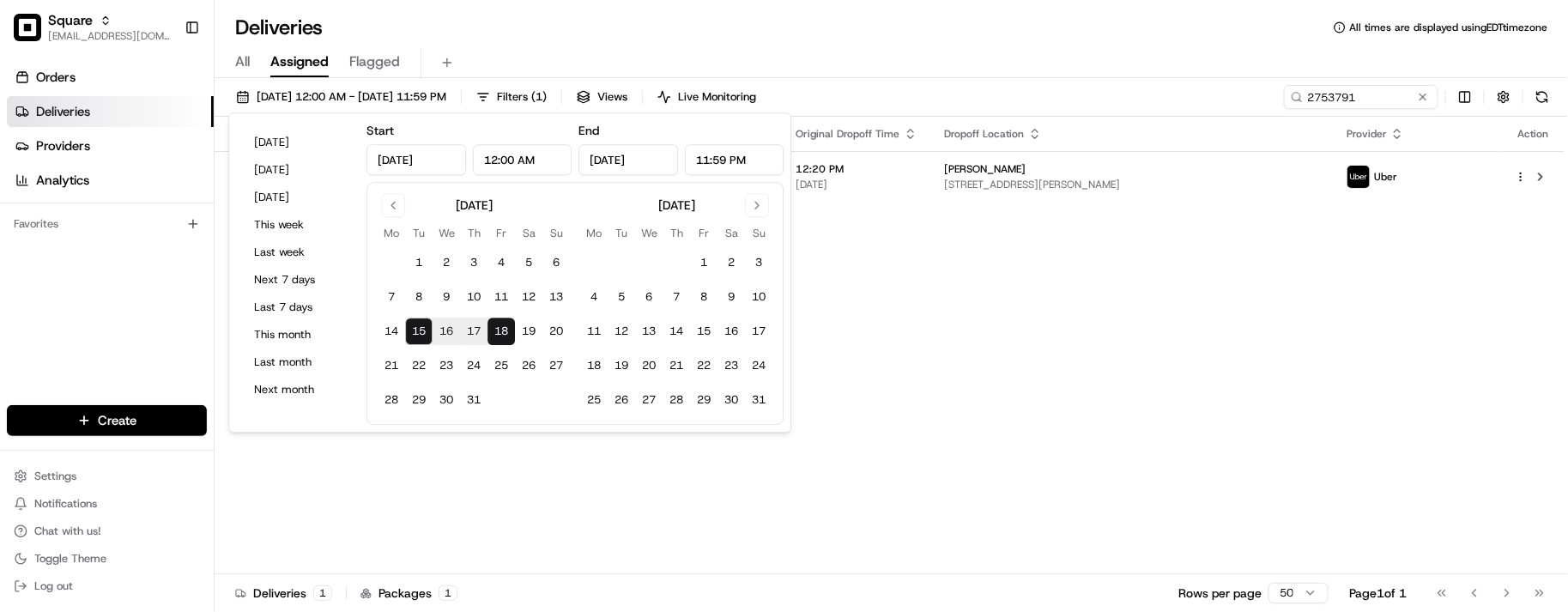 click on "Status Original Pickup Time Pickup Location Original Dropoff Time Dropoff Location Provider Action Not Assigned Driver 11:55 AM 07/18/2025 Geno D's Pizza 224 E 7th St, Charlotte, NC 28202, USA 12:20 PM 07/18/2025 kathleen alsobrooks 310 Dalton Ave, Charlotte, NC 28206, USA Uber" at bounding box center [889, 345] 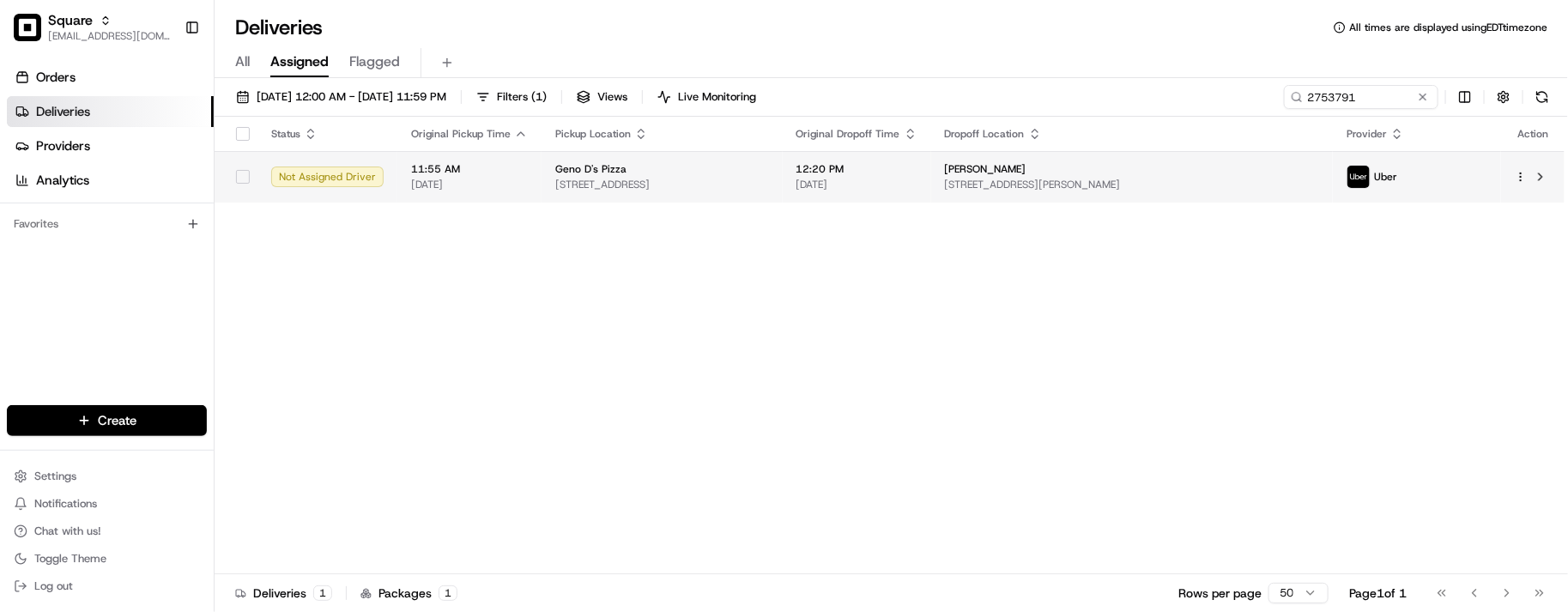 click on "Status Original Pickup Time Pickup Location Original Dropoff Time Dropoff Location Provider Action Not Assigned Driver 11:55 AM 07/18/2025 Geno D's Pizza 224 E 7th St, Charlotte, NC 28202, USA 12:20 PM 07/18/2025 kathleen alsobrooks 310 Dalton Ave, Charlotte, NC 28206, USA Uber" at bounding box center (889, 345) 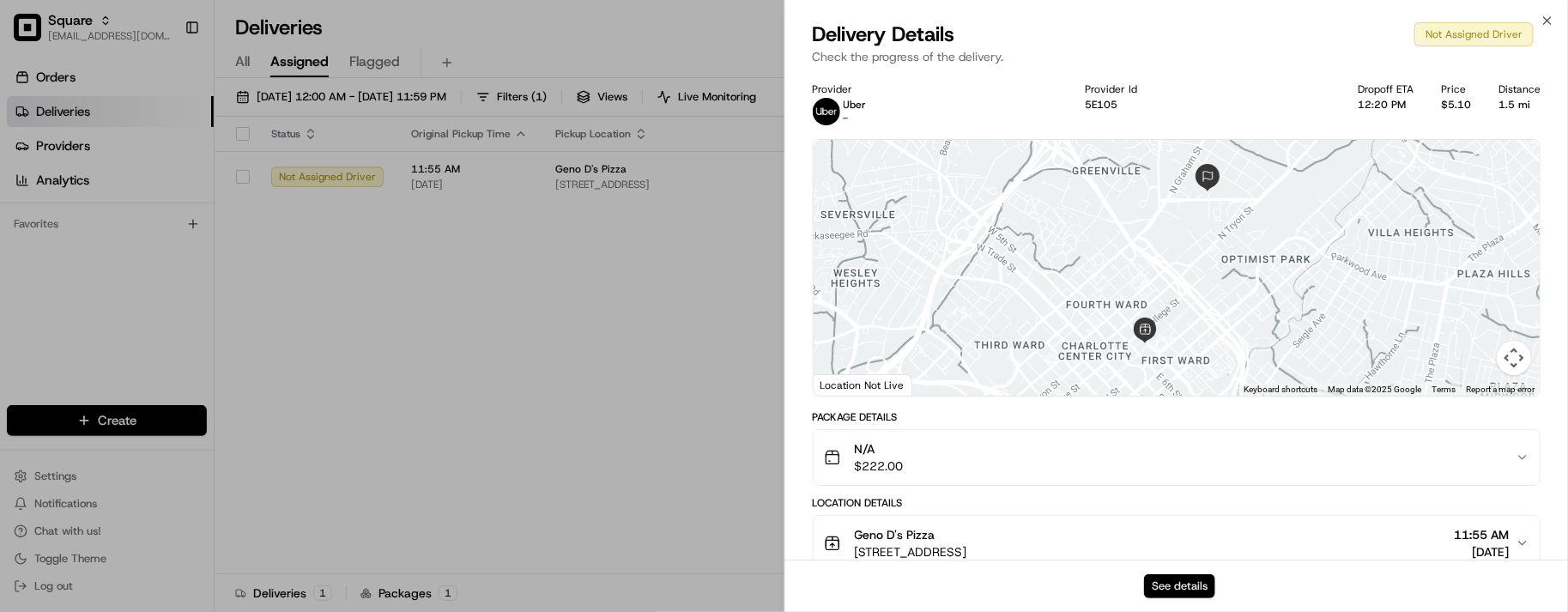 click on "See details" at bounding box center [1179, 586] 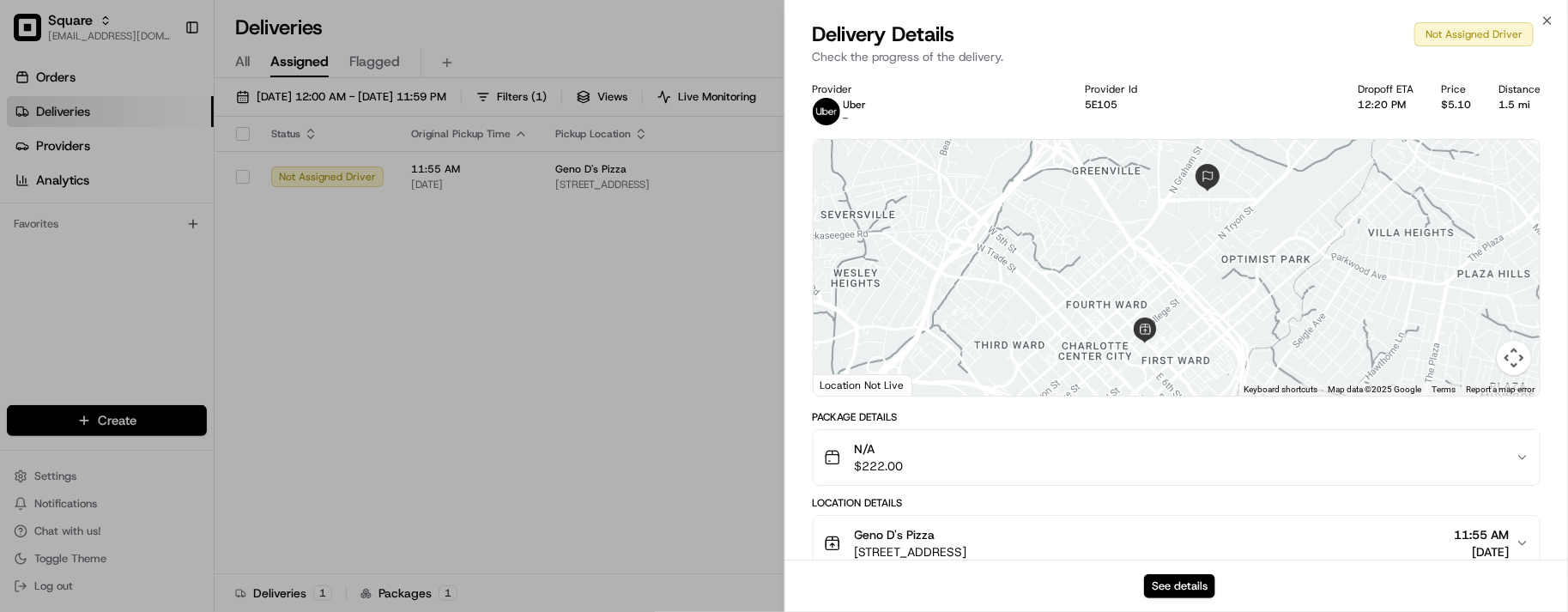 type 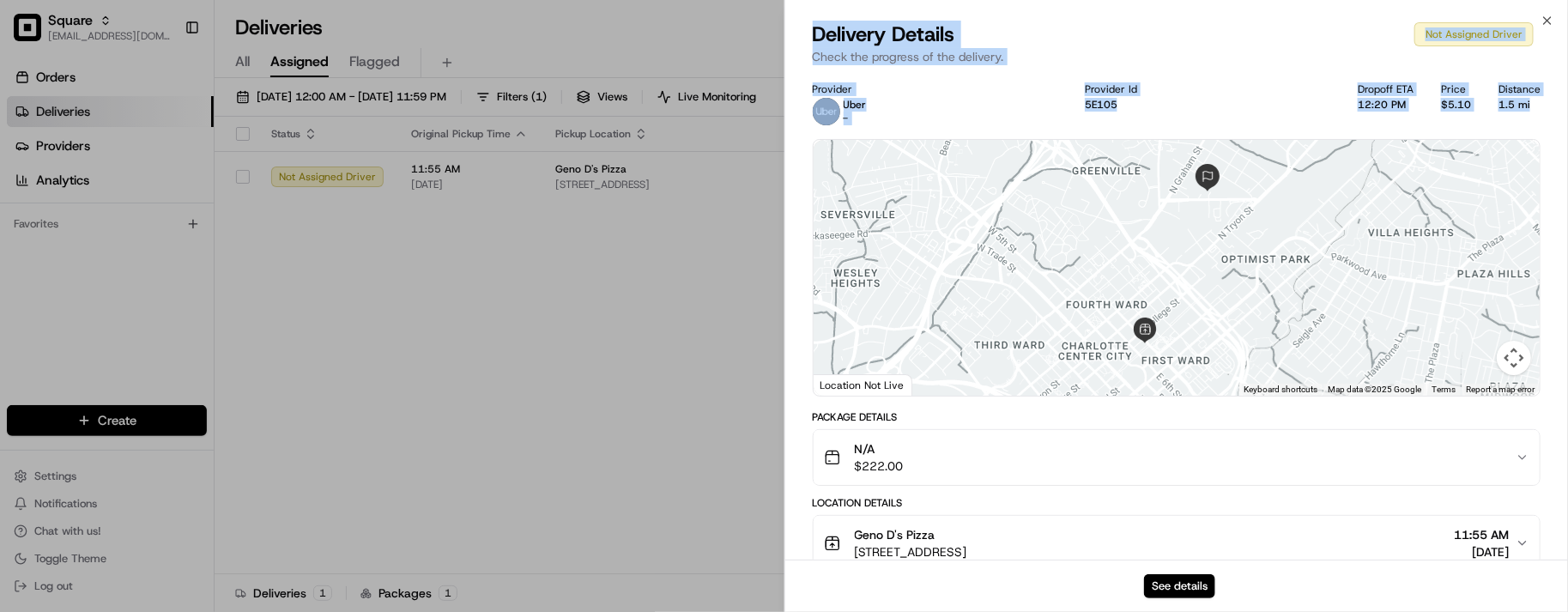 click on "Square lseguiran@nashhelp.com Toggle Sidebar Orders Deliveries Providers Analytics Favorites Main Menu Members & Organization Organization Users Roles Preferences Customization Portal Tracking Orchestration Automations Dispatch Strategy Optimization Strategy Shipping Labels Manifest Locations Pickup Locations Dropoff Locations AI Support Call Agent Billing Billing Refund Requests Integrations Notification Triggers Webhooks API Keys Request Logs Create Settings Notifications Chat with us! Toggle Theme Log out Deliveries All times are displayed using  EDT  timezone All Assigned Flagged 07/15/2025 12:00 AM - 07/18/2025 11:59 PM Filters ( 1 ) Views Live Monitoring 2753791 Status Original Pickup Time Pickup Location Original Dropoff Time Dropoff Location Provider Action Not Assigned Driver 11:55 AM 07/18/2025 Geno D's Pizza 224 E 7th St, Charlotte, NC 28202, USA 12:20 PM 07/18/2025 kathleen alsobrooks 310 Dalton Ave, Charlotte, NC 28206, USA Uber Deliveries 1 Packages 1 Rows per page 50 Page  1  of   1" at bounding box center (784, 306) 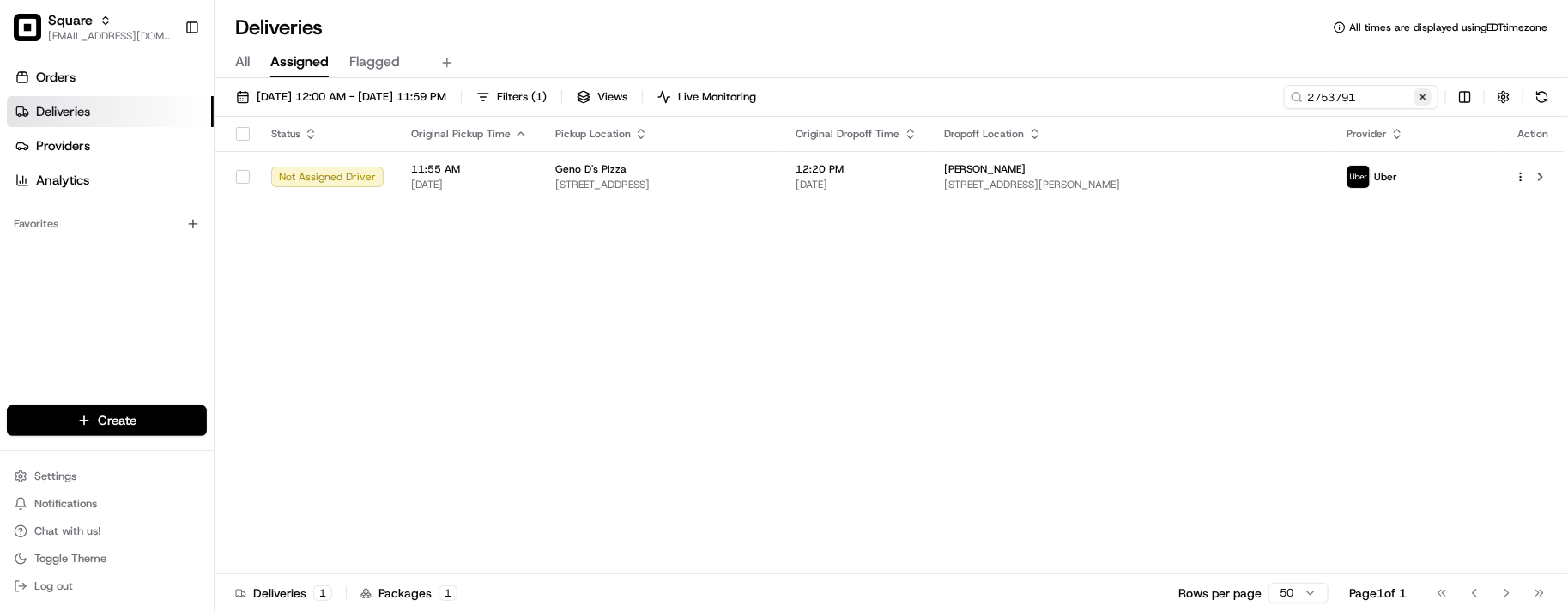 click at bounding box center (1423, 97) 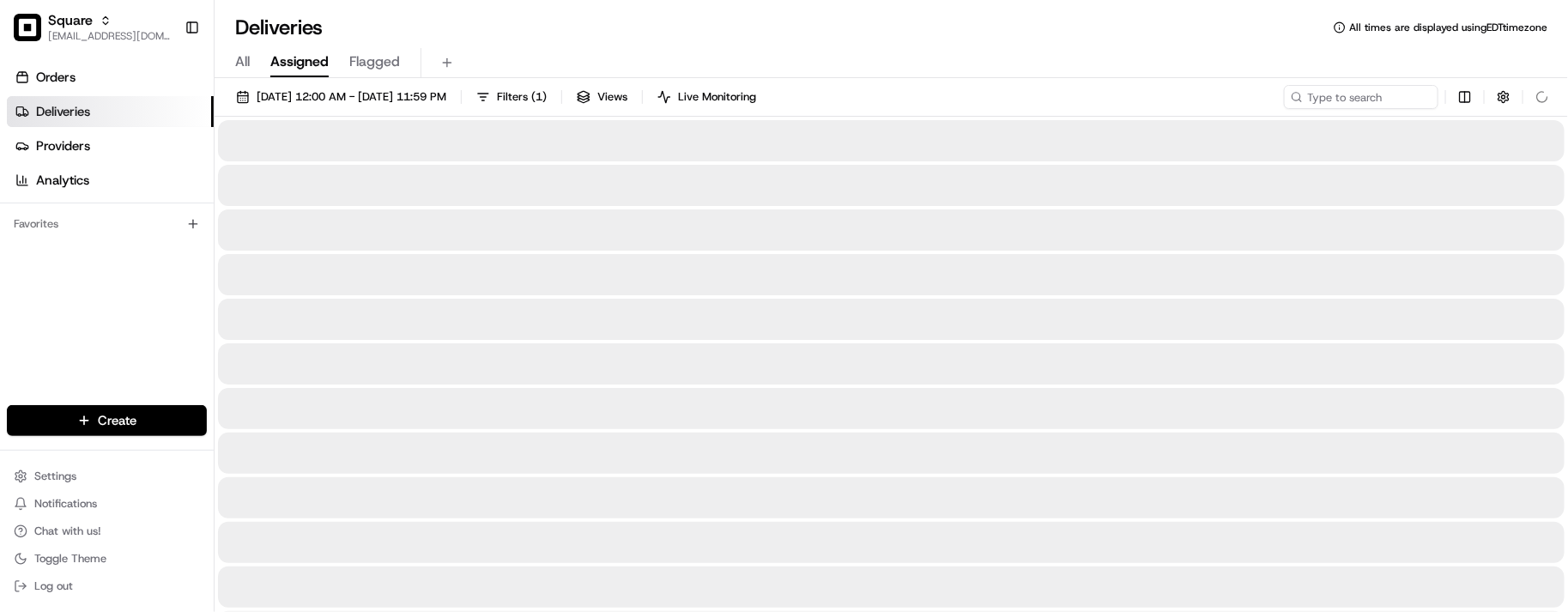 click on "Deliveries All times are displayed using  EDT  timezone" at bounding box center [891, 27] 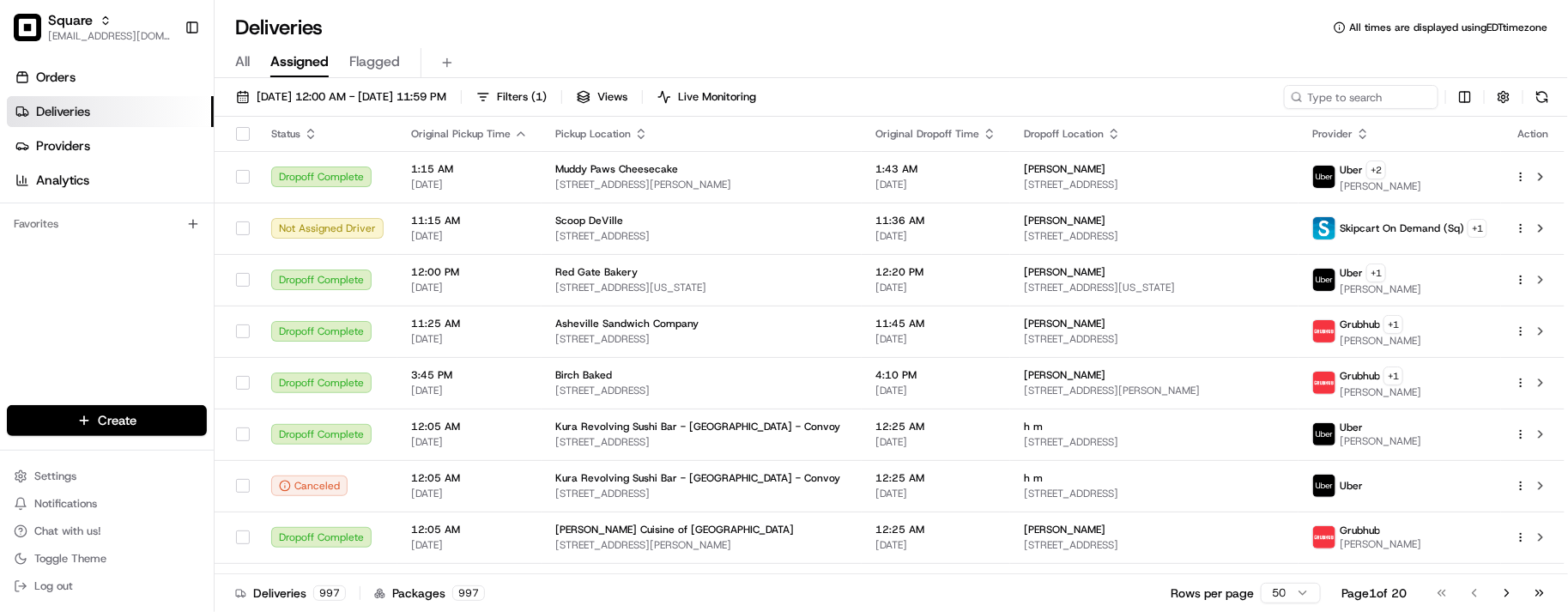 click on "Deliveries All times are displayed using  EDT  timezone" at bounding box center [891, 27] 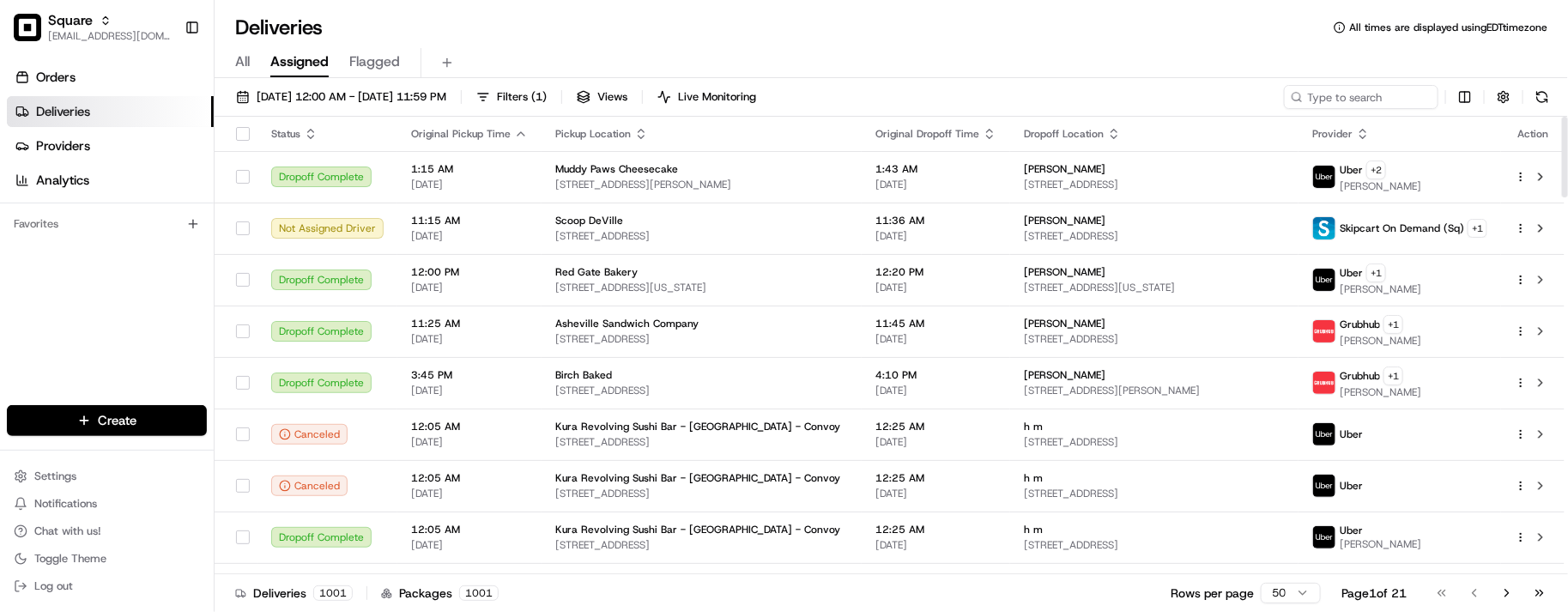 click on "Deliveries All times are displayed using  EDT  timezone" at bounding box center [891, 27] 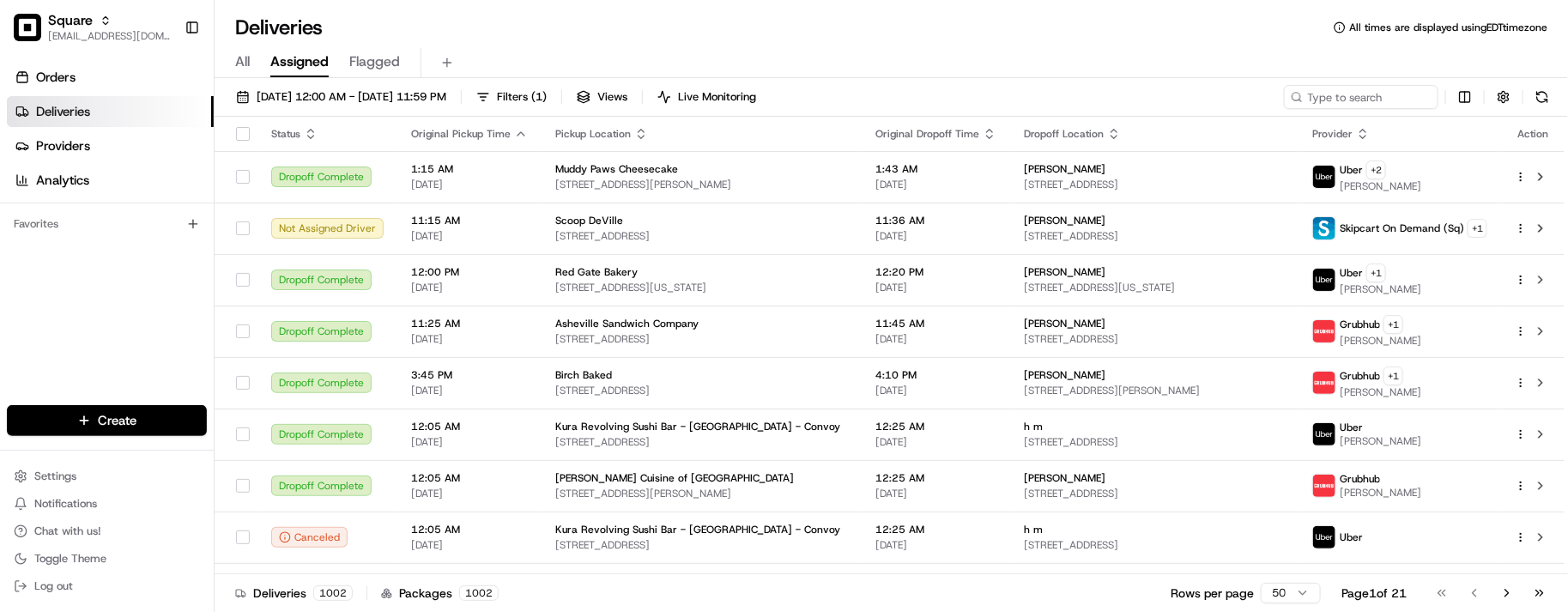 click on "Orders Deliveries Providers Analytics Favorites" at bounding box center [106, 237] 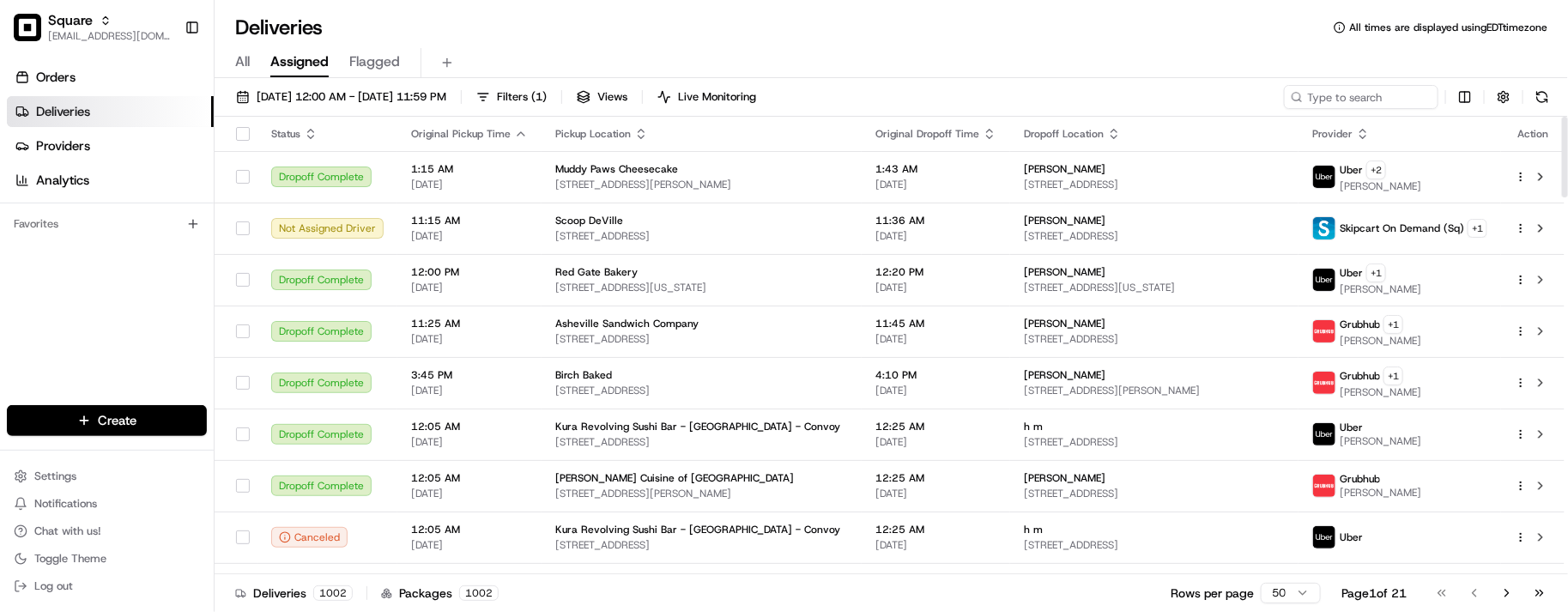 click on "Deliveries All times are displayed using  EDT  timezone" at bounding box center [891, 27] 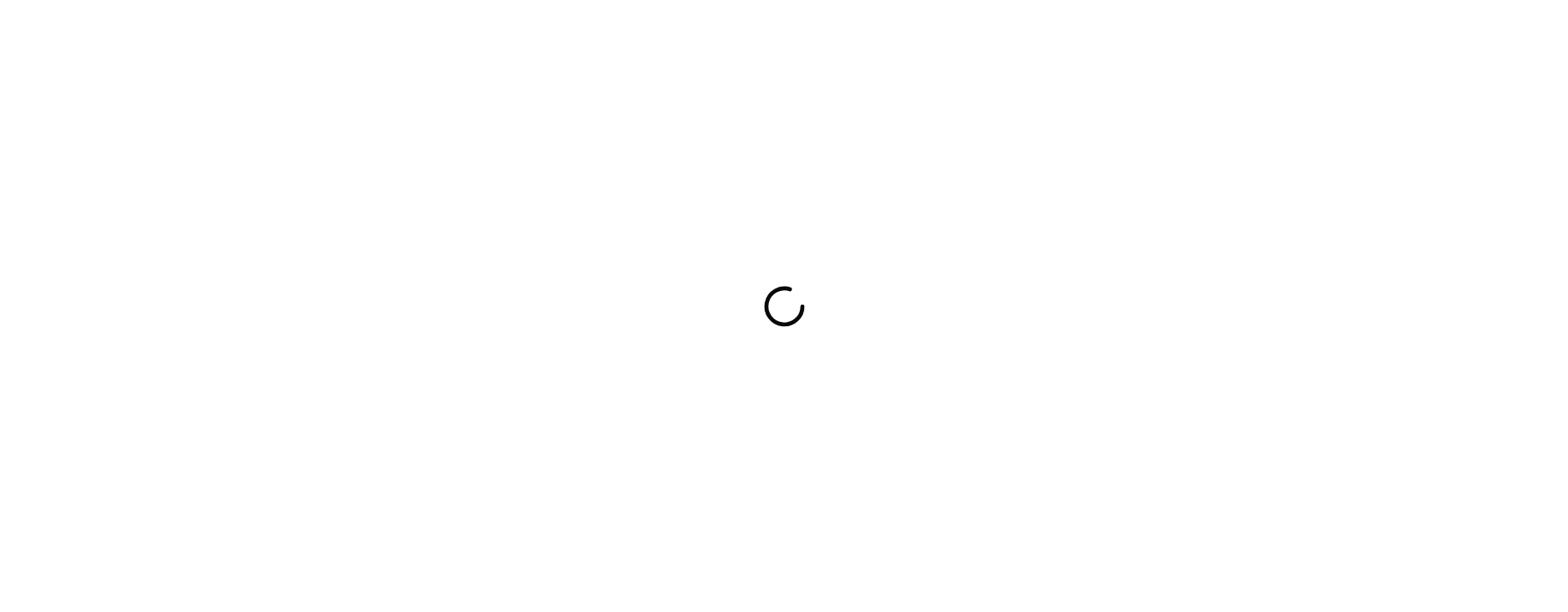 scroll, scrollTop: 0, scrollLeft: 0, axis: both 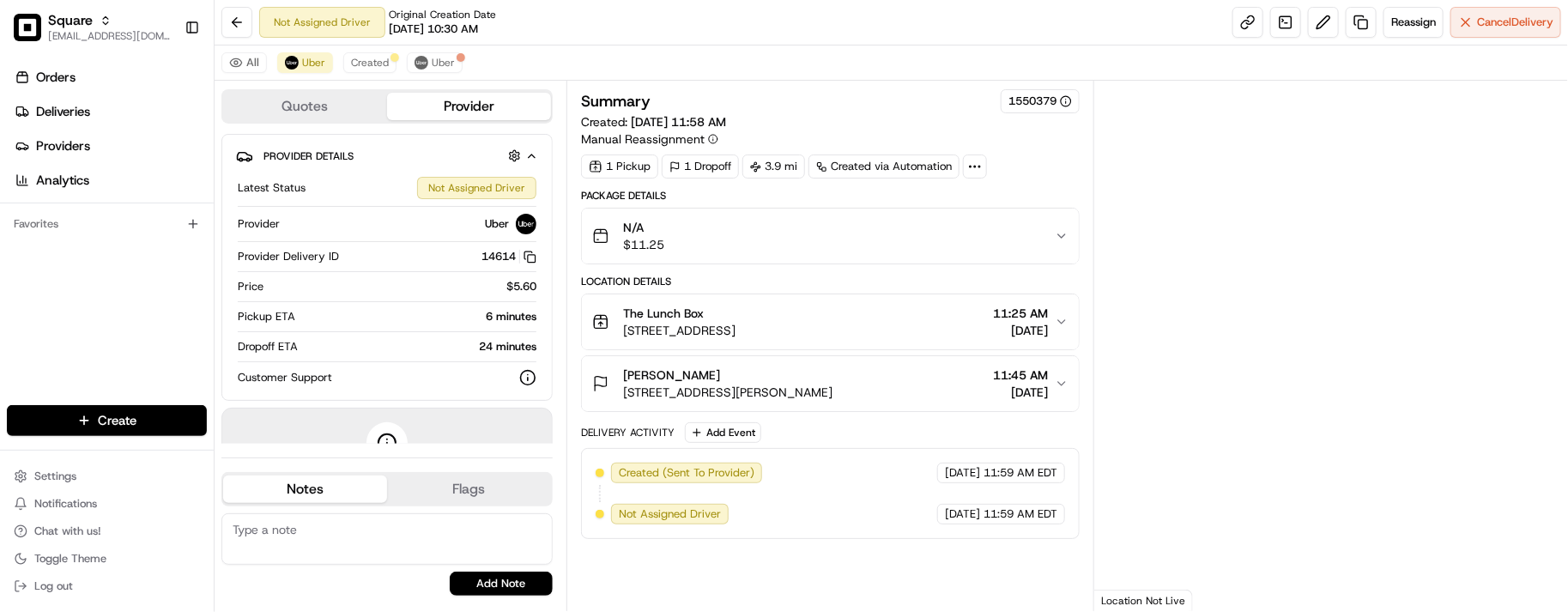 click on "Not Assigned Driver Original Creation Date [DATE] 10:30 AM Reassign Cancel  Delivery" at bounding box center (891, 22) 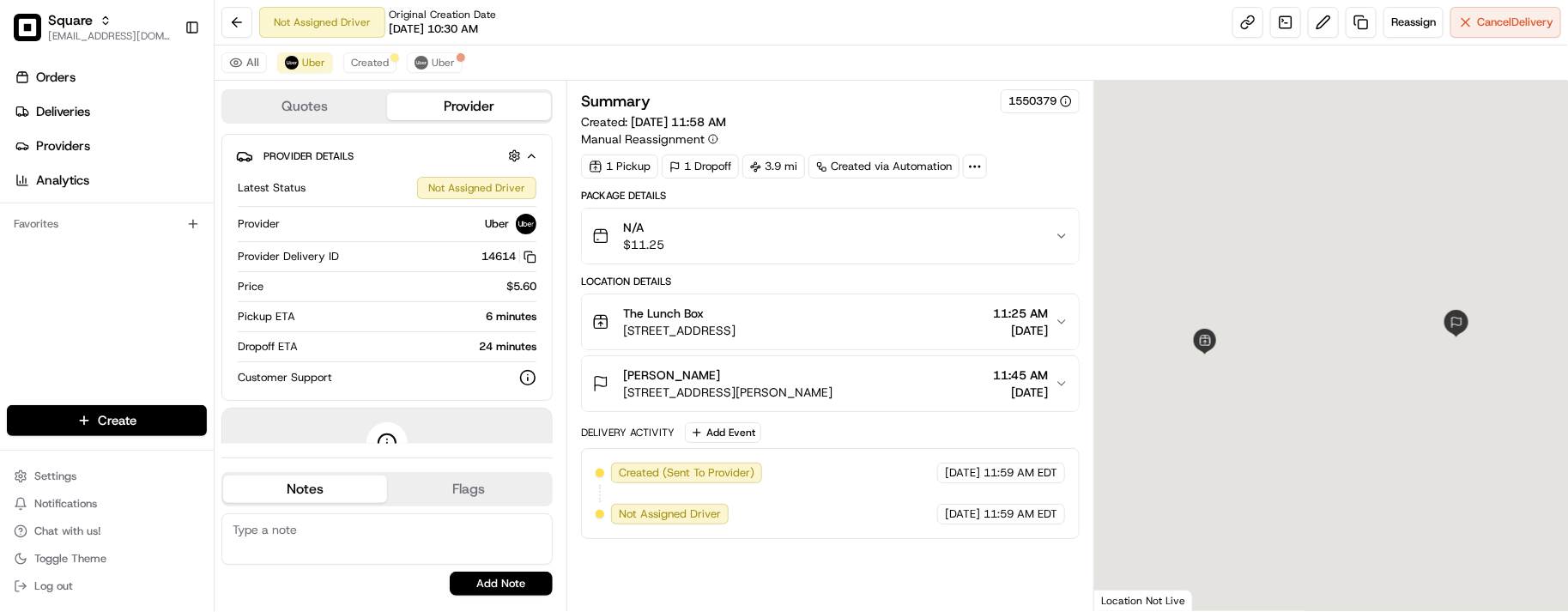 scroll, scrollTop: 0, scrollLeft: 0, axis: both 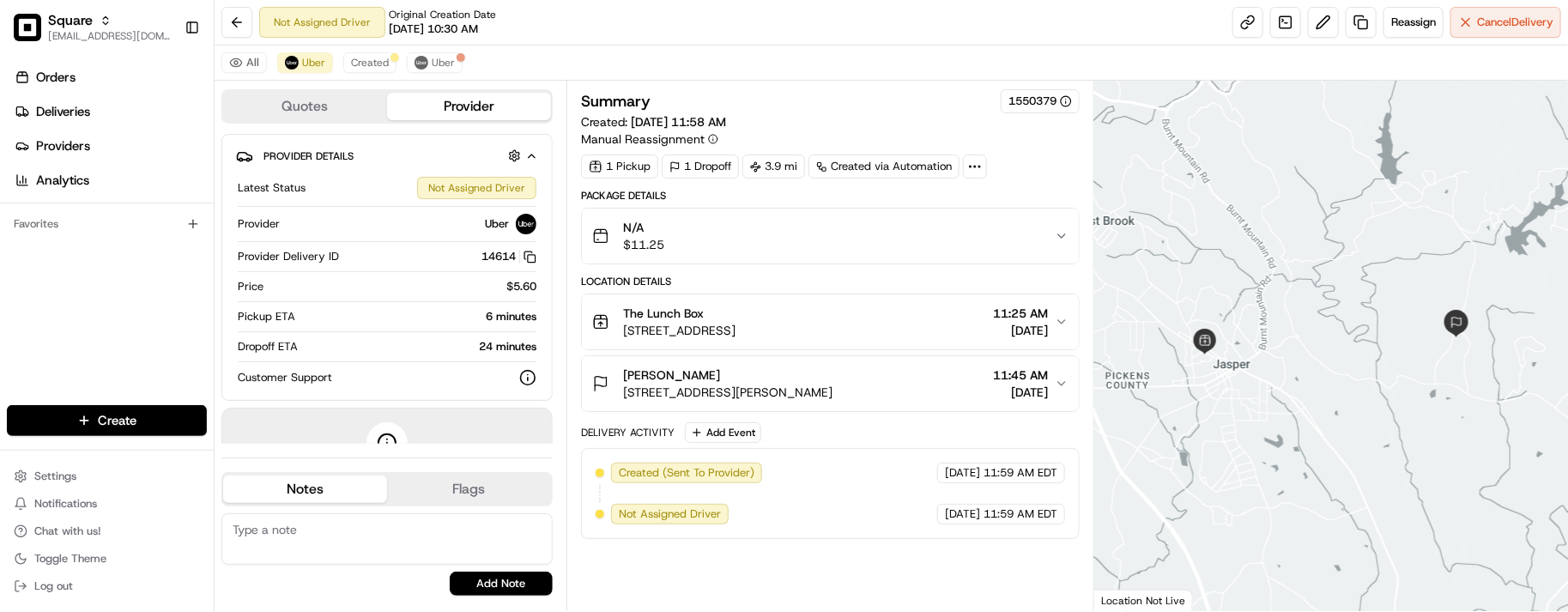 click on "Not Assigned Driver Original Creation Date [DATE] 10:30 AM Reassign Cancel  Delivery" at bounding box center [891, 22] 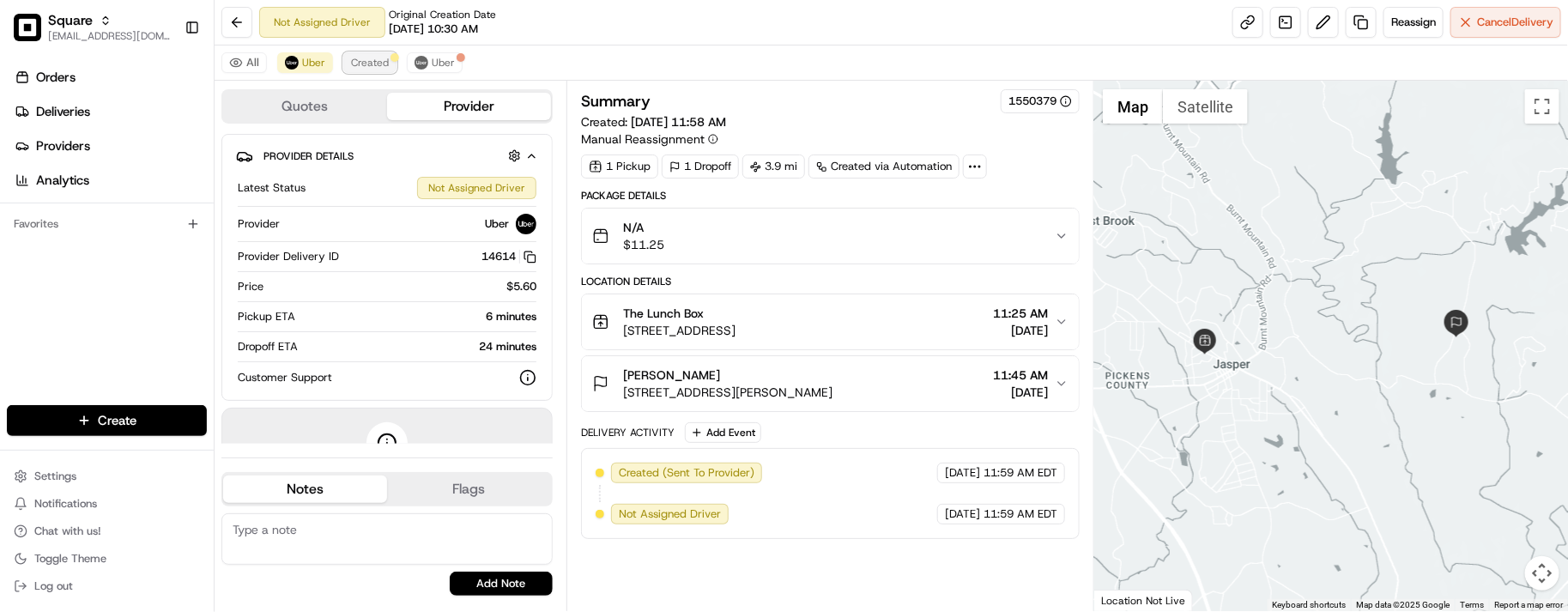 click on "Created" at bounding box center (370, 63) 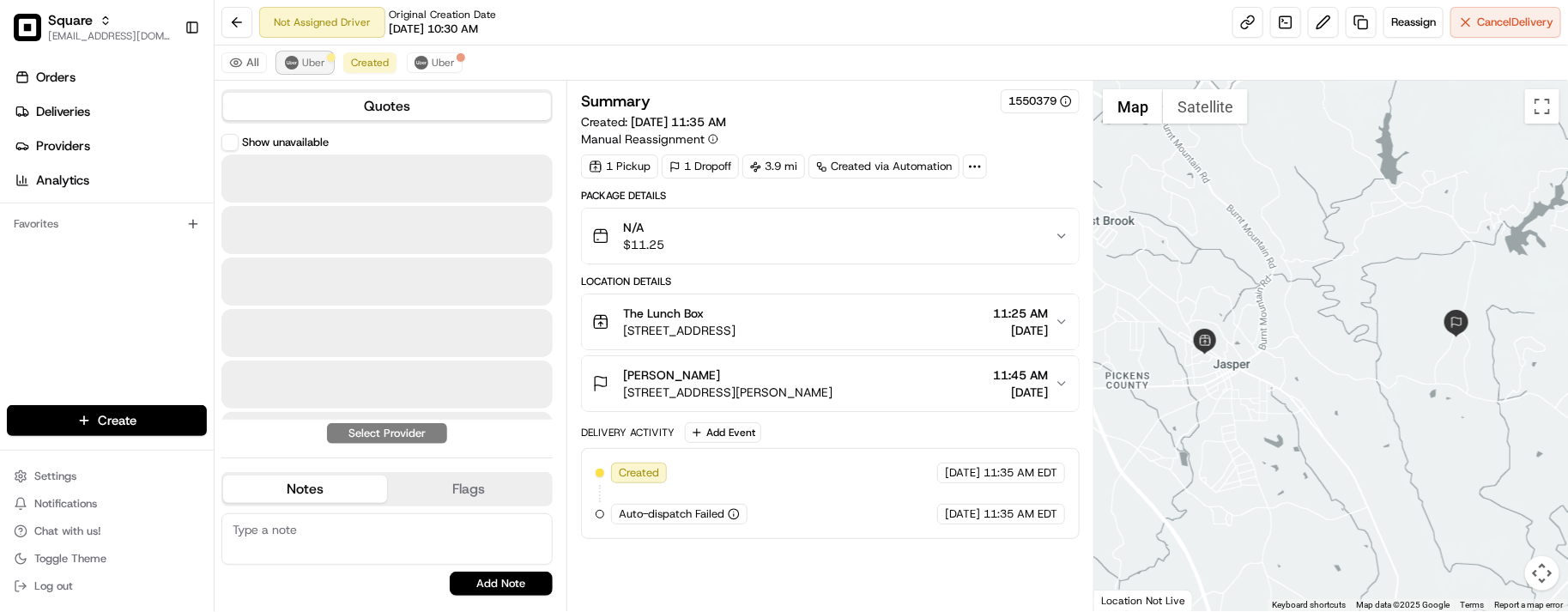 click on "Uber" at bounding box center [313, 63] 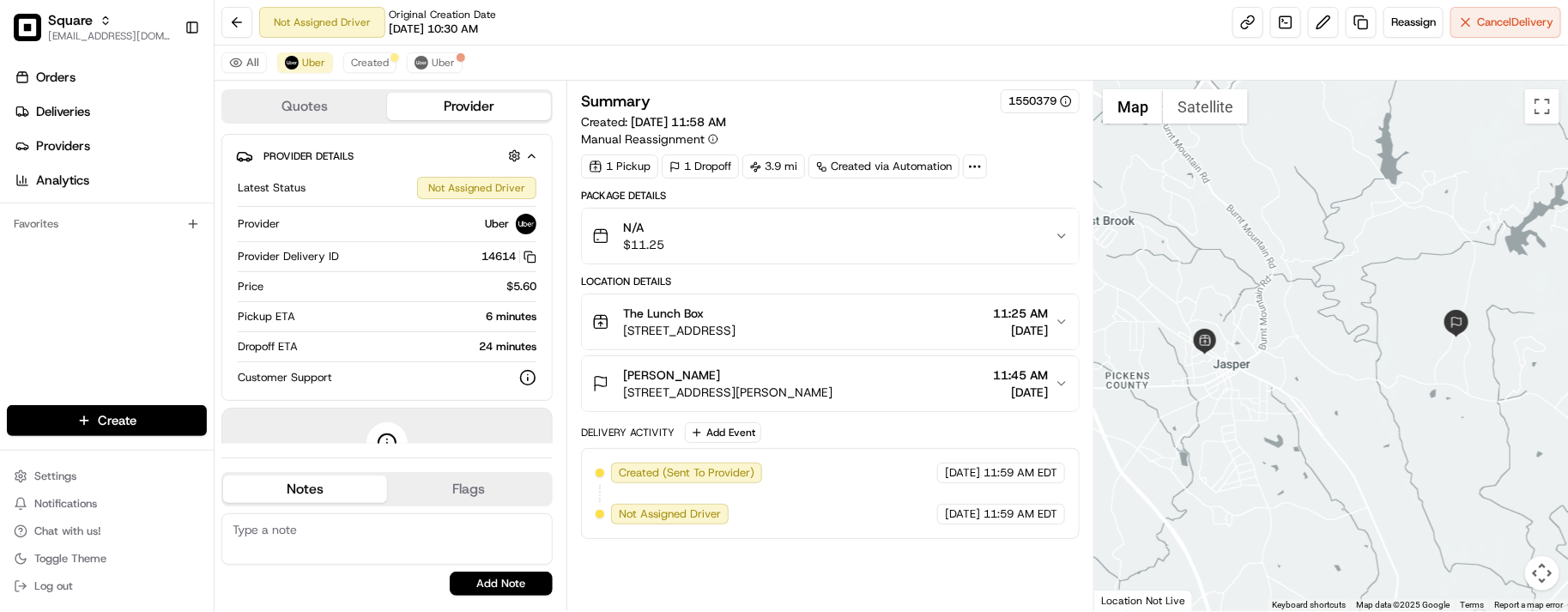 click on "All Uber Created Uber" at bounding box center [891, 63] 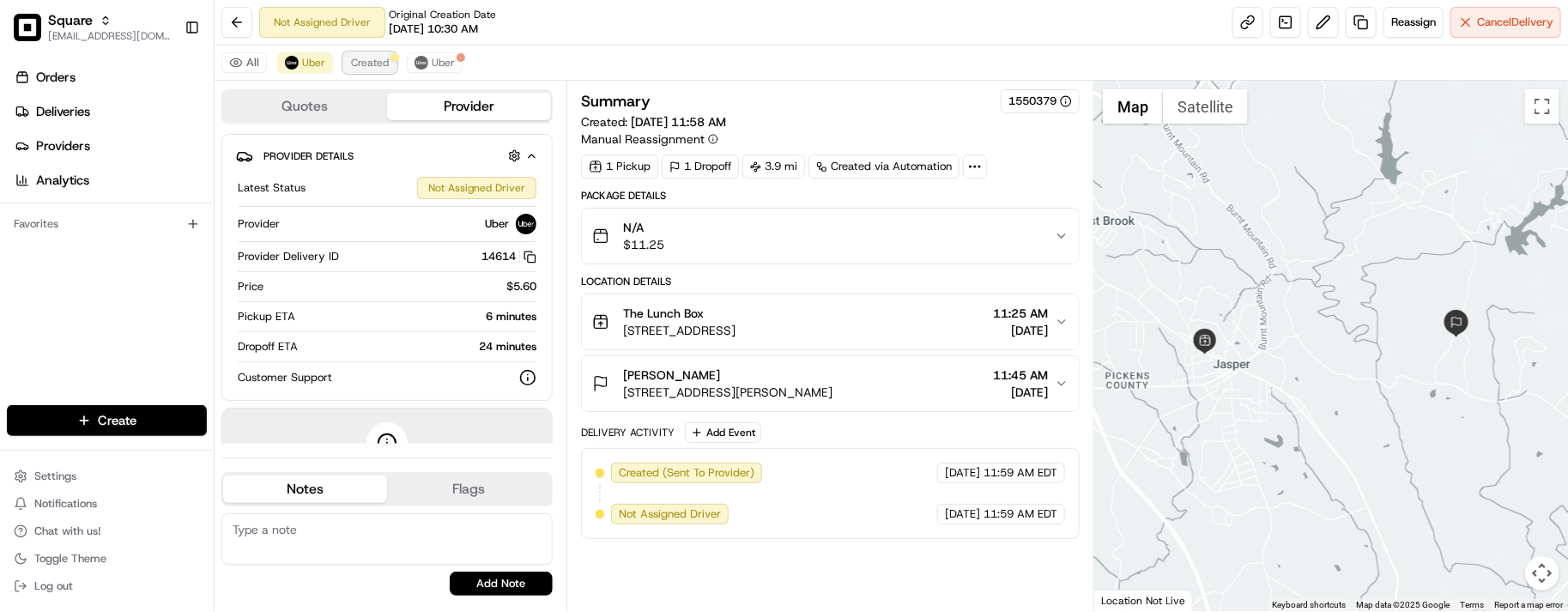 click at bounding box center [395, 58] 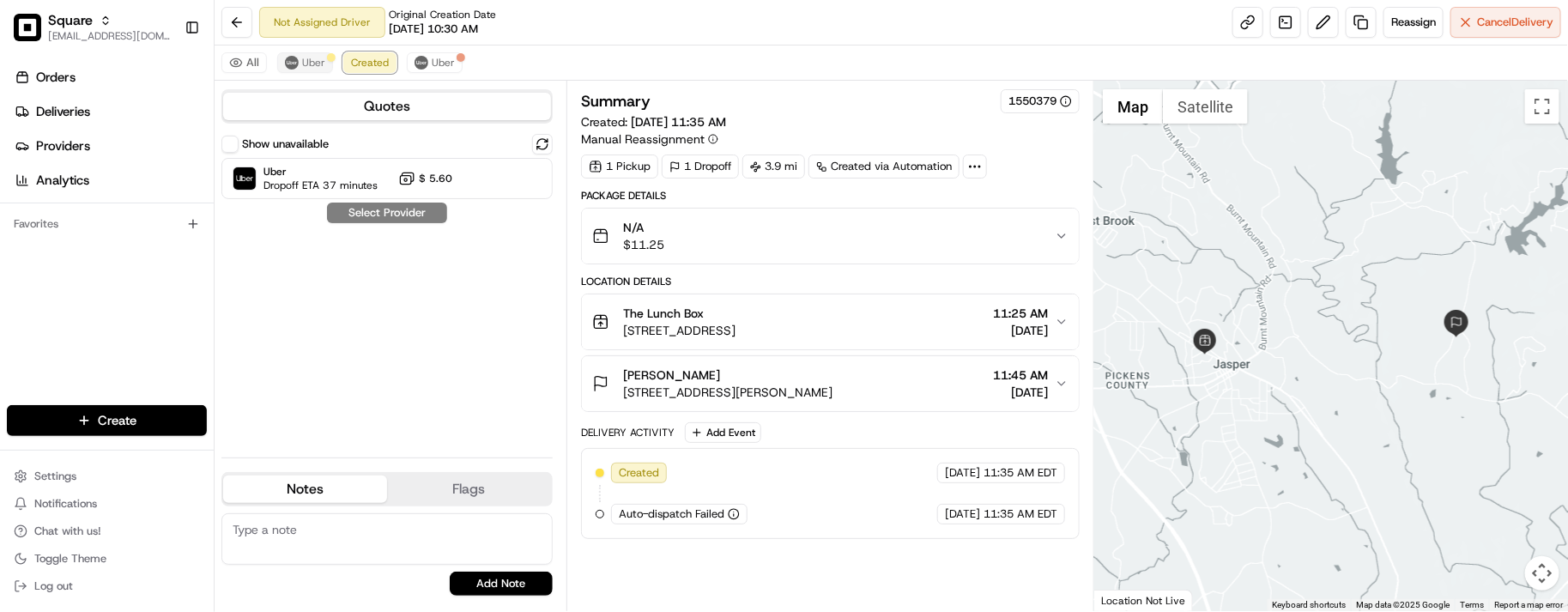 drag, startPoint x: 345, startPoint y: 62, endPoint x: 331, endPoint y: 64, distance: 14.14214 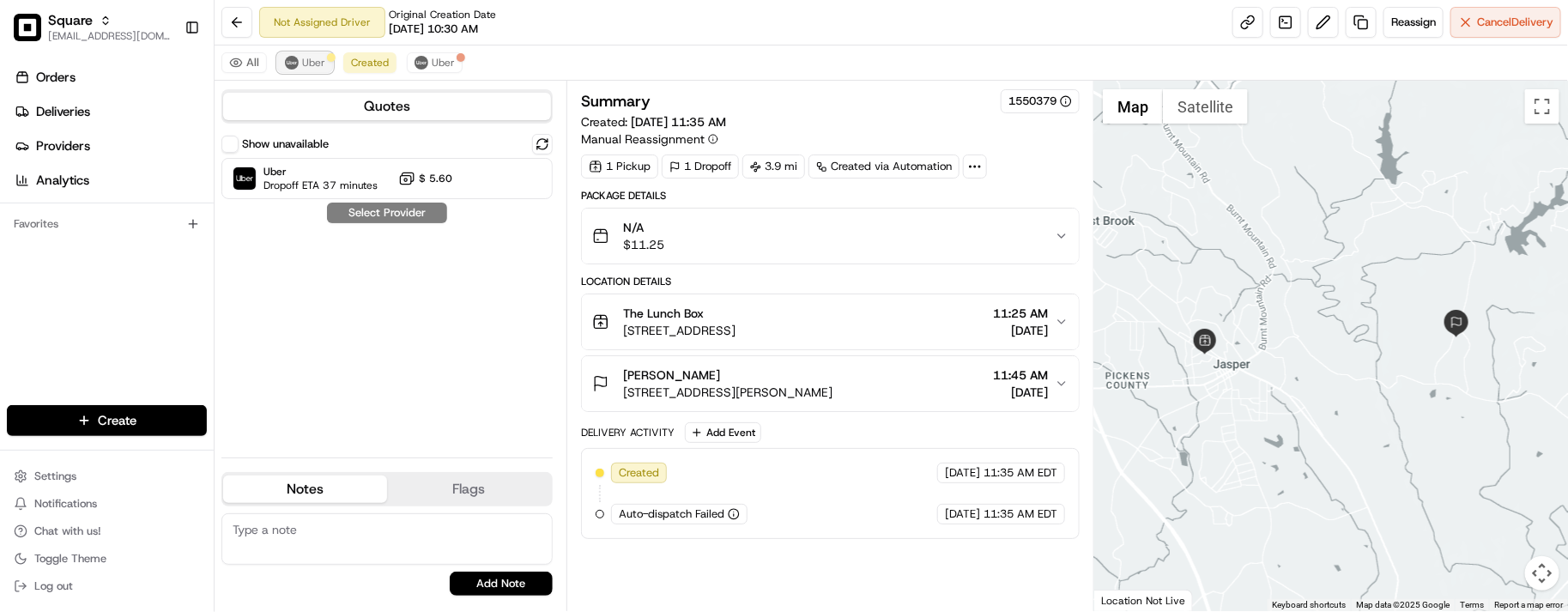 click on "Uber" at bounding box center (313, 63) 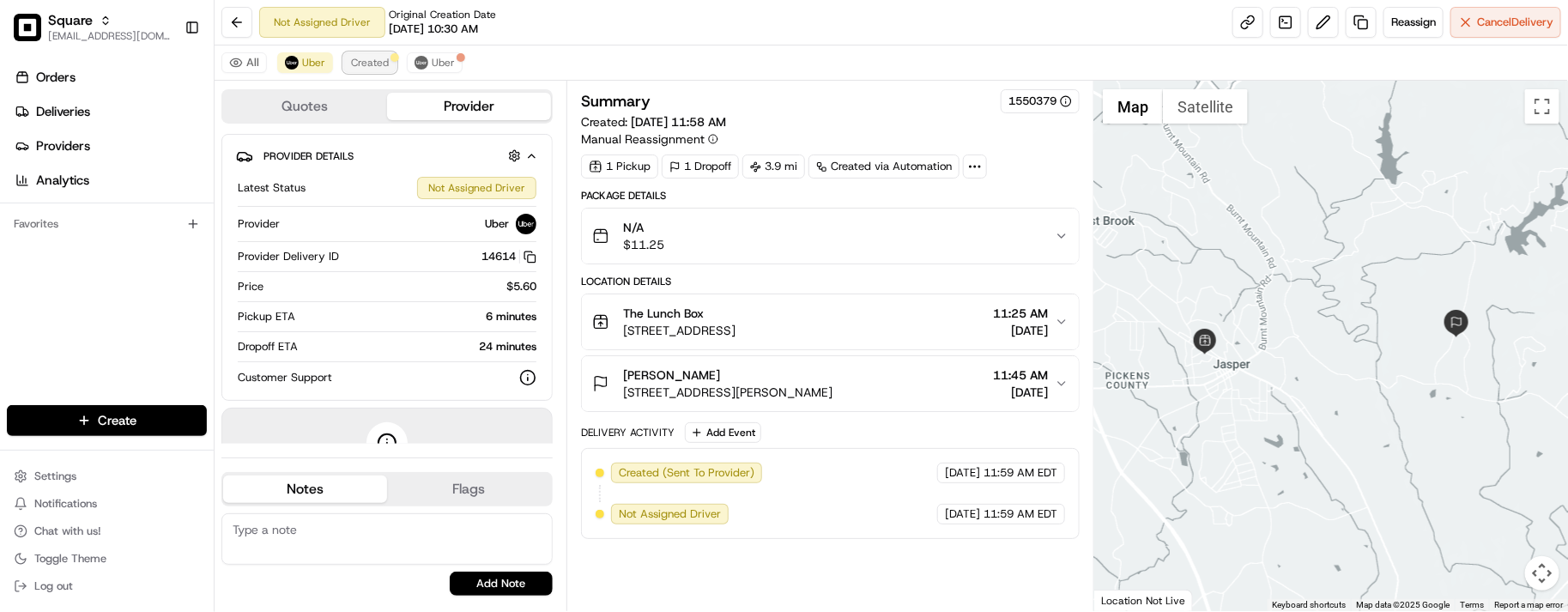 click on "Created" at bounding box center [370, 63] 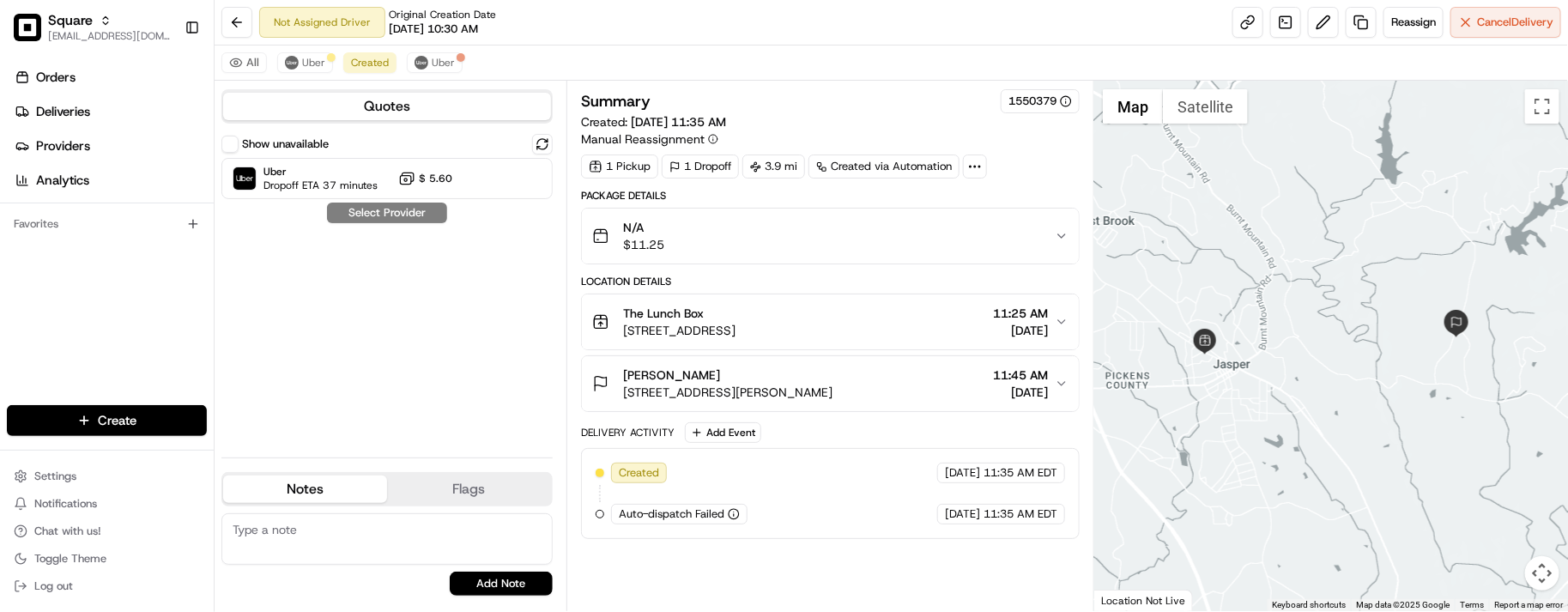 click on "All Uber Created Uber" at bounding box center (891, 63) 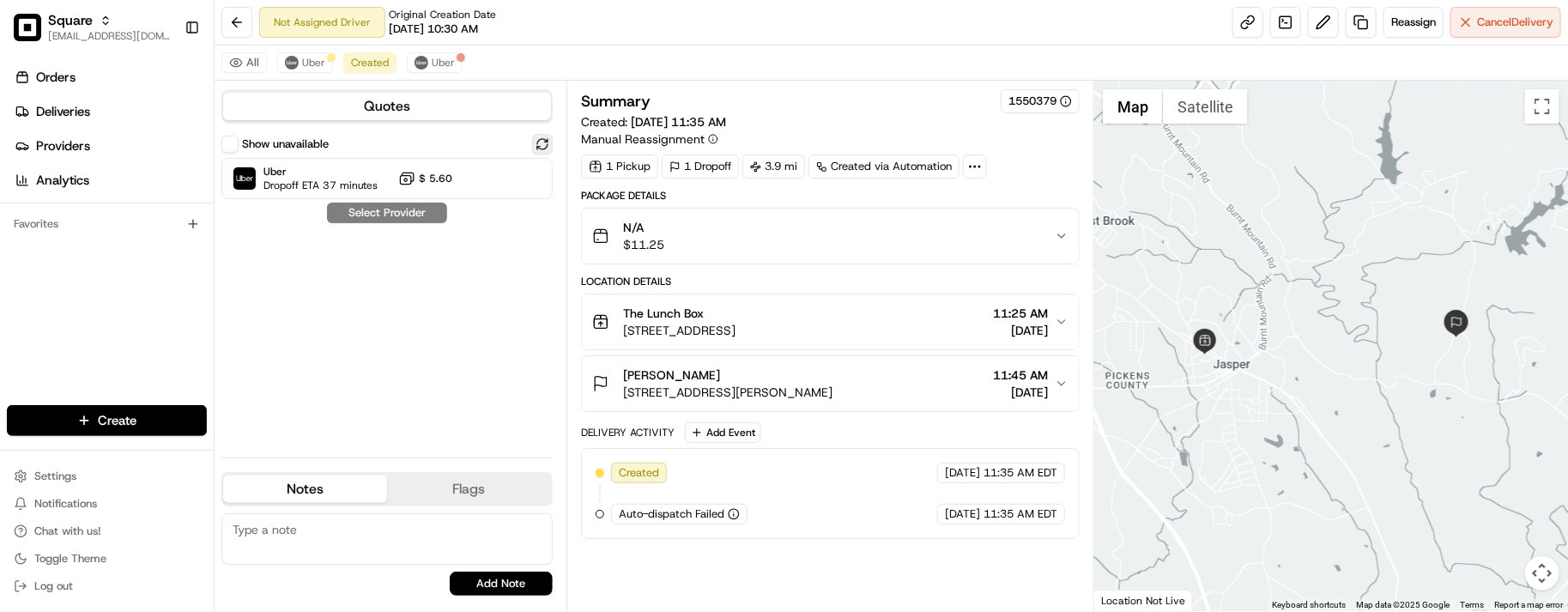 click at bounding box center [542, 144] 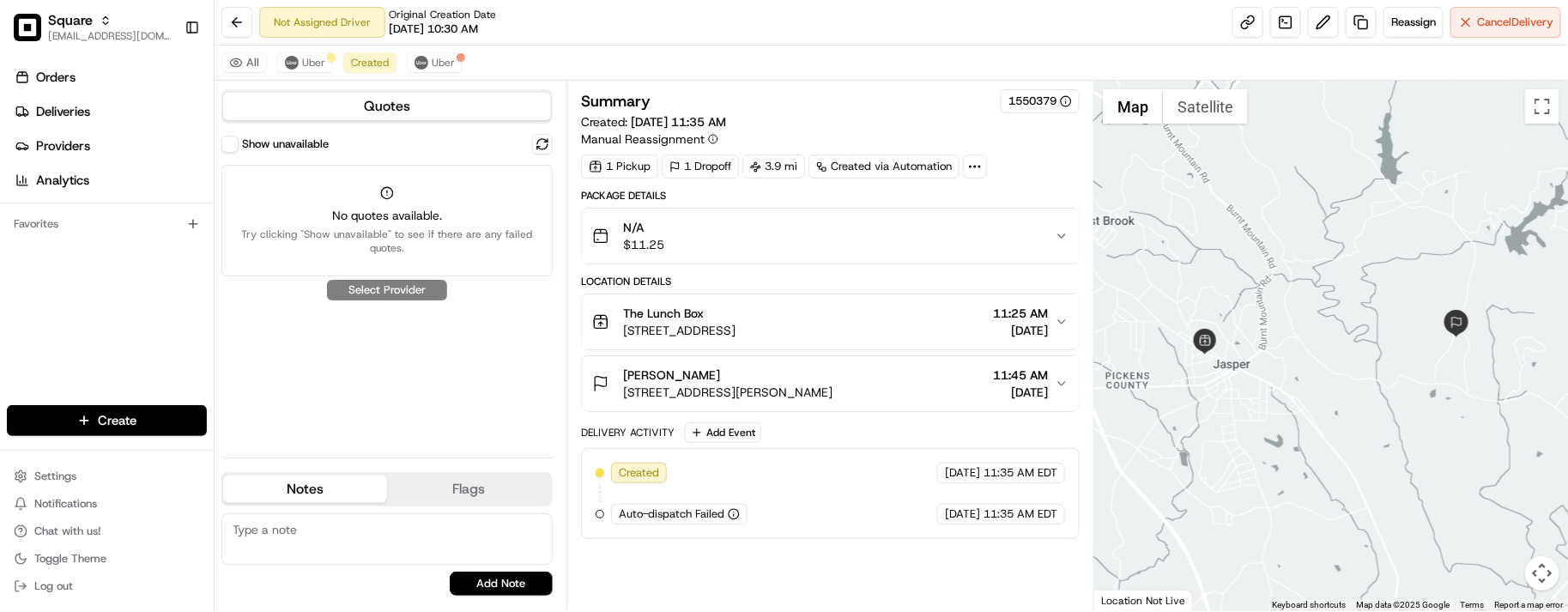 click on "Show unavailable" at bounding box center (230, 144) 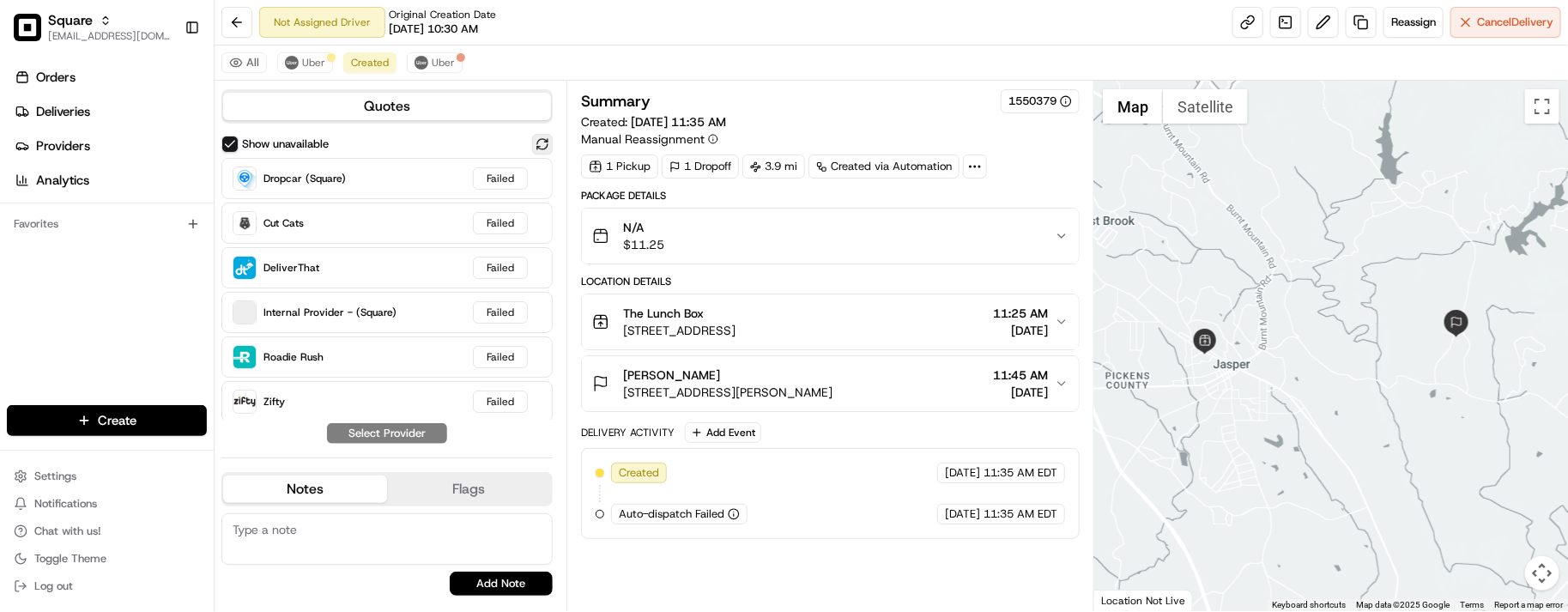 click at bounding box center [542, 144] 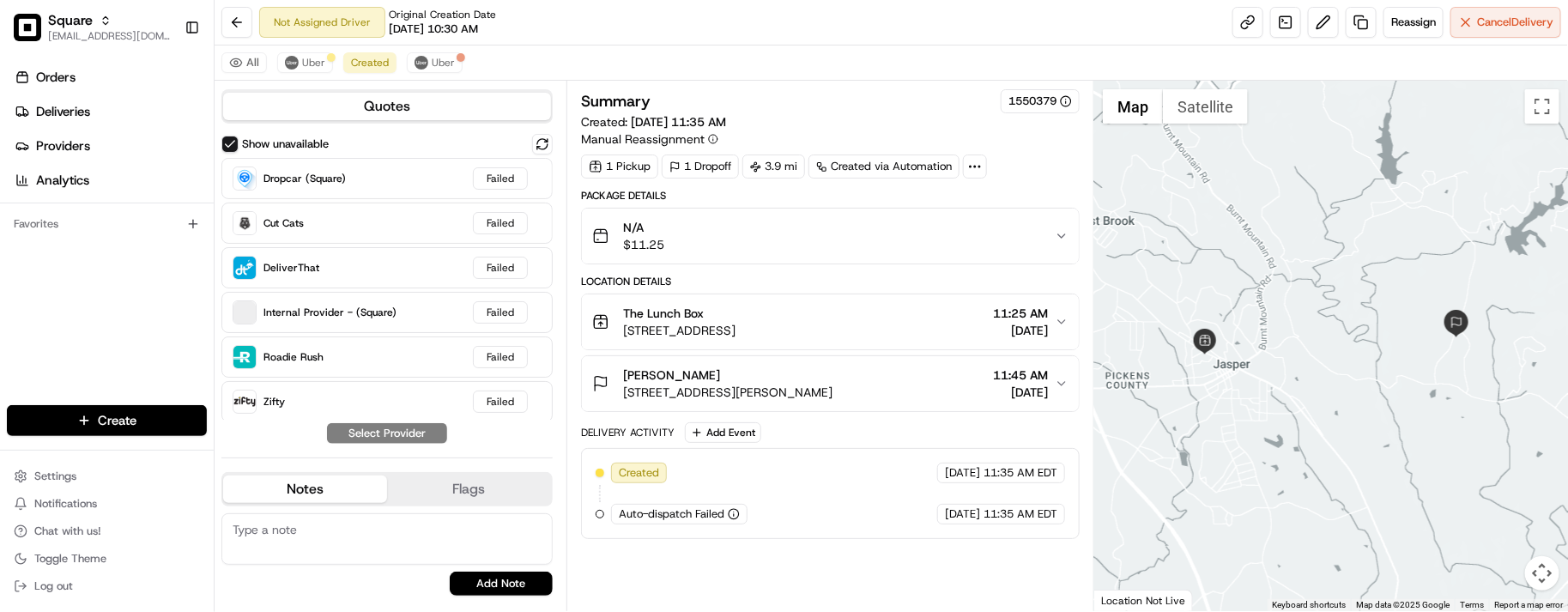 click on "All Uber Created Uber" at bounding box center (891, 63) 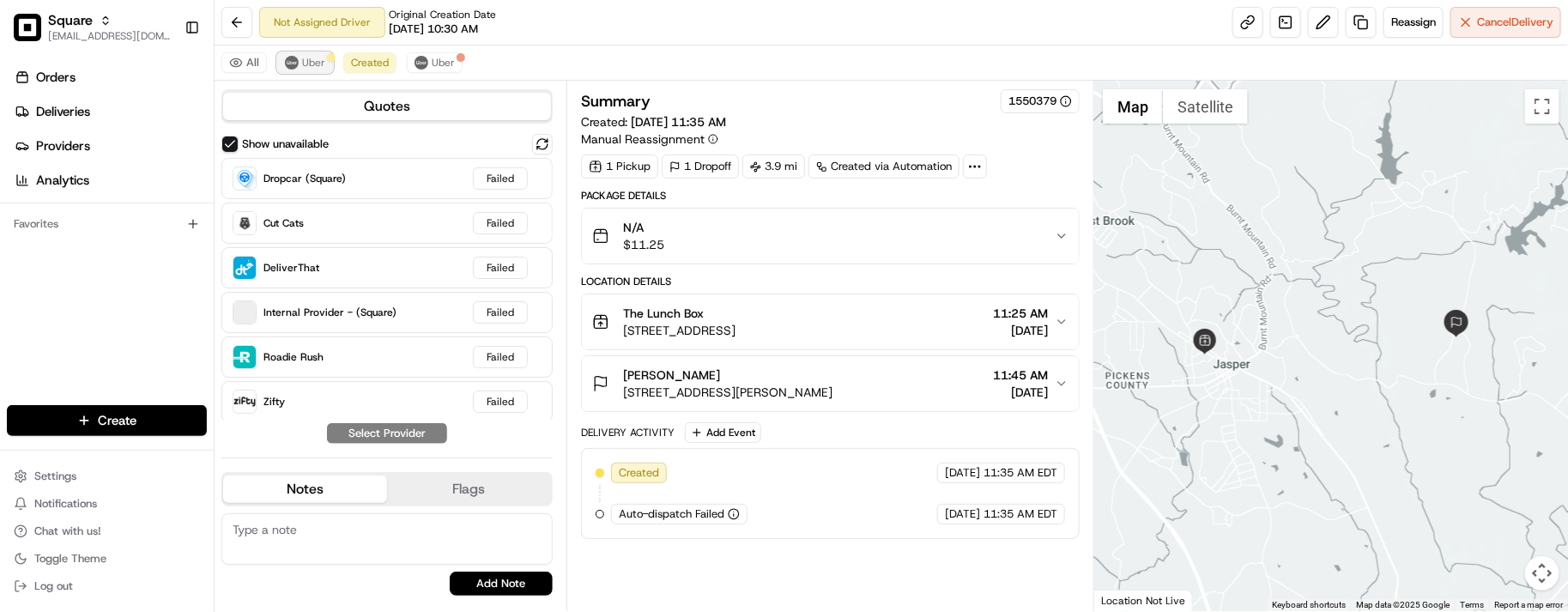 click on "Uber" at bounding box center (313, 63) 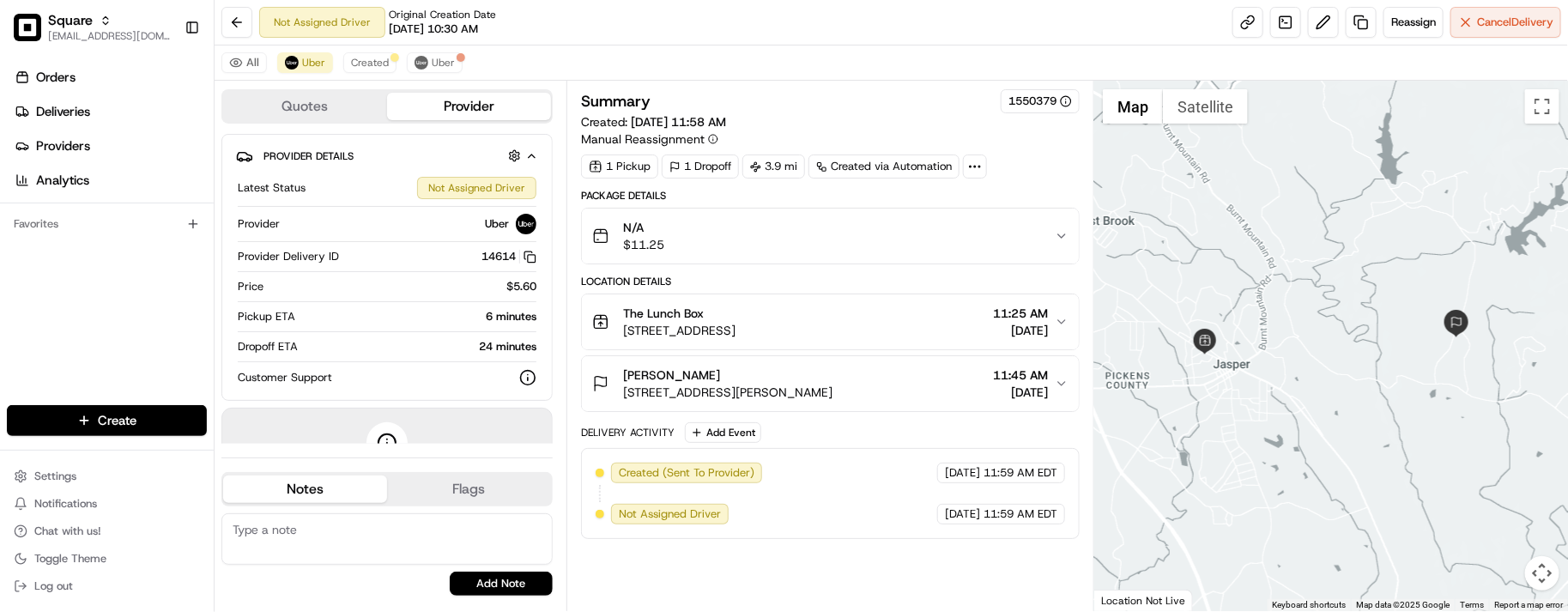 click on "Quotes" at bounding box center [305, 106] 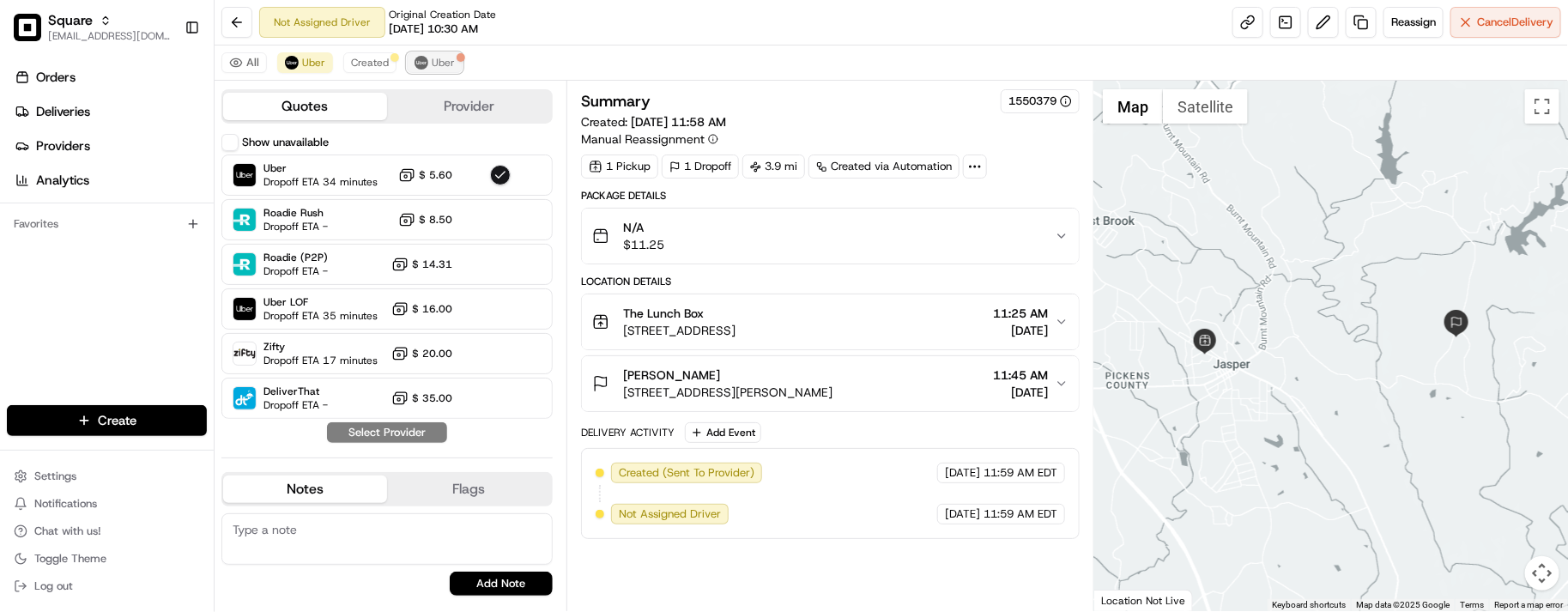 click at bounding box center [421, 63] 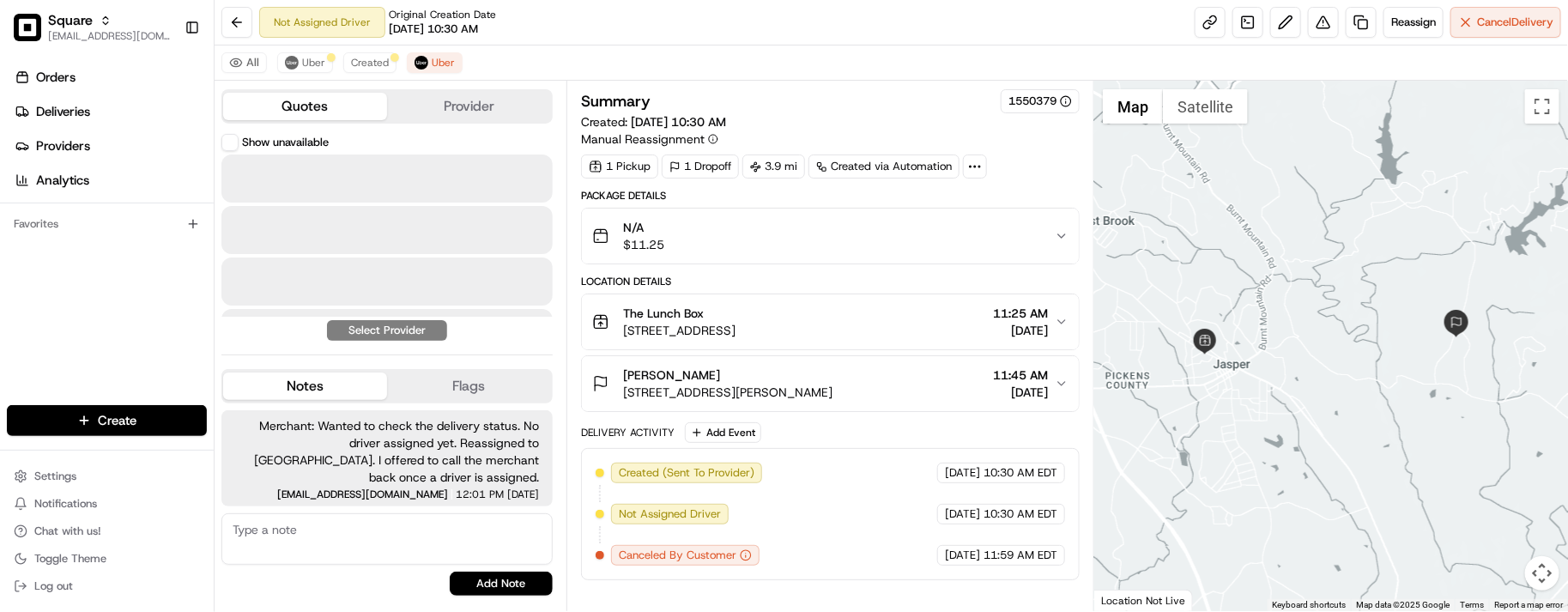 click on "Quotes" at bounding box center (305, 106) 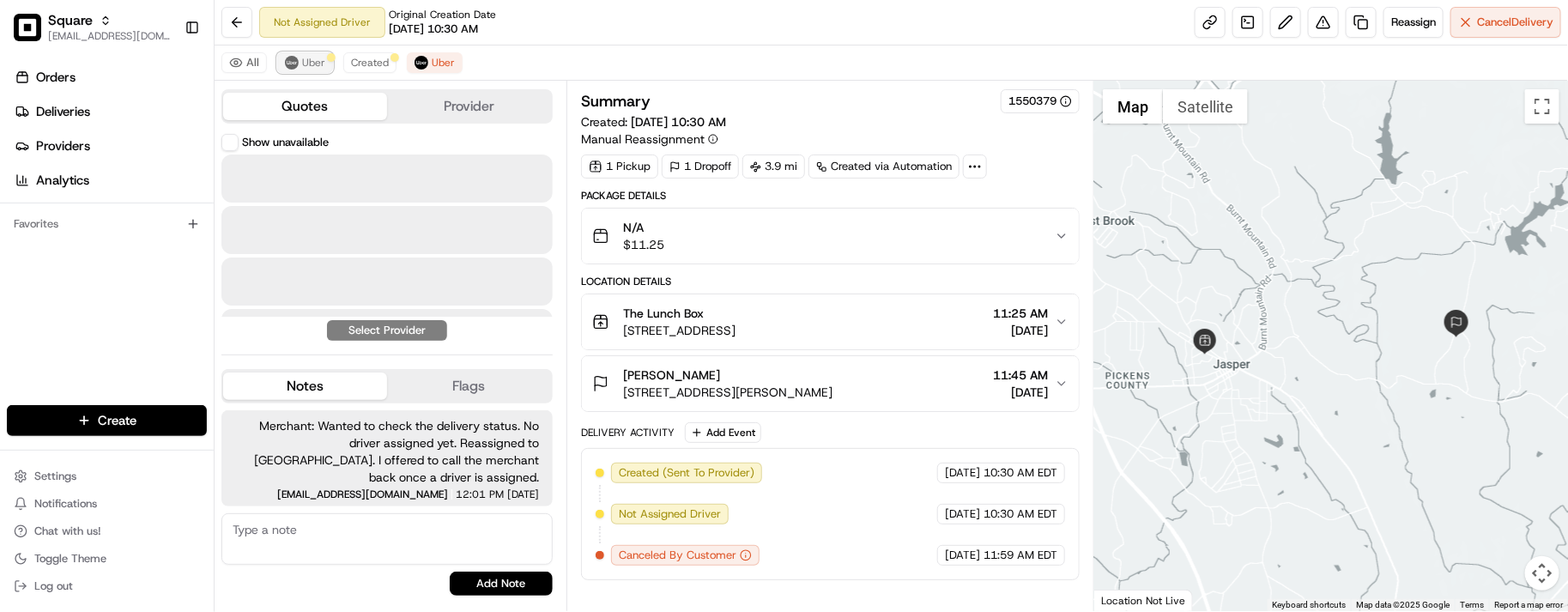 click on "Uber" at bounding box center (313, 63) 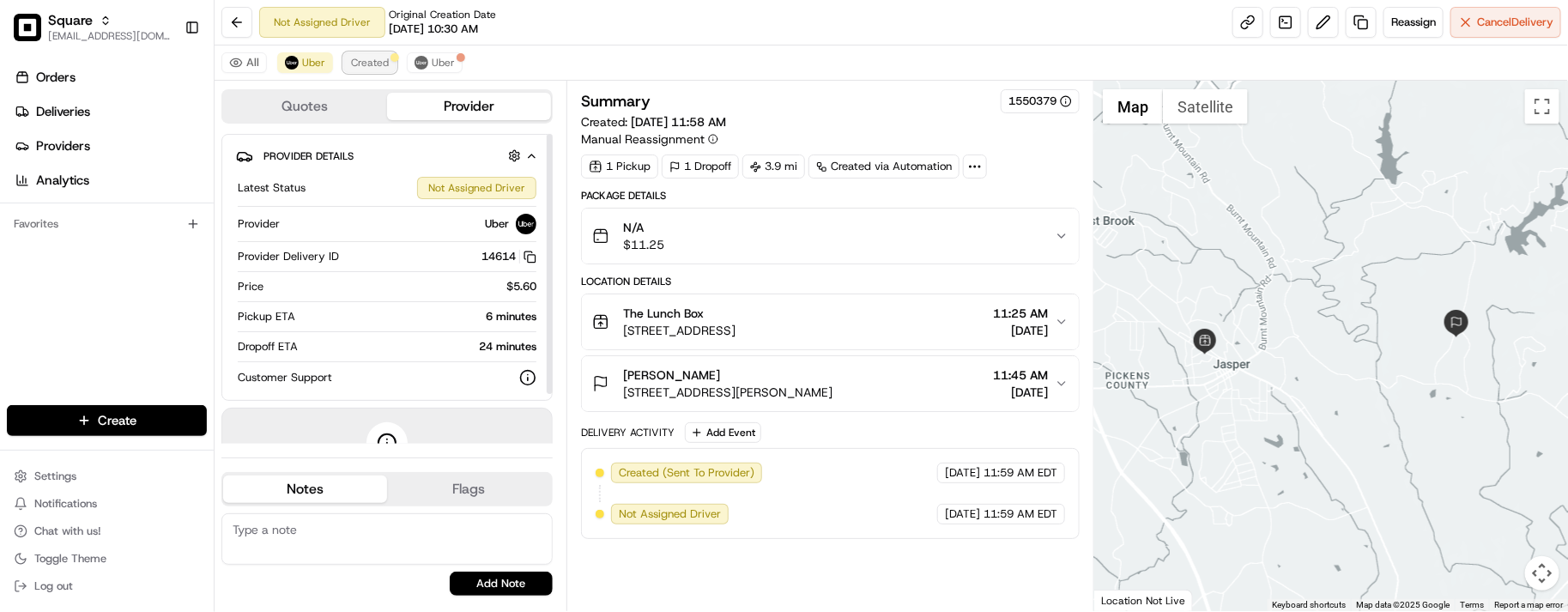 click on "Created" at bounding box center [370, 63] 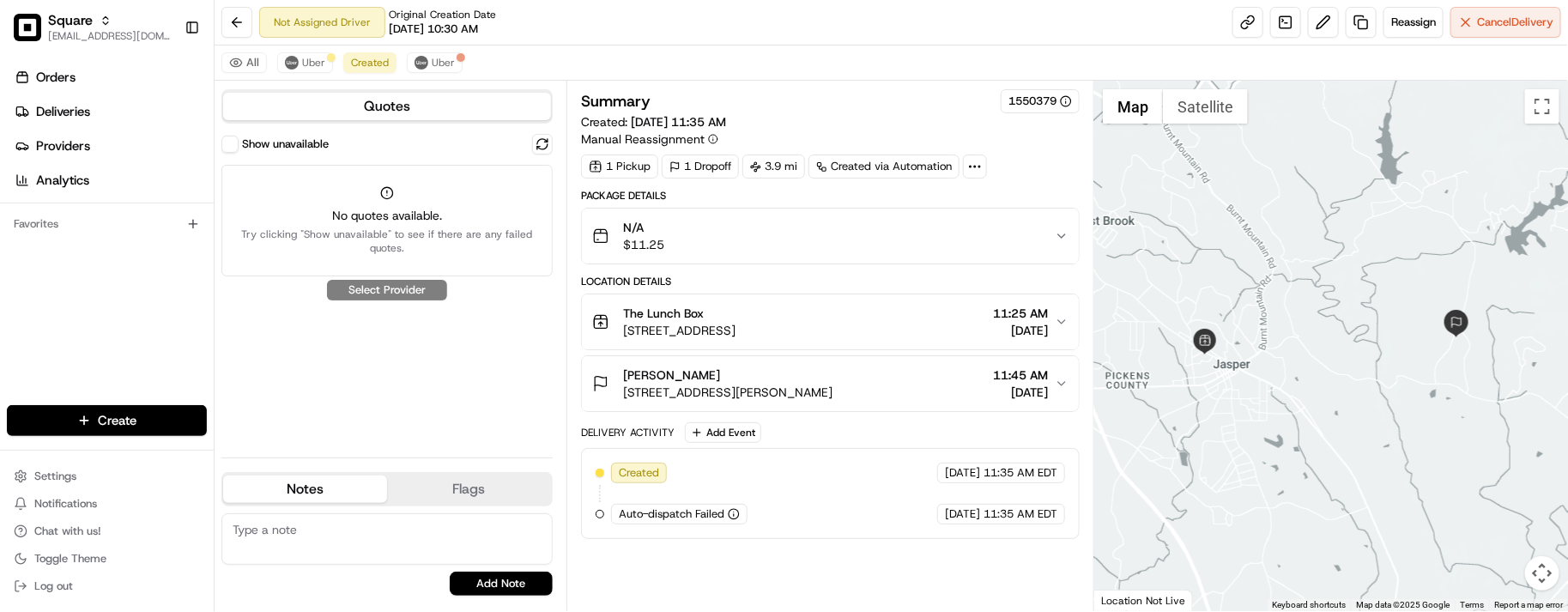 click on "Show unavailable" at bounding box center (275, 144) 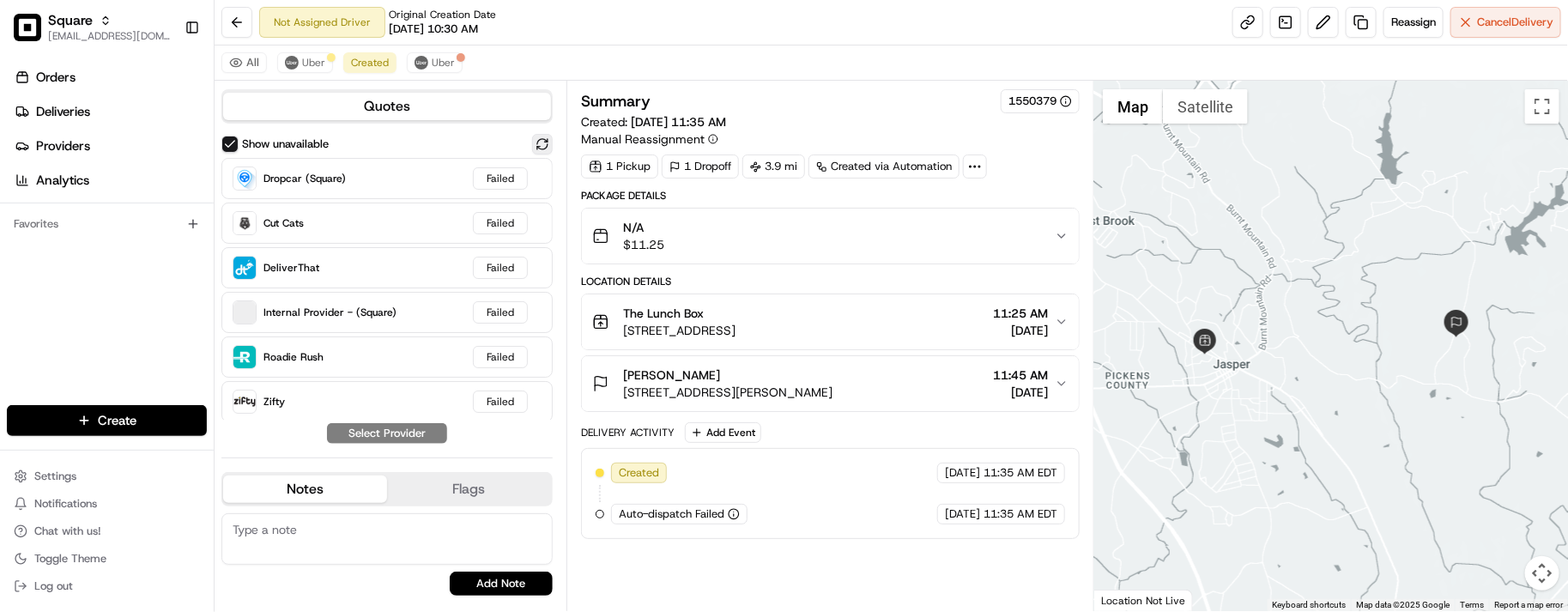 click at bounding box center (542, 144) 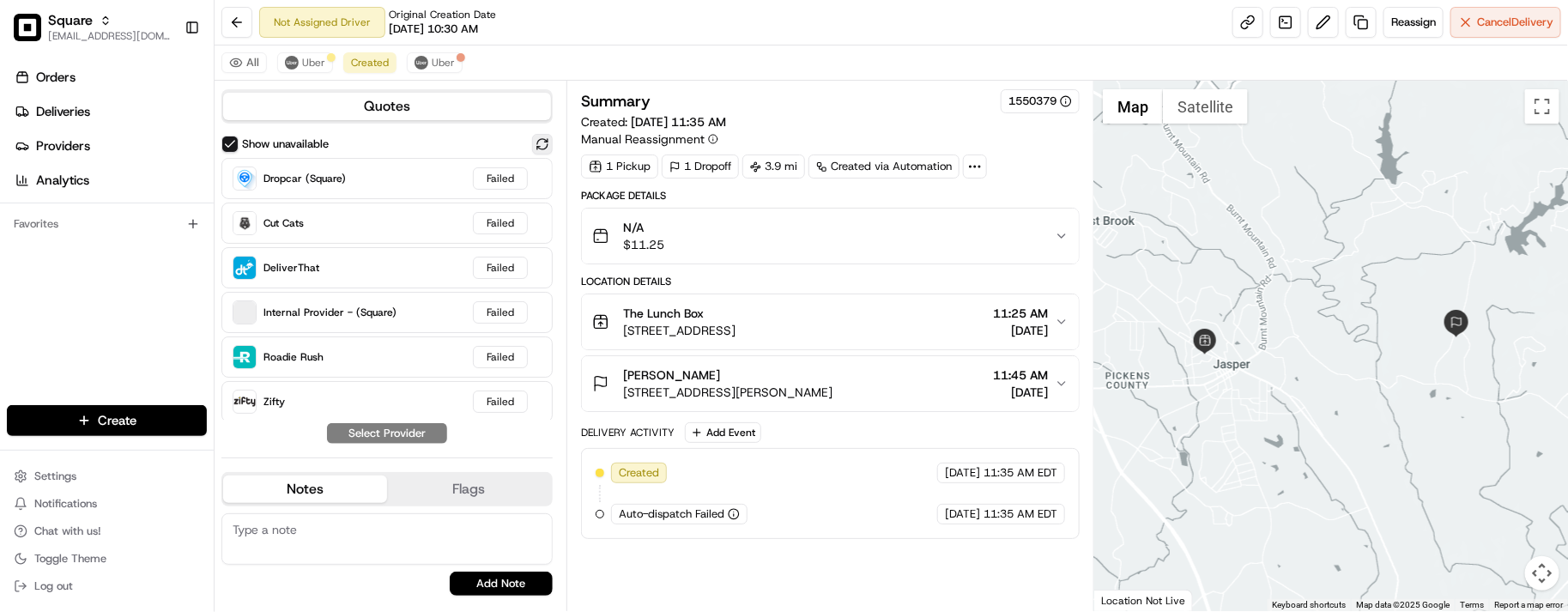 click at bounding box center [542, 144] 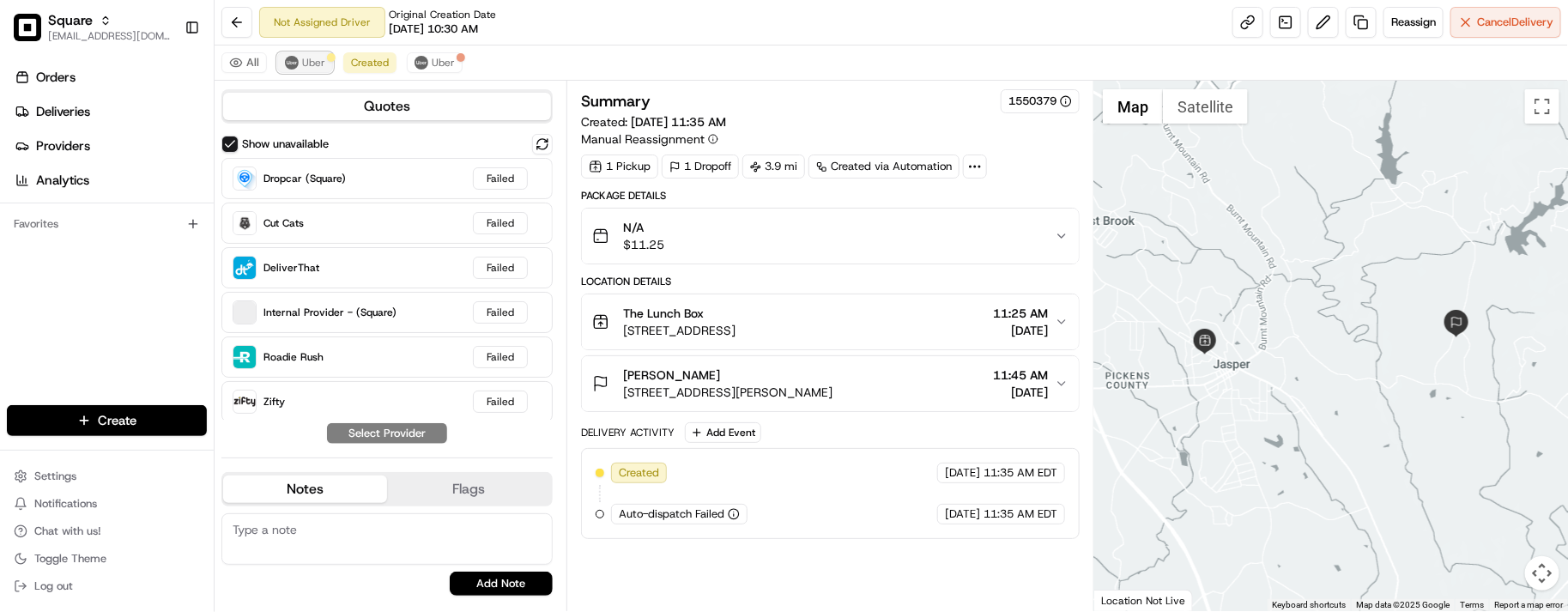 click on "Uber" at bounding box center (305, 63) 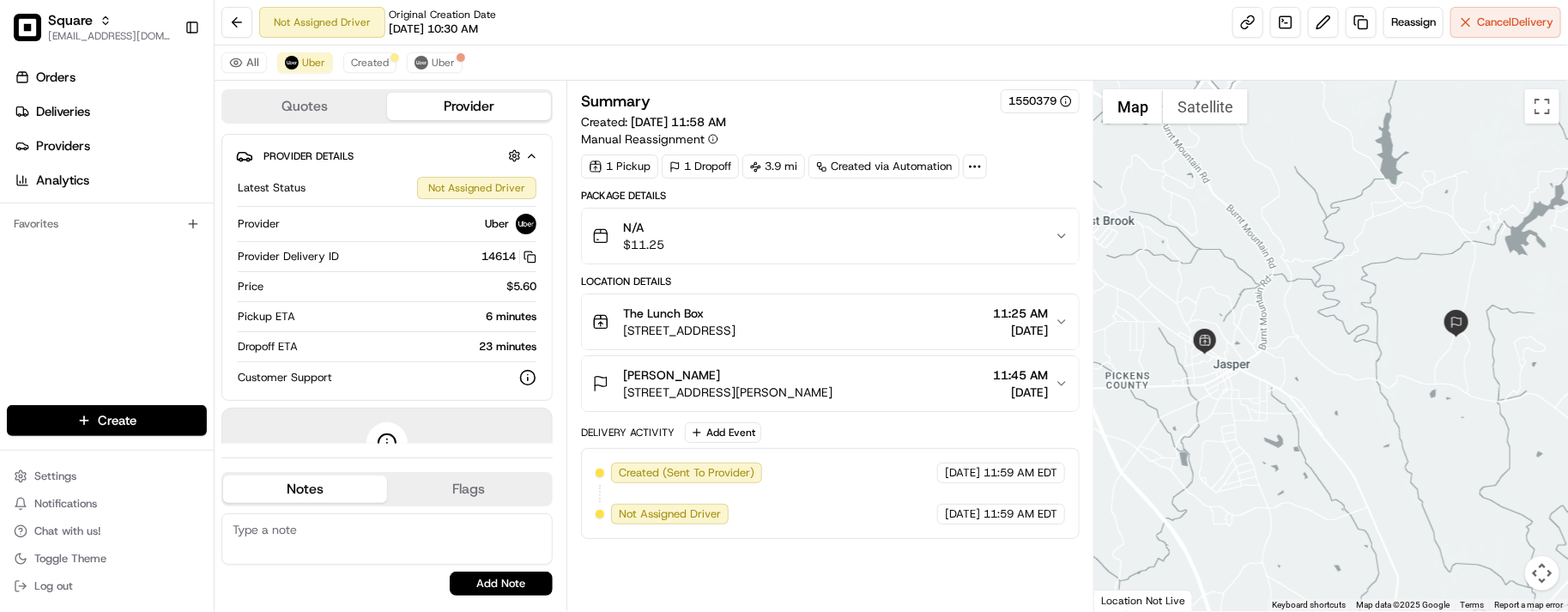 drag, startPoint x: 595, startPoint y: 53, endPoint x: 718, endPoint y: 63, distance: 123.40583 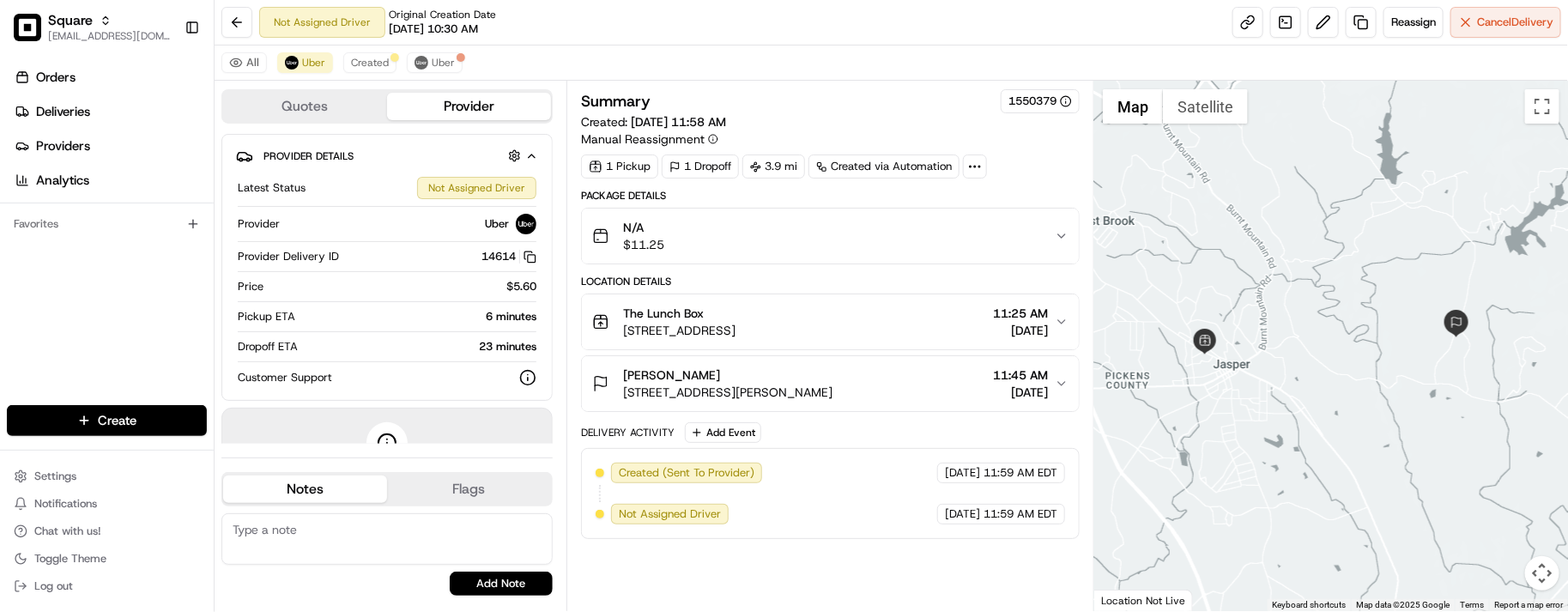 click on "Not Assigned Driver Original Creation Date 07/15/2025 10:30 AM Reassign Cancel  Delivery" at bounding box center (891, 22) 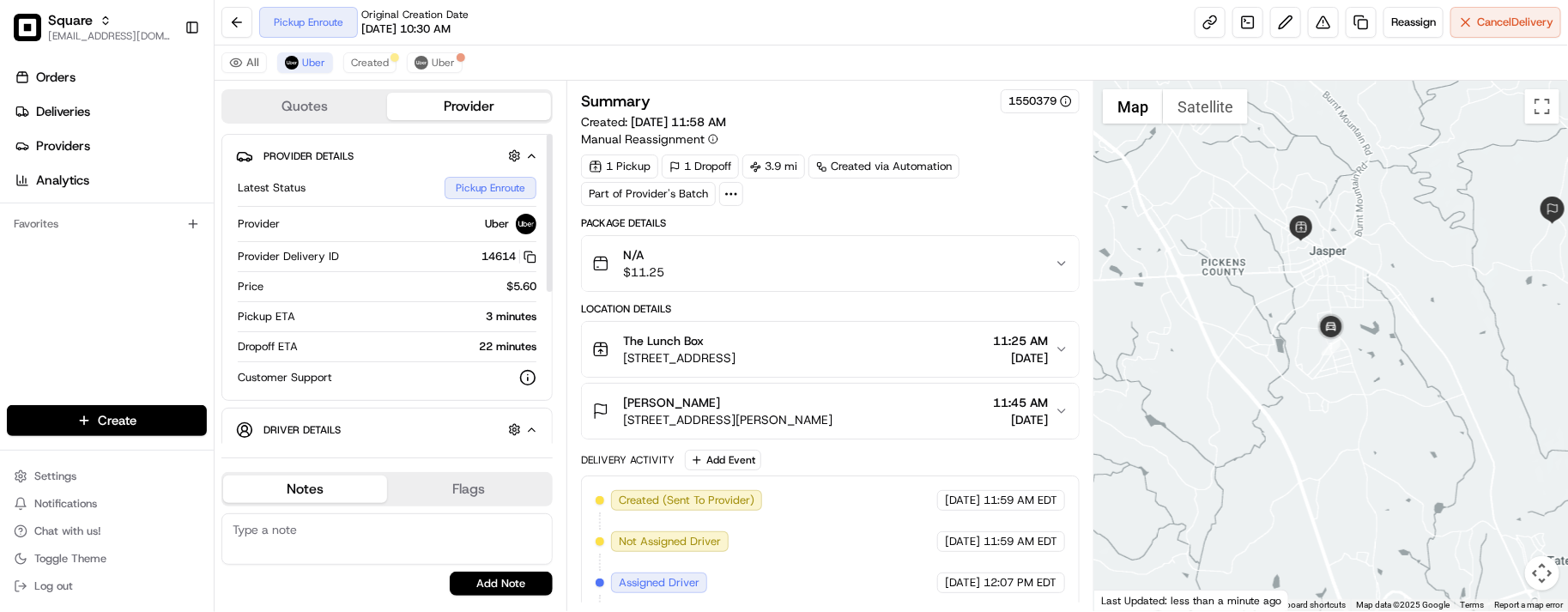 click on "3 minutes" at bounding box center (419, 317) 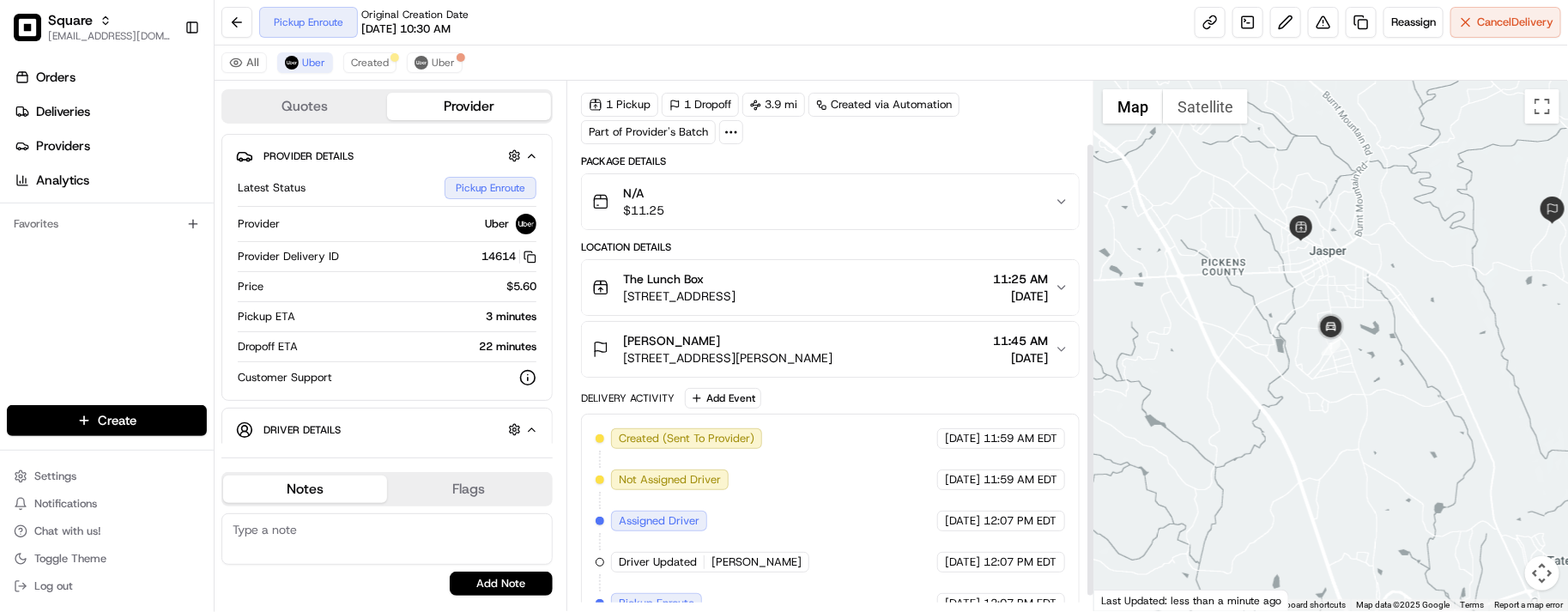 scroll, scrollTop: 91, scrollLeft: 0, axis: vertical 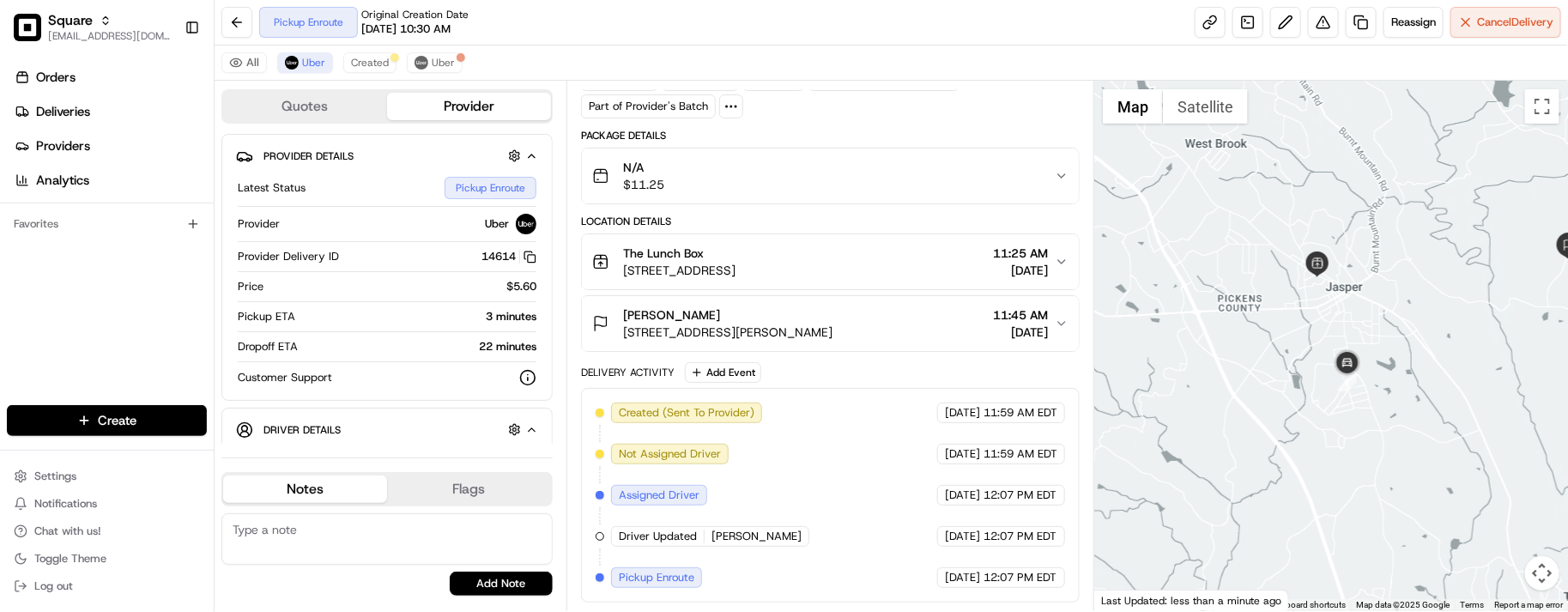 click at bounding box center [1331, 346] 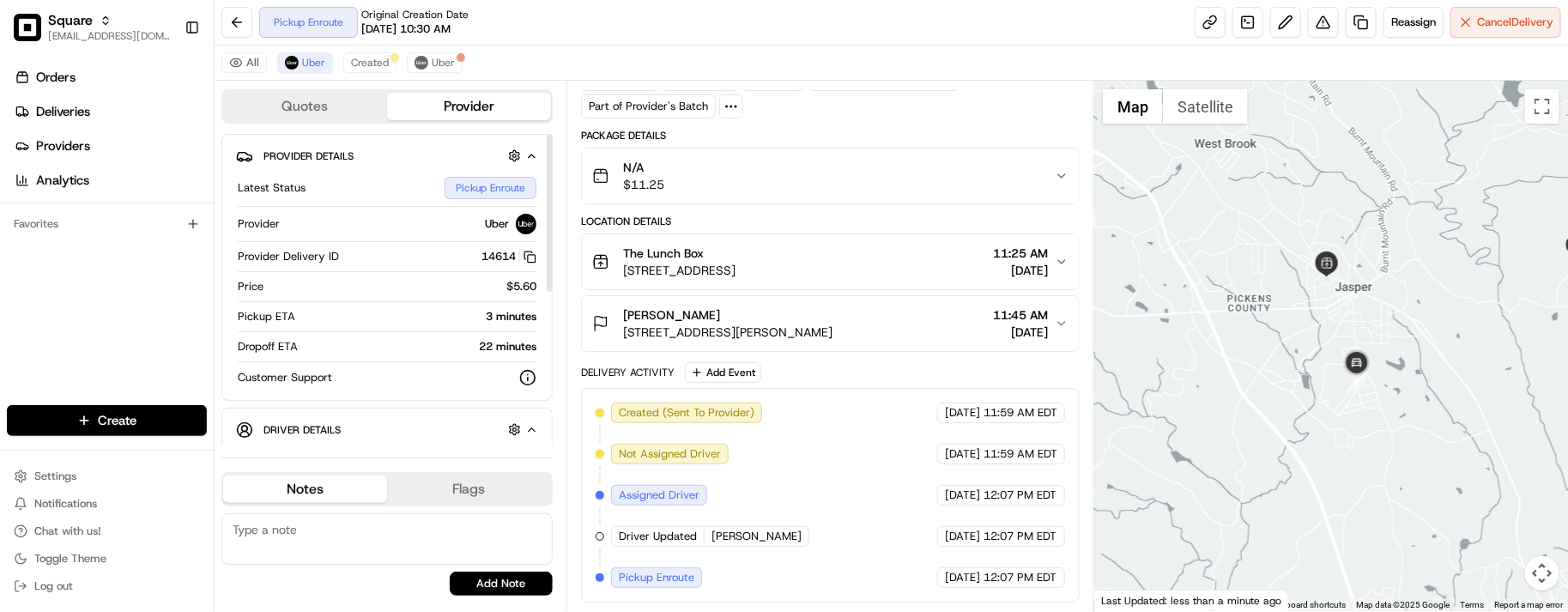 click on "Provider Delivery ID 14614 Copy  del_CM_zpz5nQMC-96ejuHFGFA 14614" at bounding box center [387, 260] 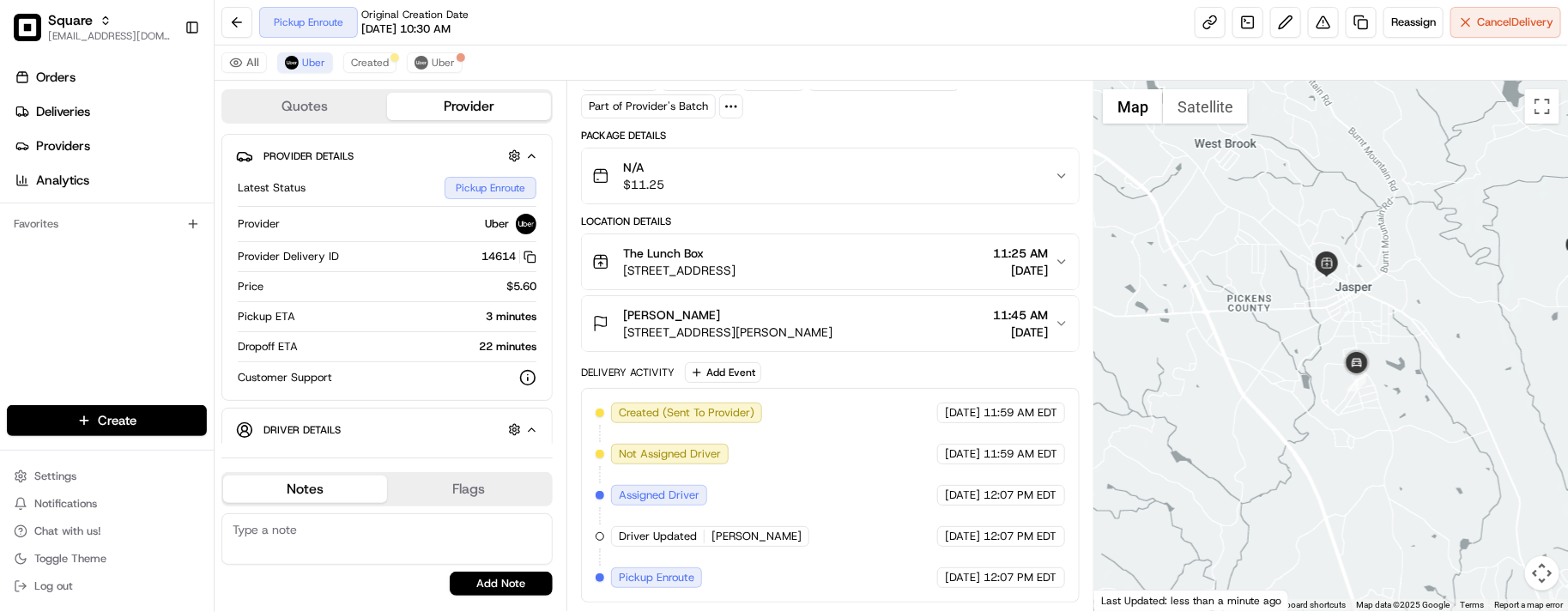 click on "All Uber Created Uber" at bounding box center [891, 63] 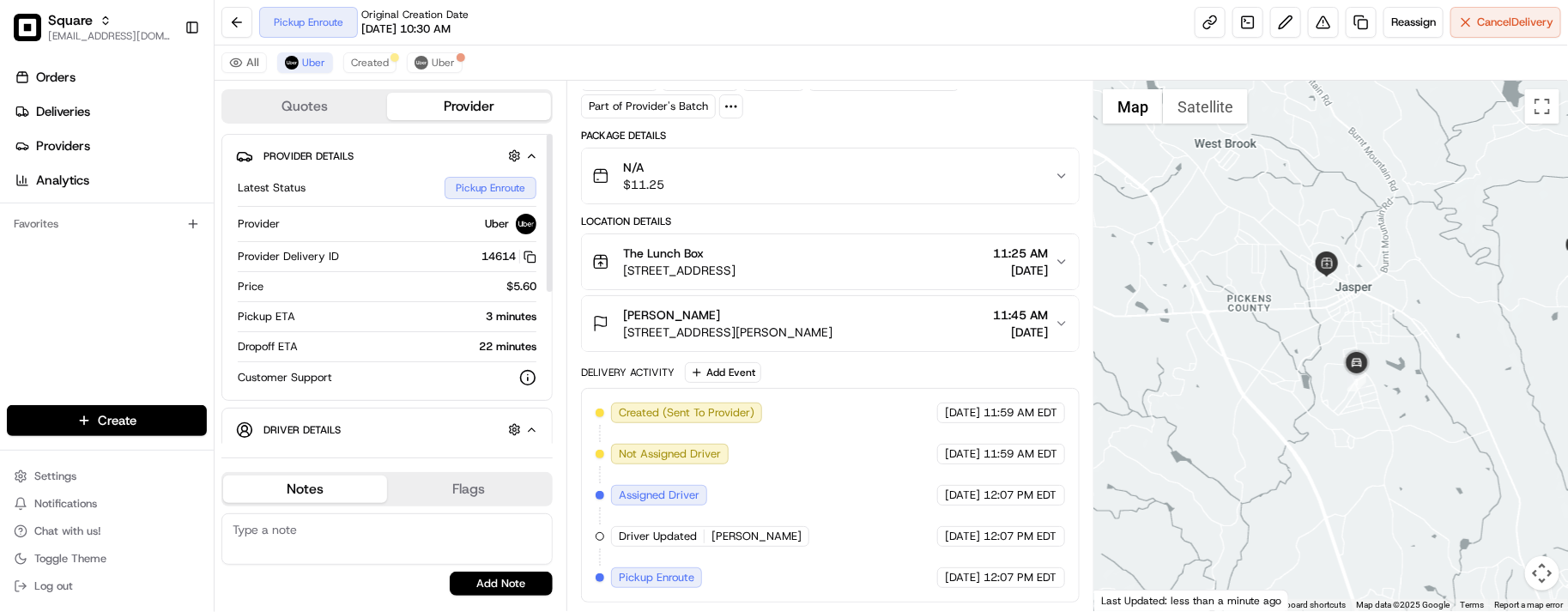 click on "Latest Status Pickup Enroute Provider Uber   Provider Delivery ID 14614 Copy  del_CM_zpz5nQMC-96ejuHFGFA 14614 Price $5.60 Pickup ETA 3 minutes Dropoff ETA 22 minutes Customer Support" at bounding box center [387, 282] 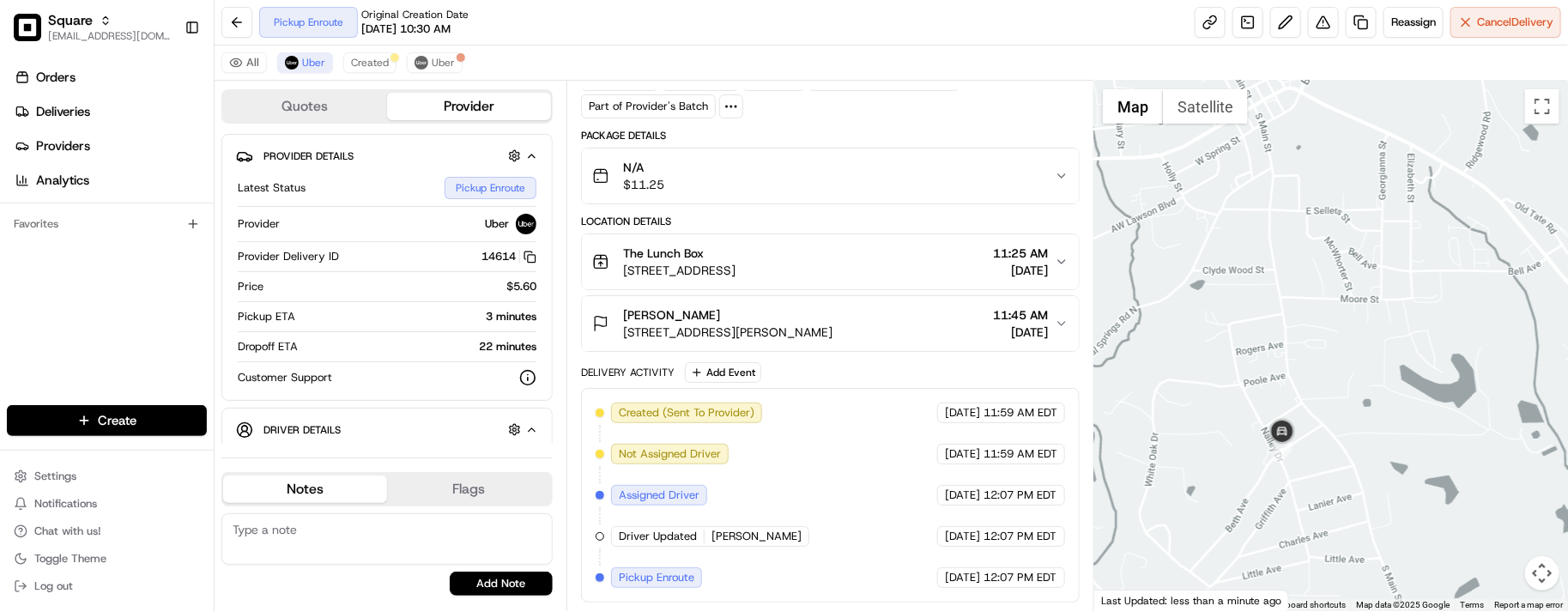 drag, startPoint x: 1357, startPoint y: 341, endPoint x: 1405, endPoint y: 492, distance: 158.44557 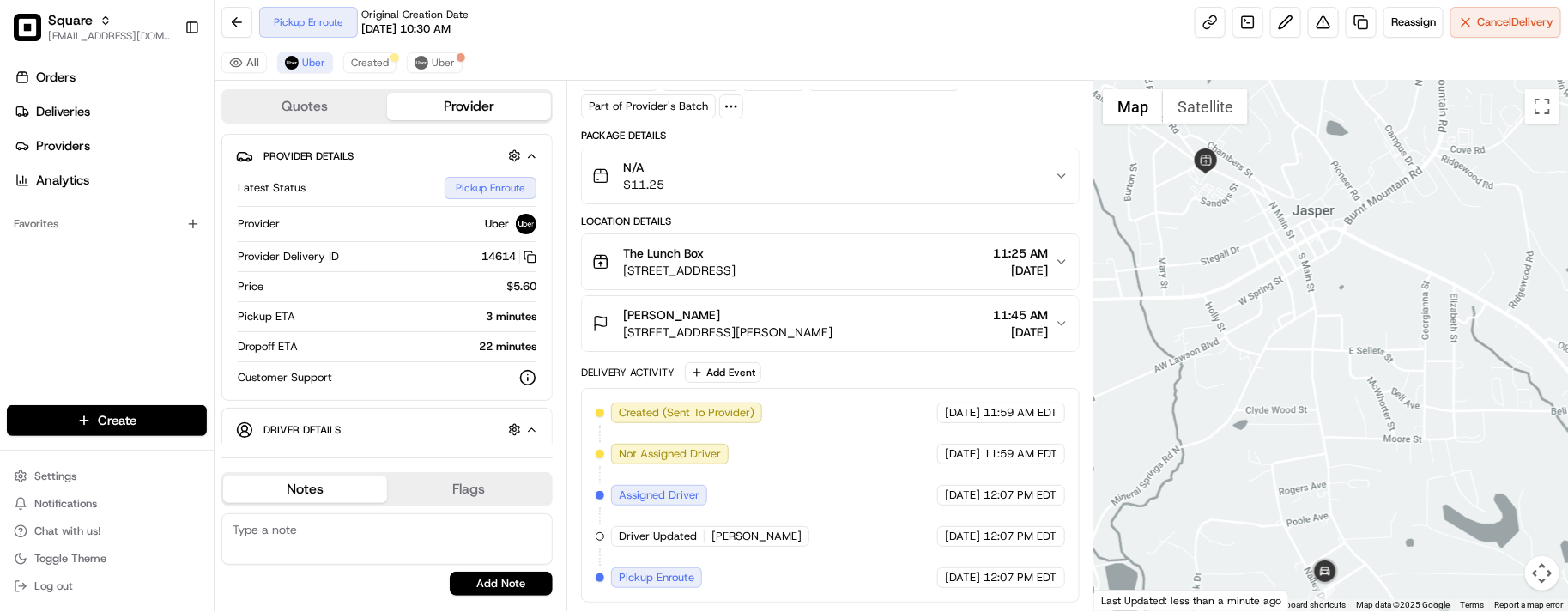 drag, startPoint x: 1335, startPoint y: 270, endPoint x: 1349, endPoint y: 327, distance: 58.694122 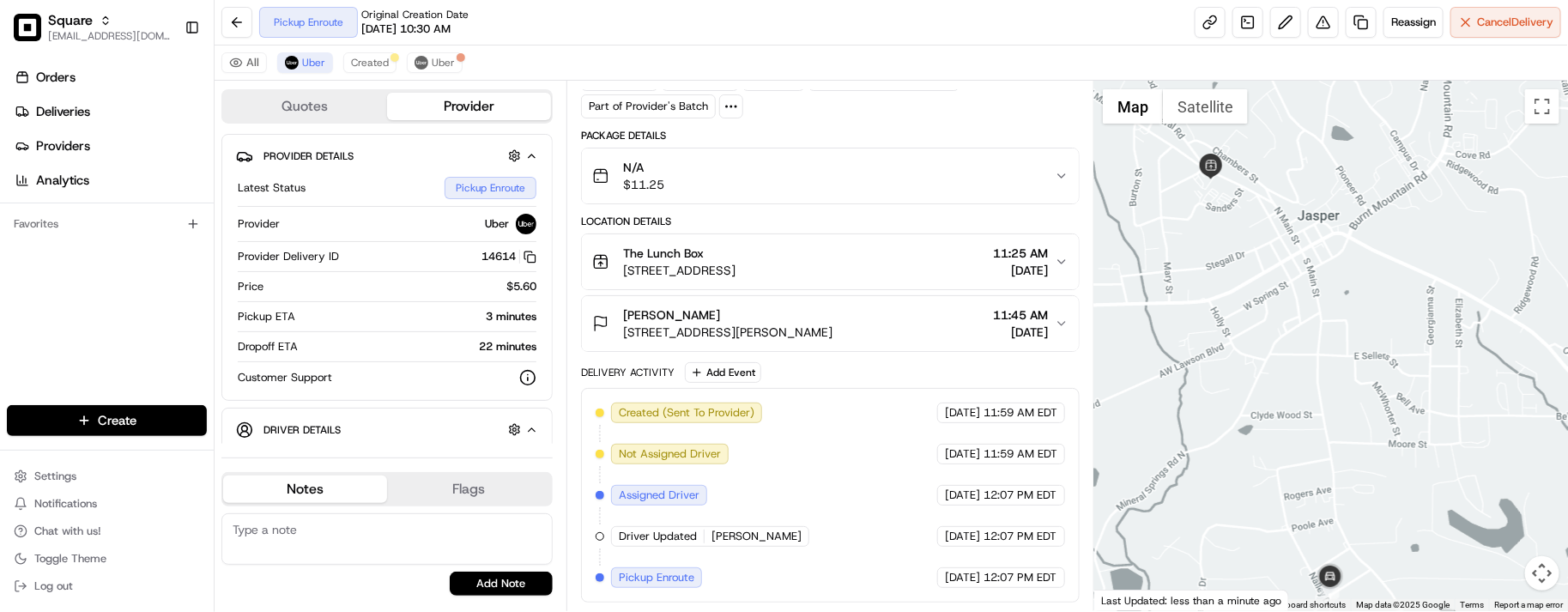 click on "Pickup Enroute Original Creation Date 07/15/2025 10:30 AM Reassign Cancel  Delivery" at bounding box center [891, 22] 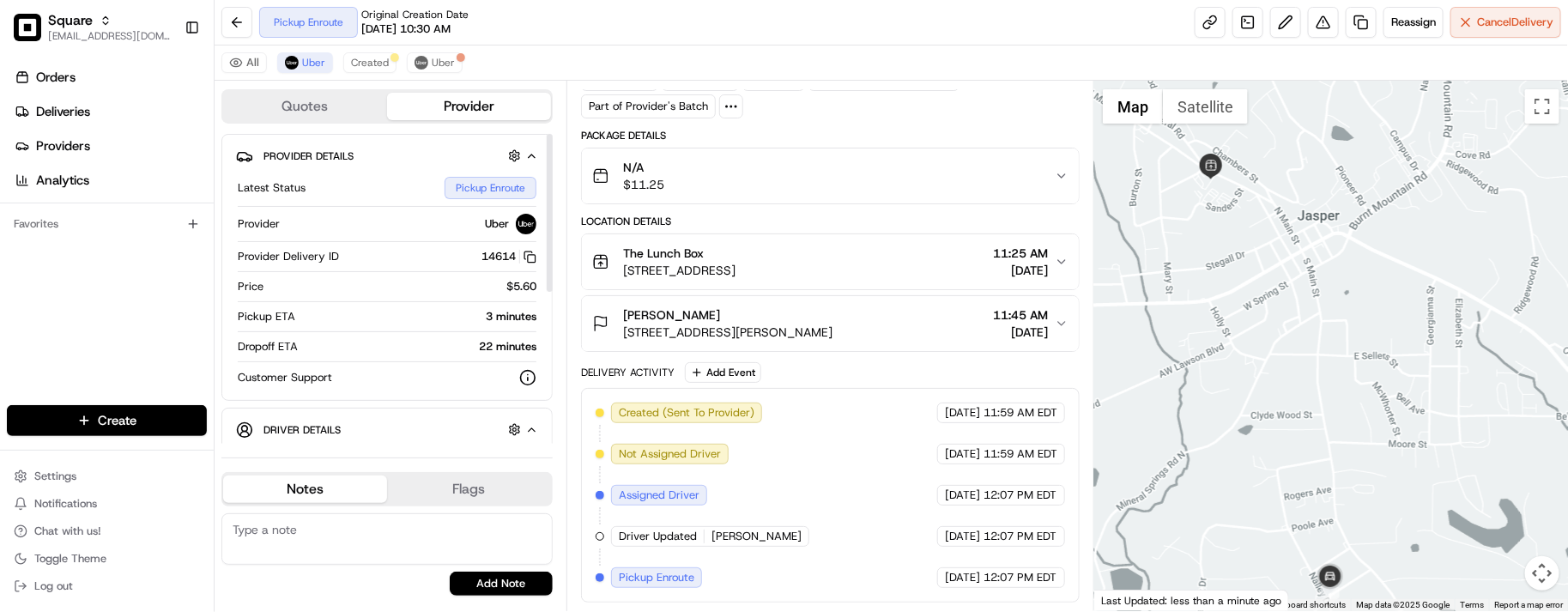 click on "Latest Status Pickup Enroute Provider Uber   Provider Delivery ID 14614 Copy  del_CM_zpz5nQMC-96ejuHFGFA 14614 Price $5.60 Pickup ETA 3 minutes Dropoff ETA 22 minutes Customer Support" at bounding box center [387, 282] 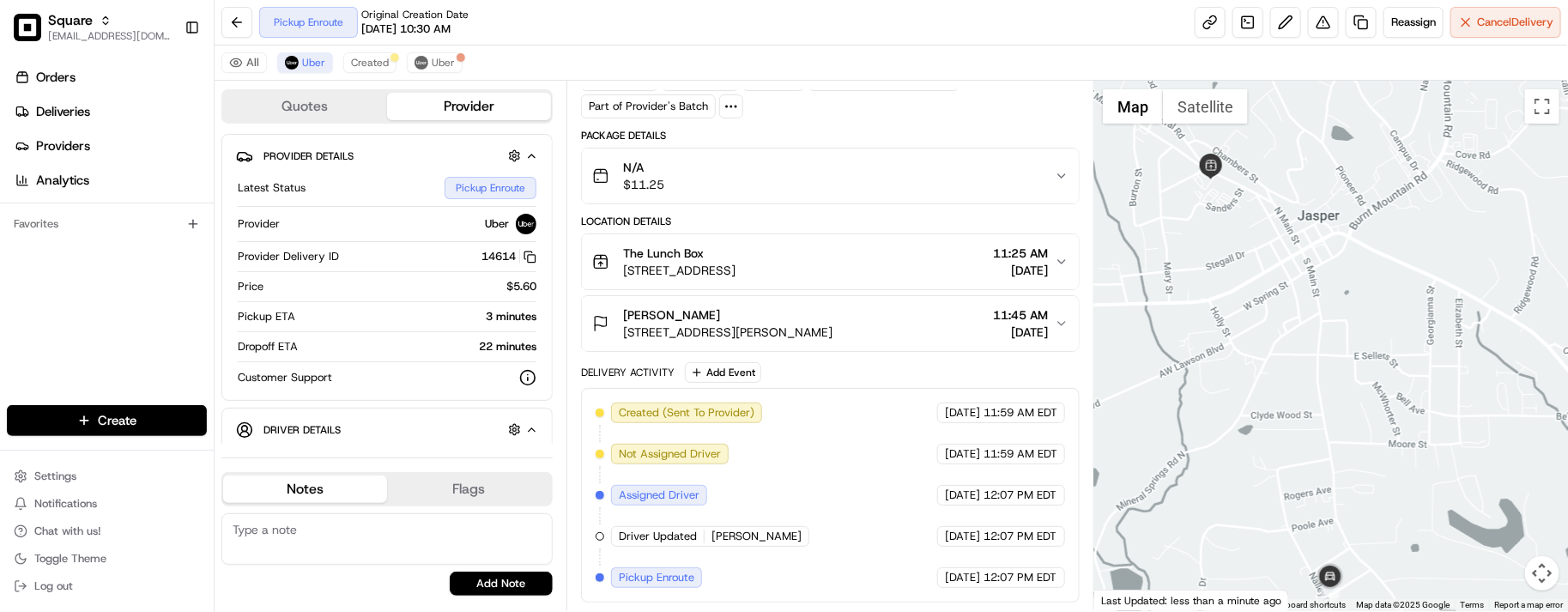 click on "3 minutes" at bounding box center (419, 317) 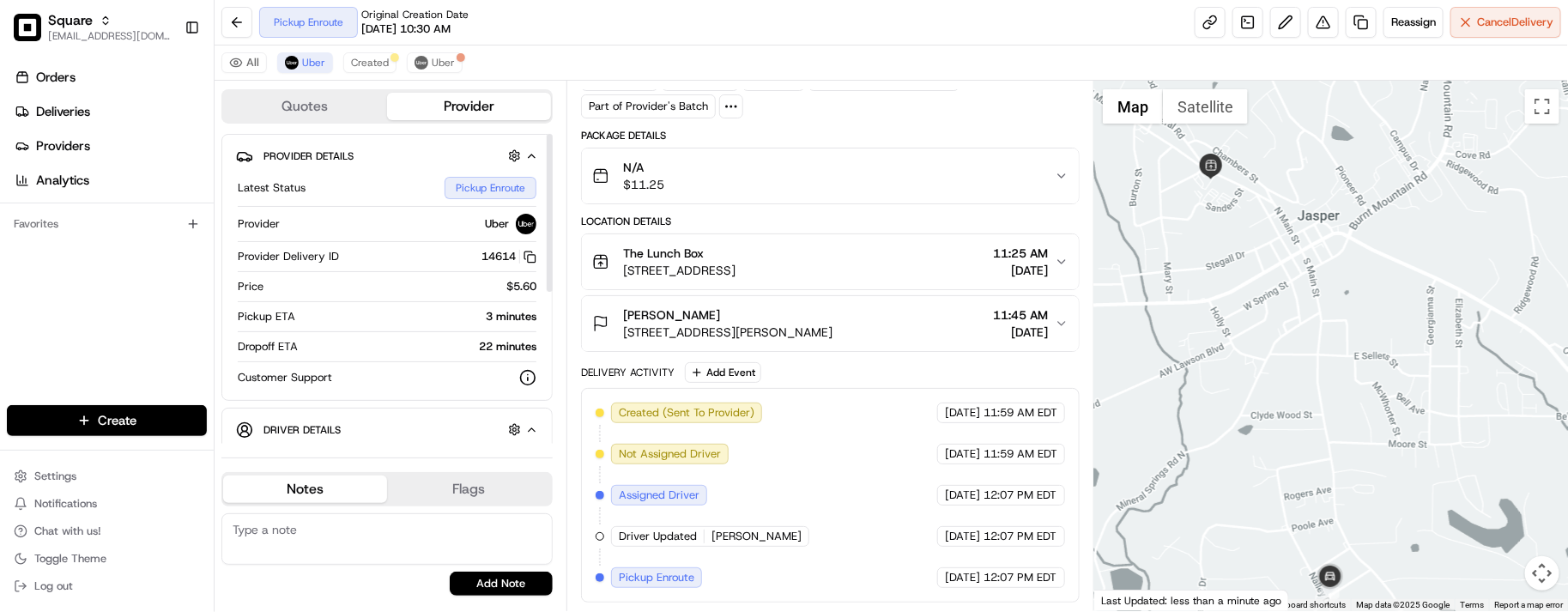 drag, startPoint x: 462, startPoint y: 348, endPoint x: 481, endPoint y: 353, distance: 19.646883 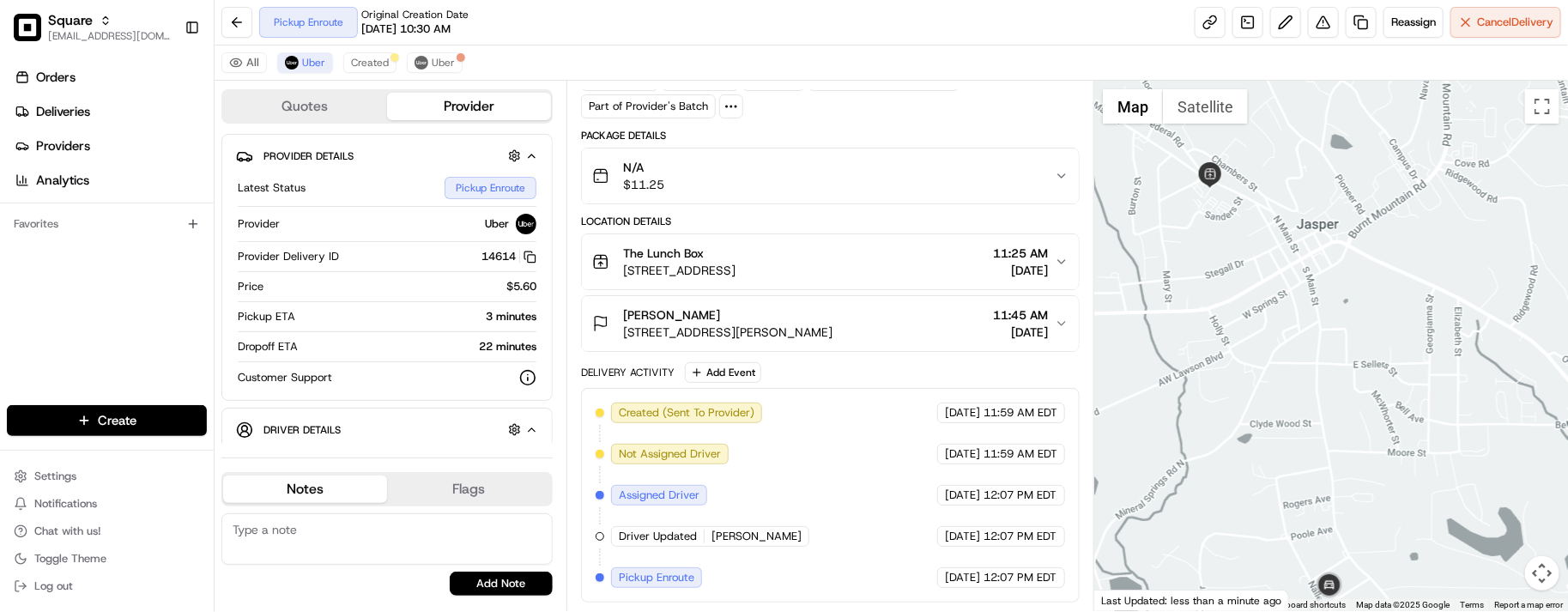 click at bounding box center [1331, 346] 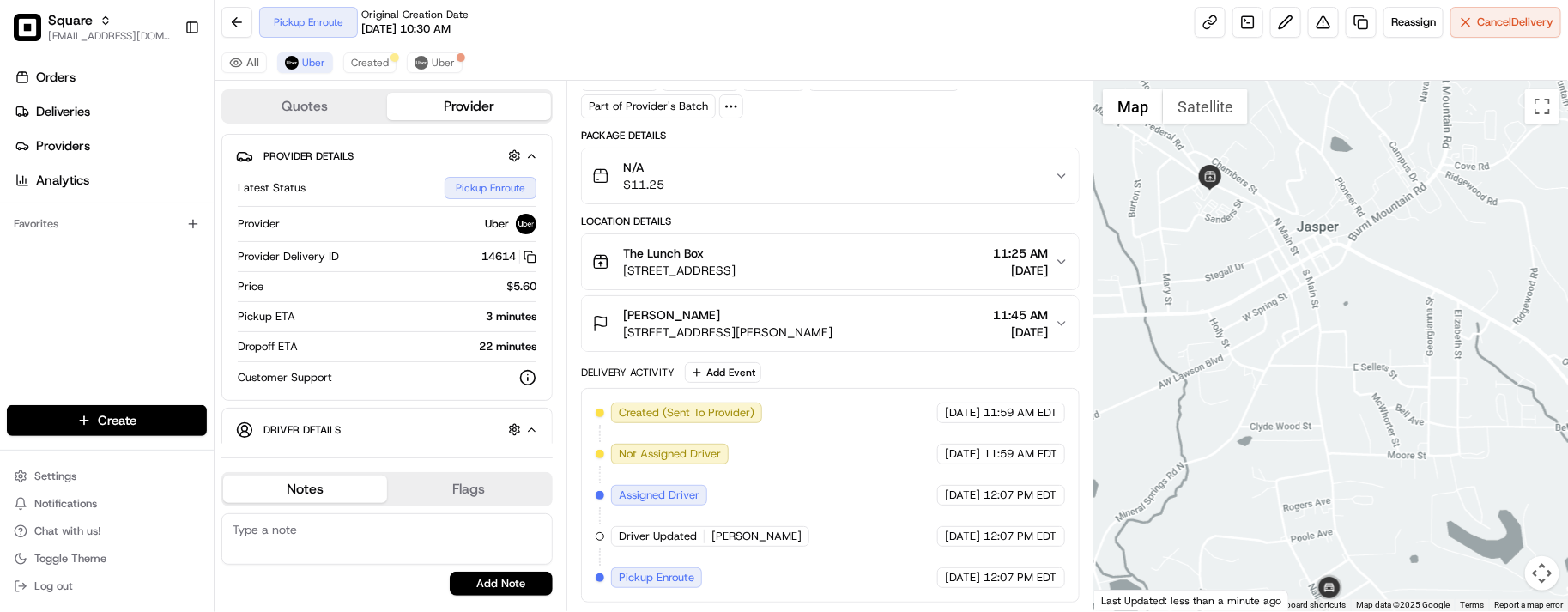 drag, startPoint x: 1340, startPoint y: 255, endPoint x: 1343, endPoint y: 264, distance: 9.486833 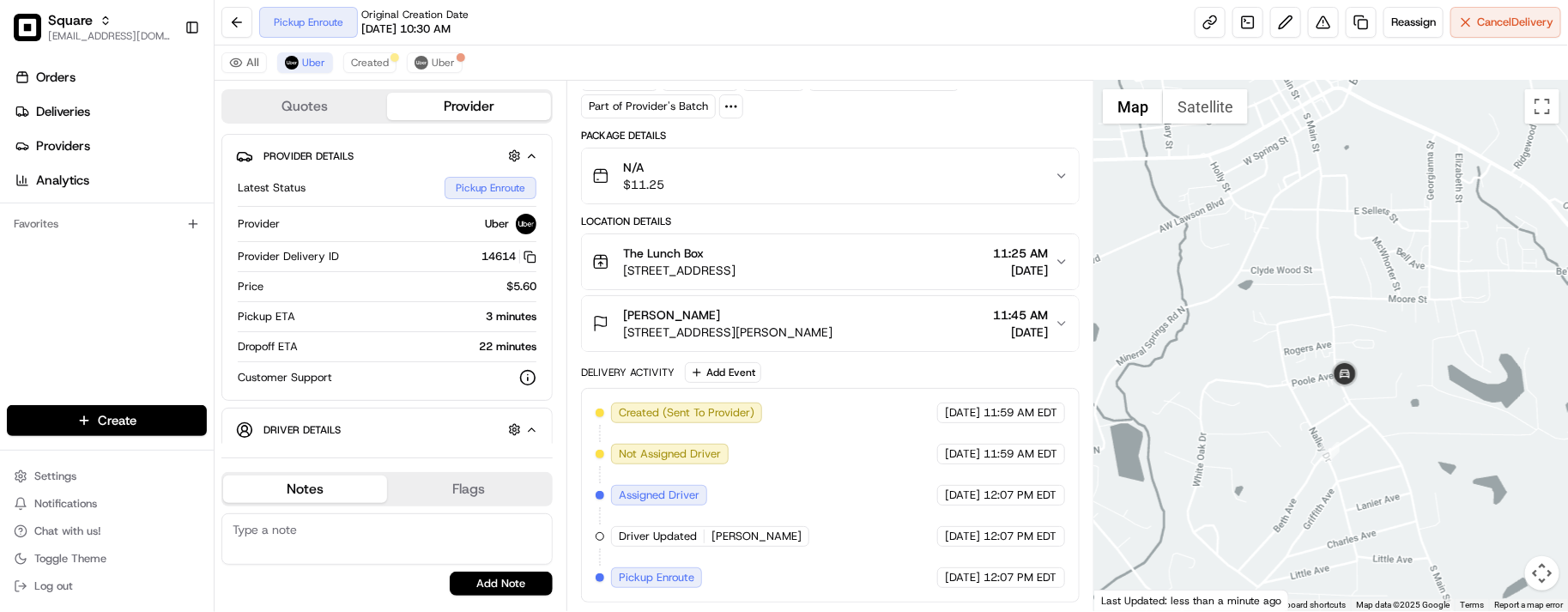 drag, startPoint x: 1327, startPoint y: 233, endPoint x: 1344, endPoint y: 294, distance: 63.32456 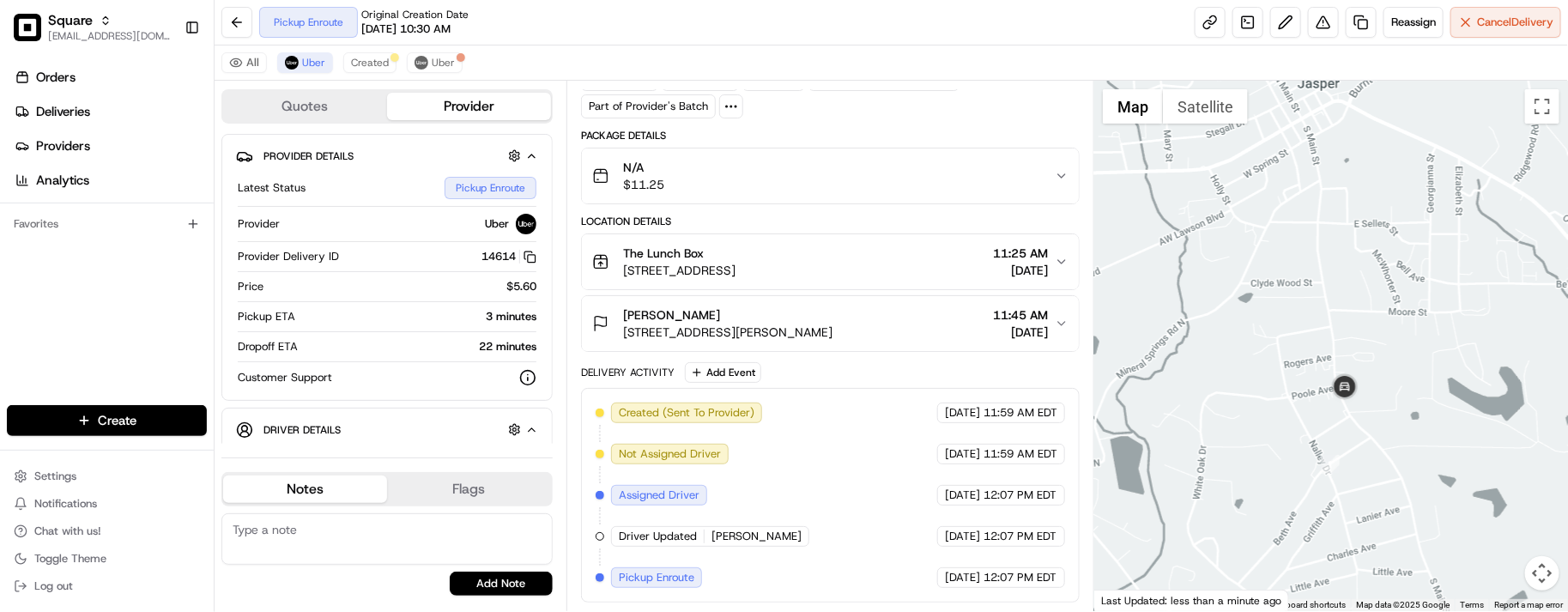click on "The Lunch Box 345 N Main St, Big Canoe, GA 30143, USA 11:25 AM 07/15/2025" at bounding box center [823, 262] 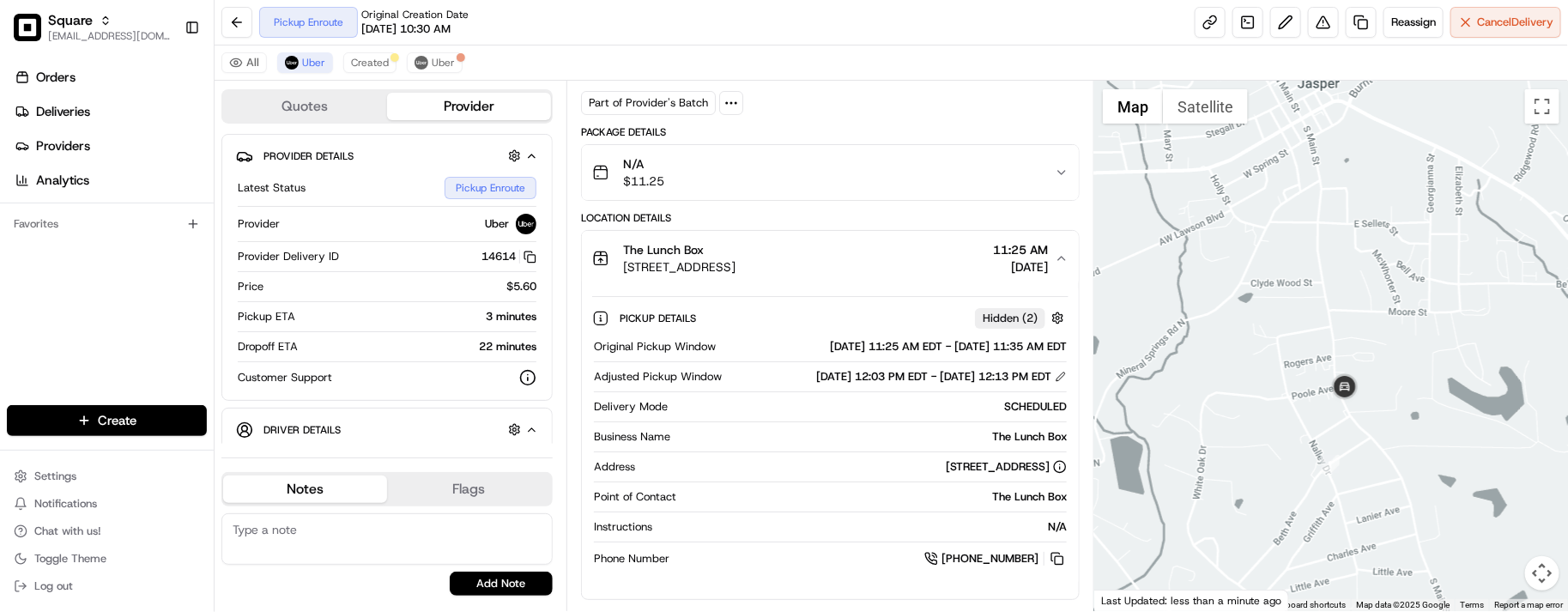 click on "The Lunch Box 345 N Main St, Big Canoe, GA 30143, USA 11:25 AM 07/15/2025" at bounding box center (823, 258) 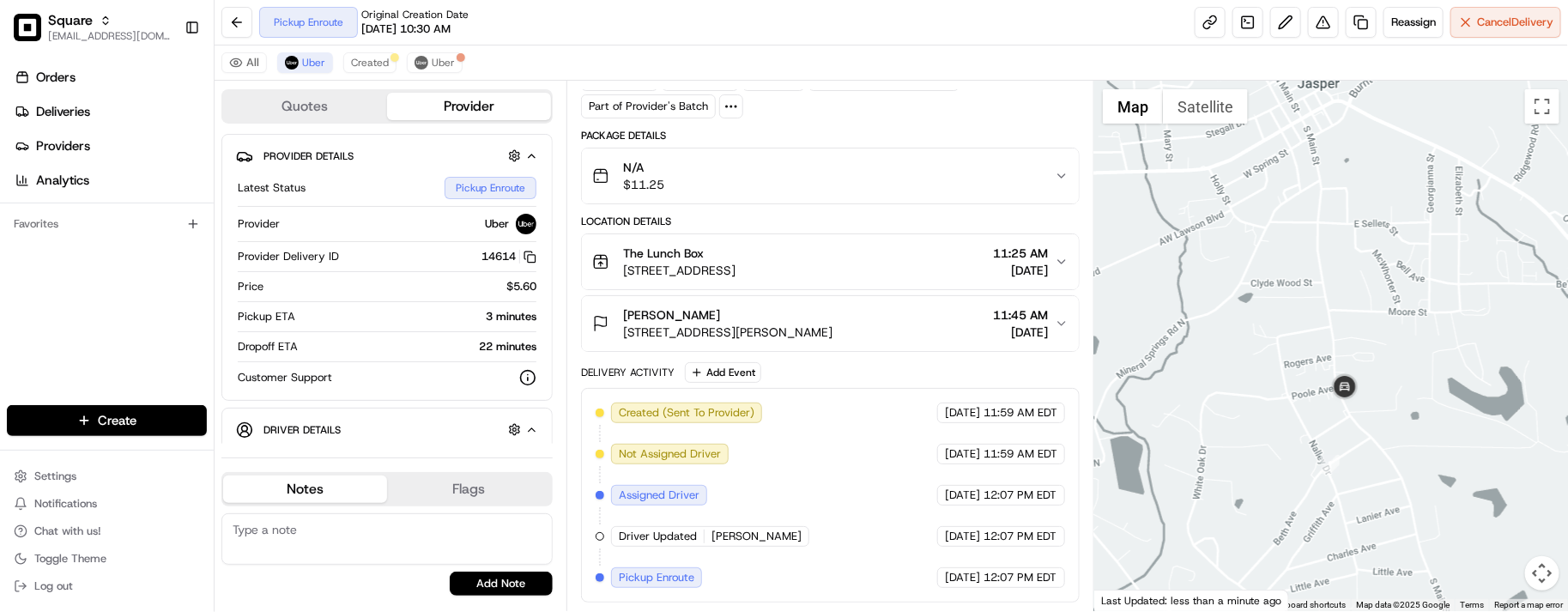 click on "The Lunch Box 345 N Main St, Big Canoe, GA 30143, USA 11:25 AM 07/15/2025" at bounding box center (823, 262) 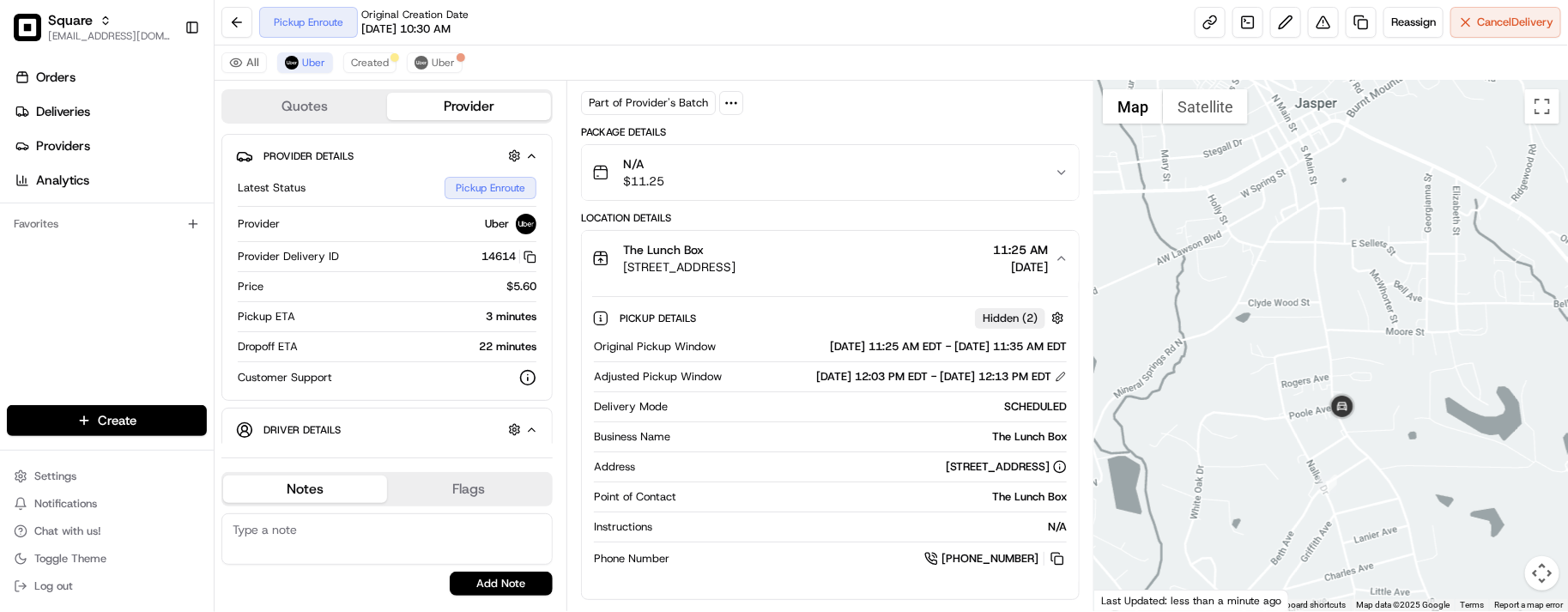 drag, startPoint x: 1496, startPoint y: 414, endPoint x: 1493, endPoint y: 433, distance: 19.235384 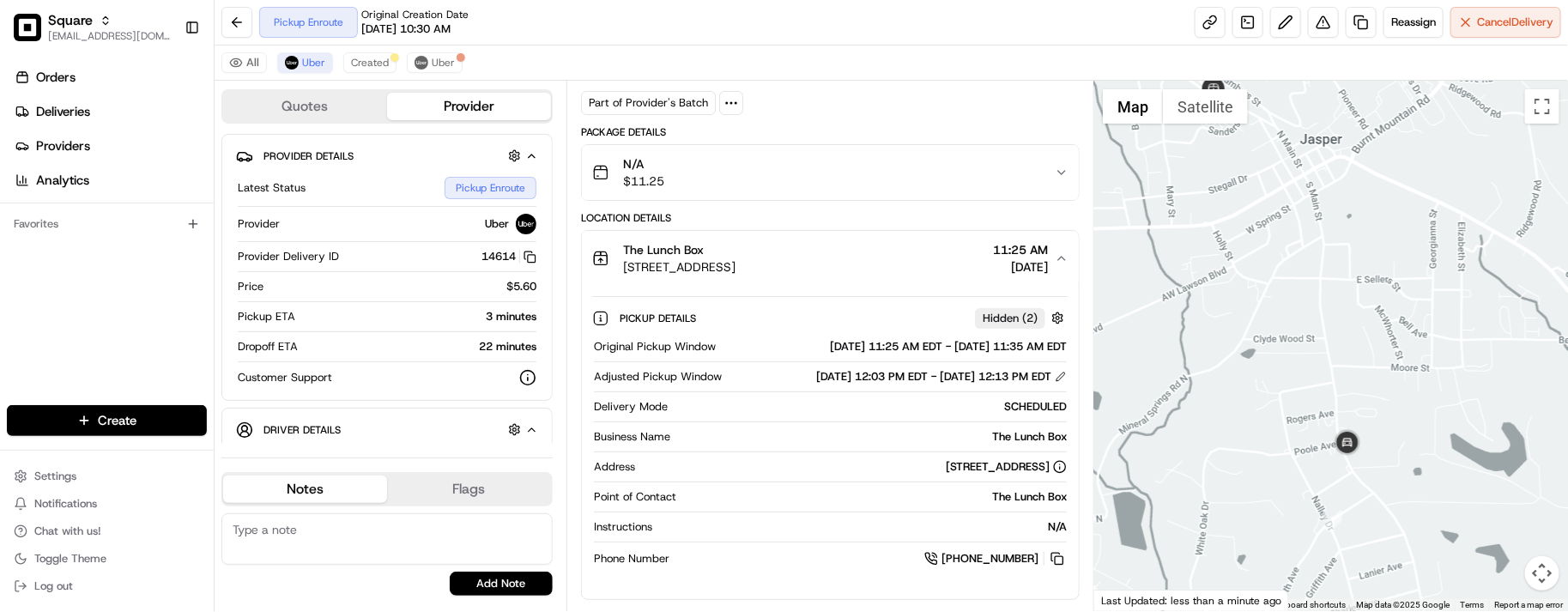 drag, startPoint x: 1383, startPoint y: 352, endPoint x: 1389, endPoint y: 391, distance: 39.45884 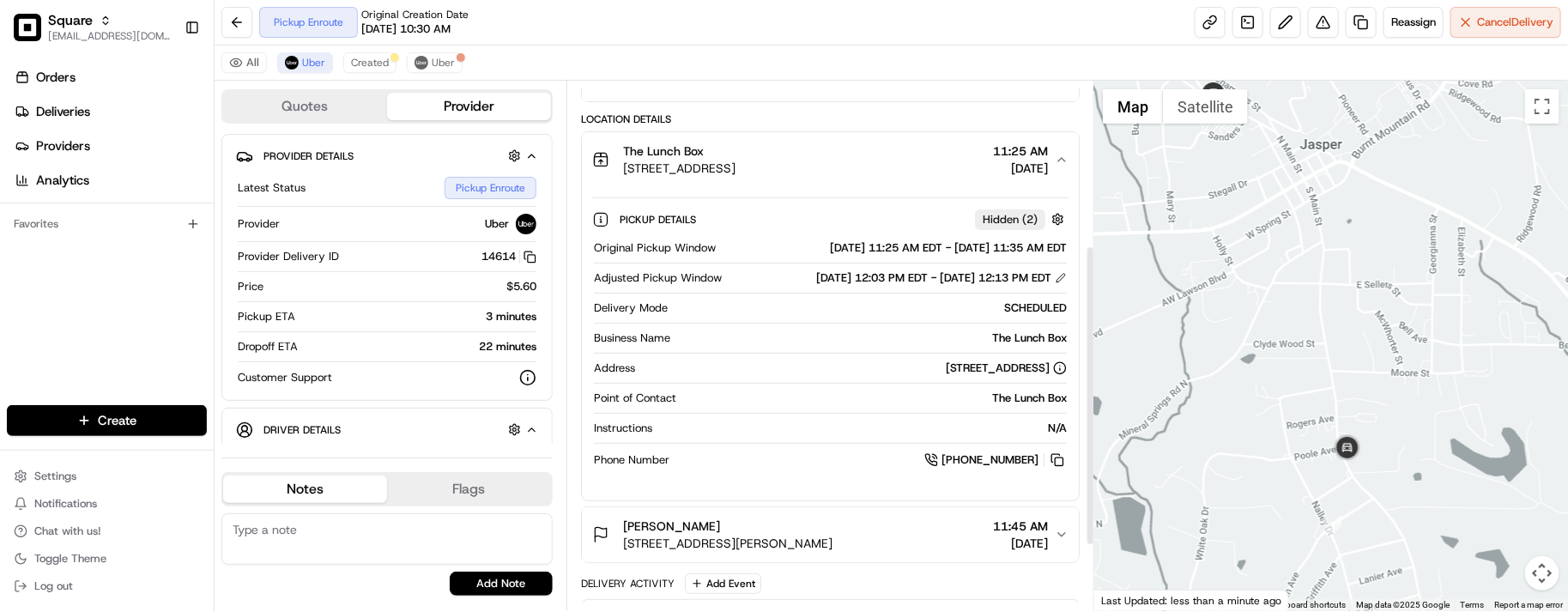 scroll, scrollTop: 306, scrollLeft: 0, axis: vertical 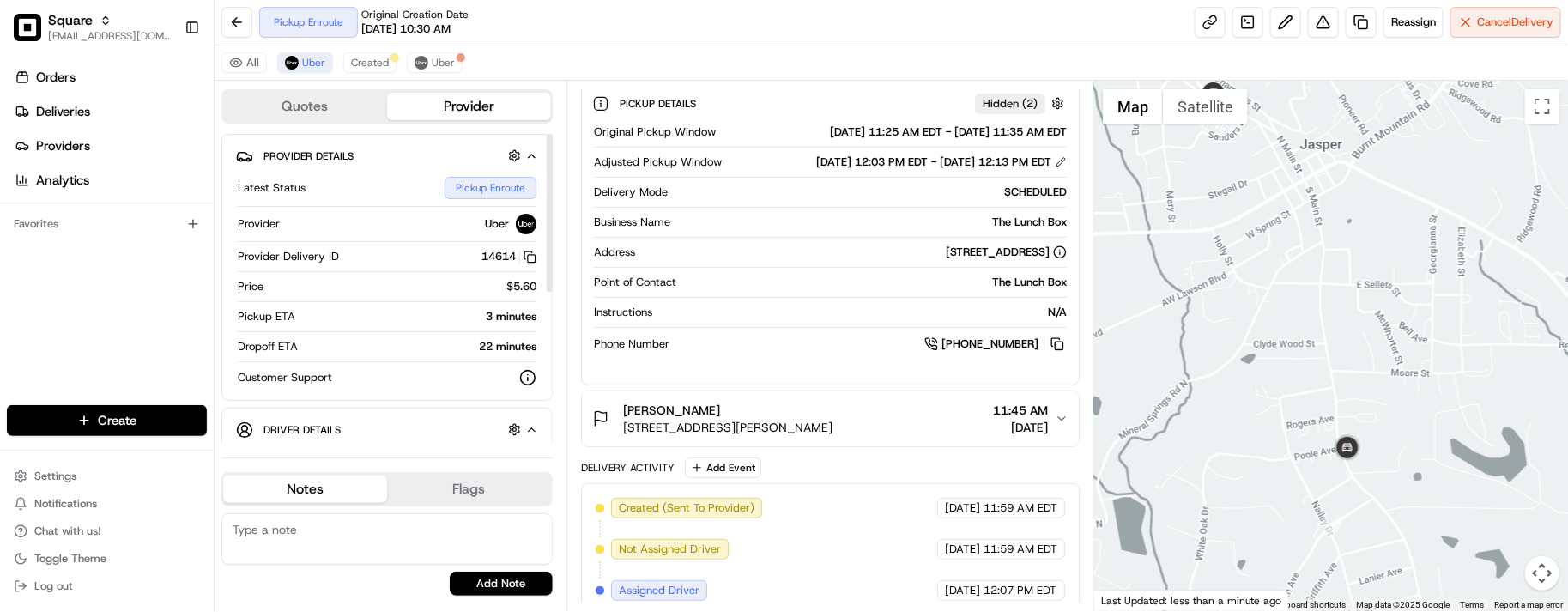 click on "3 minutes" at bounding box center [419, 317] 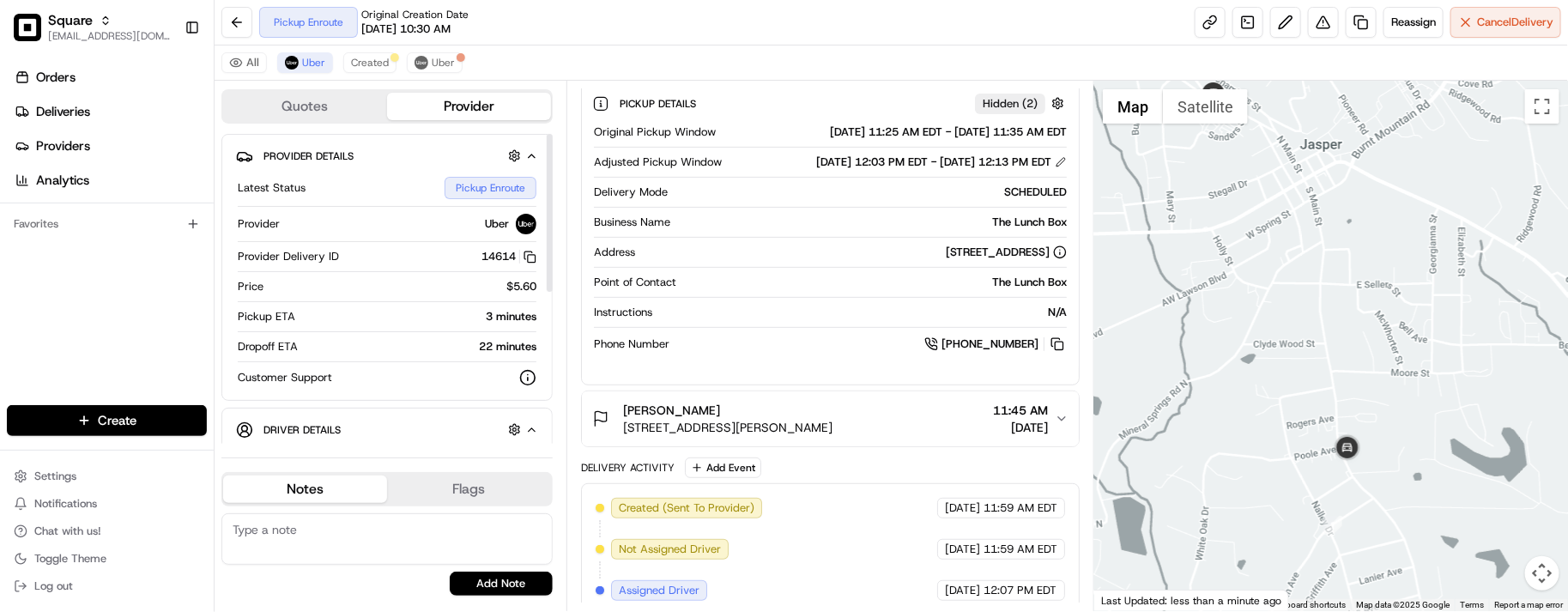 click on "Point of Contact The Lunch Box" at bounding box center (830, 286) 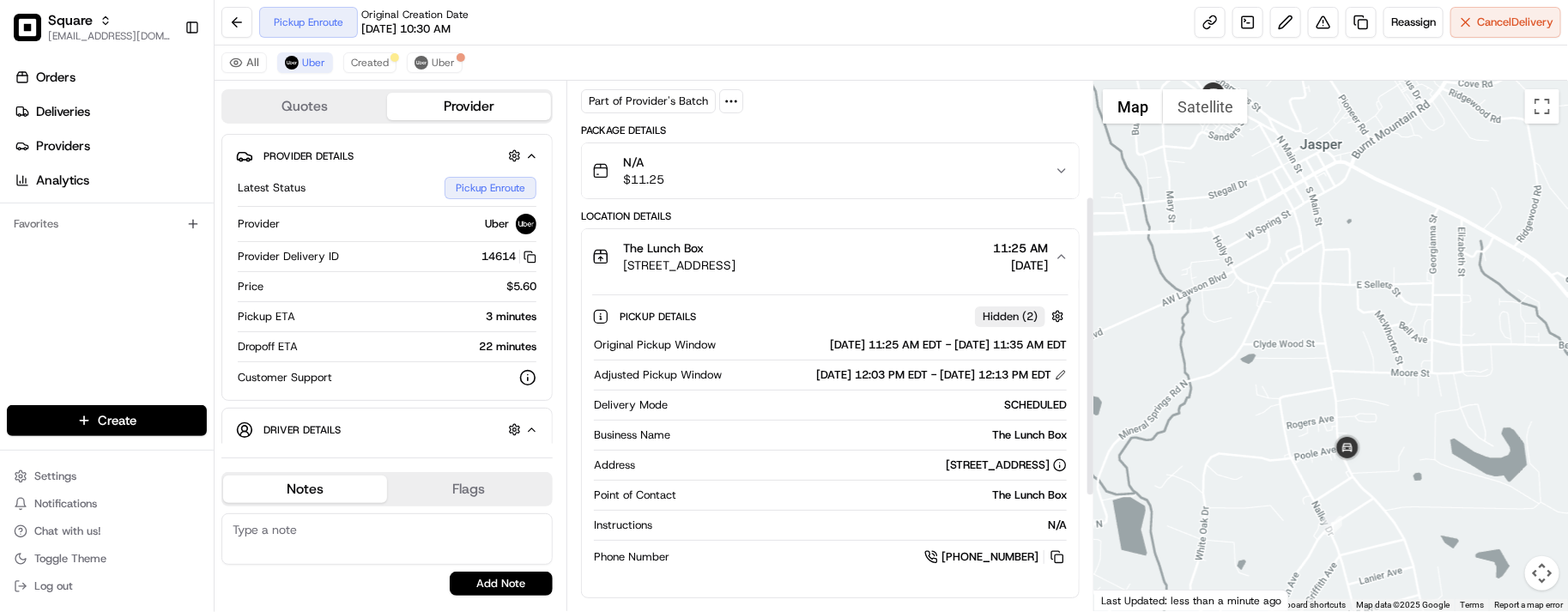 scroll, scrollTop: 91, scrollLeft: 0, axis: vertical 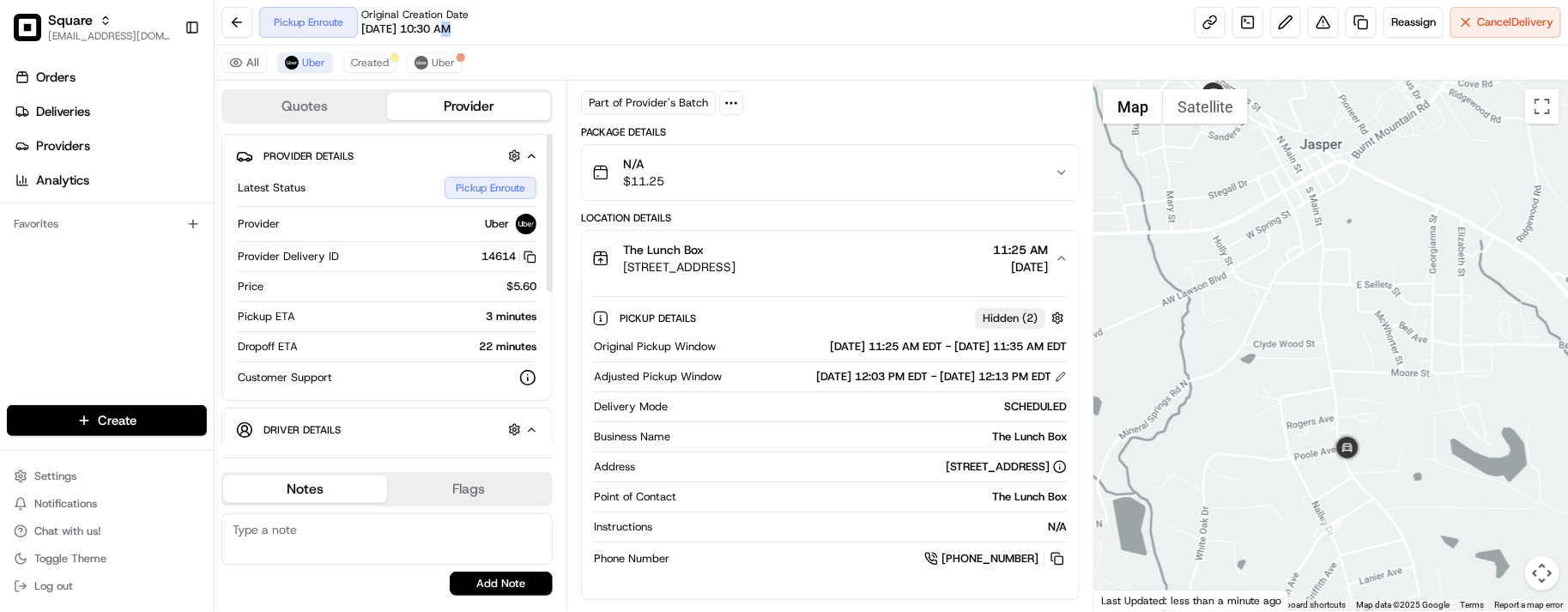click on "Pickup Enroute Original Creation Date 07/15/2025 10:30 AM Reassign Cancel  Delivery" at bounding box center [891, 22] 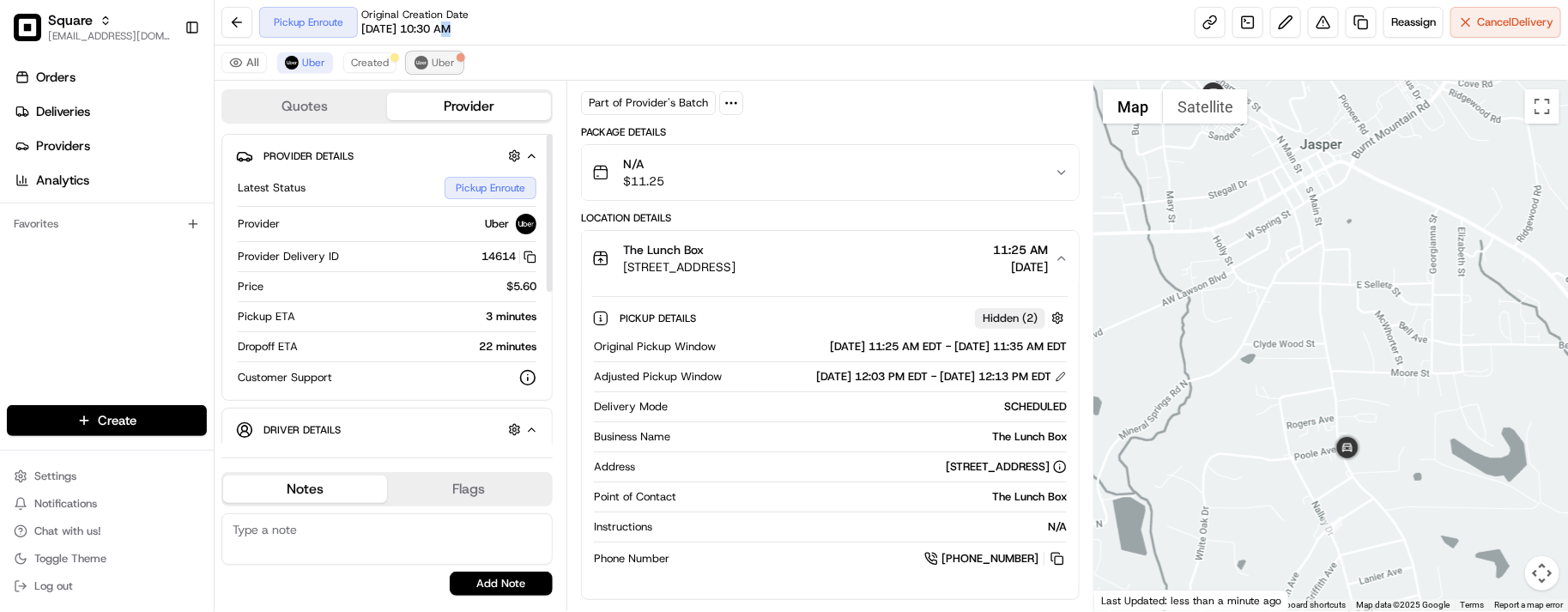 click at bounding box center [461, 58] 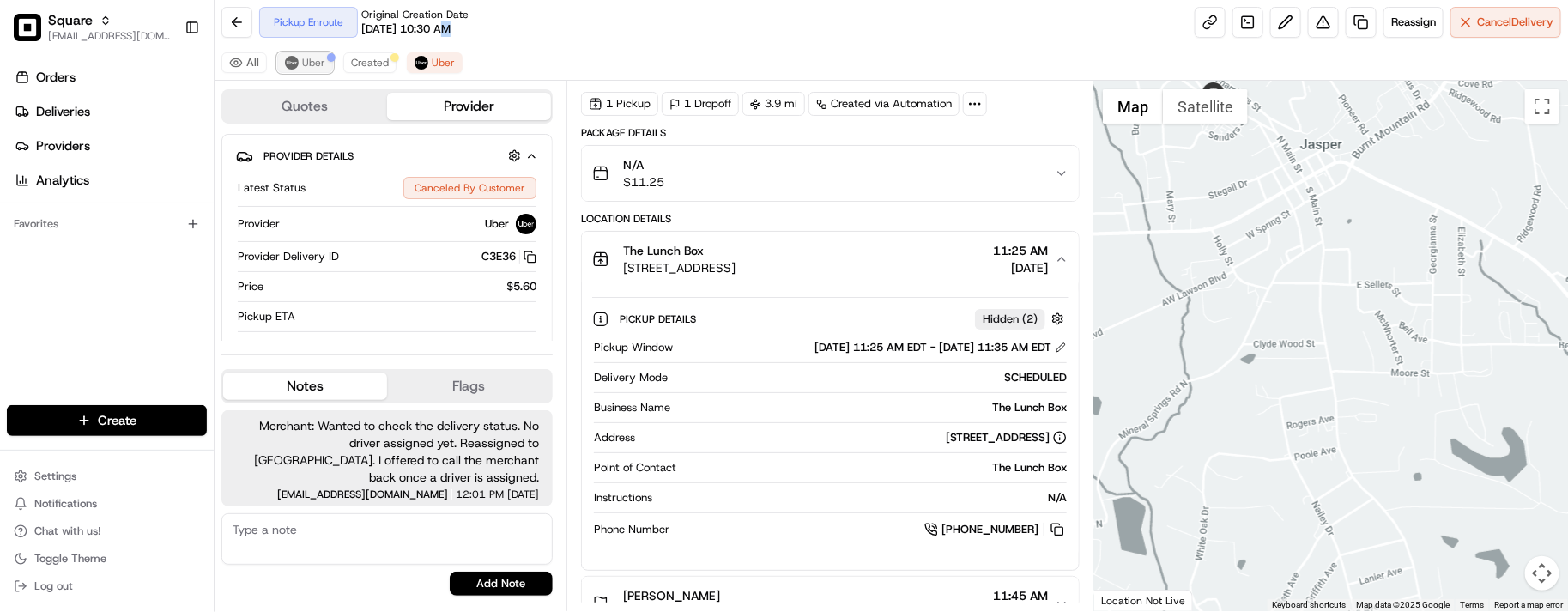 click at bounding box center [292, 63] 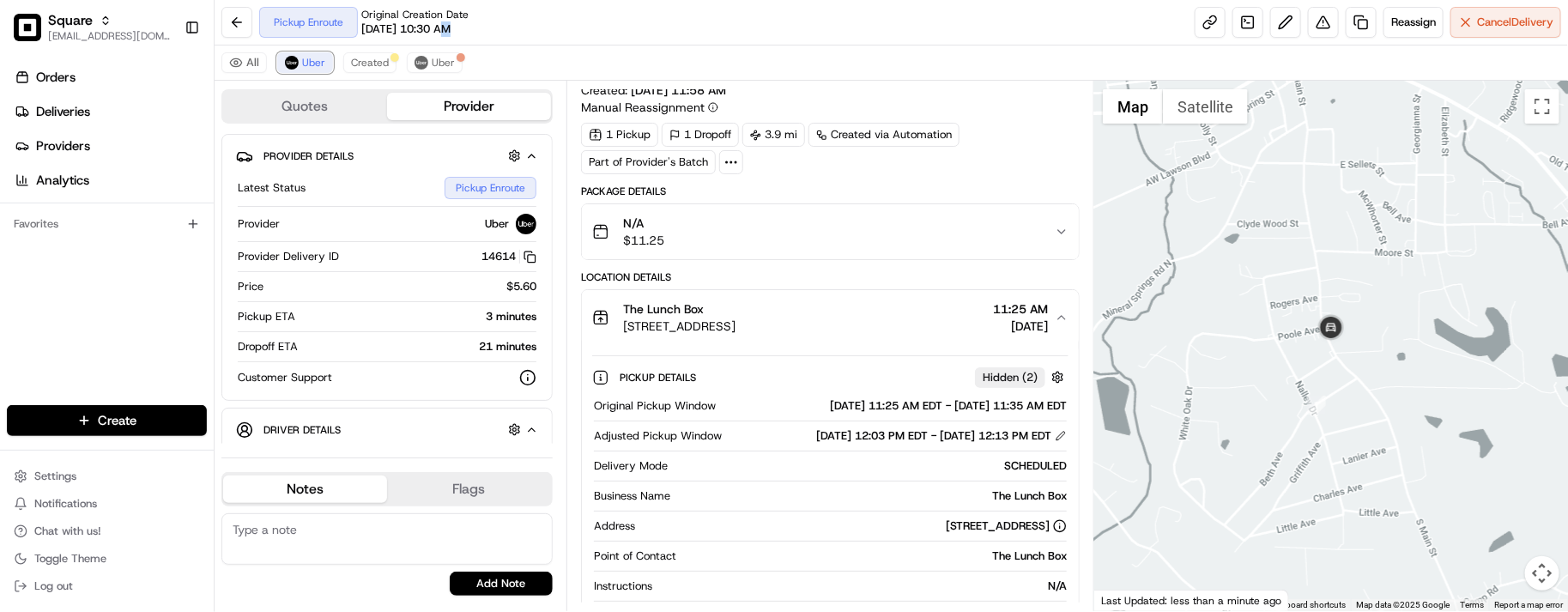 scroll, scrollTop: 0, scrollLeft: 0, axis: both 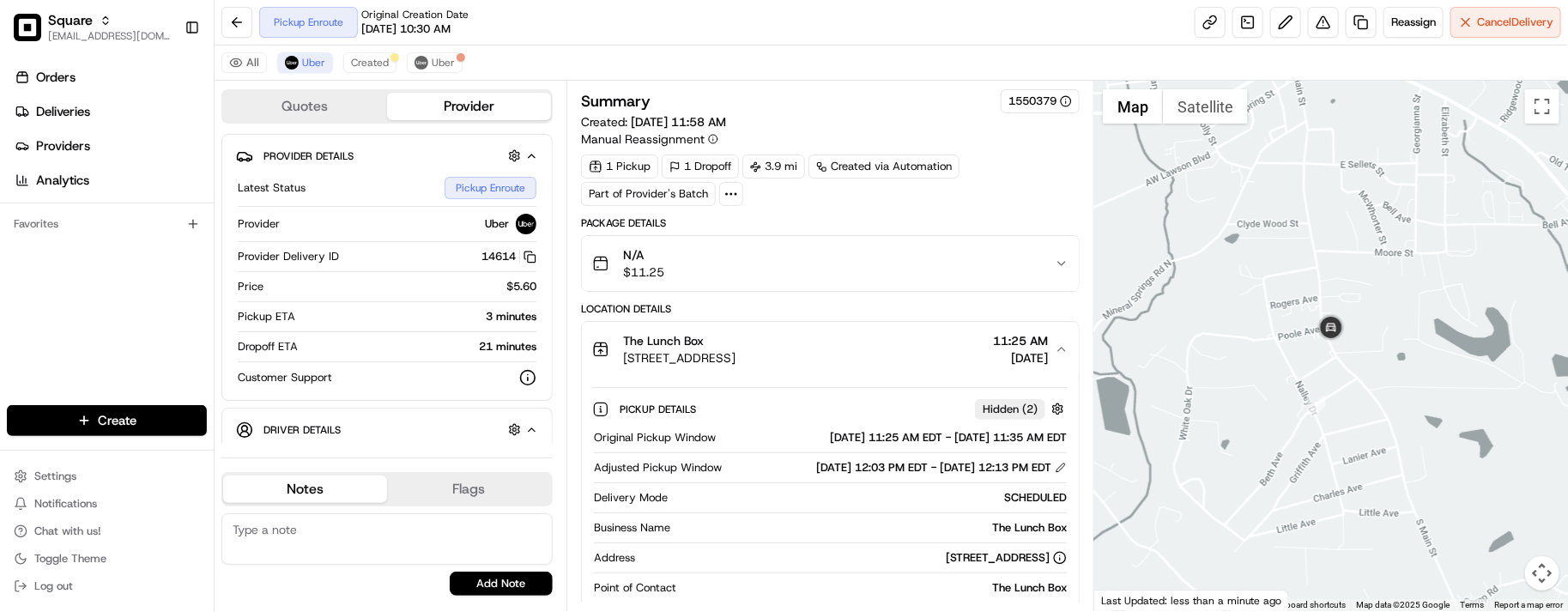 click on "Pickup Enroute Original Creation Date 07/15/2025 10:30 AM Reassign Cancel  Delivery" at bounding box center [891, 22] 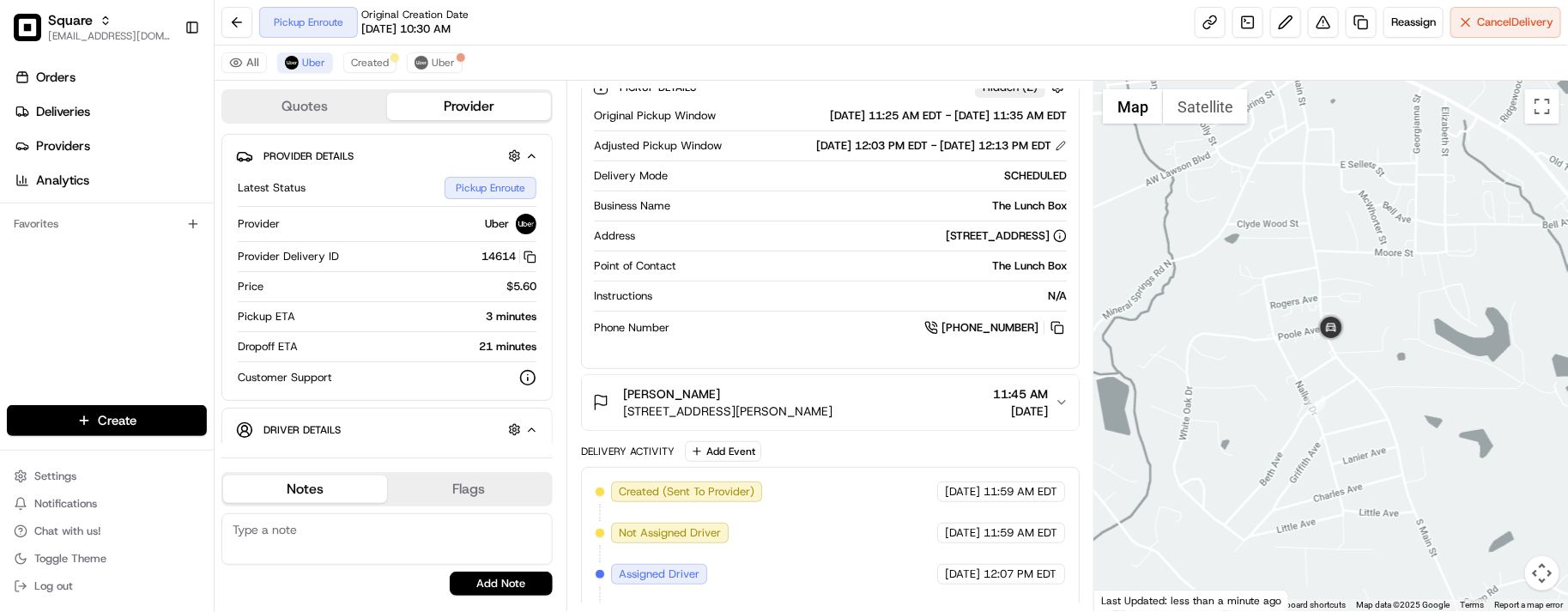 scroll, scrollTop: 0, scrollLeft: 0, axis: both 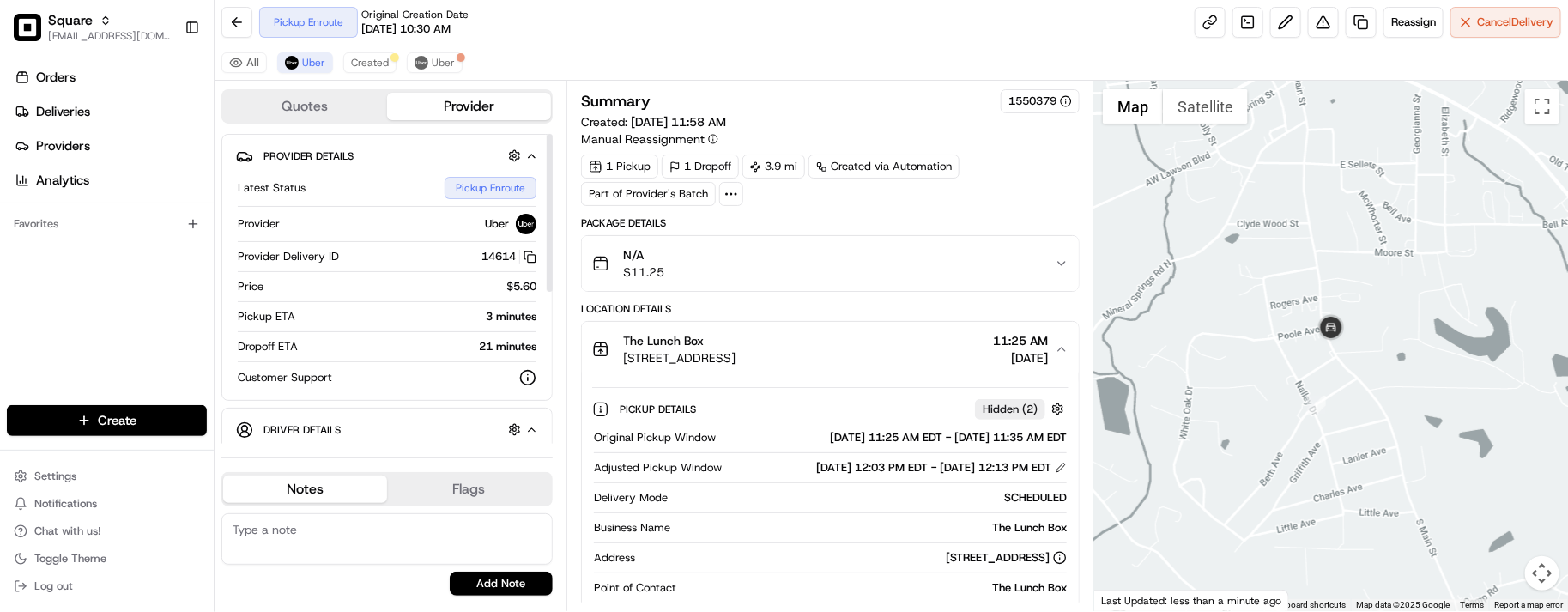 click on "Dropoff ETA 21 minutes" at bounding box center [387, 350] 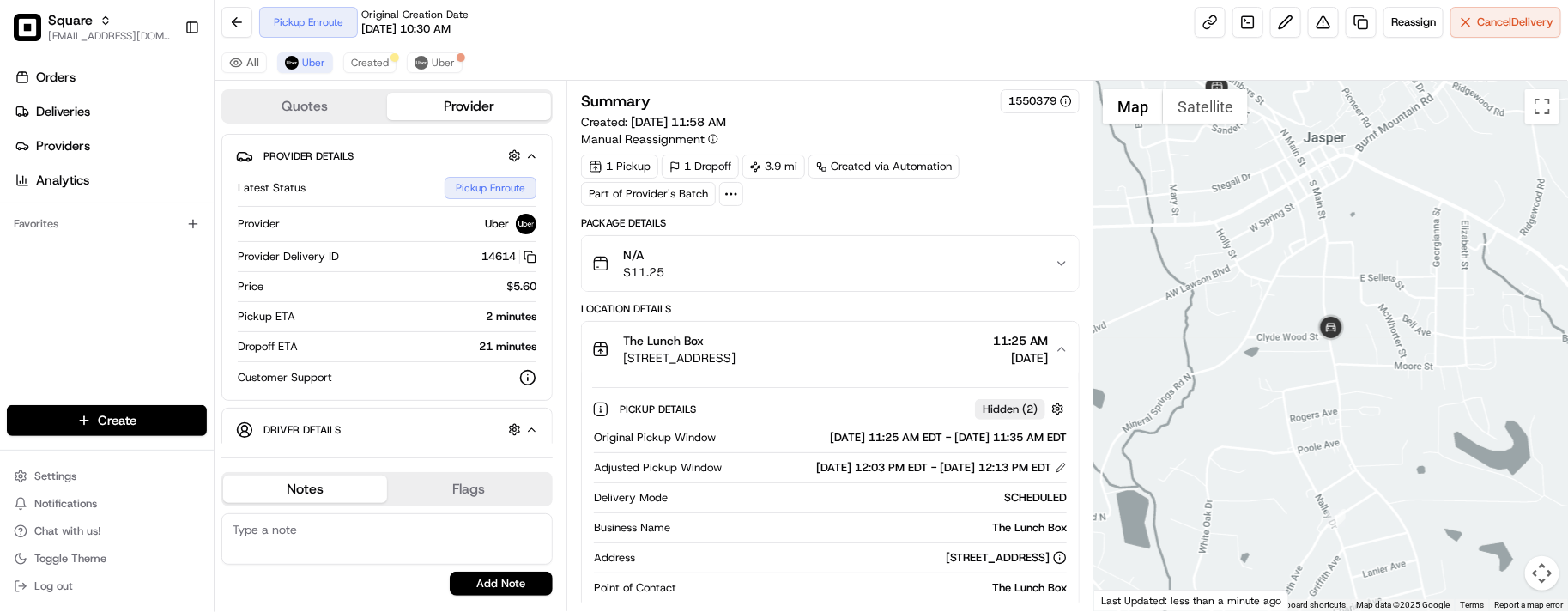 drag, startPoint x: 487, startPoint y: 22, endPoint x: 408, endPoint y: 204, distance: 198.40615 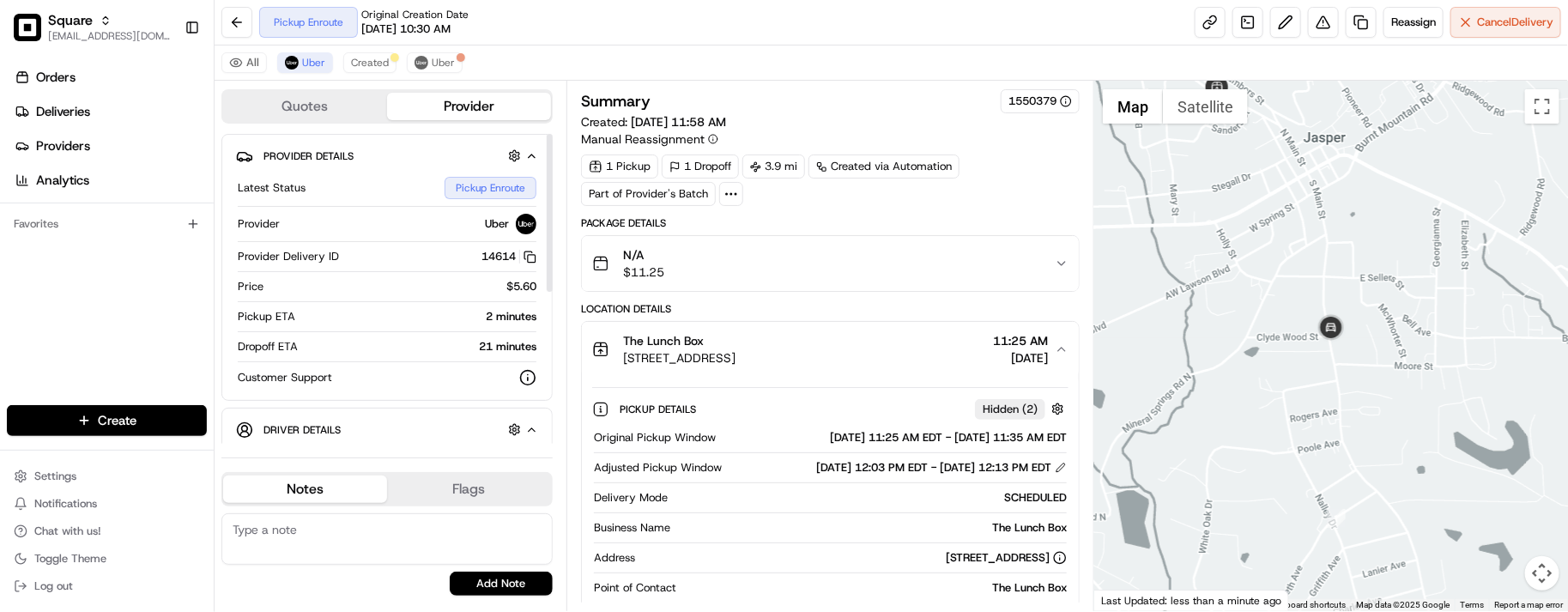 click at bounding box center (387, 539) 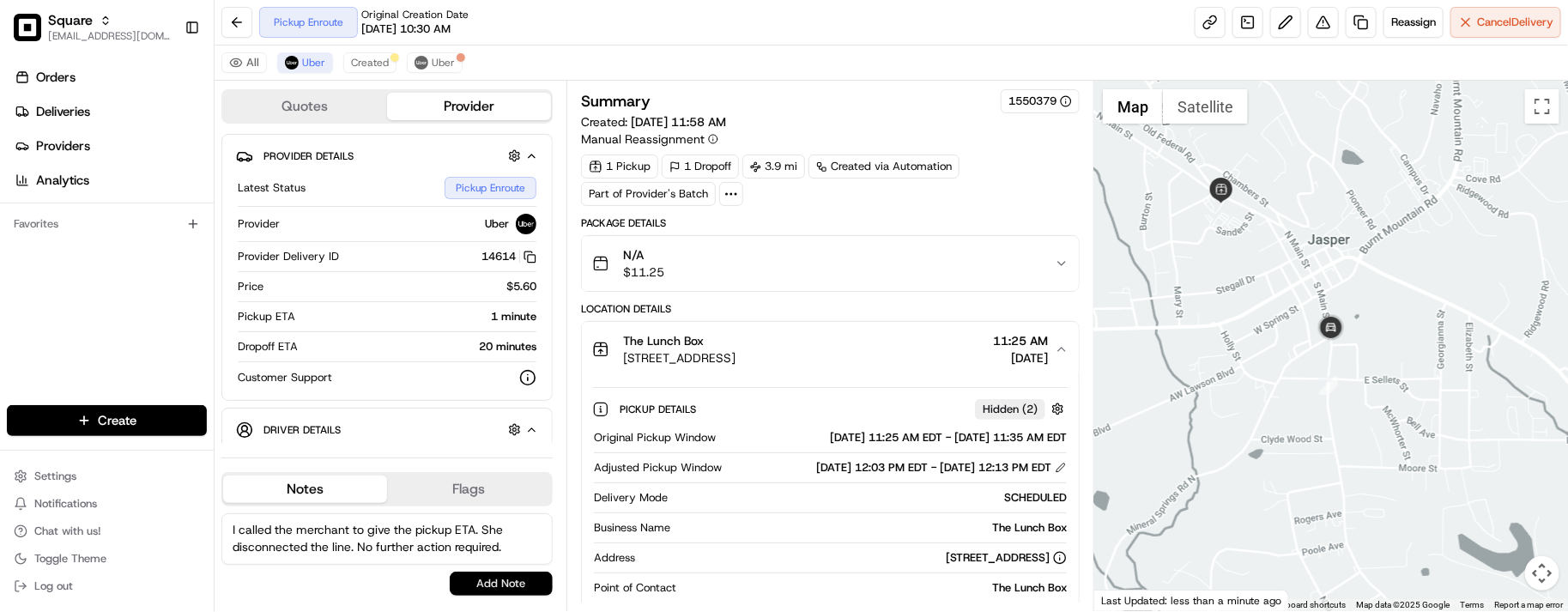type on "I called the merchant to give the pickup ETA. She disconnected the line. No further action required." 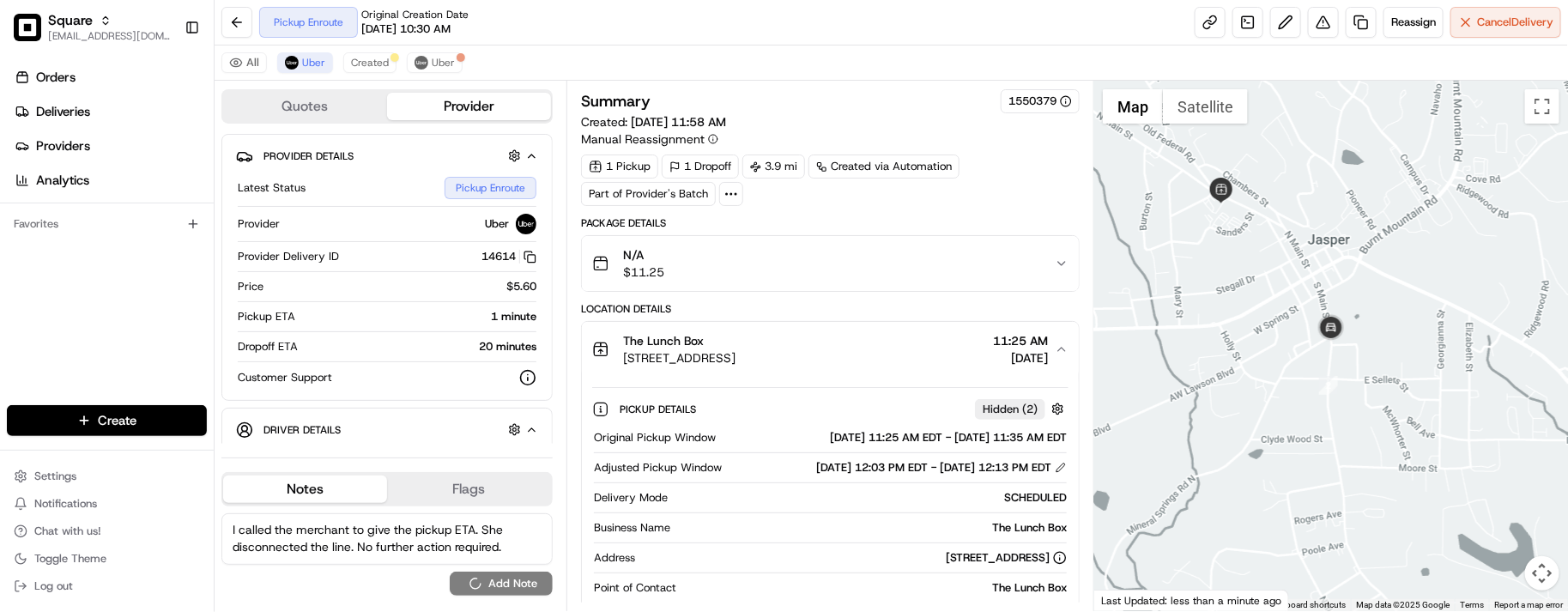 type 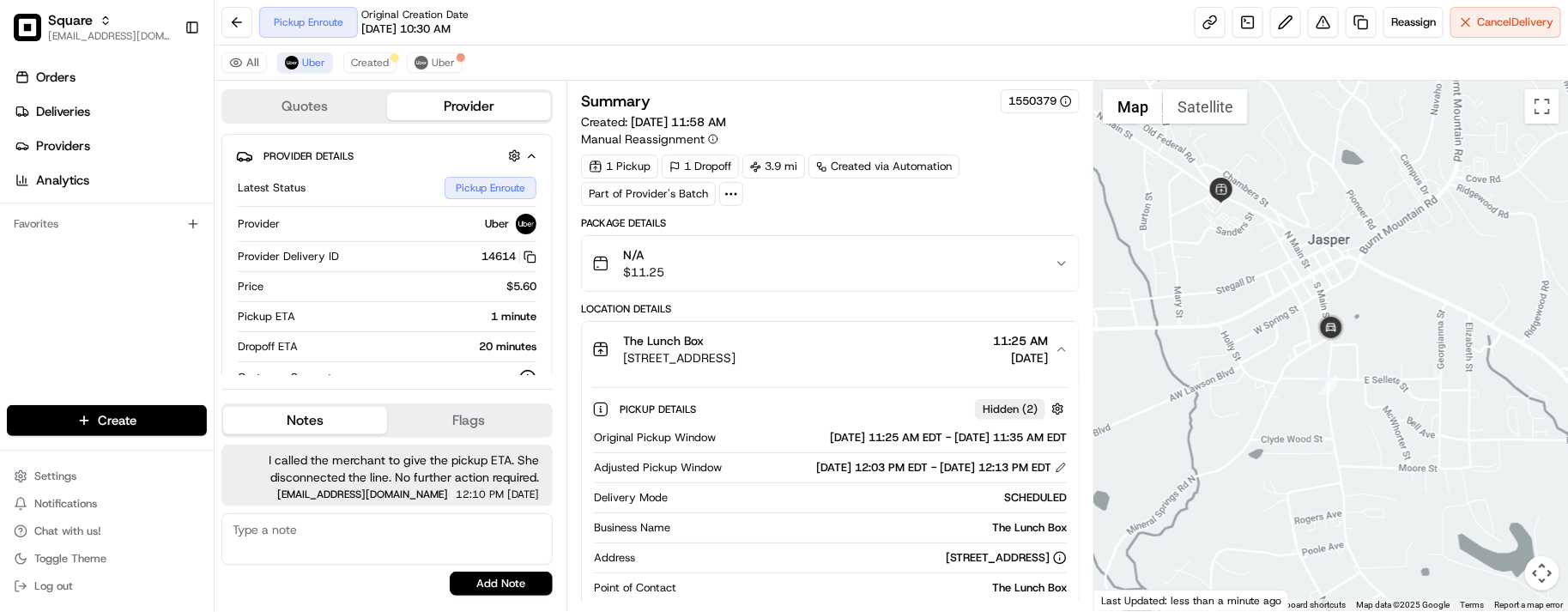 click on "Pickup Enroute Original Creation Date 07/15/2025 10:30 AM Reassign Cancel  Delivery" at bounding box center (891, 22) 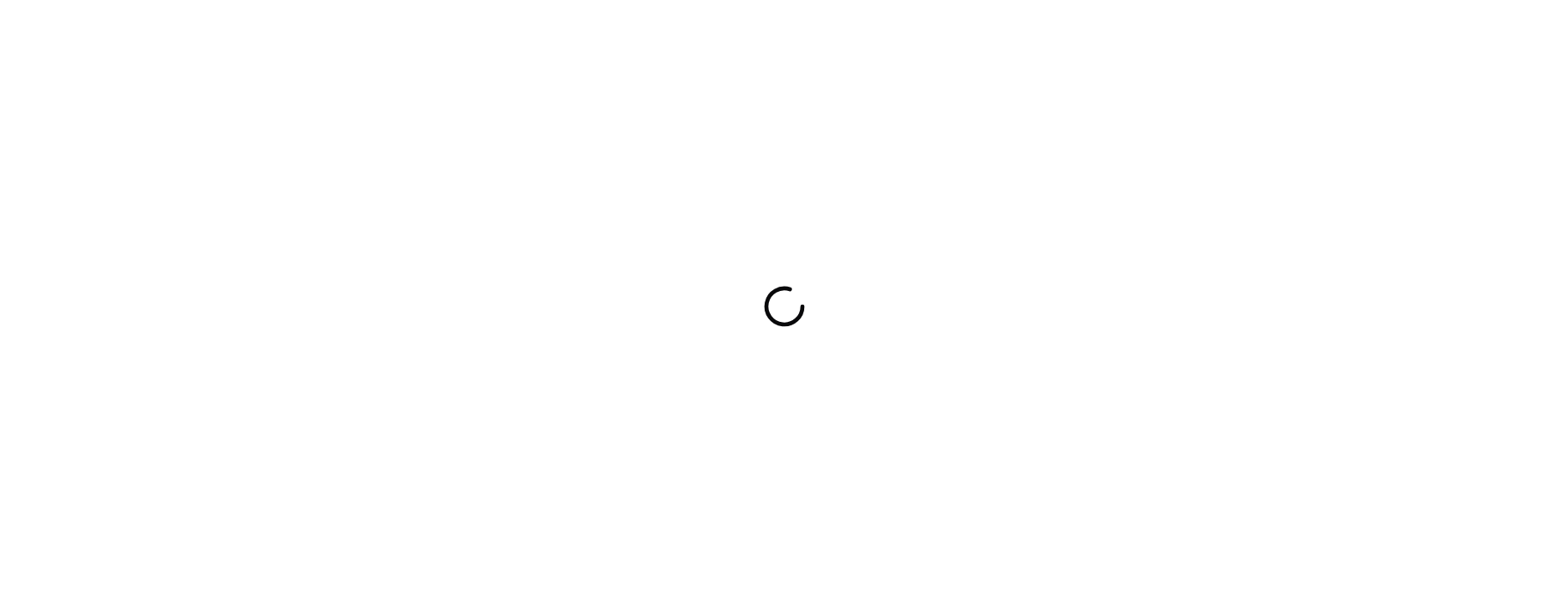 scroll, scrollTop: 0, scrollLeft: 0, axis: both 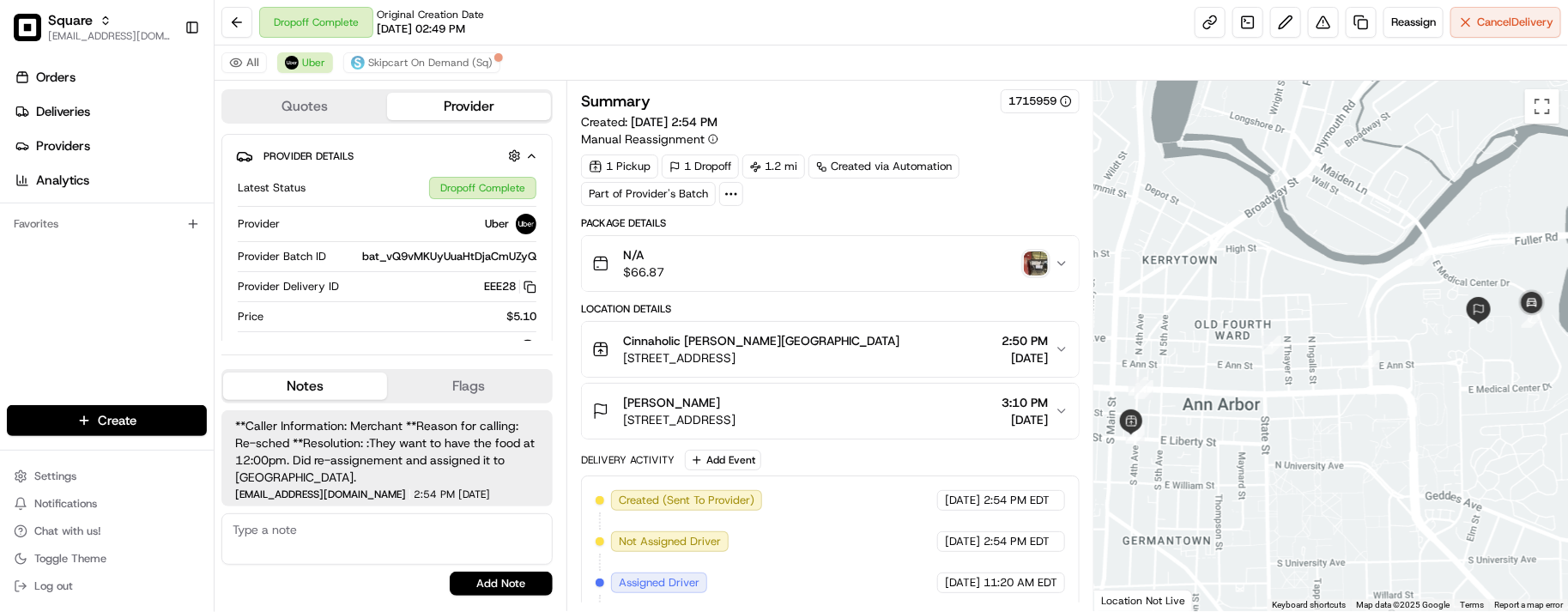 click on "N/A $ 66.87" at bounding box center (823, 264) 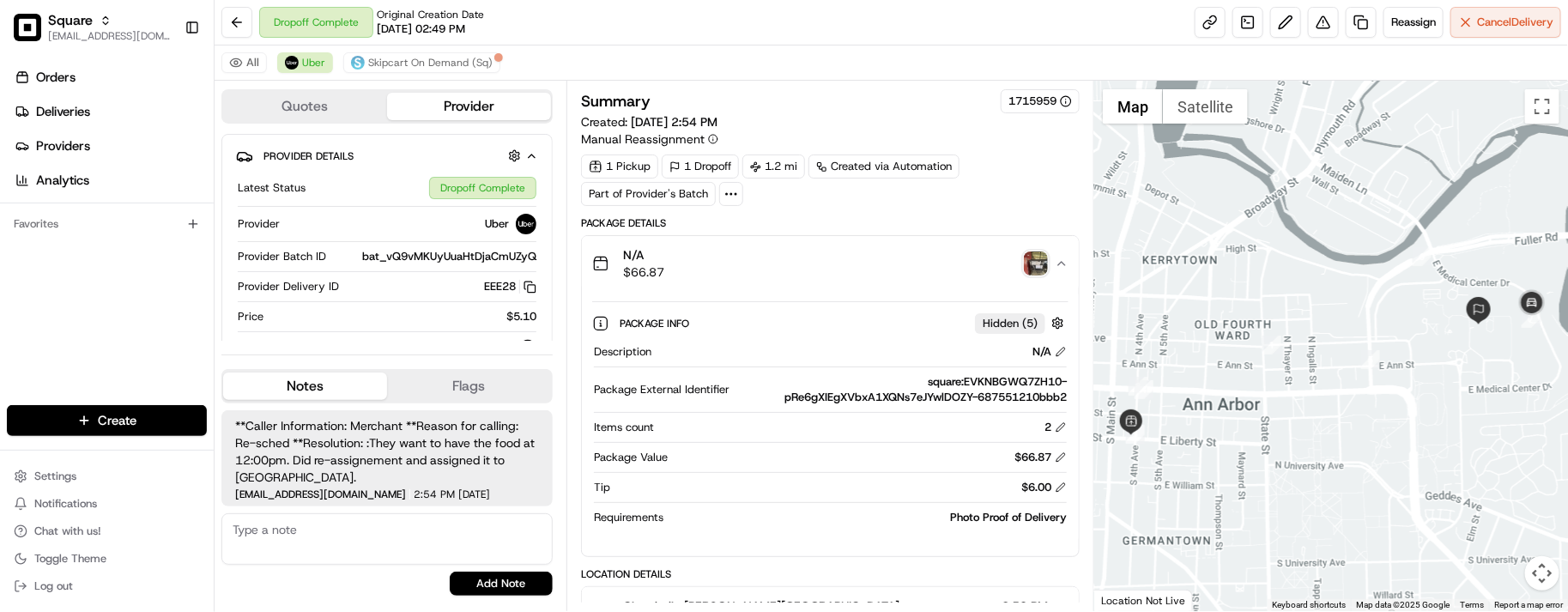 click at bounding box center [1036, 264] 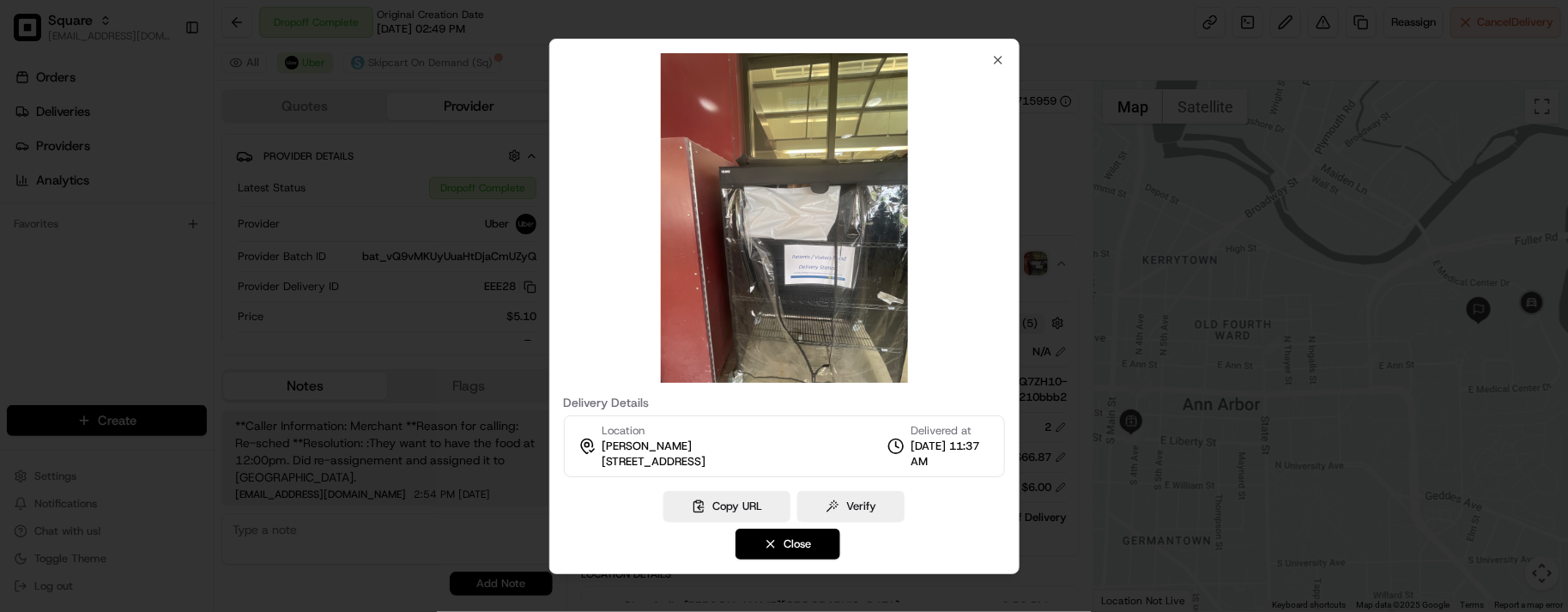 click at bounding box center [784, 306] 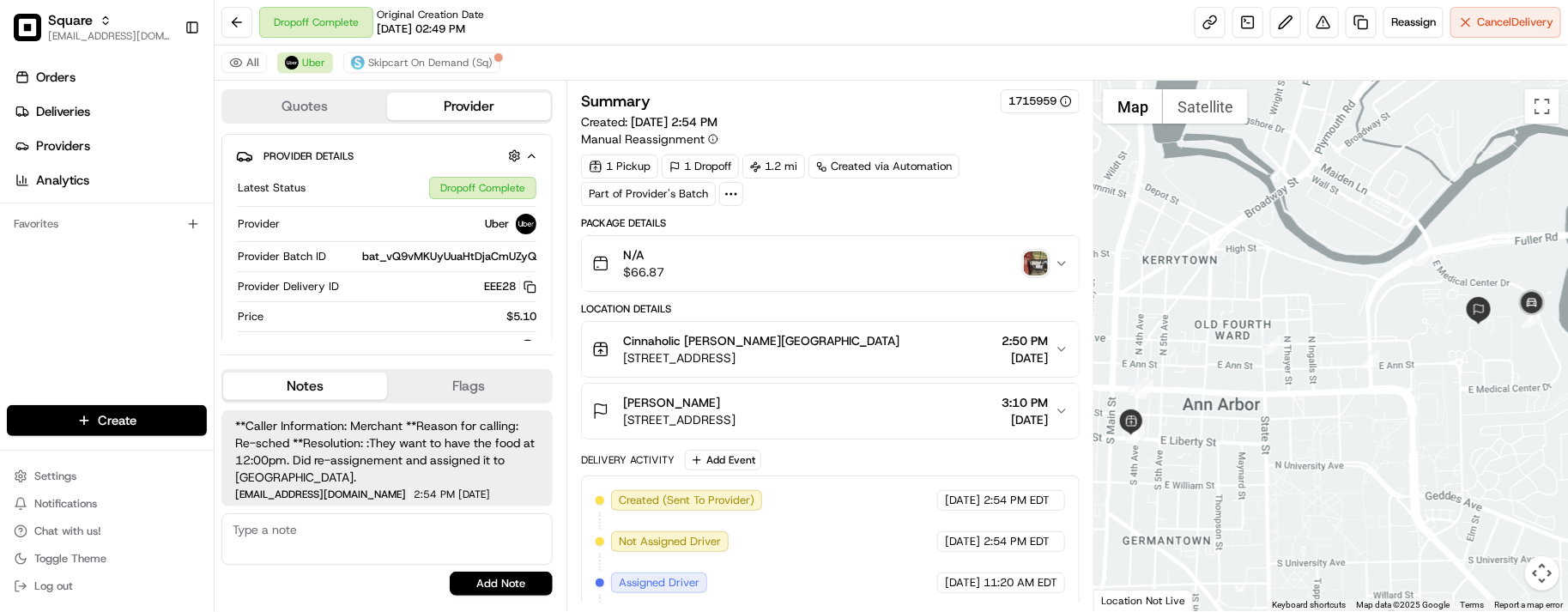click on "[EMAIL_ADDRESS][DOMAIN_NAME]" at bounding box center (320, 494) 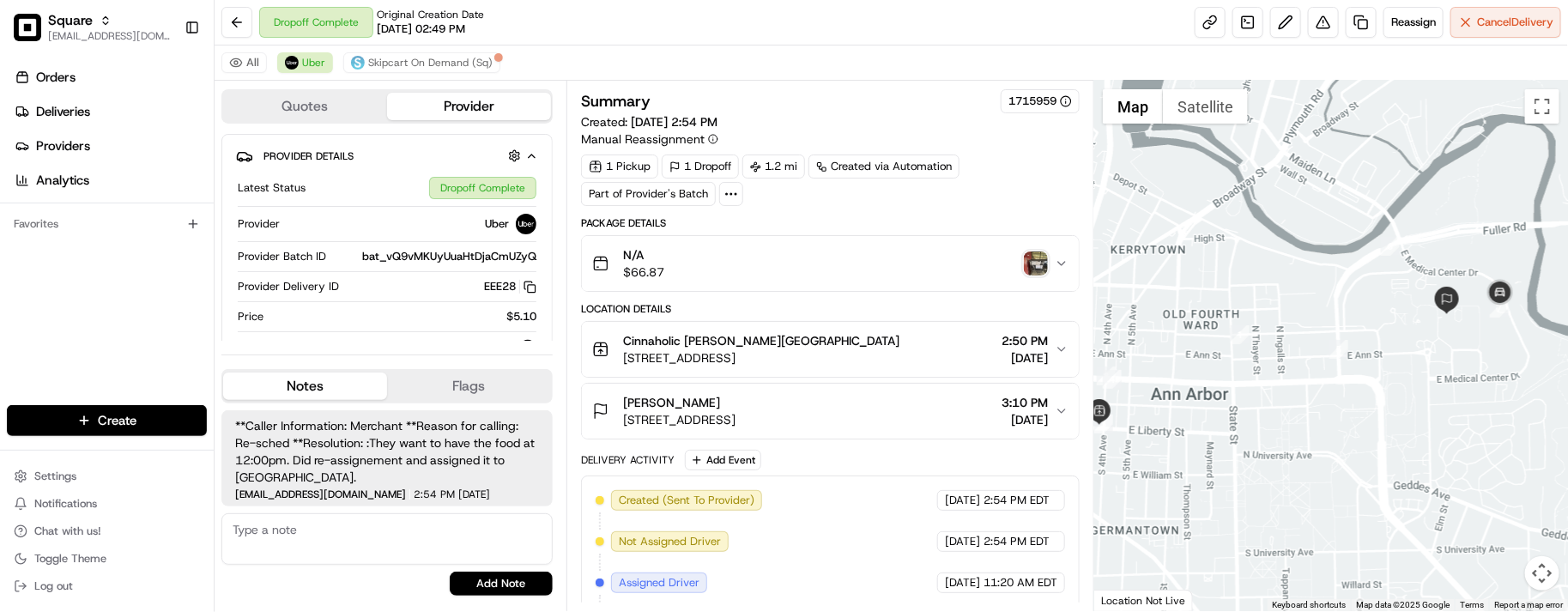 click at bounding box center (1331, 346) 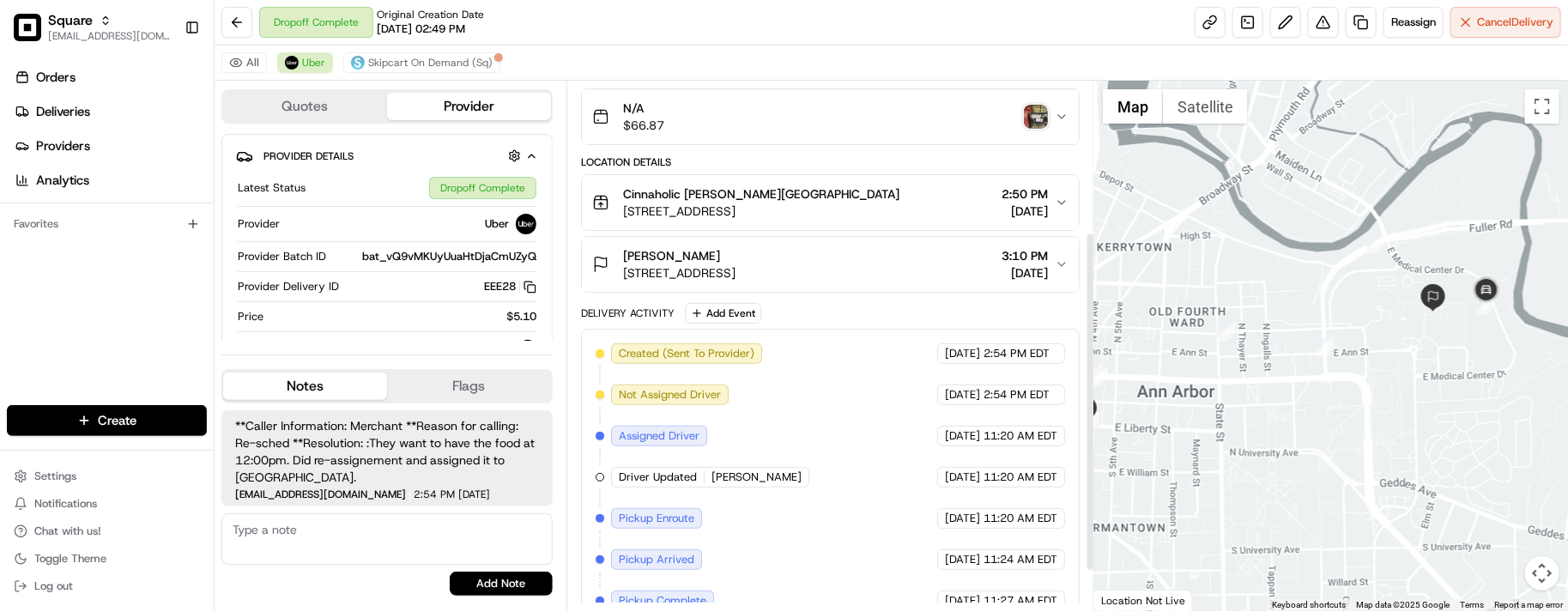 scroll, scrollTop: 299, scrollLeft: 0, axis: vertical 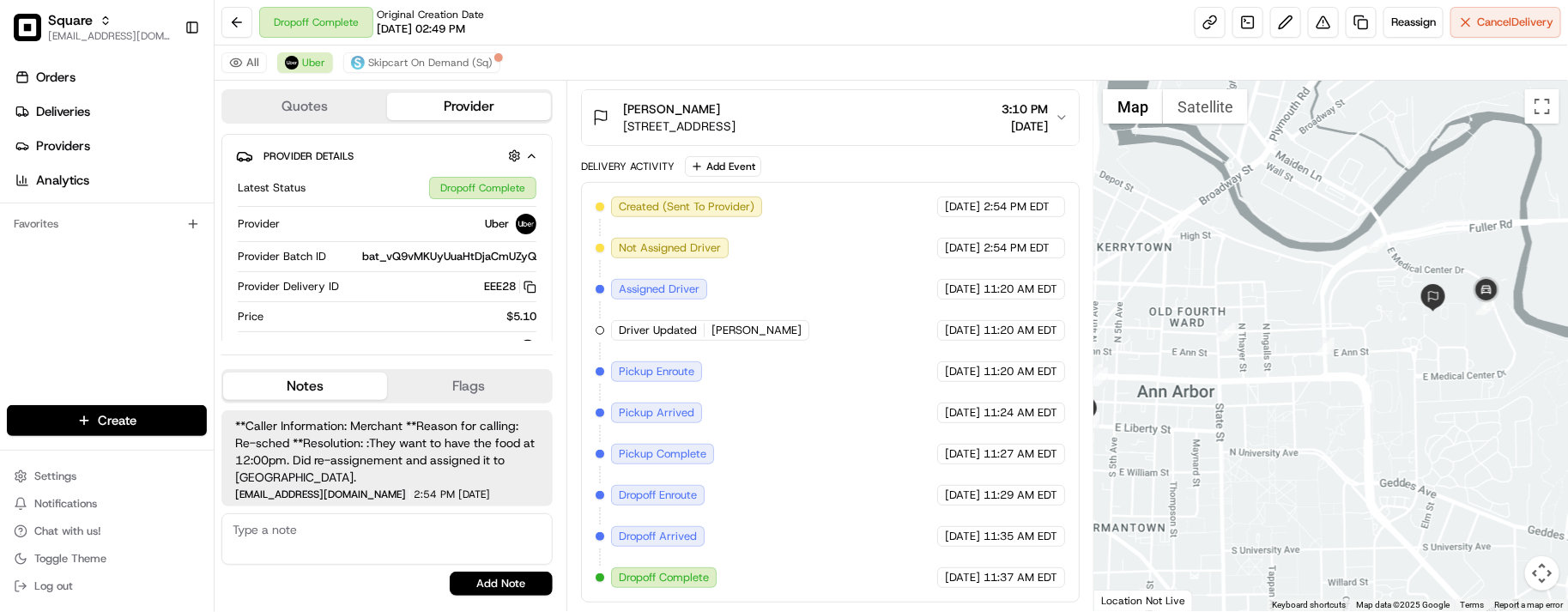 drag, startPoint x: 1504, startPoint y: 384, endPoint x: 1499, endPoint y: 401, distance: 17.720045 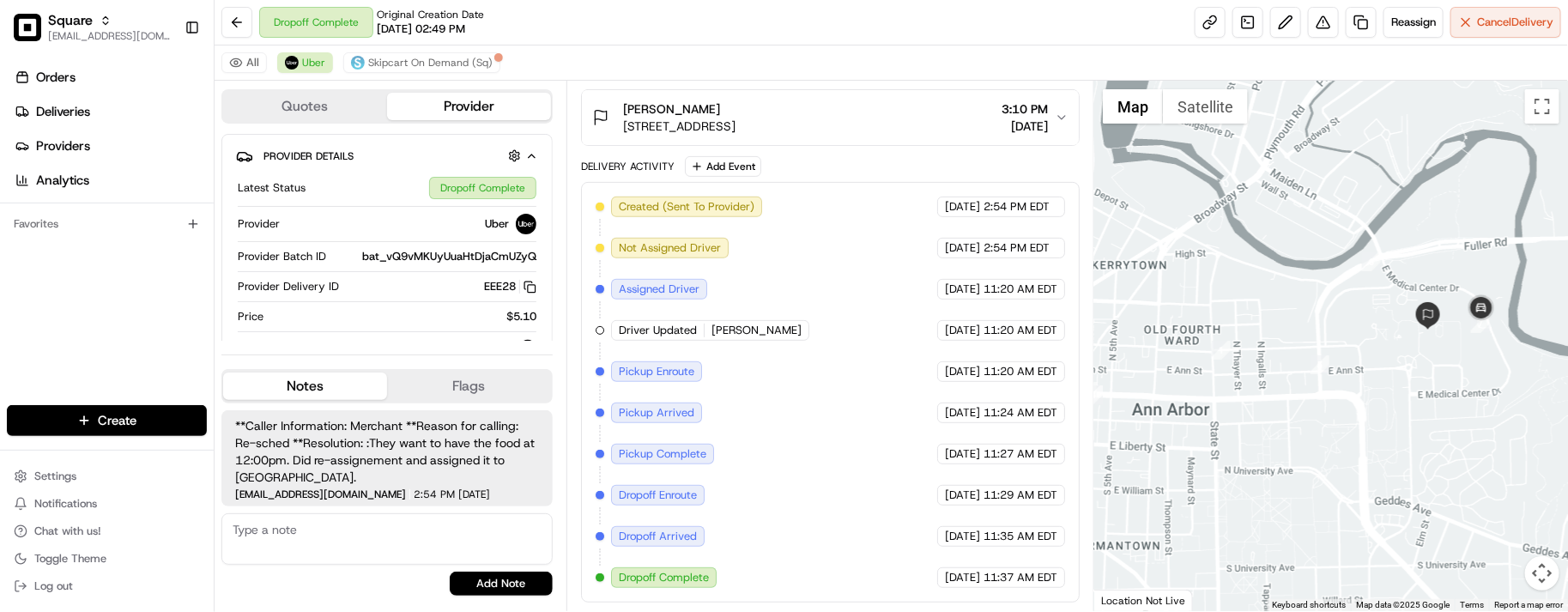 drag, startPoint x: 1468, startPoint y: 346, endPoint x: 1464, endPoint y: 361, distance: 15.524175 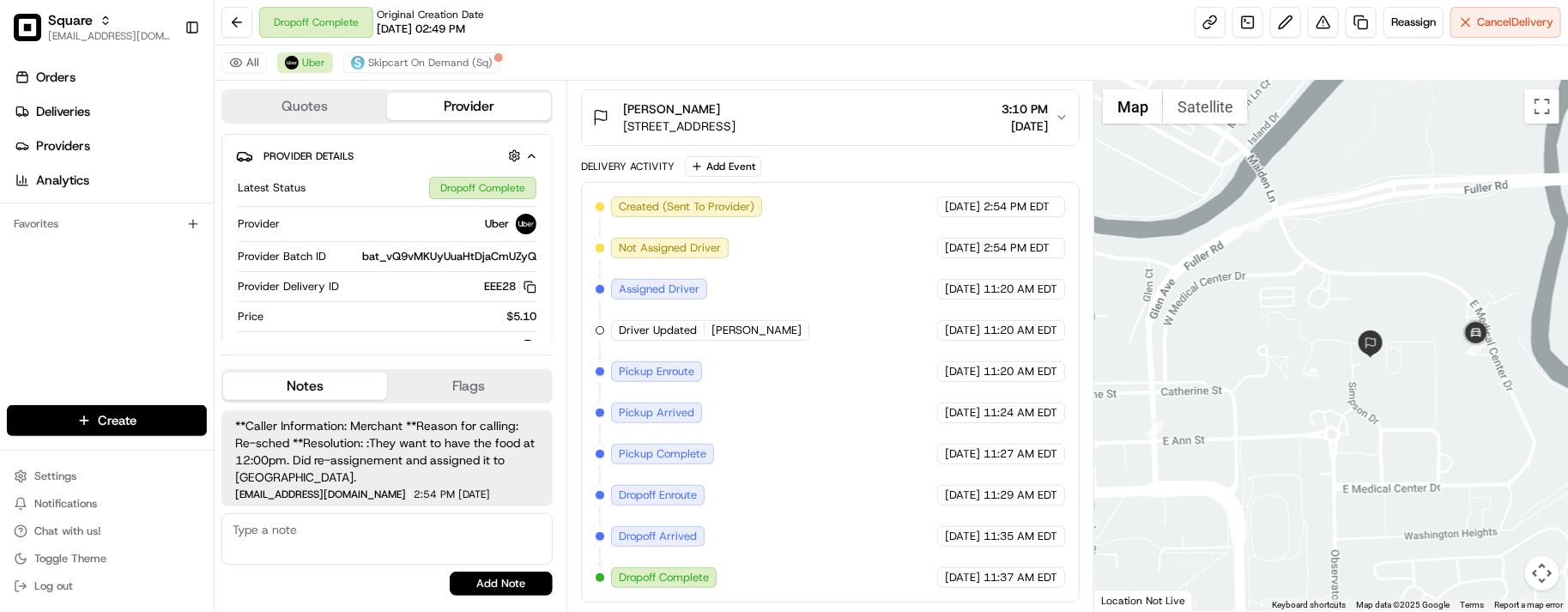 drag, startPoint x: 1430, startPoint y: 344, endPoint x: 1417, endPoint y: 367, distance: 26.41969 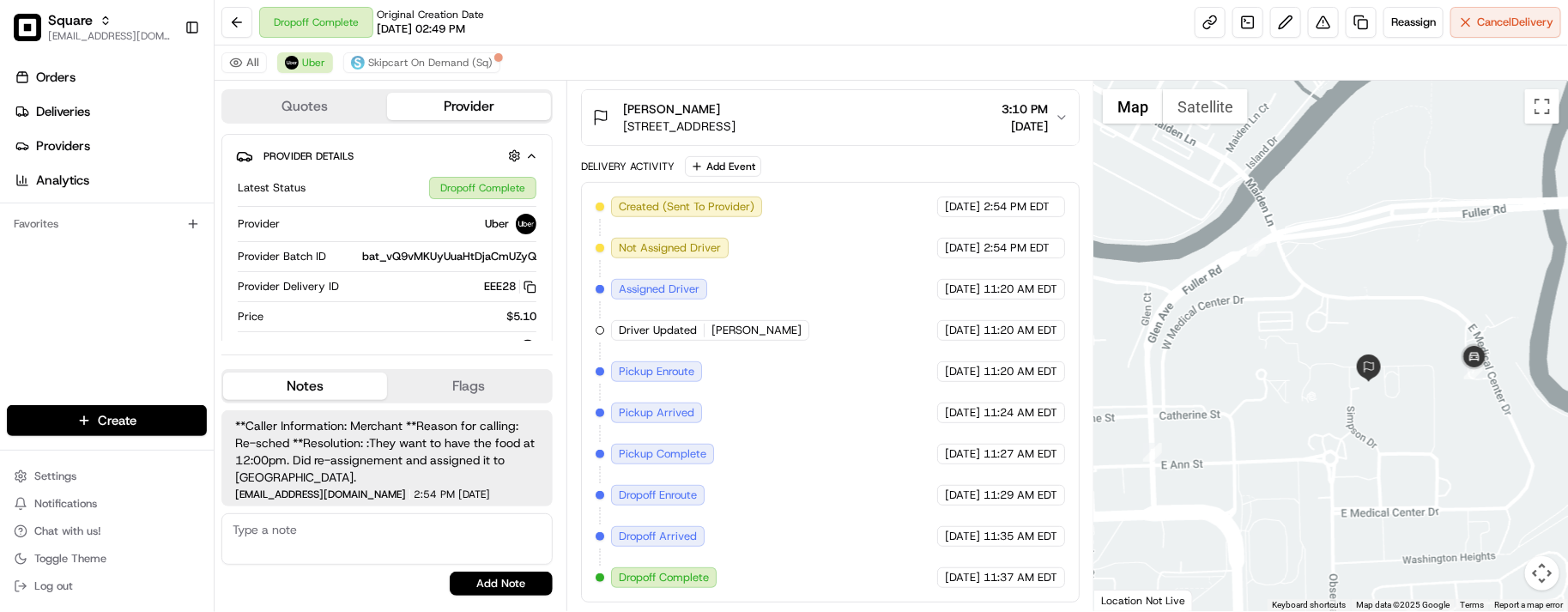 click at bounding box center [1331, 346] 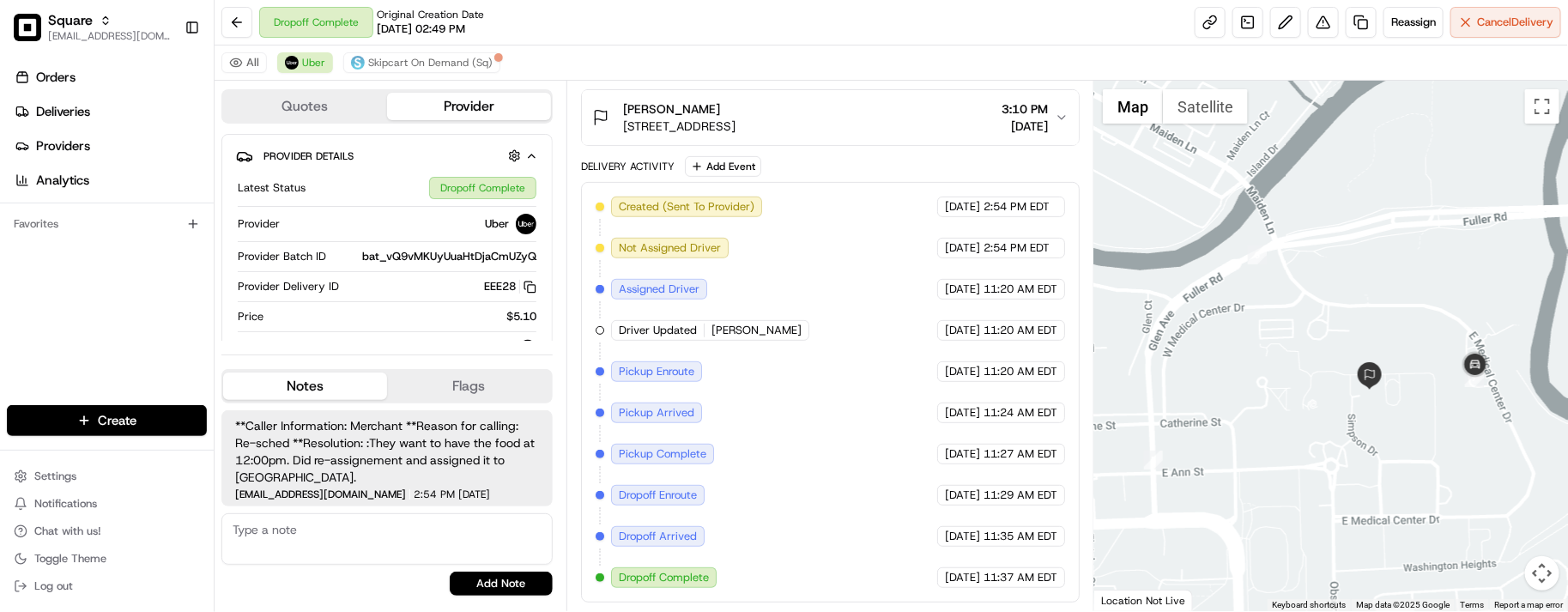 click at bounding box center (1331, 346) 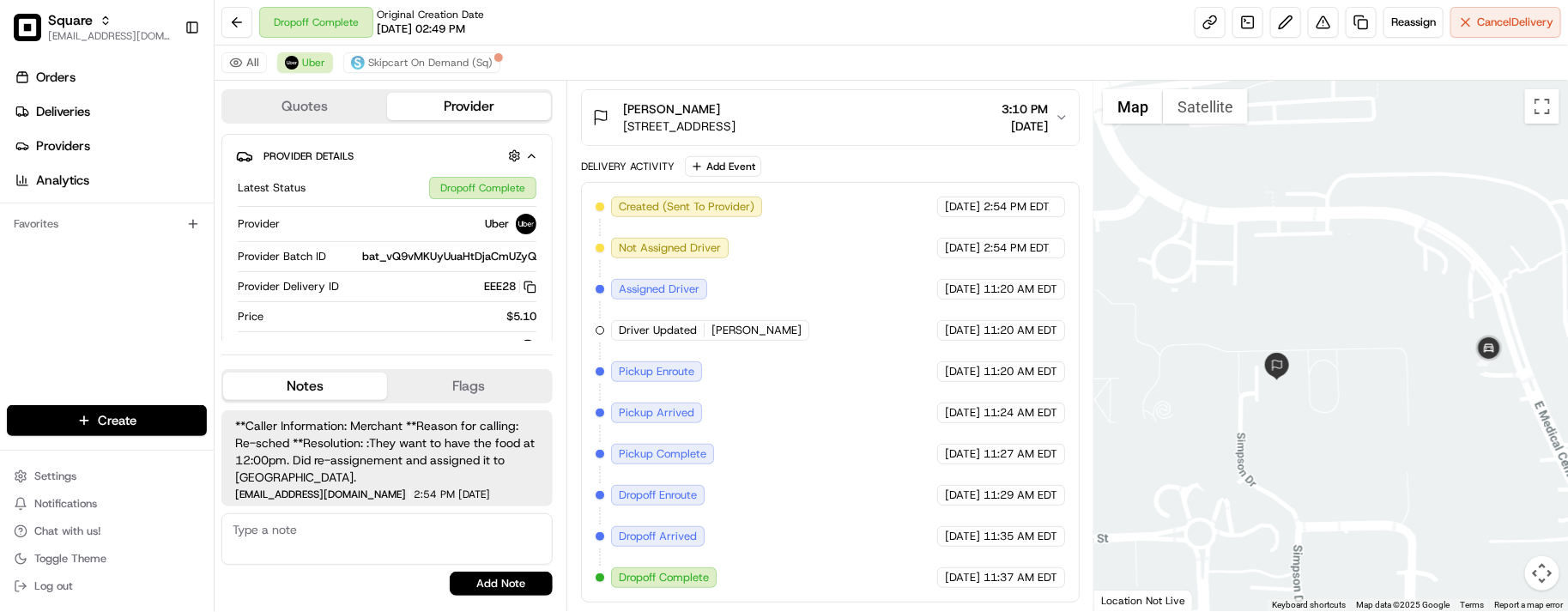 drag, startPoint x: 1457, startPoint y: 401, endPoint x: 1439, endPoint y: 404, distance: 18.248288 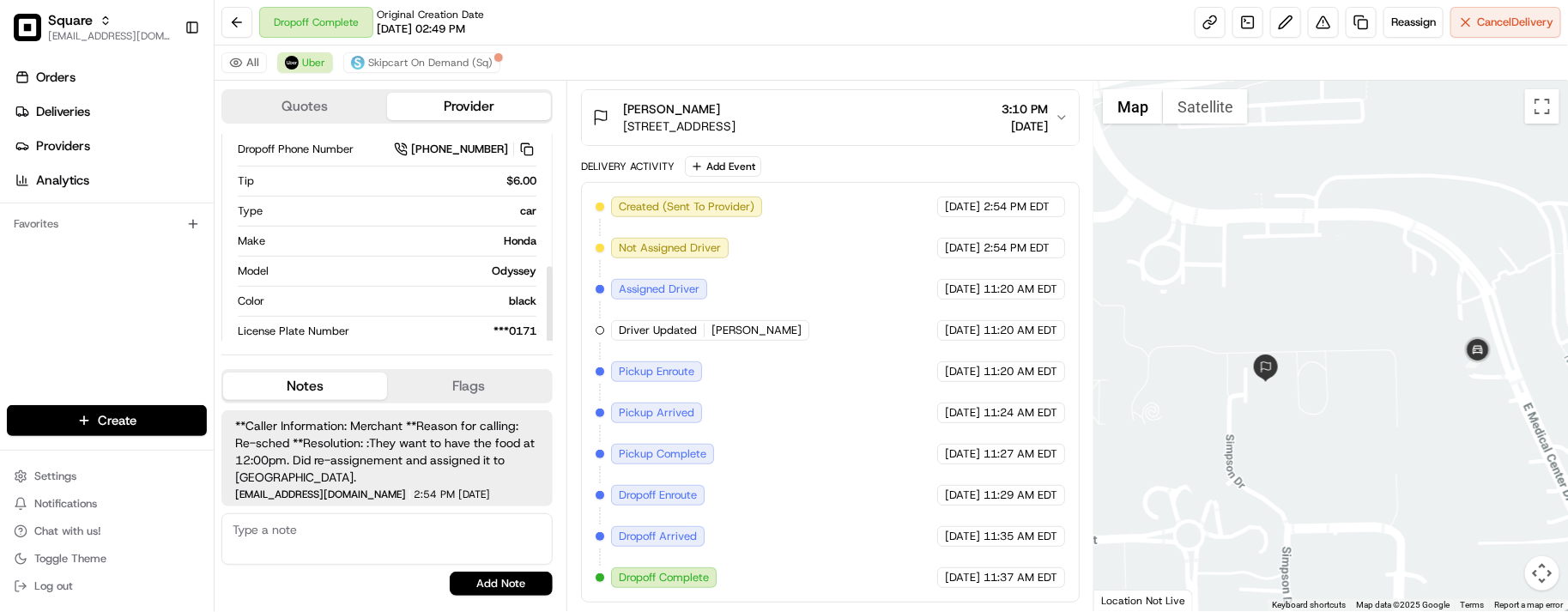 scroll, scrollTop: 249, scrollLeft: 0, axis: vertical 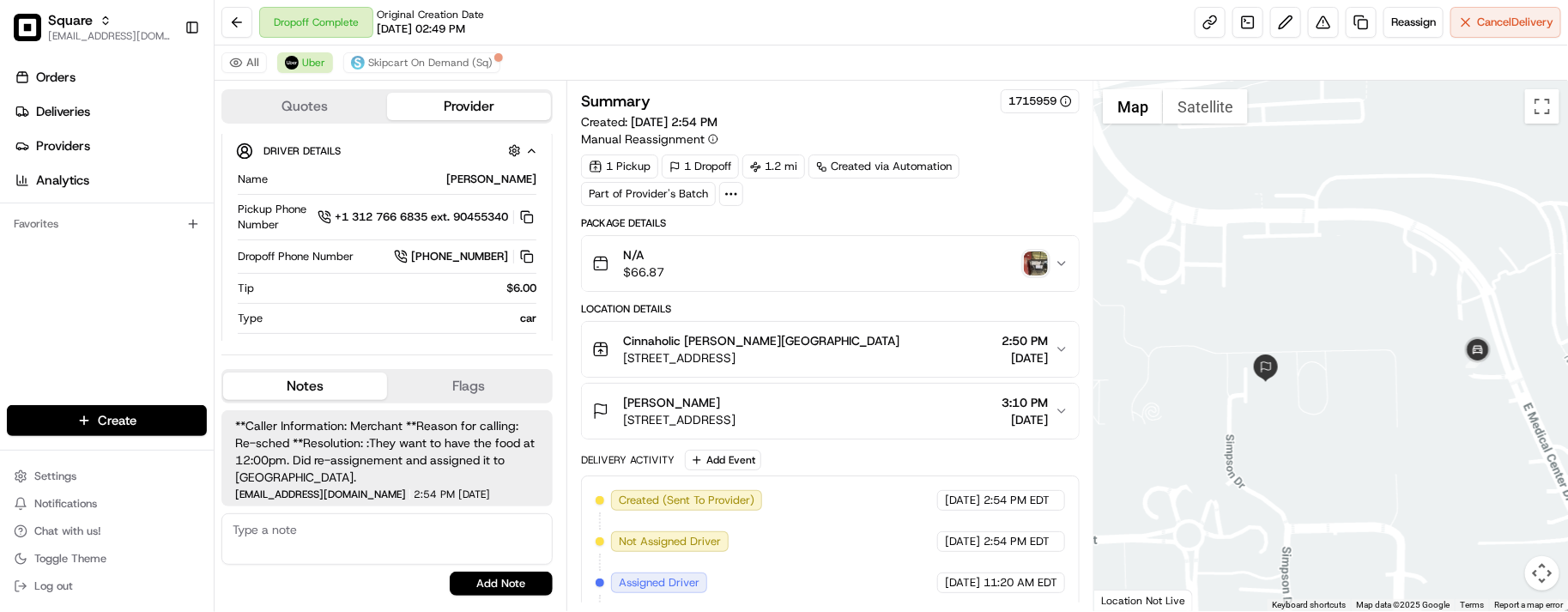 click at bounding box center [1036, 264] 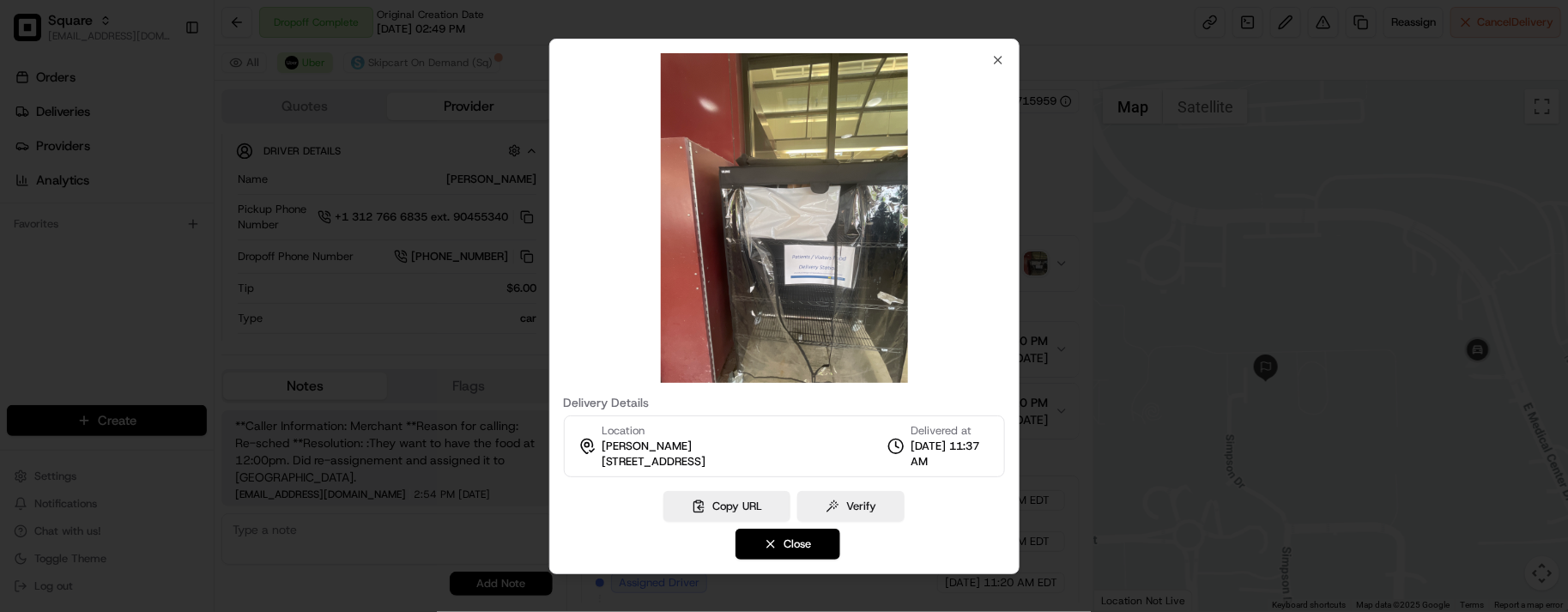 click at bounding box center (784, 306) 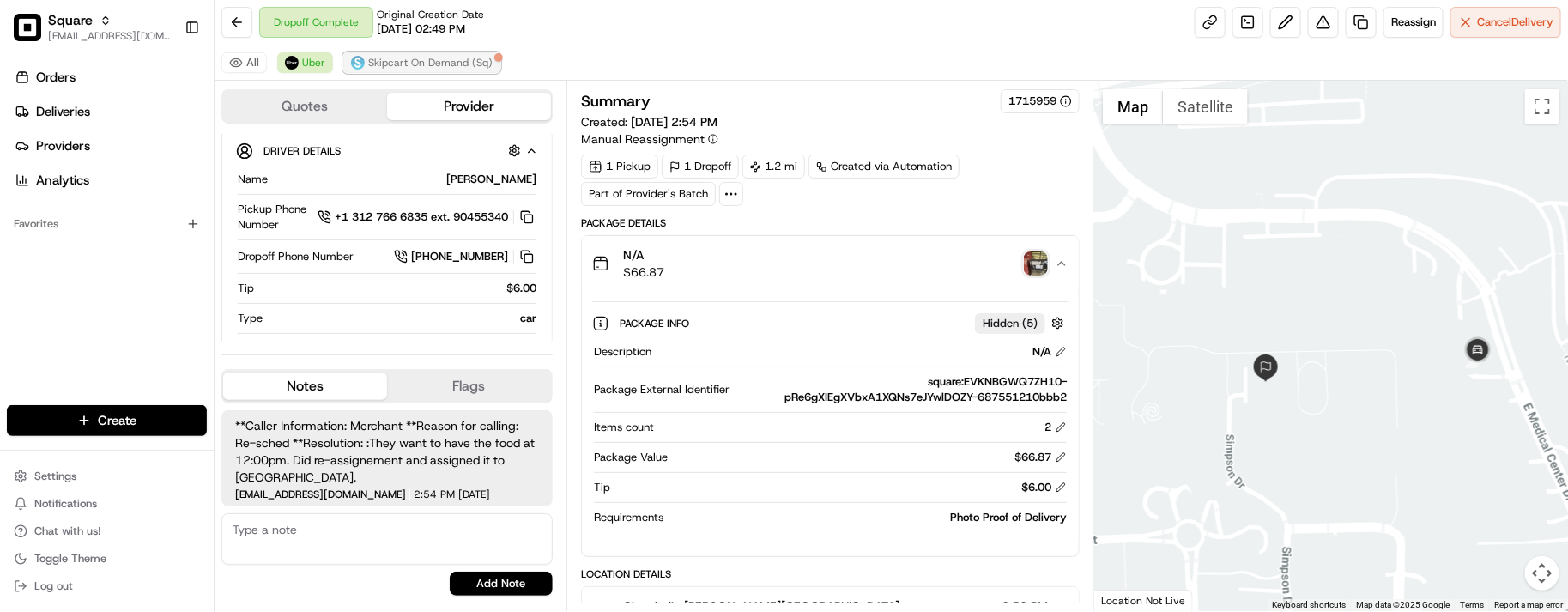 click on "Skipcart On Demand (Sq)" at bounding box center (430, 63) 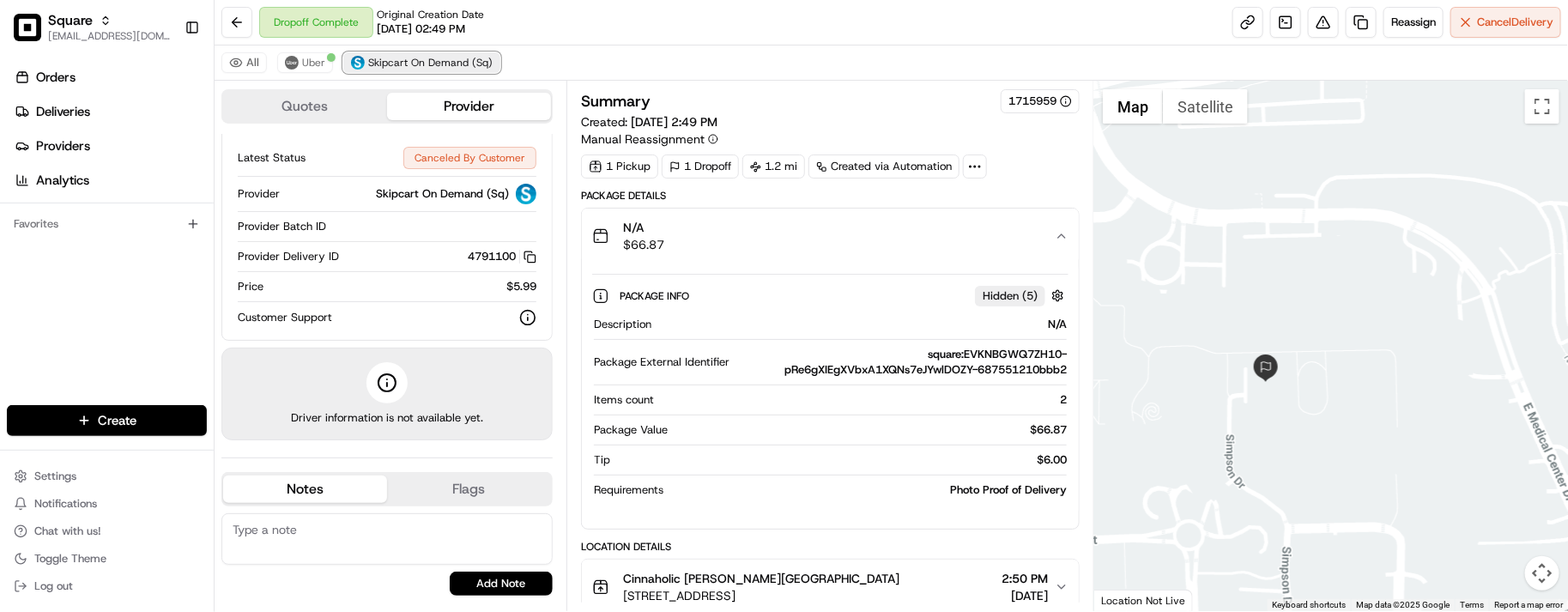 scroll, scrollTop: 30, scrollLeft: 0, axis: vertical 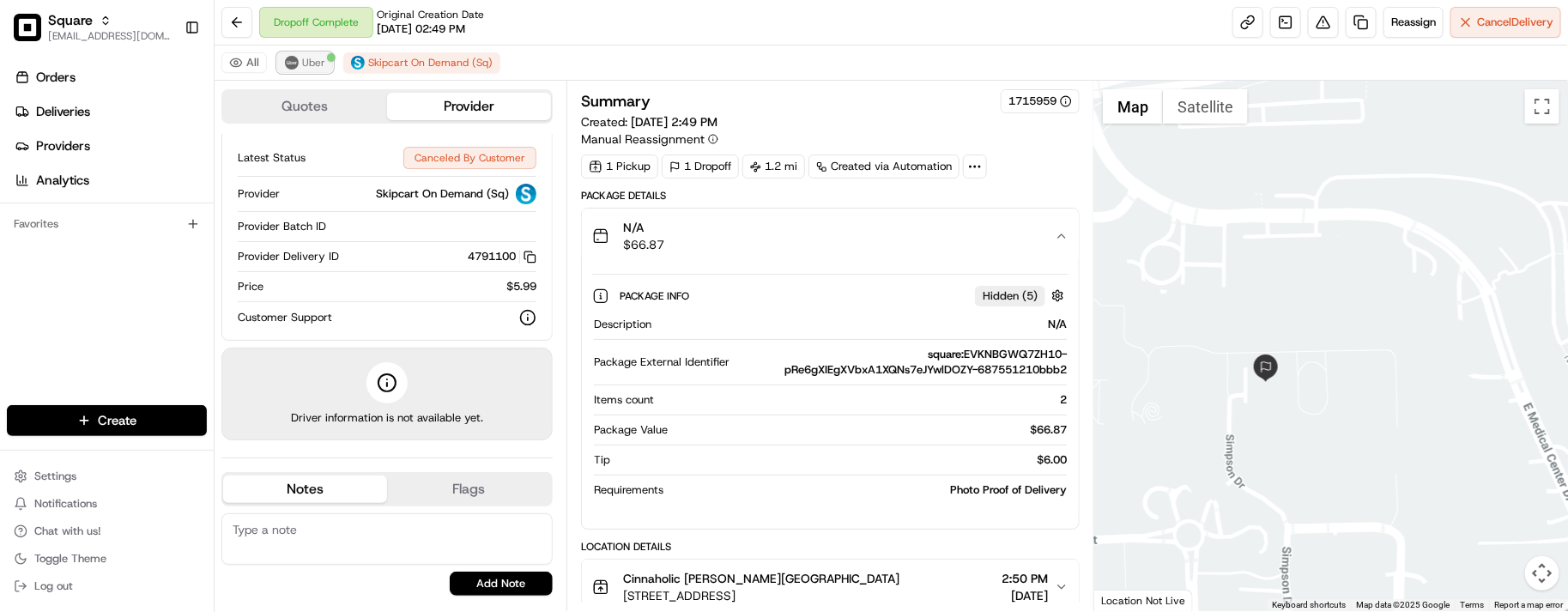click on "Uber" at bounding box center [313, 63] 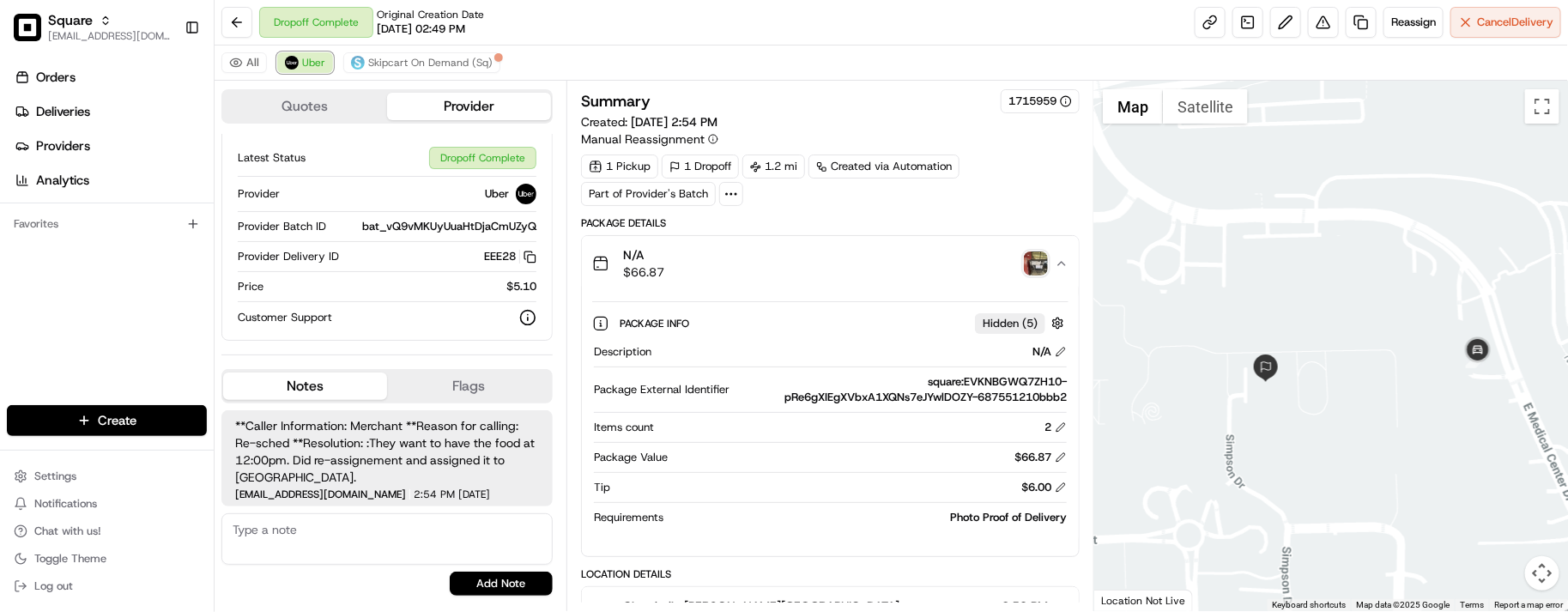 scroll, scrollTop: 249, scrollLeft: 0, axis: vertical 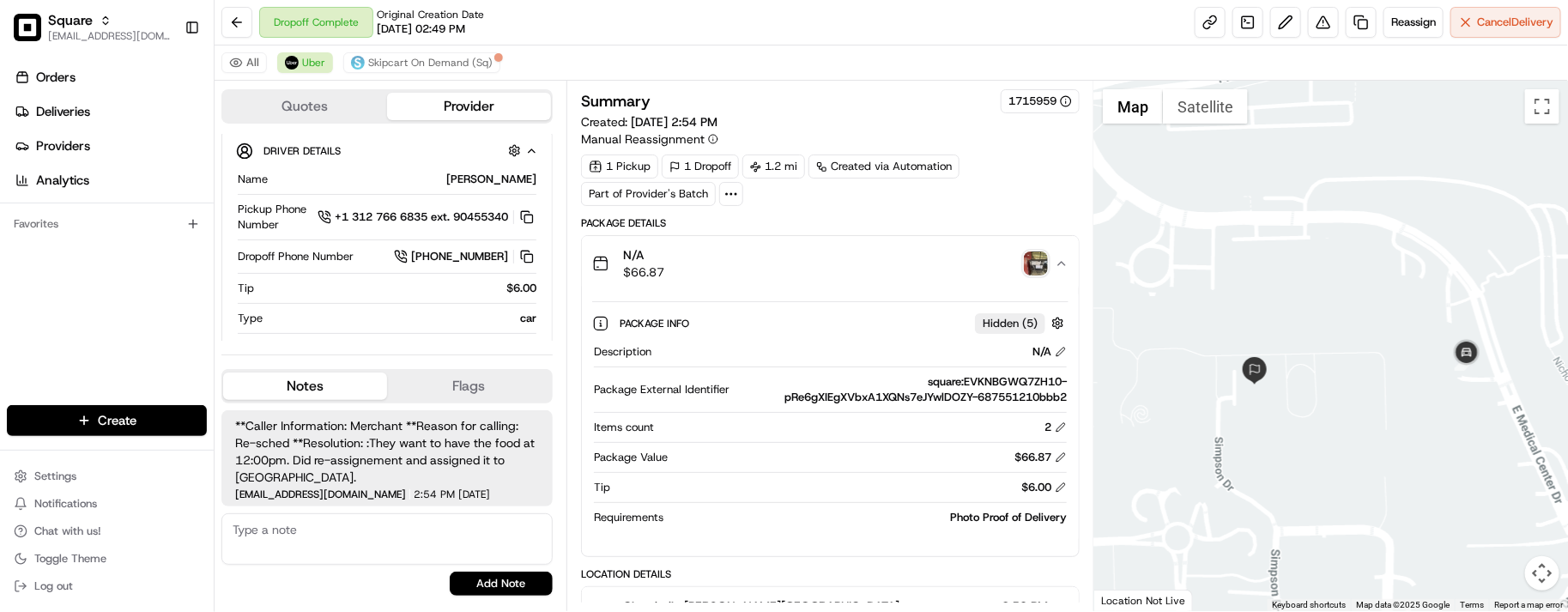 drag, startPoint x: 1374, startPoint y: 275, endPoint x: 1357, endPoint y: 279, distance: 17.464249 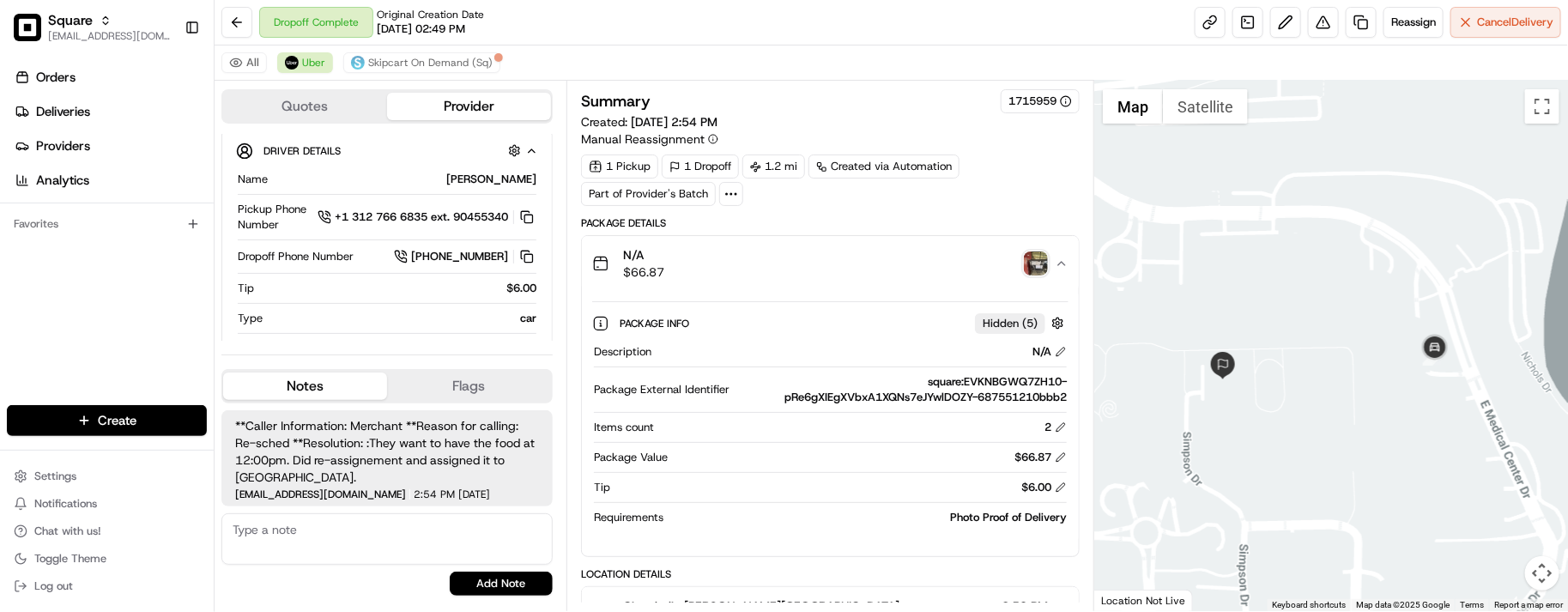 drag, startPoint x: 1416, startPoint y: 443, endPoint x: 1389, endPoint y: 436, distance: 27.892651 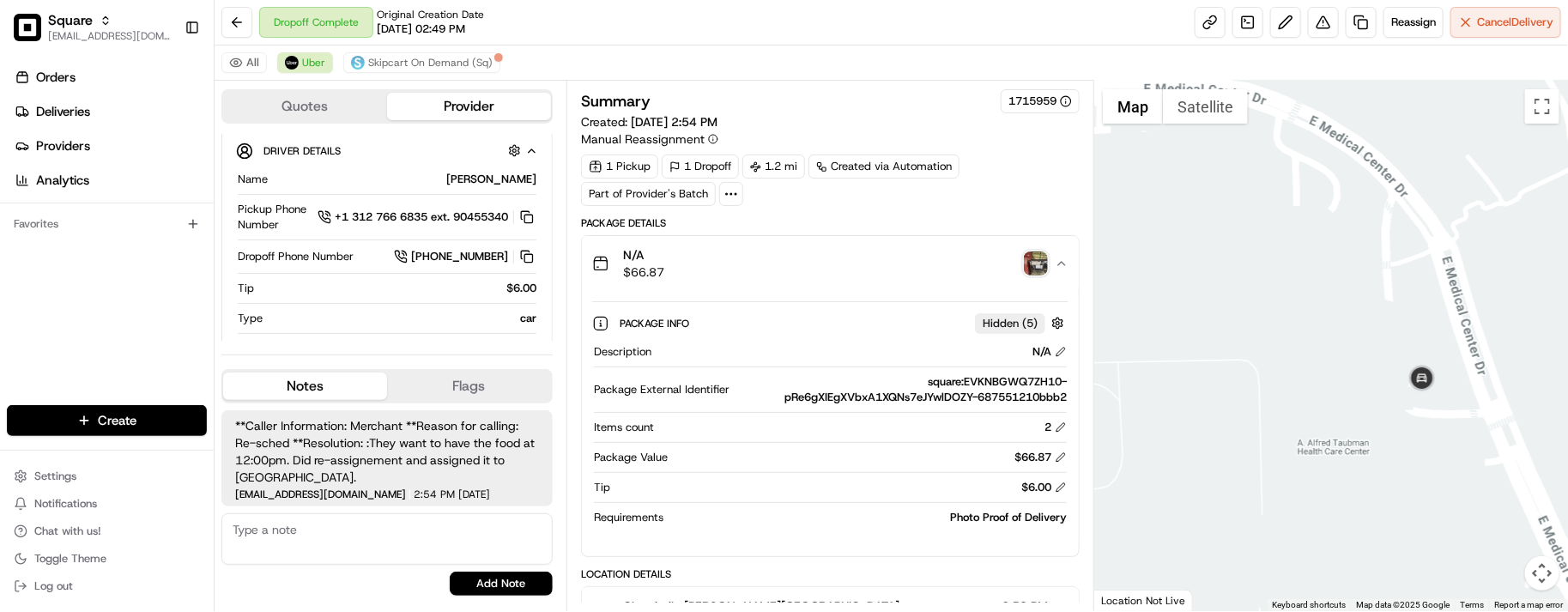 drag, startPoint x: 1410, startPoint y: 315, endPoint x: 1408, endPoint y: 337, distance: 22.090722 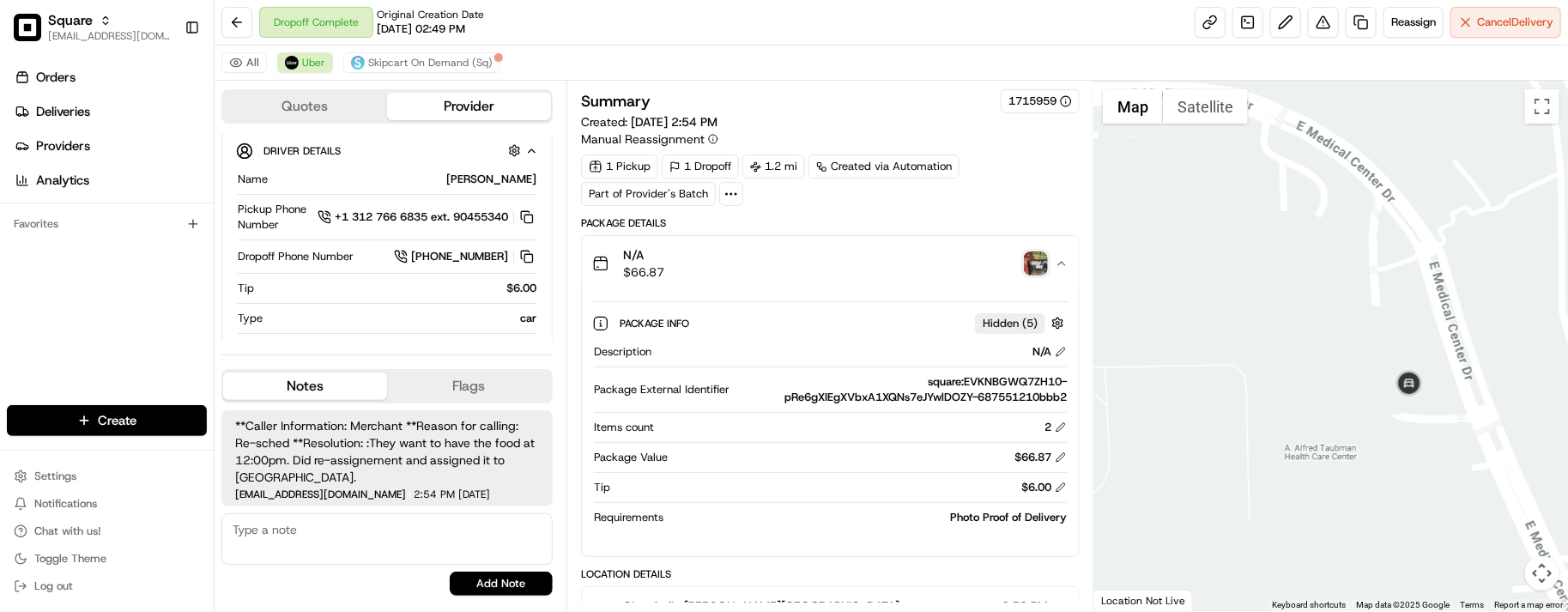 drag, startPoint x: 1426, startPoint y: 405, endPoint x: 1410, endPoint y: 409, distance: 16.492423 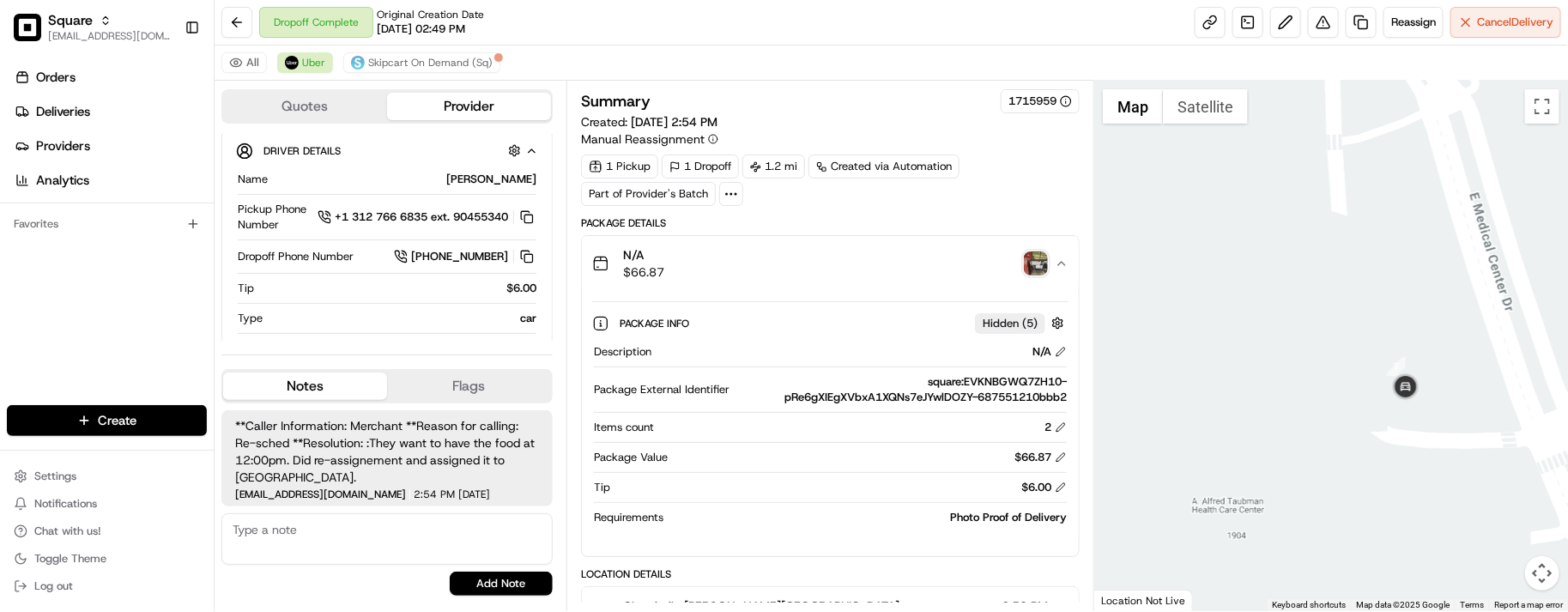 drag, startPoint x: 1410, startPoint y: 416, endPoint x: 1414, endPoint y: 435, distance: 19.416488 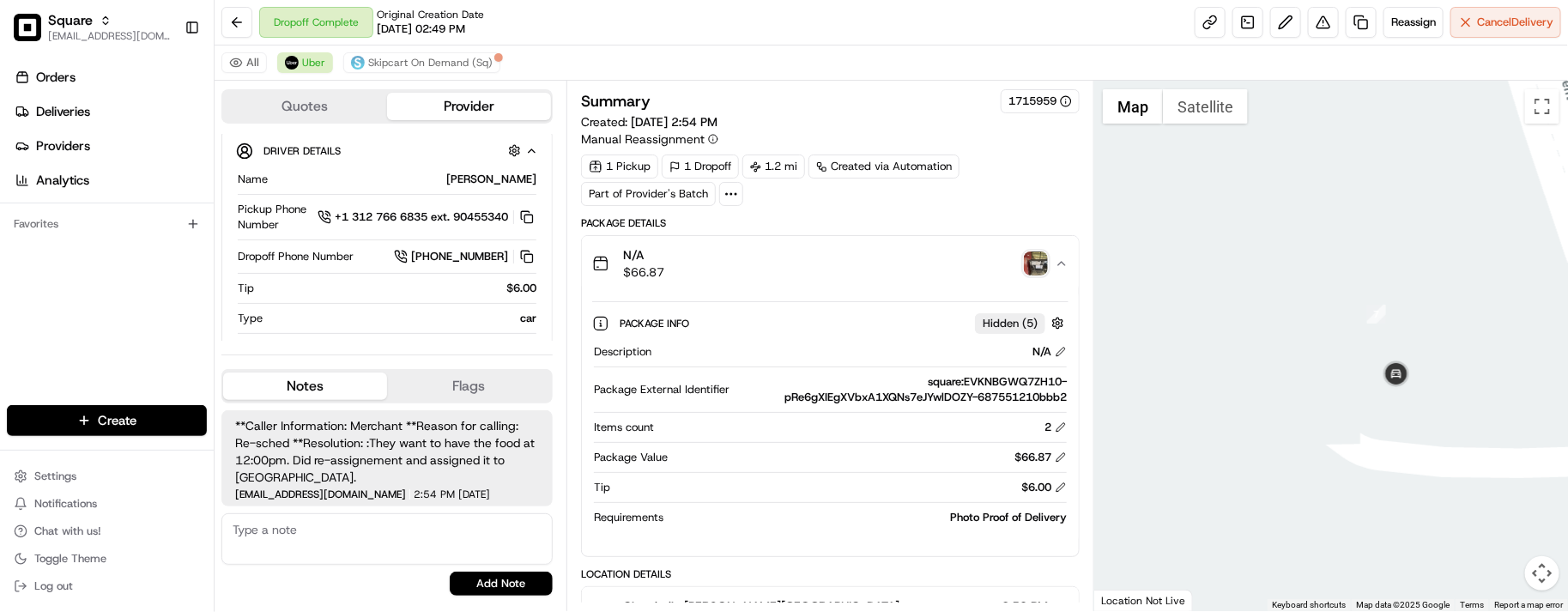 drag, startPoint x: 1414, startPoint y: 435, endPoint x: 1414, endPoint y: 457, distance: 22 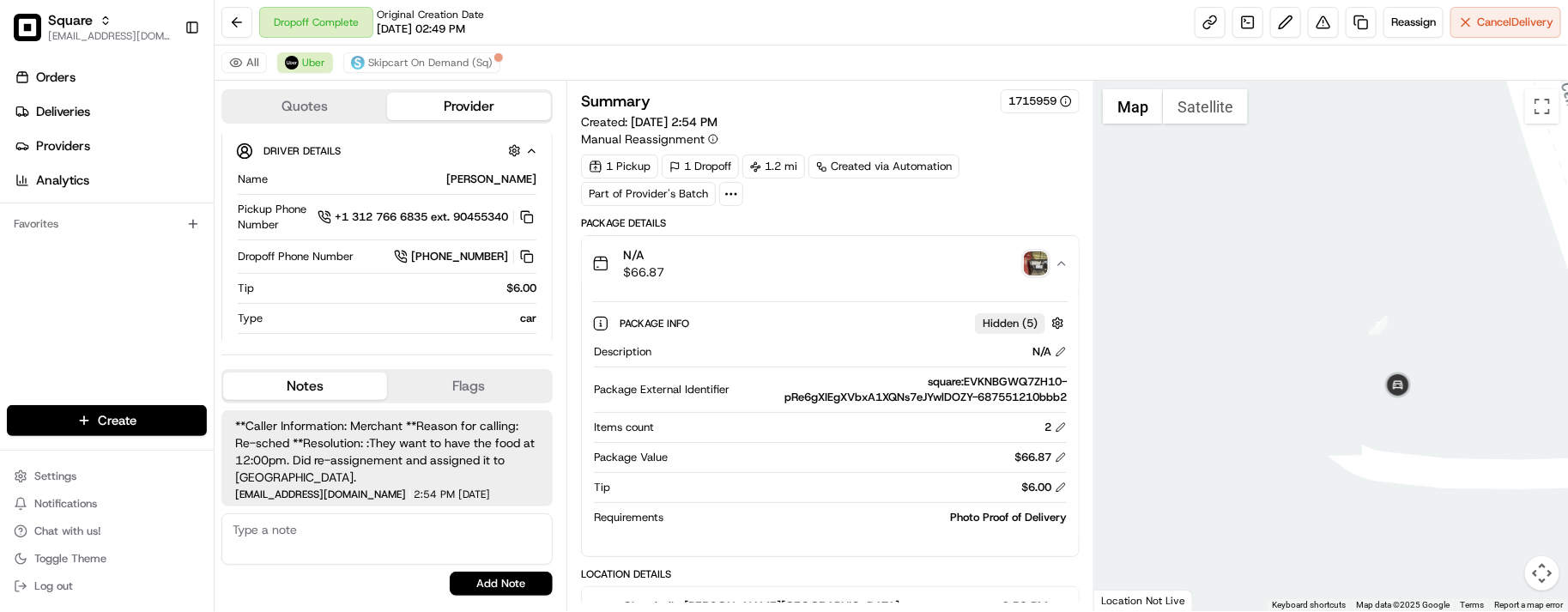 drag, startPoint x: 1412, startPoint y: 431, endPoint x: 1414, endPoint y: 449, distance: 18.11077 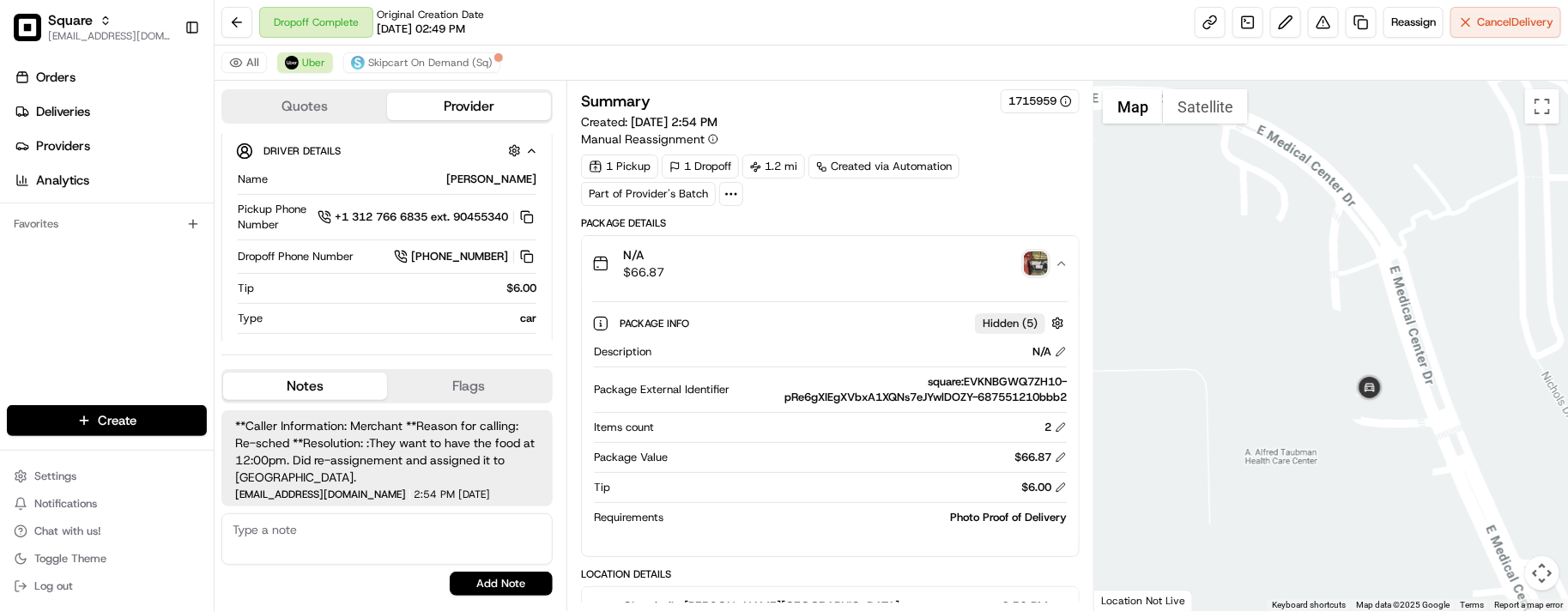 click on "N/A $ 66.87" at bounding box center (830, 264) 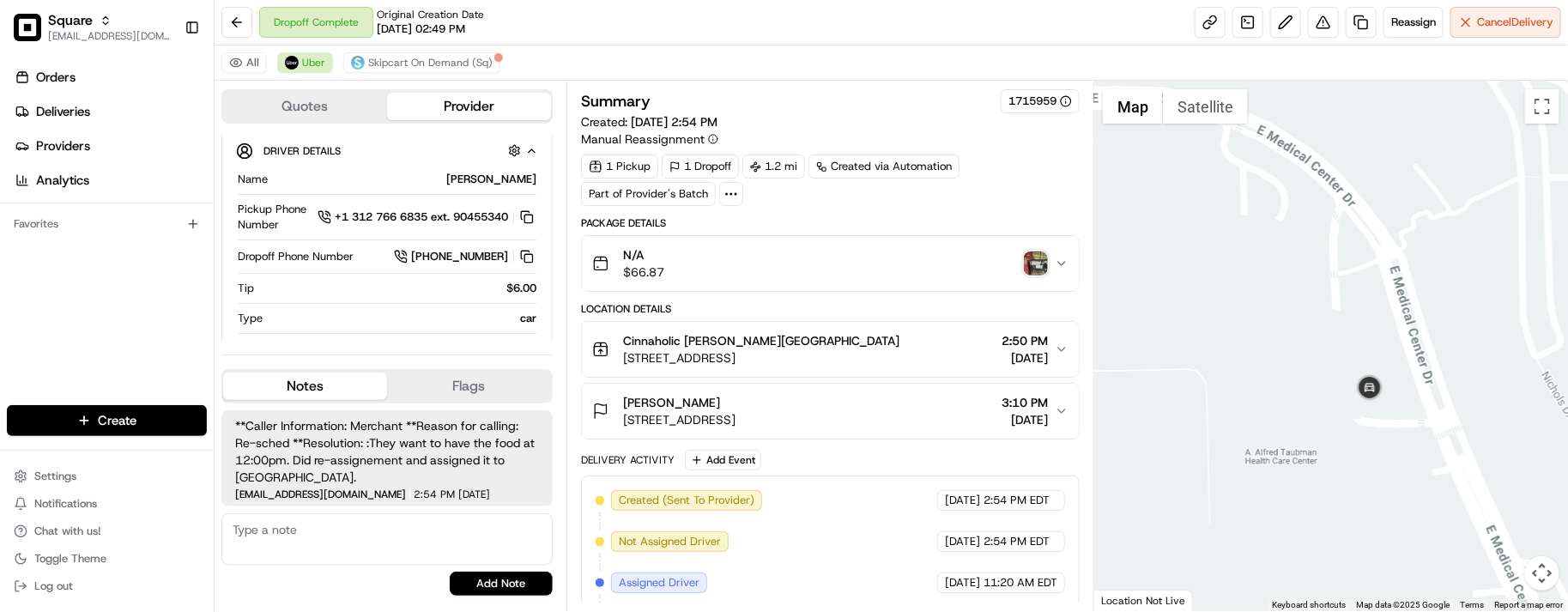click on "N/A $ 66.87" at bounding box center (830, 264) 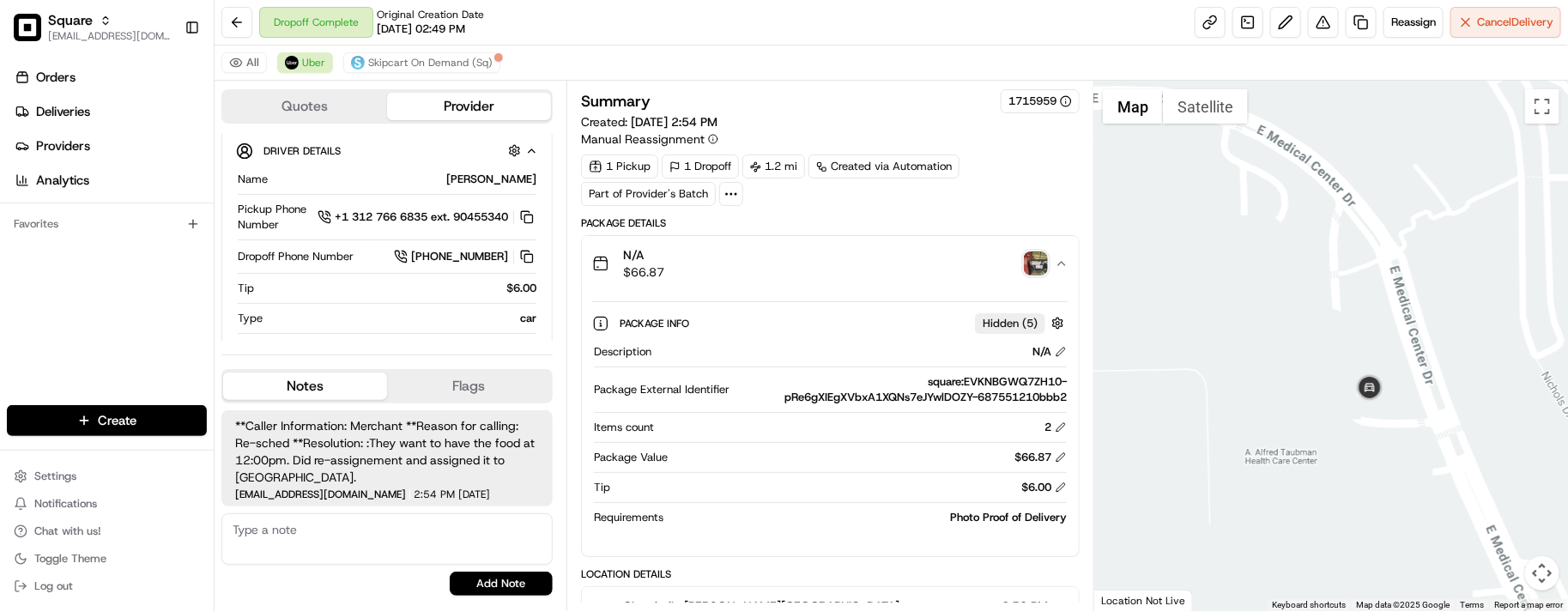 click on "N/A $ 66.87" at bounding box center (823, 264) 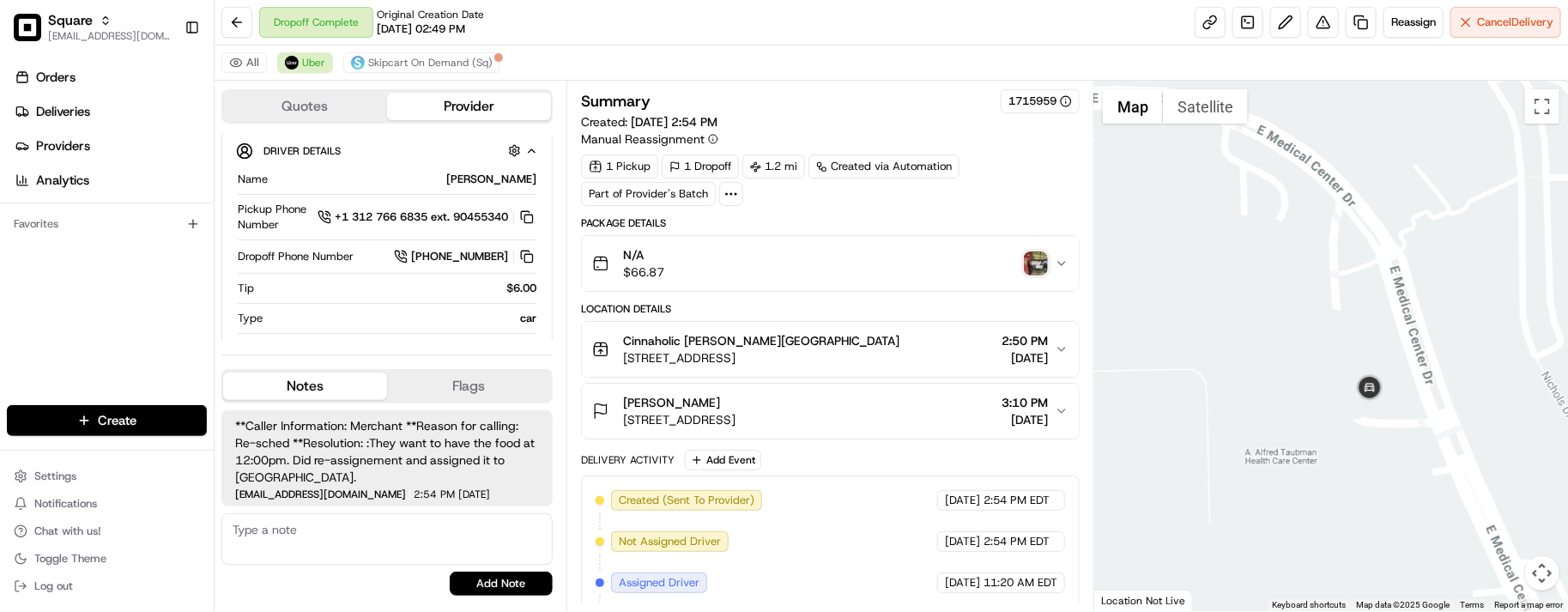 click on "N/A $ 66.87" at bounding box center [823, 264] 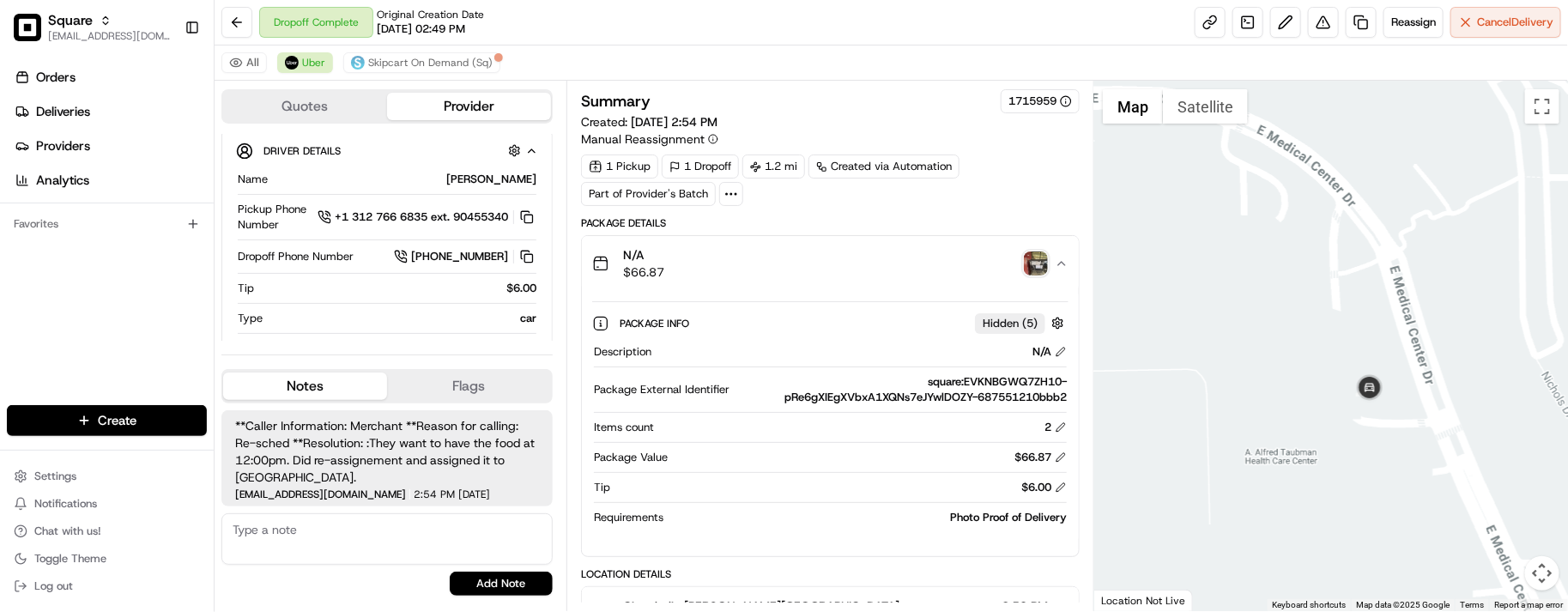 click on "N/A $ 66.87" at bounding box center [823, 264] 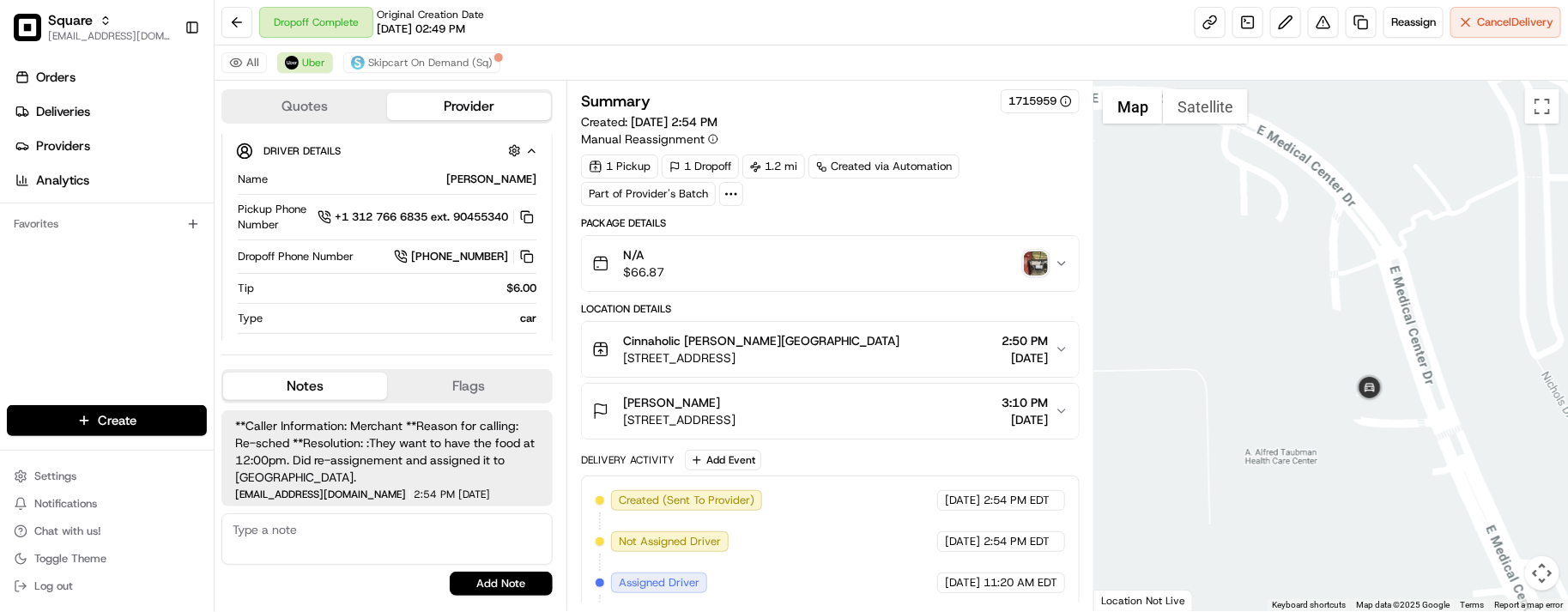click on "N/A $ 66.87" at bounding box center (823, 264) 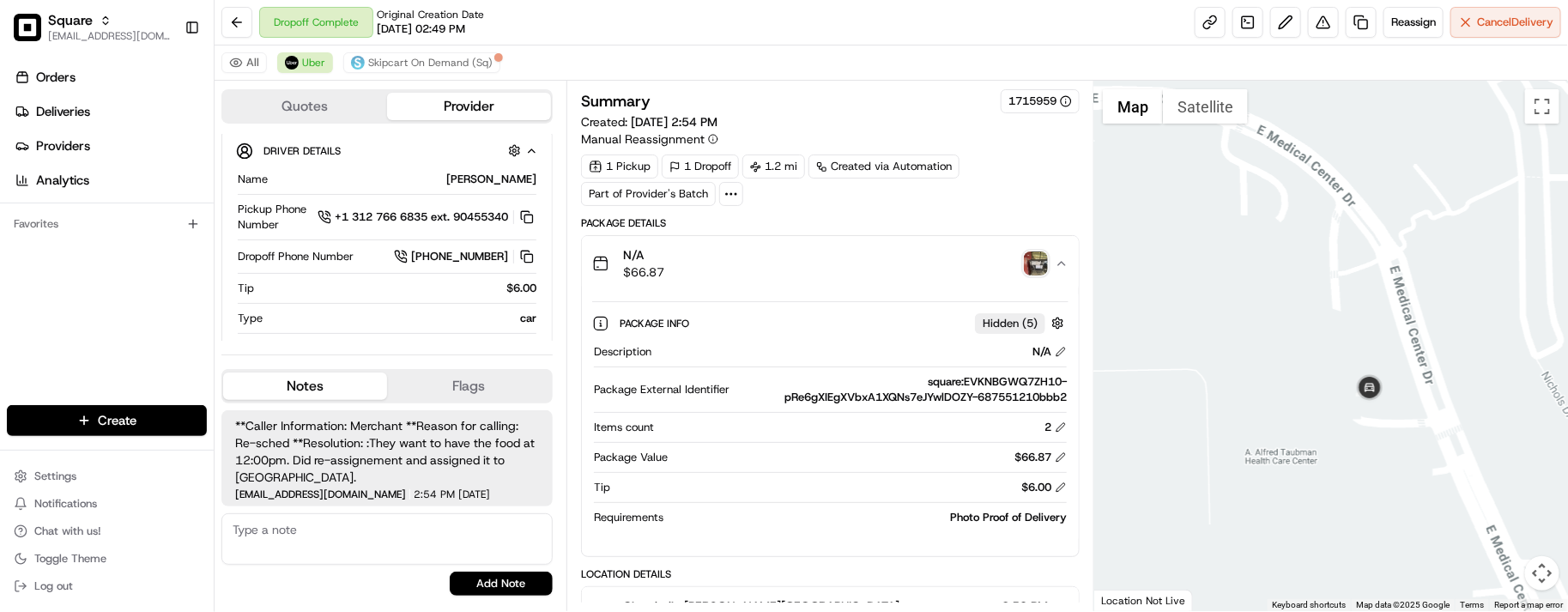 click on "N/A $ 66.87" at bounding box center [823, 264] 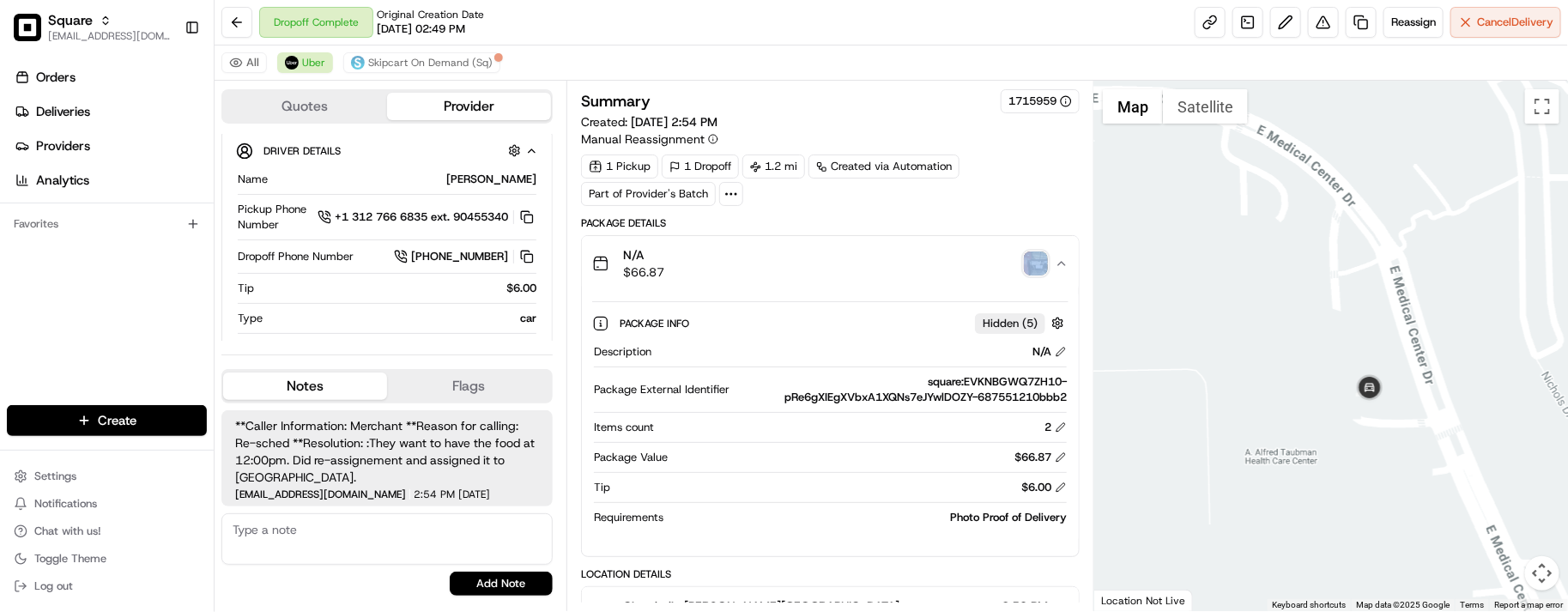click on "N/A $ 66.87" at bounding box center (823, 264) 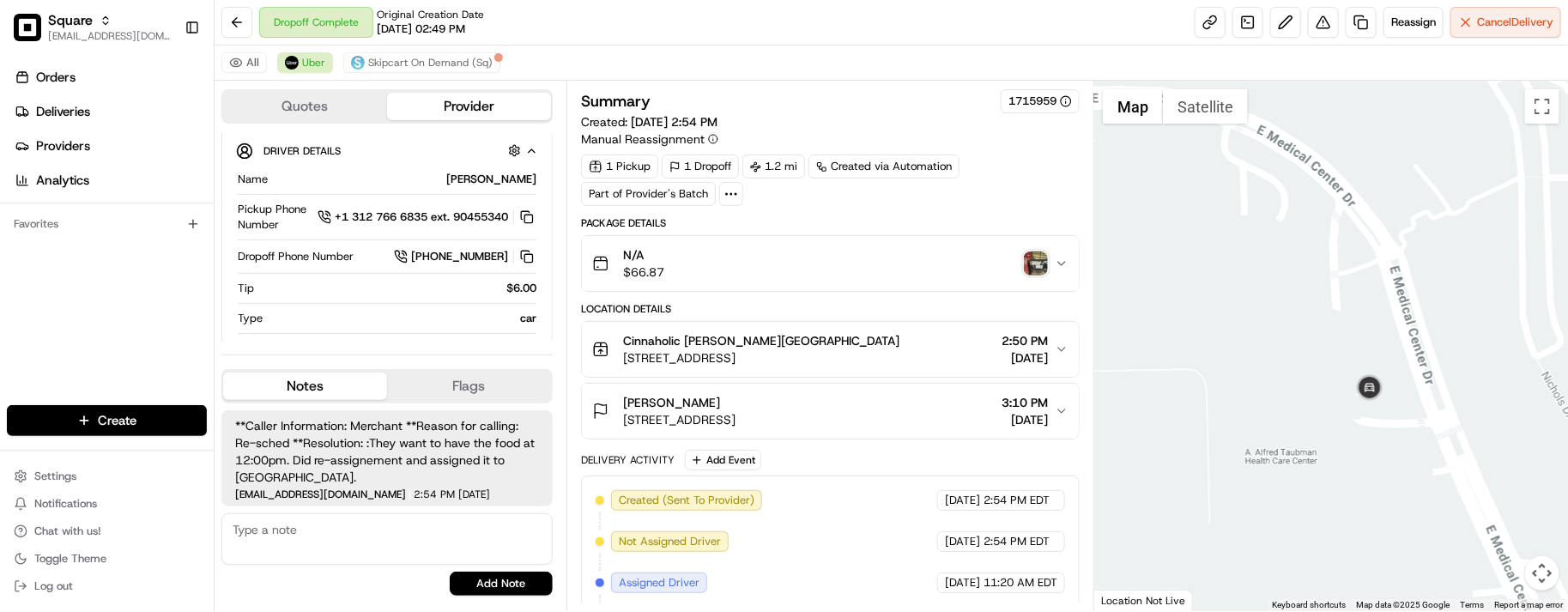 click on "N/A $ 66.87" at bounding box center [823, 264] 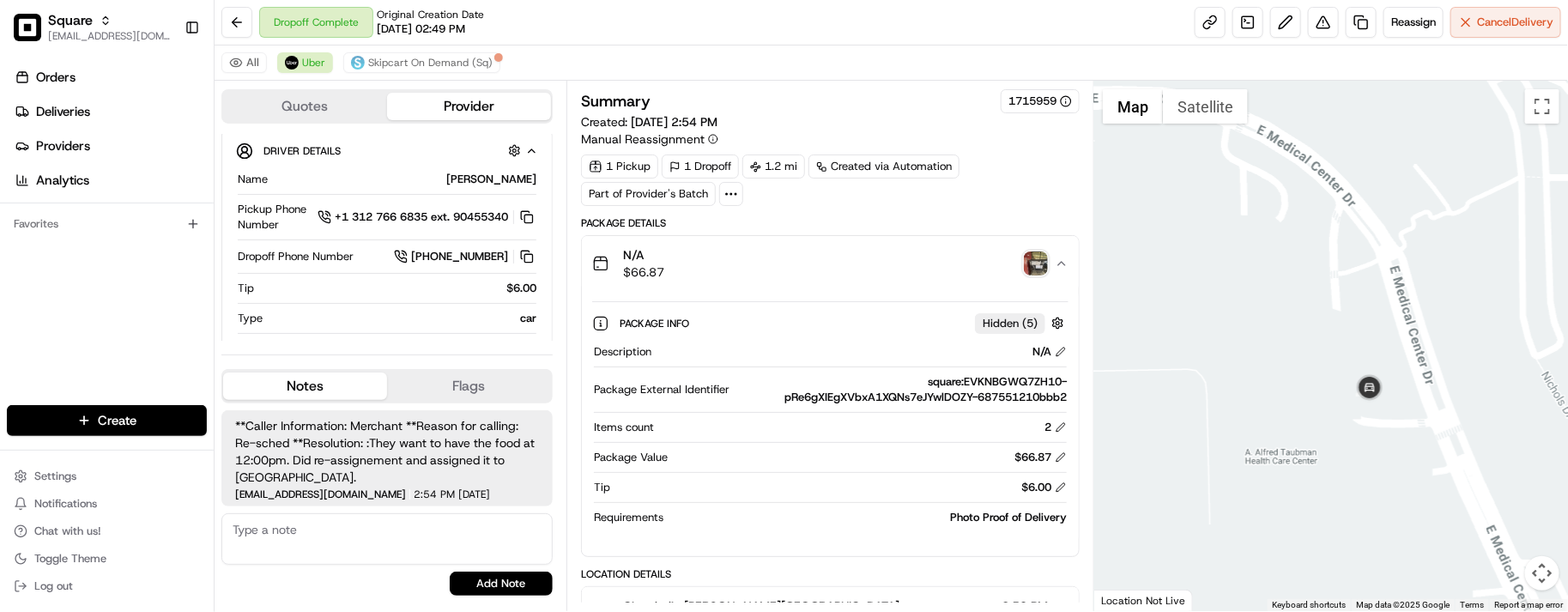 click on "N/A $ 66.87" at bounding box center (823, 264) 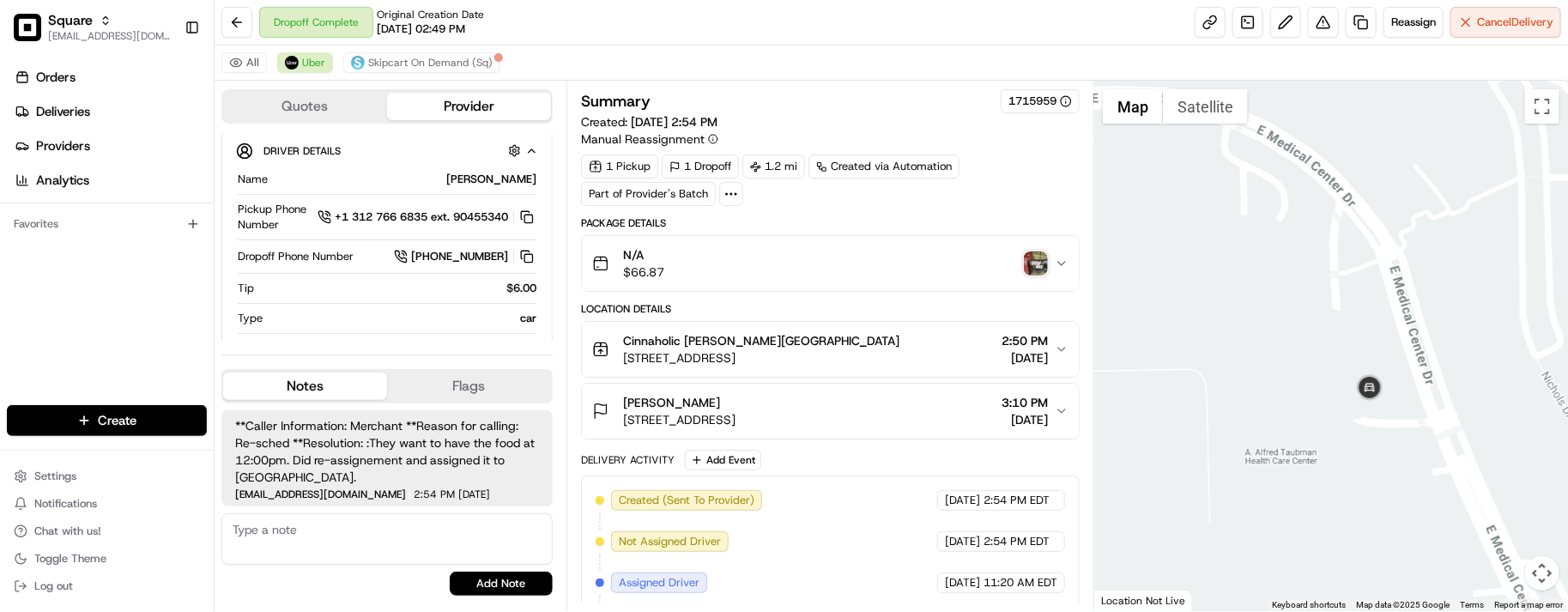 click on "N/A $ 66.87" at bounding box center [823, 264] 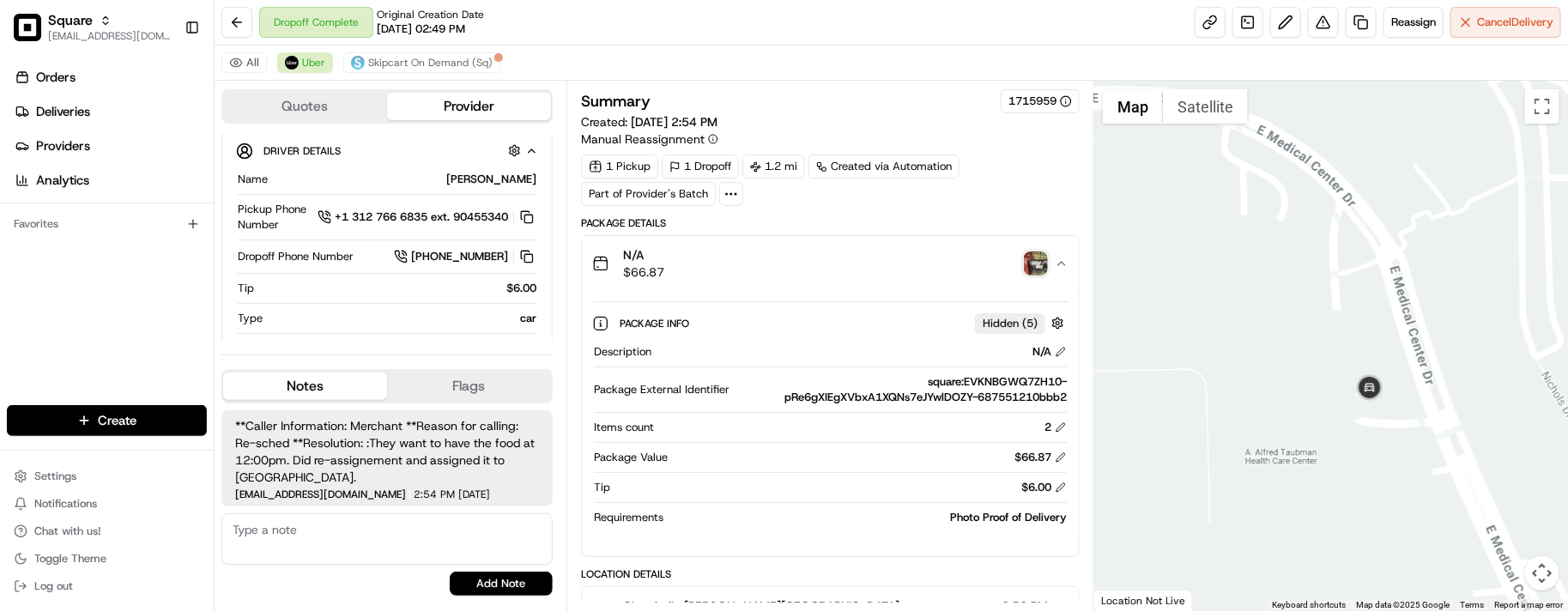 click on "N/A $ 66.87" at bounding box center (823, 264) 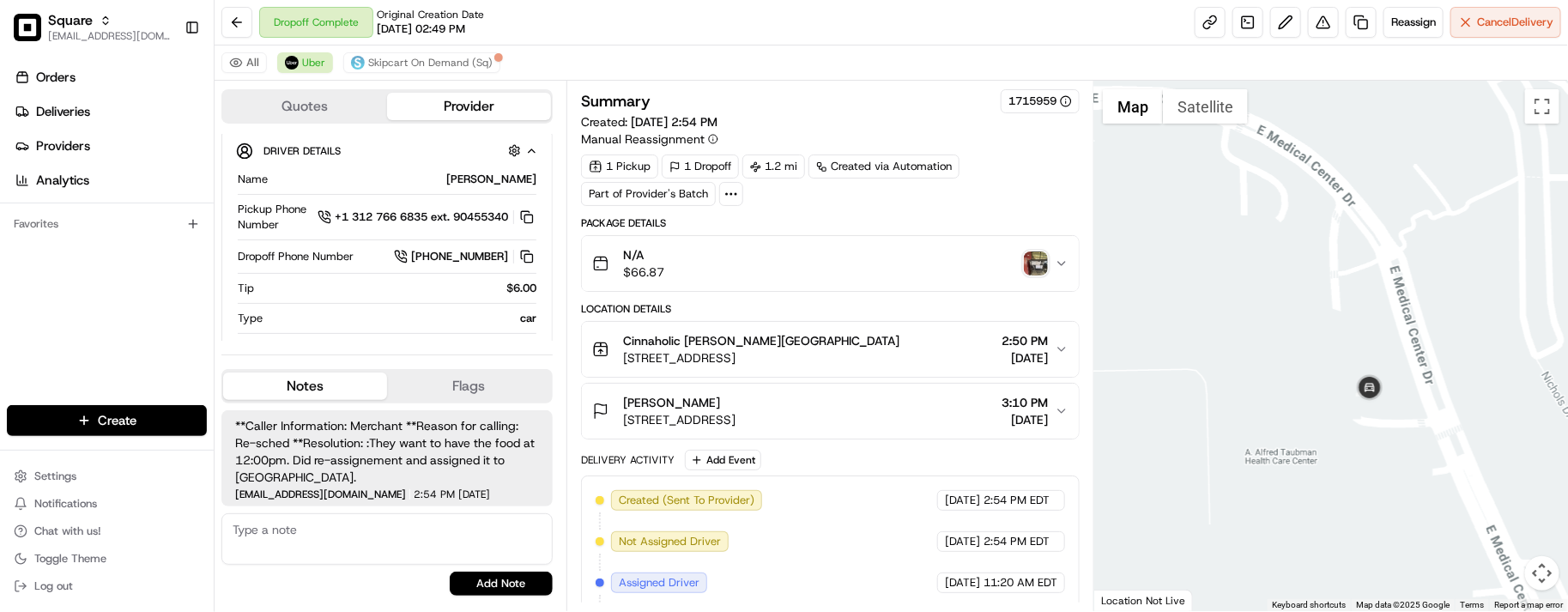click on "N/A $ 66.87" at bounding box center (823, 264) 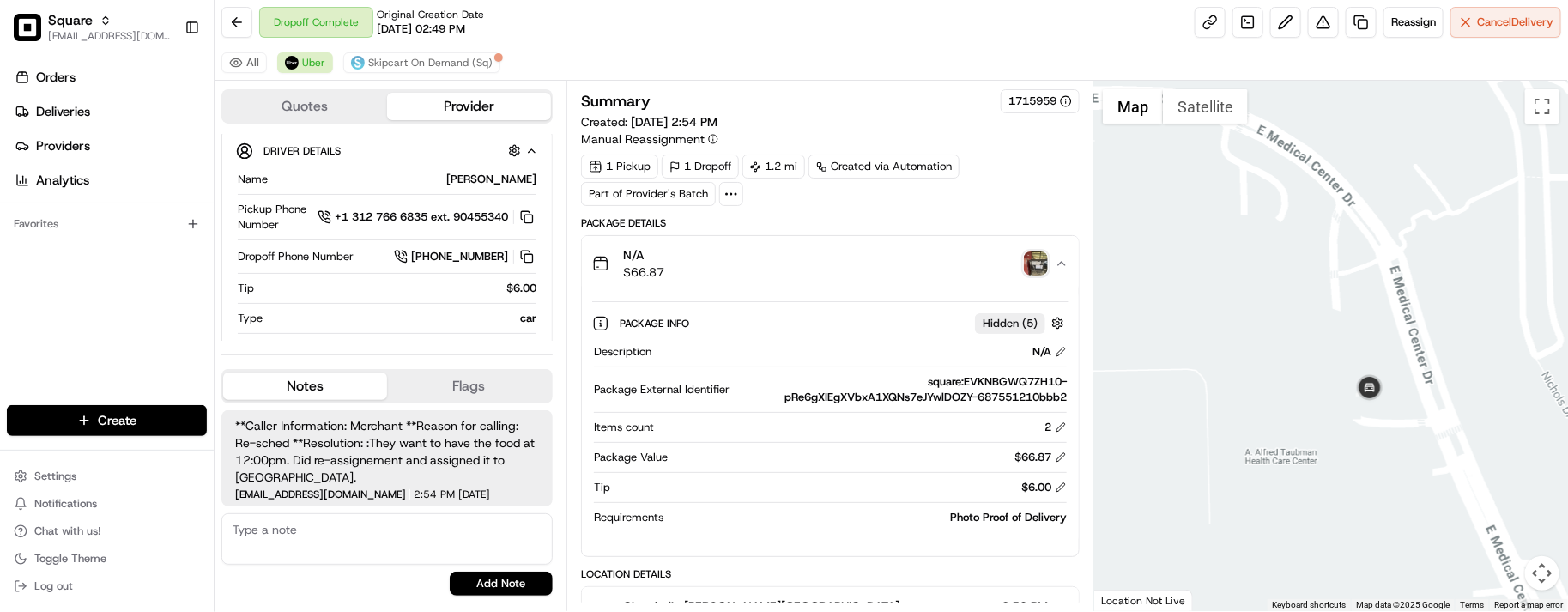 click on "N/A $ 66.87" at bounding box center (823, 264) 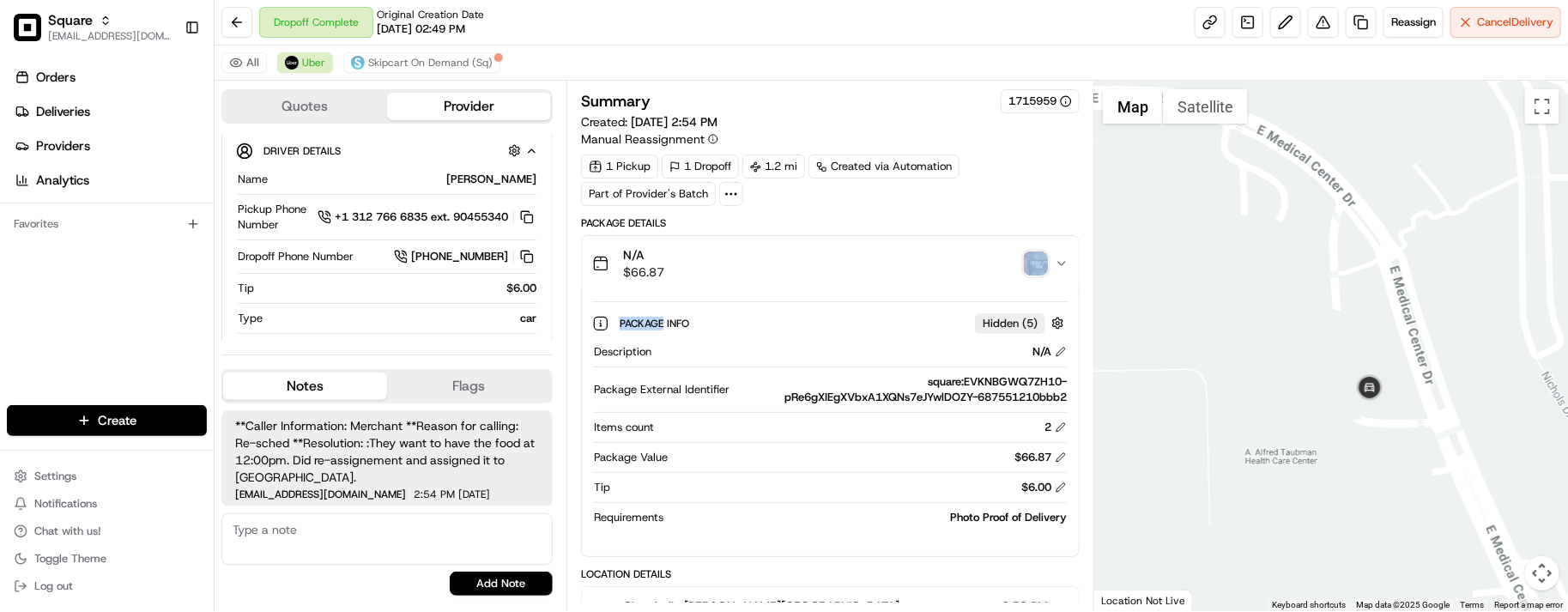 click on "N/A $ 66.87" at bounding box center [823, 264] 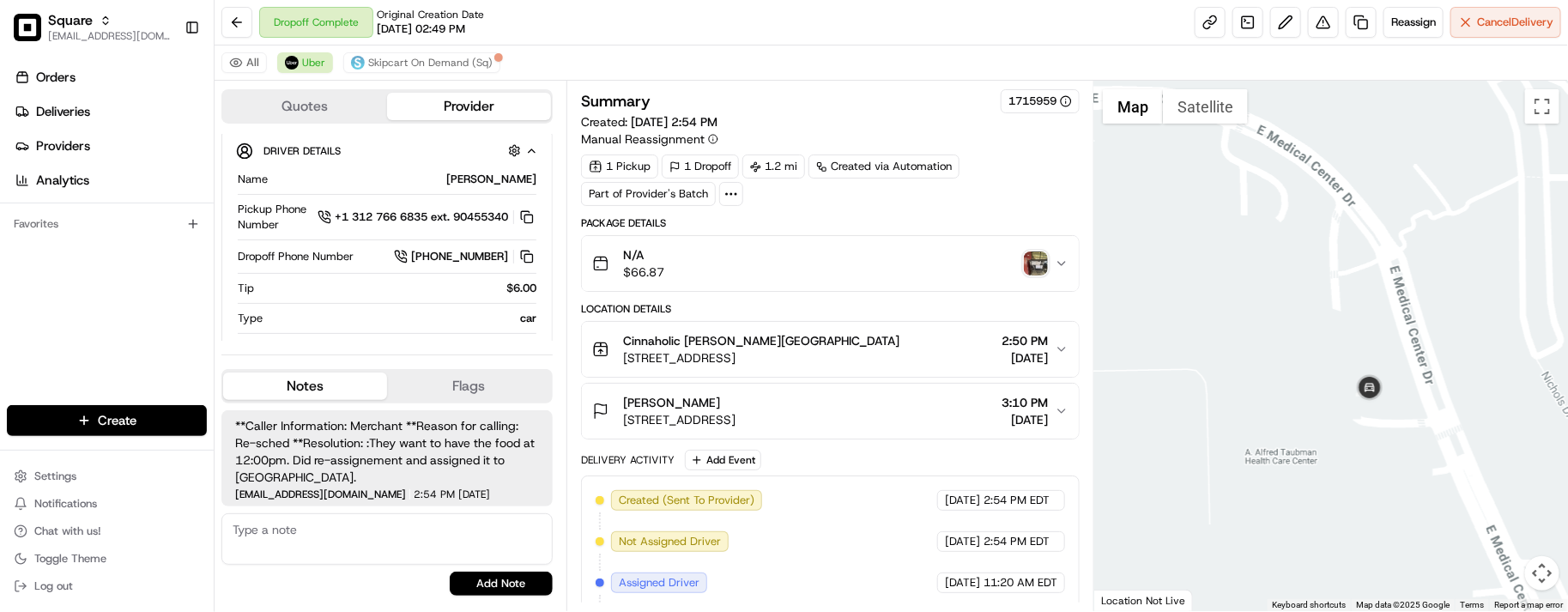 click on "1   Pickup 1   Dropoff 1.2 mi Created via Automation Part of Provider's Batch" at bounding box center (830, 180) 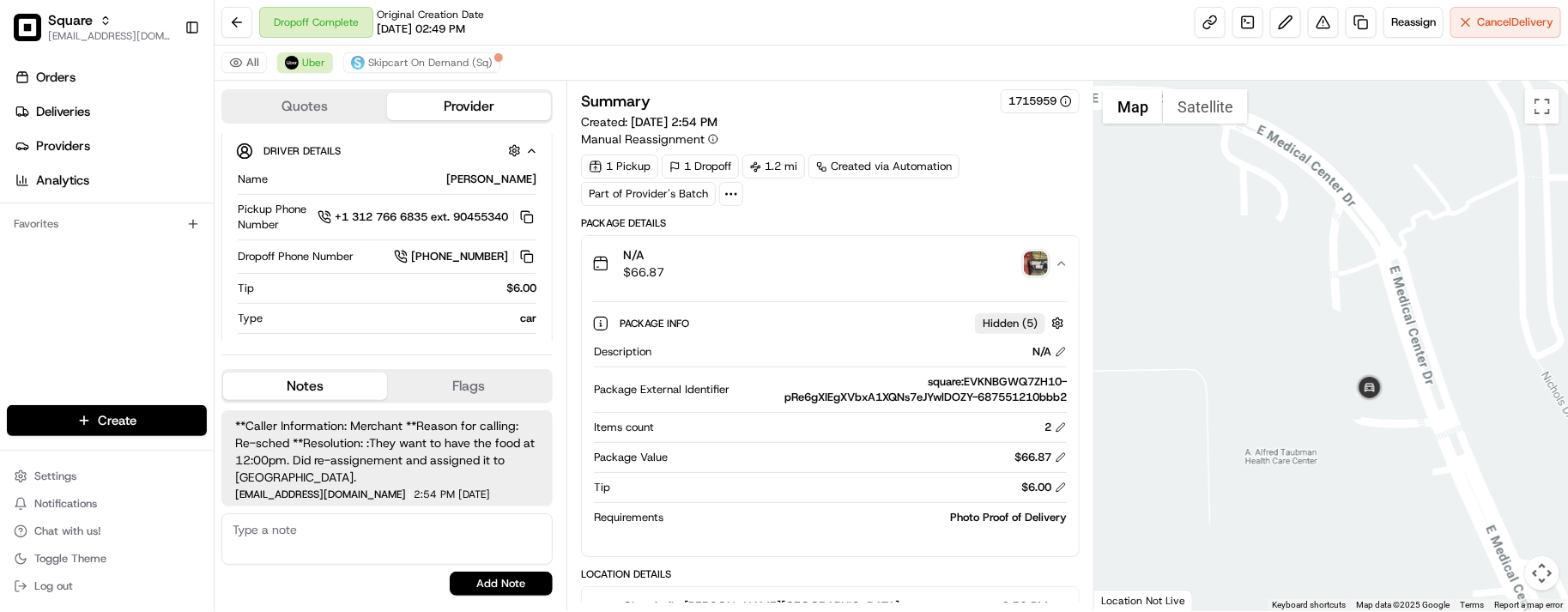 click on "N/A $ 66.87" at bounding box center (823, 264) 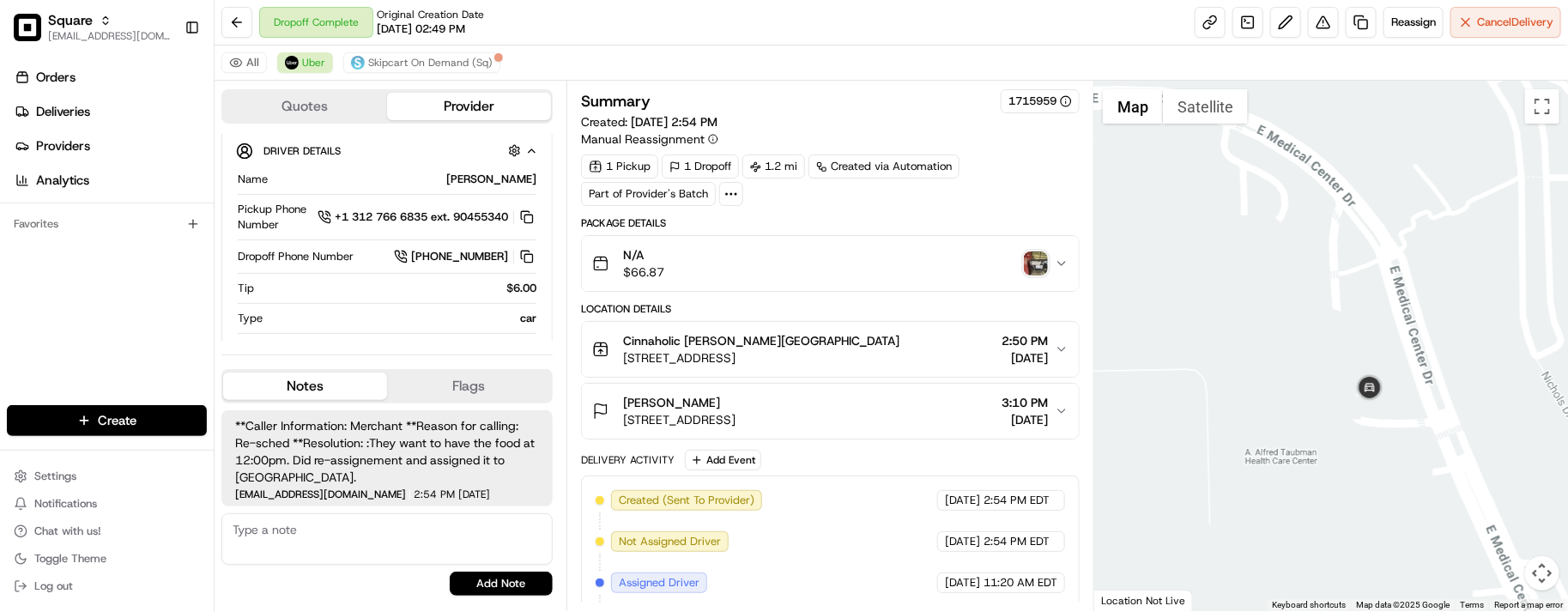 click on "N/A $ 66.87" at bounding box center (823, 264) 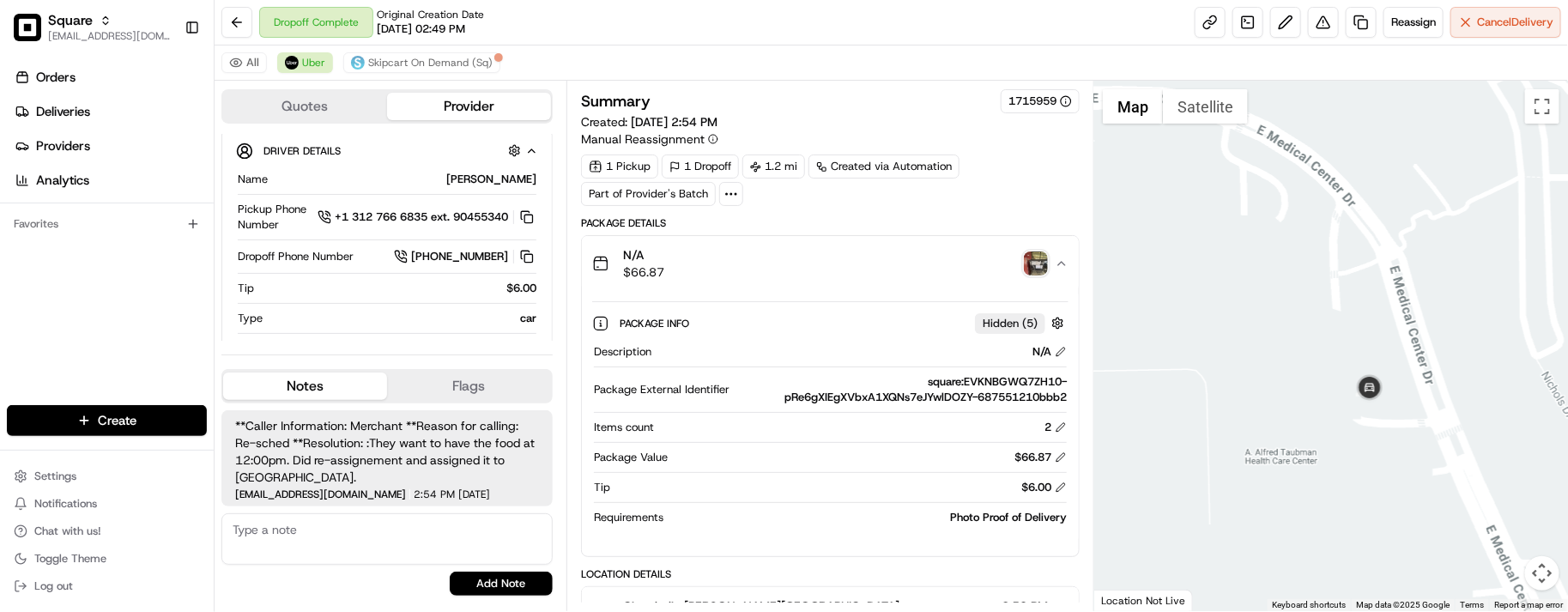 click on "N/A $ 66.87" at bounding box center (823, 264) 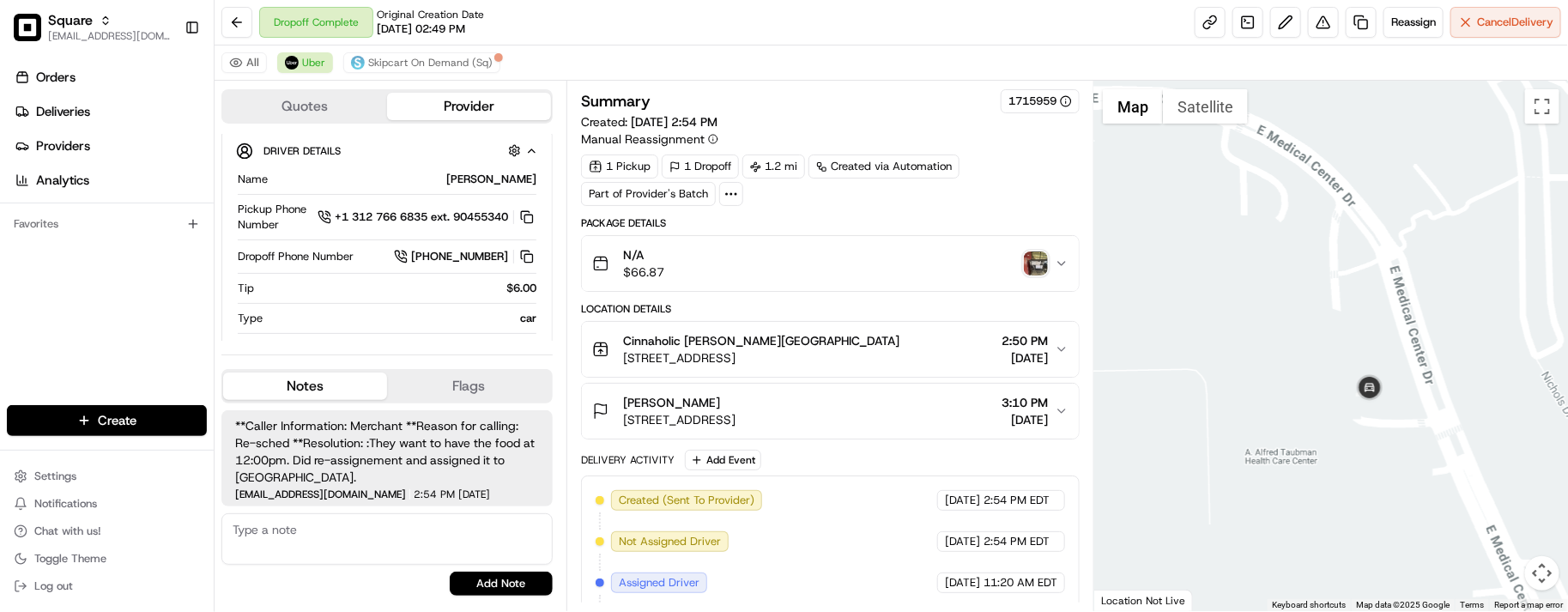 click on "N/A $ 66.87" at bounding box center (823, 264) 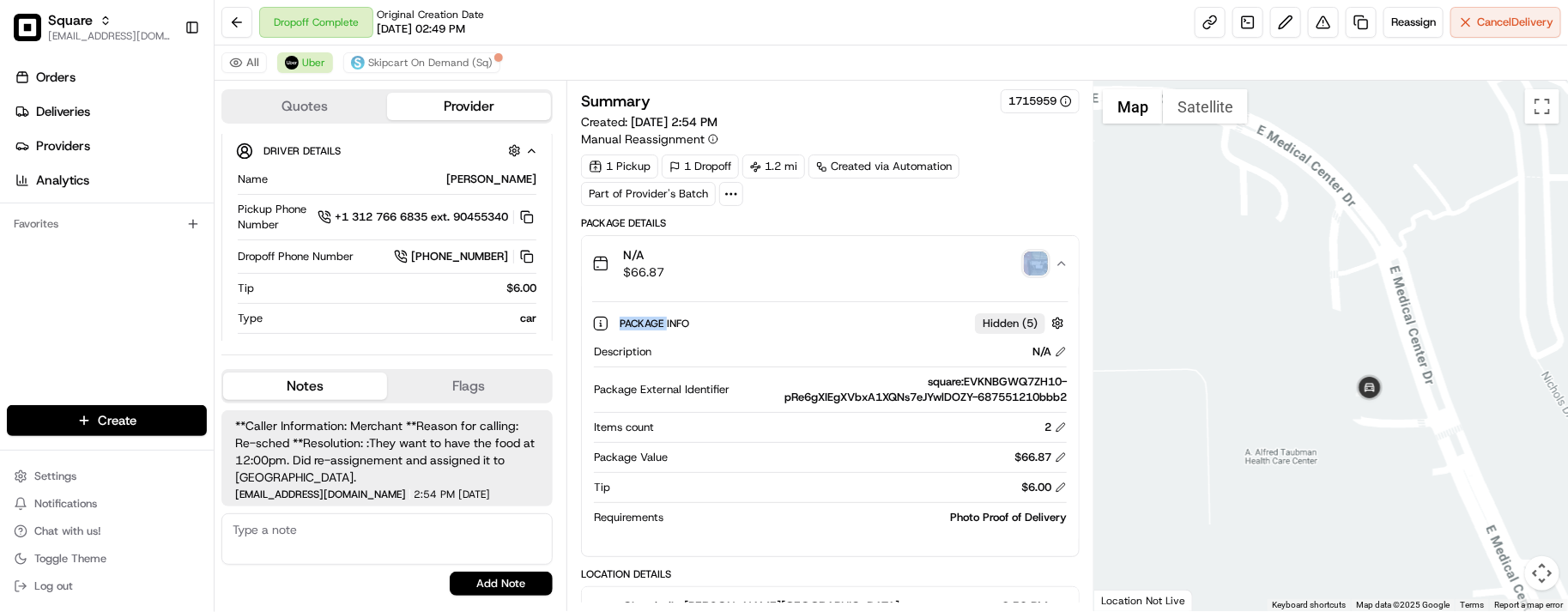click on "N/A $ 66.87" at bounding box center (823, 264) 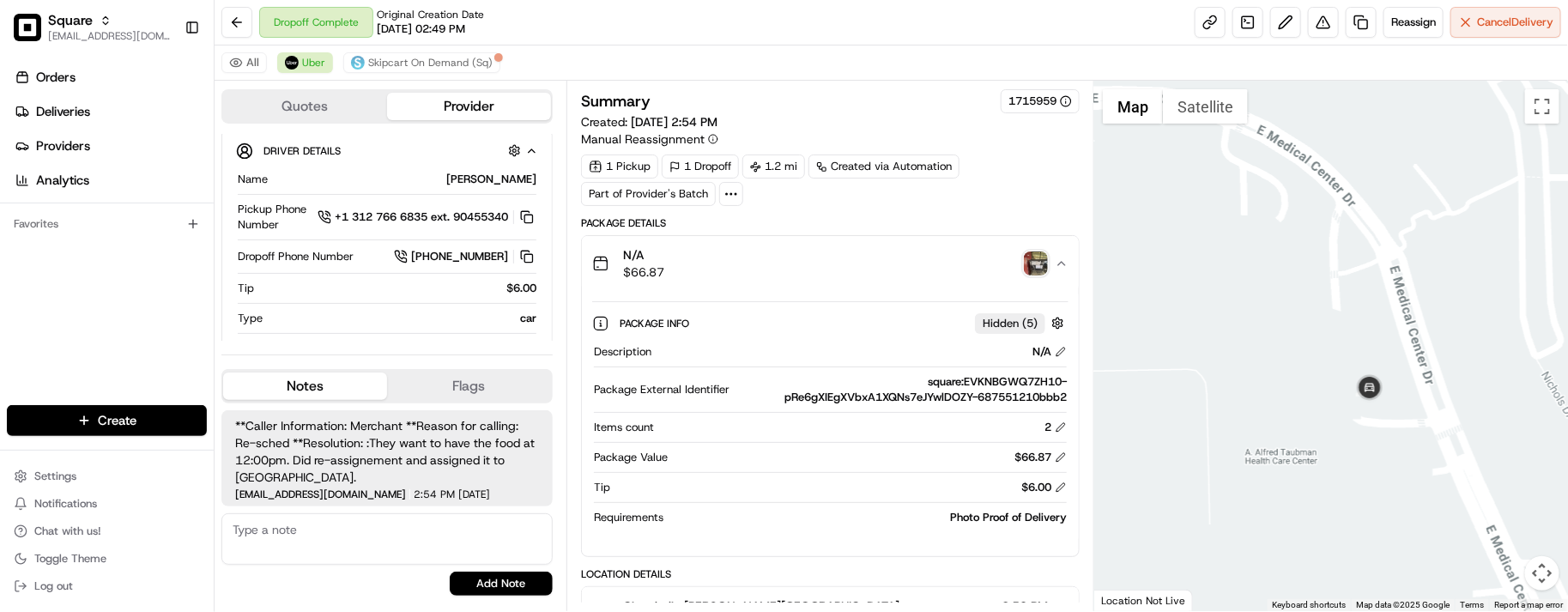 click on "N/A $ 66.87" at bounding box center [823, 264] 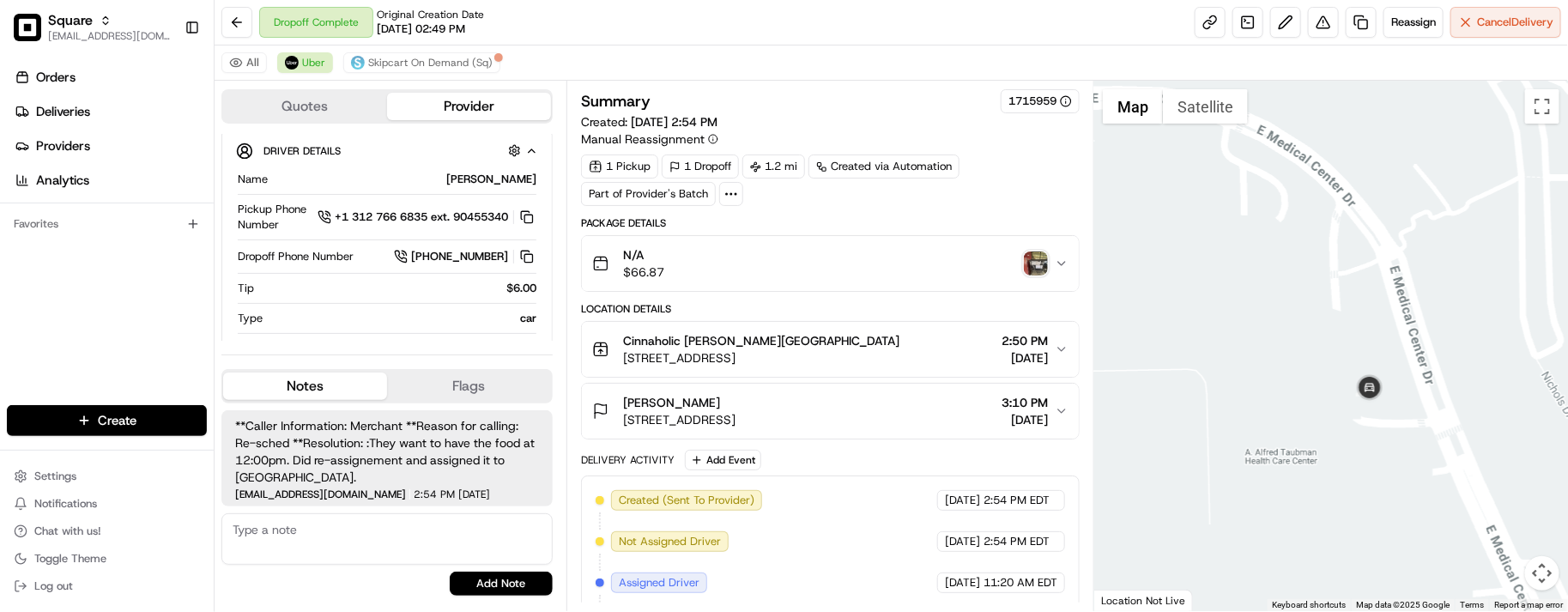 click on "N/A $ 66.87" at bounding box center (823, 264) 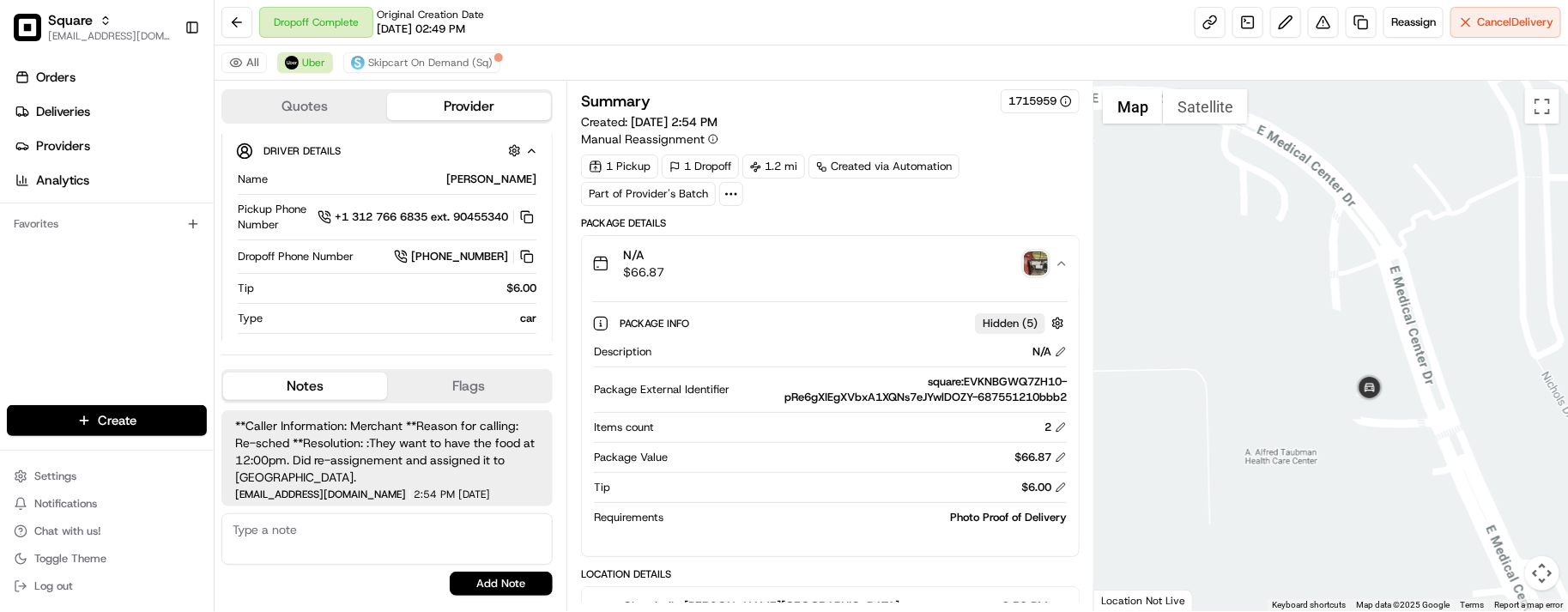 click on "N/A $ 66.87" at bounding box center (823, 264) 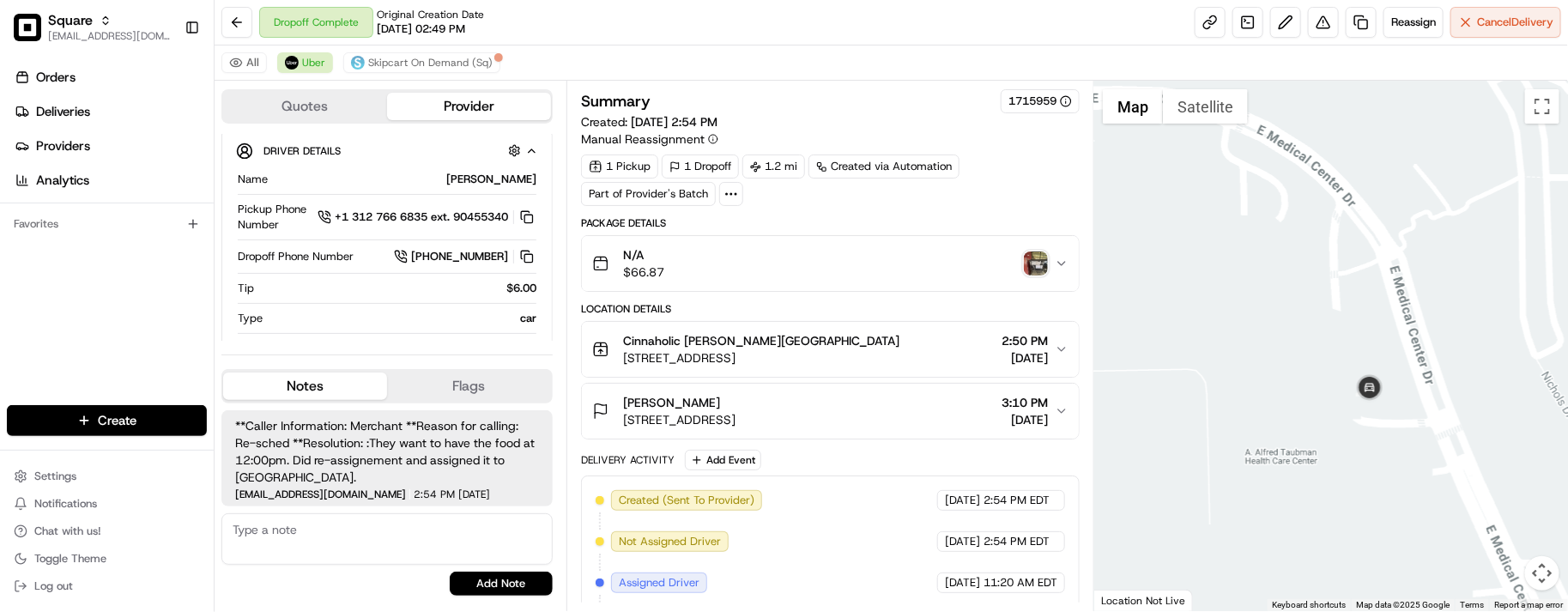 click on "N/A $ 66.87" at bounding box center [823, 264] 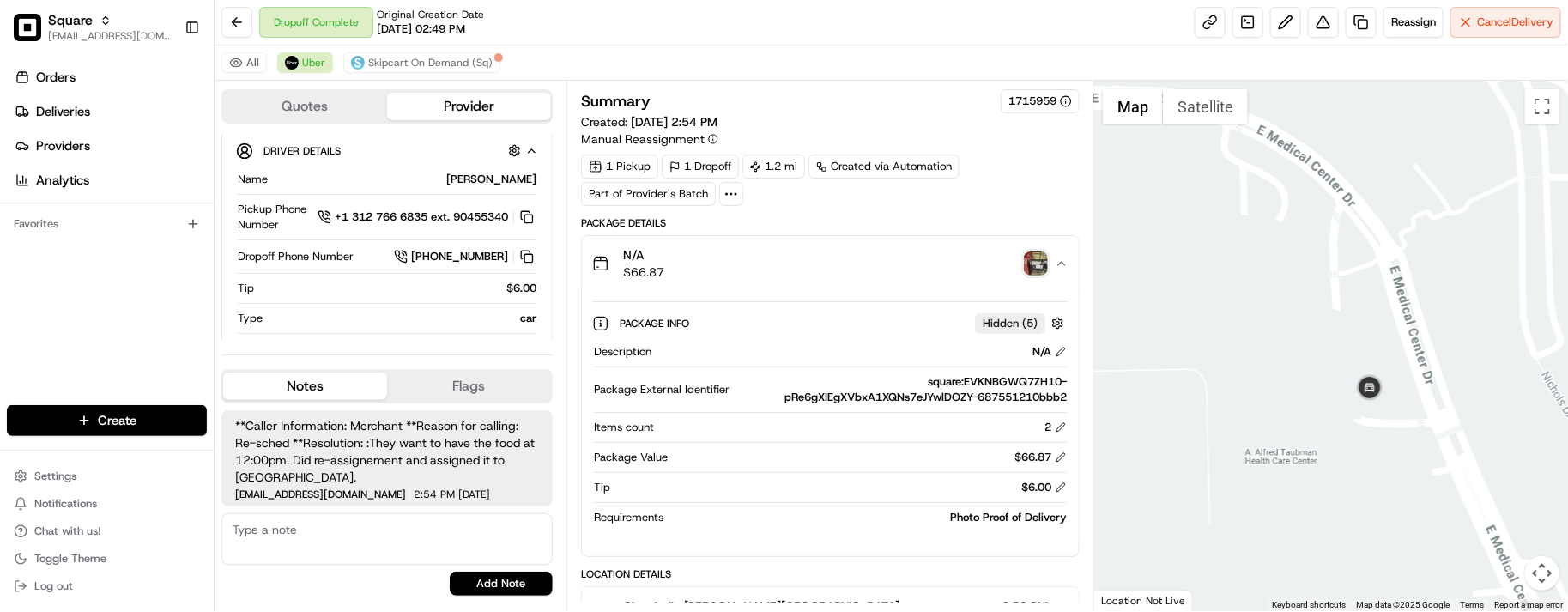 click on "N/A $ 66.87" at bounding box center [823, 264] 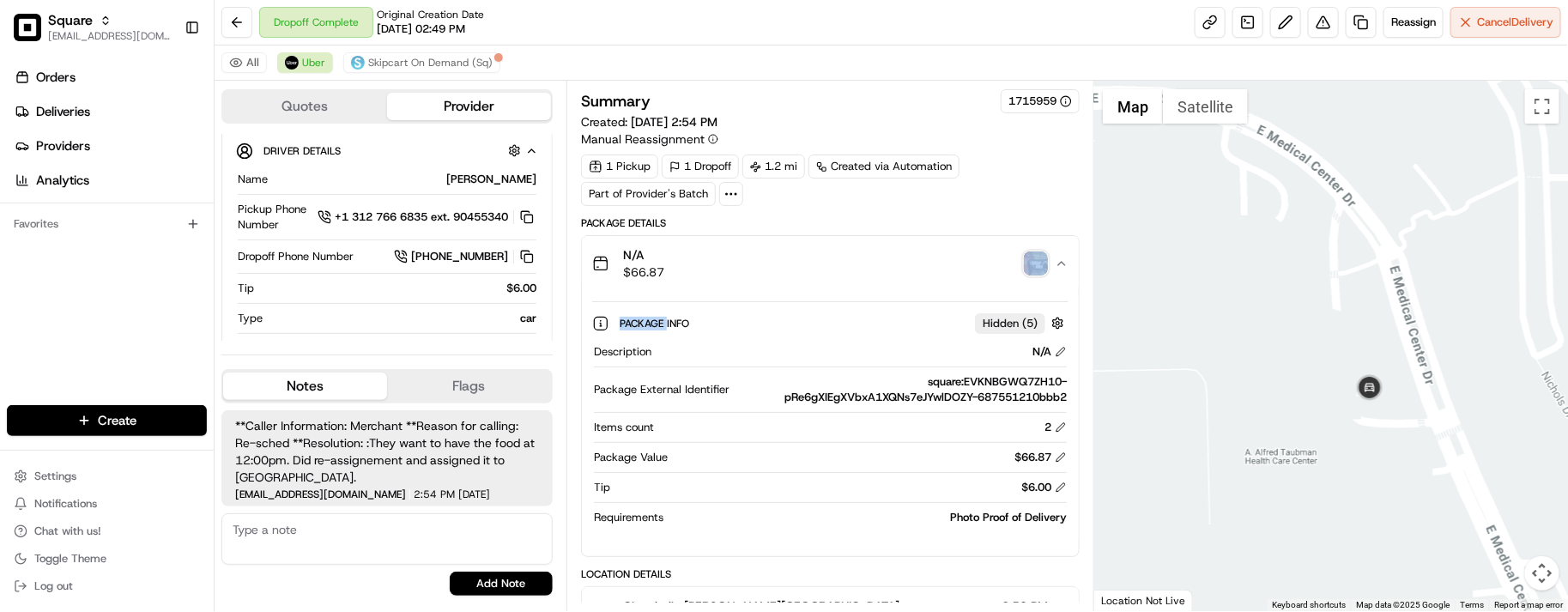 click on "N/A $ 66.87" at bounding box center [823, 264] 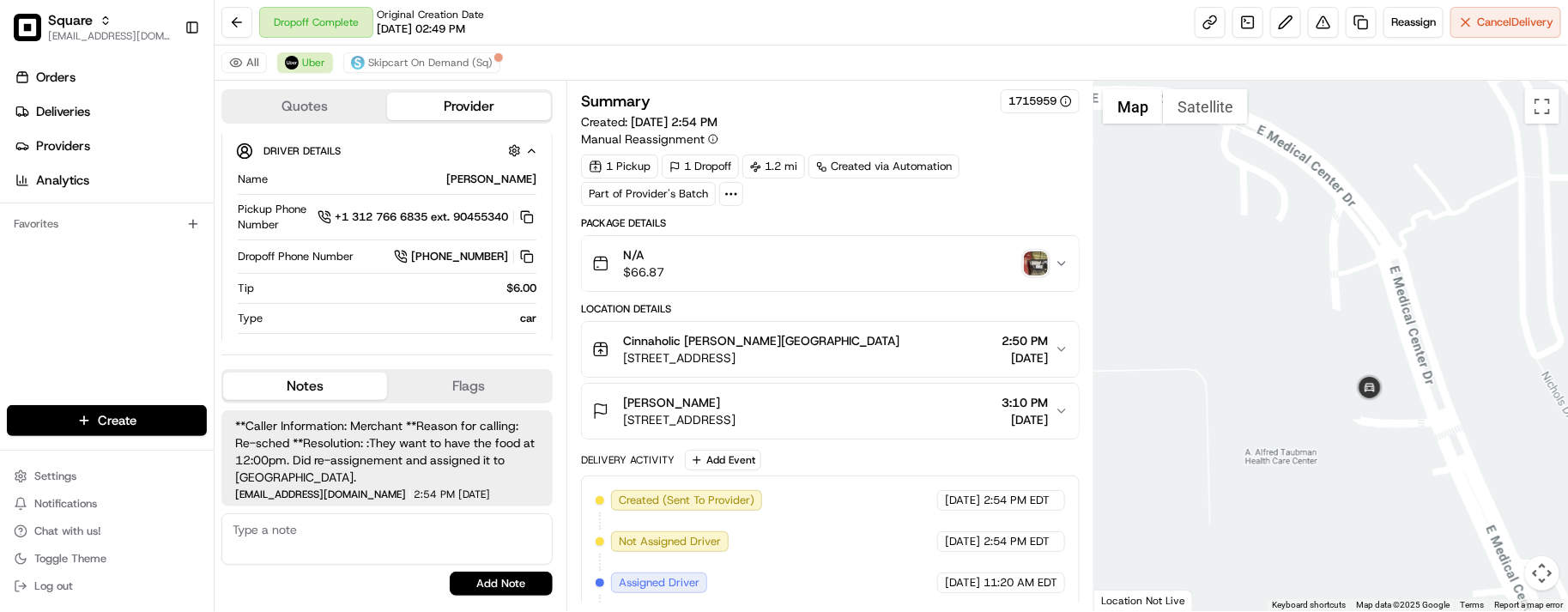 click on "Location Details Cinnaholic Ann Arbor 121 E Liberty St, Ann Arbor, MI 48104, USA 2:50 PM 07/15/2025 Savannah Powell 1500 E Medical Center Dr, Ann Arbor, MI 48109, USA 3:10 PM 07/15/2025" at bounding box center (830, 371) 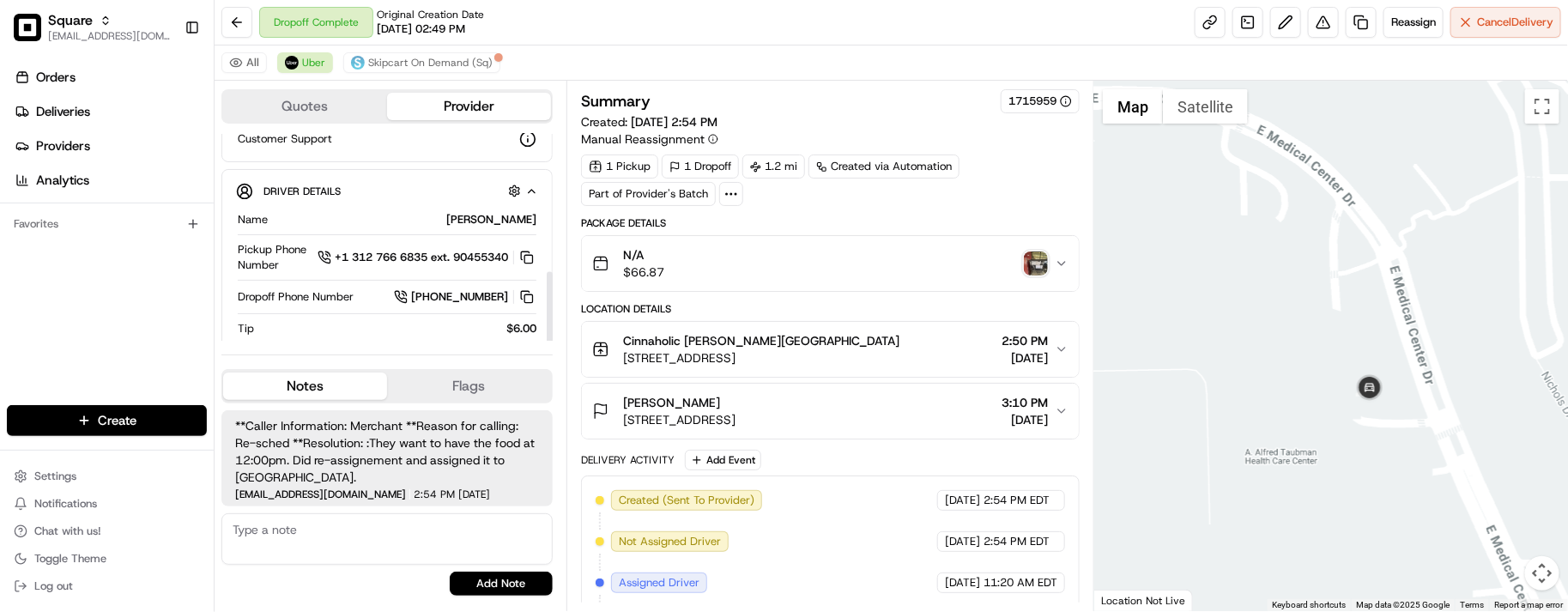 scroll, scrollTop: 34, scrollLeft: 0, axis: vertical 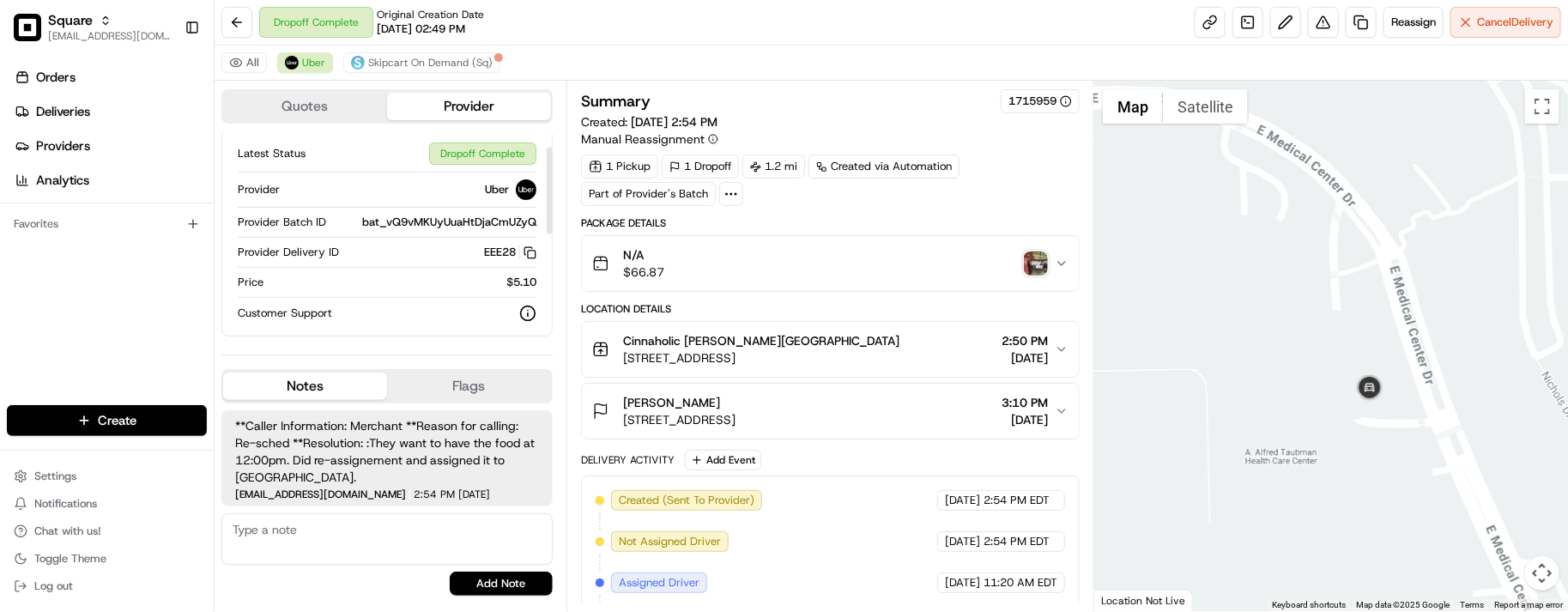 click on "$5.10" at bounding box center [403, 282] 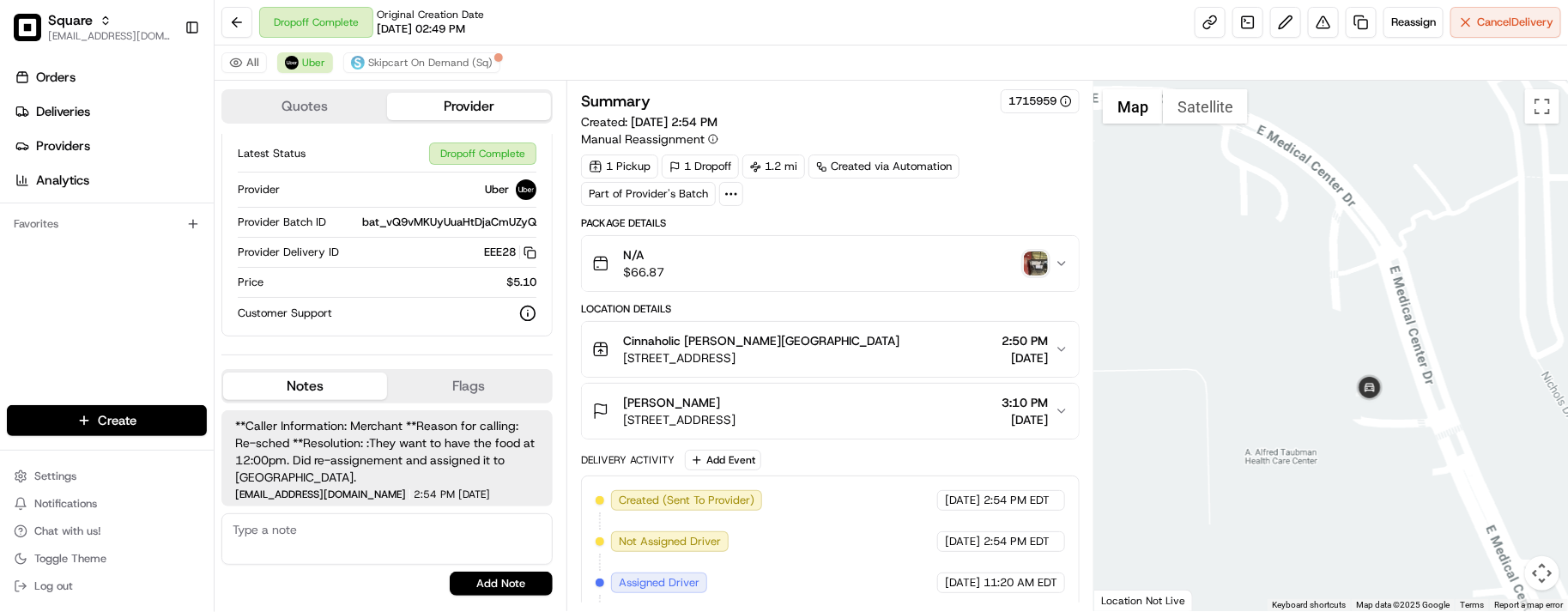click on "Provider Batch ID bat_vQ9vMKUyUuaHtDjaCmUZyQ" at bounding box center [387, 226] 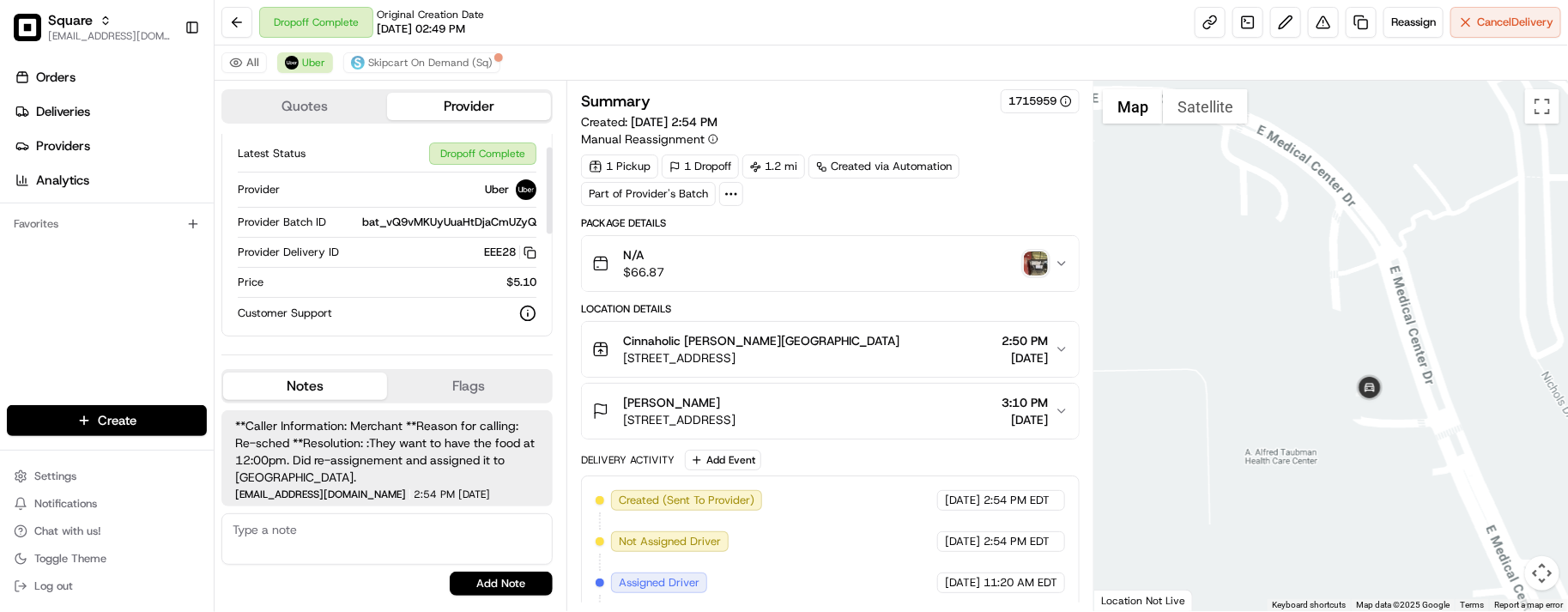 click on "EEE28 Copy  del_dM70bW27SIOjPeGwt27uKA EEE28" at bounding box center (441, 252) 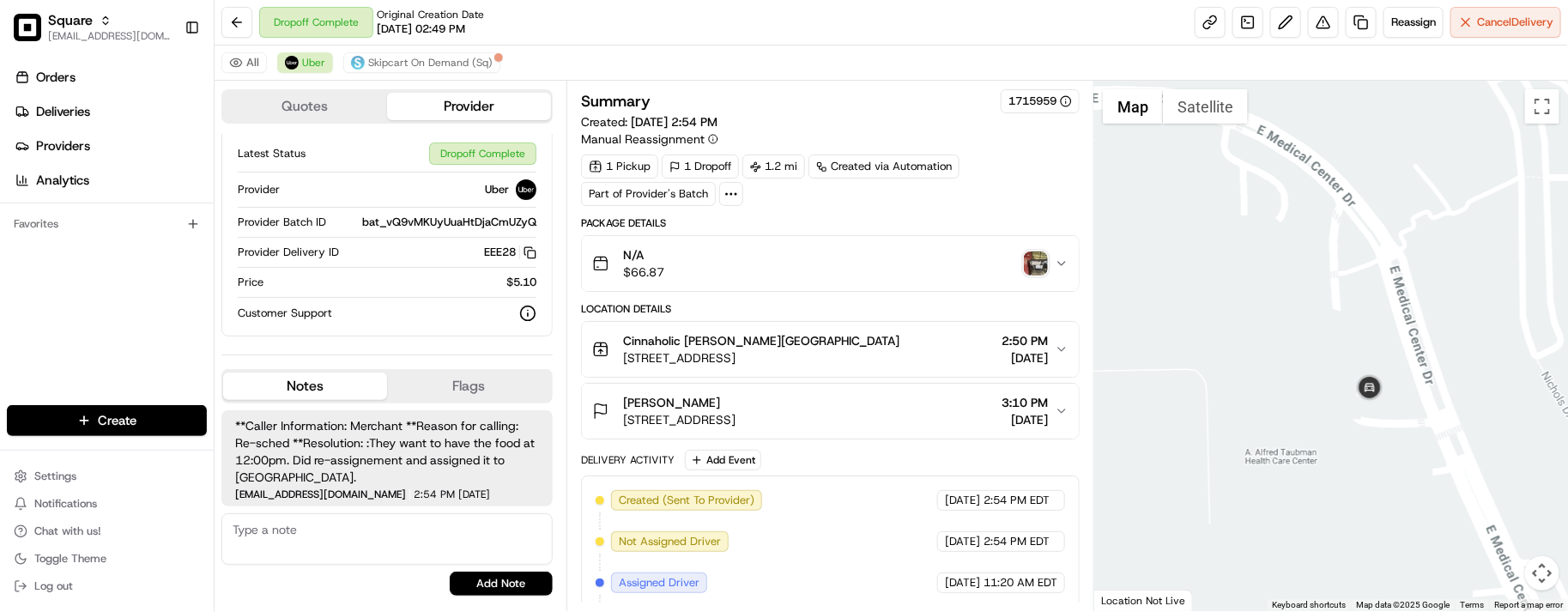 click on "Created (Sent To Provider) Uber 07/14/2025 2:54 PM EDT Not Assigned Driver Uber 07/14/2025 2:54 PM EDT Assigned Driver Uber 07/15/2025 11:20 AM EDT Driver Updated AMIN E. Uber 07/15/2025 11:20 AM EDT Pickup Enroute Uber 07/15/2025 11:20 AM EDT Pickup Arrived Uber 07/15/2025 11:24 AM EDT Pickup Complete Uber 07/15/2025 11:27 AM EDT Dropoff Enroute Uber 07/15/2025 11:29 AM EDT Dropoff Arrived Uber 07/15/2025 11:35 AM EDT Dropoff Complete Uber 07/15/2025 11:37 AM EDT" at bounding box center [830, 686] 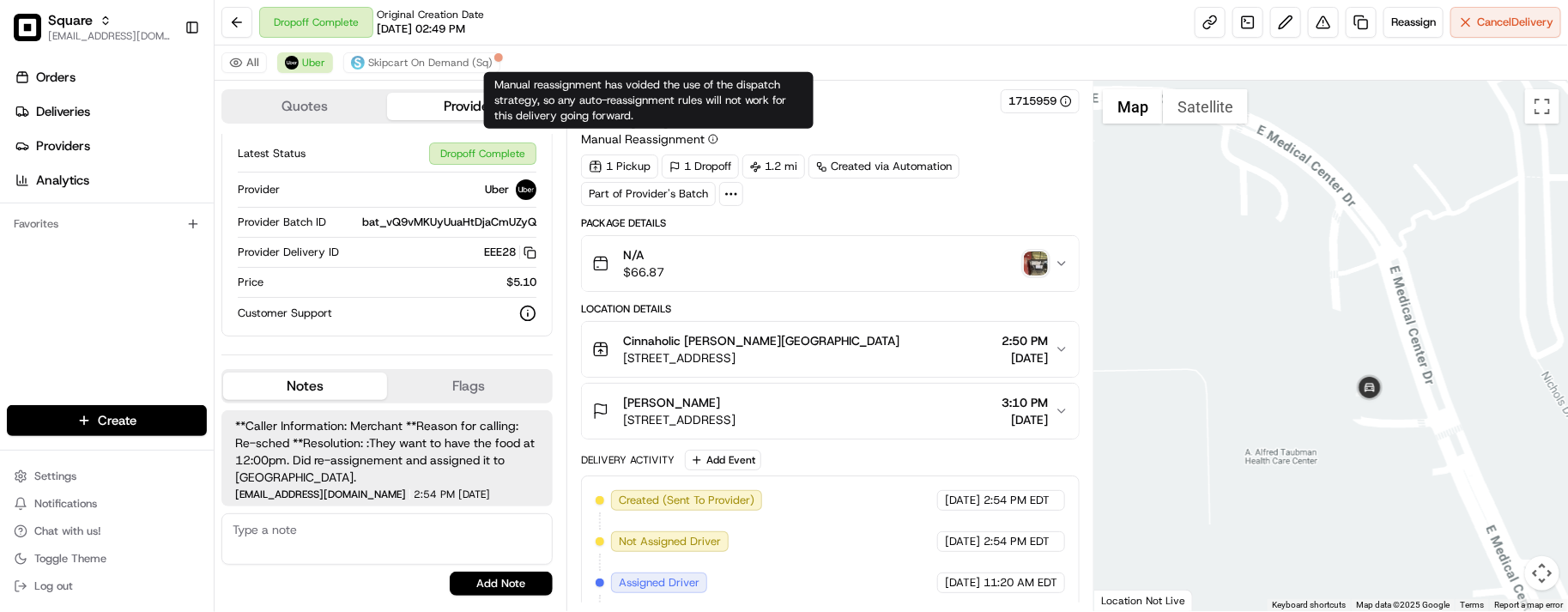click on "Dropoff Complete Original Creation Date 07/14/2025 02:49 PM Reassign Cancel  Delivery" at bounding box center (891, 22) 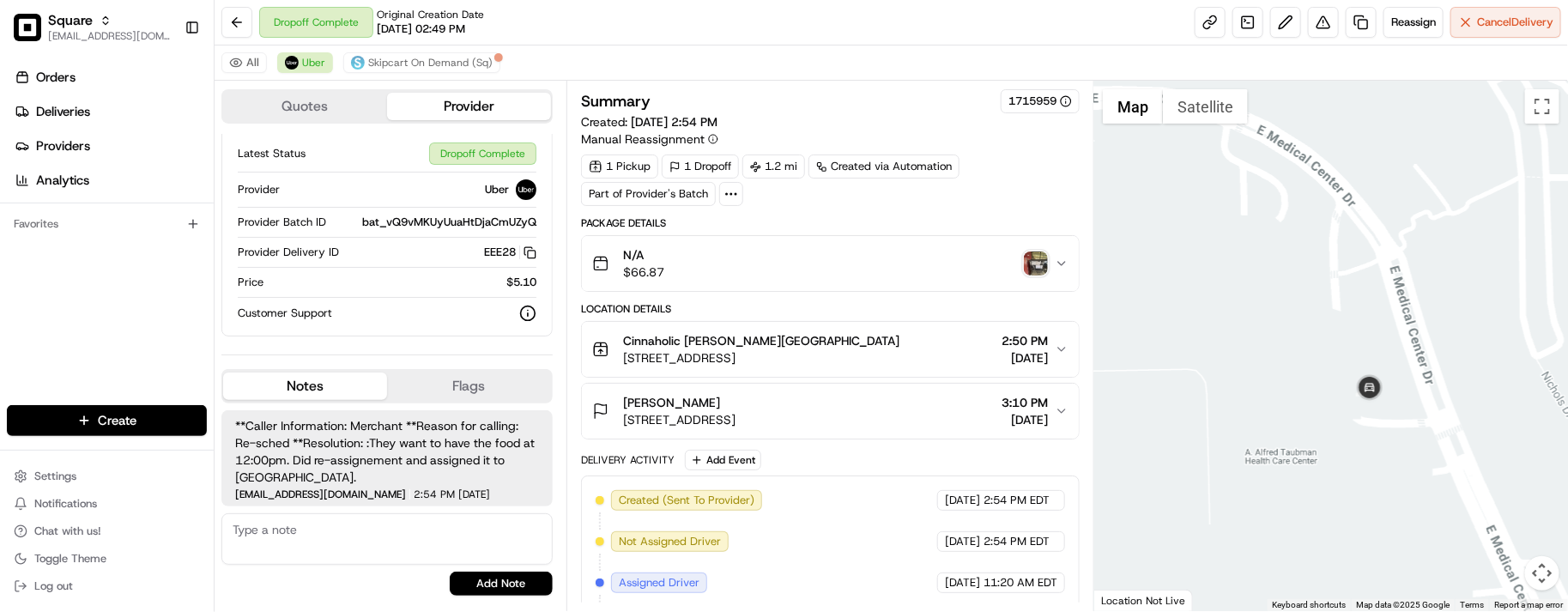 click on "Dropoff Complete Original Creation Date 07/14/2025 02:49 PM Reassign Cancel  Delivery" at bounding box center [891, 22] 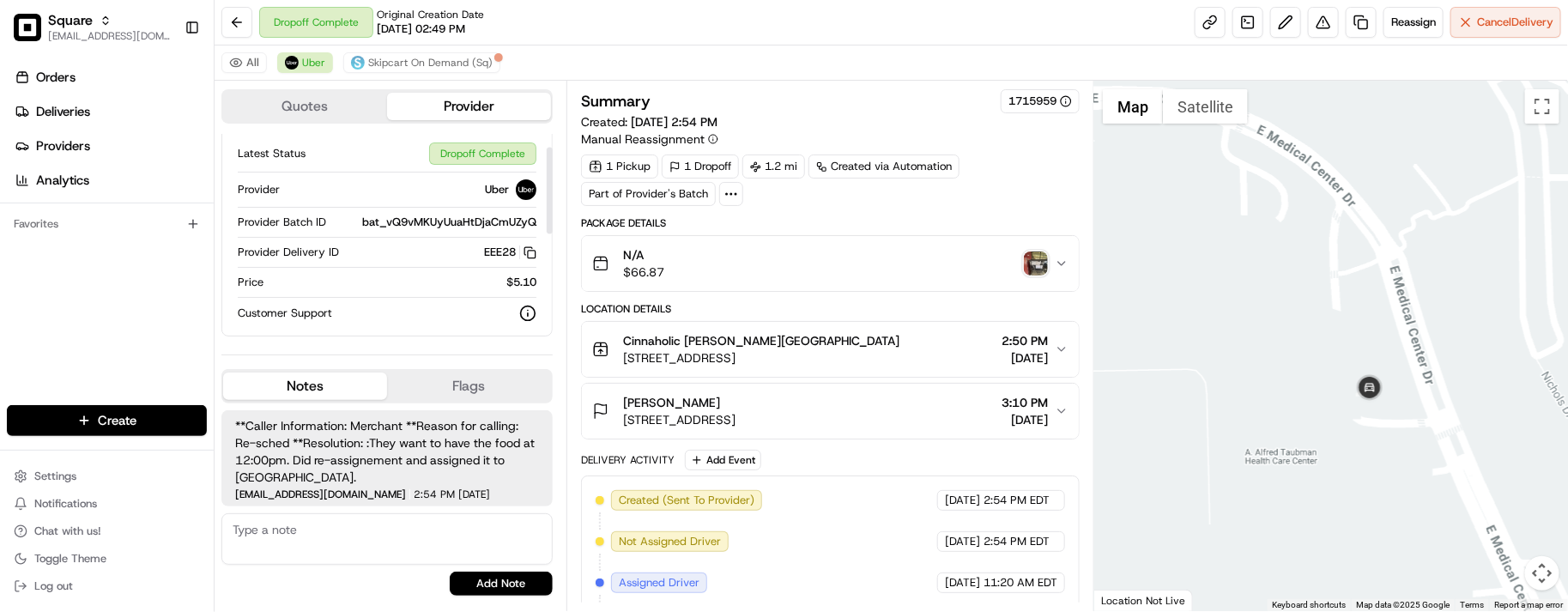 click on "$5.10" at bounding box center (403, 282) 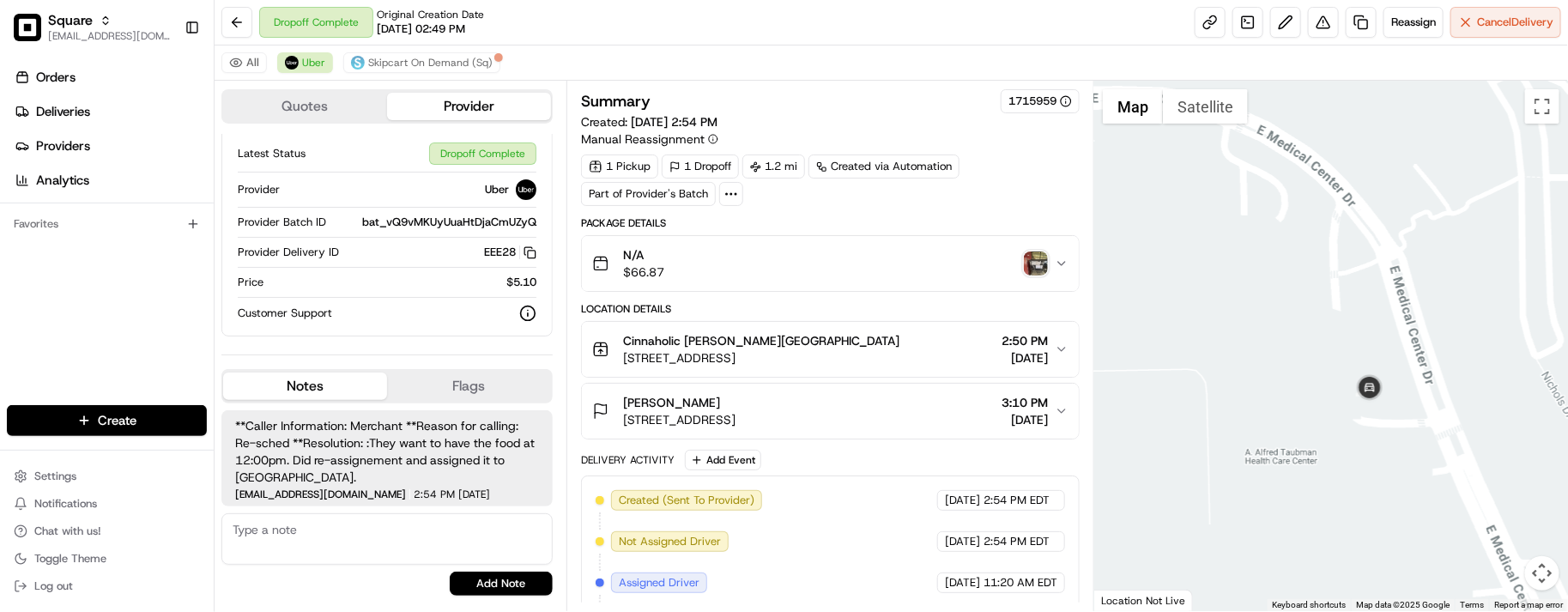 click on "Summary 1715959 Created:   07/14/2025 2:54 PM Manual Reassignment 1   Pickup 1   Dropoff 1.2 mi Created via Automation Part of Provider's Batch Package Details N/A $ 66.87 Location Details Cinnaholic Ann Arbor 121 E Liberty St, Ann Arbor, MI 48104, USA 2:50 PM 07/15/2025 Savannah Powell 1500 E Medical Center Dr, Ann Arbor, MI 48109, USA 3:10 PM 07/15/2025 Delivery Activity Add Event Created (Sent To Provider) Uber 07/14/2025 2:54 PM EDT Not Assigned Driver Uber 07/14/2025 2:54 PM EDT Assigned Driver Uber 07/15/2025 11:20 AM EDT Driver Updated AMIN E. Uber 07/15/2025 11:20 AM EDT Pickup Enroute Uber 07/15/2025 11:20 AM EDT Pickup Arrived Uber 07/15/2025 11:24 AM EDT Pickup Complete Uber 07/15/2025 11:27 AM EDT Dropoff Enroute Uber 07/15/2025 11:29 AM EDT Dropoff Arrived Uber 07/15/2025 11:35 AM EDT Dropoff Complete Uber 07/15/2025 11:37 AM EDT" at bounding box center [830, 346] 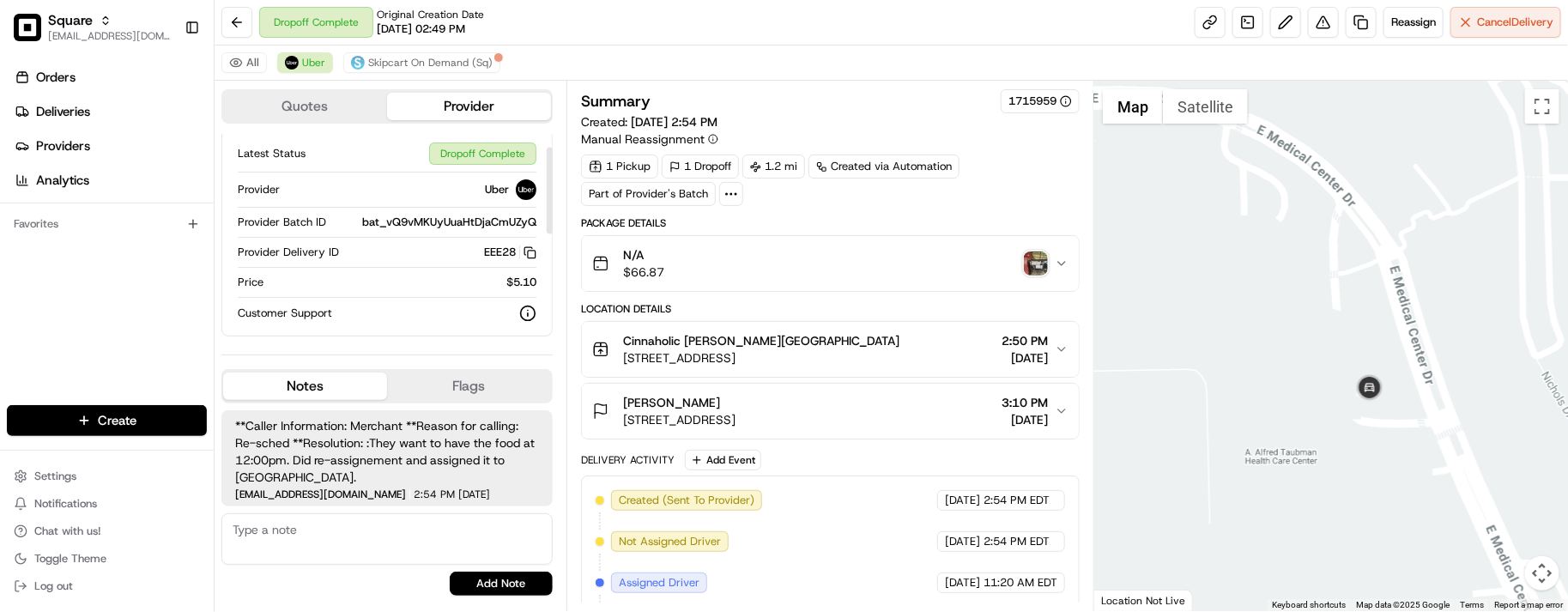 click on "Orders Deliveries Providers Analytics Favorites" at bounding box center (106, 237) 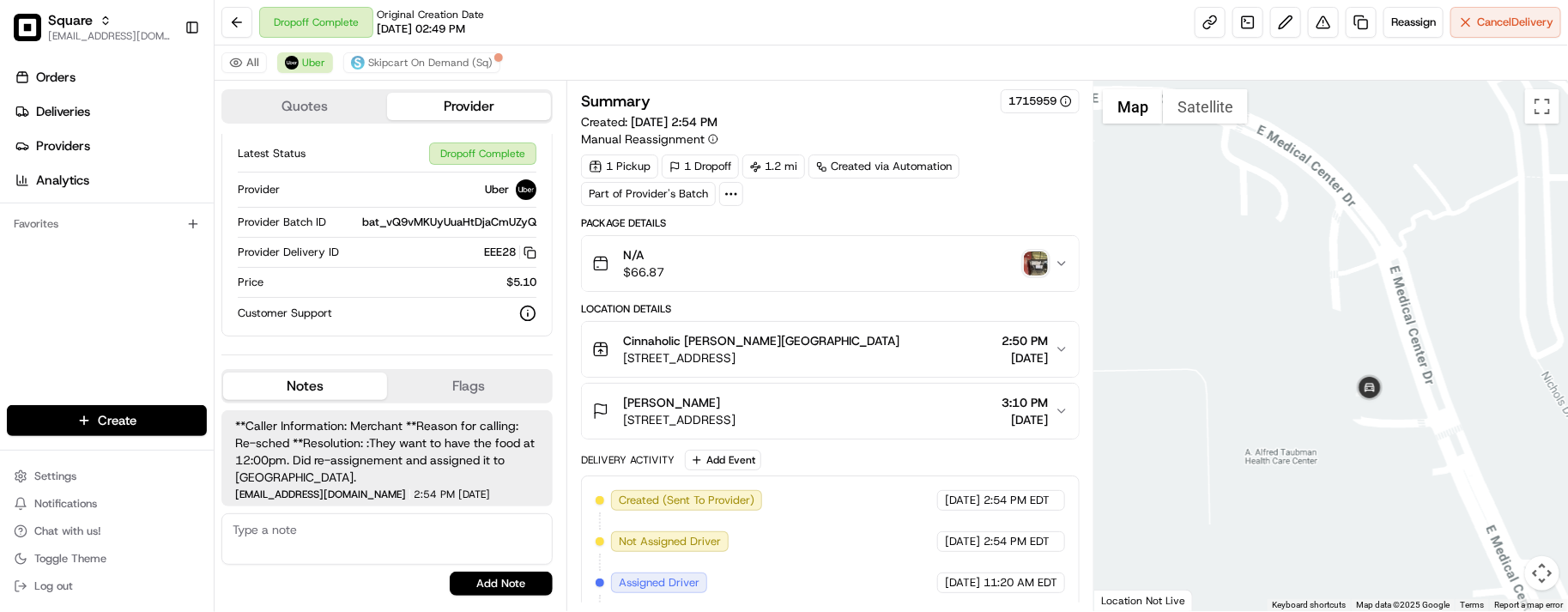 click on "Summary 1715959" at bounding box center (830, 101) 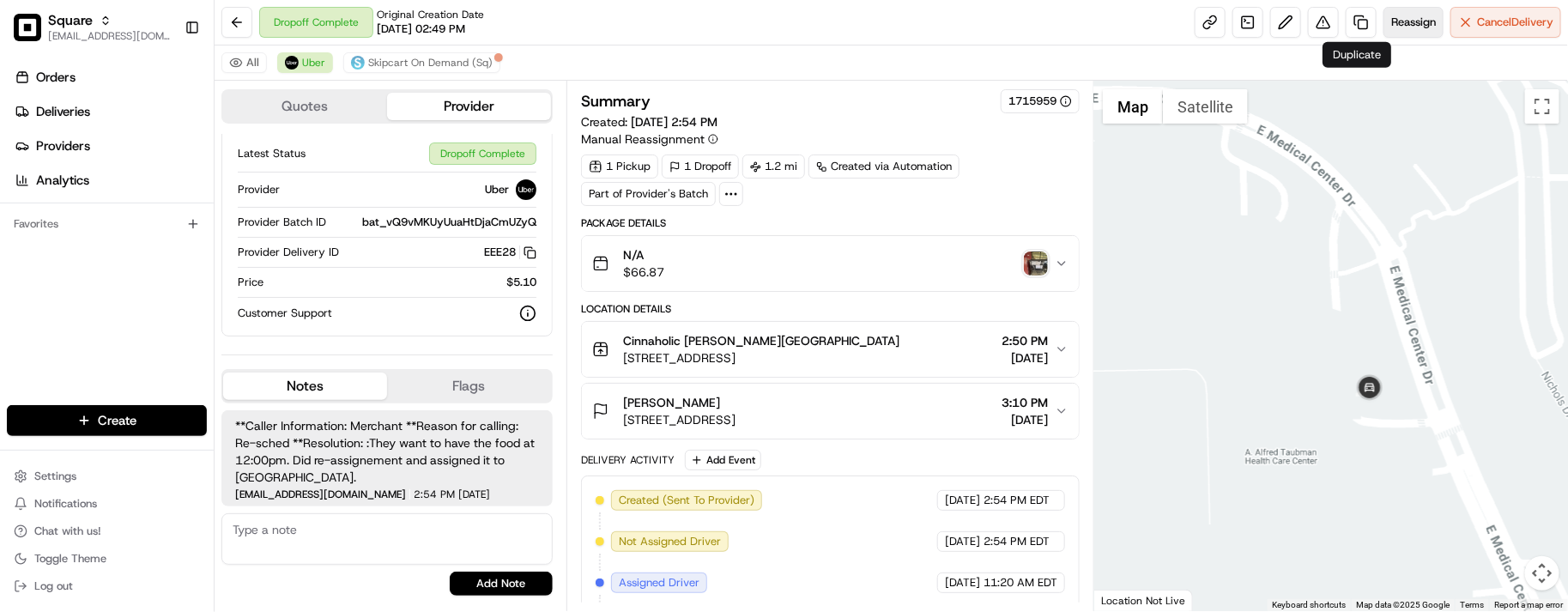 click on "Reassign" at bounding box center [1414, 22] 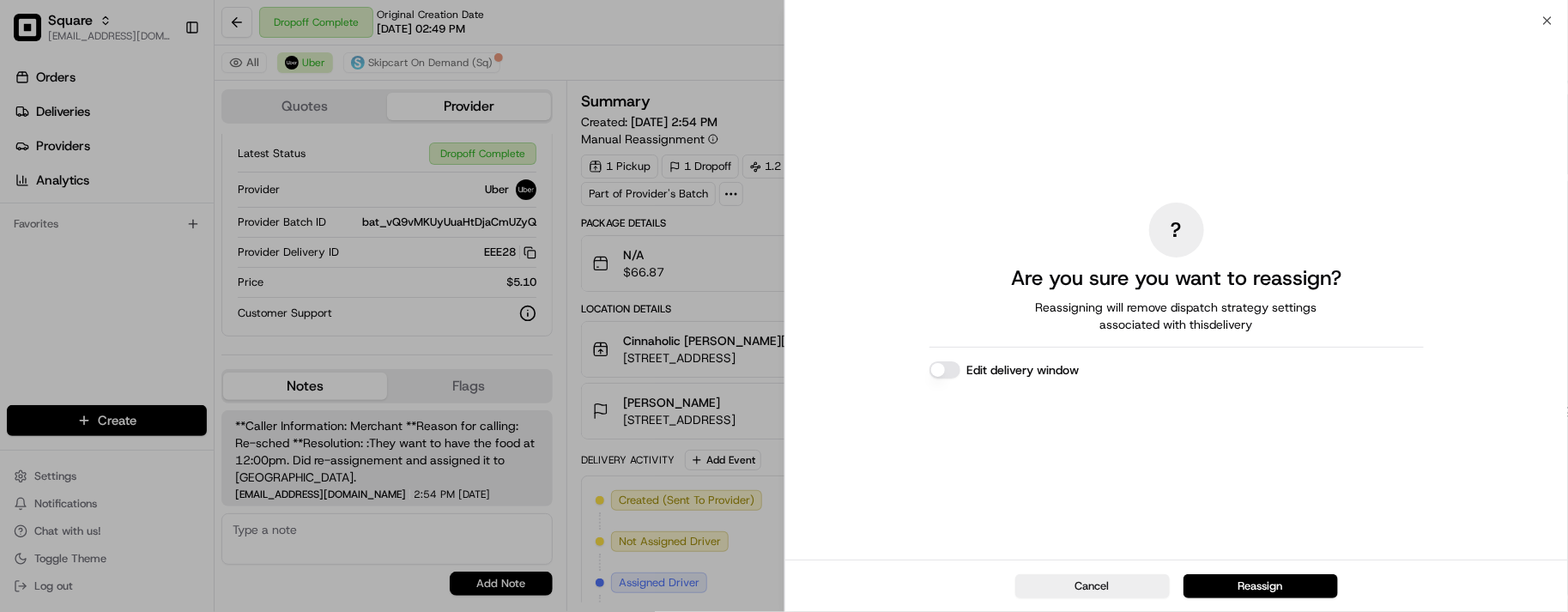 click on "Edit delivery window" at bounding box center (1177, 370) 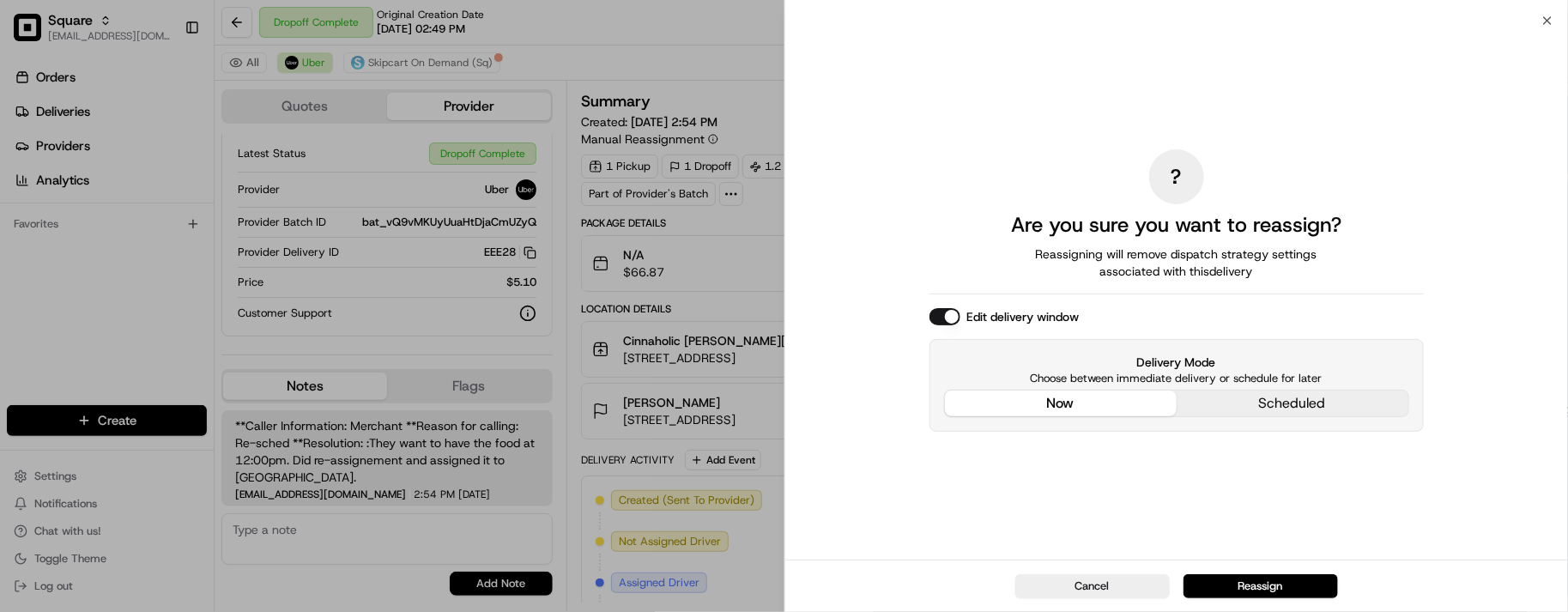 click on "? Are you sure you want to reassign? Reassigning will remove dispatch strategy settings associated with this  delivery Edit delivery window Delivery Mode Choose between immediate delivery or schedule for later now scheduled" at bounding box center (1177, 290) 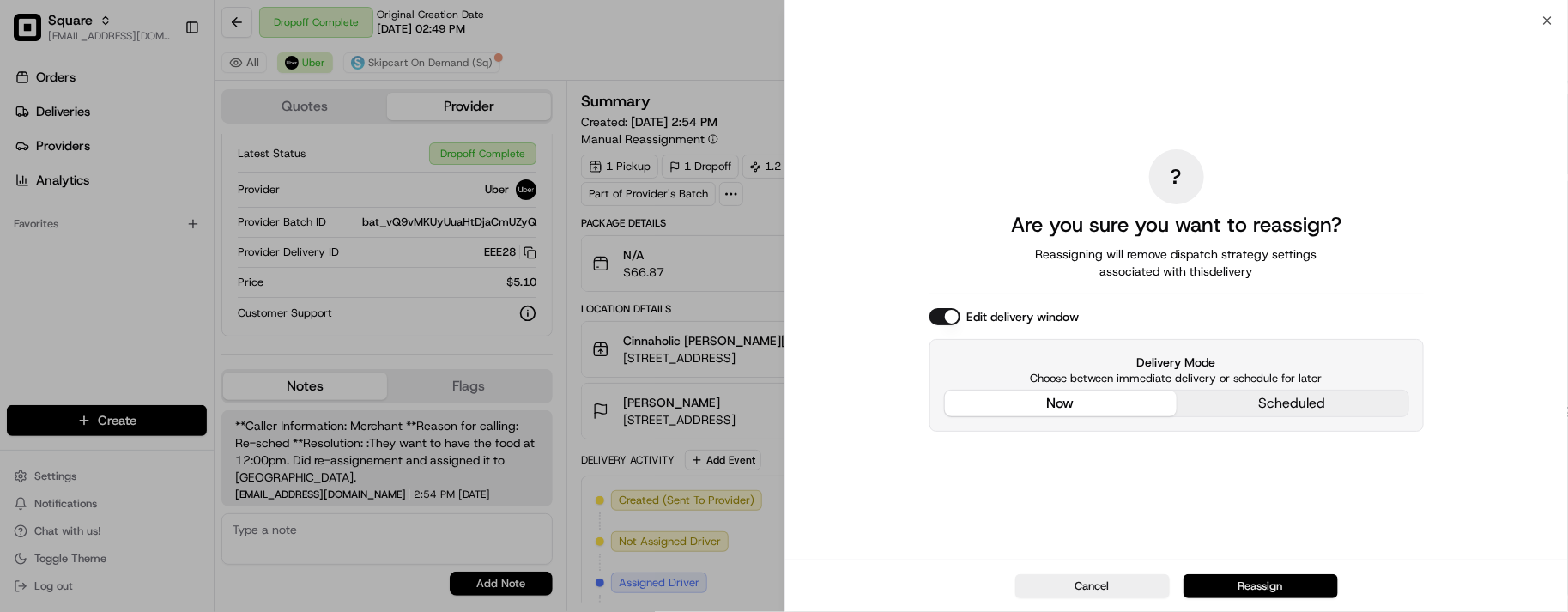 click on "Reassign" at bounding box center (1261, 586) 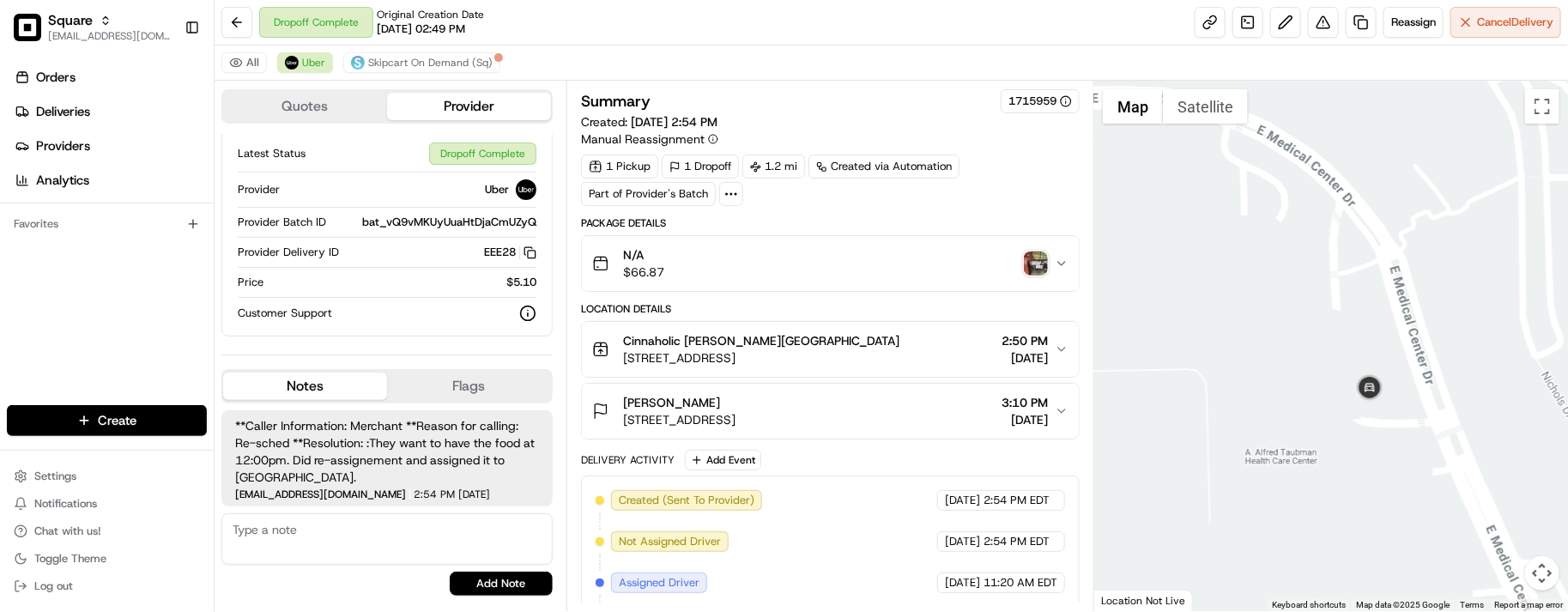 click on "Dropoff Complete Original Creation Date 07/14/2025 02:49 PM Reassign Cancel  Delivery" at bounding box center (891, 22) 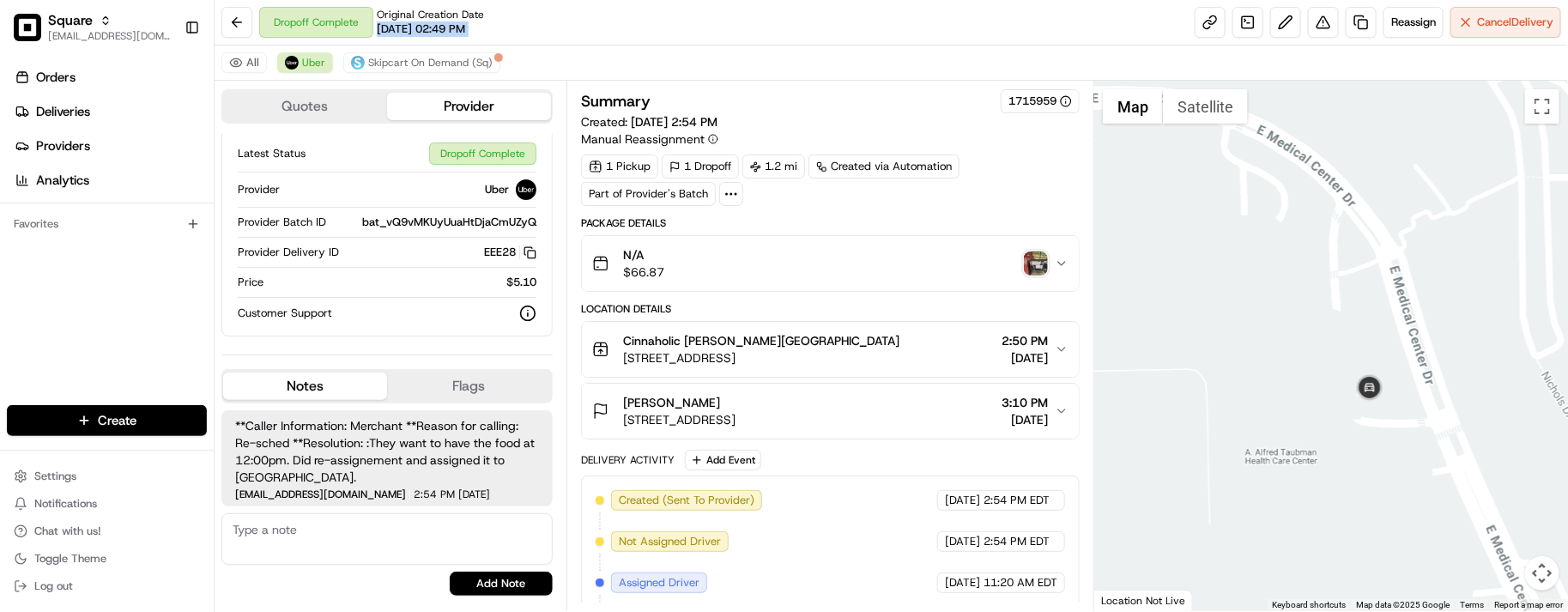 click on "Dropoff Complete Original Creation Date 07/14/2025 02:49 PM Reassign Cancel  Delivery" at bounding box center (891, 22) 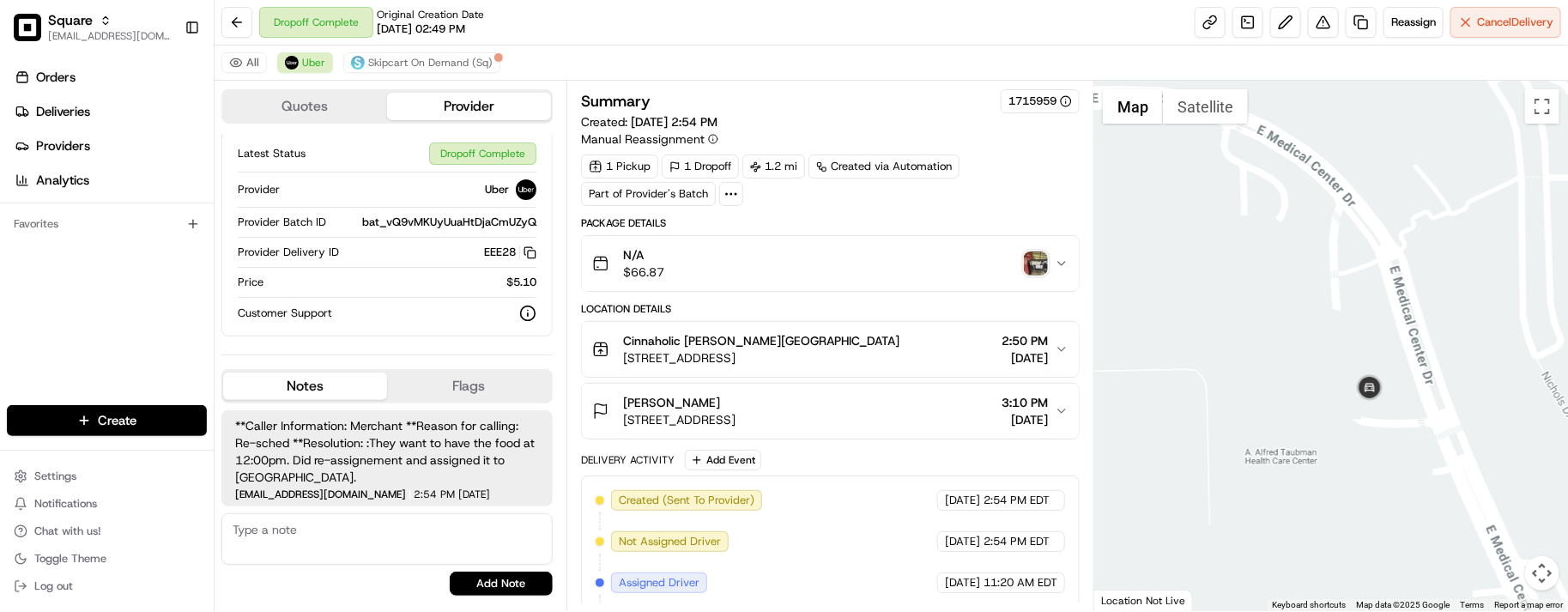 click on "Dropoff Complete Original Creation Date 07/14/2025 02:49 PM Reassign Cancel  Delivery" at bounding box center (891, 22) 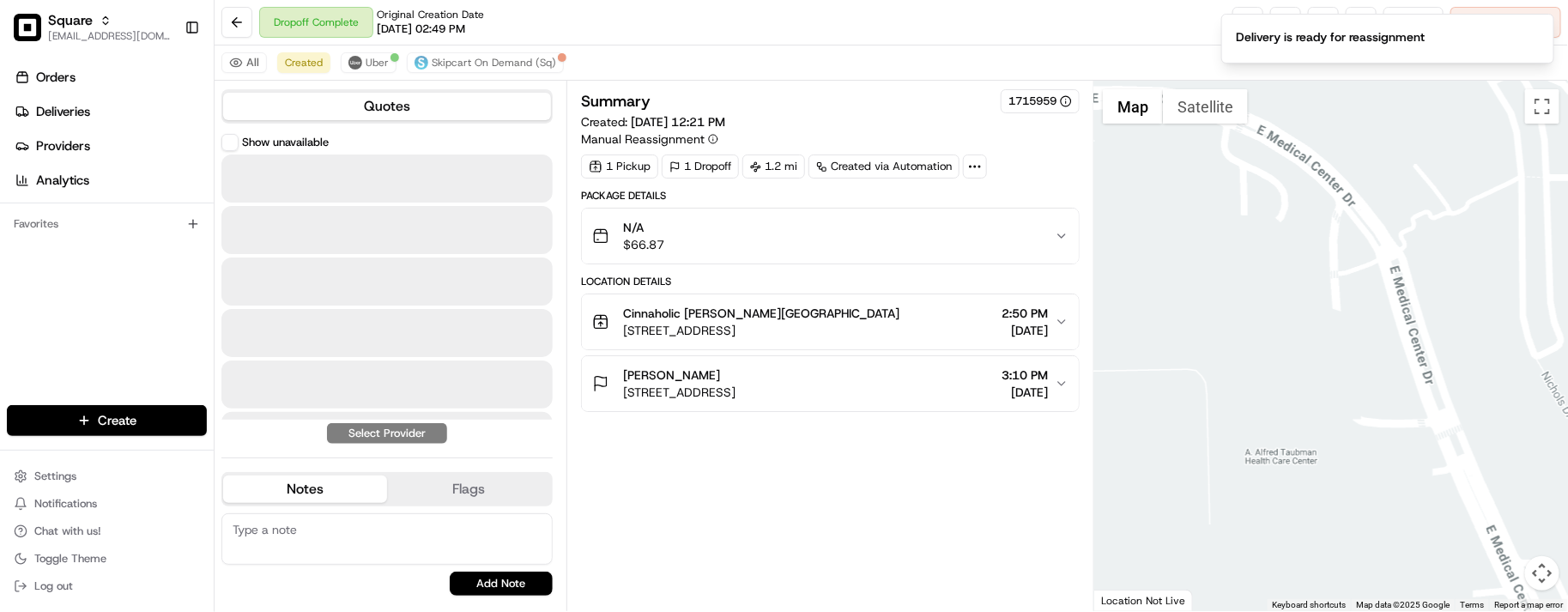 click on "Dropoff Complete Original Creation Date 07/14/2025 02:49 PM Reassign Cancel  Delivery" at bounding box center [891, 22] 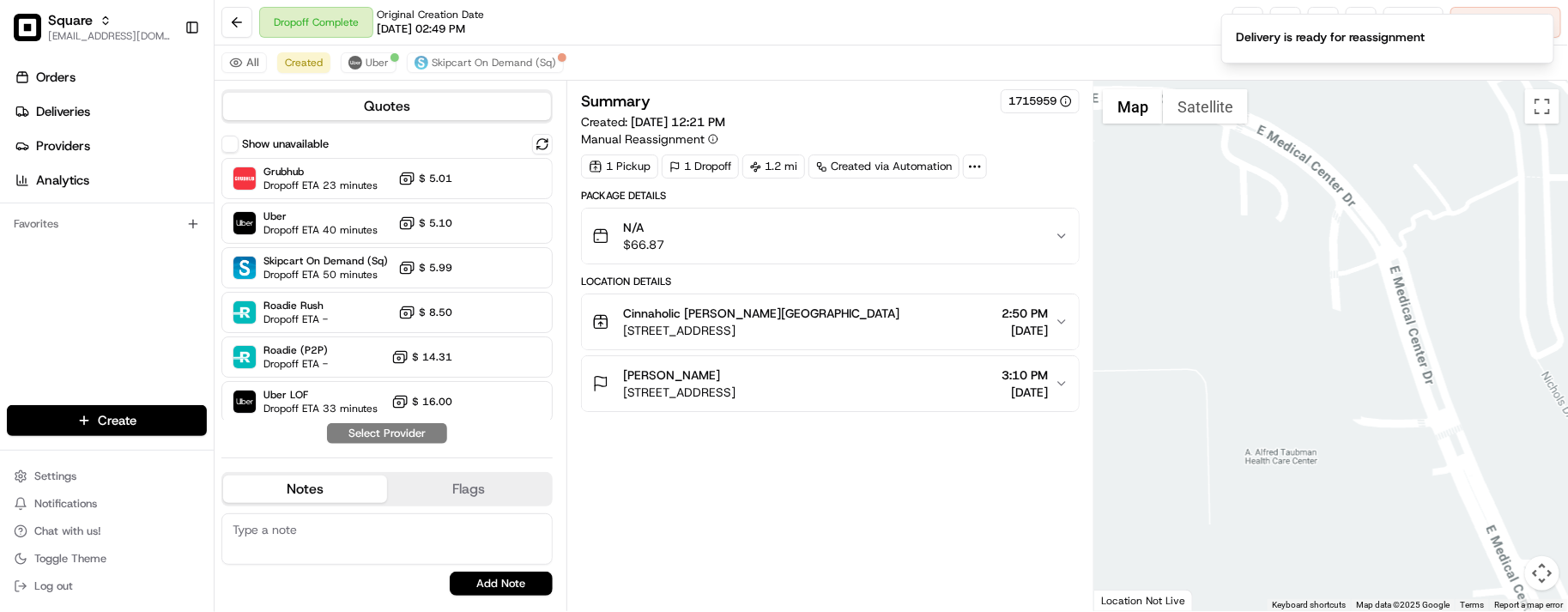 click on "Dropoff Complete Original Creation Date 07/14/2025 02:49 PM Reassign Cancel  Delivery" at bounding box center (891, 22) 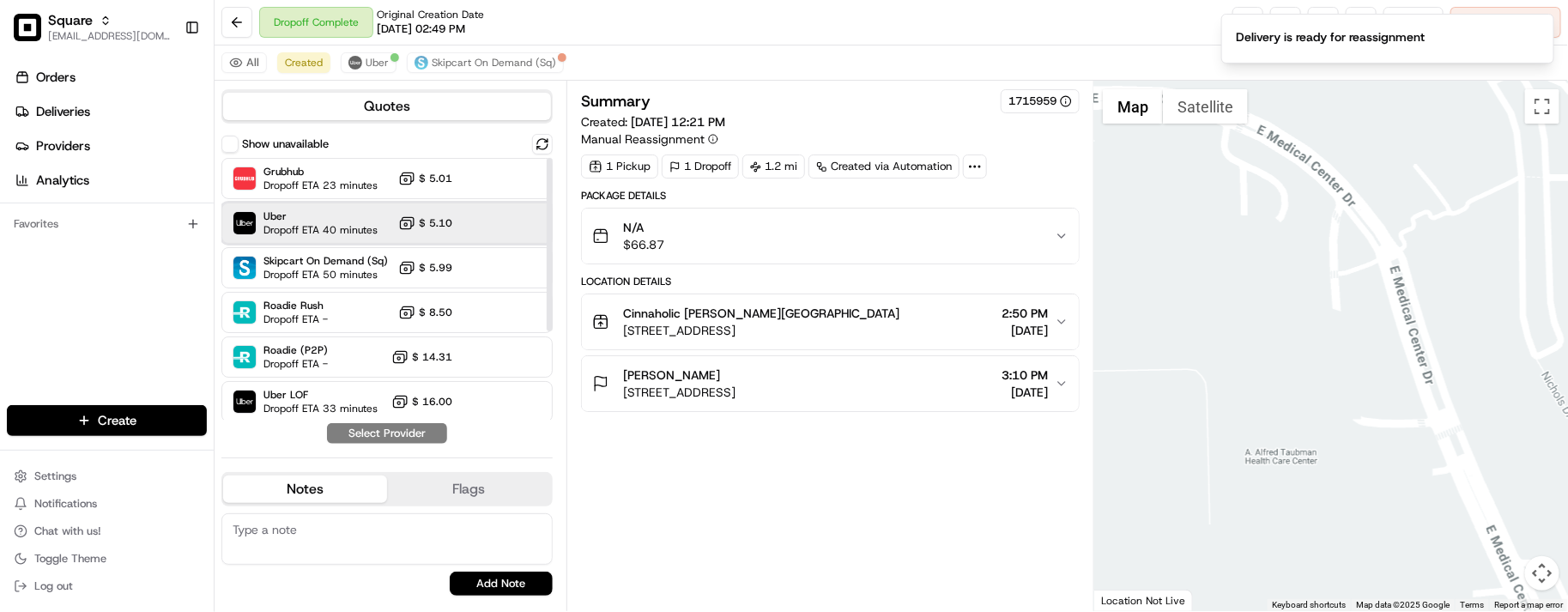 click on "Dropoff ETA   40 minutes" at bounding box center [320, 230] 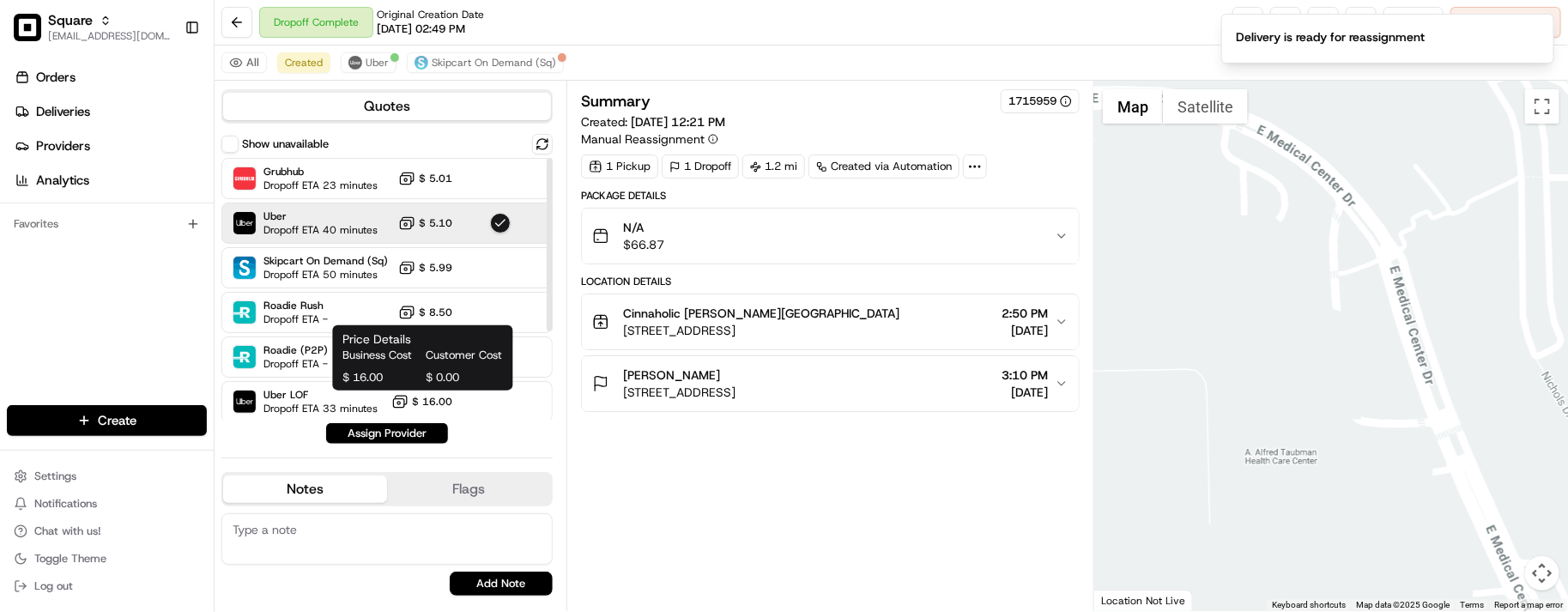 click on "Summary 1715959 Created:   07/15/2025 12:21 PM Manual Reassignment 1   Pickup 1   Dropoff 1.2 mi Created via Automation Package Details N/A $ 66.87 Location Details Cinnaholic Ann Arbor 121 E Liberty St, Ann Arbor, MI 48104, USA 2:50 PM 07/15/2025 Savannah Powell 1500 E Medical Center Dr, Ann Arbor, MI 48109, USA 3:10 PM 07/15/2025" at bounding box center (830, 346) 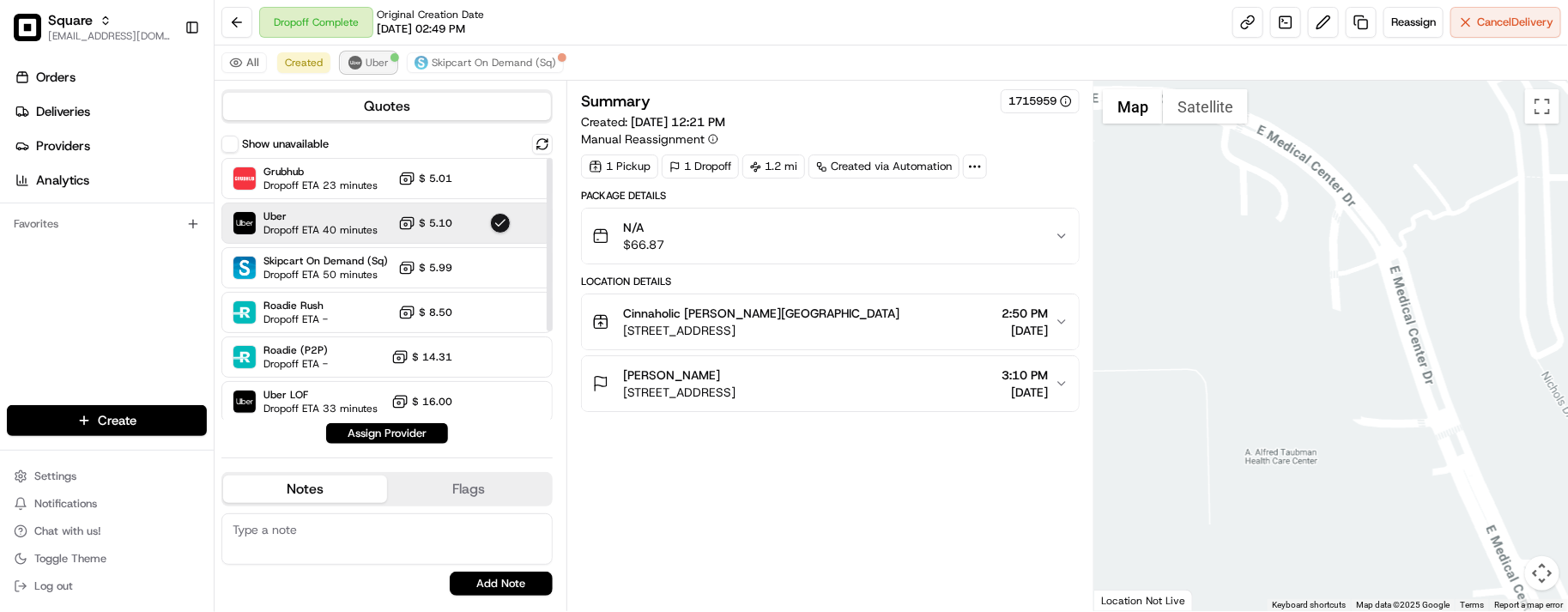 click on "Uber" at bounding box center [368, 63] 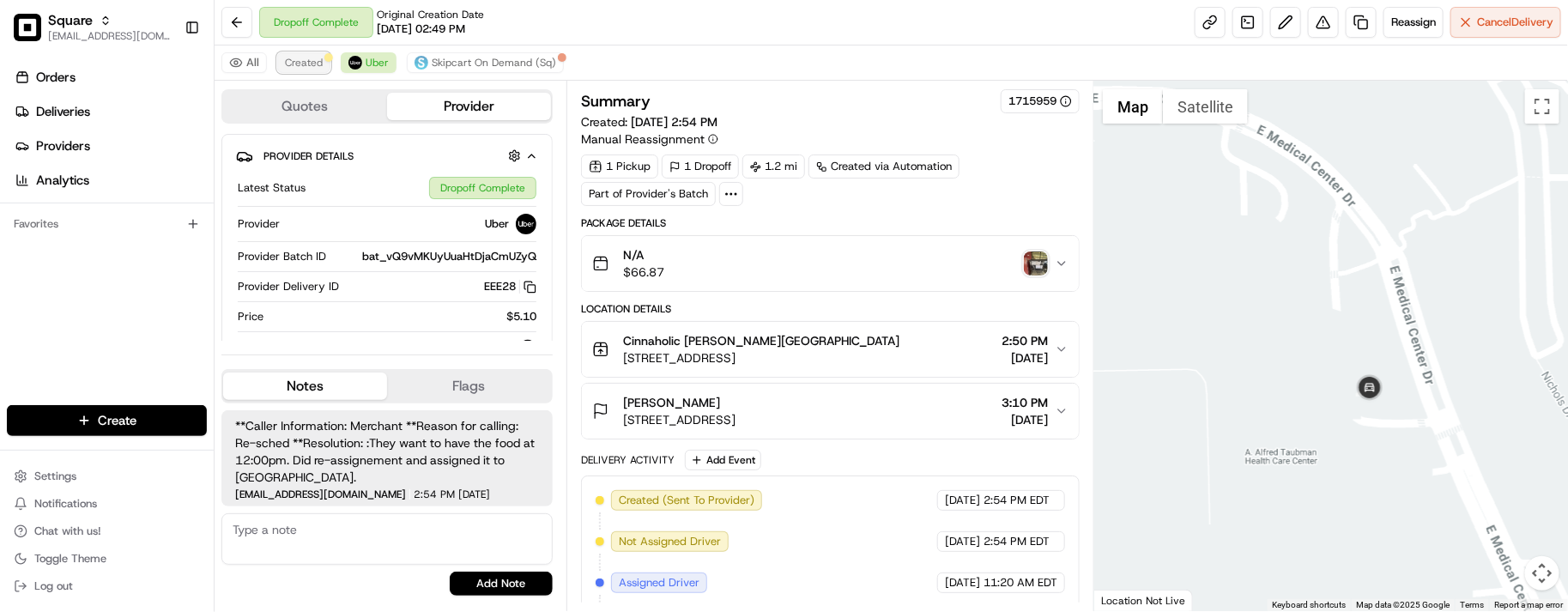 click on "Created" at bounding box center (304, 63) 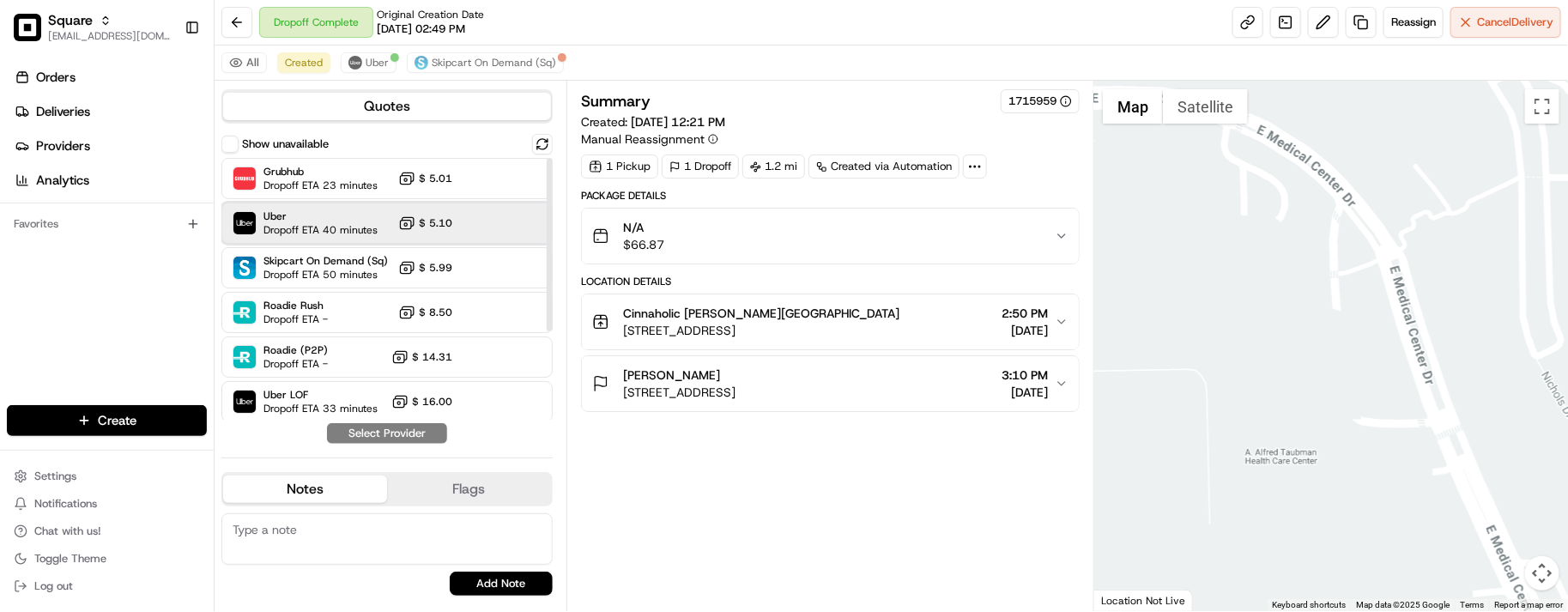 click on "Uber" at bounding box center [320, 216] 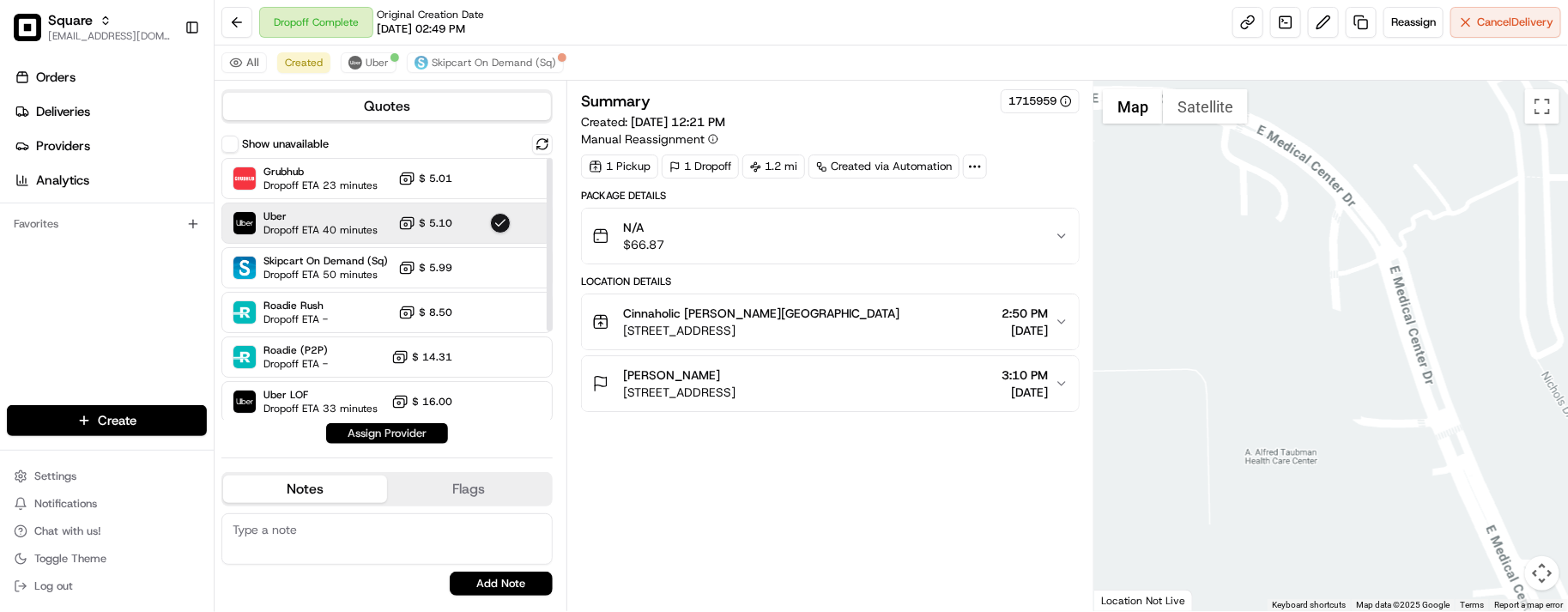 click on "Assign Provider" at bounding box center (387, 433) 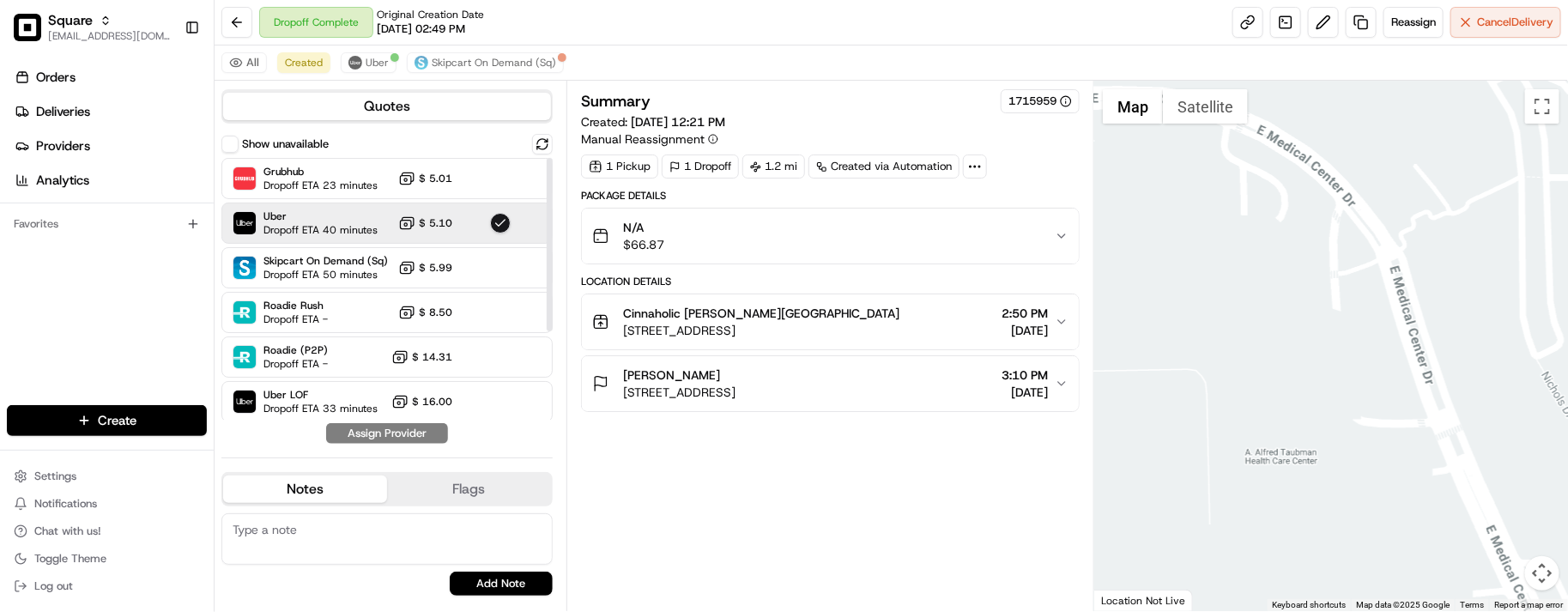 click on "Summary 1715959 Created:   07/15/2025 12:21 PM Manual Reassignment 1   Pickup 1   Dropoff 1.2 mi Created via Automation Package Details N/A $ 66.87 Location Details Cinnaholic Ann Arbor 121 E Liberty St, Ann Arbor, MI 48104, USA 2:50 PM 07/15/2025 Savannah Powell 1500 E Medical Center Dr, Ann Arbor, MI 48109, USA 3:10 PM 07/15/2025" at bounding box center [830, 346] 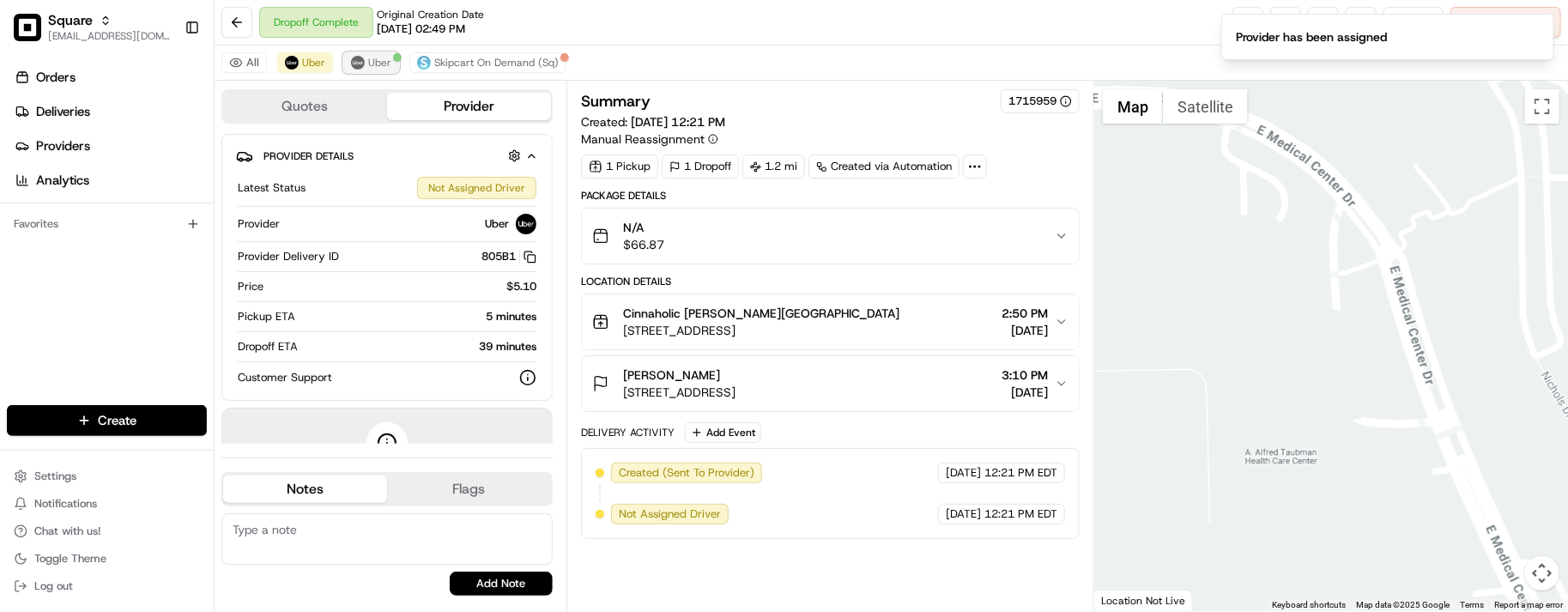 click on "Uber" at bounding box center [379, 63] 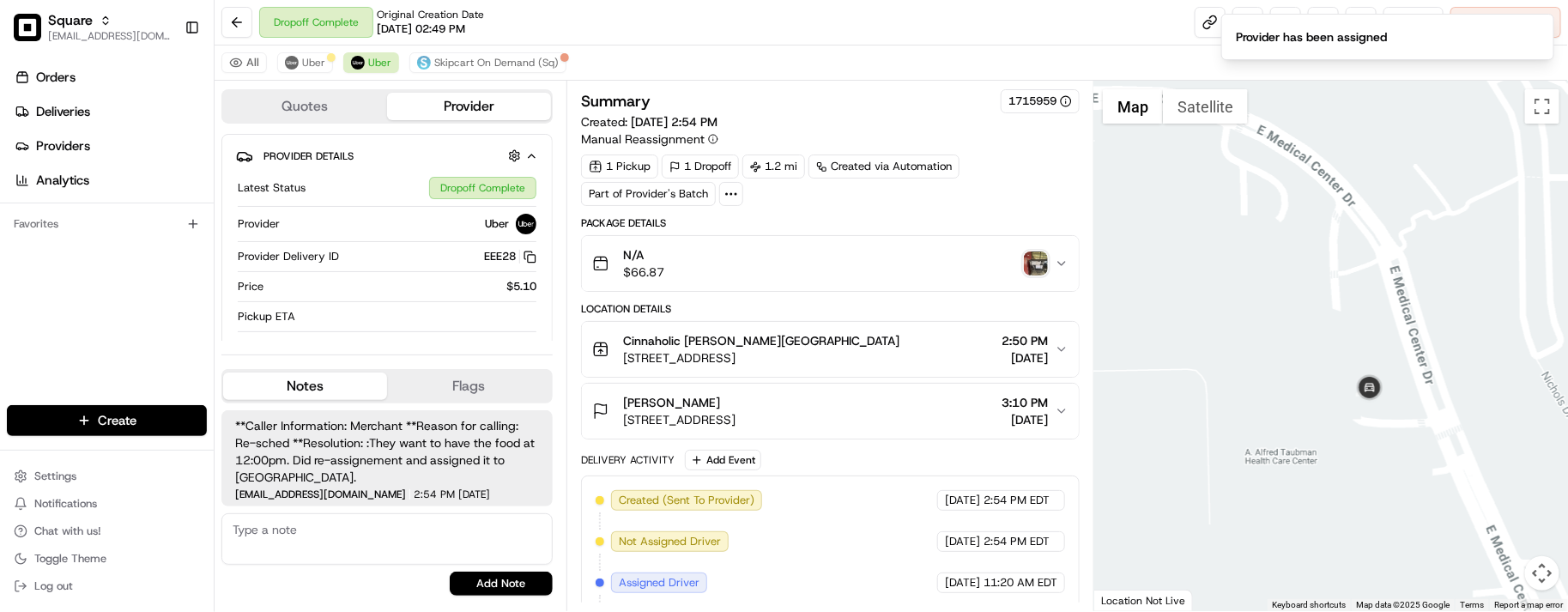 click on "All Uber Uber Skipcart On Demand (Sq)" at bounding box center (891, 63) 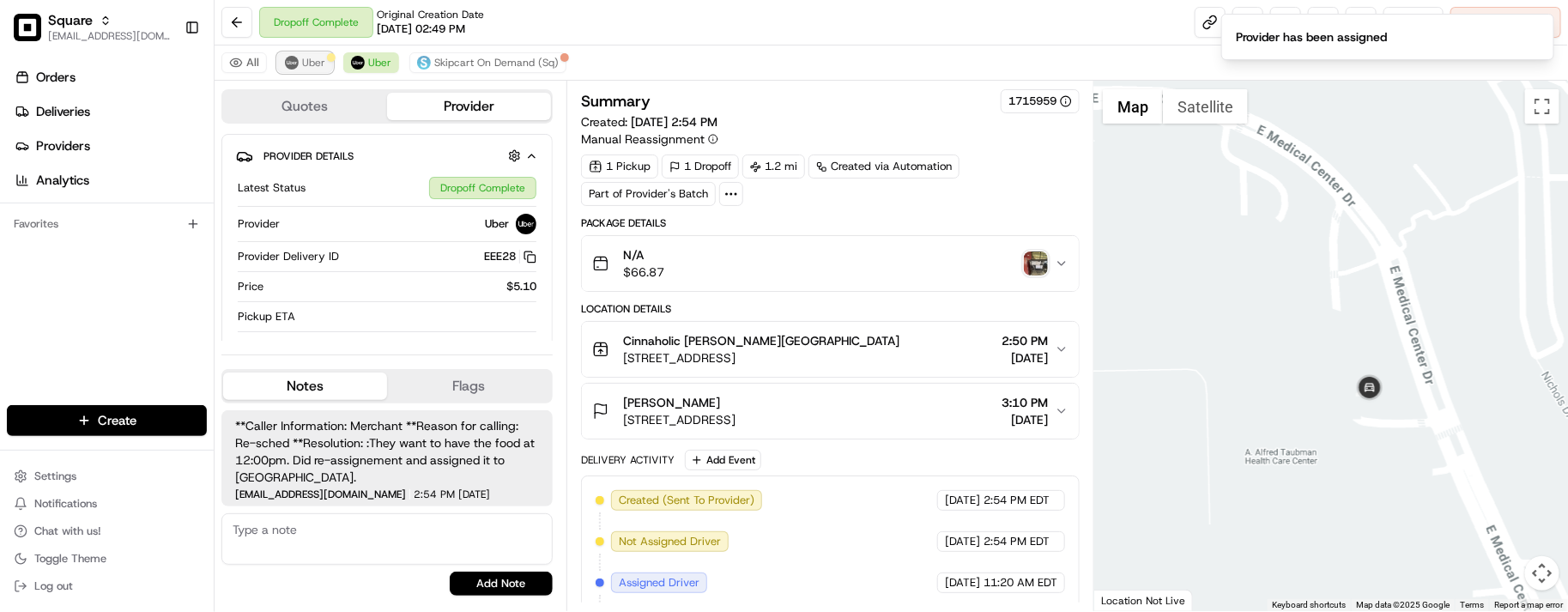 click on "Uber" at bounding box center (313, 63) 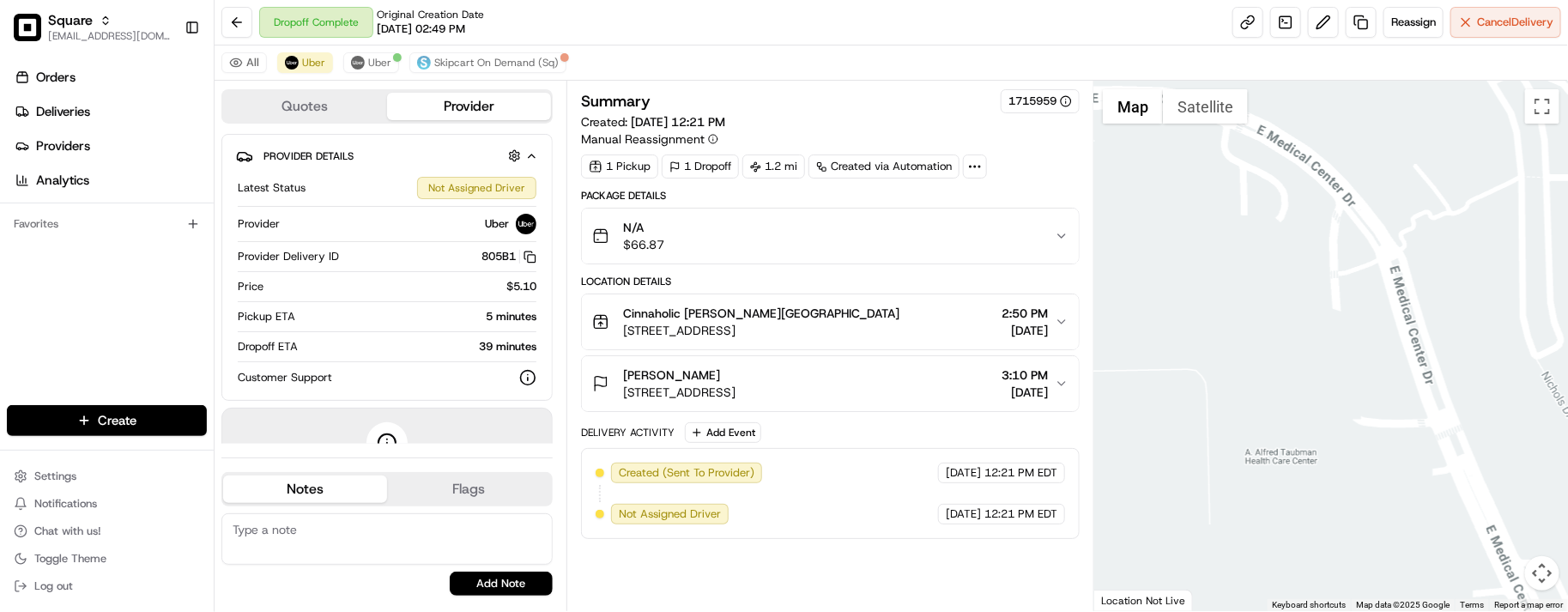 drag, startPoint x: 476, startPoint y: 45, endPoint x: 888, endPoint y: 99, distance: 415.52377 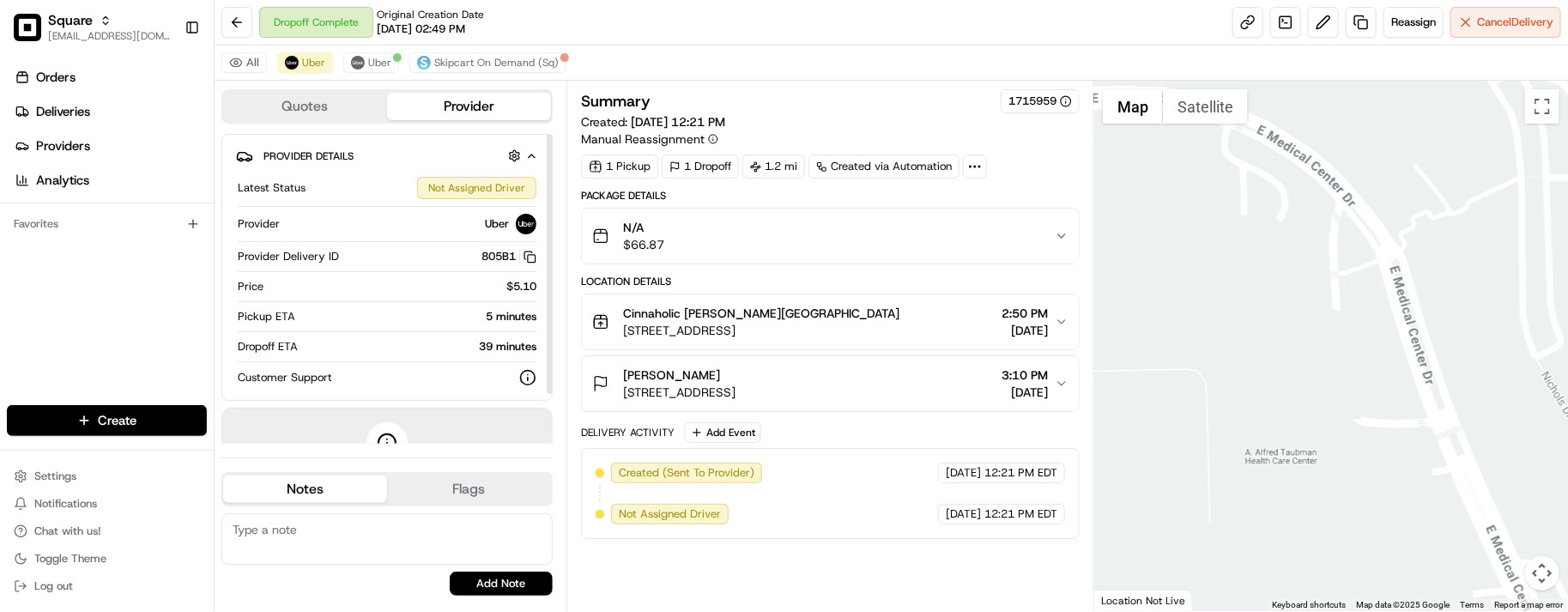 click at bounding box center (387, 539) 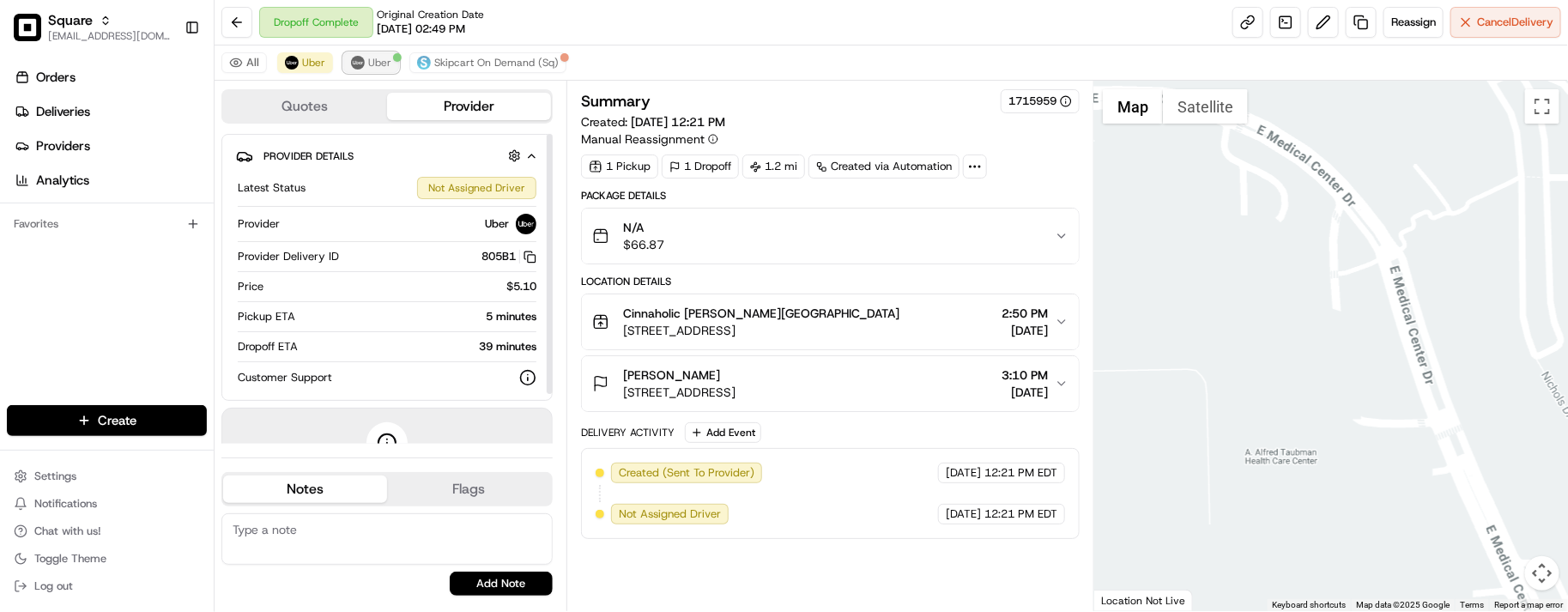 click on "Uber" at bounding box center [379, 63] 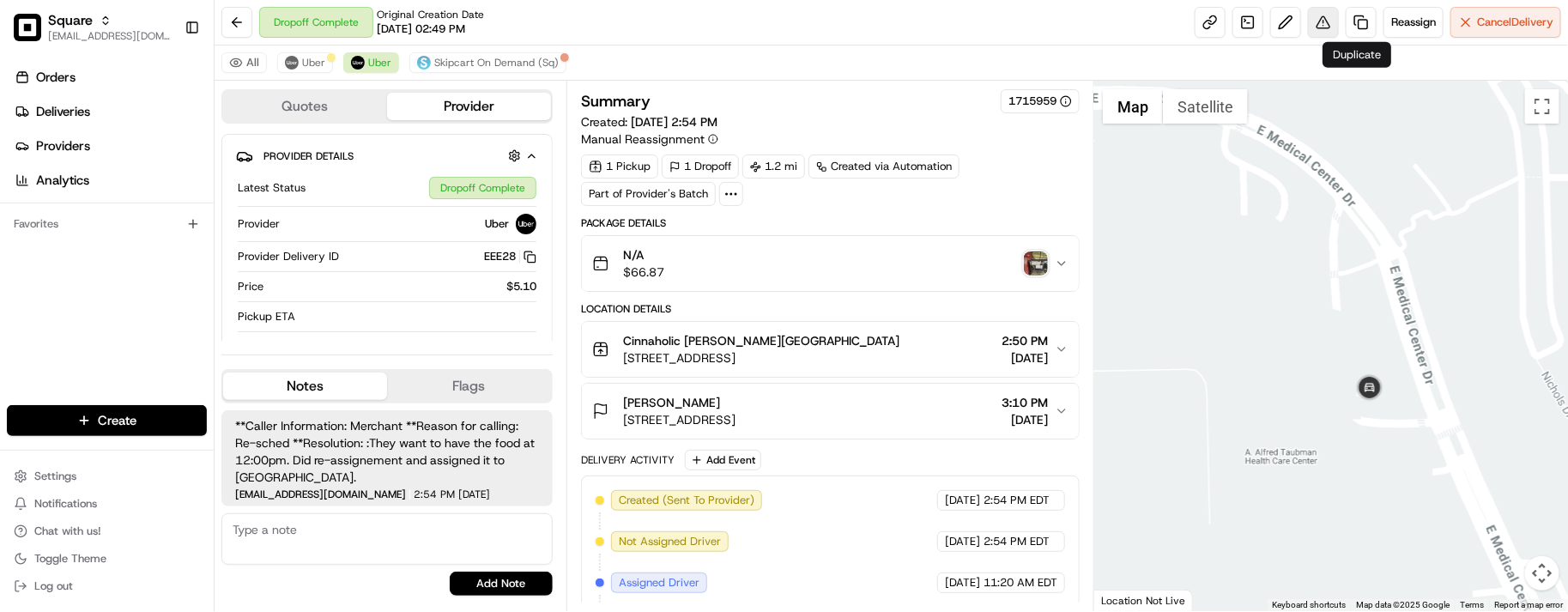 click at bounding box center (1323, 22) 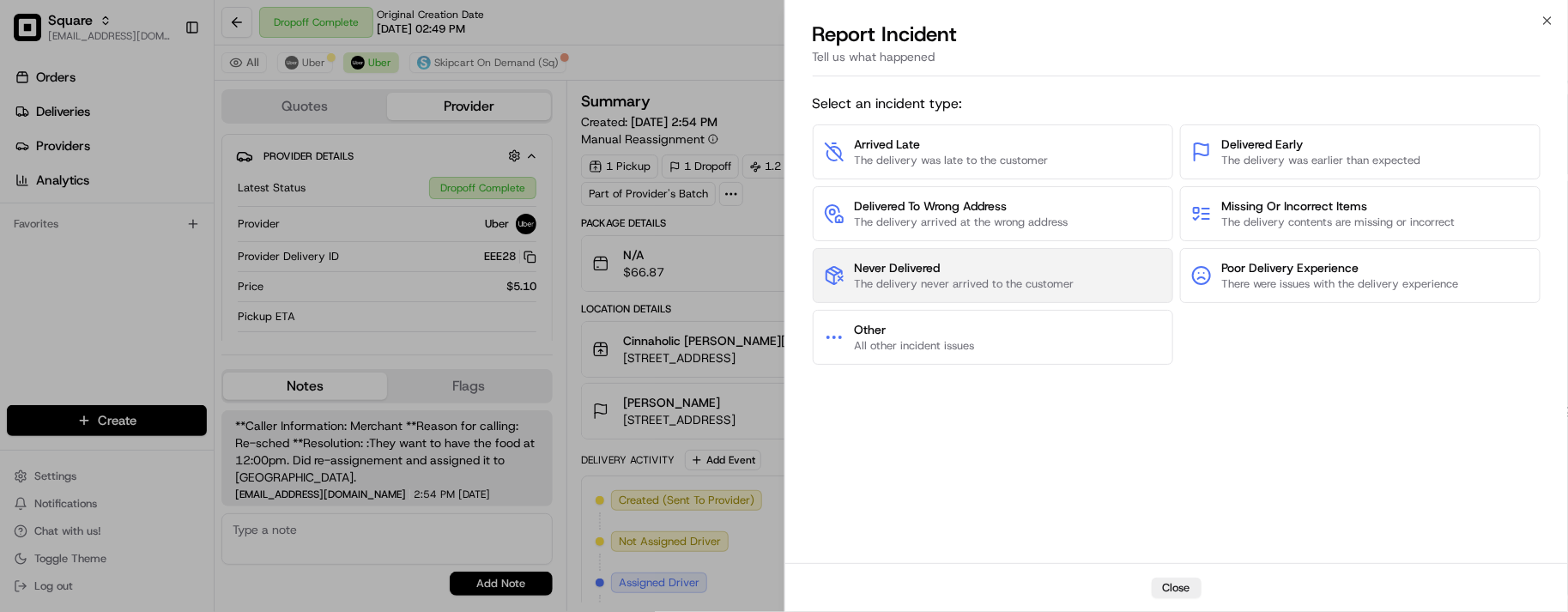 click on "Never Delivered The delivery never arrived to the customer" at bounding box center (993, 276) 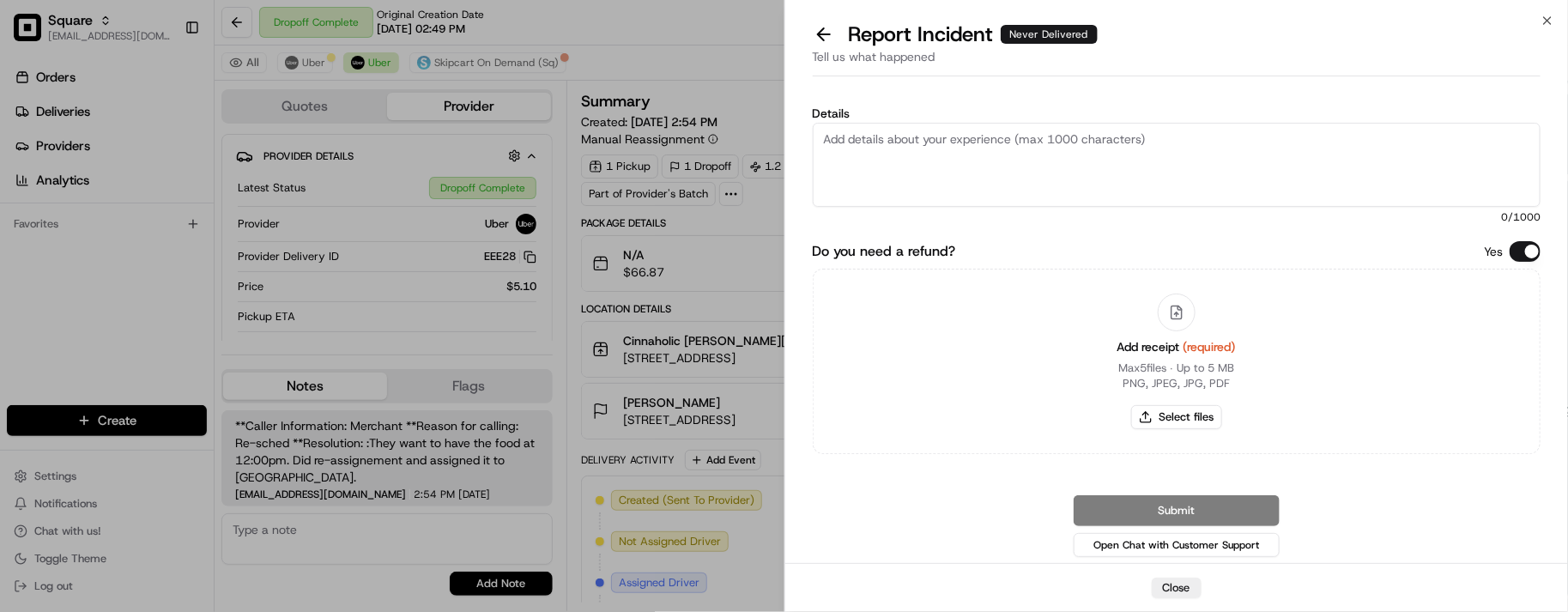 drag, startPoint x: 1546, startPoint y: 249, endPoint x: 1529, endPoint y: 246, distance: 17.262677 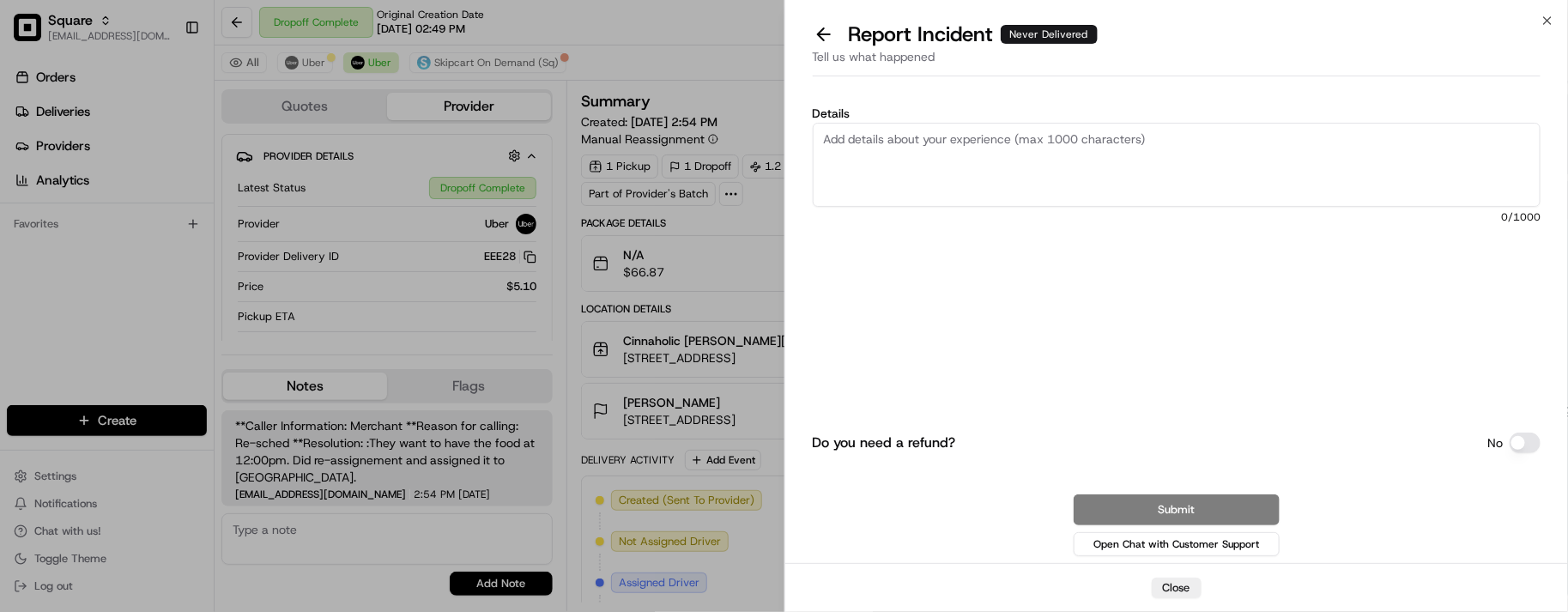 click on "Details" at bounding box center (1177, 165) 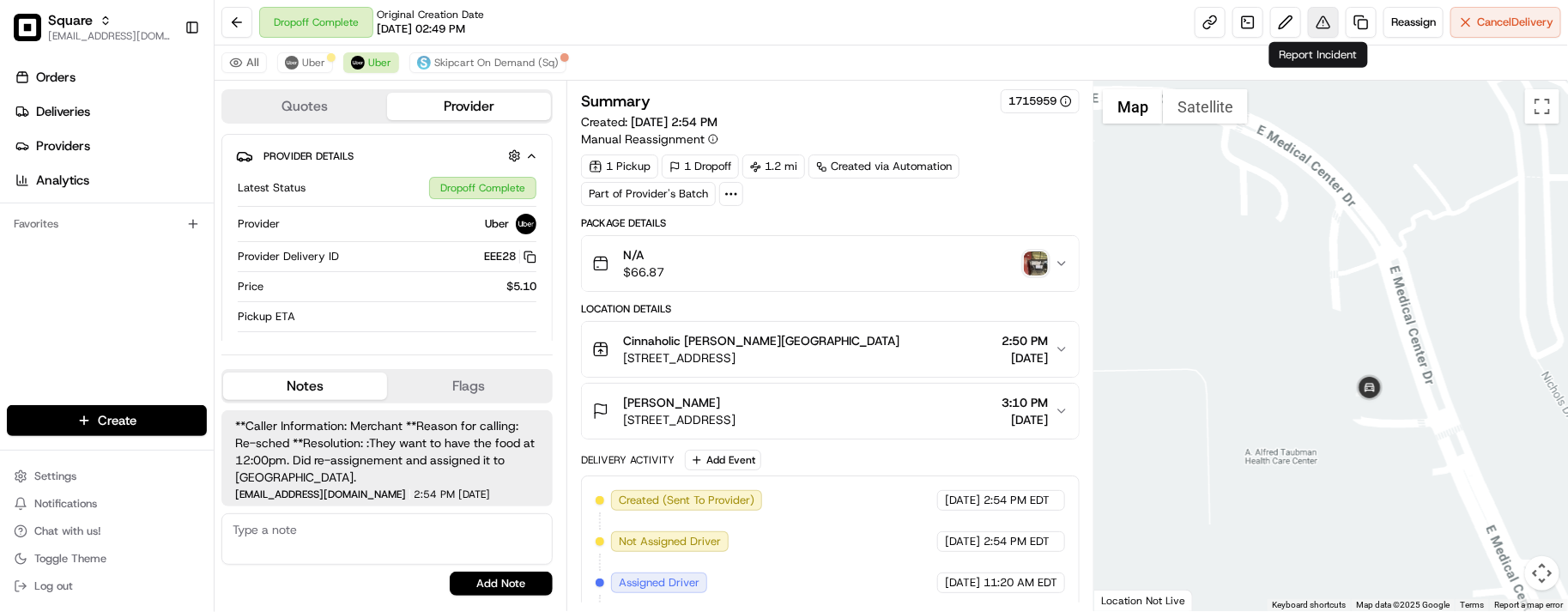 click at bounding box center [1323, 22] 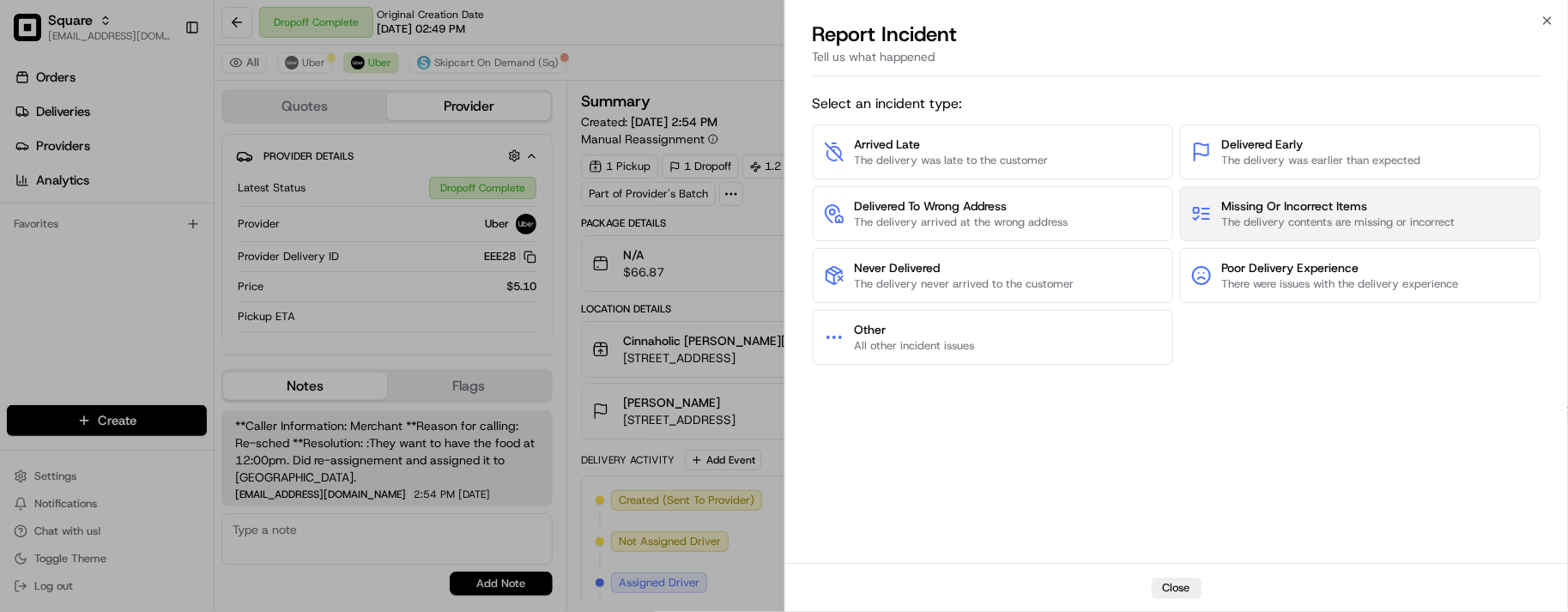 click on "The delivery contents are missing or incorrect" at bounding box center [1339, 222] 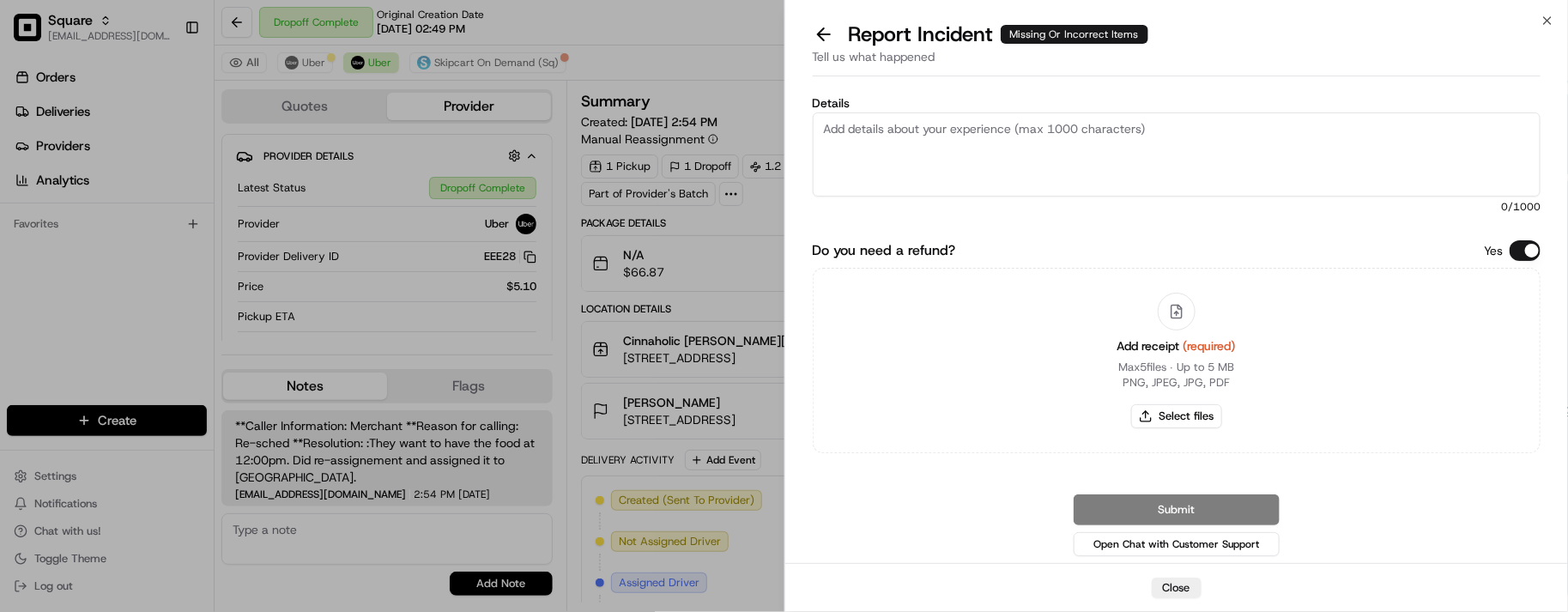 click on "Details 0 /1000 Do you need a refund? Yes Add receipt   (required) Max  5  files ∙ Up to   5 MB PNG, JPEG, JPG, PDF Select files Submit Open Chat with Customer Support" at bounding box center [1177, 323] 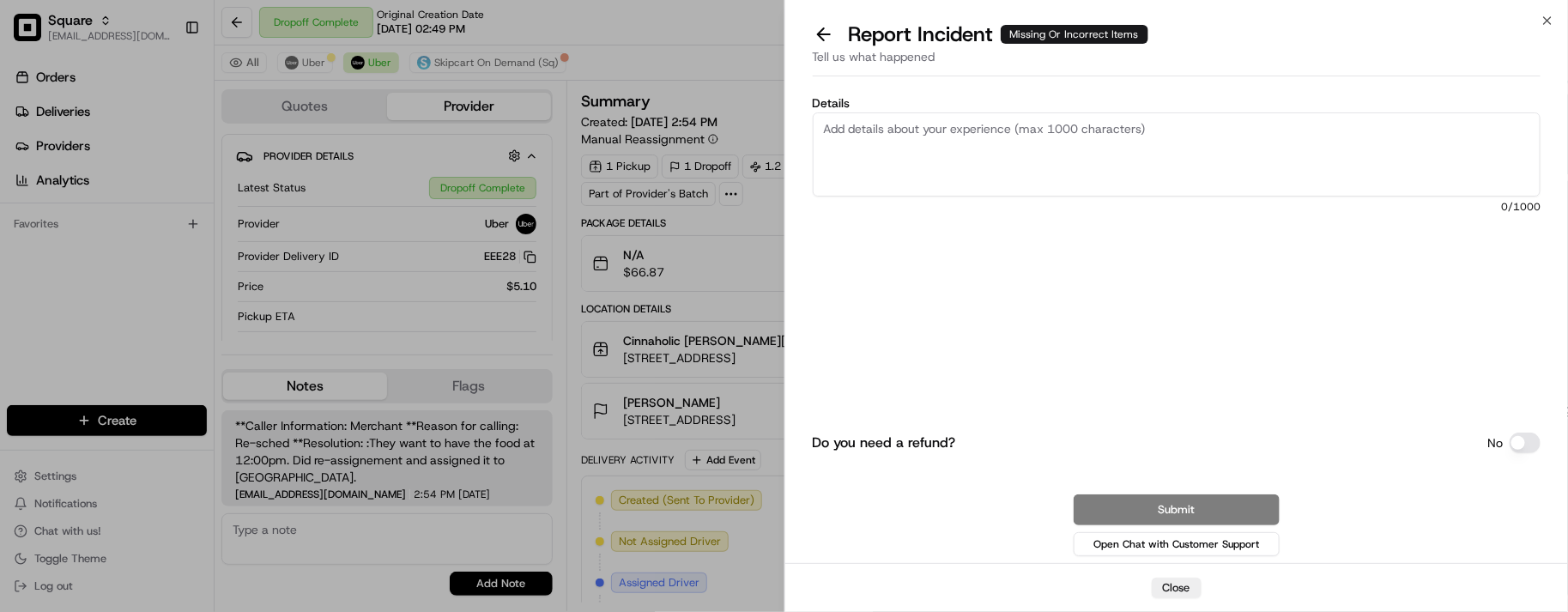 click on "Details" at bounding box center [1177, 155] 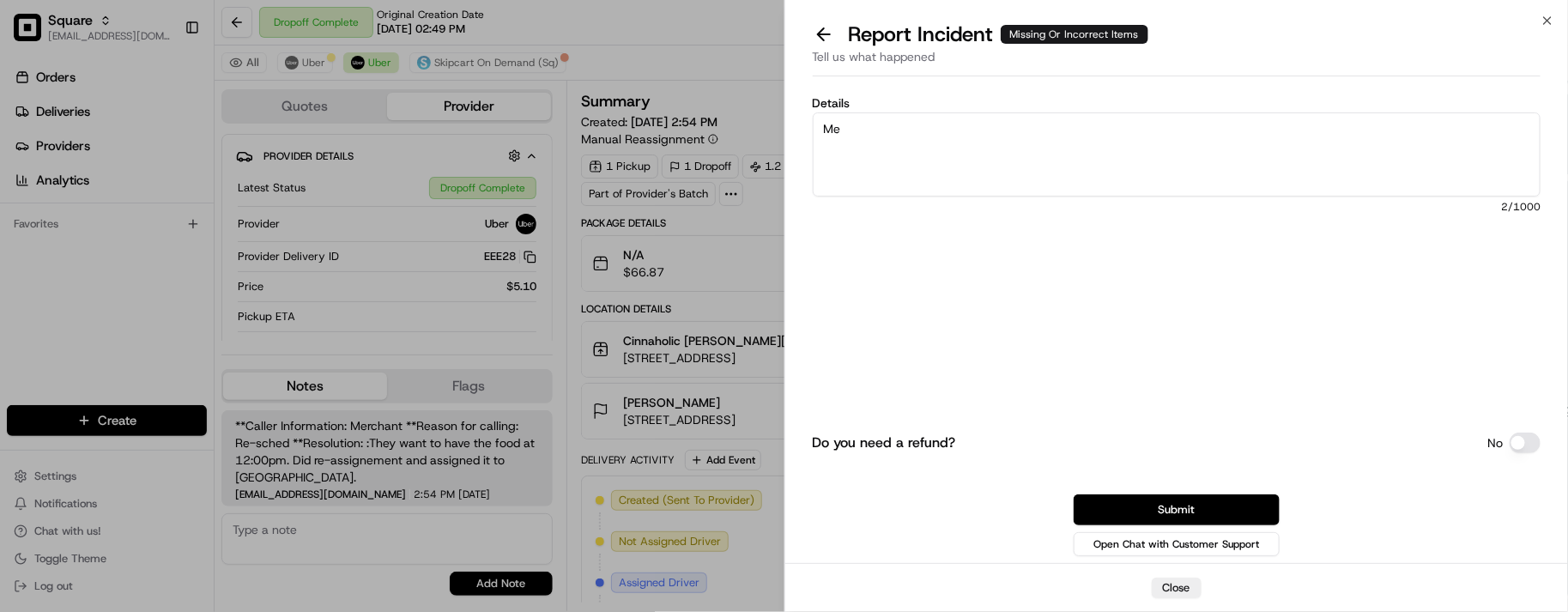 type on "M" 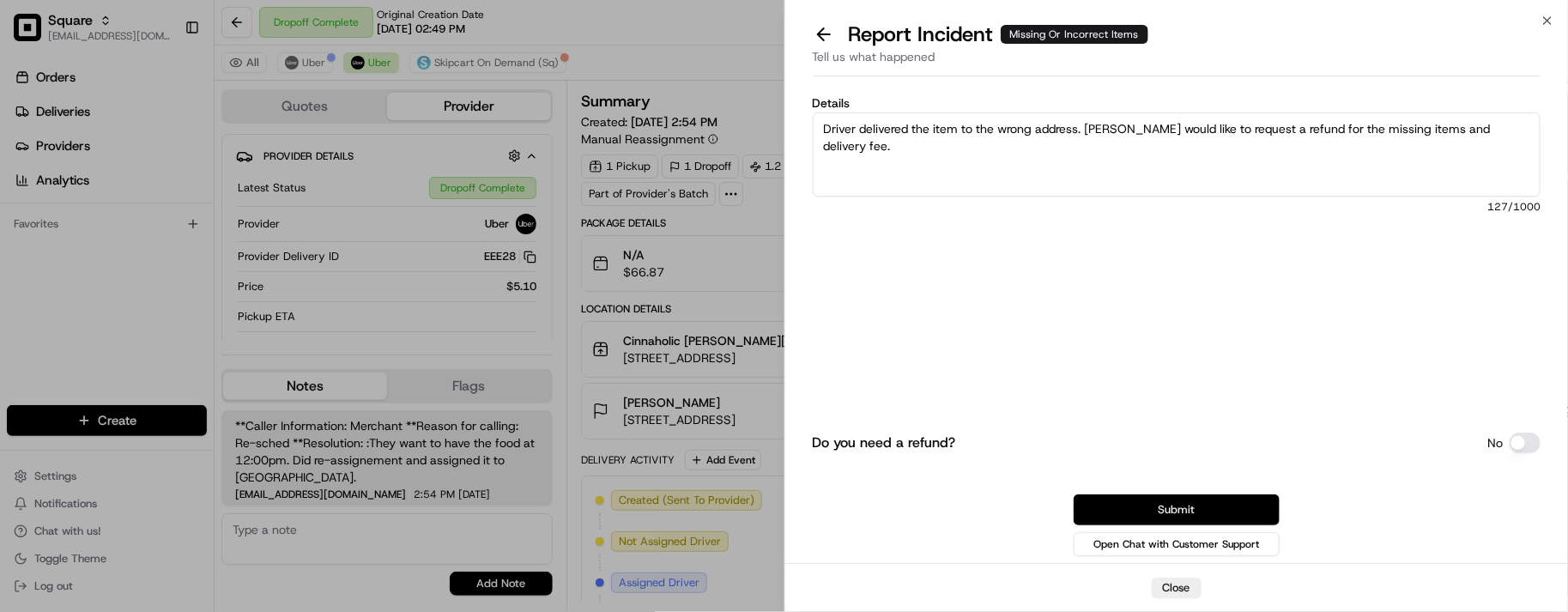 type on "Driver delivered the item to the wrong address. Merchant would like to request a refund for the missing items and delivery fee." 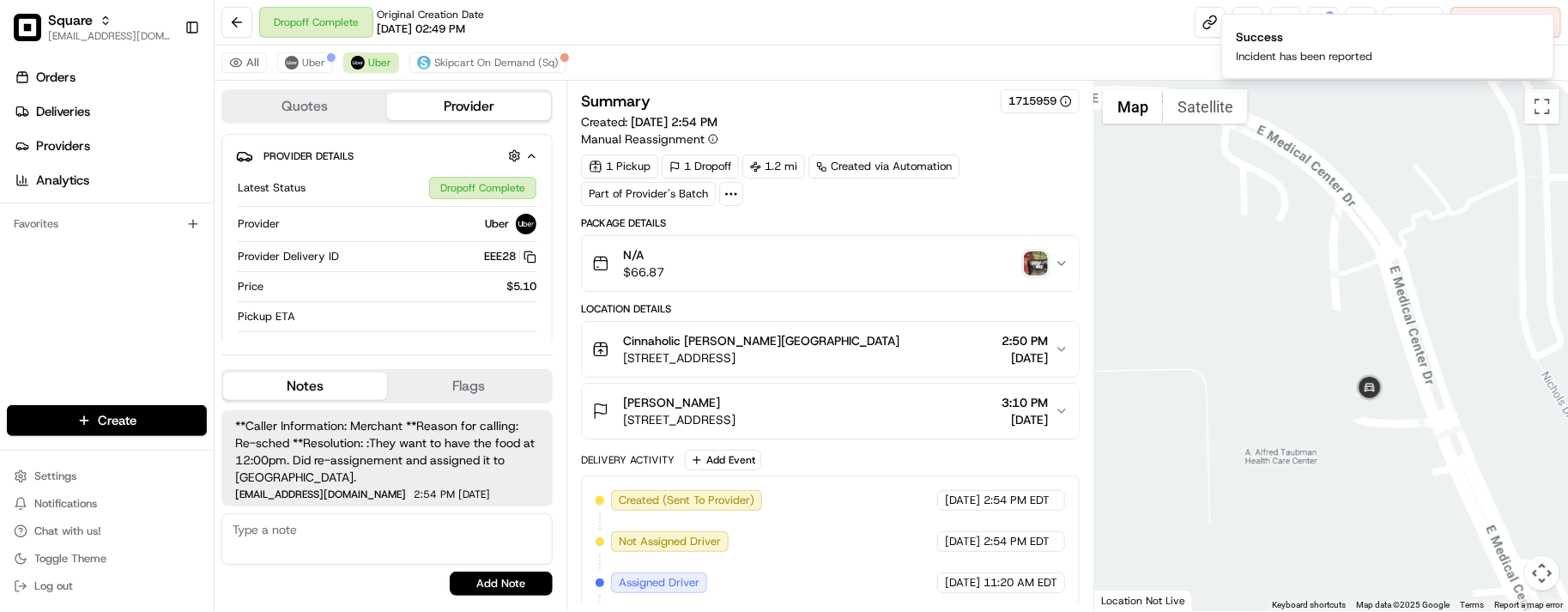 click on "Summary 1715959 Created:   07/14/2025 2:54 PM Manual Reassignment 1   Pickup 1   Dropoff 1.2 mi Created via Automation Part of Provider's Batch Package Details N/A $ 66.87 Location Details Cinnaholic Ann Arbor 121 E Liberty St, Ann Arbor, MI 48104, USA 2:50 PM 07/15/2025 Savannah Powell 1500 E Medical Center Dr, Ann Arbor, MI 48109, USA 3:10 PM 07/15/2025 Delivery Activity Add Event Created (Sent To Provider) Uber 07/14/2025 2:54 PM EDT Not Assigned Driver Uber 07/14/2025 2:54 PM EDT Assigned Driver Uber 07/15/2025 11:20 AM EDT Driver Updated AMIN E. Uber 07/15/2025 11:20 AM EDT Pickup Enroute Uber 07/15/2025 11:20 AM EDT Pickup Arrived Uber 07/15/2025 11:24 AM EDT Pickup Complete Uber 07/15/2025 11:27 AM EDT Dropoff Enroute Uber 07/15/2025 11:29 AM EDT Dropoff Arrived Uber 07/15/2025 11:35 AM EDT Dropoff Complete Uber 07/15/2025 11:37 AM EDT" at bounding box center (830, 346) 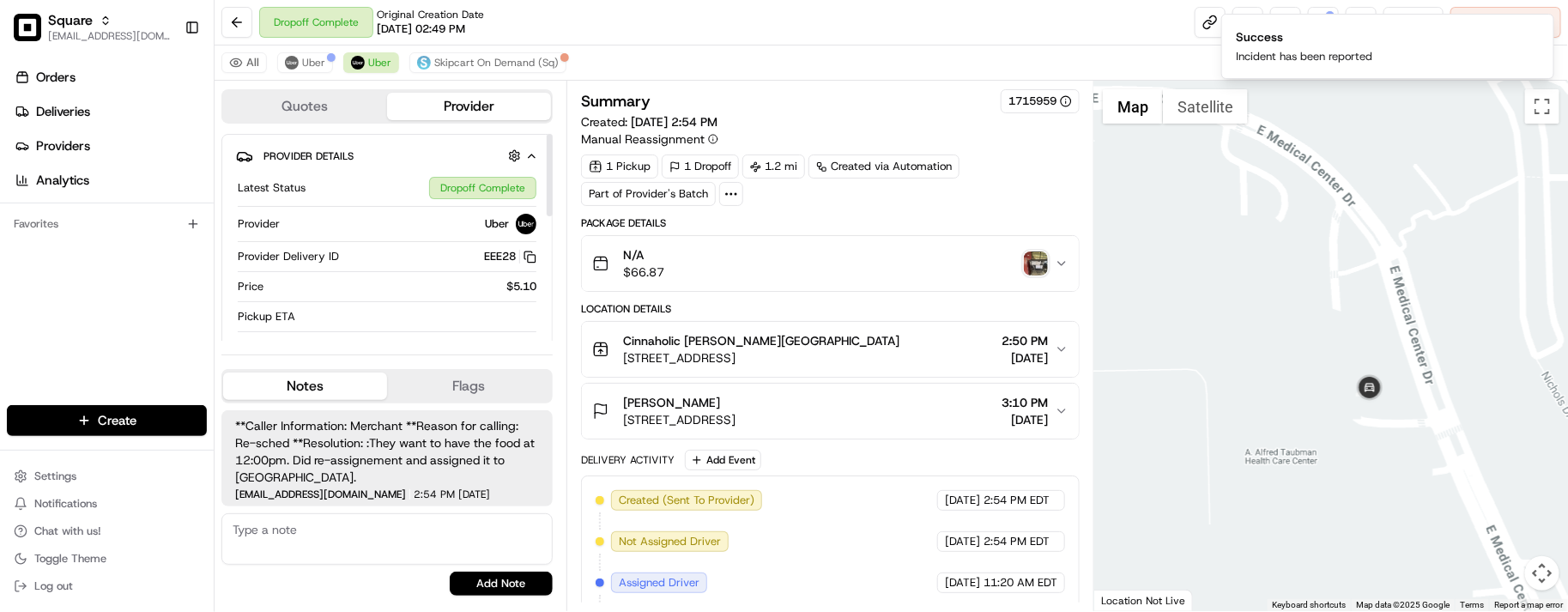click at bounding box center (387, 539) 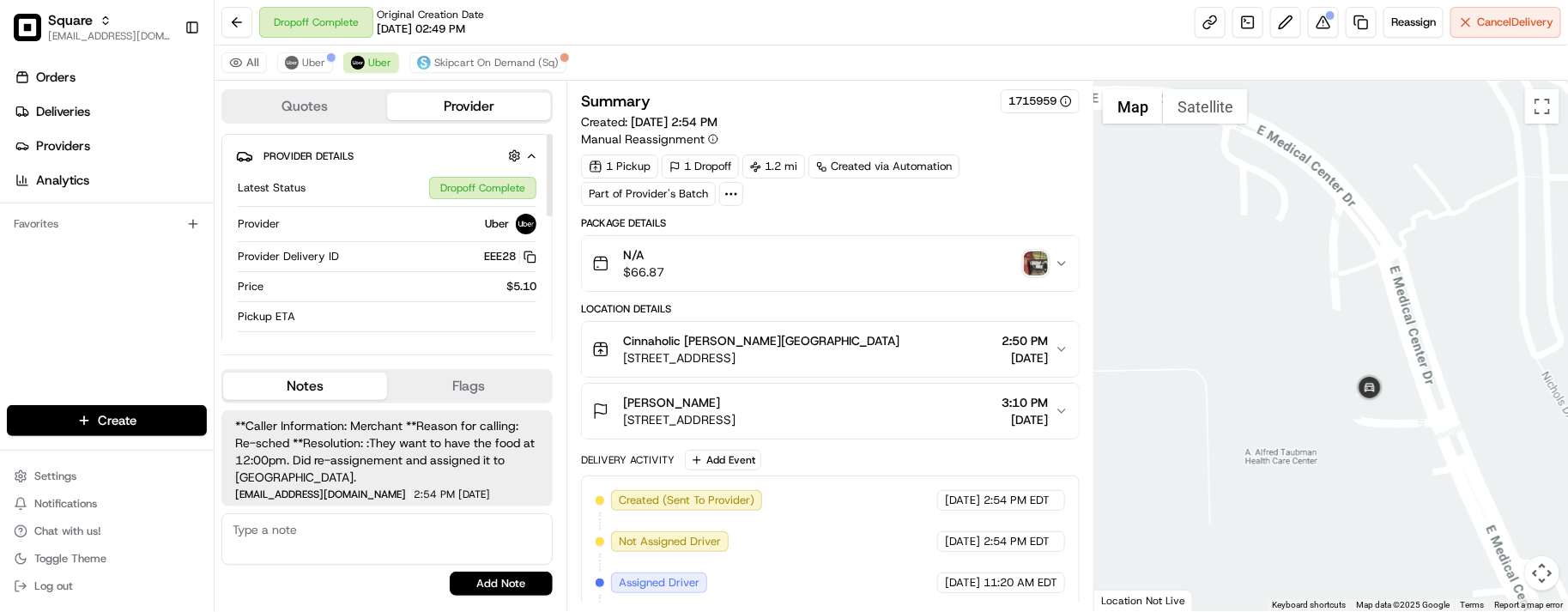click on "Latest Status Dropoff Complete Provider Uber   Provider Delivery ID EEE28 Copy  del_dM70bW27SIOjPeGwt27uKA EEE28 Price $5.10 Pickup ETA Dropoff ETA Customer Support" at bounding box center (387, 282) 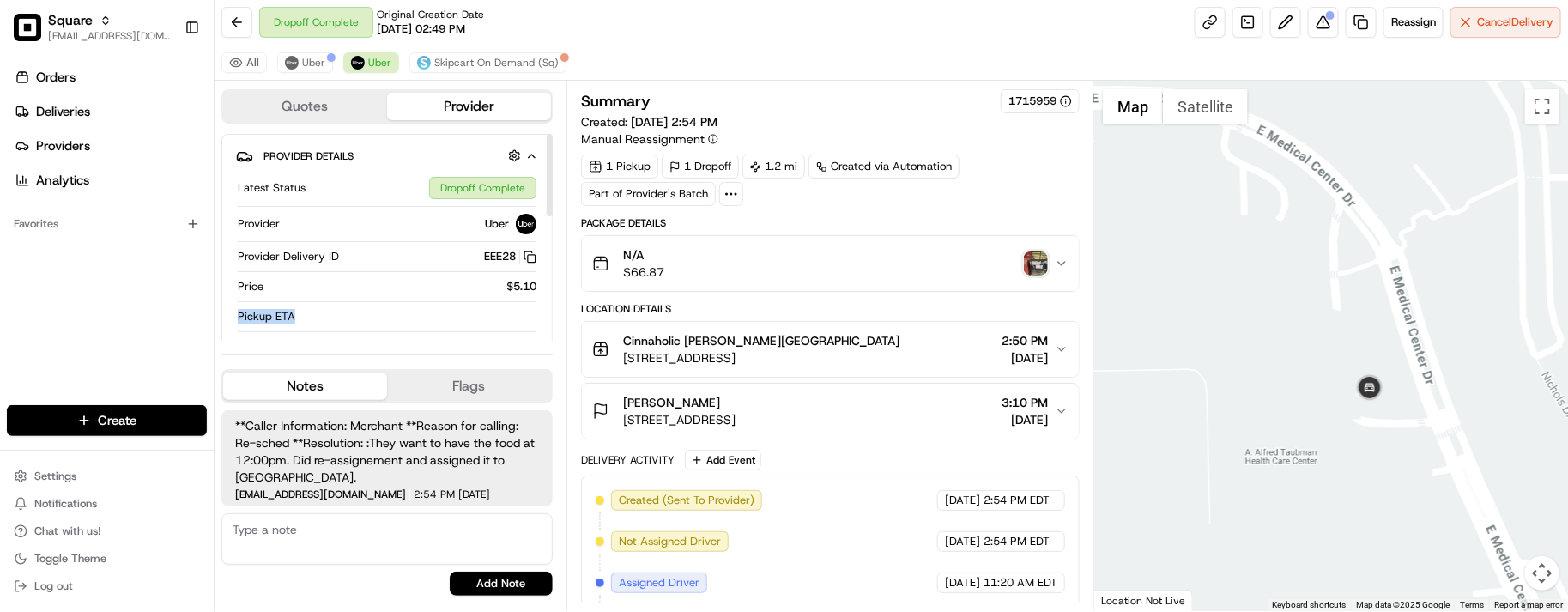 click on "Latest Status Dropoff Complete Provider Uber   Provider Delivery ID EEE28 Copy  del_dM70bW27SIOjPeGwt27uKA EEE28 Price $5.10 Pickup ETA Dropoff ETA Customer Support" at bounding box center [387, 282] 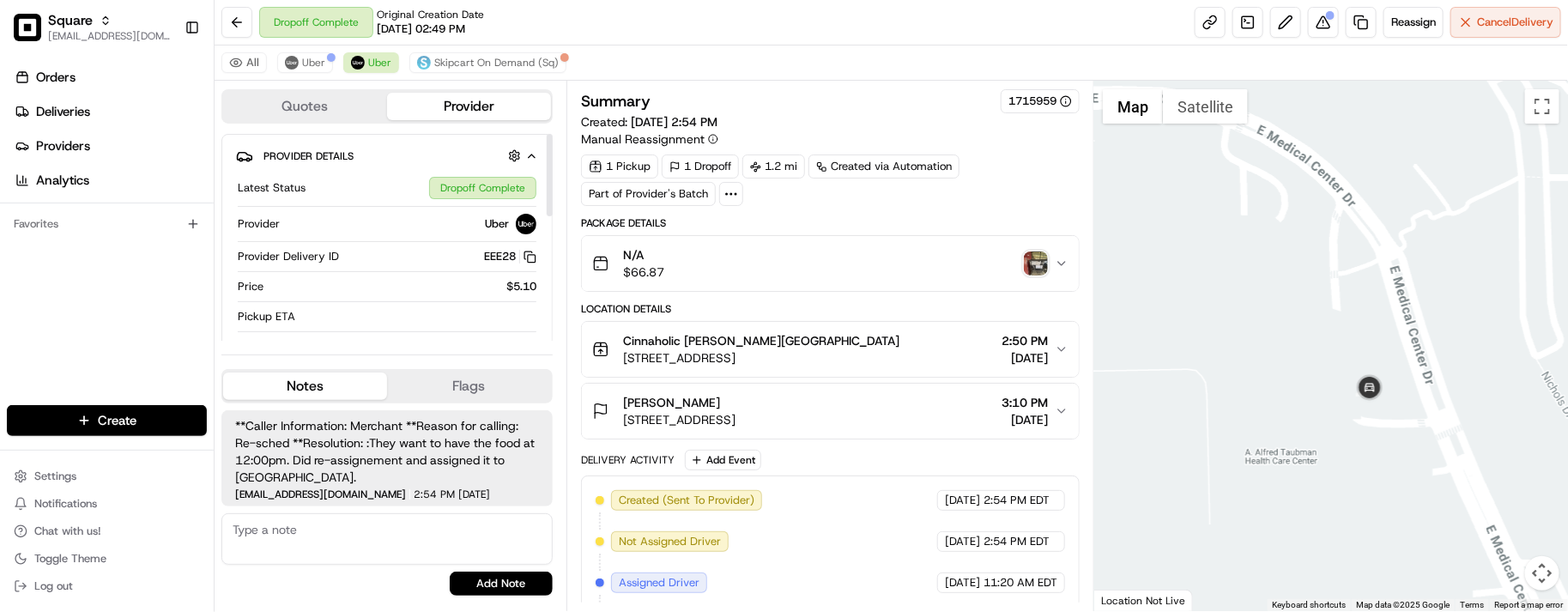 click on "Latest Status Dropoff Complete Provider Uber   Provider Delivery ID EEE28 Copy  del_dM70bW27SIOjPeGwt27uKA EEE28 Price $5.10 Pickup ETA Dropoff ETA Customer Support" at bounding box center [387, 282] 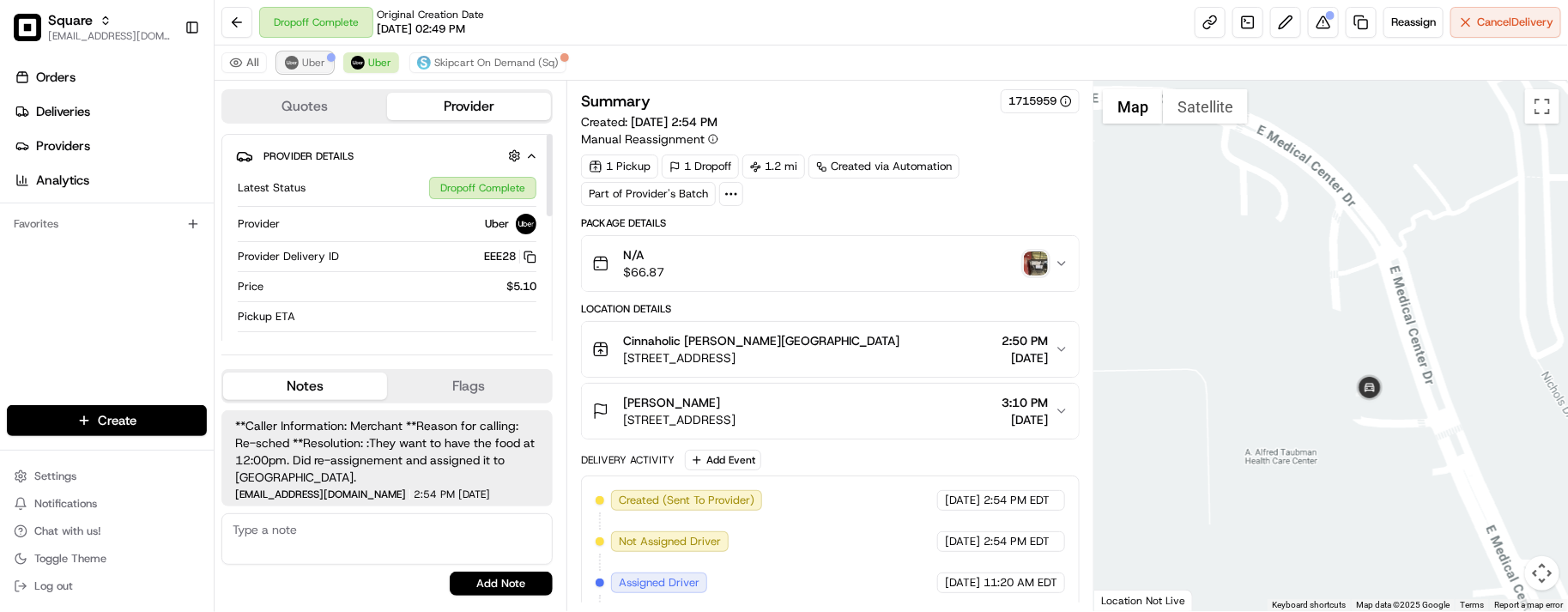 click on "Uber" at bounding box center [313, 63] 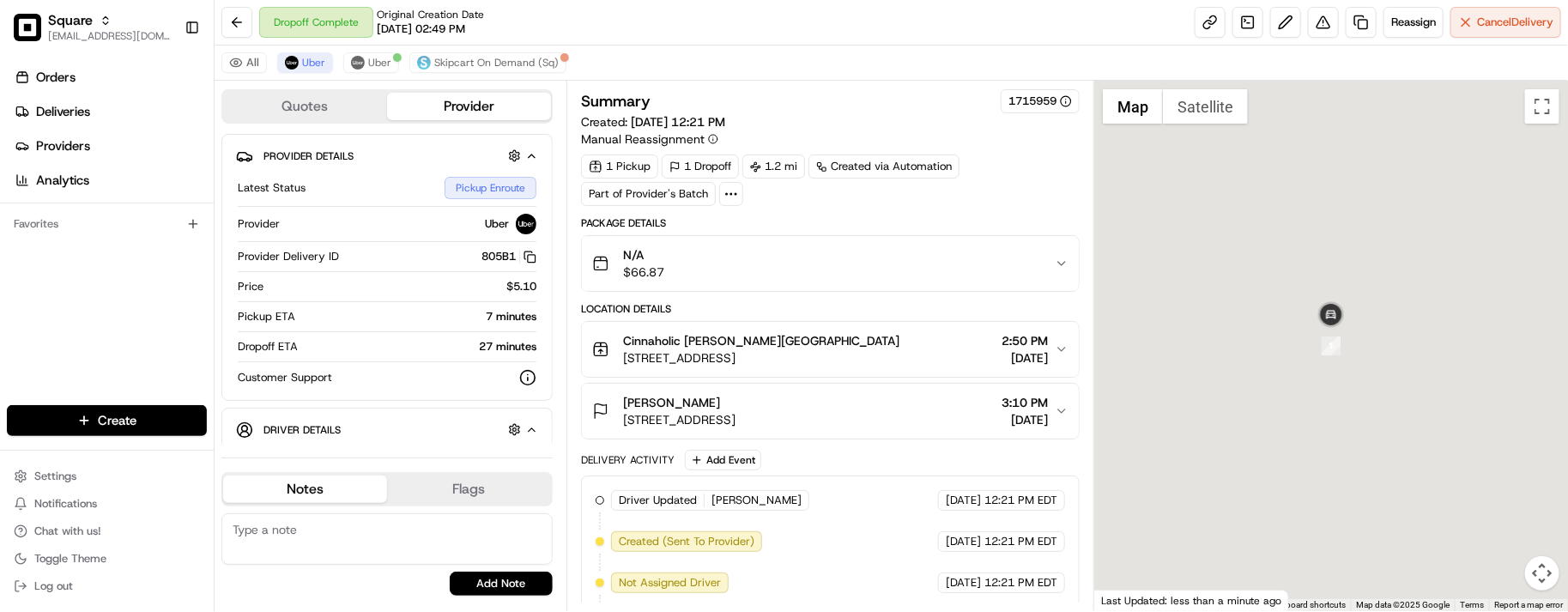 click on "Dropoff Complete Original Creation Date 07/14/2025 02:49 PM" at bounding box center (372, 22) 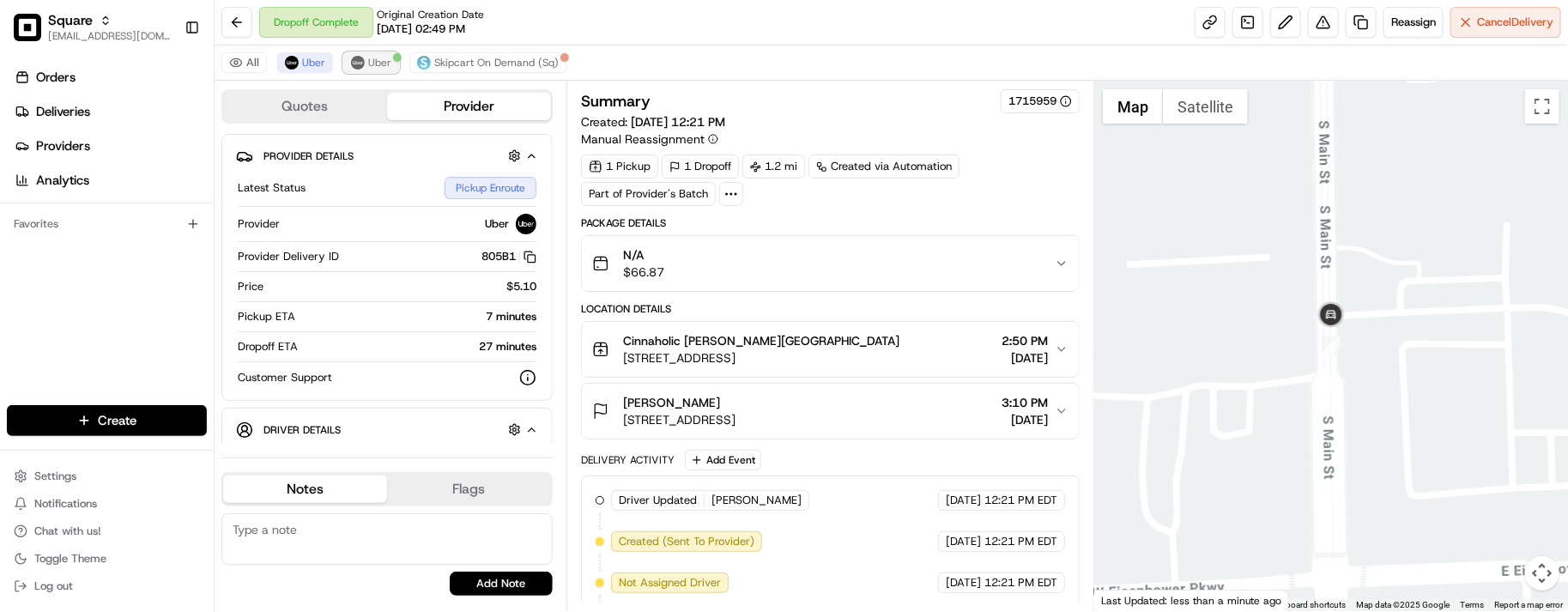 click on "Uber" at bounding box center [379, 63] 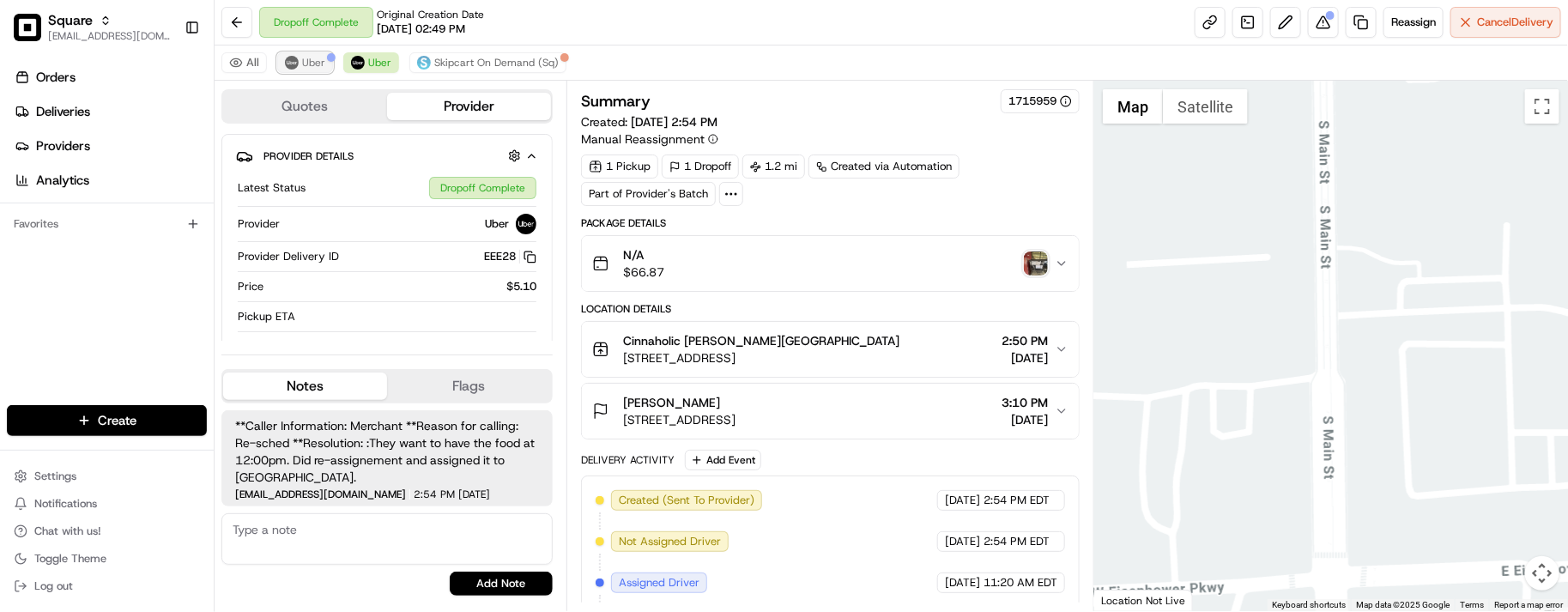click on "Uber" at bounding box center [305, 63] 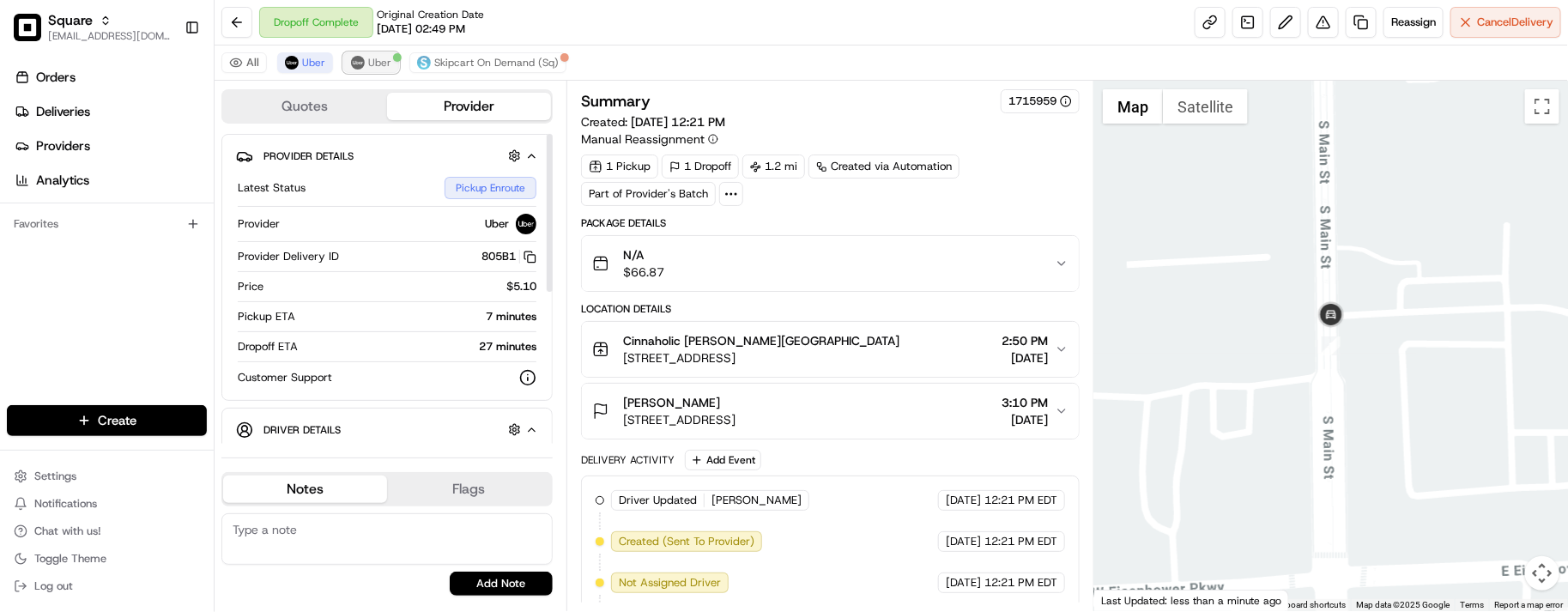 click on "Uber" at bounding box center [371, 63] 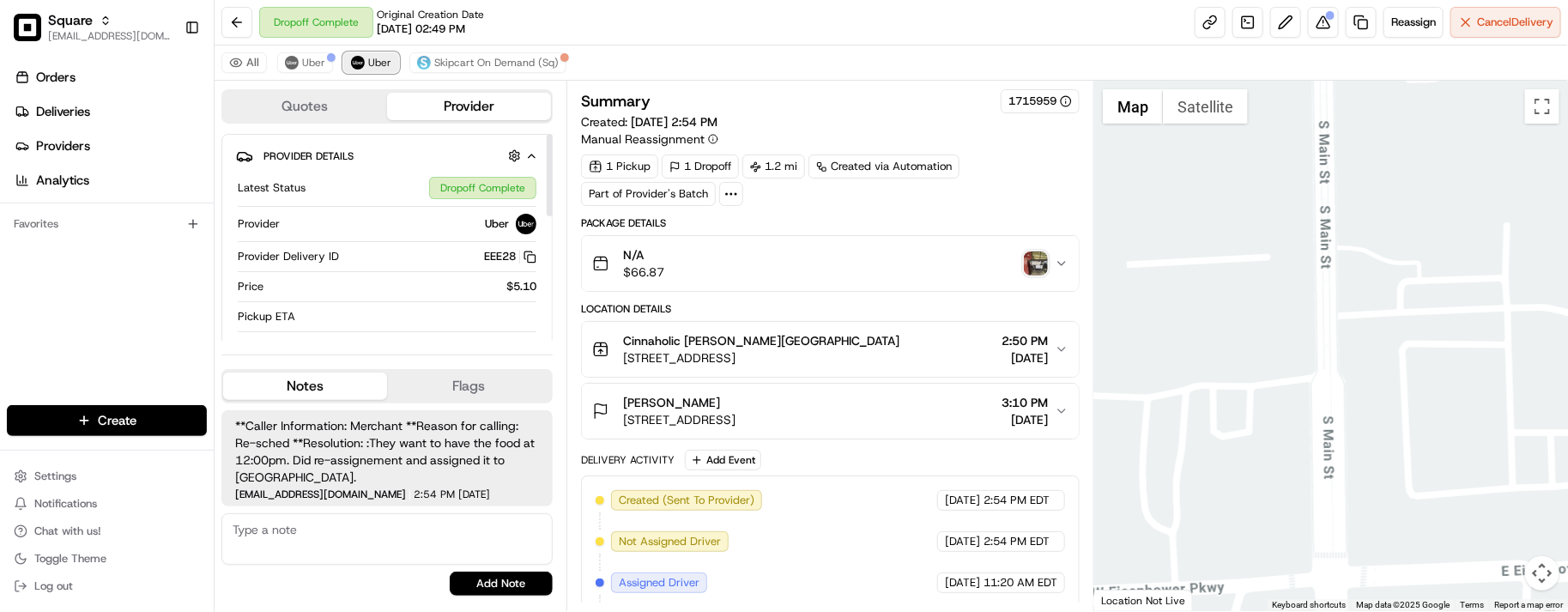 click on "Uber" at bounding box center (371, 63) 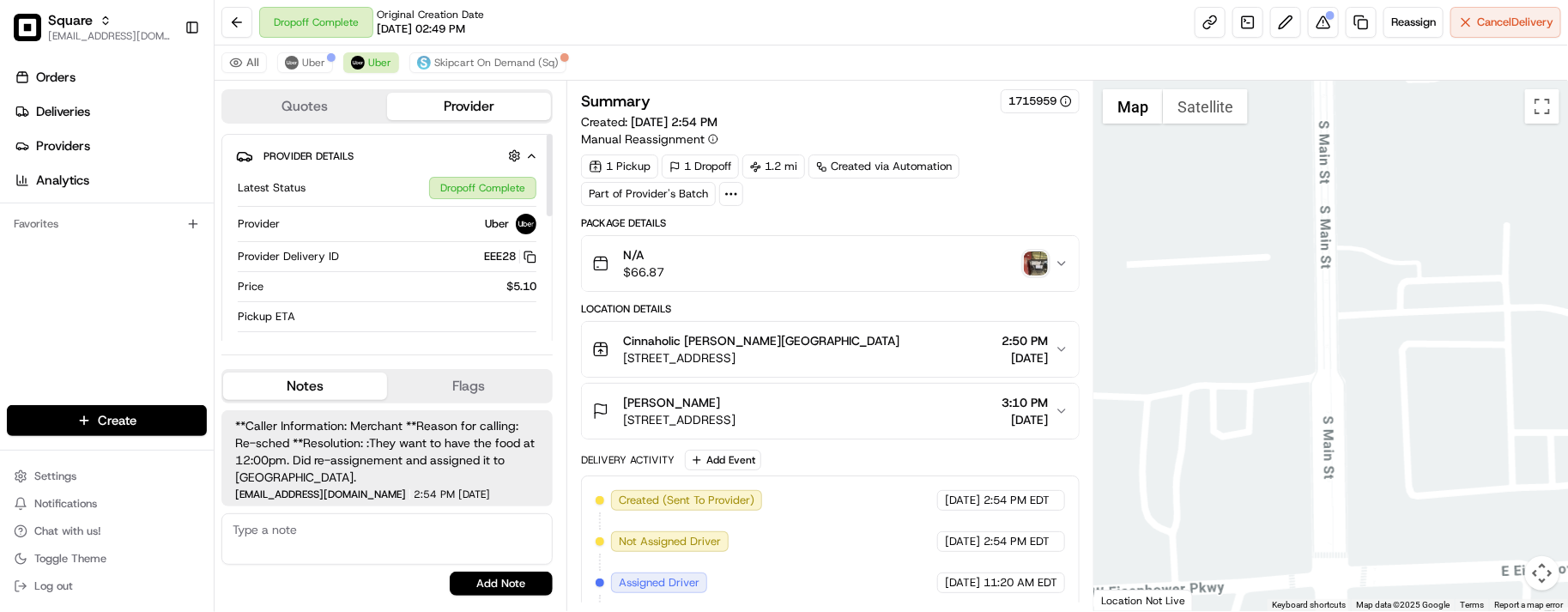 click at bounding box center (387, 539) 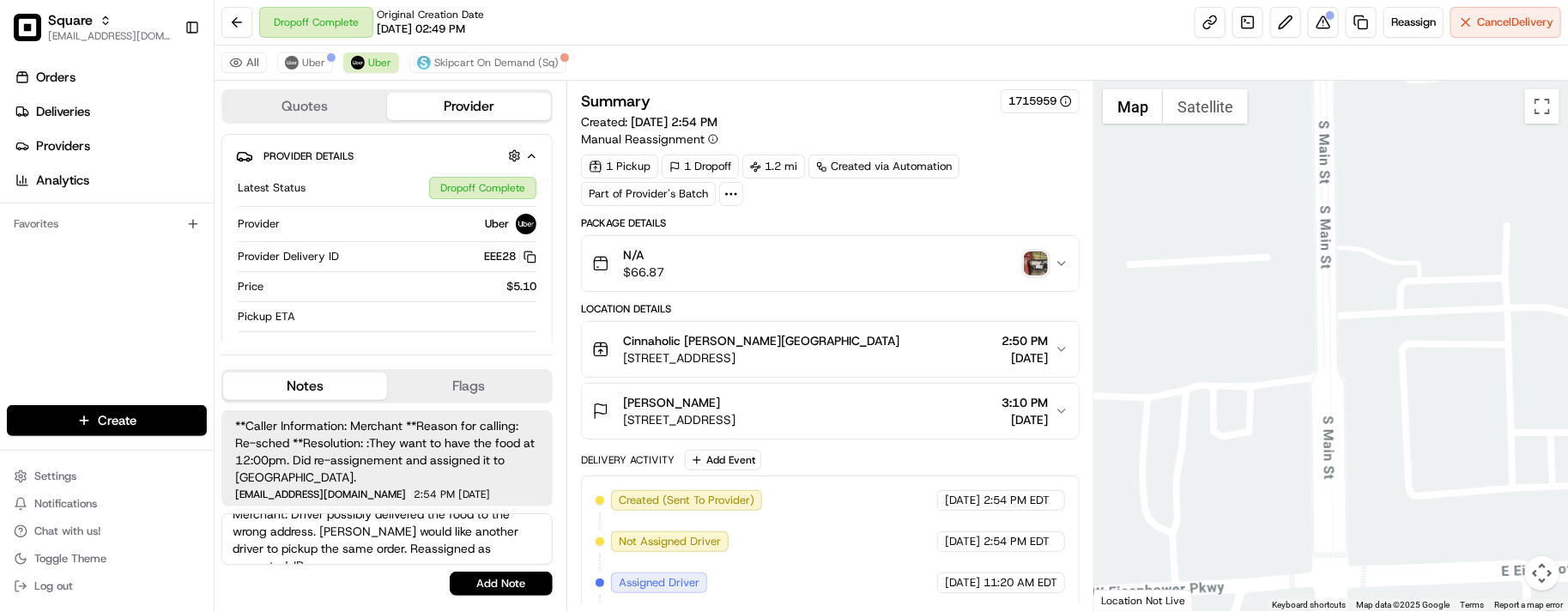 scroll, scrollTop: 26, scrollLeft: 0, axis: vertical 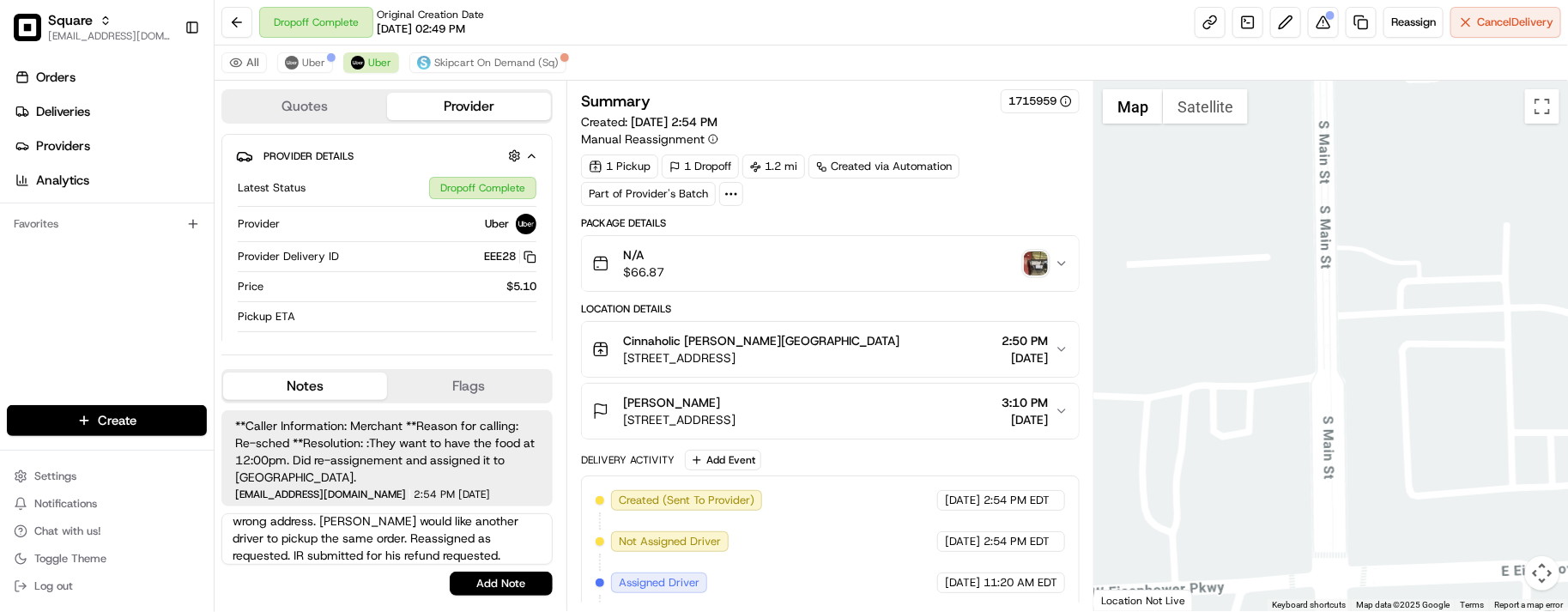 type on "Merchant: Driver possibly delivered the food to the wrong address. Merchant would like another driver to pickup the same order. Reassigned as requested. IR submitted for his refund requested." 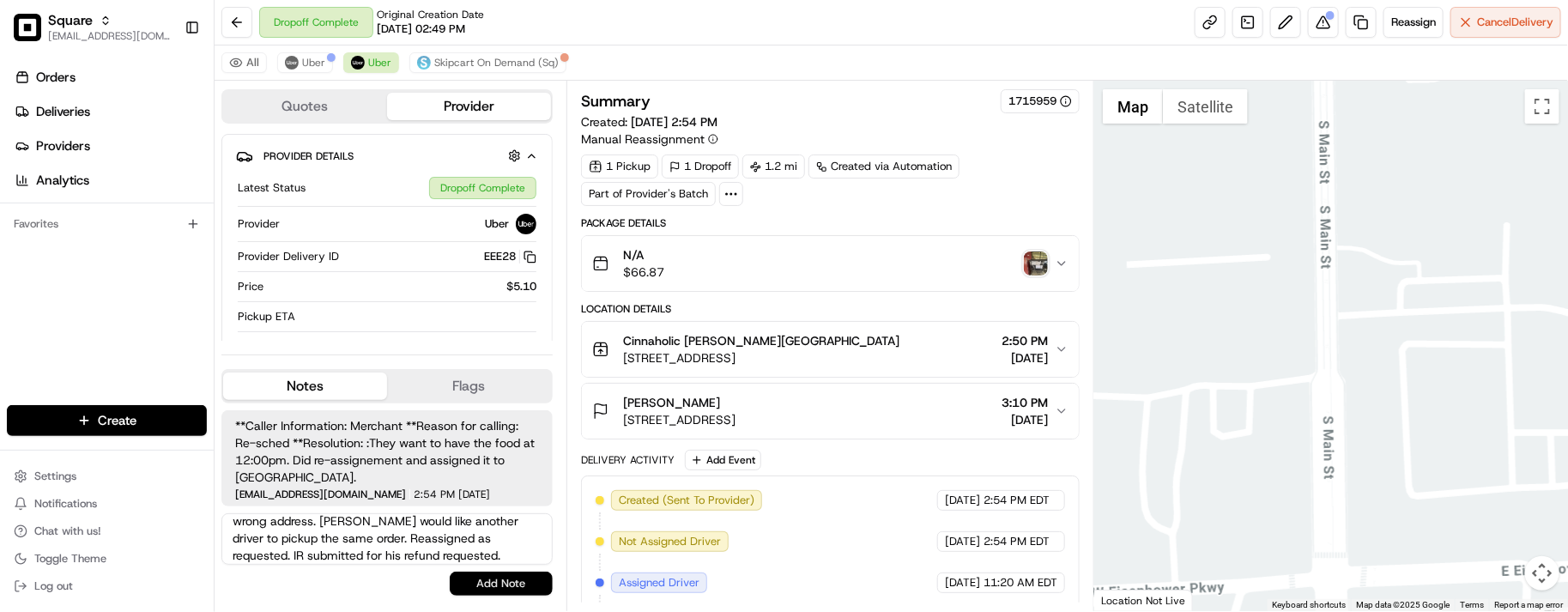 click on "Add Note" at bounding box center (501, 584) 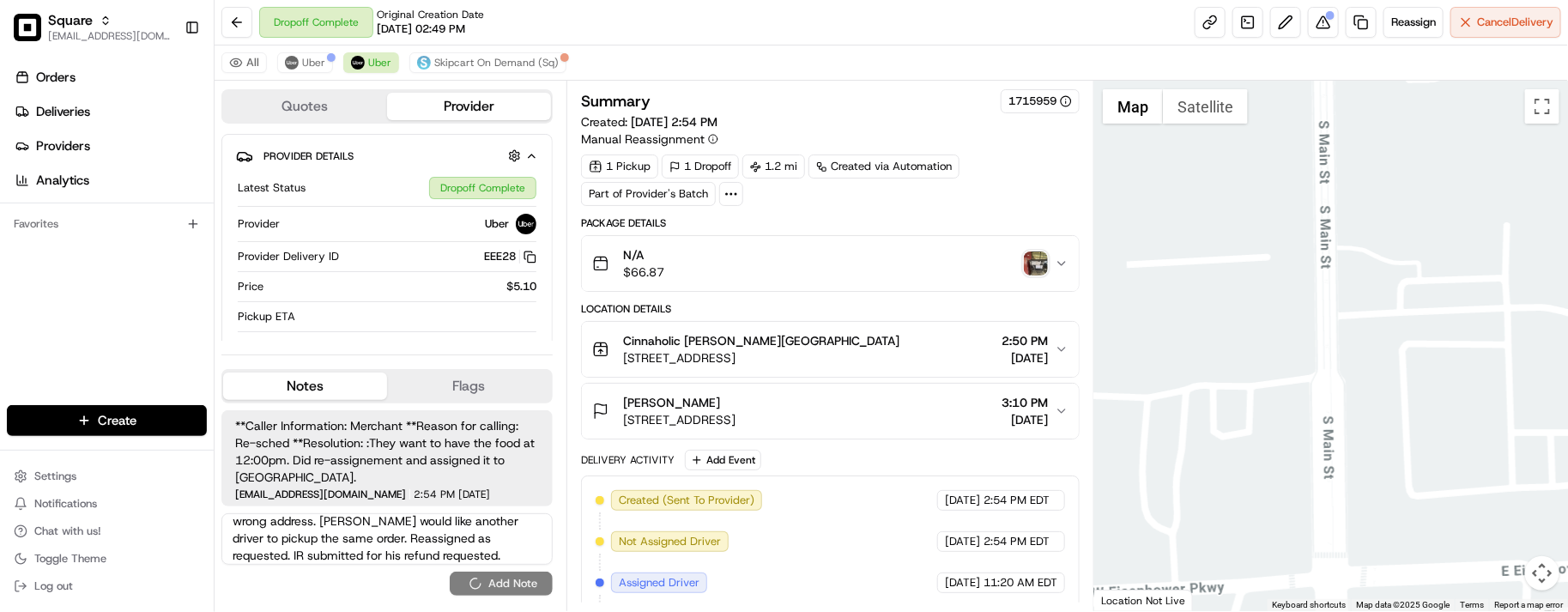 type 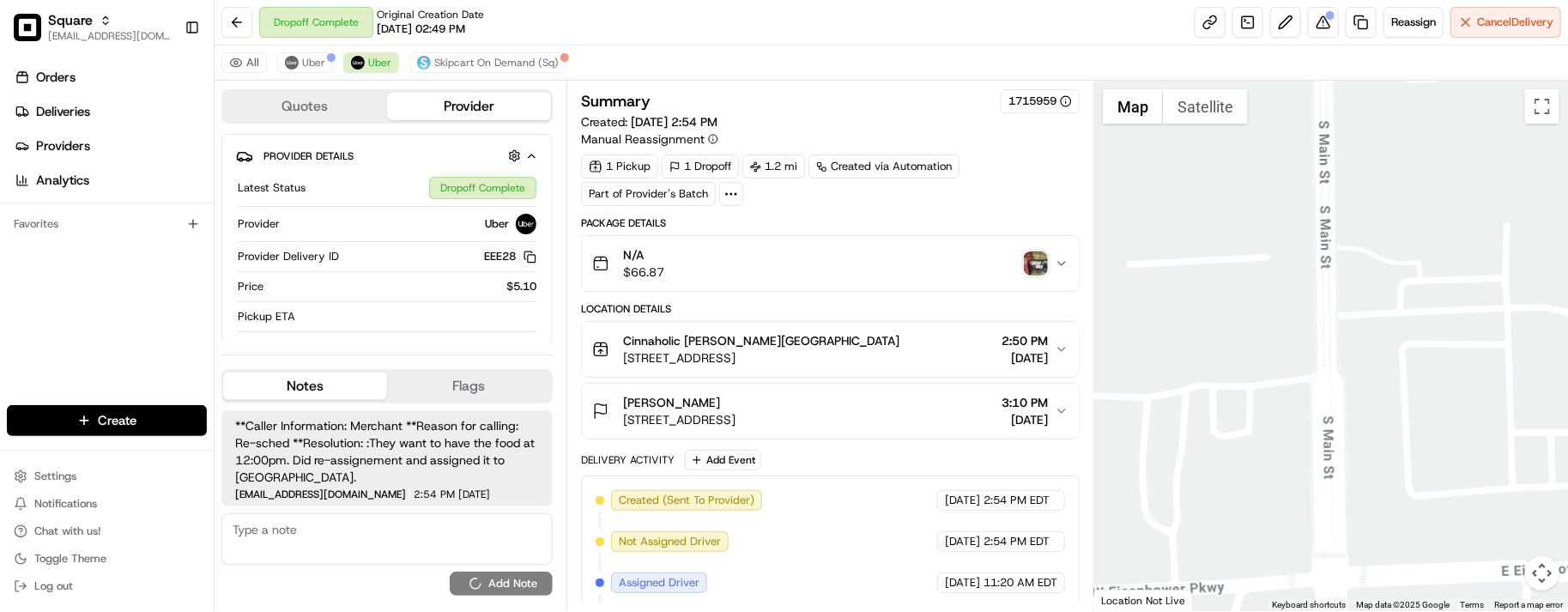 scroll, scrollTop: 0, scrollLeft: 0, axis: both 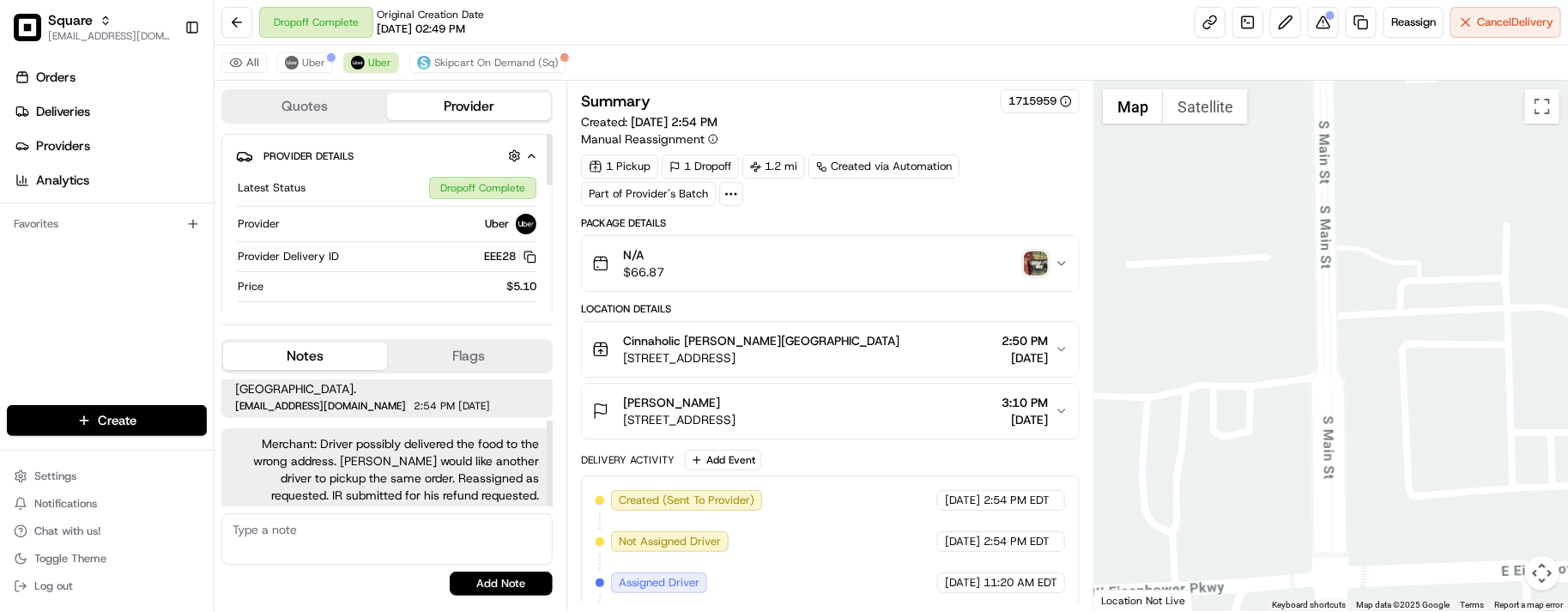 click on "Dropoff Complete Original Creation Date 07/14/2025 02:49 PM Reassign Cancel  Delivery" at bounding box center [891, 22] 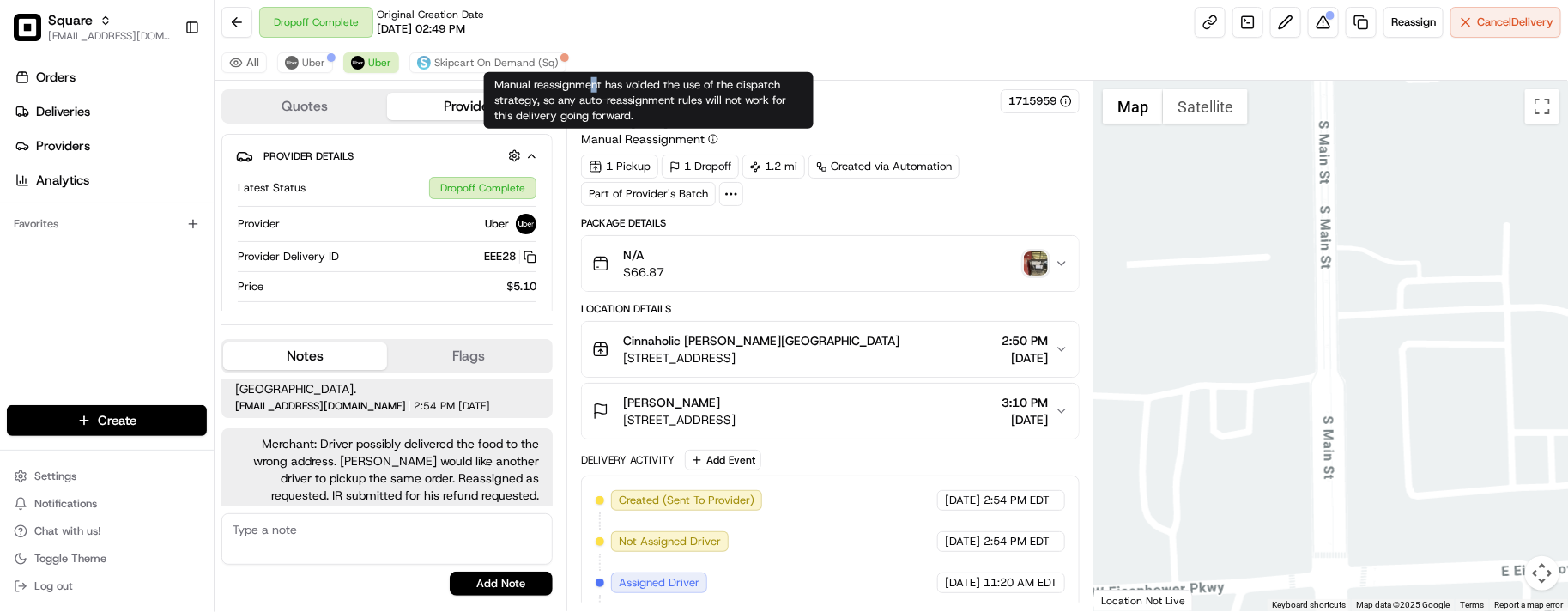 click on "Manual reassignment has voided the use of the dispatch strategy, so any auto-reassignment rules will not work for this delivery going forward. Manual reassignment has voided the use of the dispatch strategy, so any auto-reassignment rules will not work for this delivery going forward." at bounding box center (649, 100) 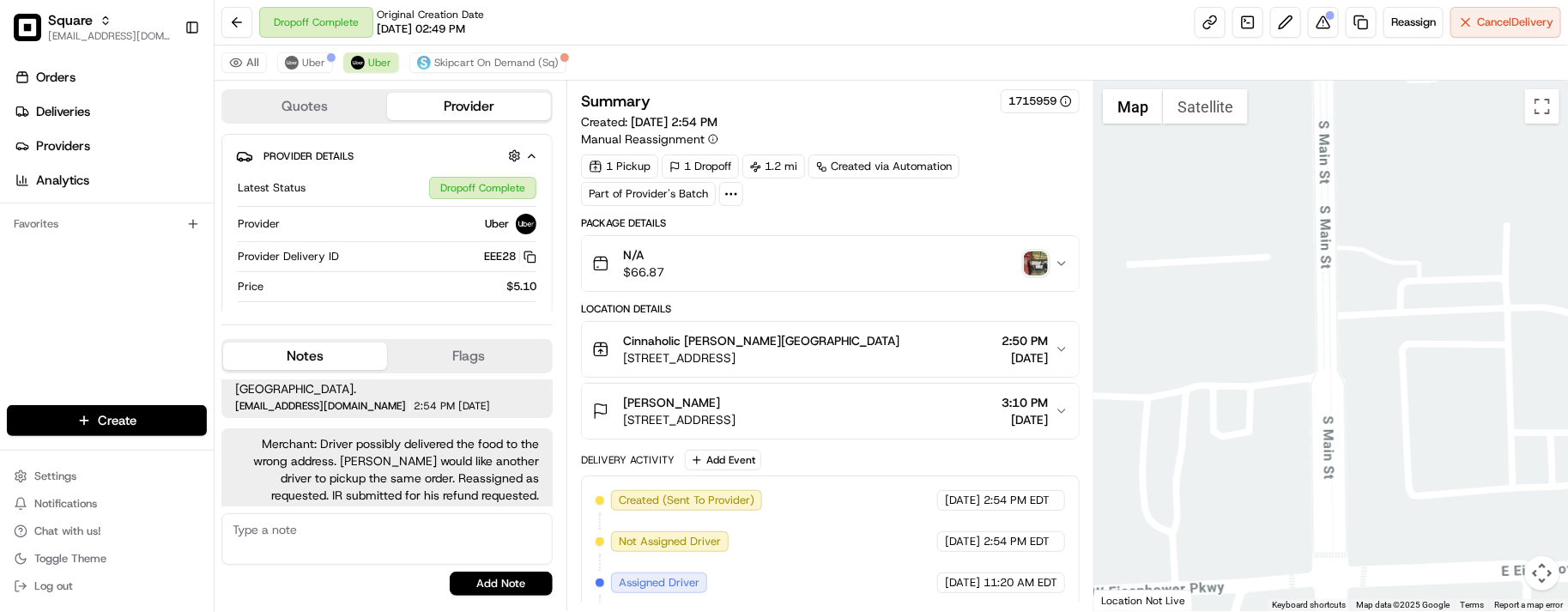 click on "Dropoff Complete Original Creation Date 07/14/2025 02:49 PM Reassign Cancel  Delivery" at bounding box center (891, 22) 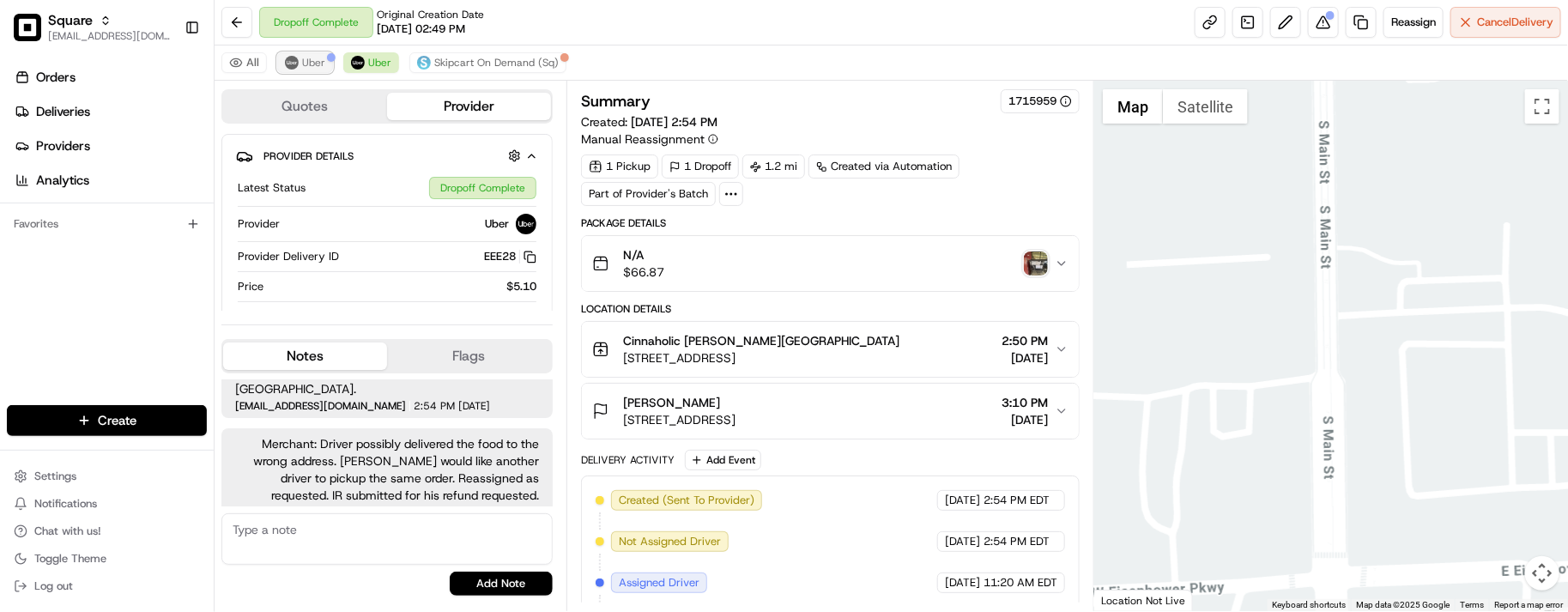 click on "Uber" at bounding box center [313, 63] 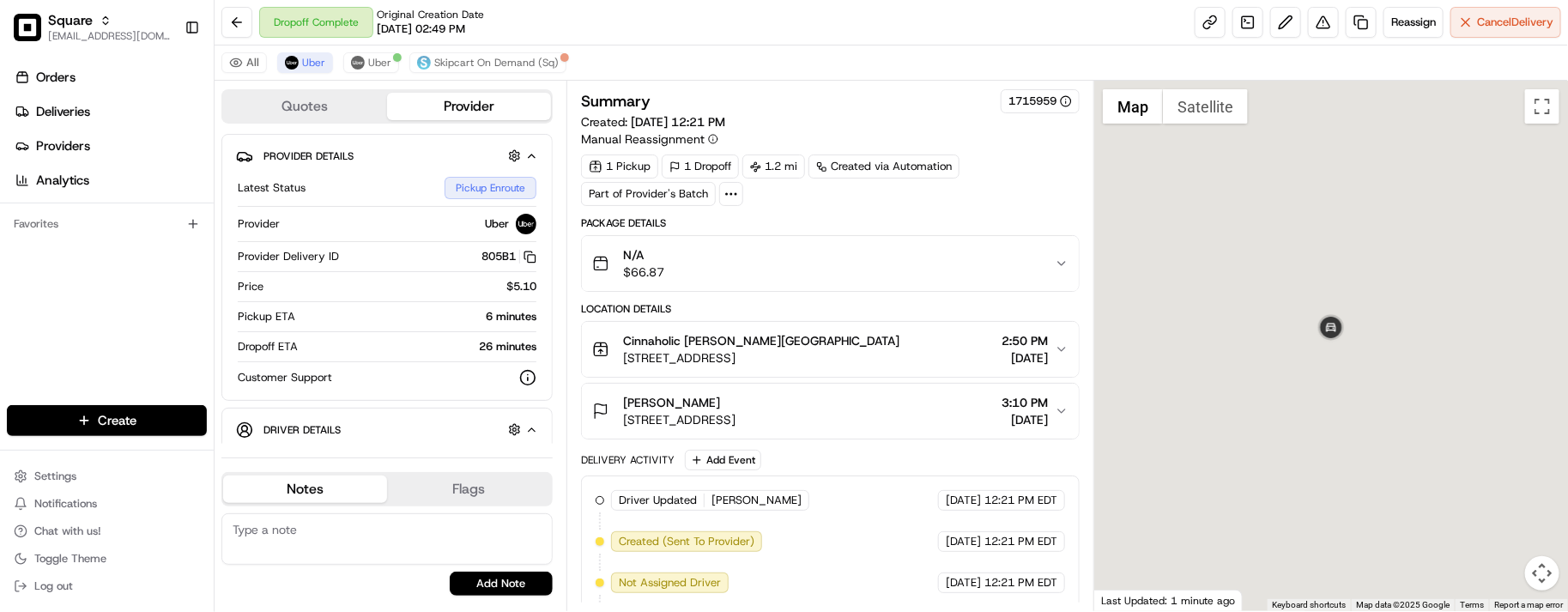 click on "Dropoff Complete Original Creation Date 07/14/2025 02:49 PM Reassign Cancel  Delivery" at bounding box center (891, 22) 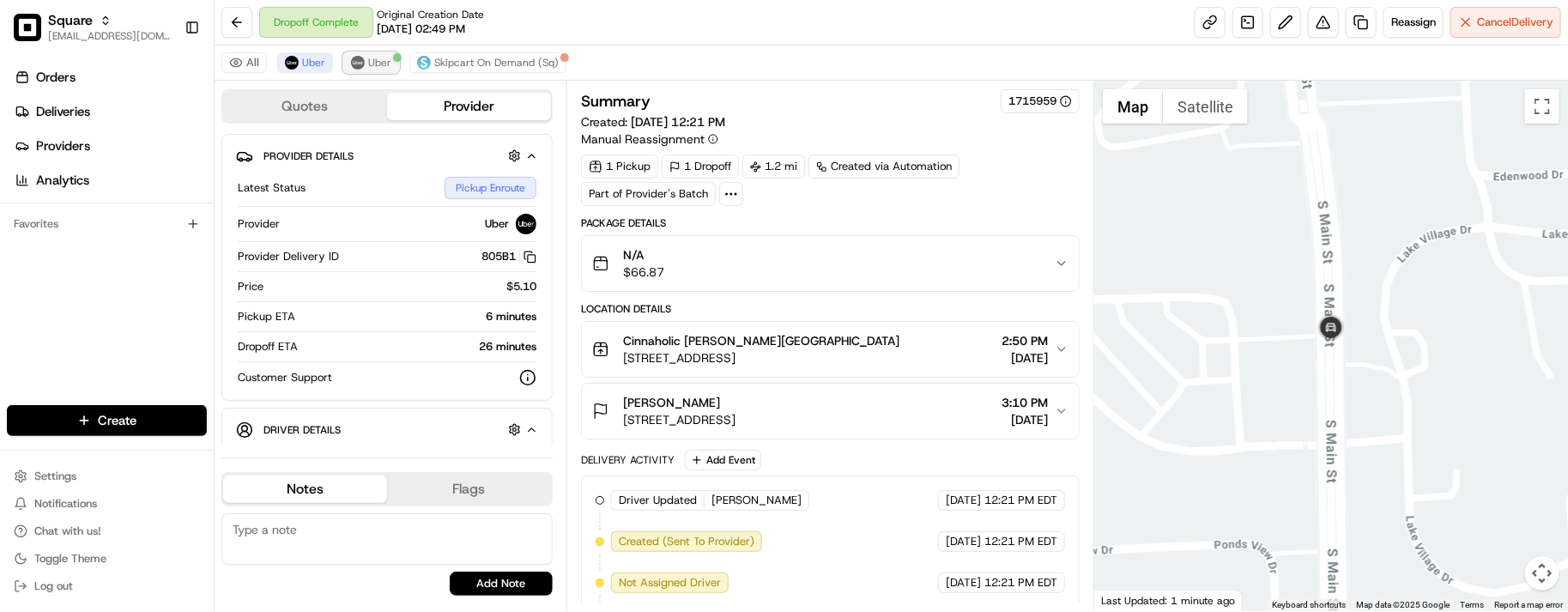 click on "Uber" at bounding box center (371, 63) 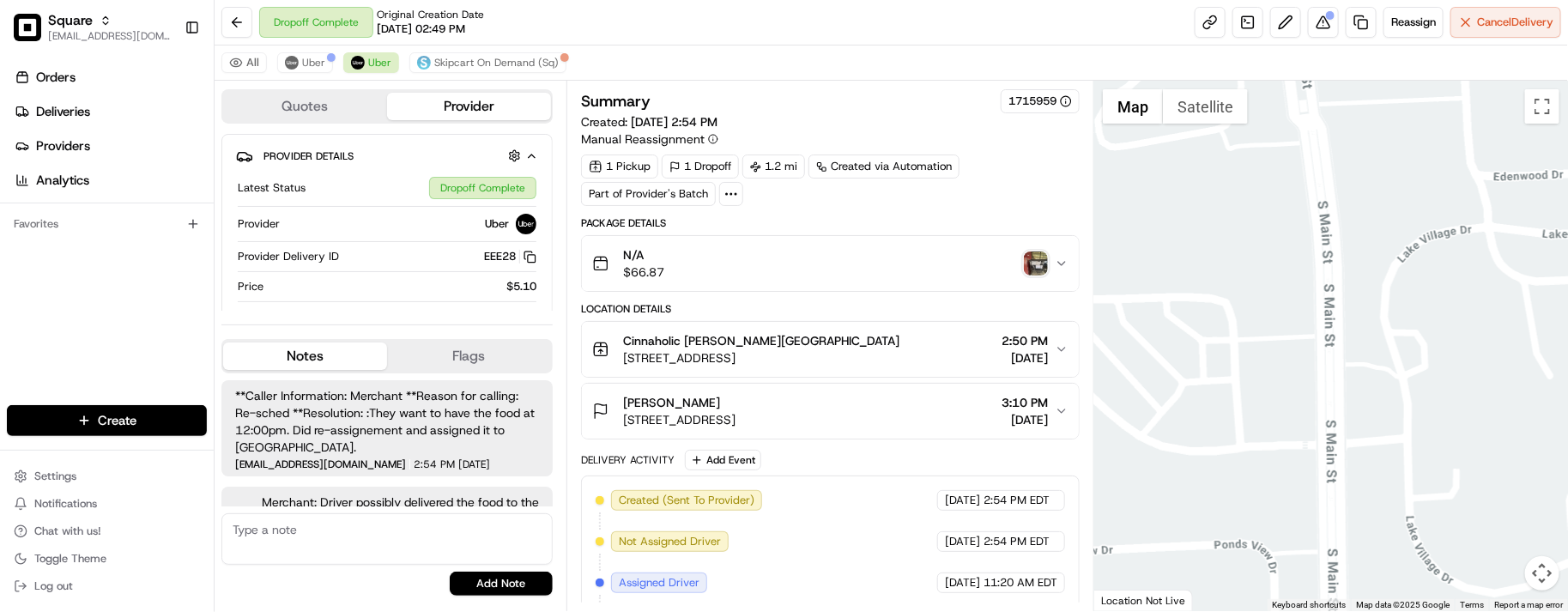 click on "Dropoff Complete Original Creation Date 07/14/2025 02:49 PM Reassign Cancel  Delivery" at bounding box center [891, 22] 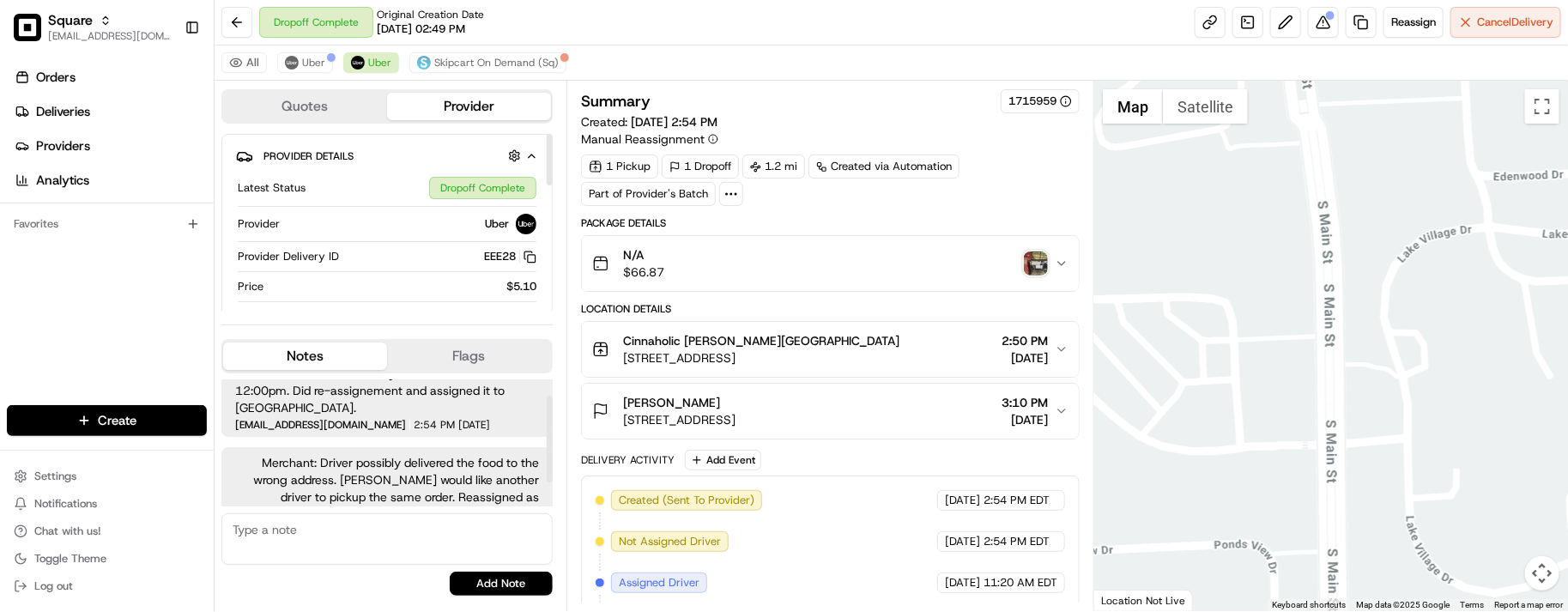 scroll, scrollTop: 58, scrollLeft: 0, axis: vertical 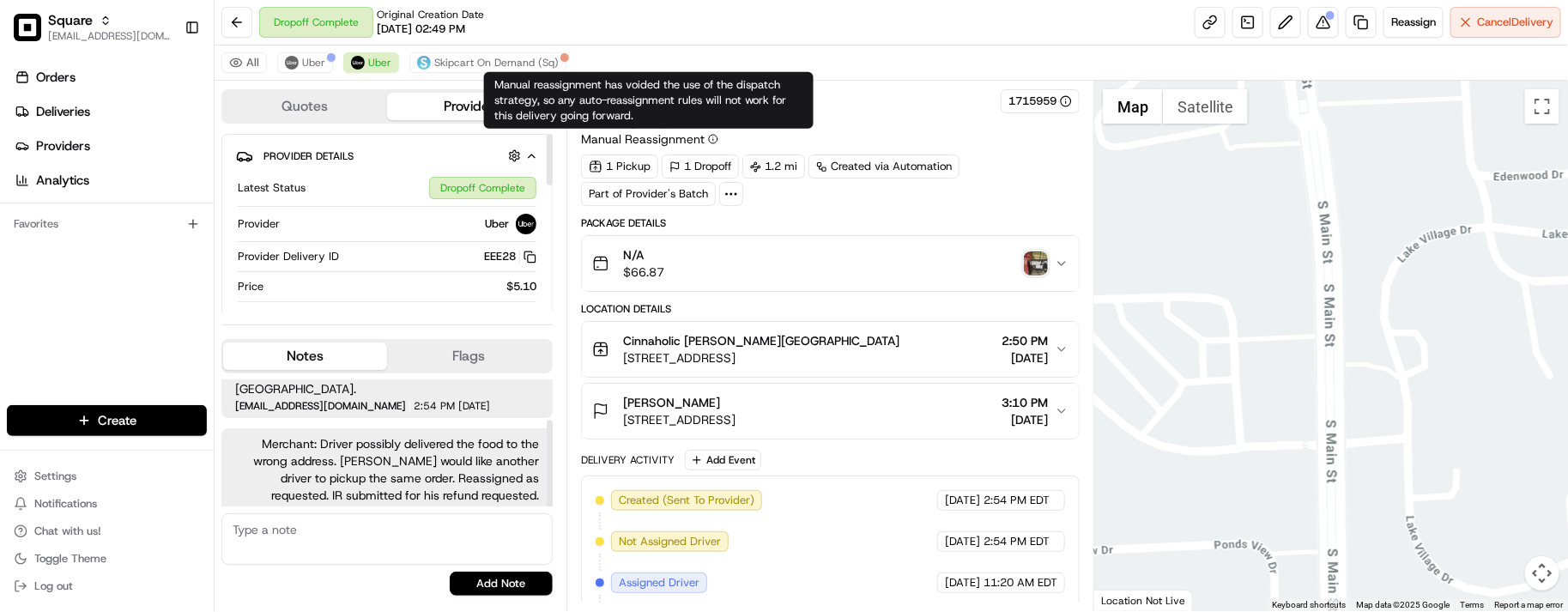 click on "Dropoff Complete Original Creation Date 07/14/2025 02:49 PM Reassign Cancel  Delivery" at bounding box center (891, 22) 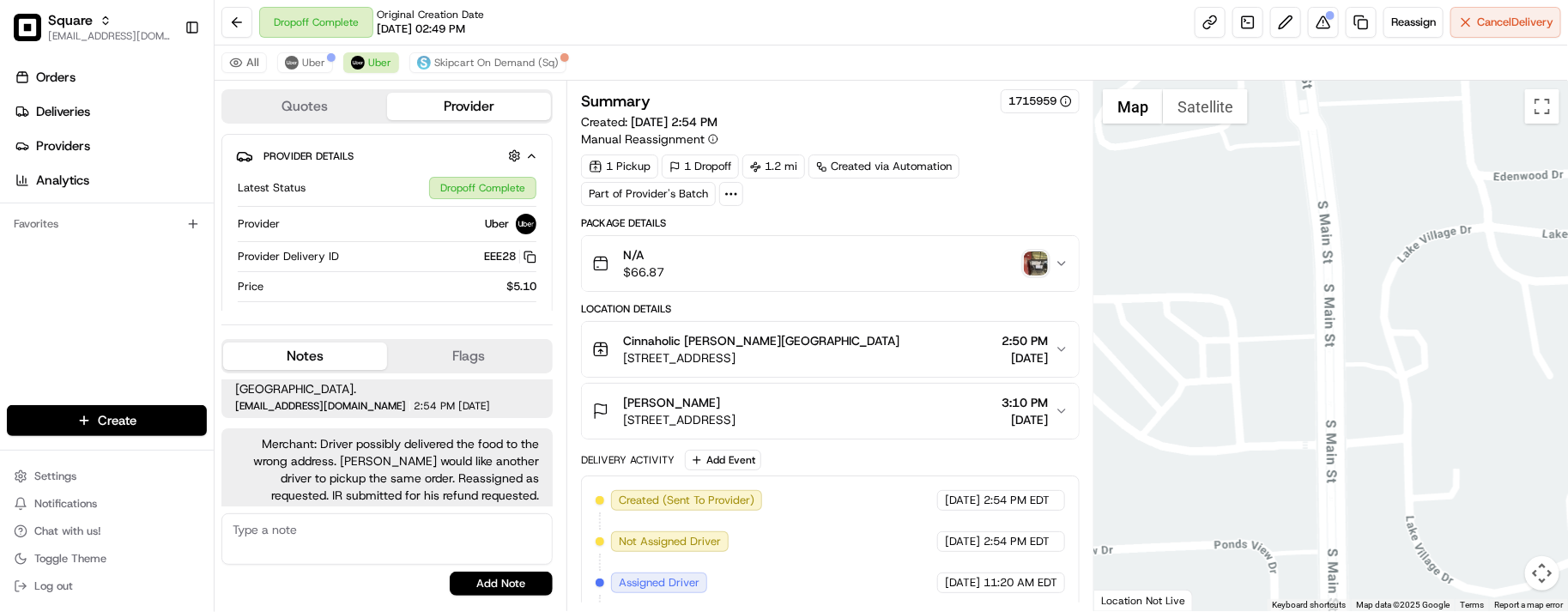 click on "All Uber Uber Skipcart On Demand (Sq)" at bounding box center (891, 63) 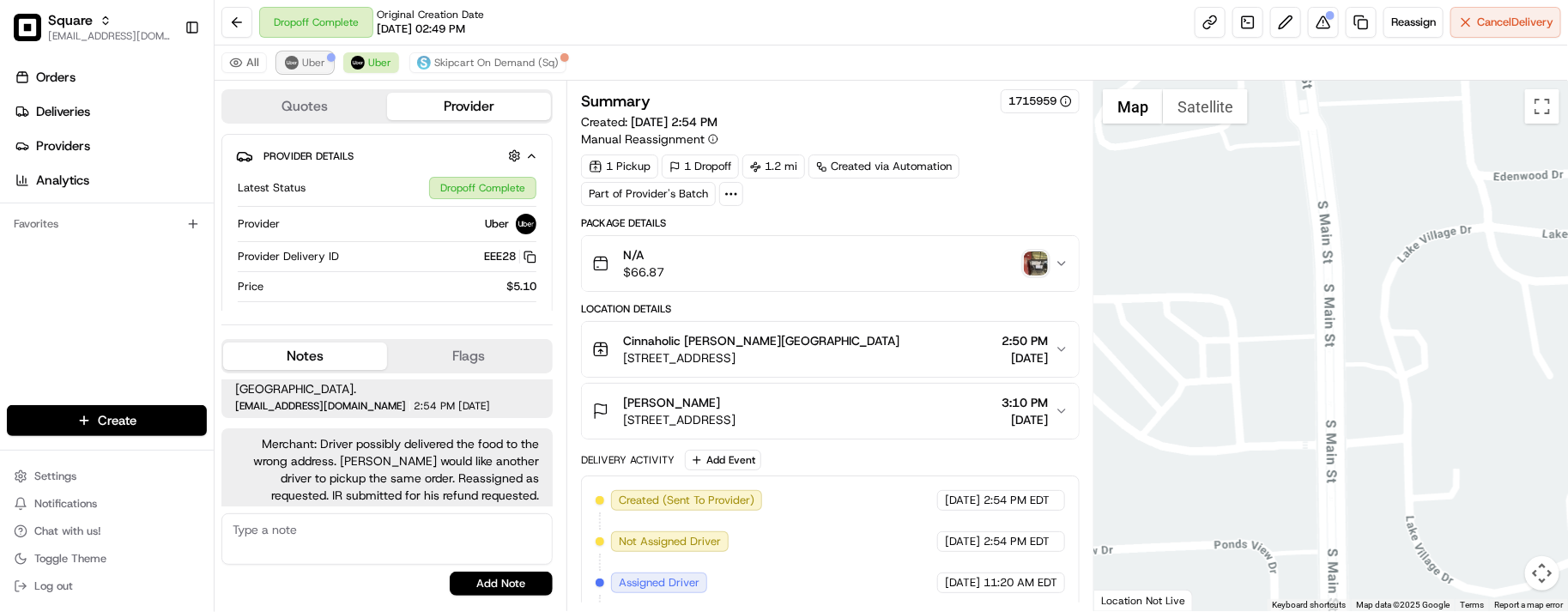 click on "Uber" at bounding box center [313, 63] 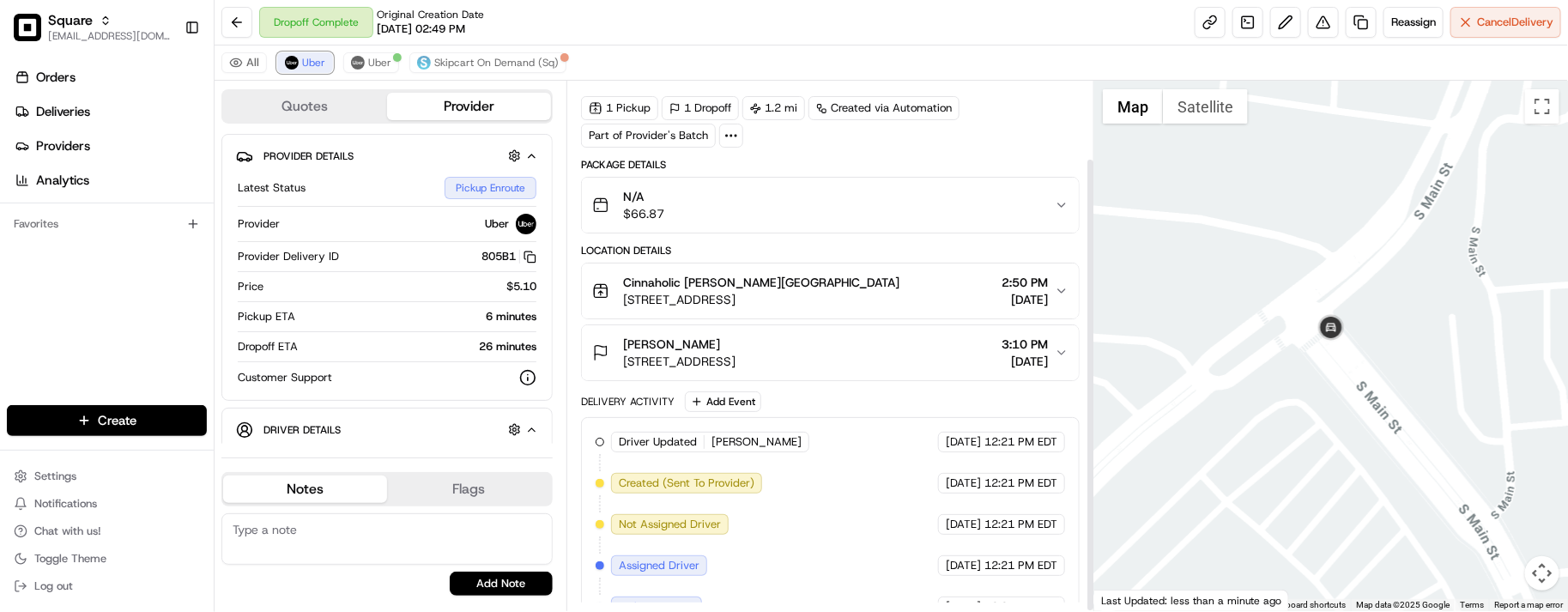 scroll, scrollTop: 91, scrollLeft: 0, axis: vertical 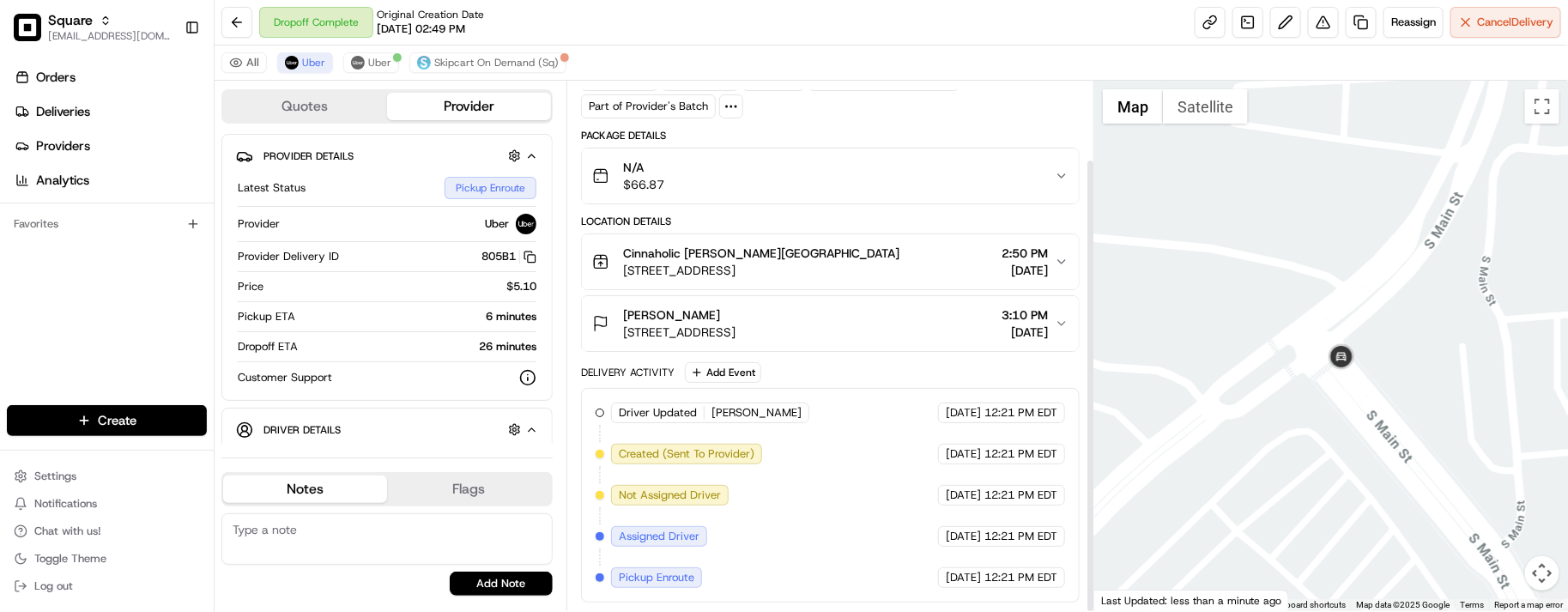 drag, startPoint x: 1264, startPoint y: 378, endPoint x: 1268, endPoint y: 387, distance: 9.8488578 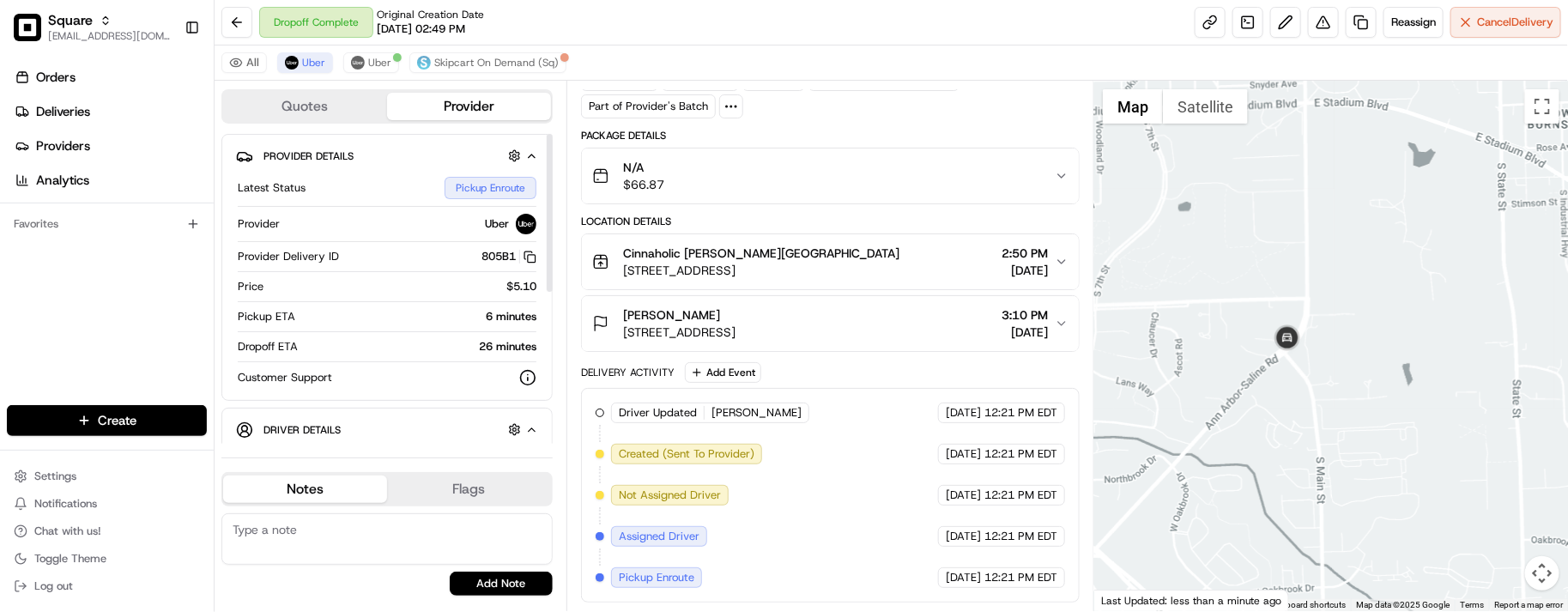 click on "Driver Details Hidden ( 5 )" at bounding box center (394, 429) 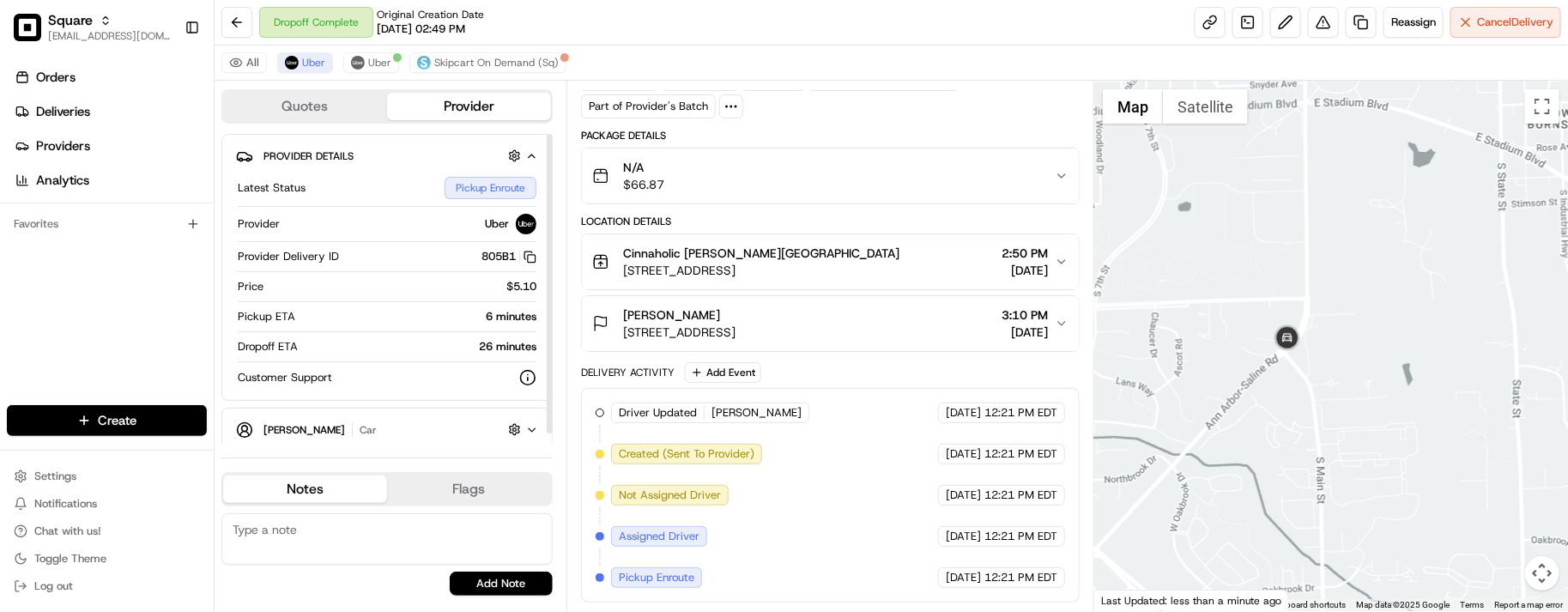 click on "Mohammed-Amine T. car Hidden ( 5 )" at bounding box center [387, 429] 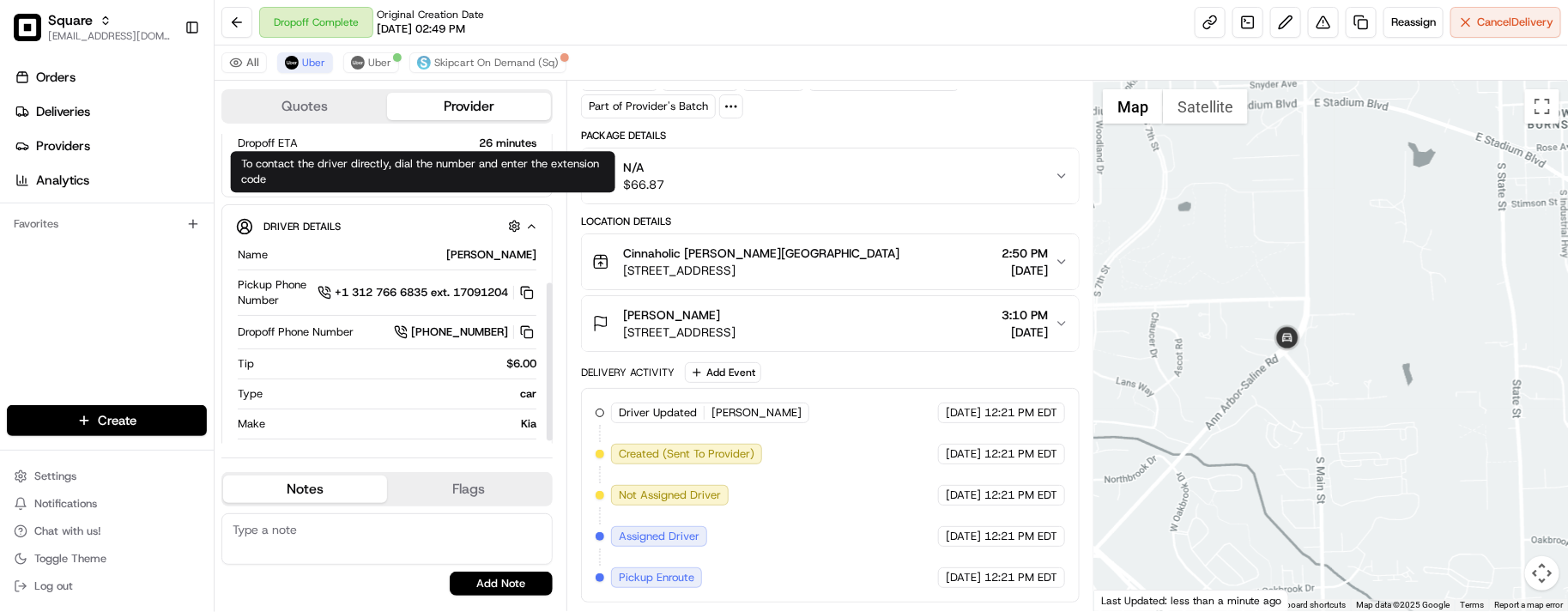 scroll, scrollTop: 300, scrollLeft: 0, axis: vertical 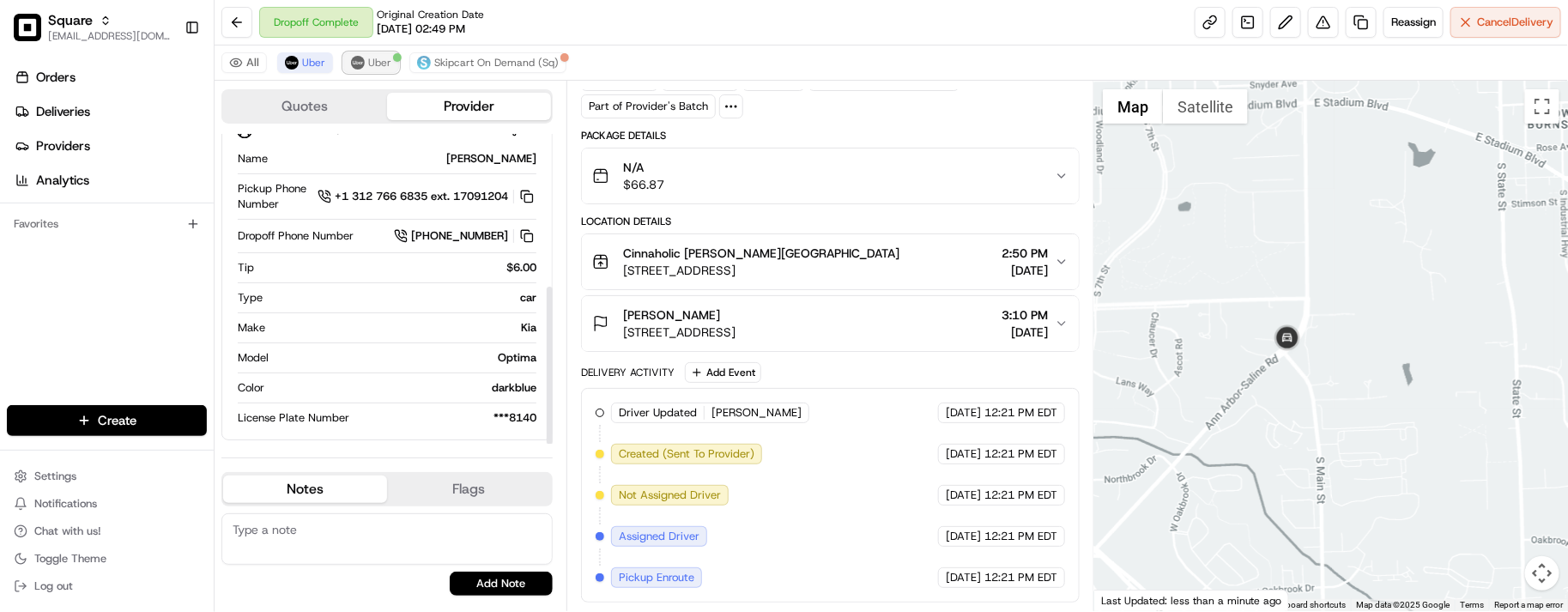 click on "Uber" at bounding box center [371, 63] 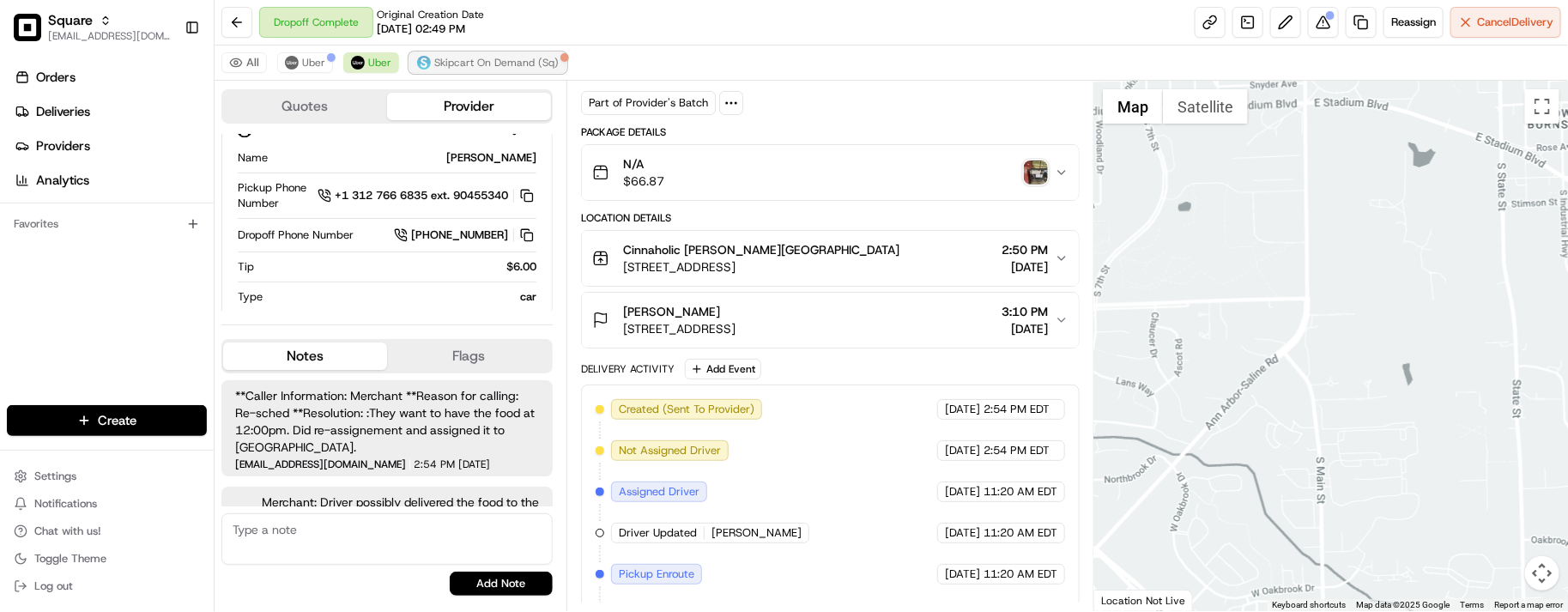 click on "Skipcart On Demand (Sq)" at bounding box center (487, 63) 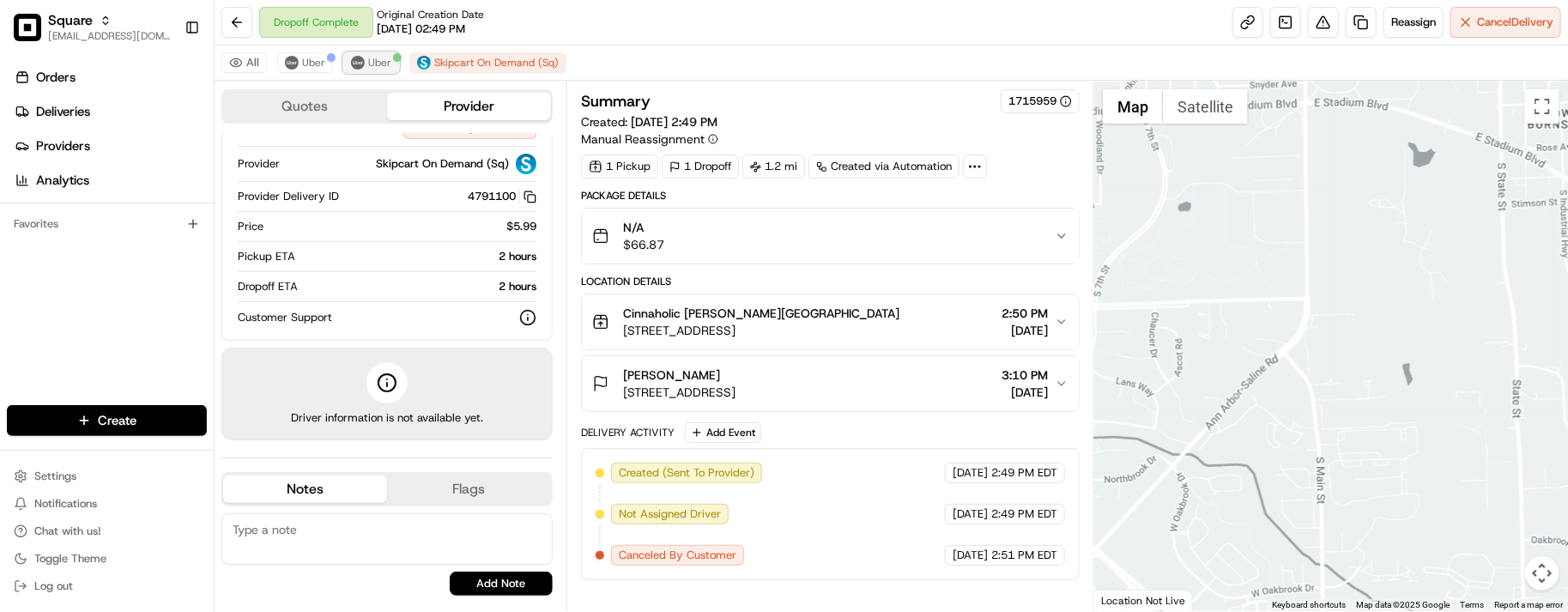 click on "Uber" at bounding box center (371, 63) 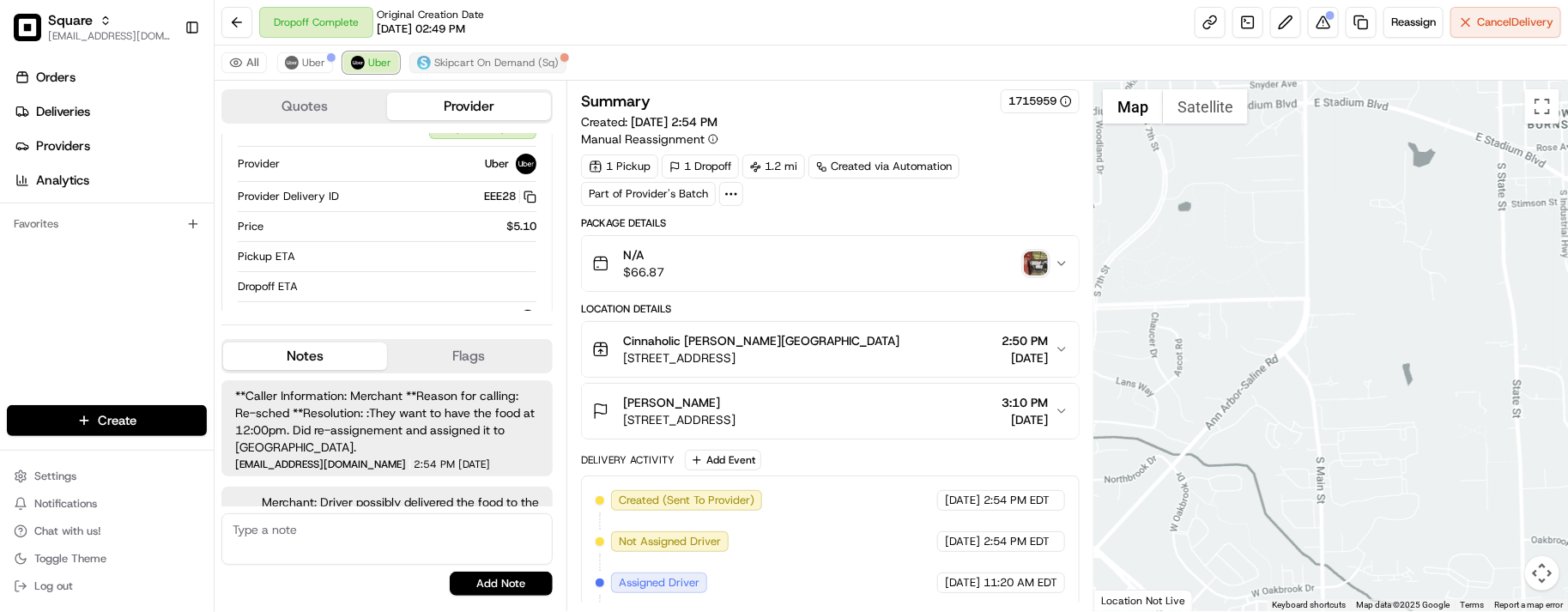 scroll, scrollTop: 300, scrollLeft: 0, axis: vertical 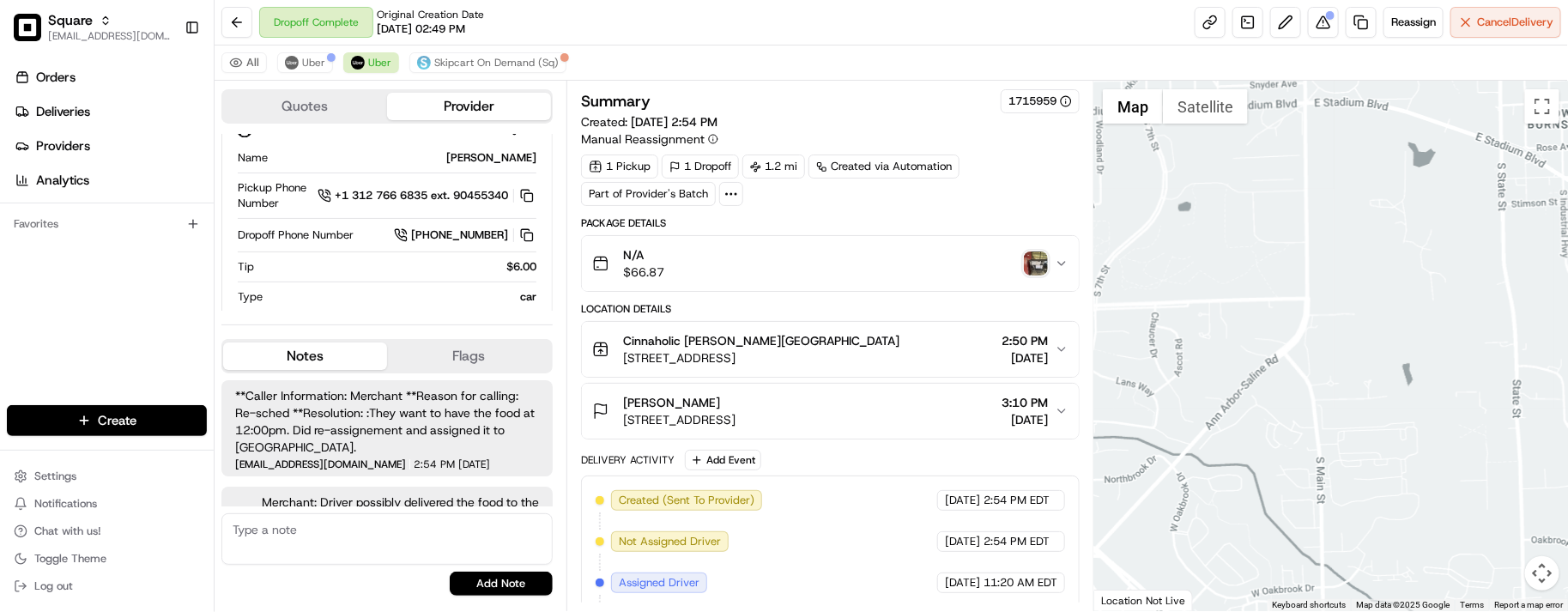 click on "All Uber Uber Skipcart On Demand (Sq)" at bounding box center (891, 63) 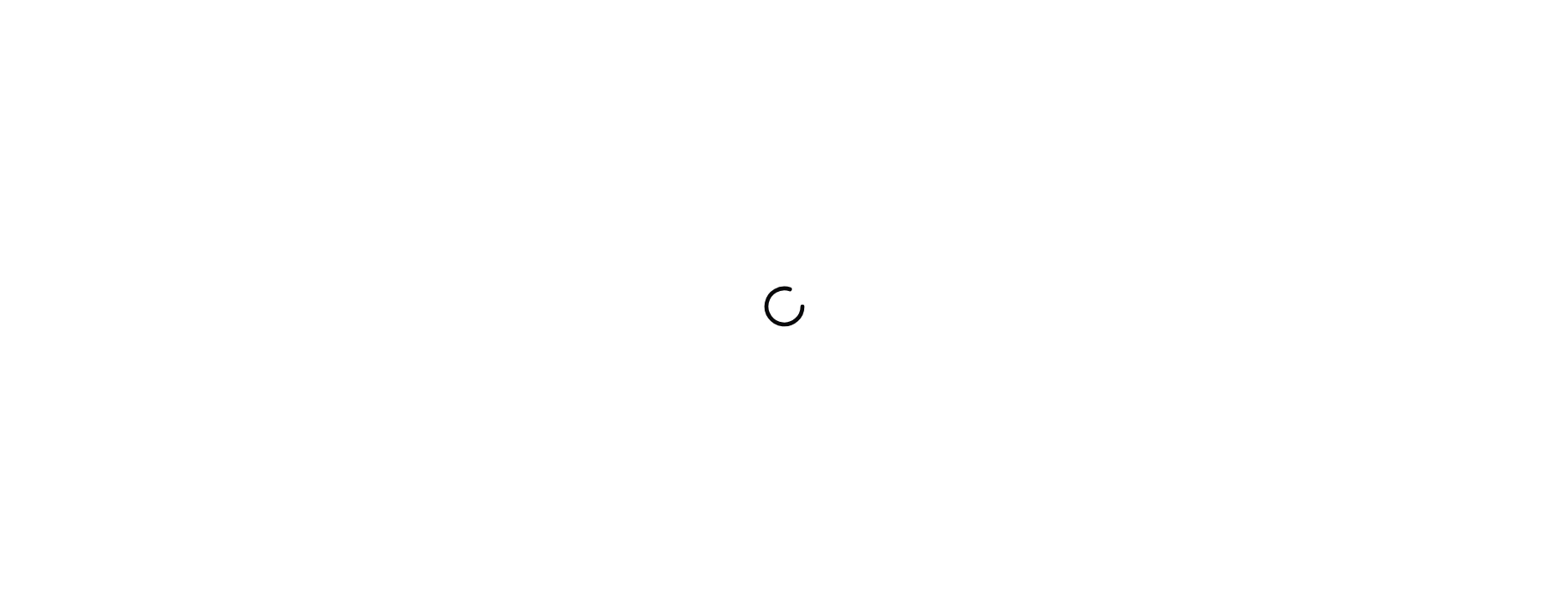 scroll, scrollTop: 0, scrollLeft: 0, axis: both 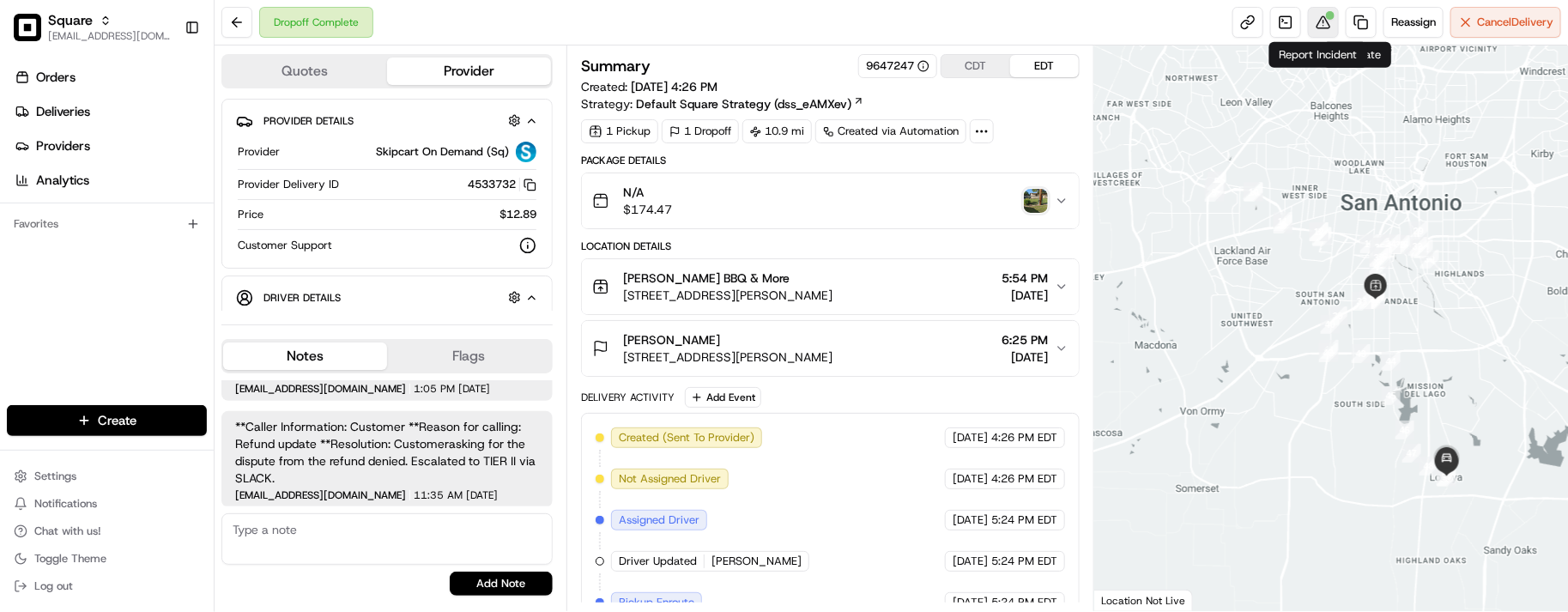 click at bounding box center (1323, 22) 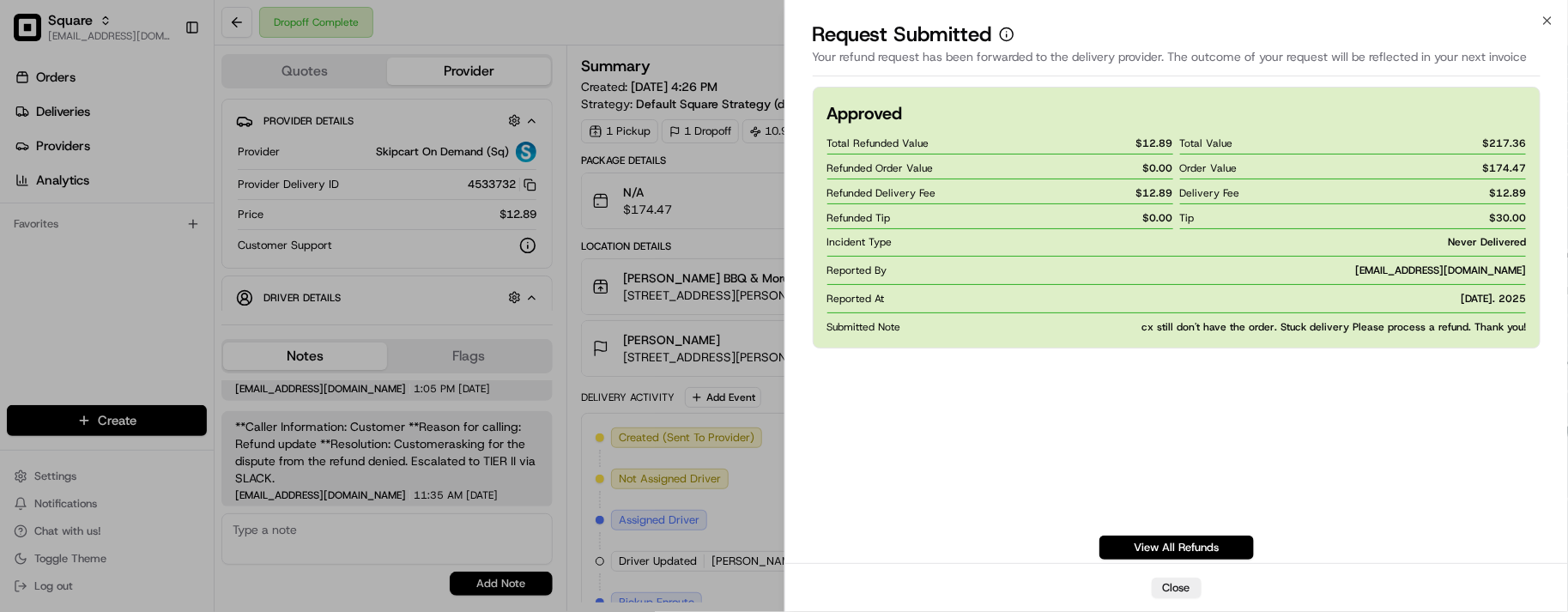 scroll, scrollTop: 0, scrollLeft: 0, axis: both 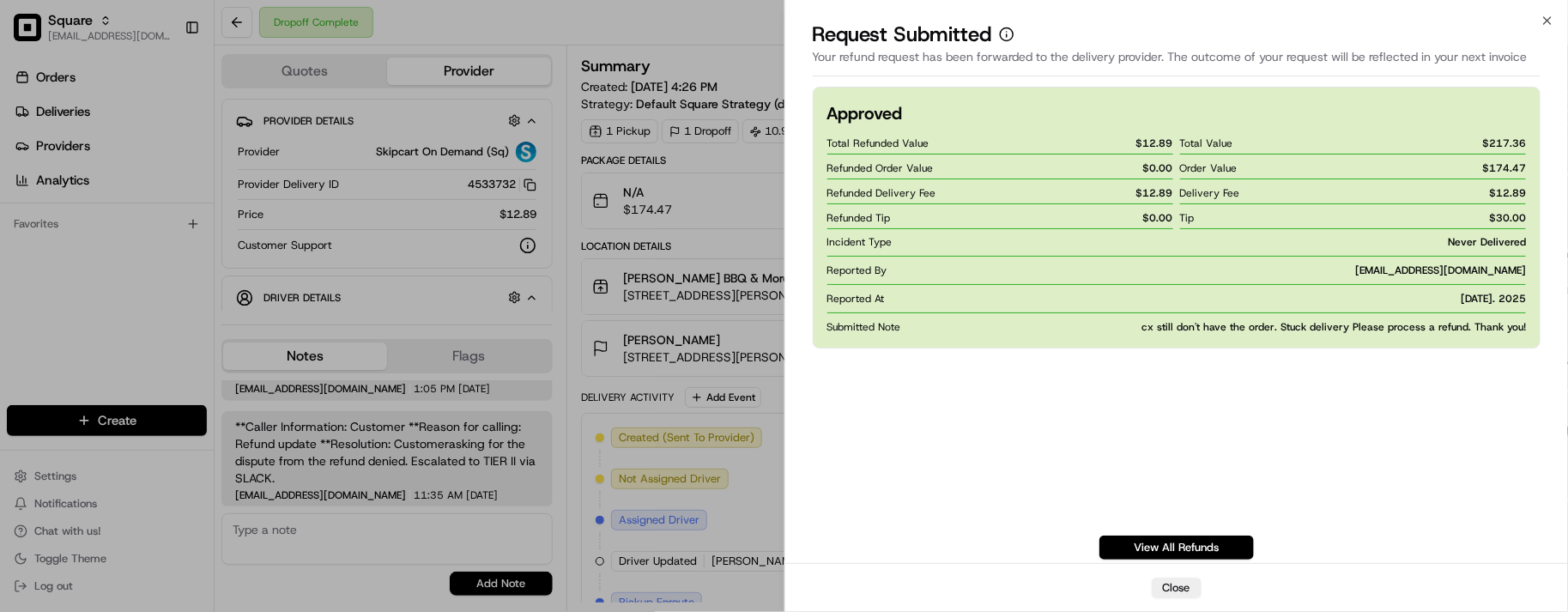 click on "Total Refunded Value $ 12.89 Refunded Order Value $ 0.00 Refunded Delivery Fee $ 12.89 Refunded Tip $ 0.00 Total Value $ 217.36 Order Value $ 174.47 Delivery Fee $ 12.89 Tip $ 30.00 Incident Type Never Delivered Reported By [EMAIL_ADDRESS][DOMAIN_NAME] Reported At [DATE]. 2025 Submitted Note  cx still don't have the order. Stuck delivery Please process a refund. Thank you!" at bounding box center (1177, 233) 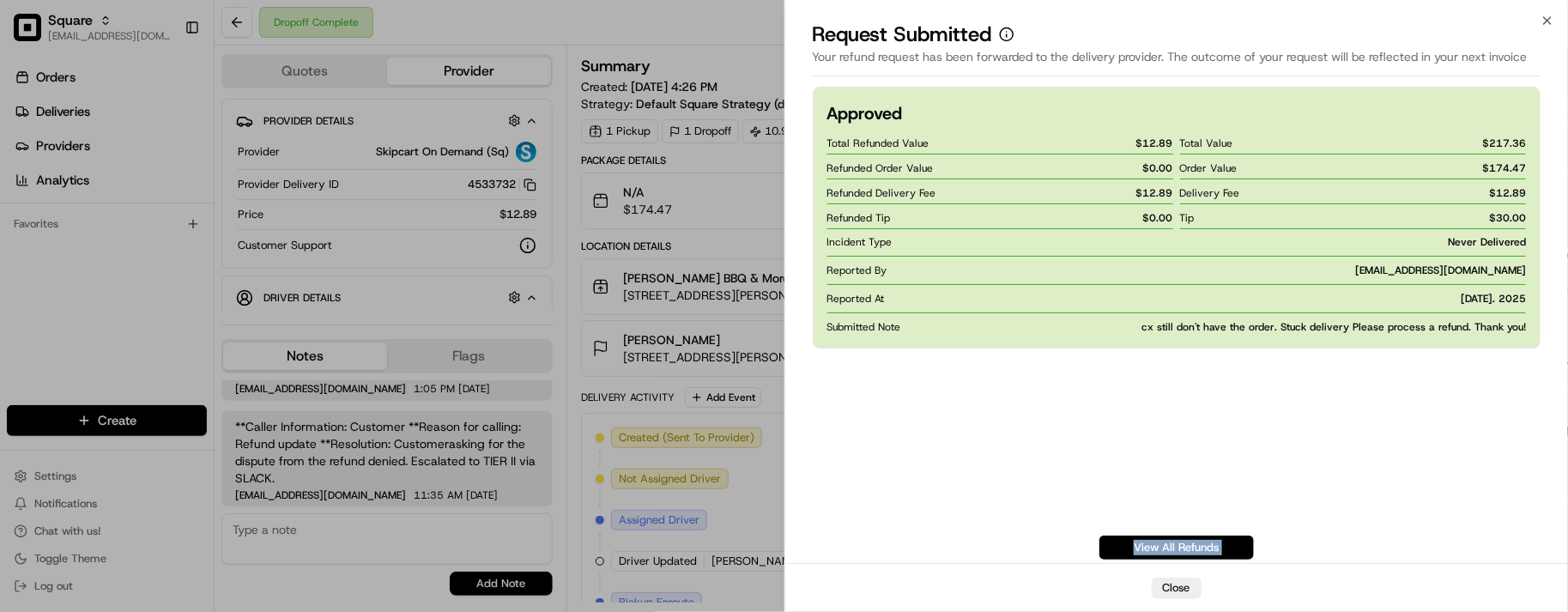 click on "Approved Total Refunded Value $ 12.89 Refunded Order Value $ 0.00 Refunded Delivery Fee $ 12.89 Refunded Tip $ 0.00 Total Value $ 217.36 Order Value $ 174.47 Delivery Fee $ 12.89 Tip $ 30.00 Incident Type Never Delivered Reported By [EMAIL_ADDRESS][DOMAIN_NAME] Reported At [DATE]. 2025 Submitted Note  cx still don't have the order. Stuck delivery Please process a refund. Thank you!
View All Refunds" at bounding box center [1177, 323] 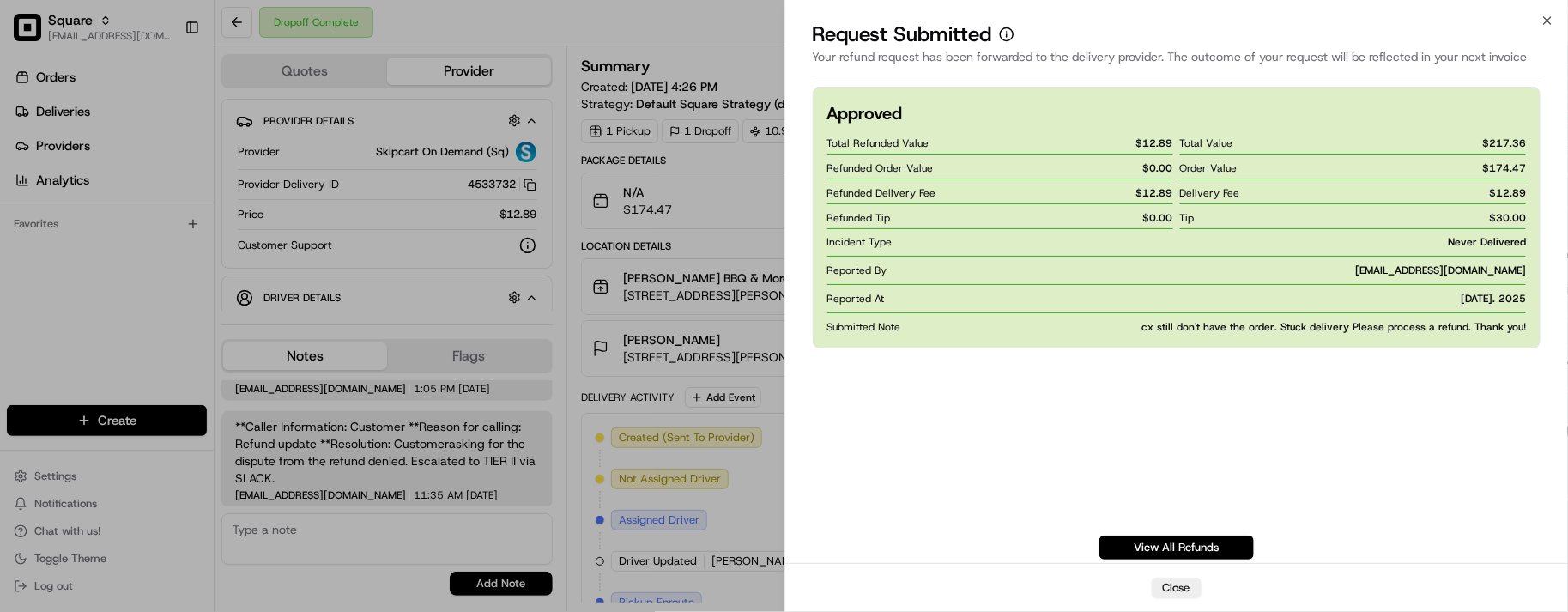 click on "Approved Total Refunded Value $ 12.89 Refunded Order Value $ 0.00 Refunded Delivery Fee $ 12.89 Refunded Tip $ 0.00 Total Value $ 217.36 Order Value $ 174.47 Delivery Fee $ 12.89 Tip $ 30.00 Incident Type Never Delivered Reported By [EMAIL_ADDRESS][DOMAIN_NAME] Reported At [DATE]. 2025 Submitted Note  cx still don't have the order. Stuck delivery Please process a refund. Thank you!
View All Refunds" at bounding box center [1177, 323] 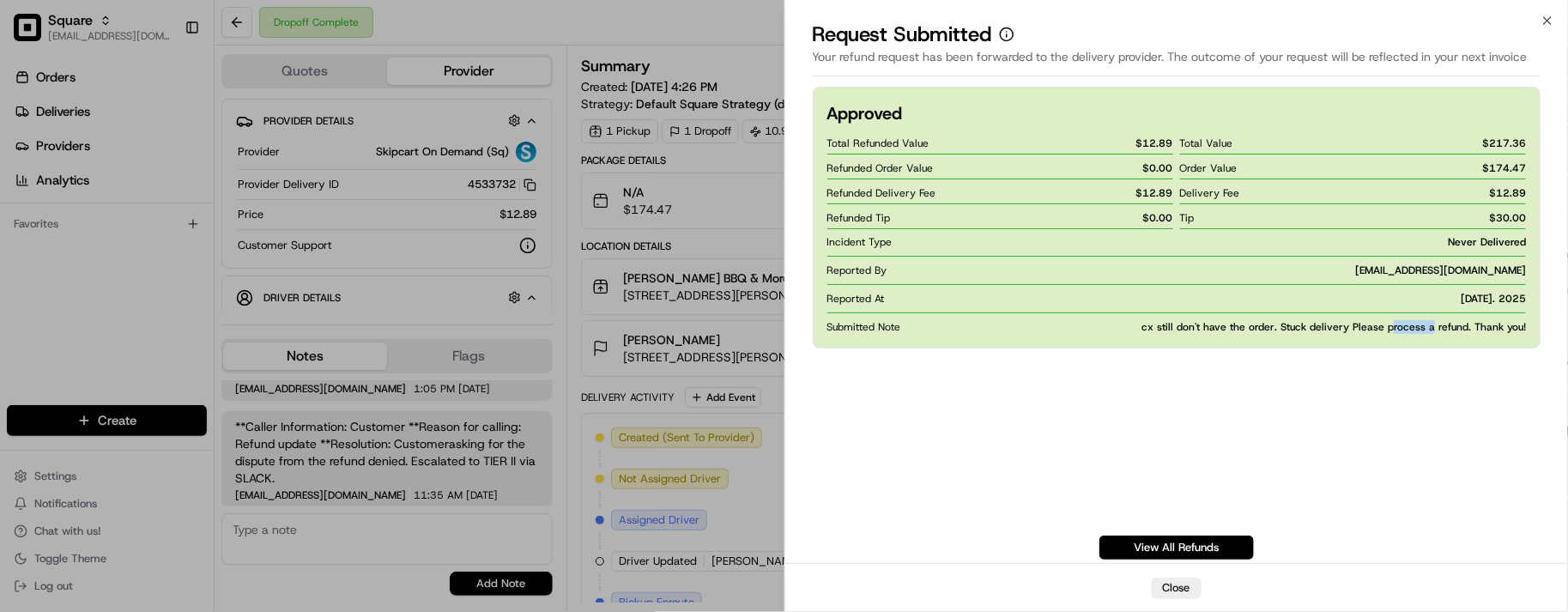 click on "Approved Total Refunded Value $ 12.89 Refunded Order Value $ 0.00 Refunded Delivery Fee $ 12.89 Refunded Tip $ 0.00 Total Value $ 217.36 Order Value $ 174.47 Delivery Fee $ 12.89 Tip $ 30.00 Incident Type Never Delivered Reported By [EMAIL_ADDRESS][DOMAIN_NAME] Reported At [DATE]. 2025 Submitted Note  cx still don't have the order. Stuck delivery Please process a refund. Thank you!
View All Refunds" at bounding box center [1177, 323] 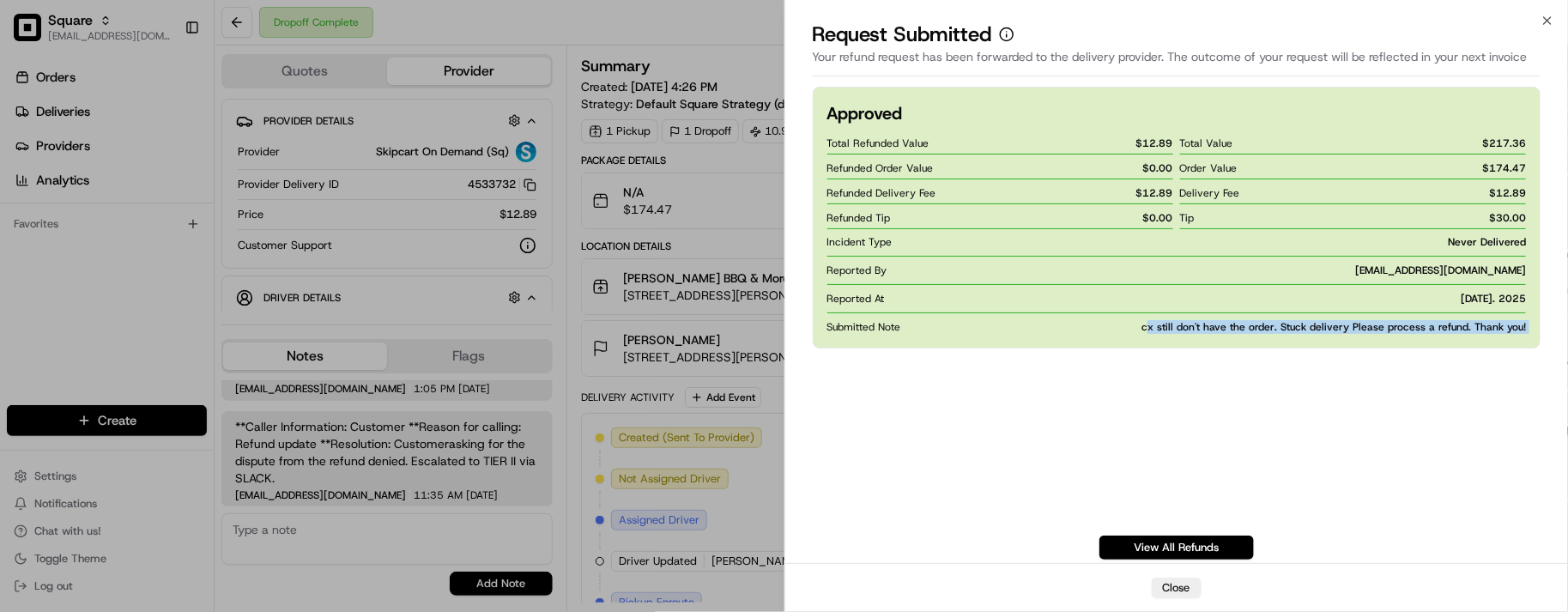 click on "Approved Total Refunded Value $ 12.89 Refunded Order Value $ 0.00 Refunded Delivery Fee $ 12.89 Refunded Tip $ 0.00 Total Value $ 217.36 Order Value $ 174.47 Delivery Fee $ 12.89 Tip $ 30.00 Incident Type Never Delivered Reported By [EMAIL_ADDRESS][DOMAIN_NAME] Reported At [DATE]. 2025 Submitted Note  cx still don't have the order. Stuck delivery Please process a refund. Thank you!
View All Refunds" at bounding box center (1177, 323) 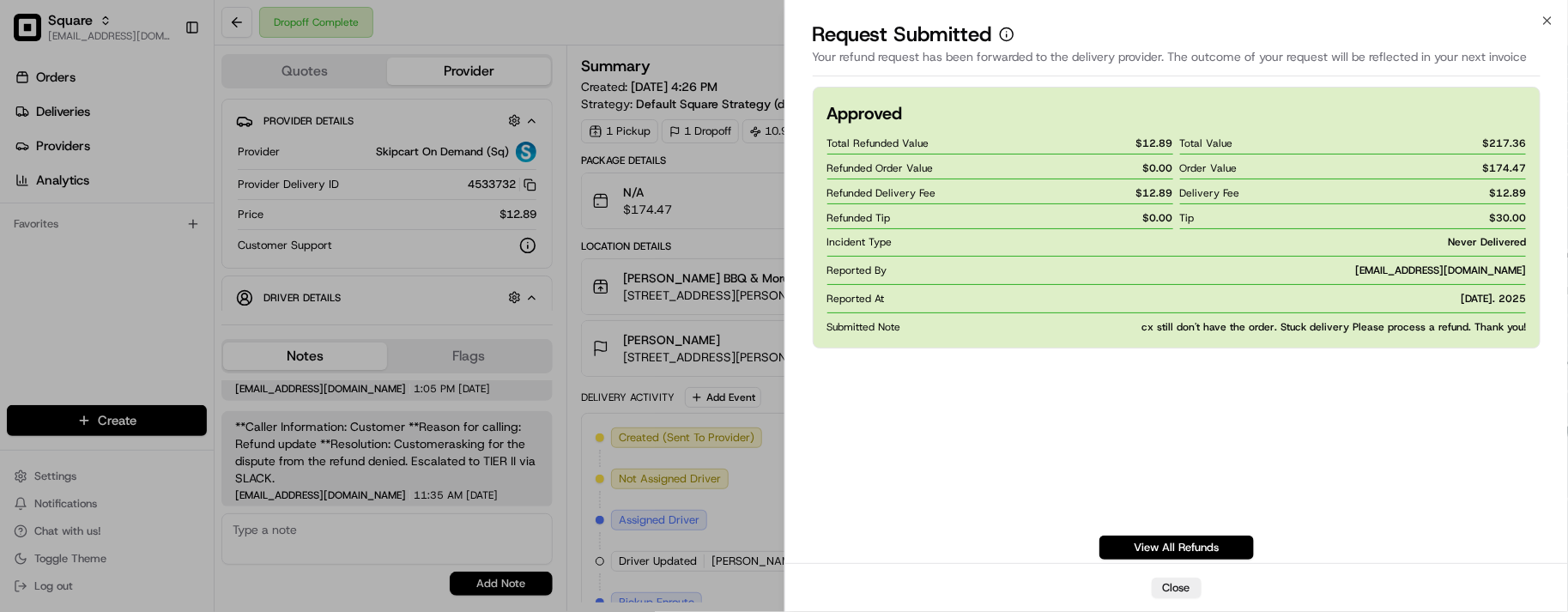 click on "Approved Total Refunded Value $ 12.89 Refunded Order Value $ 0.00 Refunded Delivery Fee $ 12.89 Refunded Tip $ 0.00 Total Value $ 217.36 Order Value $ 174.47 Delivery Fee $ 12.89 Tip $ 30.00 Incident Type Never Delivered Reported By [EMAIL_ADDRESS][DOMAIN_NAME] Reported At [DATE]. 2025 Submitted Note  cx still don't have the order. Stuck delivery Please process a refund. Thank you!
View All Refunds" at bounding box center (1177, 323) 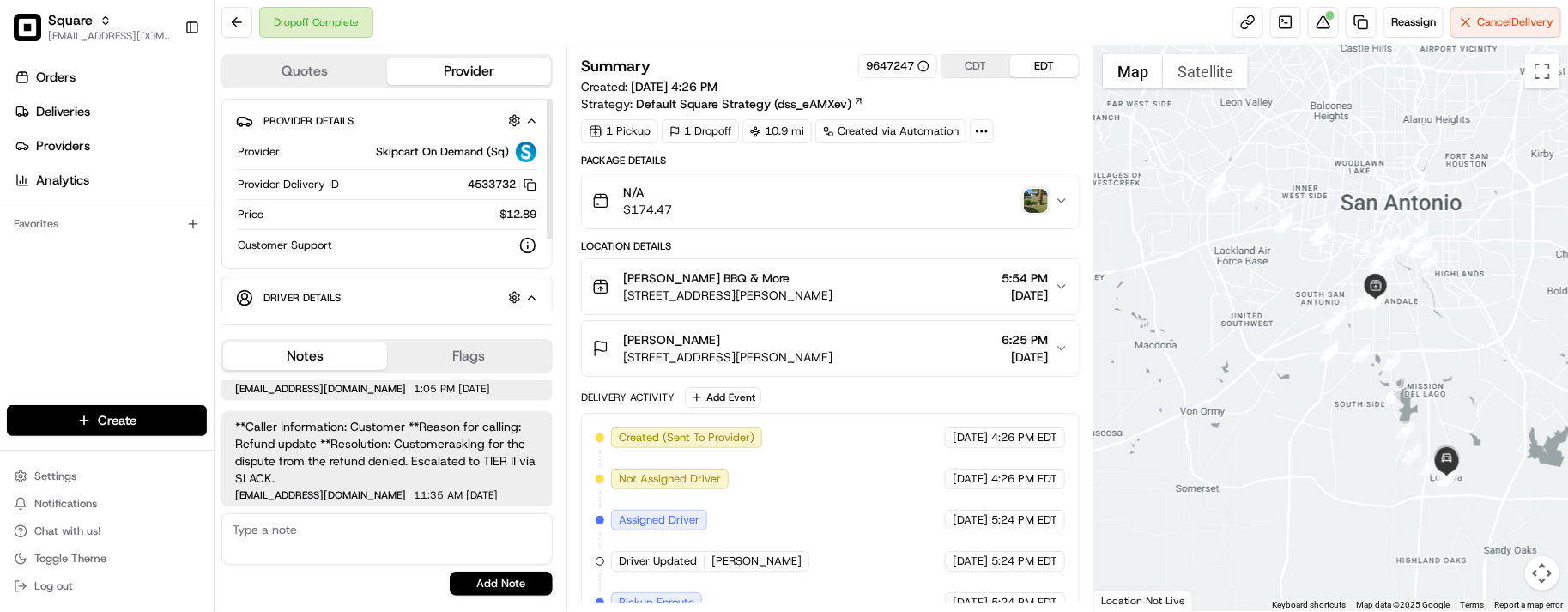 click on "N/A $ 174.47" at bounding box center (823, 201) 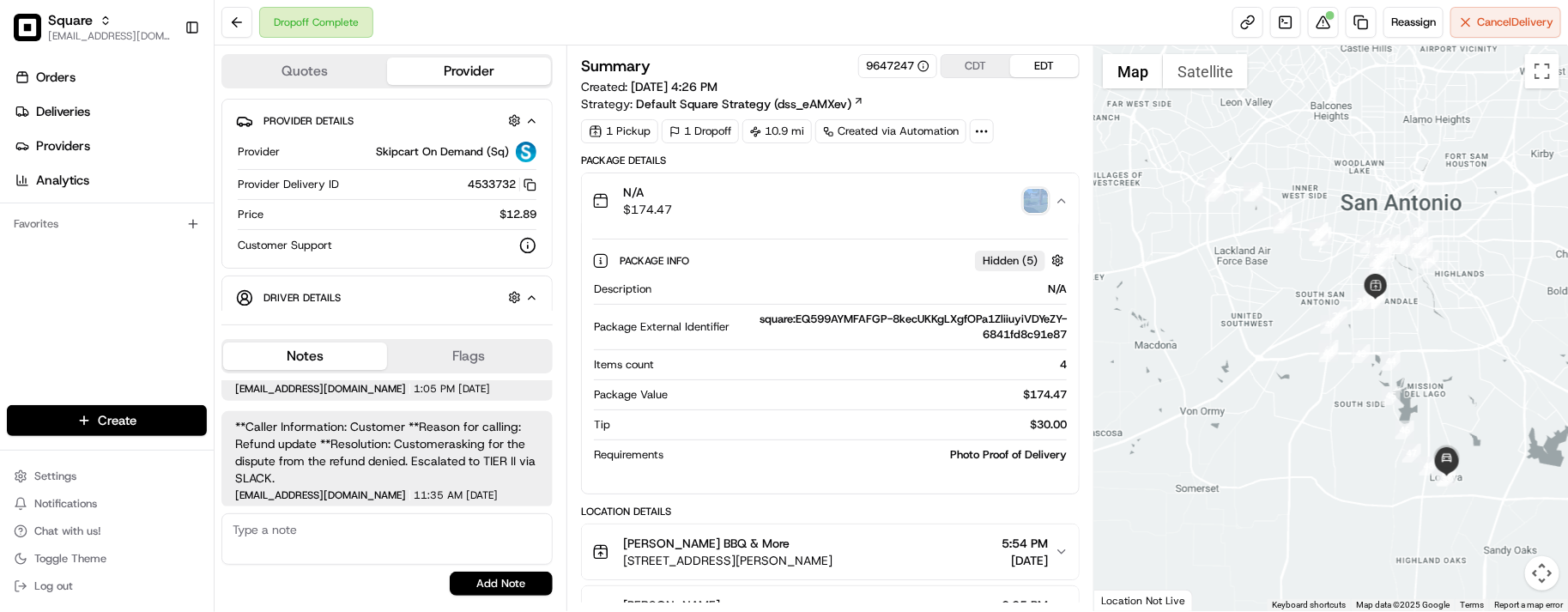 click on "N/A $ 174.47" at bounding box center [823, 201] 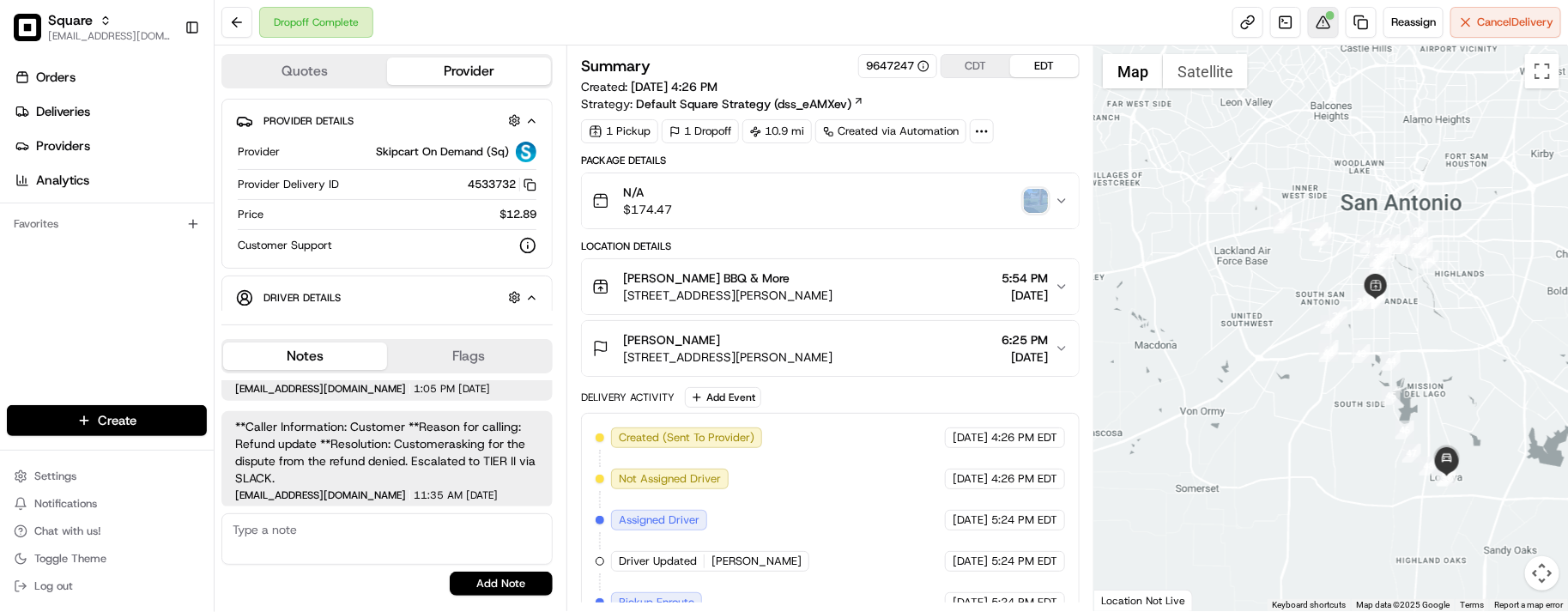 click at bounding box center [1323, 22] 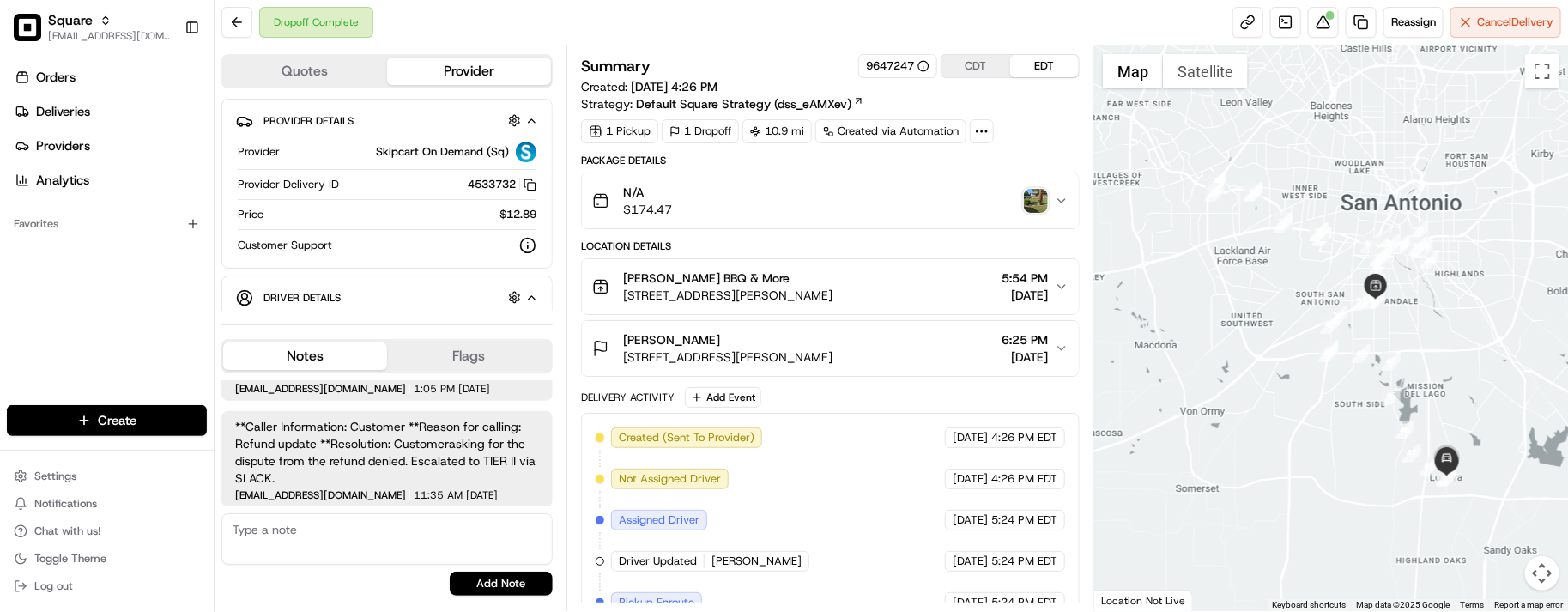 click on "Summary 9647247 CDT EDT" at bounding box center (830, 66) 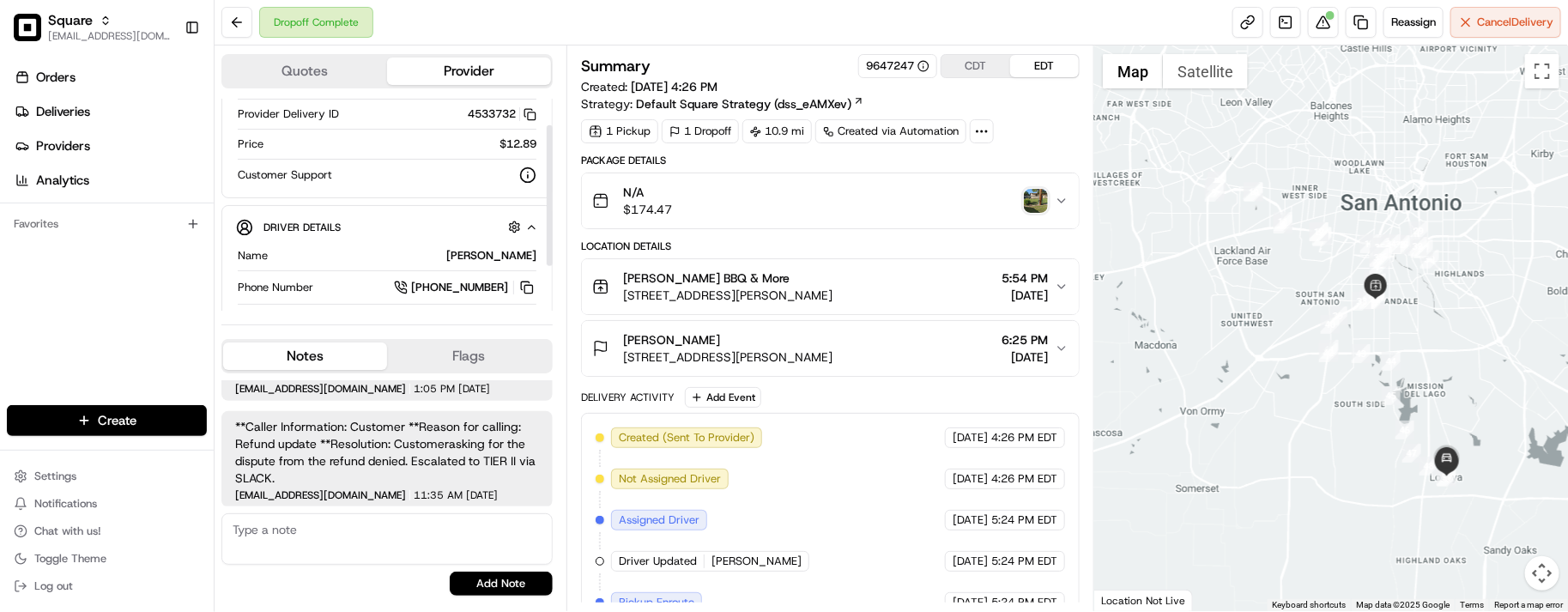 scroll, scrollTop: 106, scrollLeft: 0, axis: vertical 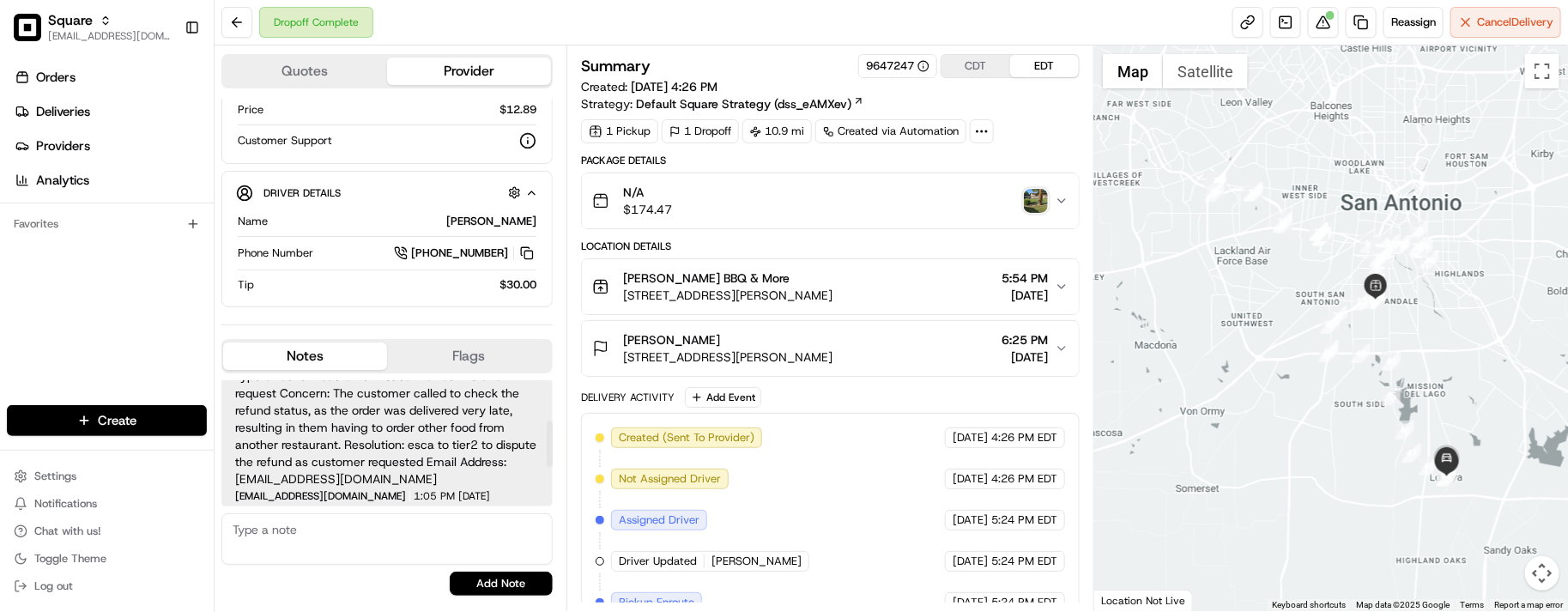 click on "Delivery Activity Add Event" at bounding box center [830, 397] 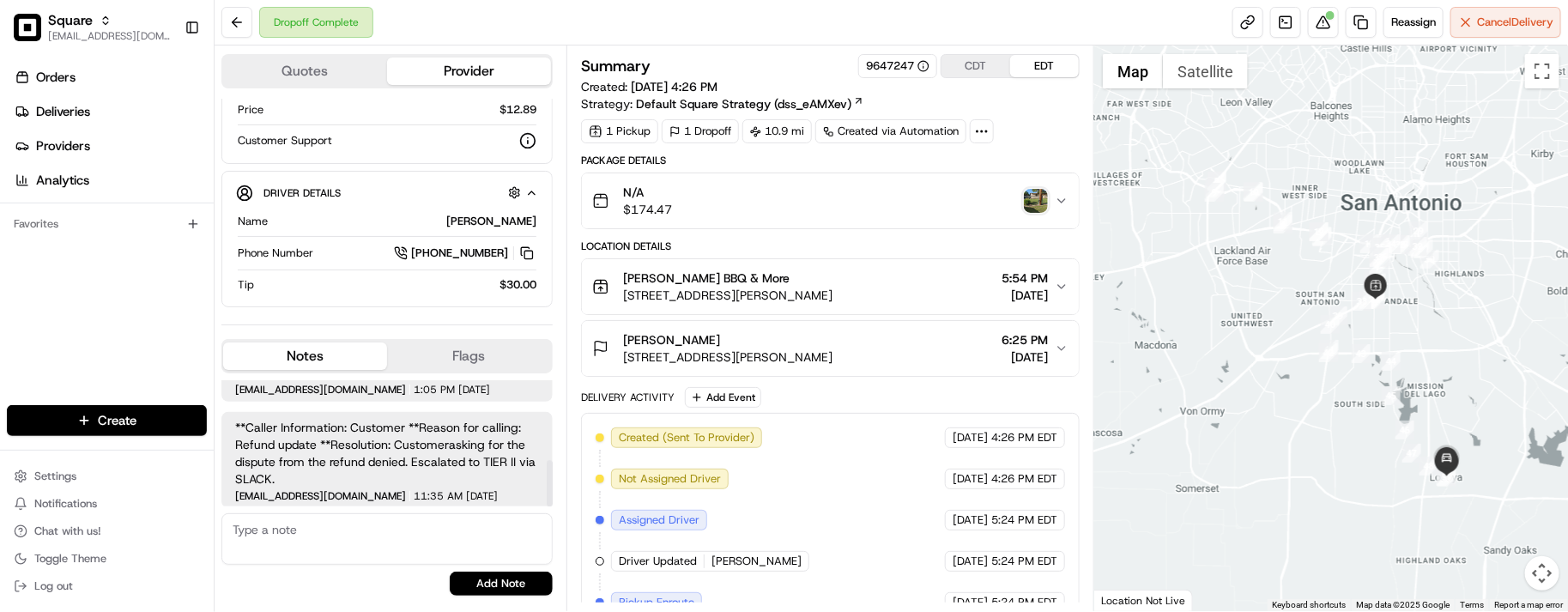 scroll, scrollTop: 216, scrollLeft: 0, axis: vertical 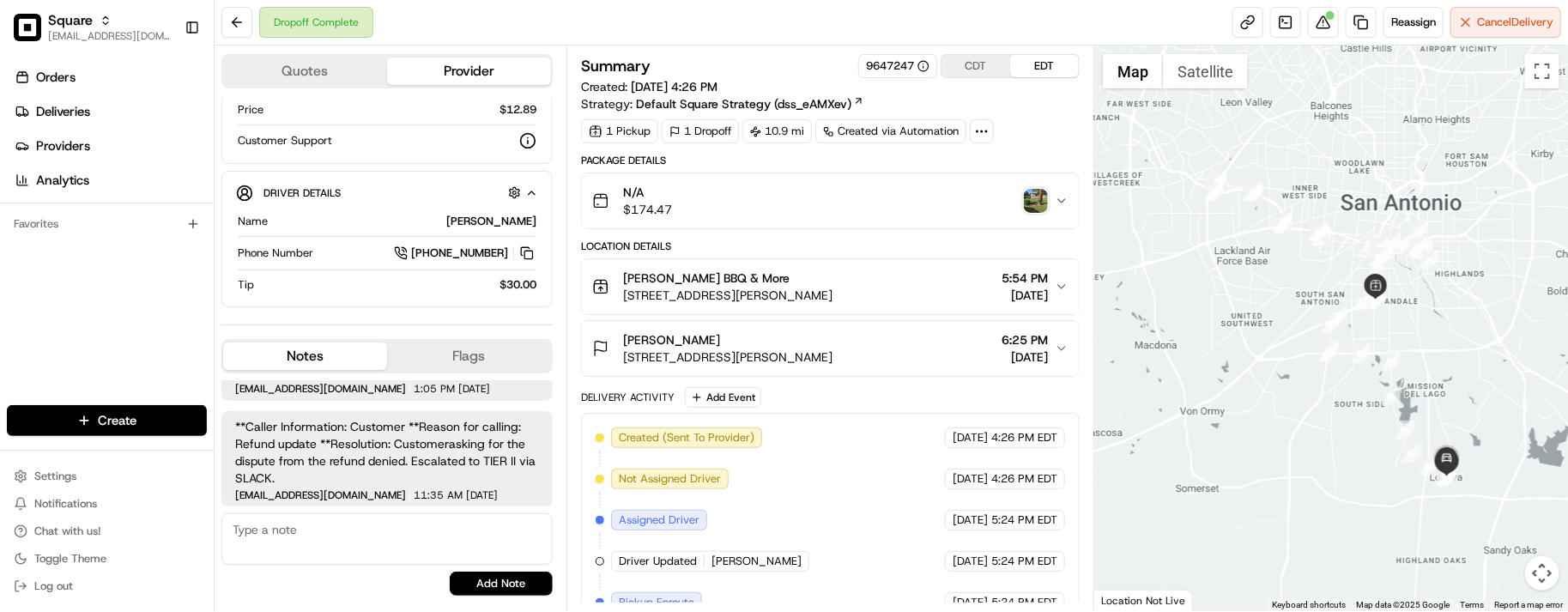 click on "[PERSON_NAME]" at bounding box center [728, 340] 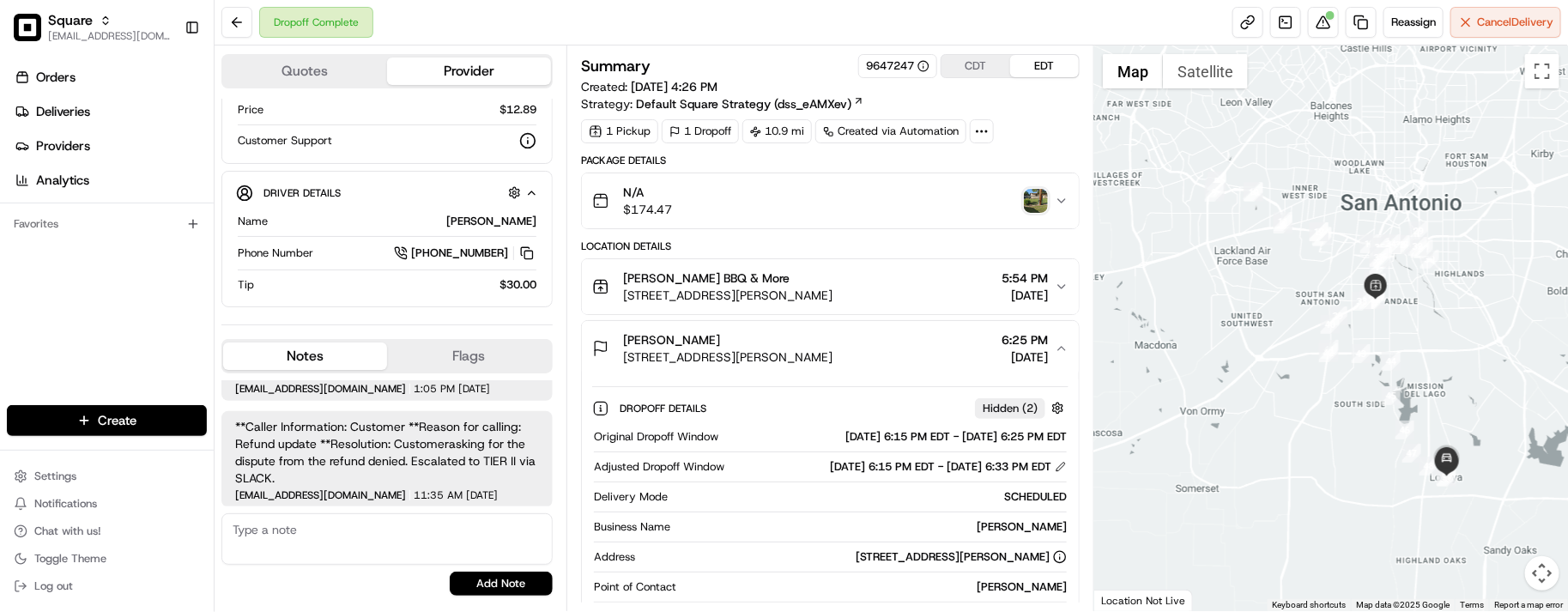 click on "[PERSON_NAME]" at bounding box center [728, 340] 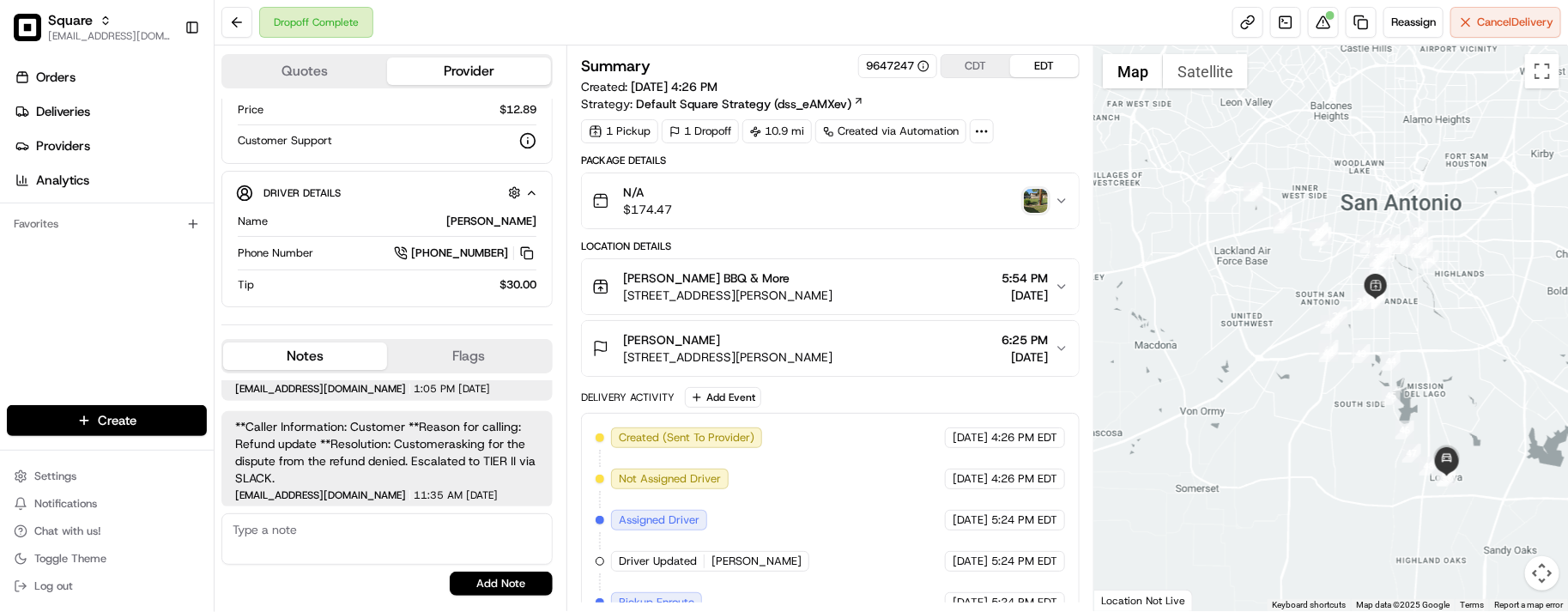 click on "[PERSON_NAME]" at bounding box center [728, 340] 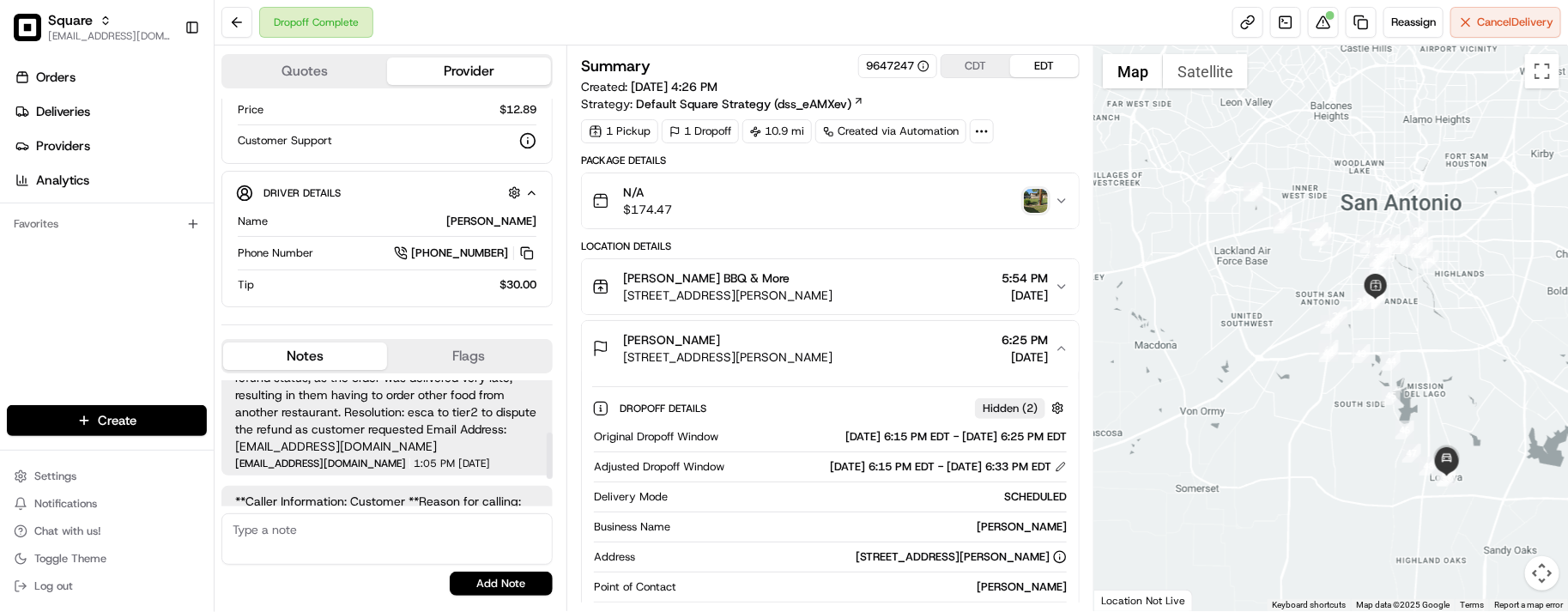 scroll, scrollTop: 109, scrollLeft: 0, axis: vertical 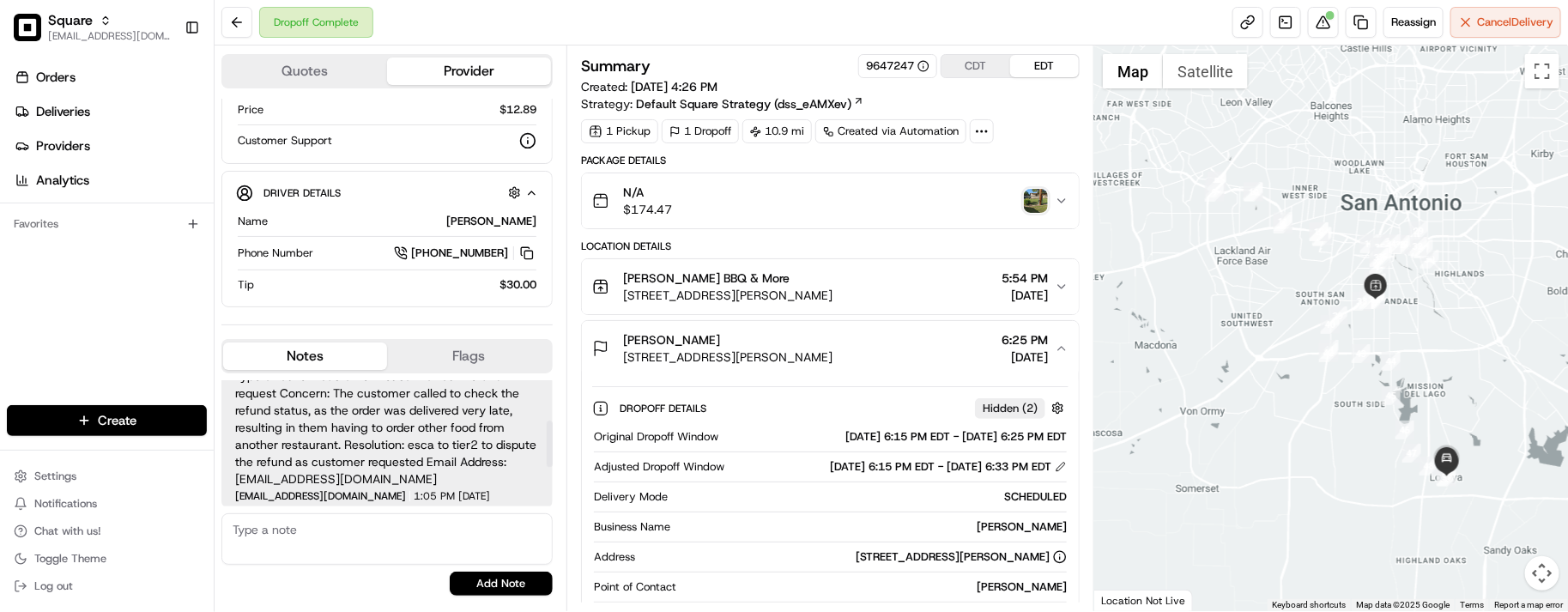 click on "Type of Caller : customer
Reason for Call: refund request
Concern: The customer called to check the refund status, as the order was delivered very late, resulting in them having to order other food from another restaurant.
Resolution: esca to tier2 to dispute the refund as customer requested
Email Address: [EMAIL_ADDRESS][DOMAIN_NAME]" at bounding box center (387, 427) 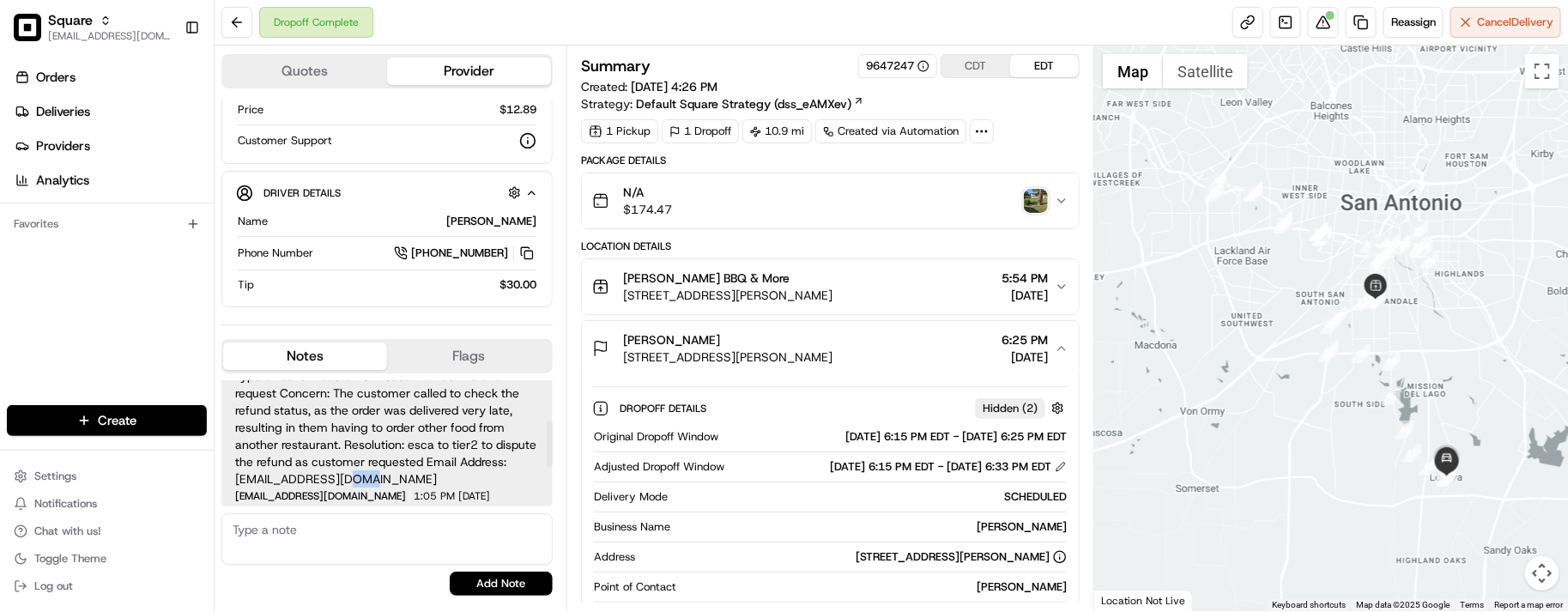 click on "Type of Caller : customer
Reason for Call: refund request
Concern: The customer called to check the refund status, as the order was delivered very late, resulting in them having to order other food from another restaurant.
Resolution: esca to tier2 to dispute the refund as customer requested
Email Address: [EMAIL_ADDRESS][DOMAIN_NAME]" at bounding box center [387, 427] 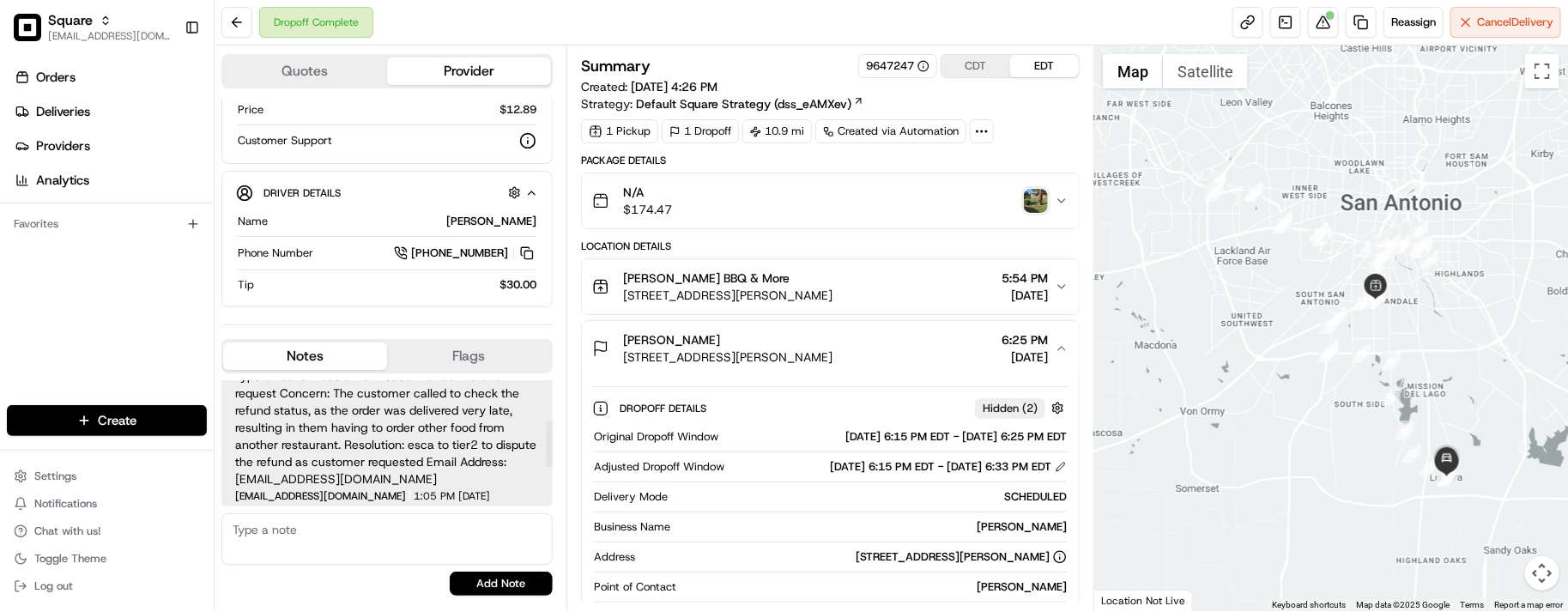 click on "Type of Caller : customer
Reason for Call: refund request
Concern: The customer called to check the refund status, as the order was delivered very late, resulting in them having to order other food from another restaurant.
Resolution: esca to tier2 to dispute the refund as customer requested
Email Address: [EMAIL_ADDRESS][DOMAIN_NAME]" at bounding box center (387, 427) 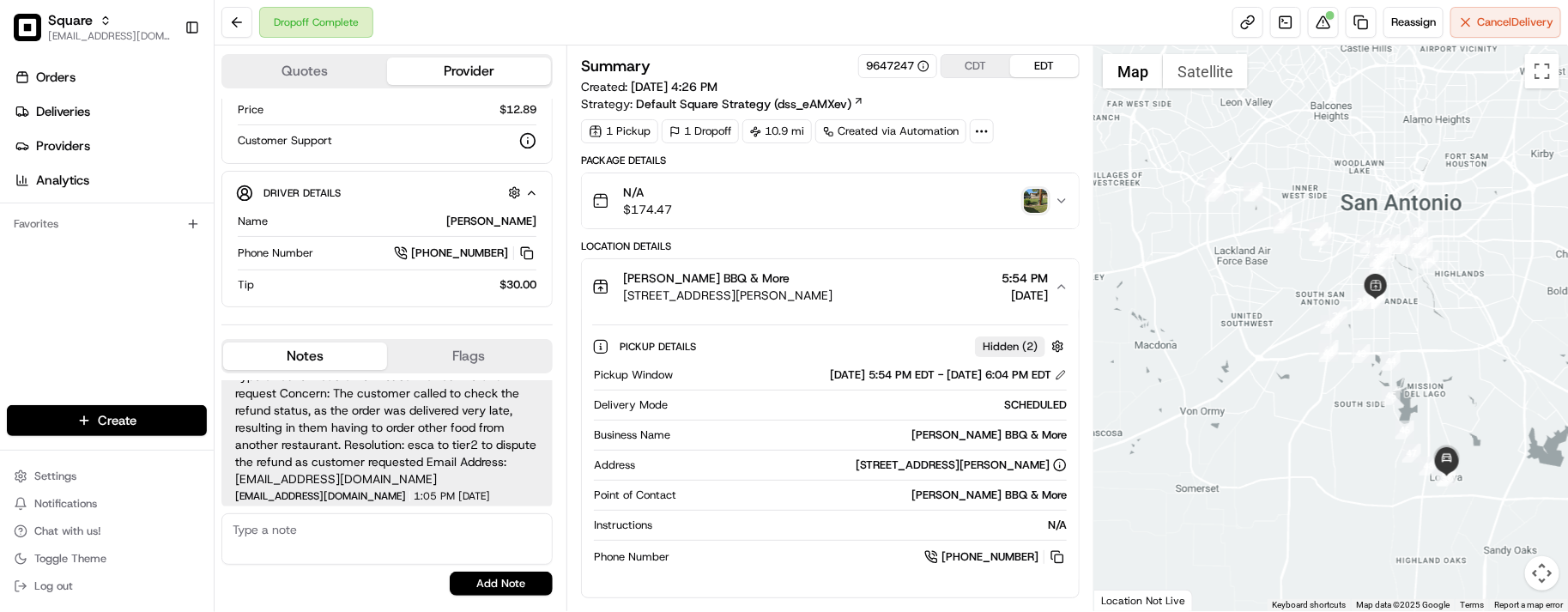 click on "[STREET_ADDRESS][PERSON_NAME]" at bounding box center (728, 295) 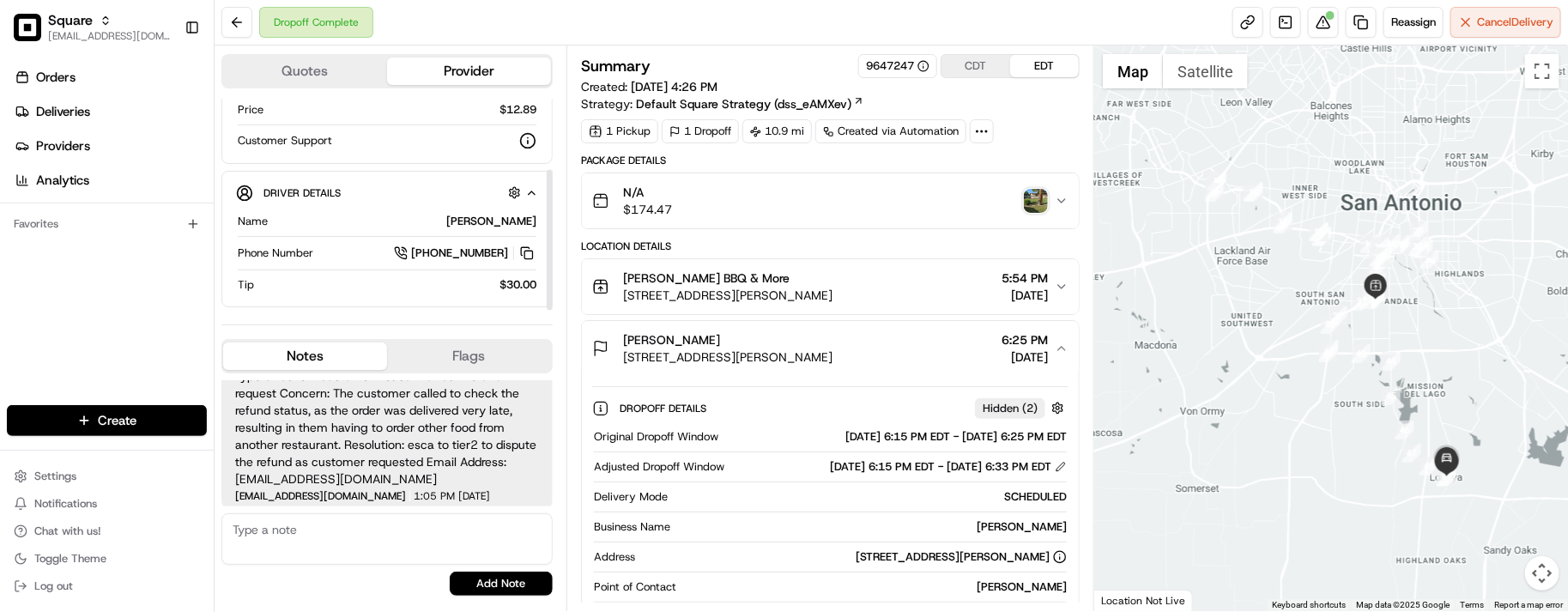 click on "[PERSON_NAME] BBQ & More [STREET_ADDRESS][PERSON_NAME] 5:54 PM [DATE]" at bounding box center [830, 287] 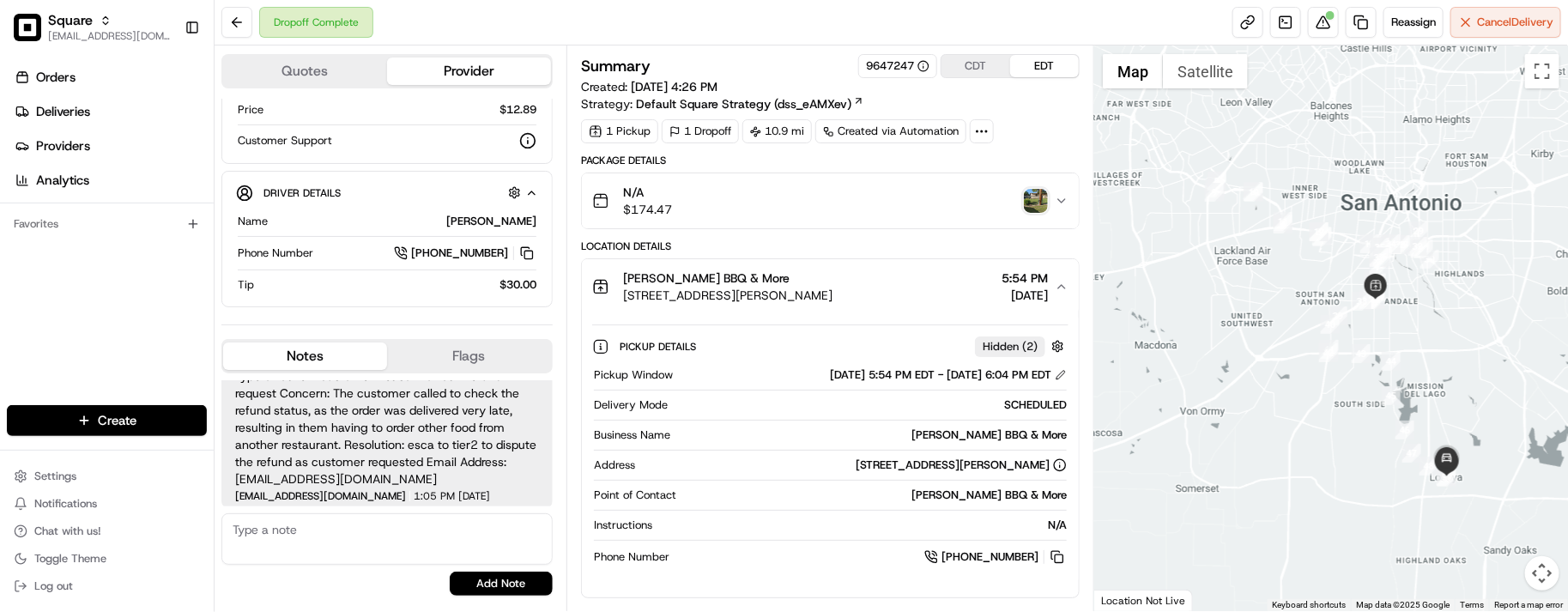 click on "[STREET_ADDRESS][PERSON_NAME]" at bounding box center [728, 295] 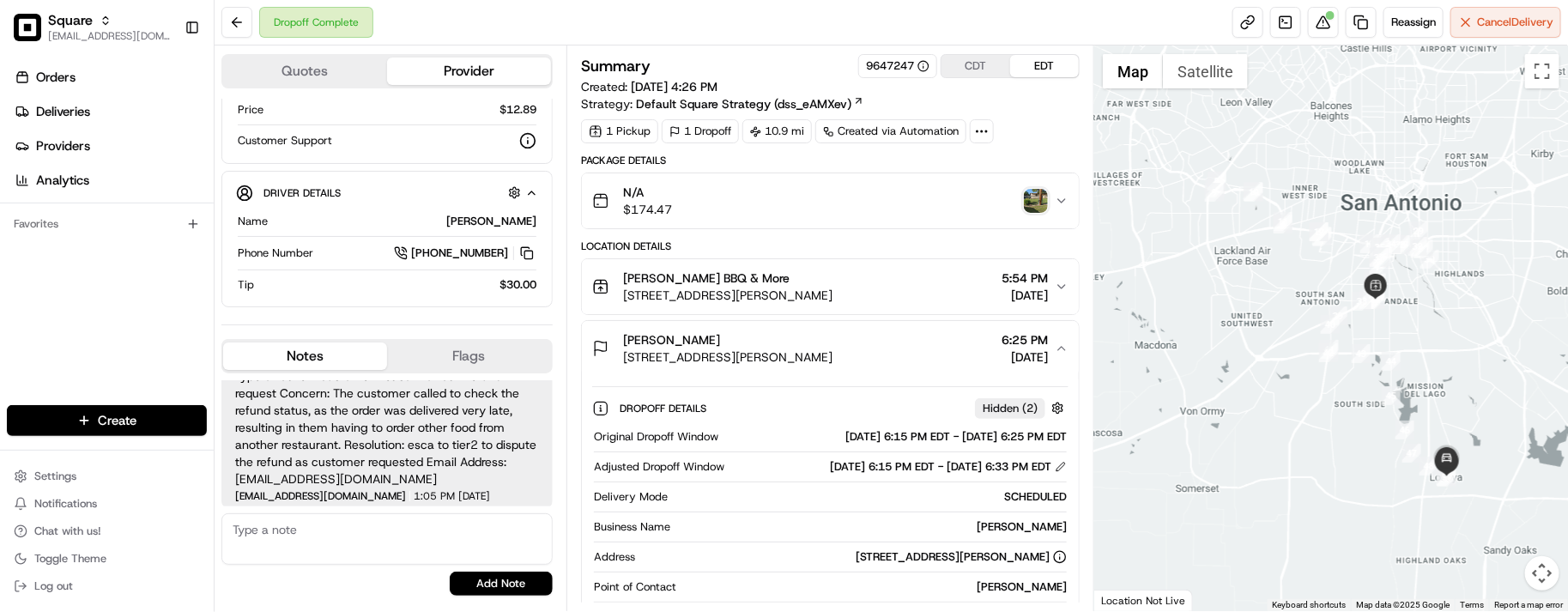 click on "[PERSON_NAME] BBQ & More [STREET_ADDRESS][PERSON_NAME] 5:54 PM [DATE]" at bounding box center (823, 287) 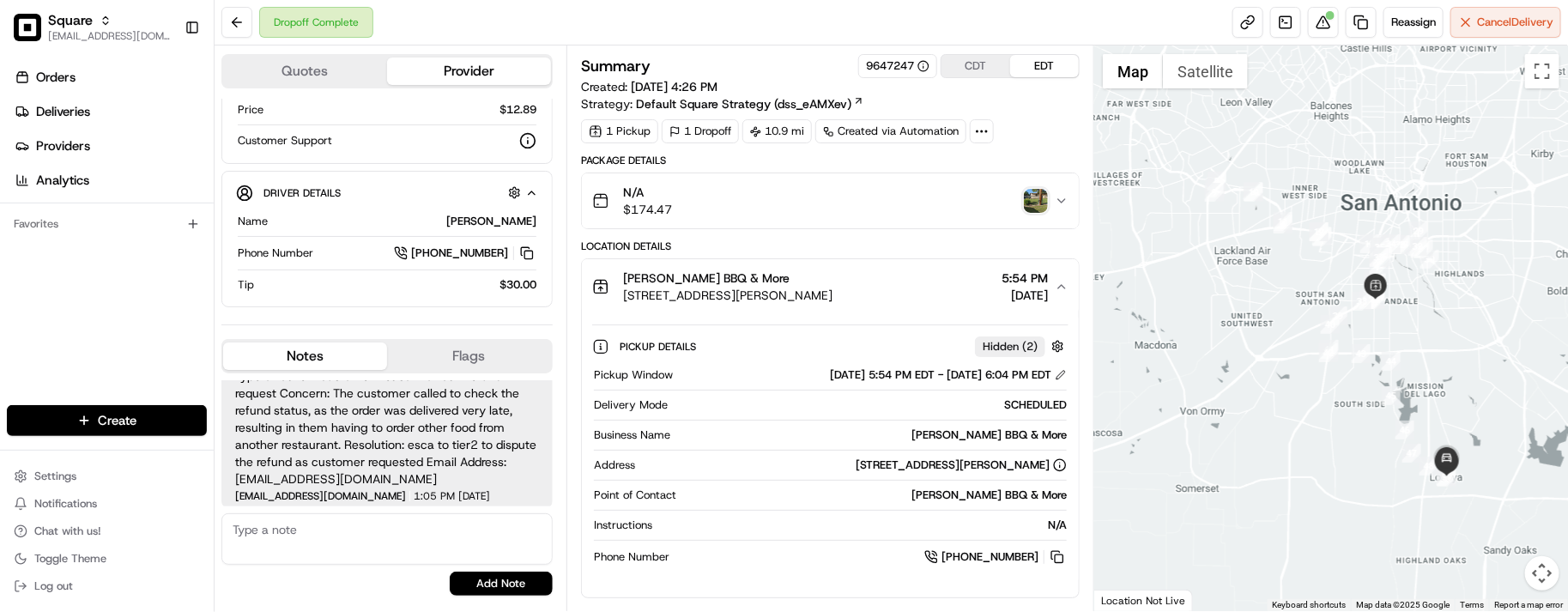click on "[PERSON_NAME] BBQ & More [STREET_ADDRESS][PERSON_NAME] 5:54 PM [DATE]" at bounding box center [823, 287] 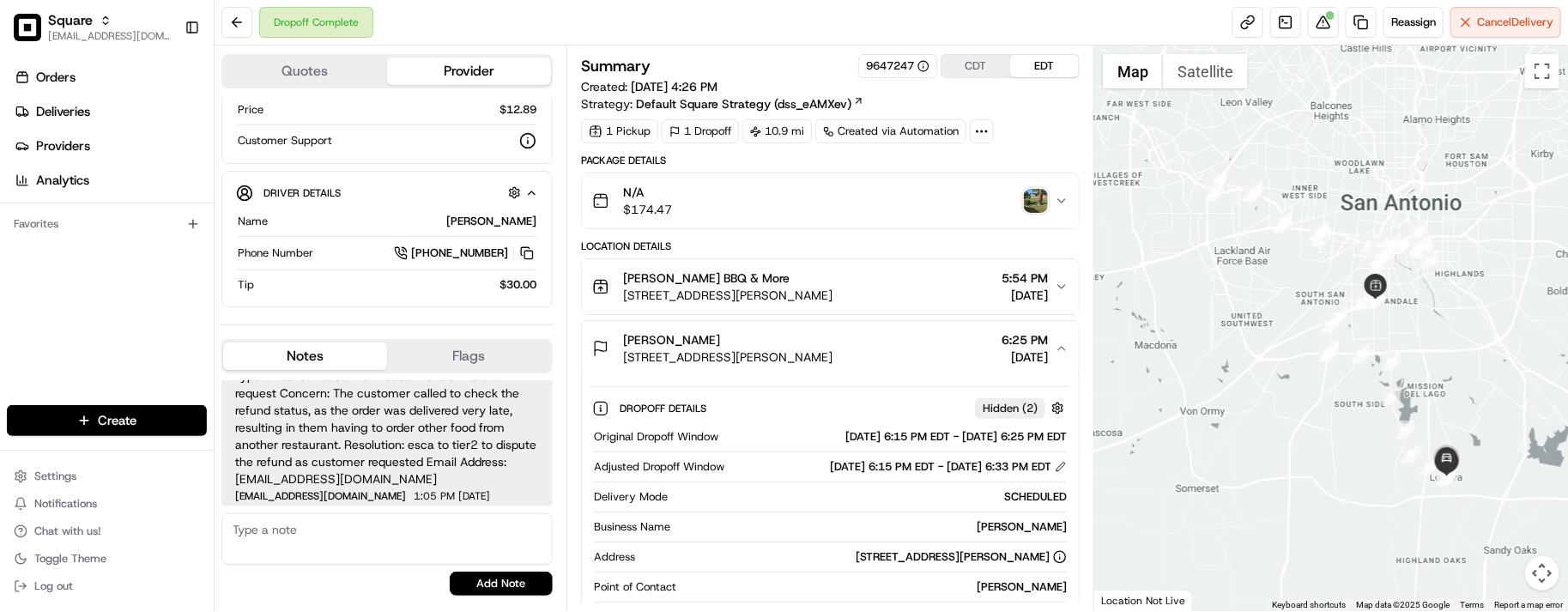 click on "5:54 PM" at bounding box center (1025, 278) 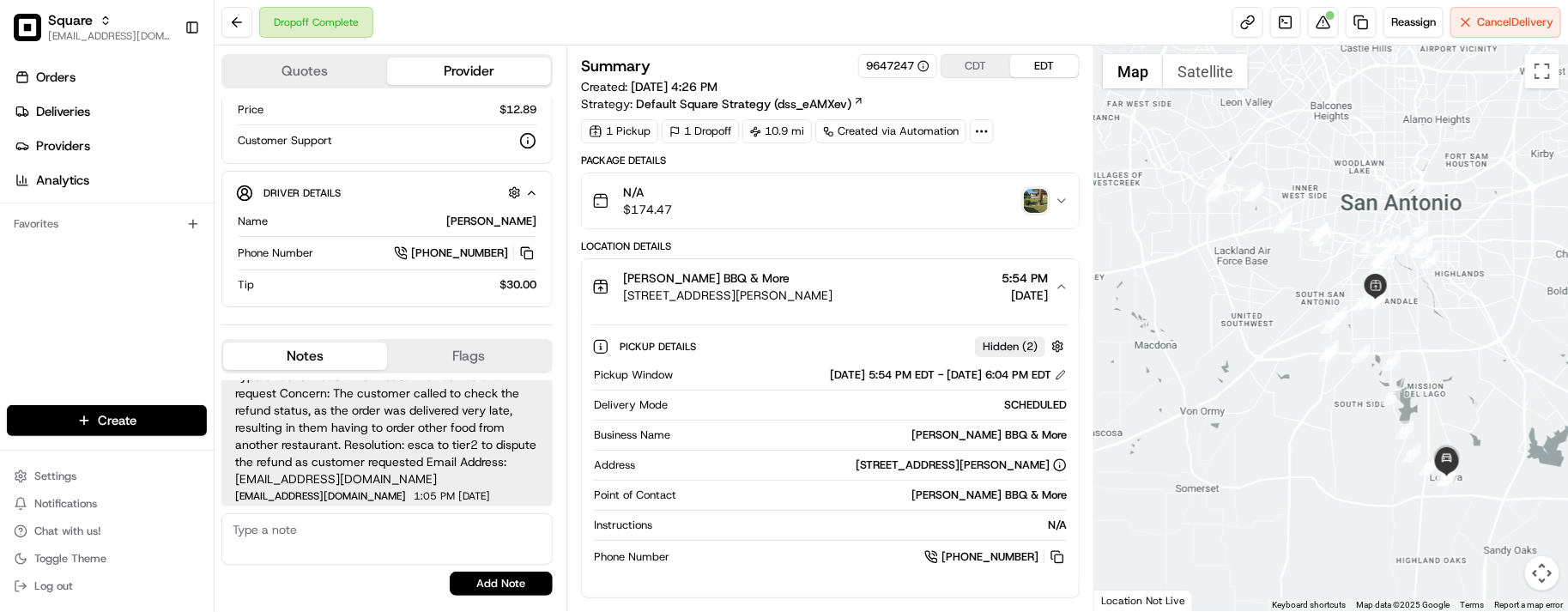 click on "5:54 PM" at bounding box center [1025, 278] 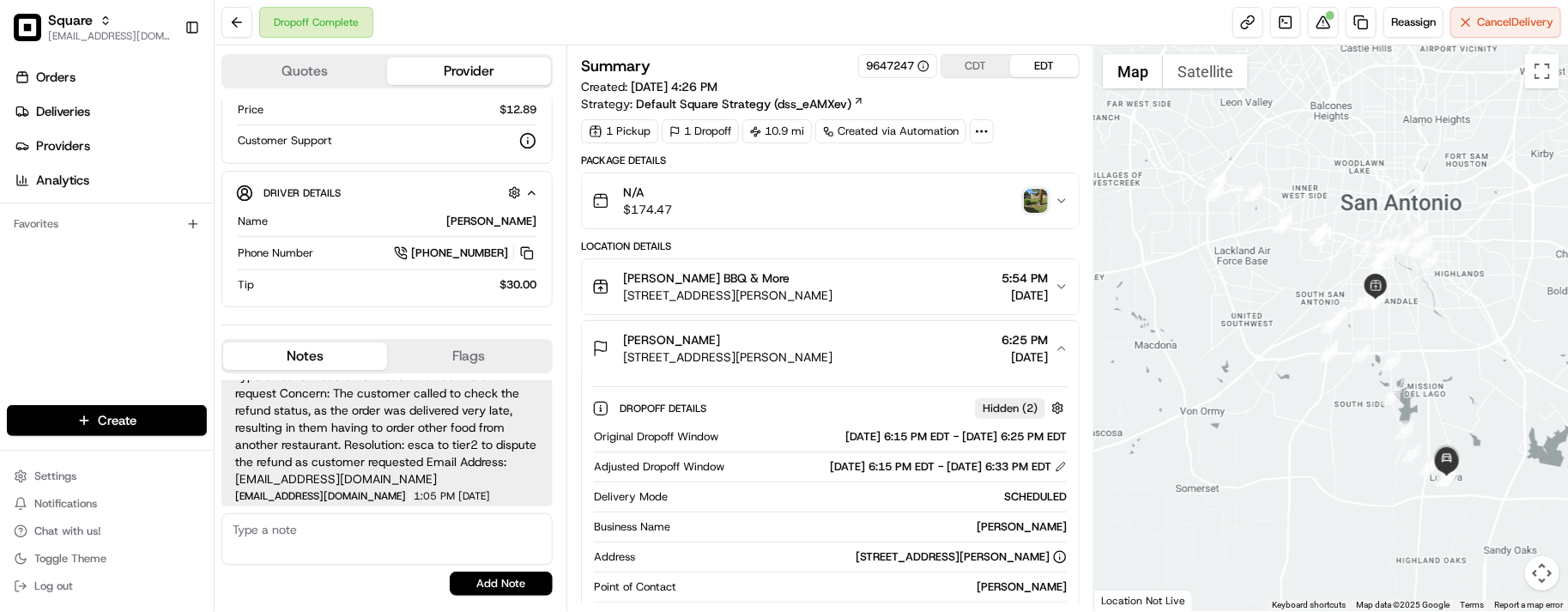 click on "5:54 PM" at bounding box center [1025, 278] 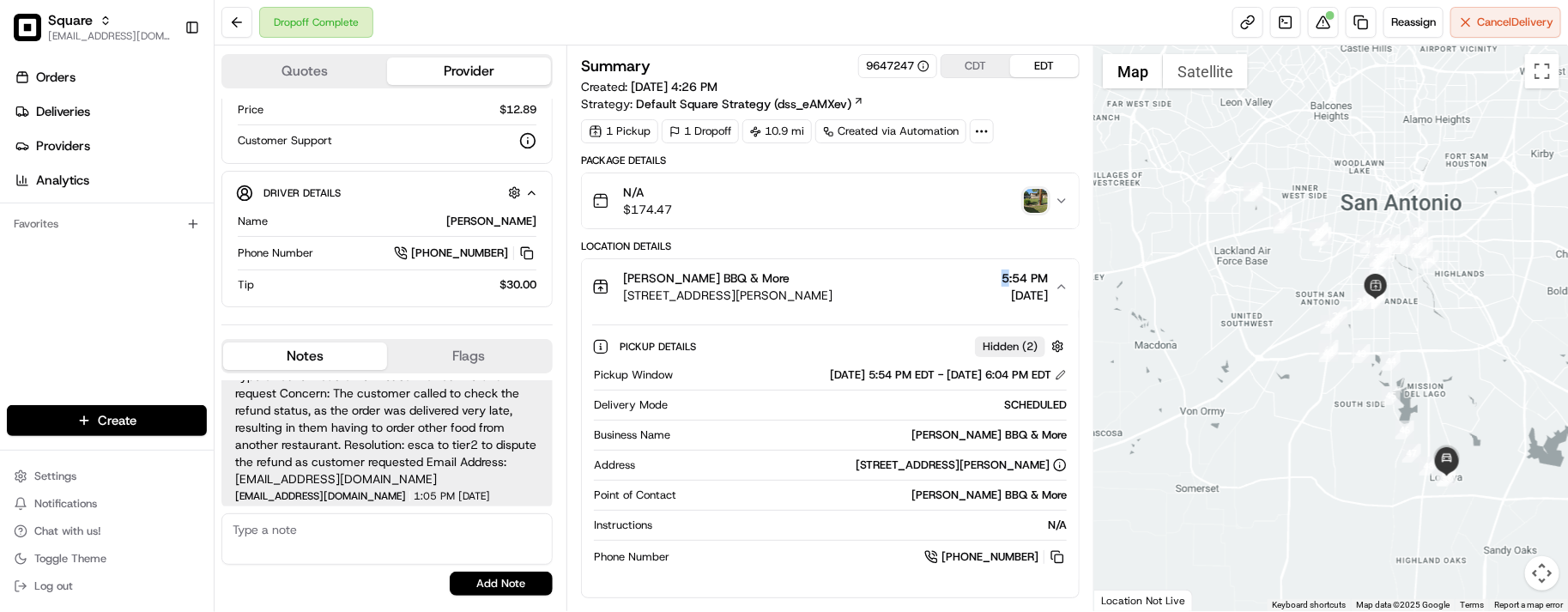 click on "5:54 PM" at bounding box center (1025, 278) 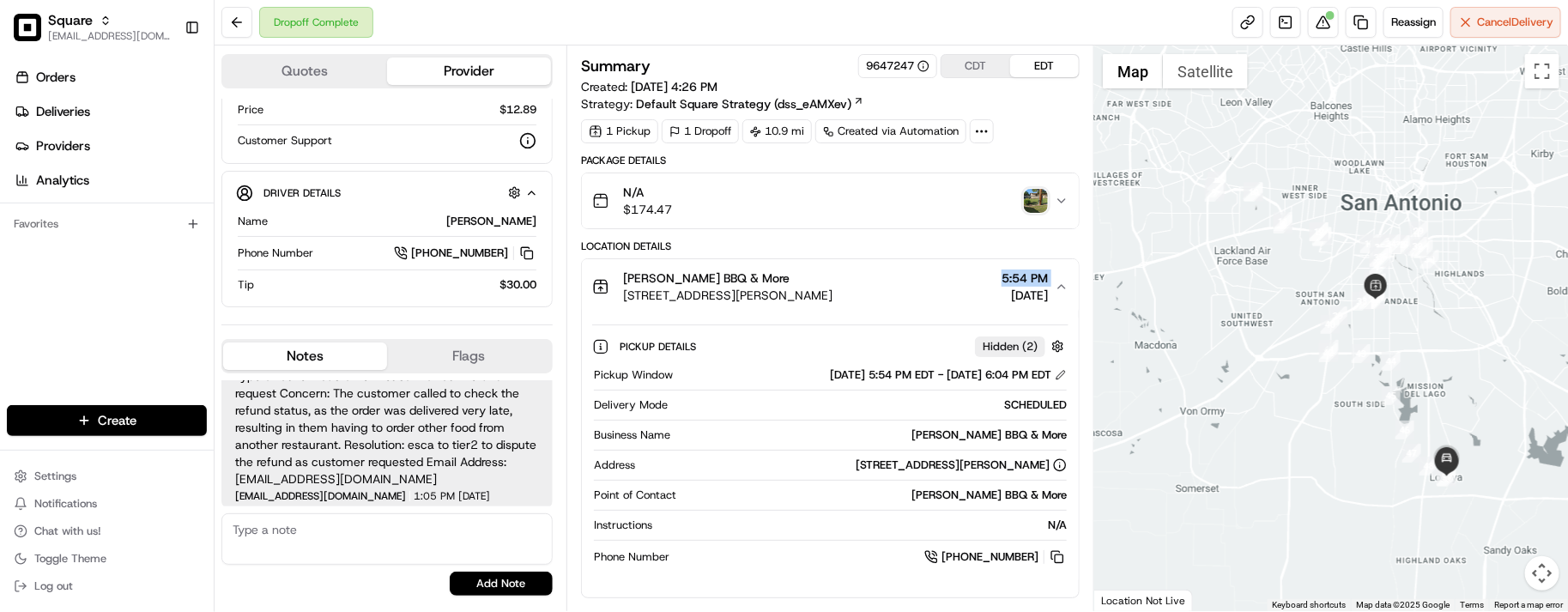 click on "5:54 PM" at bounding box center (1025, 278) 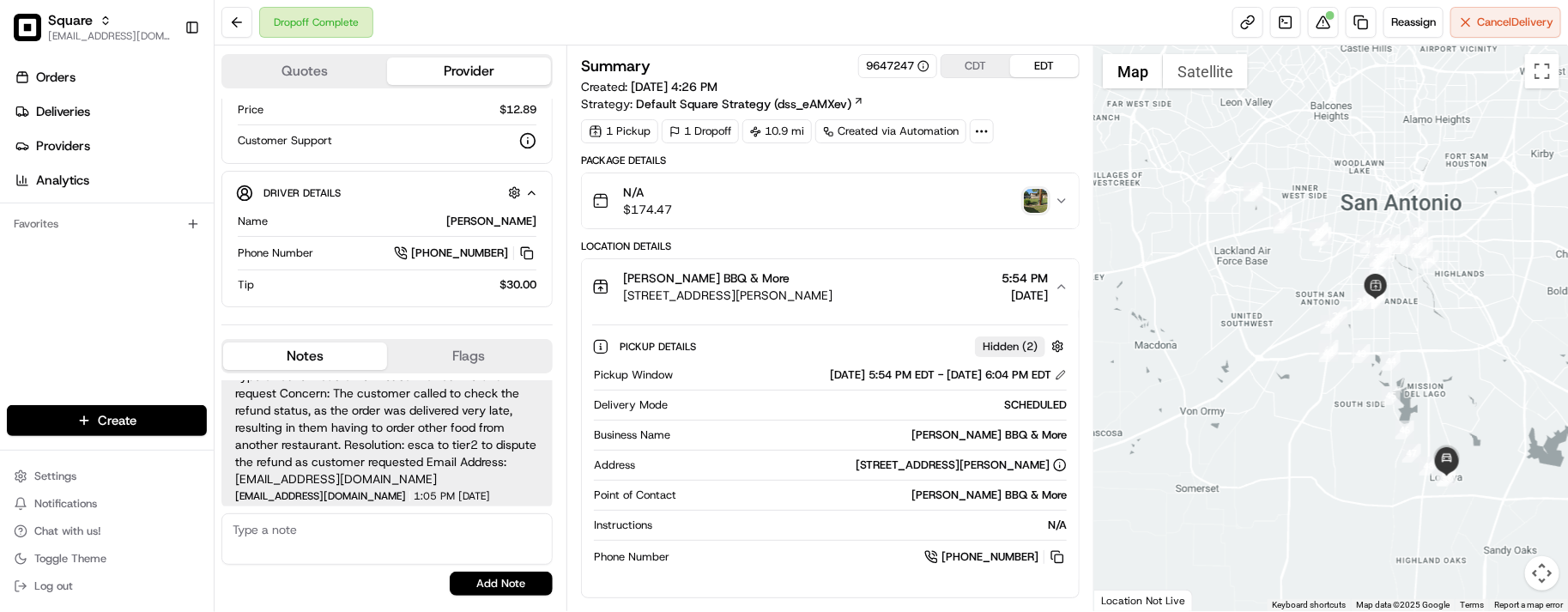 click on "Summary 9647247 CDT EDT Created:   06/05/2025 4:26 PM Strategy:   Default Square Strategy (dss_eAMXev)" at bounding box center [830, 83] 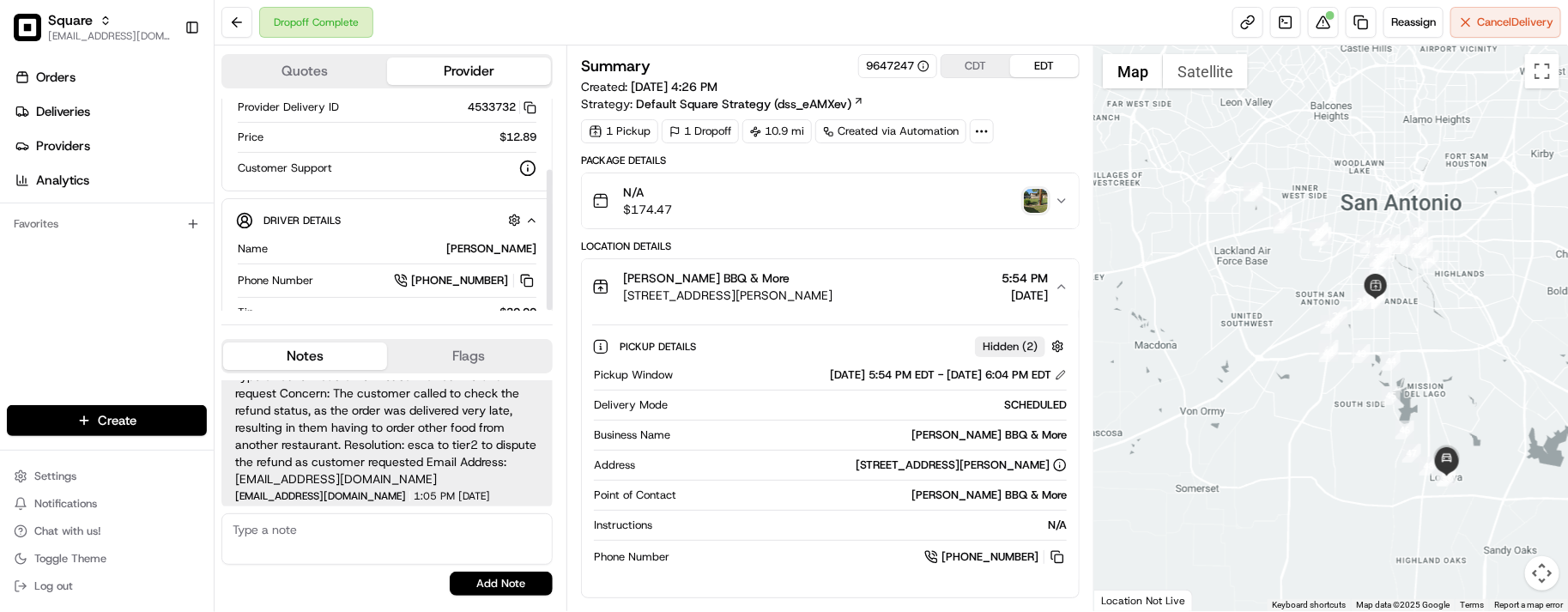 scroll, scrollTop: 106, scrollLeft: 0, axis: vertical 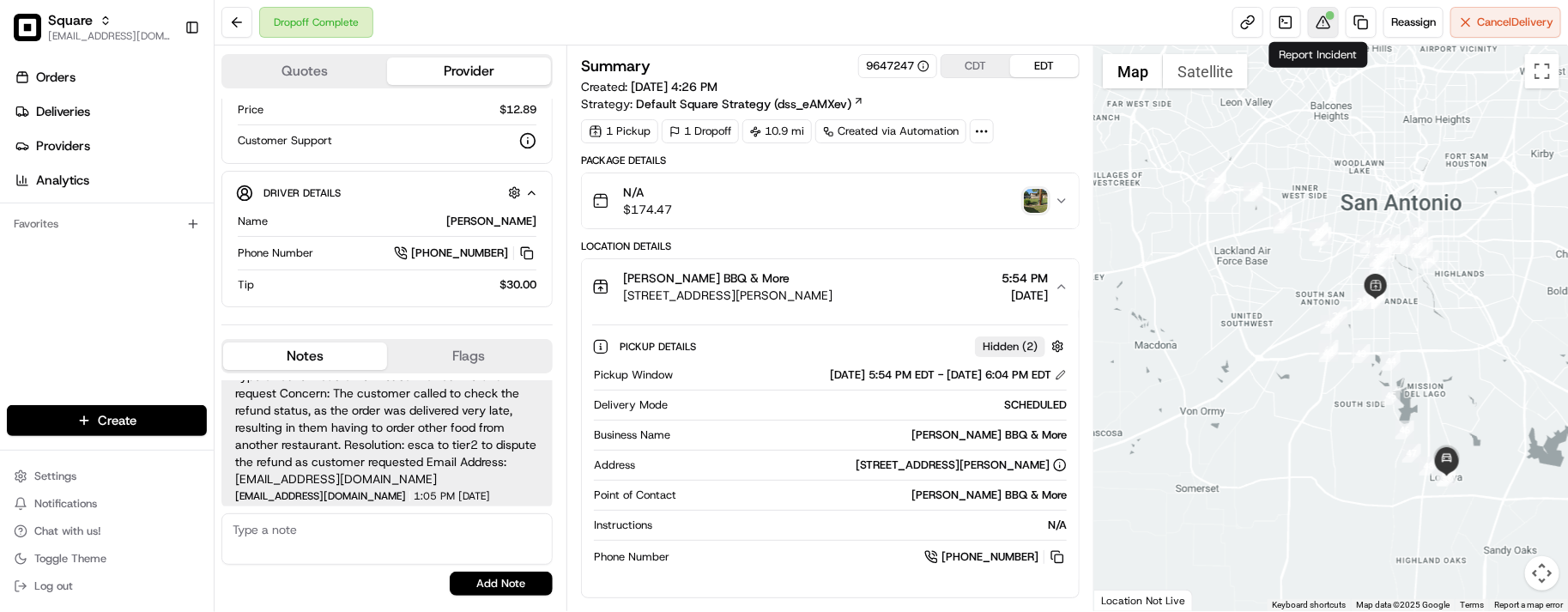 click at bounding box center [1323, 22] 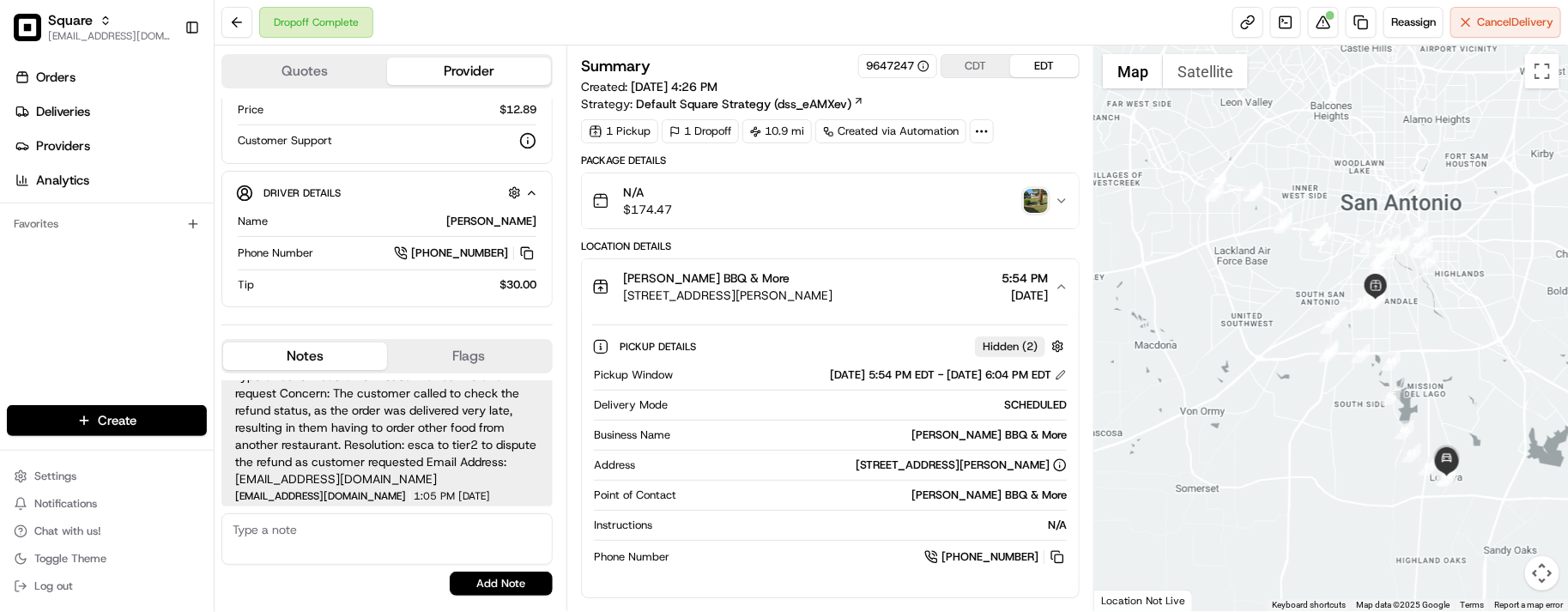 click on "Luna's BBQ & More" at bounding box center [706, 278] 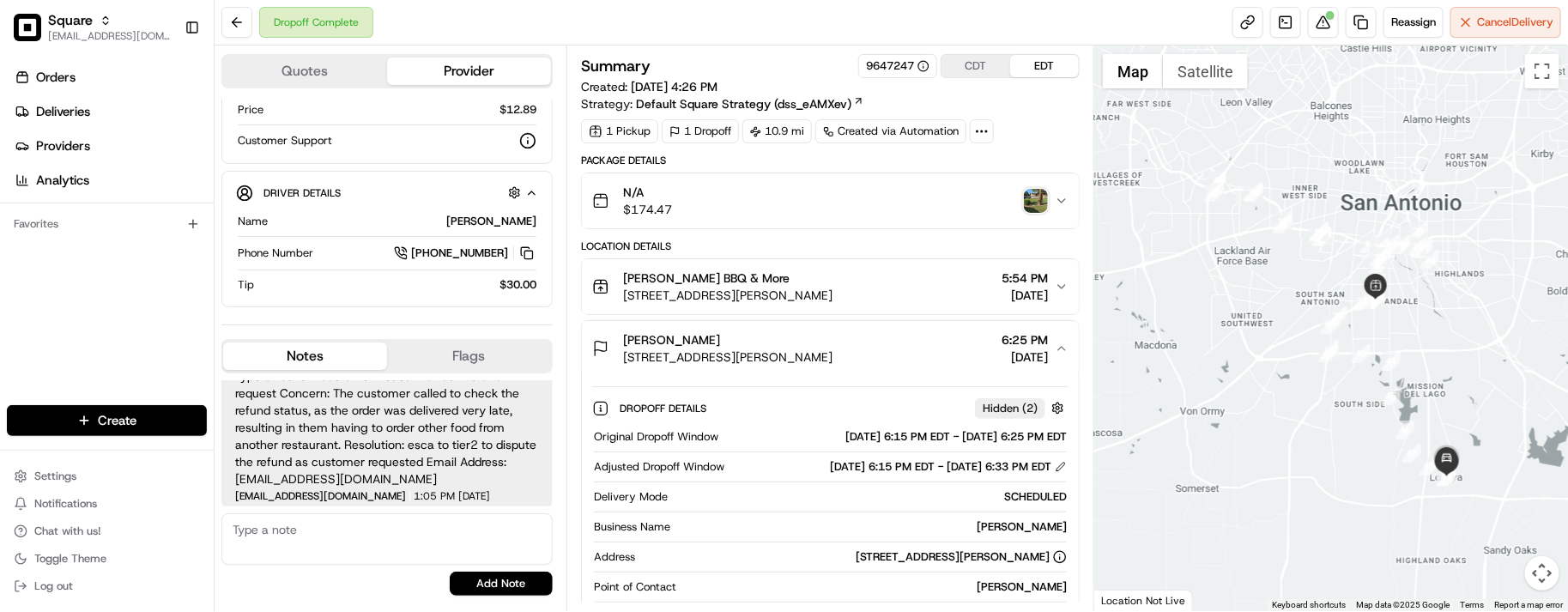 click on "Luna's BBQ & More 714 Rayburn Dr, San Antonio, TX 78221, USA 5:54 PM 06/05/2025" at bounding box center (823, 287) 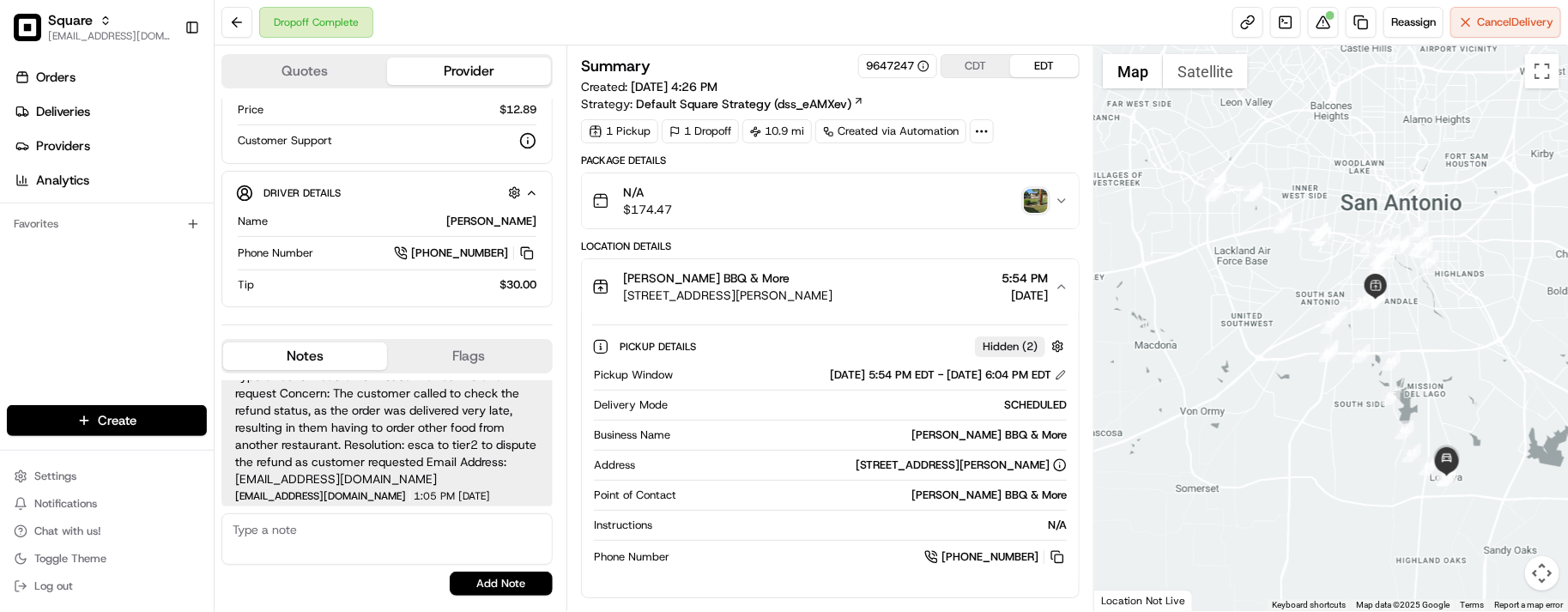 click on "Luna's BBQ & More 714 Rayburn Dr, San Antonio, TX 78221, USA 5:54 PM 06/05/2025" at bounding box center [823, 287] 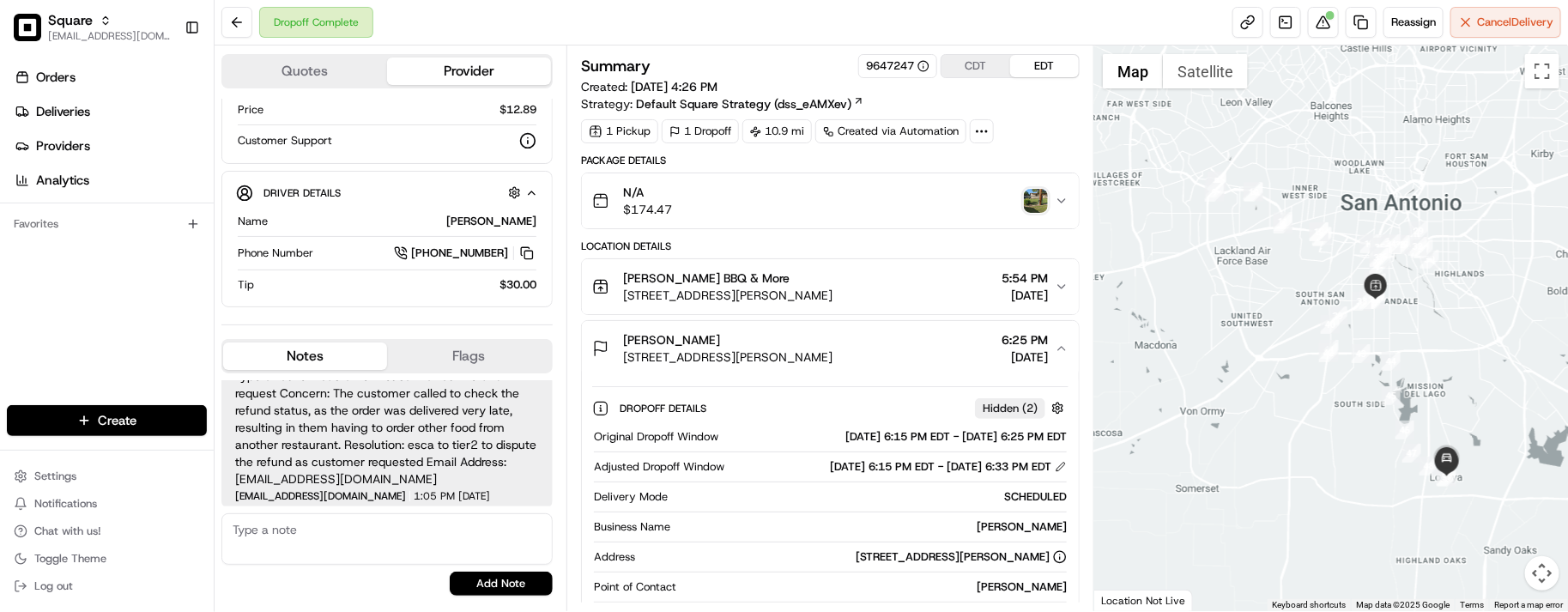 click on "Luna's BBQ & More 714 Rayburn Dr, San Antonio, TX 78221, USA 5:54 PM 06/05/2025" at bounding box center (823, 287) 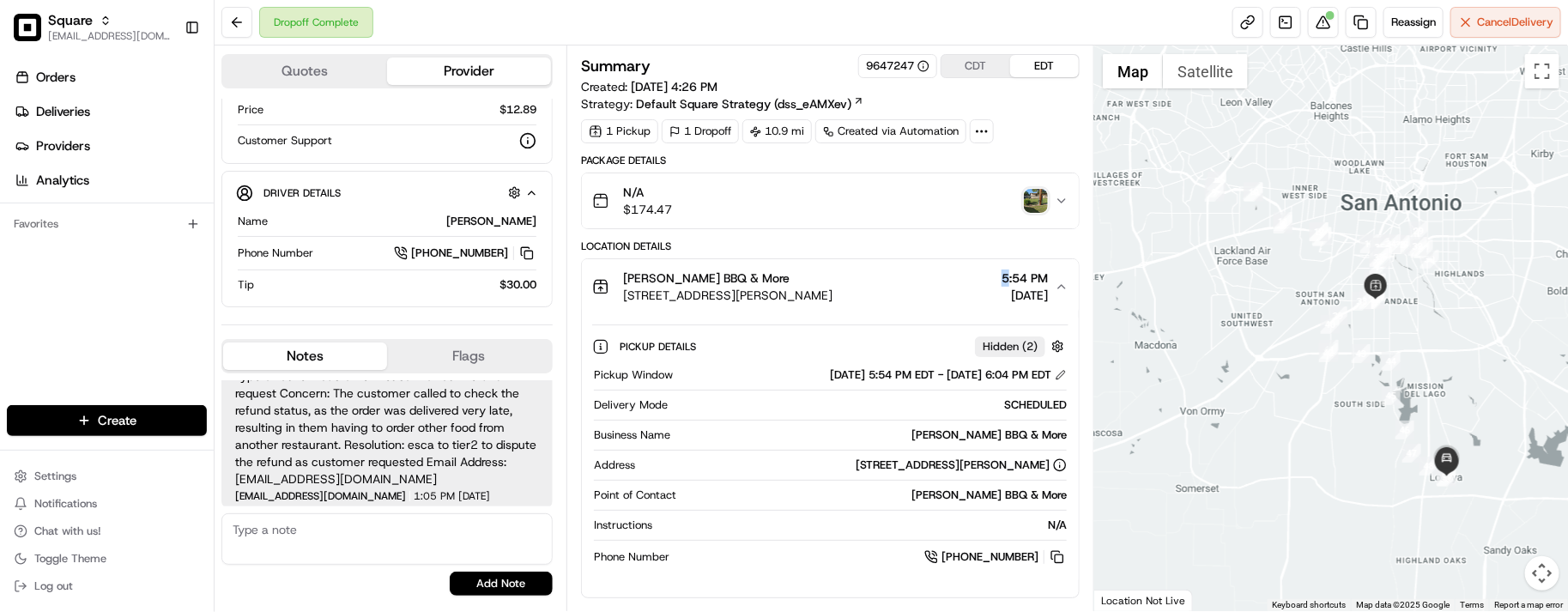 click on "Luna's BBQ & More 714 Rayburn Dr, San Antonio, TX 78221, USA 5:54 PM 06/05/2025" at bounding box center (823, 287) 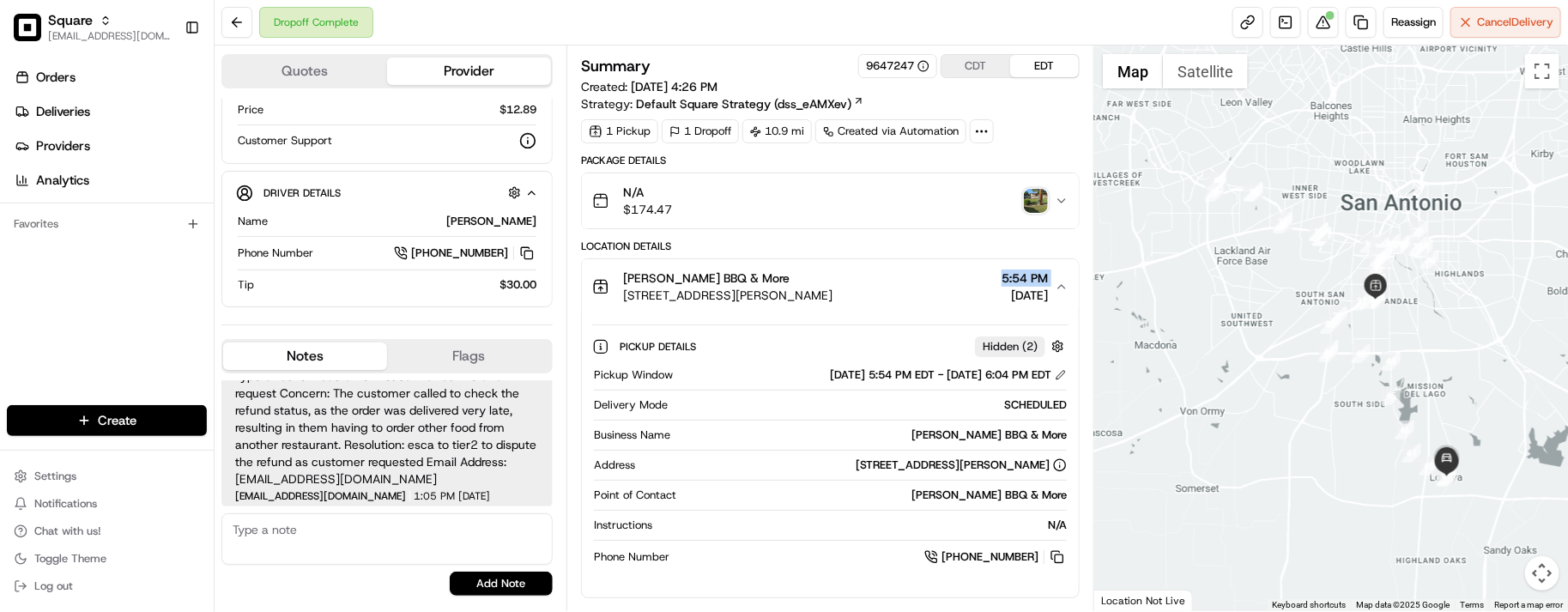 click on "Luna's BBQ & More 714 Rayburn Dr, San Antonio, TX 78221, USA 5:54 PM 06/05/2025" at bounding box center (823, 287) 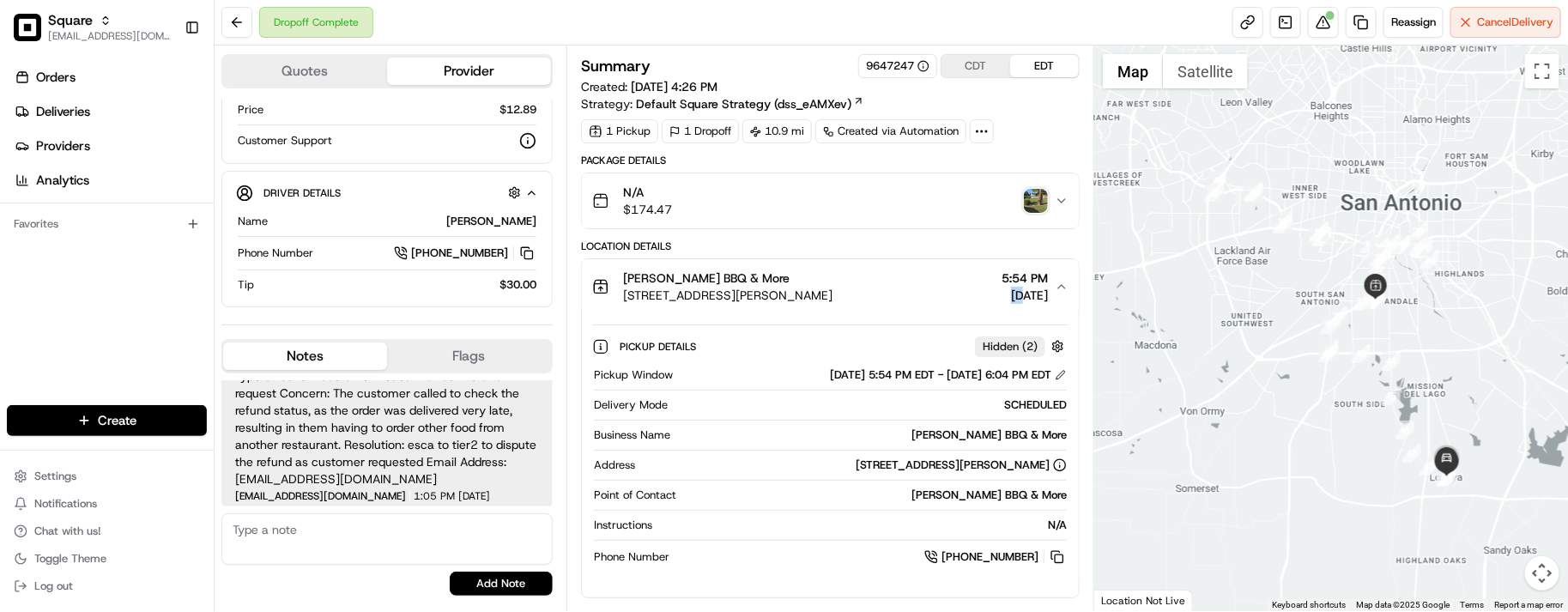 click on "Luna's BBQ & More 714 Rayburn Dr, San Antonio, TX 78221, USA 5:54 PM 06/05/2025" at bounding box center [823, 287] 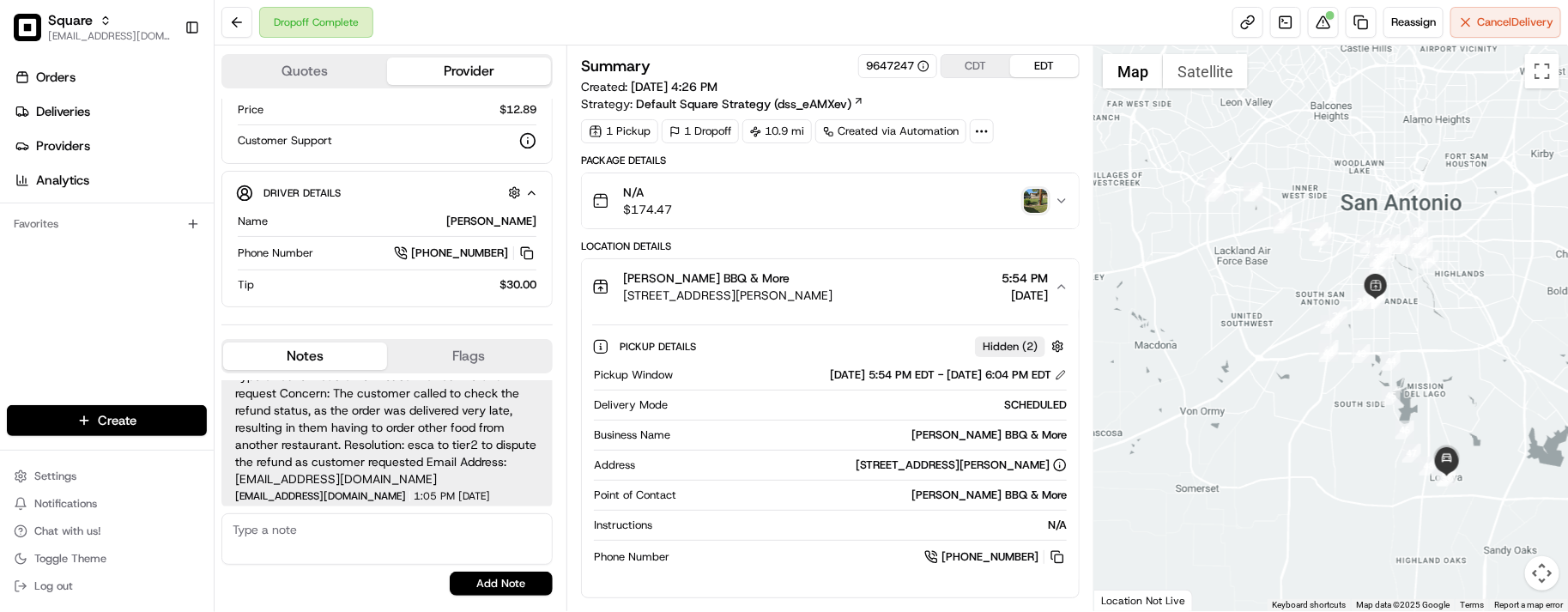 click 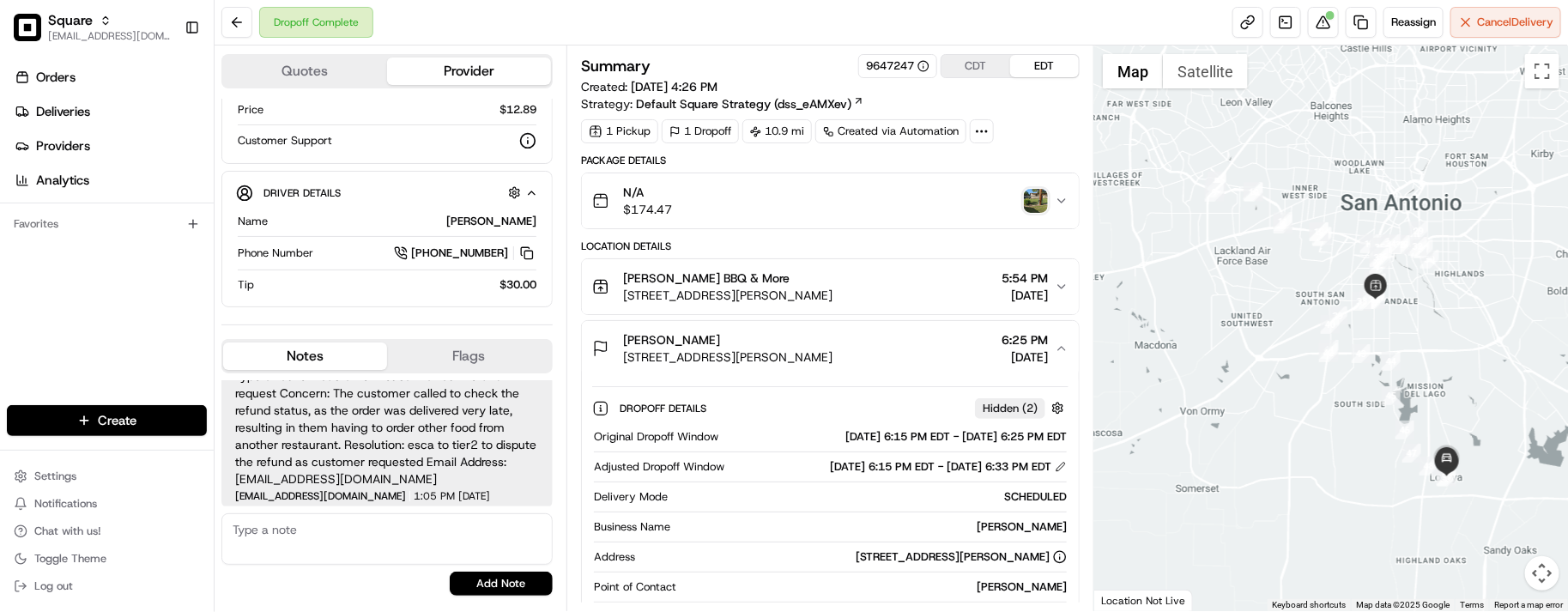 click 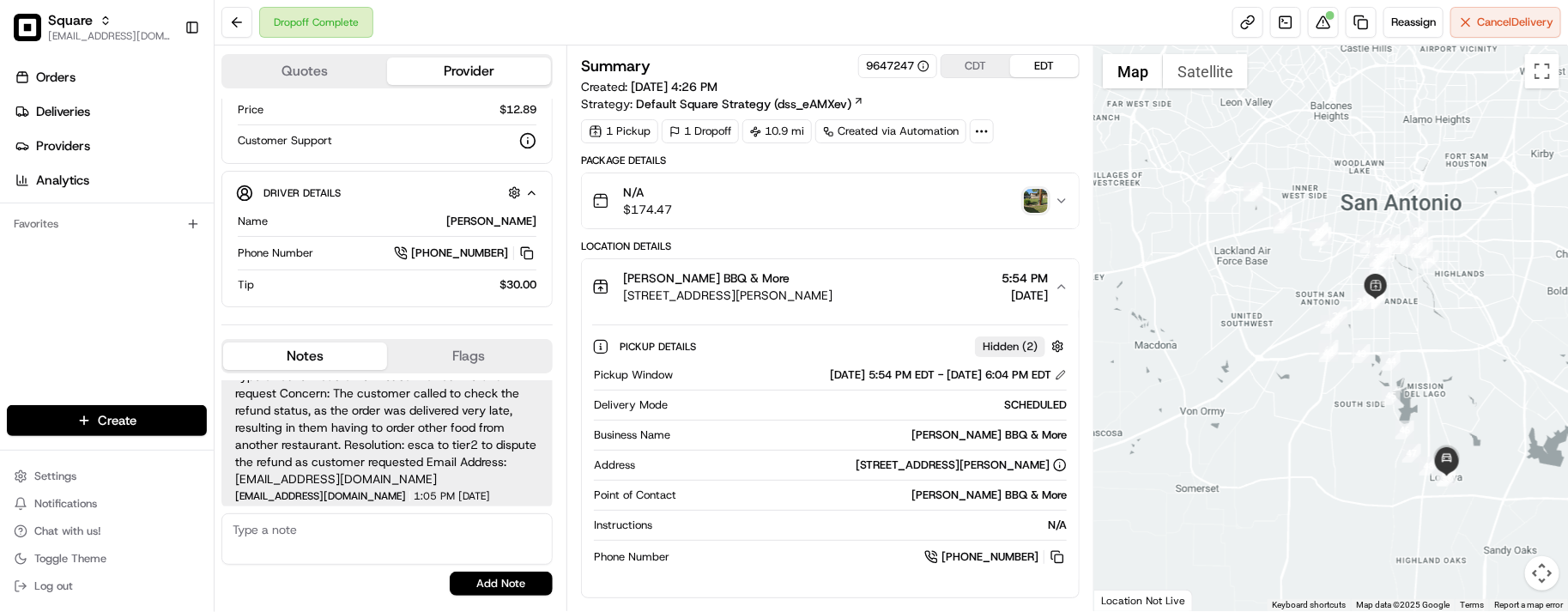 click 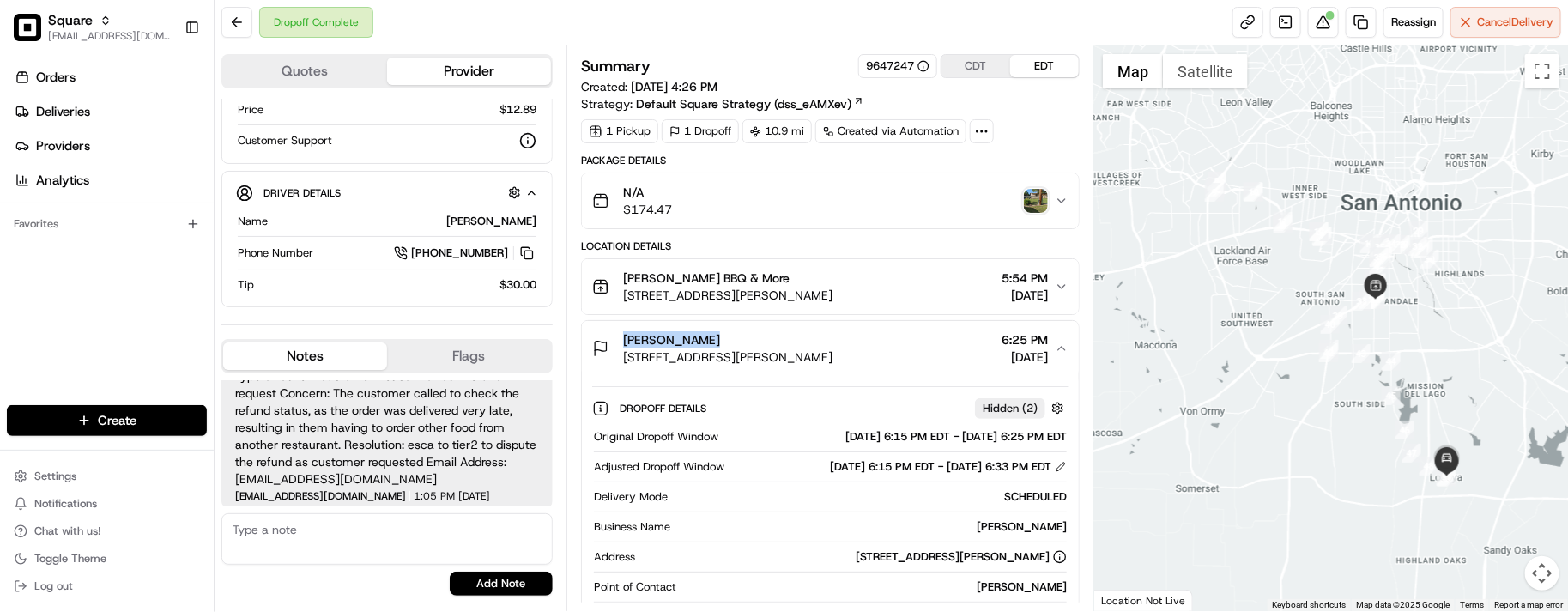 click 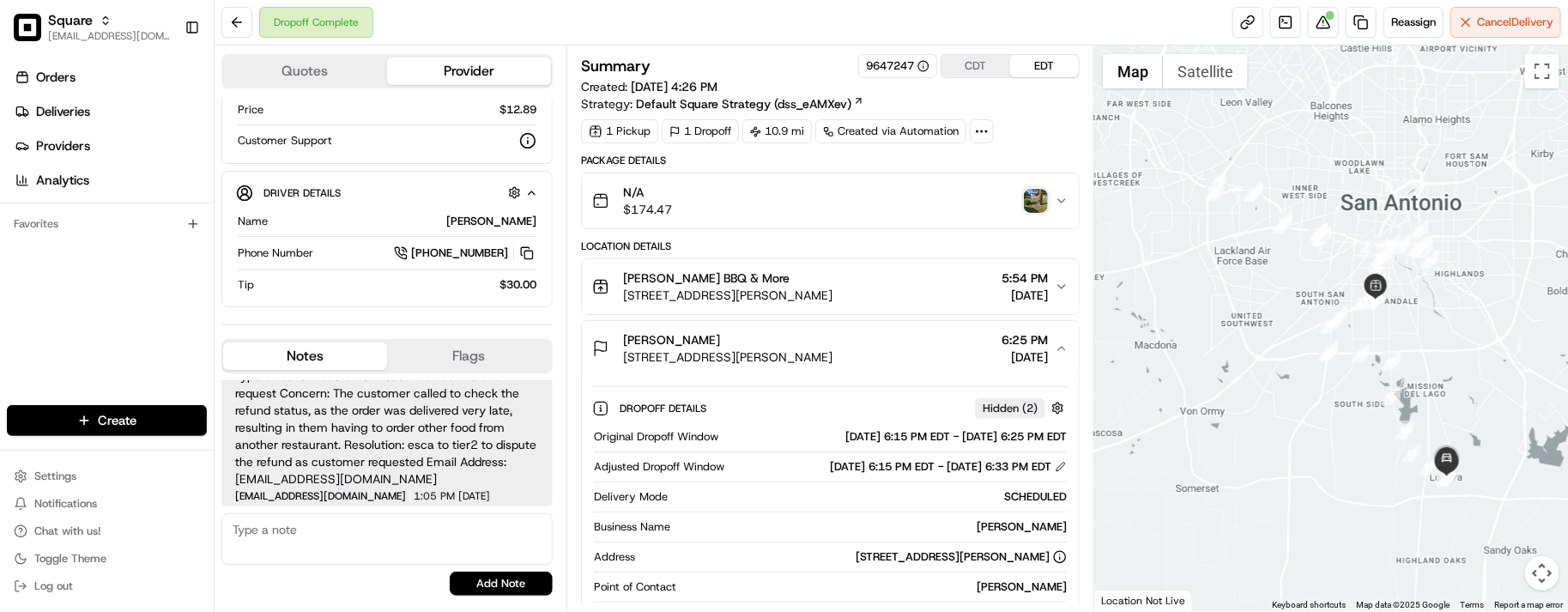click on "Luna's BBQ & More 714 Rayburn Dr, San Antonio, TX 78221, USA 5:54 PM 06/05/2025" at bounding box center [823, 287] 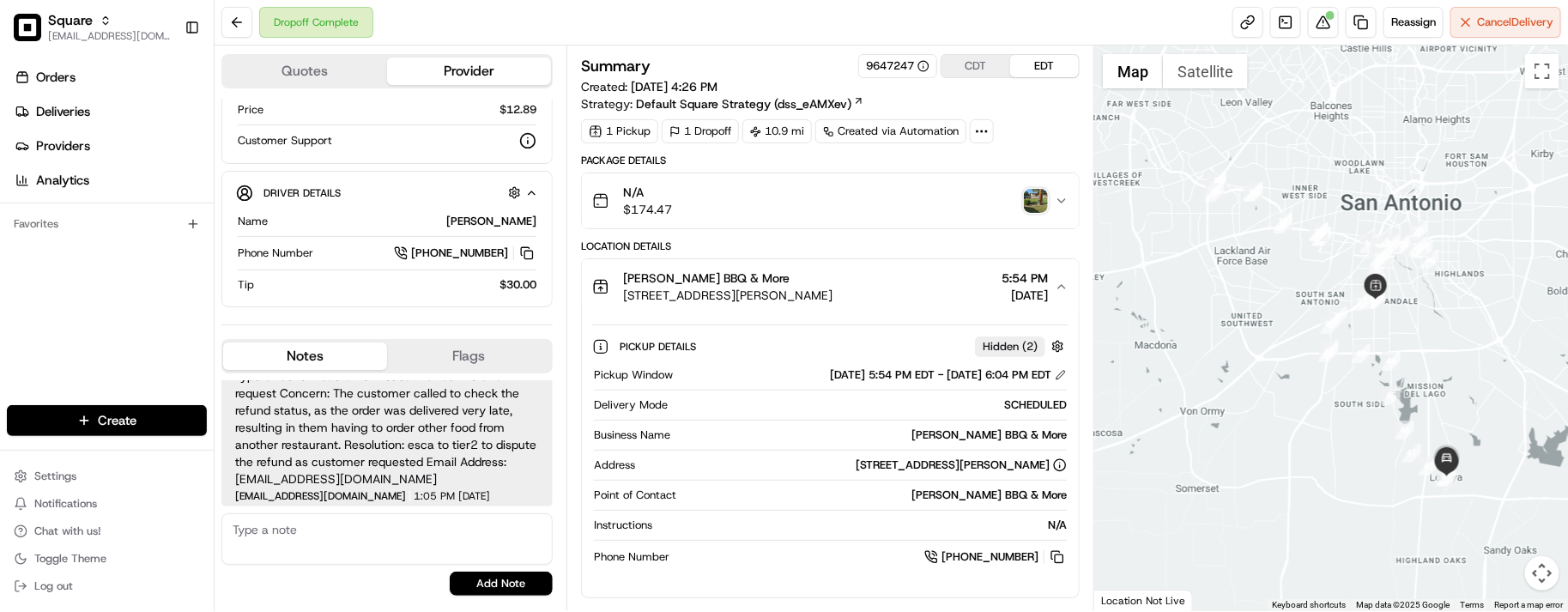 click on "Luna's BBQ & More 714 Rayburn Dr, San Antonio, TX 78221, USA 5:54 PM 06/05/2025" at bounding box center [823, 287] 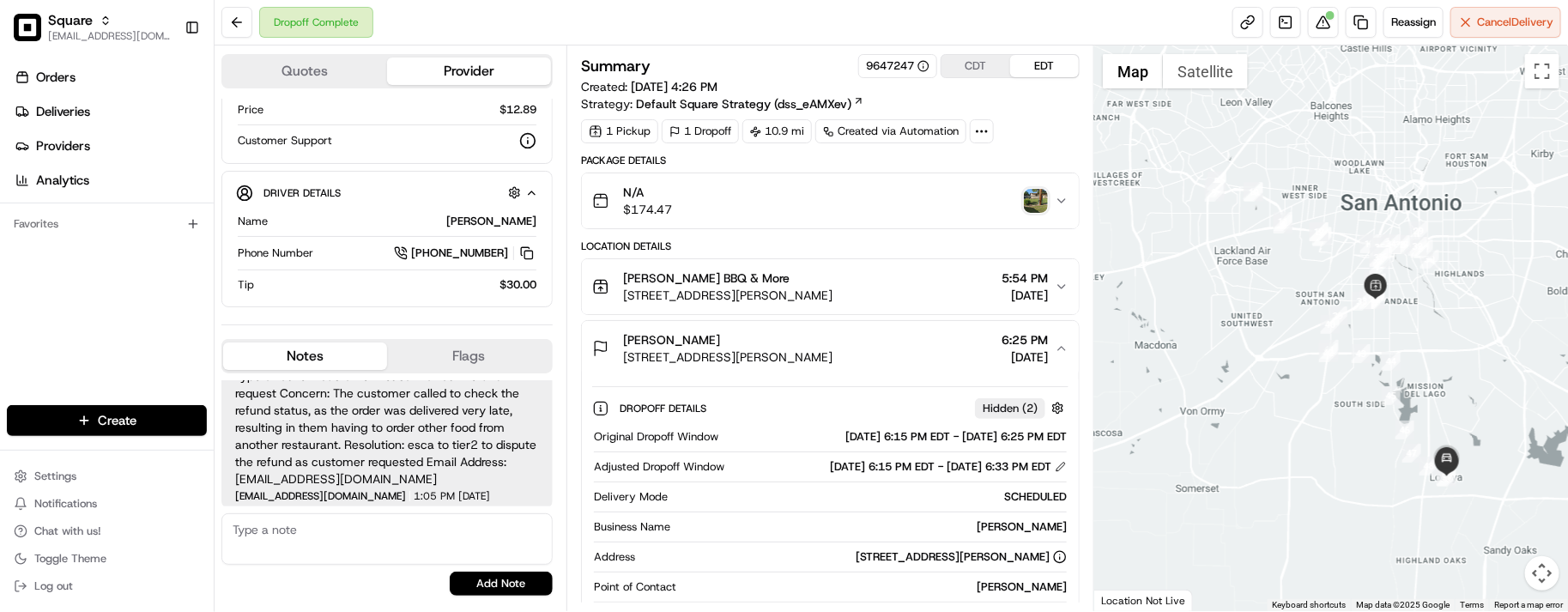 click on "Luna's BBQ & More 714 Rayburn Dr, San Antonio, TX 78221, USA 5:54 PM 06/05/2025" at bounding box center (823, 287) 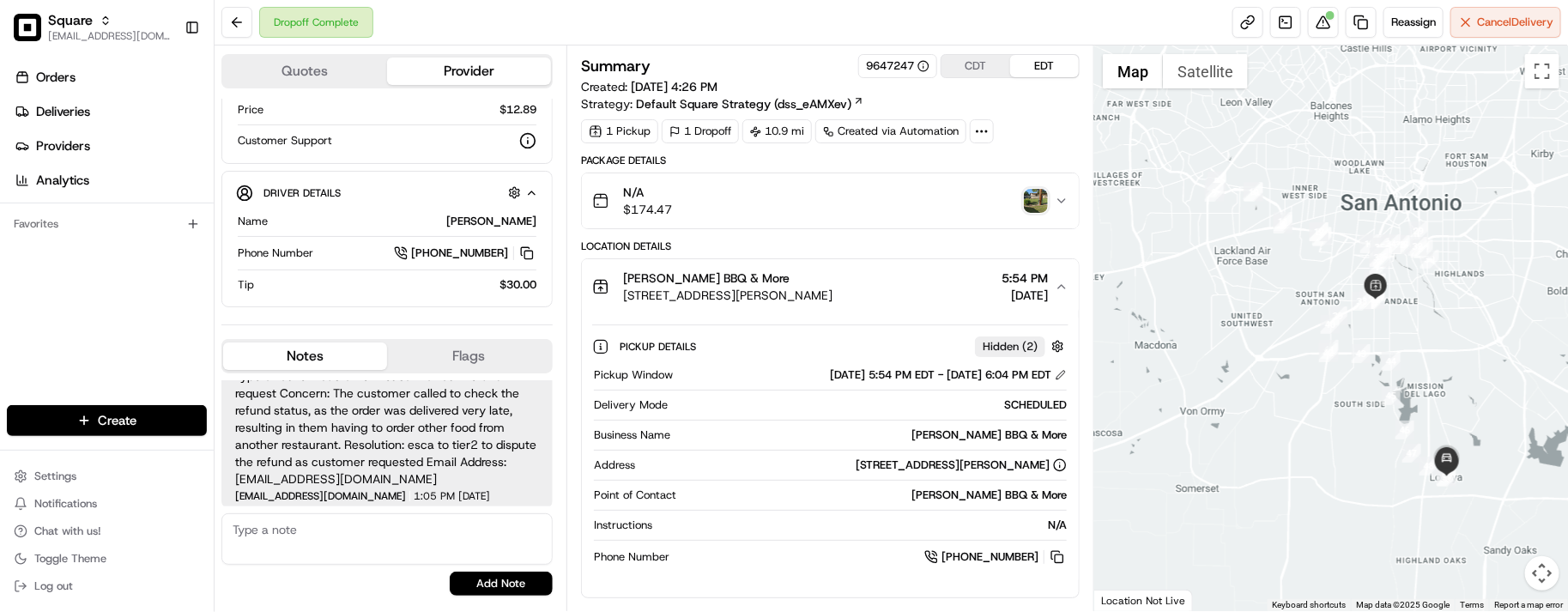 click on "Luna's BBQ & More 714 Rayburn Dr, San Antonio, TX 78221, USA 5:54 PM 06/05/2025" at bounding box center (823, 287) 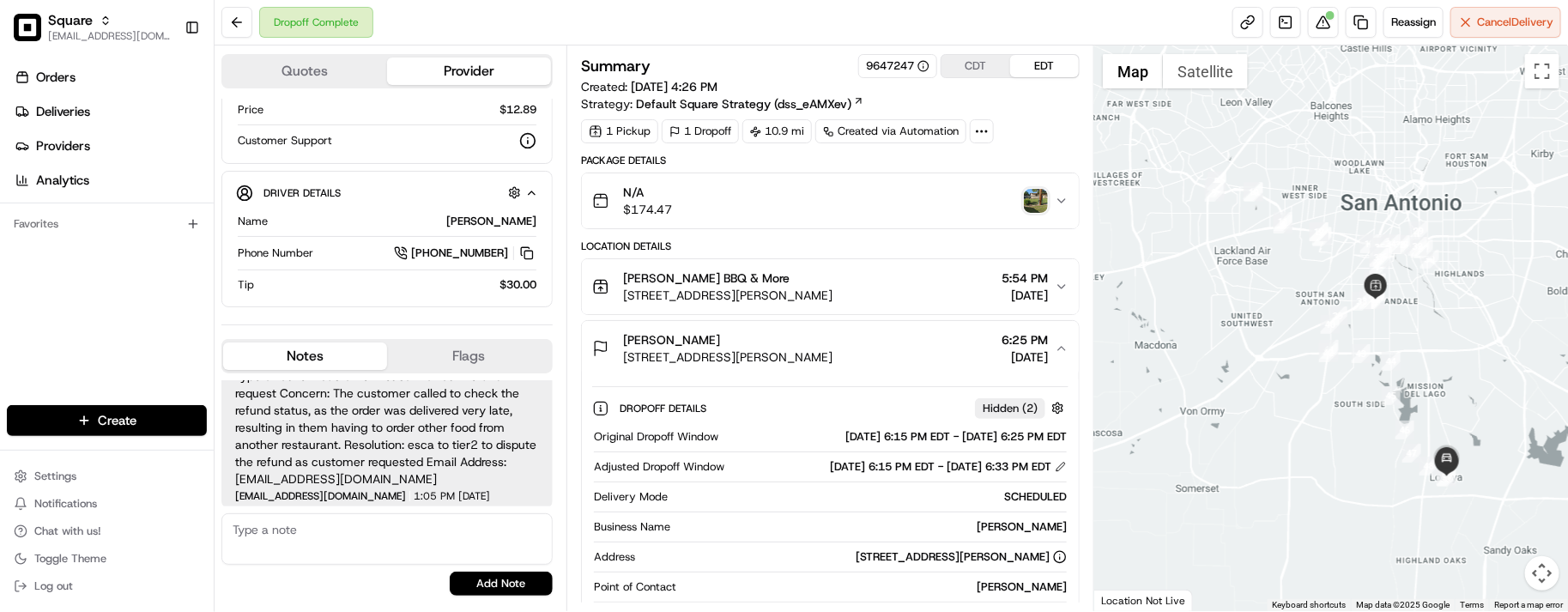 click on "Dropoff Complete Reassign Cancel  Delivery" at bounding box center [891, 22] 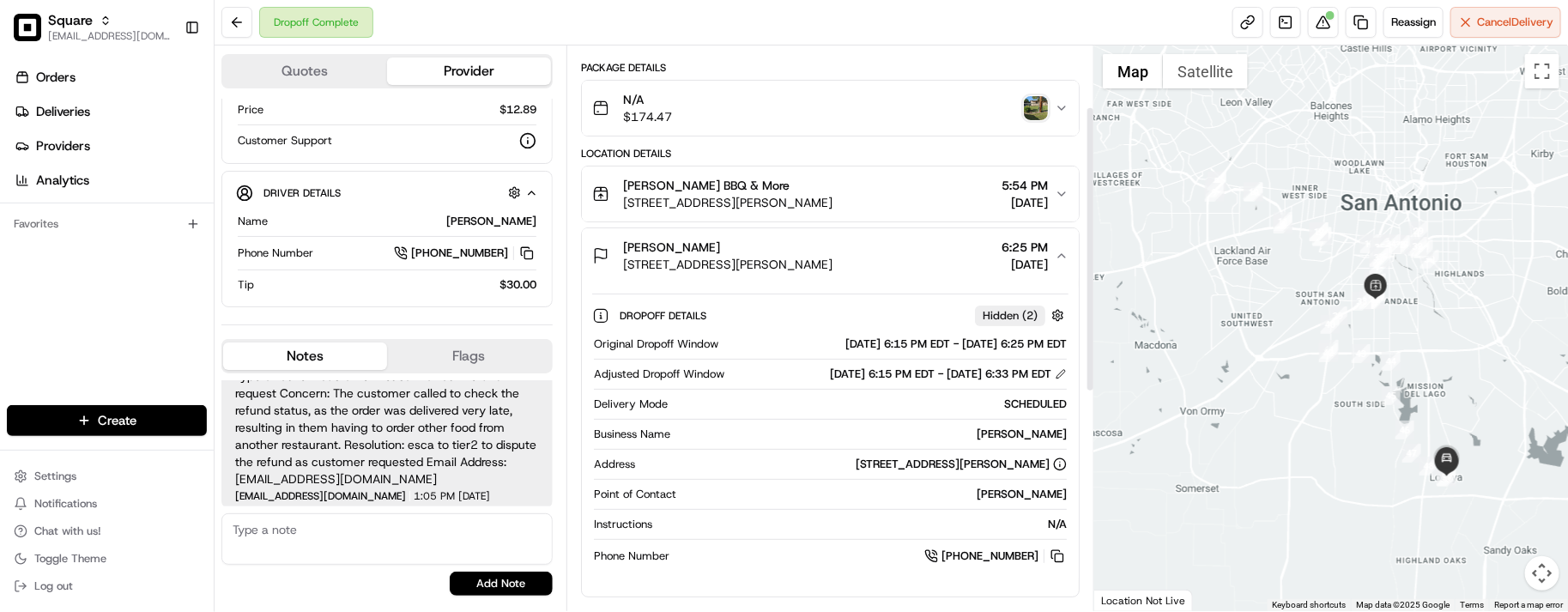 scroll, scrollTop: 215, scrollLeft: 0, axis: vertical 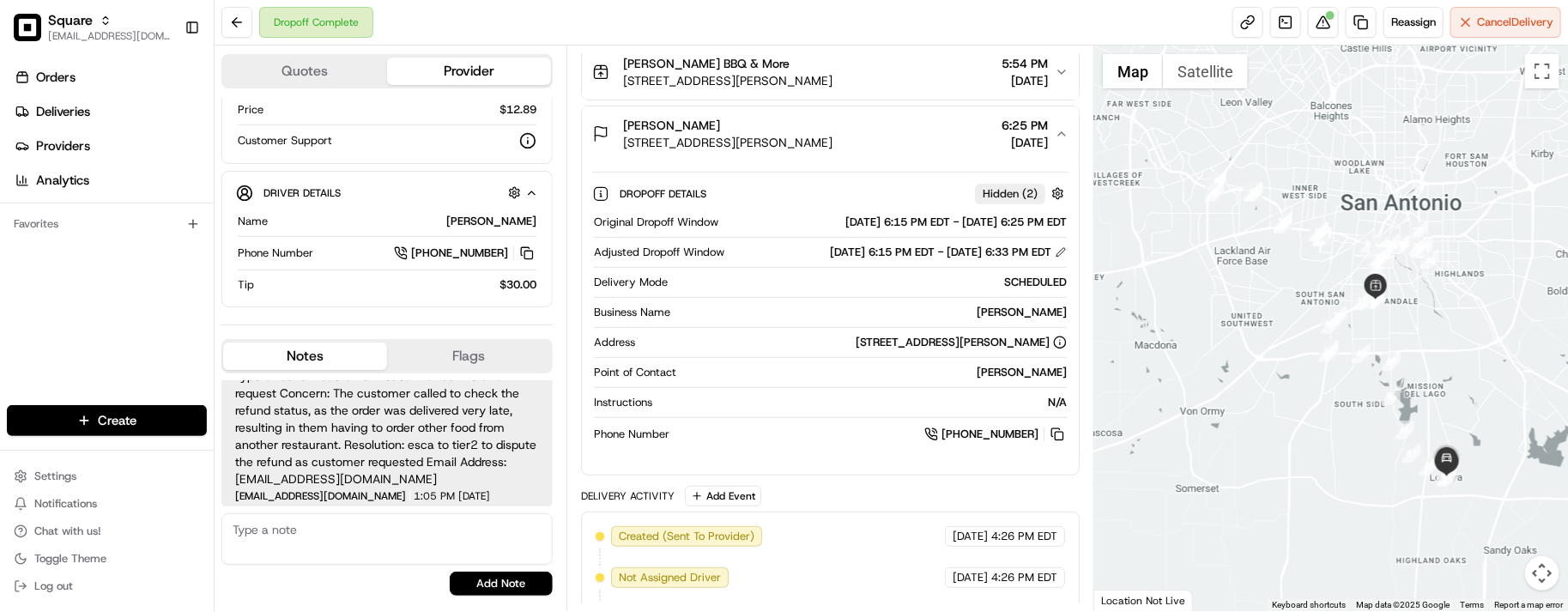 click on "Rosalinda Macias 2225 Martinez Losoya Rd, San Antonio, TX 78221, USA 6:25 PM 06/05/2025" at bounding box center [830, 134] 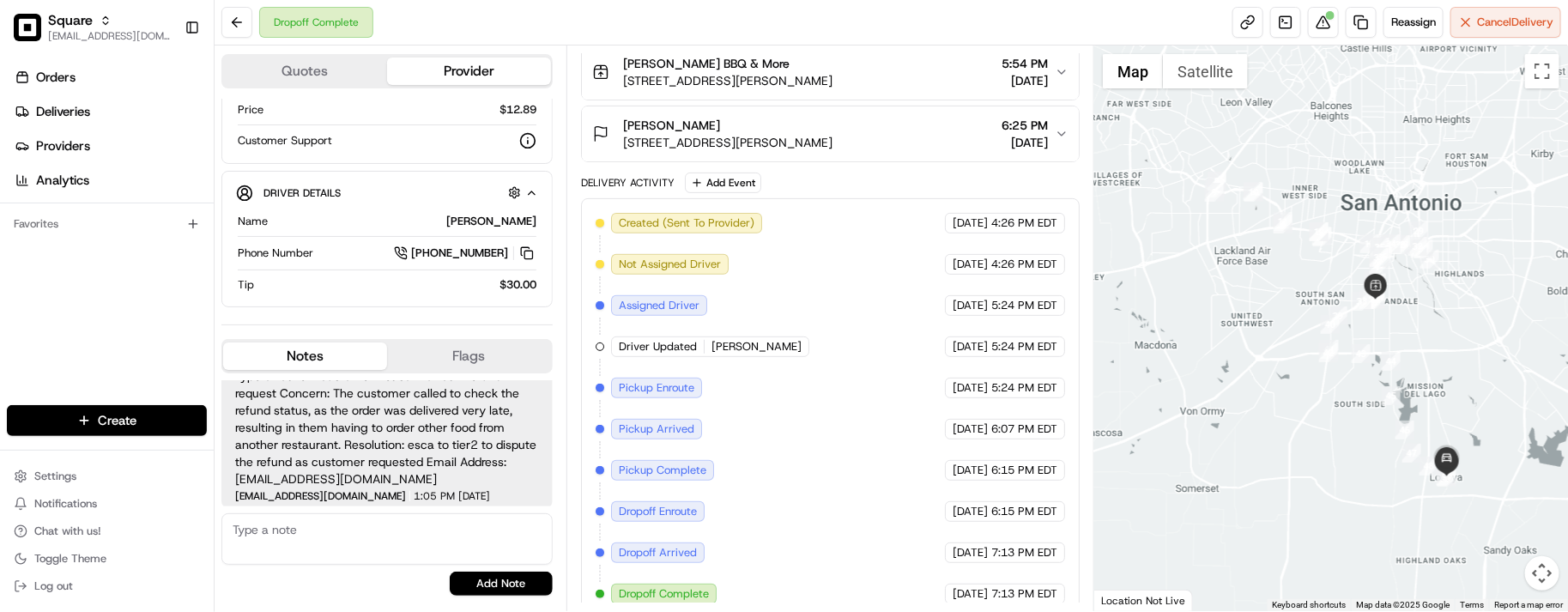 click on "Created (Sent To Provider) Skipcart On Demand (Sq) 06/05/2025 4:26 PM EDT Not Assigned Driver Skipcart On Demand (Sq) 06/05/2025 4:26 PM EDT Assigned Driver Skipcart On Demand (Sq) 06/05/2025 5:24 PM EDT Driver Updated Jimmy Bermea Skipcart On Demand (Sq) 06/05/2025 5:24 PM EDT Pickup Enroute Skipcart On Demand (Sq) 06/05/2025 5:24 PM EDT Pickup Arrived Skipcart On Demand (Sq) 06/05/2025 6:07 PM EDT Pickup Complete Skipcart On Demand (Sq) 06/05/2025 6:15 PM EDT Dropoff Enroute Skipcart On Demand (Sq) 06/05/2025 6:15 PM EDT Dropoff Arrived Skipcart On Demand (Sq) 06/05/2025 7:13 PM EDT Dropoff Complete Skipcart On Demand (Sq) 06/05/2025 7:13 PM EDT" at bounding box center [830, 409] 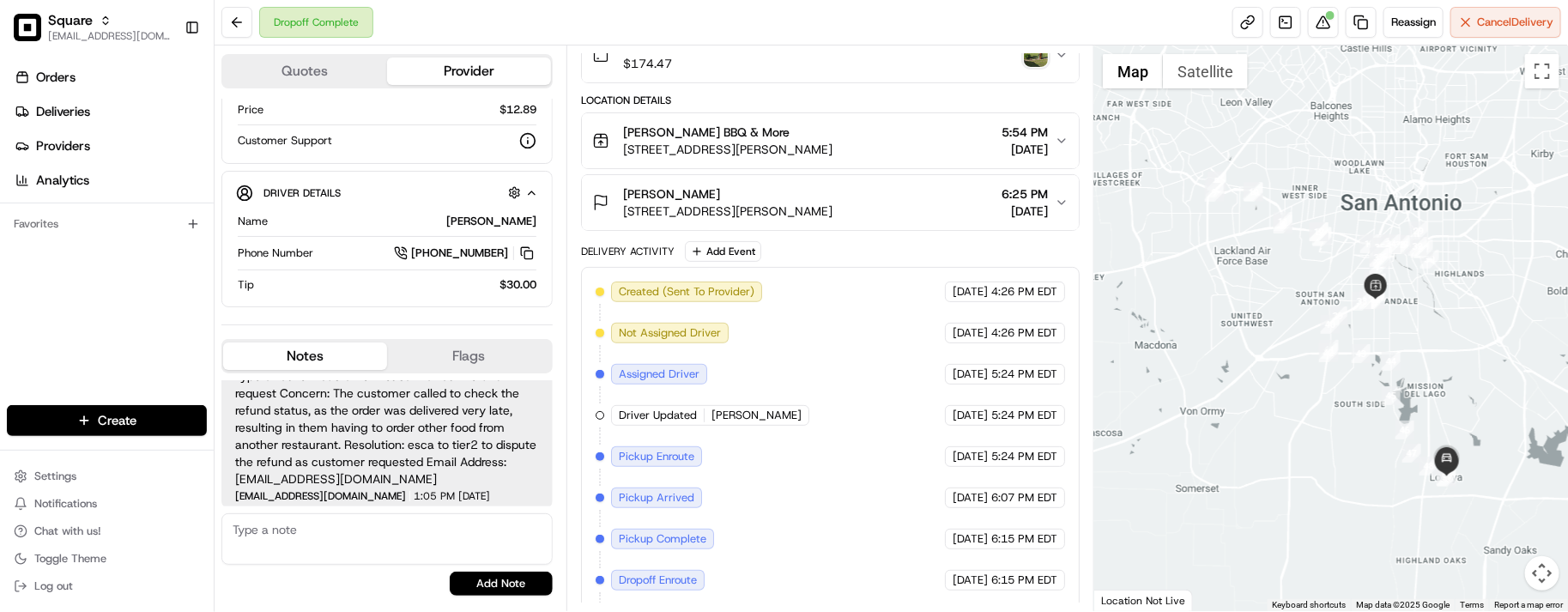 scroll, scrollTop: 107, scrollLeft: 0, axis: vertical 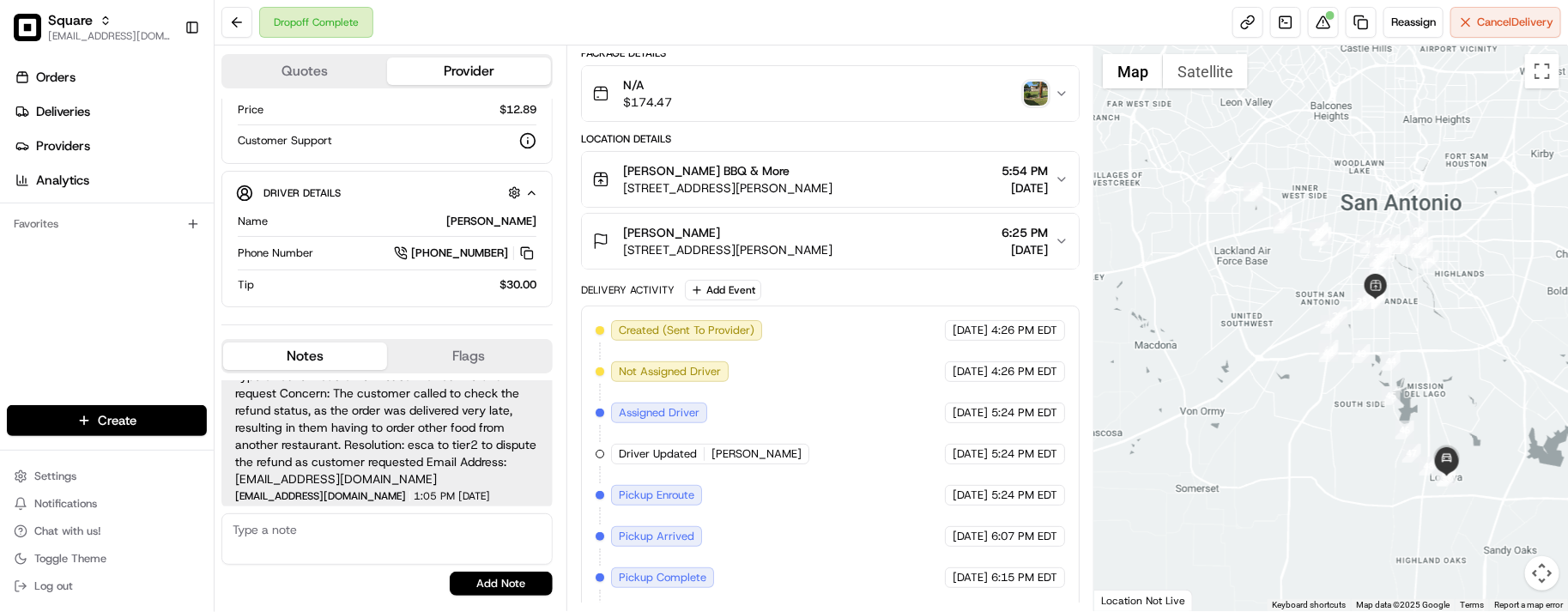 click on "Luna's BBQ & More 714 Rayburn Dr, San Antonio, TX 78221, USA 5:54 PM 06/05/2025" at bounding box center [830, 179] 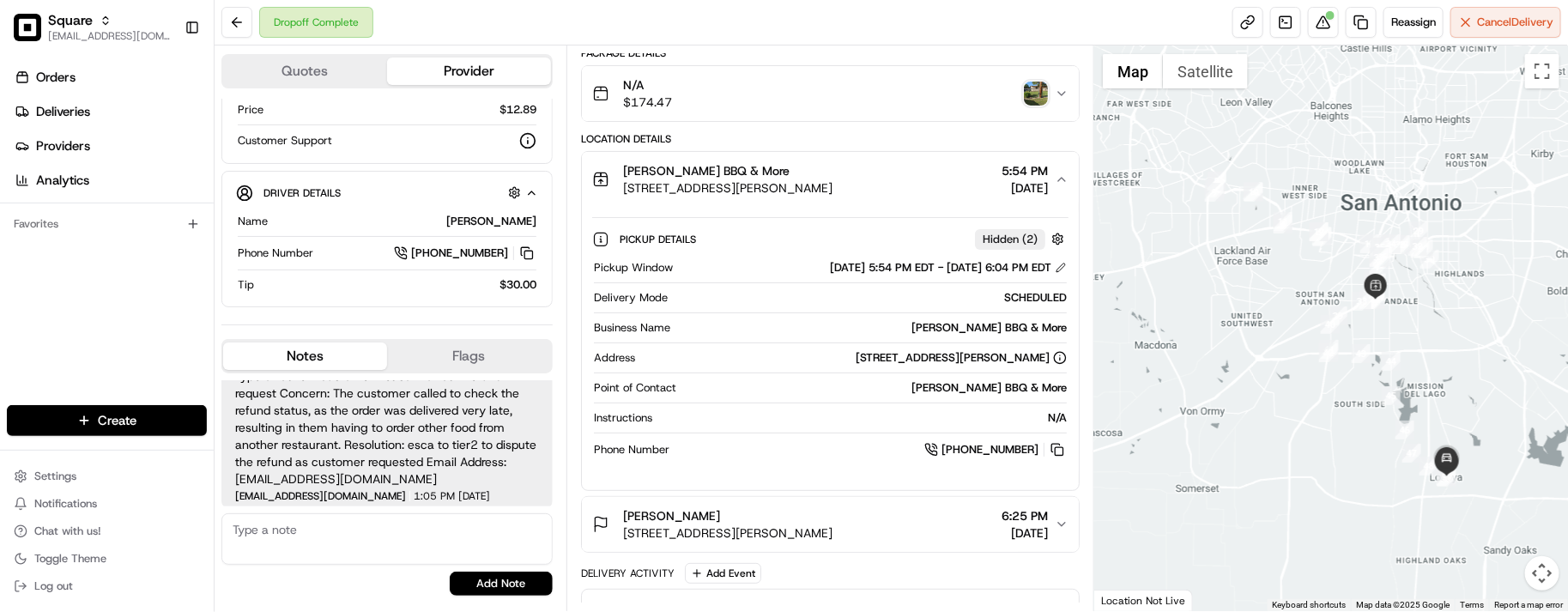 click on "714 Rayburn Dr, San Antonio, TX 78221, USA" at bounding box center (728, 188) 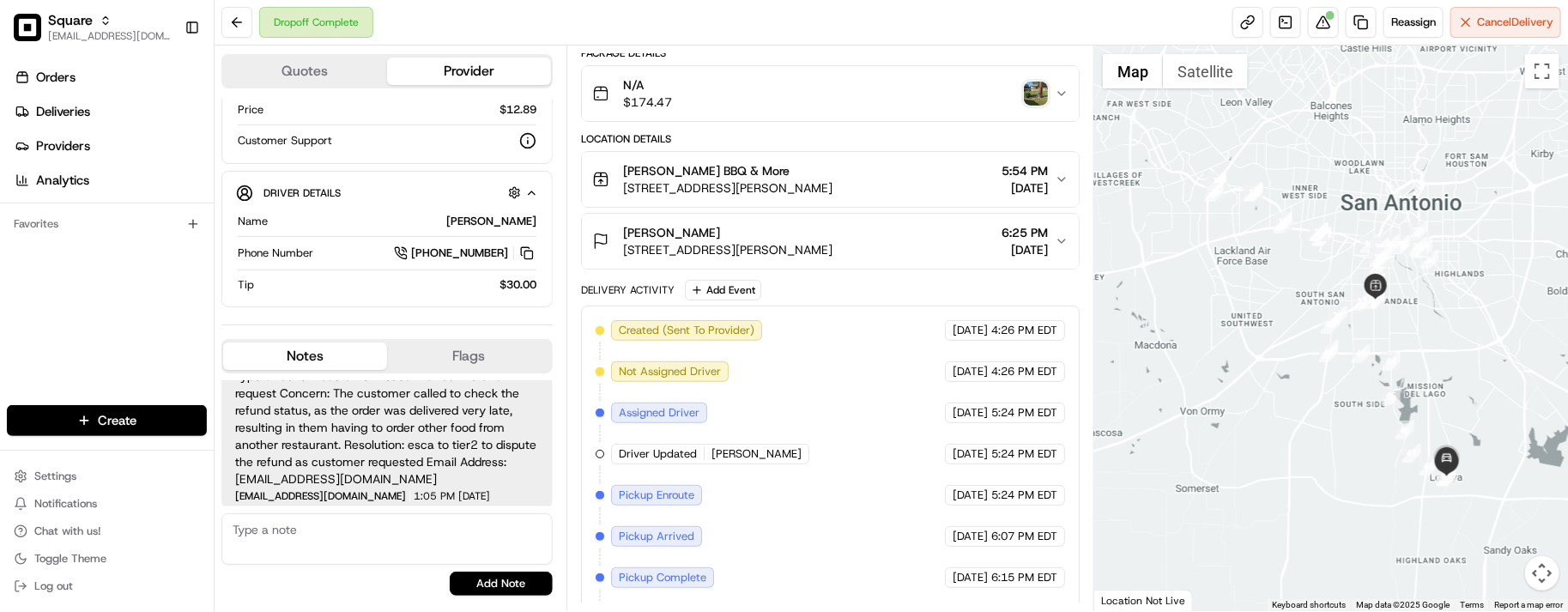 click on "714 Rayburn Dr, San Antonio, TX 78221, USA" at bounding box center [728, 188] 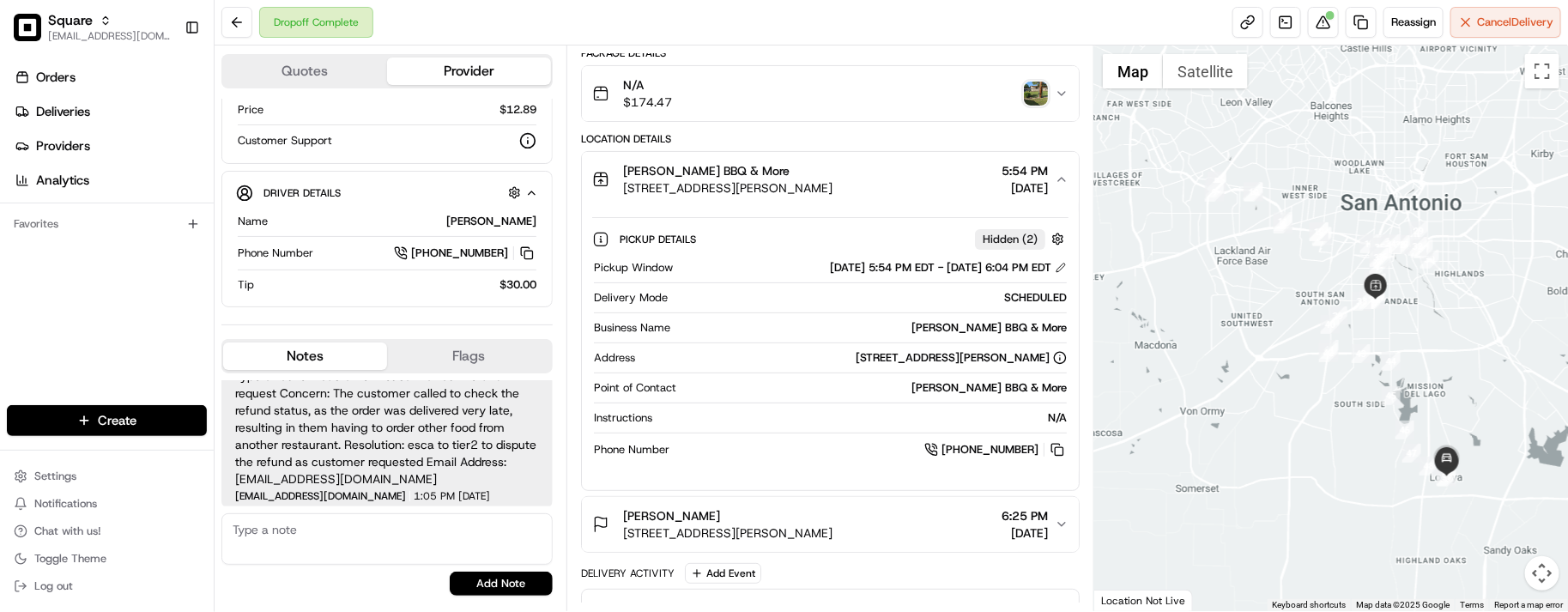 click on "714 Rayburn Dr, San Antonio, TX 78221, USA" at bounding box center [728, 188] 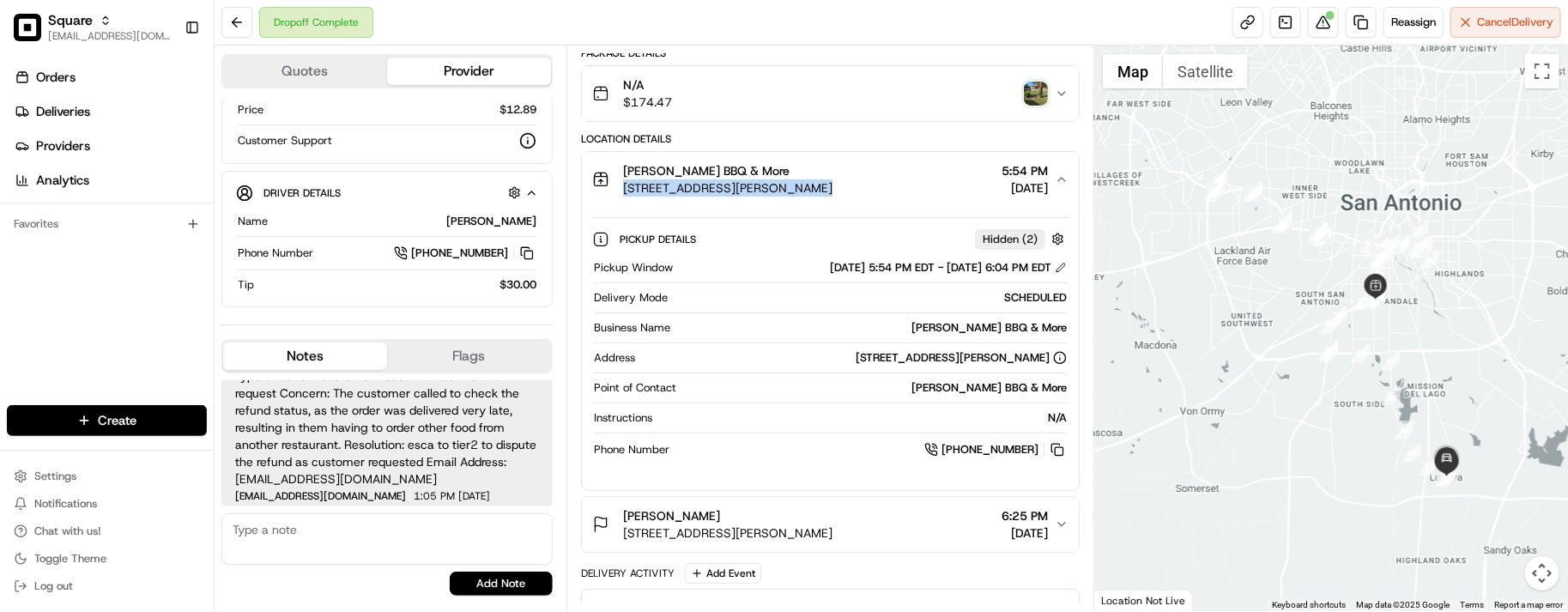 click on "714 Rayburn Dr, San Antonio, TX 78221, USA" at bounding box center (728, 188) 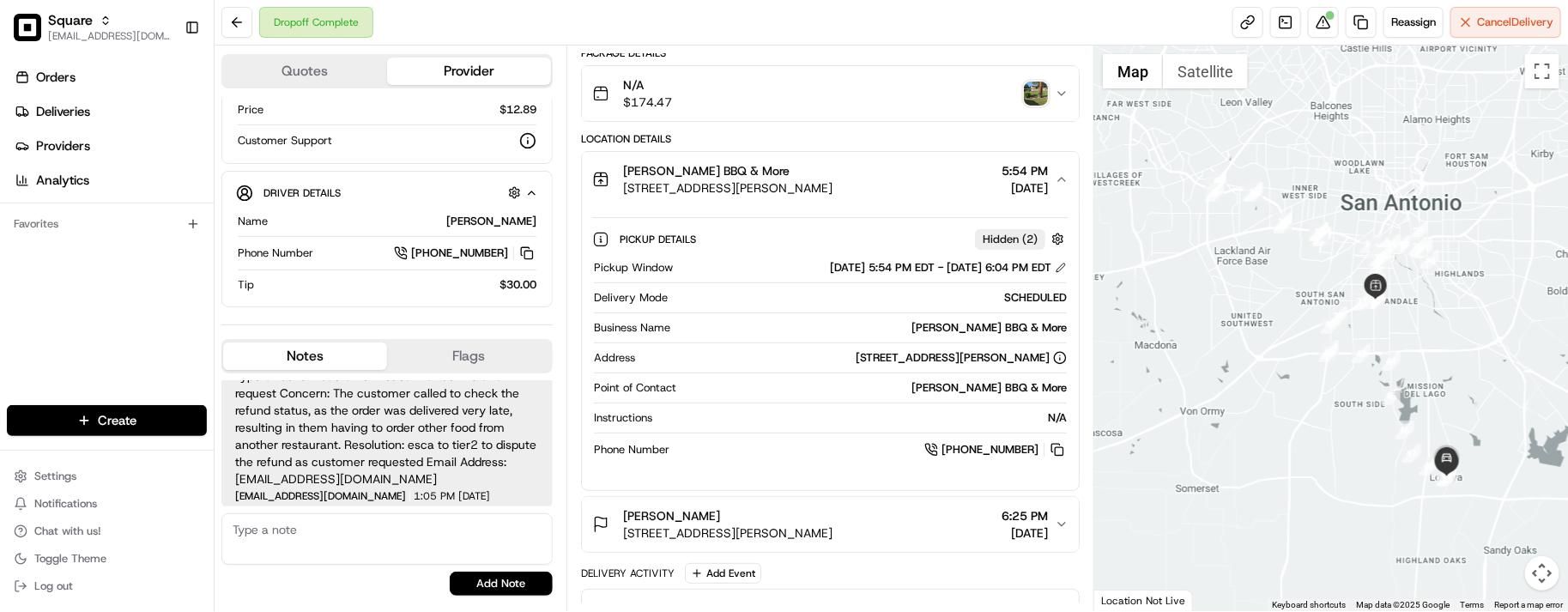 click on "714 Rayburn Dr, San Antonio, TX 78221, USA" at bounding box center [728, 188] 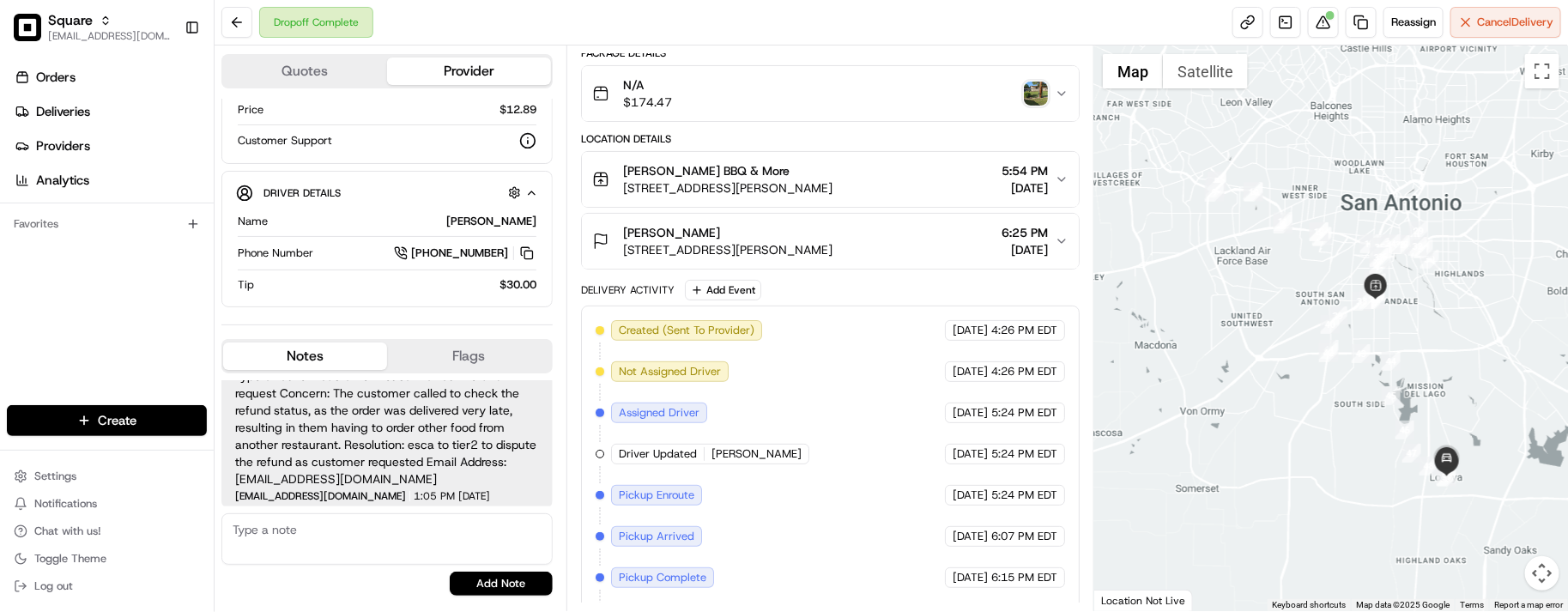 click on "714 Rayburn Dr, San Antonio, TX 78221, USA" at bounding box center (728, 188) 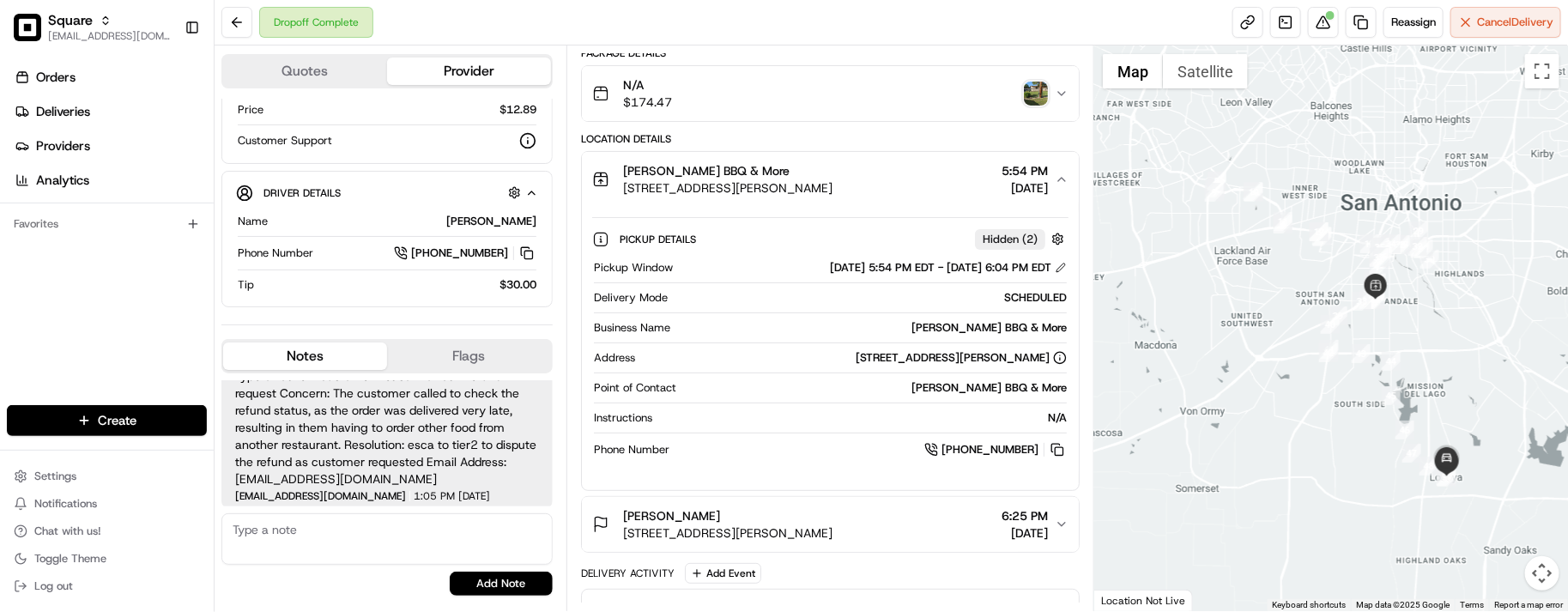 click on "714 Rayburn Dr, San Antonio, TX 78221, USA" at bounding box center (728, 188) 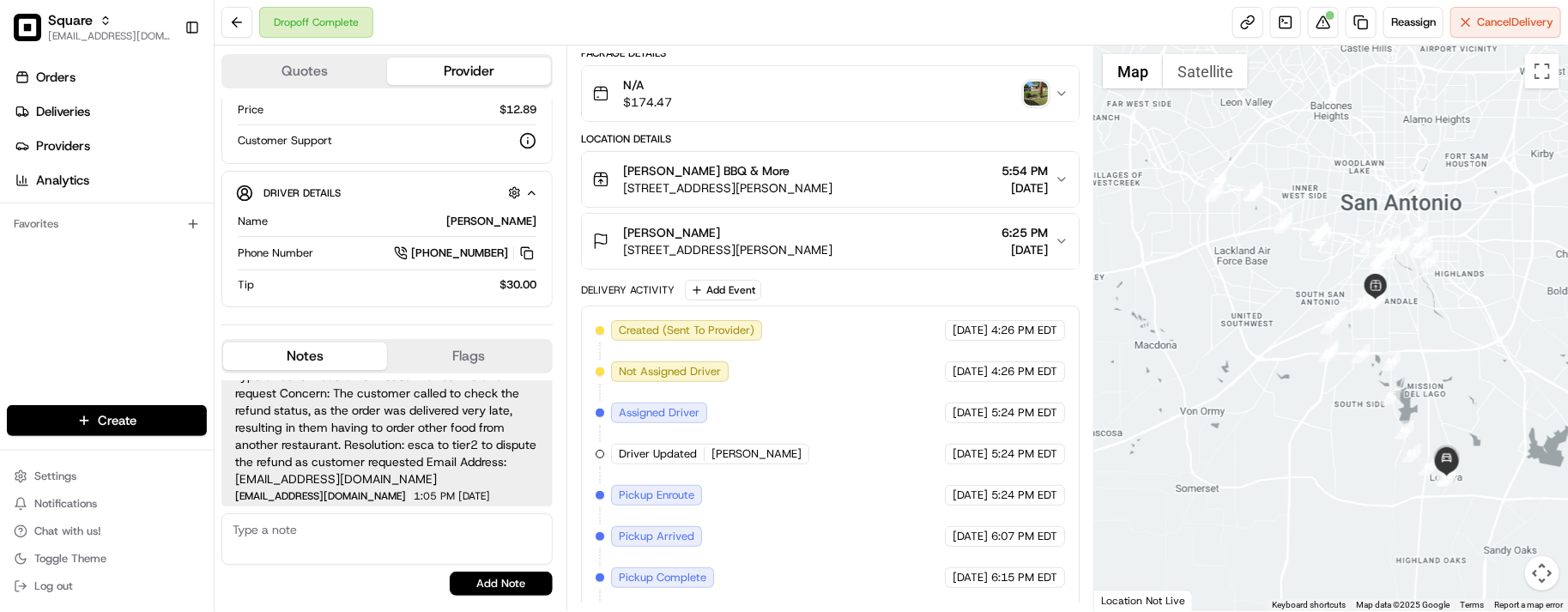 click on "714 Rayburn Dr, San Antonio, TX 78221, USA" at bounding box center (728, 188) 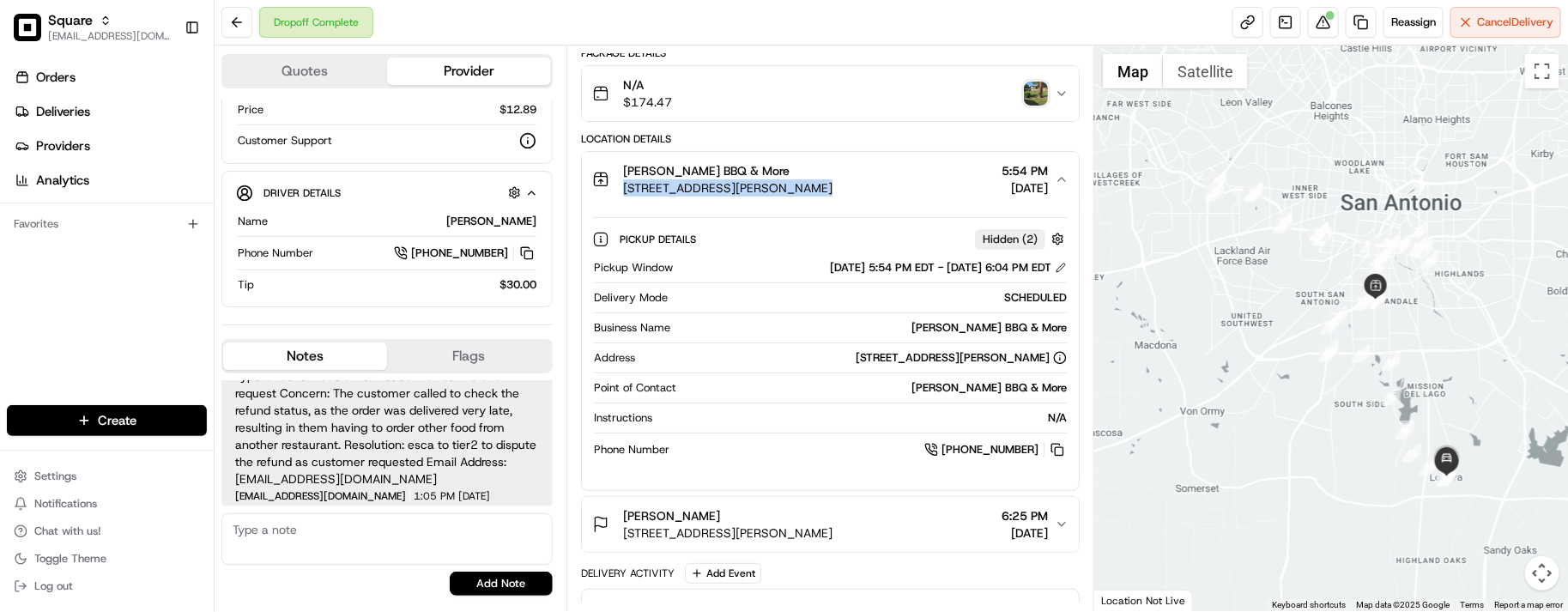 click on "714 Rayburn Dr, San Antonio, TX 78221, USA" at bounding box center (728, 188) 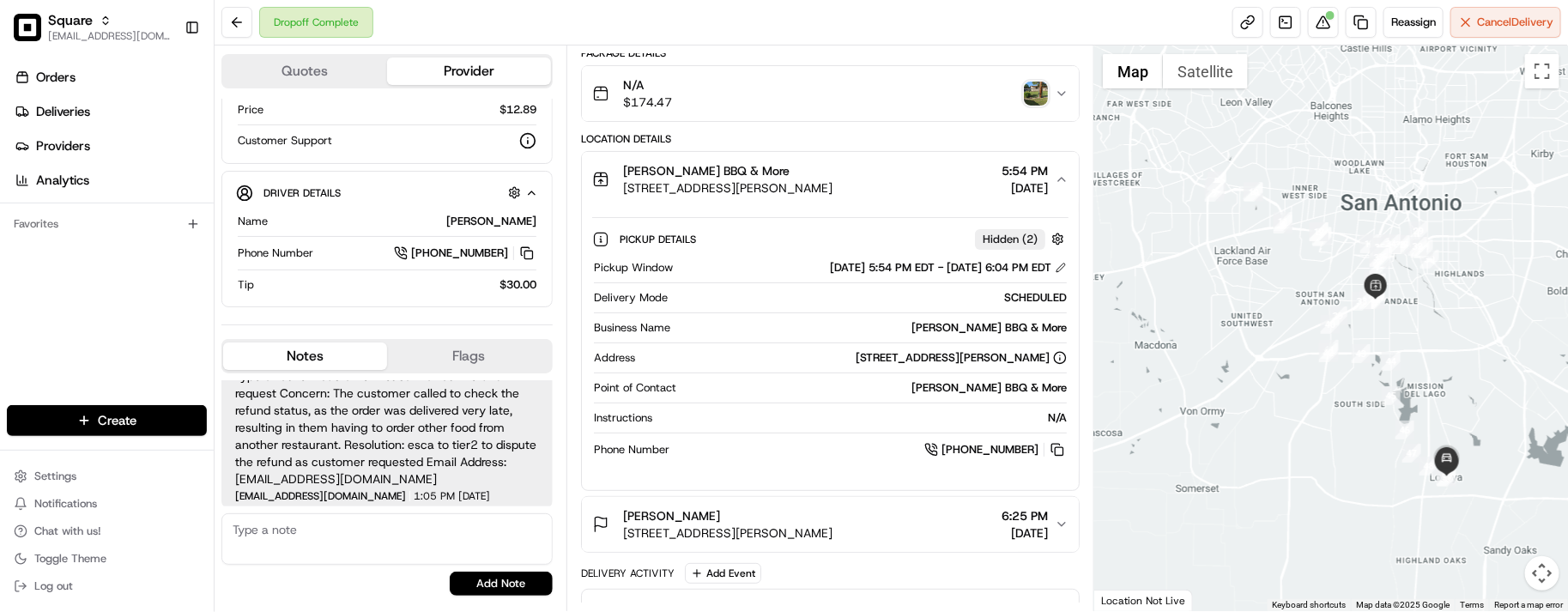 click on "Luna's BBQ & More 714 Rayburn Dr, San Antonio, TX 78221, USA 5:54 PM 06/05/2025" at bounding box center [823, 179] 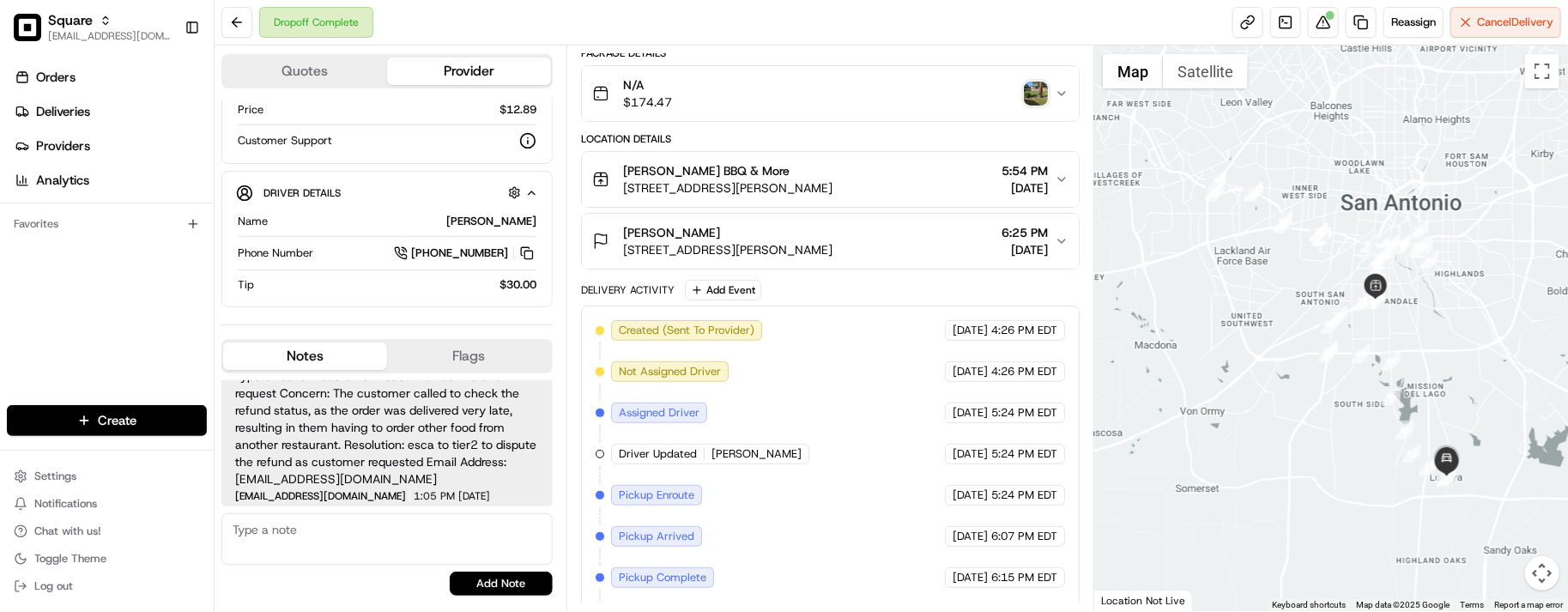 click on "Location Details" at bounding box center (830, 139) 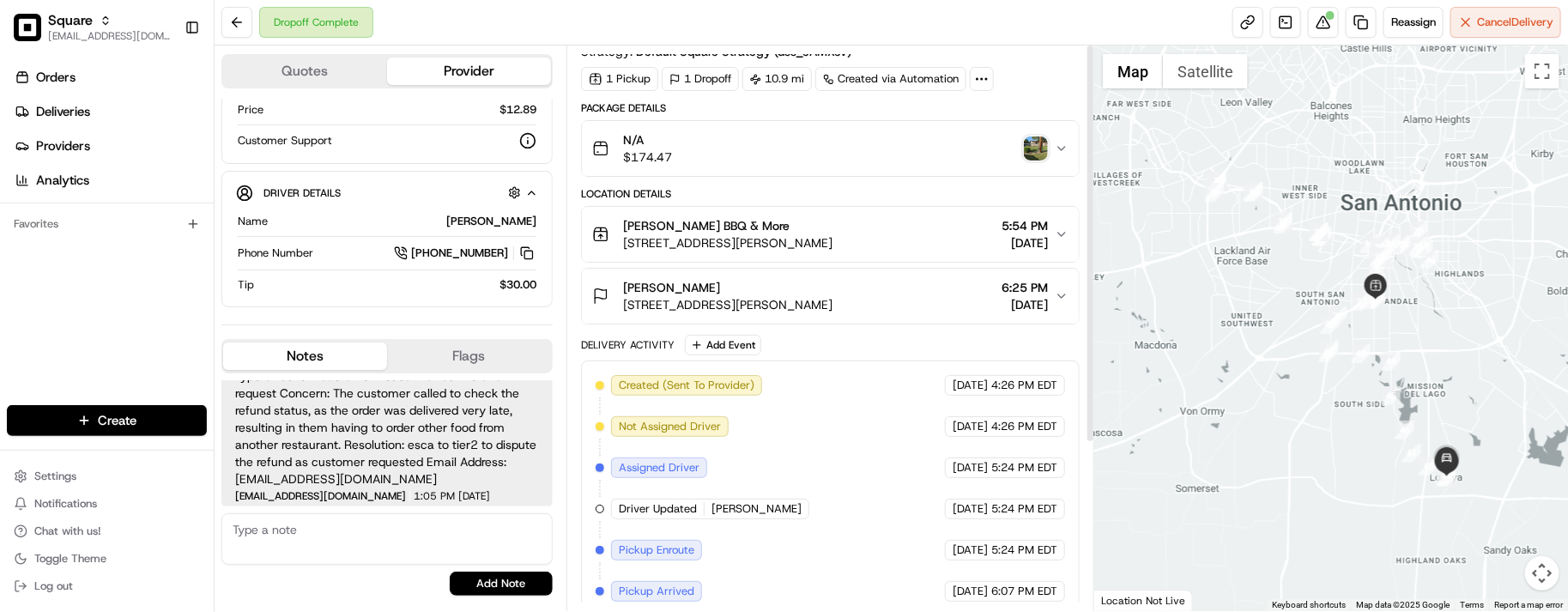 scroll, scrollTop: 0, scrollLeft: 0, axis: both 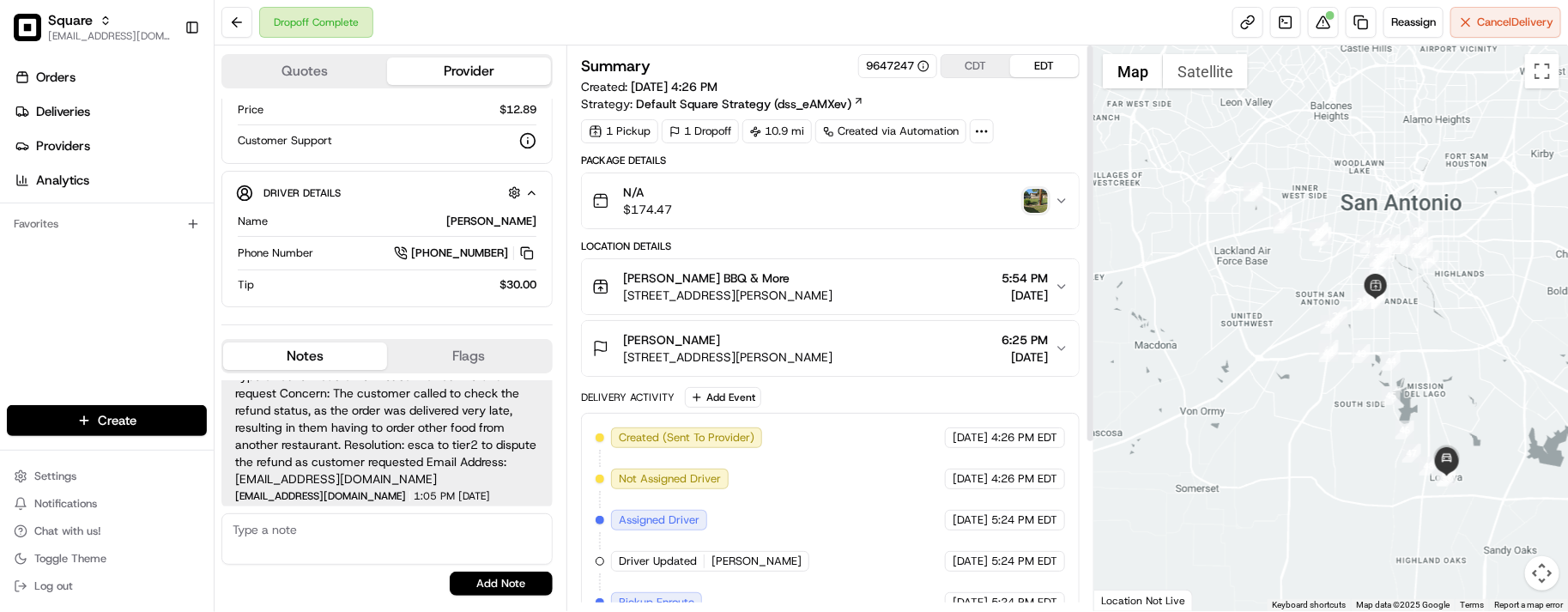 click on "Package Details N/A $ 174.47" at bounding box center (830, 191) 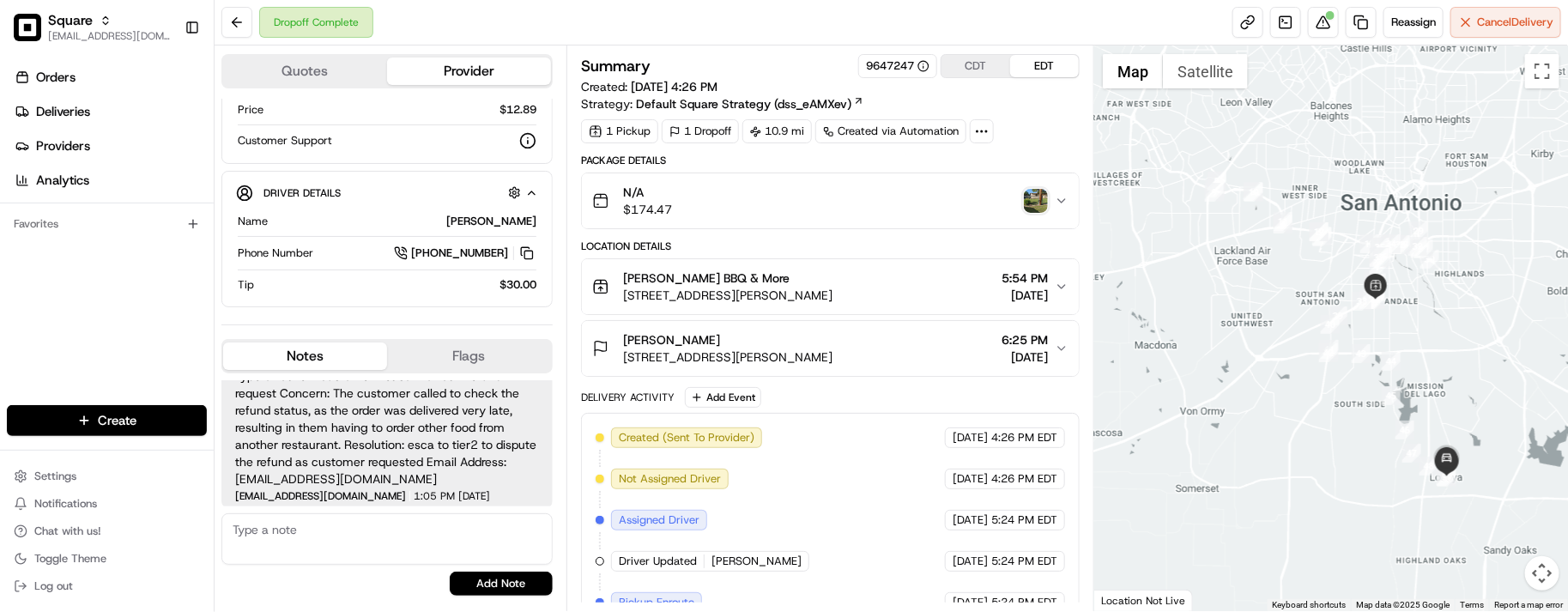 click on "N/A $ 174.47" at bounding box center (823, 201) 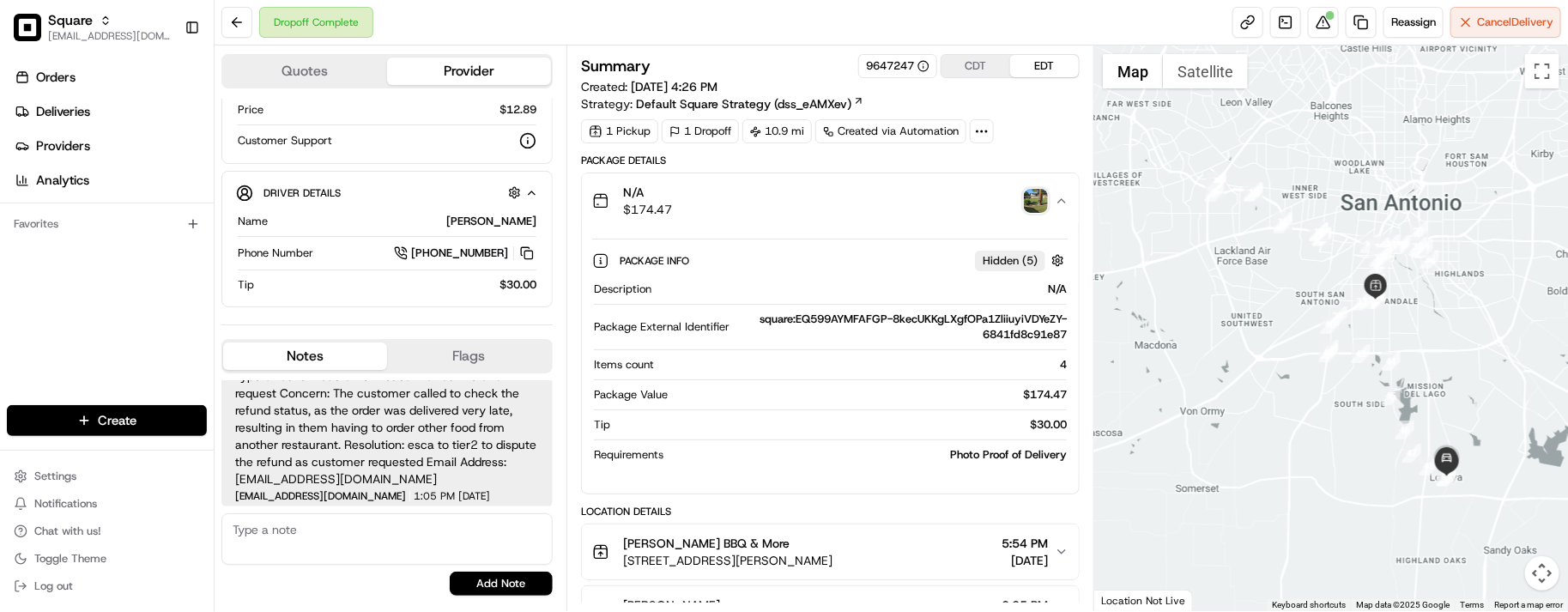 click on "N/A $ 174.47" at bounding box center (823, 201) 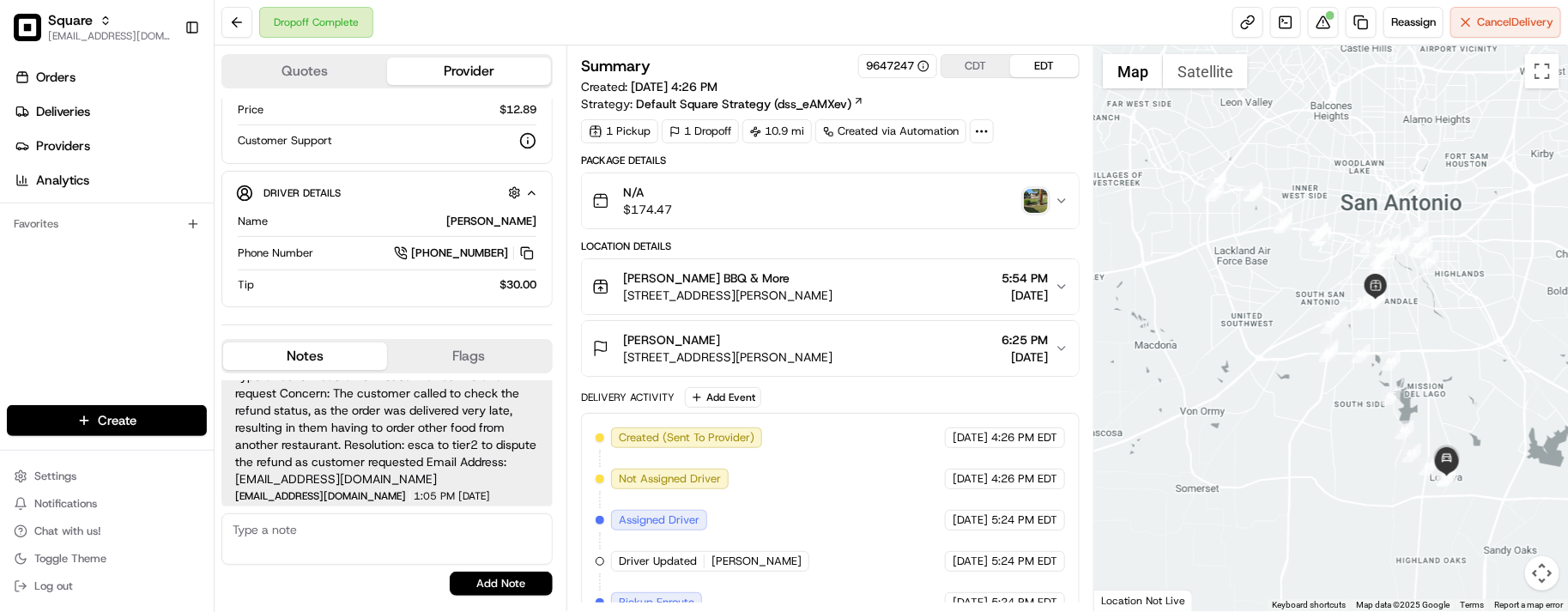 click on "Location Details Luna's BBQ & More 714 Rayburn Dr, San Antonio, TX 78221, USA 5:54 PM 06/05/2025 Rosalinda Macias 2225 Martinez Losoya Rd, San Antonio, TX 78221, USA 6:25 PM 06/05/2025" at bounding box center (830, 308) 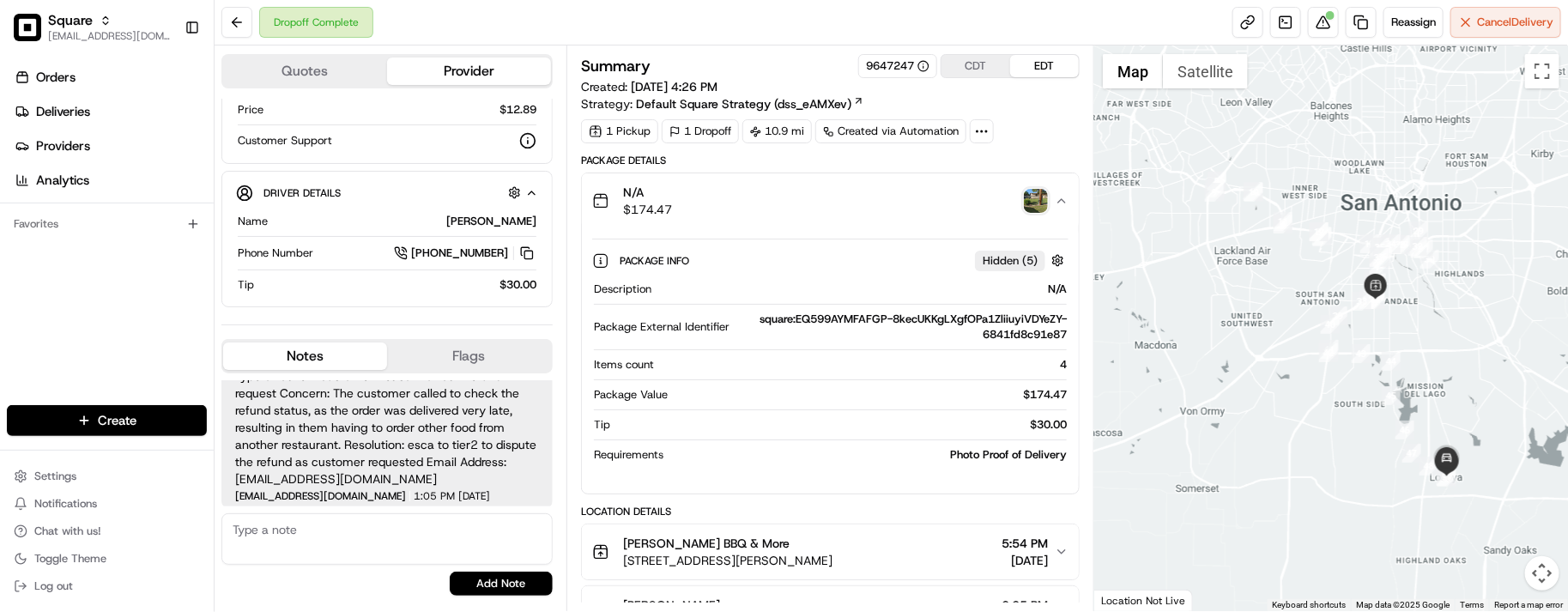 click on "N/A $ 174.47" at bounding box center (823, 201) 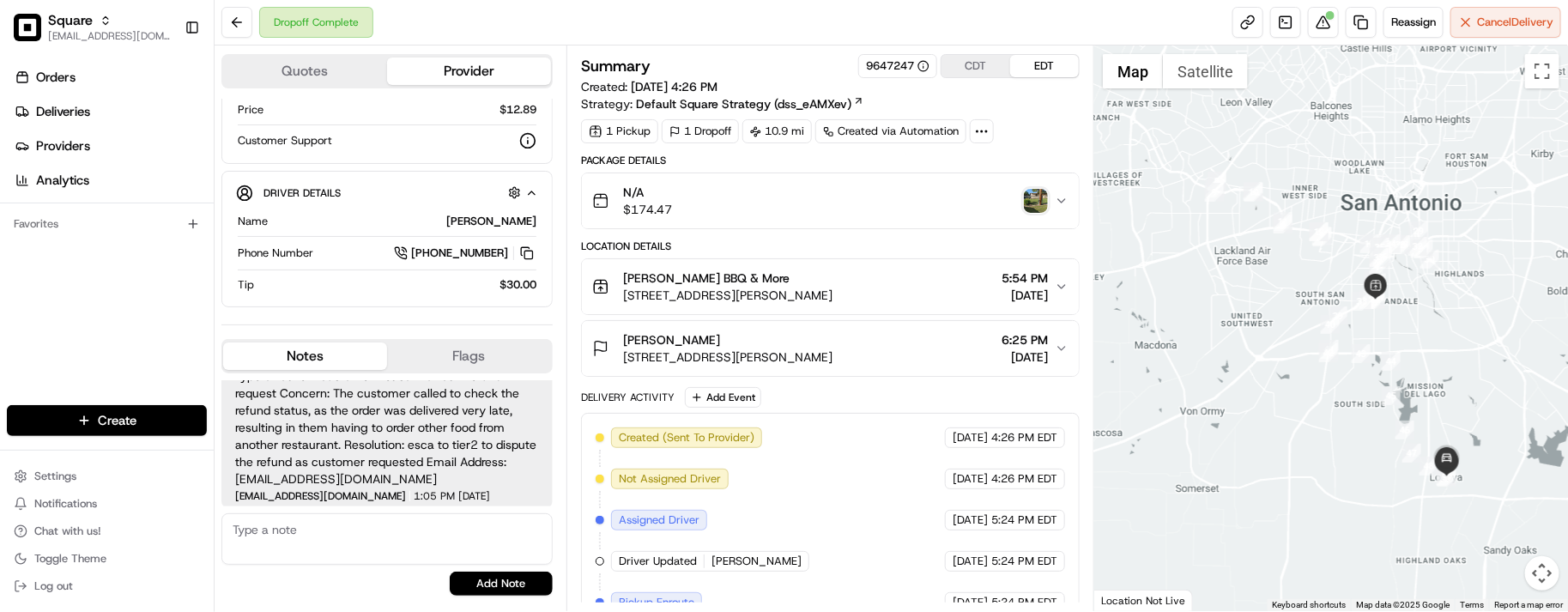 click on "Type of Caller : customer
Reason for Call: refund request
Concern: The customer called to check the refund status, as the order was delivered very late, resulting in them having to order other food from another restaurant.
Resolution: esca to tier2 to dispute the refund as customer requested
Email Address: rmacias427@gmail.com
javellanoza@nashhelp.com 1:05 PM 06/19/2025" at bounding box center [387, 434] 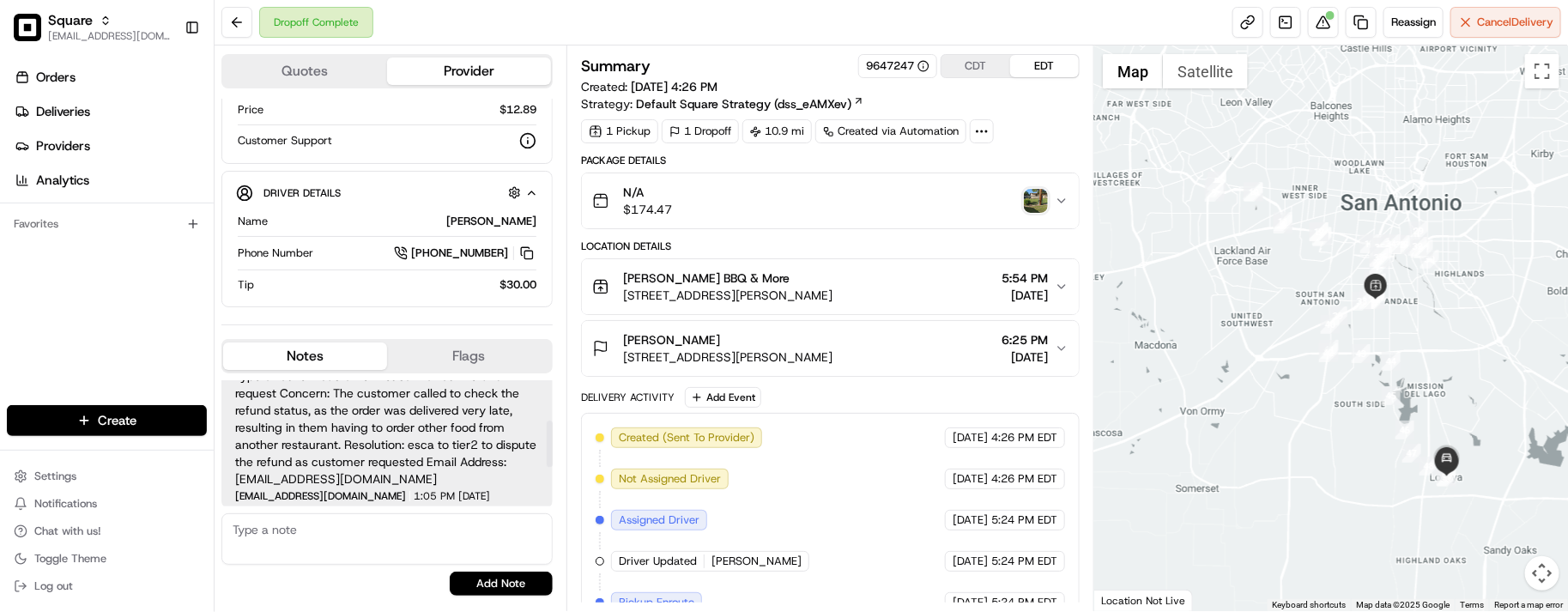 click on "06/19/2025" at bounding box center [474, 496] 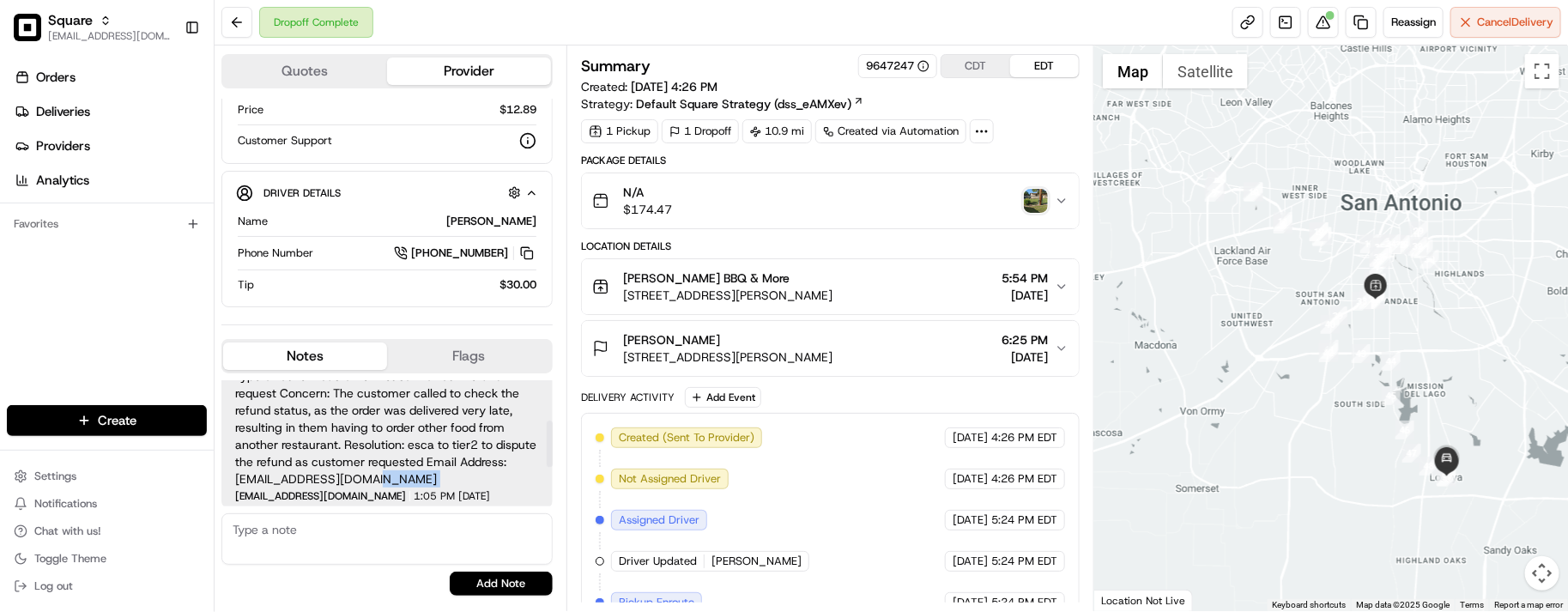 click on "Type of Caller : customer
Reason for Call: refund request
Concern: The customer called to check the refund status, as the order was delivered very late, resulting in them having to order other food from another restaurant.
Resolution: esca to tier2 to dispute the refund as customer requested
Email Address: rmacias427@gmail.com" at bounding box center [387, 427] 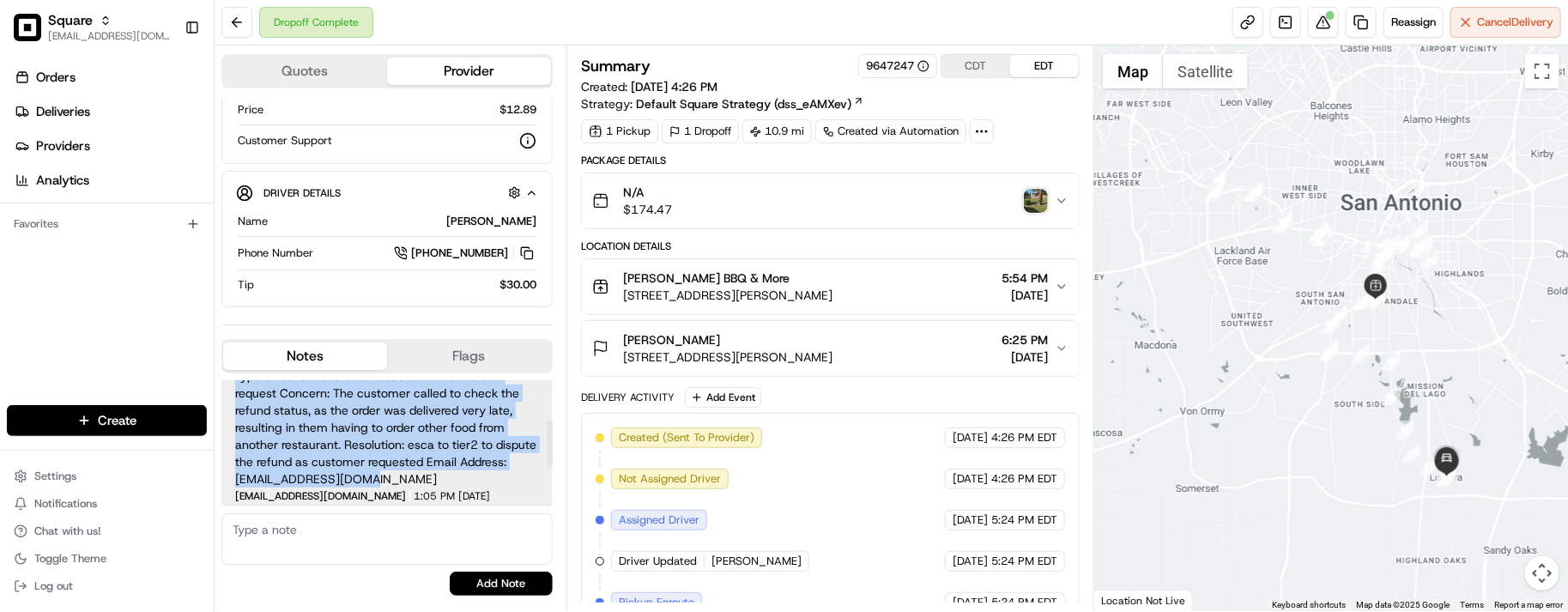 scroll, scrollTop: 0, scrollLeft: 0, axis: both 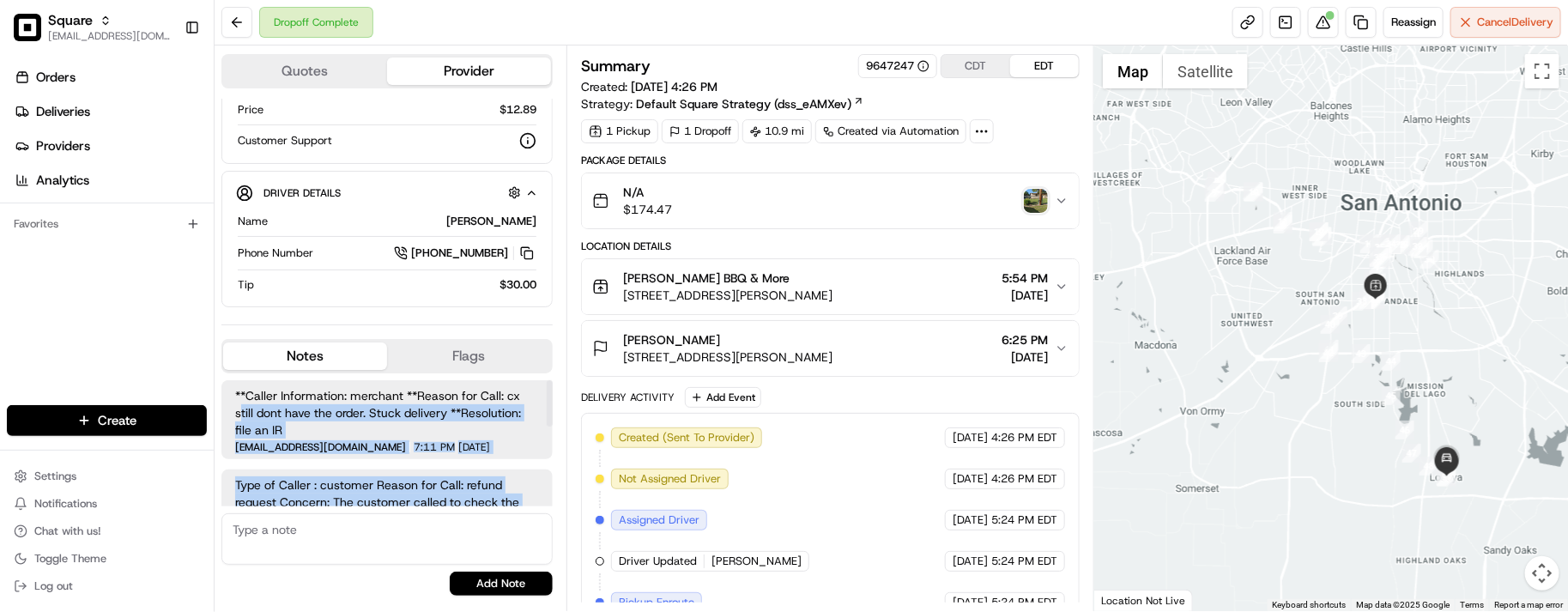 drag, startPoint x: 370, startPoint y: 485, endPoint x: 234, endPoint y: 421, distance: 150.30635 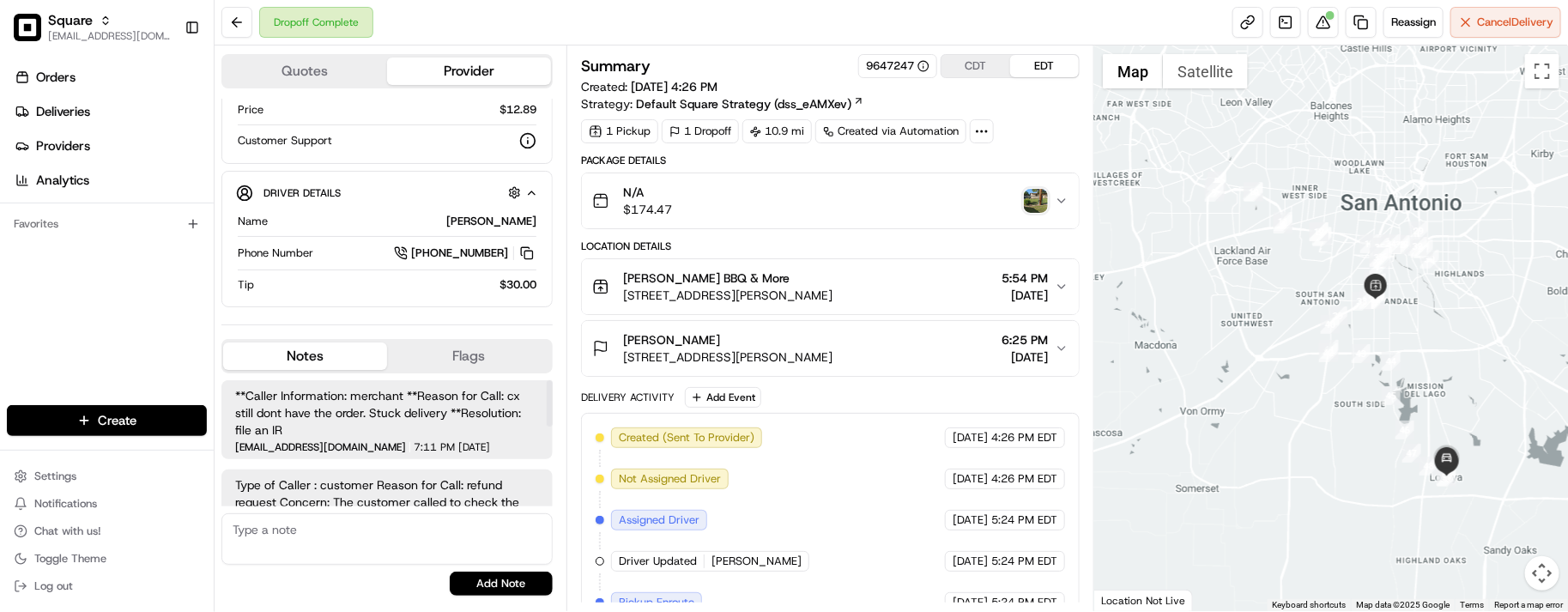 scroll, scrollTop: 216, scrollLeft: 0, axis: vertical 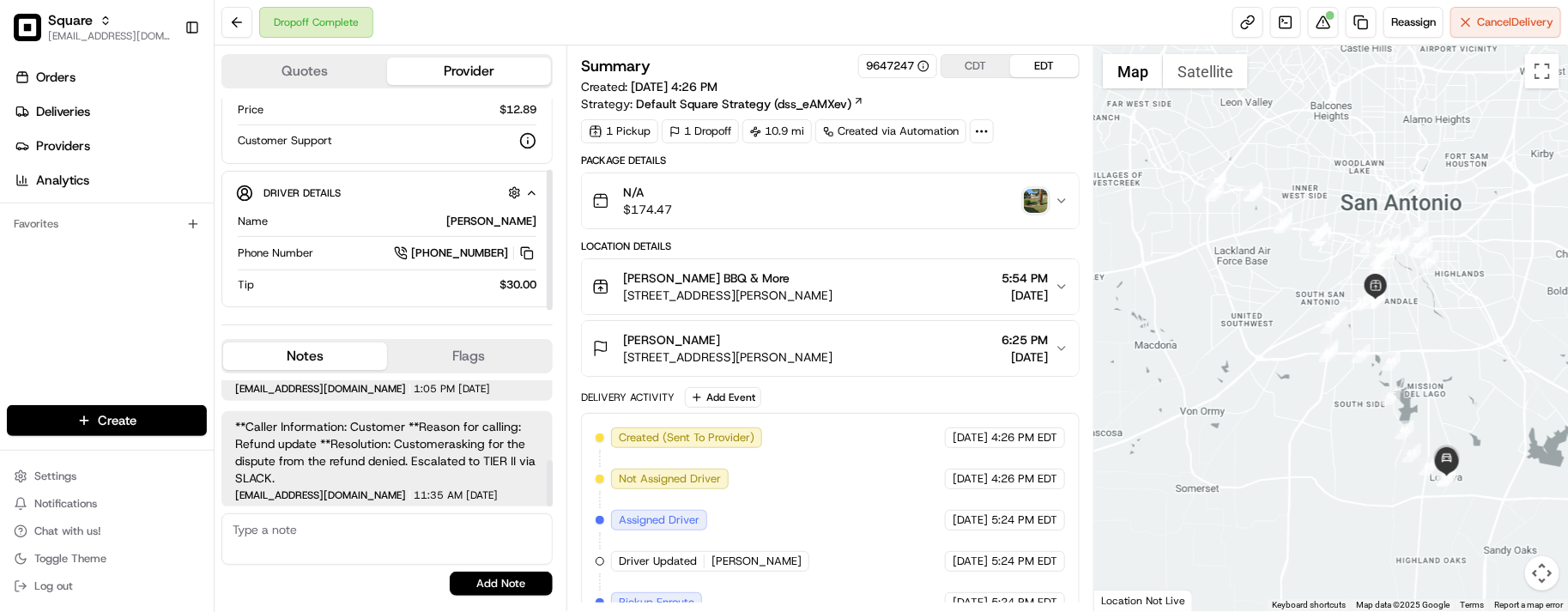 click at bounding box center [387, 539] 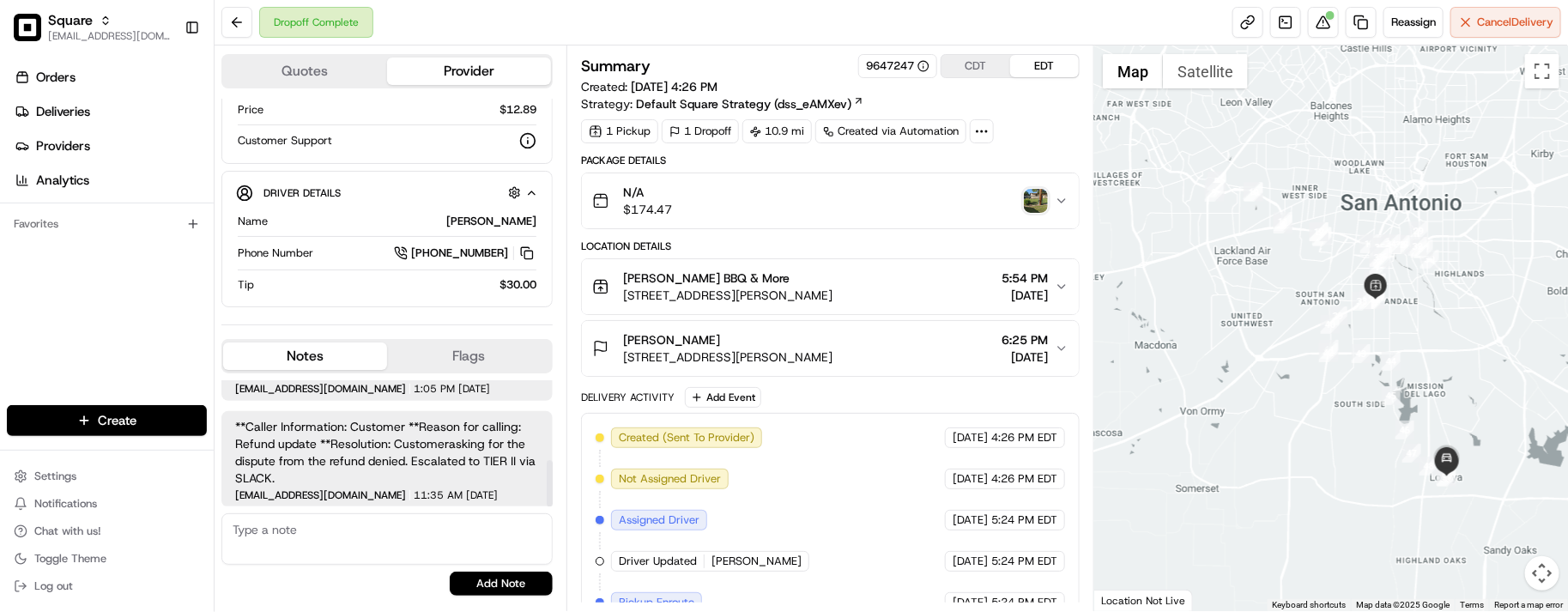 type on "M" 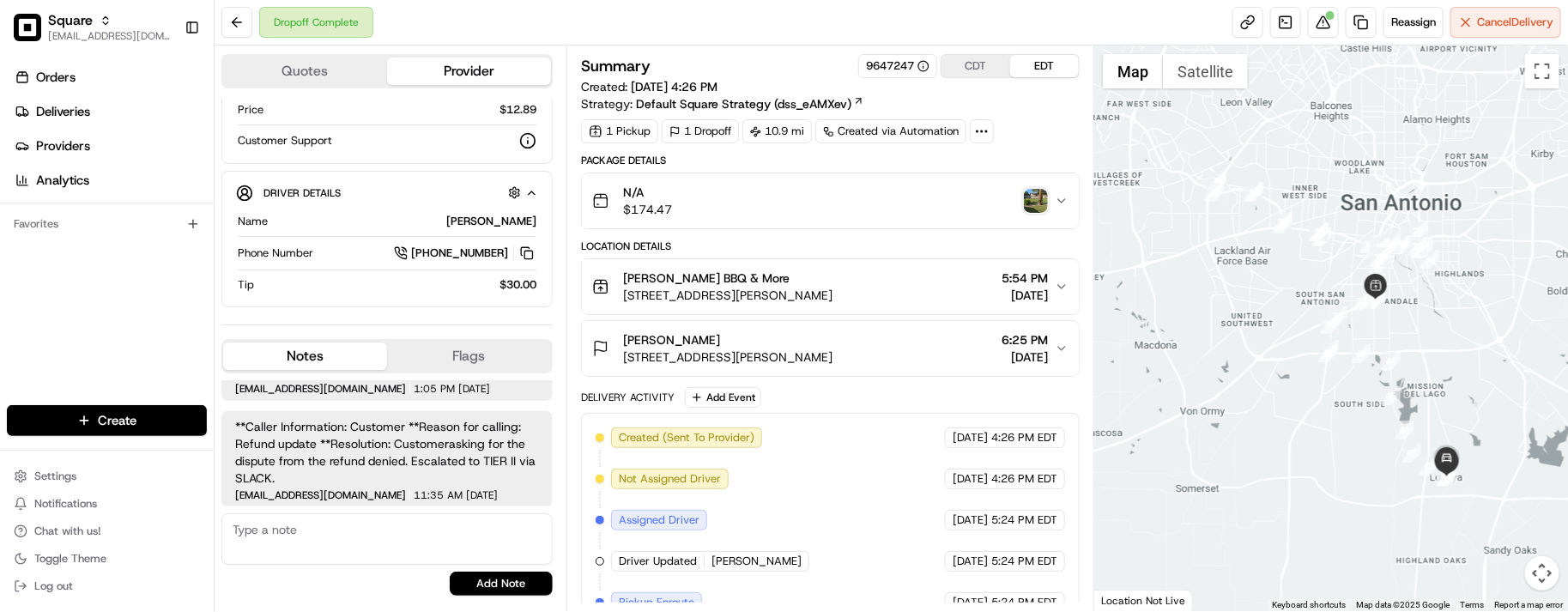 click on "Orders Deliveries Providers Analytics Favorites" at bounding box center (106, 237) 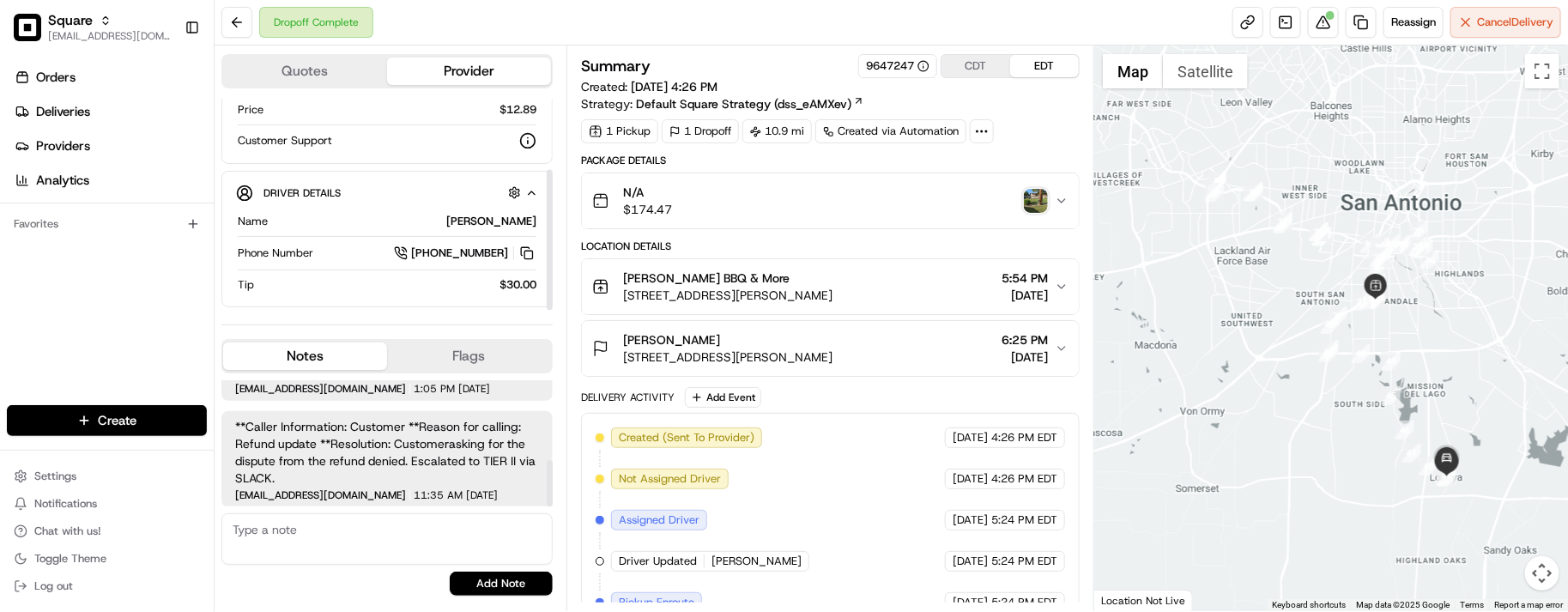click at bounding box center [387, 539] 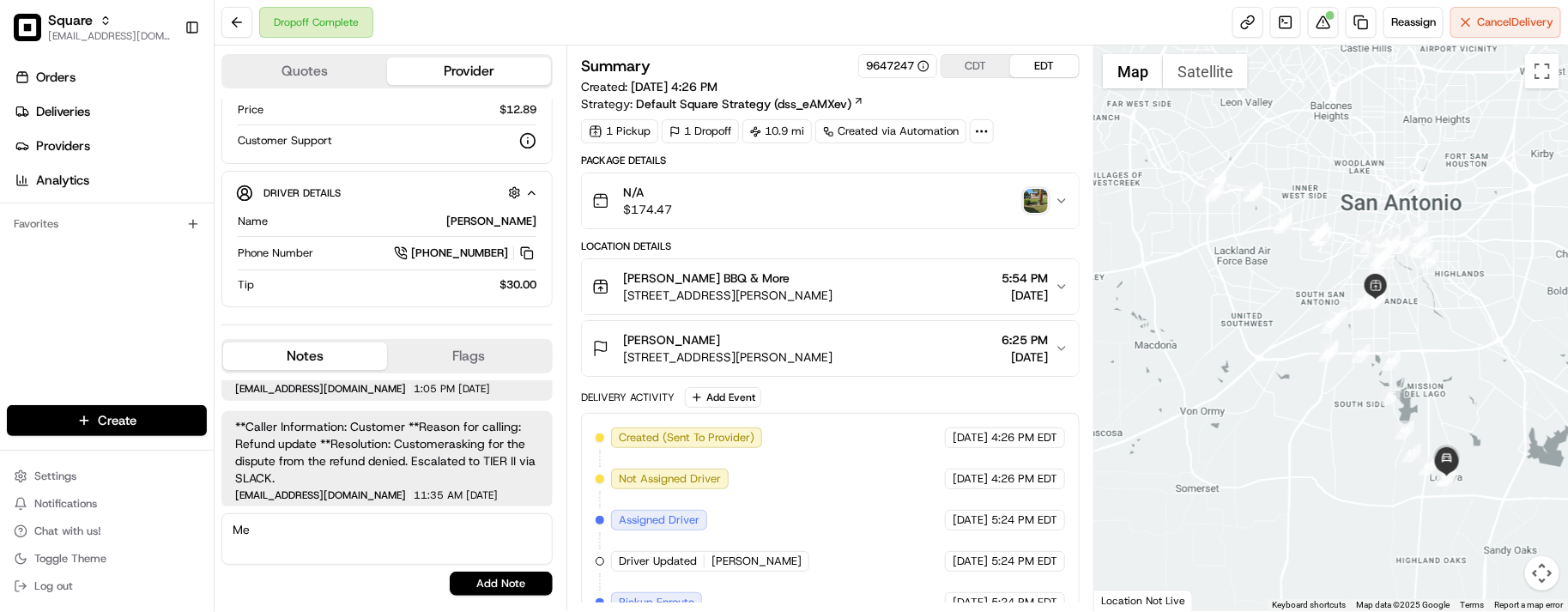 type on "M" 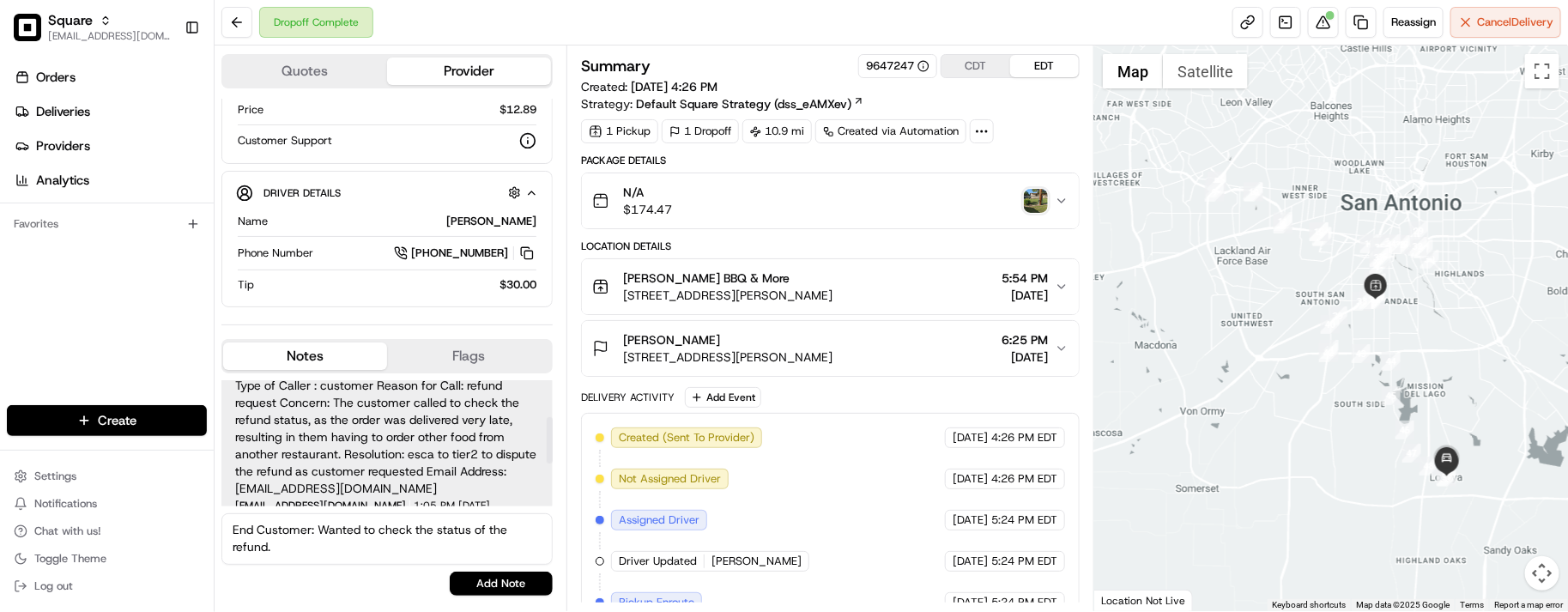 scroll, scrollTop: 216, scrollLeft: 0, axis: vertical 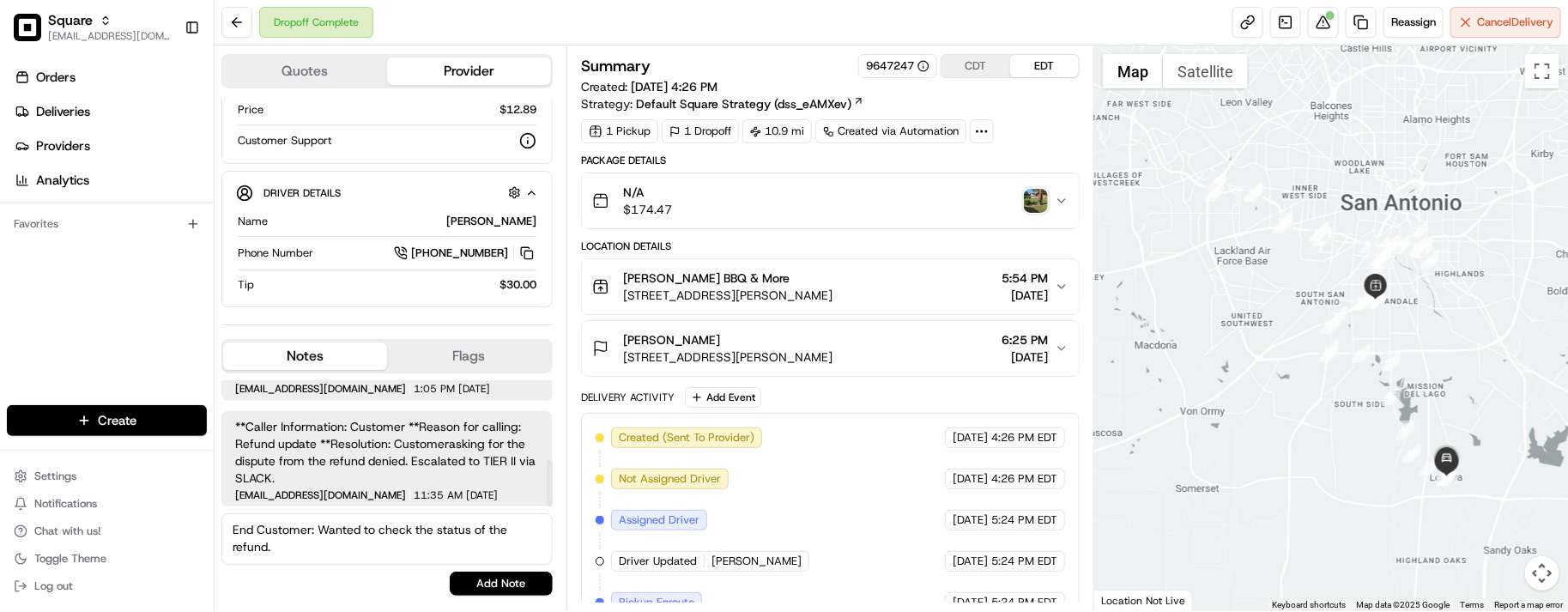 click on "End Customer: Wanted to check the status of the refund." at bounding box center (387, 539) 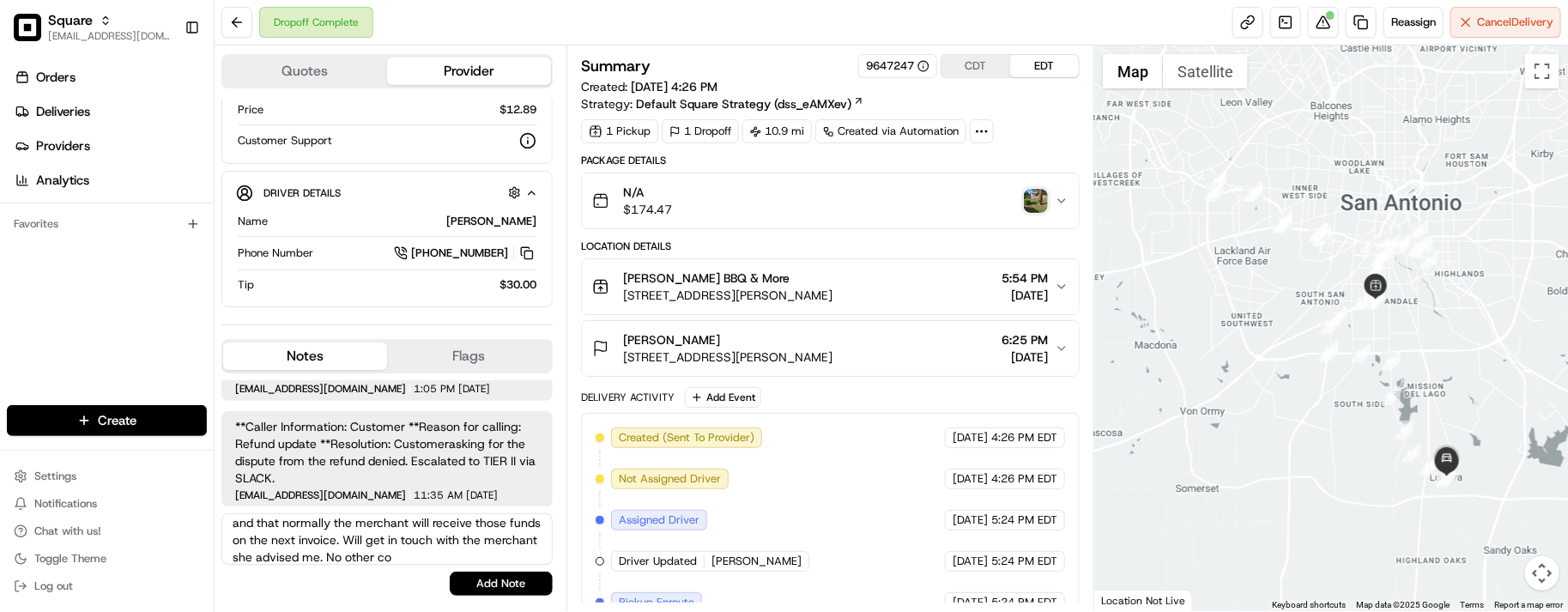 scroll, scrollTop: 76, scrollLeft: 0, axis: vertical 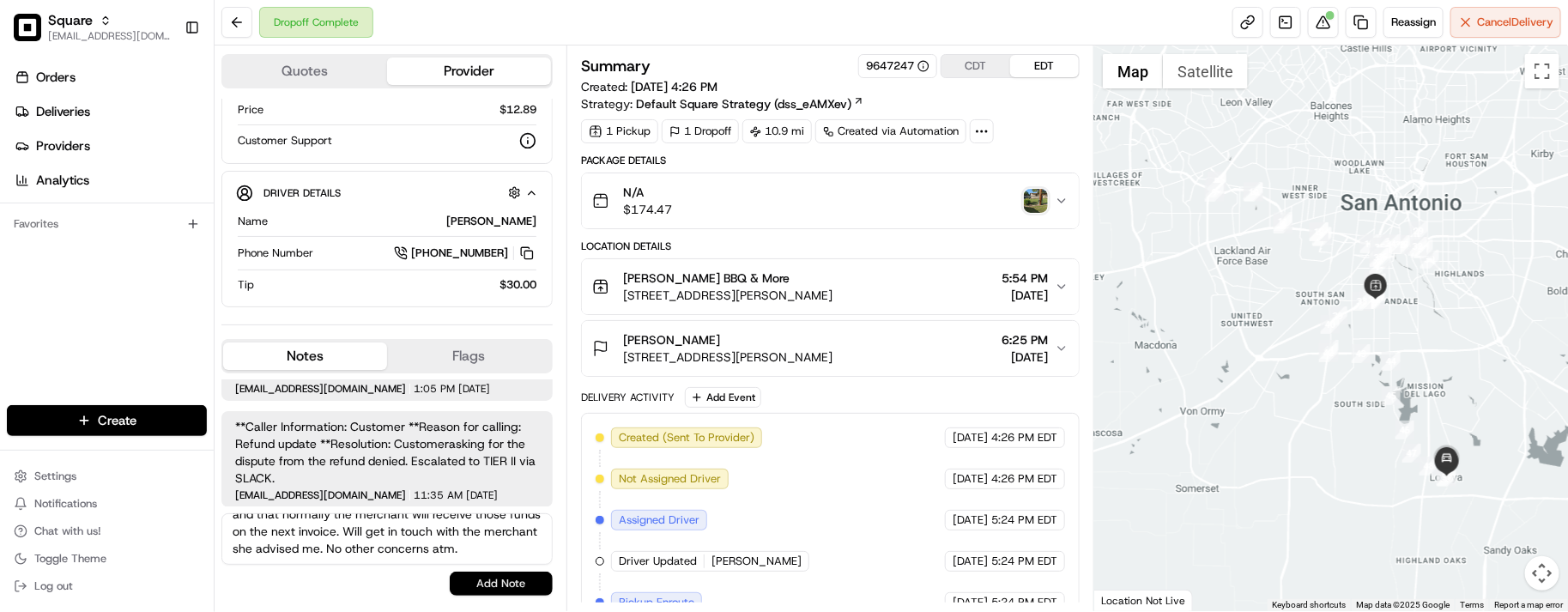 type on "End Customer: Wanted to check the status of the refund. She was already aware that the refund is specifically for the merchant. Advised it was approved and that normally the merchant will receive those funds on the next invoice. Will get in touch with the merchant she advised me. No other concerns atm." 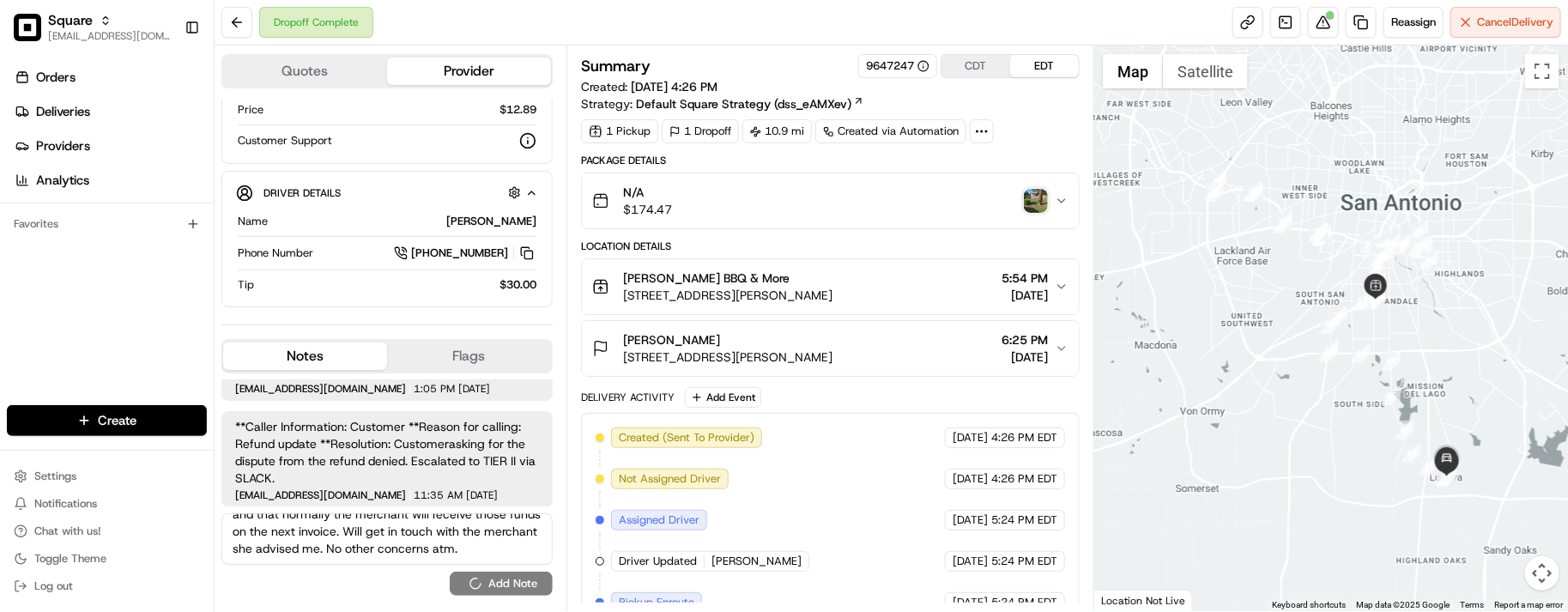 type 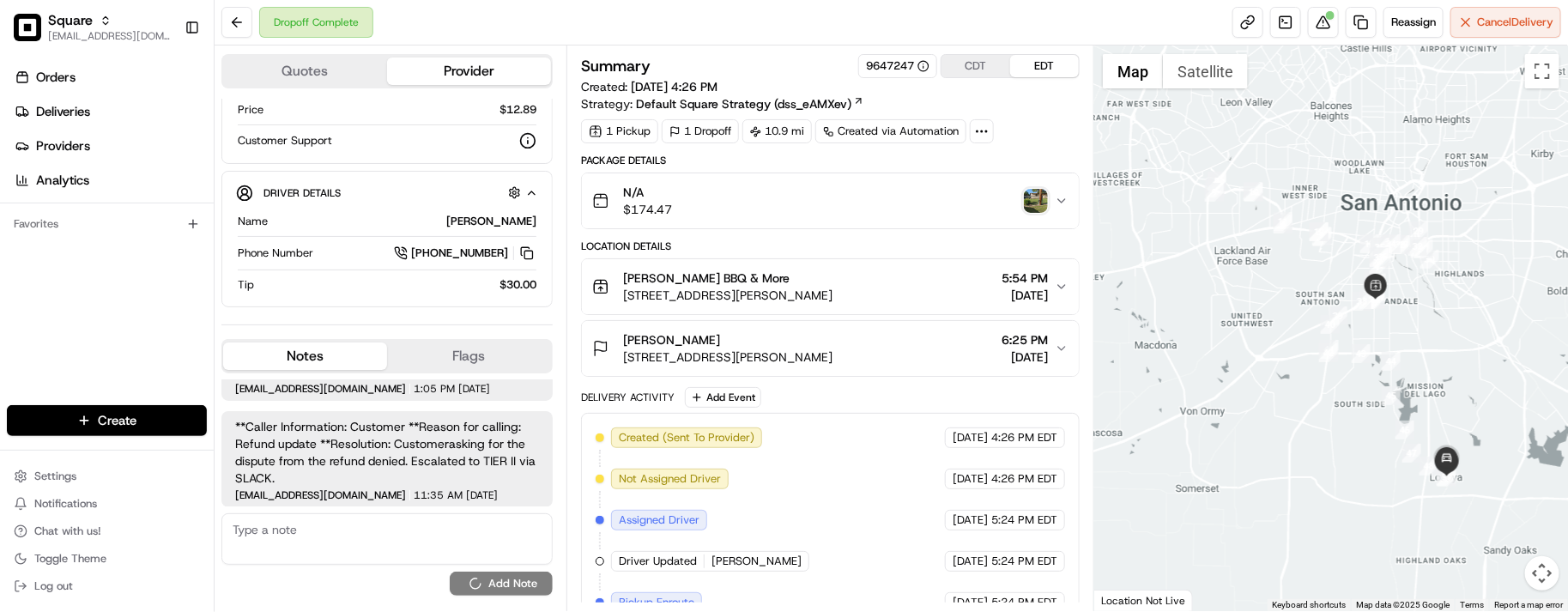 scroll, scrollTop: 0, scrollLeft: 0, axis: both 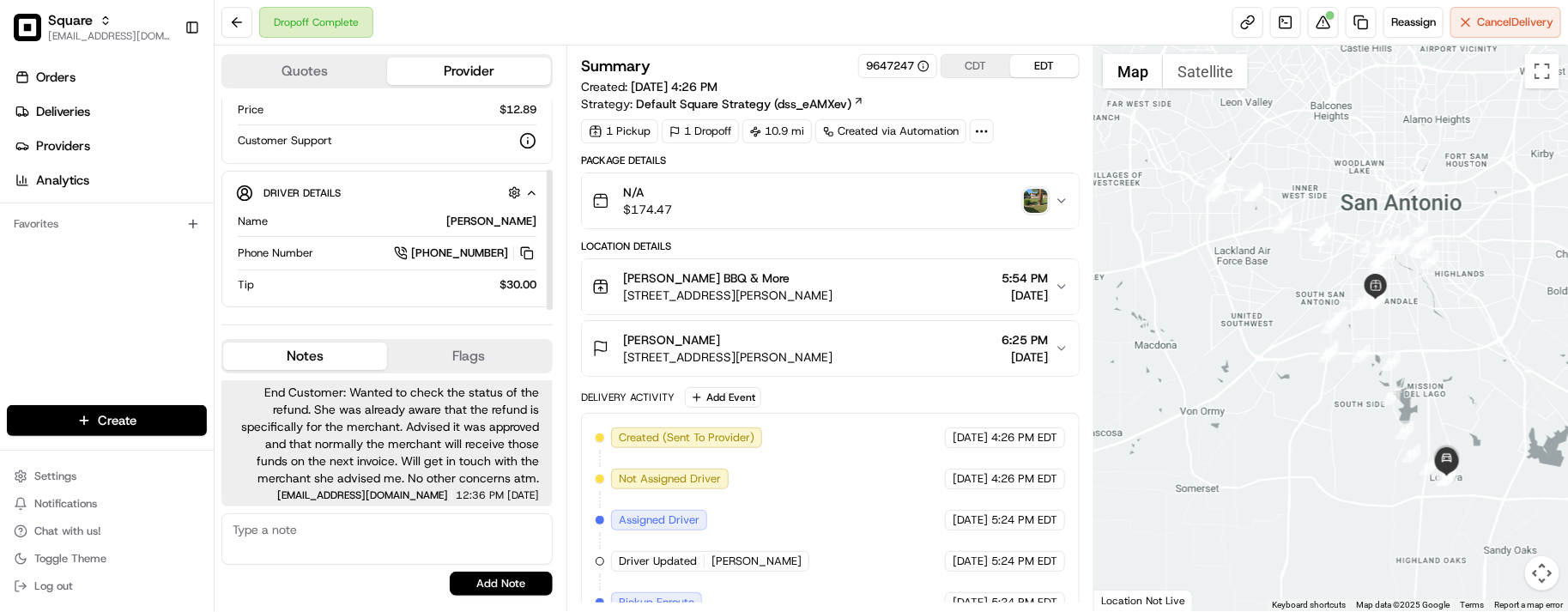 click on "$30.00" at bounding box center [398, 285] 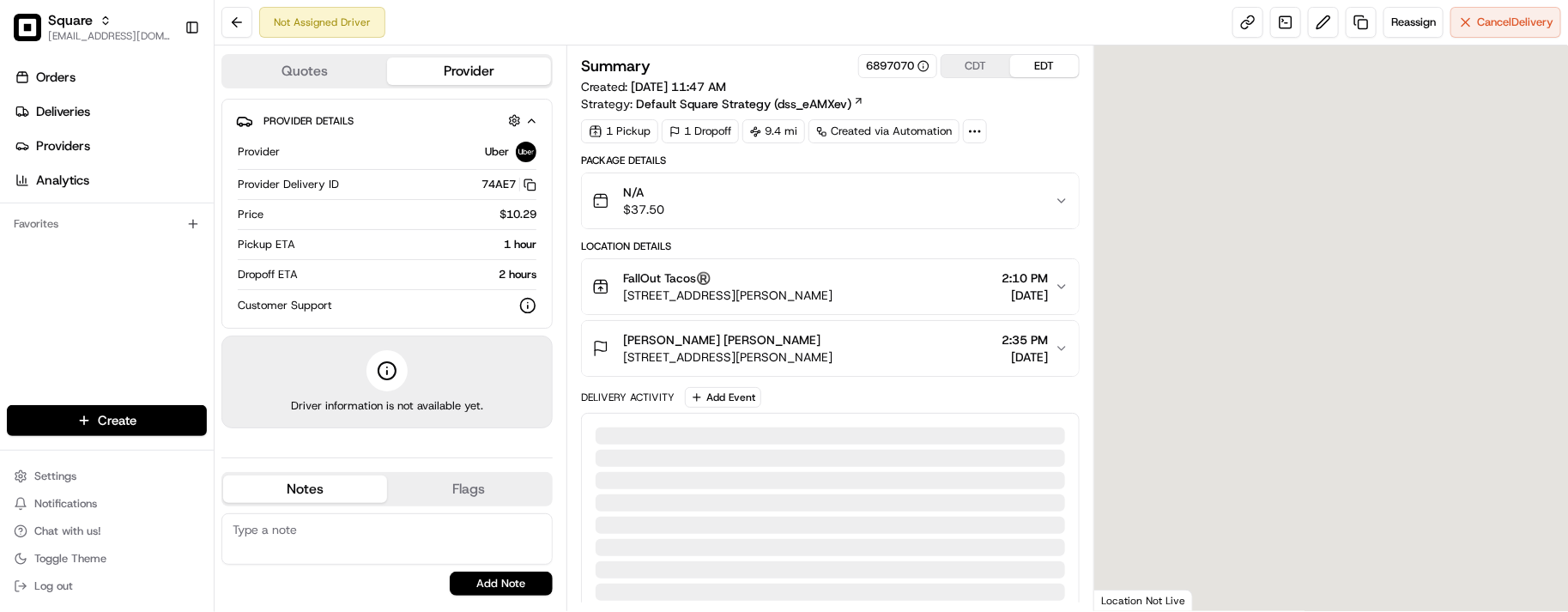 scroll, scrollTop: 0, scrollLeft: 0, axis: both 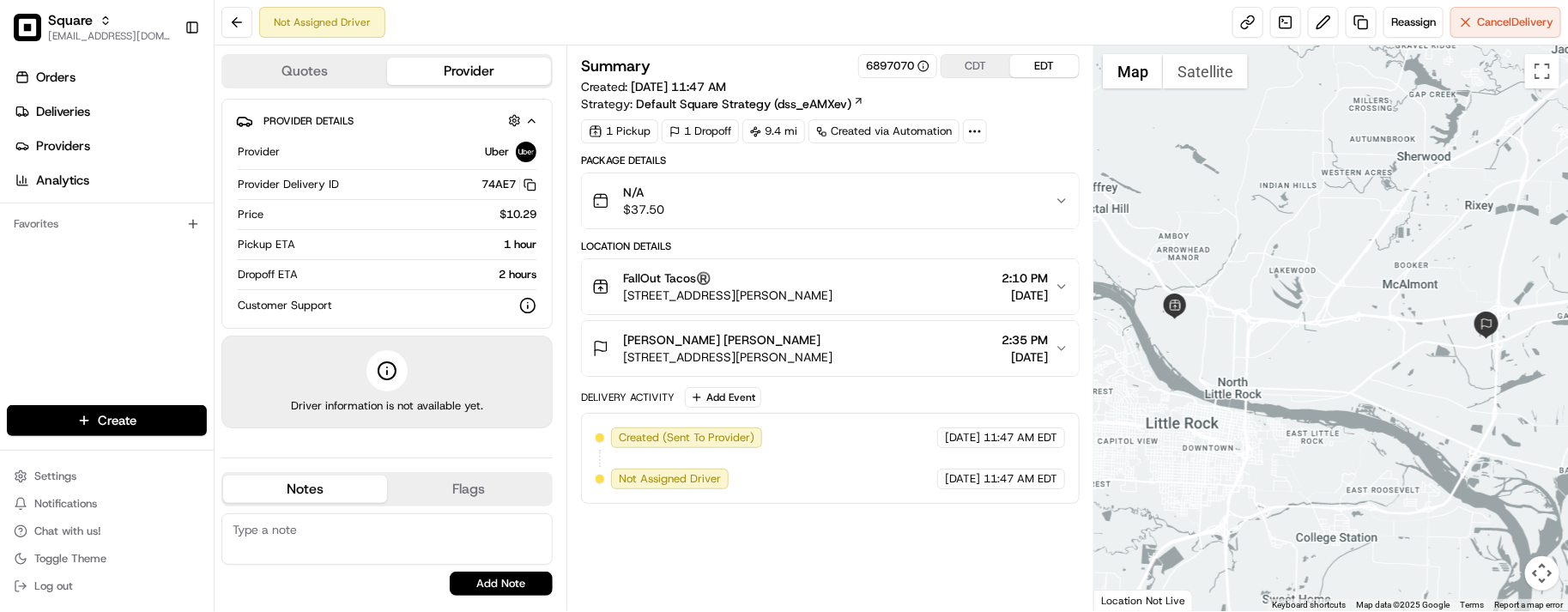 click on "2 hours" at bounding box center [421, 275] 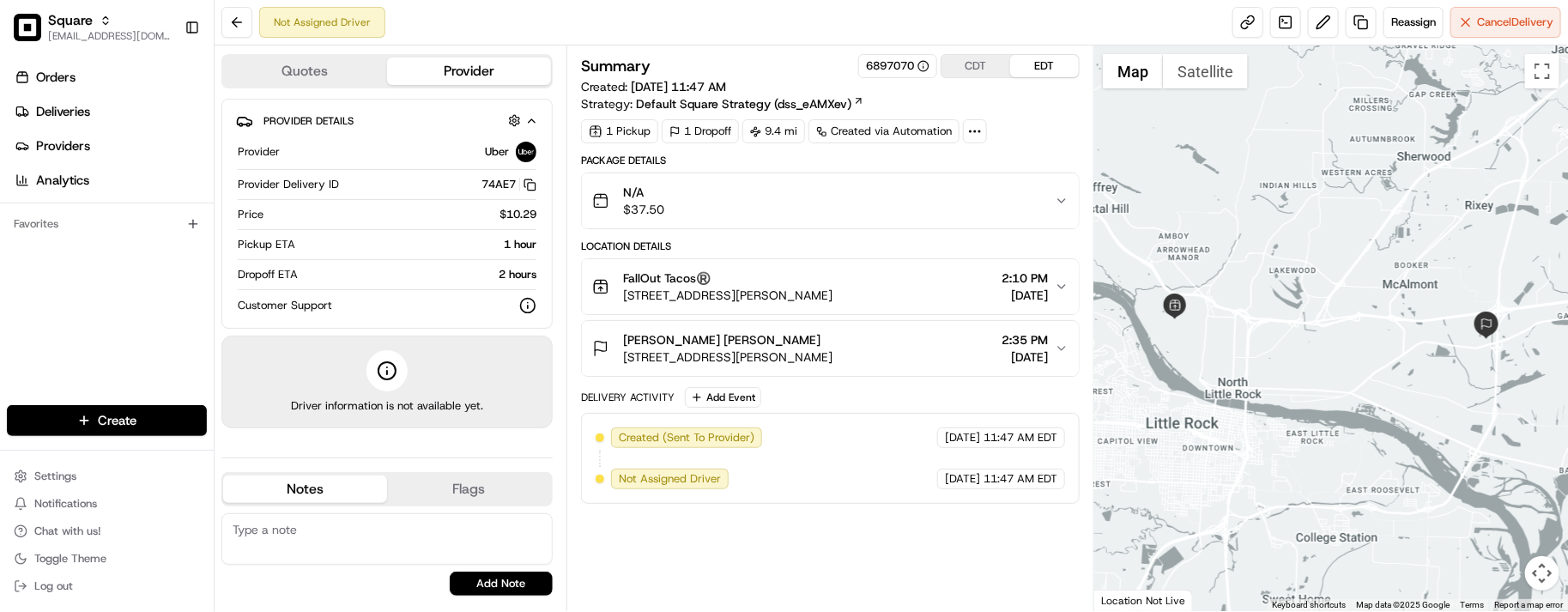 click on "CDT" at bounding box center (976, 66) 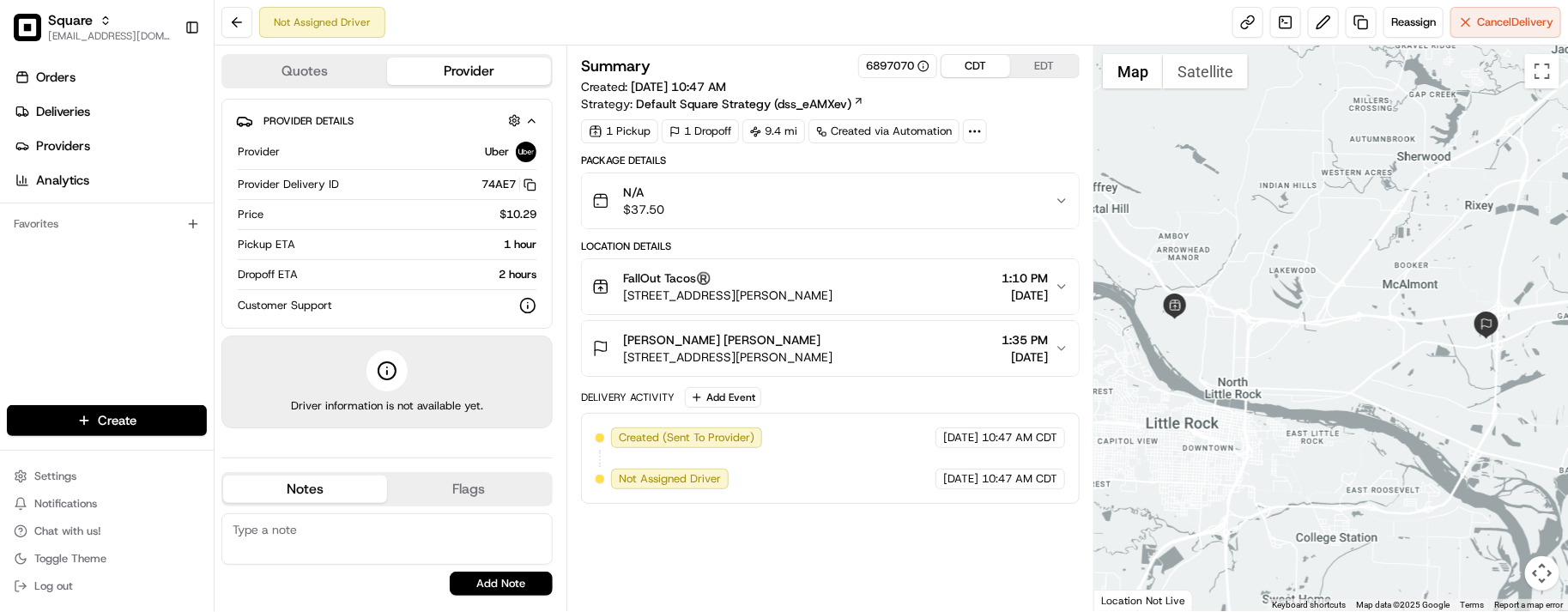 click on "Summary 6897070 CDT EDT Created:   [DATE] 10:47 AM Strategy:   Default Square Strategy (dss_eAMXev) 1   Pickup 1   Dropoff 9.4 mi Created via Automation" at bounding box center [830, 99] 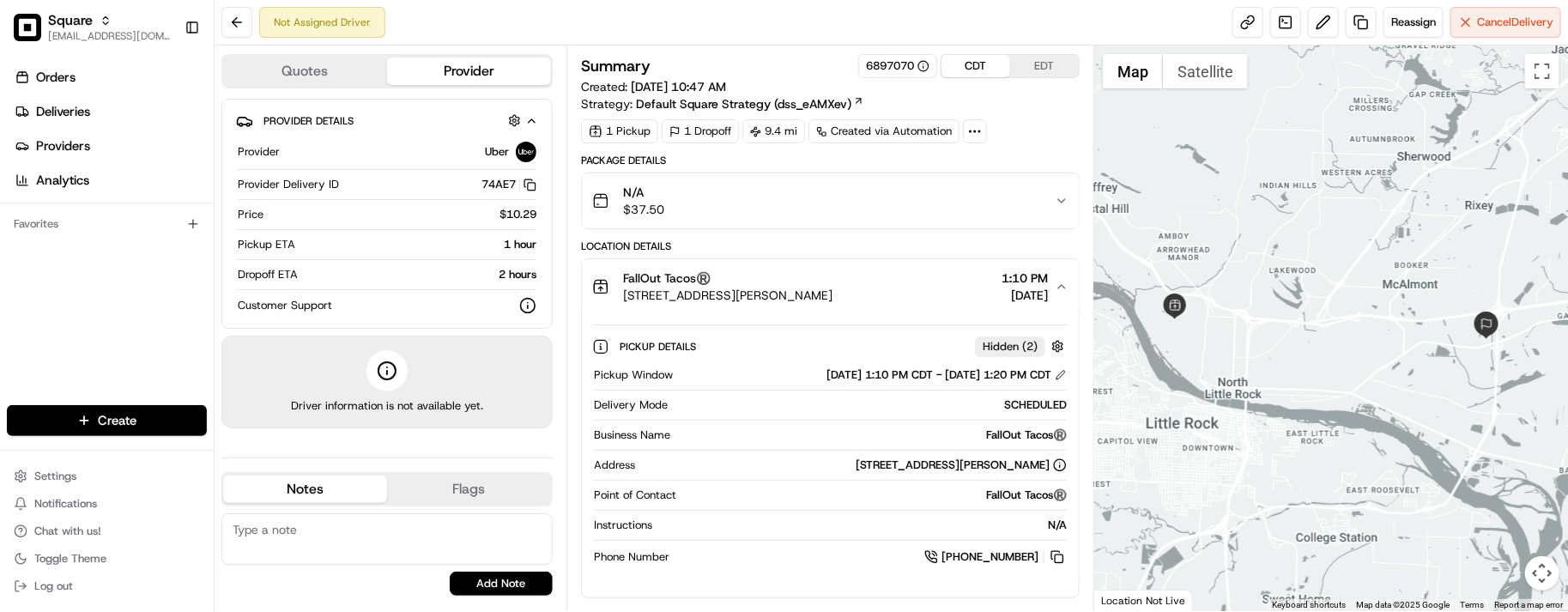 click on "FallOut Tacos®️" at bounding box center (872, 435) 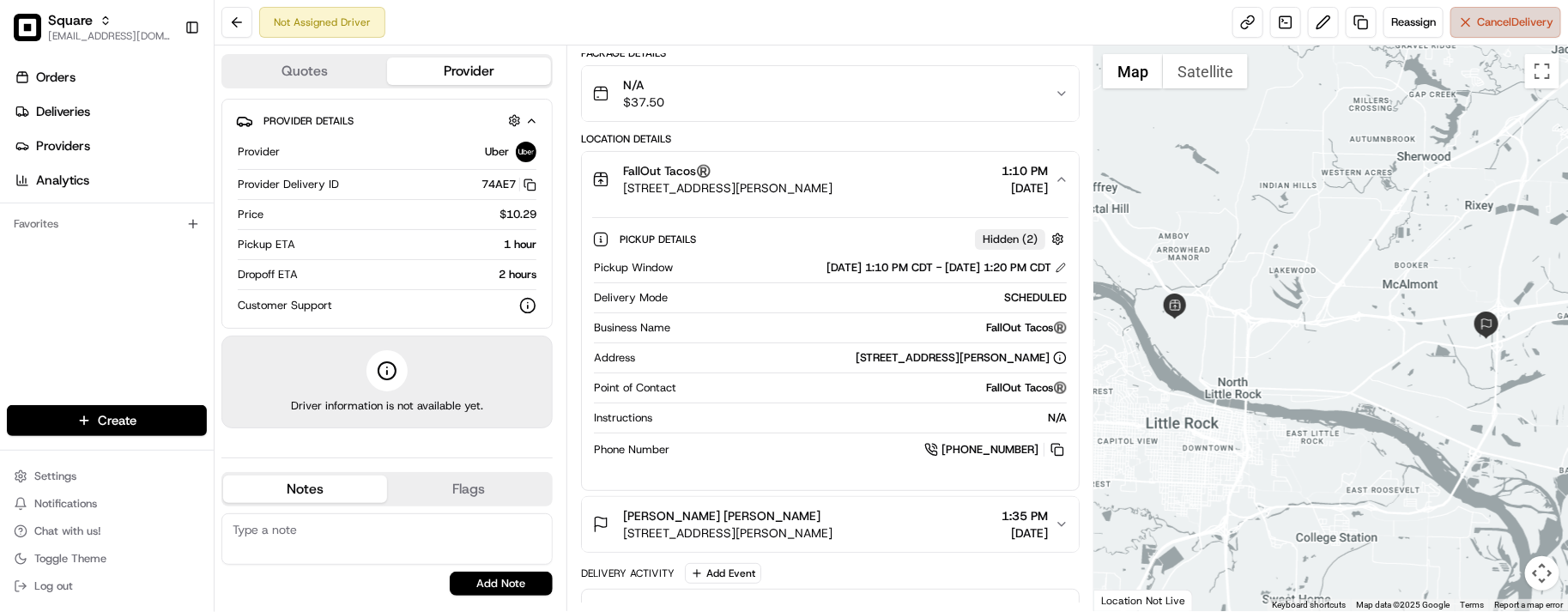 scroll, scrollTop: 0, scrollLeft: 0, axis: both 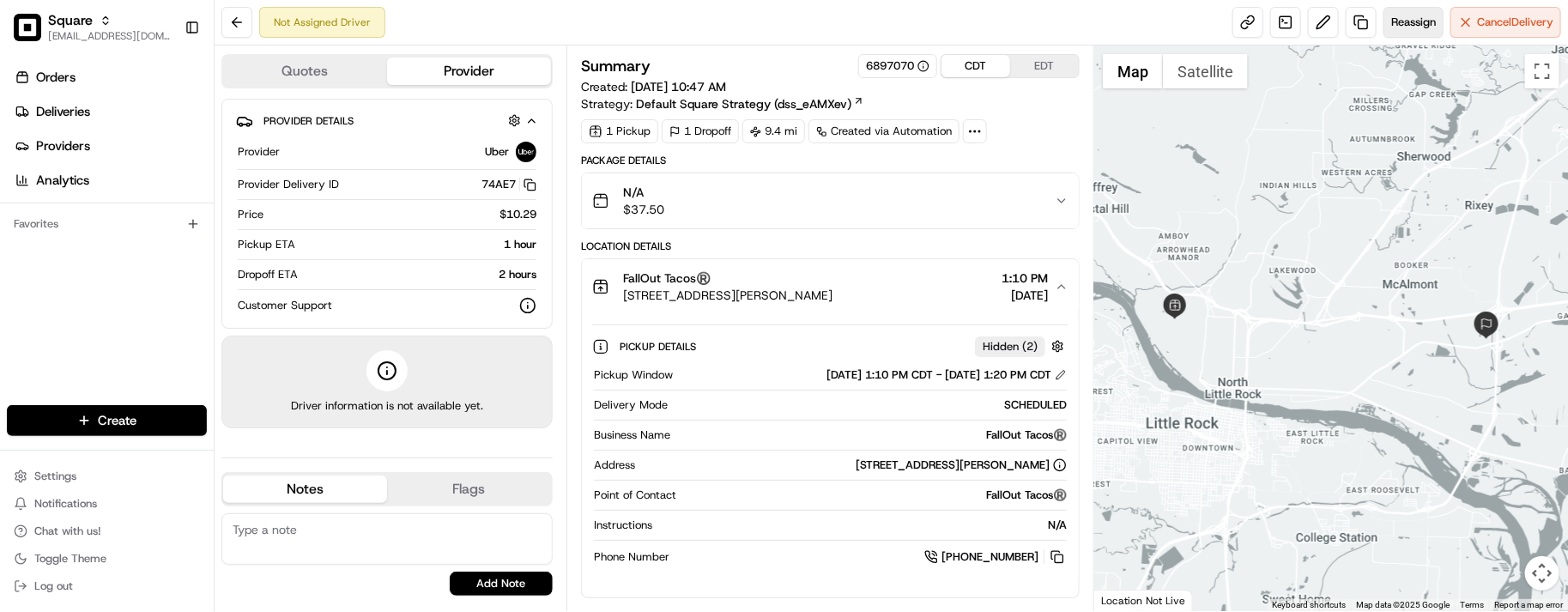 click on "Reassign" at bounding box center (1414, 22) 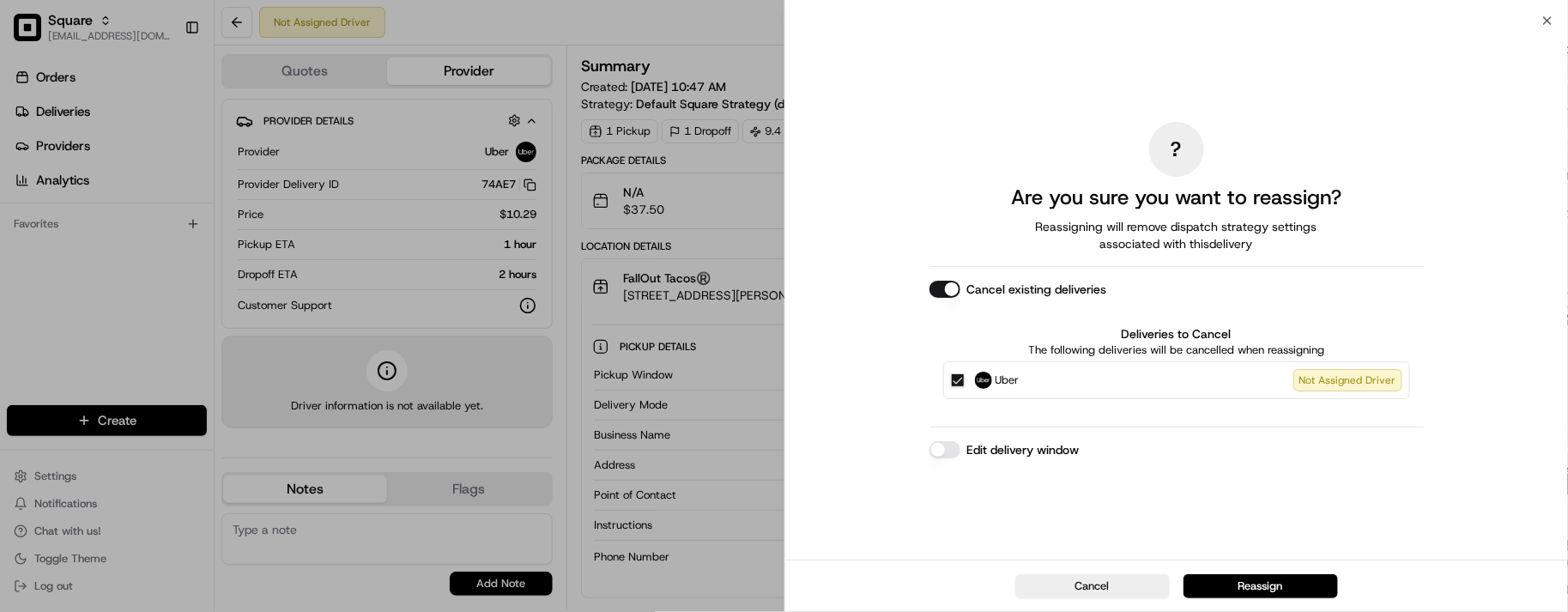 click on "Edit delivery window" at bounding box center (945, 450) 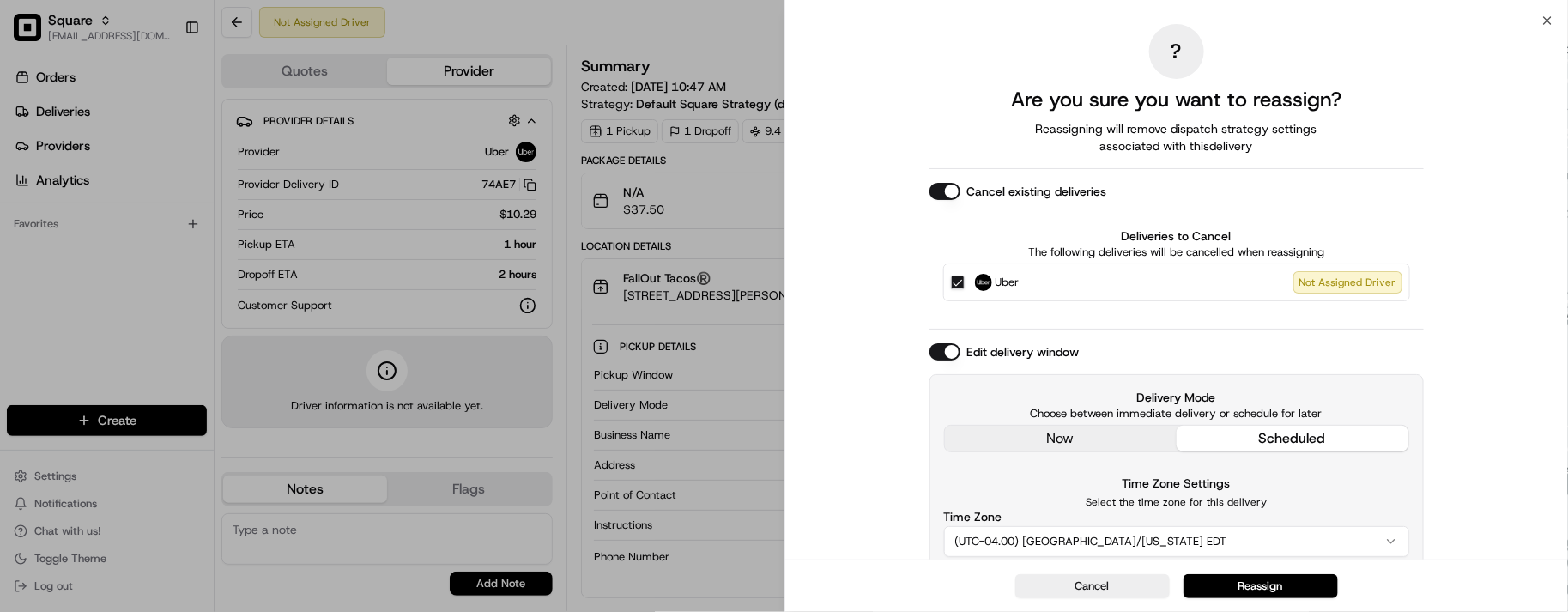 click on "Delivery Mode Choose between immediate delivery or schedule for later now scheduled" at bounding box center [1177, 421] 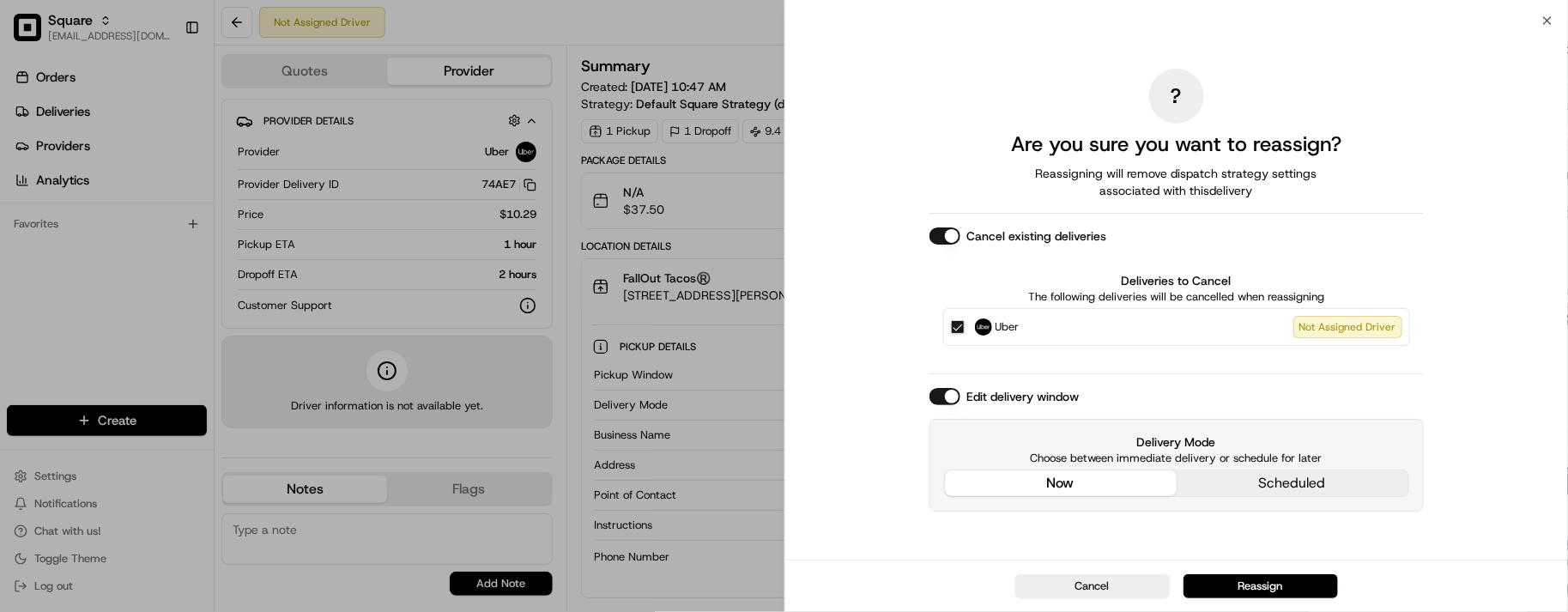 click on "Reassign" at bounding box center (1261, 586) 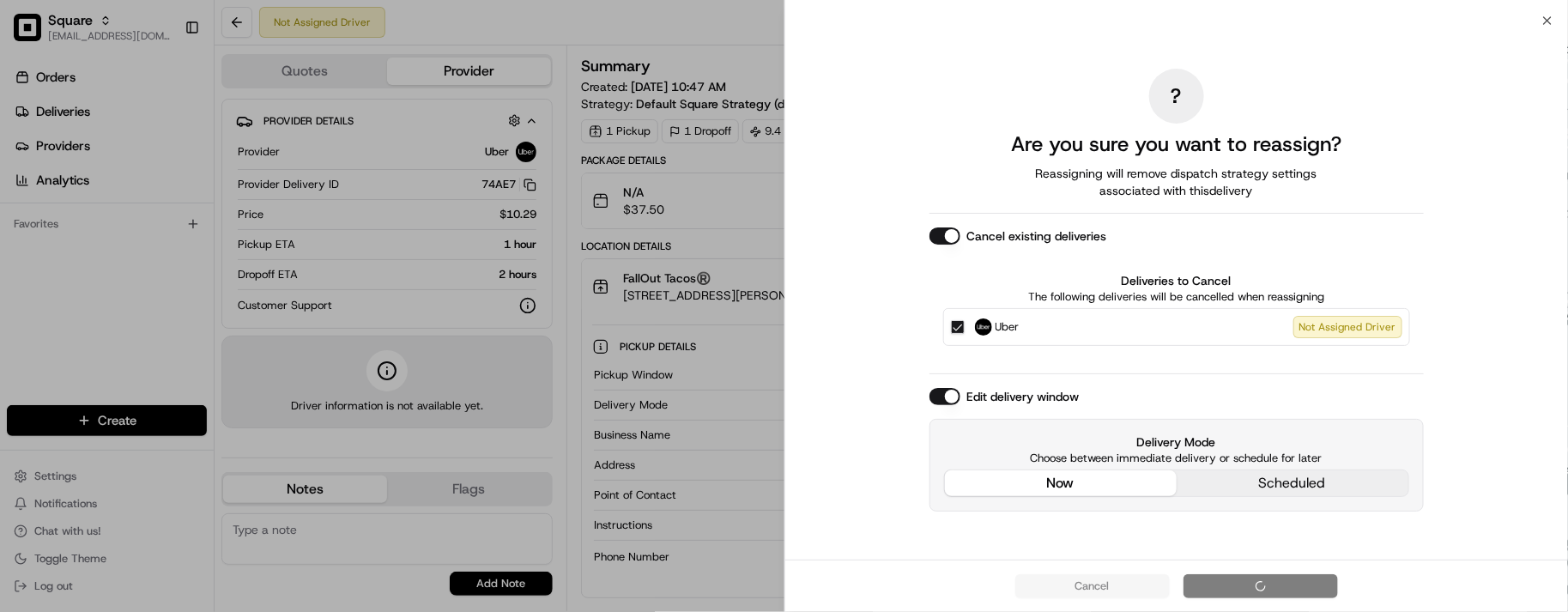 click on "Cancel" at bounding box center [1177, 585] 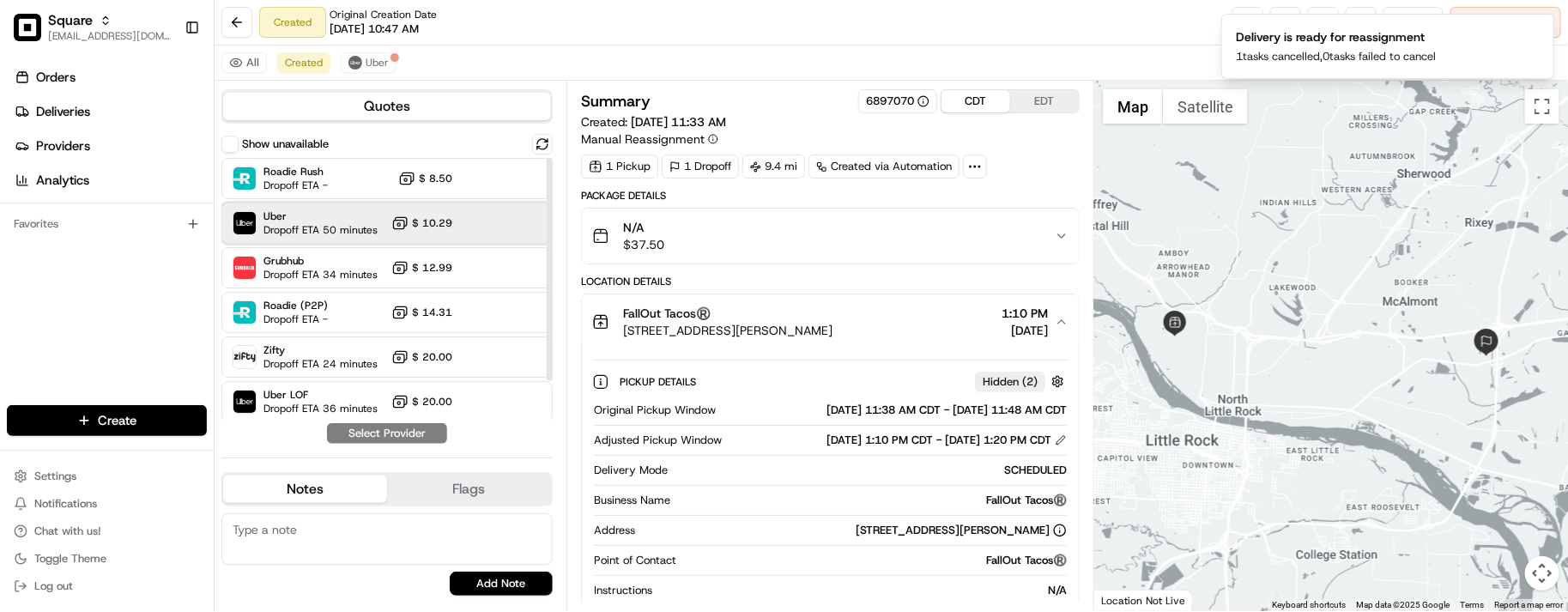 click on "Dropoff ETA   50 minutes" at bounding box center (320, 230) 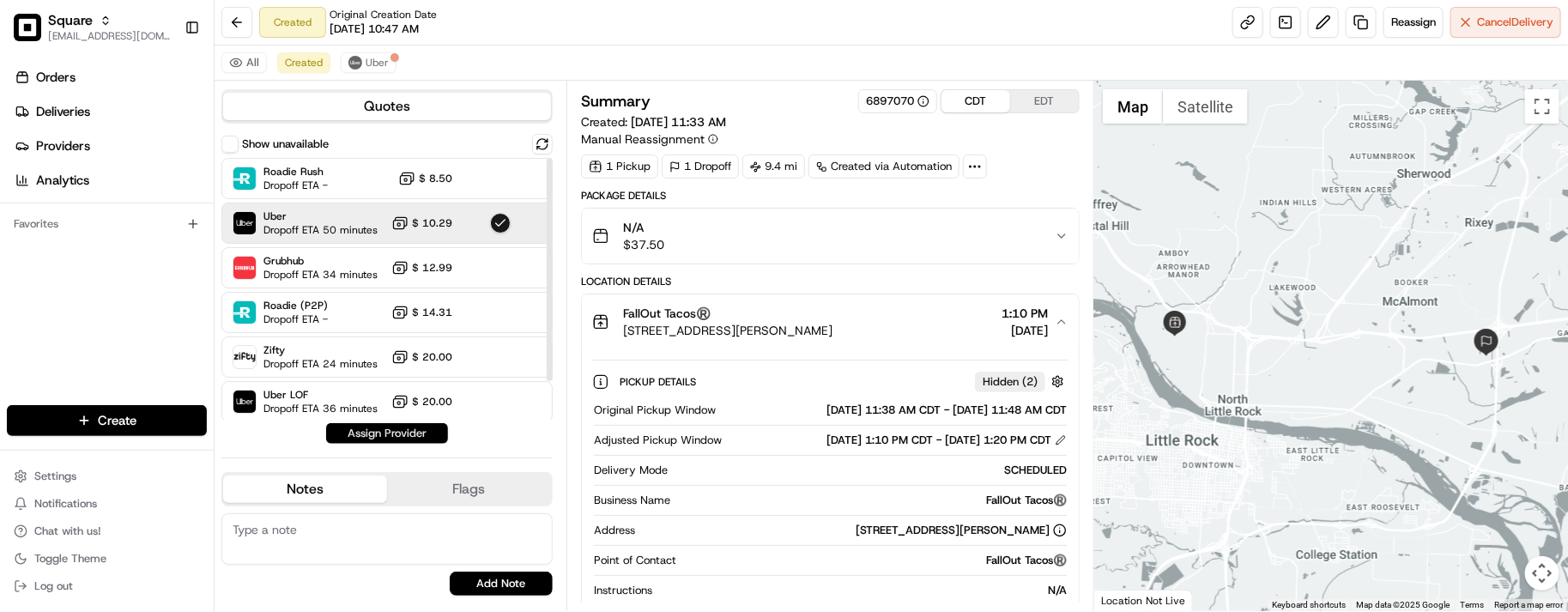 click on "Assign Provider" at bounding box center (387, 433) 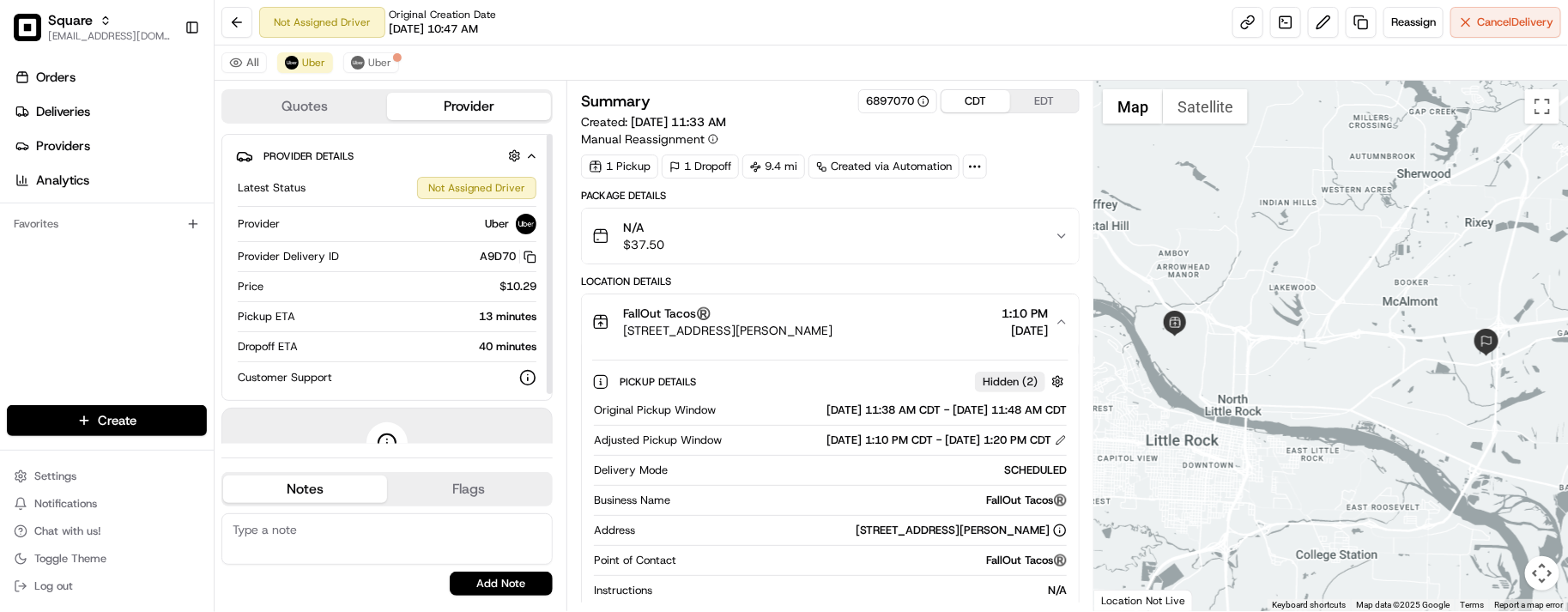 click on "$10.29" at bounding box center [403, 287] 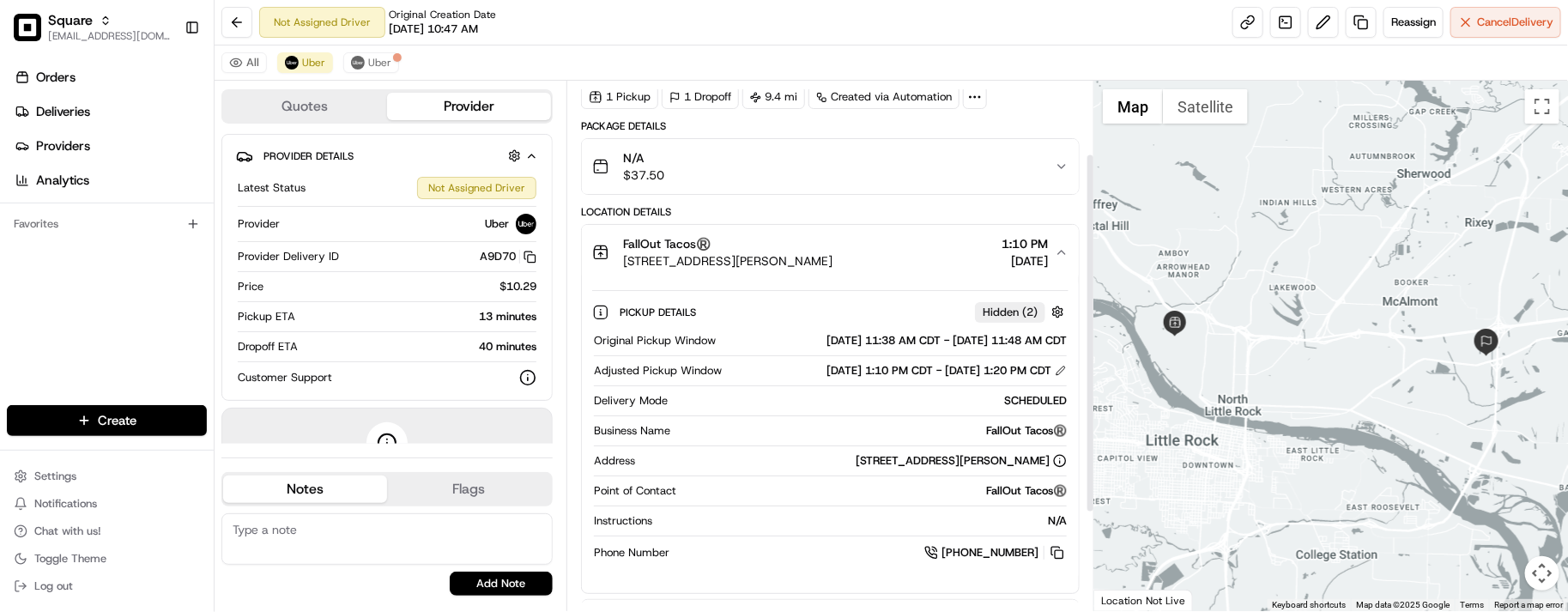 scroll, scrollTop: 107, scrollLeft: 0, axis: vertical 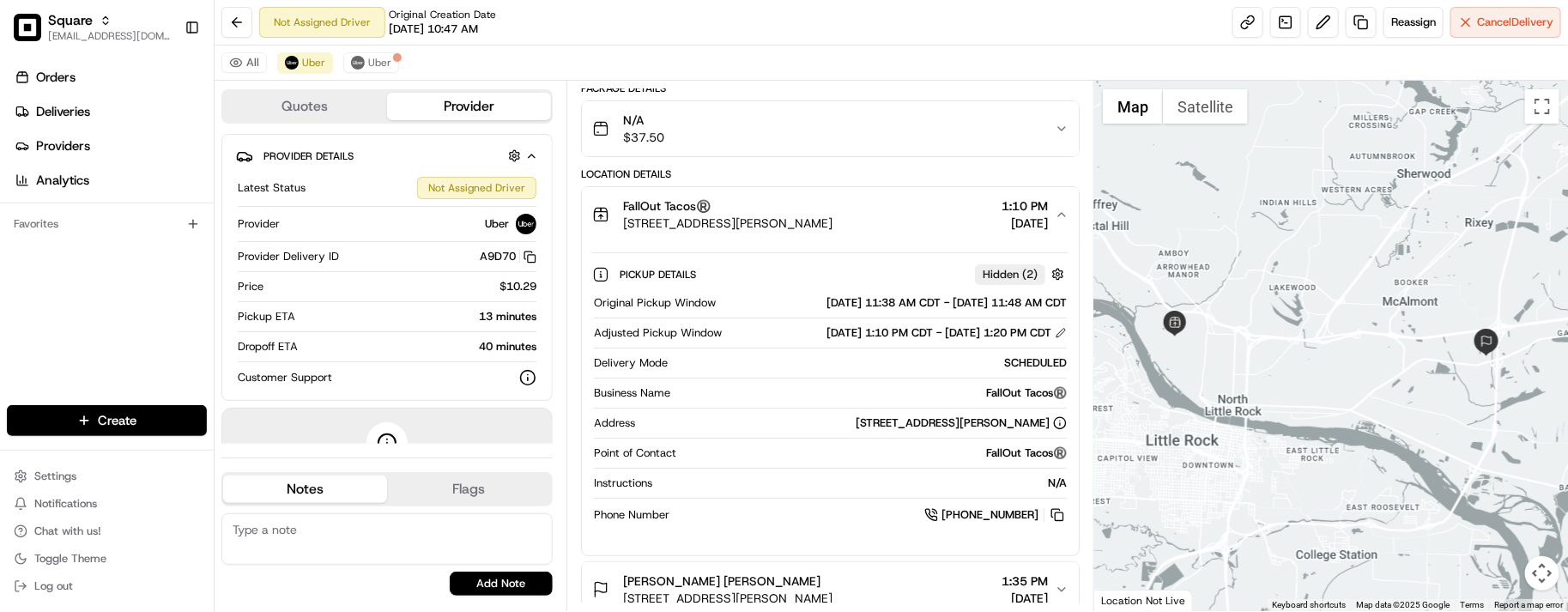 click on "All Uber Uber" at bounding box center (891, 63) 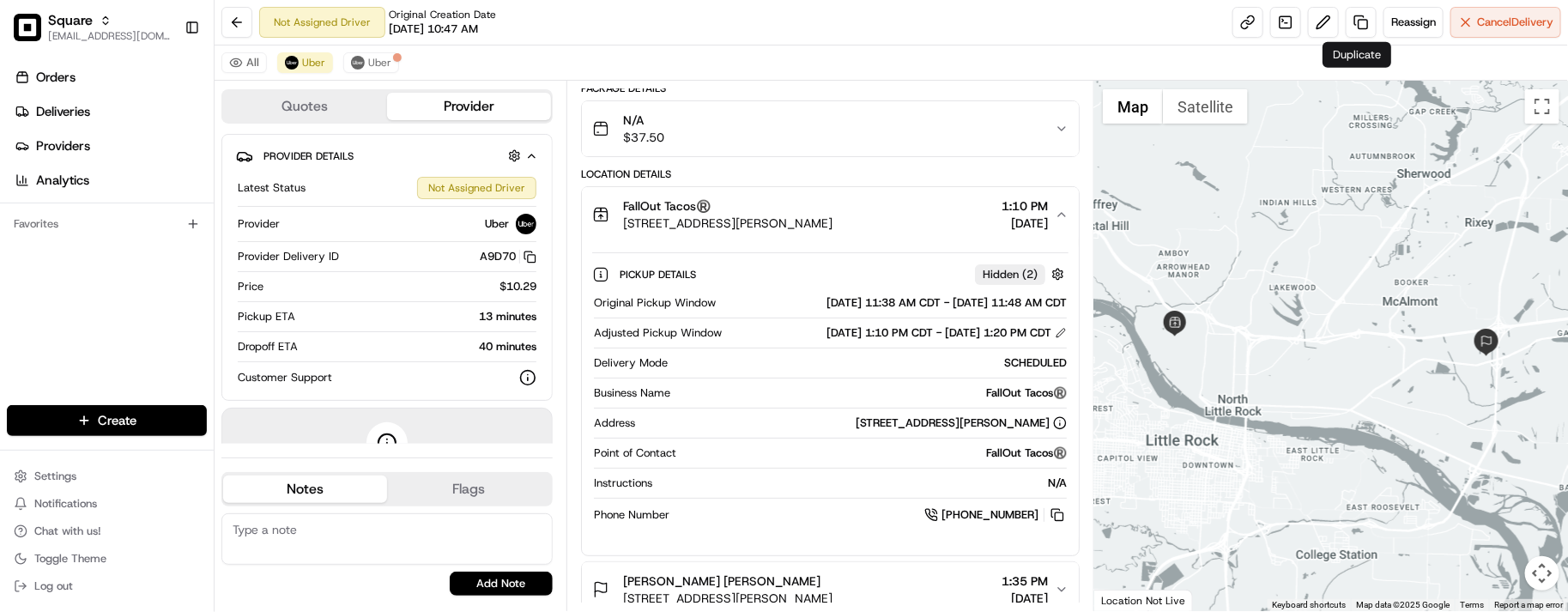 click on "Not Assigned Driver Original Creation Date [DATE] 10:47 AM Reassign Cancel  Delivery" at bounding box center (891, 22) 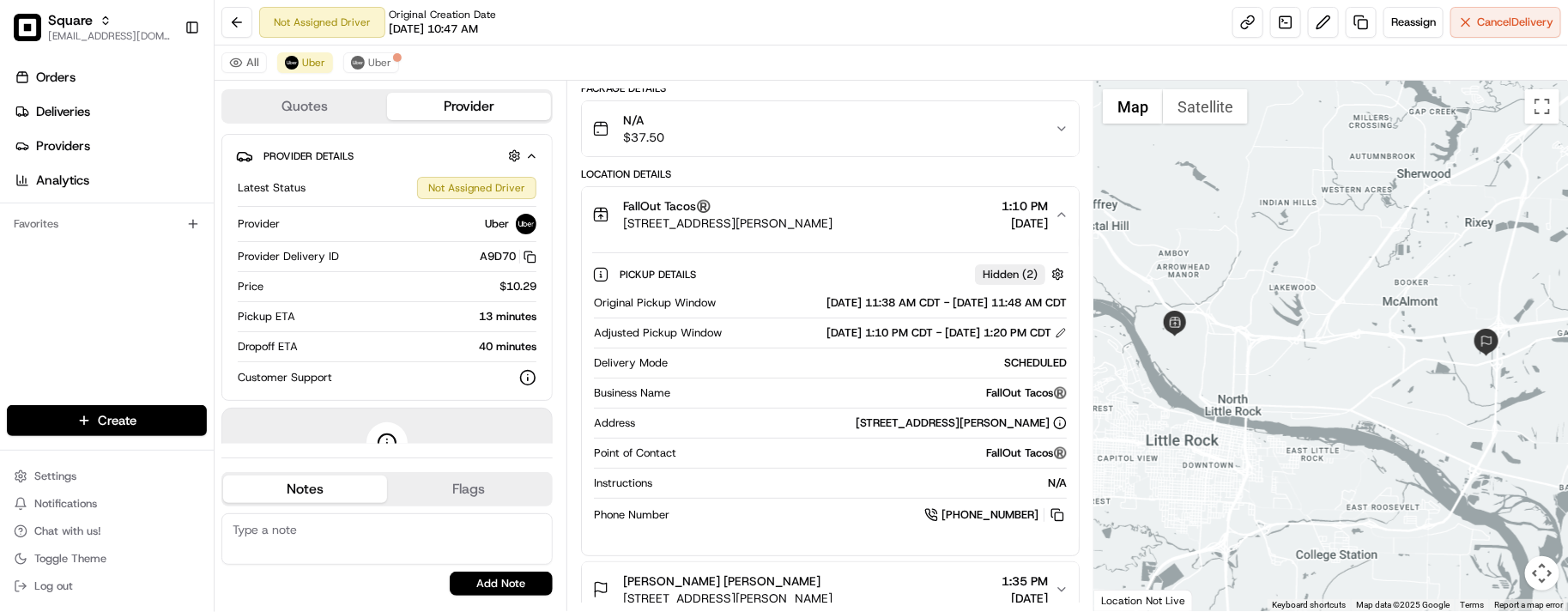 click on "Not Assigned Driver Original Creation Date [DATE] 10:47 AM Reassign Cancel  Delivery" at bounding box center [891, 22] 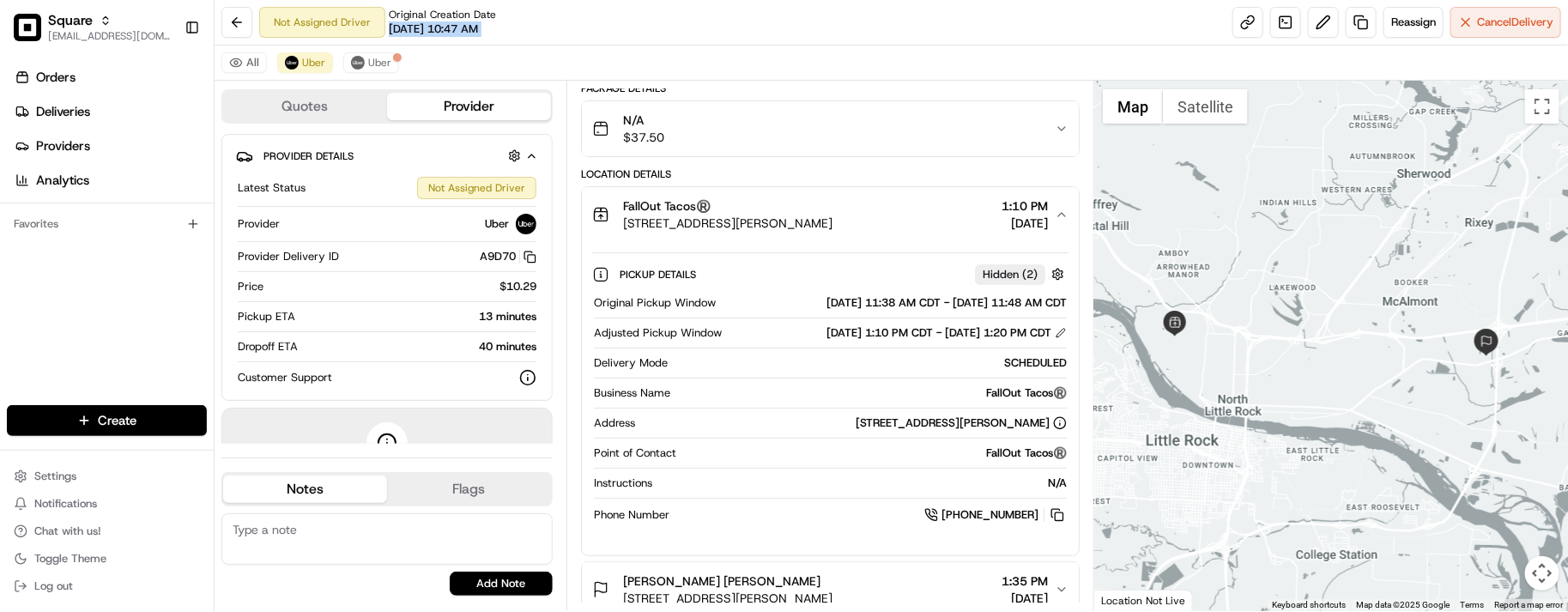 click on "Not Assigned Driver Original Creation Date [DATE] 10:47 AM Reassign Cancel  Delivery" at bounding box center (891, 22) 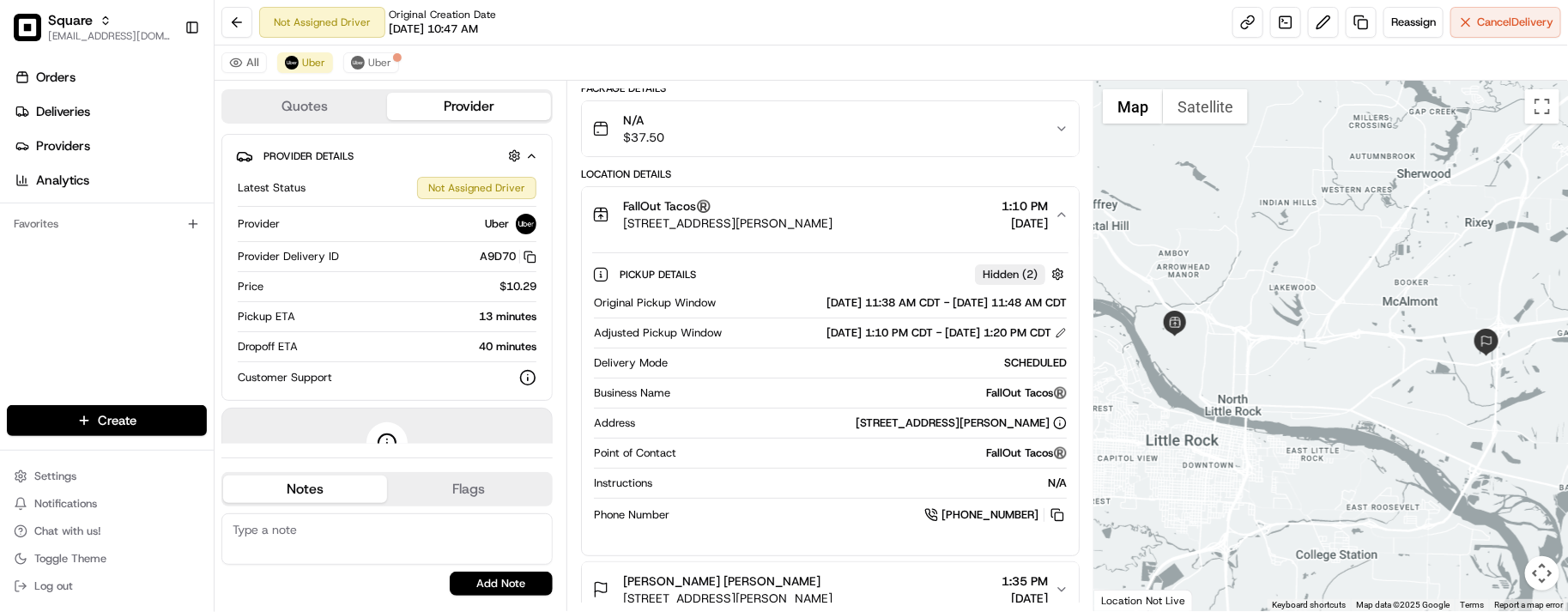 click on "All Uber Uber" at bounding box center [891, 63] 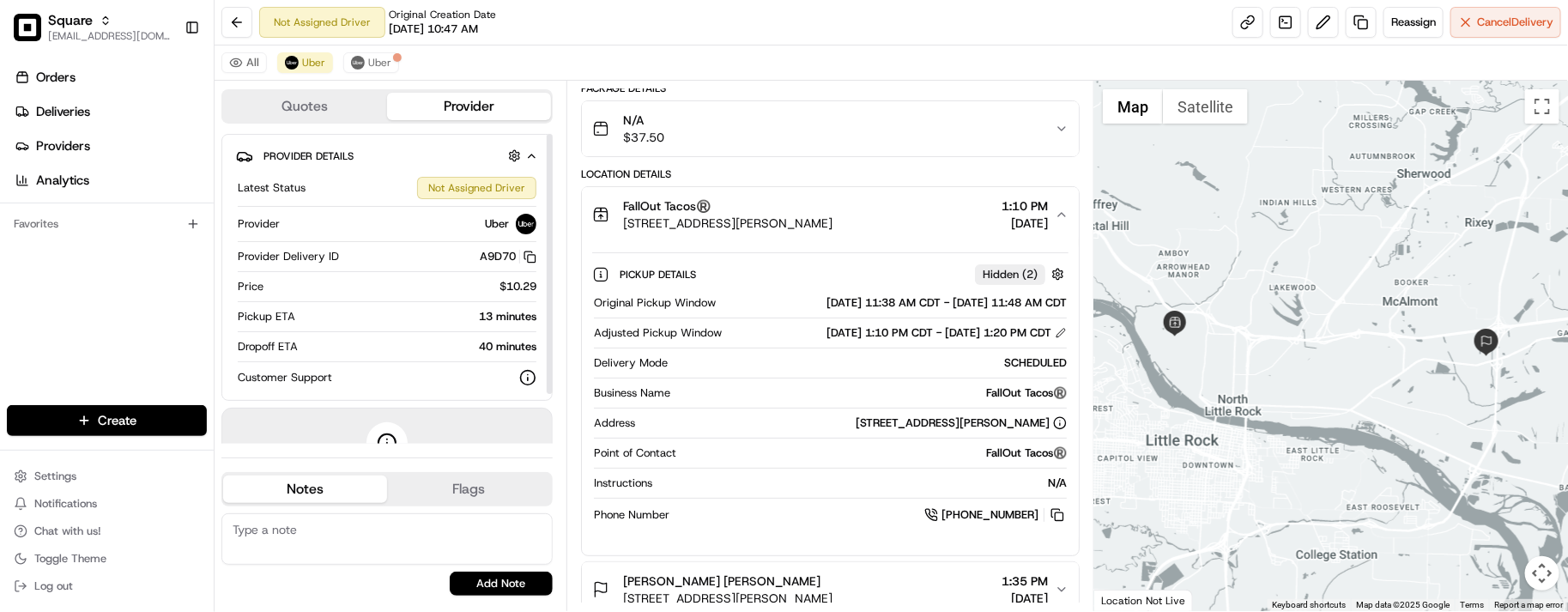 click on "40 minutes" at bounding box center [421, 347] 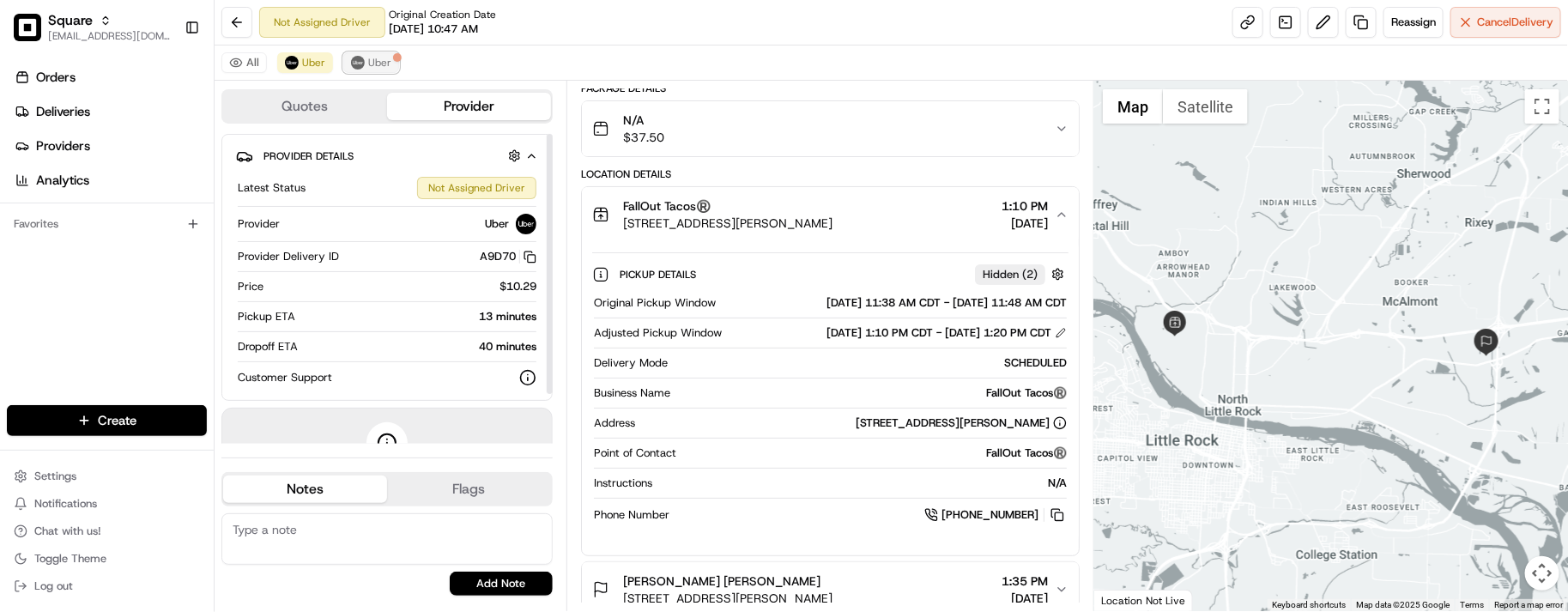 click on "Uber" at bounding box center (379, 63) 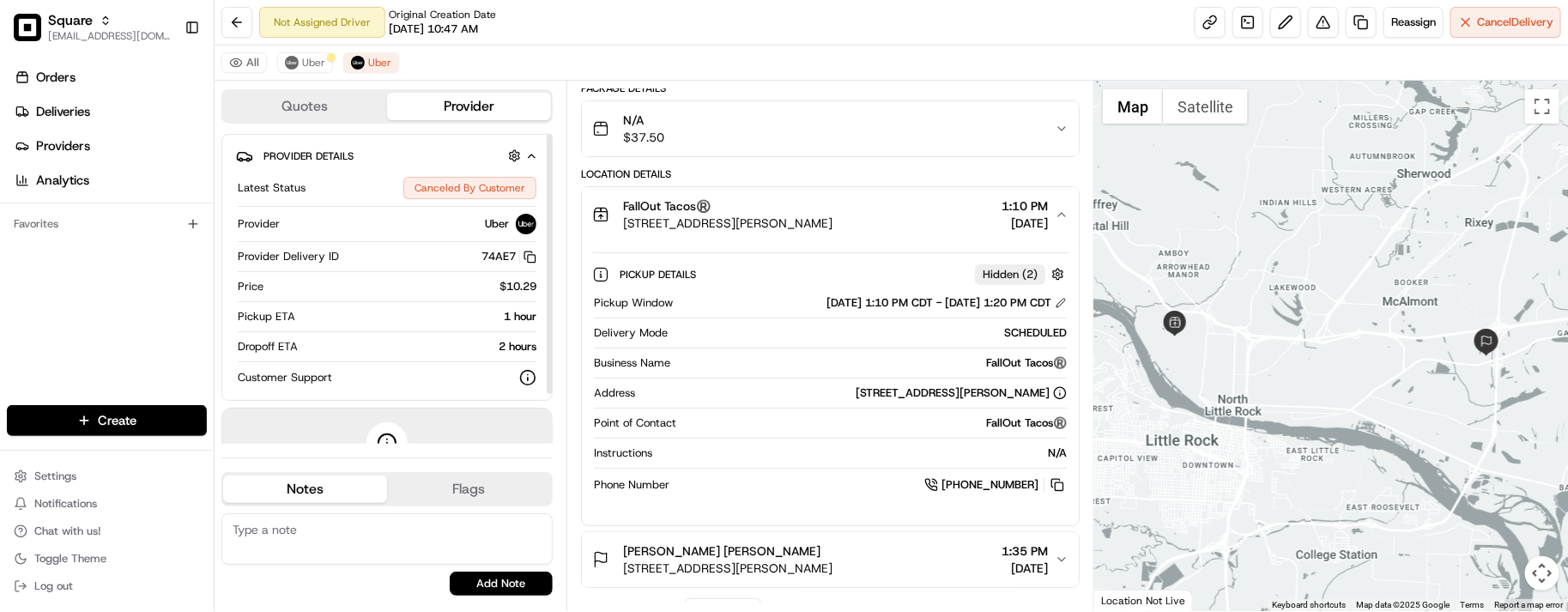 click at bounding box center (387, 539) 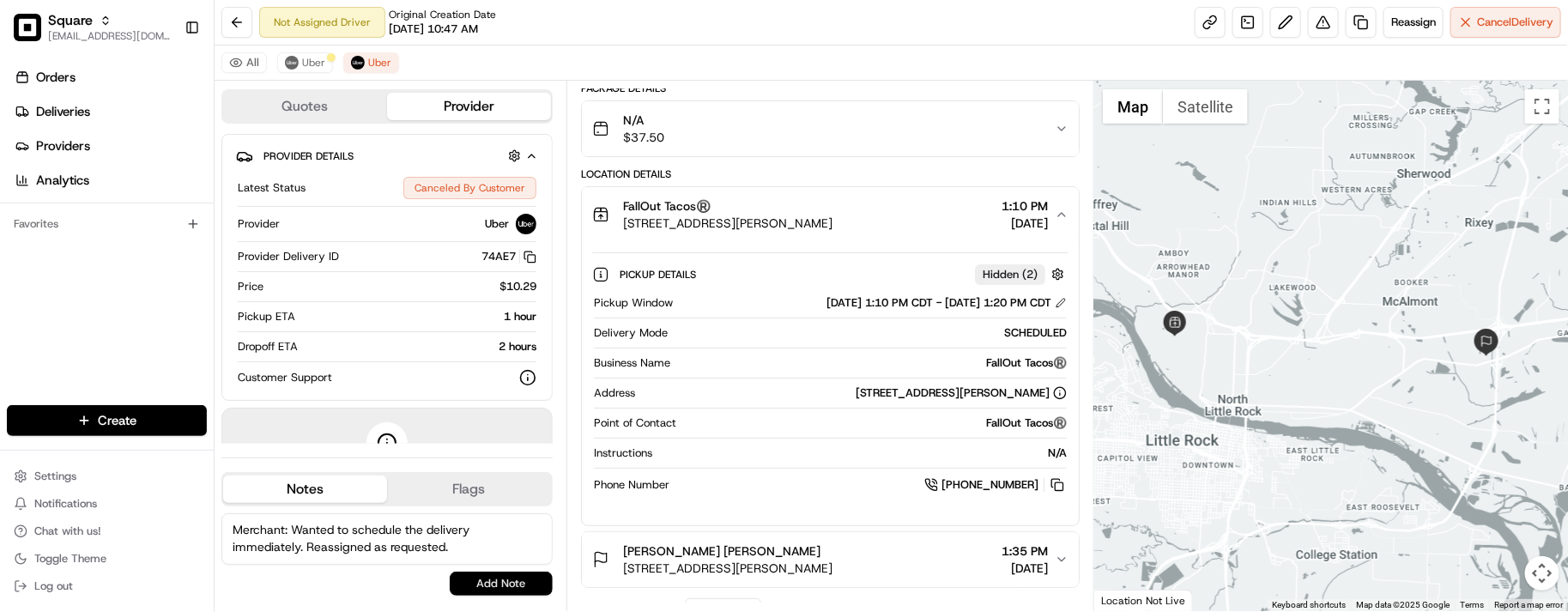 type on "Merchant: Wanted to schedule the delivery immediately. Reassigned as requested." 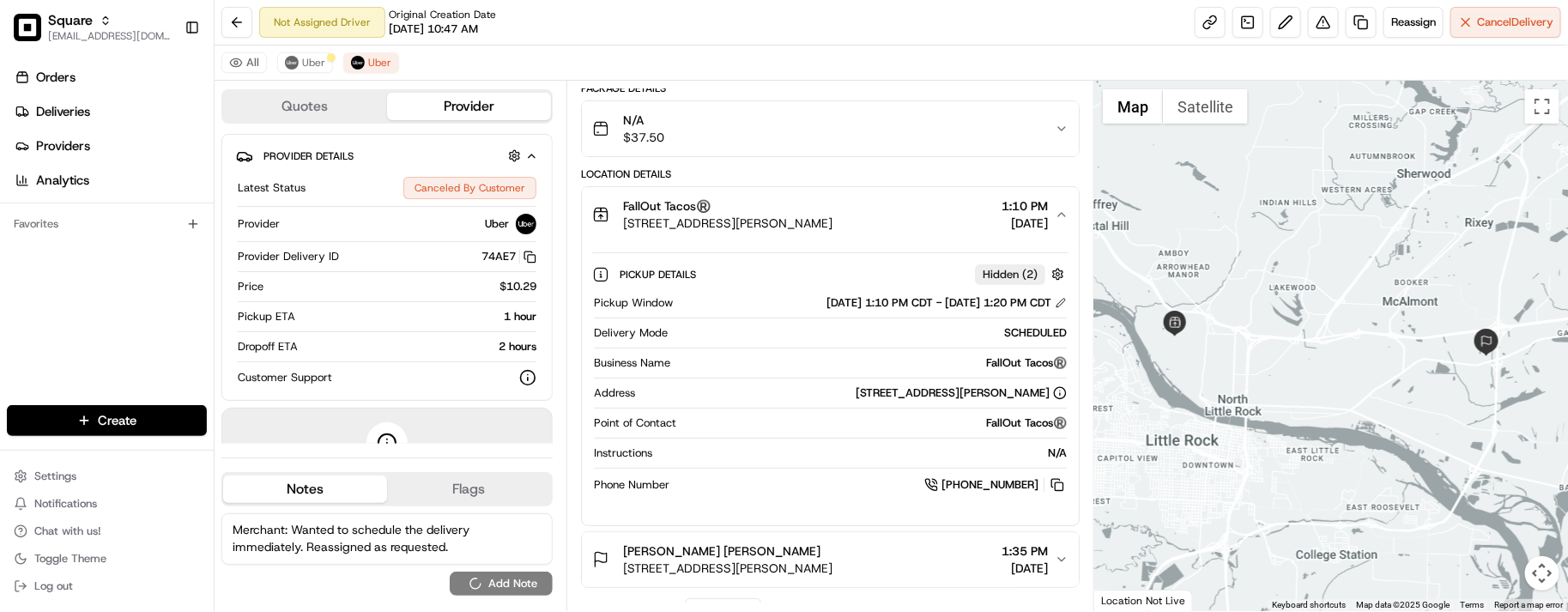 type 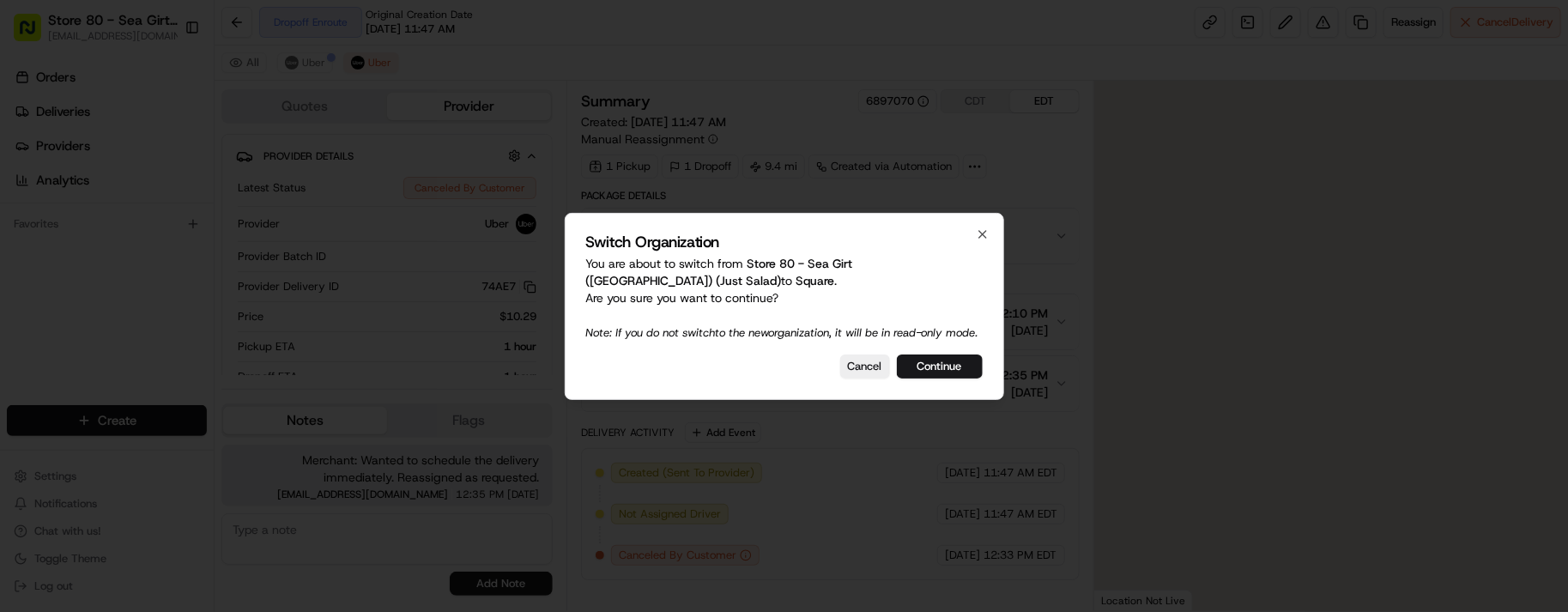 scroll, scrollTop: 0, scrollLeft: 0, axis: both 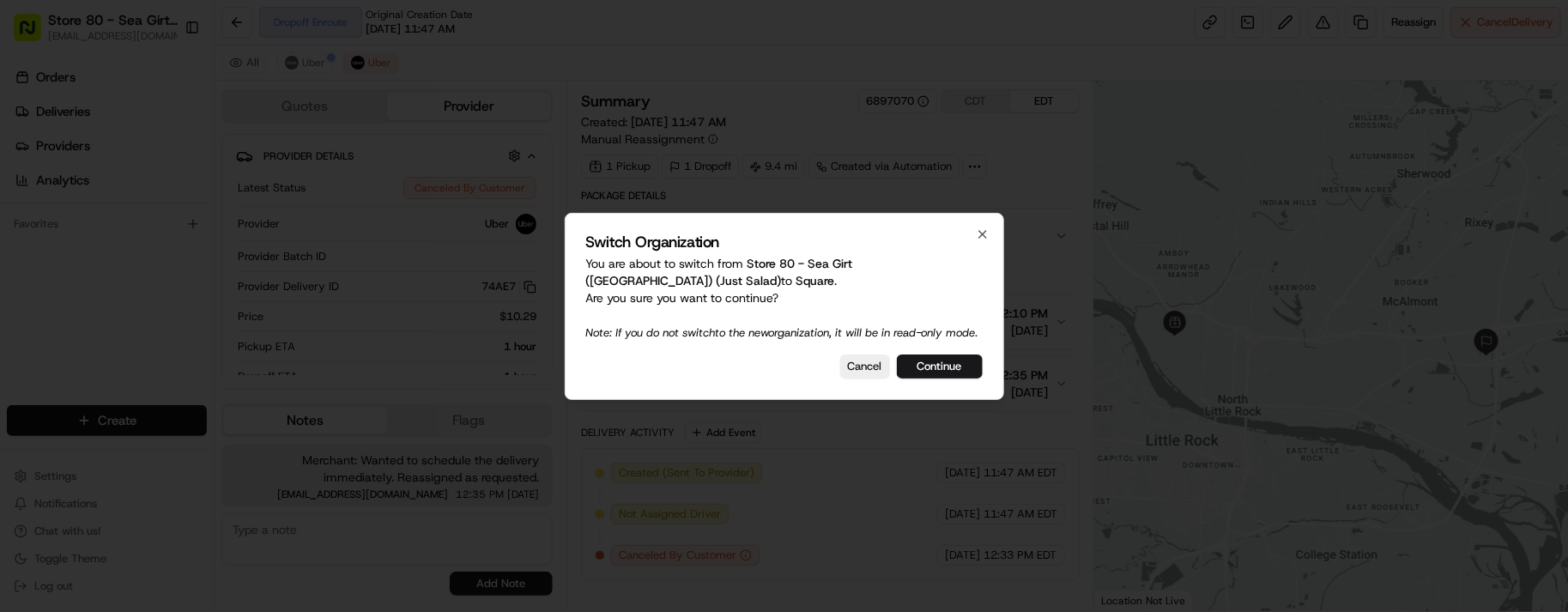 type 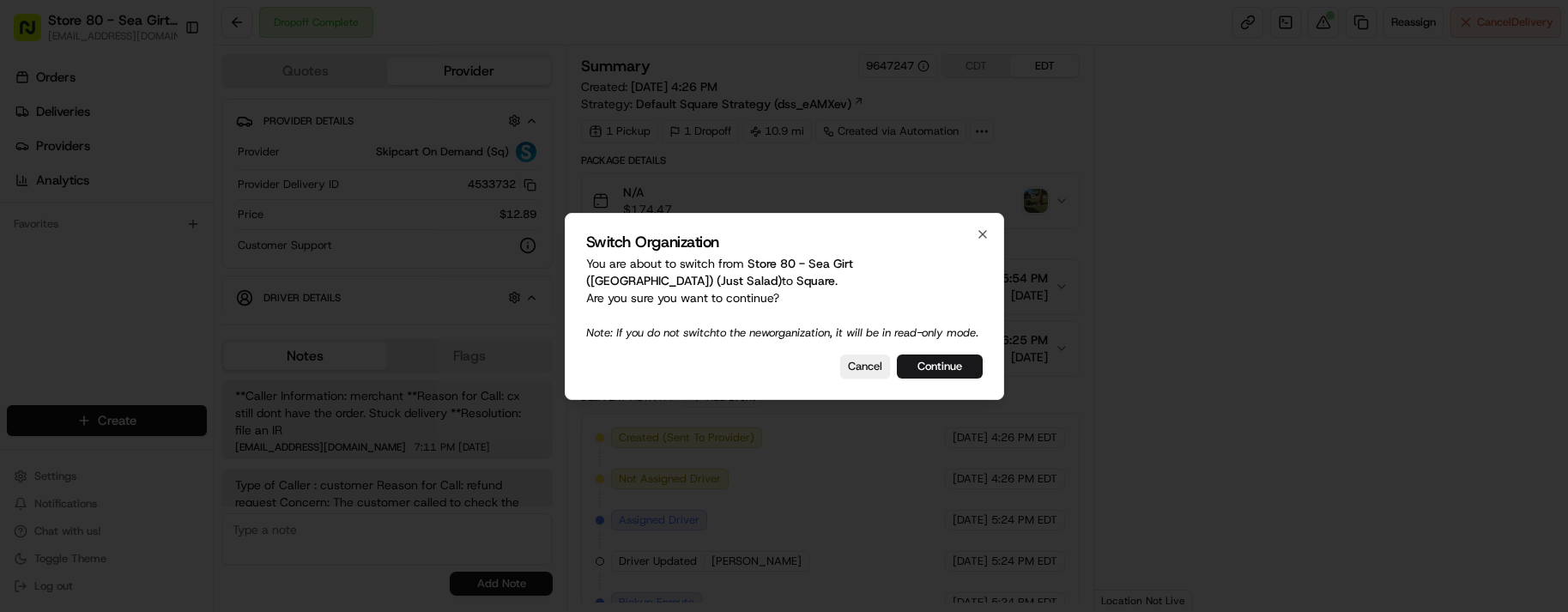 scroll, scrollTop: 0, scrollLeft: 0, axis: both 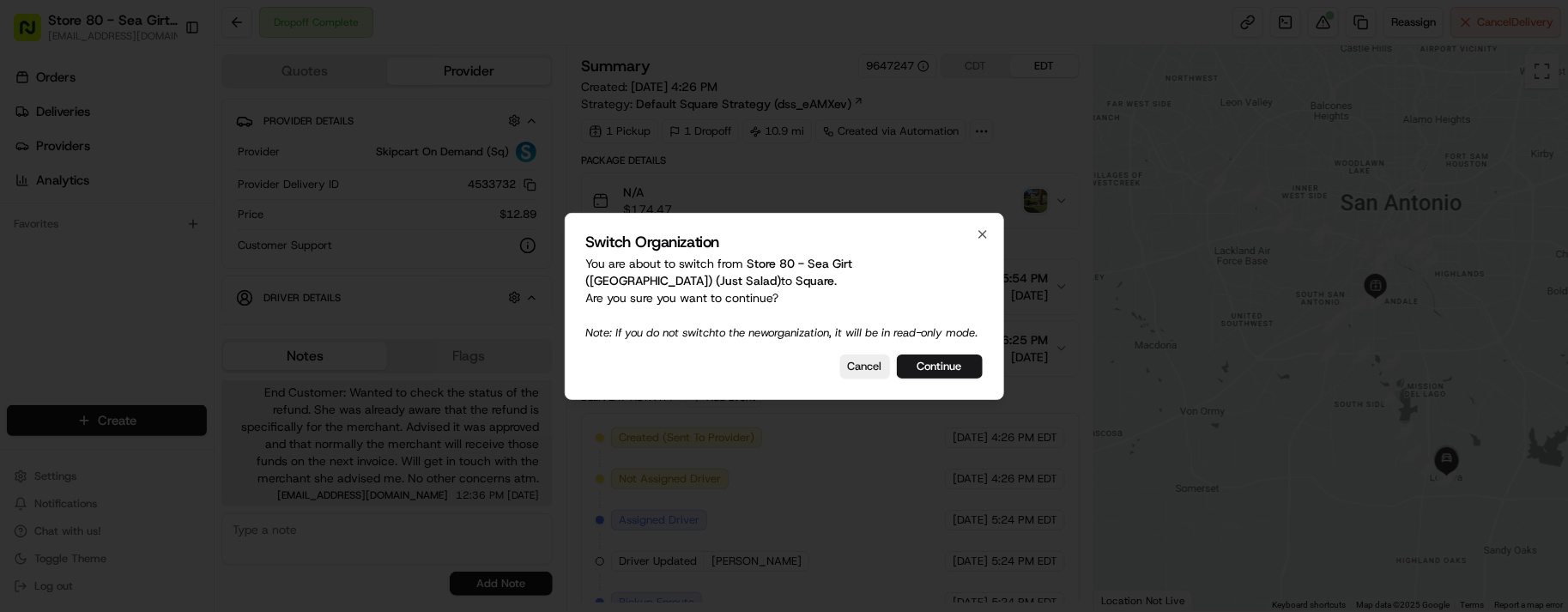 type 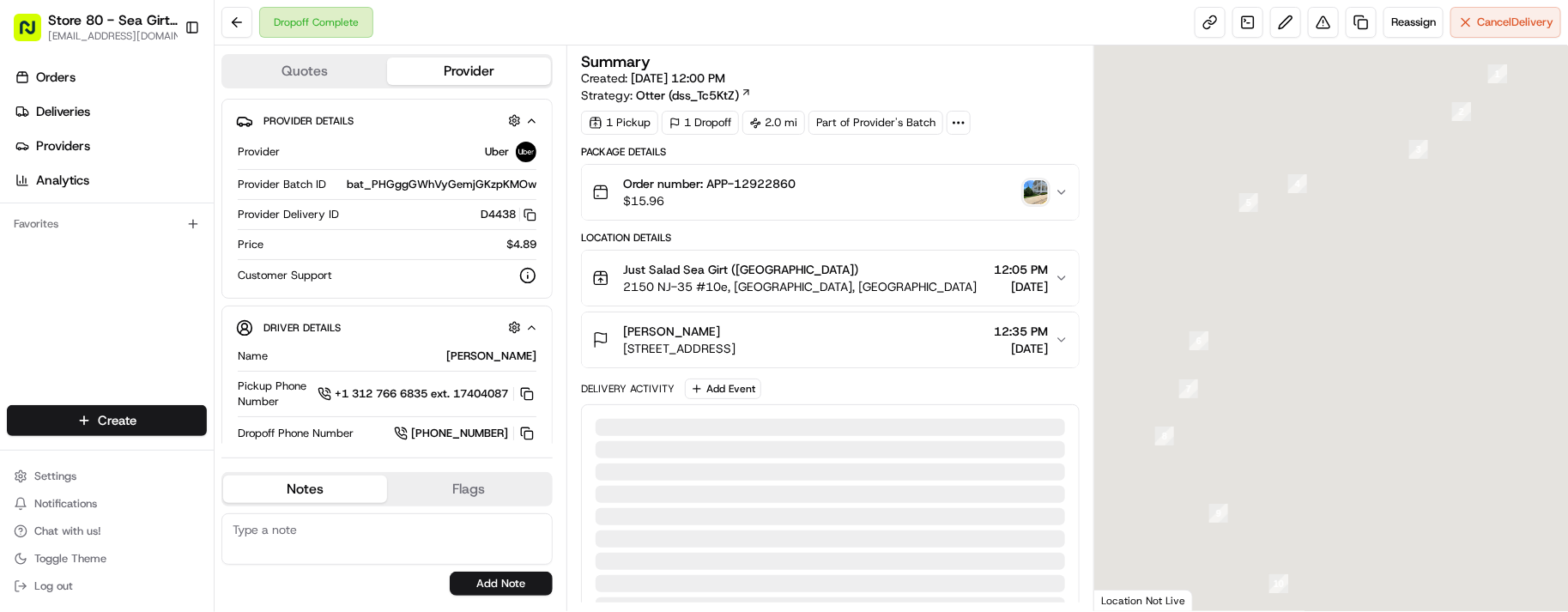 scroll, scrollTop: 0, scrollLeft: 0, axis: both 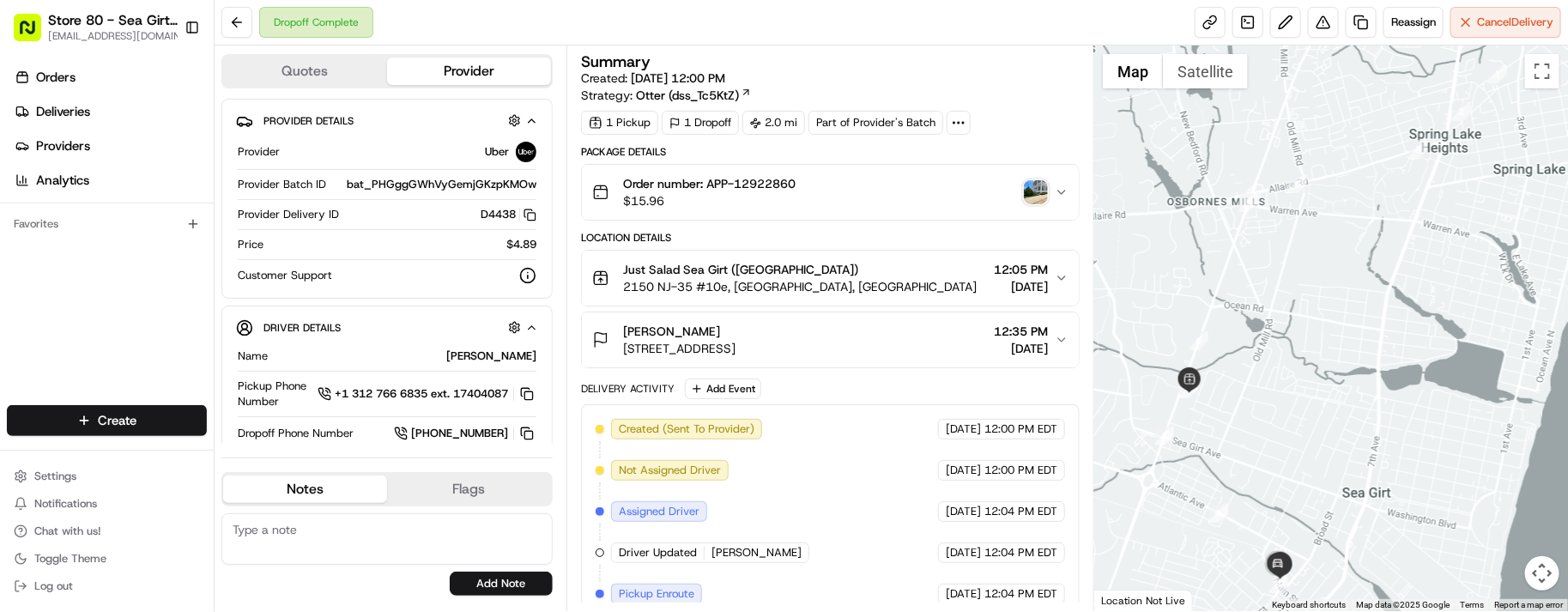 drag, startPoint x: 675, startPoint y: 451, endPoint x: 662, endPoint y: 405, distance: 47.80167 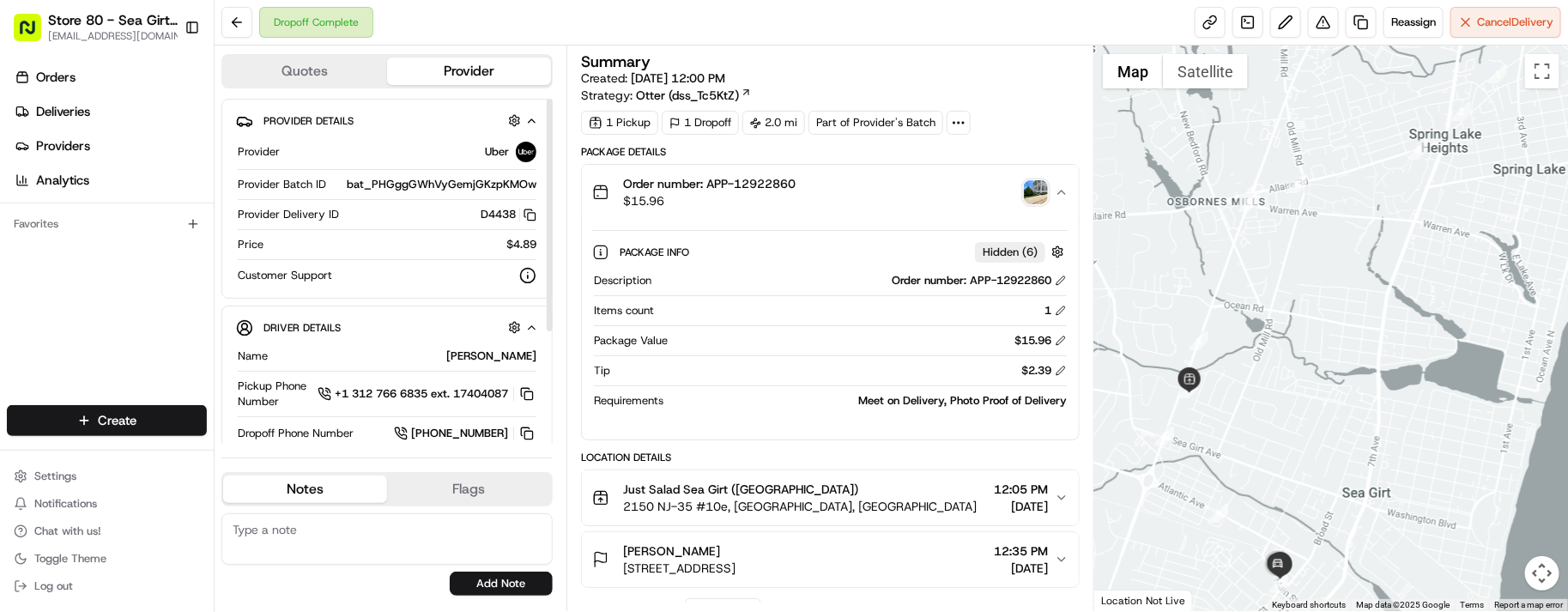 click on "Order number: APP-12922860" at bounding box center [863, 281] 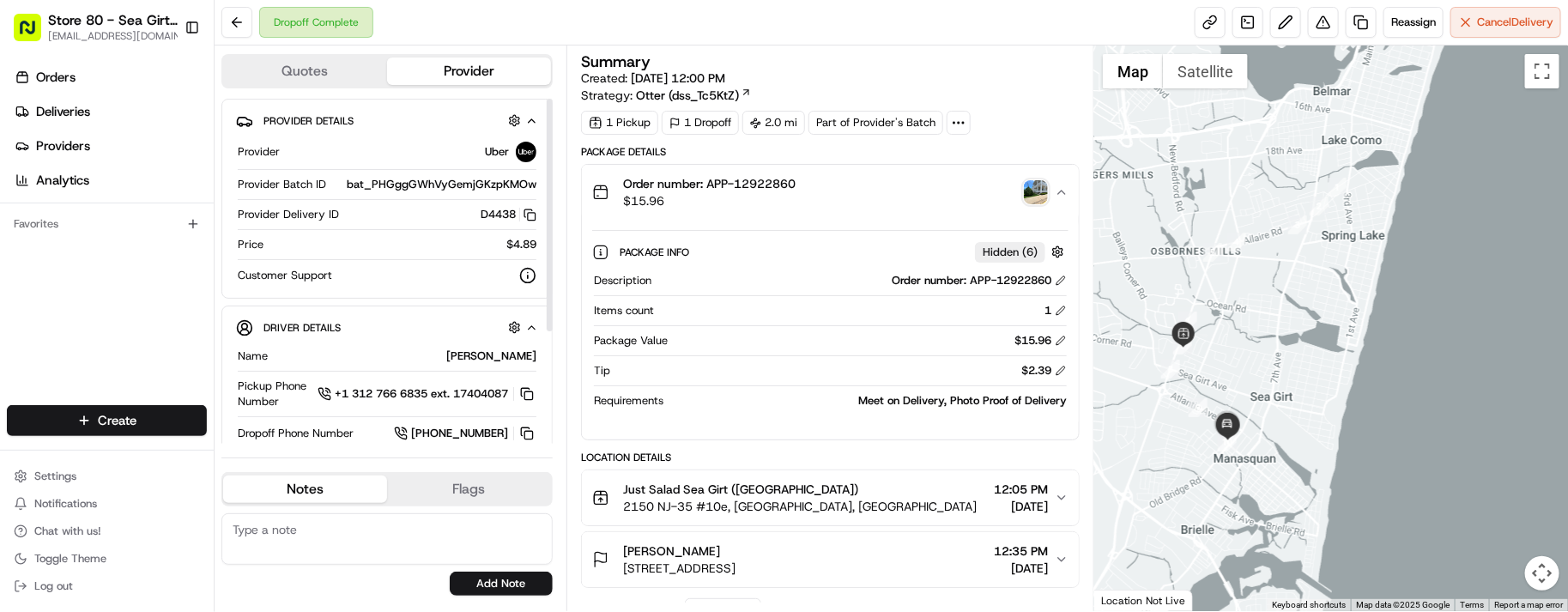 click on "Name [PERSON_NAME] Pickup Phone Number +1 312 766 6835 ext. 17404087 Dropoff Phone Number [PHONE_NUMBER] Tip $2.39 Type car Make Toyota Model Prius Color dimgray" at bounding box center [387, 470] 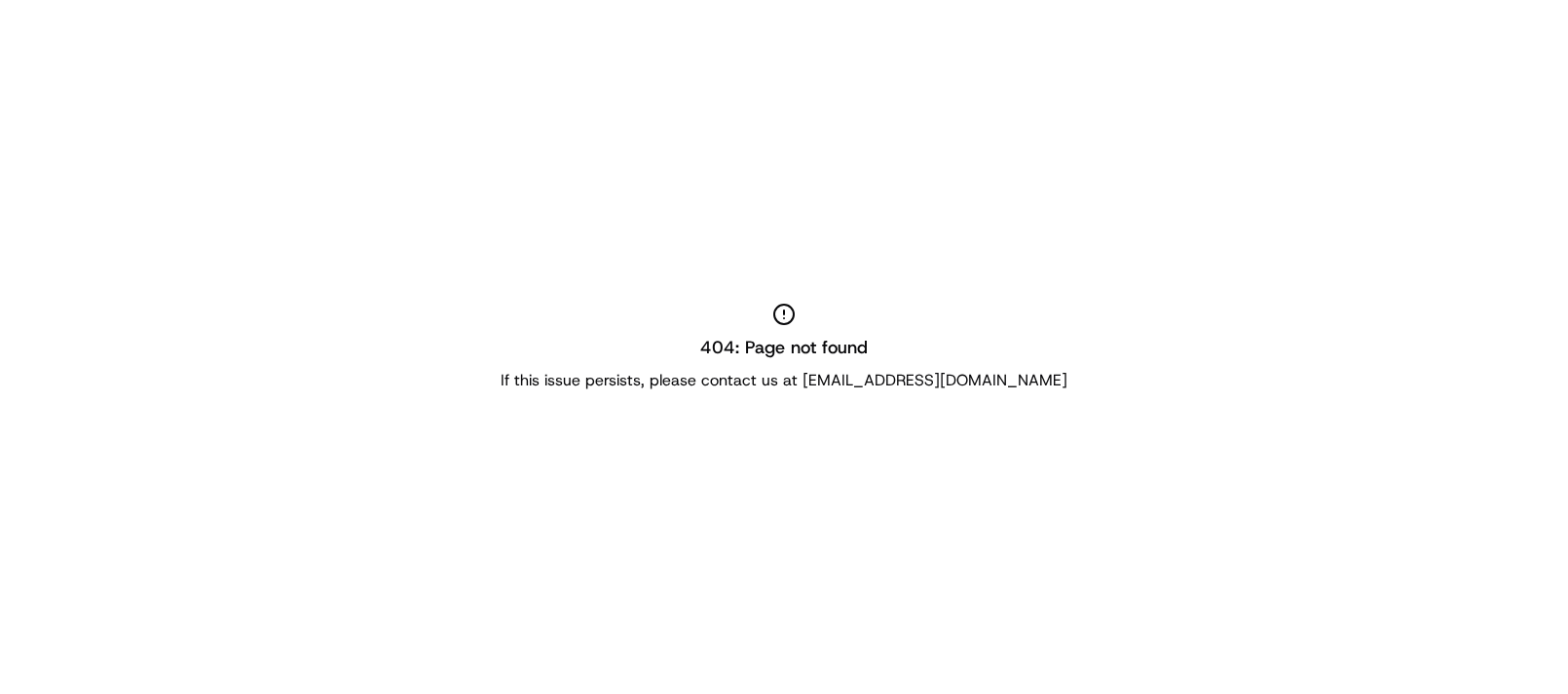 scroll, scrollTop: 0, scrollLeft: 0, axis: both 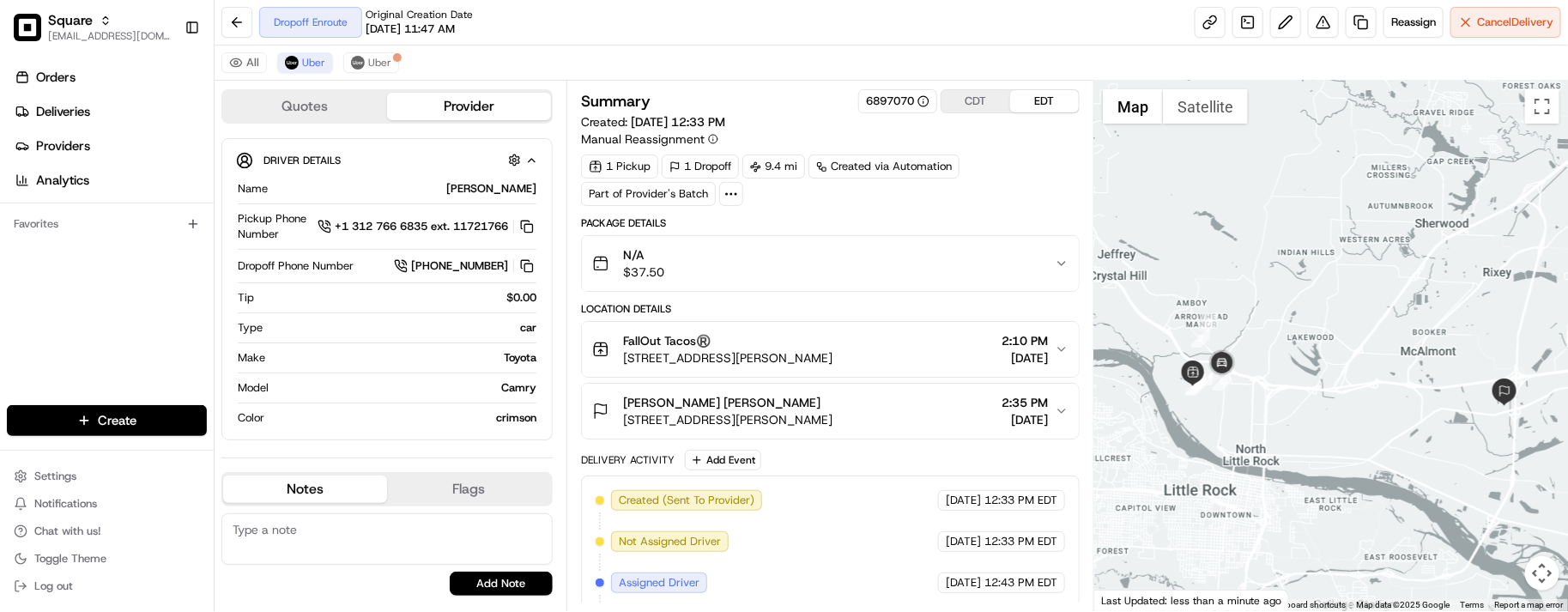 drag, startPoint x: 1263, startPoint y: 373, endPoint x: 1284, endPoint y: 391, distance: 27.658633 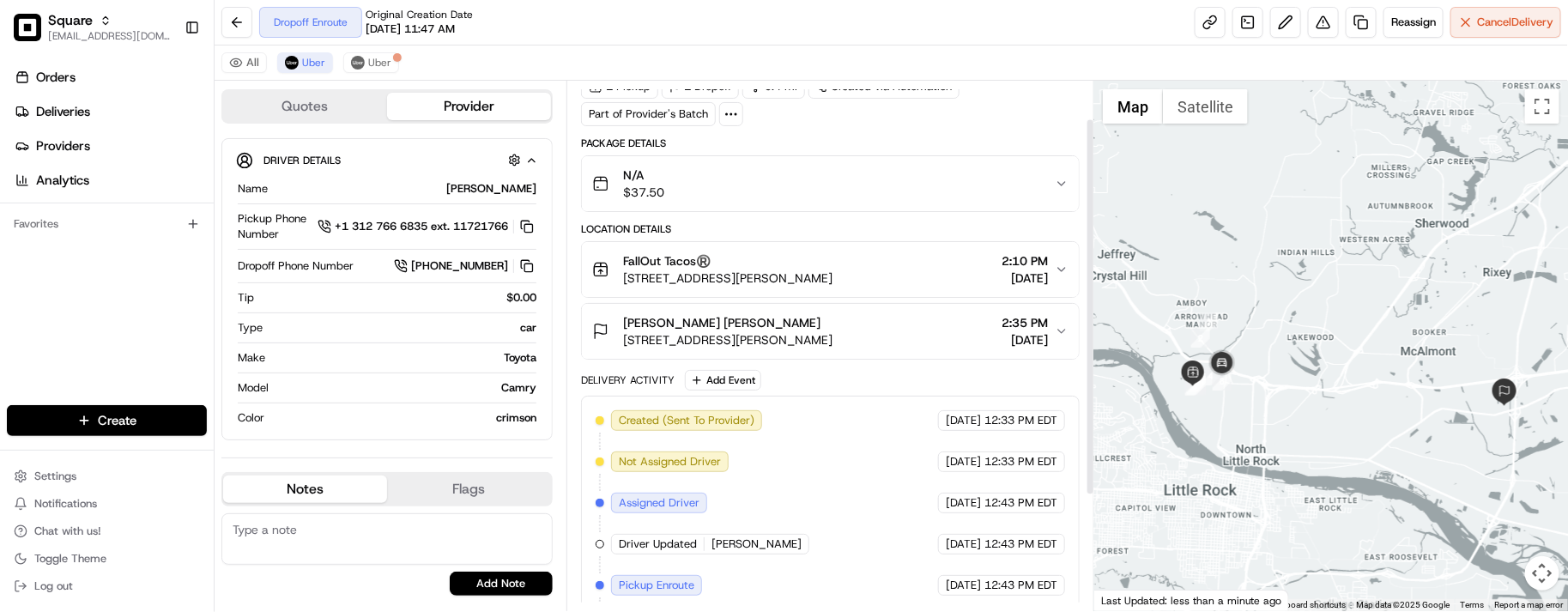 scroll, scrollTop: 216, scrollLeft: 0, axis: vertical 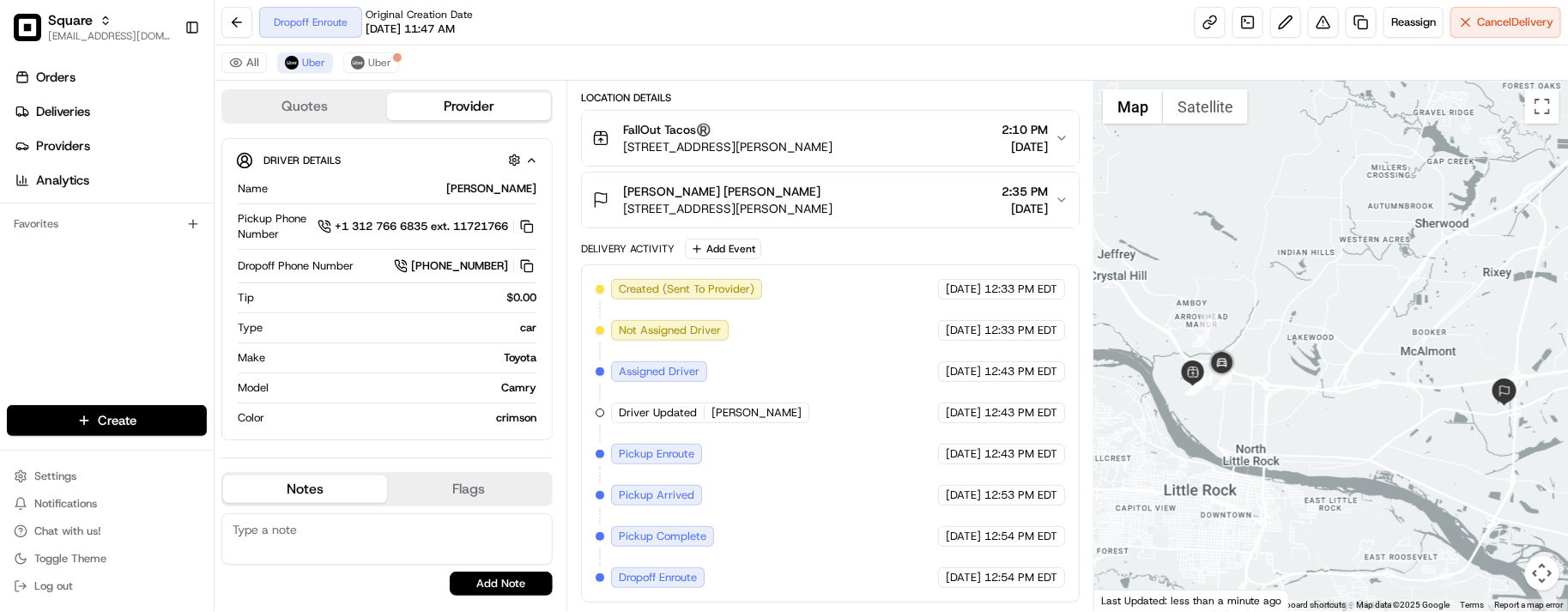 click on "Pickup Complete" at bounding box center (663, 536) 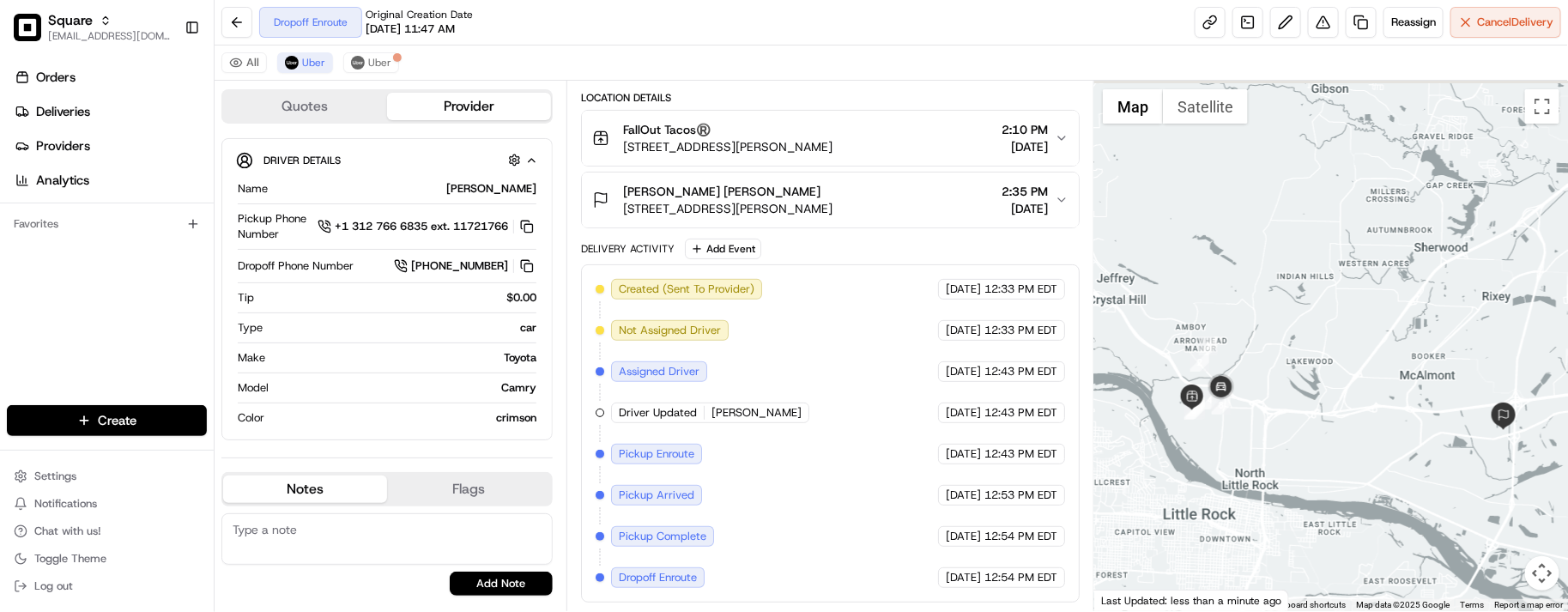 drag, startPoint x: 1354, startPoint y: 352, endPoint x: 1353, endPoint y: 378, distance: 26.019224 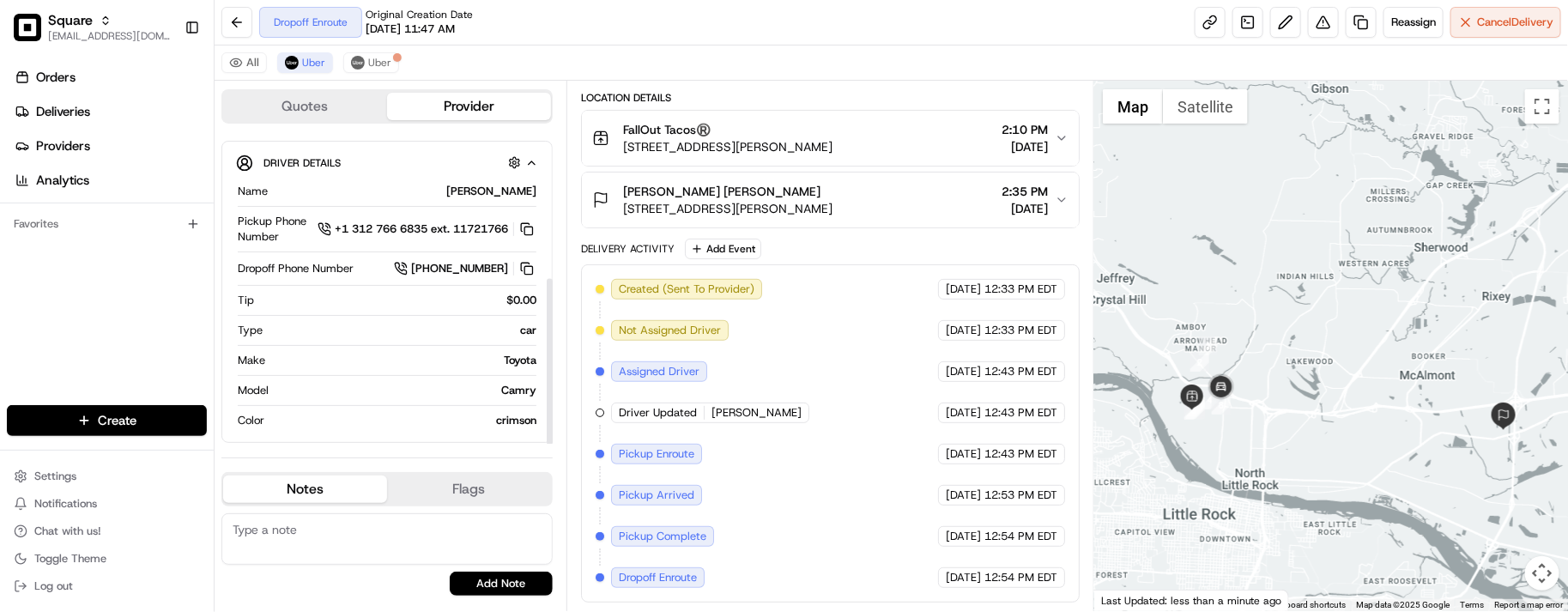 scroll, scrollTop: 270, scrollLeft: 0, axis: vertical 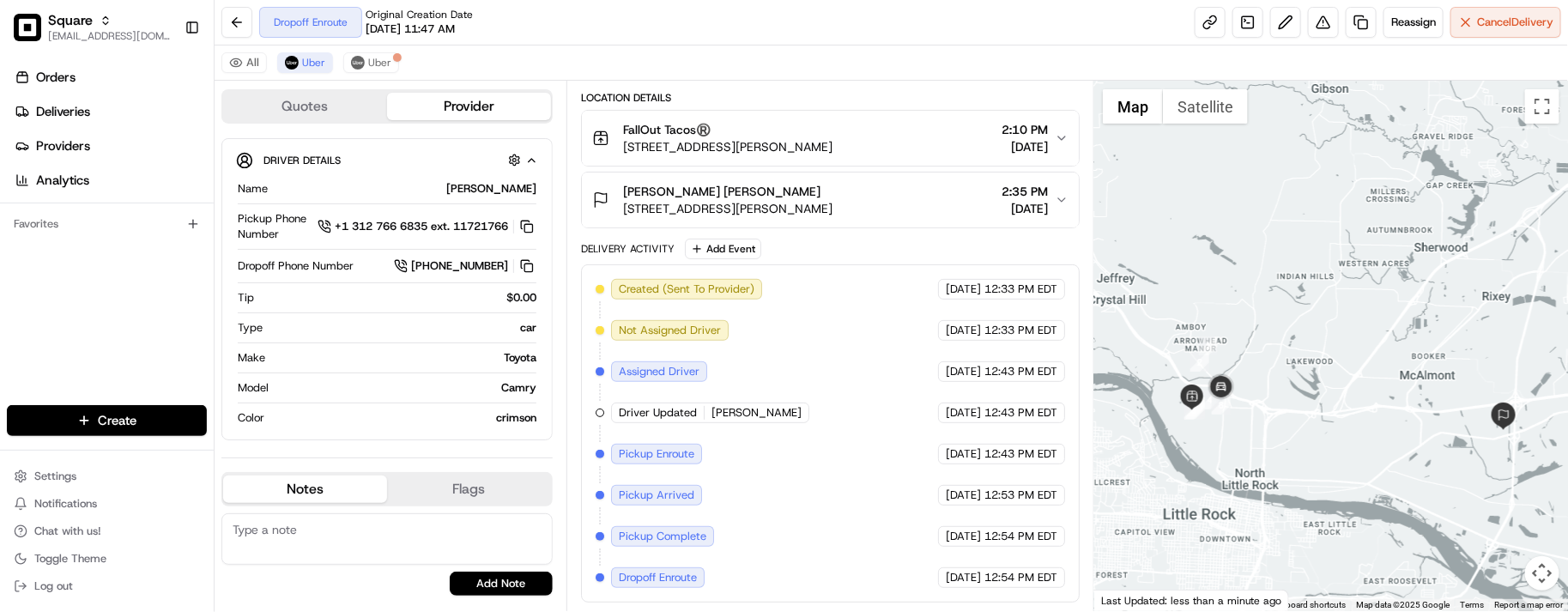 click on "[STREET_ADDRESS][PERSON_NAME]" at bounding box center (728, 209) 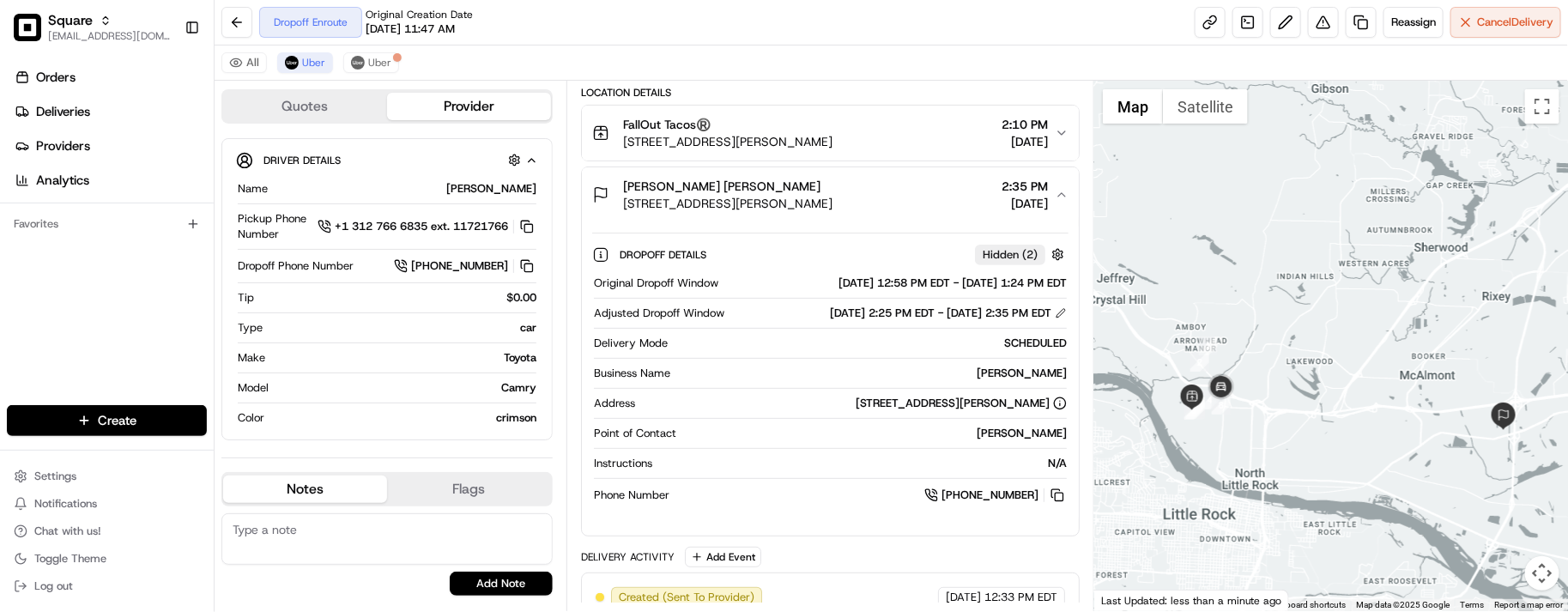 click on "[STREET_ADDRESS][PERSON_NAME]" at bounding box center [728, 203] 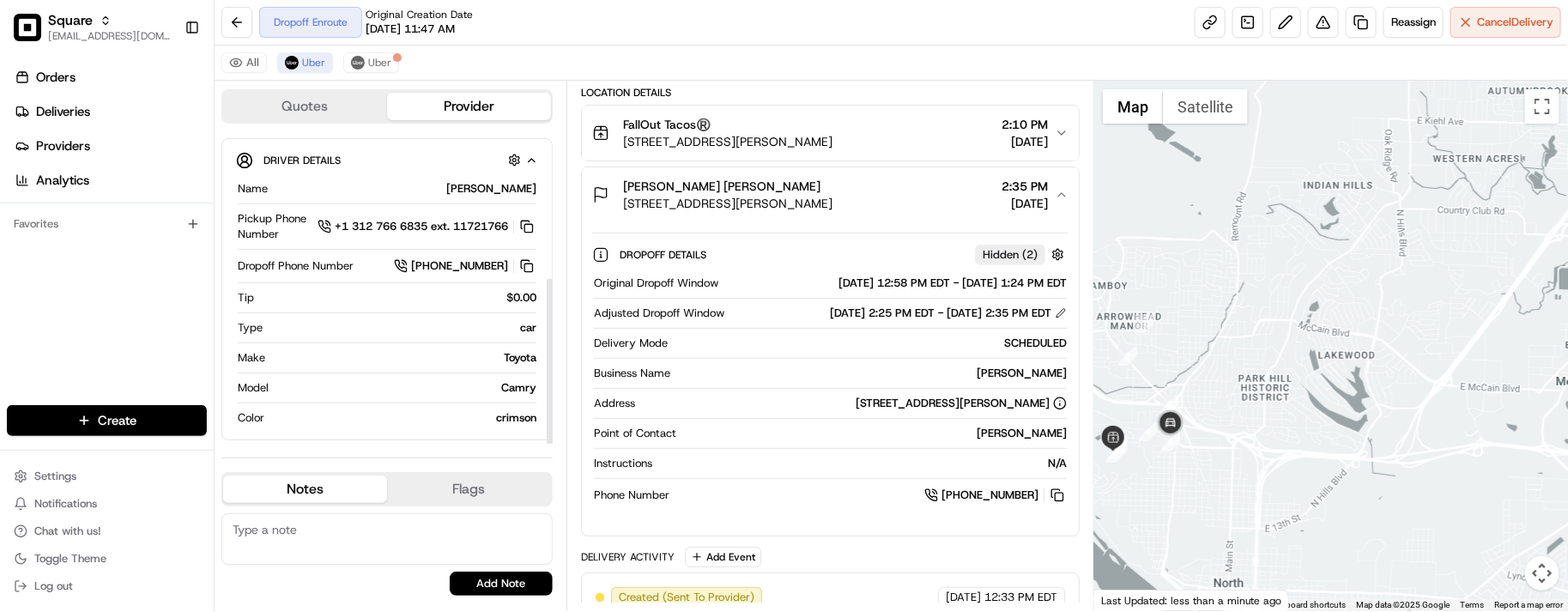 click on "All Uber Uber" at bounding box center [891, 63] 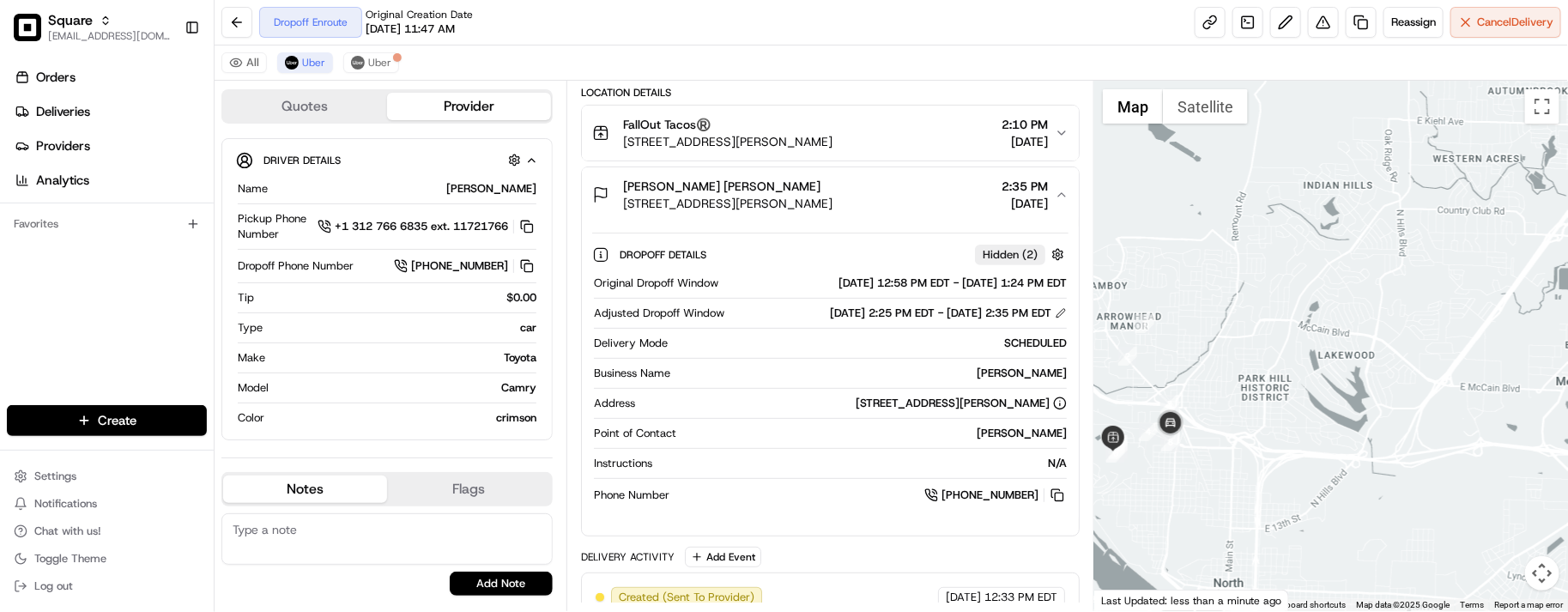 click on "Dropoff Enroute Original Creation Date [DATE] 11:47 AM Reassign Cancel  Delivery" at bounding box center [891, 22] 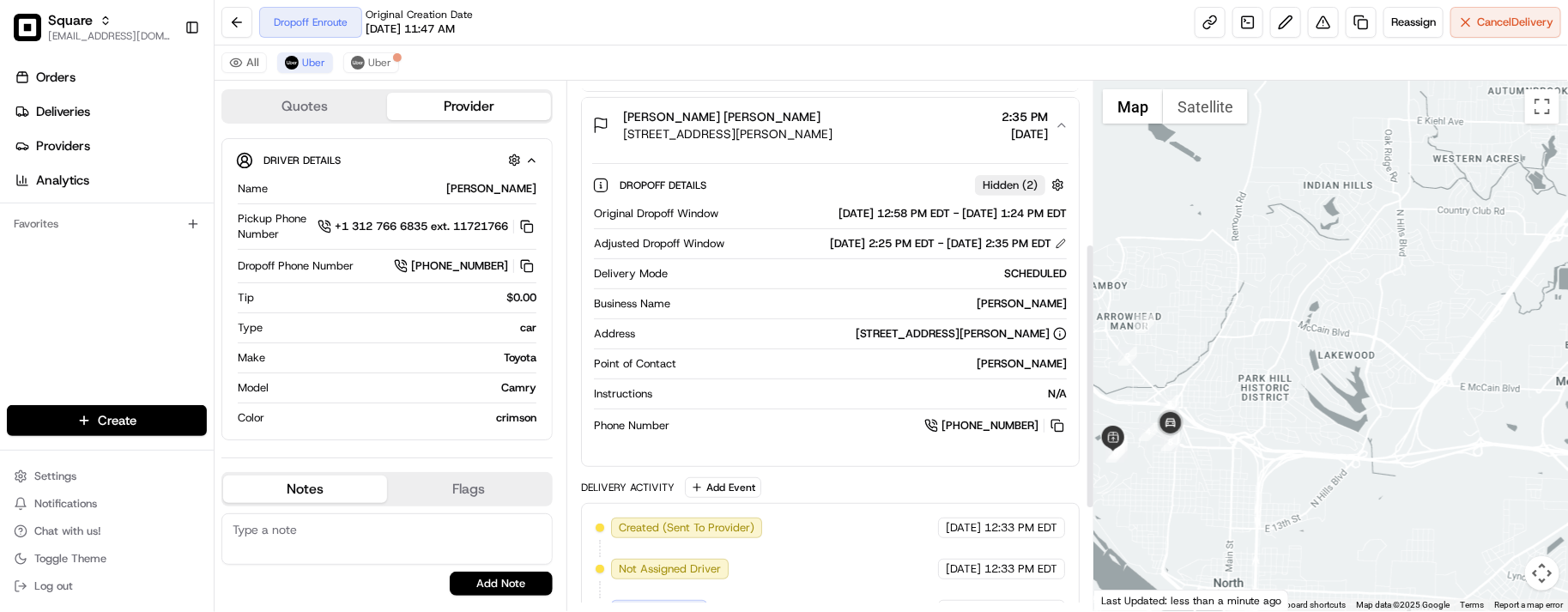 scroll, scrollTop: 324, scrollLeft: 0, axis: vertical 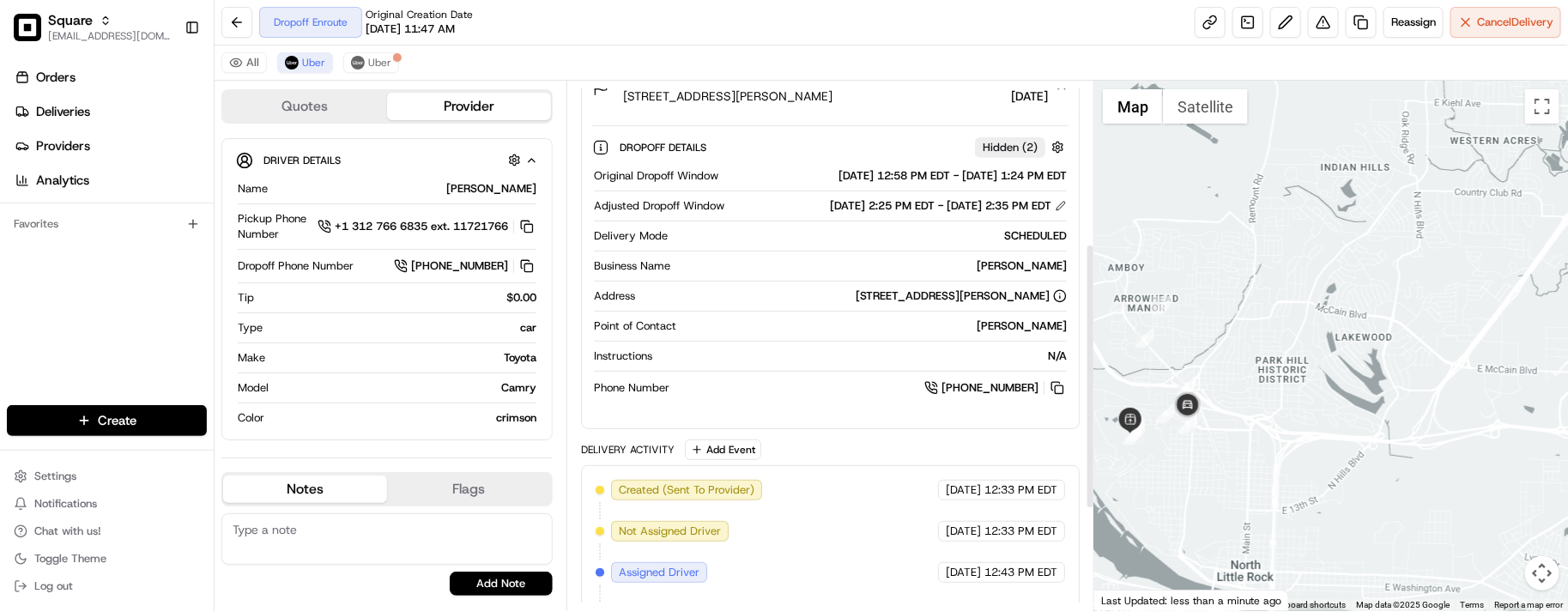 drag, startPoint x: 1369, startPoint y: 414, endPoint x: 1391, endPoint y: 395, distance: 29.068884 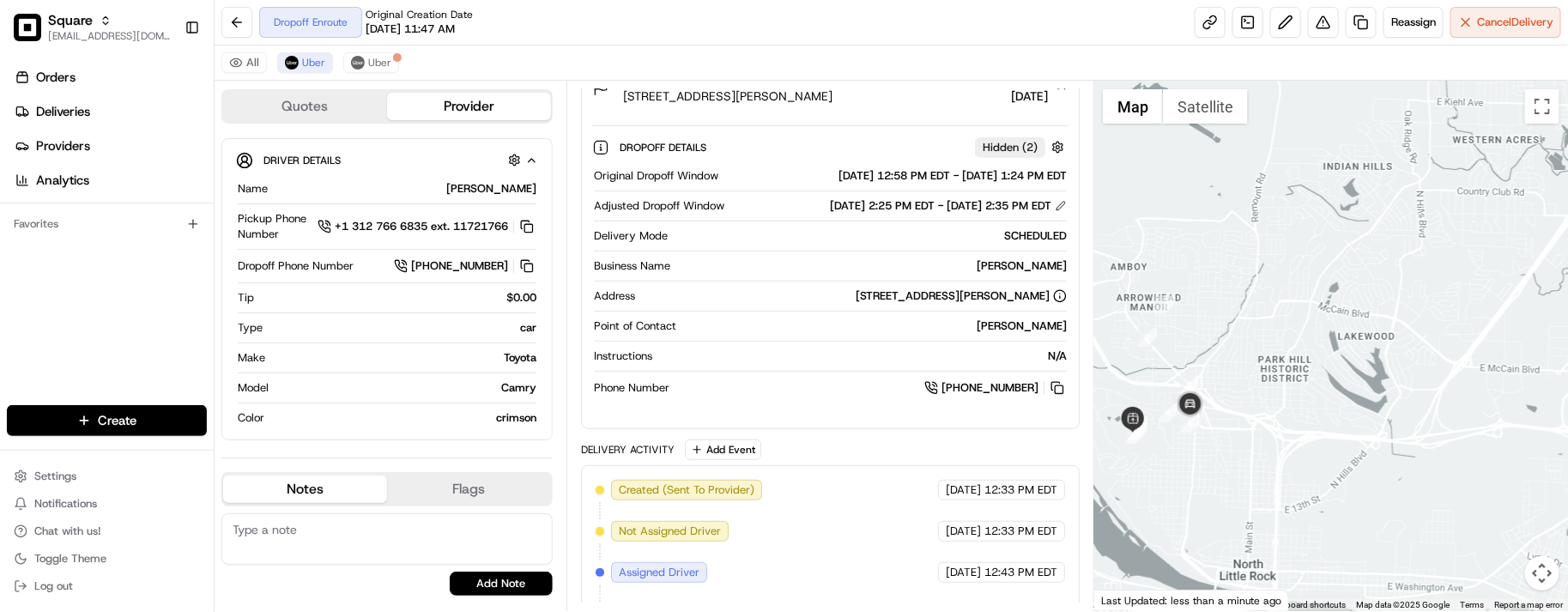 click on "[PERSON_NAME]" at bounding box center (875, 326) 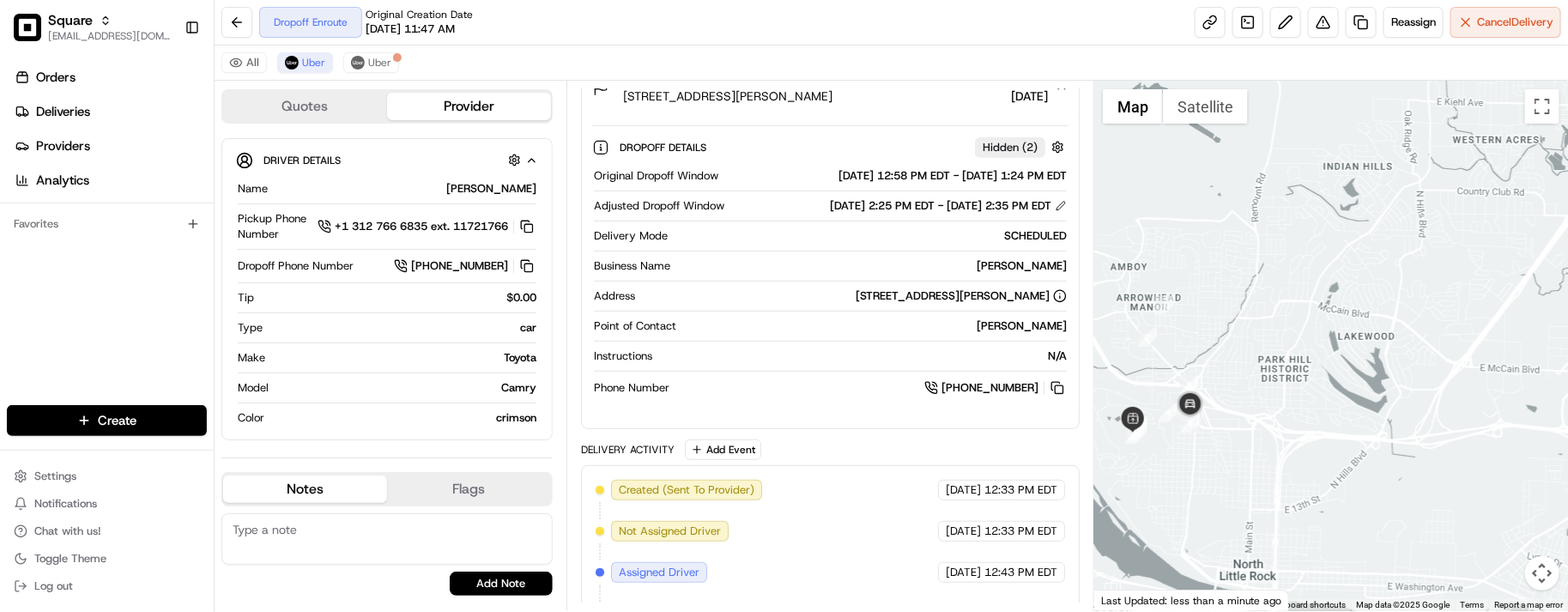 click on "[PERSON_NAME]" at bounding box center (875, 326) 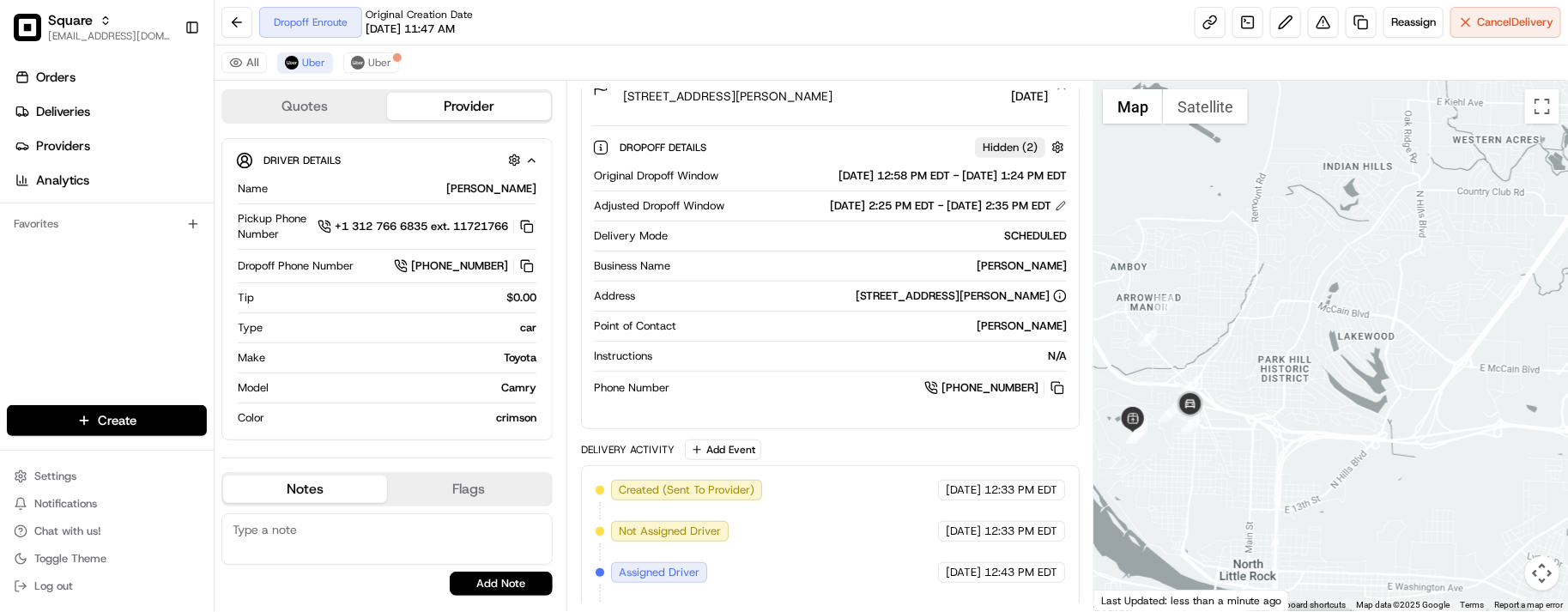 click on "N/A" at bounding box center (863, 356) 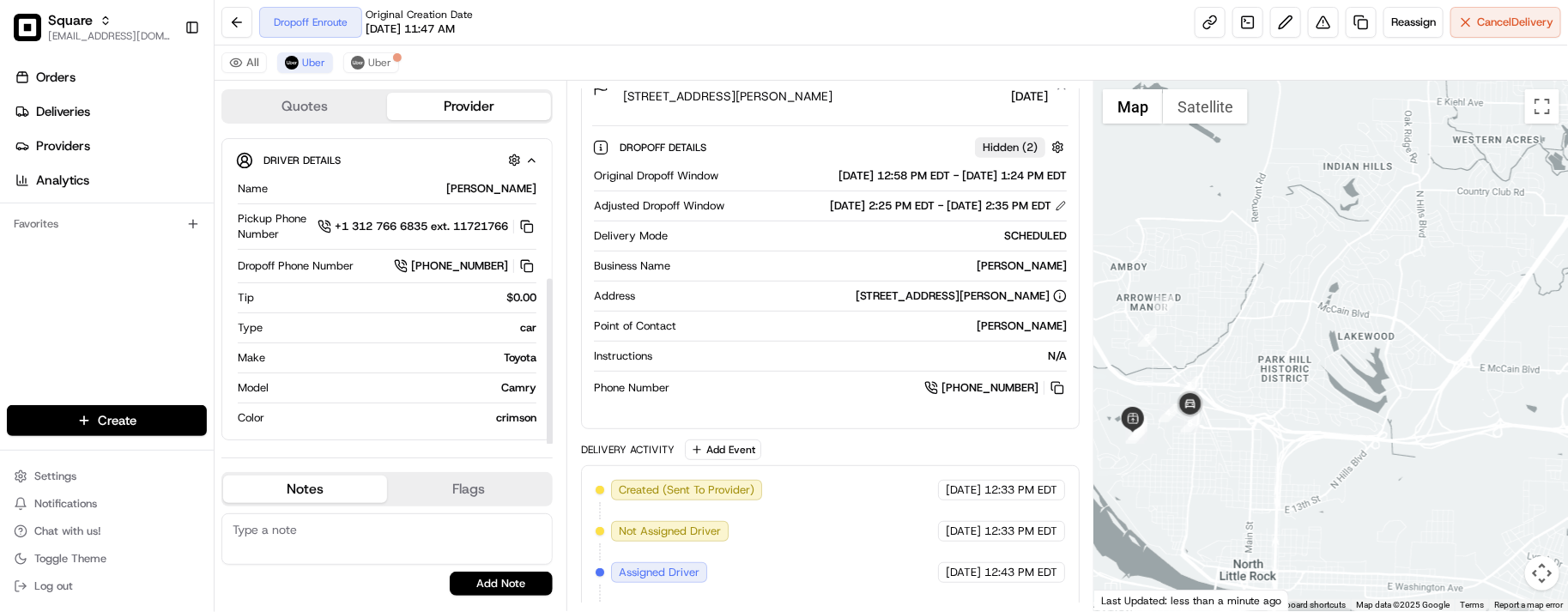 click on "All Uber Uber" at bounding box center [891, 63] 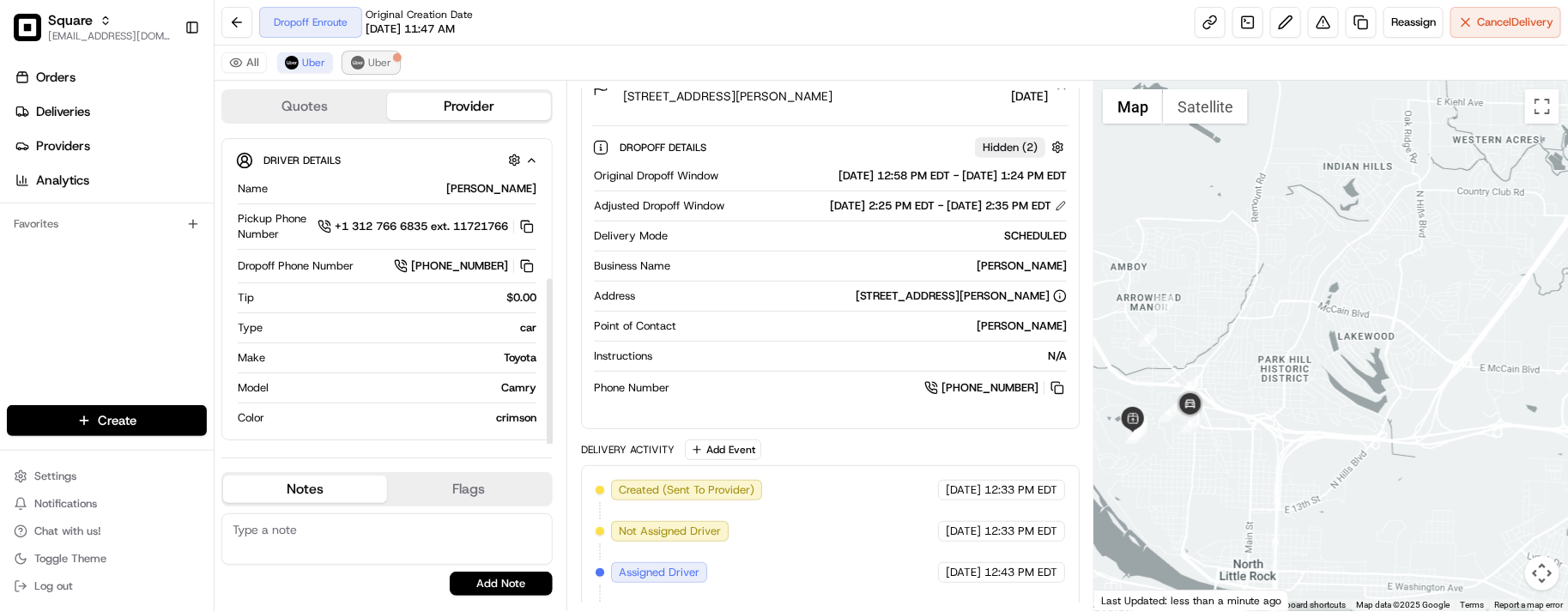 click on "Uber" at bounding box center (379, 63) 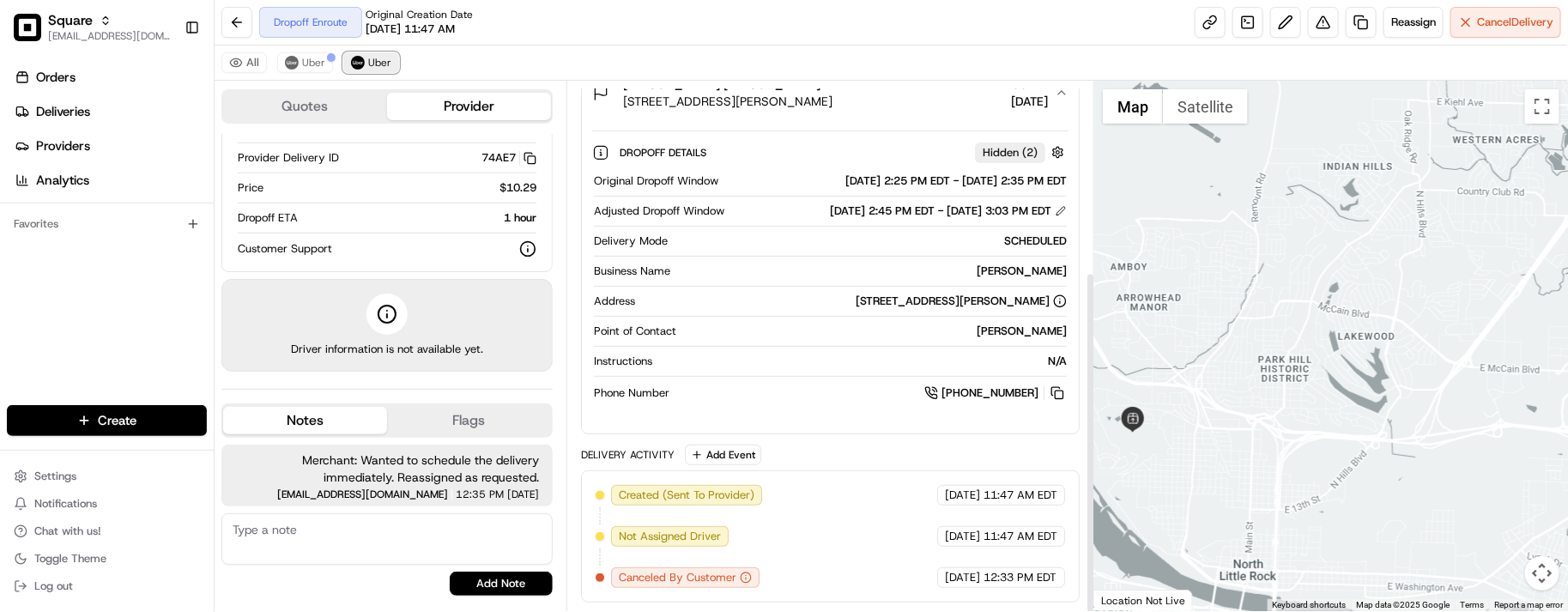 scroll, scrollTop: 129, scrollLeft: 0, axis: vertical 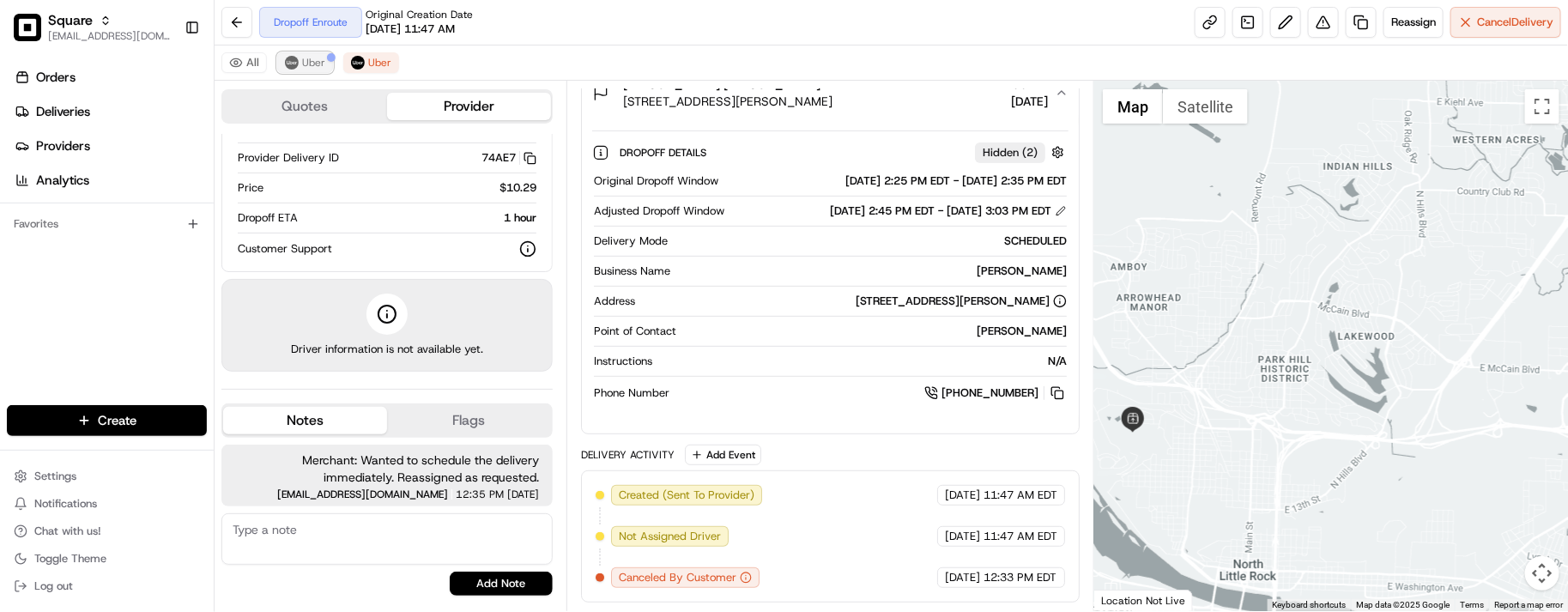 click at bounding box center [292, 63] 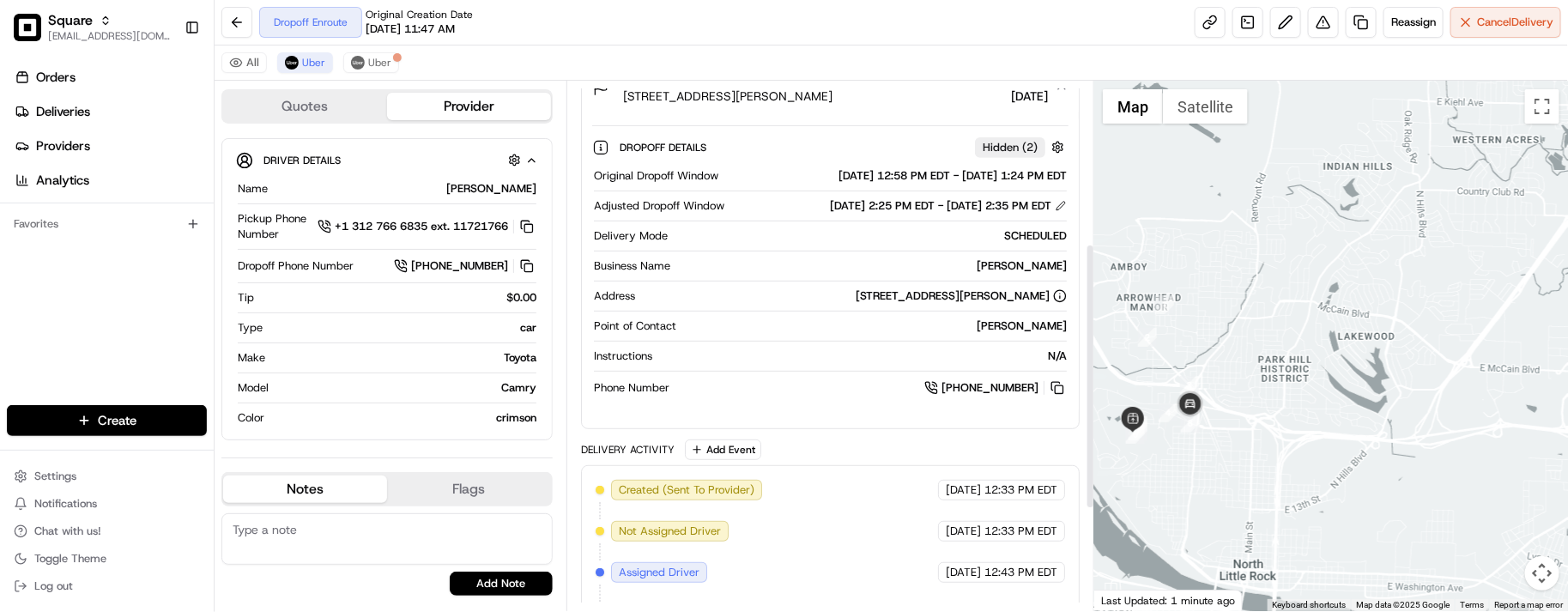 click on "Dropoff Enroute Original Creation Date [DATE] 11:47 AM Reassign Cancel  Delivery" at bounding box center (891, 22) 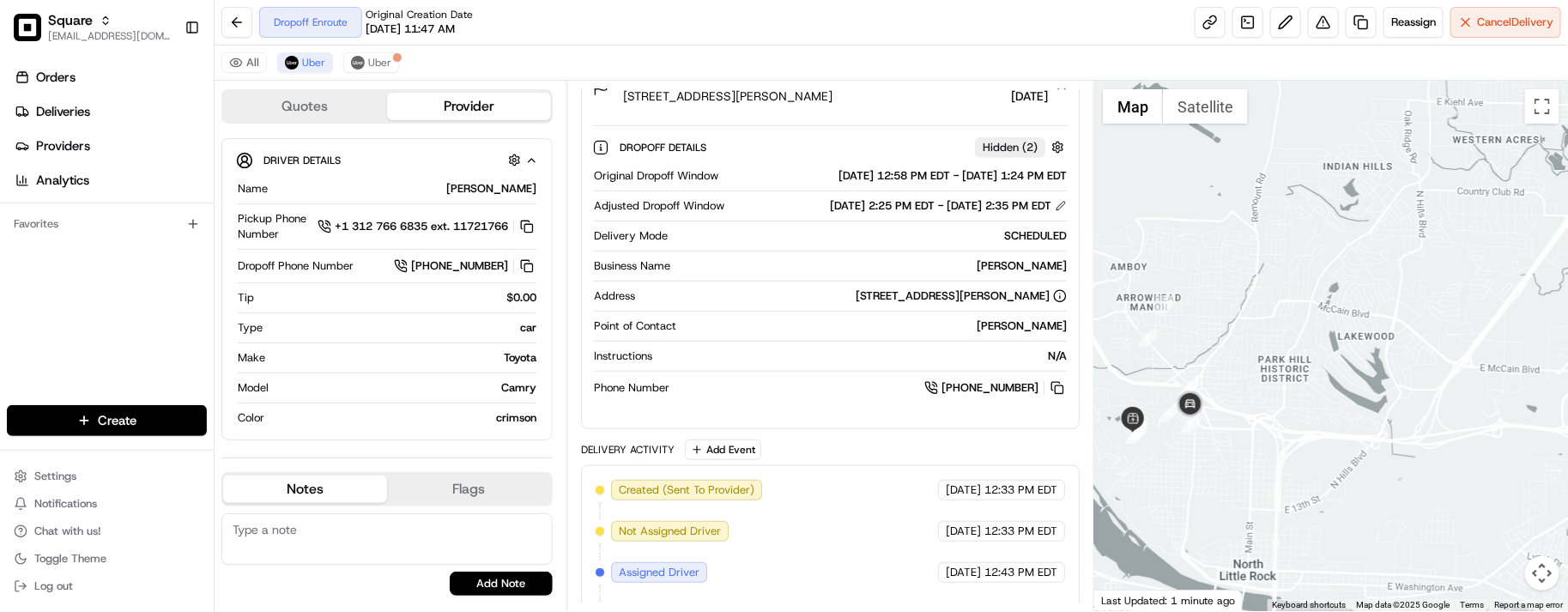 click on "All Uber Uber" at bounding box center [891, 63] 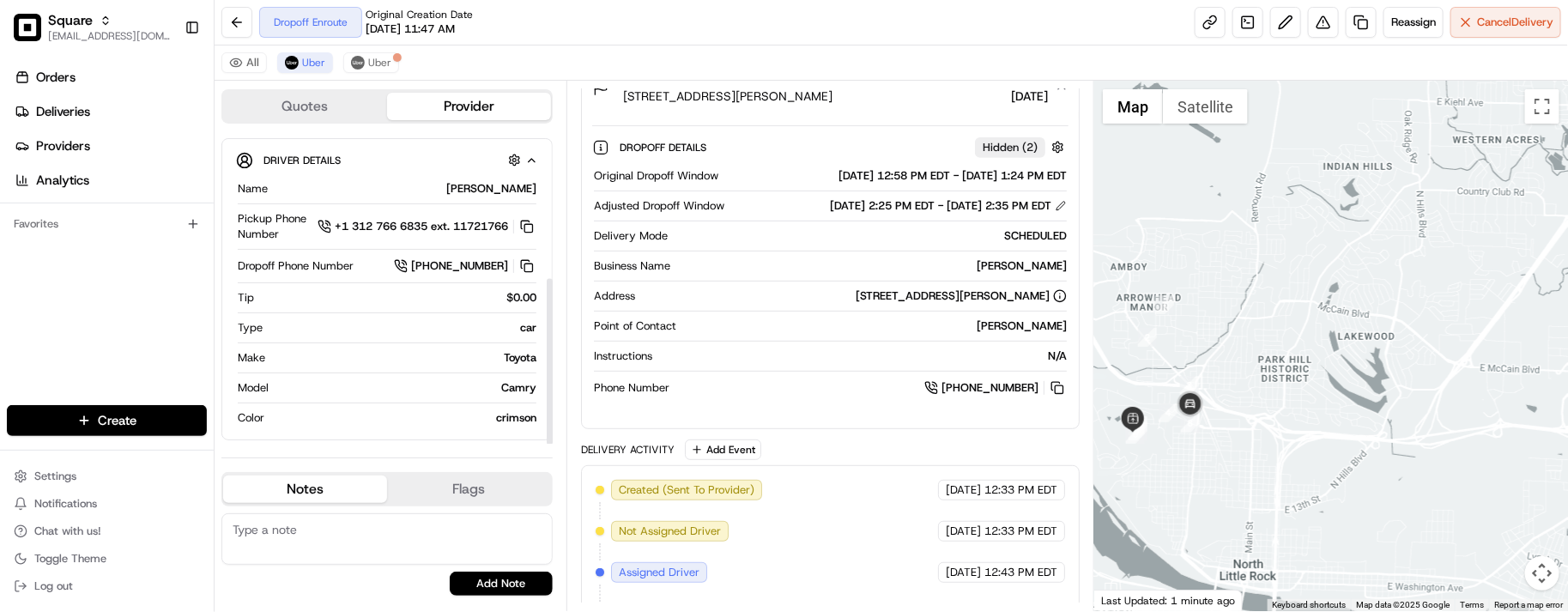 click on "Quotes Provider Provider Details Hidden ( 1 ) Latest Status Dropoff Enroute Provider Uber   Provider Batch ID bat_XcVf5qGVUqeaDirpl0DGKQ Provider Delivery ID A9D70 Copy  del_7l_rbR9lT96GygL0SWqdcA A9D70 Price $10.29 Dropoff ETA 10 minutes Customer Support Driver Details Hidden ( 6 ) Name [PERSON_NAME] Pickup Phone Number +1 312 766 6835 ext. 11721766 Dropoff Phone Number [PHONE_NUMBER] Tip $0.00 Type car Make Toyota Model Camry Color crimson Notes Flags No results found Add Note No results found Add Flag" at bounding box center [390, 346] 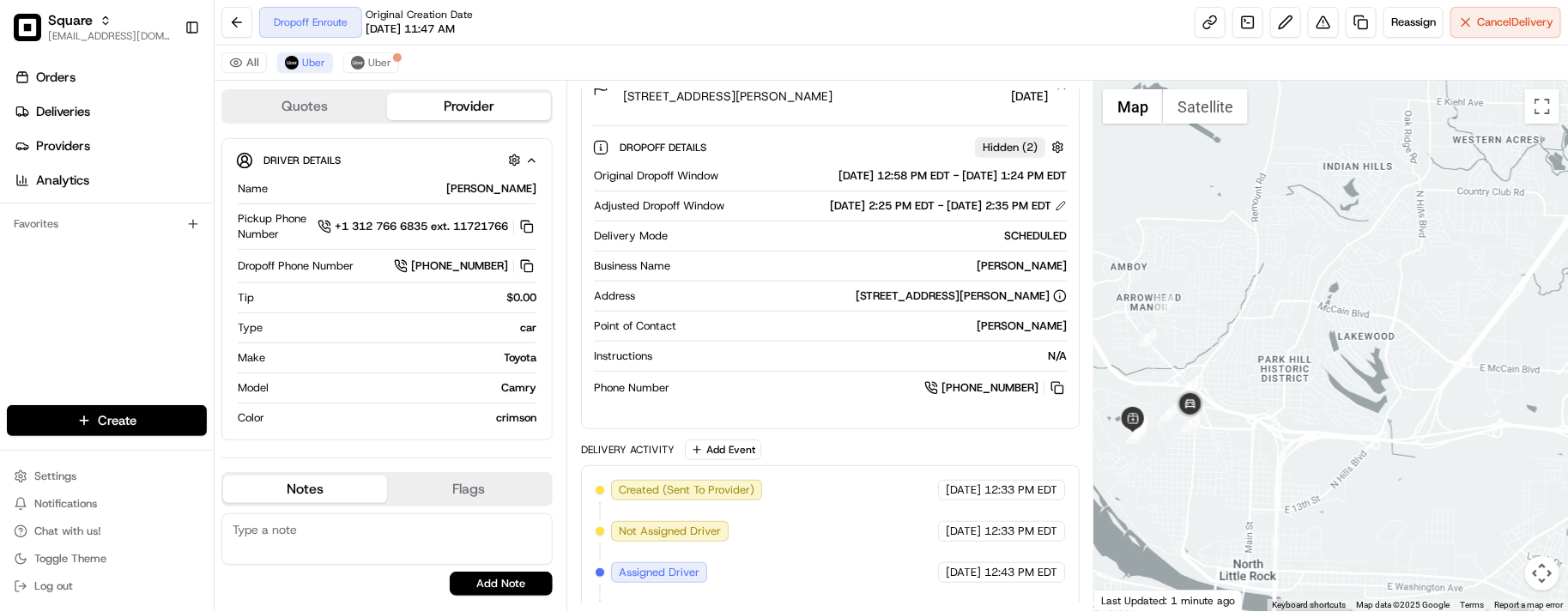 click on "N/A" at bounding box center [863, 356] 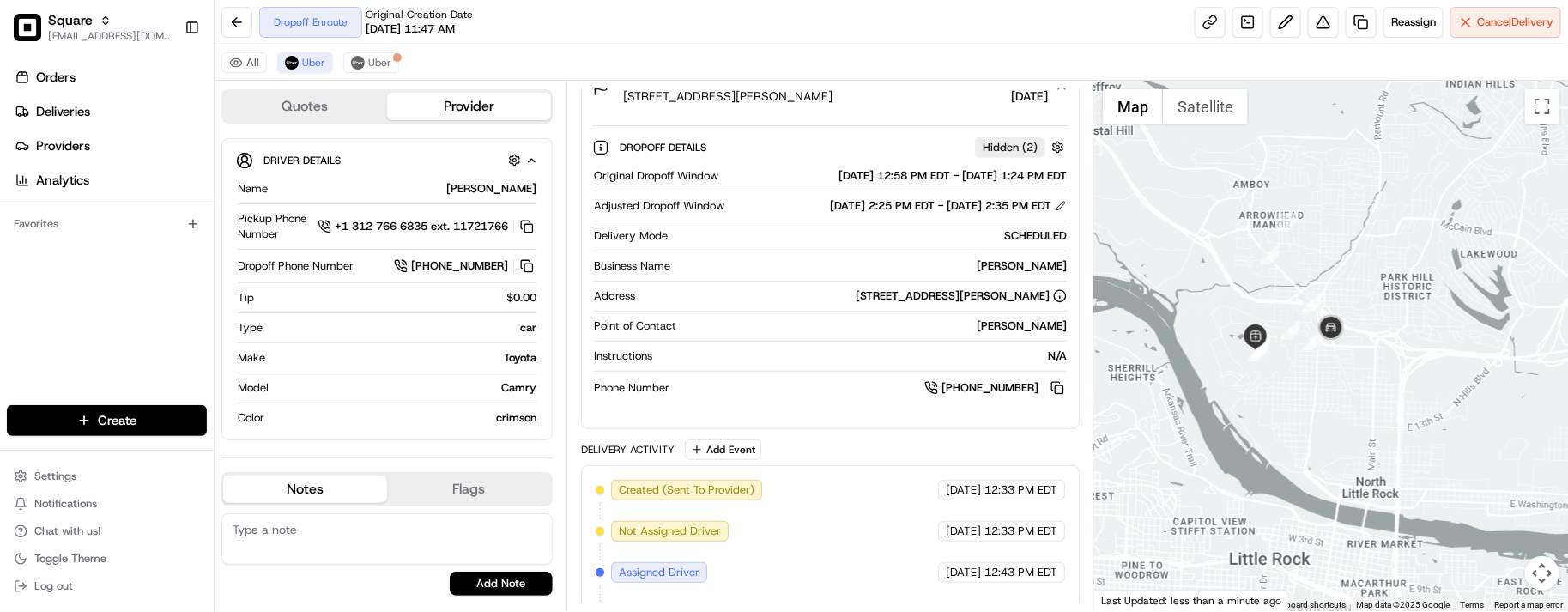 click on "N/A" at bounding box center [863, 356] 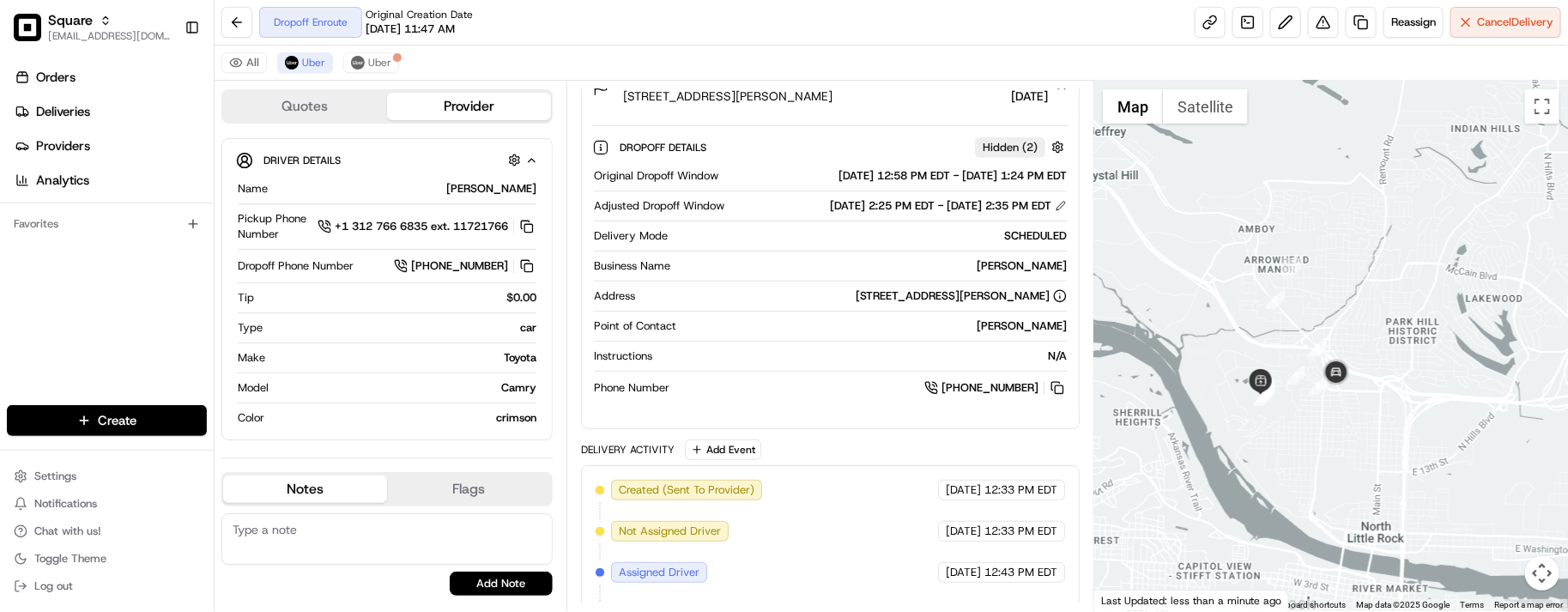drag, startPoint x: 1404, startPoint y: 348, endPoint x: 1409, endPoint y: 397, distance: 49.25444 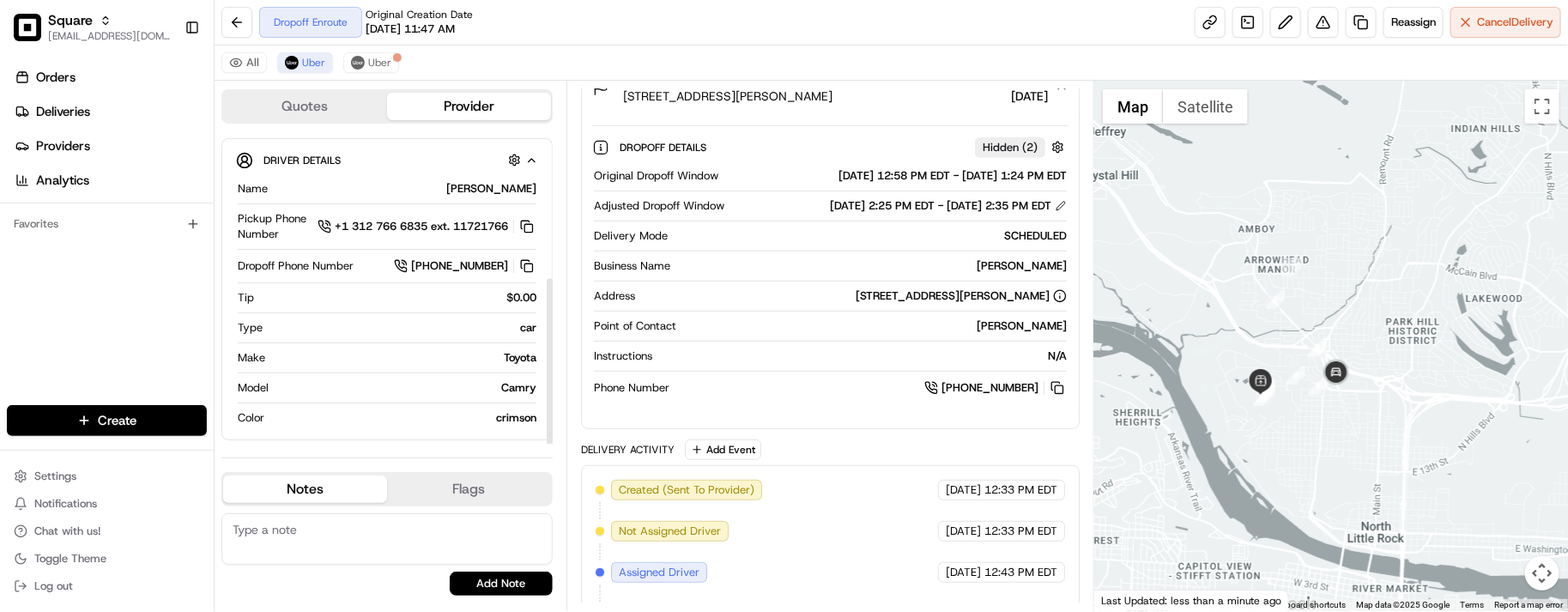 click at bounding box center (387, 373) 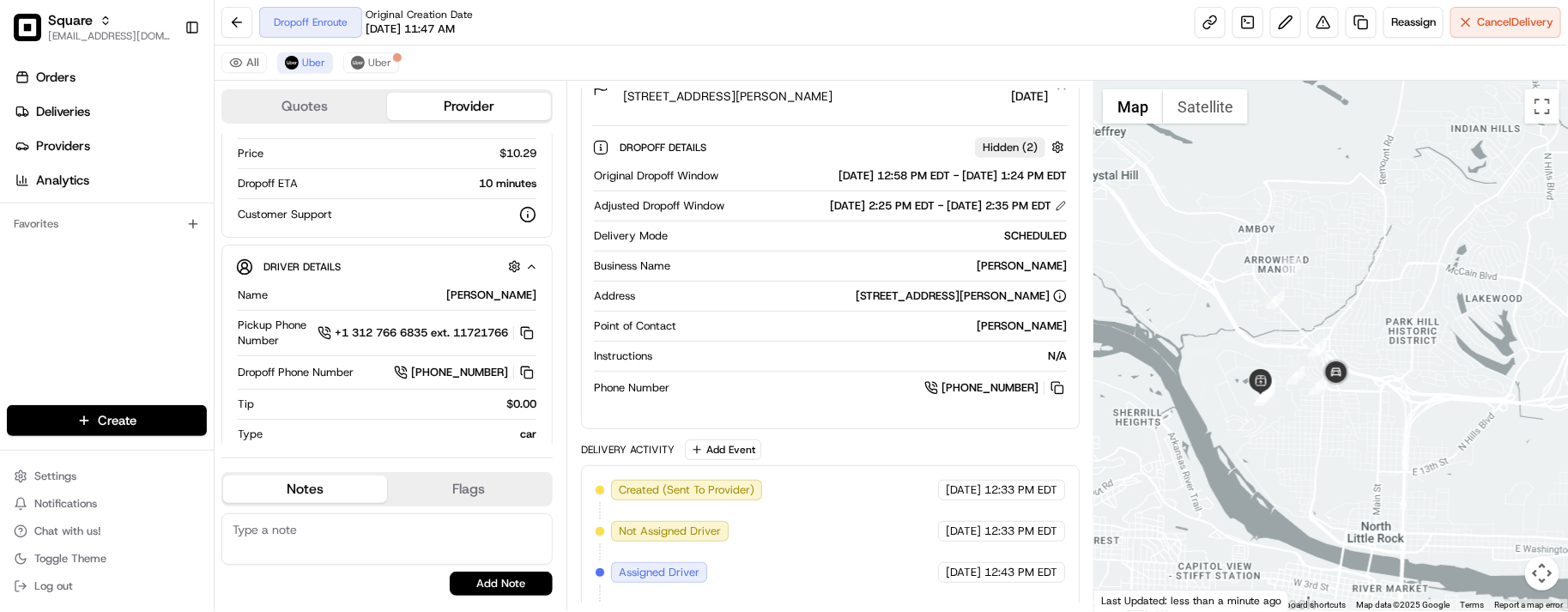 click on "N/A" at bounding box center [863, 356] 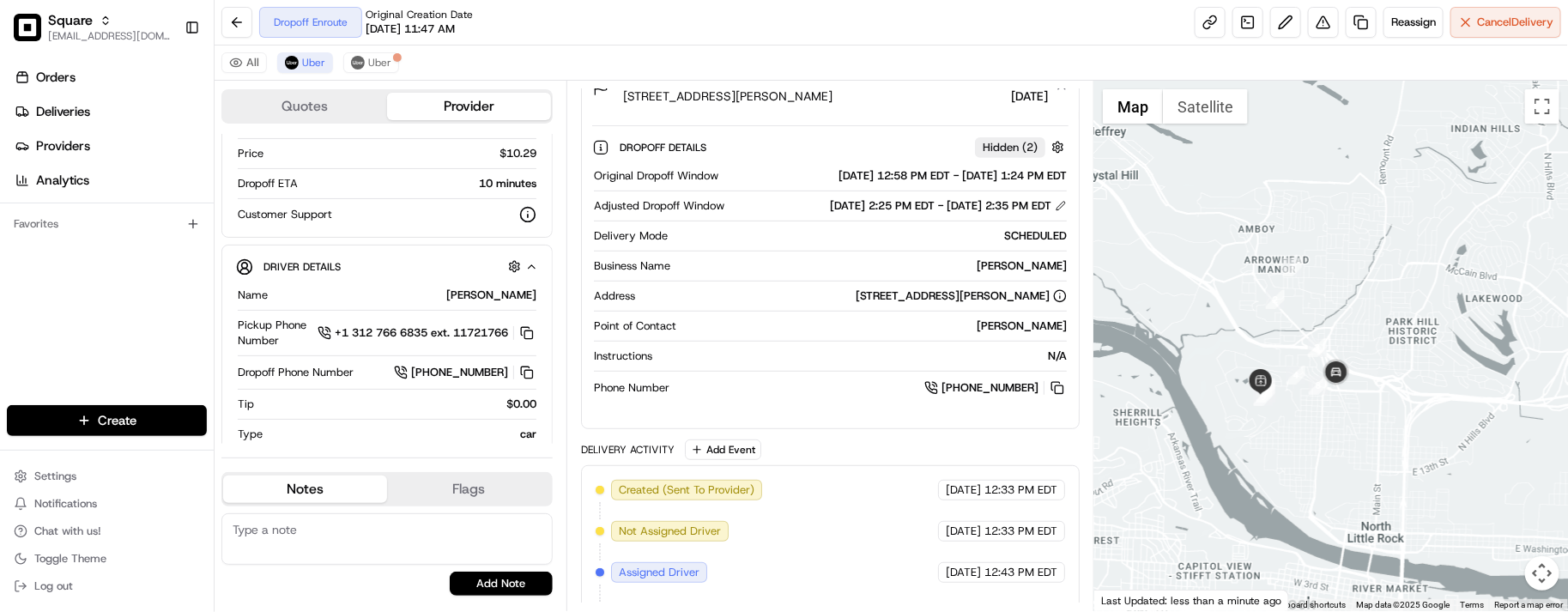 click on "All Uber Uber" at bounding box center [891, 63] 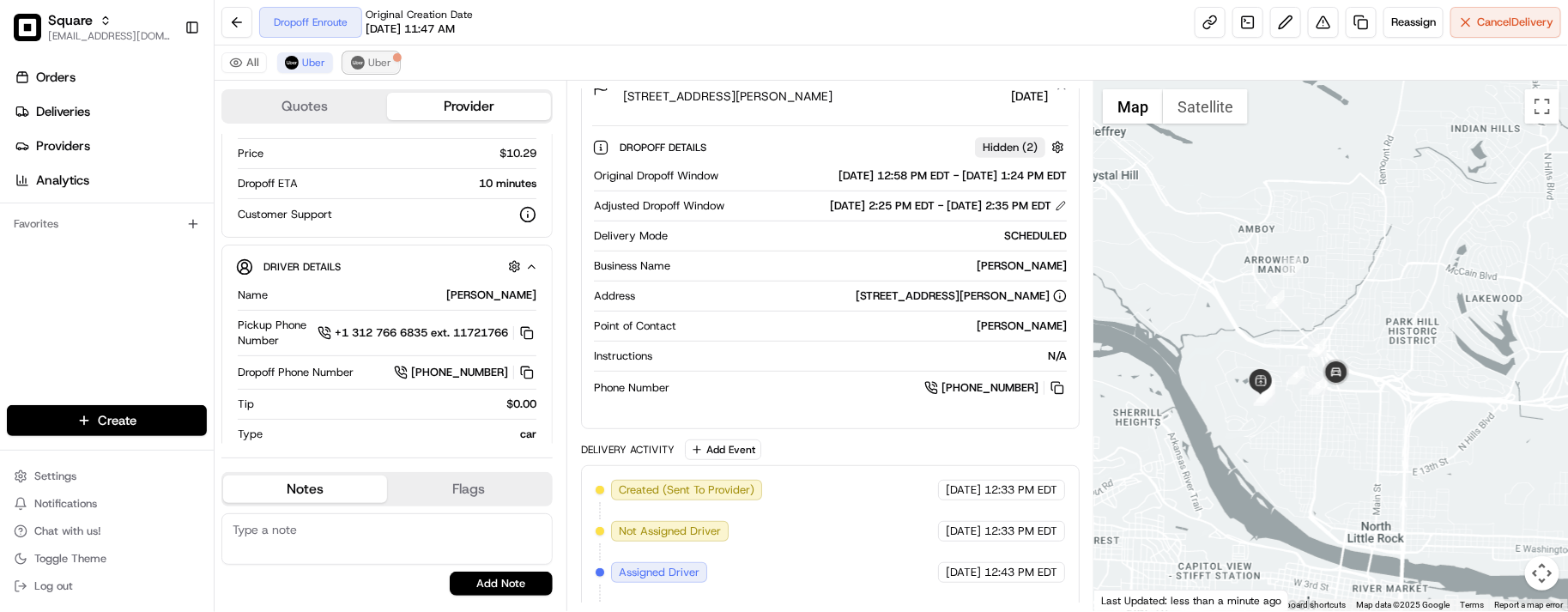 click on "Uber" at bounding box center (371, 63) 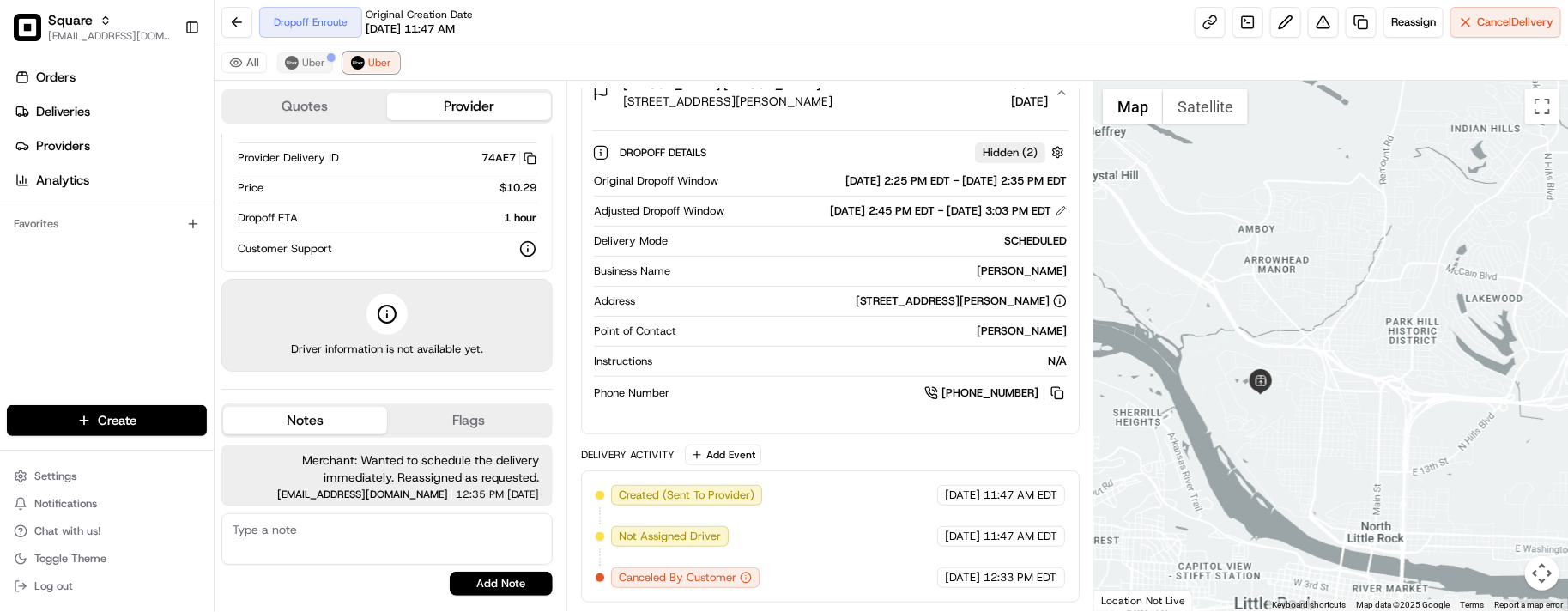 scroll, scrollTop: 129, scrollLeft: 0, axis: vertical 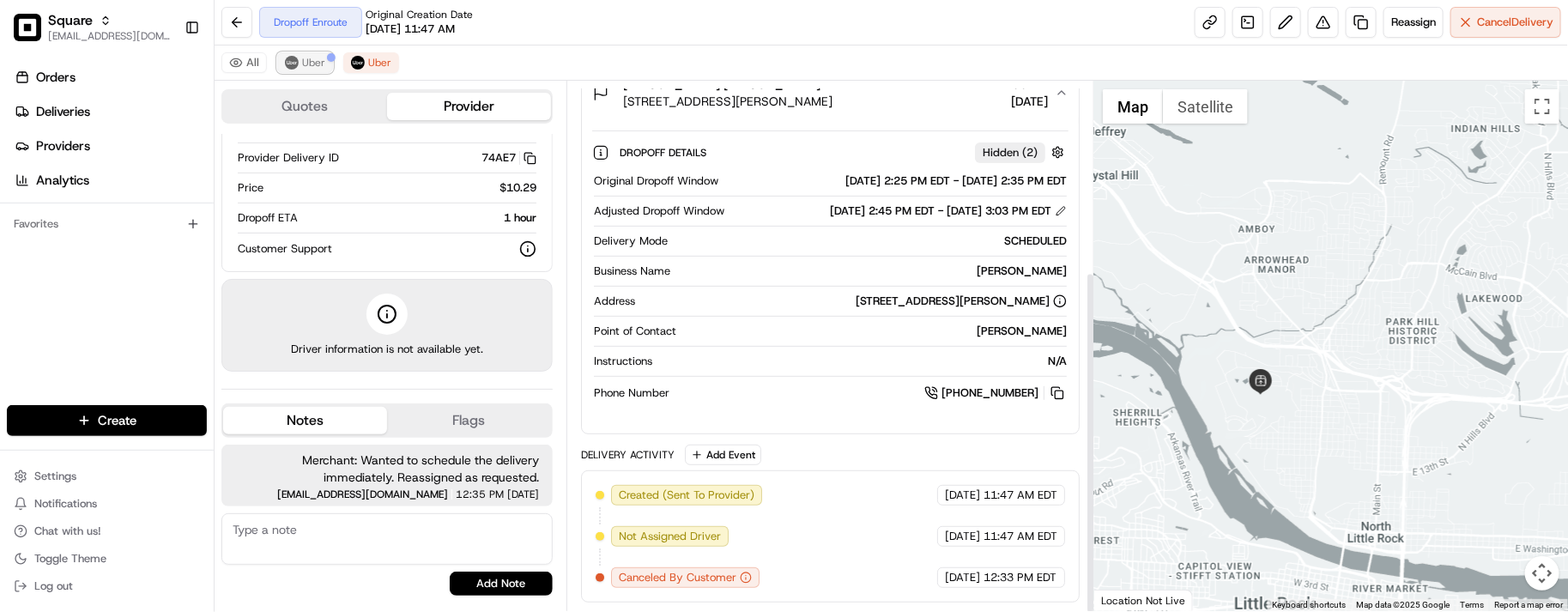 click on "Uber" at bounding box center [305, 63] 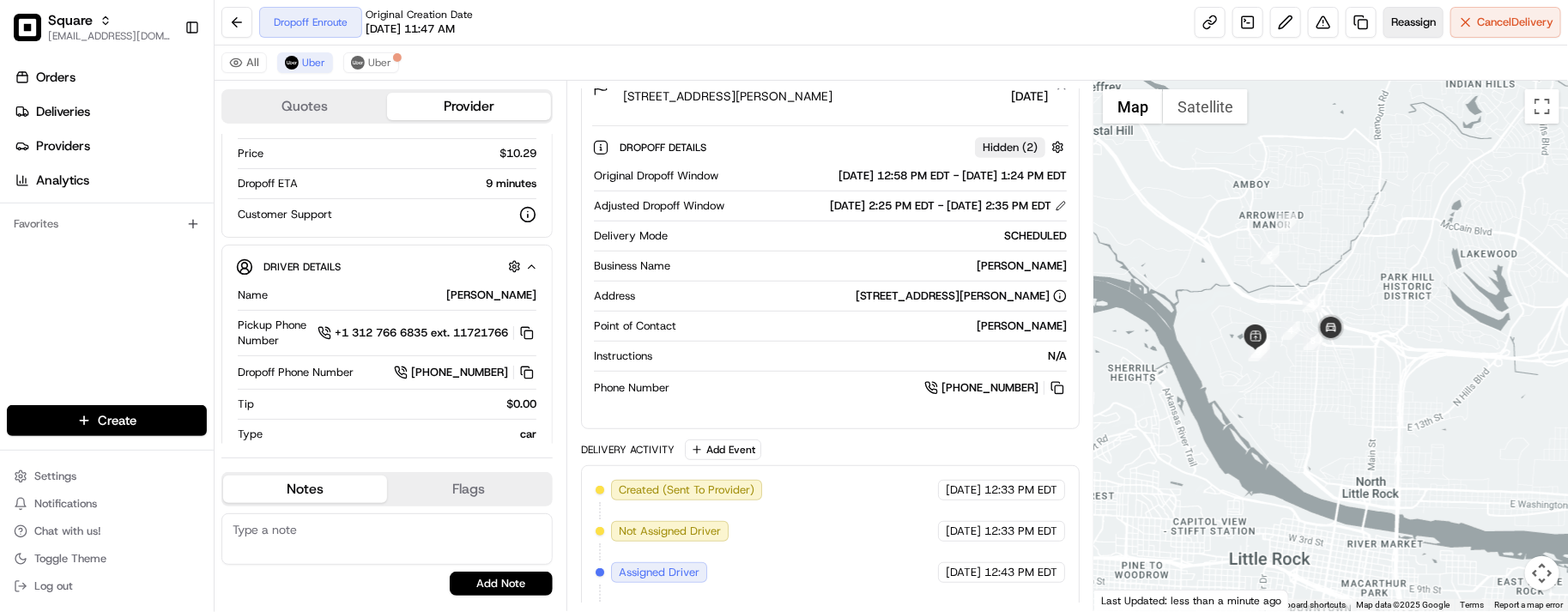 click on "Reassign" at bounding box center (1414, 22) 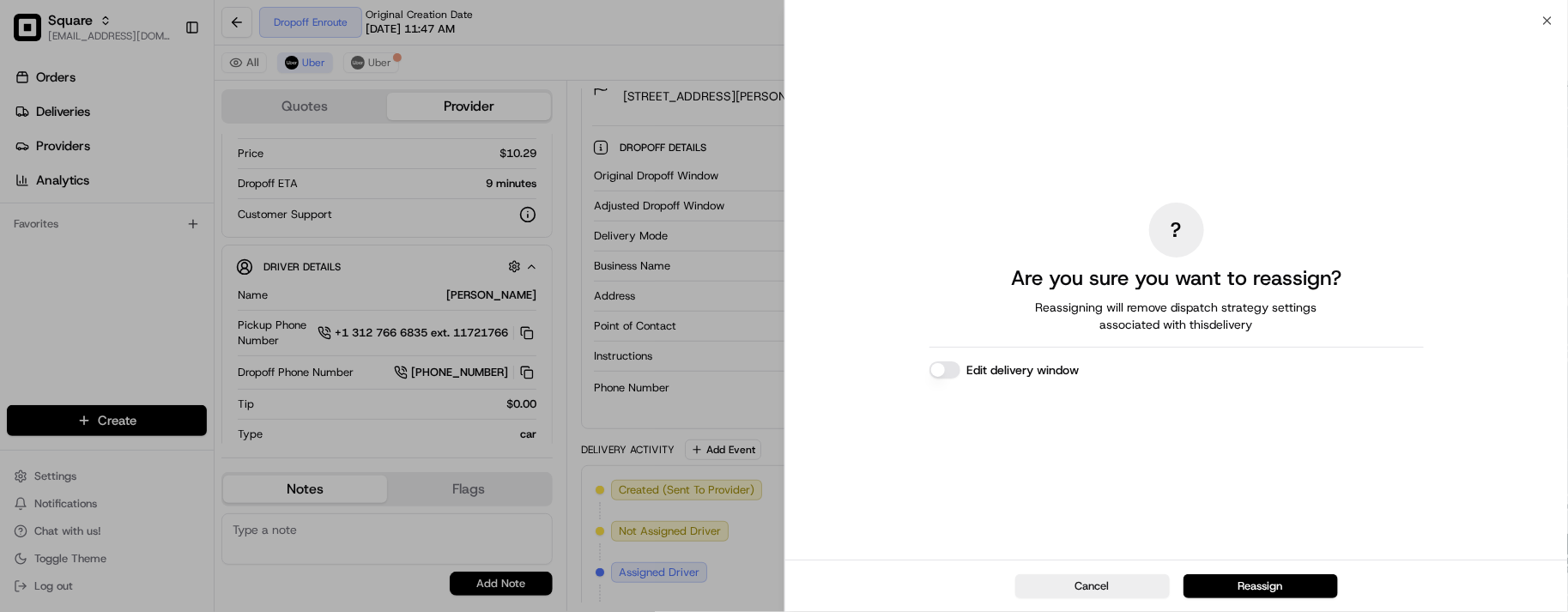 click on "Edit delivery window" at bounding box center [945, 370] 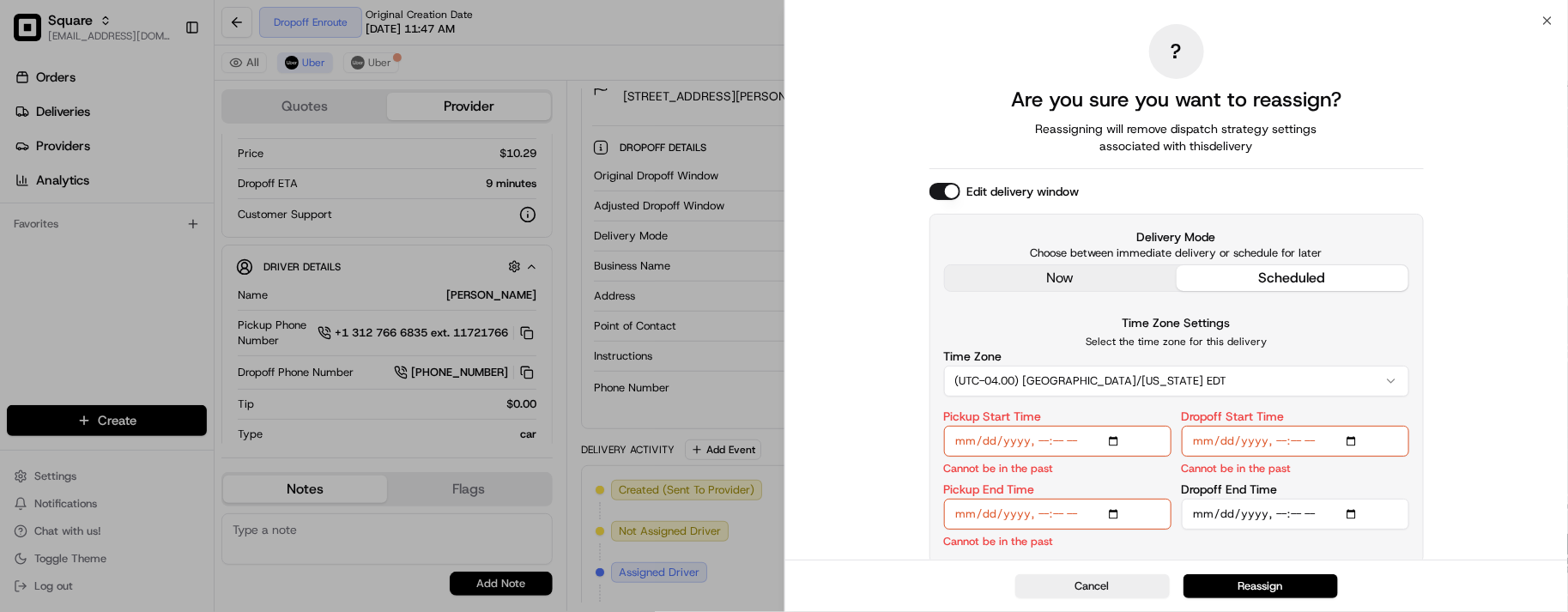 click on "? Are you sure you want to reassign? Reassigning will remove dispatch strategy settings associated with this  delivery Edit delivery window Delivery Mode Choose between immediate delivery or schedule for later now scheduled Time Zone Settings Select the time zone for this delivery Time Zone (UTC-04.00) [GEOGRAPHIC_DATA]/[US_STATE] EDT Pickup Start Time Cannot be in the past Pickup End Time Cannot be in the past Dropoff Start Time Cannot be in the past Dropoff End Time" at bounding box center (1177, 294) 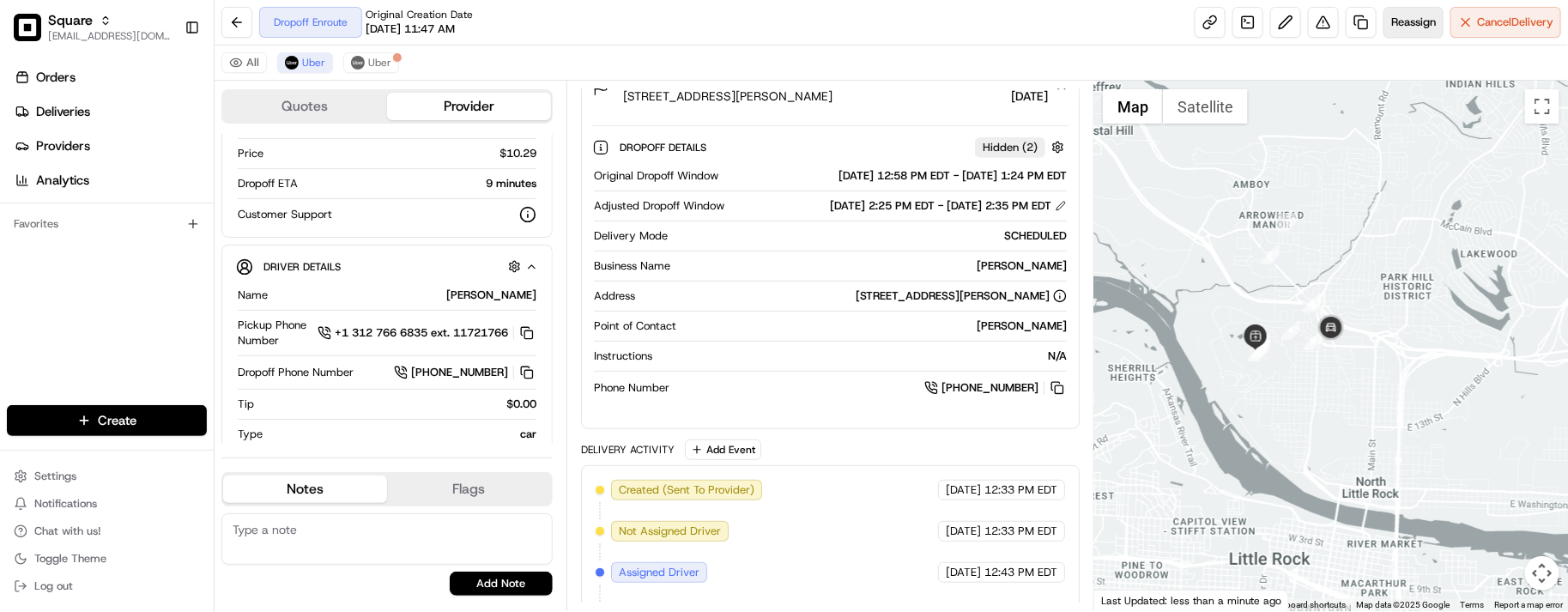 click on "Reassign" at bounding box center (1414, 22) 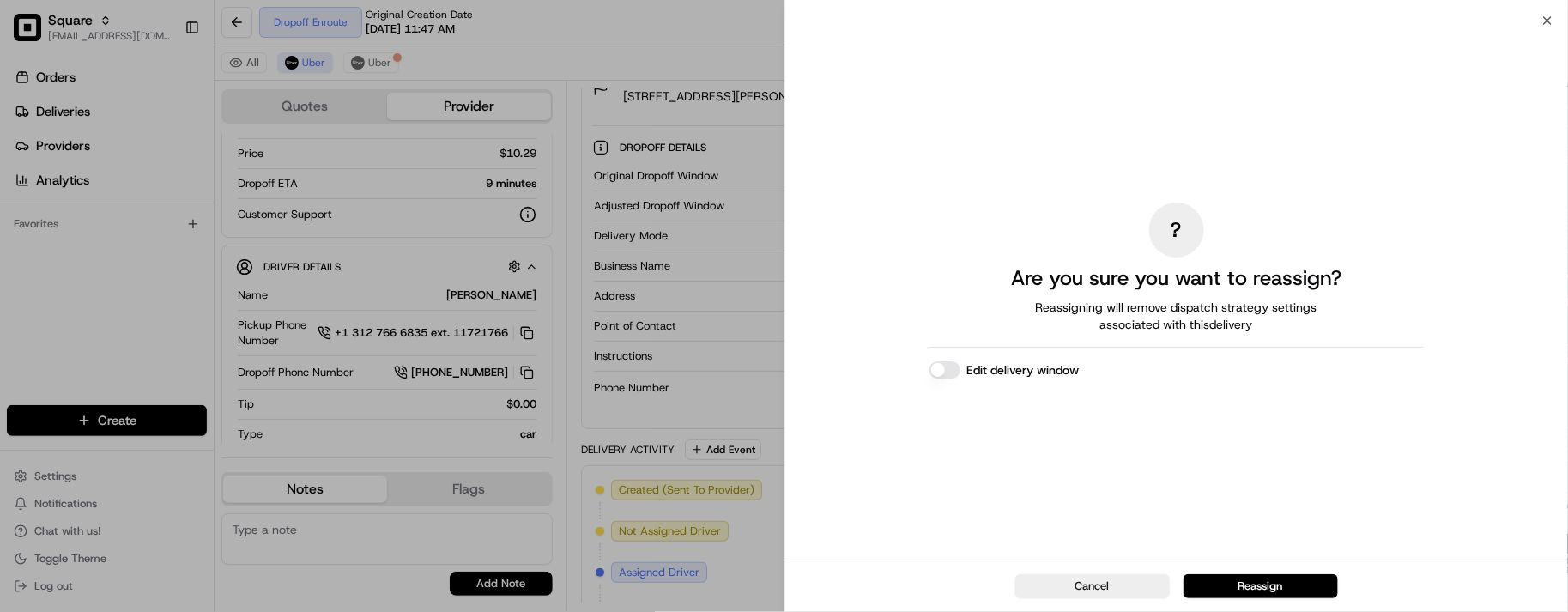 click on "Edit delivery window" at bounding box center [945, 370] 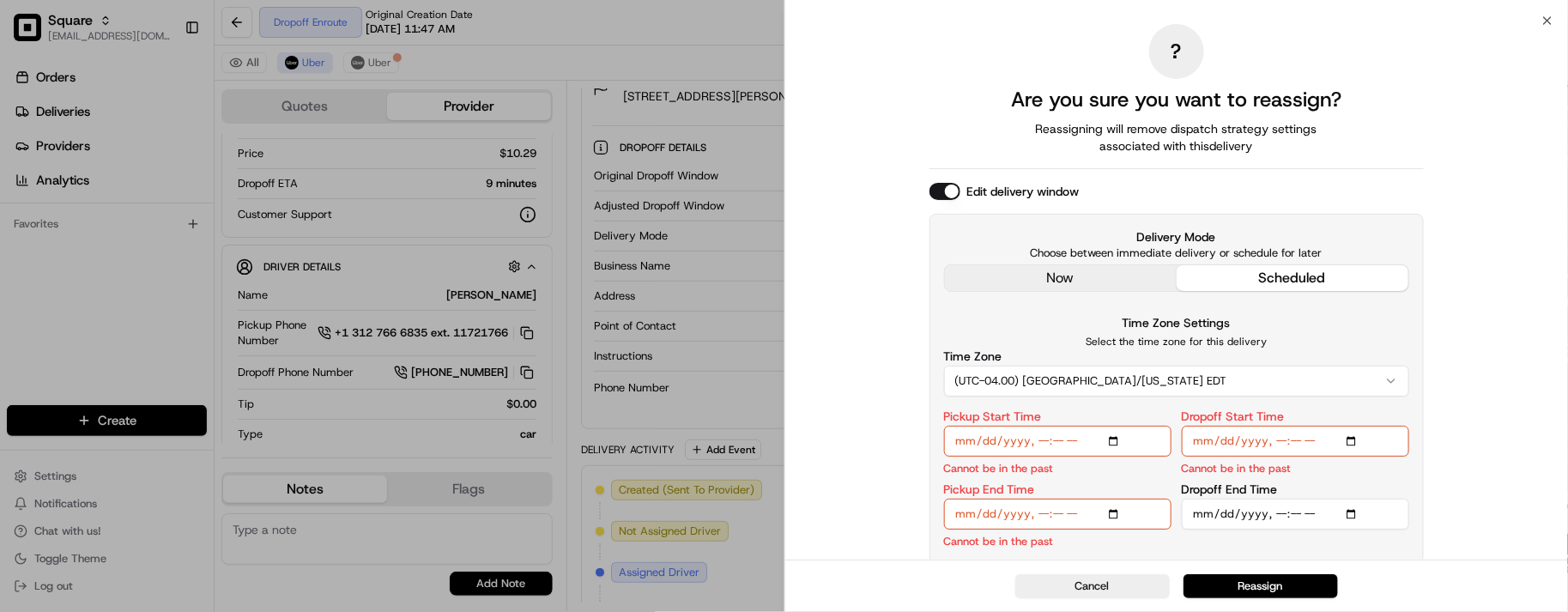 click on "? Are you sure you want to reassign? Reassigning will remove dispatch strategy settings associated with this  delivery Edit delivery window Delivery Mode Choose between immediate delivery or schedule for later now scheduled Time Zone Settings Select the time zone for this delivery Time Zone (UTC-04.00) [GEOGRAPHIC_DATA]/[US_STATE] EDT Pickup Start Time Cannot be in the past Pickup End Time Cannot be in the past Dropoff Start Time Cannot be in the past Dropoff End Time" at bounding box center (1177, 294) 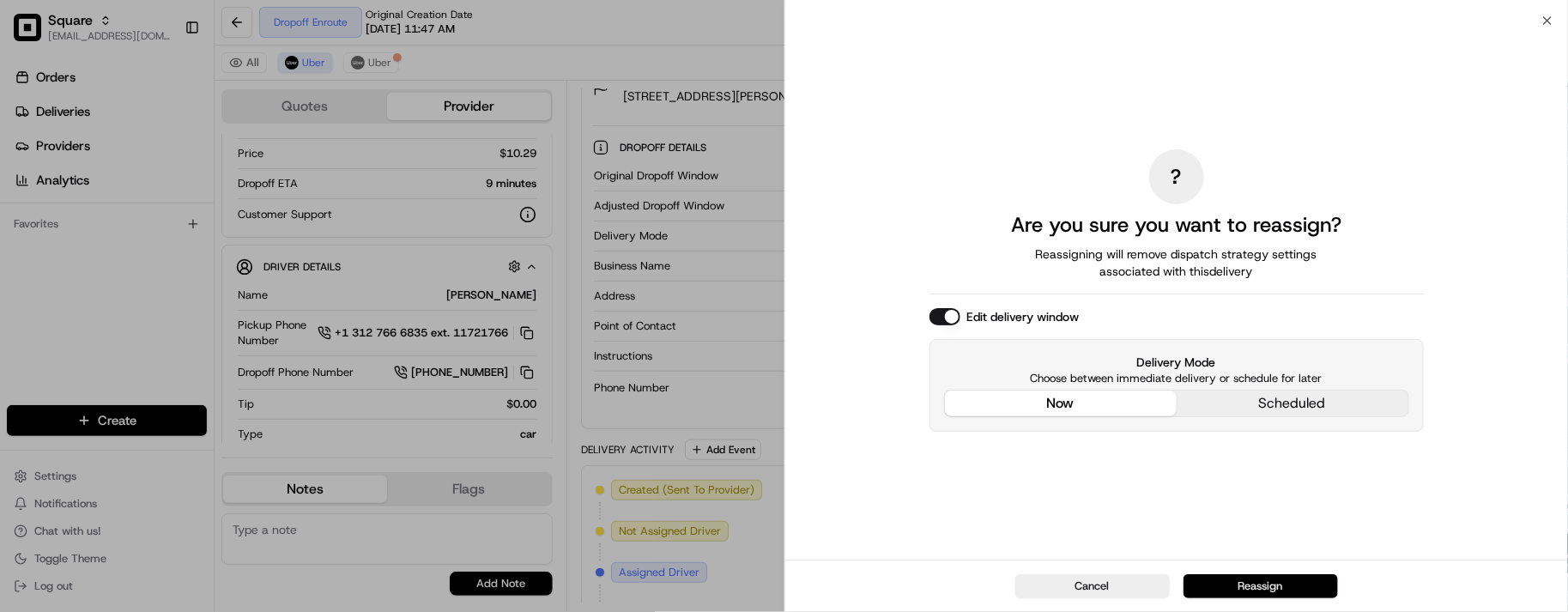 click on "Reassign" at bounding box center [1261, 586] 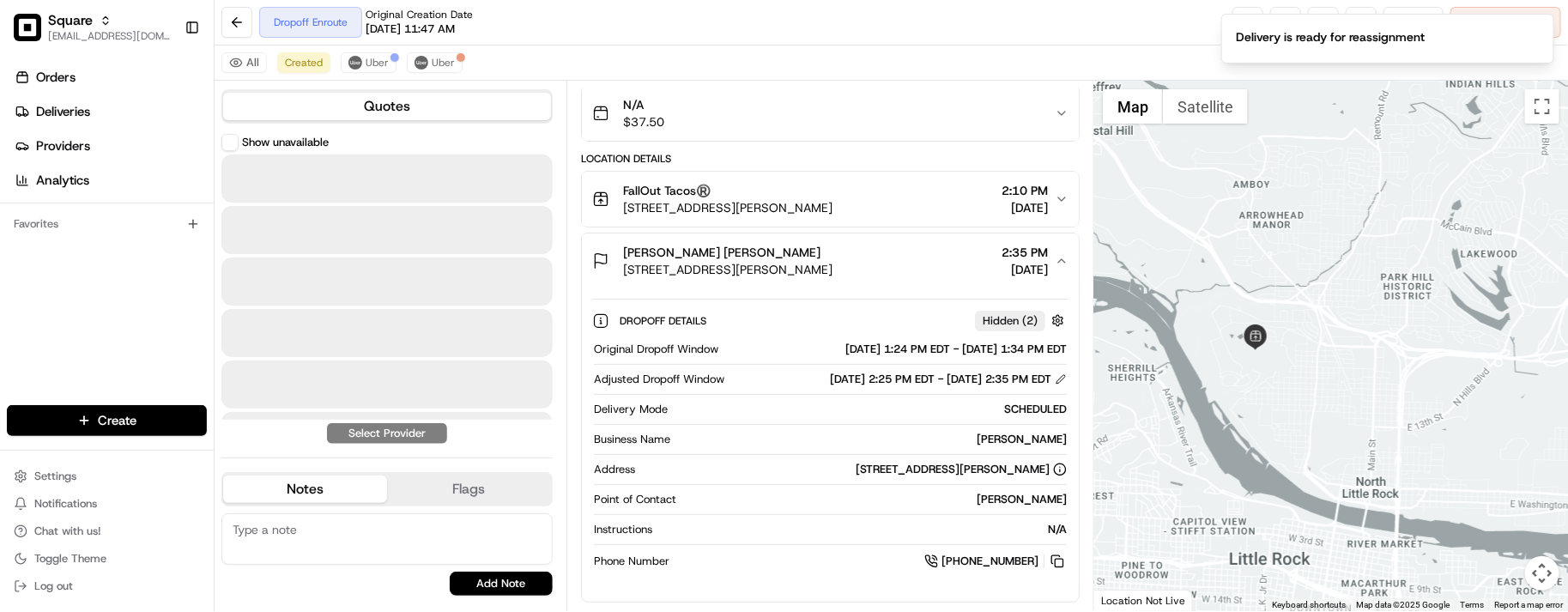 scroll, scrollTop: 124, scrollLeft: 0, axis: vertical 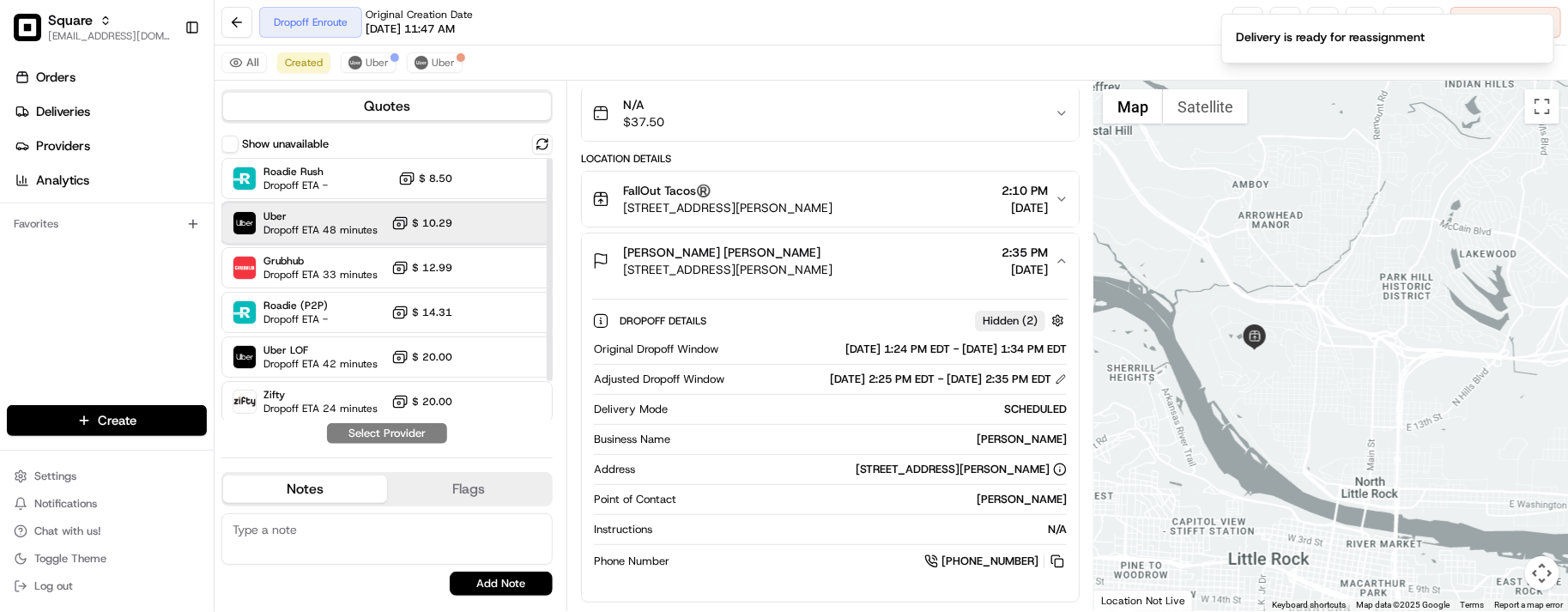 click on "Uber Dropoff ETA   48 minutes $   10.29" at bounding box center (387, 223) 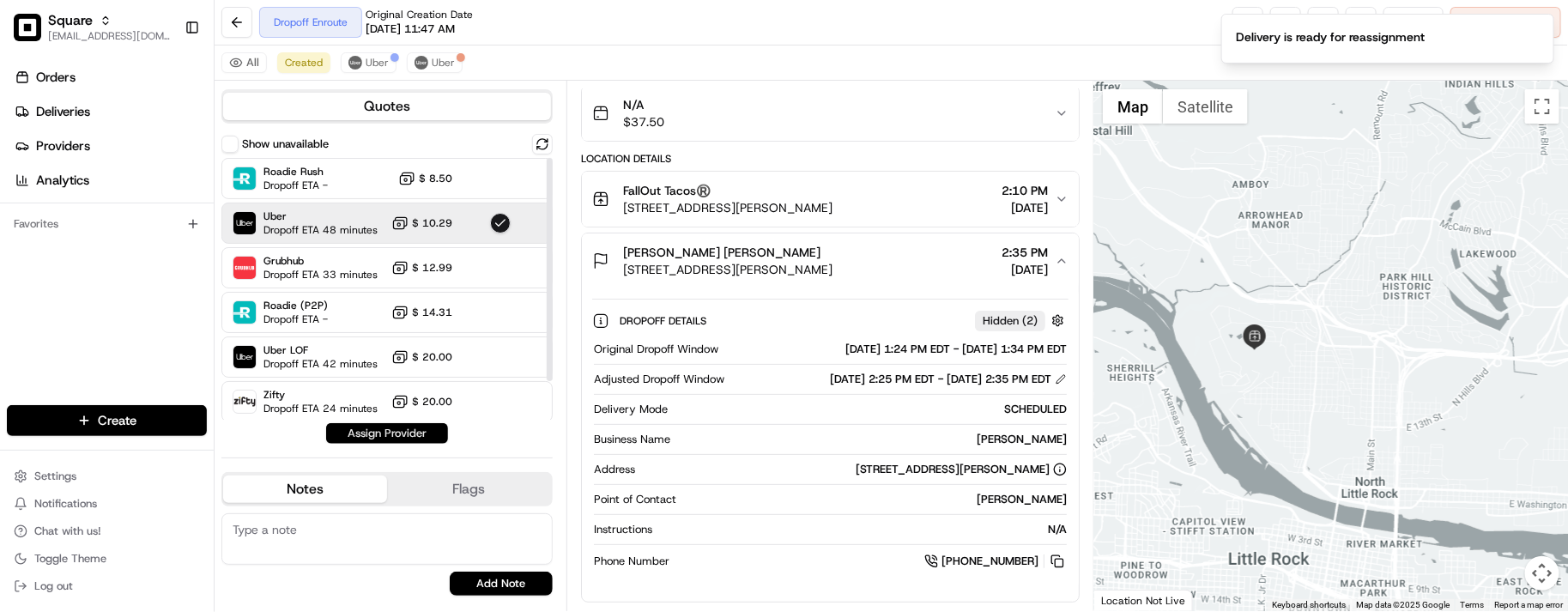 click on "Assign Provider" at bounding box center [387, 433] 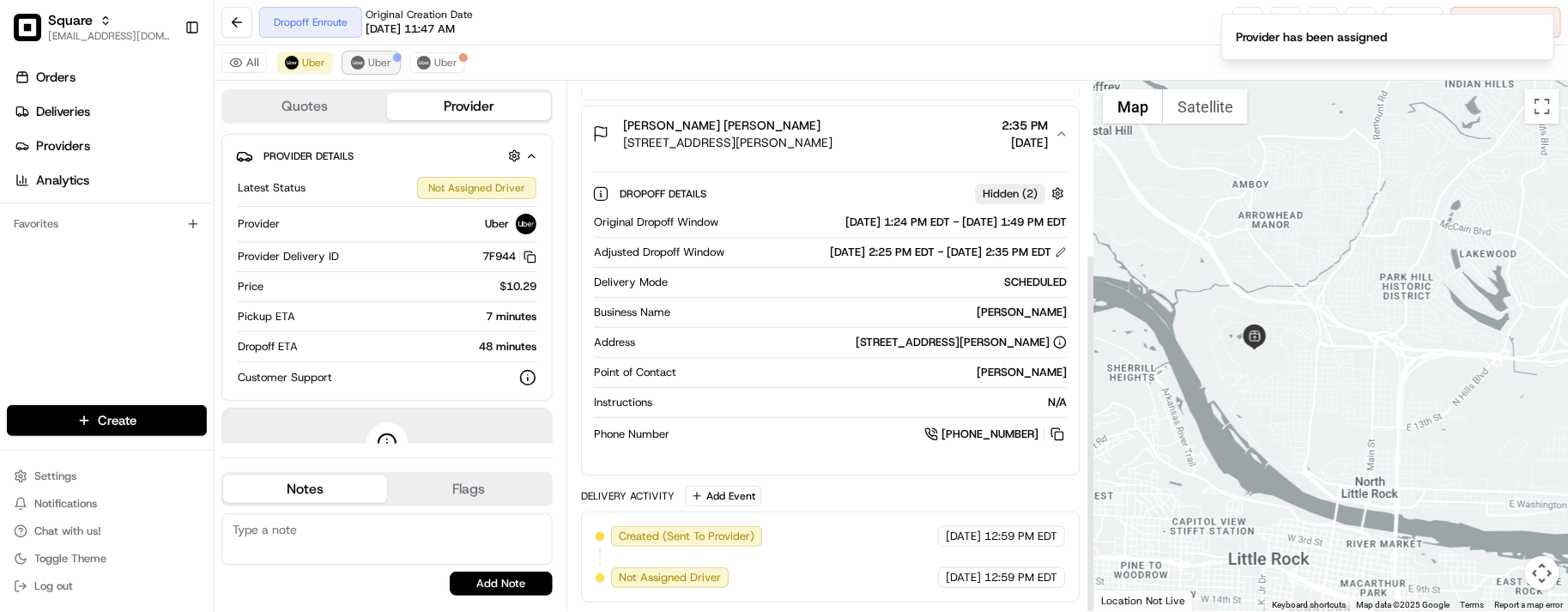 click at bounding box center [358, 63] 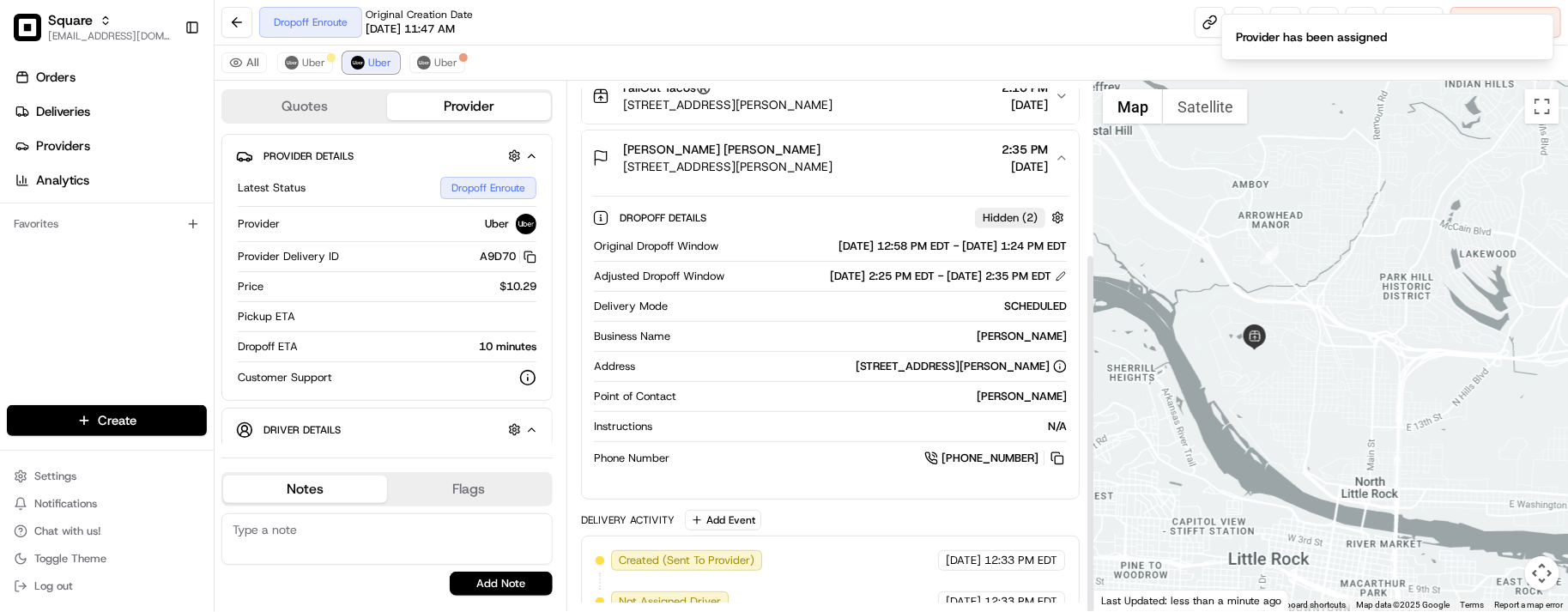 scroll, scrollTop: 324, scrollLeft: 0, axis: vertical 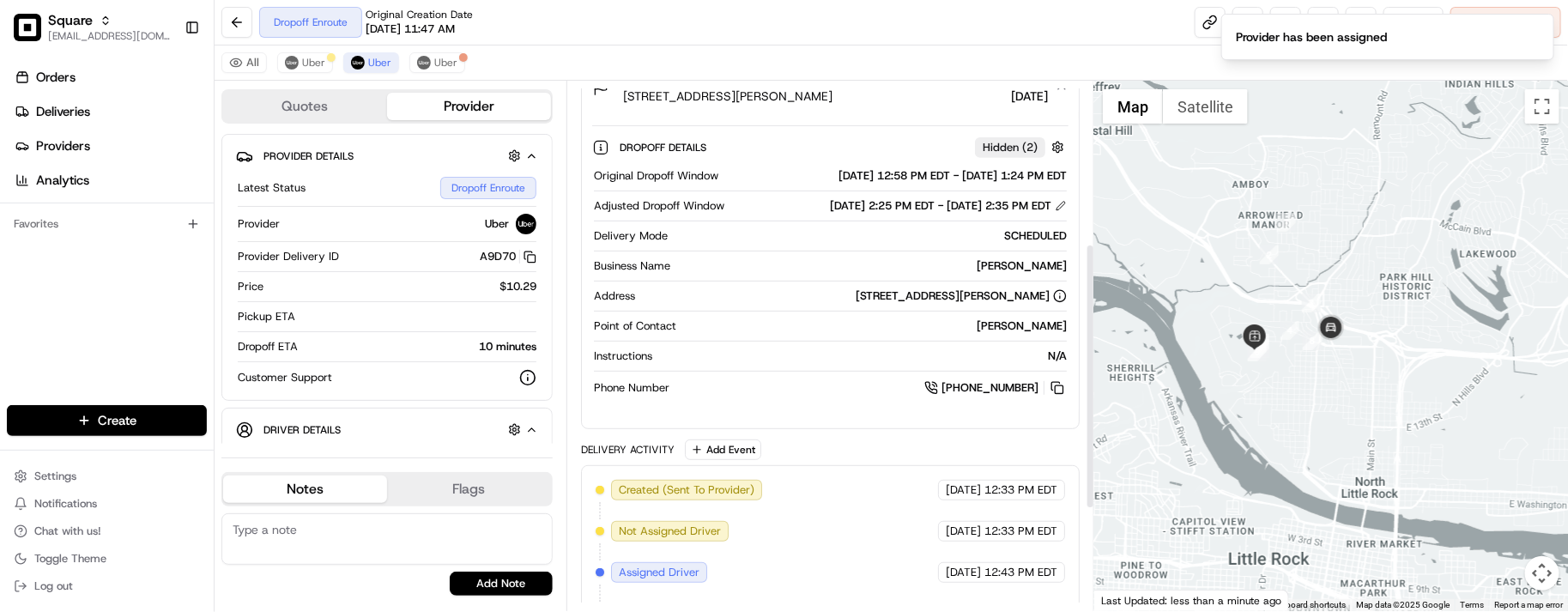 click on "Dropoff Enroute Original Creation Date 07/15/2025 11:47 AM Reassign Cancel  Delivery" at bounding box center (891, 22) 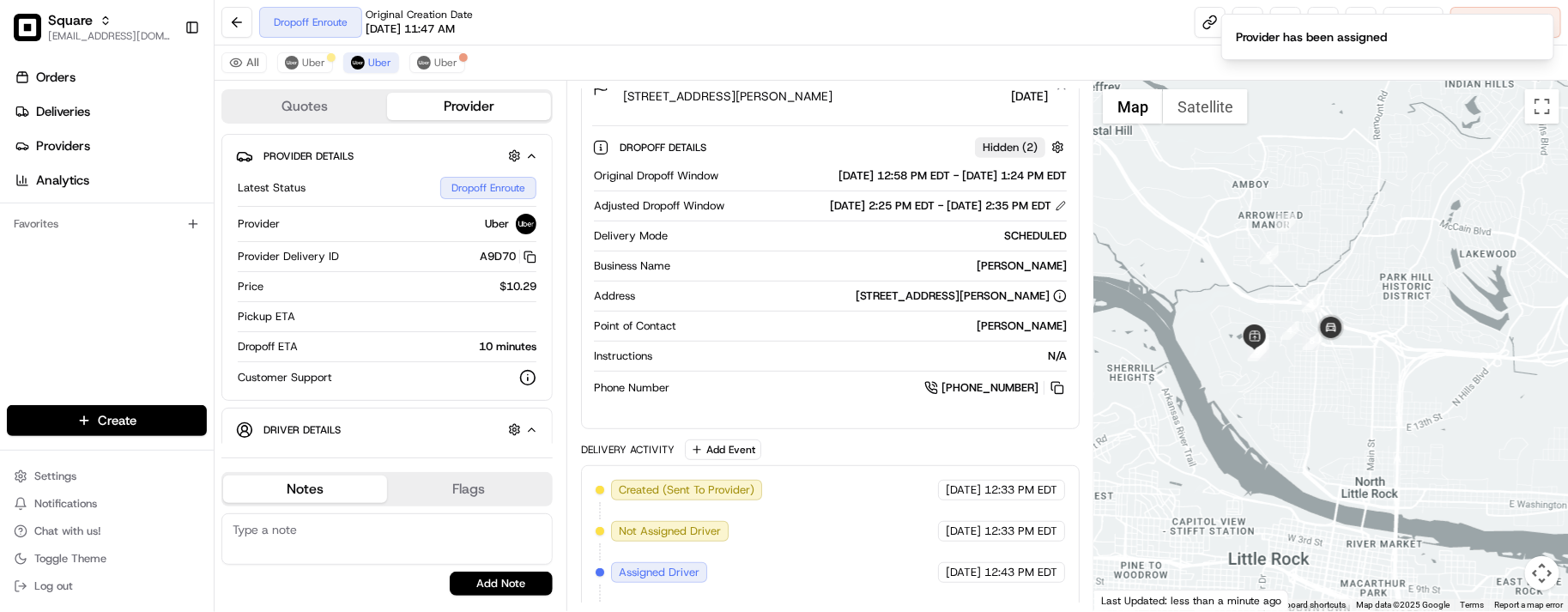 click on "Dropoff Enroute Original Creation Date 07/15/2025 11:47 AM Reassign Cancel  Delivery" at bounding box center (891, 22) 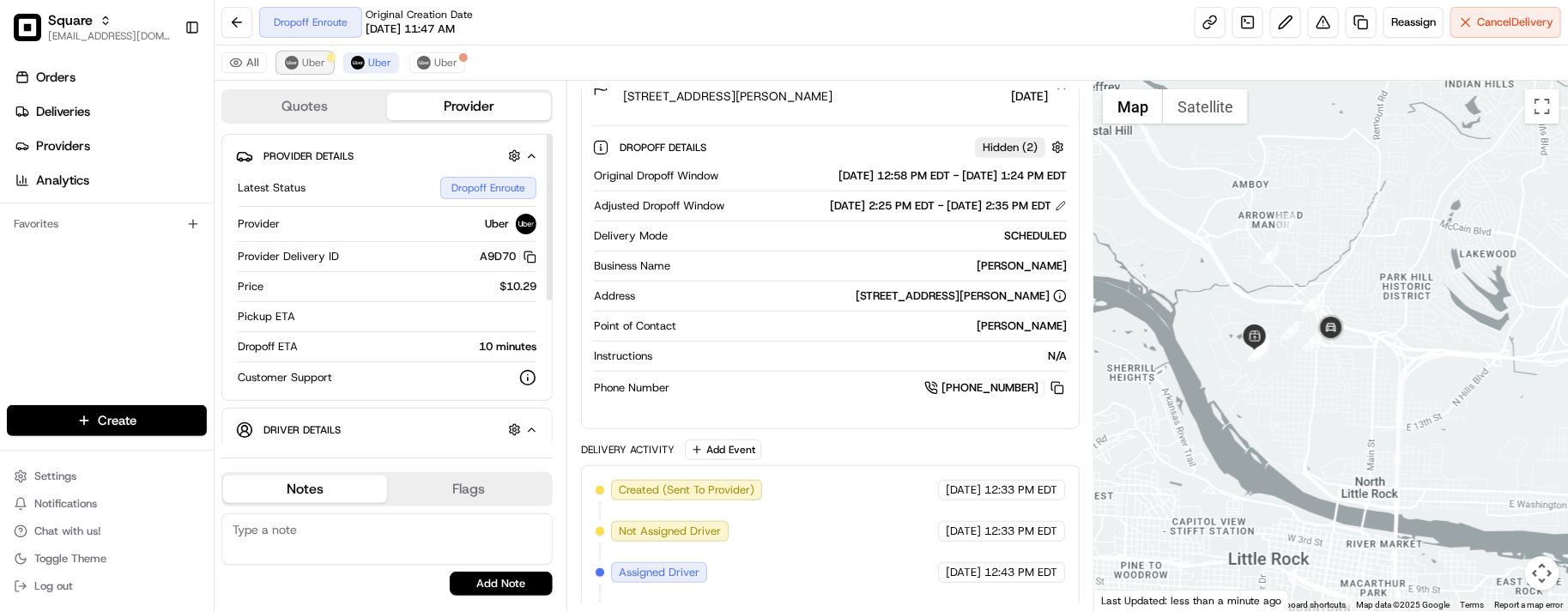 click on "Uber" at bounding box center [313, 63] 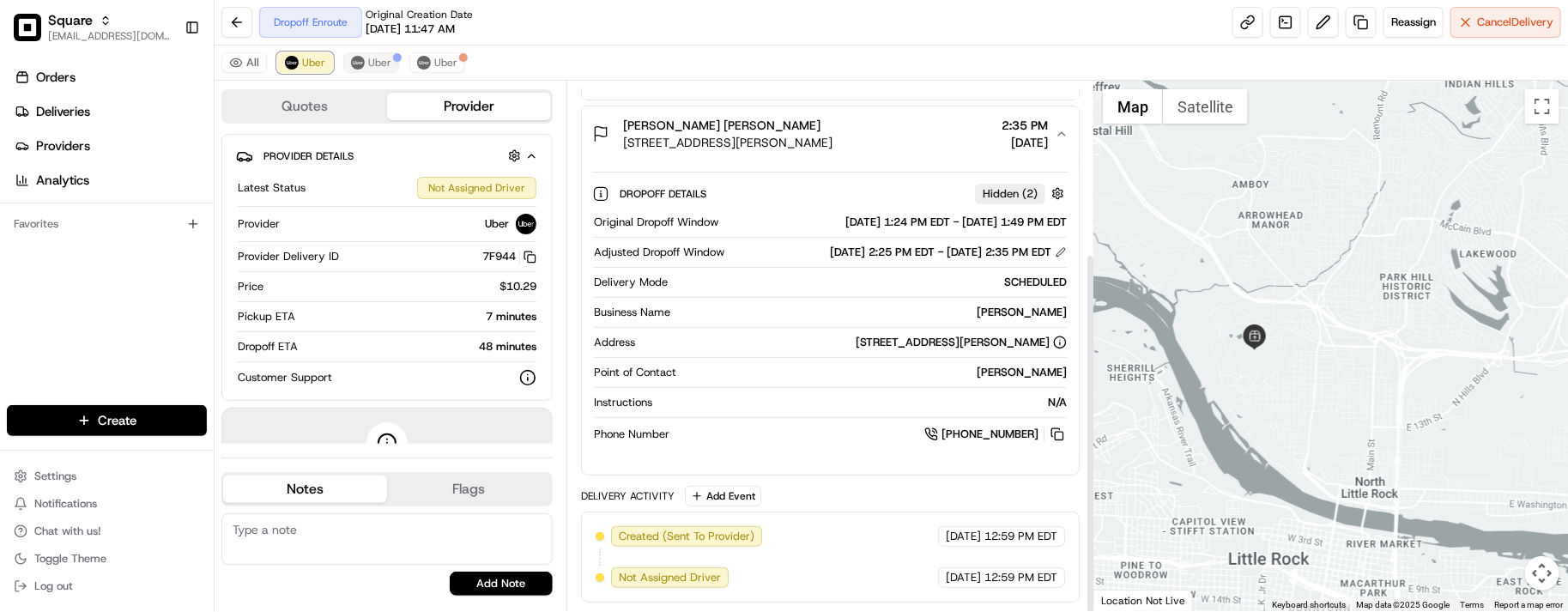 scroll, scrollTop: 253, scrollLeft: 0, axis: vertical 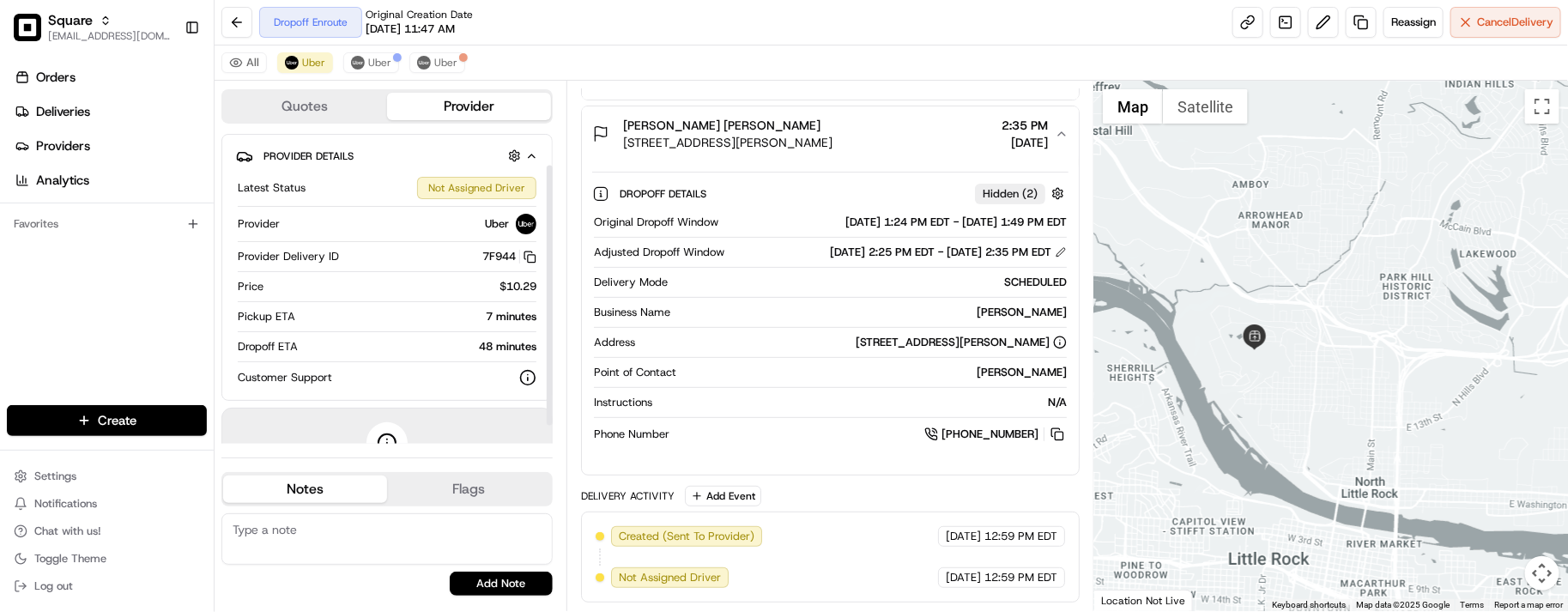 click on "Original Dropoff Window 07/15/2025 1:24 PM EDT - 07/15/2025 1:49 PM EDT Adjusted Dropoff Window 07/15/2025 2:25 PM EDT - 07/15/2025 2:35 PM EDT Delivery Mode SCHEDULED Business Name Kathy  Woodson Address 1 Ben E Keith Way, North Little Rock, AR 72117, USA Point of Contact Kathy Woodson Instructions N/A Phone Number +1 501 772 9867" at bounding box center [830, 329] 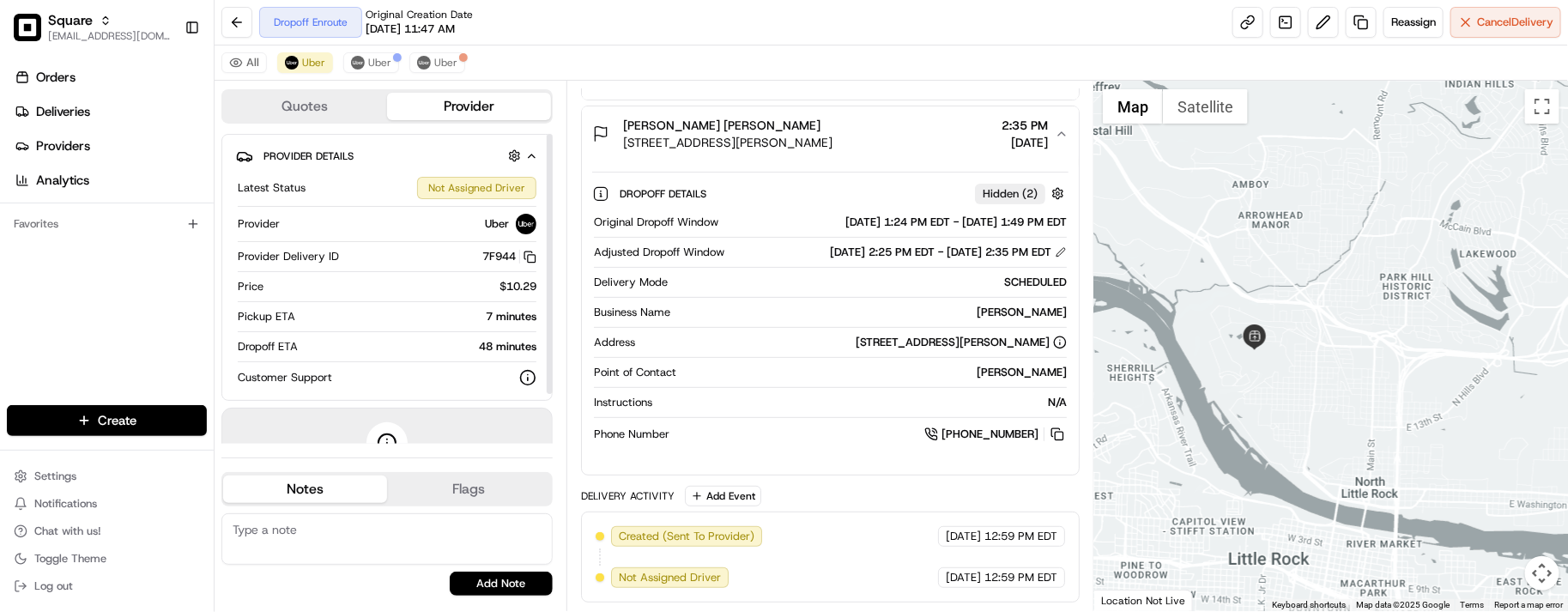 click on "Original Dropoff Window 07/15/2025 1:24 PM EDT - 07/15/2025 1:49 PM EDT Adjusted Dropoff Window 07/15/2025 2:25 PM EDT - 07/15/2025 2:35 PM EDT Delivery Mode SCHEDULED Business Name Kathy  Woodson Address 1 Ben E Keith Way, North Little Rock, AR 72117, USA Point of Contact Kathy Woodson Instructions N/A Phone Number +1 501 772 9867" at bounding box center (830, 329) 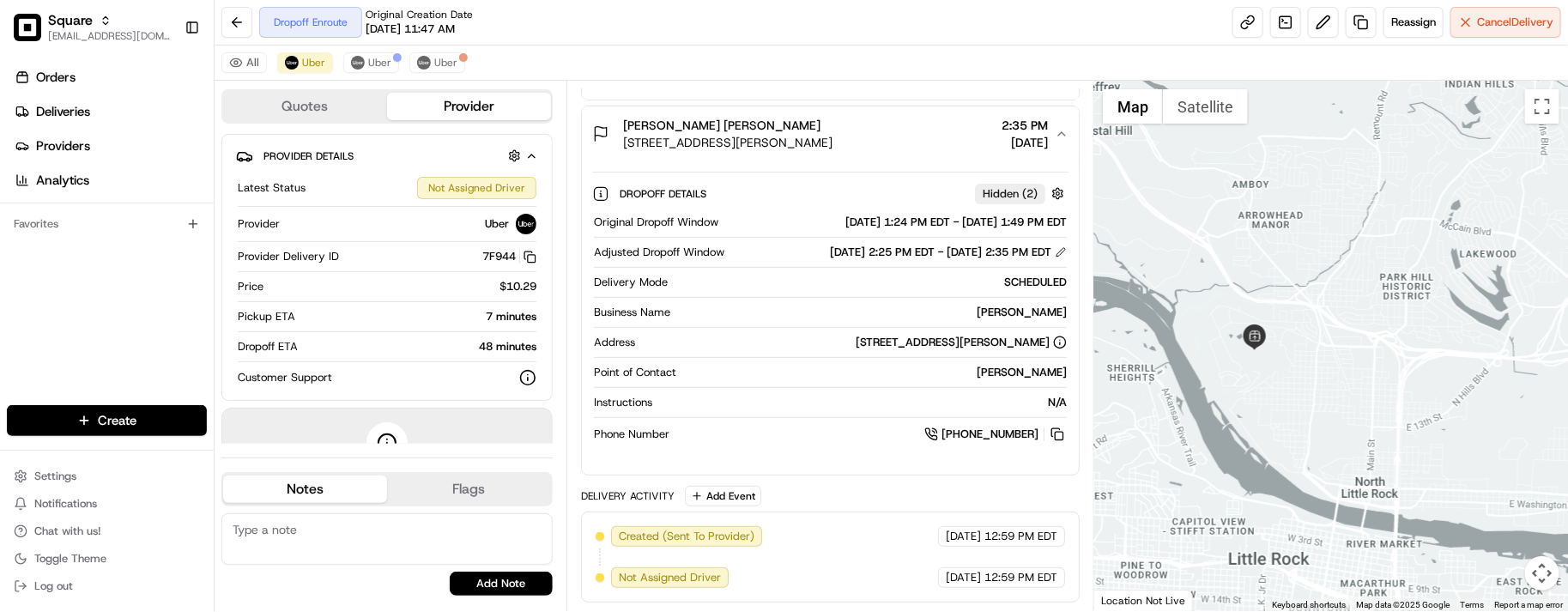 click on "Business Name Kathy  Woodson" at bounding box center (830, 316) 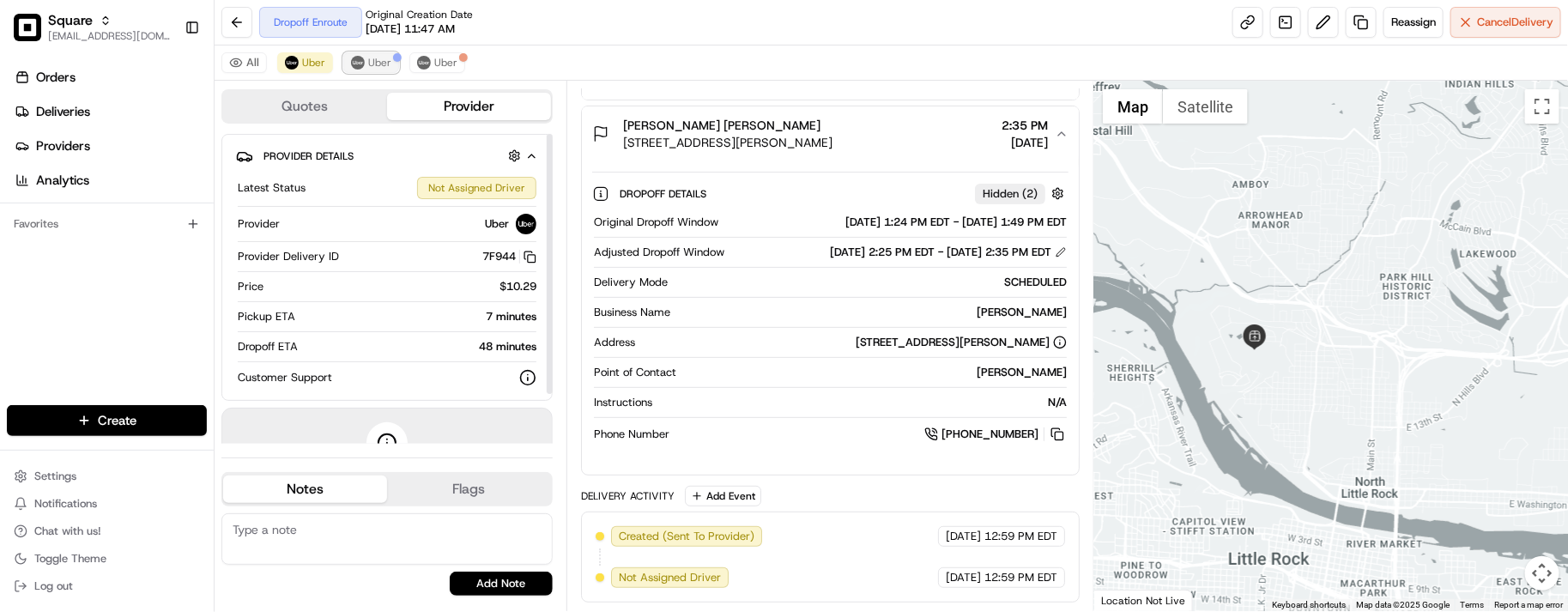 click on "Uber" at bounding box center [379, 63] 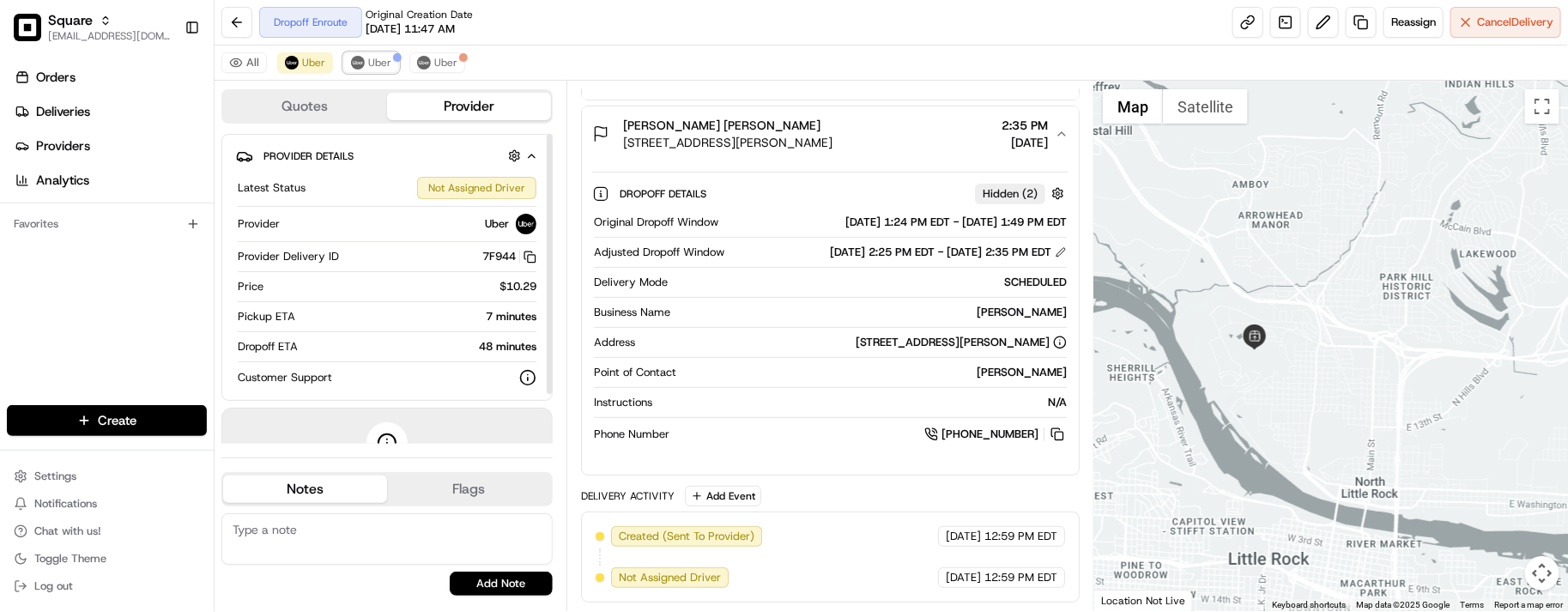 scroll, scrollTop: 324, scrollLeft: 0, axis: vertical 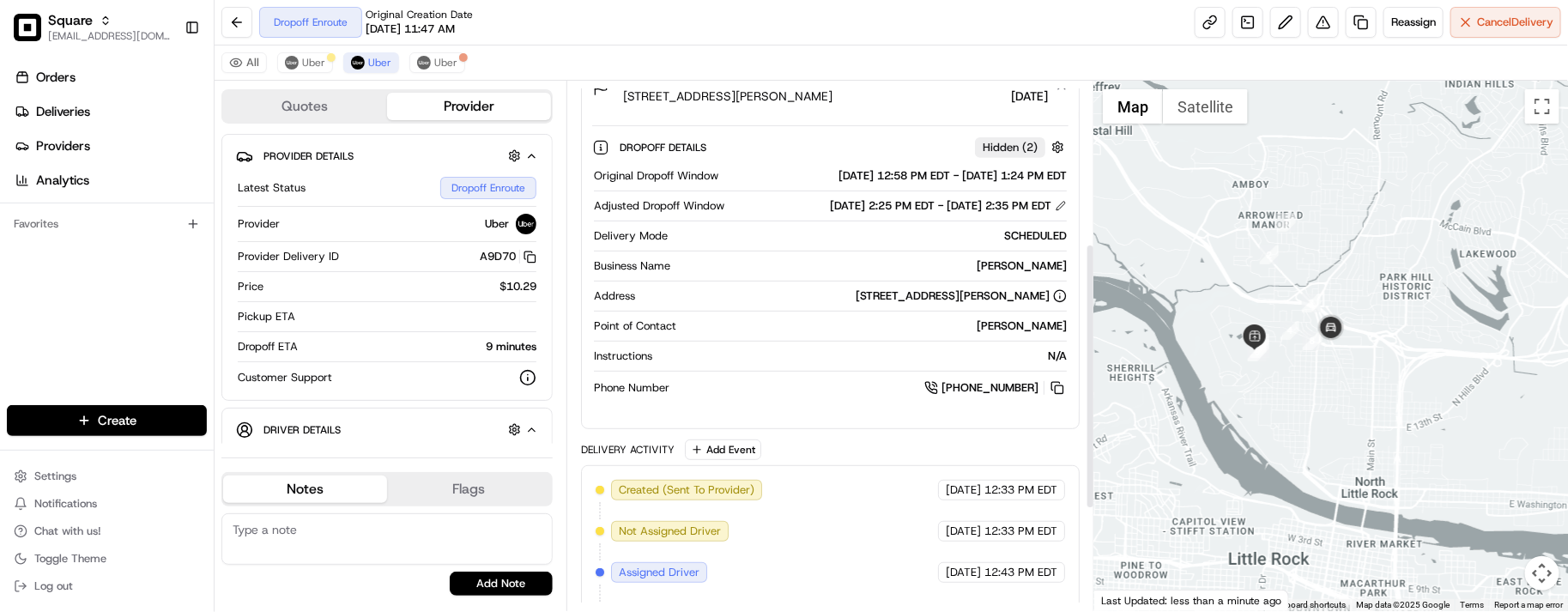 click on "Dropoff Enroute Original Creation Date 07/15/2025 11:47 AM Reassign Cancel  Delivery" at bounding box center (891, 22) 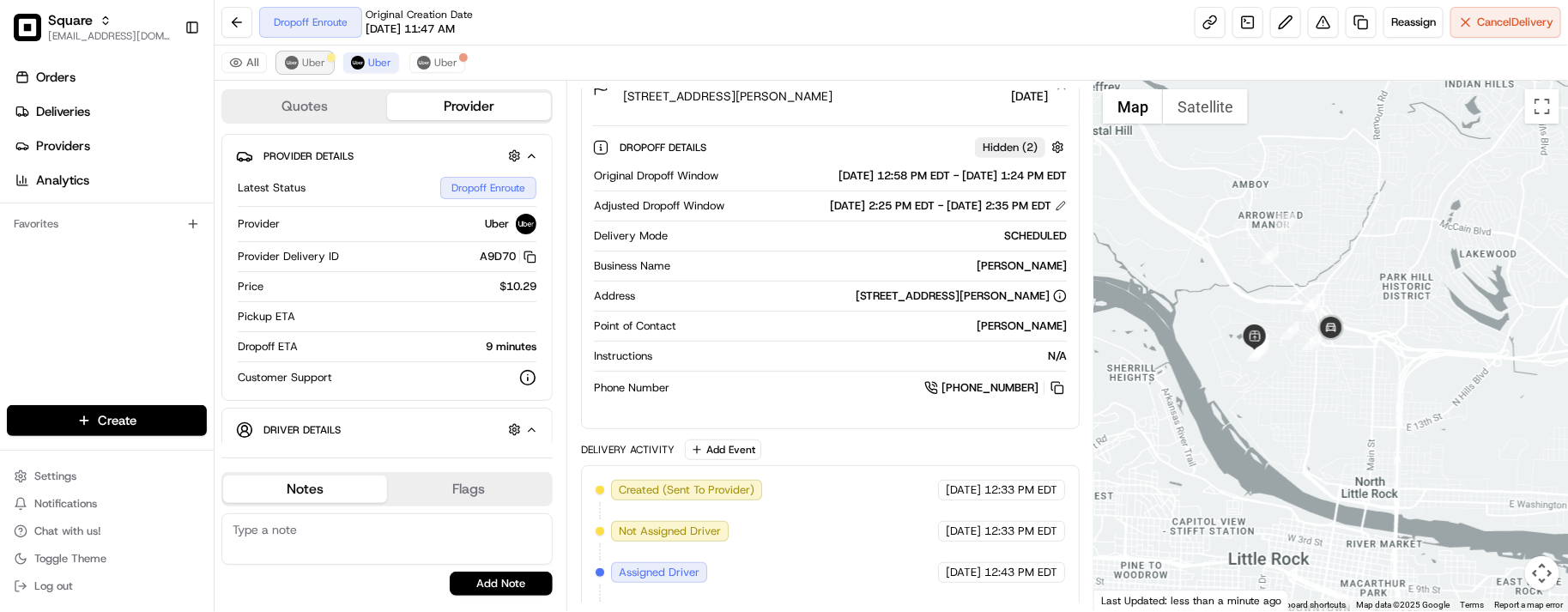 click on "Uber" at bounding box center [313, 63] 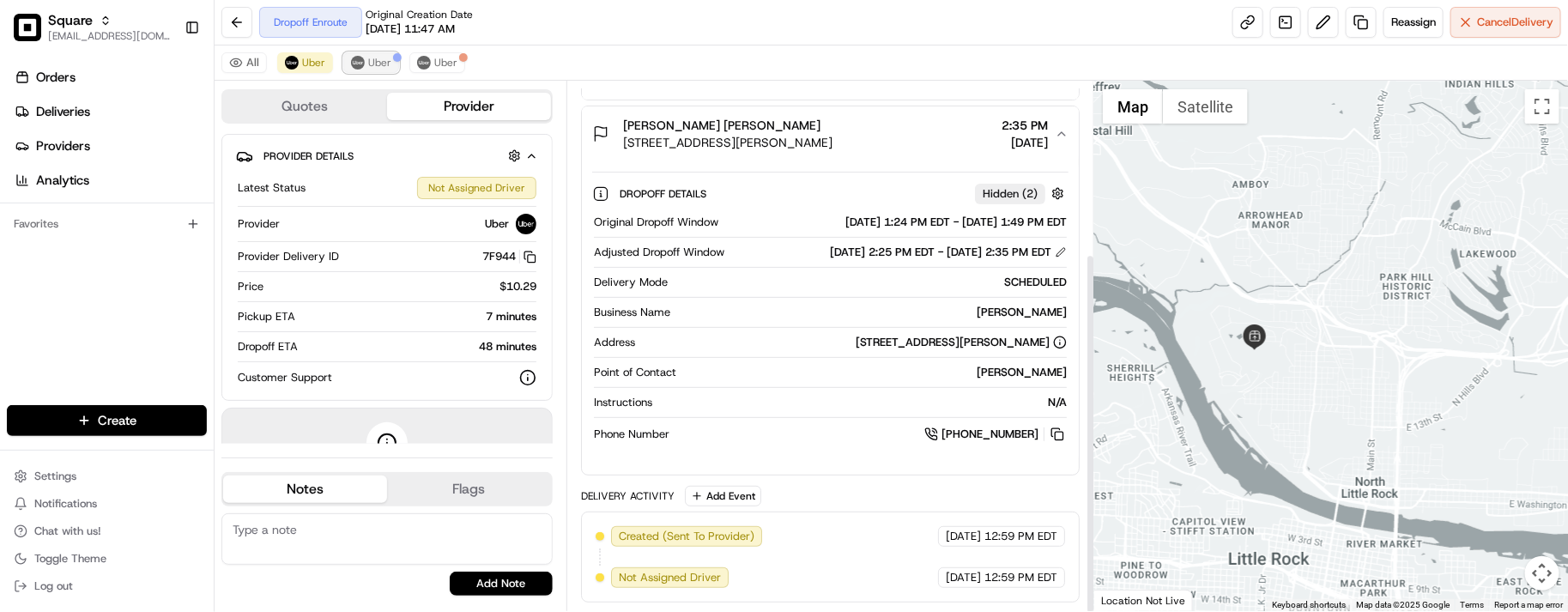 click on "Uber" at bounding box center [379, 63] 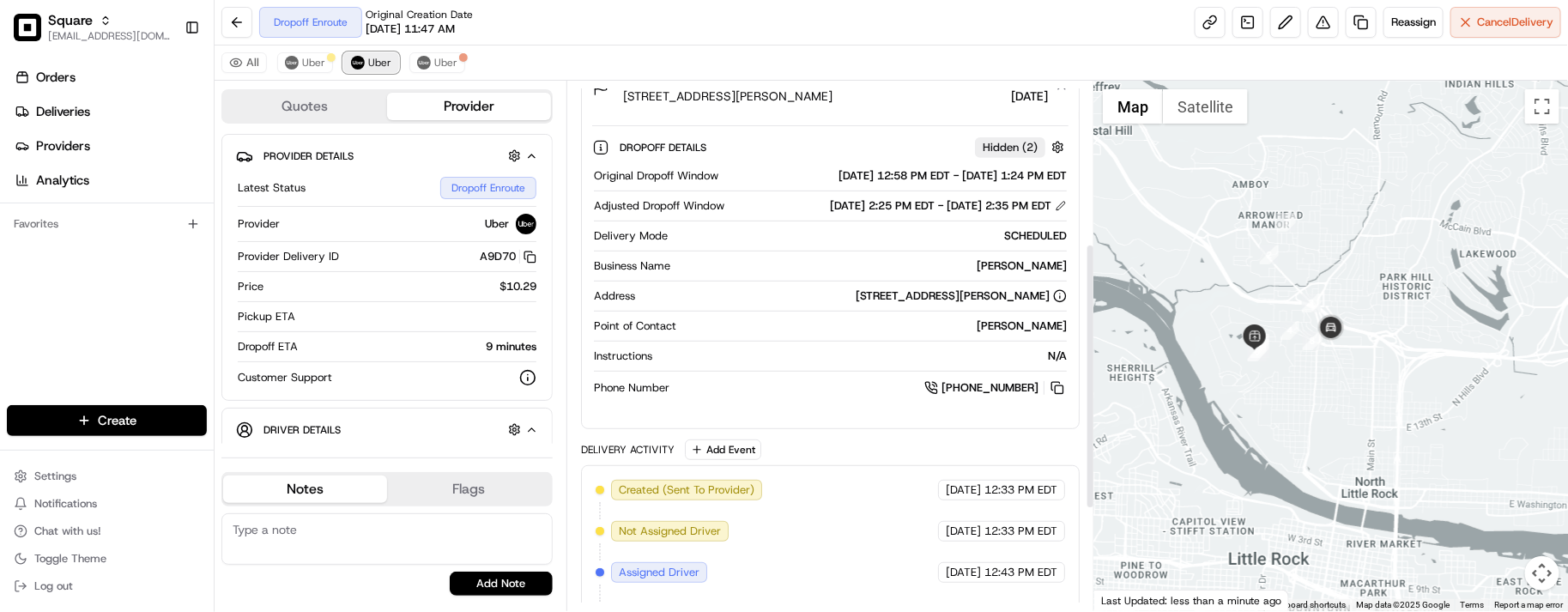 click on "Uber" at bounding box center [371, 63] 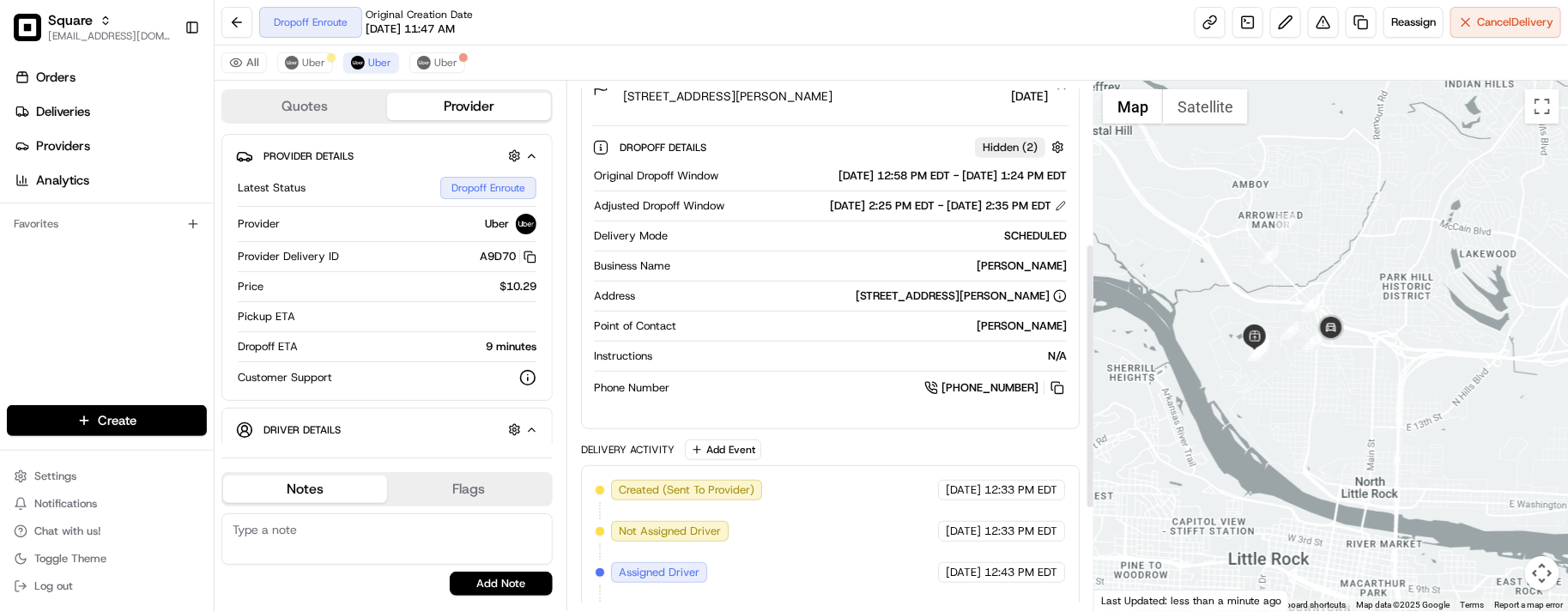 click on "All Uber Uber Uber" at bounding box center [891, 63] 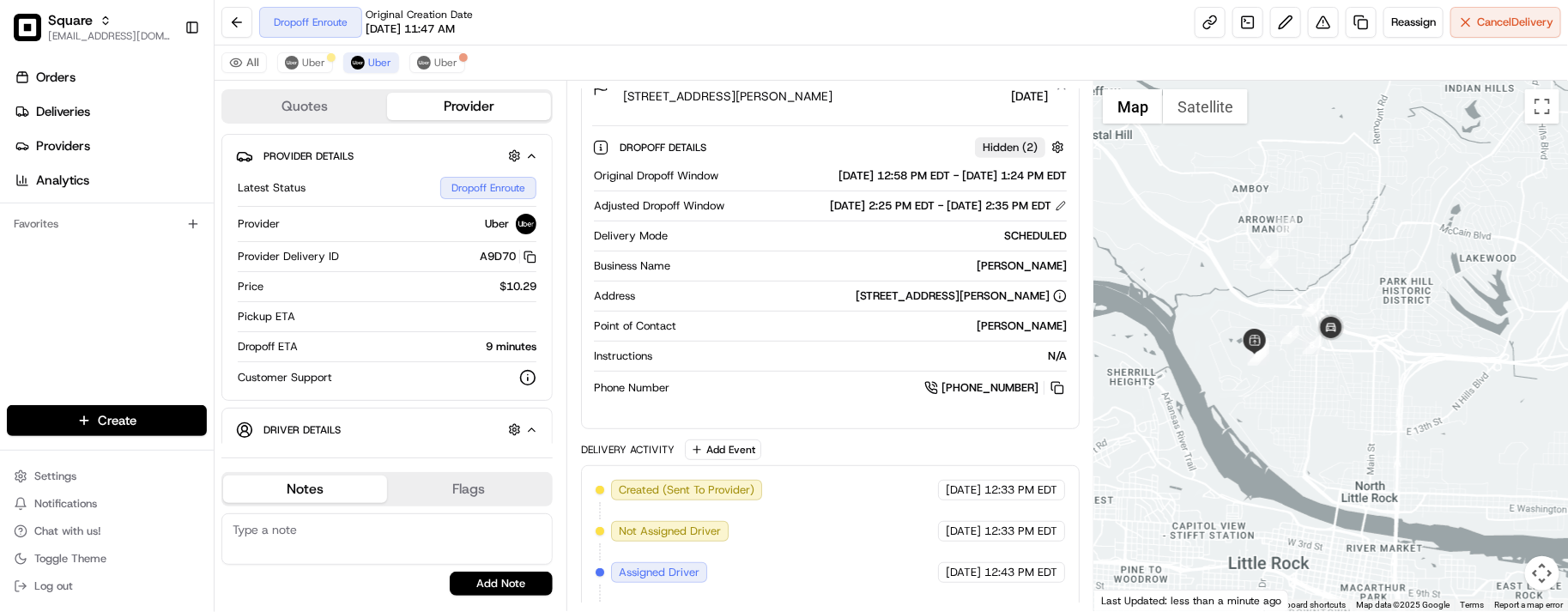 click on "All Uber Uber Uber" at bounding box center (891, 63) 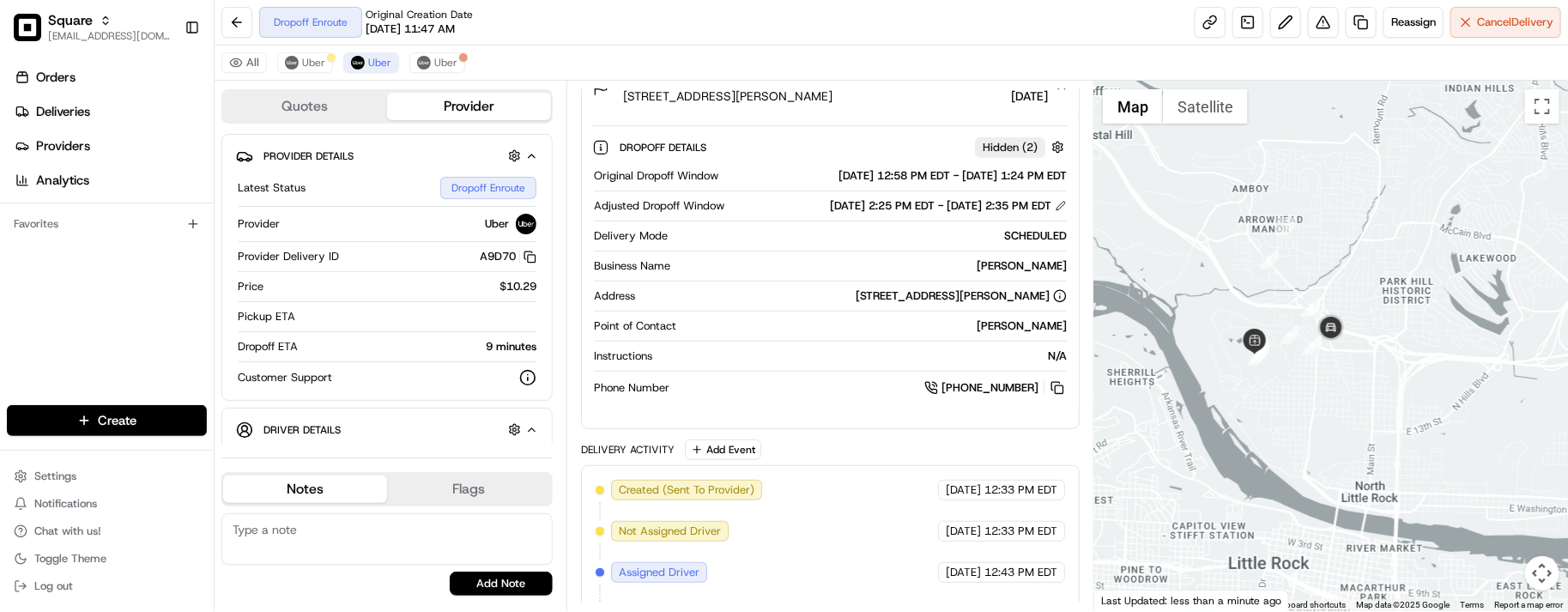 drag, startPoint x: 876, startPoint y: 39, endPoint x: 885, endPoint y: 34, distance: 10.29563 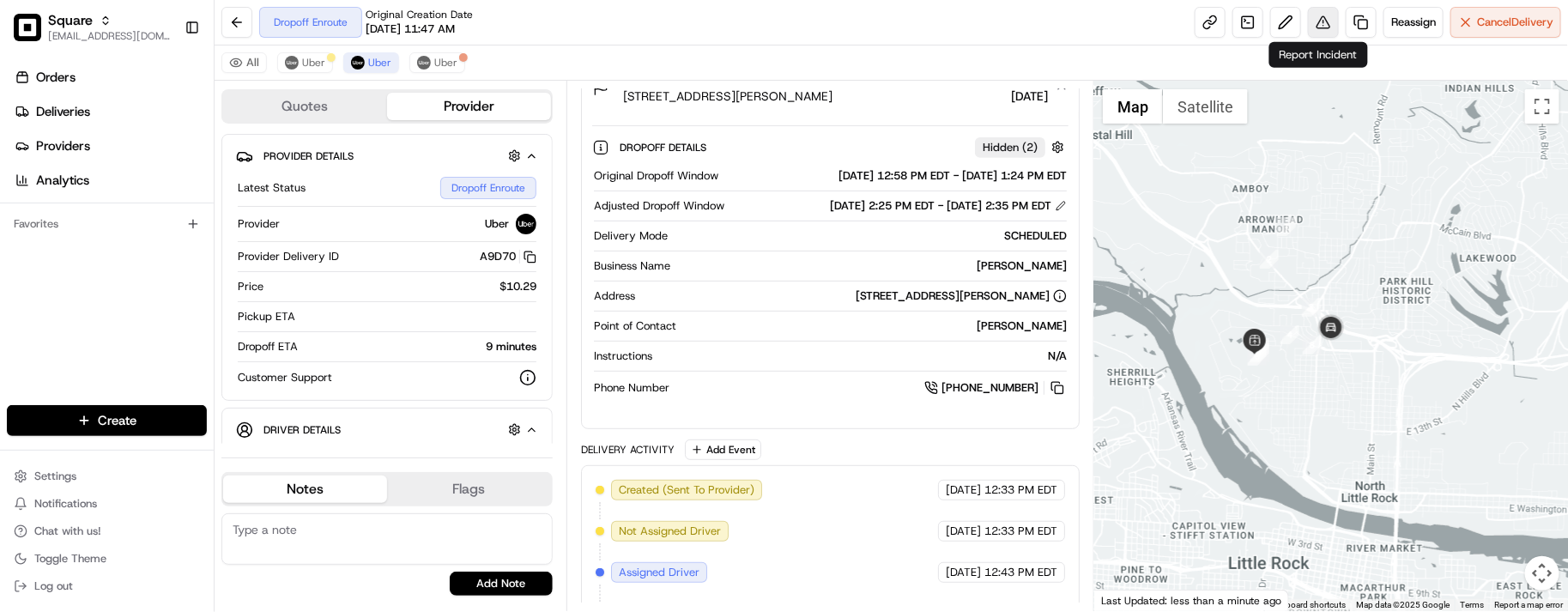 click at bounding box center (1323, 22) 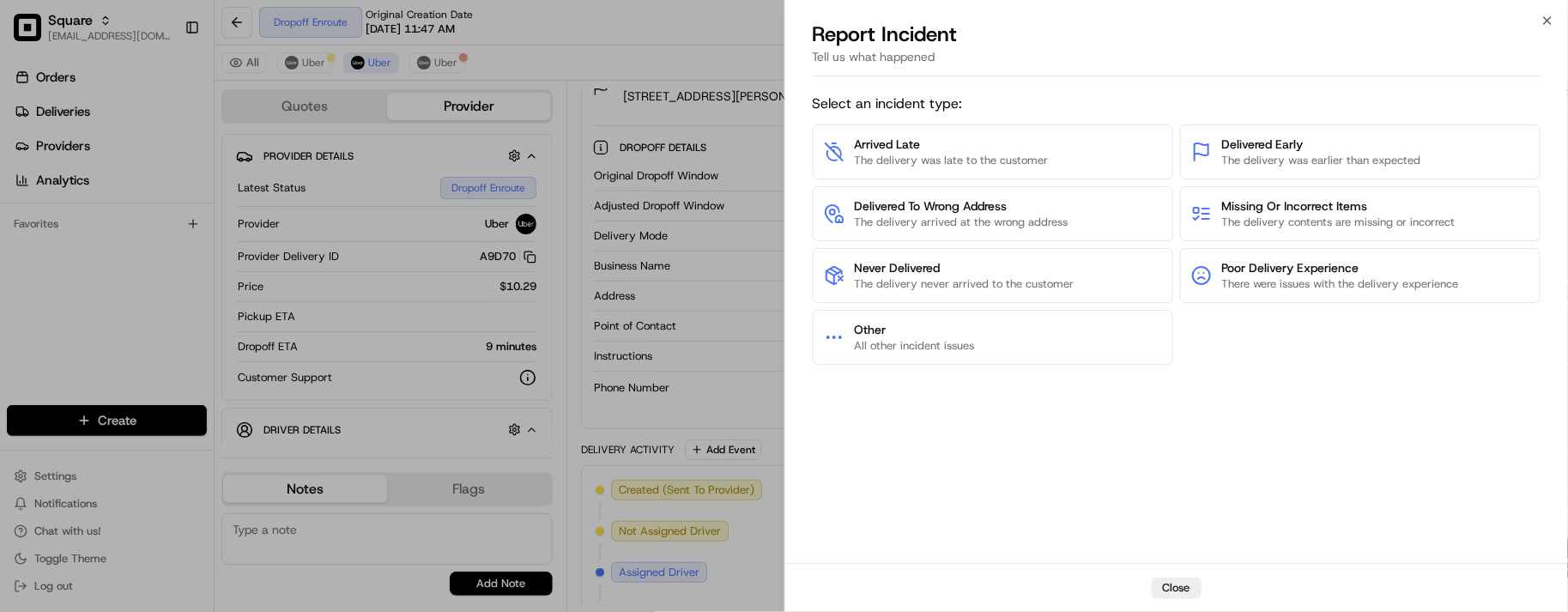 click on "Select an incident type: Arrived Late The delivery was late to the customer Delivered Early The delivery was earlier than expected Delivered To Wrong Address The delivery arrived at the wrong address Missing Or Incorrect Items The delivery contents are missing or incorrect Never Delivered The delivery never arrived to the customer Poor Delivery Experience There were issues with the delivery experience Other All other incident issues" at bounding box center (1177, 323) 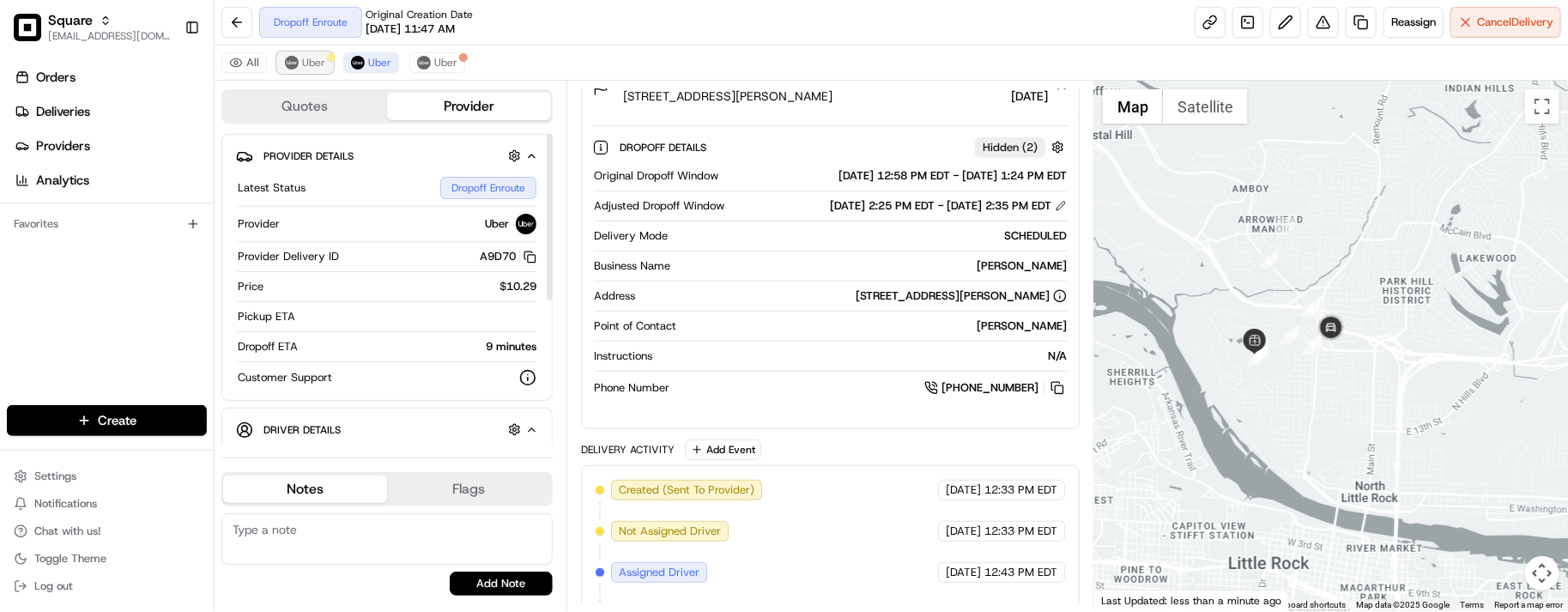 click on "Uber" at bounding box center [313, 63] 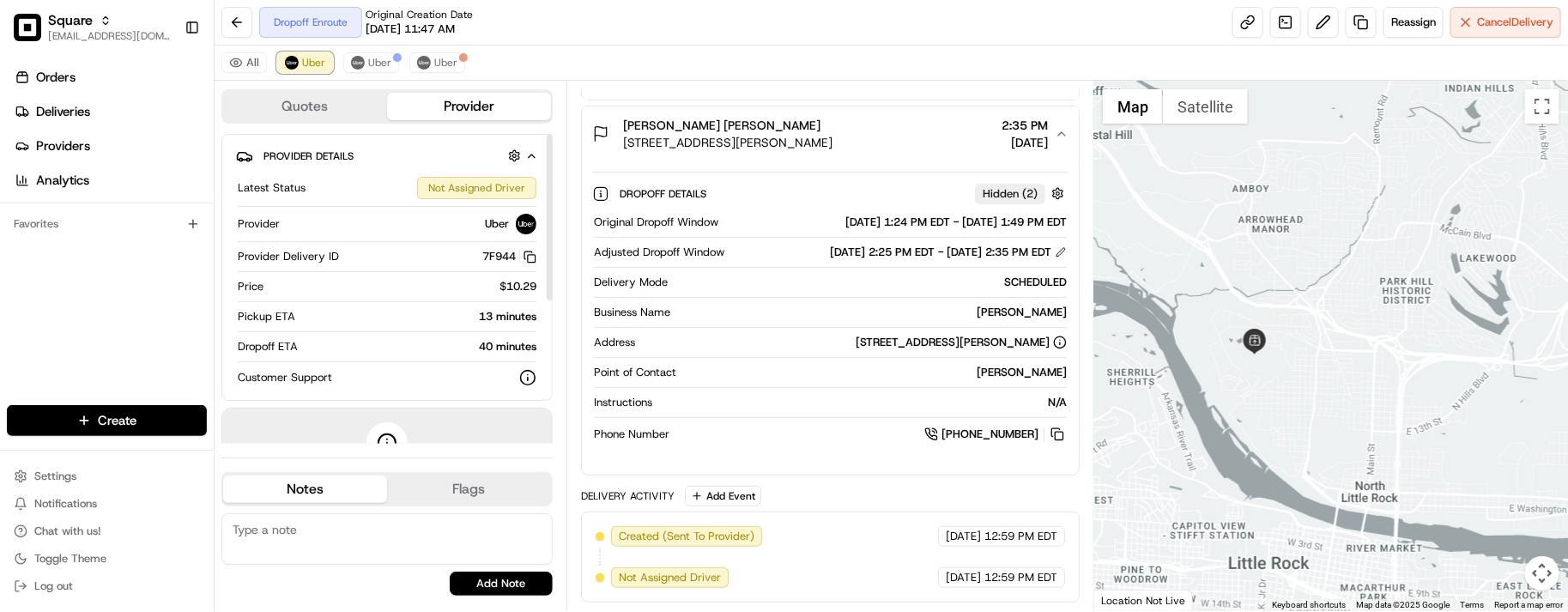 scroll, scrollTop: 253, scrollLeft: 0, axis: vertical 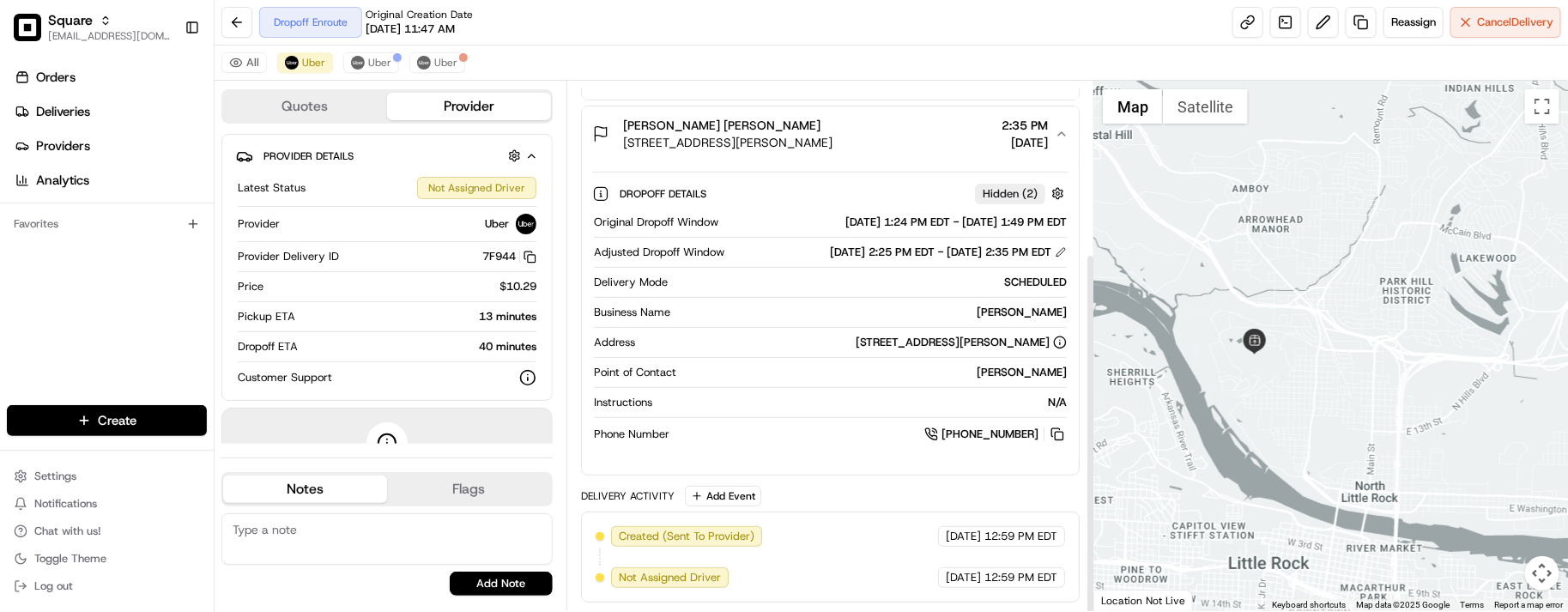 click on "Dropoff Enroute Original Creation Date 07/15/2025 11:47 AM Reassign Cancel  Delivery" at bounding box center [891, 22] 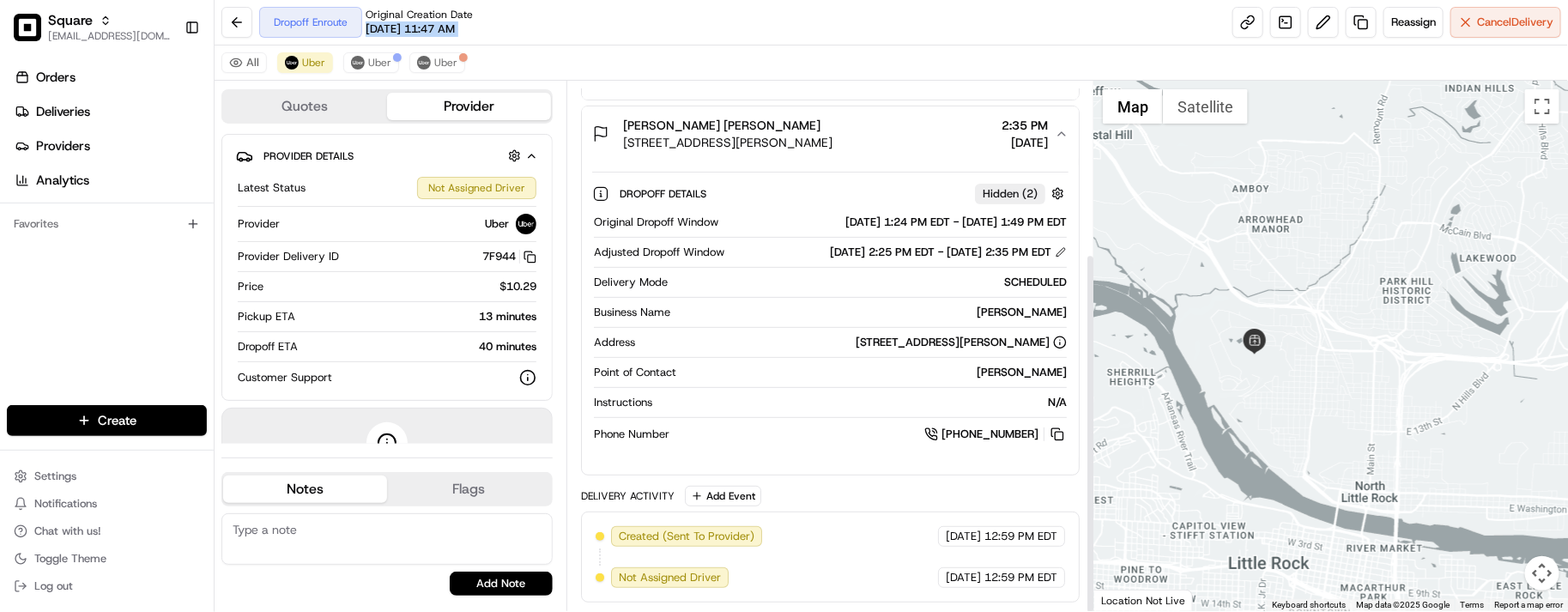 click on "Dropoff Enroute Original Creation Date 07/15/2025 11:47 AM Reassign Cancel  Delivery" at bounding box center (891, 22) 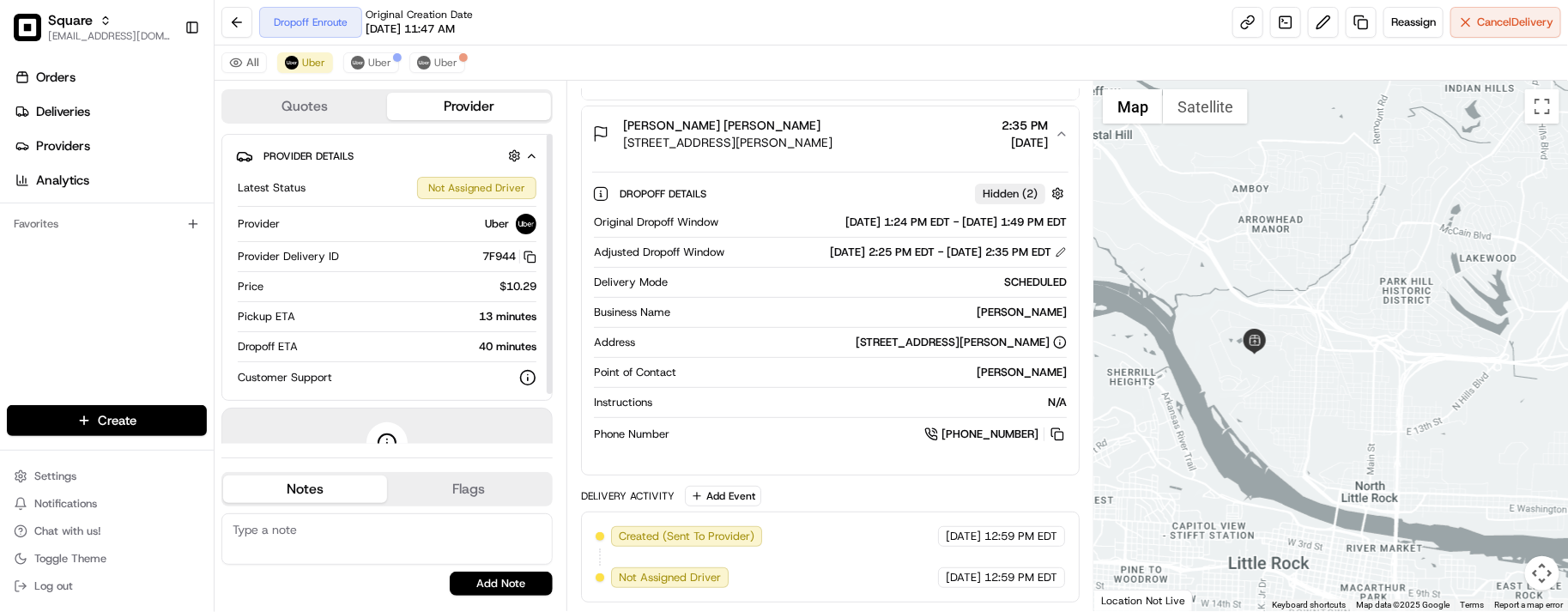 click on "Provider Uber" at bounding box center (387, 227) 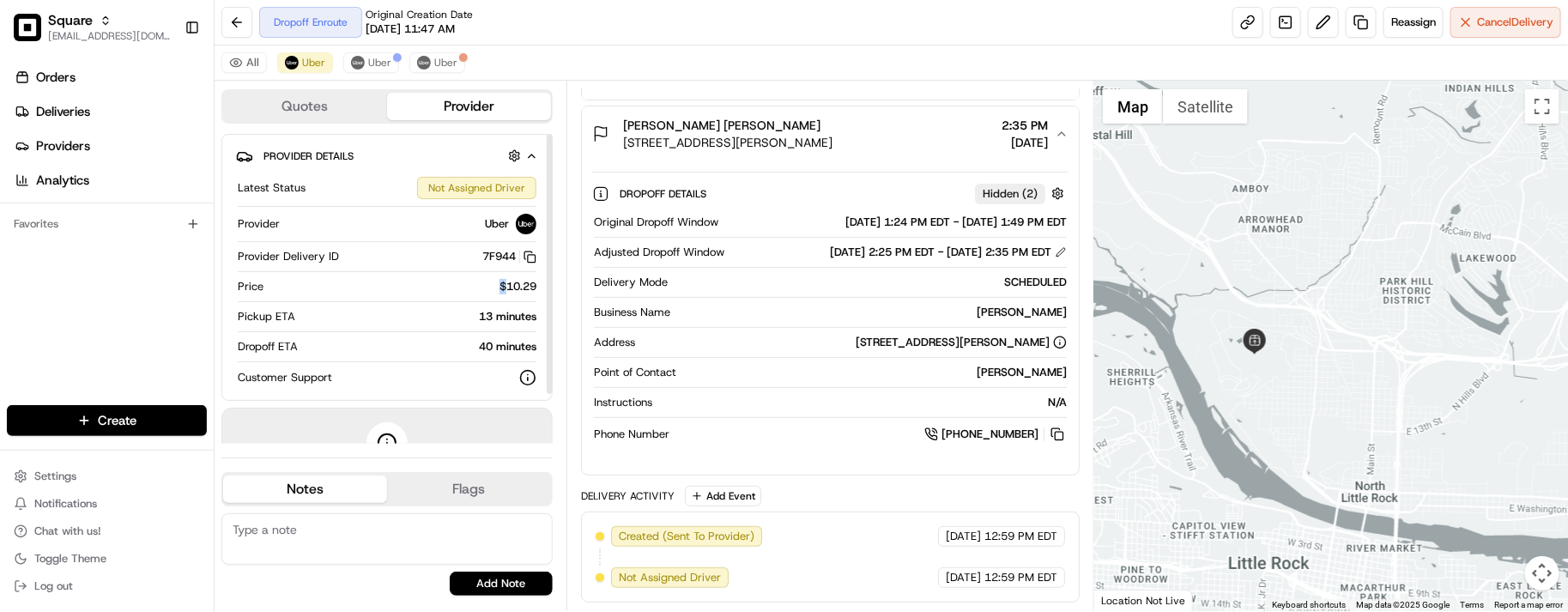 click on "Latest Status Not Assigned Driver Provider Uber   Provider Delivery ID 7F944 Copy  del_SIvTGVOuSGW4svROKCf5RA 7F944 Price $10.29 Pickup ETA 13 minutes Dropoff ETA 40 minutes Customer Support" at bounding box center (387, 282) 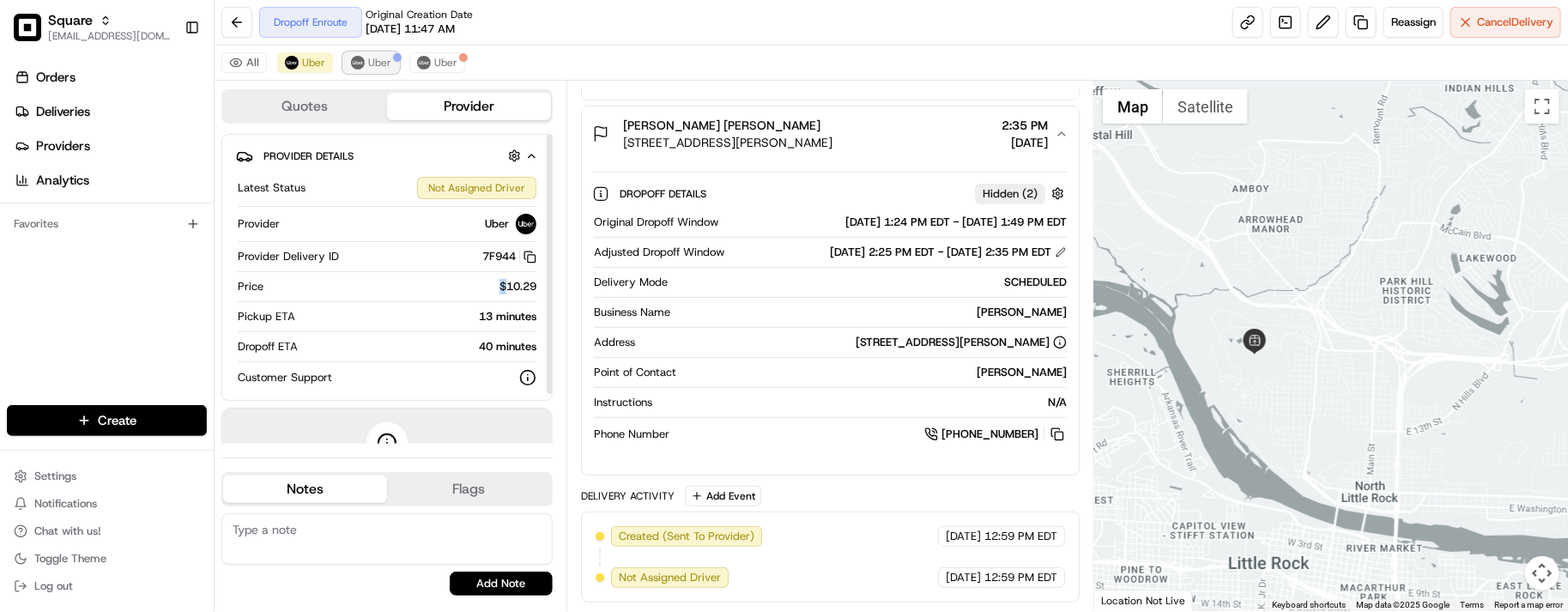 click on "Uber" at bounding box center [379, 63] 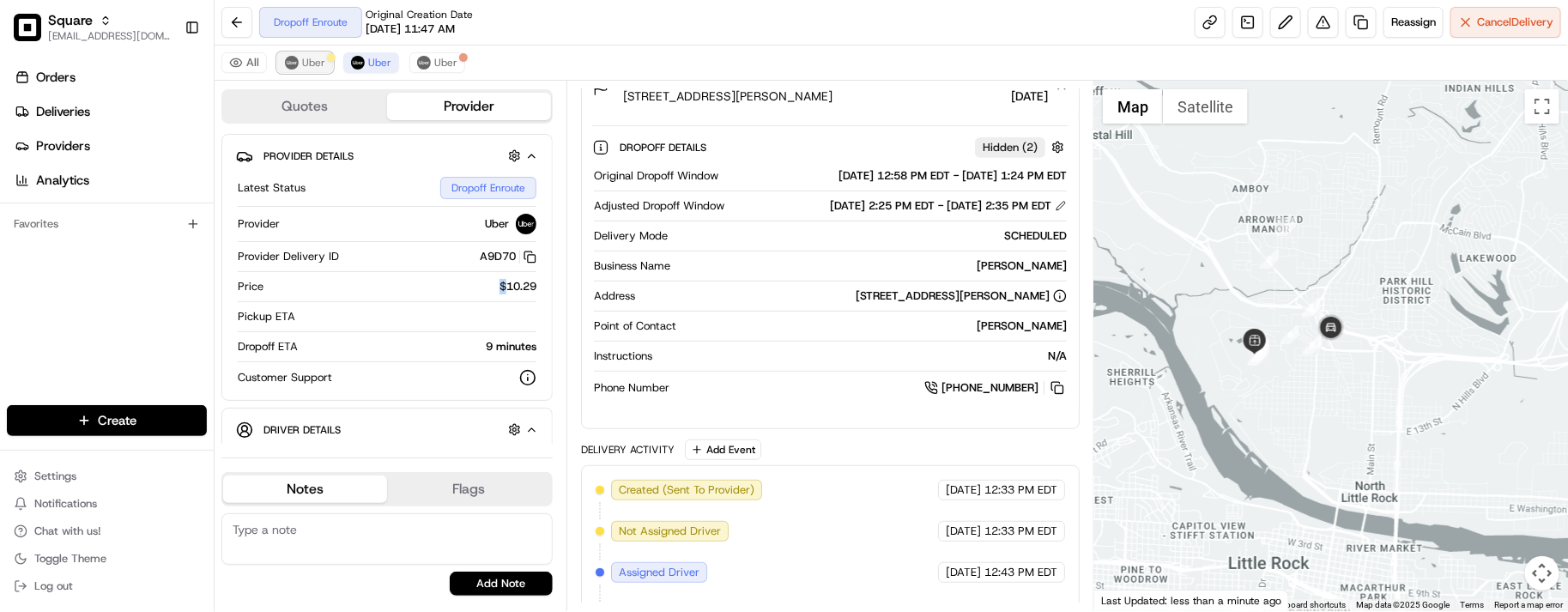 click on "Uber" at bounding box center (305, 63) 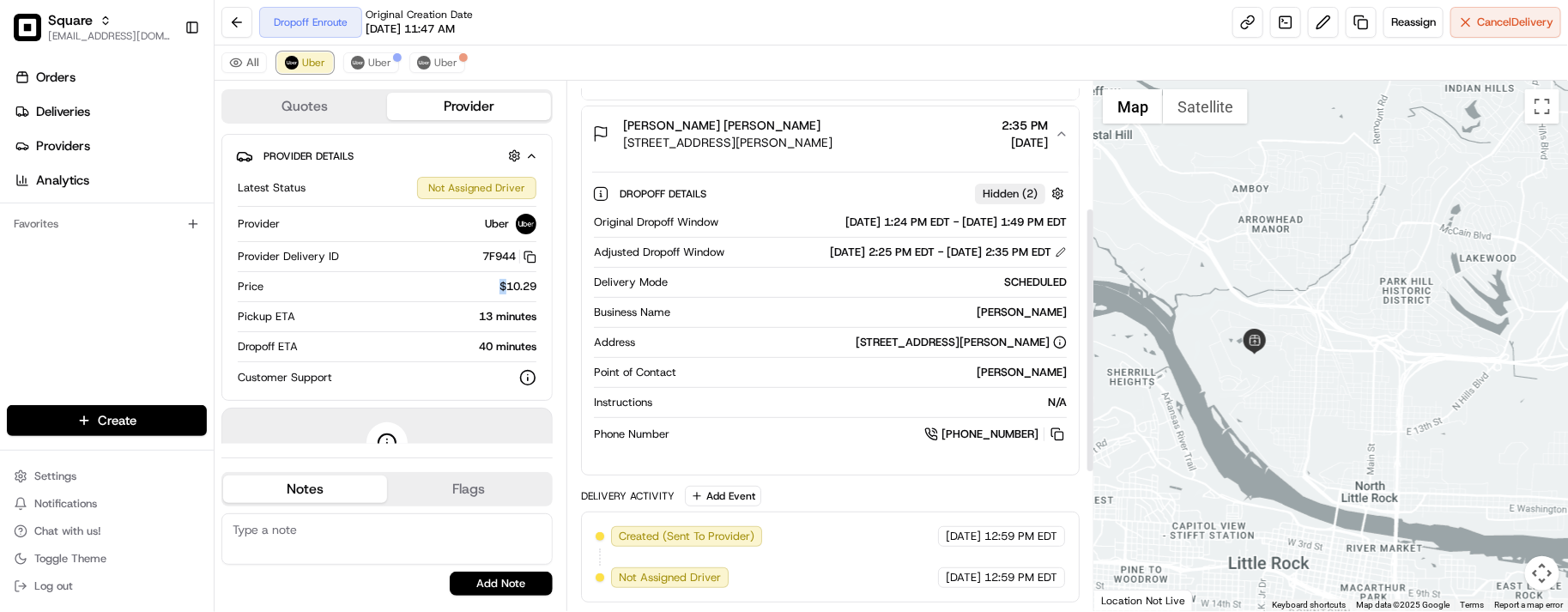 scroll, scrollTop: 253, scrollLeft: 0, axis: vertical 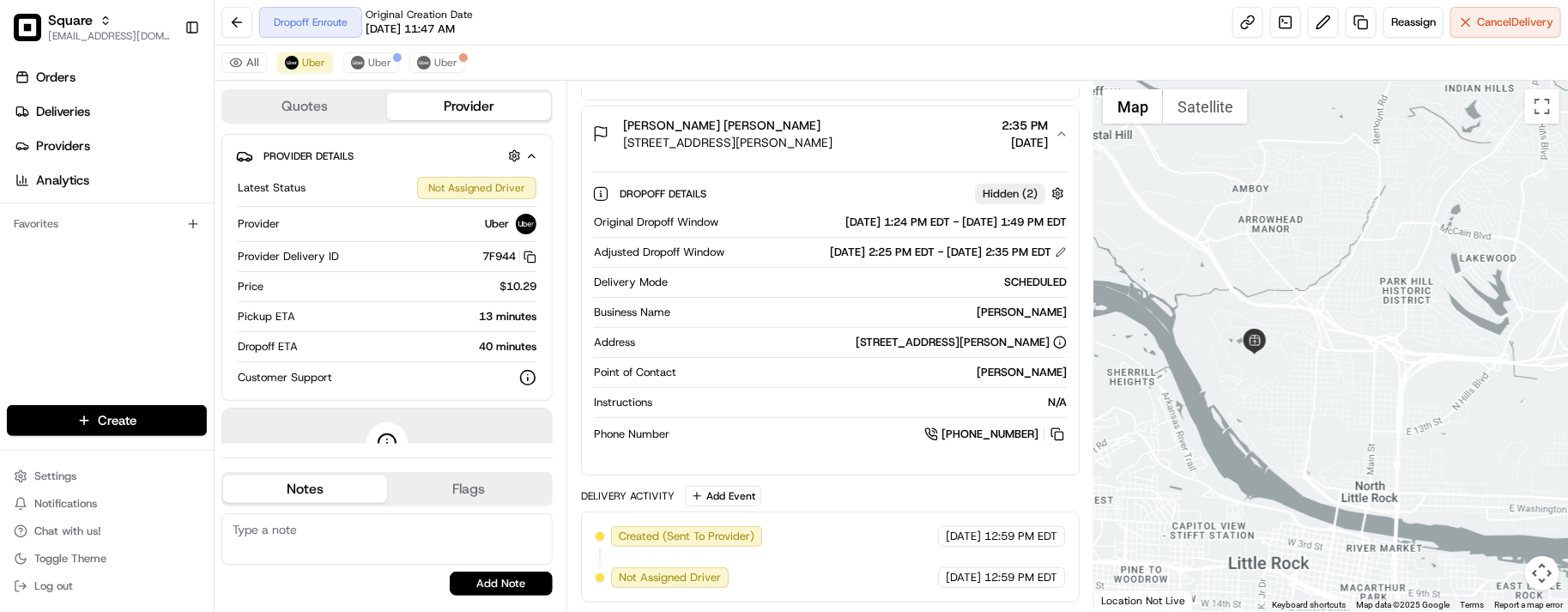 click on "Dropoff Enroute Original Creation Date 07/15/2025 11:47 AM Reassign Cancel  Delivery" at bounding box center (891, 22) 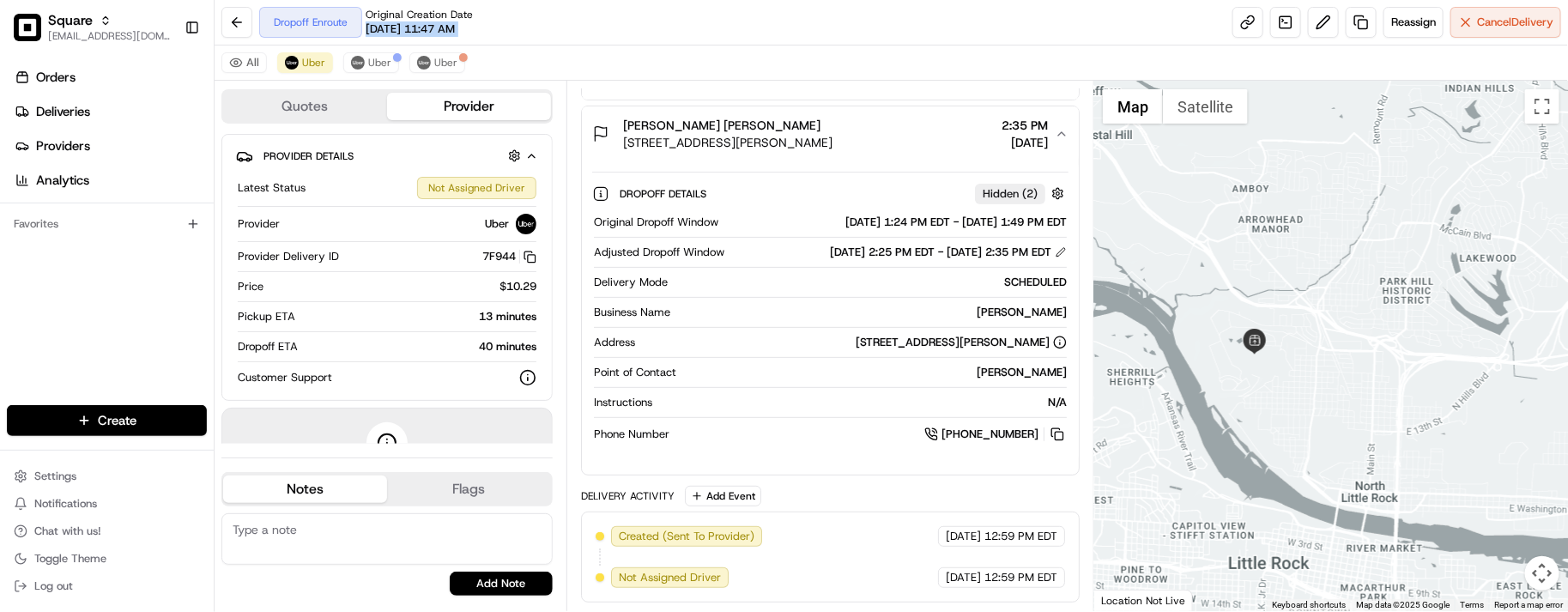 click on "Dropoff Enroute Original Creation Date 07/15/2025 11:47 AM Reassign Cancel  Delivery" at bounding box center (891, 22) 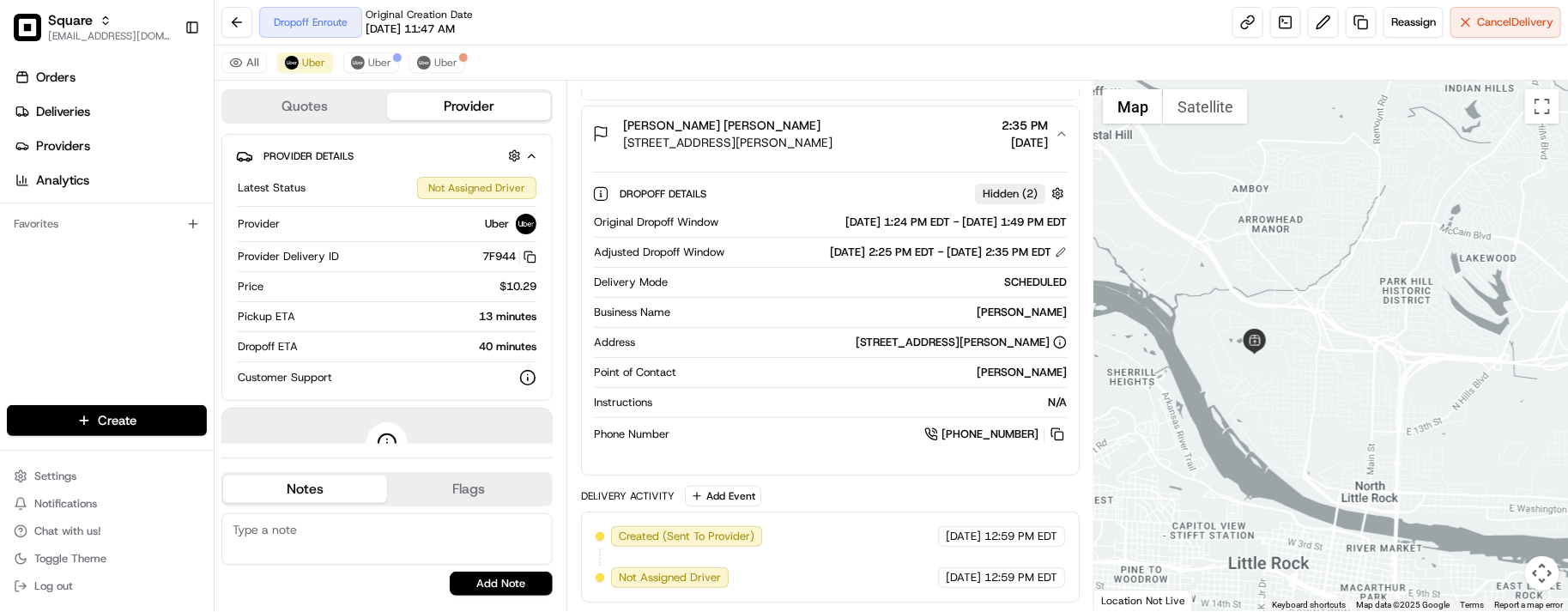 click on "Summary 6897070 CDT EDT Created:   07/15/2025 12:59 PM Manual Reassignment 1   Pickup 1   Dropoff 9.4 mi Created via Automation Package Details N/A $ 37.50 Location Details FallOut Tacos®️ 2600 John Ashley Dr, North Little Rock, AR 72114, USA 2:10 PM 07/15/2025 Kathy  Woodson Kathy Woodson 1 Ben E Keith Way, North Little Rock, AR 72117, USA 2:35 PM 07/15/2025 Dropoff Details Hidden ( 2 ) Original Dropoff Window 07/15/2025 1:24 PM EDT - 07/15/2025 1:49 PM EDT Adjusted Dropoff Window 07/15/2025 2:25 PM EDT - 07/15/2025 2:35 PM EDT Delivery Mode SCHEDULED Business Name Kathy  Woodson Address 1 Ben E Keith Way, North Little Rock, AR 72117, USA Point of Contact Kathy Woodson Instructions N/A Phone Number +1 501 772 9867 Delivery Activity Add Event Created (Sent To Provider) Uber 07/15/2025 12:59 PM EDT Not Assigned Driver Uber 07/15/2025 12:59 PM EDT" at bounding box center [830, 346] 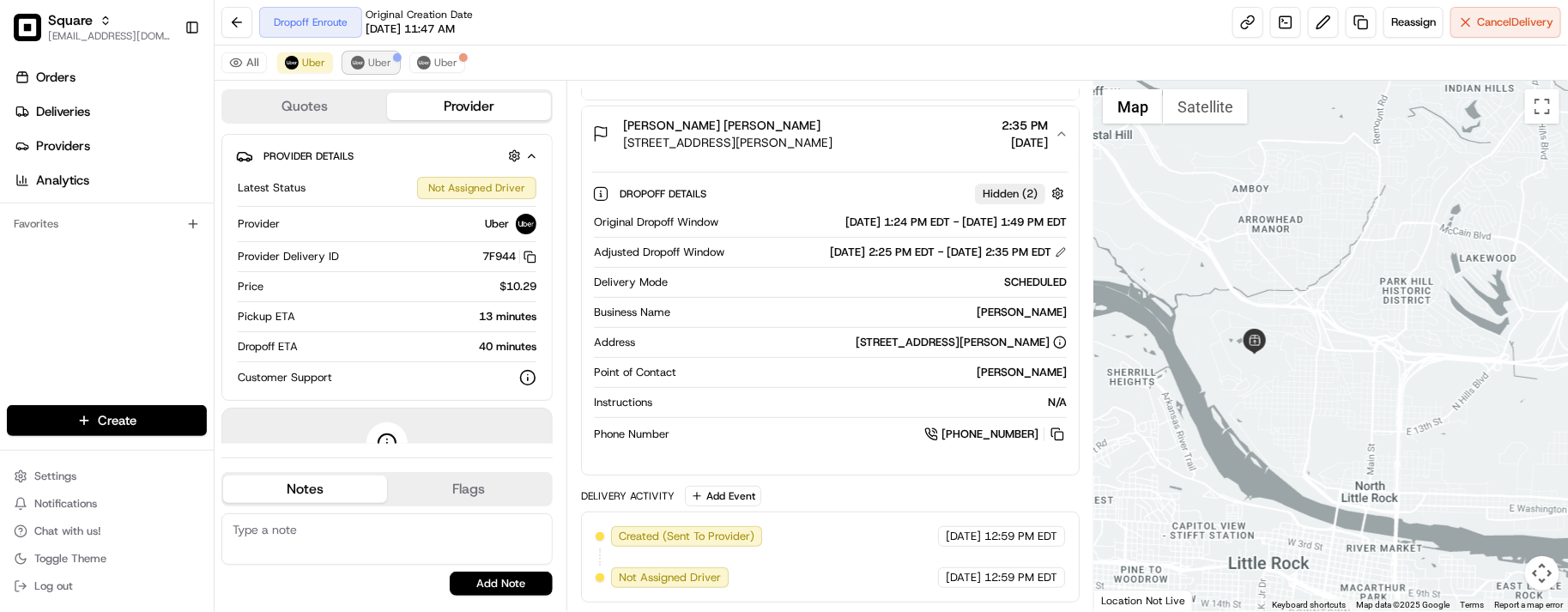 click on "Uber" at bounding box center [379, 63] 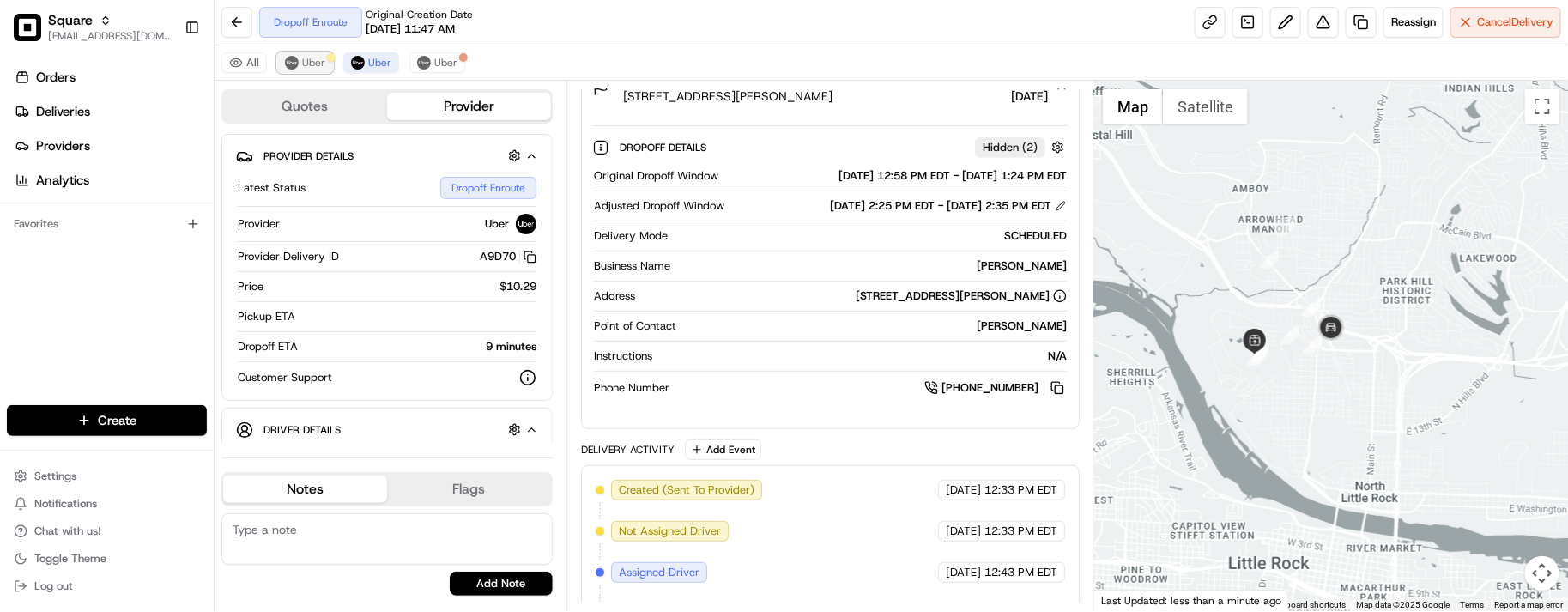 click at bounding box center (331, 58) 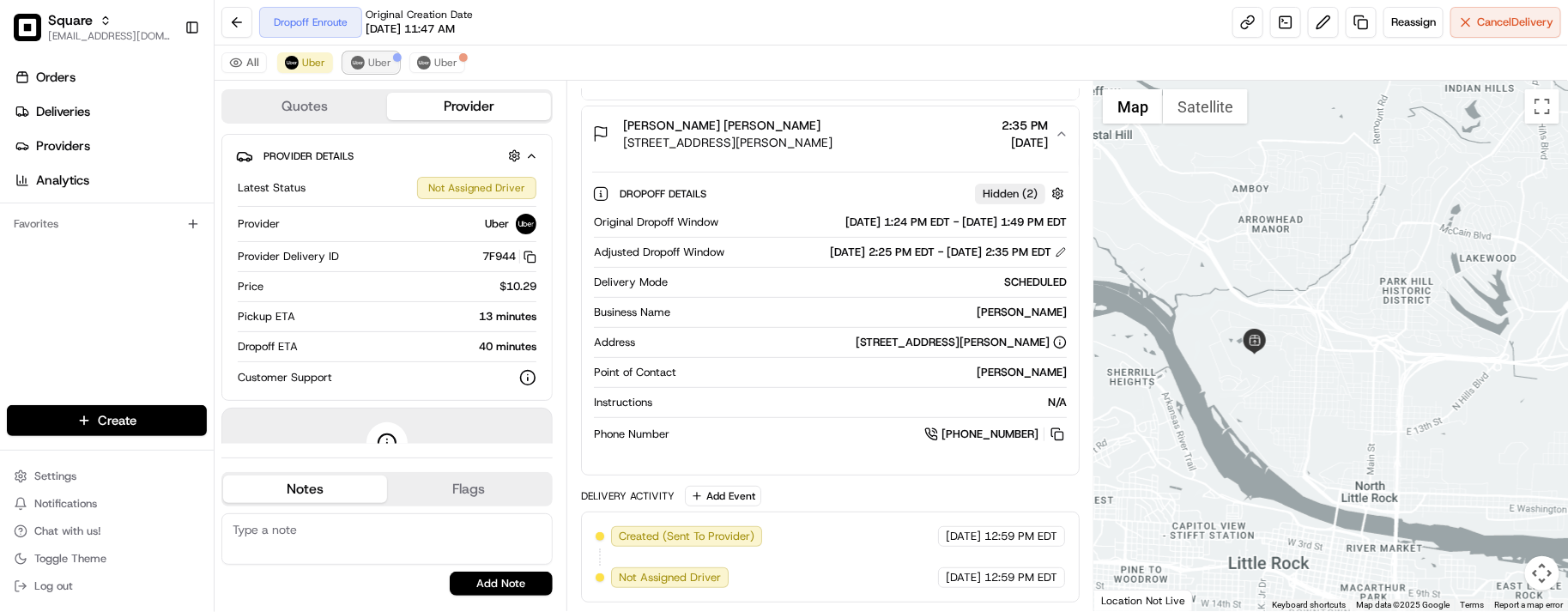 click on "Uber" at bounding box center (379, 63) 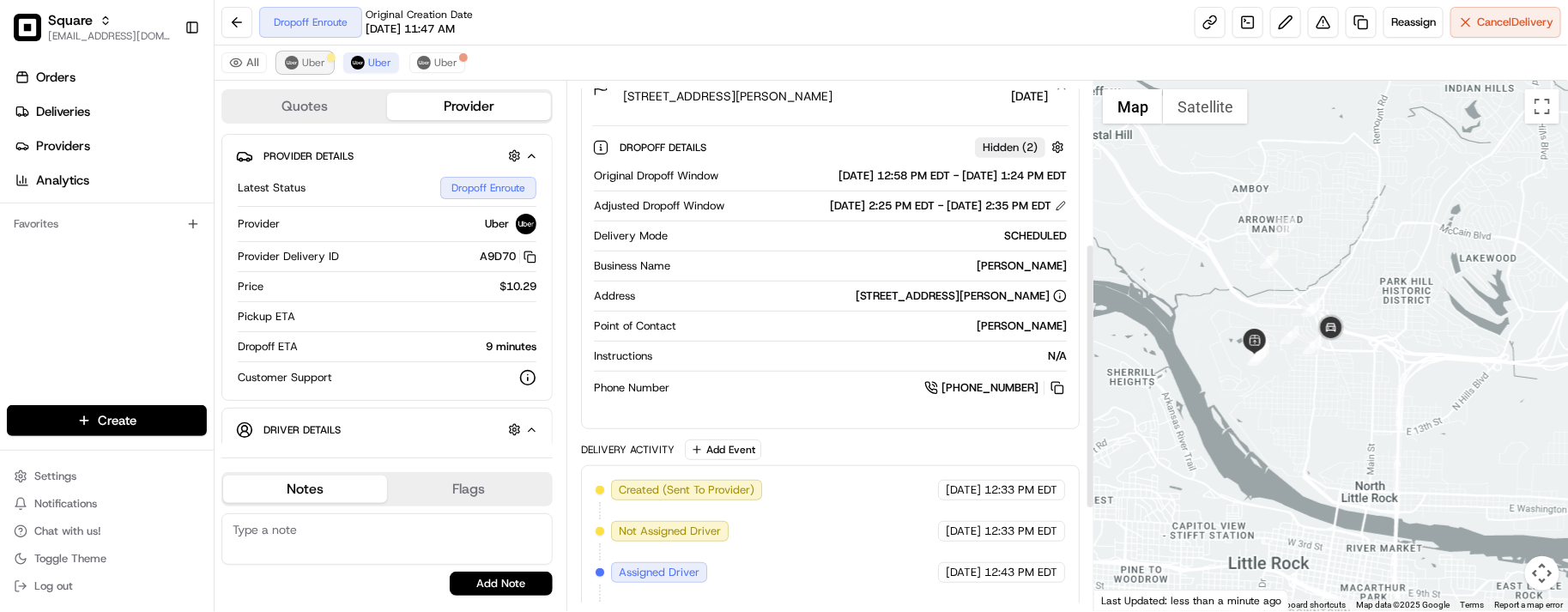 click on "Uber" at bounding box center [313, 63] 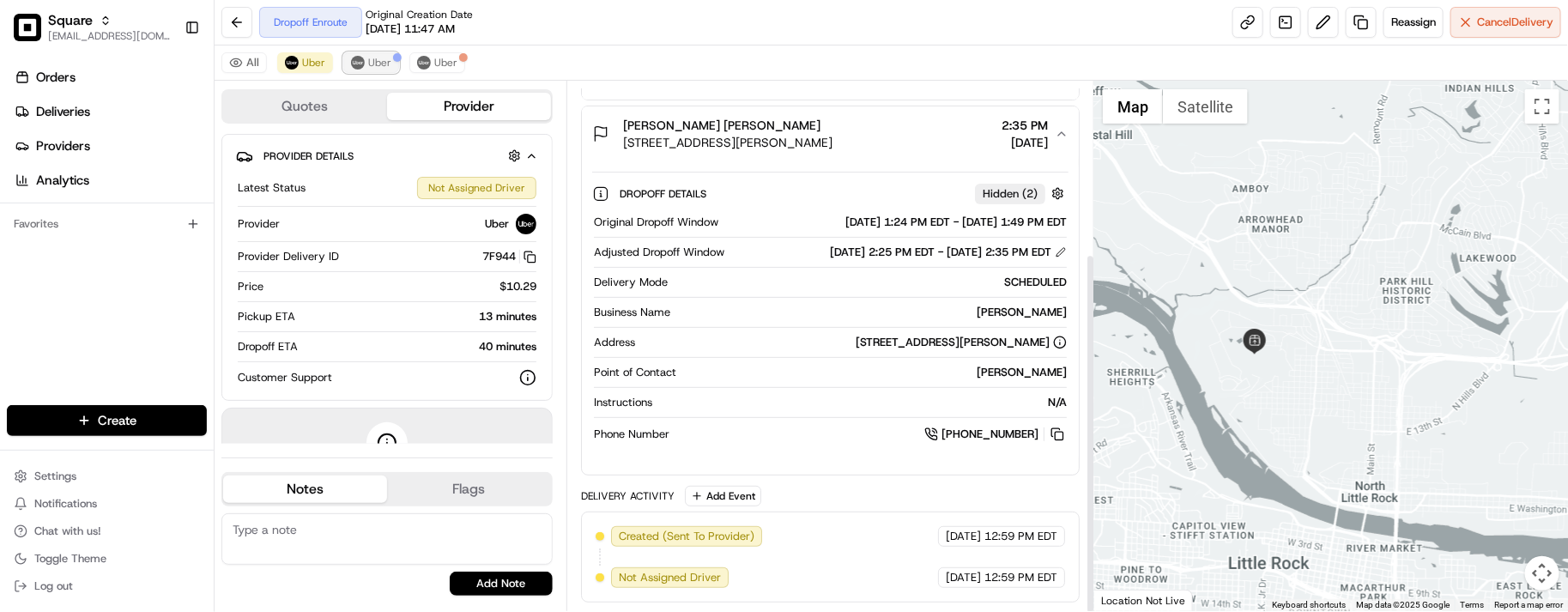click on "Uber" at bounding box center (379, 63) 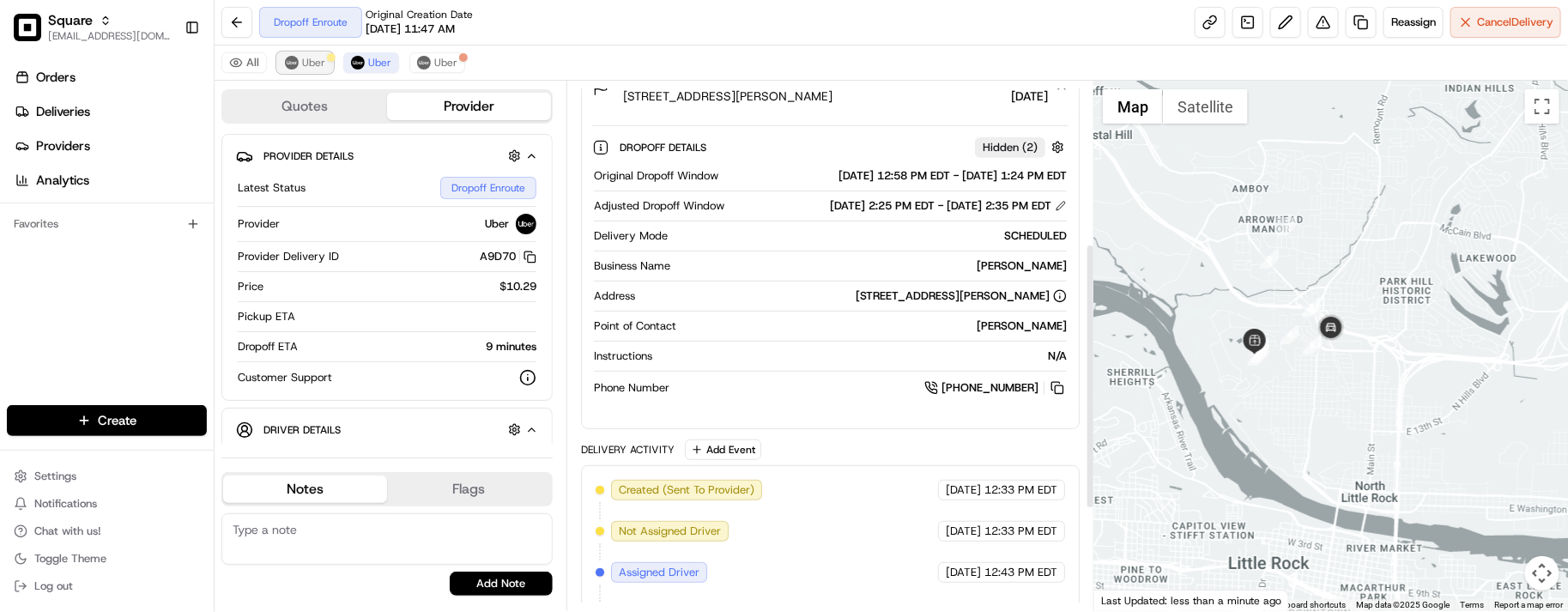 click on "Uber" at bounding box center (305, 63) 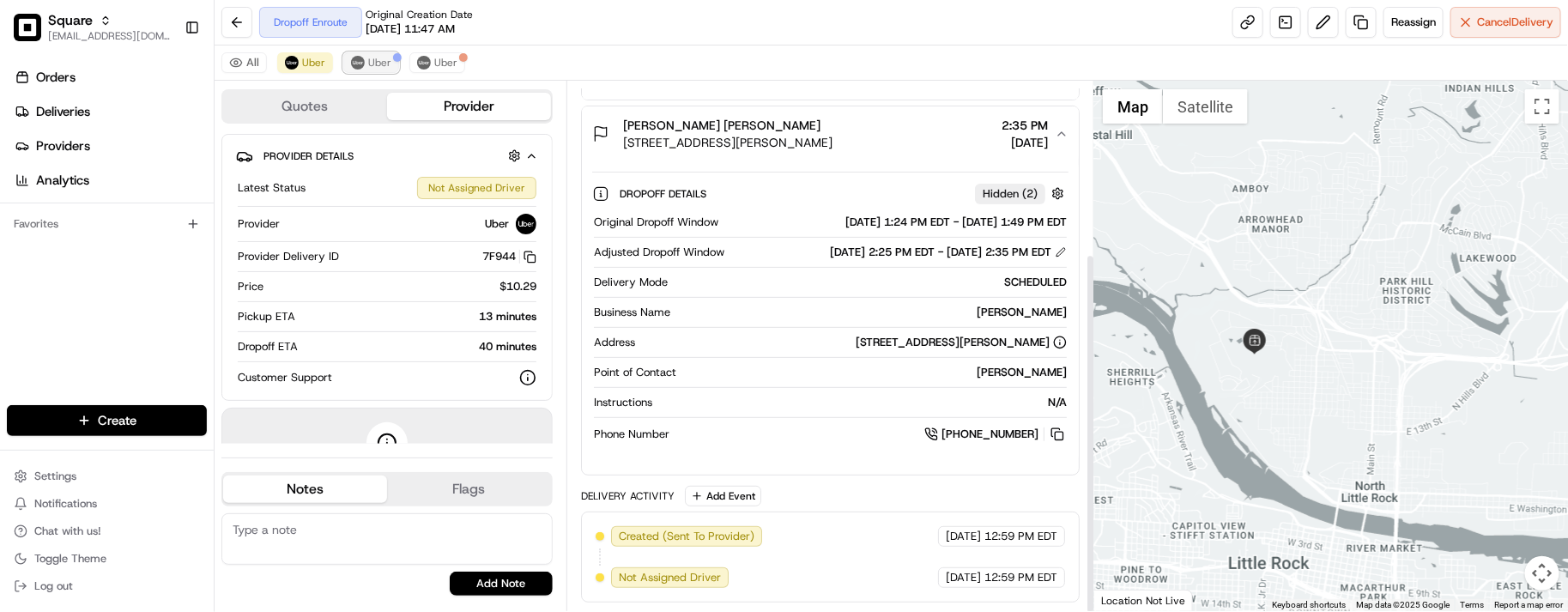 click on "Uber" at bounding box center [379, 63] 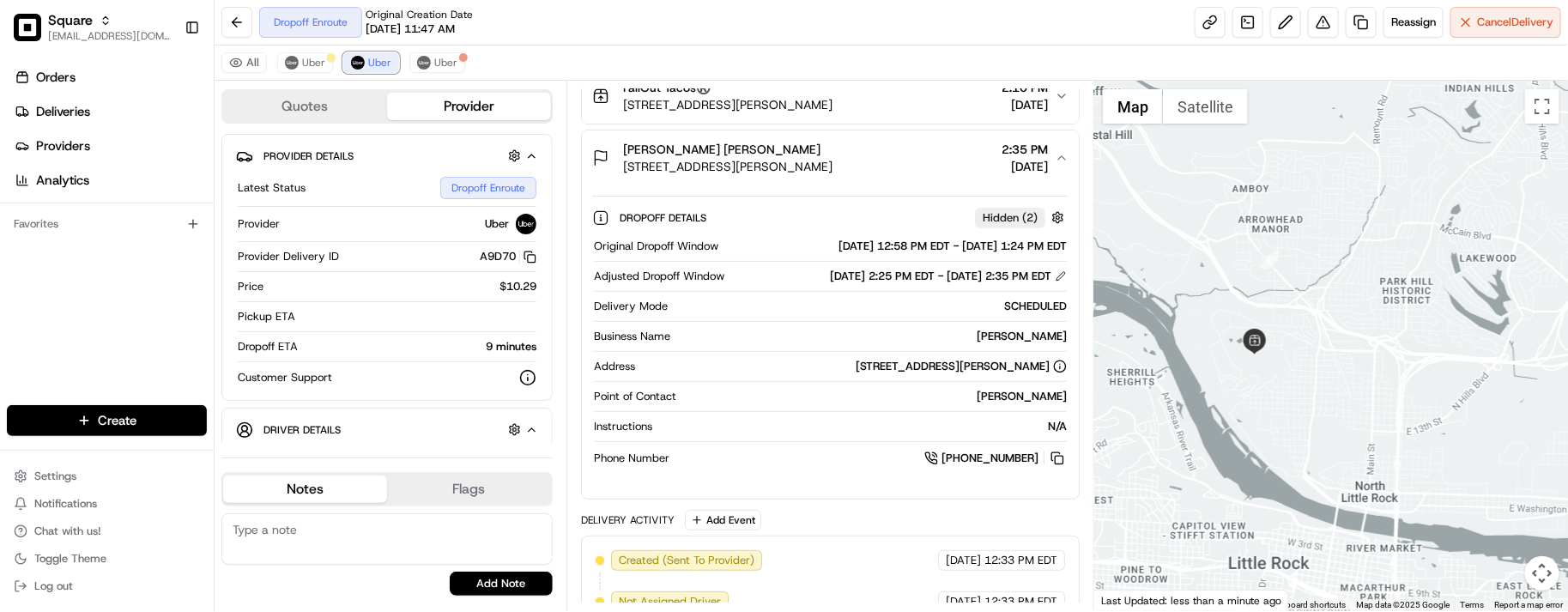 scroll, scrollTop: 324, scrollLeft: 0, axis: vertical 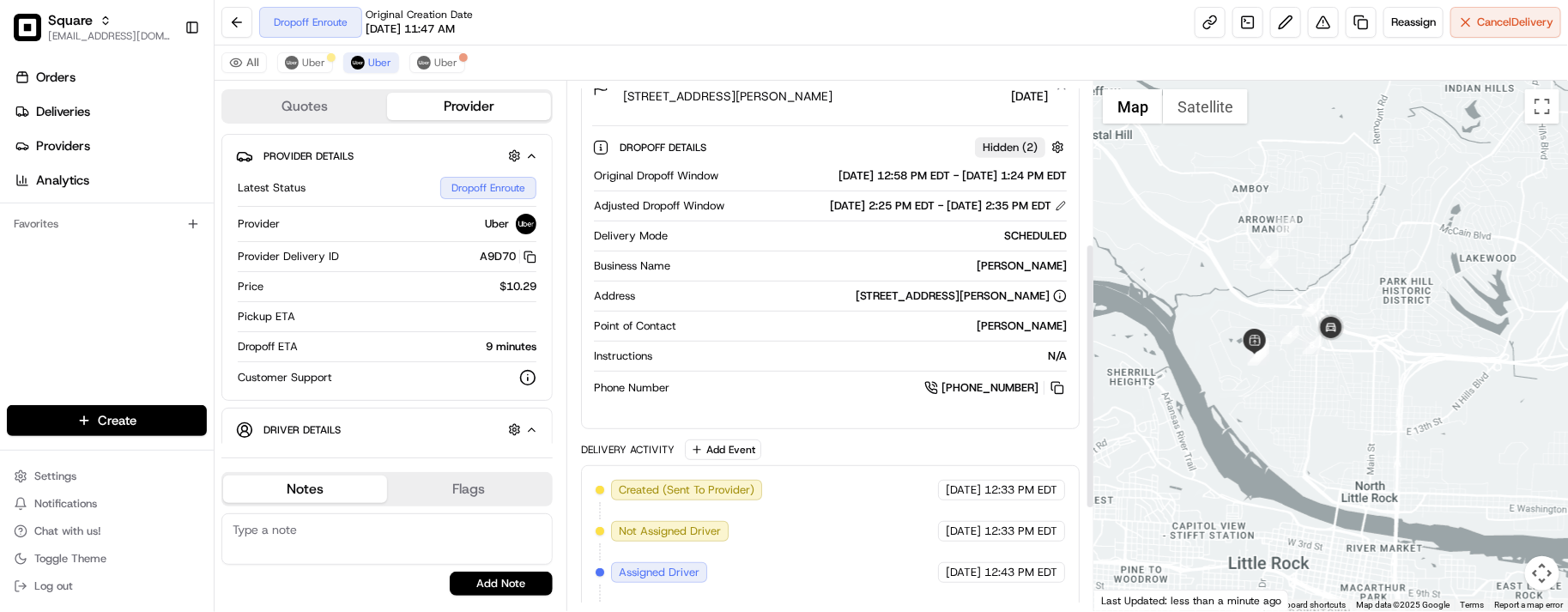 click on "Dropoff Enroute Original Creation Date 07/15/2025 11:47 AM Reassign Cancel  Delivery" at bounding box center [891, 22] 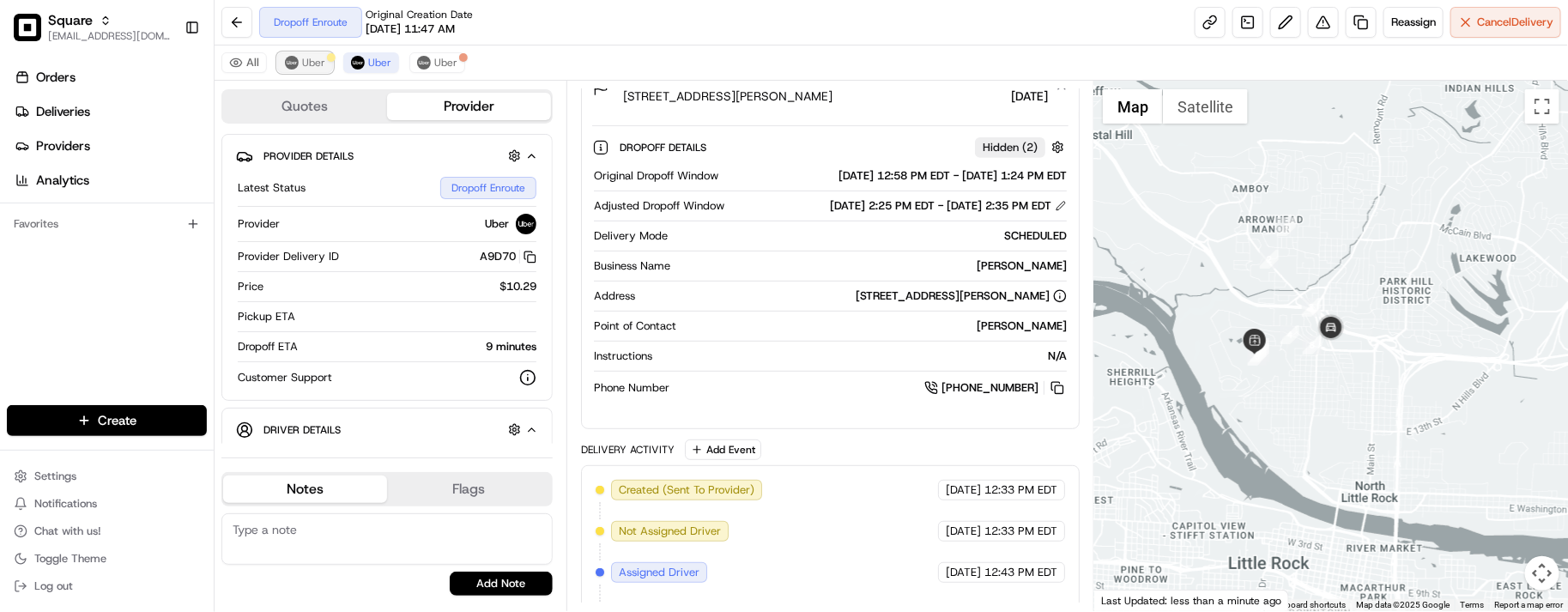 click on "Uber" at bounding box center [313, 63] 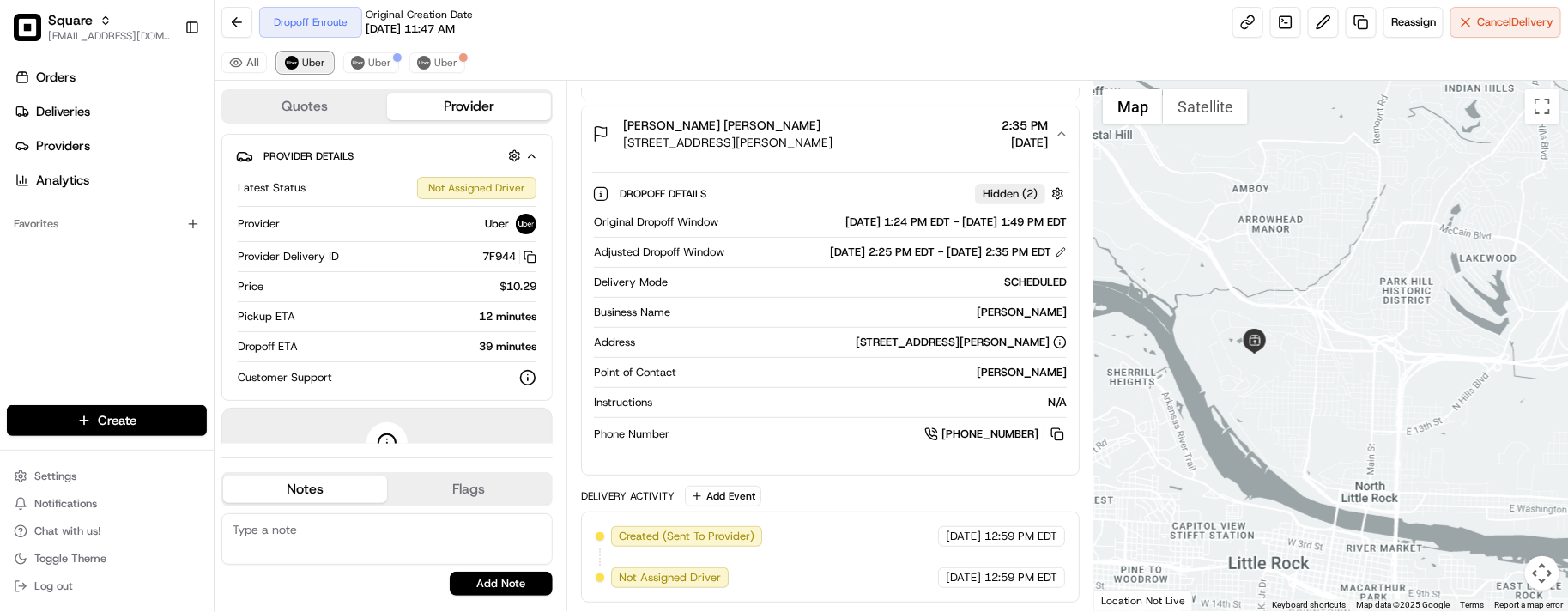 scroll, scrollTop: 253, scrollLeft: 0, axis: vertical 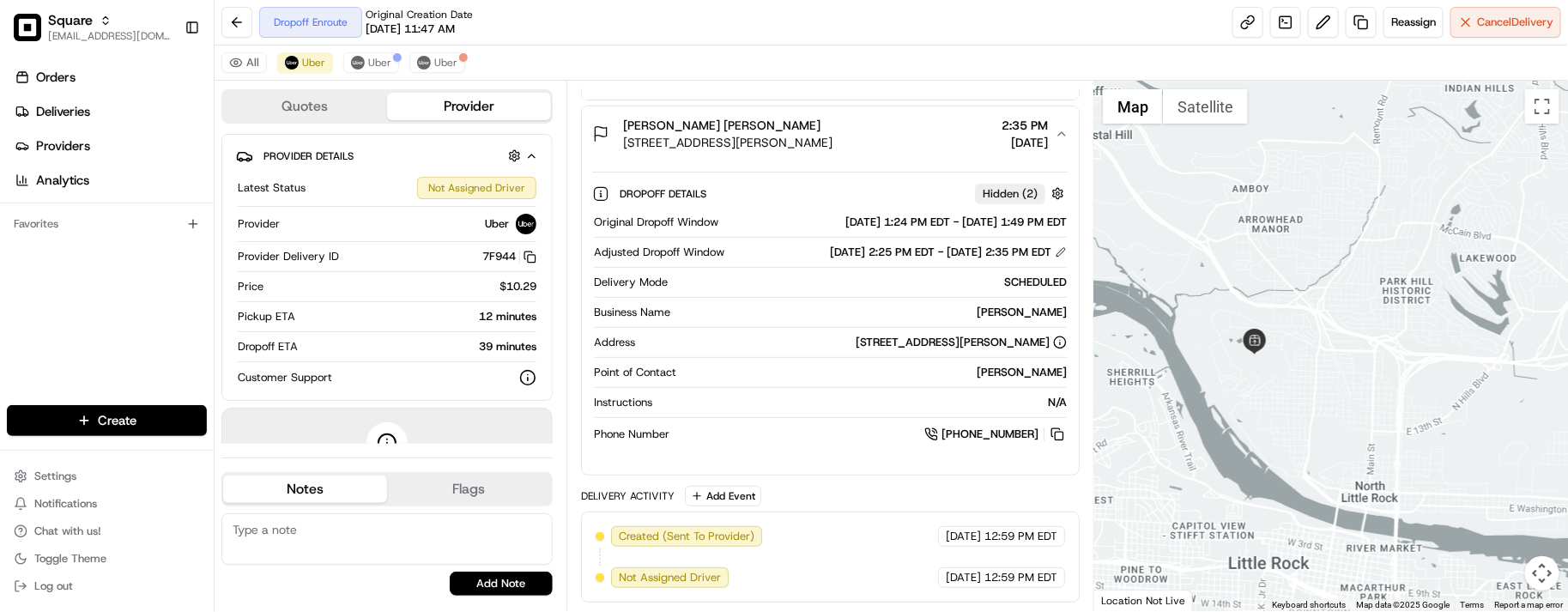 click on "All Uber Uber Uber" at bounding box center (891, 63) 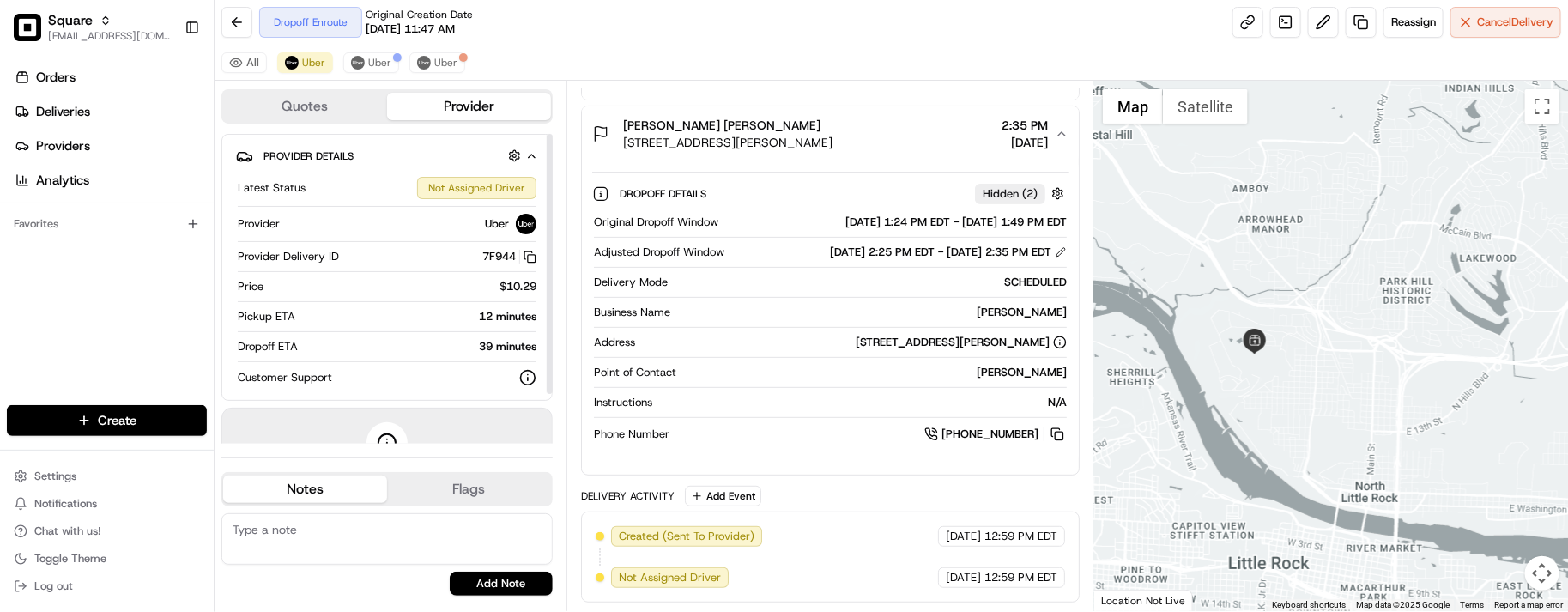 click on "Summary 6897070 CDT EDT Created:   07/15/2025 12:59 PM Manual Reassignment 1   Pickup 1   Dropoff 9.4 mi Created via Automation Package Details N/A $ 37.50 Location Details FallOut Tacos®️ 2600 John Ashley Dr, North Little Rock, AR 72114, USA 2:10 PM 07/15/2025 Kathy  Woodson Kathy Woodson 1 Ben E Keith Way, North Little Rock, AR 72117, USA 2:35 PM 07/15/2025 Dropoff Details Hidden ( 2 ) Original Dropoff Window 07/15/2025 1:24 PM EDT - 07/15/2025 1:49 PM EDT Adjusted Dropoff Window 07/15/2025 2:25 PM EDT - 07/15/2025 2:35 PM EDT Delivery Mode SCHEDULED Business Name Kathy  Woodson Address 1 Ben E Keith Way, North Little Rock, AR 72117, USA Point of Contact Kathy Woodson Instructions N/A Phone Number +1 501 772 9867 Delivery Activity Add Event Created (Sent To Provider) Uber 07/15/2025 12:59 PM EDT Not Assigned Driver Uber 07/15/2025 12:59 PM EDT" at bounding box center [830, 346] 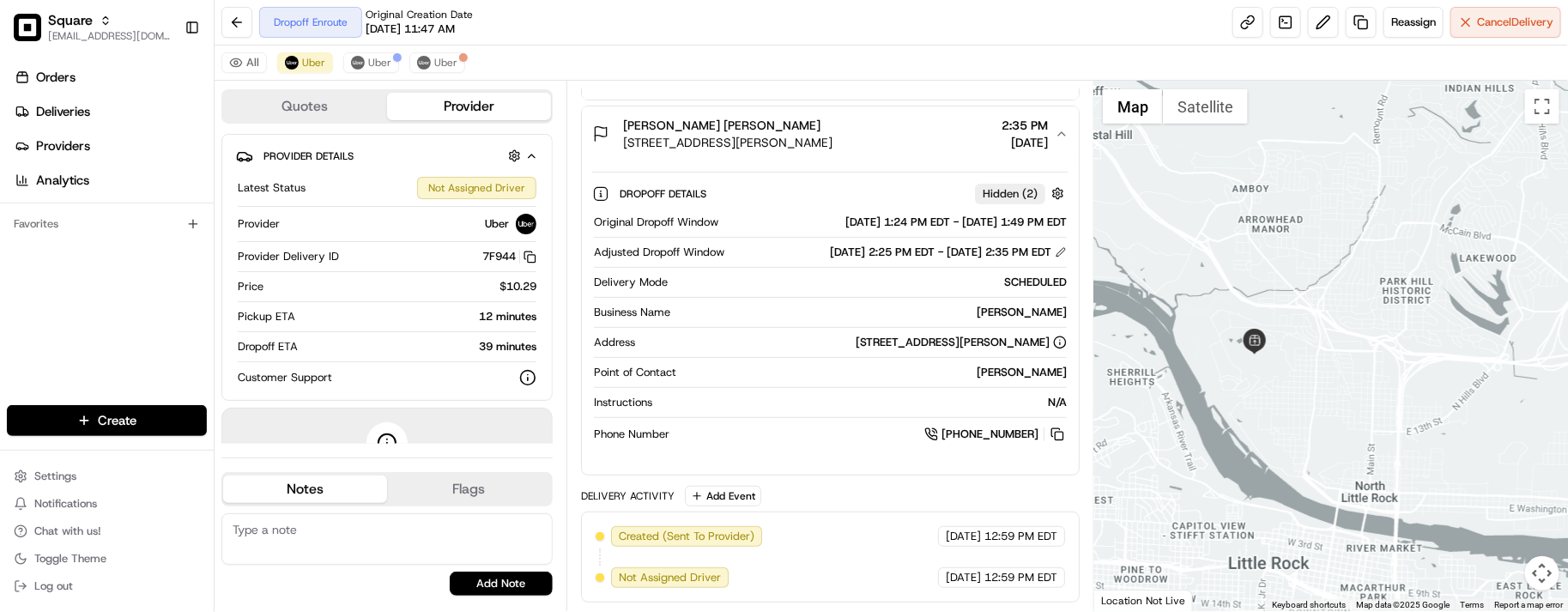 click on "All Uber Uber Uber" at bounding box center (891, 63) 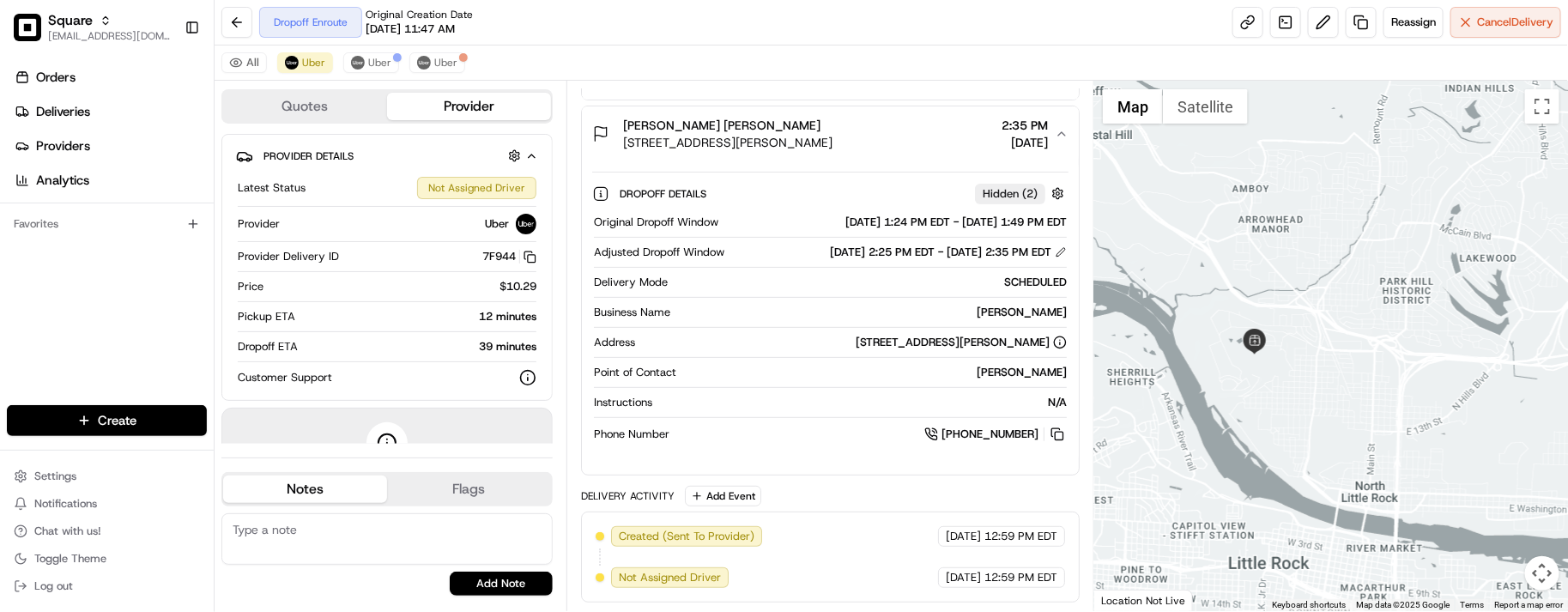 click on "All Uber Uber Uber" at bounding box center [891, 63] 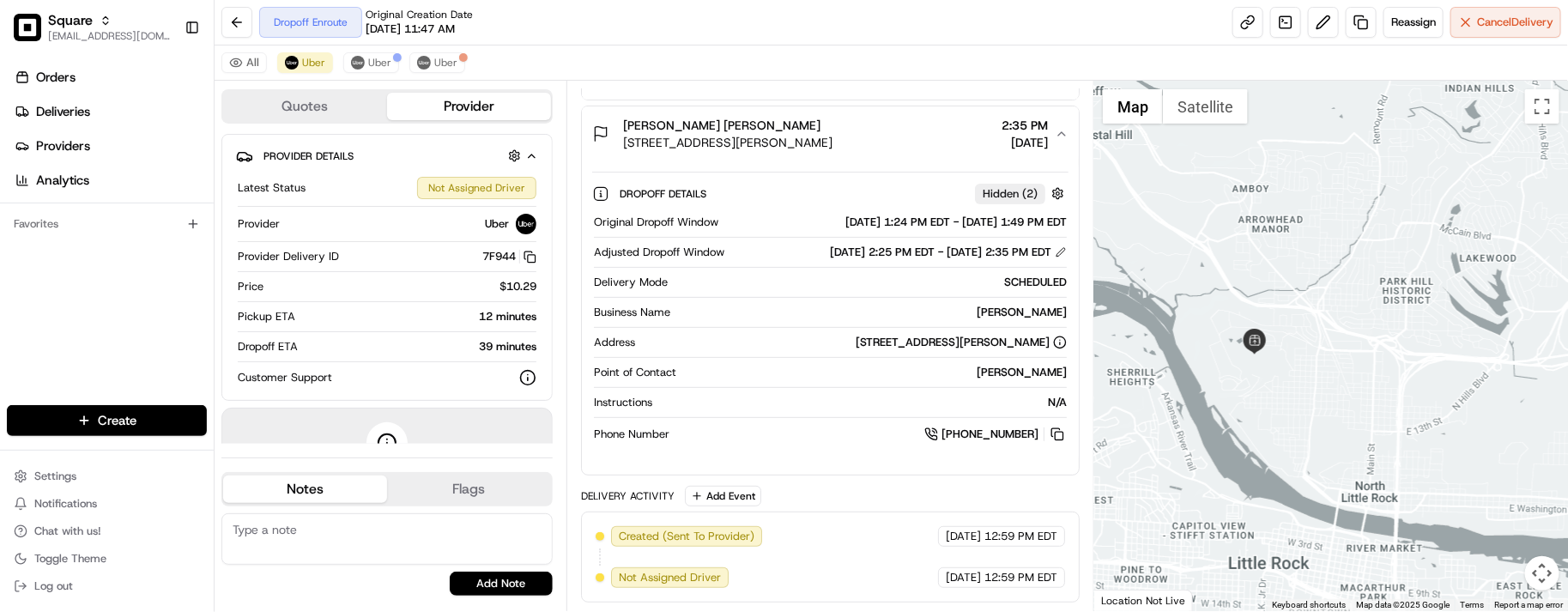 drag, startPoint x: 719, startPoint y: 9, endPoint x: 705, endPoint y: 3, distance: 15.231546 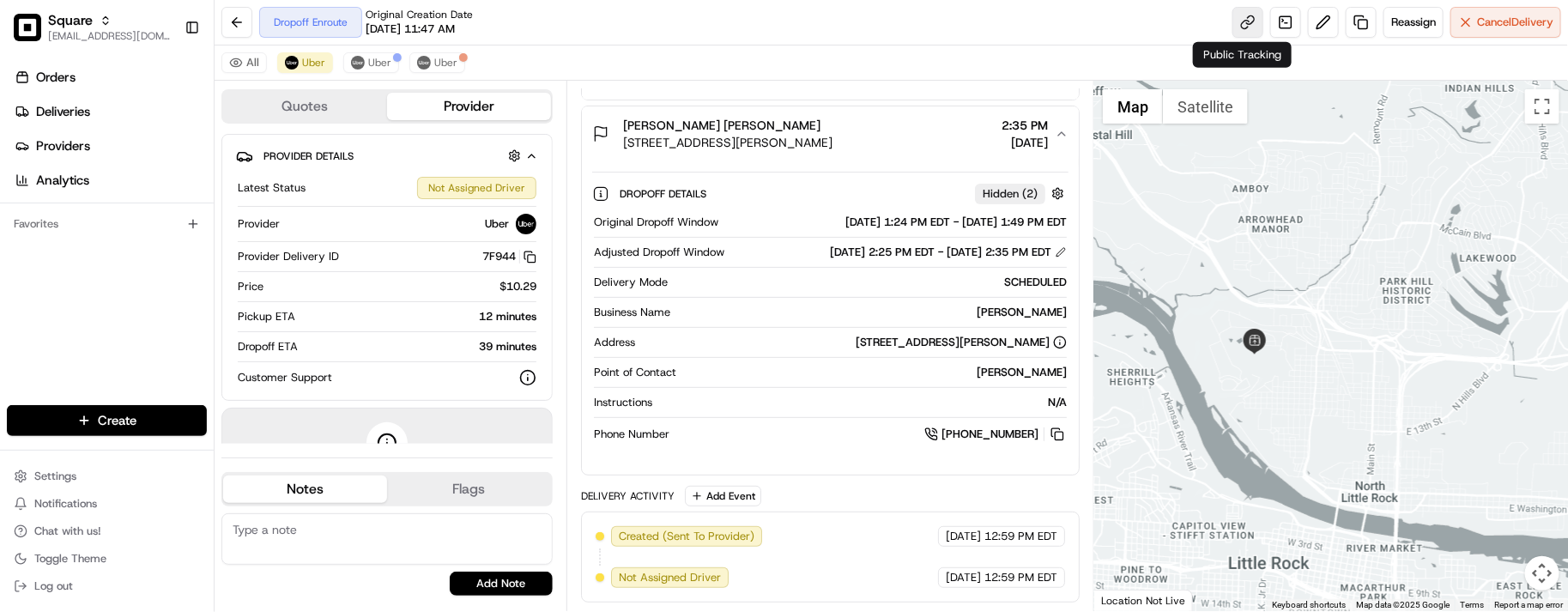 click at bounding box center [1248, 22] 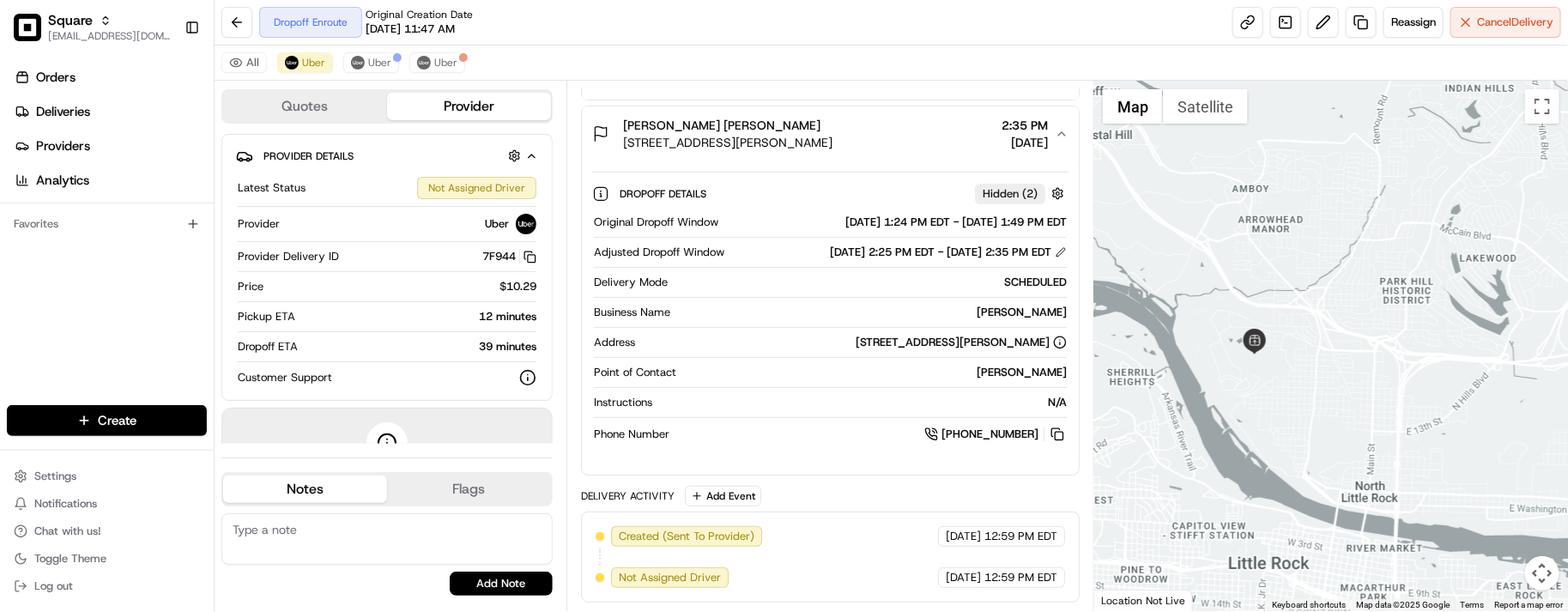 click on "All Uber Uber Uber" at bounding box center (891, 63) 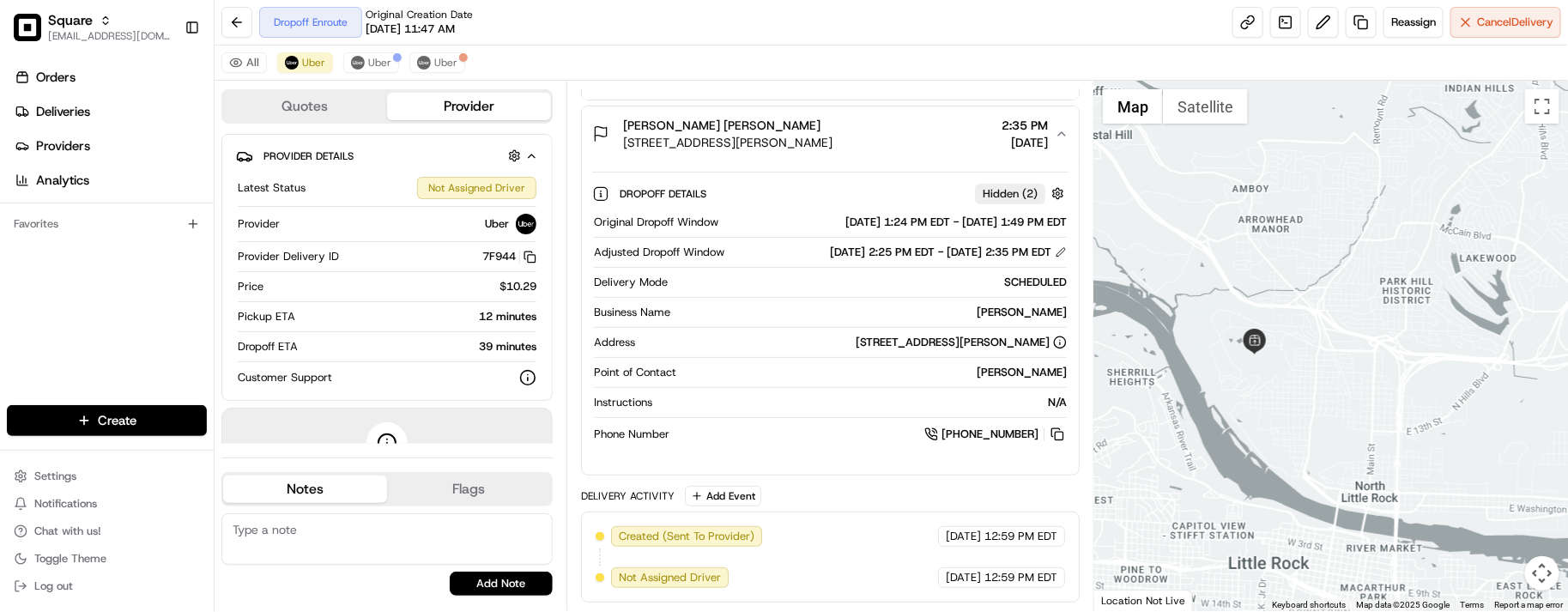 click on "Dropoff Enroute Original Creation Date 07/15/2025 11:47 AM Reassign Cancel  Delivery" at bounding box center (891, 22) 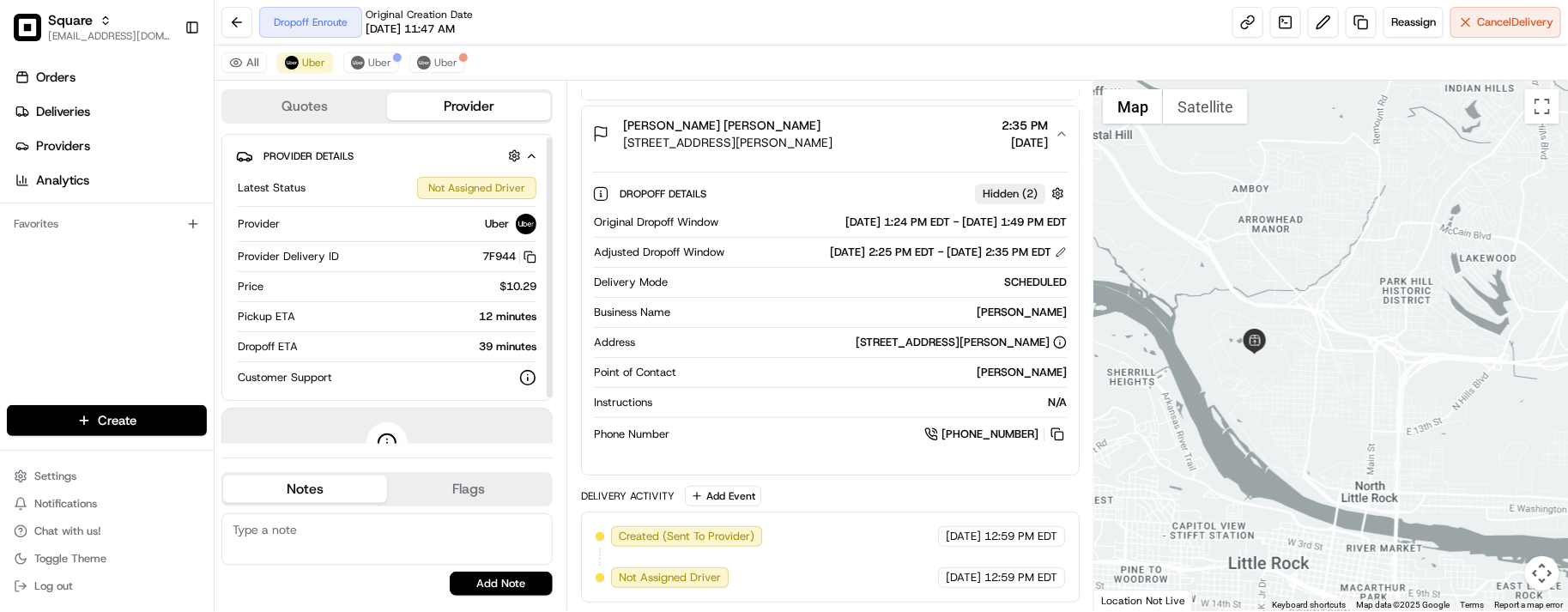 scroll, scrollTop: 60, scrollLeft: 0, axis: vertical 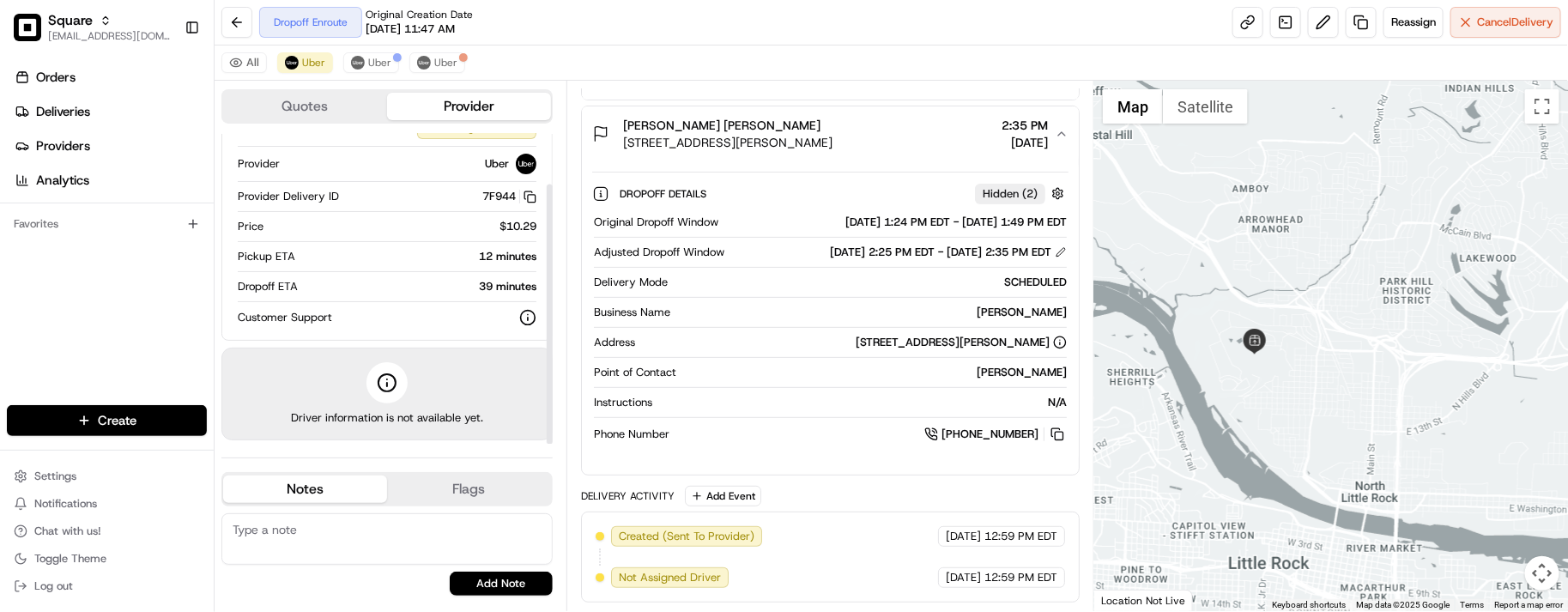 click on "Pickup ETA 12 minutes" at bounding box center [387, 260] 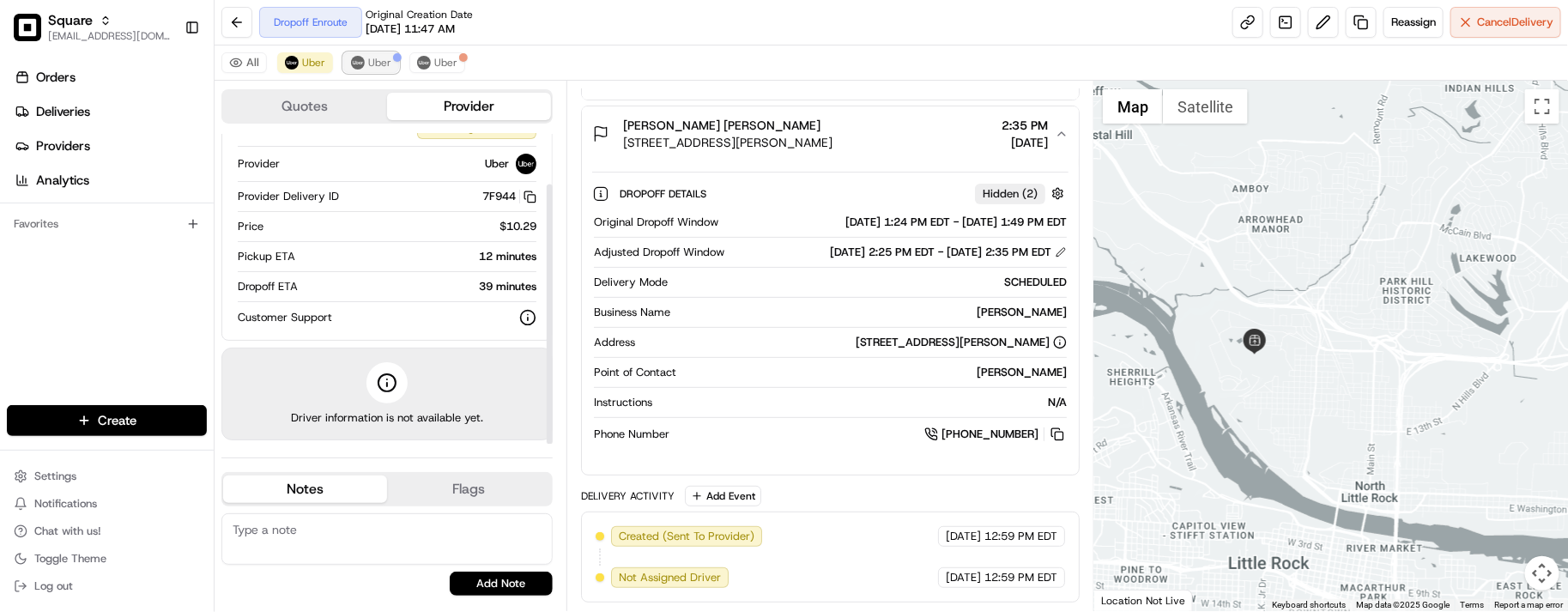 click on "Uber" at bounding box center (371, 63) 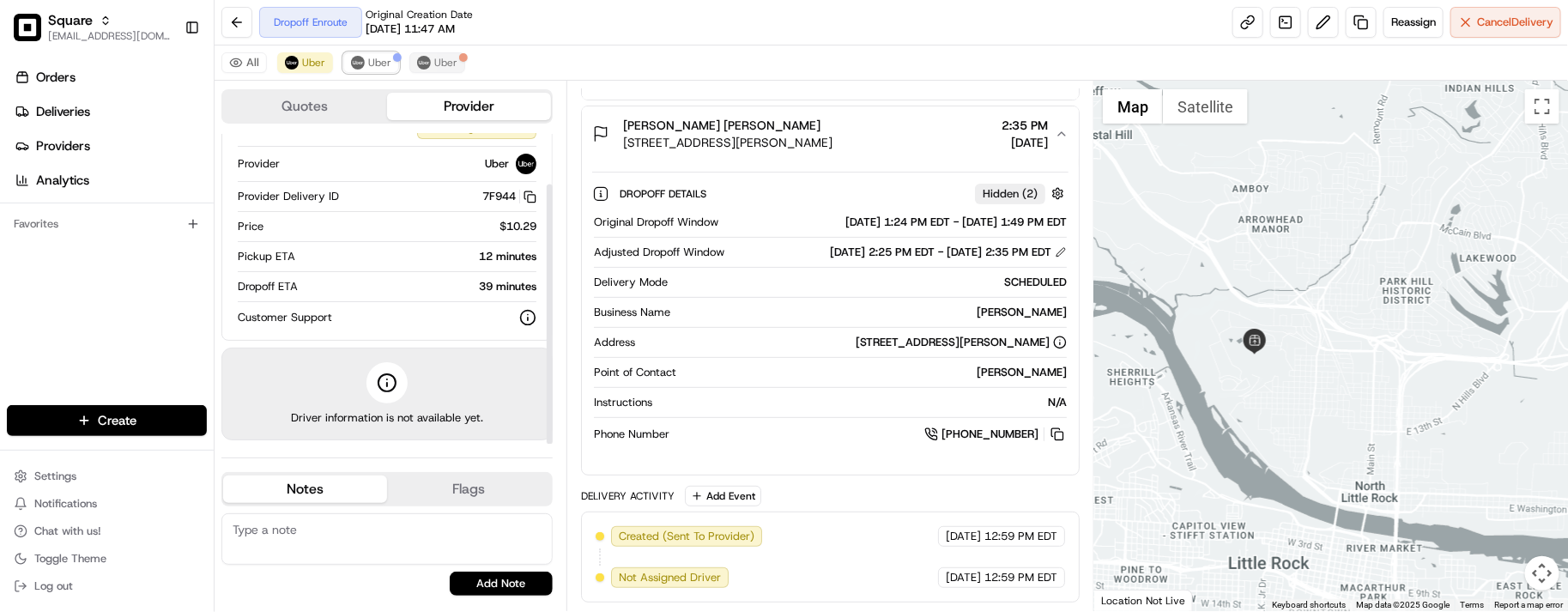scroll, scrollTop: 324, scrollLeft: 0, axis: vertical 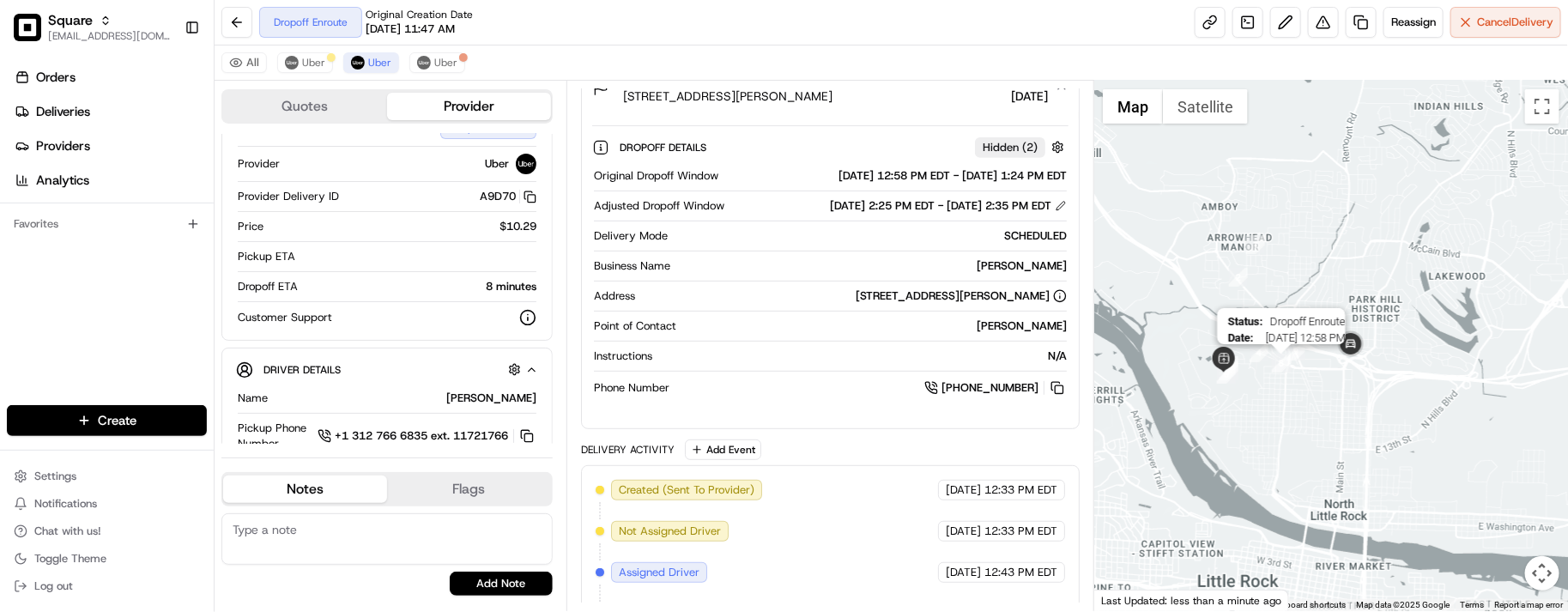 drag, startPoint x: 1262, startPoint y: 344, endPoint x: 1284, endPoint y: 361, distance: 27.802878 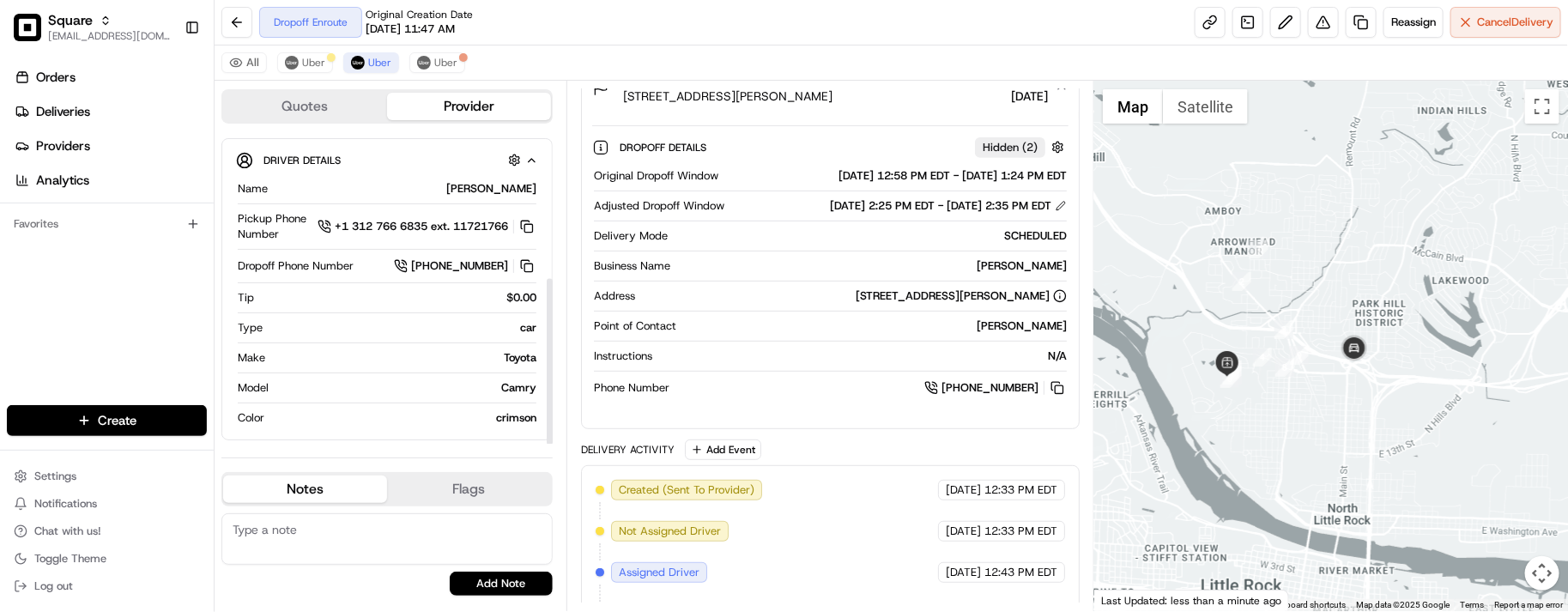 click on "Make Toyota" at bounding box center (387, 361) 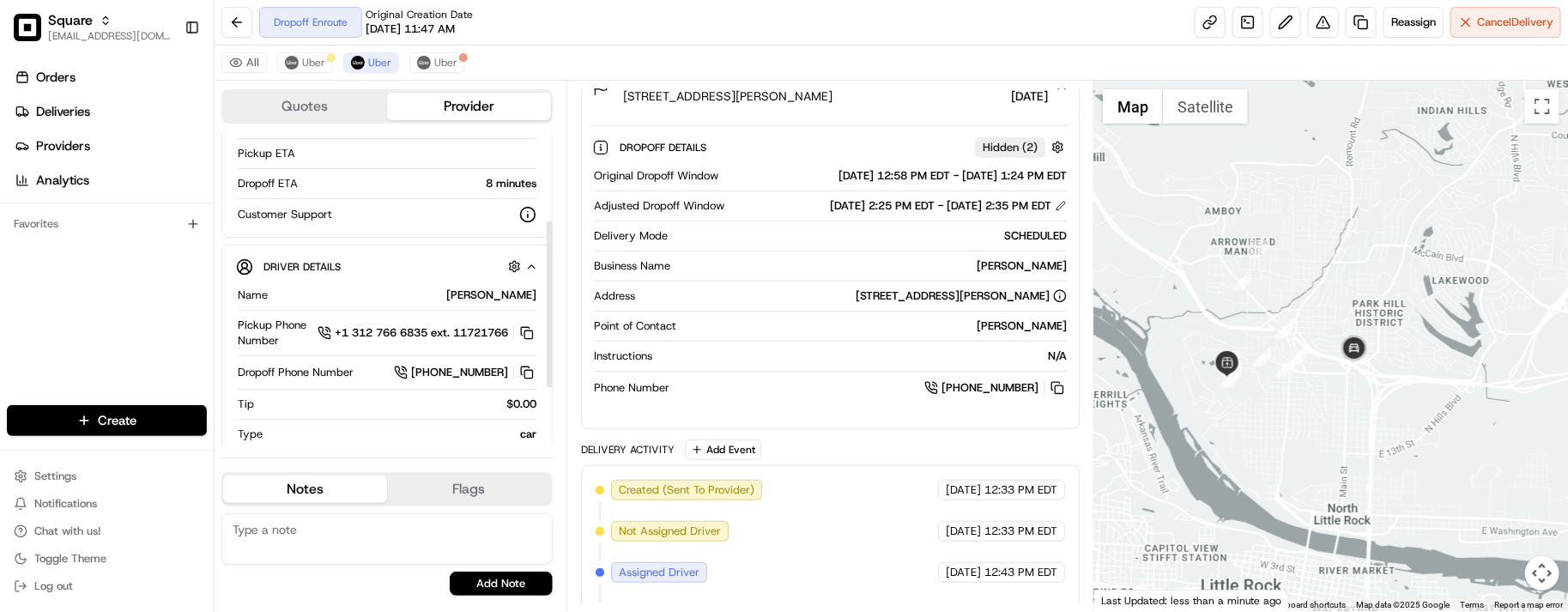 click on "Provider Details Hidden ( 1 ) Latest Status Dropoff Enroute Provider Uber   Provider Delivery ID A9D70 Copy  del_7l_rbR9lT96GygL0SWqdcA A9D70 Price $10.29 Pickup ETA Dropoff ETA 8 minutes Customer Support Driver Details Hidden ( 6 ) Name TAMMY B. Pickup Phone Number +1 312 766 6835 ext. 11721766 Dropoff Phone Number +1 501 500 5420 Tip $0.00 Type car Make Toyota Model Camry Color crimson" at bounding box center (387, 260) 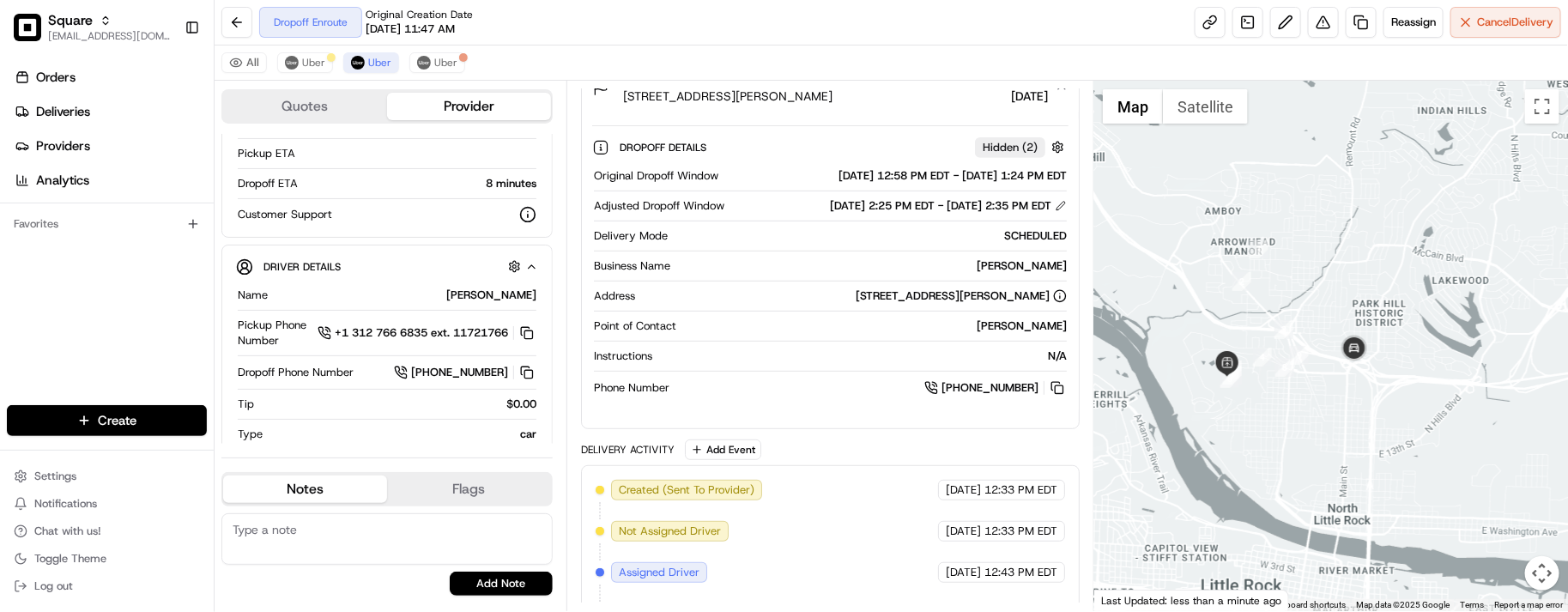 click on "Original Dropoff Window 07/15/2025 12:58 PM EDT - 07/15/2025 1:24 PM EDT Adjusted Dropoff Window 07/15/2025 2:25 PM EDT - 07/15/2025 2:35 PM EDT Delivery Mode SCHEDULED Business Name Kathy  Woodson Address 1 Ben E Keith Way, North Little Rock, AR 72117, USA Point of Contact Kathy Woodson Instructions N/A Phone Number +1 501 772 9867" at bounding box center [830, 282] 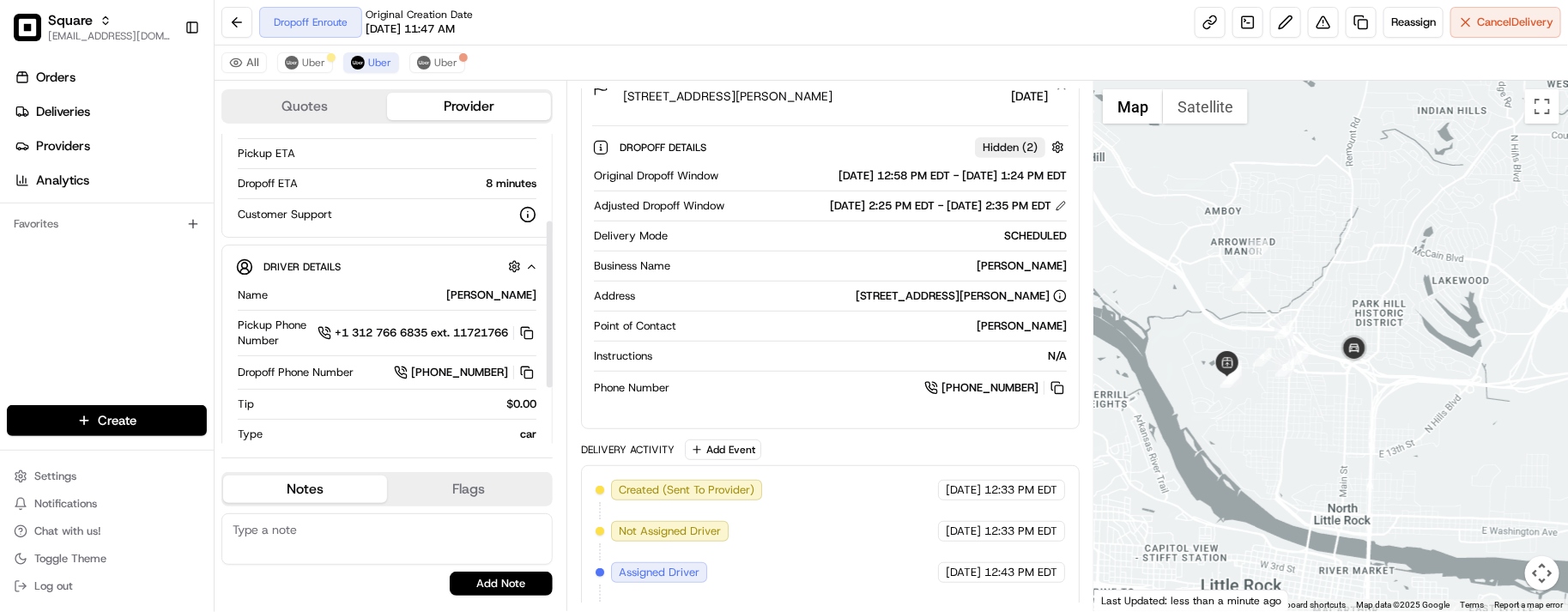 click on "Driver Details Hidden ( 6 ) Name TAMMY B. Pickup Phone Number +1 312 766 6835 ext. 11721766 Dropoff Phone Number +1 501 500 5420 Tip $0.00 Type car Make Toyota Model Camry Color crimson" at bounding box center (387, 396) 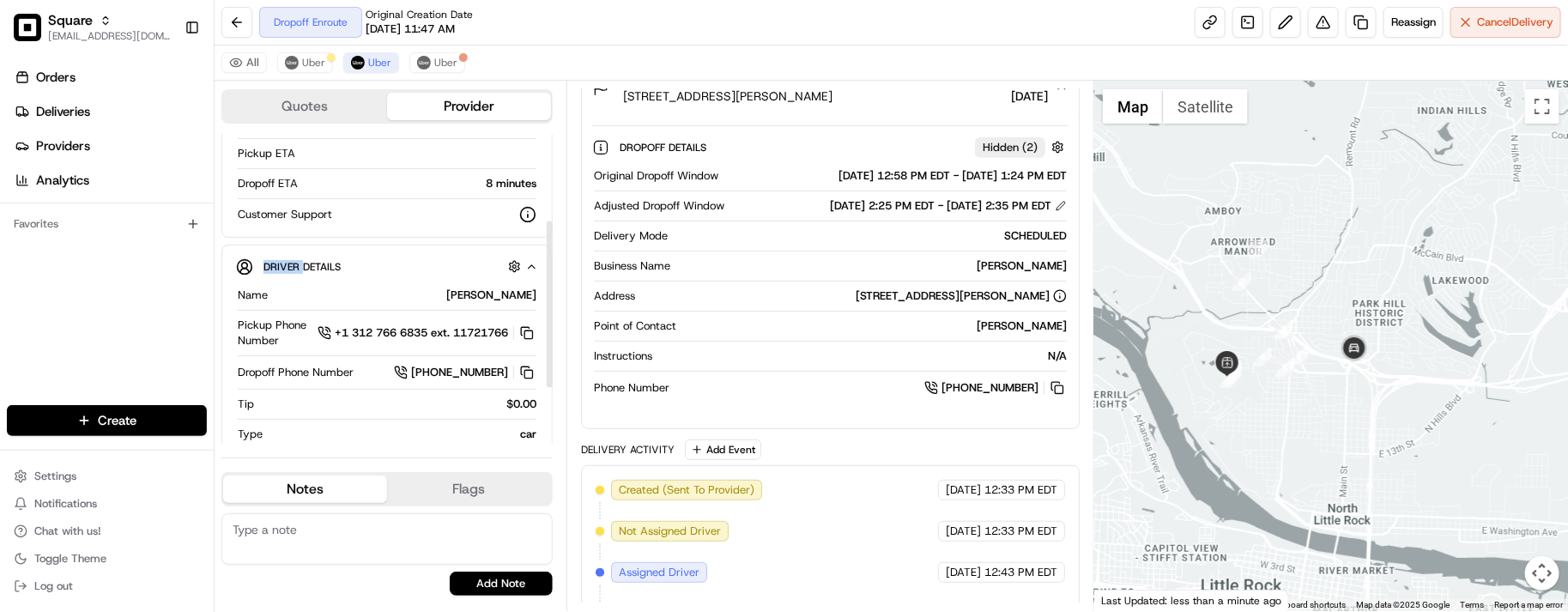 click at bounding box center [438, 215] 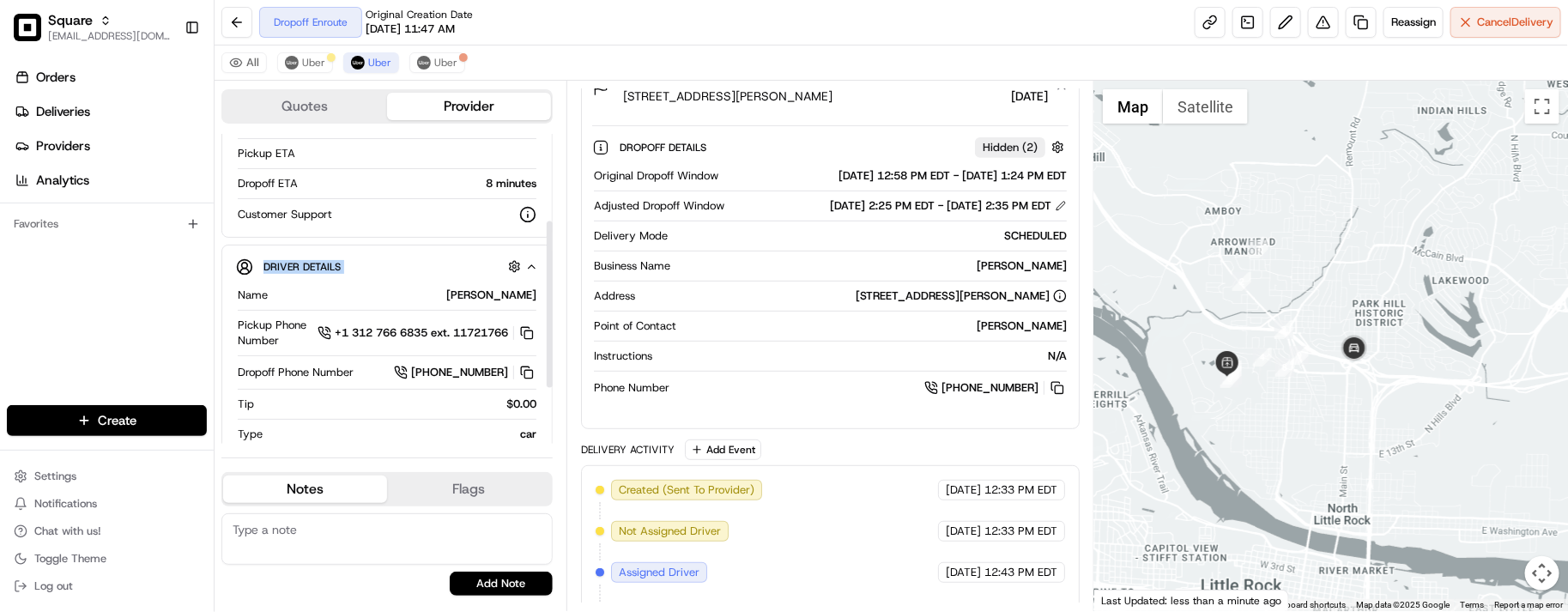 click at bounding box center [438, 215] 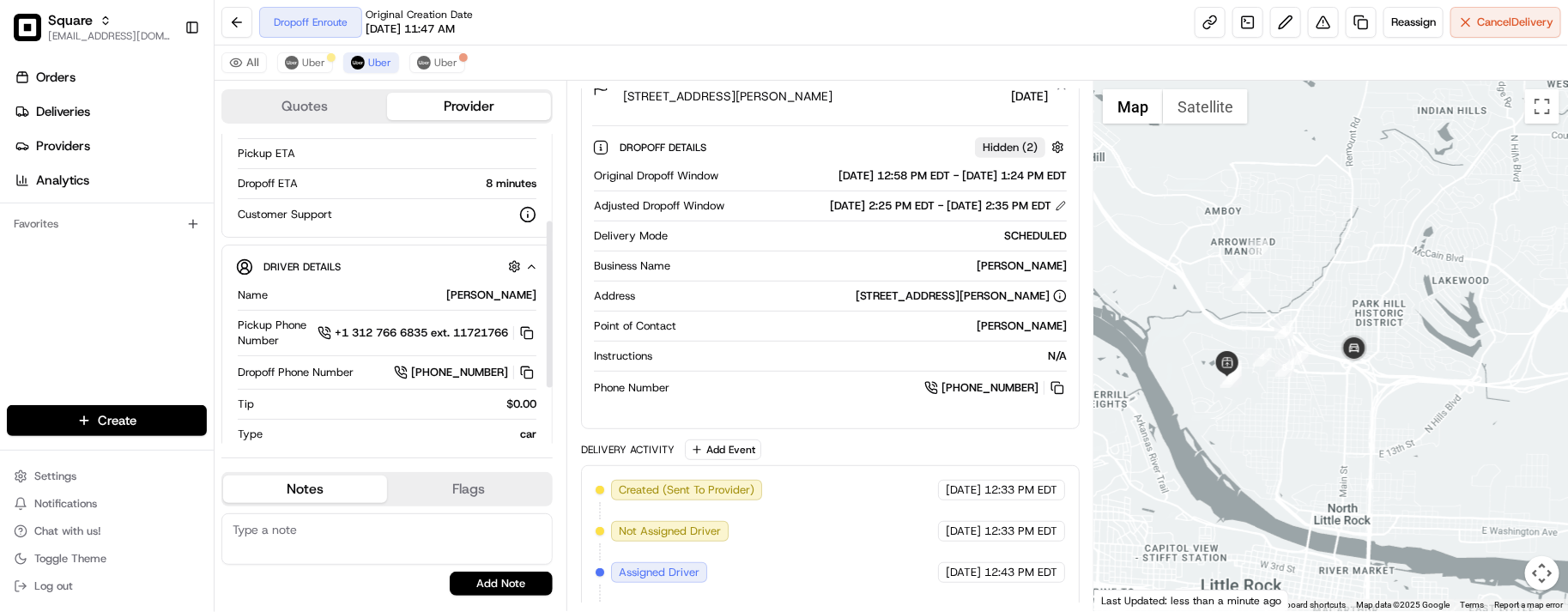 click on "Dropoff ETA 8 minutes" at bounding box center (387, 187) 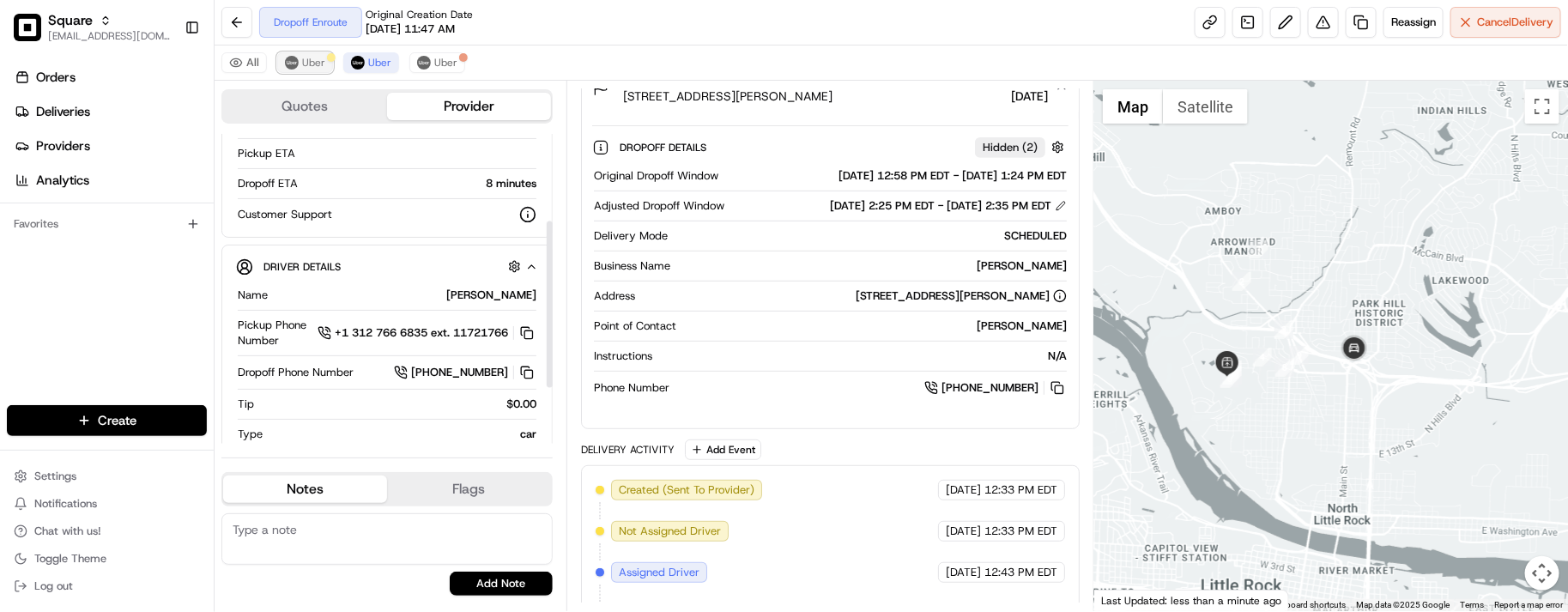 click on "Uber" at bounding box center [313, 63] 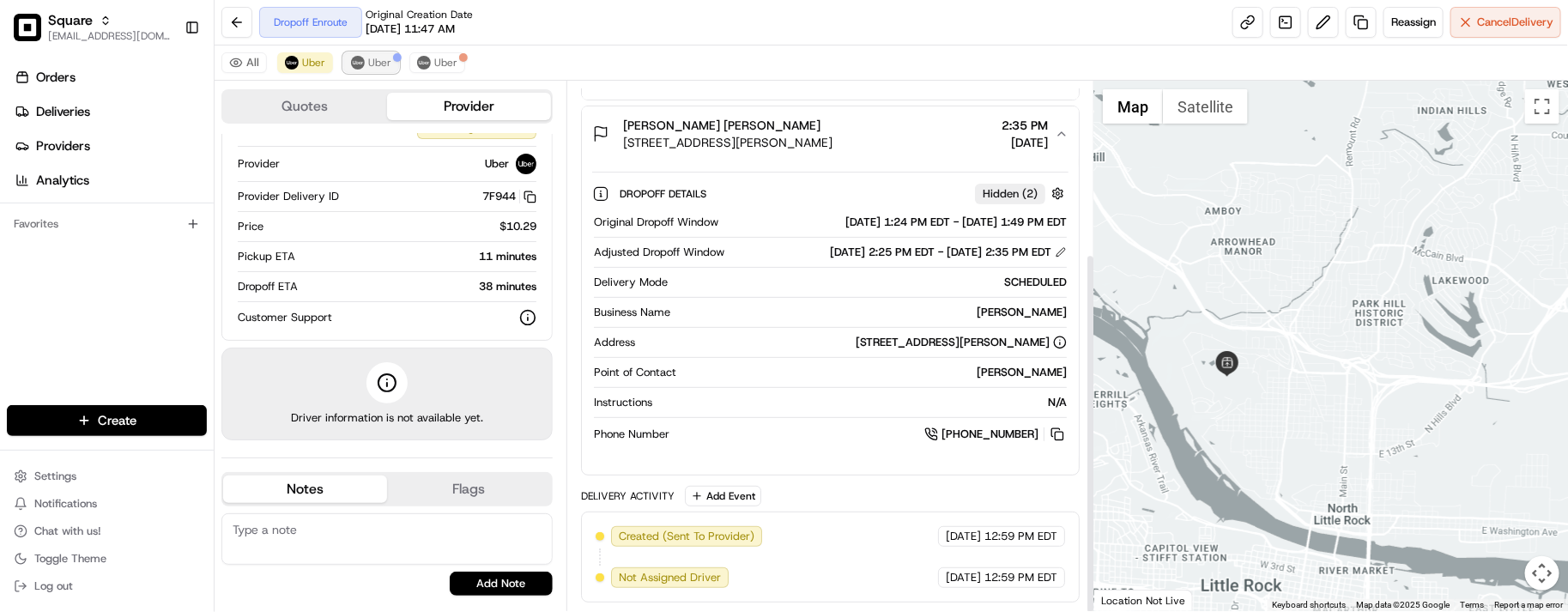 click at bounding box center [397, 58] 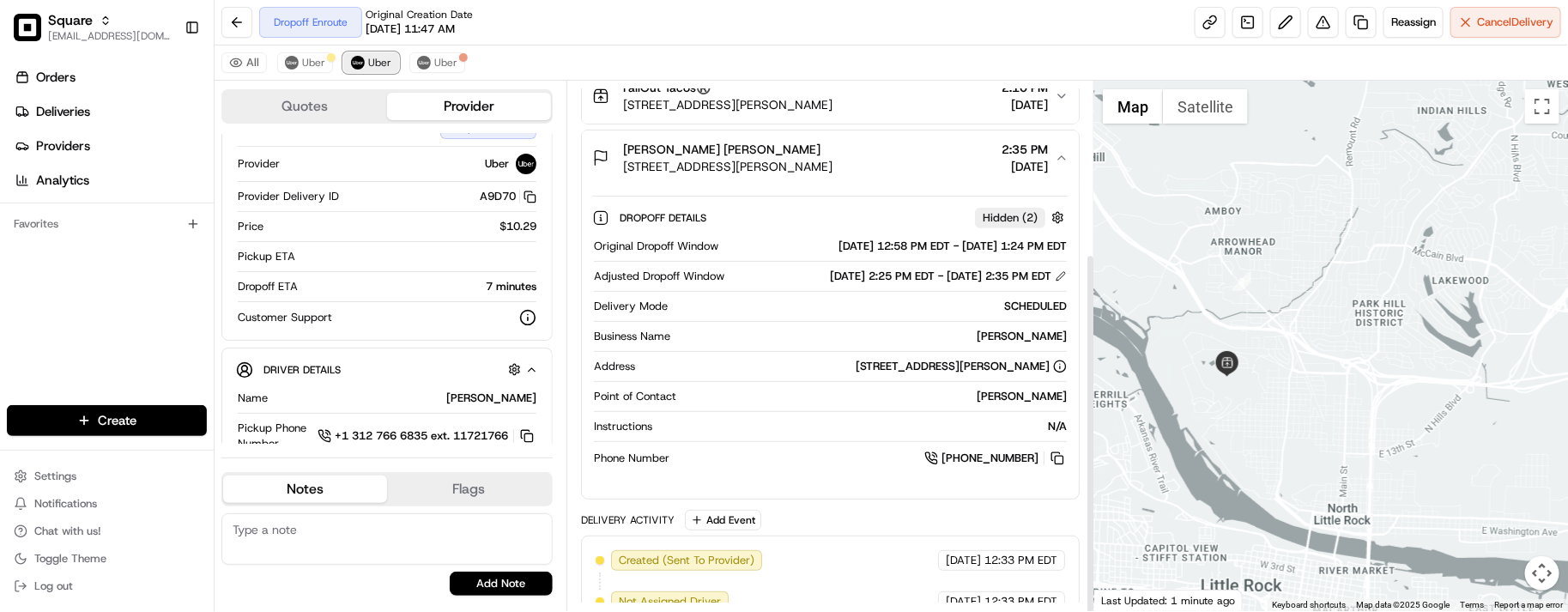 scroll, scrollTop: 163, scrollLeft: 0, axis: vertical 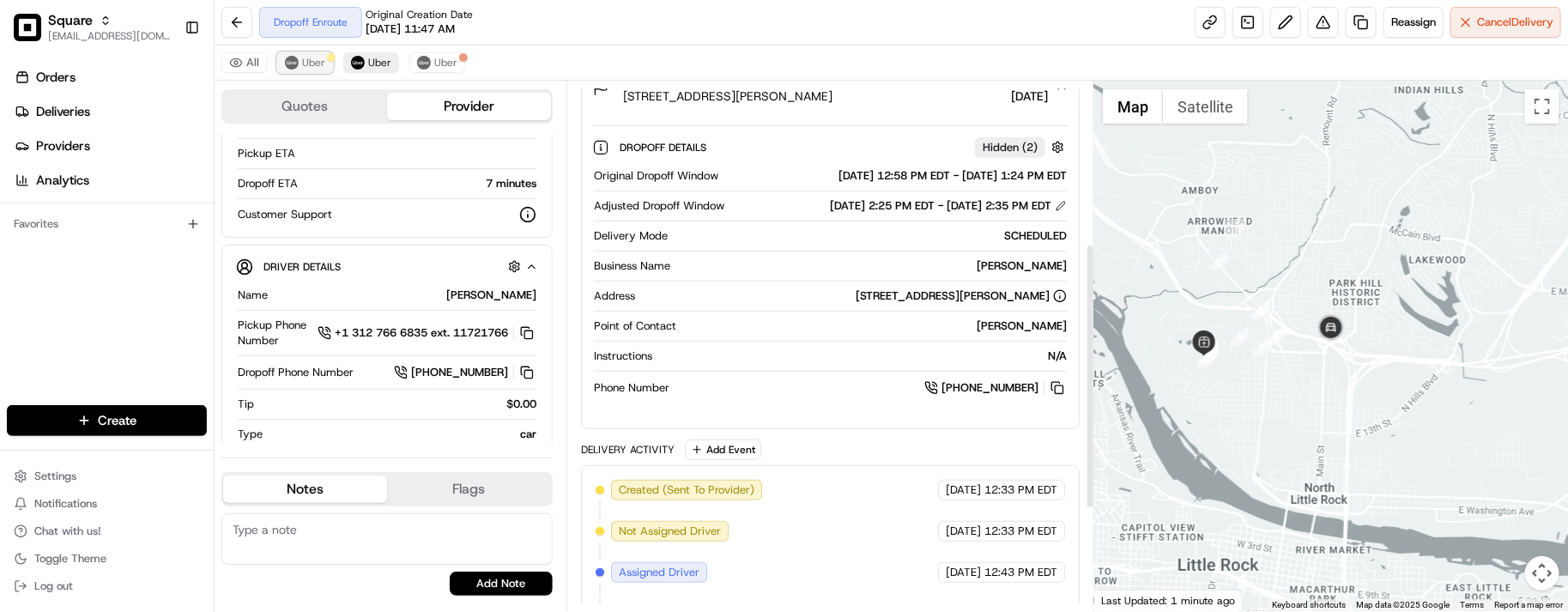 click on "Uber" at bounding box center (313, 63) 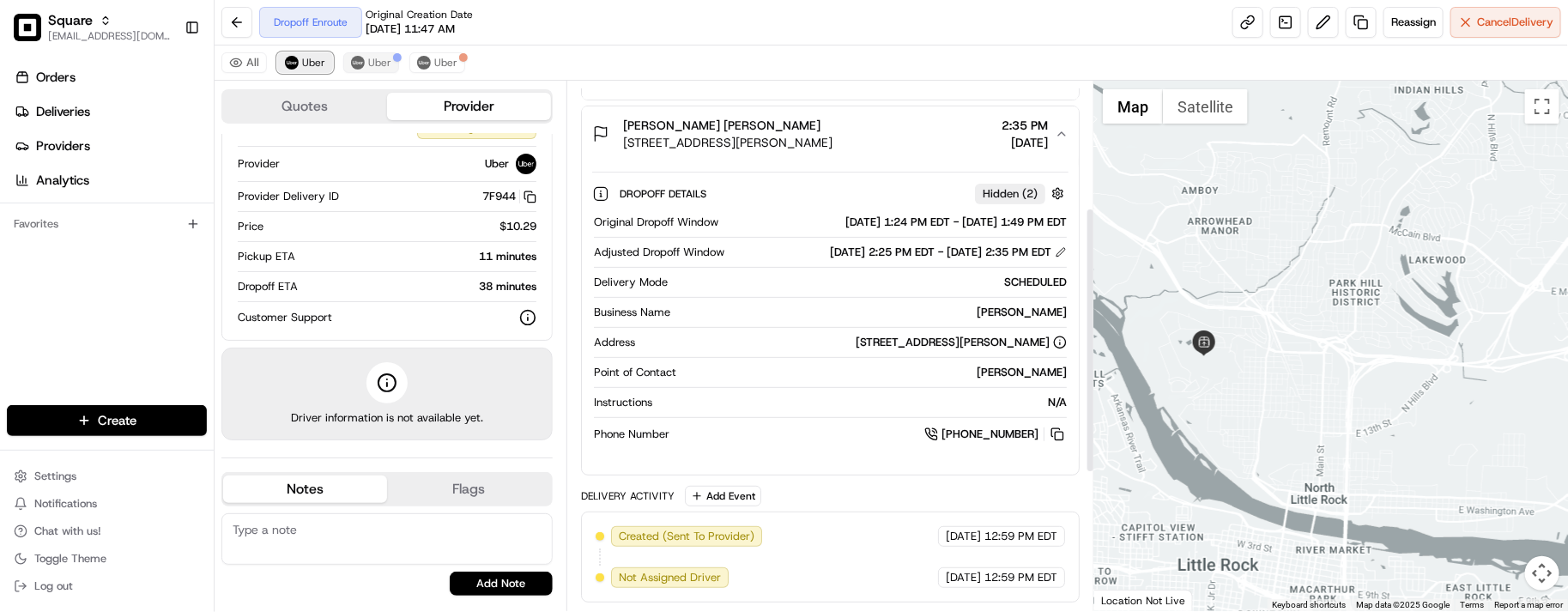 scroll, scrollTop: 60, scrollLeft: 0, axis: vertical 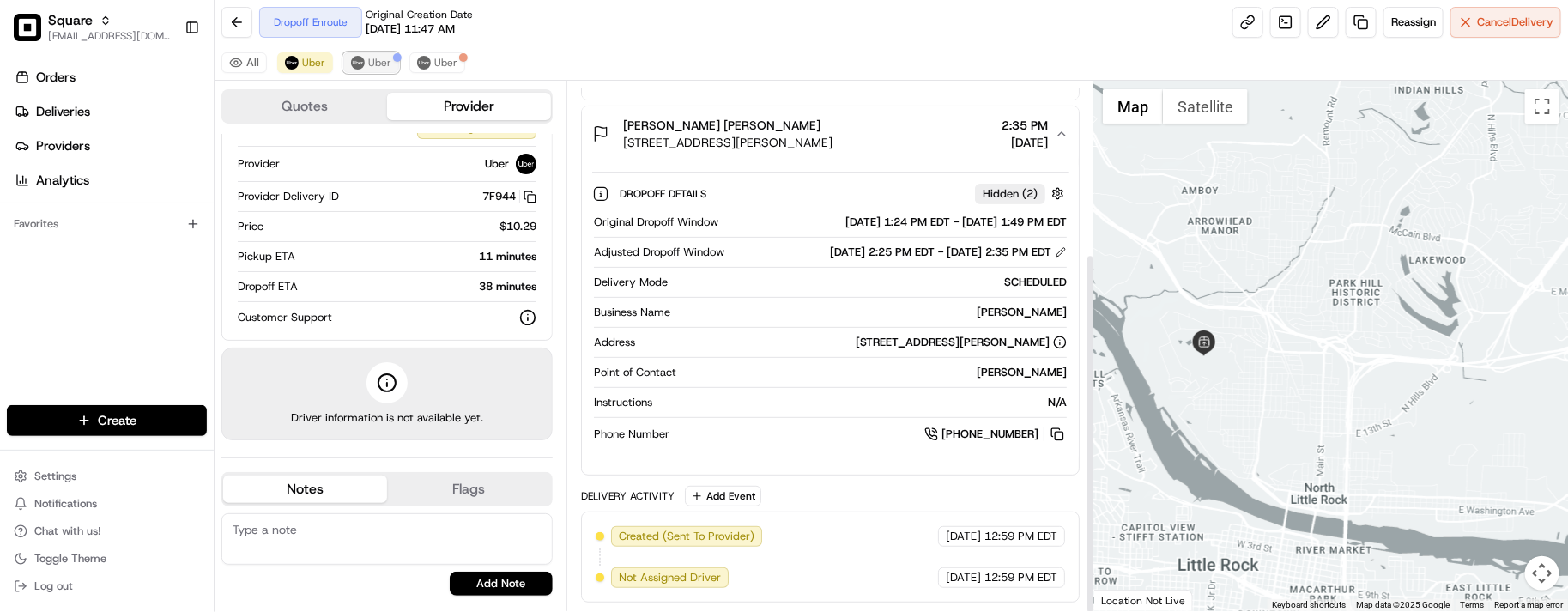click on "Uber" at bounding box center (371, 63) 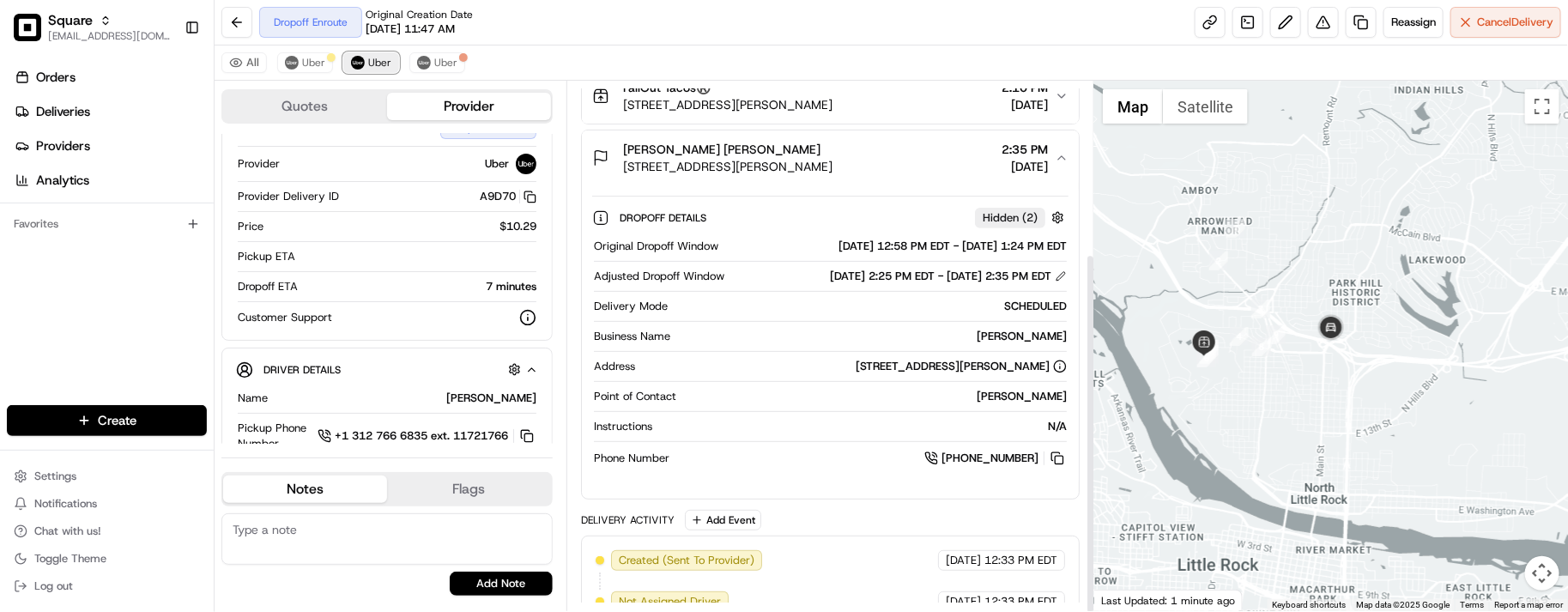 scroll, scrollTop: 163, scrollLeft: 0, axis: vertical 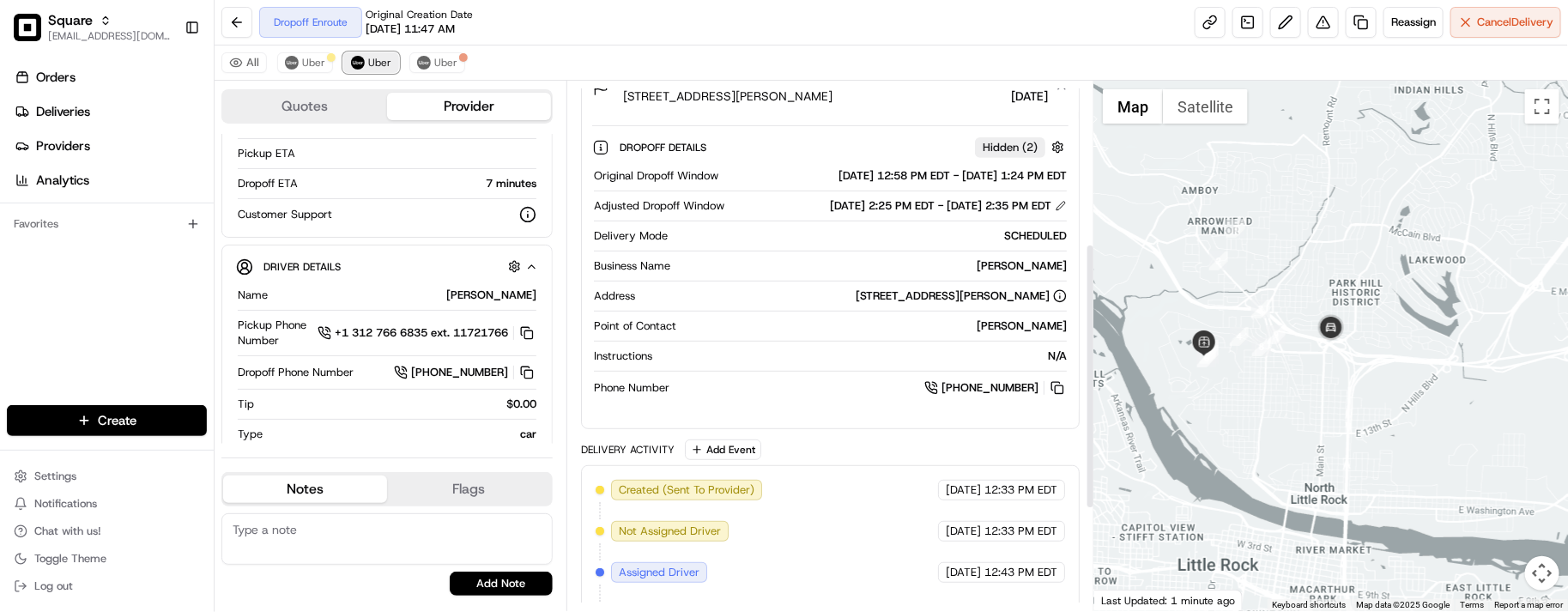 click on "Uber" at bounding box center (371, 63) 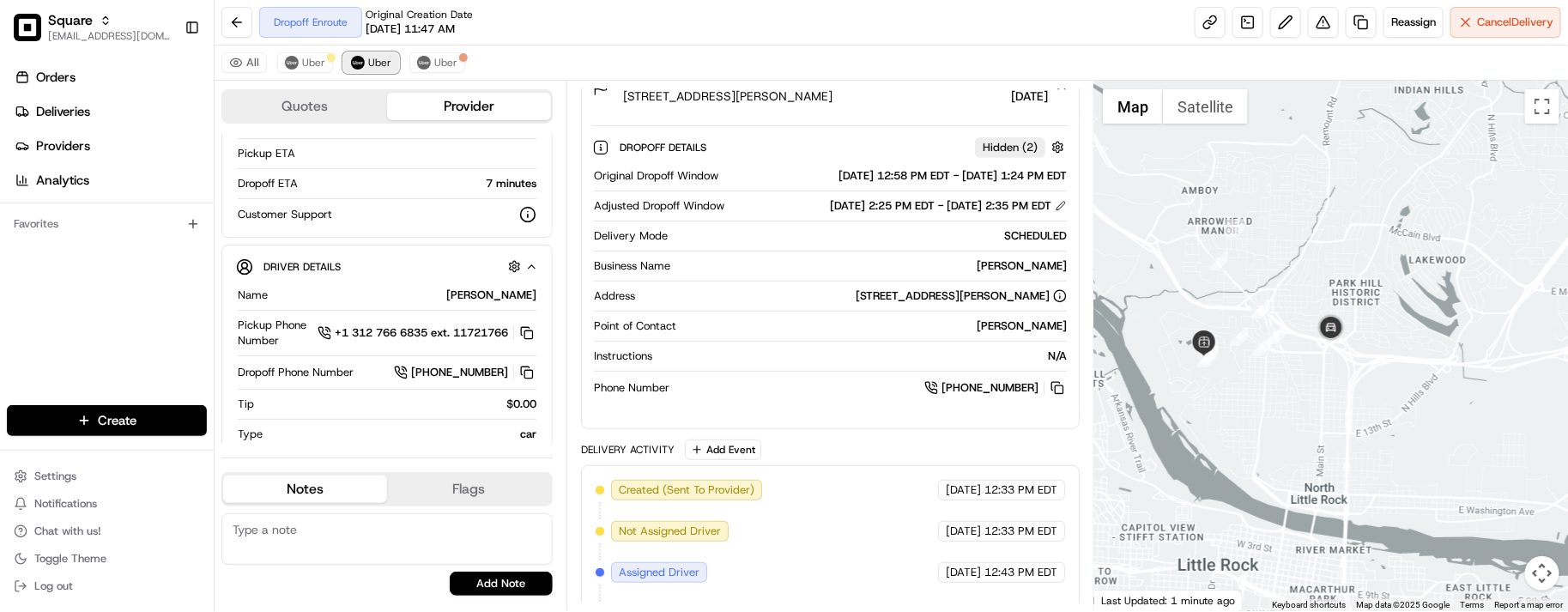 click on "Uber" at bounding box center (371, 63) 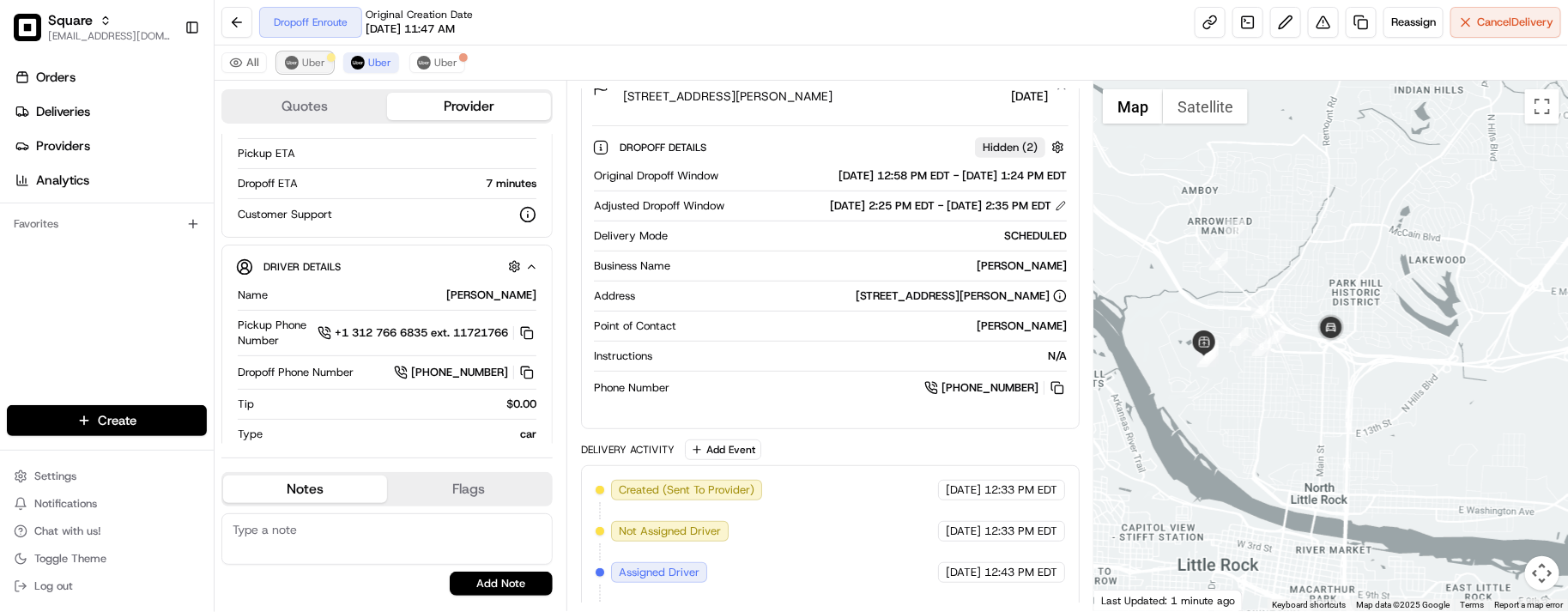 click on "Uber" at bounding box center [305, 63] 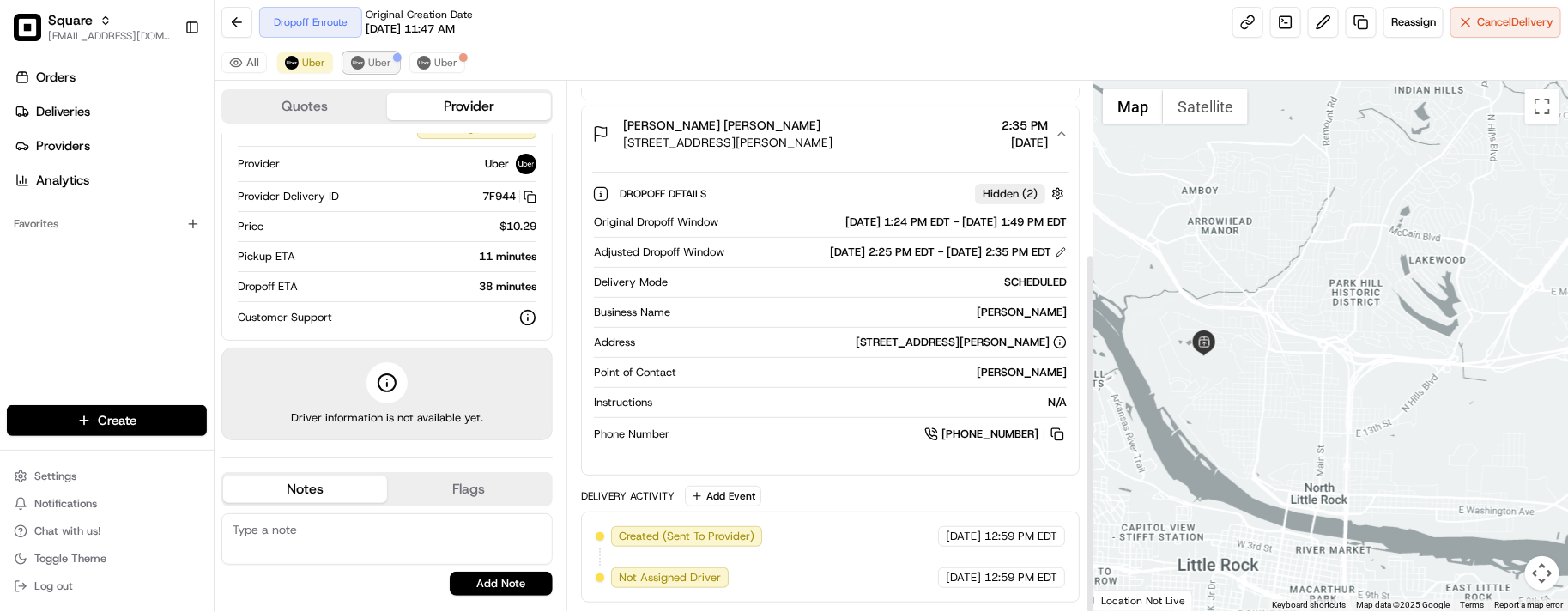 click on "Uber" at bounding box center (371, 63) 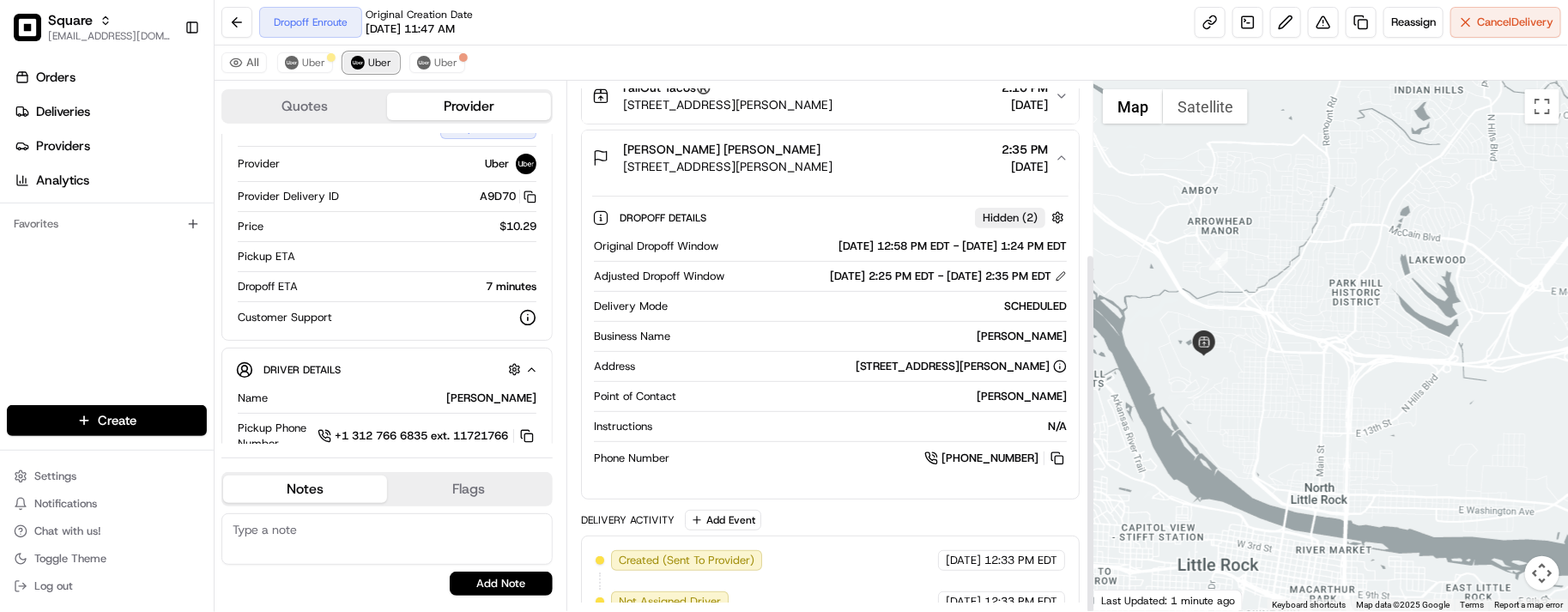 scroll, scrollTop: 163, scrollLeft: 0, axis: vertical 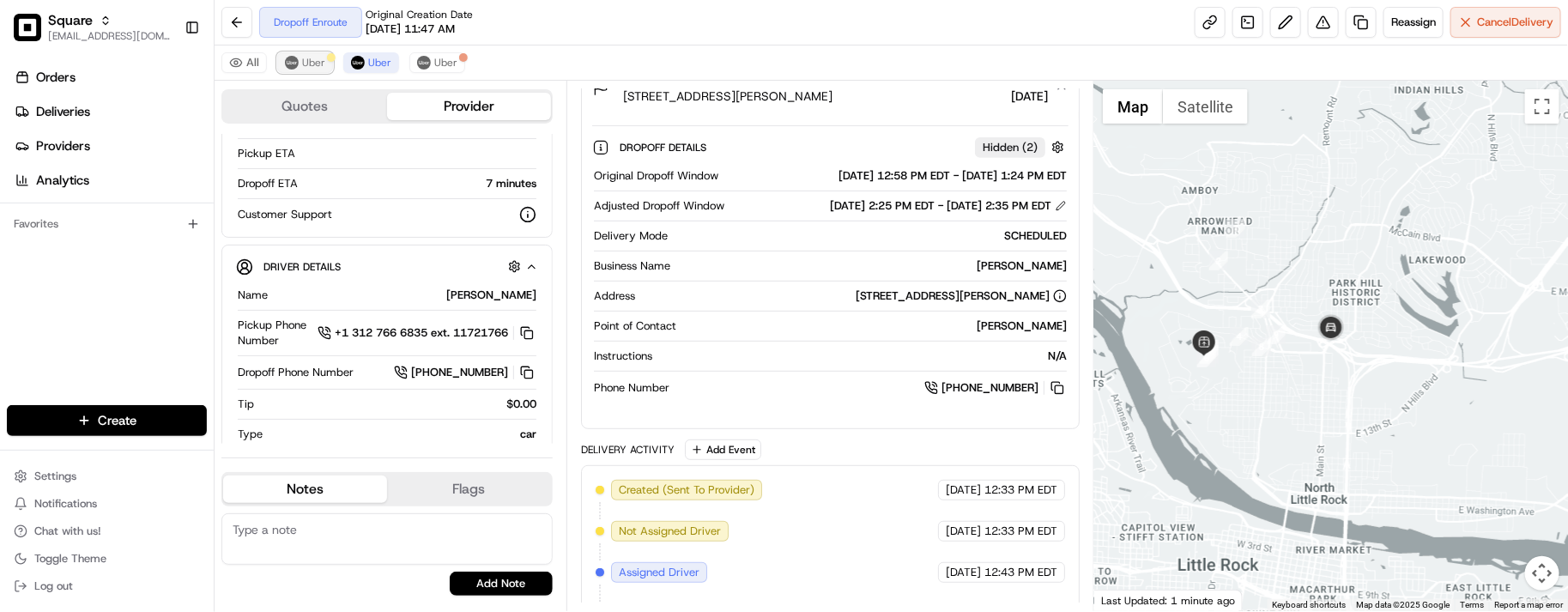 click on "Uber" at bounding box center [313, 63] 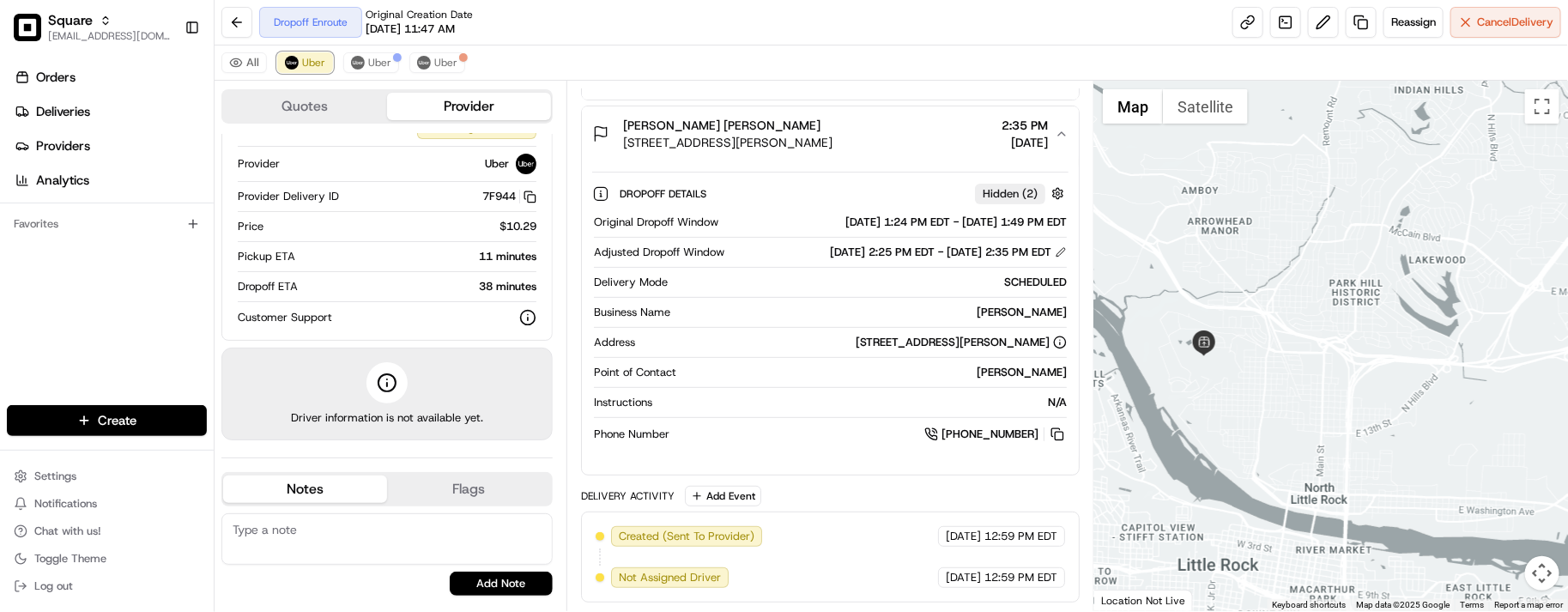 scroll, scrollTop: 60, scrollLeft: 0, axis: vertical 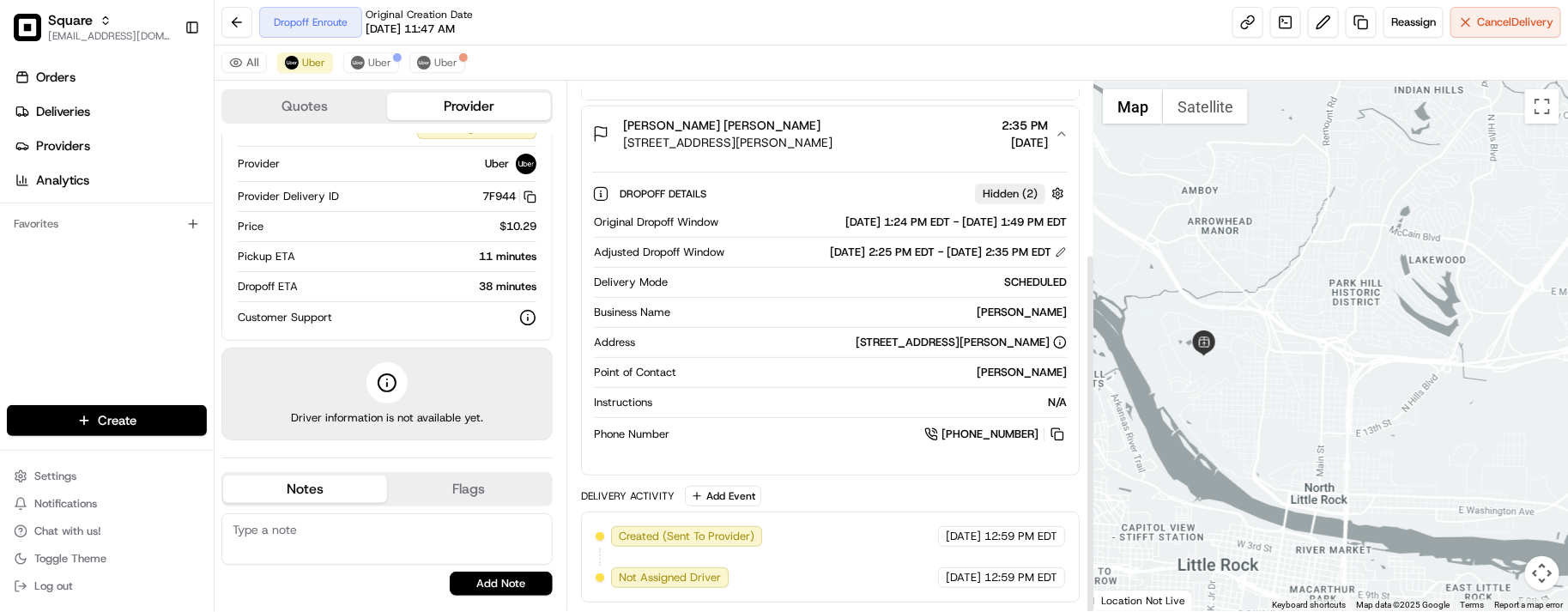 click on "All Uber Uber Uber" at bounding box center [891, 63] 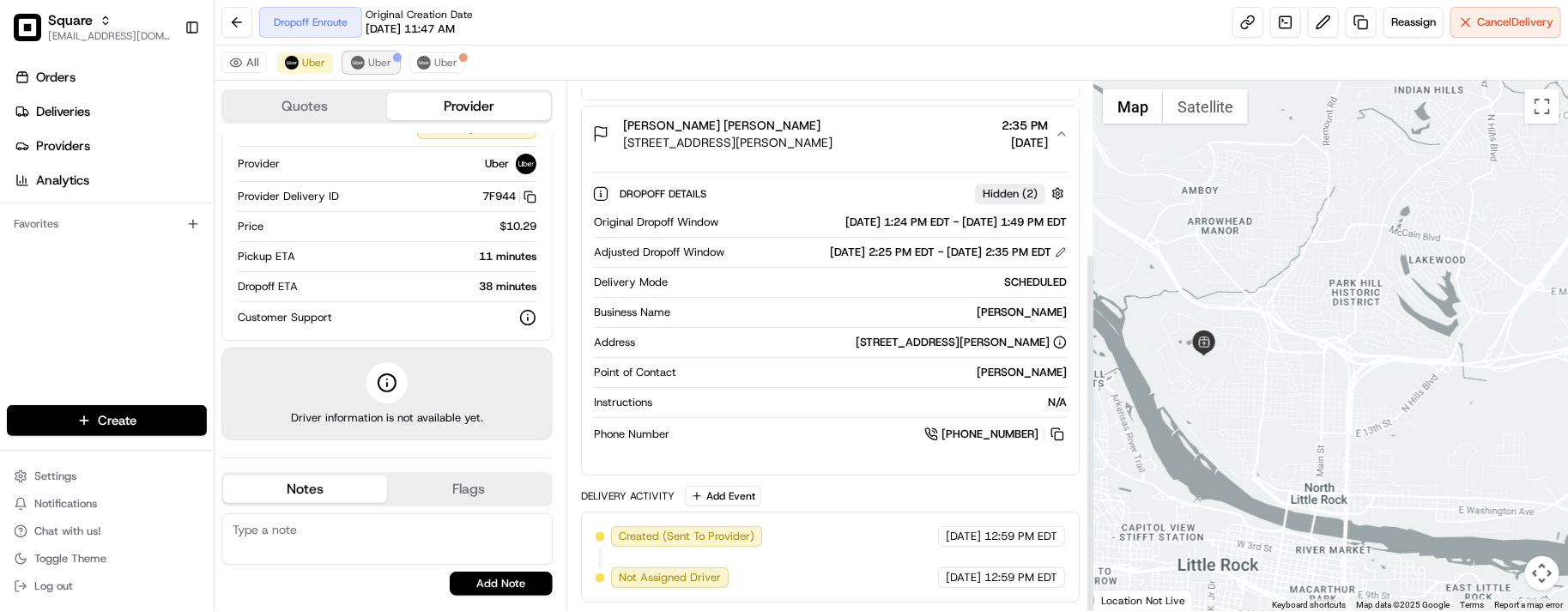 click on "Uber" at bounding box center [379, 63] 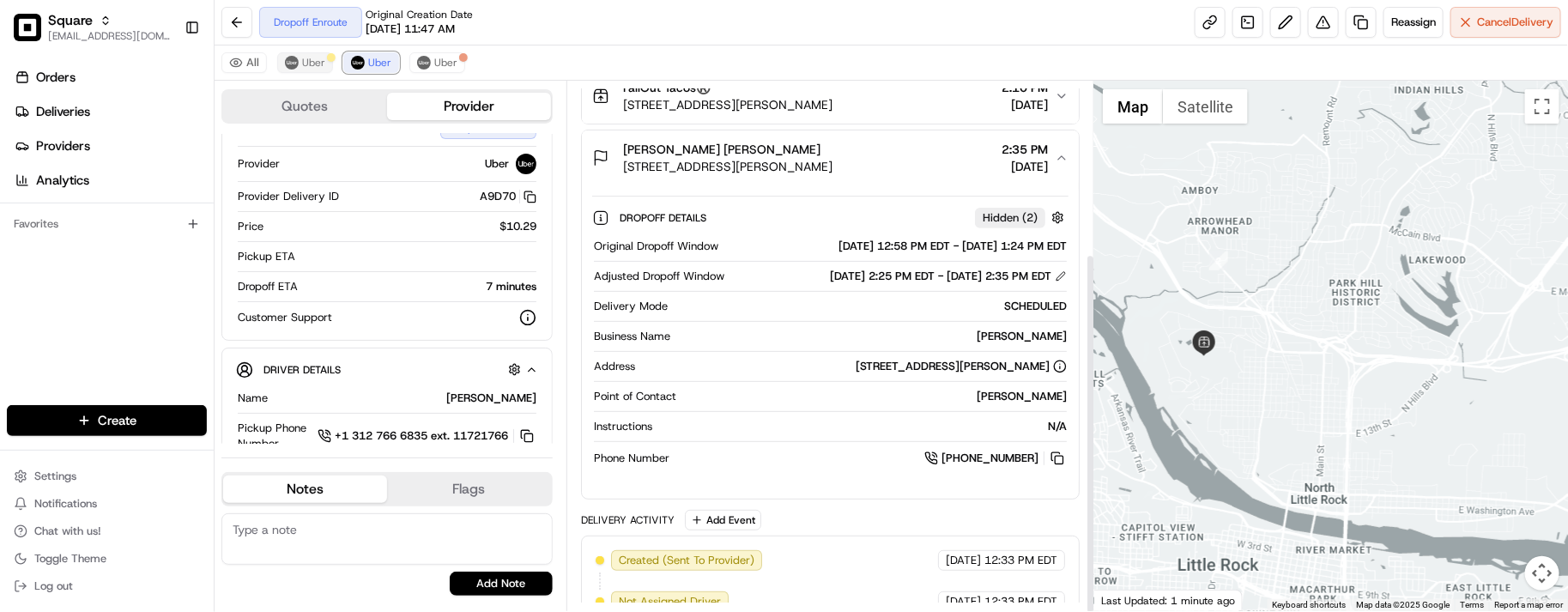 scroll, scrollTop: 163, scrollLeft: 0, axis: vertical 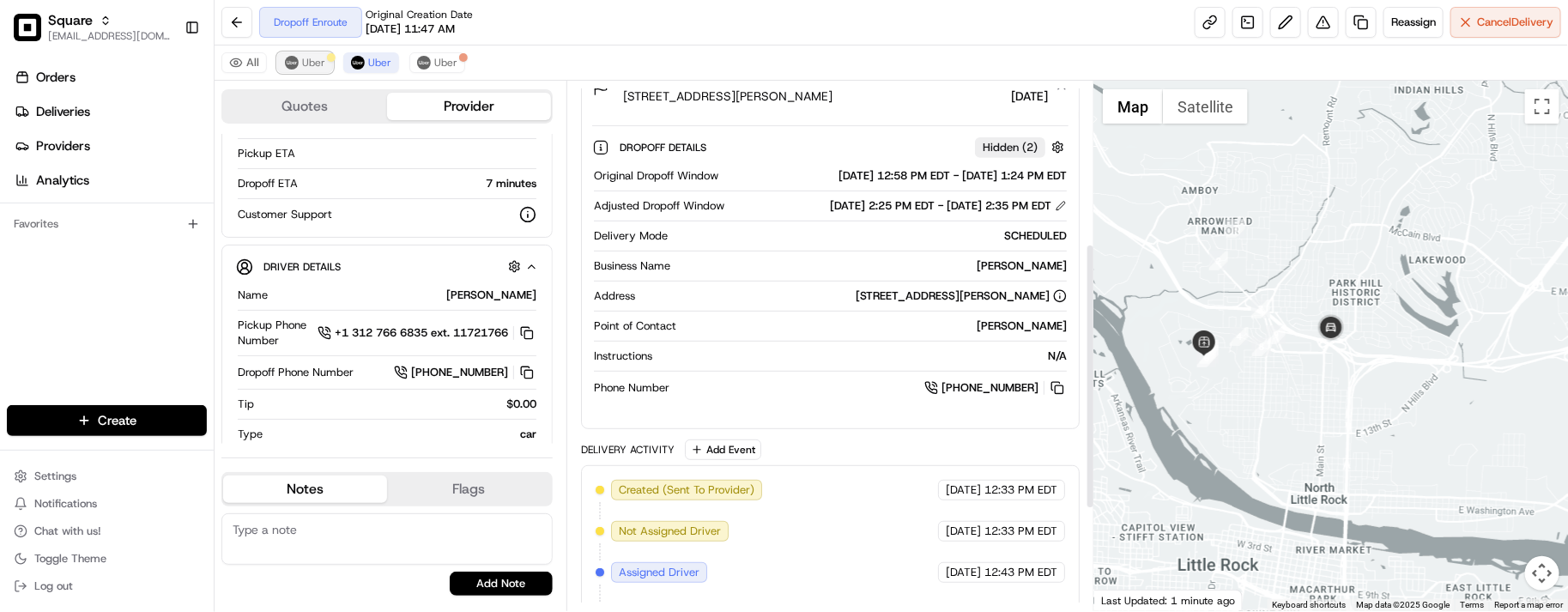 click on "Uber" at bounding box center (313, 63) 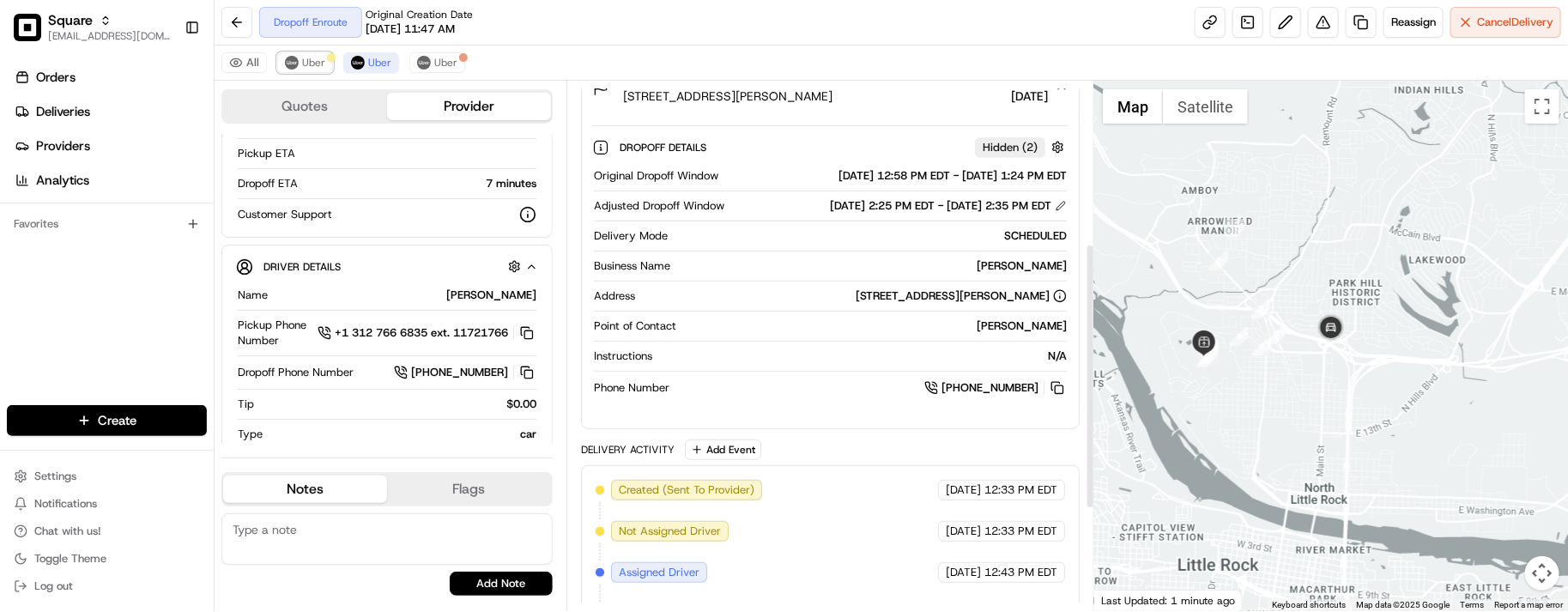 scroll, scrollTop: 60, scrollLeft: 0, axis: vertical 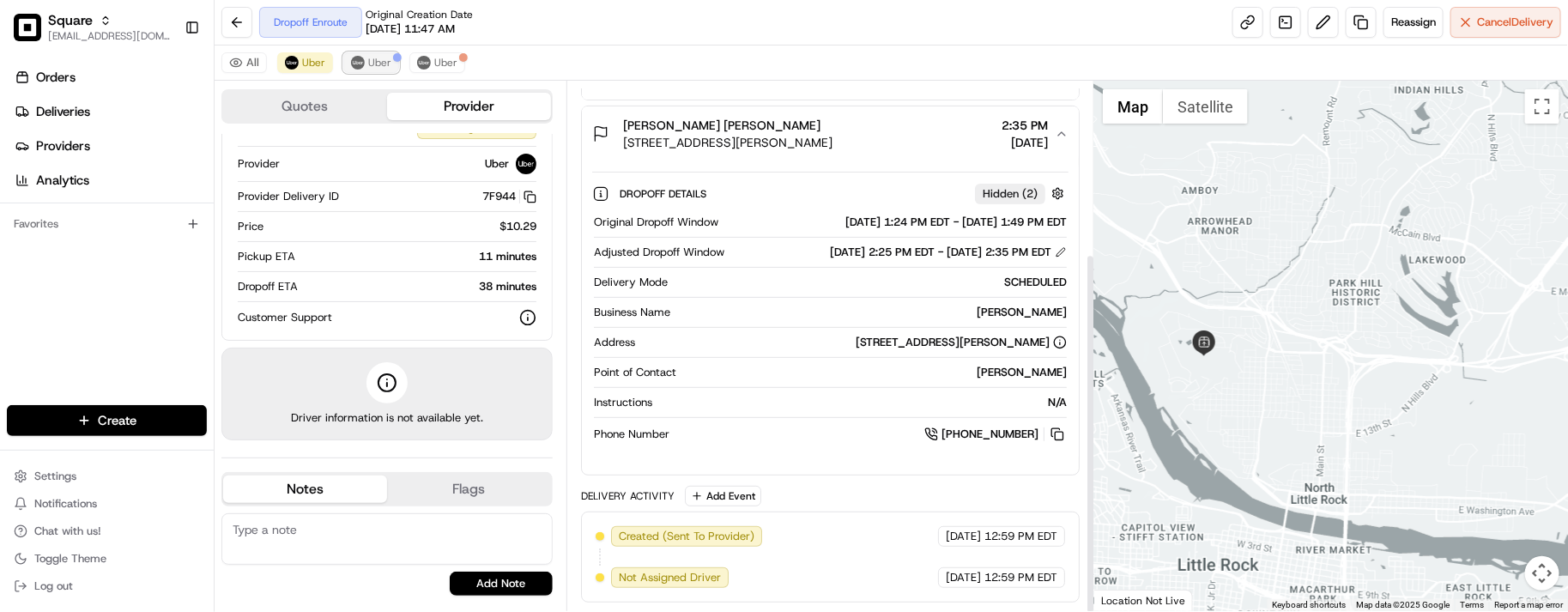 click at bounding box center (358, 63) 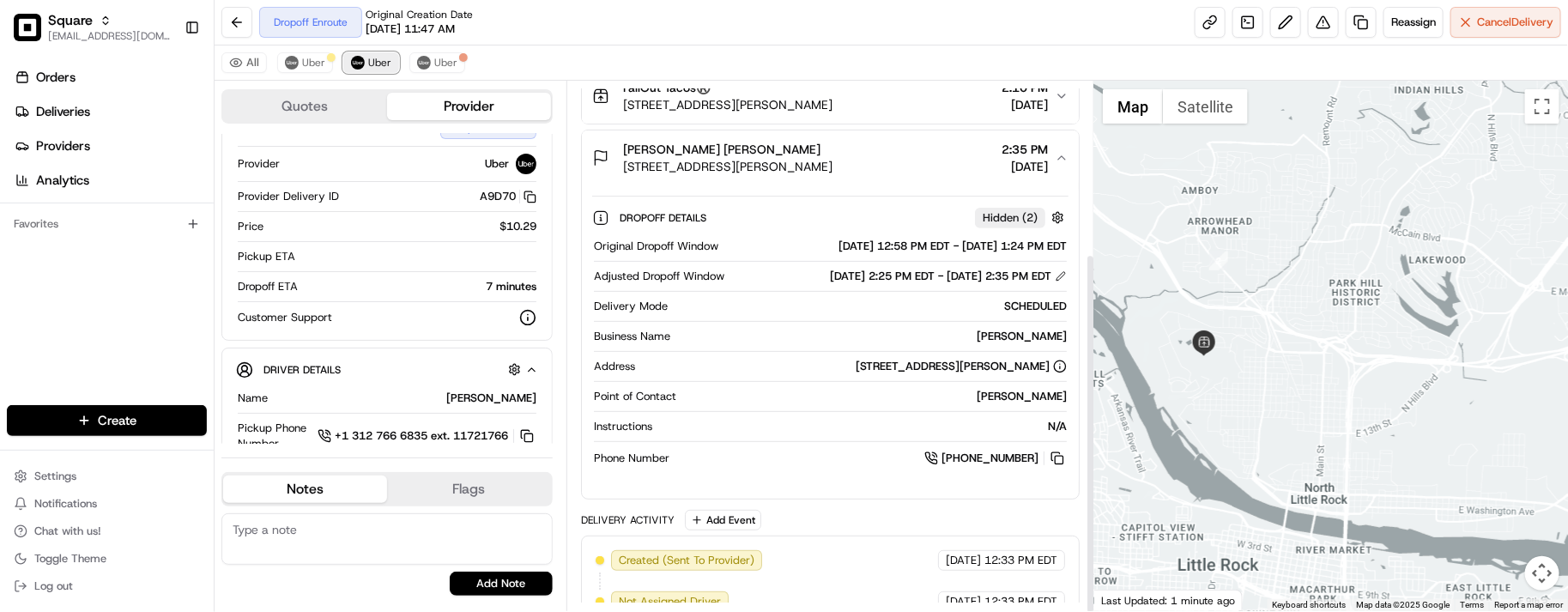 scroll, scrollTop: 163, scrollLeft: 0, axis: vertical 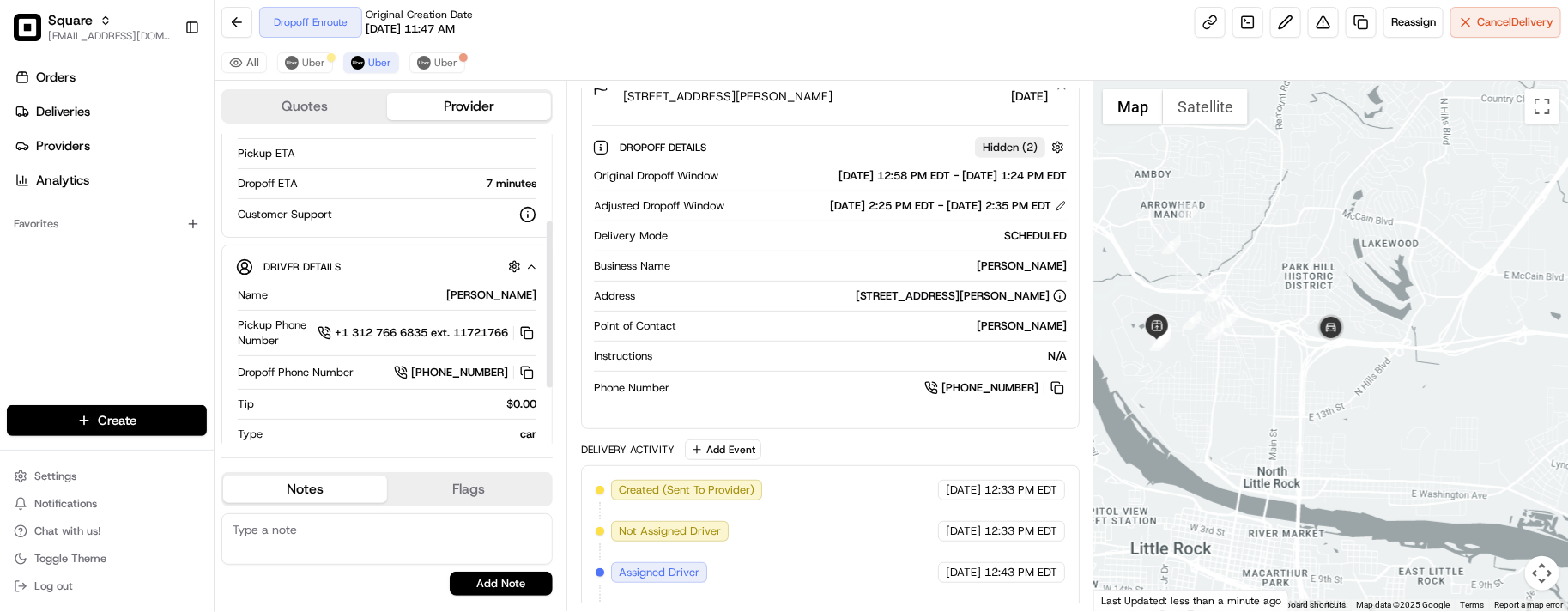 click on "+1 501 772 9867" at bounding box center (871, 388) 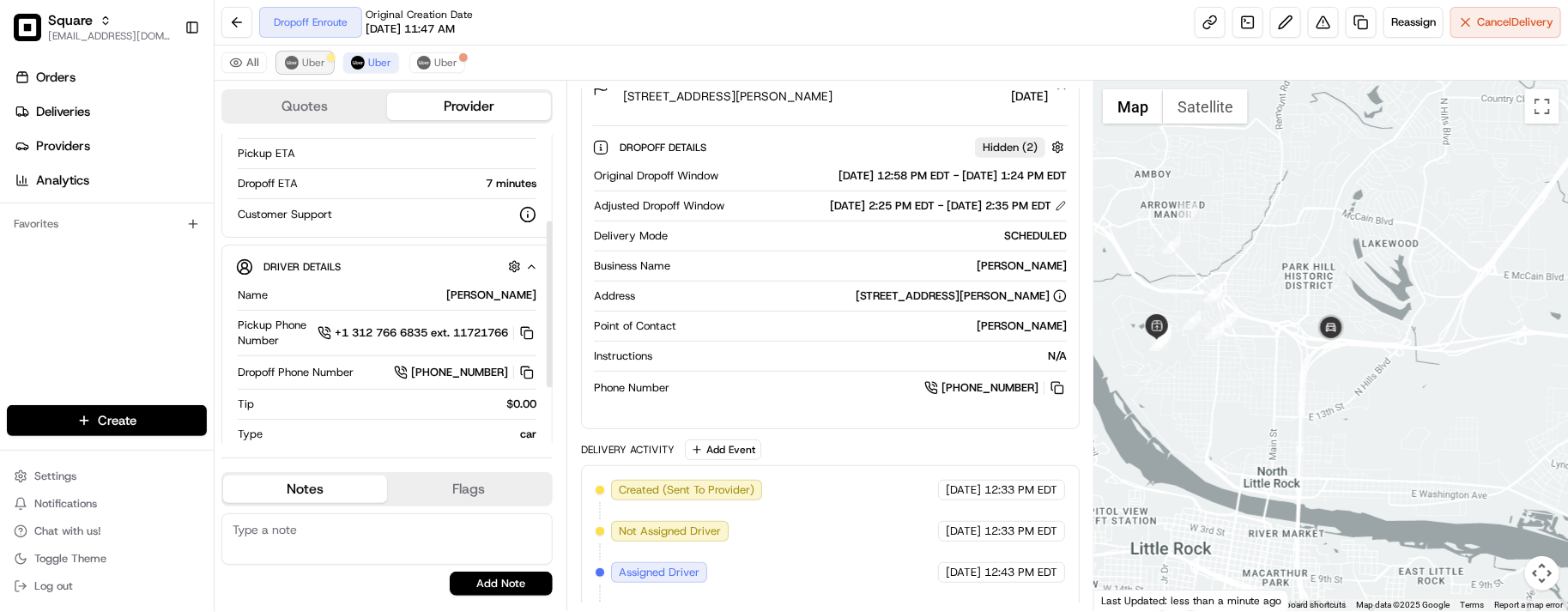 click on "Uber" at bounding box center (313, 63) 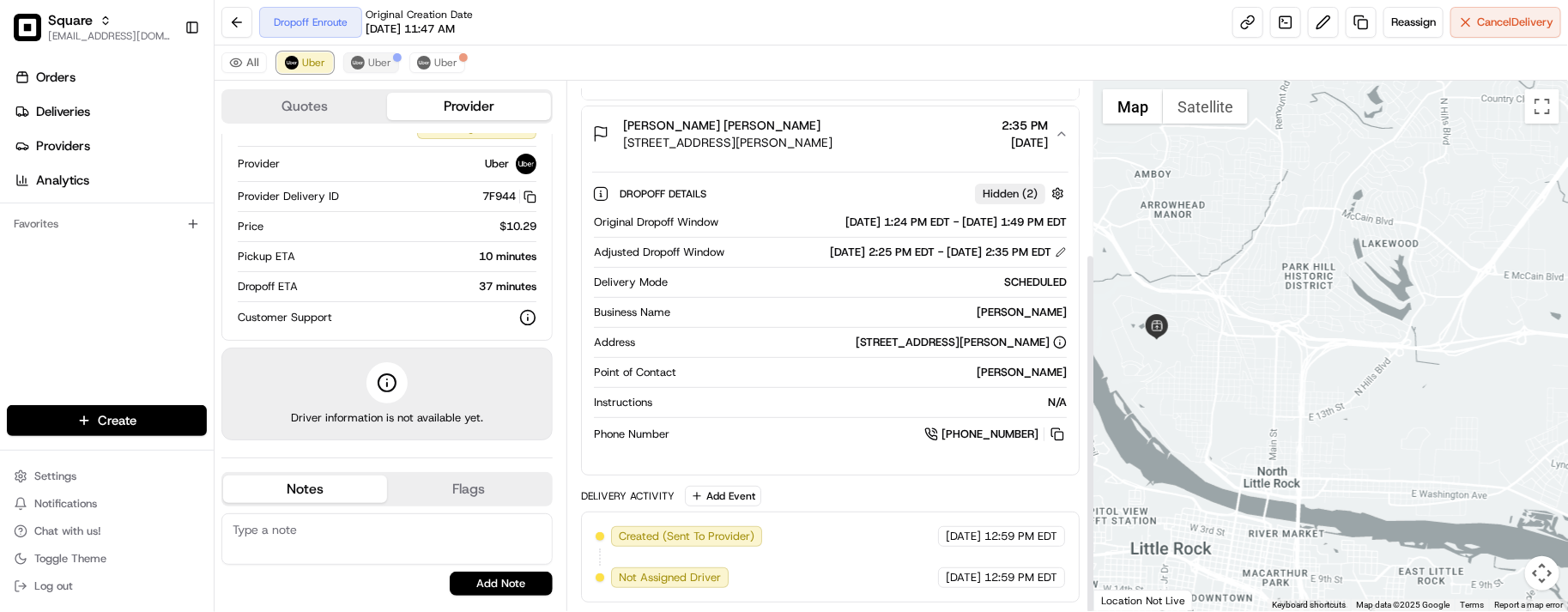 scroll, scrollTop: 60, scrollLeft: 0, axis: vertical 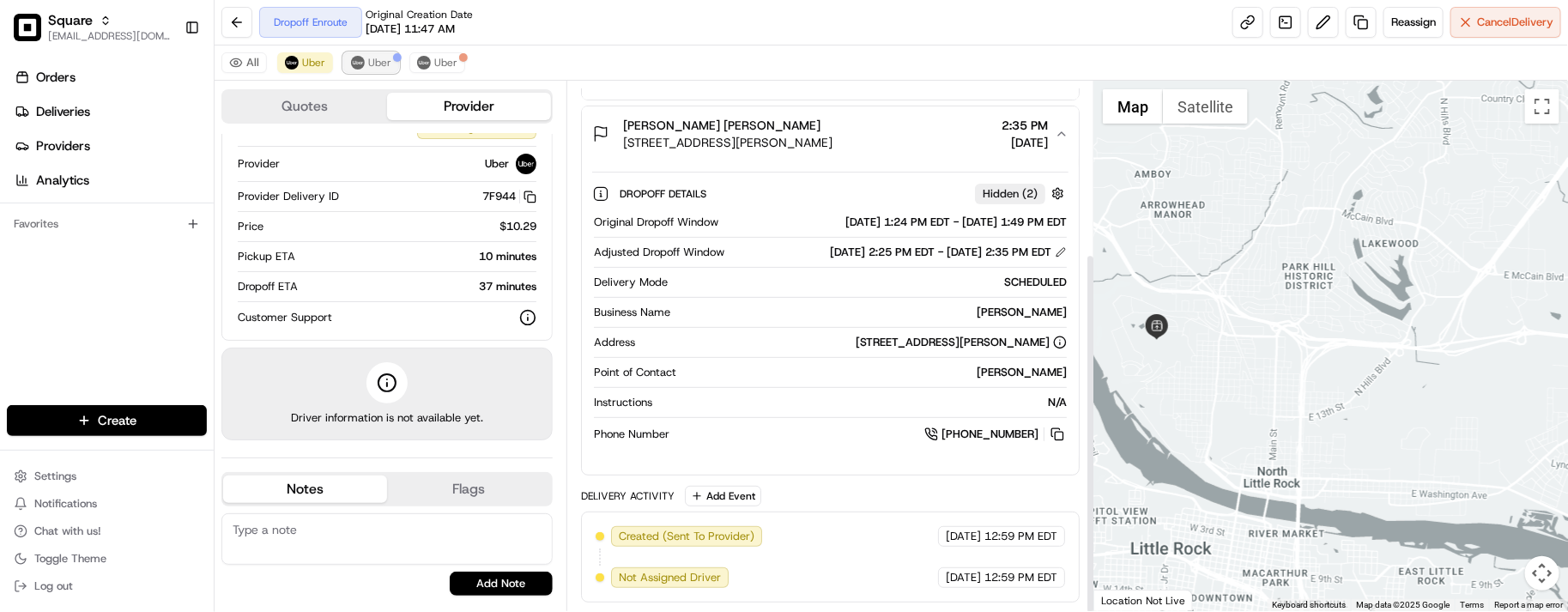 click on "Uber" at bounding box center (371, 63) 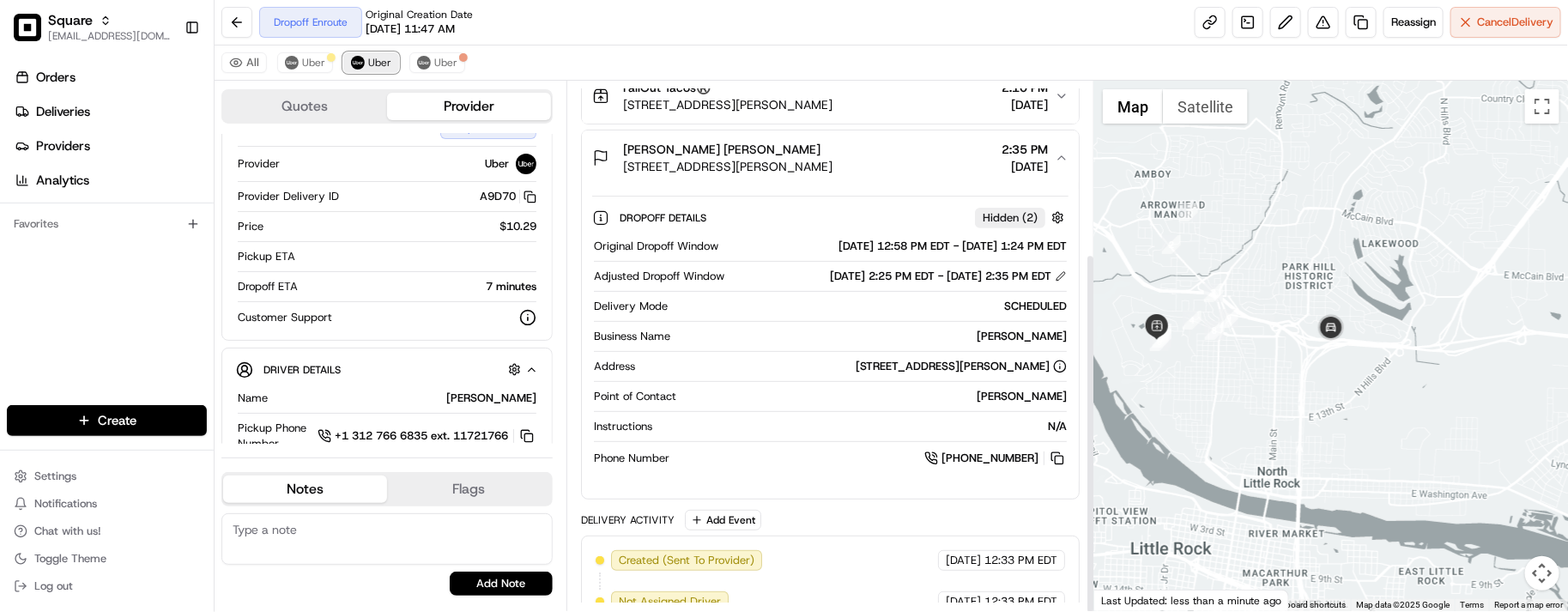 scroll, scrollTop: 163, scrollLeft: 0, axis: vertical 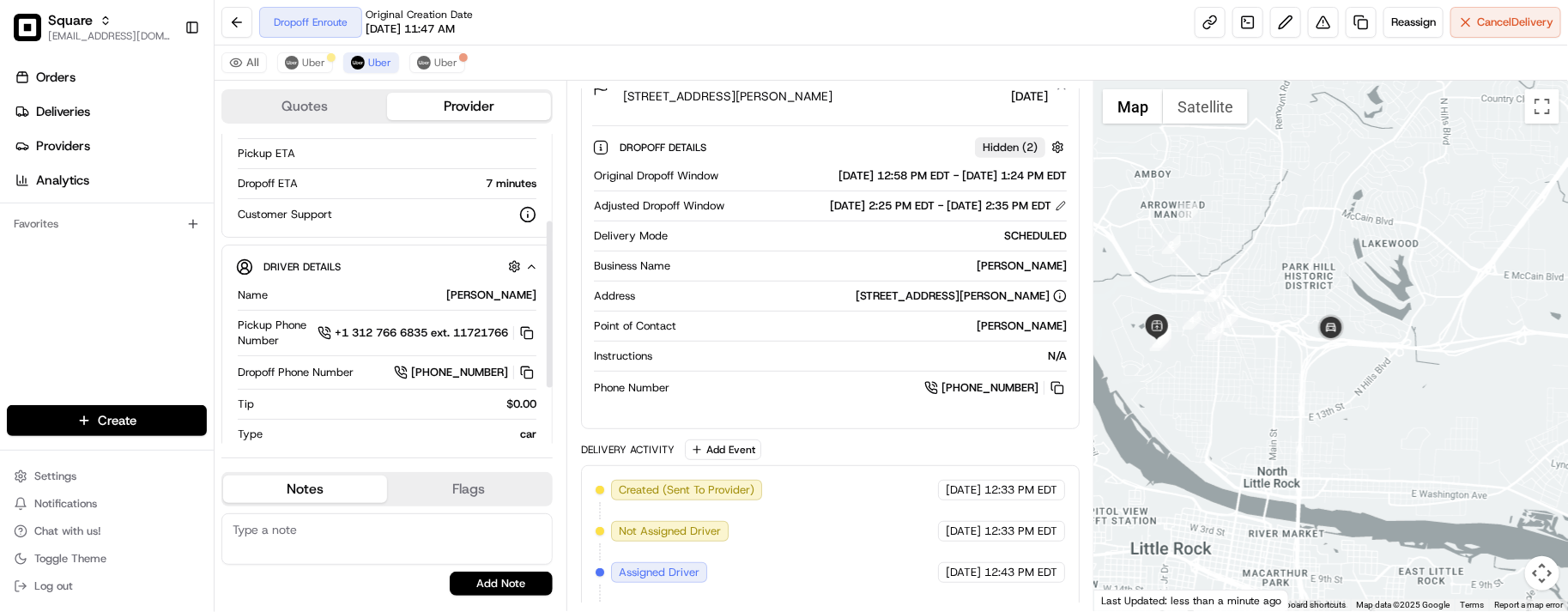 click on "TAMMY B." at bounding box center [405, 295] 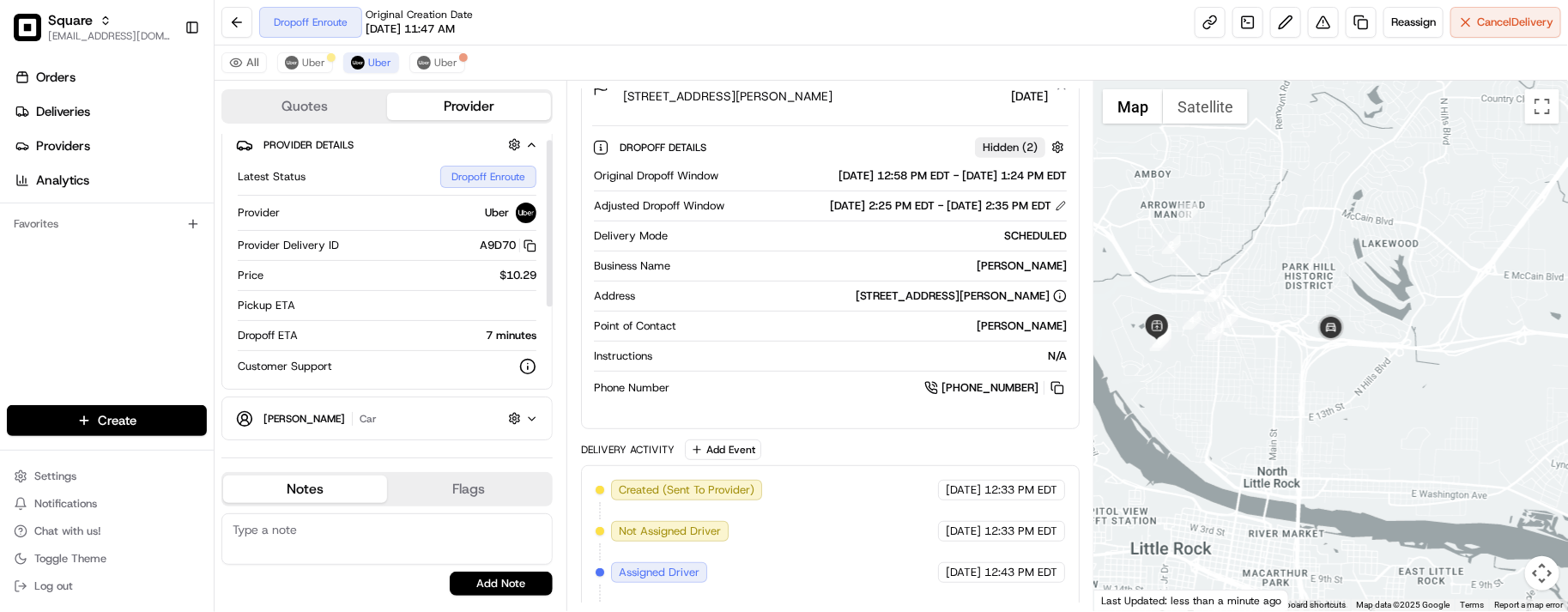 scroll, scrollTop: 11, scrollLeft: 0, axis: vertical 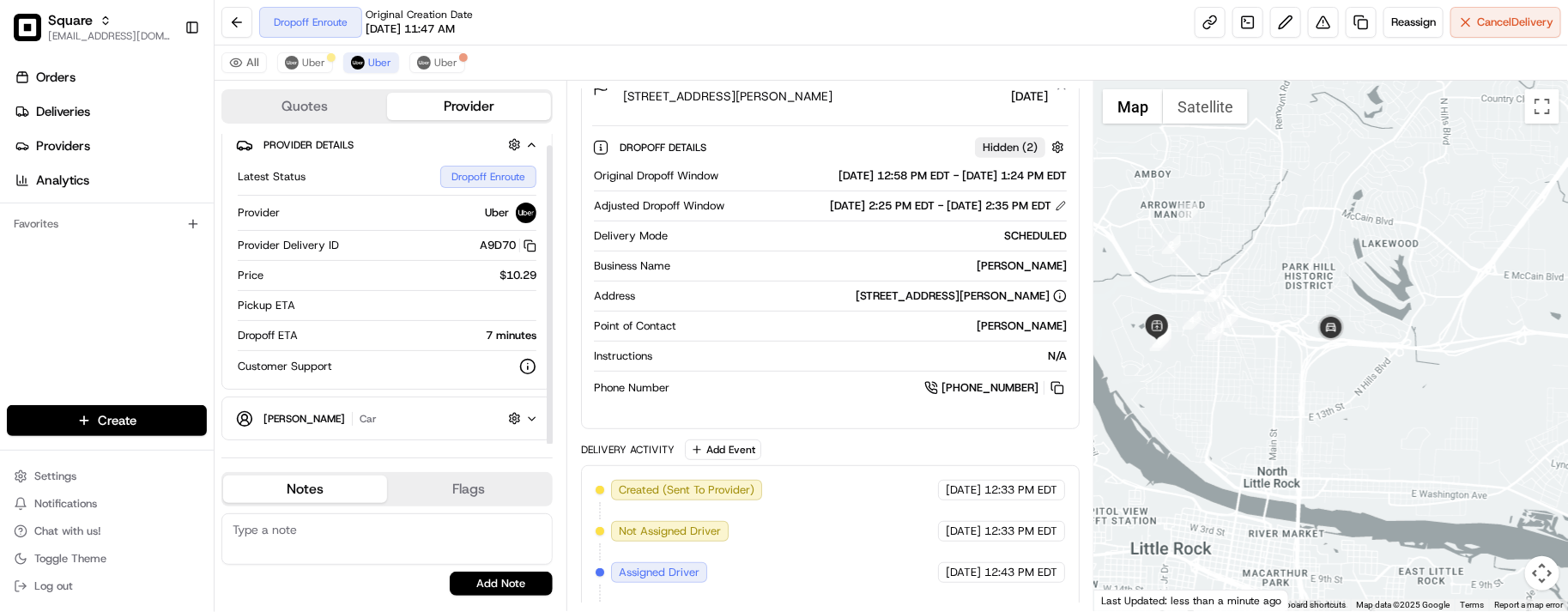 click on "Provider Details Hidden ( 1 )" at bounding box center [394, 144] 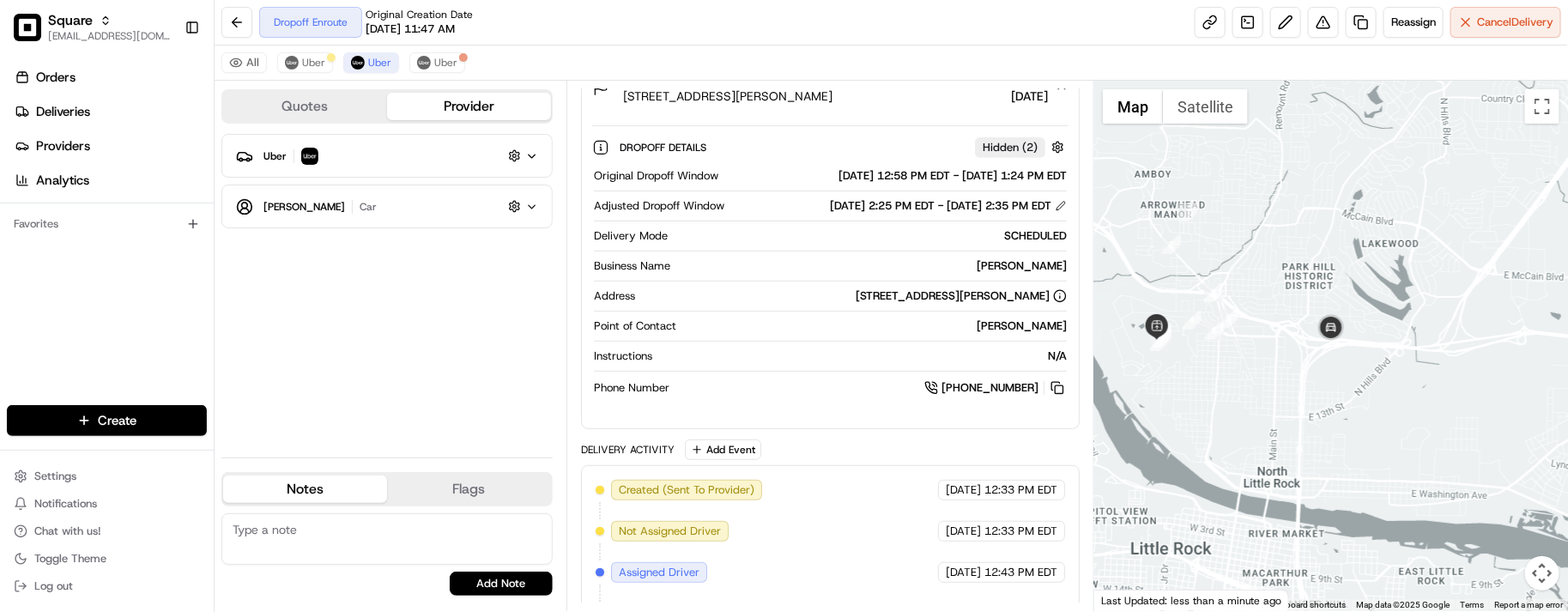 scroll, scrollTop: 0, scrollLeft: 0, axis: both 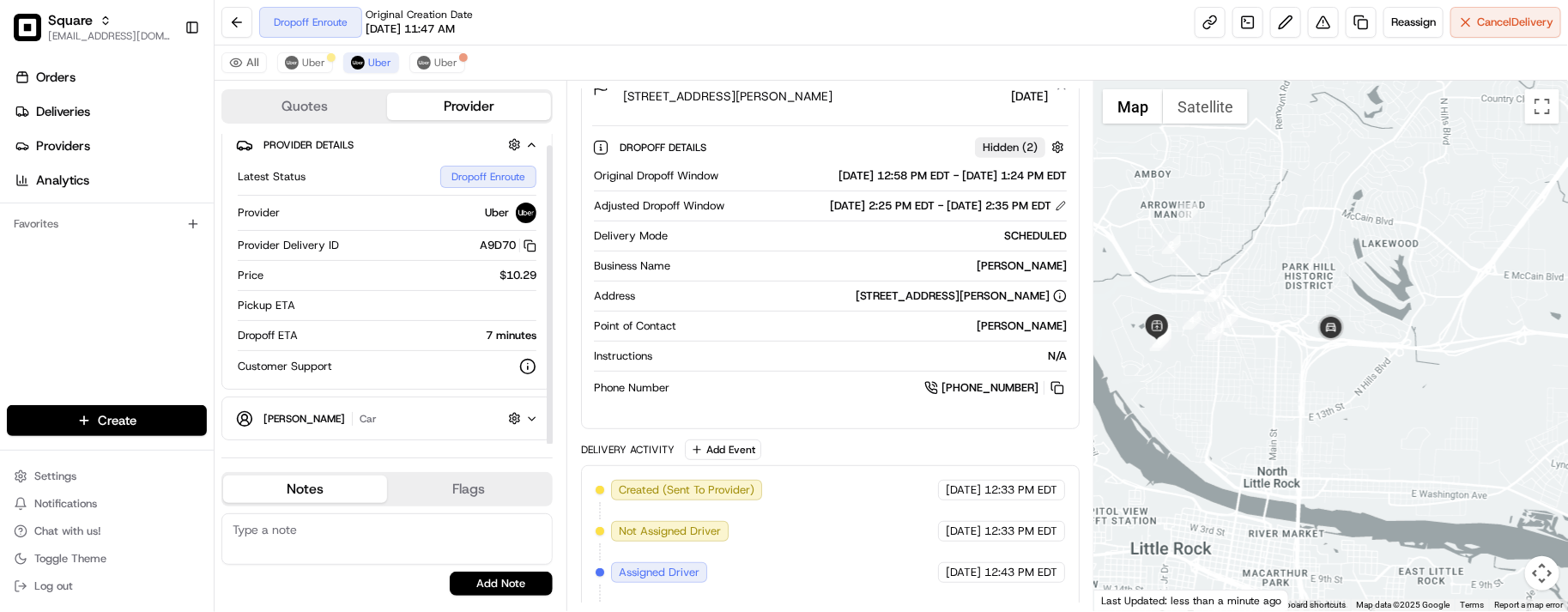 click on "TAMMY B. car Hidden ( 6 )" at bounding box center (394, 418) 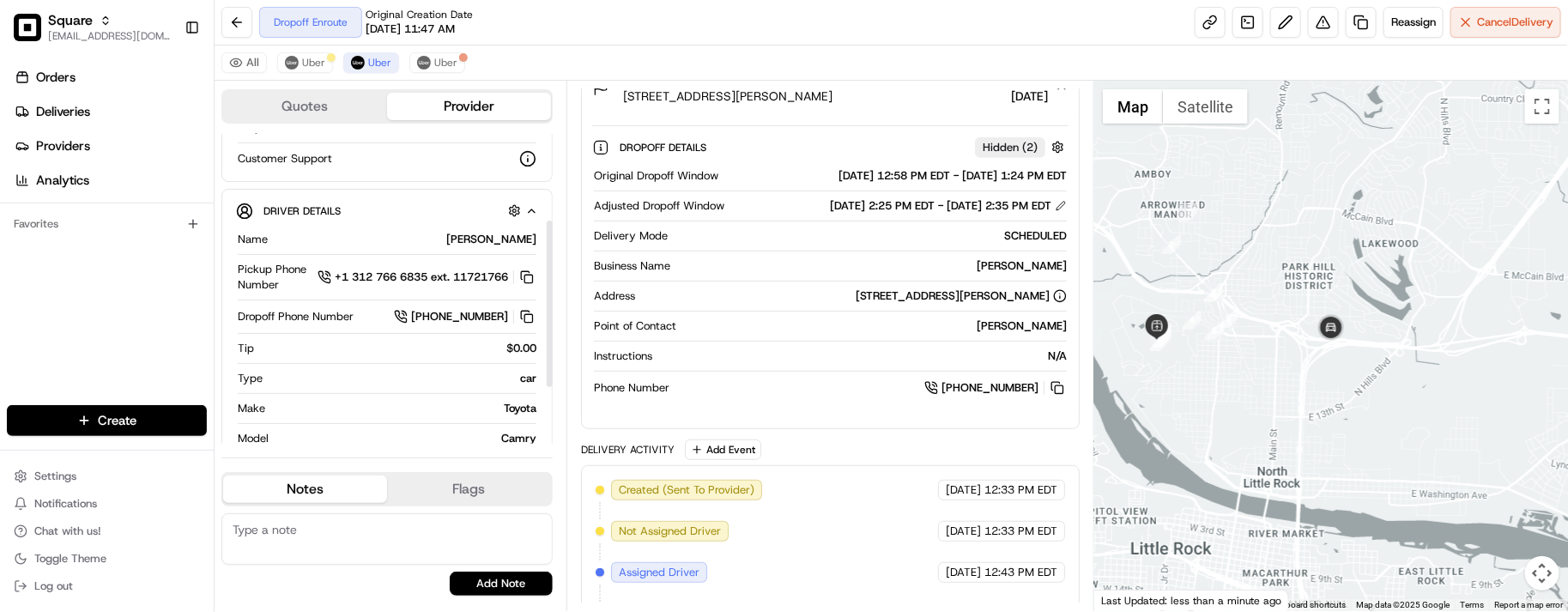 scroll, scrollTop: 226, scrollLeft: 0, axis: vertical 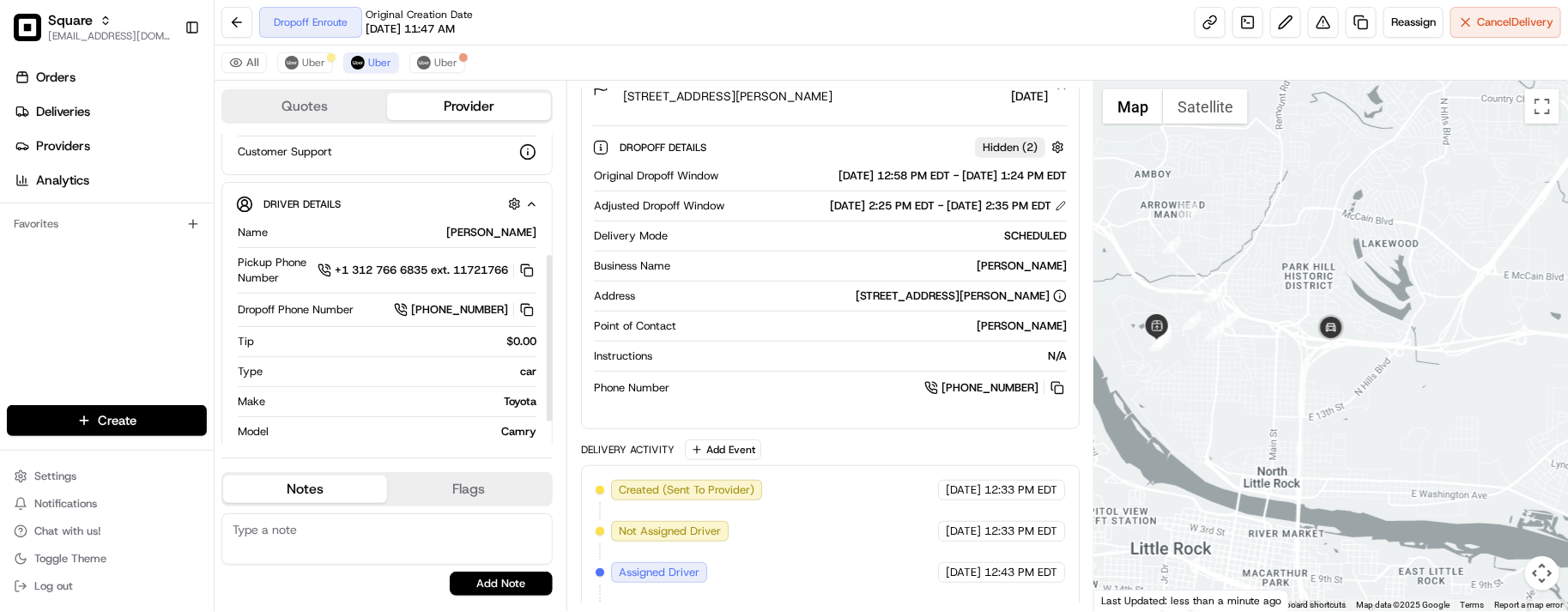 click on "Driver Details Hidden ( 6 )" at bounding box center (387, 203) 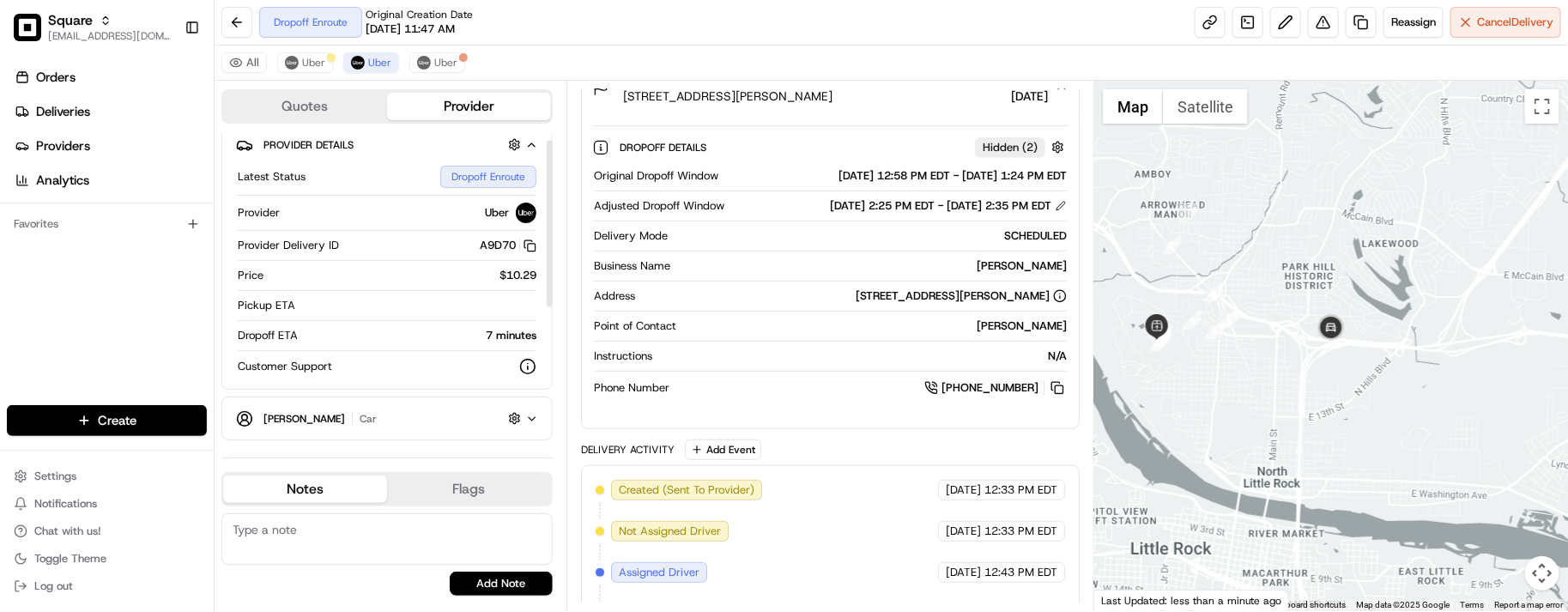 scroll, scrollTop: 11, scrollLeft: 0, axis: vertical 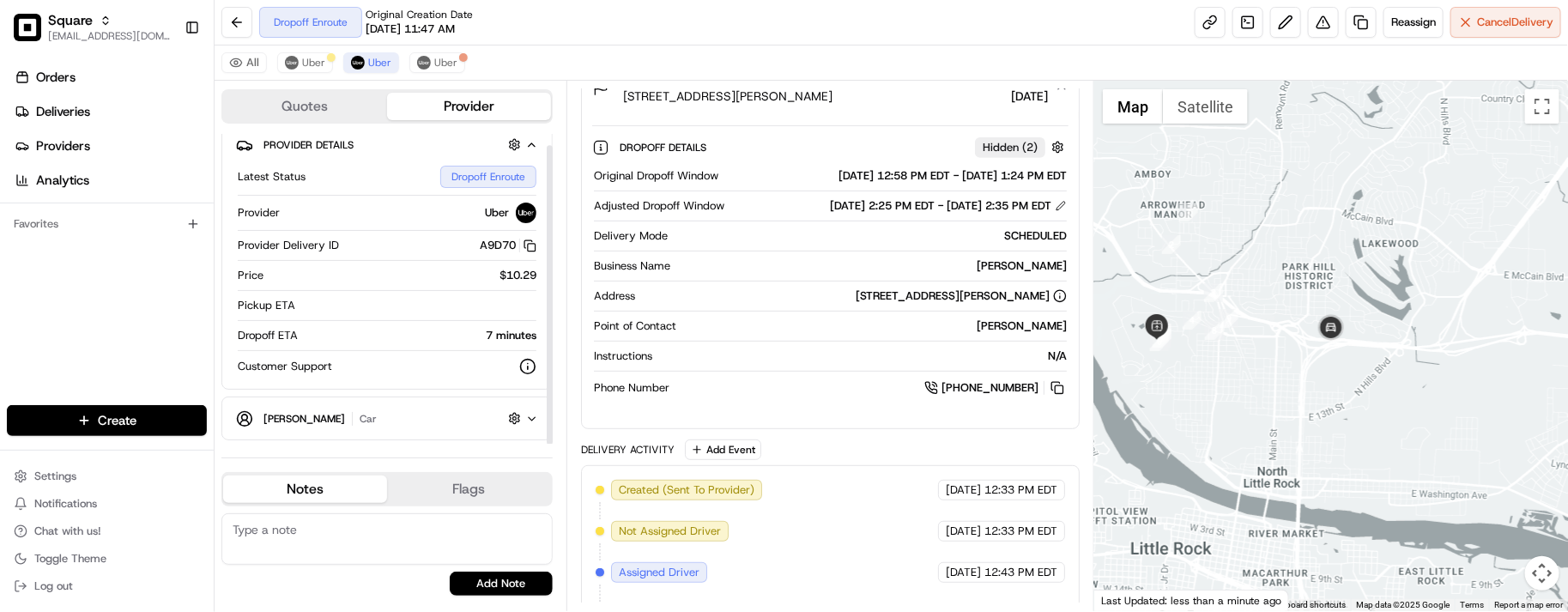 click on "Latest Status Dropoff Enroute" at bounding box center (387, 180) 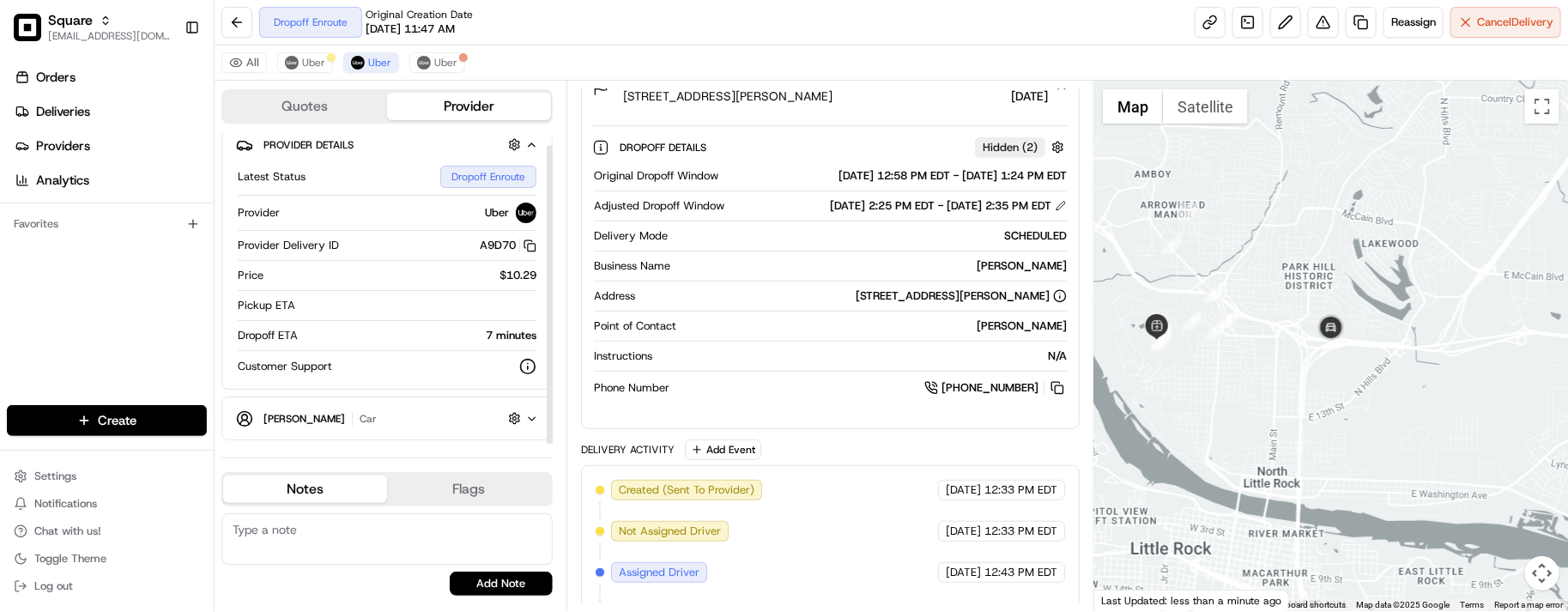 click on "TAMMY B. car Hidden ( 6 )" at bounding box center (394, 418) 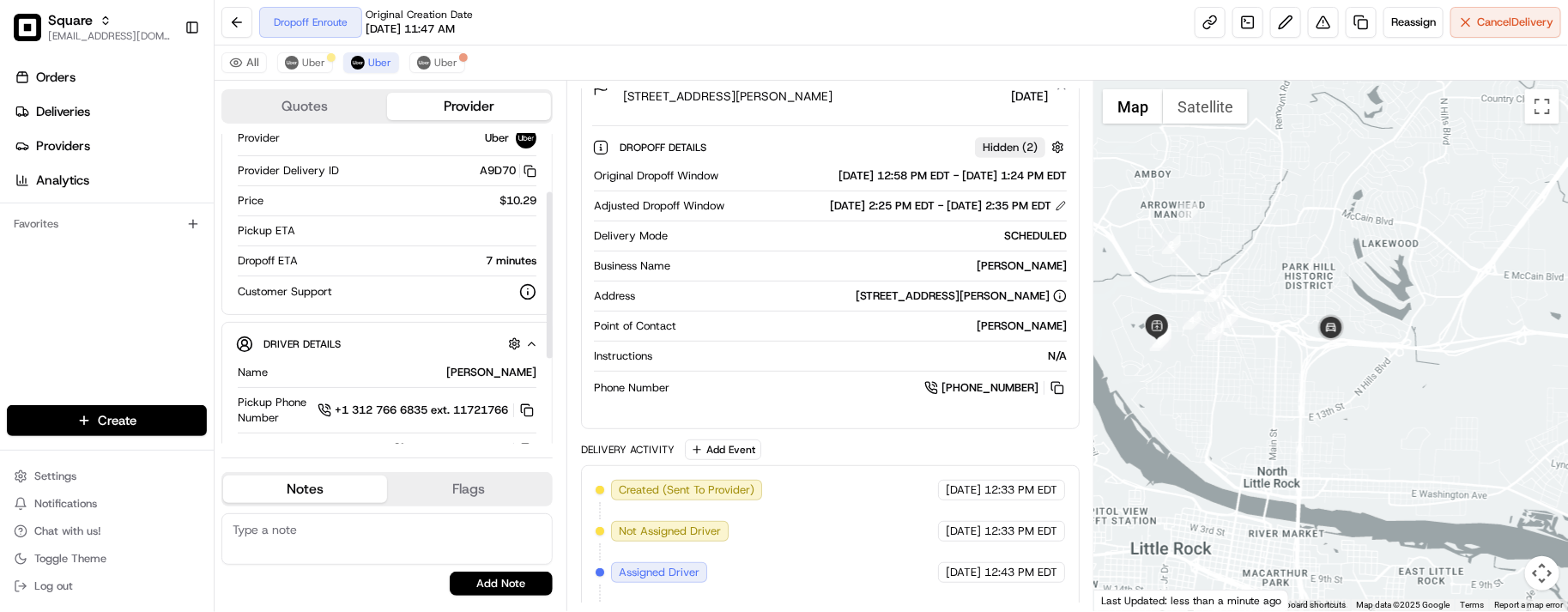 scroll, scrollTop: 118, scrollLeft: 0, axis: vertical 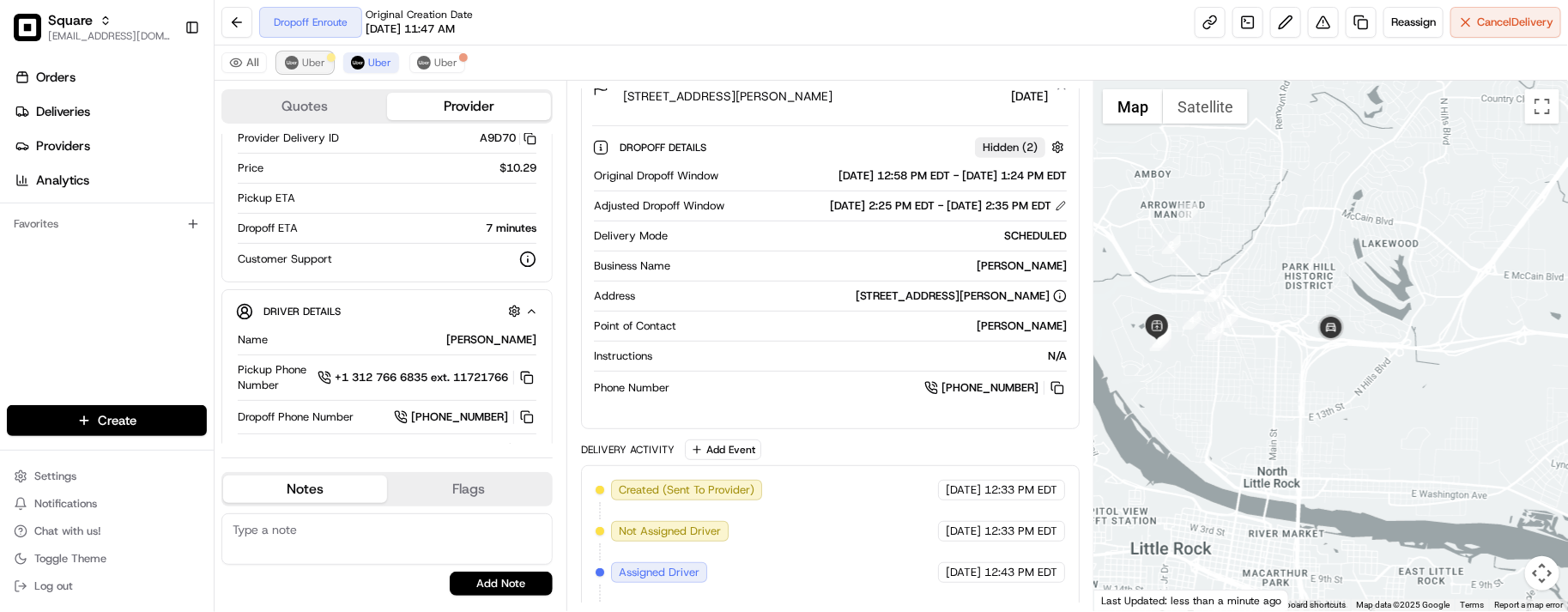 click on "Uber" at bounding box center (313, 63) 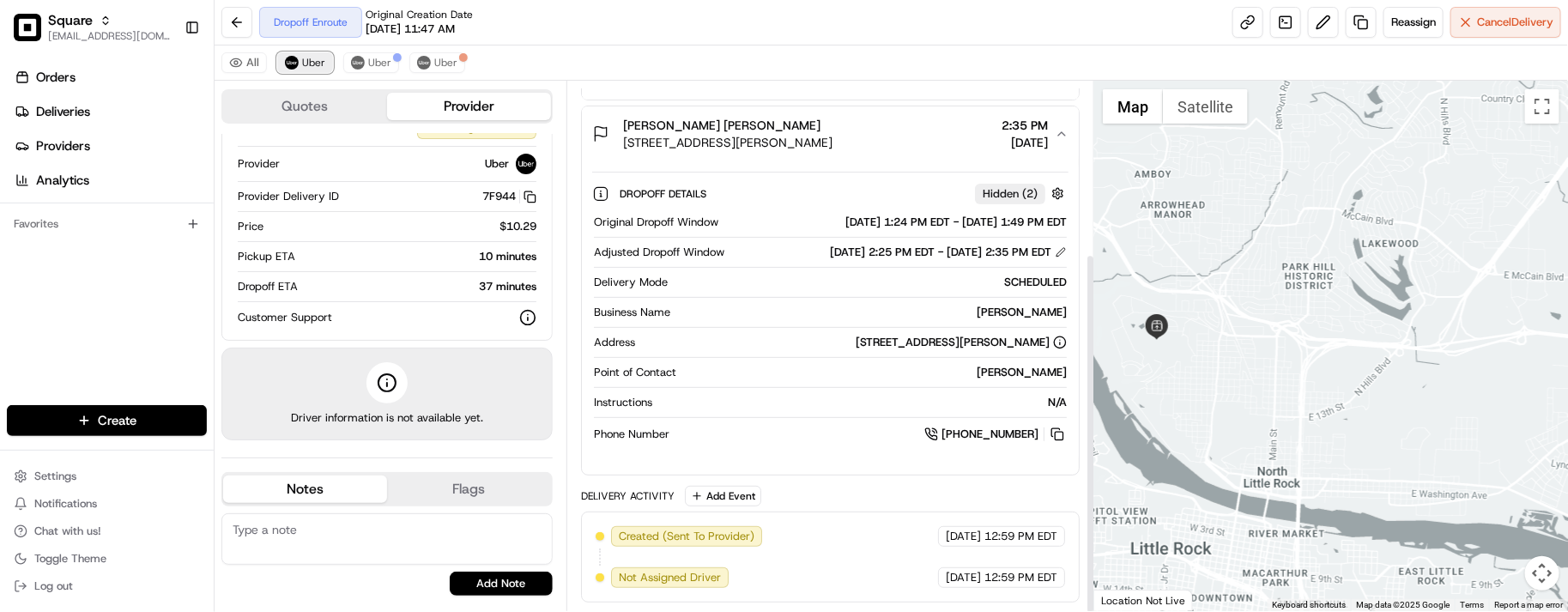 scroll 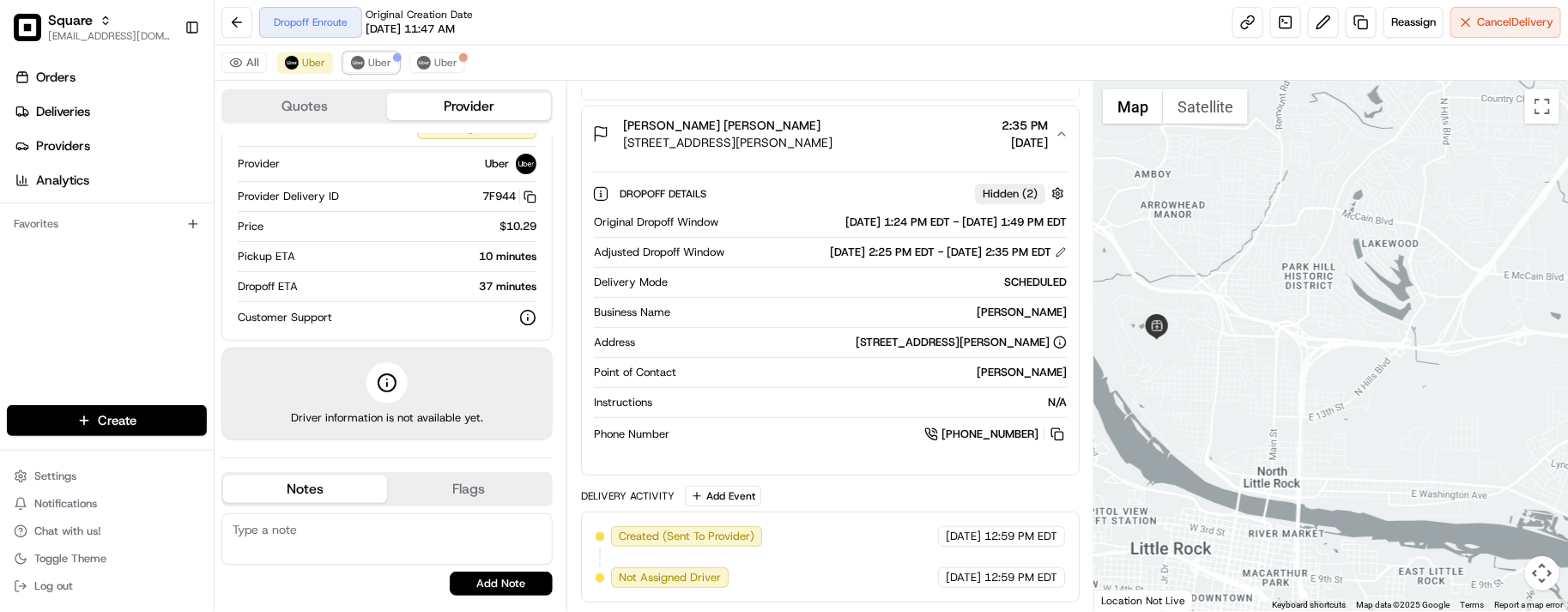 drag, startPoint x: 360, startPoint y: 64, endPoint x: 341, endPoint y: 64, distance: 19 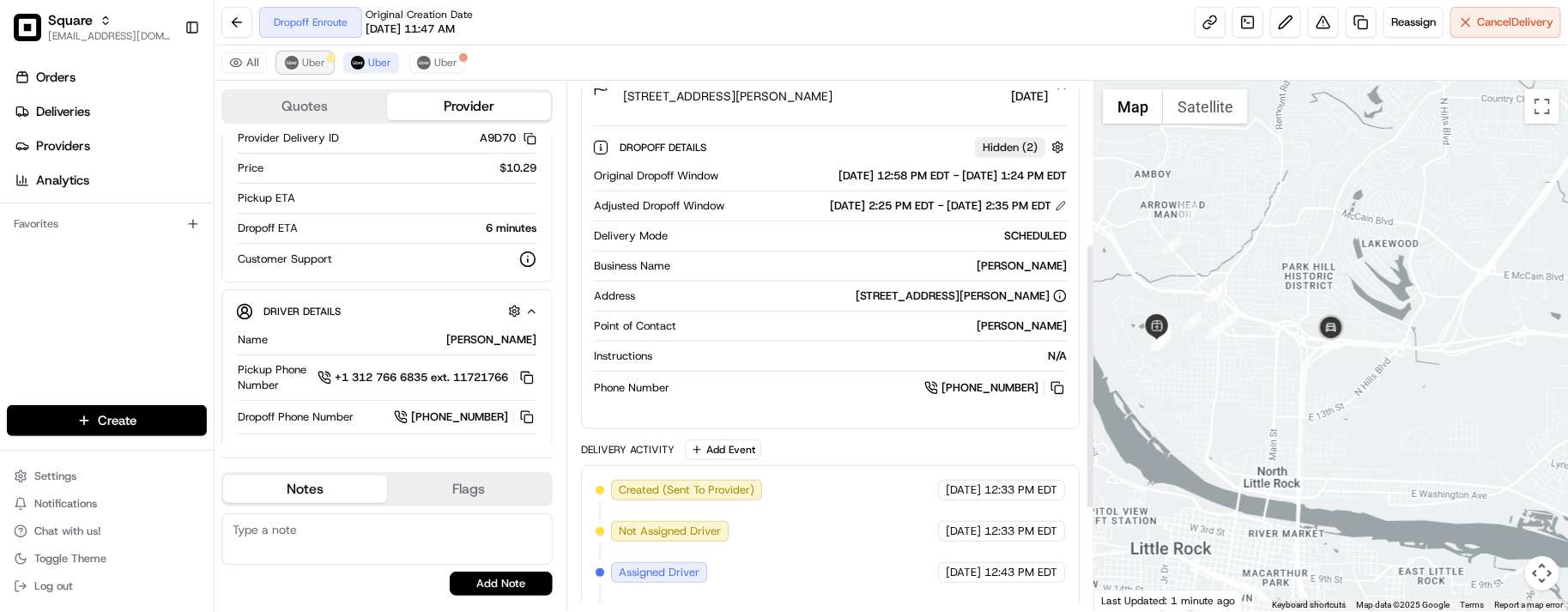 click on "Uber" at bounding box center [313, 63] 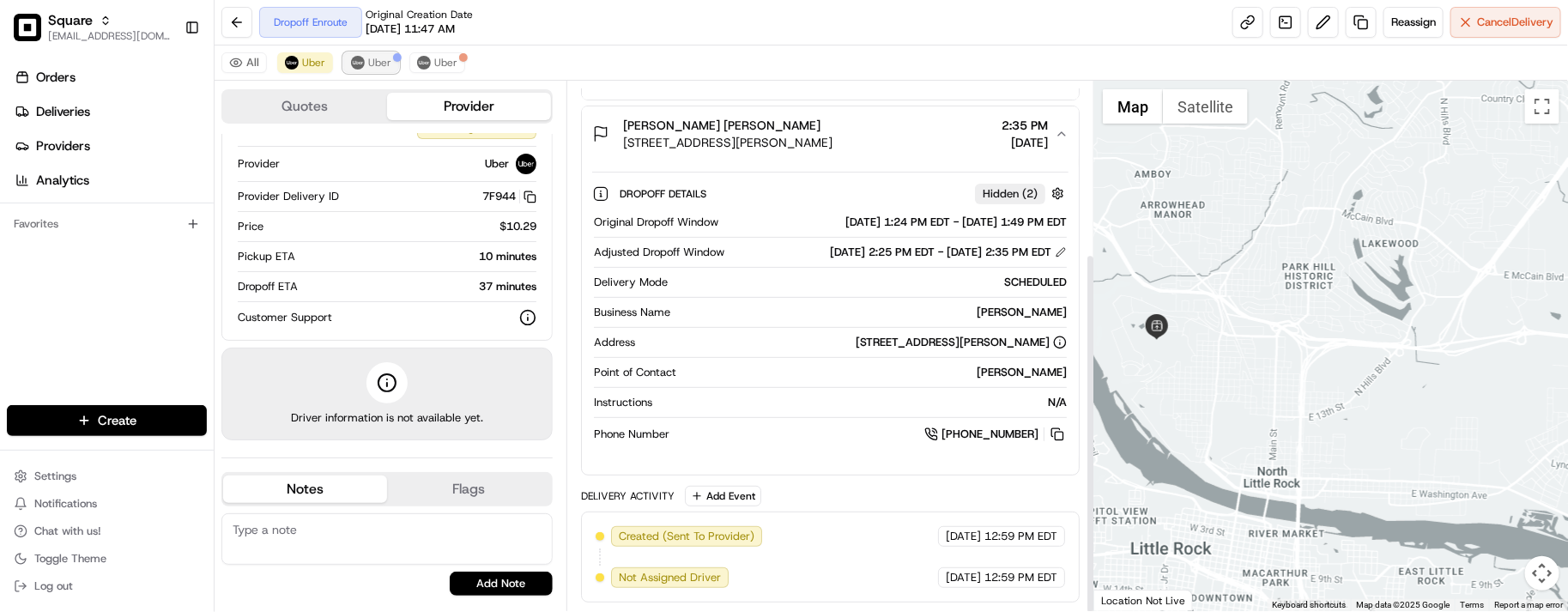 click at bounding box center (358, 63) 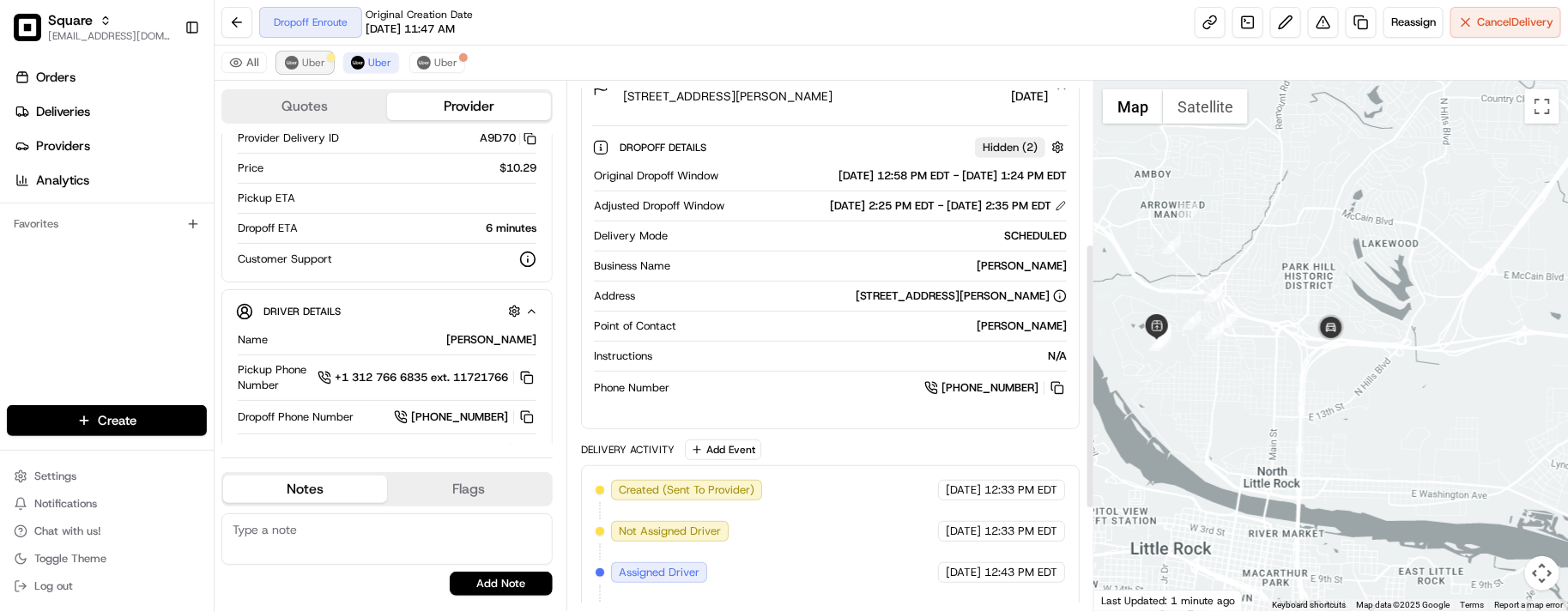 click at bounding box center (292, 63) 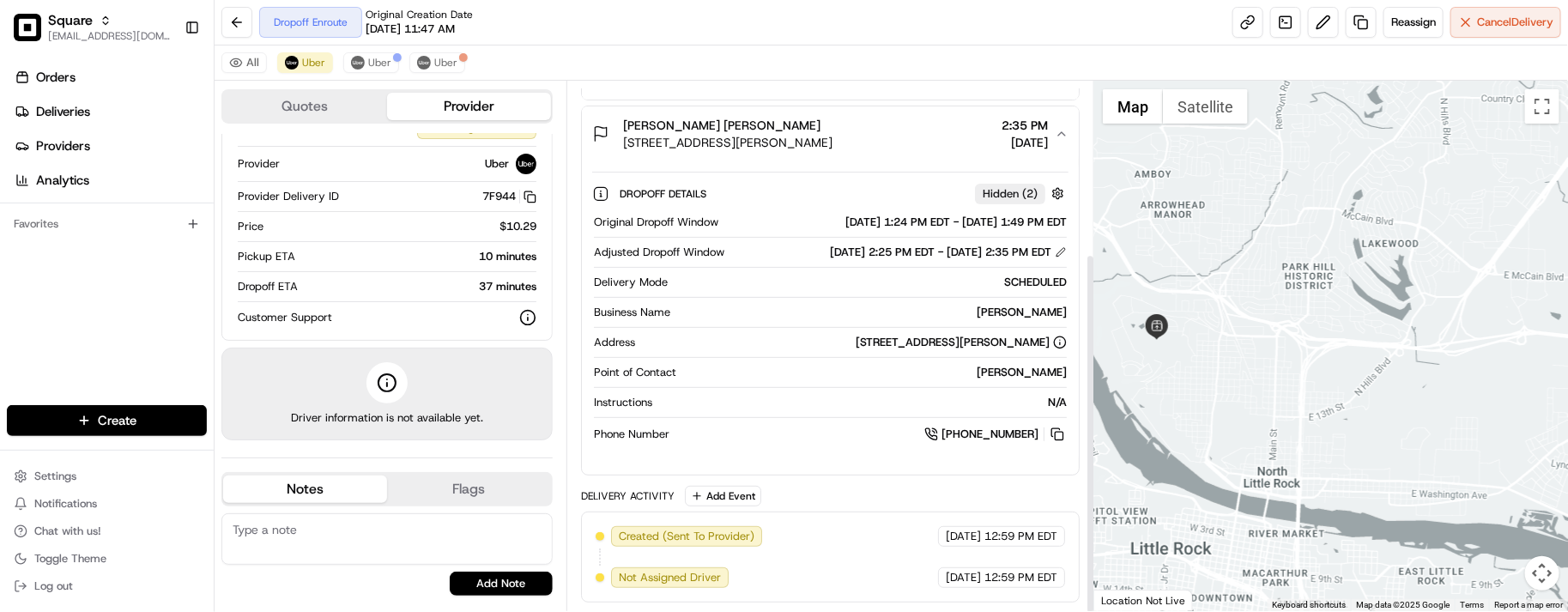click on "All Uber Uber Uber" at bounding box center [891, 63] 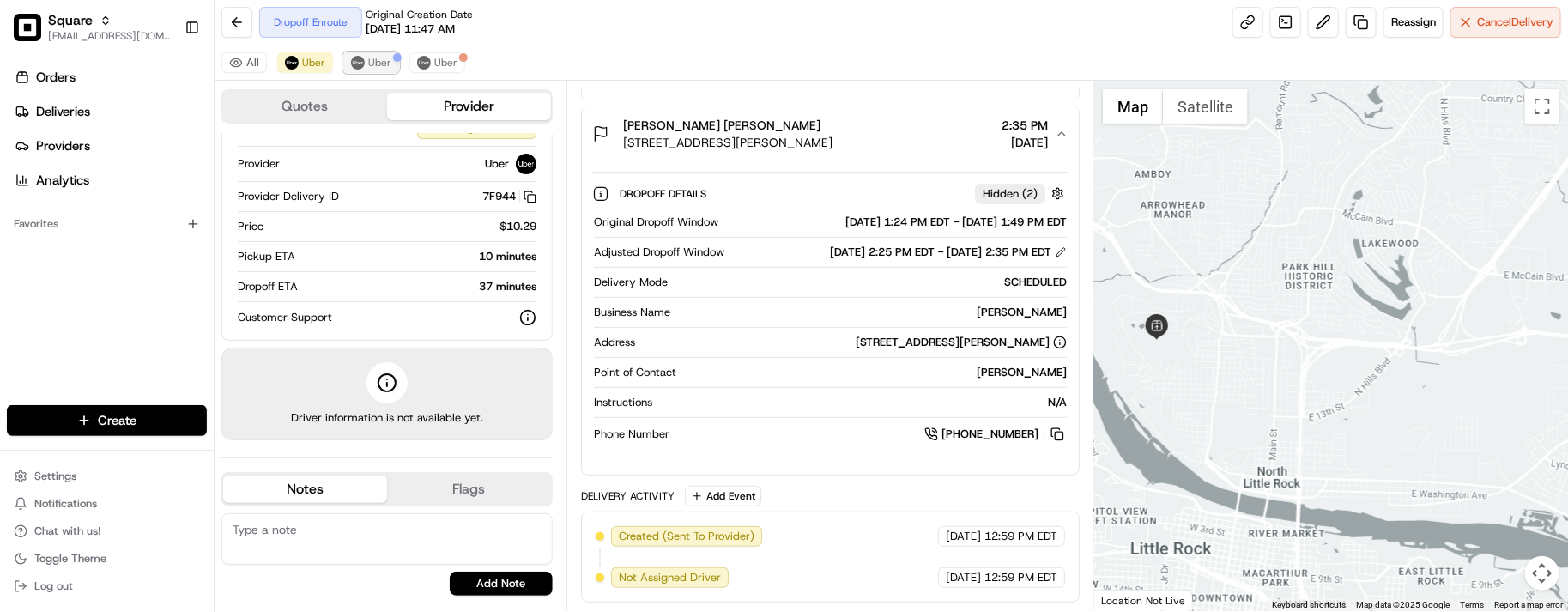 click on "Uber" at bounding box center [371, 63] 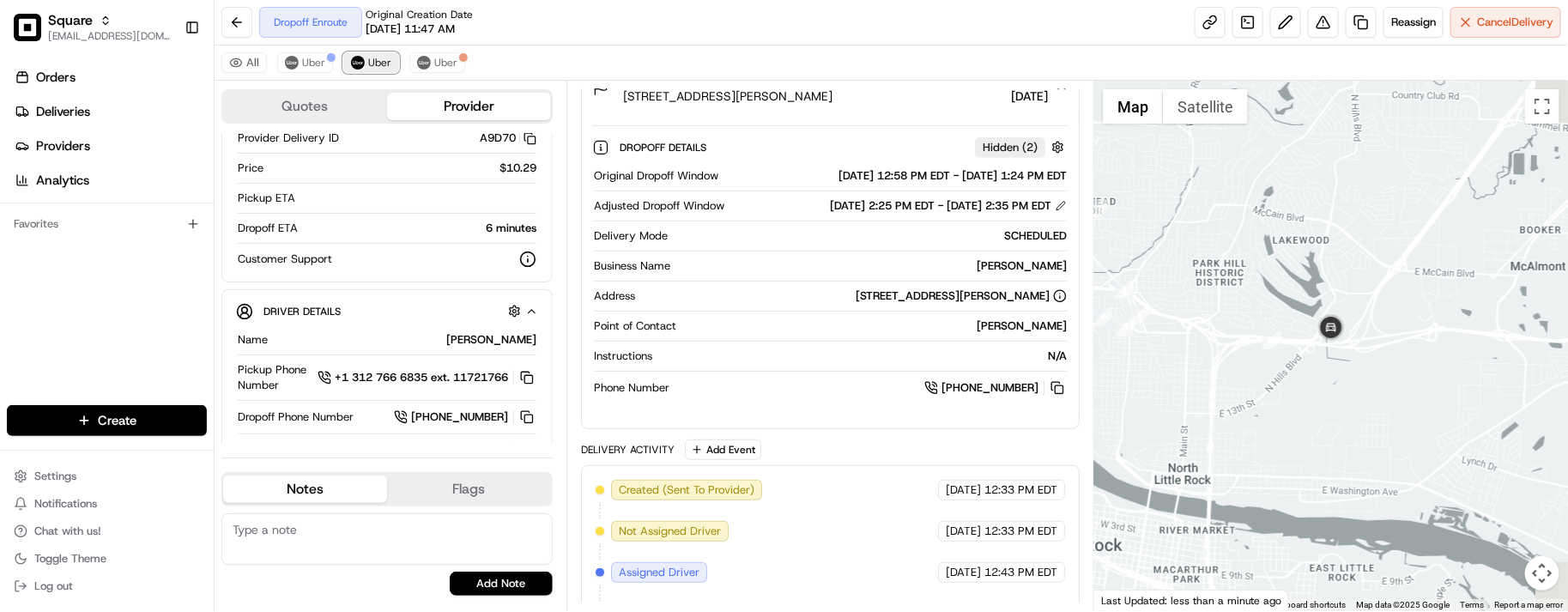 click on "Uber" at bounding box center (371, 63) 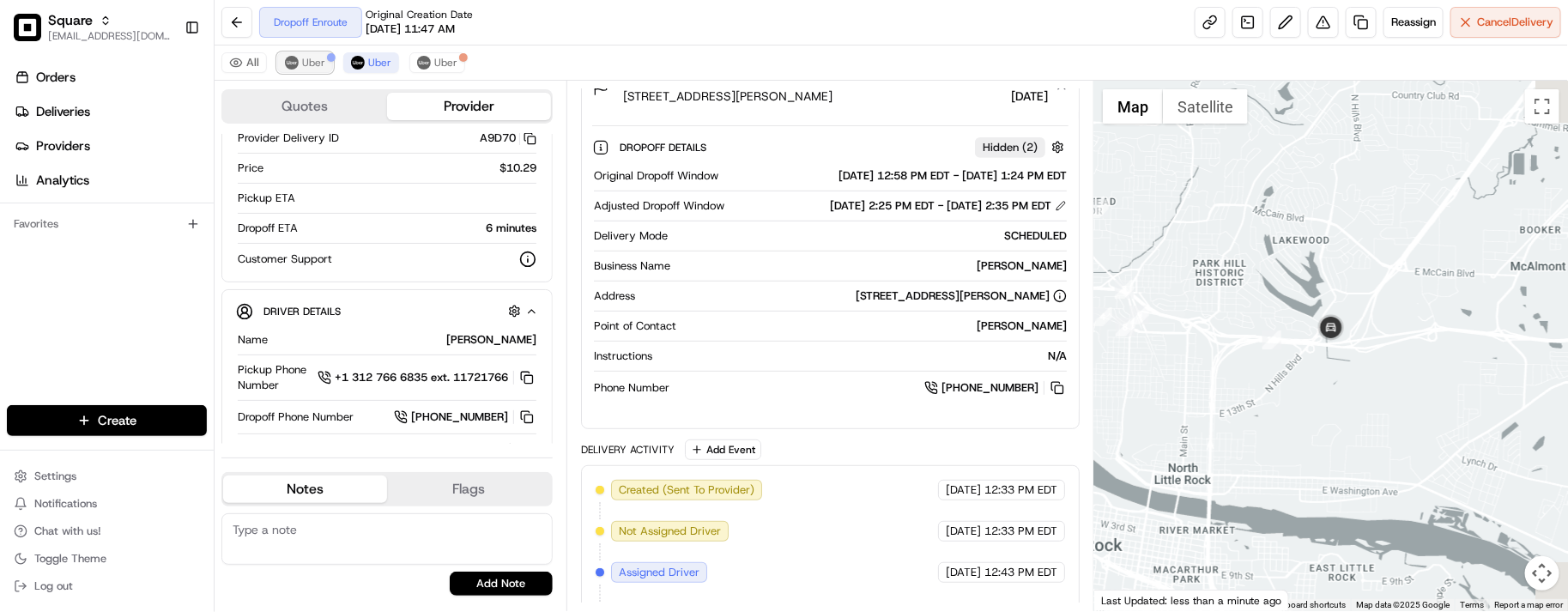 click on "Uber" at bounding box center (313, 63) 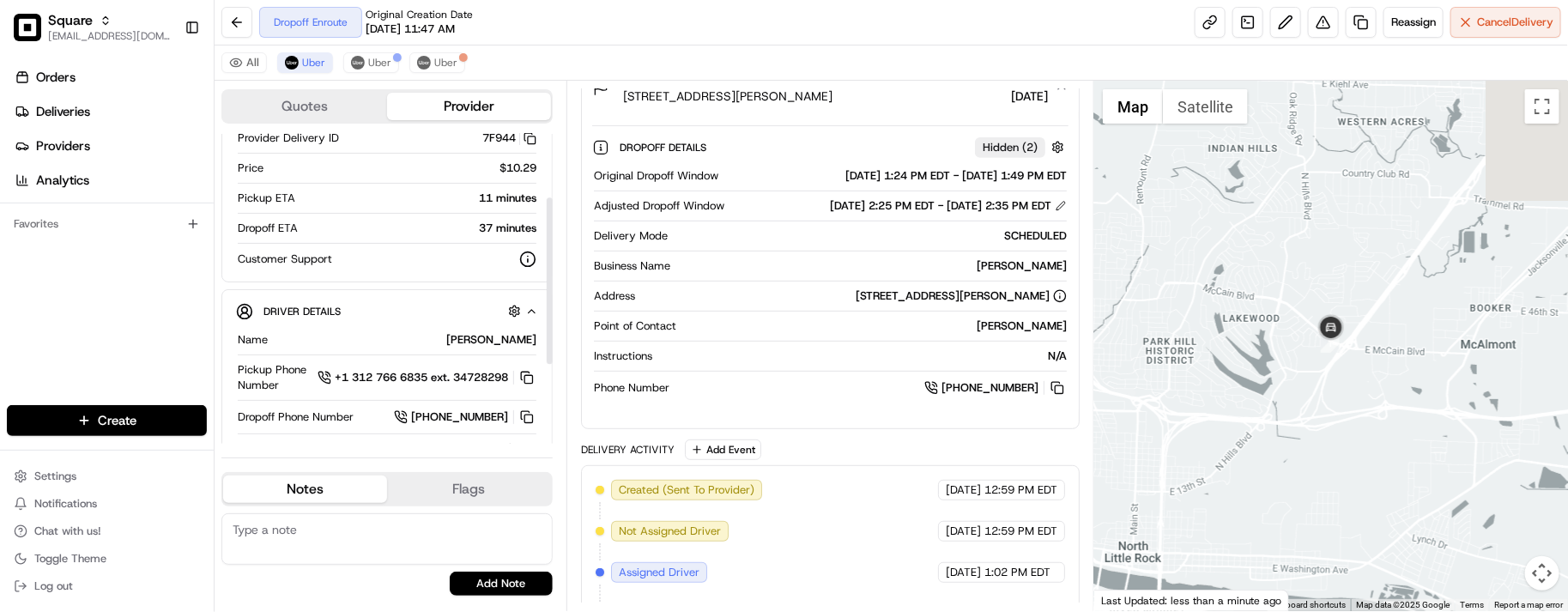 click at bounding box center (438, 259) 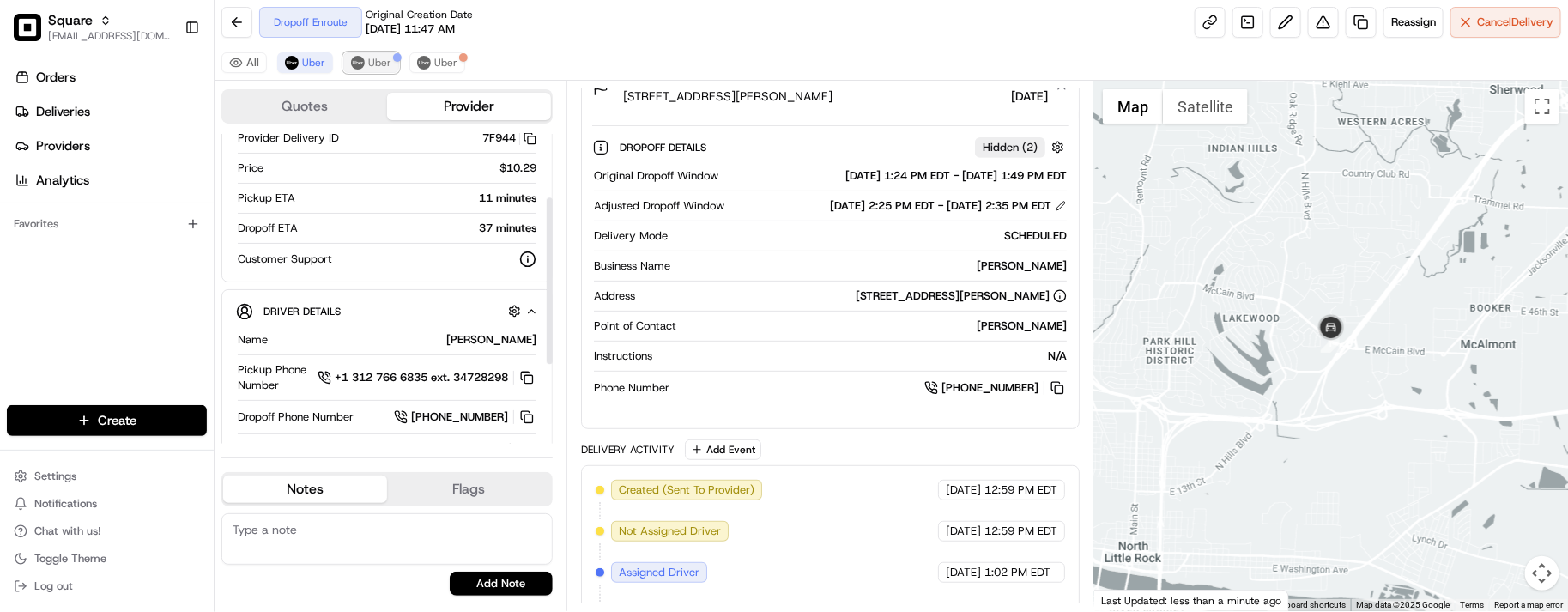 click on "Uber" at bounding box center (371, 63) 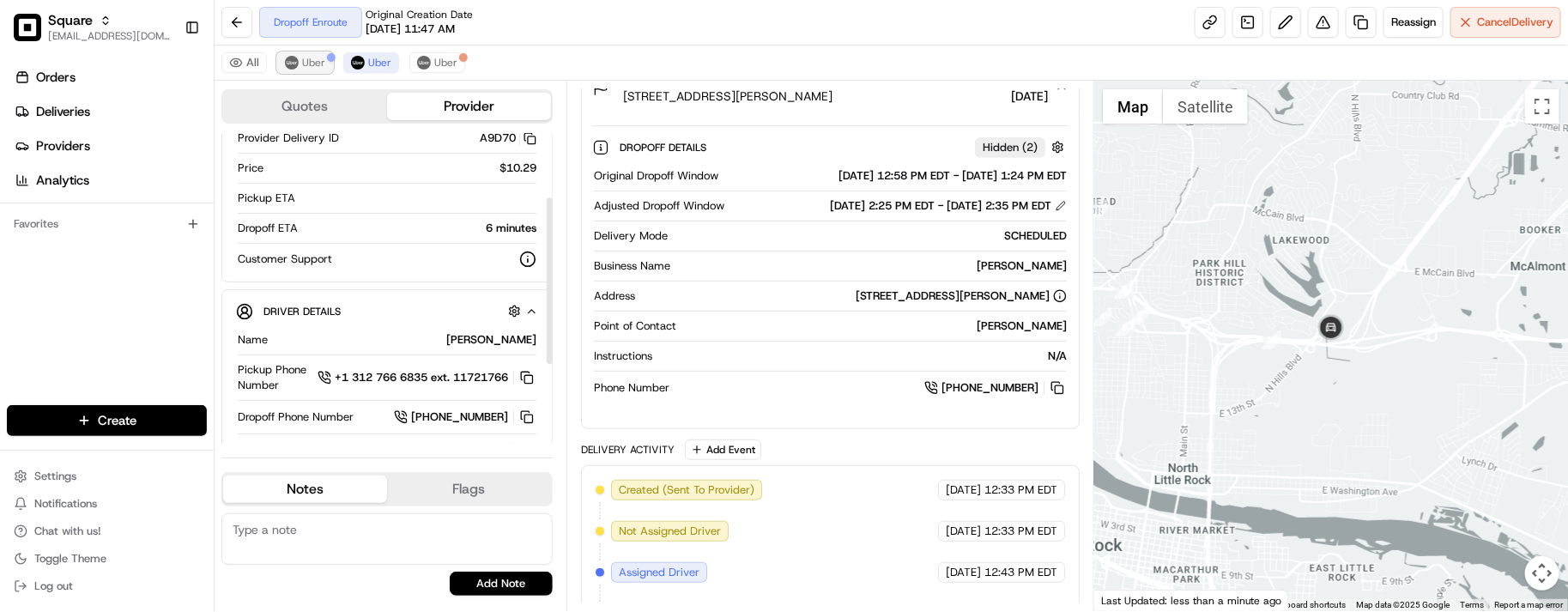 click on "Uber" at bounding box center [305, 63] 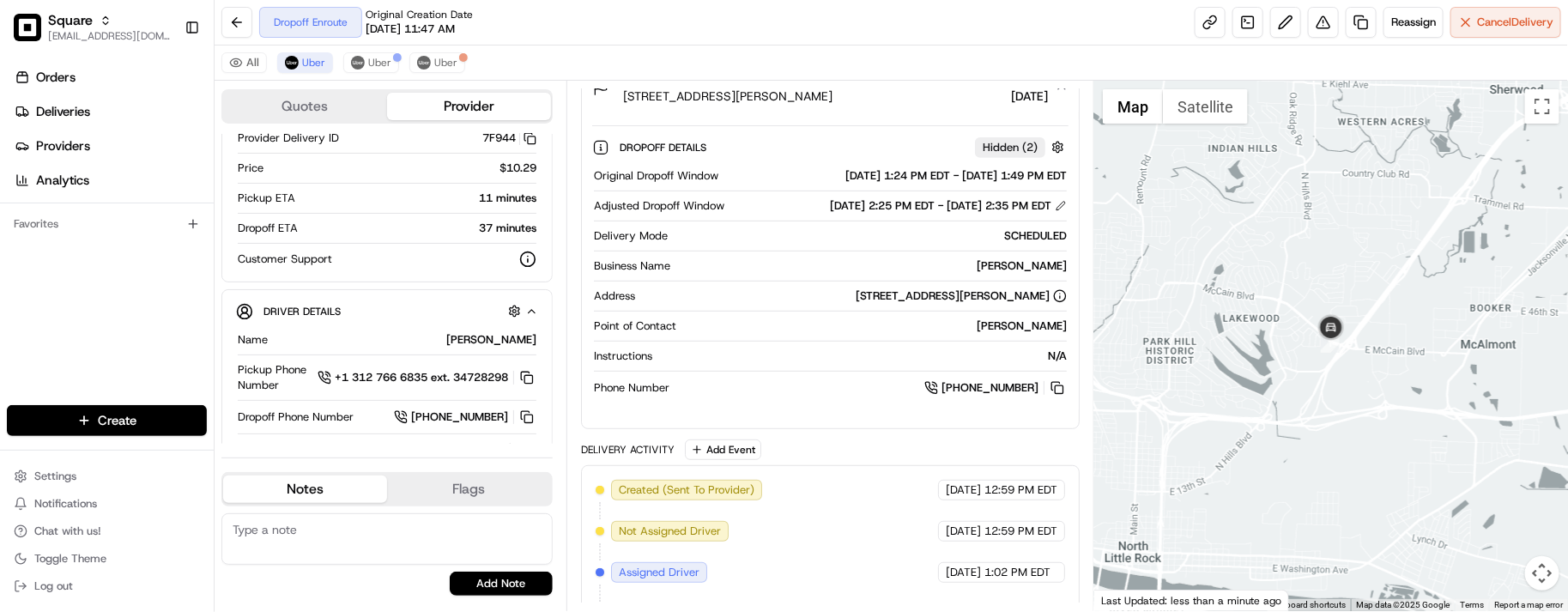 click on "Instructions N/A" at bounding box center [830, 360] 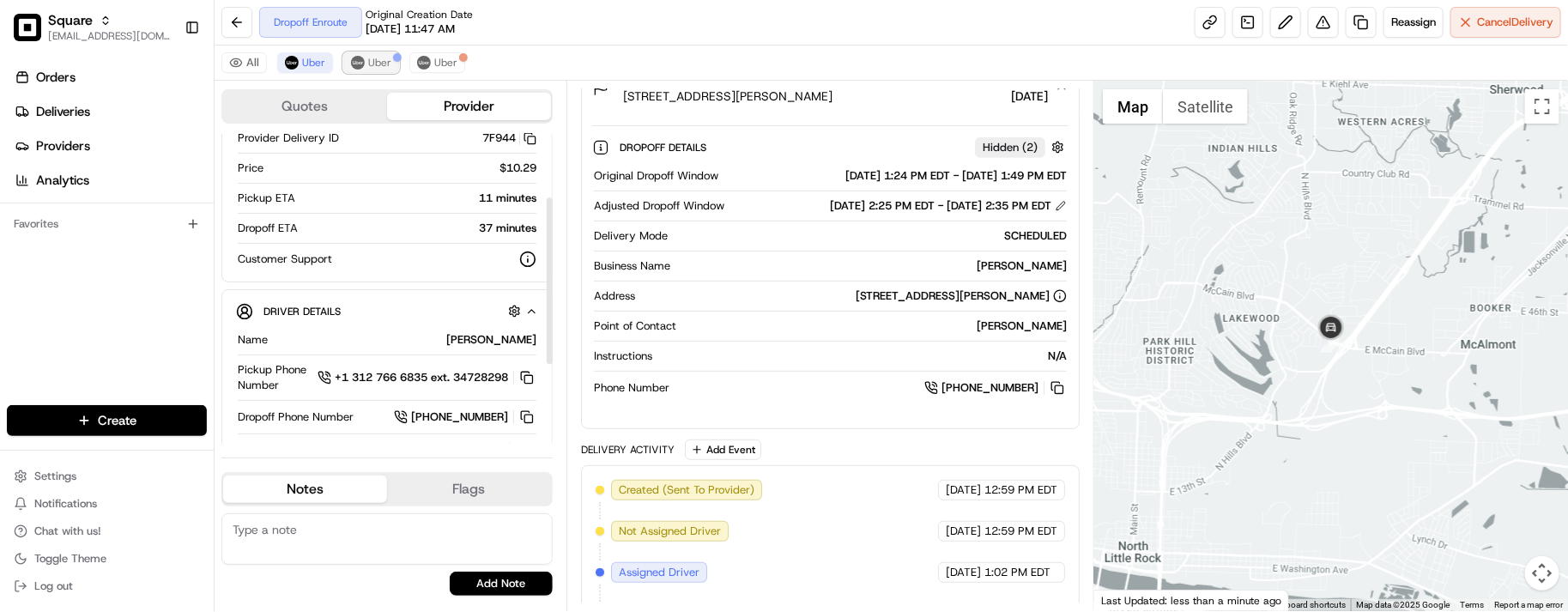 click on "Uber" at bounding box center [379, 63] 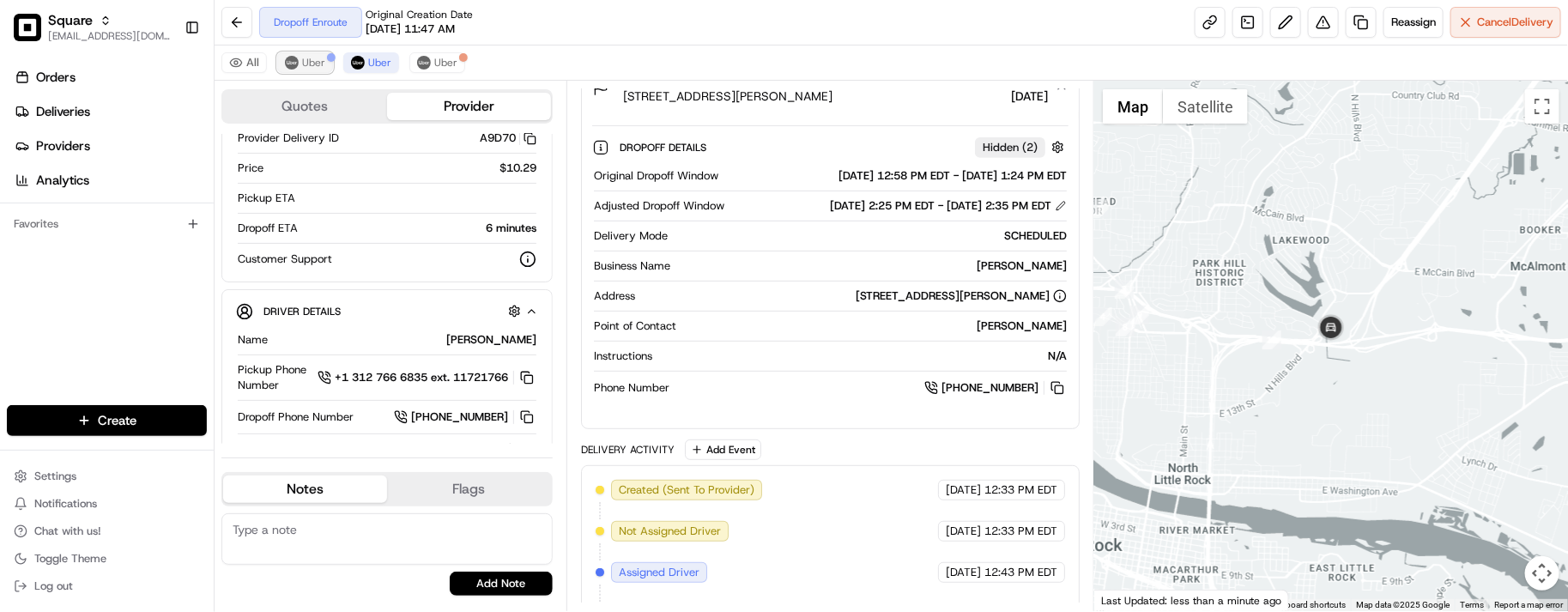 click on "Uber" at bounding box center (313, 63) 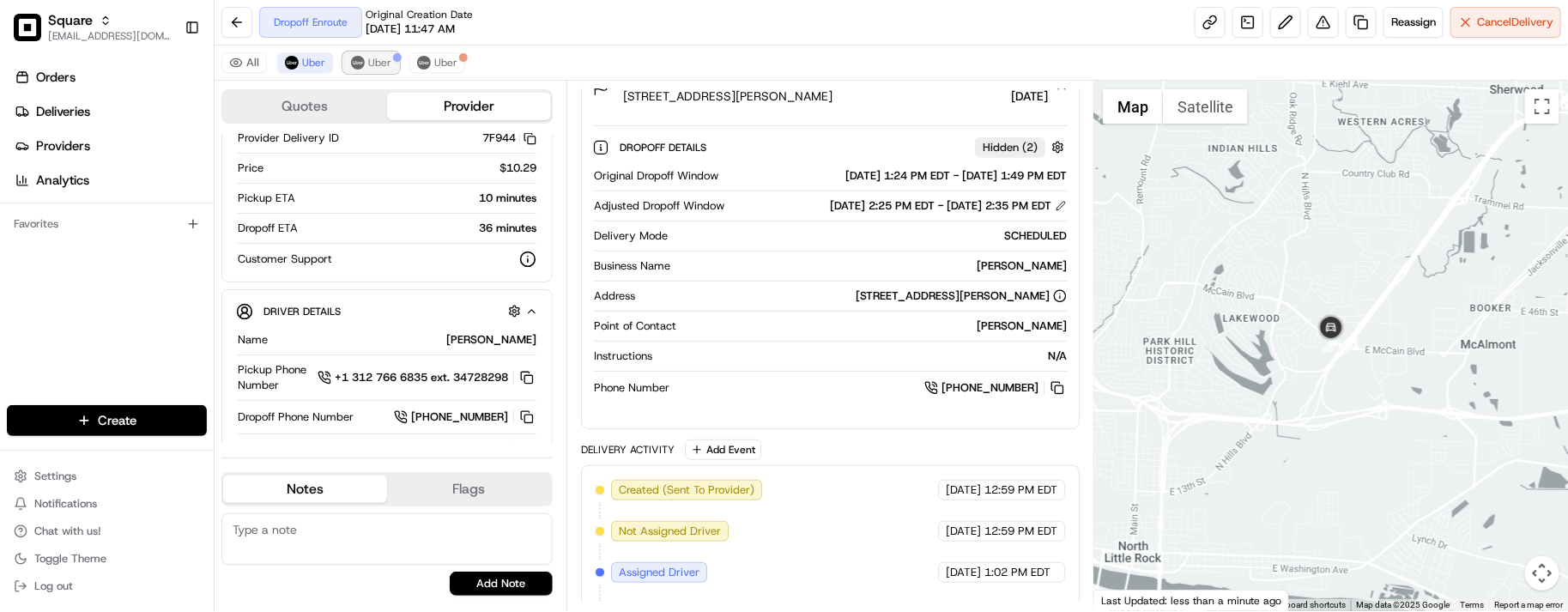 click on "Uber" at bounding box center [379, 63] 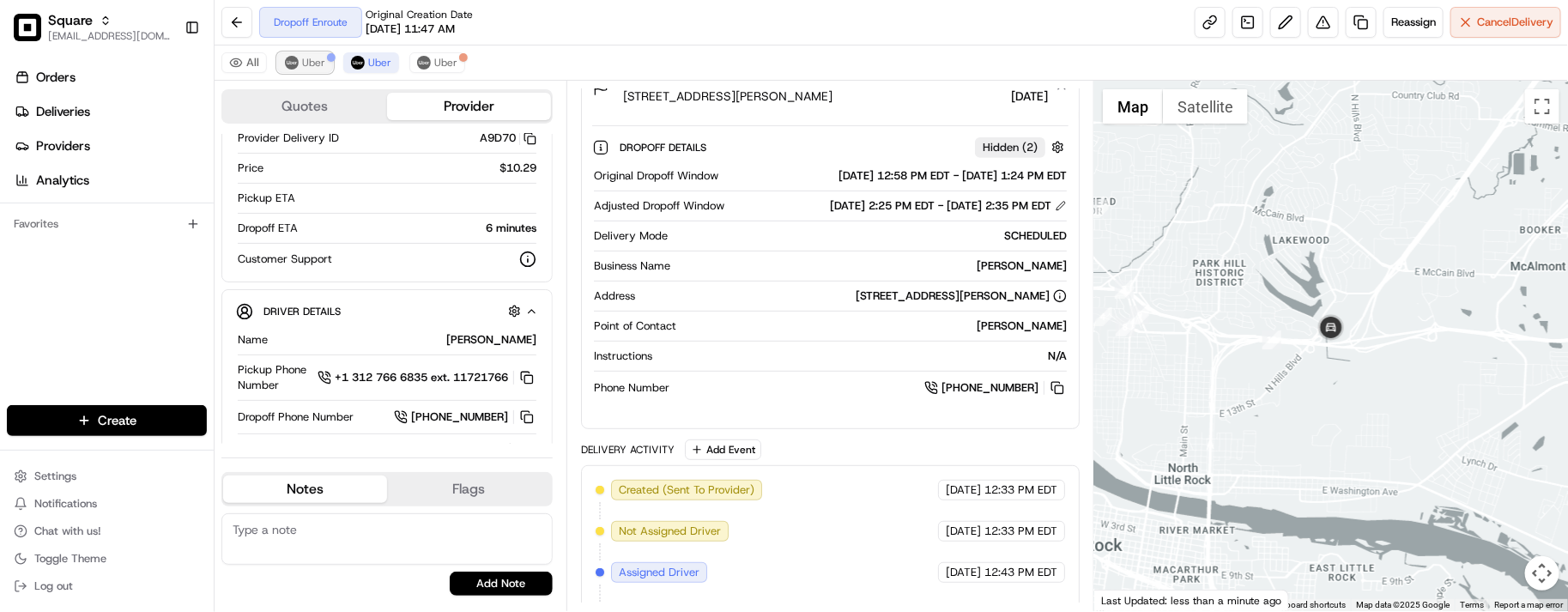 click on "Uber" at bounding box center [313, 63] 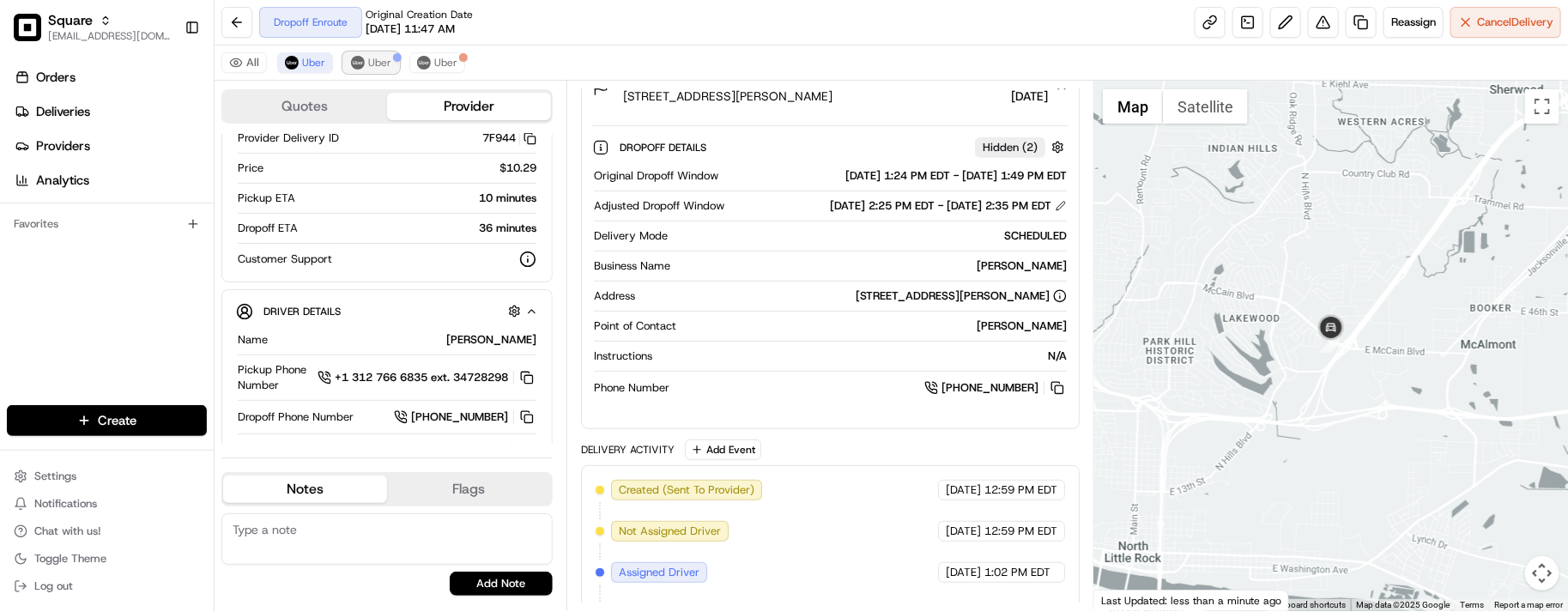 click on "Uber" at bounding box center [371, 63] 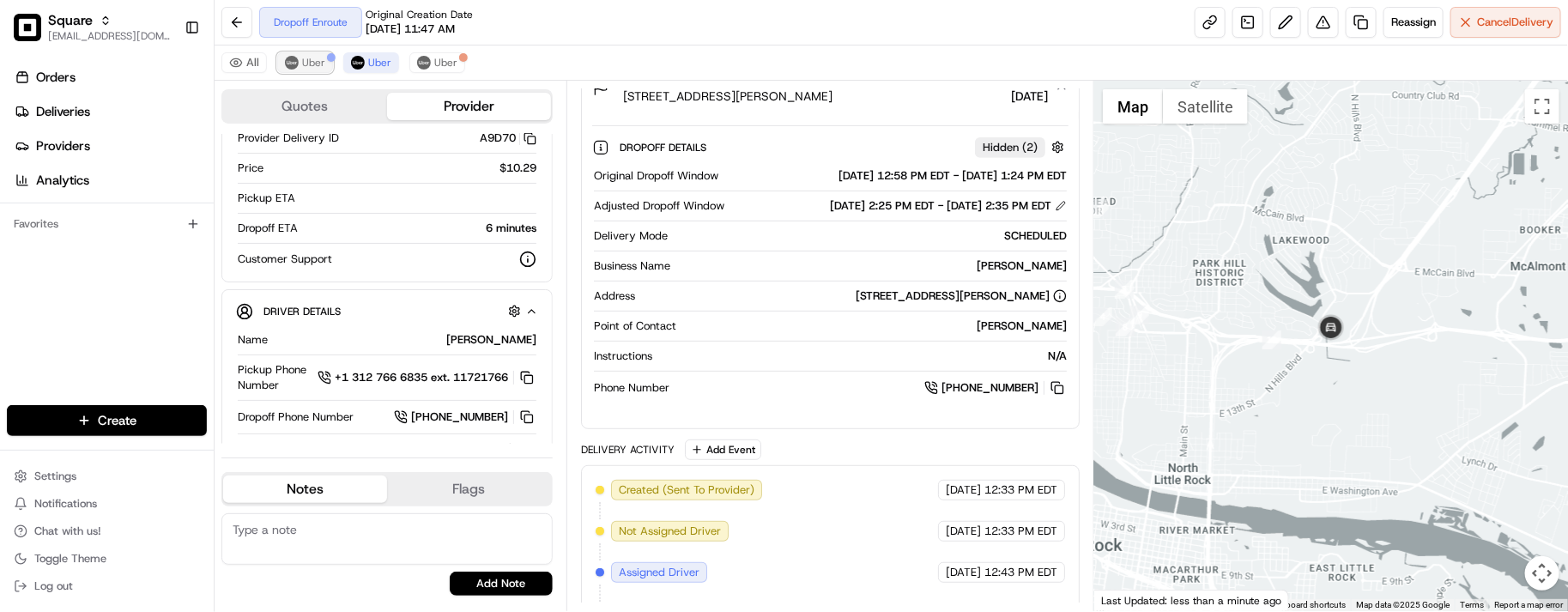click on "Uber" at bounding box center (313, 63) 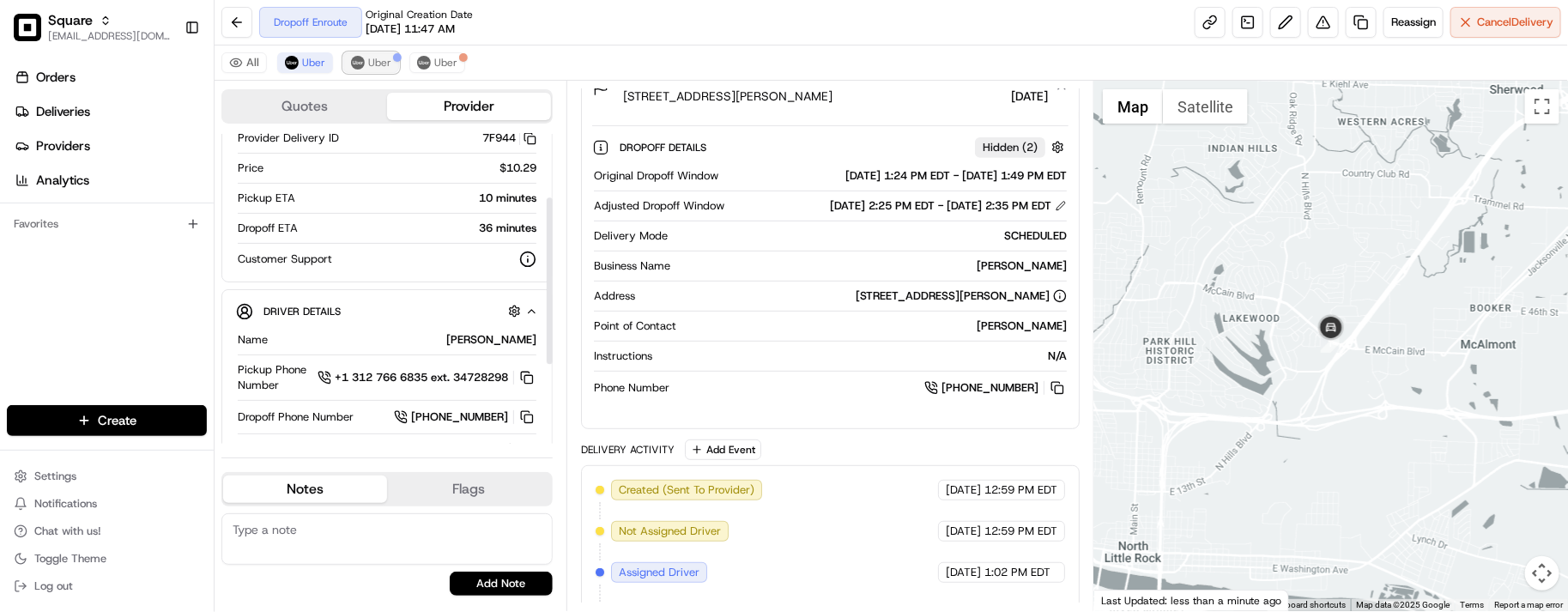 click on "Uber" at bounding box center (379, 63) 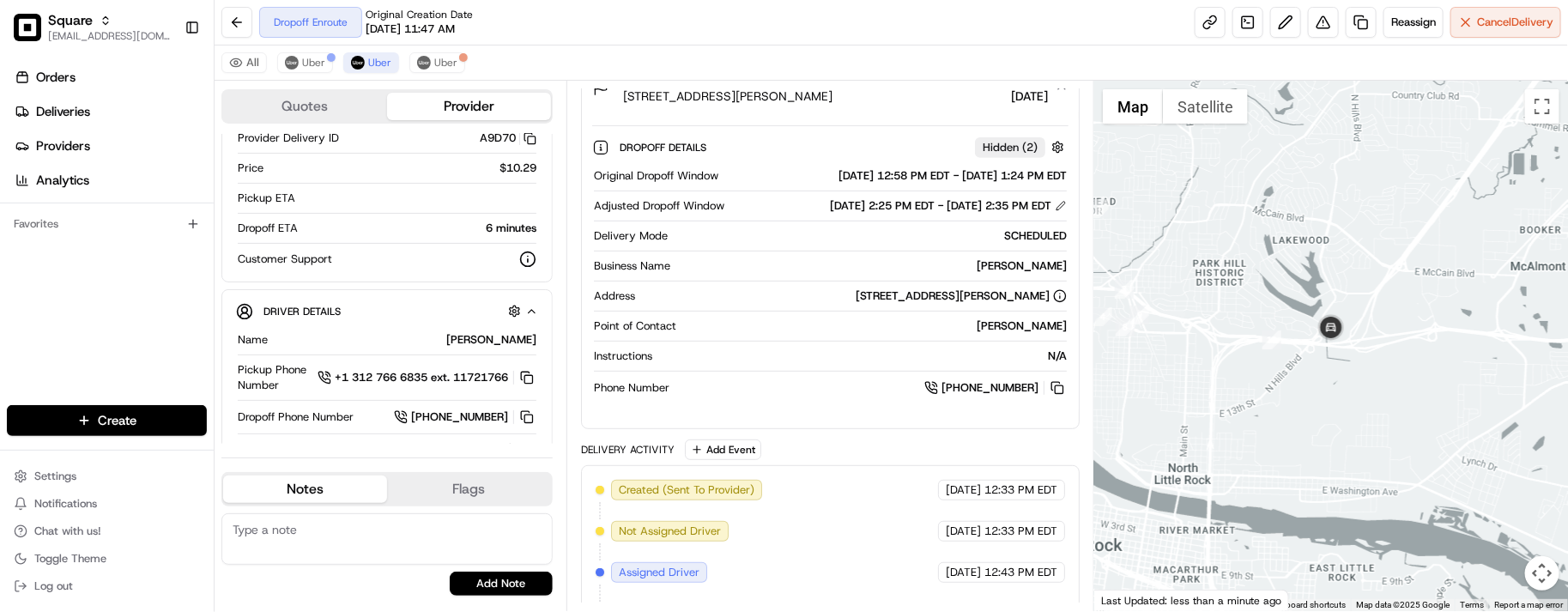 click on "All Uber Uber Uber" at bounding box center [891, 63] 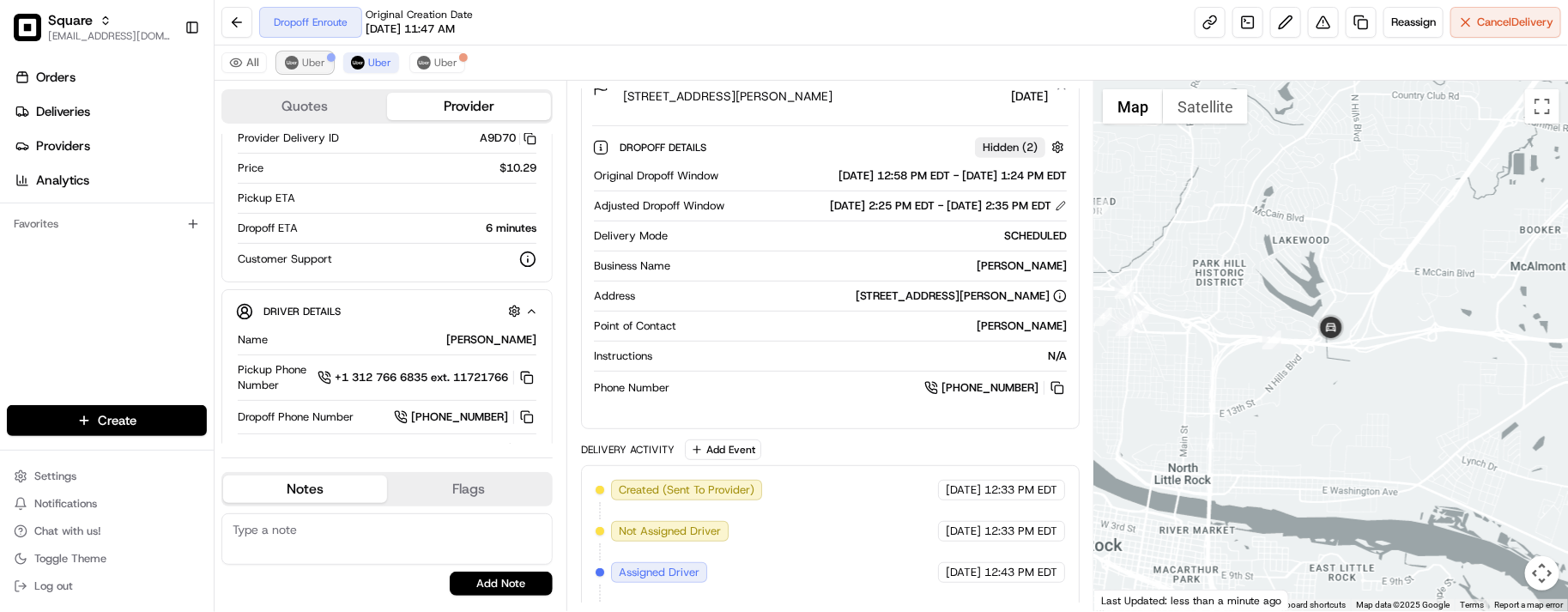 drag, startPoint x: 306, startPoint y: 69, endPoint x: 319, endPoint y: 64, distance: 13.928388 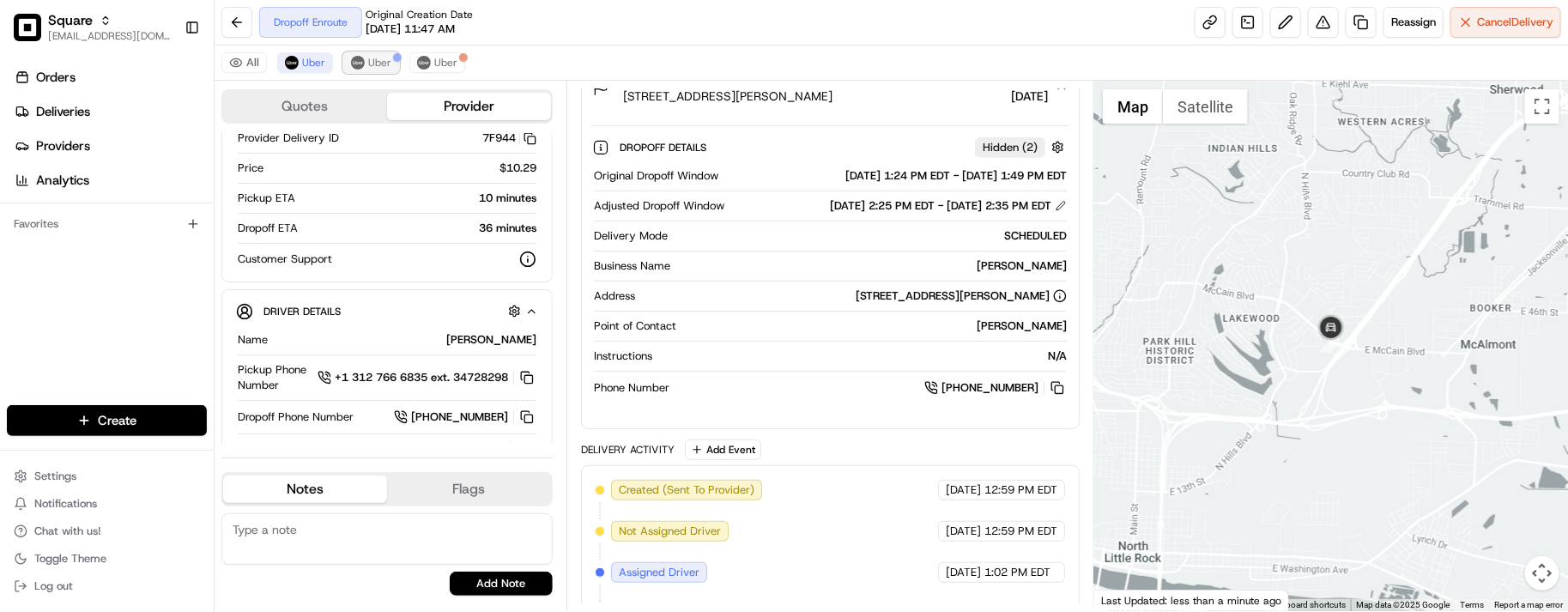 click at bounding box center [358, 63] 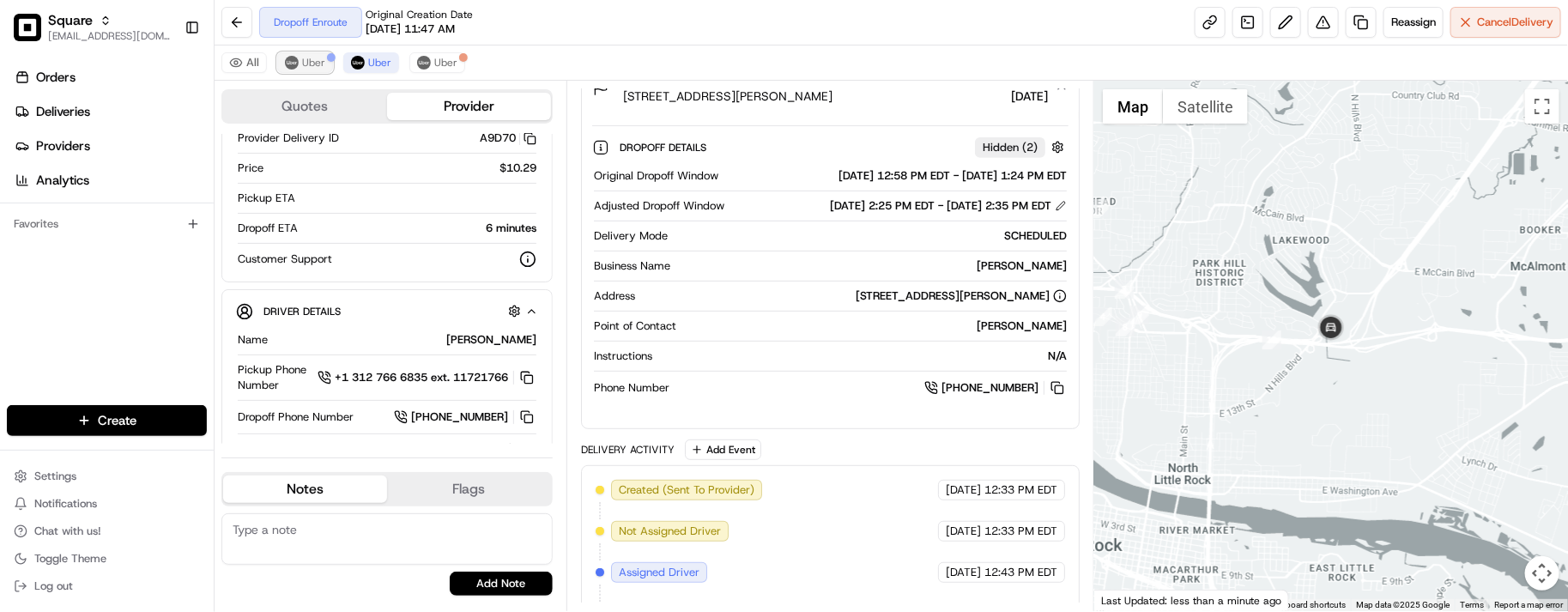 click at bounding box center (292, 63) 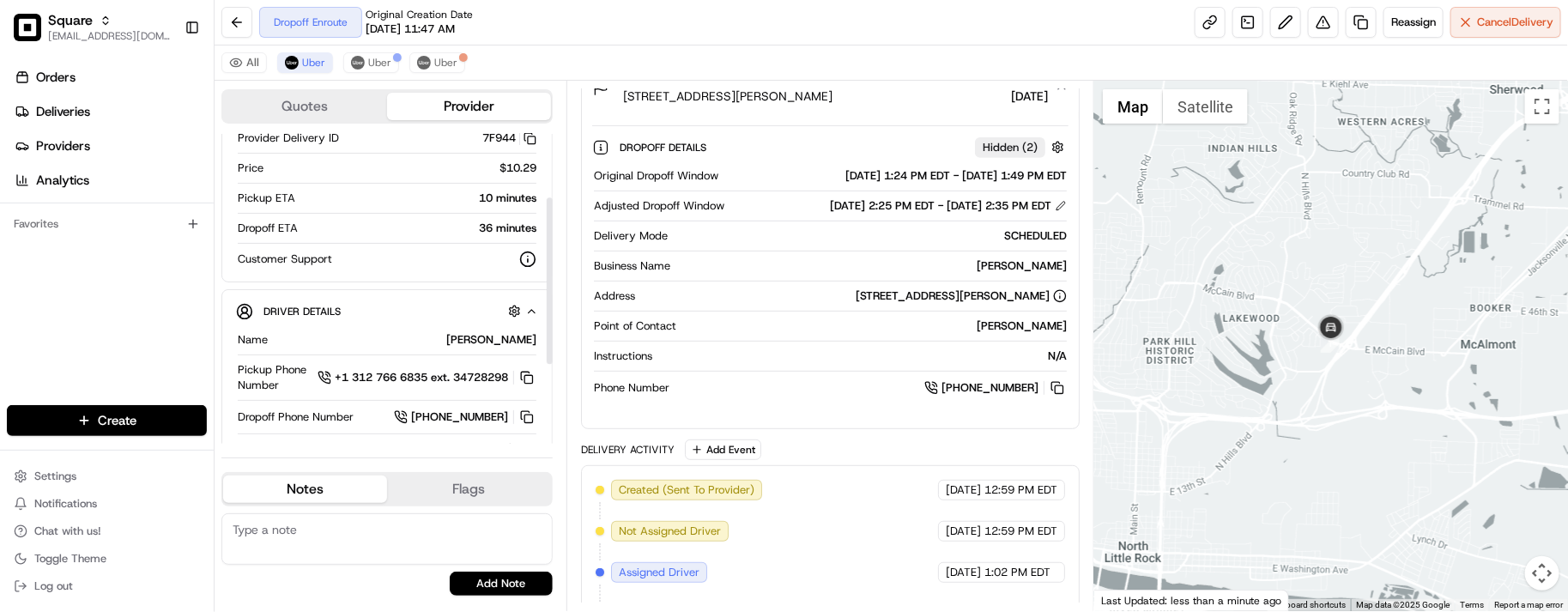 click on "Kathy Woodson" at bounding box center [875, 326] 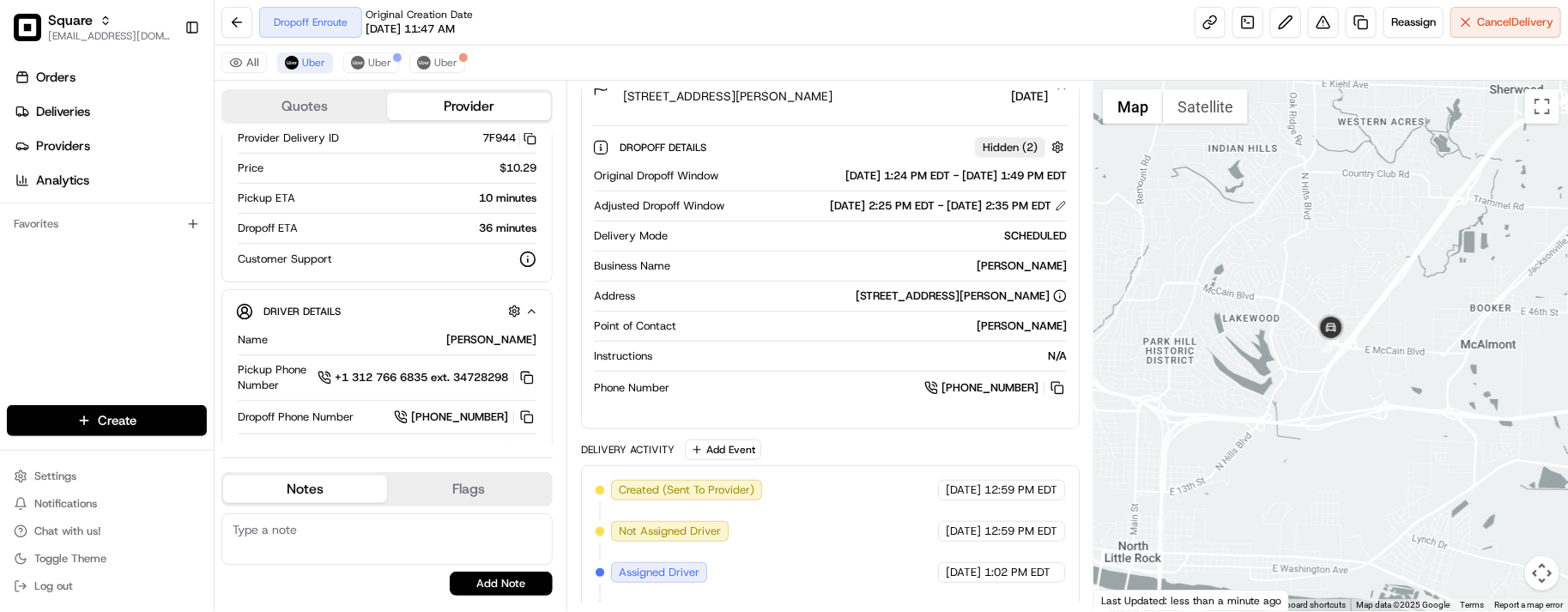 click on "N/A" at bounding box center (863, 356) 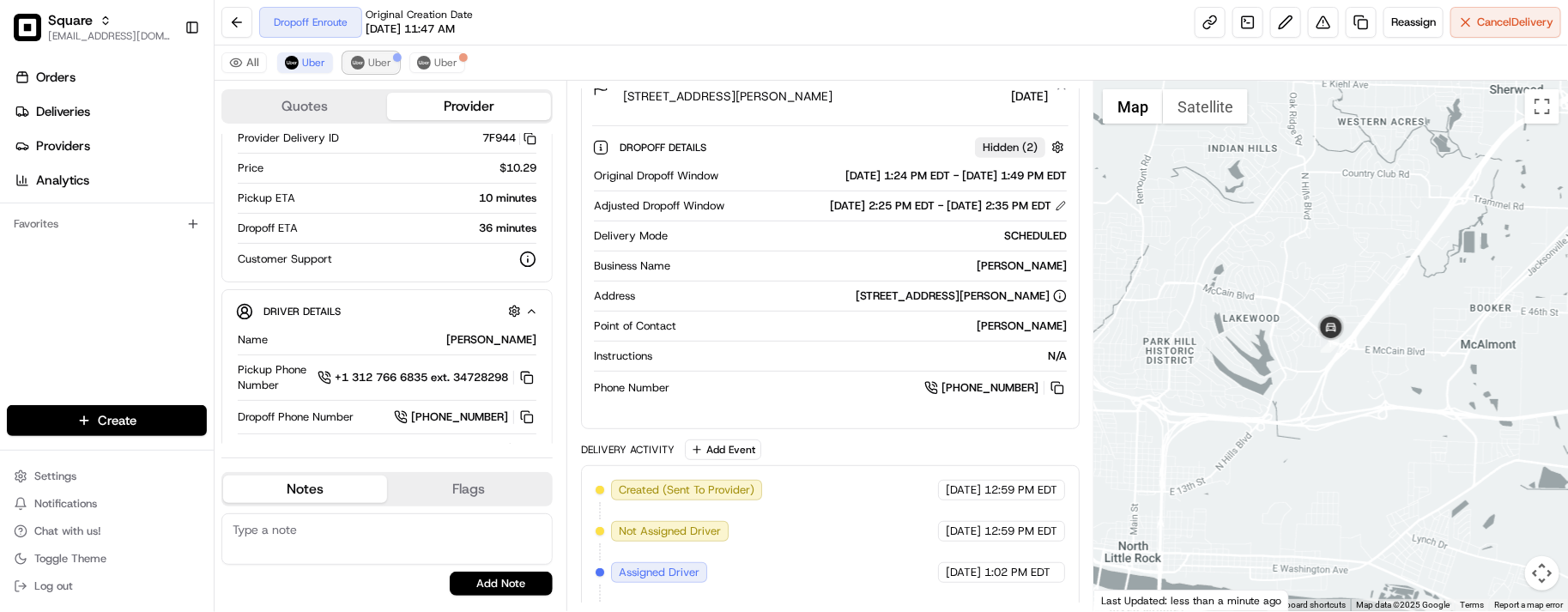 click on "Uber" at bounding box center [379, 63] 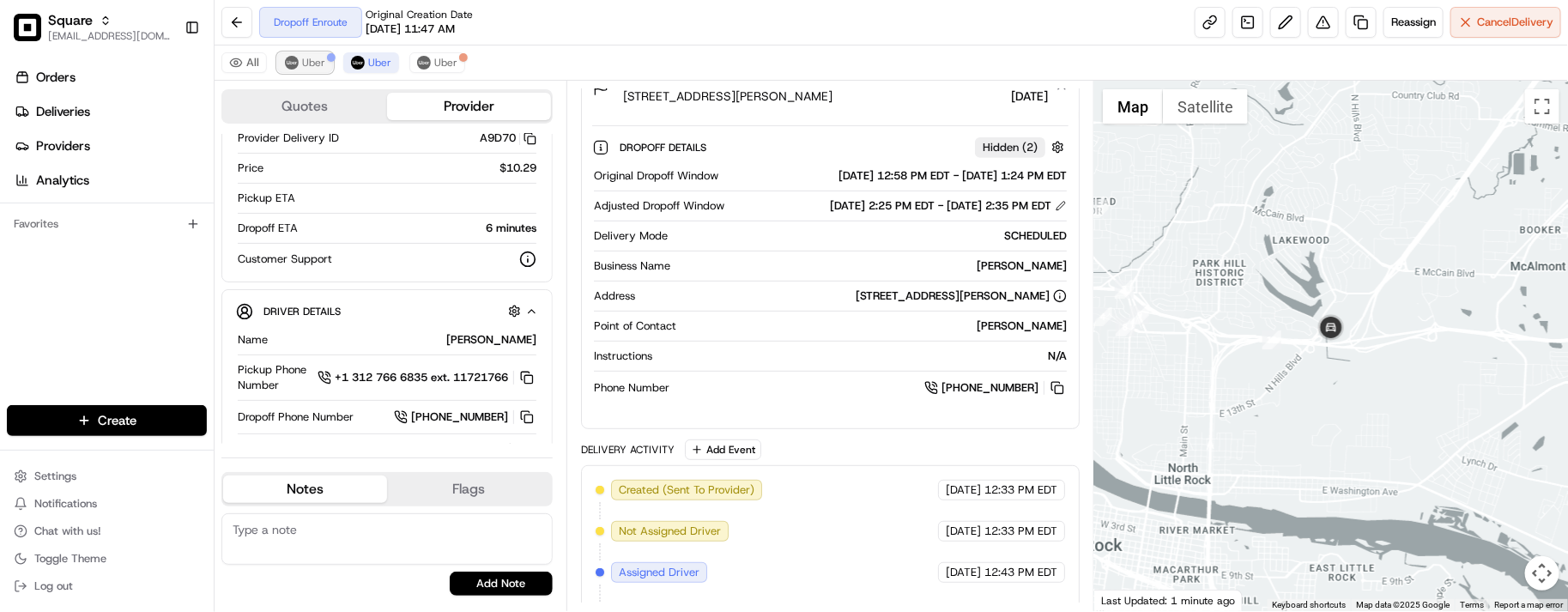 click on "Uber" at bounding box center [313, 63] 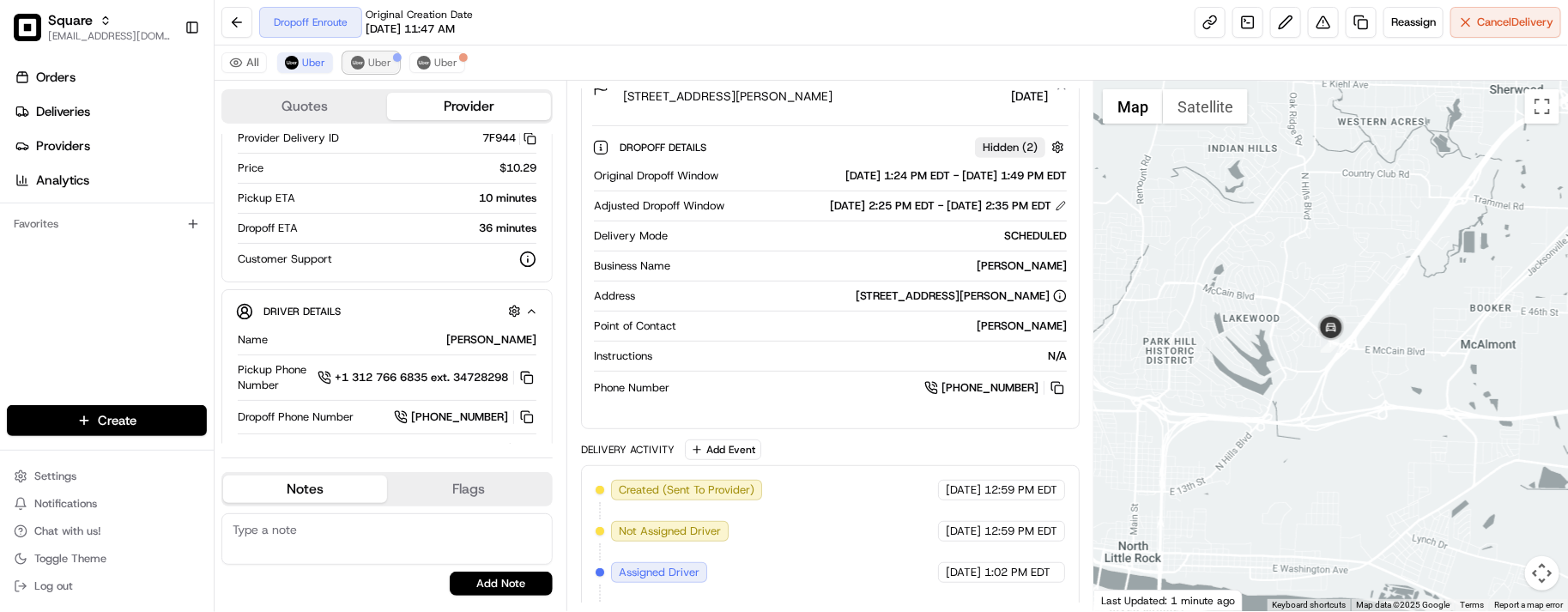 click on "Uber" at bounding box center (379, 63) 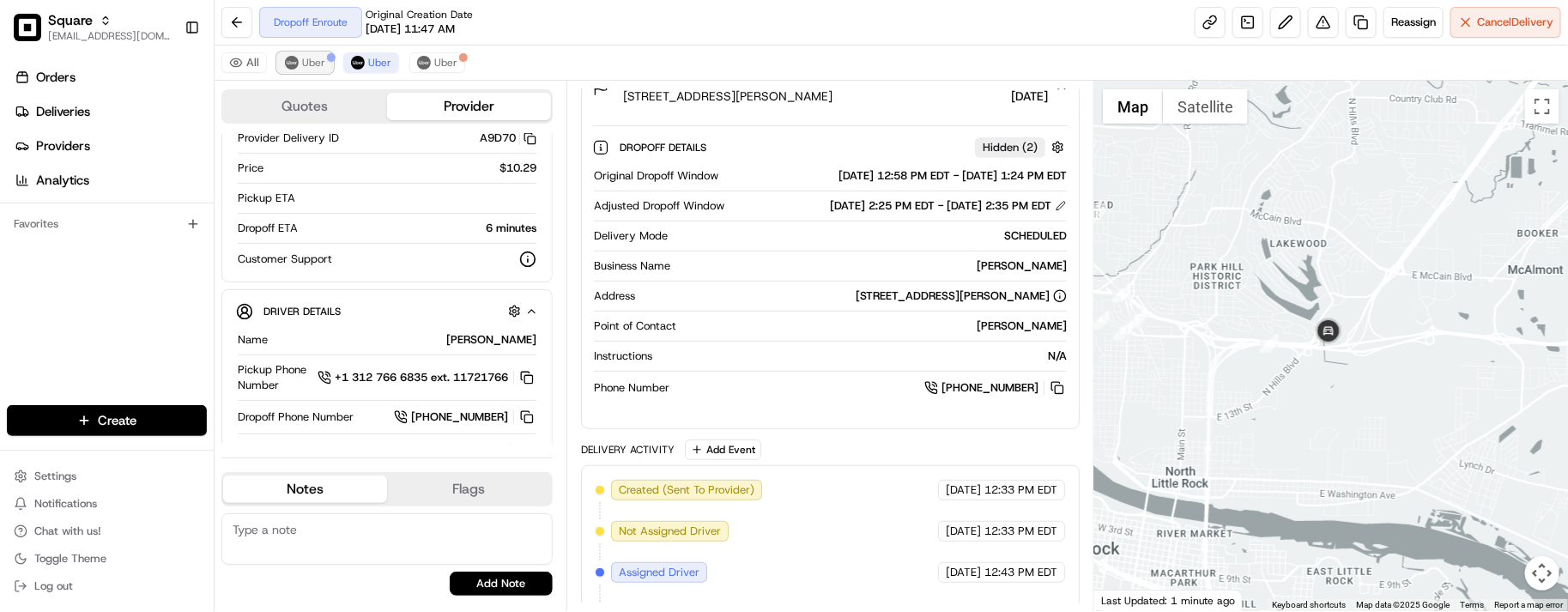 click on "Uber" at bounding box center (305, 63) 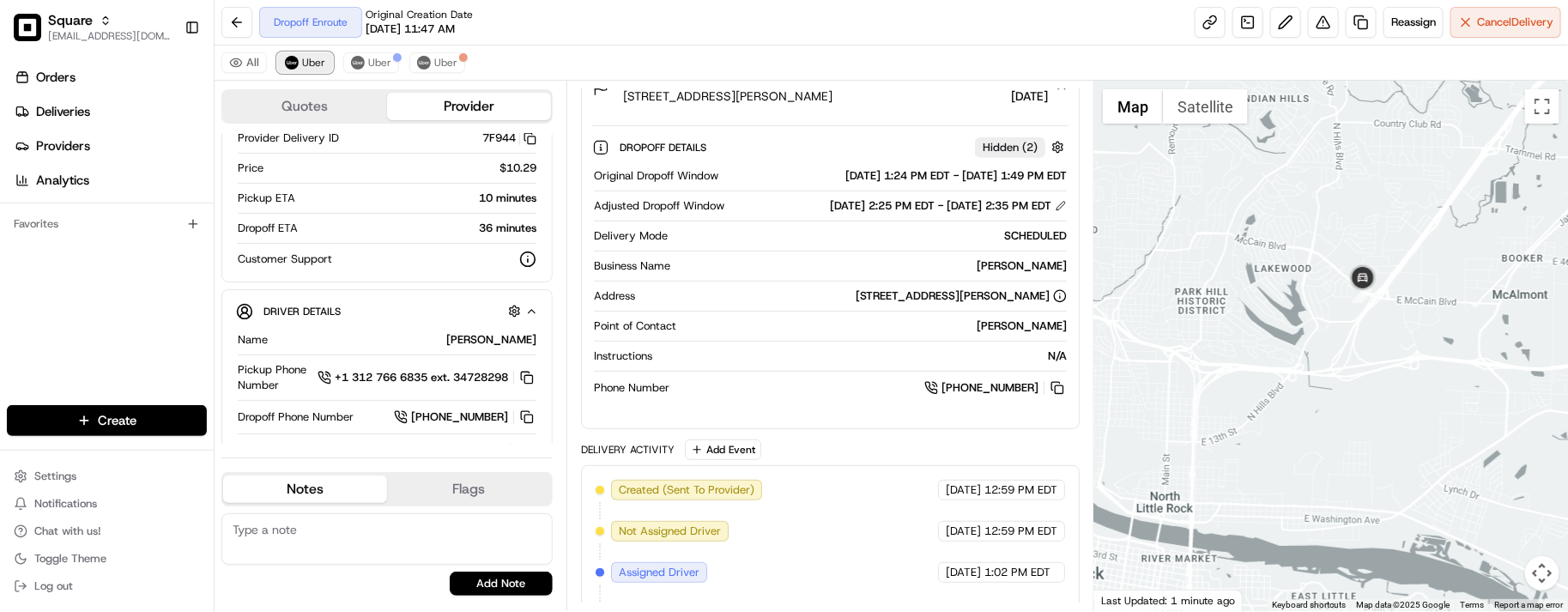 click on "Uber" at bounding box center (313, 63) 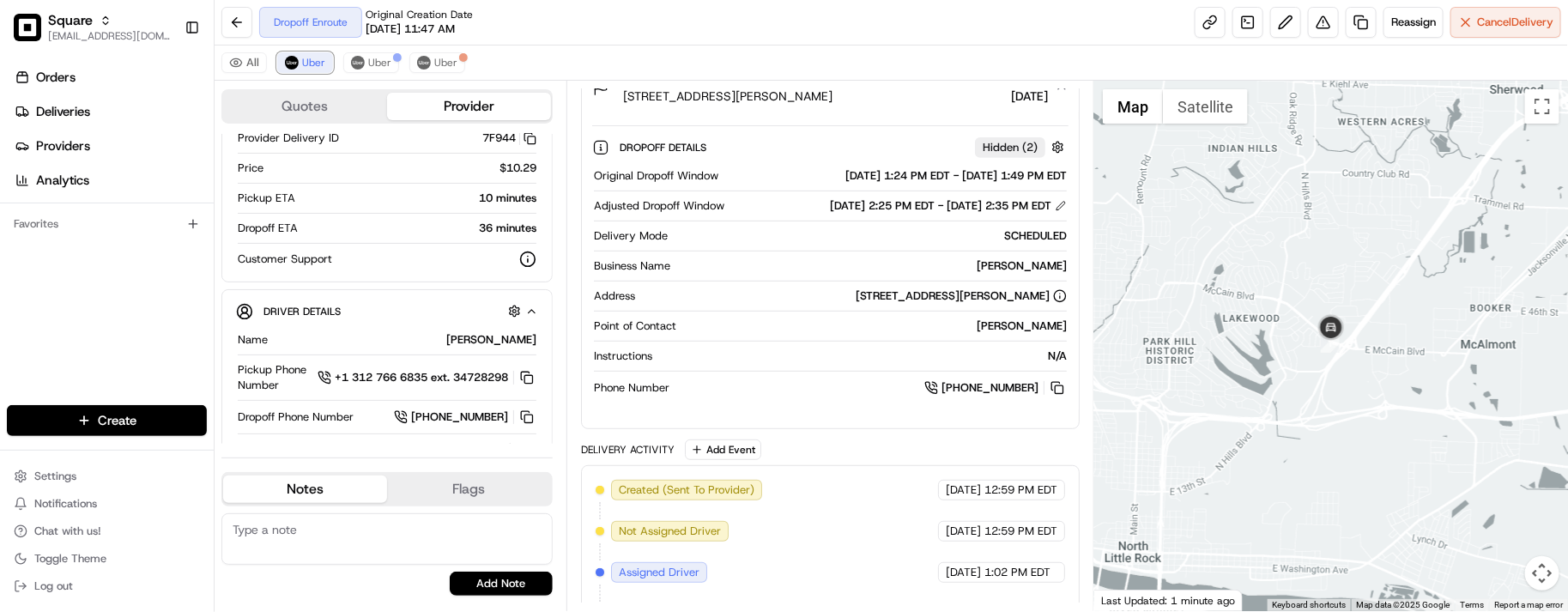 scroll, scrollTop: 405, scrollLeft: 0, axis: vertical 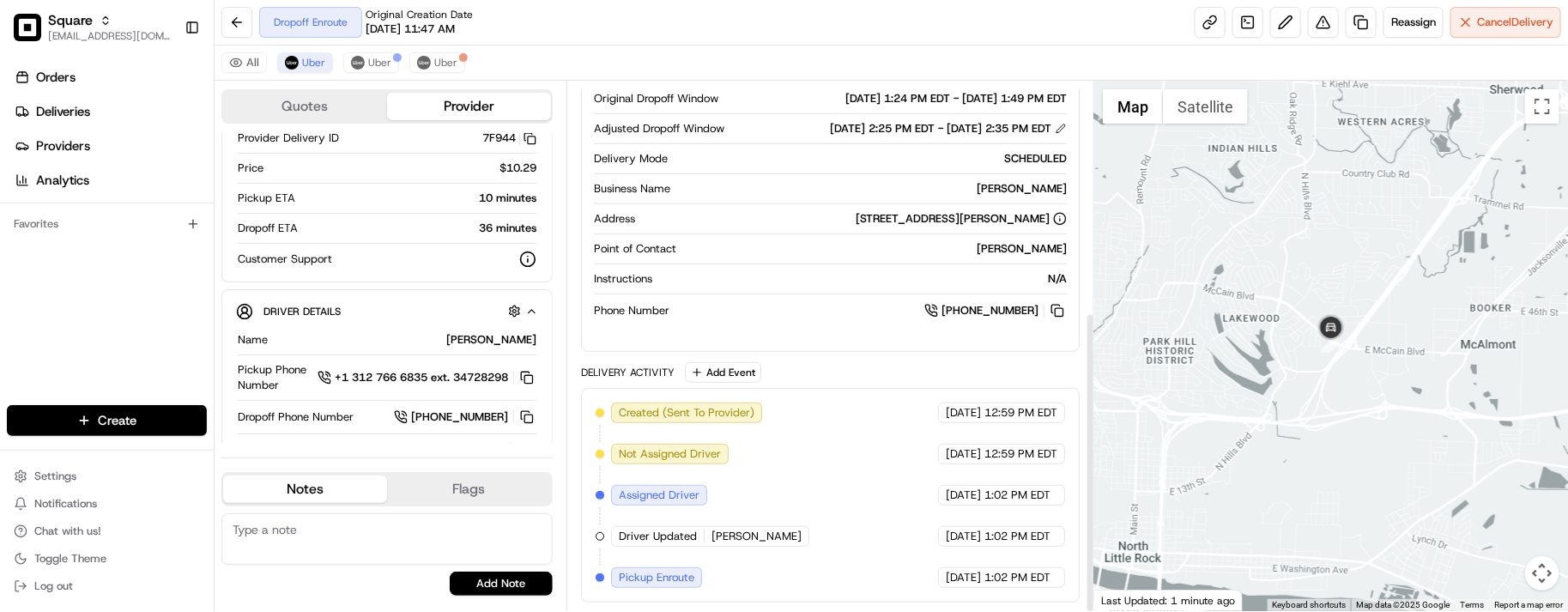 click on "Created (Sent To Provider) Uber 07/15/2025 12:59 PM EDT Not Assigned Driver Uber 07/15/2025 12:59 PM EDT Assigned Driver Uber 07/15/2025 1:02 PM EDT Driver Updated ASHLEY H. Uber 07/15/2025 1:02 PM EDT Pickup Enroute Uber 07/15/2025 1:02 PM EDT" at bounding box center (830, 495) 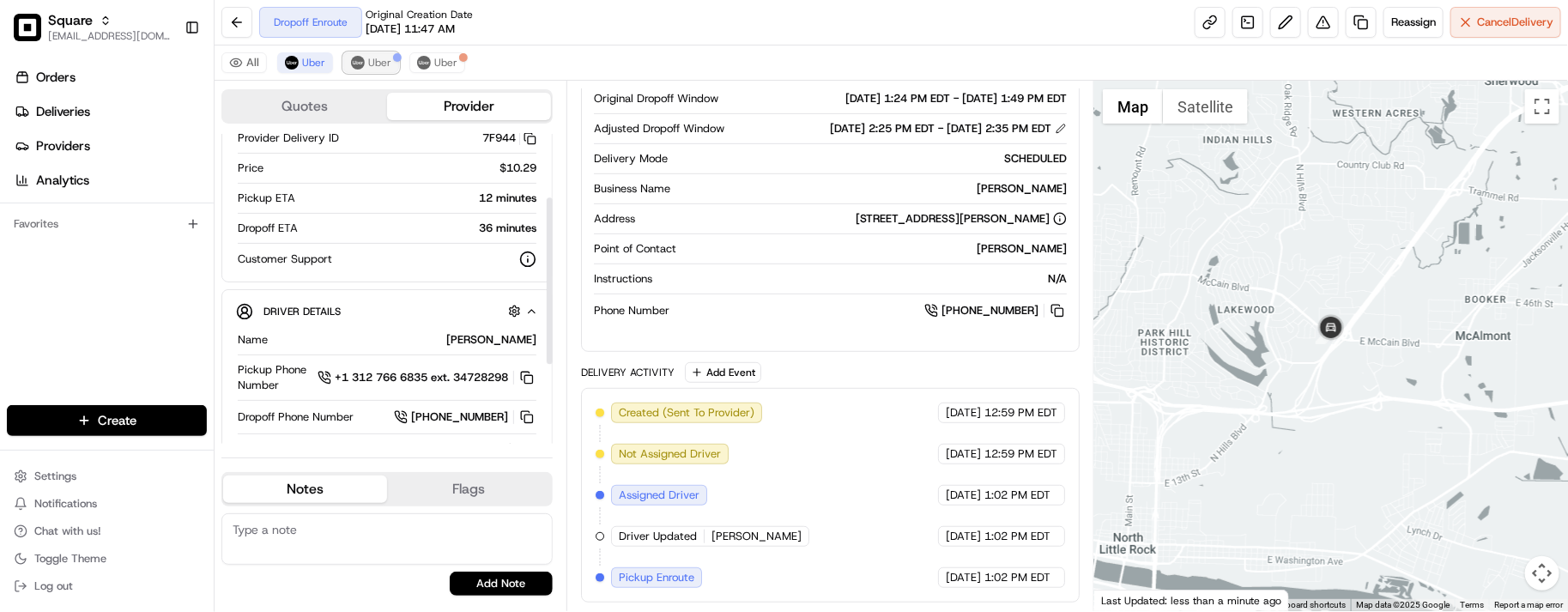 click on "Uber" at bounding box center (371, 63) 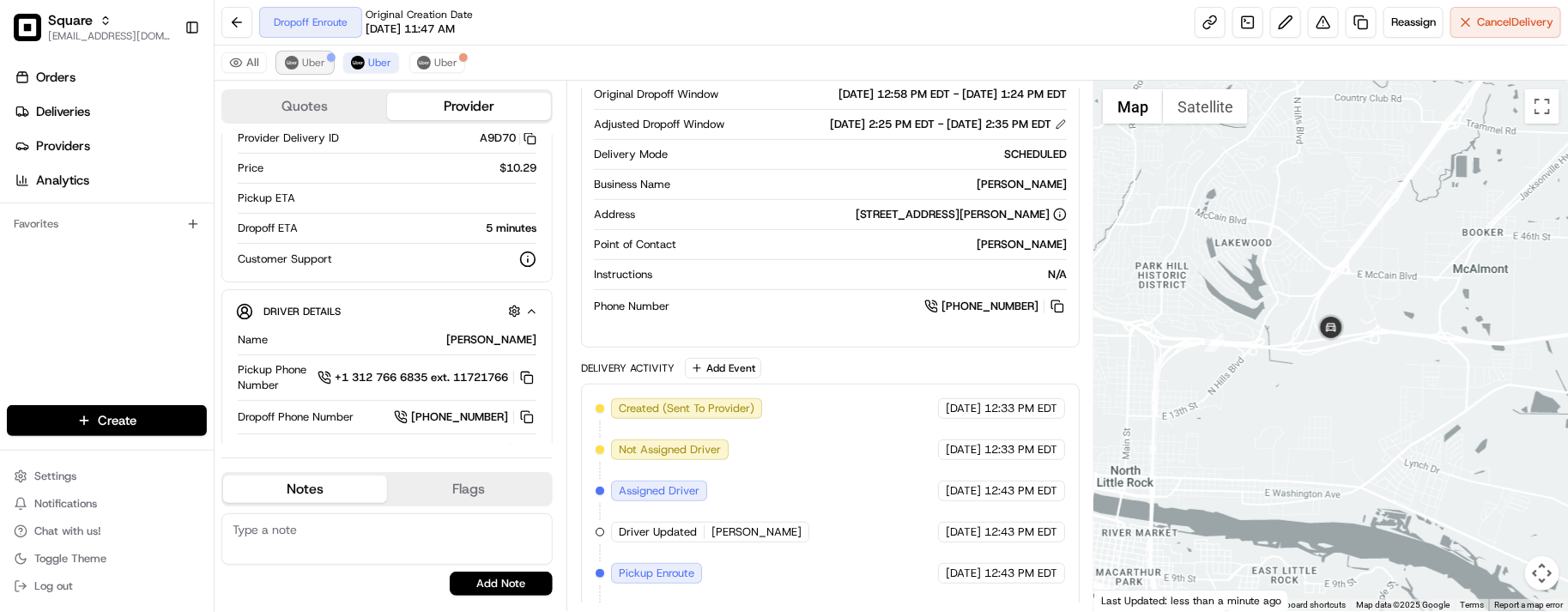 click at bounding box center (292, 63) 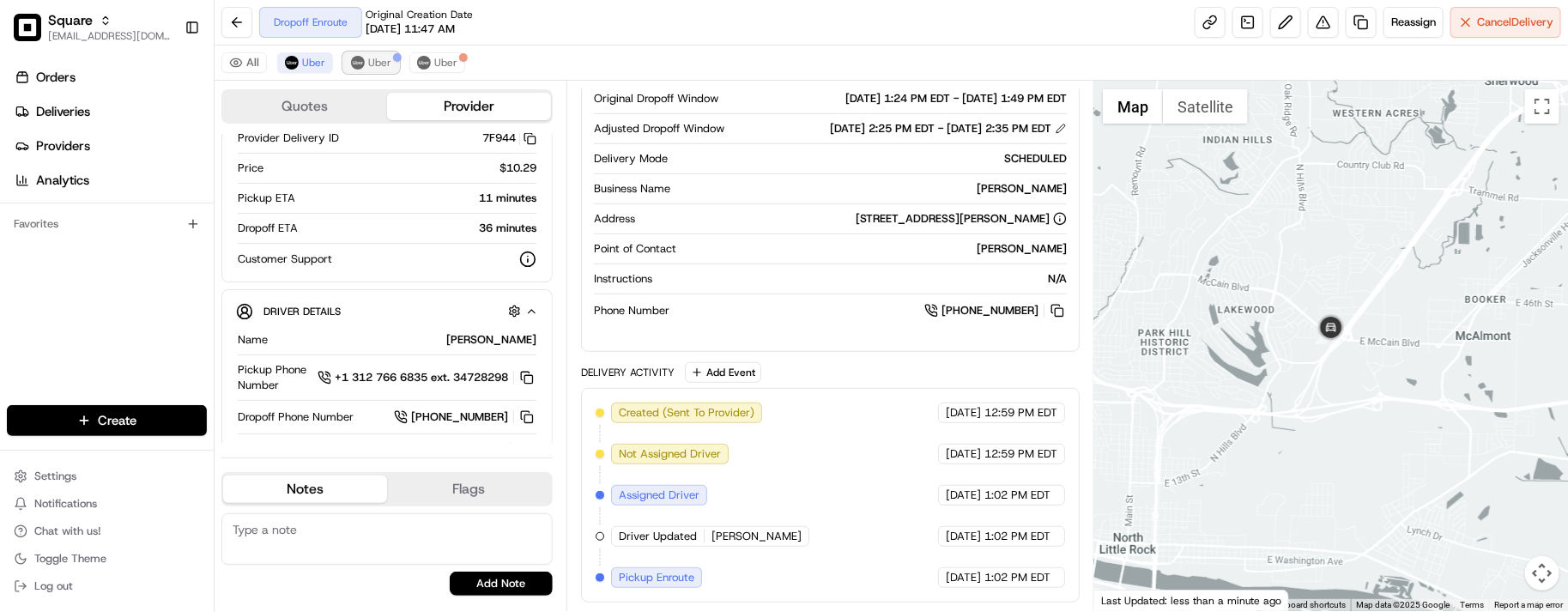 click on "Uber" at bounding box center (379, 63) 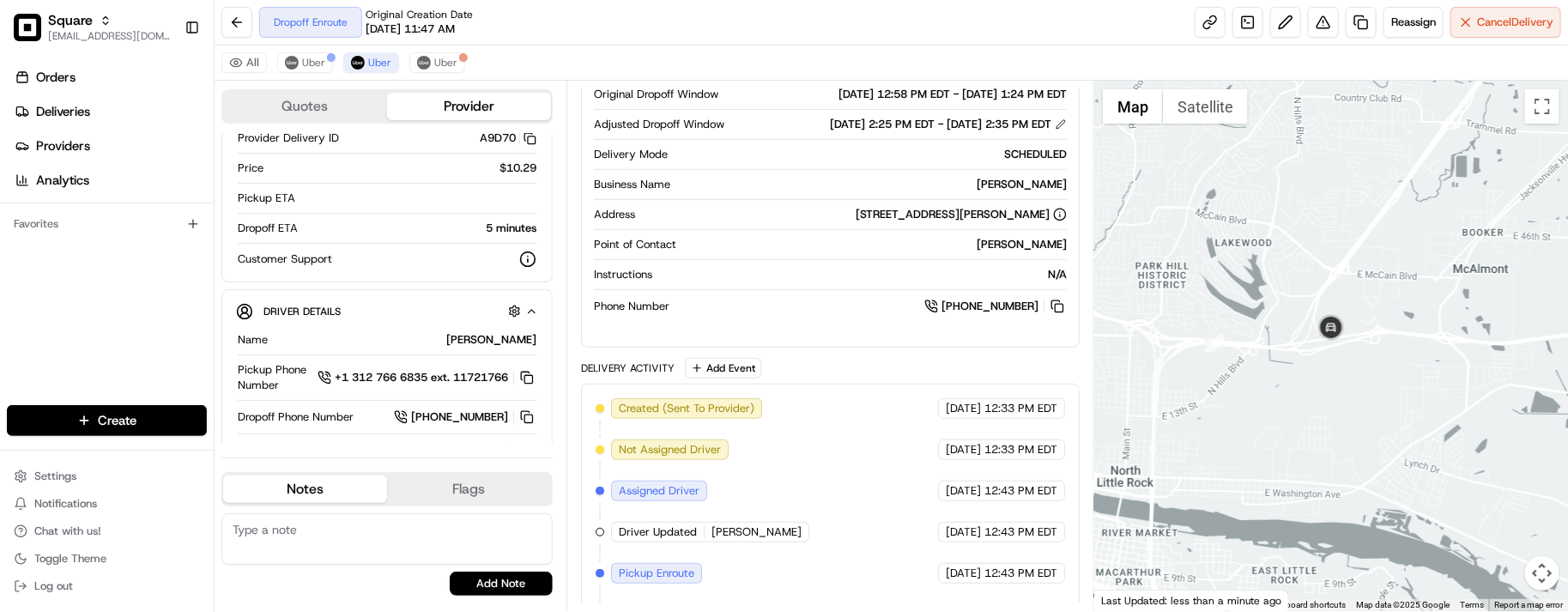 click on "Quotes Provider Provider Details Hidden ( 1 ) Latest Status Dropoff Enroute Provider Uber   Provider Delivery ID A9D70 Copy  del_7l_rbR9lT96GygL0SWqdcA A9D70 Price $10.29 Pickup ETA Dropoff ETA 5 minutes Customer Support Driver Details Hidden ( 6 ) Name TAMMY B. Pickup Phone Number +1 312 766 6835 ext. 11721766 Dropoff Phone Number +1 501 500 5420 Tip $0.00 Type car Make Toyota Model Camry Color crimson Notes Flags No results found Add Note No results found Add Flag" at bounding box center [390, 346] 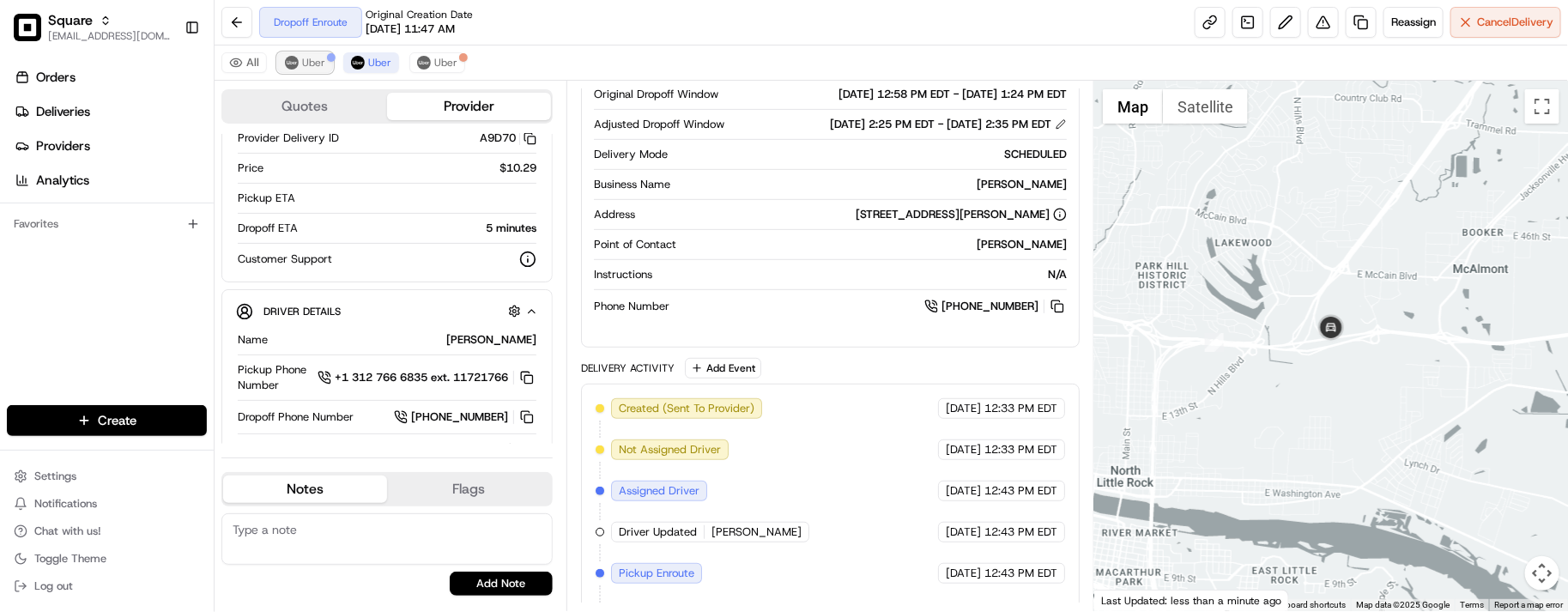 click on "Uber" at bounding box center [305, 63] 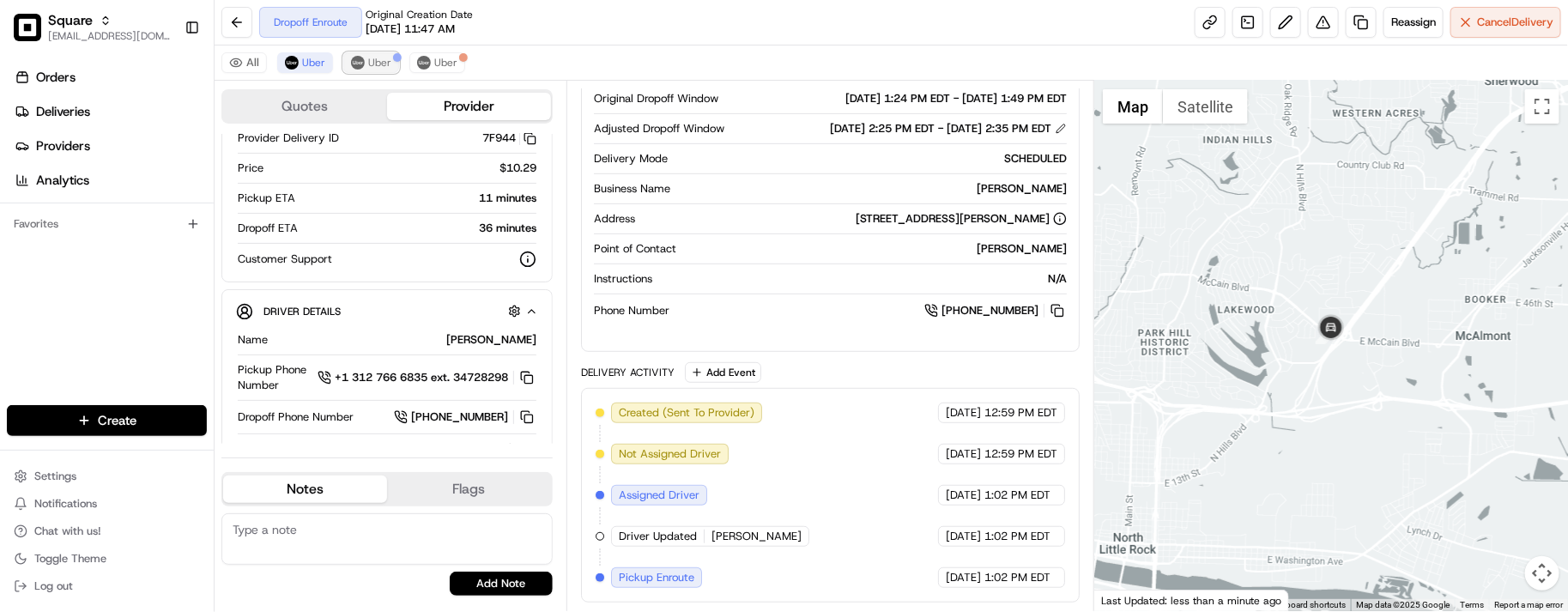 click at bounding box center [358, 63] 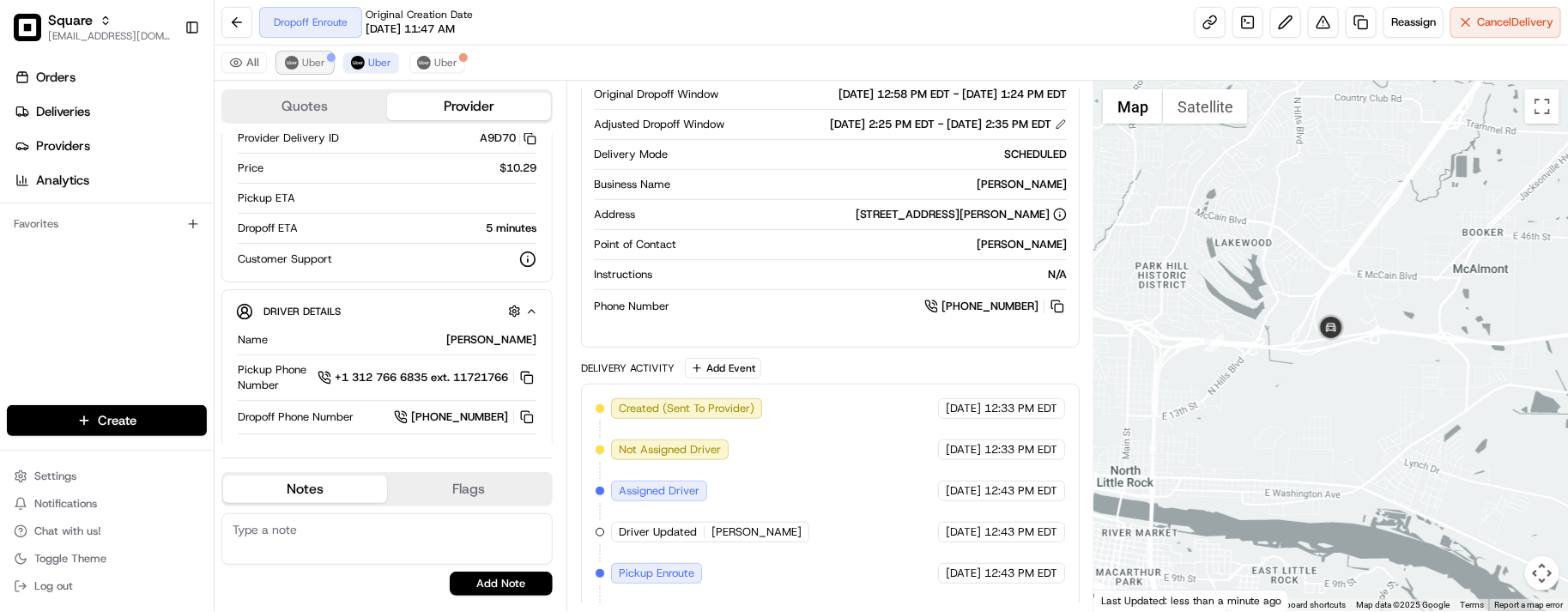 drag, startPoint x: 288, startPoint y: 67, endPoint x: 299, endPoint y: 66, distance: 11.045361 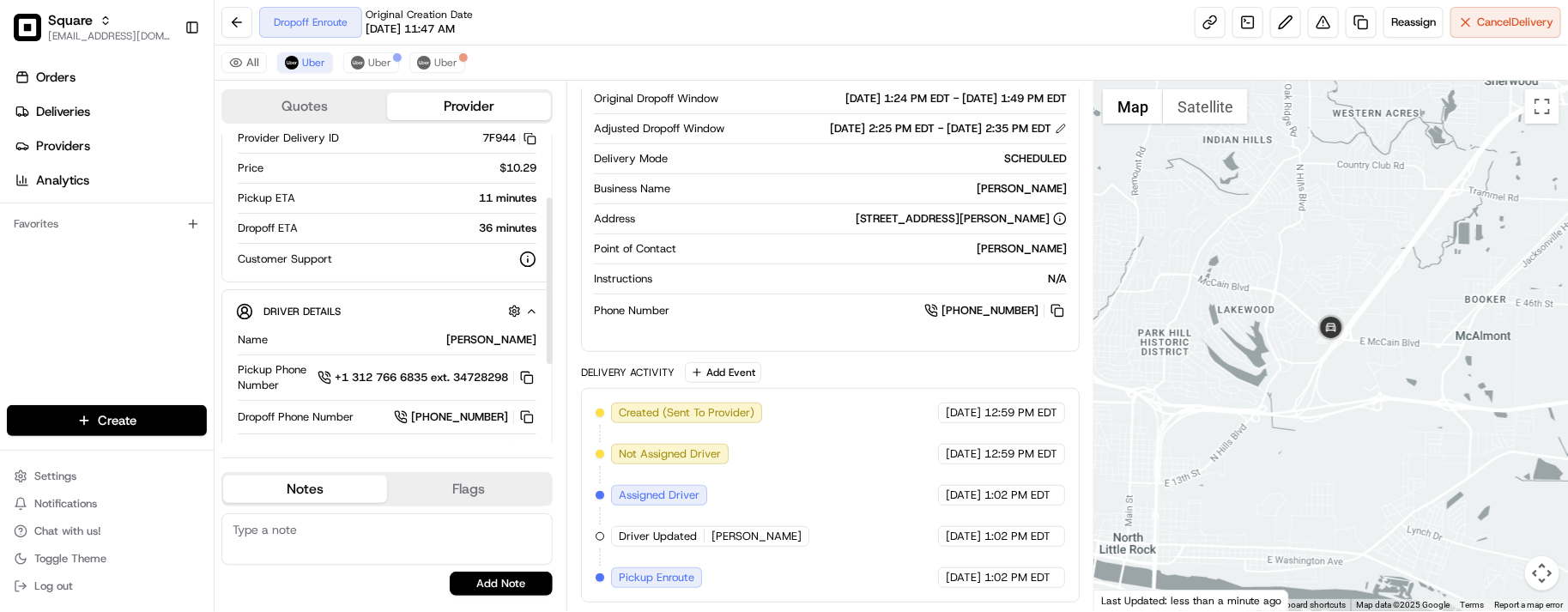 click on "Dropoff ETA 36 minutes" at bounding box center (387, 232) 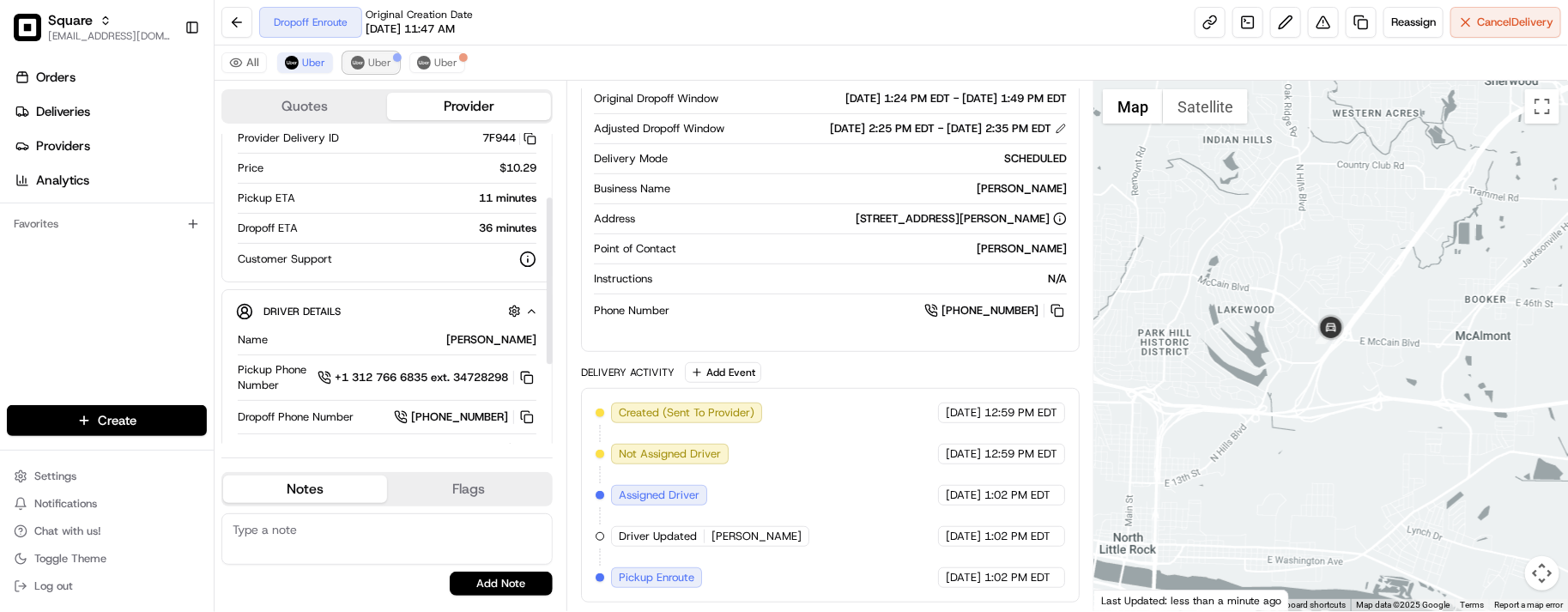 click on "Uber" at bounding box center (379, 63) 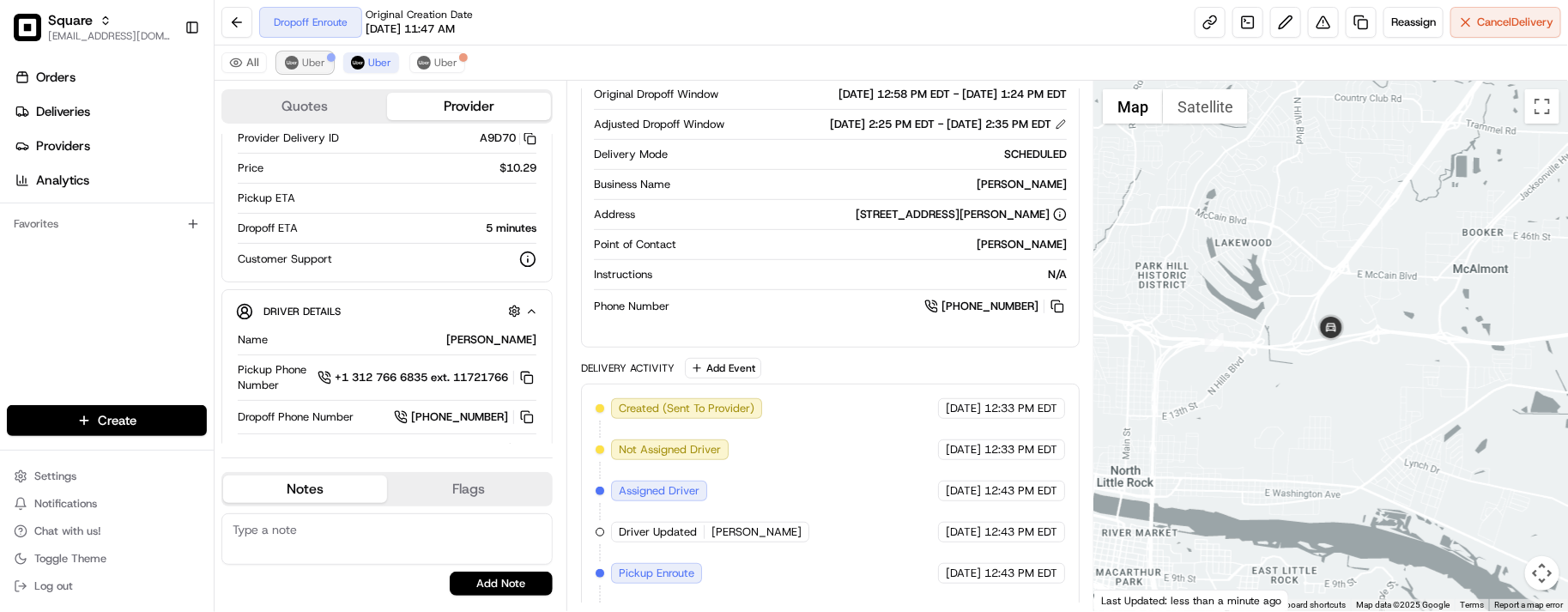 click on "Uber" at bounding box center (305, 63) 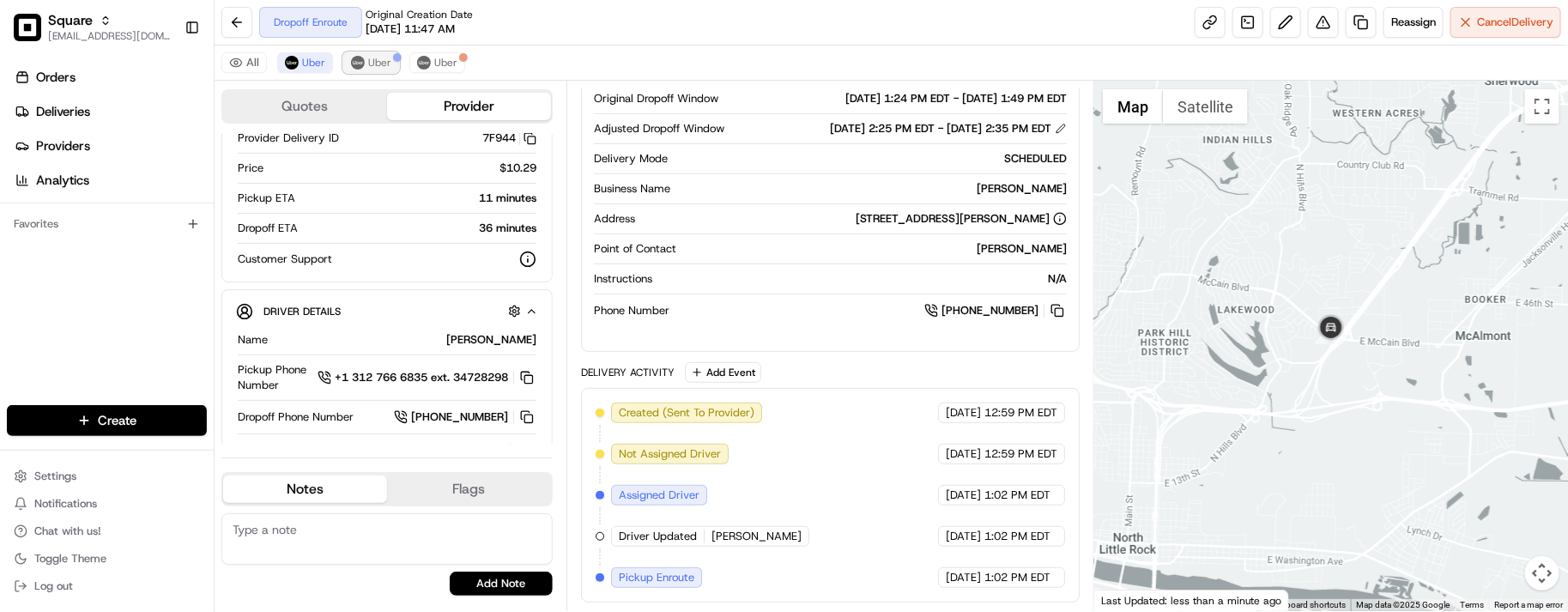 click on "Uber" at bounding box center [371, 63] 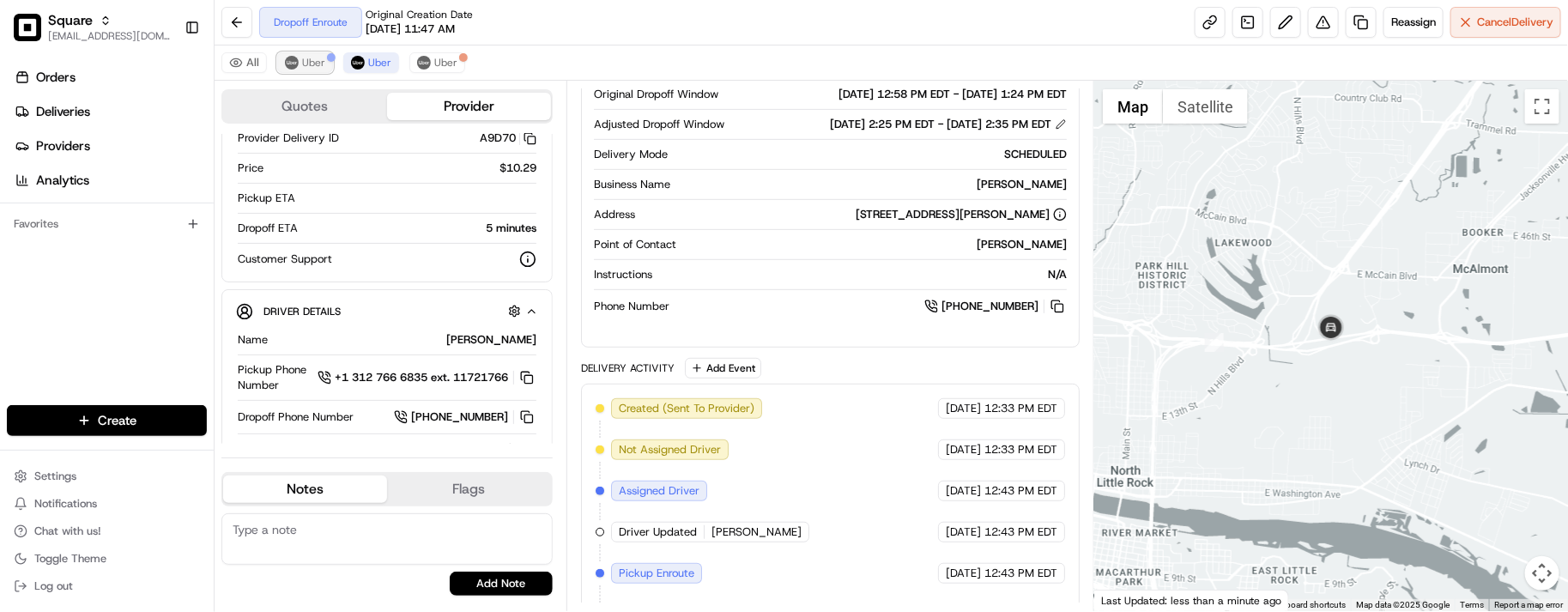 click on "Uber" at bounding box center (313, 63) 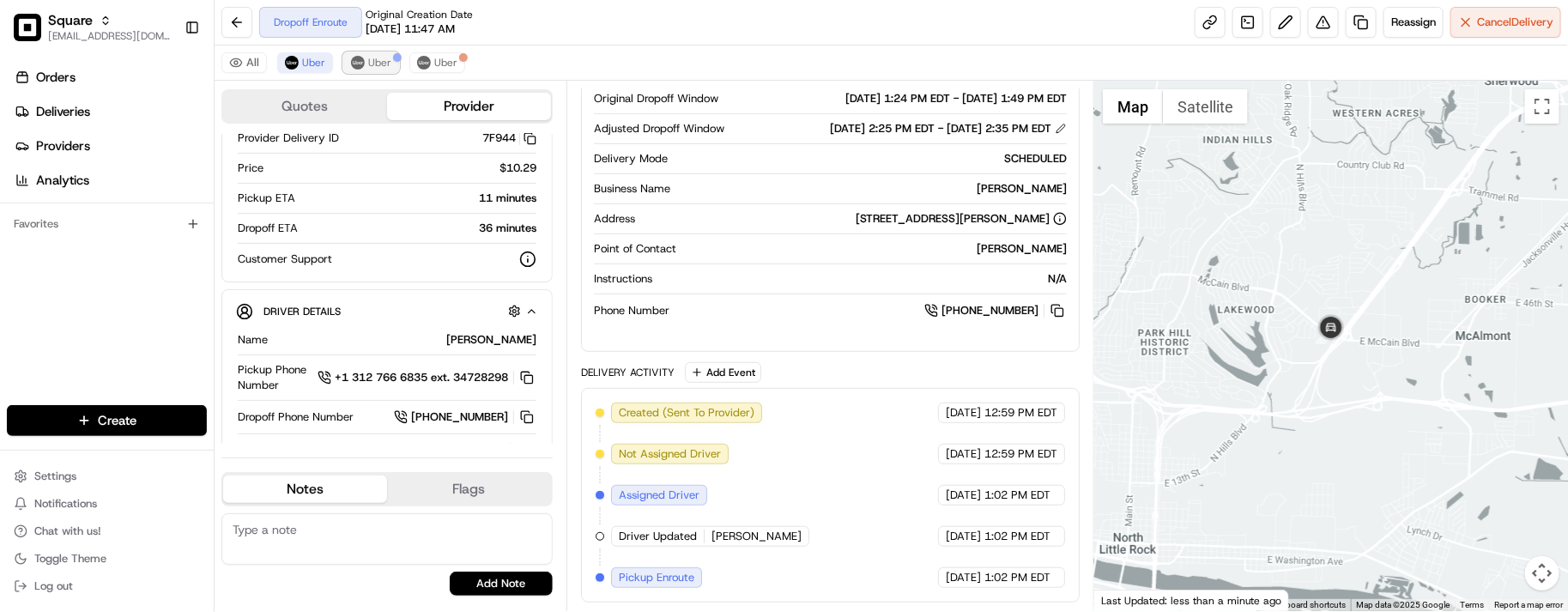 click on "Uber" at bounding box center (379, 63) 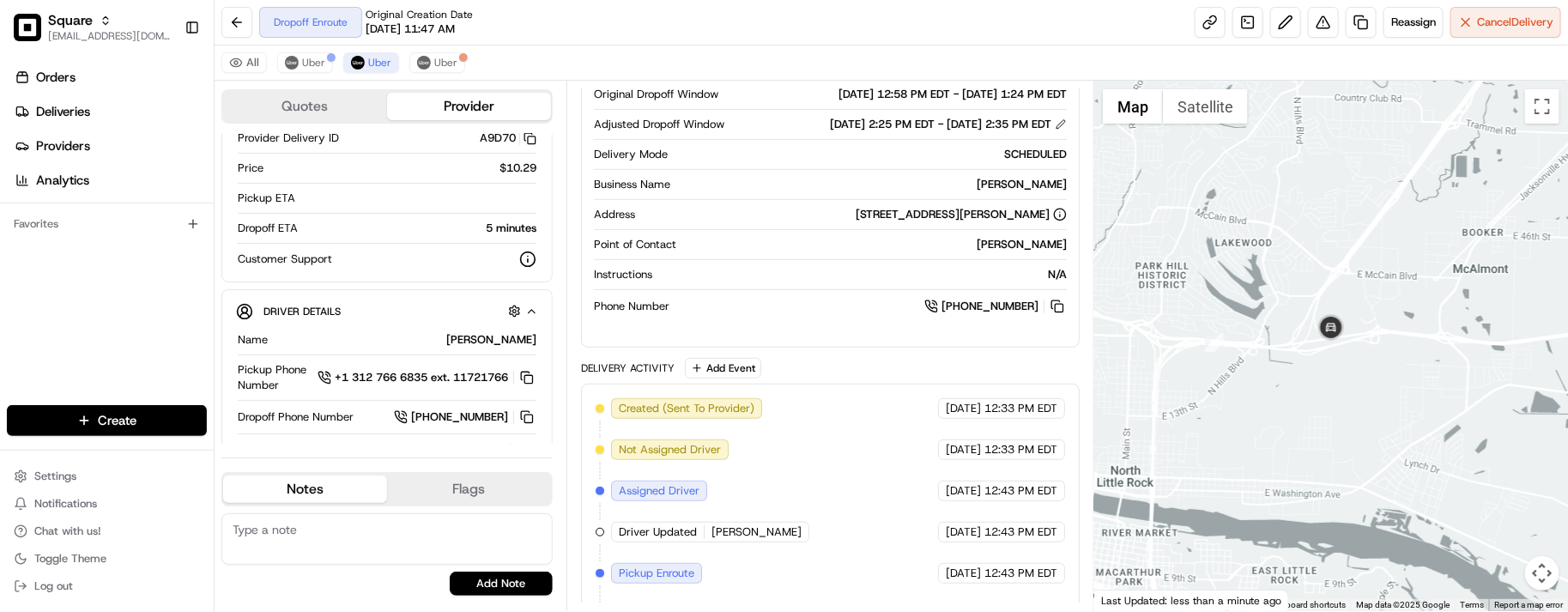 click on "Dropoff Enroute Original Creation Date 07/15/2025 11:47 AM Reassign Cancel  Delivery" at bounding box center [891, 22] 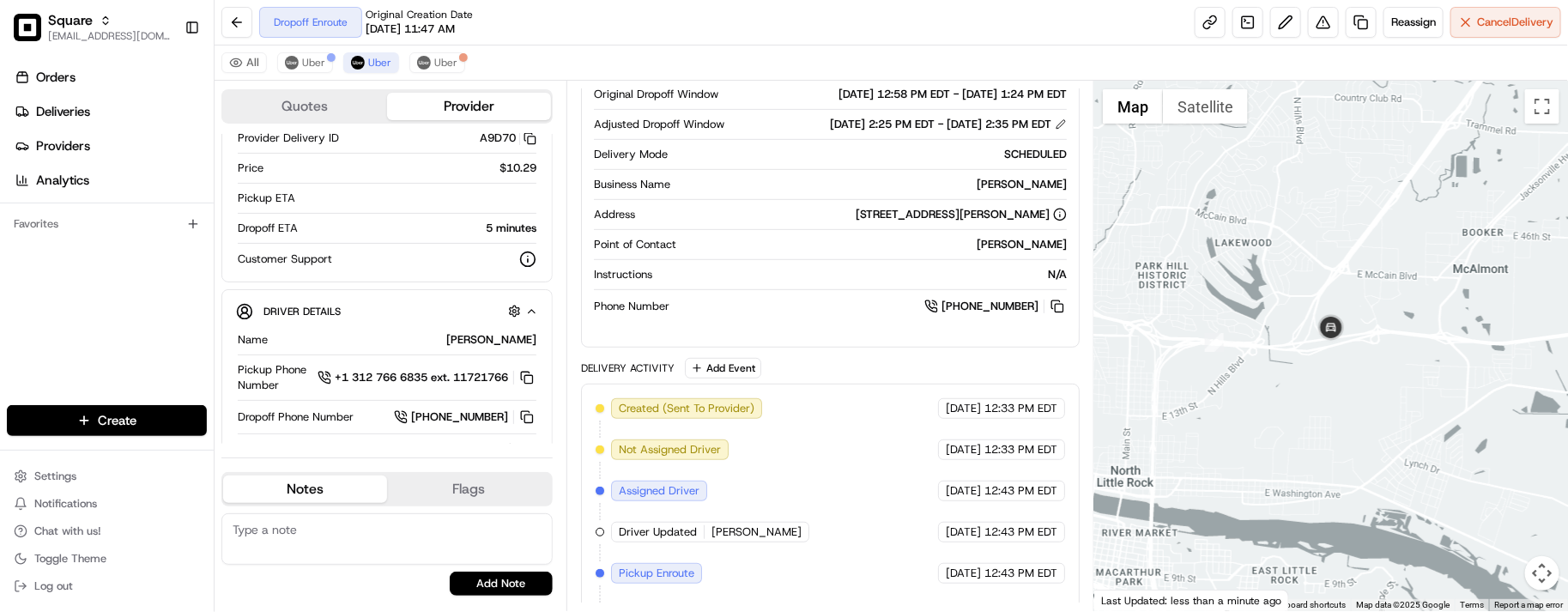 click on "All Uber Uber Uber" at bounding box center [891, 63] 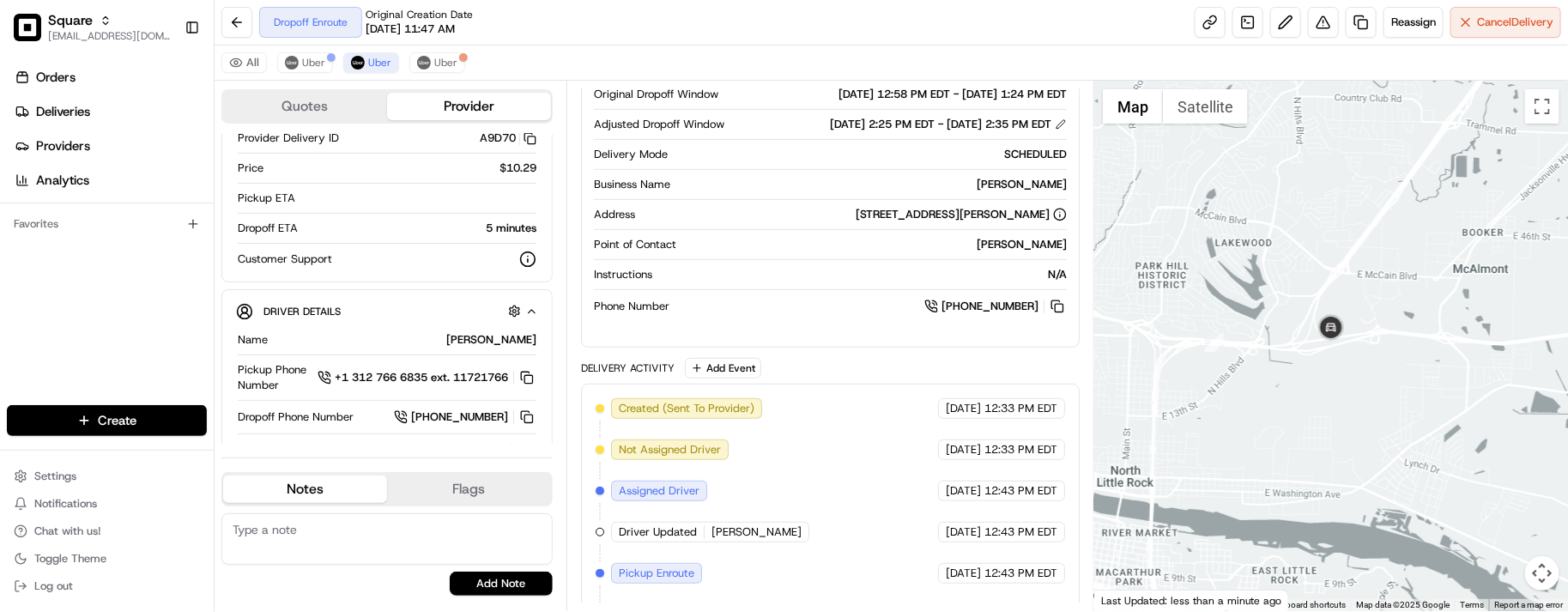 click on "All Uber Uber Uber" at bounding box center (891, 63) 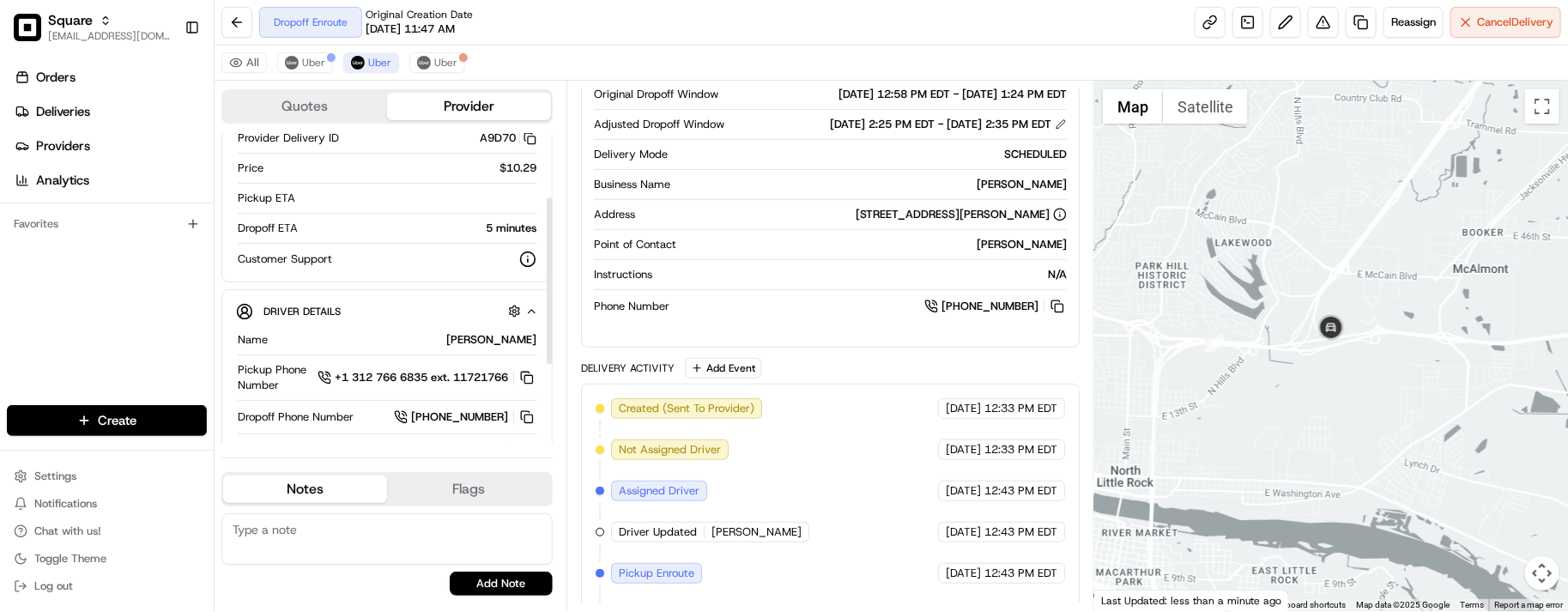 click on "Latest Status Dropoff Enroute Provider Uber   Provider Delivery ID A9D70 Copy  del_7l_rbR9lT96GygL0SWqdcA A9D70 Price $10.29 Pickup ETA Dropoff ETA 5 minutes Customer Support" at bounding box center (387, 163) 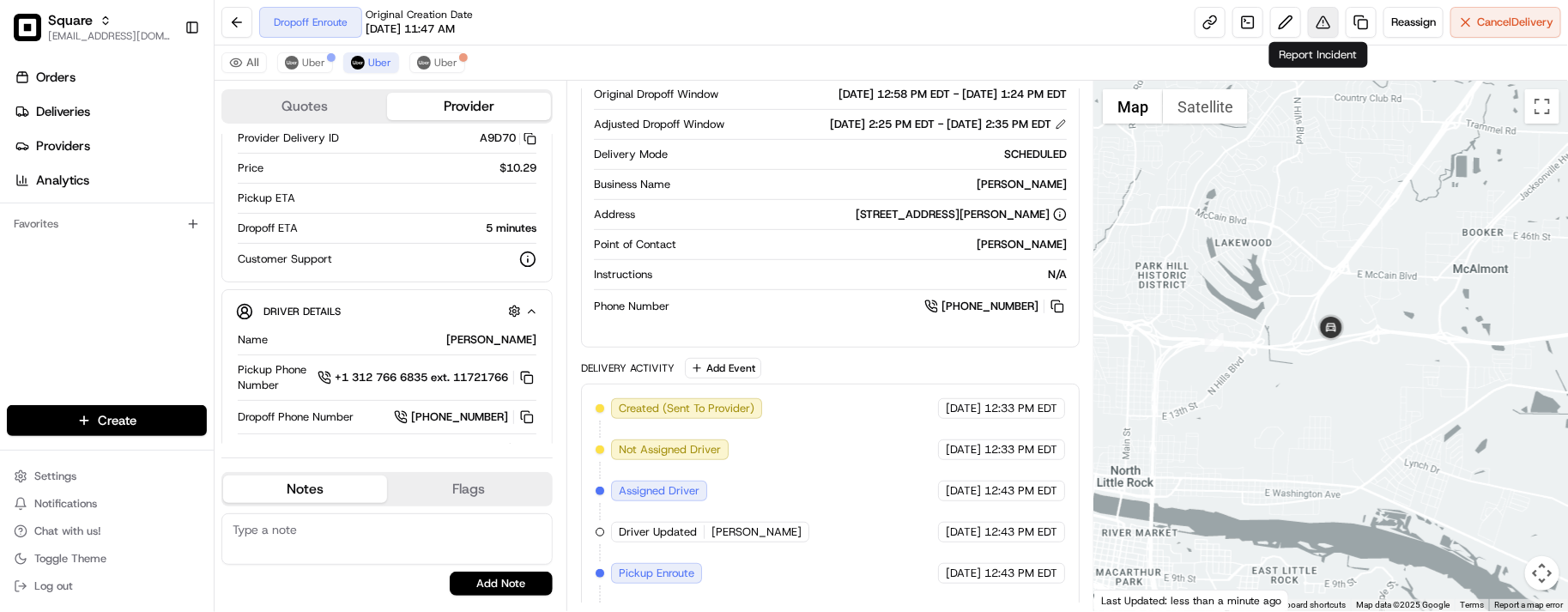 click at bounding box center (1323, 22) 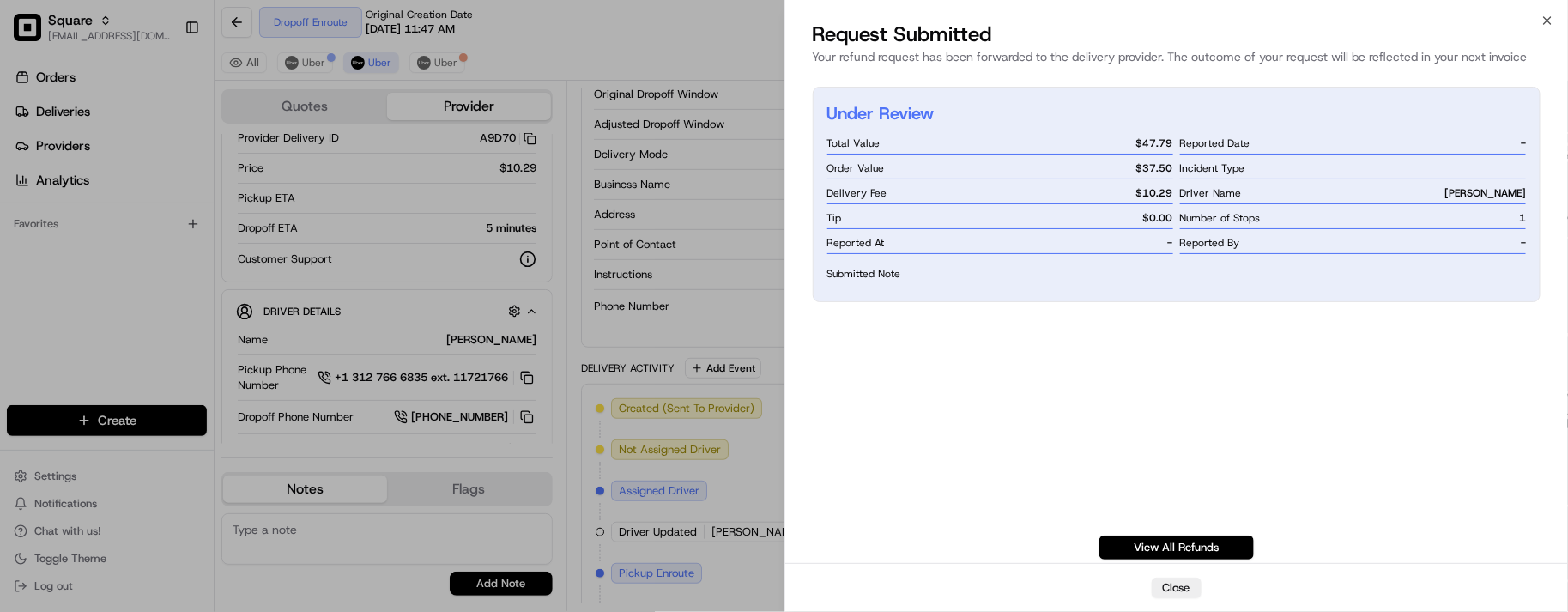 click on "Close" at bounding box center [1177, 587] 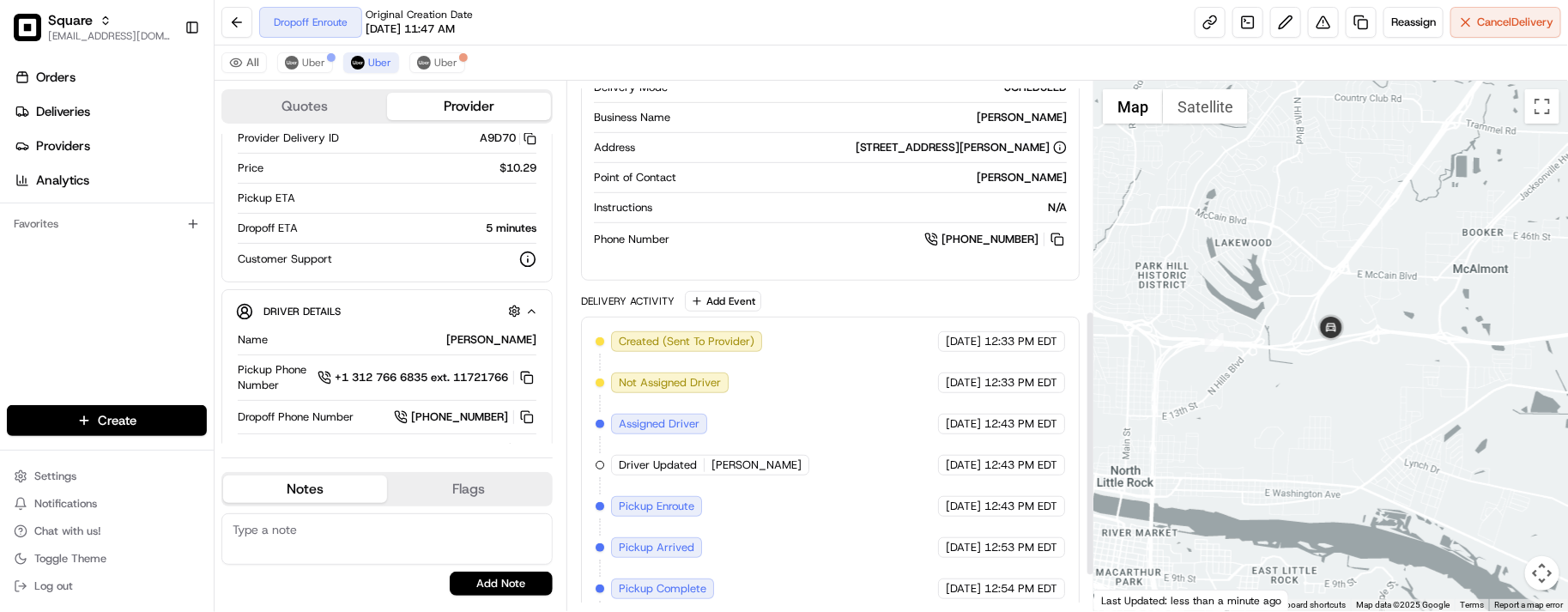 scroll, scrollTop: 530, scrollLeft: 0, axis: vertical 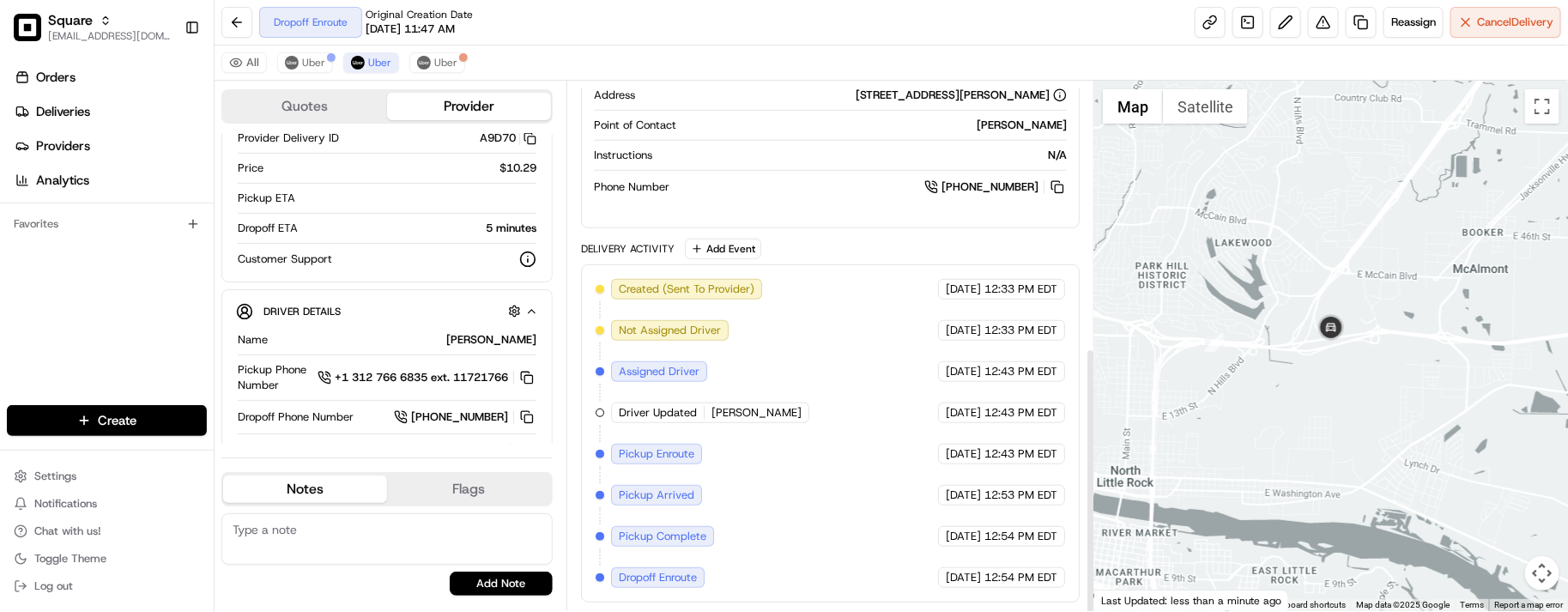 click on "Created (Sent To Provider) Uber 07/15/2025 12:33 PM EDT Not Assigned Driver Uber 07/15/2025 12:33 PM EDT Assigned Driver Uber 07/15/2025 12:43 PM EDT Driver Updated TAMMY B. Uber 07/15/2025 12:43 PM EDT Pickup Enroute Uber 07/15/2025 12:43 PM EDT Pickup Arrived Uber 07/15/2025 12:53 PM EDT Pickup Complete Uber 07/15/2025 12:54 PM EDT Dropoff Enroute Uber 07/15/2025 12:54 PM EDT" at bounding box center [830, 433] 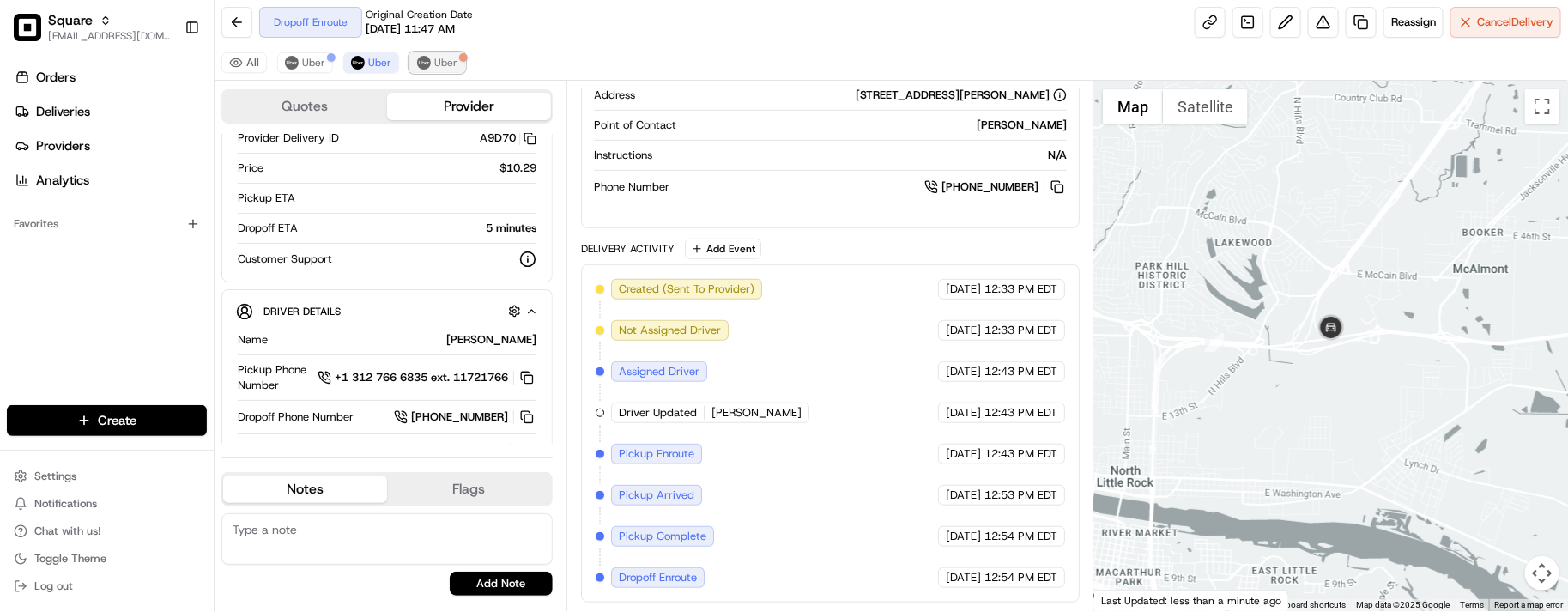 click on "Uber" at bounding box center (437, 63) 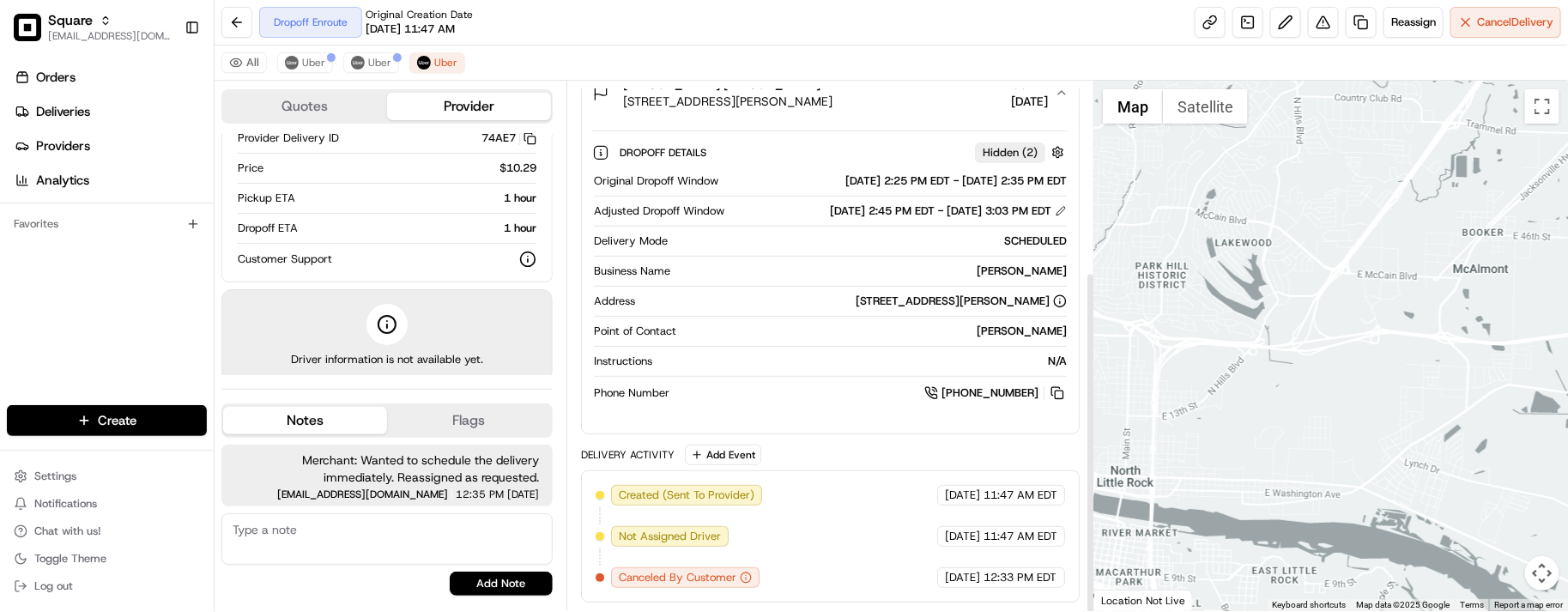click on "All Uber Uber Uber" at bounding box center (891, 63) 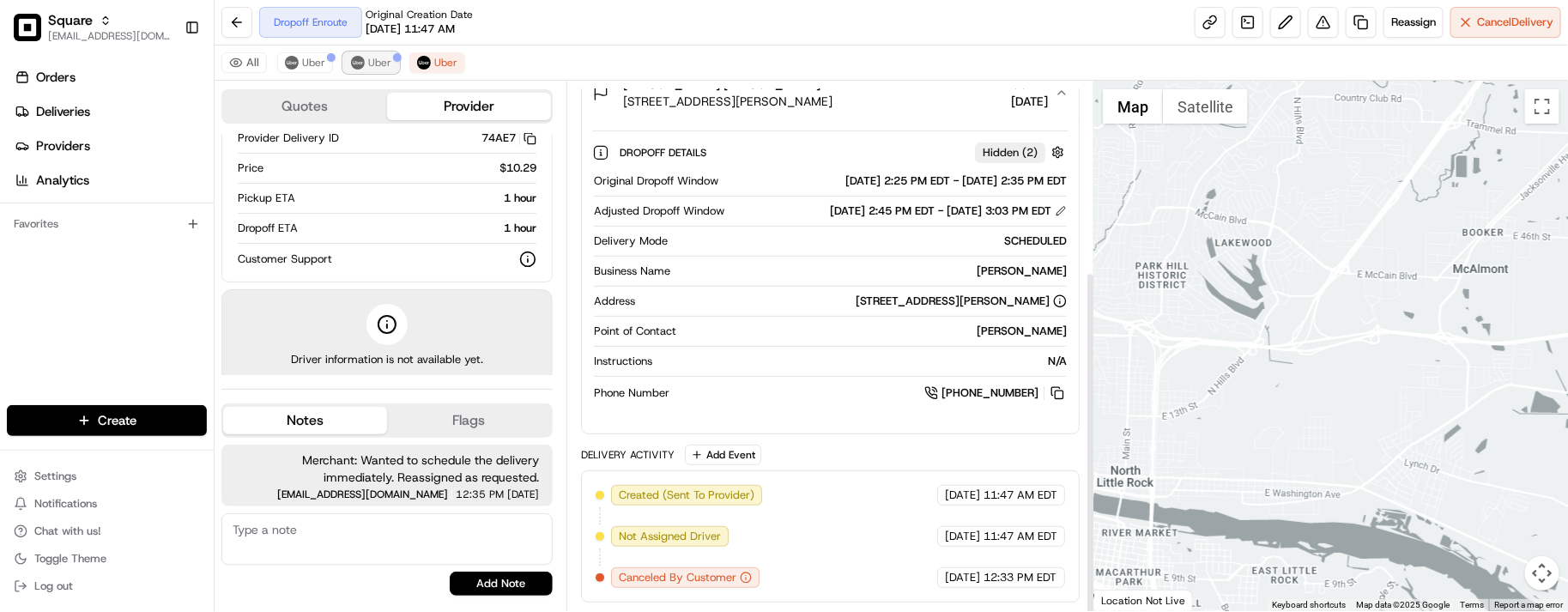 click on "Uber" at bounding box center (371, 63) 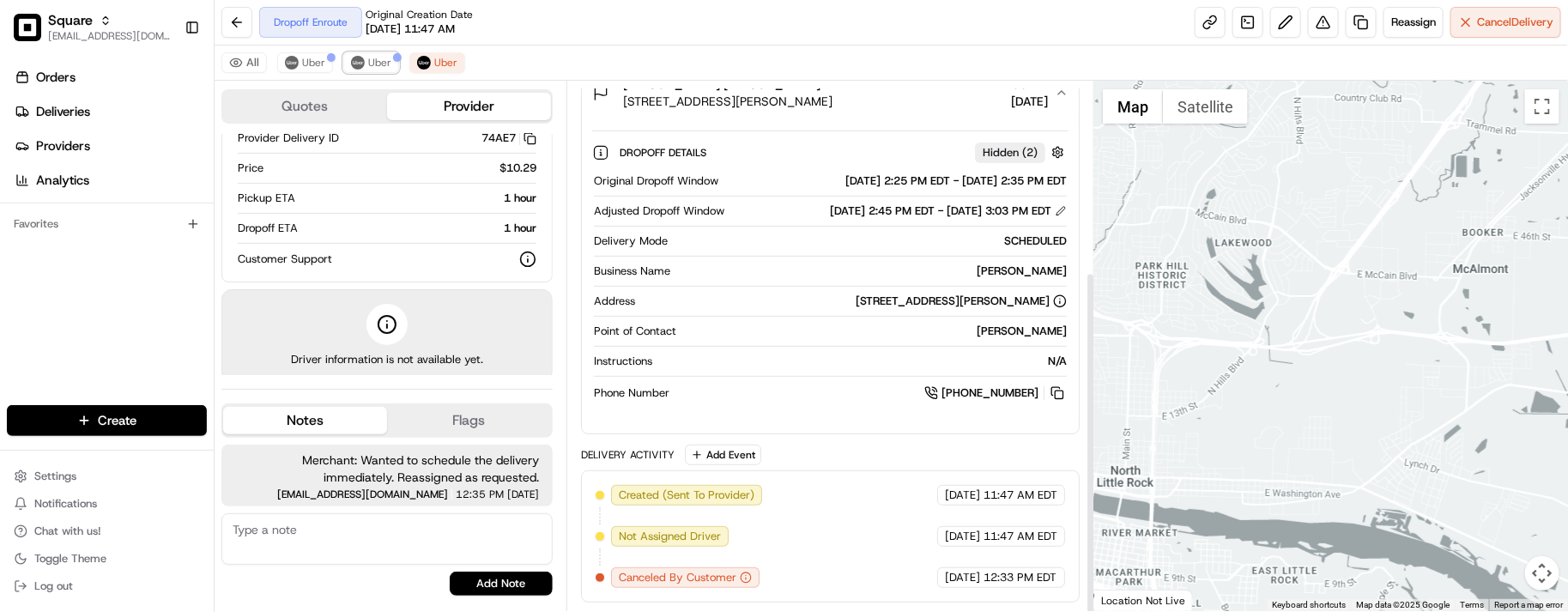 scroll, scrollTop: 530, scrollLeft: 0, axis: vertical 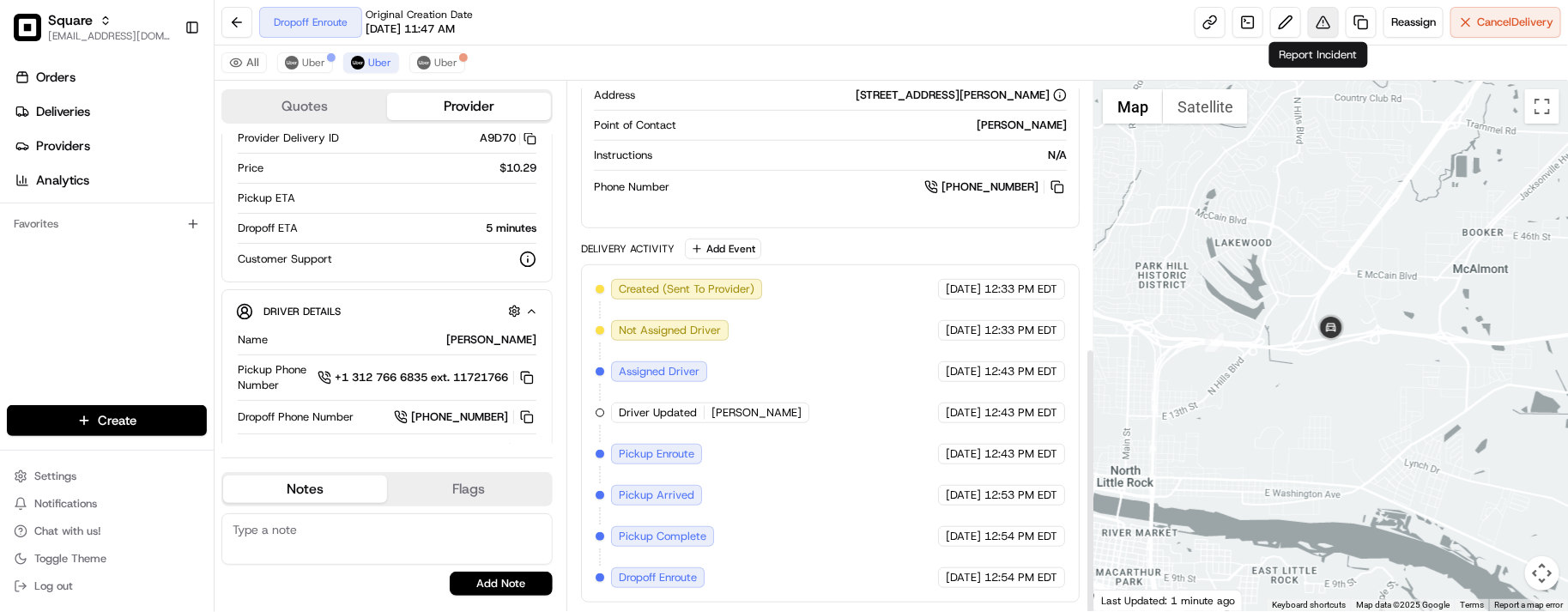 click at bounding box center [1323, 22] 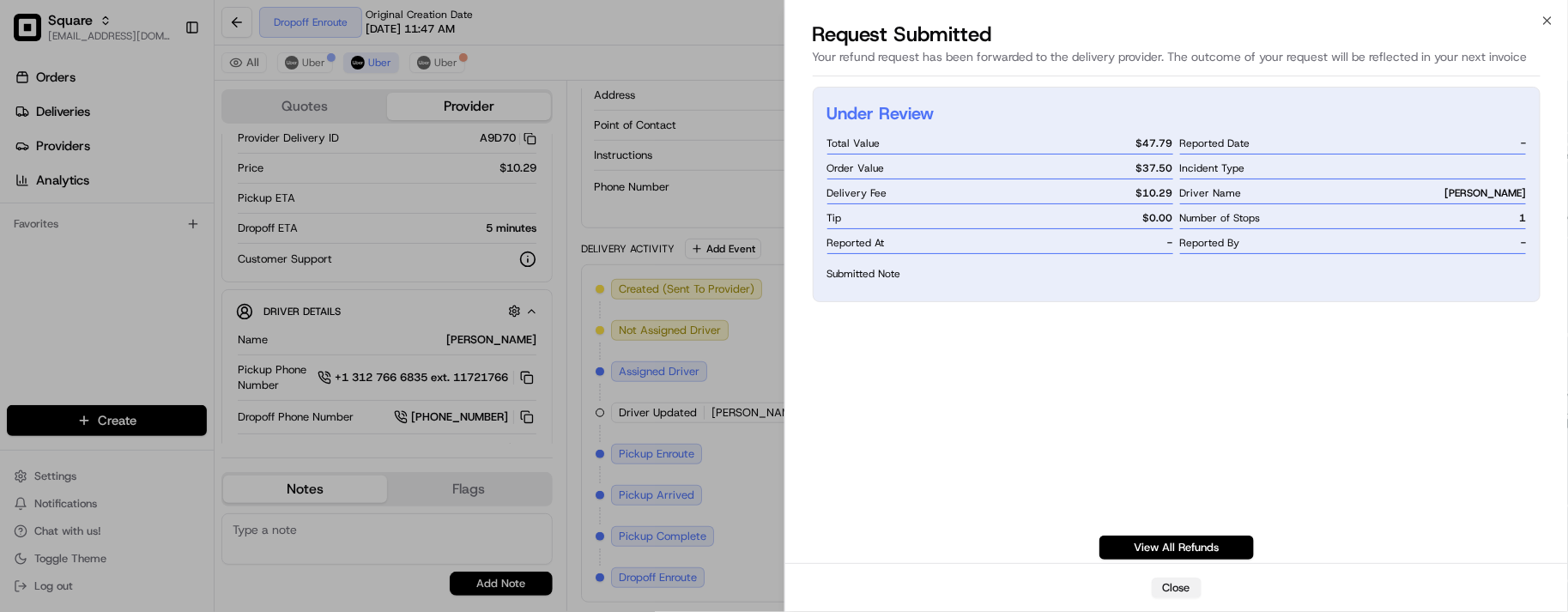 click on "Close" at bounding box center (1177, 588) 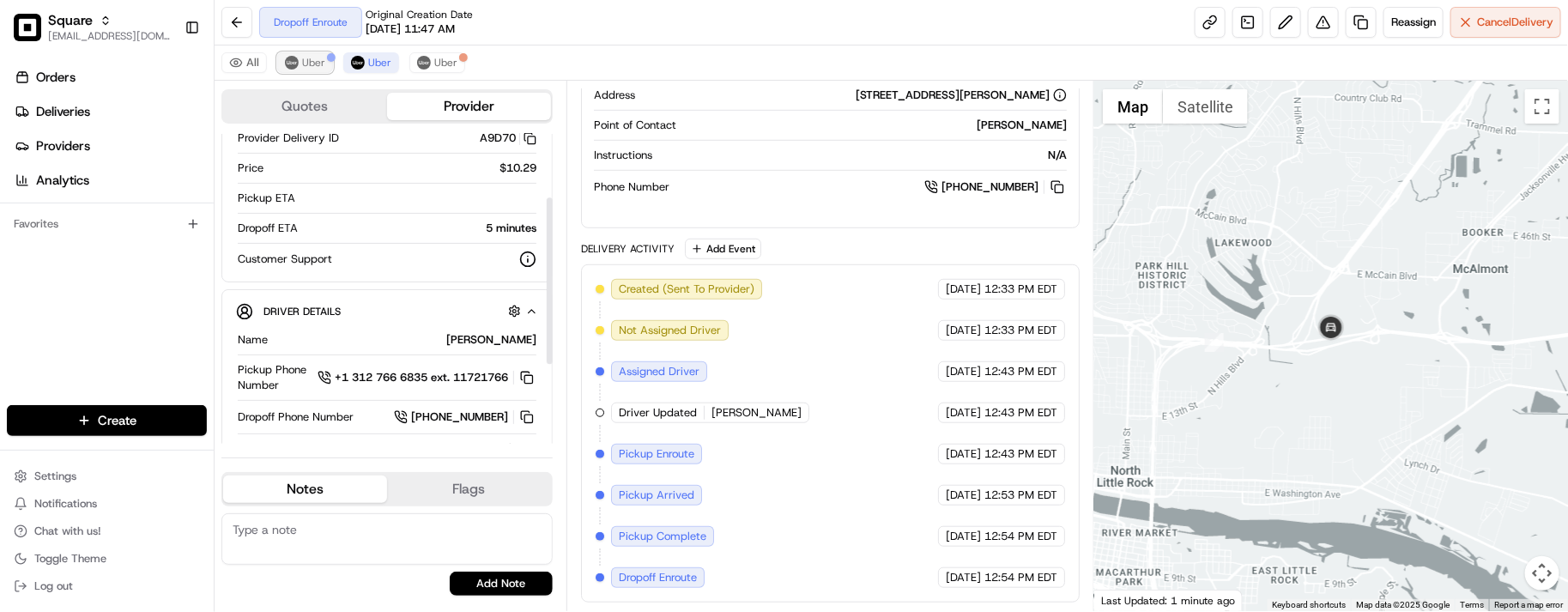 click on "Uber" at bounding box center [305, 63] 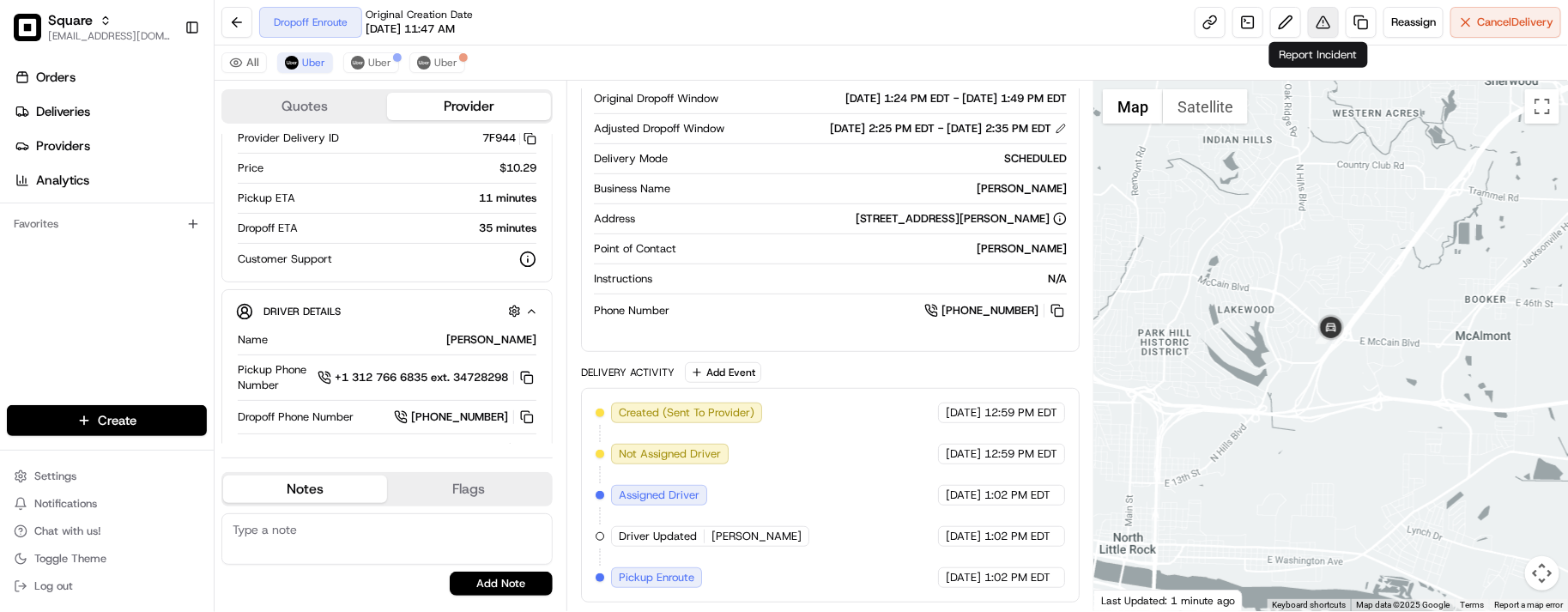 click at bounding box center (1323, 22) 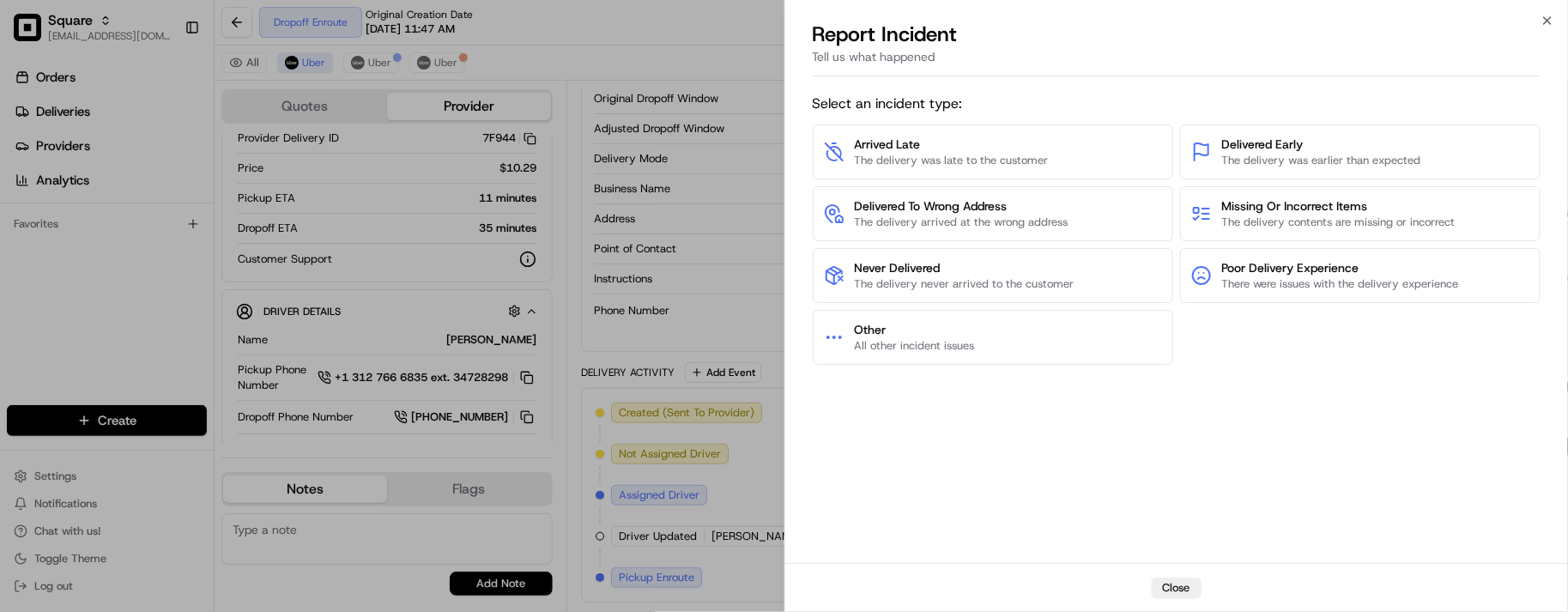 click on "Report Incident  Tell us what happened" at bounding box center (1177, 52) 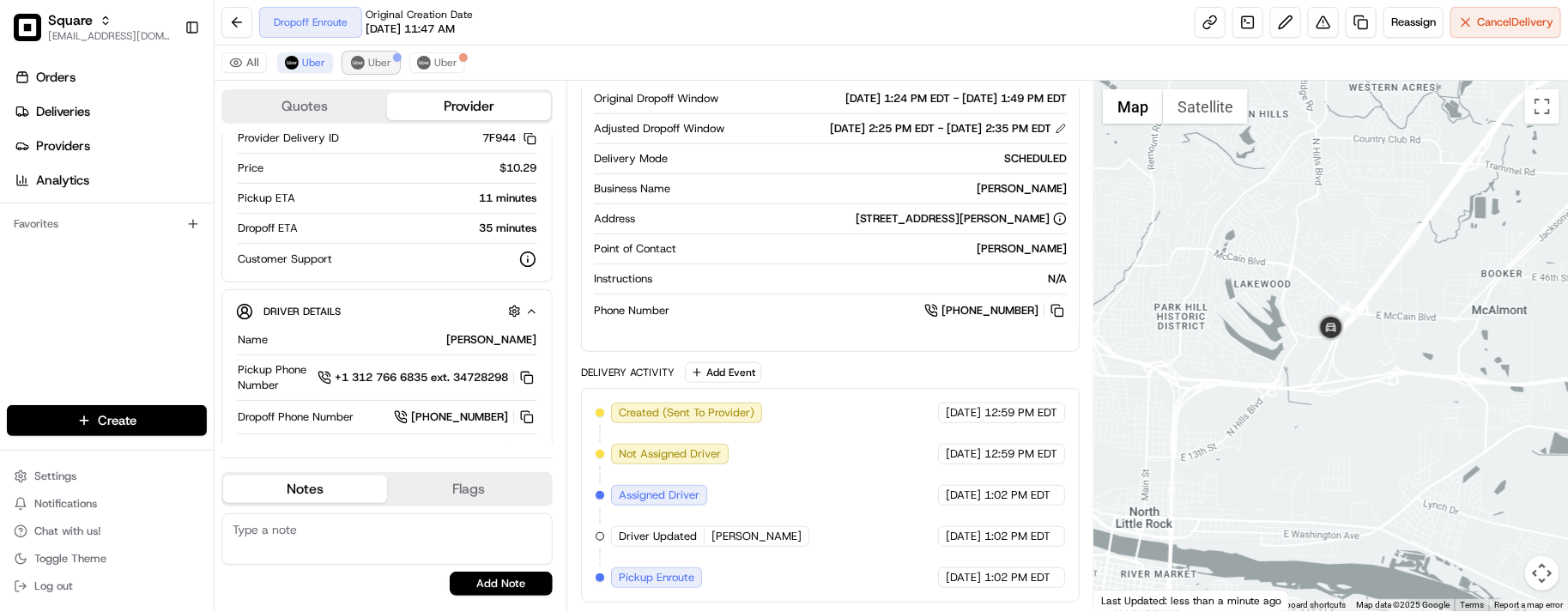 click on "Uber" at bounding box center [379, 63] 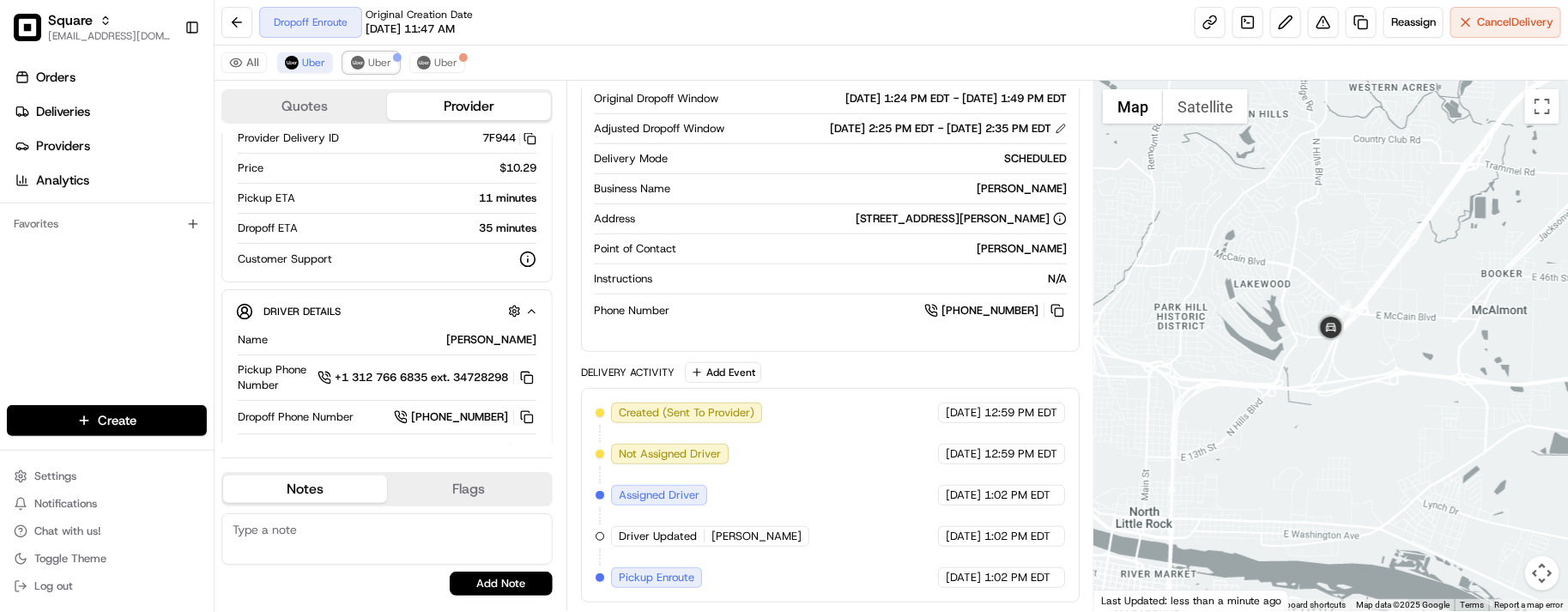 scroll, scrollTop: 530, scrollLeft: 0, axis: vertical 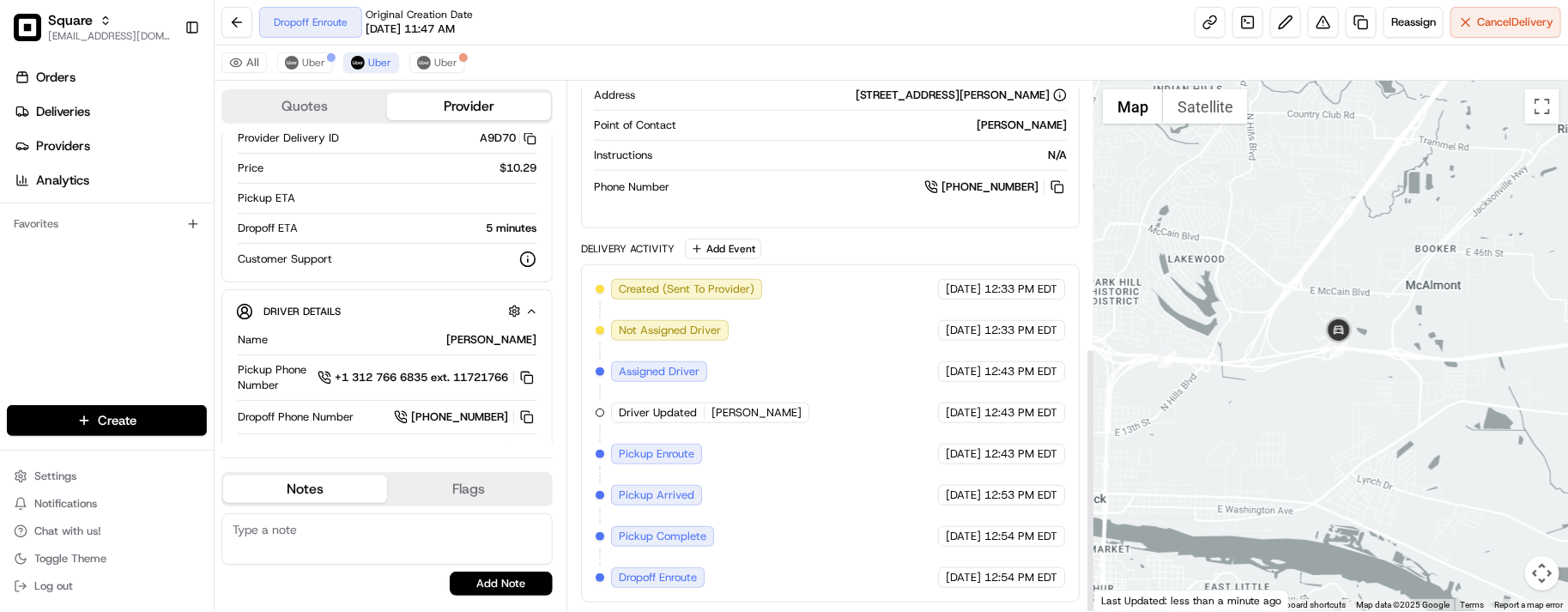 click on "All Uber Uber Uber" at bounding box center [891, 63] 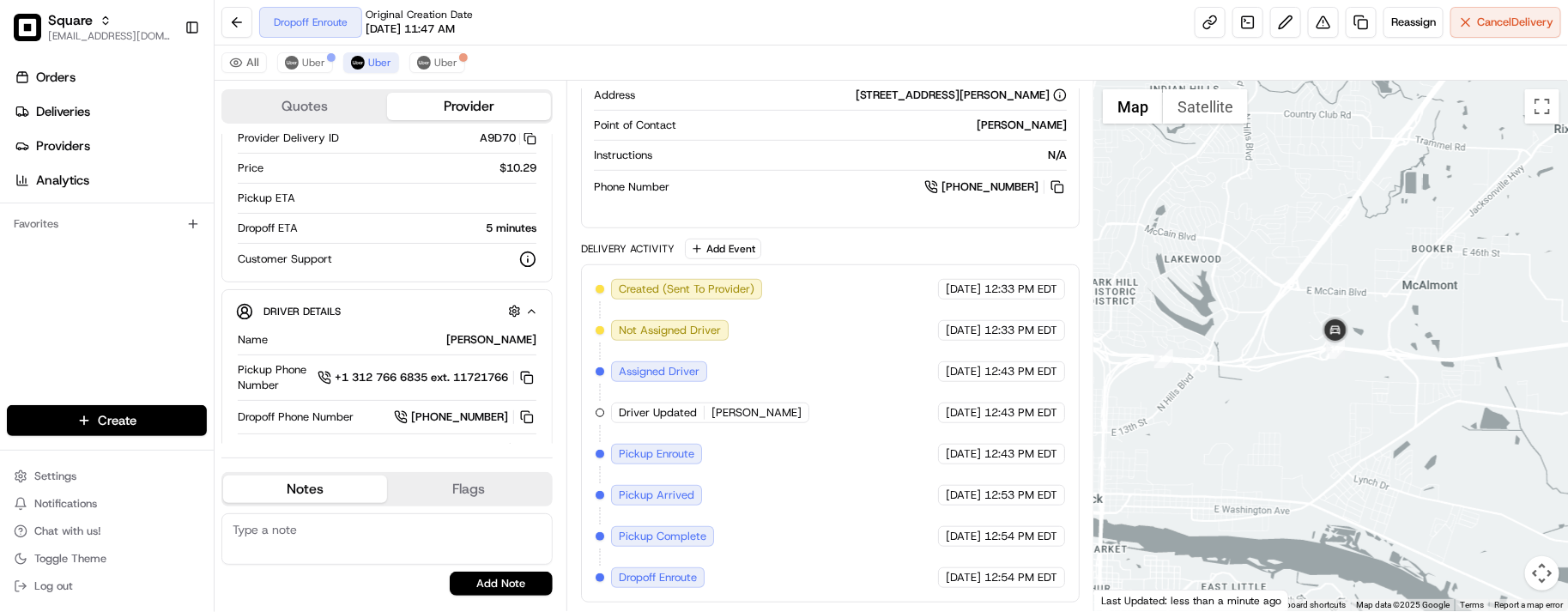 drag, startPoint x: 1438, startPoint y: 330, endPoint x: 1468, endPoint y: 348, distance: 34.985711 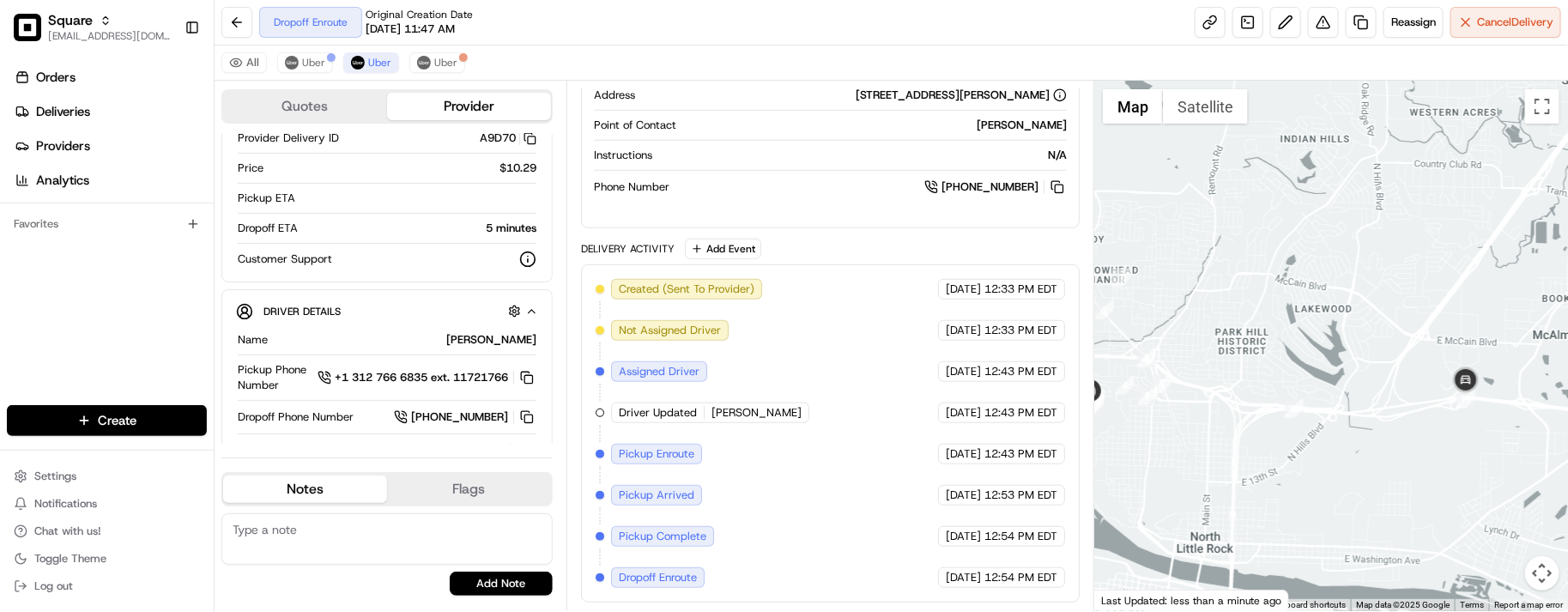 drag, startPoint x: 1293, startPoint y: 393, endPoint x: 1273, endPoint y: 378, distance: 25 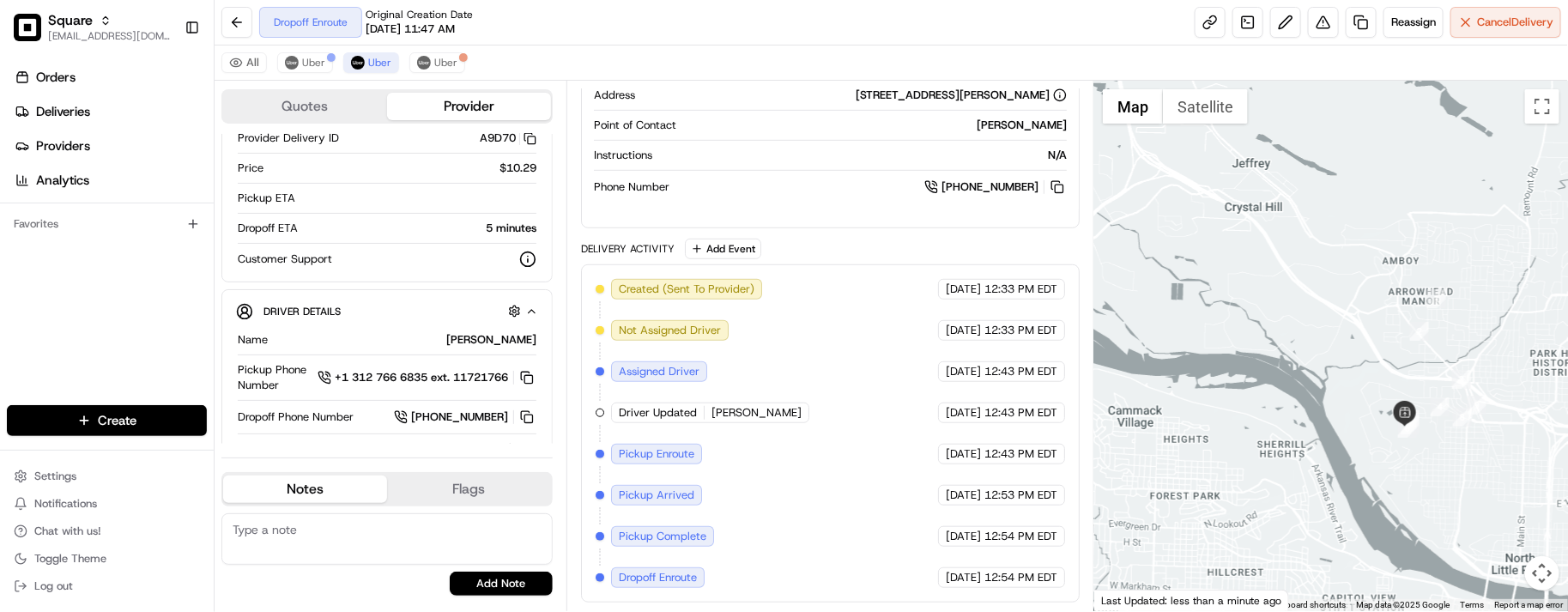 drag, startPoint x: 1238, startPoint y: 379, endPoint x: 1233, endPoint y: 354, distance: 25.495098 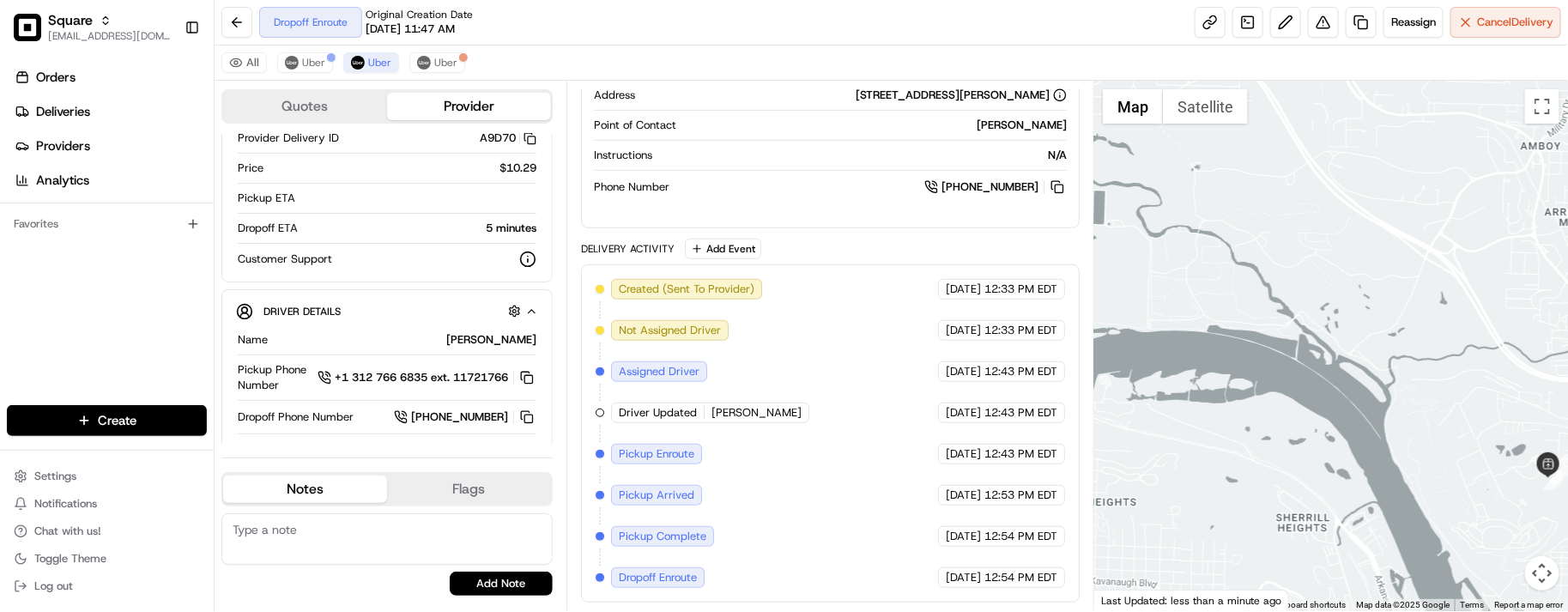 drag, startPoint x: 1341, startPoint y: 349, endPoint x: 1301, endPoint y: 312, distance: 54.488531 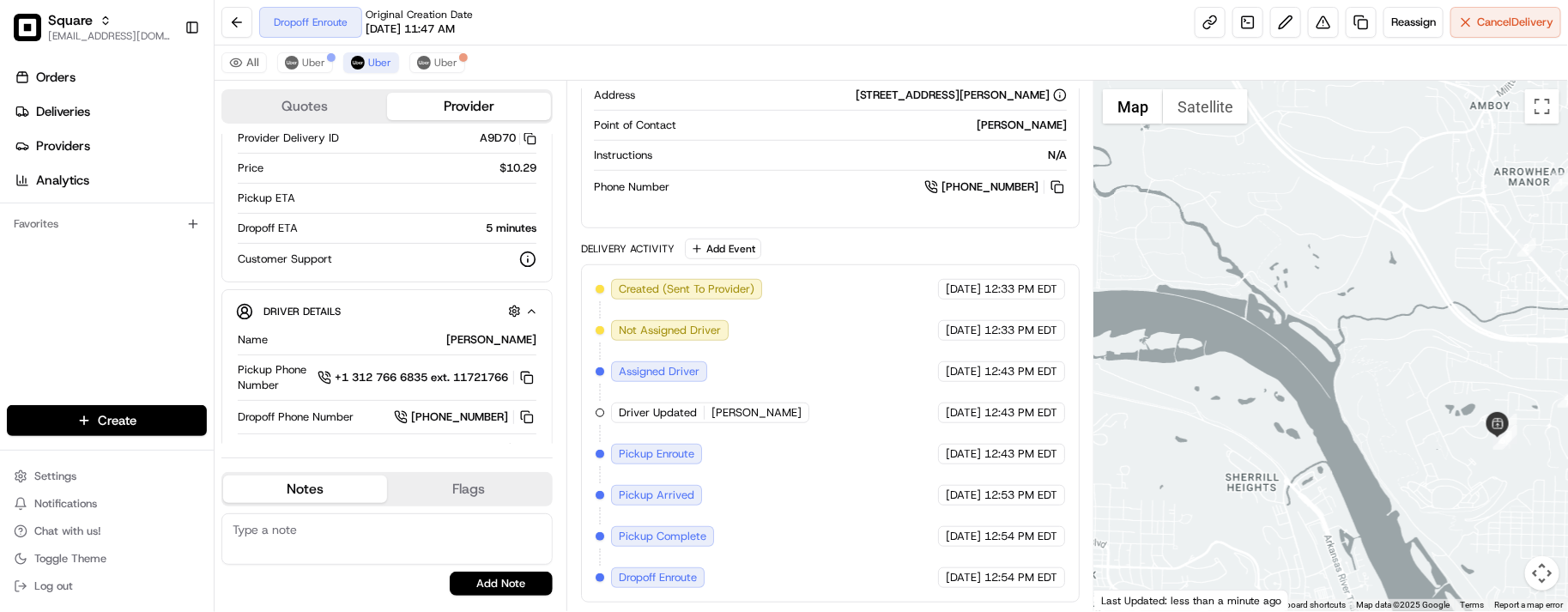 drag, startPoint x: 1366, startPoint y: 393, endPoint x: 1314, endPoint y: 362, distance: 60.53924 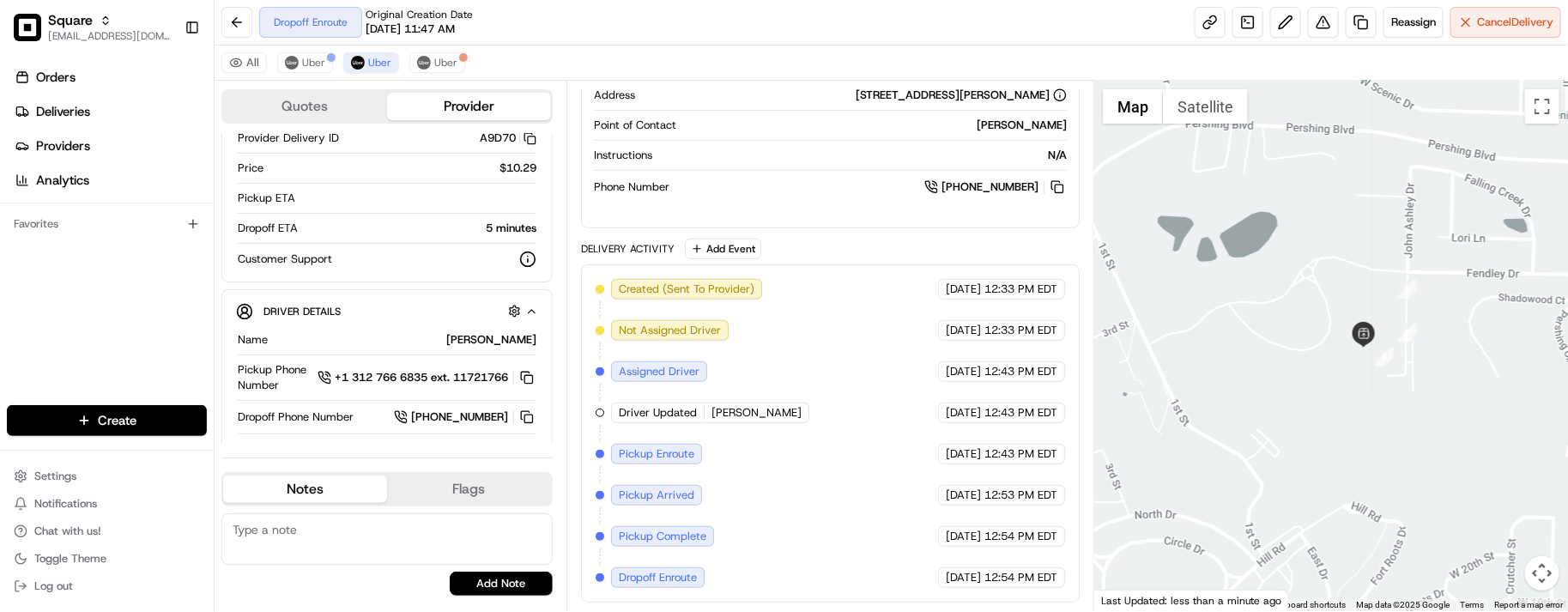 drag, startPoint x: 1447, startPoint y: 361, endPoint x: 1448, endPoint y: 326, distance: 35.01428 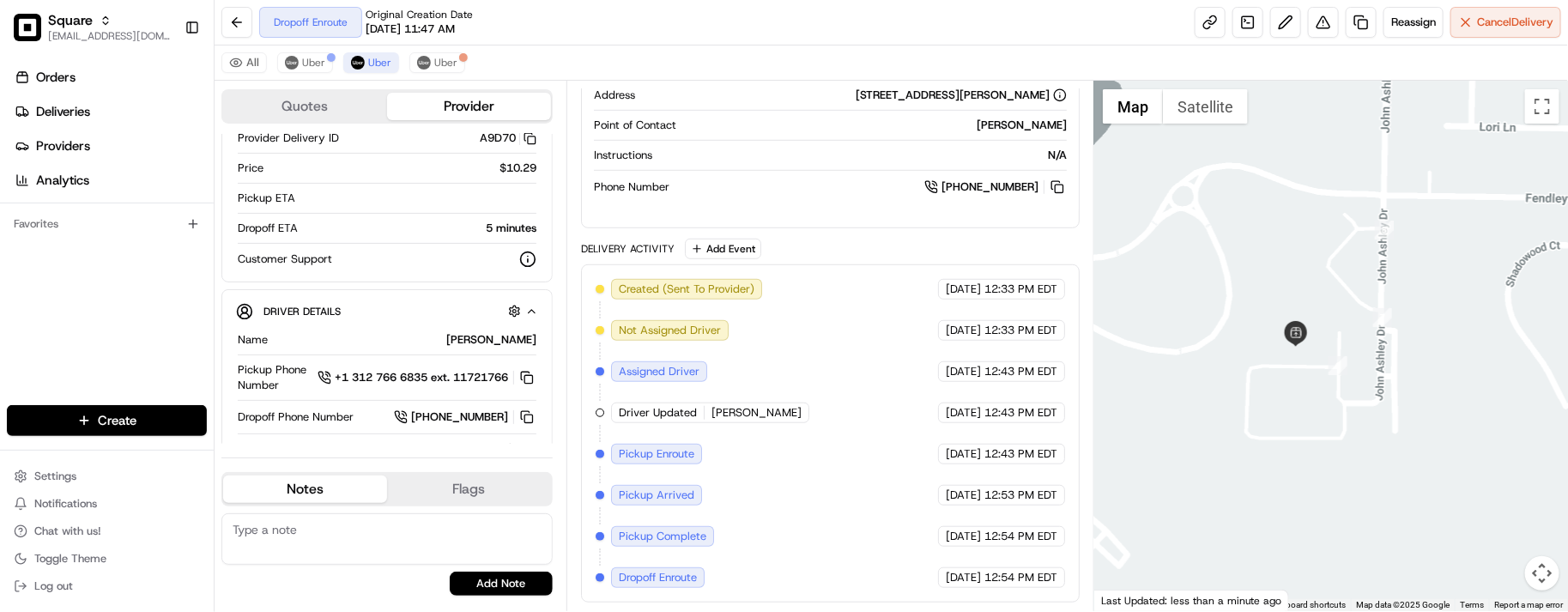 drag, startPoint x: 1447, startPoint y: 322, endPoint x: 1465, endPoint y: 297, distance: 30.805844 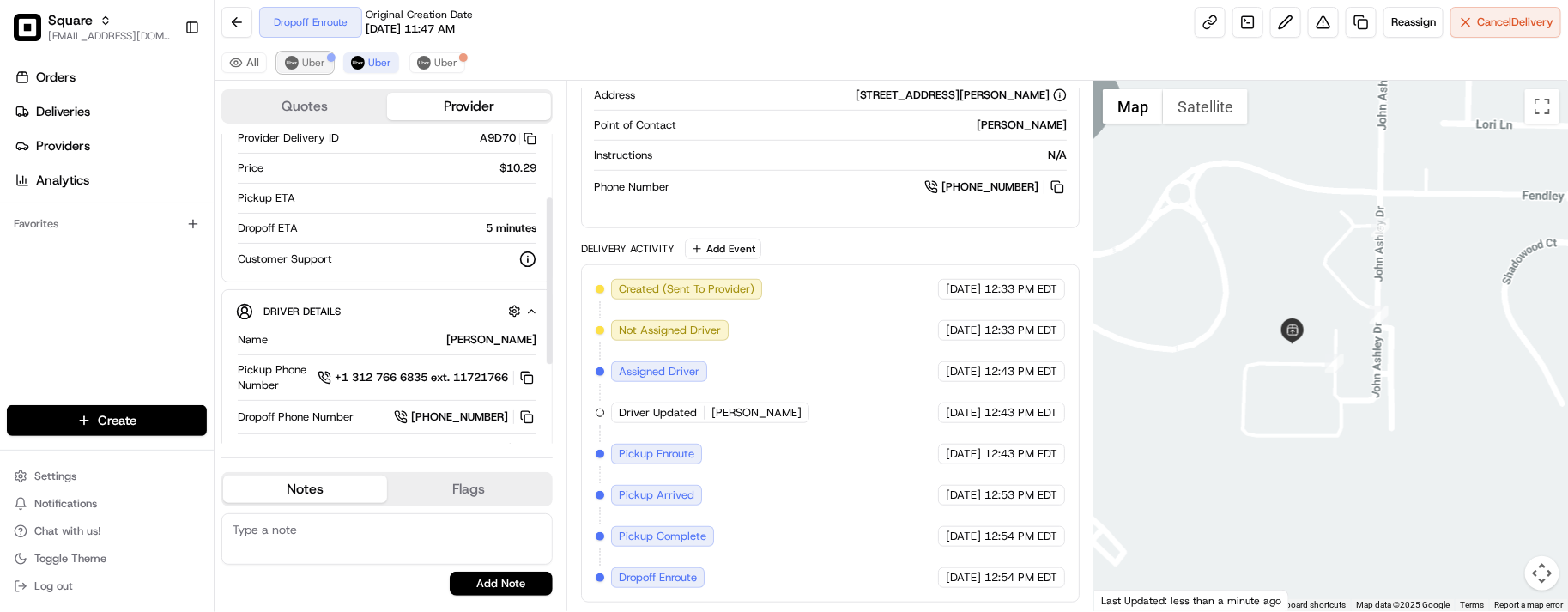 click on "Uber" at bounding box center [313, 63] 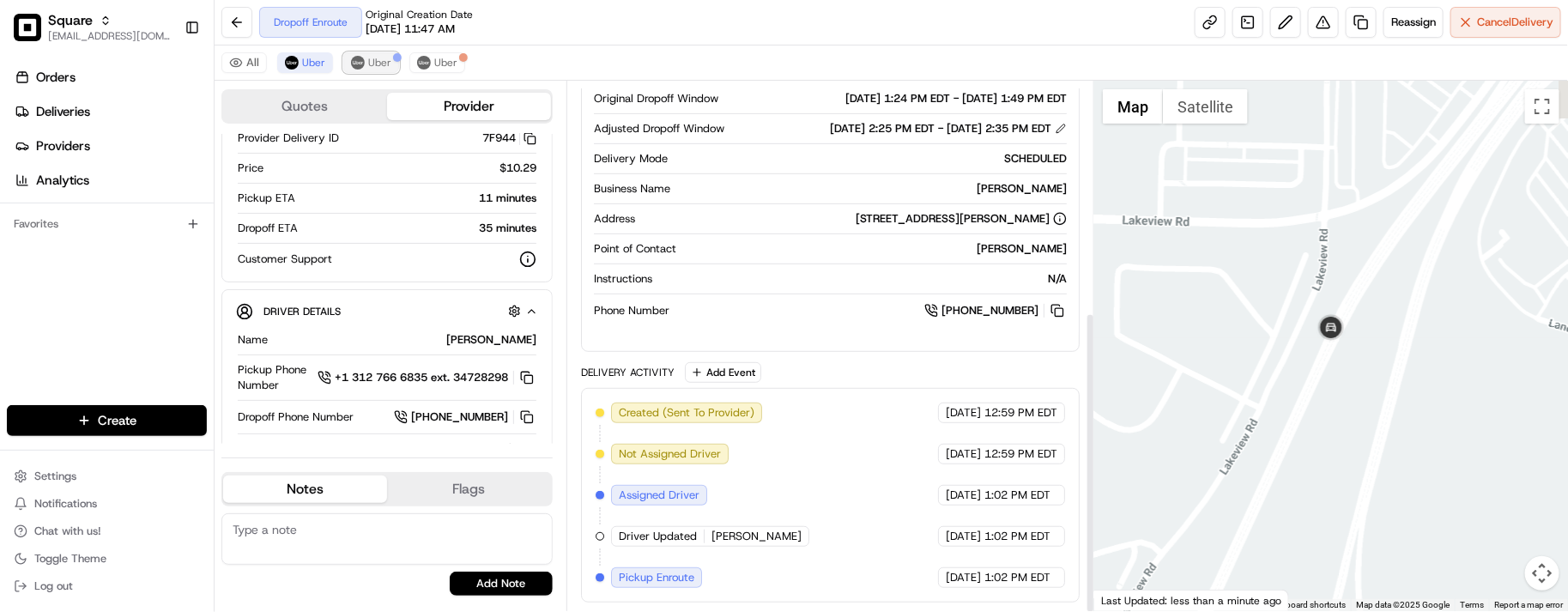 click at bounding box center [358, 63] 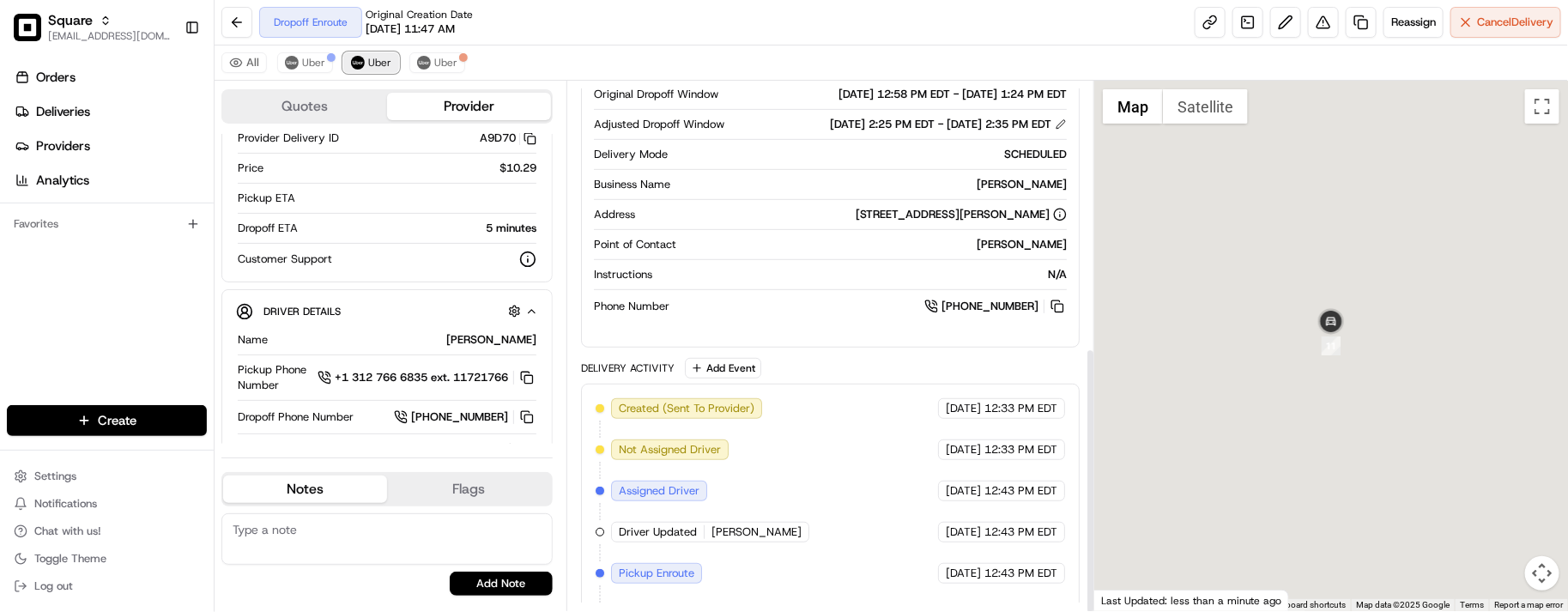 scroll, scrollTop: 530, scrollLeft: 0, axis: vertical 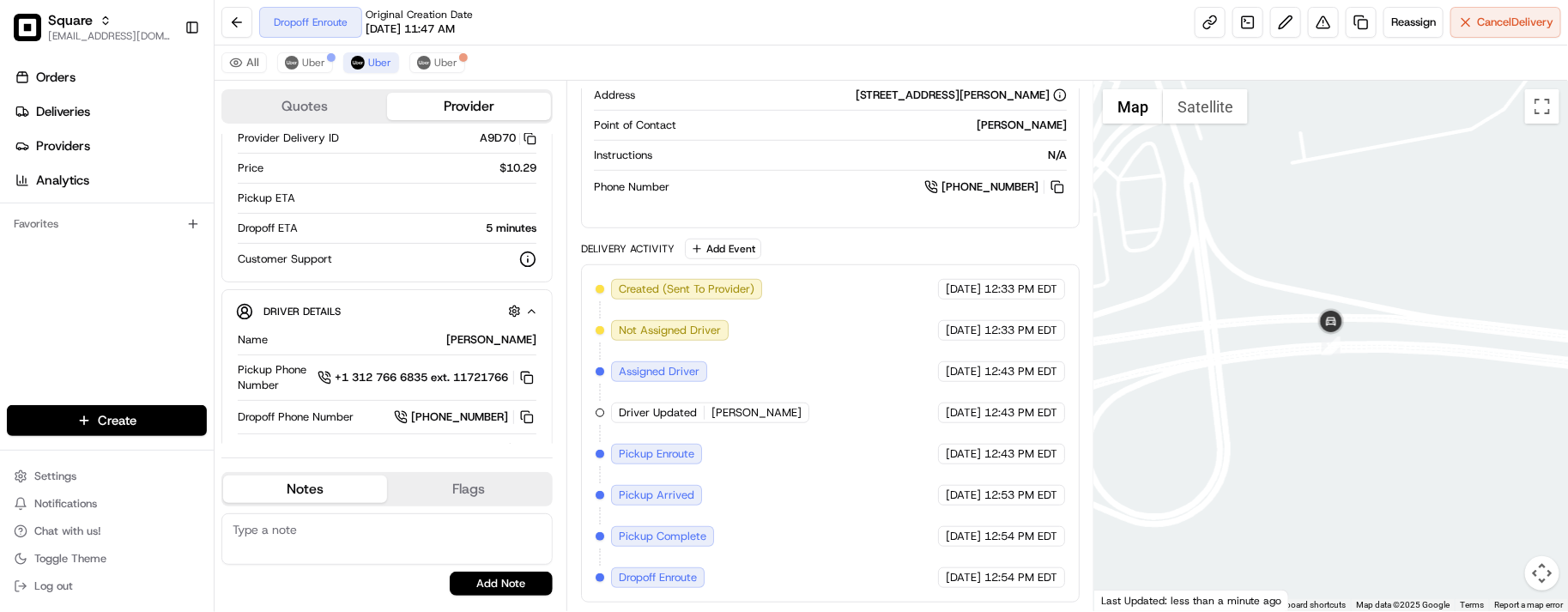 click on "Dropoff Enroute Original Creation Date 07/15/2025 11:47 AM Reassign Cancel  Delivery" at bounding box center [891, 22] 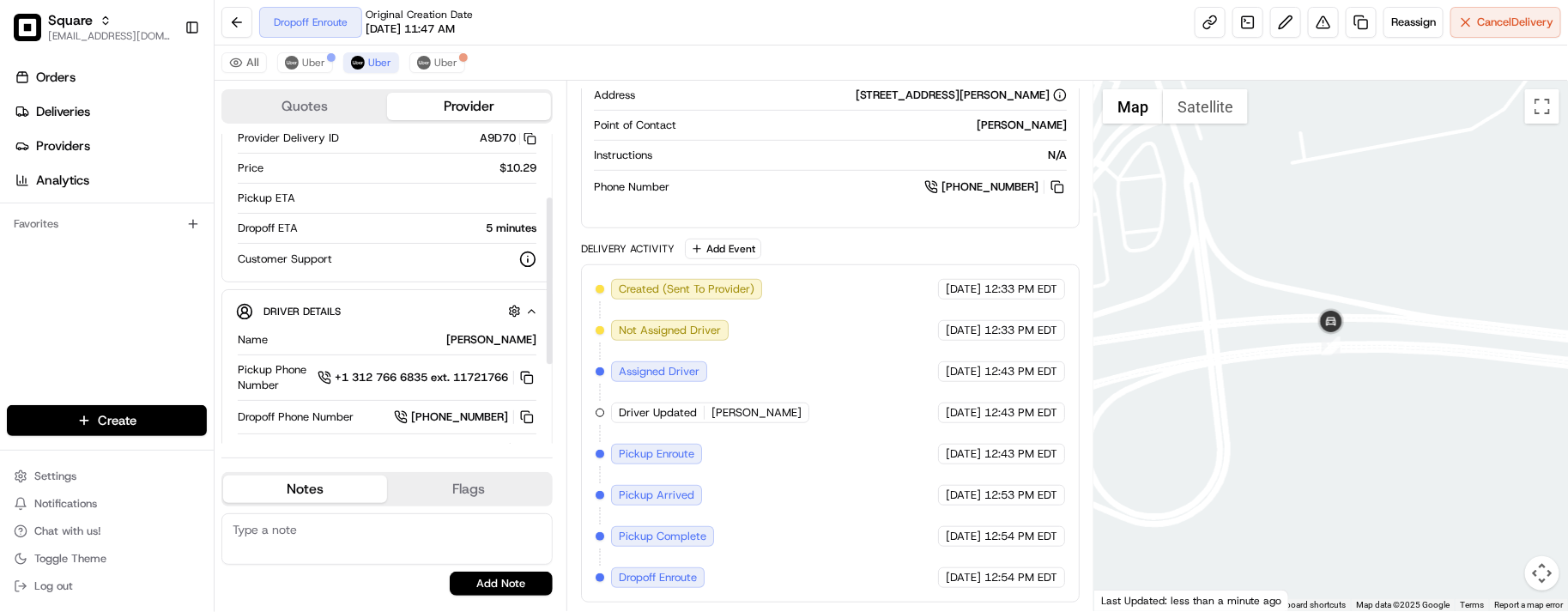 click at bounding box center [387, 539] 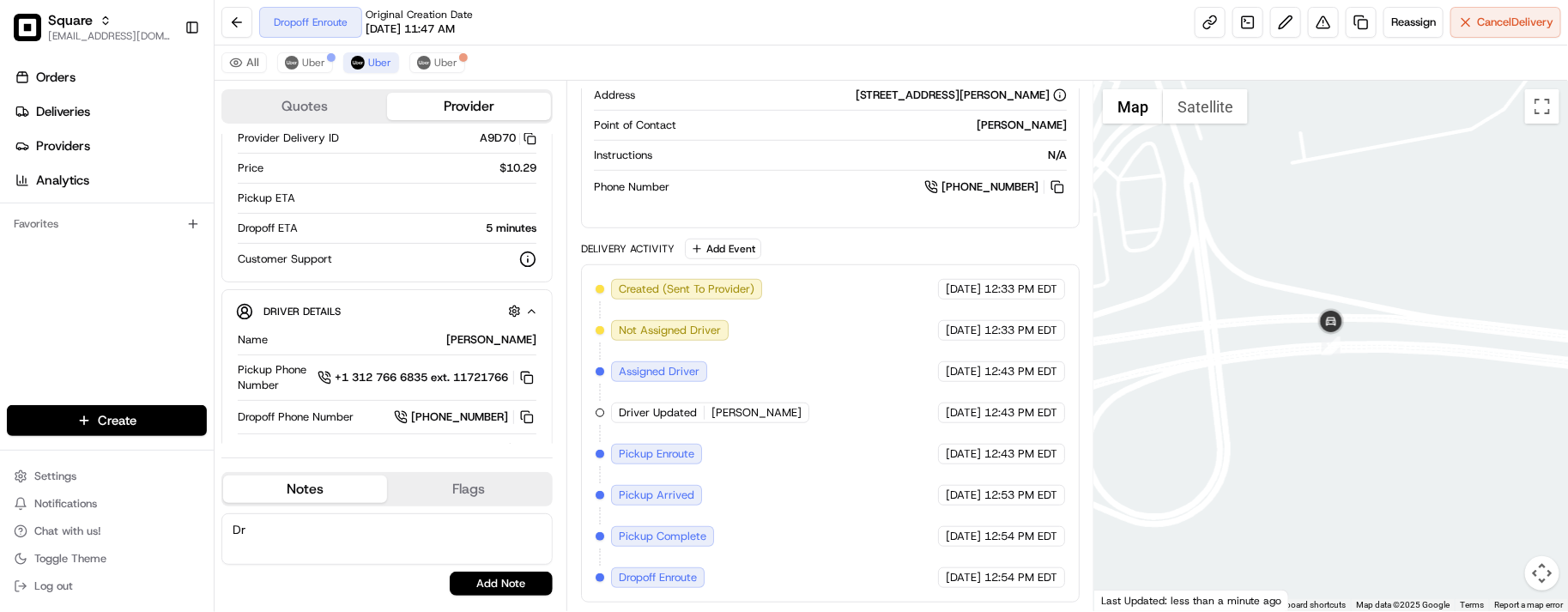 type on "D" 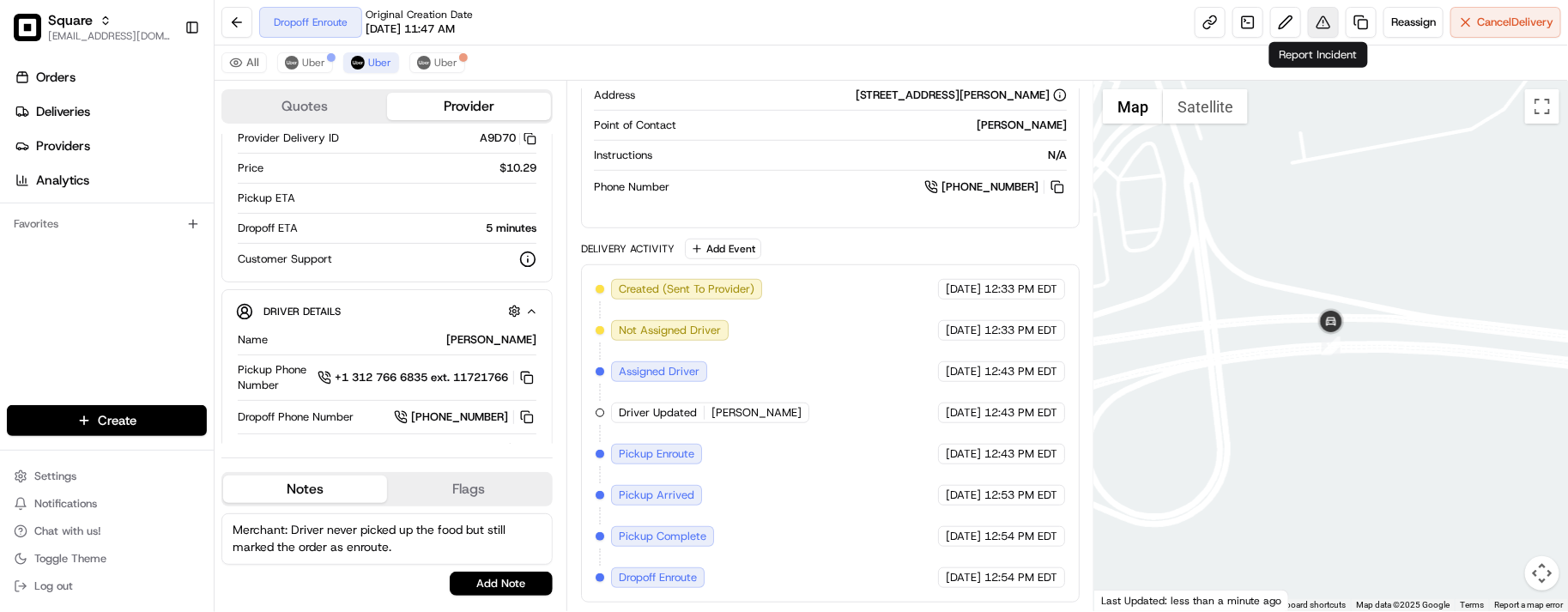 click at bounding box center (1323, 22) 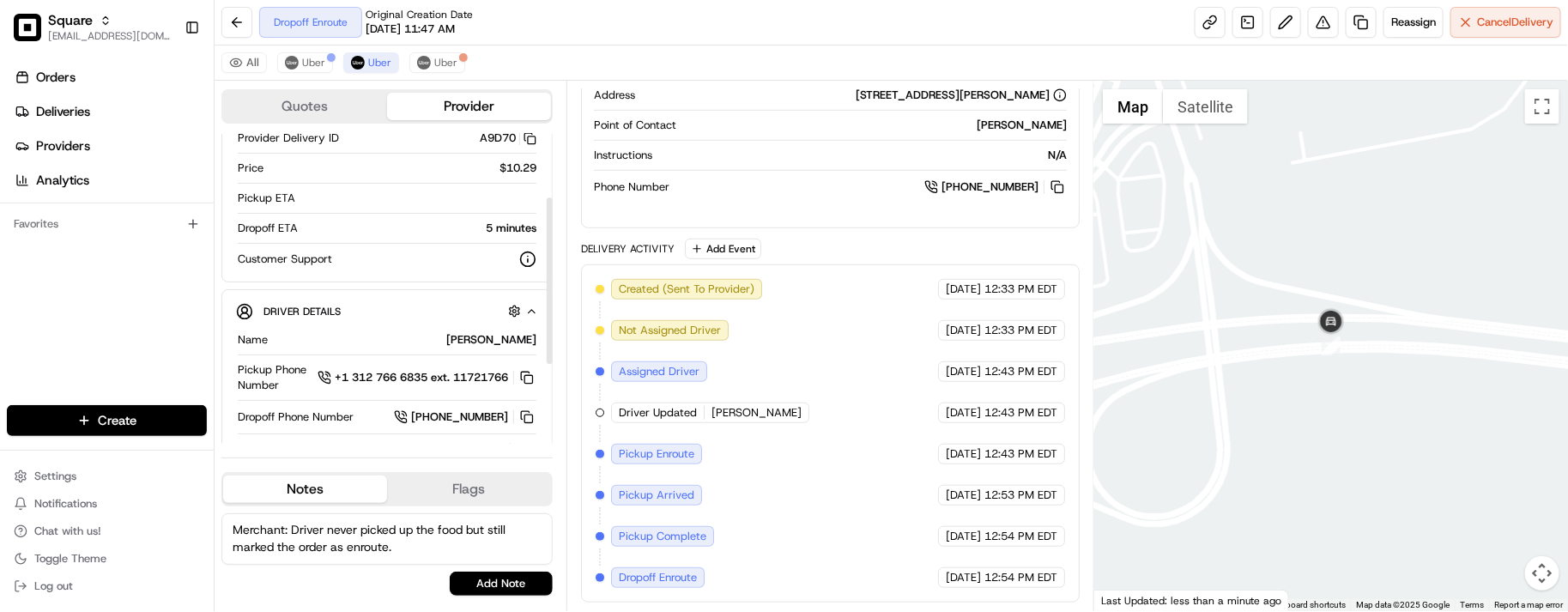 click on "Merchant: Driver never picked up the food but still marked the order as enroute." at bounding box center [387, 539] 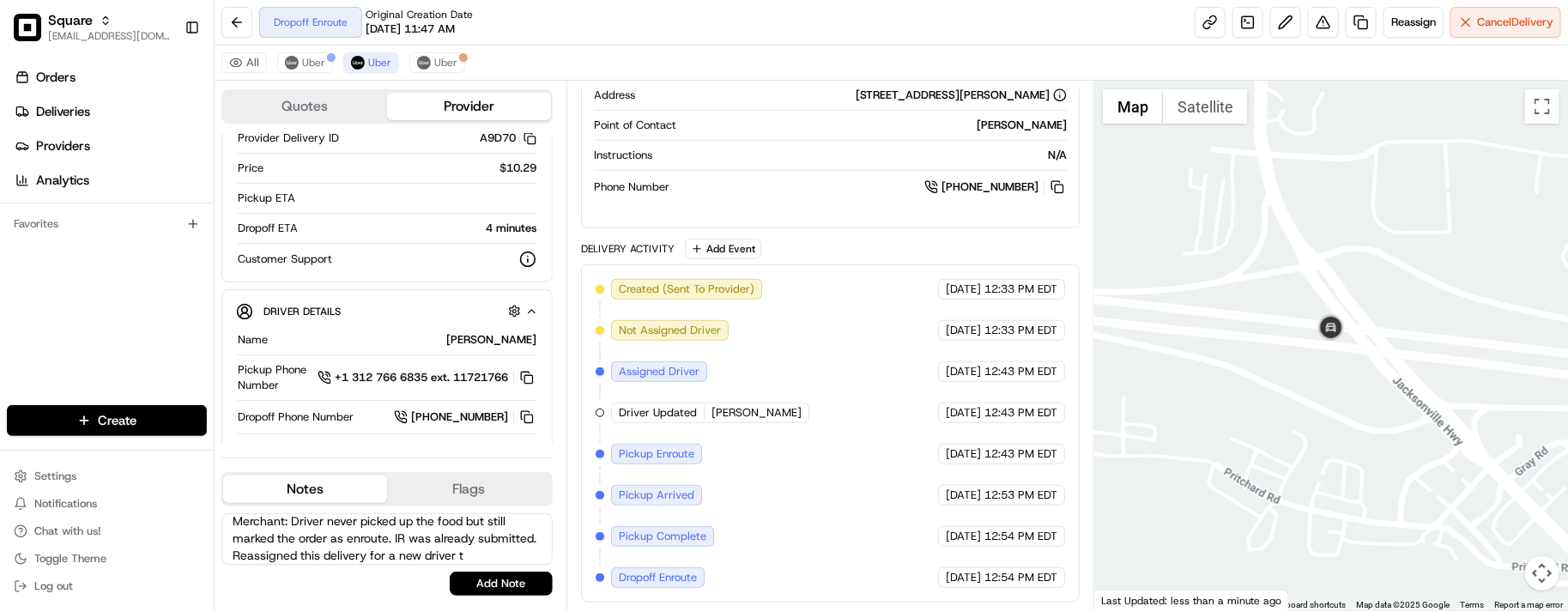 scroll, scrollTop: 26, scrollLeft: 0, axis: vertical 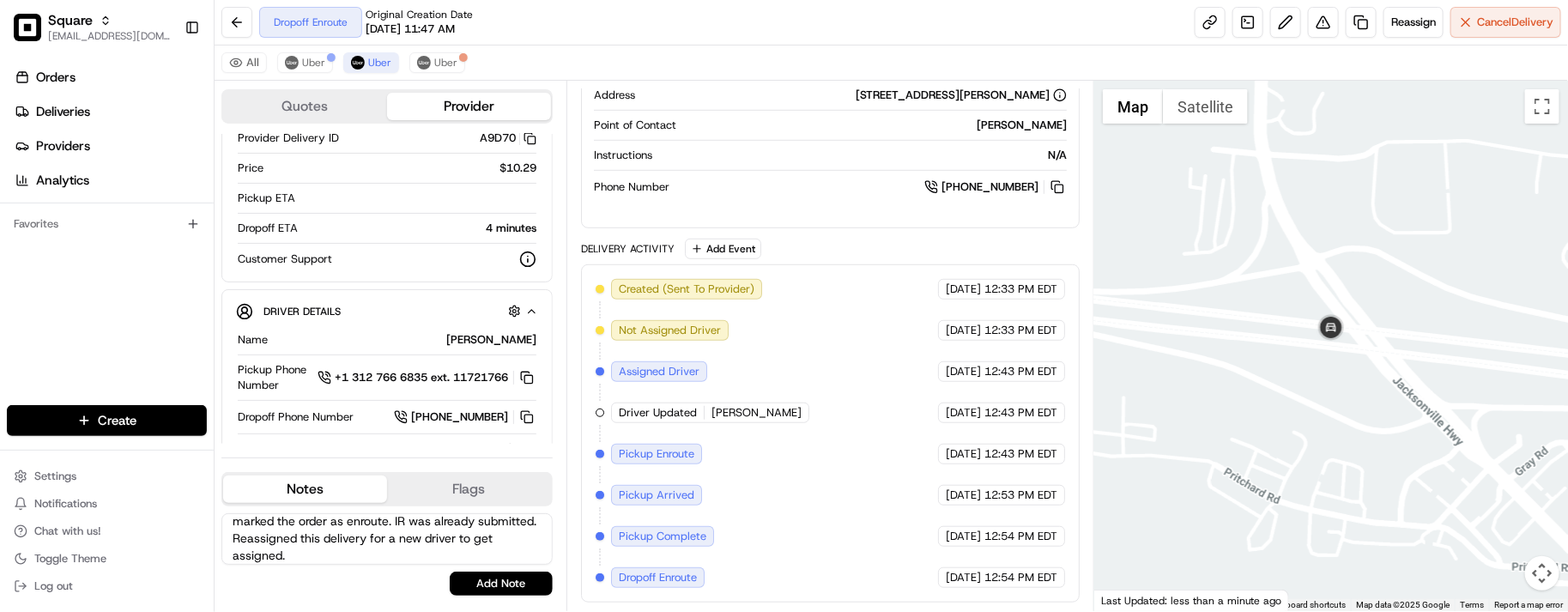 type on "Merchant: Driver never picked up the food but still marked the order as enroute. IR was already submitted. Reassigned this delivery for a new driver to get assigned." 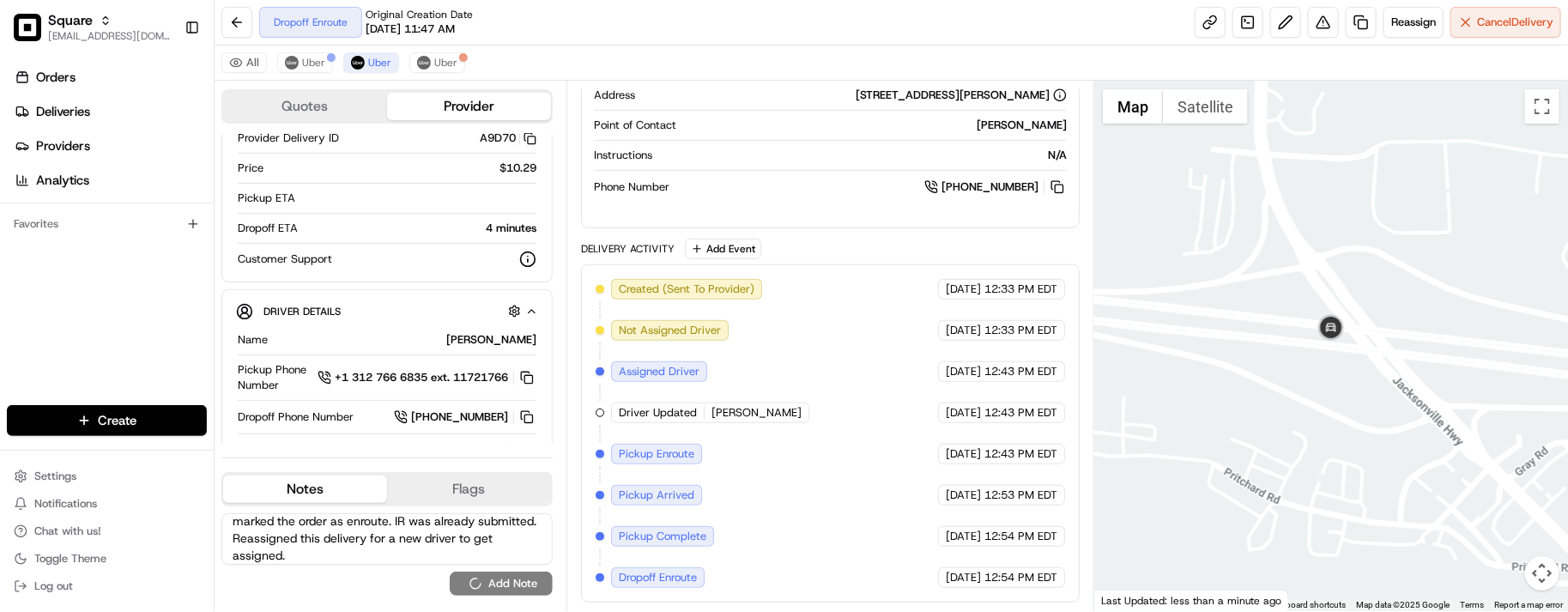 click on "Merchant: Driver never picked up the food but still marked the order as enroute. IR was already submitted. Reassigned this delivery for a new driver to get assigned. No results found Add Note" at bounding box center [387, 554] 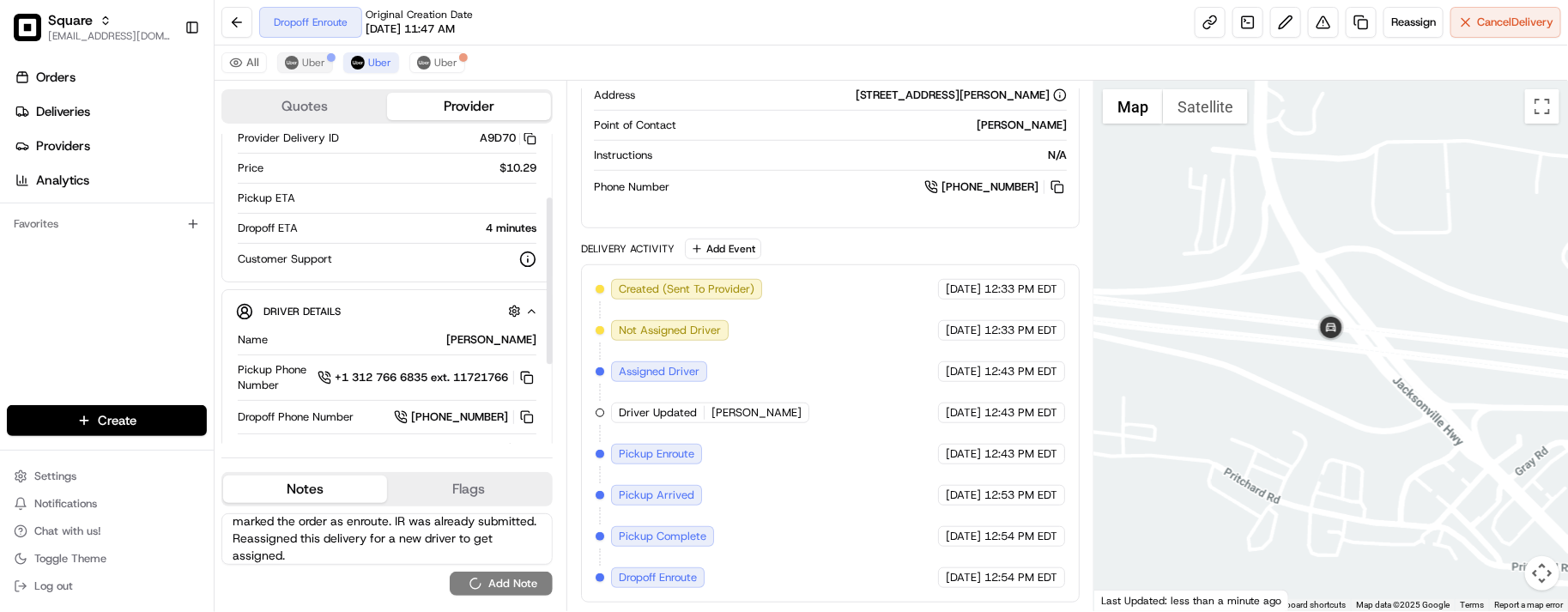 type 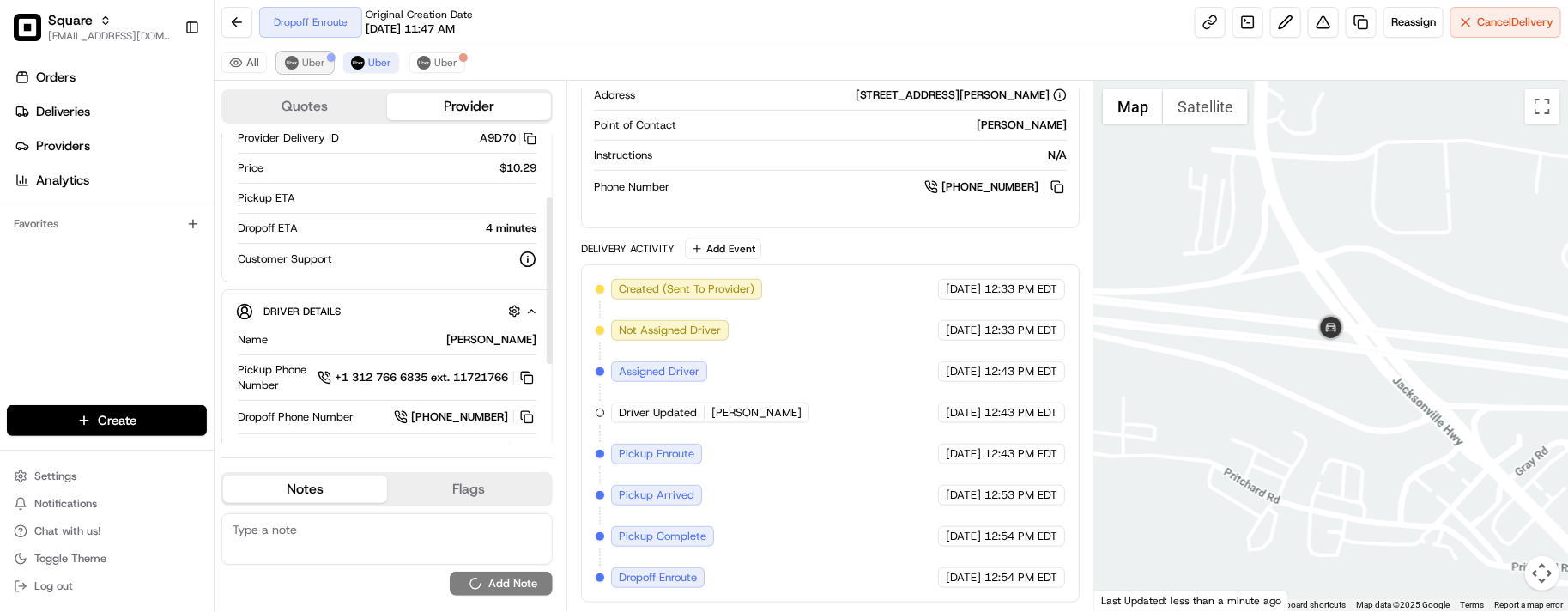 scroll, scrollTop: 0, scrollLeft: 0, axis: both 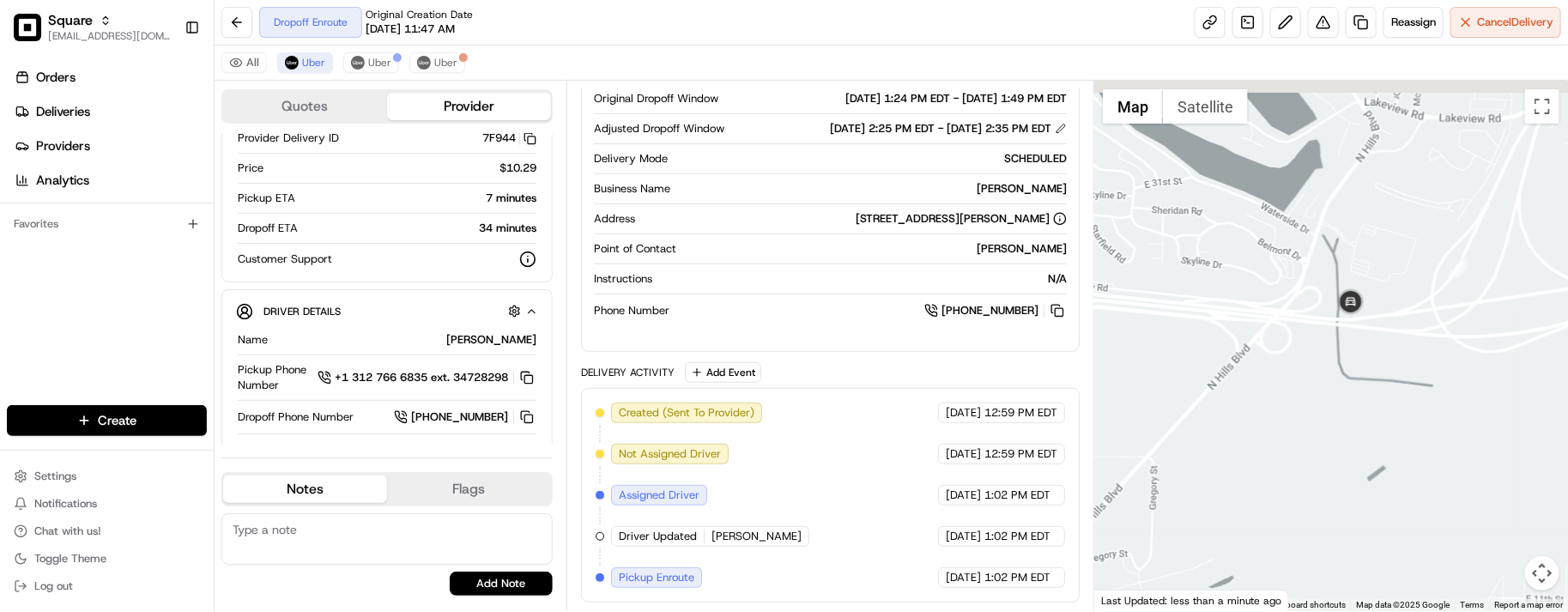 drag, startPoint x: 1331, startPoint y: 305, endPoint x: 1361, endPoint y: 353, distance: 56.603887 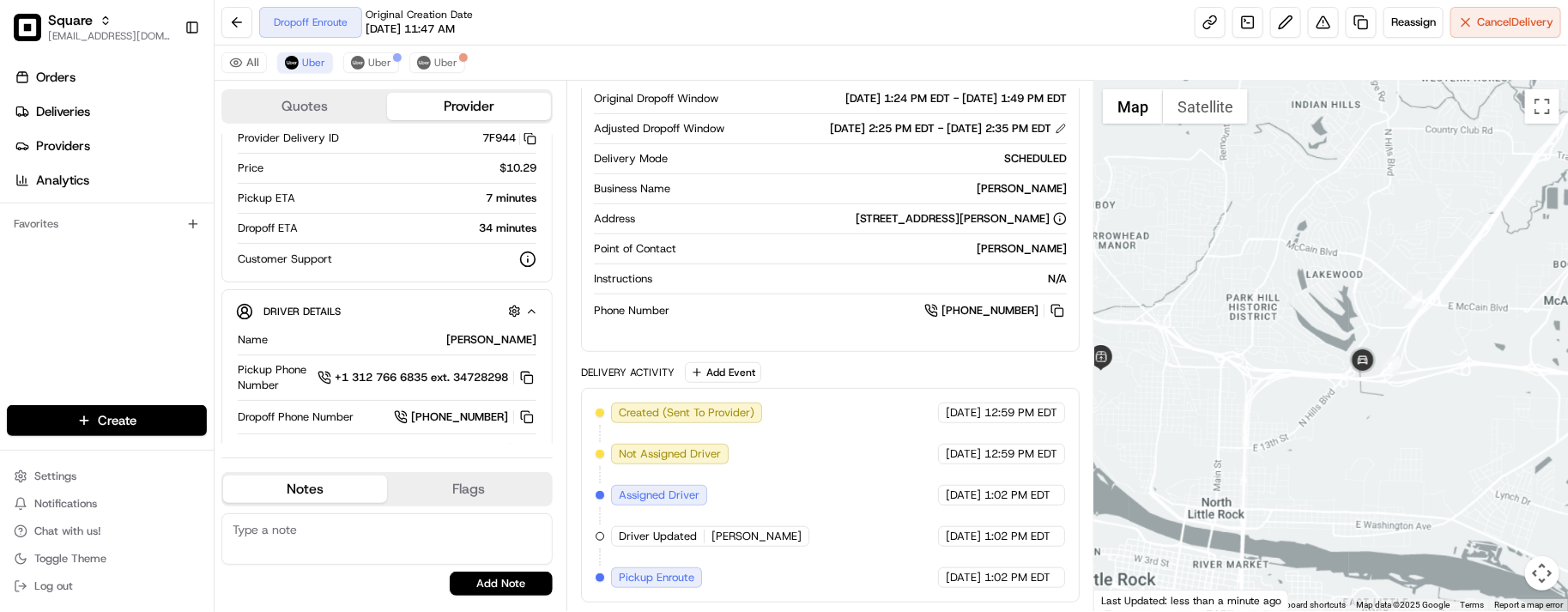 drag, startPoint x: 1315, startPoint y: 366, endPoint x: 1346, endPoint y: 391, distance: 39.824616 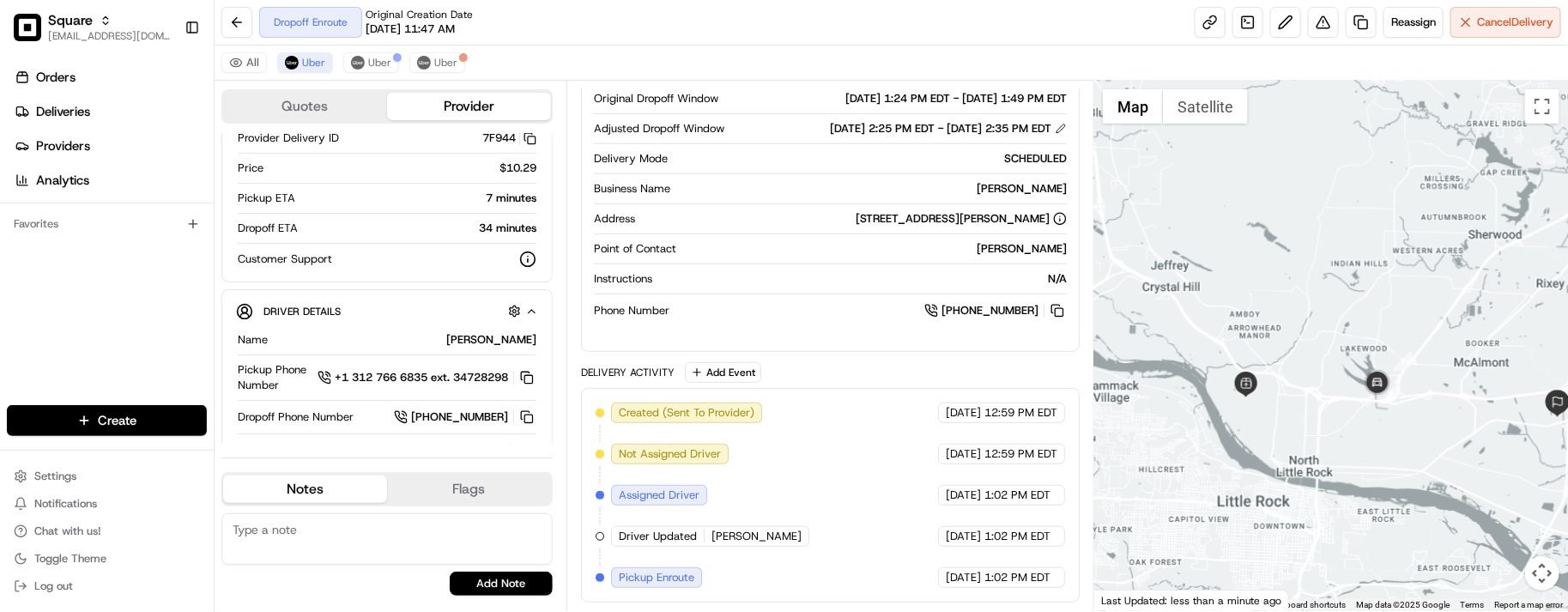 click at bounding box center (1331, 346) 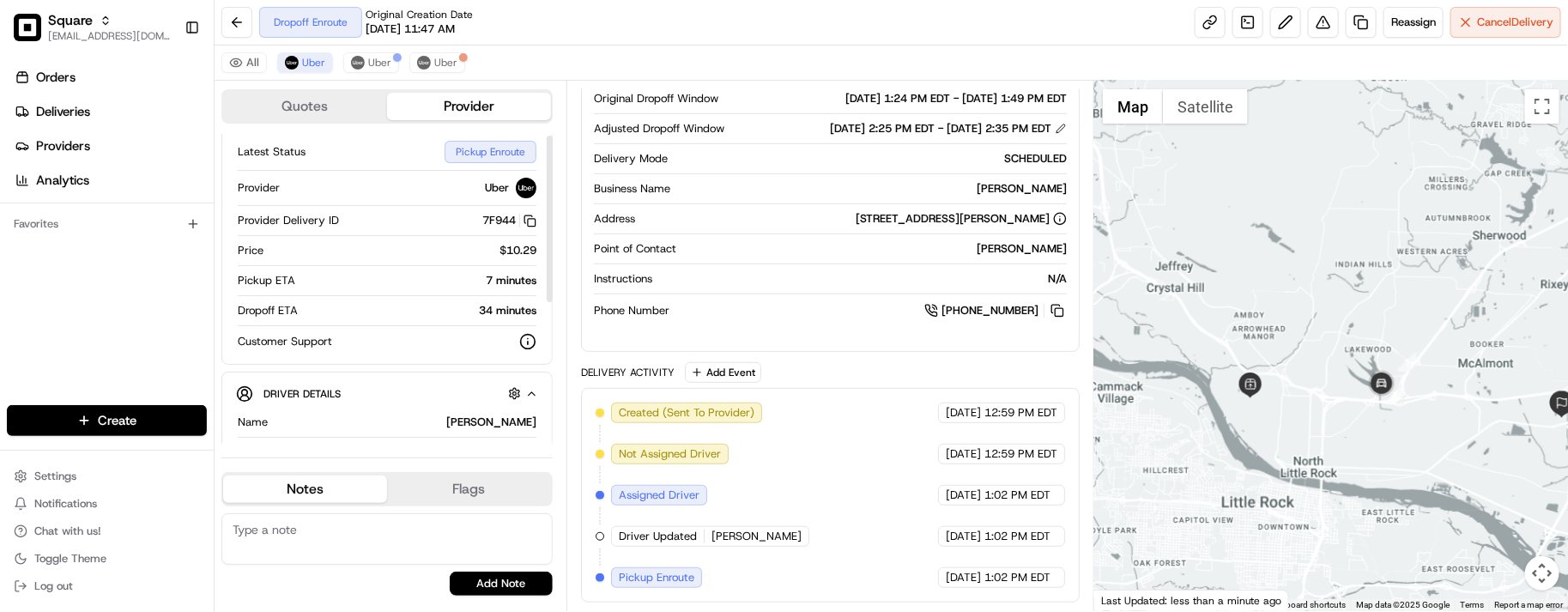 scroll, scrollTop: 0, scrollLeft: 0, axis: both 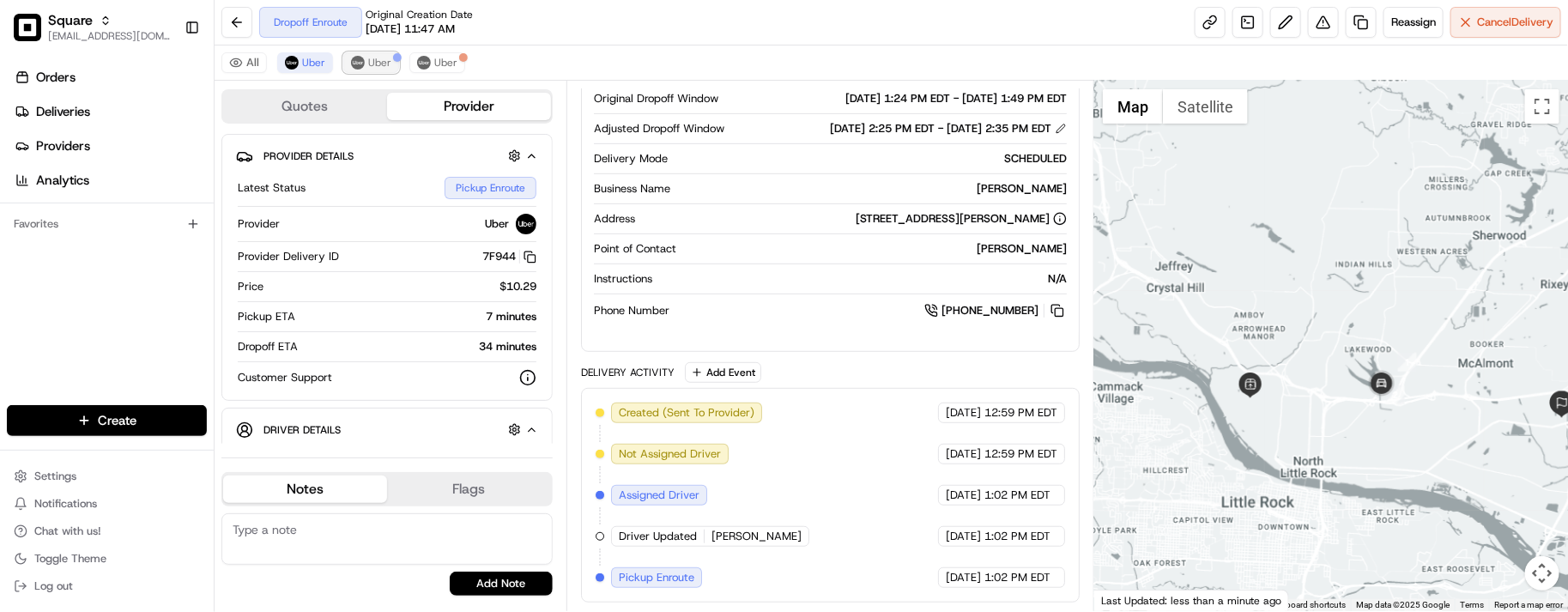 click on "Uber" at bounding box center [371, 63] 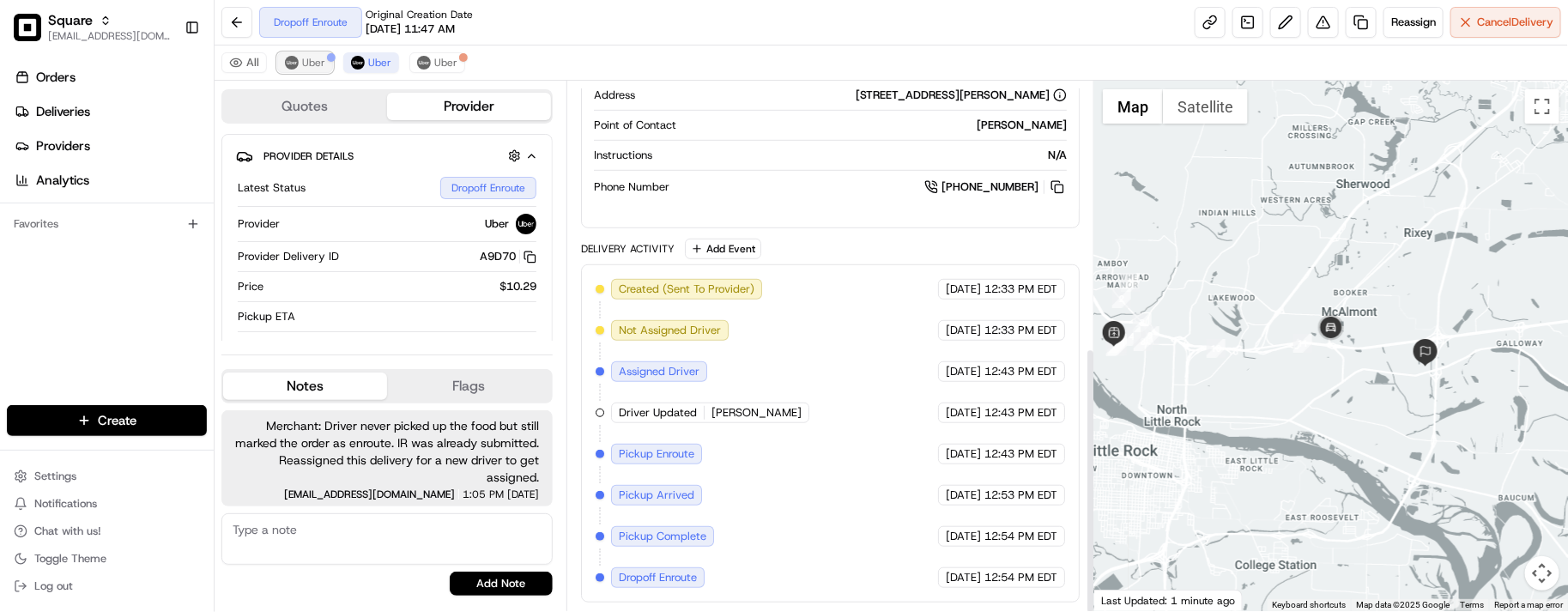 click on "Uber" at bounding box center [313, 63] 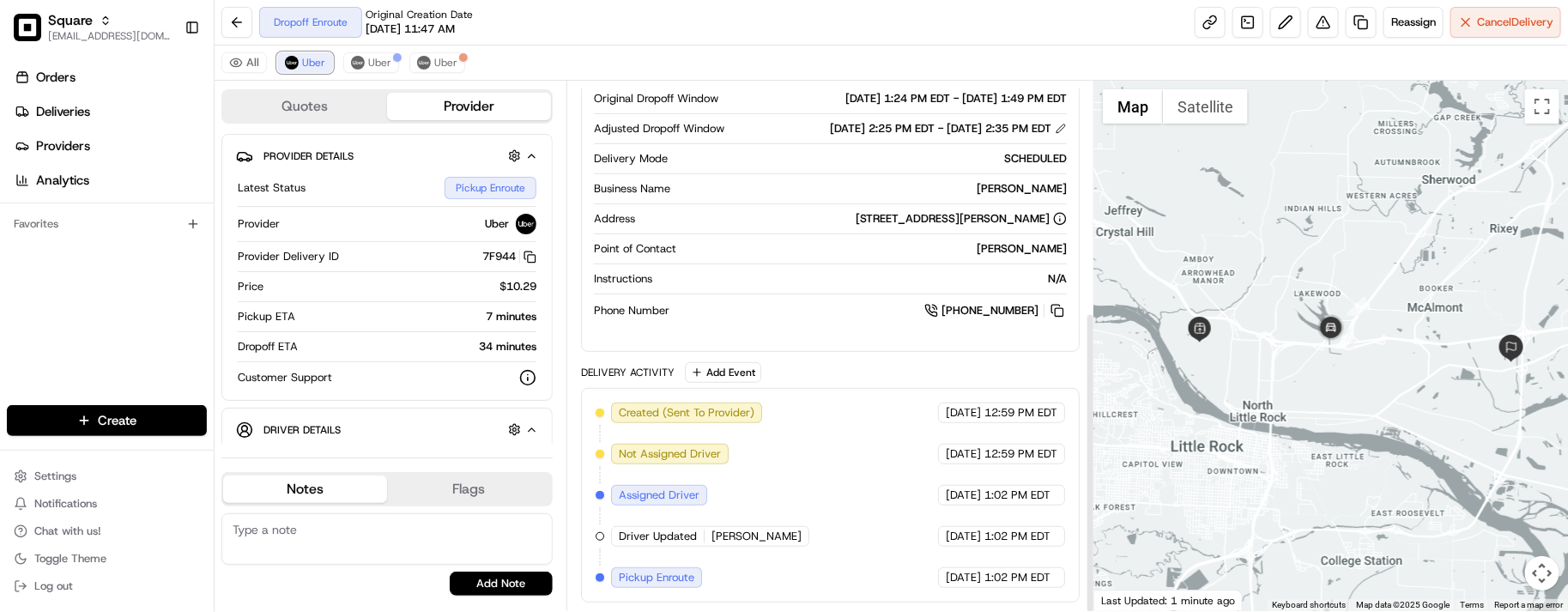 type 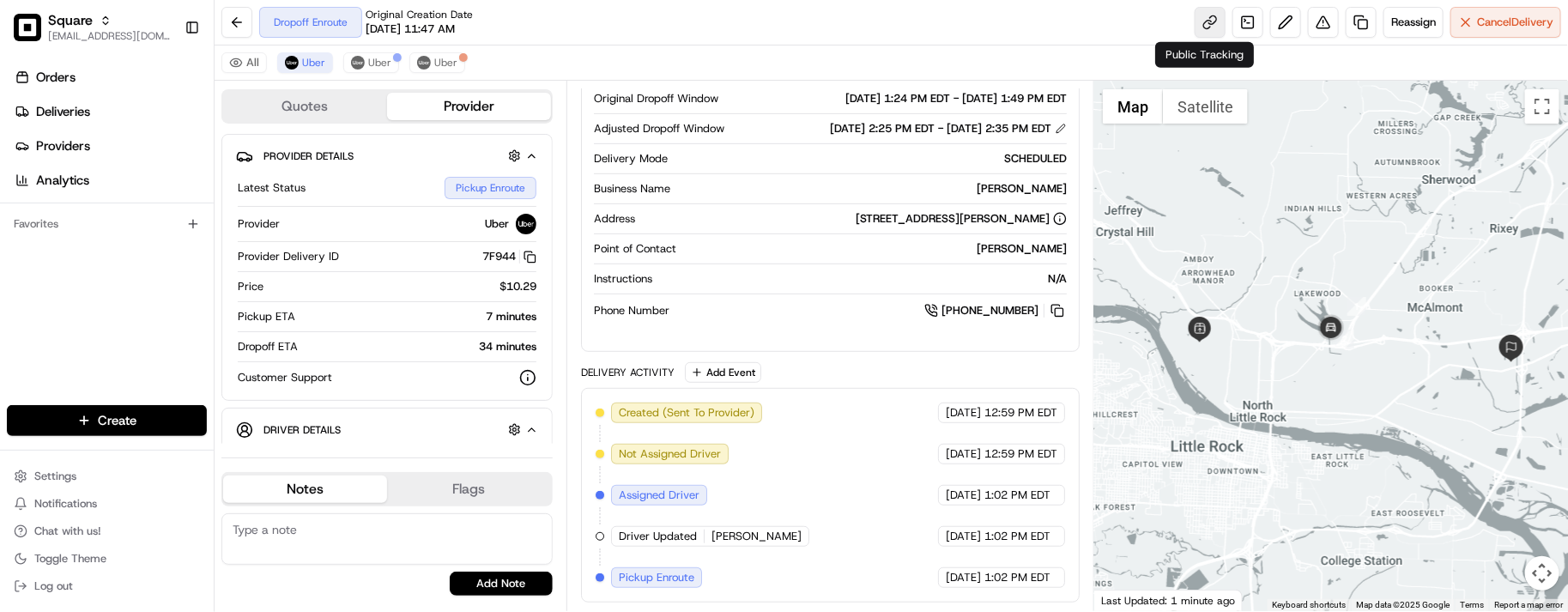 click at bounding box center [1210, 22] 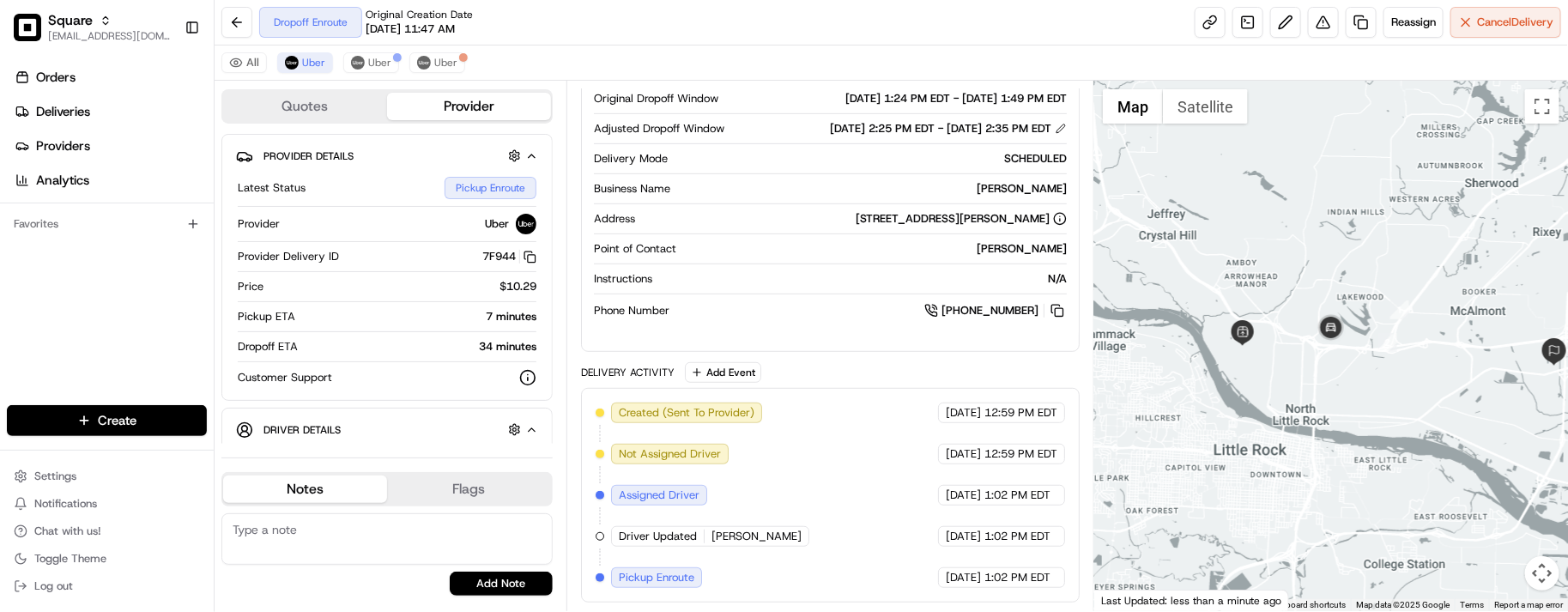 click on "Kathy Woodson" at bounding box center [875, 249] 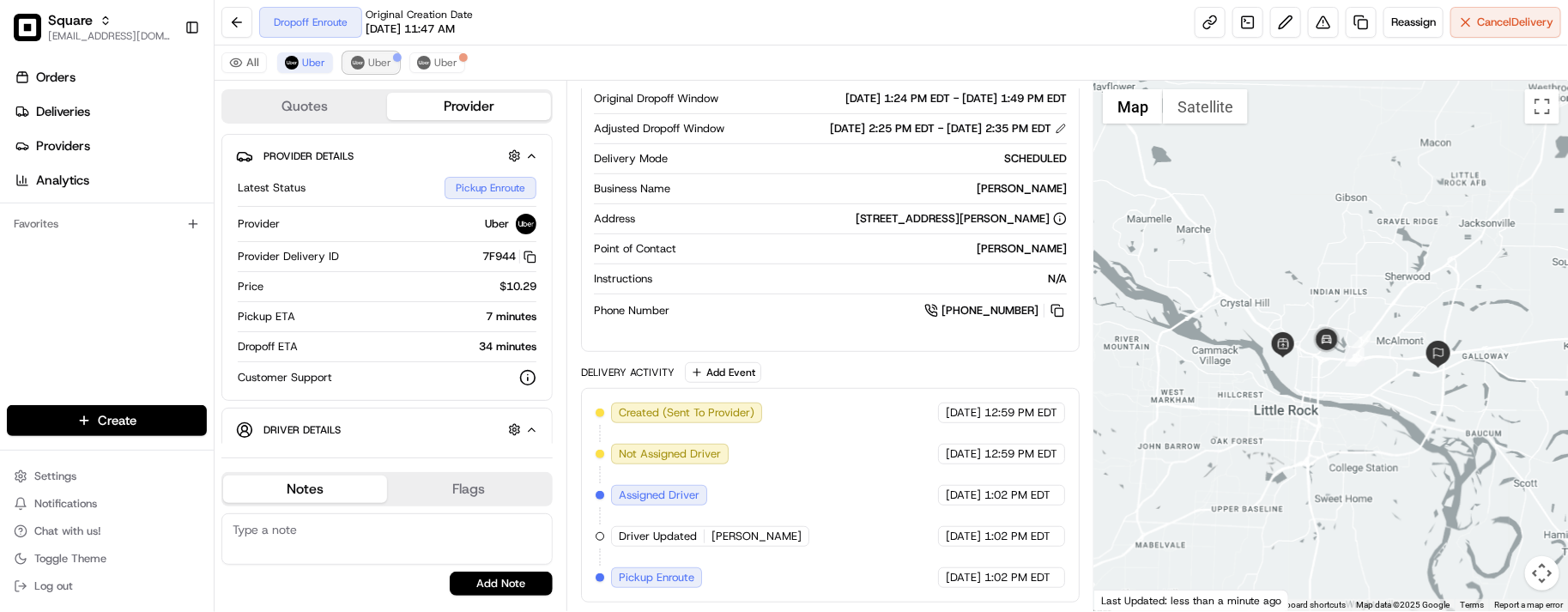 click at bounding box center (397, 58) 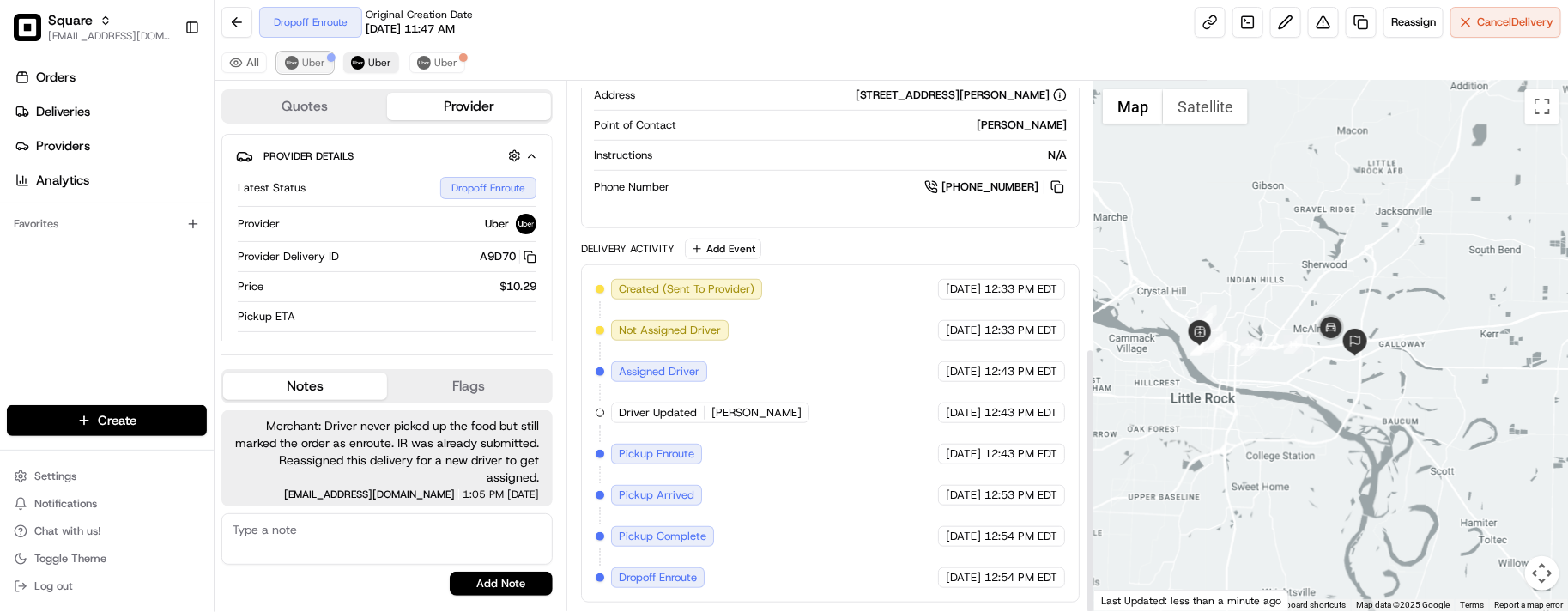 click on "Uber" at bounding box center [313, 63] 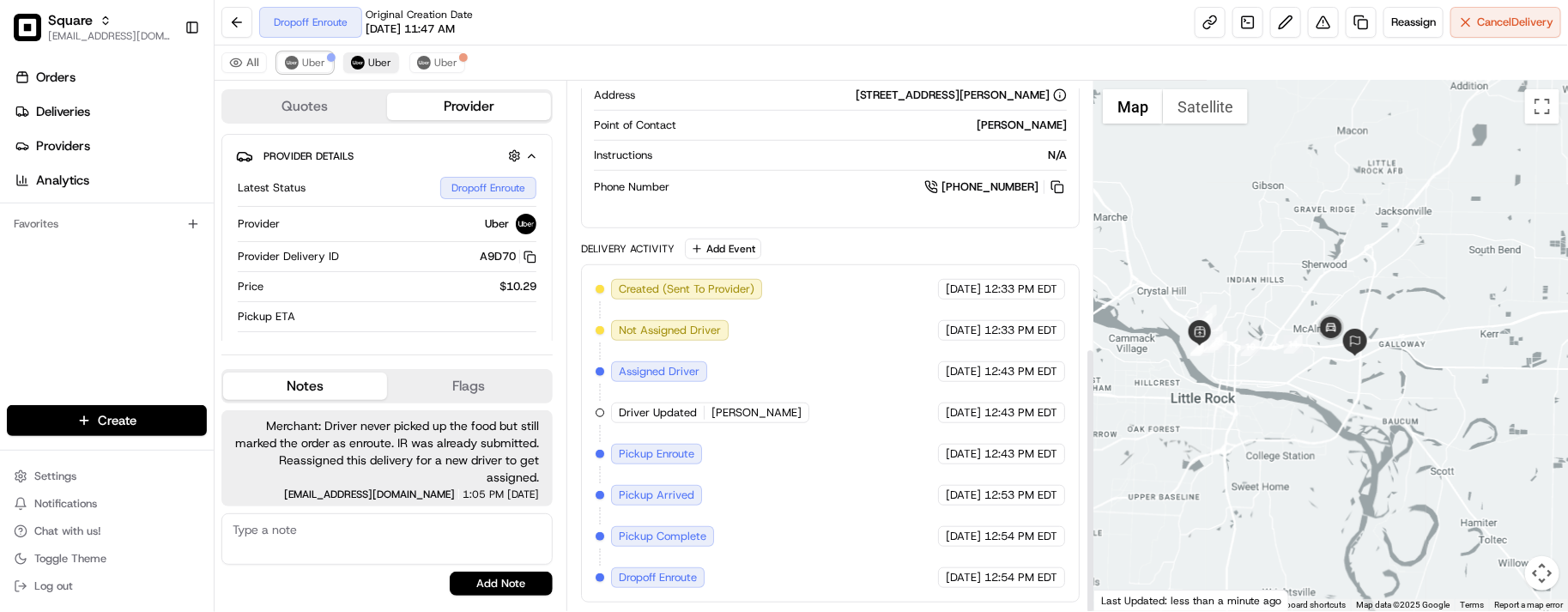 scroll, scrollTop: 405, scrollLeft: 0, axis: vertical 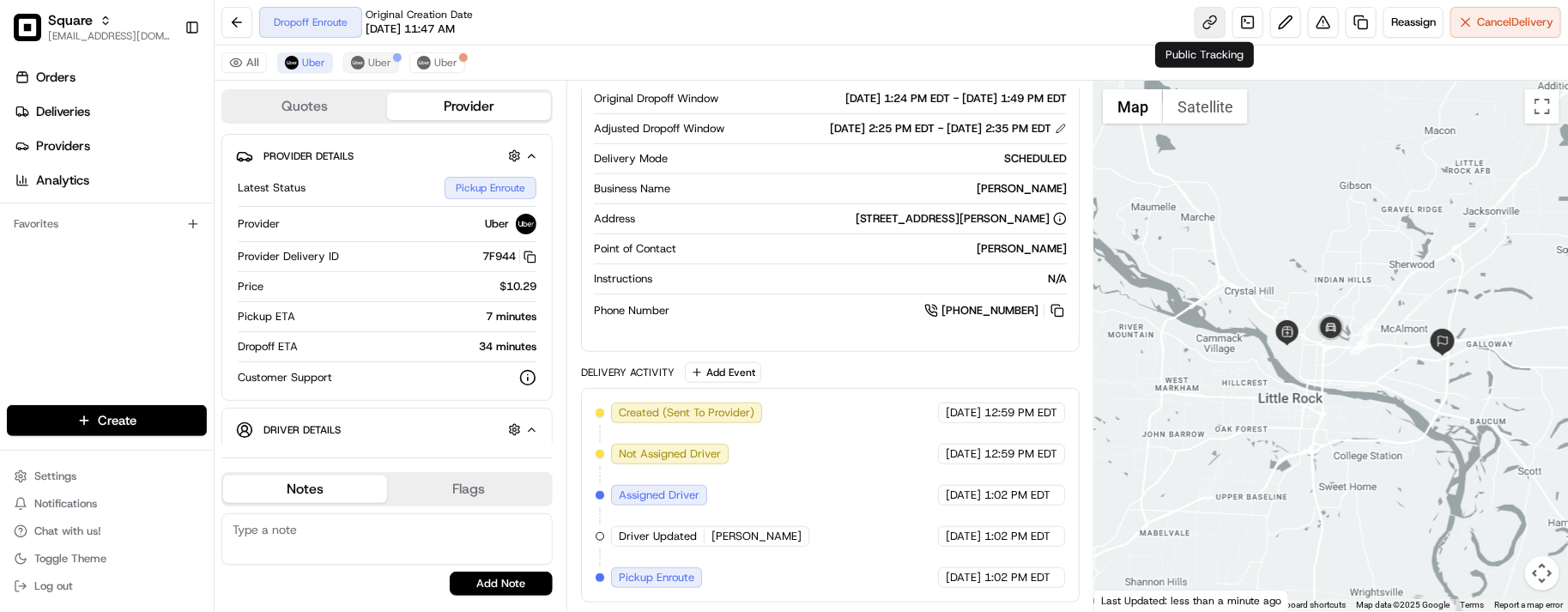 click at bounding box center (1210, 22) 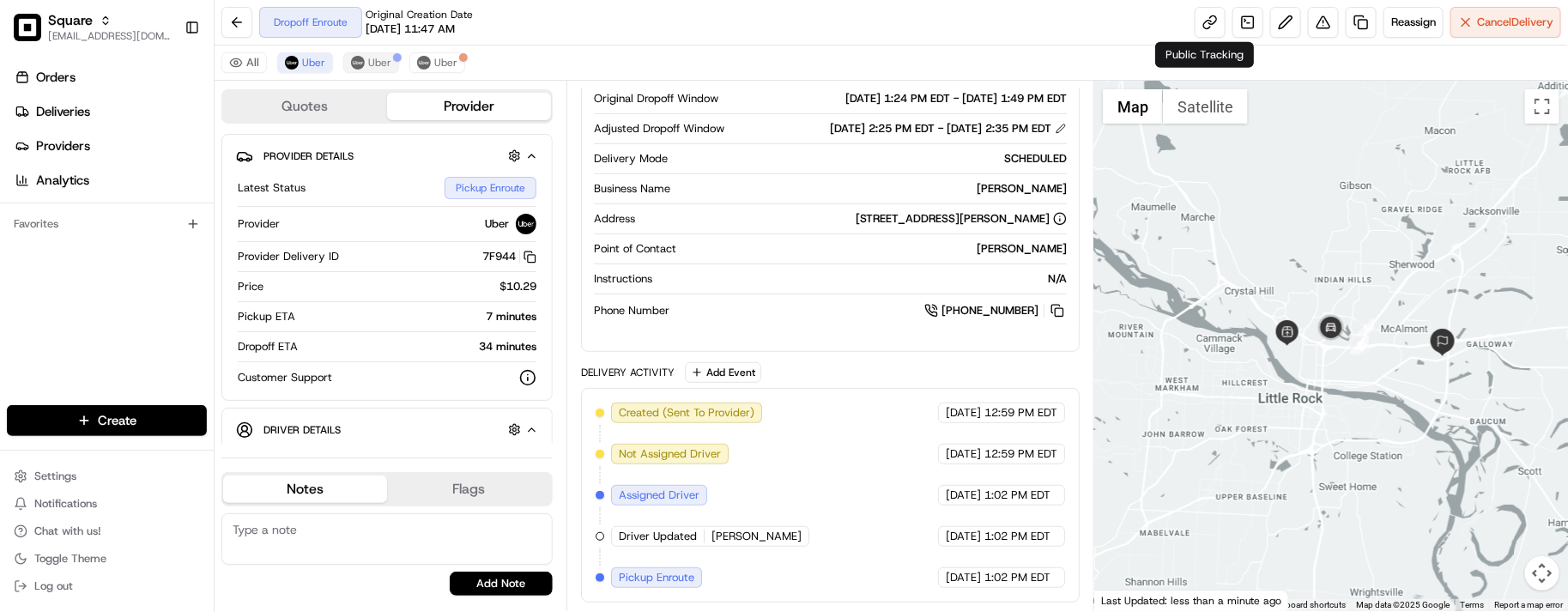 click on "All Uber Uber Uber" at bounding box center [891, 63] 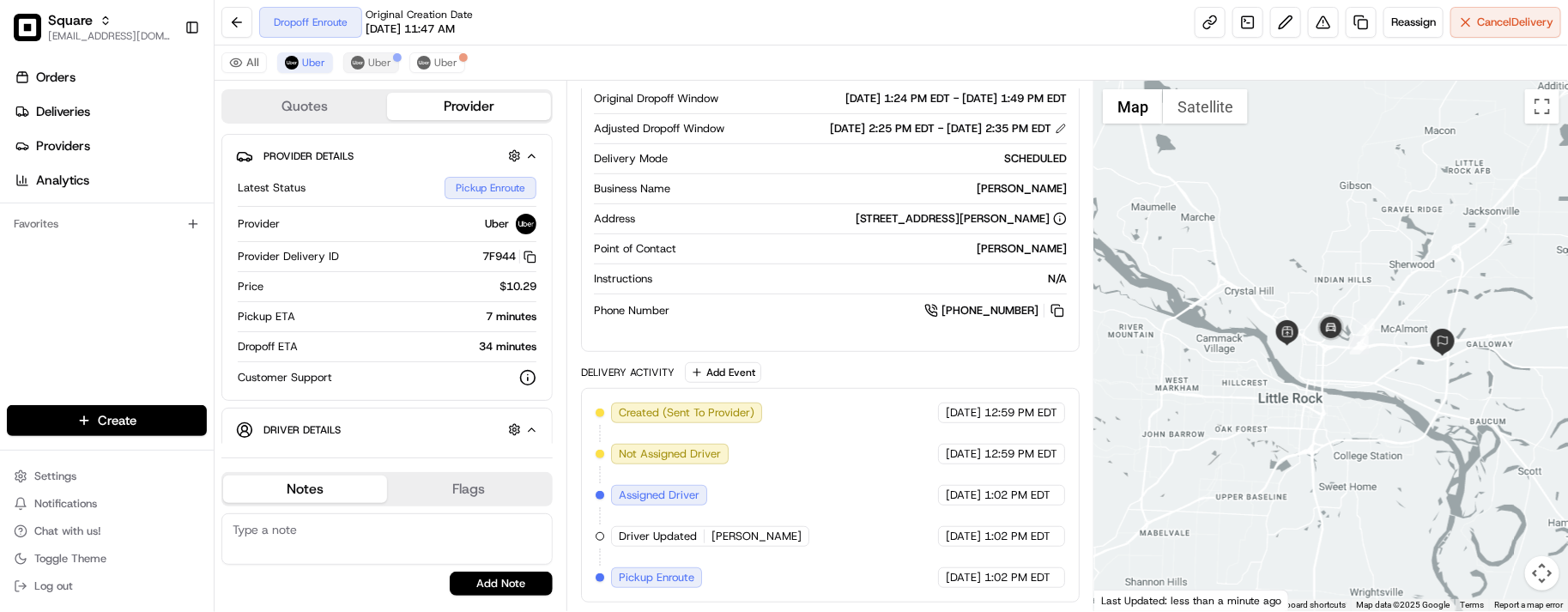 click on "Latest Status Pickup Enroute Provider Uber   Provider Delivery ID 7F944 Copy  del_SIvTGVOuSGW4svROKCf5RA 7F944 Price $10.29 Pickup ETA 7 minutes Dropoff ETA 34 minutes Customer Support" at bounding box center [387, 282] 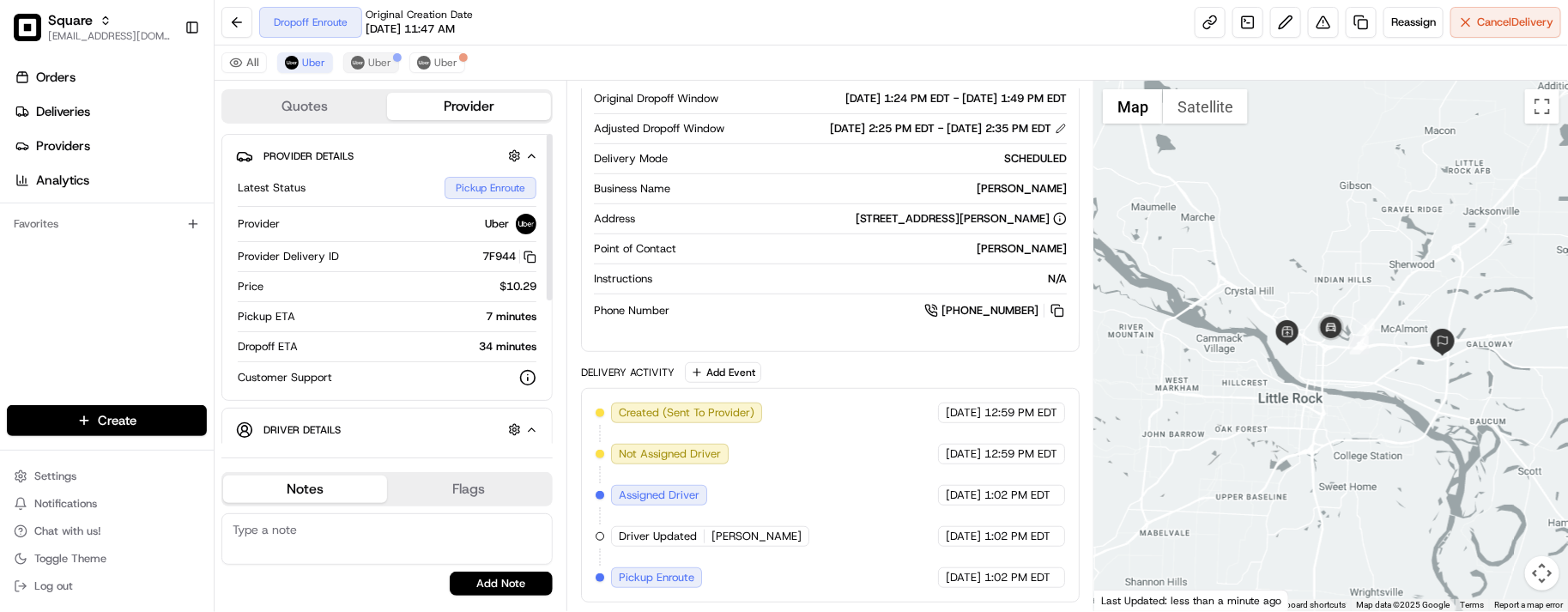 click on "Dropoff Enroute Original Creation Date 07/15/2025 11:47 AM Reassign Cancel  Delivery" at bounding box center (891, 22) 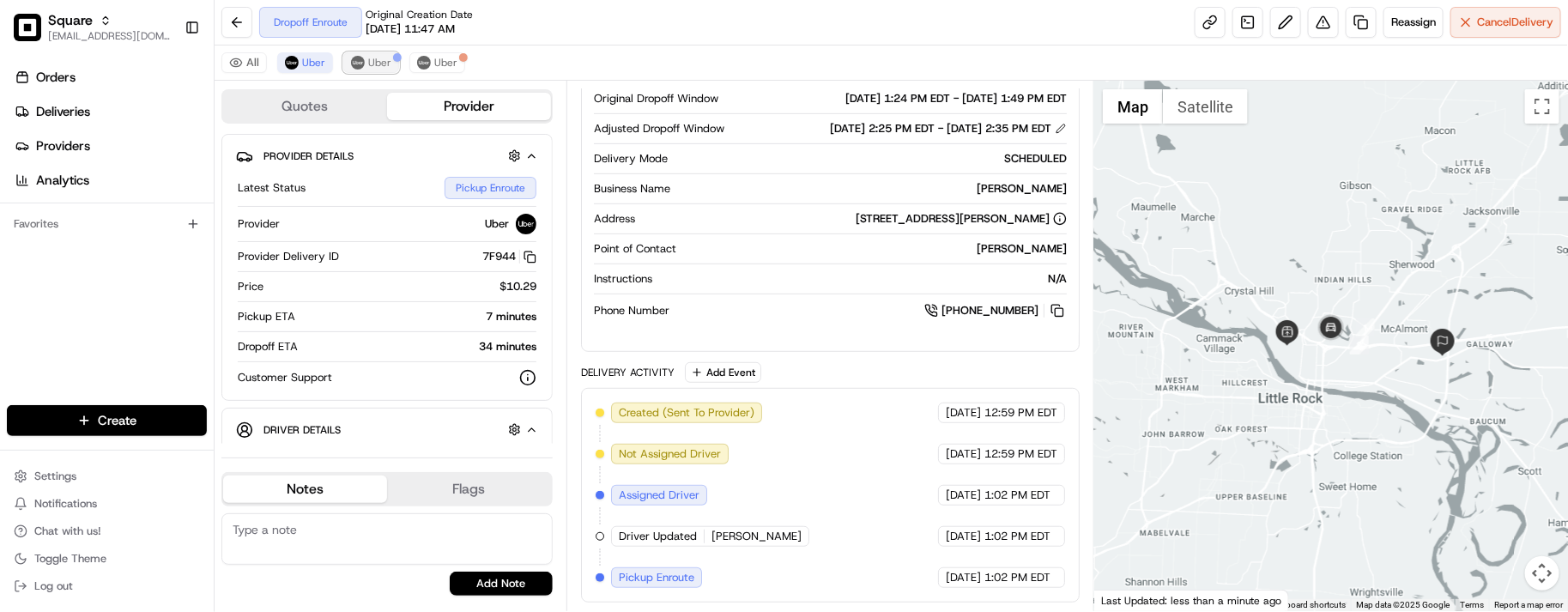 click on "Uber" at bounding box center (371, 63) 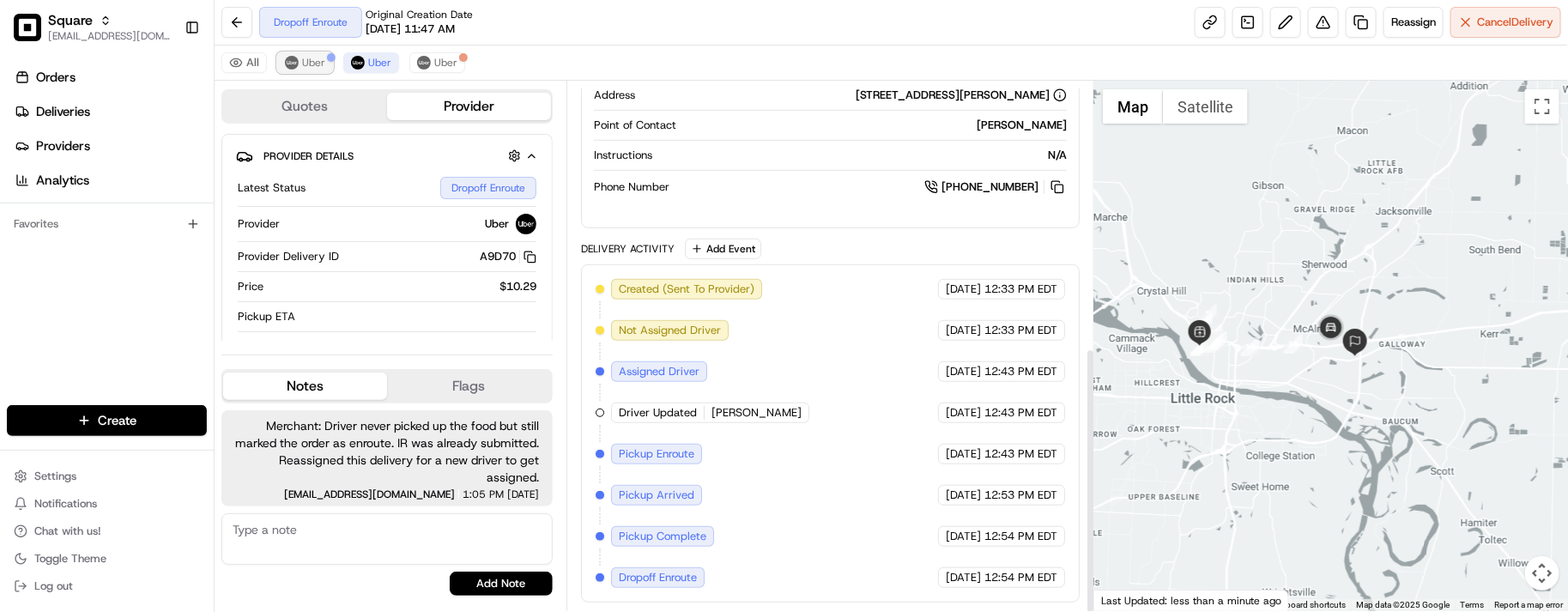 click on "Uber" at bounding box center [313, 63] 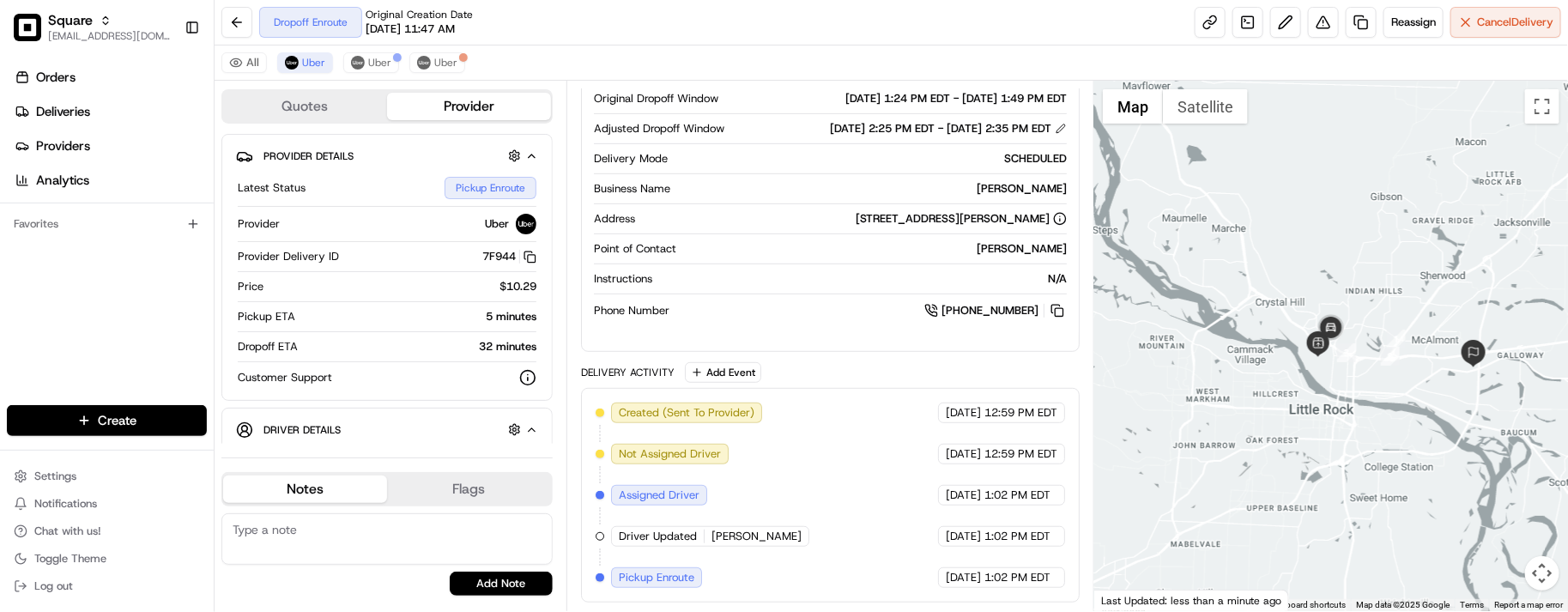 click on "All Uber Uber Uber" at bounding box center (891, 63) 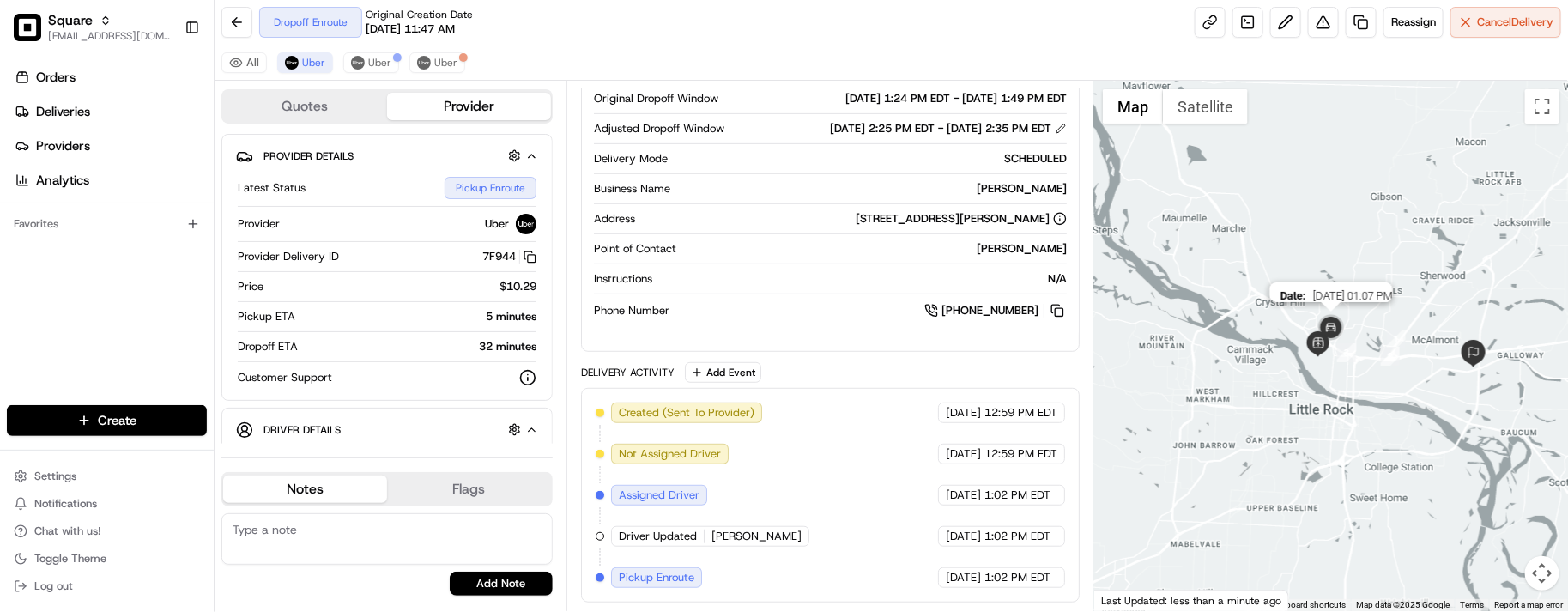 click at bounding box center [1331, 329] 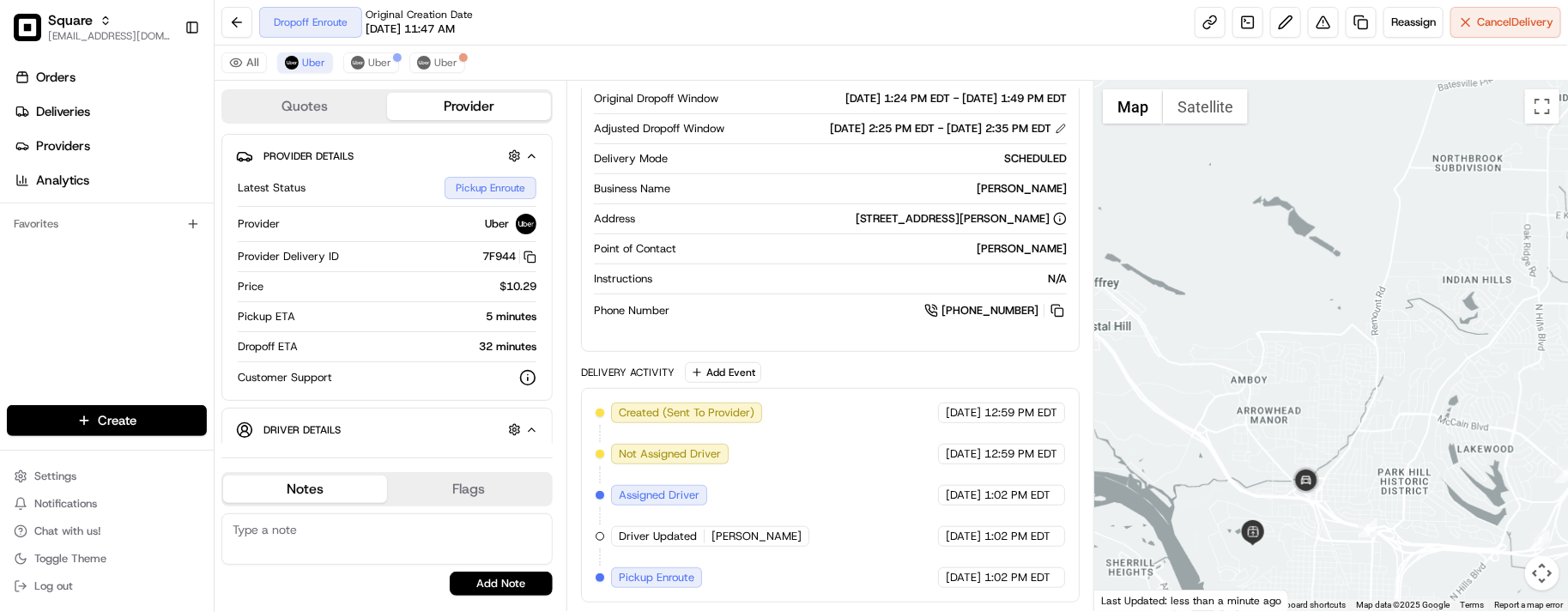 drag, startPoint x: 1336, startPoint y: 366, endPoint x: 1353, endPoint y: 284, distance: 83.743656 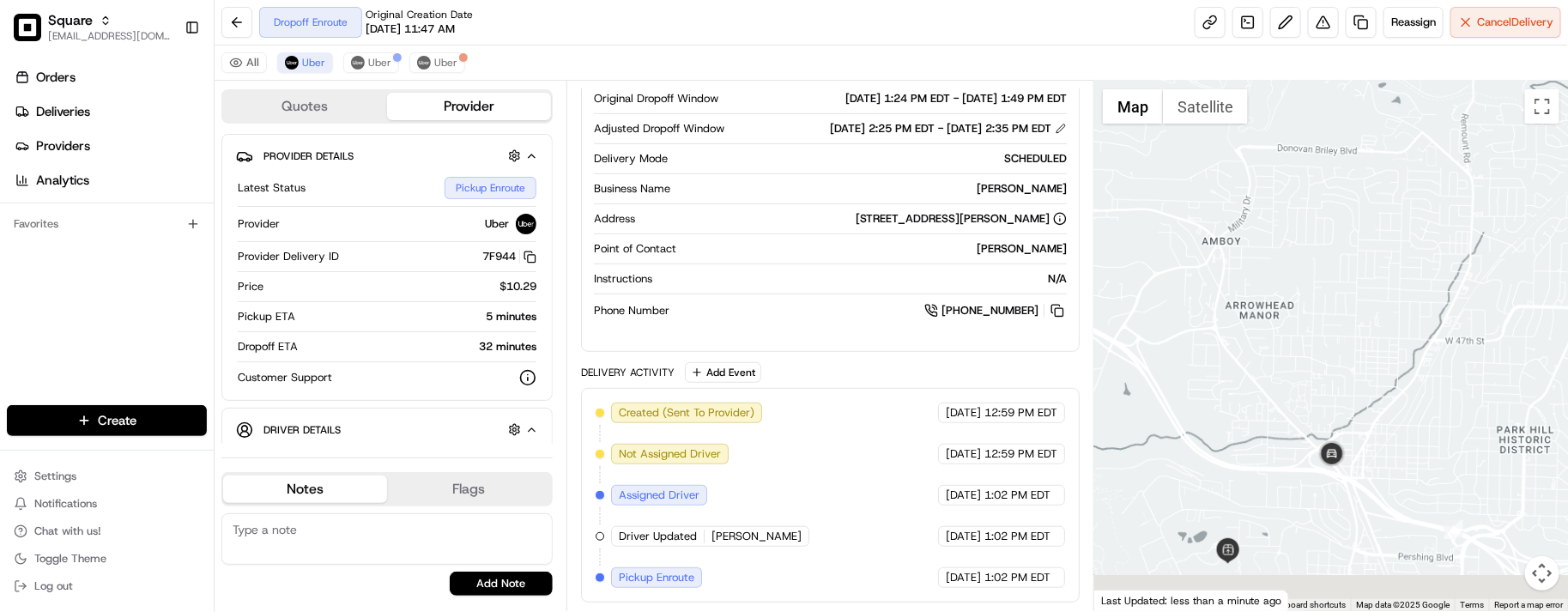 drag, startPoint x: 1323, startPoint y: 247, endPoint x: 1341, endPoint y: 196, distance: 54.083269 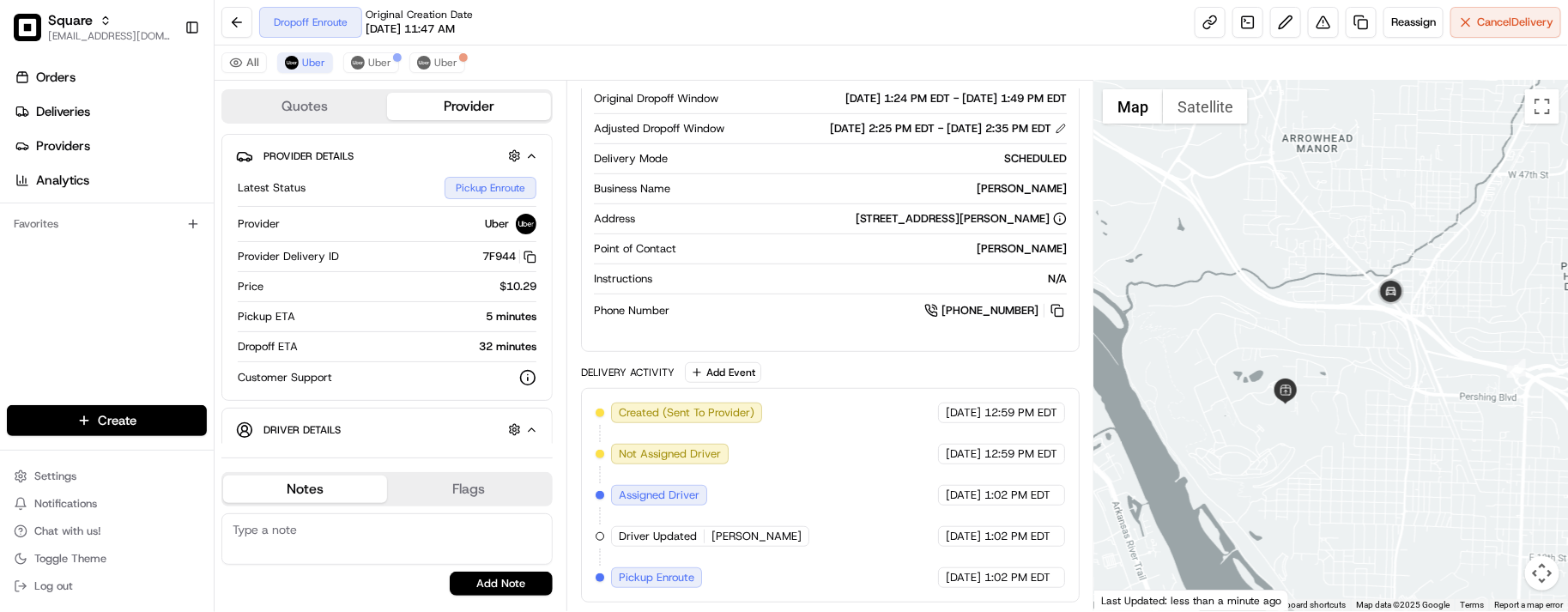drag, startPoint x: 1323, startPoint y: 292, endPoint x: 1358, endPoint y: 206, distance: 92.84934 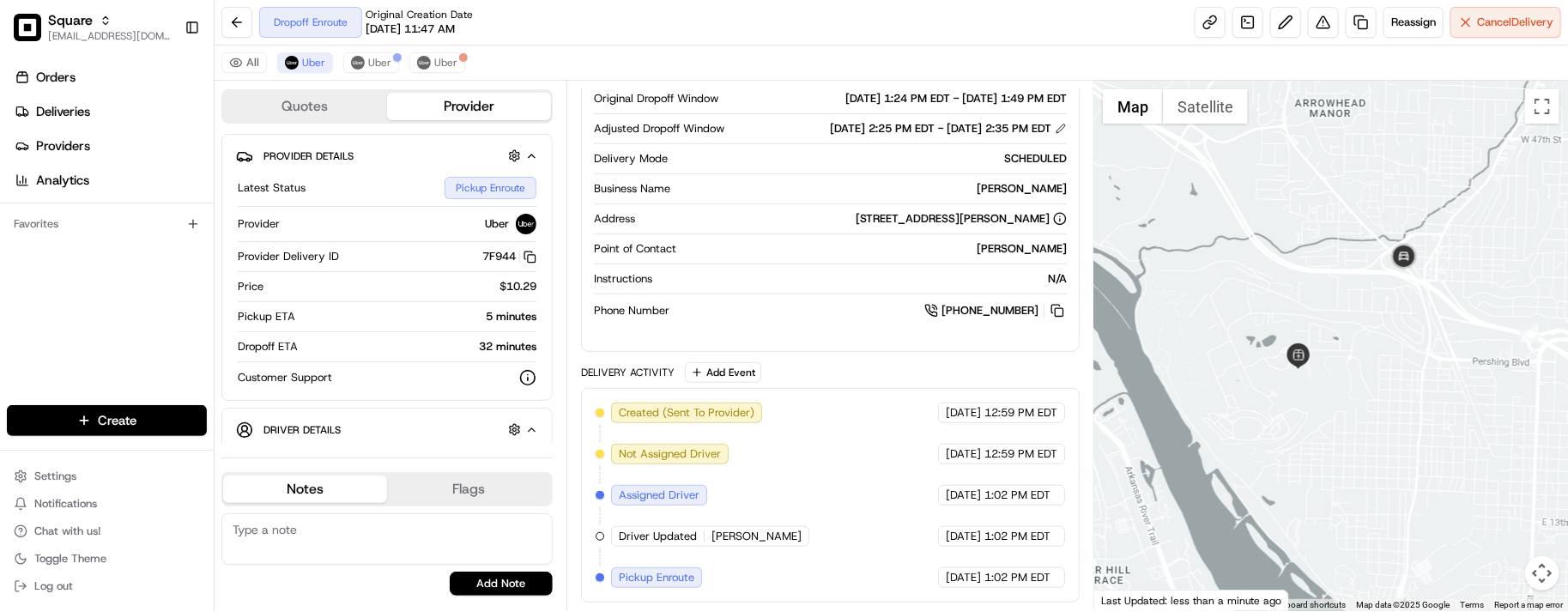 drag, startPoint x: 1329, startPoint y: 262, endPoint x: 1348, endPoint y: 213, distance: 52.55473 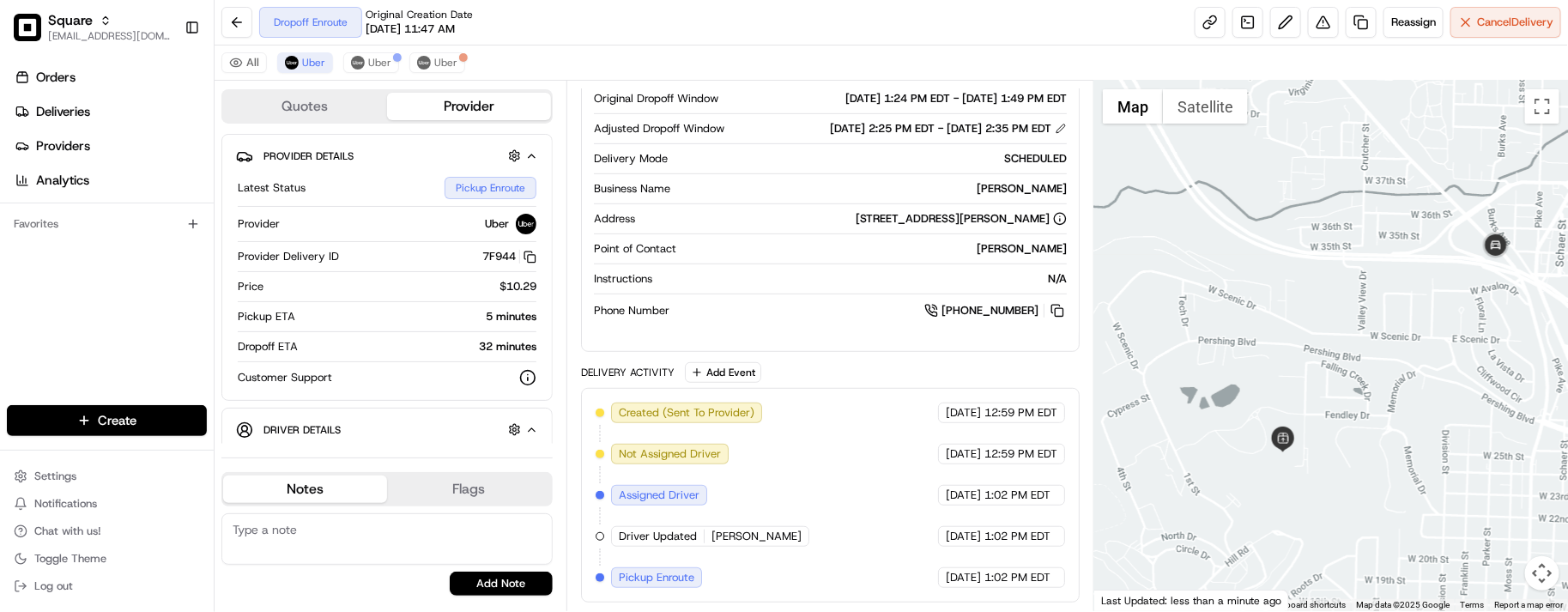 drag, startPoint x: 1371, startPoint y: 217, endPoint x: 1339, endPoint y: 285, distance: 75.15318 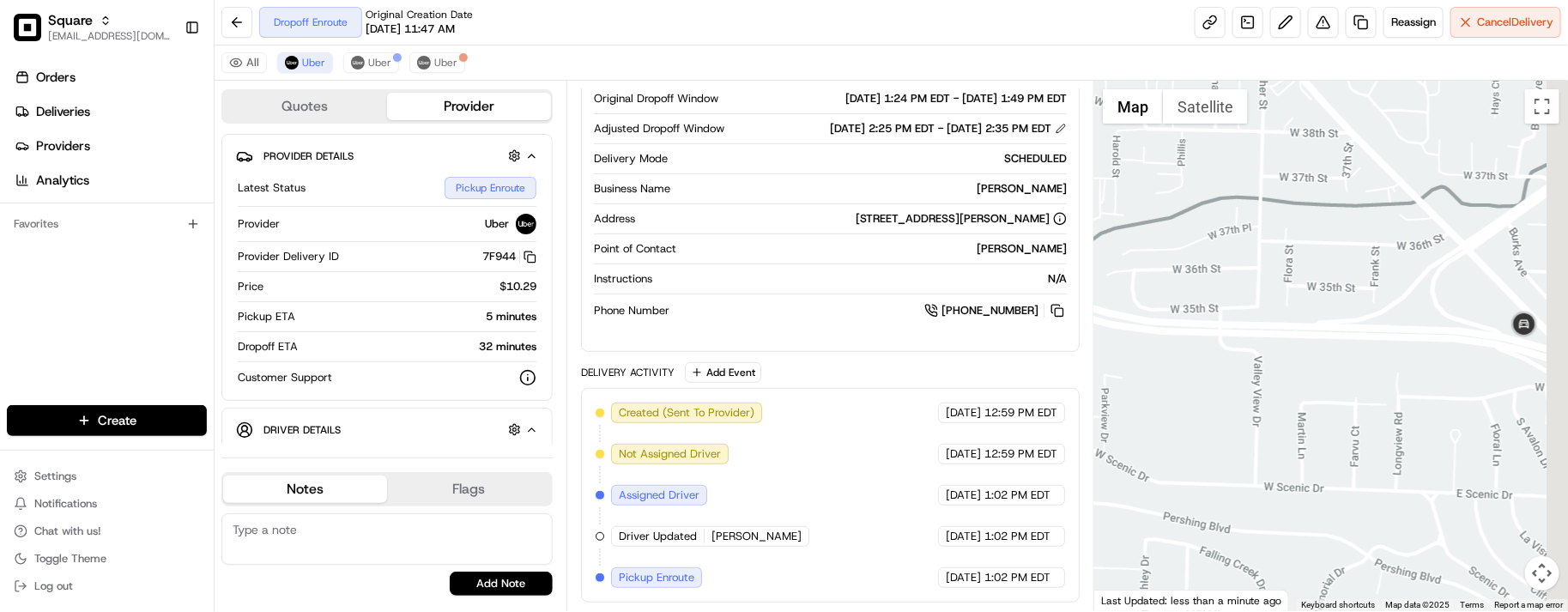 drag, startPoint x: 1344, startPoint y: 251, endPoint x: 1314, endPoint y: 213, distance: 48.41487 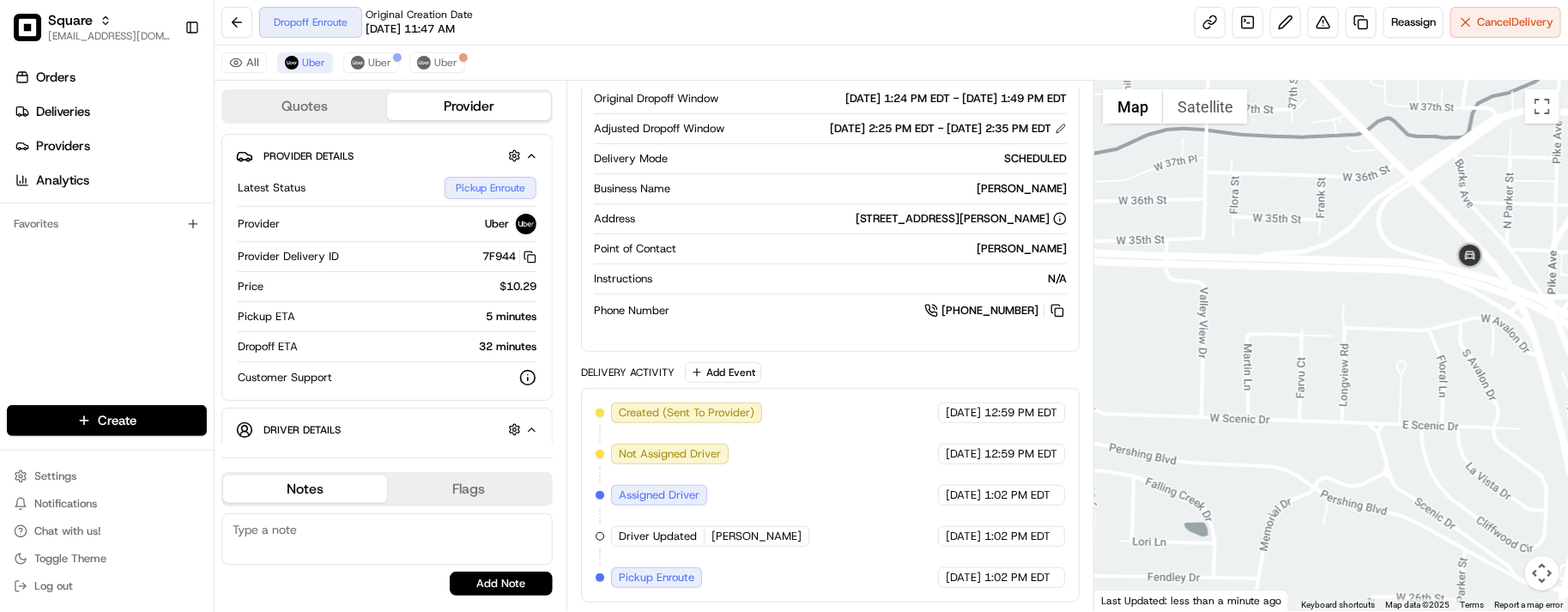 drag, startPoint x: 1343, startPoint y: 275, endPoint x: 1293, endPoint y: 204, distance: 86.83893 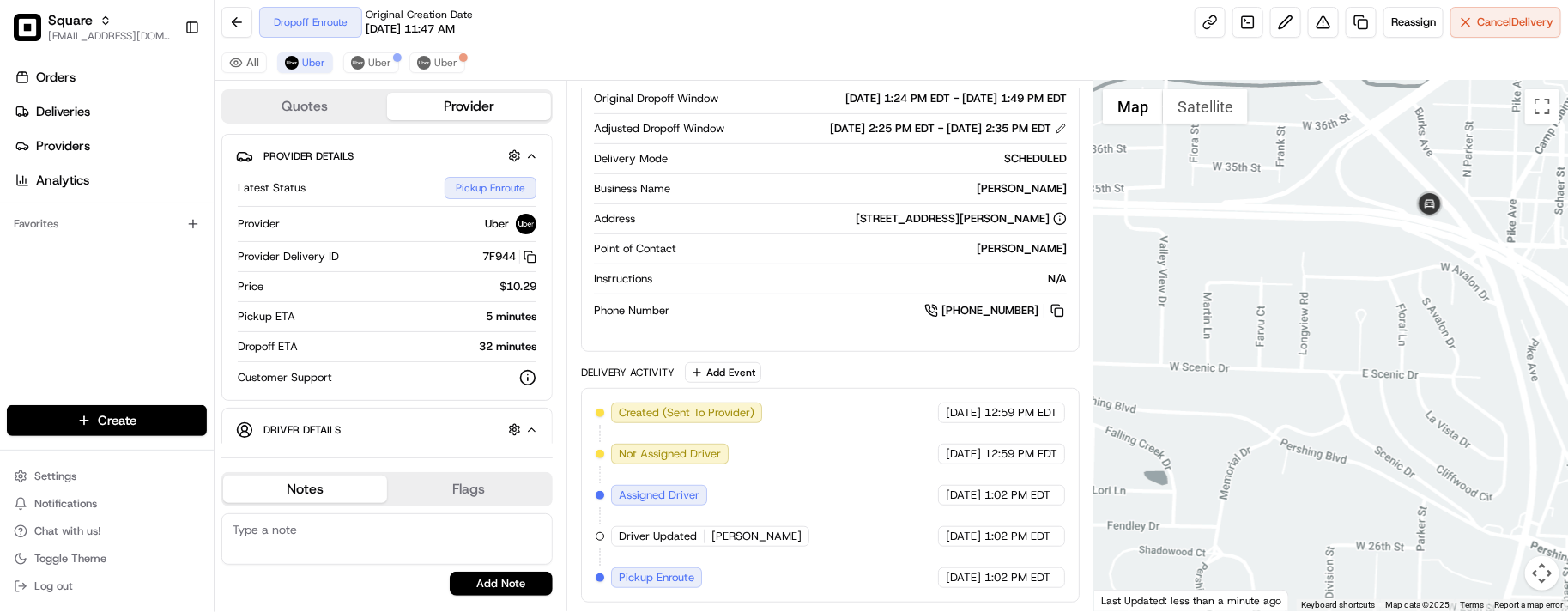 click at bounding box center [1331, 346] 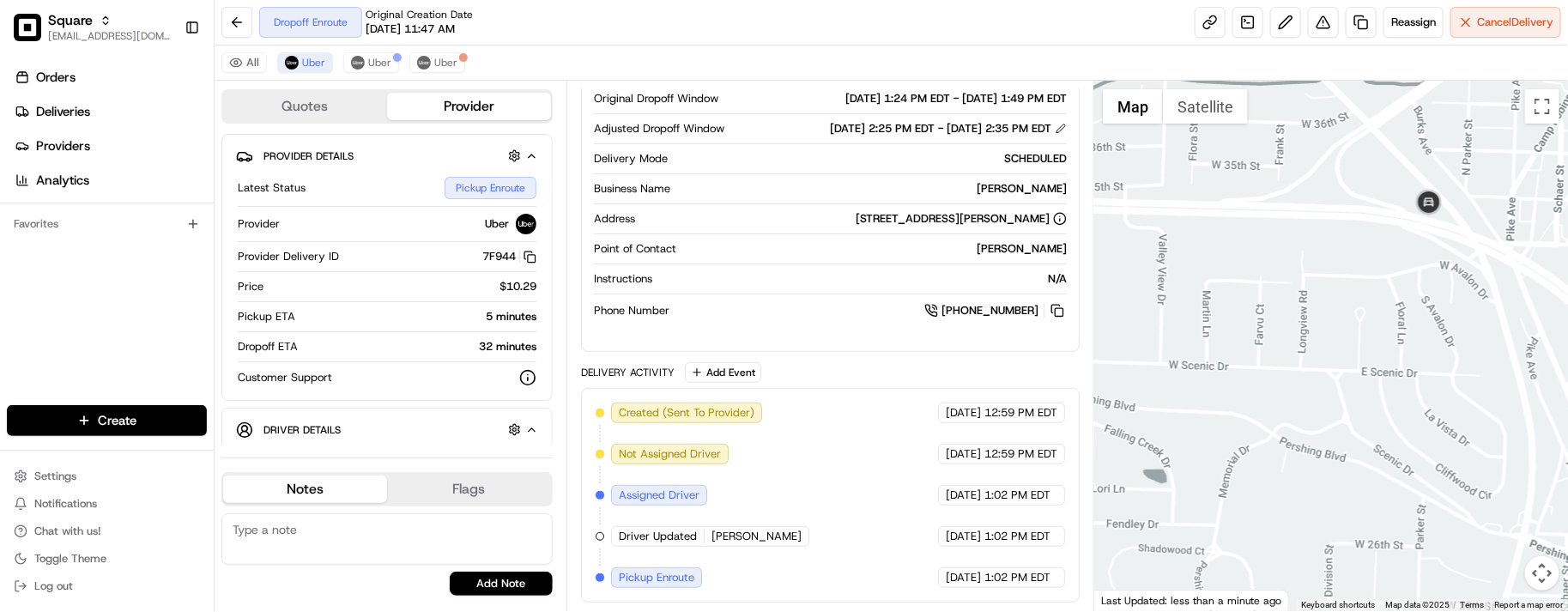 click on "Created (Sent To Provider) Uber 07/15/2025 12:59 PM EDT Not Assigned Driver Uber 07/15/2025 12:59 PM EDT Assigned Driver Uber 07/15/2025 1:02 PM EDT Driver Updated ASHLEY H. Uber 07/15/2025 1:02 PM EDT Pickup Enroute Uber 07/15/2025 1:02 PM EDT" at bounding box center [830, 495] 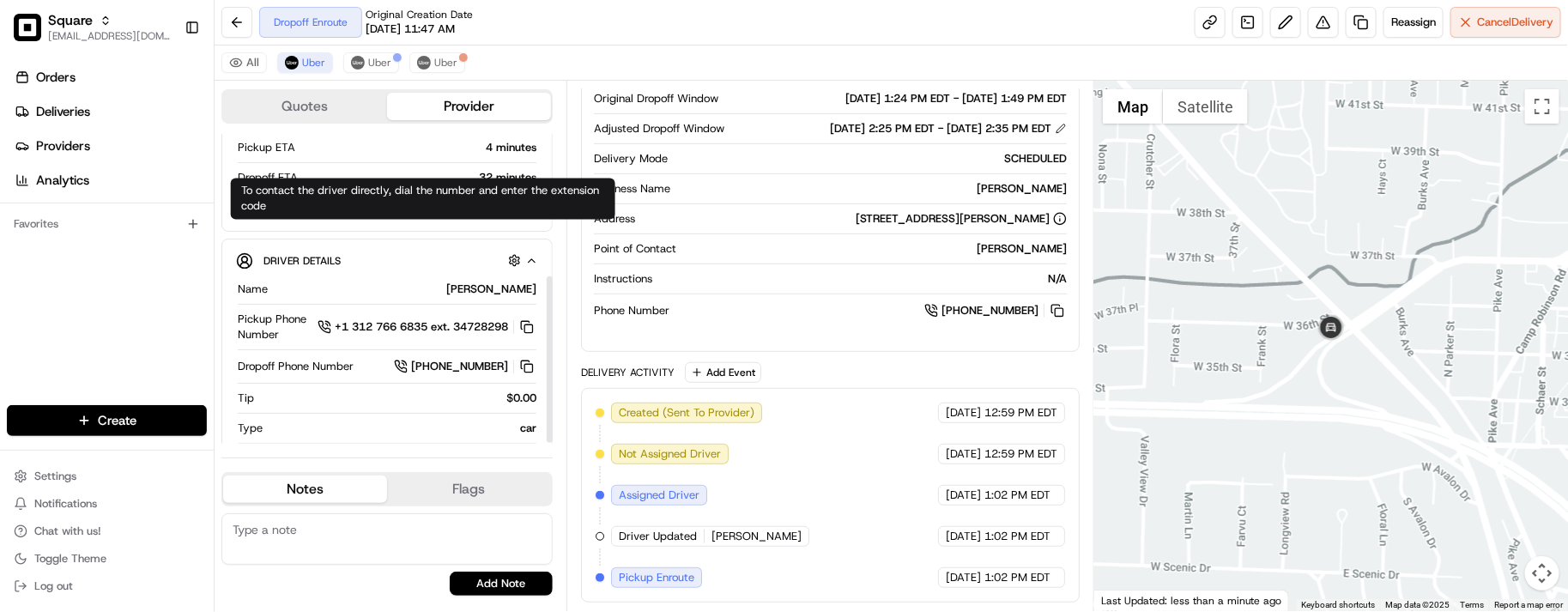 scroll, scrollTop: 270, scrollLeft: 0, axis: vertical 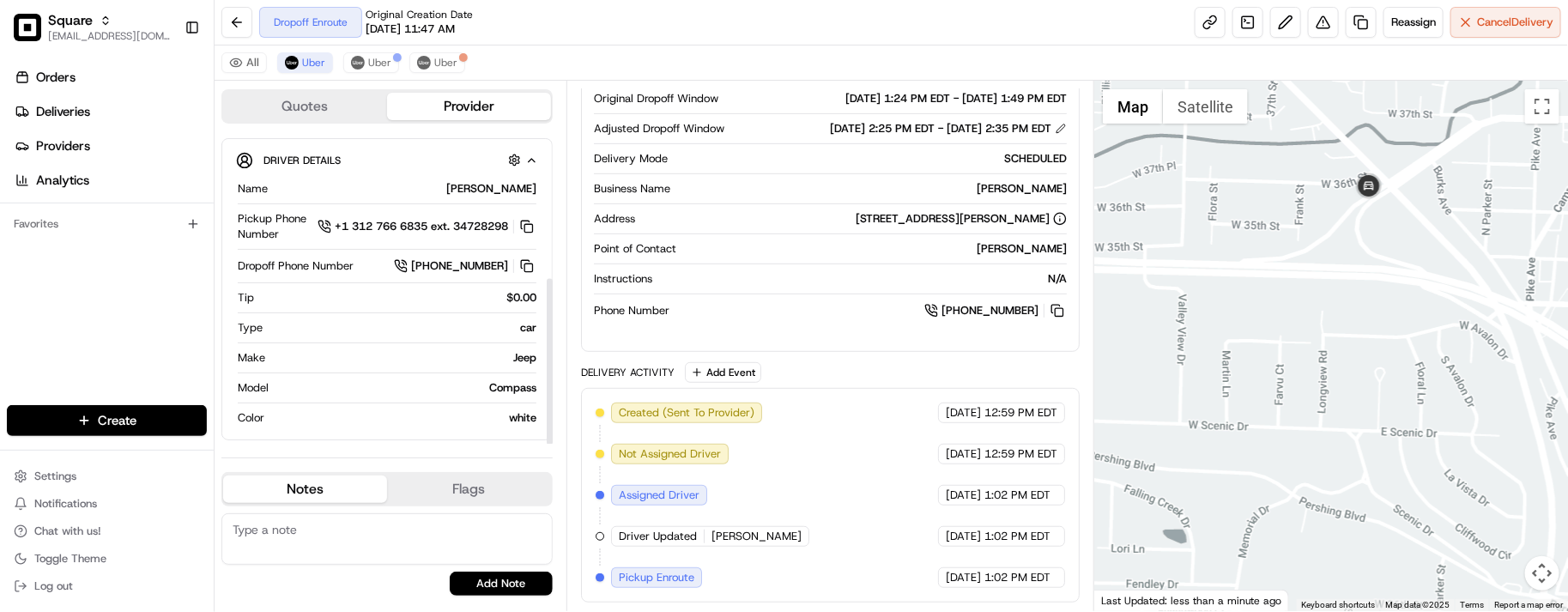 drag, startPoint x: 1305, startPoint y: 305, endPoint x: 1345, endPoint y: 160, distance: 150.41609 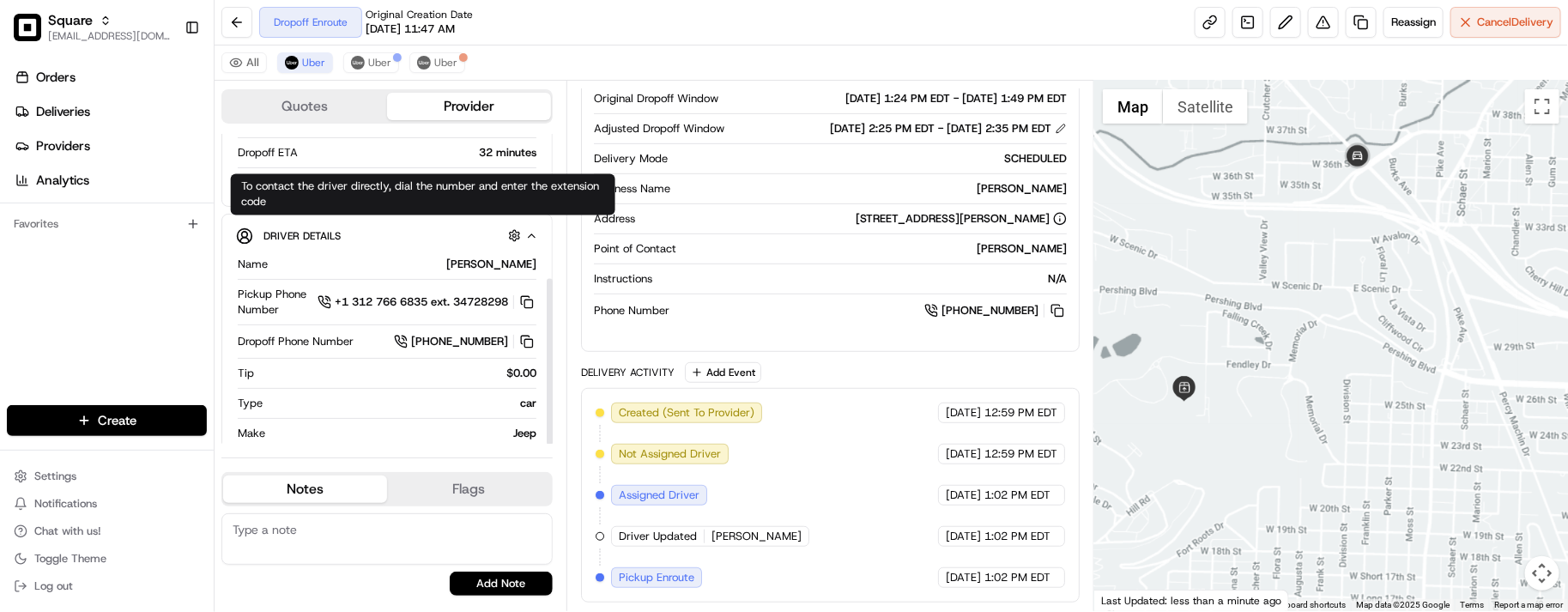 scroll, scrollTop: 163, scrollLeft: 0, axis: vertical 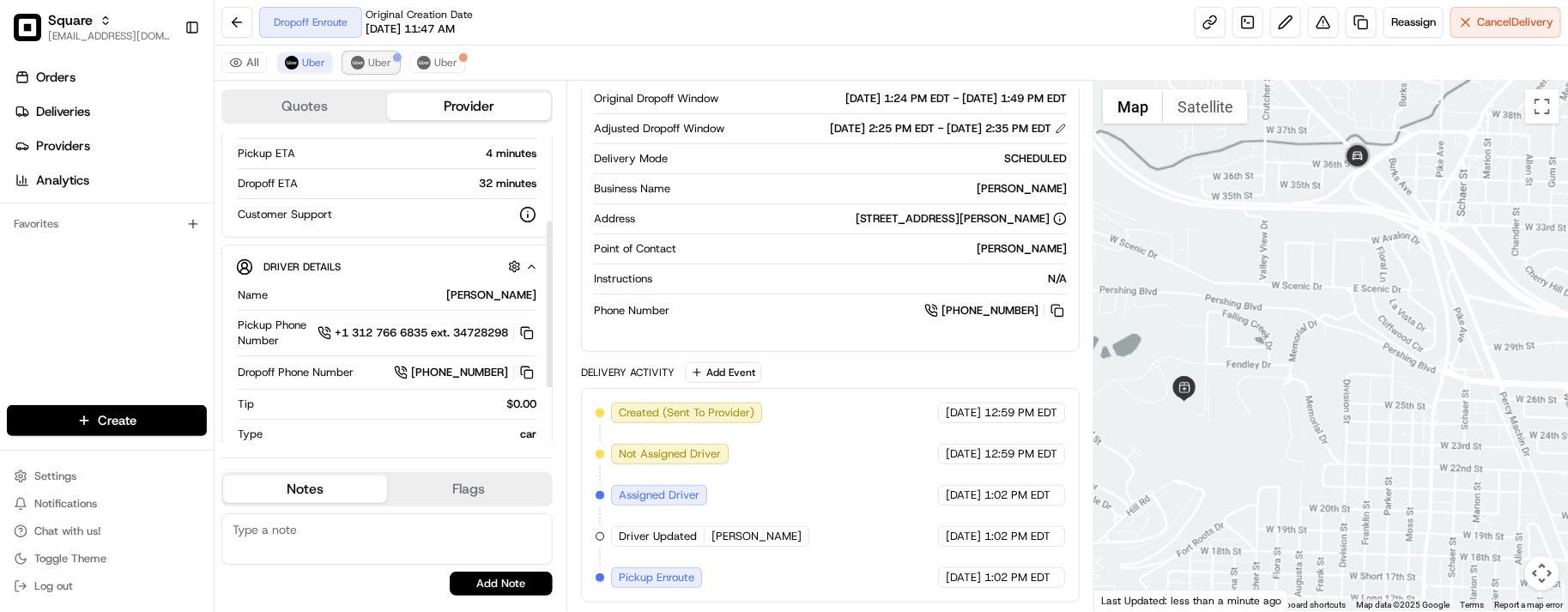 click on "Uber" at bounding box center [379, 63] 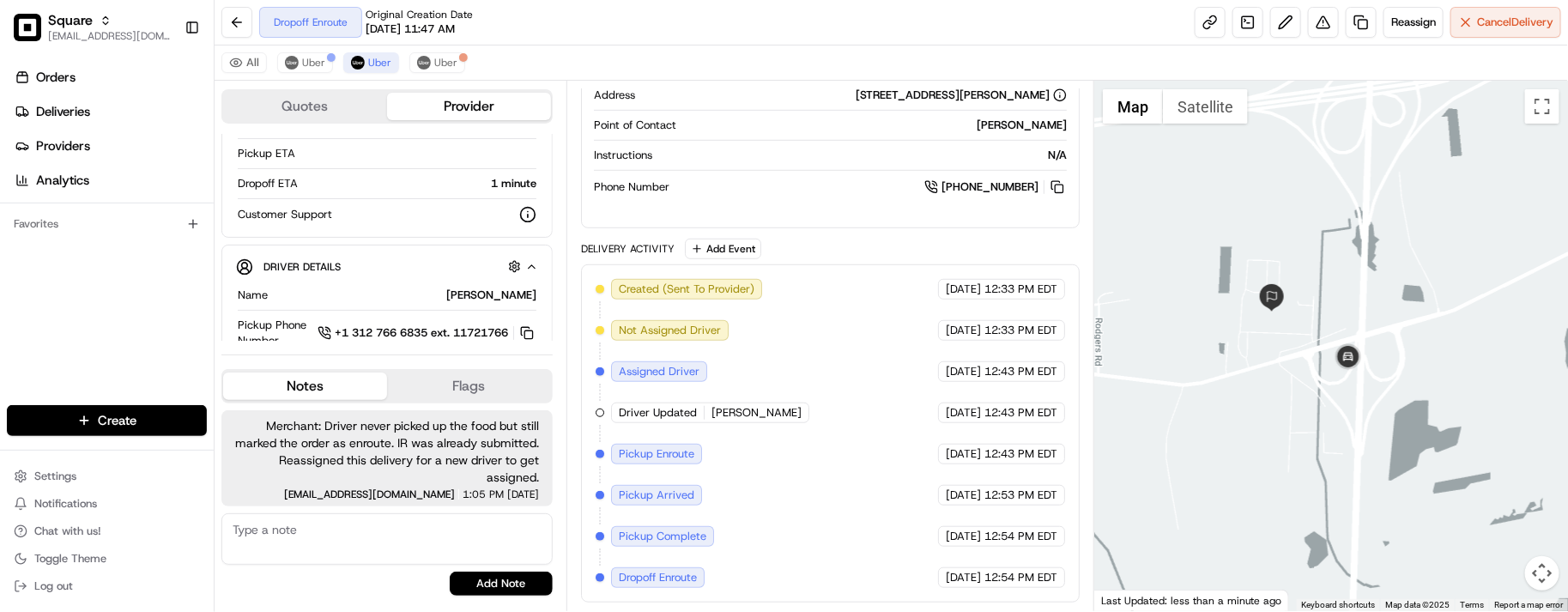 drag, startPoint x: 1418, startPoint y: 250, endPoint x: 1426, endPoint y: 259, distance: 12.04159 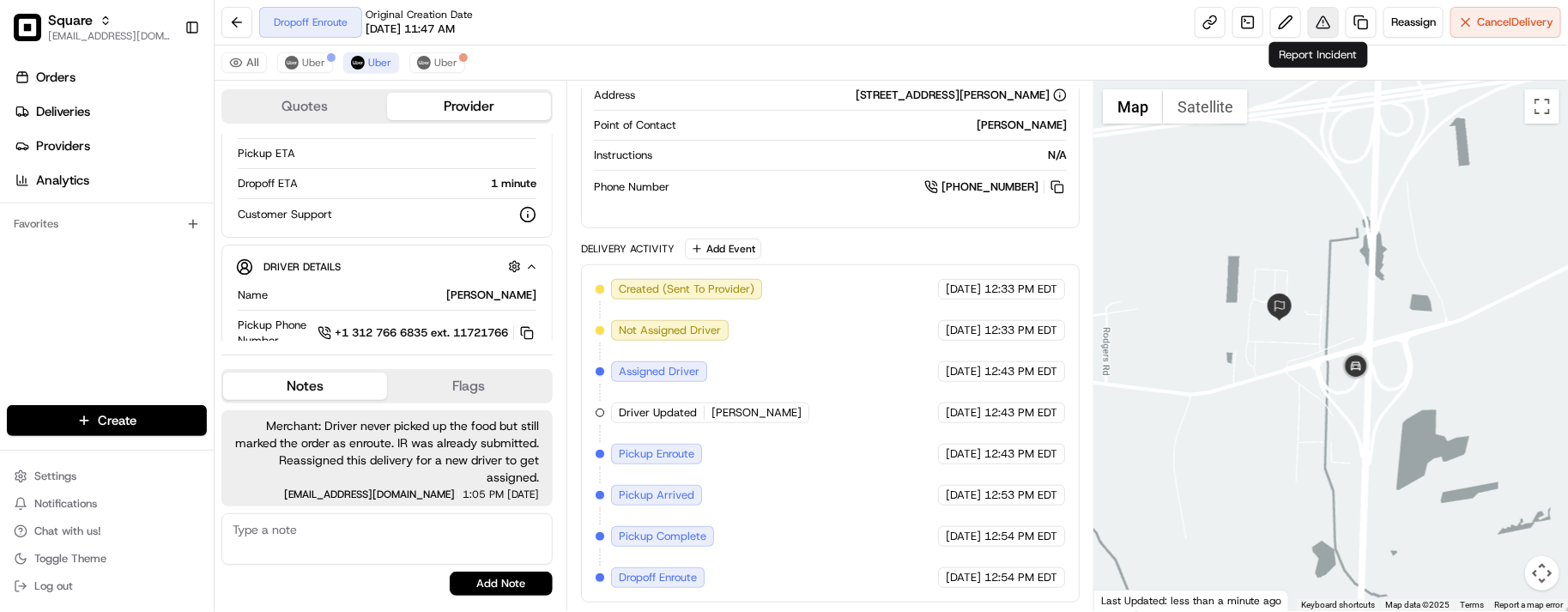 click at bounding box center [1323, 22] 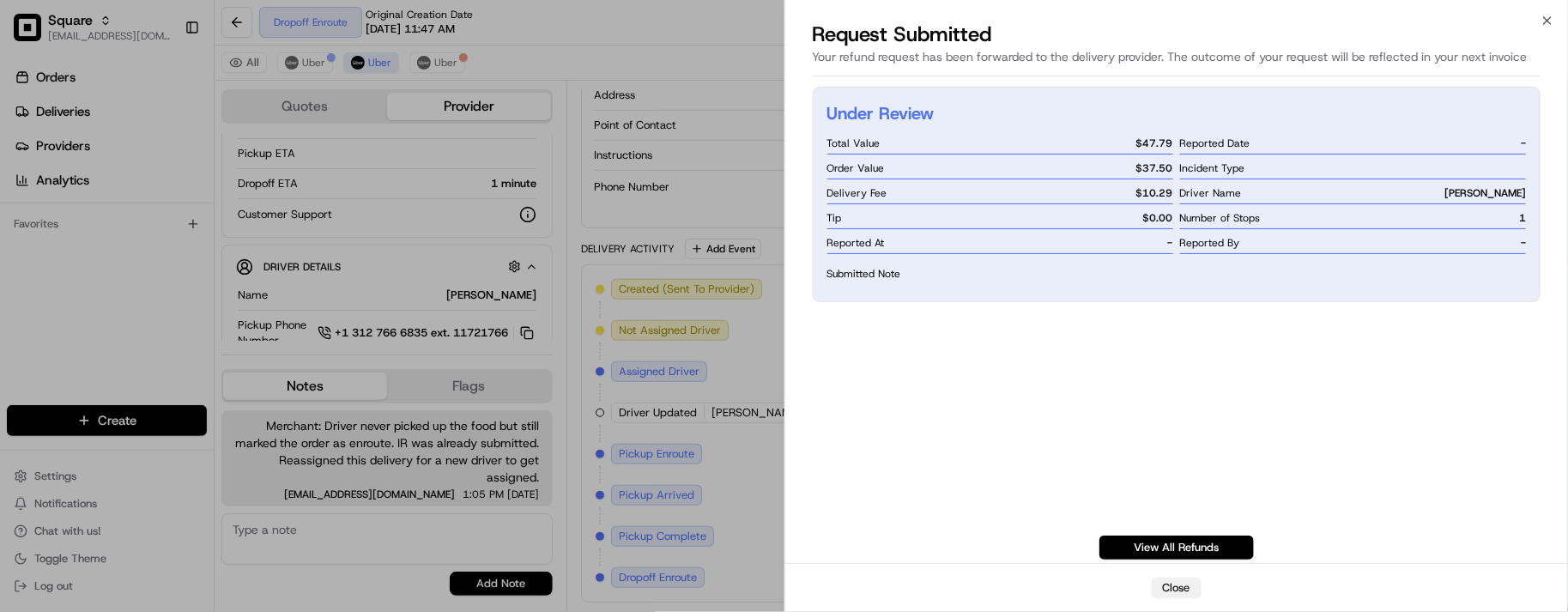 click on "Close" at bounding box center [1177, 588] 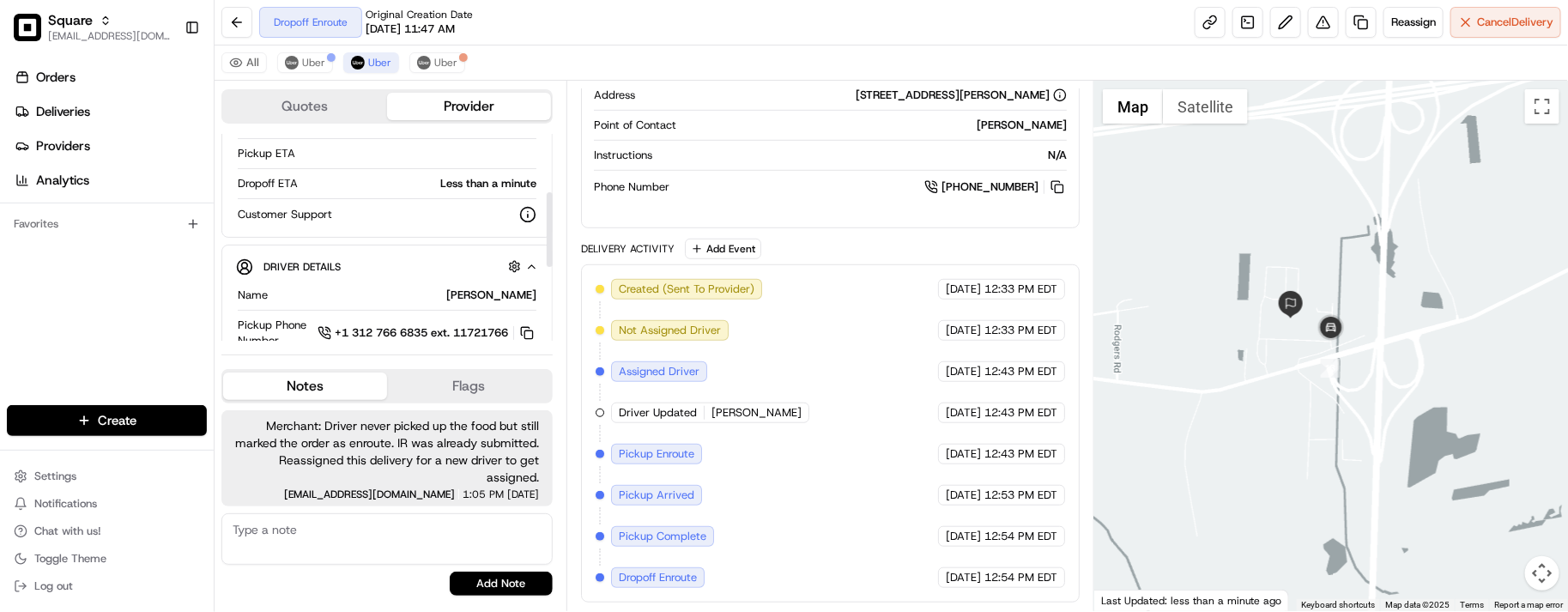click on "Latest Status Dropoff Enroute Provider Uber   Provider Delivery ID A9D70 Copy  del_7l_rbR9lT96GygL0SWqdcA A9D70 Price $10.29 Pickup ETA Dropoff ETA Less than a minute Customer Support" at bounding box center (387, 118) 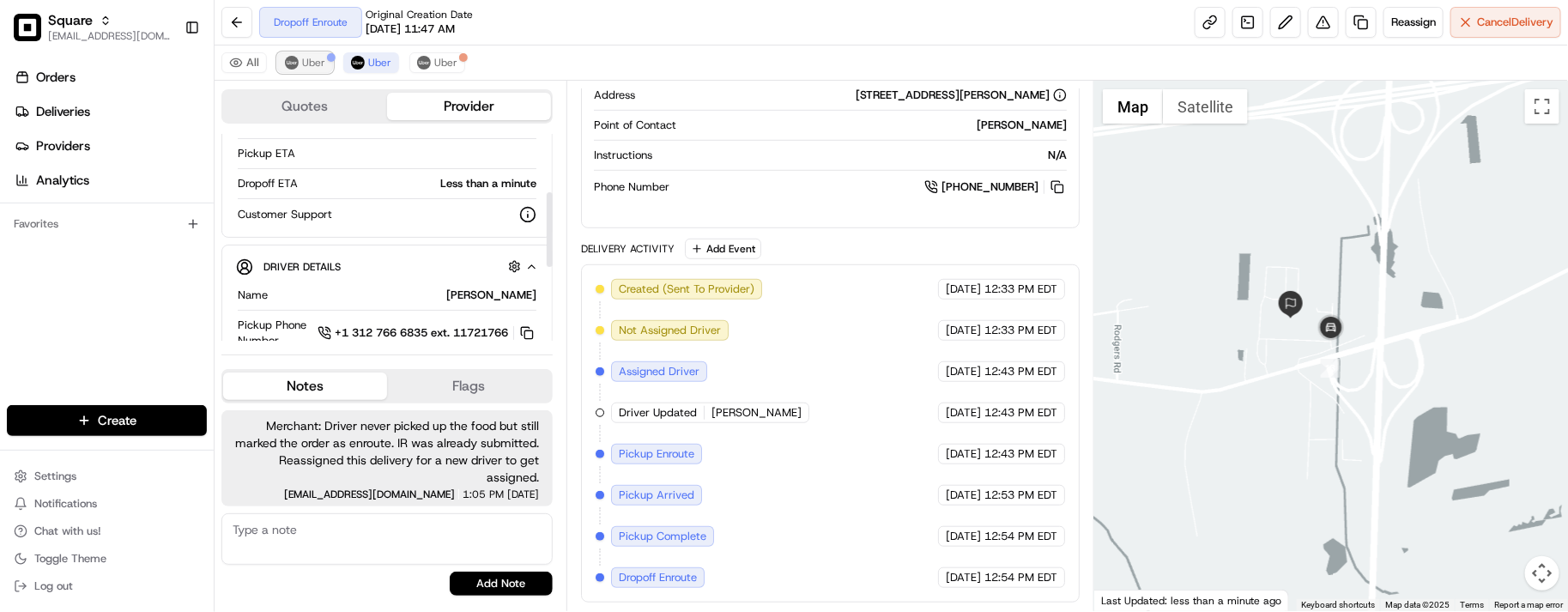 click on "Uber" at bounding box center (313, 63) 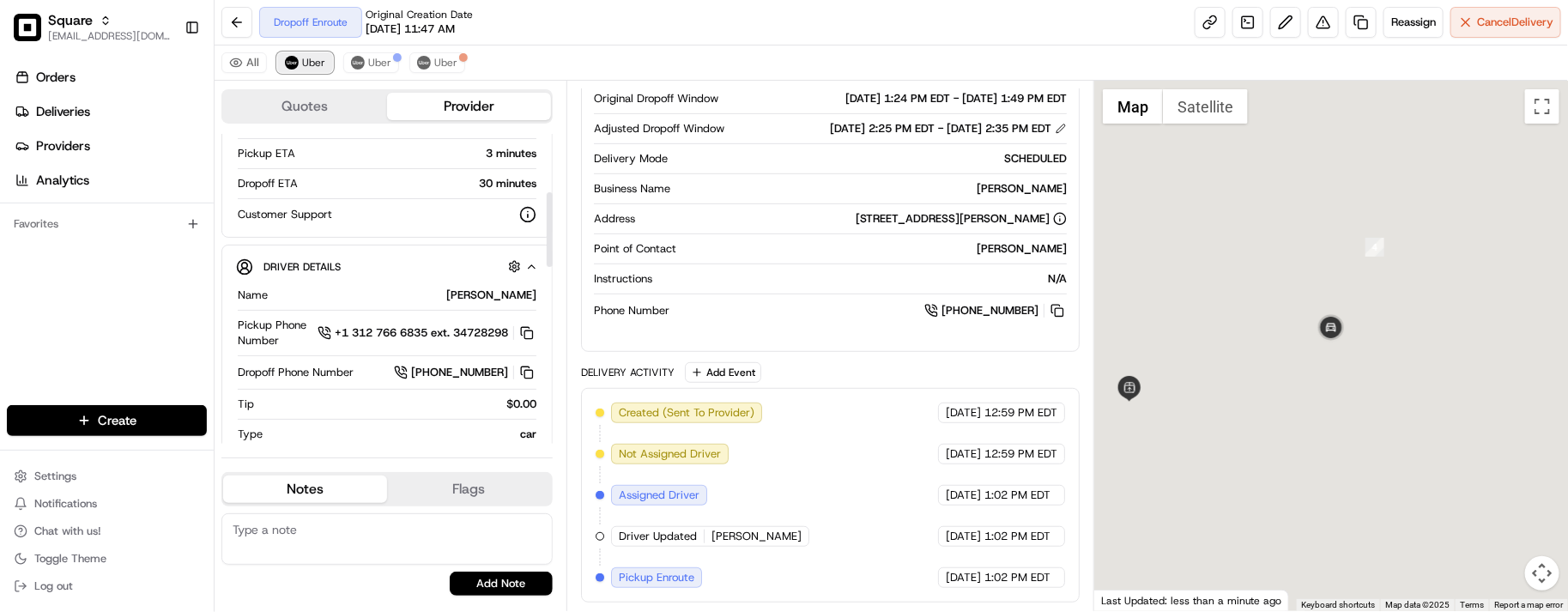 scroll, scrollTop: 405, scrollLeft: 0, axis: vertical 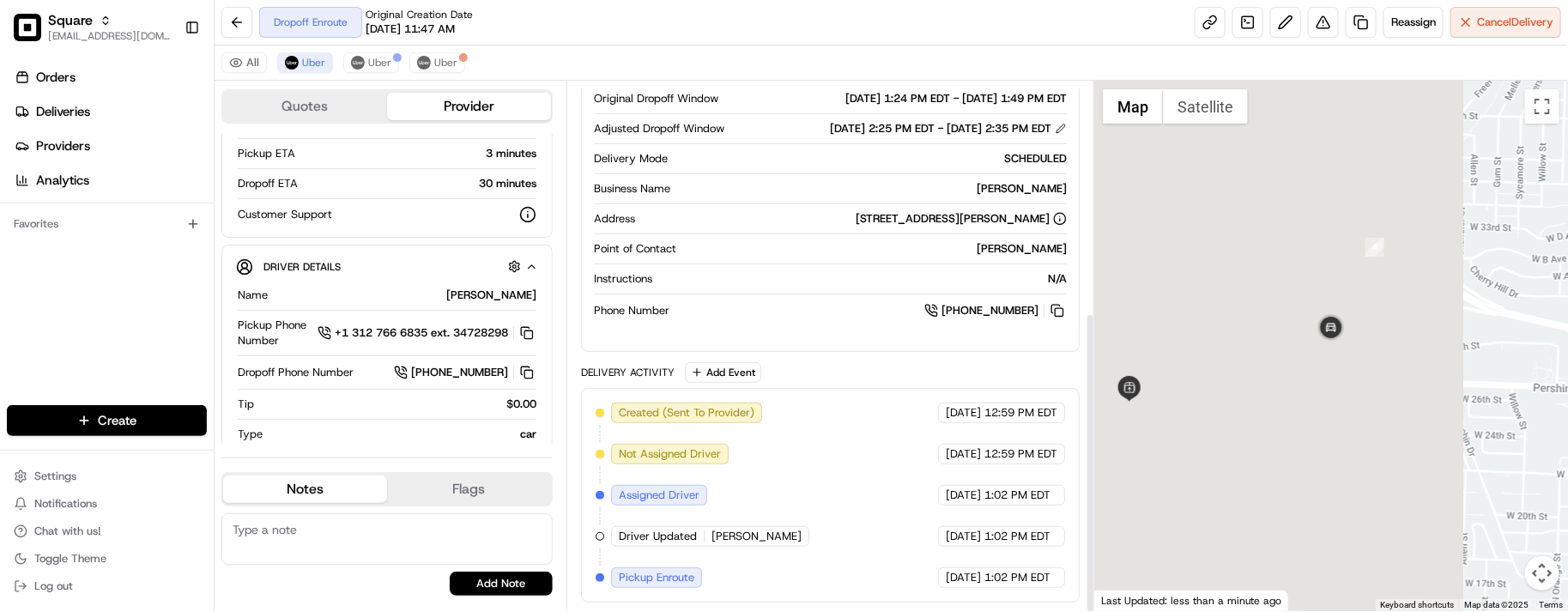 click on "Dropoff Enroute Original Creation Date 07/15/2025 11:47 AM Reassign Cancel  Delivery" at bounding box center (891, 22) 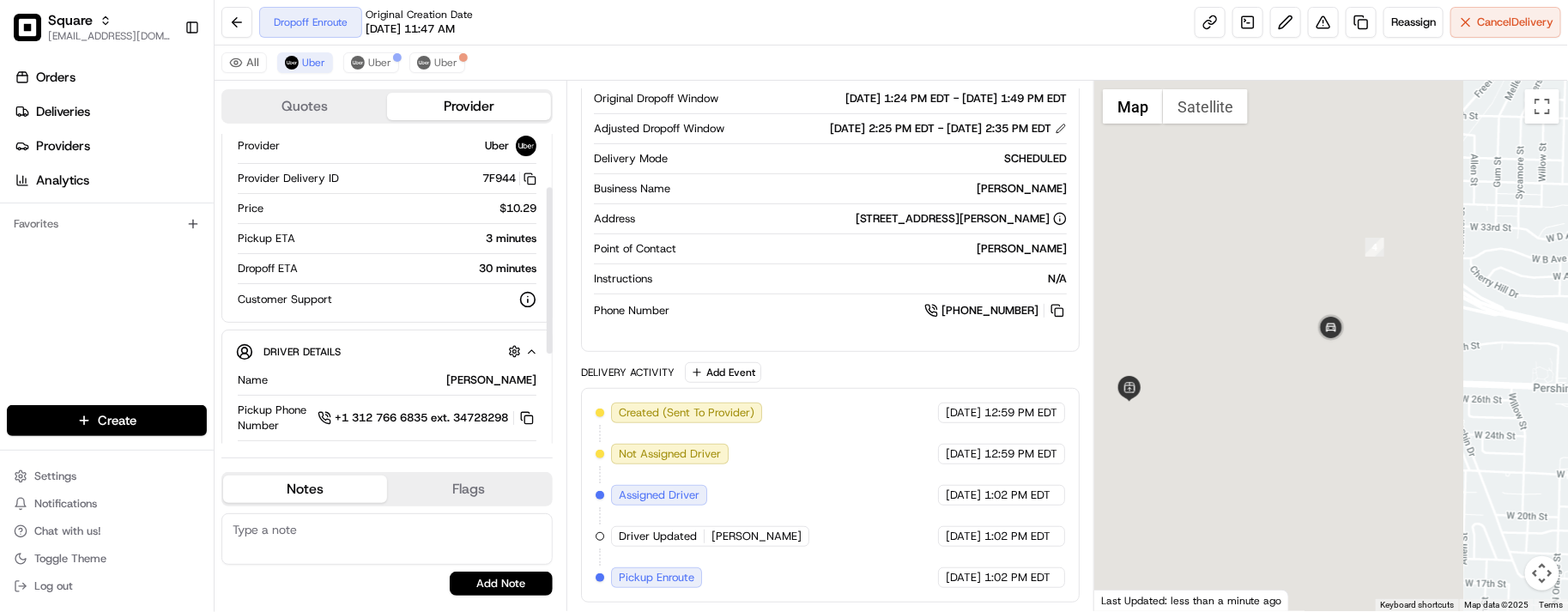 scroll, scrollTop: 0, scrollLeft: 0, axis: both 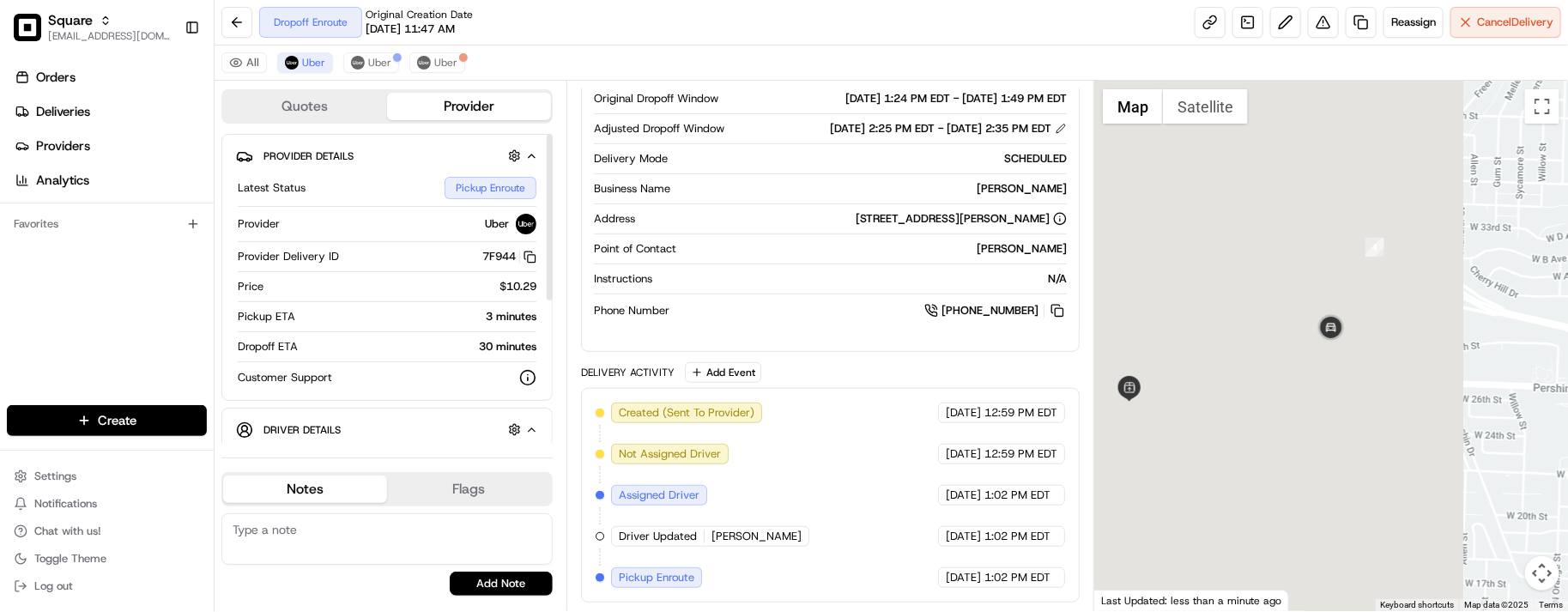 click on "Dropoff Details Hidden ( 2 ) Original Dropoff Window 07/15/2025 1:24 PM EDT - 07/15/2025 1:49 PM EDT Adjusted Dropoff Window 07/15/2025 2:25 PM EDT - 07/15/2025 2:35 PM EDT Delivery Mode SCHEDULED Business Name Kathy  Woodson Address 1 Ben E Keith Way, North Little Rock, AR 72117, USA Point of Contact Kathy Woodson Instructions N/A Phone Number +1 501 772 9867" at bounding box center [830, 194] 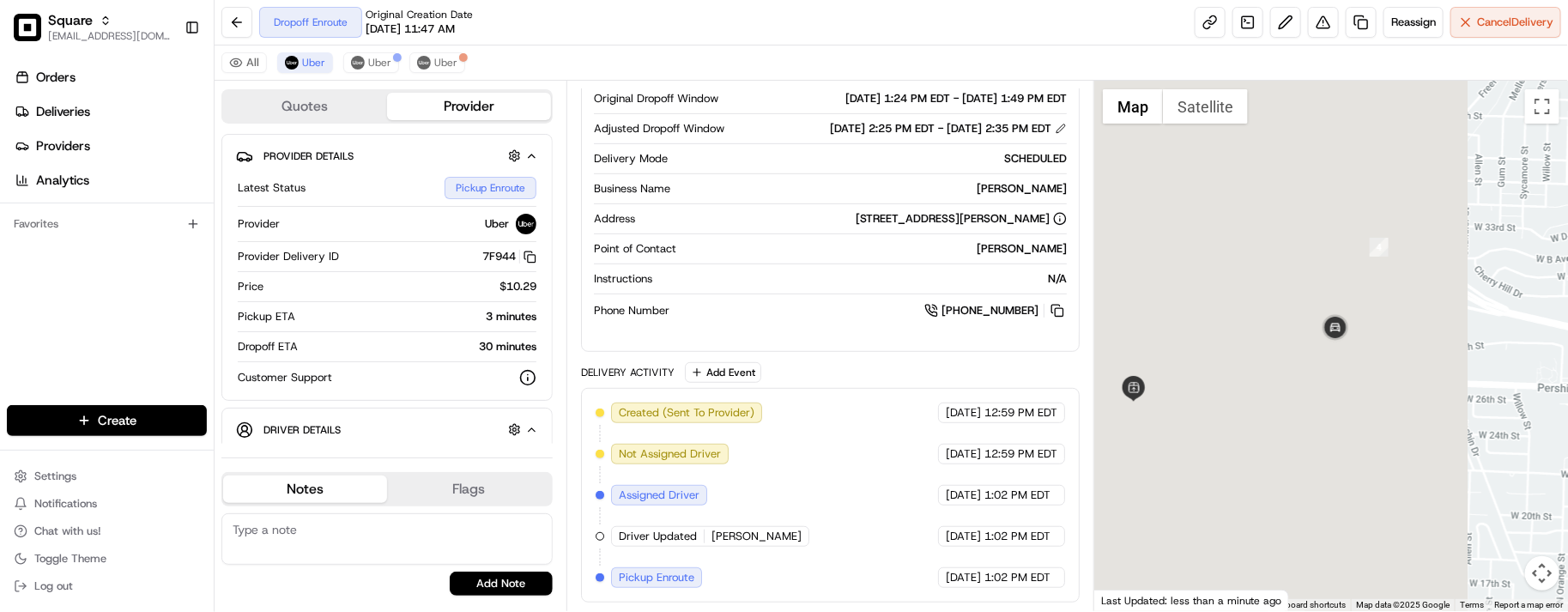 drag, startPoint x: 1391, startPoint y: 314, endPoint x: 1421, endPoint y: 296, distance: 34.98571 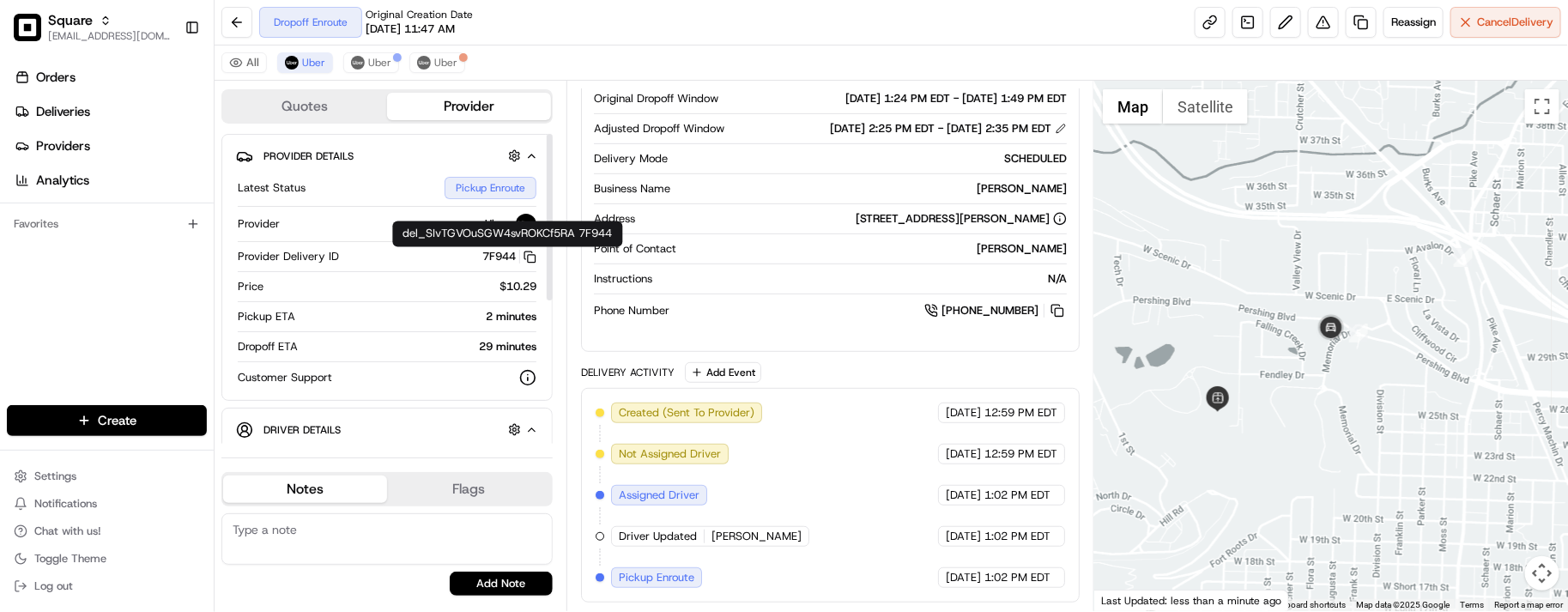 click on "7F944 Copy  del_SIvTGVOuSGW4svROKCf5RA 7F944" at bounding box center [441, 257] 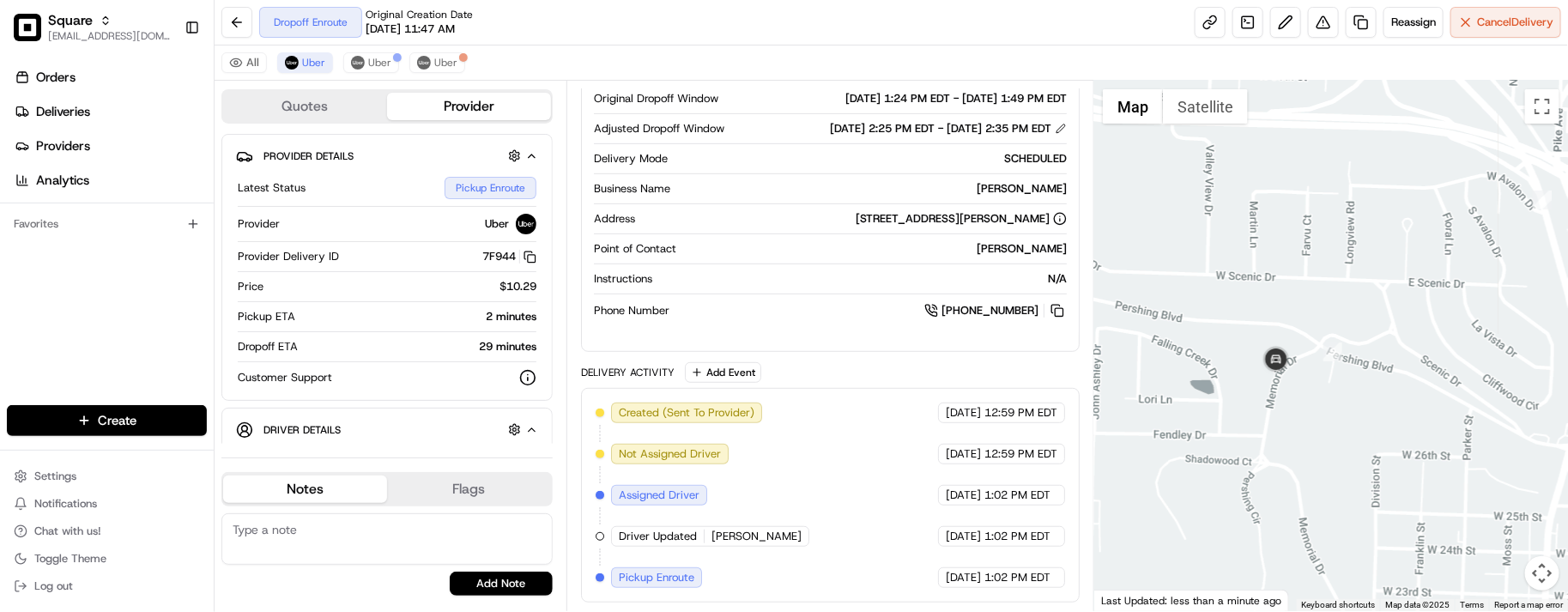 click at bounding box center (1331, 346) 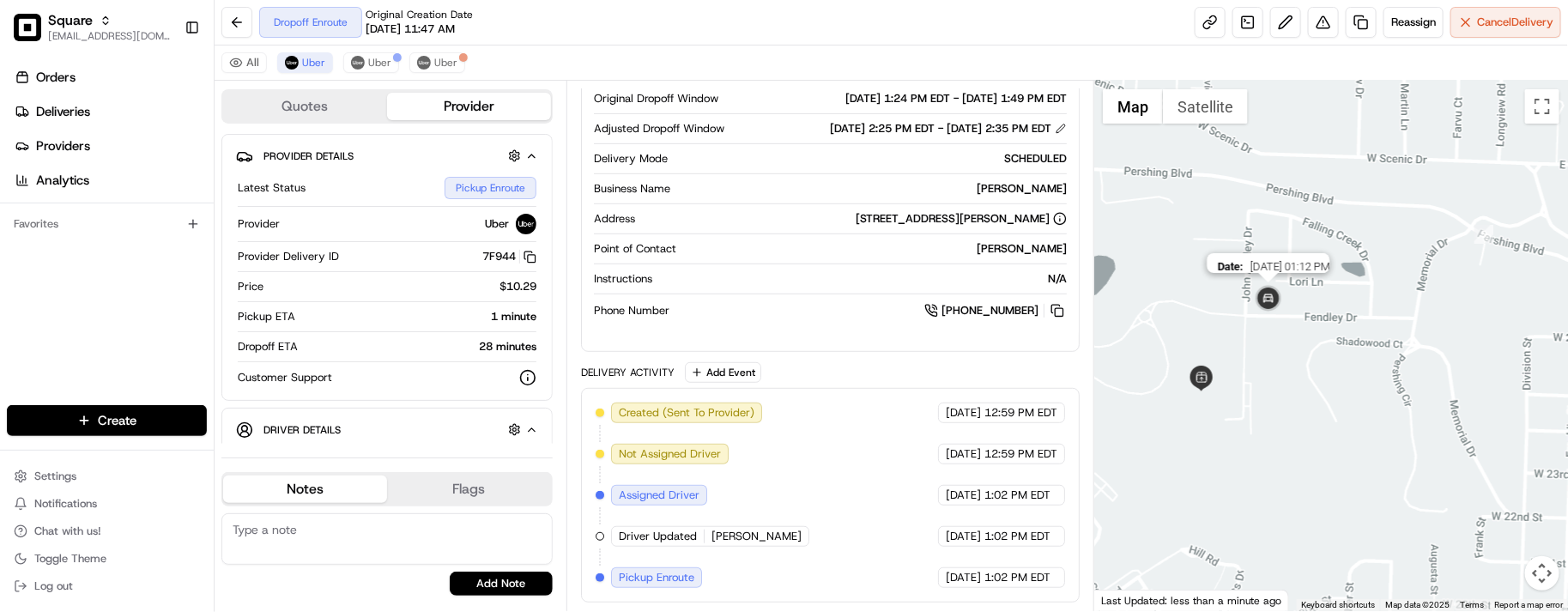 drag, startPoint x: 1249, startPoint y: 311, endPoint x: 1271, endPoint y: 292, distance: 29.068884 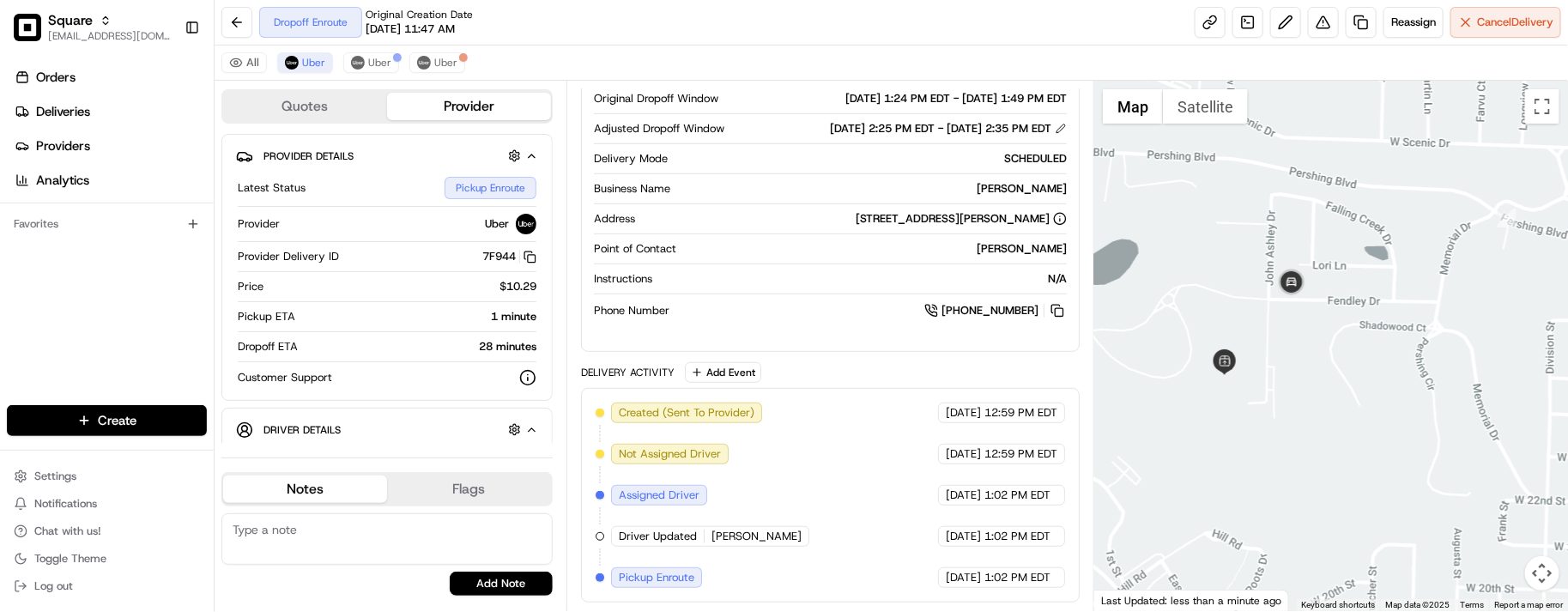 drag, startPoint x: 1315, startPoint y: 307, endPoint x: 1329, endPoint y: 305, distance: 14.14214 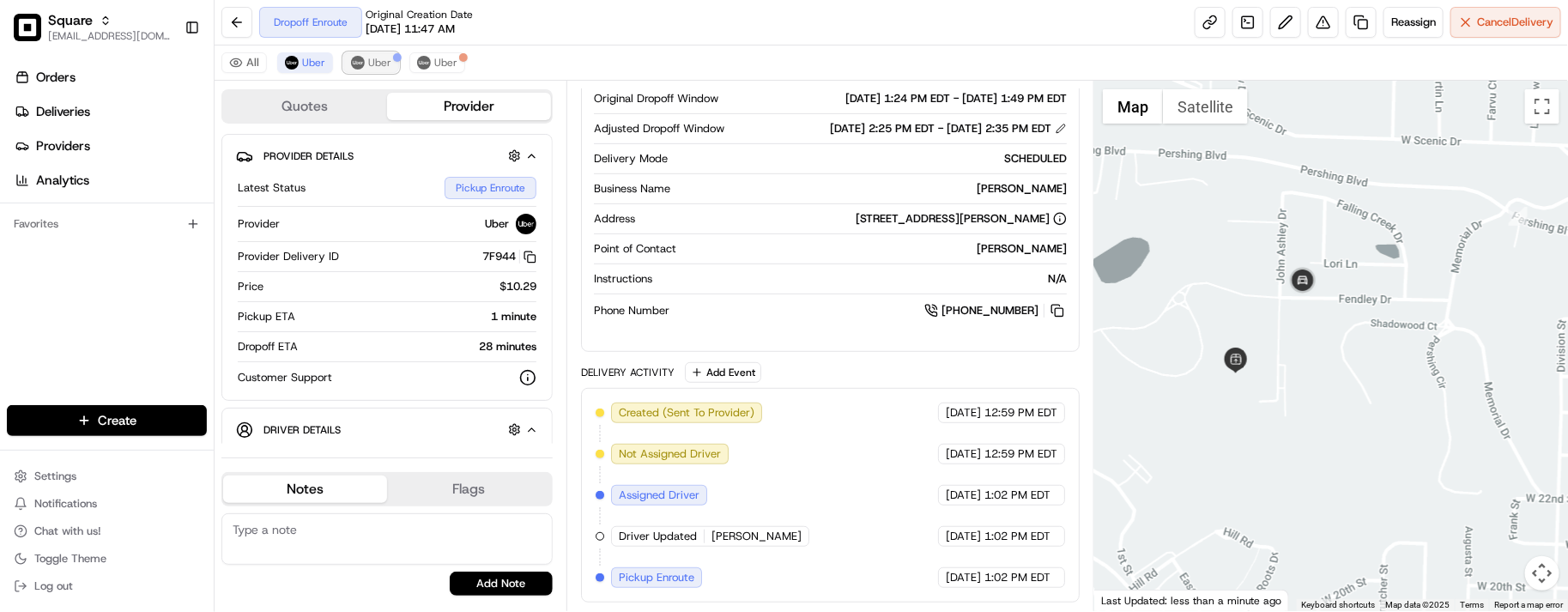 click on "Uber" at bounding box center (379, 63) 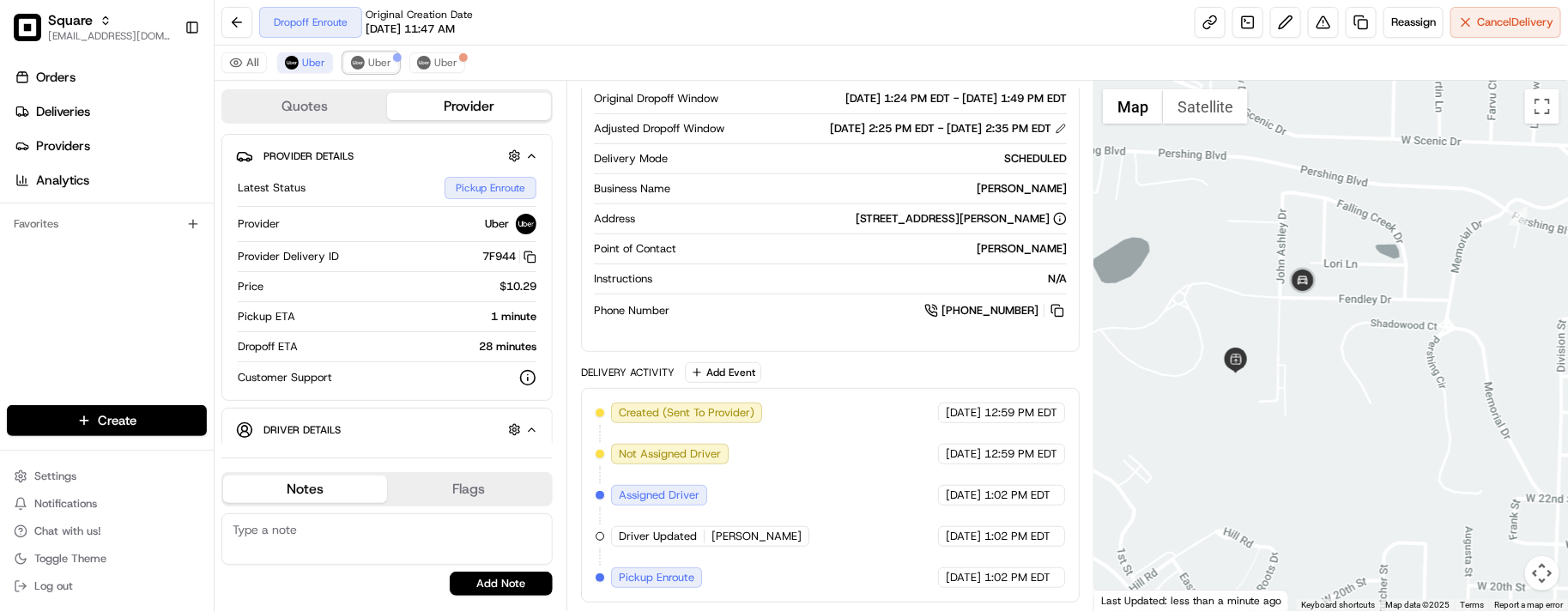 scroll, scrollTop: 530, scrollLeft: 0, axis: vertical 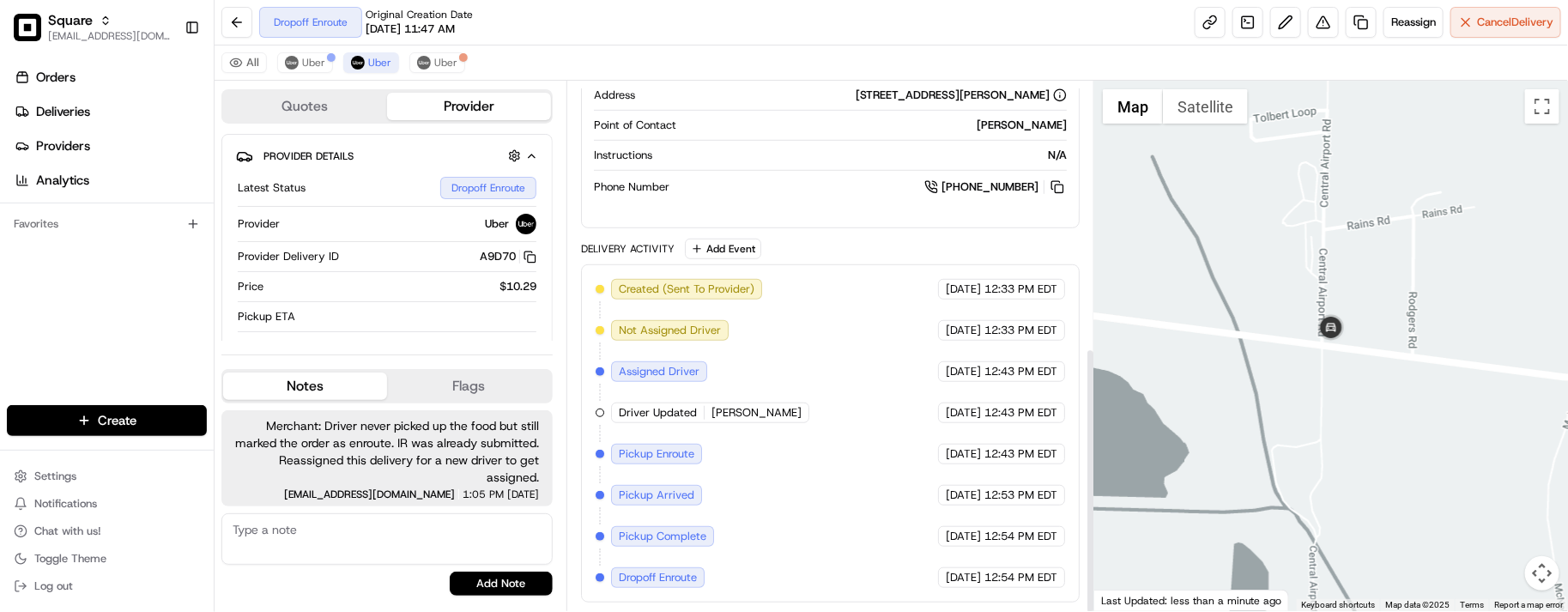 drag, startPoint x: 1419, startPoint y: 302, endPoint x: 1380, endPoint y: 306, distance: 39.20459 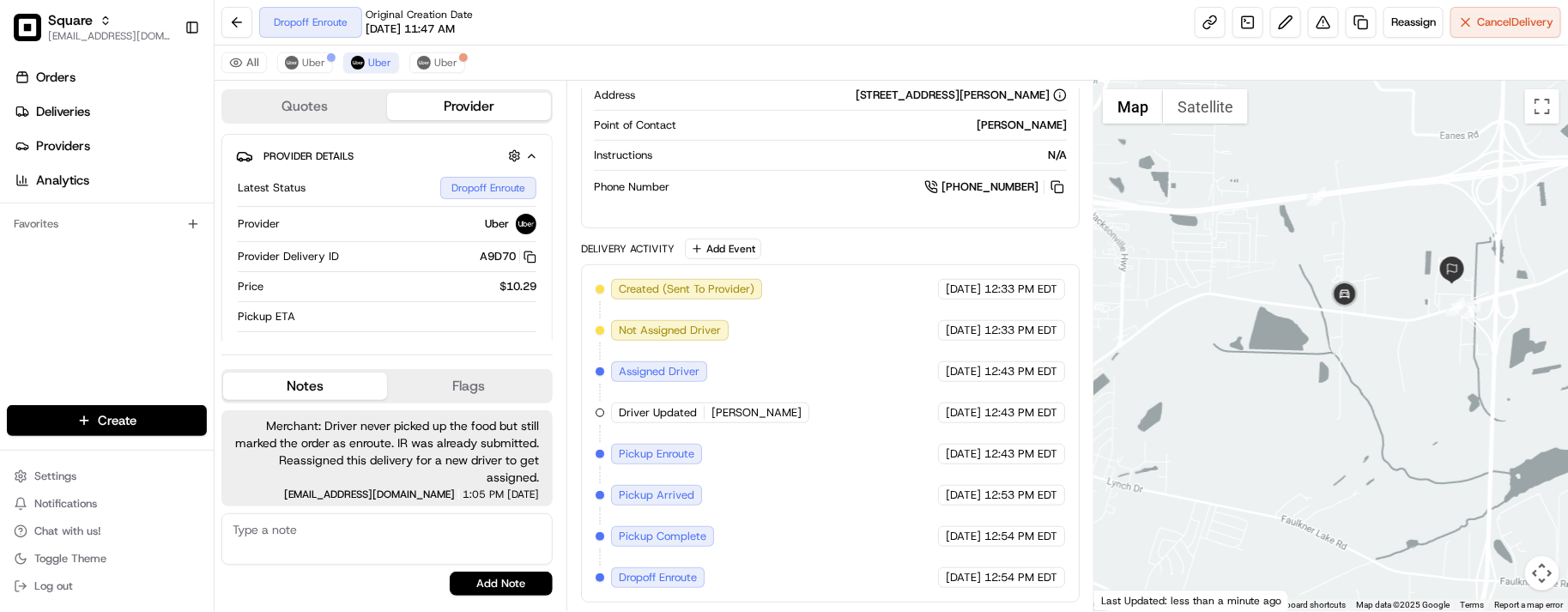 drag, startPoint x: 1370, startPoint y: 298, endPoint x: 1353, endPoint y: 319, distance: 27.01851 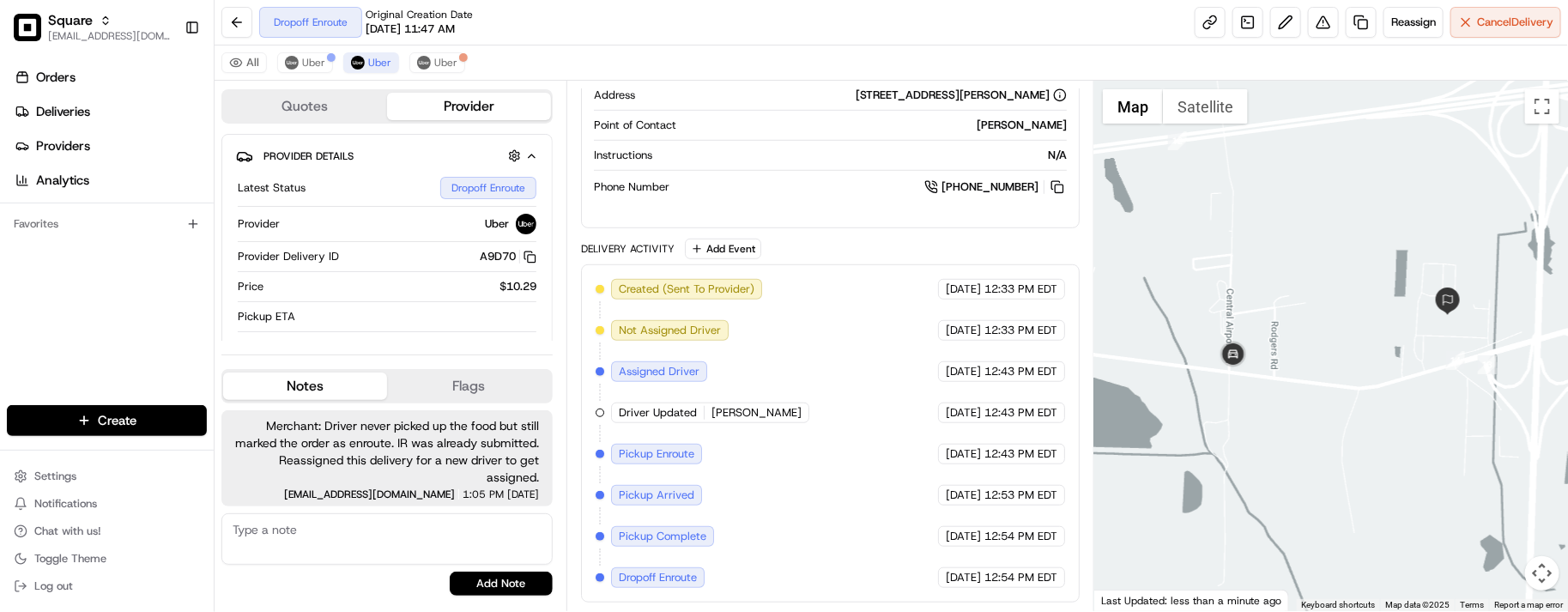 drag, startPoint x: 1405, startPoint y: 300, endPoint x: 1380, endPoint y: 306, distance: 25.70992 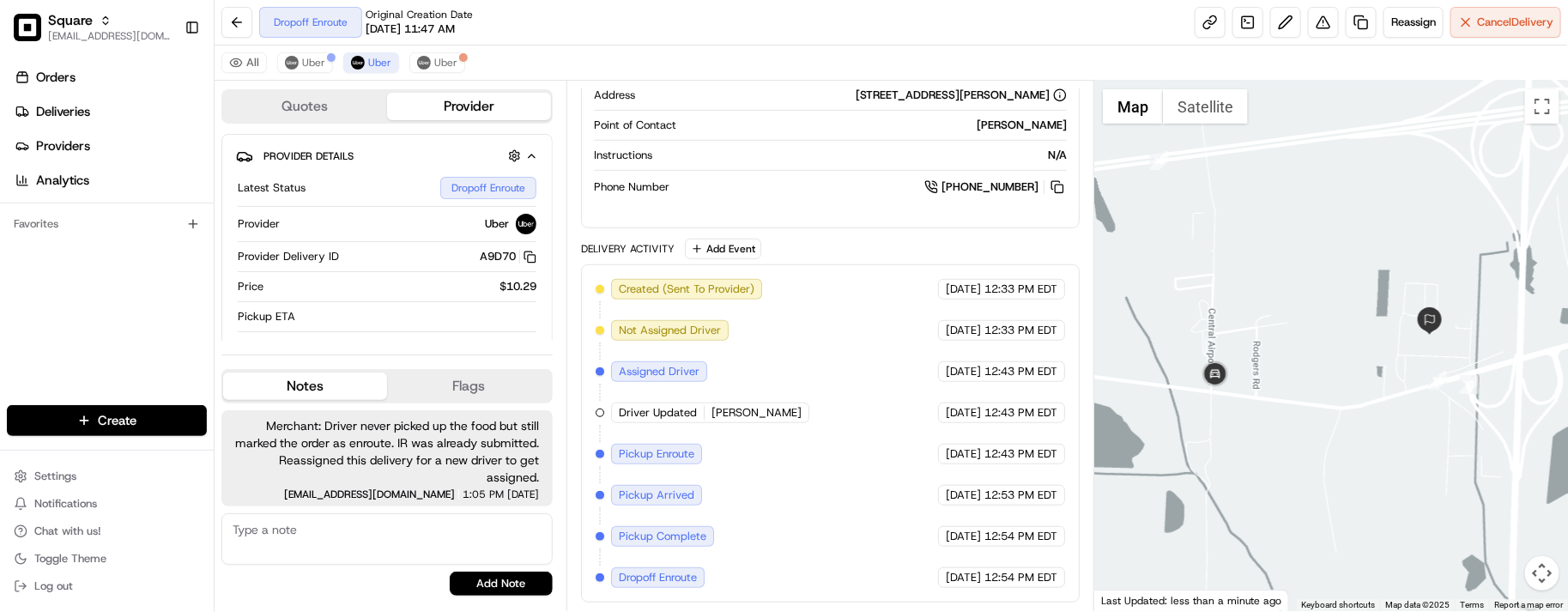 click at bounding box center (1331, 346) 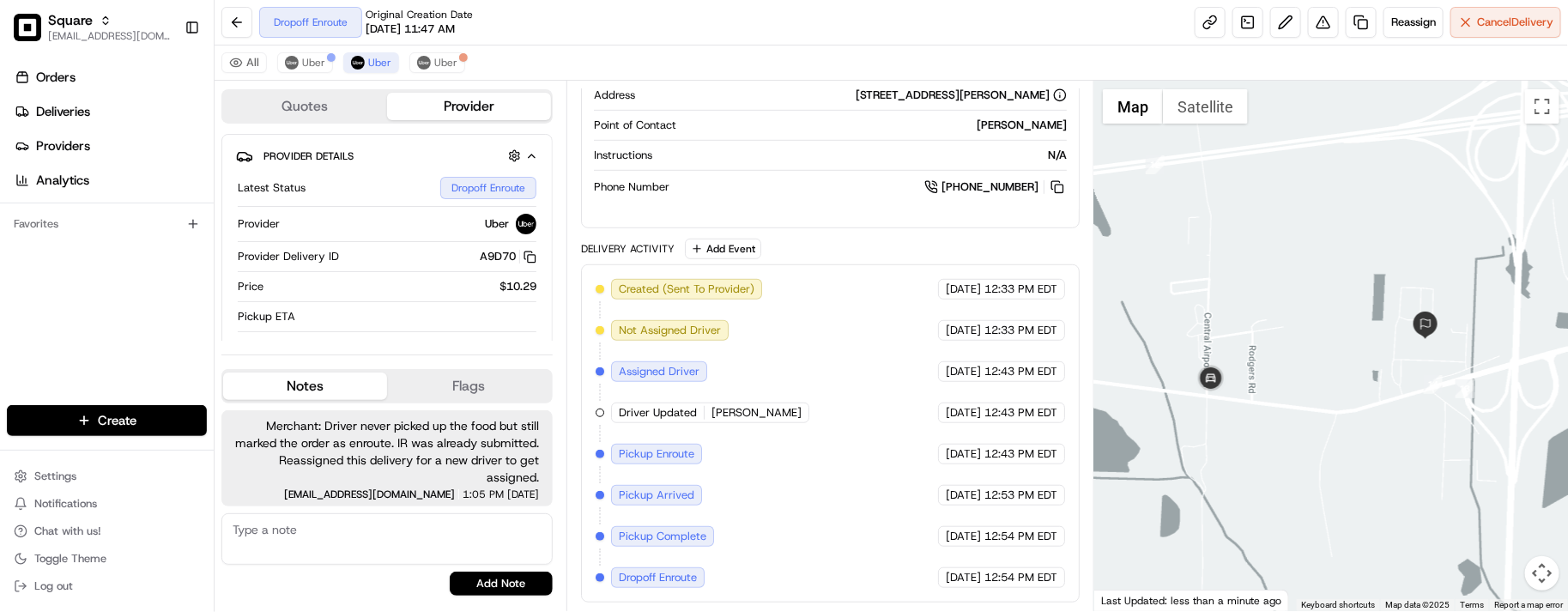 drag, startPoint x: 631, startPoint y: 15, endPoint x: 645, endPoint y: 33, distance: 22.803509 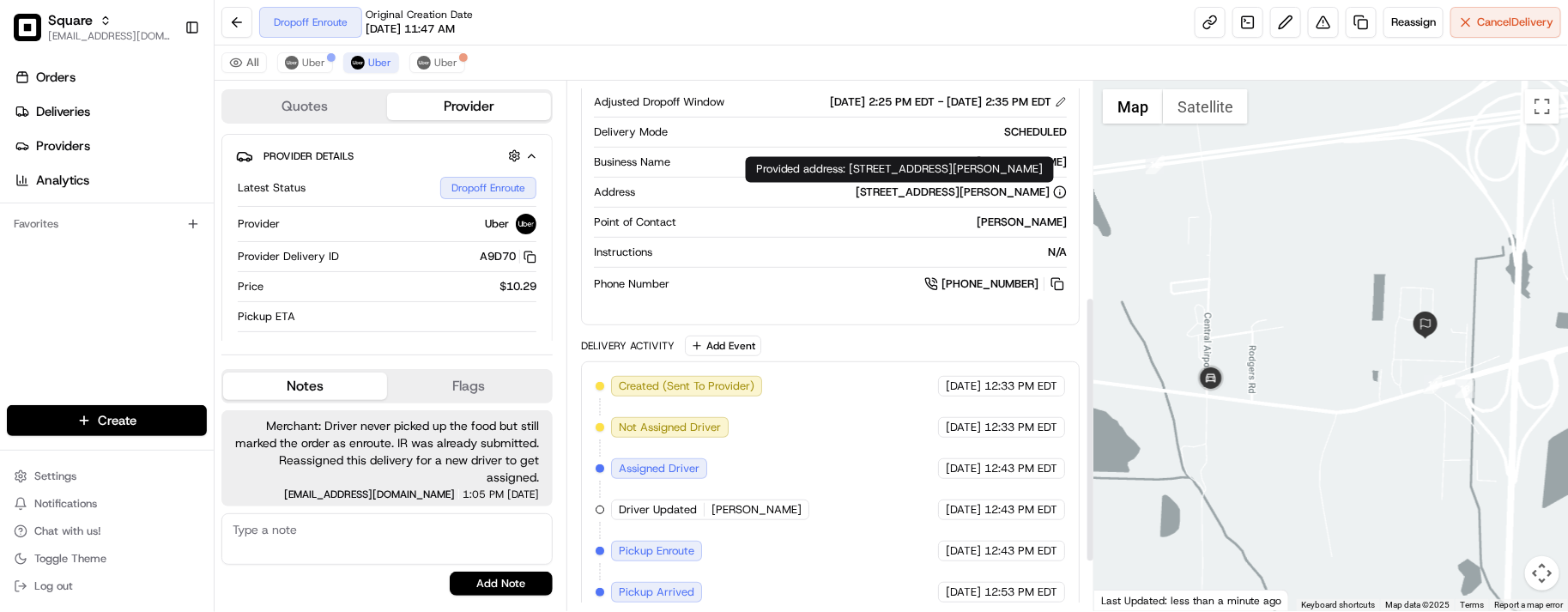 scroll, scrollTop: 429, scrollLeft: 0, axis: vertical 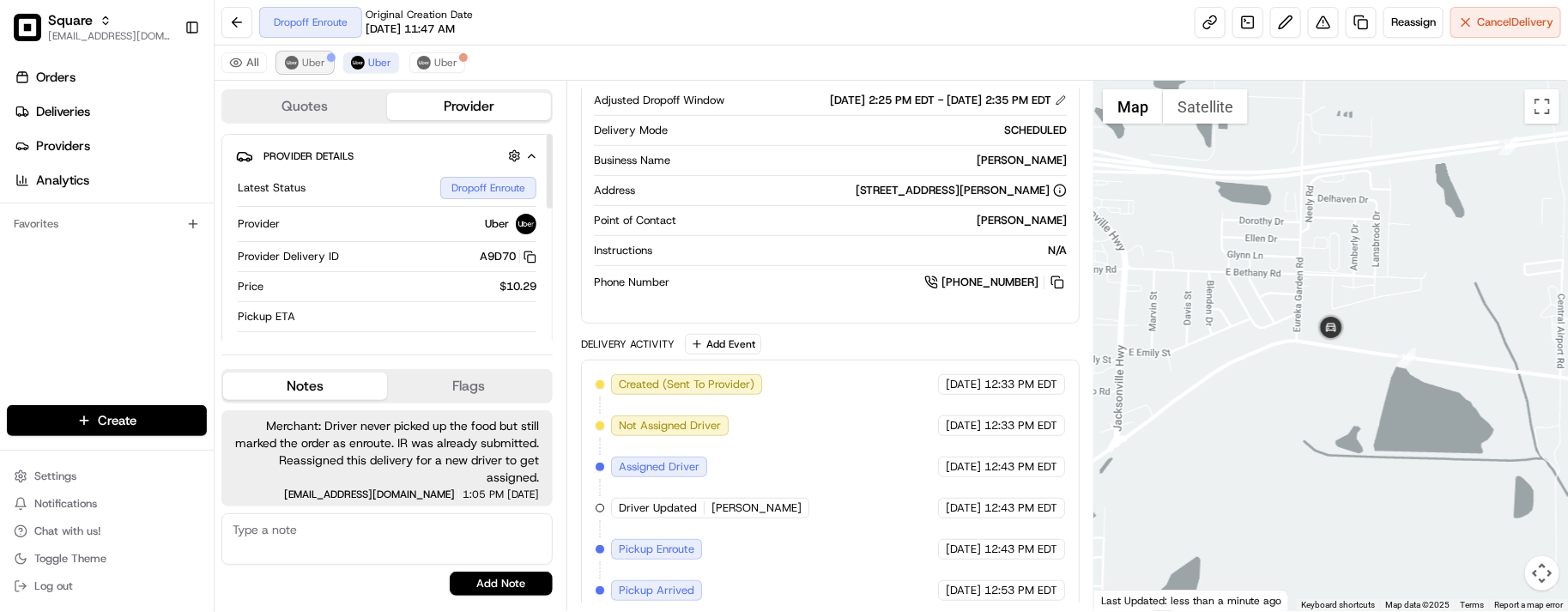 click on "Uber" at bounding box center [313, 63] 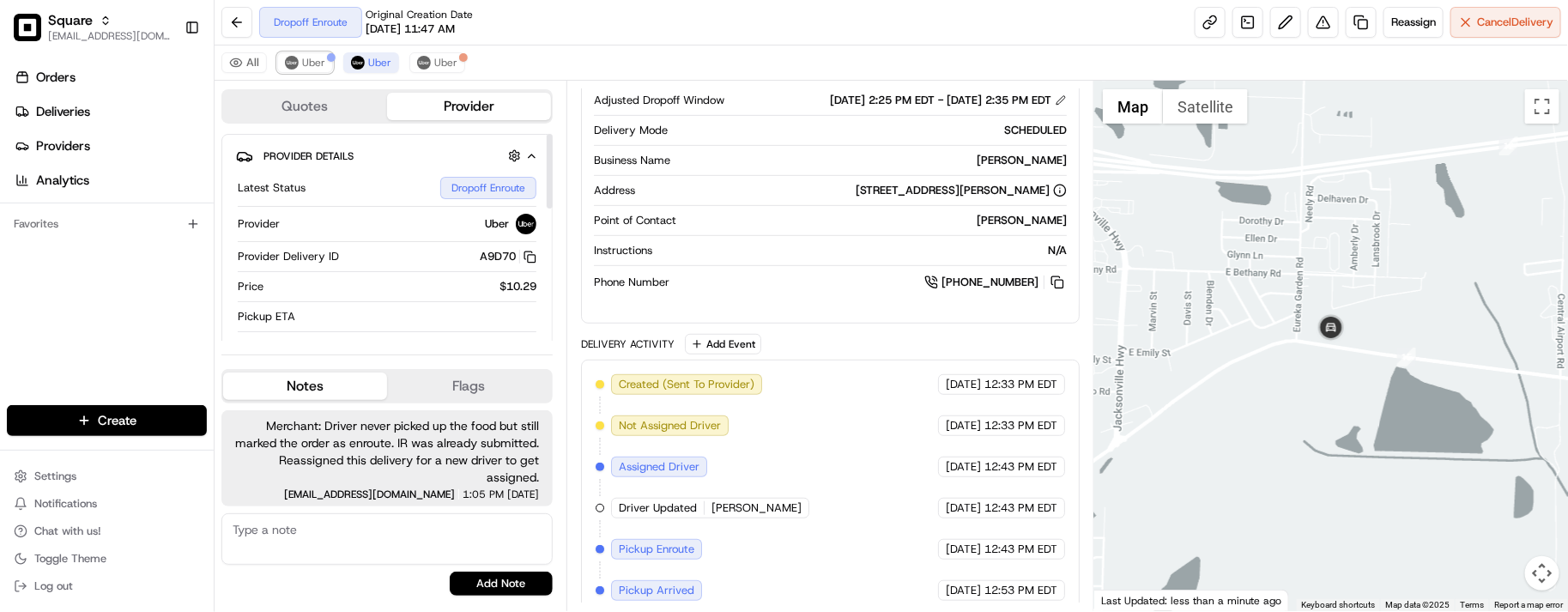 scroll, scrollTop: 405, scrollLeft: 0, axis: vertical 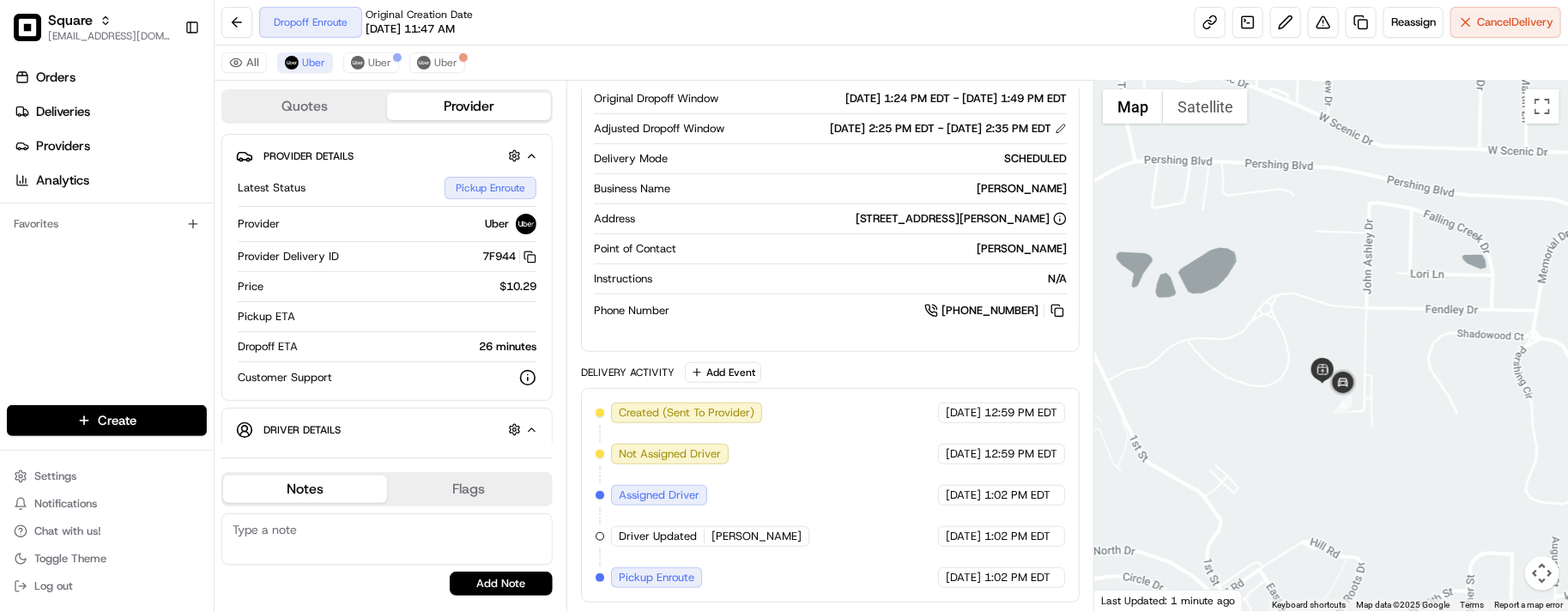 drag, startPoint x: 1271, startPoint y: 370, endPoint x: 1309, endPoint y: 442, distance: 81.41253 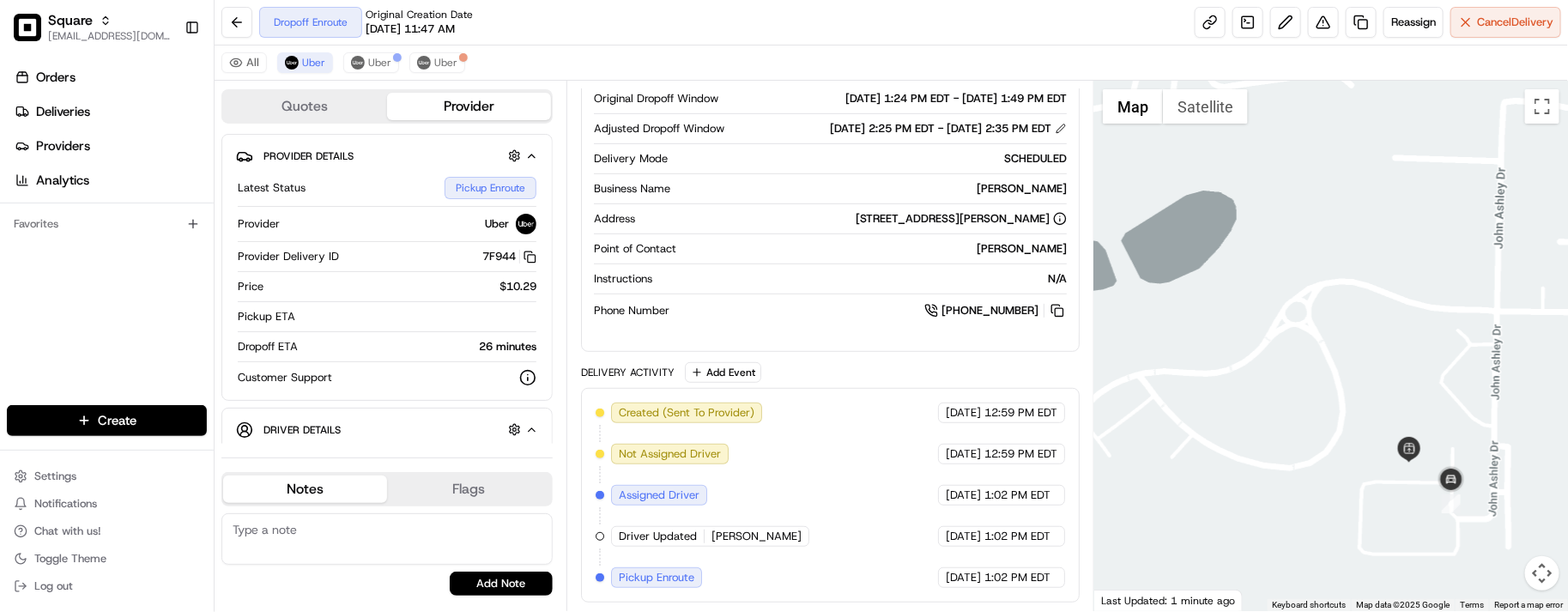 scroll, scrollTop: 429, scrollLeft: 0, axis: vertical 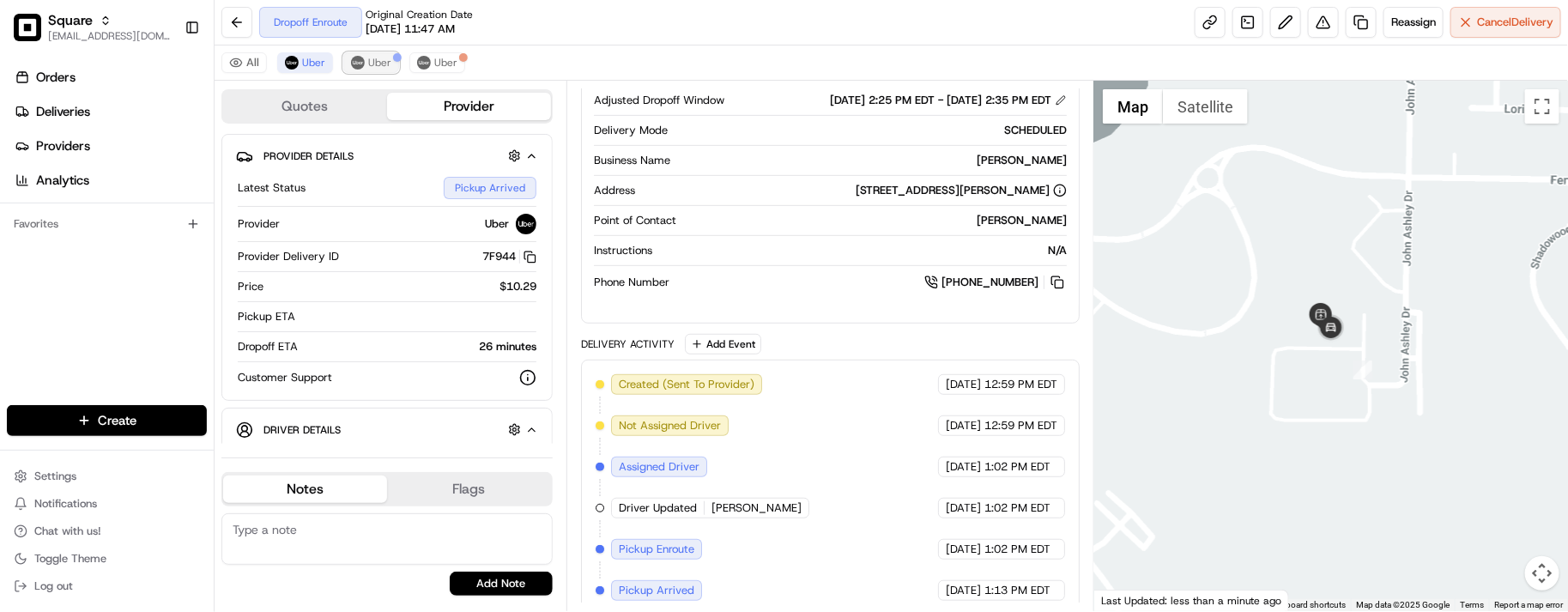 click on "Uber" at bounding box center [379, 63] 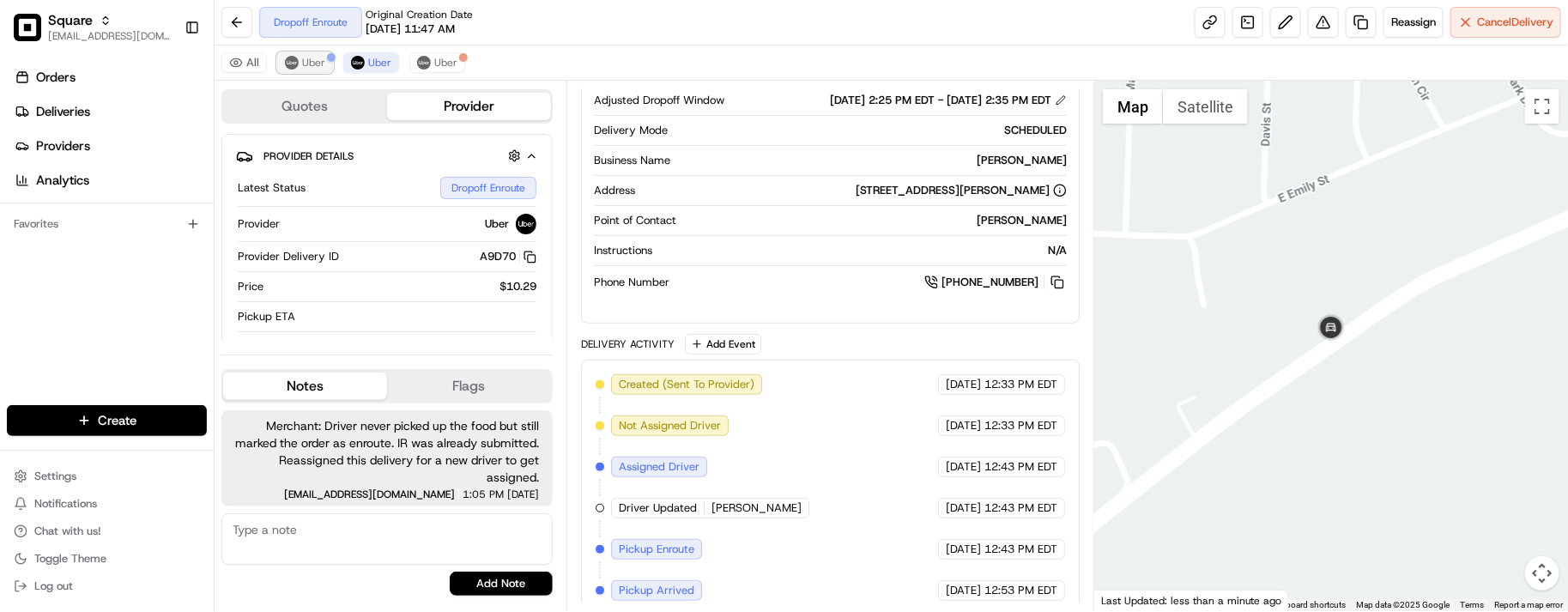 click on "Uber" at bounding box center [313, 63] 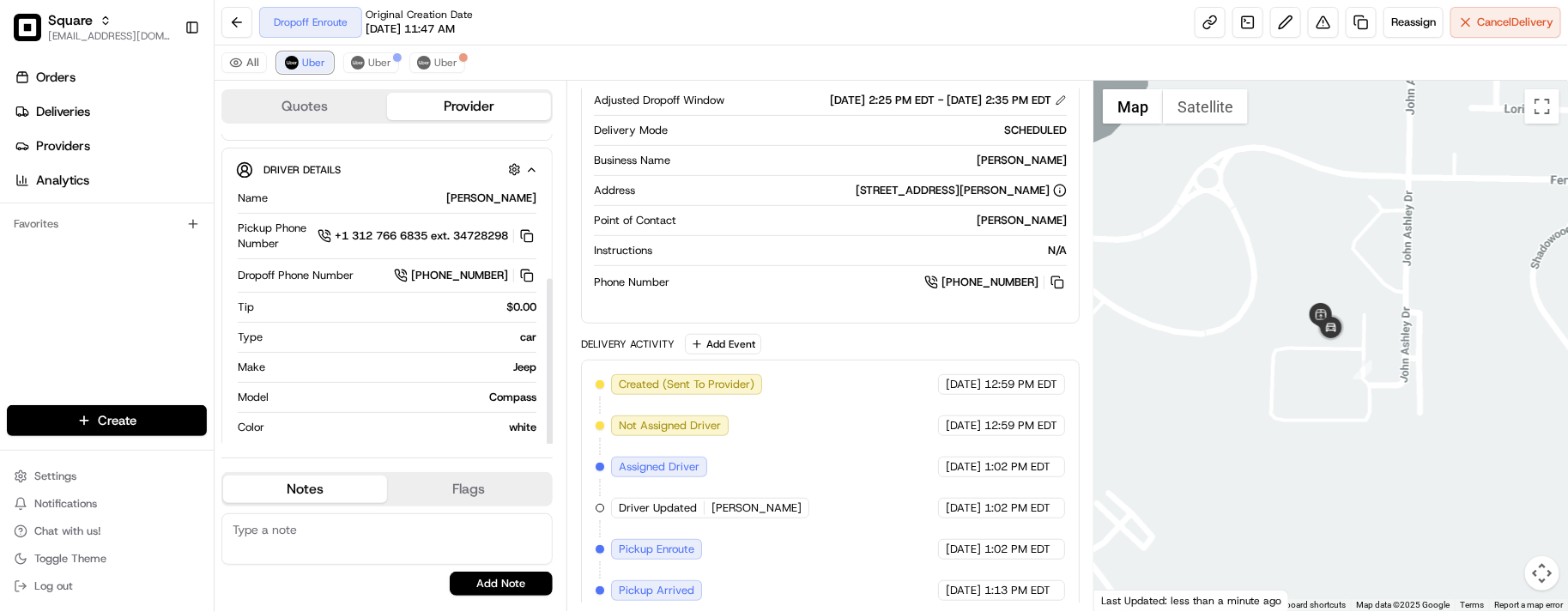scroll, scrollTop: 270, scrollLeft: 0, axis: vertical 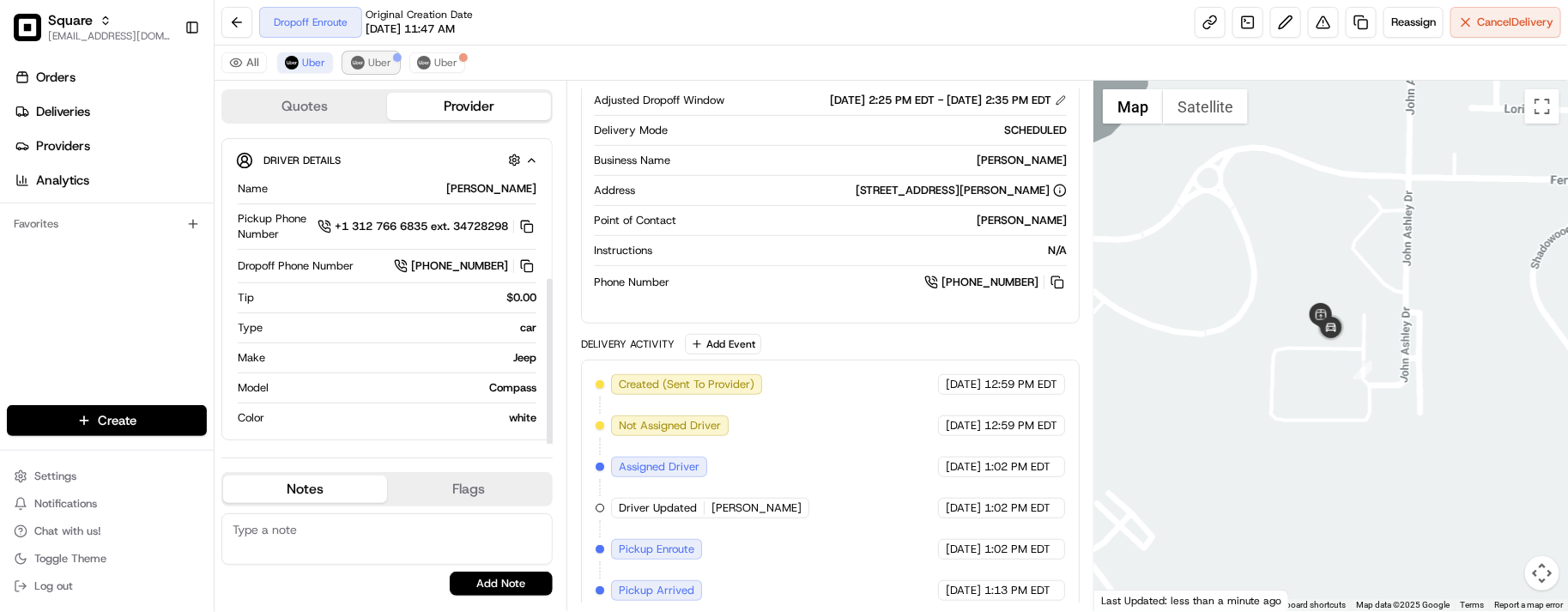 click on "Uber" at bounding box center [379, 63] 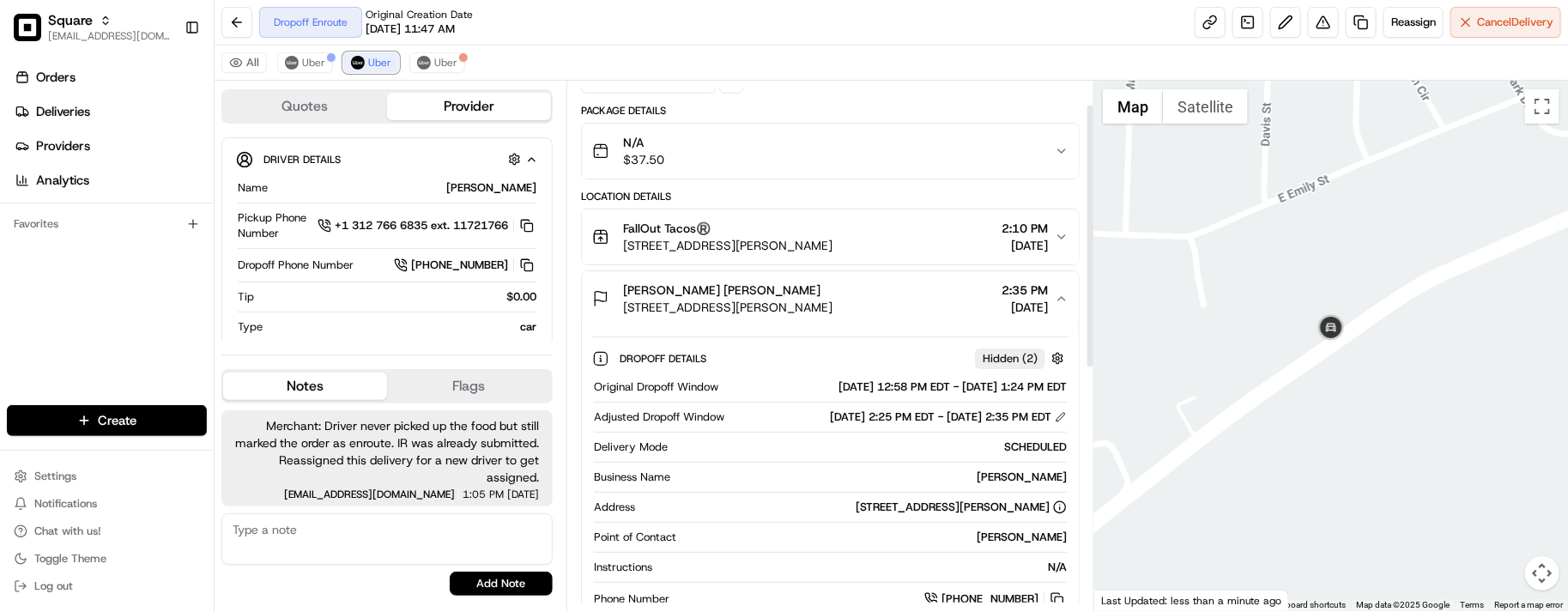 scroll, scrollTop: 0, scrollLeft: 0, axis: both 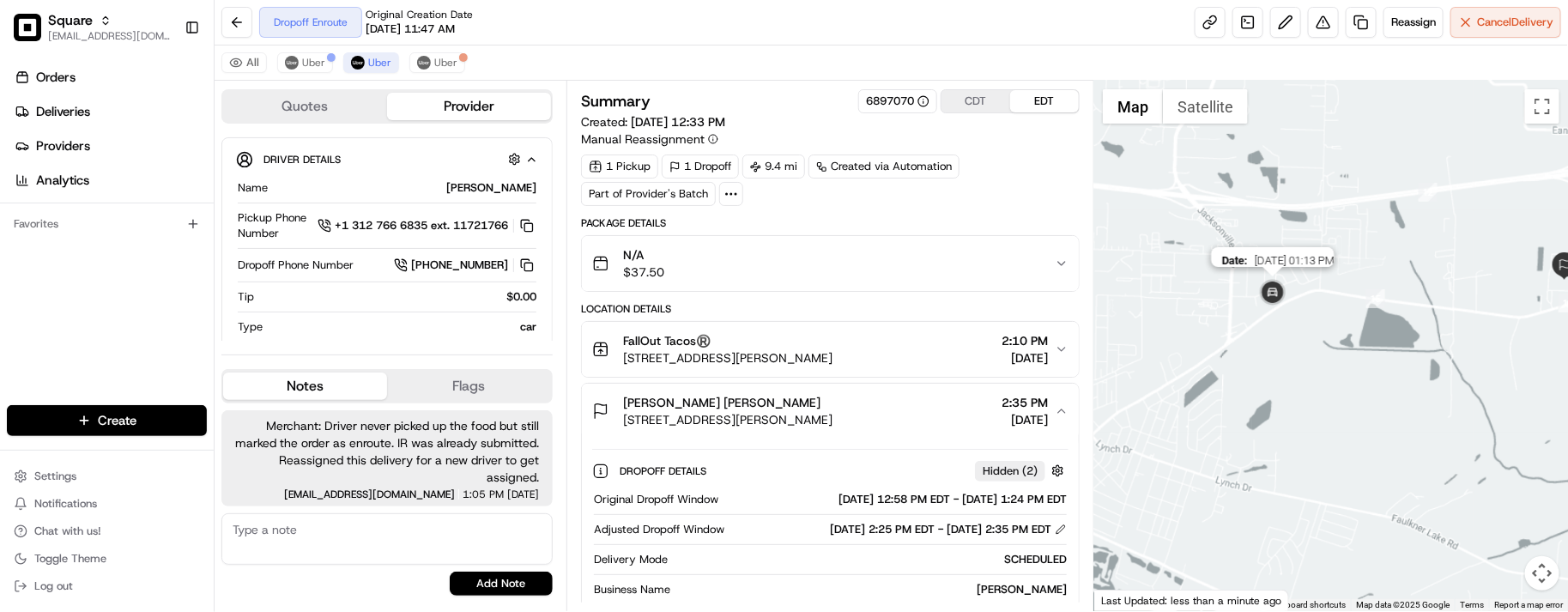 drag, startPoint x: 1270, startPoint y: 306, endPoint x: 1283, endPoint y: 306, distance: 13 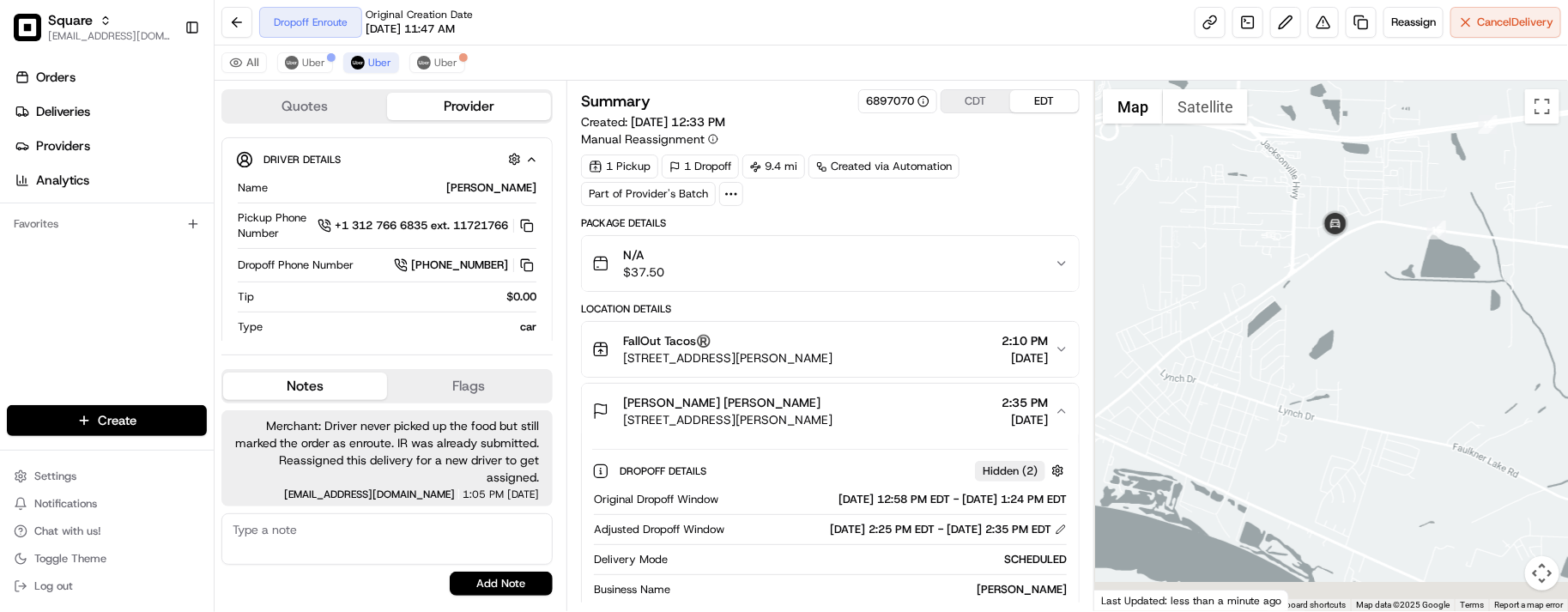 drag, startPoint x: 1294, startPoint y: 349, endPoint x: 1347, endPoint y: 270, distance: 95.13149 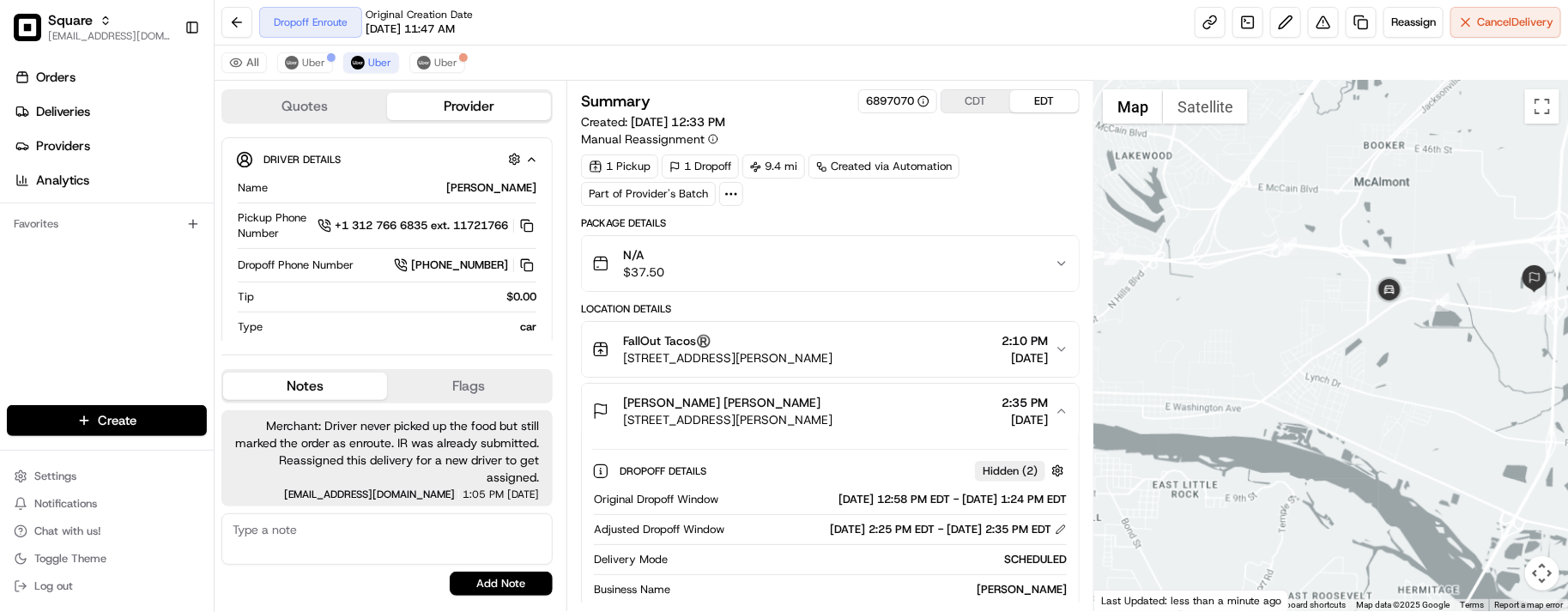 drag, startPoint x: 1326, startPoint y: 275, endPoint x: 1354, endPoint y: 378, distance: 106.738 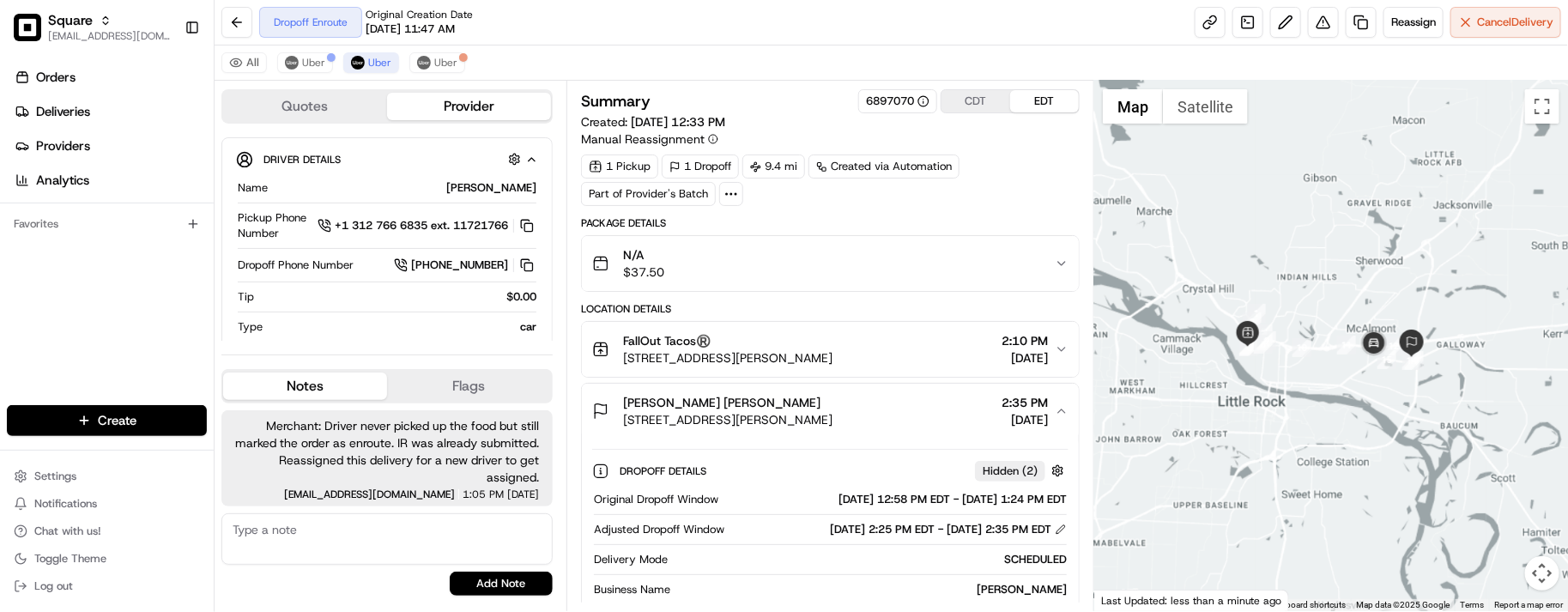 drag, startPoint x: 1336, startPoint y: 379, endPoint x: 1340, endPoint y: 387, distance: 8.944272 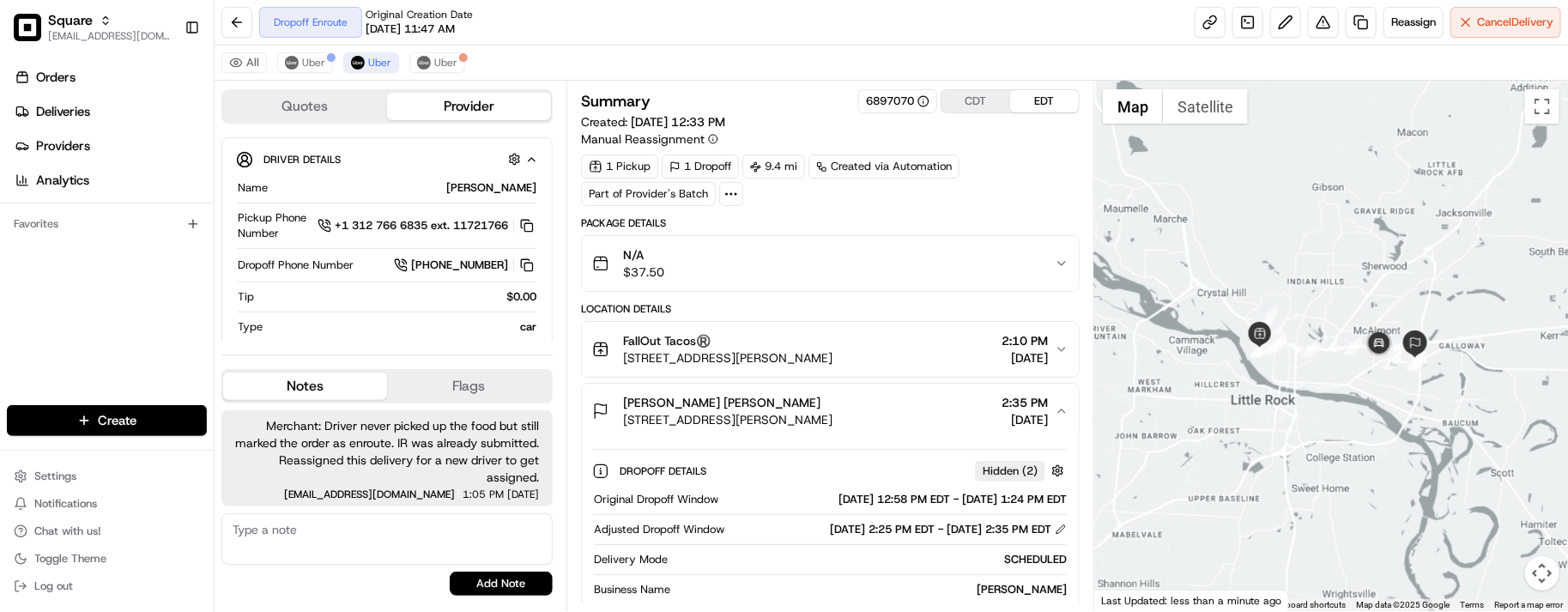 click on "All Uber Uber Uber" at bounding box center [891, 63] 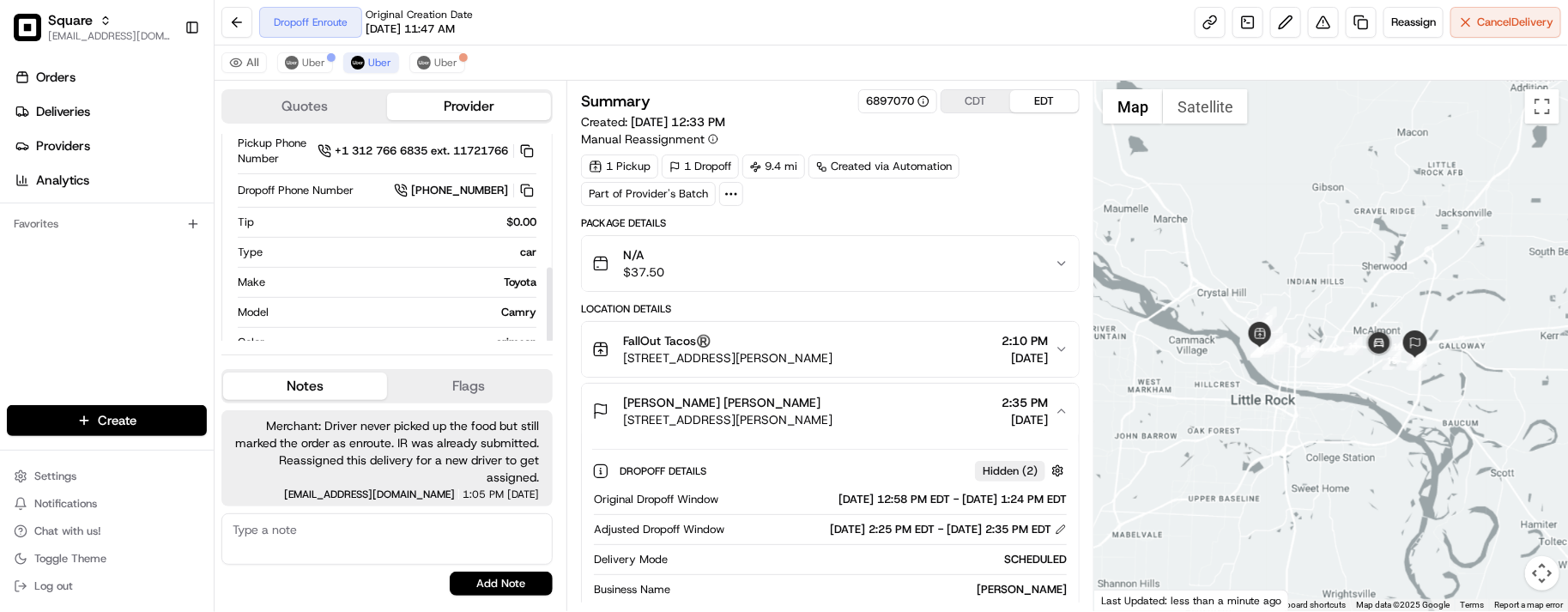 scroll, scrollTop: 373, scrollLeft: 0, axis: vertical 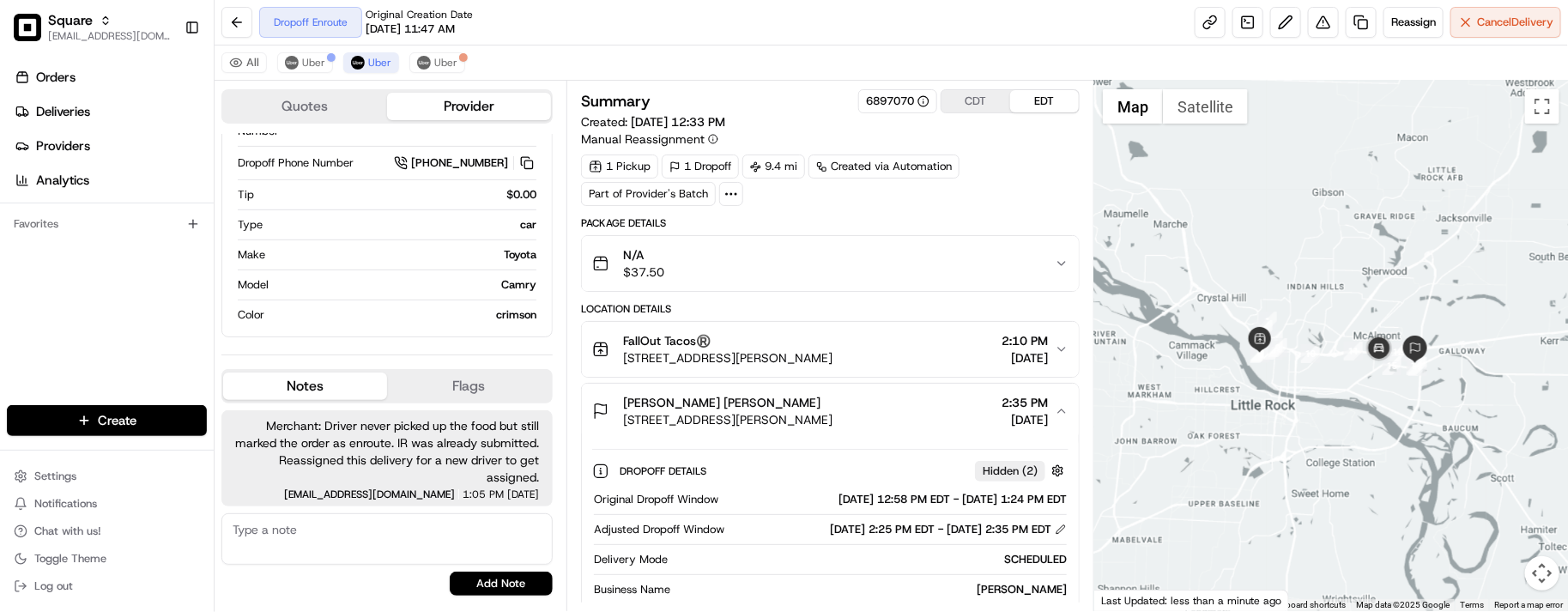 click at bounding box center (1331, 346) 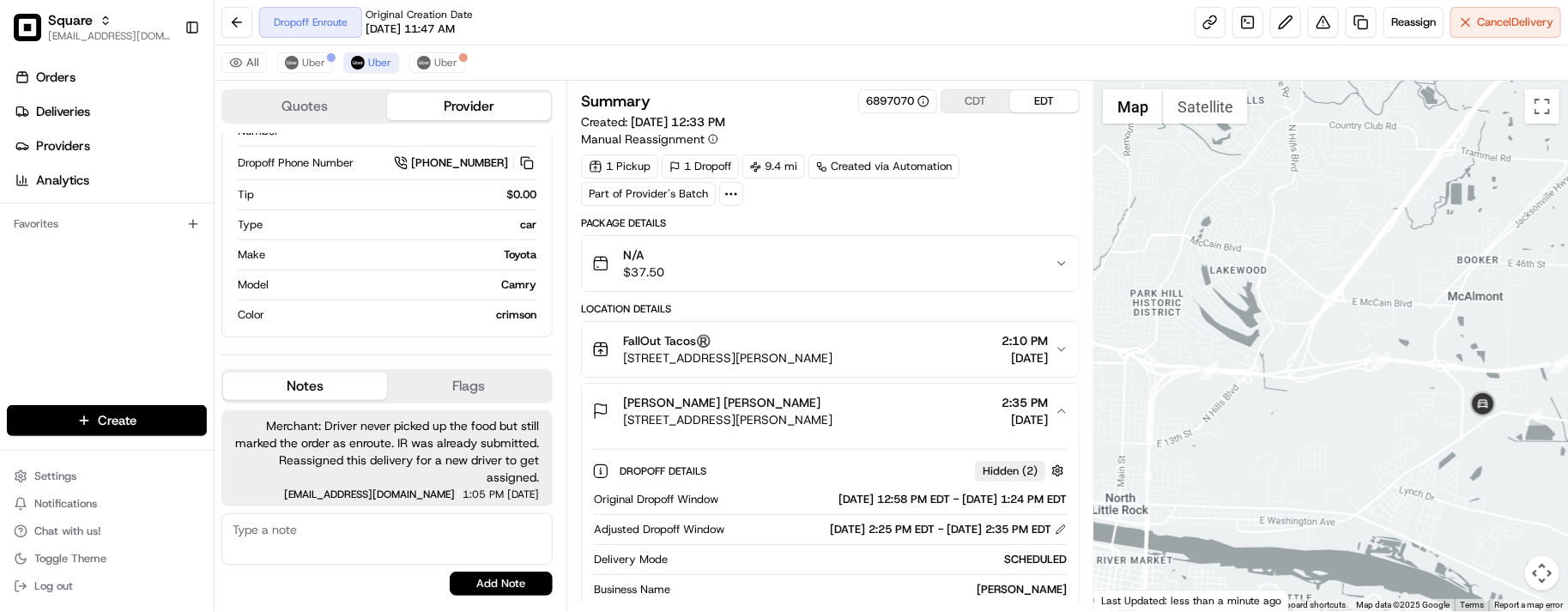 drag, startPoint x: 1412, startPoint y: 361, endPoint x: 1408, endPoint y: 328, distance: 33.24154 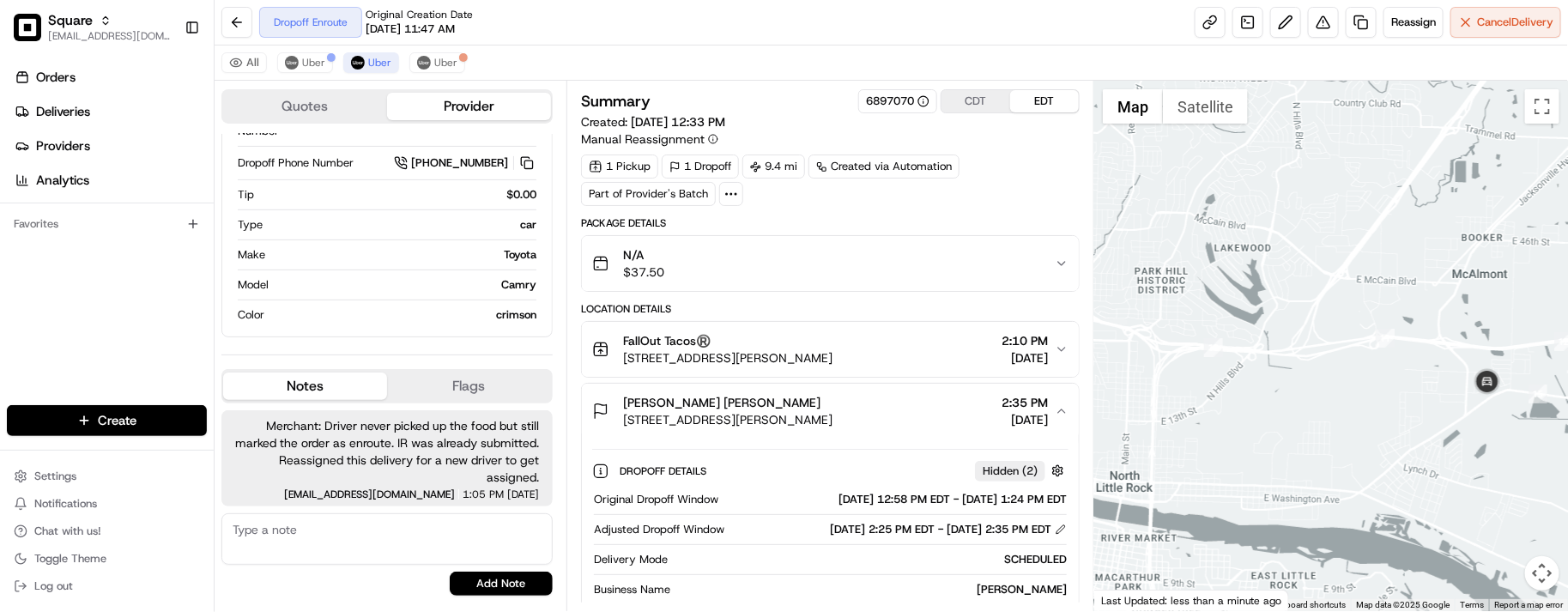 drag, startPoint x: 1410, startPoint y: 336, endPoint x: 1423, endPoint y: 306, distance: 32.695565 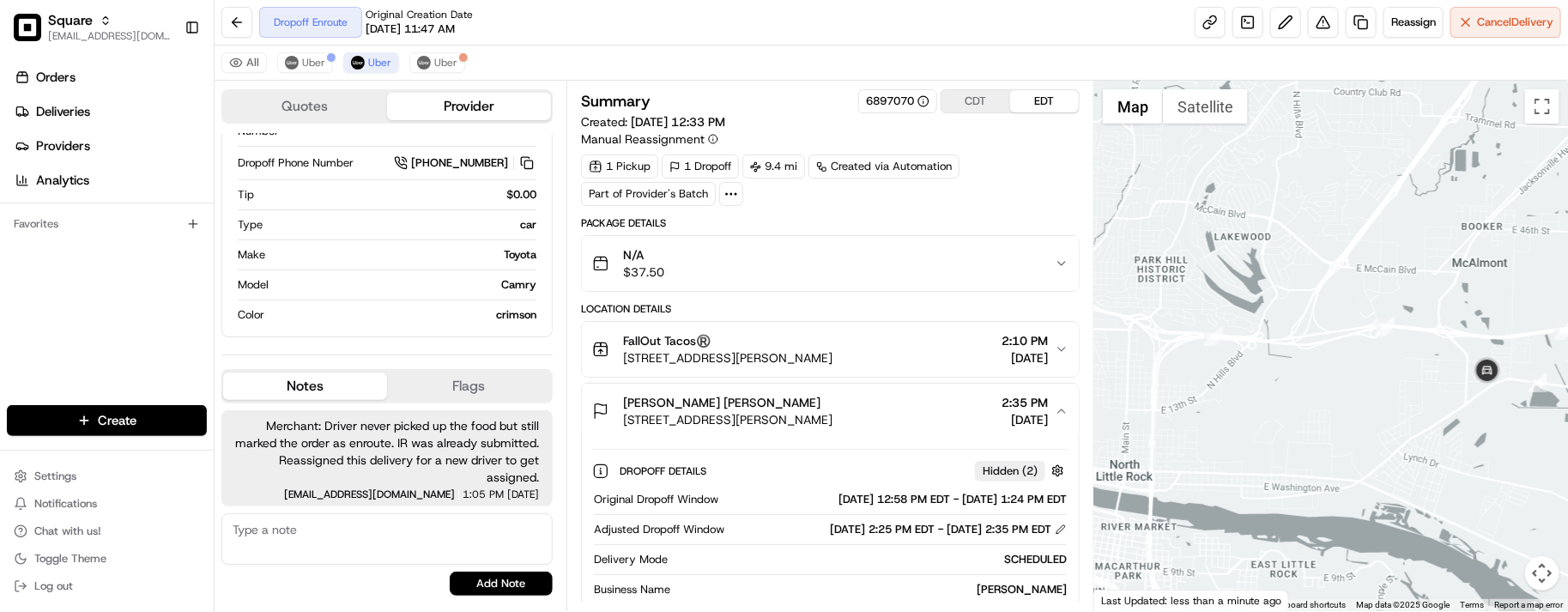 click at bounding box center [1331, 346] 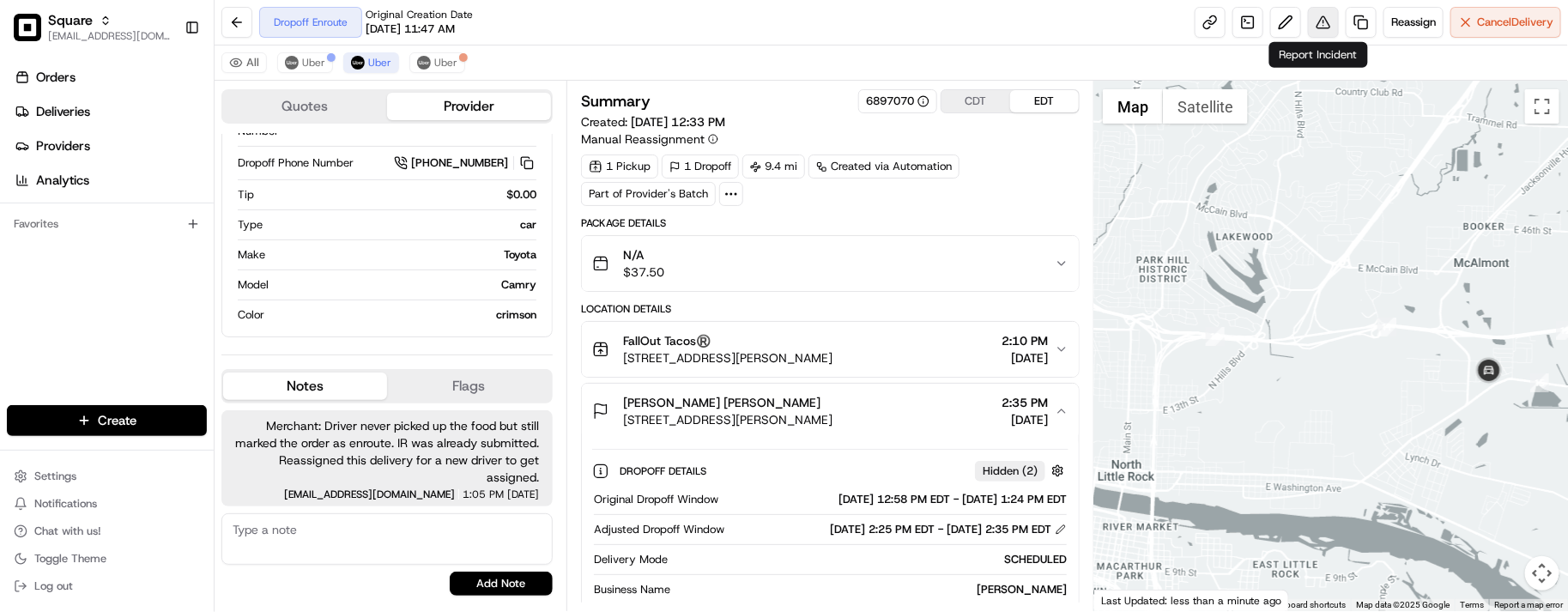 click at bounding box center [1323, 22] 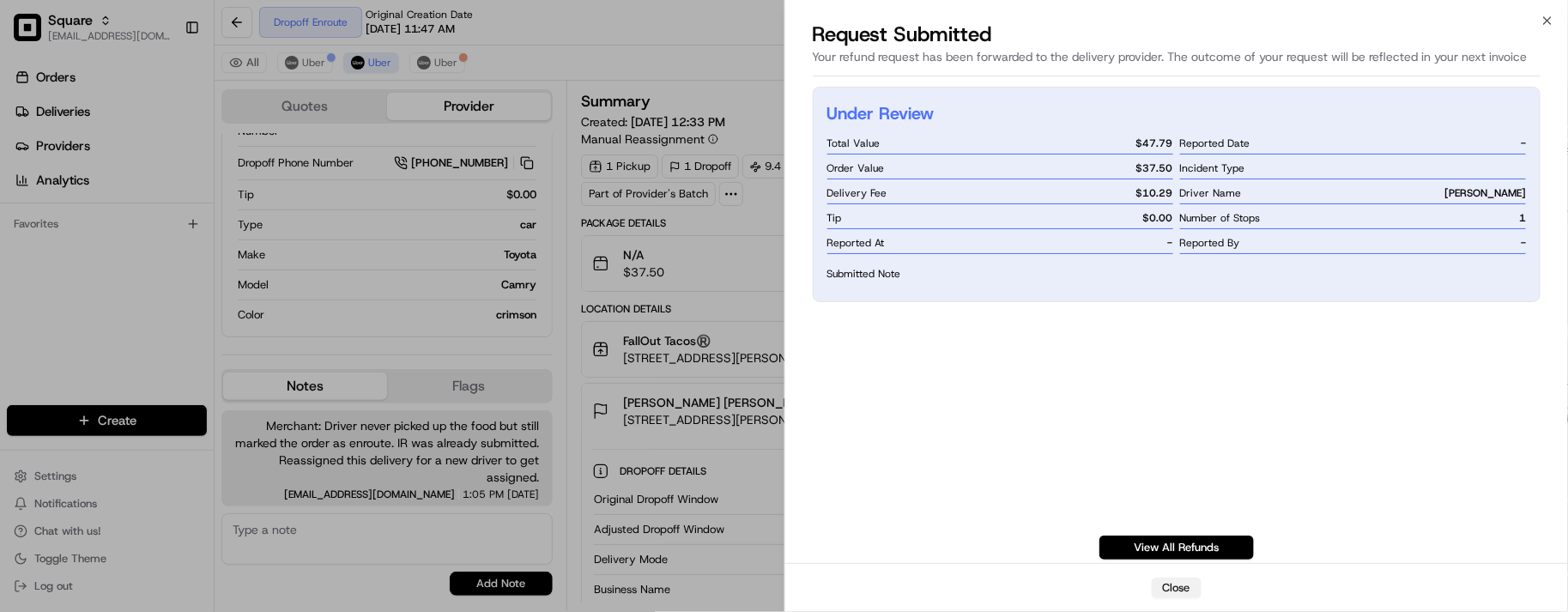click on "Close" at bounding box center [1177, 588] 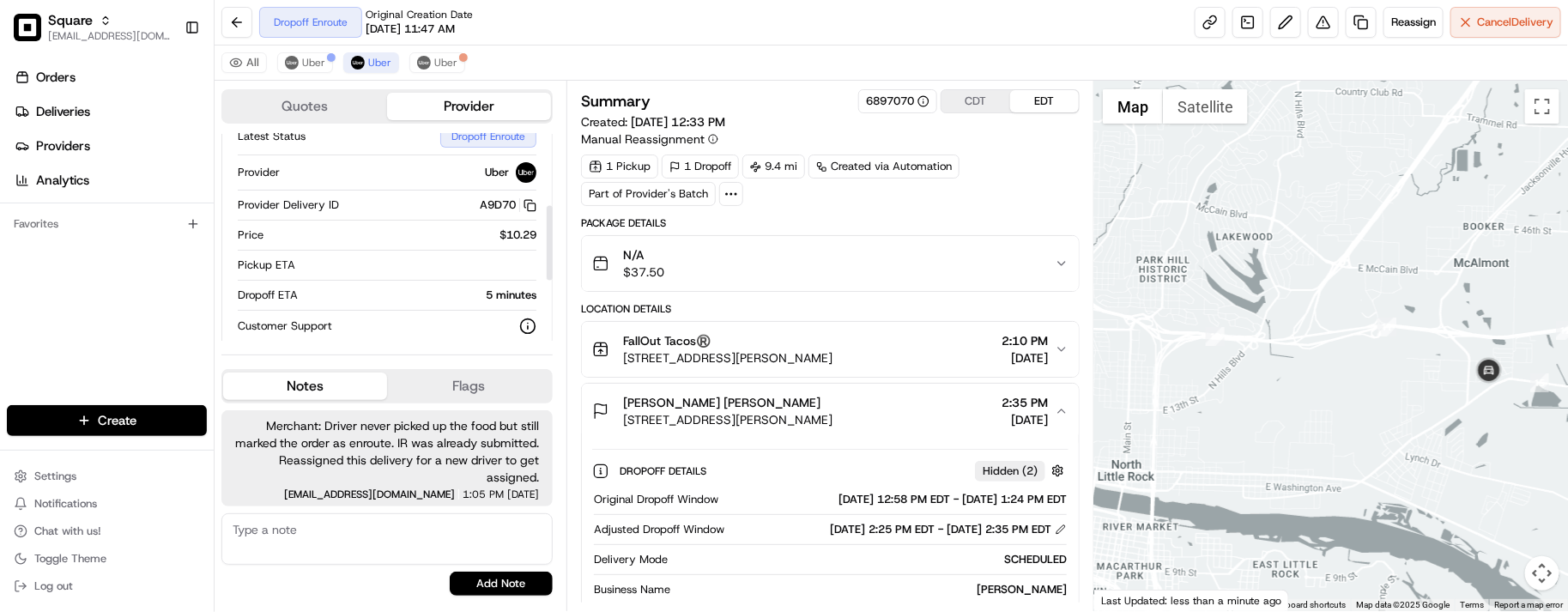 scroll, scrollTop: 373, scrollLeft: 0, axis: vertical 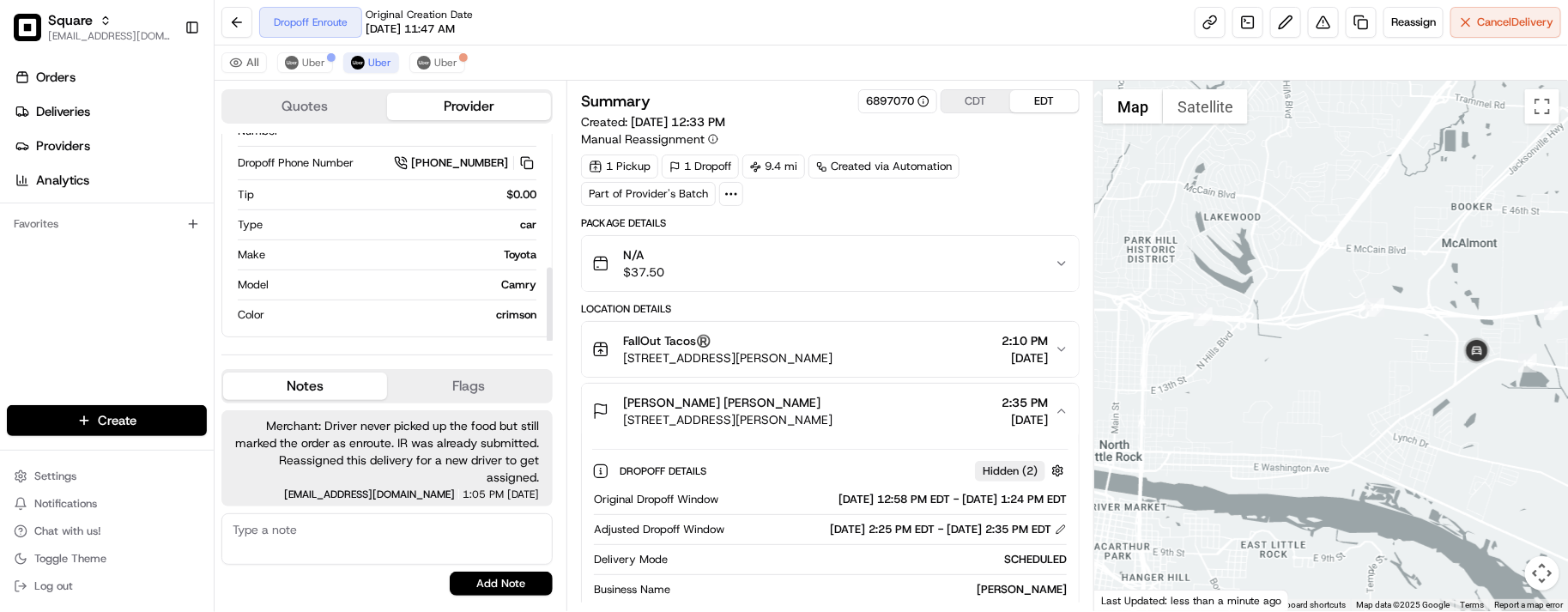 click at bounding box center [1331, 346] 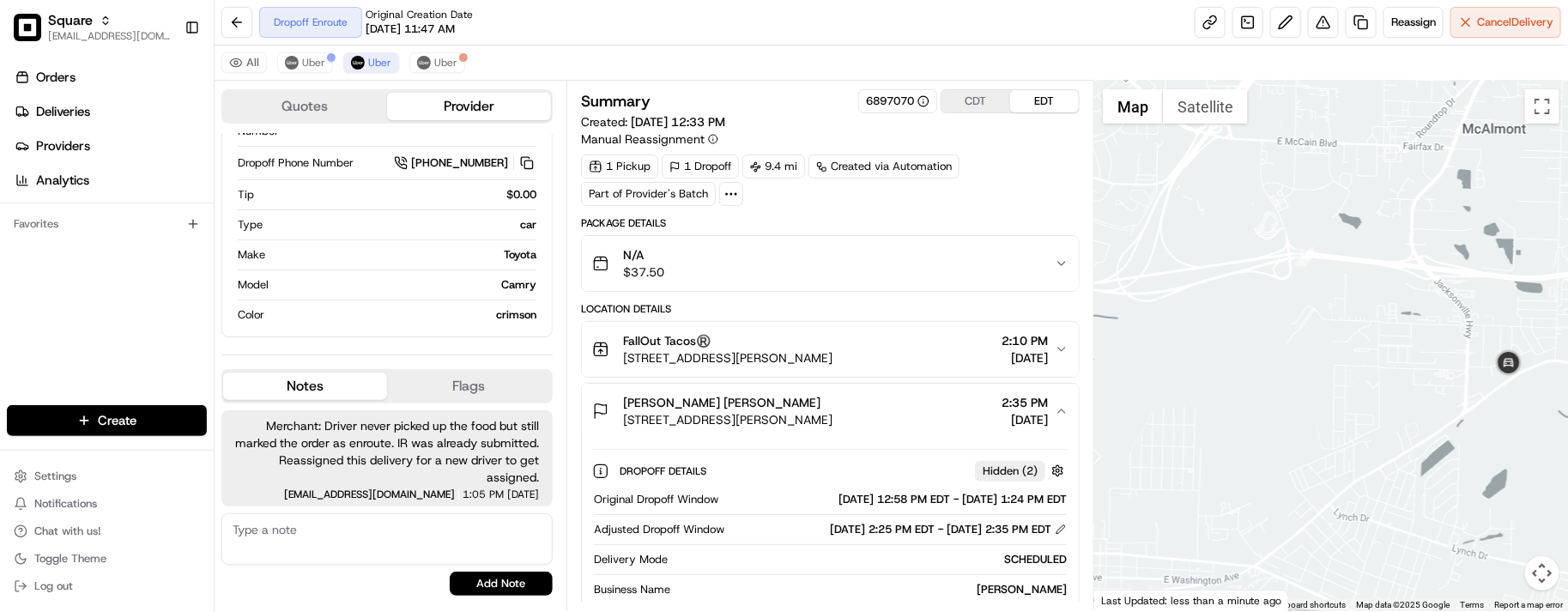 drag, startPoint x: 1413, startPoint y: 380, endPoint x: 1382, endPoint y: 358, distance: 38.013156 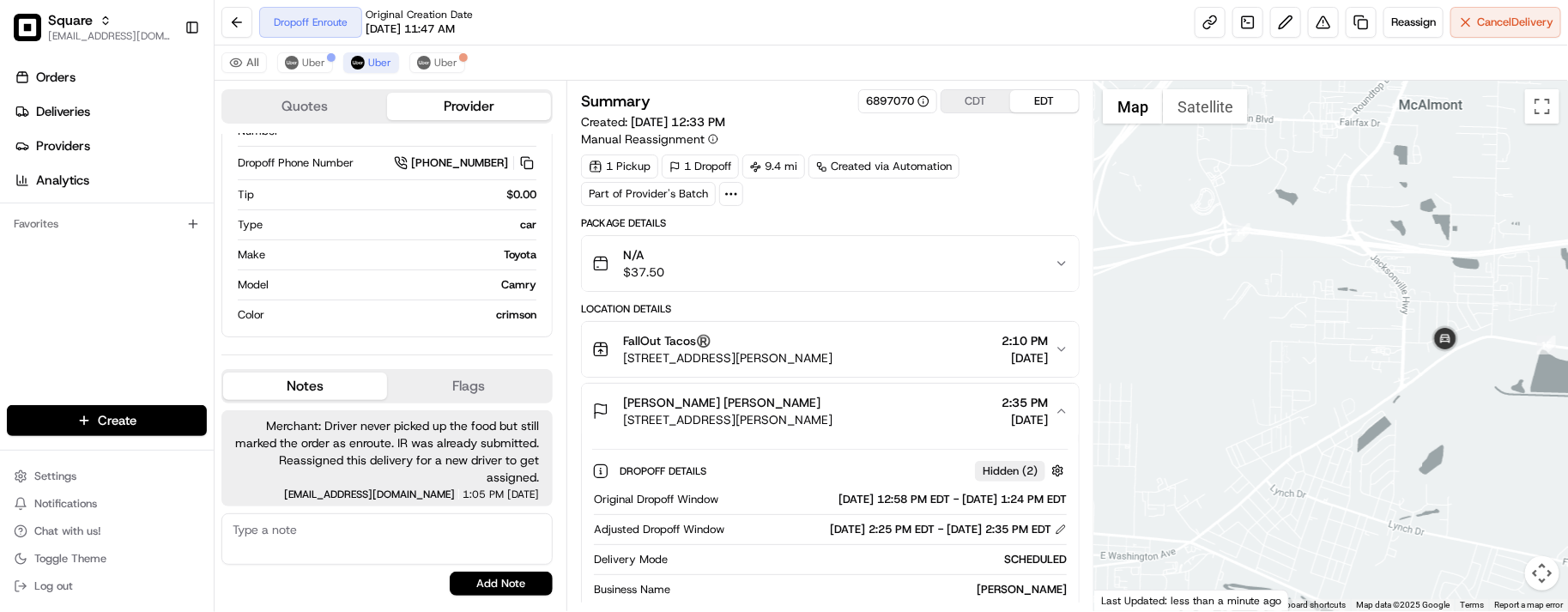 drag, startPoint x: 1486, startPoint y: 391, endPoint x: 1438, endPoint y: 421, distance: 56.60389 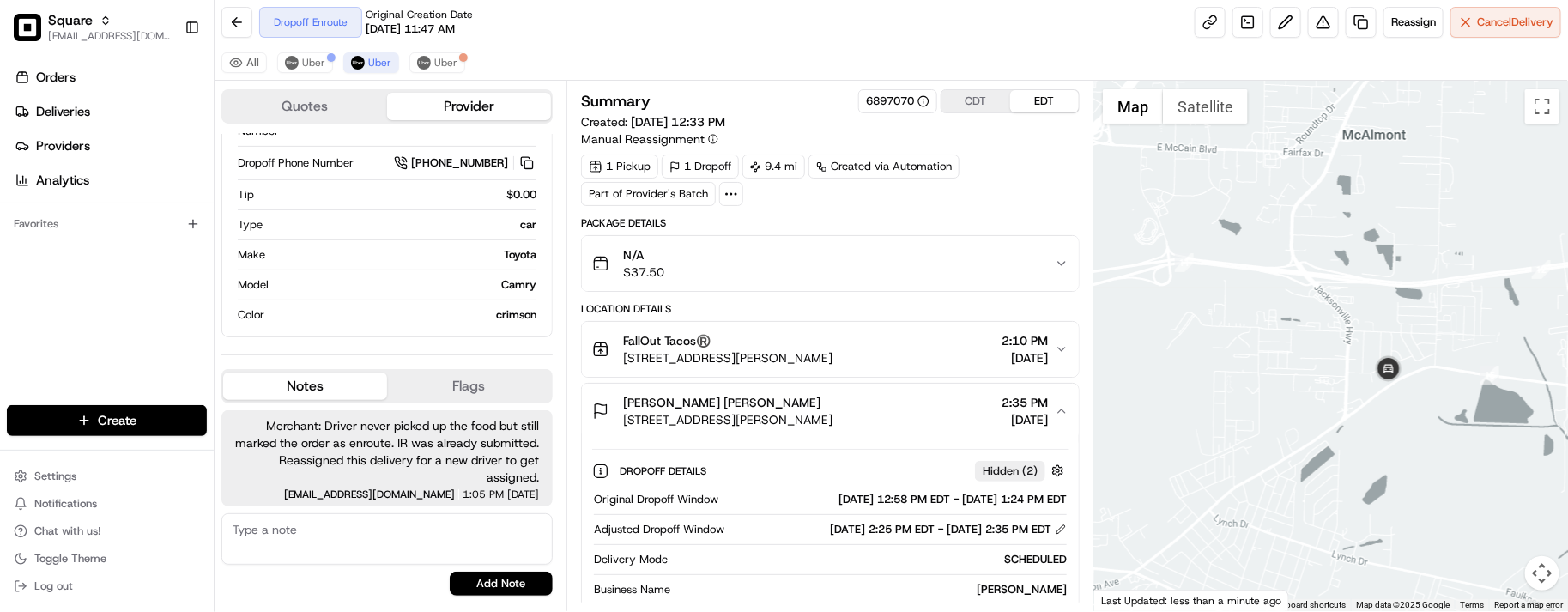 click on "FallOut Tacos®️" at bounding box center [728, 341] 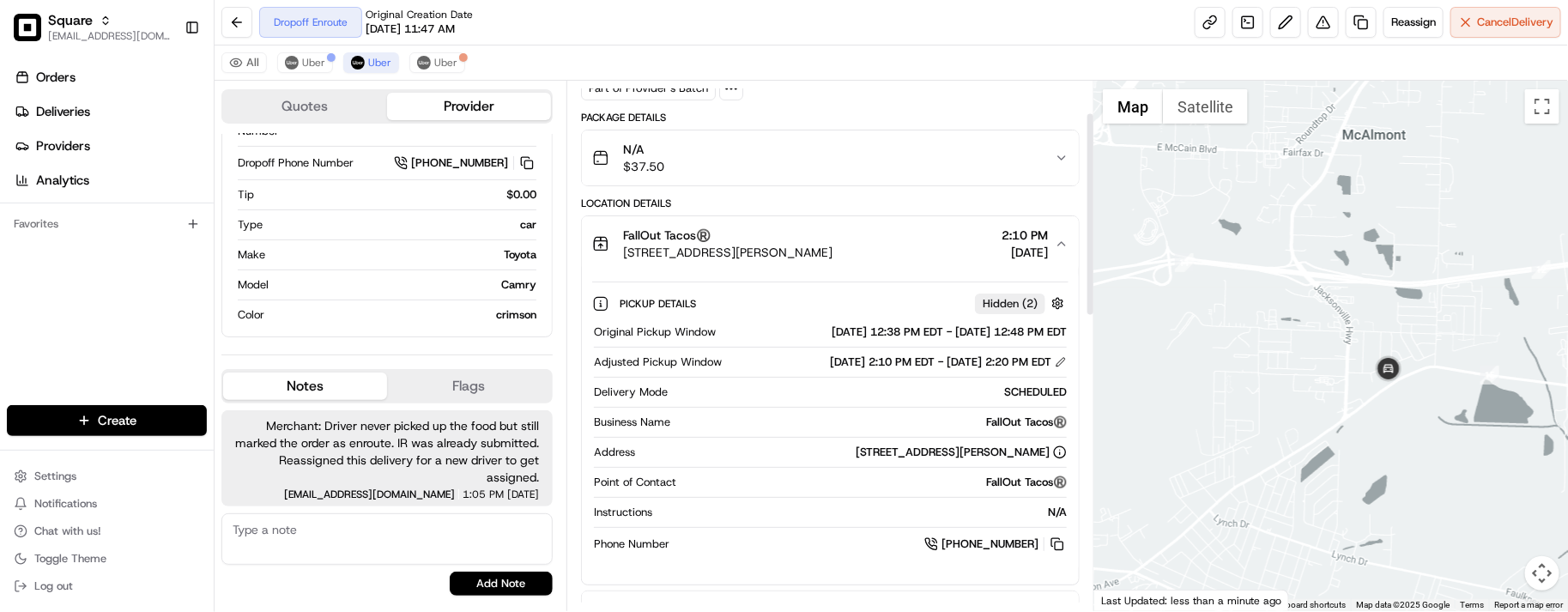 scroll, scrollTop: 107, scrollLeft: 0, axis: vertical 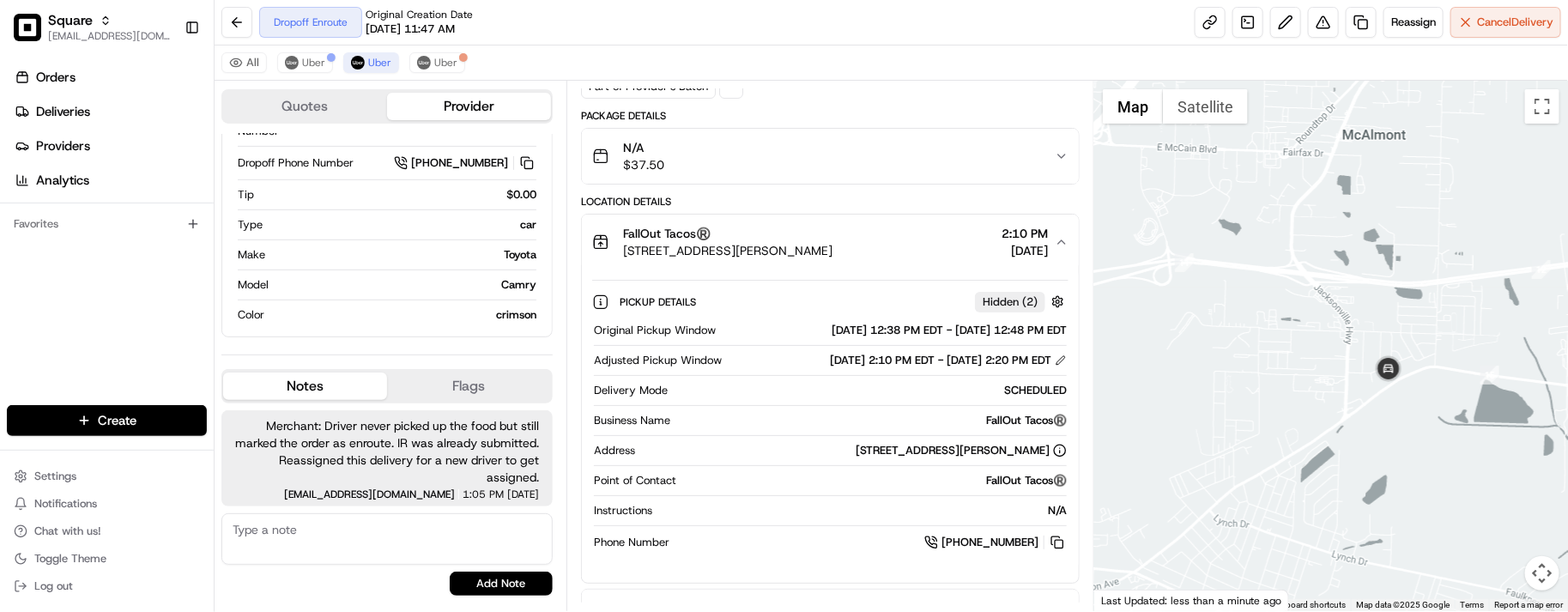 click on "Pickup Details Hidden ( 2 ) Original Pickup Window 07/15/2025 12:38 PM EDT - 07/15/2025 12:48 PM EDT Adjusted Pickup Window 07/15/2025 2:10 PM EDT - 07/15/2025 2:20 PM EDT Delivery Mode SCHEDULED Business Name FallOut Tacos®️ Address 2600 John Ashley Dr, North Little Rock, AR 72114, USA Point of Contact FallOut Tacos®️ Instructions N/A Phone Number +1 501 710 7726" at bounding box center [830, 419] 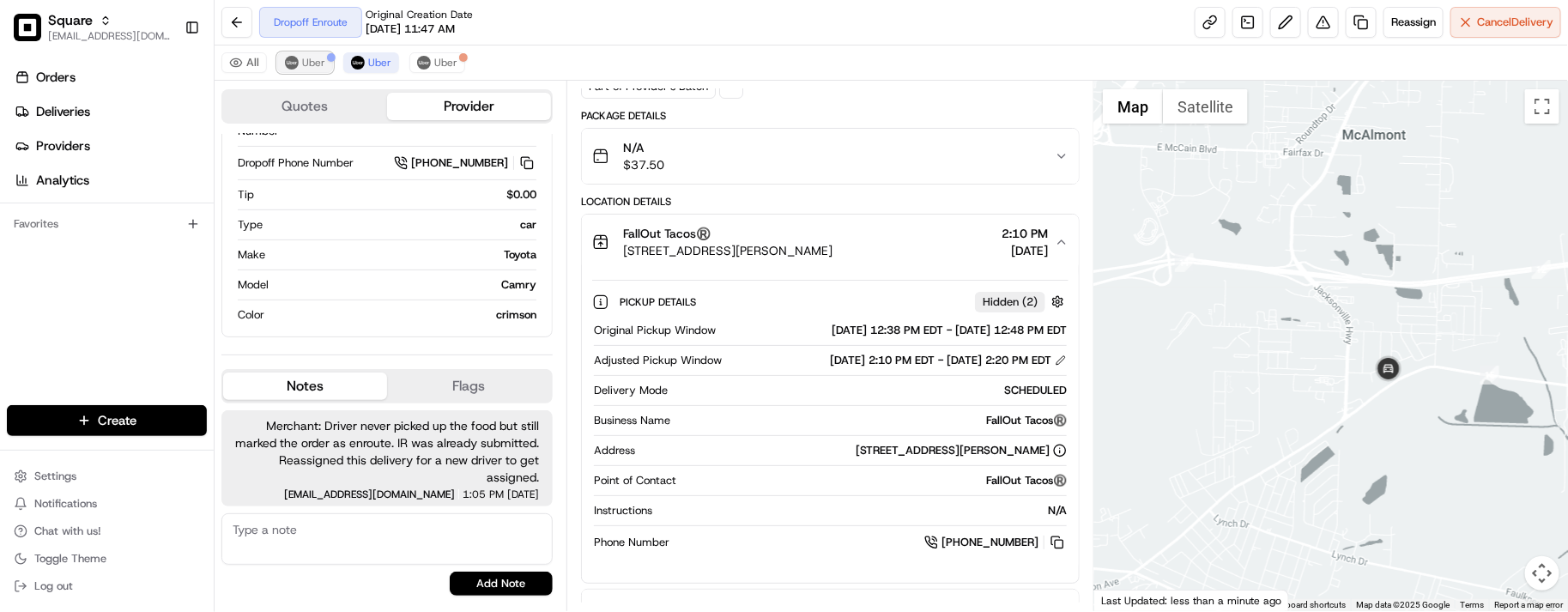 click on "Uber" at bounding box center [313, 63] 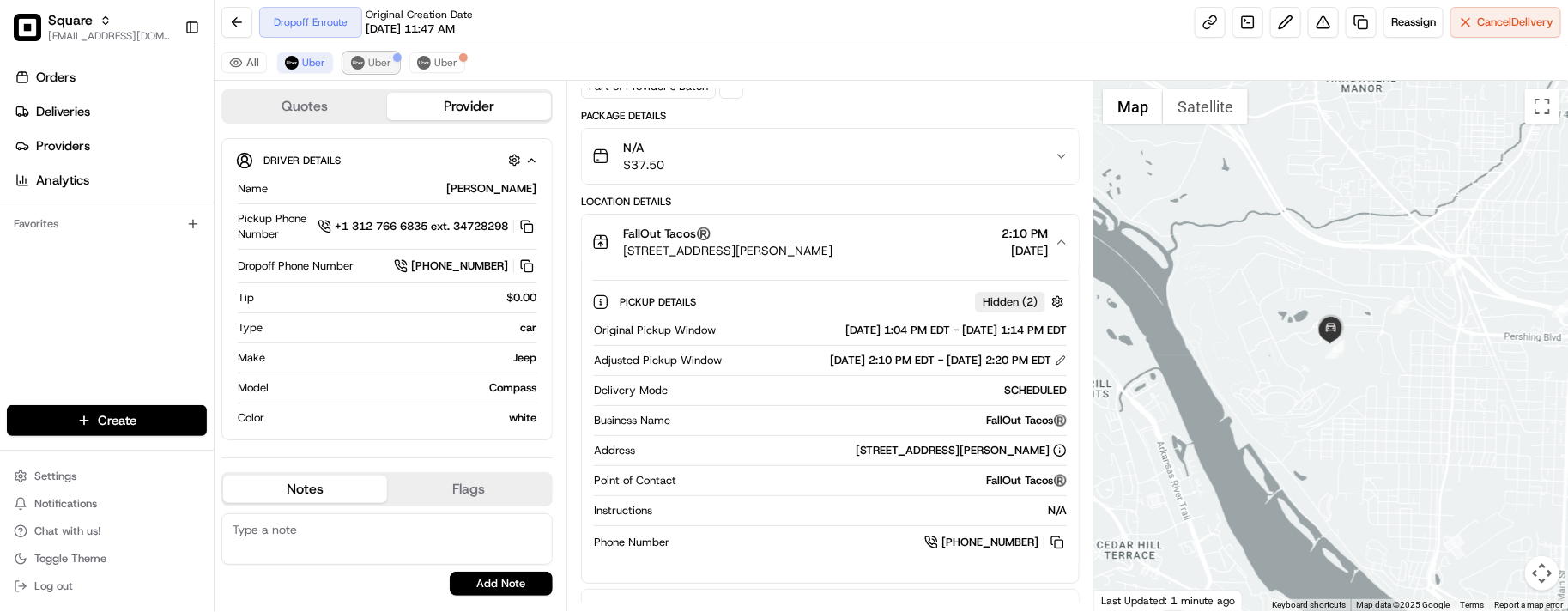 click at bounding box center (358, 63) 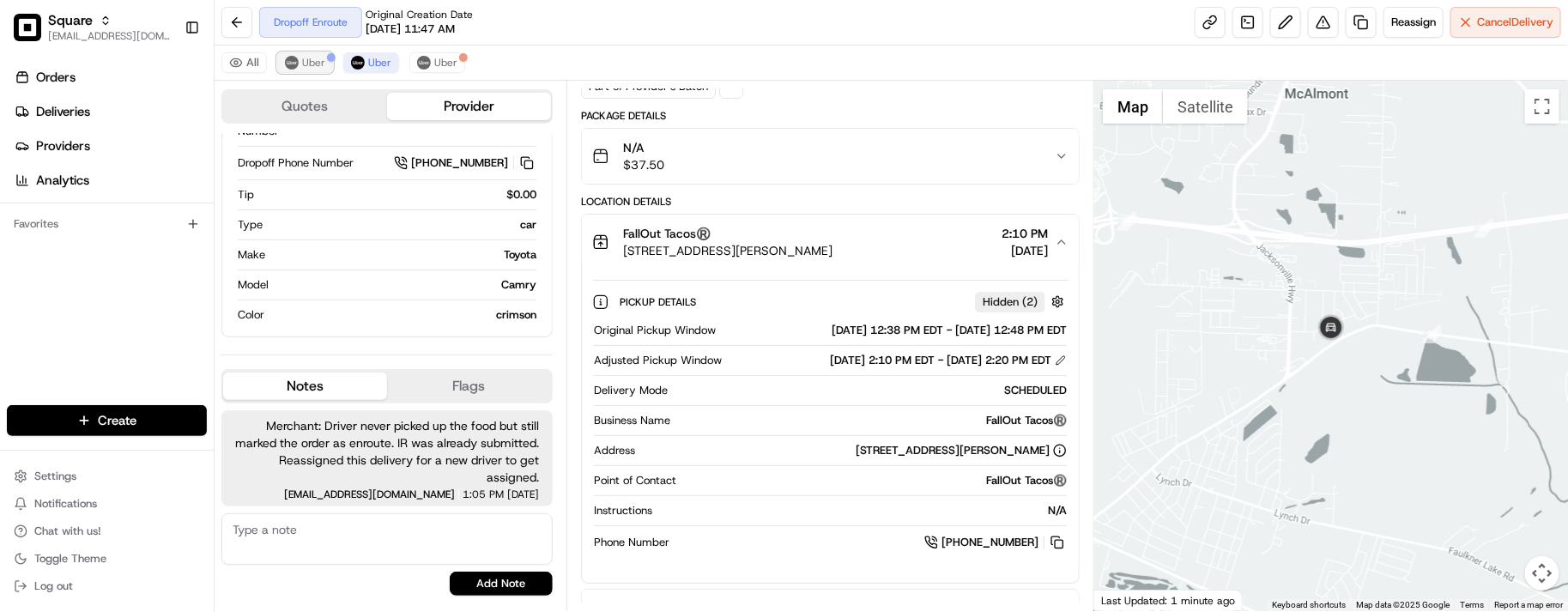 click on "Uber" at bounding box center (313, 63) 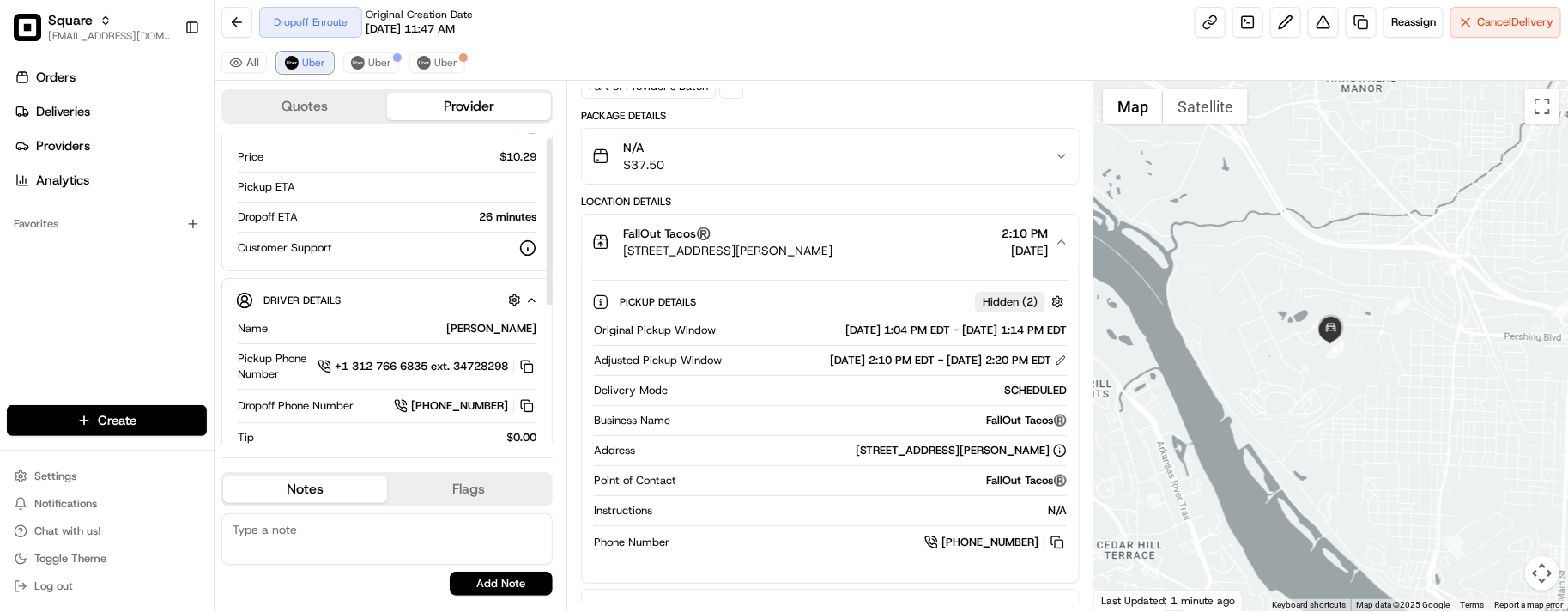 scroll, scrollTop: 0, scrollLeft: 0, axis: both 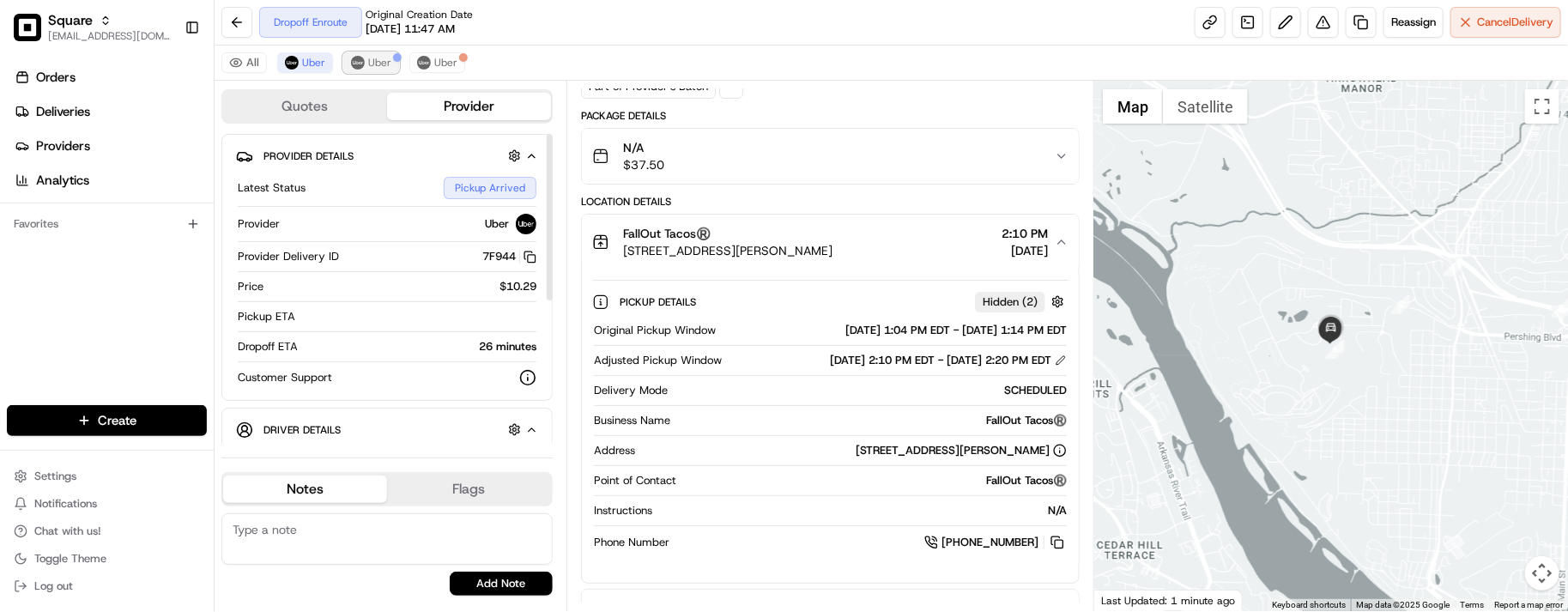 click on "Uber" at bounding box center (379, 63) 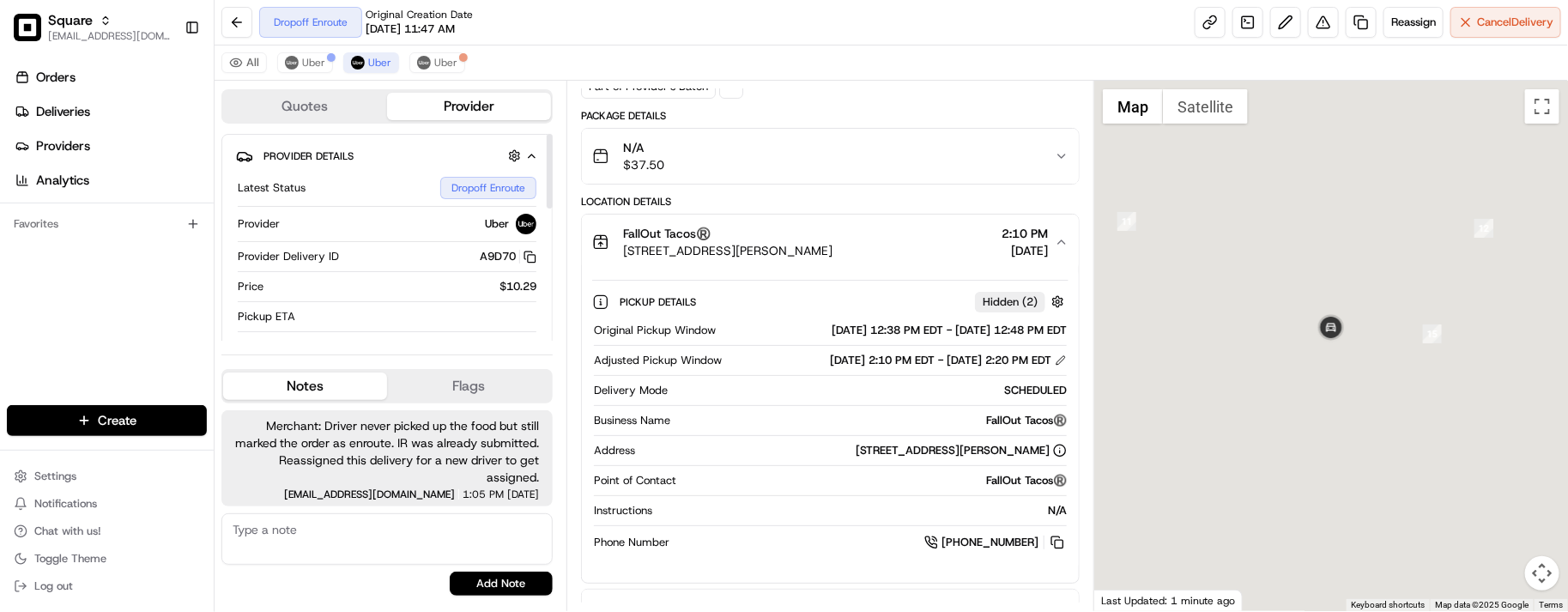 click on "Dropoff Enroute Original Creation Date 07/15/2025 11:47 AM Reassign Cancel  Delivery" at bounding box center [891, 22] 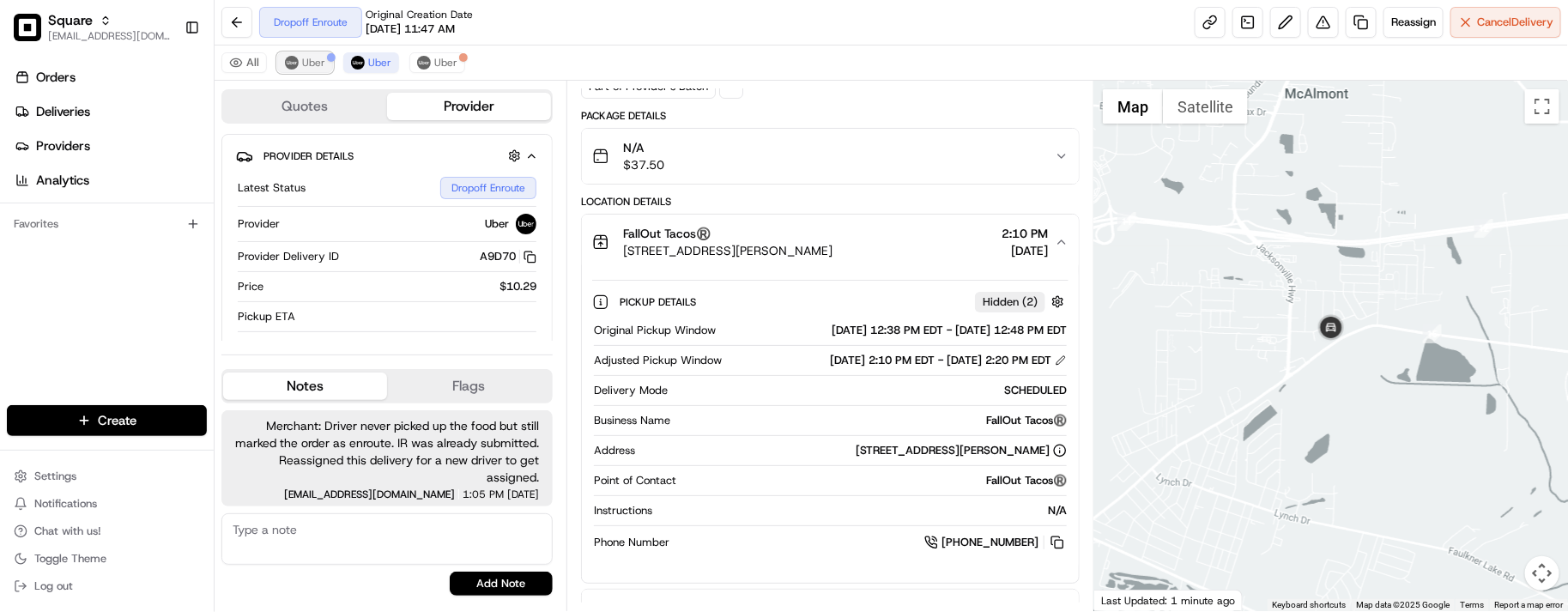 click on "Uber" at bounding box center [313, 63] 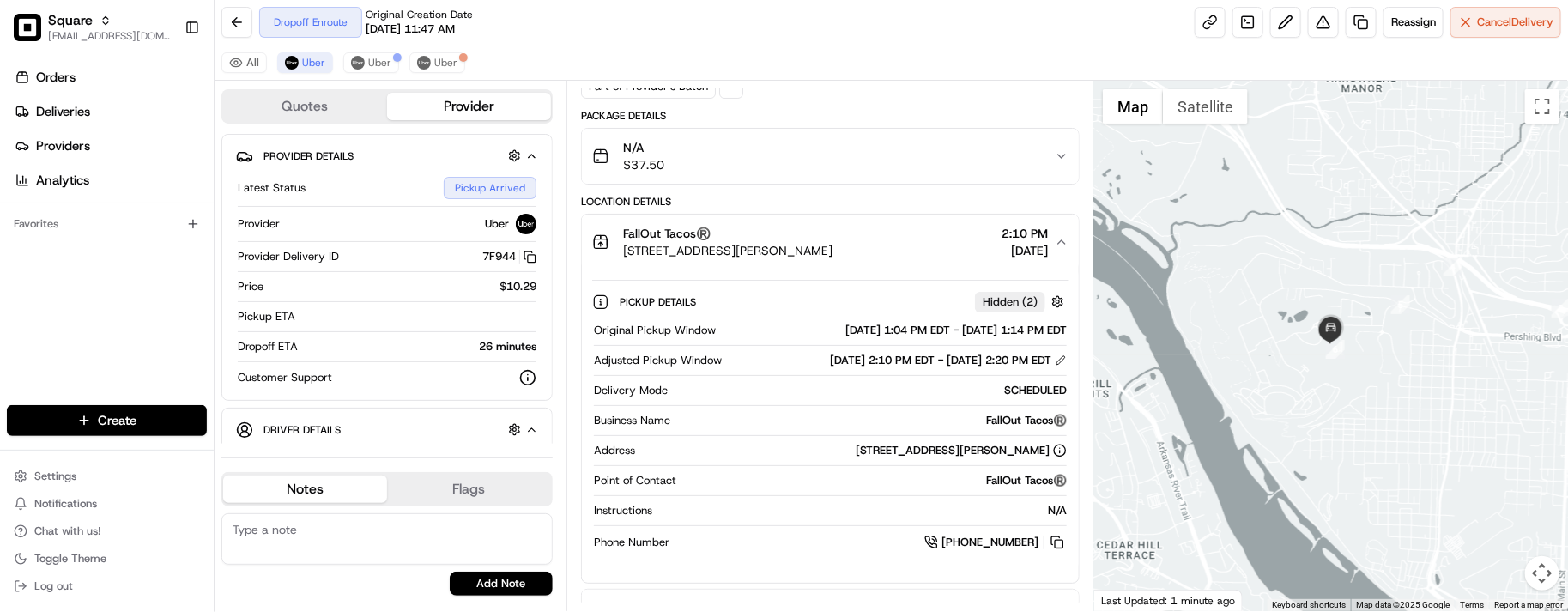 click on "Dropoff Enroute Original Creation Date 07/15/2025 11:47 AM Reassign Cancel  Delivery" at bounding box center (891, 22) 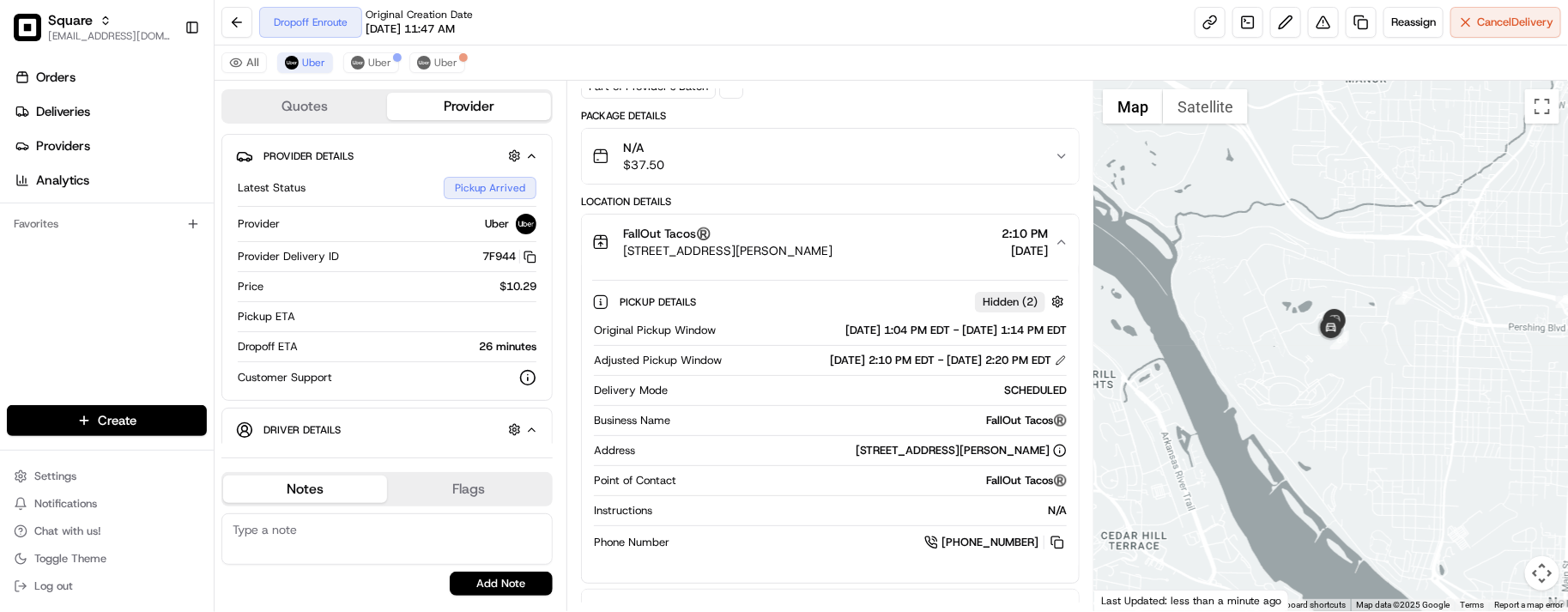 click on "All Uber Uber Uber" at bounding box center (891, 63) 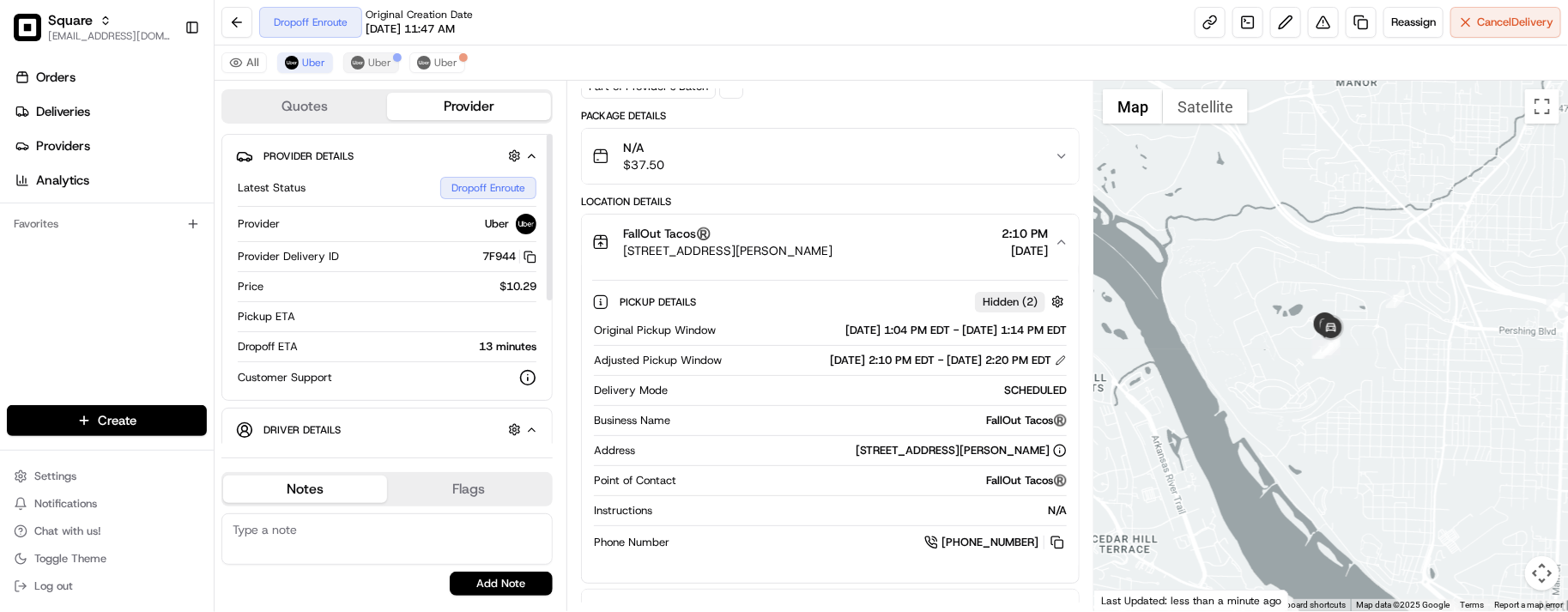 click on "All Uber Uber Uber" at bounding box center (891, 63) 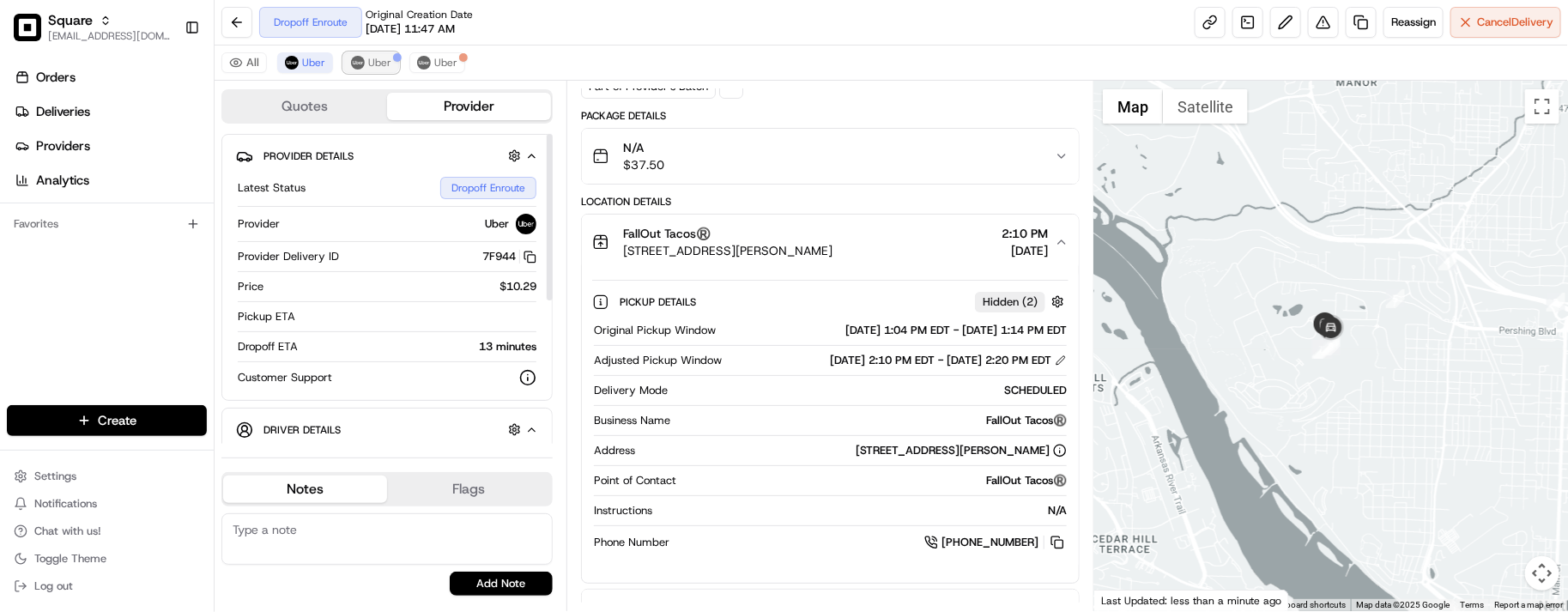 click on "Uber" at bounding box center [379, 63] 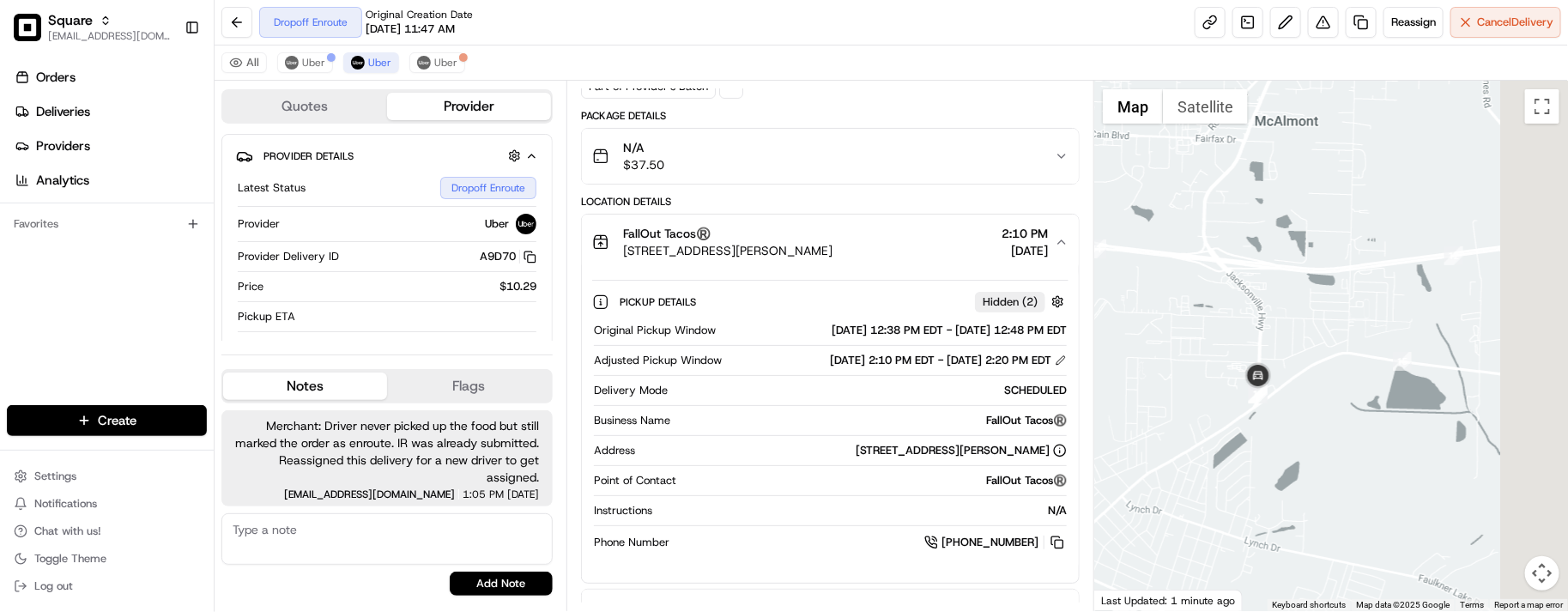 drag, startPoint x: 1310, startPoint y: 303, endPoint x: 1165, endPoint y: 388, distance: 168 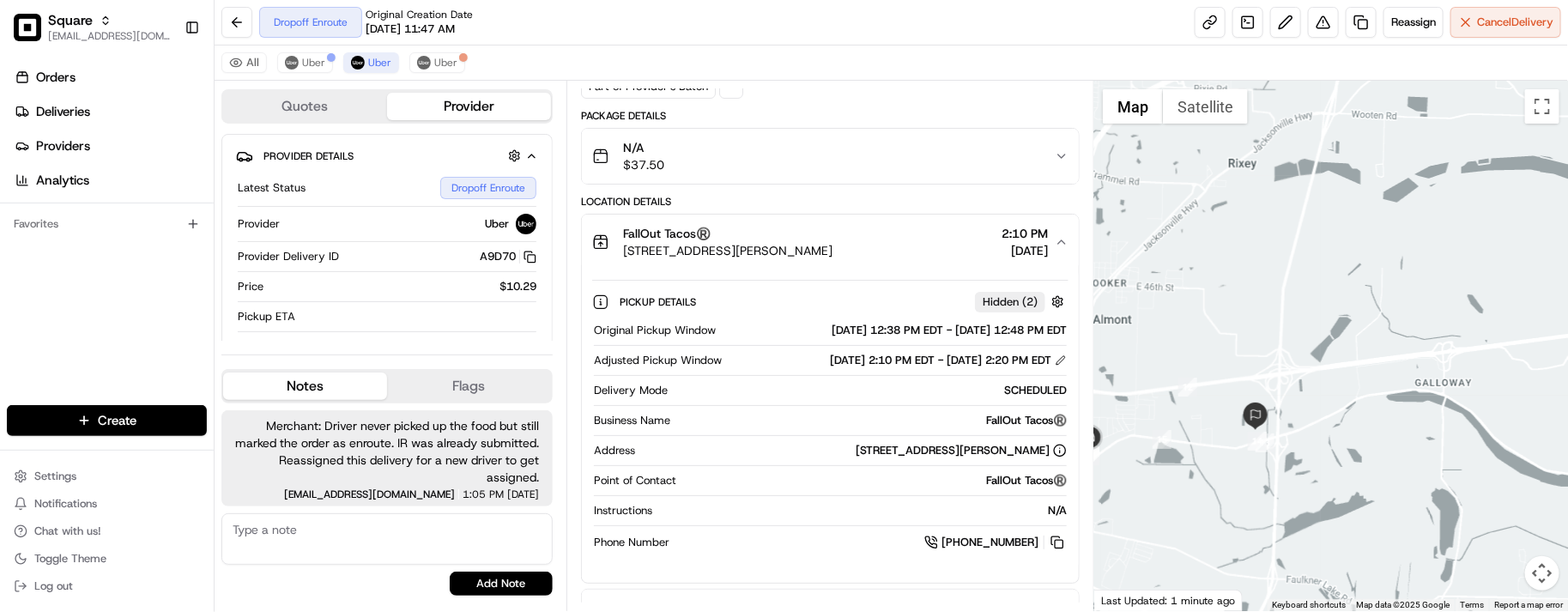 drag, startPoint x: 1279, startPoint y: 365, endPoint x: 1299, endPoint y: 359, distance: 20.88061 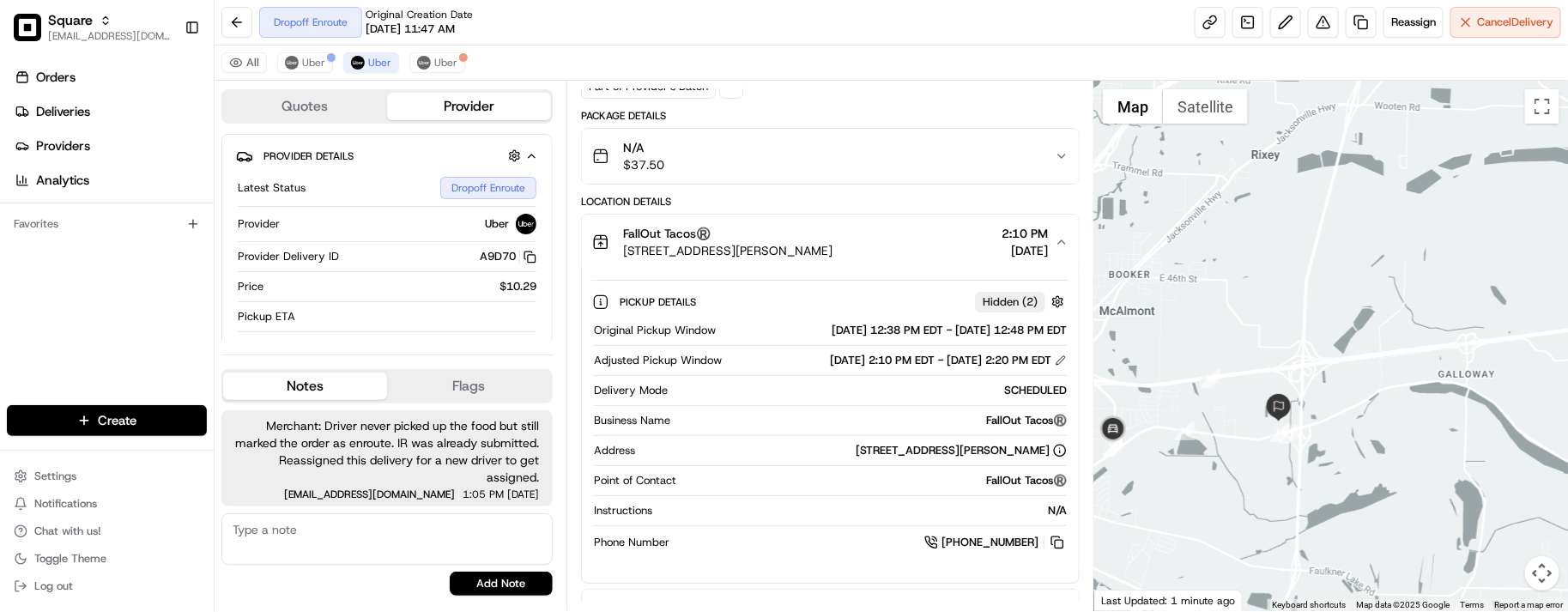 drag, startPoint x: 1296, startPoint y: 356, endPoint x: 1311, endPoint y: 354, distance: 15.132746 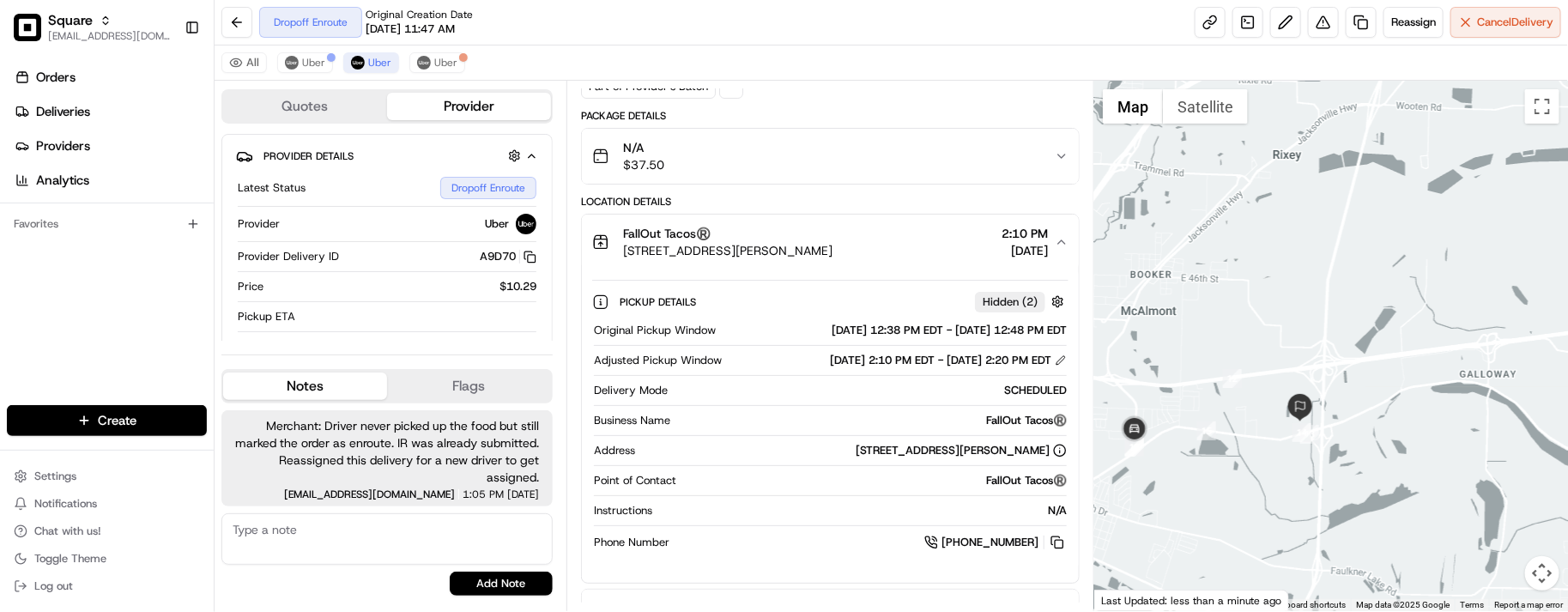 drag, startPoint x: 1276, startPoint y: 344, endPoint x: 1293, endPoint y: 352, distance: 18.788294 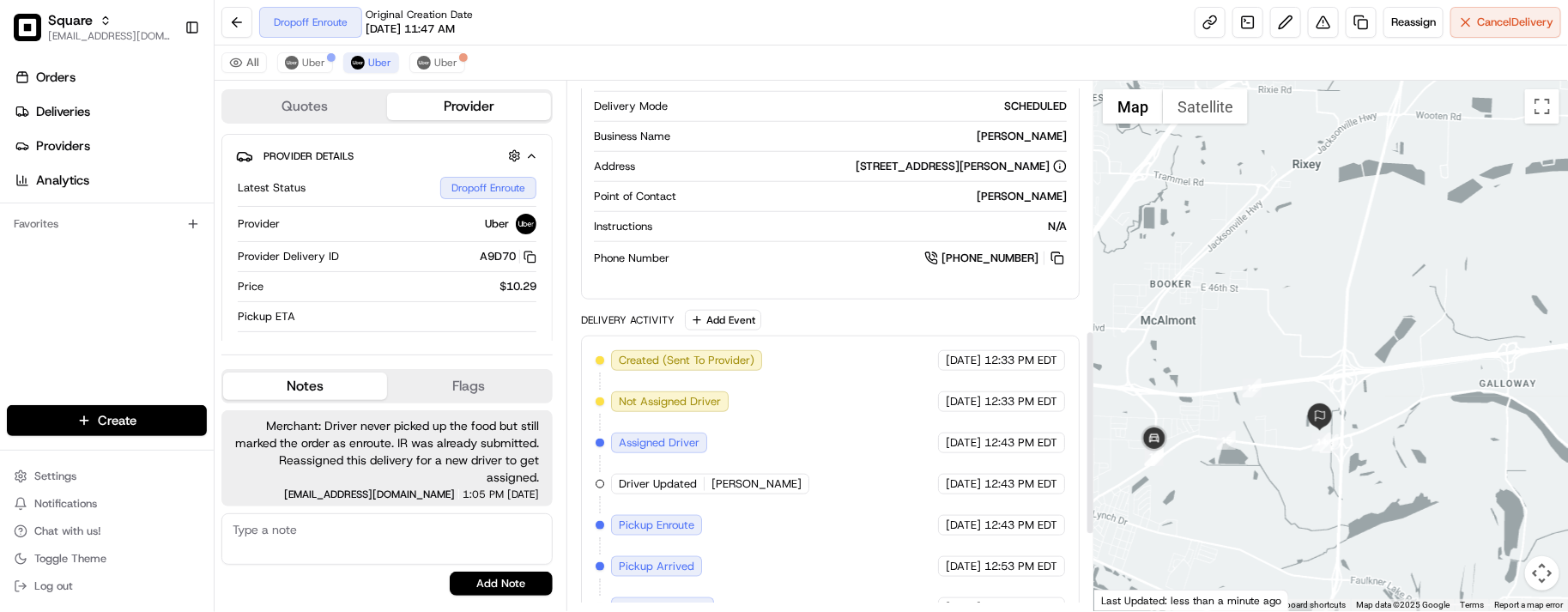 scroll, scrollTop: 844, scrollLeft: 0, axis: vertical 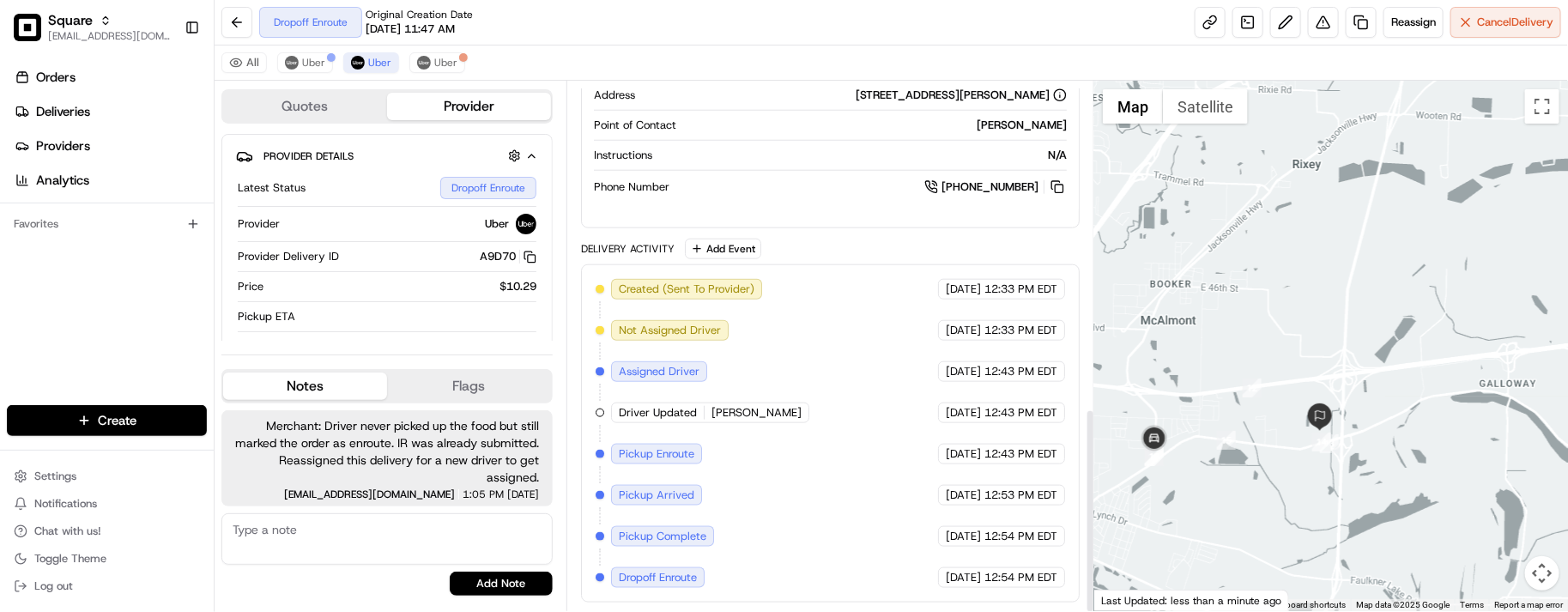 click on "Created (Sent To Provider) Uber 07/15/2025 12:33 PM EDT Not Assigned Driver Uber 07/15/2025 12:33 PM EDT Assigned Driver Uber 07/15/2025 12:43 PM EDT Driver Updated TAMMY B. Uber 07/15/2025 12:43 PM EDT Pickup Enroute Uber 07/15/2025 12:43 PM EDT Pickup Arrived Uber 07/15/2025 12:53 PM EDT Pickup Complete Uber 07/15/2025 12:54 PM EDT Dropoff Enroute Uber 07/15/2025 12:54 PM EDT" at bounding box center [830, 433] 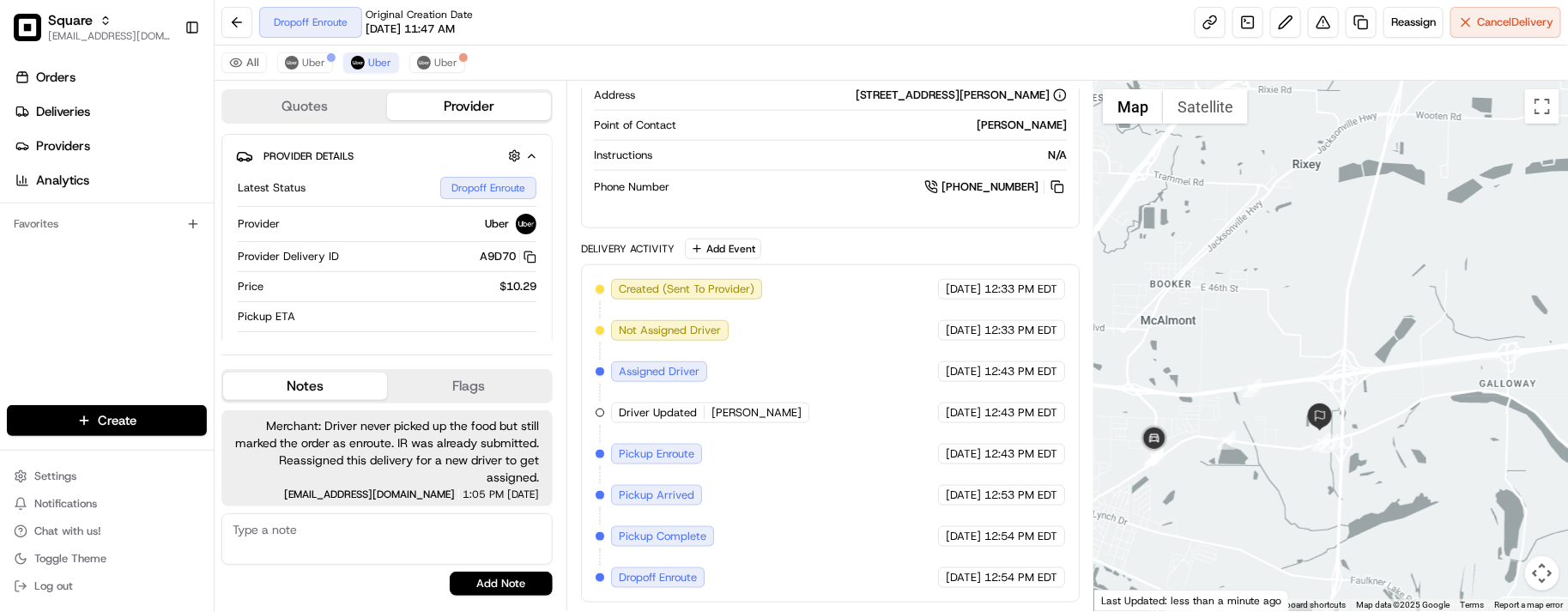 click on "Merchant: Driver never picked up the food but still marked the order as enroute. IR was already submitted. Reassigned this delivery for a new driver to get assigned." at bounding box center (387, 451) 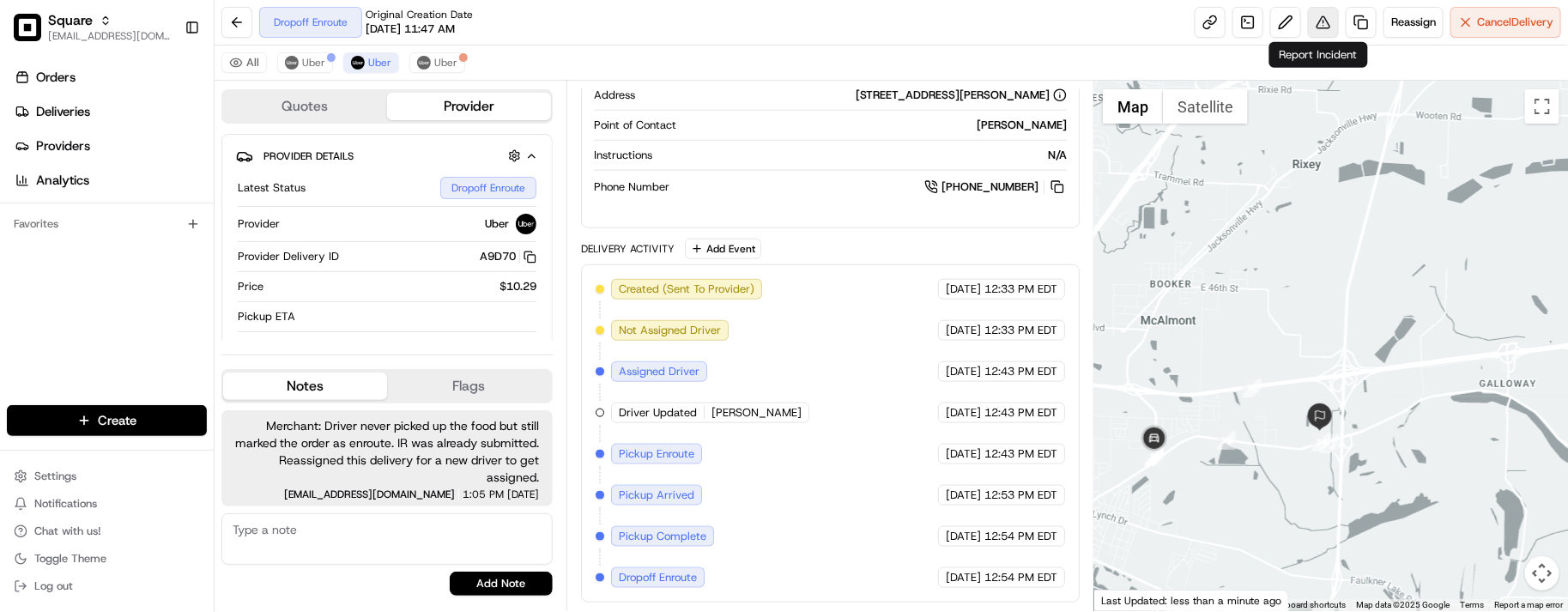 click at bounding box center (1323, 22) 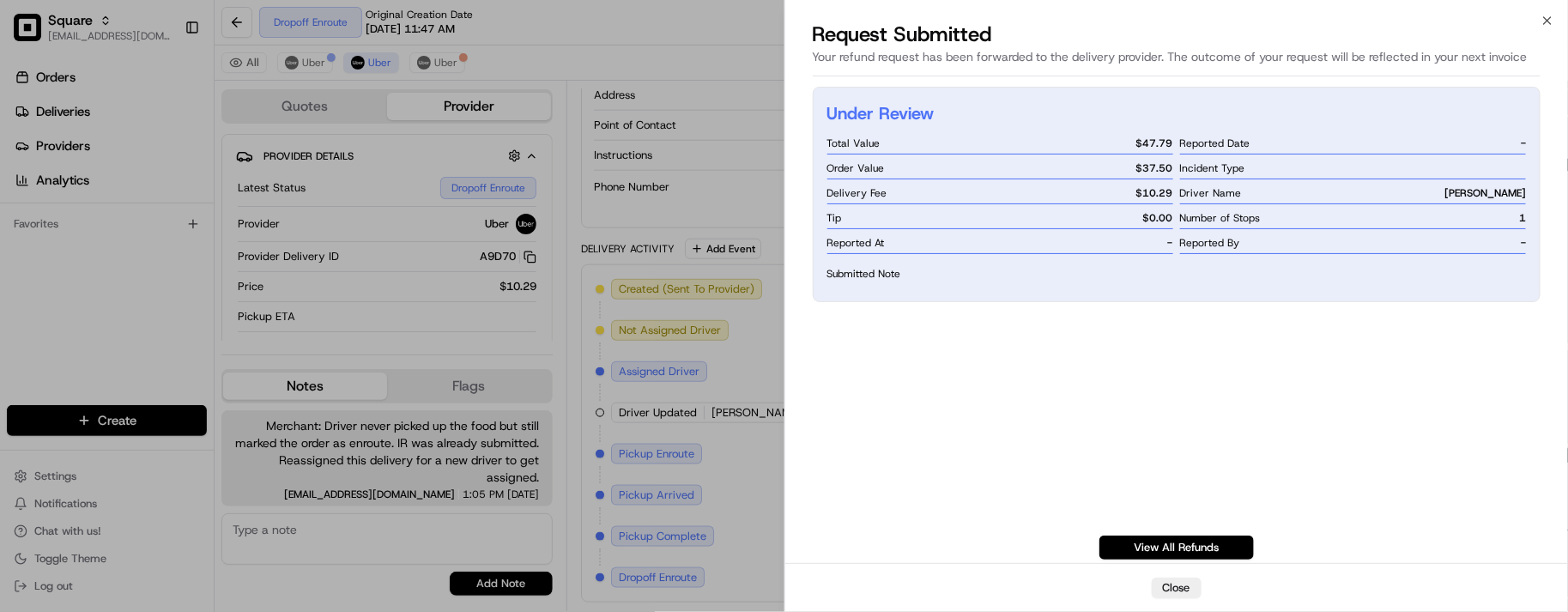 click on "Number of Stops" at bounding box center (1220, 218) 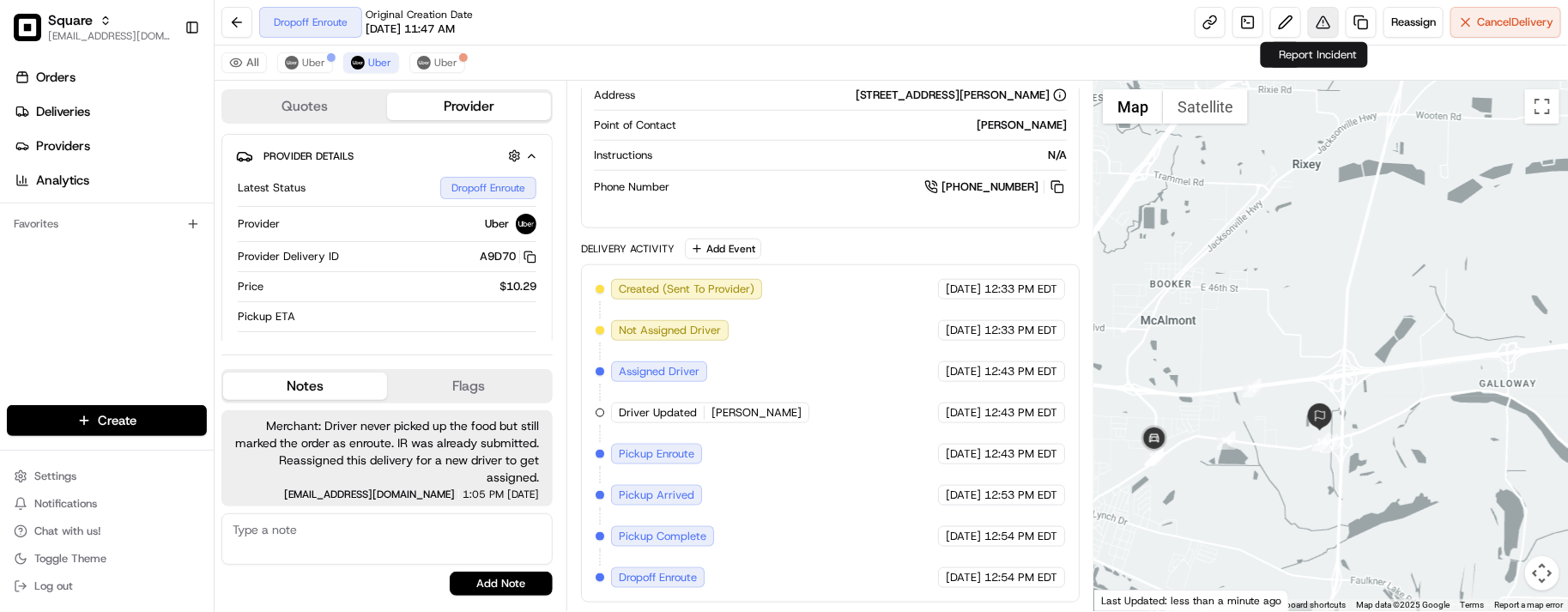 click at bounding box center (1323, 22) 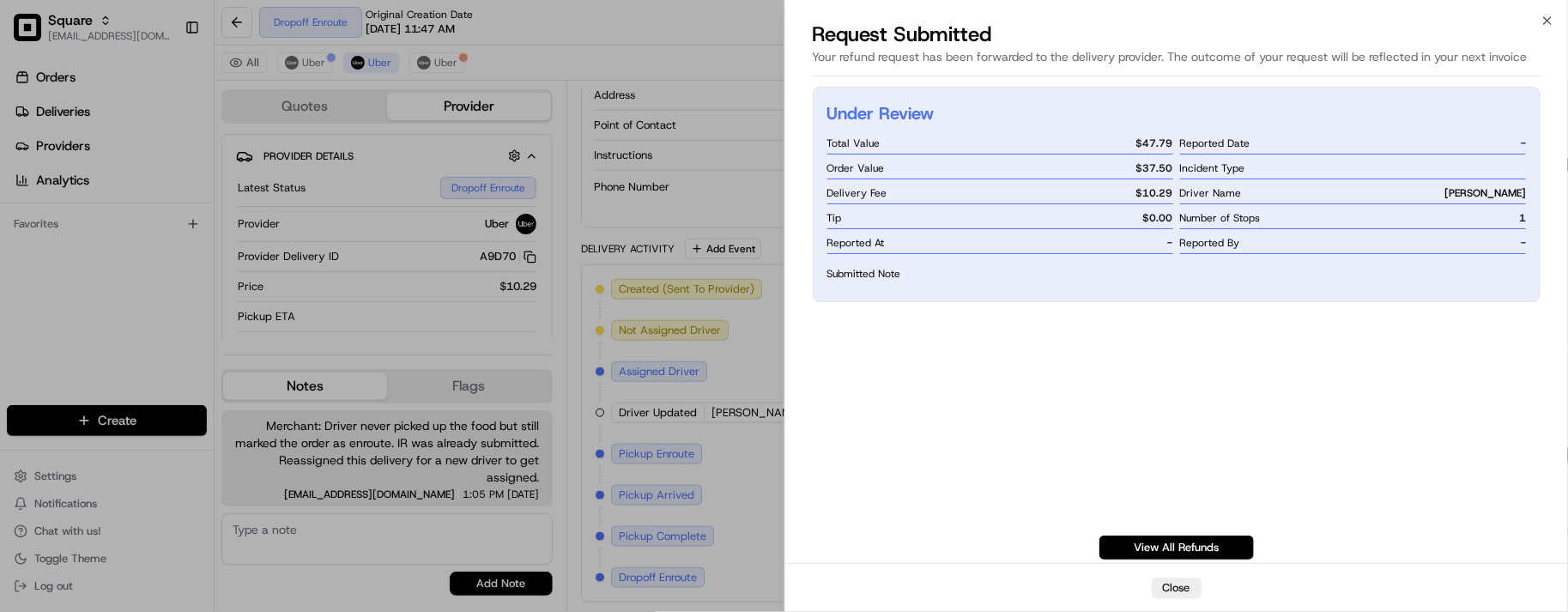 click on "Under Review Total Value $ 47.79 Order Value $ 37.50 Delivery Fee $ 10.29 Tip $ 0.00 Reported At - Reported Date - Incident Type Driver Name TAMMY B. Number of Stops 1 Reported By - Submitted Note View All Refunds" at bounding box center (1177, 323) 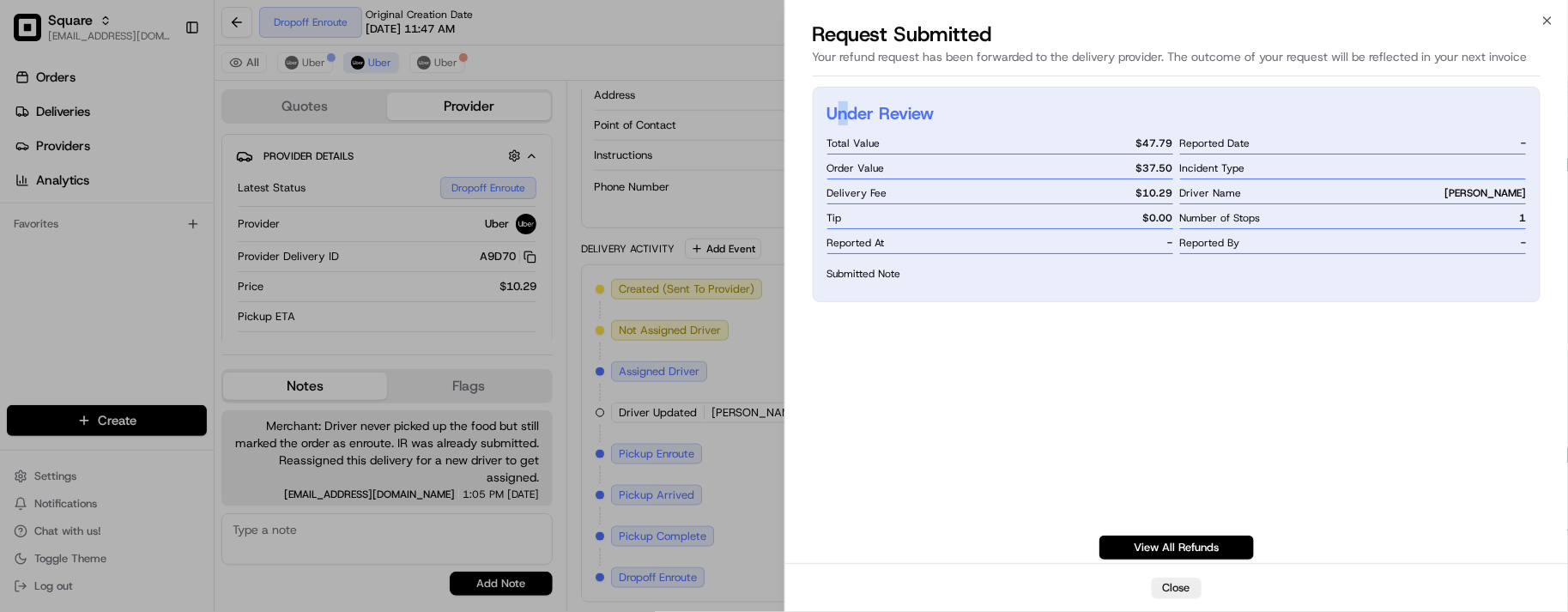 click on "Under Review" at bounding box center [881, 113] 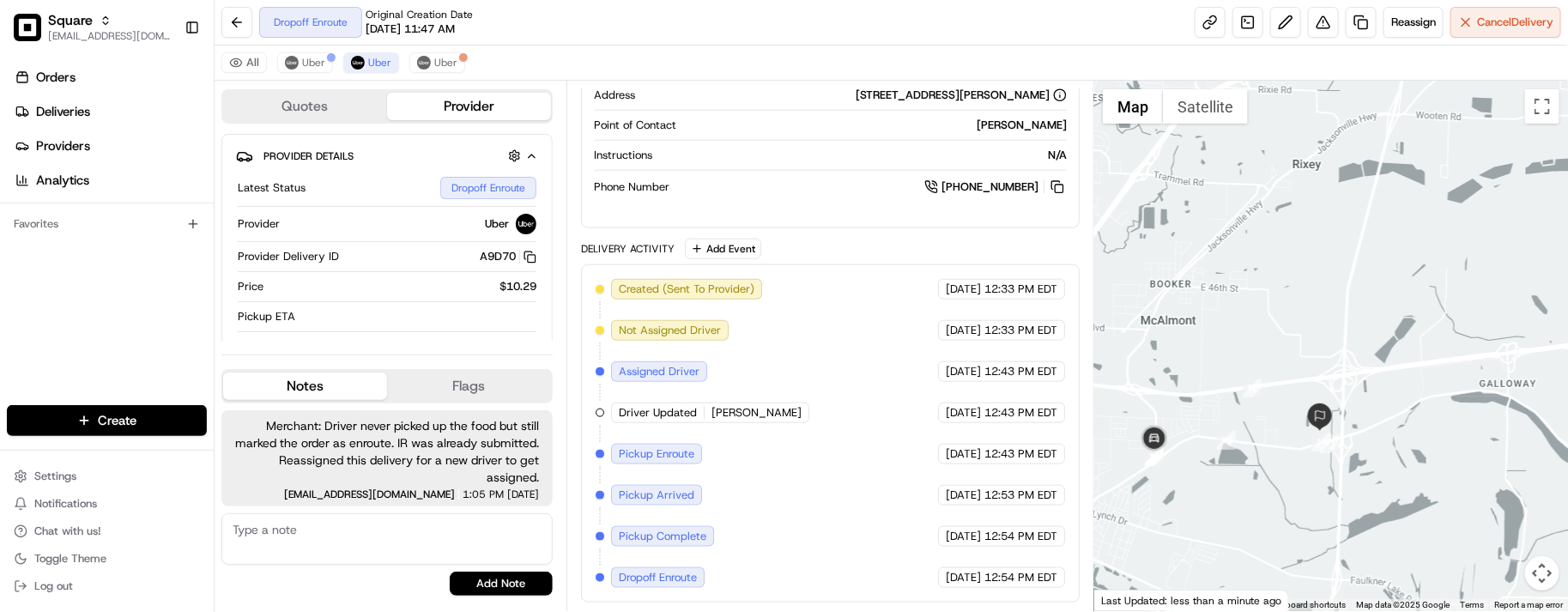 click on "Dropoff Enroute Original Creation Date 07/15/2025 11:47 AM Reassign Cancel  Delivery All Uber Uber Uber Quotes Provider Provider Details Hidden ( 1 ) Latest Status Dropoff Enroute Provider Uber   Provider Delivery ID A9D70 Copy  del_7l_rbR9lT96GygL0SWqdcA A9D70 Price $10.29 Pickup ETA Dropoff ETA 4 minutes Customer Support Driver Details Hidden ( 6 ) Name TAMMY B. Pickup Phone Number +1 312 766 6835 ext. 11721766 Dropoff Phone Number +1 501 500 5420 Tip $0.00 Type car Make Toyota Model Camry Color crimson Notes Flags Merchant: Driver never picked up the food but still marked the order as enroute. IR was already submitted. Reassigned this delivery for a new driver to get assigned. lseguiran@nashhelp.com 1:05 PM 07/15/2025 No results found Add Note No results found Add Flag Summary 6897070 CDT EDT Created:   07/15/2025 12:33 PM Manual Reassignment 1   Pickup 1   Dropoff 9.4 mi Created via Automation Part of Provider's Batch Package Details N/A $ 37.50 Location Details FallOut Tacos®️ 2:10 PM 07/15/2025 2 ) 2" at bounding box center [891, 306] 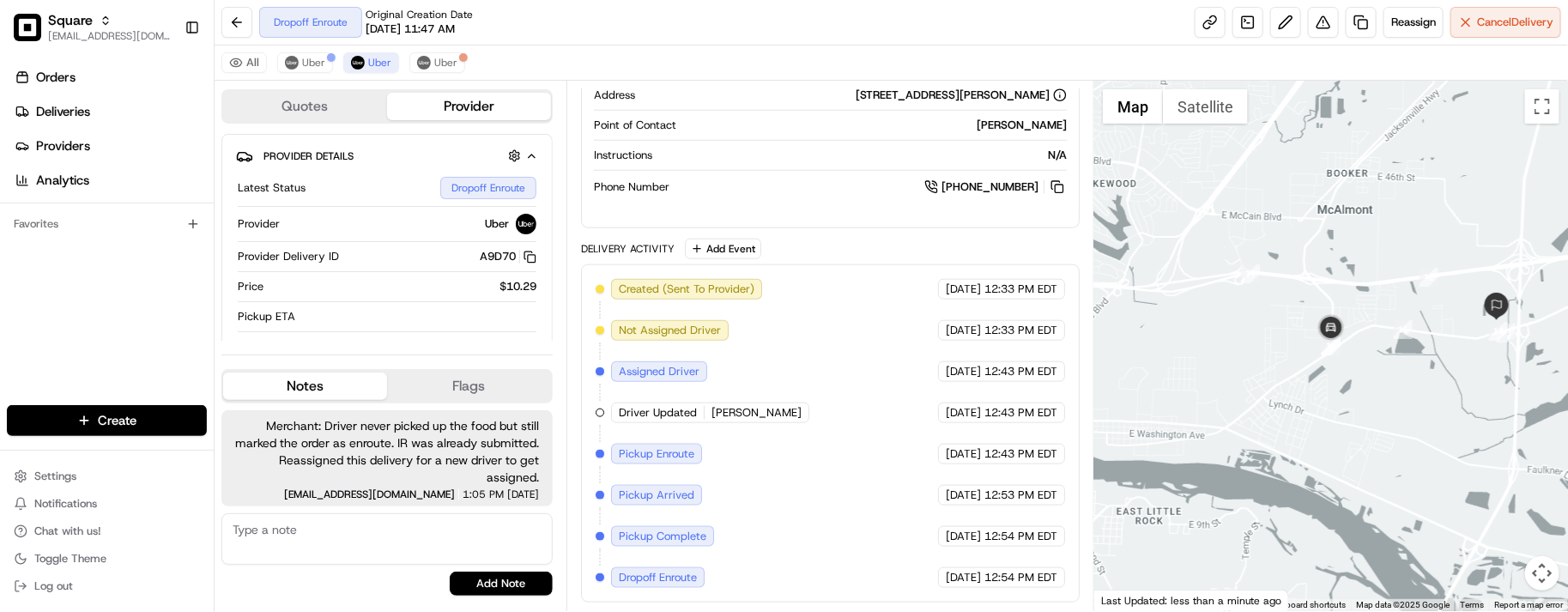 click on "Created (Sent To Provider) Uber 07/15/2025 12:33 PM EDT Not Assigned Driver Uber 07/15/2025 12:33 PM EDT Assigned Driver Uber 07/15/2025 12:43 PM EDT Driver Updated TAMMY B. Uber 07/15/2025 12:43 PM EDT Pickup Enroute Uber 07/15/2025 12:43 PM EDT Pickup Arrived Uber 07/15/2025 12:53 PM EDT Pickup Complete Uber 07/15/2025 12:54 PM EDT Dropoff Enroute Uber 07/15/2025 12:54 PM EDT" at bounding box center [830, 433] 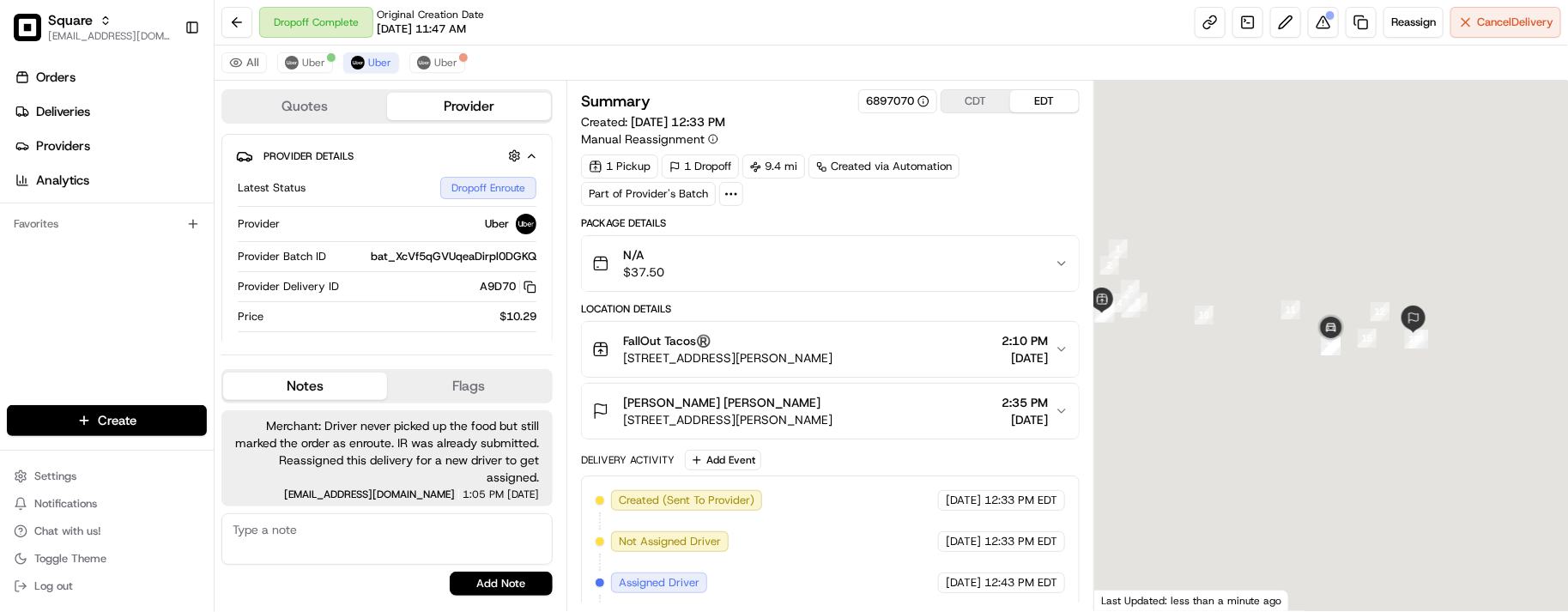 scroll, scrollTop: 0, scrollLeft: 0, axis: both 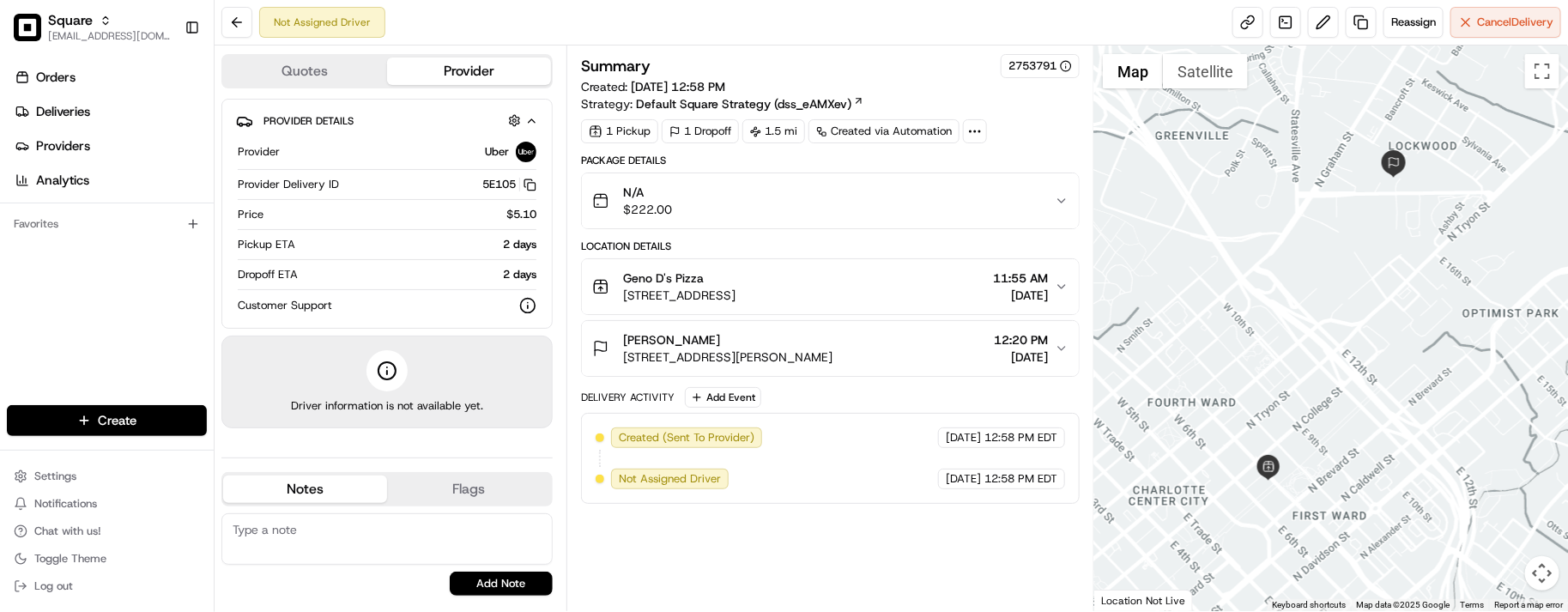 click at bounding box center [387, 539] 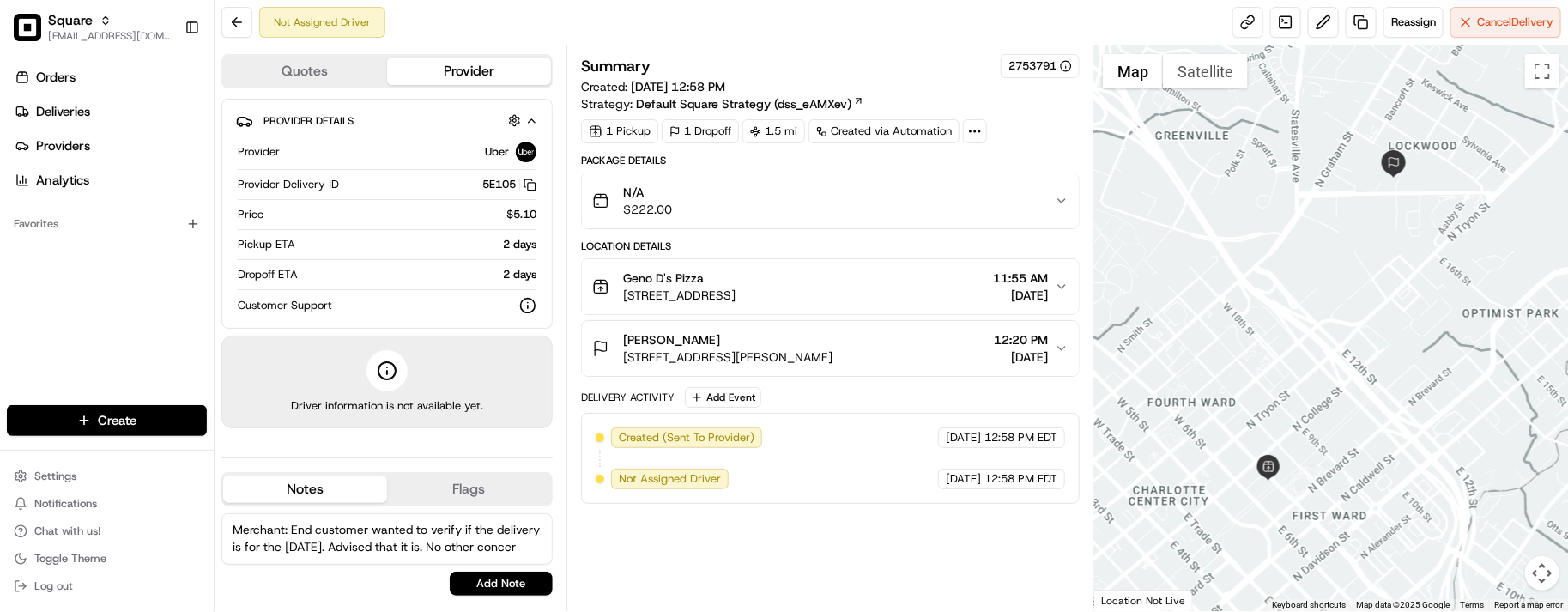 scroll, scrollTop: 7, scrollLeft: 0, axis: vertical 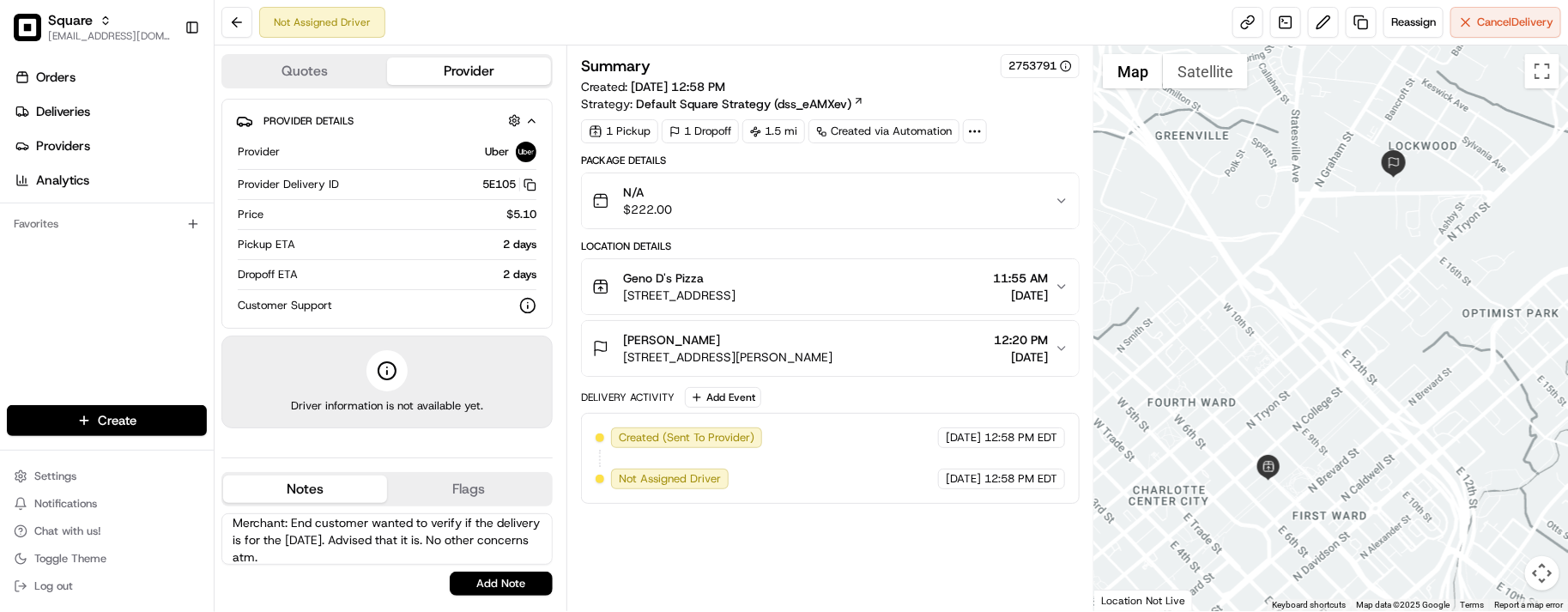 click on "Merchant: End customer wanted to verify if the delivery is for the 18th of july. Advised that it is. No other concerns atm." at bounding box center (387, 539) 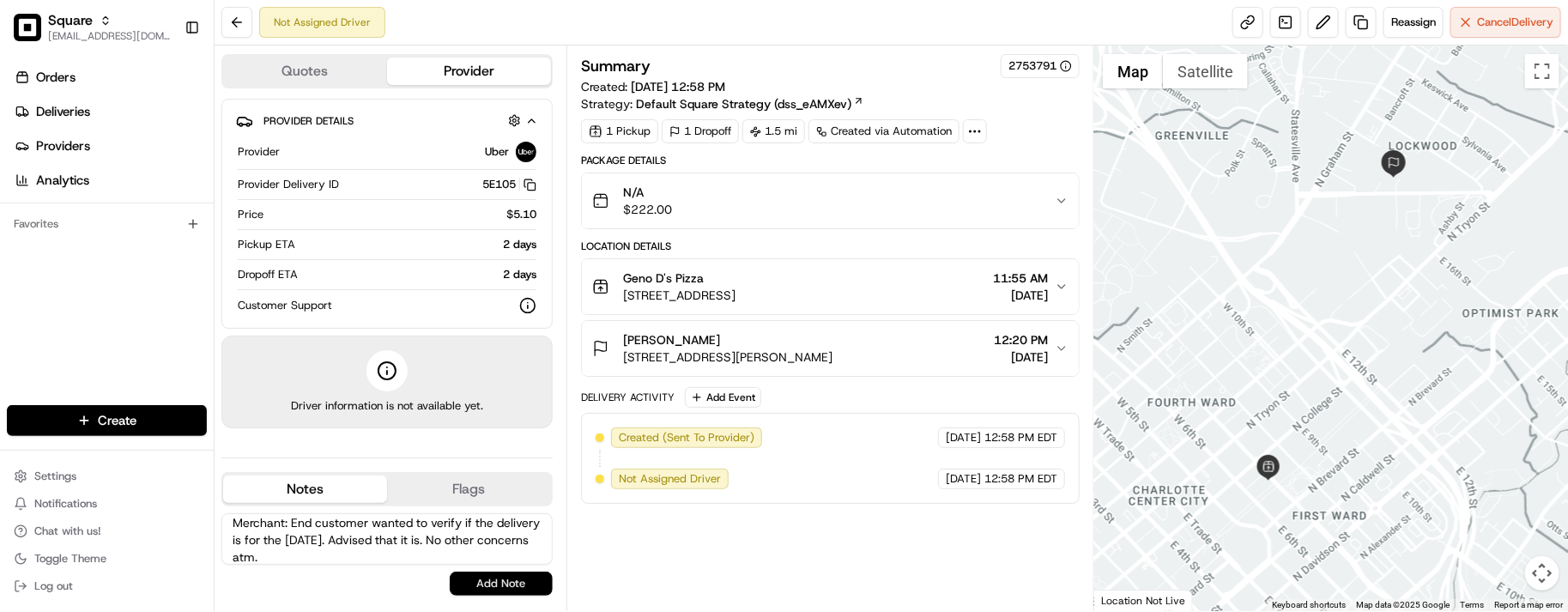 type on "Merchant: End customer wanted to verify if the delivery is for the 18th of July. Advised that it is. No other concerns atm." 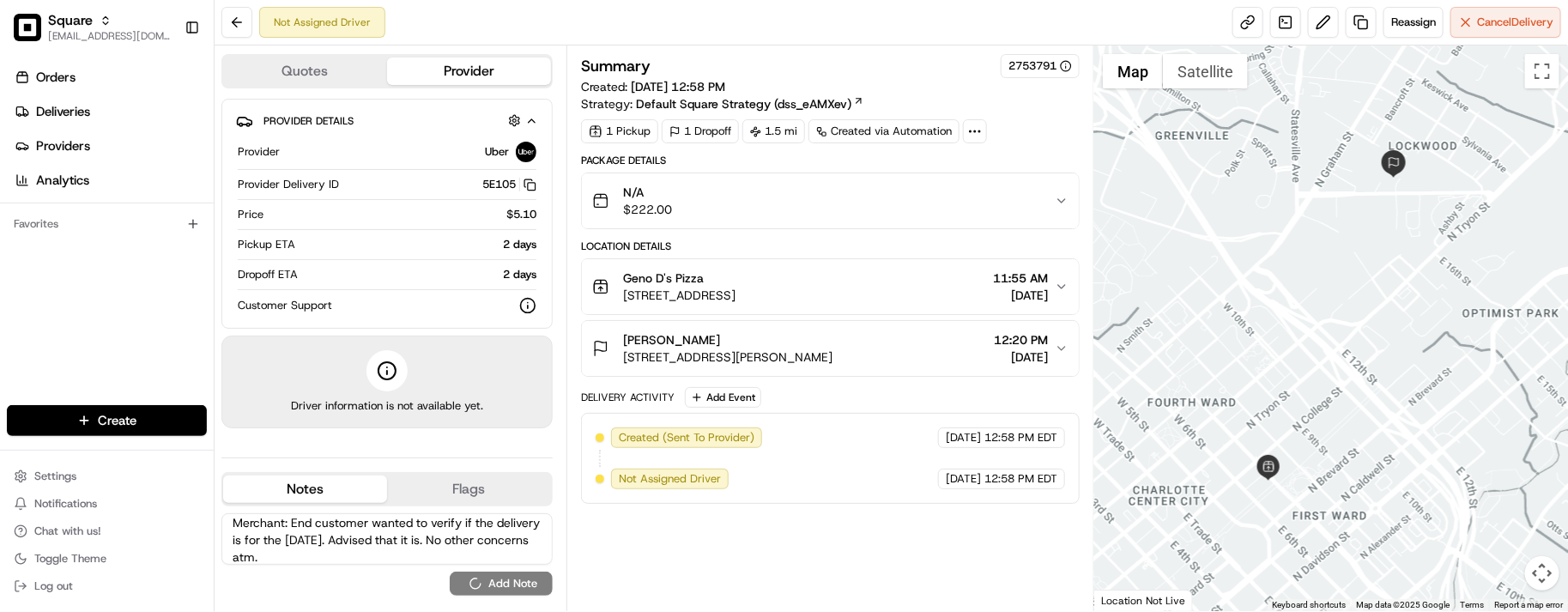 type 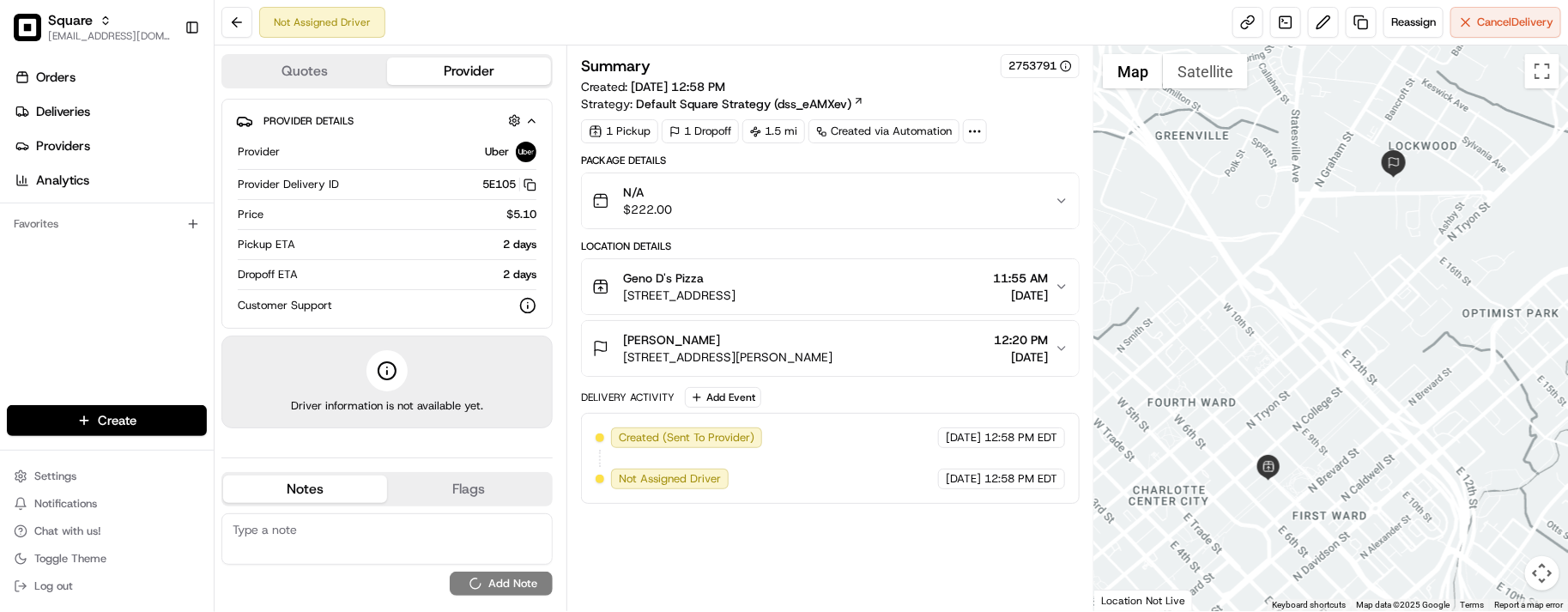 scroll, scrollTop: 0, scrollLeft: 0, axis: both 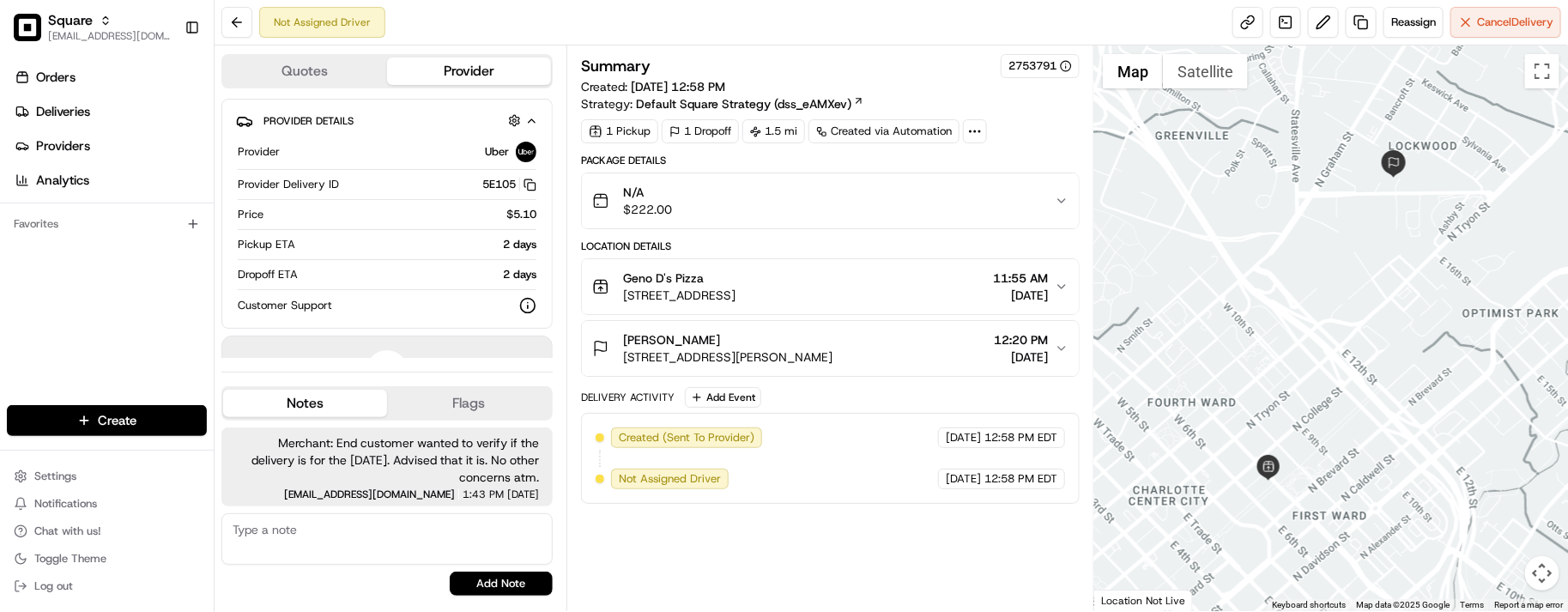 click on "Summary 2753791 Created:   07/15/2025 12:58 PM Strategy:   Default Square Strategy (dss_eAMXev) 1   Pickup 1   Dropoff 1.5 mi Created via Automation Package Details N/A $ 222.00 Location Details Geno D's Pizza 224 E 7th St, Charlotte, NC 28202, USA 11:55 AM 07/18/2025 kathleen alsobrooks 310 Dalton Ave, Charlotte, NC 28206, USA 12:20 PM 07/18/2025 Delivery Activity Add Event Created (Sent To Provider) Uber 07/15/2025 12:58 PM EDT Not Assigned Driver Uber 07/15/2025 12:58 PM EDT" at bounding box center (830, 328) 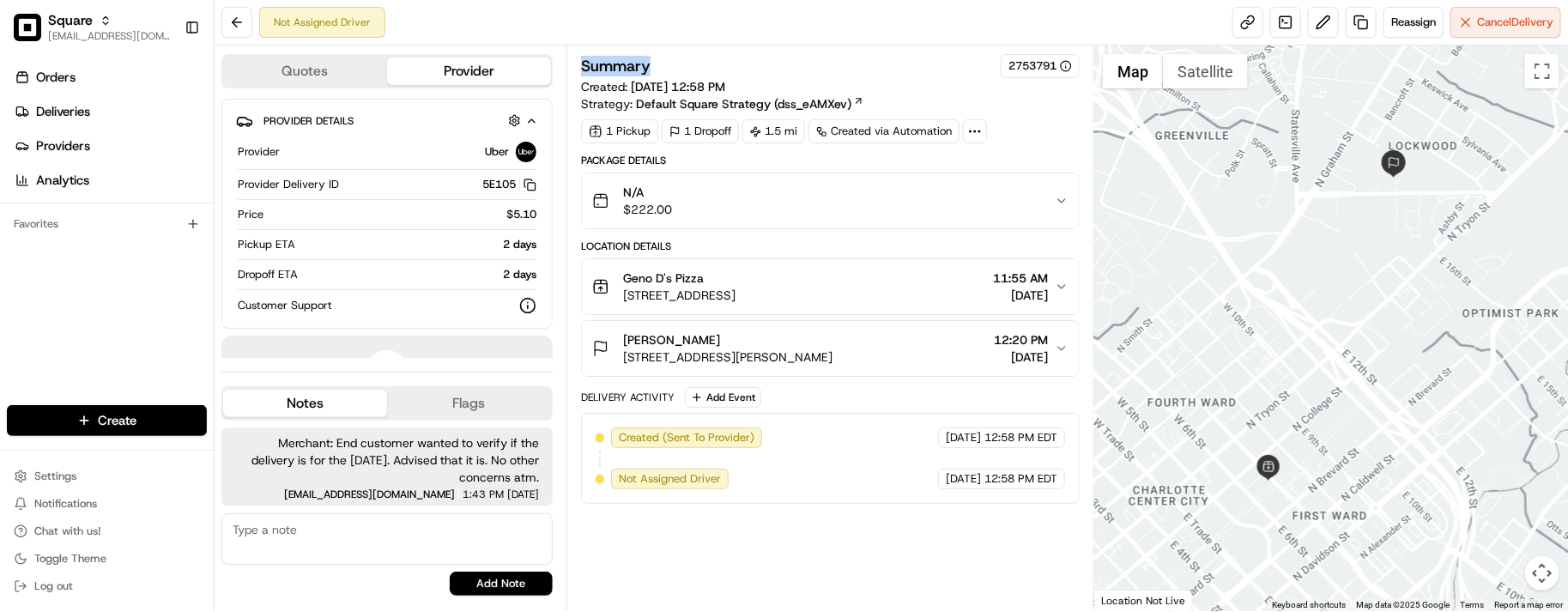 click on "Summary 2753791 Created:   07/15/2025 12:58 PM Strategy:   Default Square Strategy (dss_eAMXev) 1   Pickup 1   Dropoff 1.5 mi Created via Automation Package Details N/A $ 222.00 Location Details Geno D's Pizza 224 E 7th St, Charlotte, NC 28202, USA 11:55 AM 07/18/2025 kathleen alsobrooks 310 Dalton Ave, Charlotte, NC 28206, USA 12:20 PM 07/18/2025 Delivery Activity Add Event Created (Sent To Provider) Uber 07/15/2025 12:58 PM EDT Not Assigned Driver Uber 07/15/2025 12:58 PM EDT" at bounding box center [830, 328] 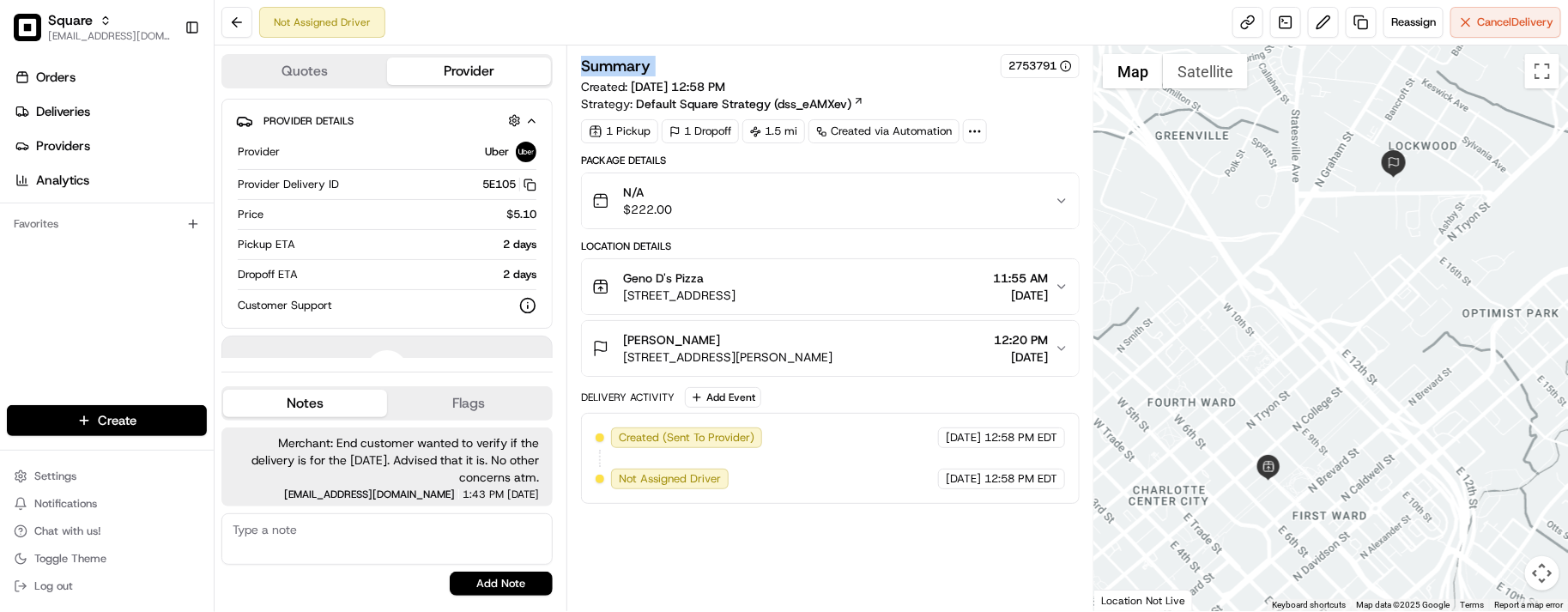 click on "Summary 2753791 Created:   07/15/2025 12:58 PM Strategy:   Default Square Strategy (dss_eAMXev) 1   Pickup 1   Dropoff 1.5 mi Created via Automation Package Details N/A $ 222.00 Location Details Geno D's Pizza 224 E 7th St, Charlotte, NC 28202, USA 11:55 AM 07/18/2025 kathleen alsobrooks 310 Dalton Ave, Charlotte, NC 28206, USA 12:20 PM 07/18/2025 Delivery Activity Add Event Created (Sent To Provider) Uber 07/15/2025 12:58 PM EDT Not Assigned Driver Uber 07/15/2025 12:58 PM EDT" at bounding box center [830, 328] 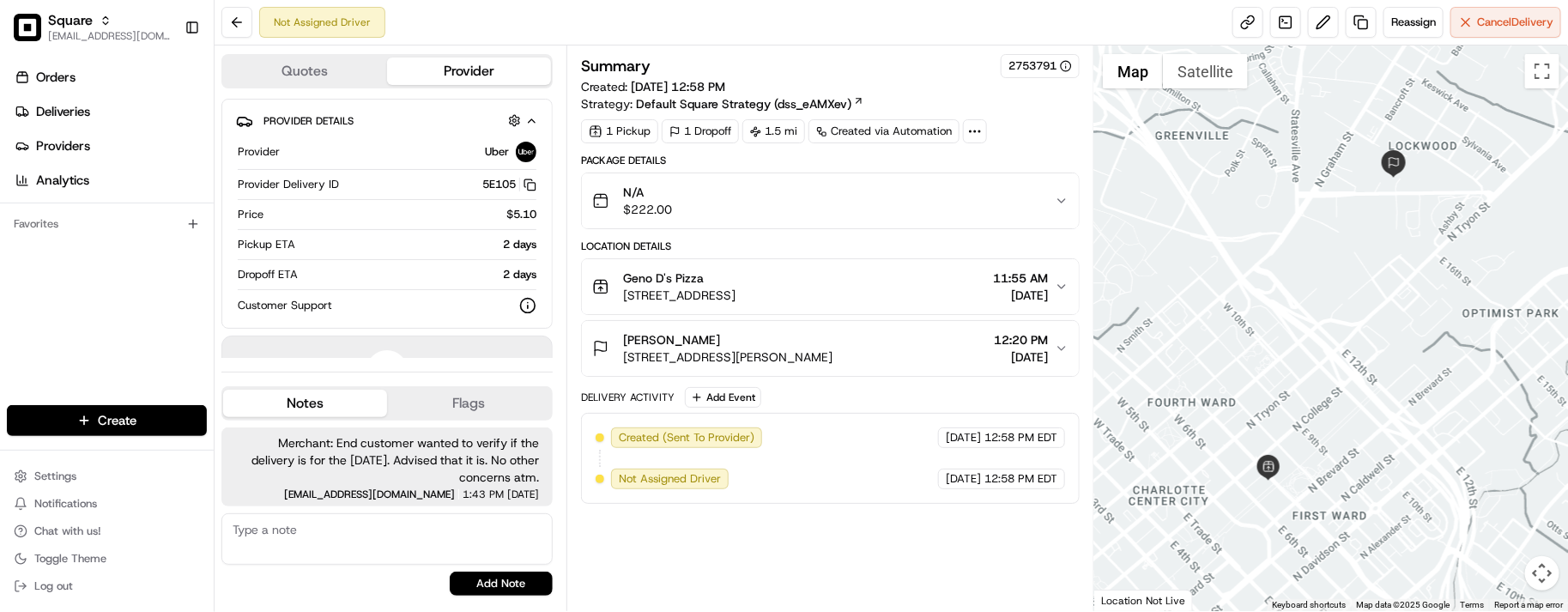click on "Summary 2753791 Created:   07/15/2025 12:58 PM Strategy:   Default Square Strategy (dss_eAMXev) 1   Pickup 1   Dropoff 1.5 mi Created via Automation Package Details N/A $ 222.00 Location Details Geno D's Pizza 224 E 7th St, Charlotte, NC 28202, USA 11:55 AM 07/18/2025 kathleen alsobrooks 310 Dalton Ave, Charlotte, NC 28206, USA 12:20 PM 07/18/2025 Delivery Activity Add Event Created (Sent To Provider) Uber 07/15/2025 12:58 PM EDT Not Assigned Driver Uber 07/15/2025 12:58 PM EDT" at bounding box center (830, 328) 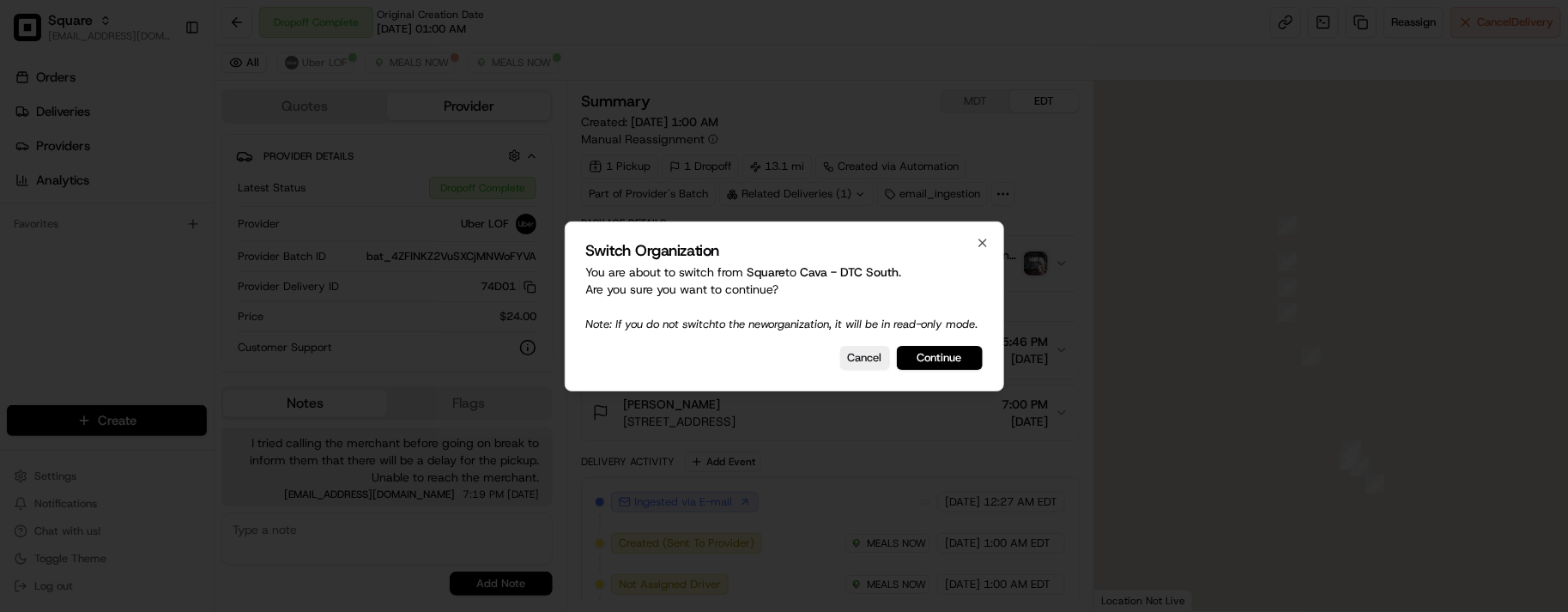 scroll, scrollTop: 0, scrollLeft: 0, axis: both 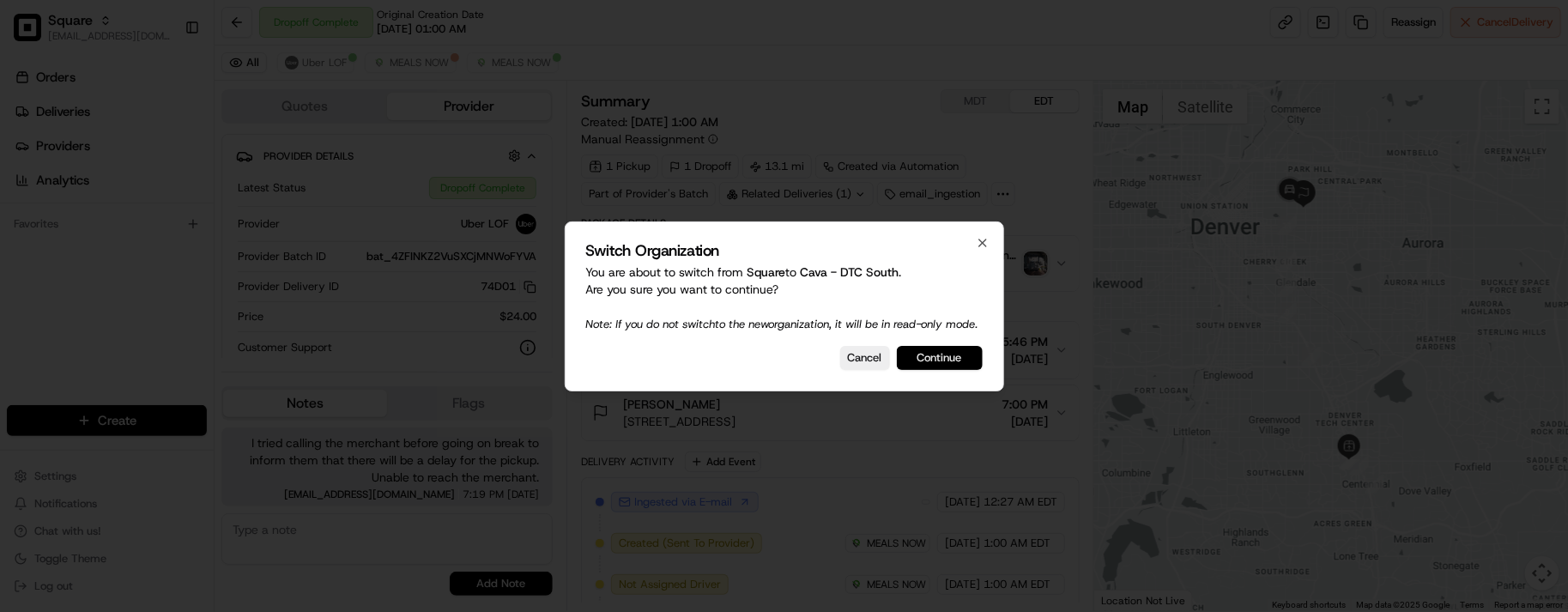 click on "Continue" at bounding box center (940, 358) 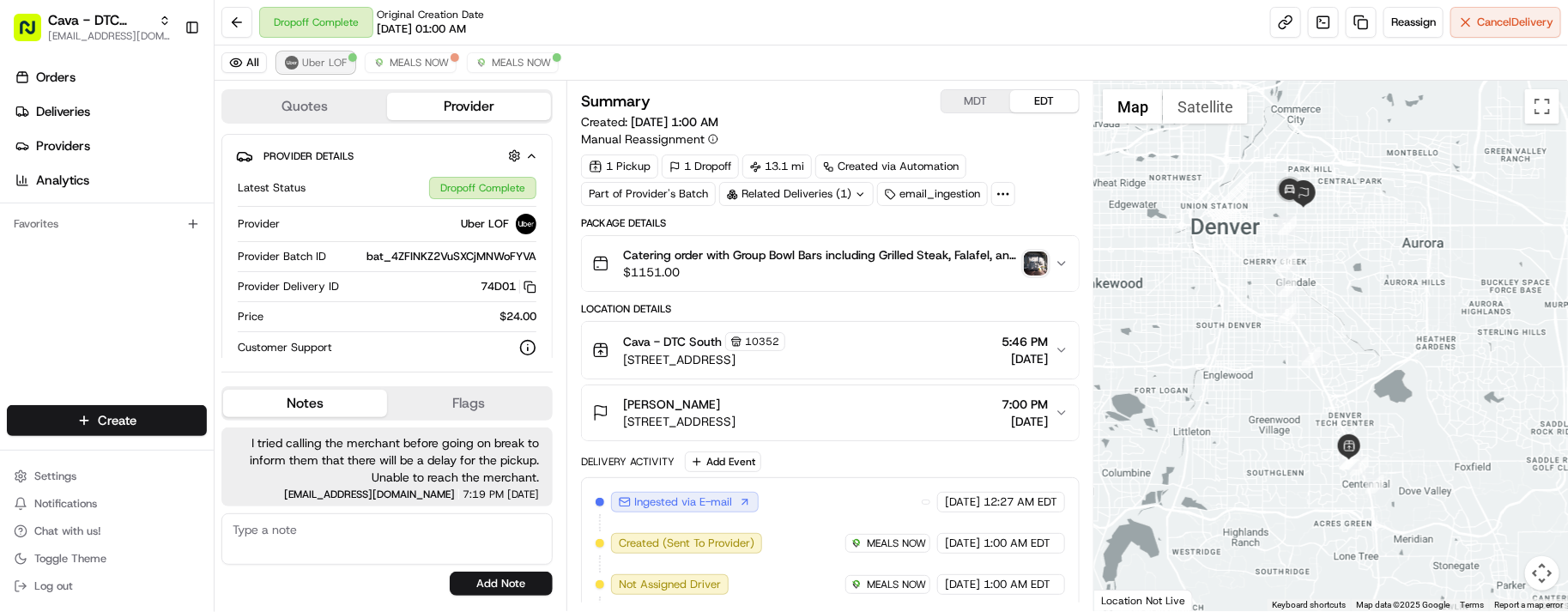 click on "Uber LOF" at bounding box center [324, 63] 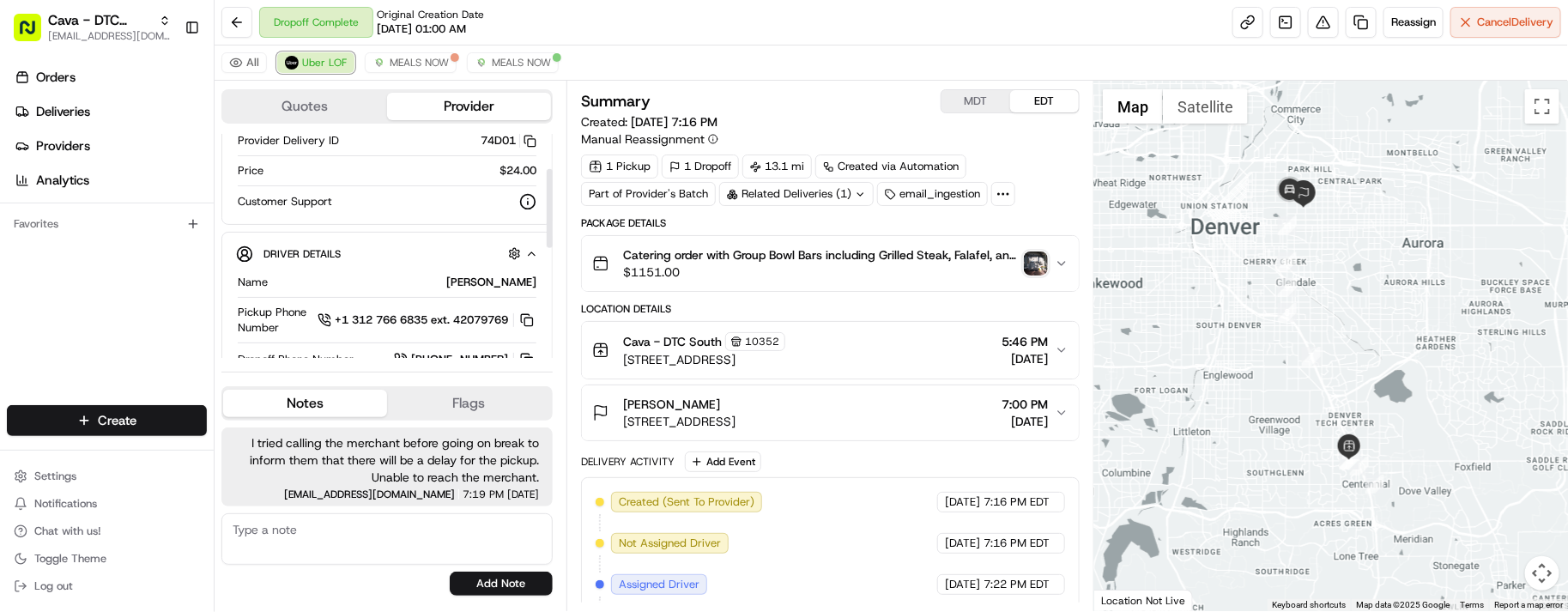 scroll, scrollTop: 95, scrollLeft: 0, axis: vertical 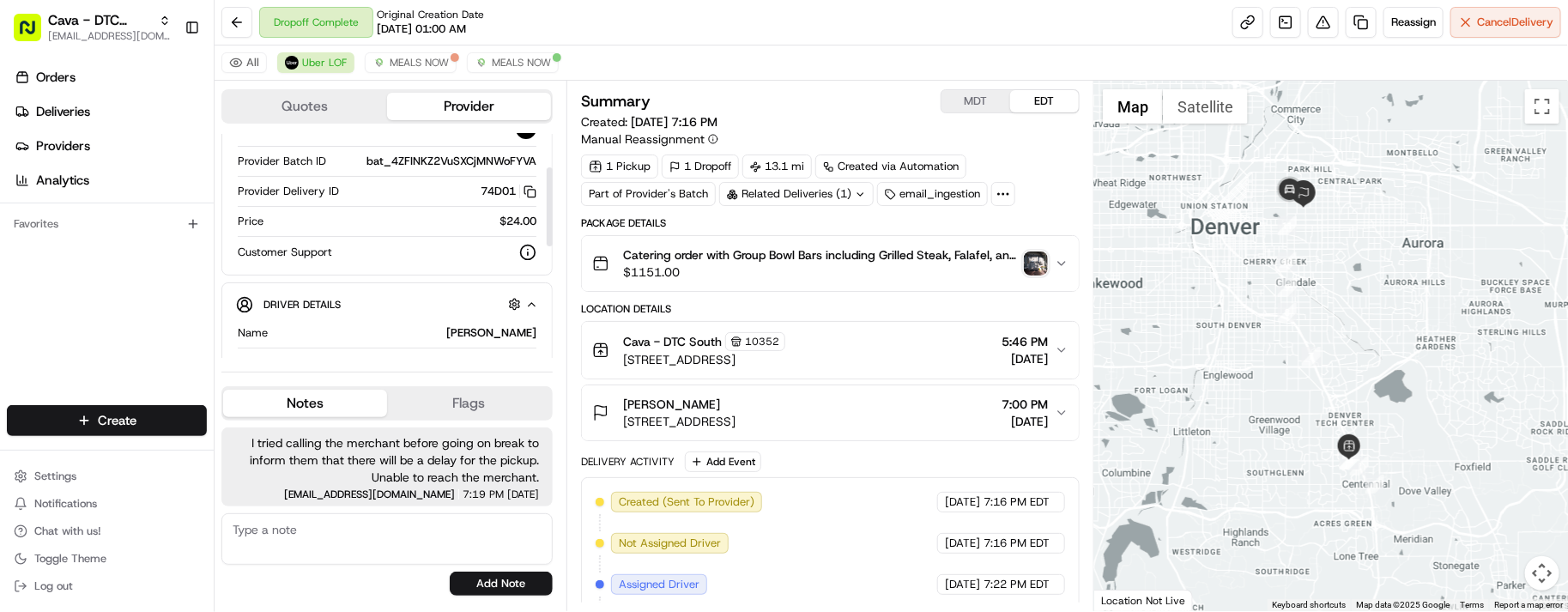 click on "Orders Deliveries Providers Analytics Favorites" at bounding box center (106, 237) 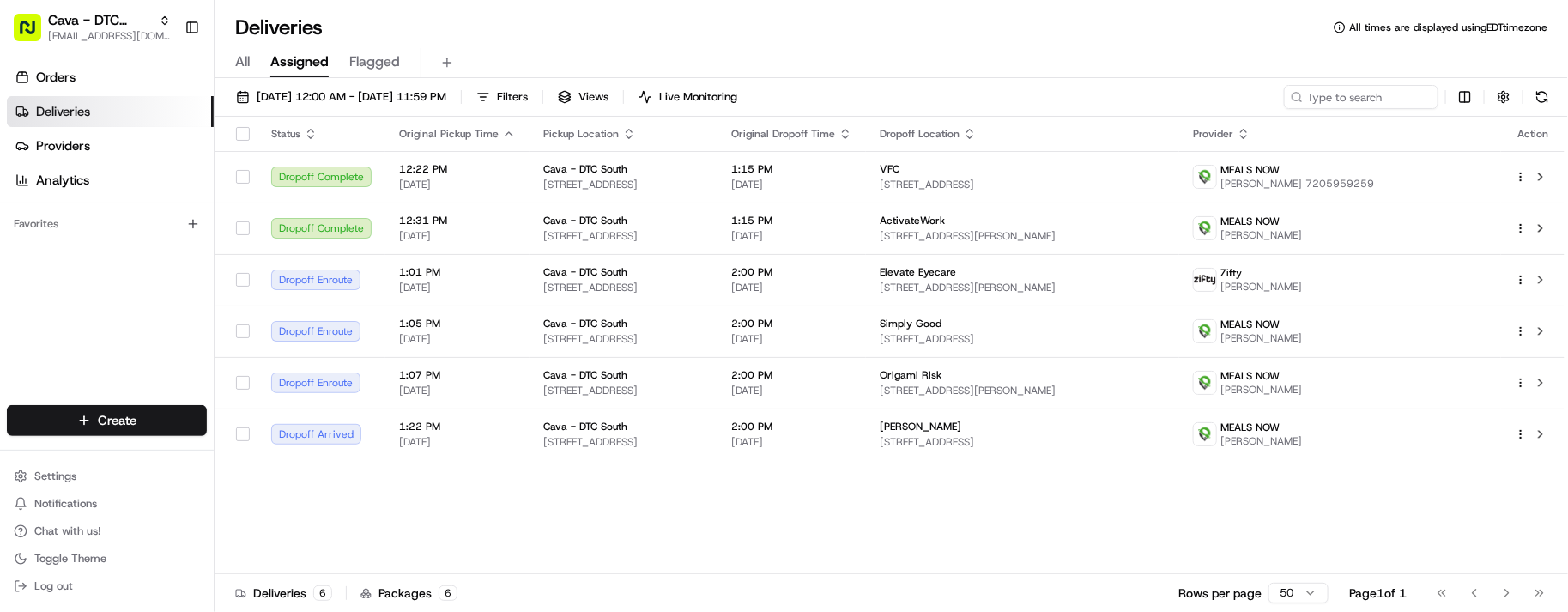 scroll, scrollTop: 0, scrollLeft: 0, axis: both 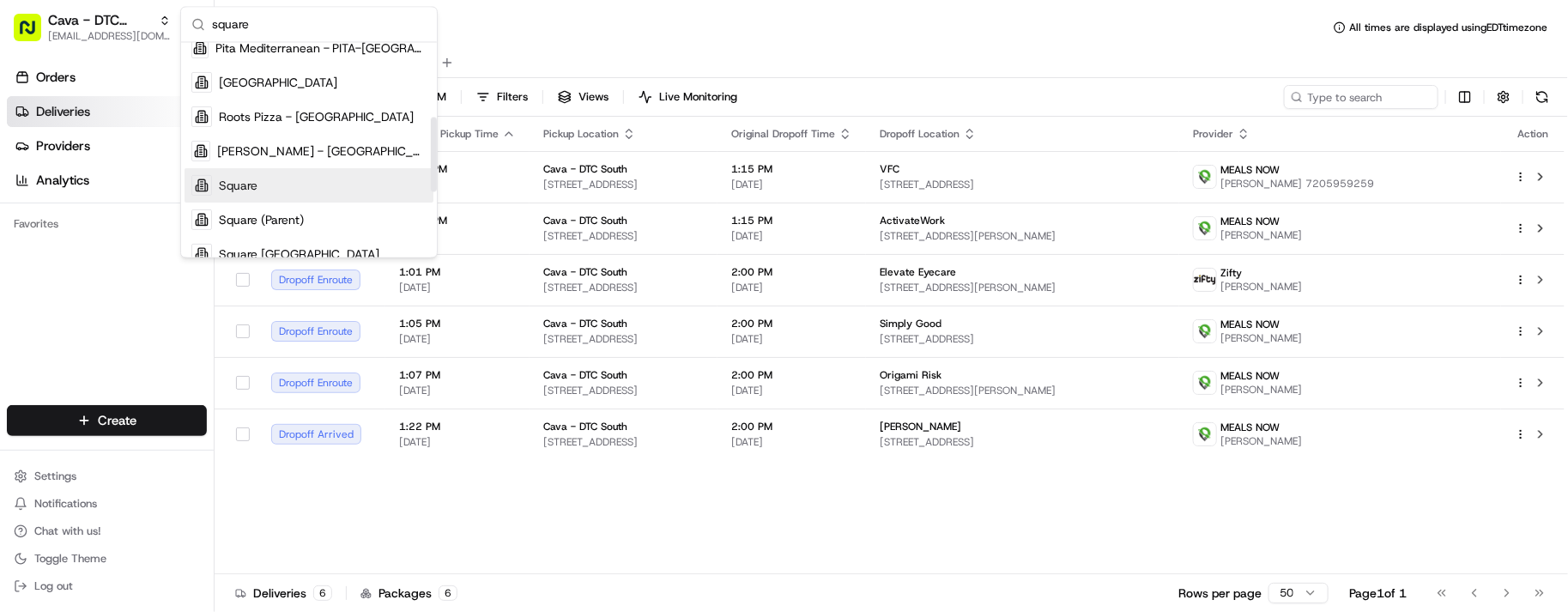 type on "square" 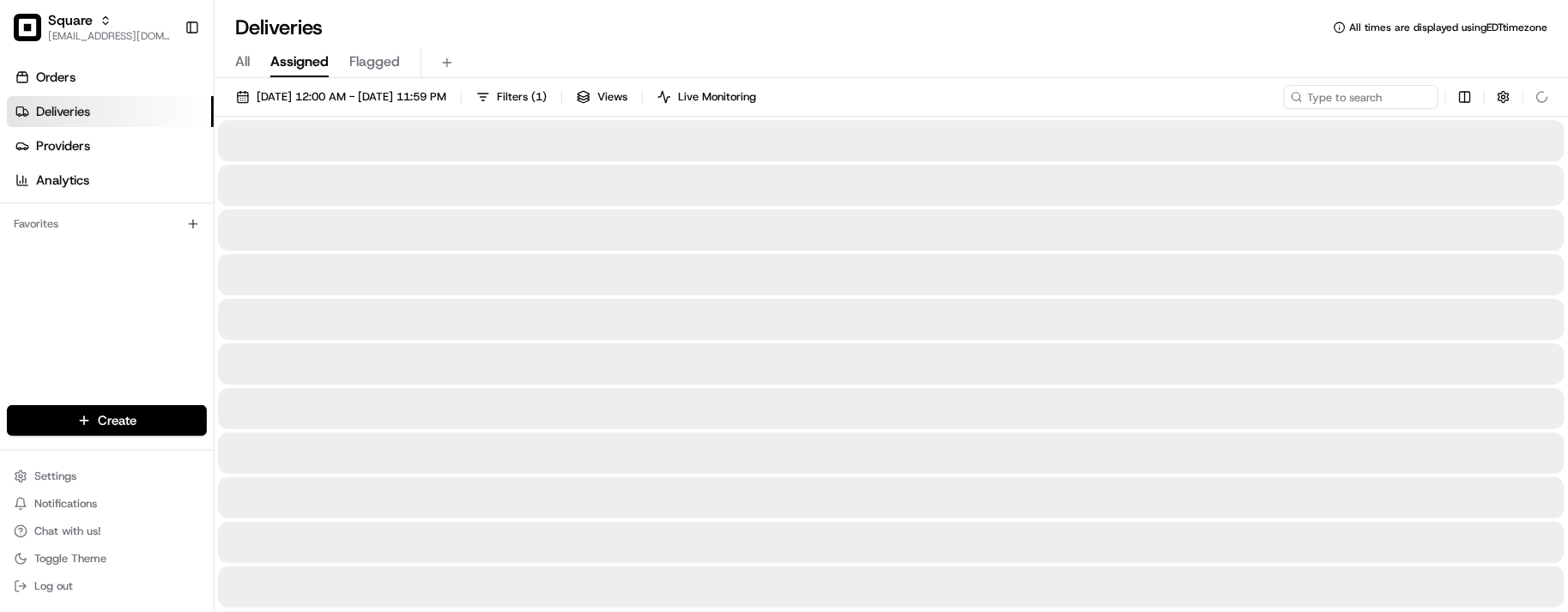 click on "Deliveries All times are displayed using  EDT  timezone" at bounding box center [891, 27] 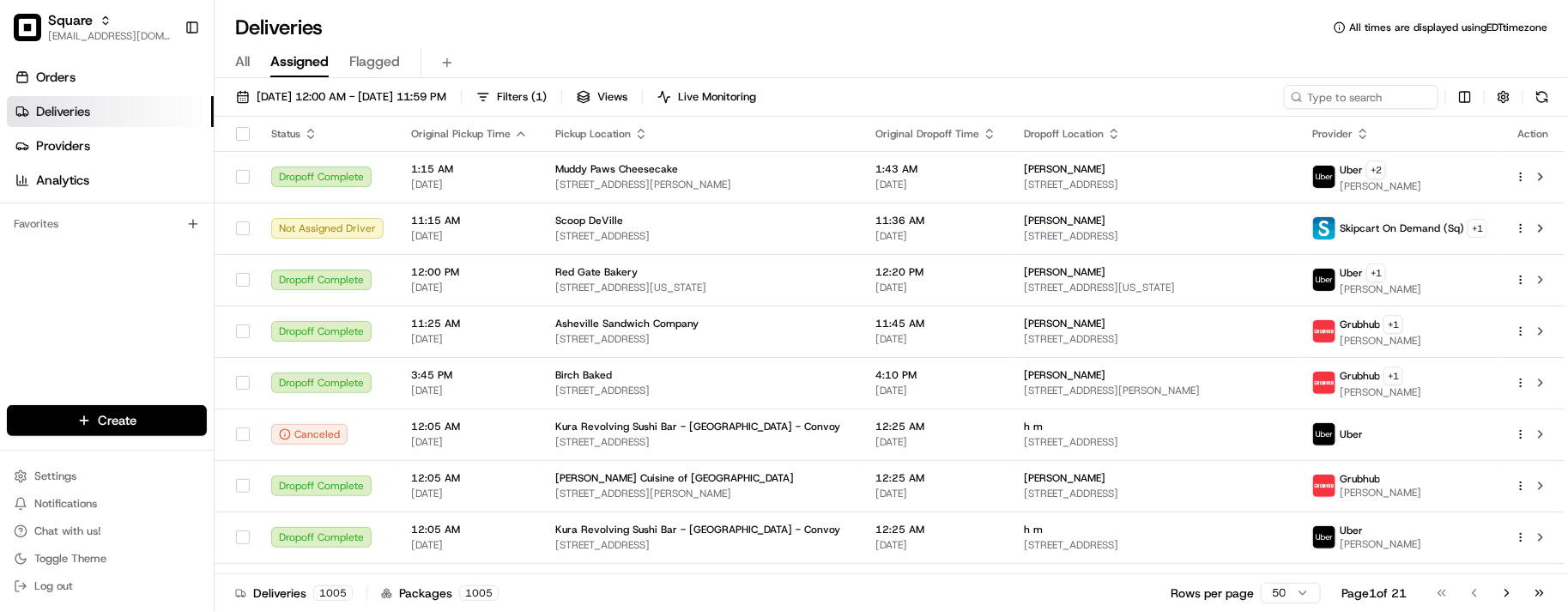 click on "Deliveries All times are displayed using  EDT  timezone" at bounding box center [891, 27] 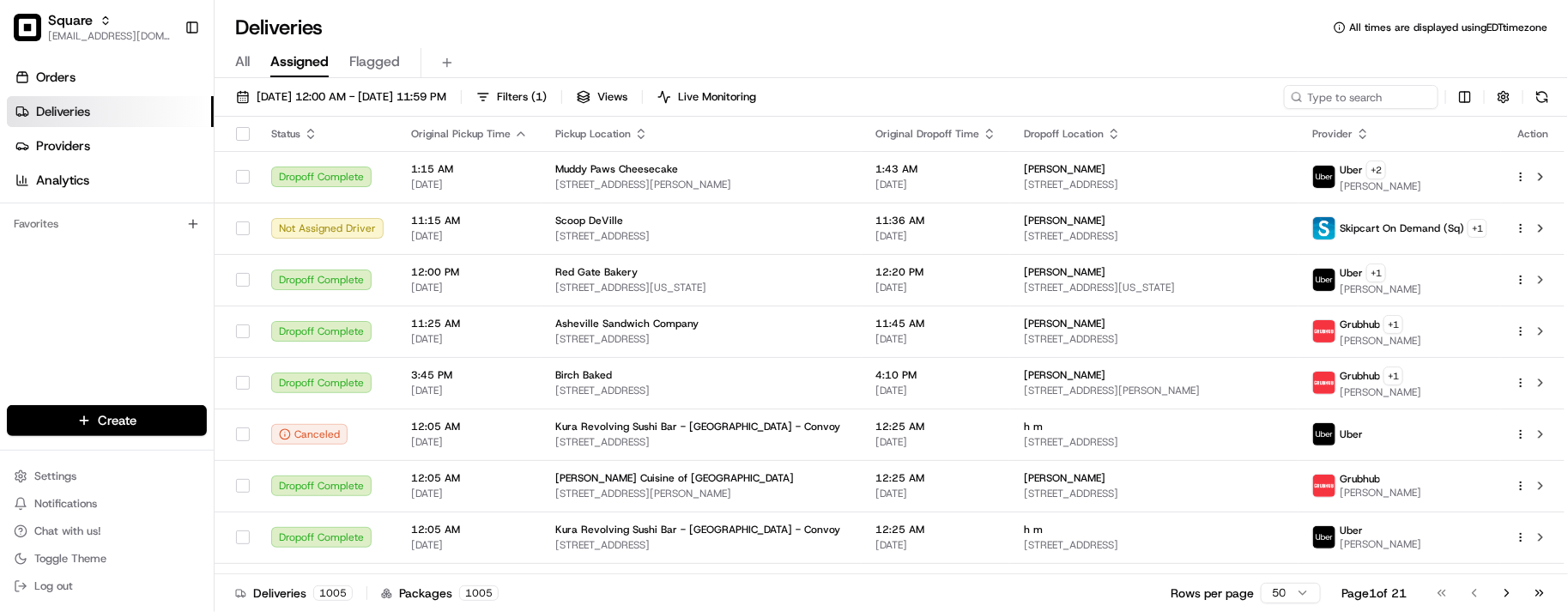 click on "Deliveries All times are displayed using  EDT  timezone" at bounding box center (891, 27) 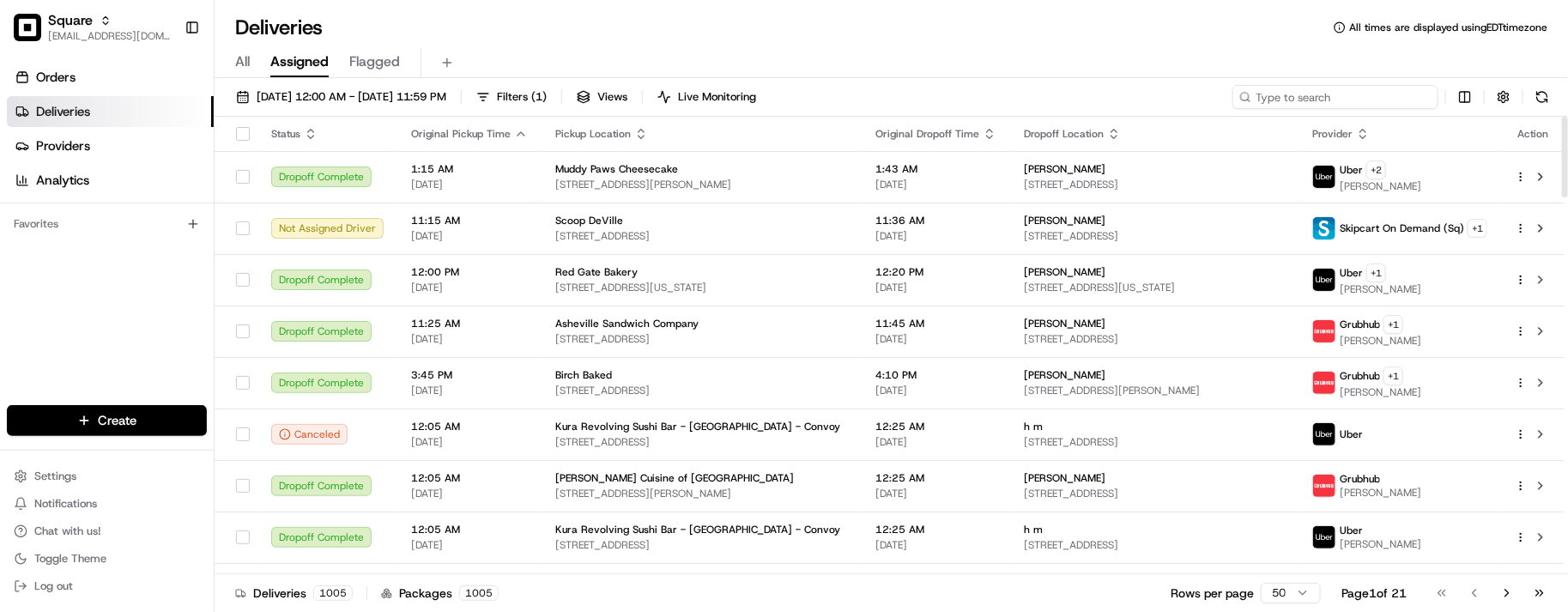 click at bounding box center [1335, 97] 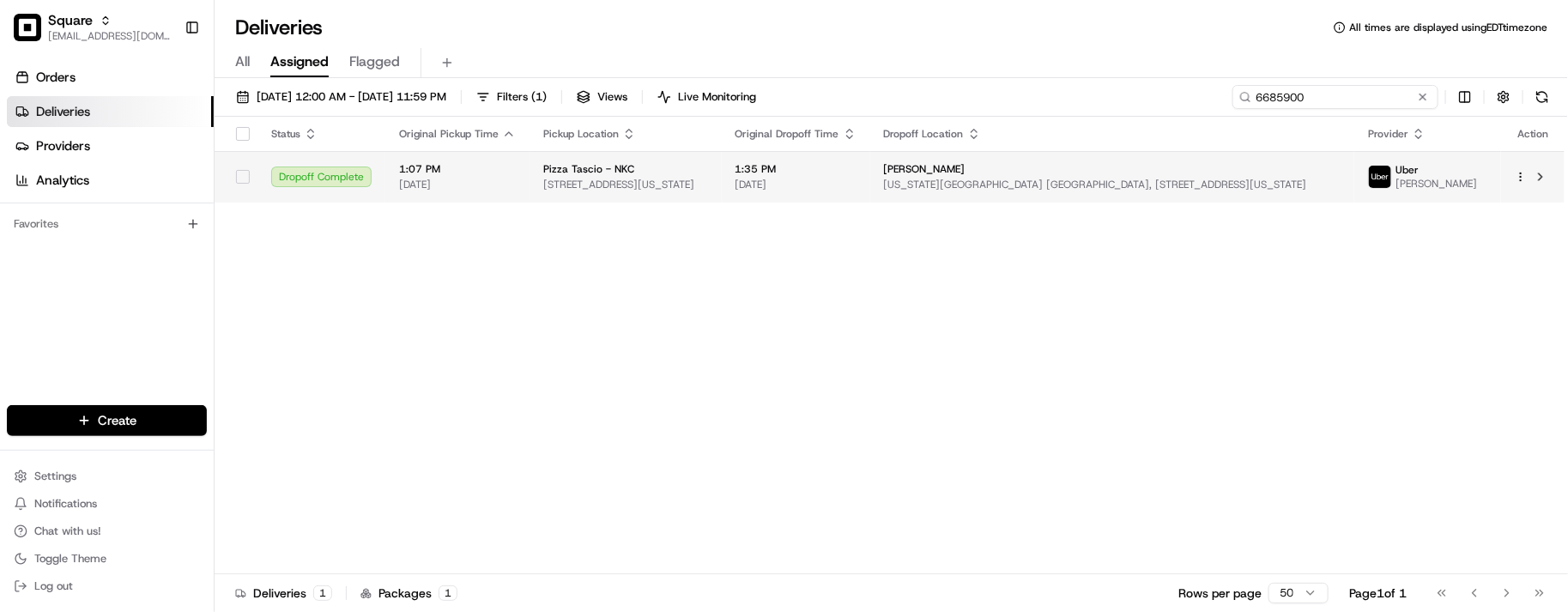 type on "6685900" 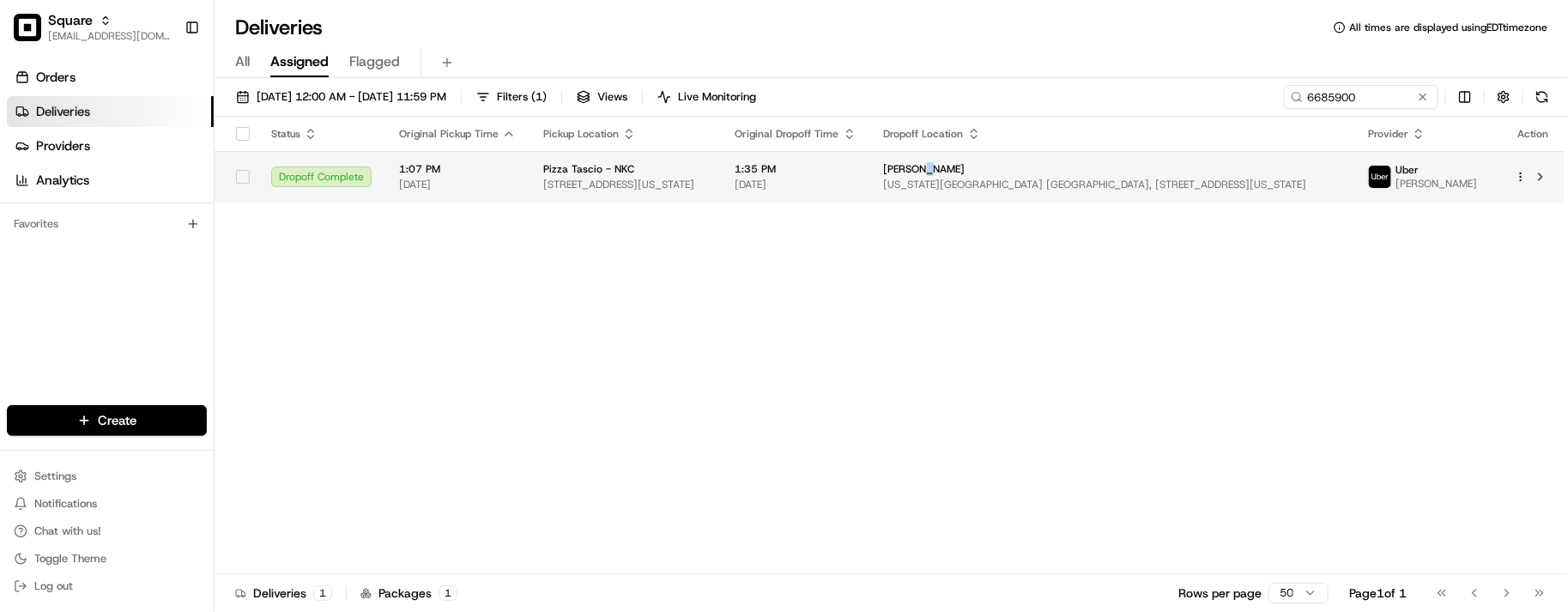 click on "Danielle M Meister Kansas City Convention Center Grand Ballroom, 301 W 13th St 2104 a, Kansas City, MO 64105, USA" at bounding box center [1112, 177] 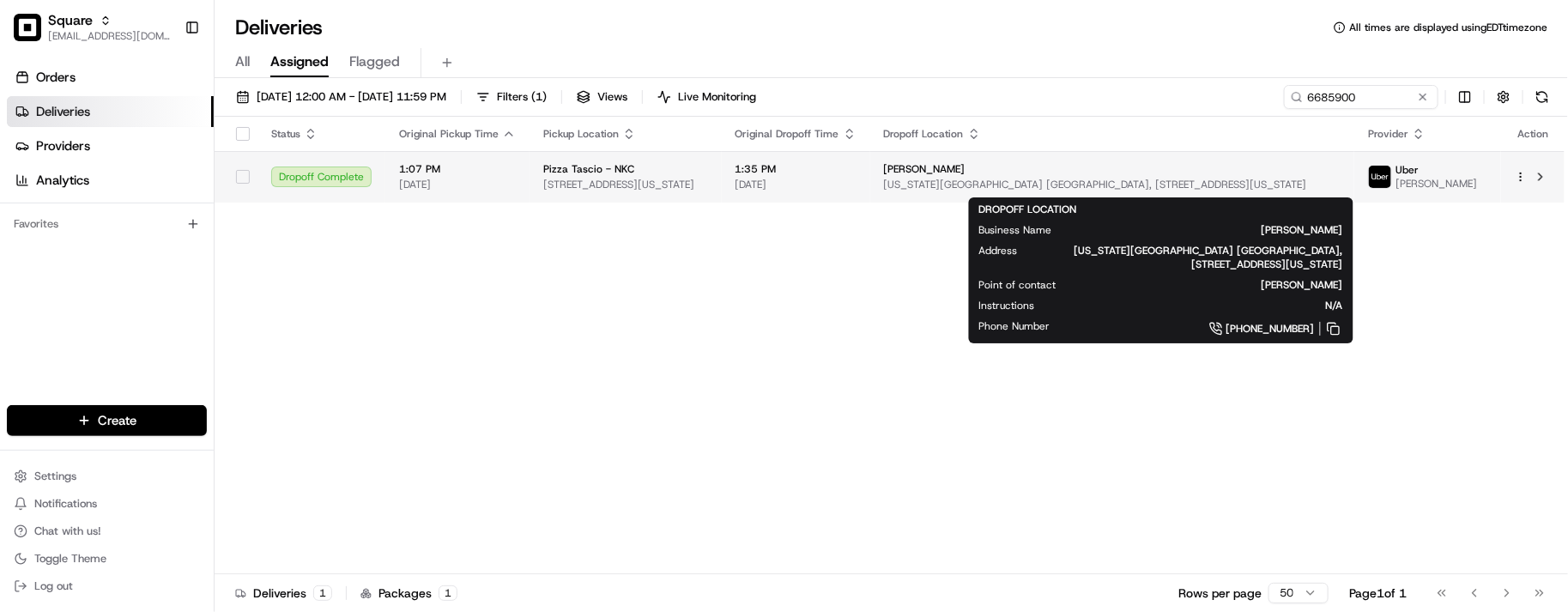 click on "Danielle M Meister" at bounding box center [924, 169] 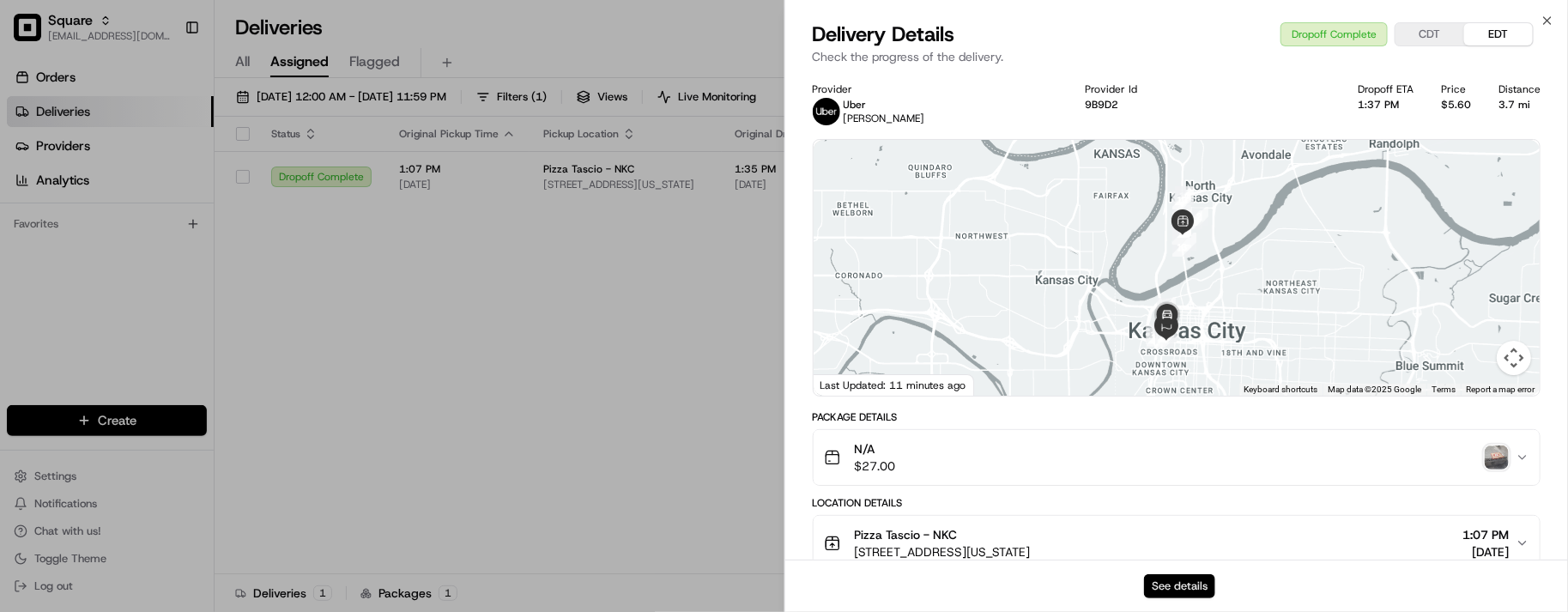 click on "See details" at bounding box center [1179, 586] 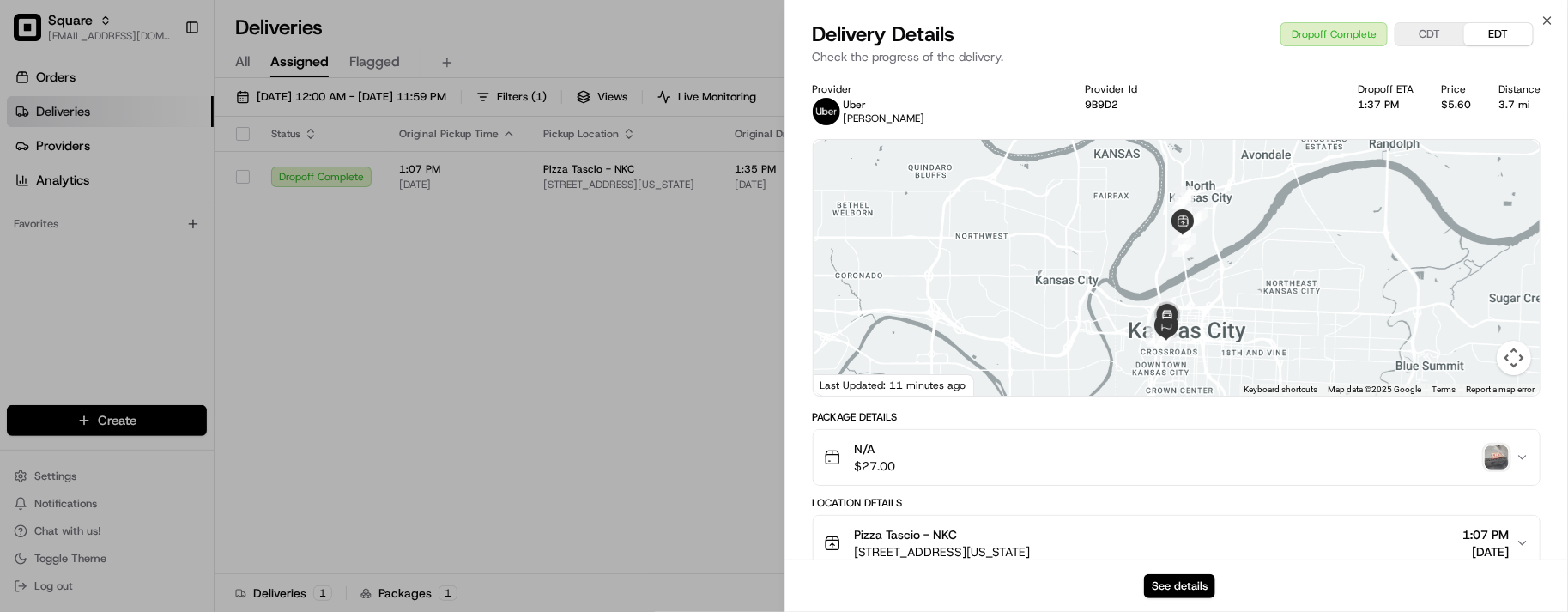 type 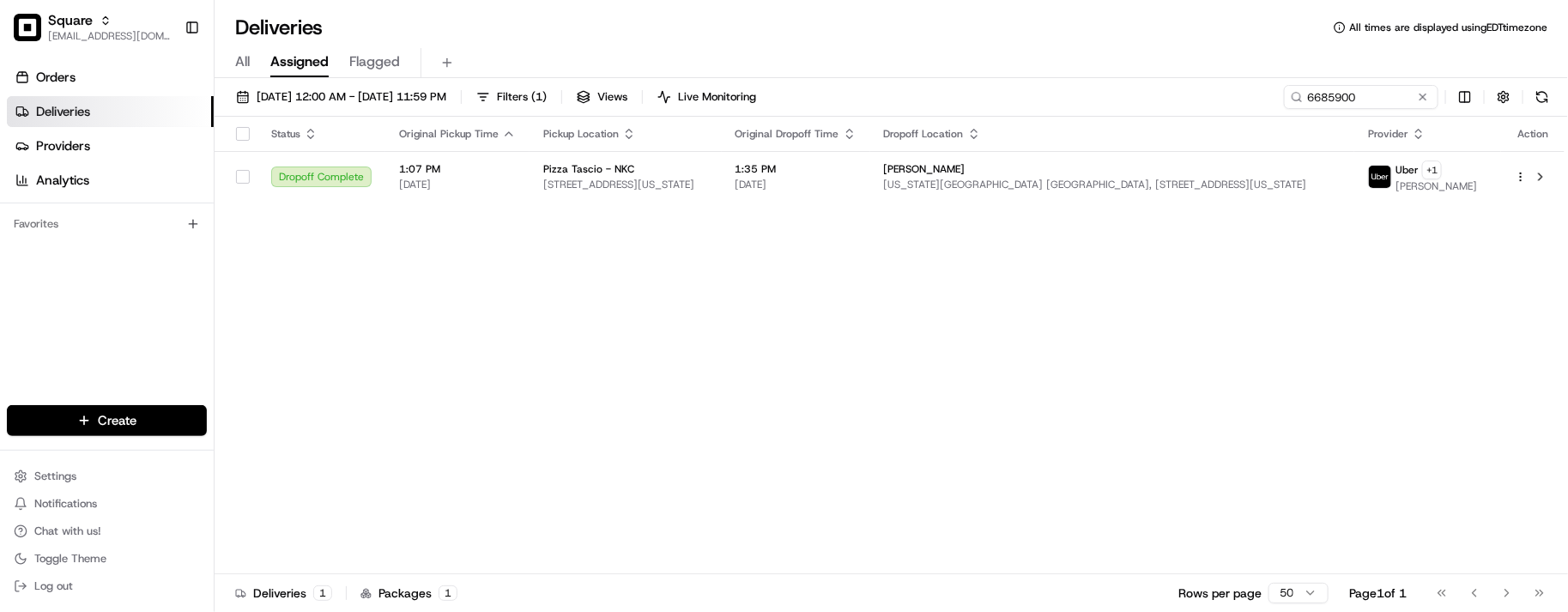 drag, startPoint x: 532, startPoint y: 419, endPoint x: 619, endPoint y: 384, distance: 93.77633 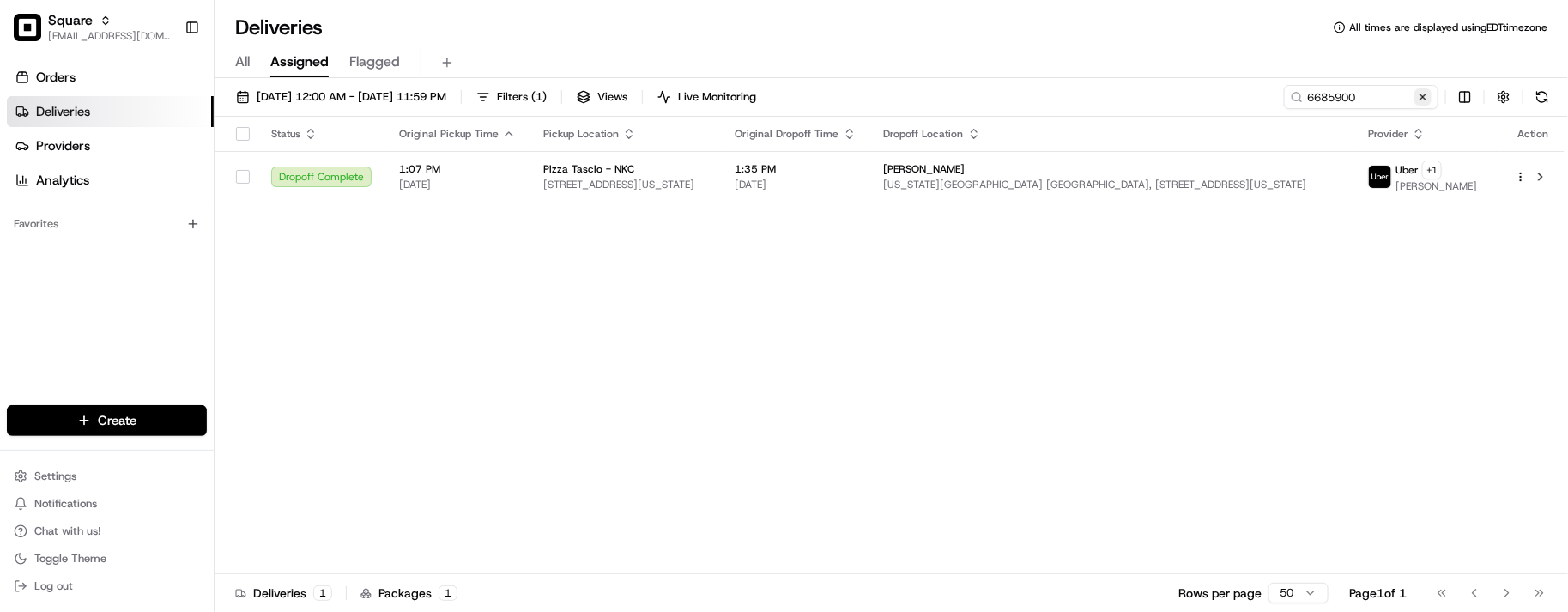 click at bounding box center [1423, 97] 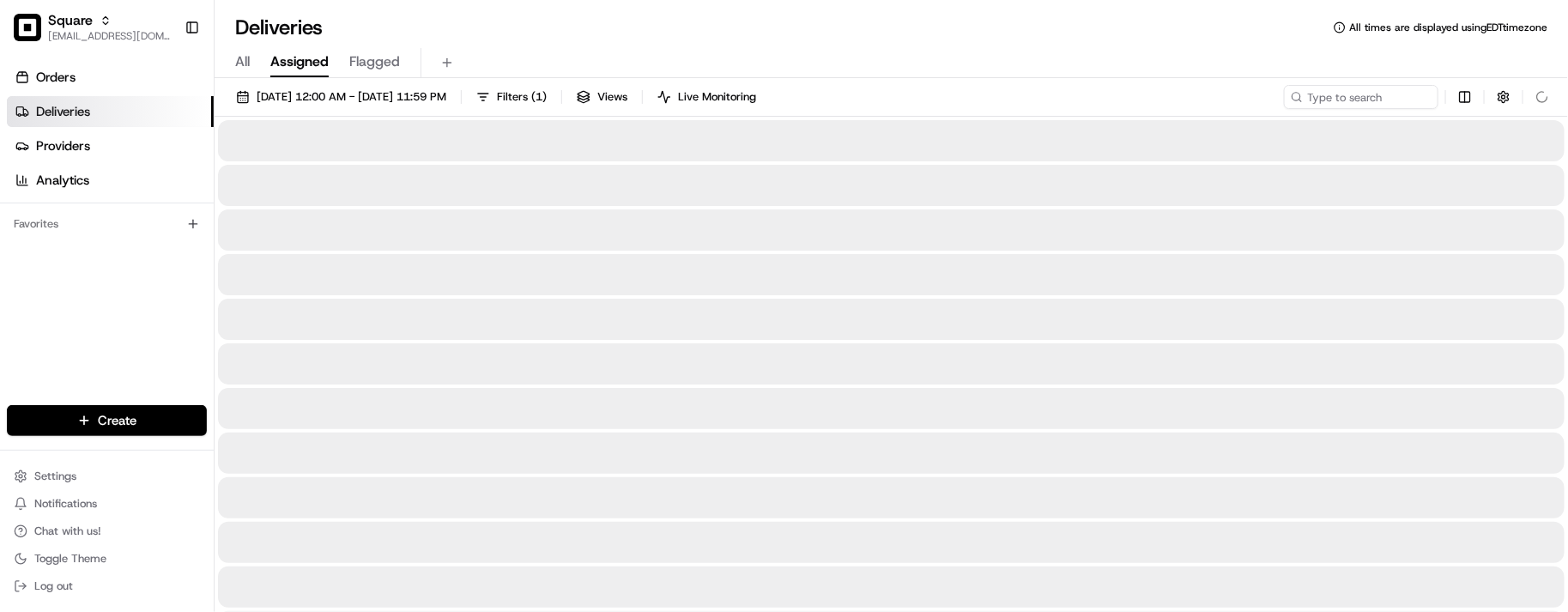 click on "All Assigned Flagged" at bounding box center [891, 63] 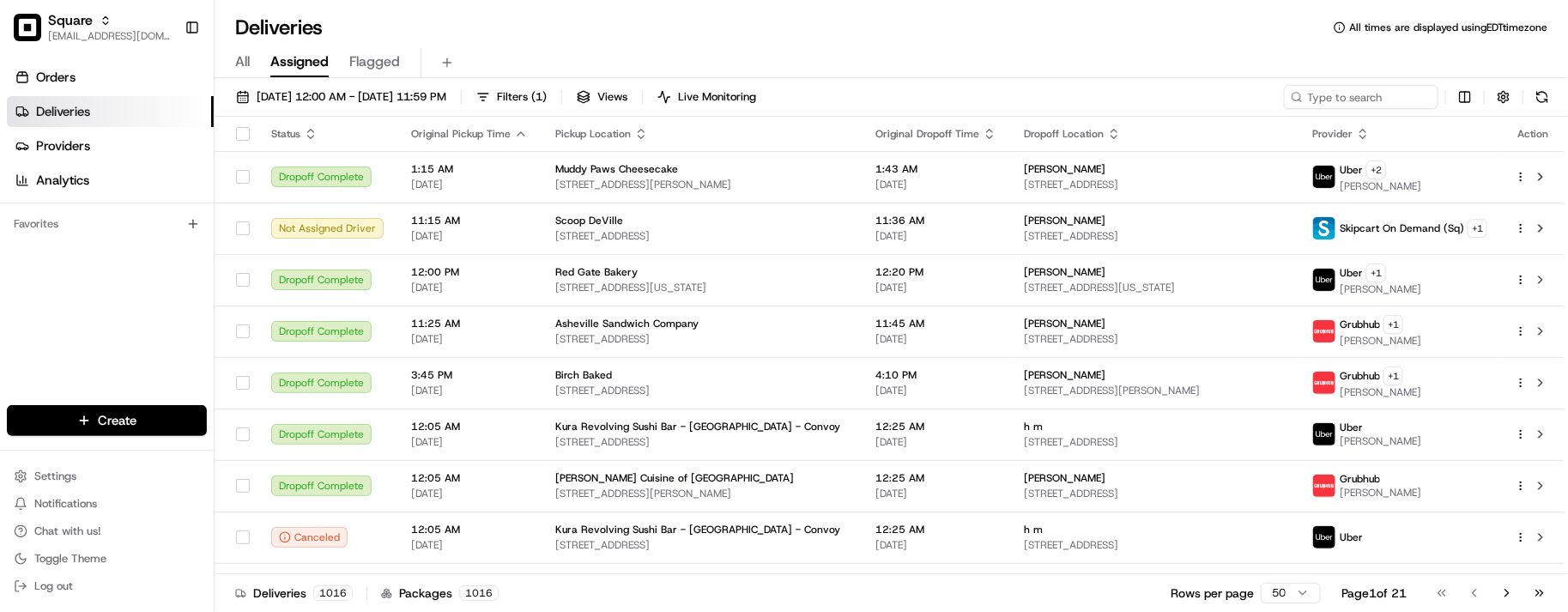 click on "Deliveries All times are displayed using  EDT  timezone" at bounding box center (891, 27) 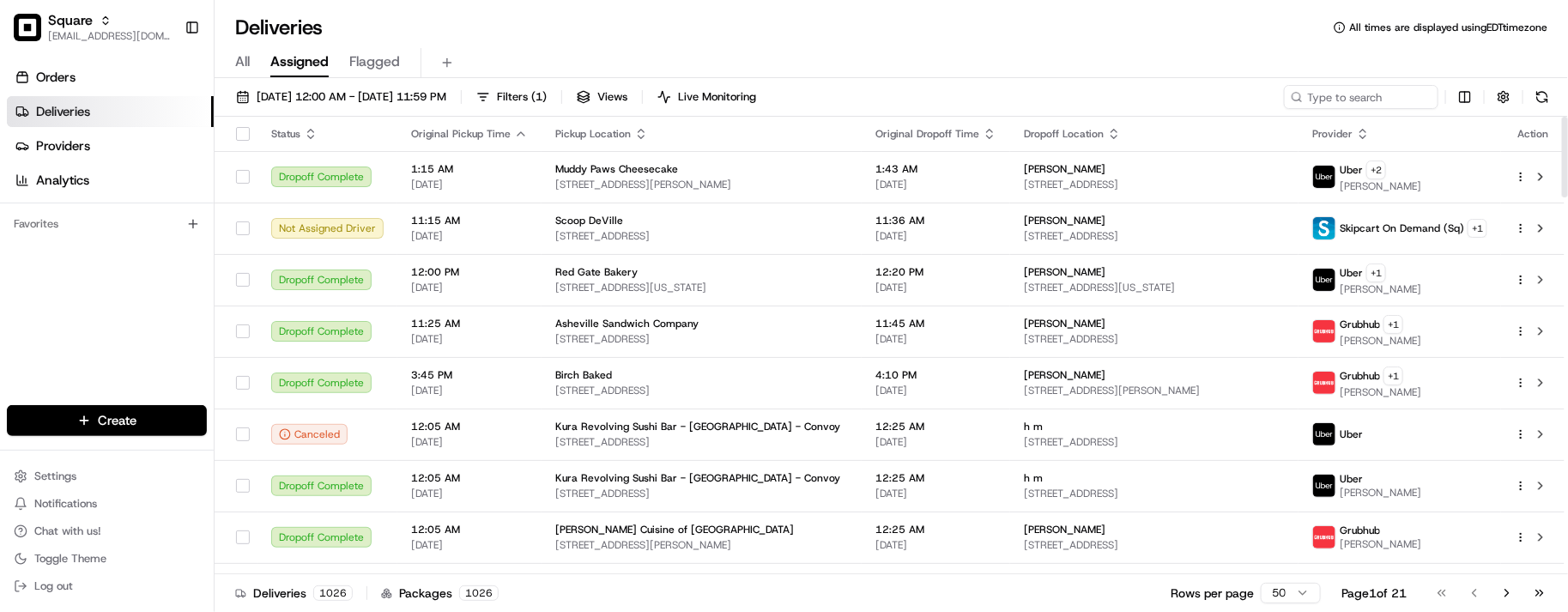 click on "Deliveries All times are displayed using  EDT  timezone" at bounding box center (891, 27) 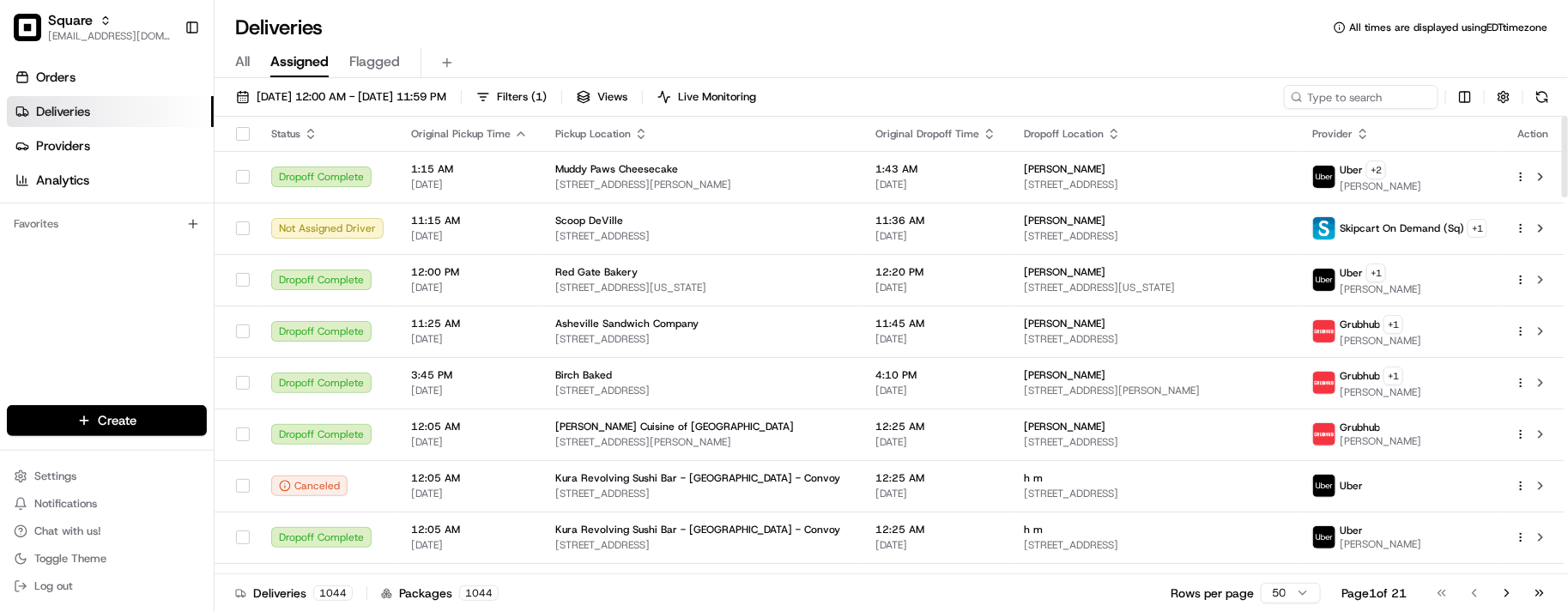 click on "Orders Deliveries Providers Analytics Favorites" at bounding box center [106, 237] 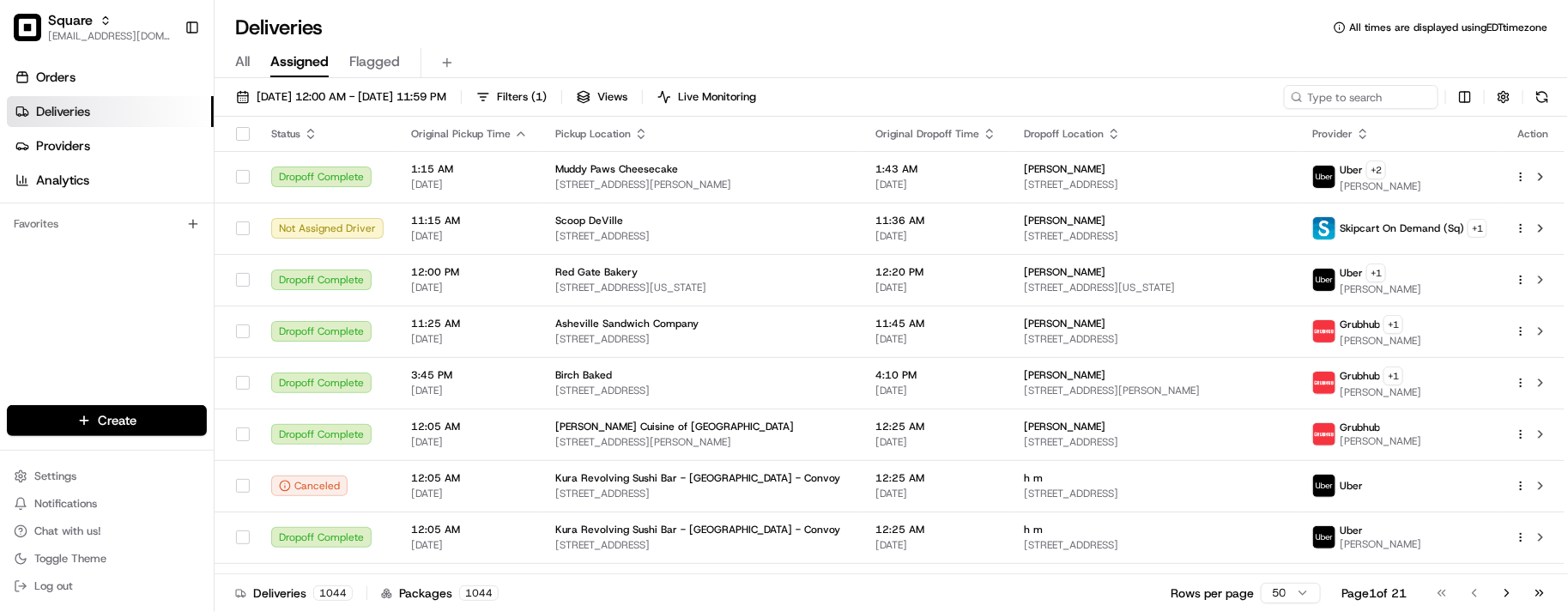 drag, startPoint x: 61, startPoint y: 294, endPoint x: 74, endPoint y: 294, distance: 13 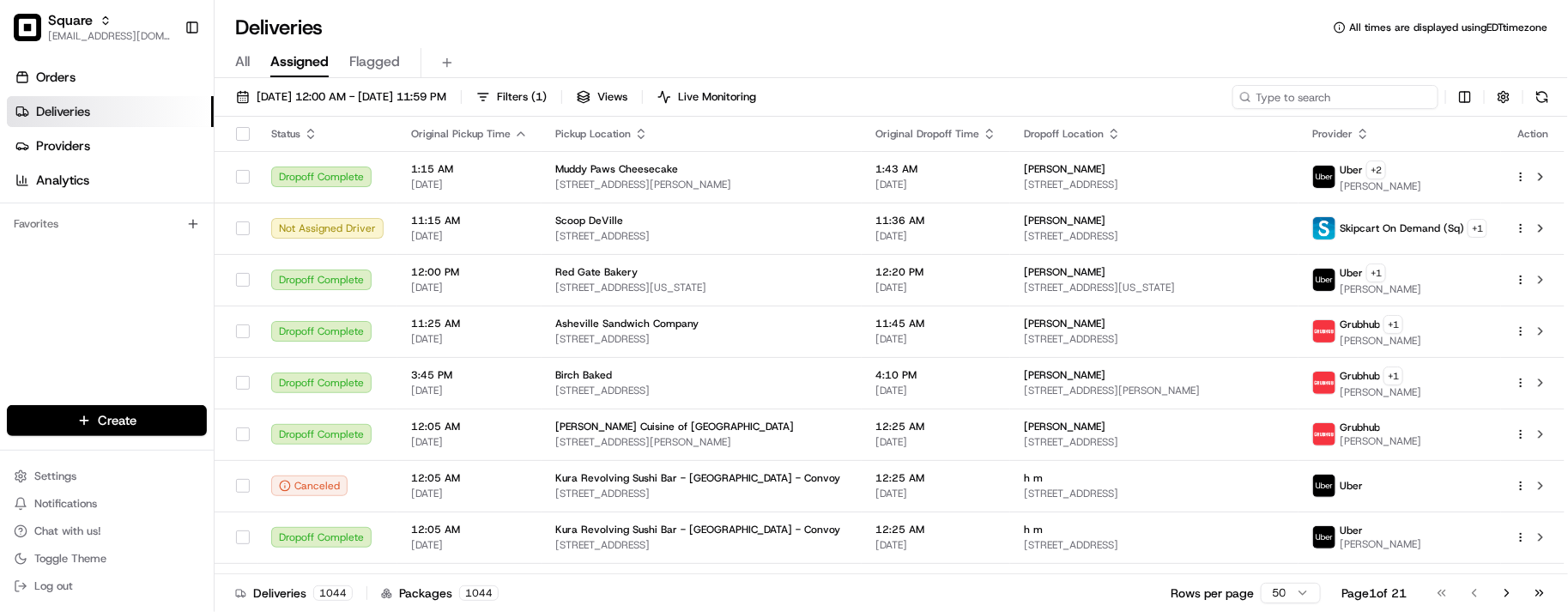 click at bounding box center [1335, 97] 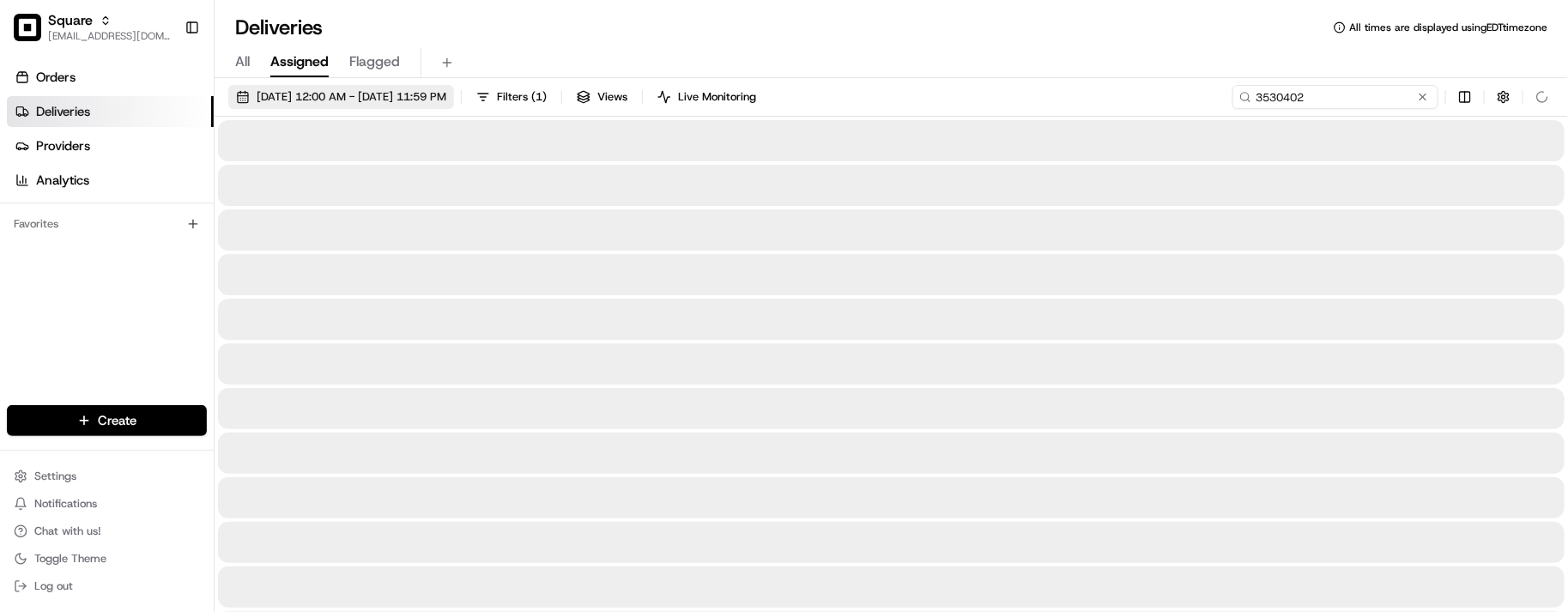 type on "3530402" 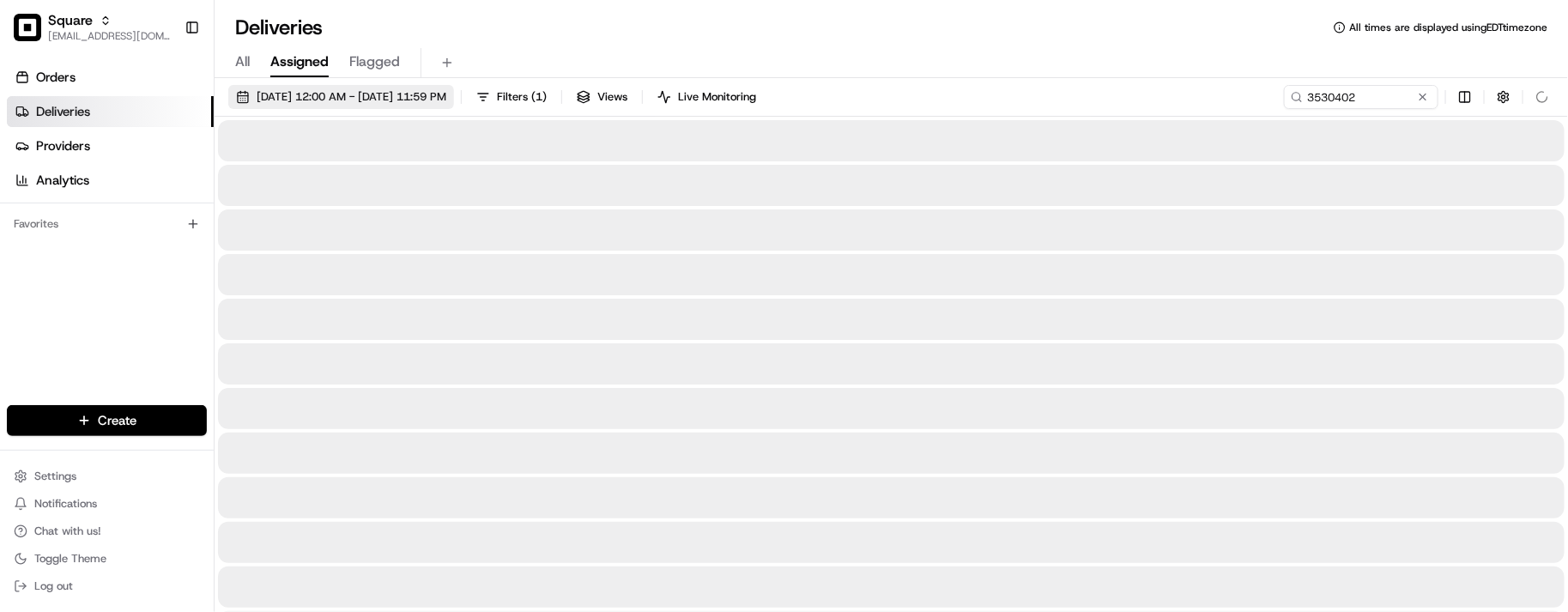 click on "07/15/2025 12:00 AM - 07/18/2025 11:59 PM" at bounding box center (341, 97) 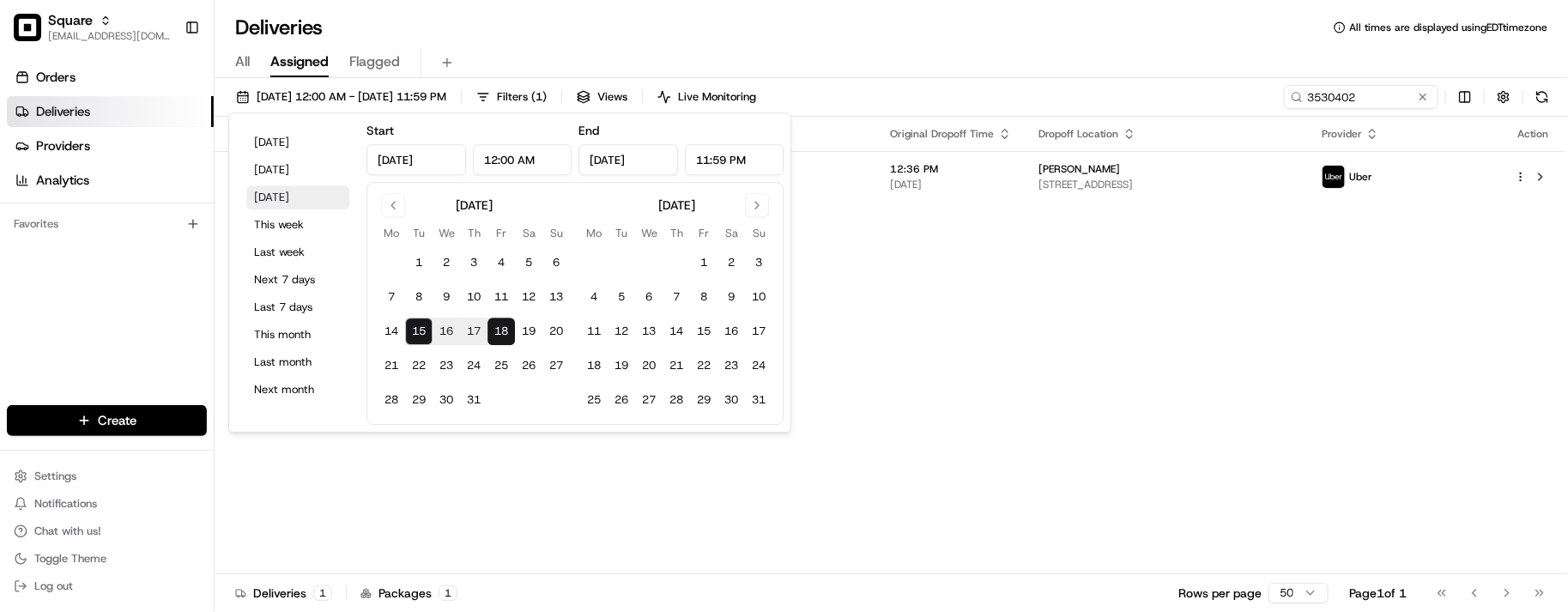 click on "Tomorrow" at bounding box center [298, 197] 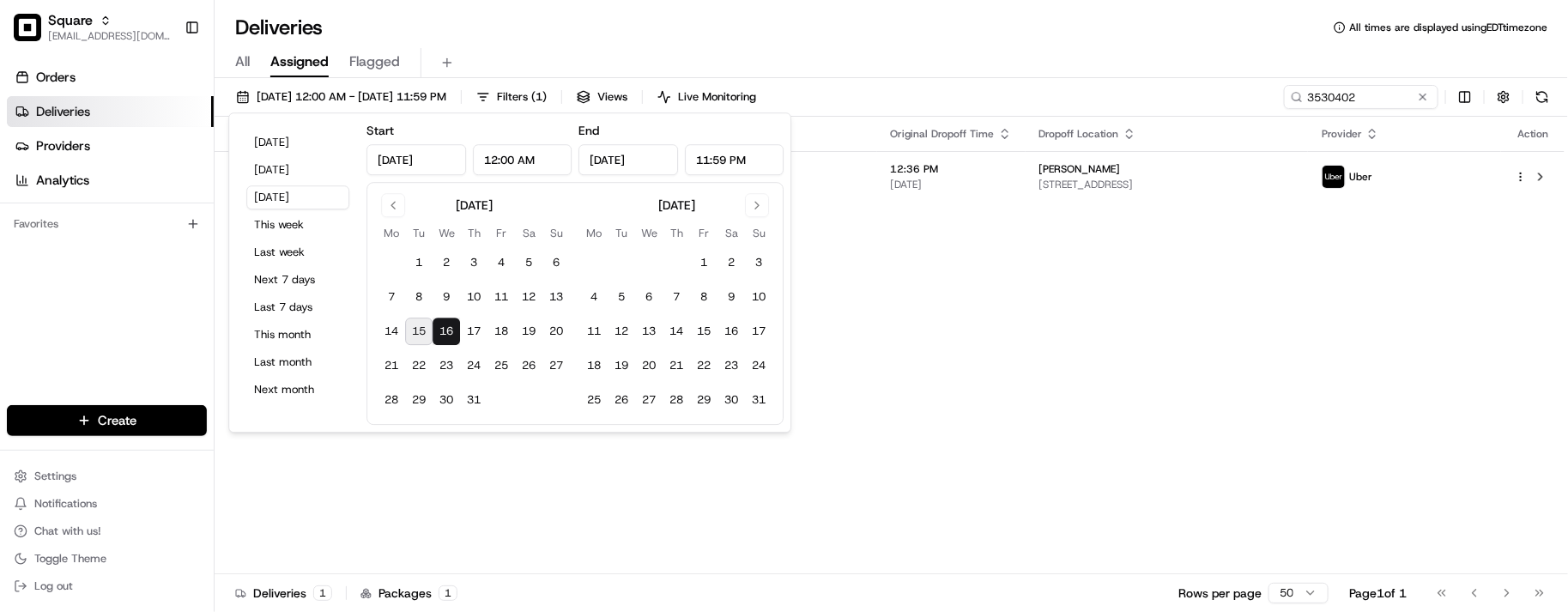 click on "All Assigned Flagged" at bounding box center (891, 63) 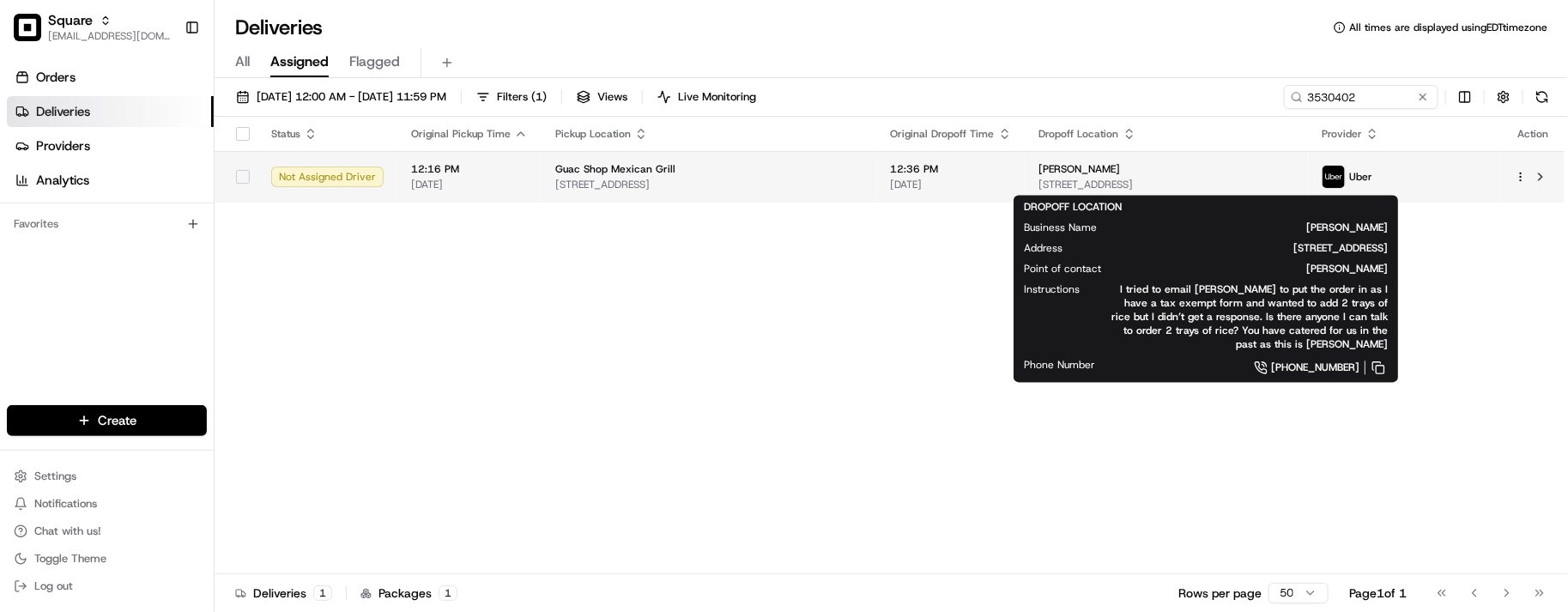 click on "Ellen Yi" at bounding box center (1080, 169) 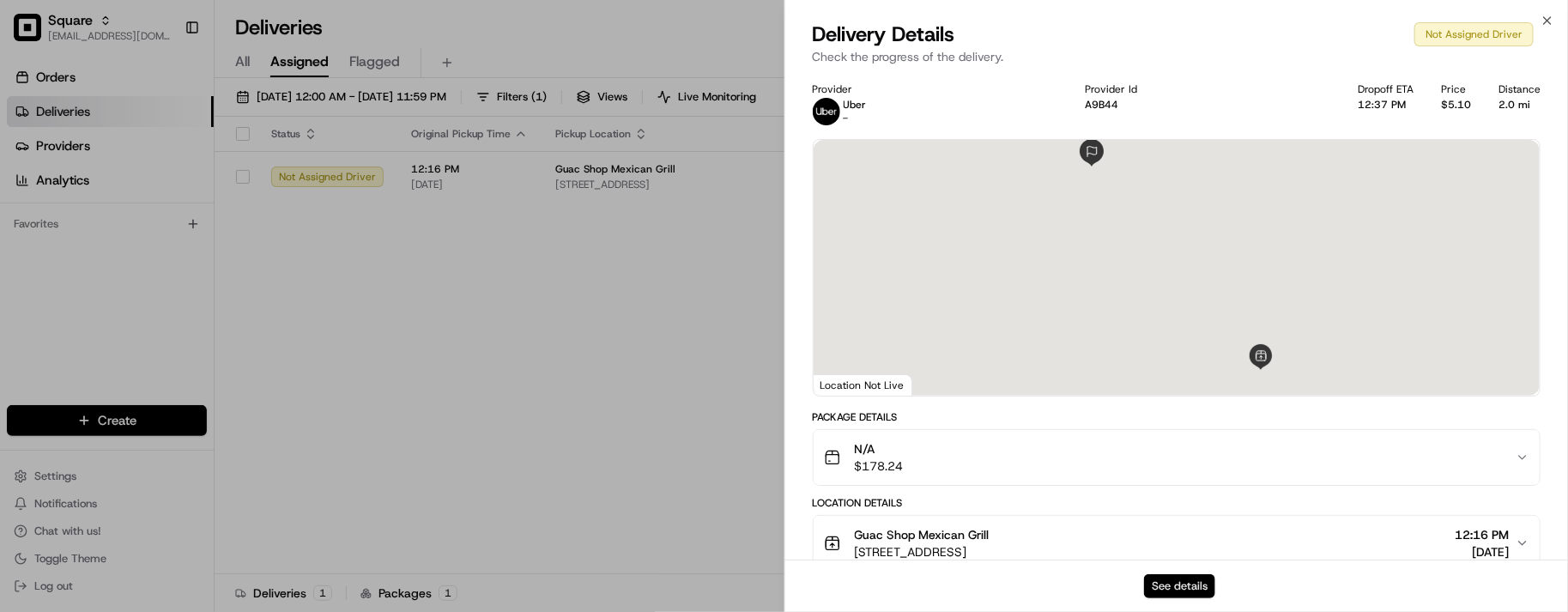 click on "See details" at bounding box center [1179, 586] 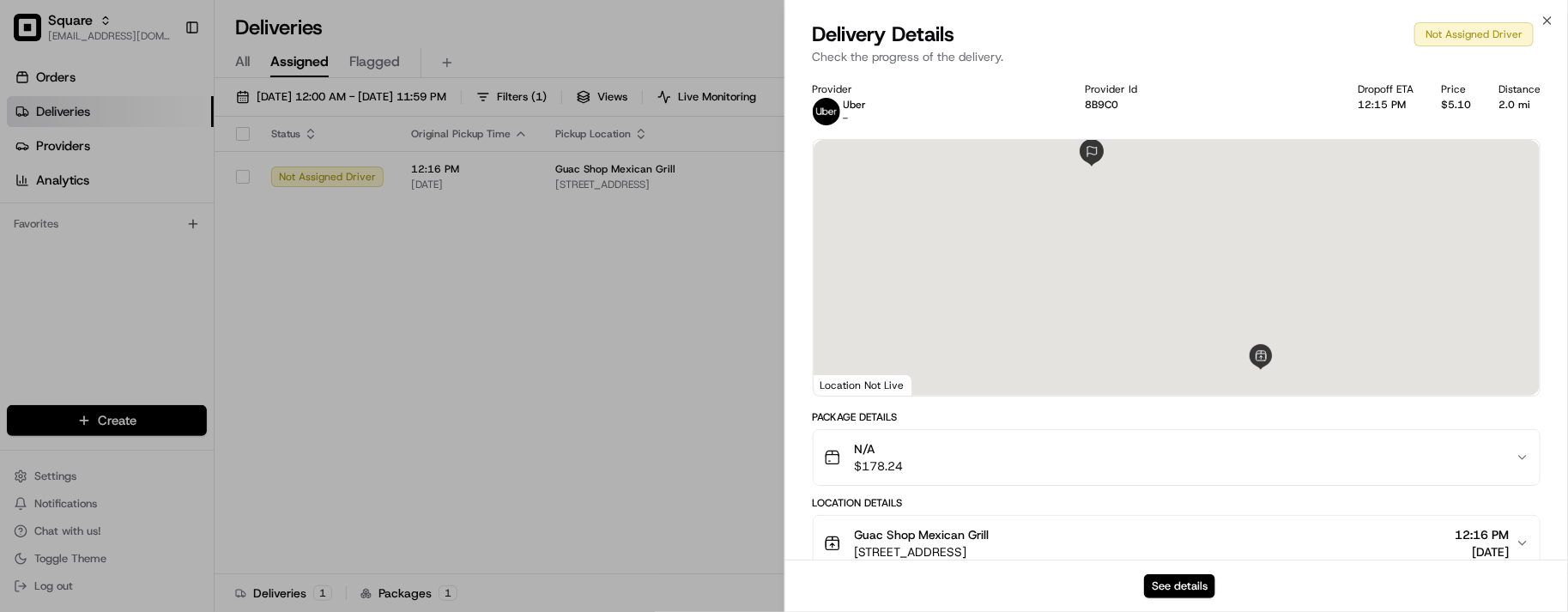 type 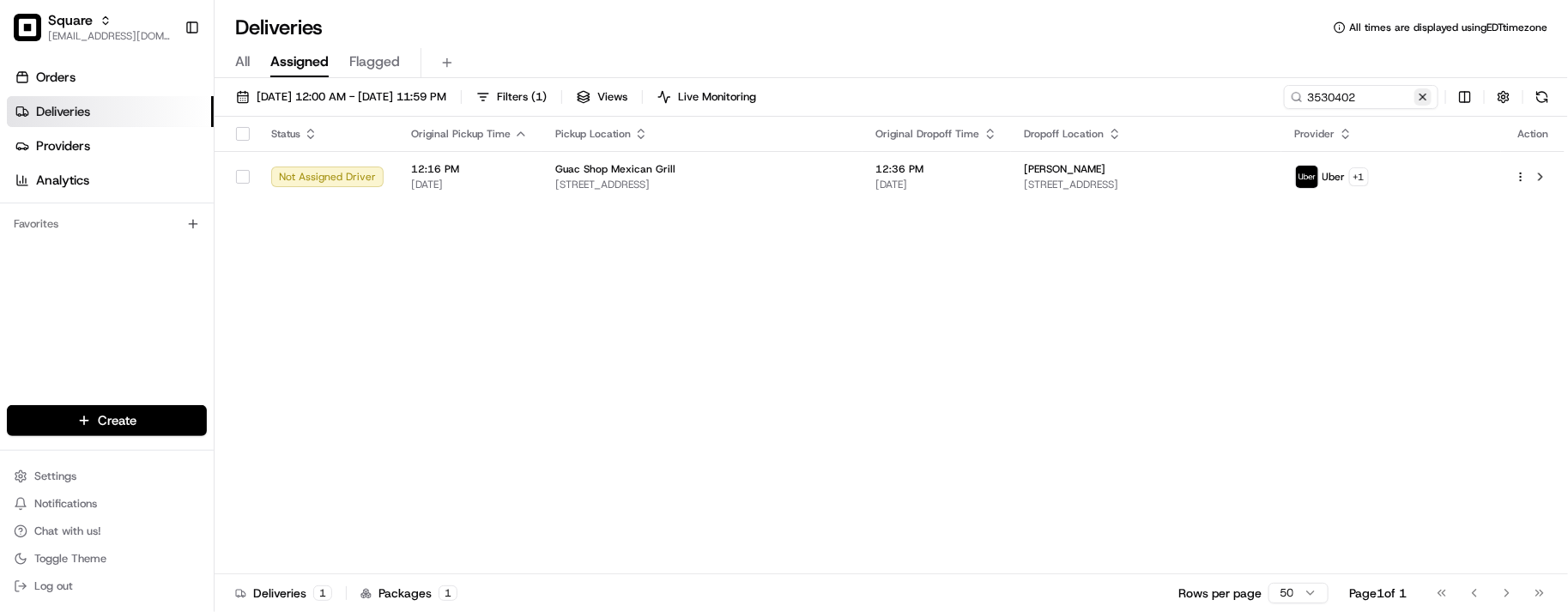 click at bounding box center [1423, 97] 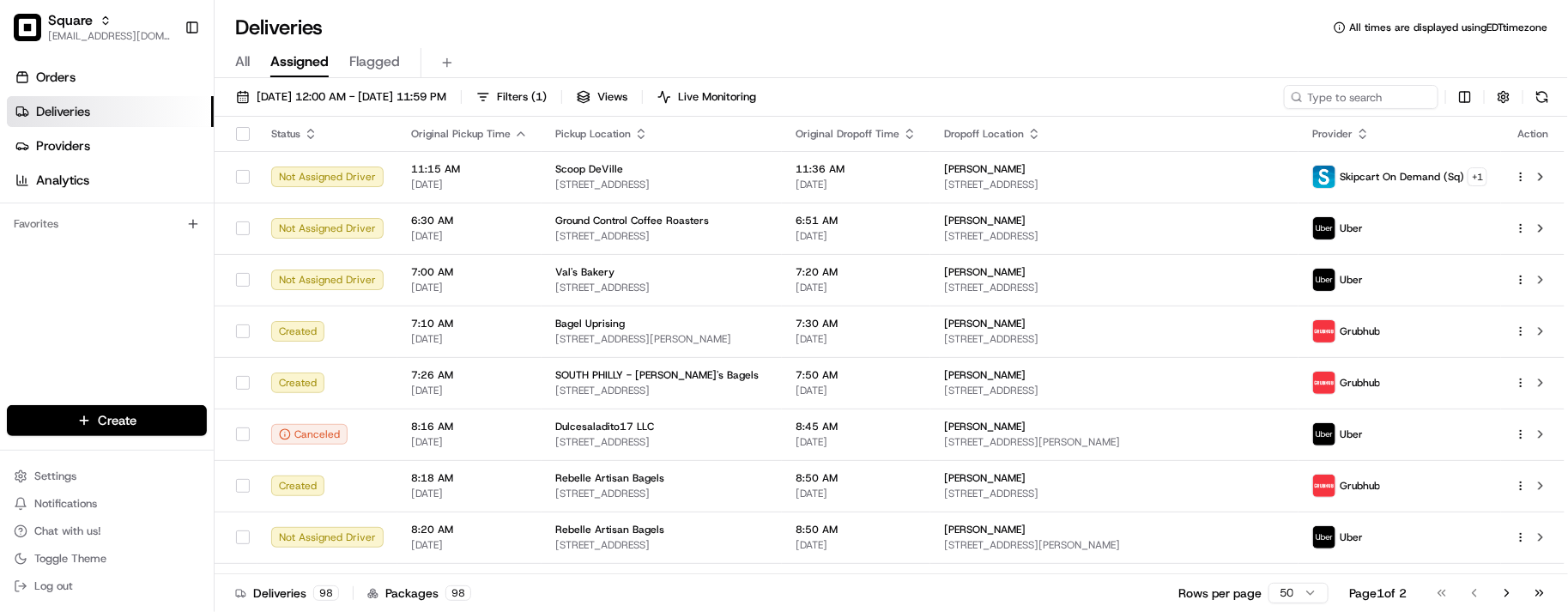 click on "Deliveries All times are displayed using  EDT  timezone All Assigned Flagged 07/16/2025 12:00 AM - 07/16/2025 11:59 PM Filters ( 1 ) Views Live Monitoring Status Original Pickup Time Pickup Location Original Dropoff Time Dropoff Location Provider Action Not Assigned Driver 11:15 AM 07/11/2025 Scoop DeVille 1109 Walnut St, Philadelphia, PA 19107, USA 11:36 AM 07/11/2025 Caitlin Albany 2929 Arch St #2600, Philadelphia, PA 19104, USA Skipcart On Demand (Sq) + 1 Not Assigned Driver 6:30 AM 07/16/2025 Ground Control Coffee Roasters 33319 Grand River Ave, Farmington, MI 48336, USA 6:51 AM 07/16/2025 James Kelly 38125 Bristol St, Livonia, MI 48154, USA Uber Not Assigned Driver 7:00 AM 07/16/2025 Val's Bakery 25 S St Clair St, Dayton, OH 45402, USA 7:20 AM 07/16/2025 Taylor Hanahan 4100 W Third St building 330, Dayton, OH 45428, USA Uber Created 7:10 AM 07/16/2025 Bagel Uprising 2307A Mt Vernon Ave, Alexandria, VA 22301, USA 7:30 AM 07/16/2025 Matt Bargamin 3020 S Hill St, Arlington, VA 22202, USA Grubhub Created BDB" at bounding box center [891, 306] 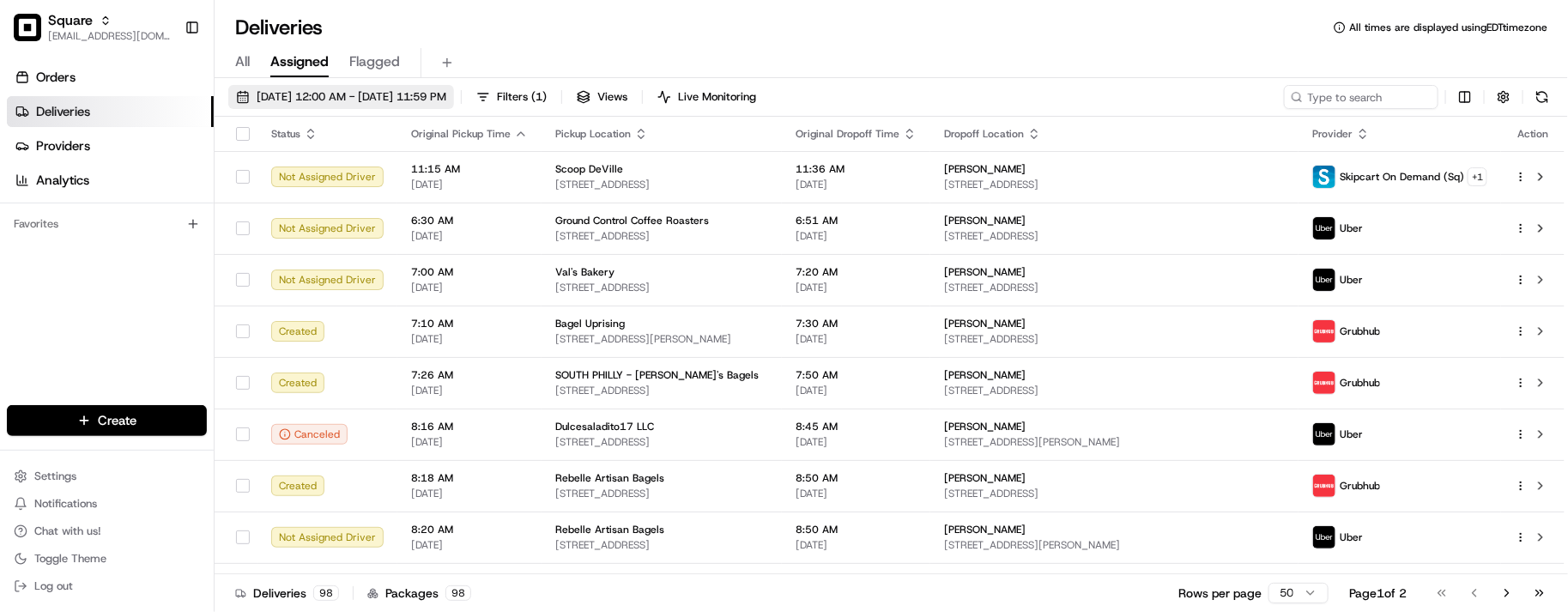 click on "07/16/2025 12:00 AM - 07/16/2025 11:59 PM" at bounding box center (351, 97) 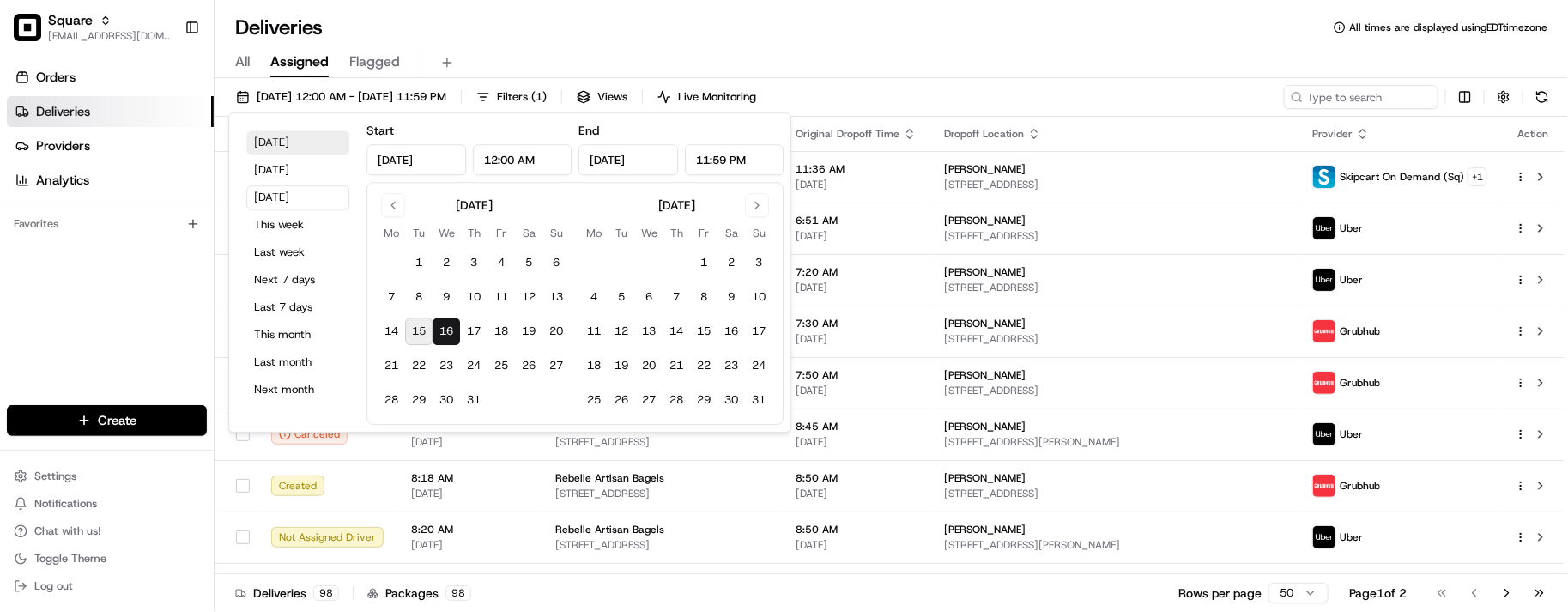 click on "Today" at bounding box center [298, 142] 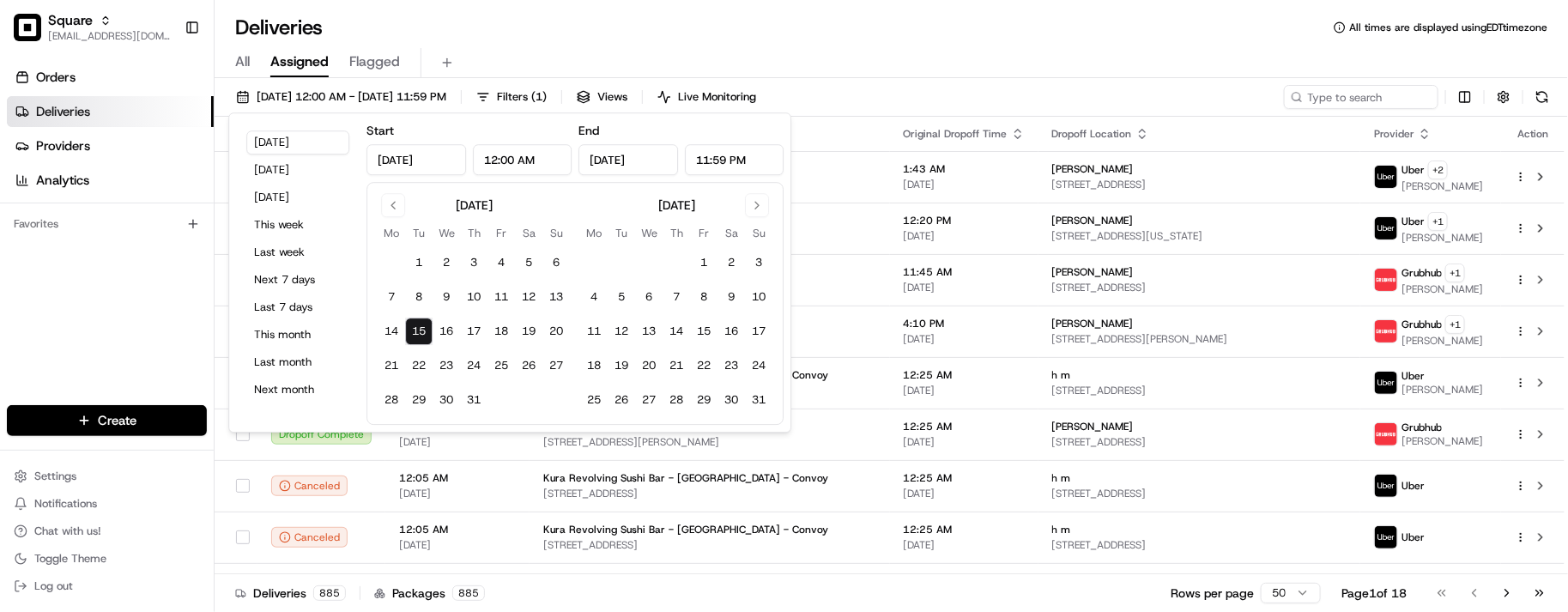 click on "Orders Deliveries Providers Analytics Favorites" at bounding box center [106, 237] 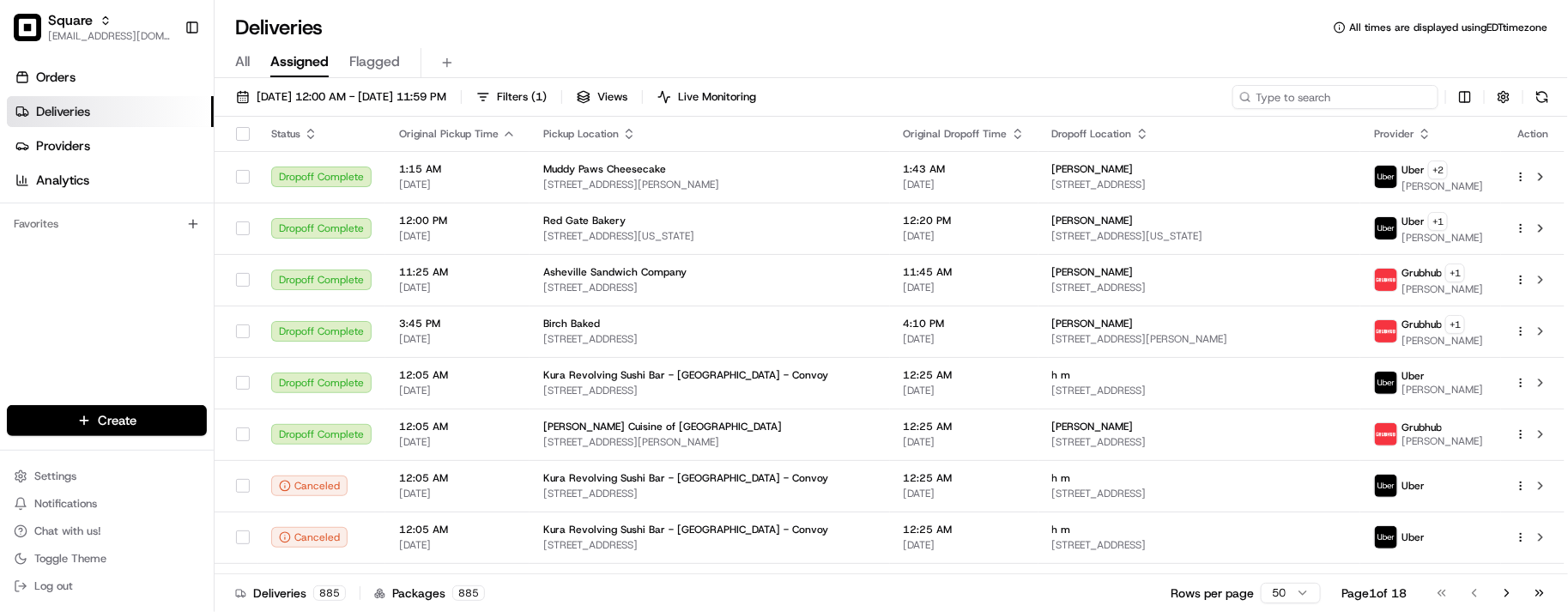 click at bounding box center [1335, 97] 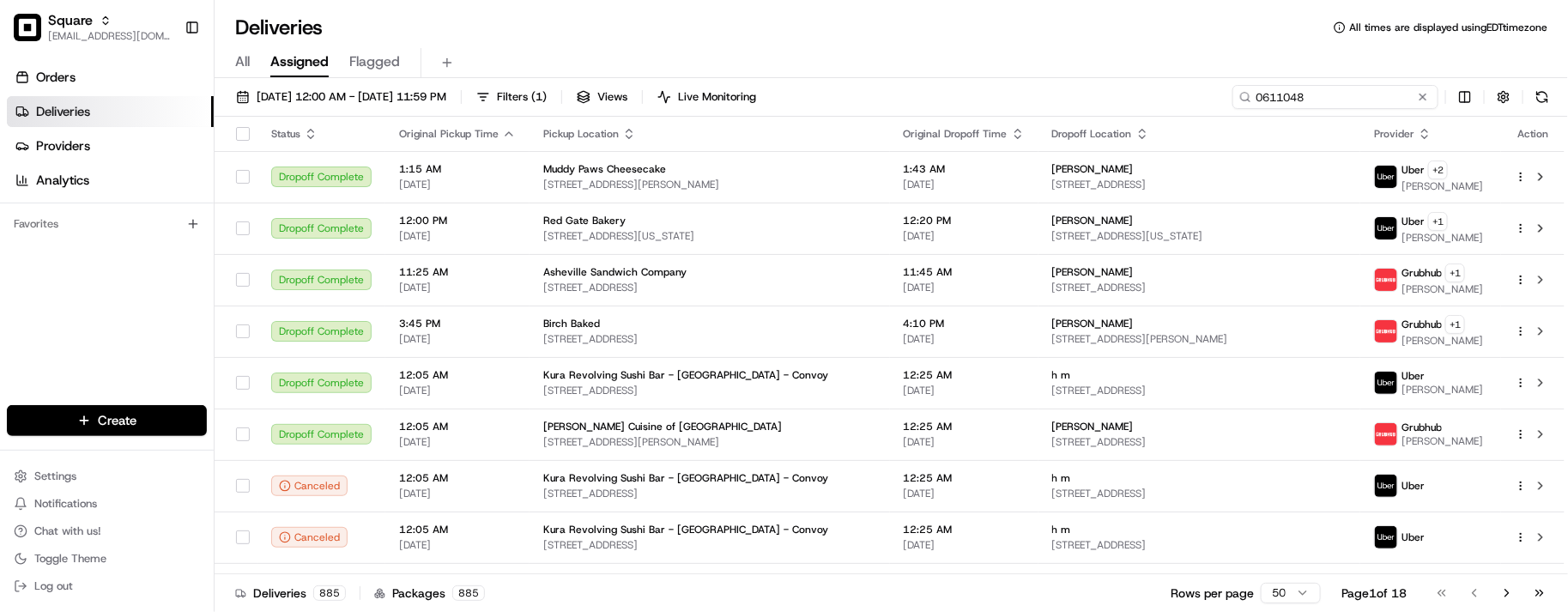 type on "0611048" 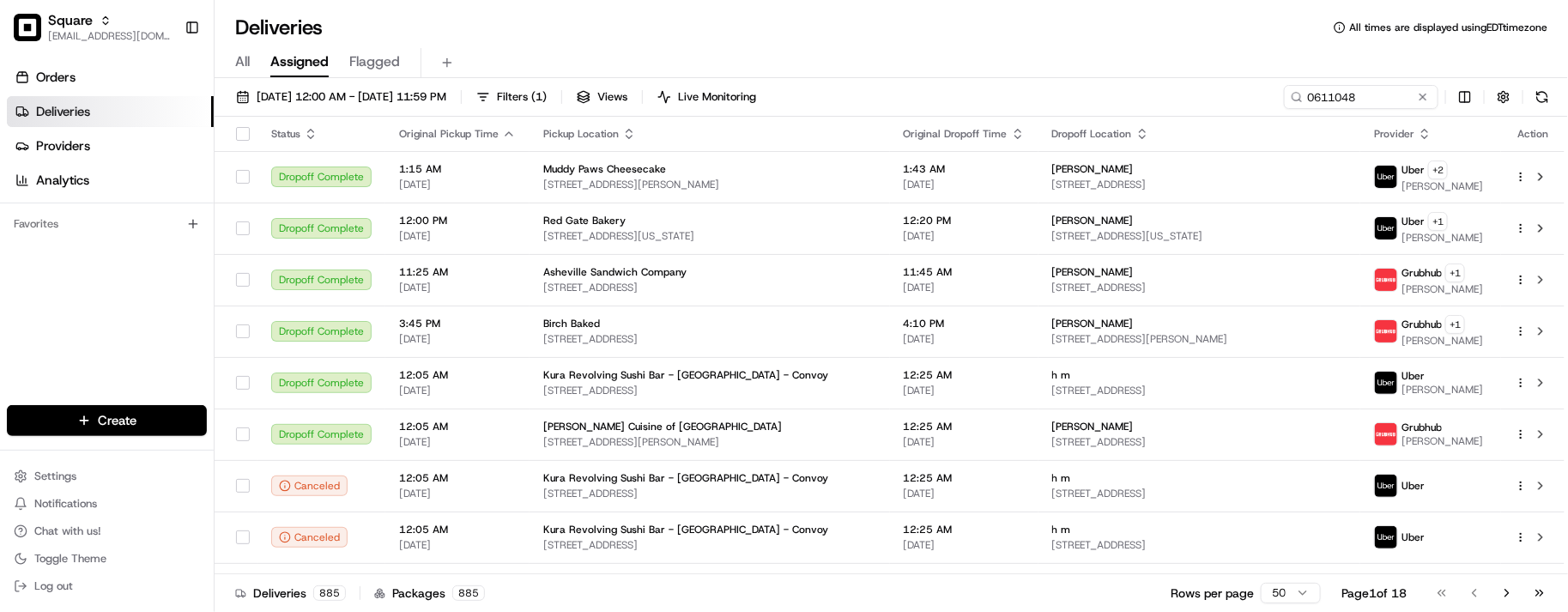 click on "Deliveries All times are displayed using  EDT  timezone" at bounding box center (891, 27) 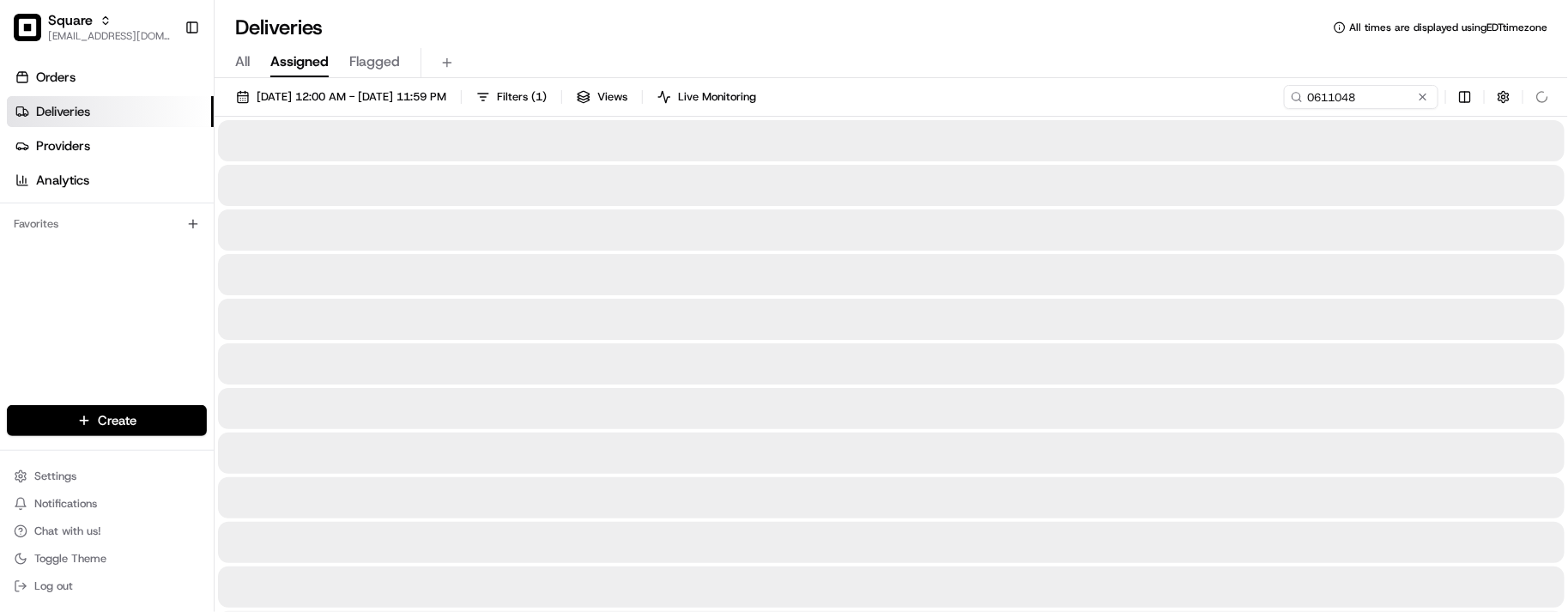 click on "Deliveries All times are displayed using  EDT  timezone" at bounding box center (891, 27) 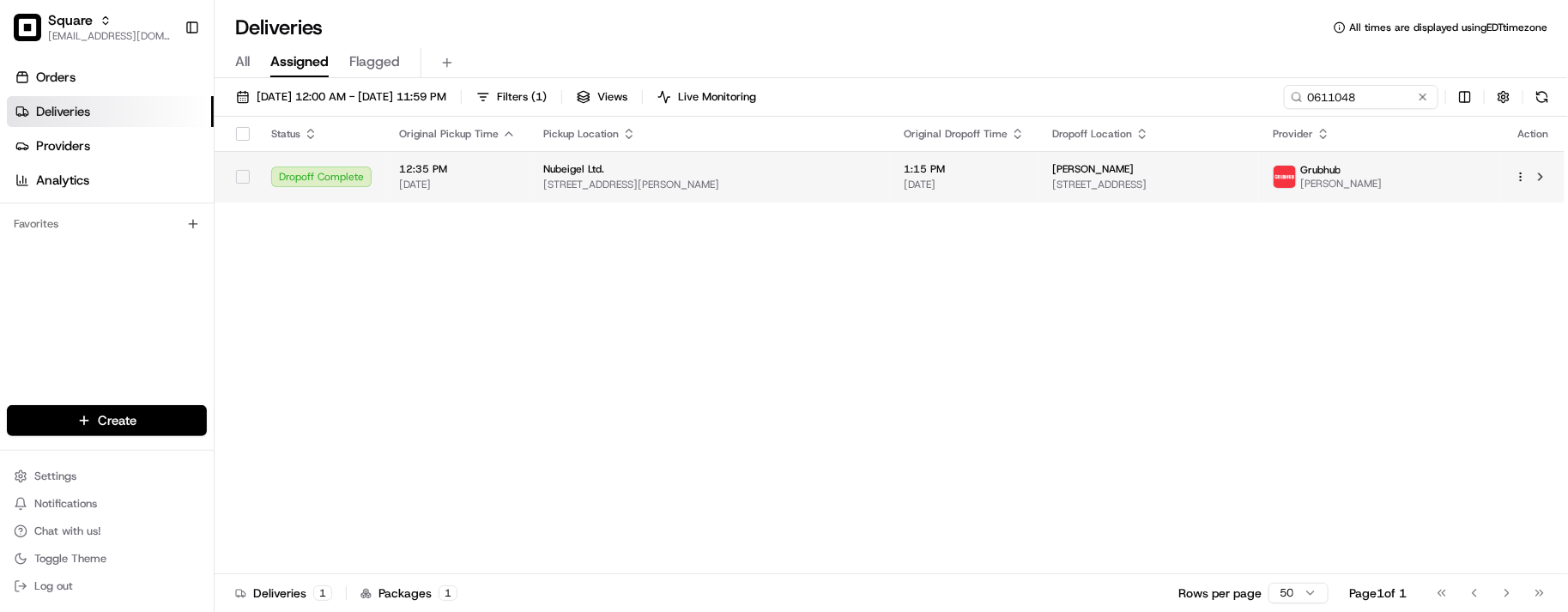 click on "[DATE]" at bounding box center [964, 185] 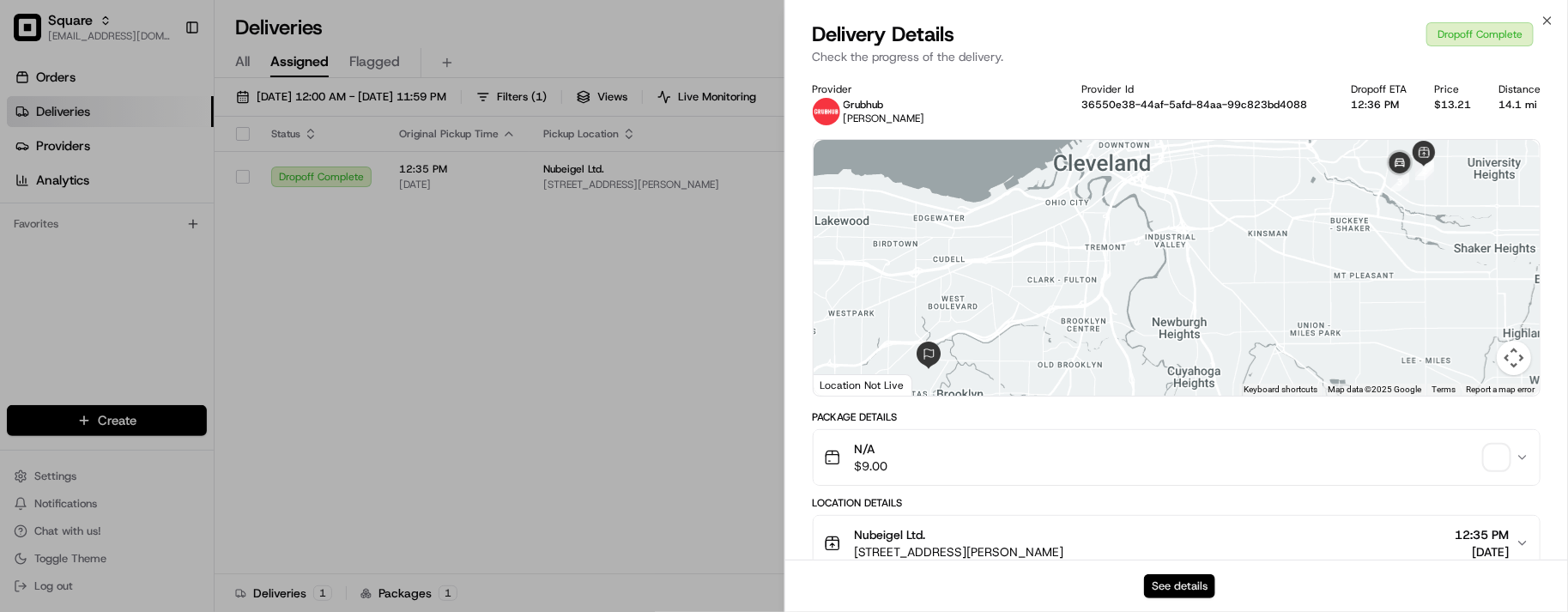 click on "See details" at bounding box center [1179, 586] 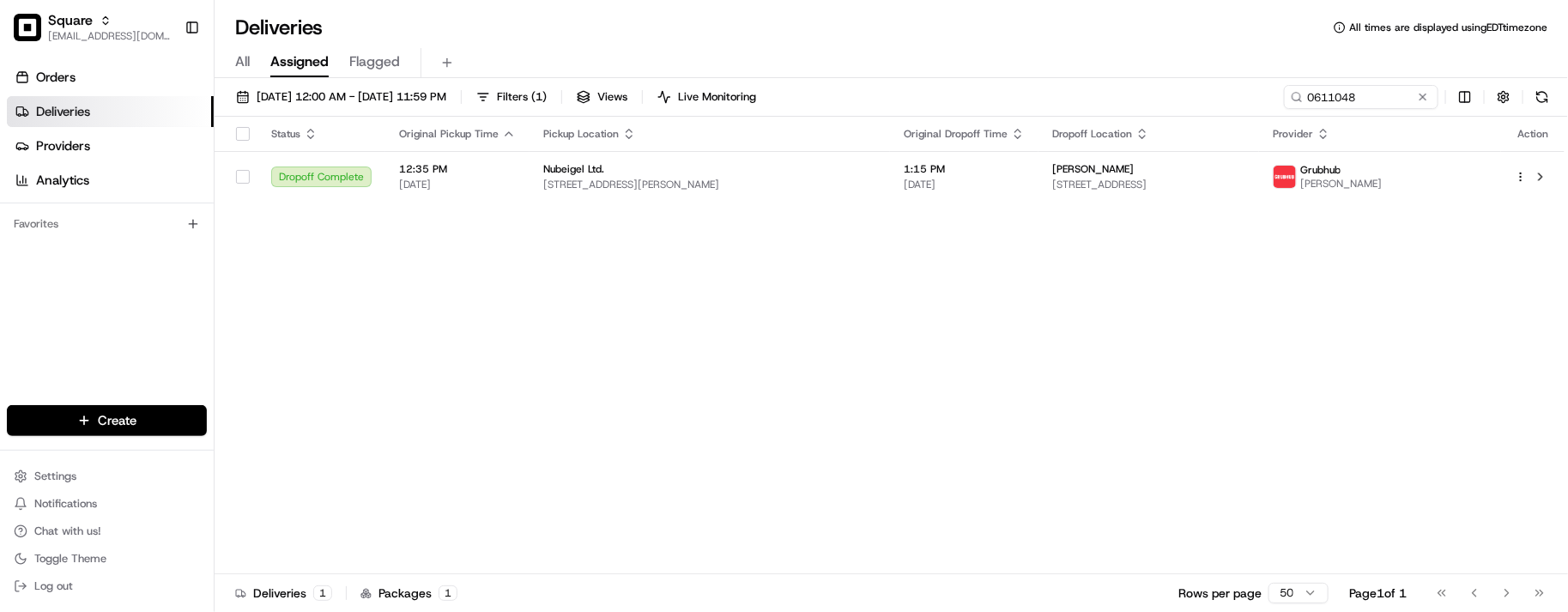 drag, startPoint x: 529, startPoint y: 442, endPoint x: 541, endPoint y: 439, distance: 12.36932 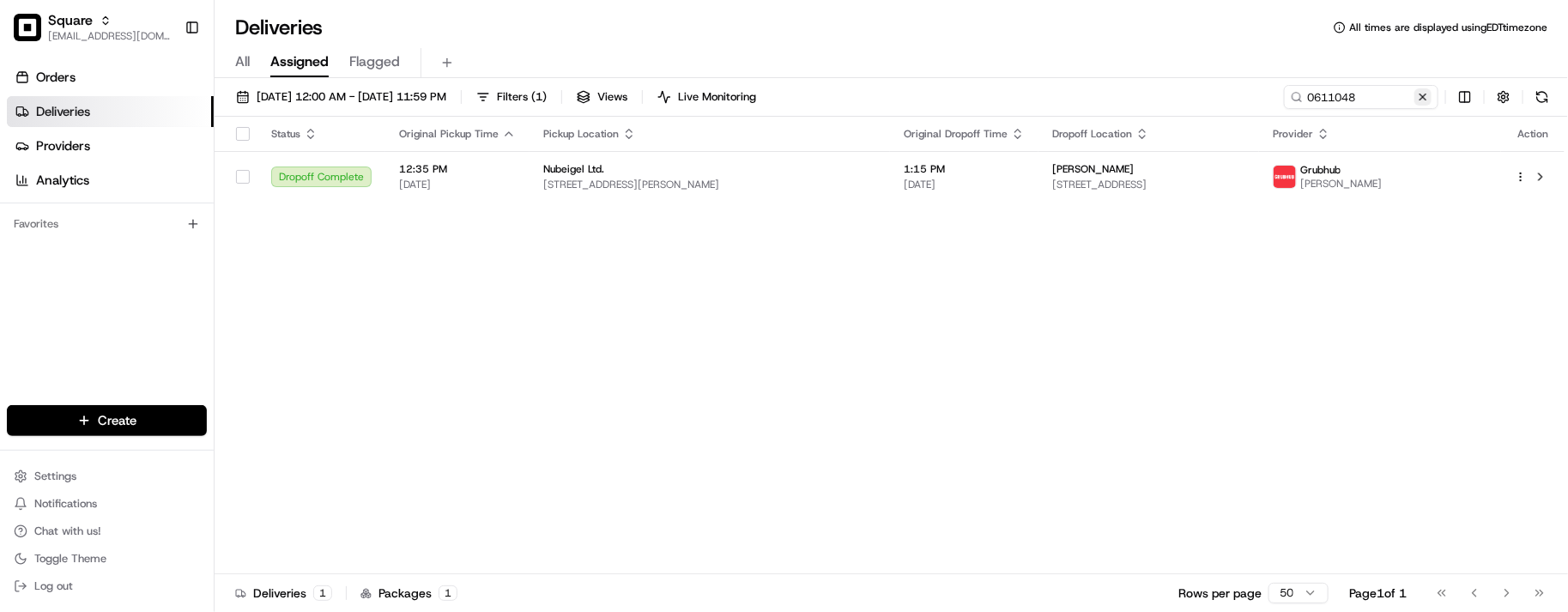click at bounding box center [1423, 97] 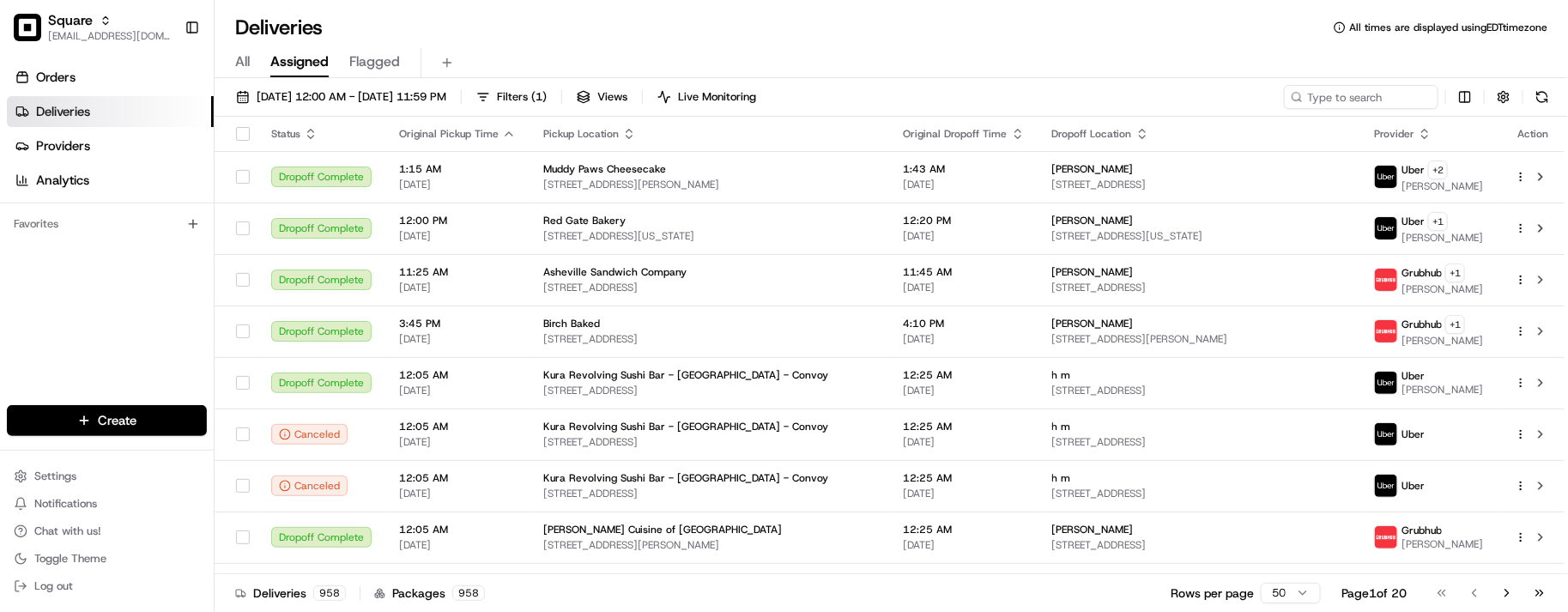 click on "Deliveries 958 Packages 958 Rows per page 50 Page  1  of   20 Go to first page Go to previous page Go to next page Go to last page" at bounding box center [891, 592] 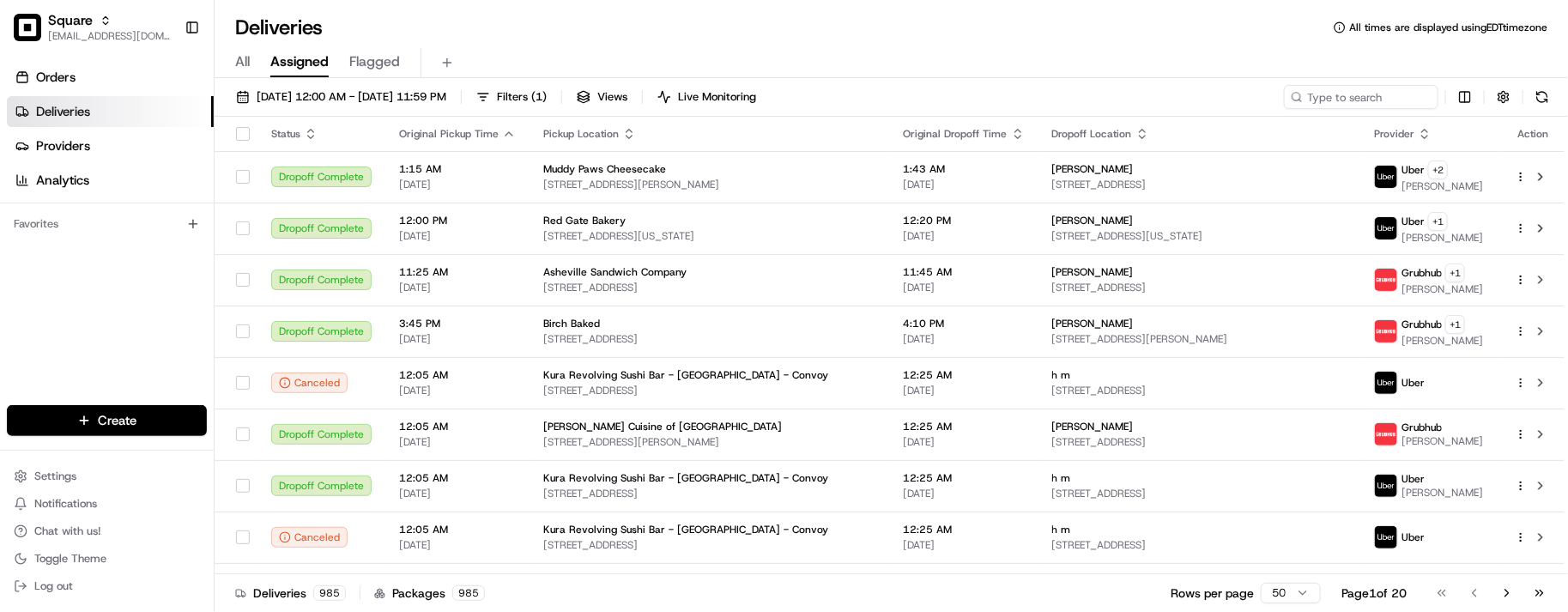 click on "Orders Deliveries Providers Analytics Favorites" at bounding box center [106, 237] 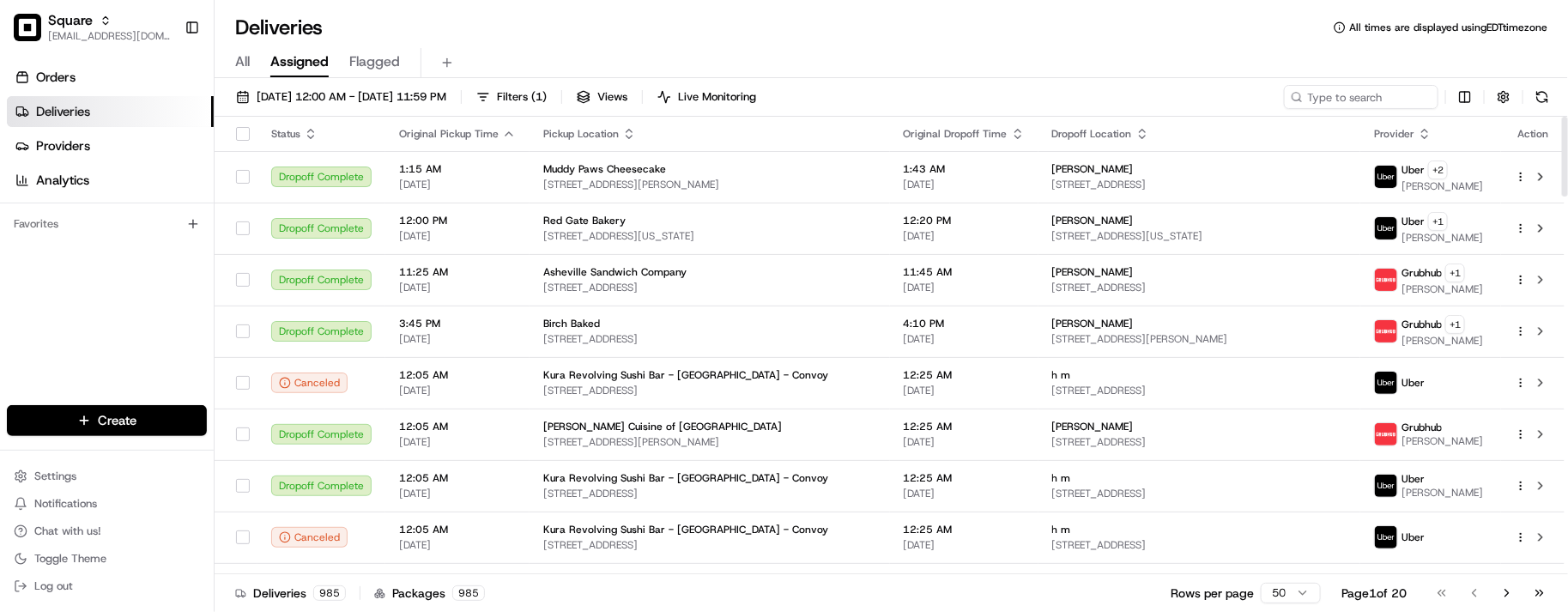 click on "All Assigned Flagged" at bounding box center (891, 63) 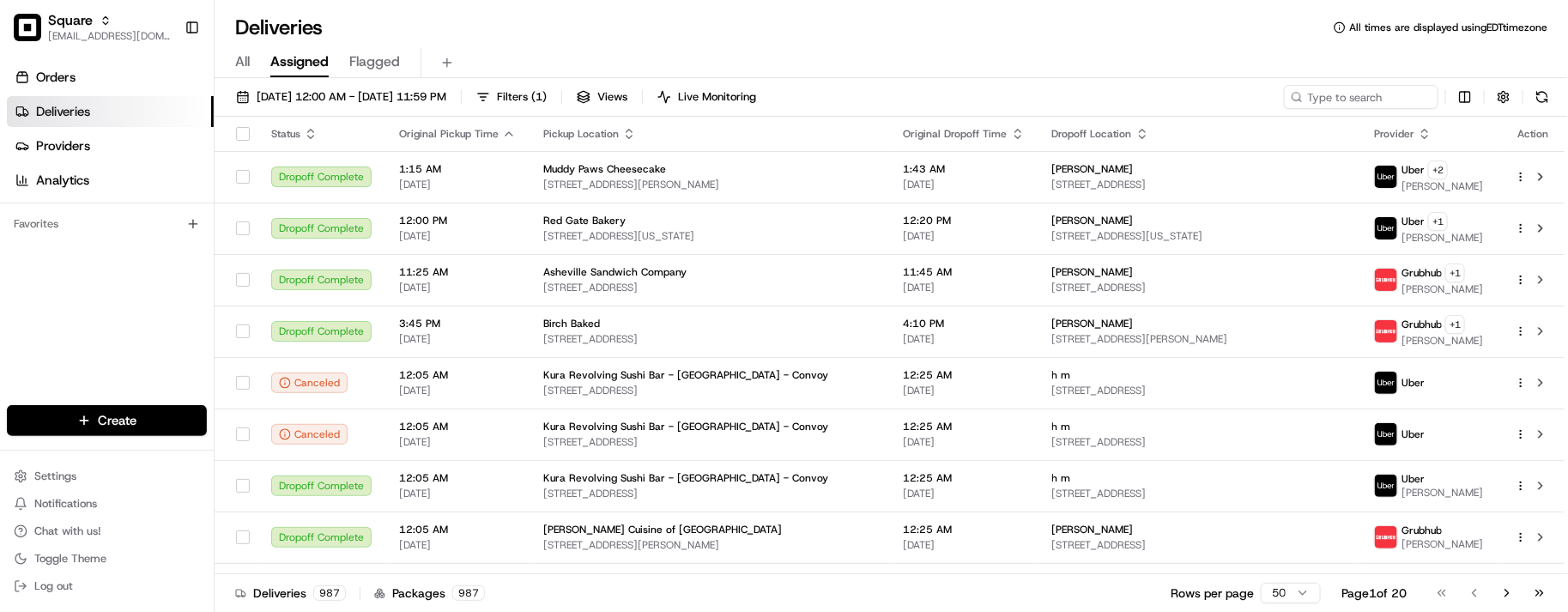 drag, startPoint x: 121, startPoint y: 315, endPoint x: 109, endPoint y: 299, distance: 20 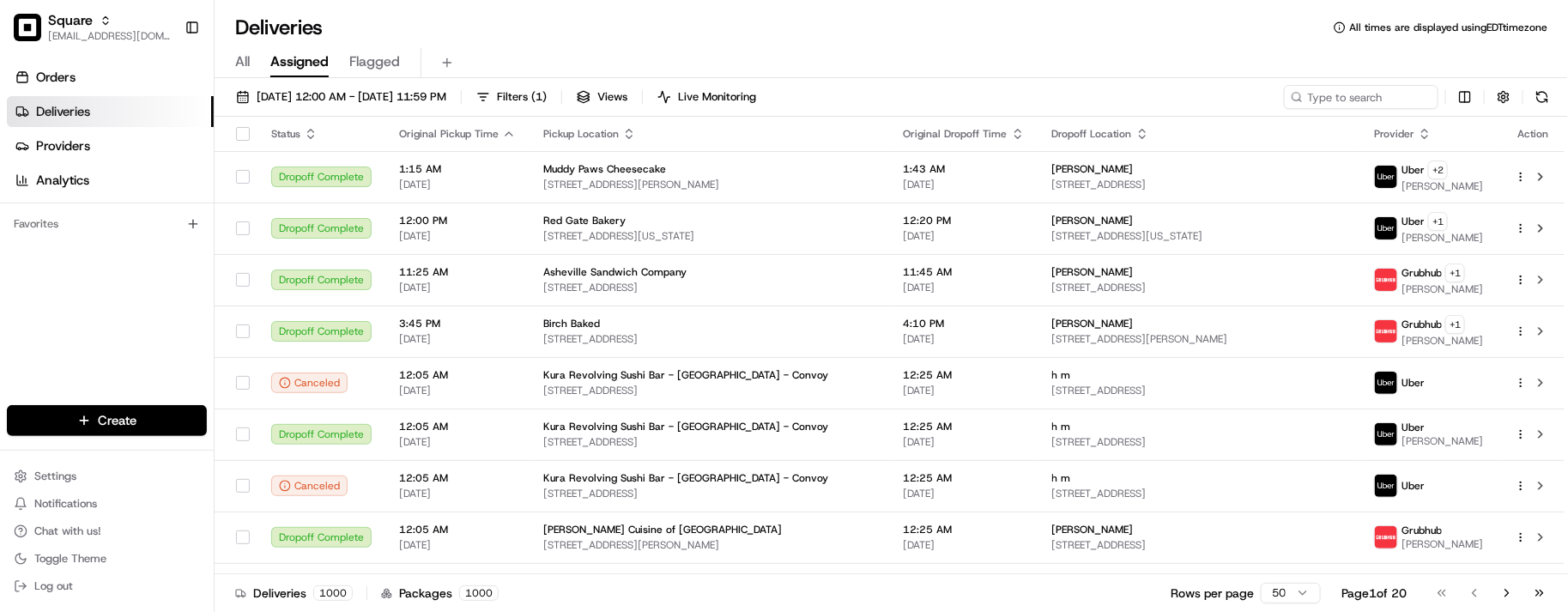 drag, startPoint x: 138, startPoint y: 345, endPoint x: 135, endPoint y: 327, distance: 18.248288 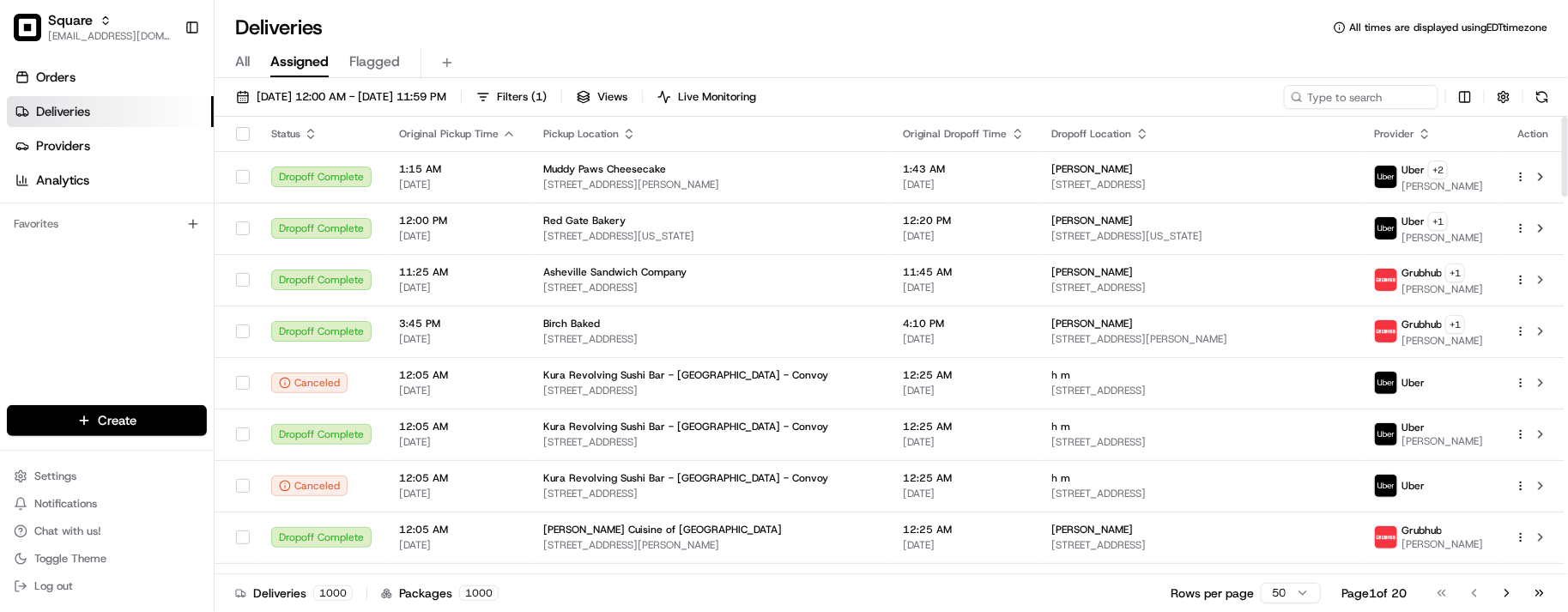 click on "Deliveries All times are displayed using  EDT  timezone" at bounding box center [891, 27] 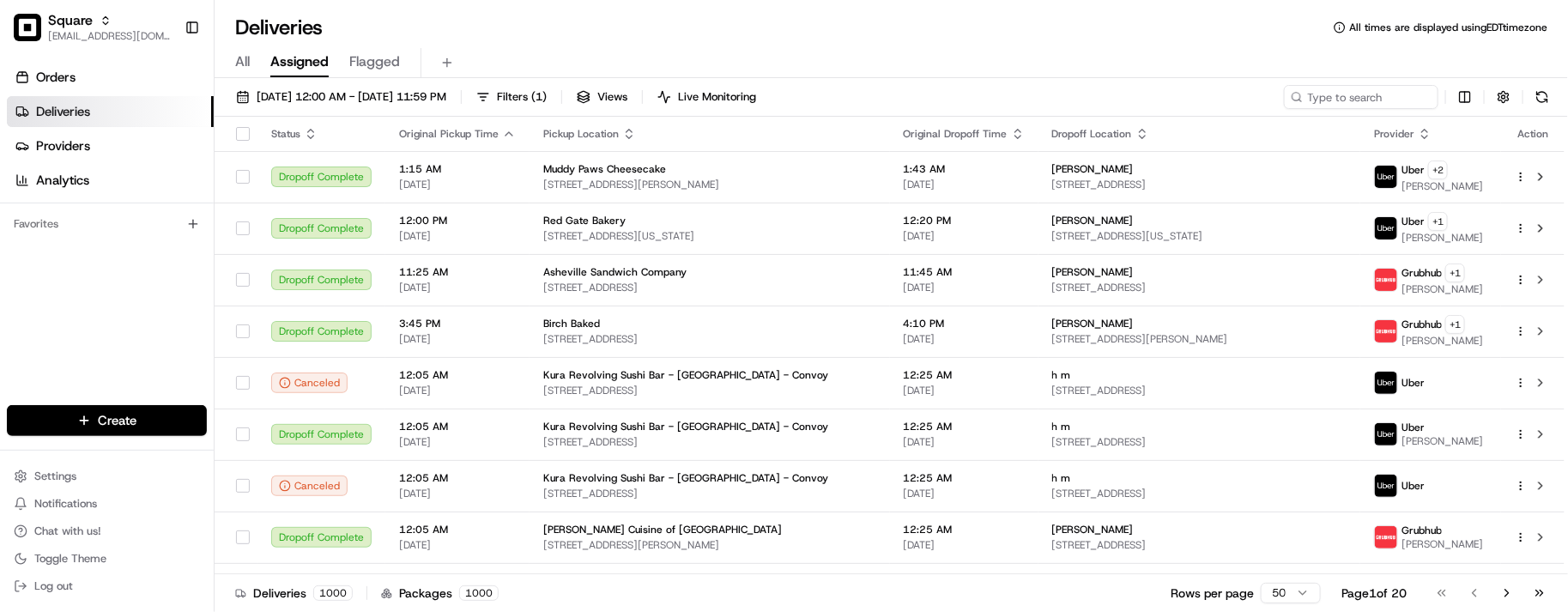 click on "Deliveries All times are displayed using  EDT  timezone" at bounding box center (891, 27) 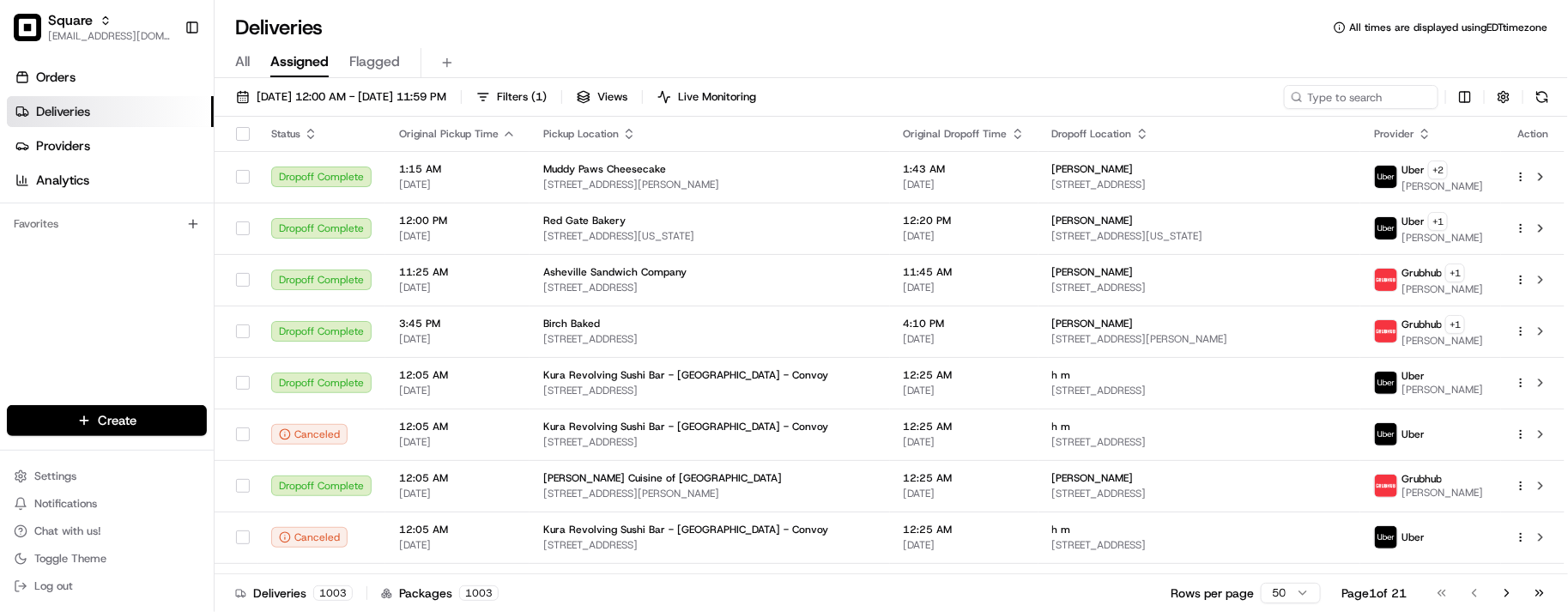 click on "Deliveries All times are displayed using  EDT  timezone" at bounding box center (891, 27) 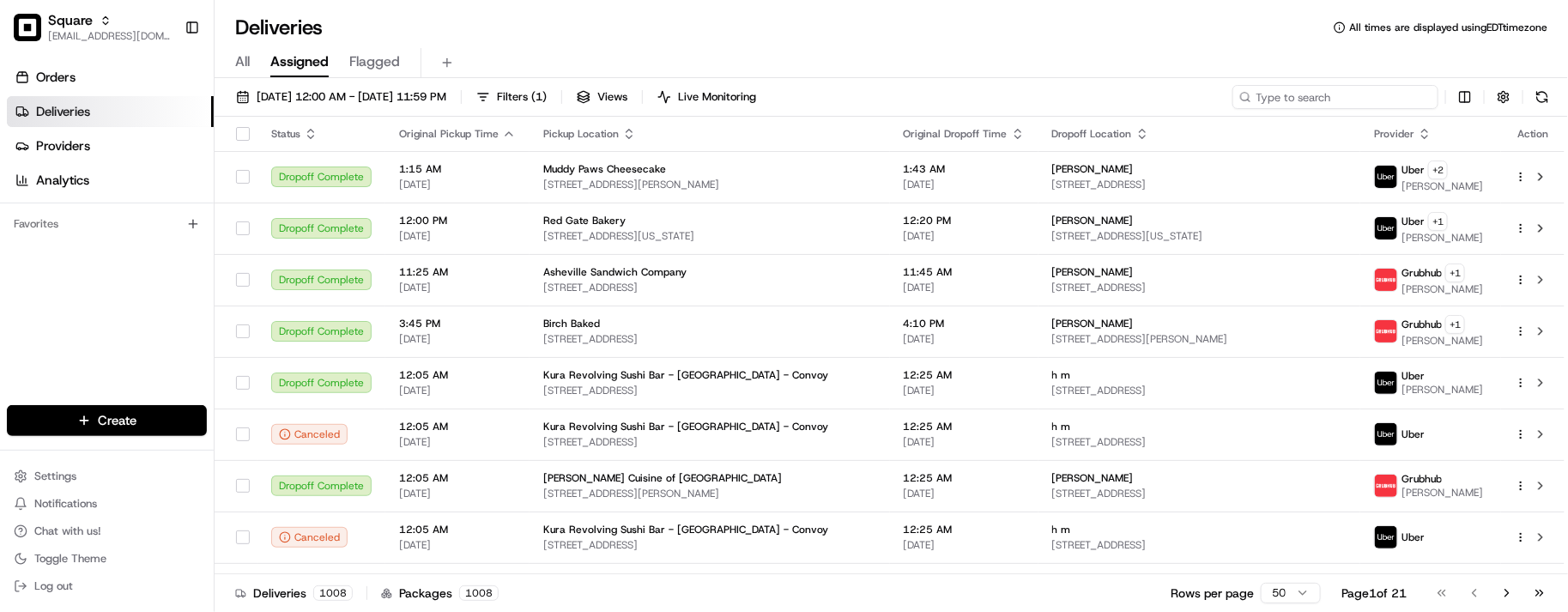 click at bounding box center [1335, 97] 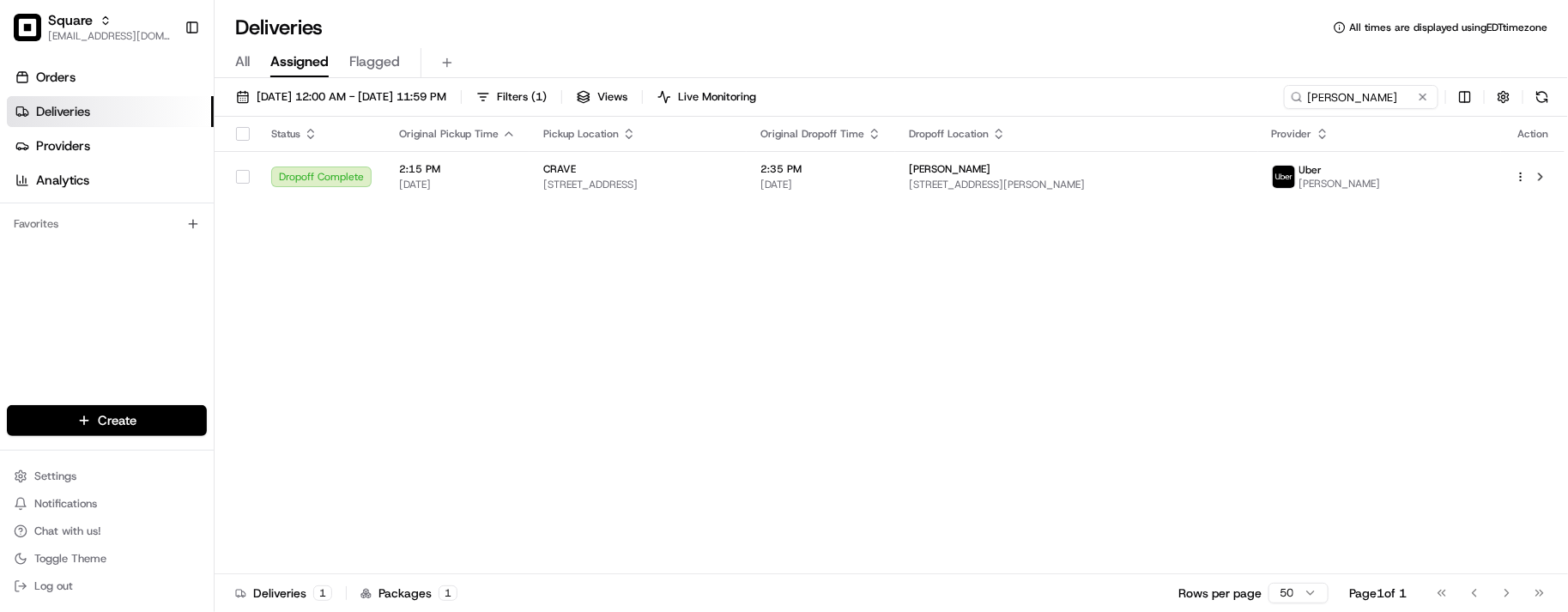 click on "All Assigned Flagged" at bounding box center [891, 63] 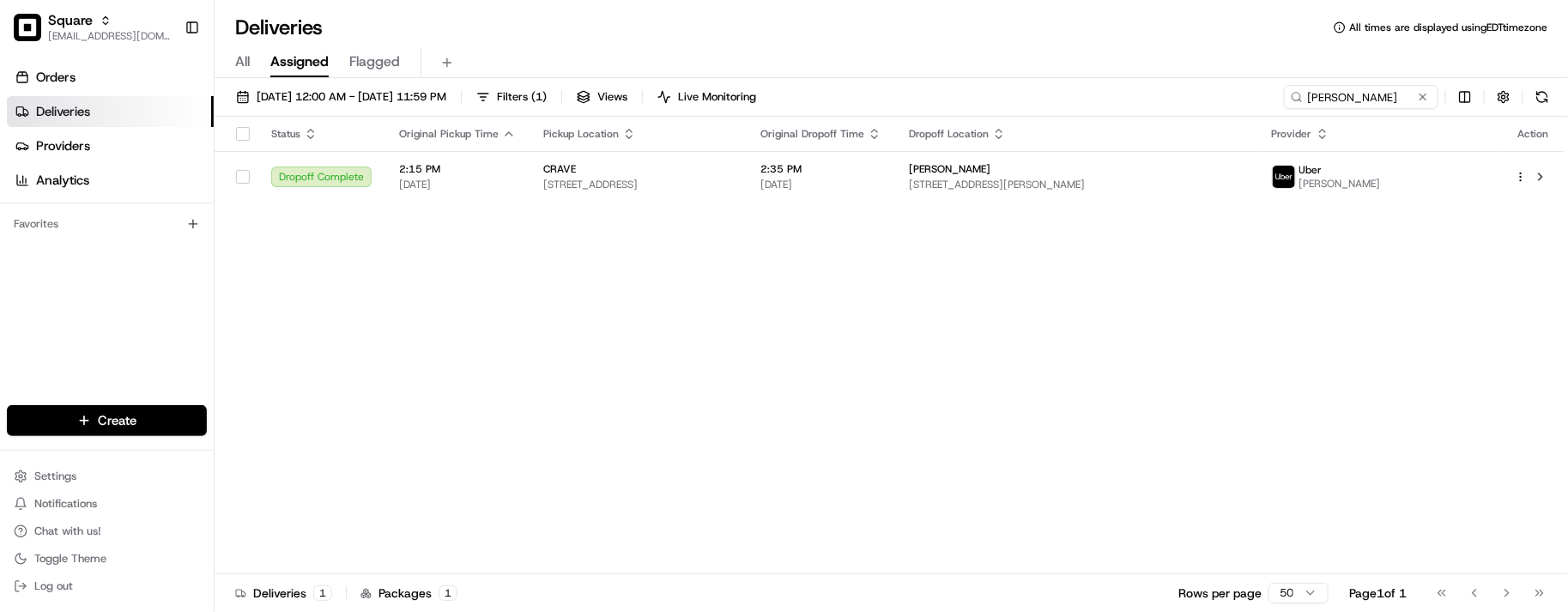 click on "Deliveries All times are displayed using  EDT  timezone" at bounding box center (891, 27) 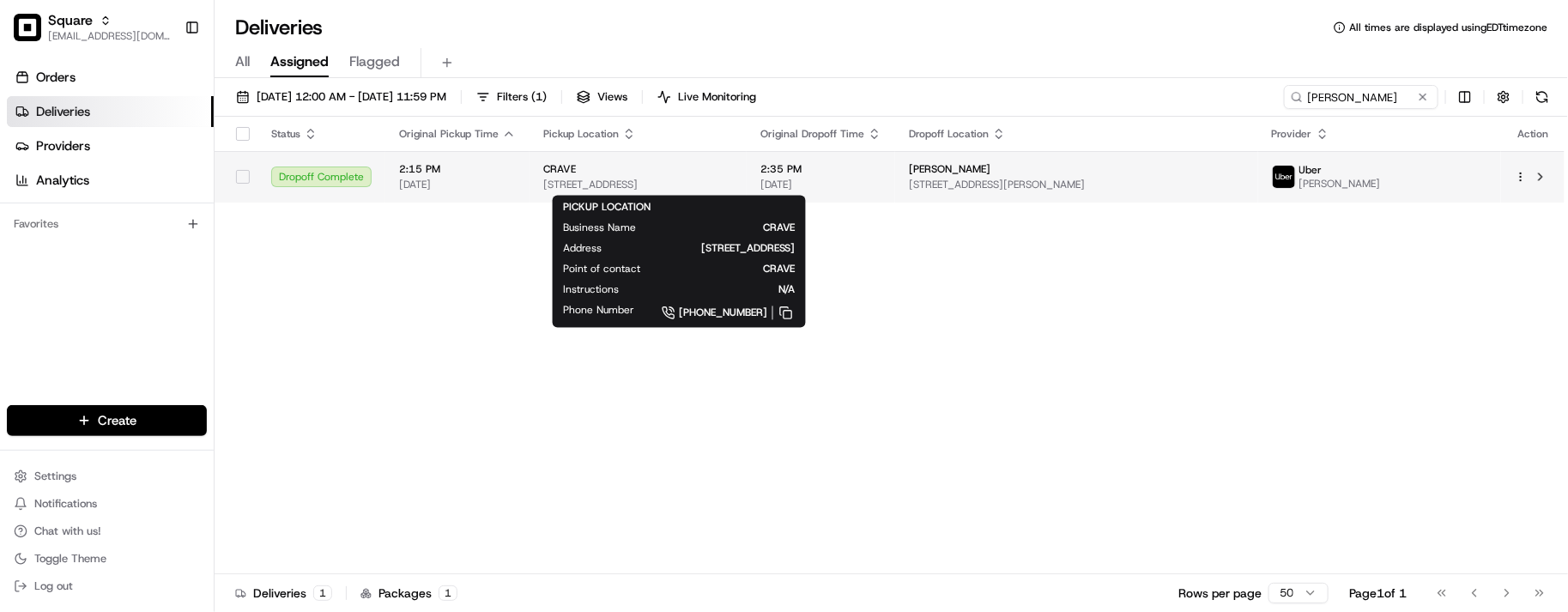 click on "Point of contact" at bounding box center [602, 270] 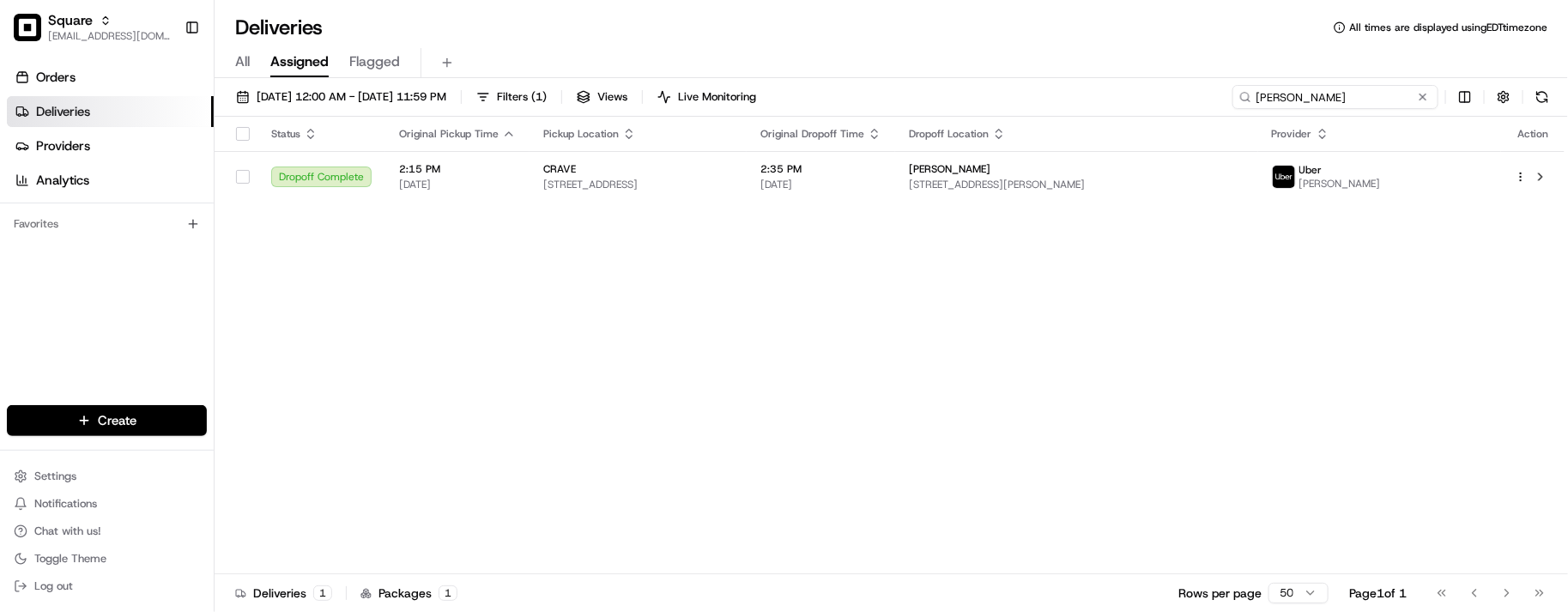 click on "Jacob Witt" at bounding box center [1335, 97] 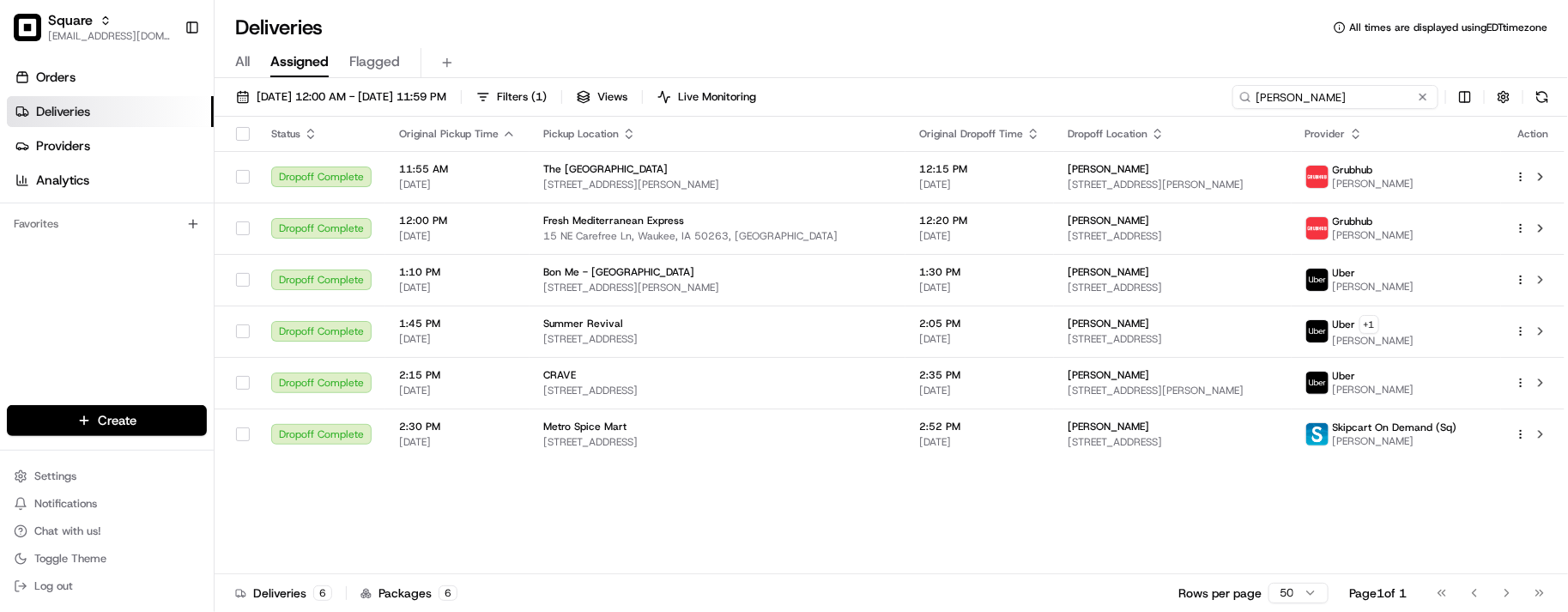 click on "Jacob" at bounding box center (1335, 97) 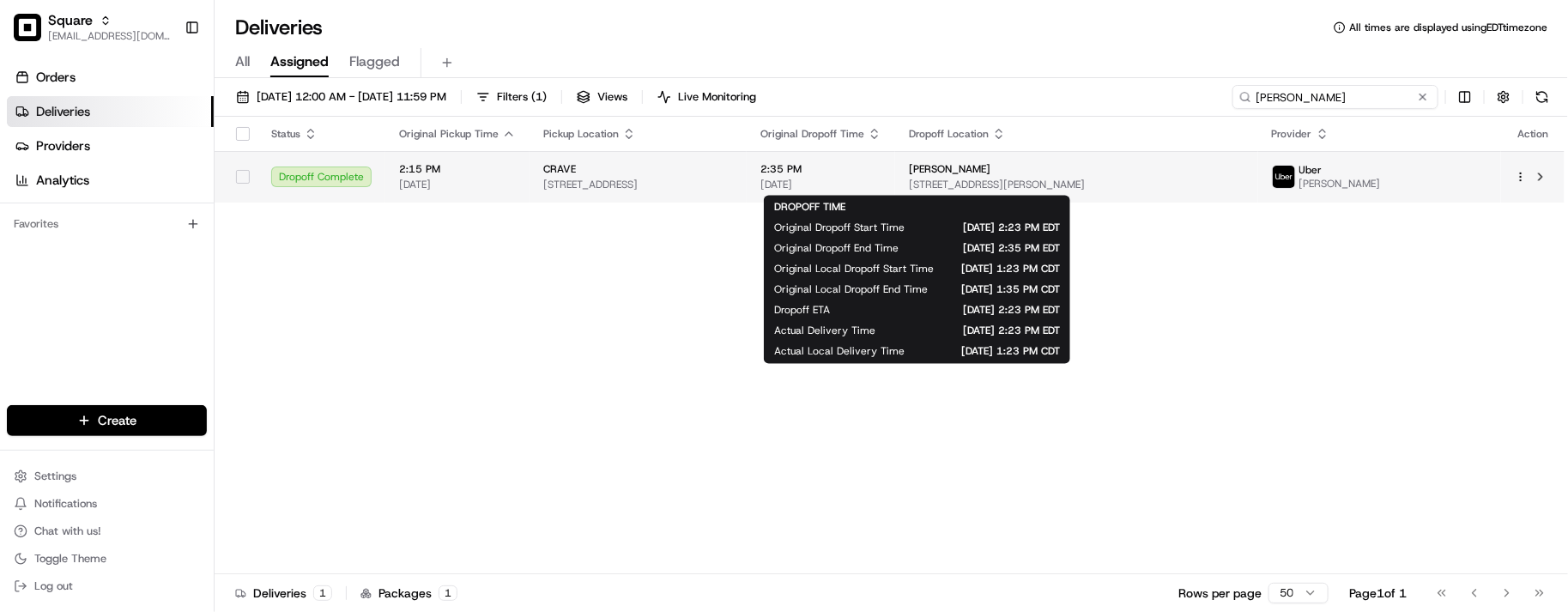 type on "Jacob witt" 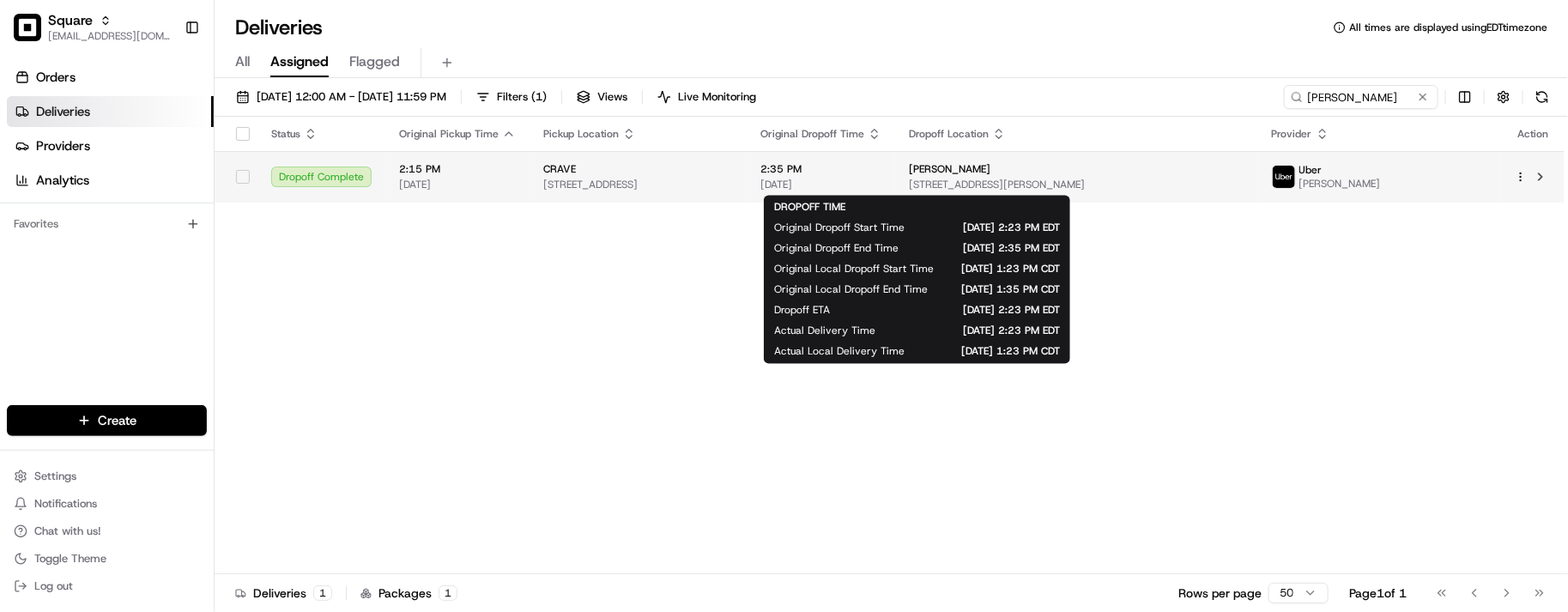 click on "2:35 PM" at bounding box center [820, 169] 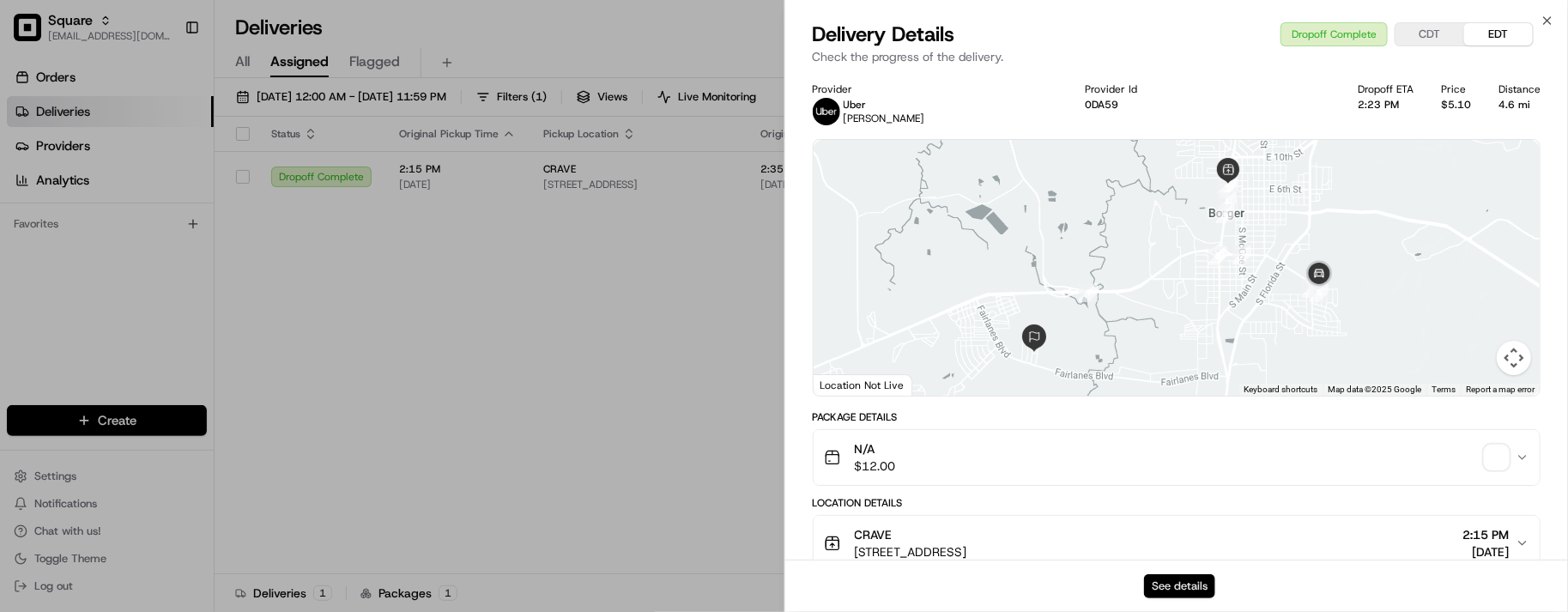 click on "See details" at bounding box center (1179, 586) 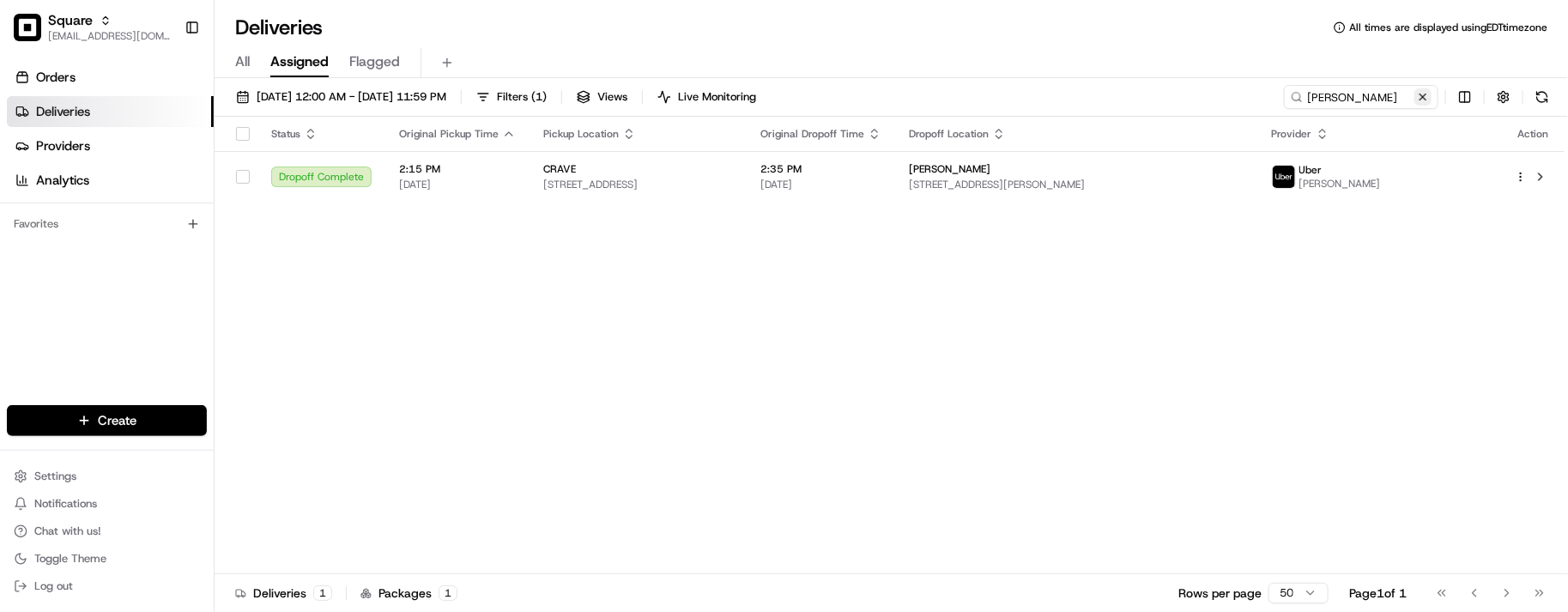 click at bounding box center (1423, 97) 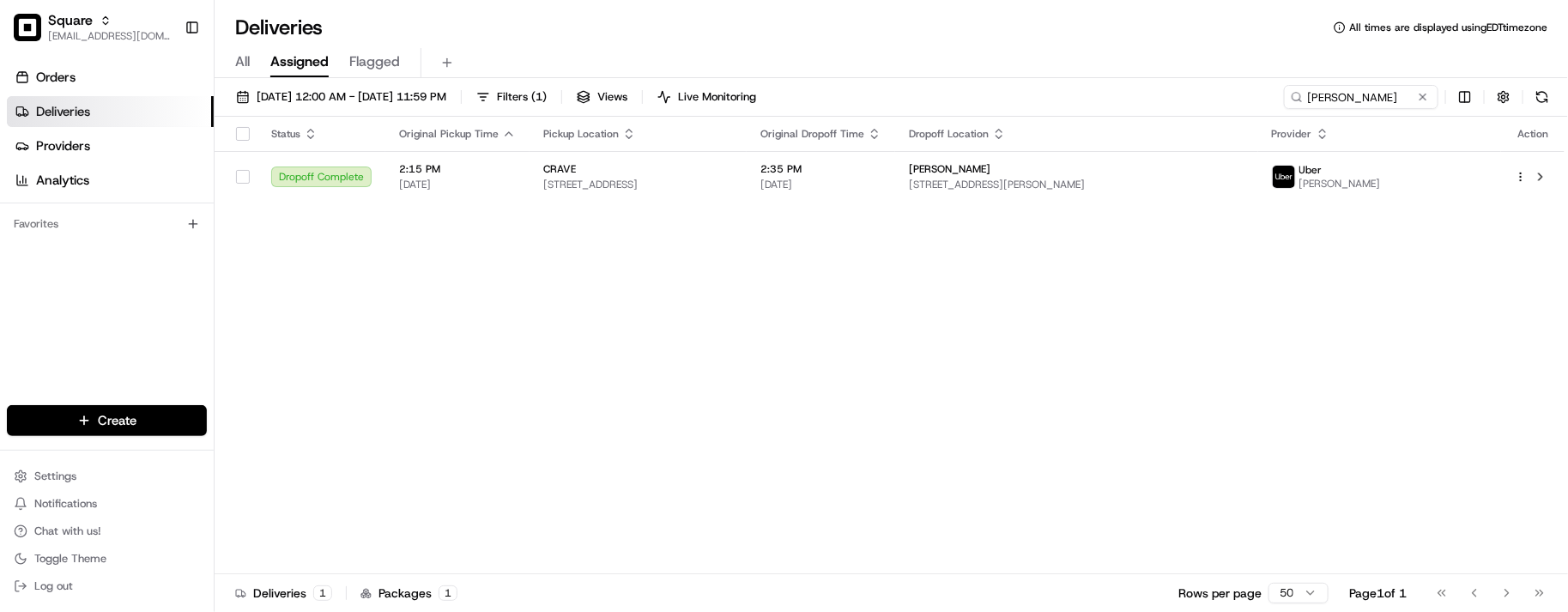type 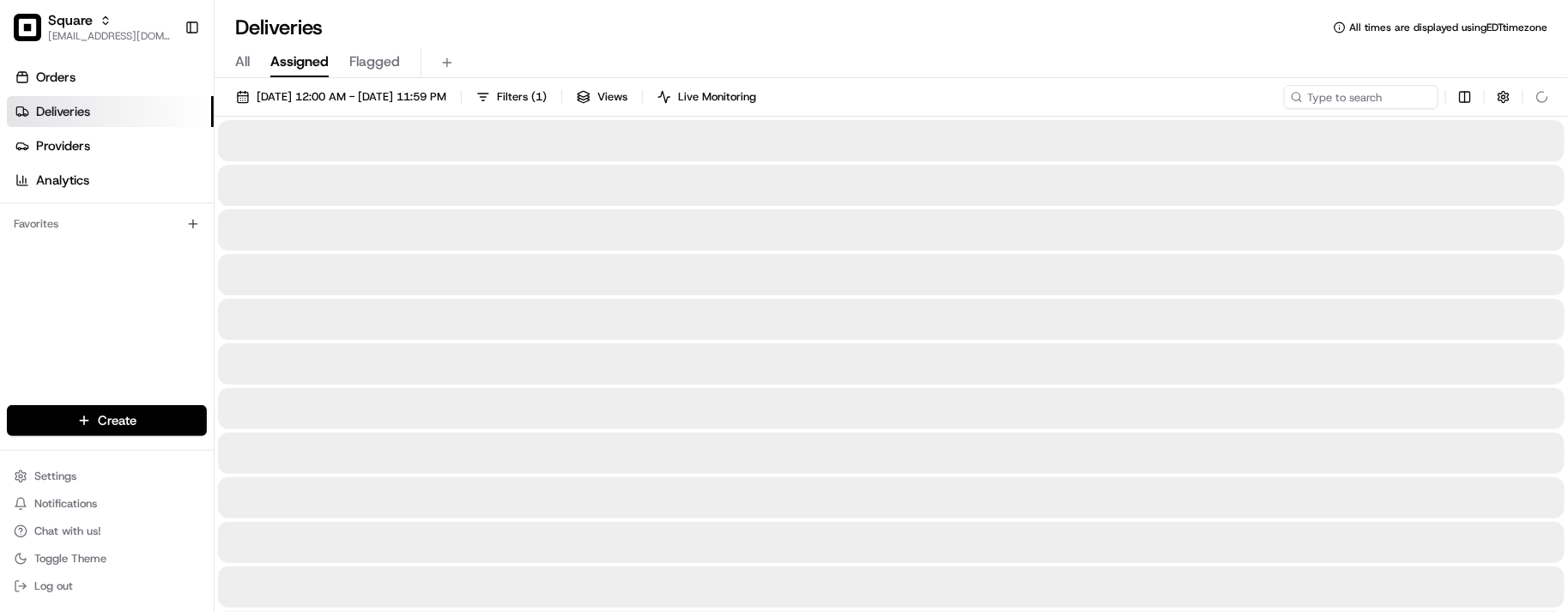 click on "All Assigned Flagged" at bounding box center (891, 63) 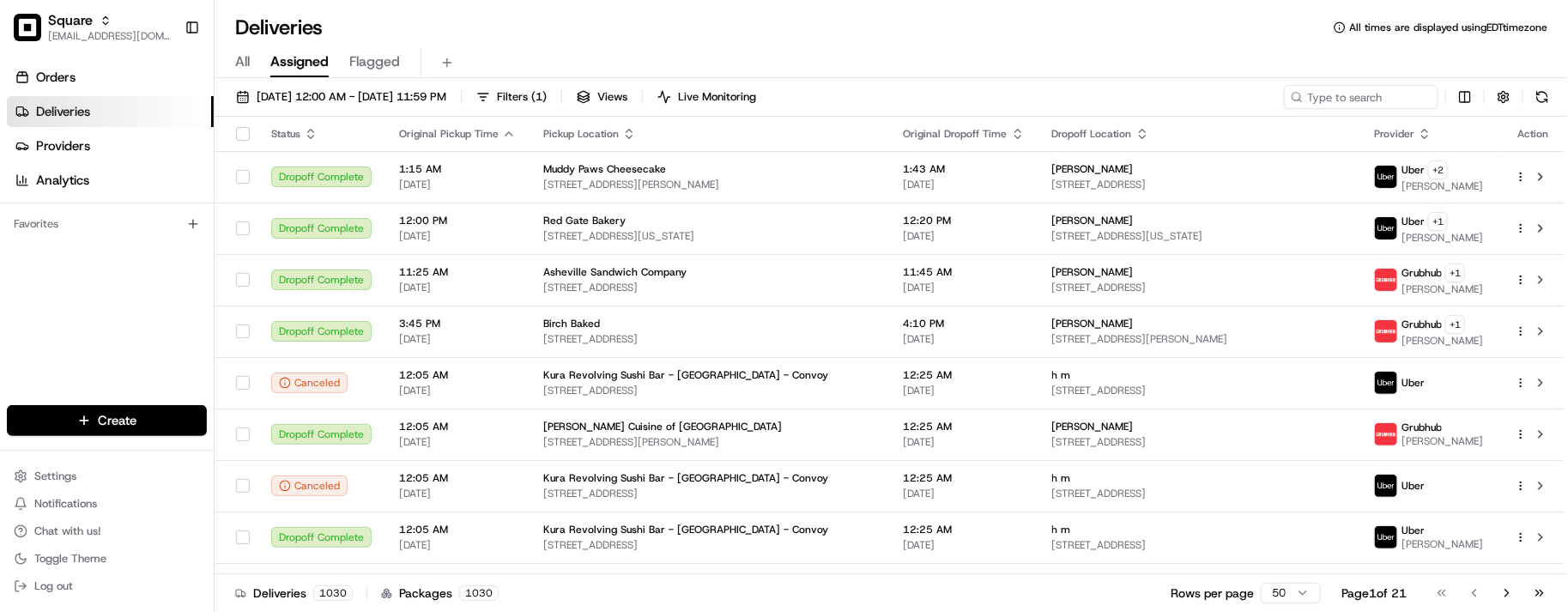 click on "Deliveries All times are displayed using  EDT  timezone" at bounding box center (891, 27) 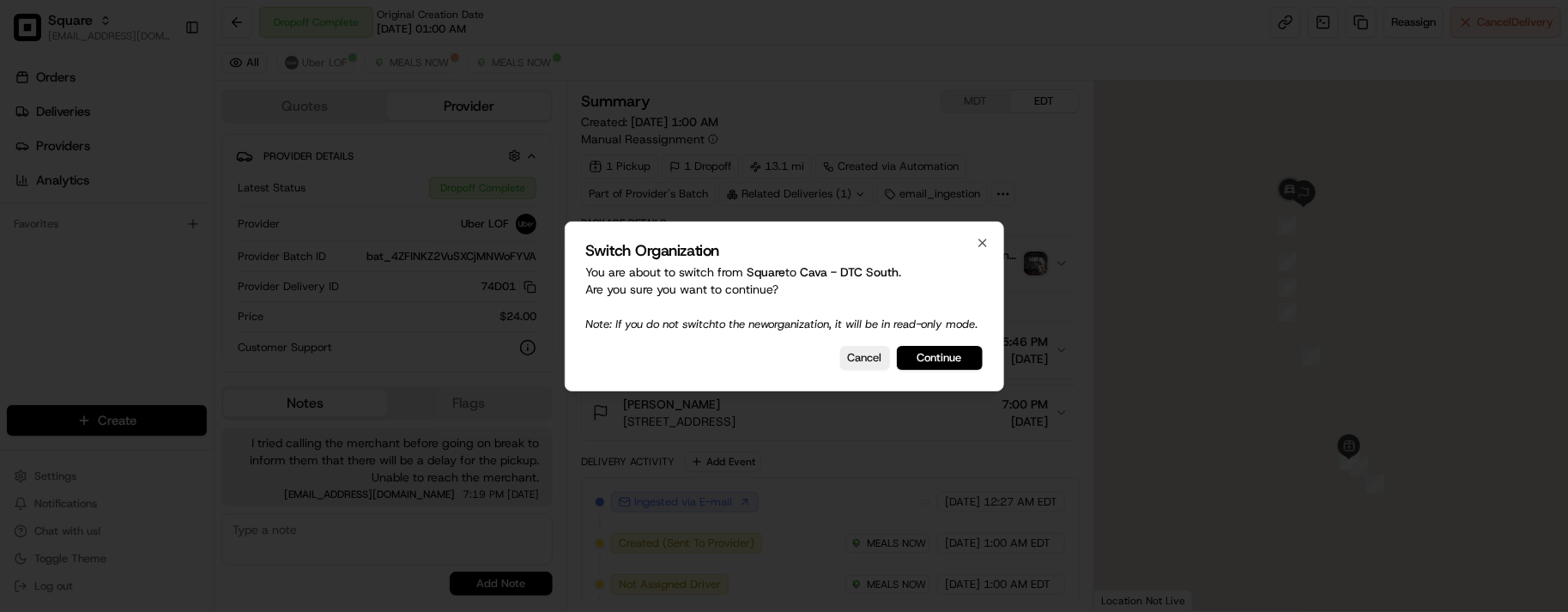 scroll, scrollTop: 0, scrollLeft: 0, axis: both 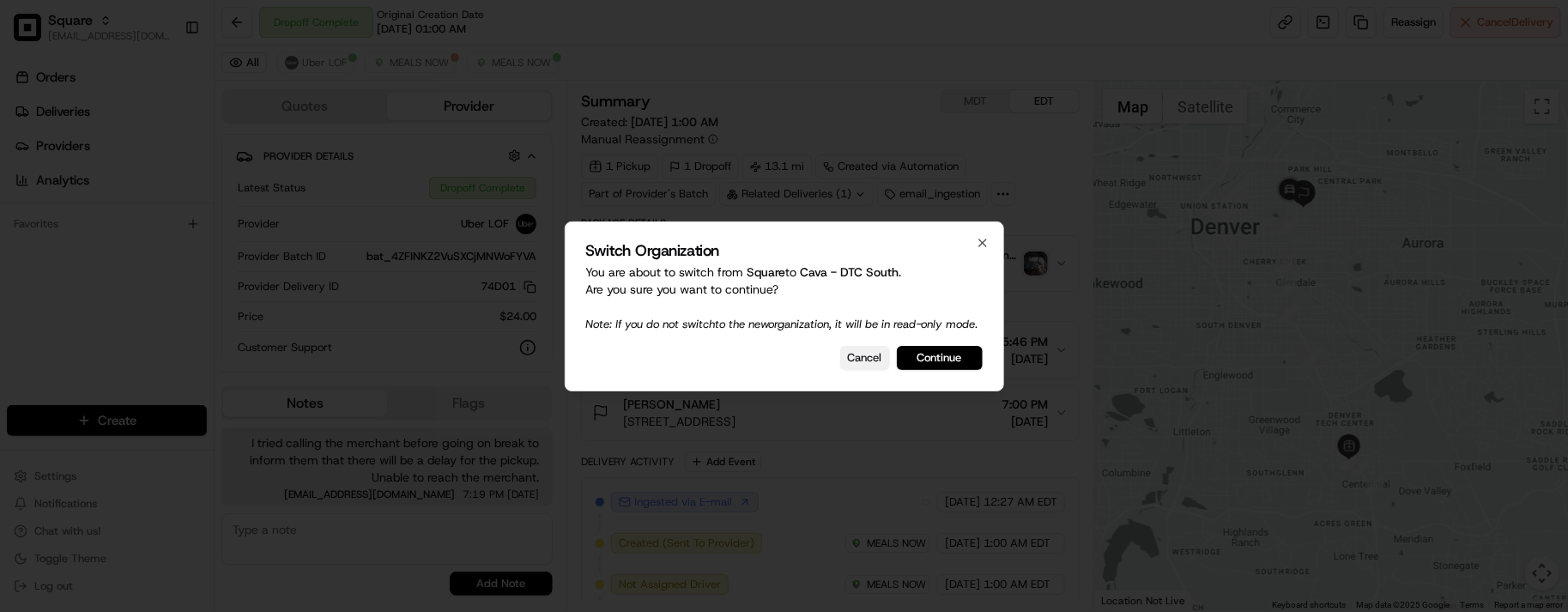 click on "Cancel" at bounding box center [865, 358] 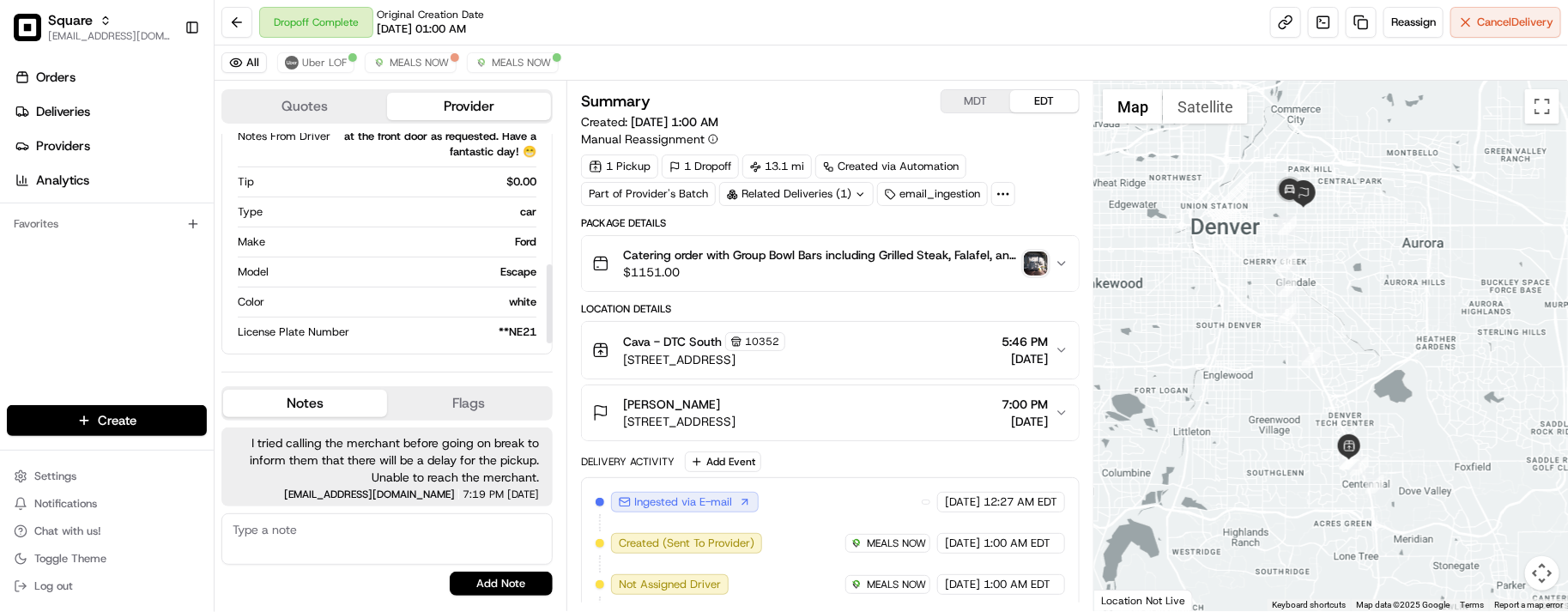 scroll, scrollTop: 203, scrollLeft: 0, axis: vertical 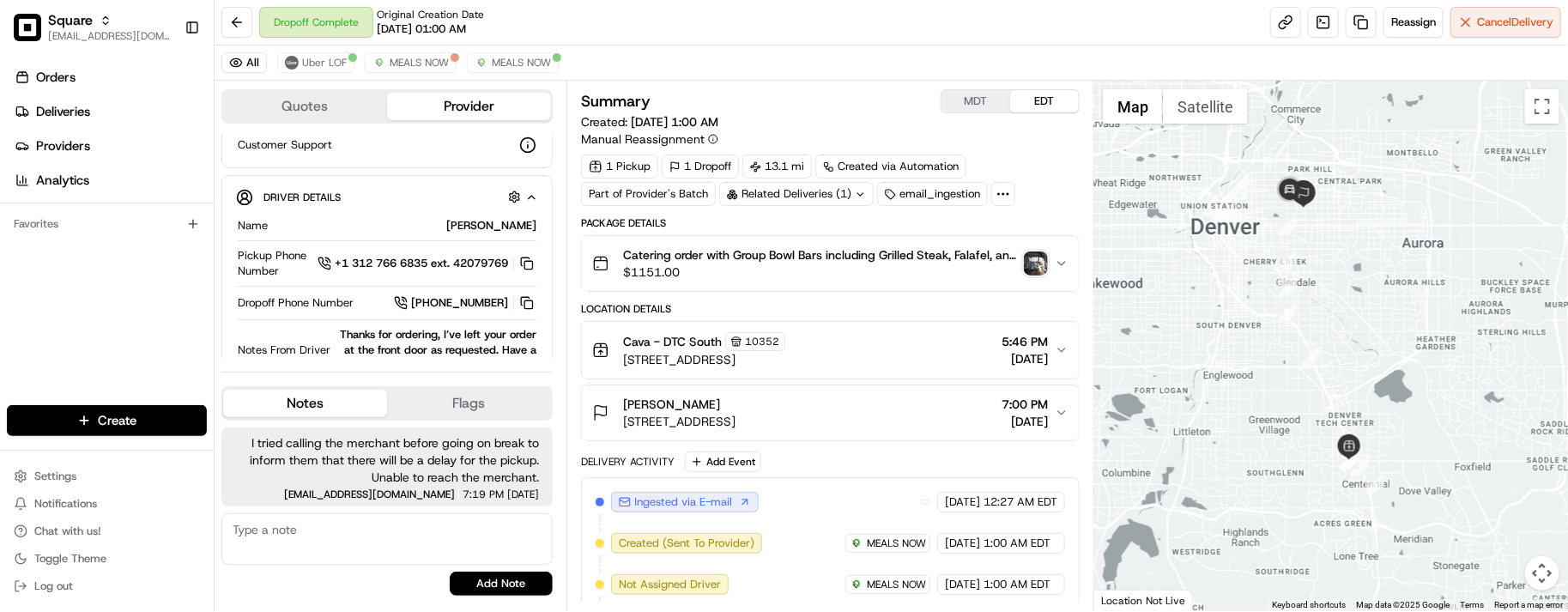 click on "$ 1151.00" at bounding box center [820, 272] 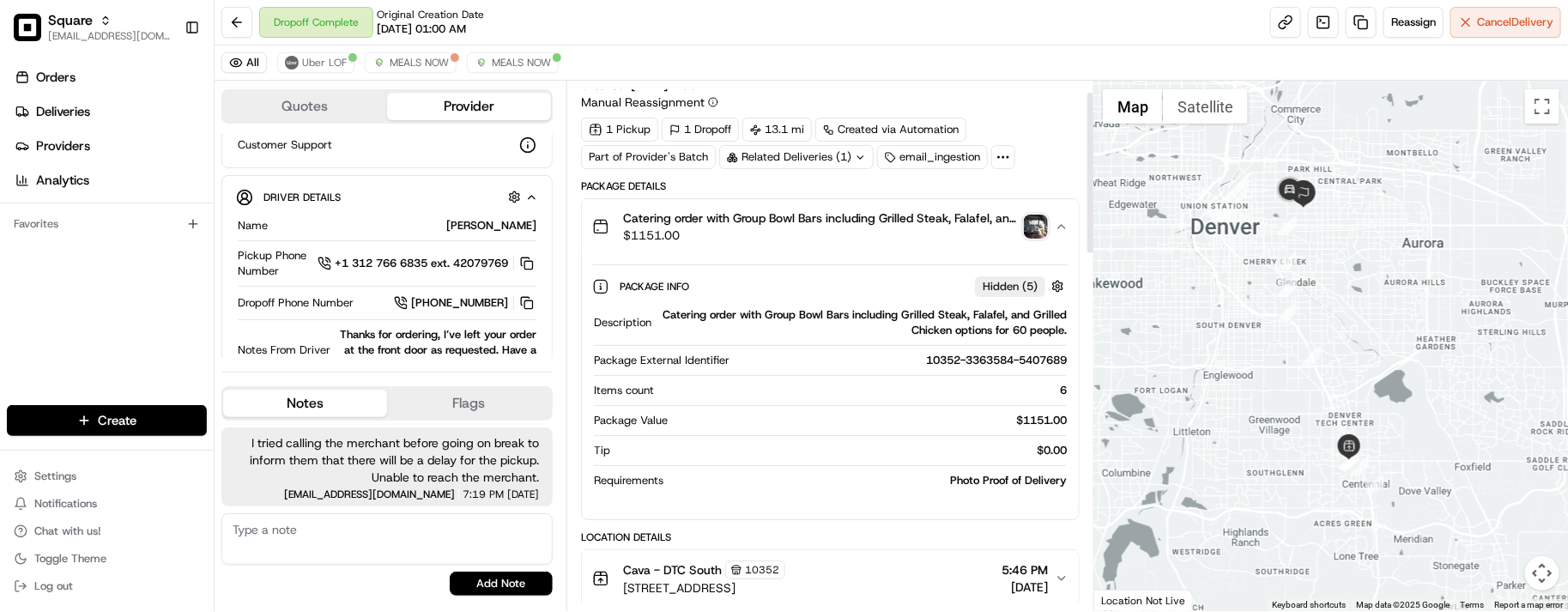 scroll, scrollTop: 0, scrollLeft: 0, axis: both 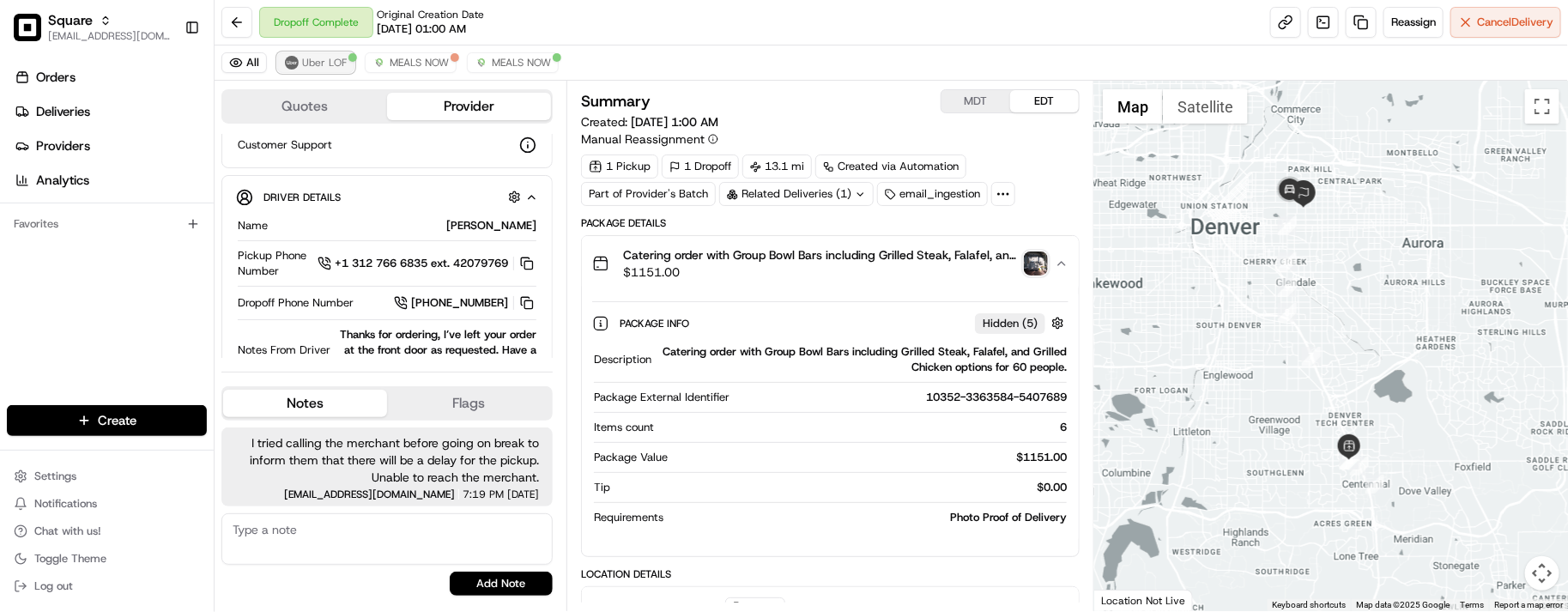 click on "Uber LOF" at bounding box center [324, 63] 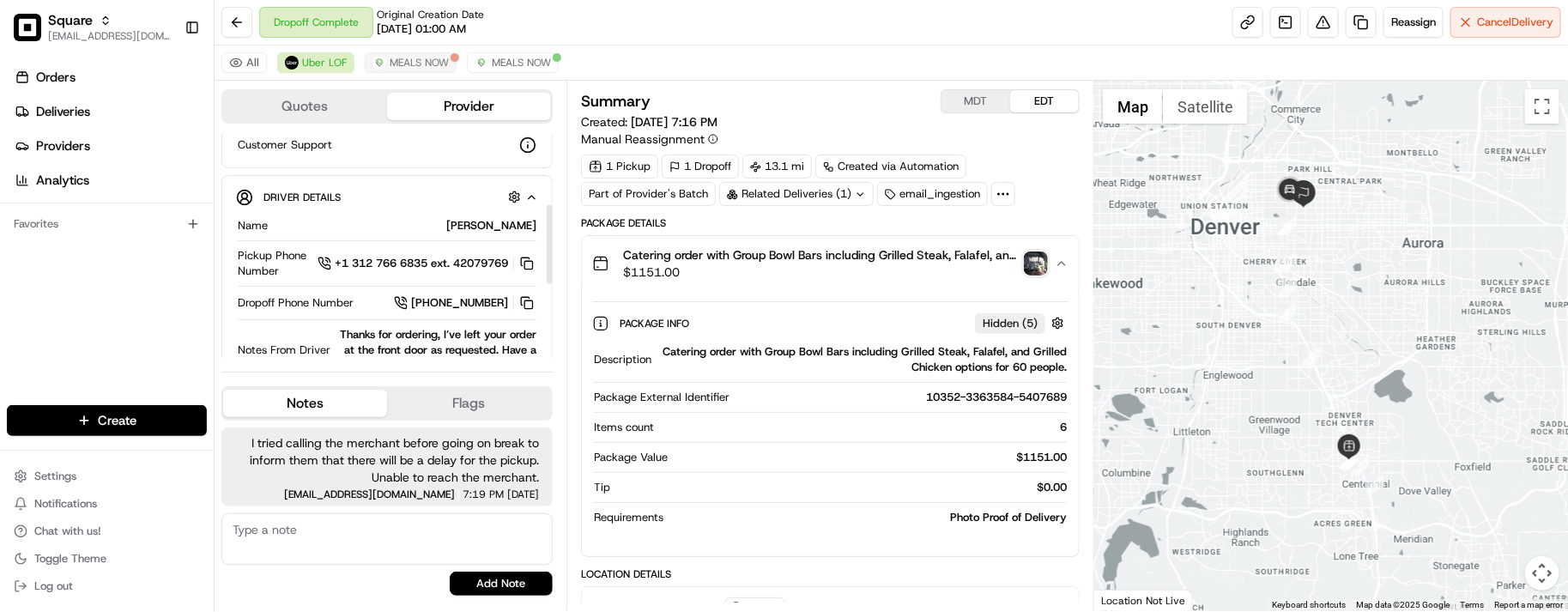 click on "All Uber LOF MEALS NOW MEALS NOW" at bounding box center [891, 63] 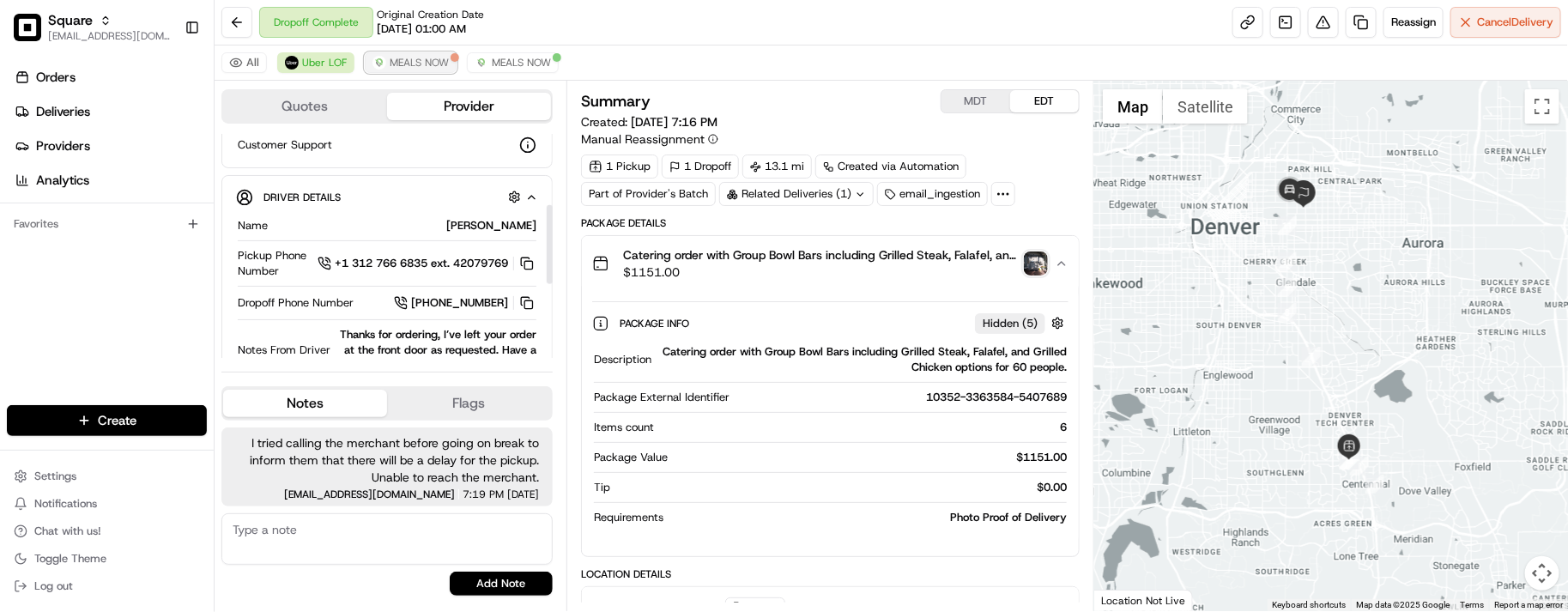 click on "MEALS NOW" at bounding box center (419, 63) 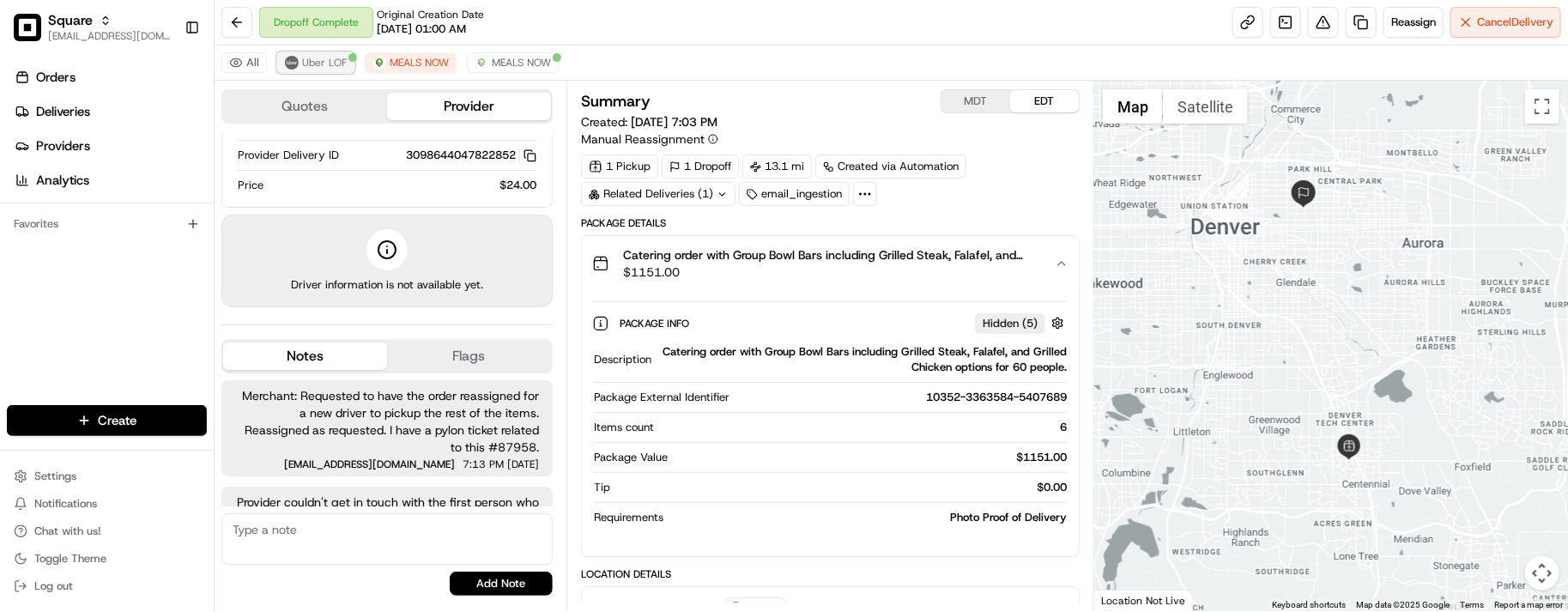 click on "Uber LOF" at bounding box center [324, 63] 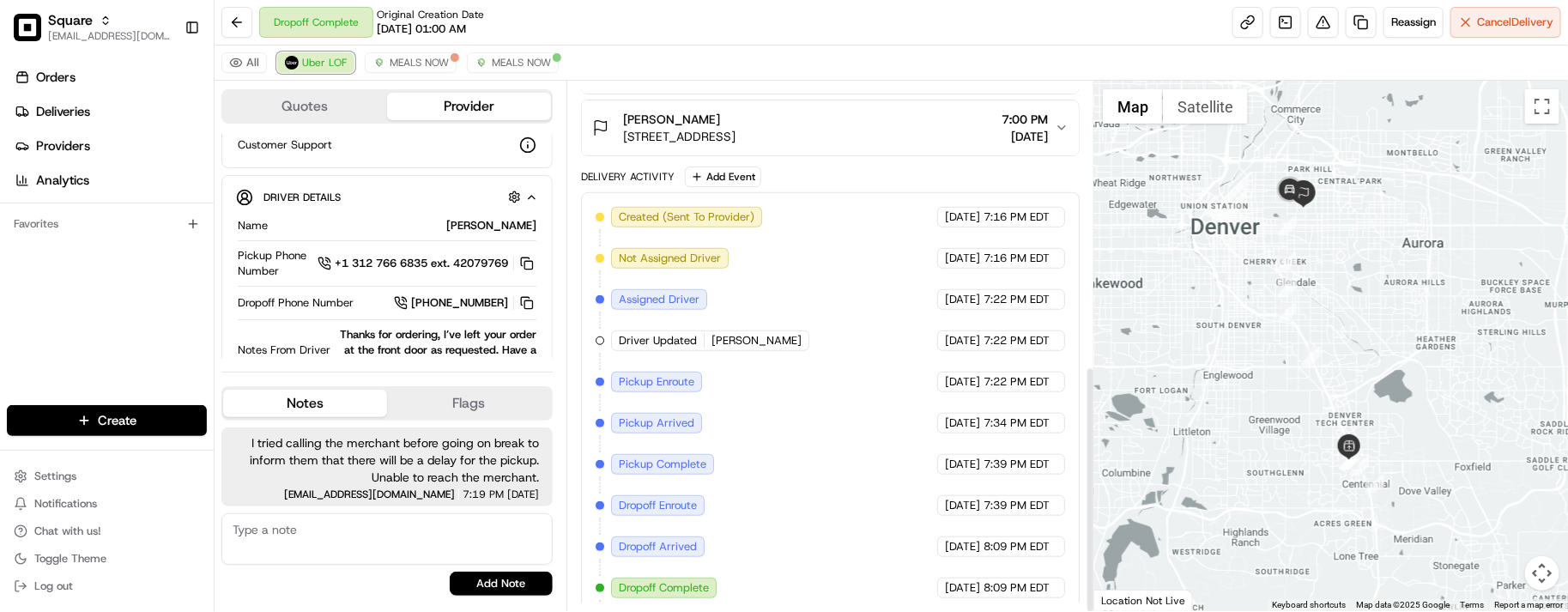 scroll, scrollTop: 608, scrollLeft: 0, axis: vertical 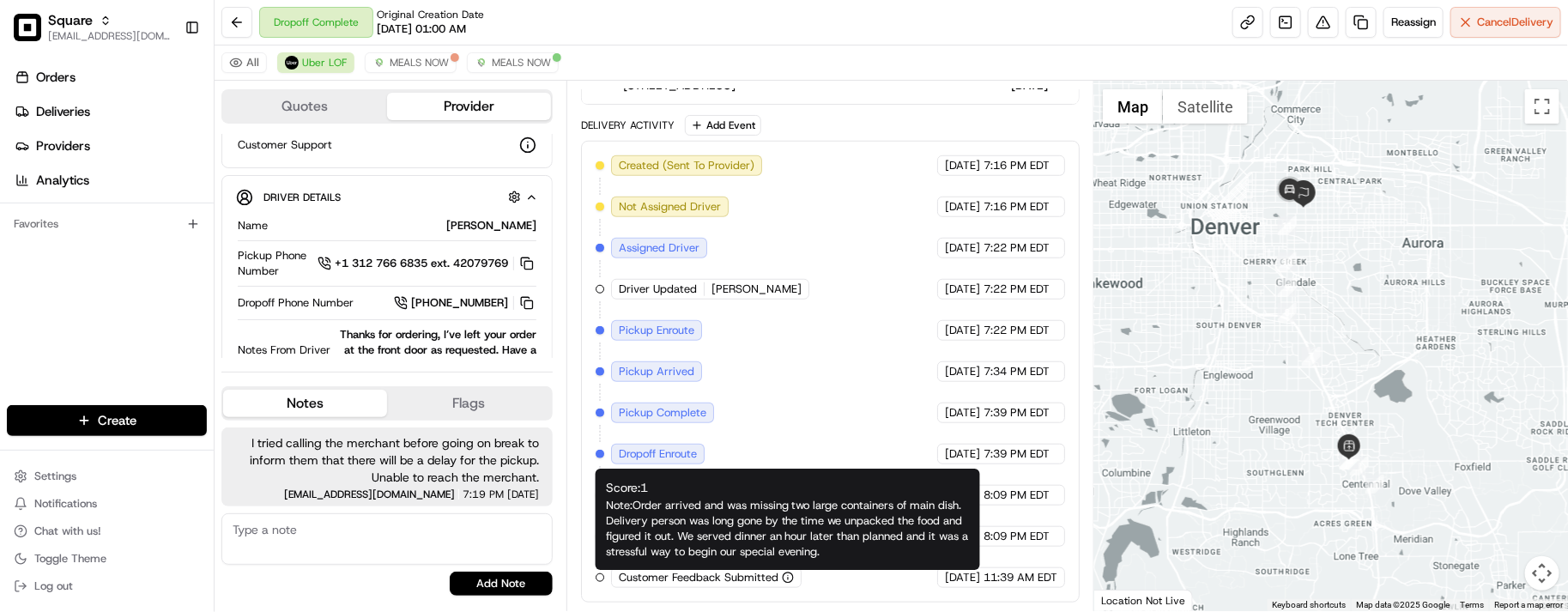 drag, startPoint x: 814, startPoint y: 336, endPoint x: 820, endPoint y: 329, distance: 9.219544 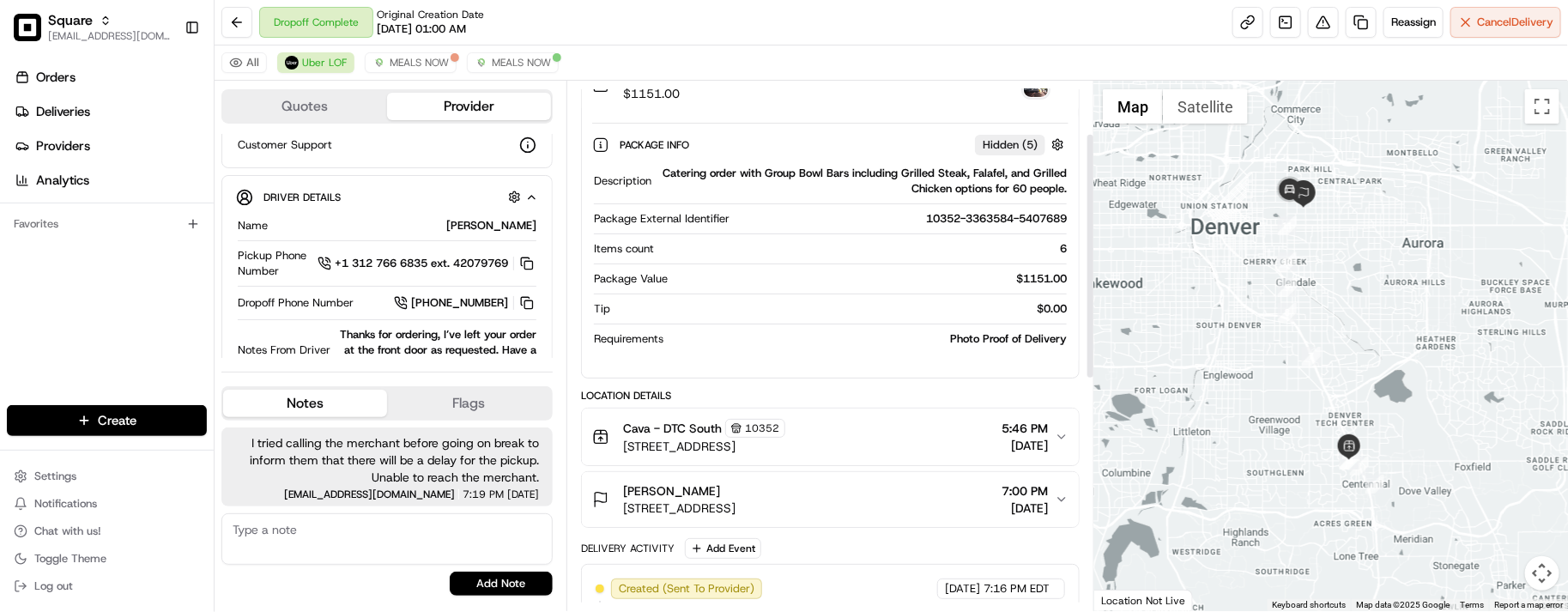 scroll, scrollTop: 0, scrollLeft: 0, axis: both 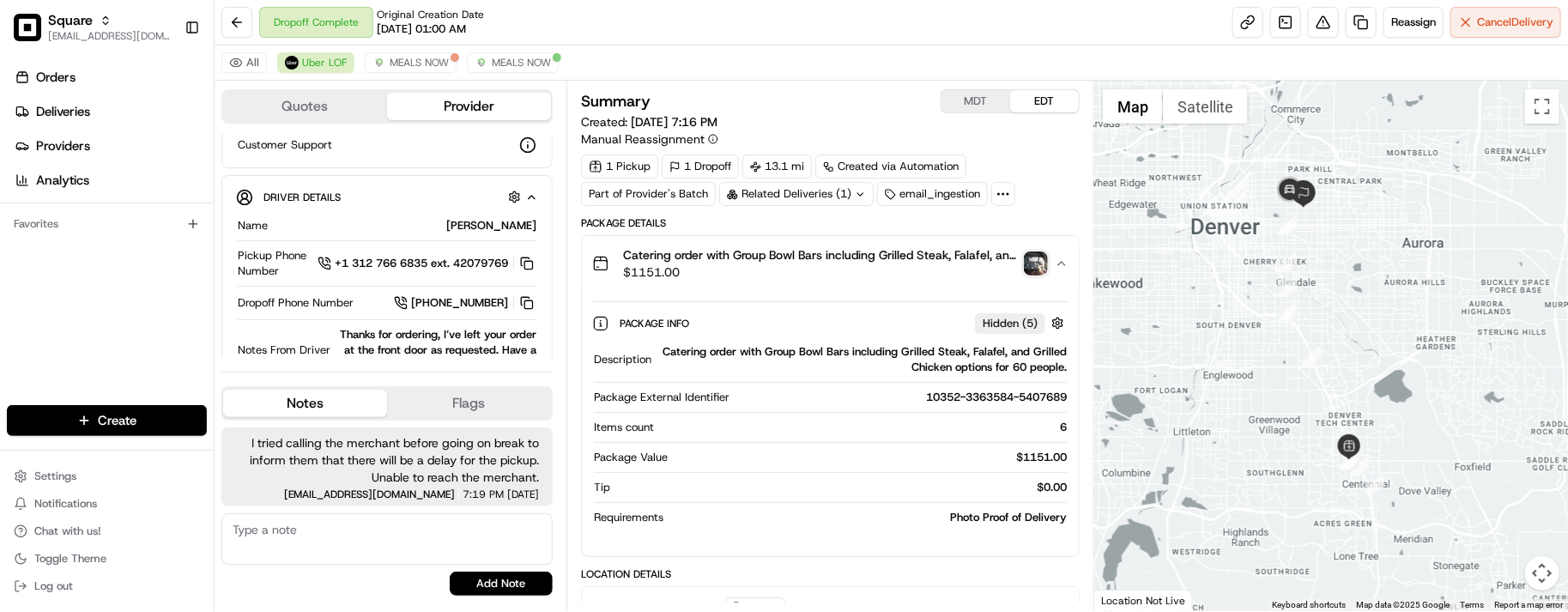 click on "All Uber LOF MEALS NOW MEALS NOW" at bounding box center [891, 63] 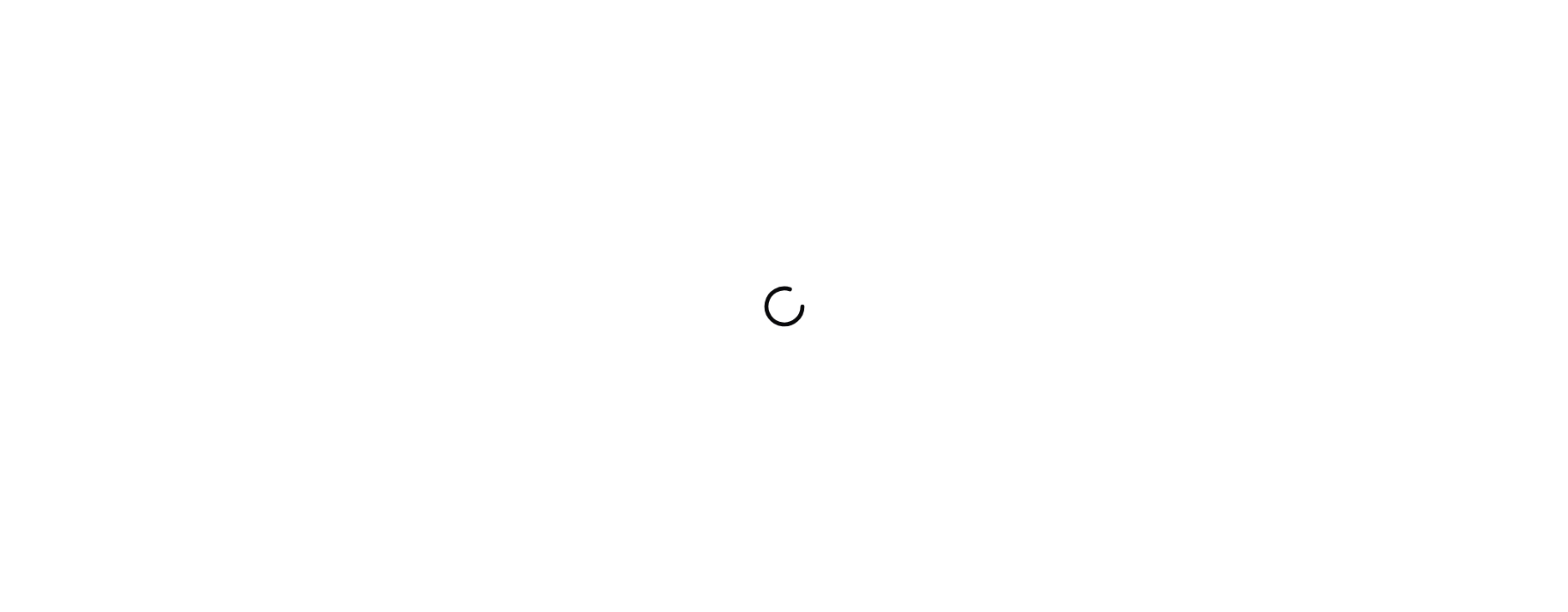 scroll, scrollTop: 0, scrollLeft: 0, axis: both 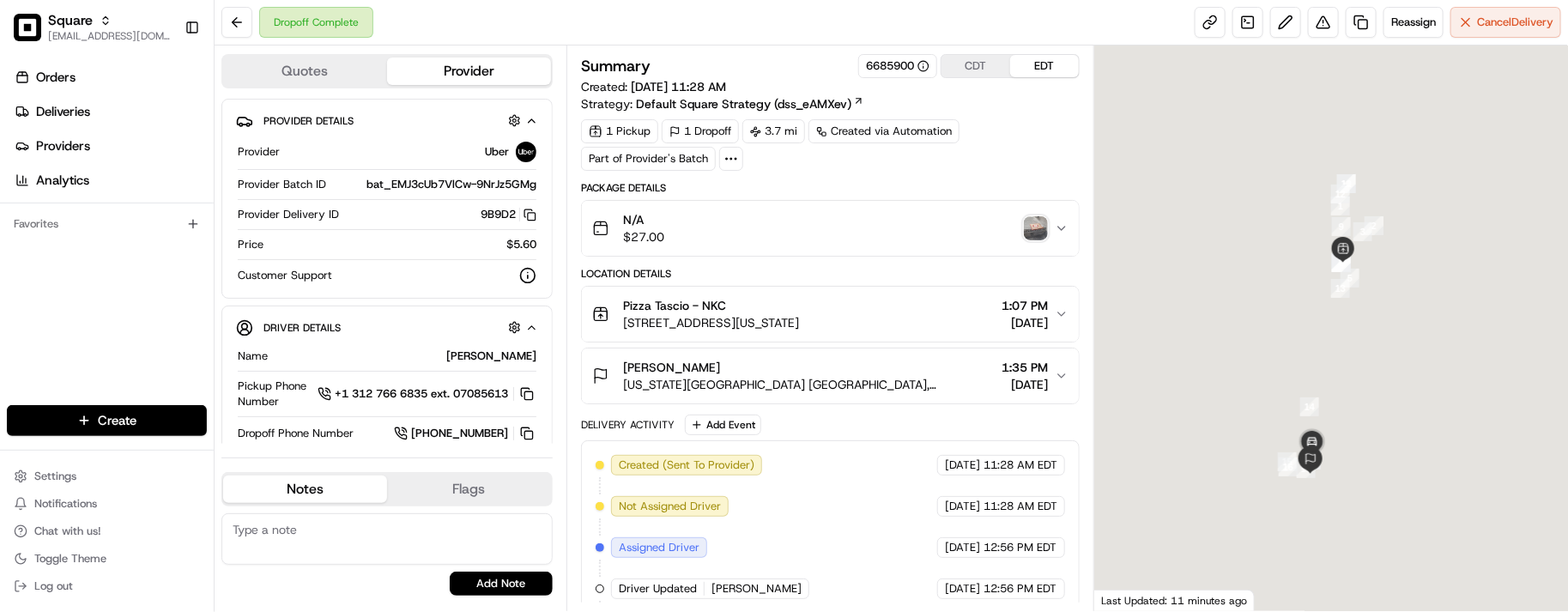 click on "Dropoff Complete Reassign Cancel  Delivery" at bounding box center (891, 22) 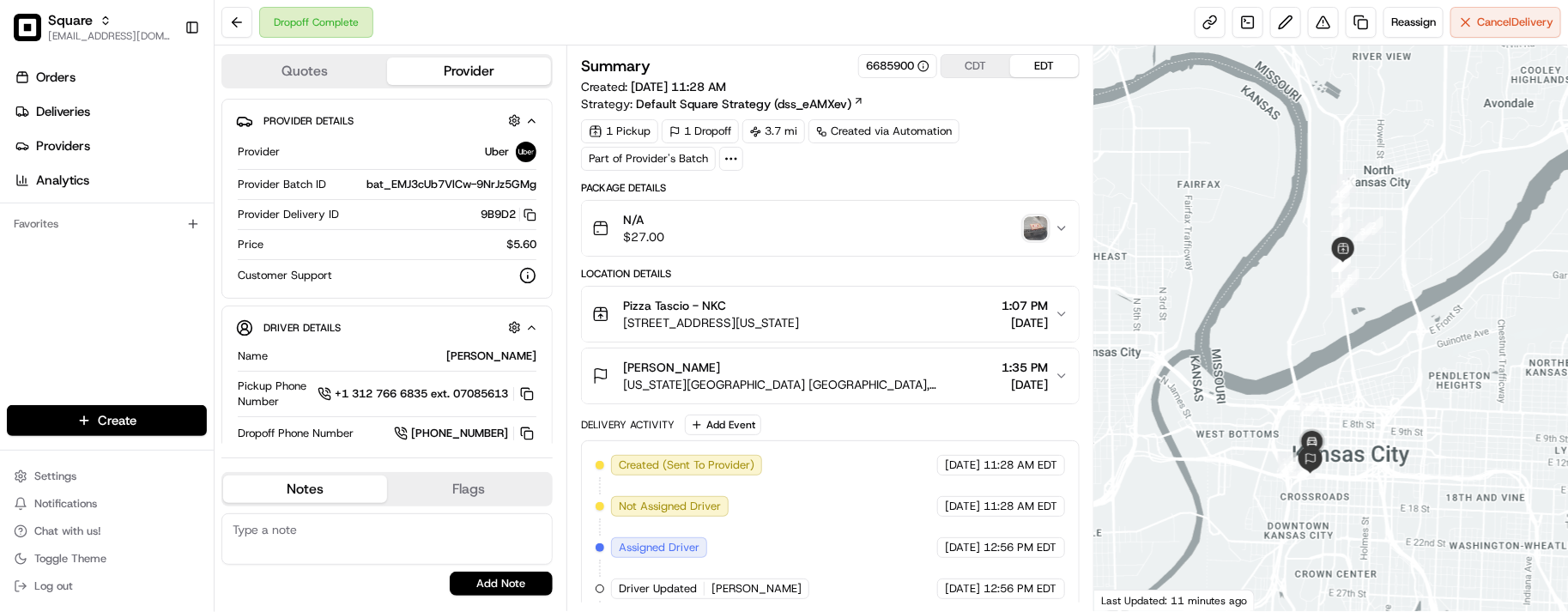 click on "Dropoff Complete Reassign Cancel  Delivery" at bounding box center (891, 22) 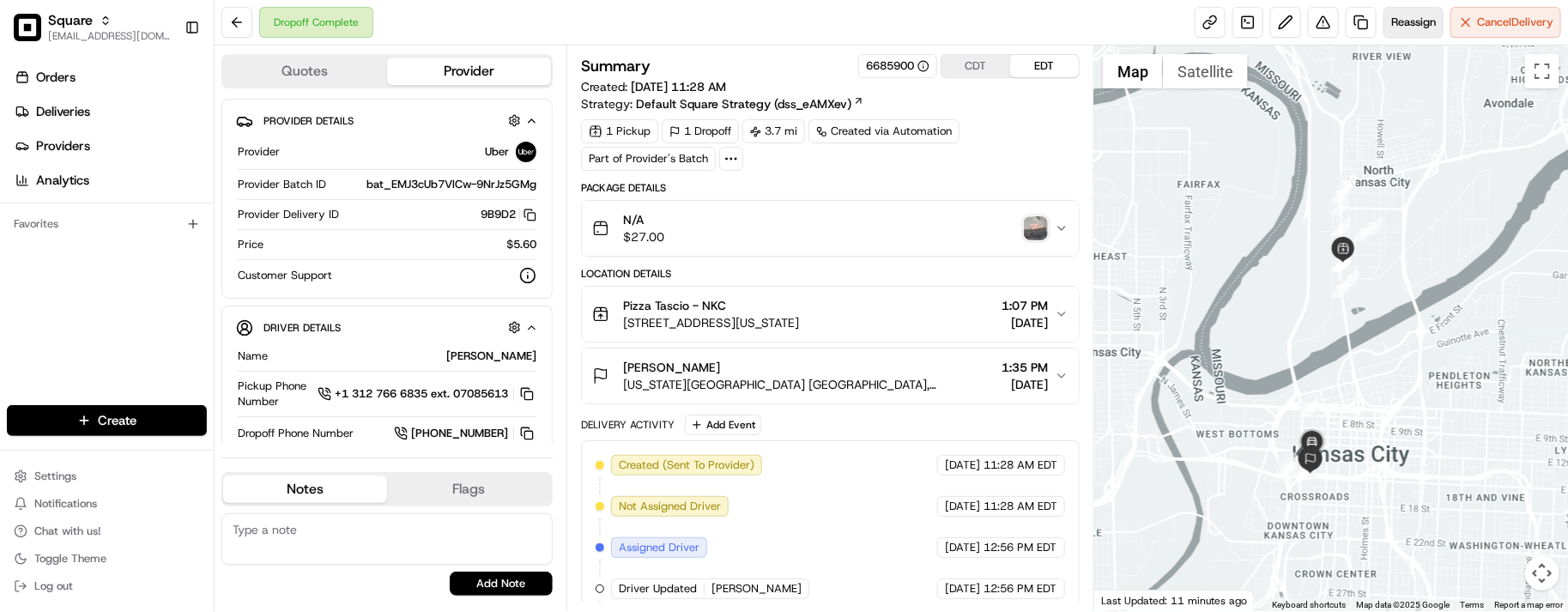 click on "Reassign" at bounding box center [1414, 22] 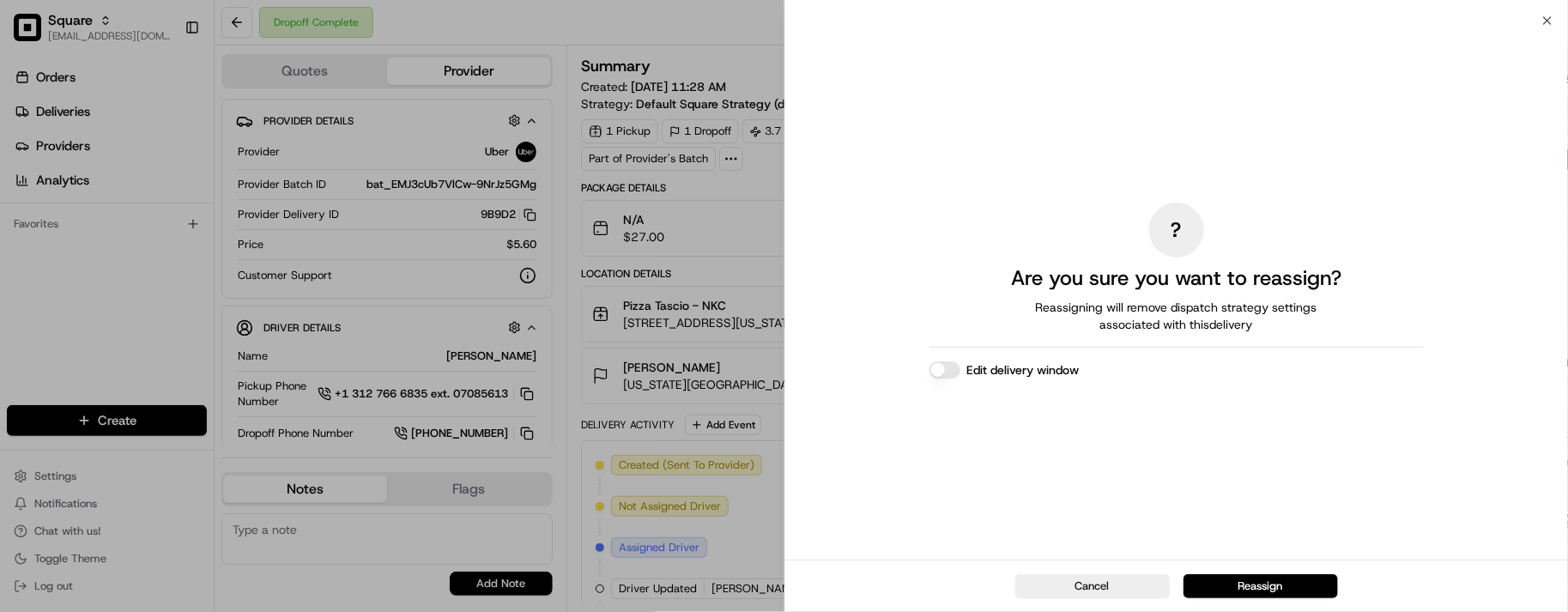 click on "? Are you sure you want to reassign? Reassigning will remove dispatch strategy settings associated with this  delivery Edit delivery window" at bounding box center [1177, 290] 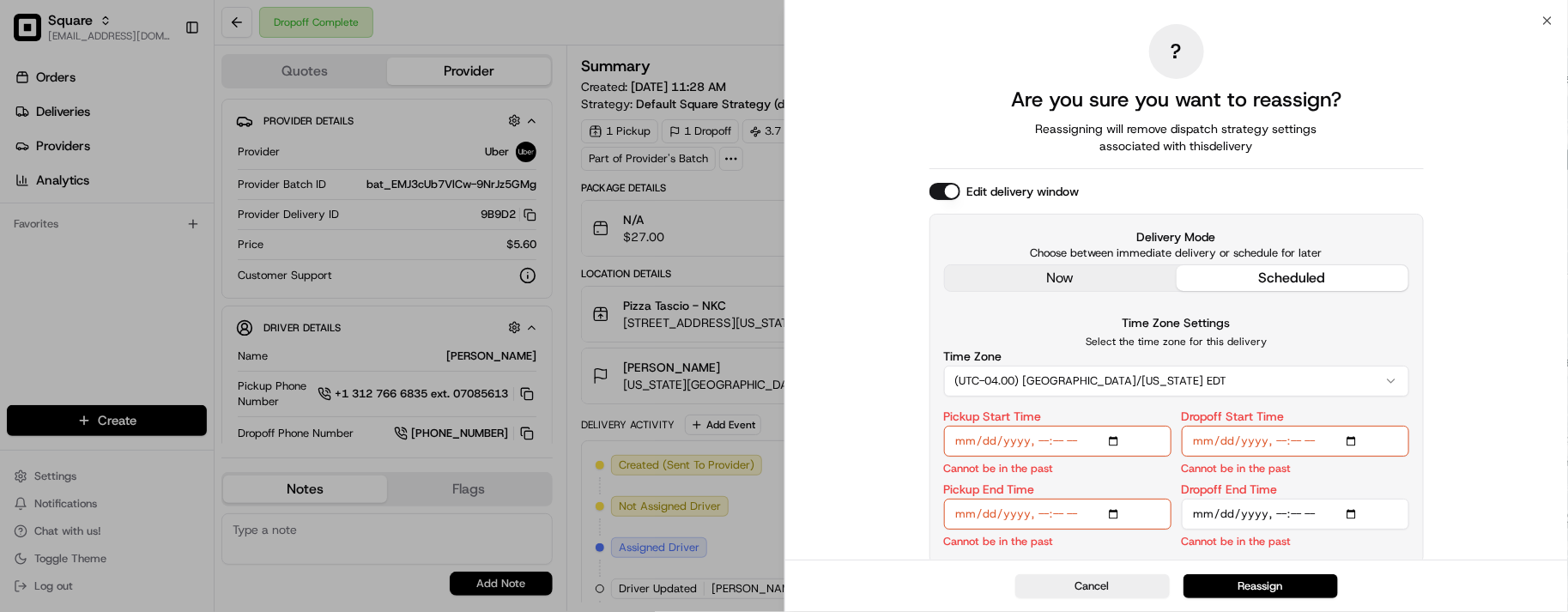 click on "? Are you sure you want to reassign? Reassigning will remove dispatch strategy settings associated with this  delivery Edit delivery window Delivery Mode Choose between immediate delivery or schedule for later now scheduled Time Zone Settings Select the time zone for this delivery Time Zone (UTC-04.00) [GEOGRAPHIC_DATA]/[US_STATE] EDT Pickup Start Time Cannot be in the past Pickup End Time Cannot be in the past Dropoff Start Time Cannot be in the past Dropoff End Time Cannot be in the past" at bounding box center [1177, 294] 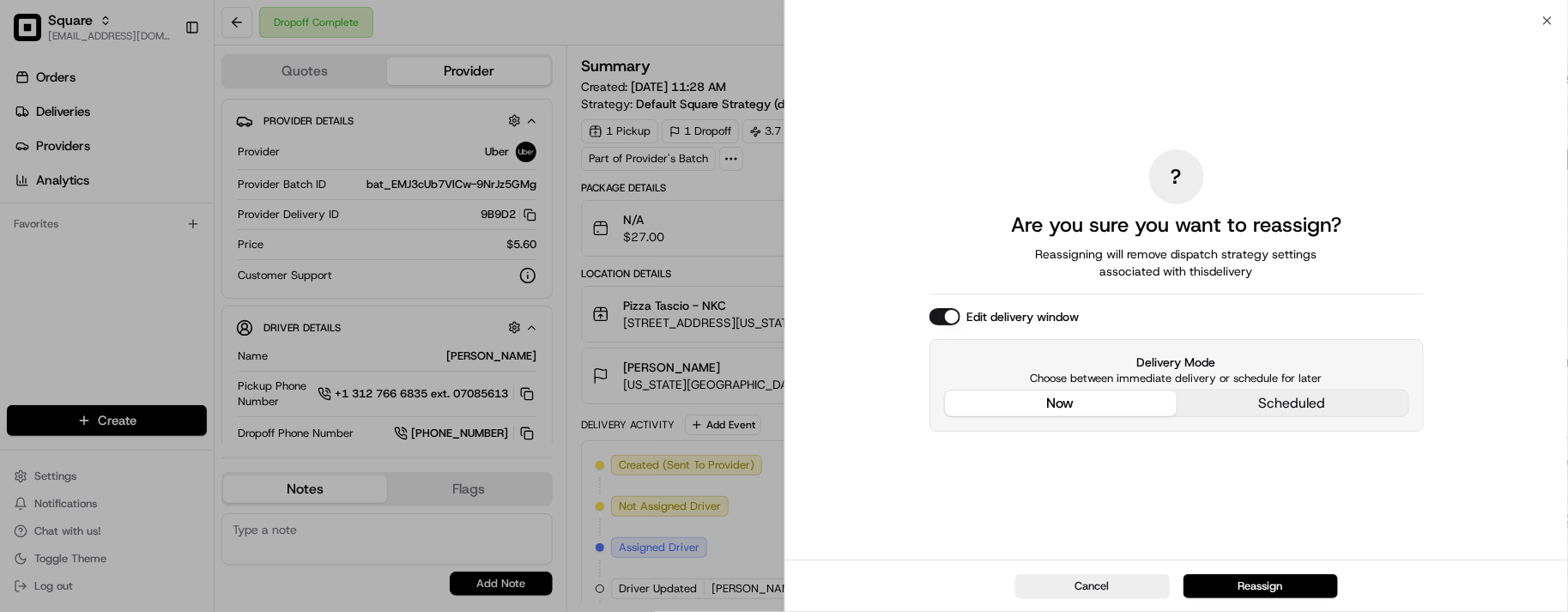 click on "? Are you sure you want to reassign? Reassigning will remove dispatch strategy settings associated with this  delivery Edit delivery window Delivery Mode Choose between immediate delivery or schedule for later now scheduled" at bounding box center [1177, 290] 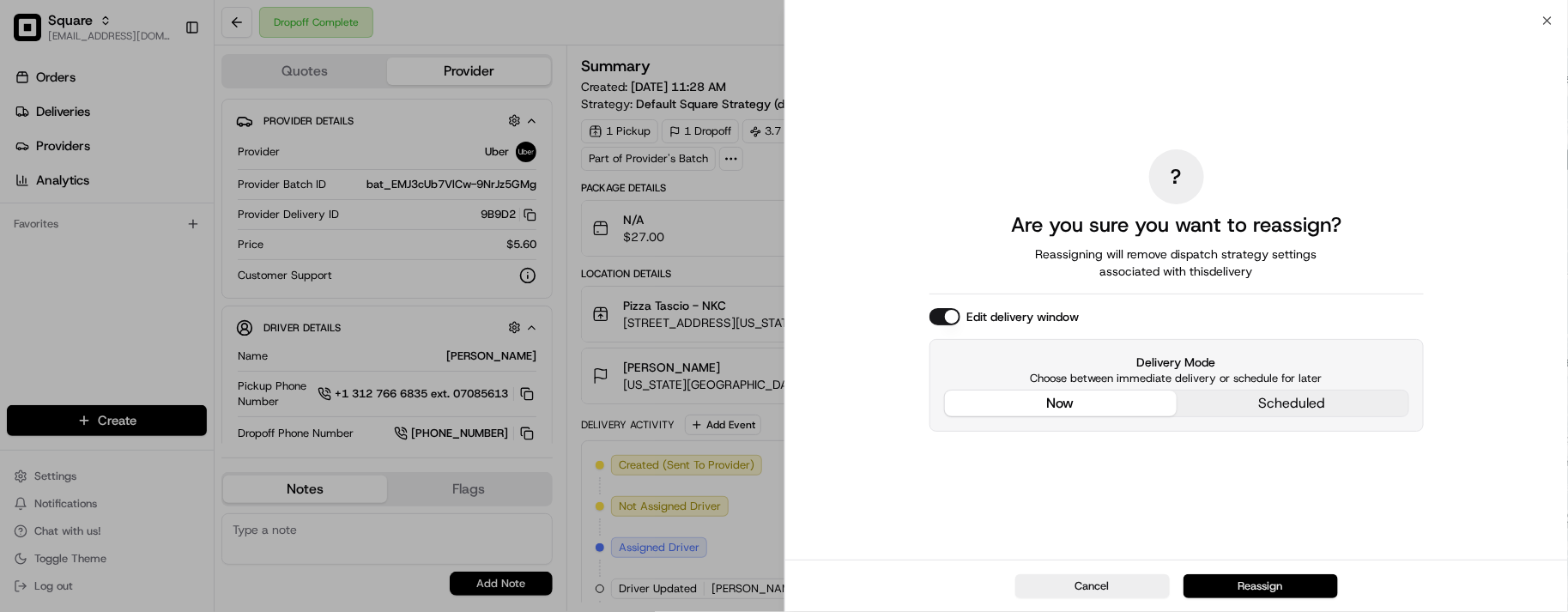 click on "Reassign" at bounding box center [1261, 586] 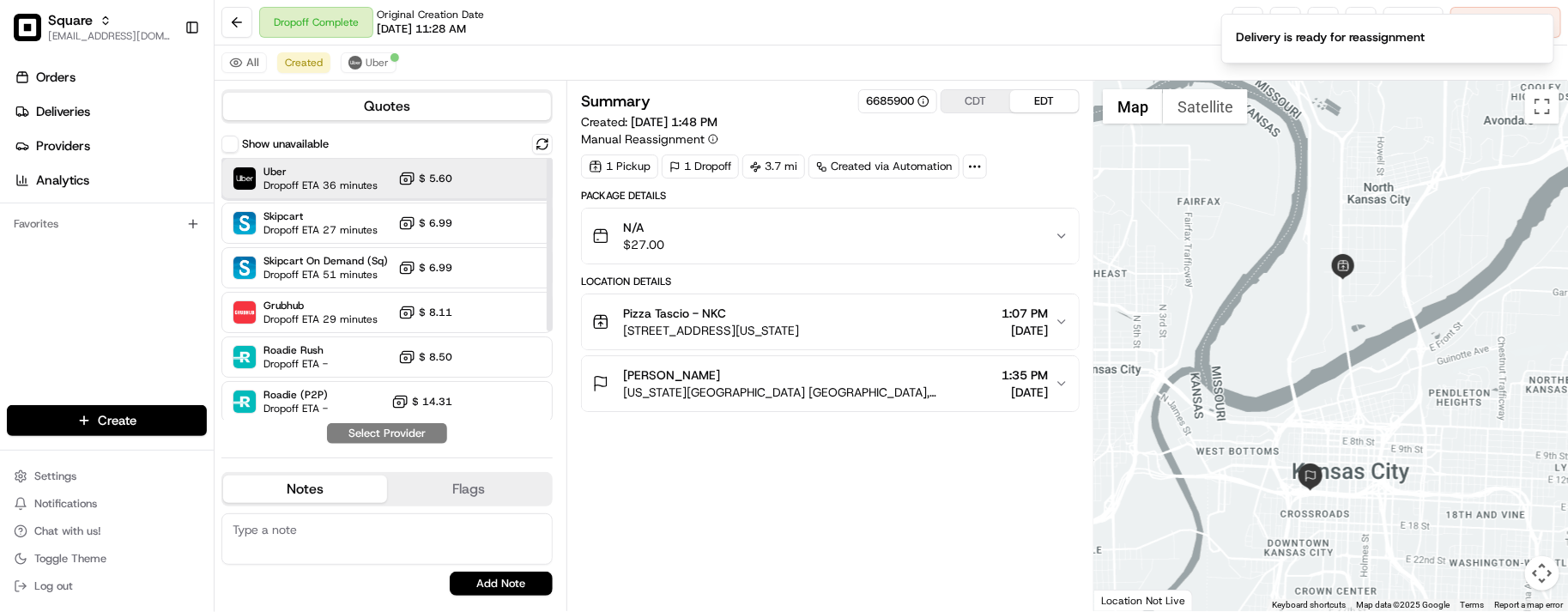click on "Uber" at bounding box center [320, 172] 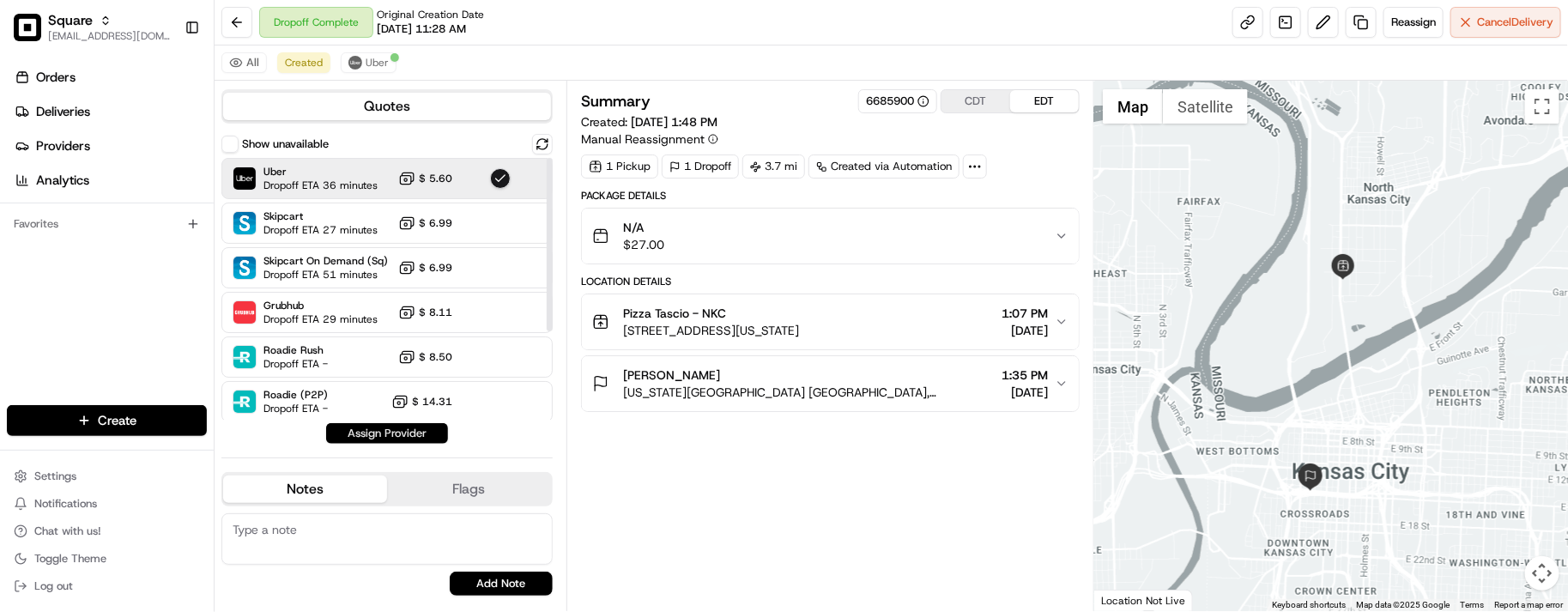 click on "Assign Provider" at bounding box center (387, 433) 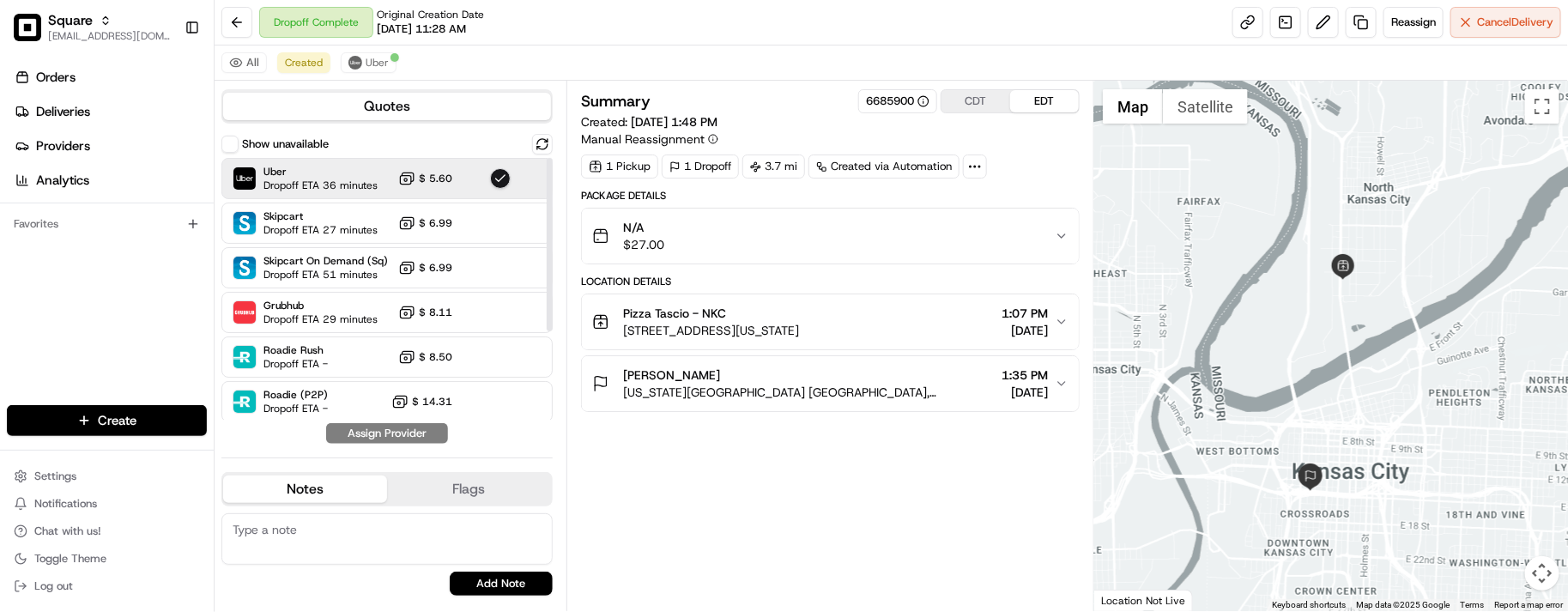 click on "Summary 6685900 CDT EDT Created:   [DATE] 1:48 PM Manual Reassignment 1   Pickup 1   Dropoff 3.7 mi Created via Automation Package Details N/A $ 27.00 Location Details Pizza Tascio - NKC [STREET_ADDRESS][US_STATE] 1:07 PM [DATE] [PERSON_NAME] [US_STATE][GEOGRAPHIC_DATA] [GEOGRAPHIC_DATA], [STREET_ADDRESS][US_STATE] 1:35 PM [DATE]" at bounding box center [830, 346] 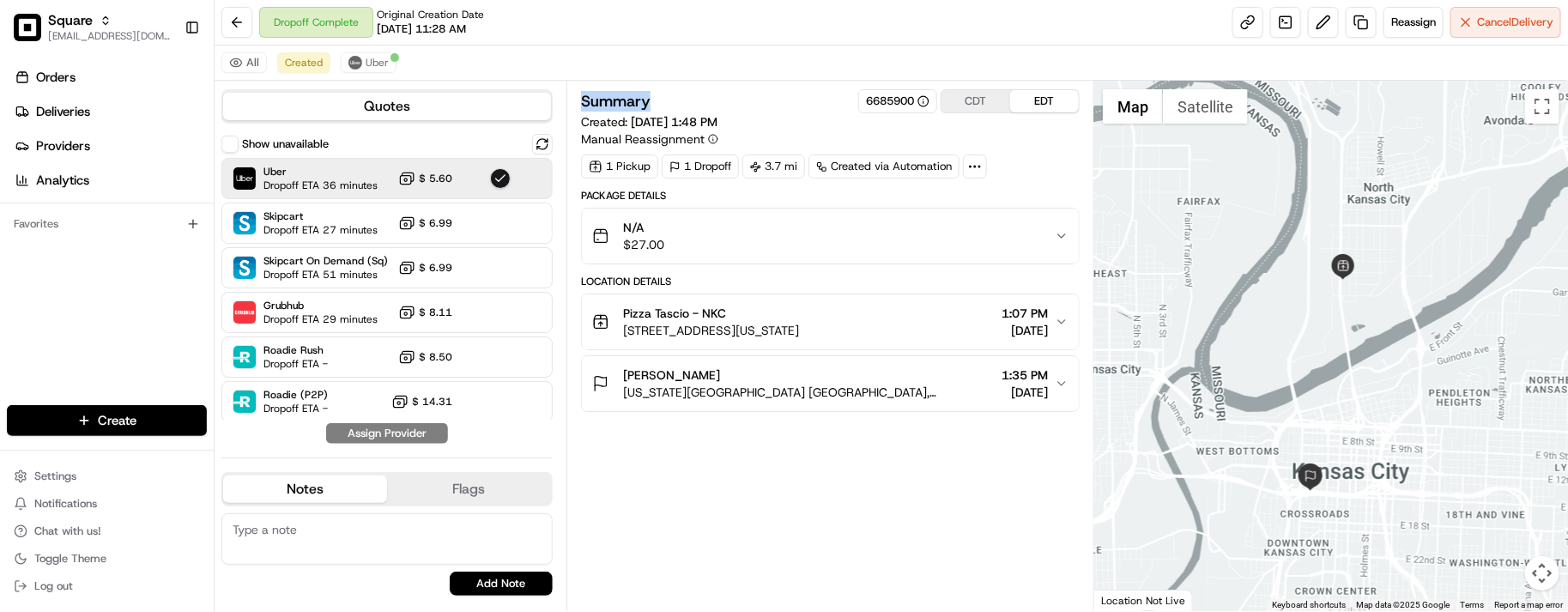 click on "Summary 6685900 CDT EDT Created:   [DATE] 1:48 PM Manual Reassignment 1   Pickup 1   Dropoff 3.7 mi Created via Automation Package Details N/A $ 27.00 Location Details Pizza Tascio - NKC [STREET_ADDRESS][US_STATE] 1:07 PM [DATE] [PERSON_NAME] [US_STATE][GEOGRAPHIC_DATA] [GEOGRAPHIC_DATA], [STREET_ADDRESS][US_STATE] 1:35 PM [DATE]" at bounding box center (830, 346) 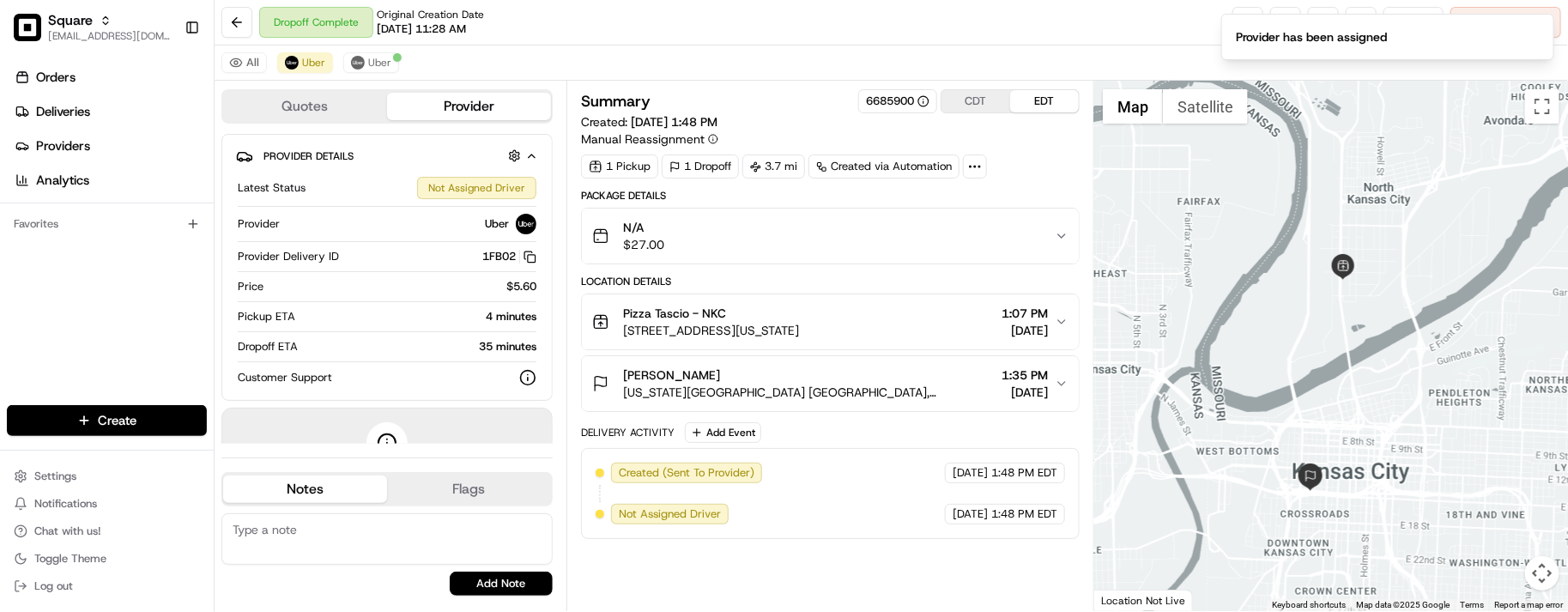 click on "All Uber Uber" at bounding box center (891, 63) 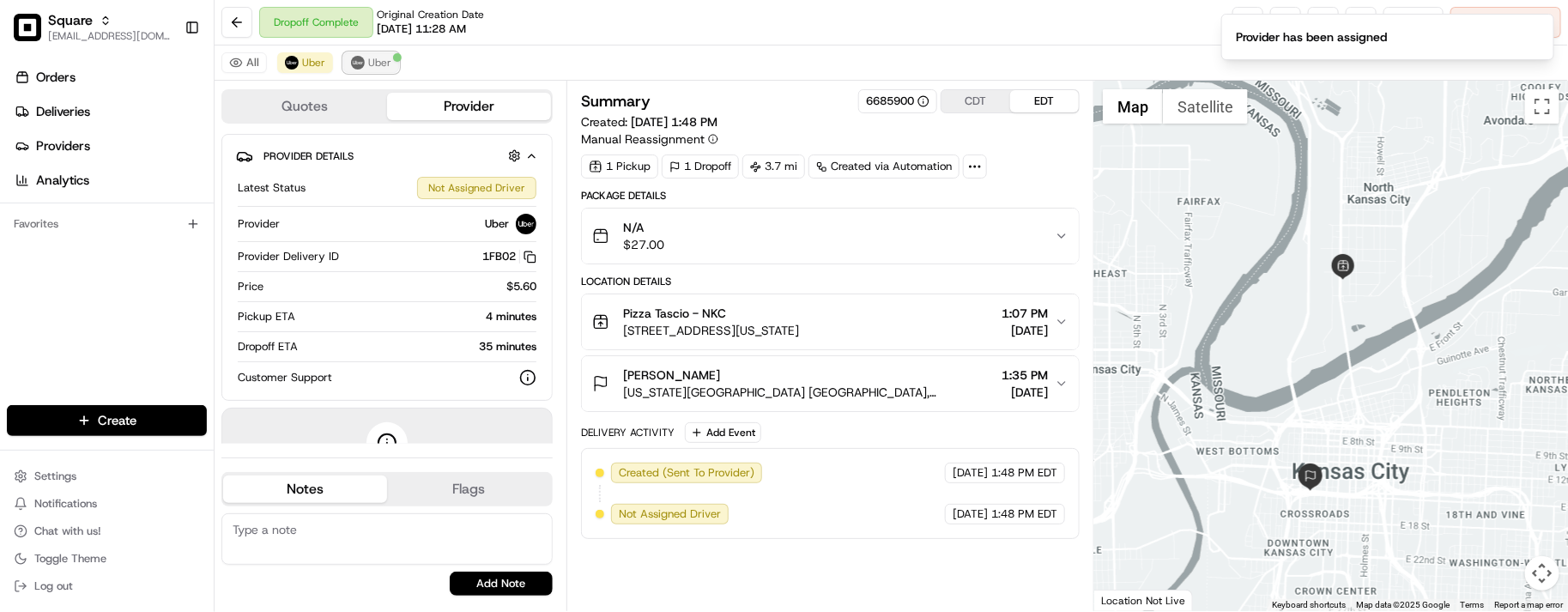 click on "Uber" at bounding box center [379, 63] 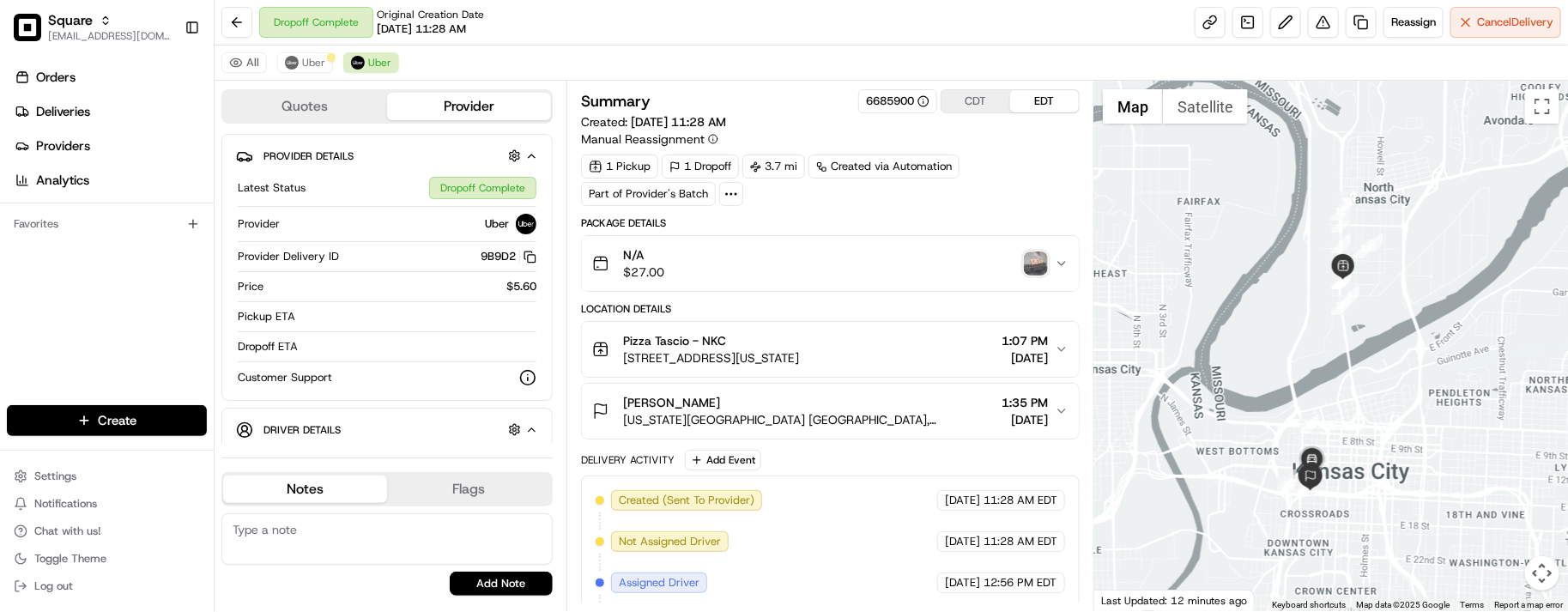 click on "1   Pickup 1   Dropoff 3.7 mi Created via Automation Part of Provider's Batch" at bounding box center (830, 180) 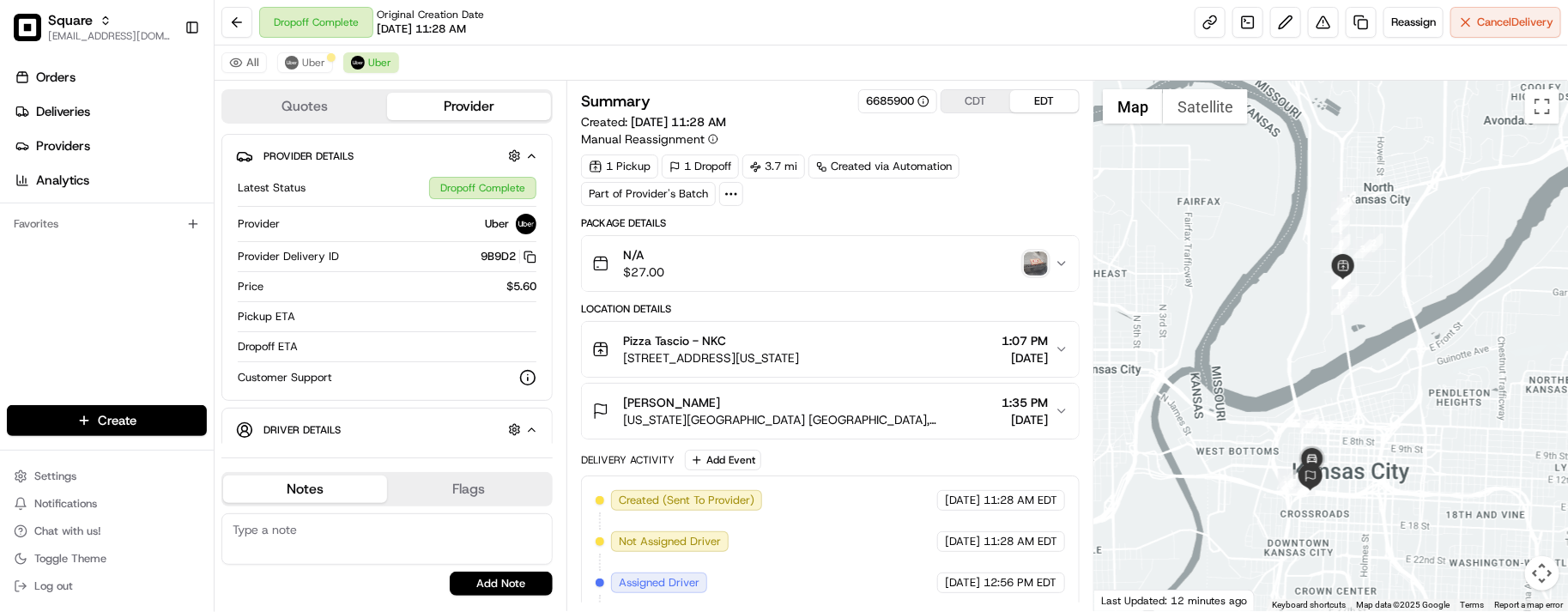 click on "1   Pickup 1   Dropoff 3.7 mi Created via Automation Part of Provider's Batch" at bounding box center [830, 180] 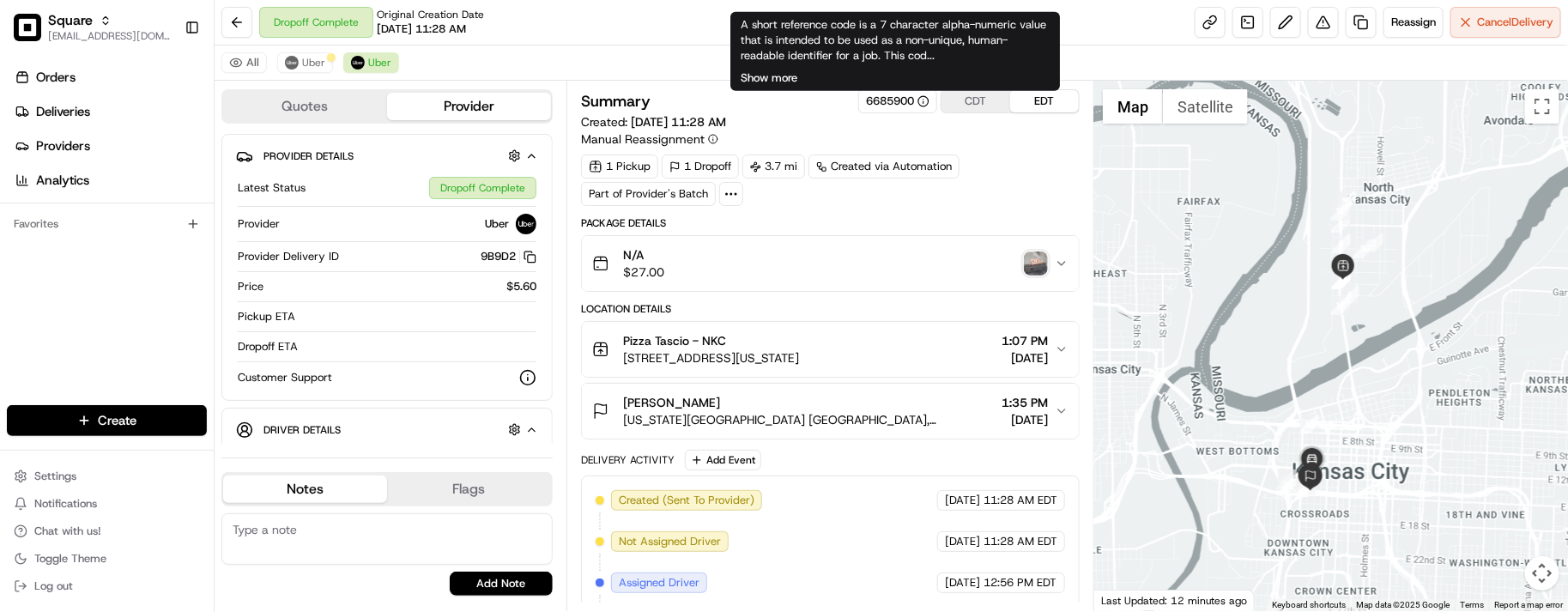 click on "Show more" at bounding box center (769, 78) 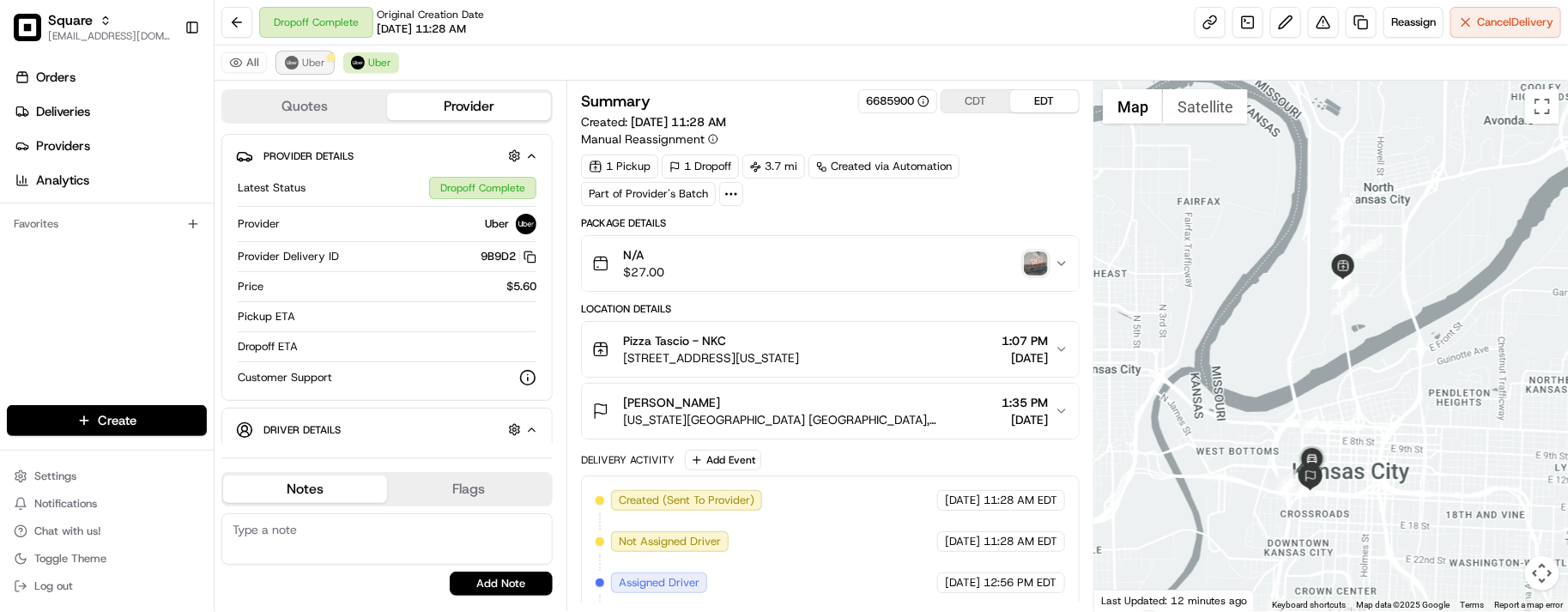 click on "Uber" at bounding box center [305, 63] 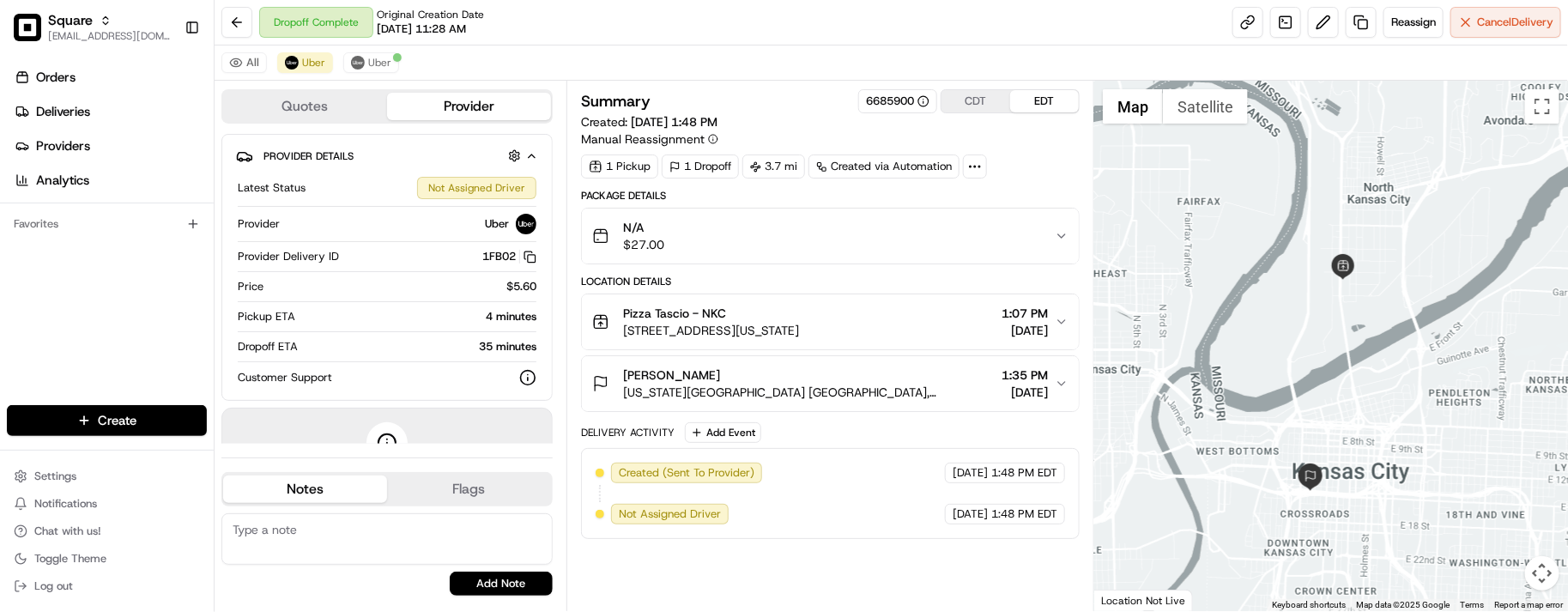 click on "Dropoff Complete Original Creation Date [DATE] 11:28 AM Reassign Cancel  Delivery" at bounding box center (891, 22) 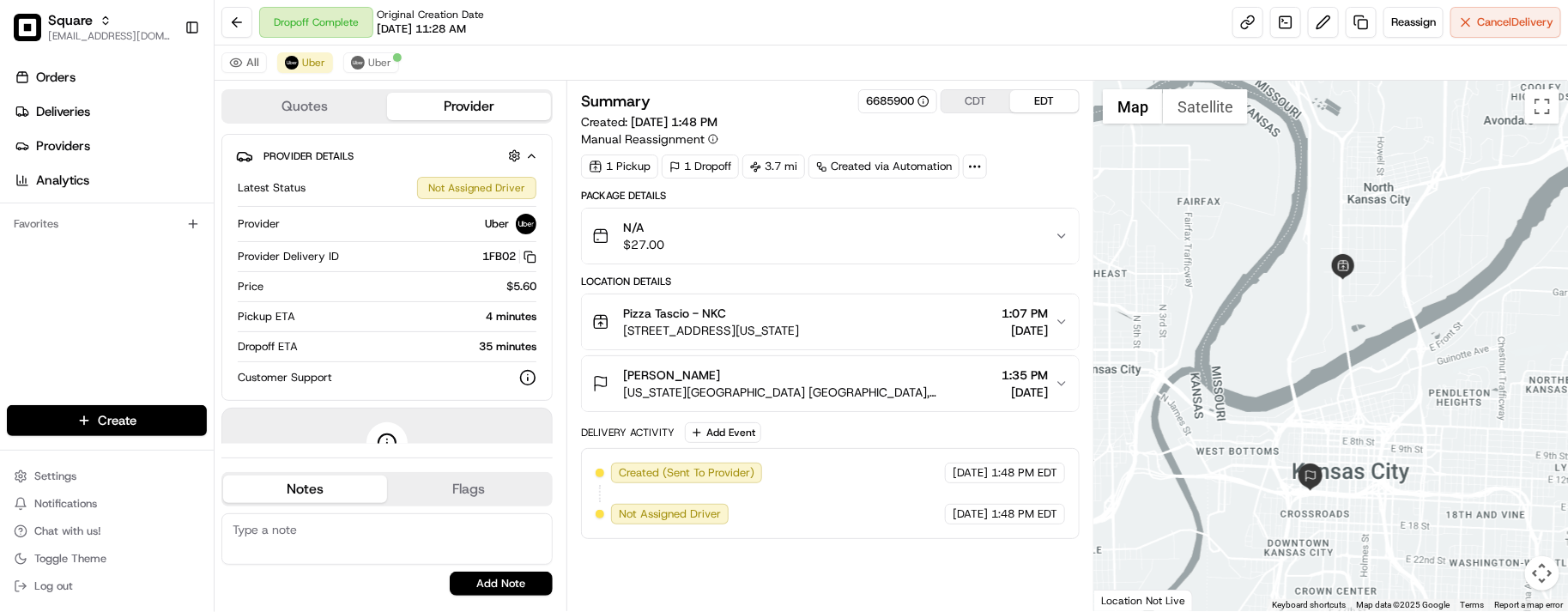 click on "Dropoff Complete Original Creation Date [DATE] 11:28 AM Reassign Cancel  Delivery" at bounding box center (891, 22) 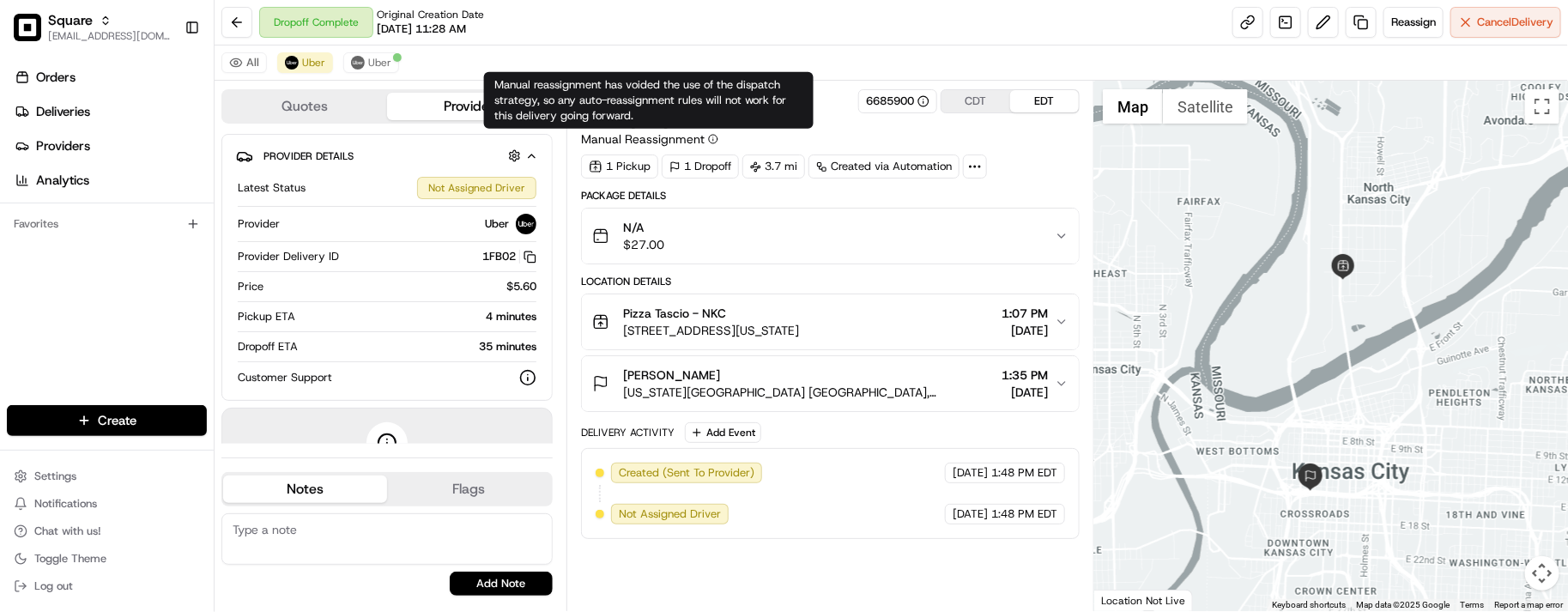 click on "Manual reassignment has voided the use of the dispatch strategy, so any auto-reassignment rules will not work for this delivery going forward. Manual reassignment has voided the use of the dispatch strategy, so any auto-reassignment rules will not work for this delivery going forward." at bounding box center (649, 100) 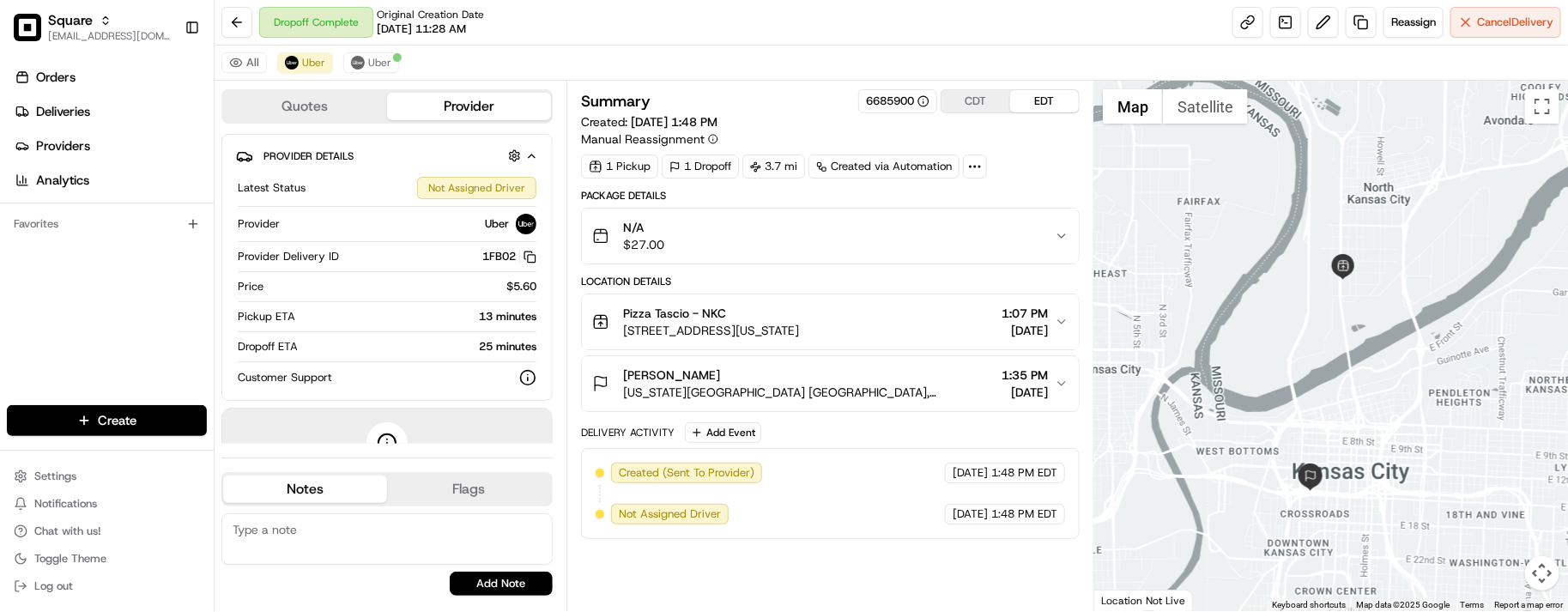 click on "All Uber Uber" at bounding box center (891, 63) 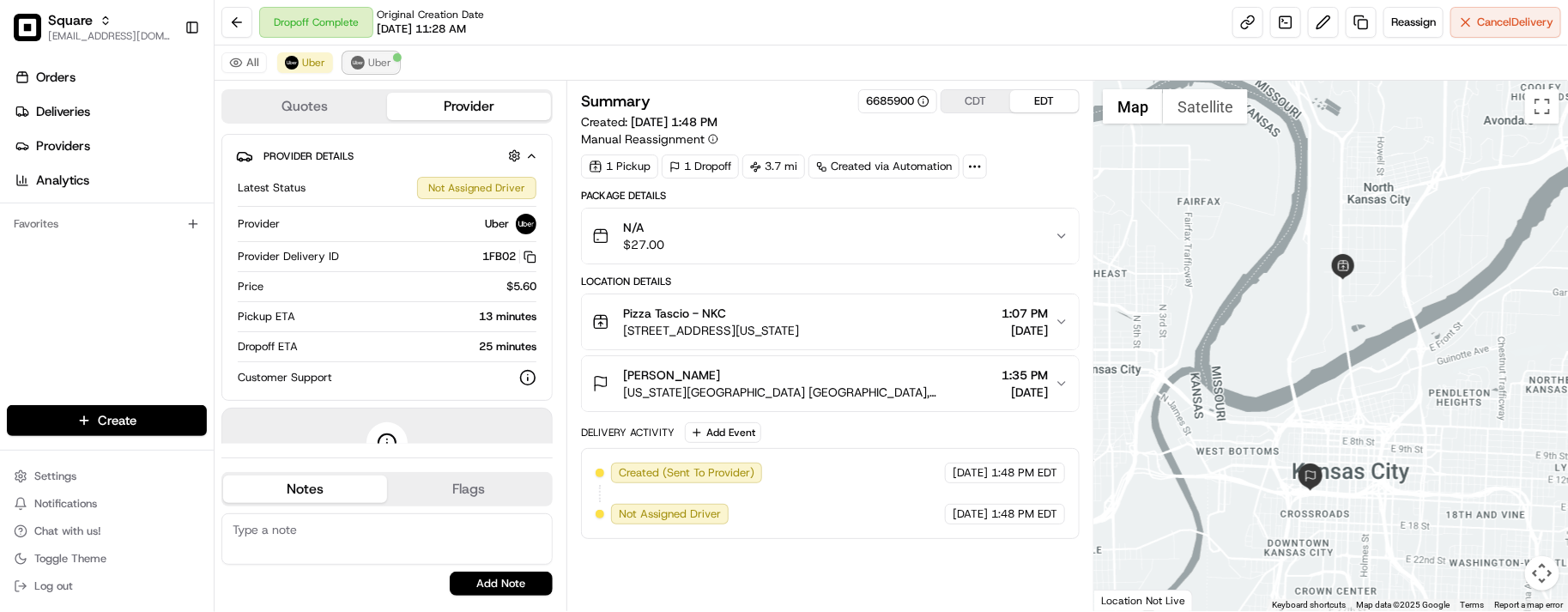 click on "Uber" at bounding box center [379, 63] 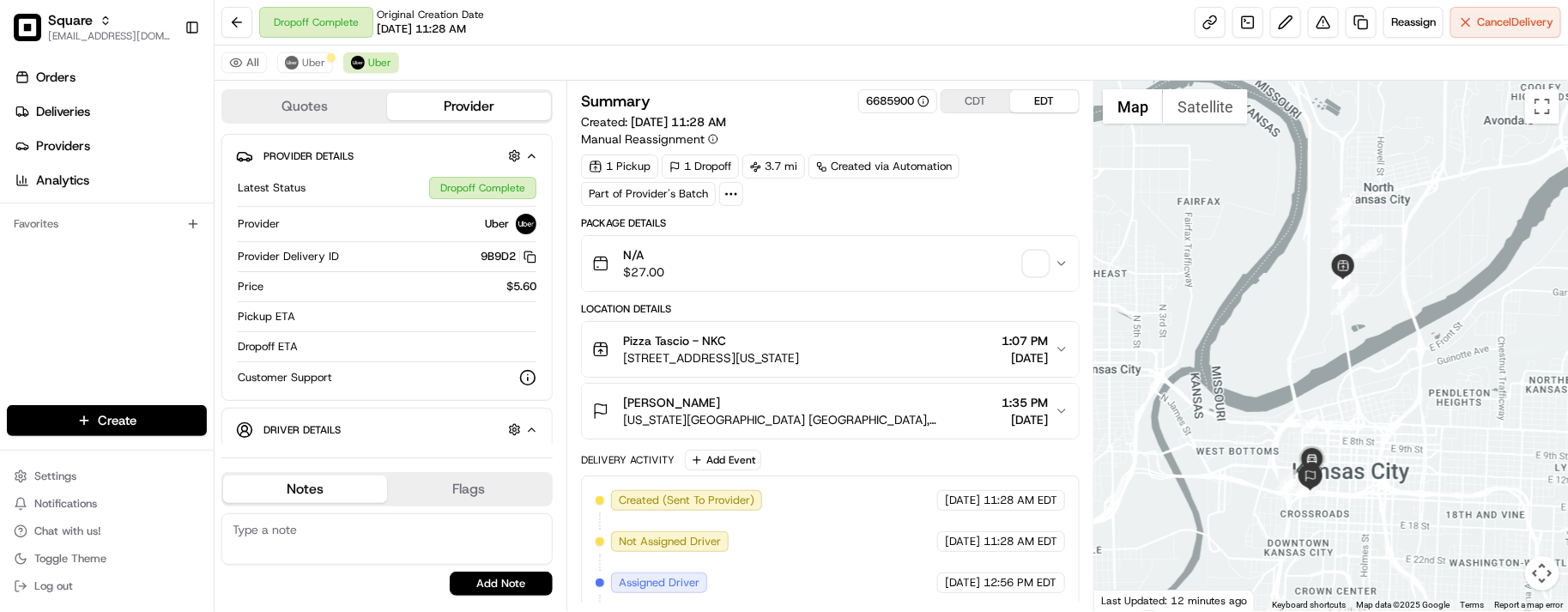 click on "All Uber Uber" at bounding box center [891, 63] 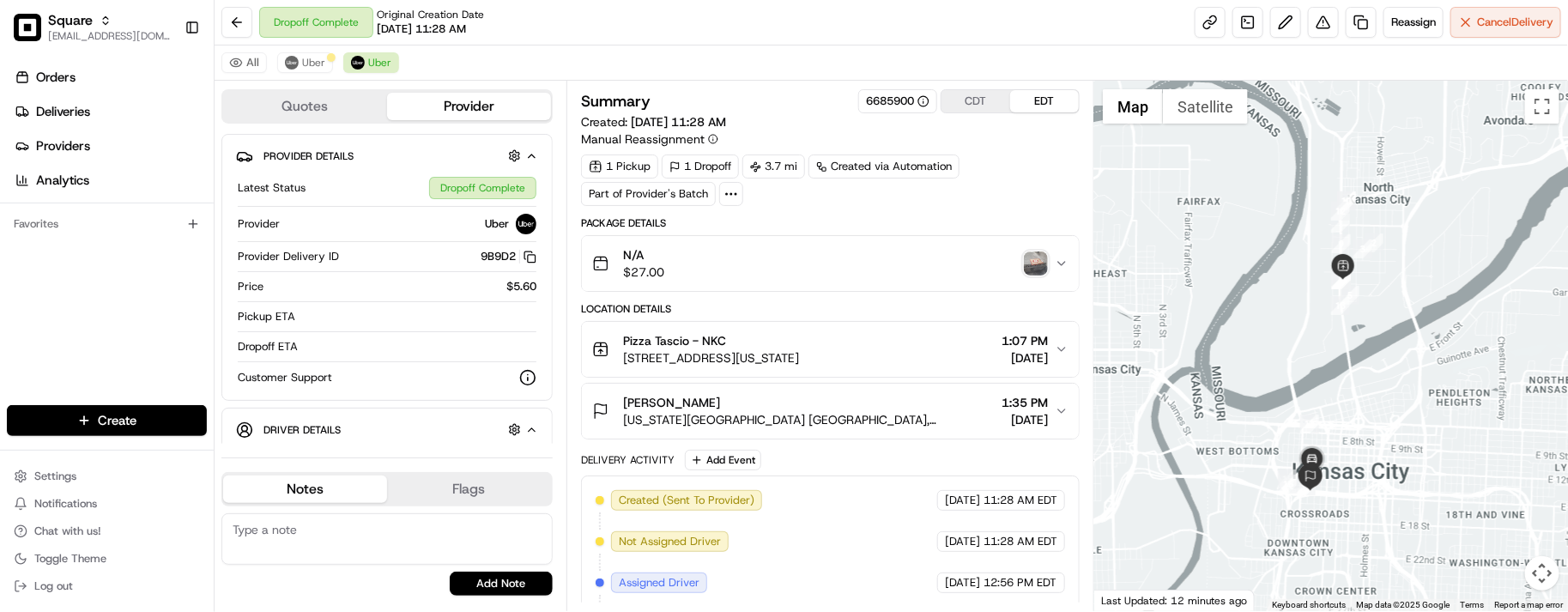 click at bounding box center (1036, 264) 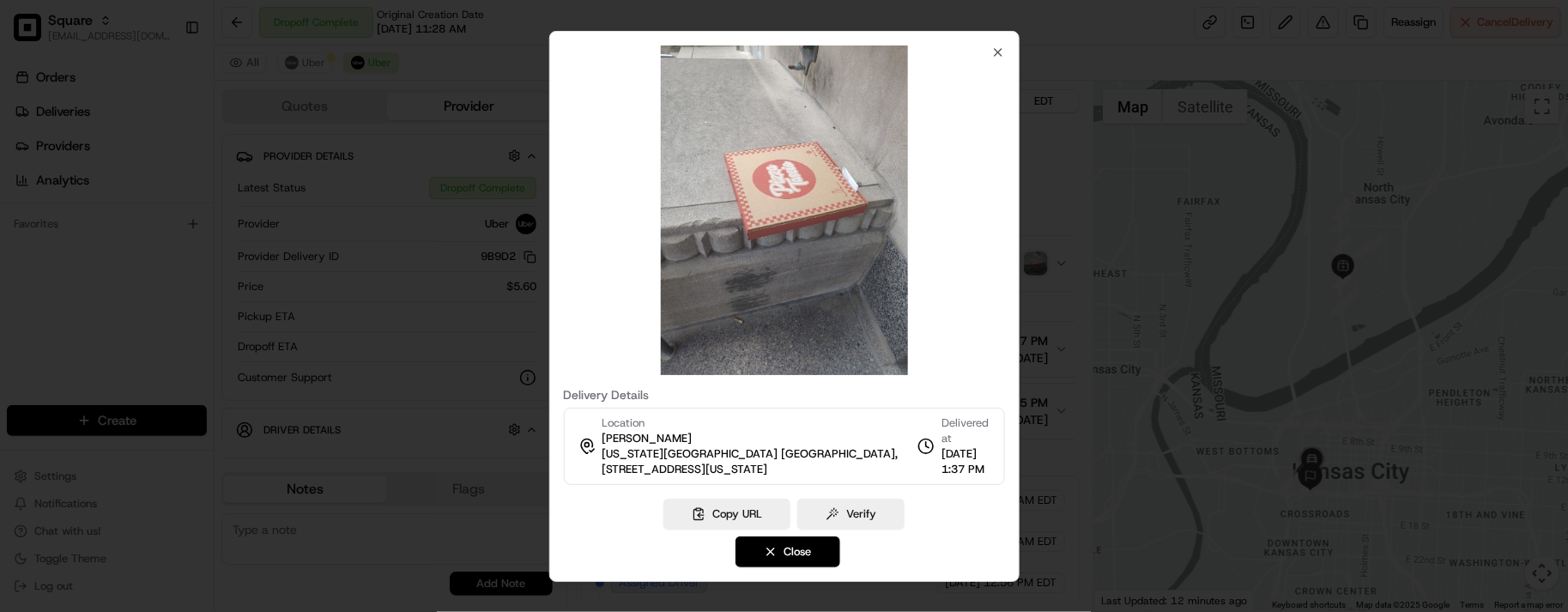 click at bounding box center (784, 306) 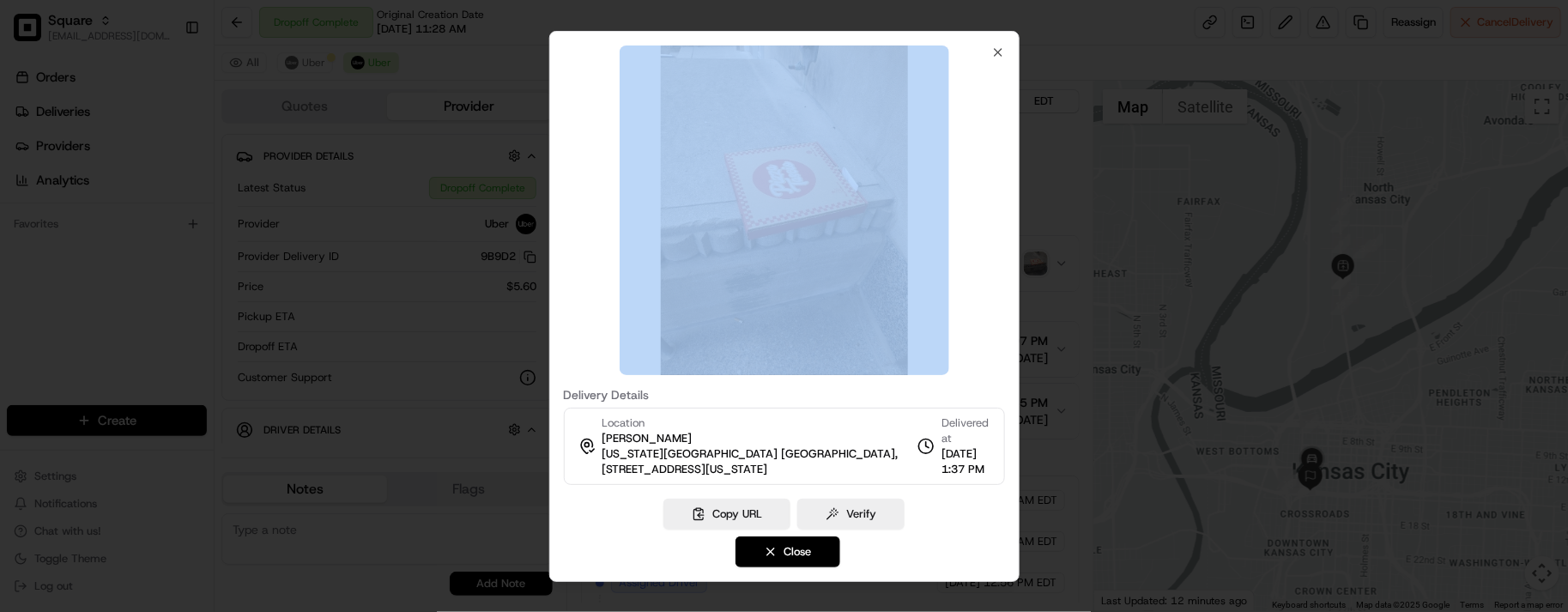 click at bounding box center (784, 306) 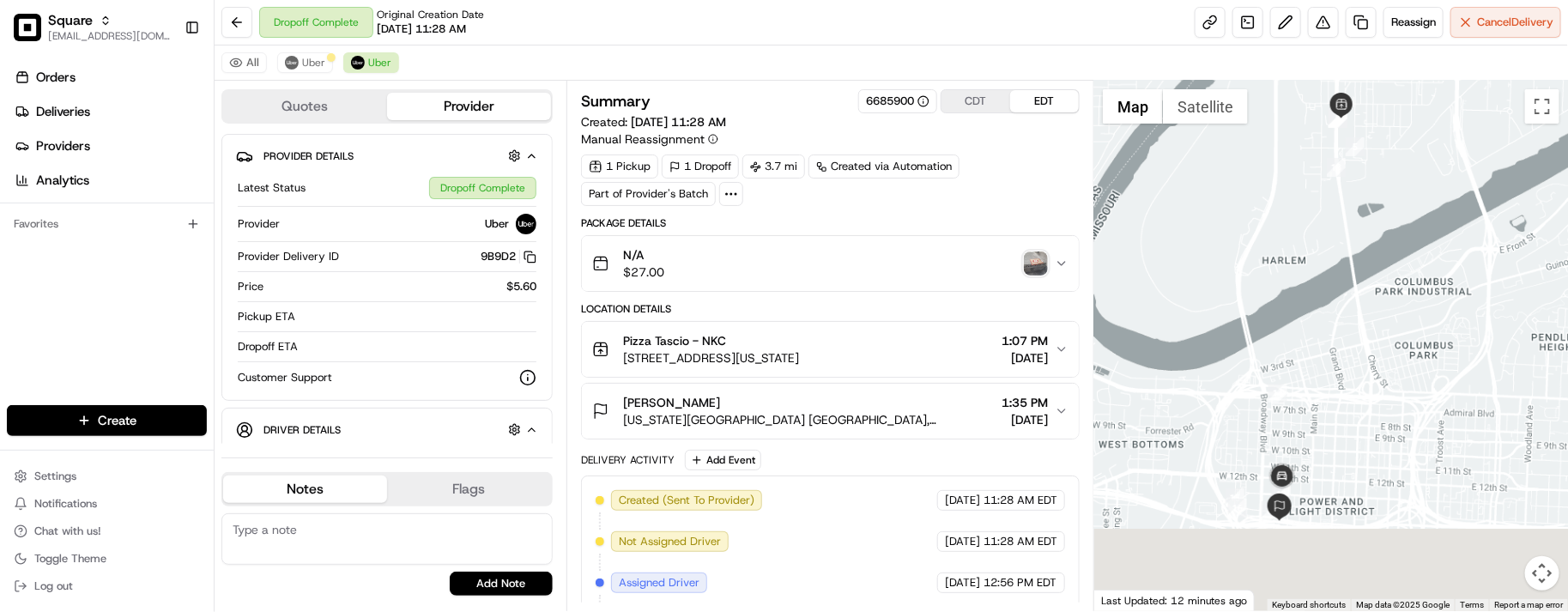 drag, startPoint x: 1301, startPoint y: 439, endPoint x: 1296, endPoint y: 172, distance: 267.04681 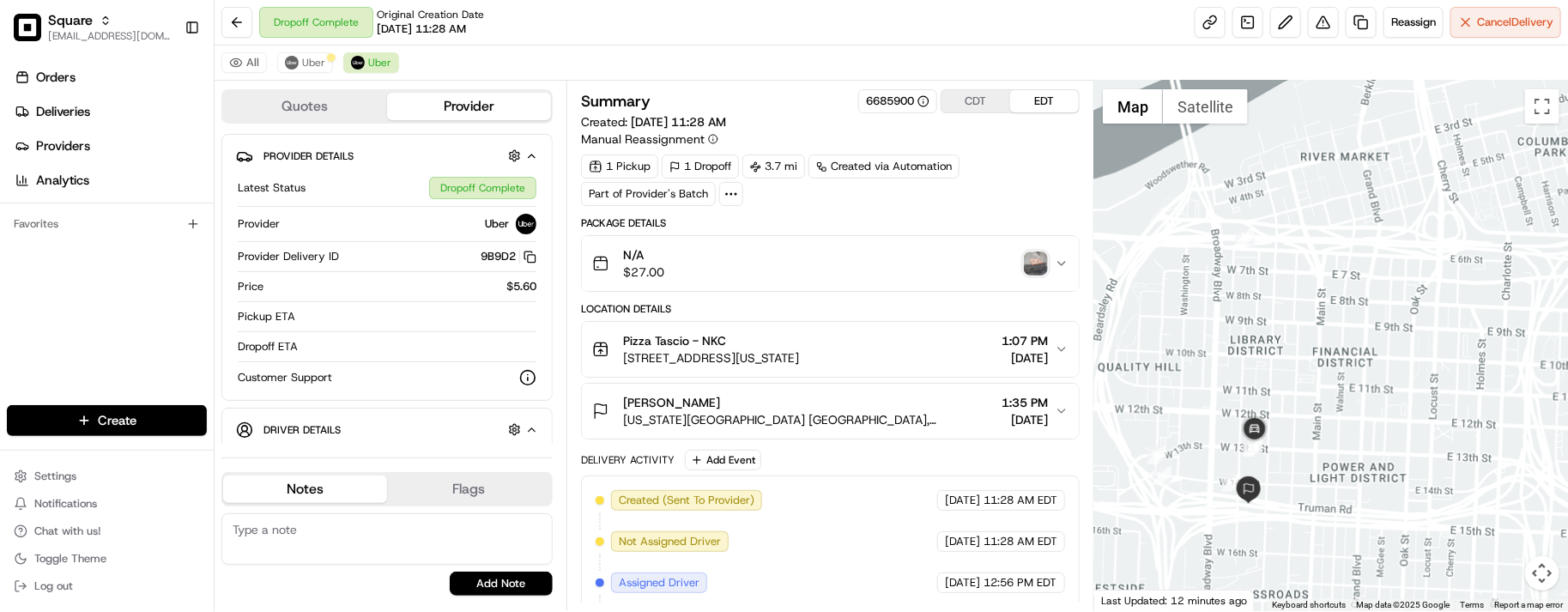 drag, startPoint x: 1305, startPoint y: 242, endPoint x: 1328, endPoint y: 155, distance: 89.988888 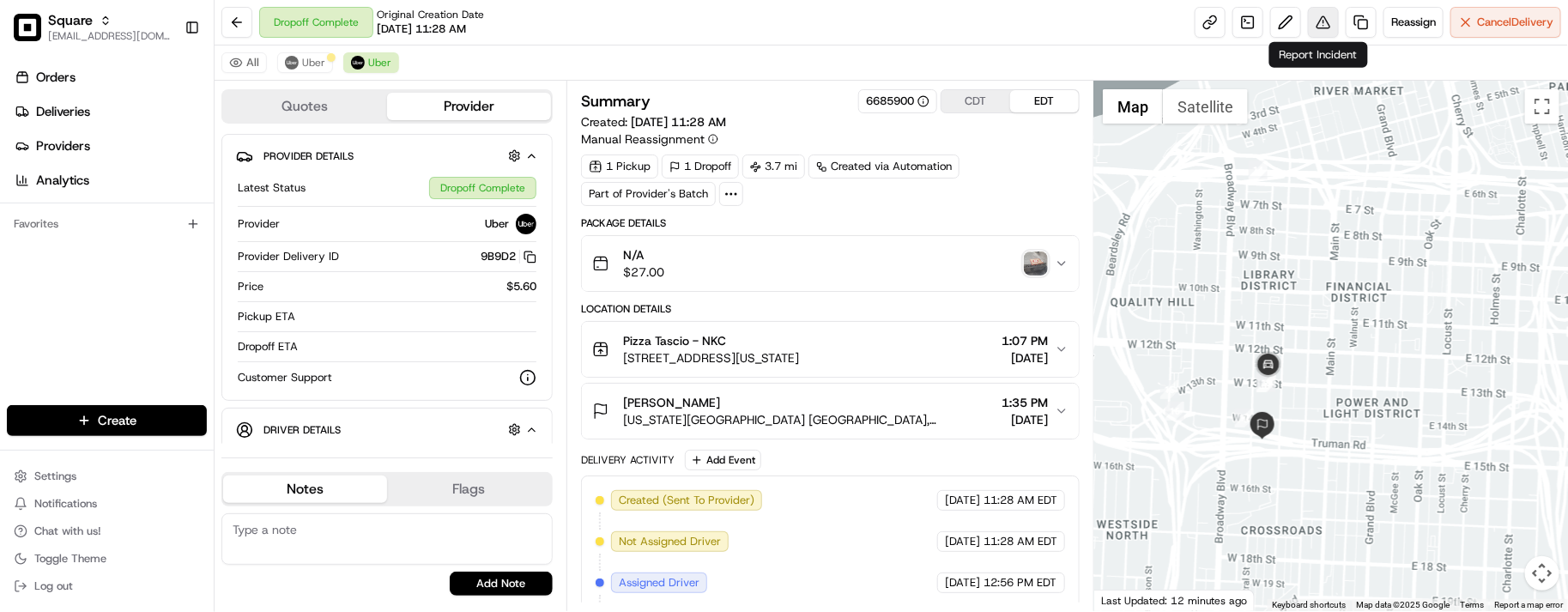 click at bounding box center (1323, 22) 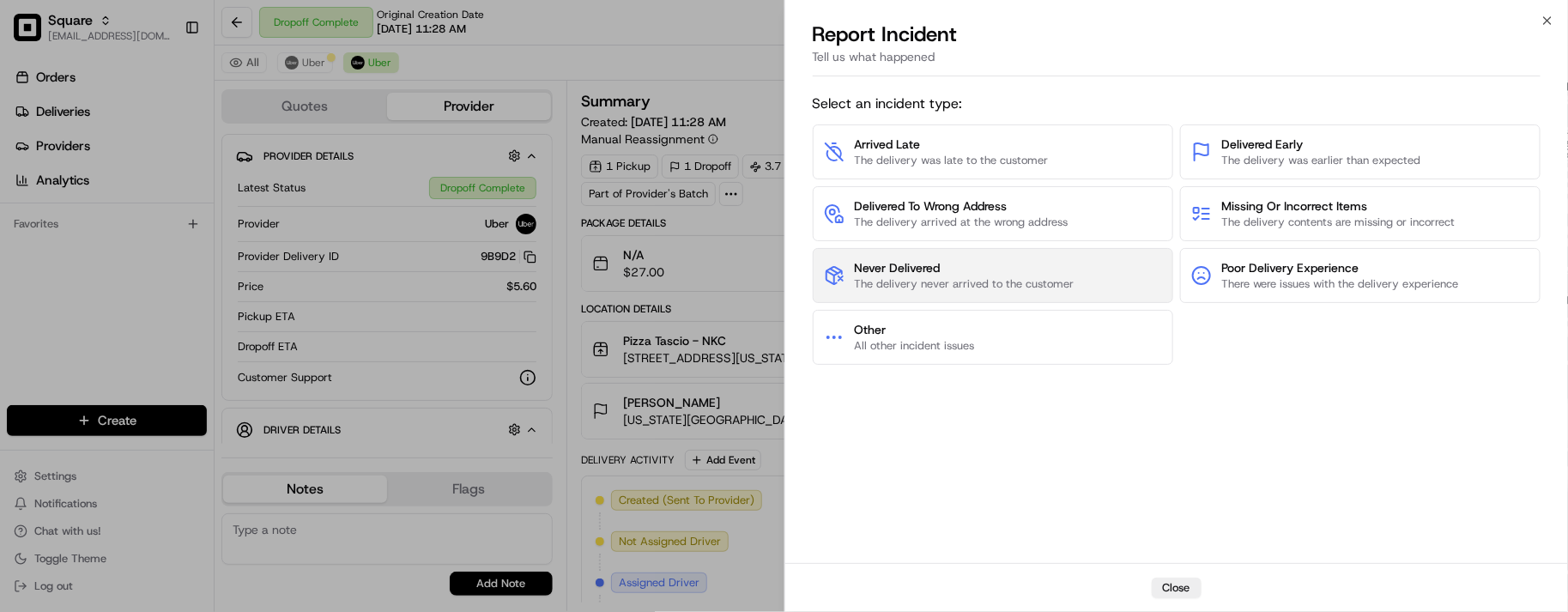 click on "Never Delivered" at bounding box center (965, 268) 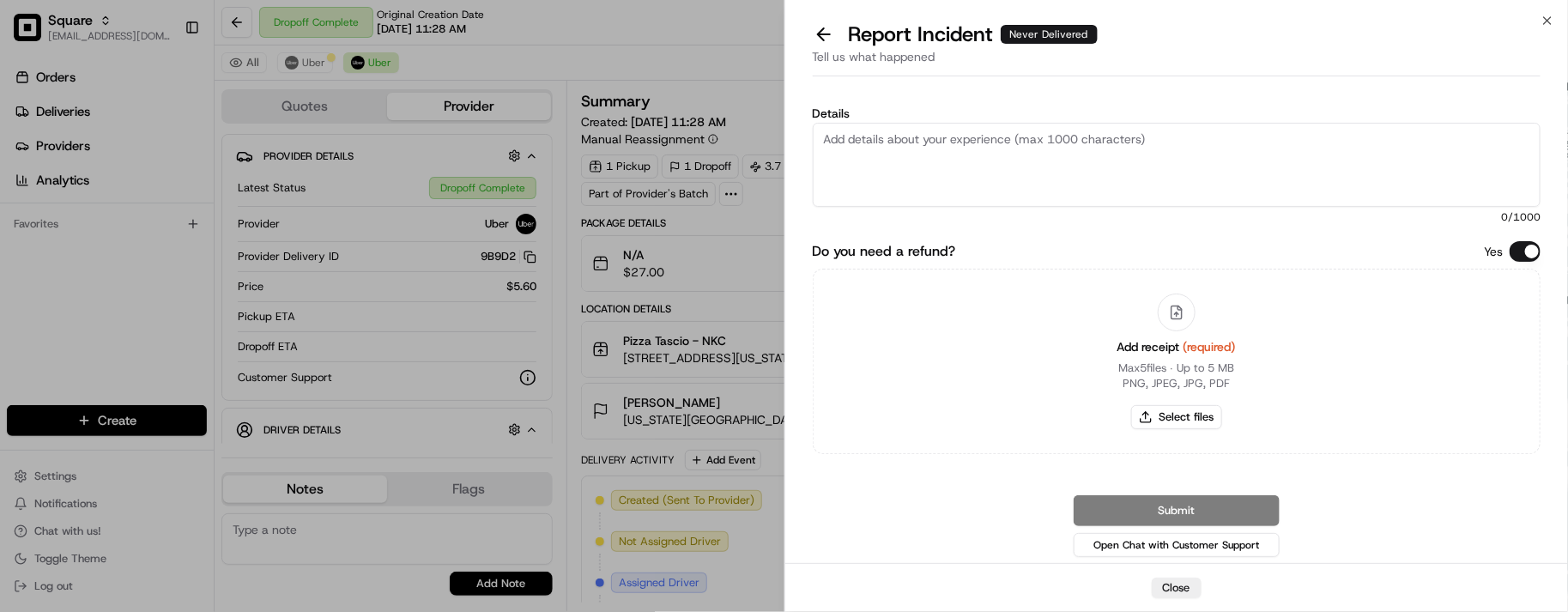 click on "Details 0 /1000 Do you need a refund? Yes Add receipt   (required) Max  5  files ∙ Up to   5 MB PNG, JPEG, JPG, PDF Select files Submit Open Chat with Customer Support" at bounding box center [1177, 324] 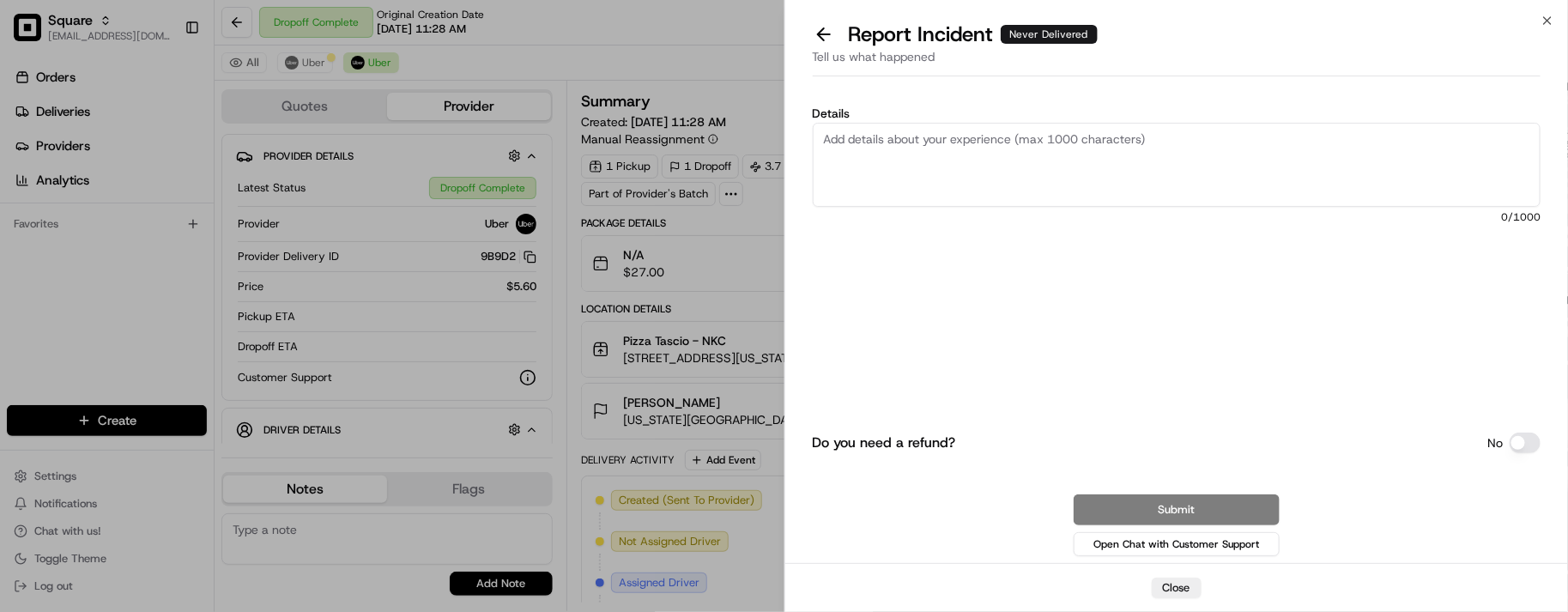 click on "Details" at bounding box center [1177, 165] 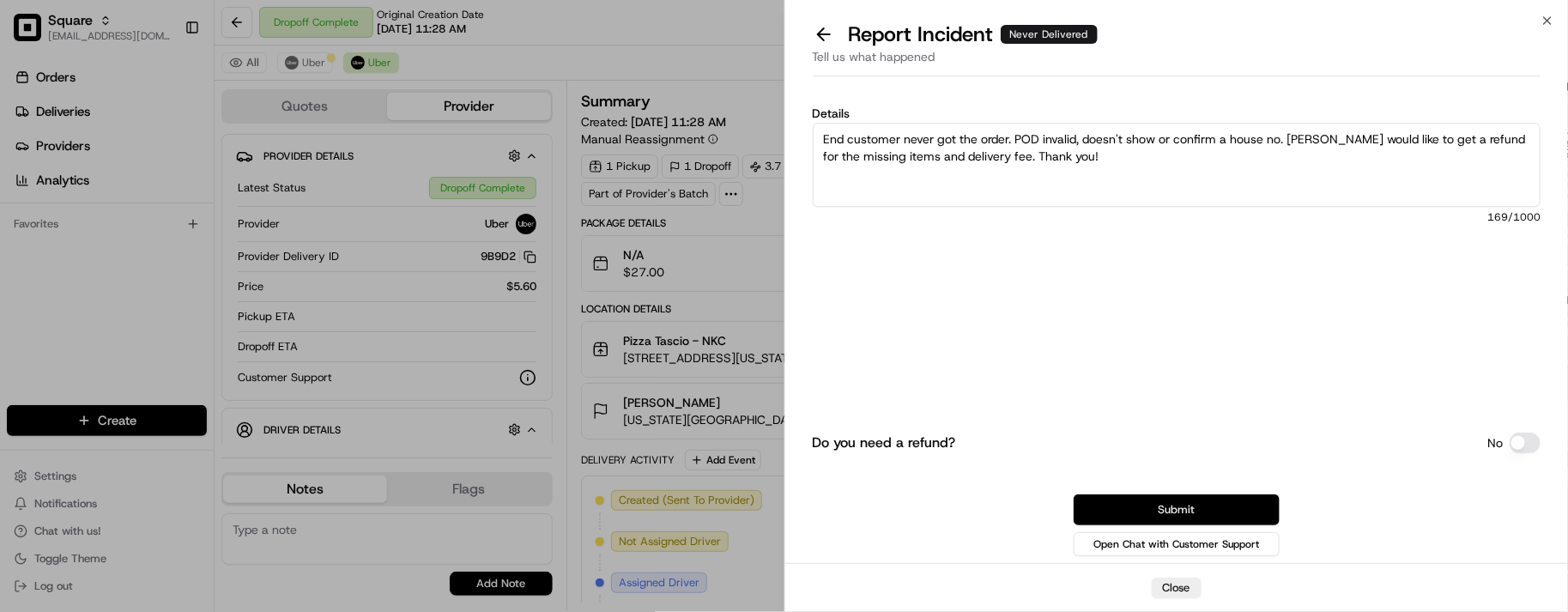 type on "End customer never got the order. POD invalid, doesn't show or confirm a house no. [PERSON_NAME] would like to get a refund for the missing items and delivery fee. Thank you!" 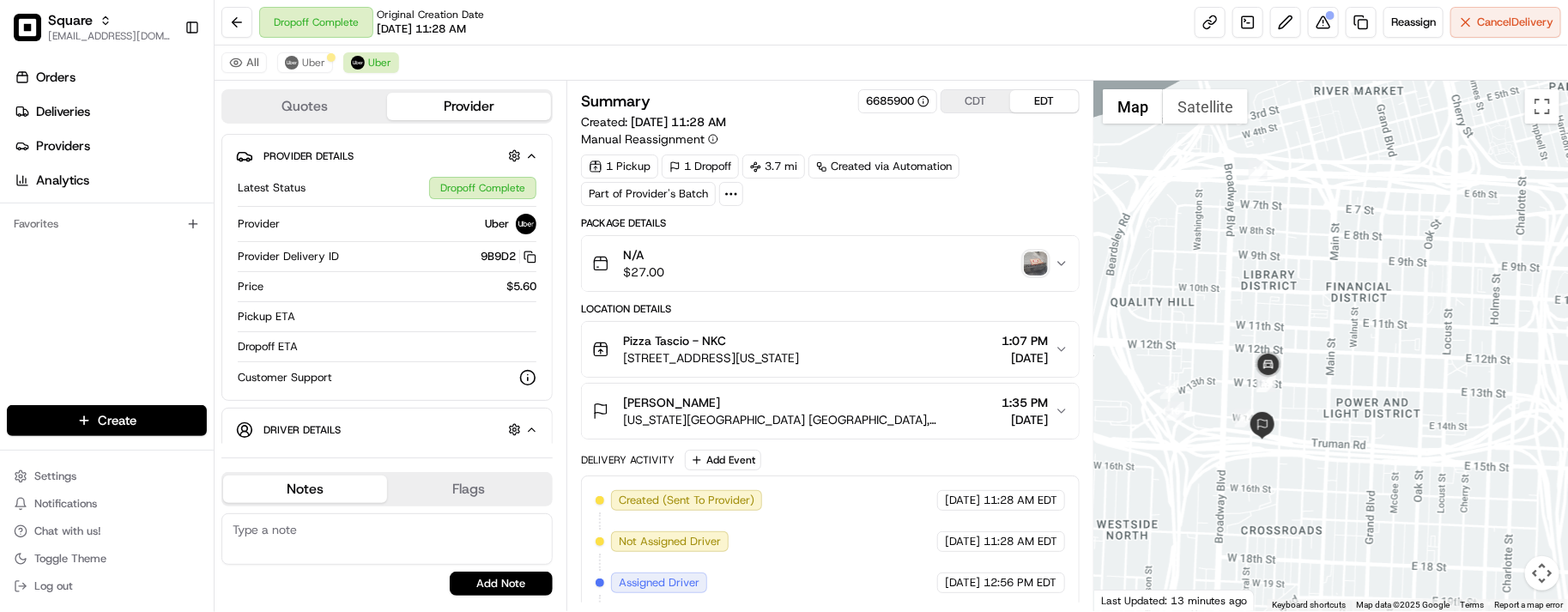 drag, startPoint x: 633, startPoint y: 43, endPoint x: 637, endPoint y: 24, distance: 19.416488 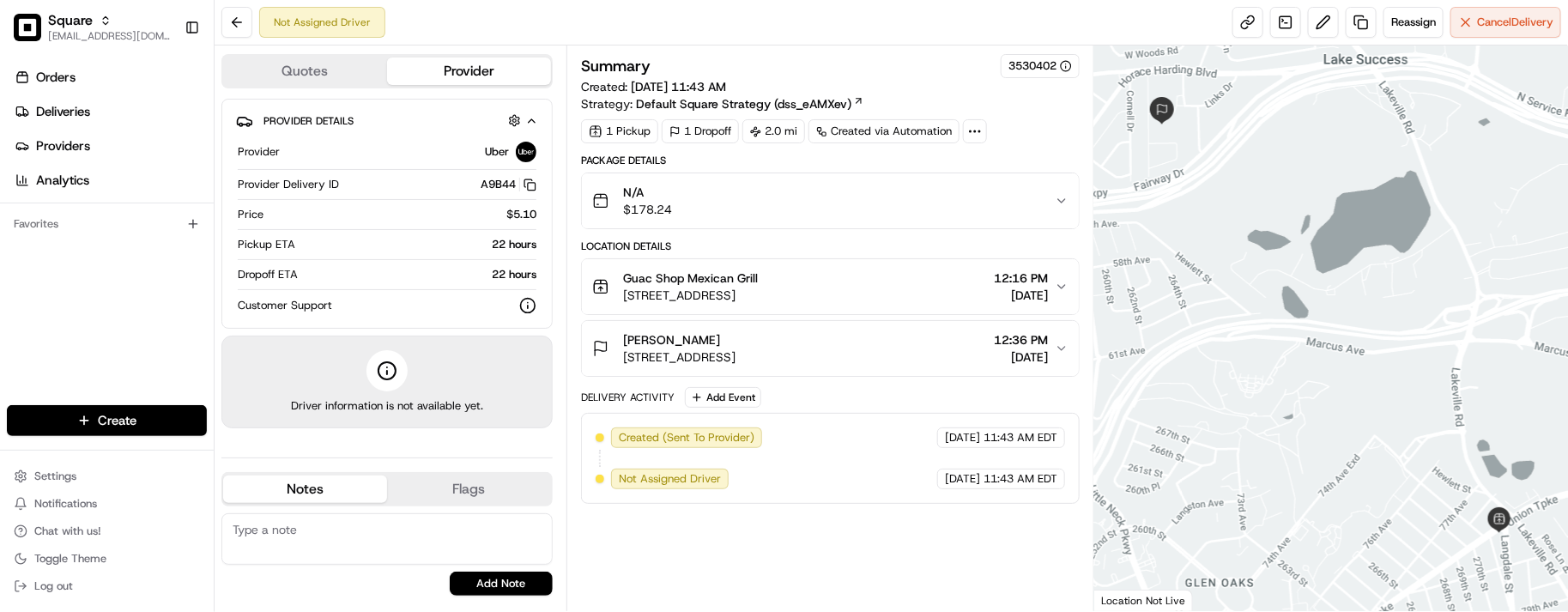 scroll, scrollTop: 0, scrollLeft: 0, axis: both 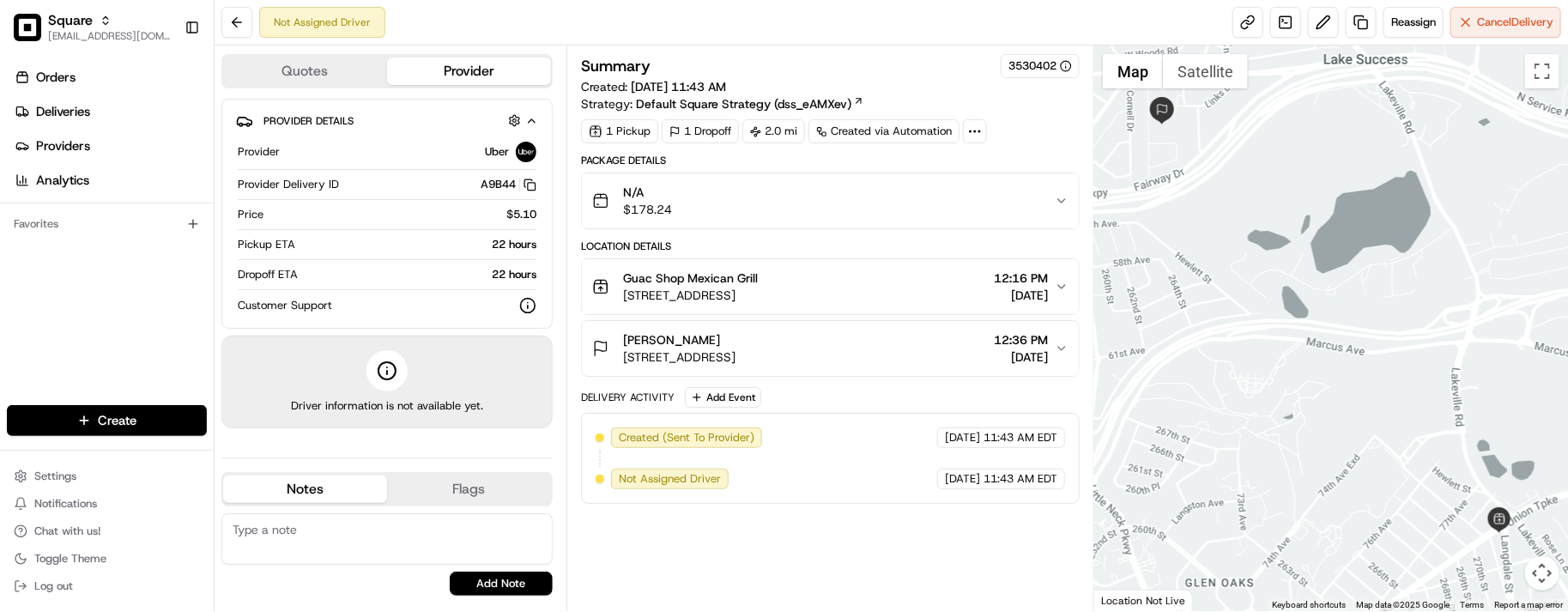 click on "[STREET_ADDRESS]" at bounding box center (690, 295) 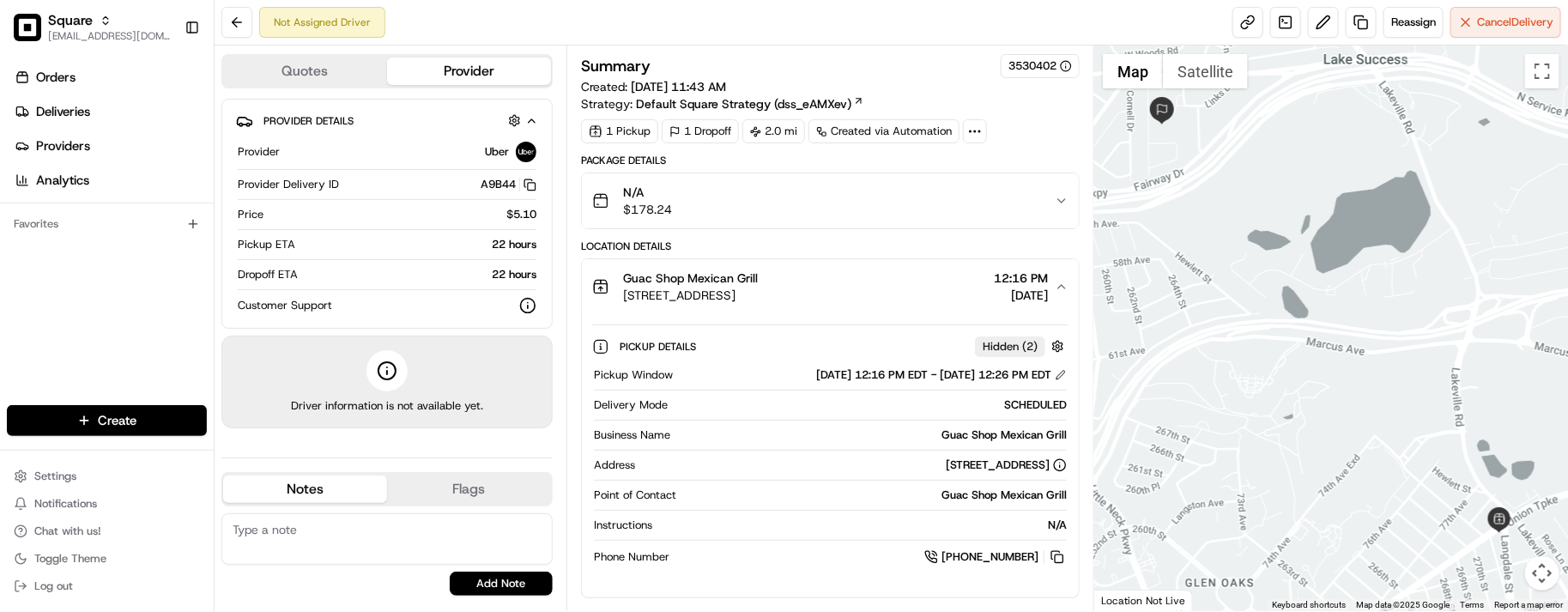 click on "[STREET_ADDRESS]" at bounding box center (690, 295) 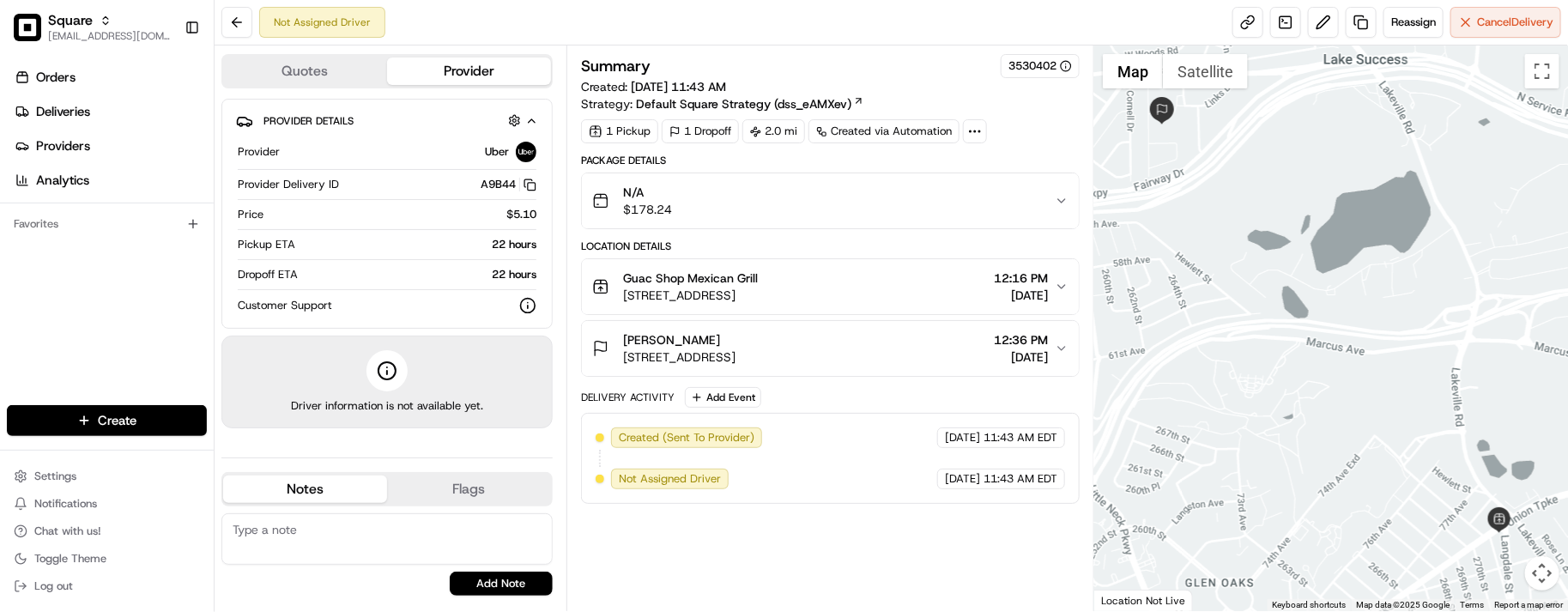 click on "[STREET_ADDRESS]" at bounding box center (690, 295) 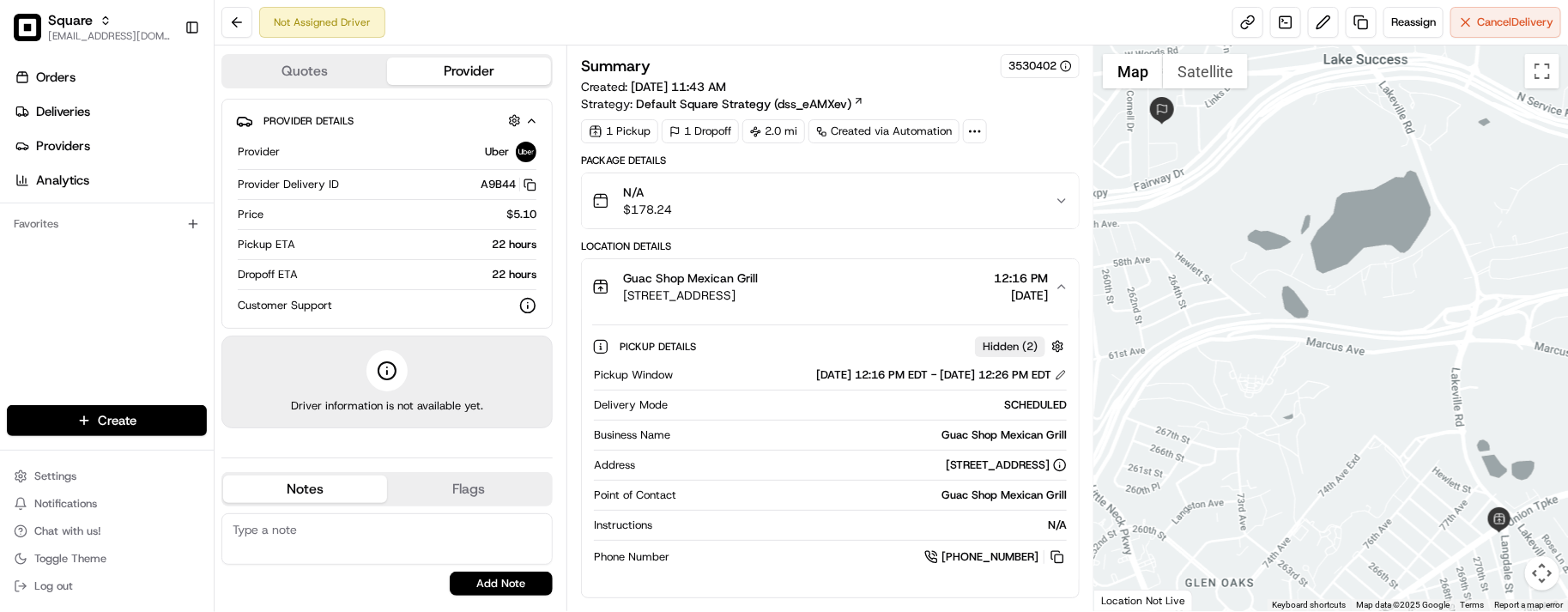 click on "[STREET_ADDRESS]" at bounding box center (690, 295) 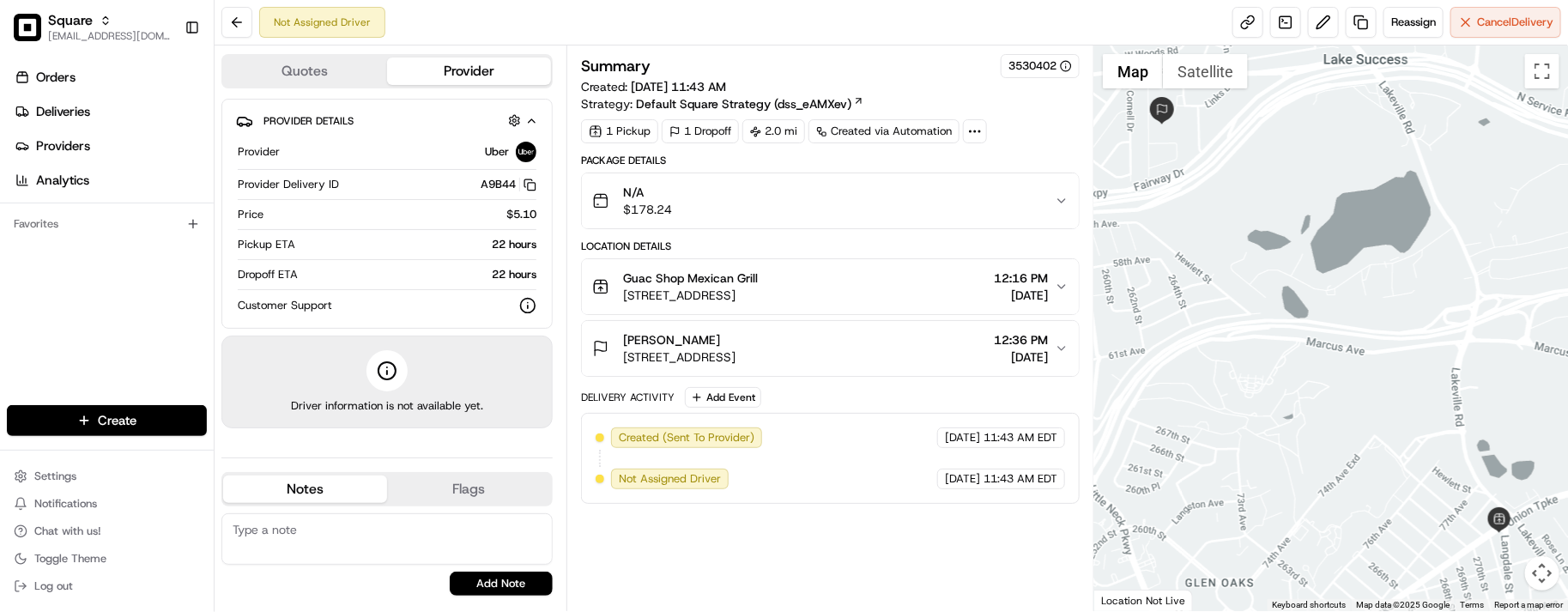click on "[STREET_ADDRESS]" at bounding box center (690, 295) 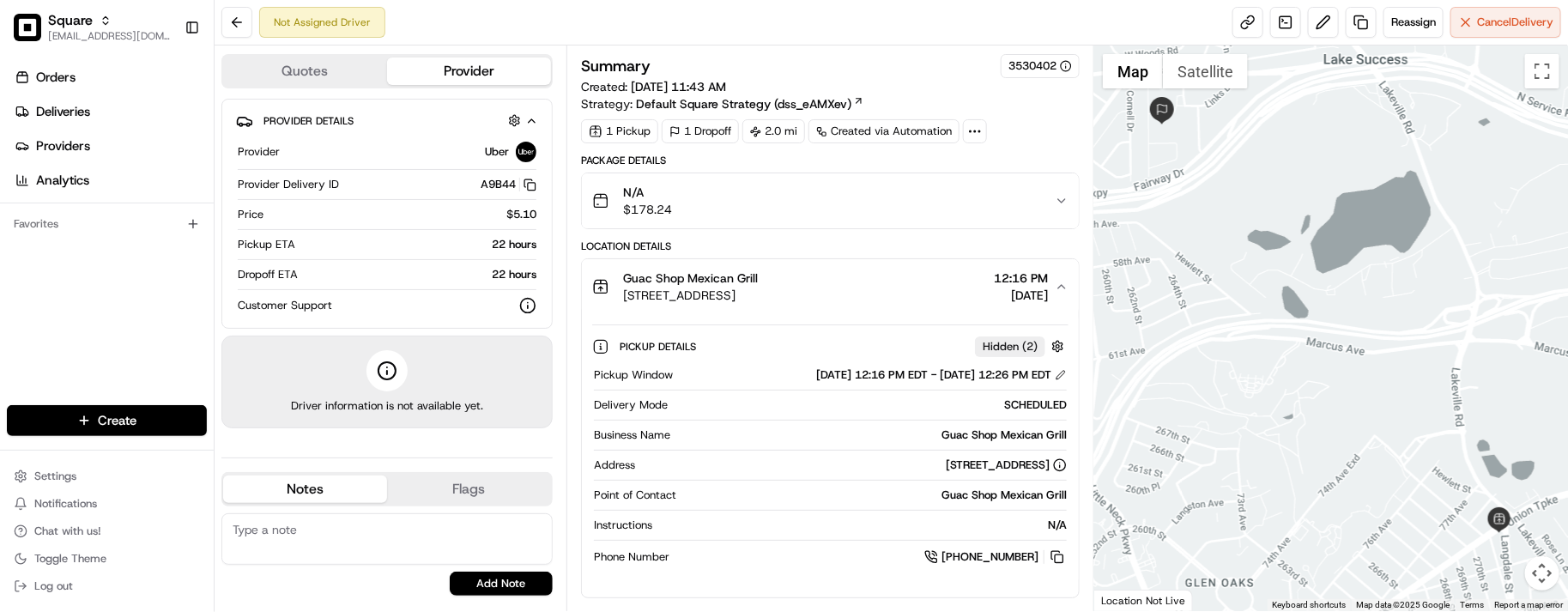 click on "[STREET_ADDRESS]" at bounding box center (690, 295) 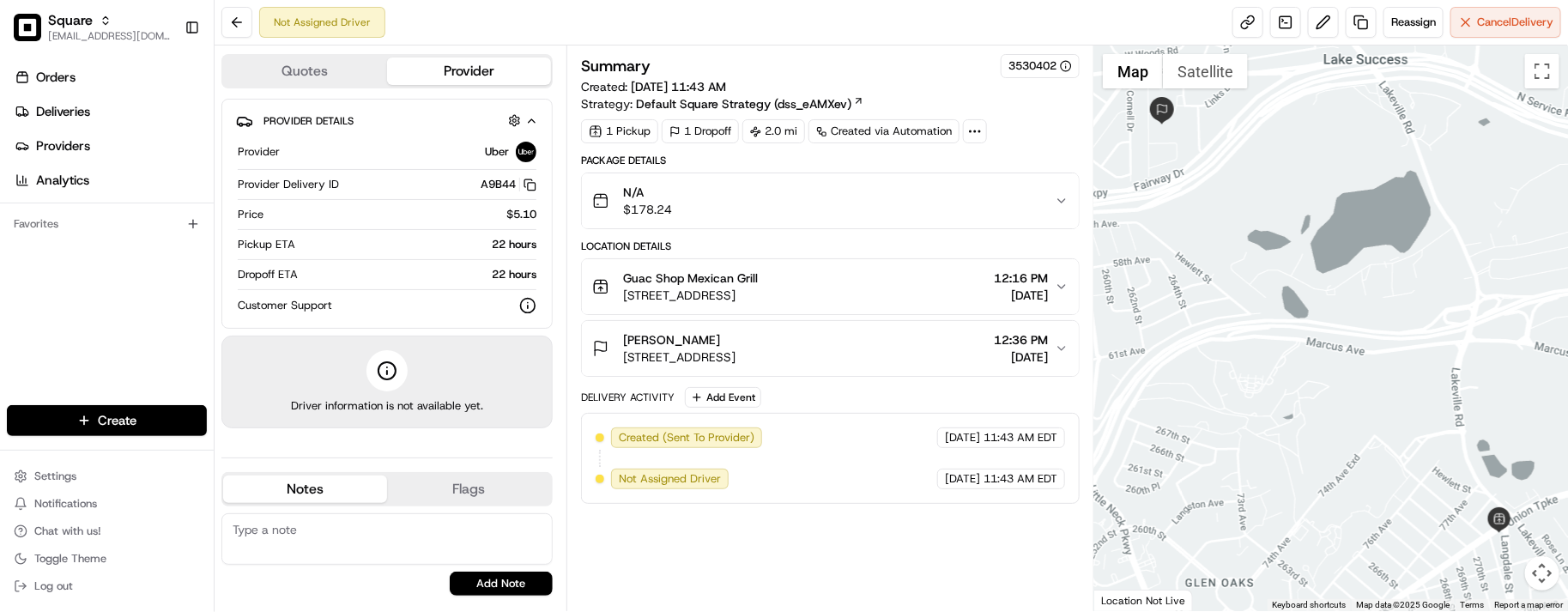 click on "[STREET_ADDRESS]" at bounding box center [690, 295] 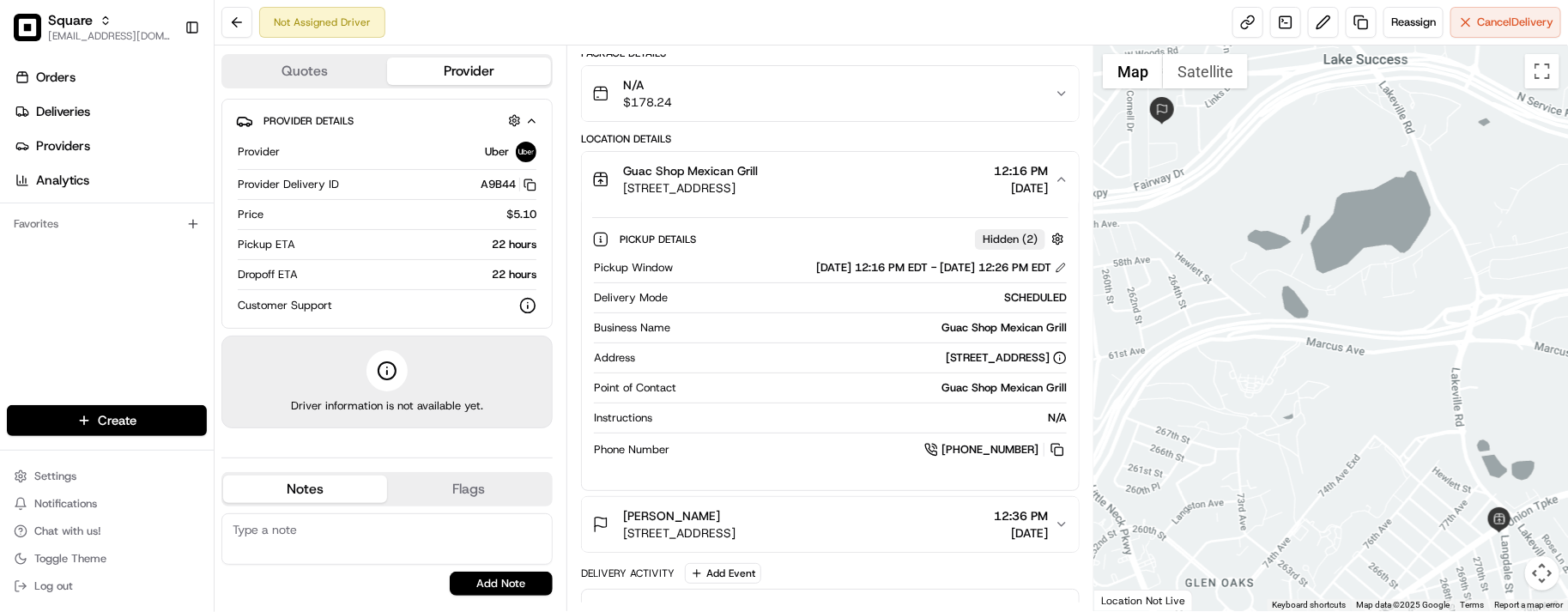 scroll, scrollTop: 187, scrollLeft: 0, axis: vertical 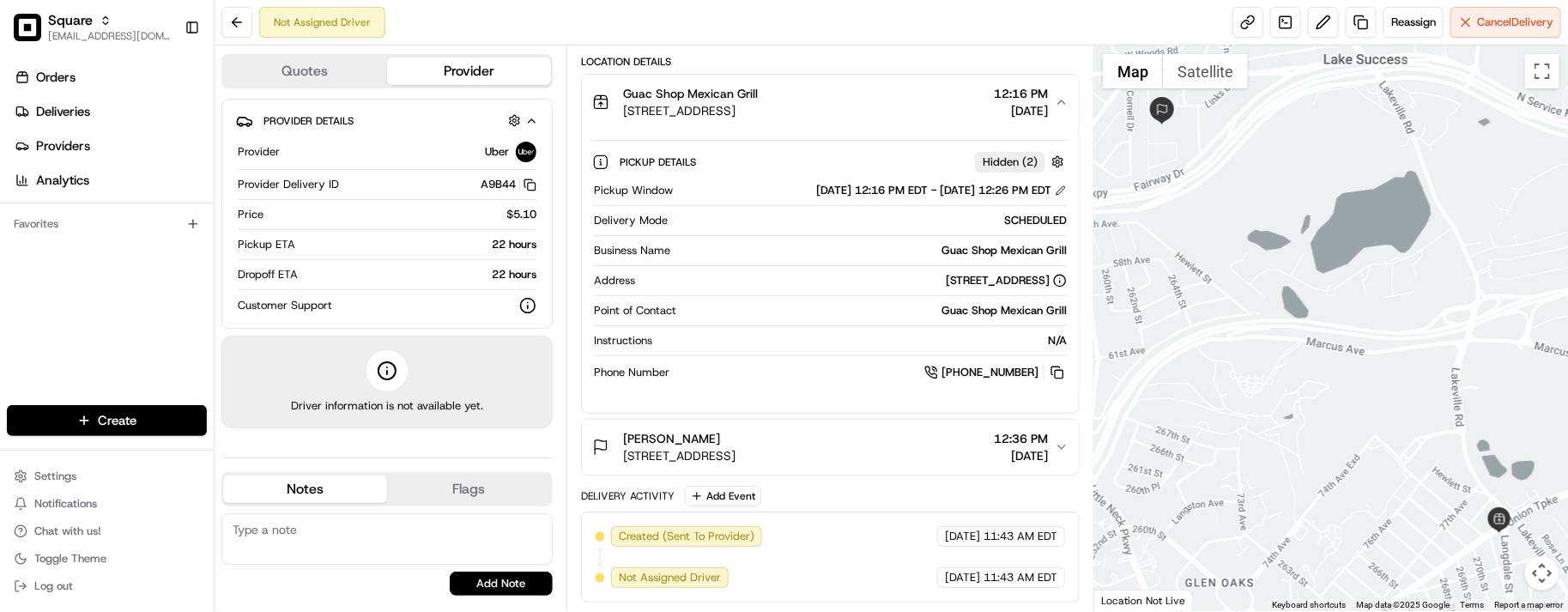 drag, startPoint x: 313, startPoint y: 316, endPoint x: 336, endPoint y: 305, distance: 25.495098 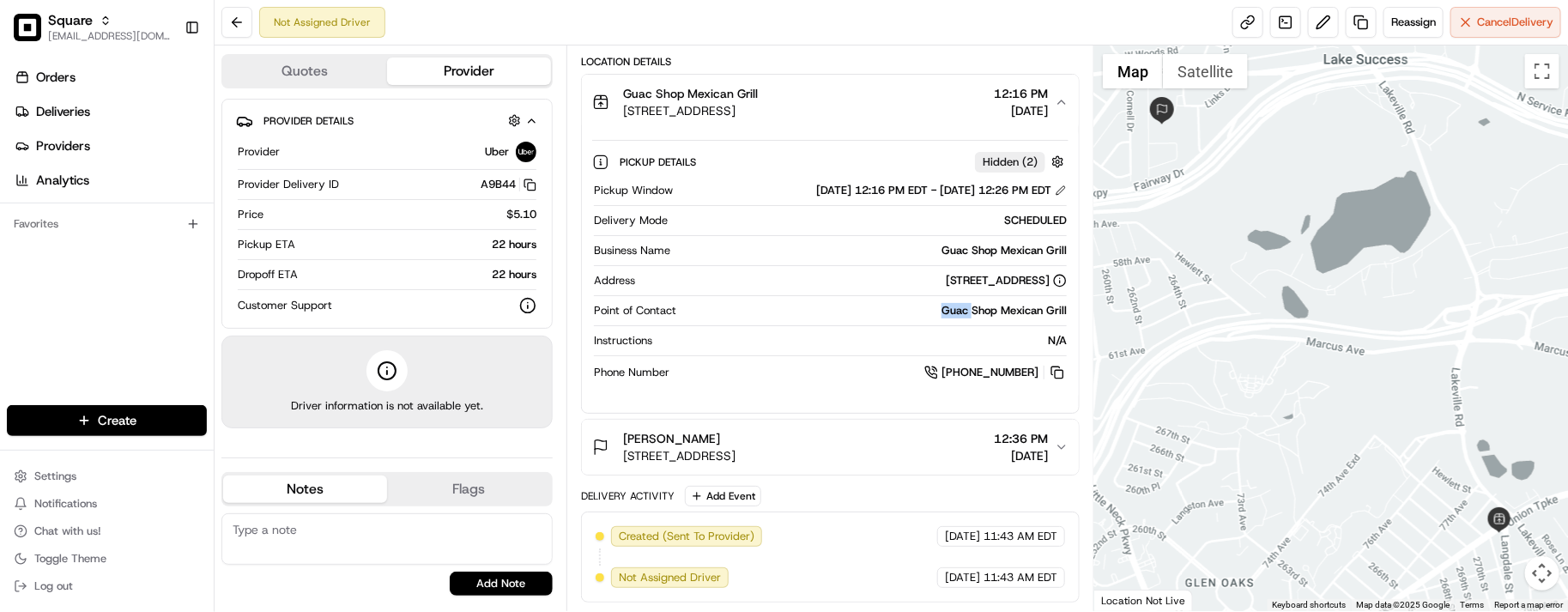 click on "Guac Shop Mexican Grill" at bounding box center [875, 311] 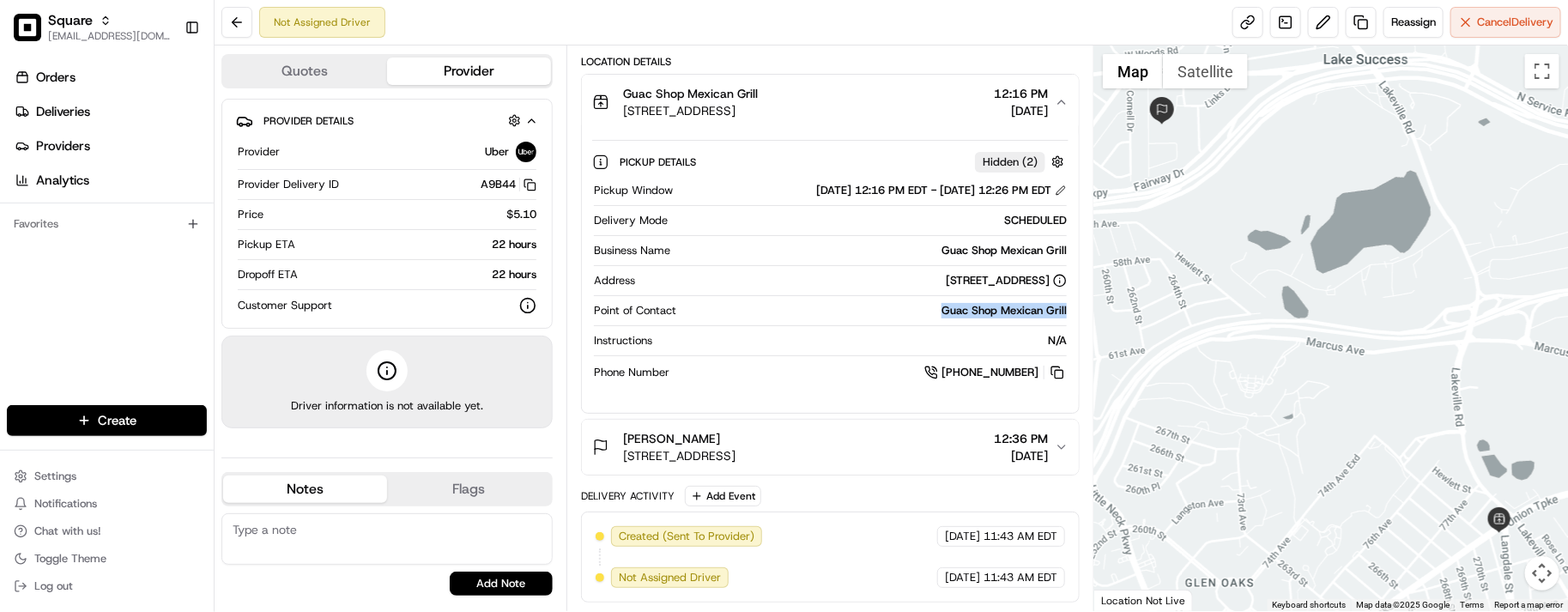 click on "Guac Shop Mexican Grill" at bounding box center [875, 311] 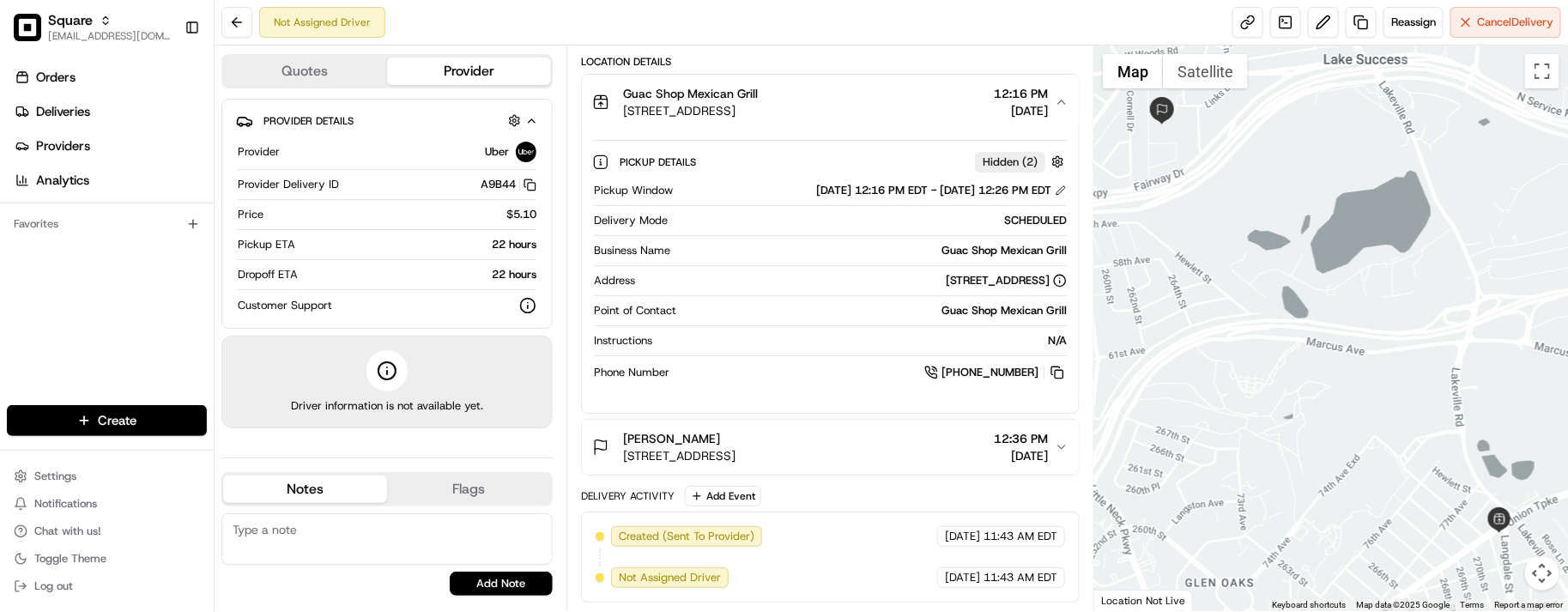 click on "Pickup Details Hidden ( 2 )" at bounding box center (844, 161) 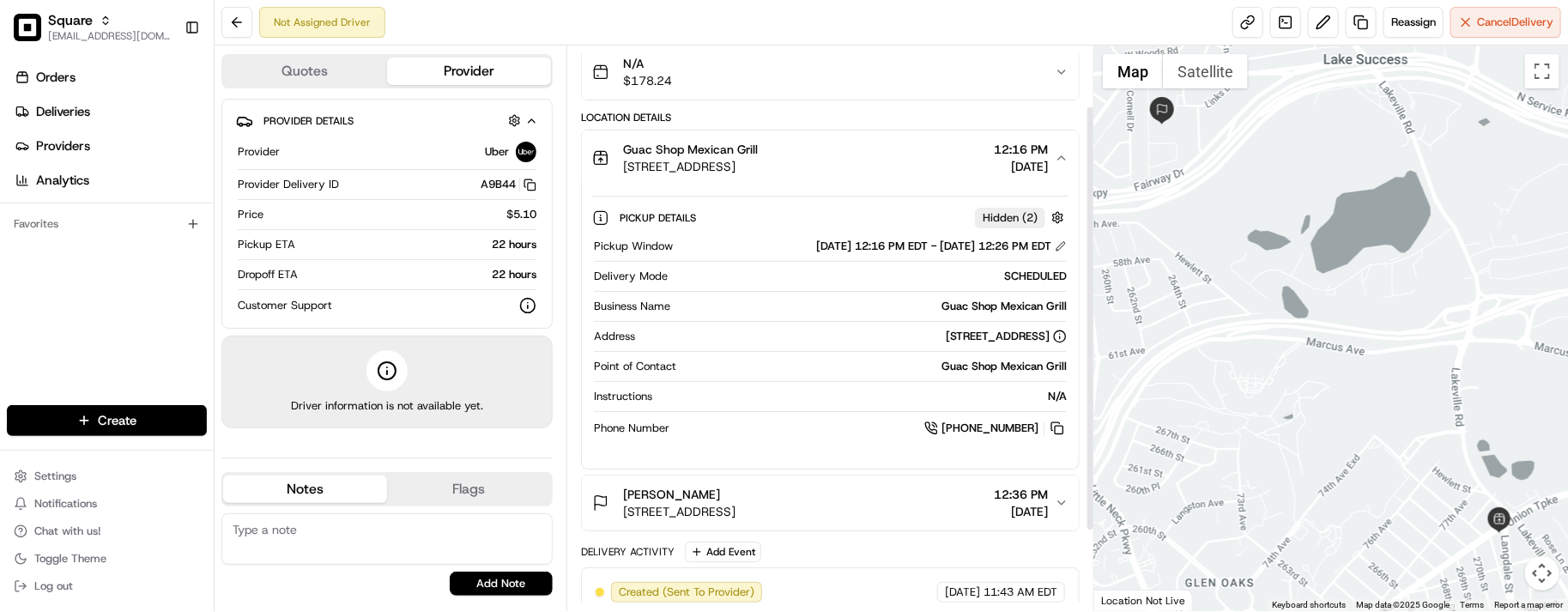 click on "Guac Shop Mexican Grill [STREET_ADDRESS] 12:16 PM [DATE] Pickup Details Hidden ( 2 ) Pickup Window [DATE] 12:16 PM EDT - [DATE] 12:26 PM EDT Delivery Mode SCHEDULED Business Name Guac Shop Mexican Grill Address [STREET_ADDRESS] Point of Contact Guac Shop Mexican Grill Instructions N/A Phone Number [PHONE_NUMBER]" at bounding box center (830, 300) 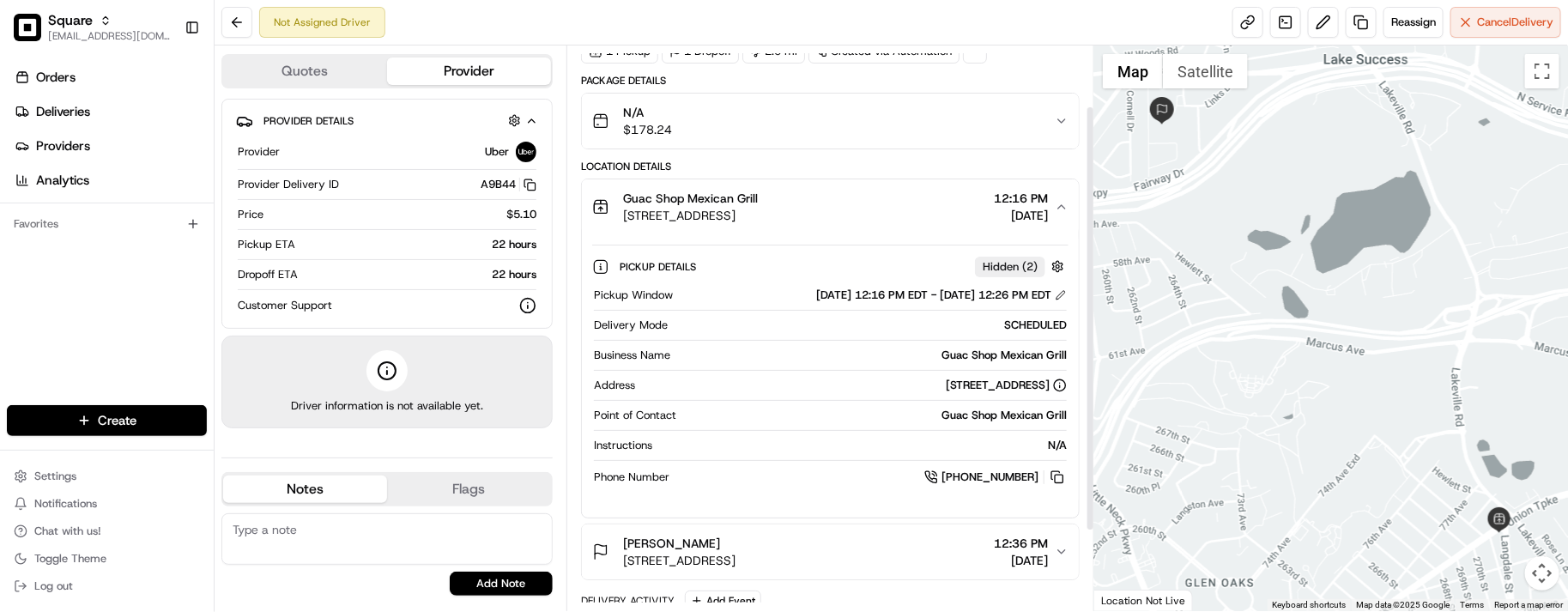 click on "Pickup Details Hidden ( 2 )" at bounding box center (844, 266) 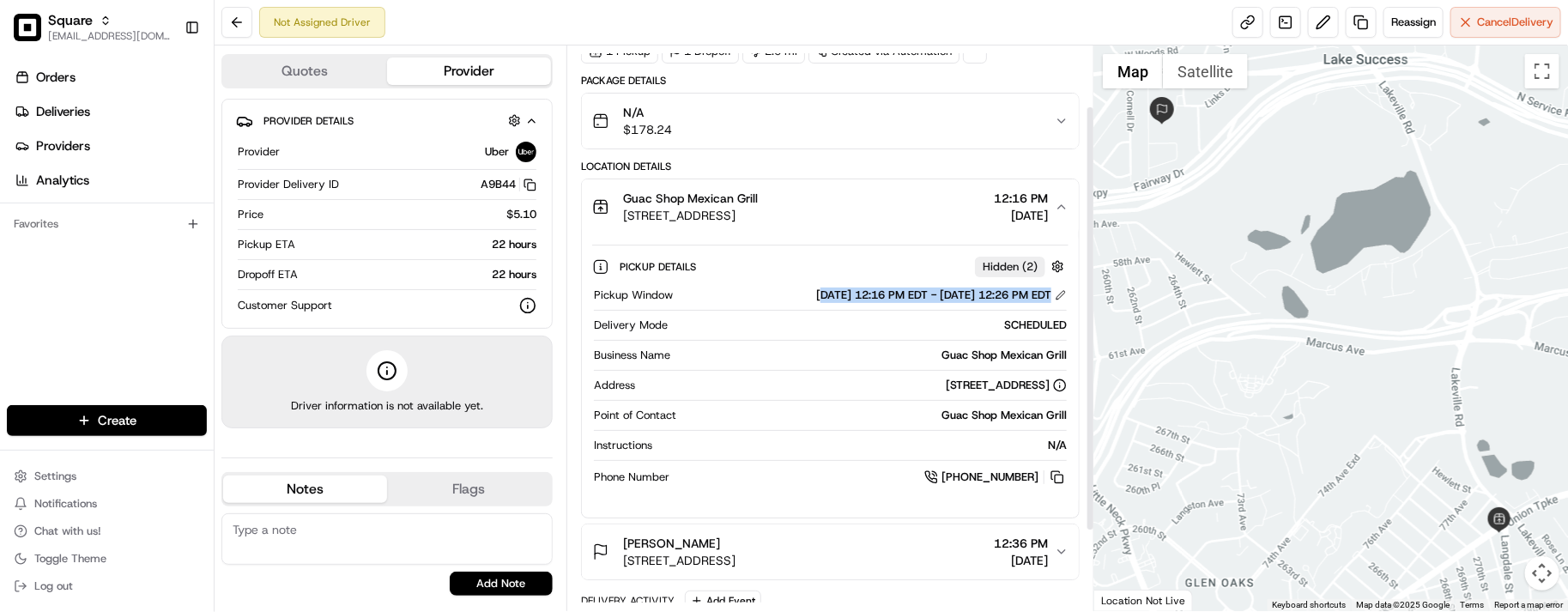 drag, startPoint x: 756, startPoint y: 310, endPoint x: 717, endPoint y: 356, distance: 60.307545 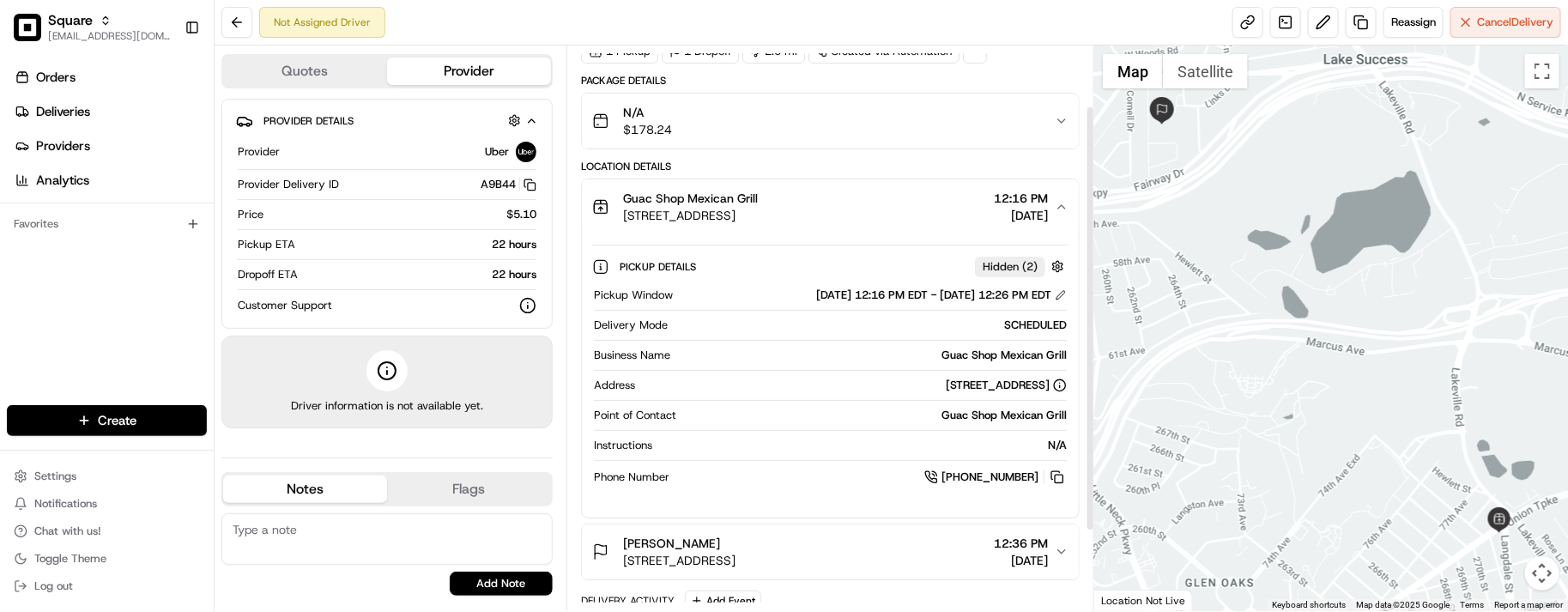 drag, startPoint x: 717, startPoint y: 356, endPoint x: 725, endPoint y: 344, distance: 14.422205 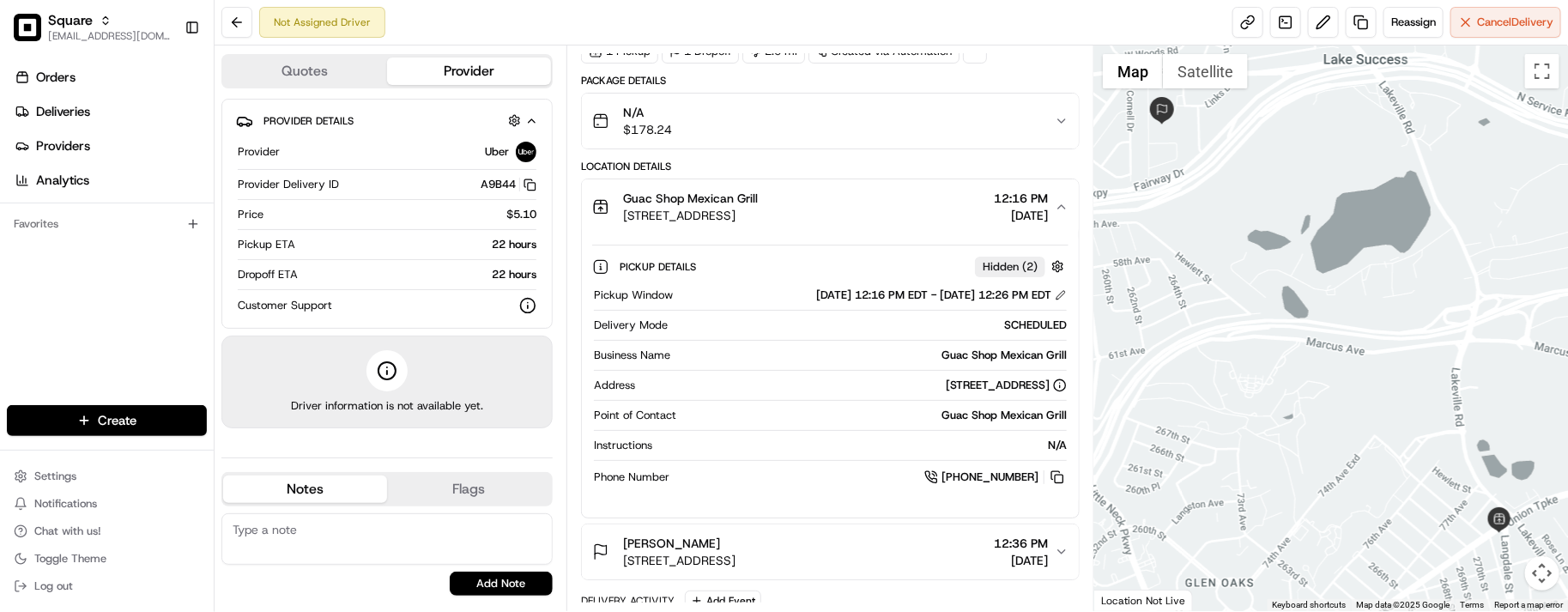 click on "[STREET_ADDRESS]" at bounding box center [690, 215] 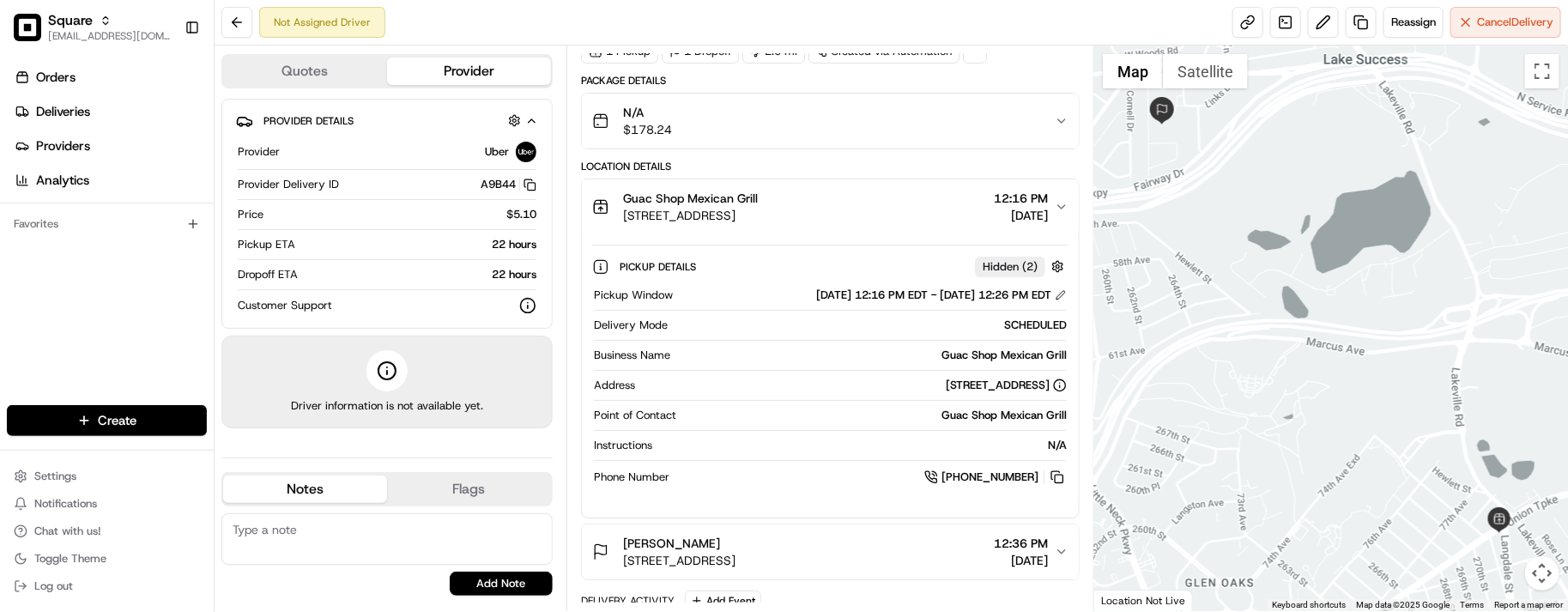 scroll, scrollTop: 0, scrollLeft: 0, axis: both 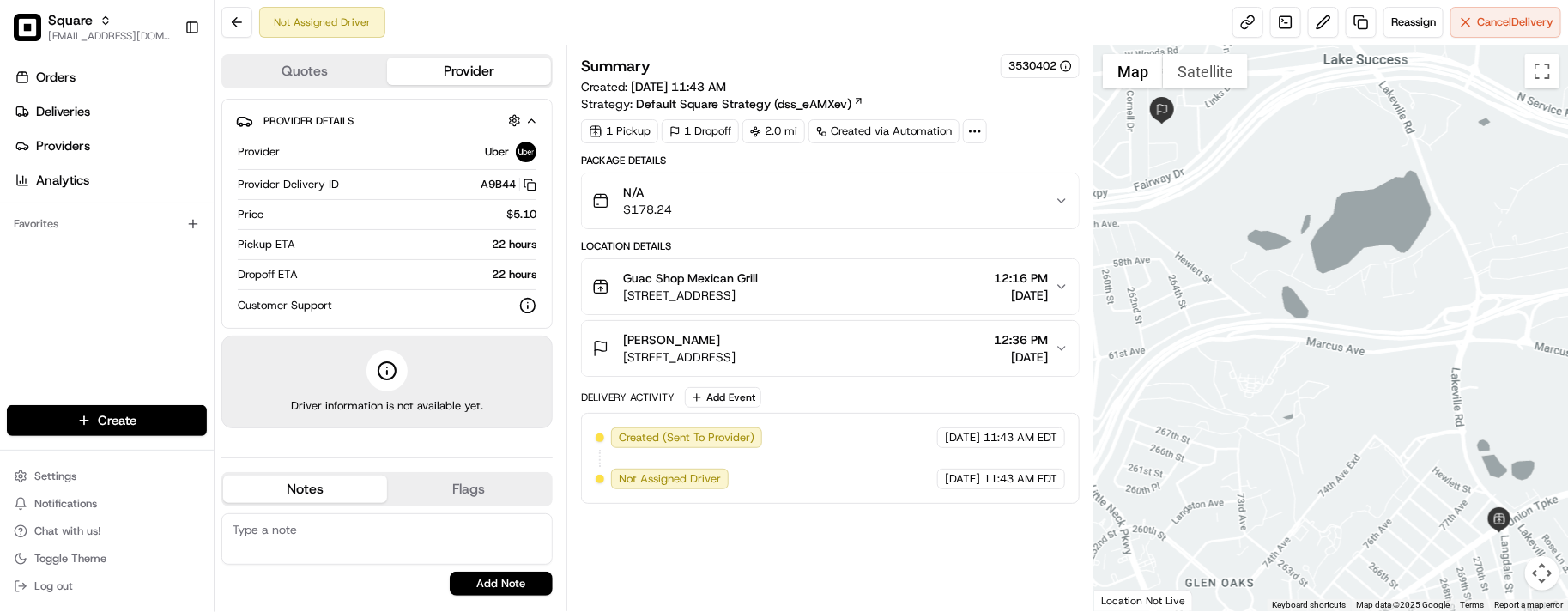 click on "[STREET_ADDRESS]" at bounding box center [679, 357] 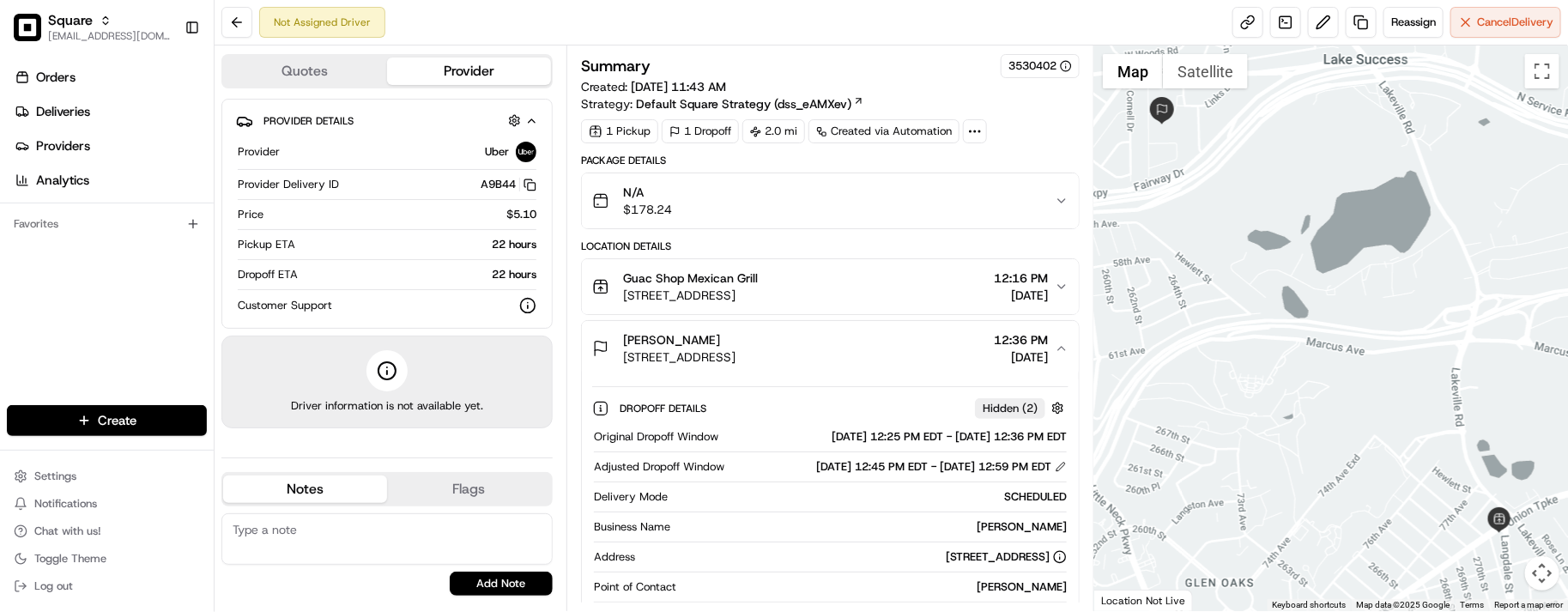 click on "Guac Shop Mexican Grill" at bounding box center [690, 278] 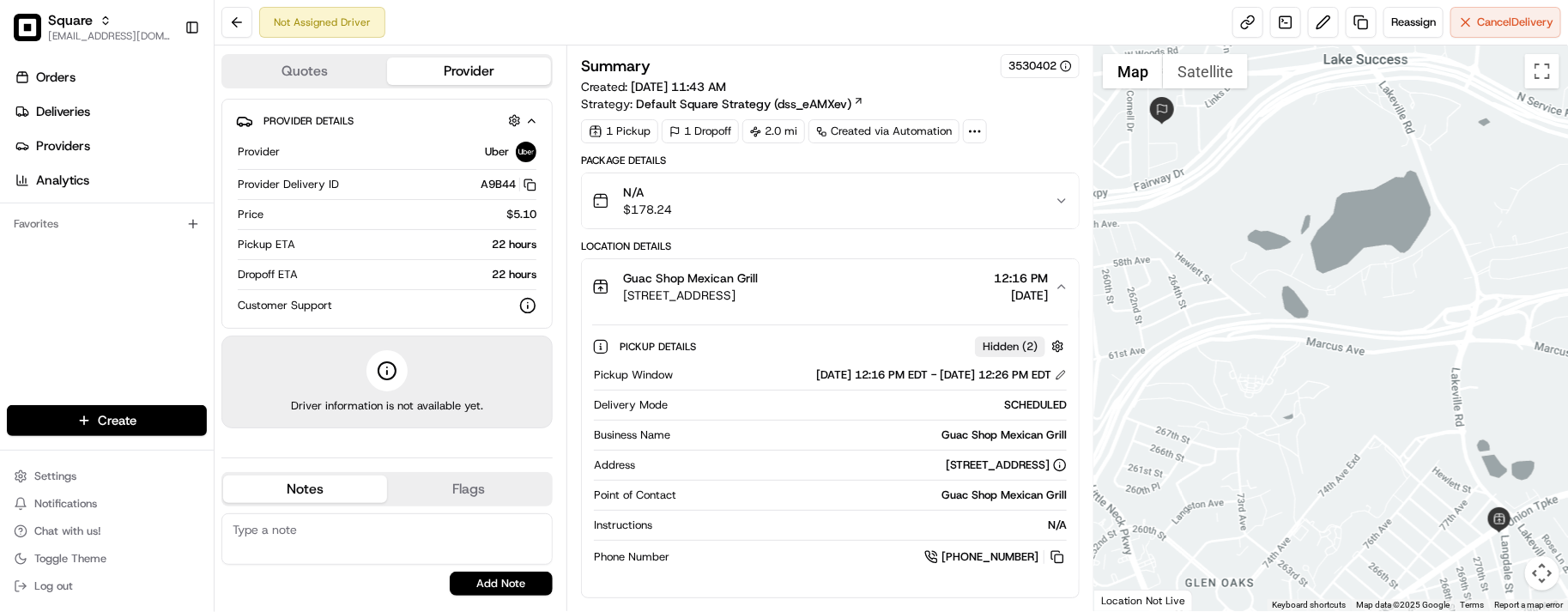 click on "Guac Shop Mexican Grill" at bounding box center (690, 278) 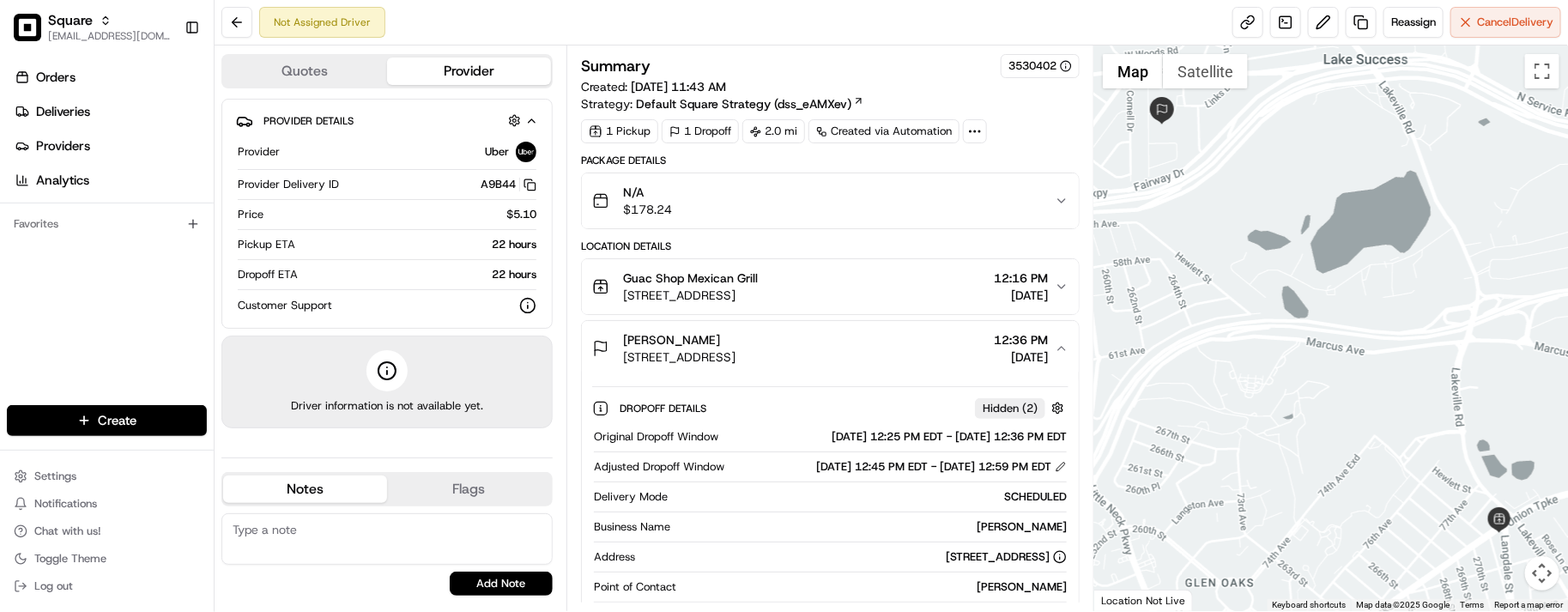 click on "Guac Shop Mexican Grill" at bounding box center [690, 278] 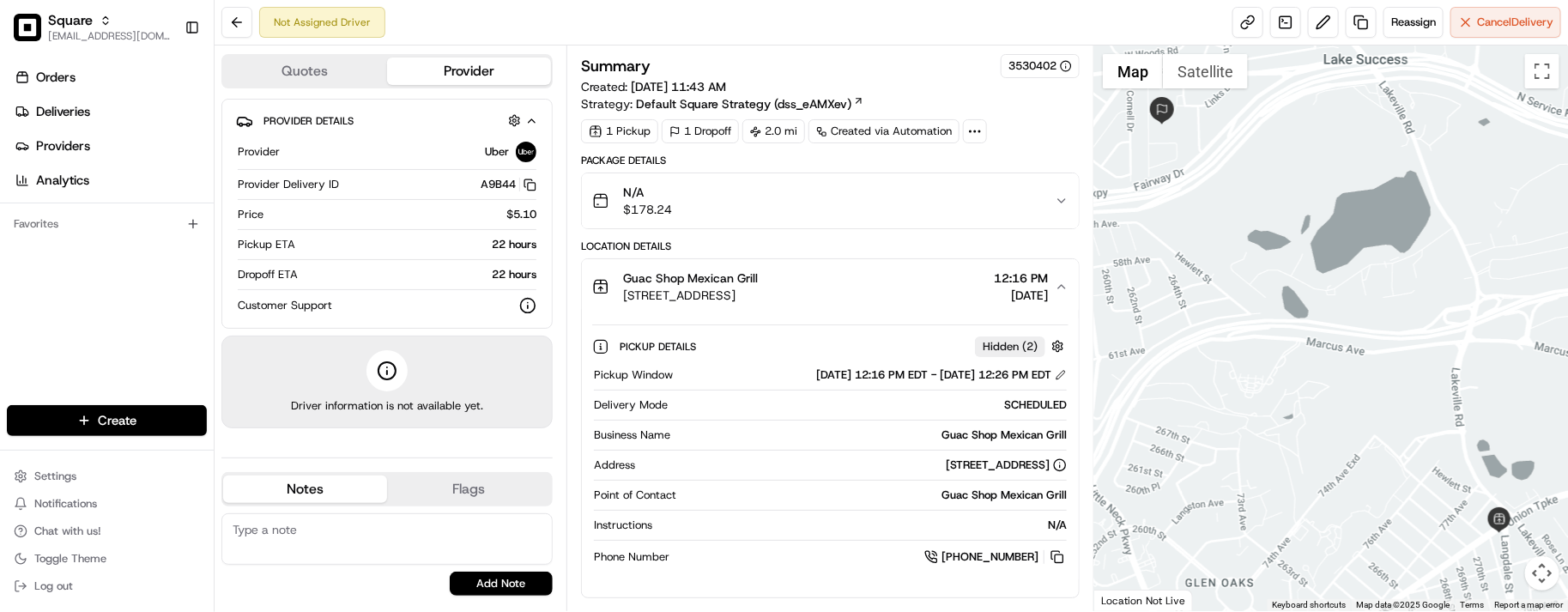 click on "Not Assigned Driver Reassign Cancel  Delivery" at bounding box center [891, 22] 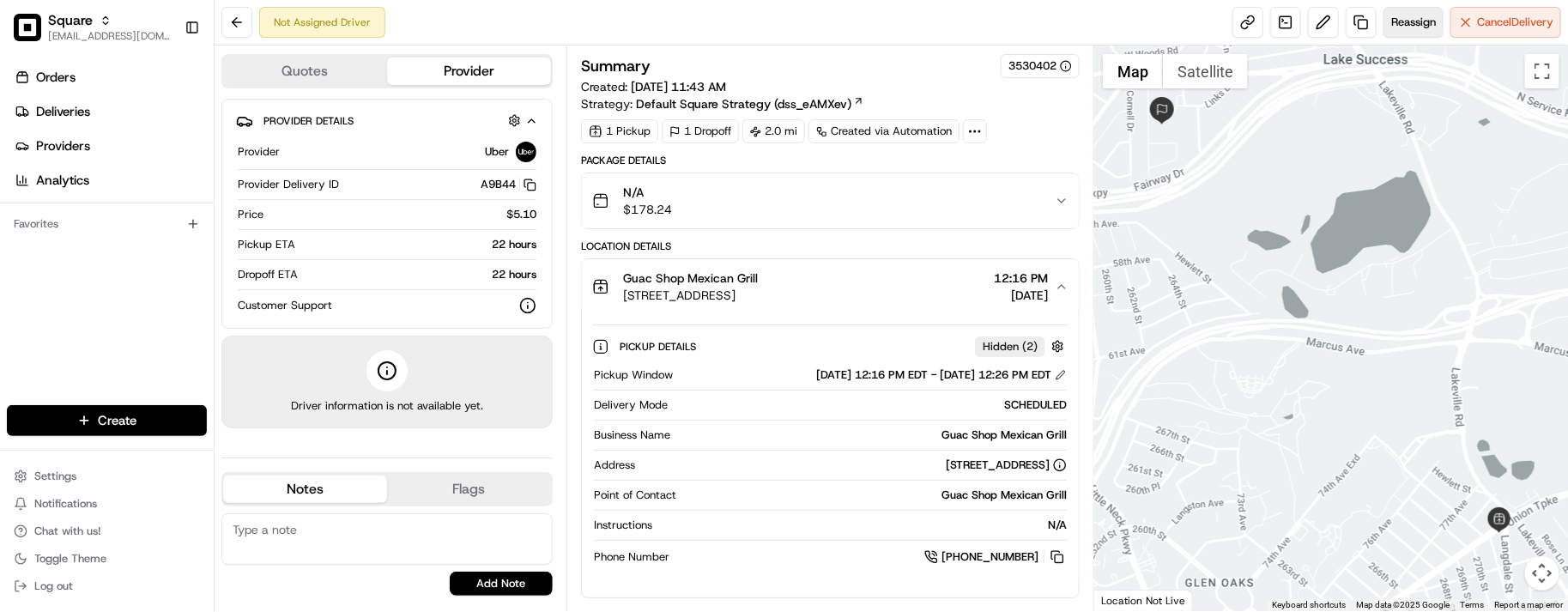 click on "Reassign" at bounding box center (1414, 22) 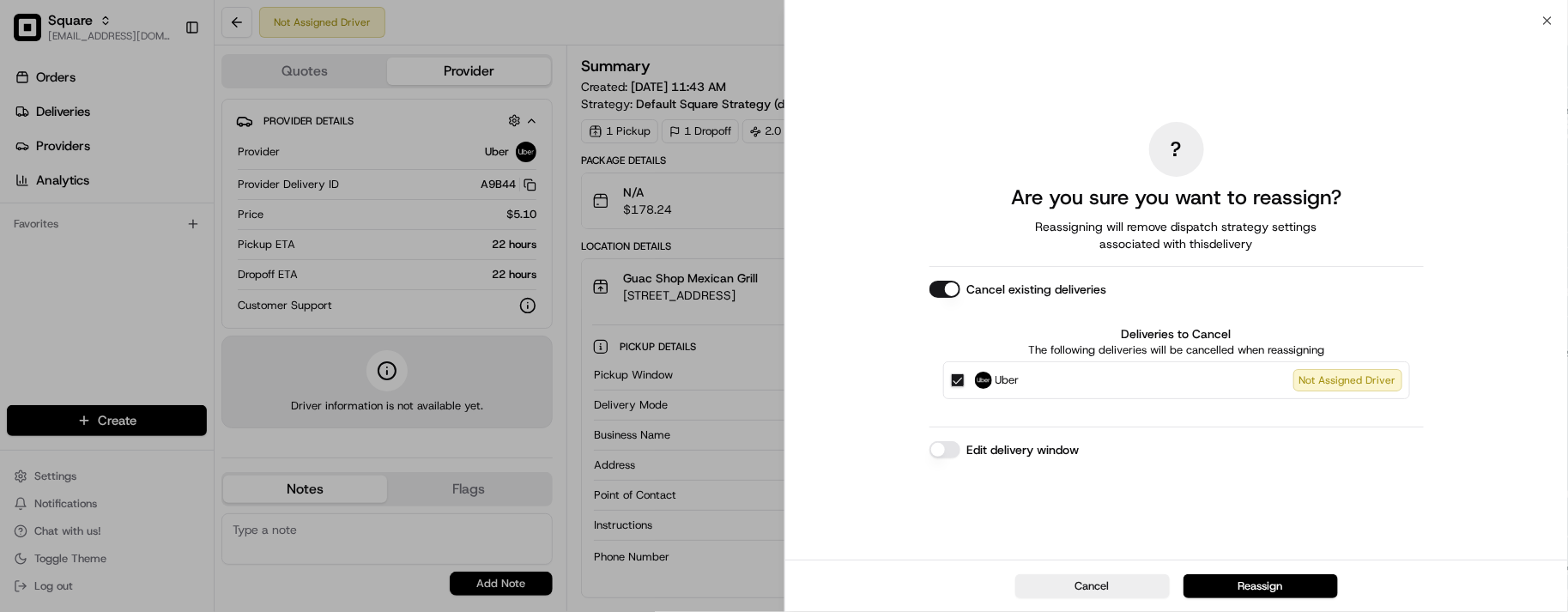 click on "Edit delivery window" at bounding box center [945, 450] 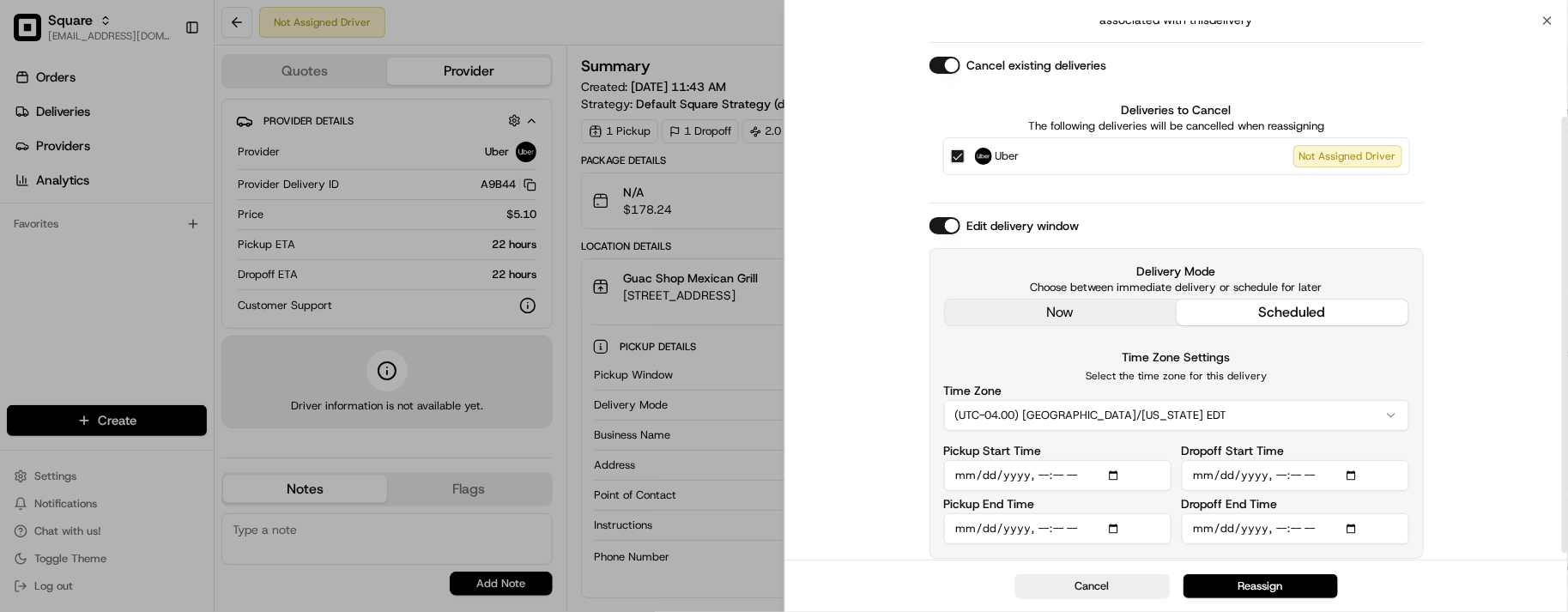 scroll, scrollTop: 129, scrollLeft: 0, axis: vertical 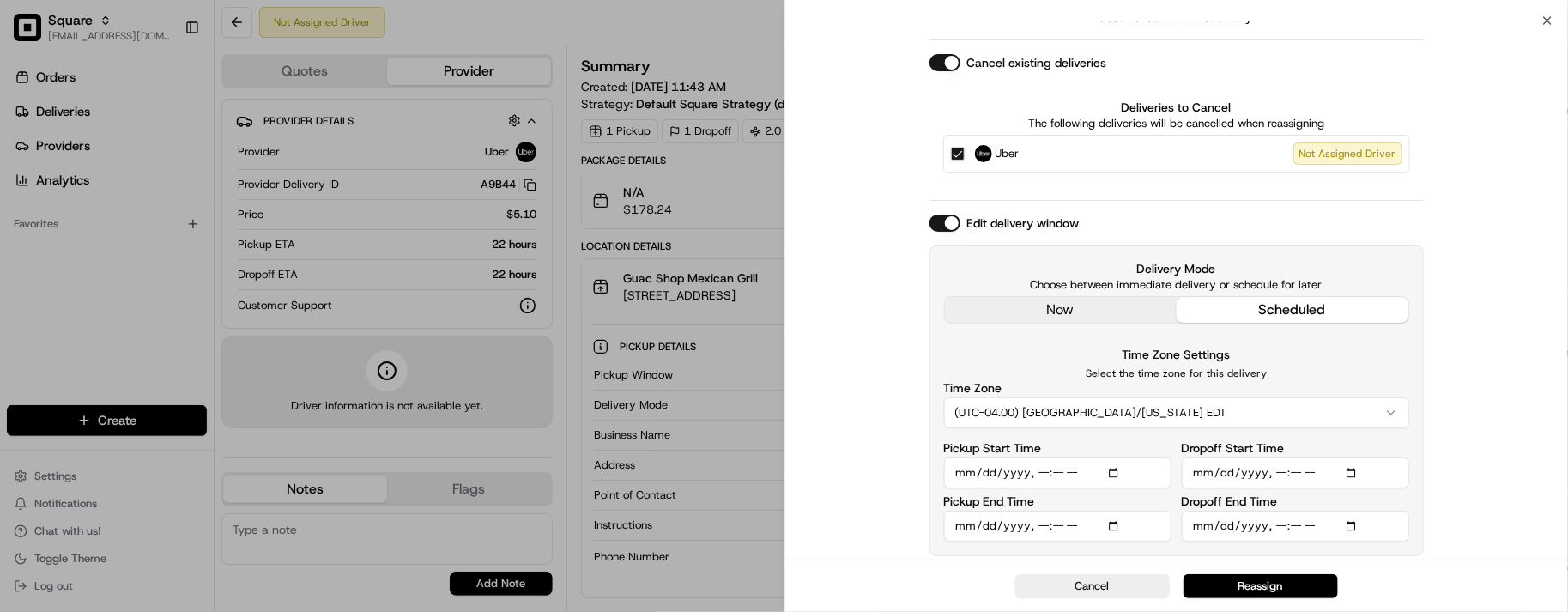 click on "Pickup Start Time" at bounding box center (1057, 473) 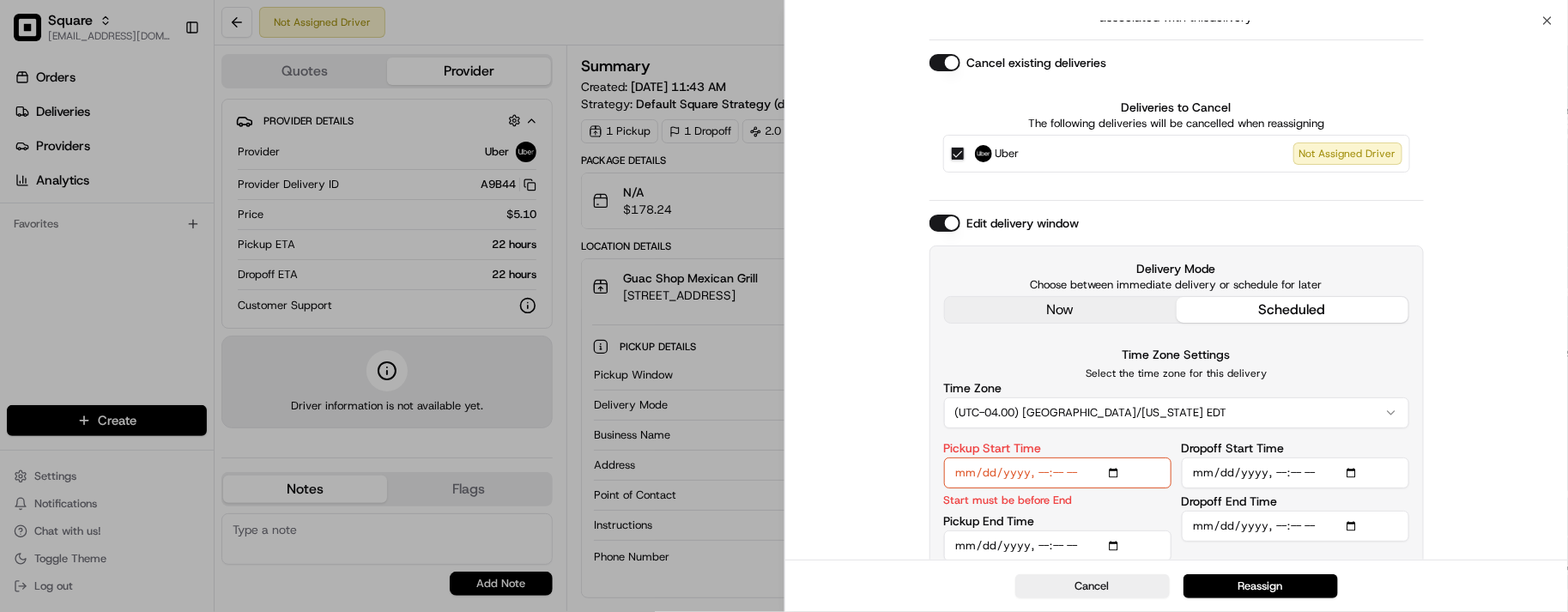 type on "[DATE]T11:45" 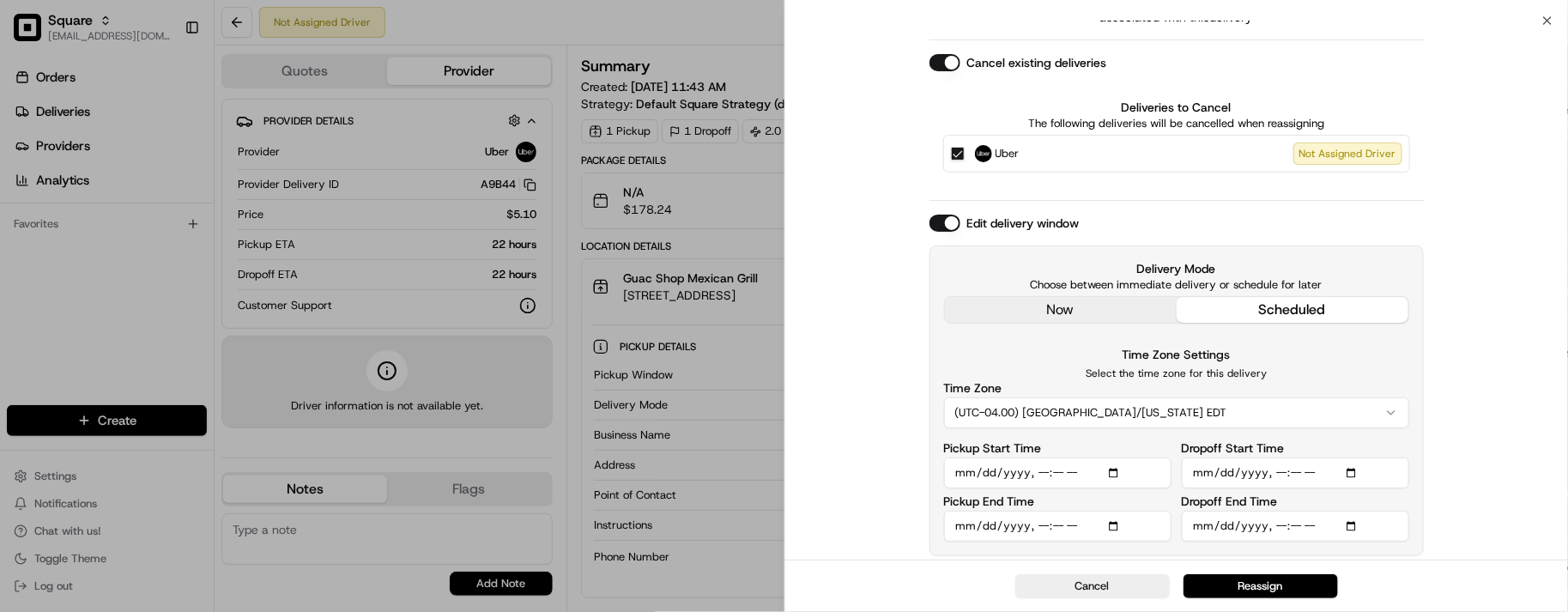 click on "Pickup End Time" at bounding box center (1057, 526) 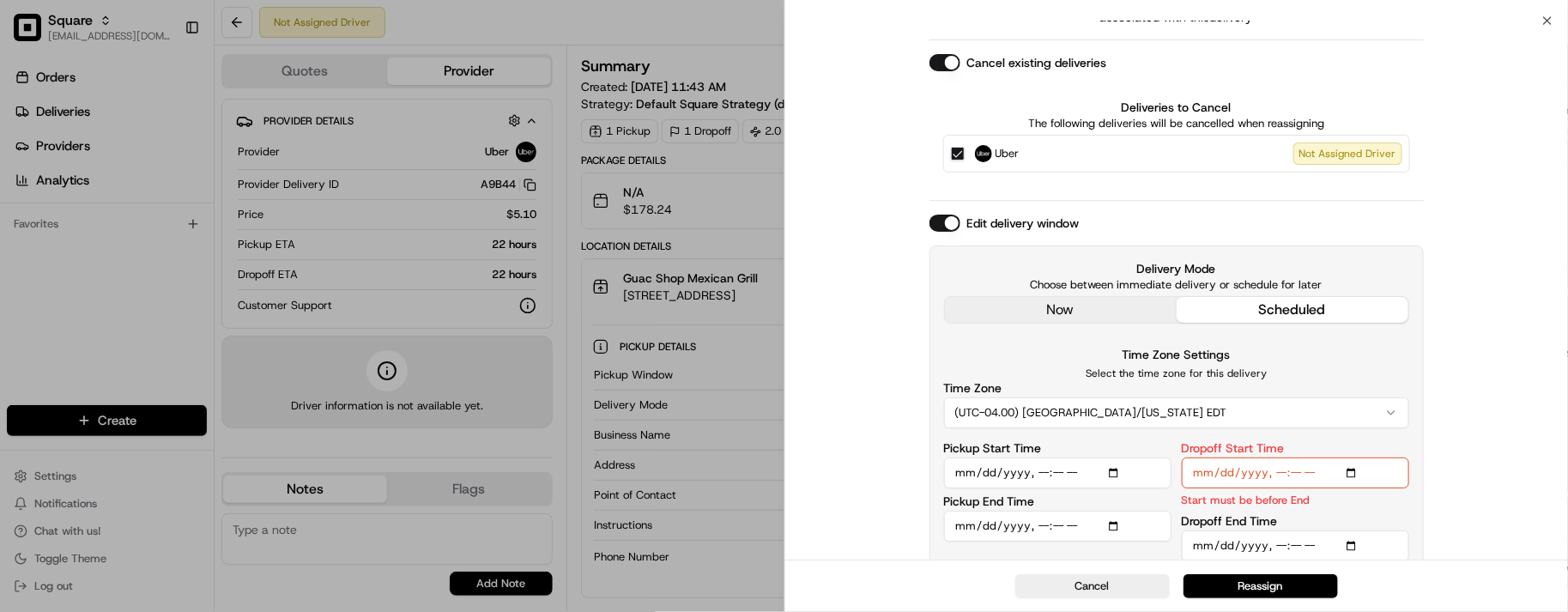 type on "[DATE]T23:55" 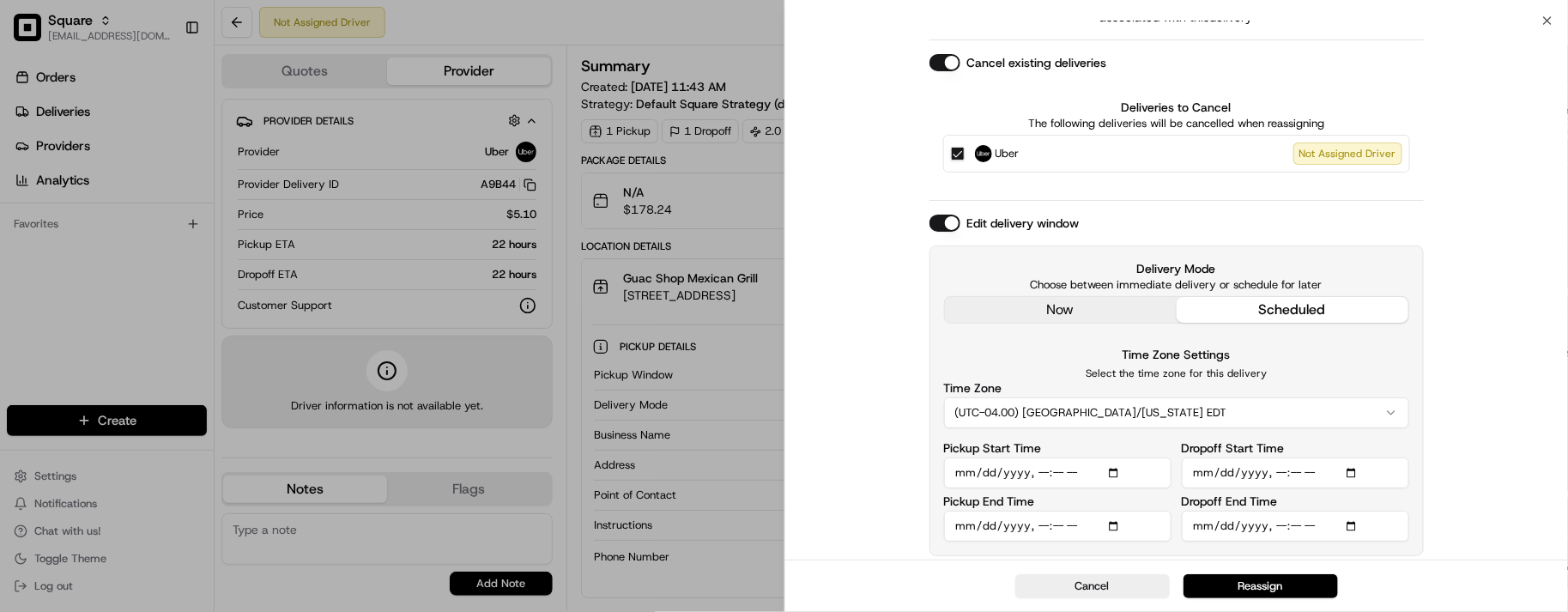 click on "? Are you sure you want to reassign? Reassigning will remove dispatch strategy settings associated with this  delivery Cancel existing deliveries Deliveries to Cancel The following deliveries will be cancelled when reassigning Uber Not Assigned Driver Edit delivery window Delivery Mode Choose between immediate delivery or schedule for later now scheduled Time Zone Settings Select the time zone for this delivery Time Zone (UTC-04.00) [GEOGRAPHIC_DATA]/[US_STATE] EDT Pickup Start Time Pickup End Time Dropoff Start Time Dropoff End Time" at bounding box center (1177, 226) 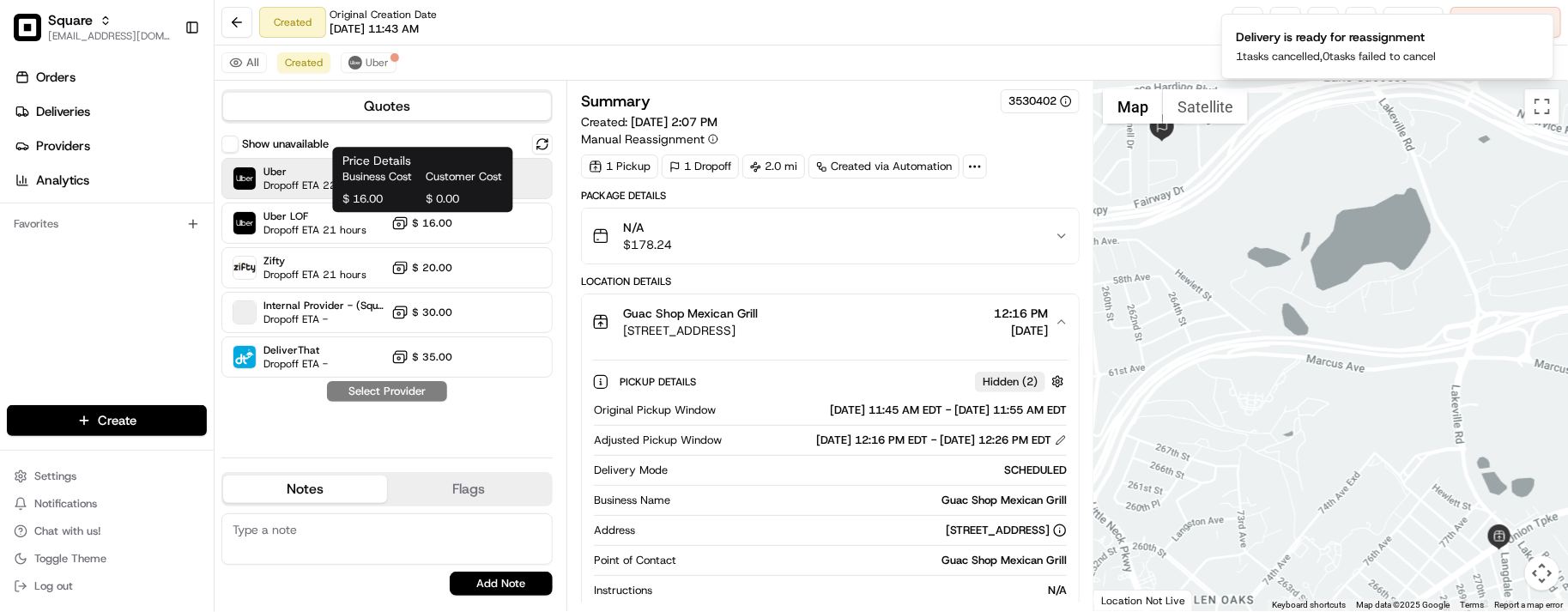 drag, startPoint x: 359, startPoint y: 185, endPoint x: 240, endPoint y: 185, distance: 119 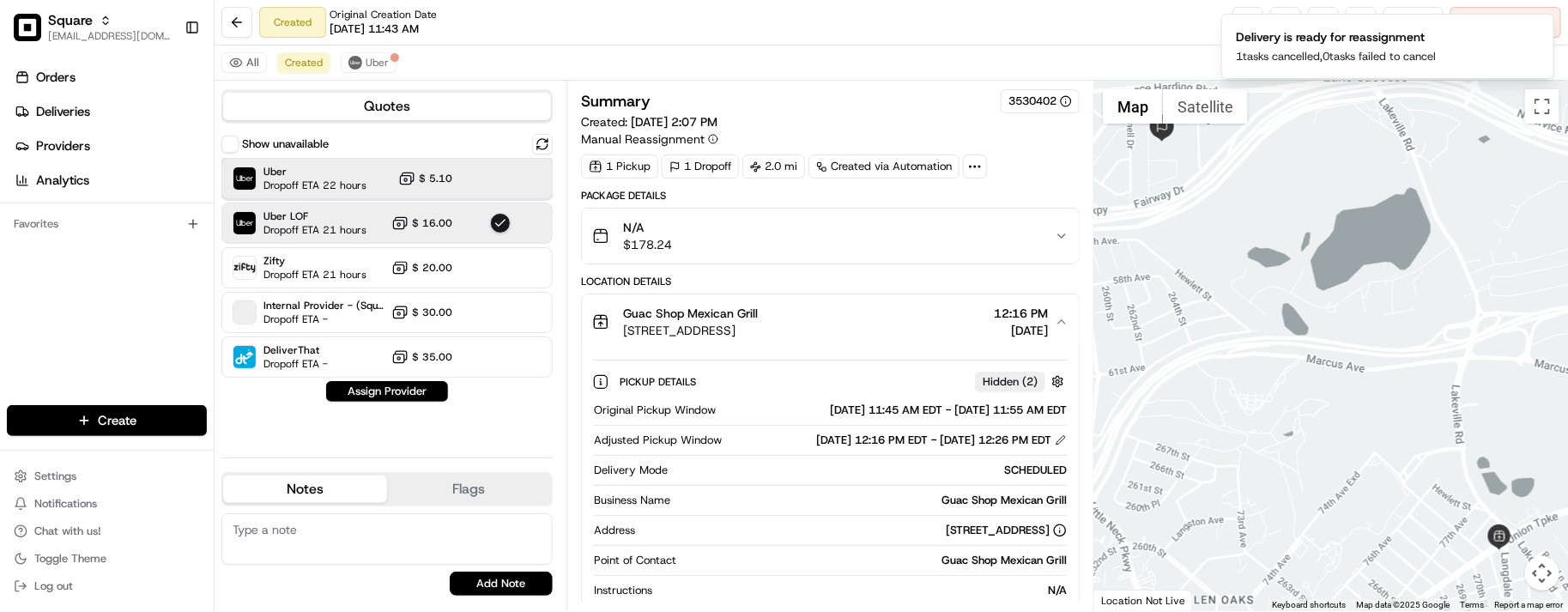 click on "Uber" at bounding box center (315, 172) 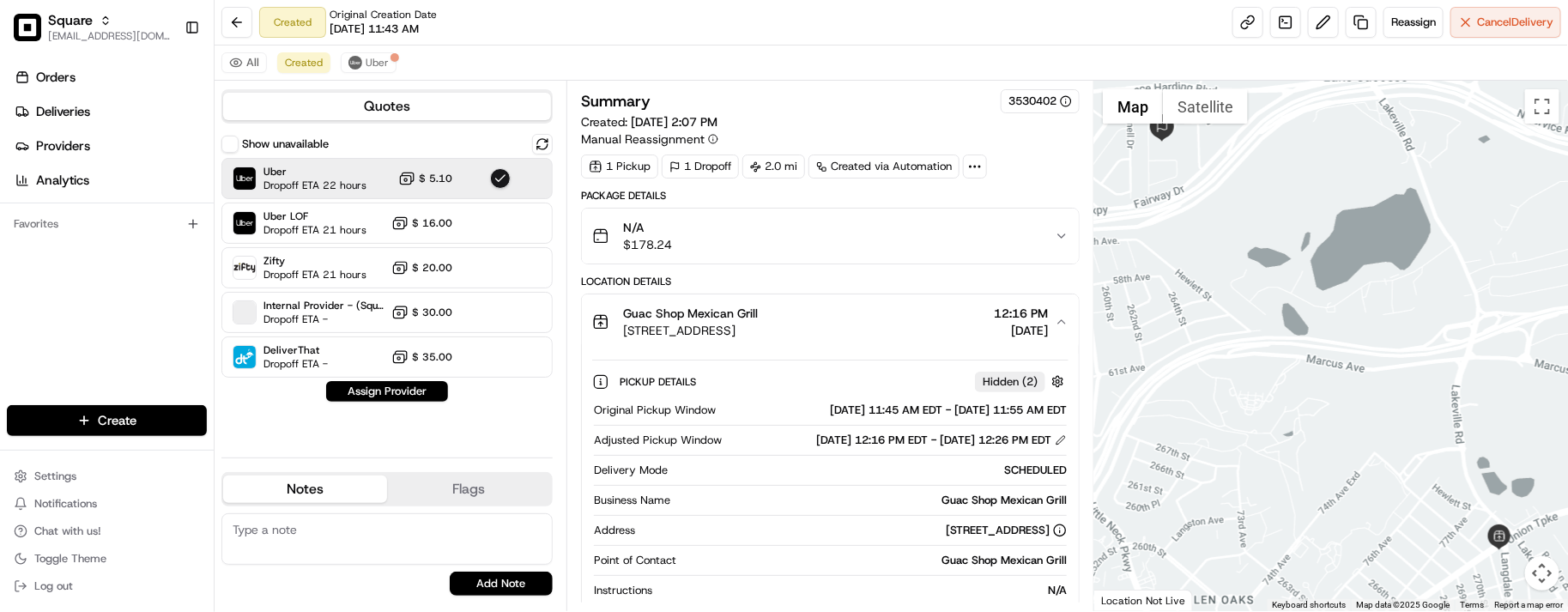 click on "N/A $ 178.24" at bounding box center [823, 236] 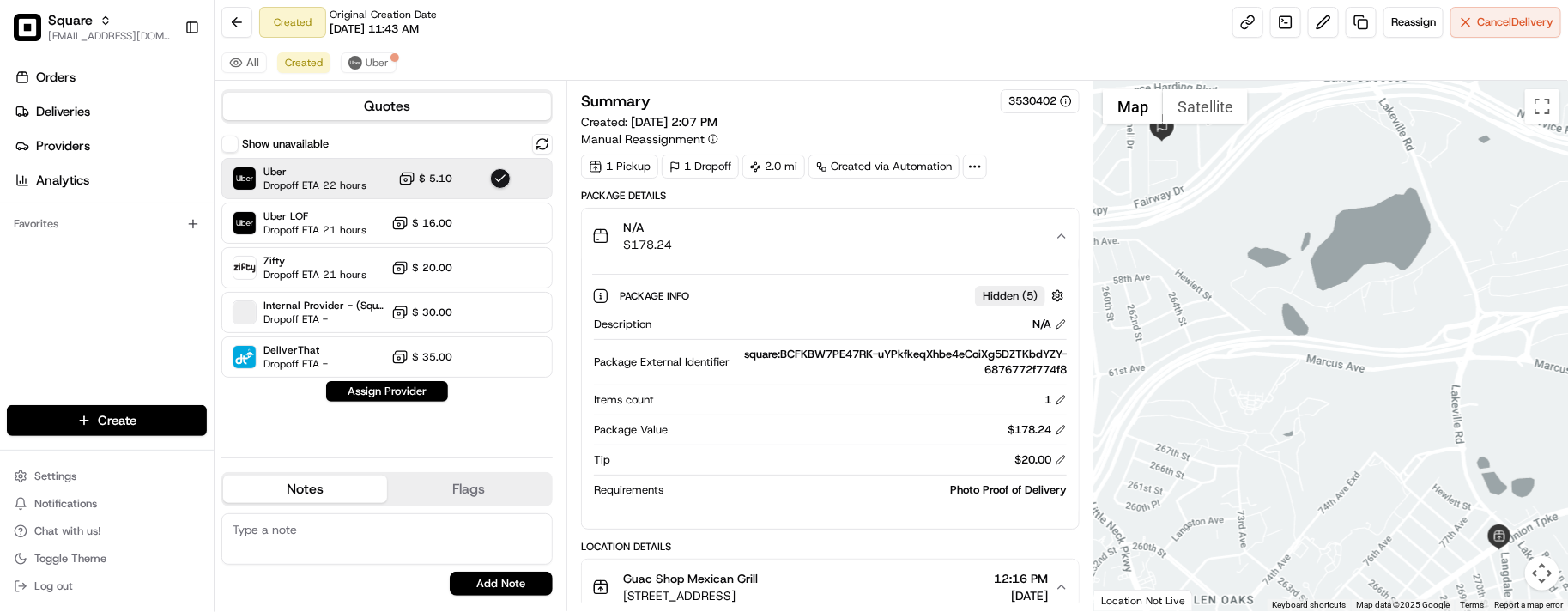 click on "N/A $ 178.24" at bounding box center (823, 236) 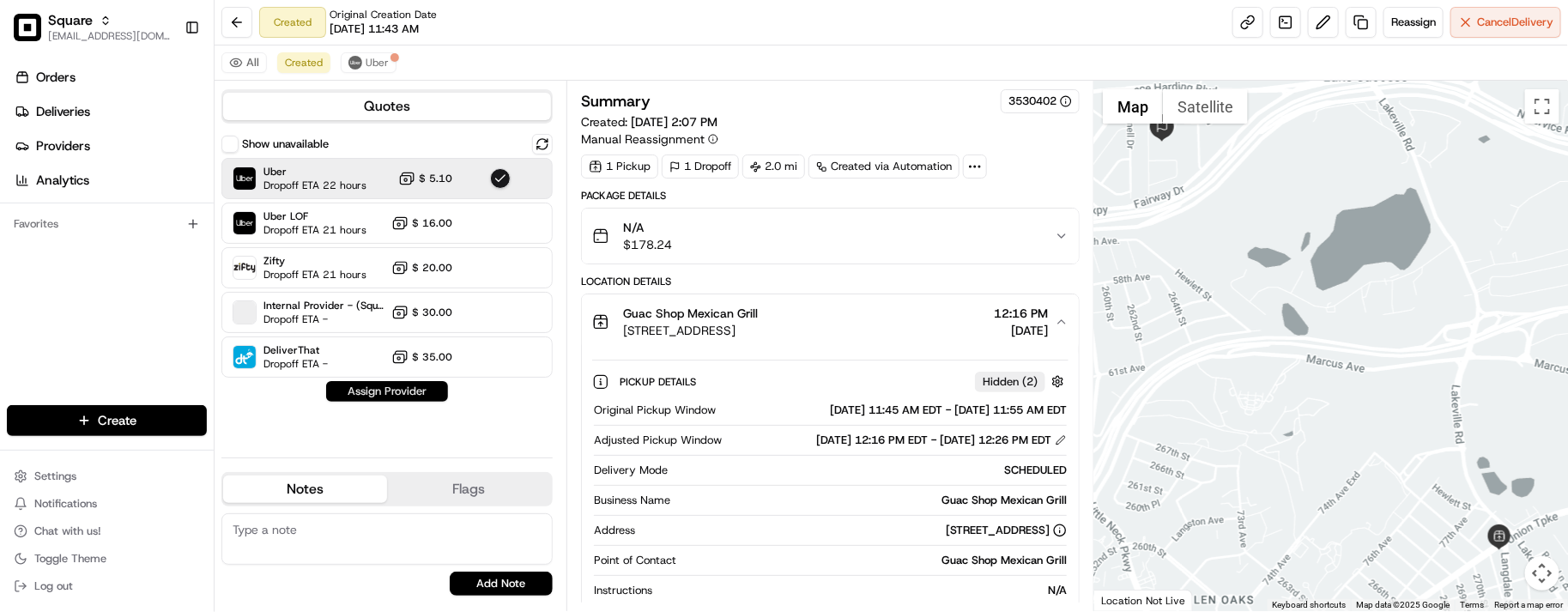 click on "Assign Provider" at bounding box center (387, 391) 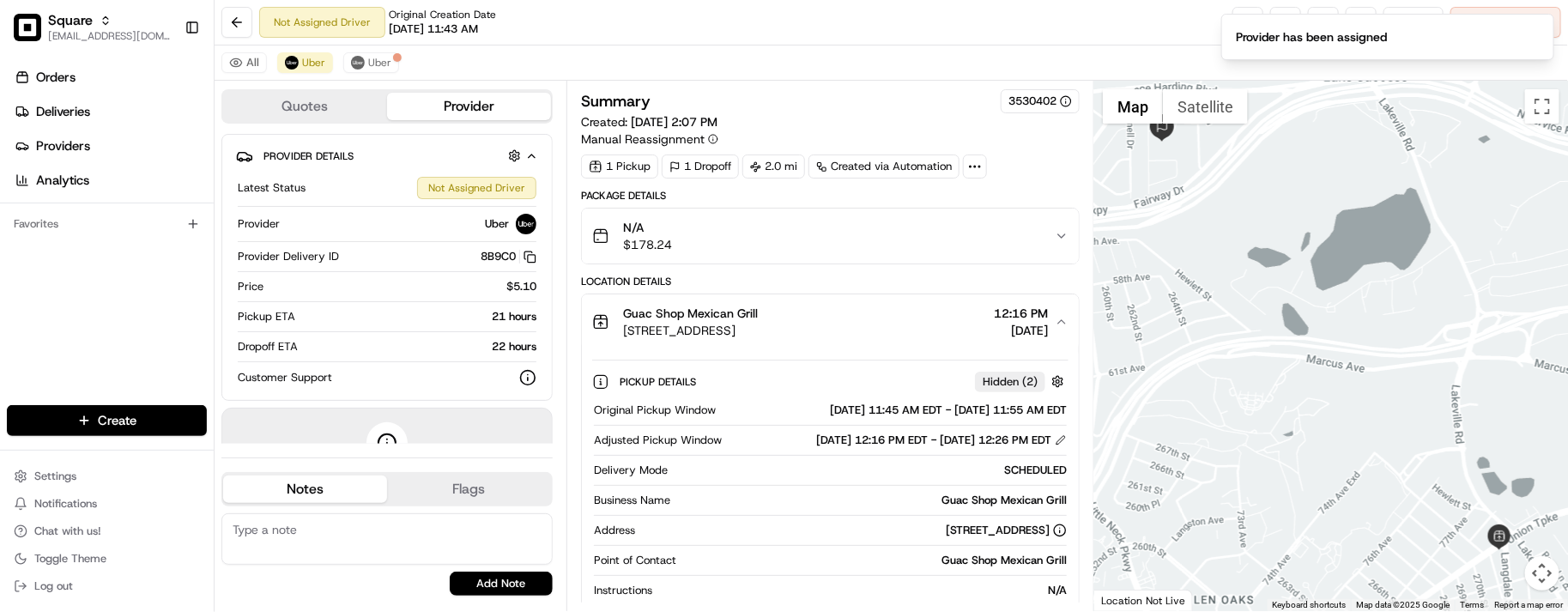 click on "All Uber Uber" at bounding box center (891, 63) 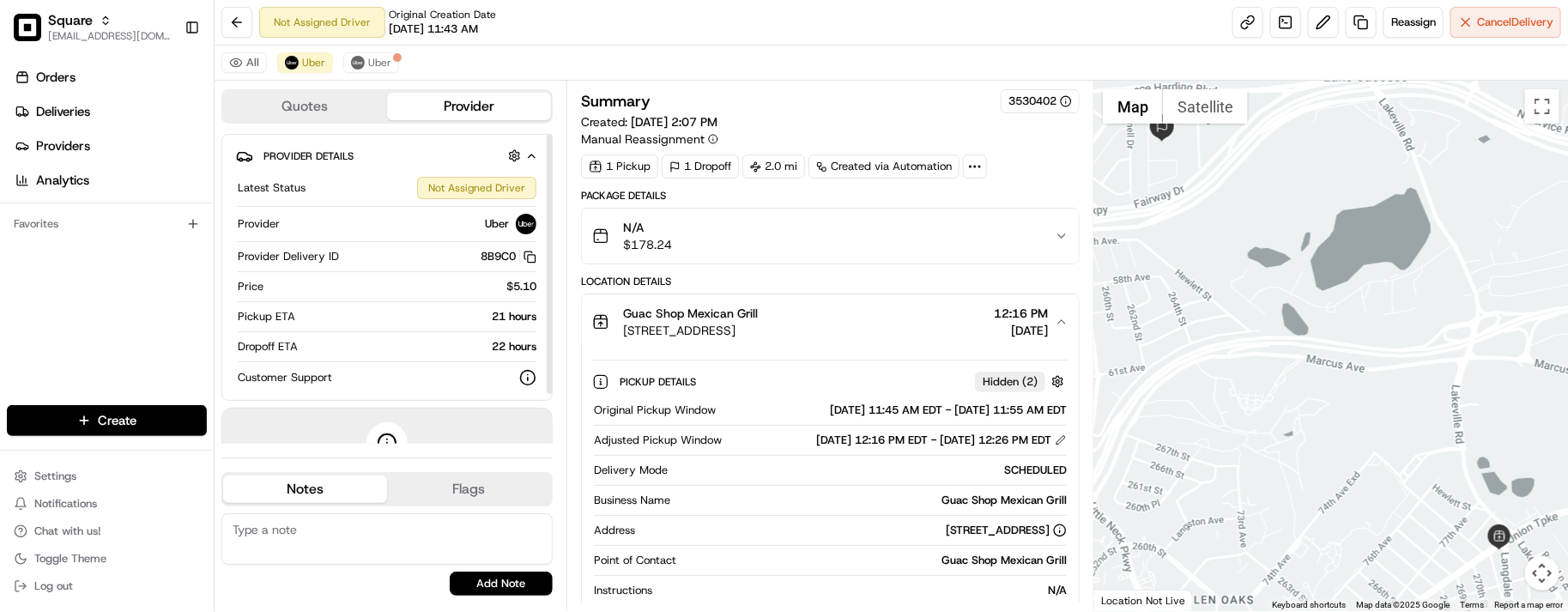 drag, startPoint x: 627, startPoint y: 58, endPoint x: 597, endPoint y: 106, distance: 56.60389 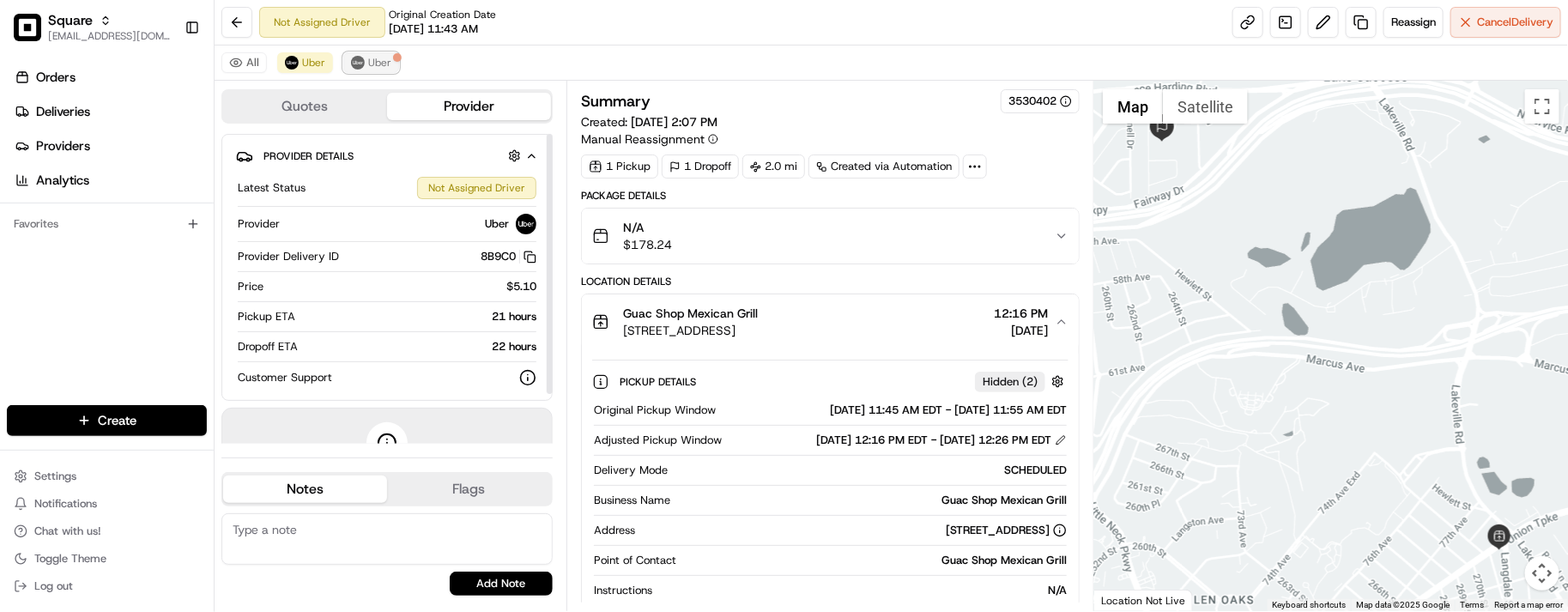 click on "Uber" at bounding box center [379, 63] 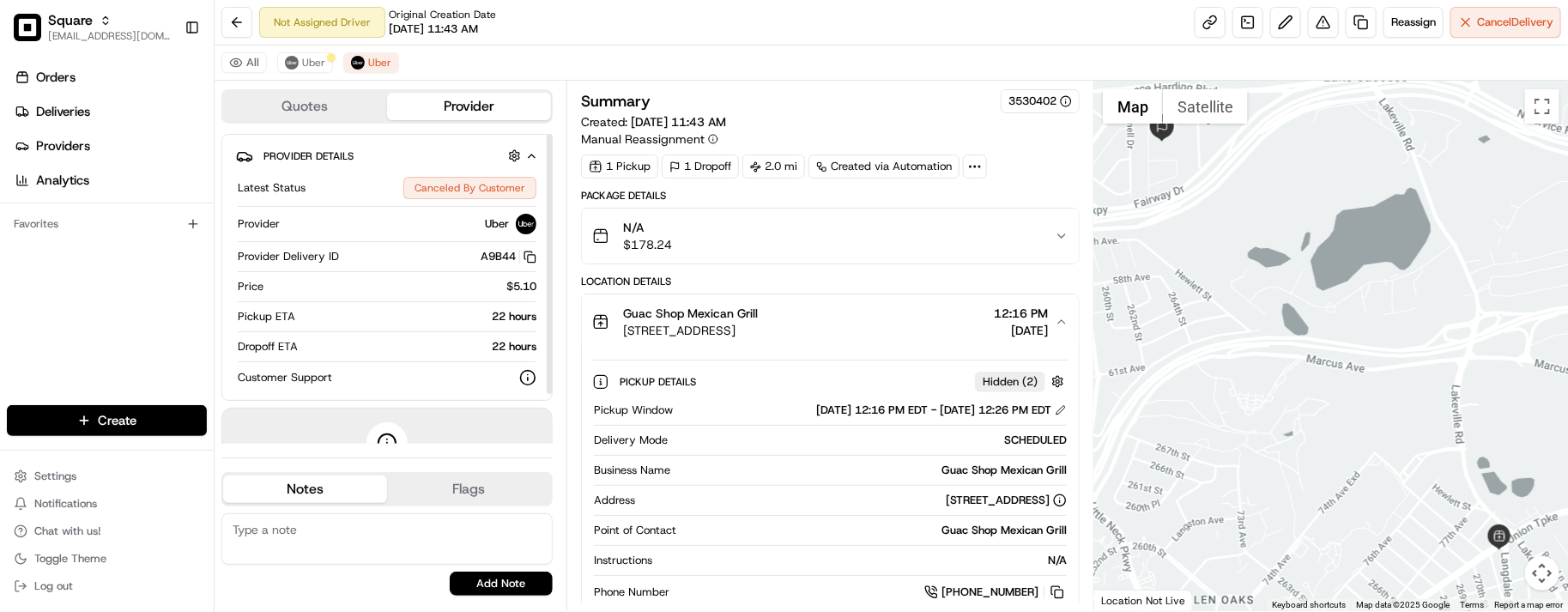 click on "No results found Add Note" at bounding box center [387, 554] 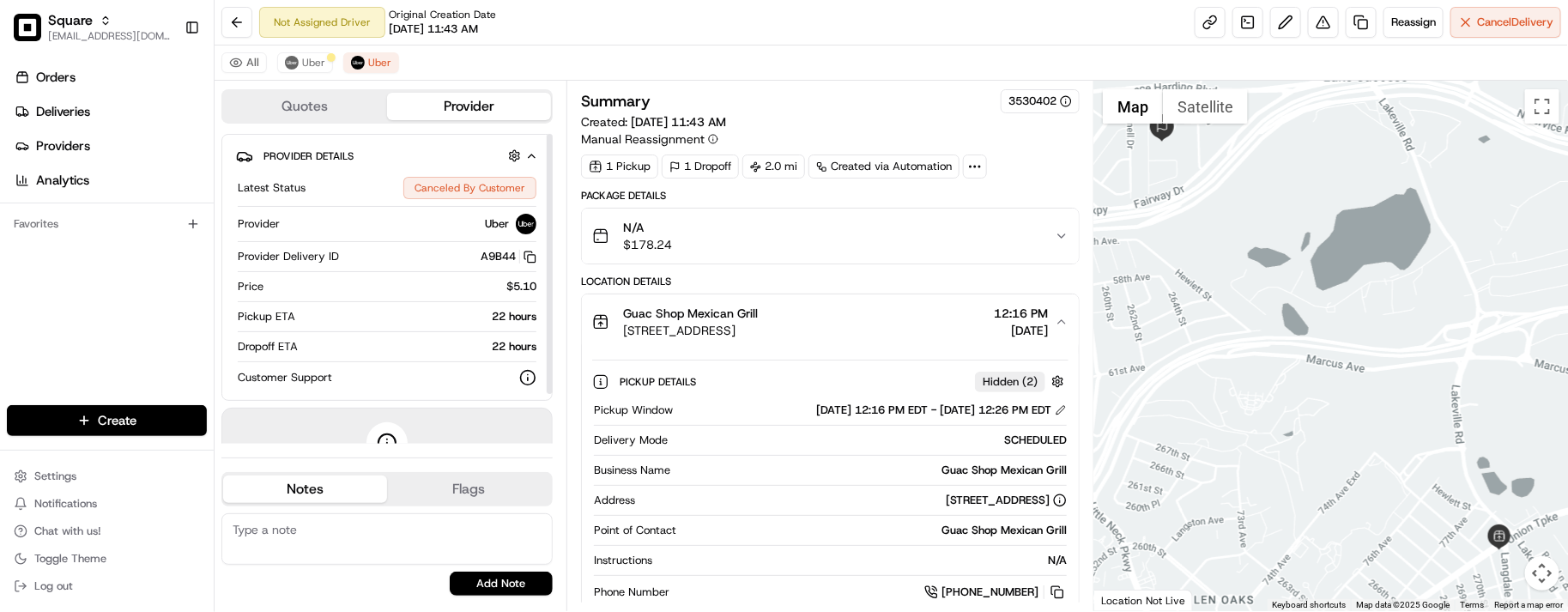 click at bounding box center (387, 539) 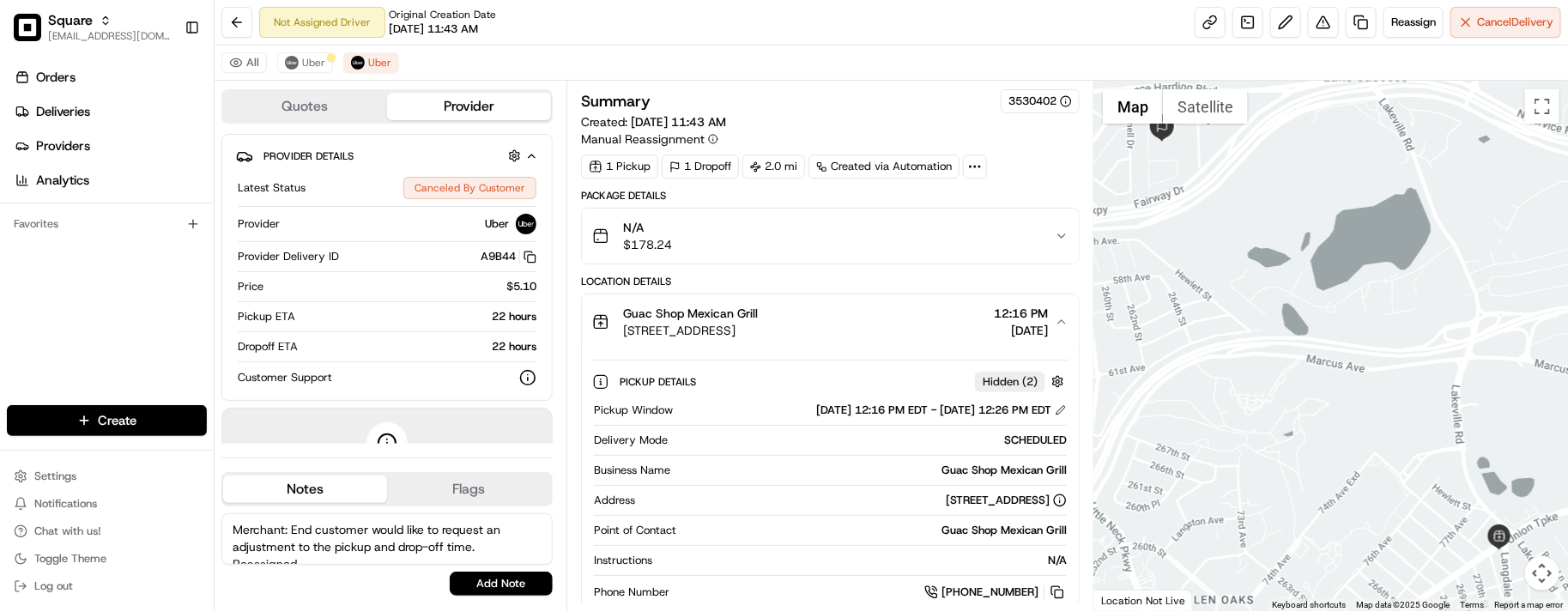 scroll, scrollTop: 9, scrollLeft: 0, axis: vertical 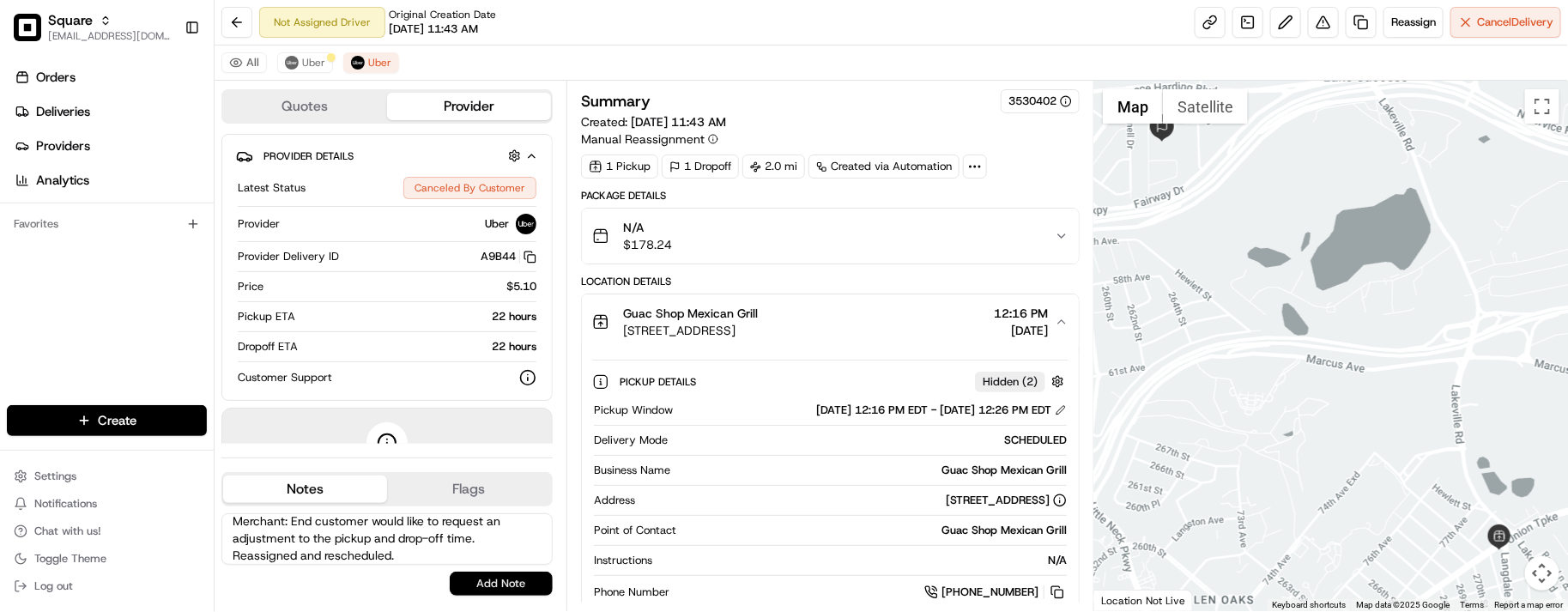 type on "Merchant: End customer would like to request an adjustment to the pickup and drop-off time. Reassigned and rescheduled." 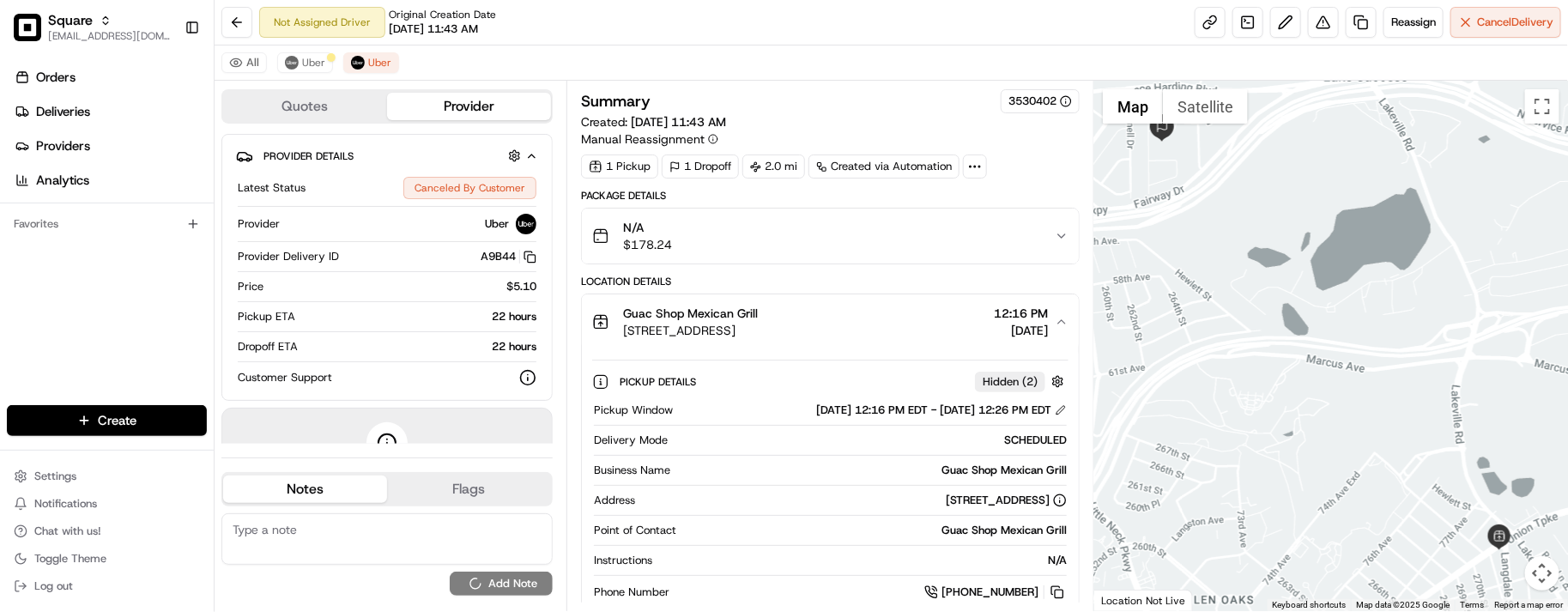 scroll, scrollTop: 0, scrollLeft: 0, axis: both 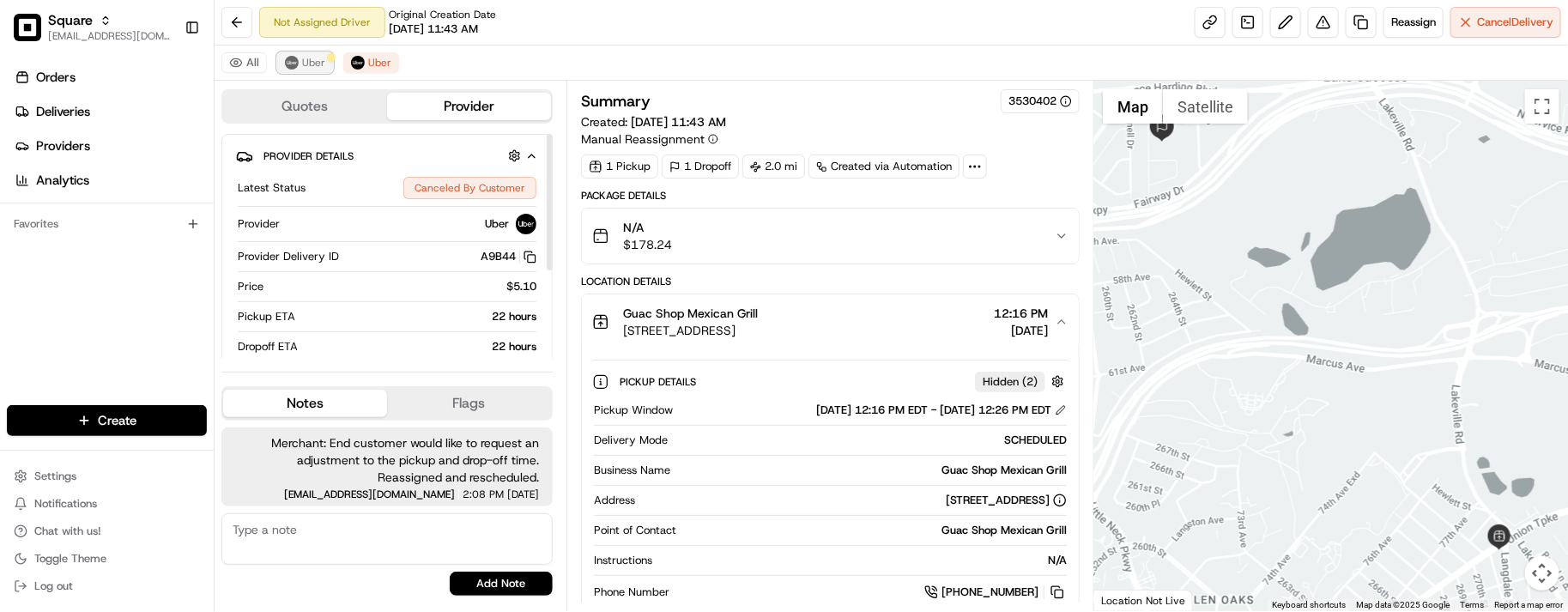 click on "Uber" at bounding box center [313, 63] 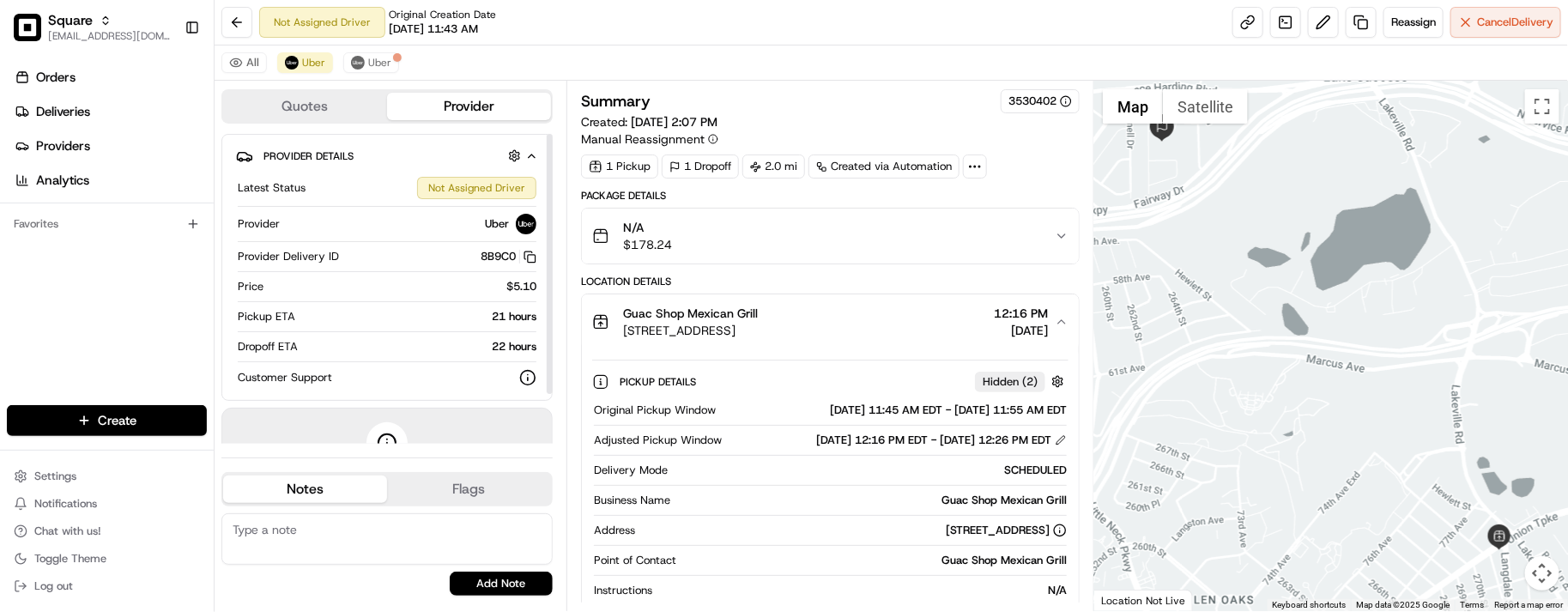 click at bounding box center [387, 539] 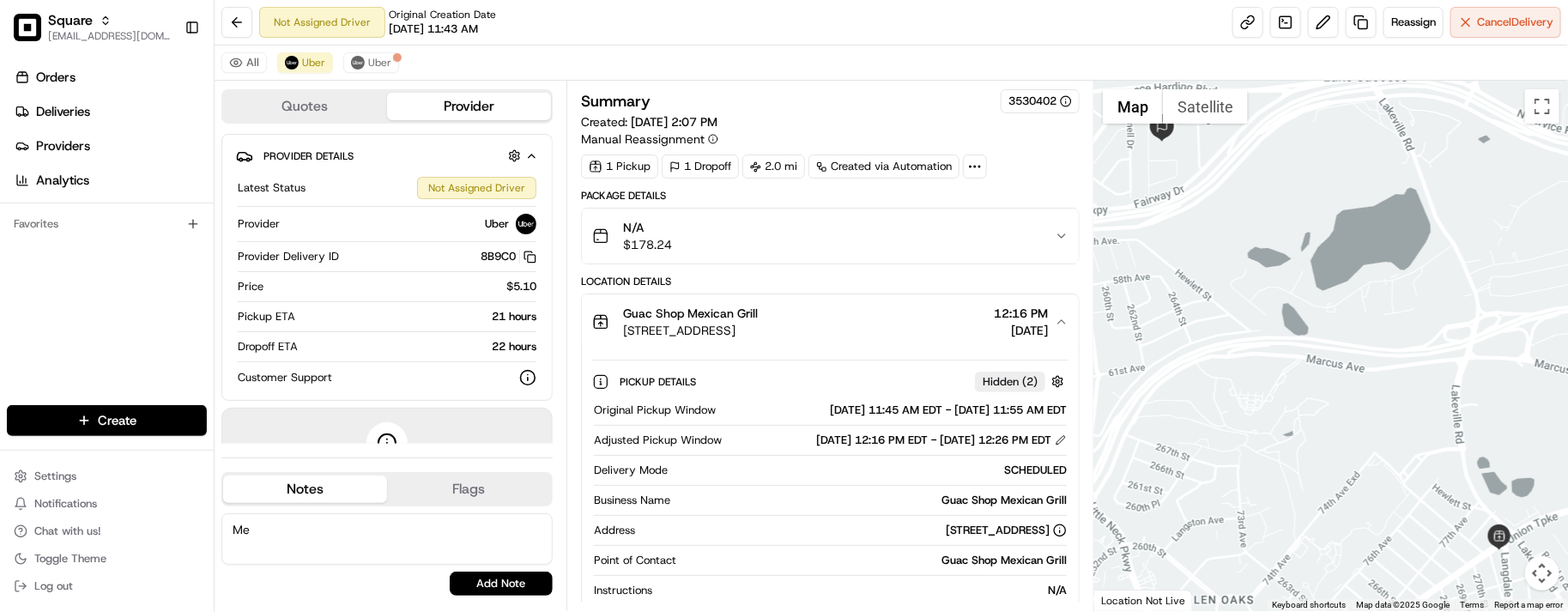 type on "M" 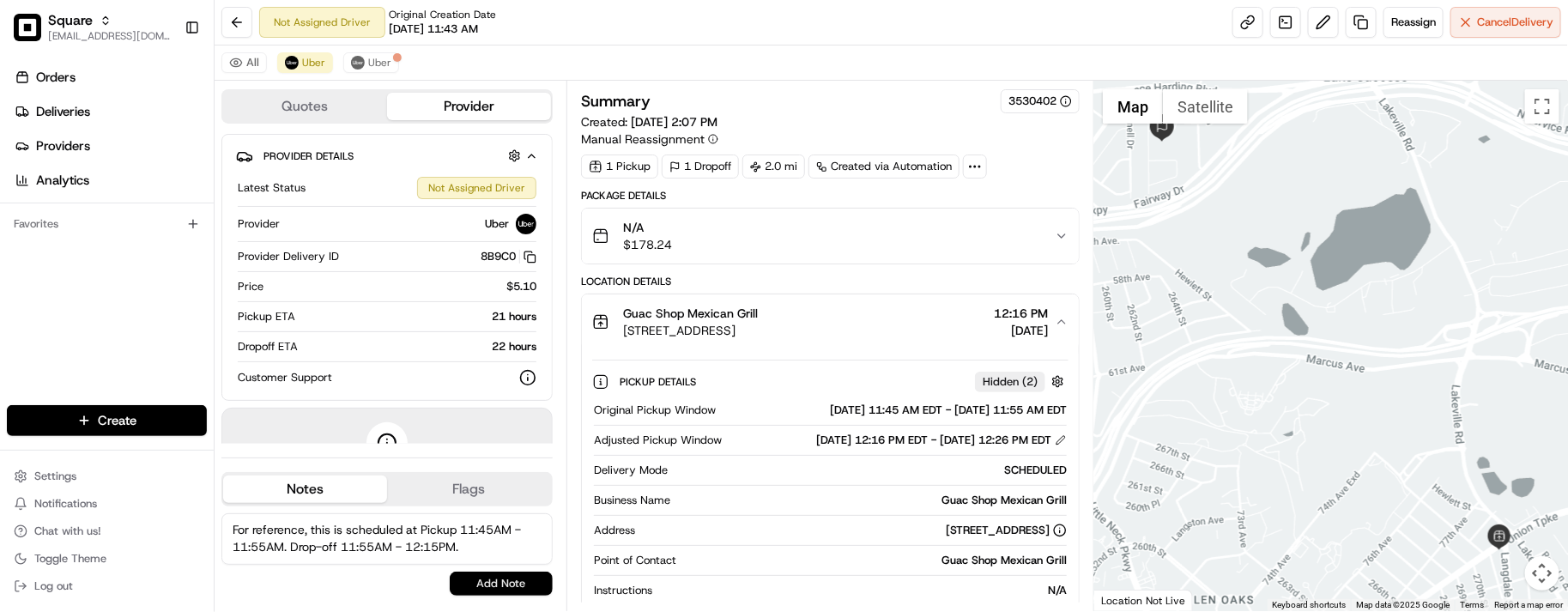 type on "For reference, this is scheduled at Pickup 11:45AM - 11:55AM. Drop-off 11:55AM - 12:15PM." 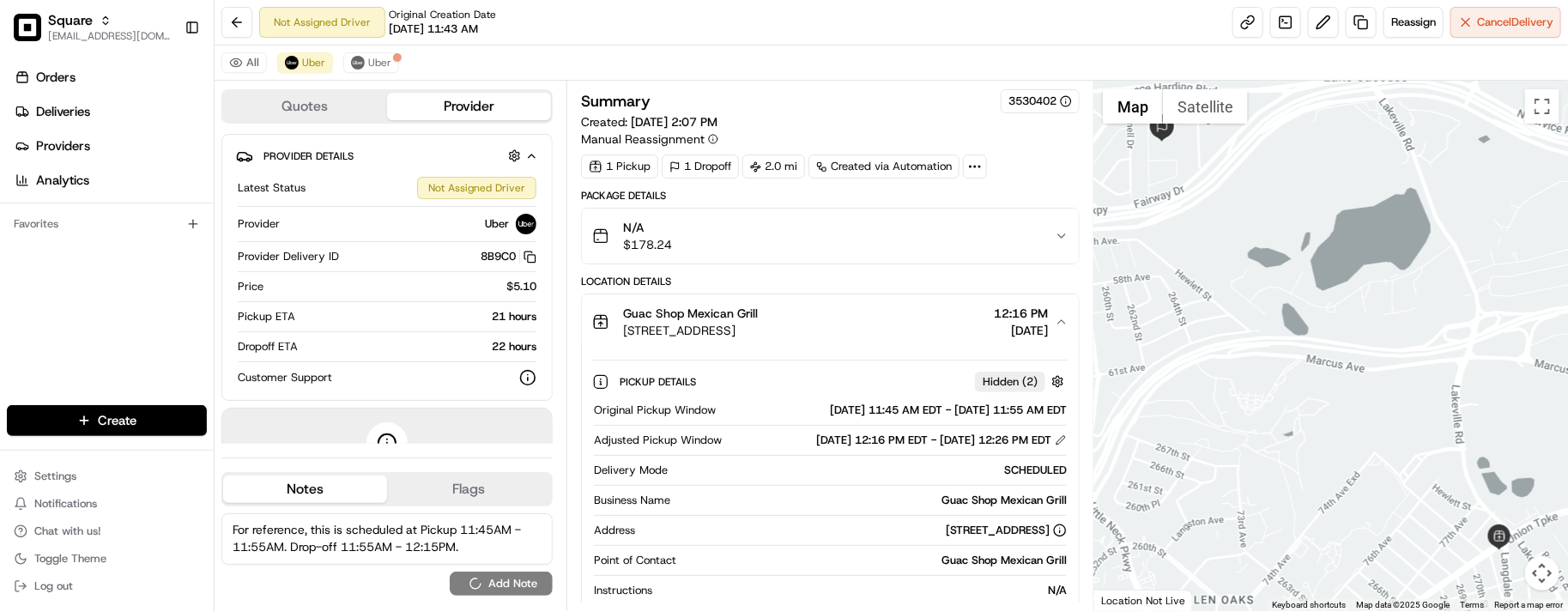 type 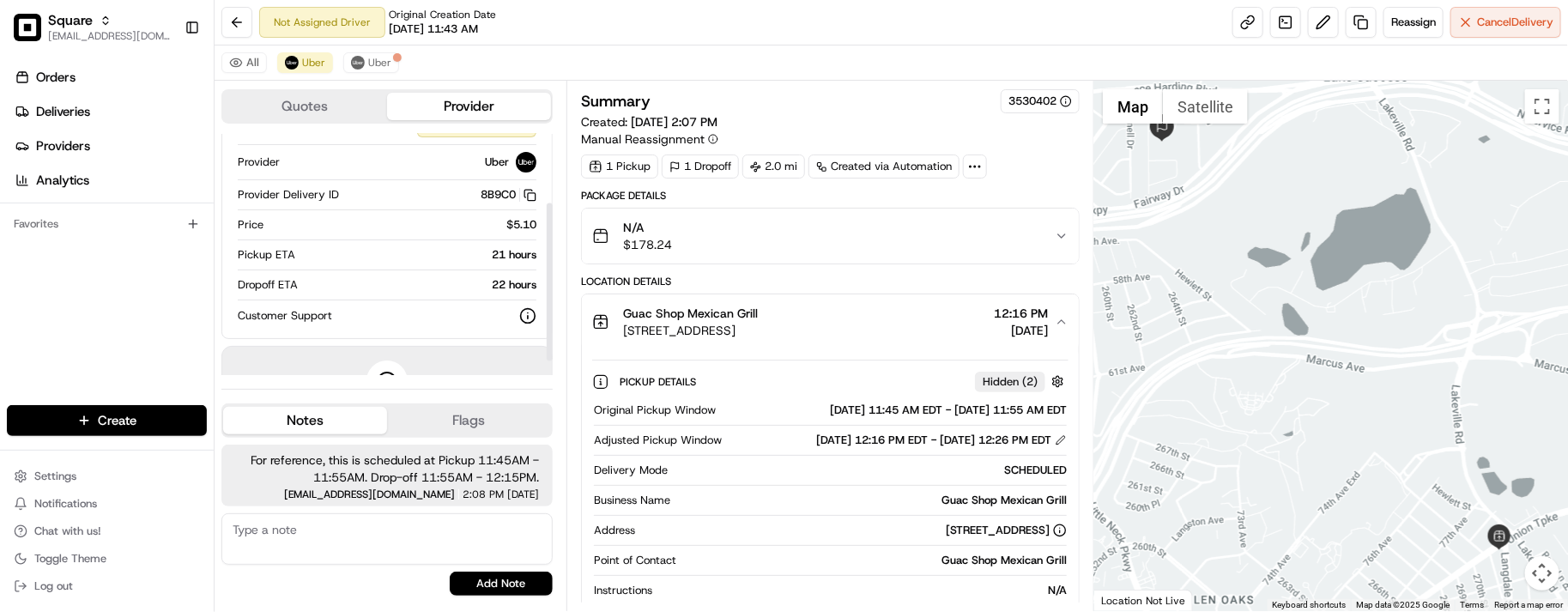 scroll, scrollTop: 0, scrollLeft: 0, axis: both 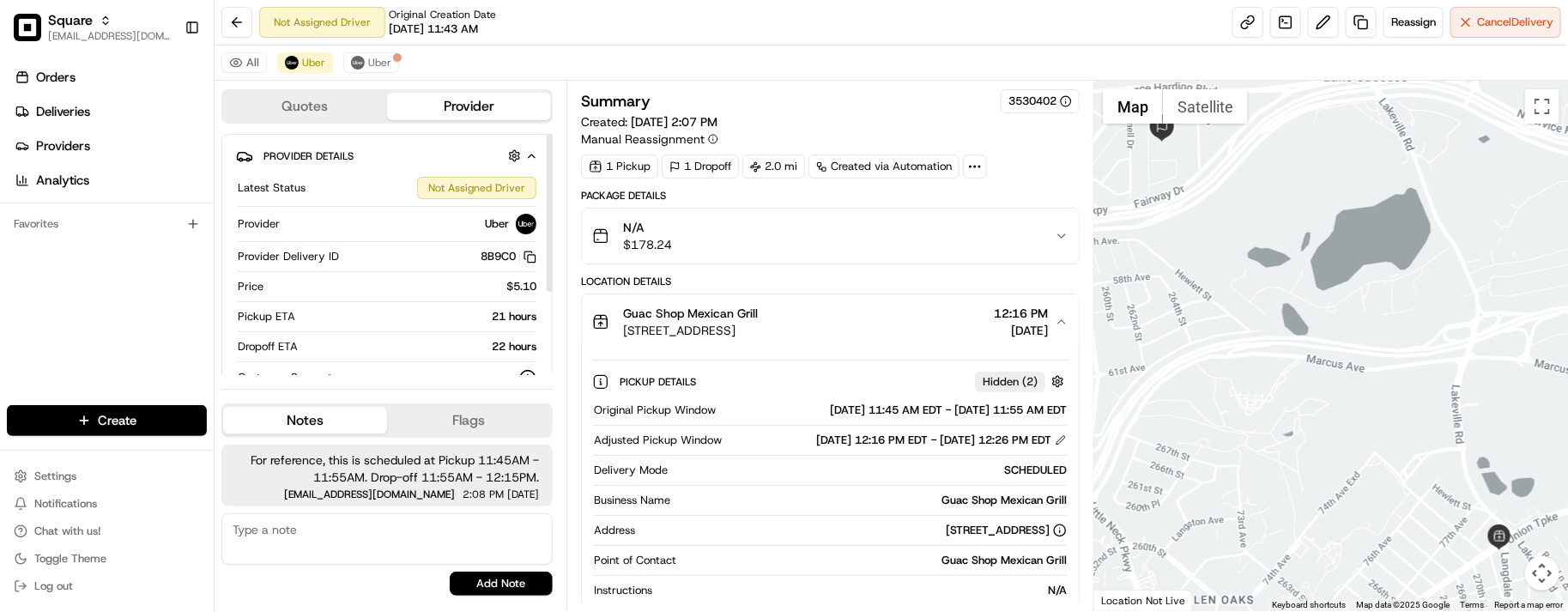 click on "All Uber Uber" at bounding box center [891, 63] 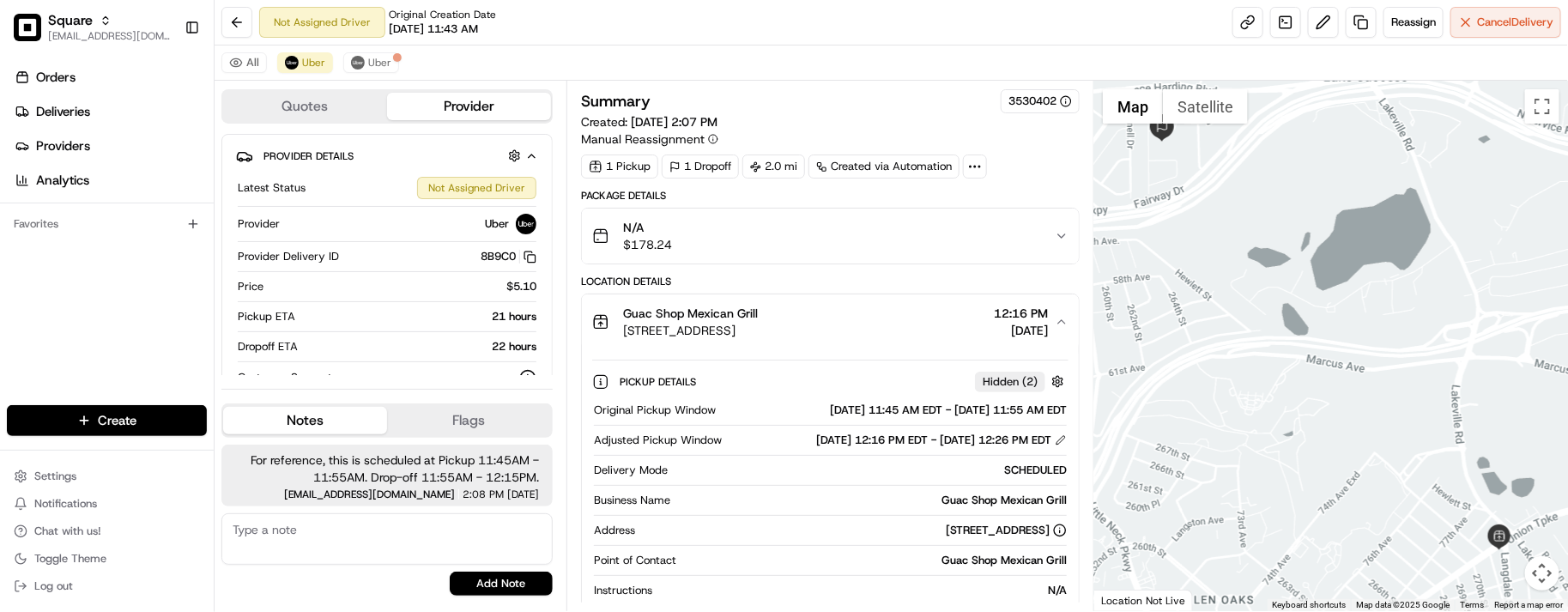 click on "All Uber Uber" at bounding box center [891, 63] 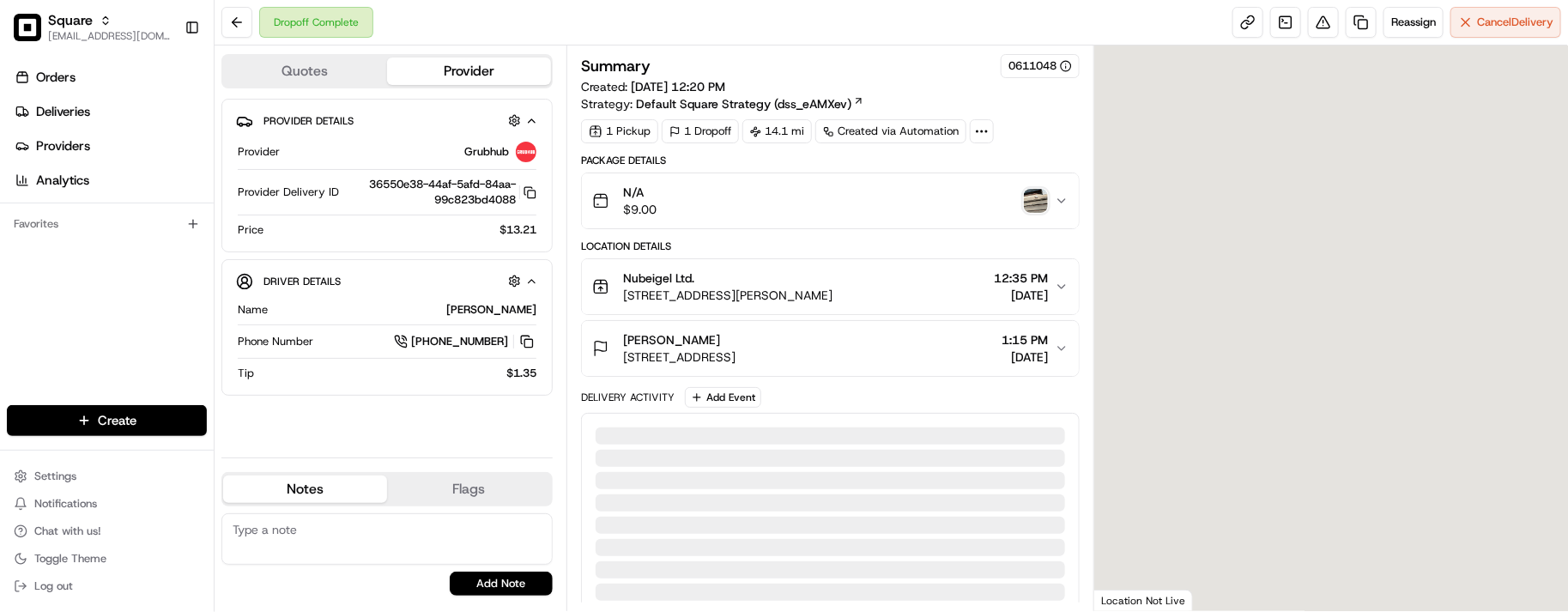 scroll, scrollTop: 0, scrollLeft: 0, axis: both 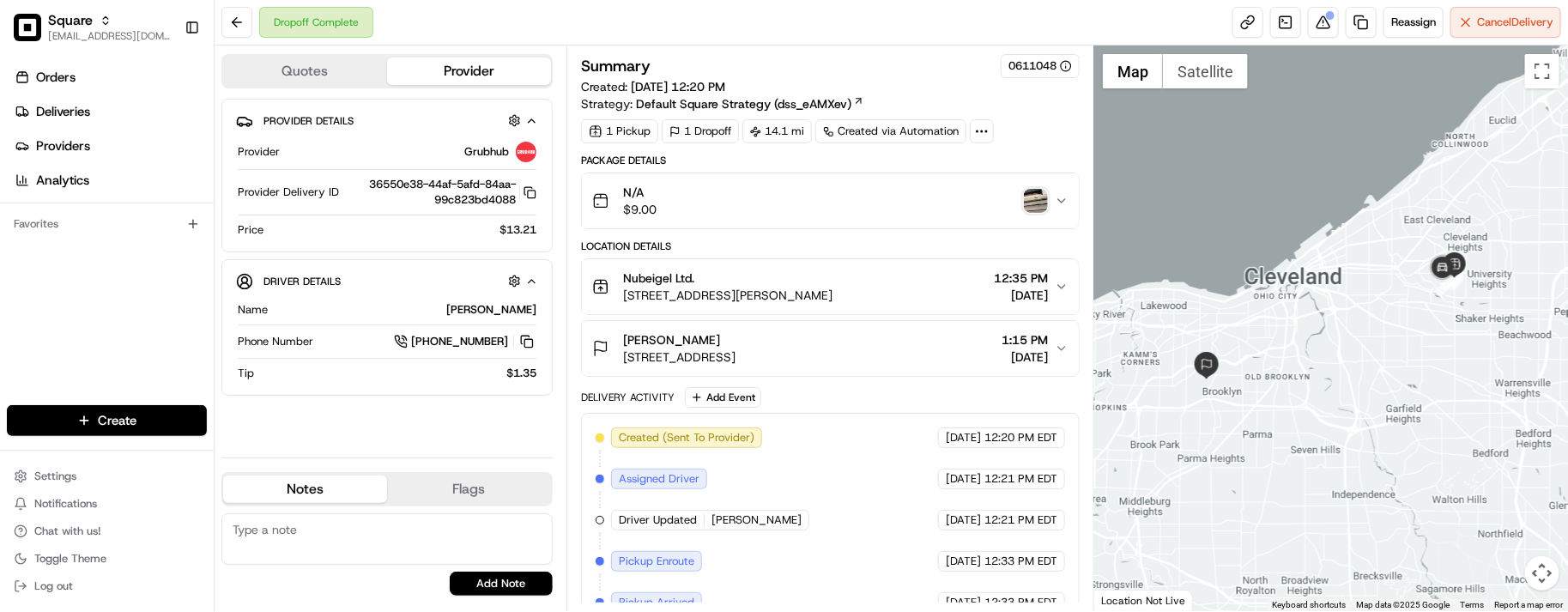 click at bounding box center [1331, 328] 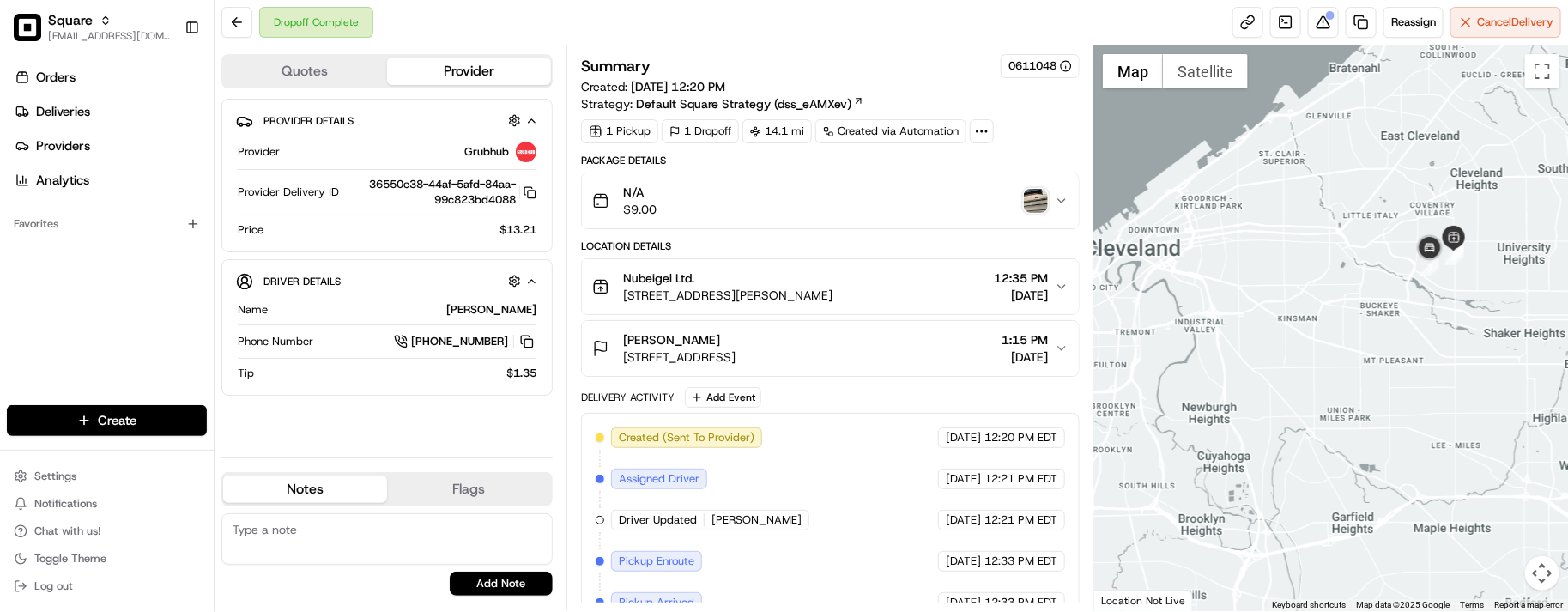 click at bounding box center [1036, 201] 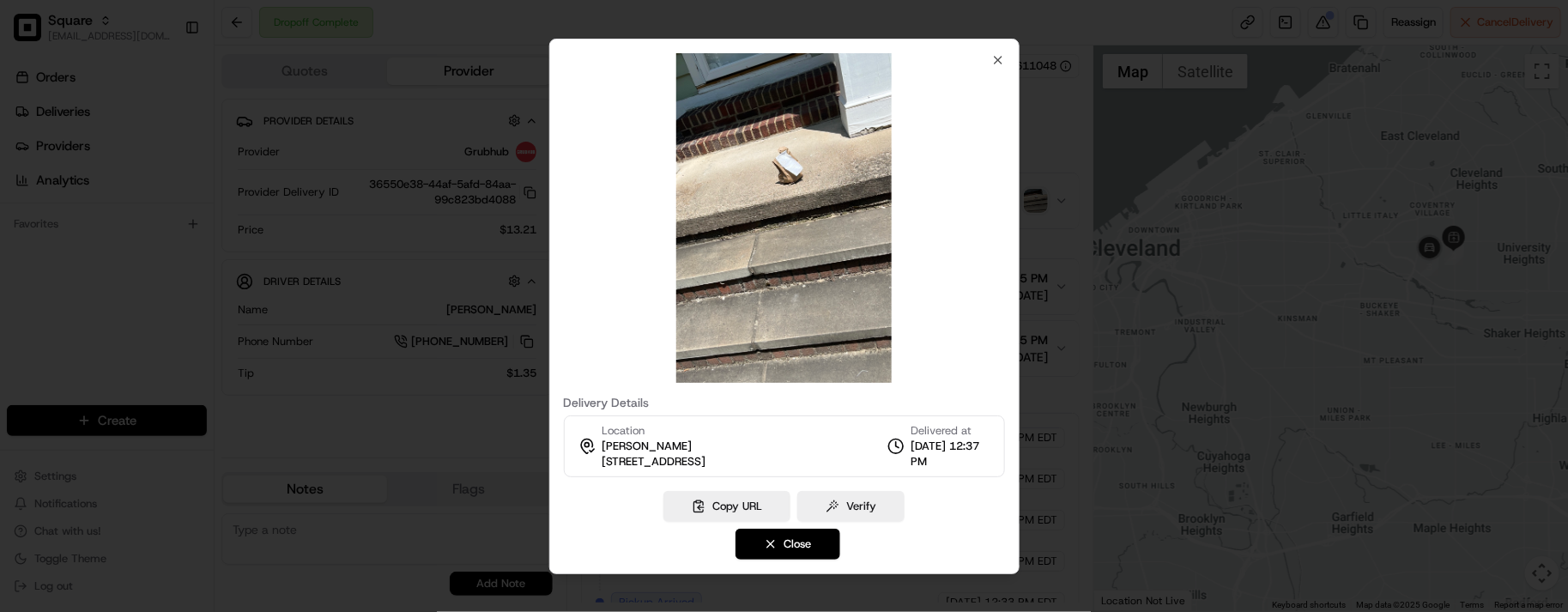 click at bounding box center [784, 306] 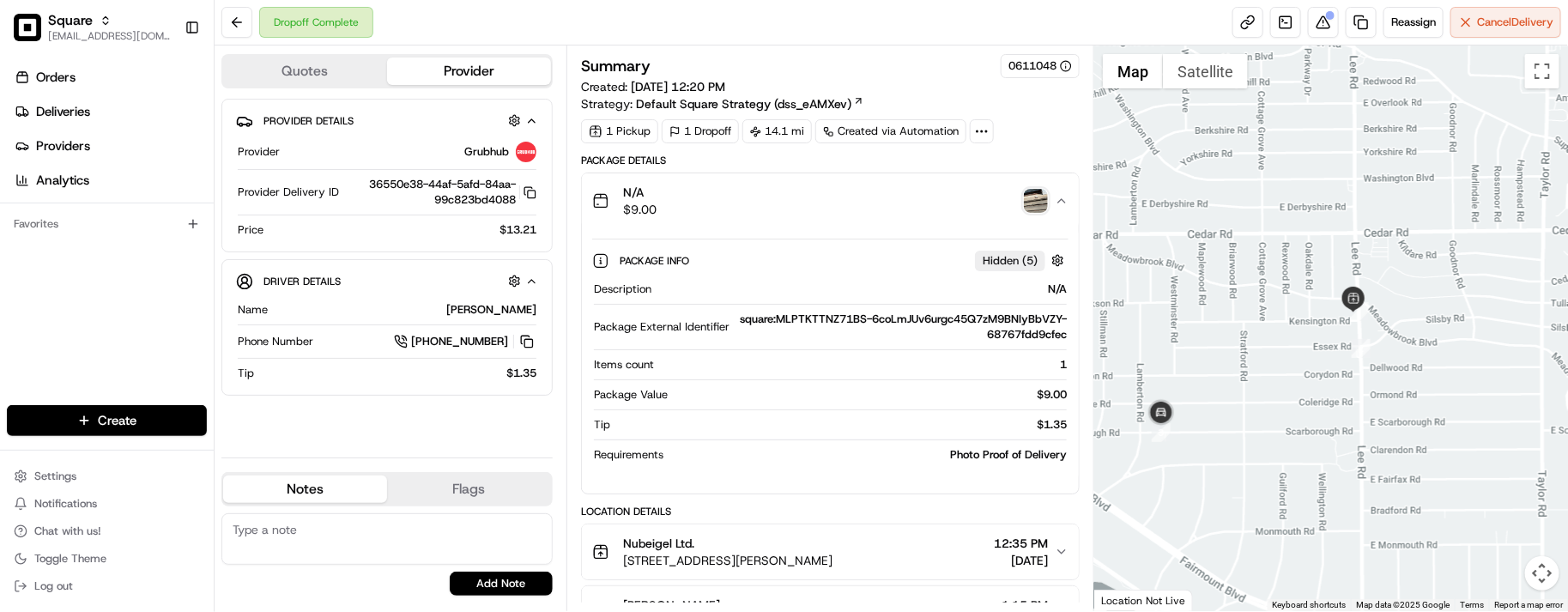 click at bounding box center (1331, 328) 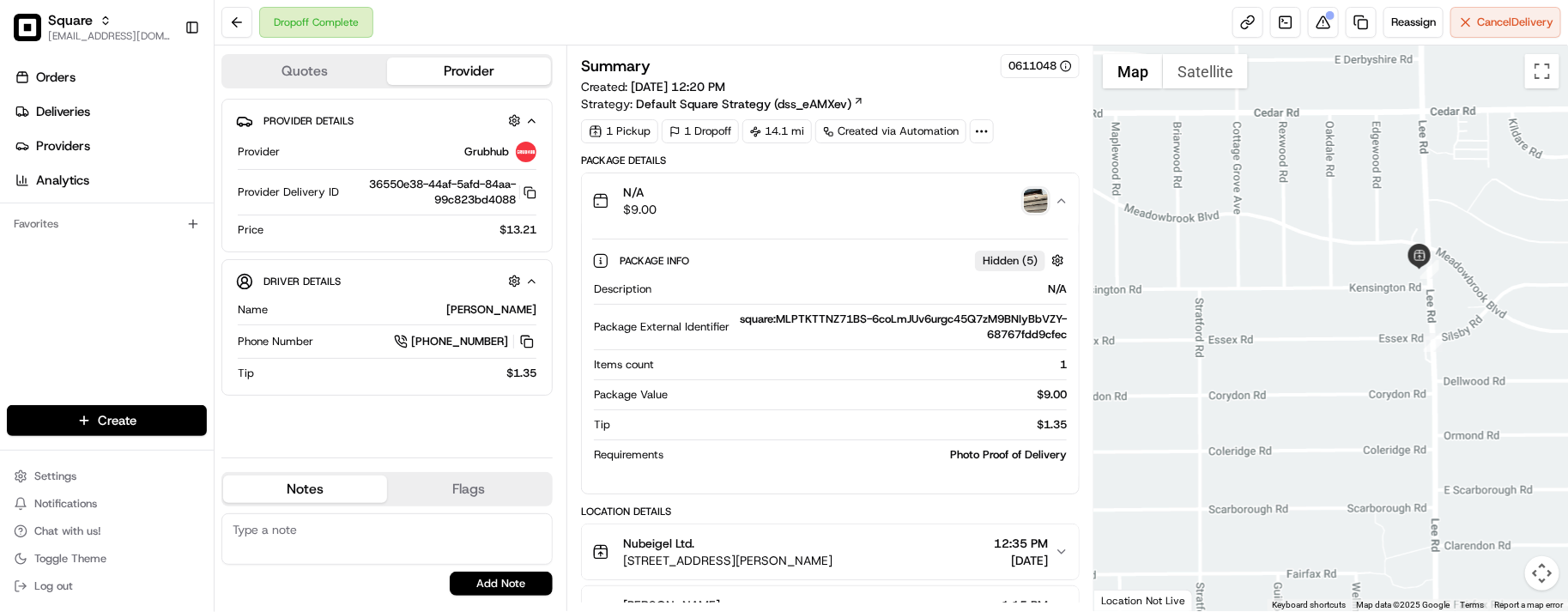 drag, startPoint x: 1314, startPoint y: 361, endPoint x: 1316, endPoint y: 391, distance: 30.066593 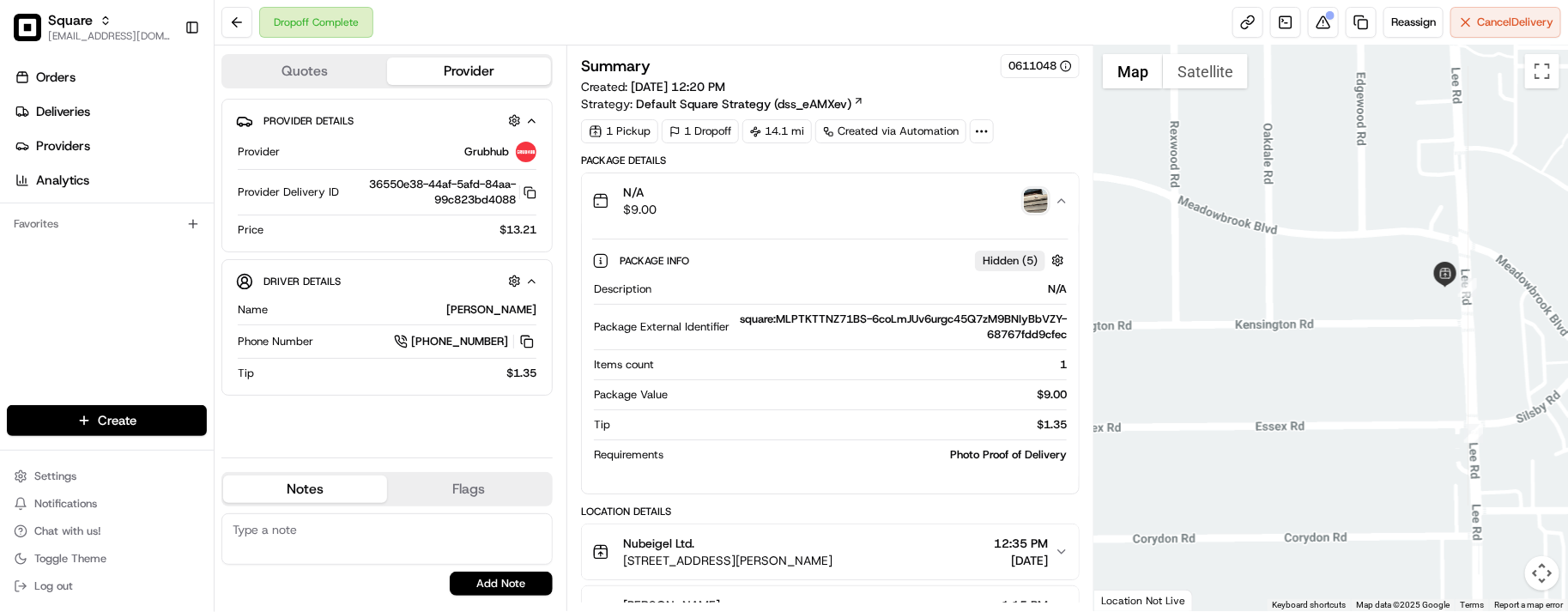 drag, startPoint x: 1406, startPoint y: 331, endPoint x: 1403, endPoint y: 345, distance: 14.31782 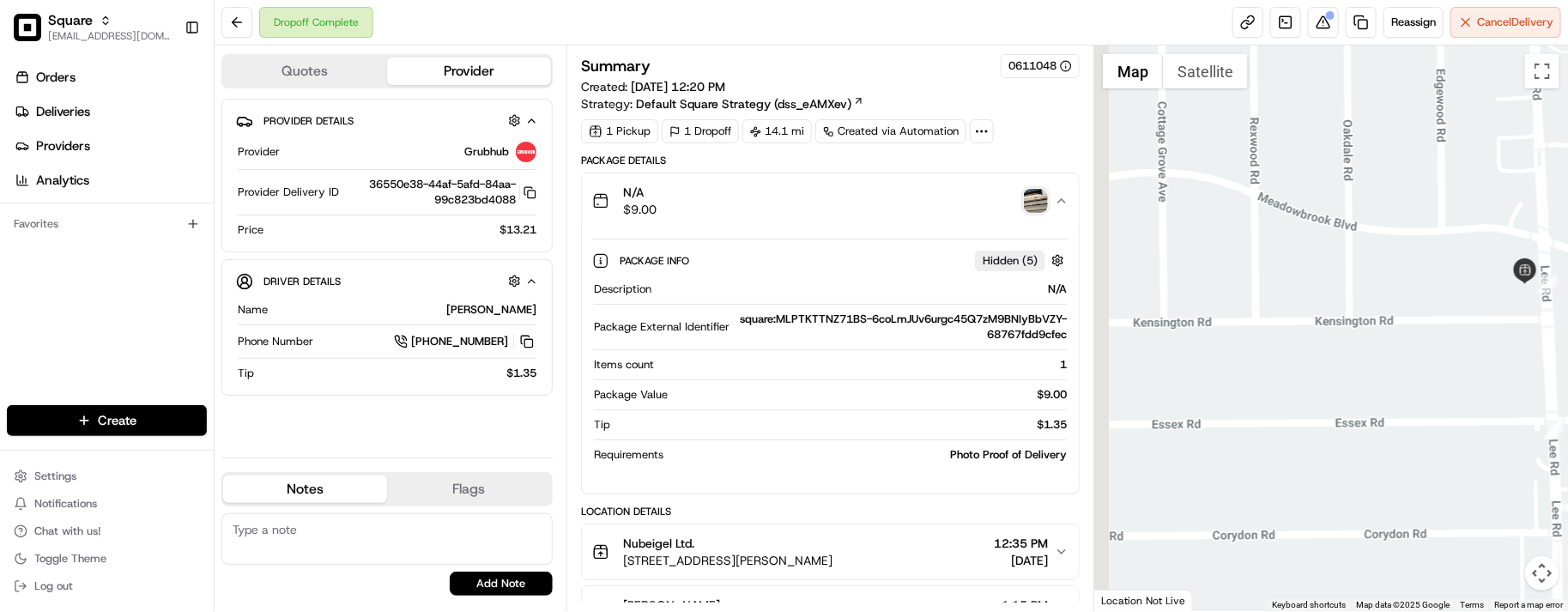 drag, startPoint x: 1327, startPoint y: 470, endPoint x: 1387, endPoint y: 457, distance: 61.39218 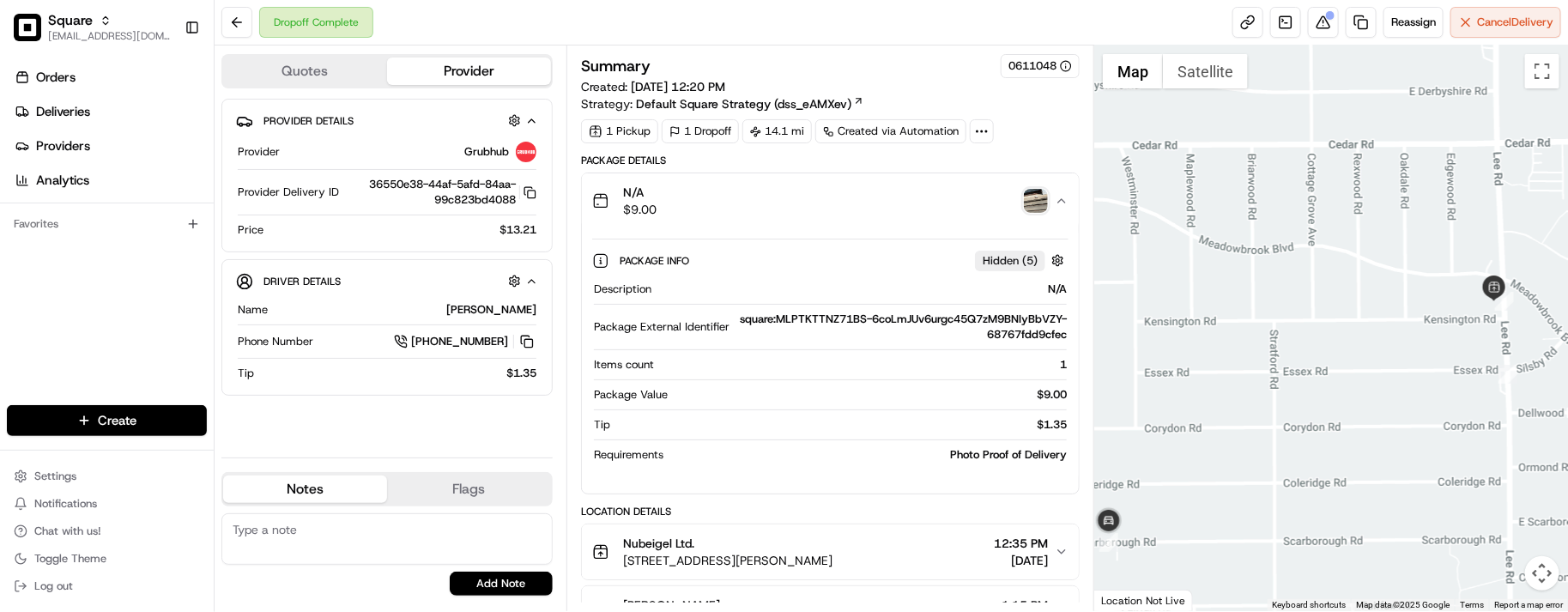 drag, startPoint x: 1322, startPoint y: 482, endPoint x: 1363, endPoint y: 418, distance: 76.00658 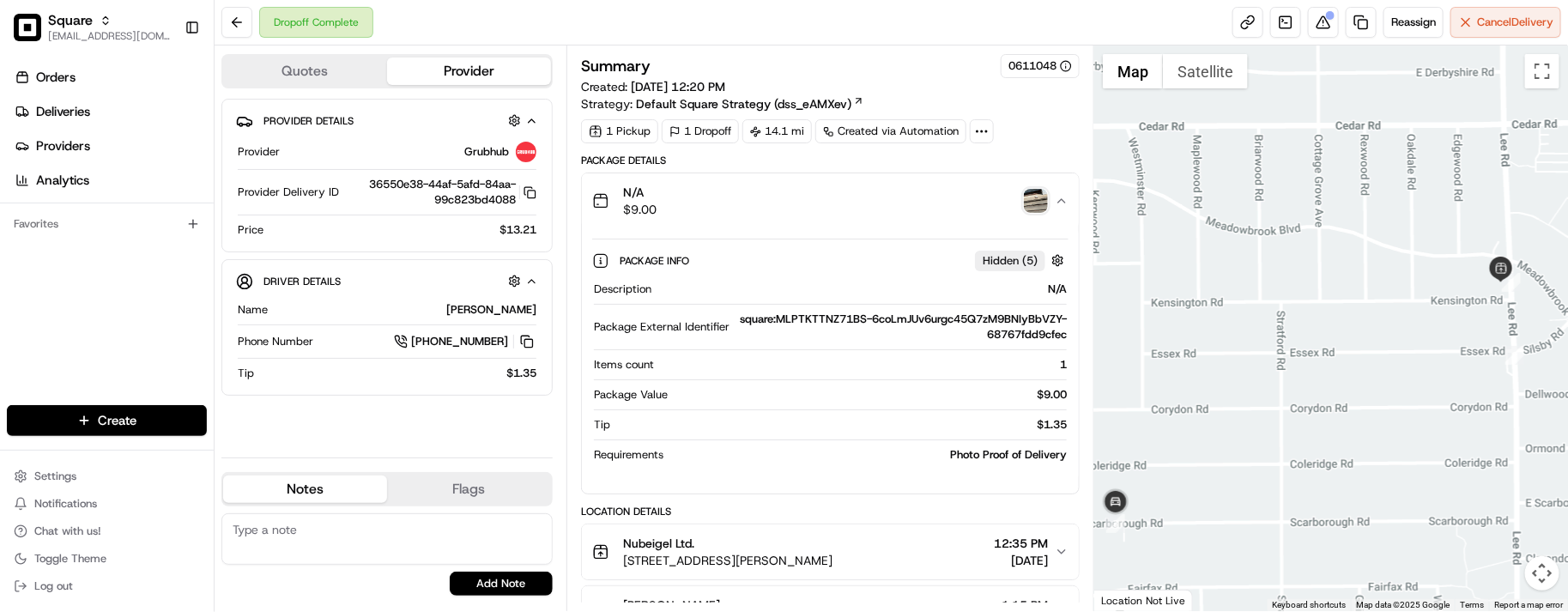 drag, startPoint x: 1298, startPoint y: 461, endPoint x: 1336, endPoint y: 414, distance: 60.440053 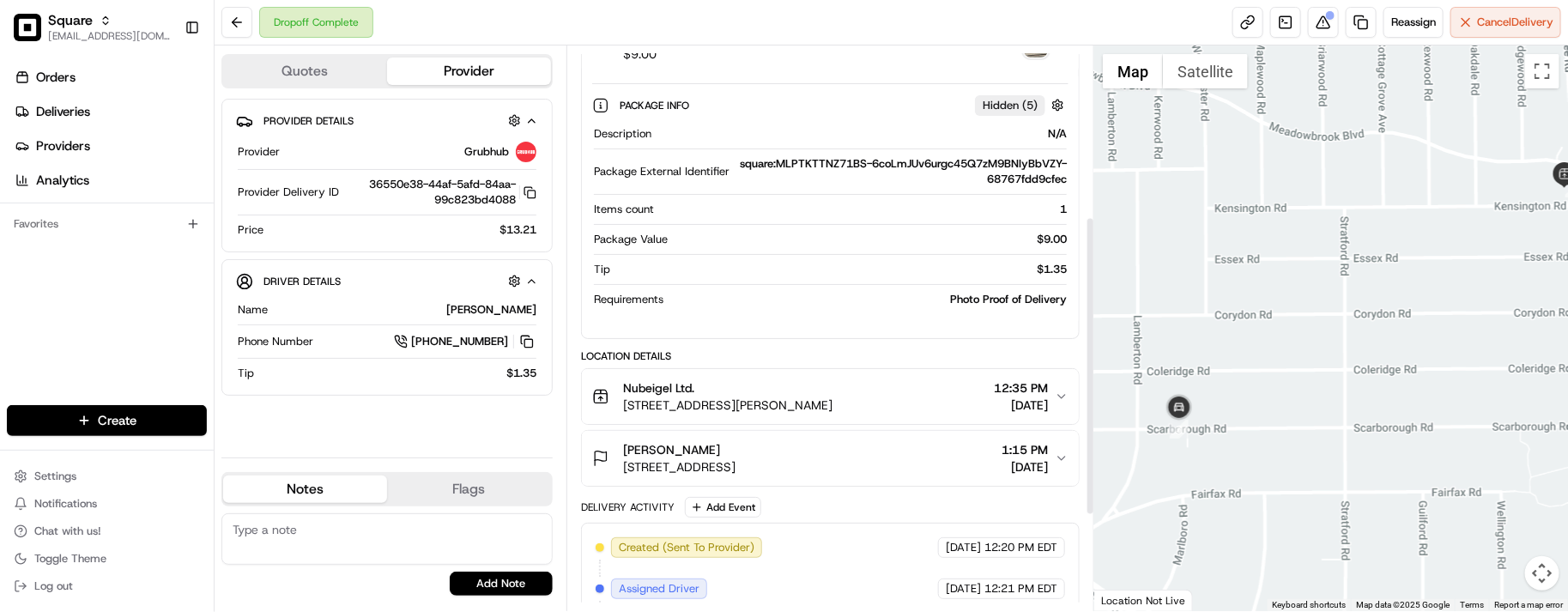 scroll, scrollTop: 322, scrollLeft: 0, axis: vertical 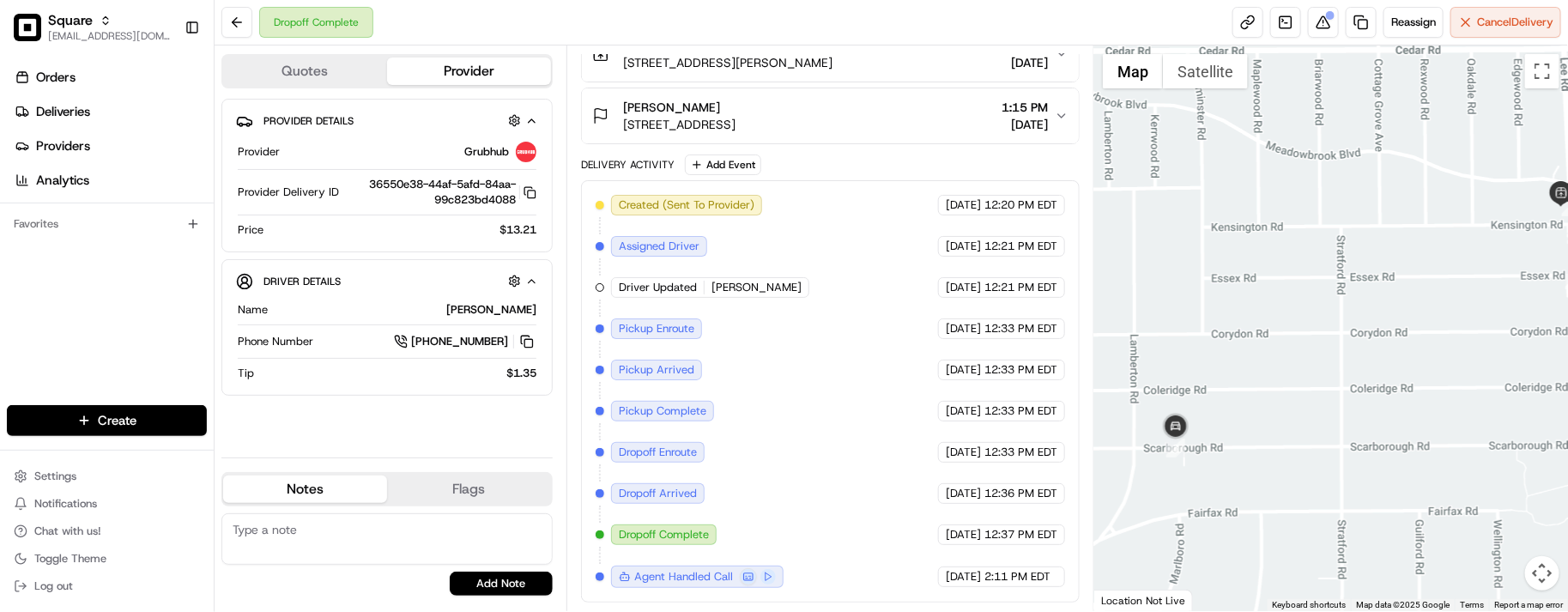 drag, startPoint x: 1330, startPoint y: 392, endPoint x: 1327, endPoint y: 415, distance: 23.194827 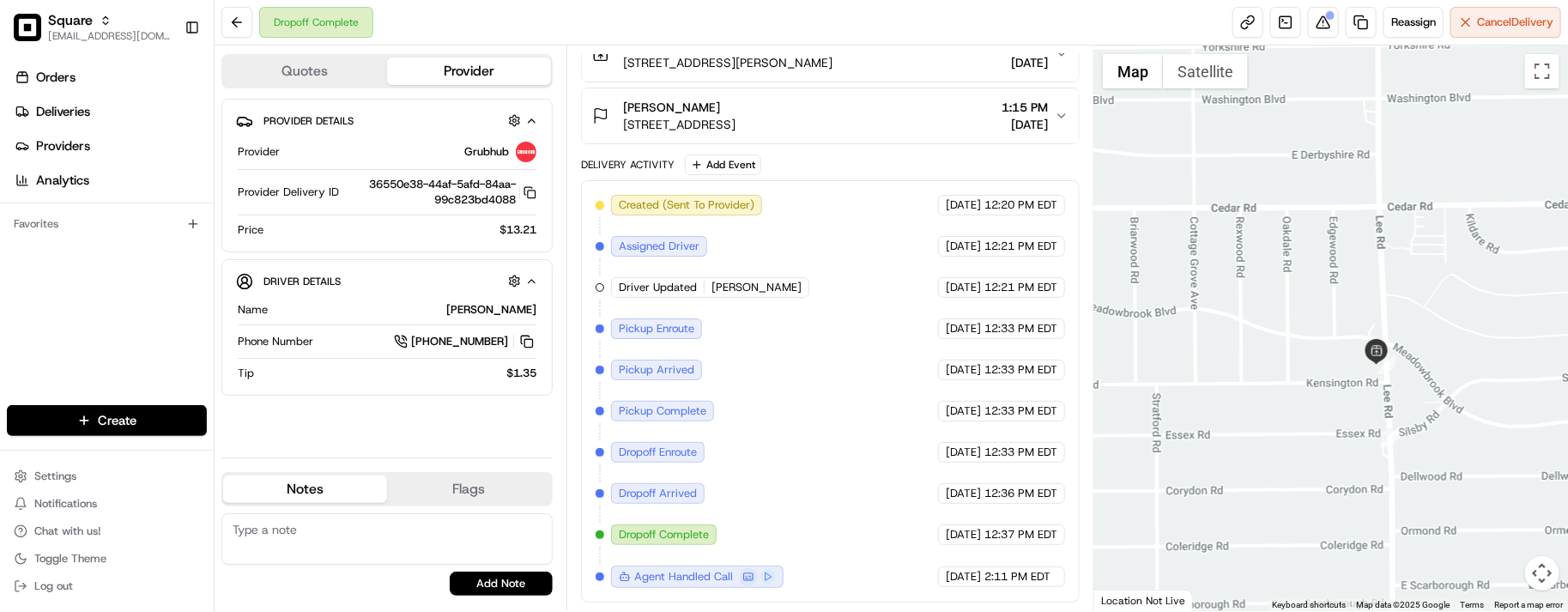 click on "Created (Sent To Provider) Grubhub 07/15/2025 12:20 PM EDT Assigned Driver Grubhub 07/15/2025 12:21 PM EDT Driver Updated Edward Grubhub 07/15/2025 12:21 PM EDT Pickup Enroute Grubhub 07/15/2025 12:33 PM EDT Pickup Arrived Grubhub 07/15/2025 12:33 PM EDT Pickup Complete Grubhub 07/15/2025 12:33 PM EDT Dropoff Enroute Grubhub 07/15/2025 12:33 PM EDT Dropoff Arrived Grubhub 07/15/2025 12:36 PM EDT Dropoff Complete Grubhub 07/15/2025 12:37 PM EDT Agent Handled Call Grubhub 07/15/2025 2:11 PM EDT" at bounding box center [830, 391] 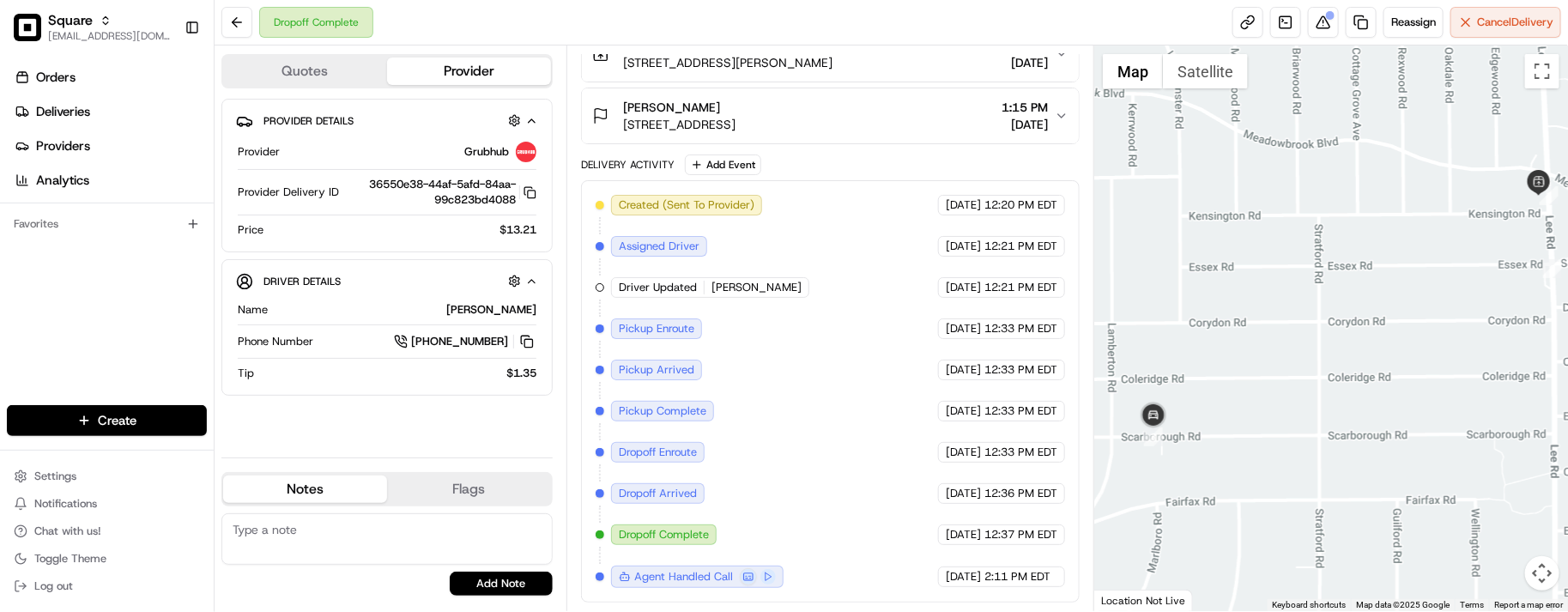 click at bounding box center (1331, 328) 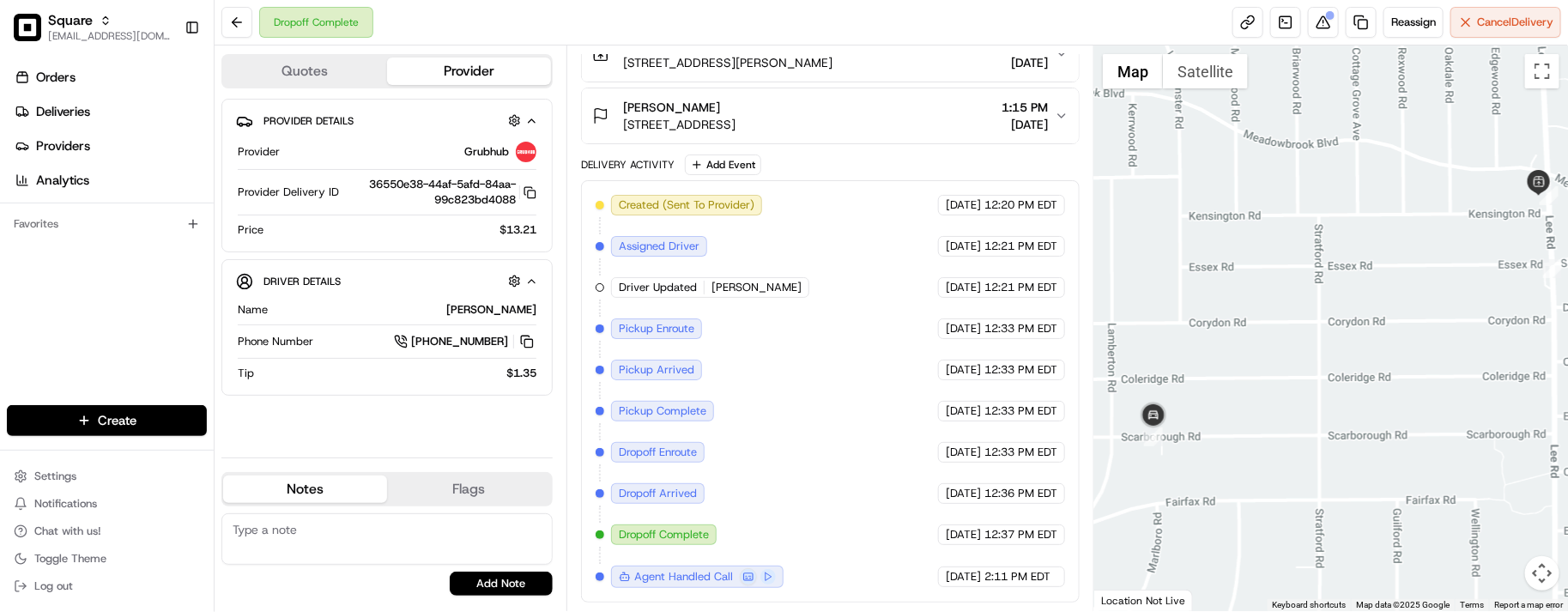 drag, startPoint x: 1297, startPoint y: 373, endPoint x: 1307, endPoint y: 382, distance: 13.4536 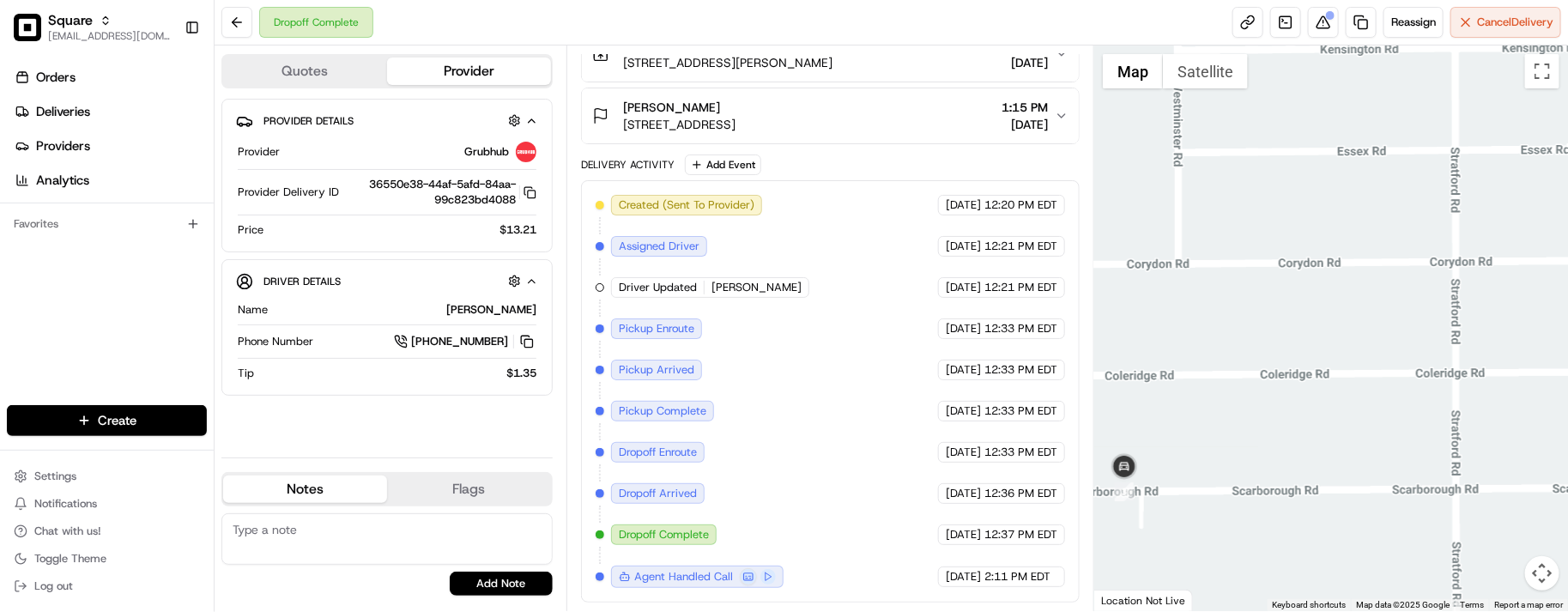 click at bounding box center [1331, 328] 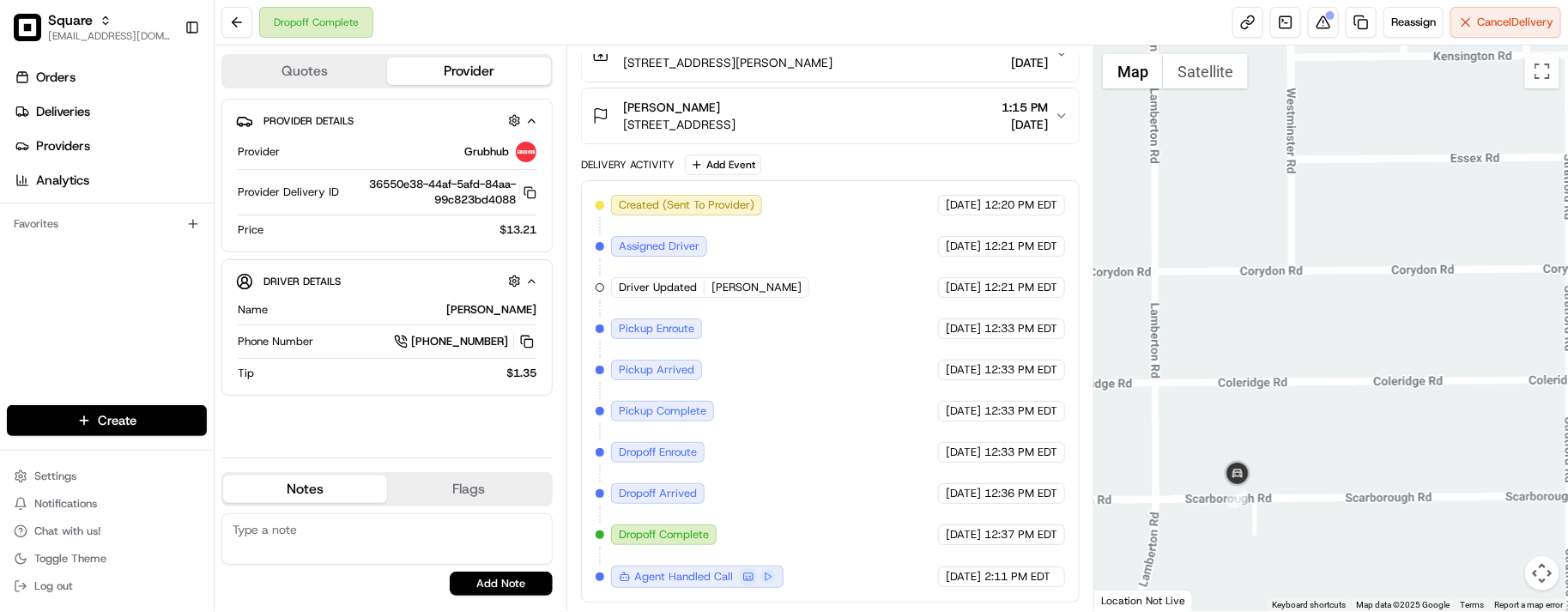 click at bounding box center (1331, 328) 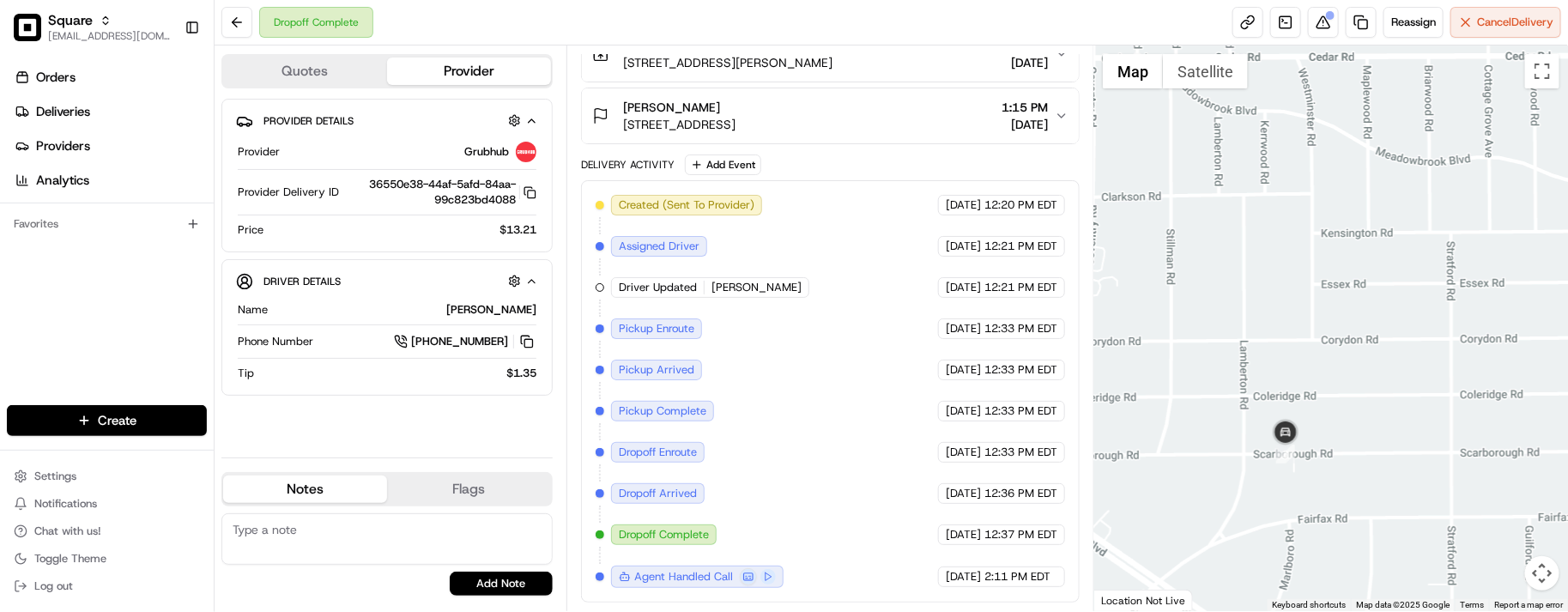 drag, startPoint x: 1363, startPoint y: 432, endPoint x: 1367, endPoint y: 419, distance: 13.601471 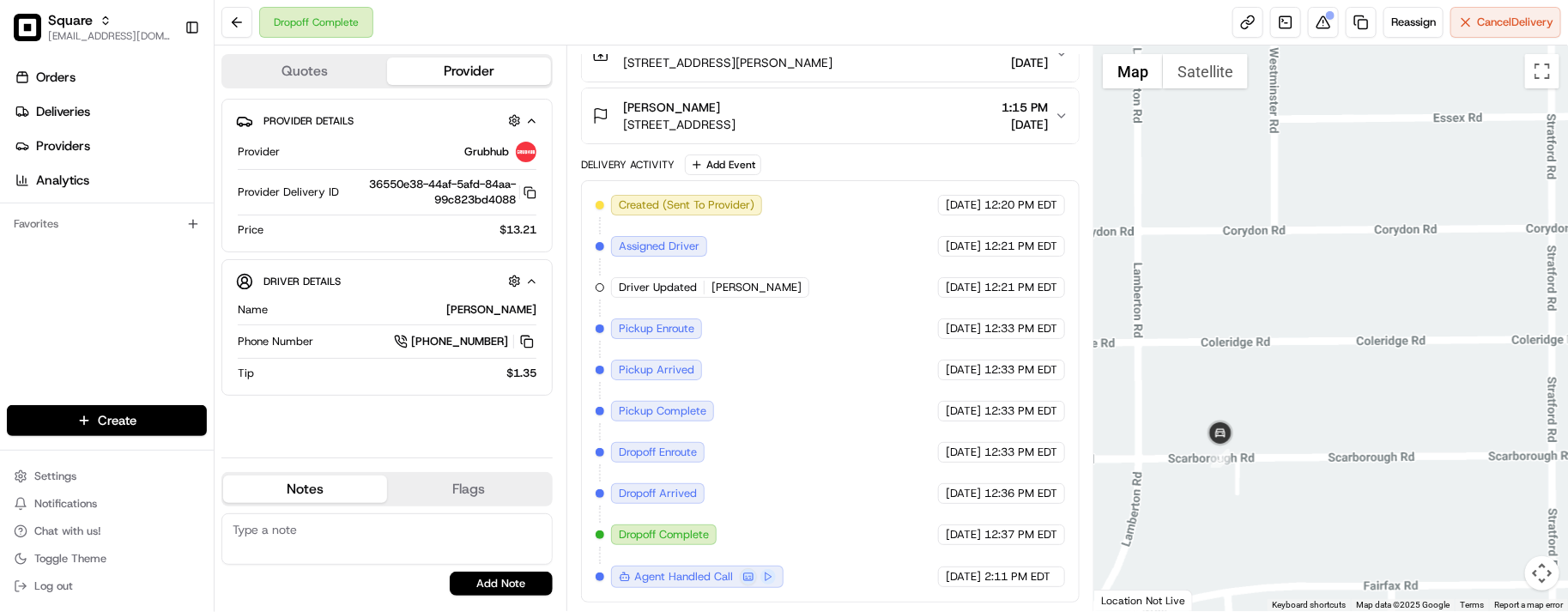click at bounding box center [1331, 328] 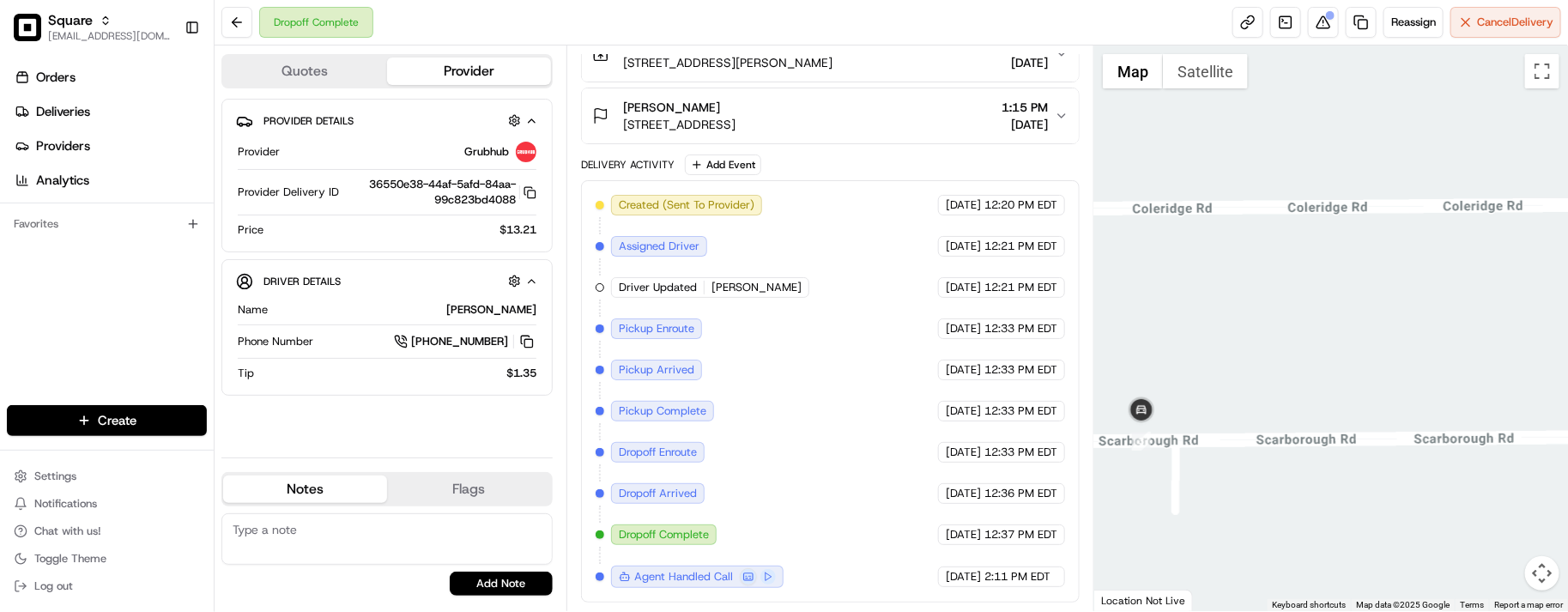 drag, startPoint x: 1318, startPoint y: 449, endPoint x: 1357, endPoint y: 475, distance: 46.87217 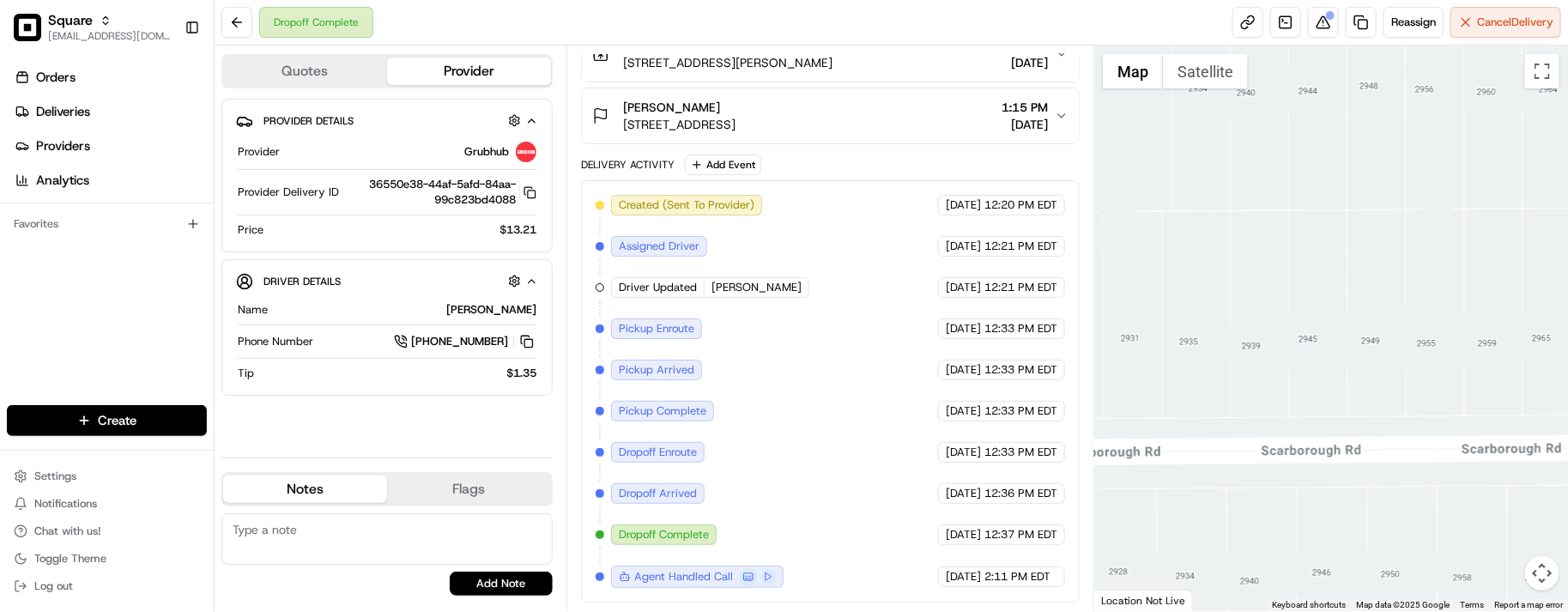 drag, startPoint x: 1266, startPoint y: 482, endPoint x: 1345, endPoint y: 499, distance: 80.808415 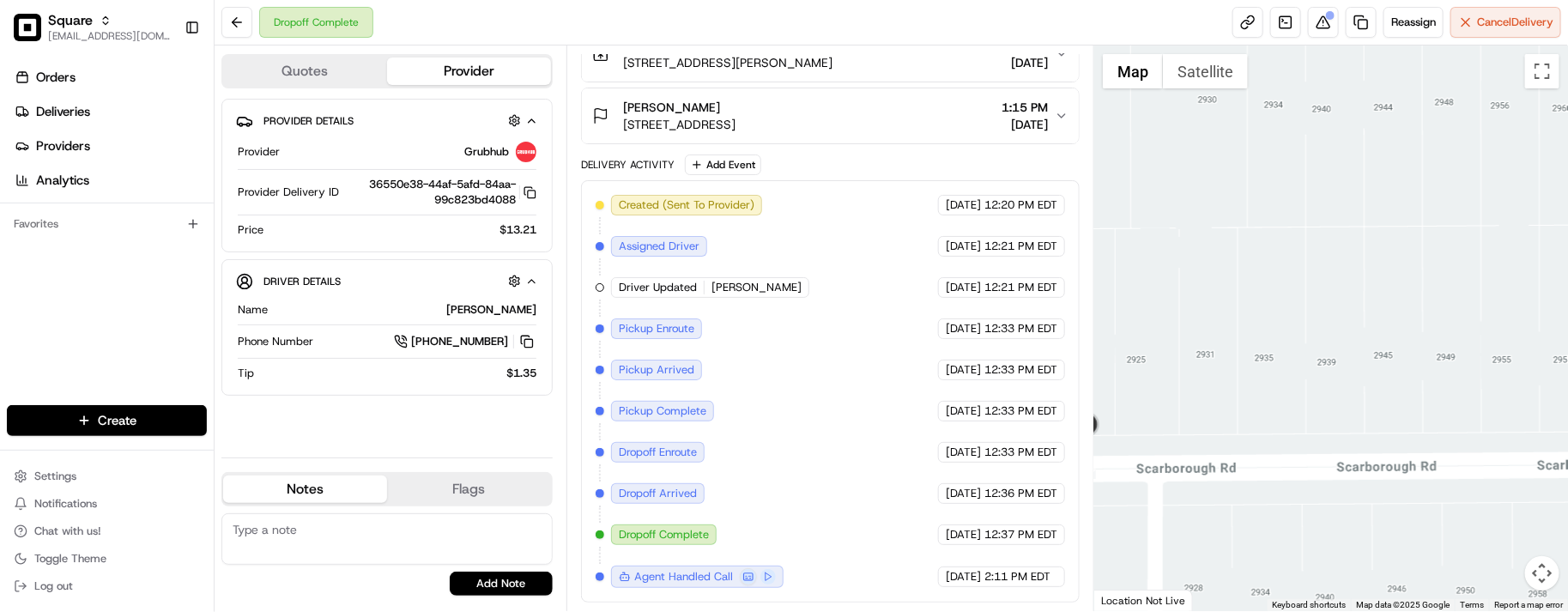 drag, startPoint x: 1314, startPoint y: 444, endPoint x: 1405, endPoint y: 470, distance: 94.641429 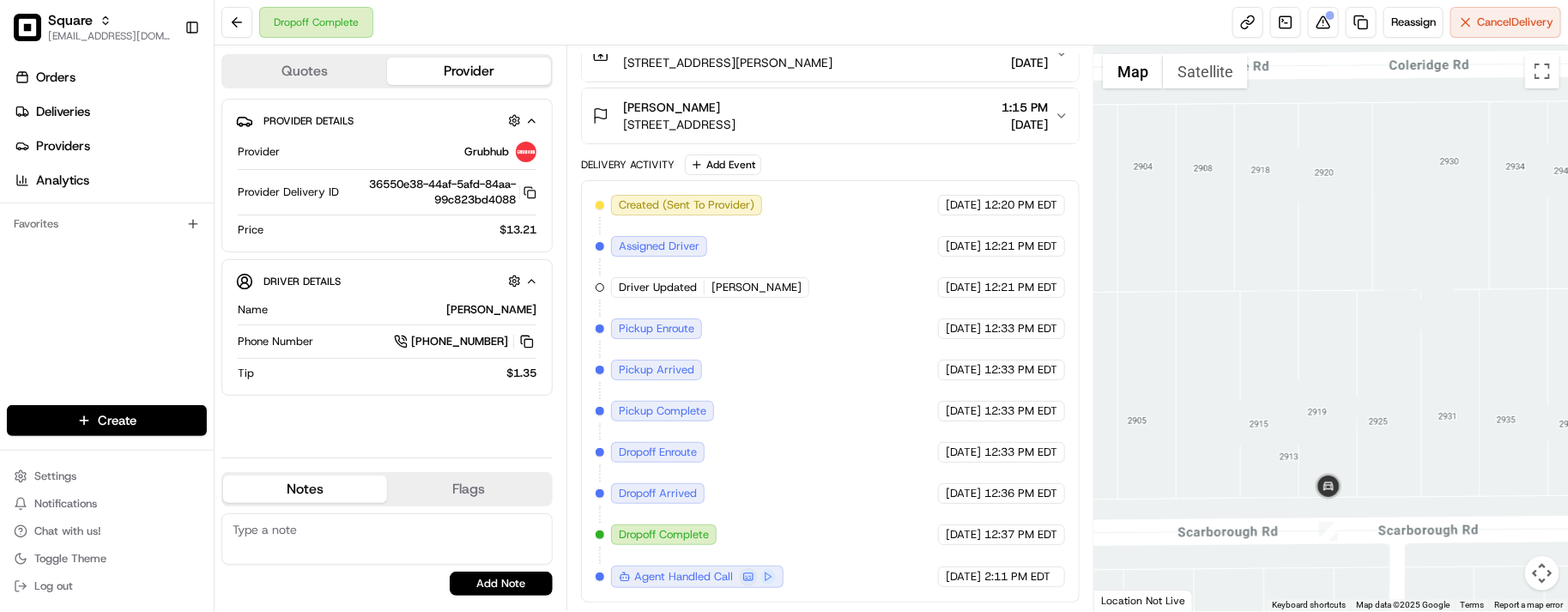 click at bounding box center (1331, 328) 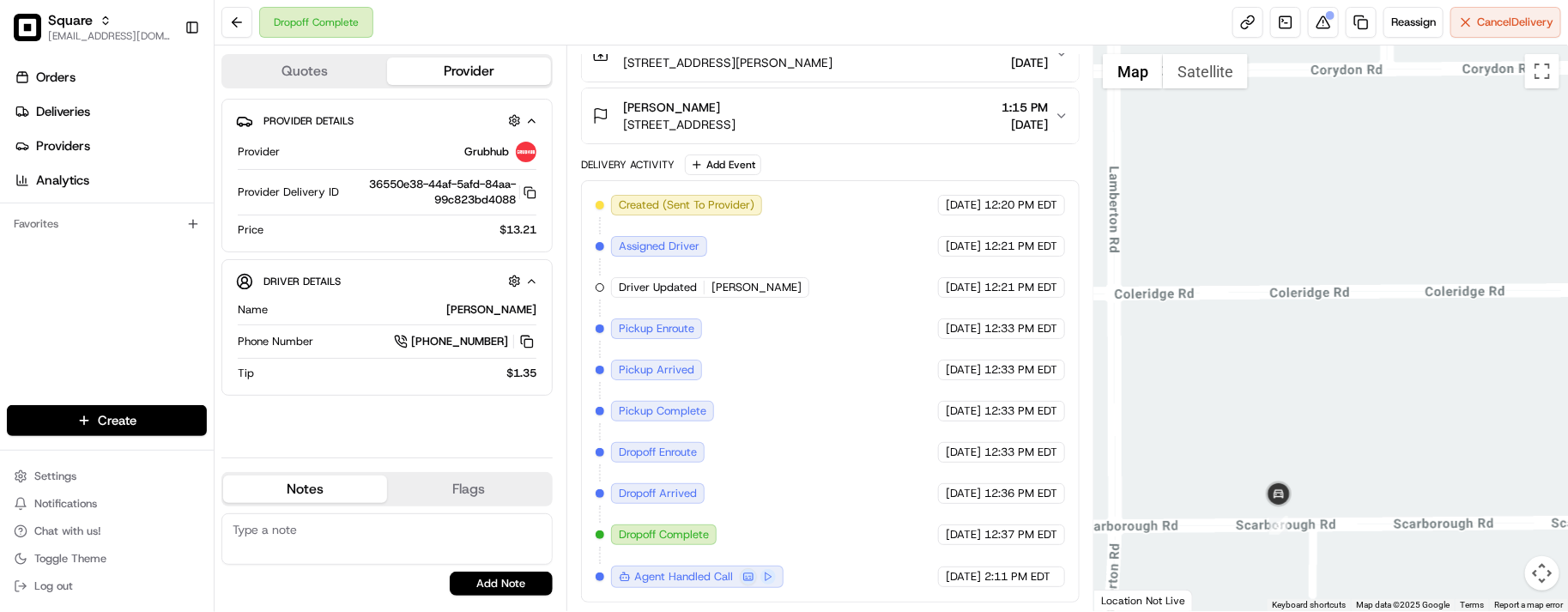 drag, startPoint x: 1369, startPoint y: 386, endPoint x: 1370, endPoint y: 395, distance: 9.055385 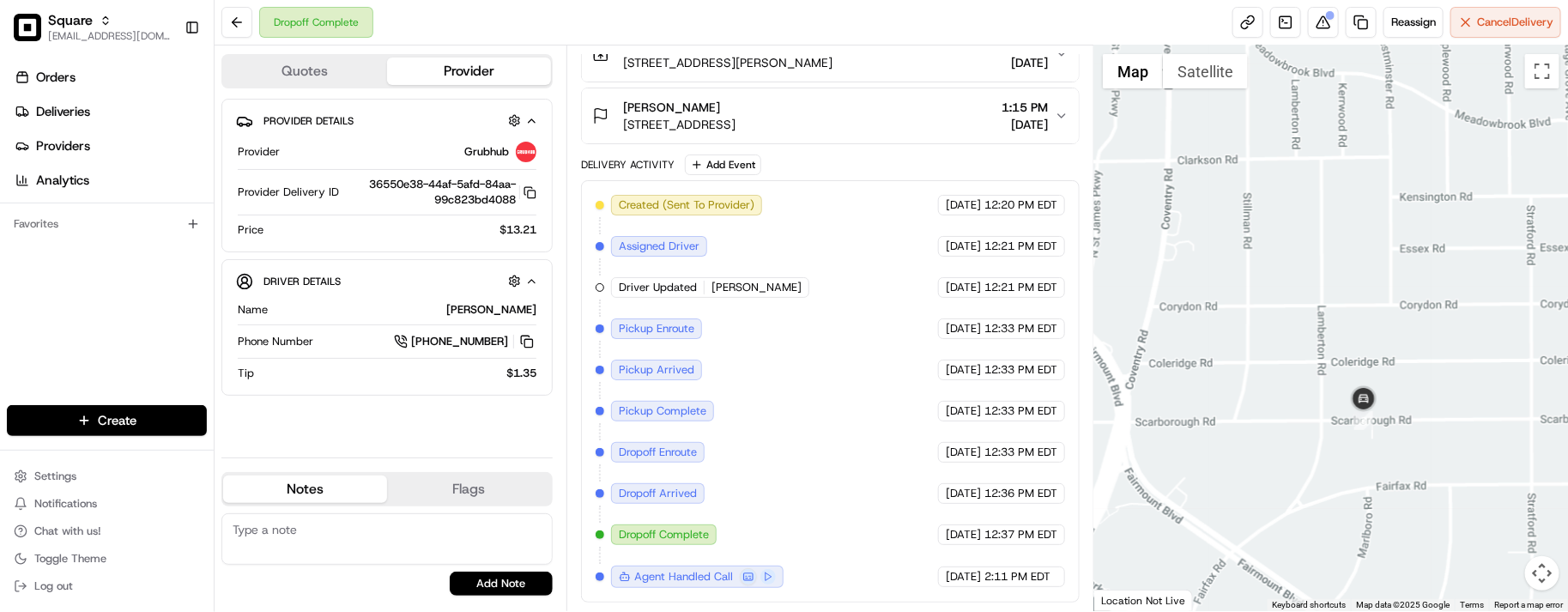 drag, startPoint x: 1438, startPoint y: 352, endPoint x: 1309, endPoint y: 457, distance: 166.331 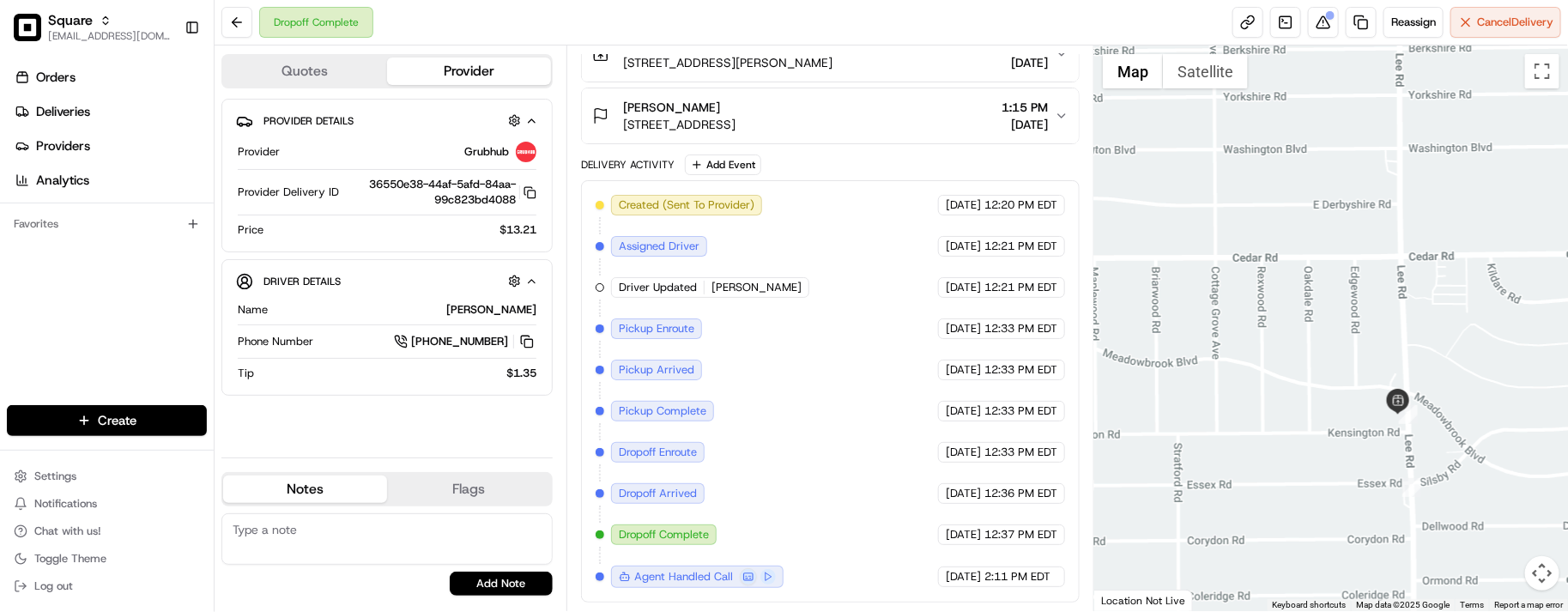 drag, startPoint x: 1478, startPoint y: 345, endPoint x: 1464, endPoint y: 331, distance: 19.79899 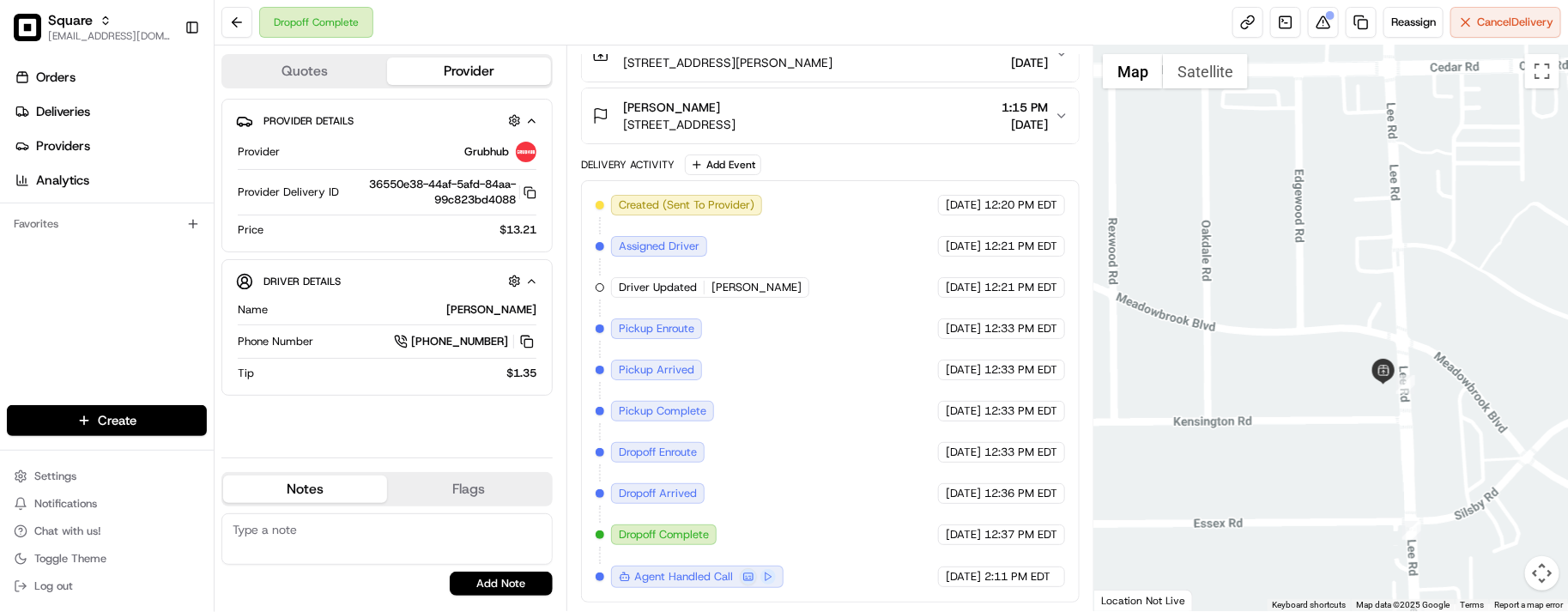 drag, startPoint x: 1377, startPoint y: 429, endPoint x: 1374, endPoint y: 443, distance: 14.317821 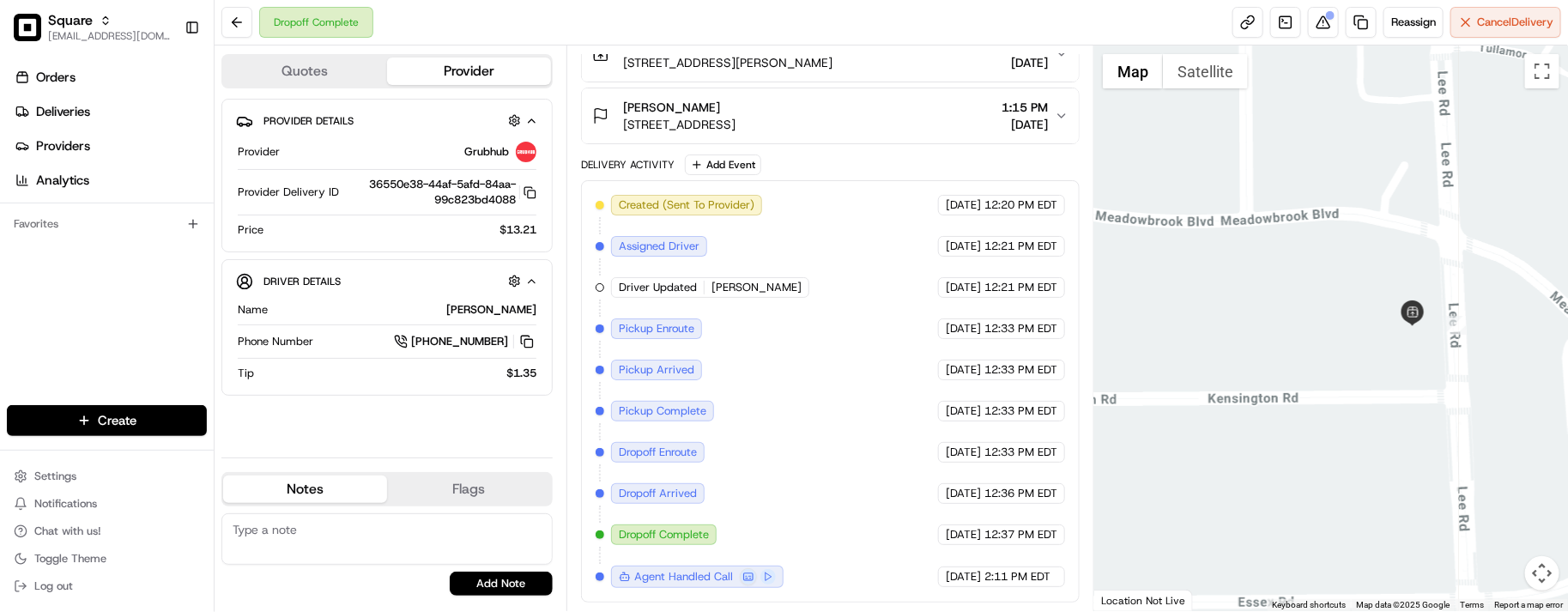 drag, startPoint x: 1344, startPoint y: 432, endPoint x: 1376, endPoint y: 447, distance: 35.34119 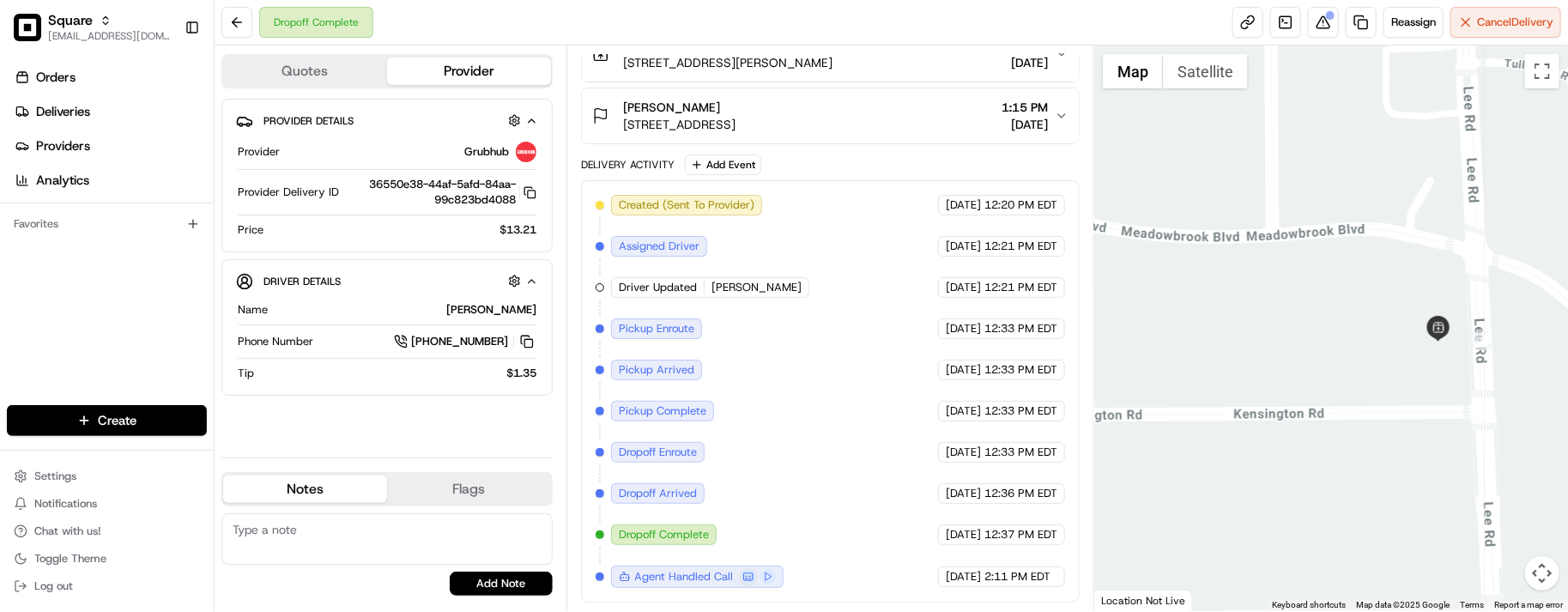 drag, startPoint x: 1340, startPoint y: 406, endPoint x: 1357, endPoint y: 419, distance: 21 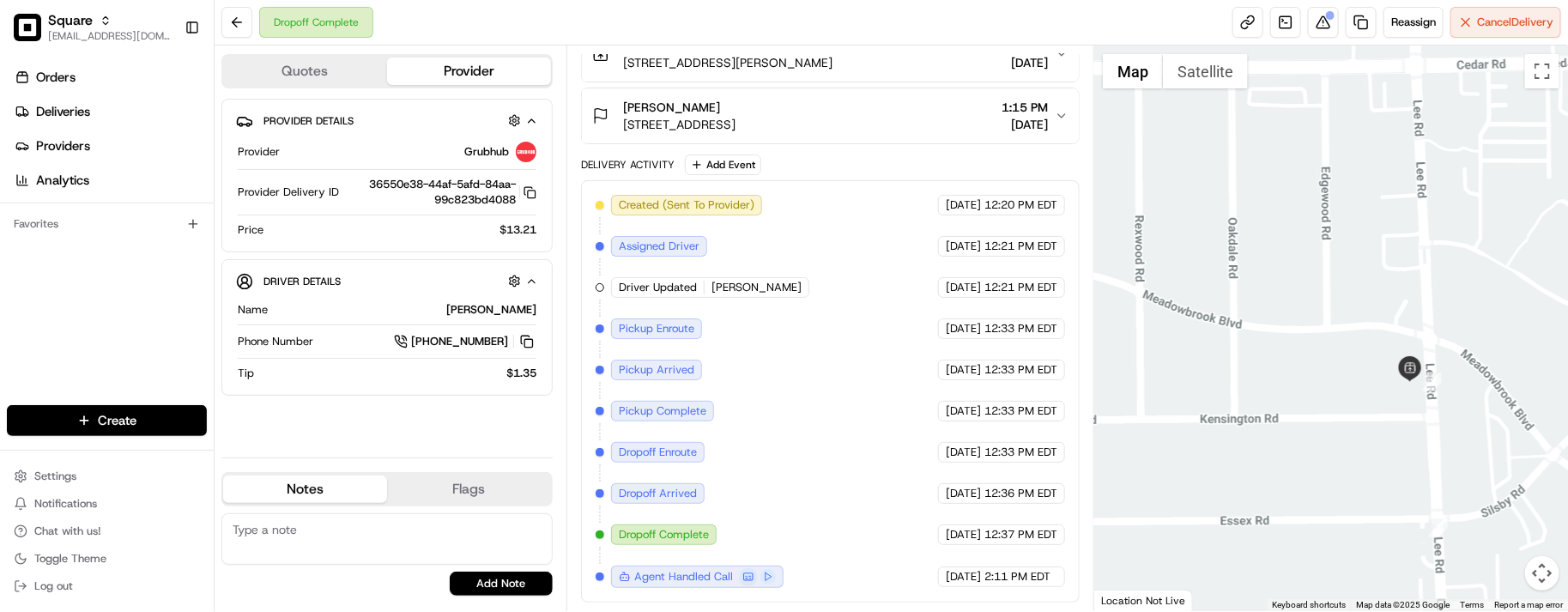 drag, startPoint x: 1318, startPoint y: 421, endPoint x: 1333, endPoint y: 423, distance: 15.132746 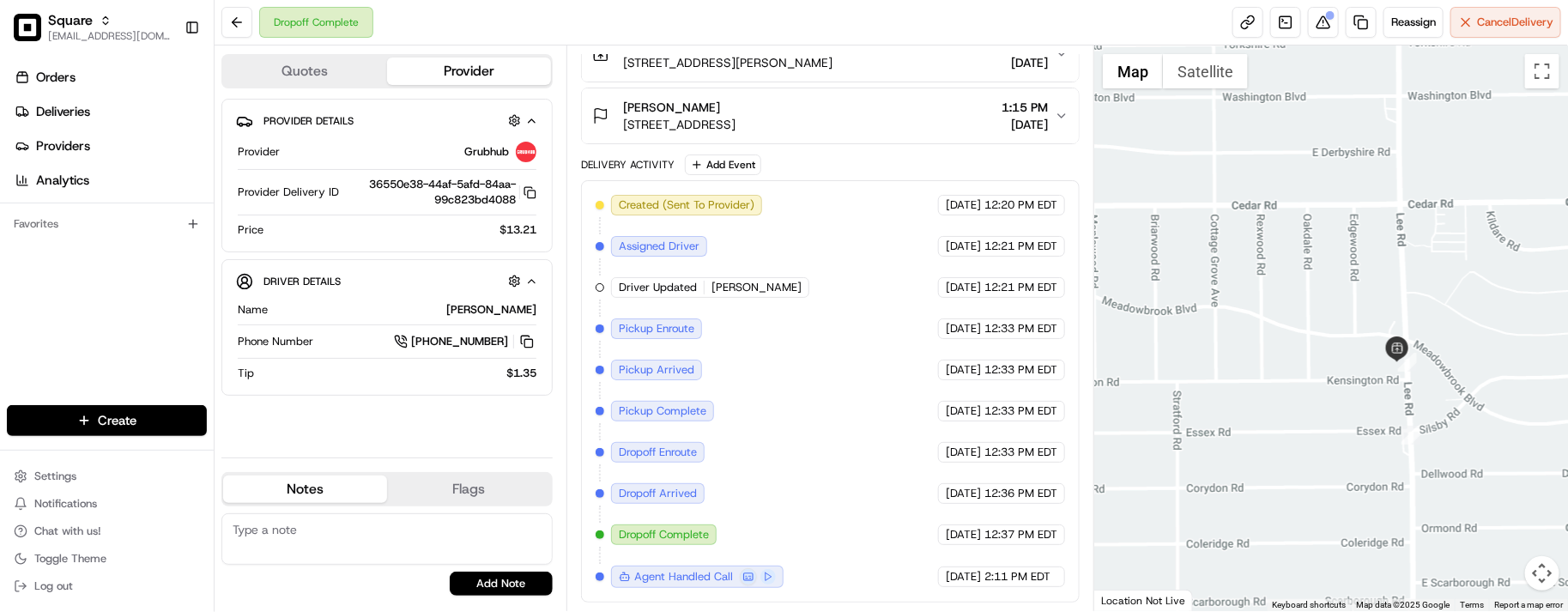 drag, startPoint x: 1333, startPoint y: 406, endPoint x: 1353, endPoint y: 361, distance: 49.244289 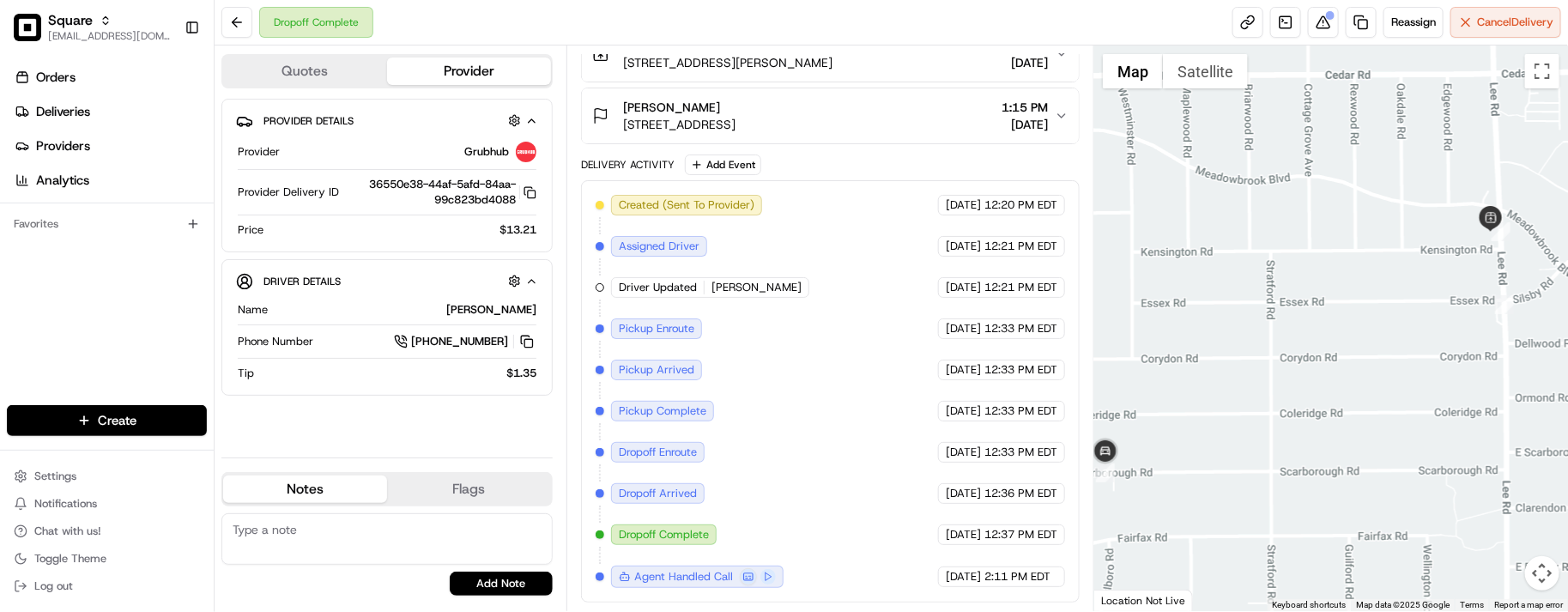 drag, startPoint x: 1309, startPoint y: 406, endPoint x: 1382, endPoint y: 320, distance: 112.80514 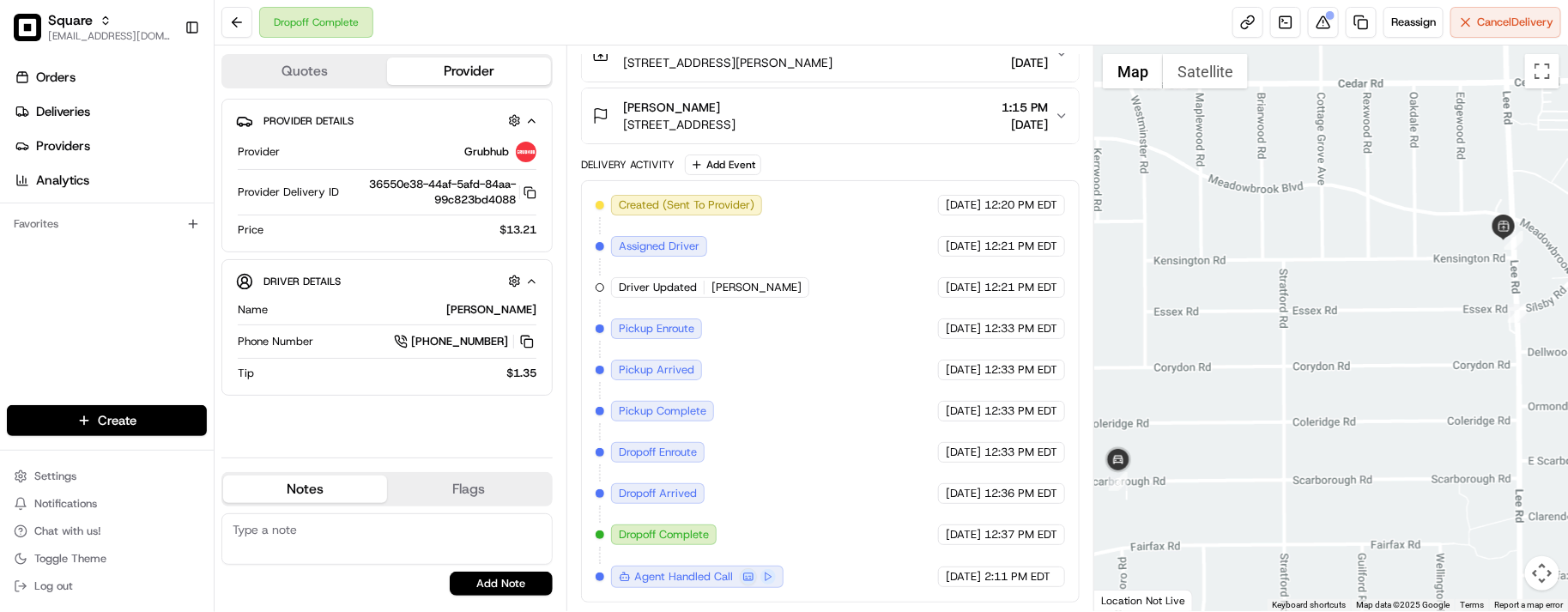 drag, startPoint x: 1241, startPoint y: 282, endPoint x: 1242, endPoint y: 247, distance: 35.014283 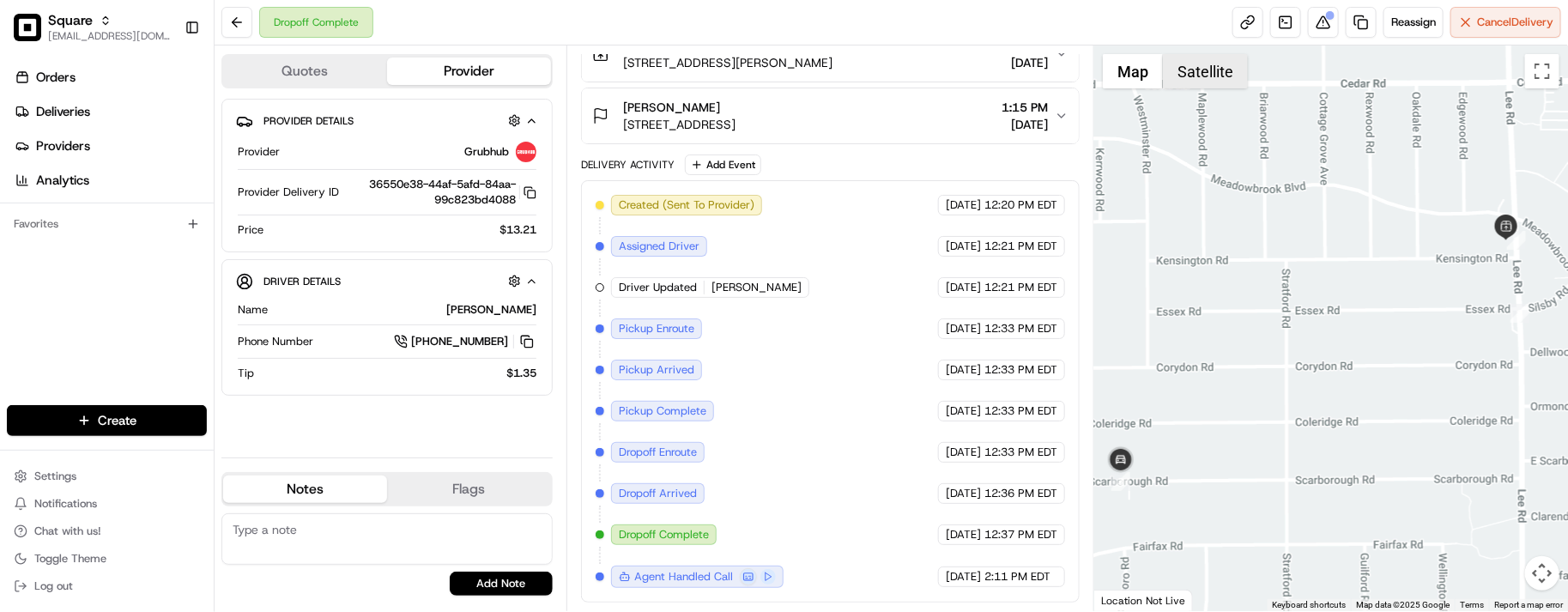 click on "Satellite" at bounding box center [1205, 71] 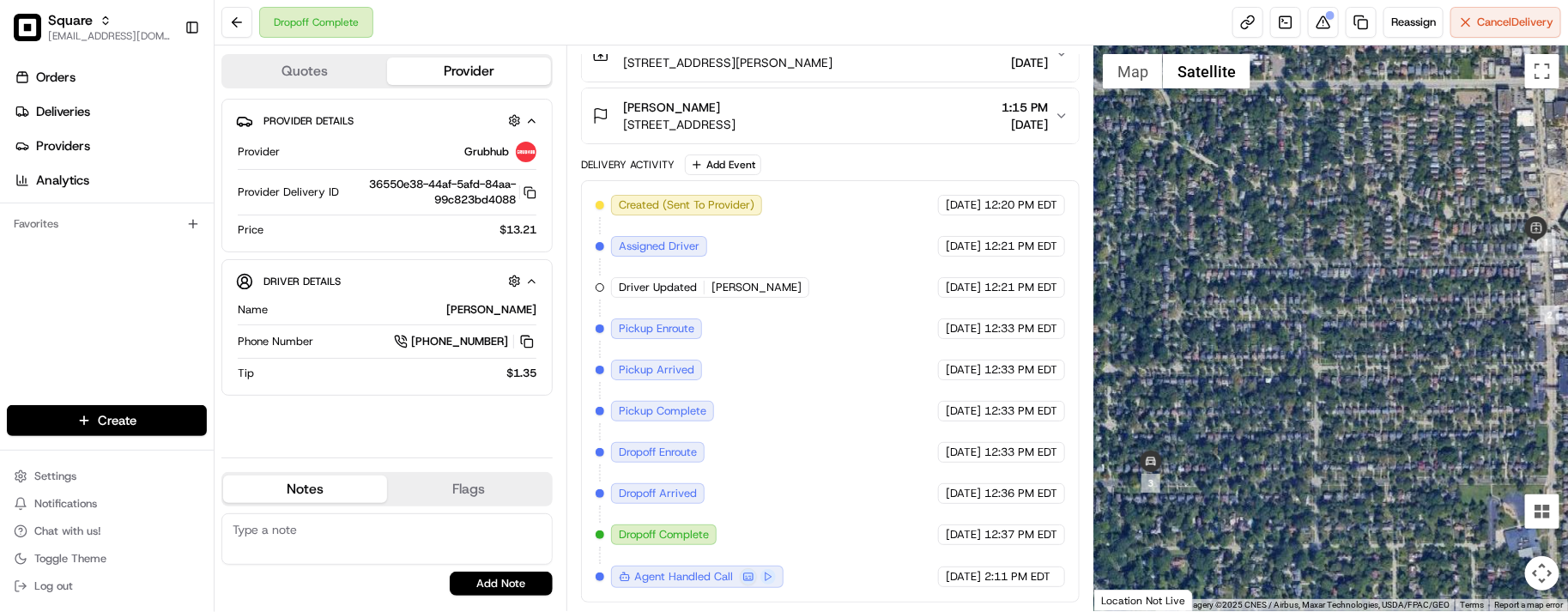 click at bounding box center [1331, 328] 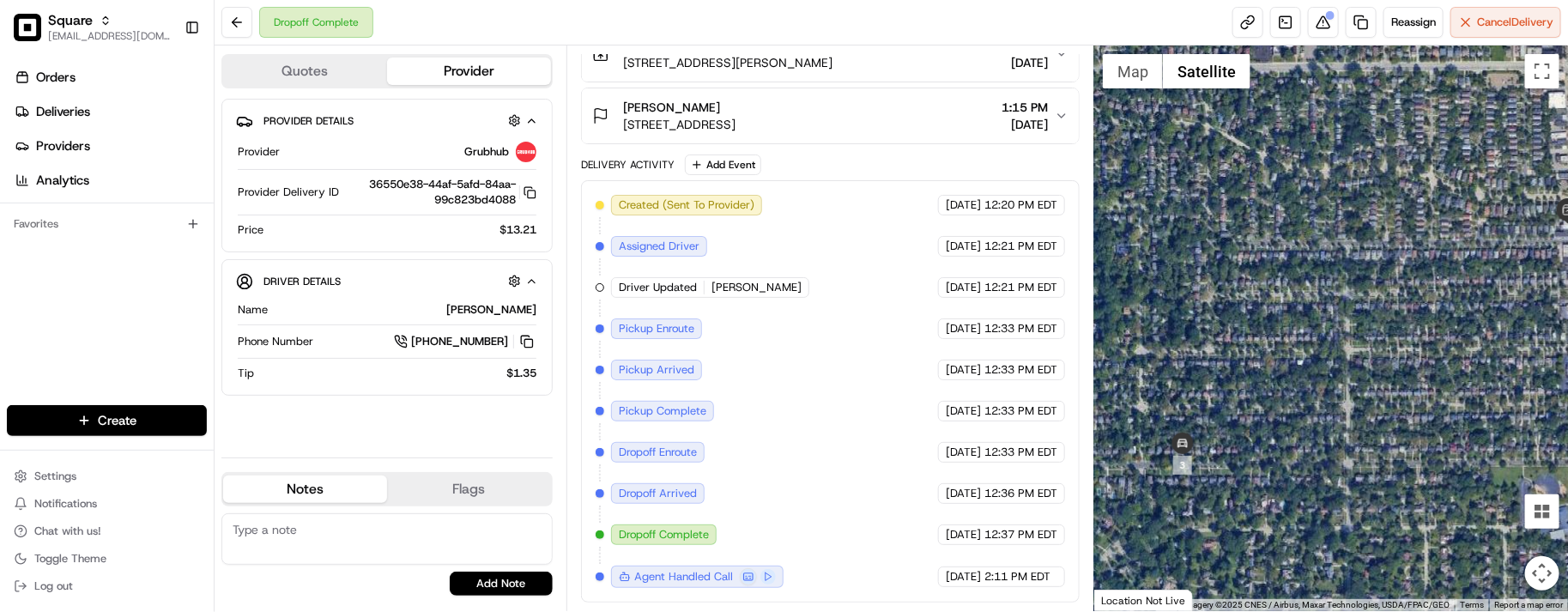 drag, startPoint x: 1263, startPoint y: 409, endPoint x: 1206, endPoint y: 380, distance: 63.95311 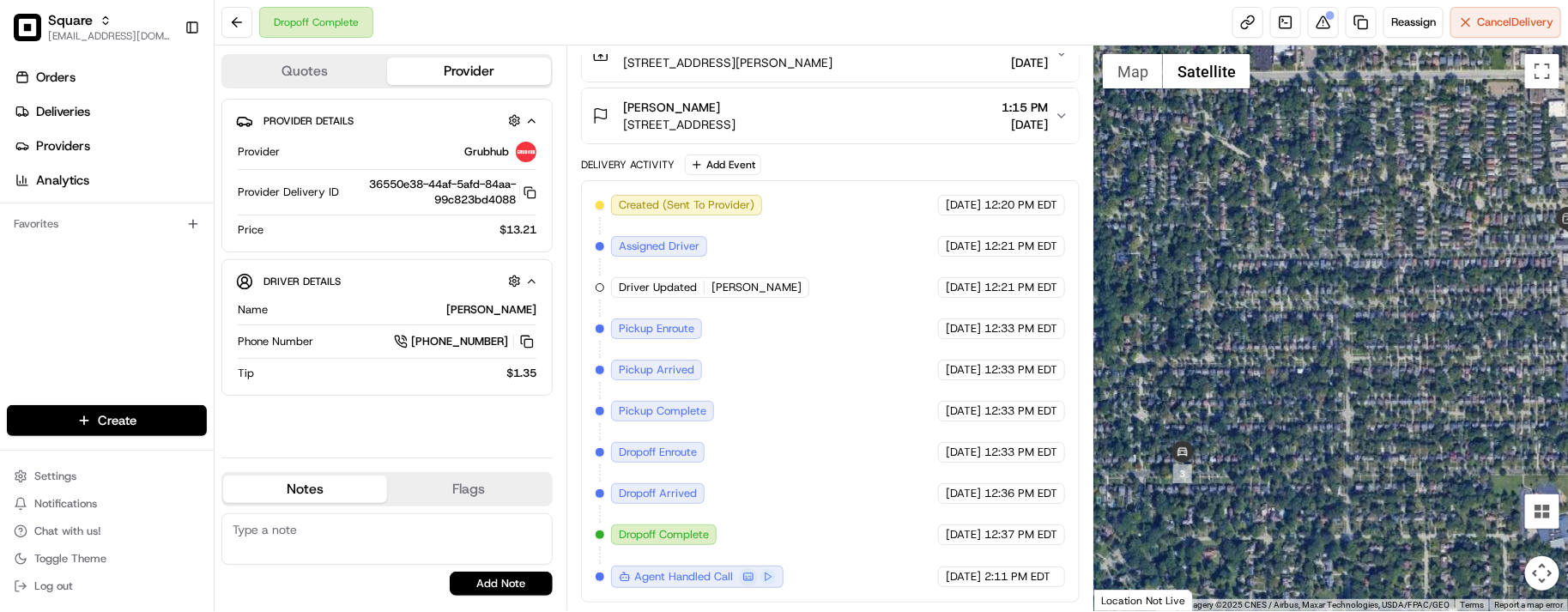 drag, startPoint x: 1181, startPoint y: 341, endPoint x: 1183, endPoint y: 276, distance: 65.03076 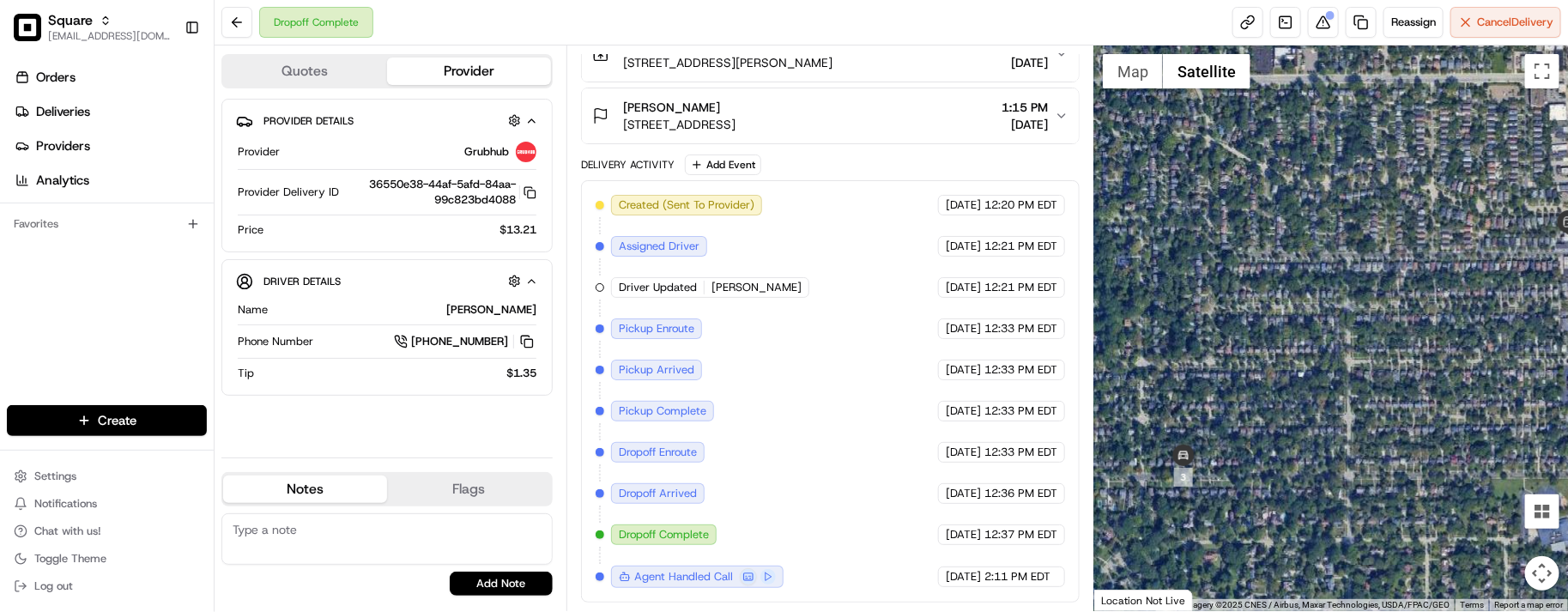 click at bounding box center (1331, 328) 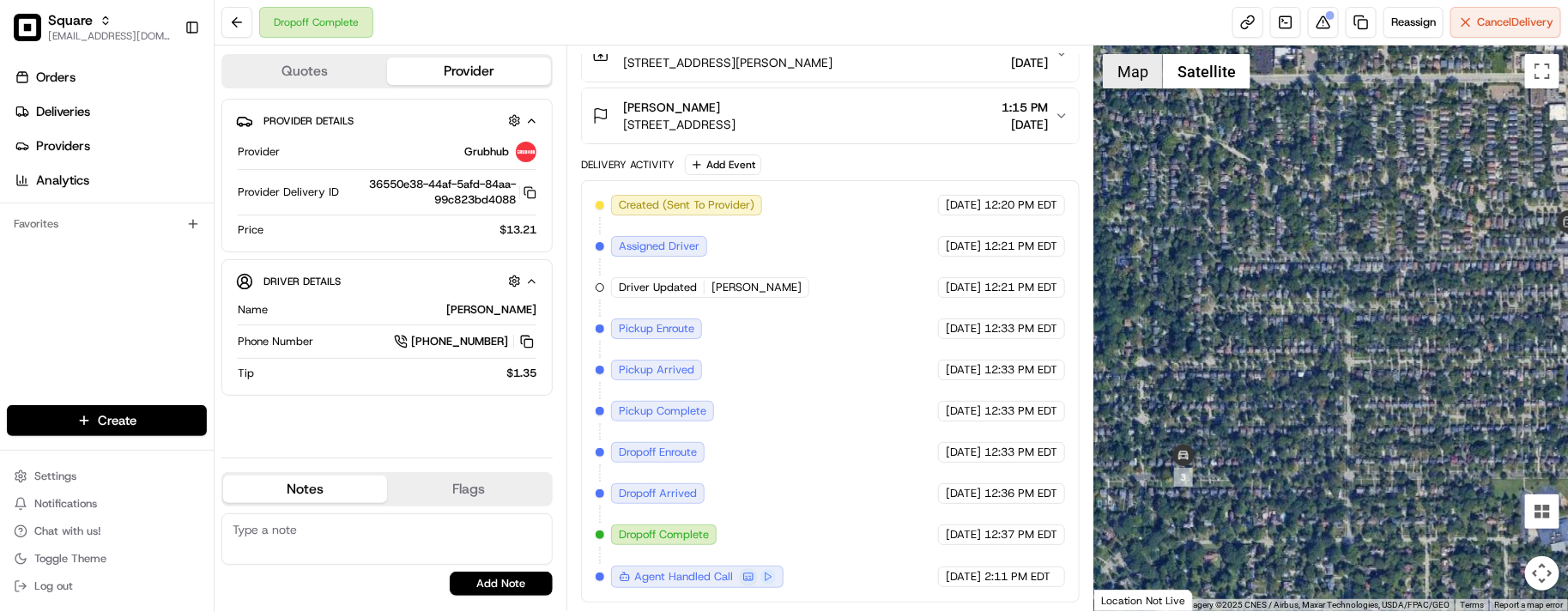 click on "Map" at bounding box center [1133, 71] 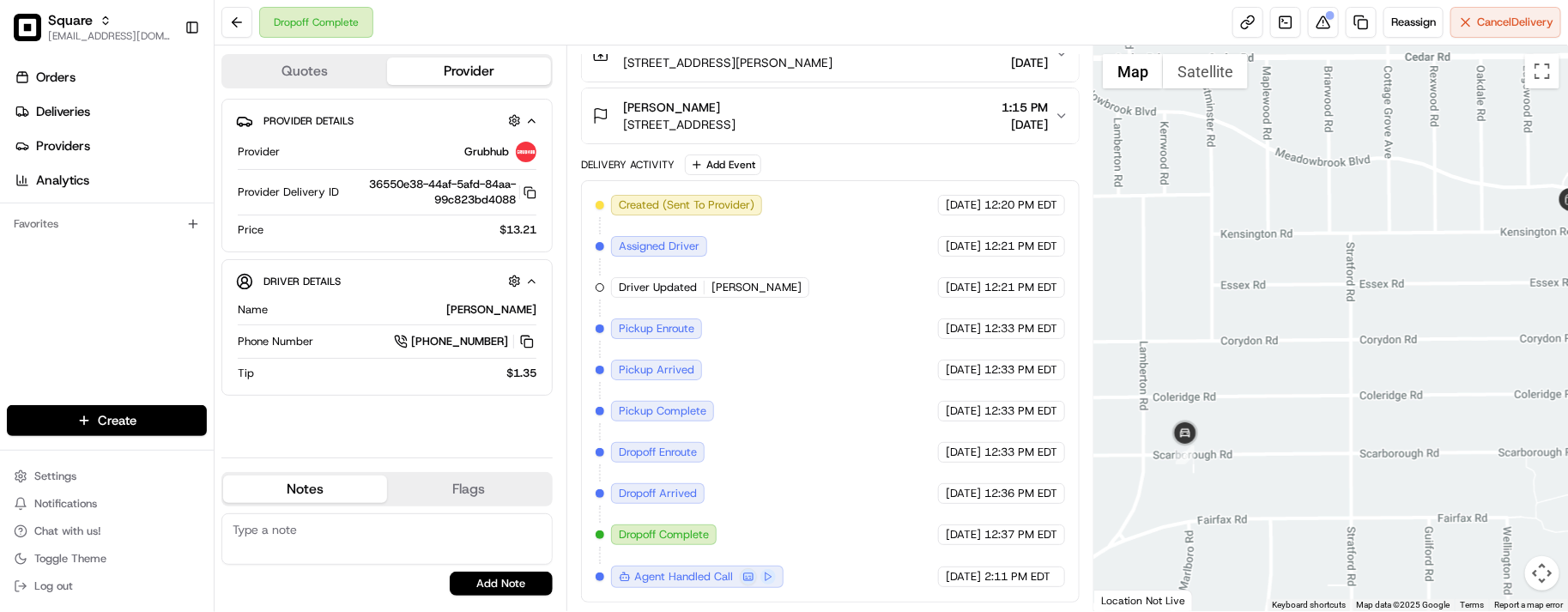 drag, startPoint x: 1220, startPoint y: 208, endPoint x: 1234, endPoint y: 250, distance: 44.271887 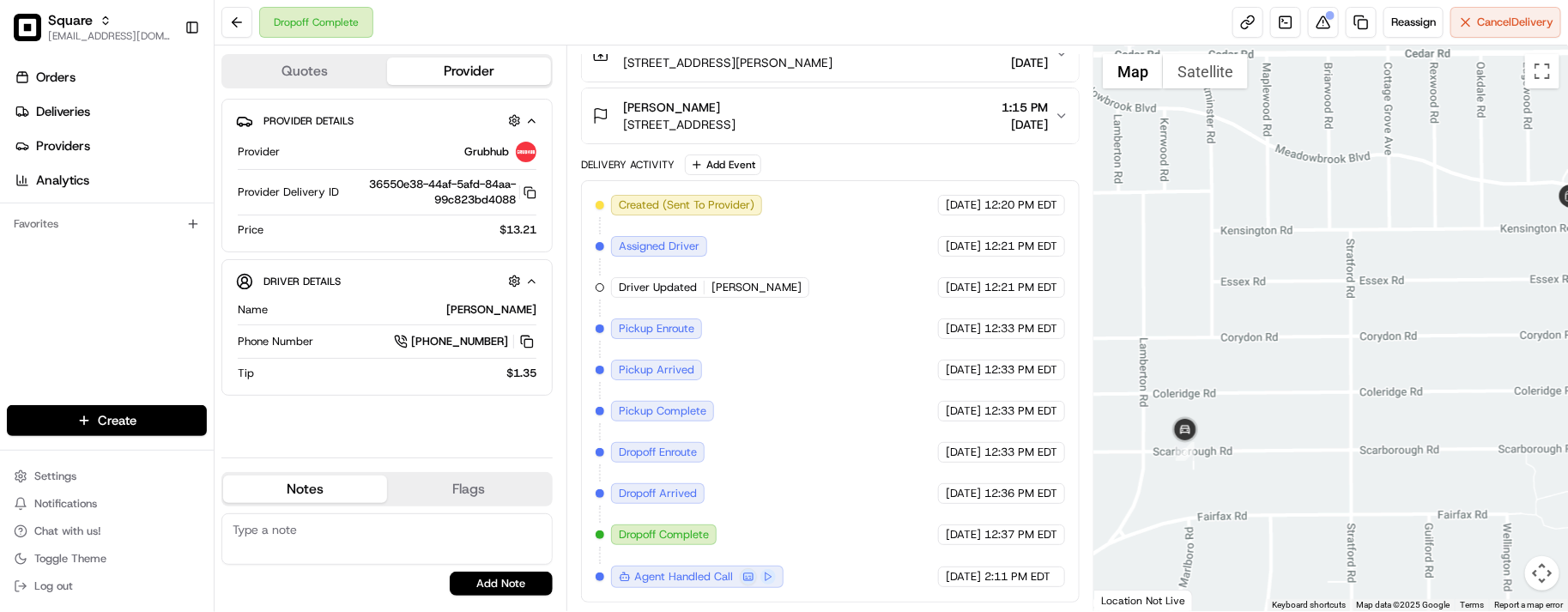 click at bounding box center (1331, 328) 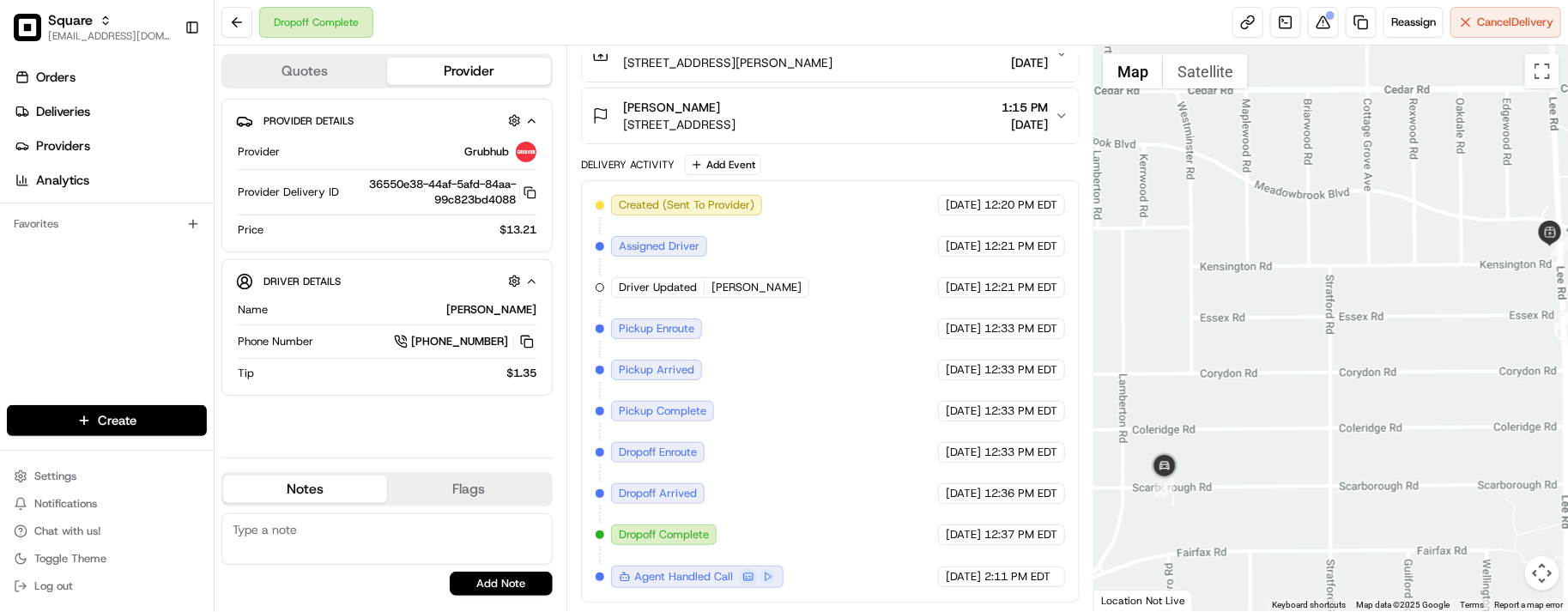 drag, startPoint x: 1290, startPoint y: 279, endPoint x: 1274, endPoint y: 262, distance: 23.345235 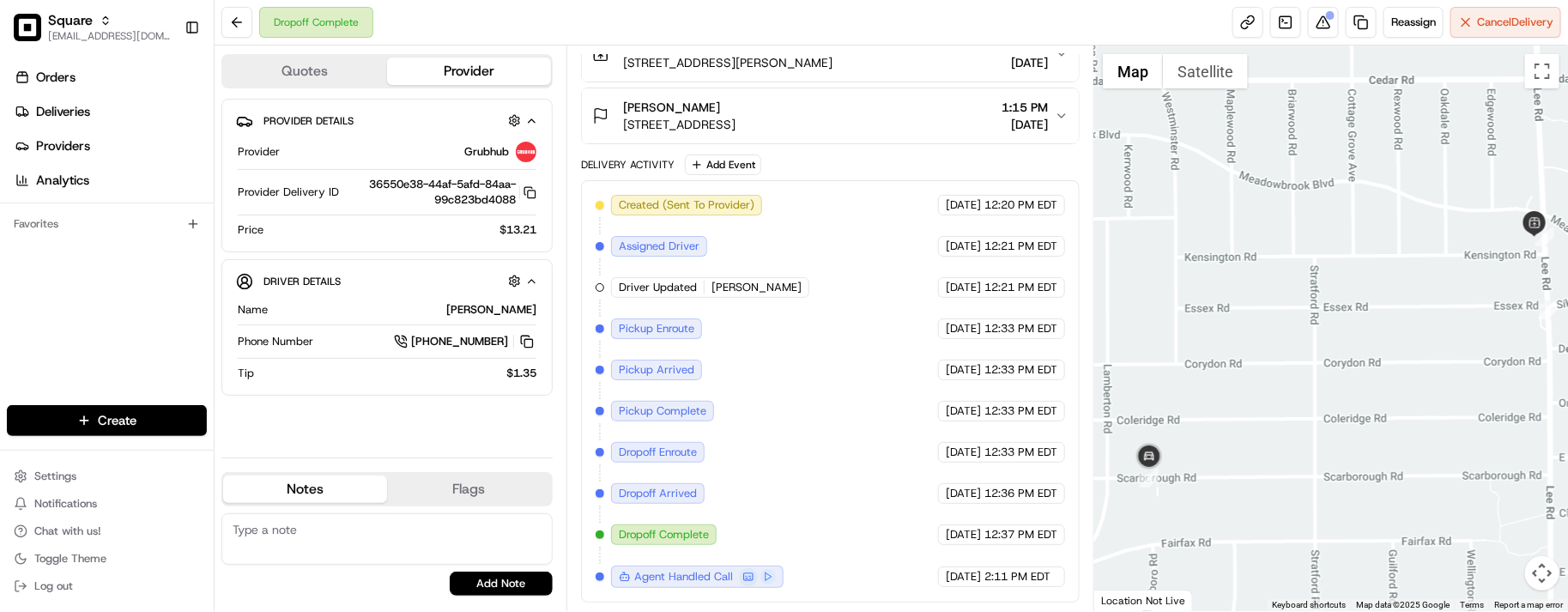 drag, startPoint x: 1285, startPoint y: 286, endPoint x: 1277, endPoint y: 297, distance: 13.601471 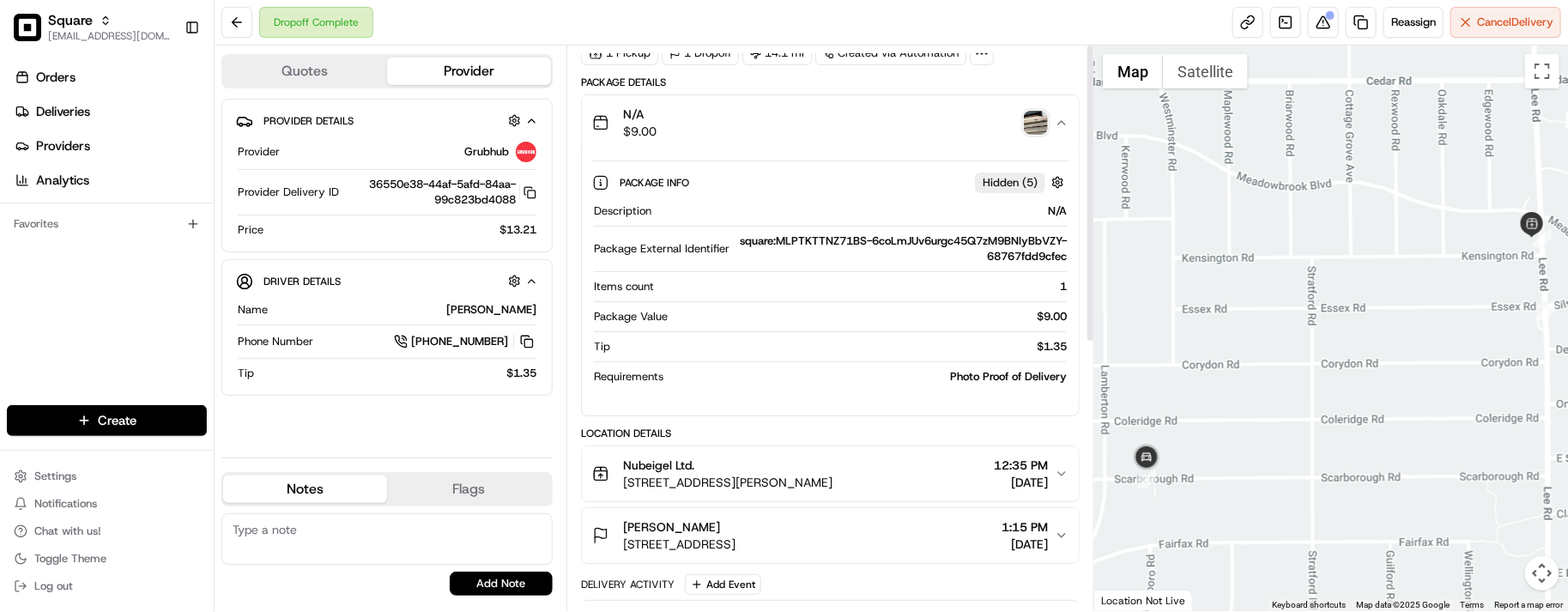 scroll, scrollTop: 0, scrollLeft: 0, axis: both 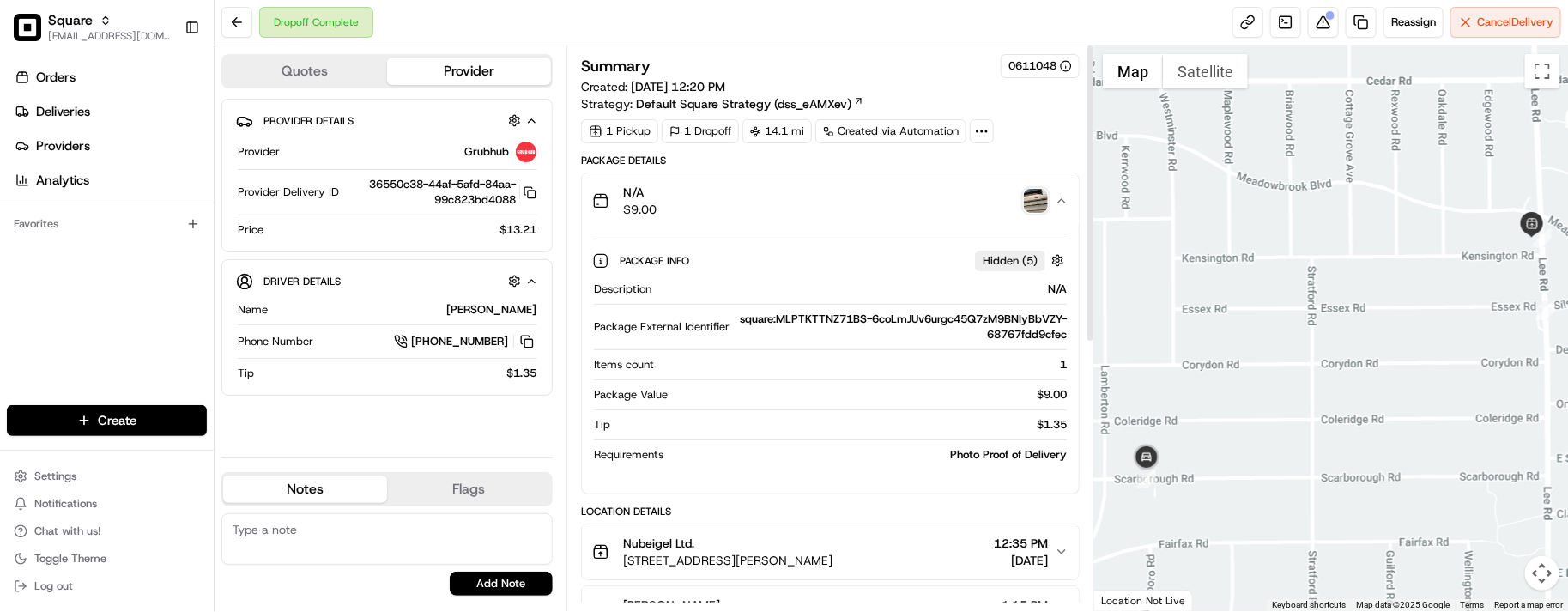 click at bounding box center (1036, 201) 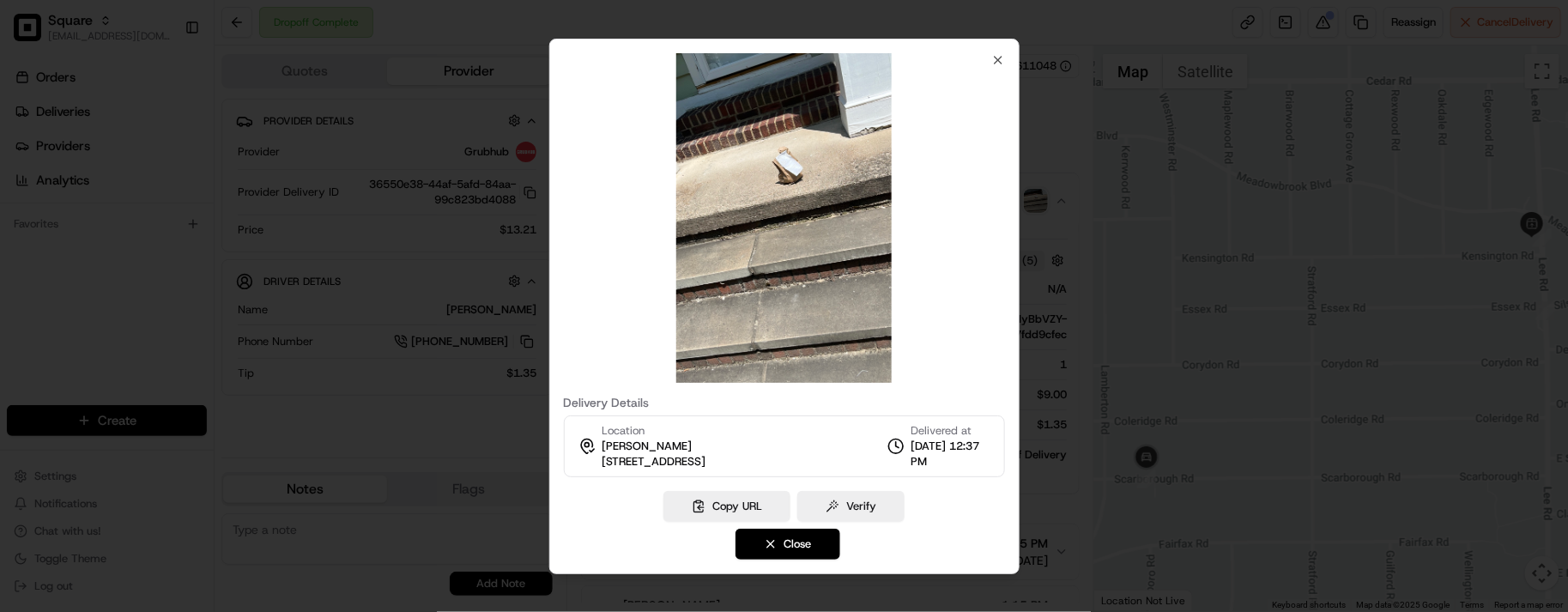 click at bounding box center (784, 306) 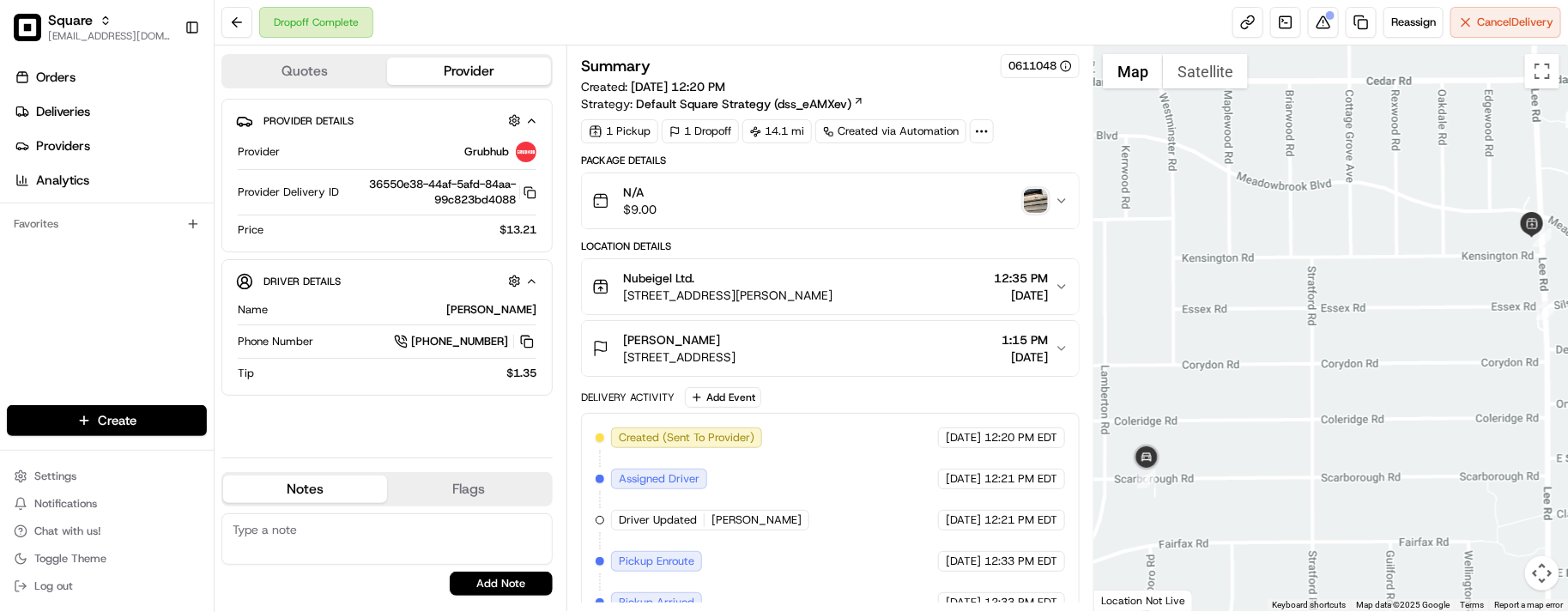 click on "Summary 0611048 Created:   07/15/2025 12:20 PM Strategy:   Default Square Strategy (dss_eAMXev) 1   Pickup 1   Dropoff 14.1 mi Created via Automation Package Details N/A $ 9.00 Location Details Nubeigel Ltd. 2254 Lee Rd, Cleveland Heights, OH 44118, USA 12:35 PM 07/15/2025 Raphael Margules 1 American Rd, Cleveland, OH 44144, USA 1:15 PM 07/15/2025 Delivery Activity Add Event Created (Sent To Provider) Grubhub 07/15/2025 12:20 PM EDT Assigned Driver Grubhub 07/15/2025 12:21 PM EDT Driver Updated Edward Grubhub 07/15/2025 12:21 PM EDT Pickup Enroute Grubhub 07/15/2025 12:33 PM EDT Pickup Arrived Grubhub 07/15/2025 12:33 PM EDT Pickup Complete Grubhub 07/15/2025 12:33 PM EDT Dropoff Enroute Grubhub 07/15/2025 12:33 PM EDT Dropoff Arrived Grubhub 07/15/2025 12:36 PM EDT Dropoff Complete Grubhub 07/15/2025 12:37 PM EDT Agent Handled Call Grubhub 07/15/2025 2:11 PM EDT" at bounding box center (830, 445) 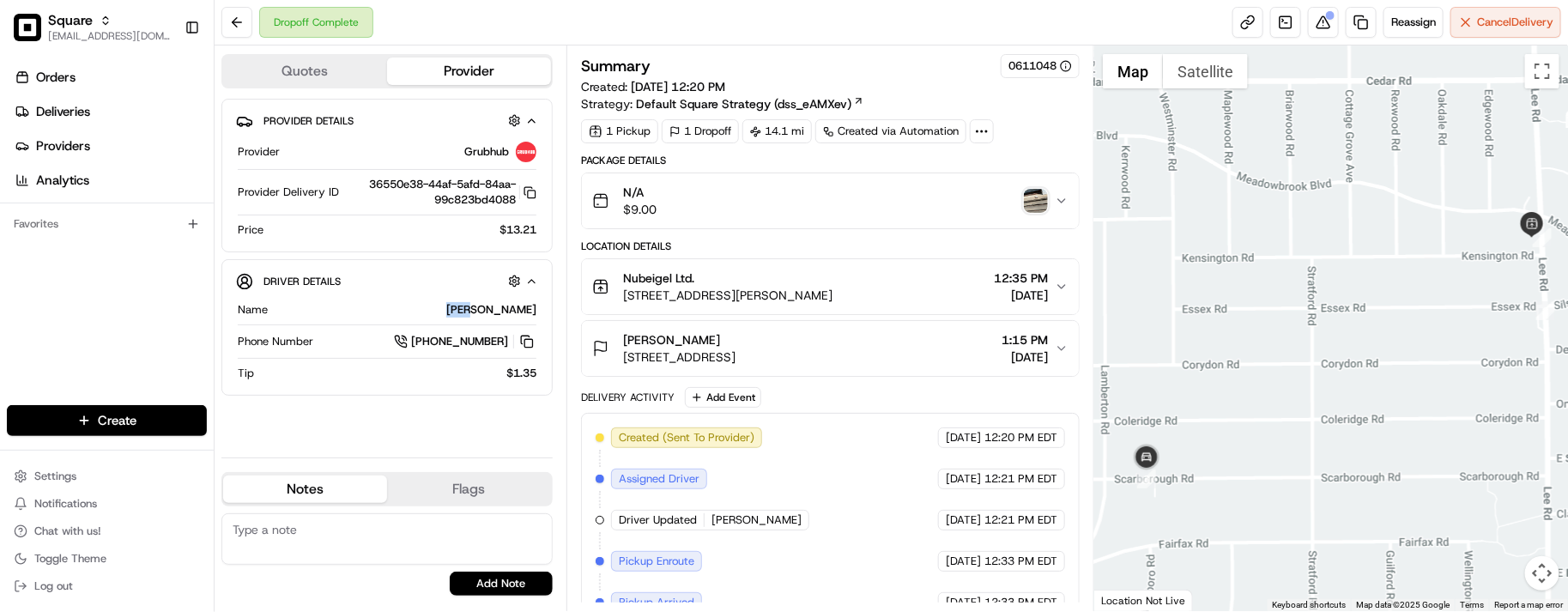drag, startPoint x: 489, startPoint y: 318, endPoint x: 524, endPoint y: 314, distance: 35.22783 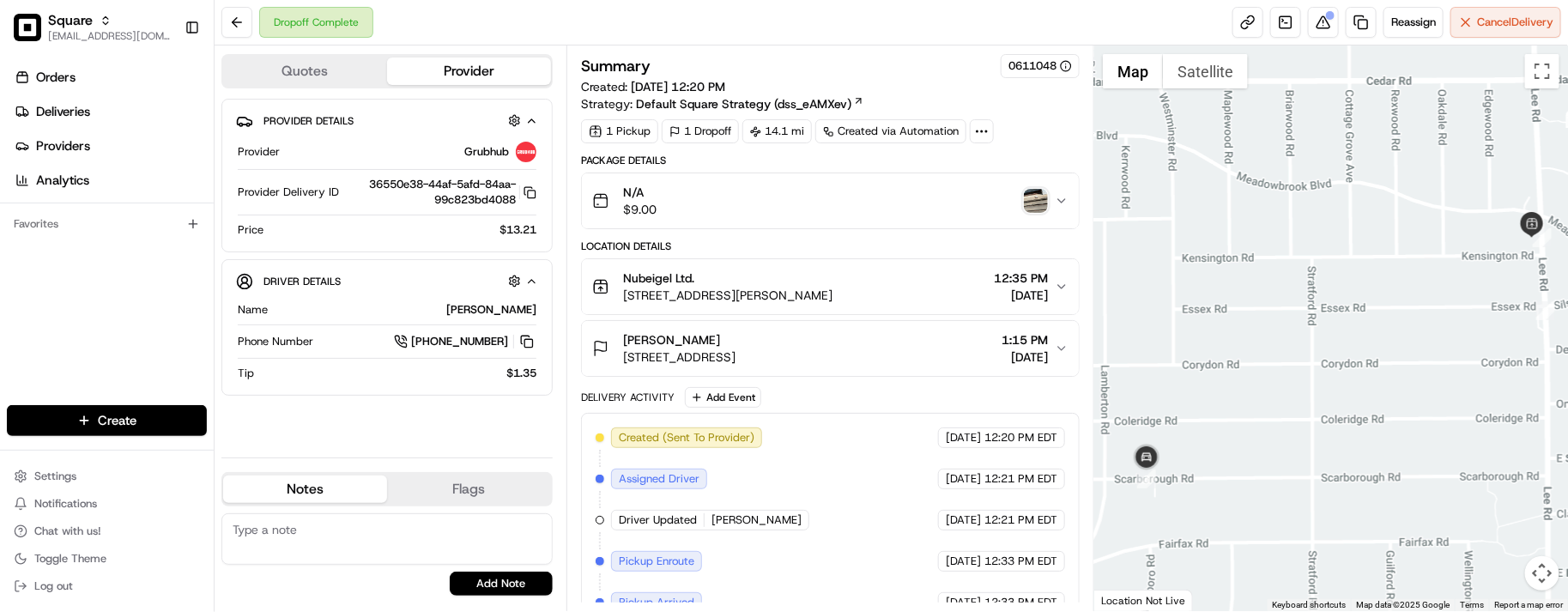 click on "Driver Details Hidden ( 10 ) Name Edward Phone Number +1 216 804 1737 Tip $1.35" at bounding box center [387, 327] 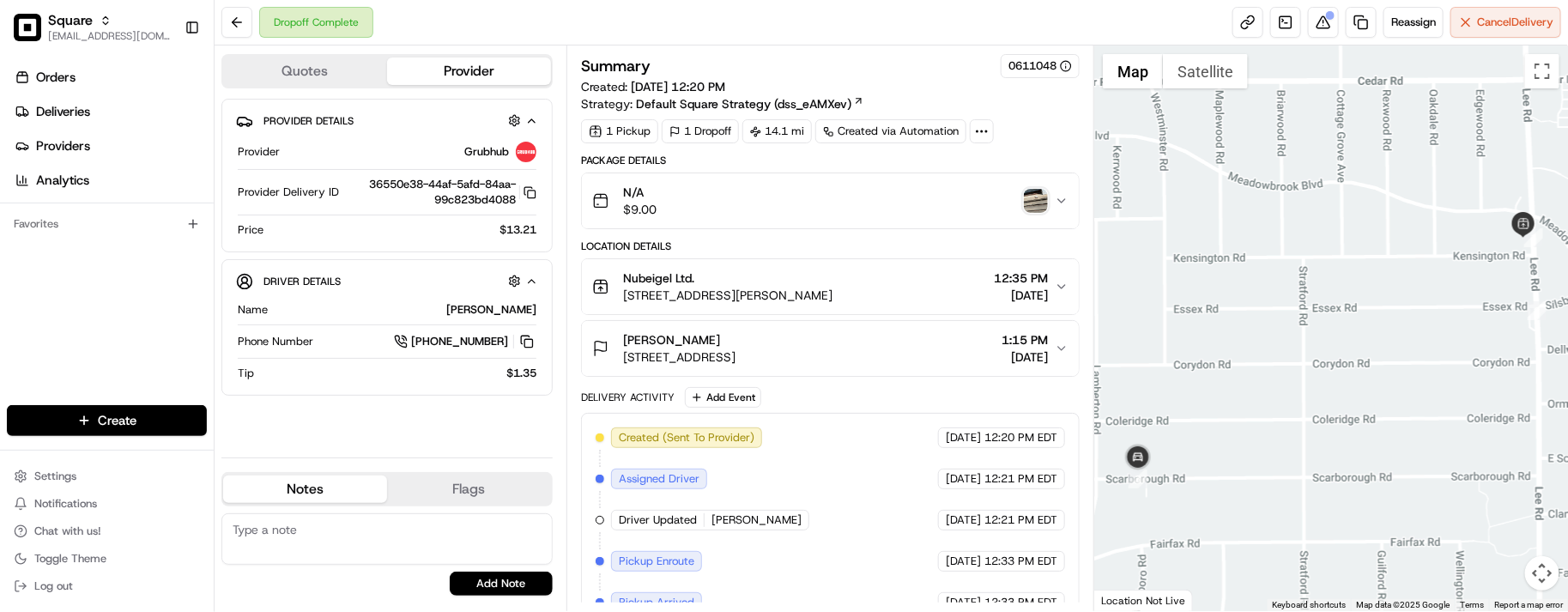 click at bounding box center [1331, 328] 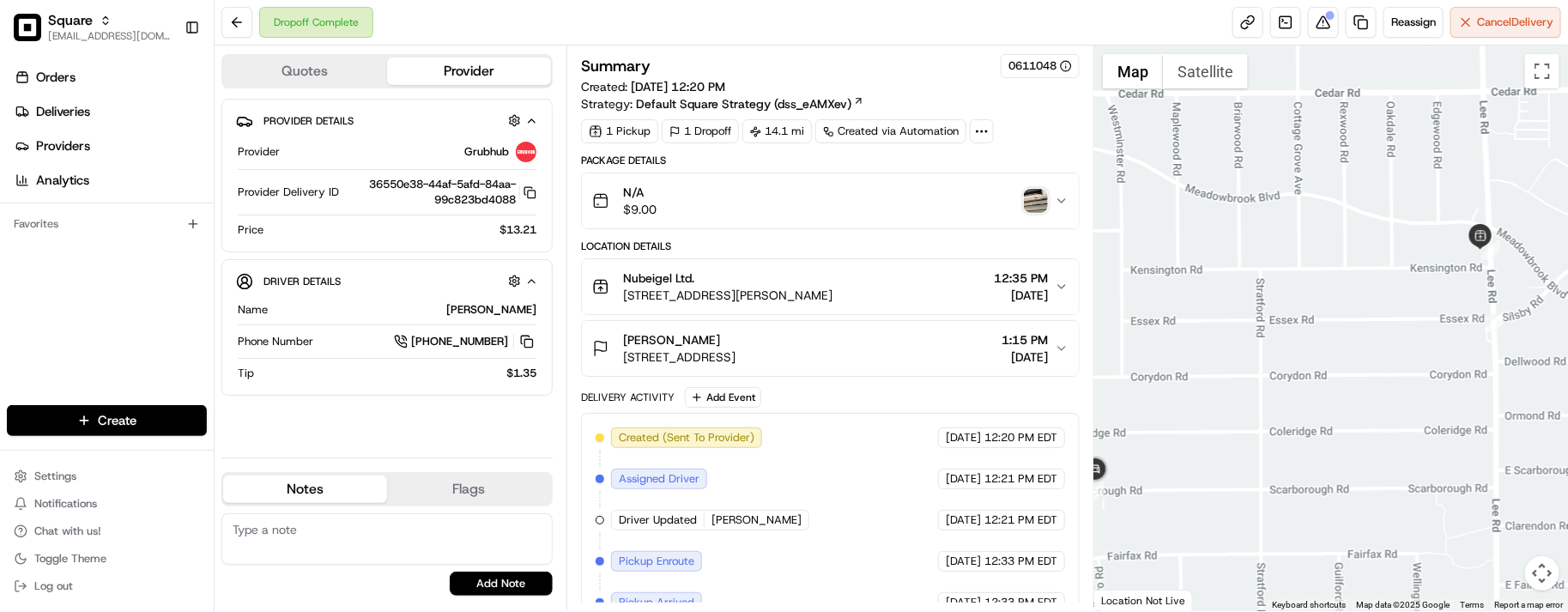 drag, startPoint x: 1275, startPoint y: 379, endPoint x: 1223, endPoint y: 393, distance: 53.85165 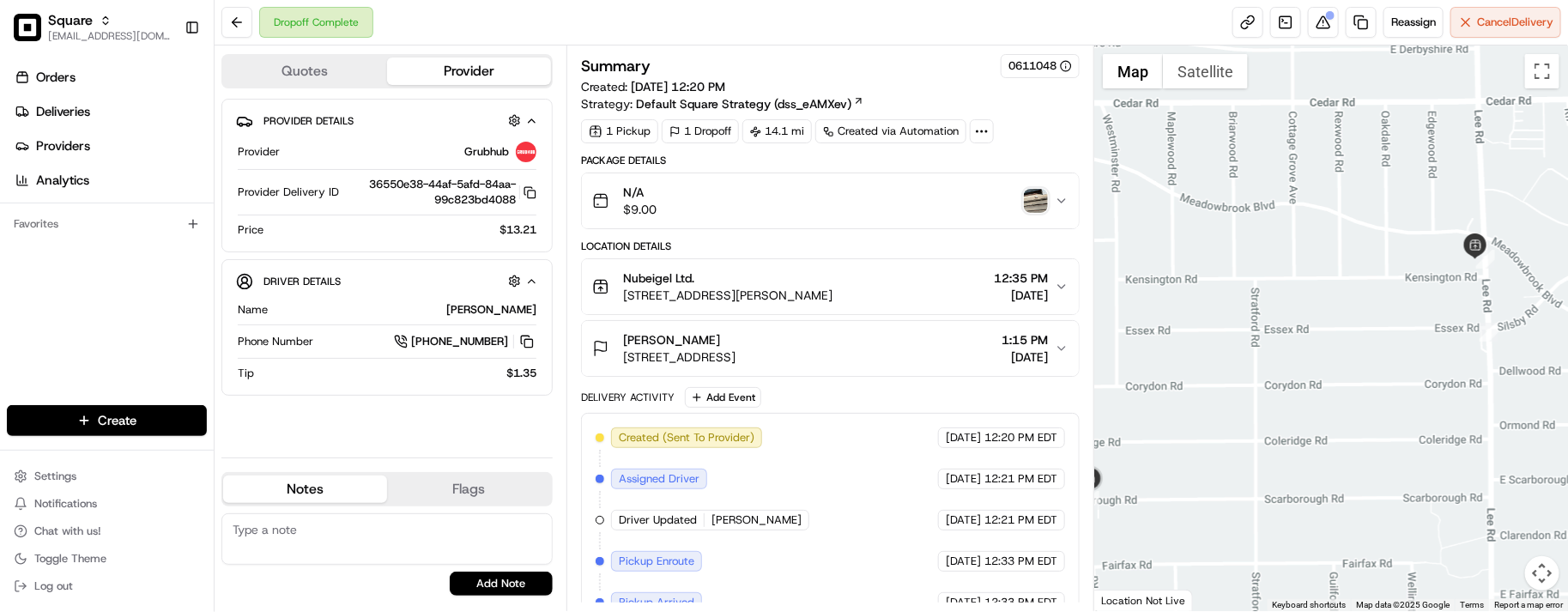 drag, startPoint x: 1272, startPoint y: 414, endPoint x: 1247, endPoint y: 425, distance: 27.313001 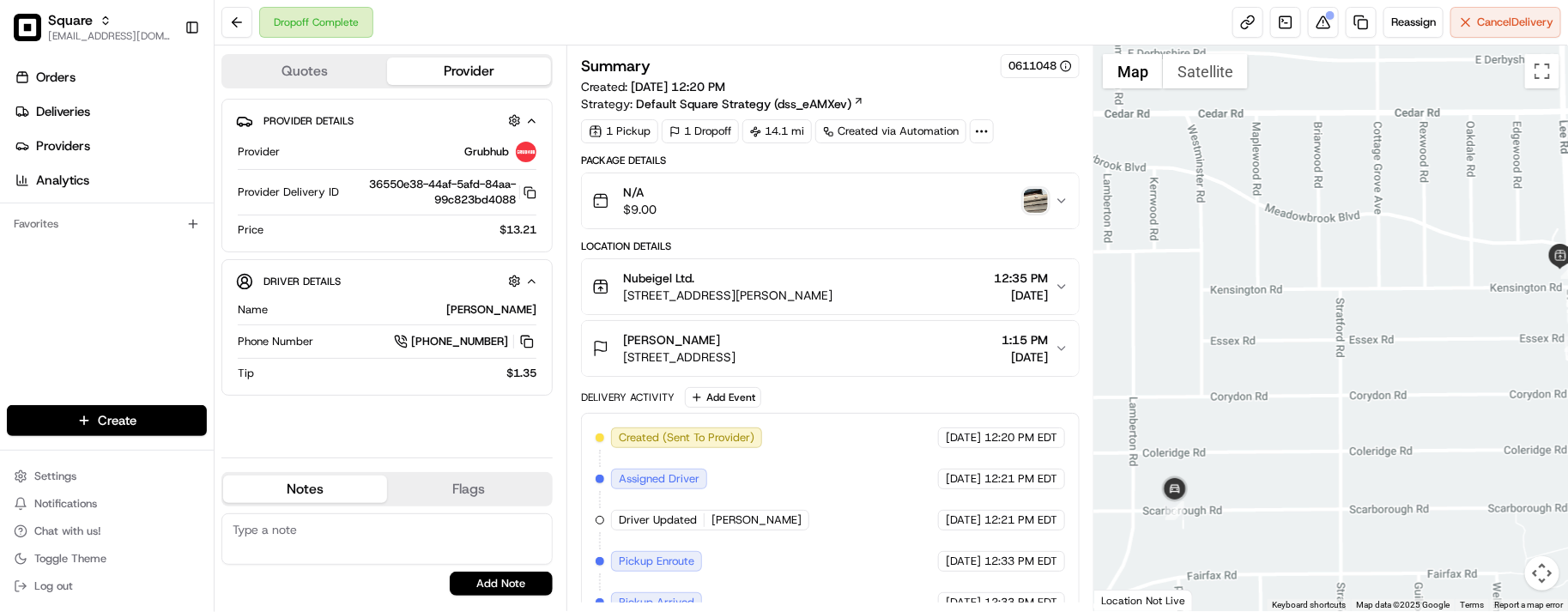 drag, startPoint x: 1191, startPoint y: 443, endPoint x: 1272, endPoint y: 453, distance: 81.61495 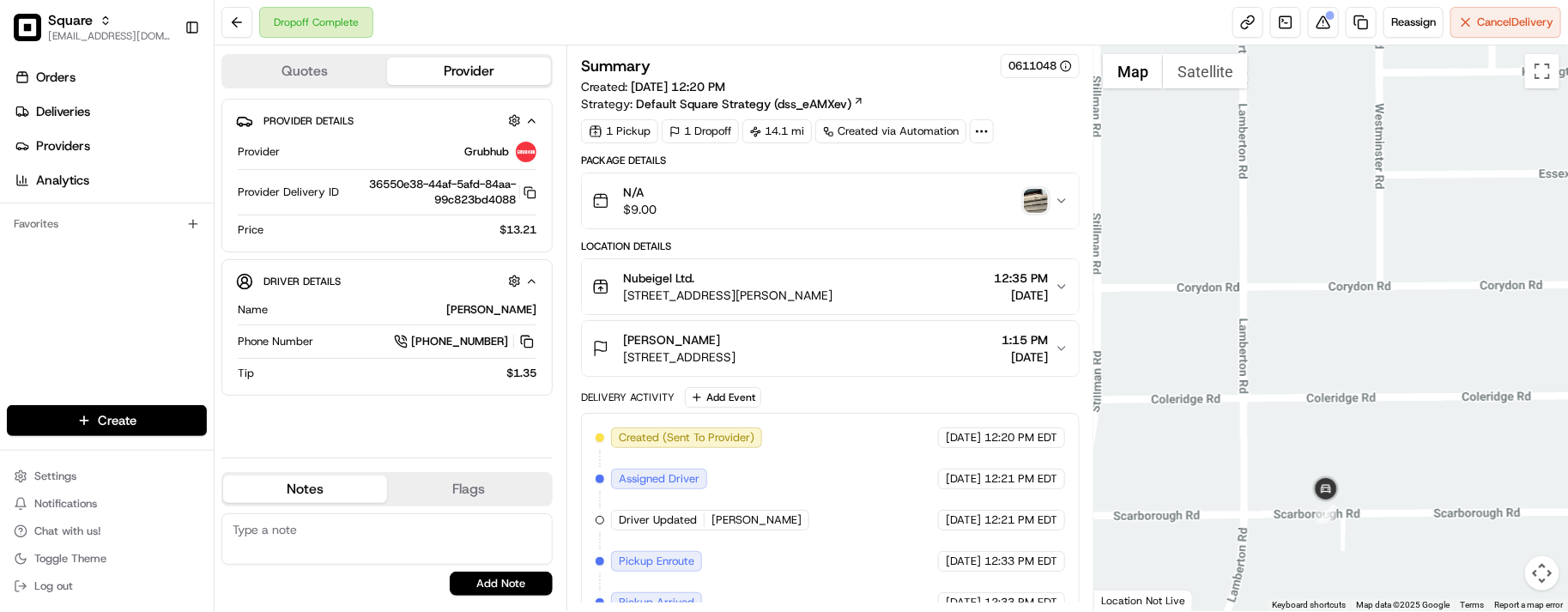drag, startPoint x: 1320, startPoint y: 508, endPoint x: 1341, endPoint y: 395, distance: 114.93476 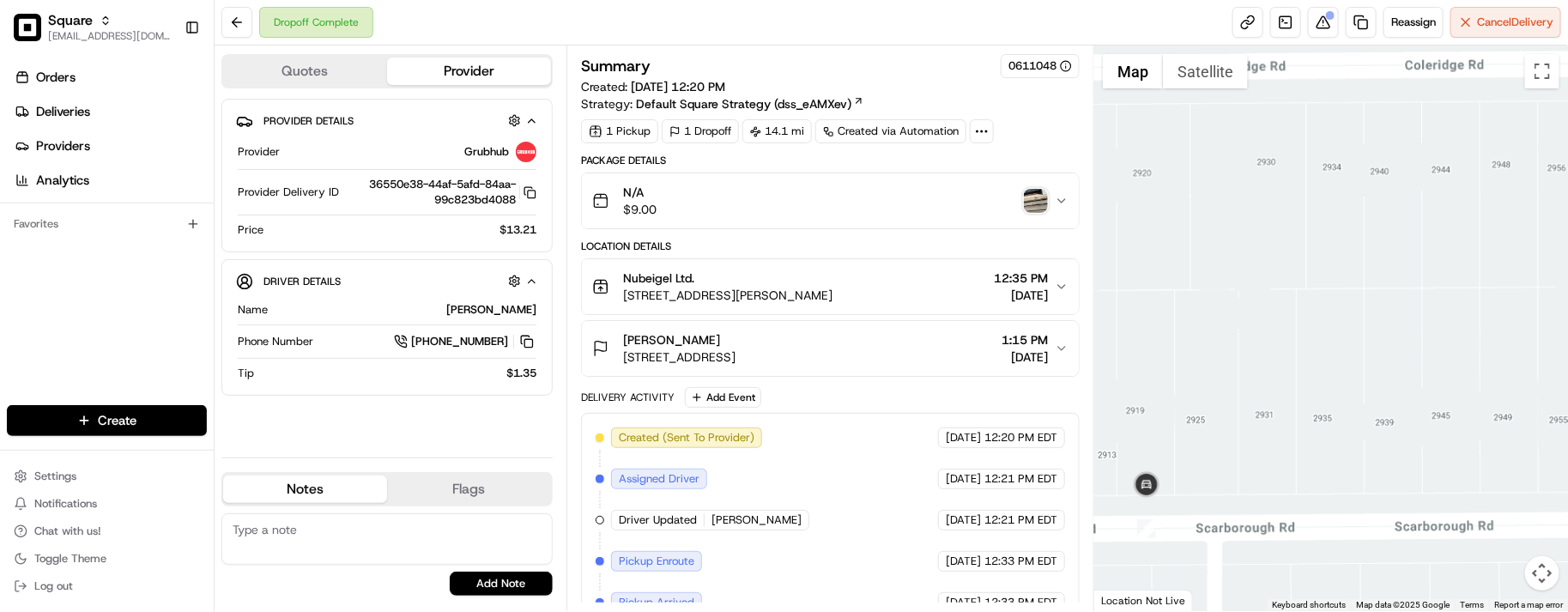drag, startPoint x: 1323, startPoint y: 483, endPoint x: 1354, endPoint y: 457, distance: 40.4599 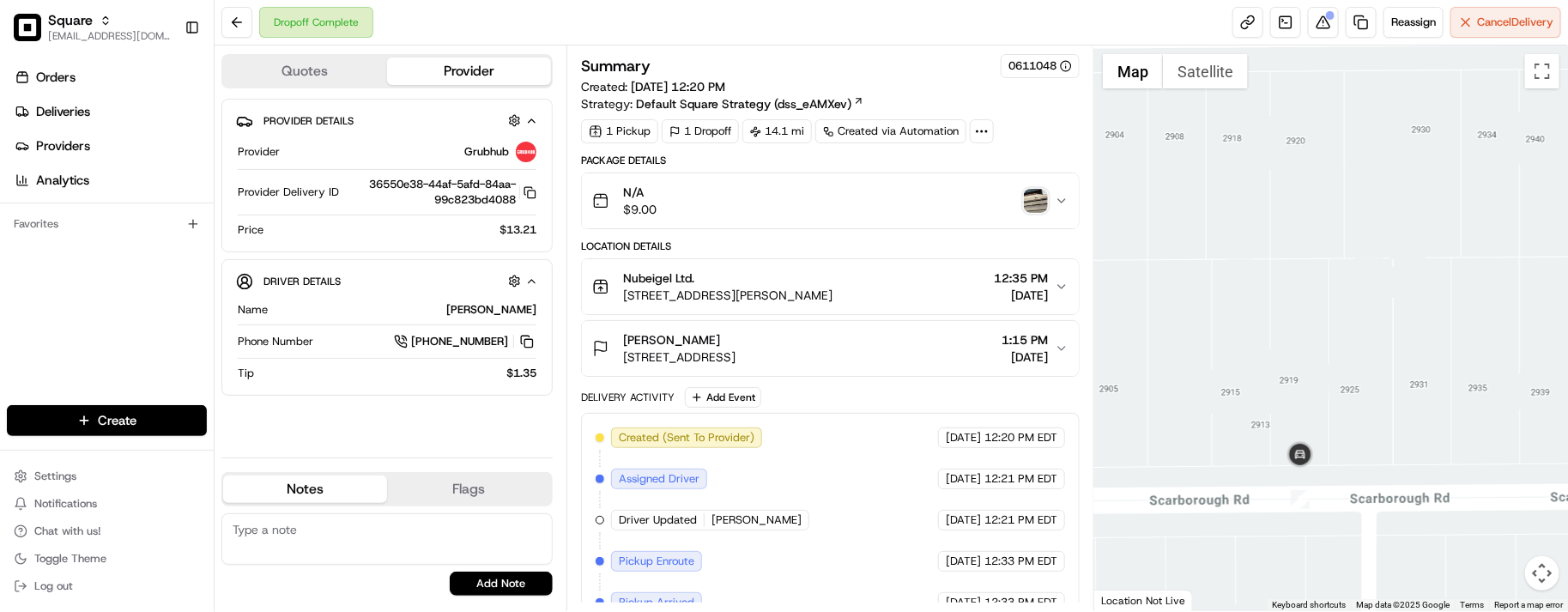 drag, startPoint x: 1228, startPoint y: 499, endPoint x: 1371, endPoint y: 472, distance: 145.52663 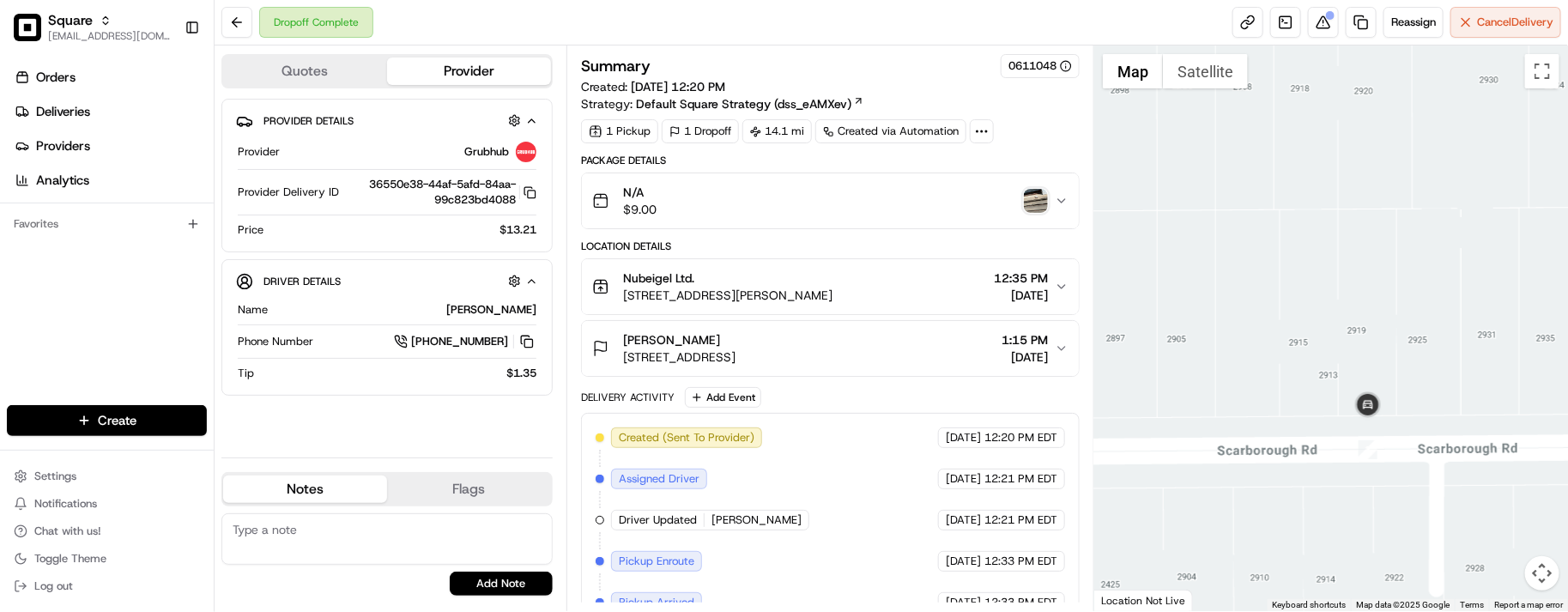 click at bounding box center (1331, 328) 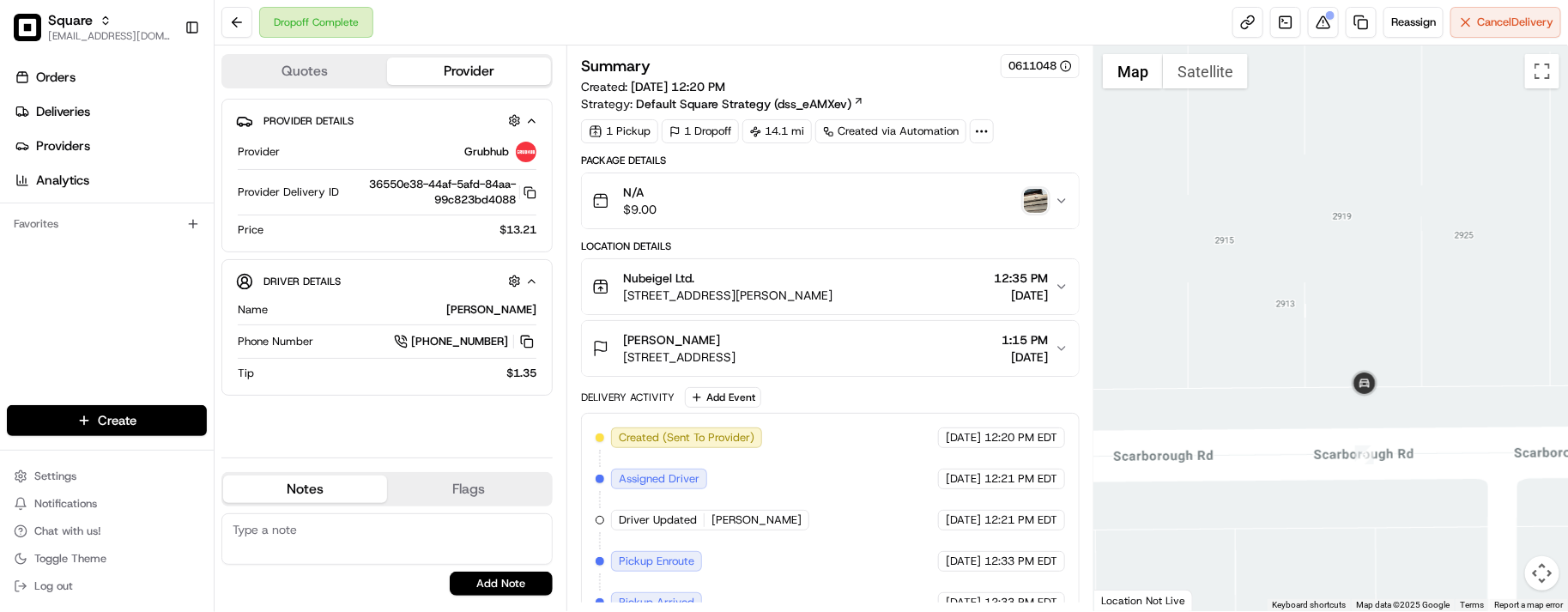 click on "Created (Sent To Provider) Grubhub 07/15/2025 12:20 PM EDT Assigned Driver Grubhub 07/15/2025 12:21 PM EDT Driver Updated Edward Grubhub 07/15/2025 12:21 PM EDT Pickup Enroute Grubhub 07/15/2025 12:33 PM EDT Pickup Arrived Grubhub 07/15/2025 12:33 PM EDT Pickup Complete Grubhub 07/15/2025 12:33 PM EDT Dropoff Enroute Grubhub 07/15/2025 12:33 PM EDT Dropoff Arrived Grubhub 07/15/2025 12:36 PM EDT Dropoff Complete Grubhub 07/15/2025 12:37 PM EDT Agent Handled Call Grubhub 07/15/2025 2:11 PM EDT" at bounding box center (830, 624) 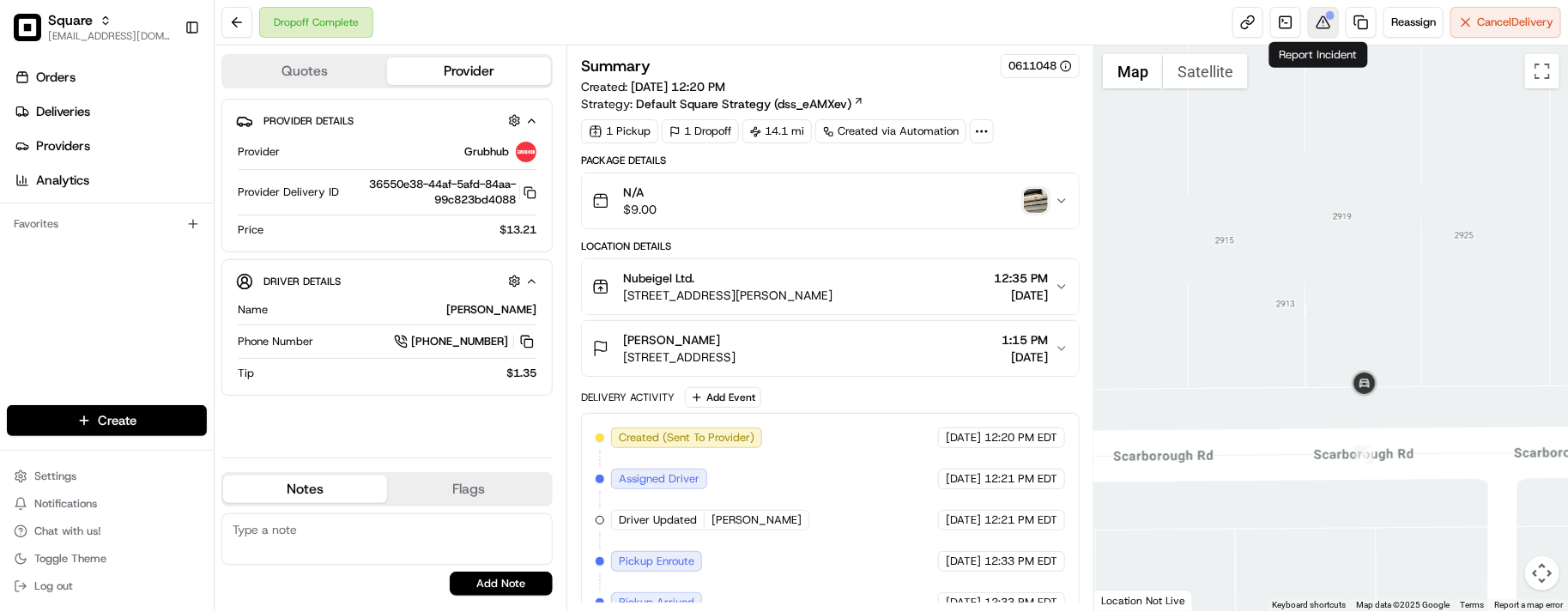 click at bounding box center (1323, 22) 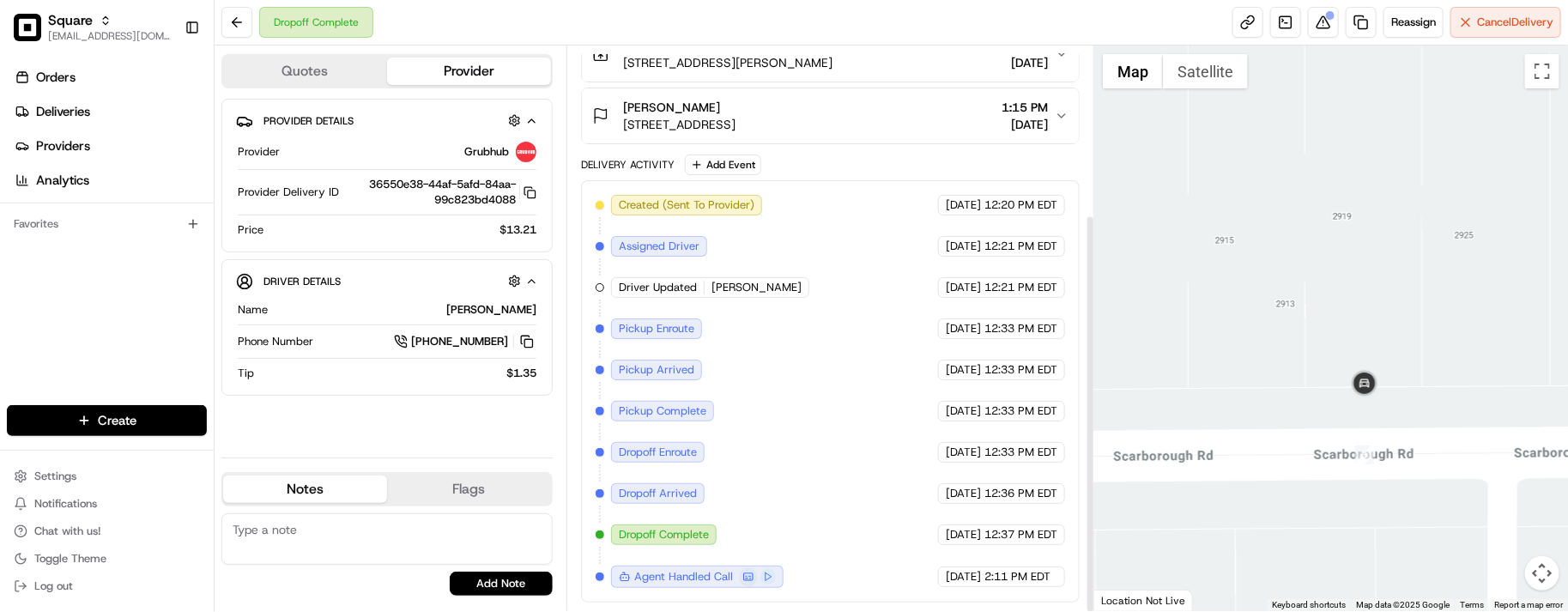 scroll, scrollTop: 238, scrollLeft: 0, axis: vertical 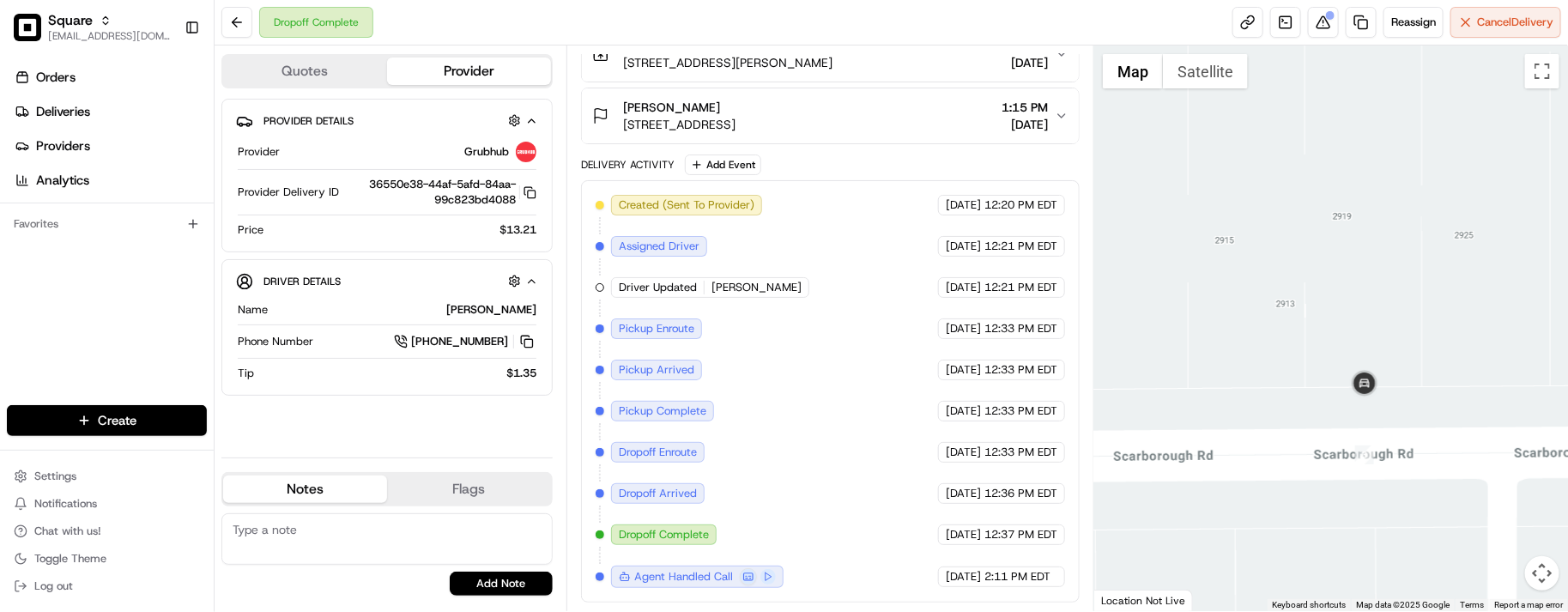 click on "Grubhub" at bounding box center [487, 152] 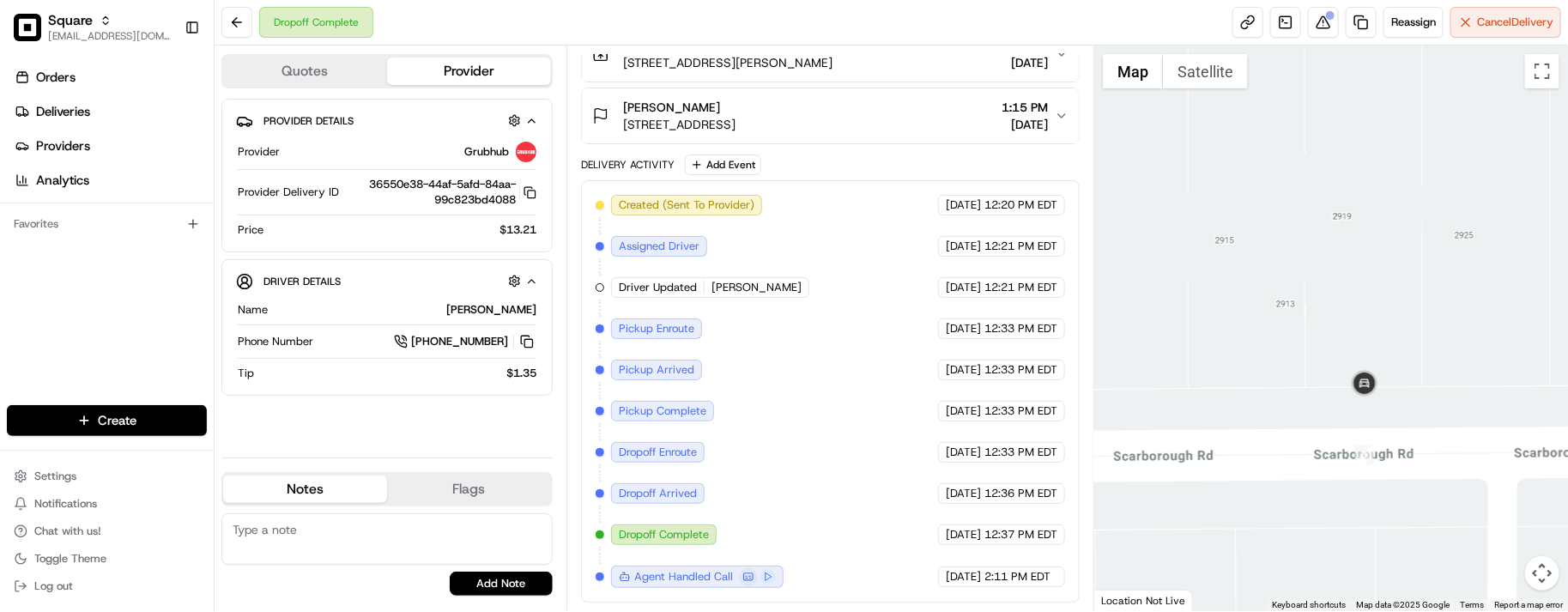 click on "Created (Sent To Provider) Grubhub 07/15/2025 12:20 PM EDT Assigned Driver Grubhub 07/15/2025 12:21 PM EDT Driver Updated Edward Grubhub 07/15/2025 12:21 PM EDT Pickup Enroute Grubhub 07/15/2025 12:33 PM EDT Pickup Arrived Grubhub 07/15/2025 12:33 PM EDT Pickup Complete Grubhub 07/15/2025 12:33 PM EDT Dropoff Enroute Grubhub 07/15/2025 12:33 PM EDT Dropoff Arrived Grubhub 07/15/2025 12:36 PM EDT Dropoff Complete Grubhub 07/15/2025 12:37 PM EDT Agent Handled Call Grubhub 07/15/2025 2:11 PM EDT" at bounding box center [830, 391] 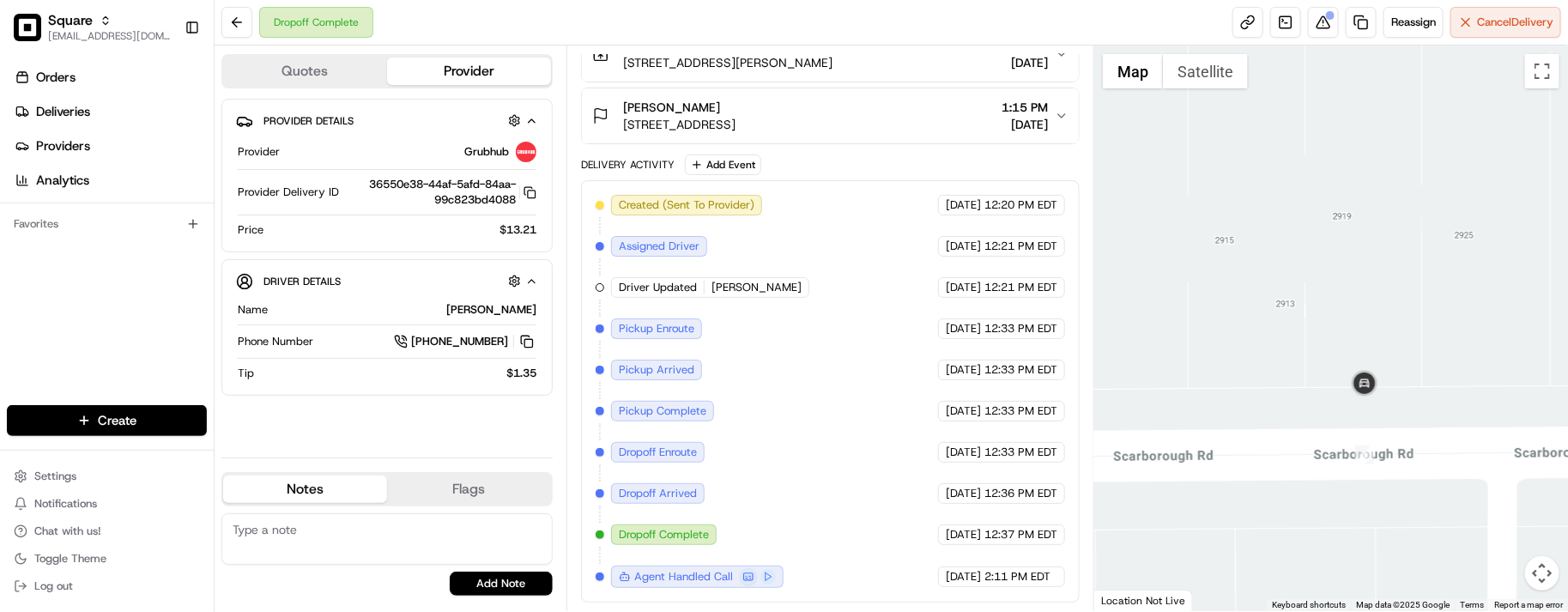 click on "Created (Sent To Provider) Grubhub 07/15/2025 12:20 PM EDT Assigned Driver Grubhub 07/15/2025 12:21 PM EDT Driver Updated Edward Grubhub 07/15/2025 12:21 PM EDT Pickup Enroute Grubhub 07/15/2025 12:33 PM EDT Pickup Arrived Grubhub 07/15/2025 12:33 PM EDT Pickup Complete Grubhub 07/15/2025 12:33 PM EDT Dropoff Enroute Grubhub 07/15/2025 12:33 PM EDT Dropoff Arrived Grubhub 07/15/2025 12:36 PM EDT Dropoff Complete Grubhub 07/15/2025 12:37 PM EDT Agent Handled Call Grubhub 07/15/2025 2:11 PM EDT" at bounding box center [830, 391] 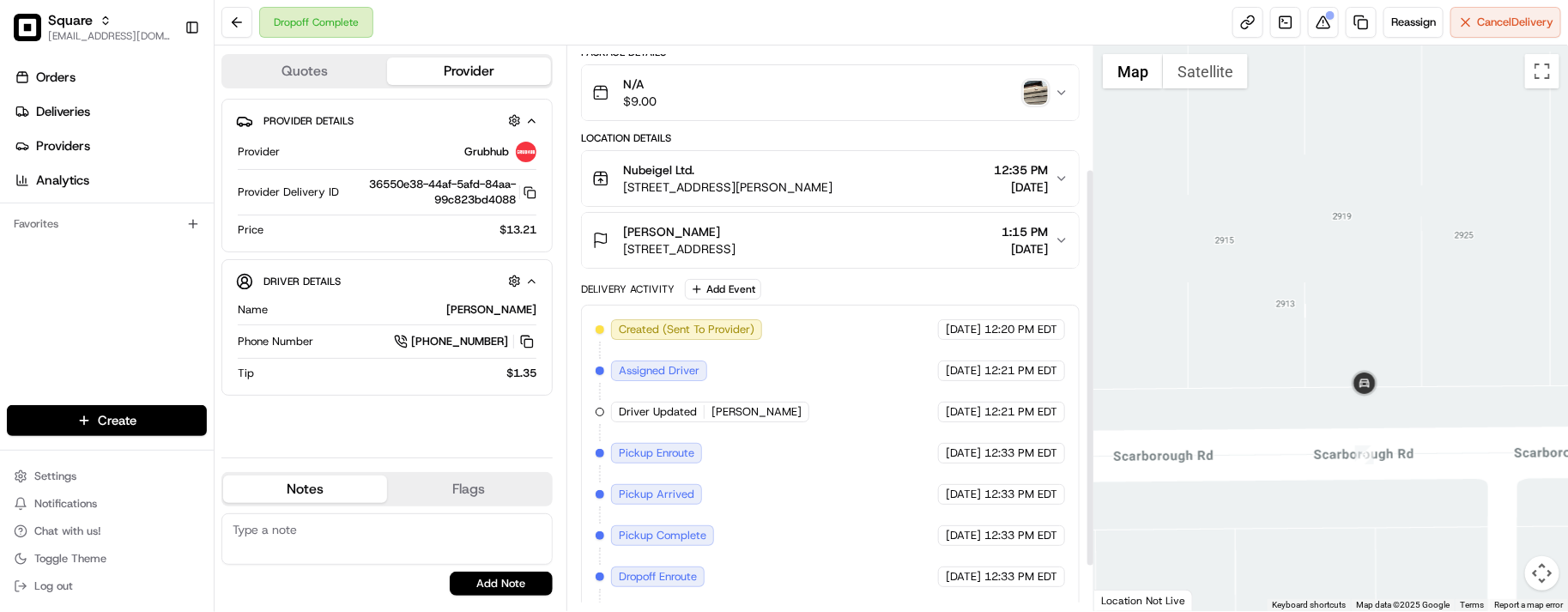 scroll, scrollTop: 0, scrollLeft: 0, axis: both 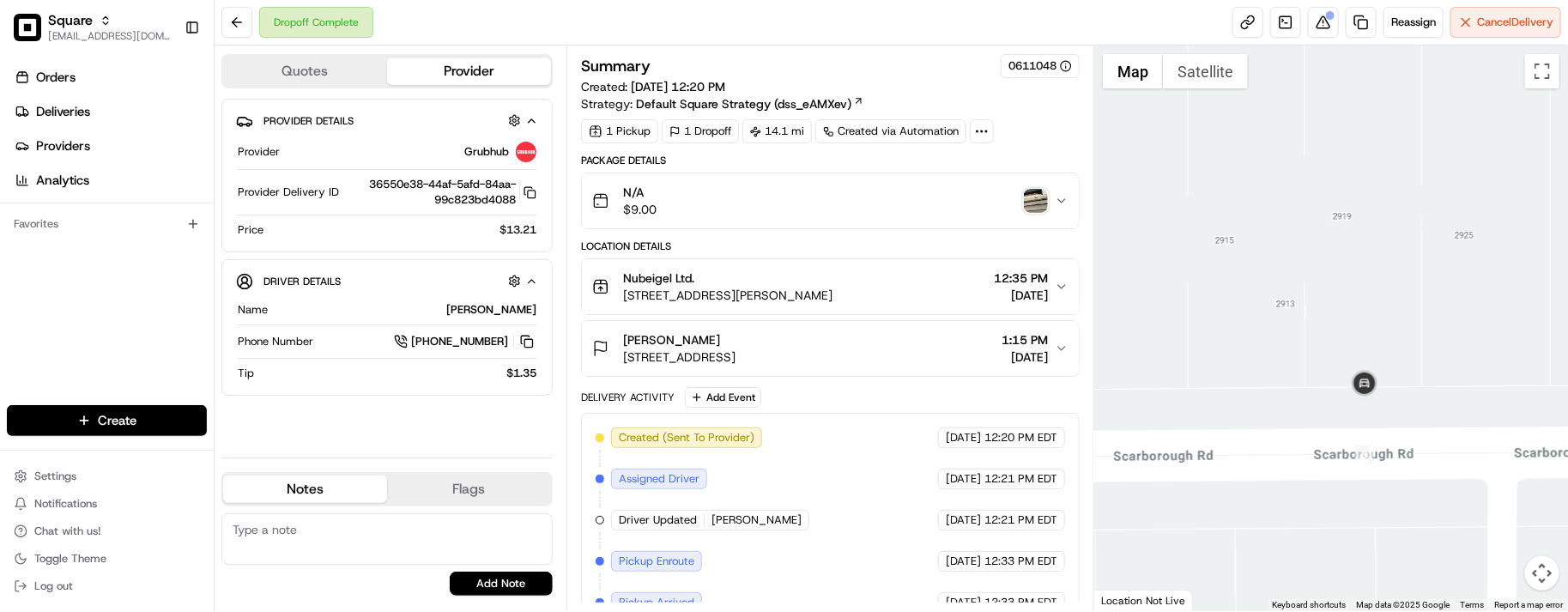 click on "Delivery Activity Add Event" at bounding box center (830, 397) 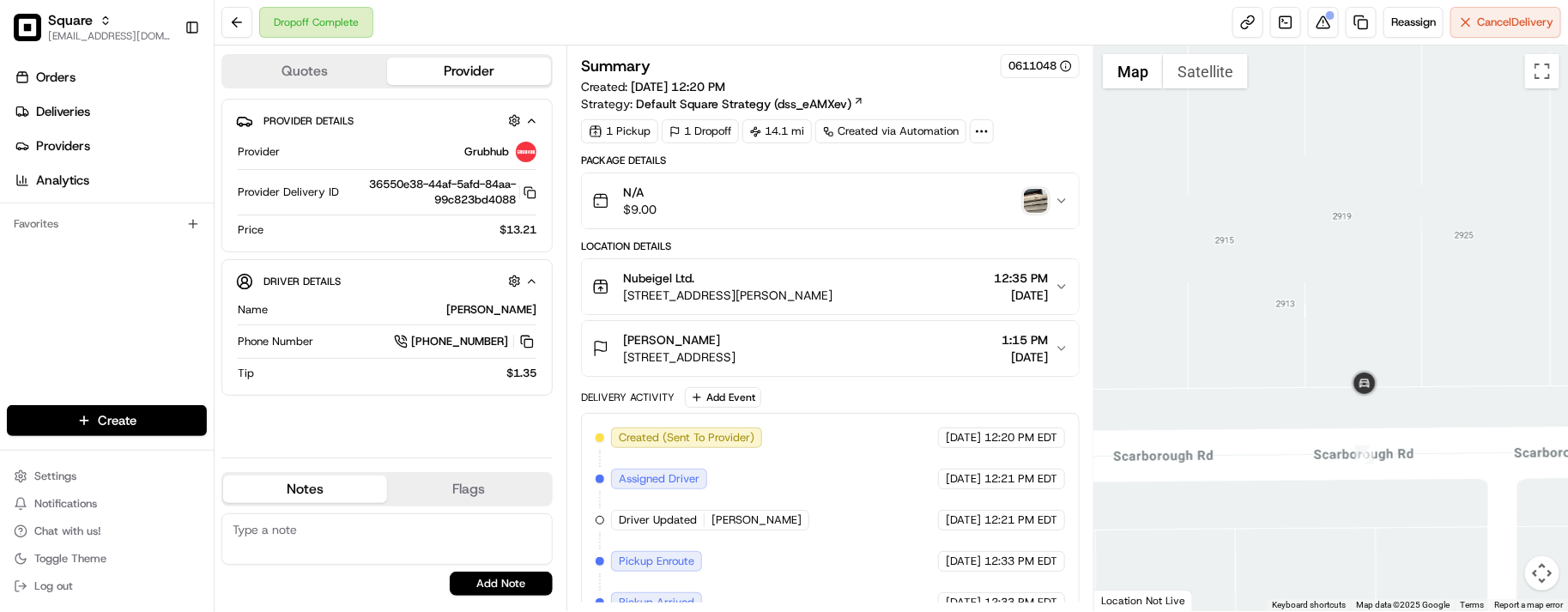 click on "Created (Sent To Provider) Grubhub 07/15/2025 12:20 PM EDT Assigned Driver Grubhub 07/15/2025 12:21 PM EDT Driver Updated Edward Grubhub 07/15/2025 12:21 PM EDT Pickup Enroute Grubhub 07/15/2025 12:33 PM EDT Pickup Arrived Grubhub 07/15/2025 12:33 PM EDT Pickup Complete Grubhub 07/15/2025 12:33 PM EDT Dropoff Enroute Grubhub 07/15/2025 12:33 PM EDT Dropoff Arrived Grubhub 07/15/2025 12:36 PM EDT Dropoff Complete Grubhub 07/15/2025 12:37 PM EDT Agent Handled Call Grubhub 07/15/2025 2:11 PM EDT" at bounding box center [830, 624] 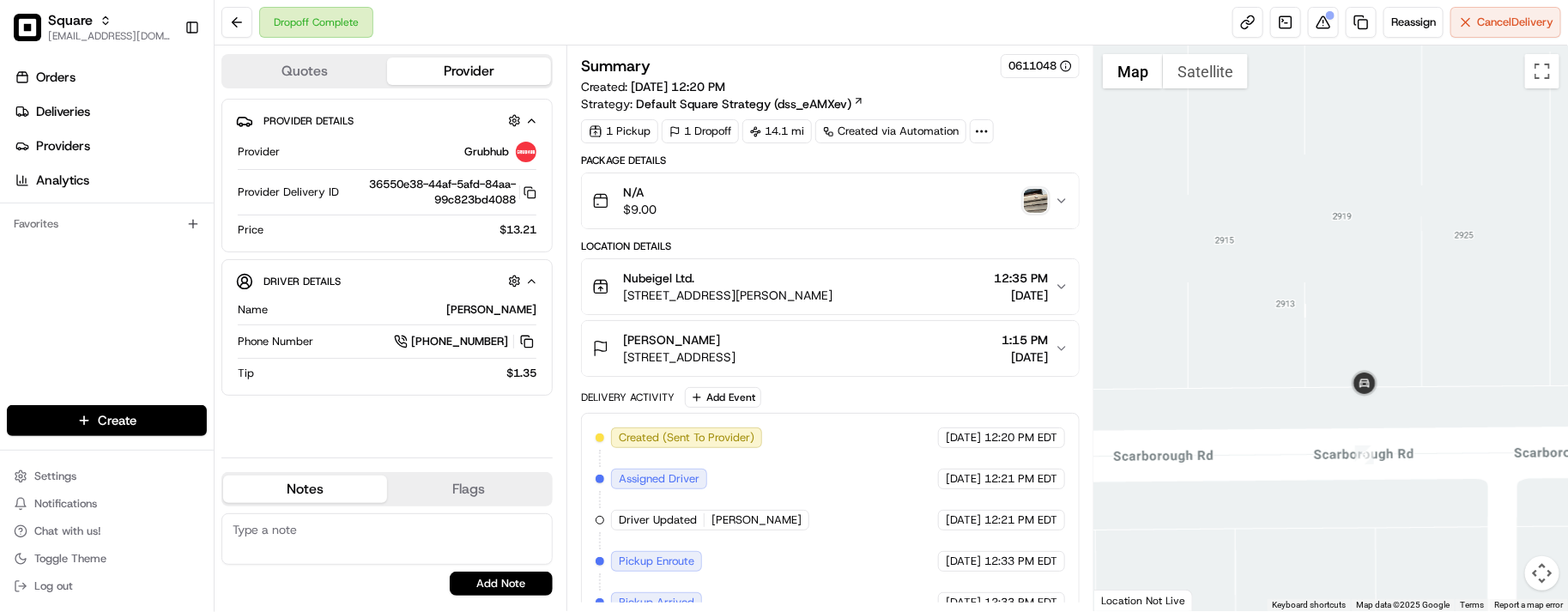 click on "Delivery Activity Add Event Created (Sent To Provider) Grubhub 07/15/2025 12:20 PM EDT Assigned Driver Grubhub 07/15/2025 12:21 PM EDT Driver Updated Edward Grubhub 07/15/2025 12:21 PM EDT Pickup Enroute Grubhub 07/15/2025 12:33 PM EDT Pickup Arrived Grubhub 07/15/2025 12:33 PM EDT Pickup Complete Grubhub 07/15/2025 12:33 PM EDT Dropoff Enroute Grubhub 07/15/2025 12:33 PM EDT Dropoff Arrived Grubhub 07/15/2025 12:36 PM EDT Dropoff Complete Grubhub 07/15/2025 12:37 PM EDT Agent Handled Call Grubhub 07/15/2025 2:11 PM EDT" at bounding box center [830, 611] 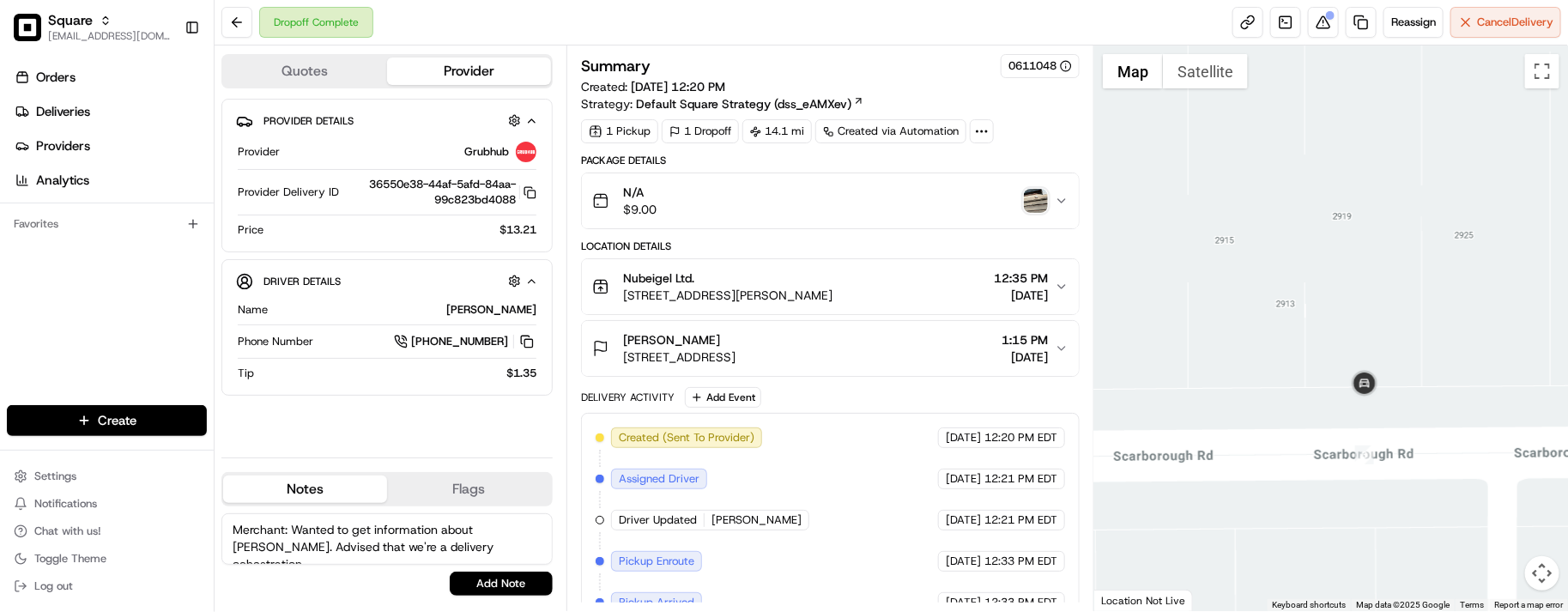 click on "Merchant: Wanted to get information about NASH. Advised that we're a delivery ochestration" at bounding box center (387, 539) 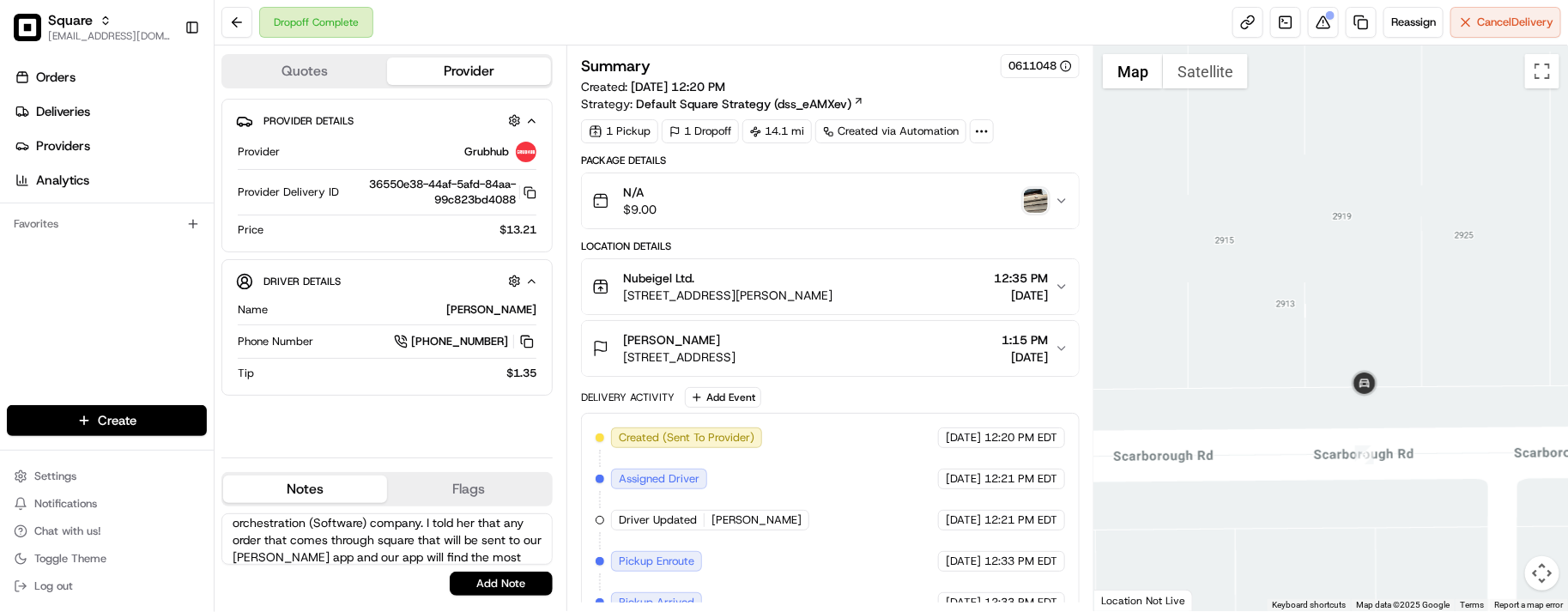 scroll, scrollTop: 58, scrollLeft: 0, axis: vertical 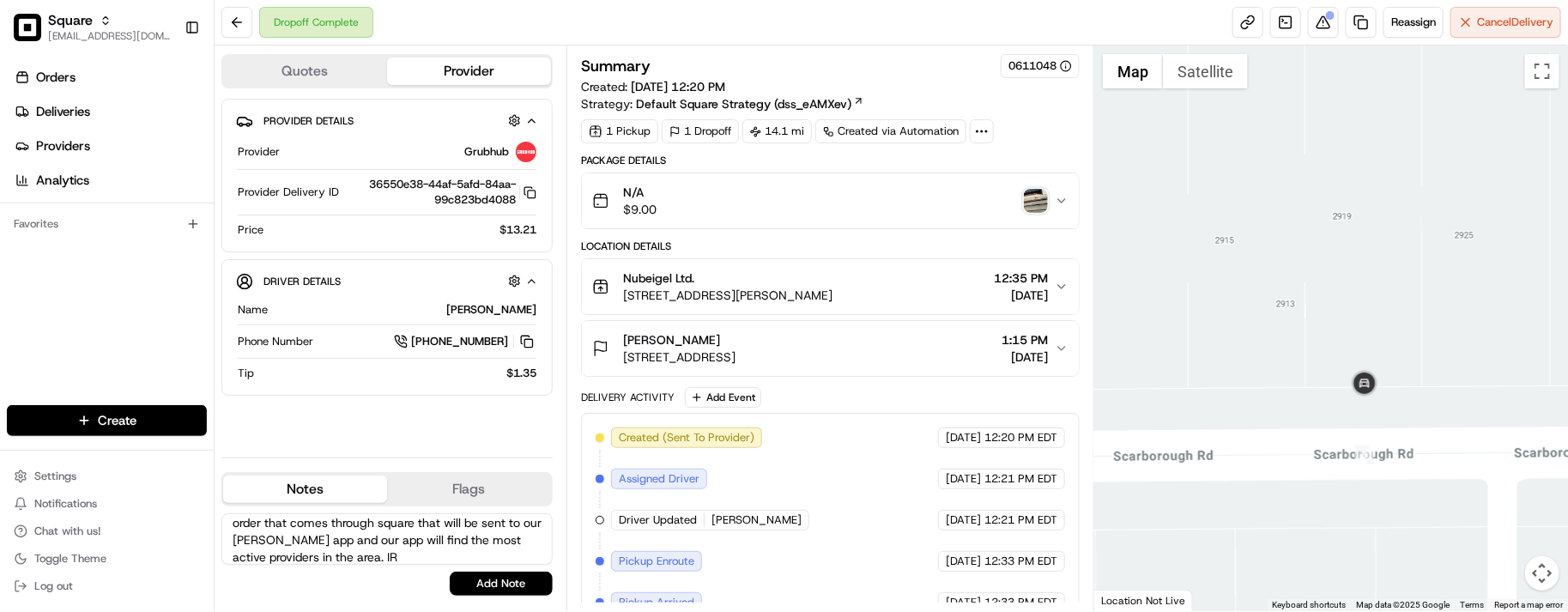 click on "Merchant: Wanted to get information about NASH. Advised that we're a delivery orchestration (Software) company. I told her that any order that comes through square that will be sent to our NASH app and our app will find the most active providers in the area. IR" at bounding box center (387, 539) 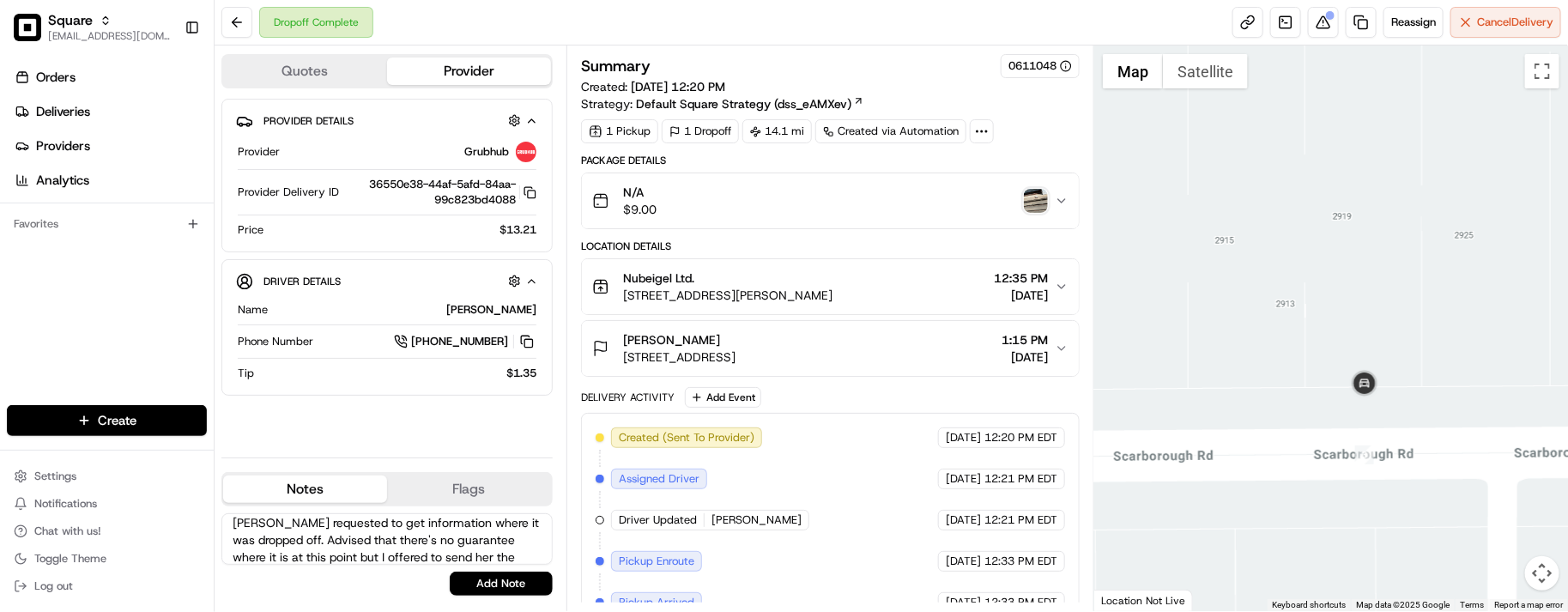 scroll, scrollTop: 144, scrollLeft: 0, axis: vertical 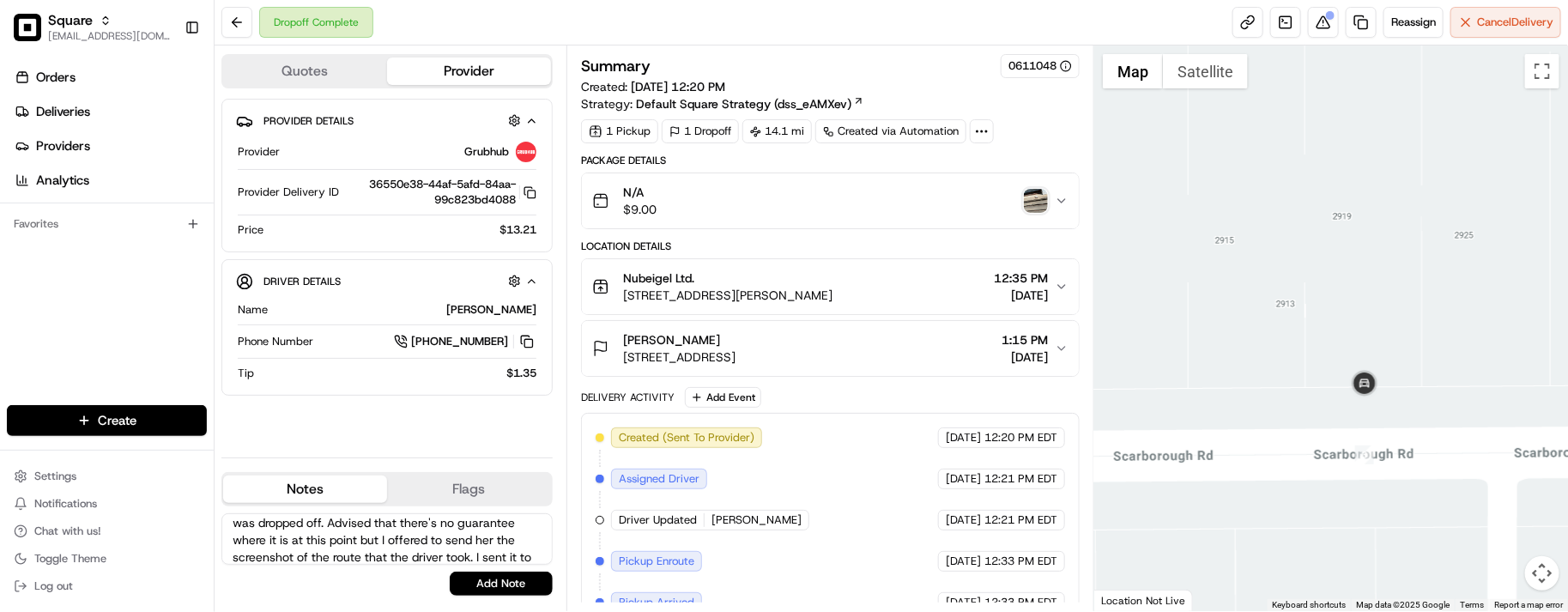 click on "Merchant: Wanted to get information about NASH. Advised that we're a delivery orchestration (Software) company. I told her that any order that comes through square that will be sent to our NASH app and our app will find the most active providers in the area. IR  submitted. Driver delivered the item to the wrong address. Merchant requested to get information where it was dropped off. Advised that there's no guarantee where it is at this point but I offered to send her the screenshot of the route that the driver took. I sent it to" at bounding box center [387, 539] 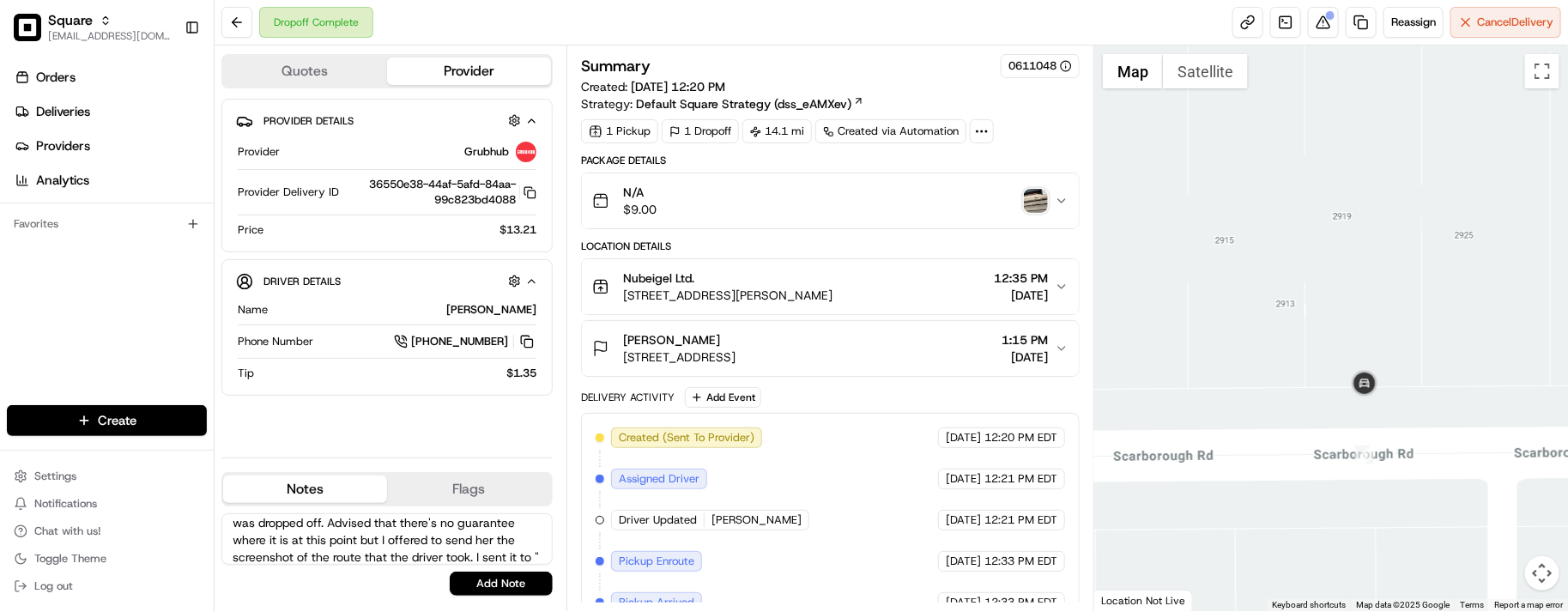 paste on "livraquel@gmail.com" 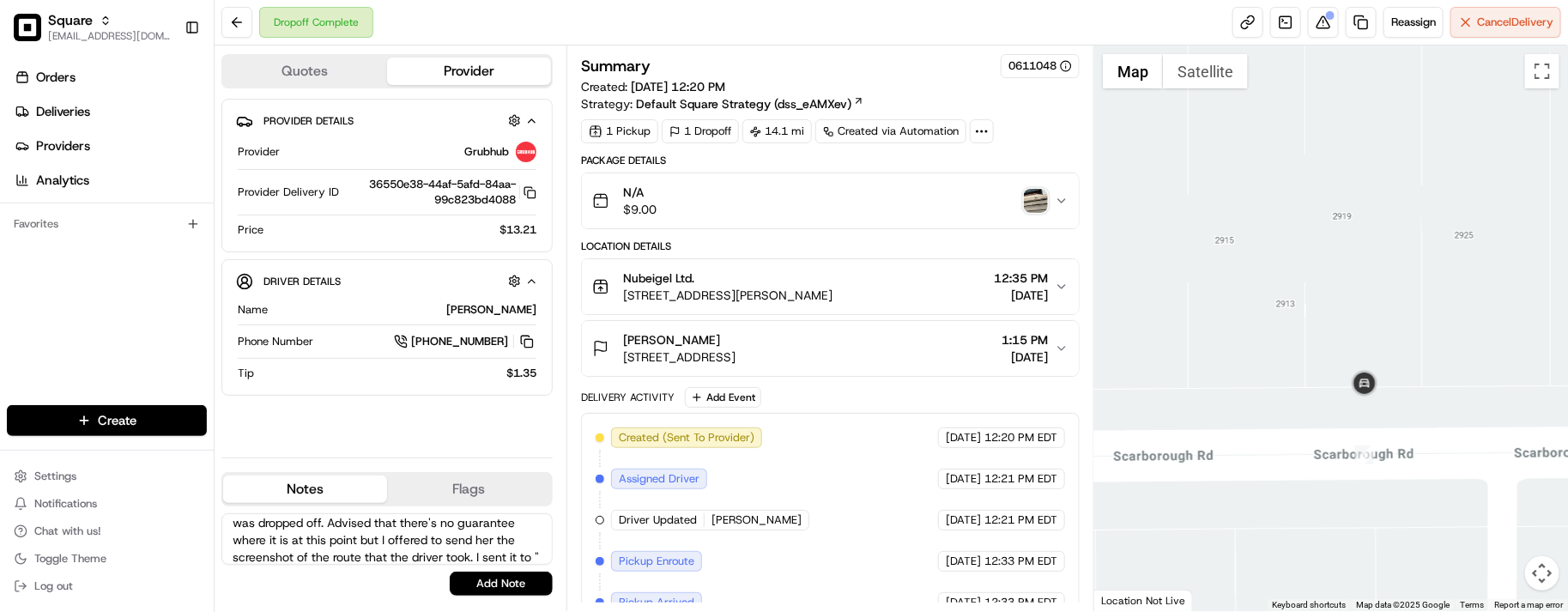 scroll, scrollTop: 161, scrollLeft: 0, axis: vertical 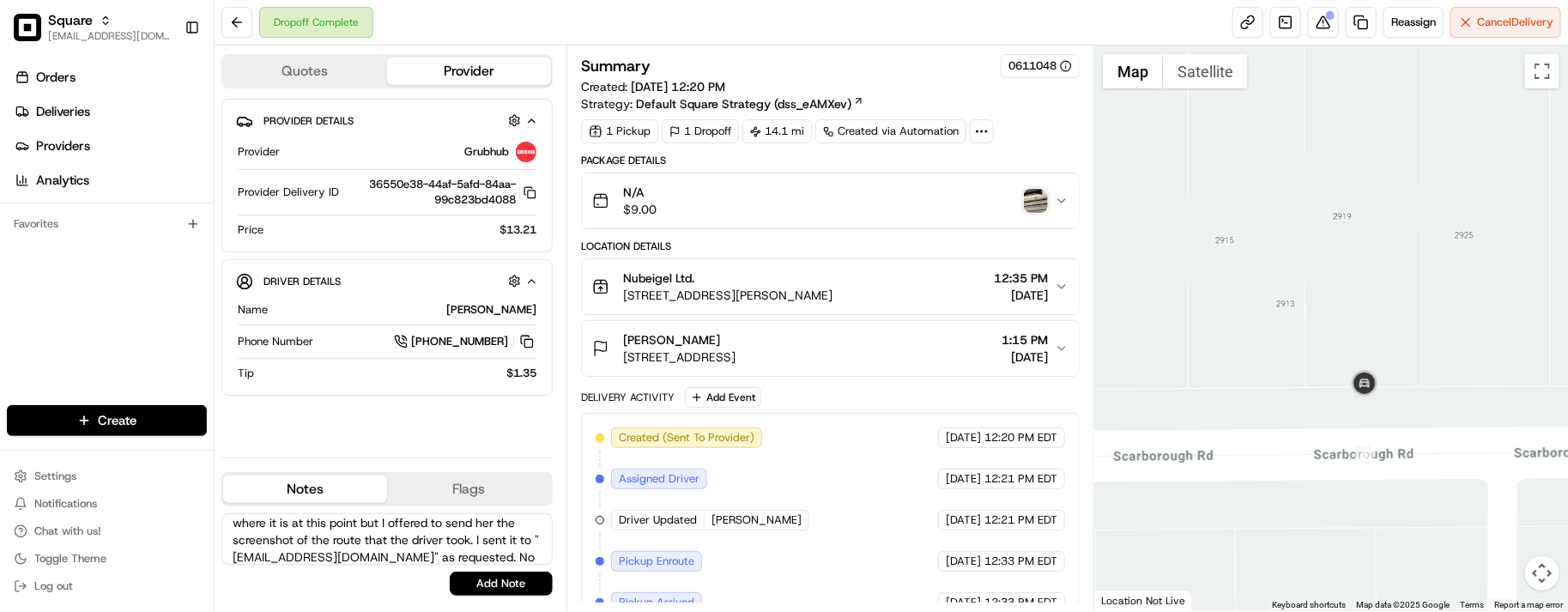 type on "Merchant: Wanted to get information about NASH. Advised that we're a delivery orchestration (Software) company. I told her that any order that comes through square that will be sent to our NASH app and our app will find the most active providers in the area. IR  submitted. Driver delivered the item to the wrong address. Merchant requested to get information where it was dropped off. Advised that there's no guarantee where it is at this point but I offered to send her the screenshot of the route that the driver took. I sent it to "livraquel@gmail.com" as requested. No other concerns." 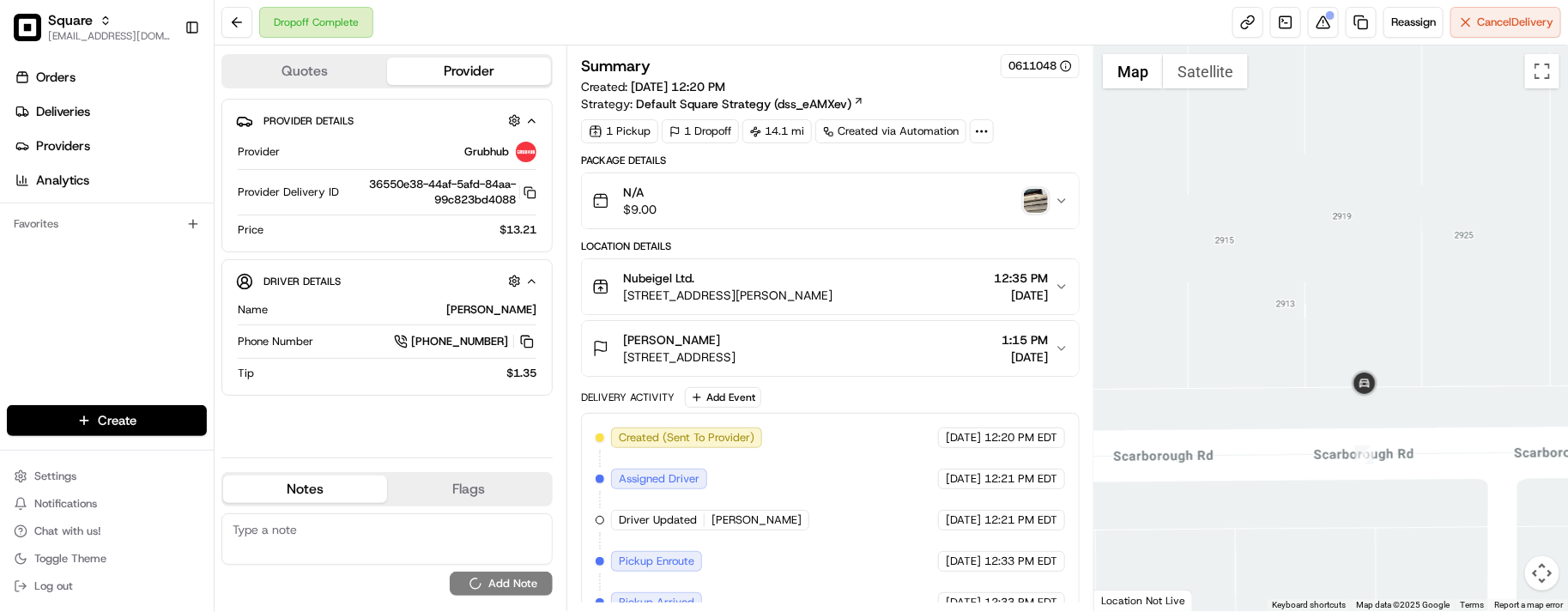 scroll, scrollTop: 0, scrollLeft: 0, axis: both 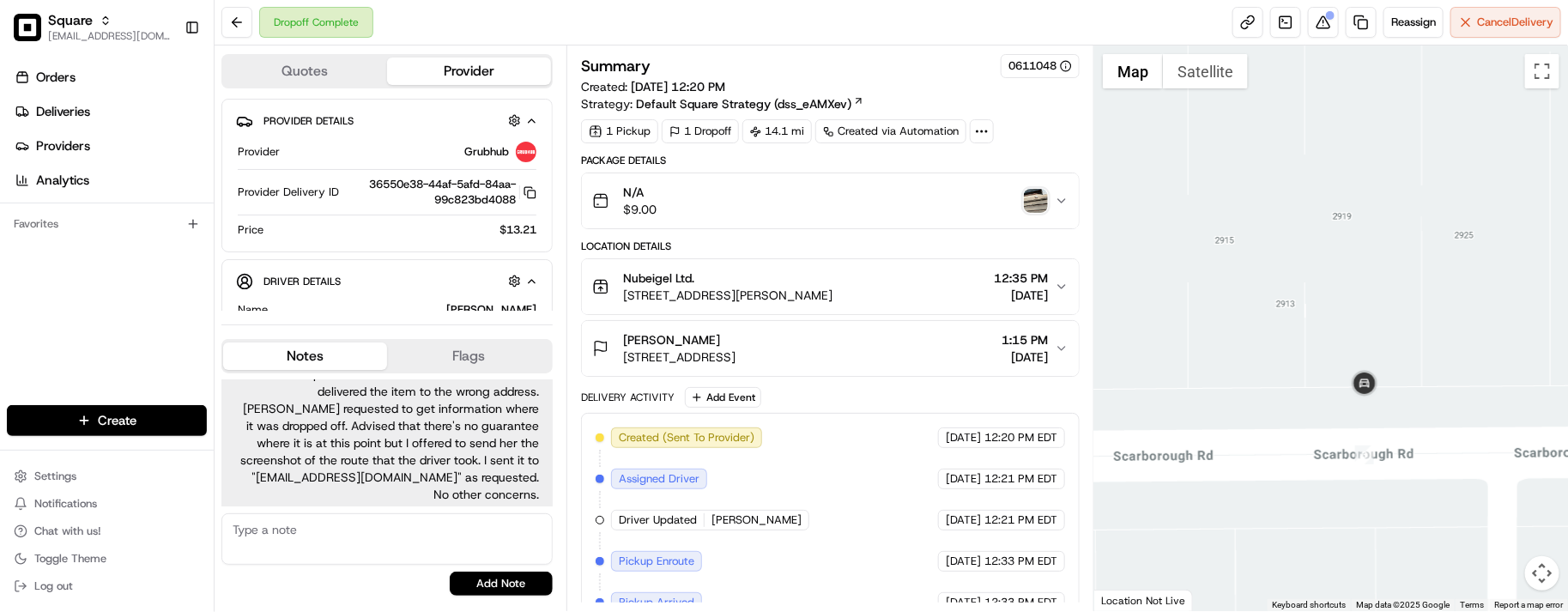 click on "Orders Deliveries Providers Analytics Favorites" at bounding box center (106, 237) 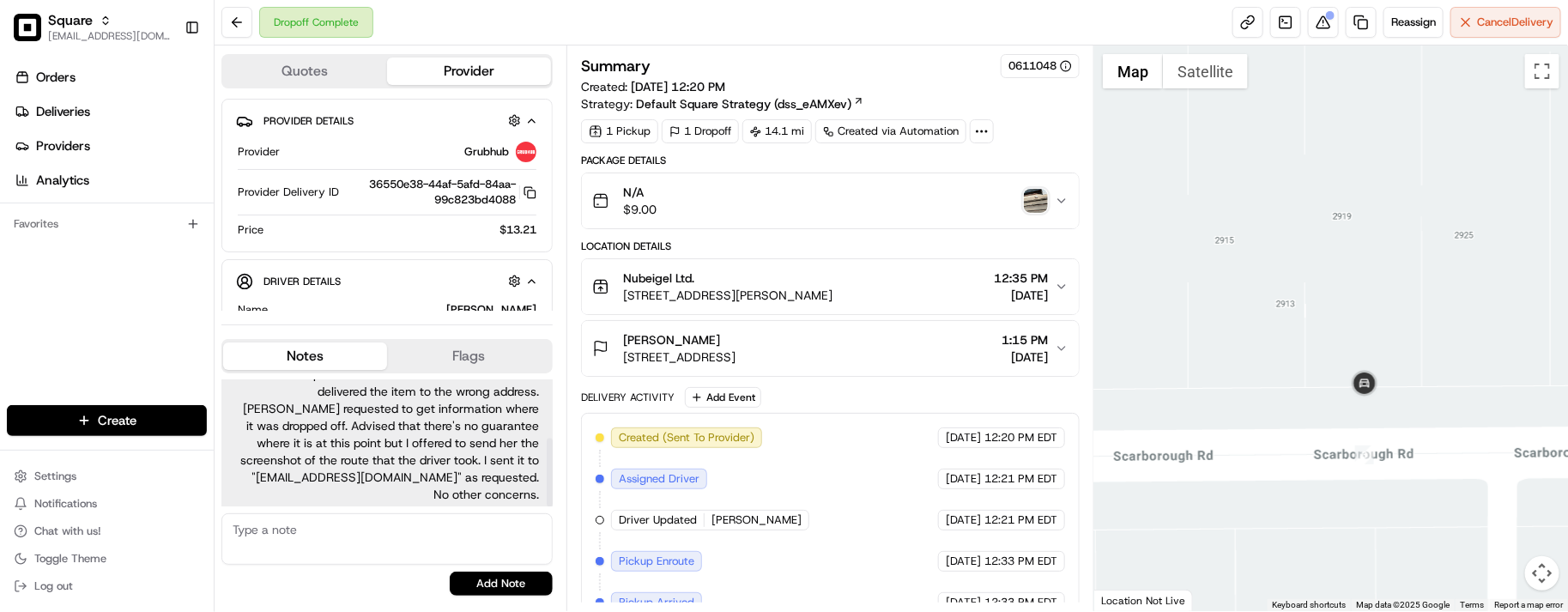 click on "Merchant: Wanted to get information about NASH. Advised that we're a delivery orchestration (Software) company. I told her that any order that comes through square that will be sent to our NASH app and our app will find the most active providers in the area. IR  submitted. Driver delivered the item to the wrong address. Merchant requested to get information where it was dropped off. Advised that there's no guarantee where it is at this point but I offered to send her the screenshot of the route that the driver took. I sent it to "livraquel@gmail.com" as requested. No other concerns." at bounding box center [387, 391] 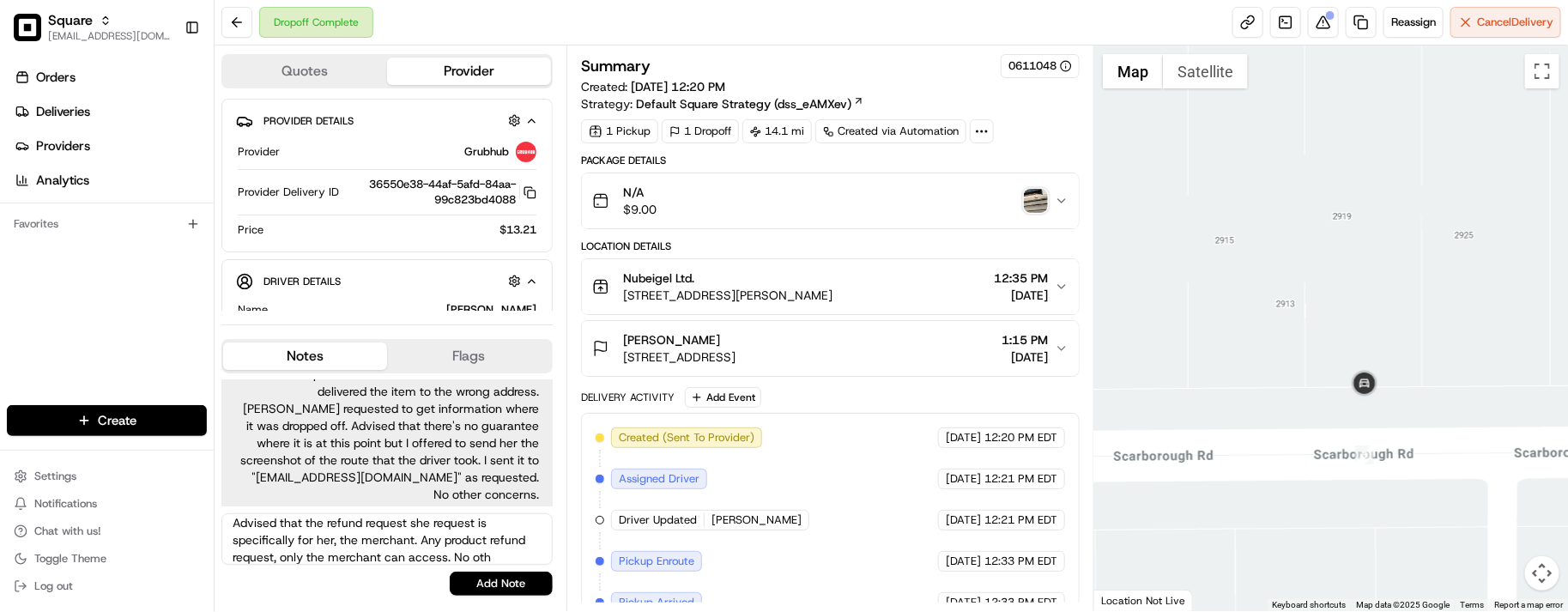 scroll, scrollTop: 41, scrollLeft: 0, axis: vertical 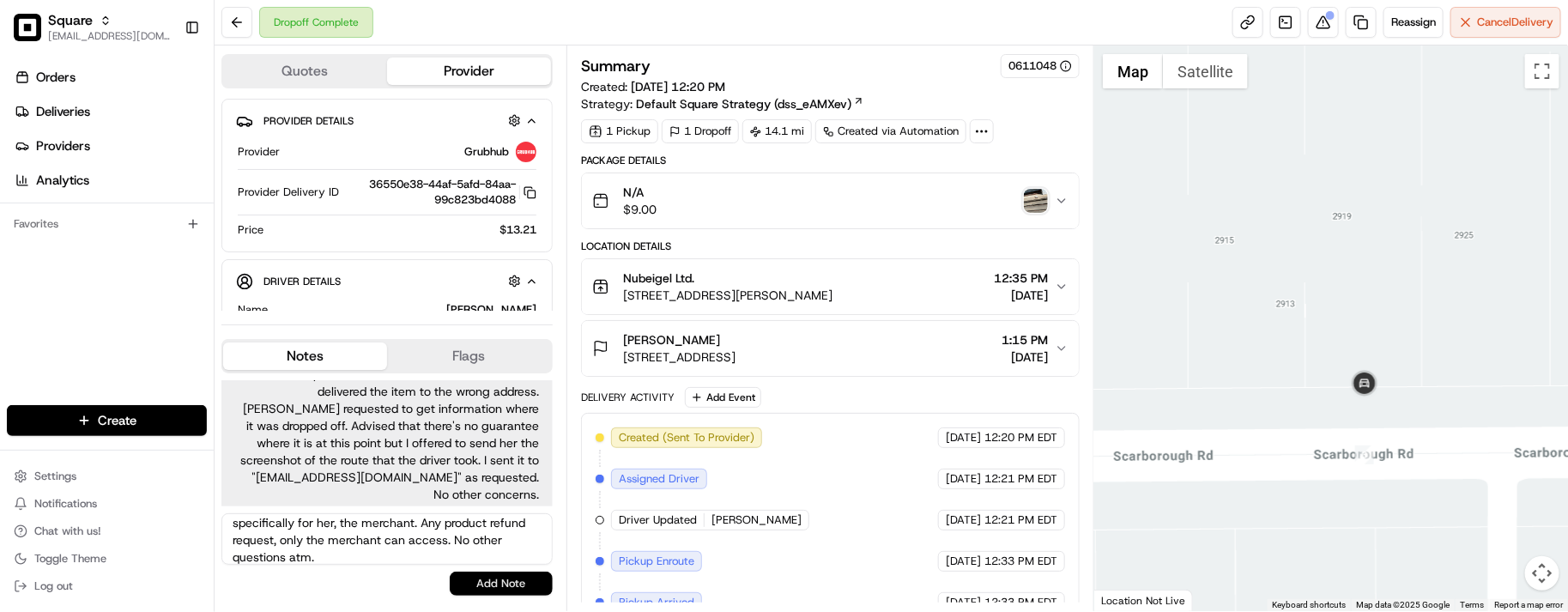 type on "Additional info: Wanted to know the refund process. Advised that the refund request she request is specifically for her, the merchant. Any product refund request, only the merchant can access. No other questions atm." 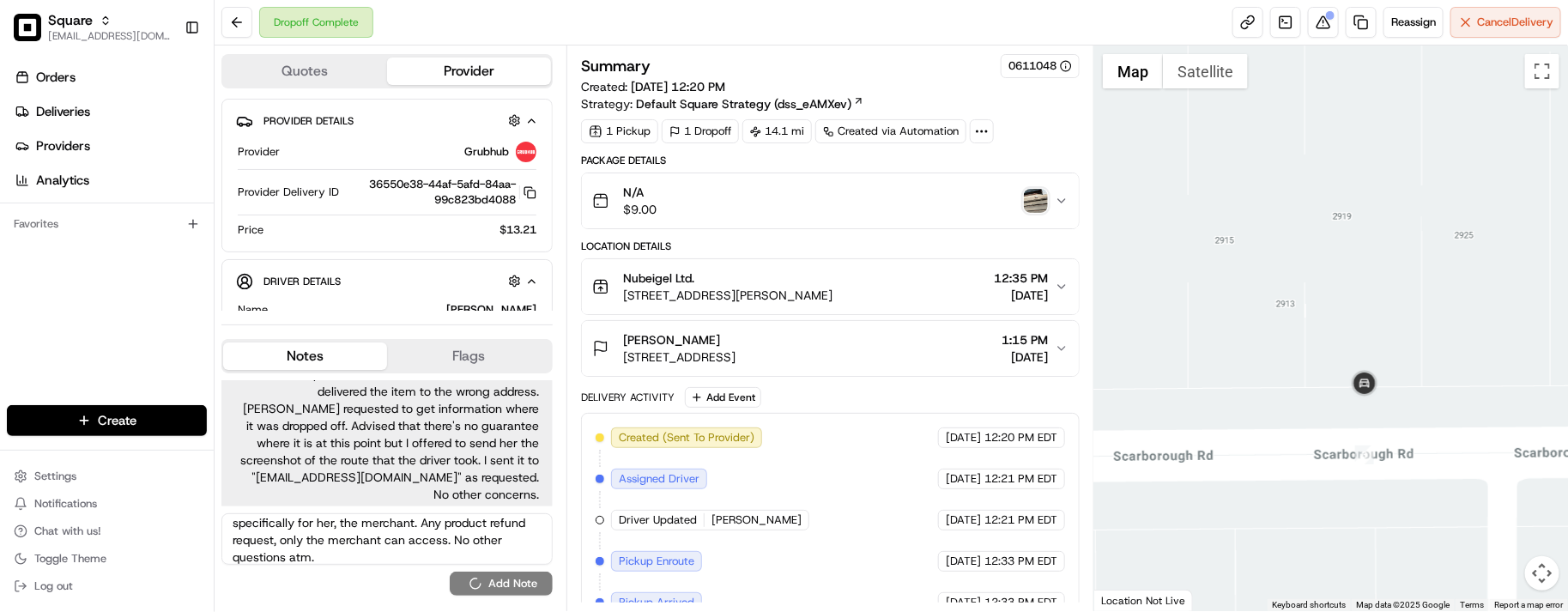 type 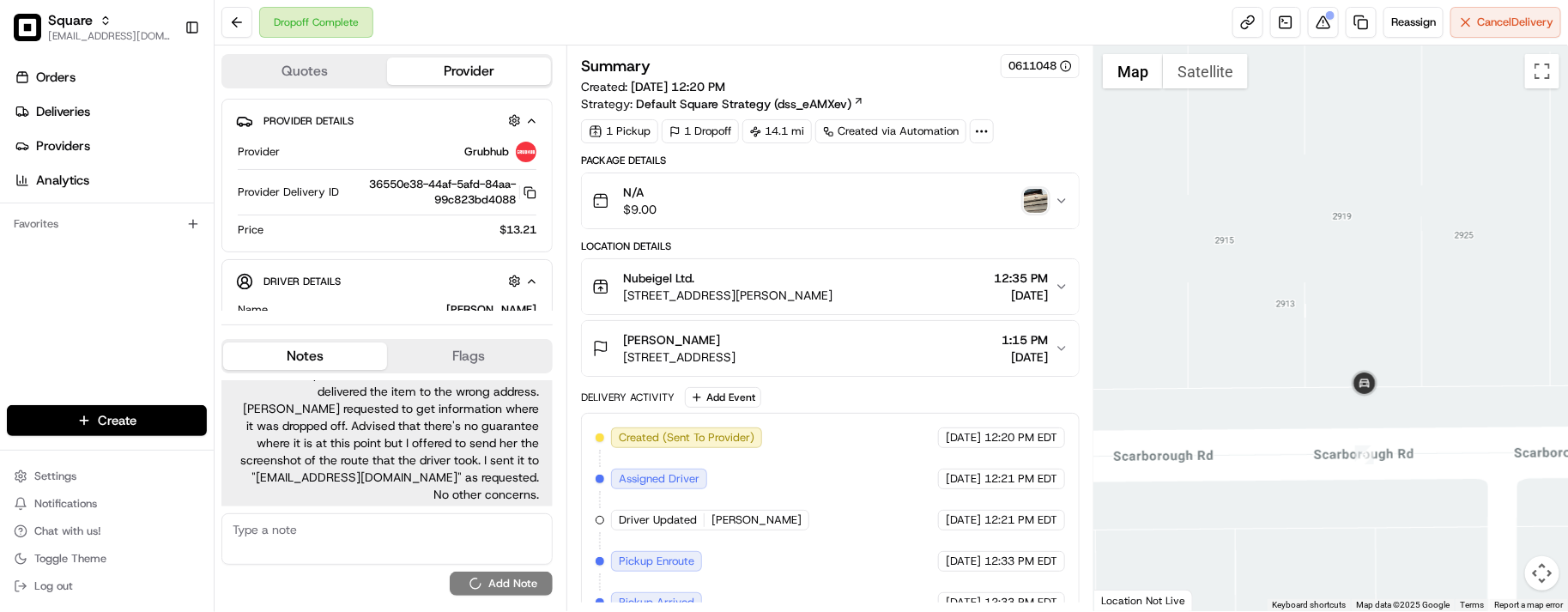 scroll, scrollTop: 0, scrollLeft: 0, axis: both 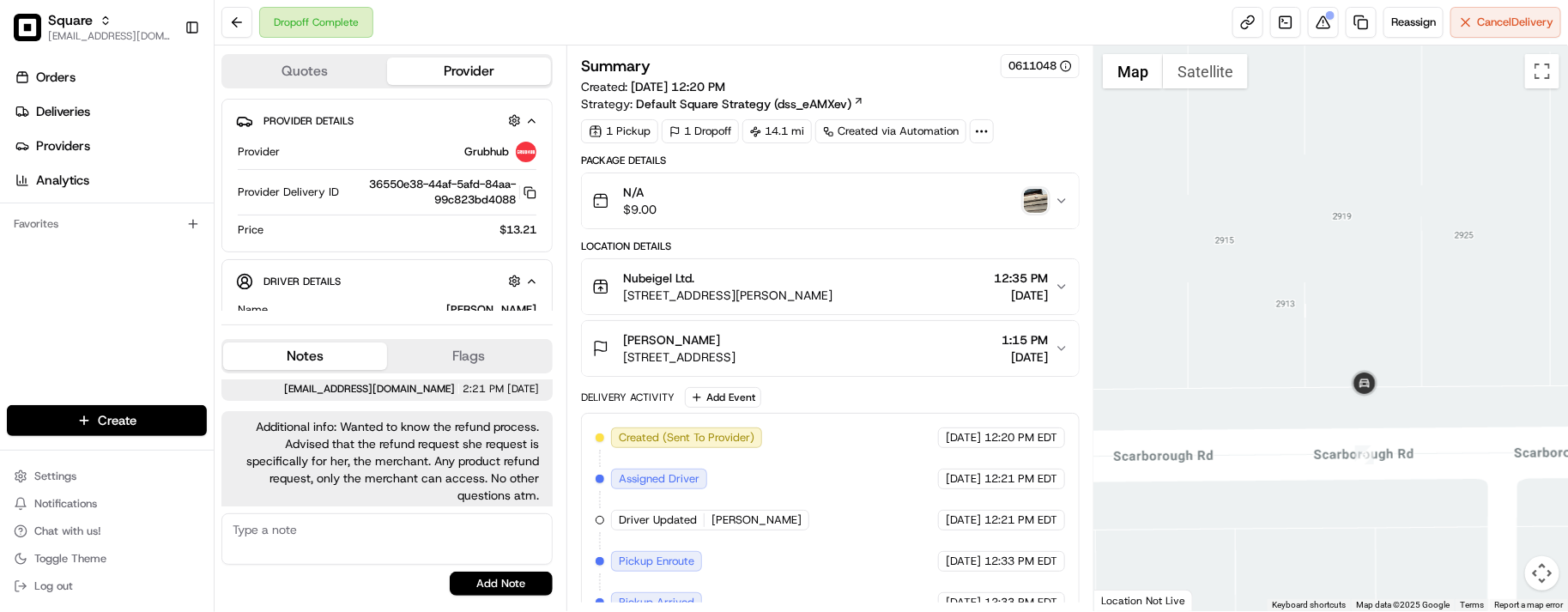 drag, startPoint x: 1047, startPoint y: 108, endPoint x: 941, endPoint y: 45, distance: 123.30856 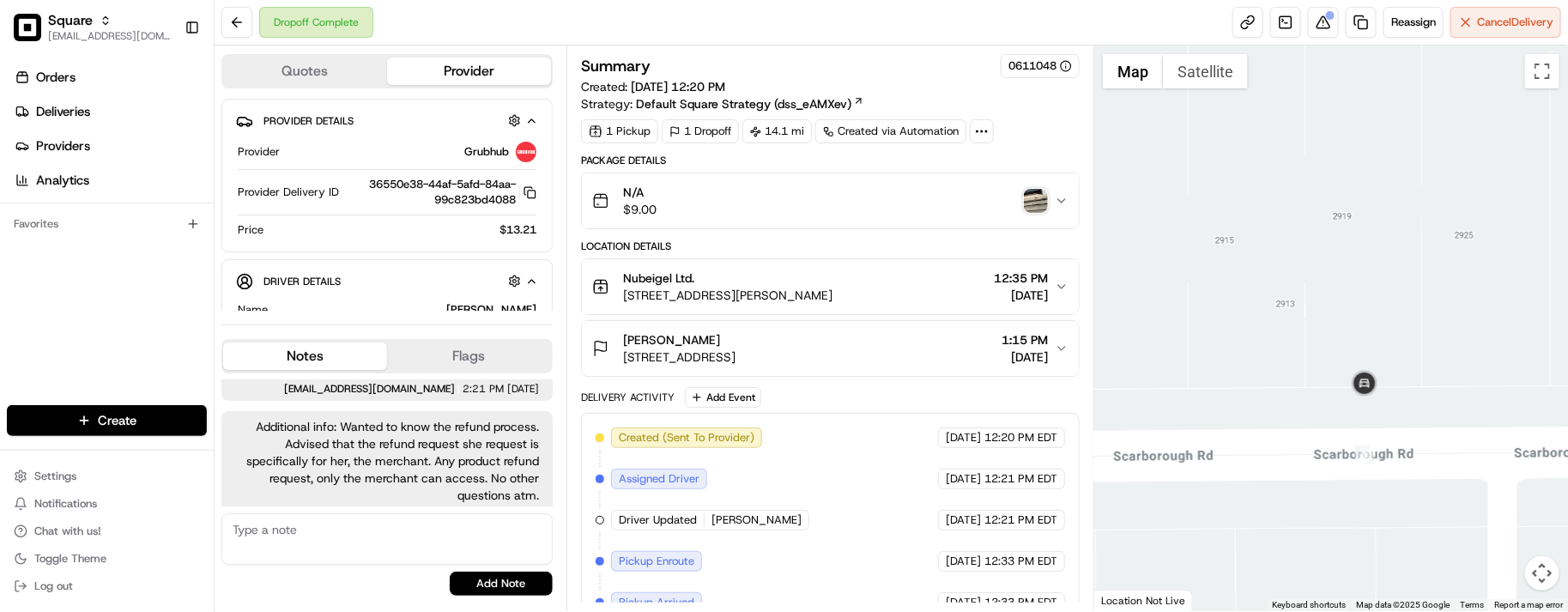 click on "Orders Deliveries Providers Analytics Favorites" at bounding box center (106, 237) 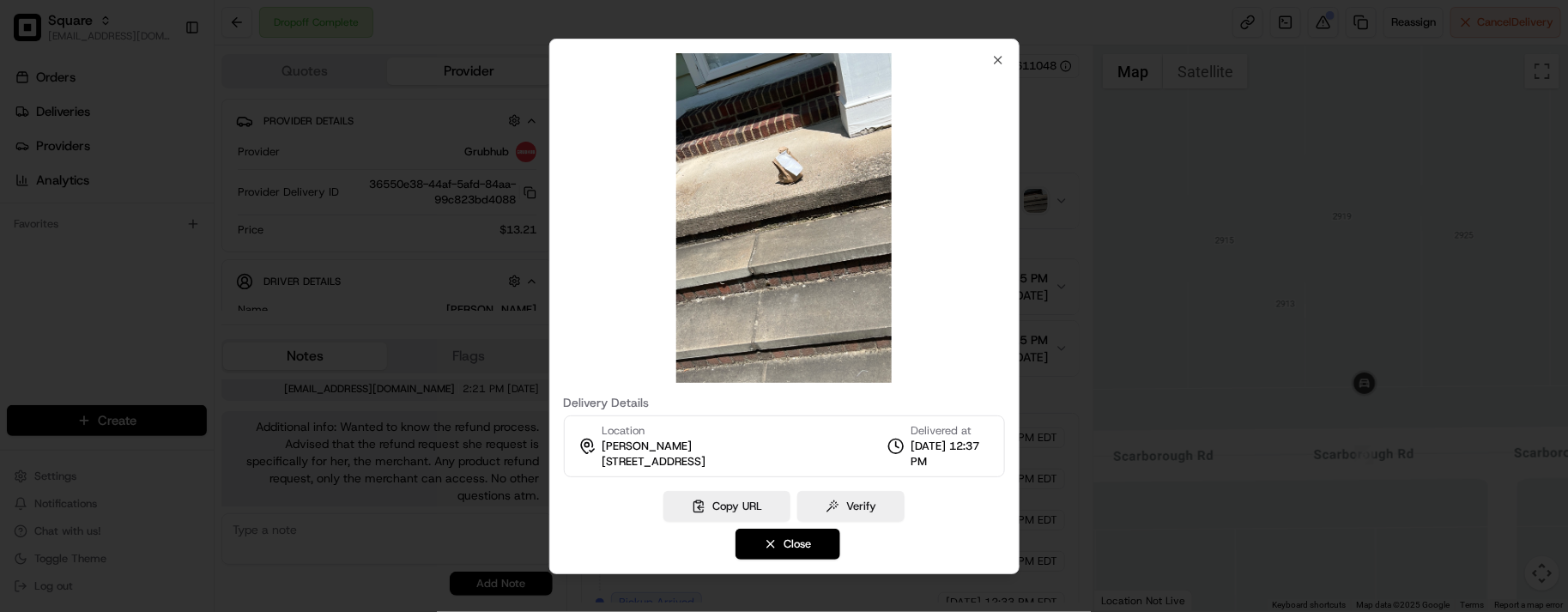 click at bounding box center [784, 306] 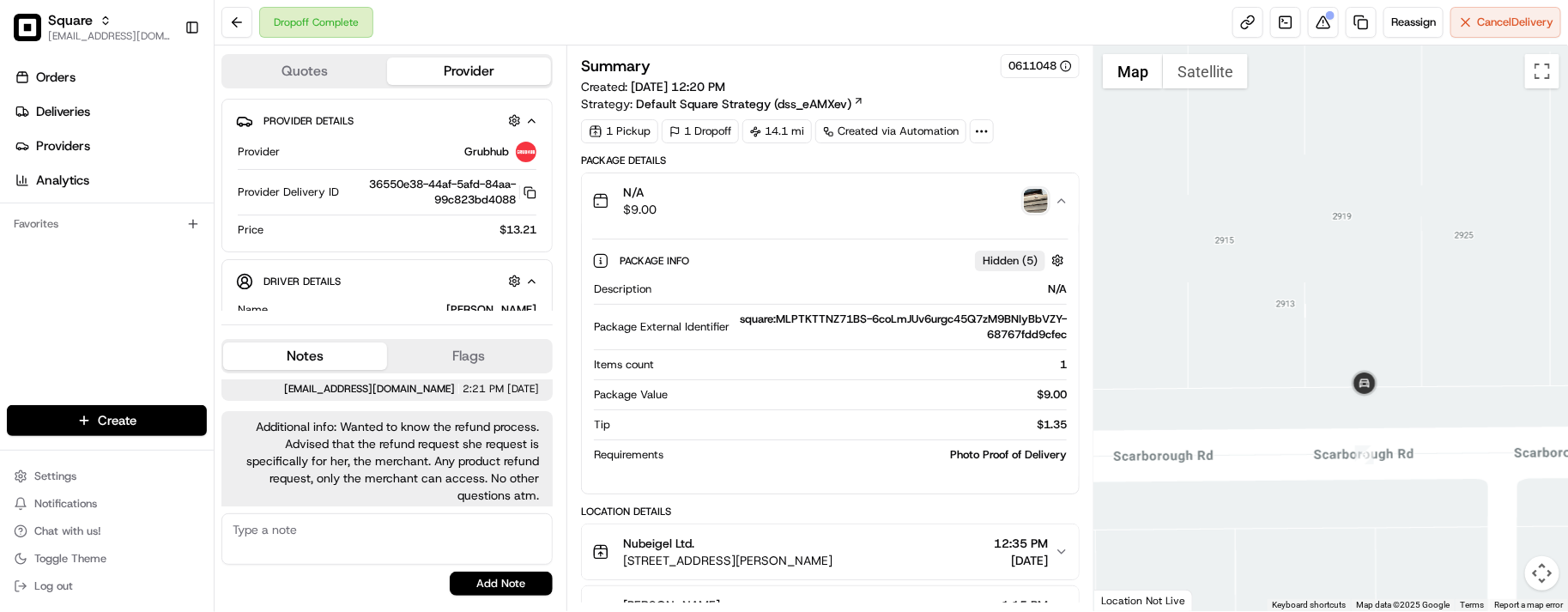 click on "N/A $ 9.00" at bounding box center (830, 201) 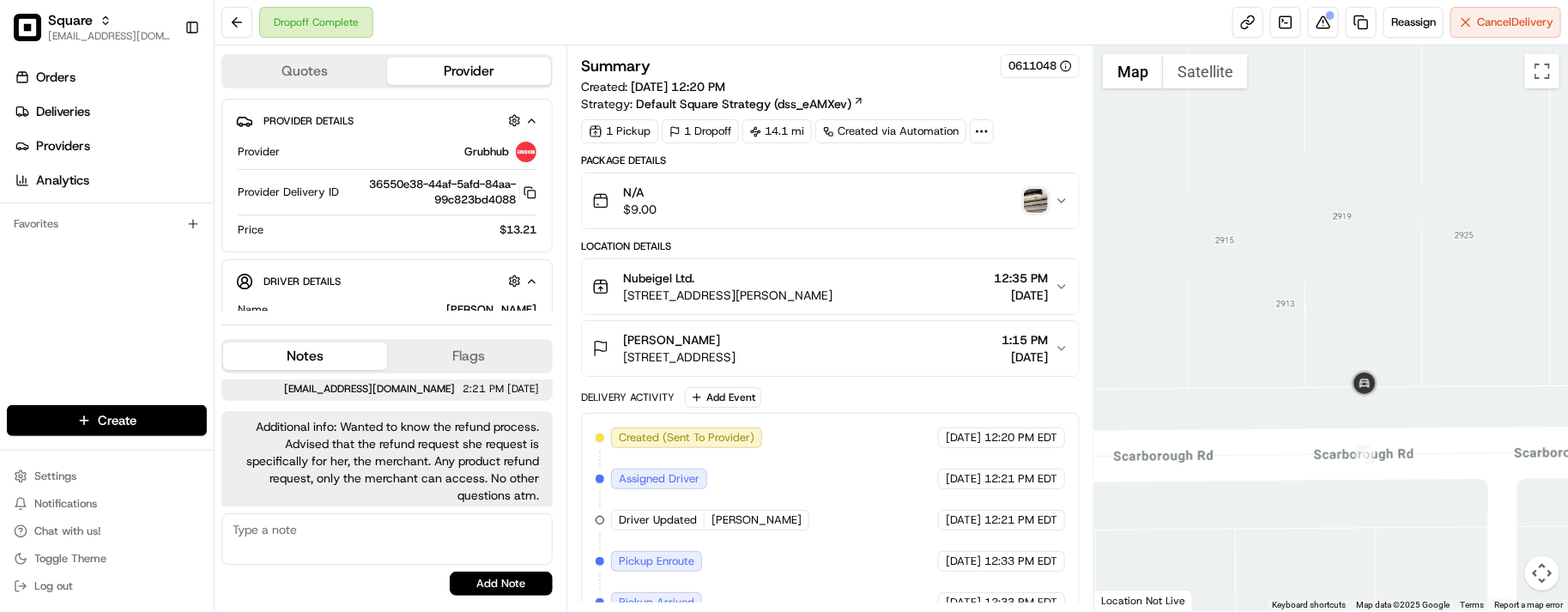click at bounding box center [1036, 201] 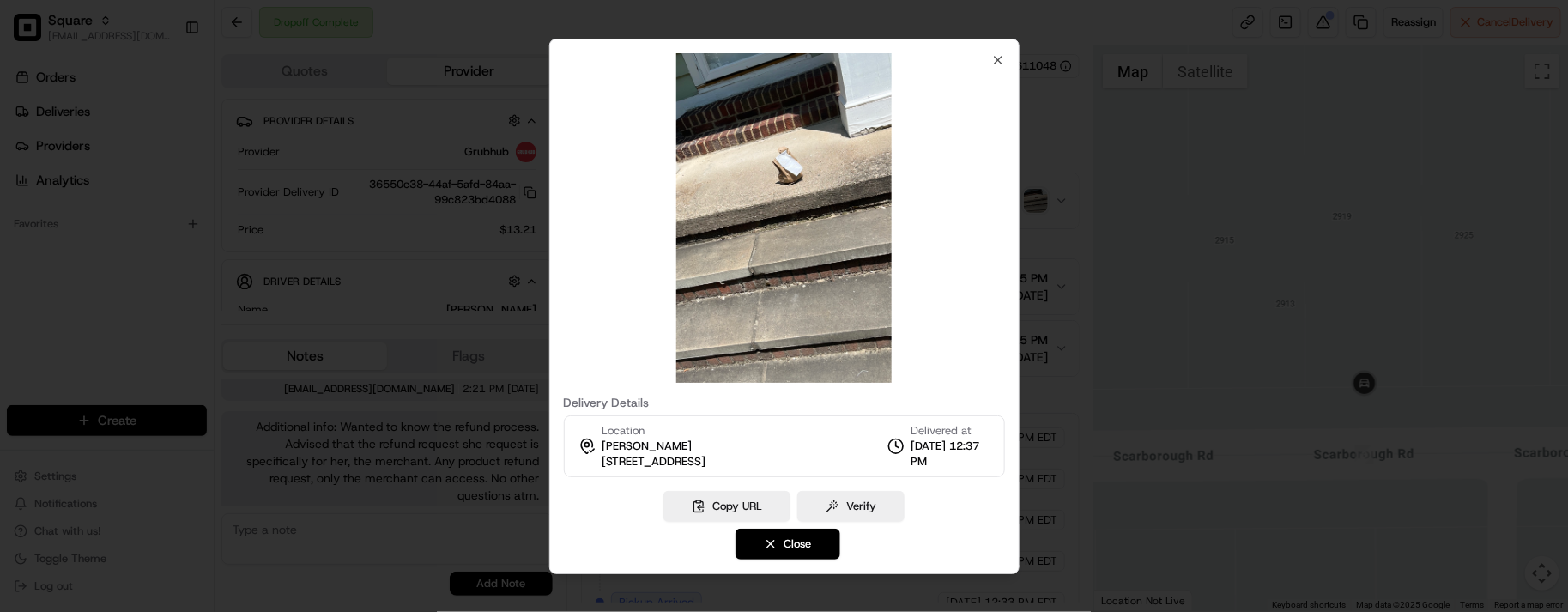 click at bounding box center (784, 306) 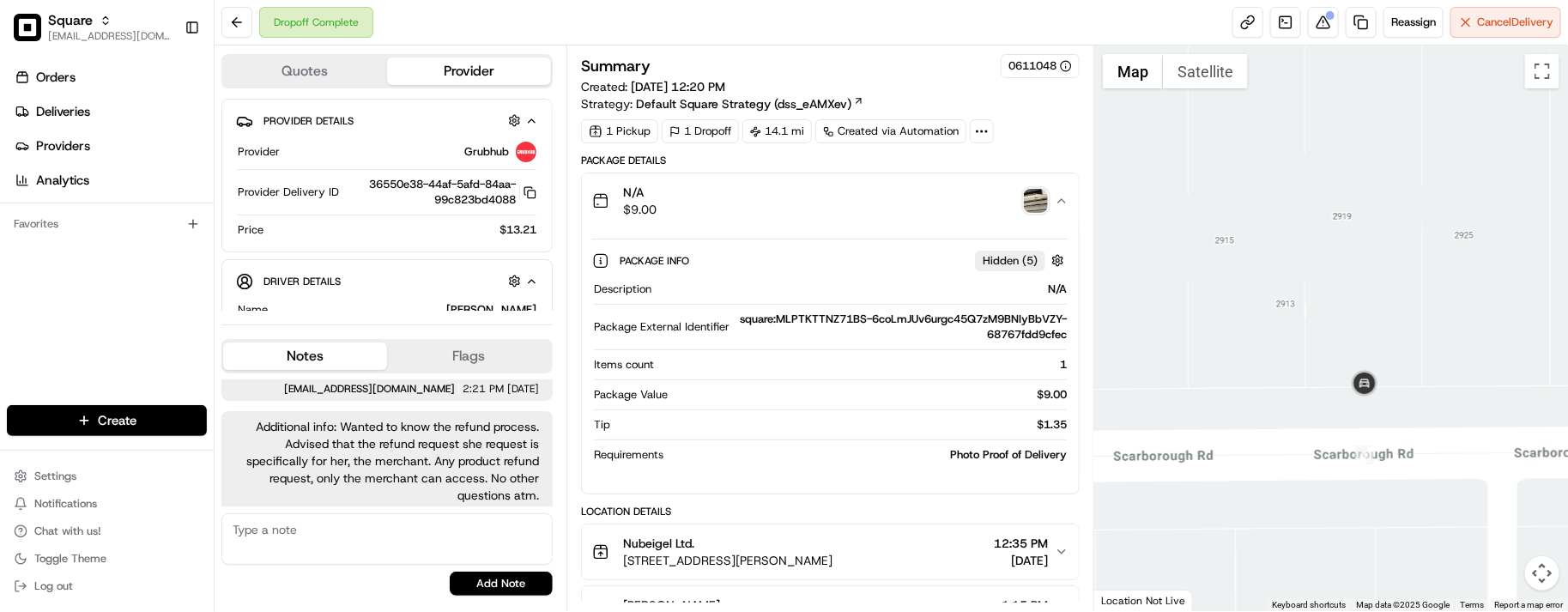 click on "Merchant: Wanted to get information about NASH. Advised that we're a delivery orchestration (Software) company. I told her that any order that comes through square that will be sent to our NASH app and our app will find the most active providers in the area. IR  submitted. Driver delivered the item to the wrong address. Merchant requested to get information where it was dropped off. Advised that there's no guarantee where it is at this point but I offered to send her the screenshot of the route that the driver took. I sent it to "livraquel@gmail.com" as requested. No other concerns. lseguiran@nashhelp.com 2:21 PM 07/15/2025 Additional info: Wanted to know the refund process. Advised that the refund request she request is specifically for her, the merchant. Any product refund request, only the merchant can access. No other questions atm. lseguiran@nashhelp.com 2:22 PM 07/15/2025 No results found Add Note" at bounding box center [387, 488] 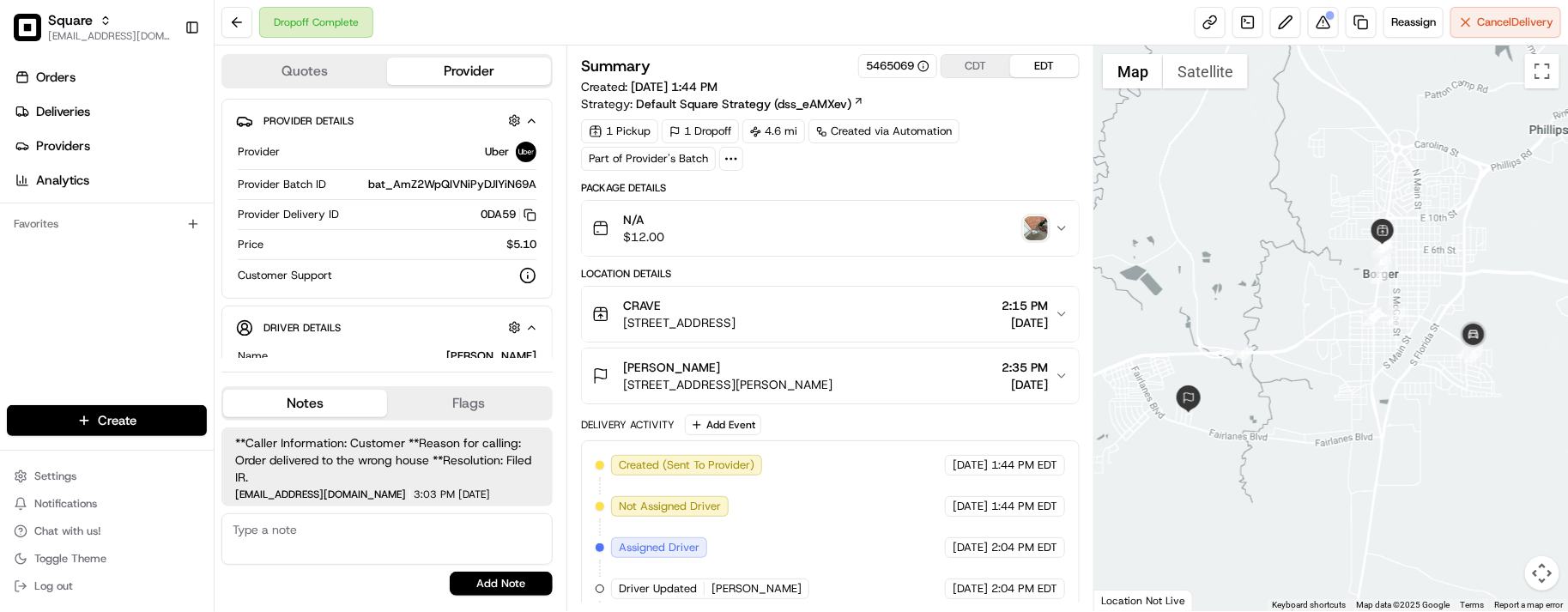 scroll, scrollTop: 0, scrollLeft: 0, axis: both 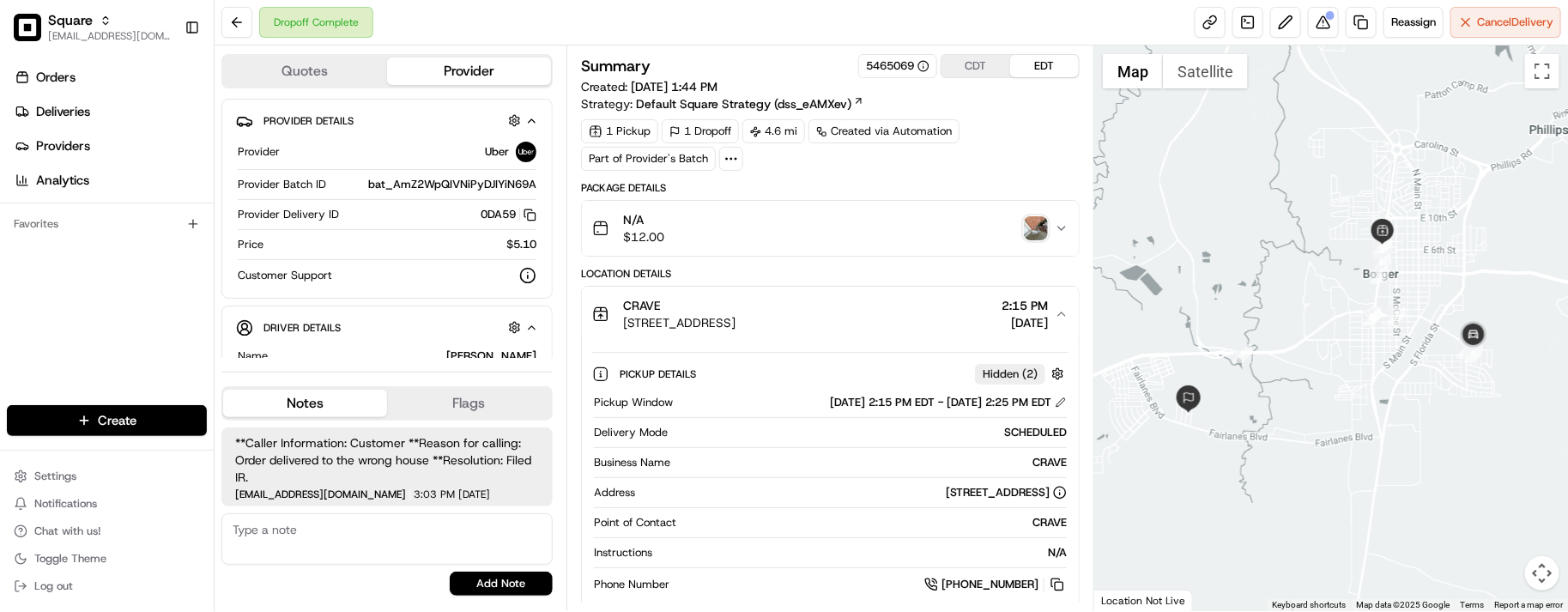click on "CRAVE [STREET_ADDRESS] 2:15 PM [DATE]" at bounding box center (823, 314) 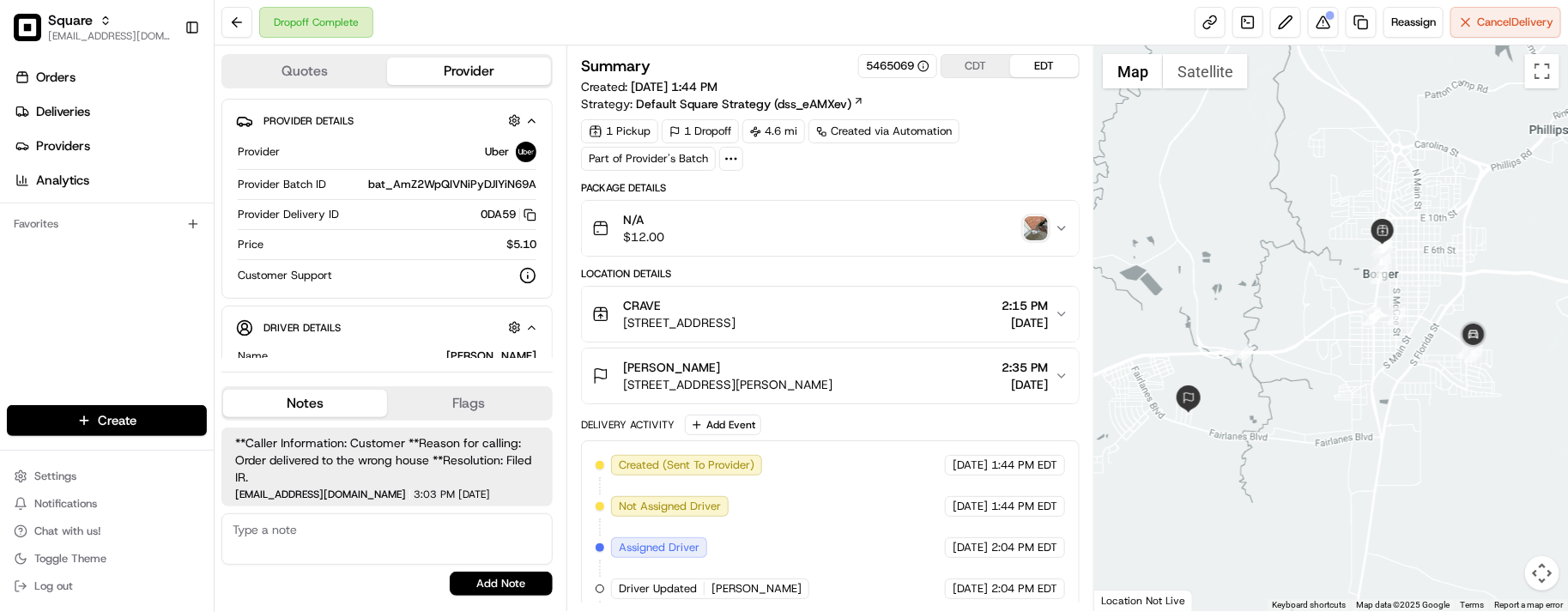 click on "1   Pickup 1   Dropoff 4.6 mi Created via Automation Part of Provider's Batch" at bounding box center [830, 145] 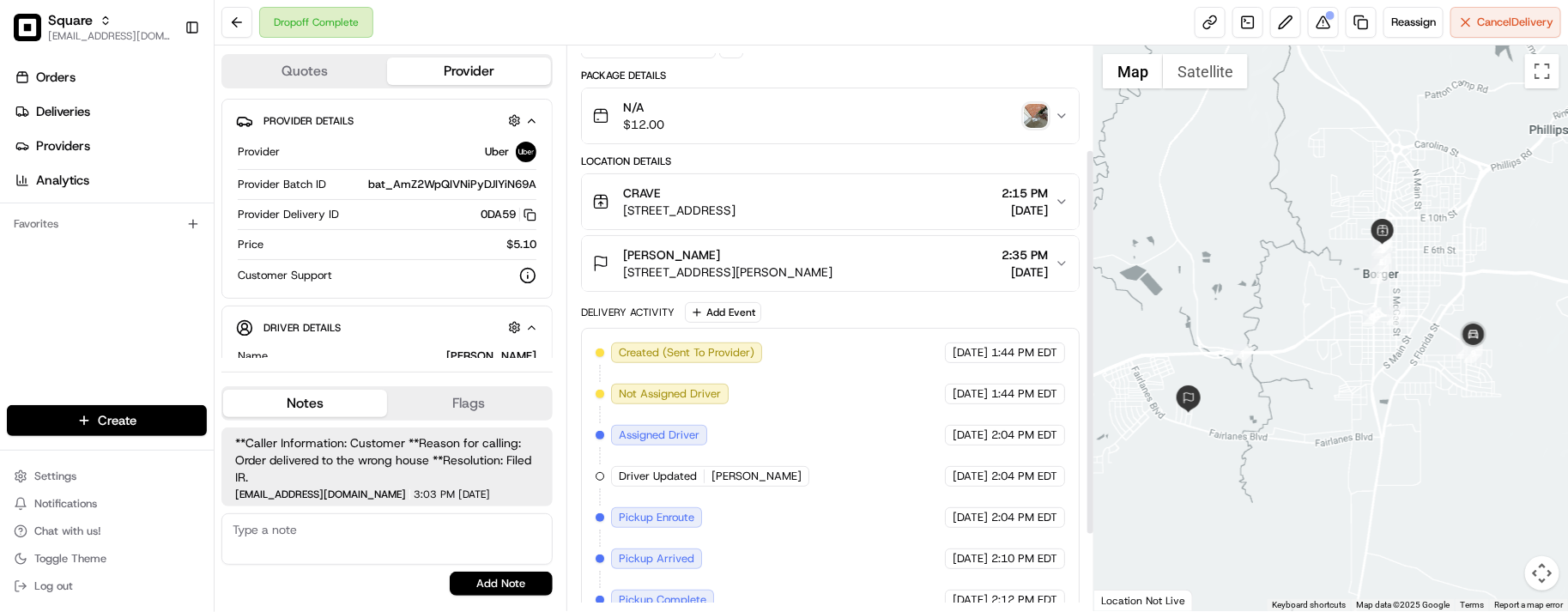 scroll, scrollTop: 264, scrollLeft: 0, axis: vertical 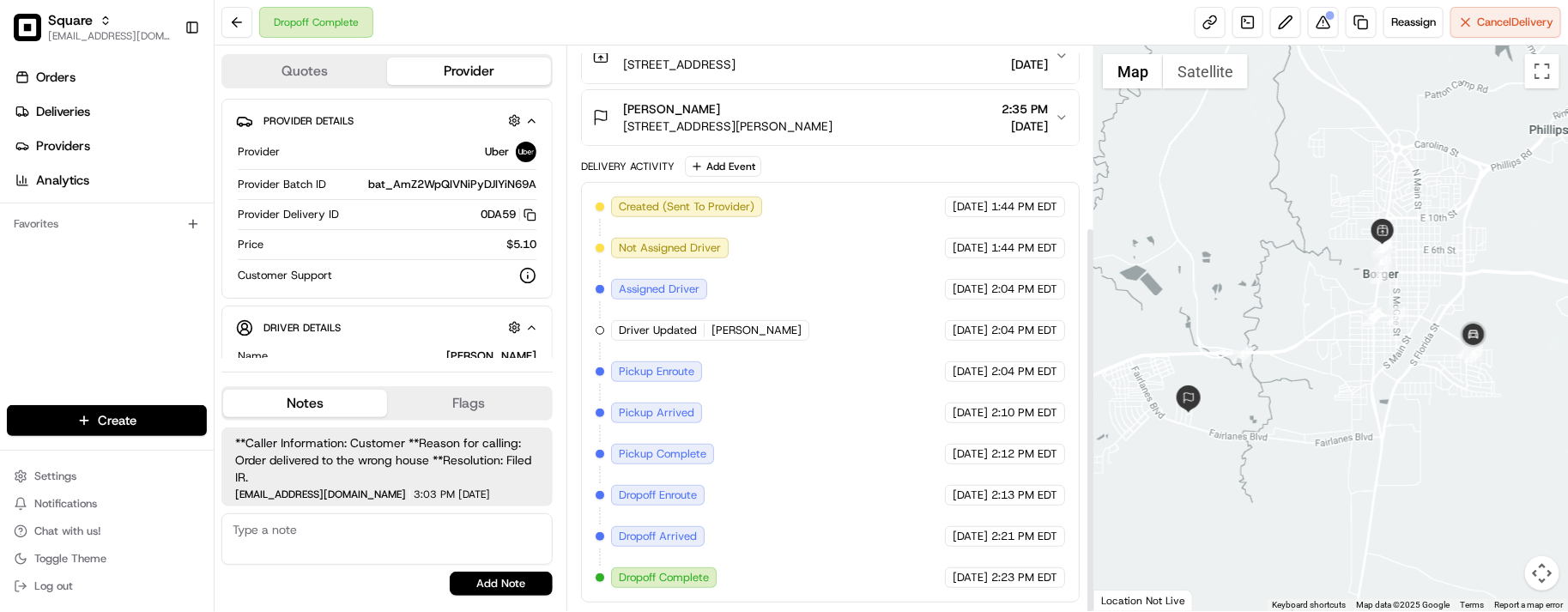 click on "Created (Sent To Provider) Uber [DATE] 1:44 PM EDT Not Assigned Driver Uber [DATE] 1:44 PM EDT Assigned Driver Uber [DATE] 2:04 PM EDT Driver Updated [PERSON_NAME] Uber [DATE] 2:04 PM EDT Pickup Enroute Uber [DATE] 2:04 PM EDT Pickup Arrived Uber [DATE] 2:10 PM EDT Pickup Complete Uber [DATE] 2:12 PM EDT Dropoff Enroute Uber [DATE] 2:13 PM EDT Dropoff Arrived Uber [DATE] 2:21 PM EDT Dropoff Complete Uber [DATE] 2:23 PM EDT" at bounding box center [830, 392] 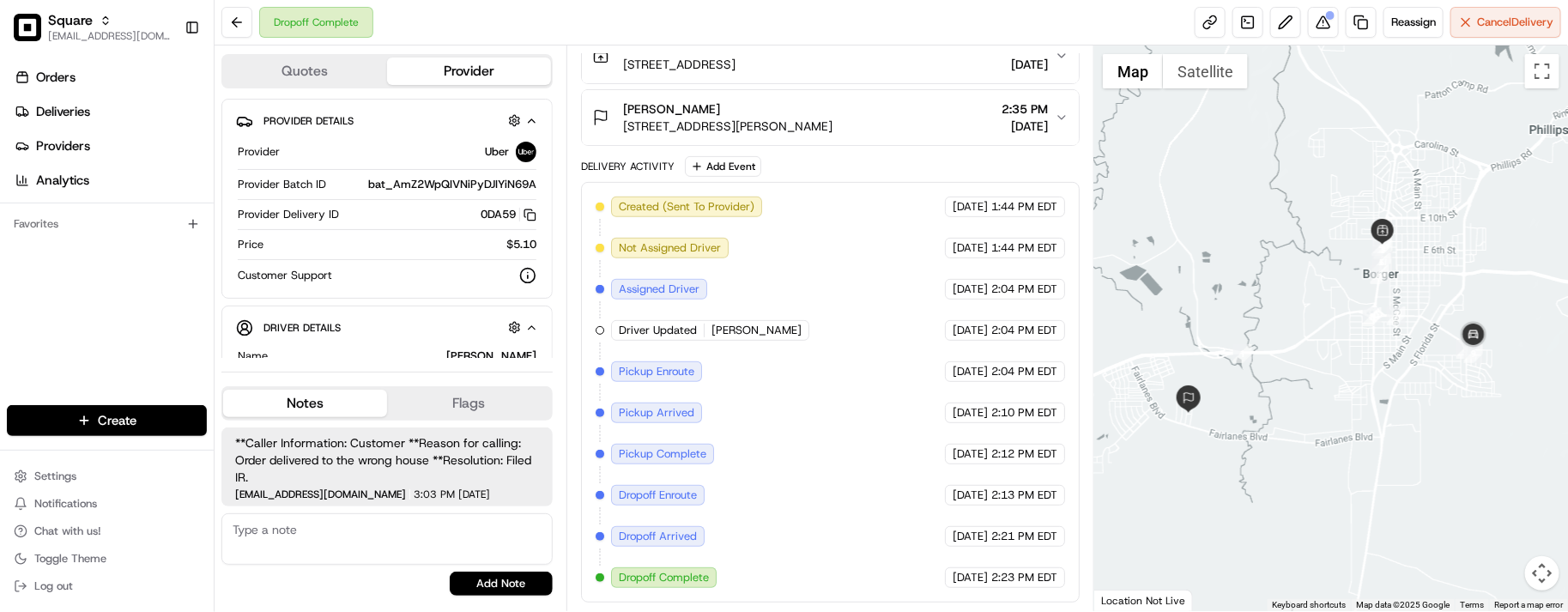 click on "**Caller Information: Customer
**Reason for calling: Order delivered to the wrong house
**Resolution: Filed IR." at bounding box center [387, 460] 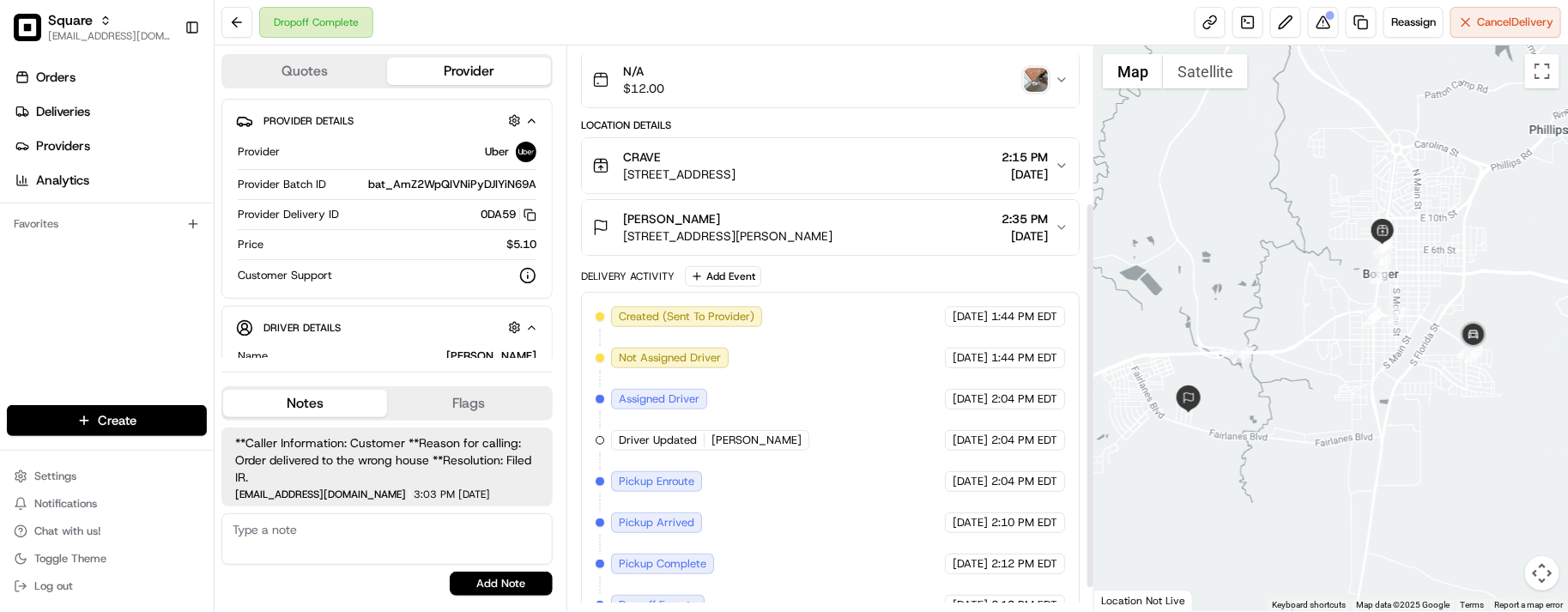 scroll, scrollTop: 0, scrollLeft: 0, axis: both 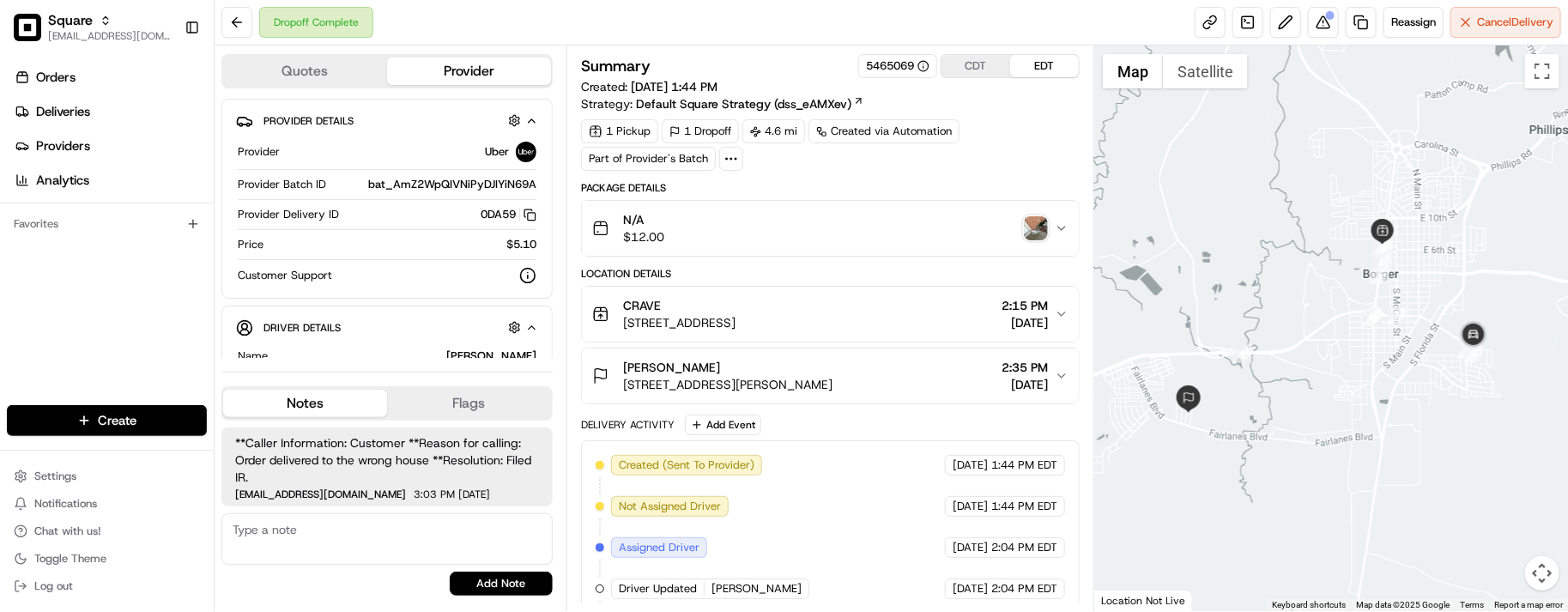 click on "1   Pickup 1   Dropoff 4.6 mi Created via Automation Part of Provider's Batch" at bounding box center (830, 145) 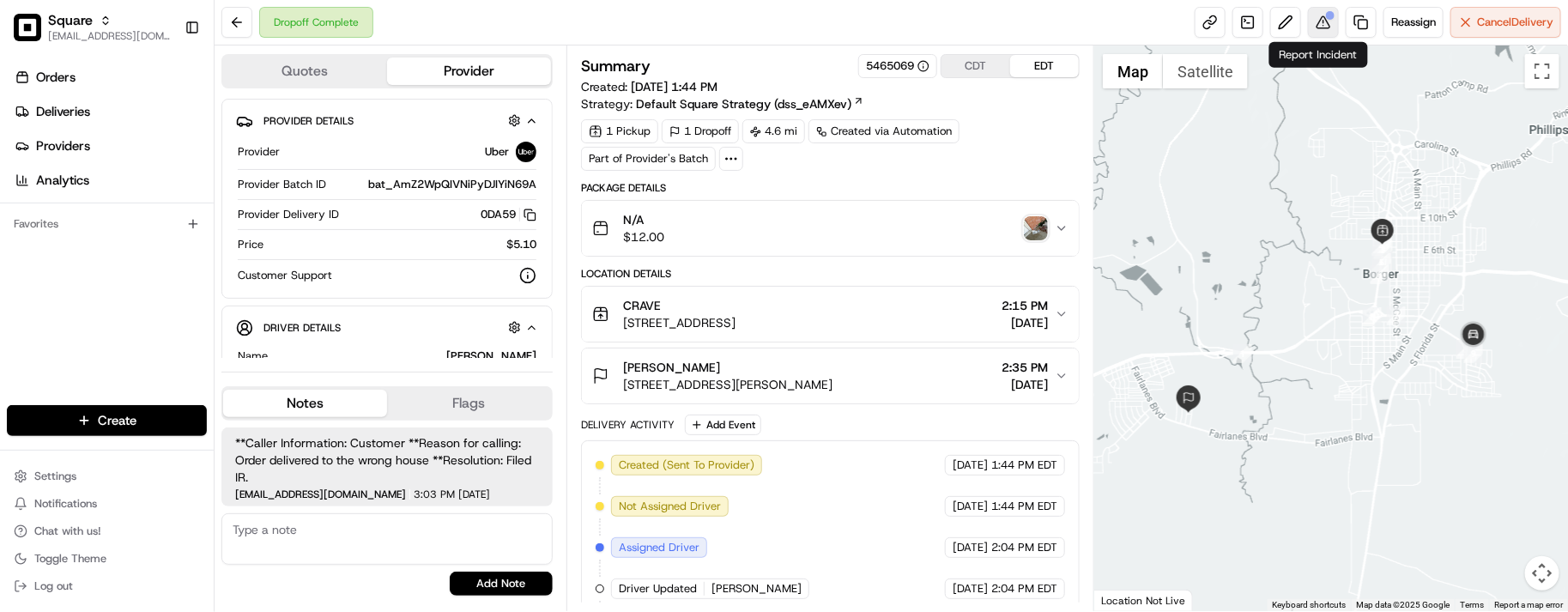 click at bounding box center (1323, 22) 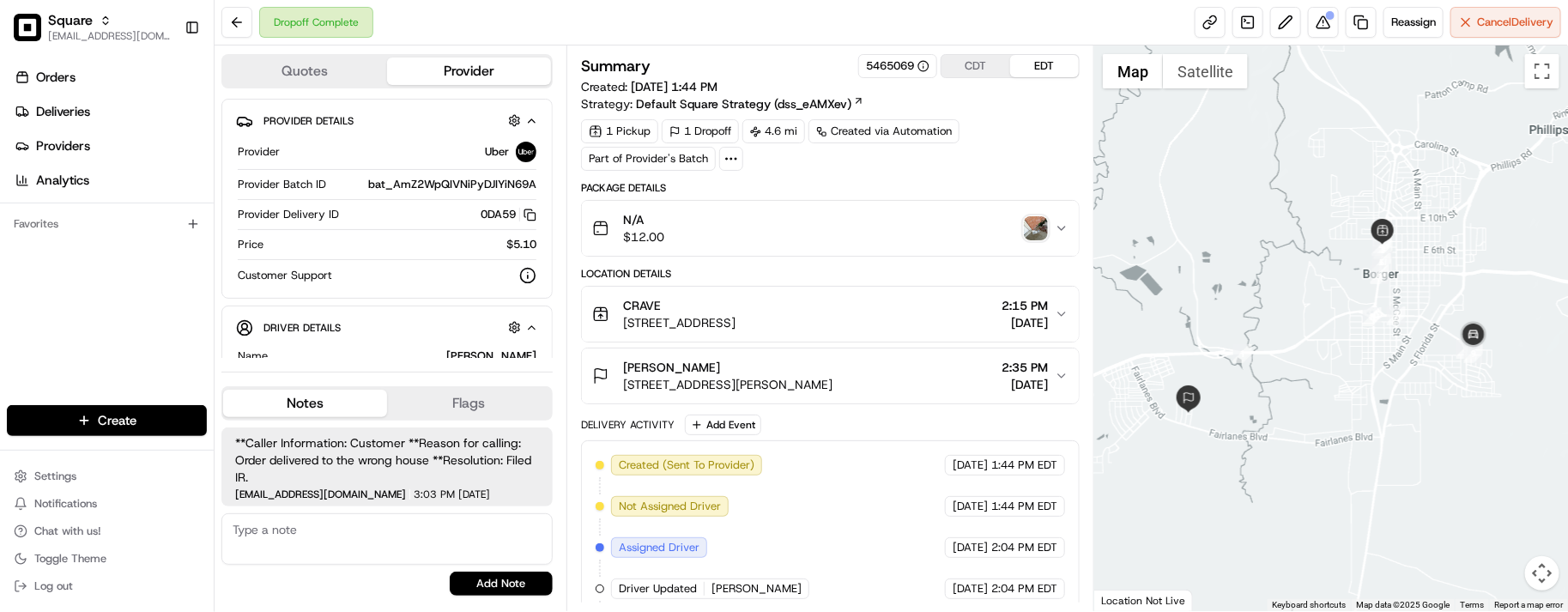 click on "Summary 5465069 CDT EDT Created:   [DATE] 1:44 PM Strategy:   Default Square Strategy (dss_eAMXev) 1   Pickup 1   Dropoff 4.6 mi Created via Automation Part of Provider's Batch Package Details N/A $ 12.00 Location Details CRAVE [STREET_ADDRESS] 2:15 PM [DATE] [PERSON_NAME] [STREET_ADDRESS][PERSON_NAME] 2:35 PM [DATE] Delivery Activity Add Event Created (Sent To Provider) Uber [DATE] 1:44 PM EDT Not Assigned Driver Uber [DATE] 1:44 PM EDT Assigned Driver Uber [DATE] 2:04 PM EDT Driver Updated [PERSON_NAME] Uber [DATE] 2:04 PM EDT Pickup Enroute Uber [DATE] 2:04 PM EDT Pickup Arrived Uber [DATE] 2:10 PM EDT Pickup Complete Uber [DATE] 2:12 PM EDT Dropoff Enroute Uber [DATE] 2:13 PM EDT Dropoff Arrived Uber [DATE] 2:21 PM EDT Dropoff Complete Uber [DATE] 2:23 PM EDT" at bounding box center (830, 328) 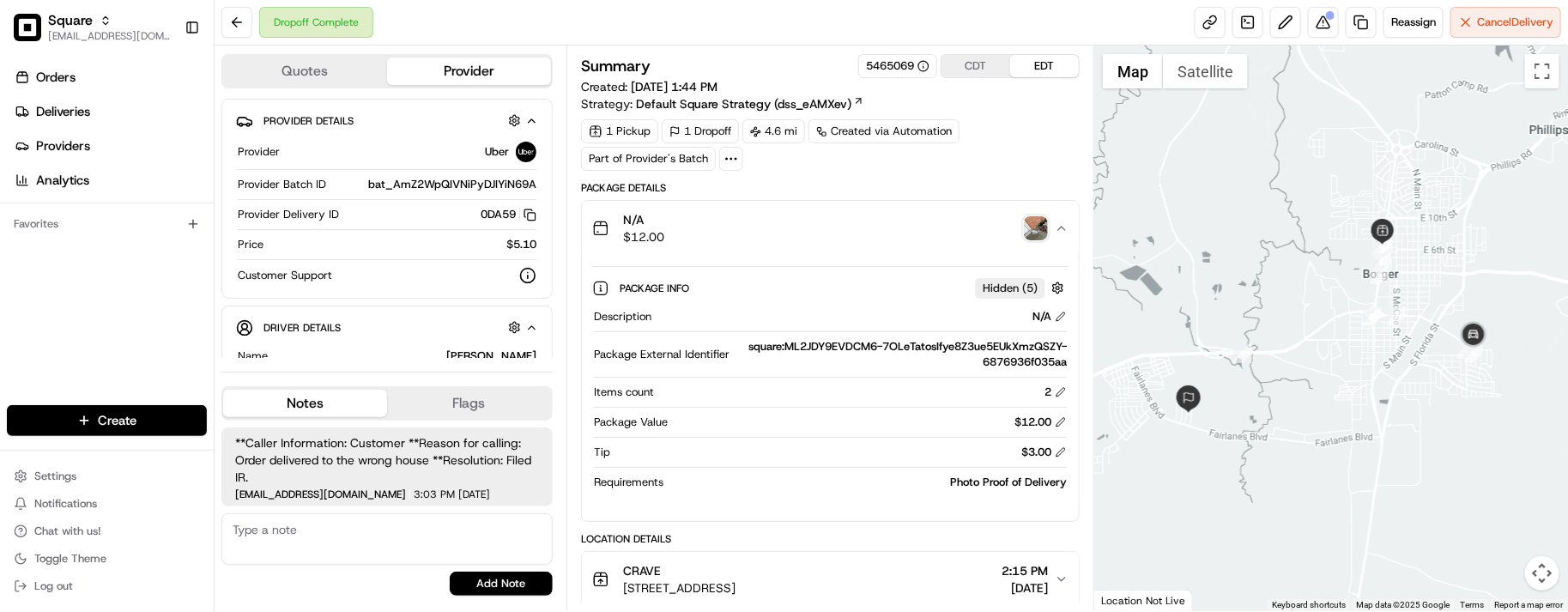 click on "N/A $ 12.00" at bounding box center [823, 228] 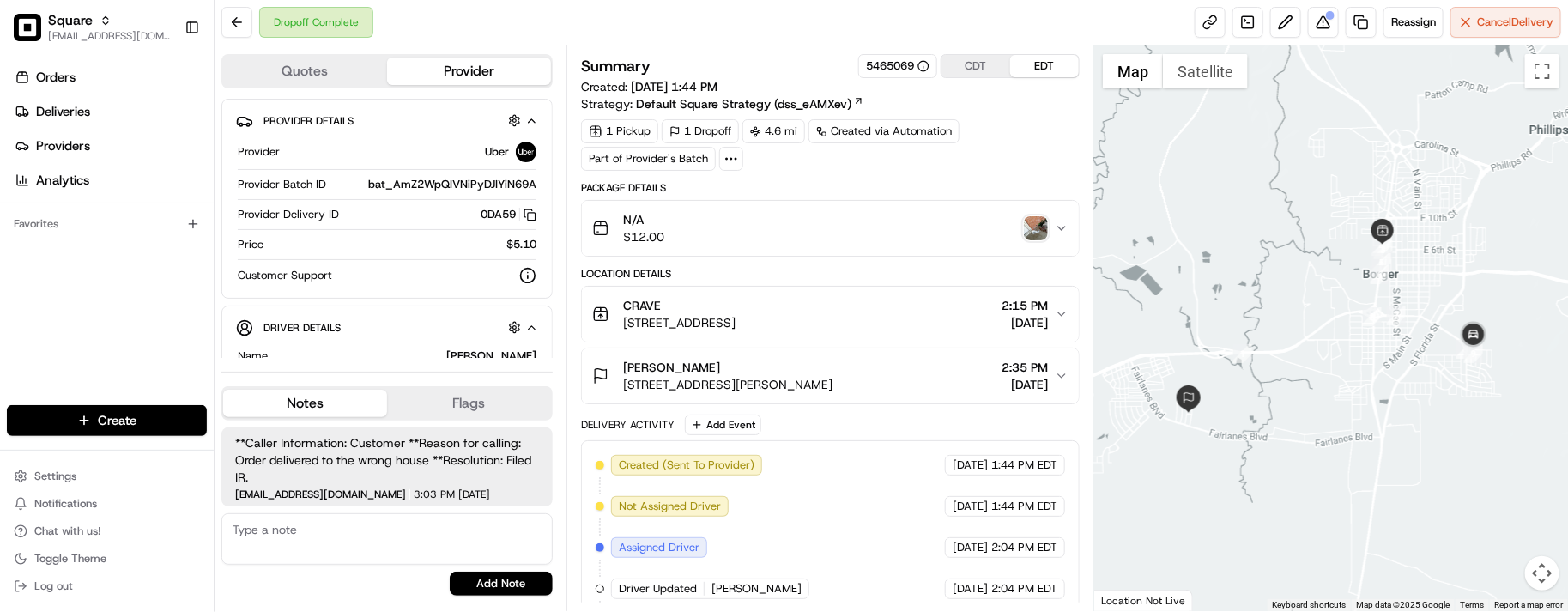 click on "N/A $ 12.00" at bounding box center (823, 228) 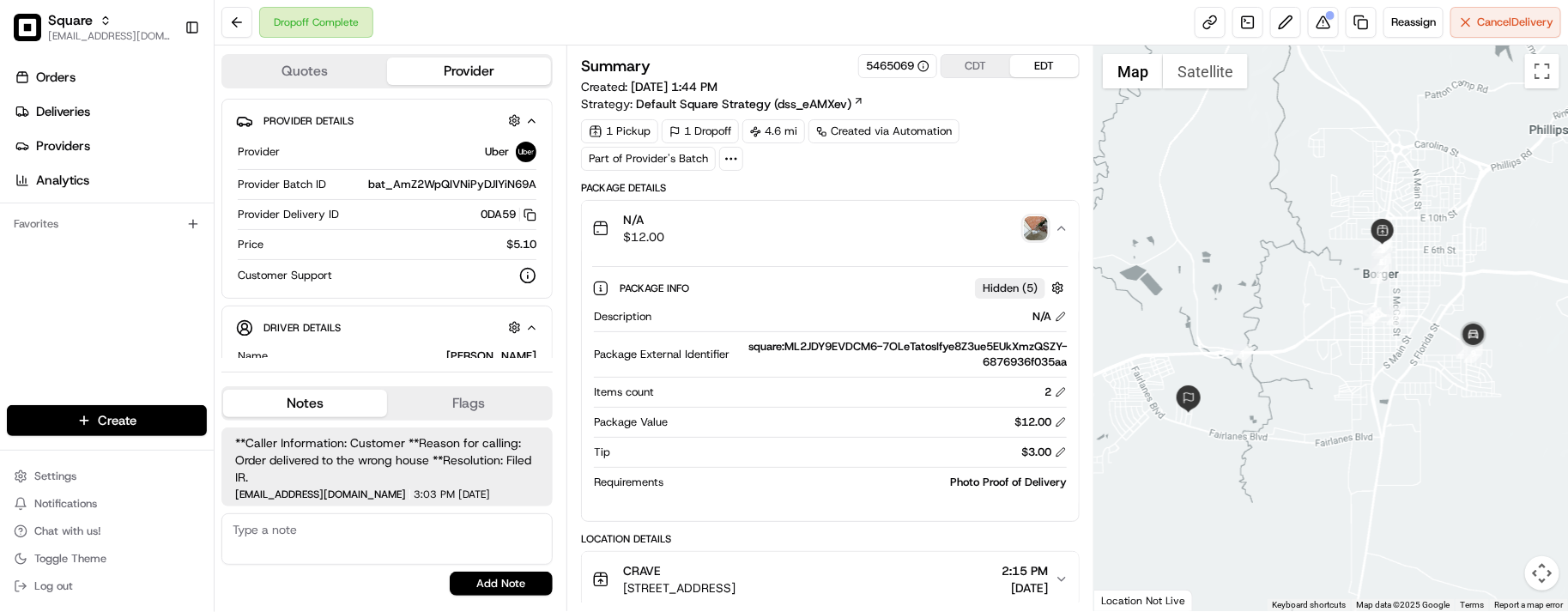 click on "Summary 5465069 CDT EDT Created:   [DATE] 1:44 PM Strategy:   Default Square Strategy (dss_eAMXev)" at bounding box center (830, 83) 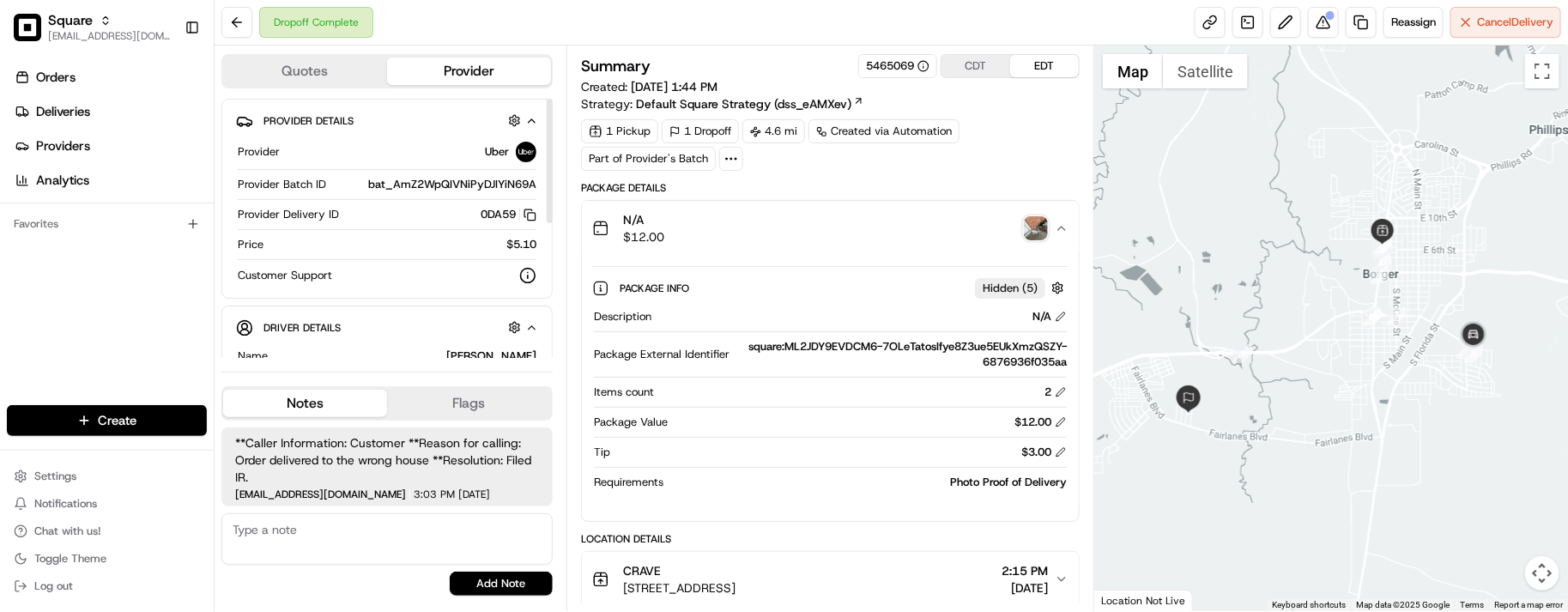 click on "Orders Deliveries Providers Analytics Favorites" at bounding box center [106, 237] 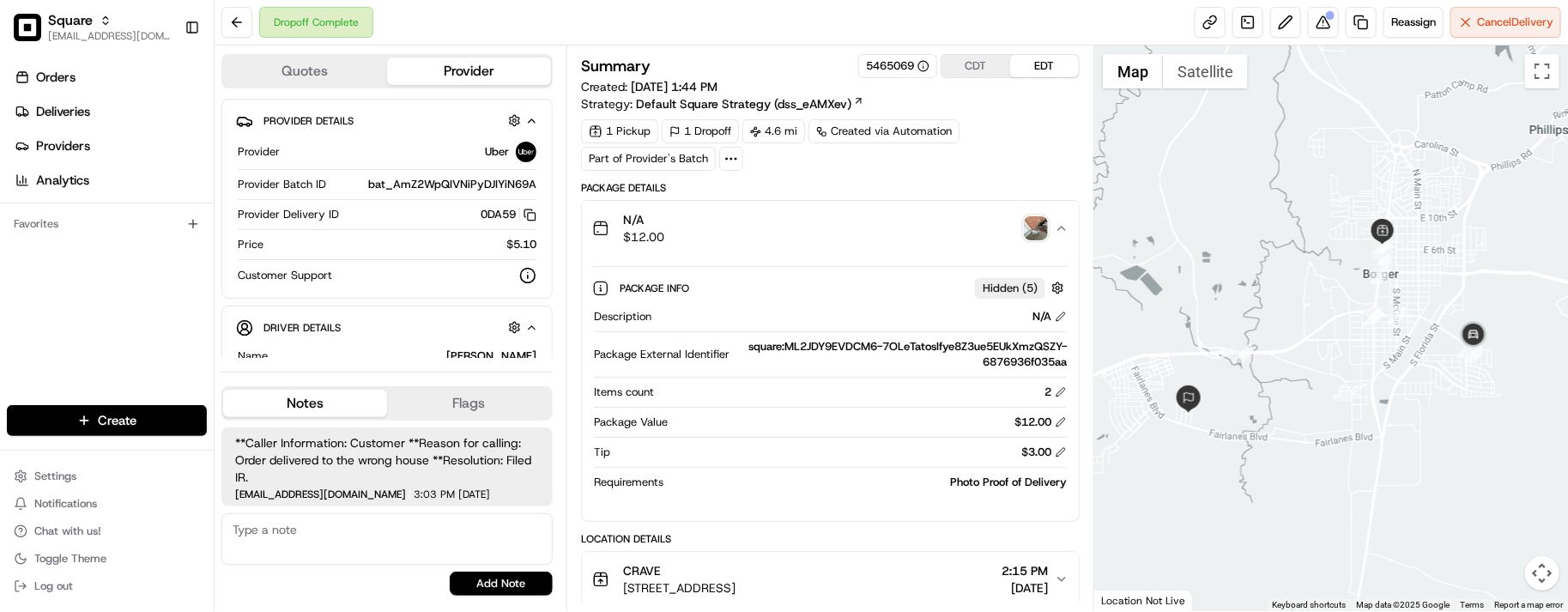 click at bounding box center (387, 539) 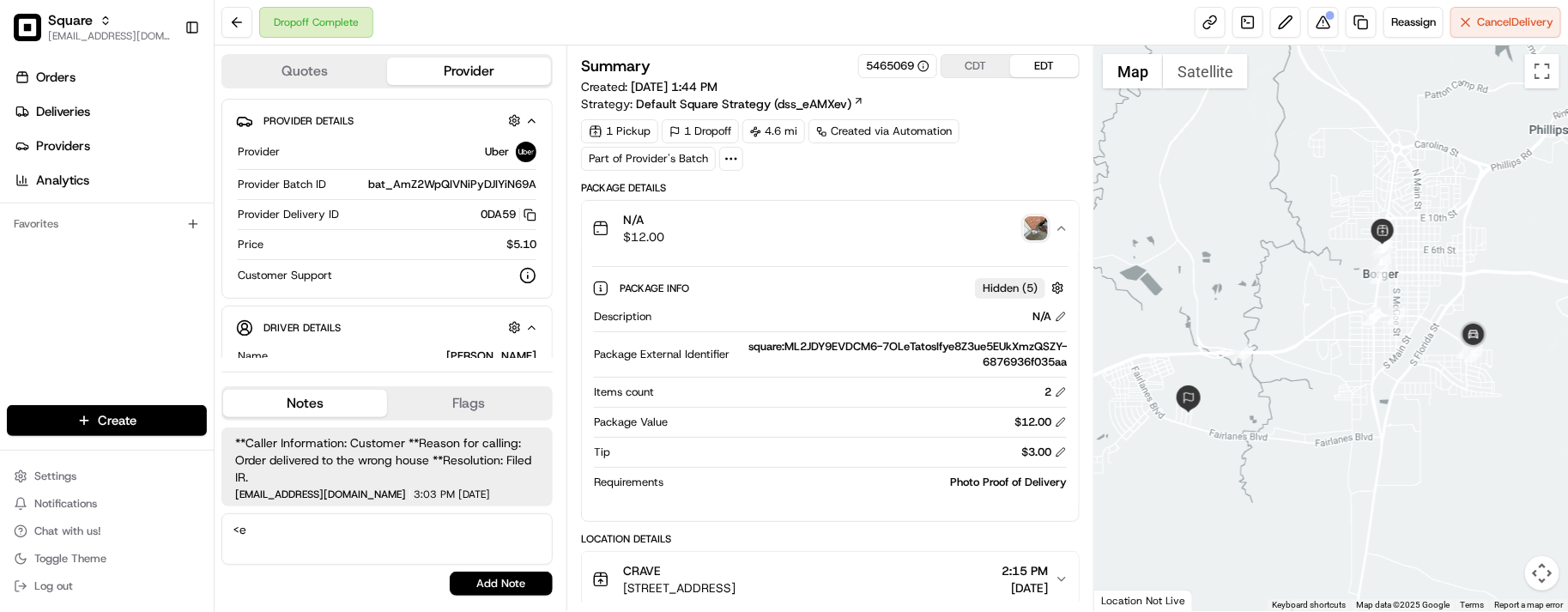 type on "<" 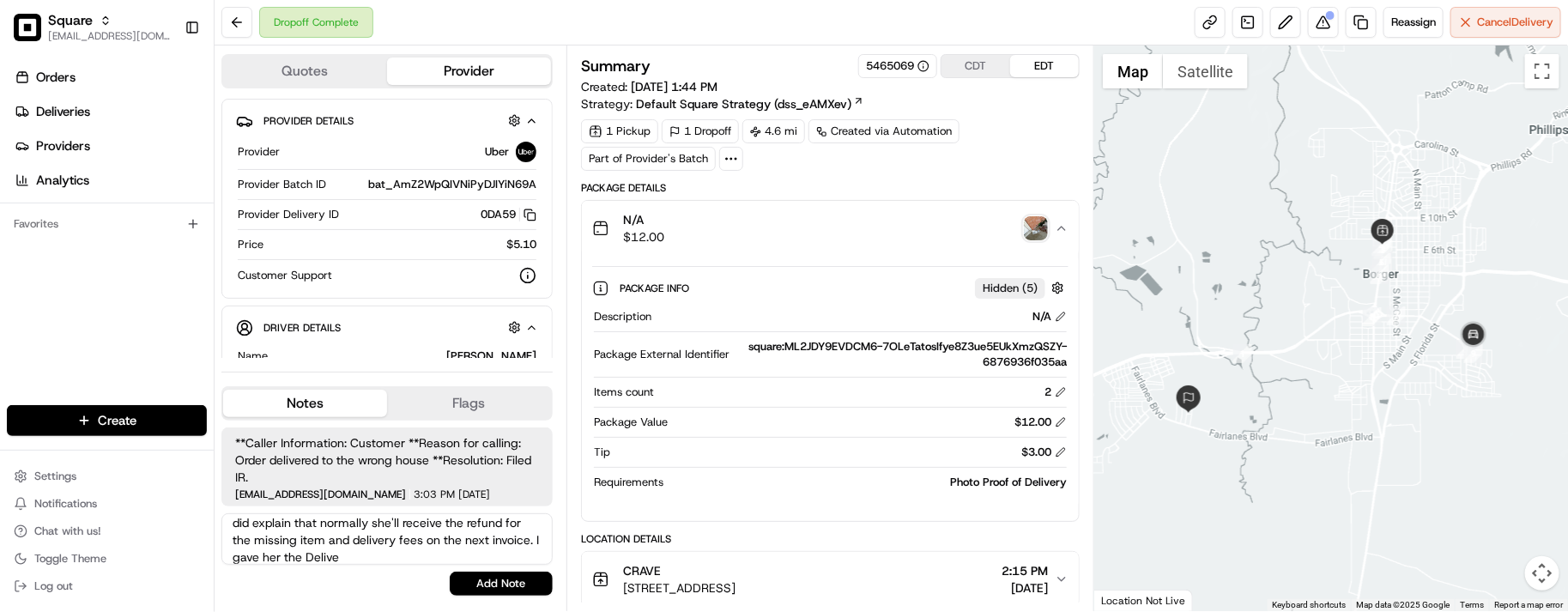 scroll, scrollTop: 161, scrollLeft: 0, axis: vertical 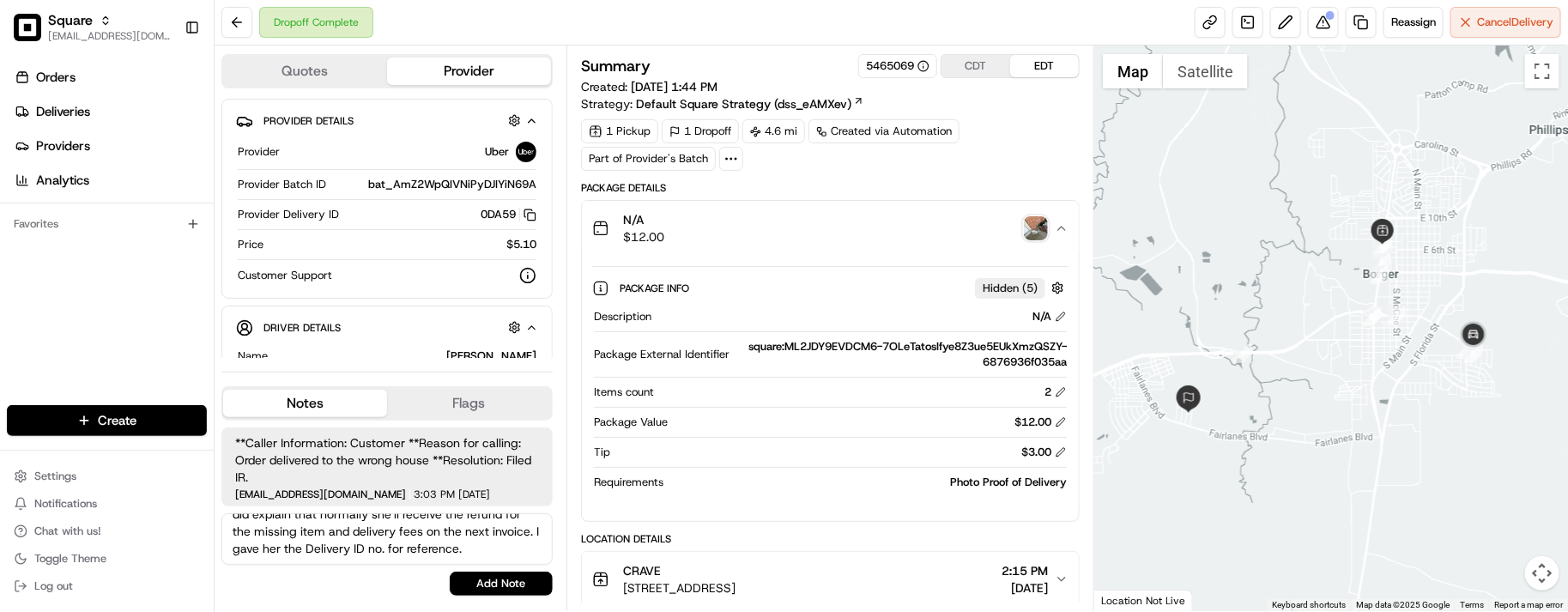 type on "Merchant: Wanted to verify how refunds work. Advised that the incident report that we filed for her is basically a compensation from the provider since they failed to delivery the item to the correct address. I told her that we don't have access to her product hence why we can't process the refund for the customer. She wanted to know if she should file the refund to the end customer right now or not. I told her it's up to her, but I did explain that normally she'll receive the refund for the missing item and delivery fees on the next invoice. I gave her the Delivery ID no. for reference." 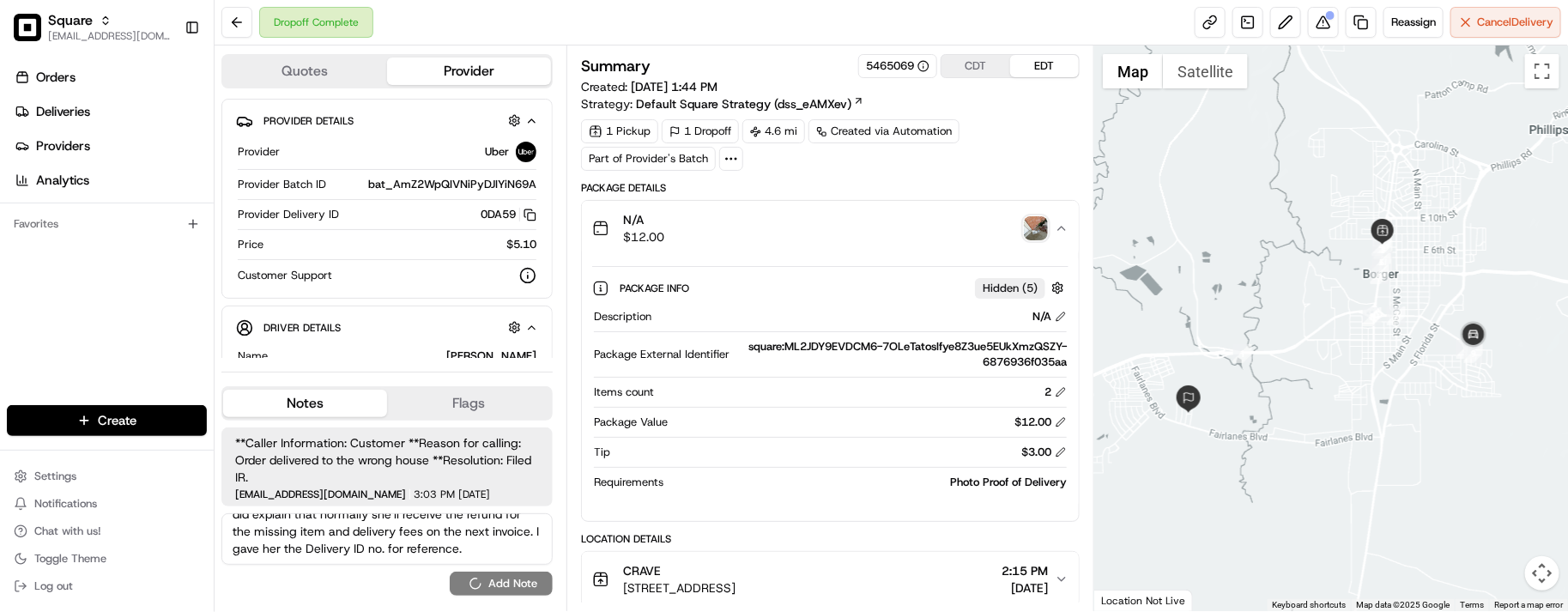 type 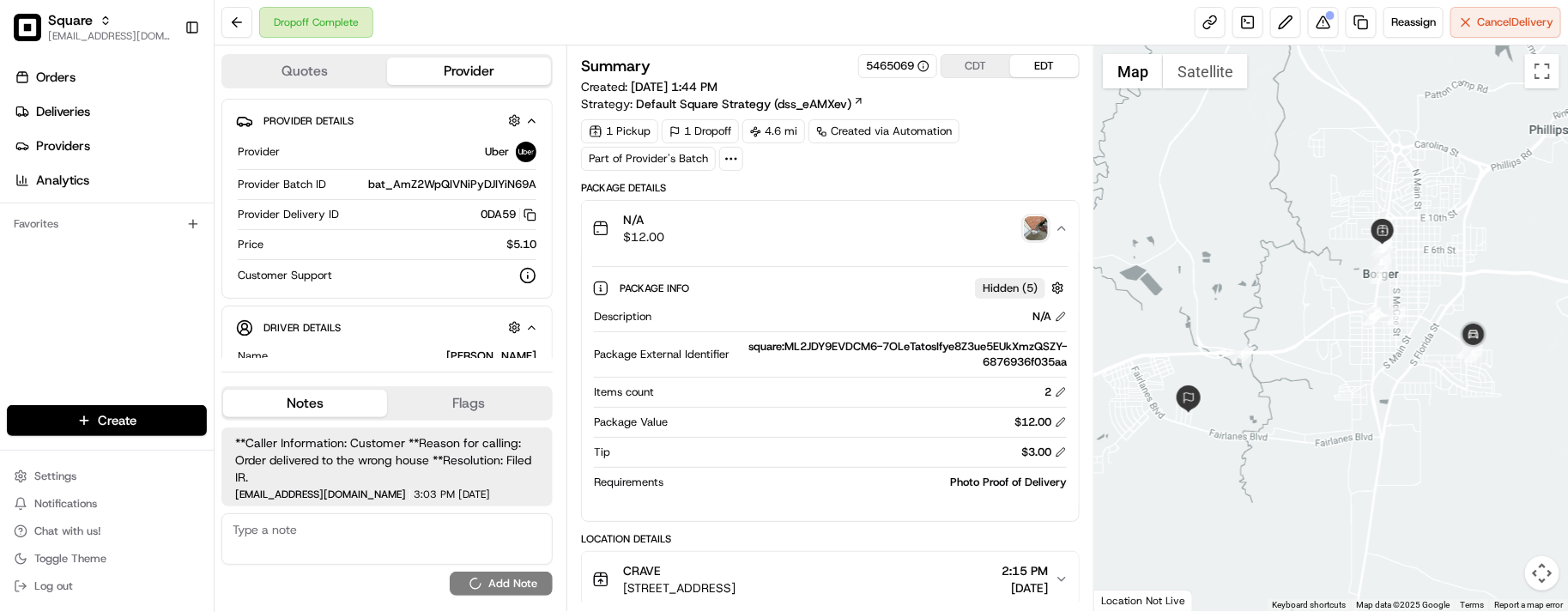scroll, scrollTop: 0, scrollLeft: 0, axis: both 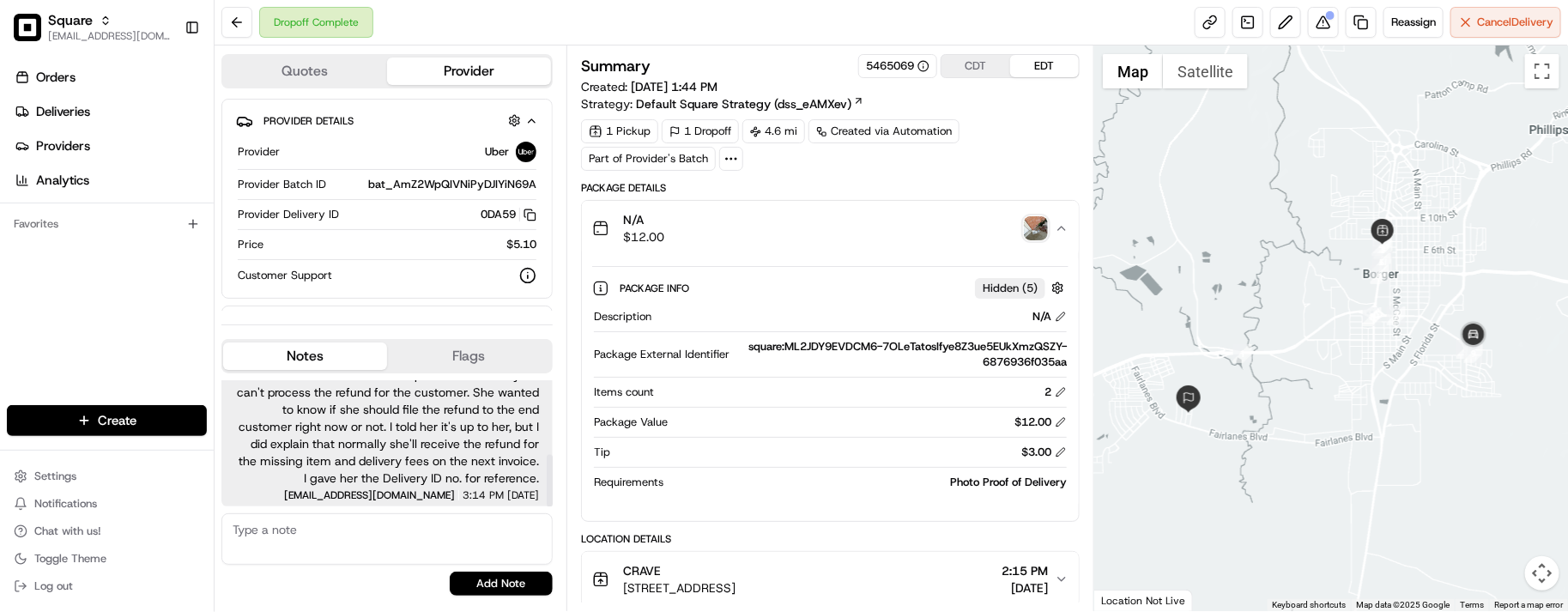 click on "Merchant: Wanted to verify how refunds work. Advised that the incident report that we filed for her is basically a compensation from the provider since they failed to delivery the item to the correct address. I told her that we don't have access to her product hence why we can't process the refund for the customer. She wanted to know if she should file the refund to the end customer right now or not. I told her it's up to her, but I did explain that normally she'll receive the refund for the missing item and delivery fees on the next invoice. I gave her the Delivery ID no. for reference." at bounding box center [387, 392] 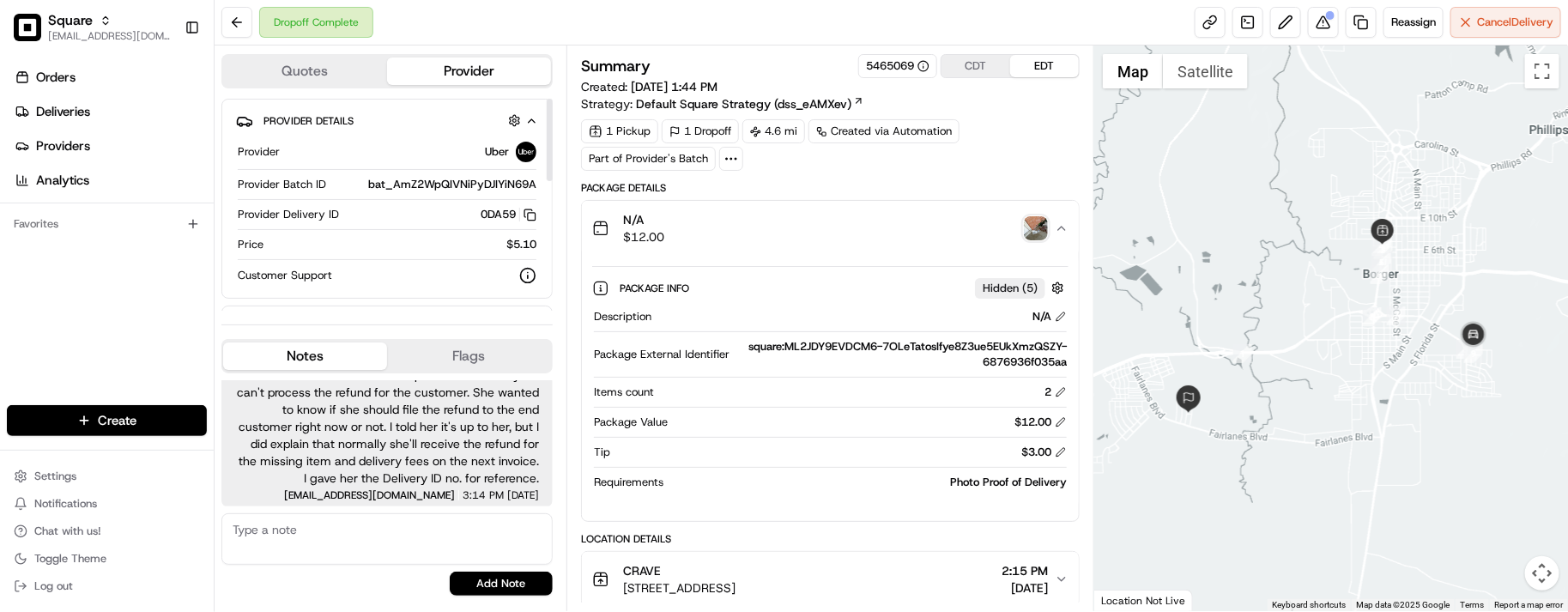 click on "1   Pickup 1   Dropoff 4.6 mi Created via Automation Part of Provider's Batch" at bounding box center (830, 145) 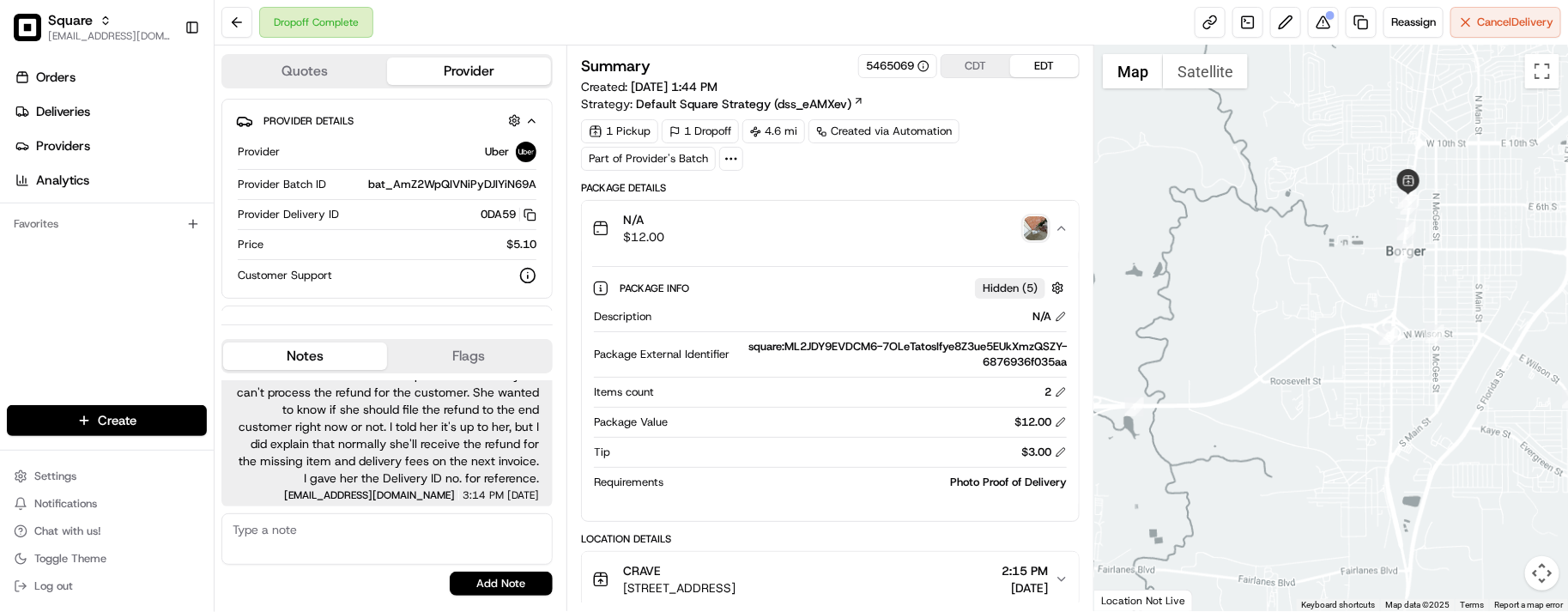click on "1   Pickup 1   Dropoff 4.6 mi Created via Automation Part of Provider's Batch" at bounding box center [830, 145] 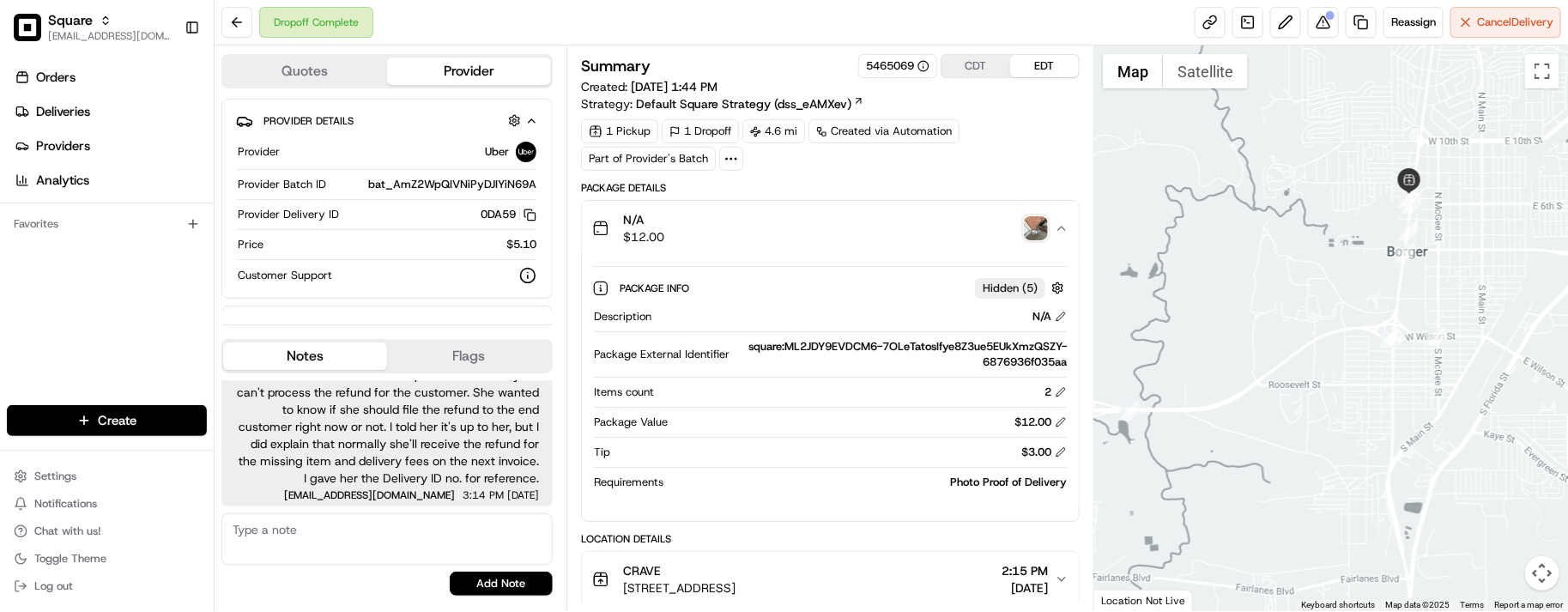 click on "N/A $ 12.00" at bounding box center [823, 228] 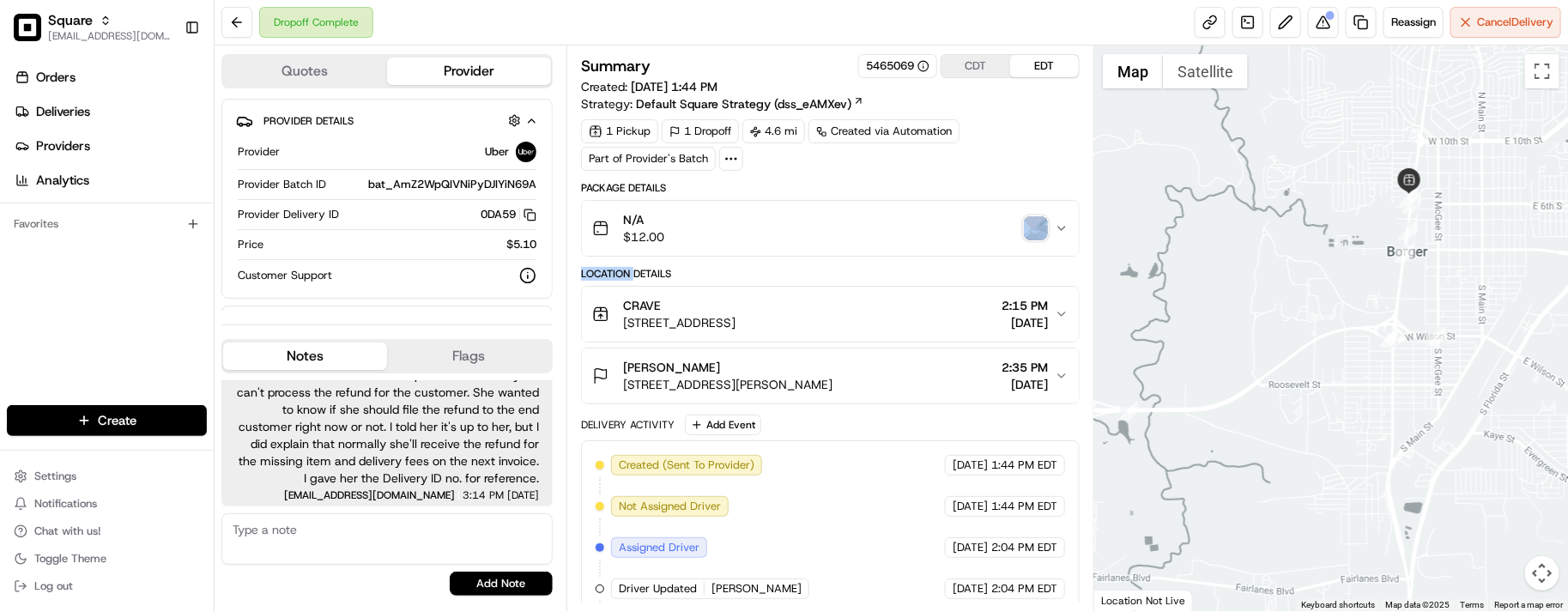 click on "N/A $ 12.00" at bounding box center (823, 228) 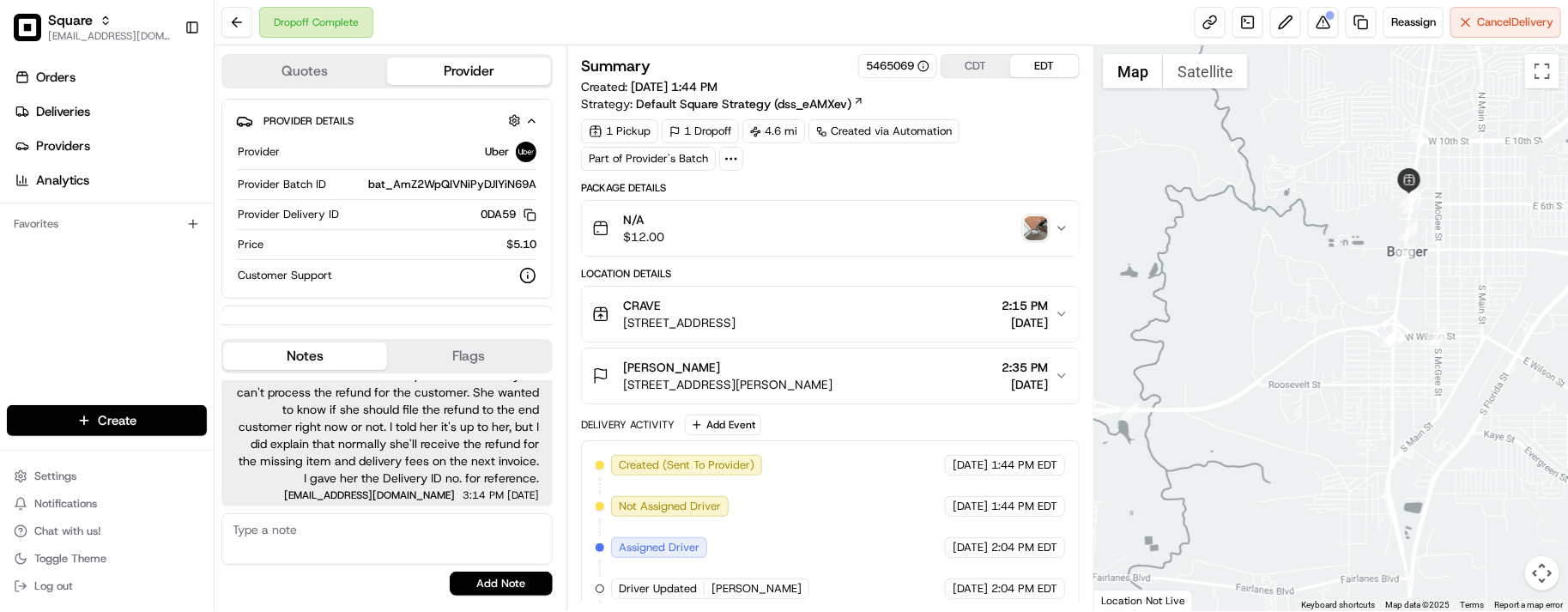 click on "CRAVE [STREET_ADDRESS] 2:15 PM [DATE]" at bounding box center (830, 314) 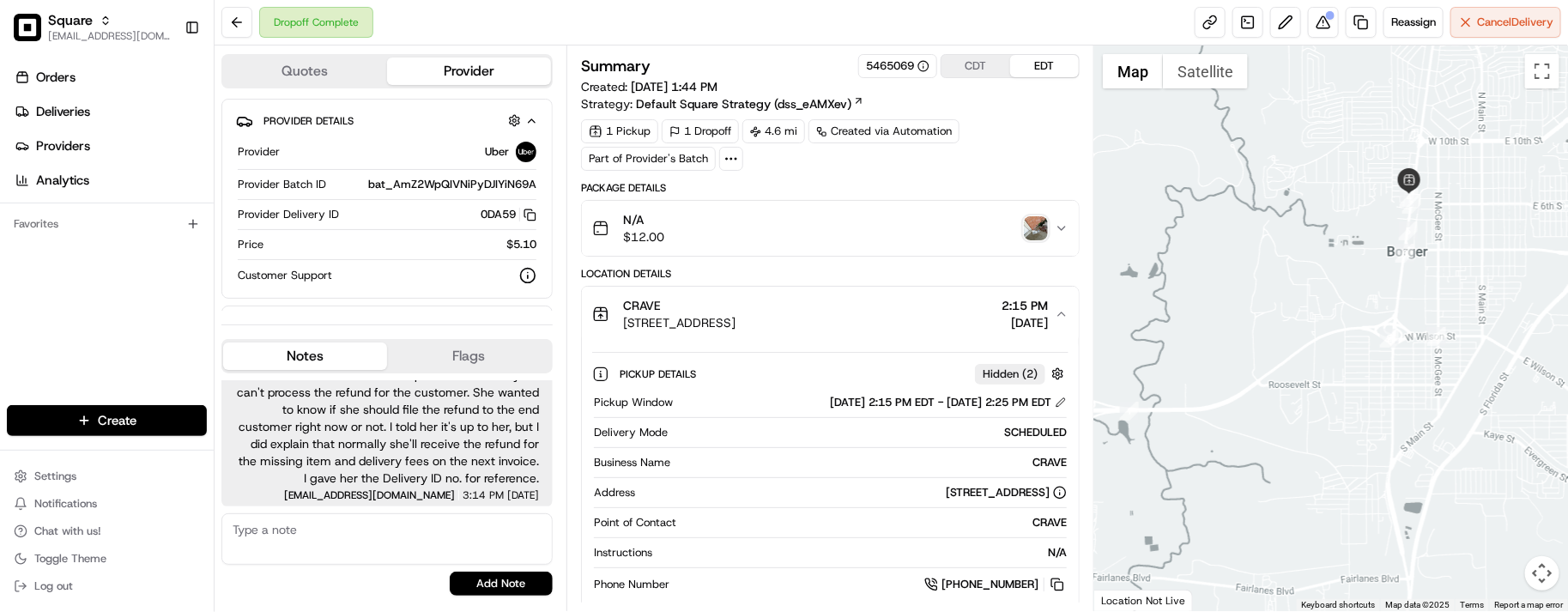 click on "CRAVE [STREET_ADDRESS] 2:15 PM [DATE]" at bounding box center [823, 314] 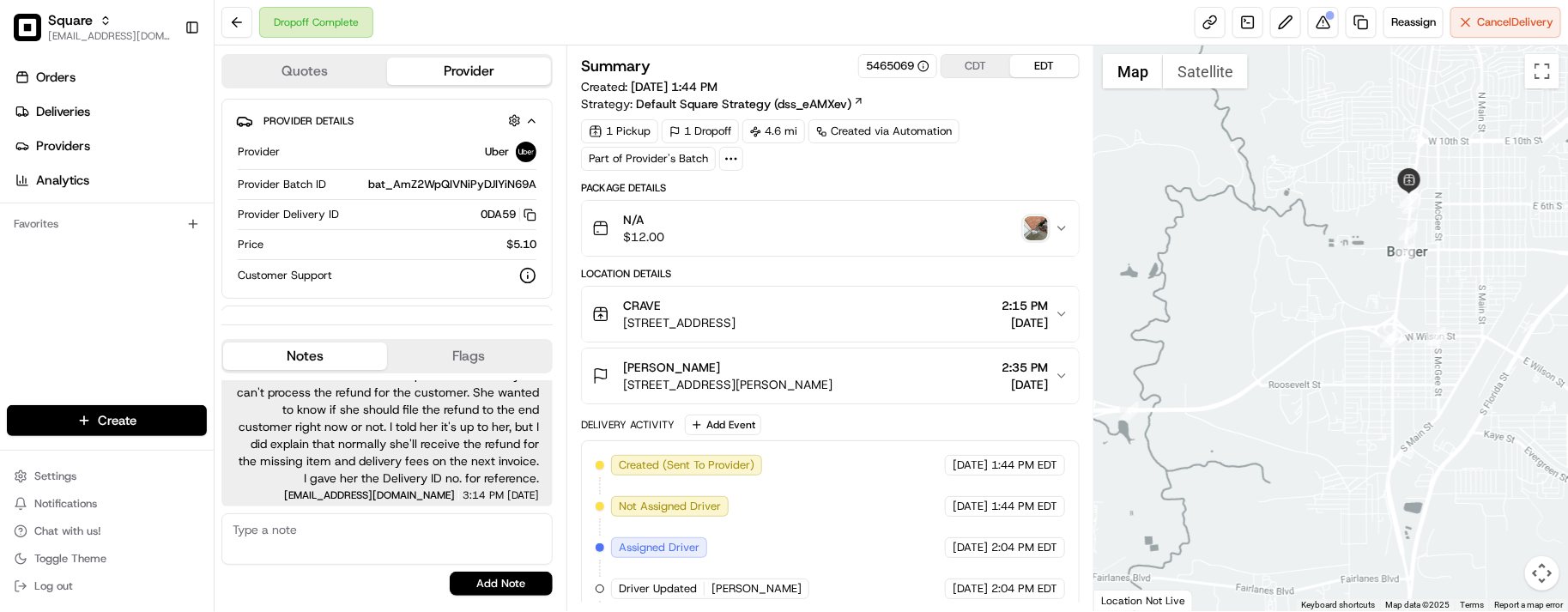 click on "1   Pickup 1   Dropoff 4.6 mi Created via Automation Part of Provider's Batch" at bounding box center [830, 145] 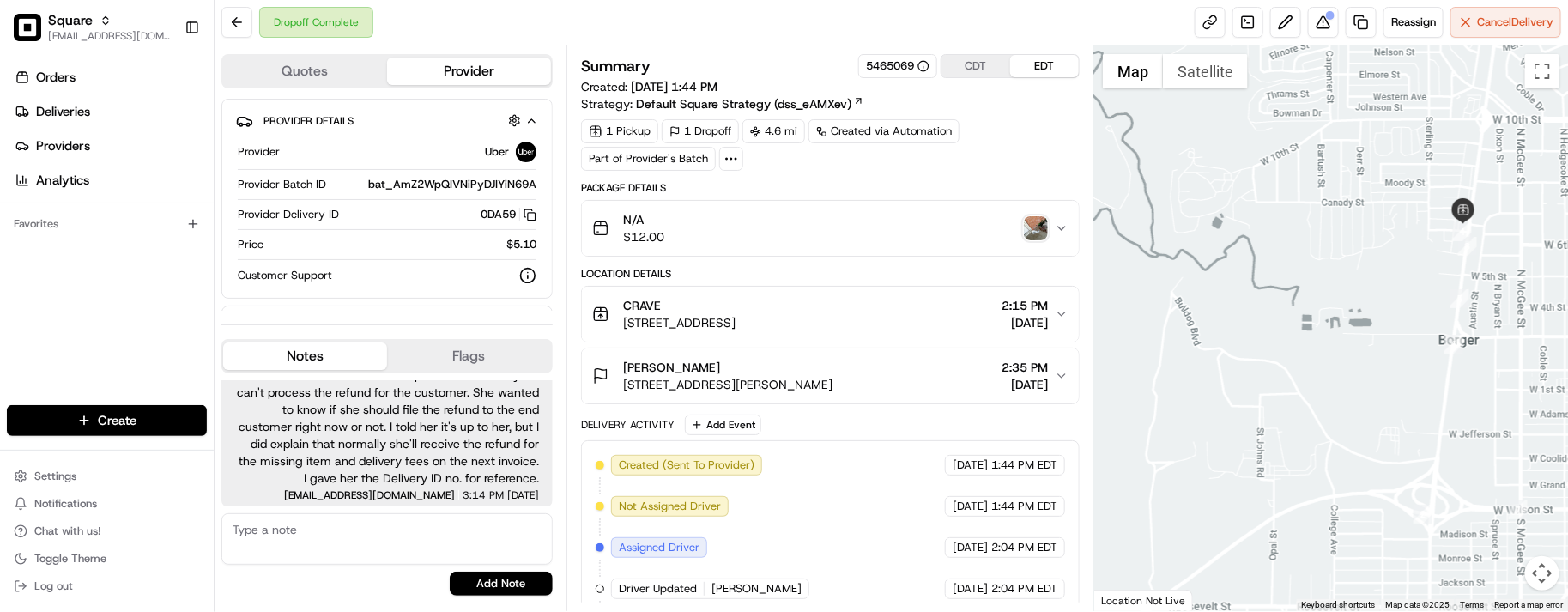 click at bounding box center (1331, 328) 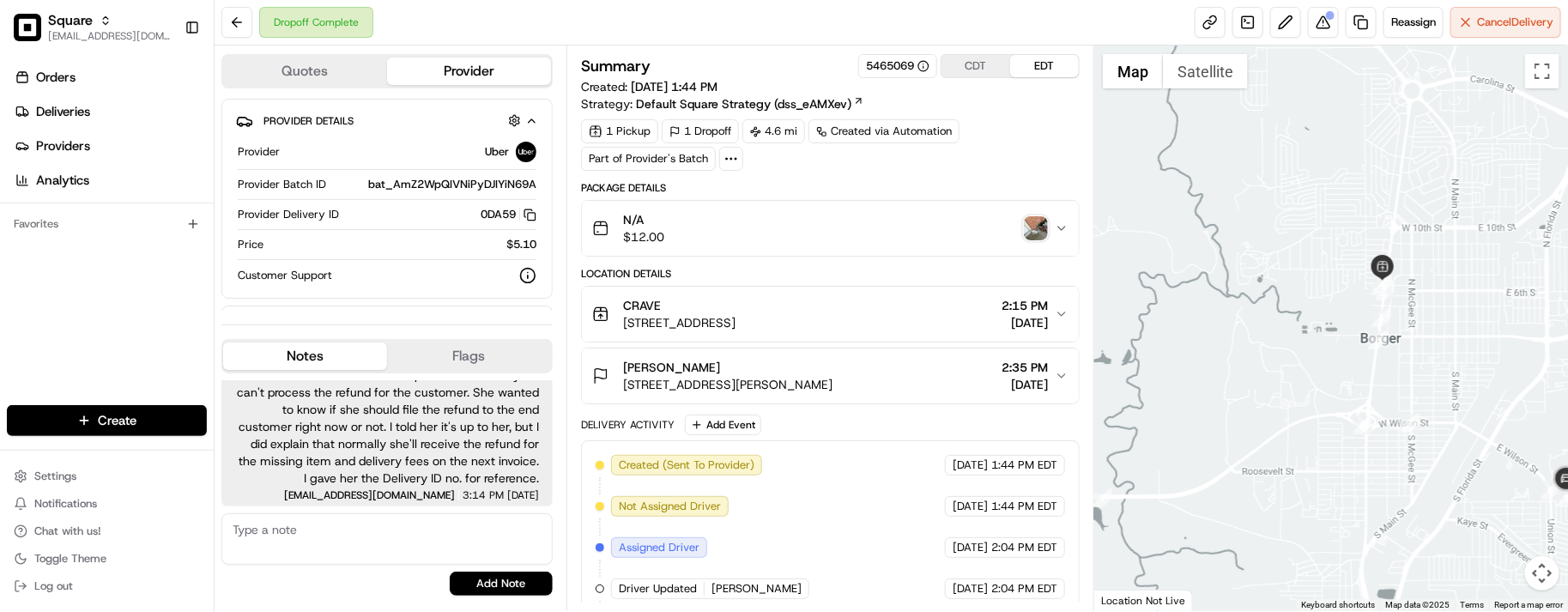 click on "Summary 5465069 CDT EDT" at bounding box center [830, 66] 